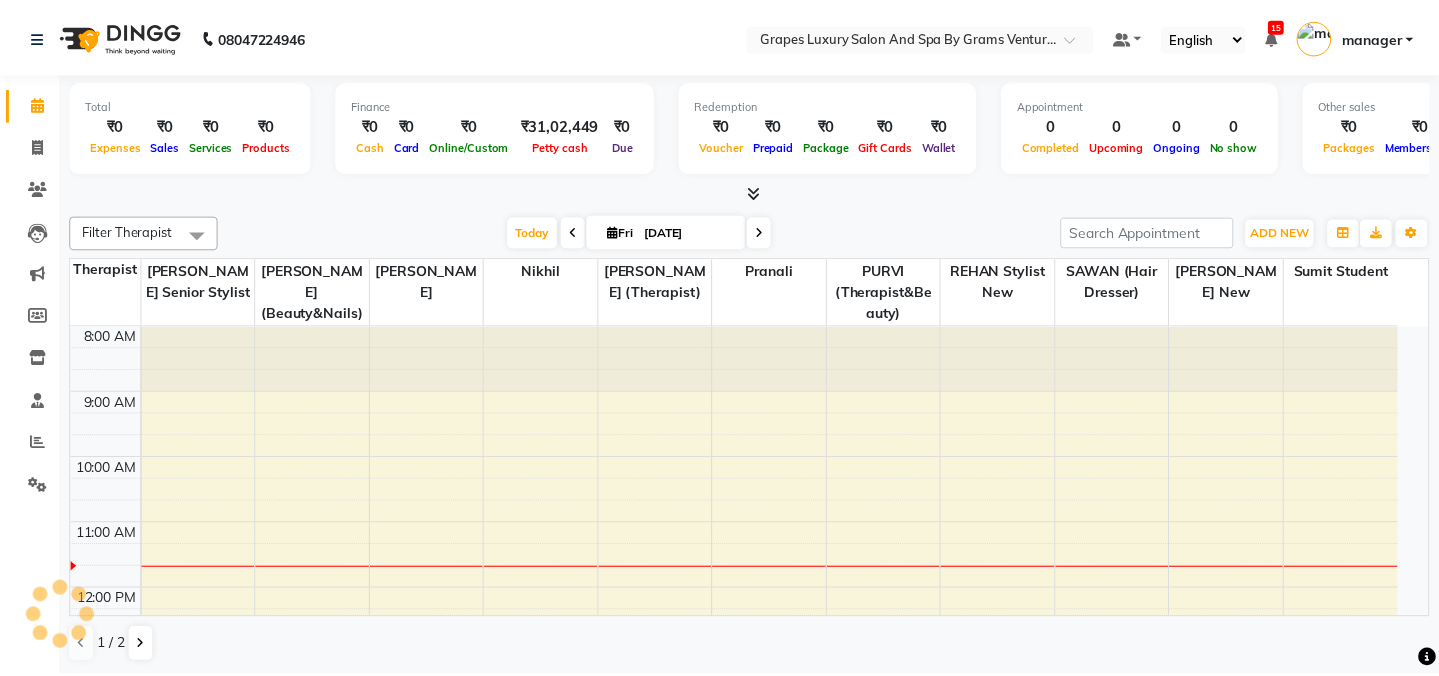 scroll, scrollTop: 0, scrollLeft: 0, axis: both 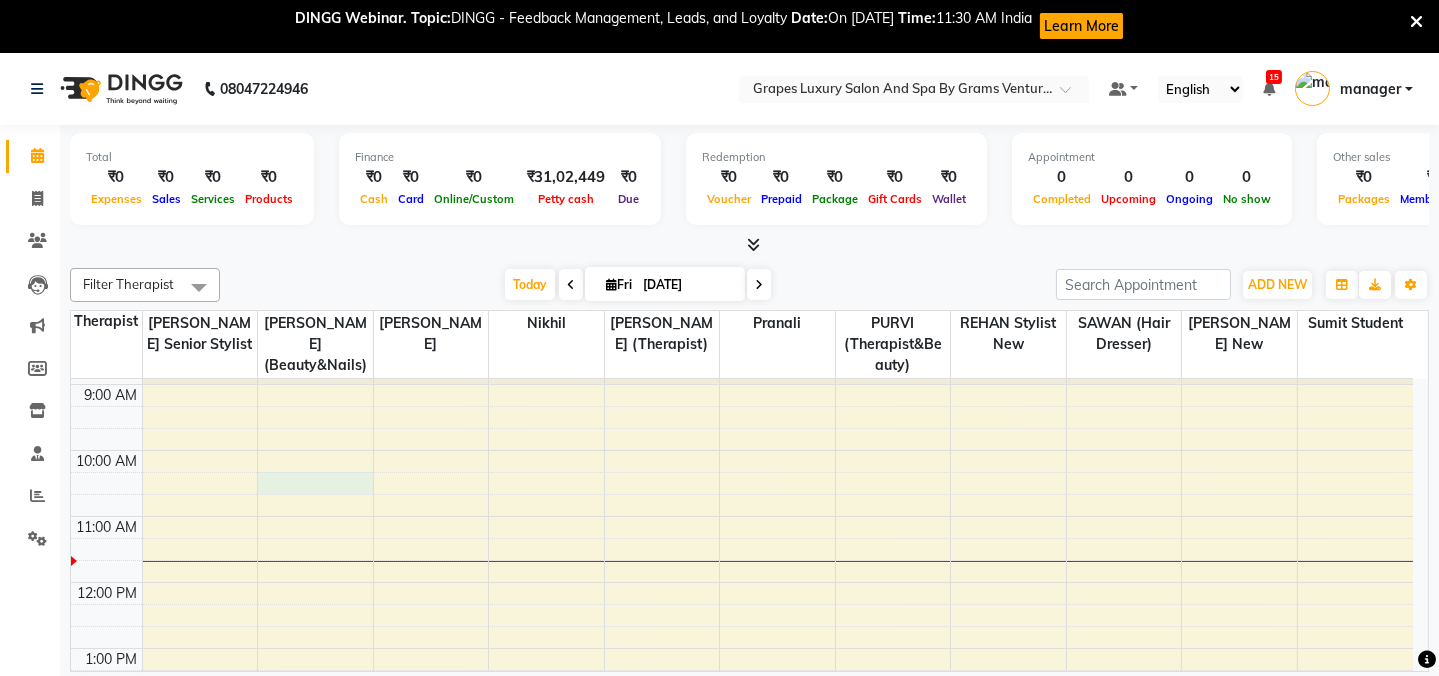click on "8:00 AM 9:00 AM 10:00 AM 11:00 AM 12:00 PM 1:00 PM 2:00 PM 3:00 PM 4:00 PM 5:00 PM 6:00 PM 7:00 PM 8:00 PM" at bounding box center (742, 747) 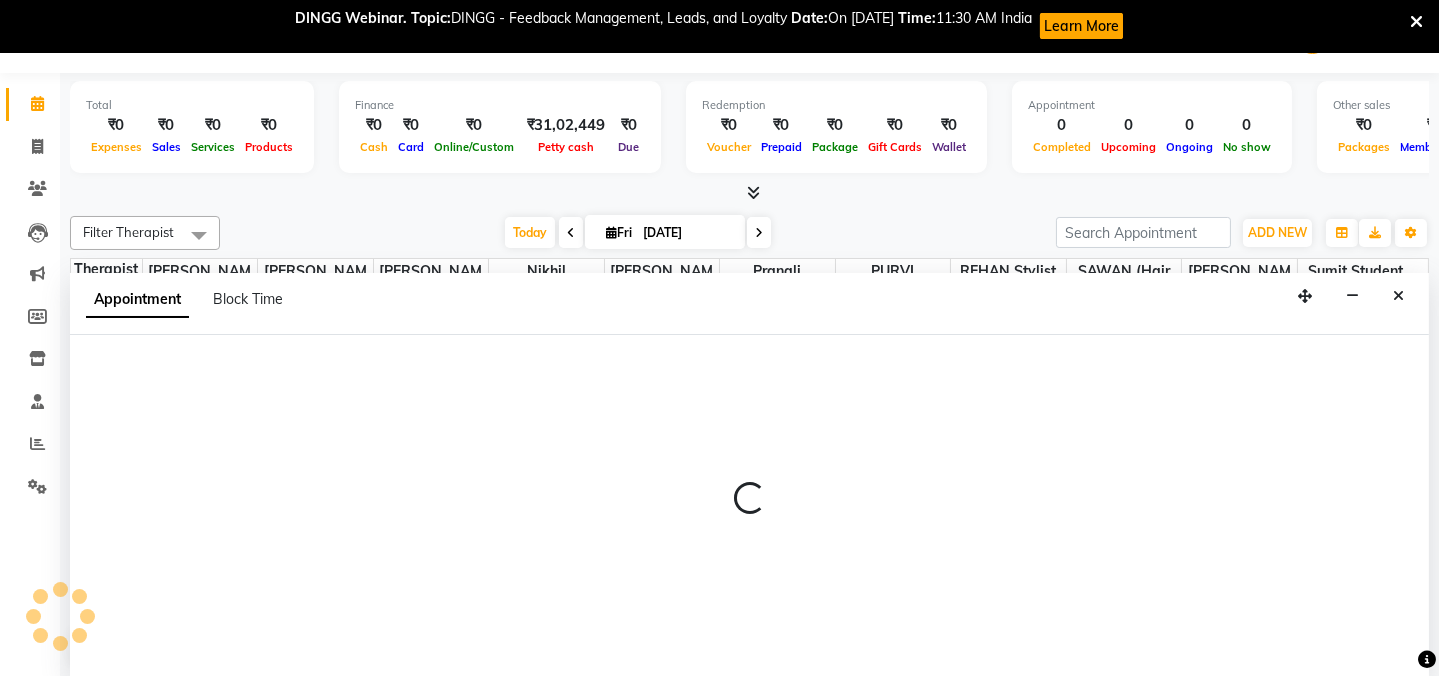 scroll, scrollTop: 53, scrollLeft: 0, axis: vertical 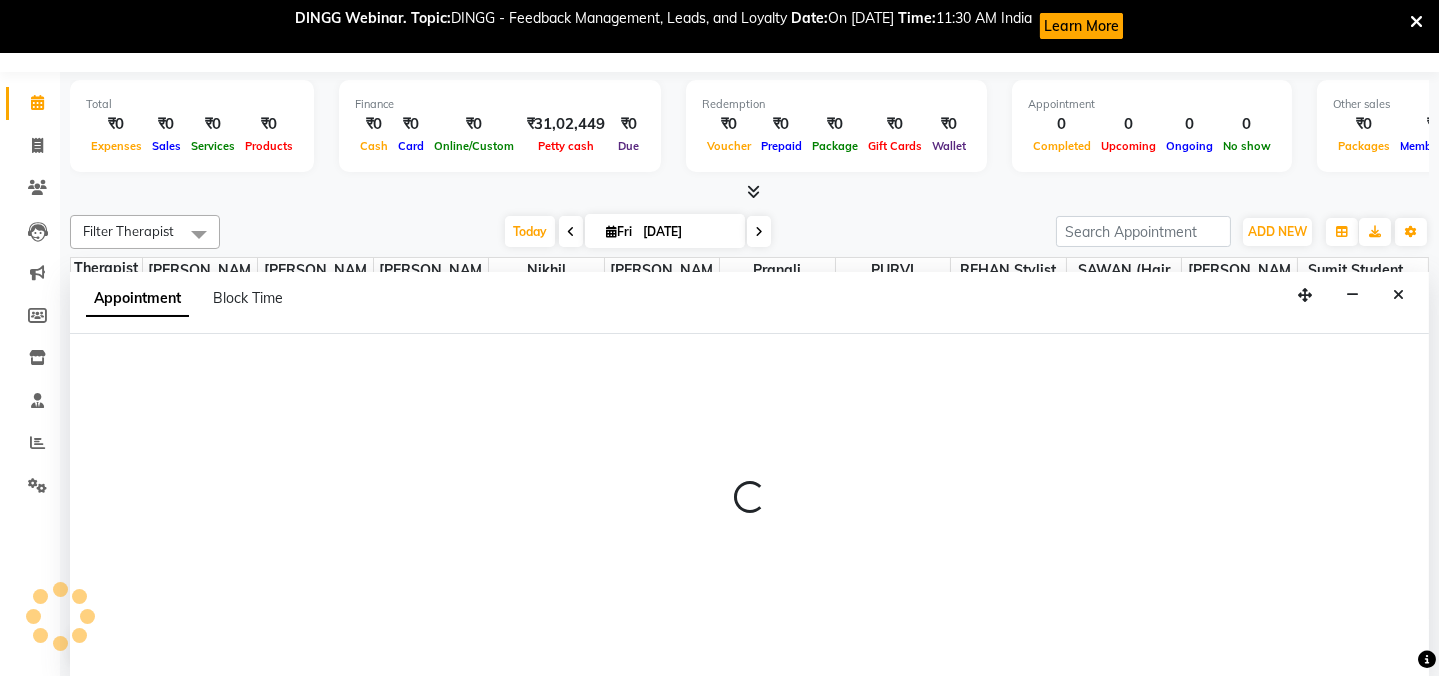 select on "33161" 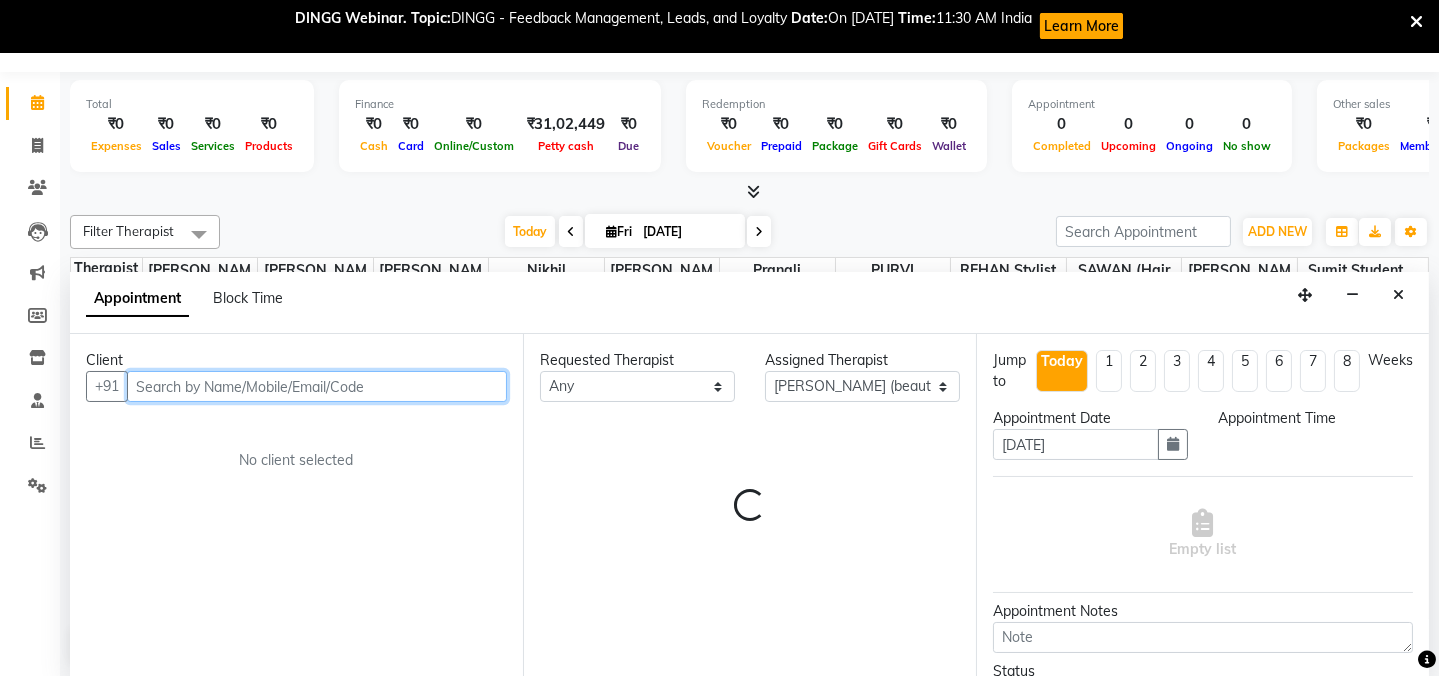 select on "615" 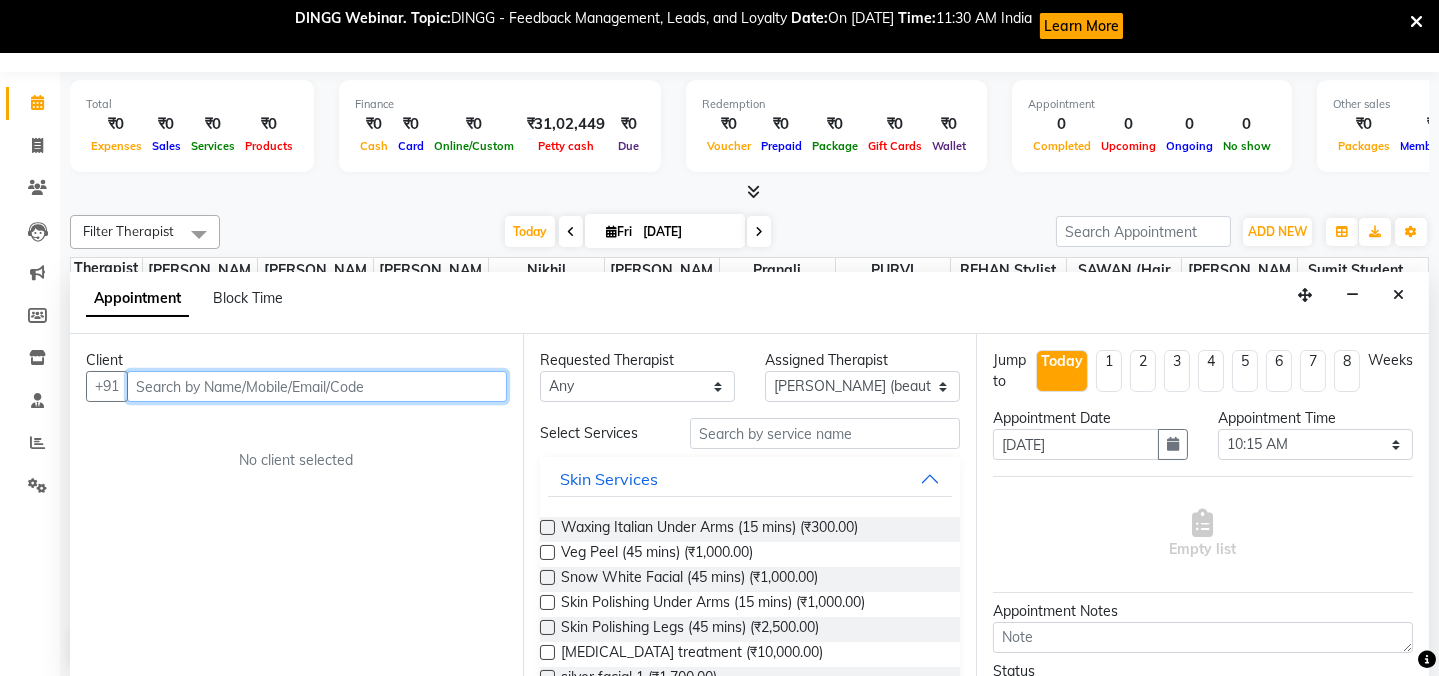 click at bounding box center [317, 386] 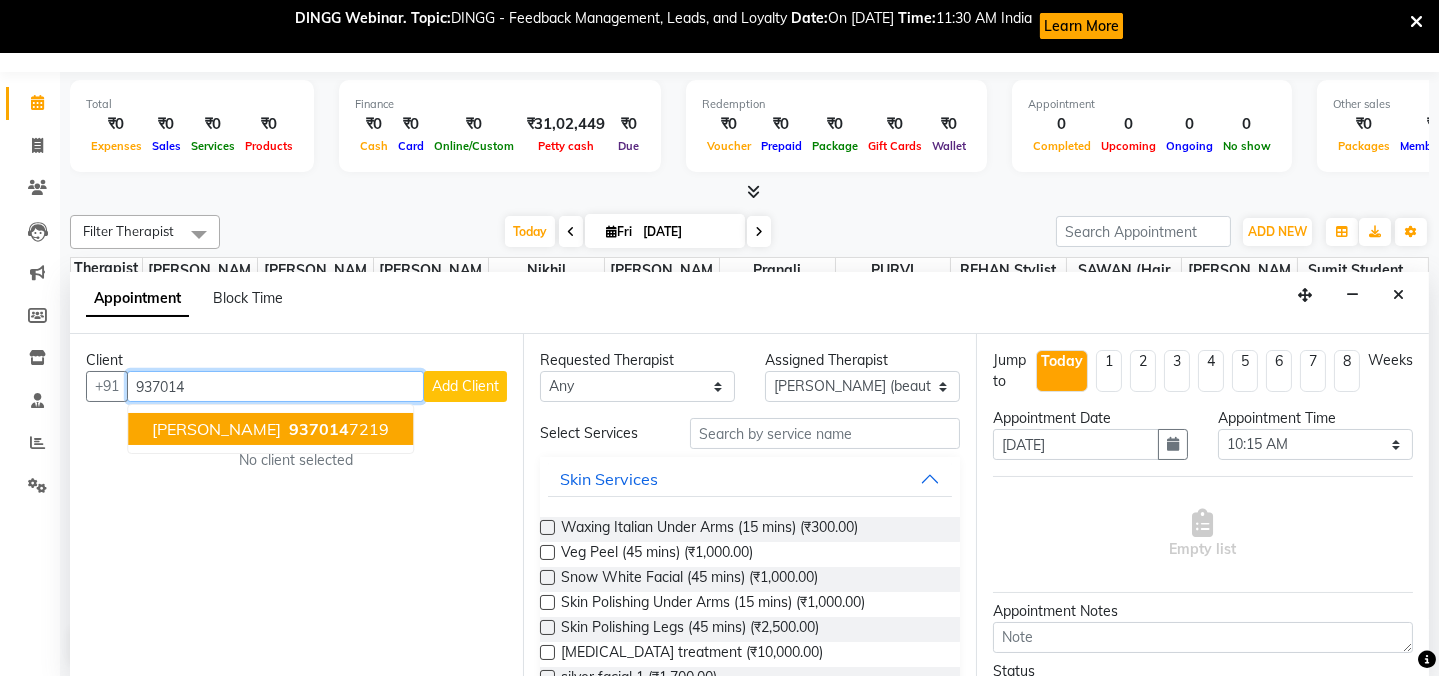 click on "937014" at bounding box center [319, 429] 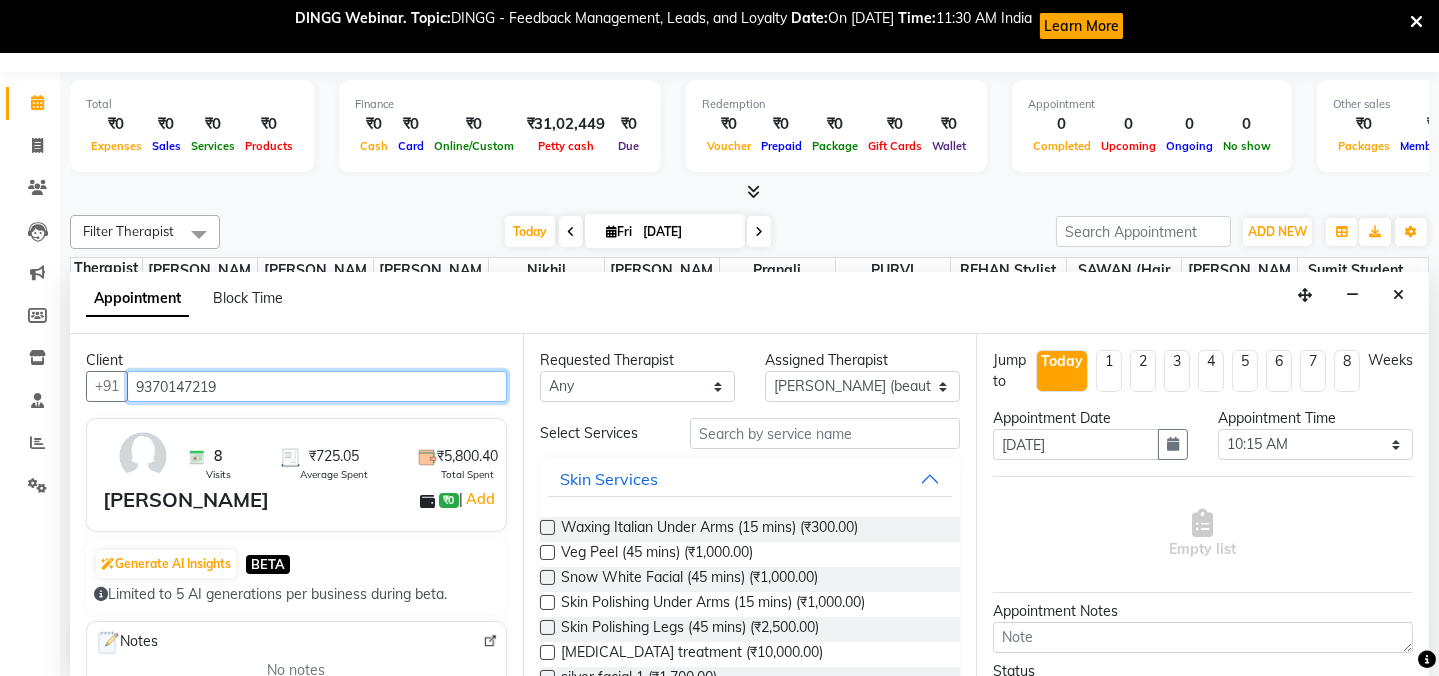 type on "9370147219" 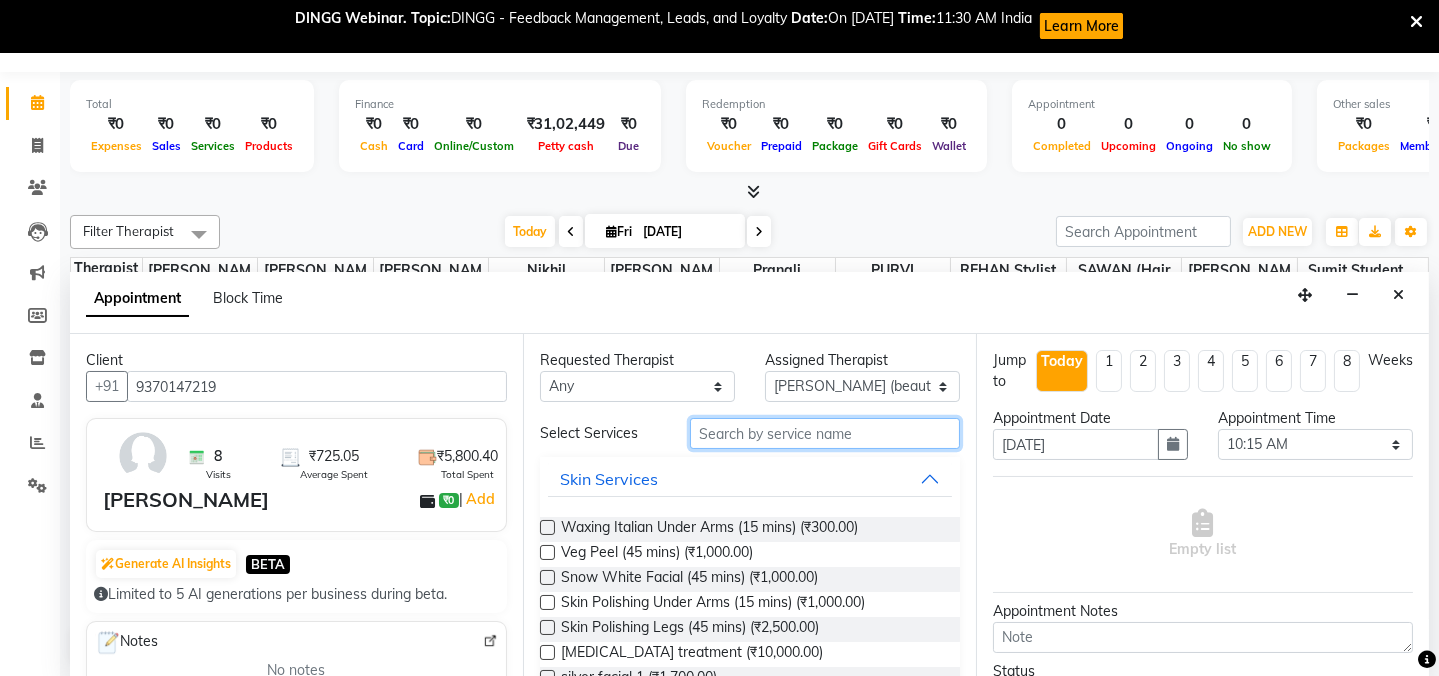 click at bounding box center [825, 433] 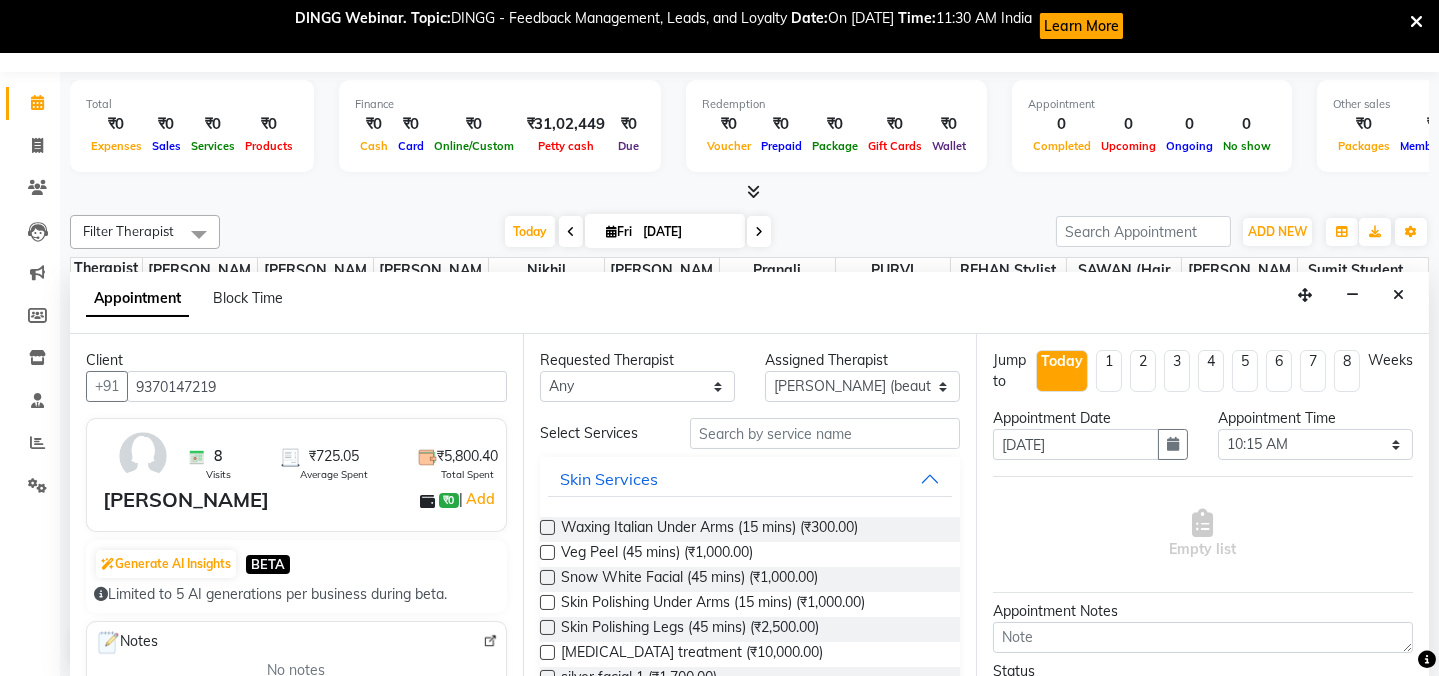 click at bounding box center (547, 527) 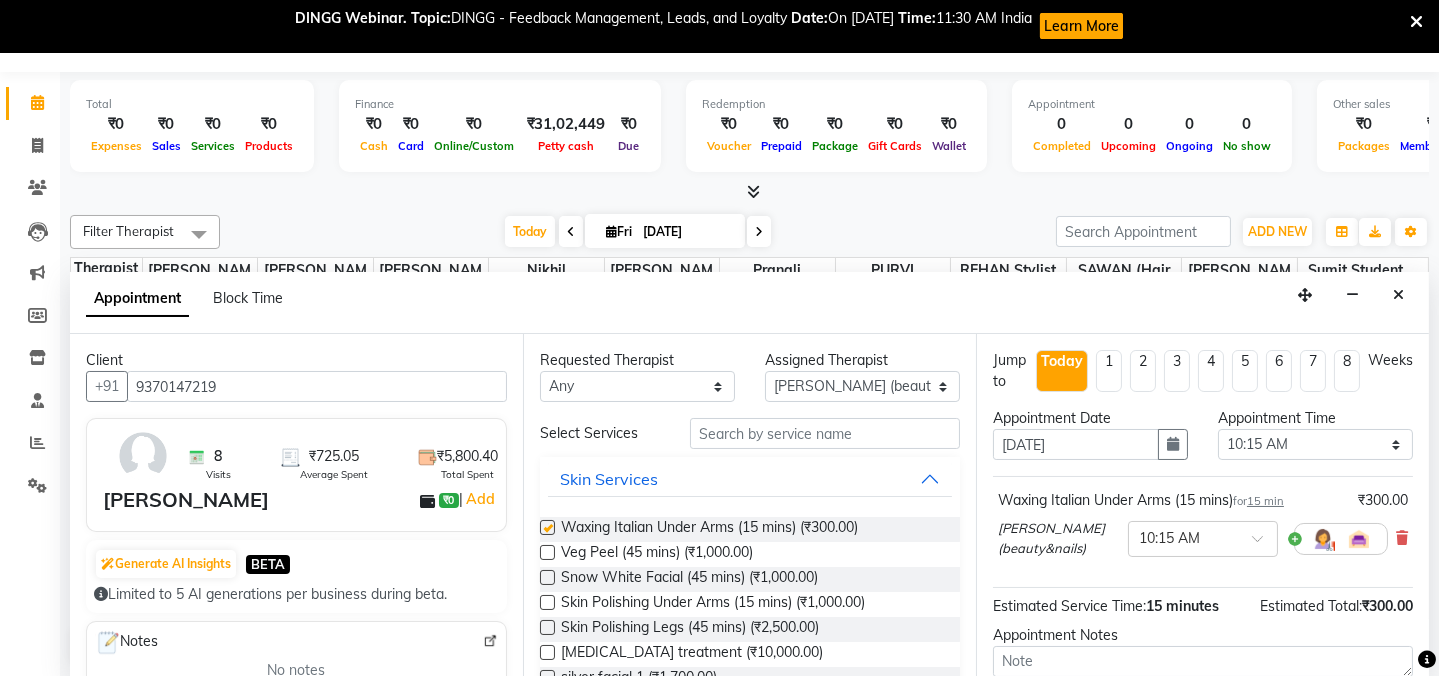 checkbox on "false" 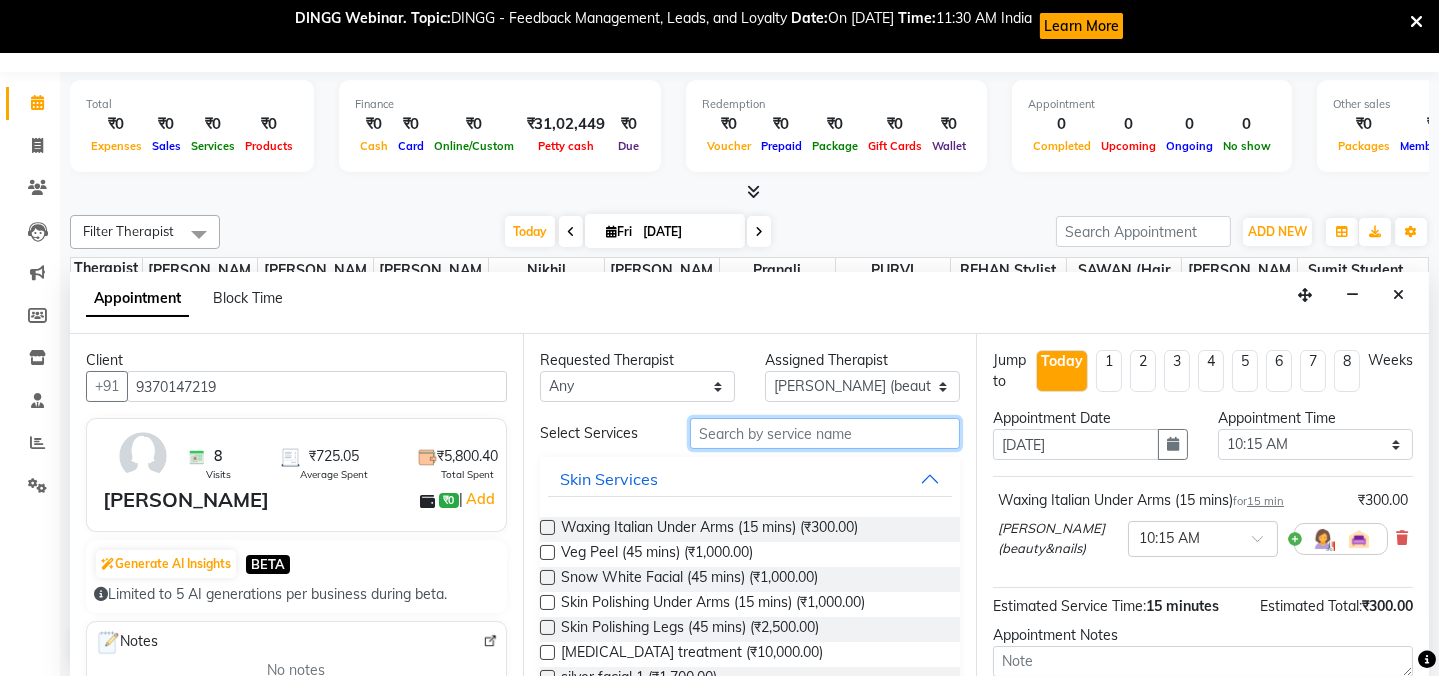 click at bounding box center [825, 433] 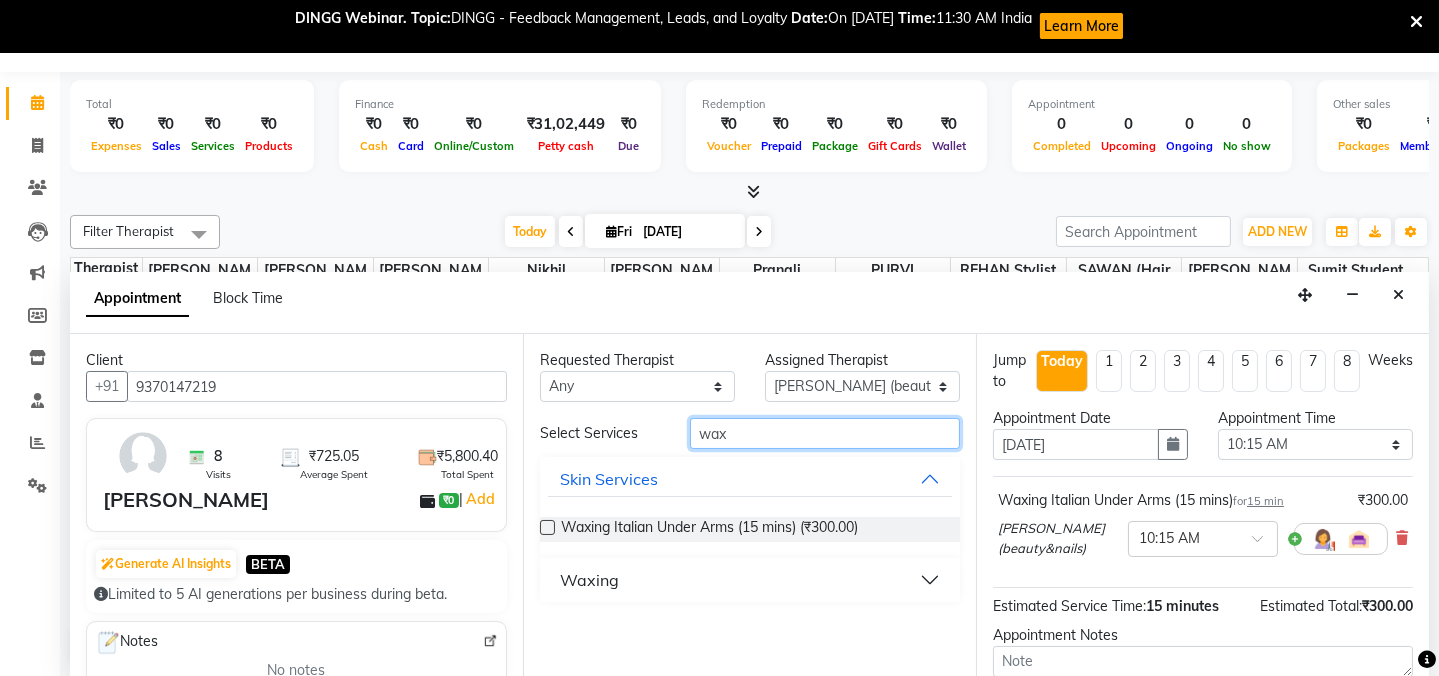 type on "wax" 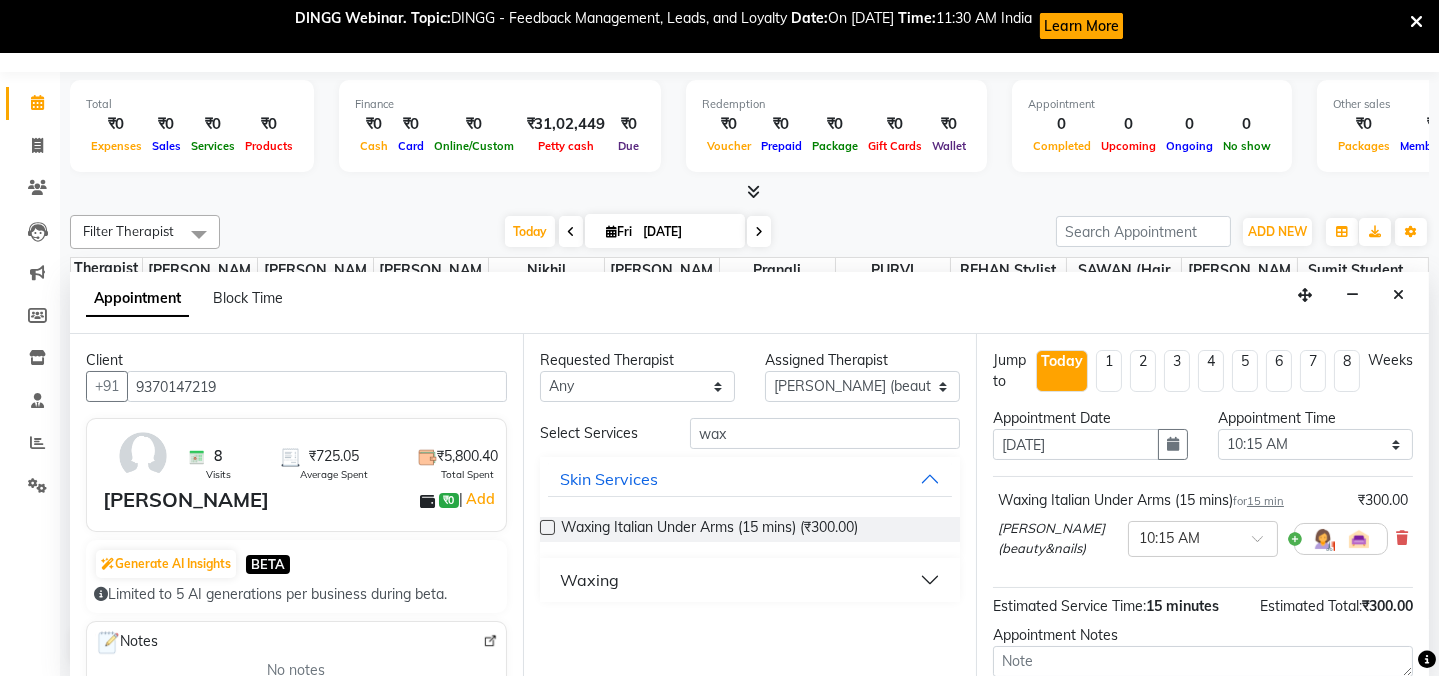 click on "Waxing" at bounding box center [589, 580] 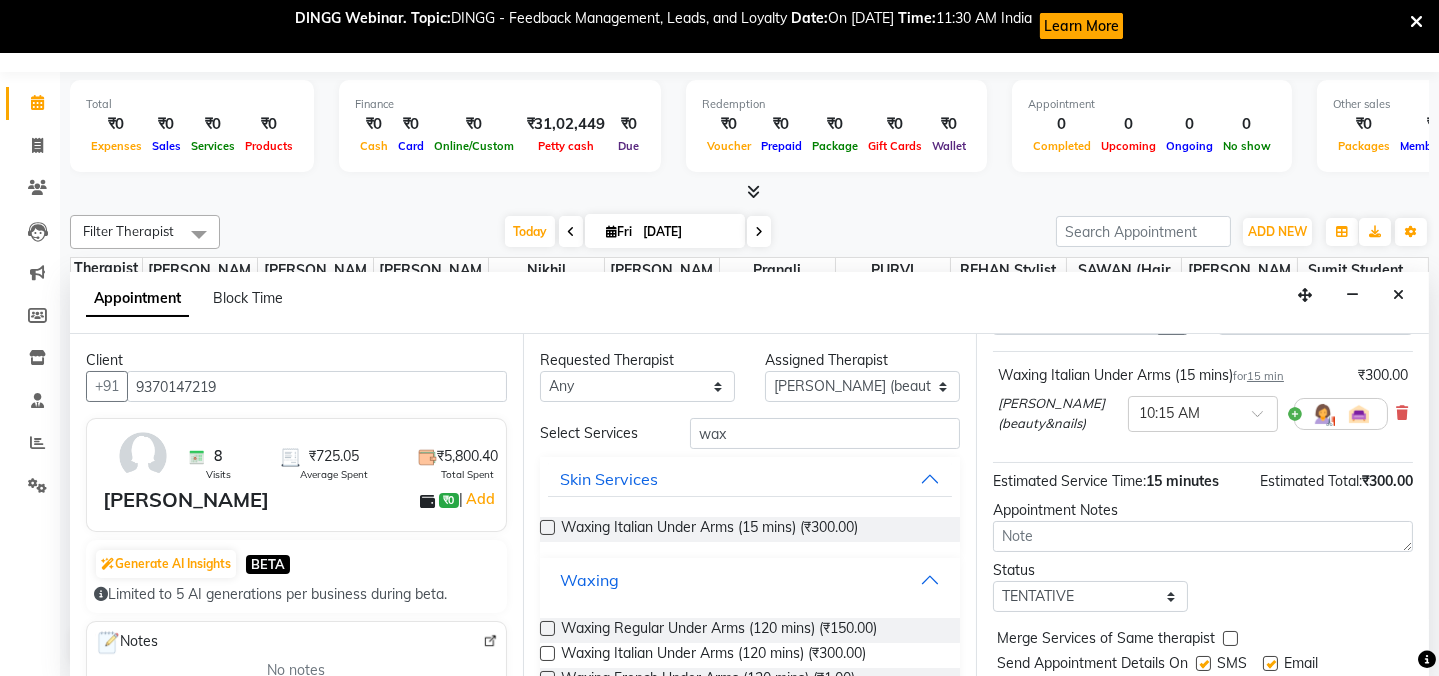 scroll, scrollTop: 162, scrollLeft: 0, axis: vertical 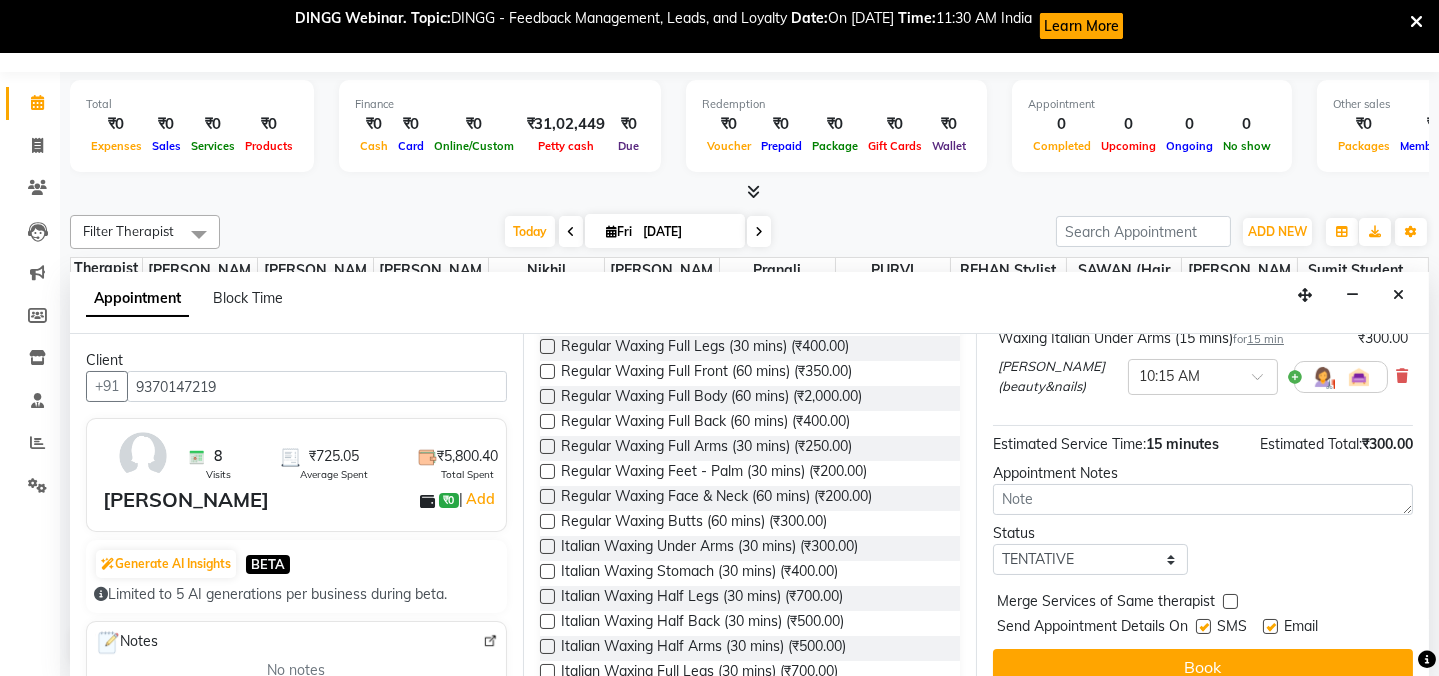 click at bounding box center (547, 671) 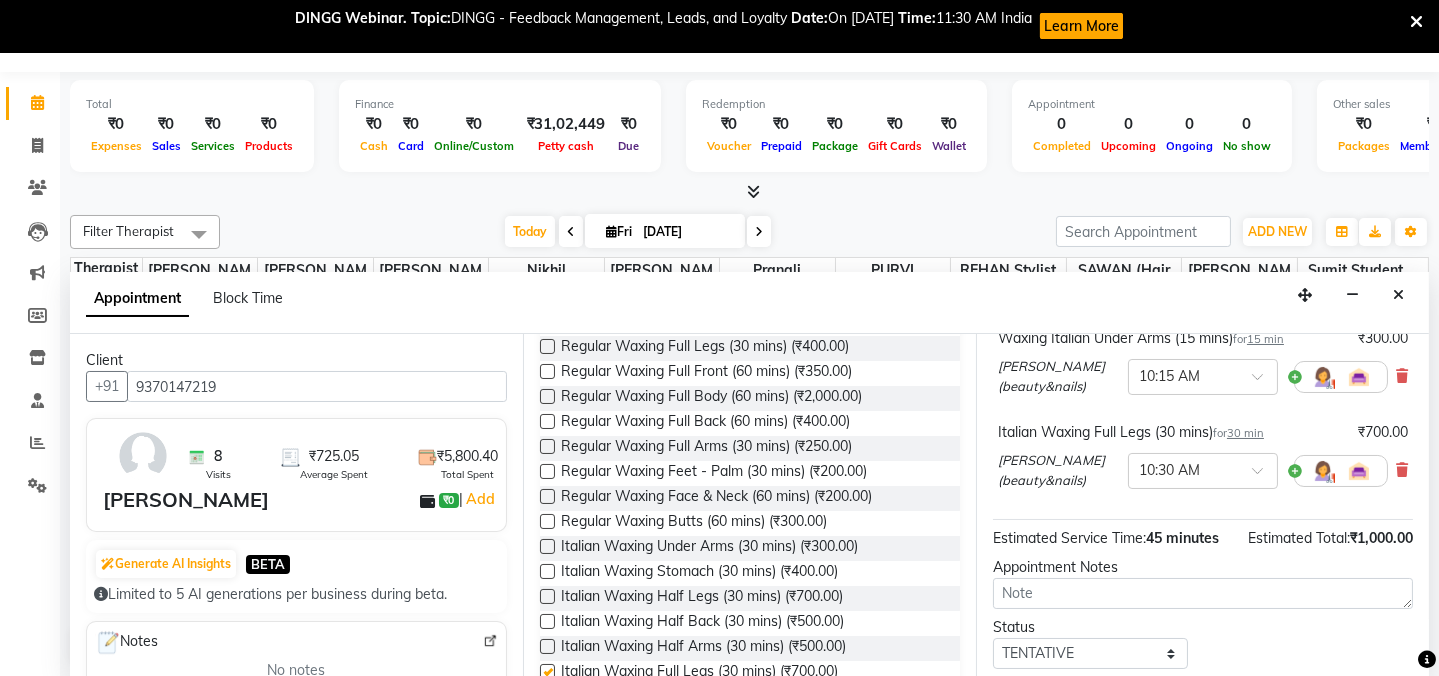 checkbox on "false" 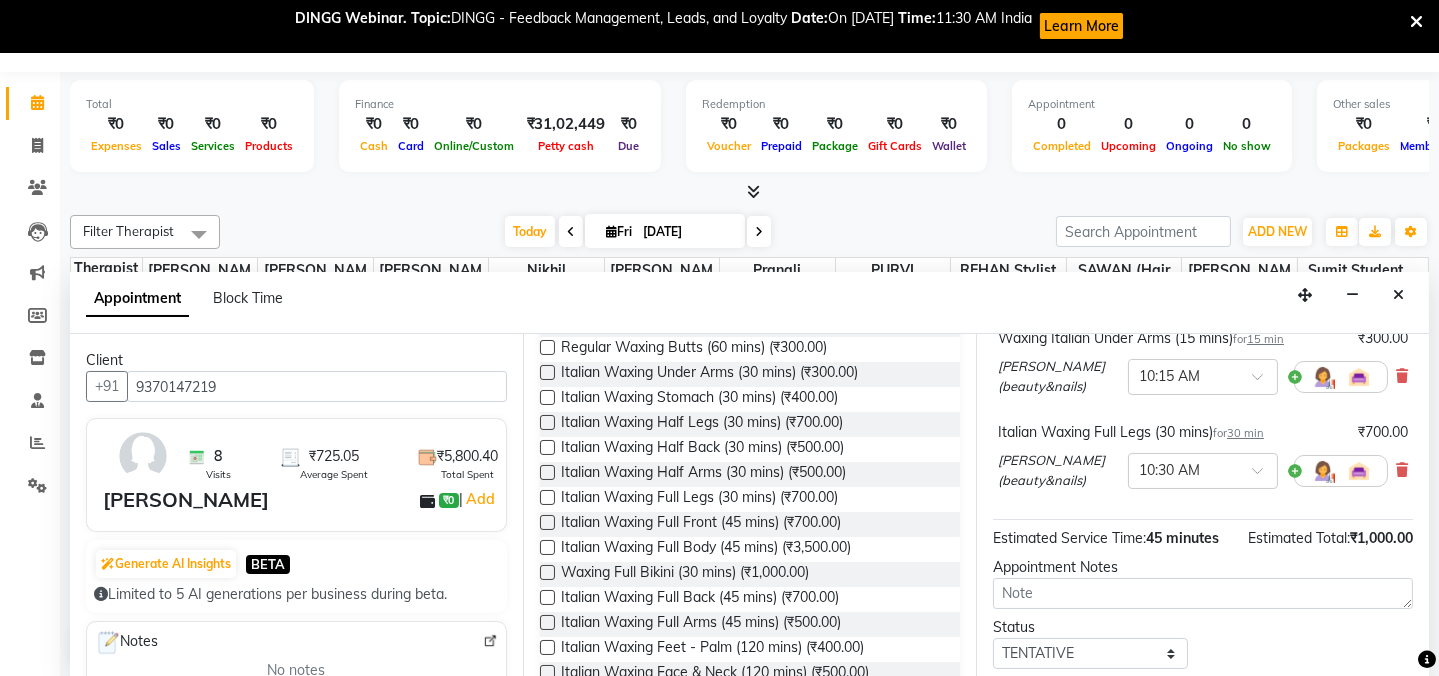 scroll, scrollTop: 662, scrollLeft: 0, axis: vertical 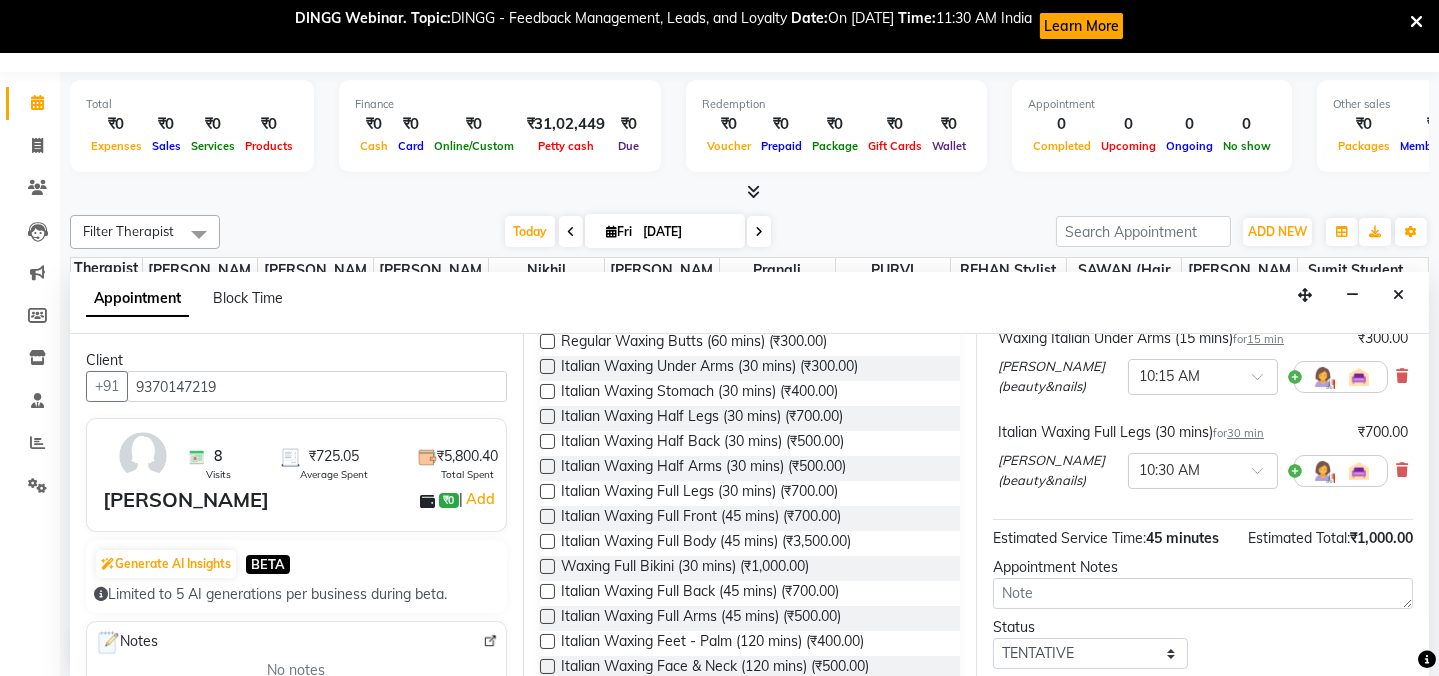 click at bounding box center (547, 616) 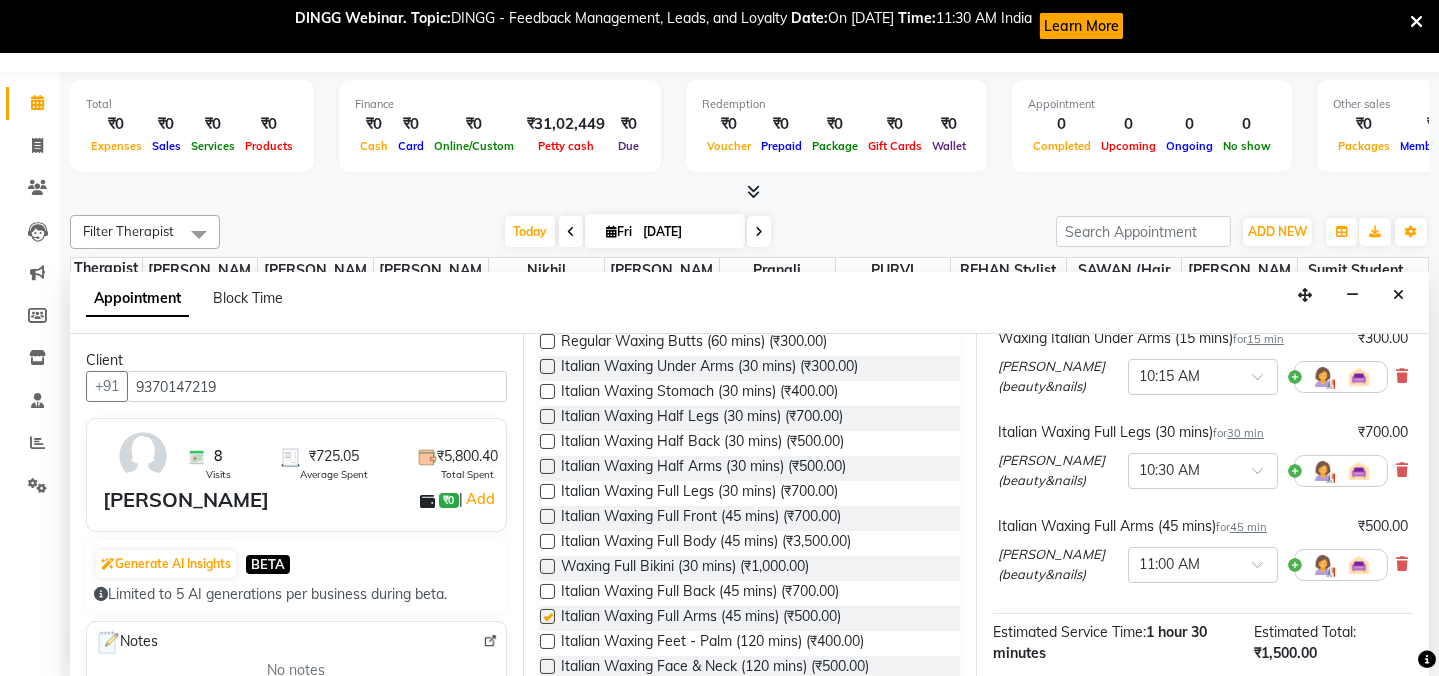 checkbox on "false" 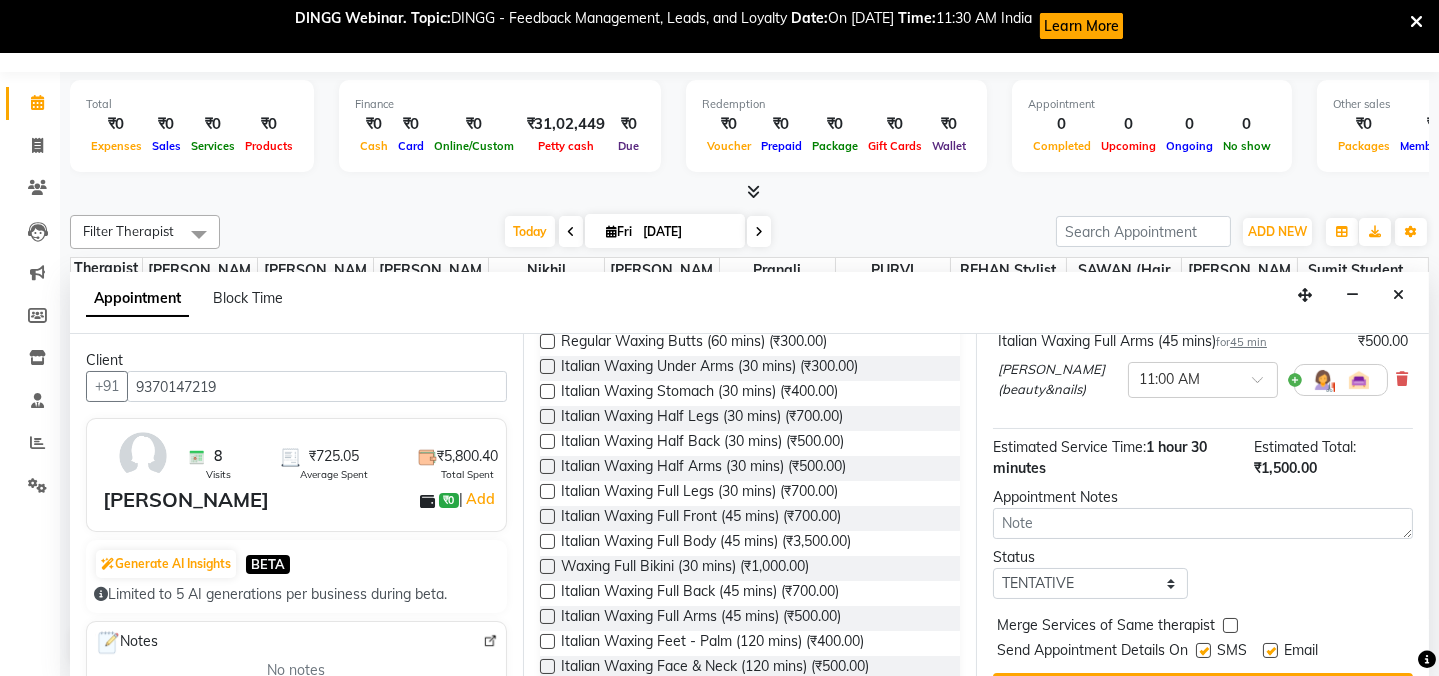 scroll, scrollTop: 393, scrollLeft: 0, axis: vertical 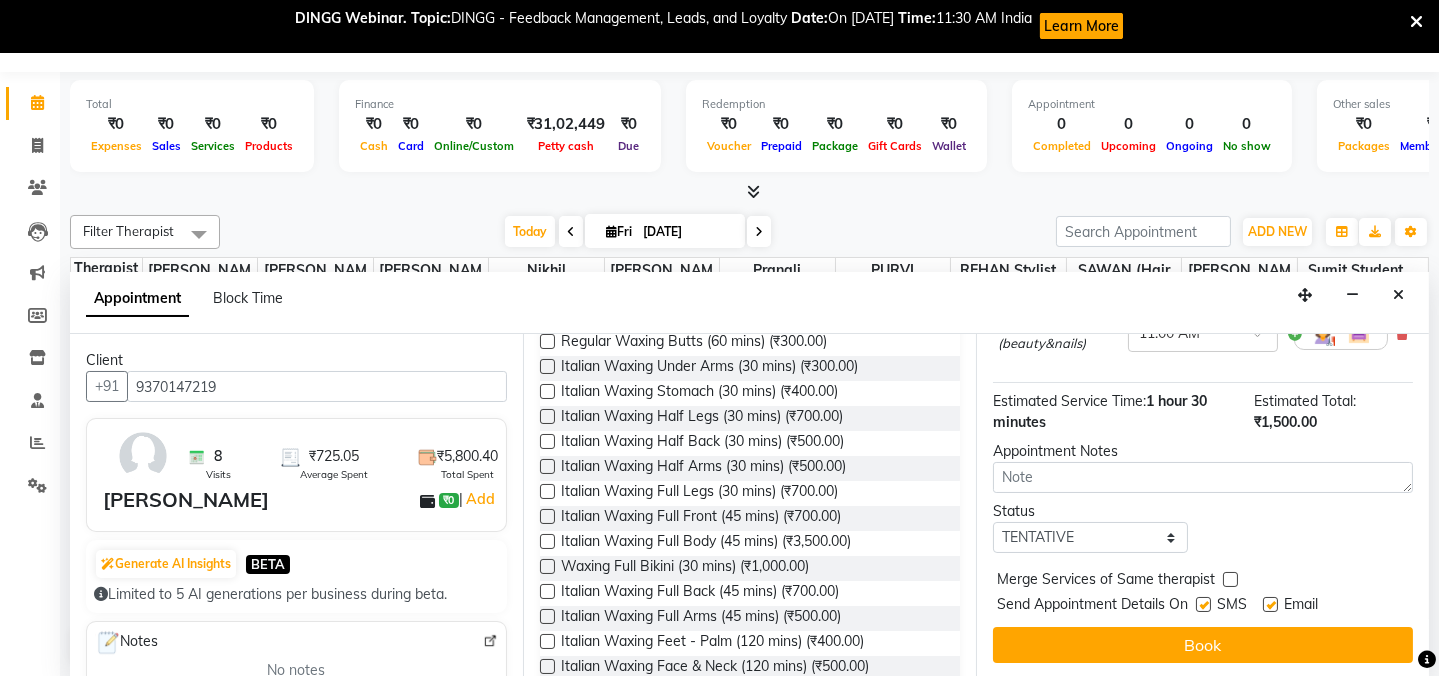 click at bounding box center (1203, 604) 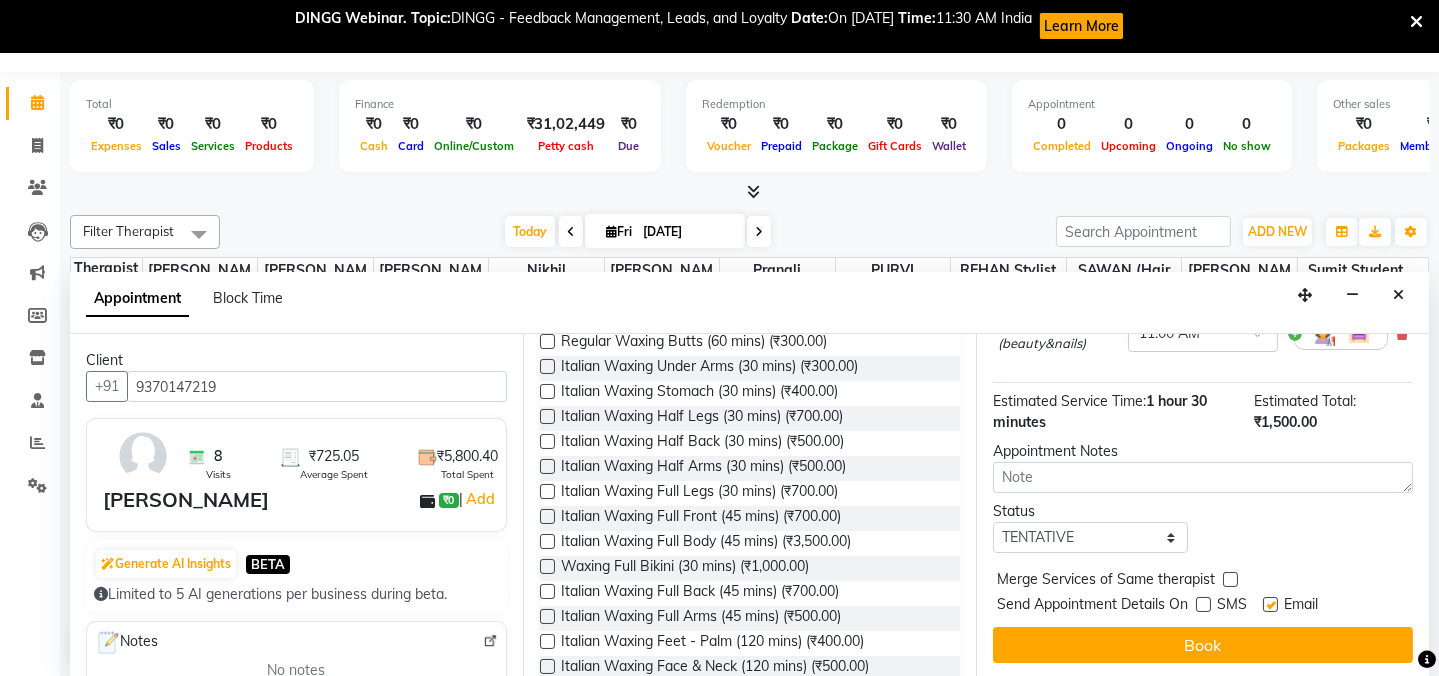 click at bounding box center (1270, 604) 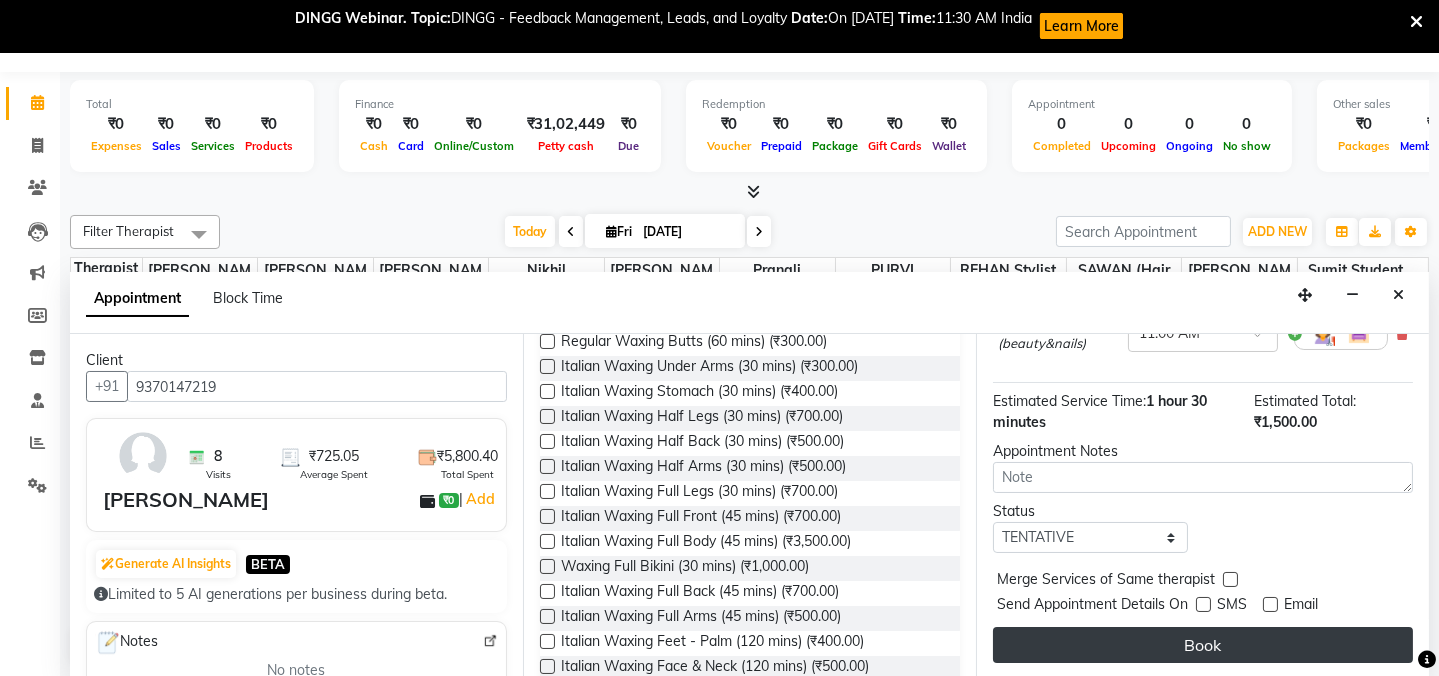 click on "Book" at bounding box center (1203, 645) 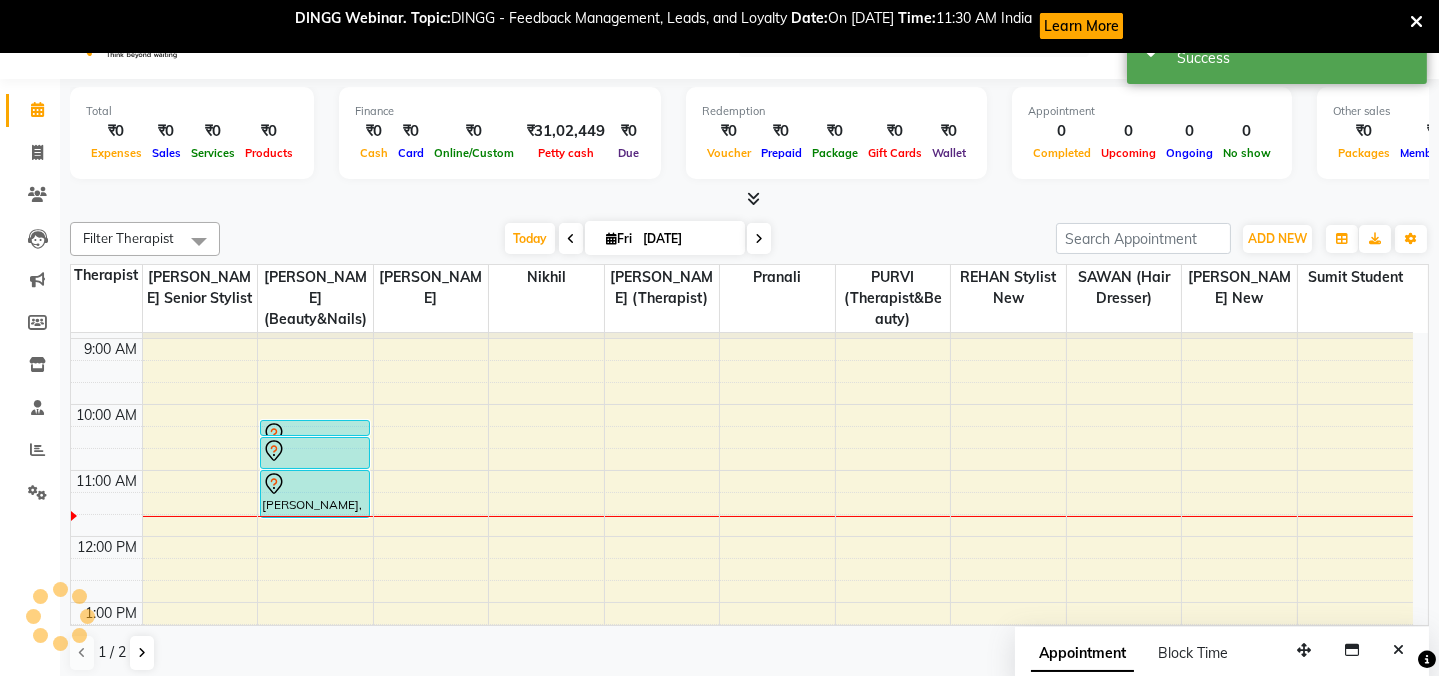scroll, scrollTop: 0, scrollLeft: 0, axis: both 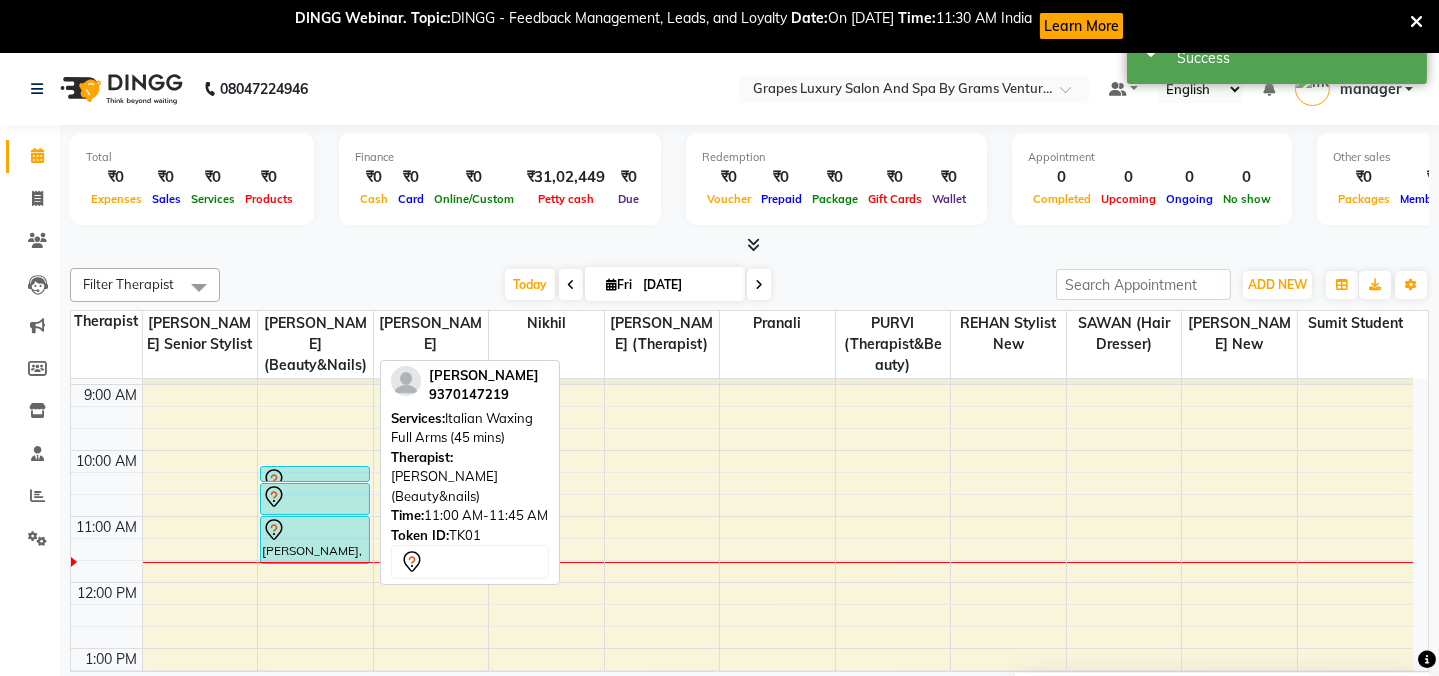 click at bounding box center (315, 530) 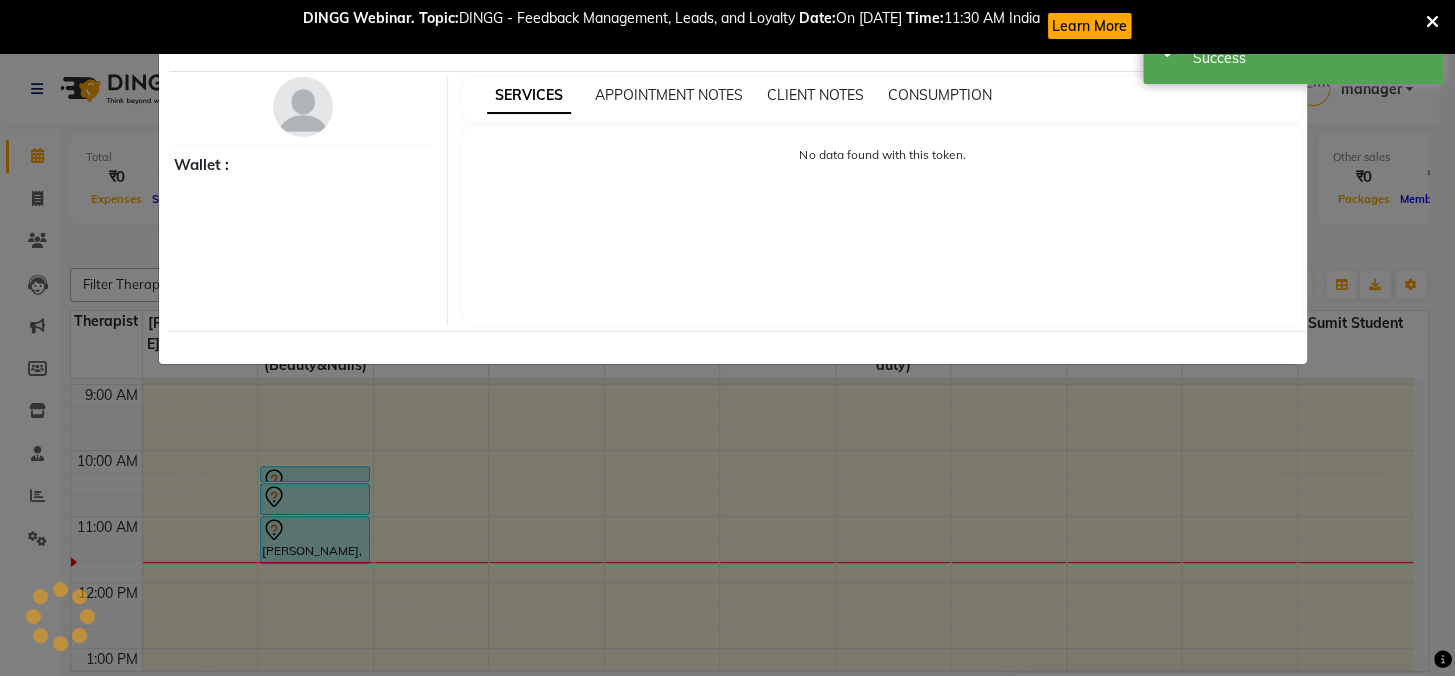 select on "7" 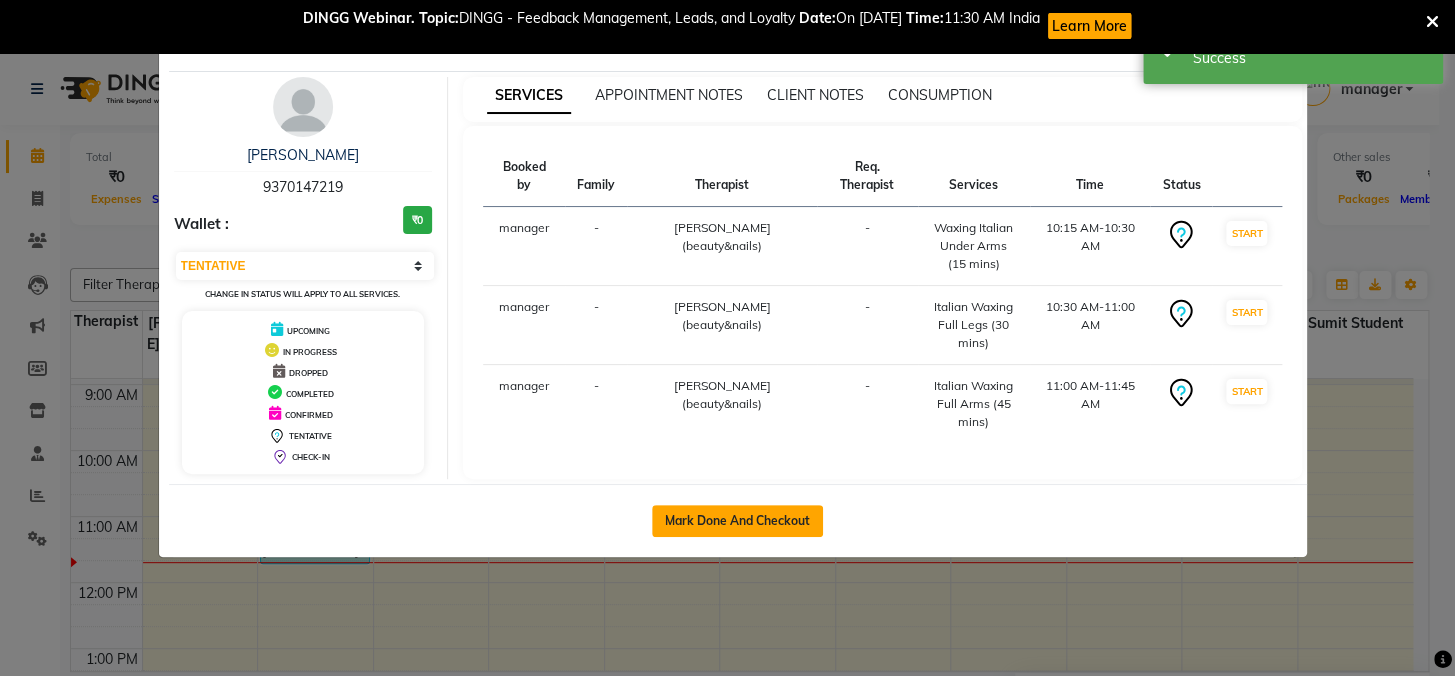 click on "Mark Done And Checkout" 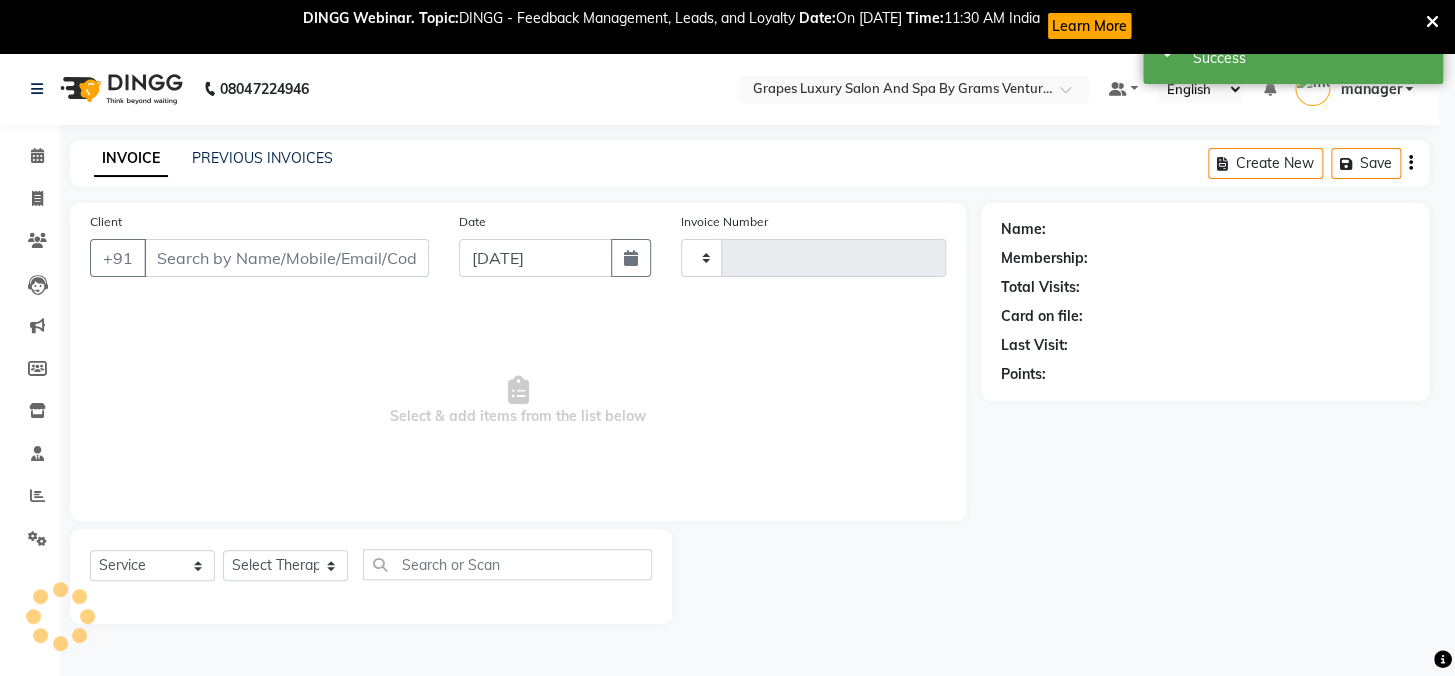 type on "1622" 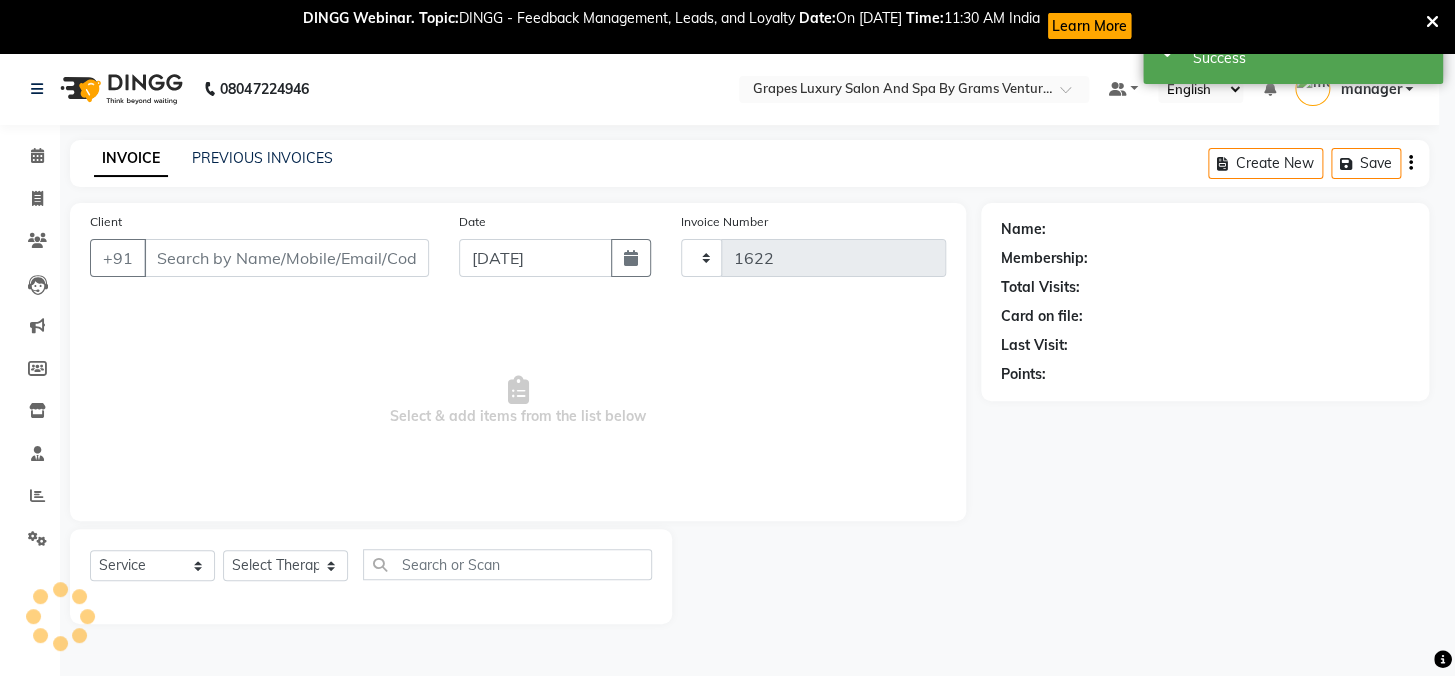 select on "3585" 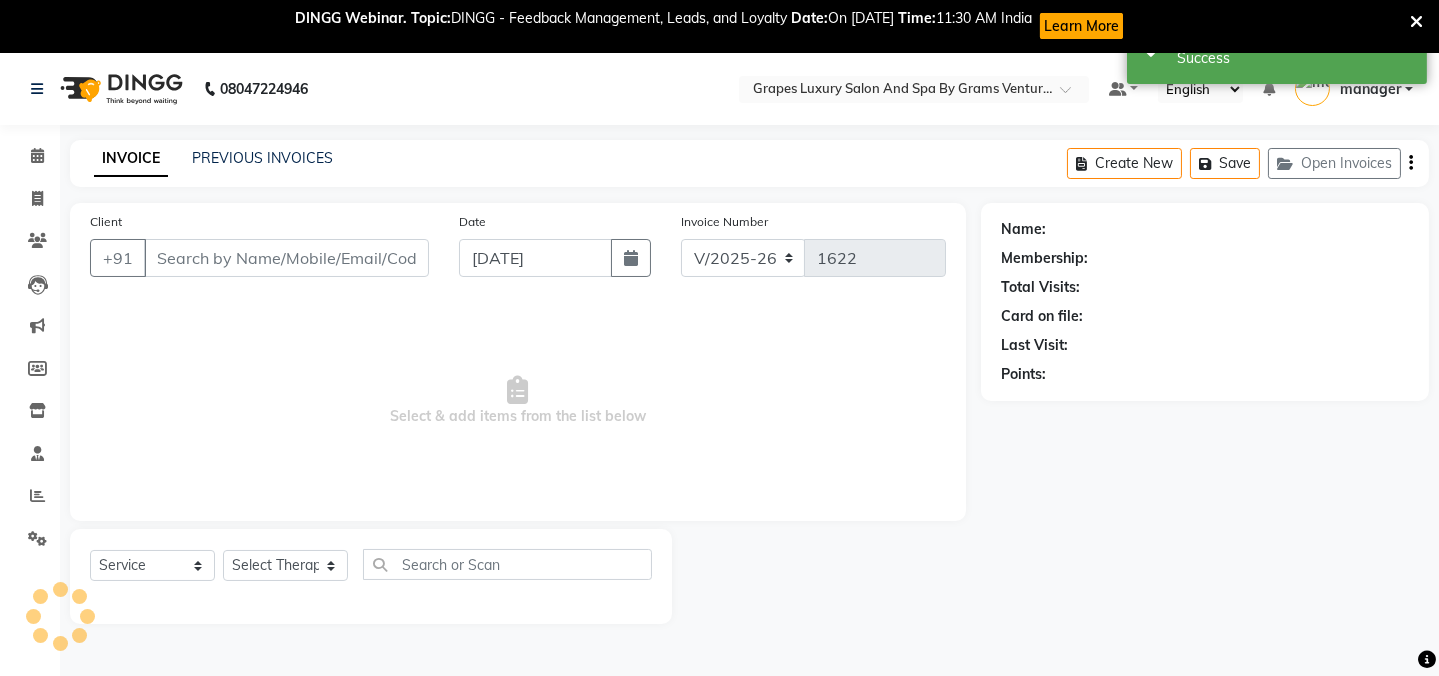 type on "9370147219" 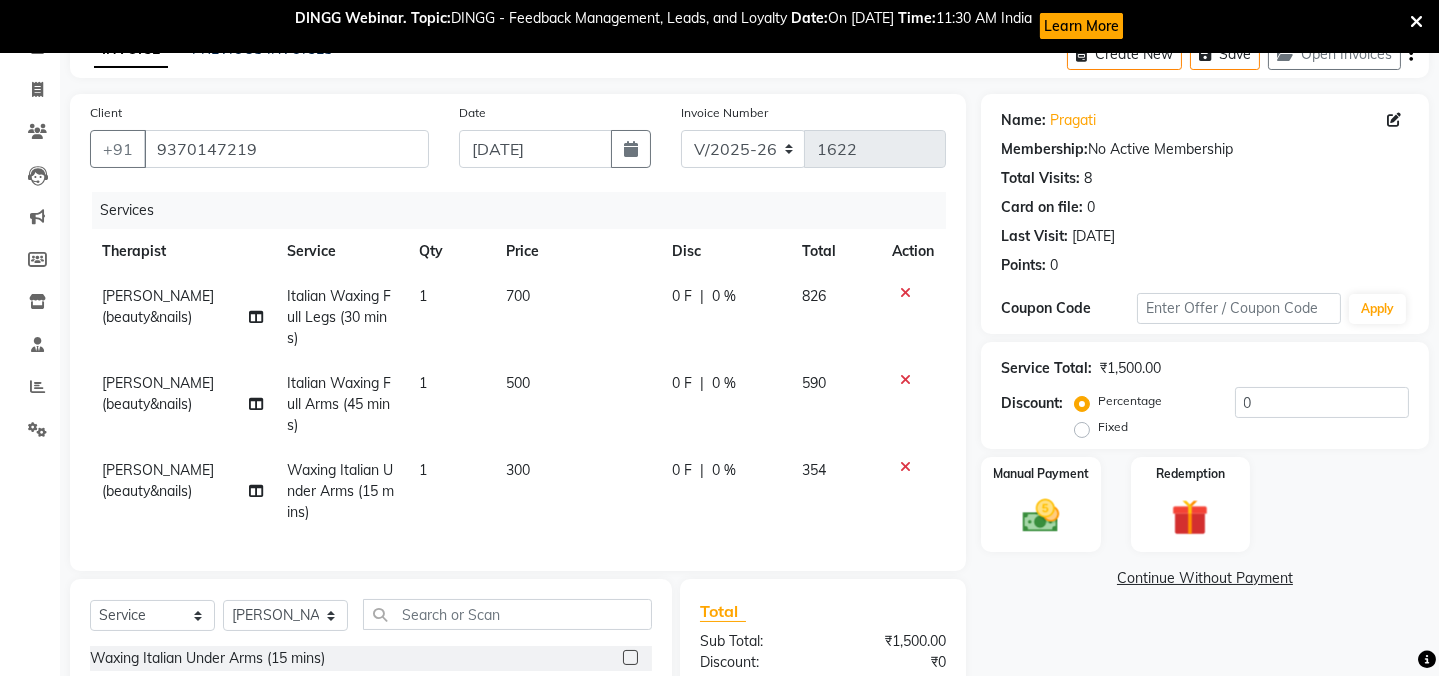 scroll, scrollTop: 141, scrollLeft: 0, axis: vertical 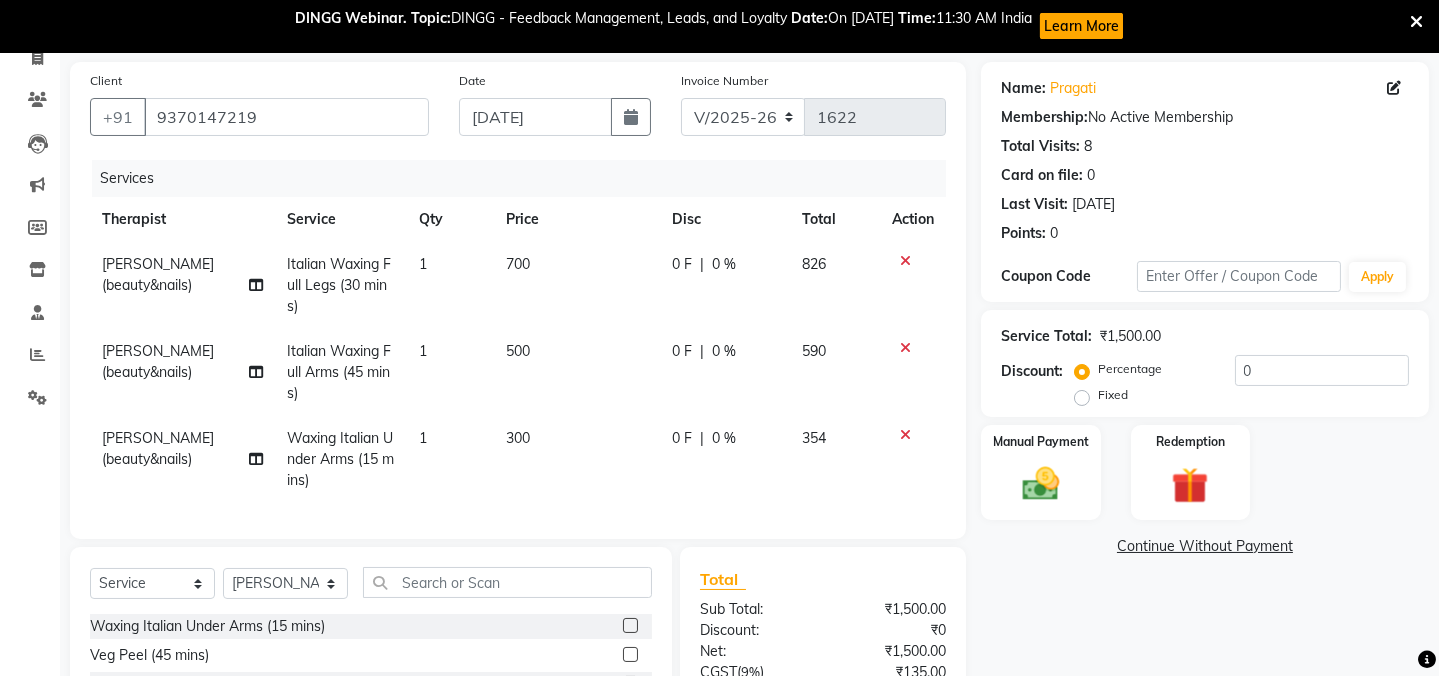 click on "500" 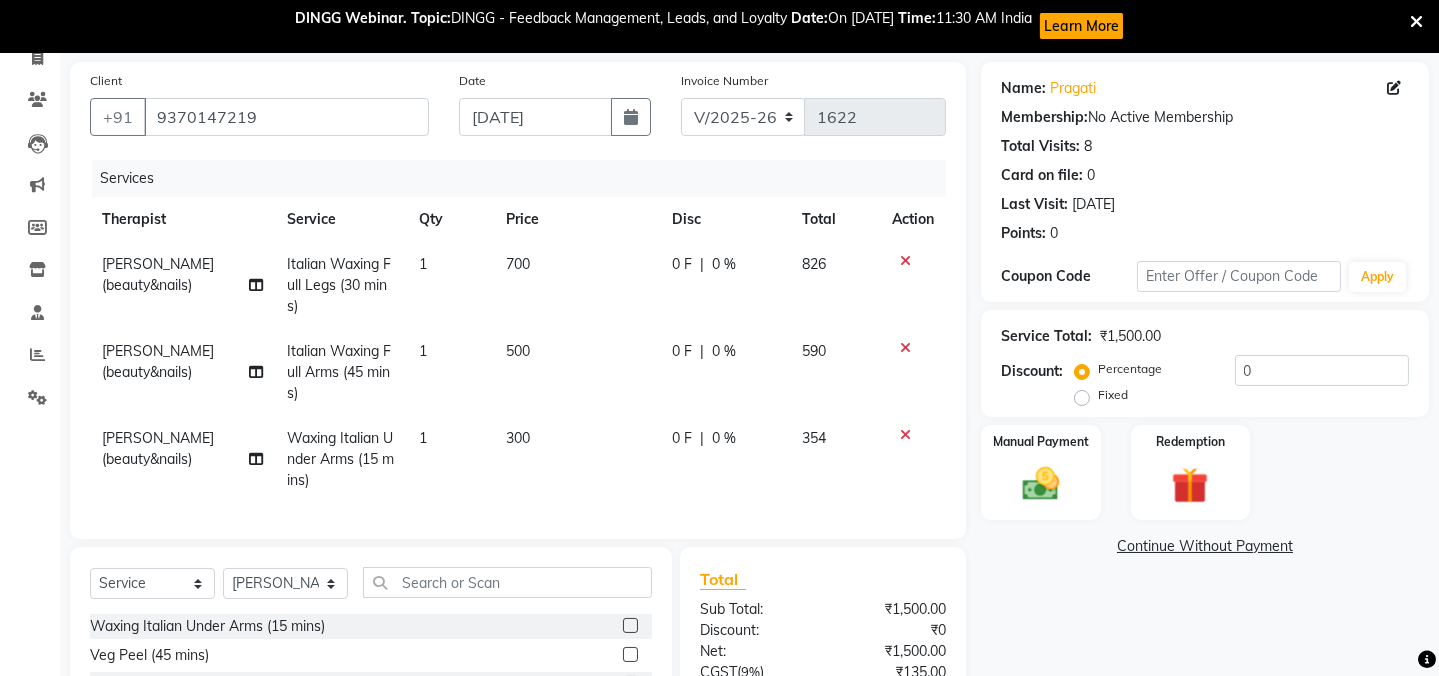 select on "33161" 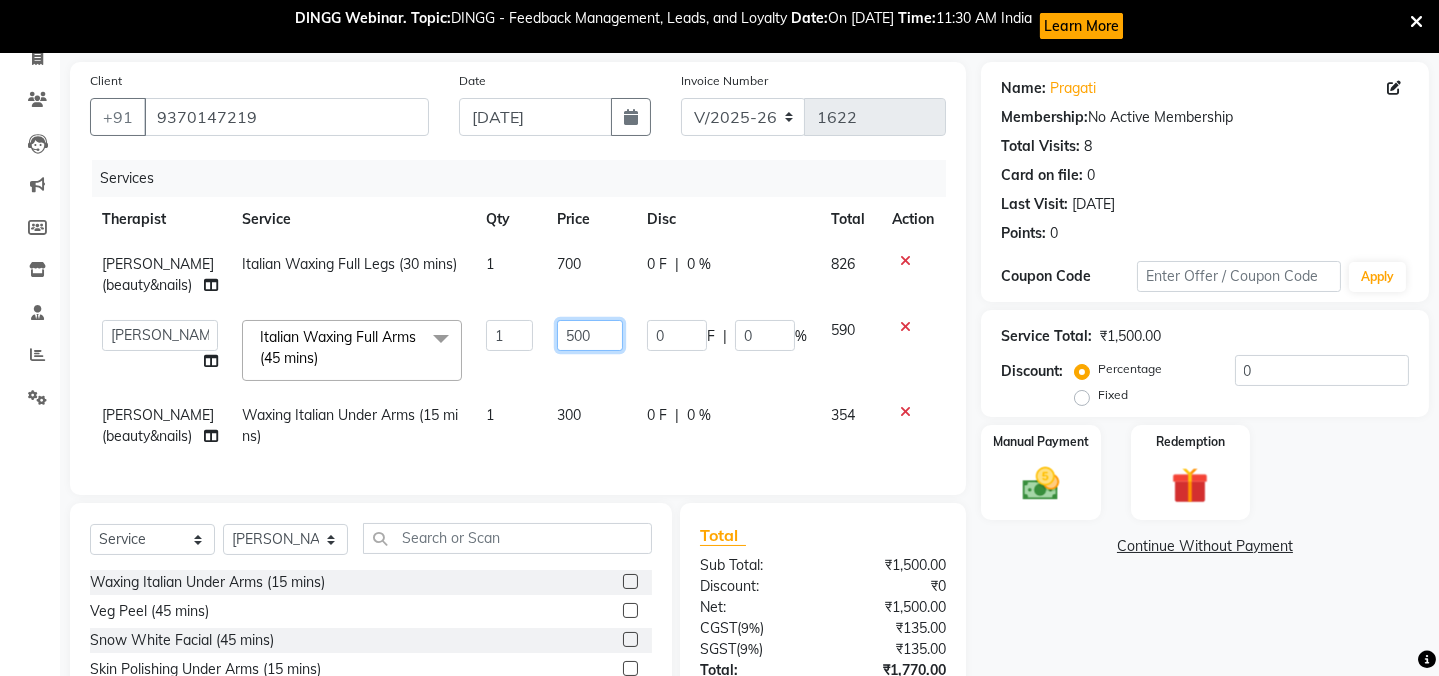 click on "500" 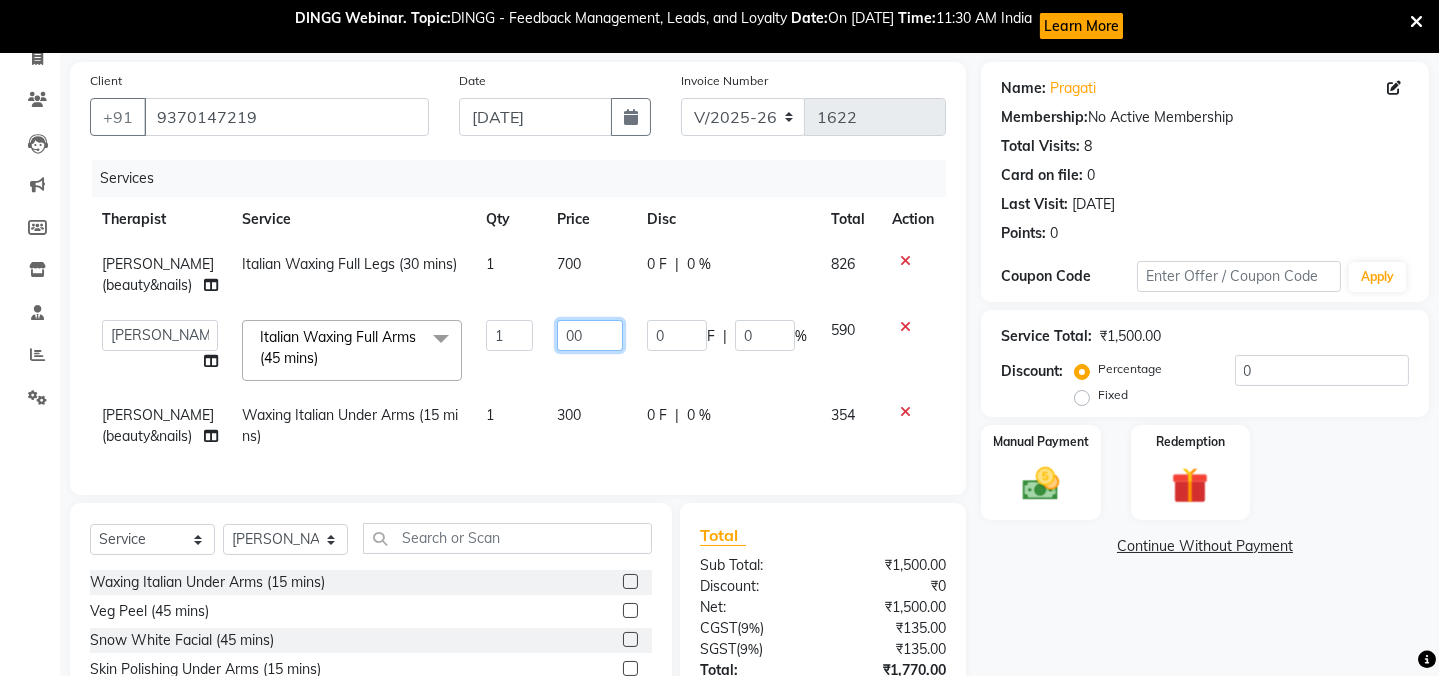 type on "600" 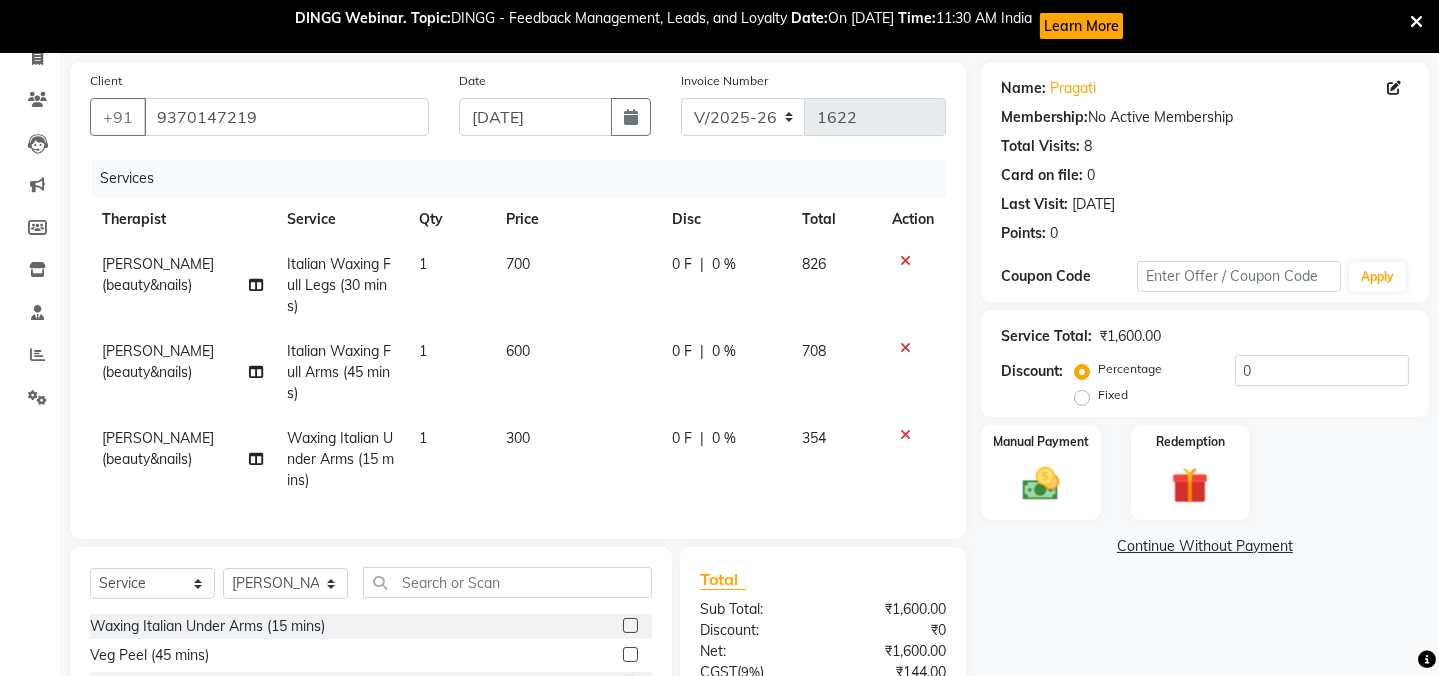 click on "700" 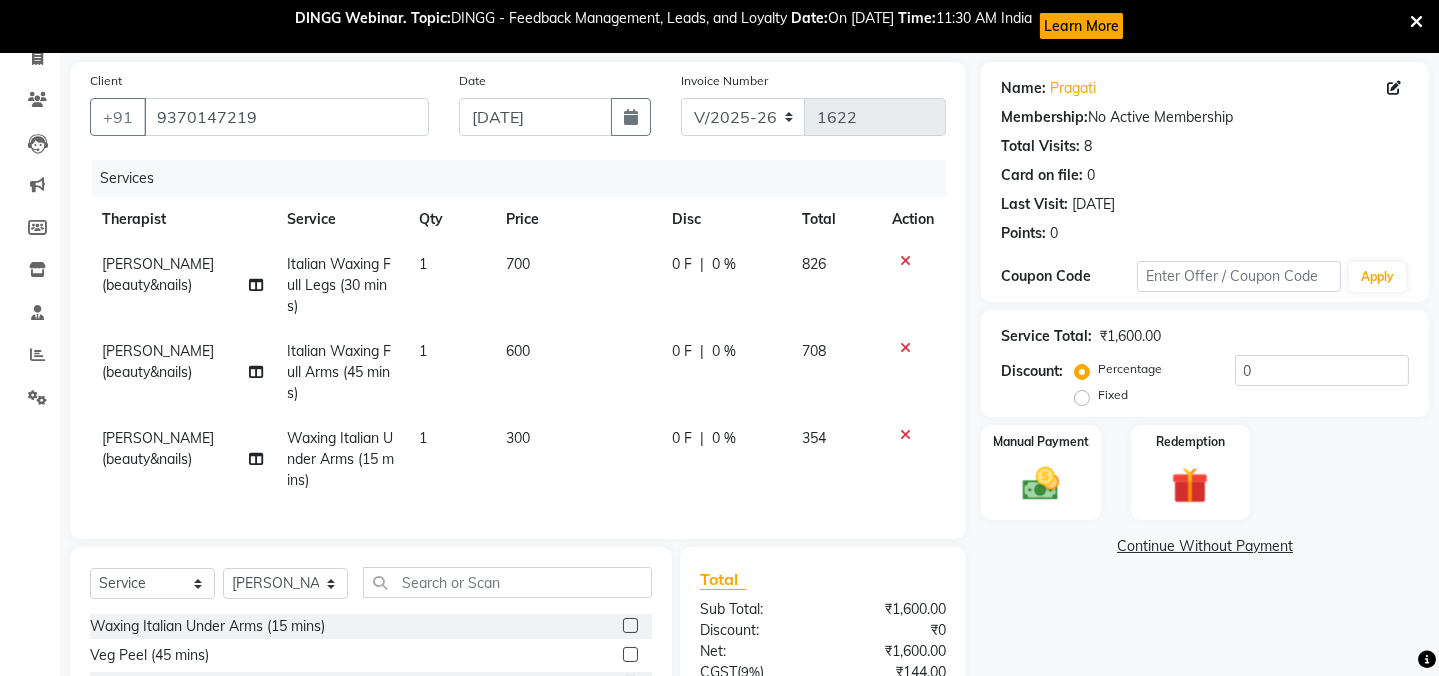 select on "33161" 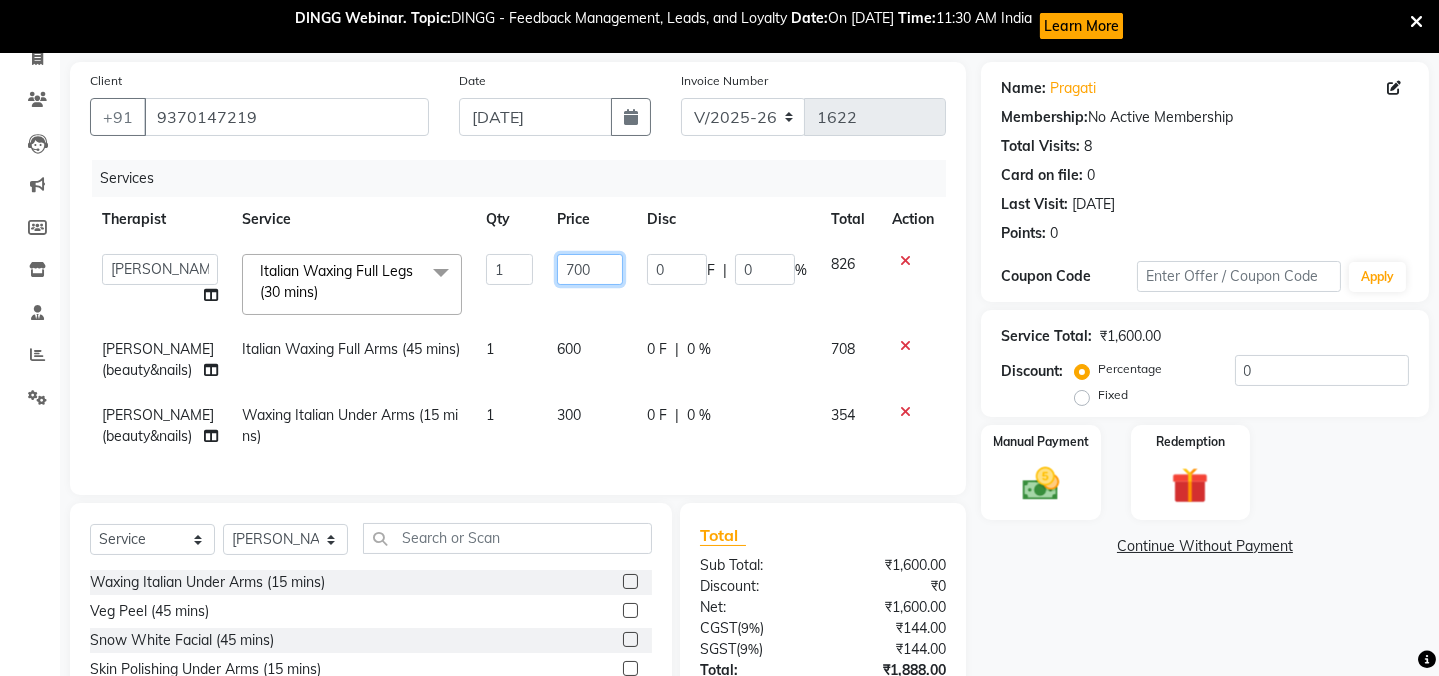 click on "700" 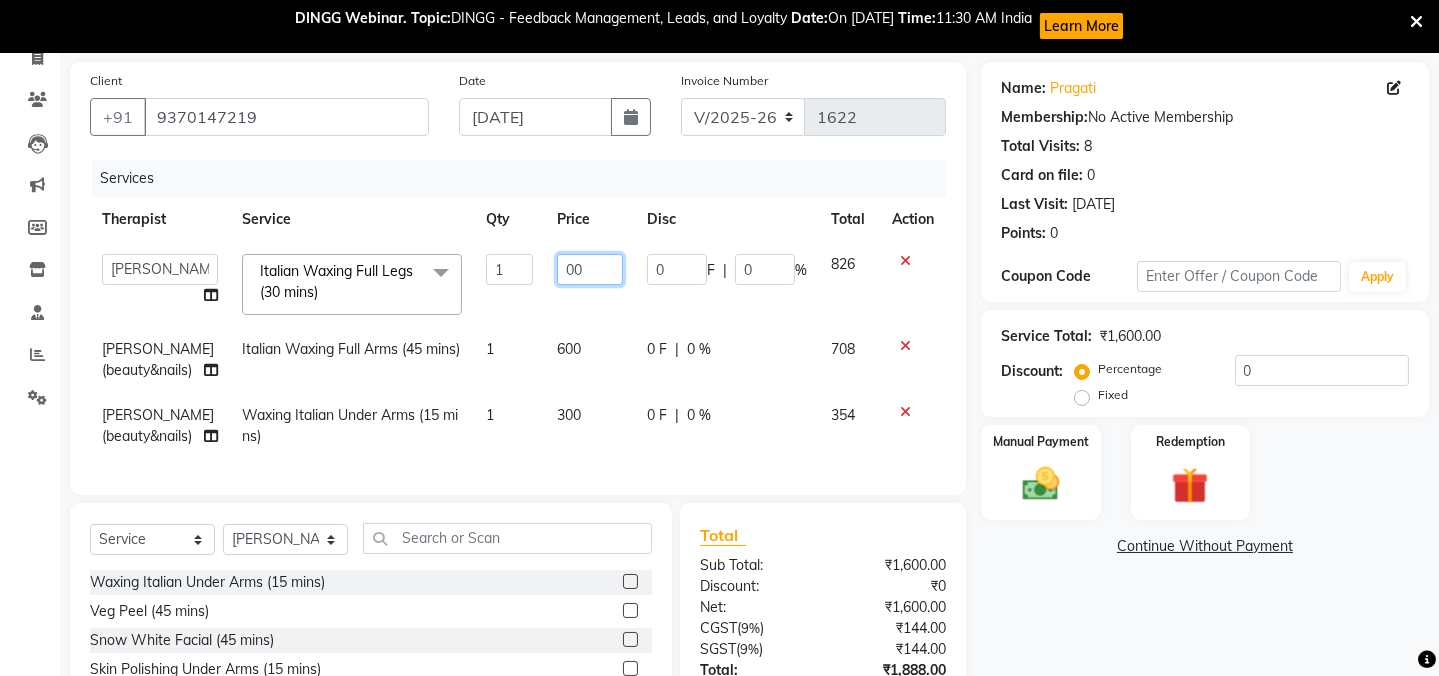 type on "800" 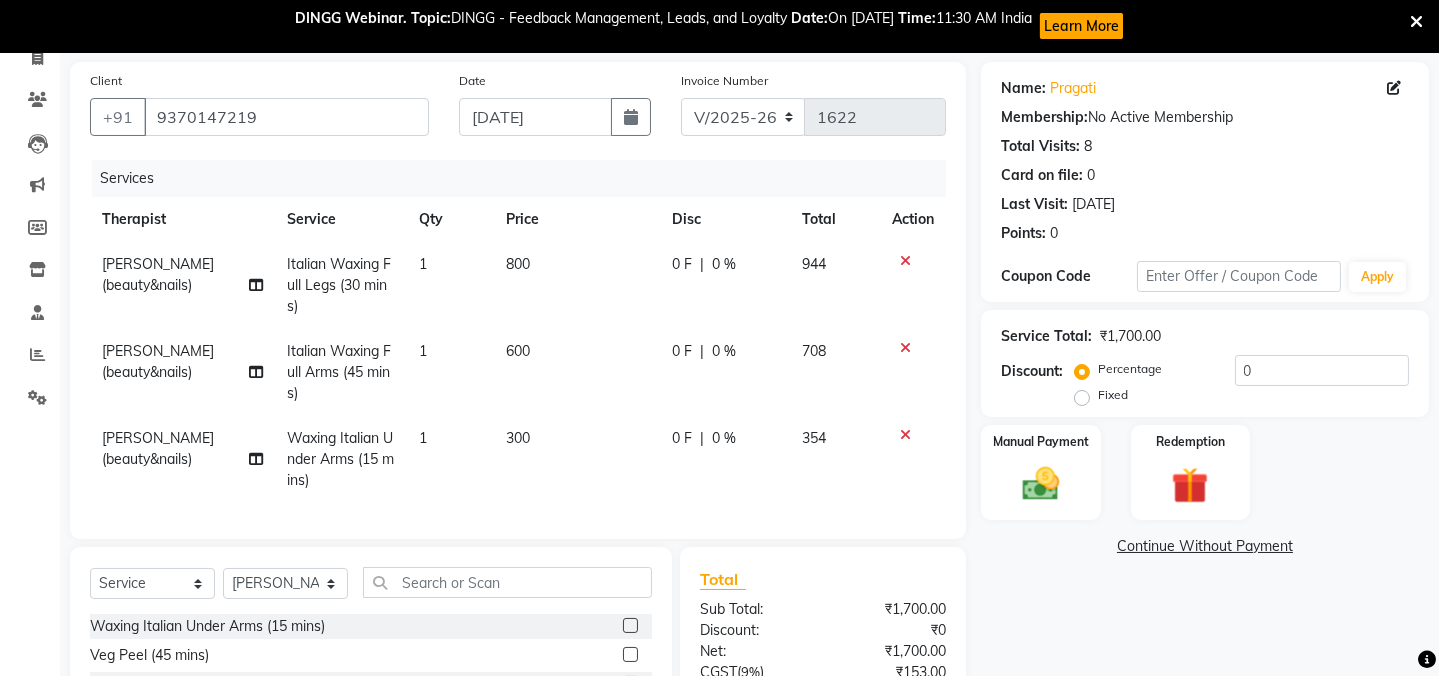 click on "Name: Pragati  Membership:  No Active Membership  Total Visits:  8 Card on file:  0 Last Visit:   06-07-2025 Points:   0  Coupon Code Apply Service Total:  ₹1,700.00  Discount:  Percentage   Fixed  0 Manual Payment Redemption  Continue Without Payment" 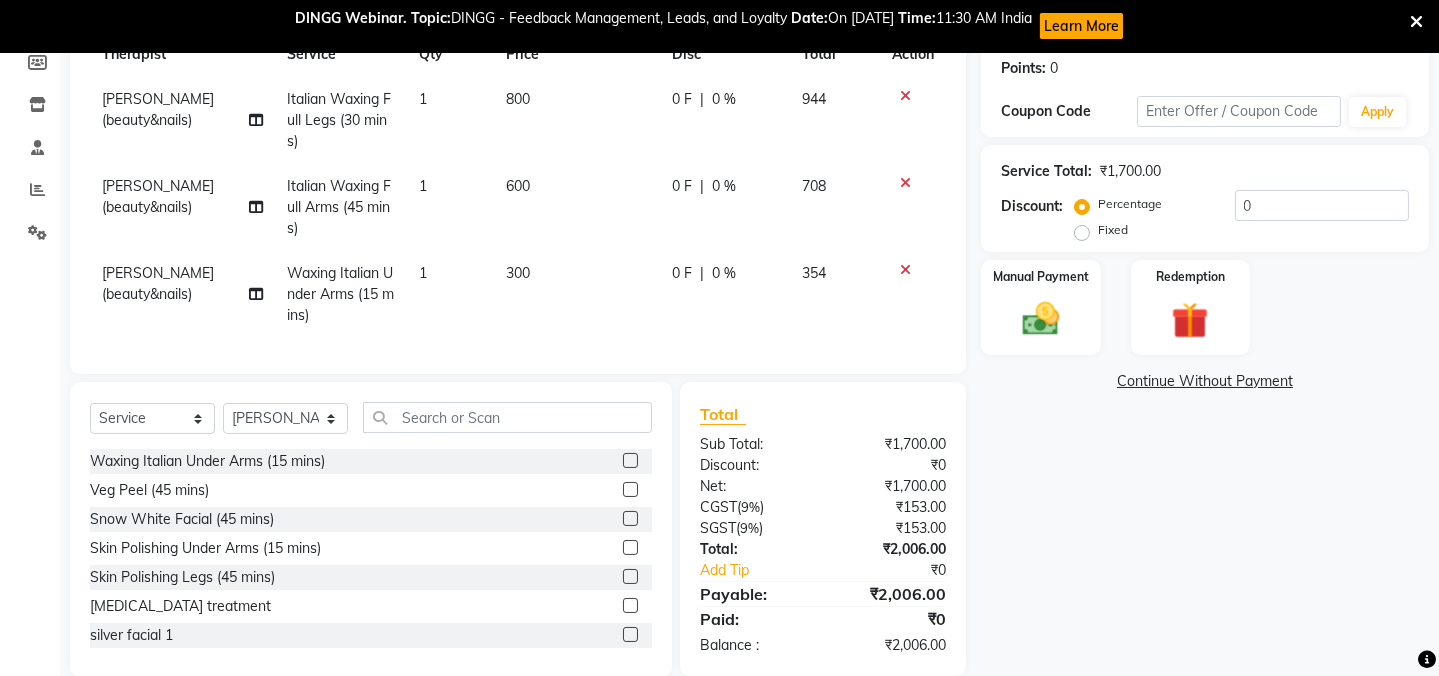 scroll, scrollTop: 352, scrollLeft: 0, axis: vertical 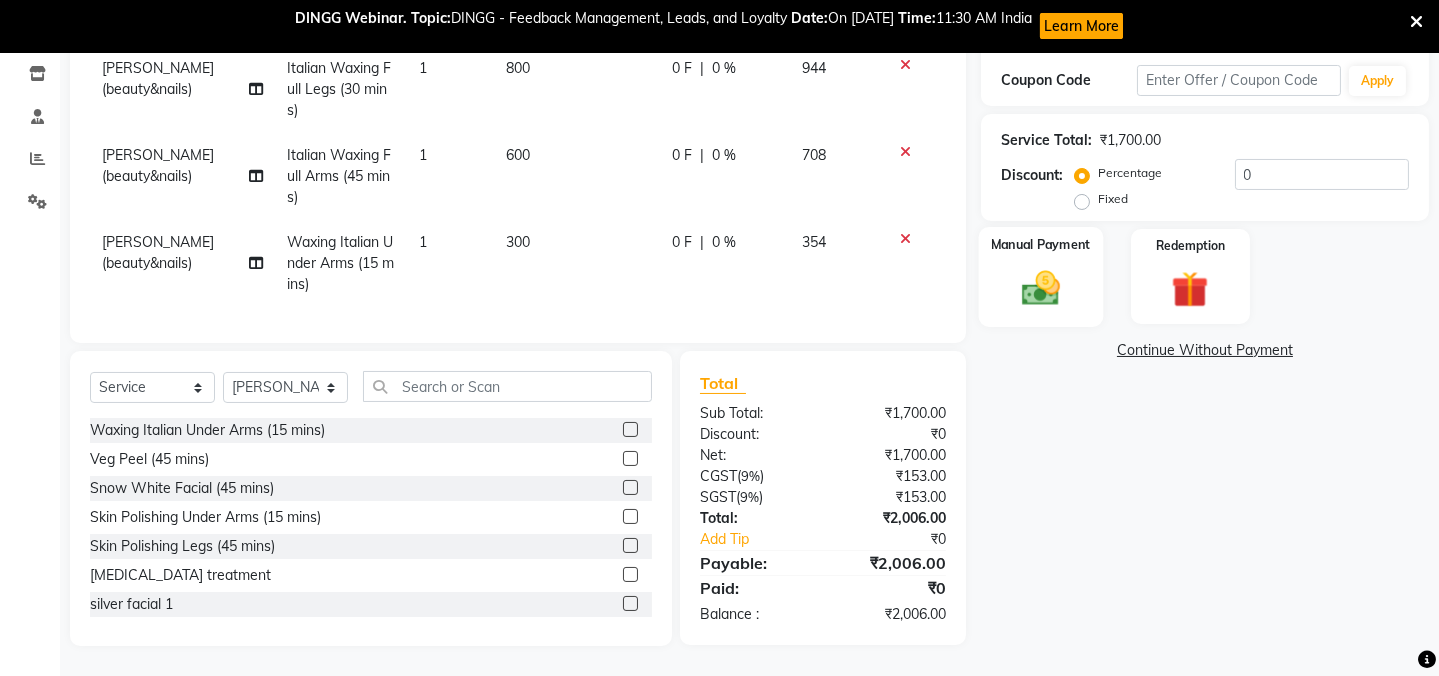 click 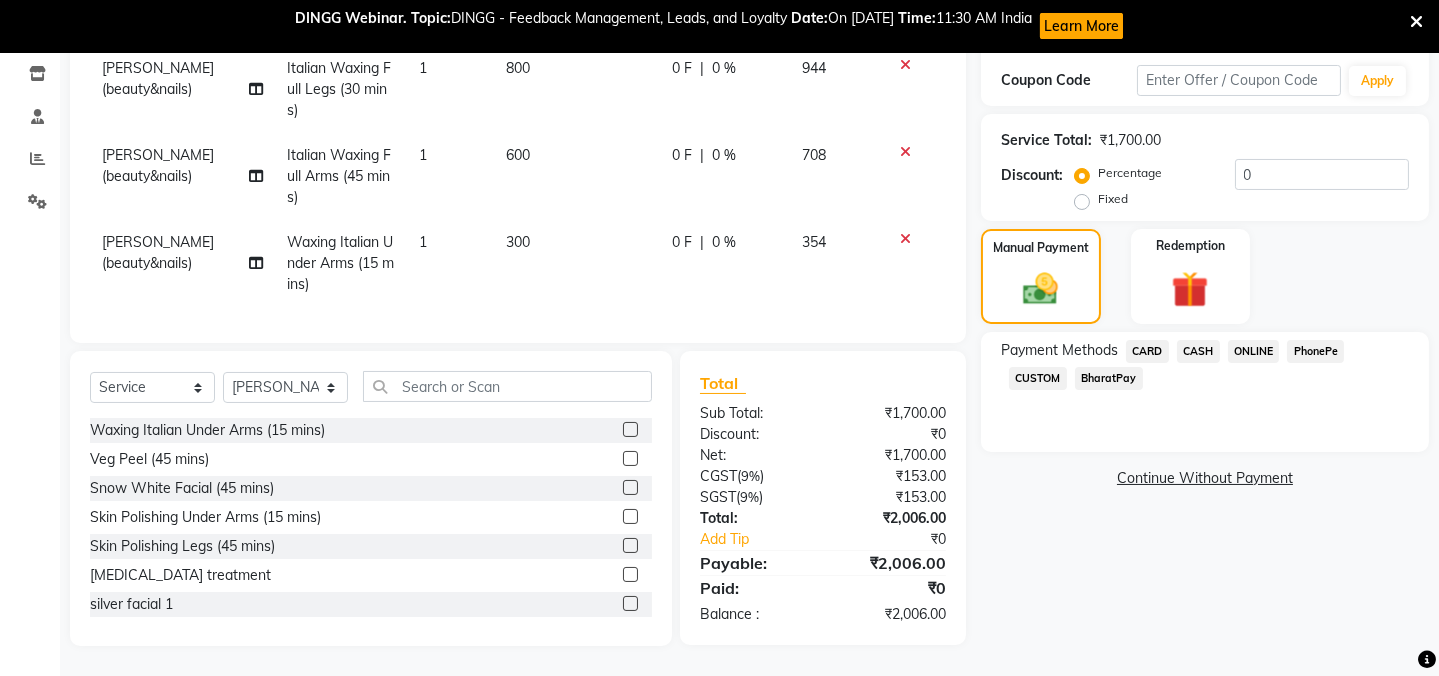 click on "ONLINE" 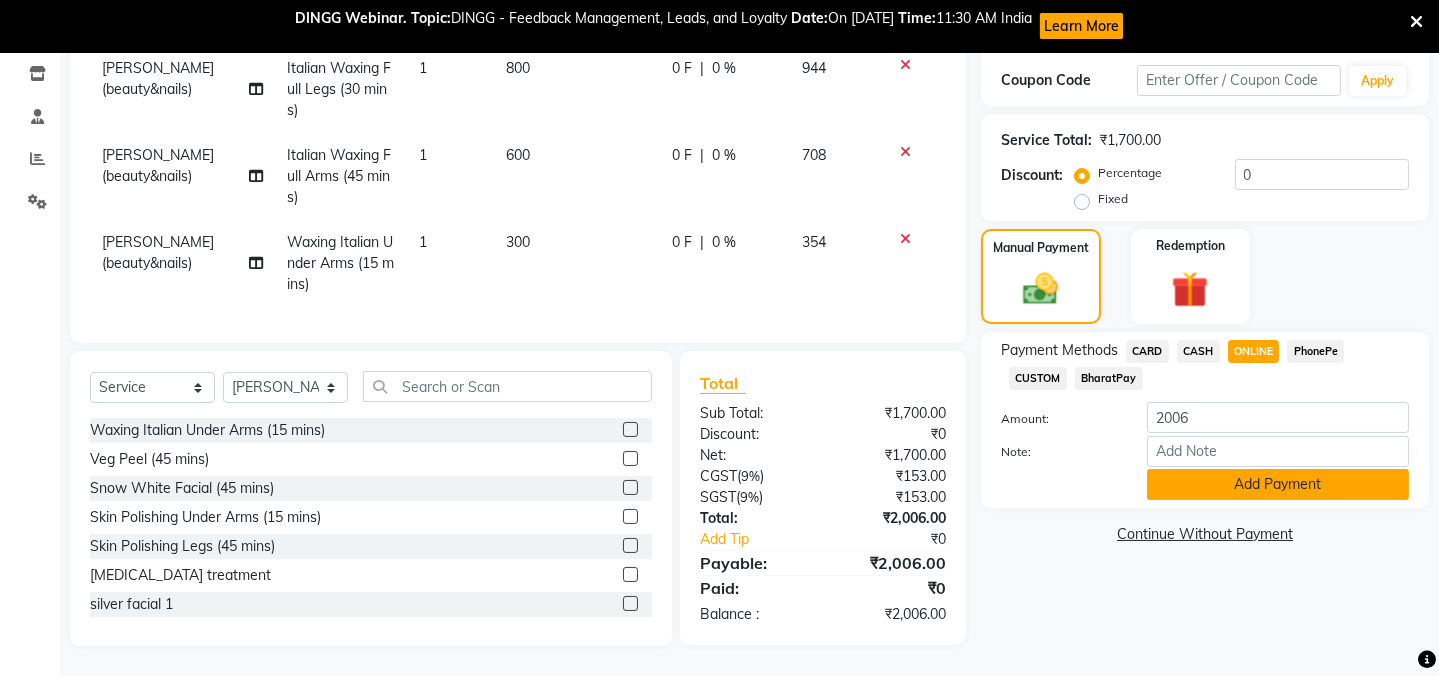 click on "Add Payment" 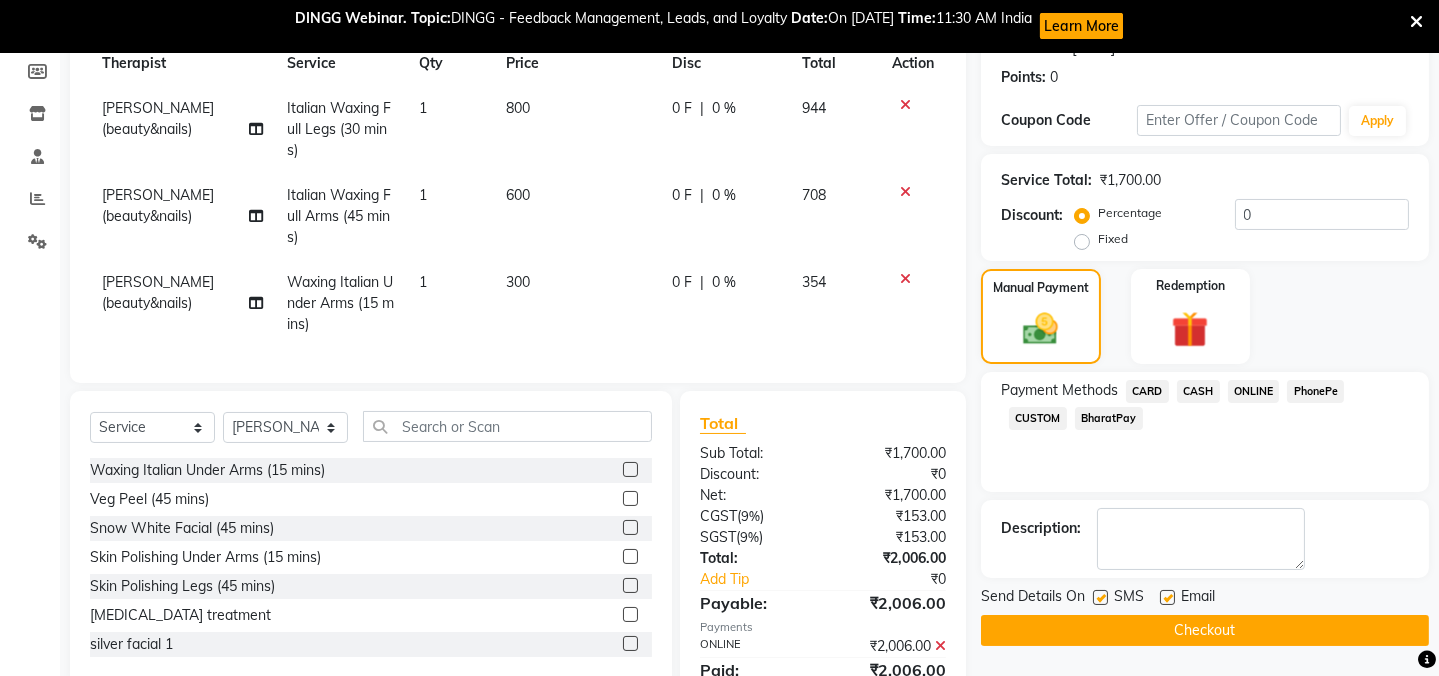 scroll, scrollTop: 393, scrollLeft: 0, axis: vertical 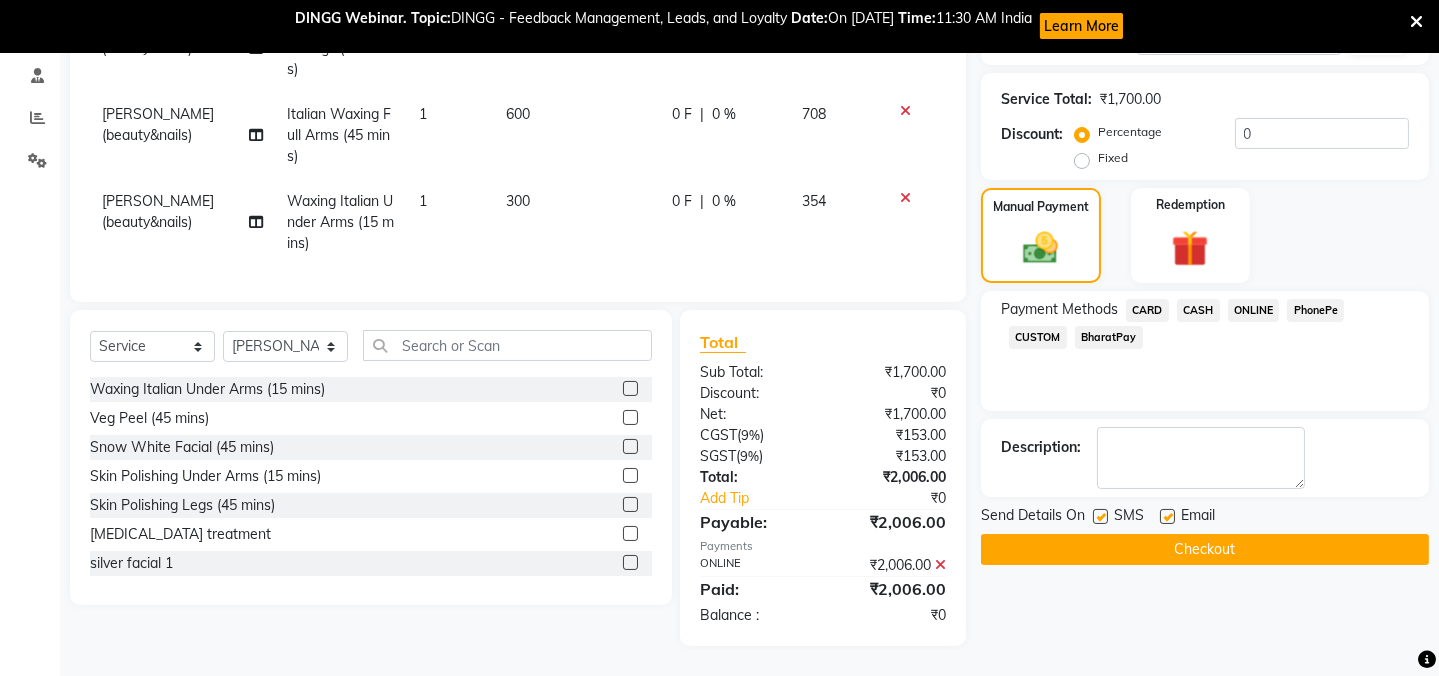 click 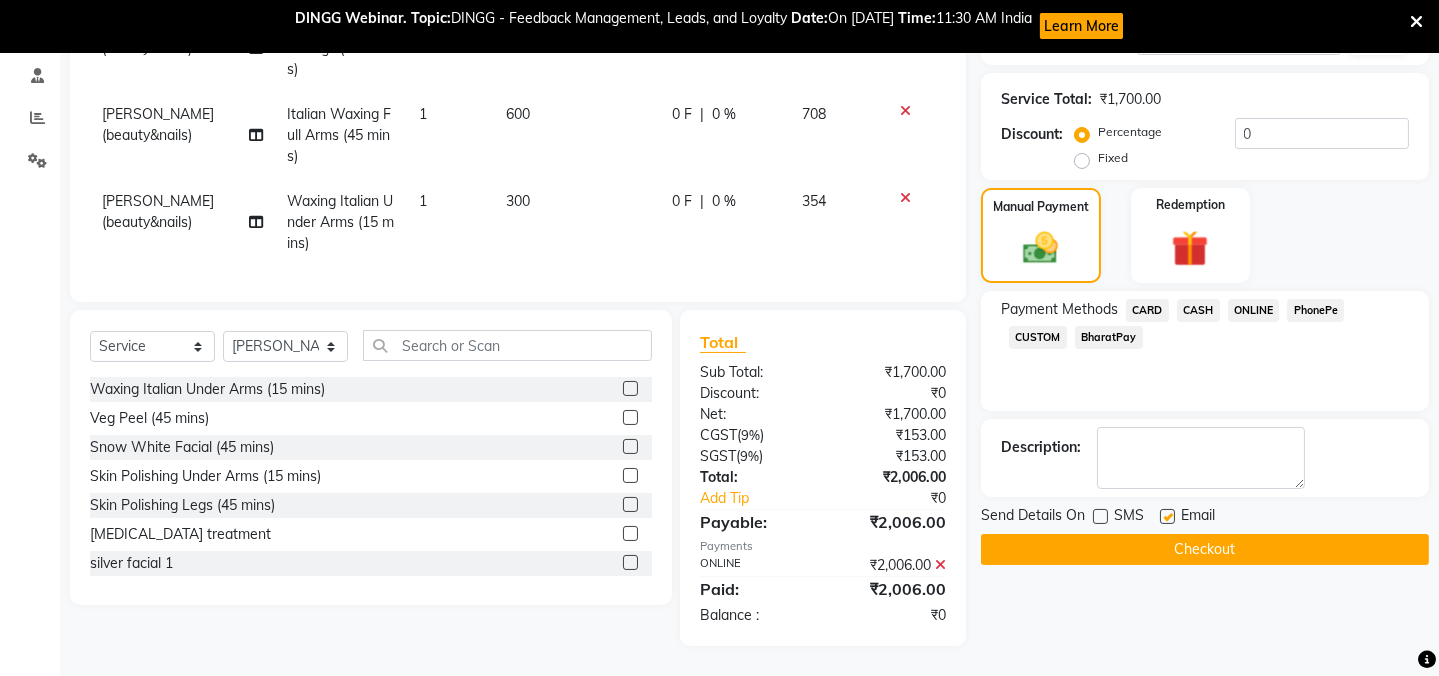 click 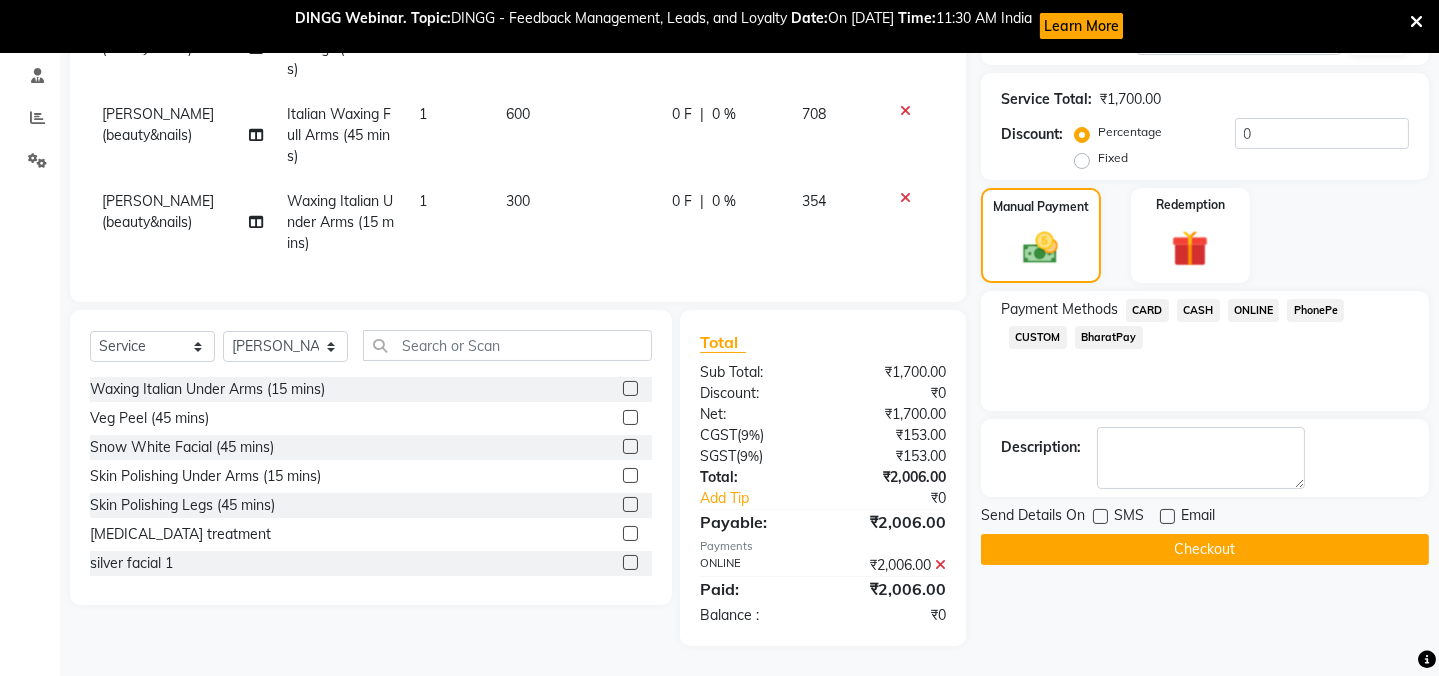 click on "Checkout" 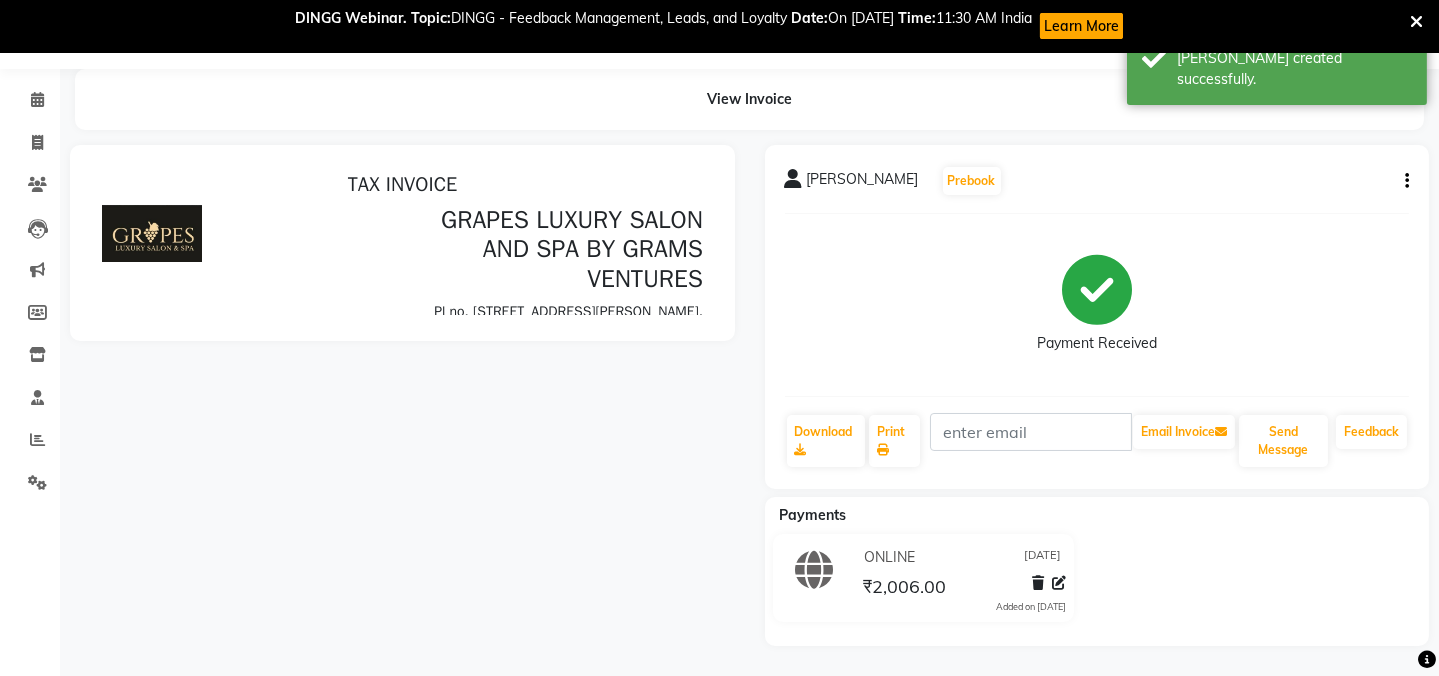 scroll, scrollTop: 0, scrollLeft: 0, axis: both 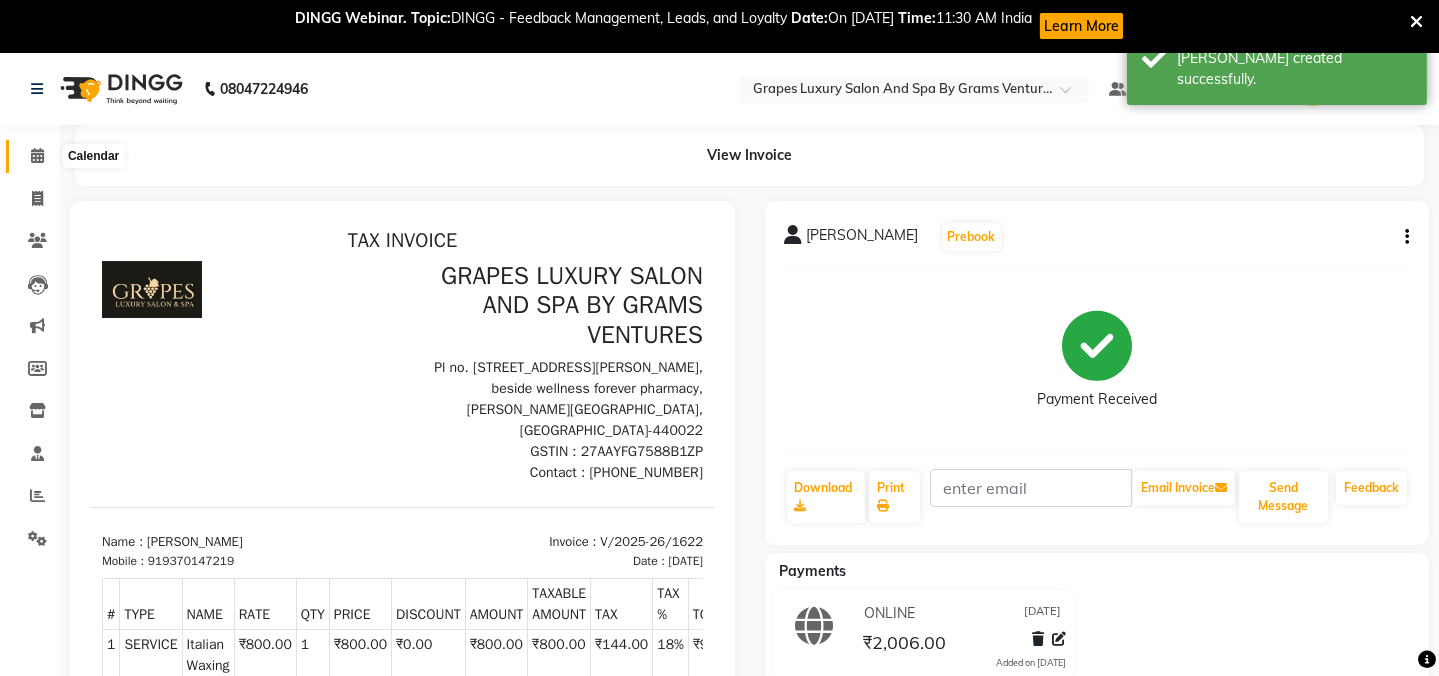 click 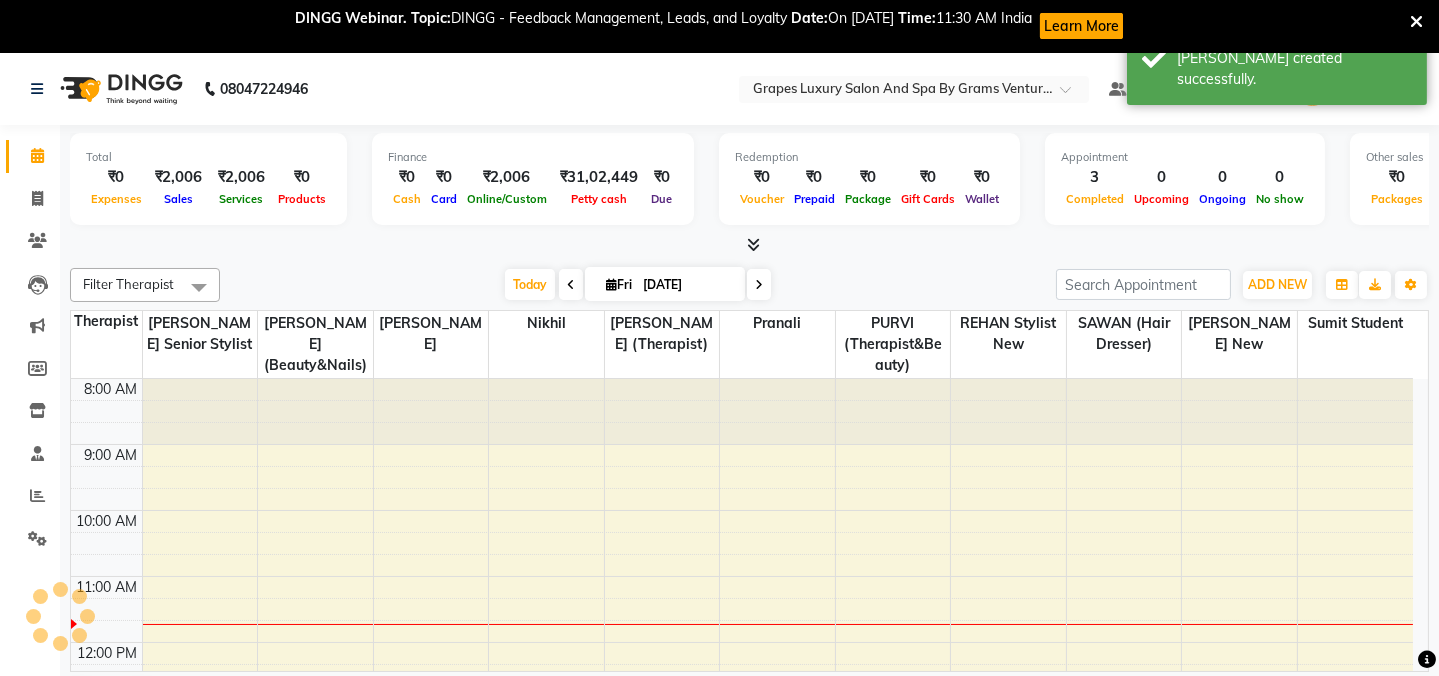 scroll, scrollTop: 197, scrollLeft: 0, axis: vertical 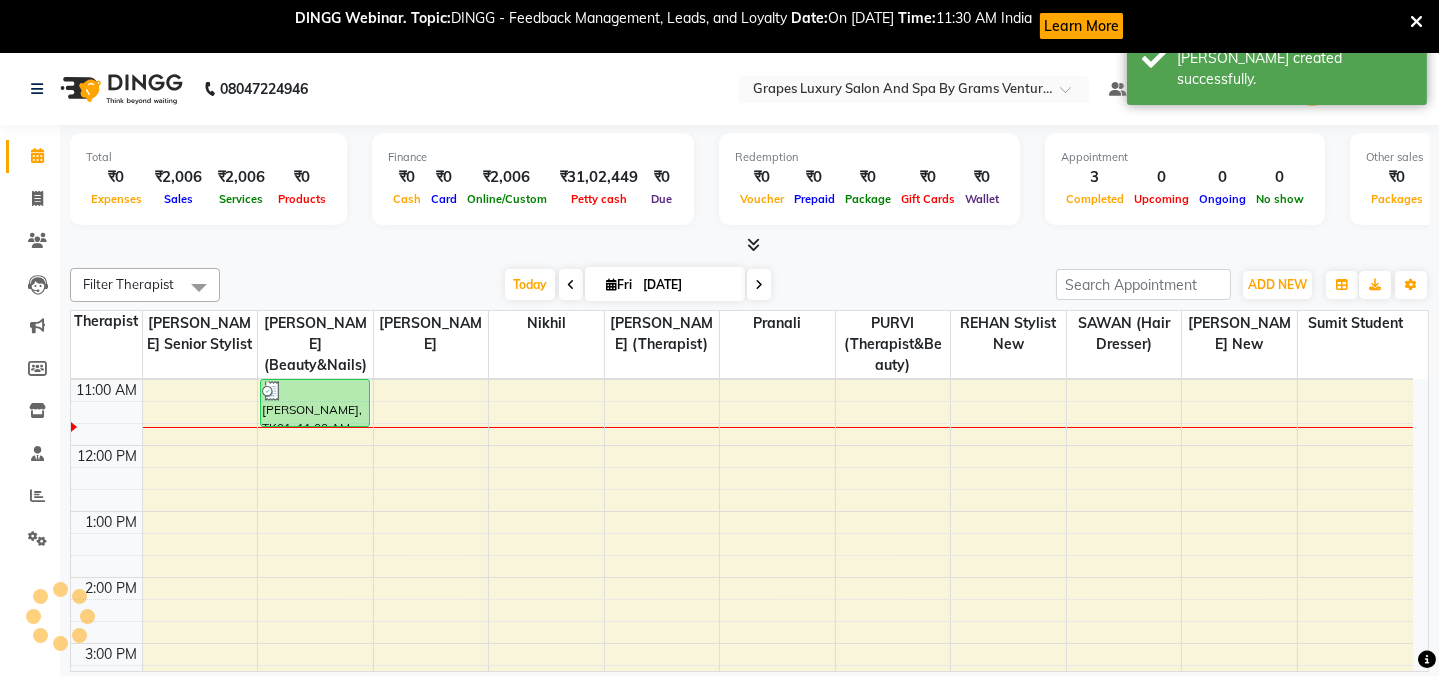 click at bounding box center [571, 285] 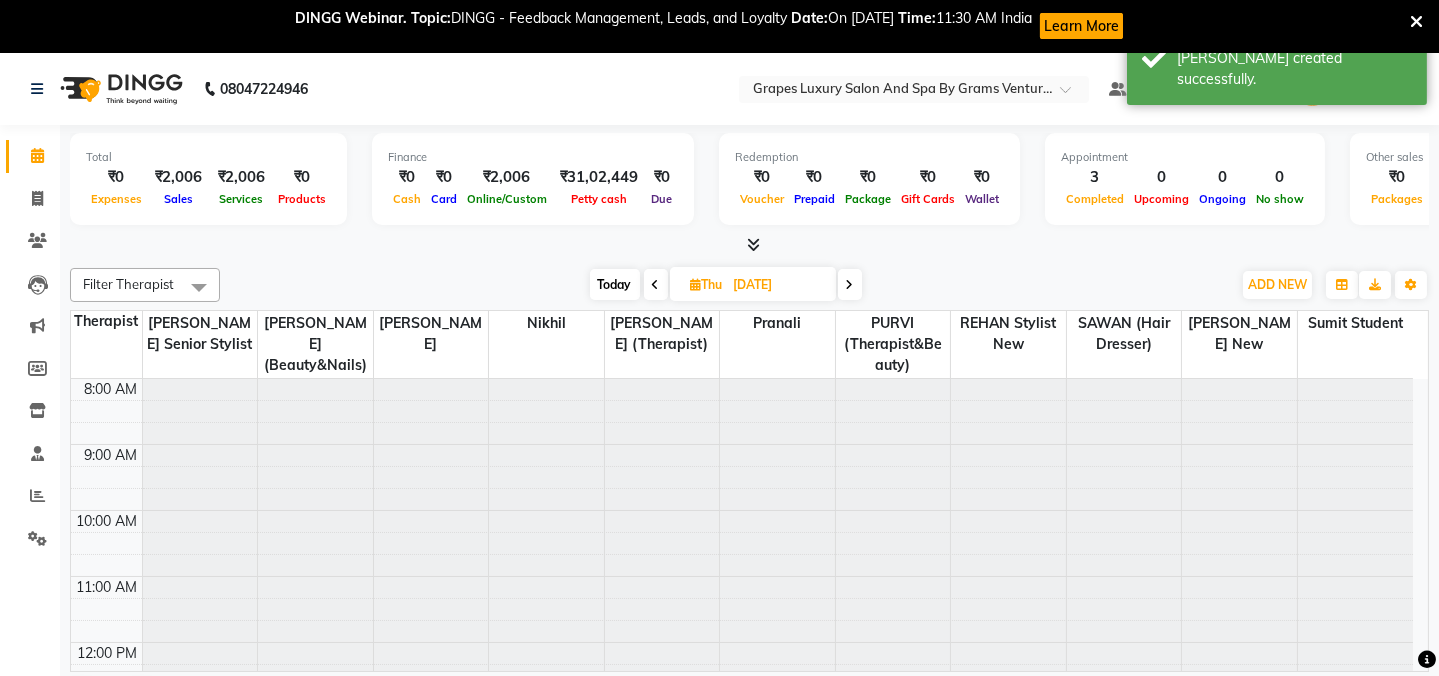 scroll, scrollTop: 197, scrollLeft: 0, axis: vertical 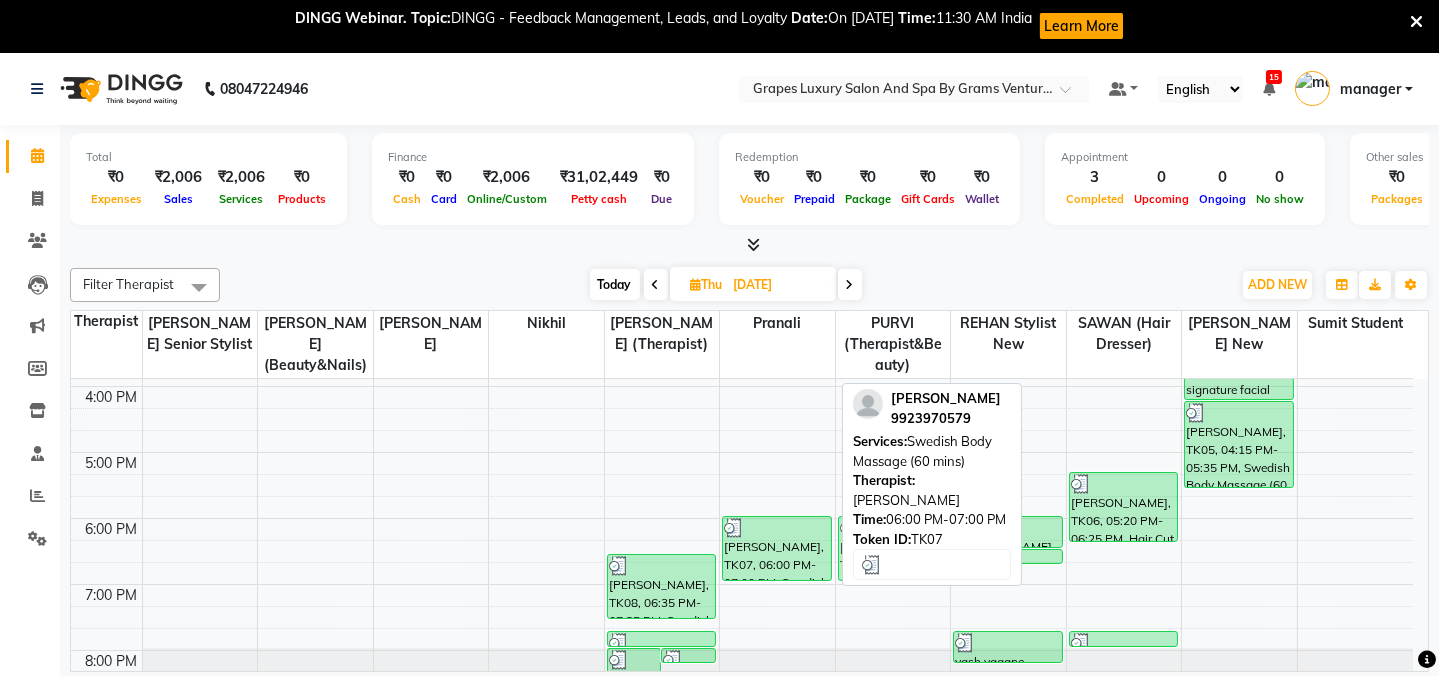 click on "sawraj, TK07, 06:00 PM-07:00 PM, Swedish Body Massage (60 mins)" at bounding box center (777, 548) 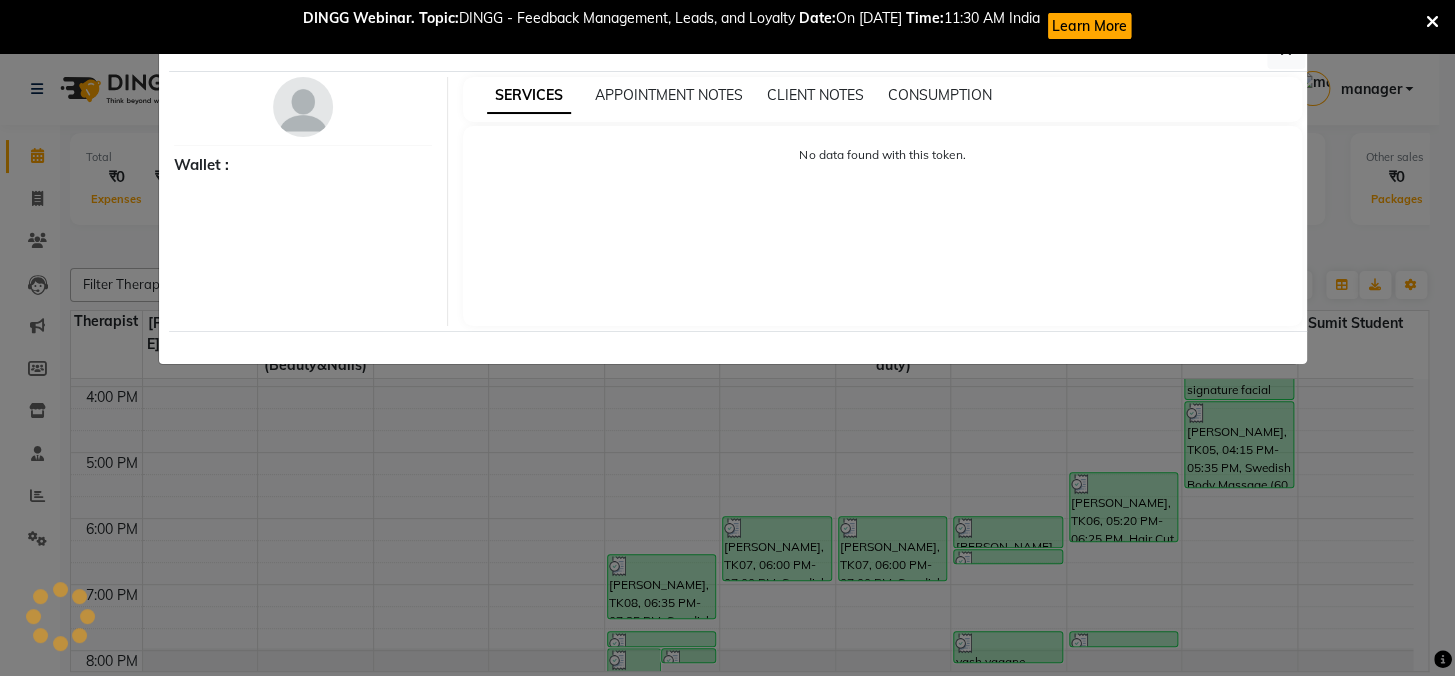 select on "3" 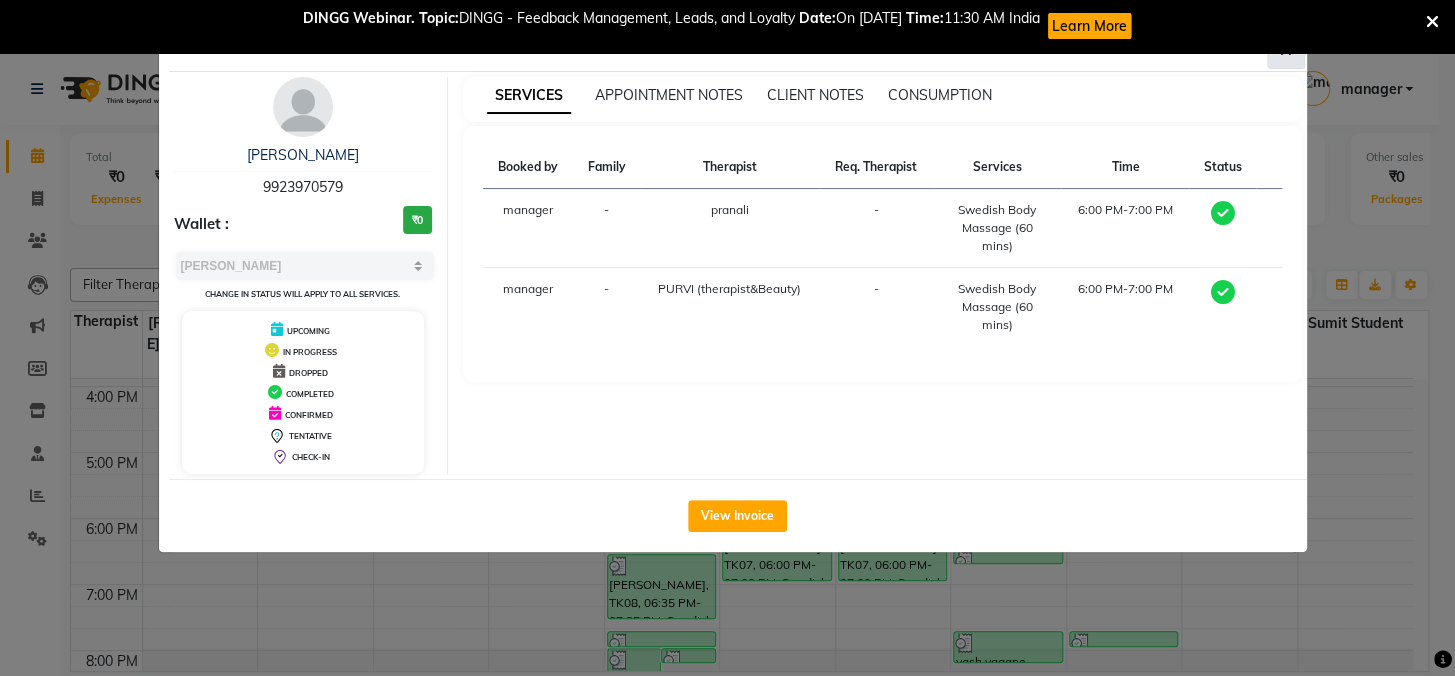 click 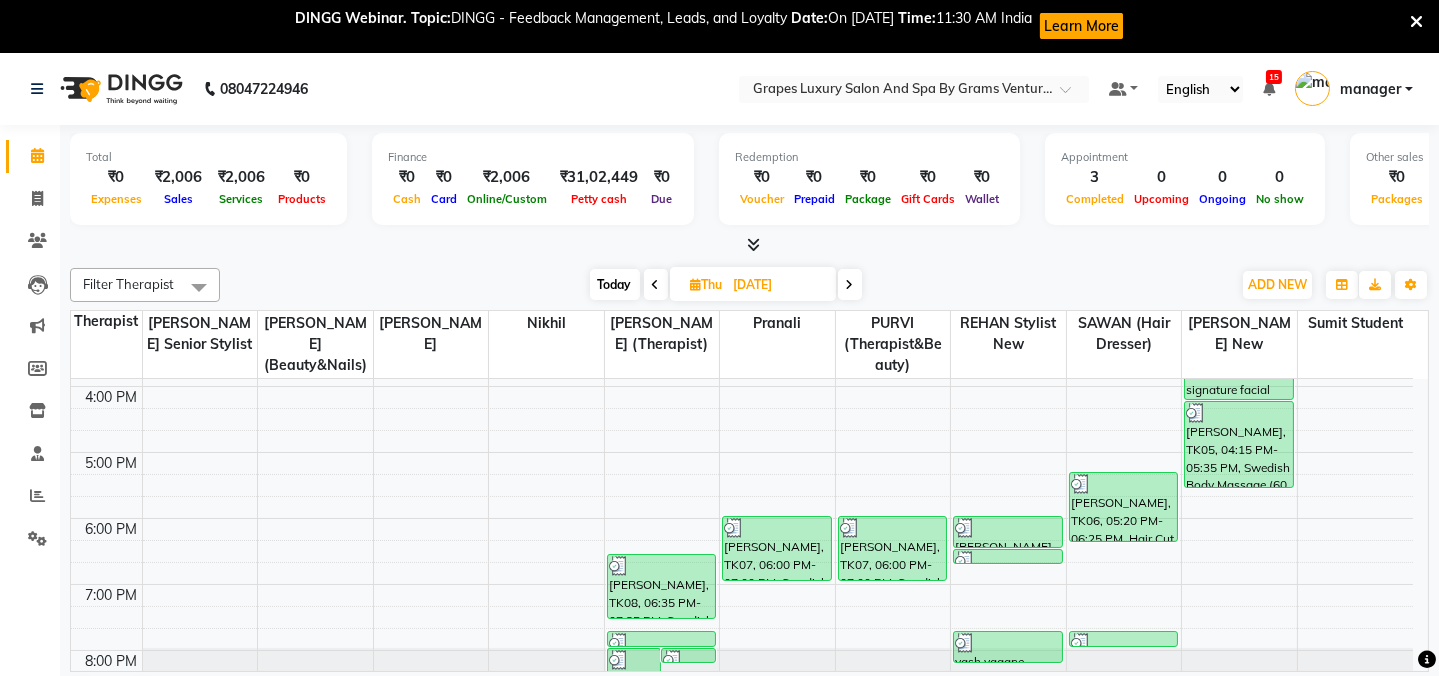 click on "Today" at bounding box center [615, 284] 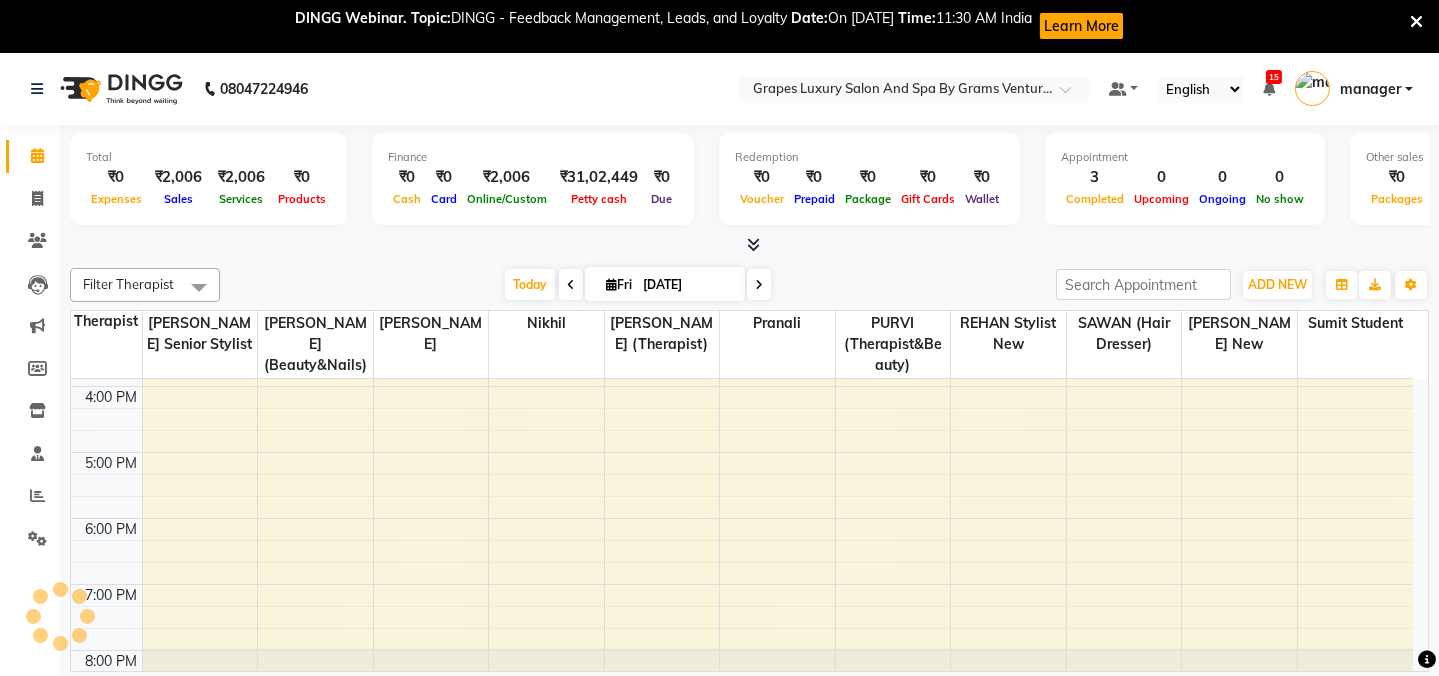 scroll, scrollTop: 197, scrollLeft: 0, axis: vertical 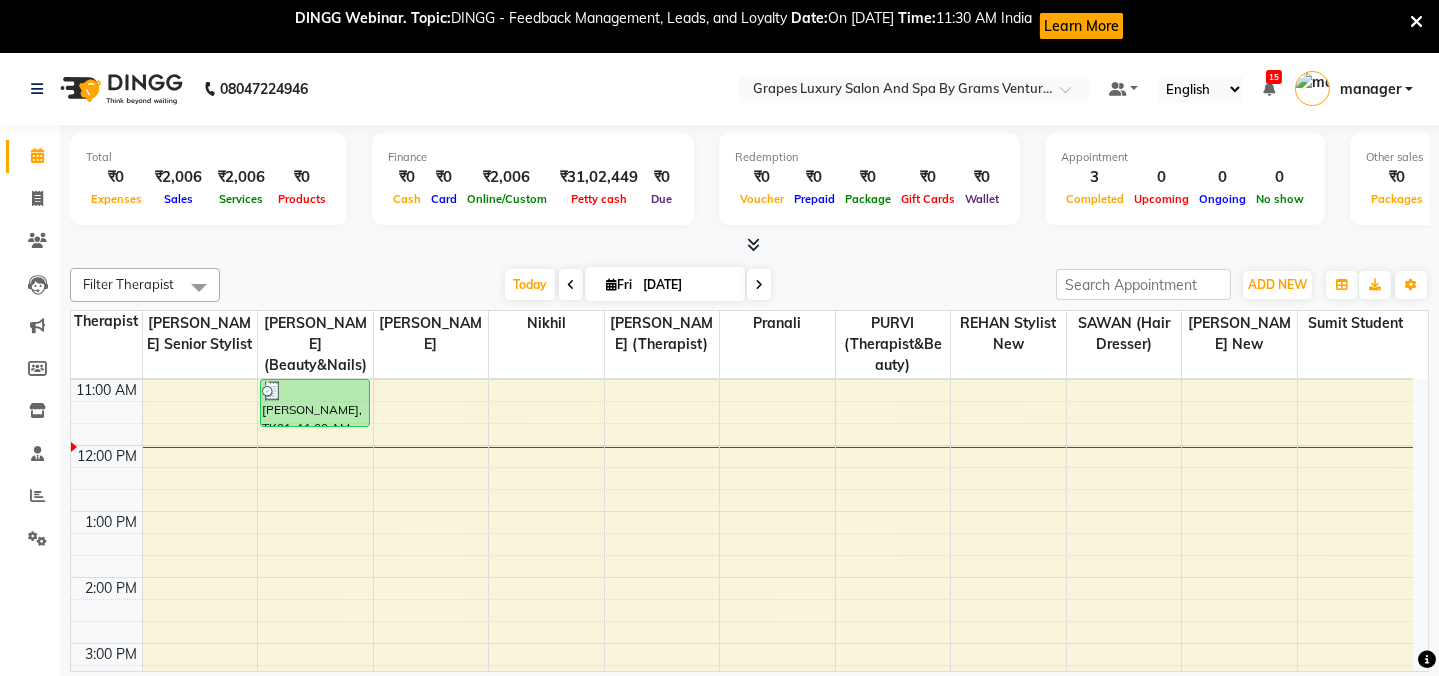 click on "08047224946 Select Location × Grapes Luxury Salon And Spa By Grams Ventures, Trimurti Nagar Default Panel My Panel English ENGLISH Español العربية मराठी हिंदी ગુજરાતી தமிழ் 中文 15 Notifications nothing to show manager Manage Profile Change Password Sign out  Version:3.15.4" 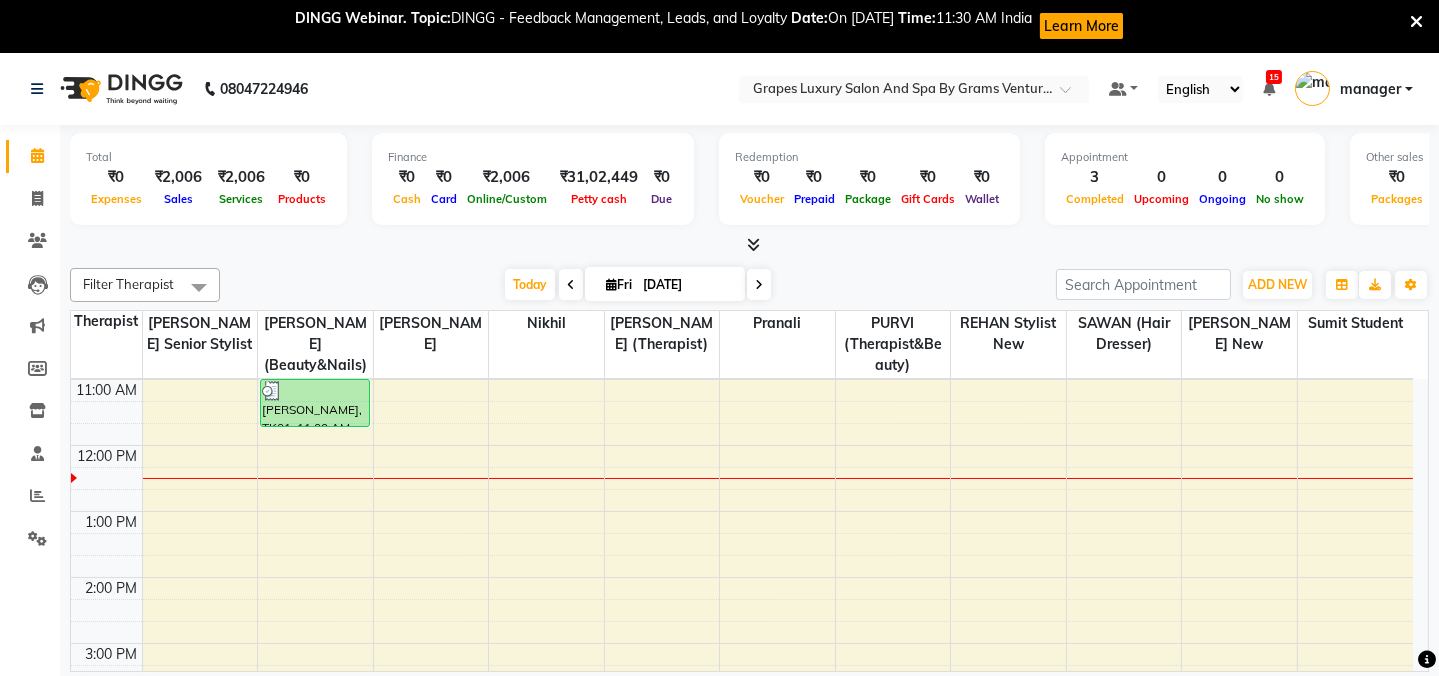 click at bounding box center [1416, 22] 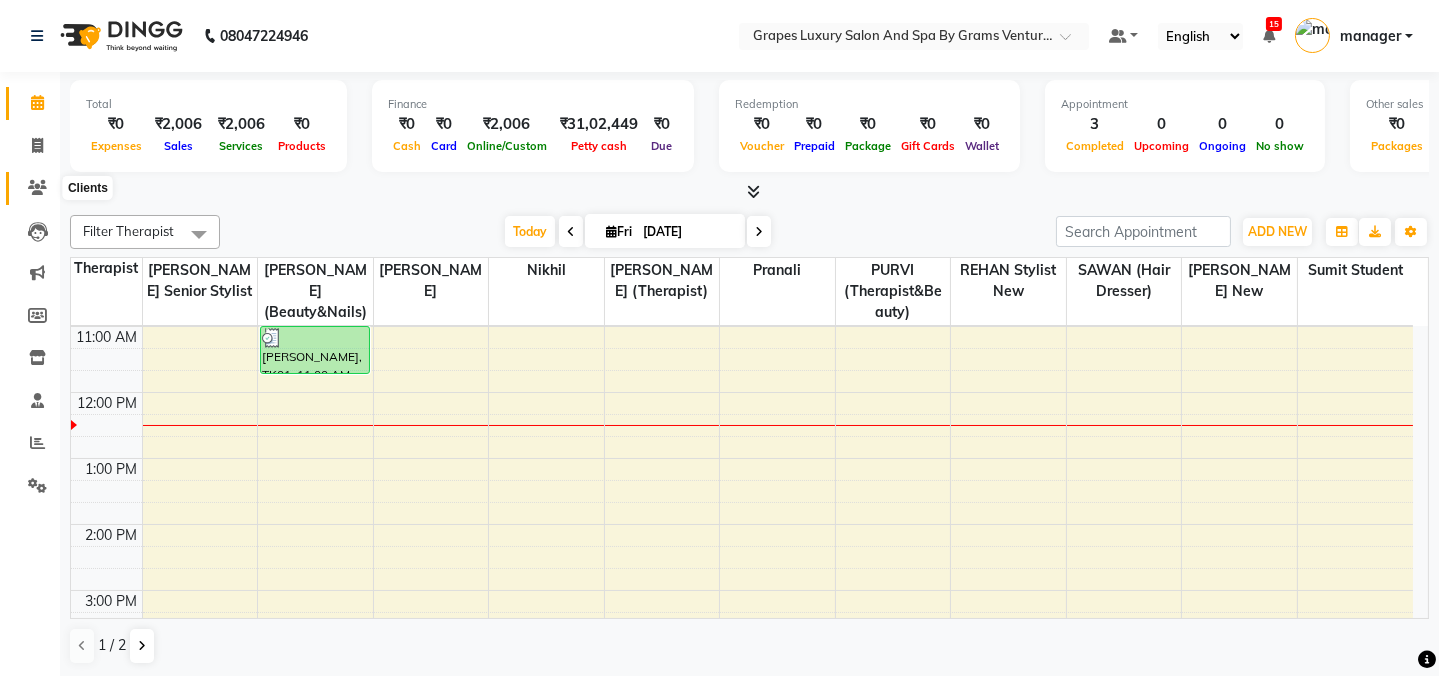 click 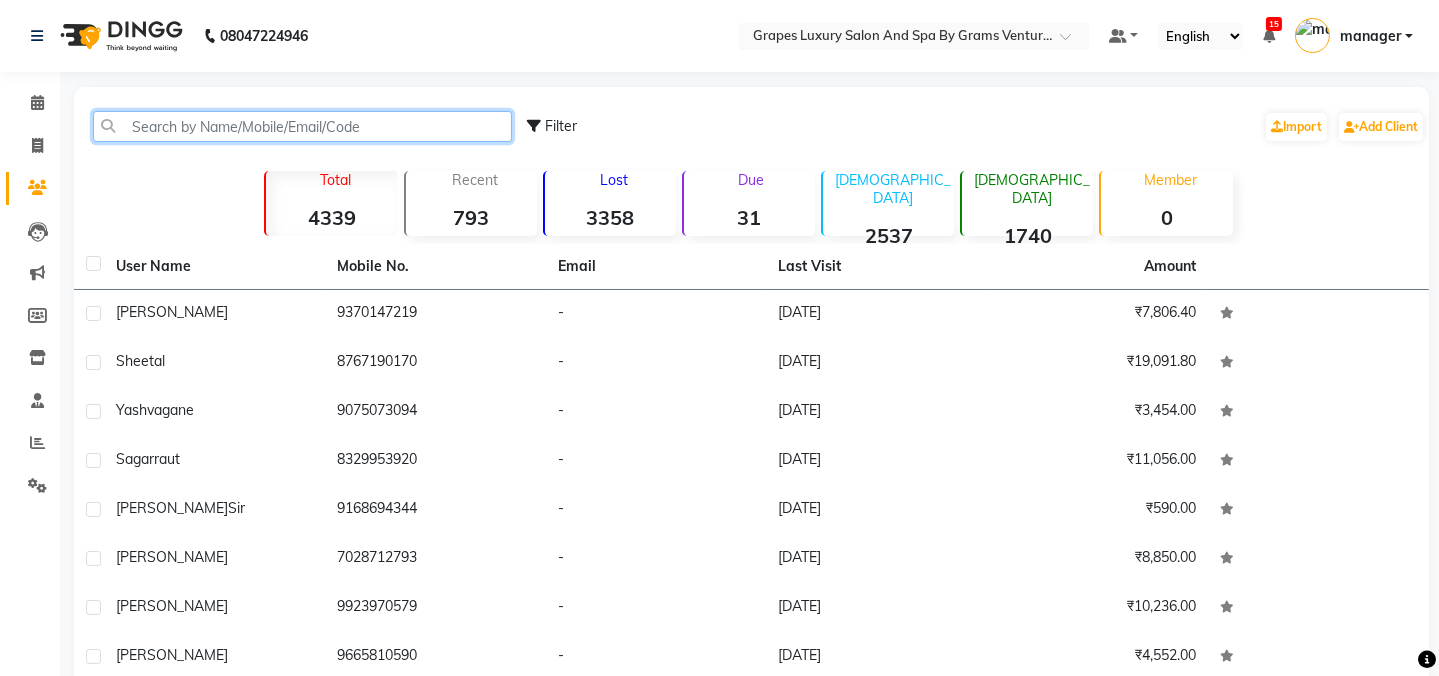 click 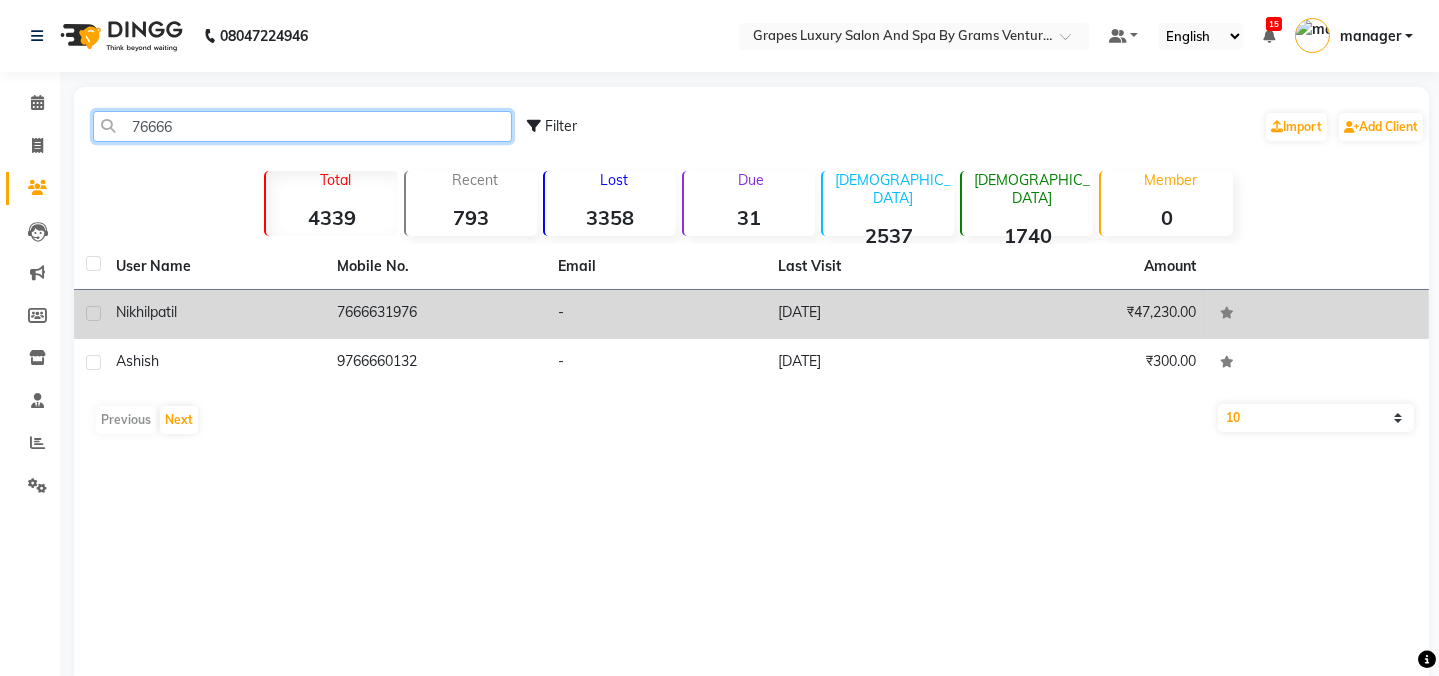 type on "76666" 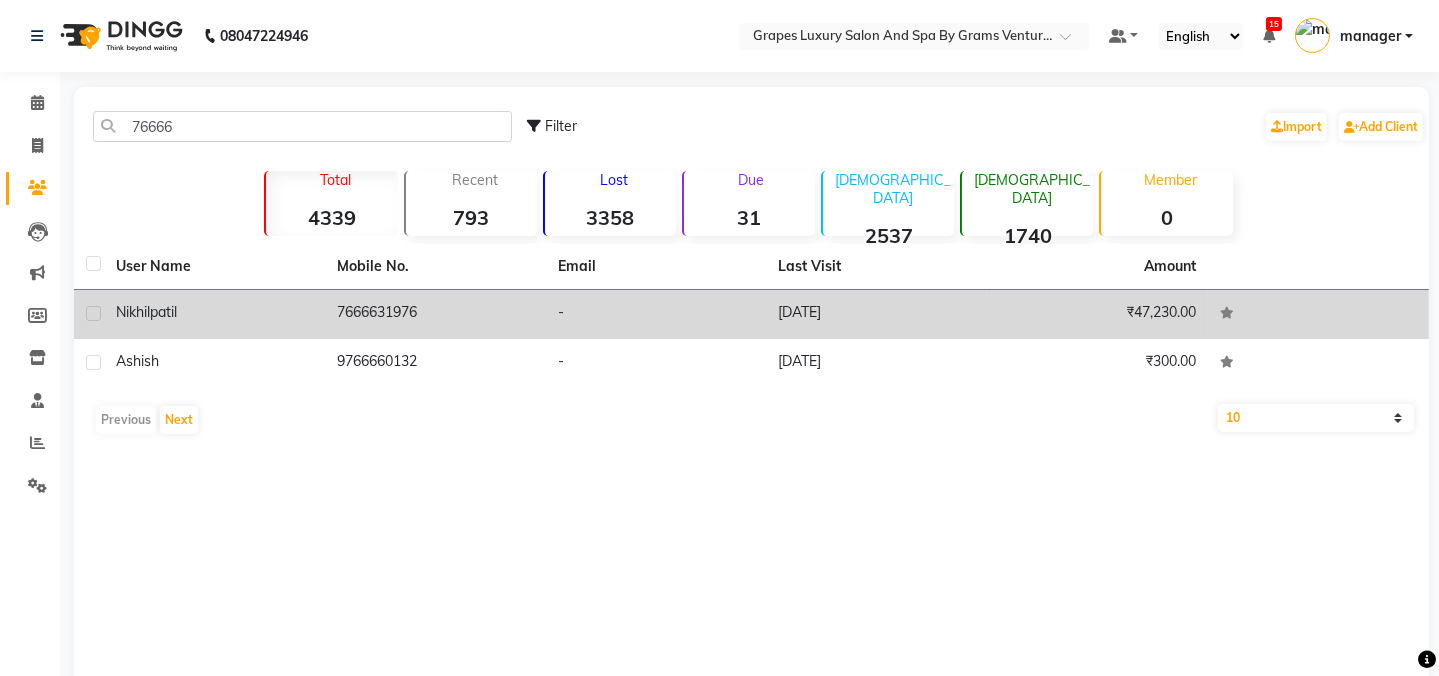 click on "patil" 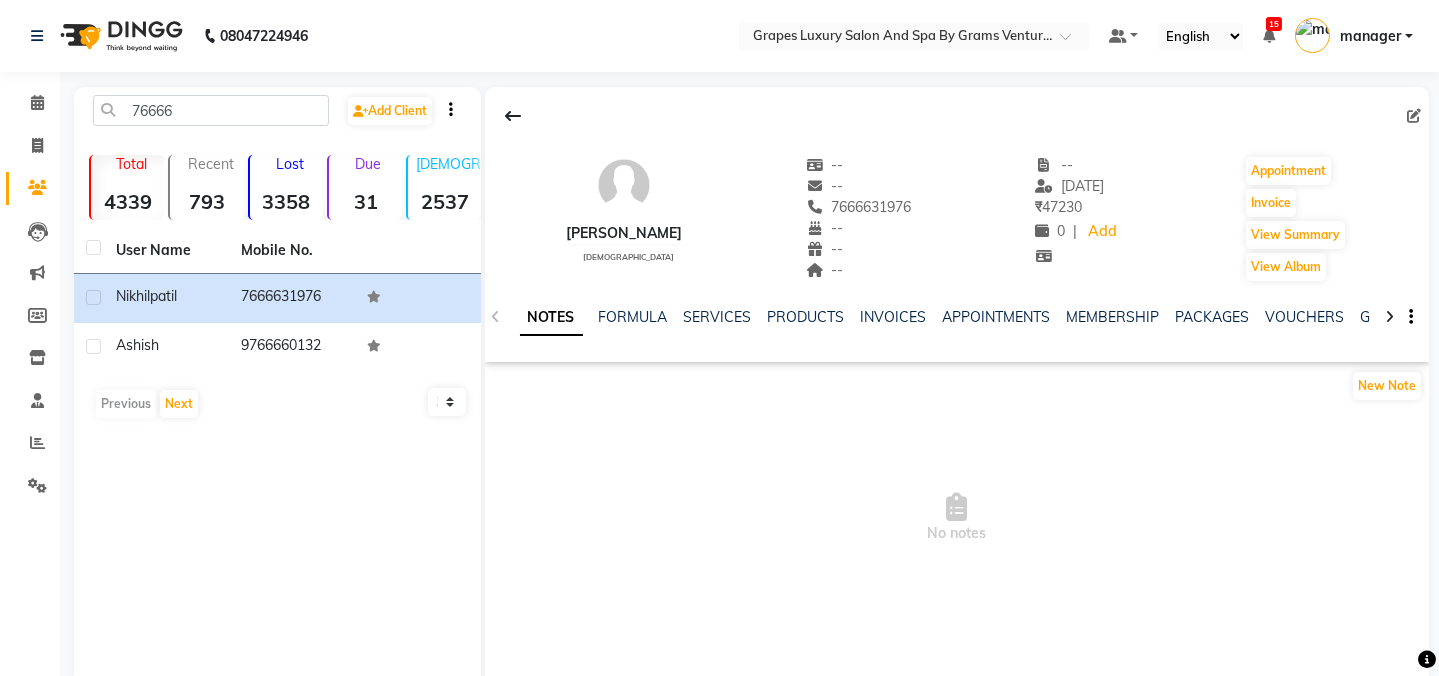 drag, startPoint x: 802, startPoint y: 203, endPoint x: 900, endPoint y: 217, distance: 98.99495 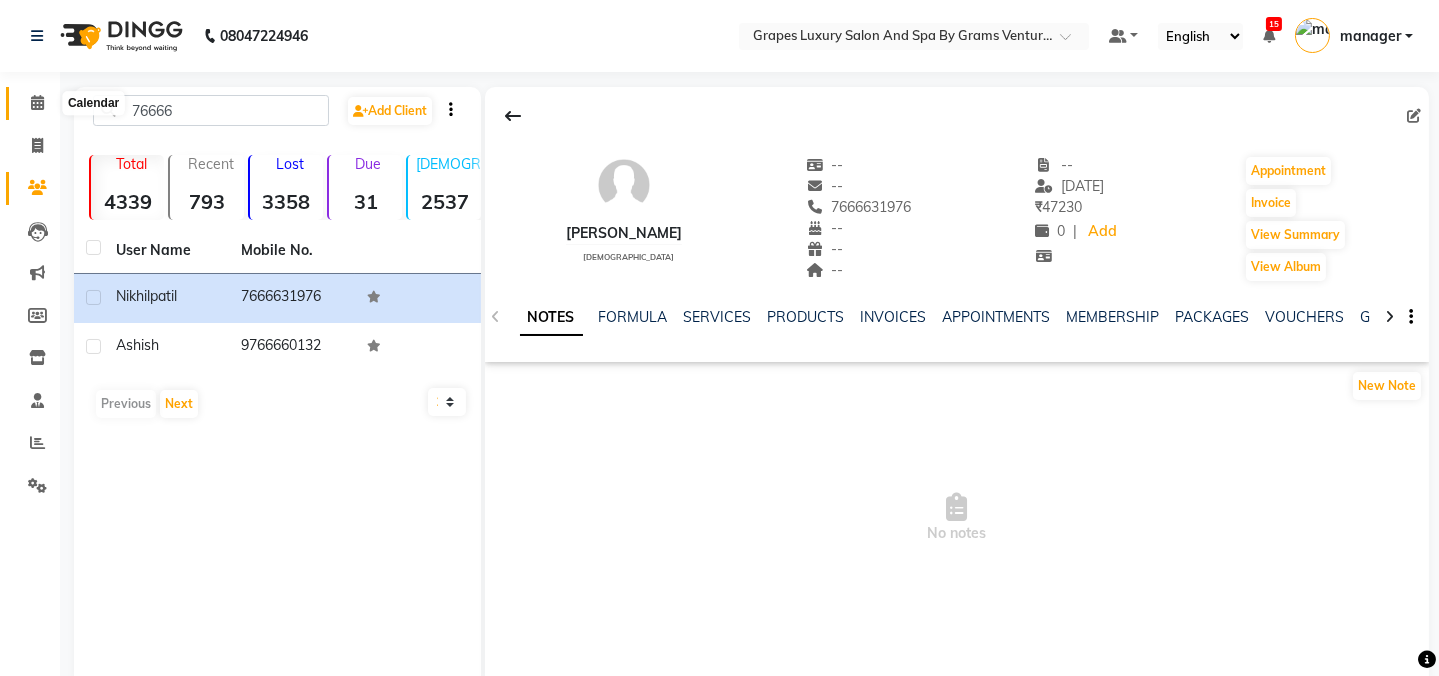 click 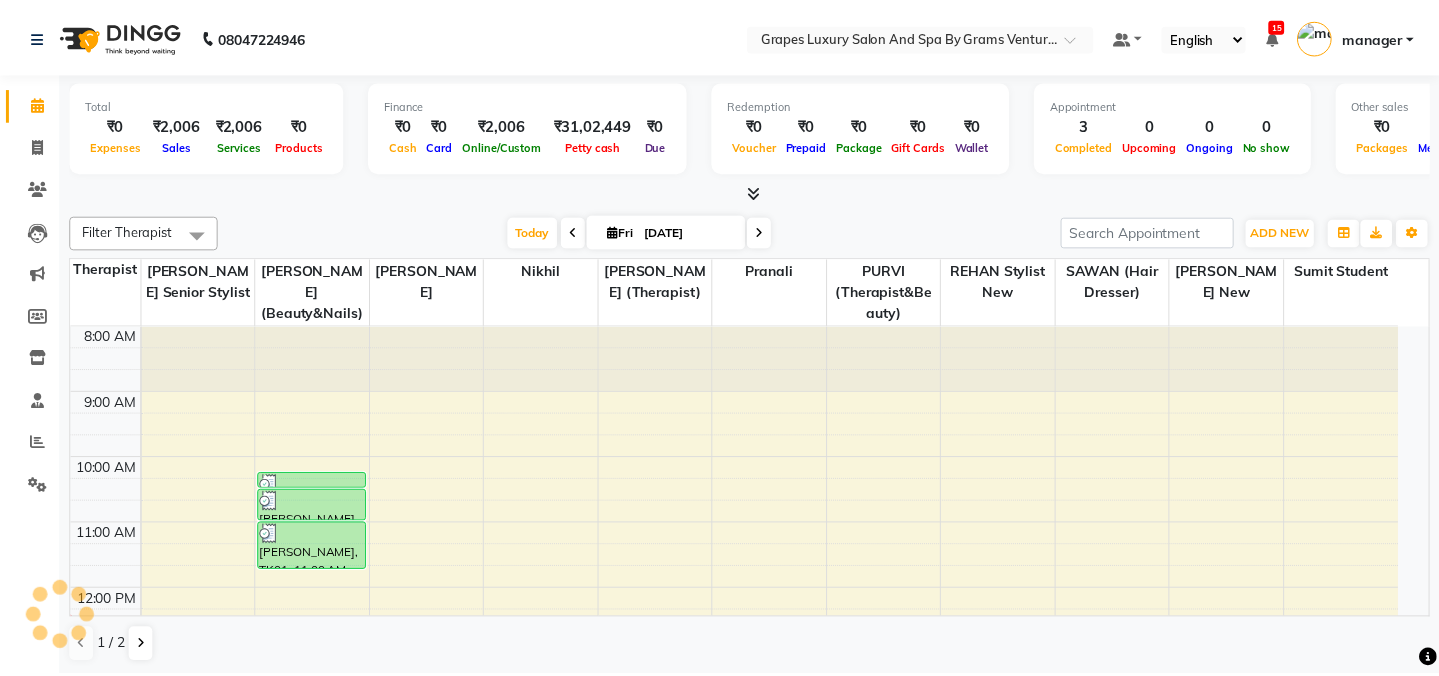 scroll, scrollTop: 0, scrollLeft: 0, axis: both 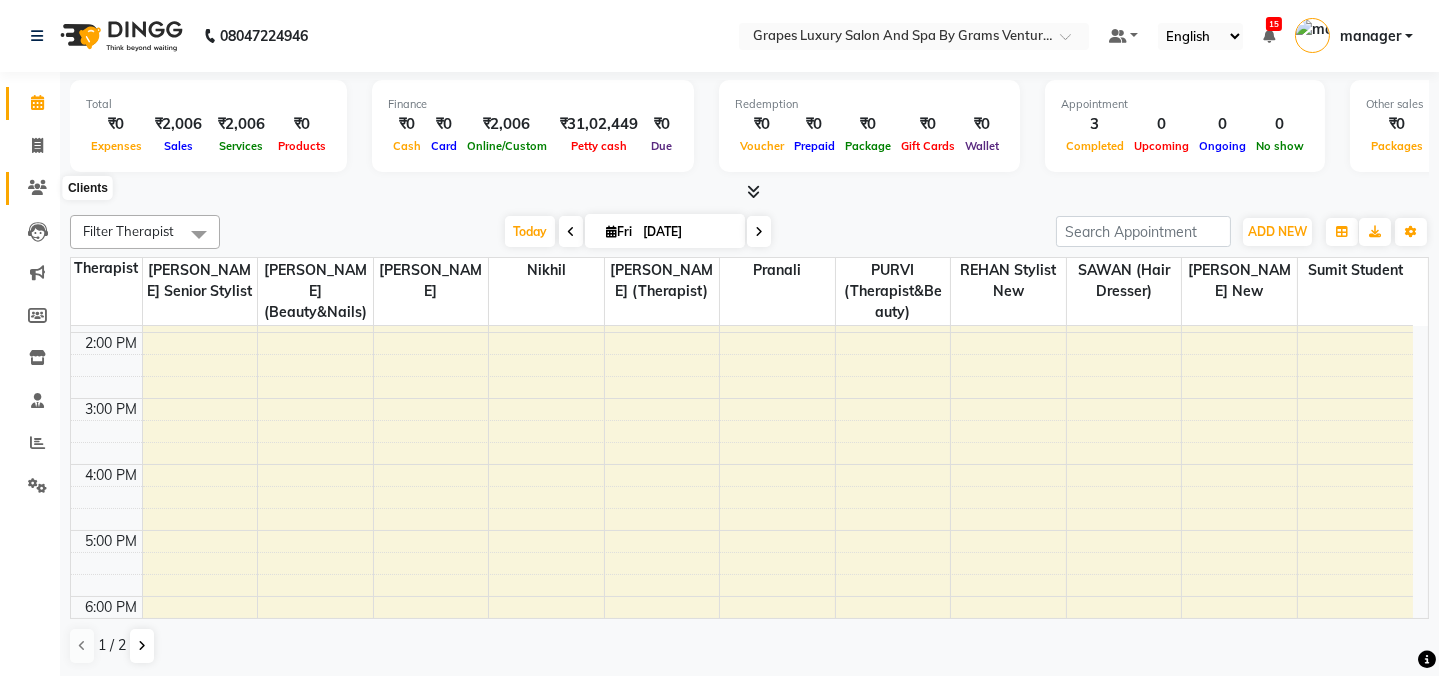 click 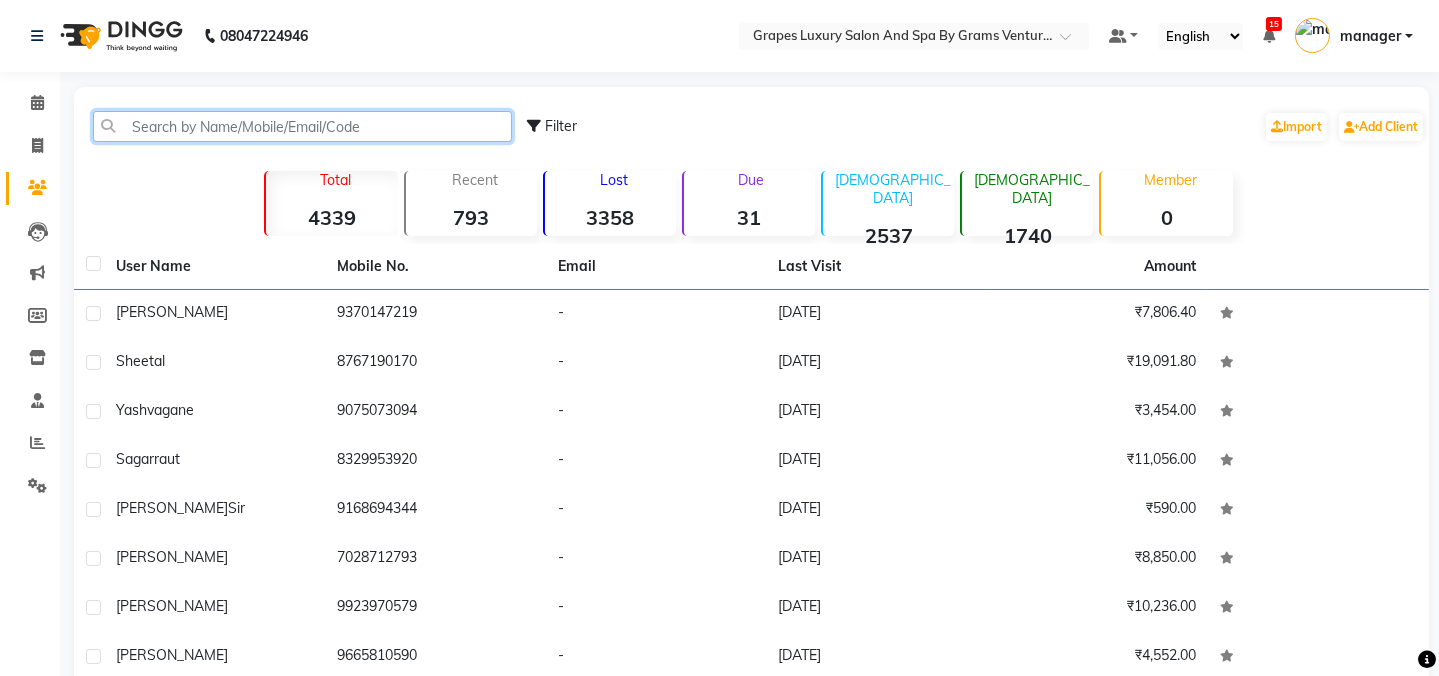 click 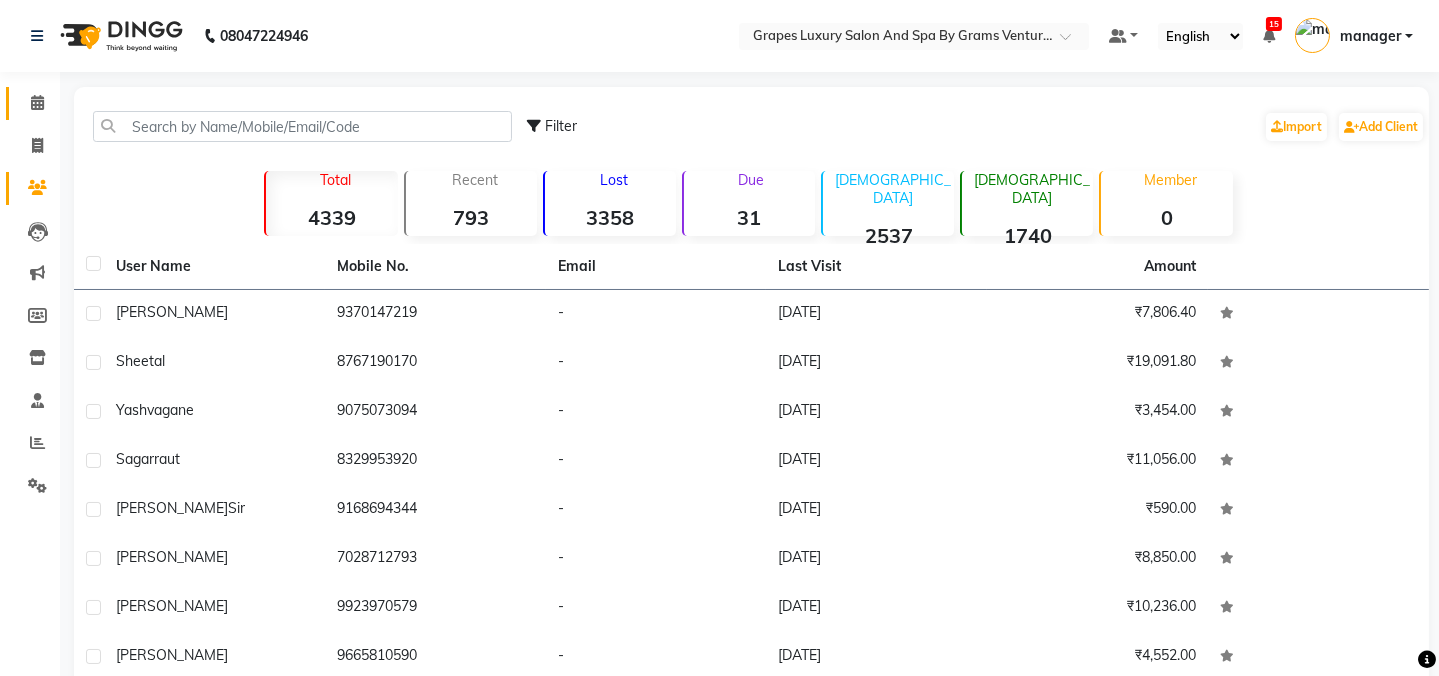 click on "Calendar" 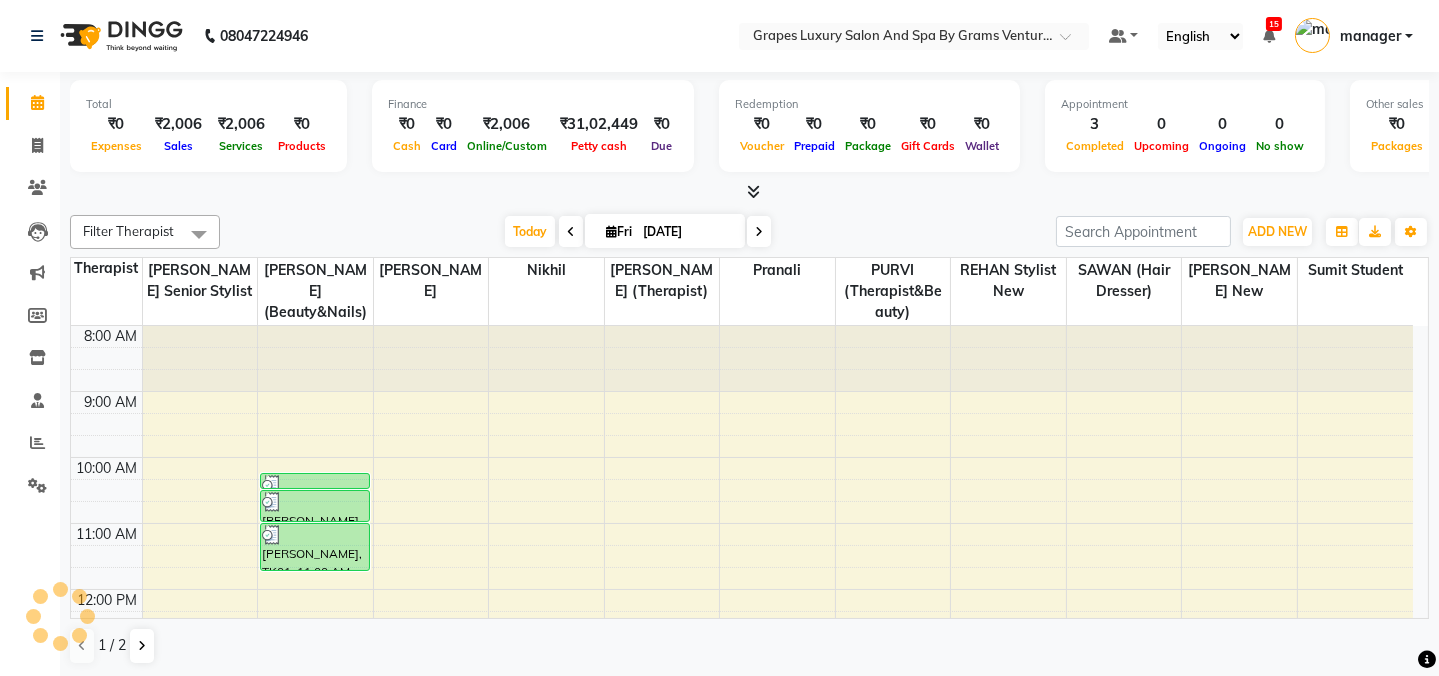 scroll, scrollTop: 0, scrollLeft: 0, axis: both 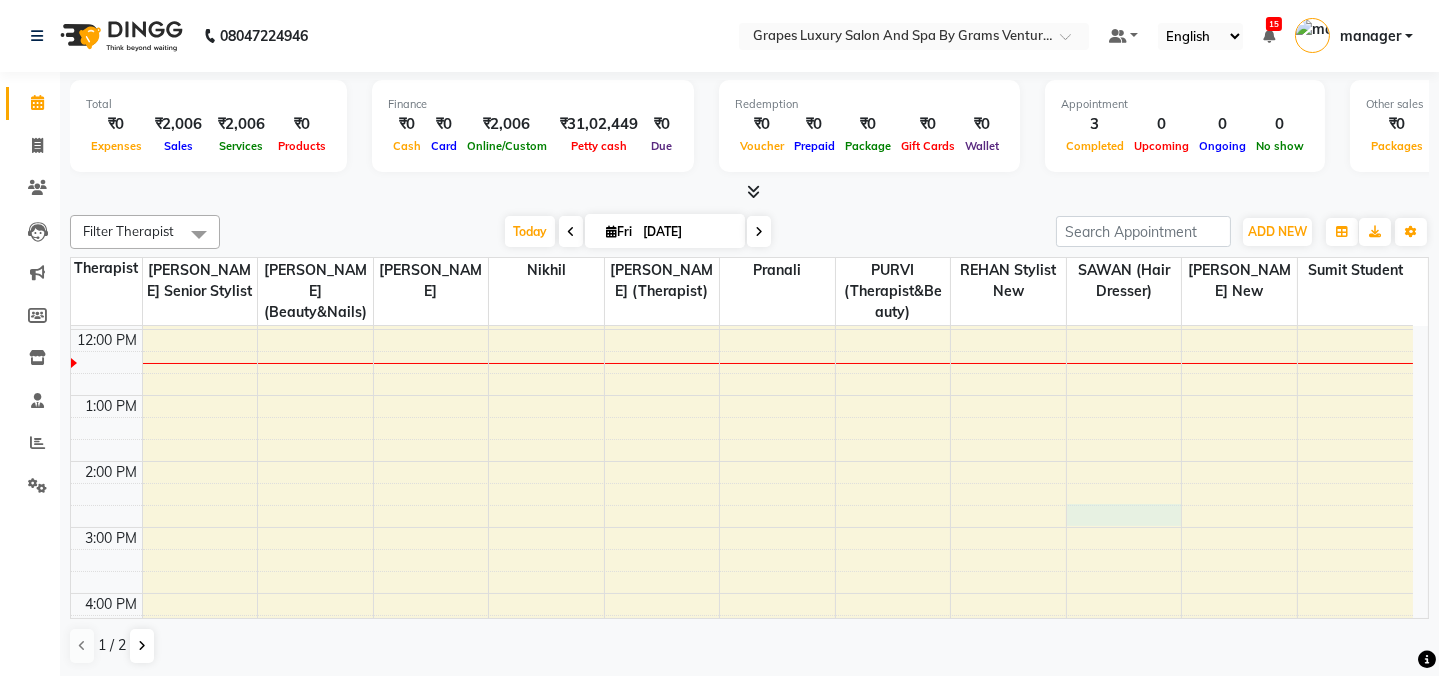 click on "8:00 AM 9:00 AM 10:00 AM 11:00 AM 12:00 PM 1:00 PM 2:00 PM 3:00 PM 4:00 PM 5:00 PM 6:00 PM 7:00 PM 8:00 PM     pragati, TK01, 10:15 AM-10:30 AM, Waxing Italian Under Arms (15 mins)     pragati, TK01, 10:30 AM-11:00 AM, Italian Waxing Full Legs (30 mins)     pragati, TK01, 11:00 AM-11:45 AM, Italian Waxing Full Arms (45 mins)" at bounding box center [742, 494] 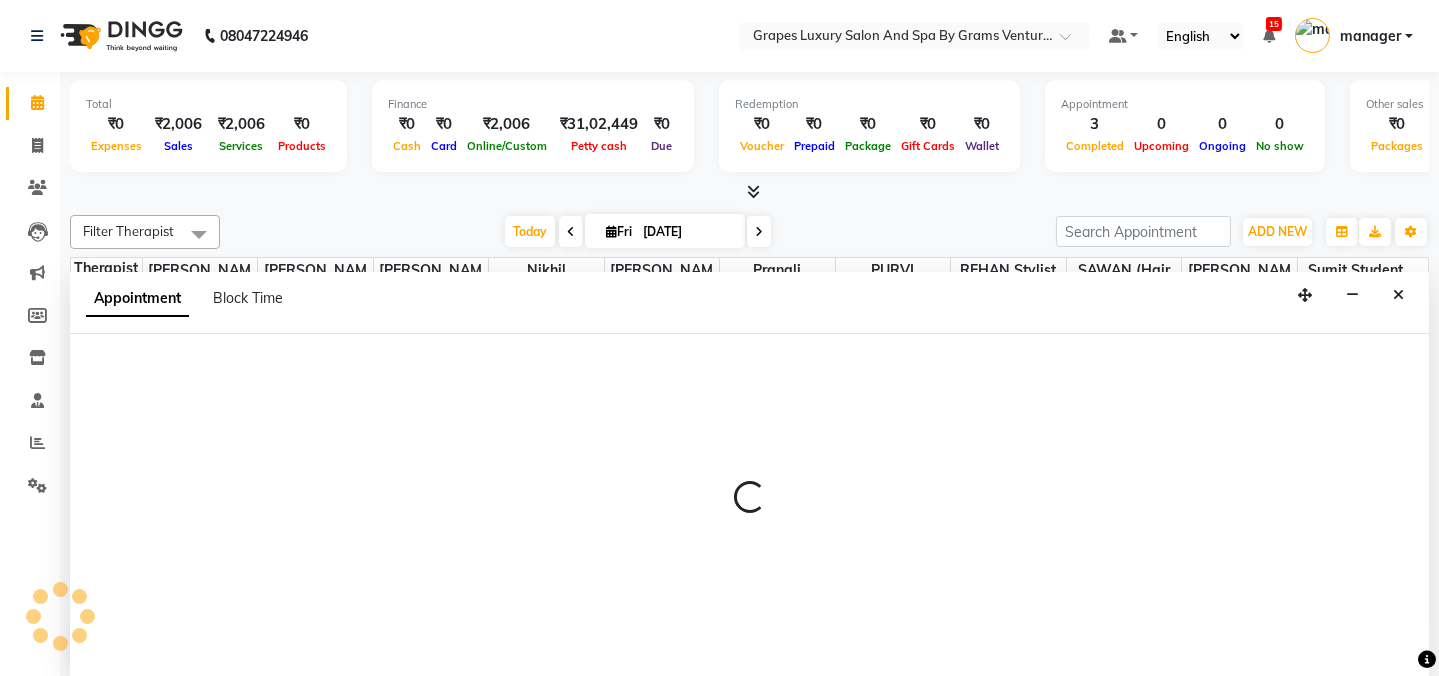 scroll, scrollTop: 0, scrollLeft: 0, axis: both 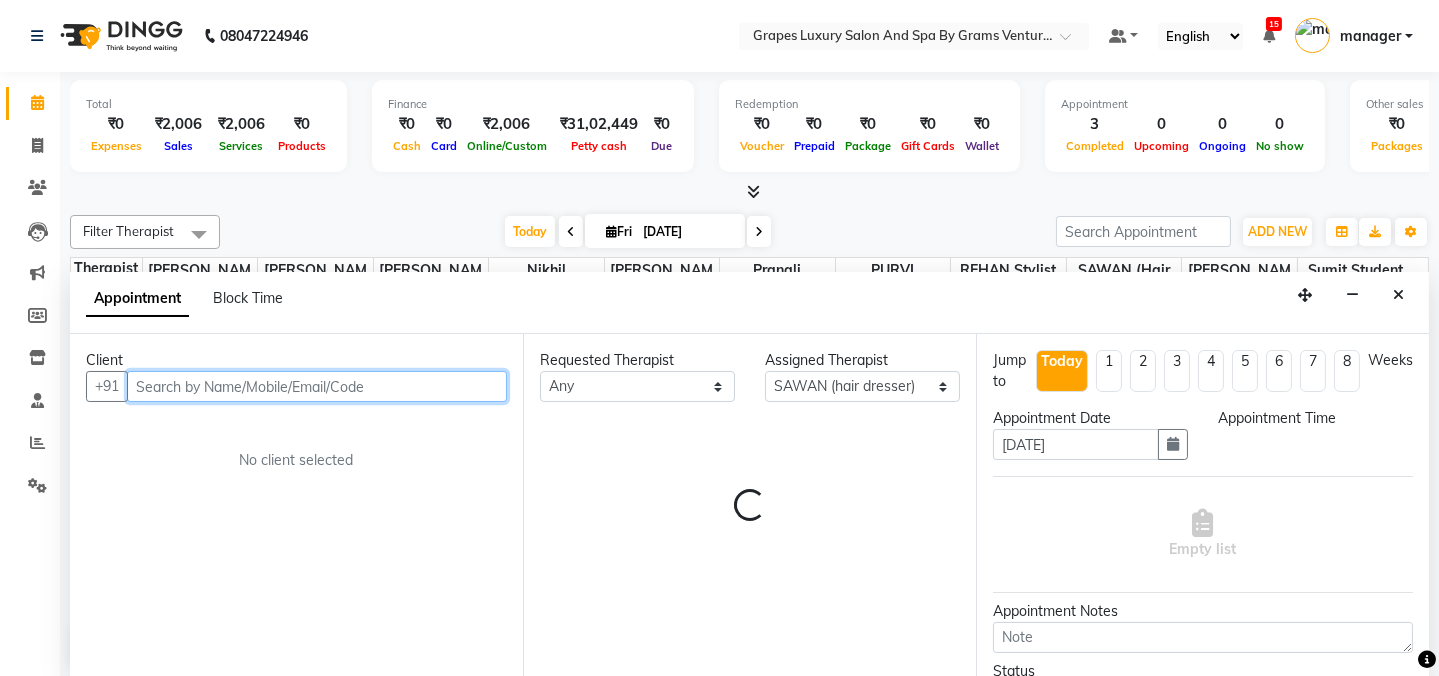 select on "885" 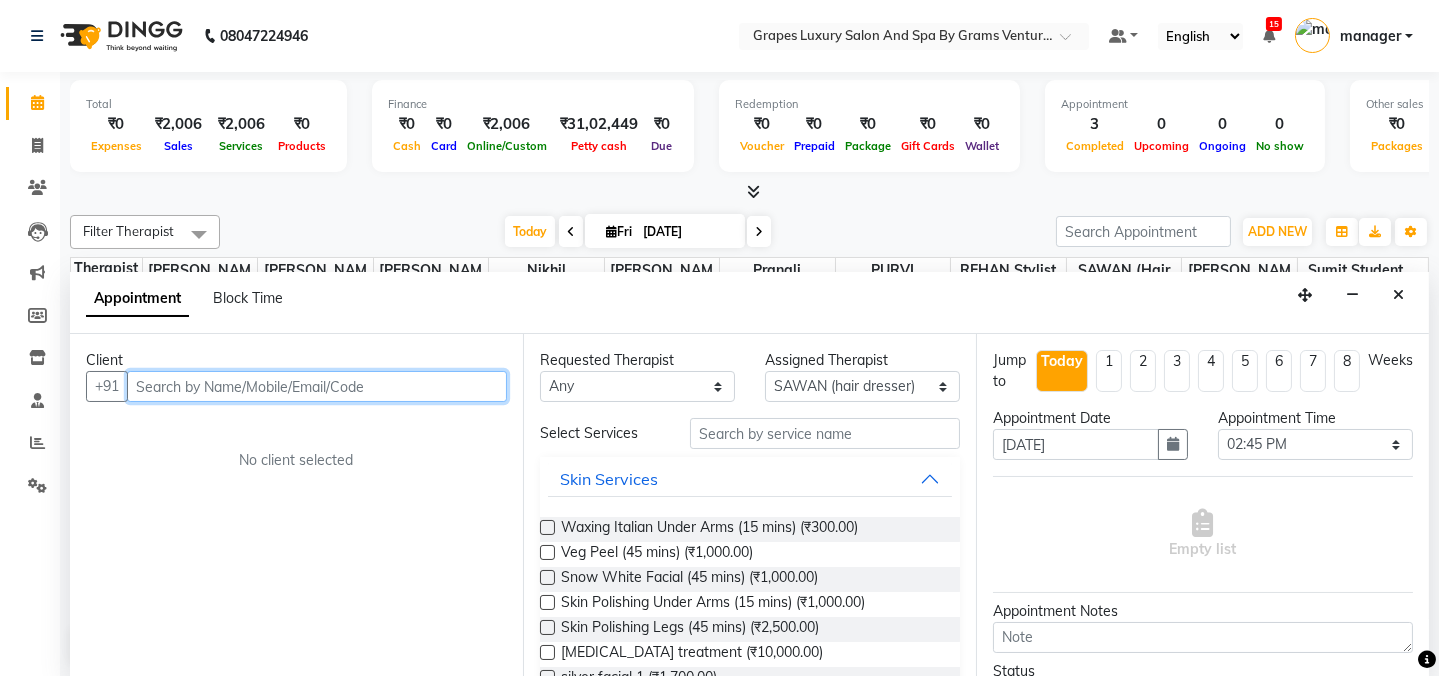 paste on "7666631976" 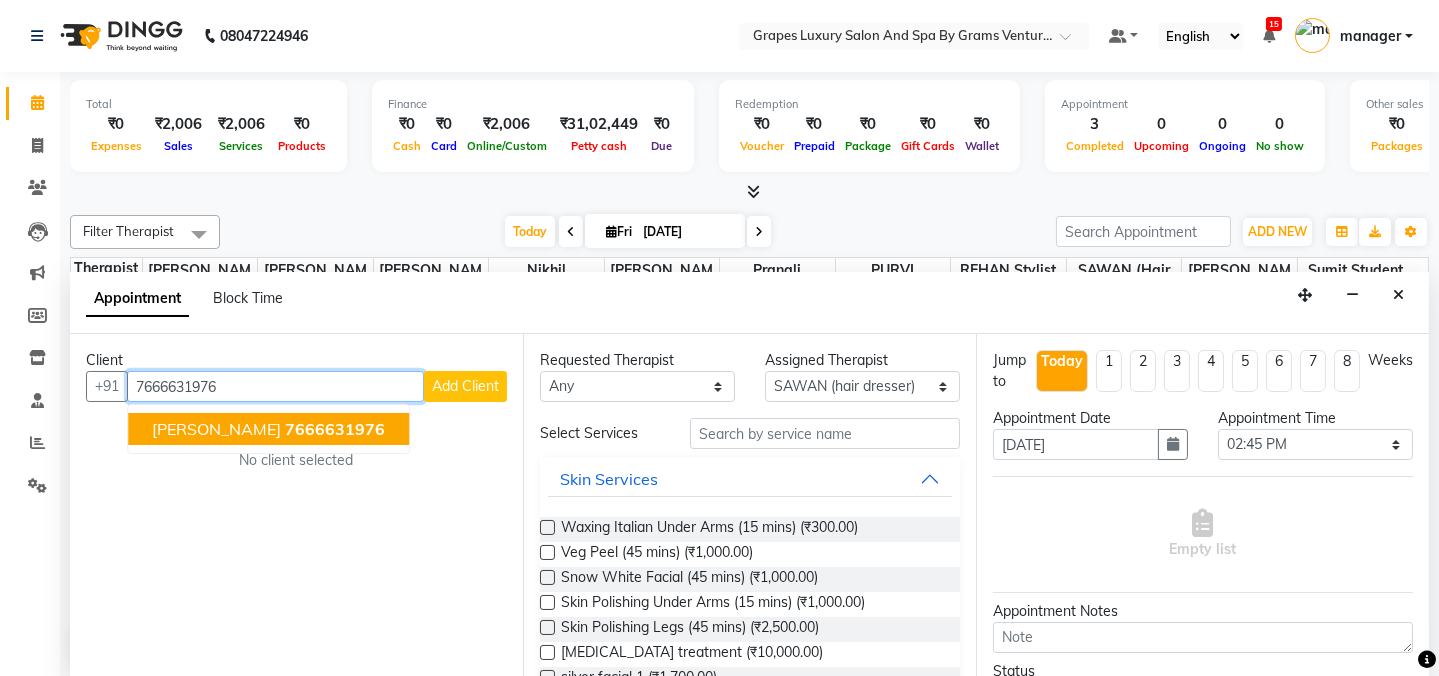 click on "7666631976" 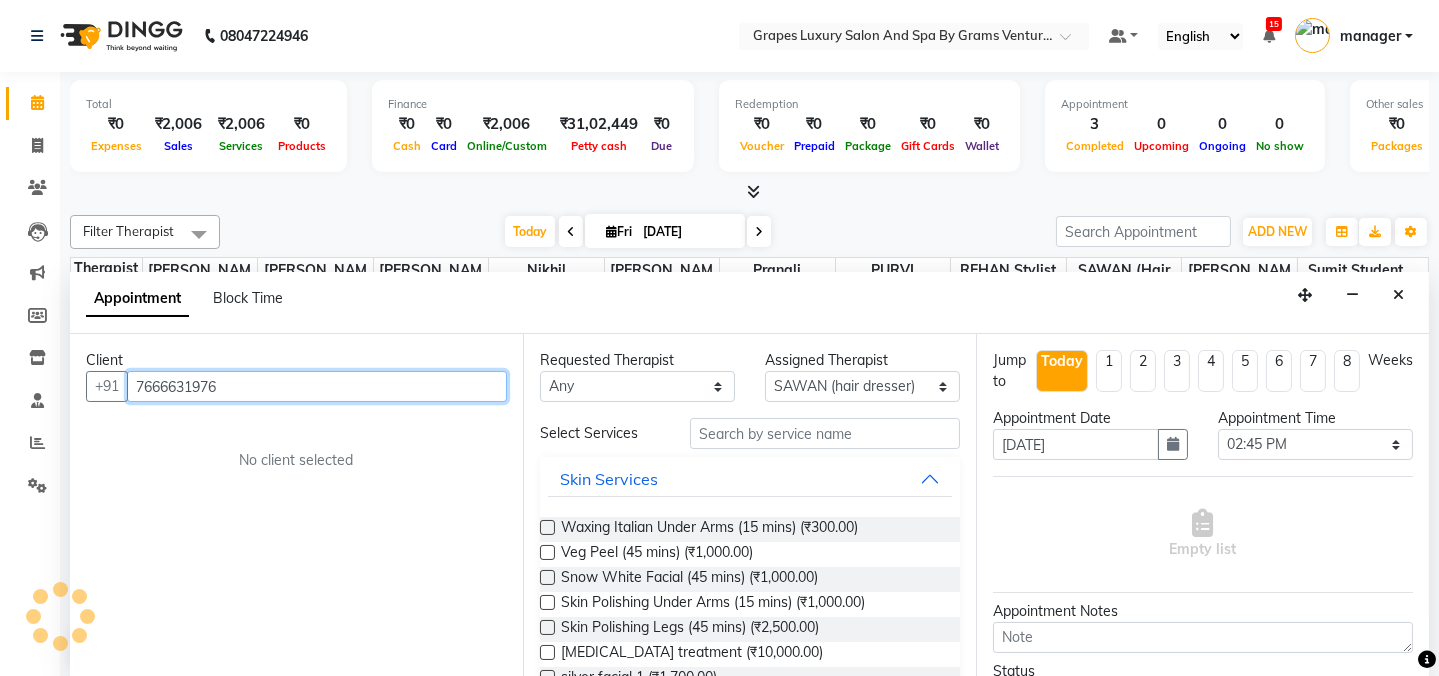 type on "7666631976" 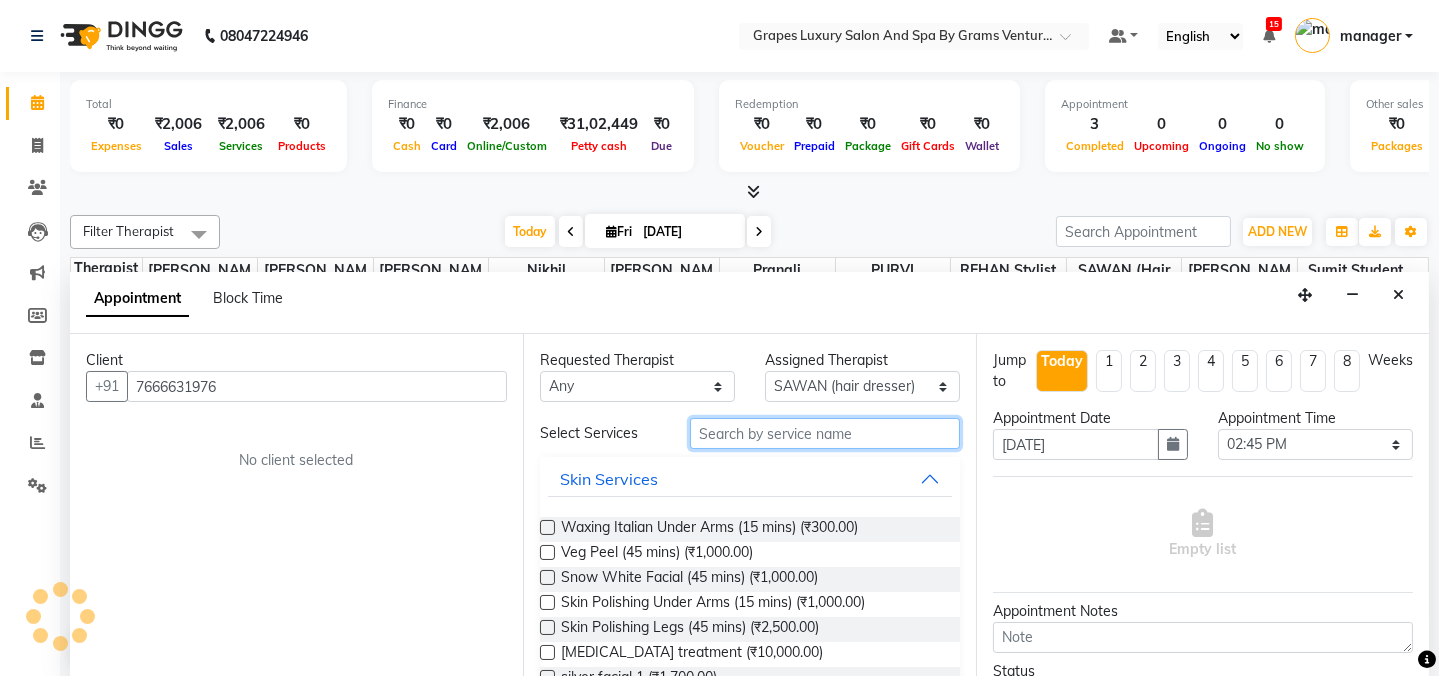 click at bounding box center [825, 433] 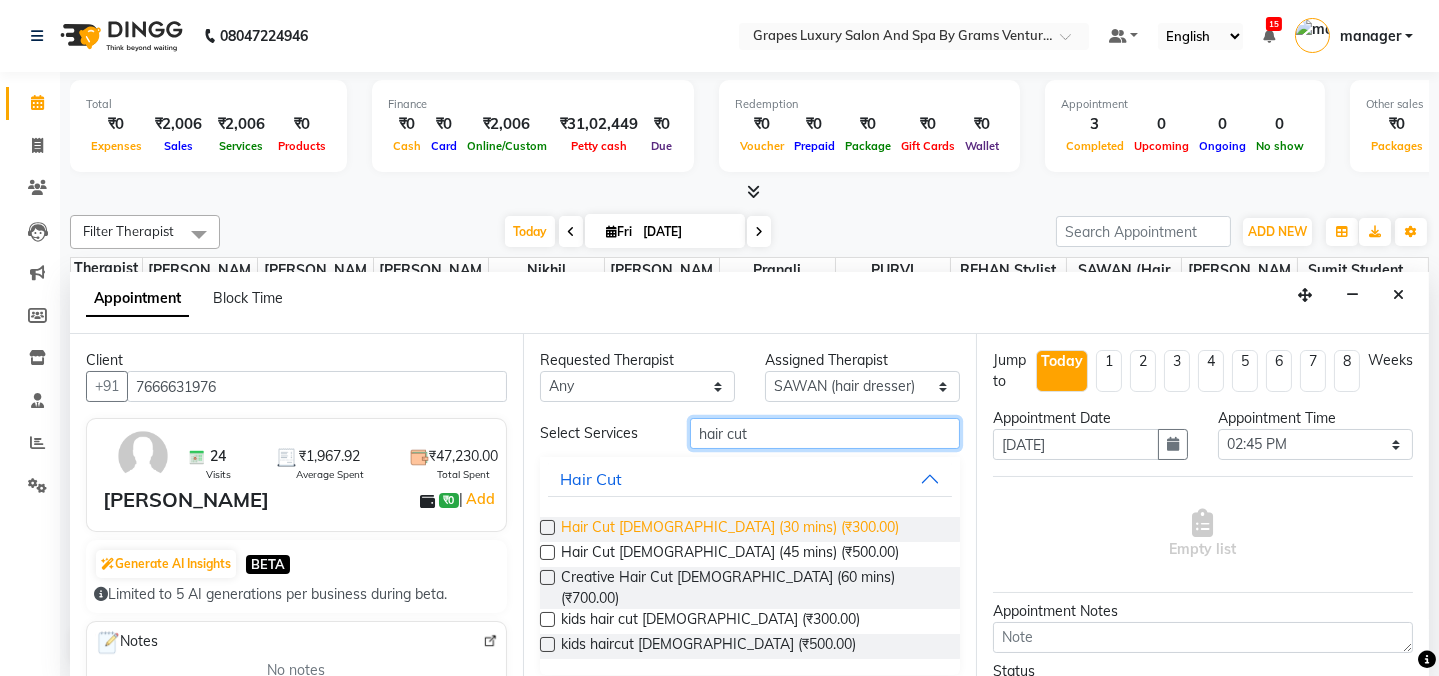 type on "hair cut" 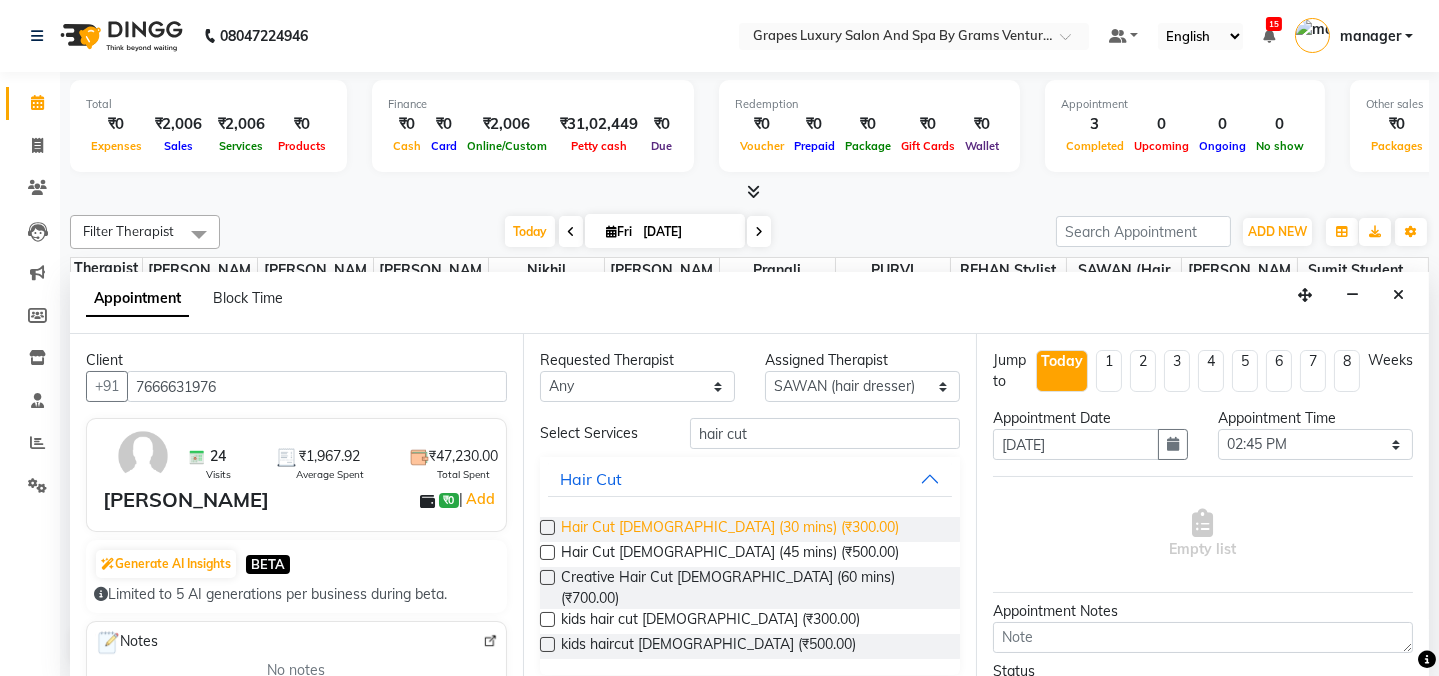 click on "Hair Cut [DEMOGRAPHIC_DATA] (30 mins) (₹300.00)" at bounding box center [730, 529] 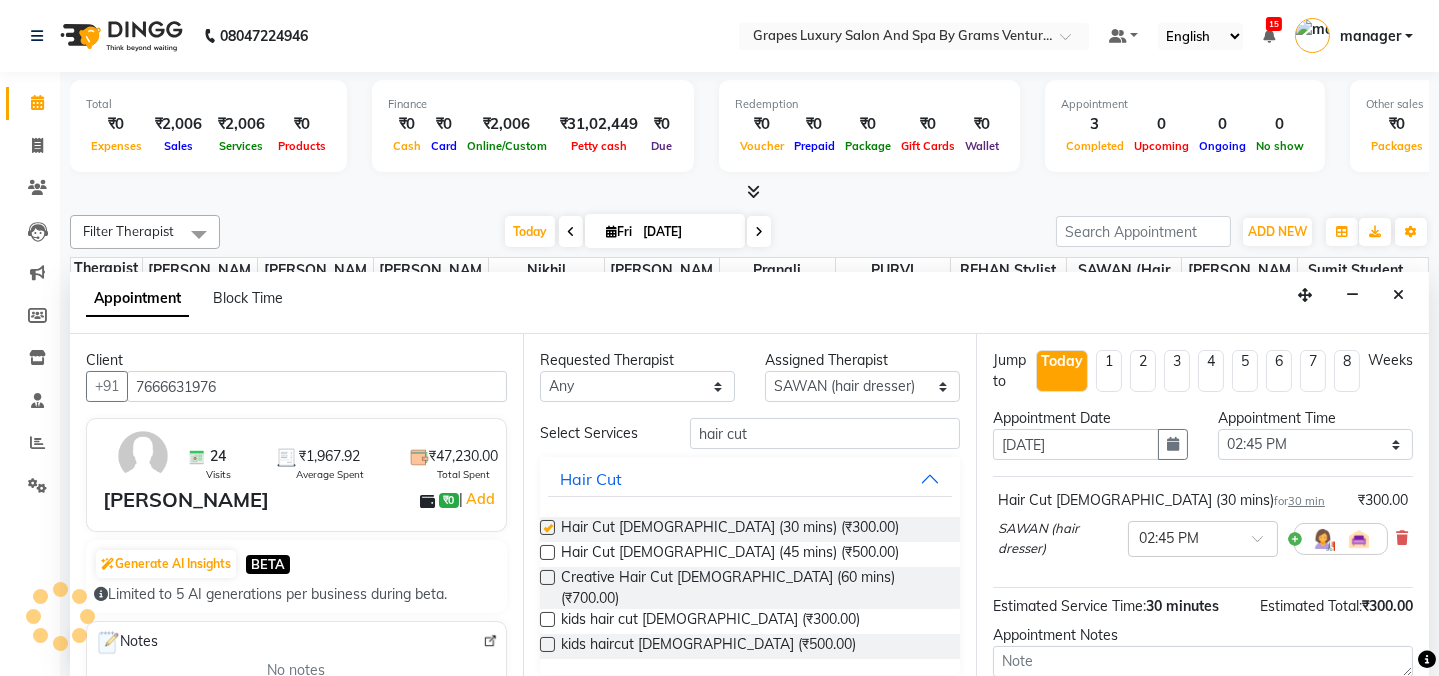 checkbox on "false" 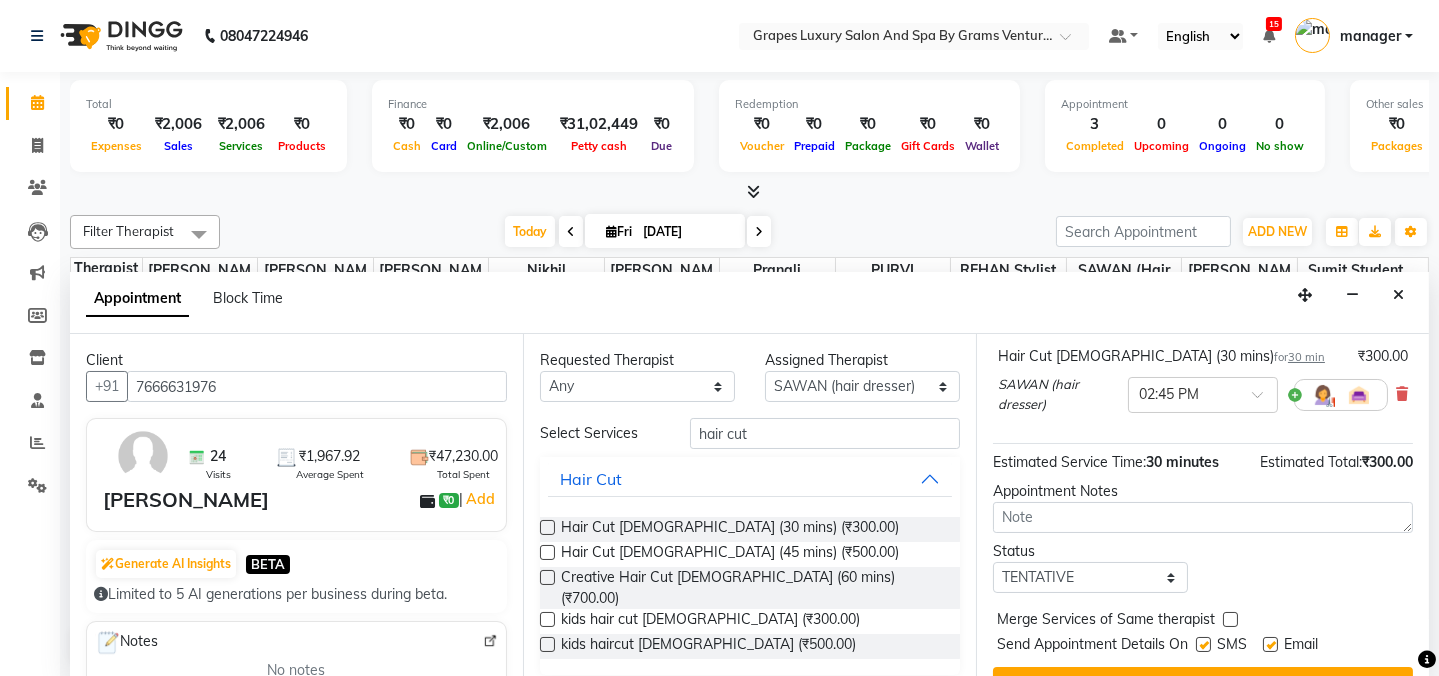 scroll, scrollTop: 184, scrollLeft: 0, axis: vertical 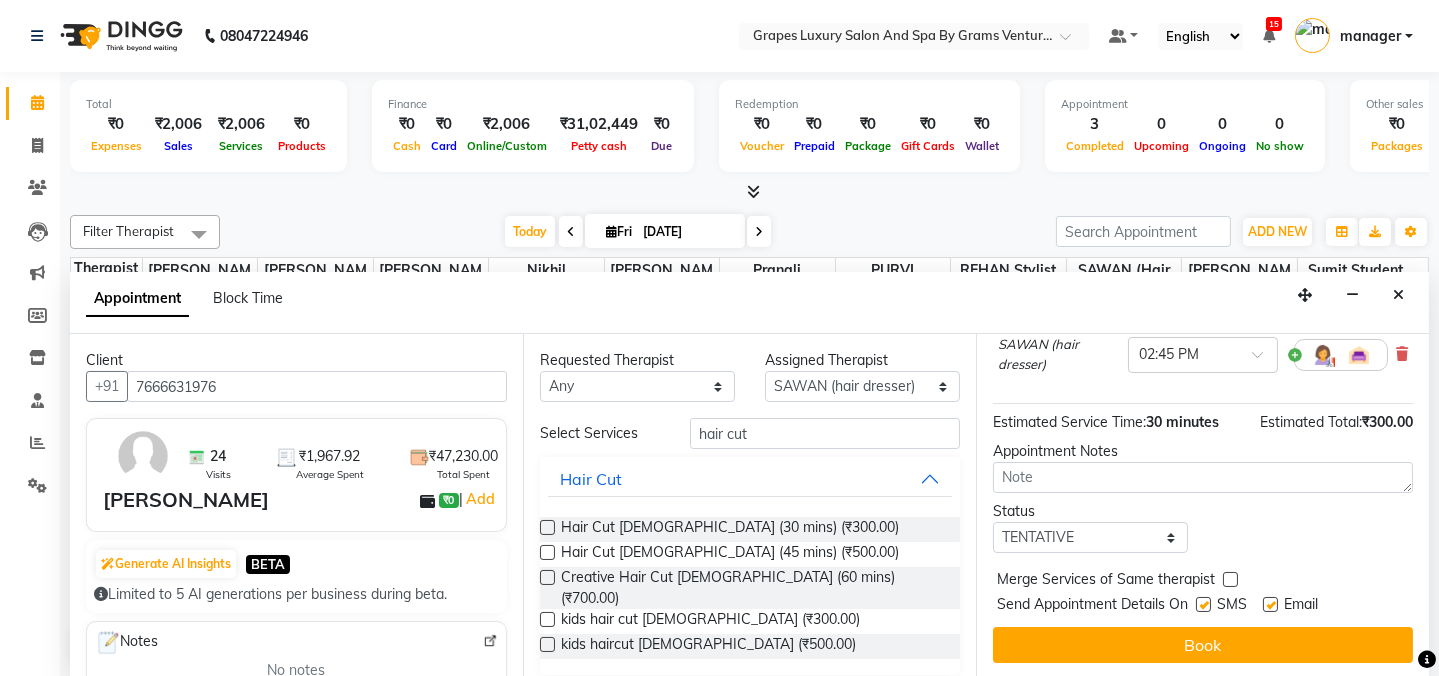 click at bounding box center (1203, 604) 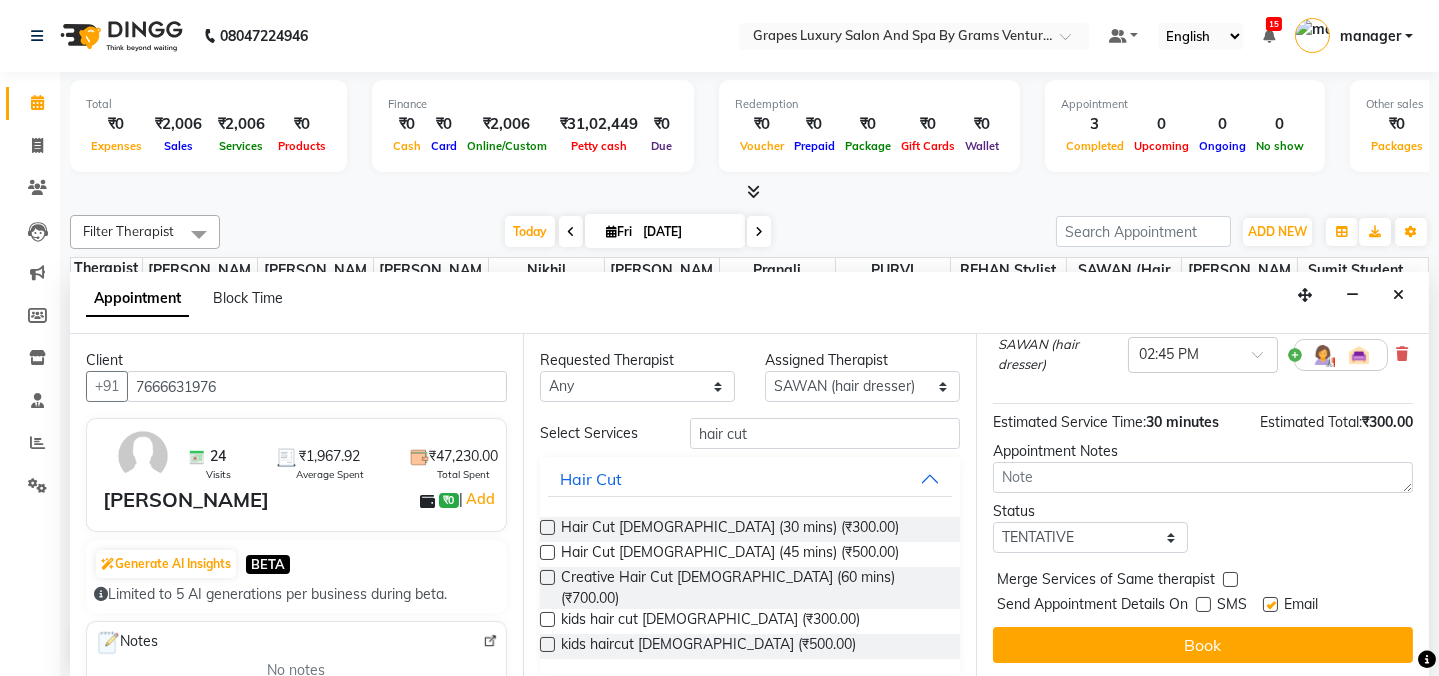 click at bounding box center [1270, 604] 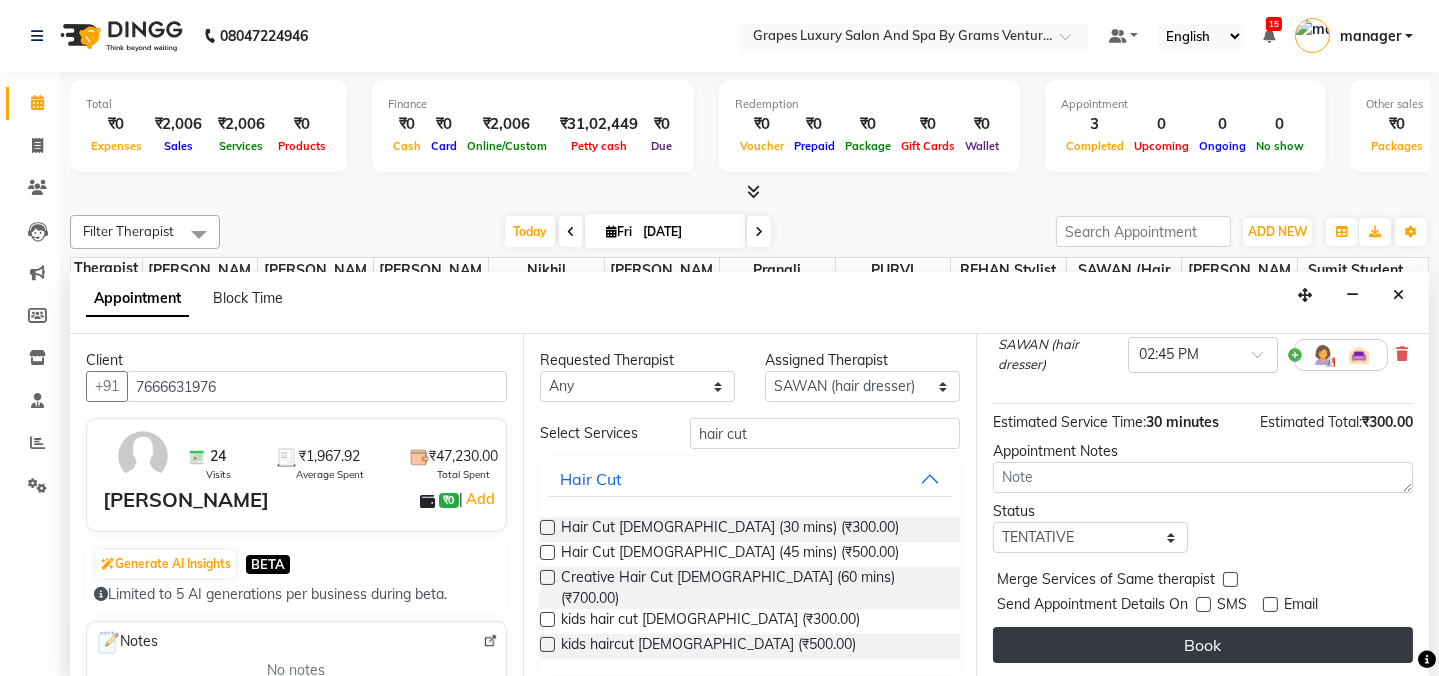 click on "Book" at bounding box center [1203, 645] 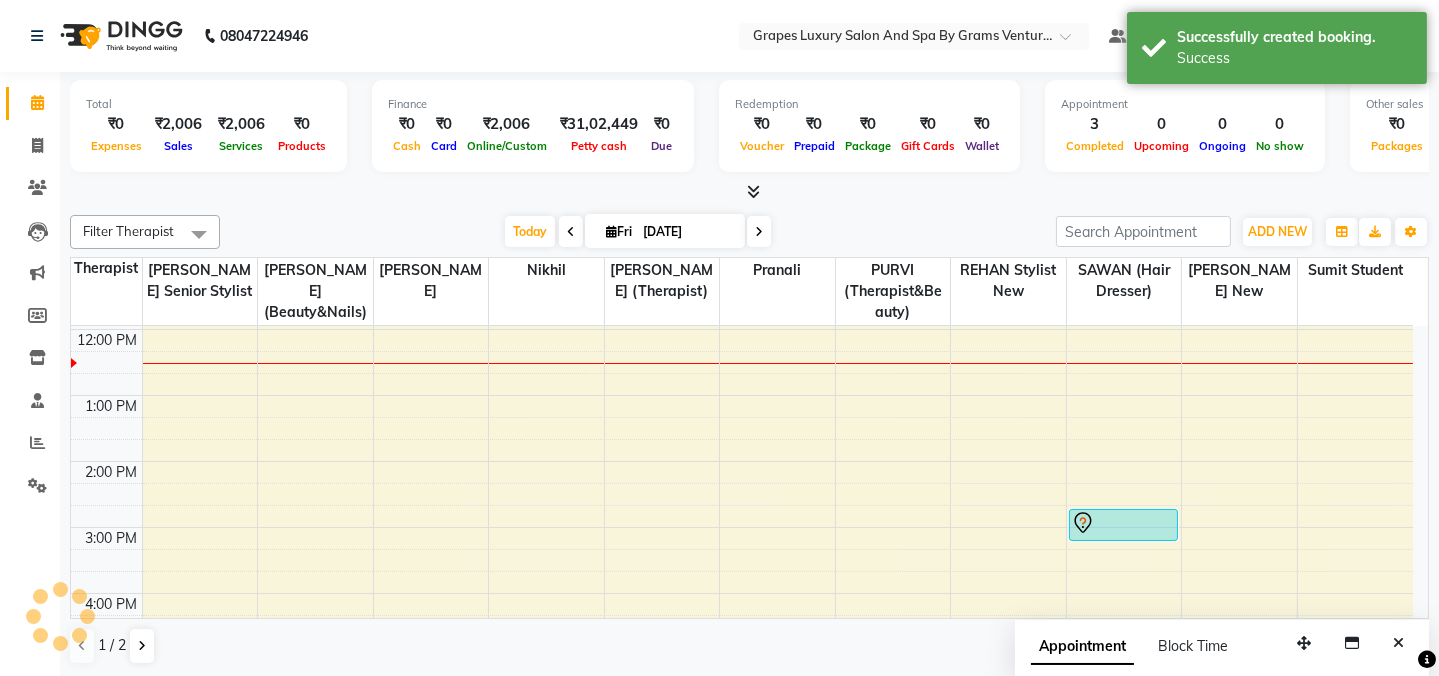 scroll, scrollTop: 0, scrollLeft: 0, axis: both 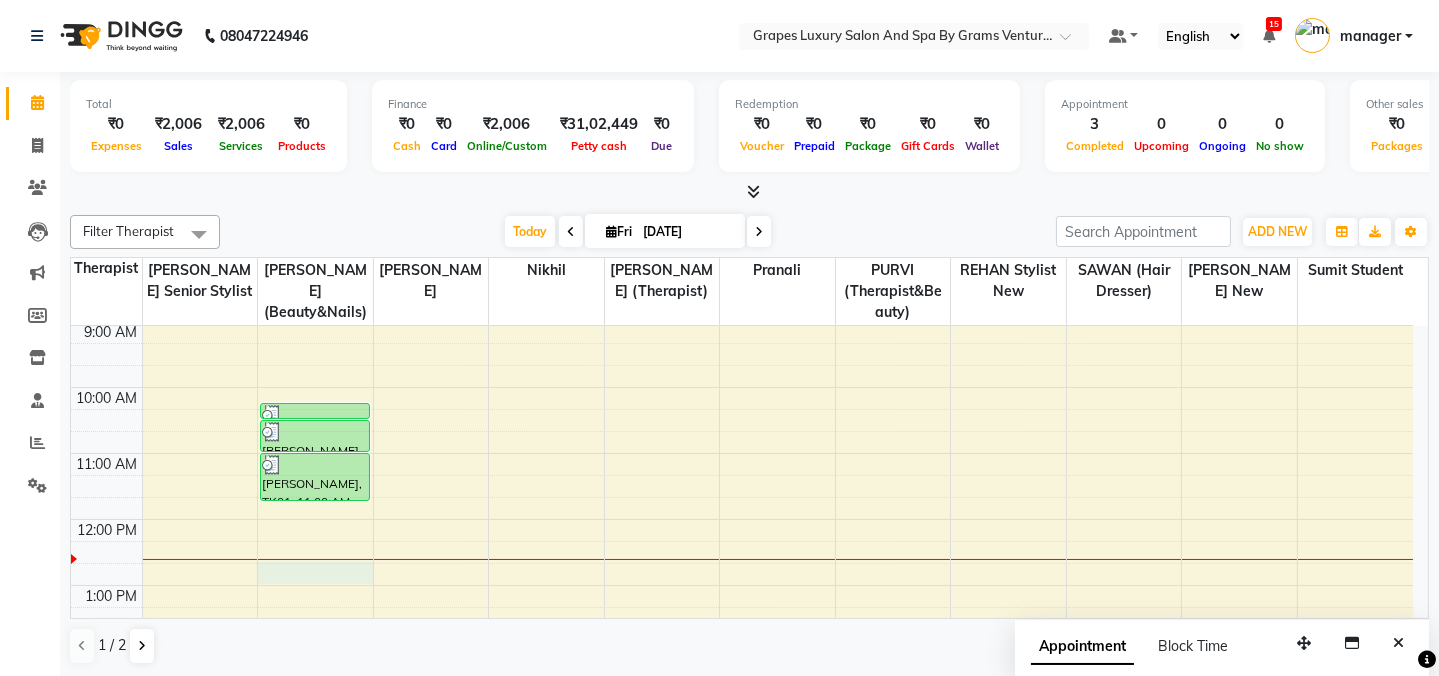 click on "8:00 AM 9:00 AM 10:00 AM 11:00 AM 12:00 PM 1:00 PM 2:00 PM 3:00 PM 4:00 PM 5:00 PM 6:00 PM 7:00 PM 8:00 PM     pragati, TK01, 10:15 AM-10:30 AM, Waxing Italian Under Arms (15 mins)     pragati, TK01, 10:30 AM-11:00 AM, Italian Waxing Full Legs (30 mins)     pragati, TK01, 11:00 AM-11:45 AM, Italian Waxing Full Arms (45 mins)             nikhil patil, TK02, 02:45 PM-03:15 PM, Hair Cut Male (30 mins)" at bounding box center [742, 684] 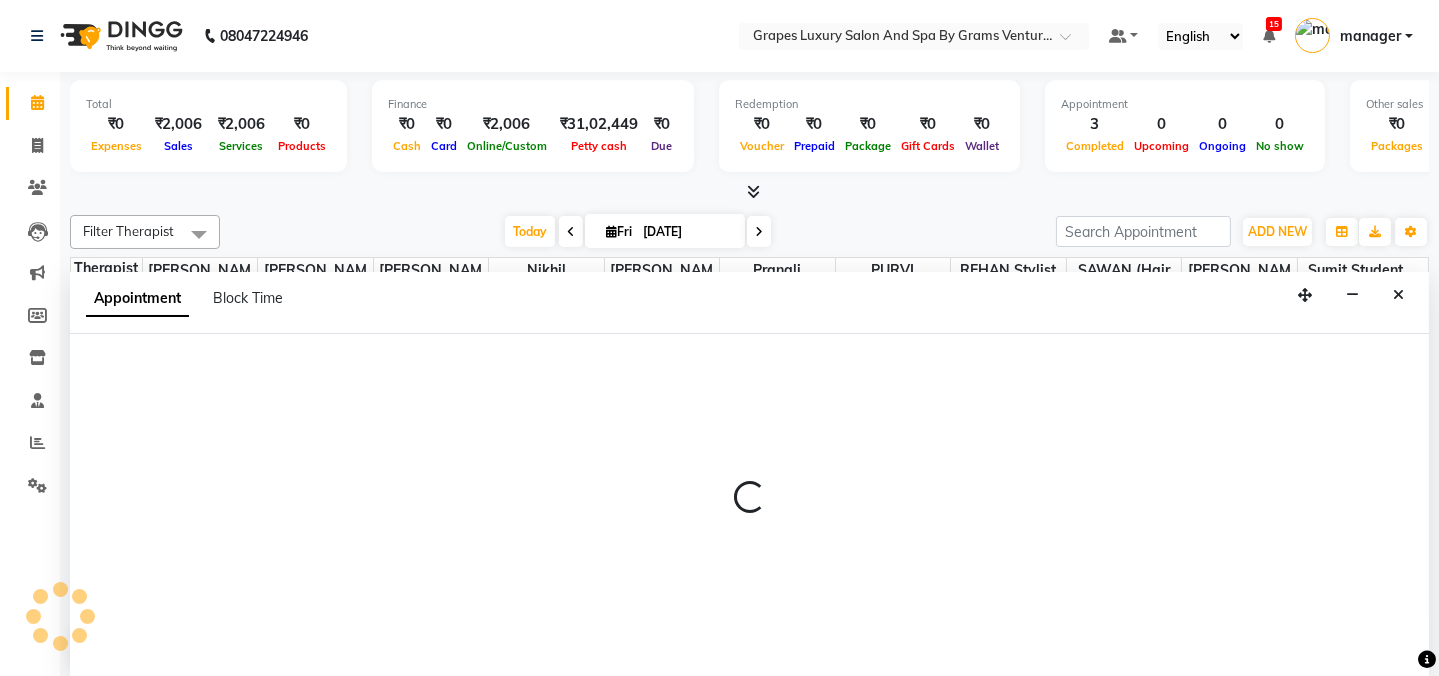 scroll, scrollTop: 0, scrollLeft: 0, axis: both 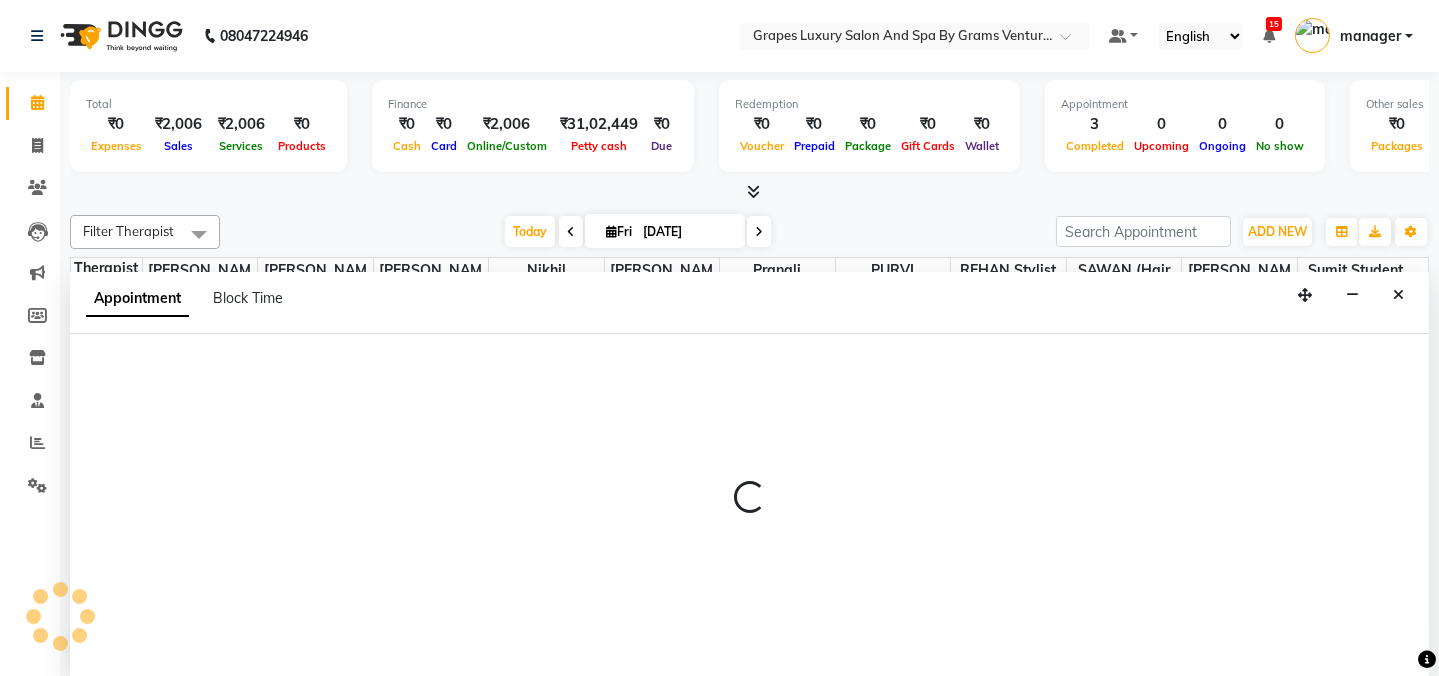 select on "33161" 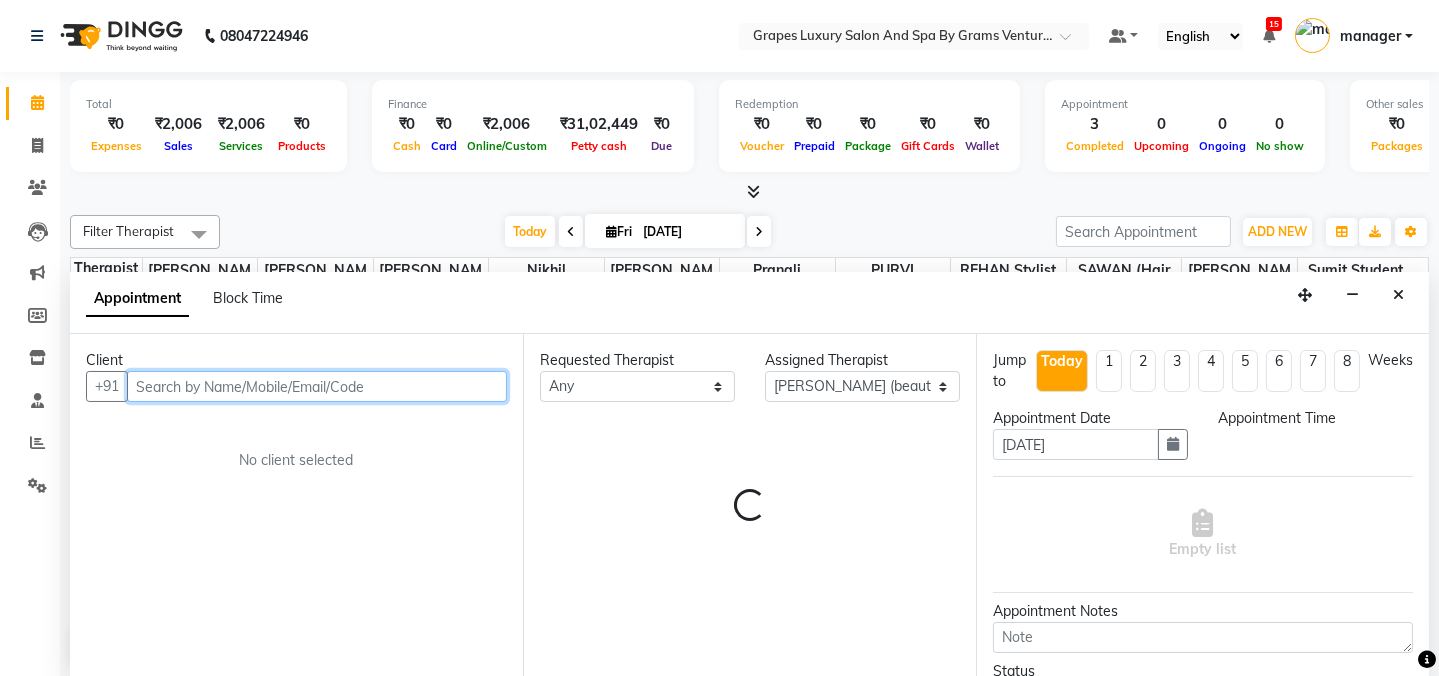 select on "765" 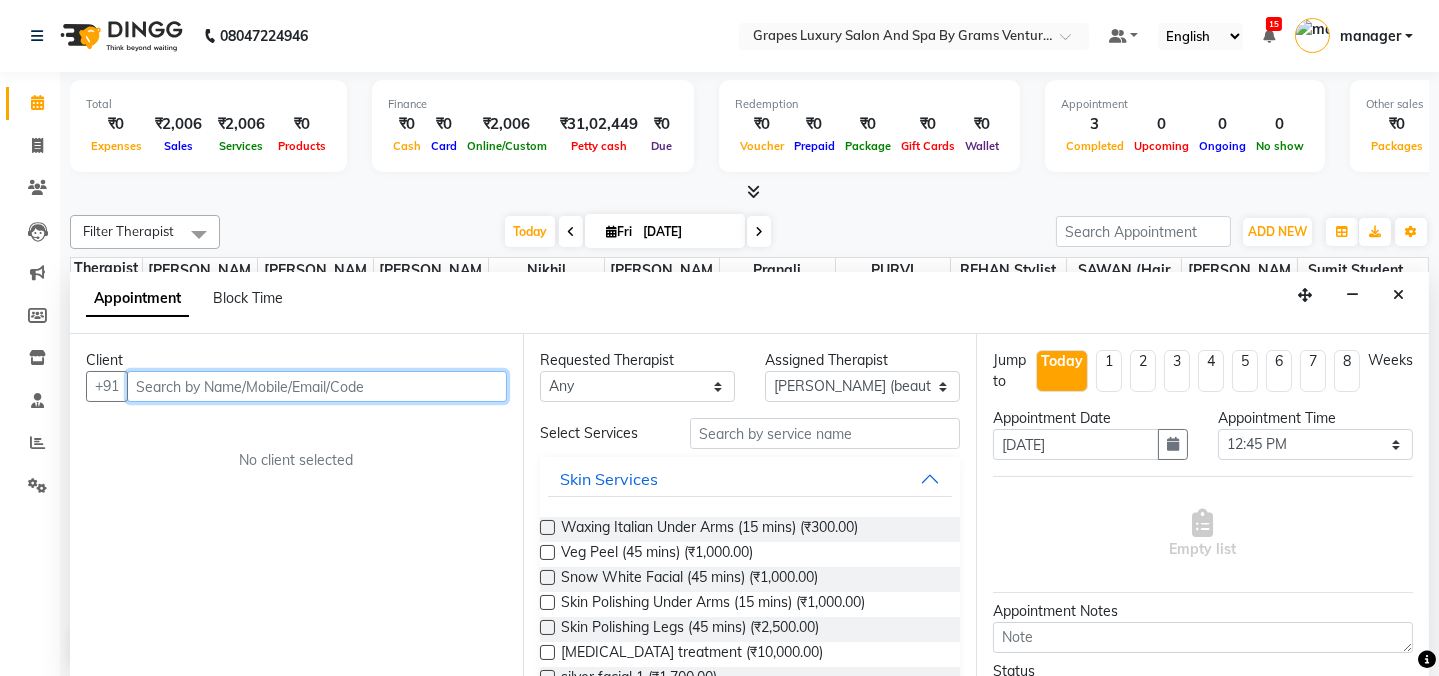 click at bounding box center (317, 386) 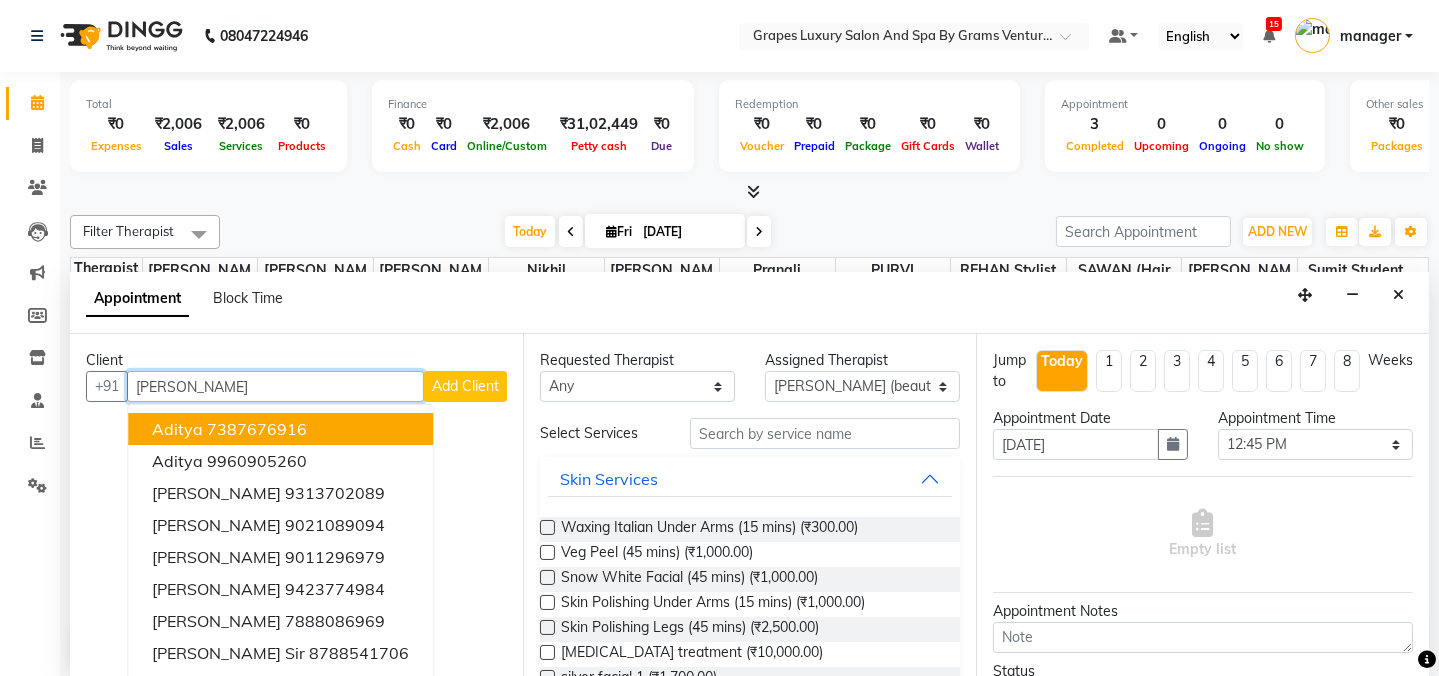 click on "adity" at bounding box center (275, 386) 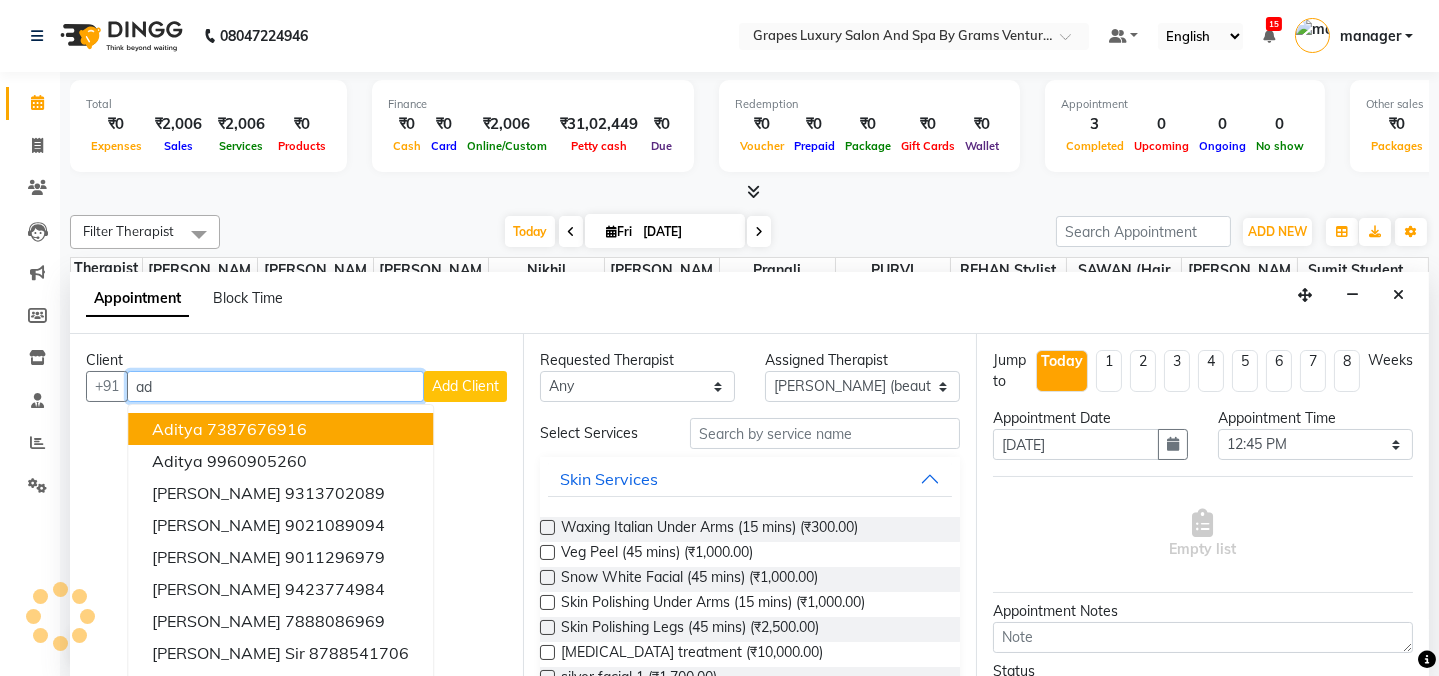 type on "a" 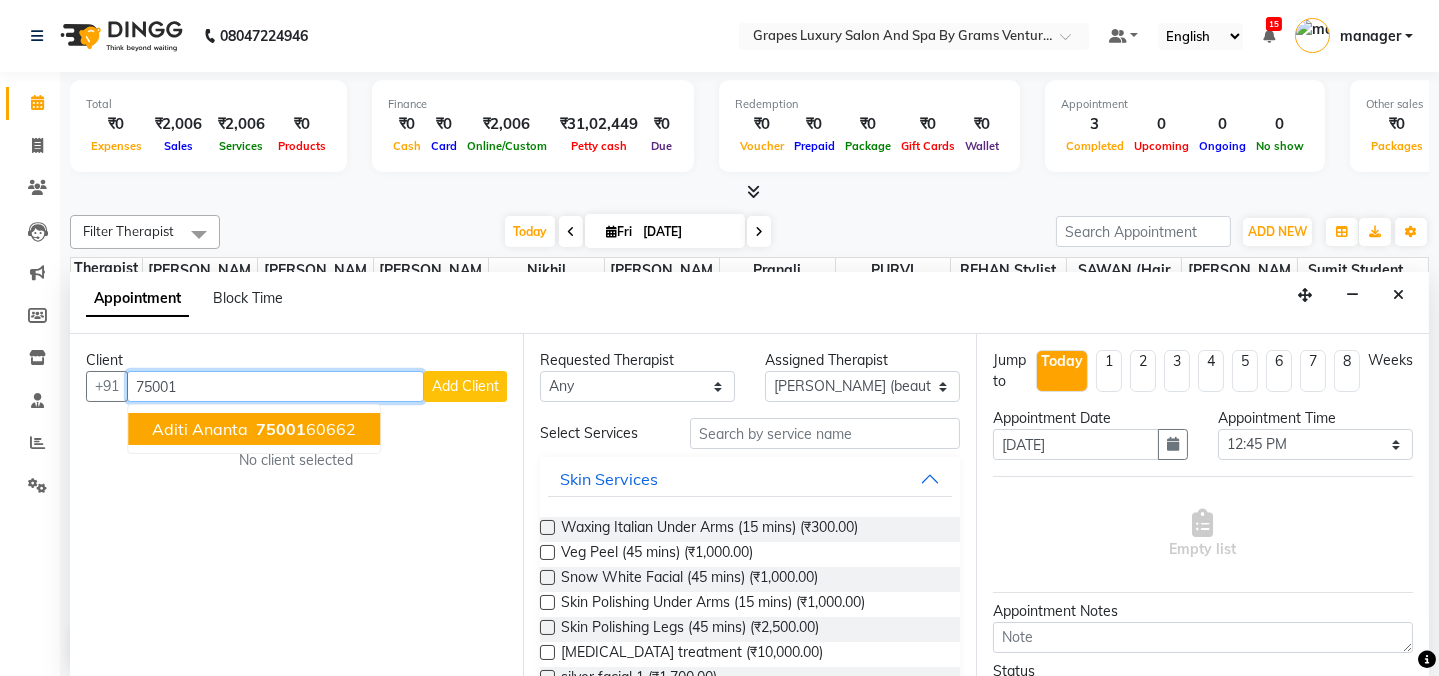 click on "Aditi Ananta" at bounding box center [200, 429] 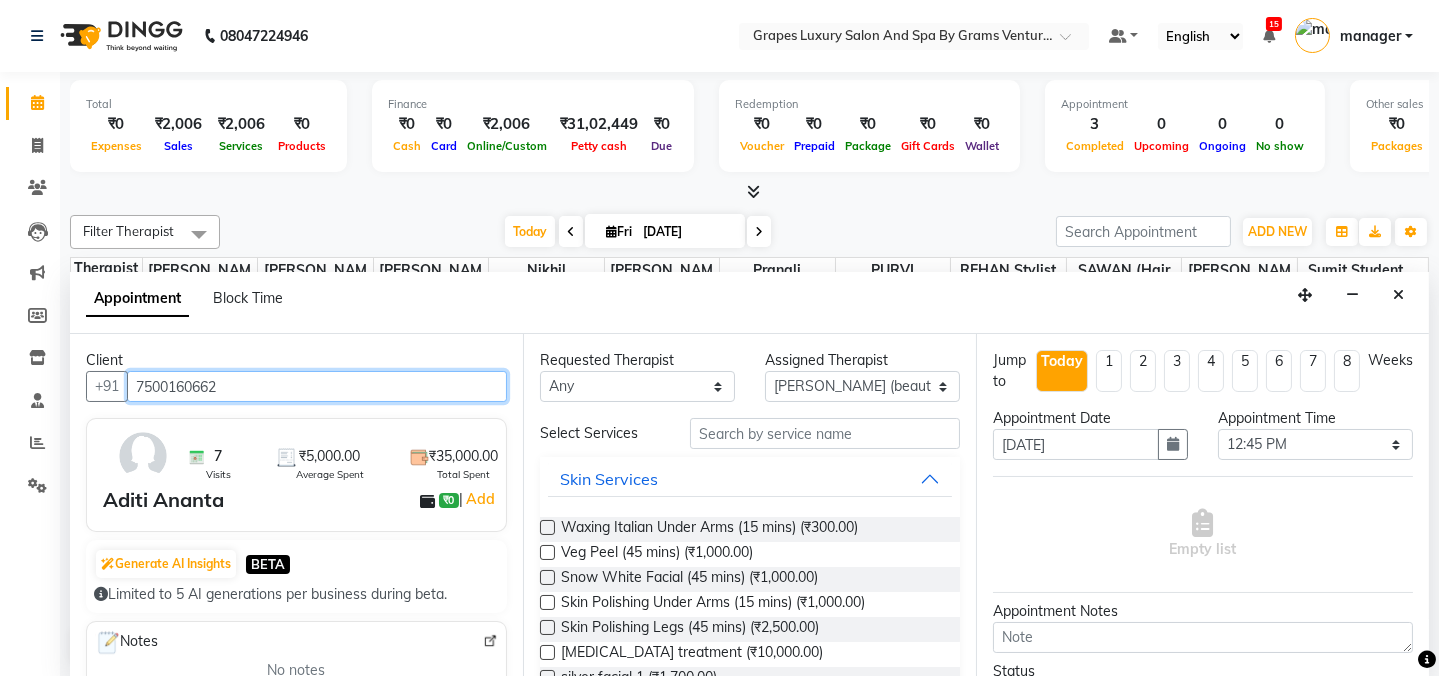 type on "7500160662" 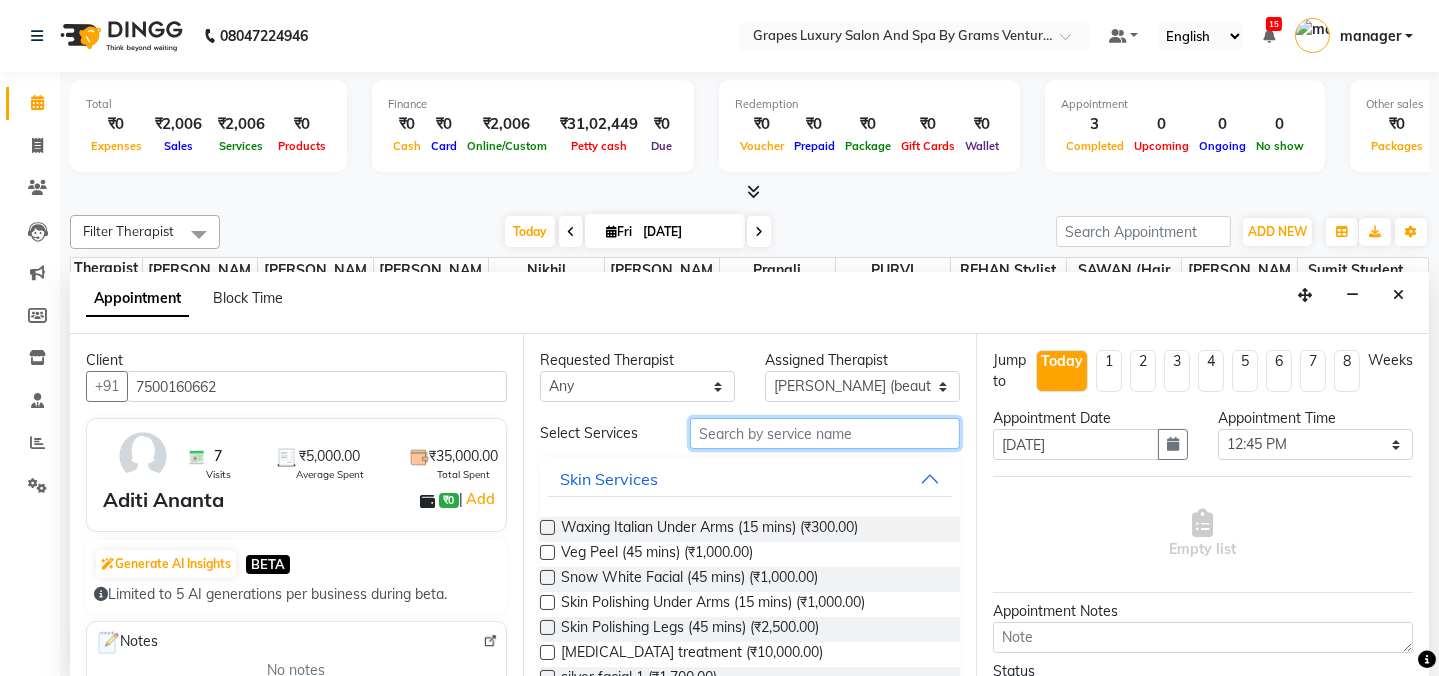 click at bounding box center (825, 433) 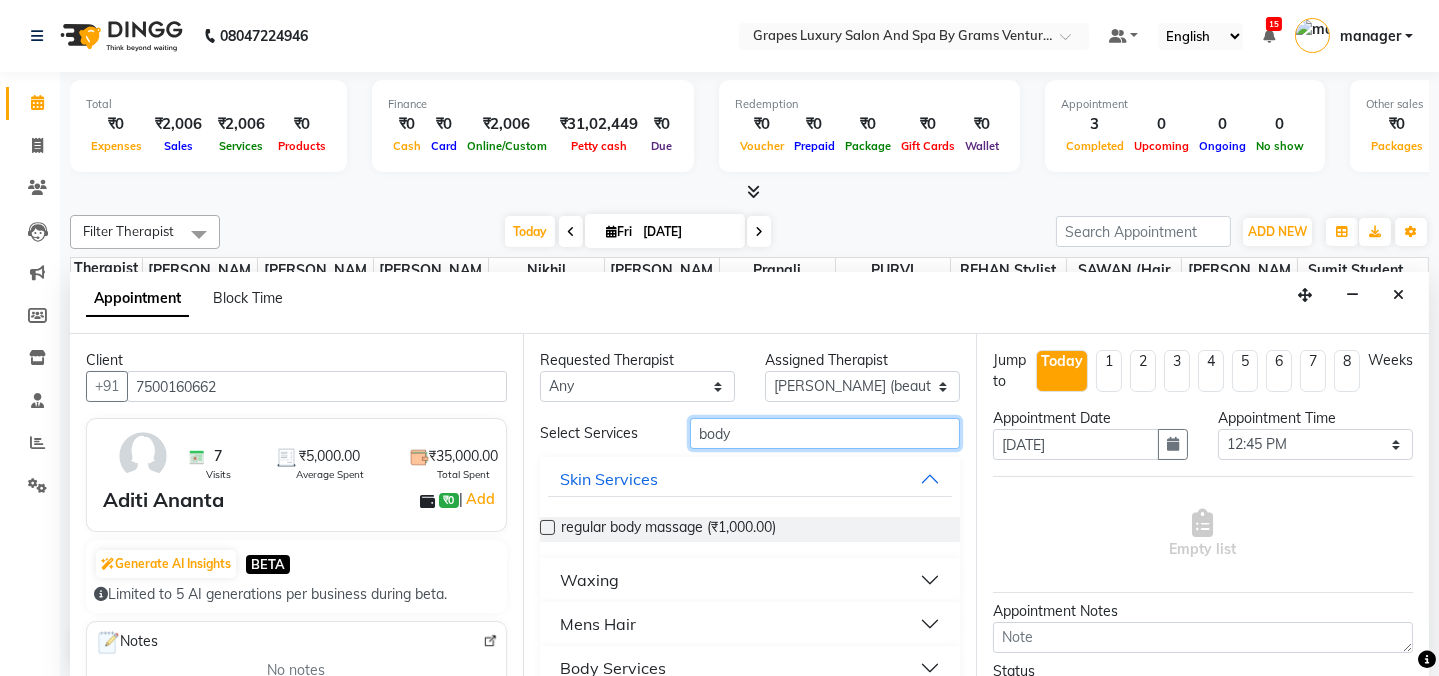 type on "body" 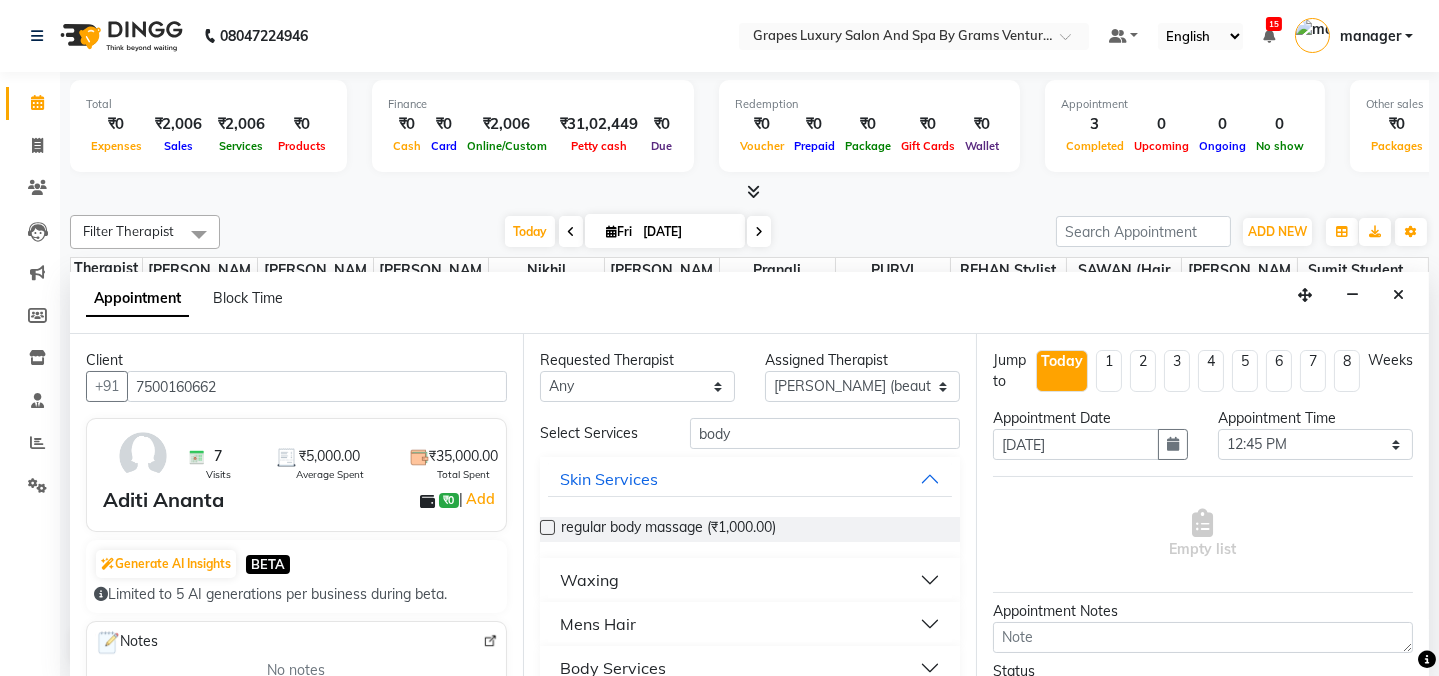 click on "Body Services" at bounding box center [613, 668] 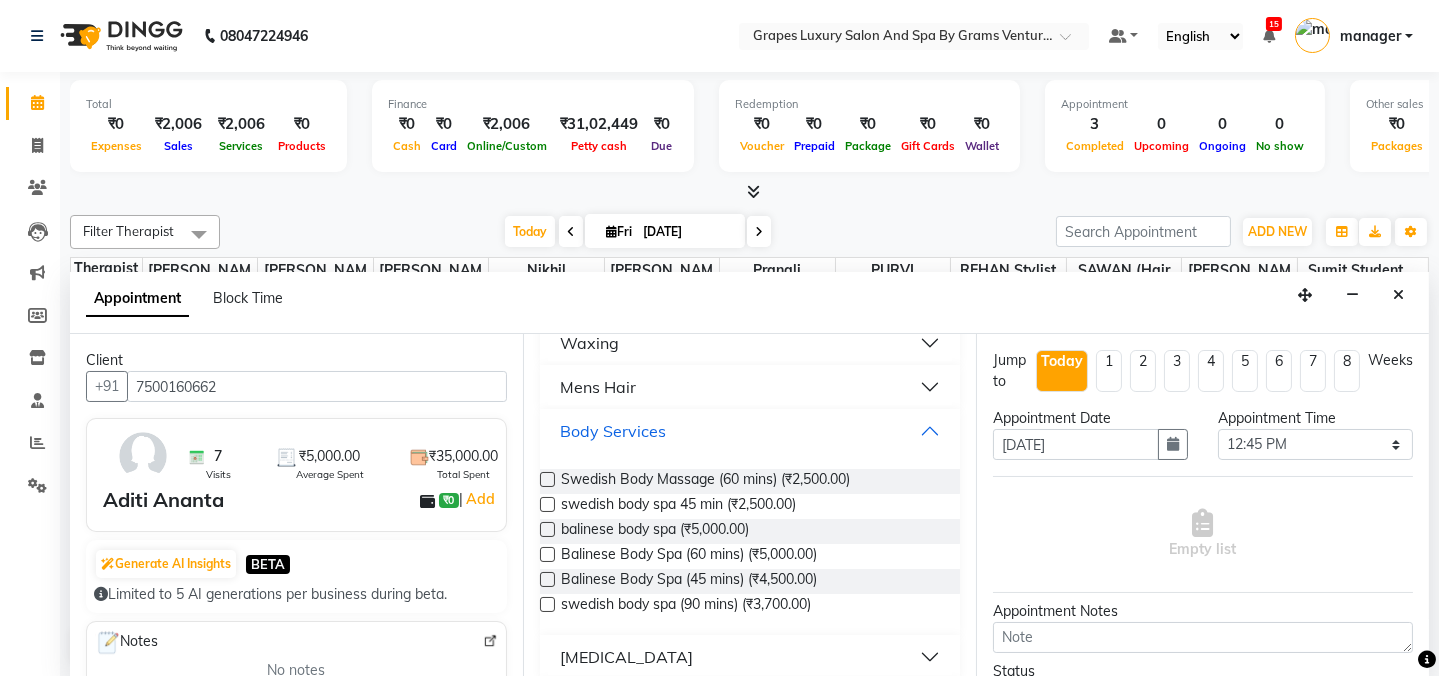 scroll, scrollTop: 241, scrollLeft: 0, axis: vertical 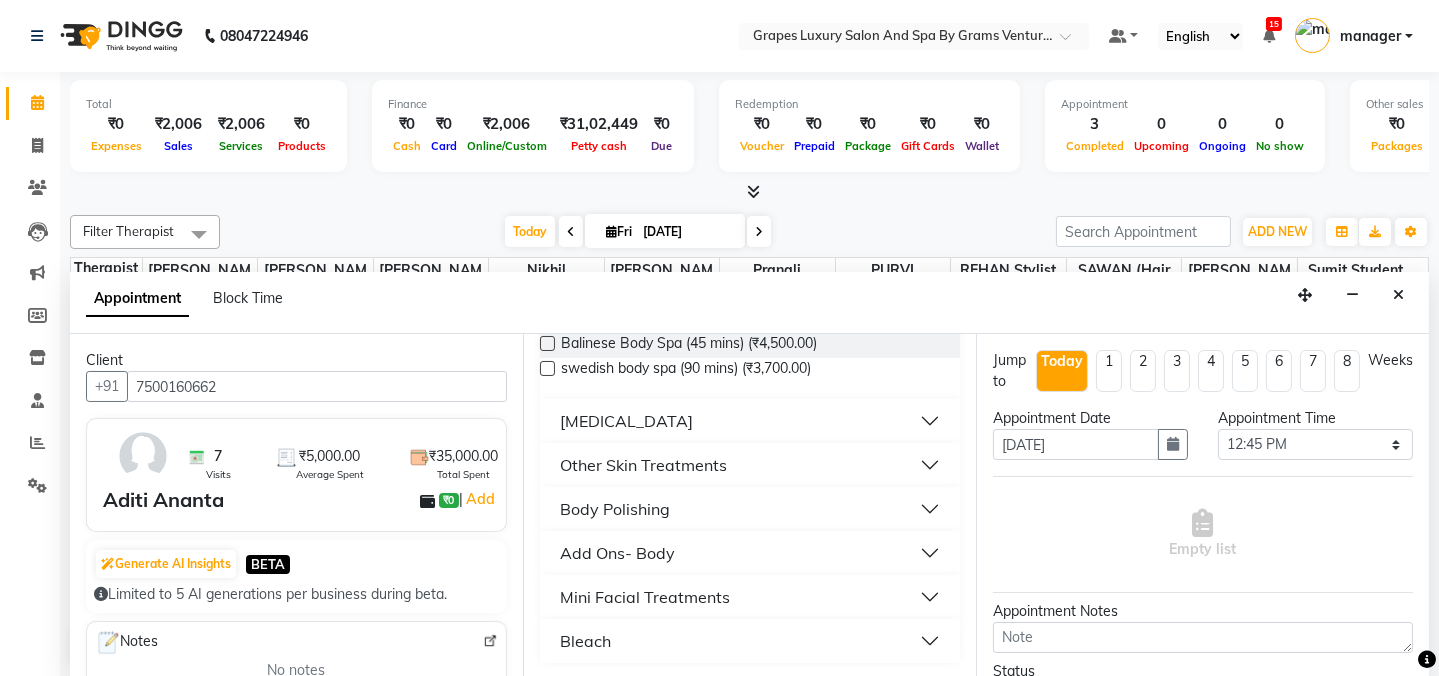 click on "Body Polishing" at bounding box center (615, 509) 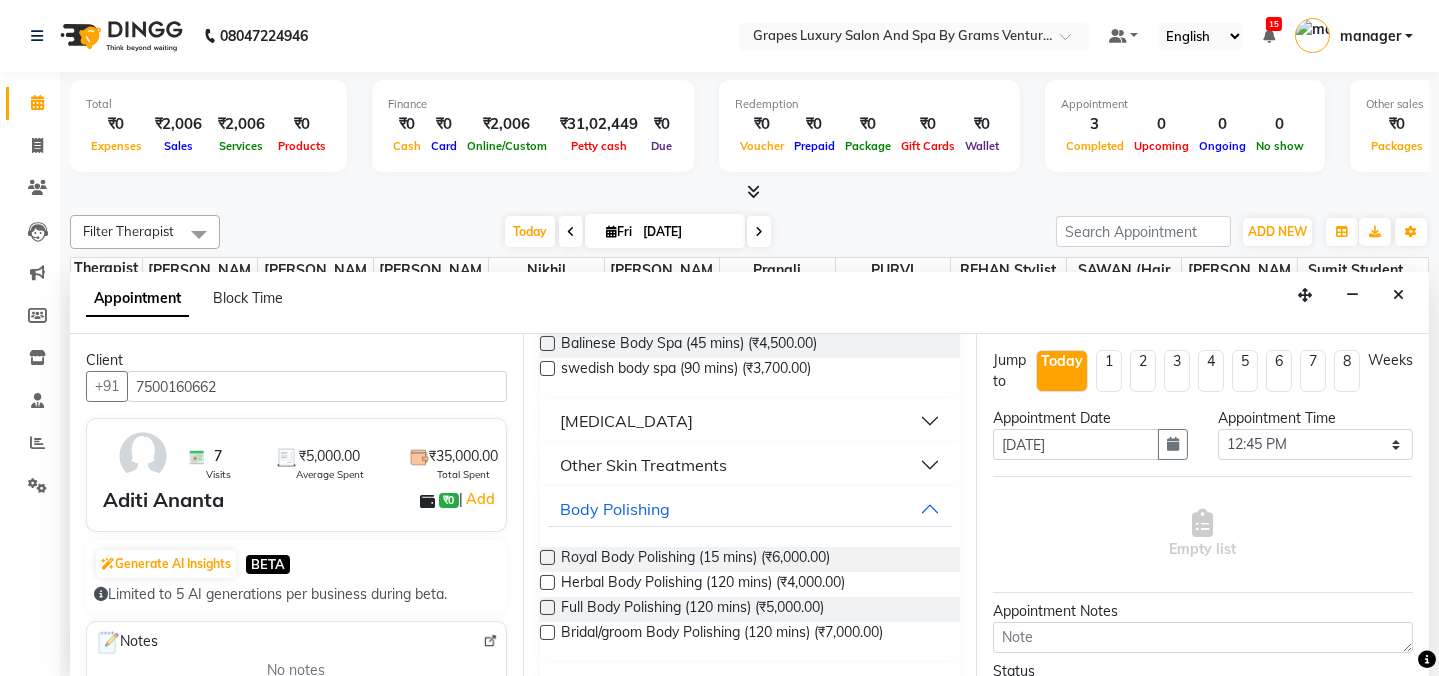 click at bounding box center (547, 607) 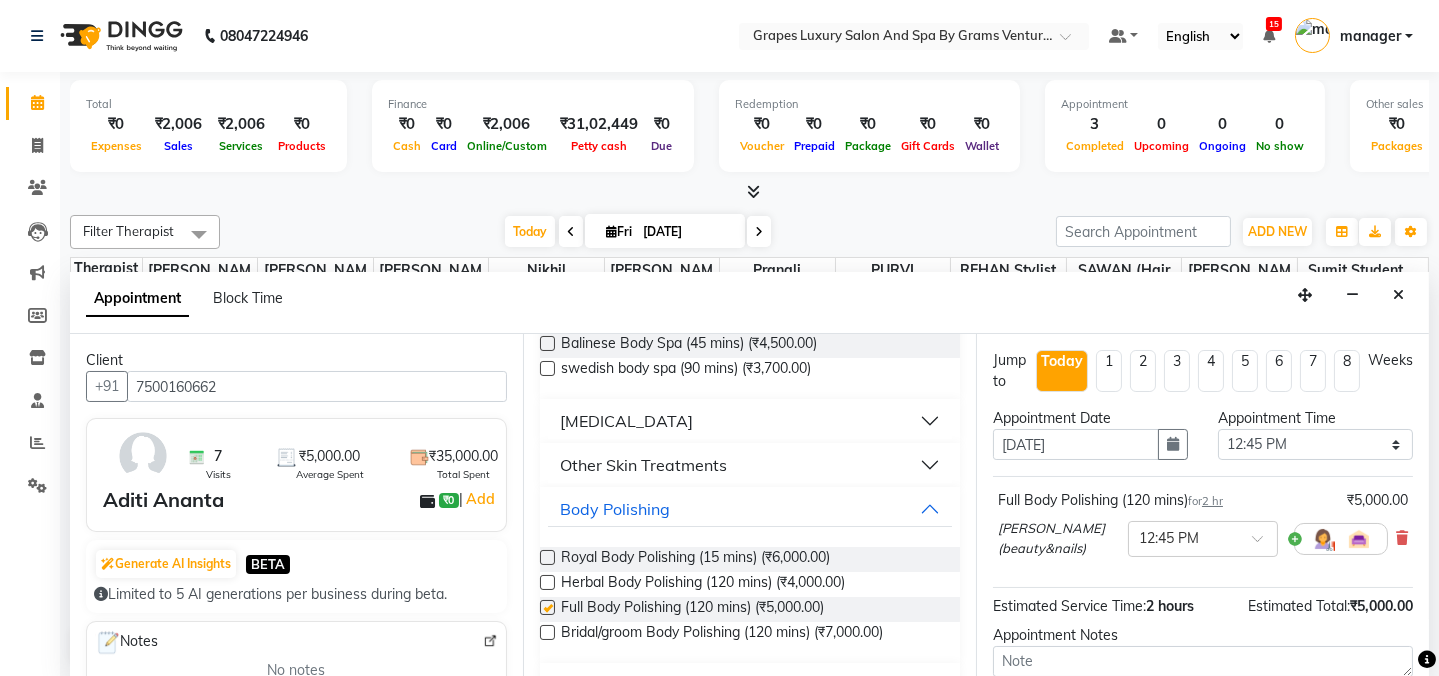 checkbox on "false" 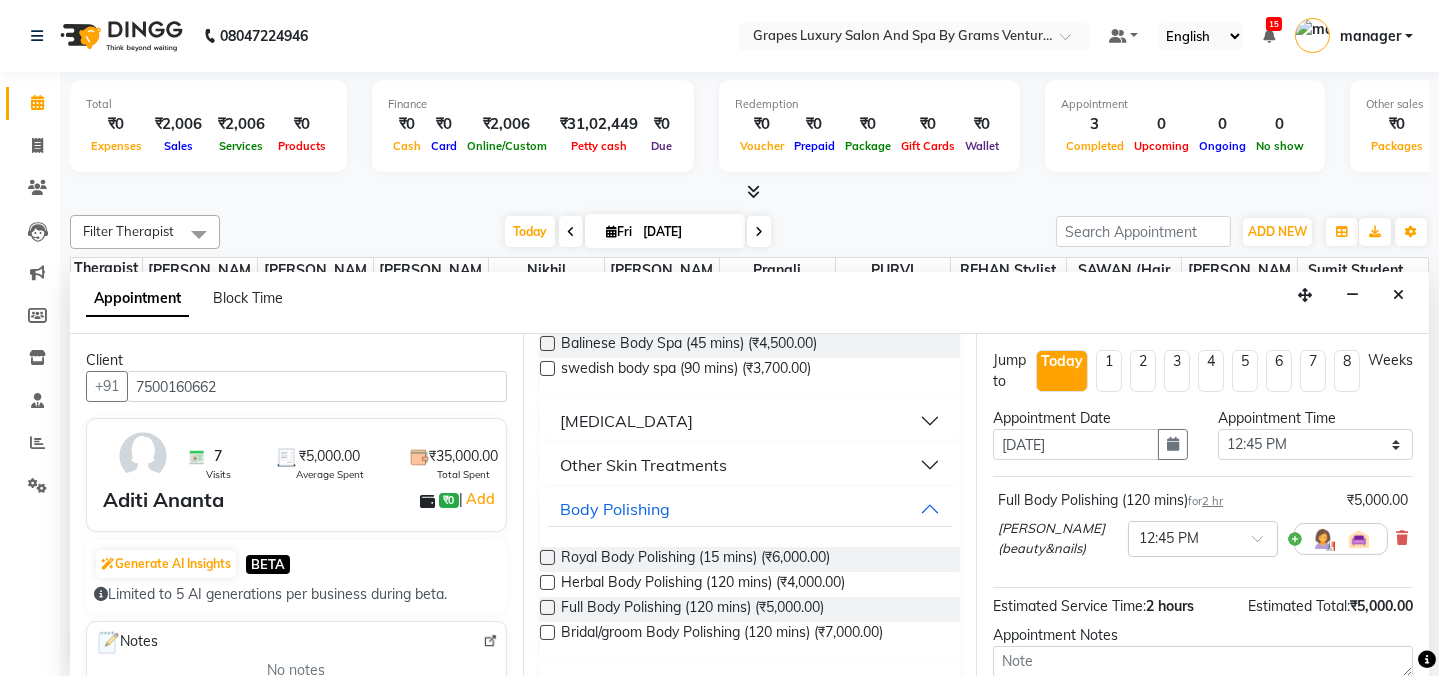 scroll, scrollTop: 184, scrollLeft: 0, axis: vertical 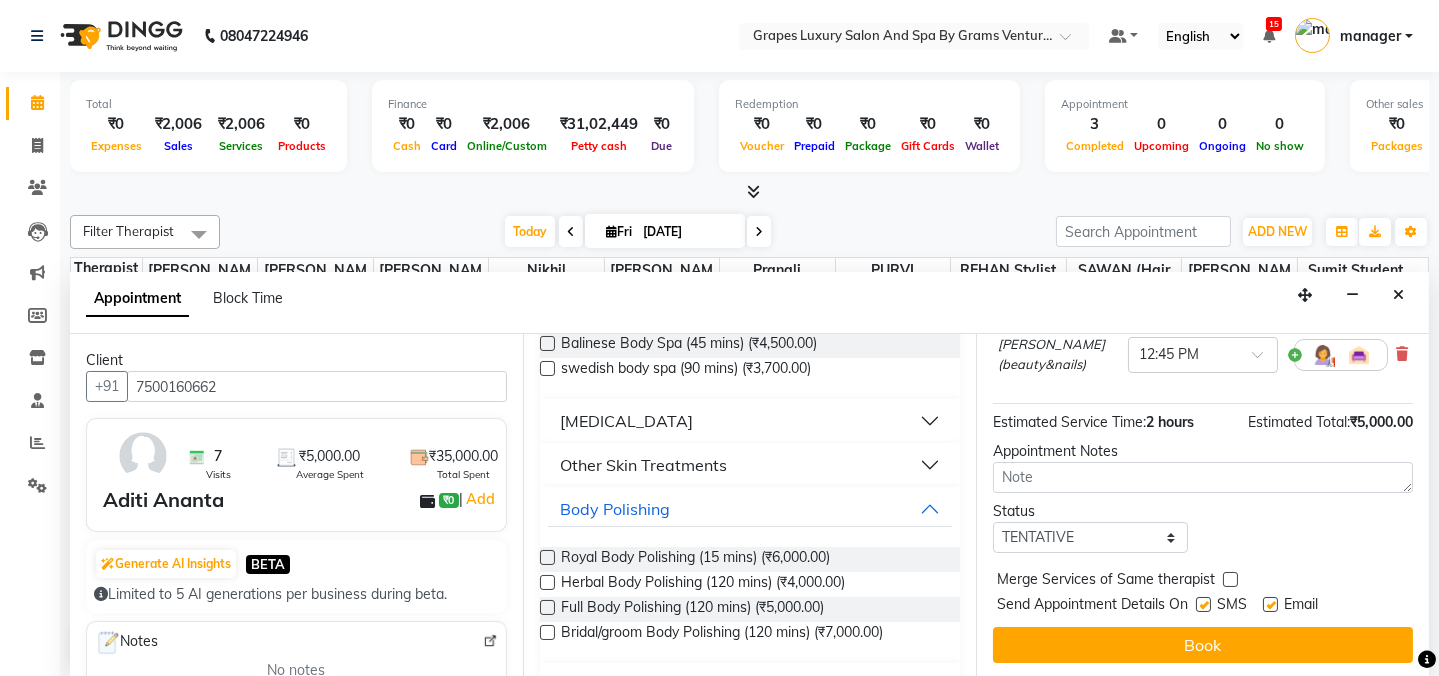 click at bounding box center [1203, 604] 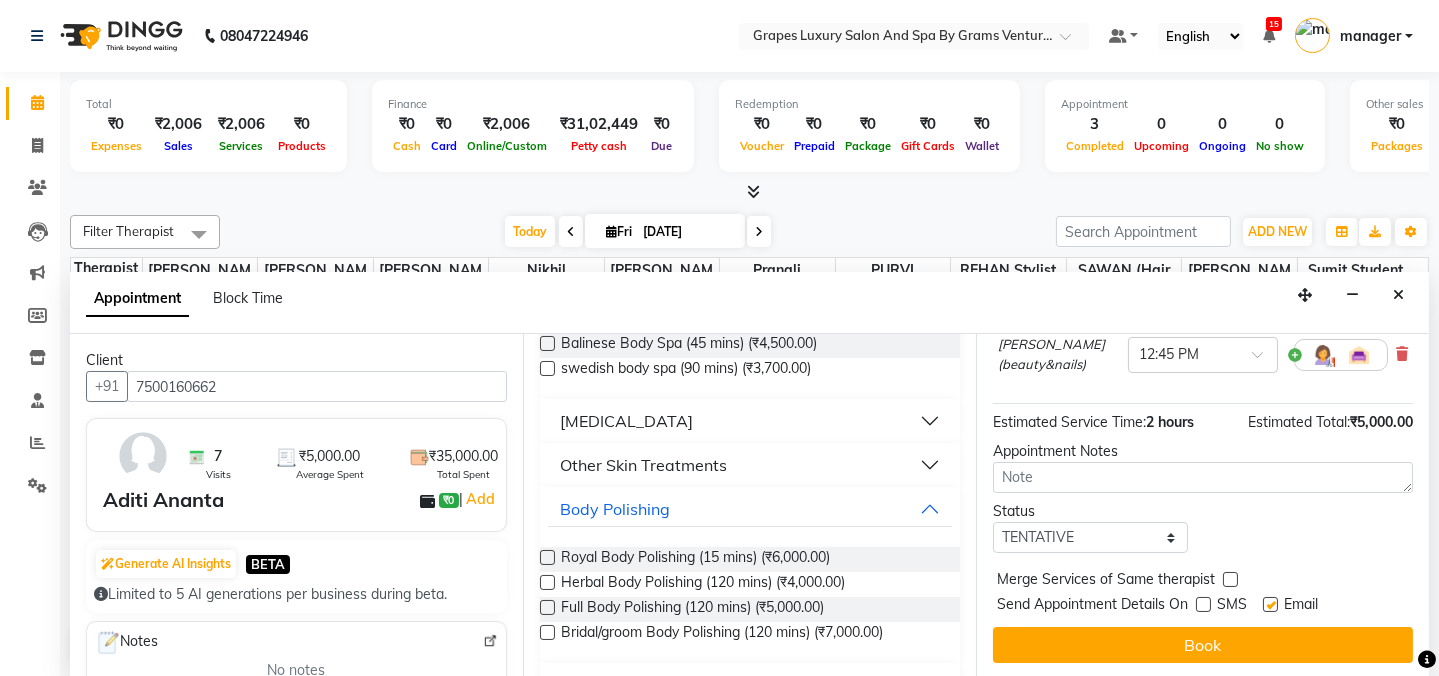 drag, startPoint x: 1267, startPoint y: 597, endPoint x: 1268, endPoint y: 610, distance: 13.038404 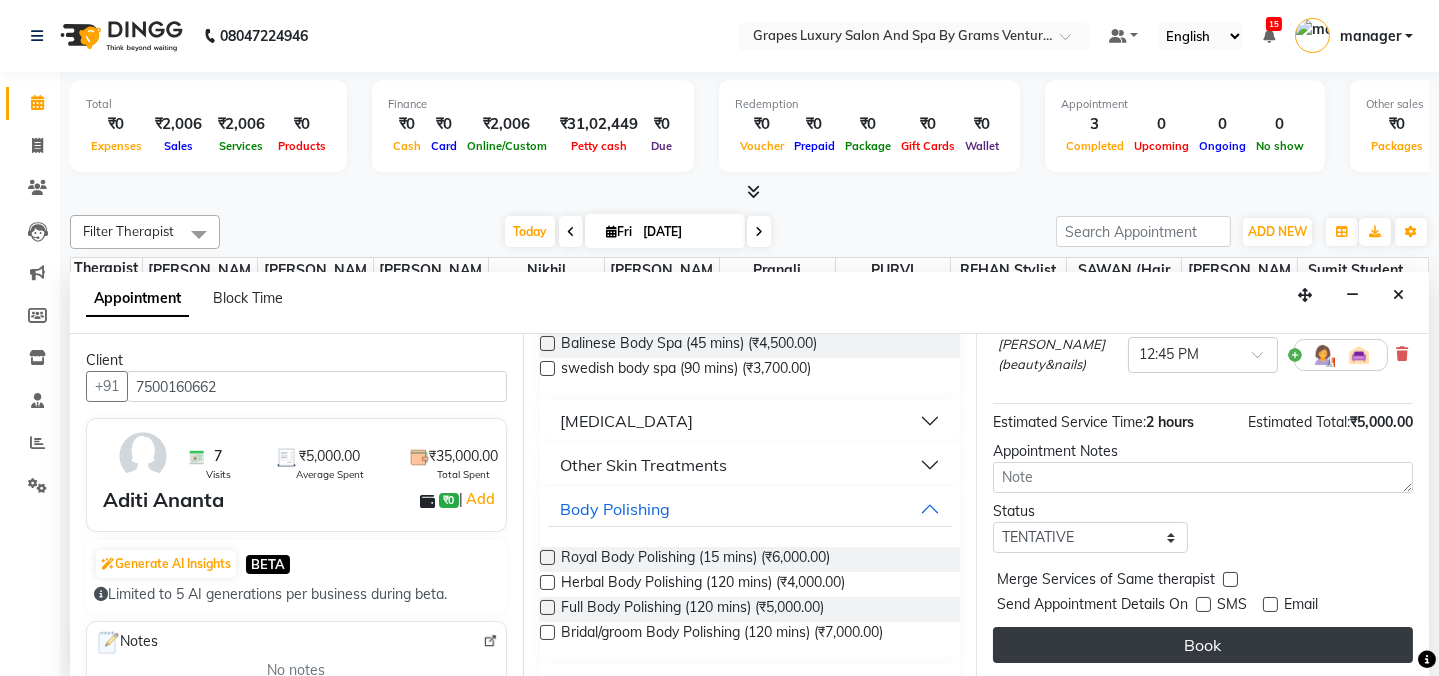 click on "Book" at bounding box center [1203, 645] 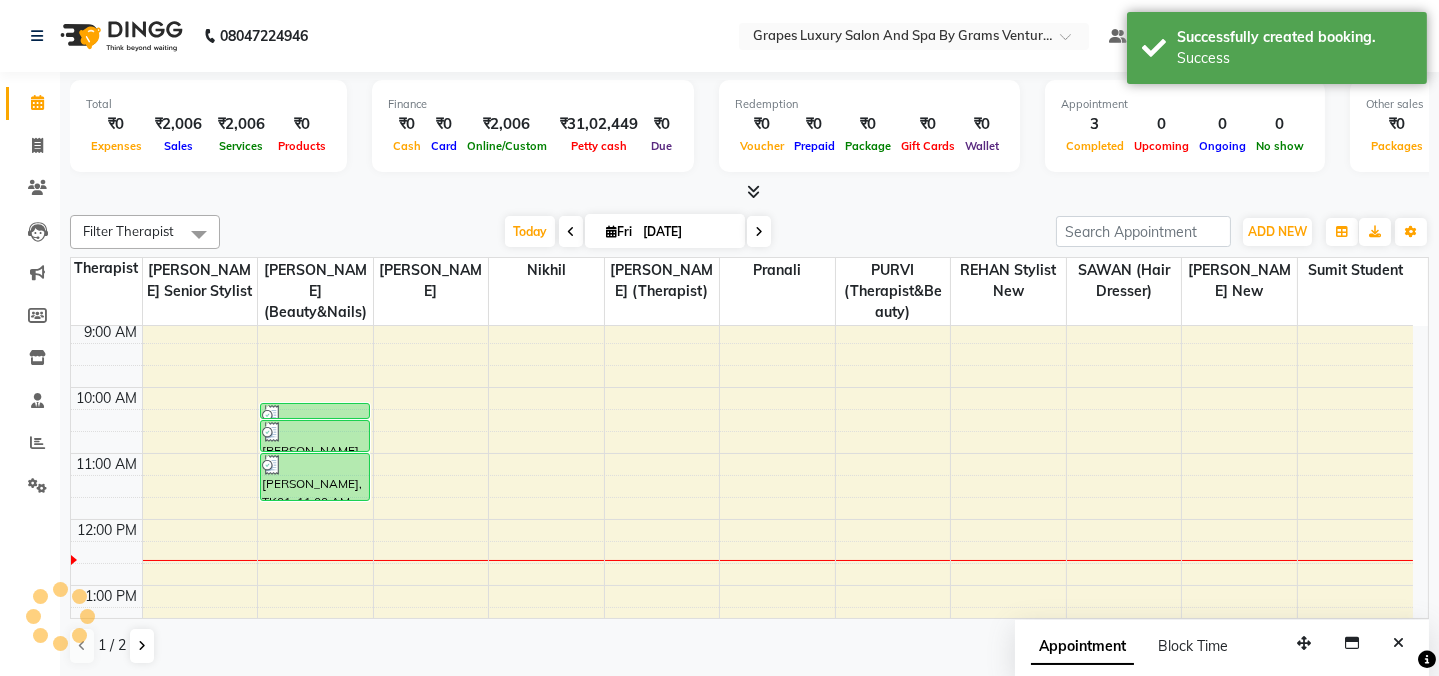 scroll, scrollTop: 0, scrollLeft: 0, axis: both 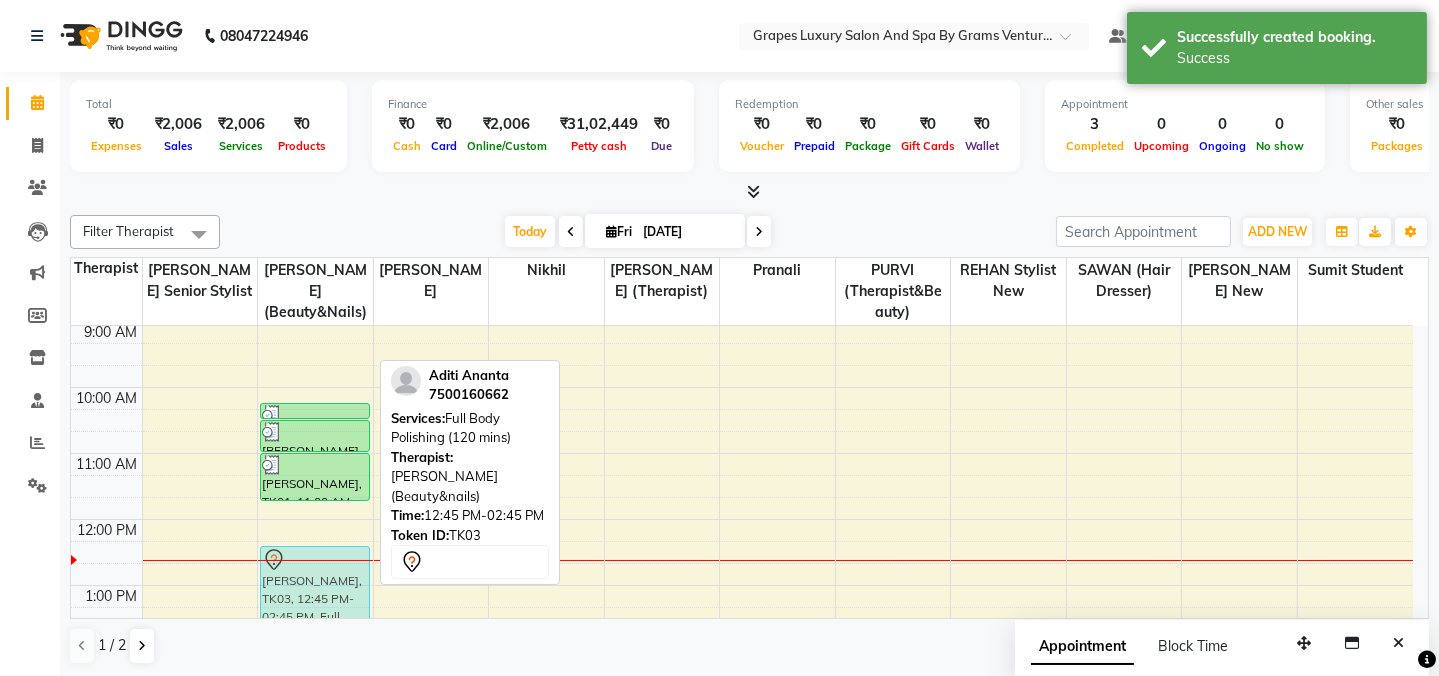 drag, startPoint x: 305, startPoint y: 583, endPoint x: 306, endPoint y: 570, distance: 13.038404 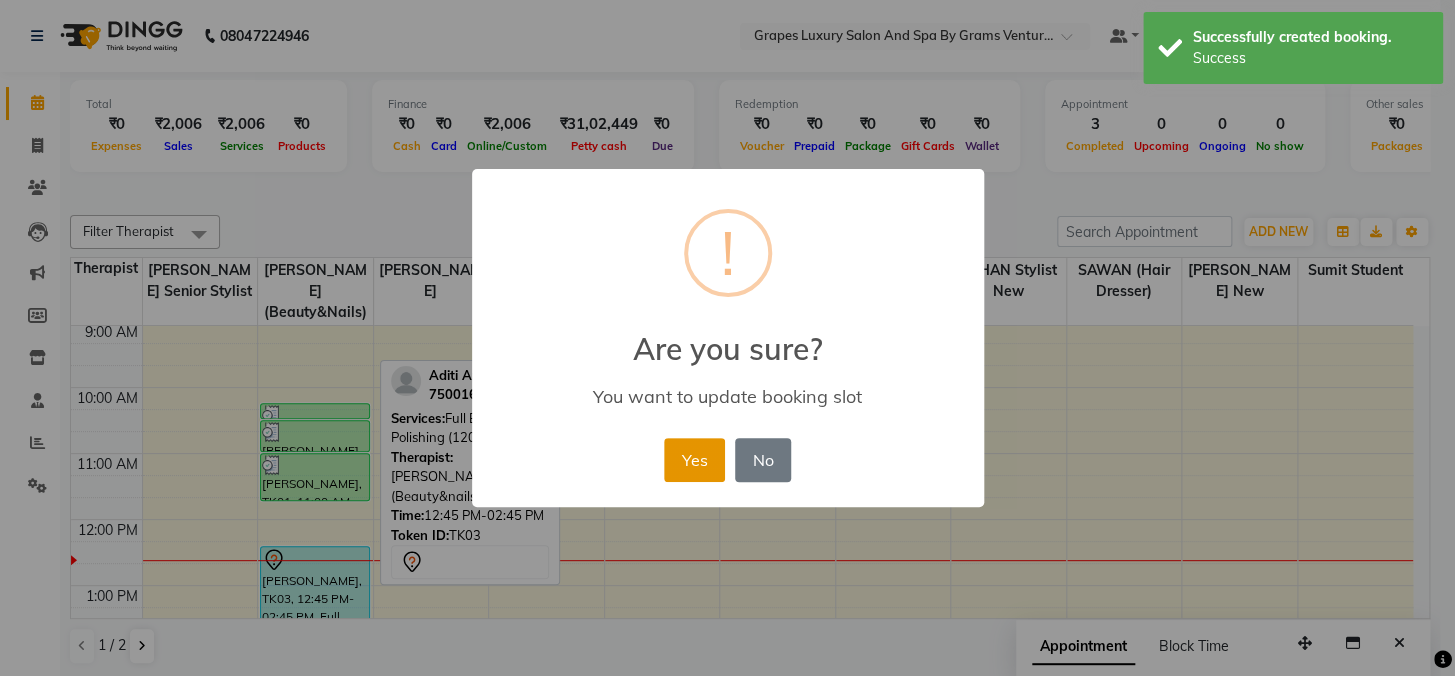 click on "Yes" at bounding box center (694, 460) 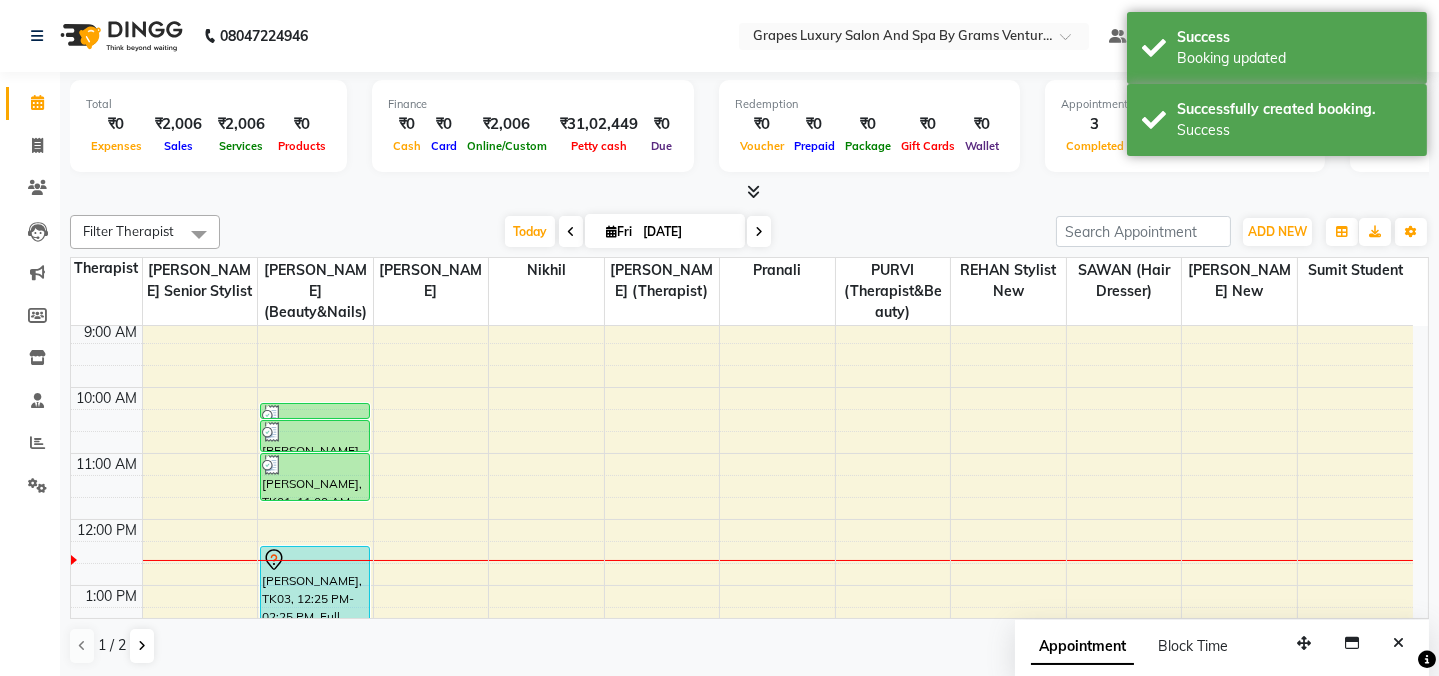 click 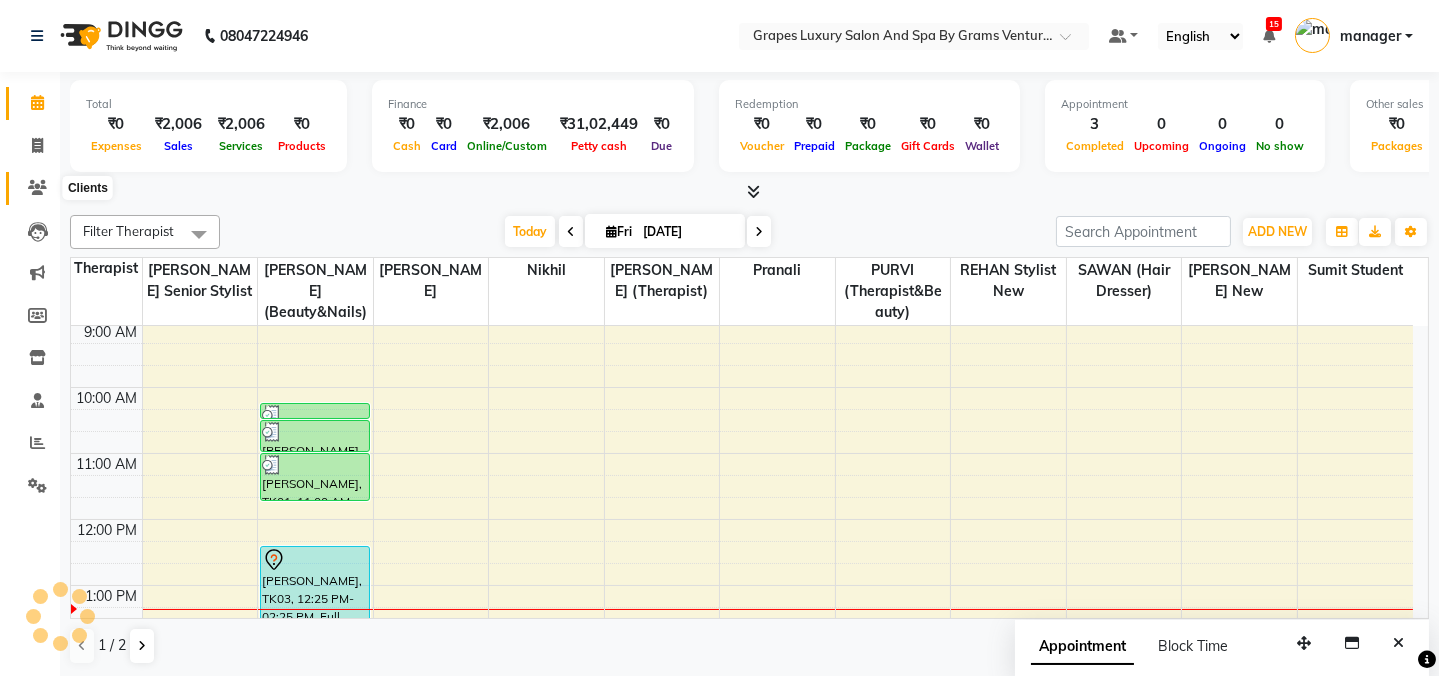 drag, startPoint x: 39, startPoint y: 179, endPoint x: 96, endPoint y: 84, distance: 110.788086 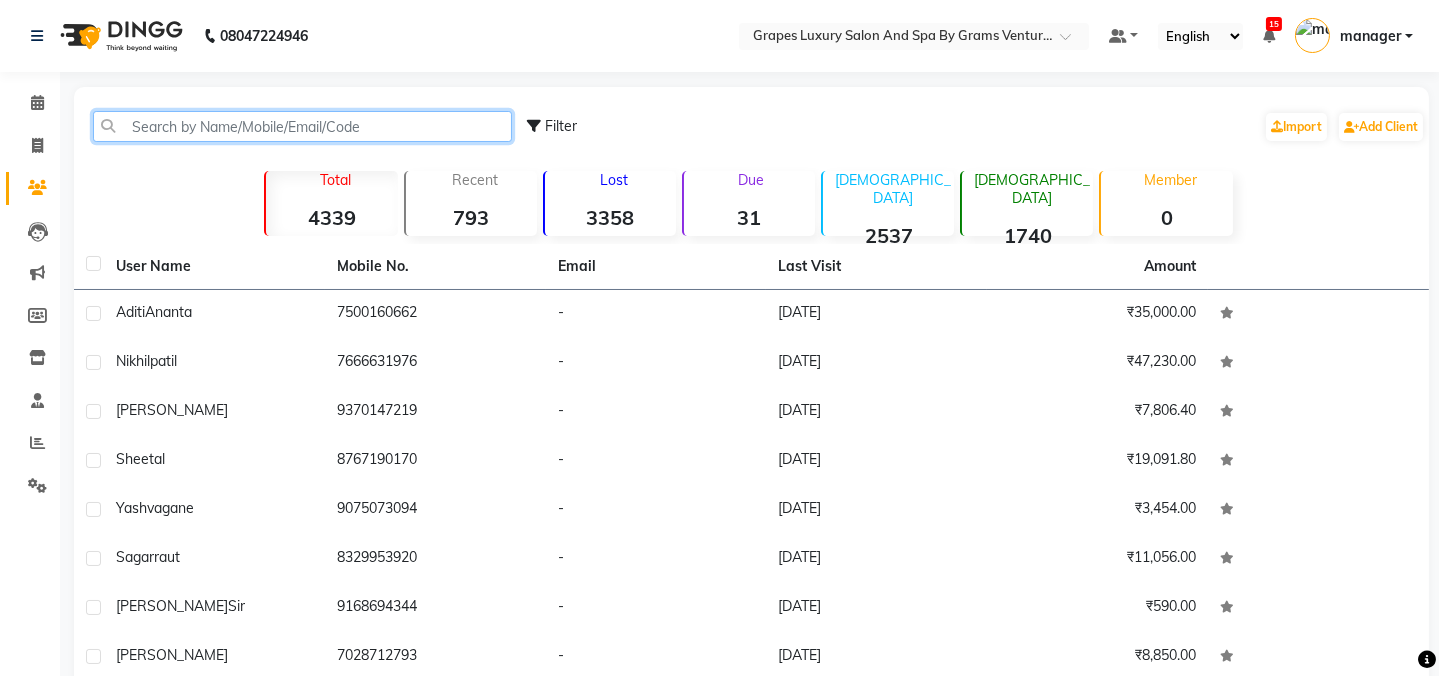 click 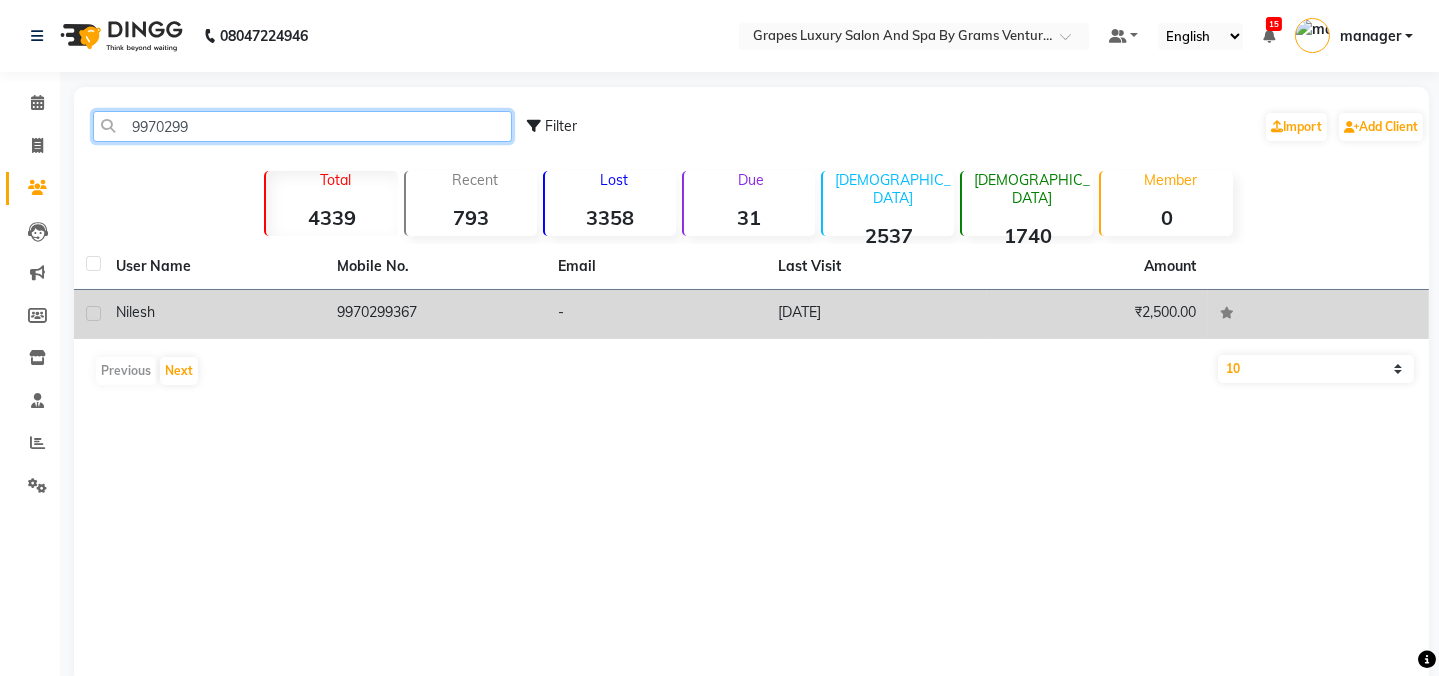 type on "9970299" 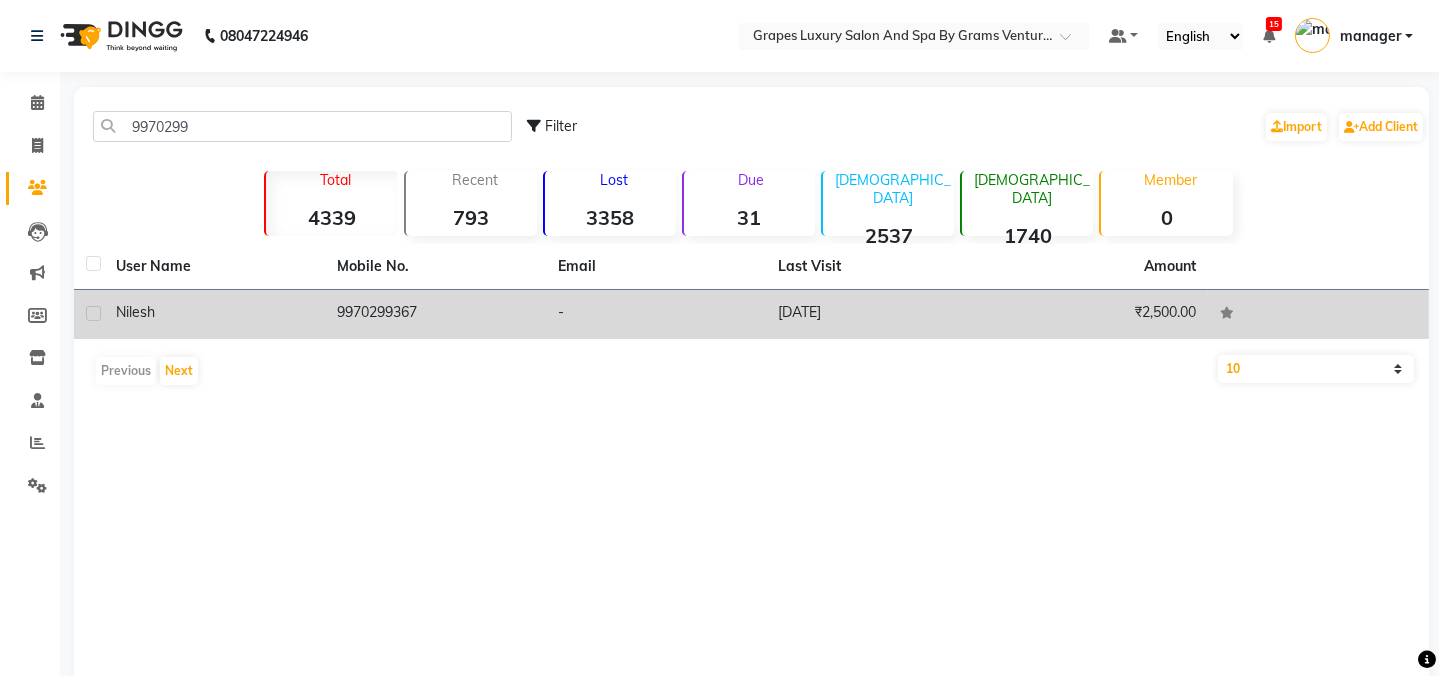 click on "nilesh" 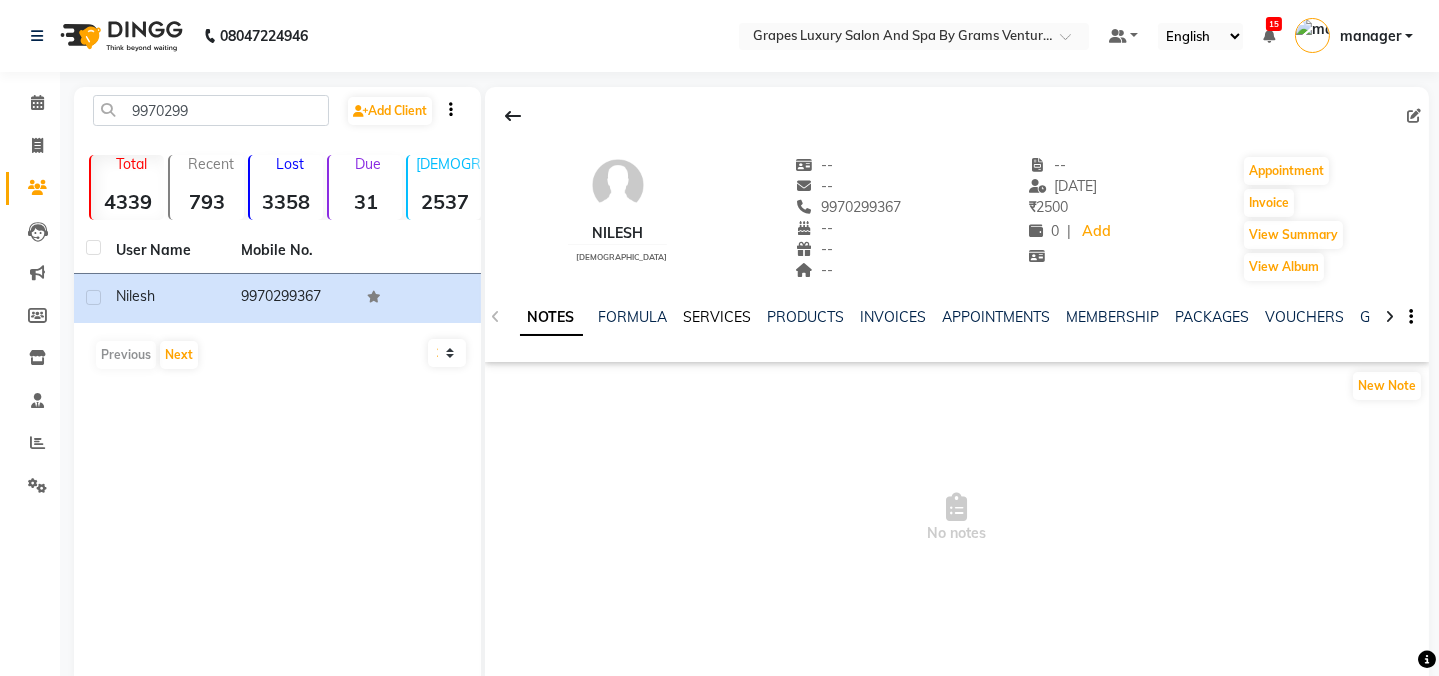 click on "SERVICES" 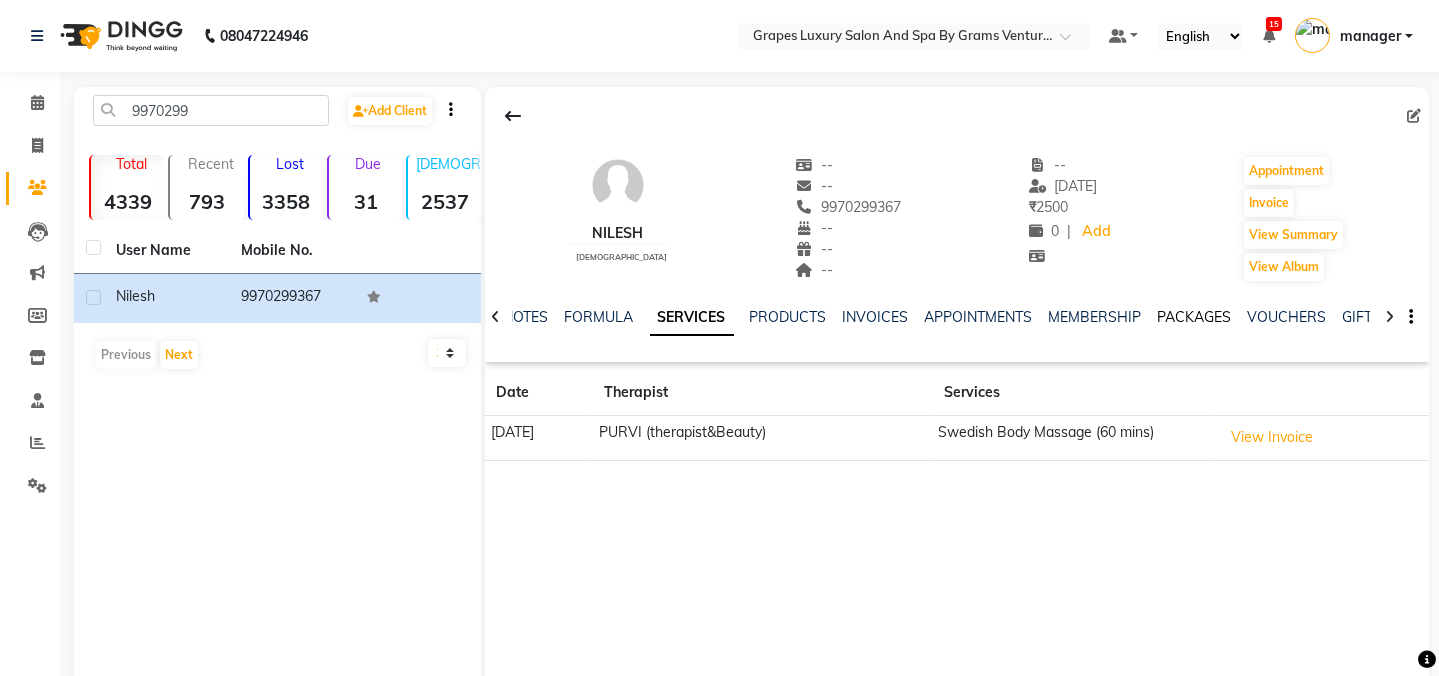 click on "PACKAGES" 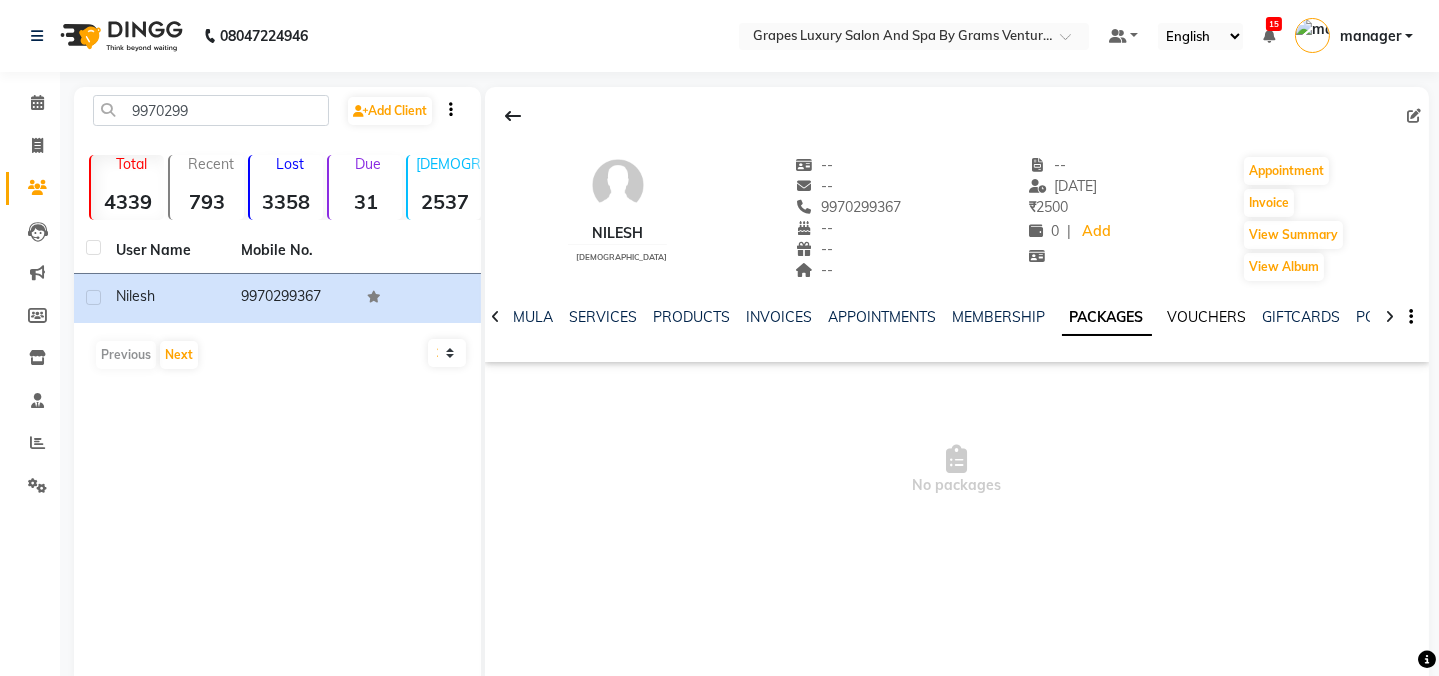 click on "VOUCHERS" 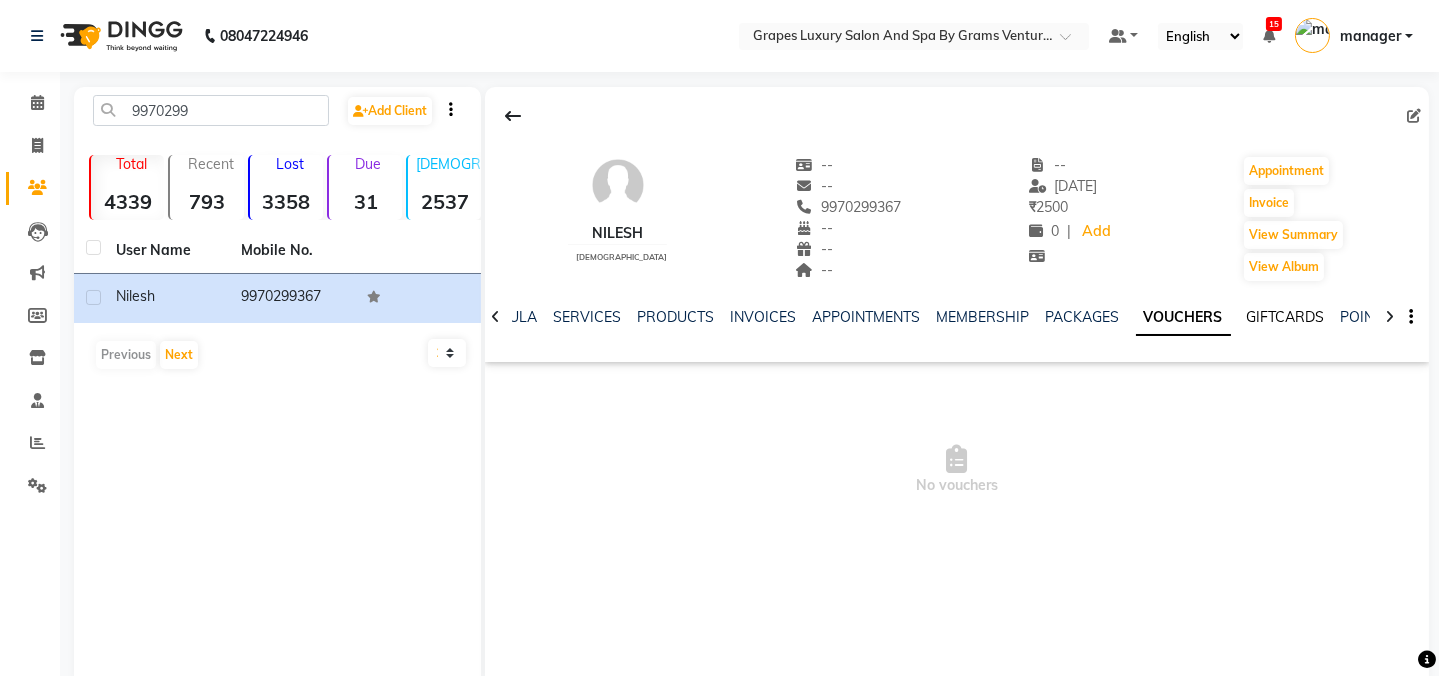 click on "GIFTCARDS" 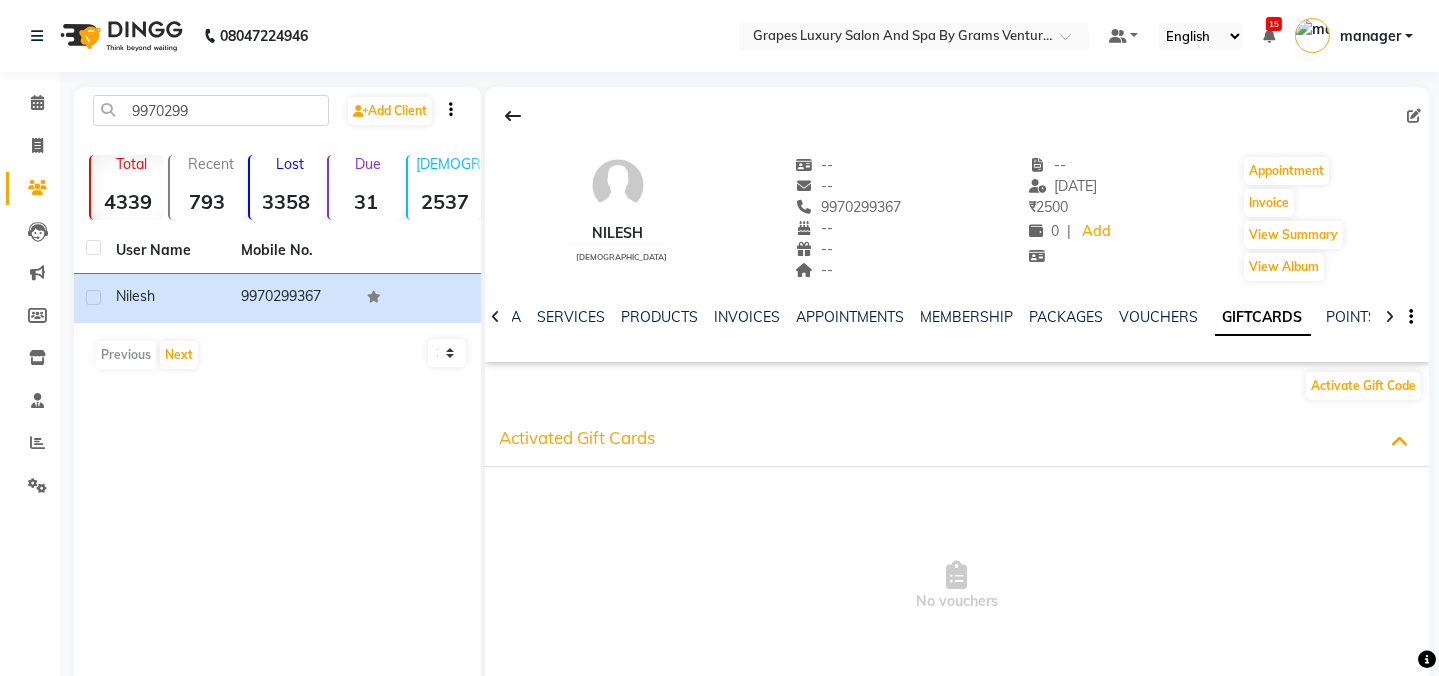 click on "NOTES FORMULA SERVICES PRODUCTS INVOICES APPOINTMENTS MEMBERSHIP PACKAGES VOUCHERS GIFTCARDS POINTS FORMS FAMILY CARDS WALLET" 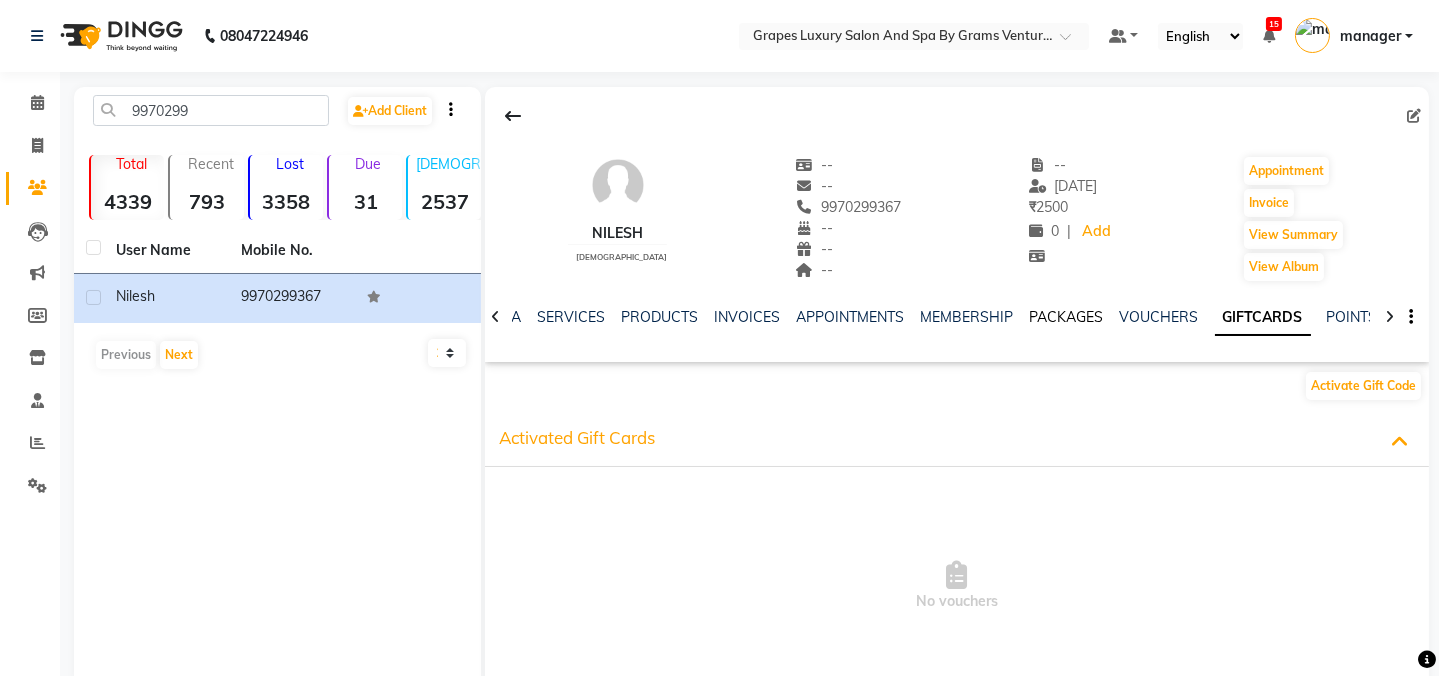 click on "PACKAGES" 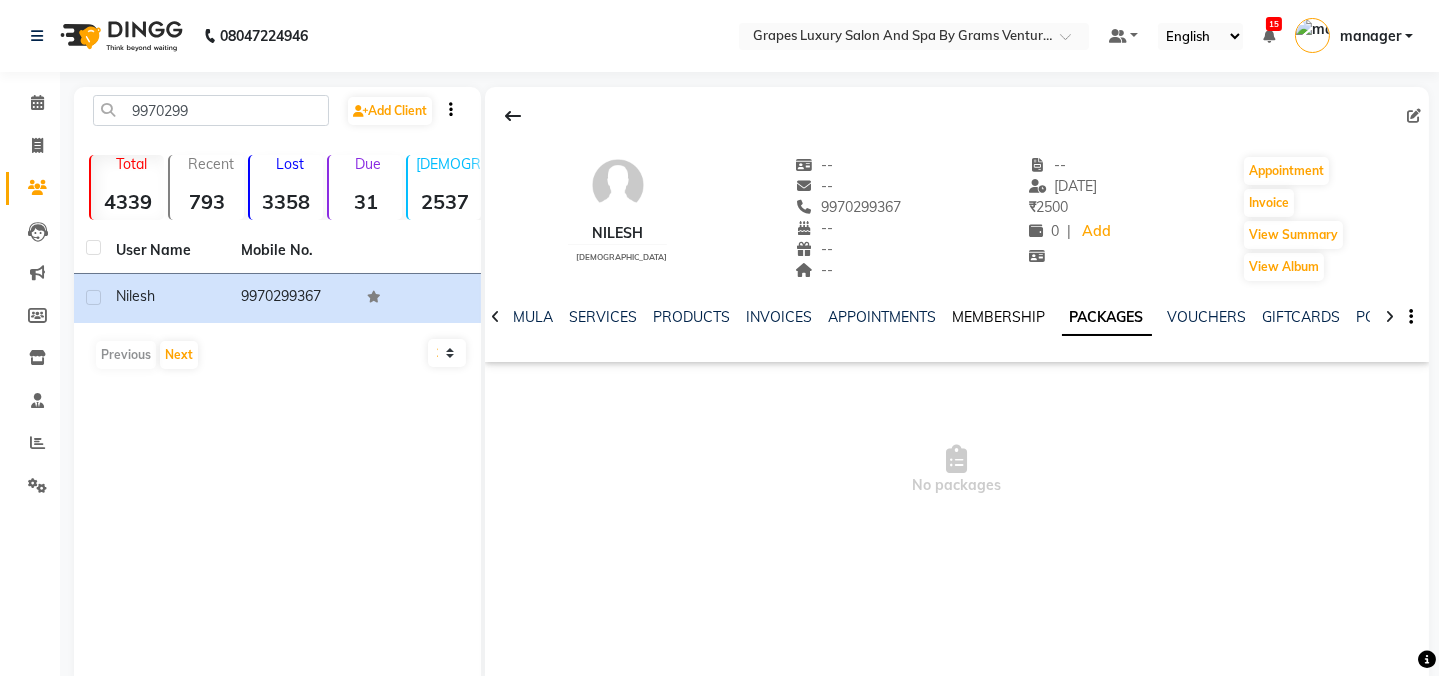 click on "MEMBERSHIP" 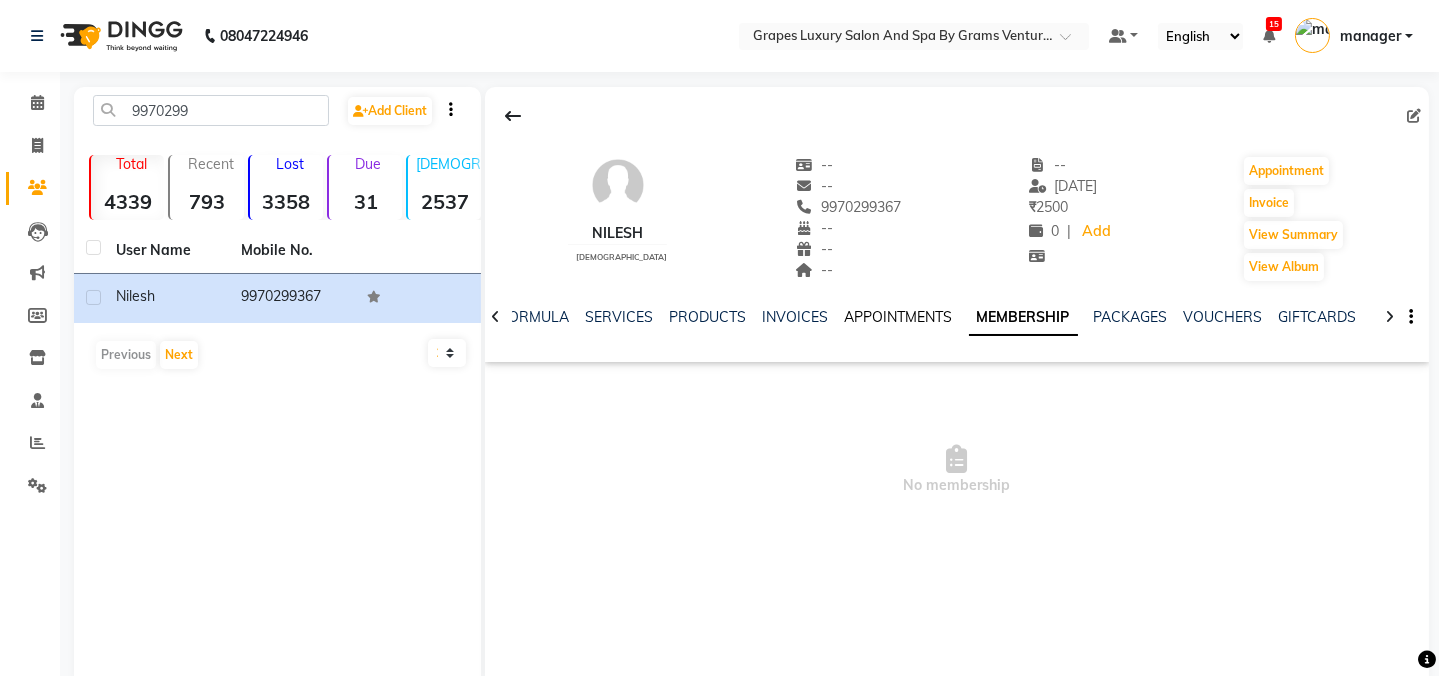 click on "APPOINTMENTS" 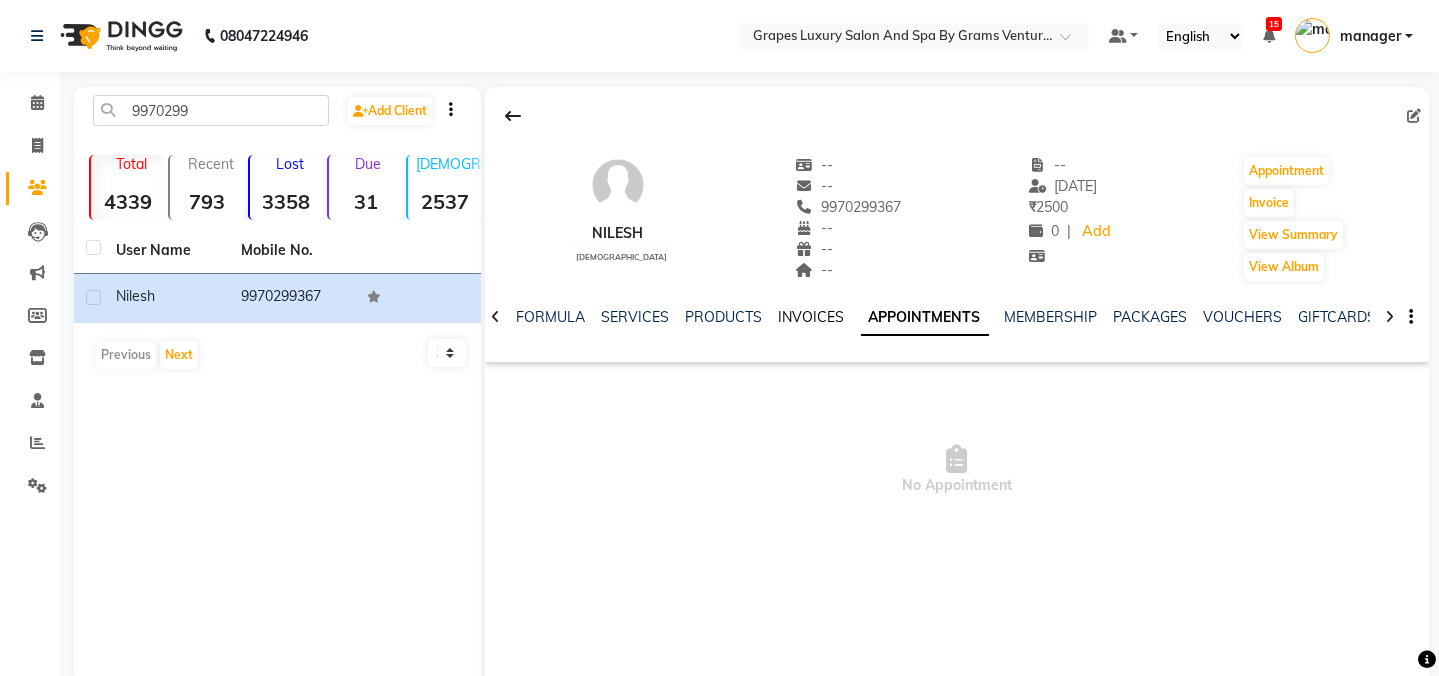 click on "INVOICES" 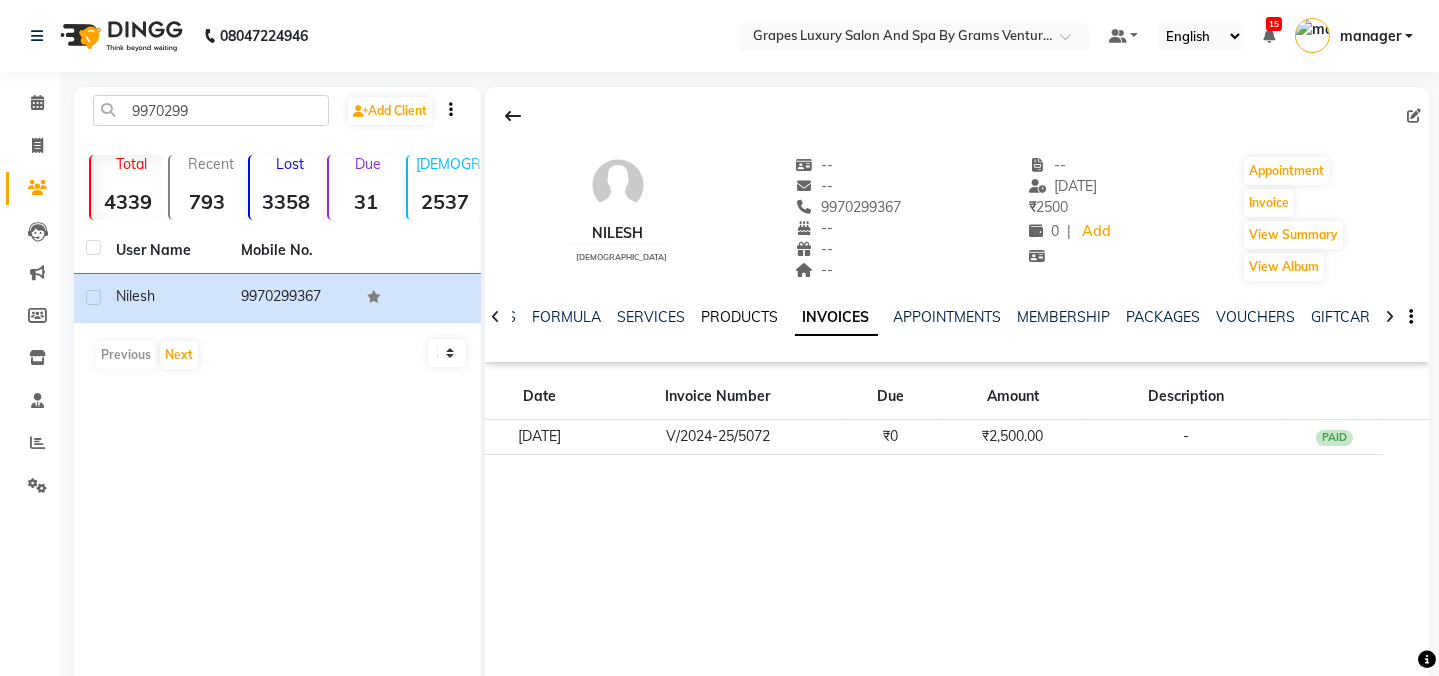 click on "PRODUCTS" 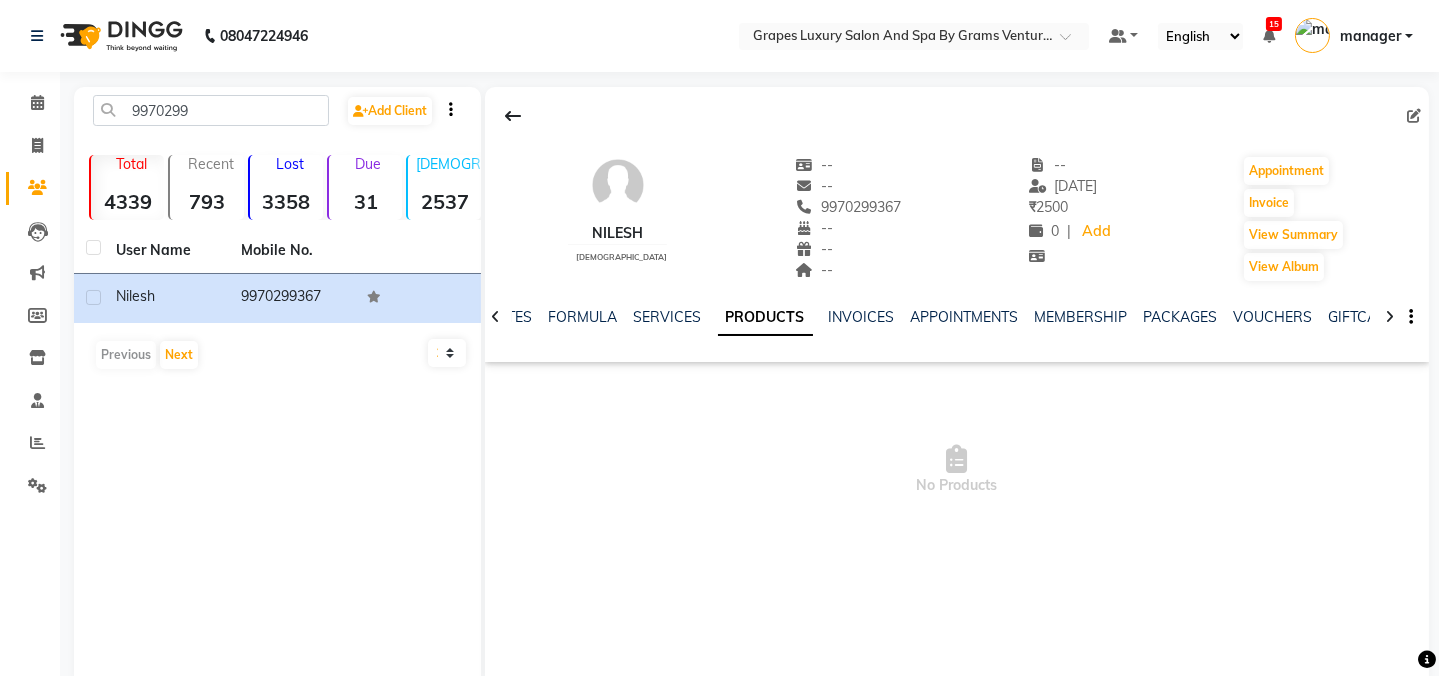 click on "NOTES FORMULA SERVICES PRODUCTS INVOICES APPOINTMENTS MEMBERSHIP PACKAGES VOUCHERS GIFTCARDS POINTS FORMS FAMILY CARDS WALLET" 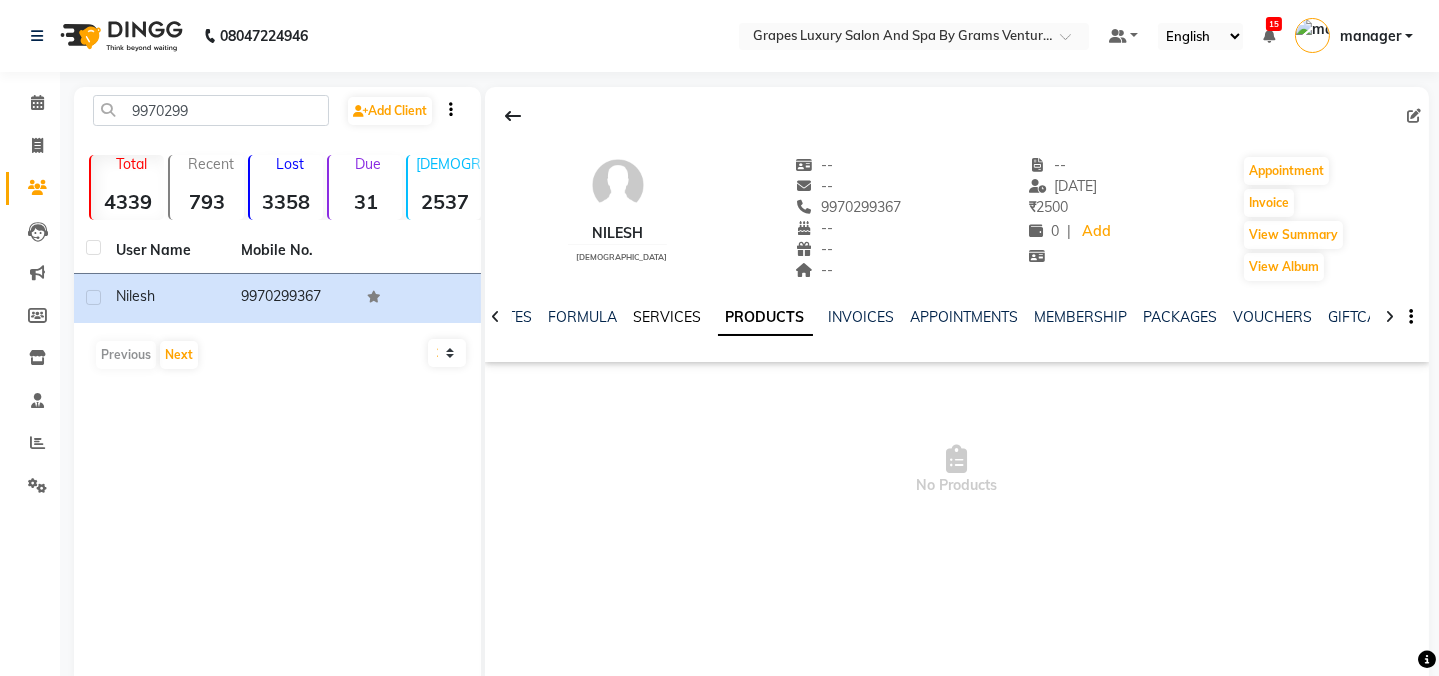 click on "SERVICES" 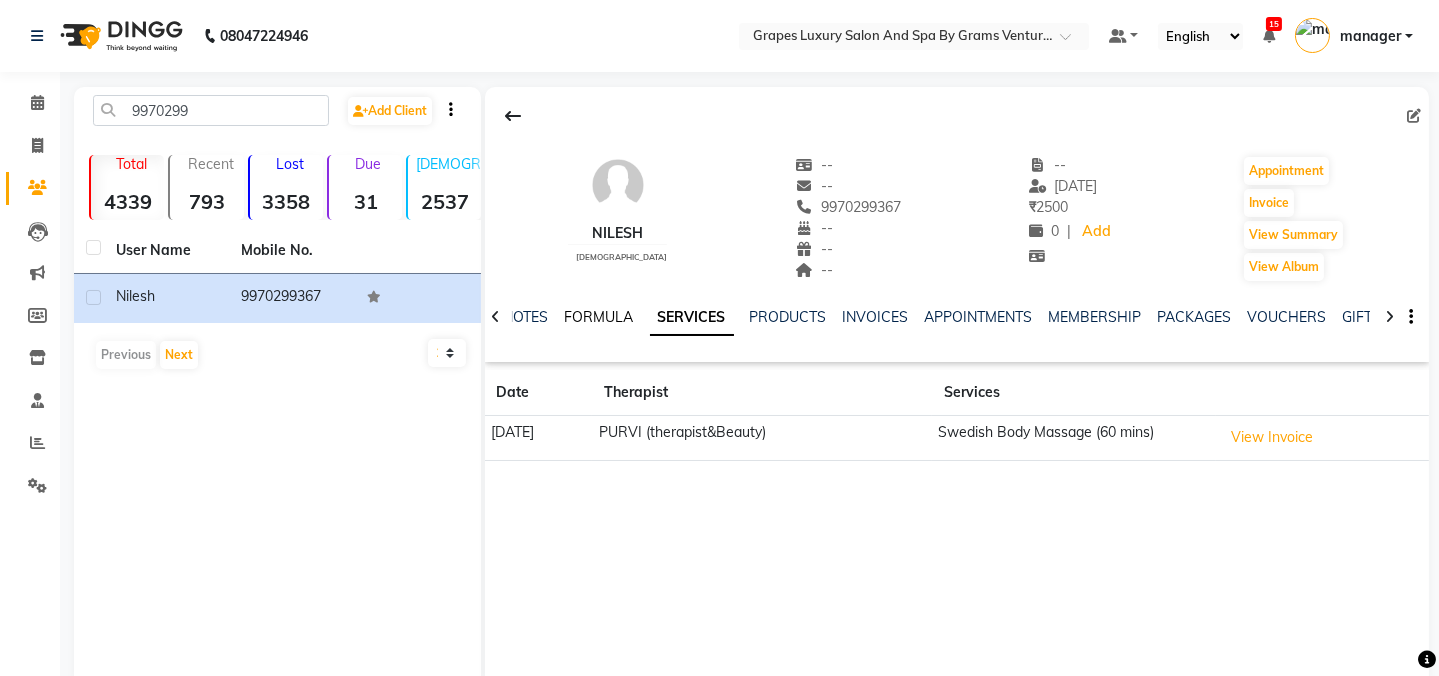 click on "FORMULA" 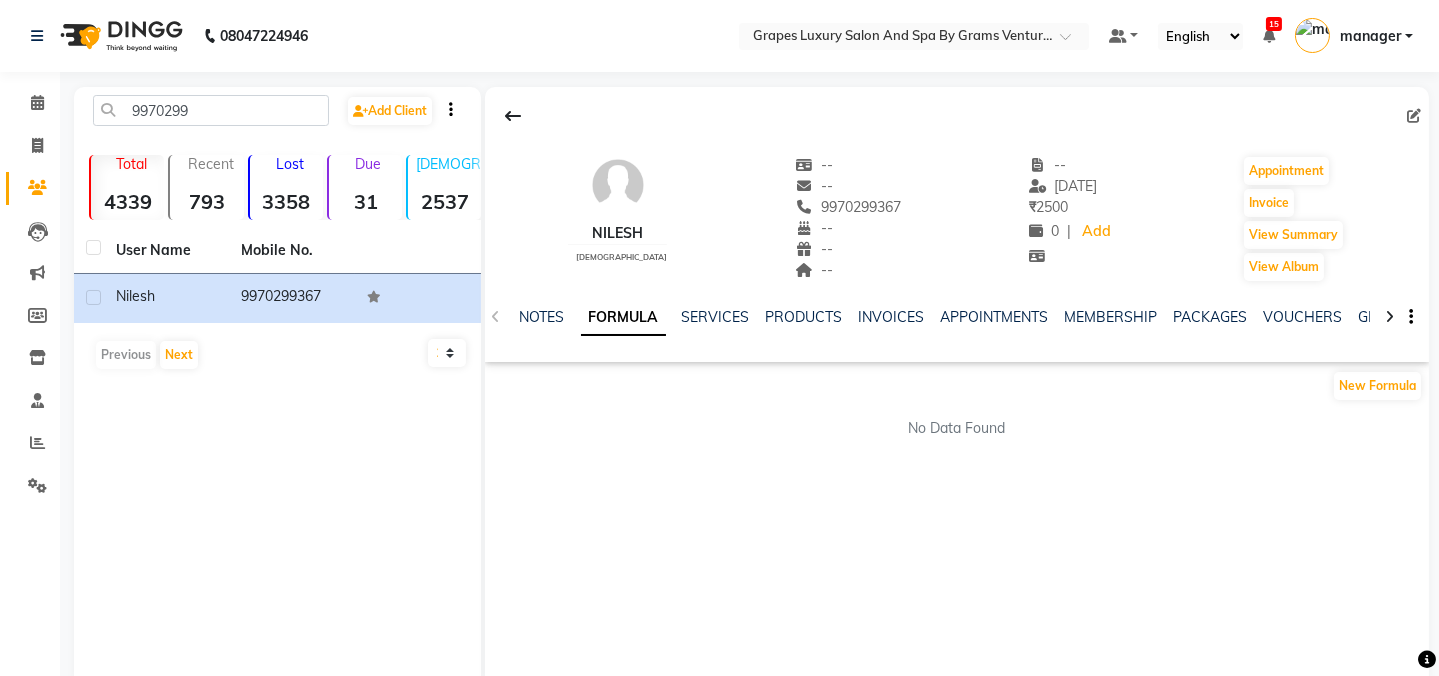 drag, startPoint x: 789, startPoint y: 210, endPoint x: 889, endPoint y: 209, distance: 100.005 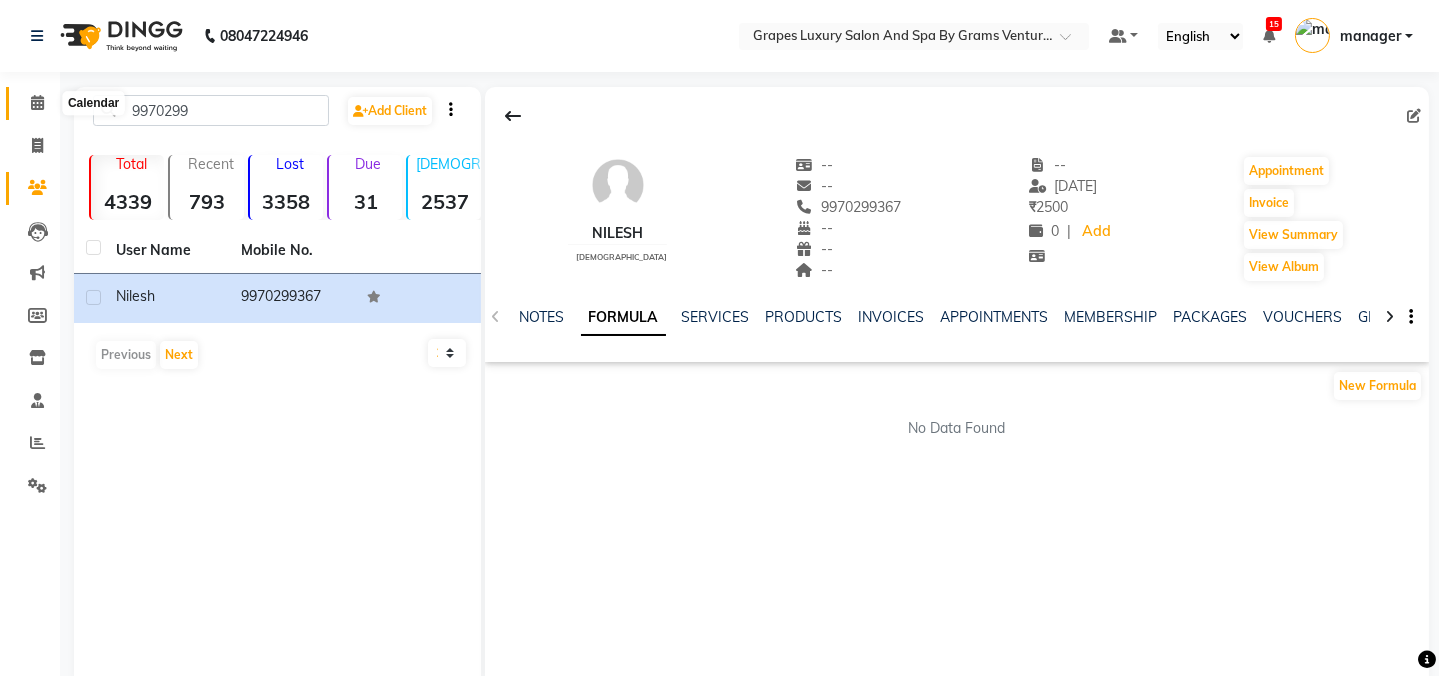 click 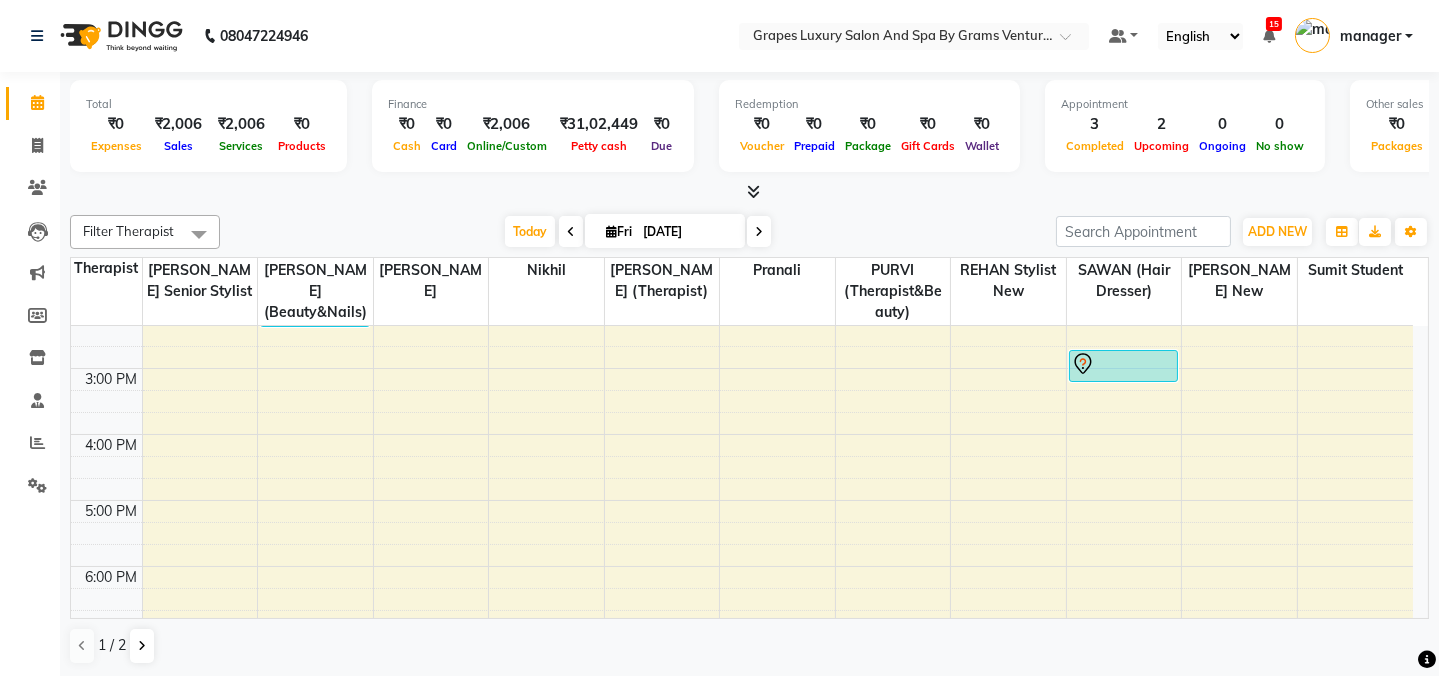 scroll, scrollTop: 454, scrollLeft: 0, axis: vertical 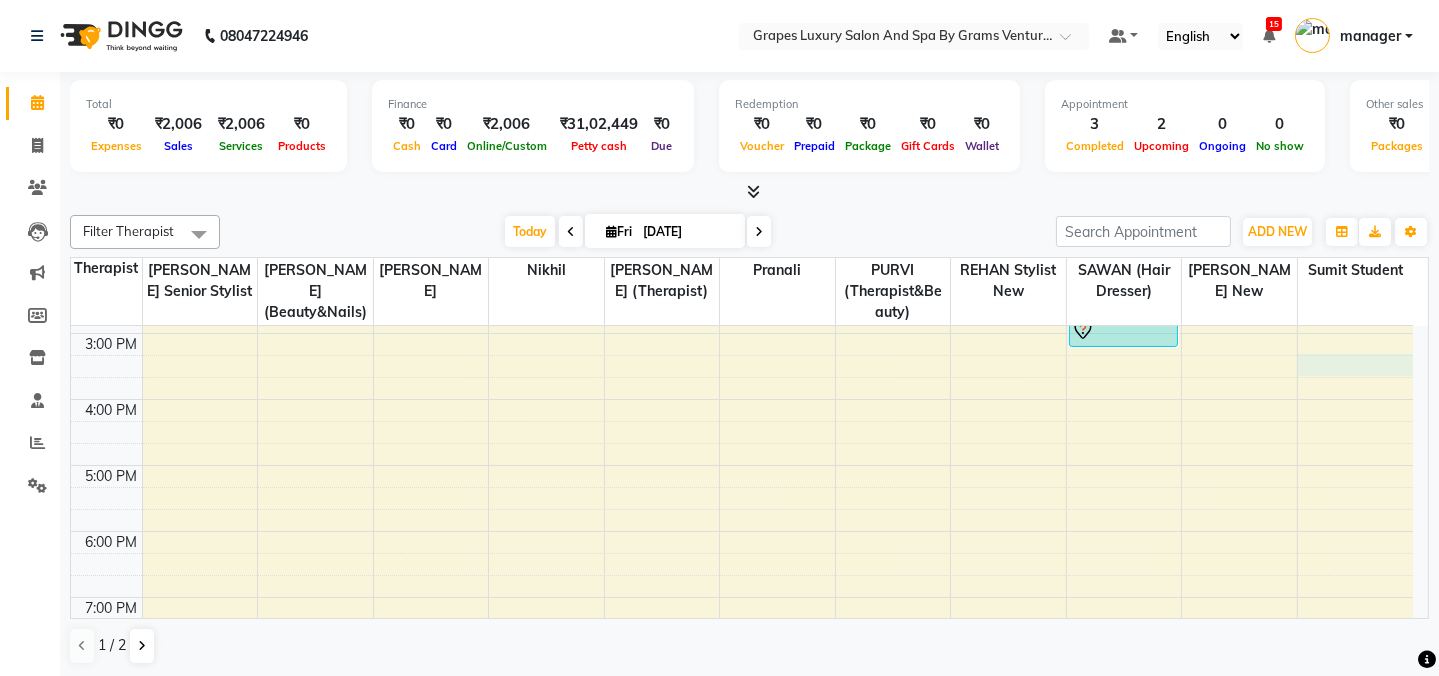 click on "8:00 AM 9:00 AM 10:00 AM 11:00 AM 12:00 PM 1:00 PM 2:00 PM 3:00 PM 4:00 PM 5:00 PM 6:00 PM 7:00 PM 8:00 PM     pragati, TK01, 10:15 AM-10:30 AM, Waxing Italian Under Arms (15 mins)     pragati, TK01, 10:30 AM-11:00 AM, Italian Waxing Full Legs (30 mins)     pragati, TK01, 11:00 AM-11:45 AM, Italian Waxing Full Arms (45 mins)             Aditi Ananta, TK03, 12:25 PM-02:25 PM, Full Body Polishing (120 mins)             nikhil patil, TK02, 02:45 PM-03:15 PM, Hair Cut Male (30 mins)" at bounding box center (742, 300) 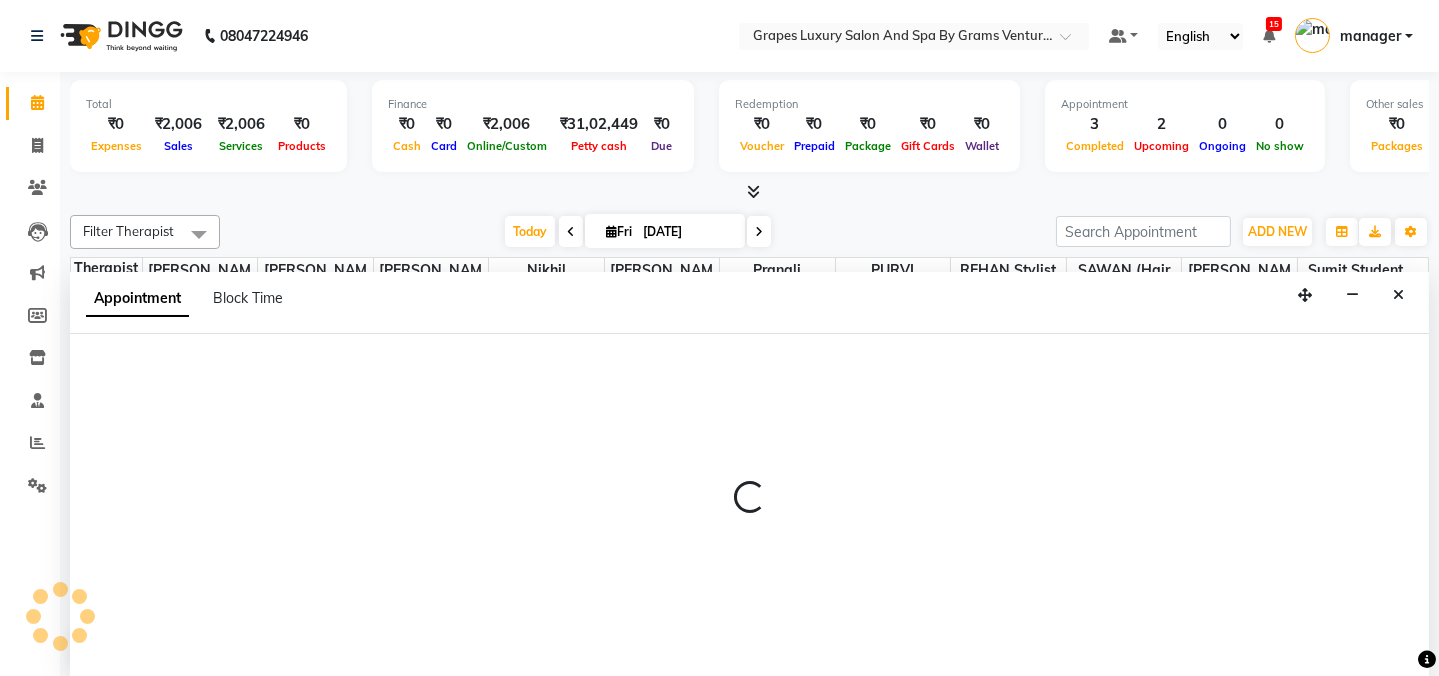 scroll, scrollTop: 0, scrollLeft: 0, axis: both 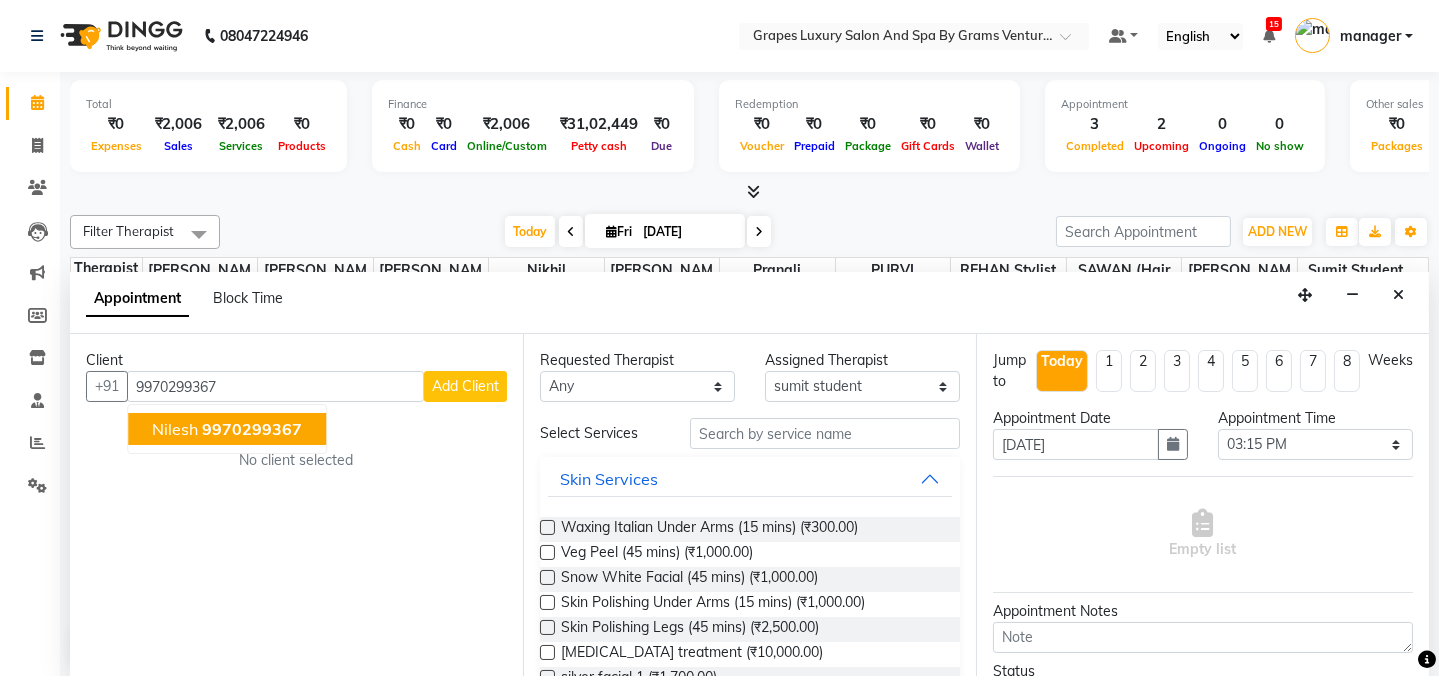 drag, startPoint x: 266, startPoint y: 429, endPoint x: 395, endPoint y: 420, distance: 129.31357 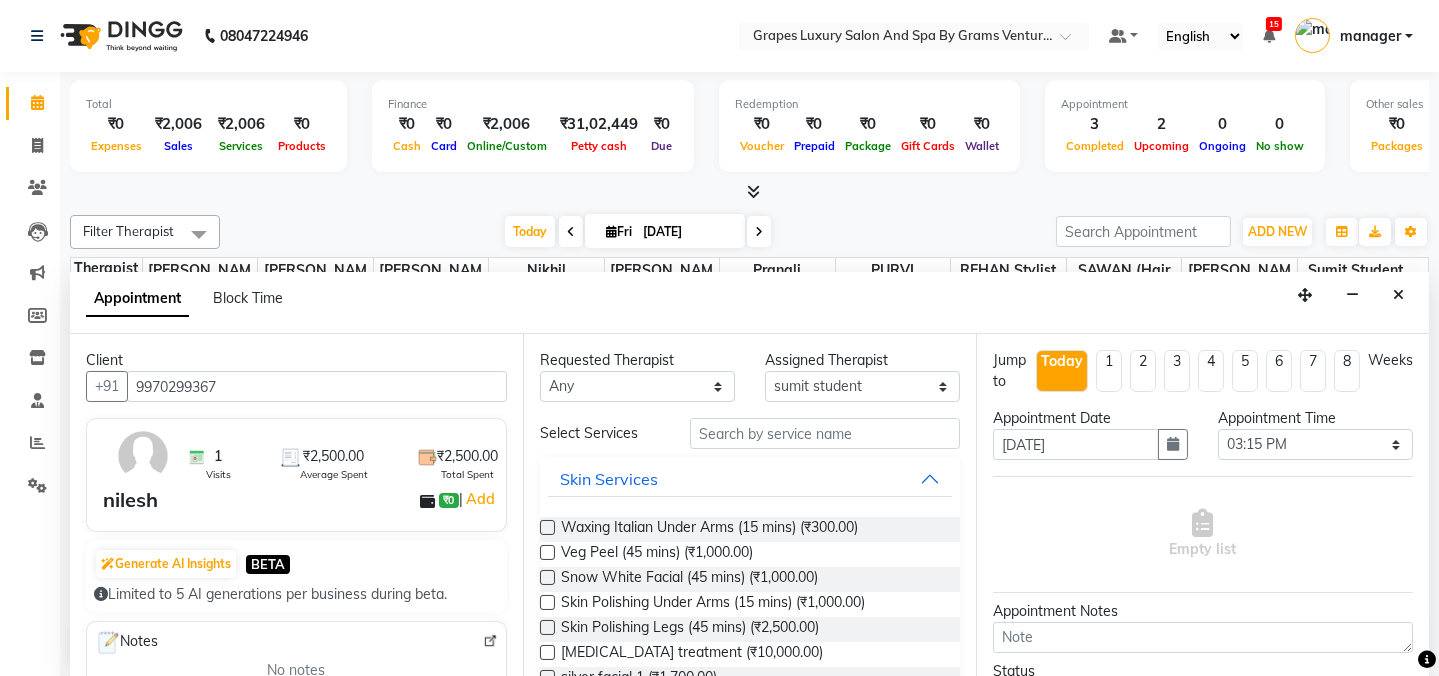 type on "9970299367" 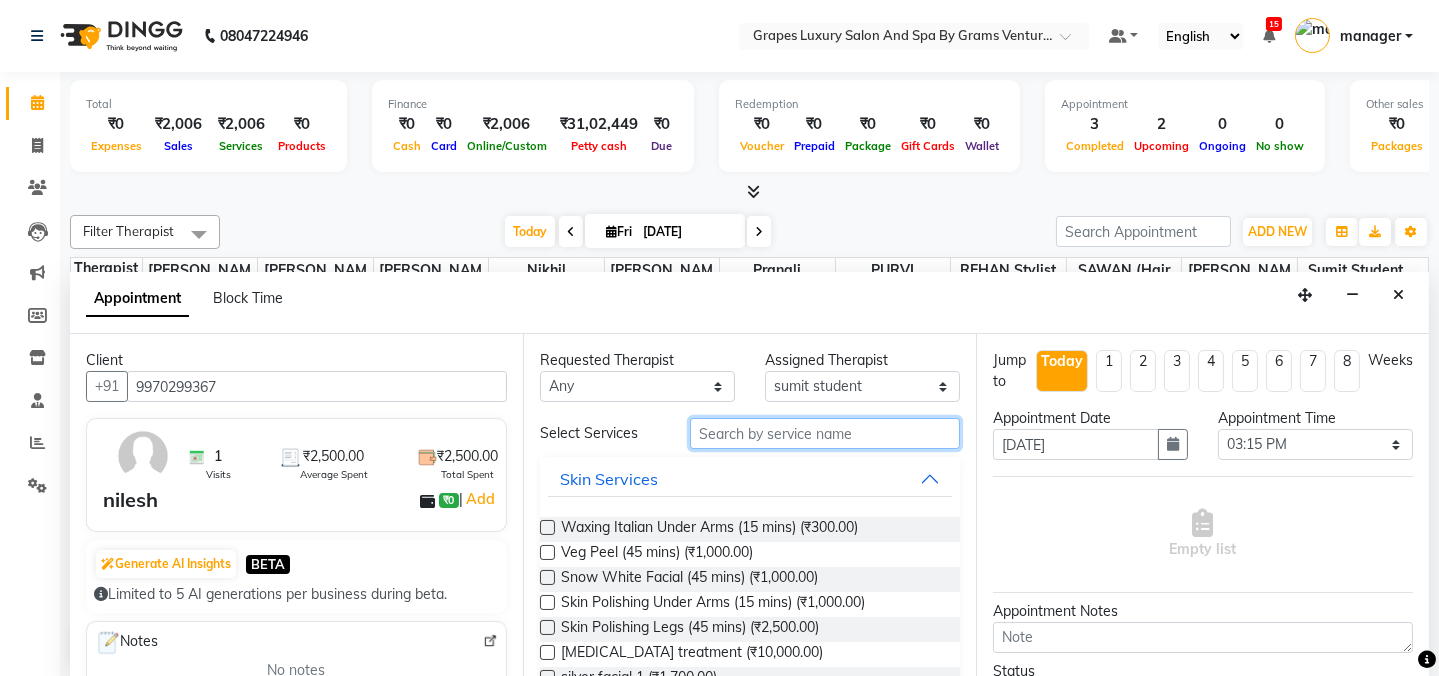 click at bounding box center (825, 433) 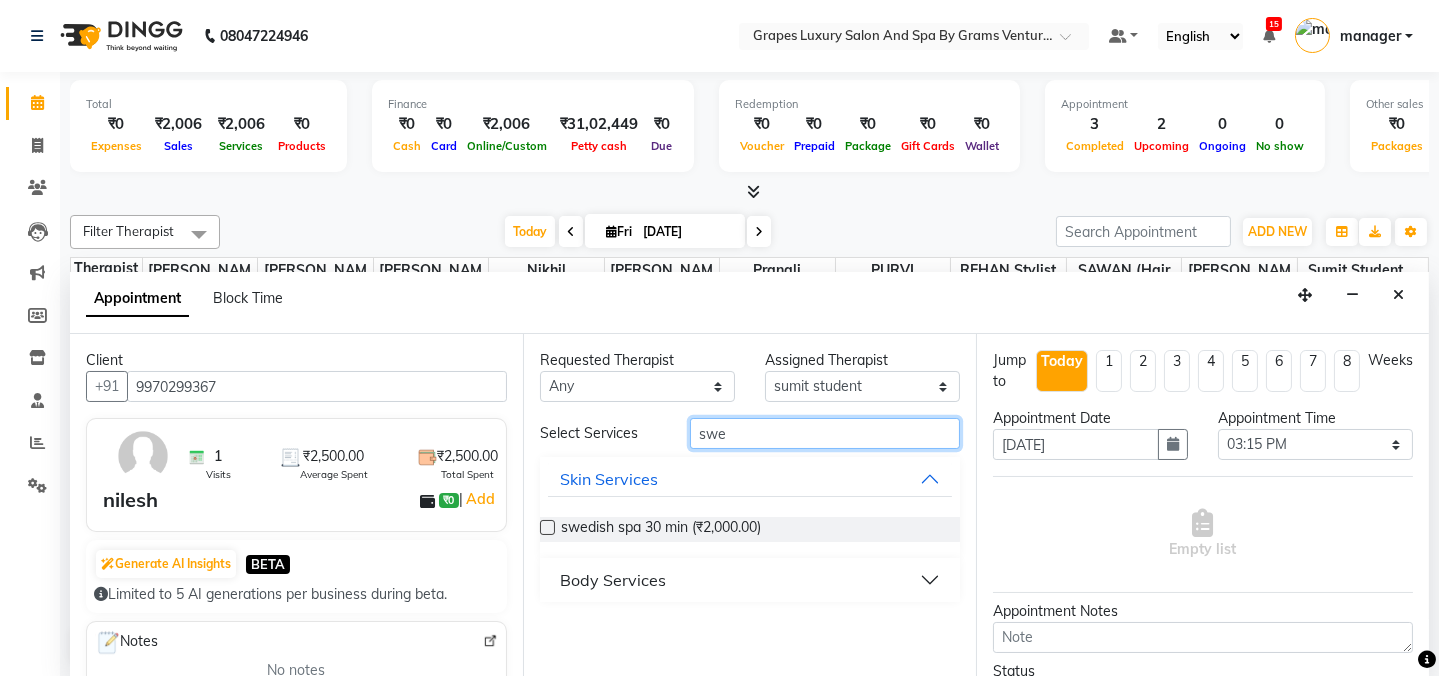 type on "swe" 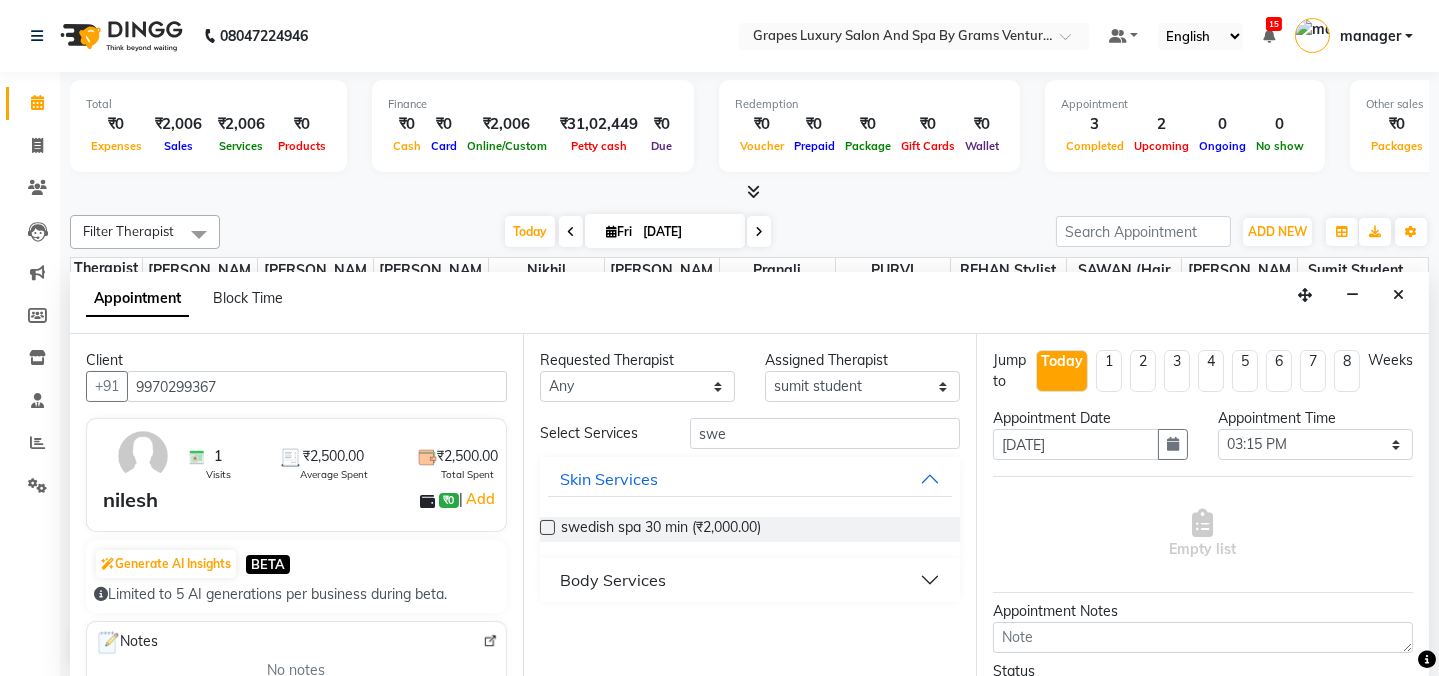 click on "Body Services" at bounding box center [613, 580] 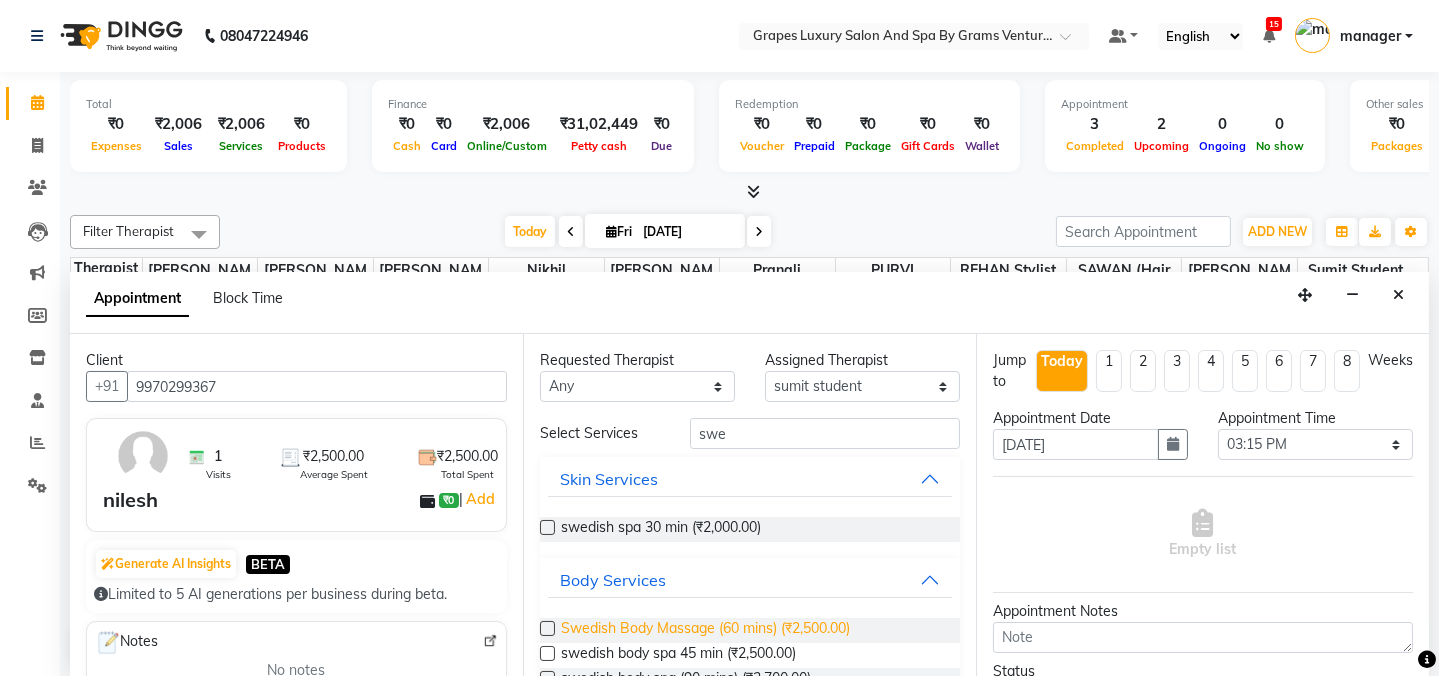 click on "Swedish Body Massage (60 mins) (₹2,500.00)" at bounding box center [705, 630] 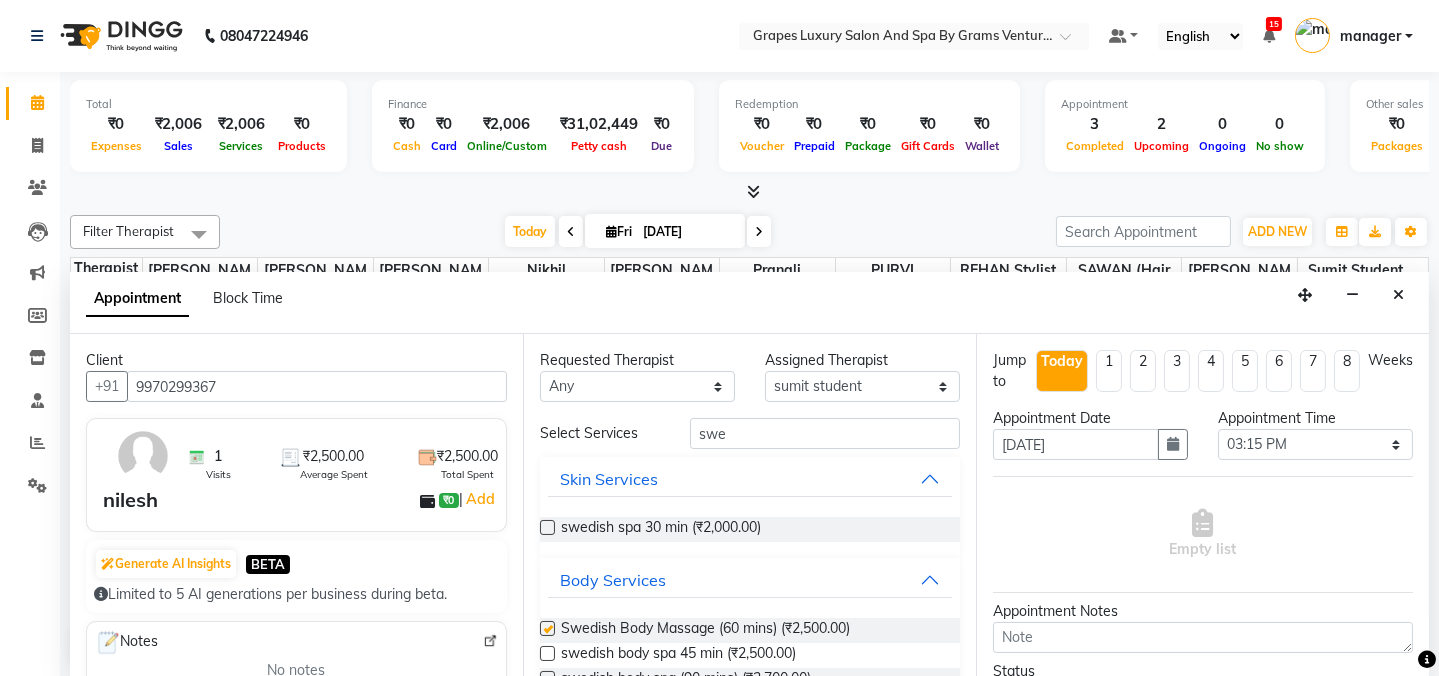 checkbox on "false" 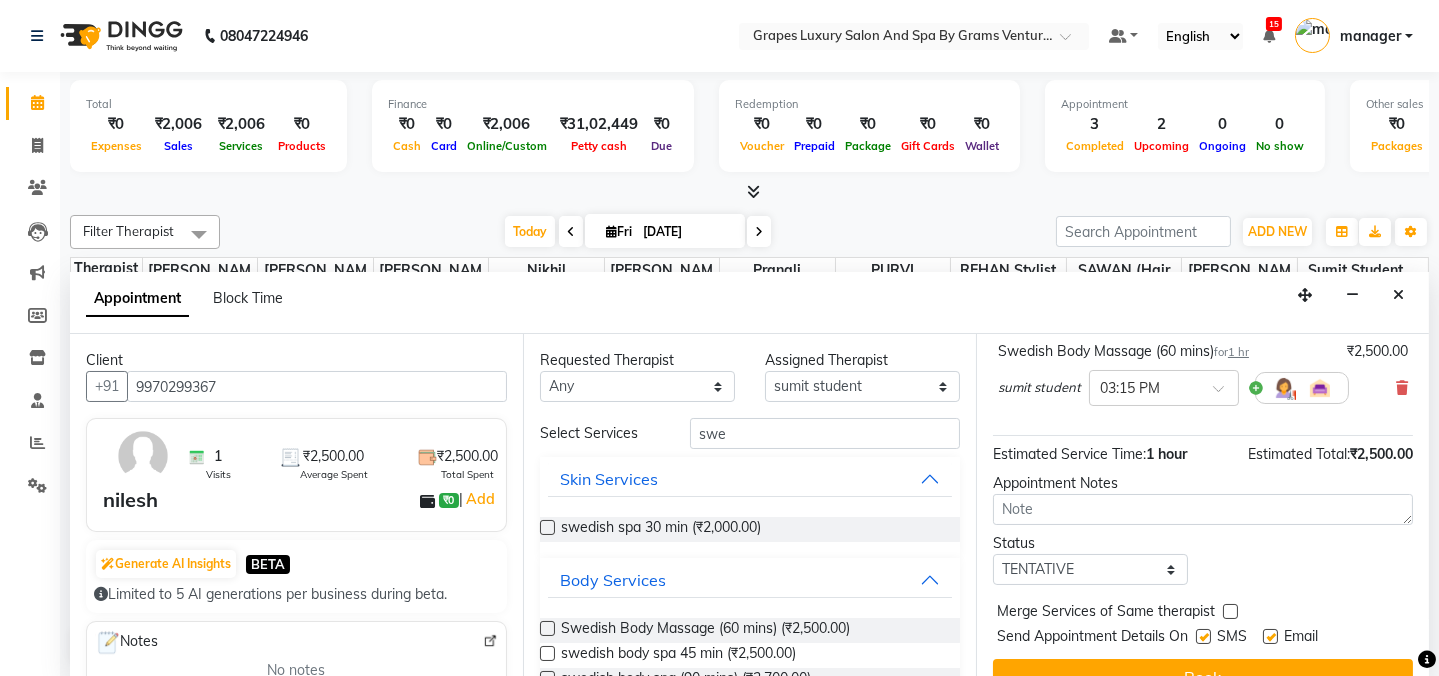 scroll, scrollTop: 181, scrollLeft: 0, axis: vertical 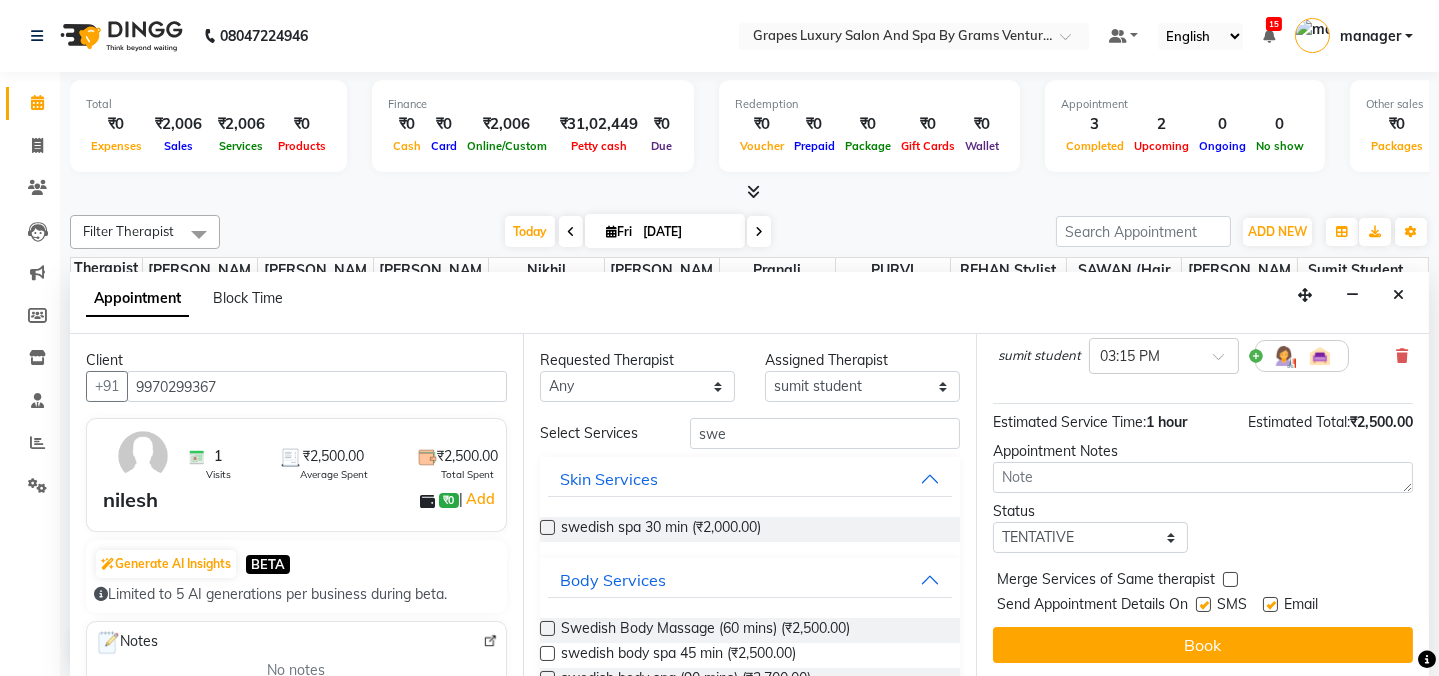 click at bounding box center [1203, 604] 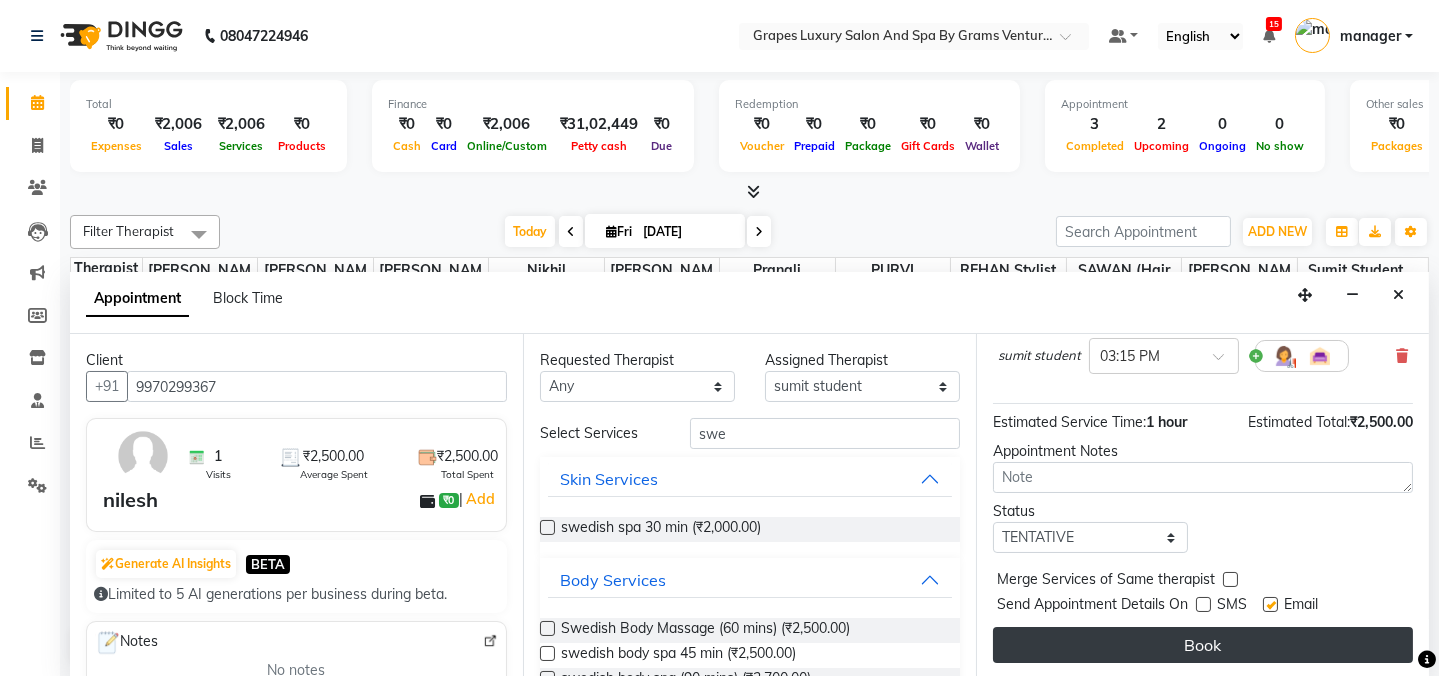 drag, startPoint x: 1268, startPoint y: 597, endPoint x: 1290, endPoint y: 632, distance: 41.340054 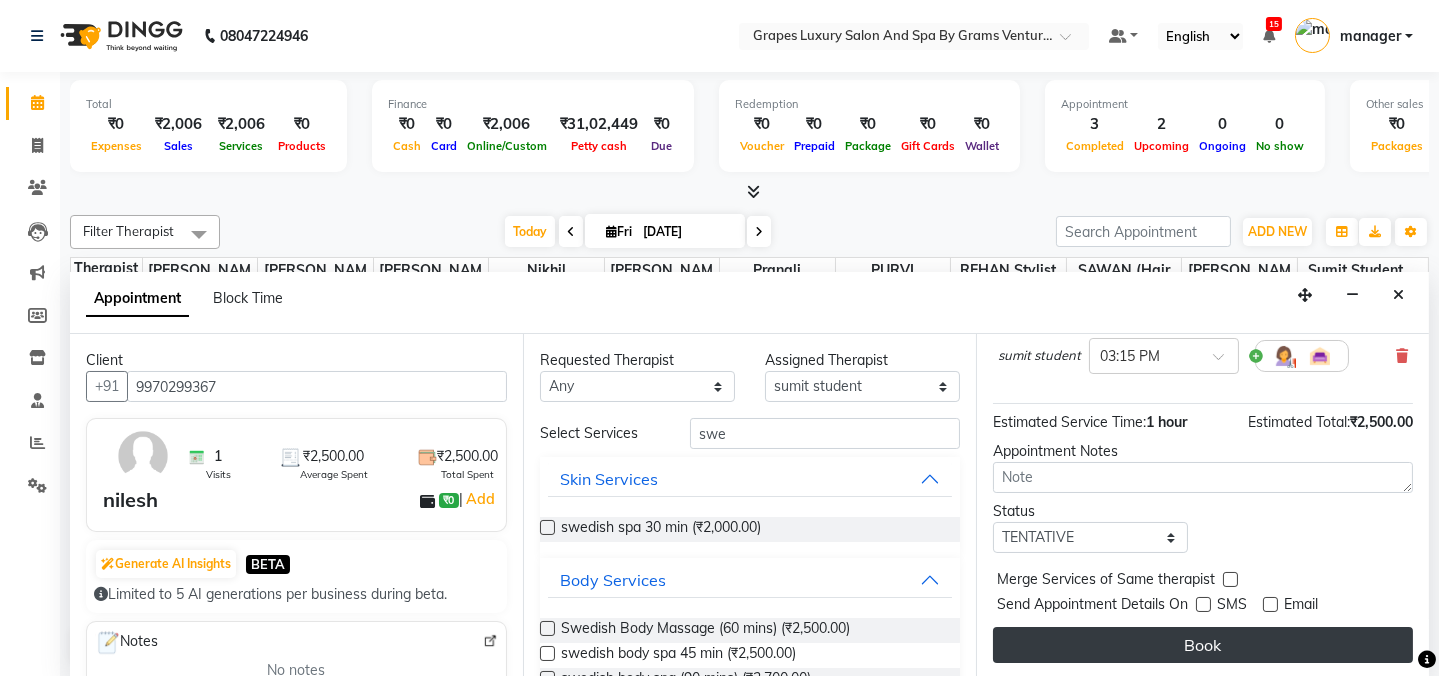 click on "Book" at bounding box center (1203, 645) 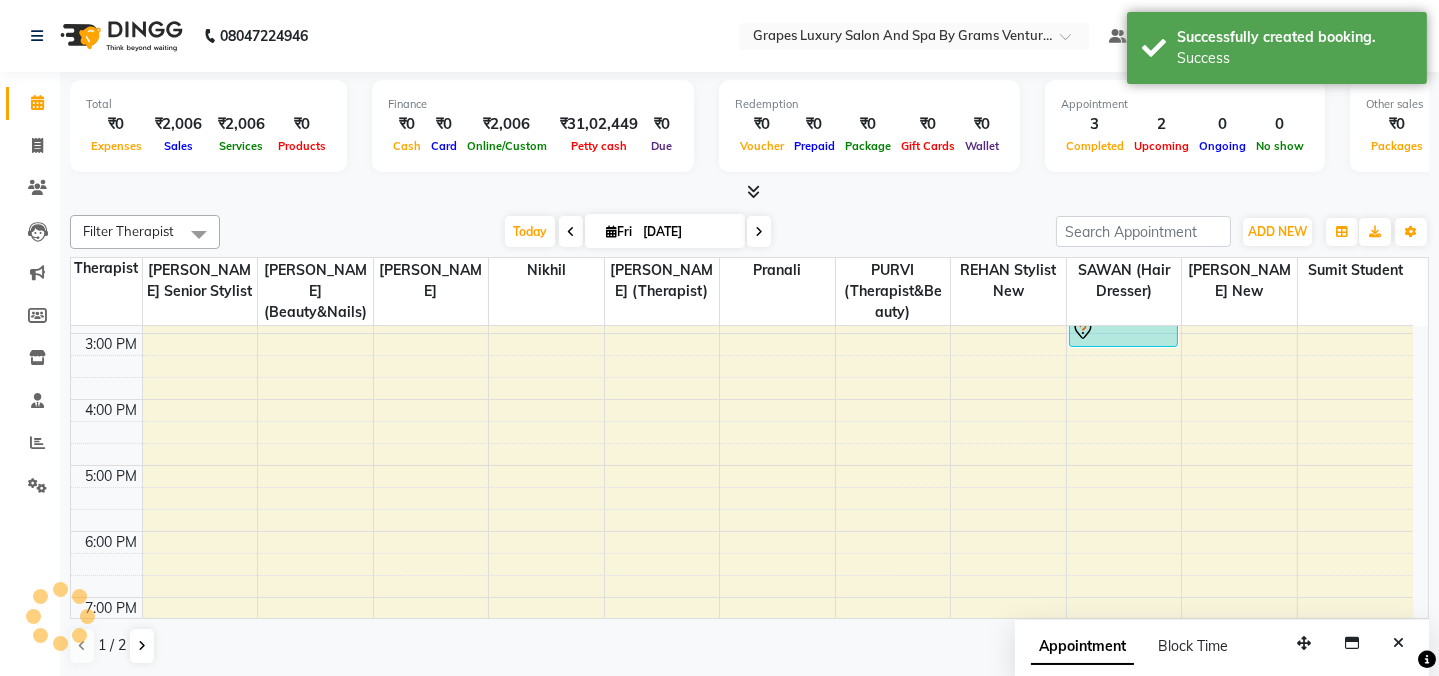 scroll, scrollTop: 0, scrollLeft: 0, axis: both 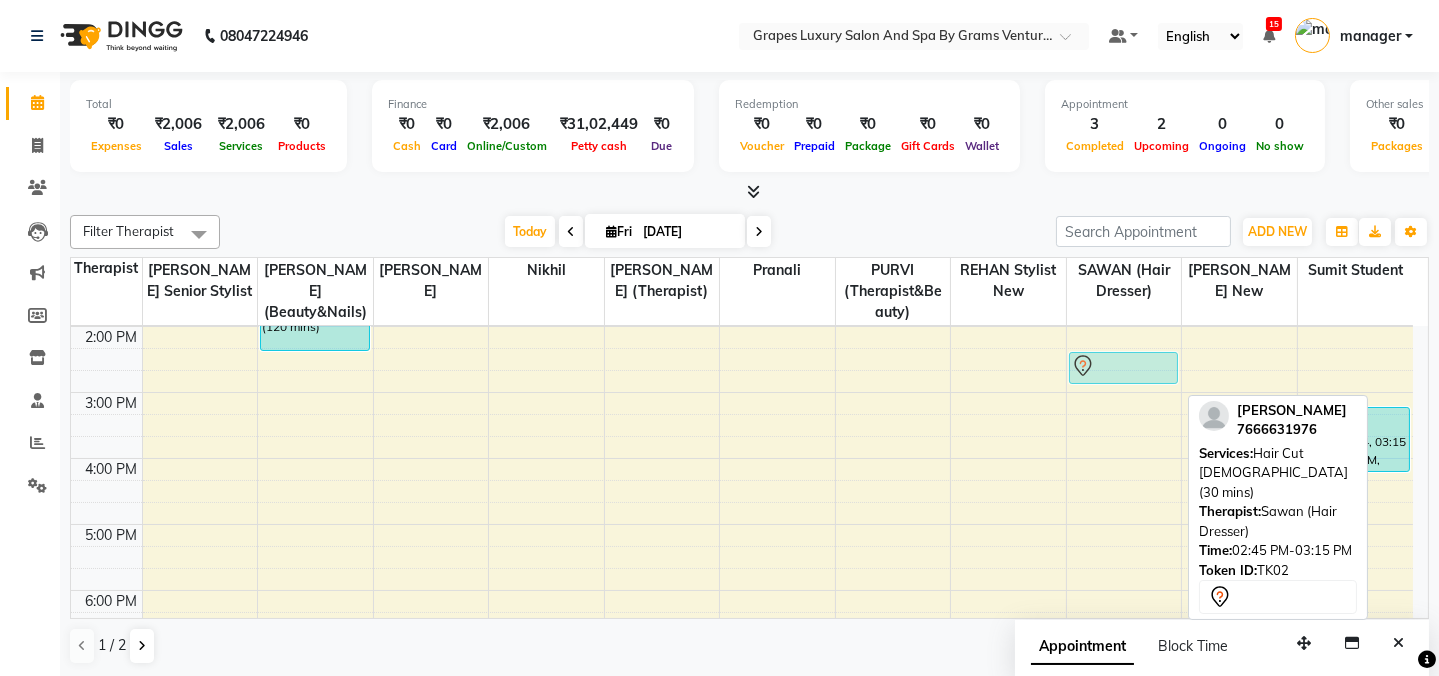 drag, startPoint x: 1121, startPoint y: 396, endPoint x: 1112, endPoint y: 383, distance: 15.811388 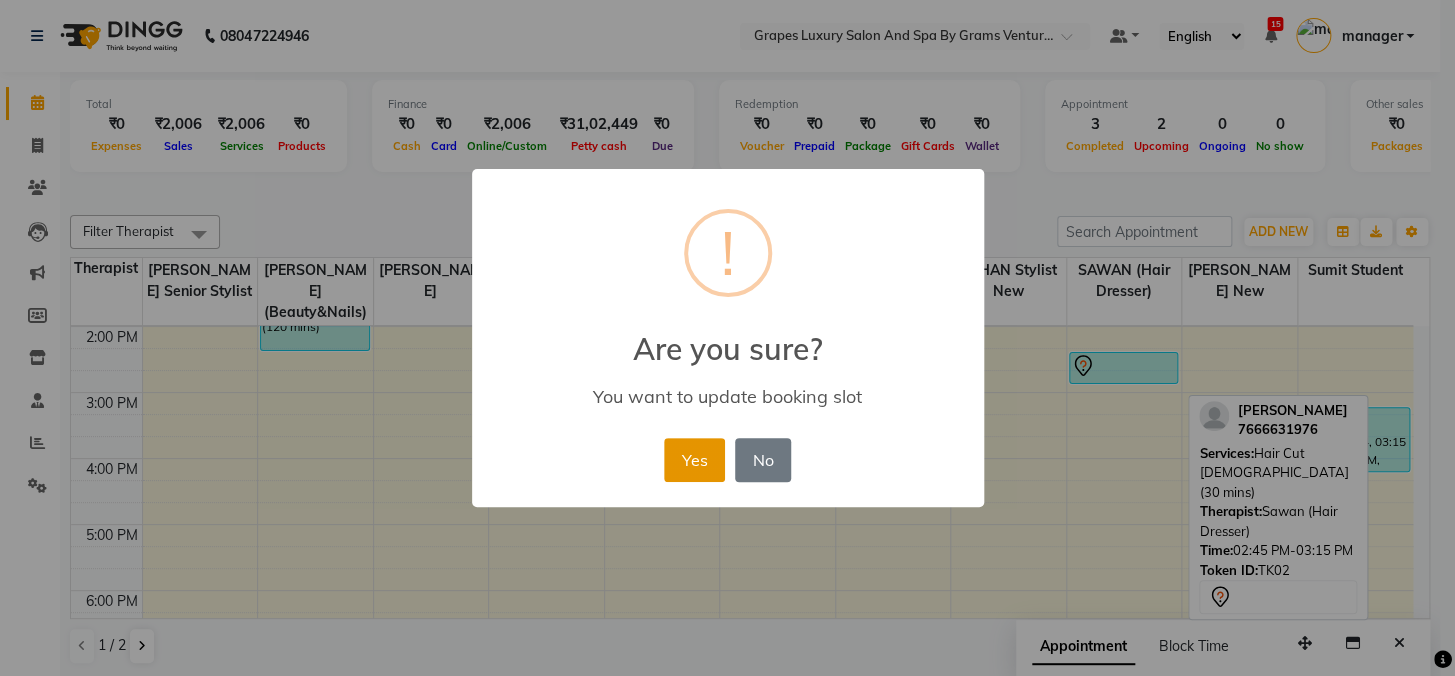 click on "Yes" at bounding box center [694, 460] 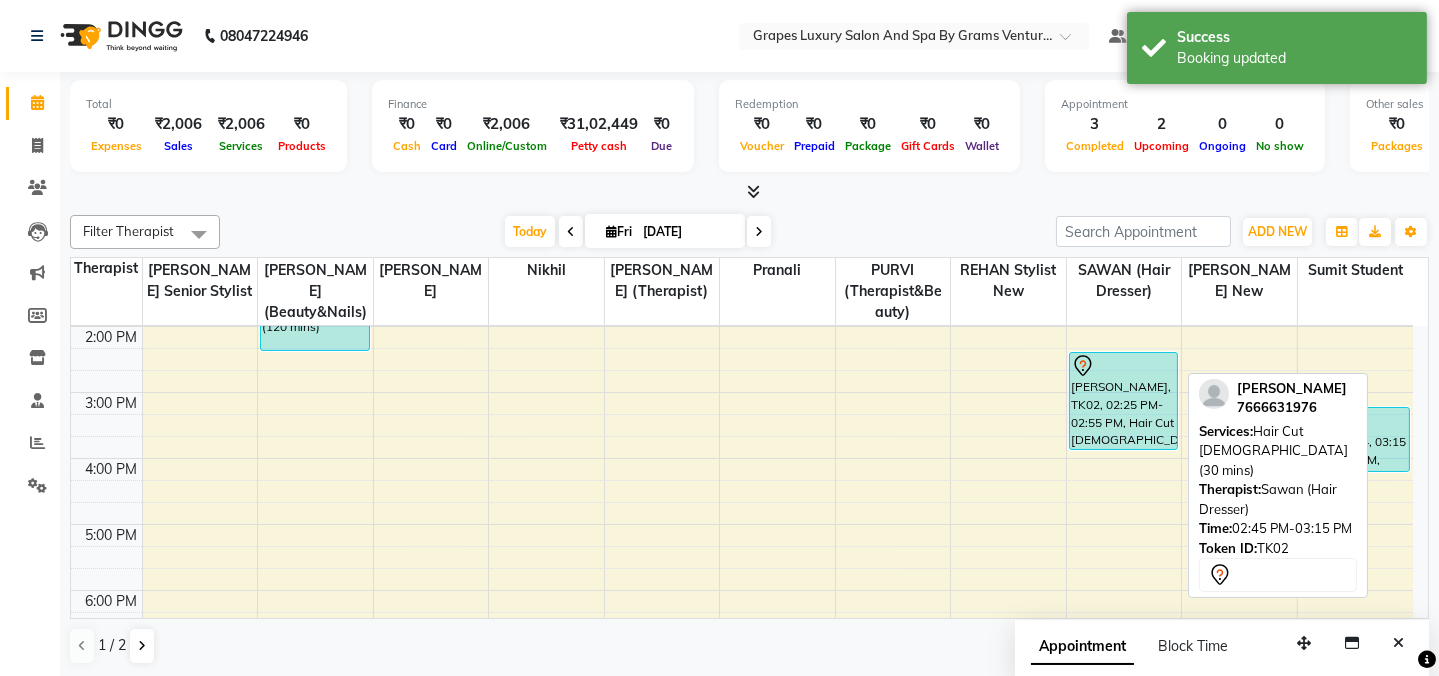drag, startPoint x: 1140, startPoint y: 378, endPoint x: 1138, endPoint y: 449, distance: 71.02816 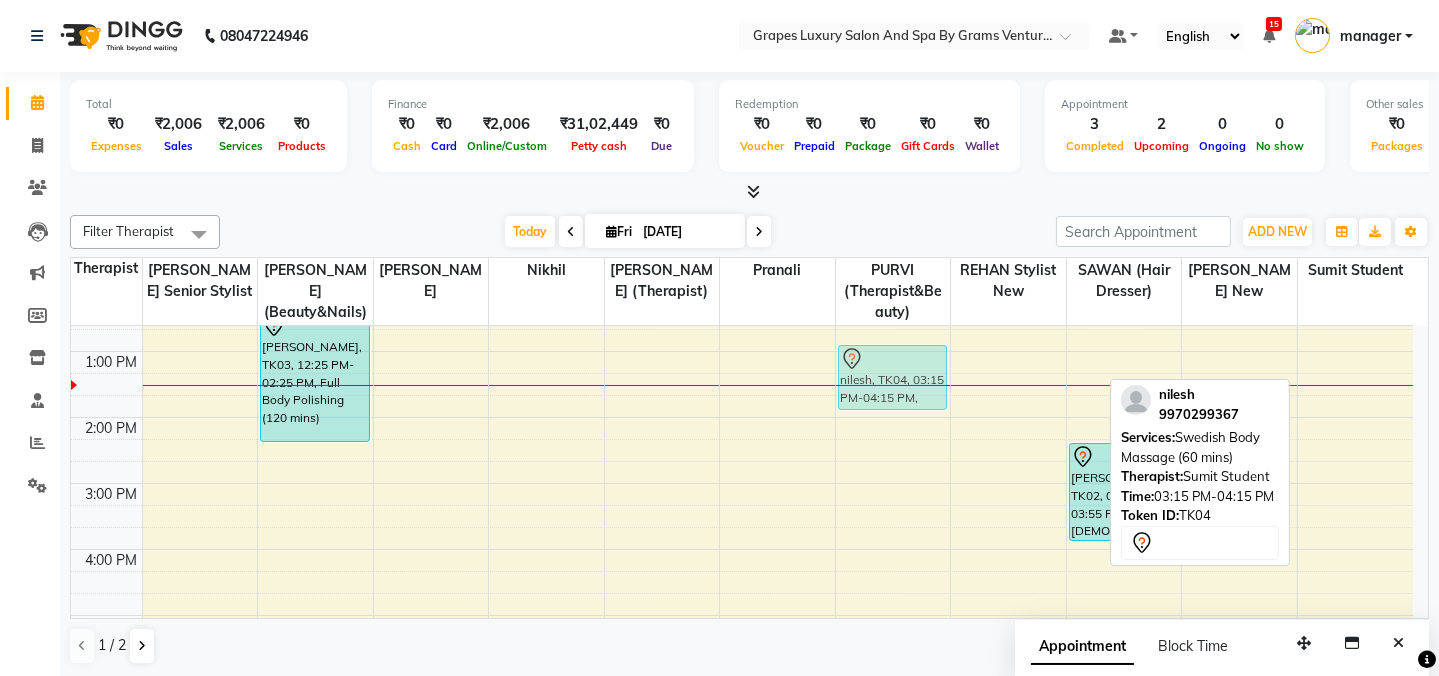 drag, startPoint x: 1349, startPoint y: 426, endPoint x: 925, endPoint y: 346, distance: 431.48117 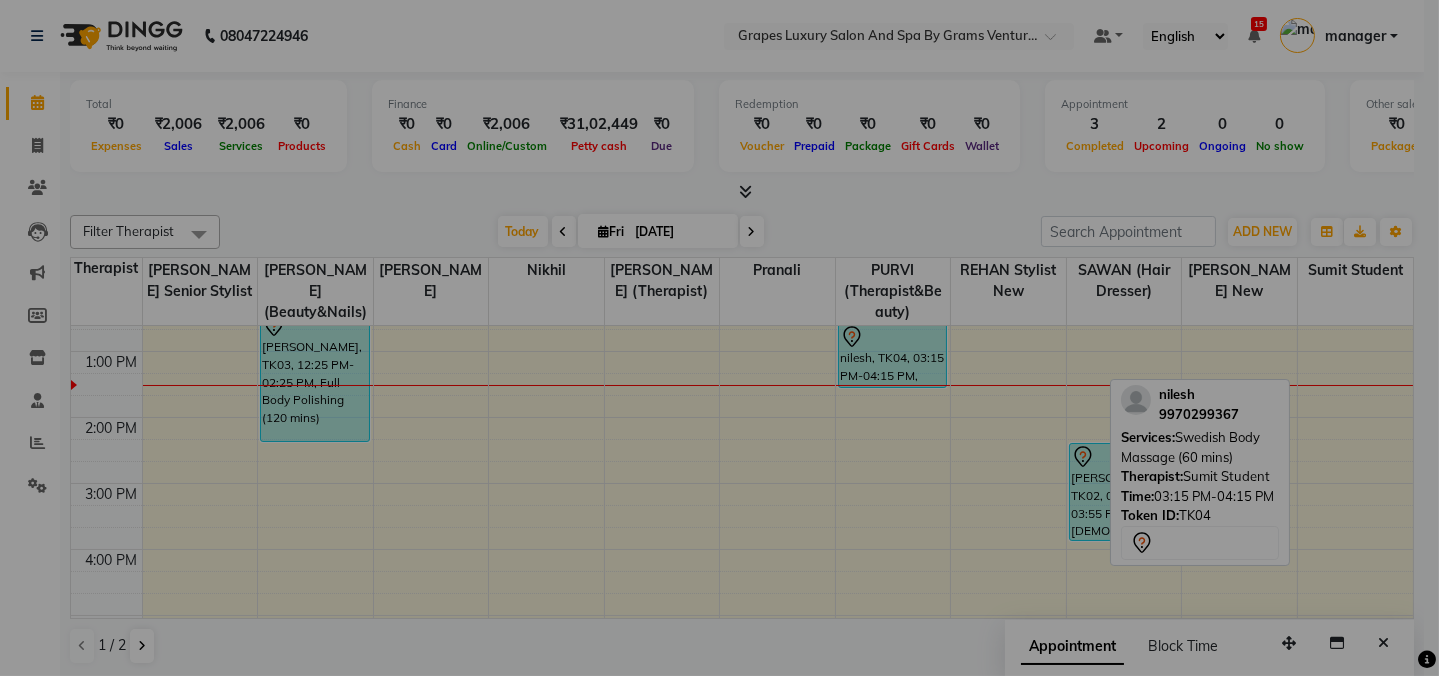 scroll, scrollTop: 295, scrollLeft: 0, axis: vertical 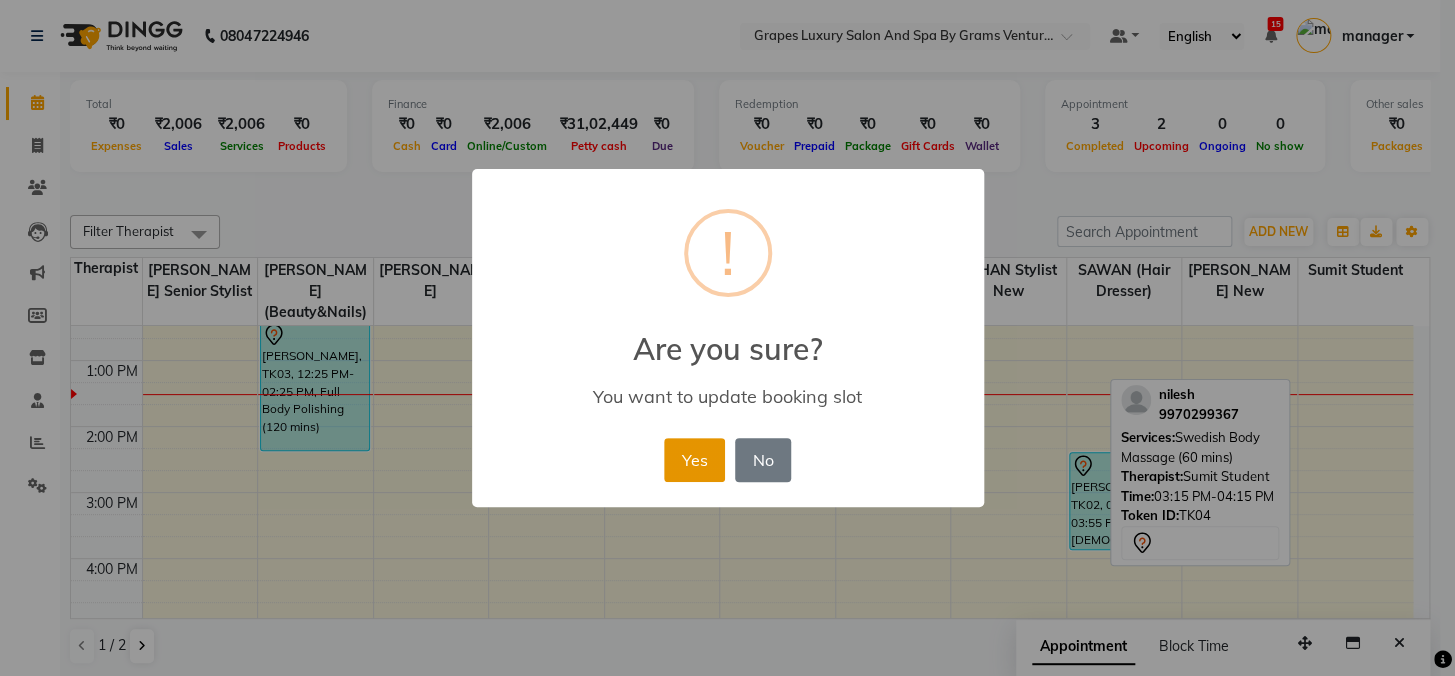 click on "Yes" at bounding box center [694, 460] 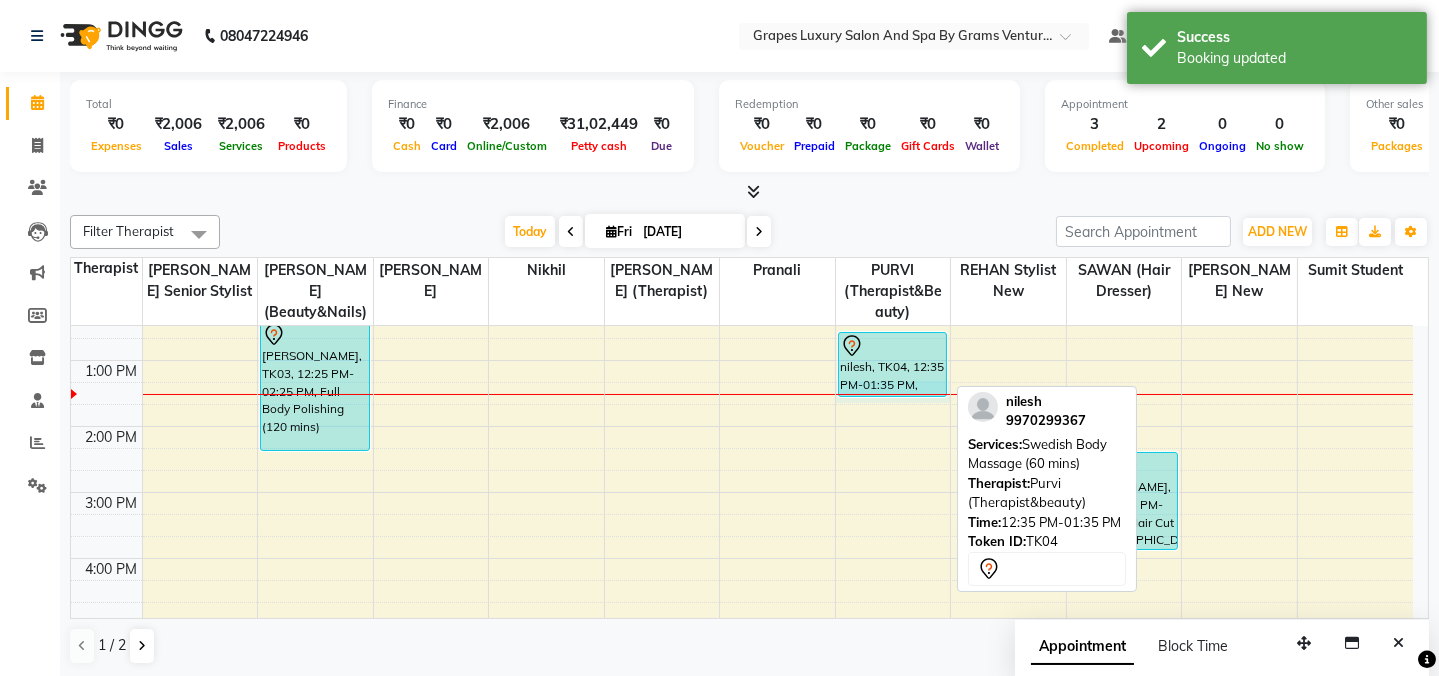 scroll, scrollTop: 294, scrollLeft: 0, axis: vertical 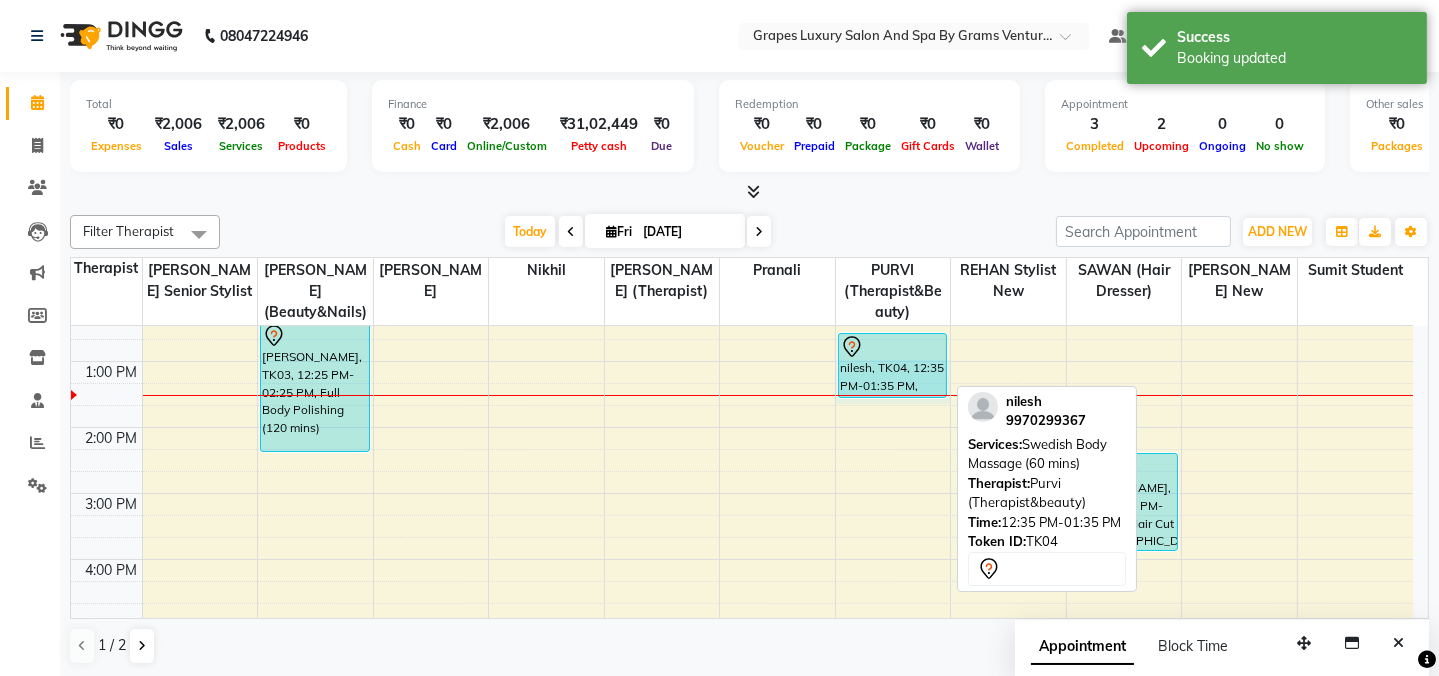 drag, startPoint x: 913, startPoint y: 393, endPoint x: 897, endPoint y: 353, distance: 43.081318 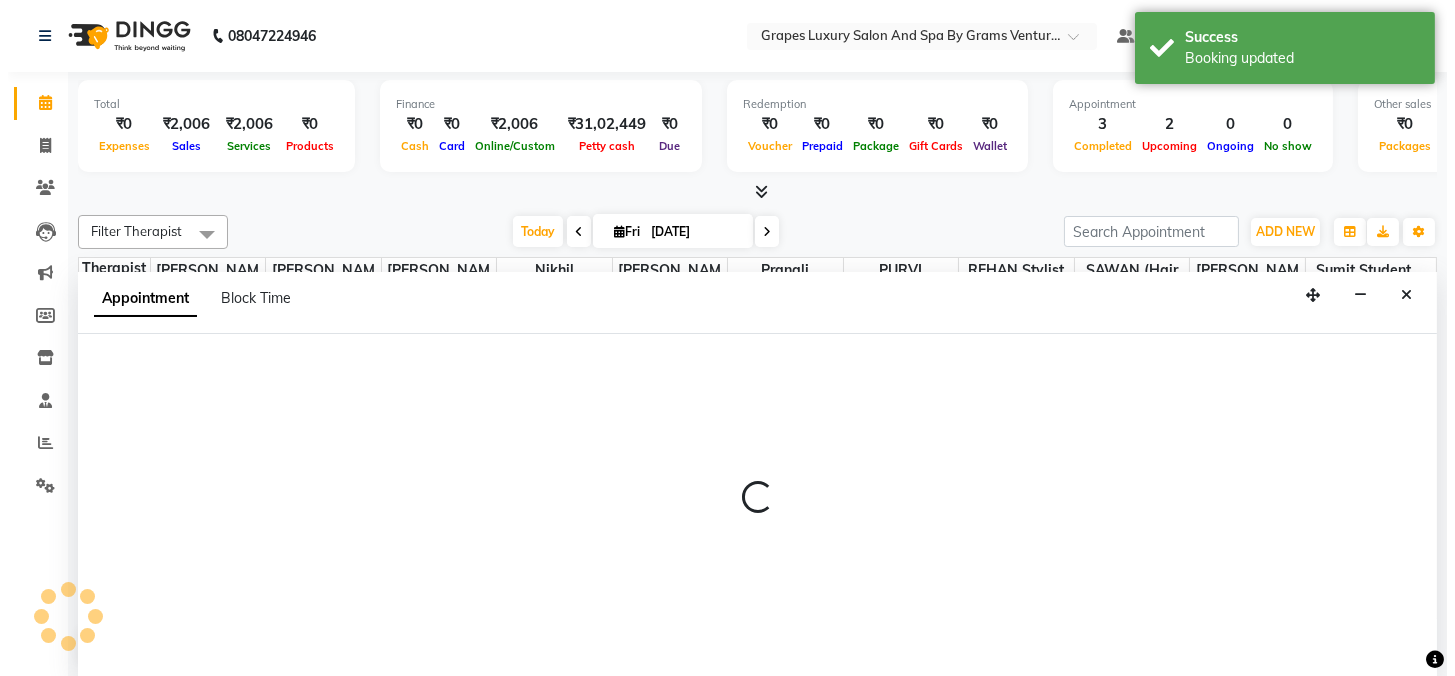 scroll, scrollTop: 0, scrollLeft: 0, axis: both 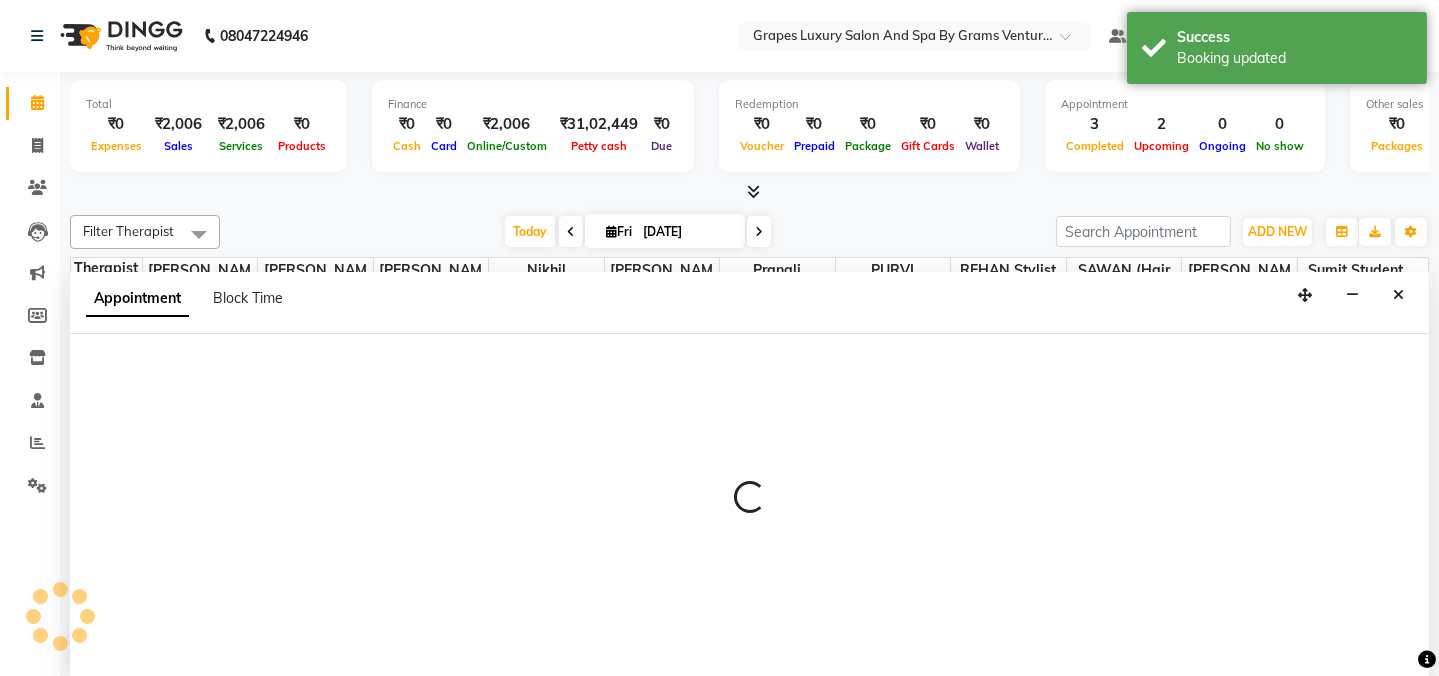 click on "Filter Therapist Select All ASMITA (beauty&nails) faizaan "GUNJAN''   <BO$$> MAHI (pedicureist) nikhil  Pooja (Therapist) pranali PURVI (therapist&Beauty) ravi REHAN  stylist new SAWAN (hair dresser) sejal new sumit student  viswas senior stylist Today  Fri 11-07-2025 Toggle Dropdown Add Appointment Add Invoice Add Attendance Add Client Add Transaction Toggle Dropdown Add Appointment Add Invoice Add Attendance Add Client ADD NEW Toggle Dropdown Add Appointment Add Invoice Add Attendance Add Client Add Transaction Filter Therapist Select All ASMITA (beauty&nails) faizaan "GUNJAN''   <BO$$> MAHI (pedicureist) nikhil  Pooja (Therapist) pranali PURVI (therapist&Beauty) ravi REHAN  stylist new SAWAN (hair dresser) sejal new sumit student  viswas senior stylist Group By  Staff View   Room View  View as Vertical  Vertical - Week View  Horizontal  Horizontal - Week View  List  Toggle Dropdown Calendar Settings Manage Tags   Arrange Therapists   Reset Therapists  Full Screen Appointment Form Zoom 75% 11 Therapist" 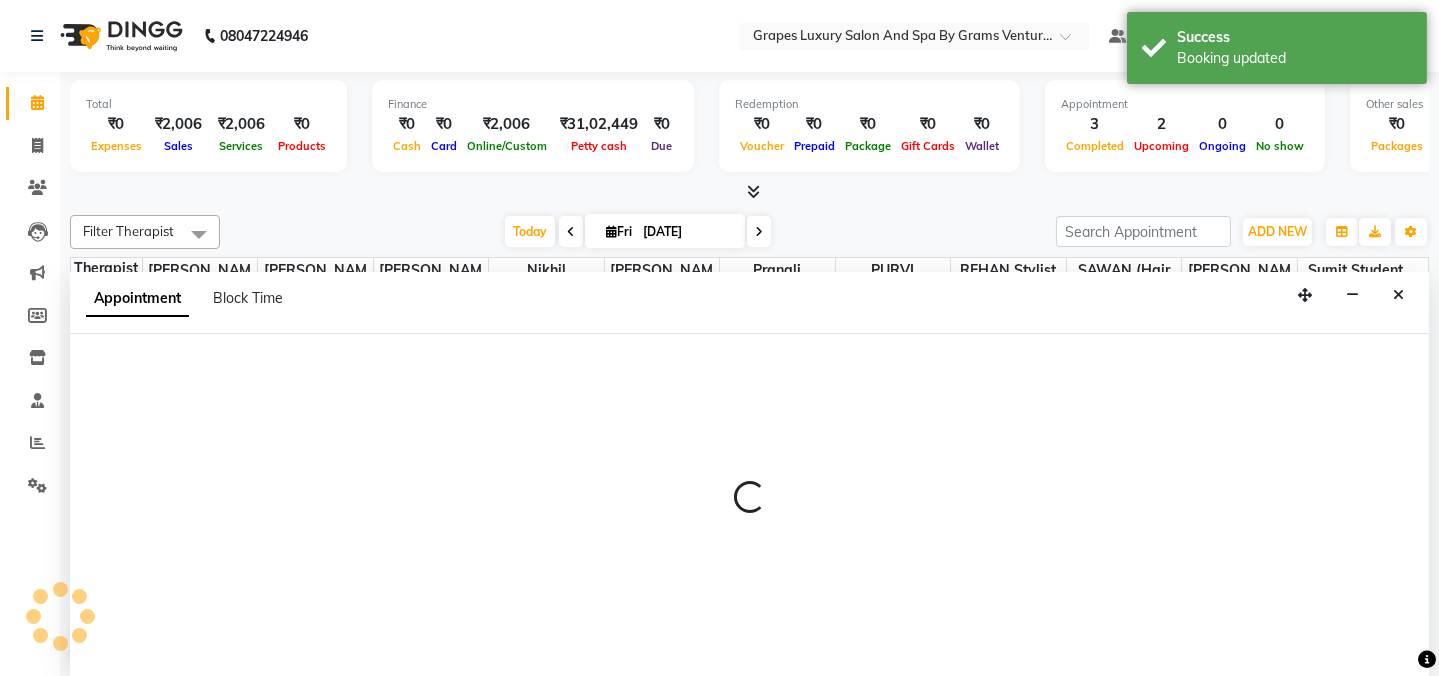 select on "47786" 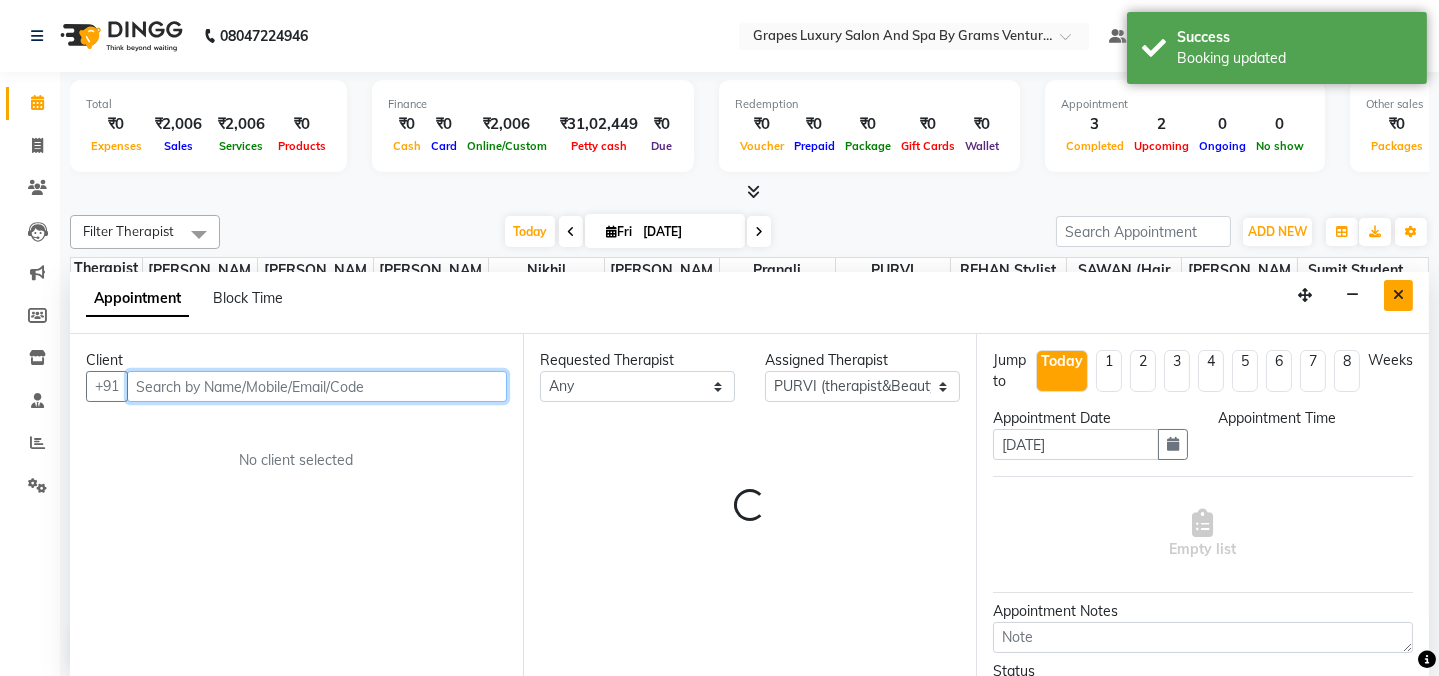 select on "780" 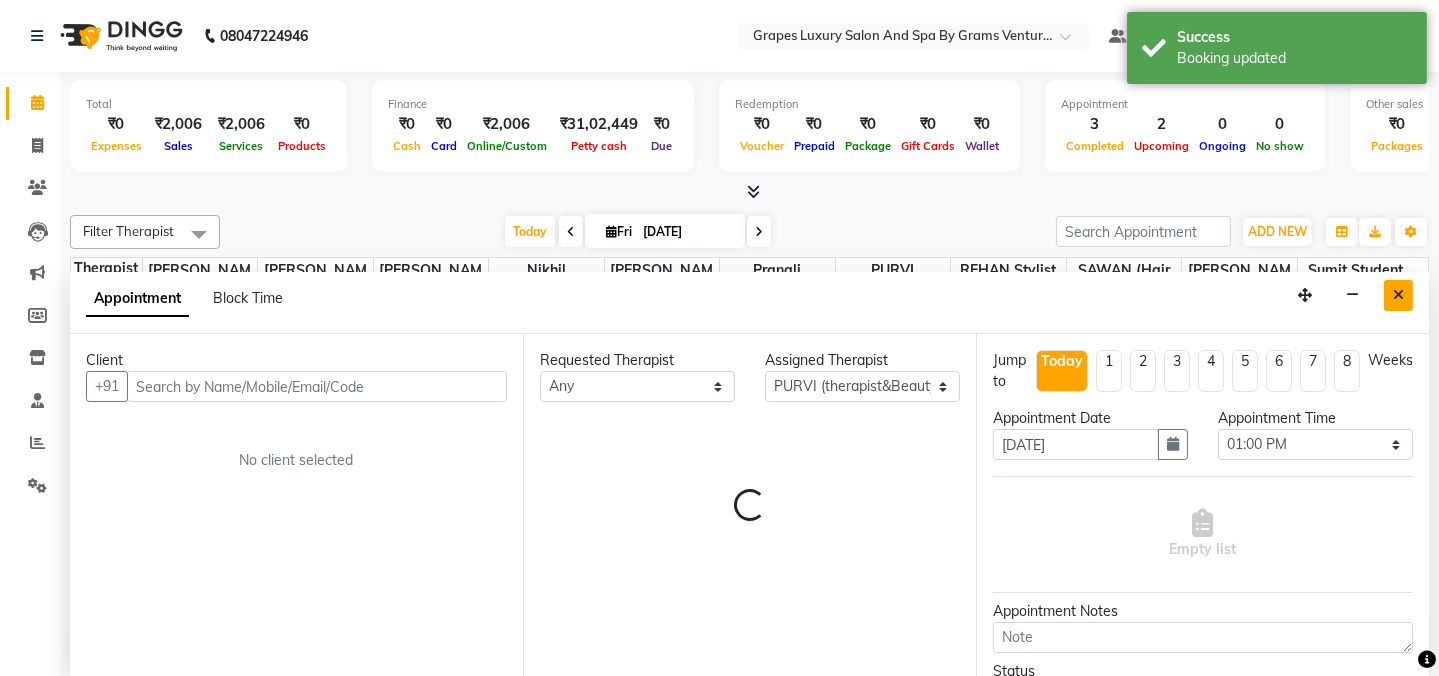 drag, startPoint x: 1402, startPoint y: 293, endPoint x: 1350, endPoint y: 297, distance: 52.153618 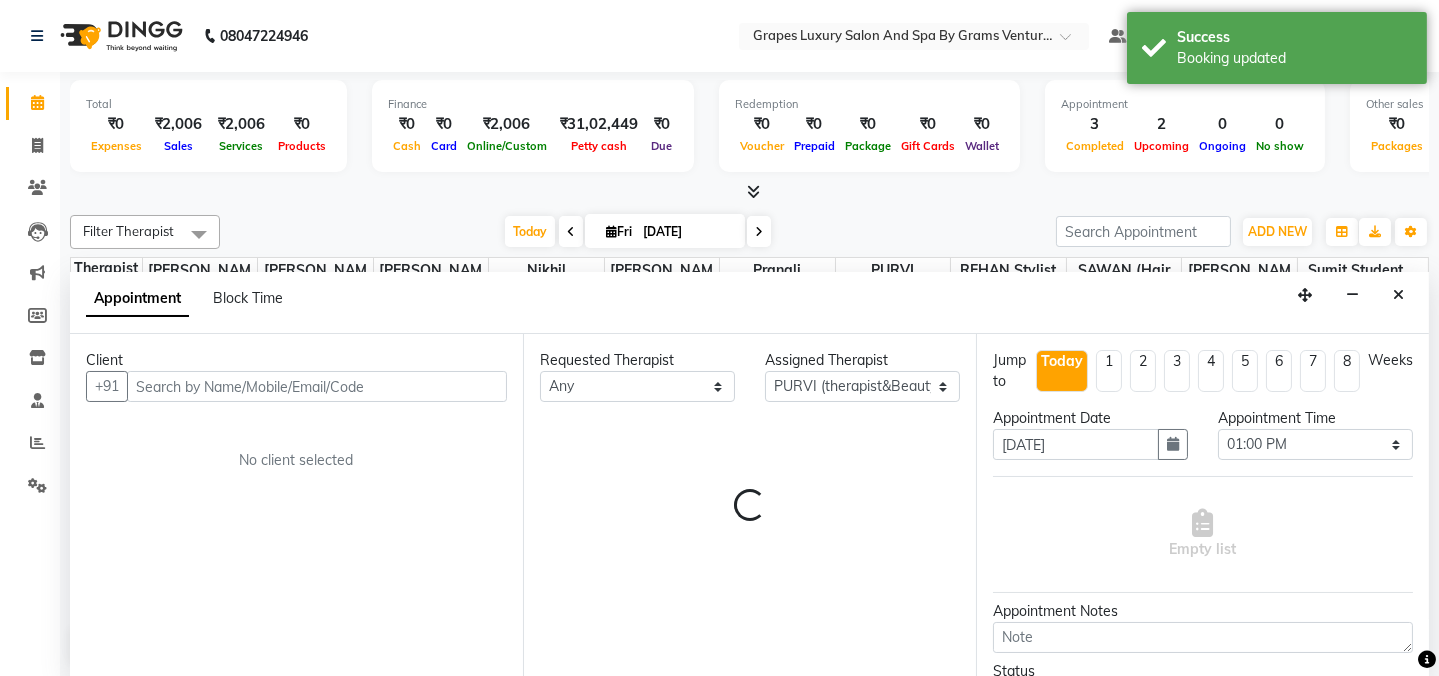 click at bounding box center (1398, 295) 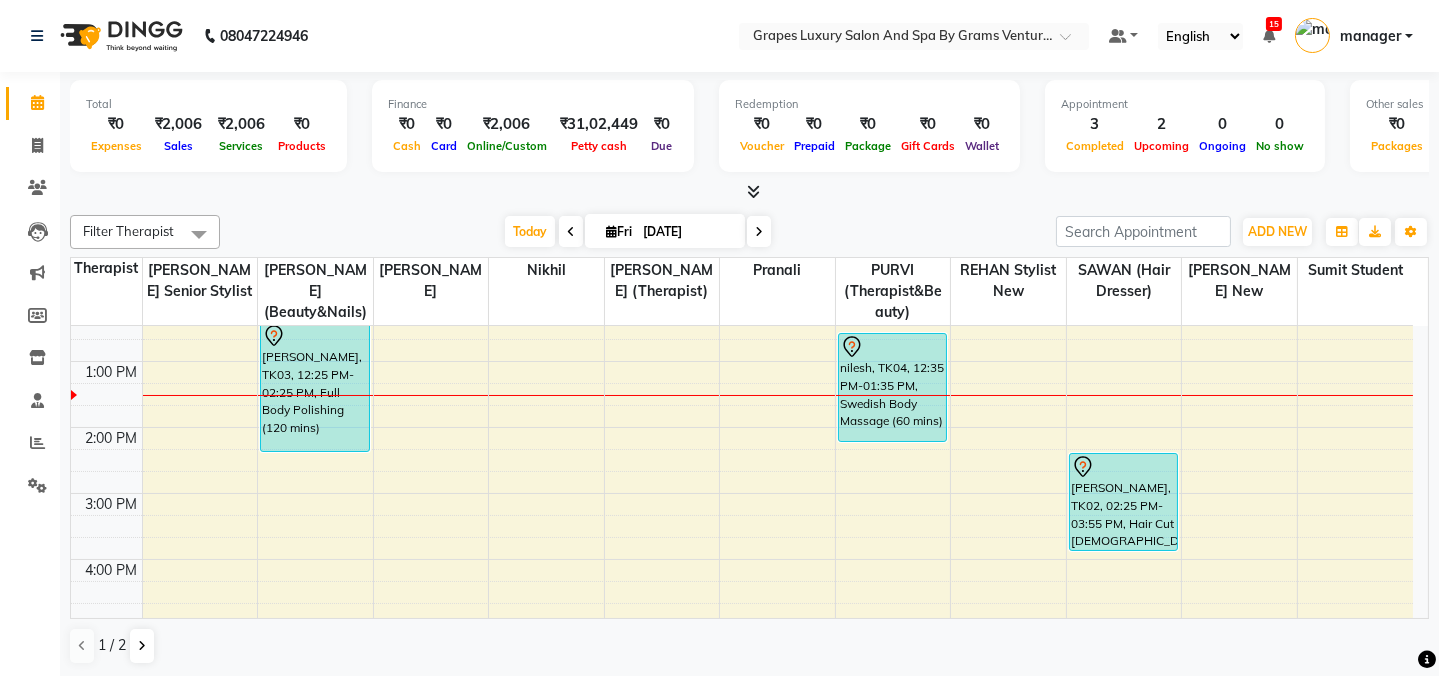 drag, startPoint x: 890, startPoint y: 394, endPoint x: 898, endPoint y: 426, distance: 32.984844 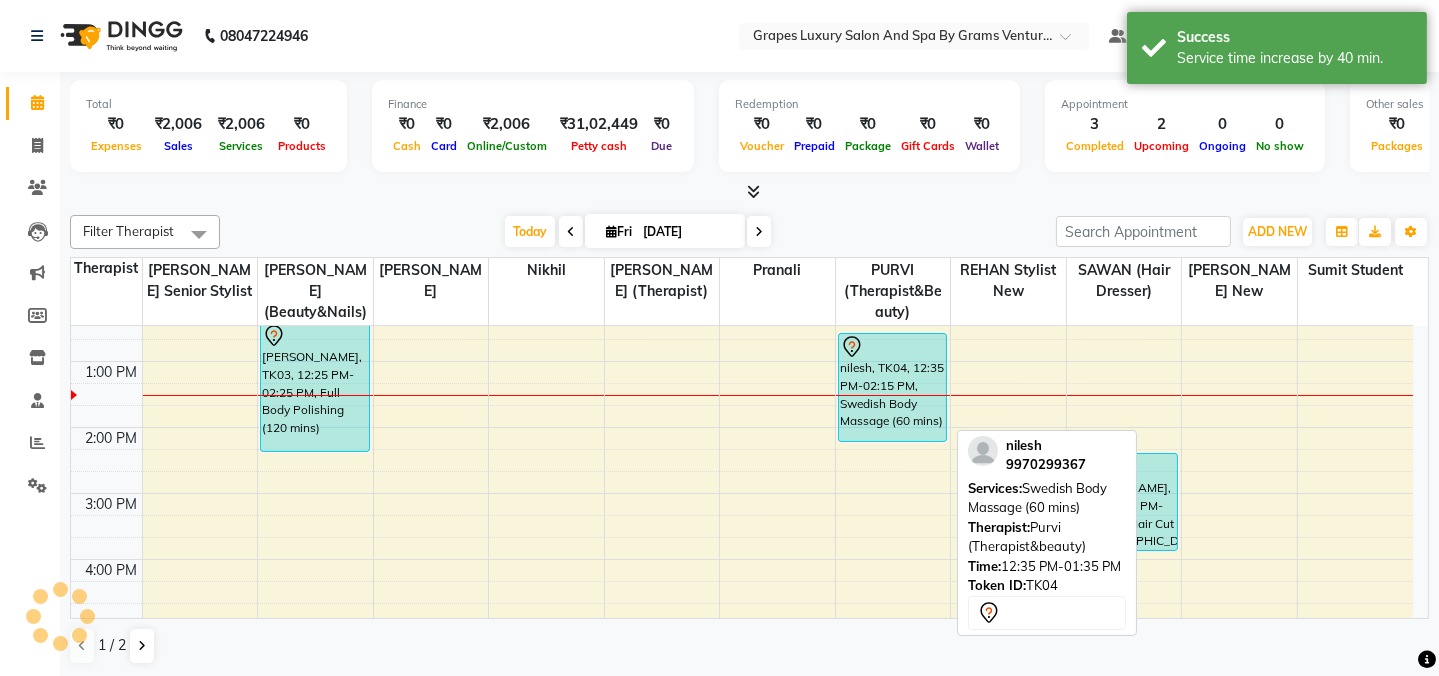 click on "nilesh, TK04, 12:35 PM-02:15 PM, Swedish Body Massage (60 mins)" at bounding box center (893, 387) 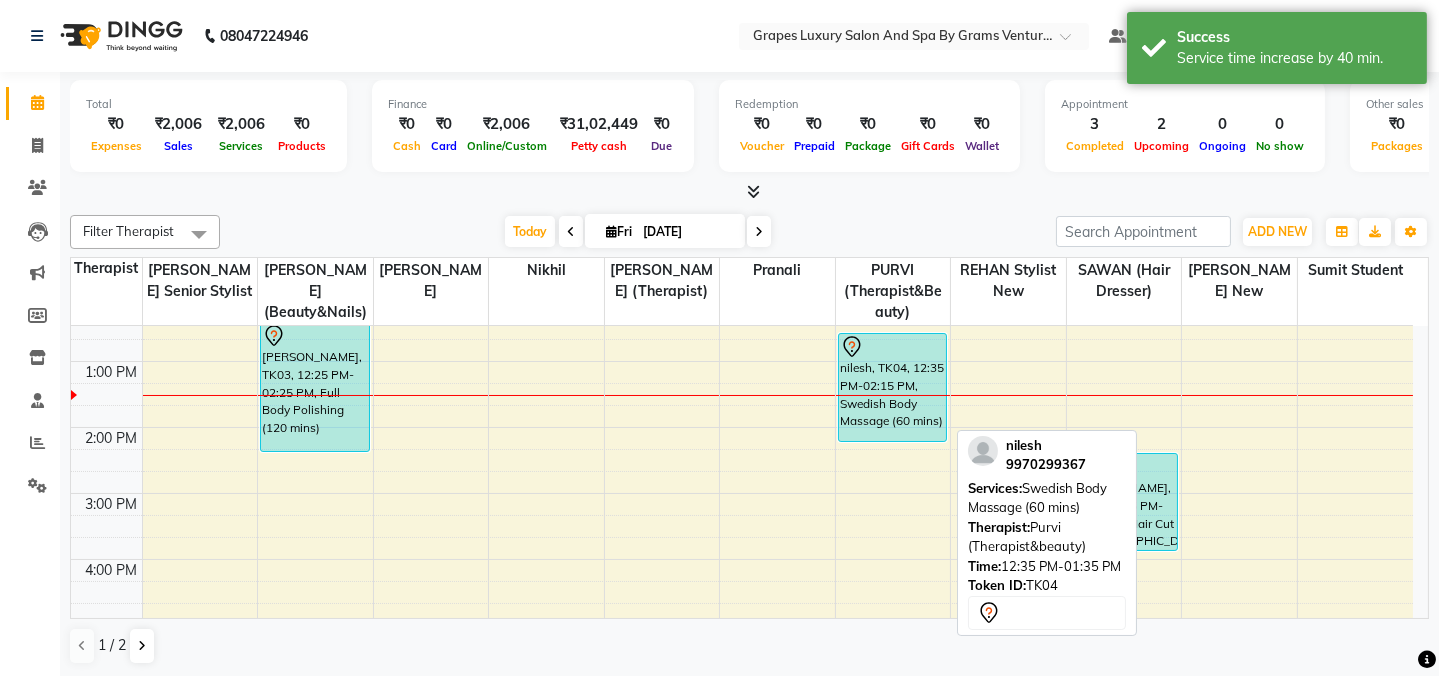 click on "nilesh, TK04, 12:35 PM-02:15 PM, Swedish Body Massage (60 mins)" at bounding box center [893, 387] 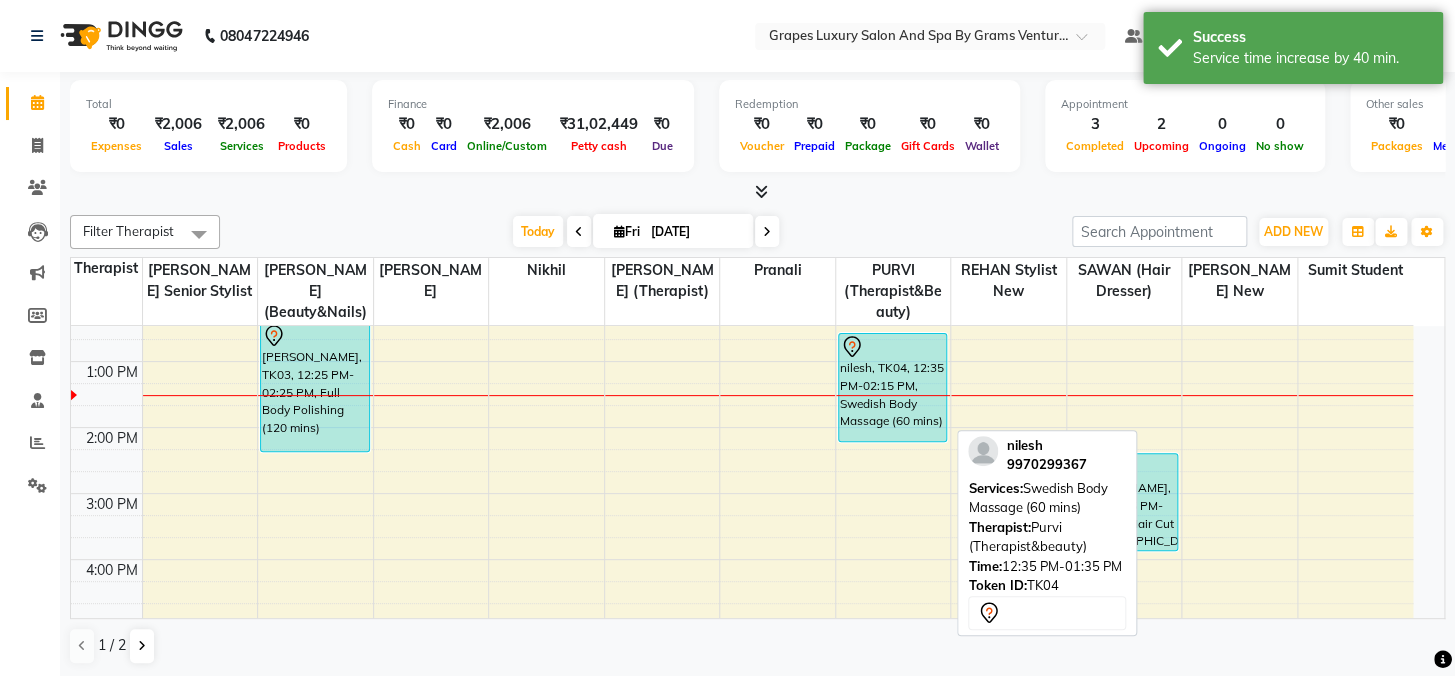 select on "7" 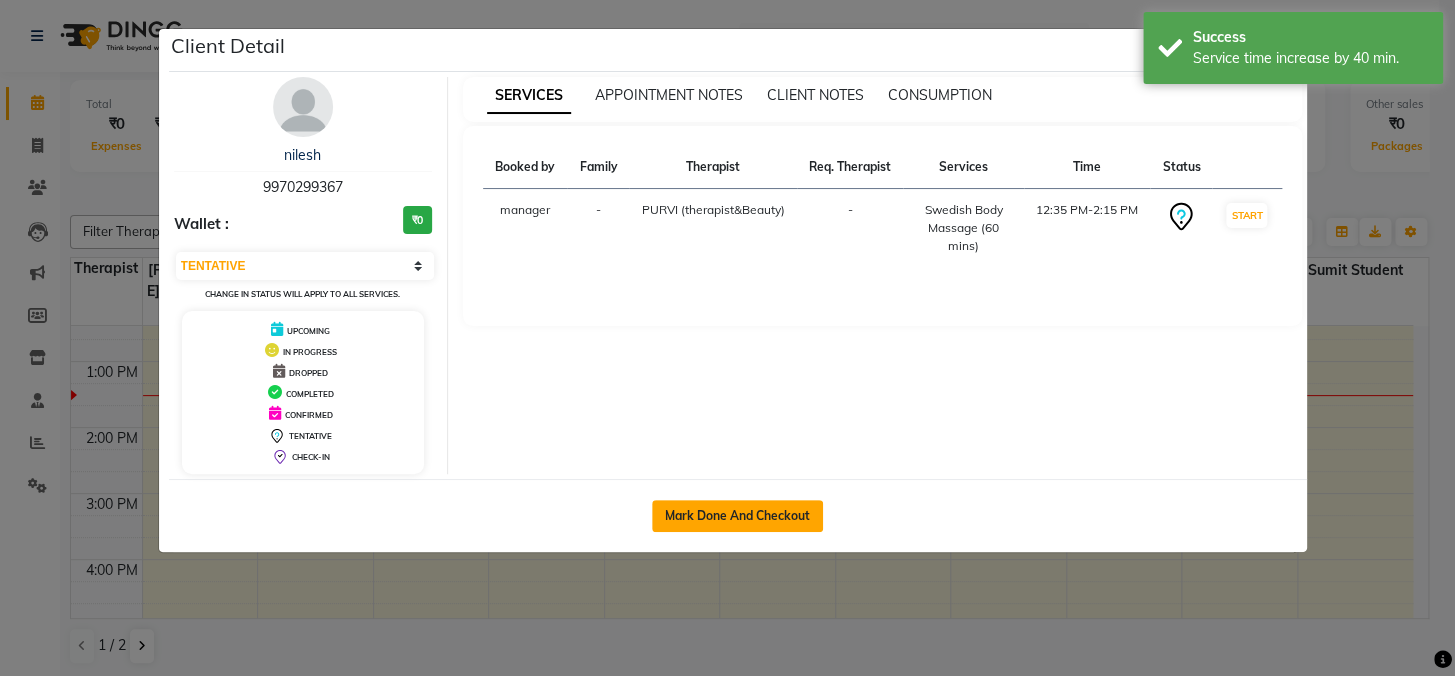 click on "Mark Done And Checkout" 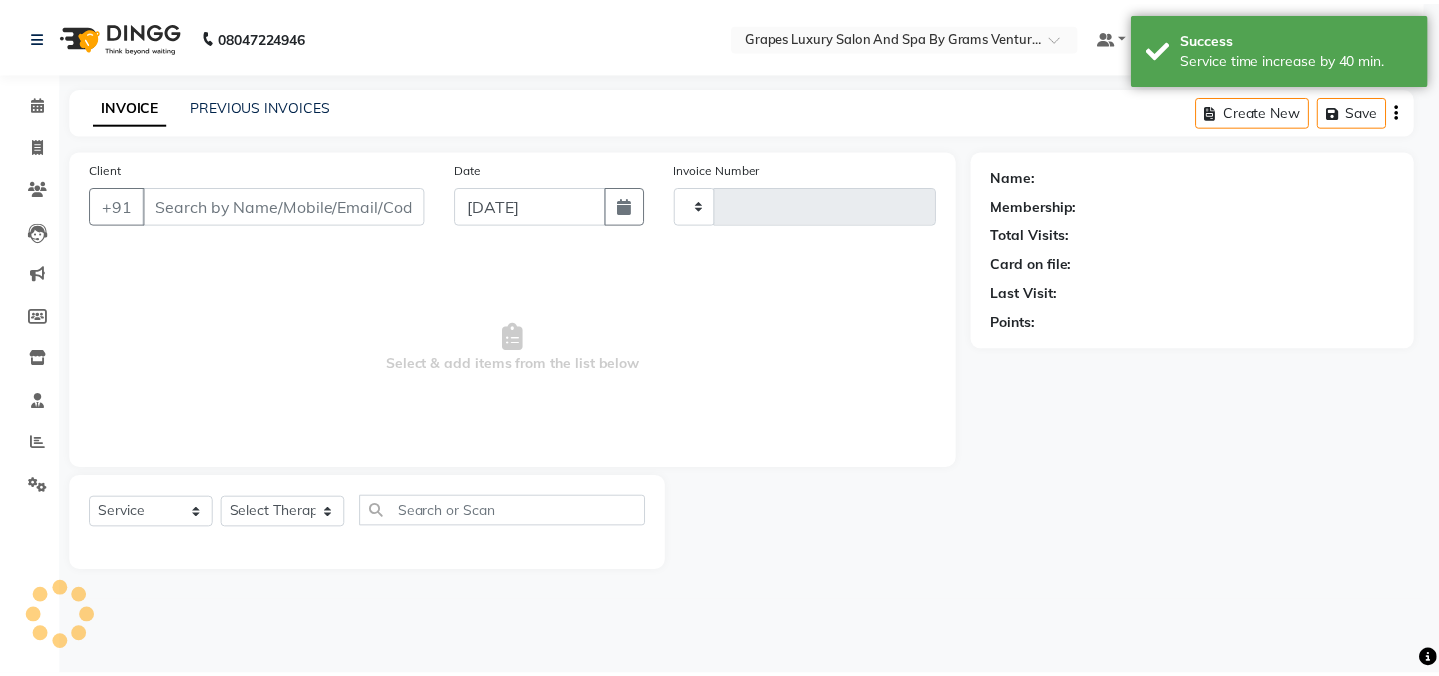scroll, scrollTop: 0, scrollLeft: 0, axis: both 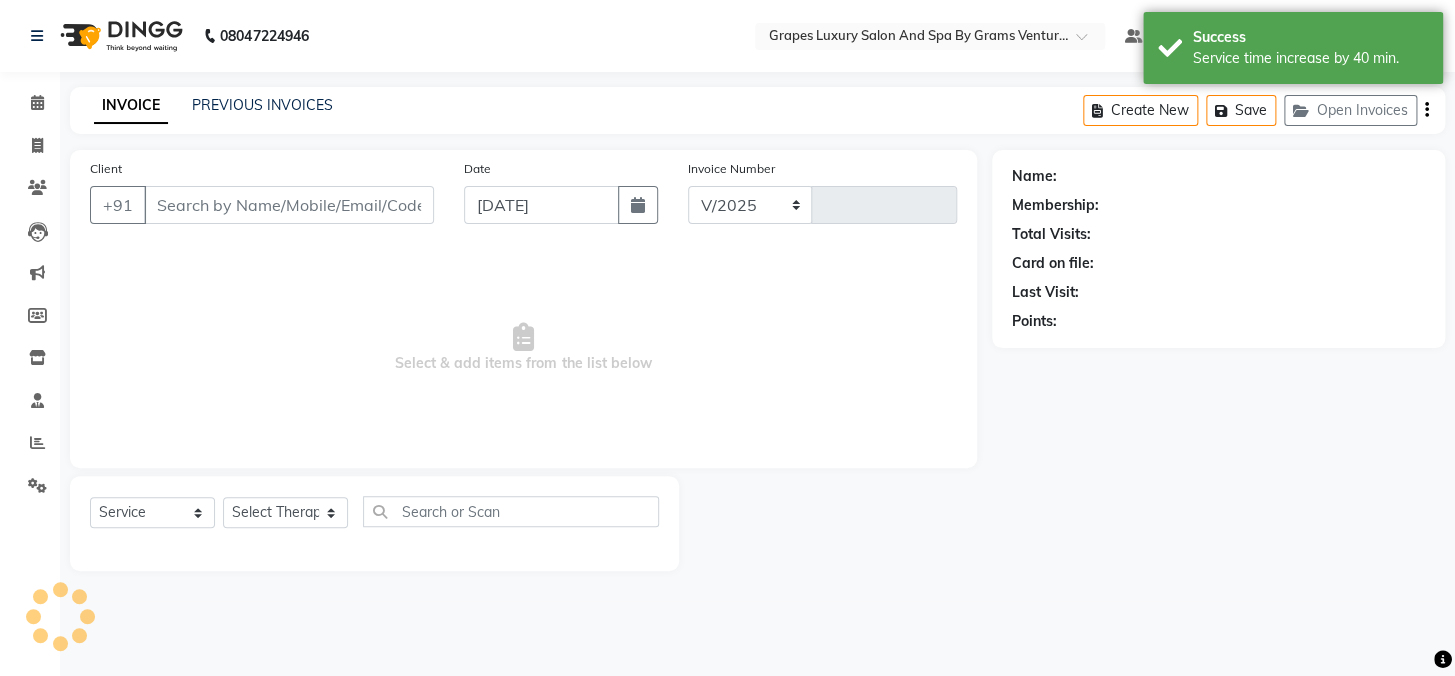 select on "3585" 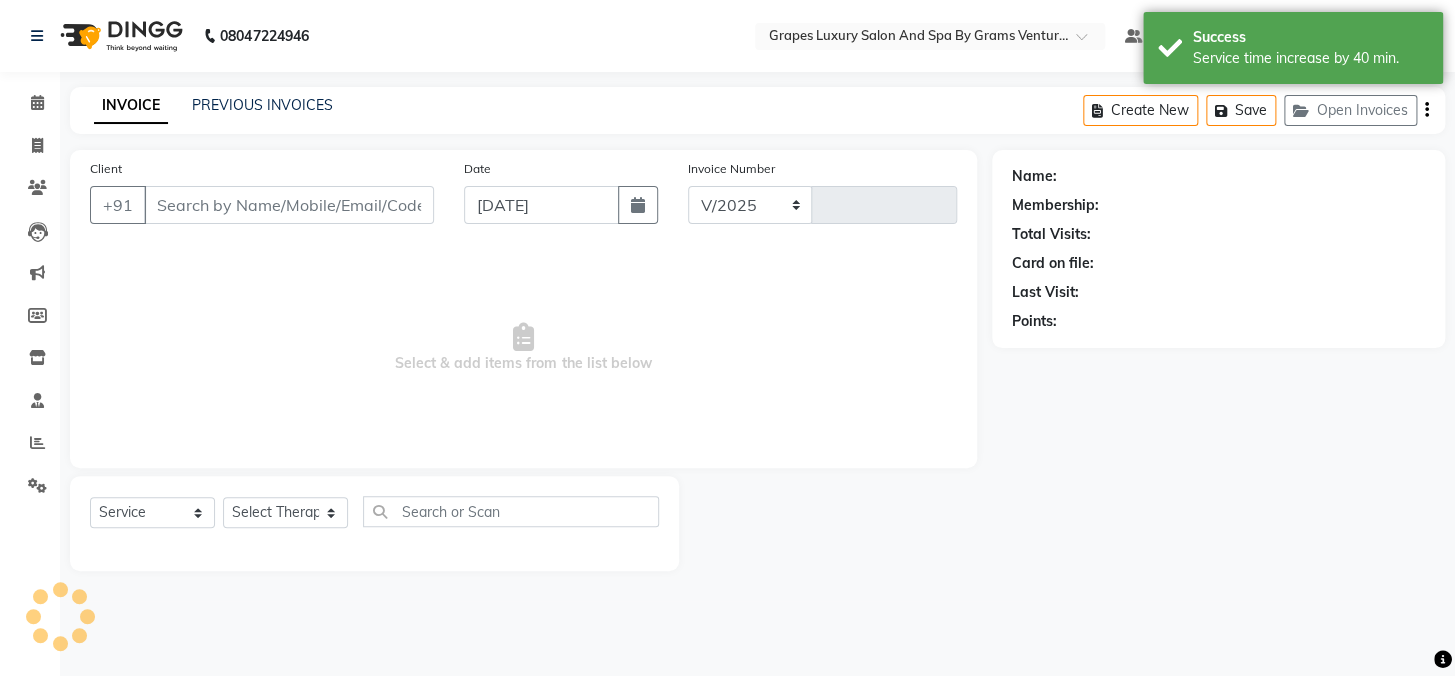 type on "1623" 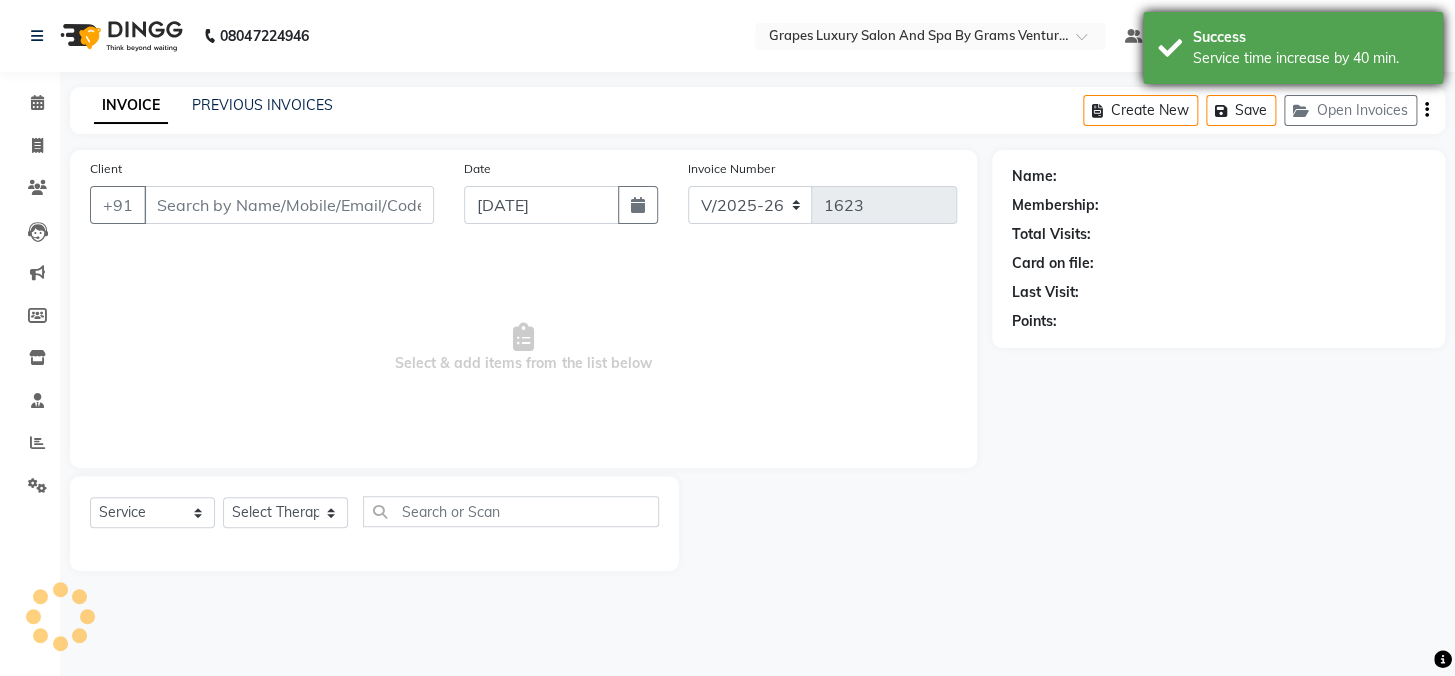 click on "Success   Service time increase by 40 min." at bounding box center [1293, 48] 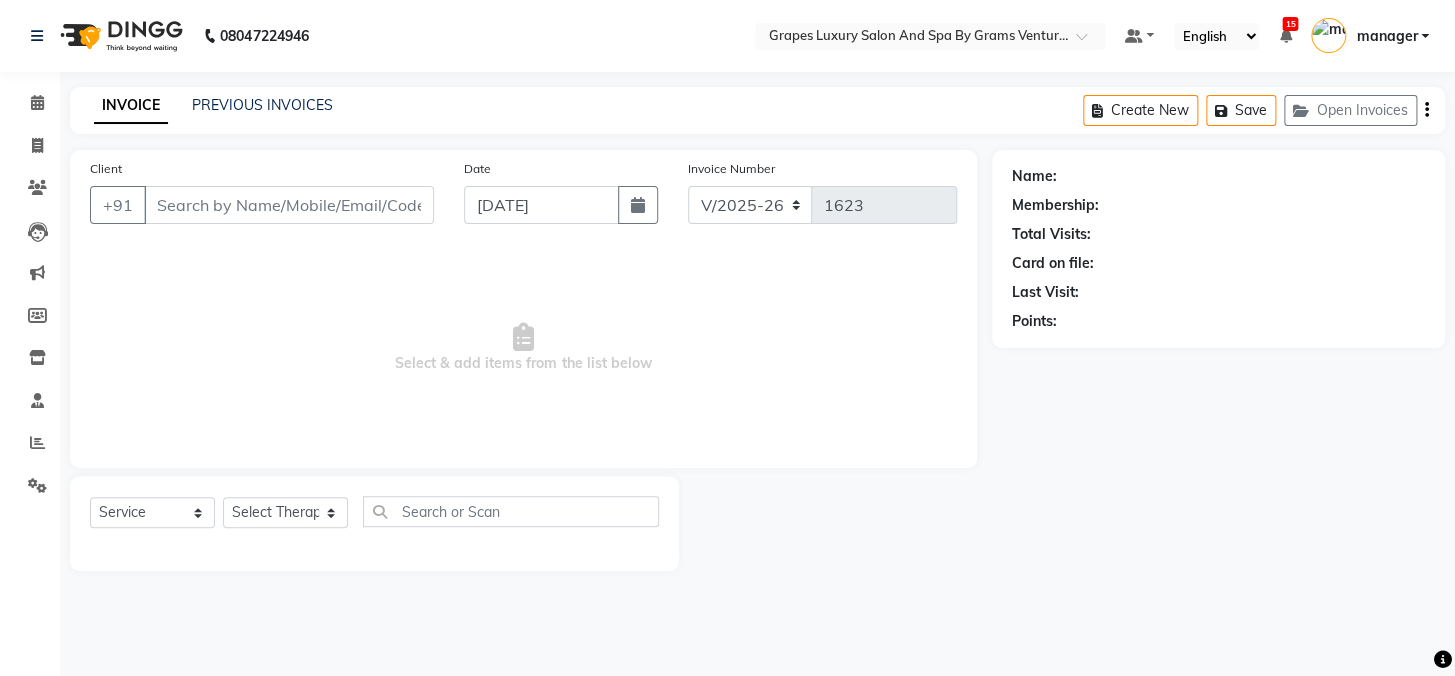 type on "9970299367" 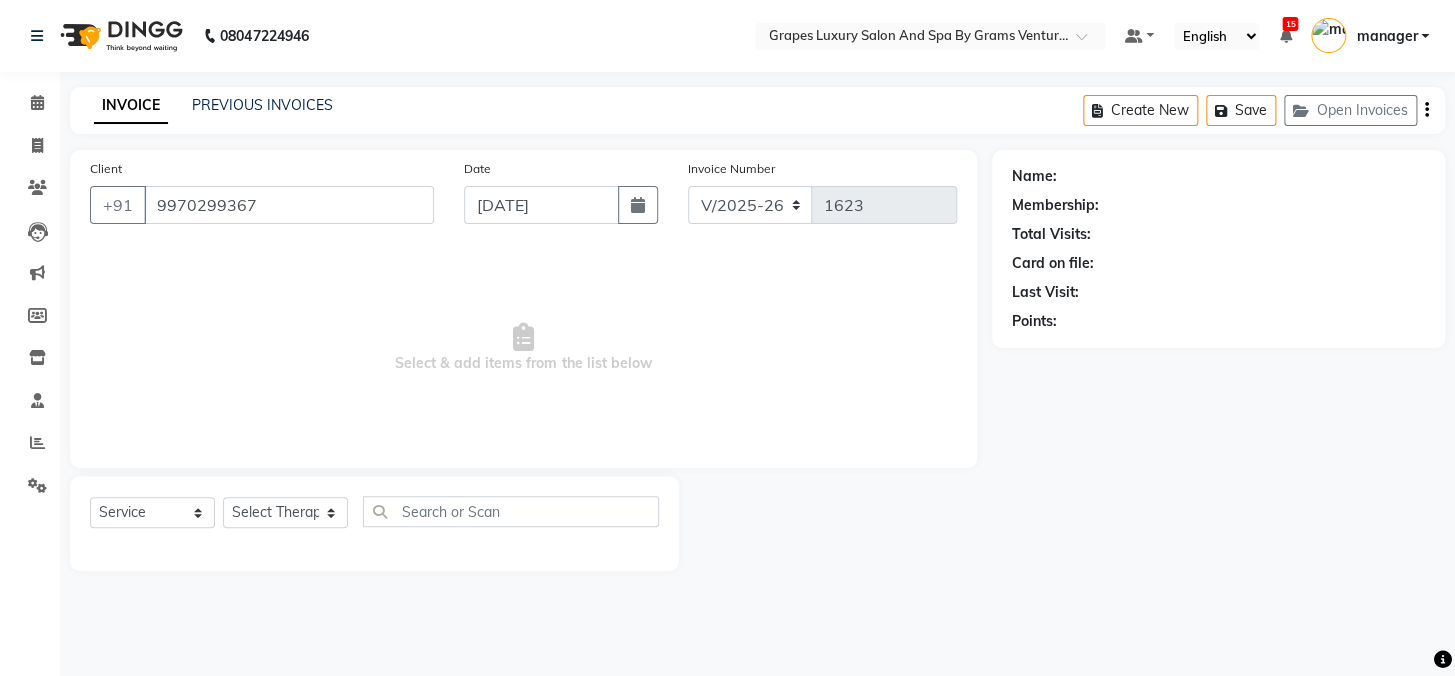 select on "47786" 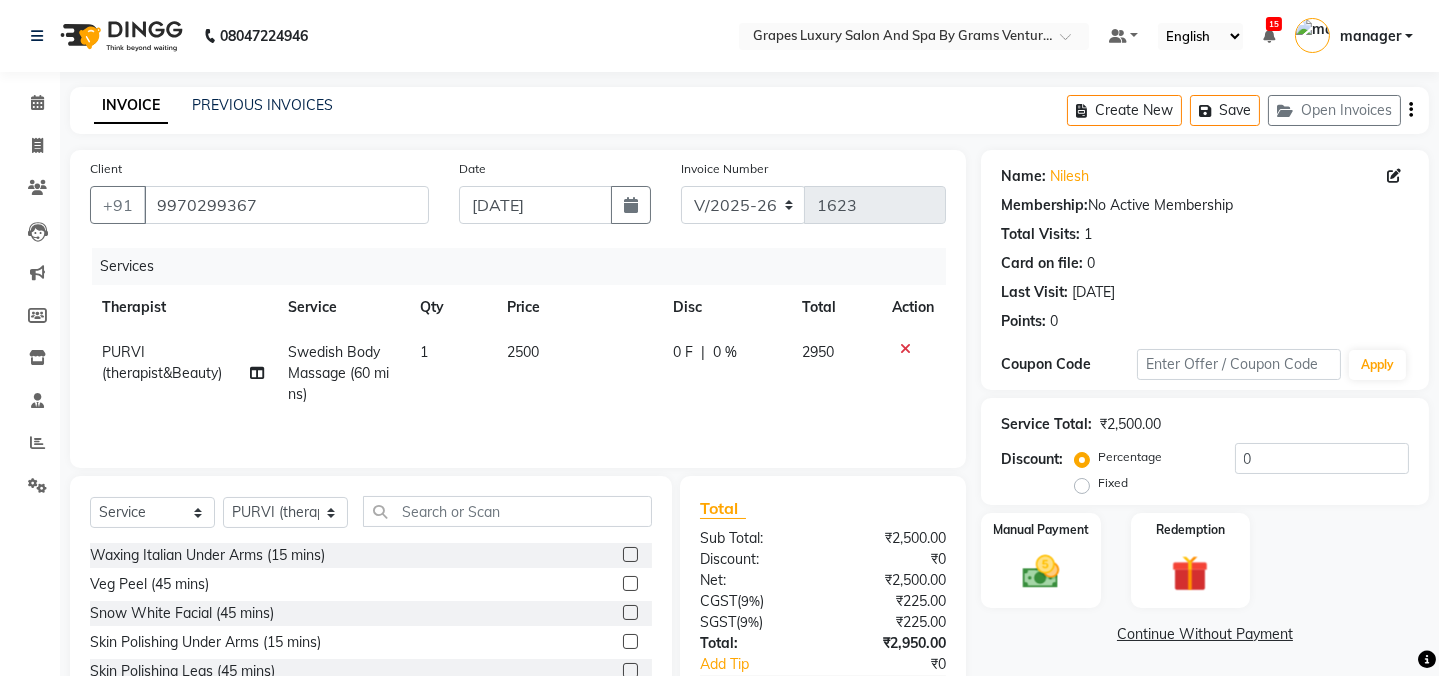 scroll, scrollTop: 125, scrollLeft: 0, axis: vertical 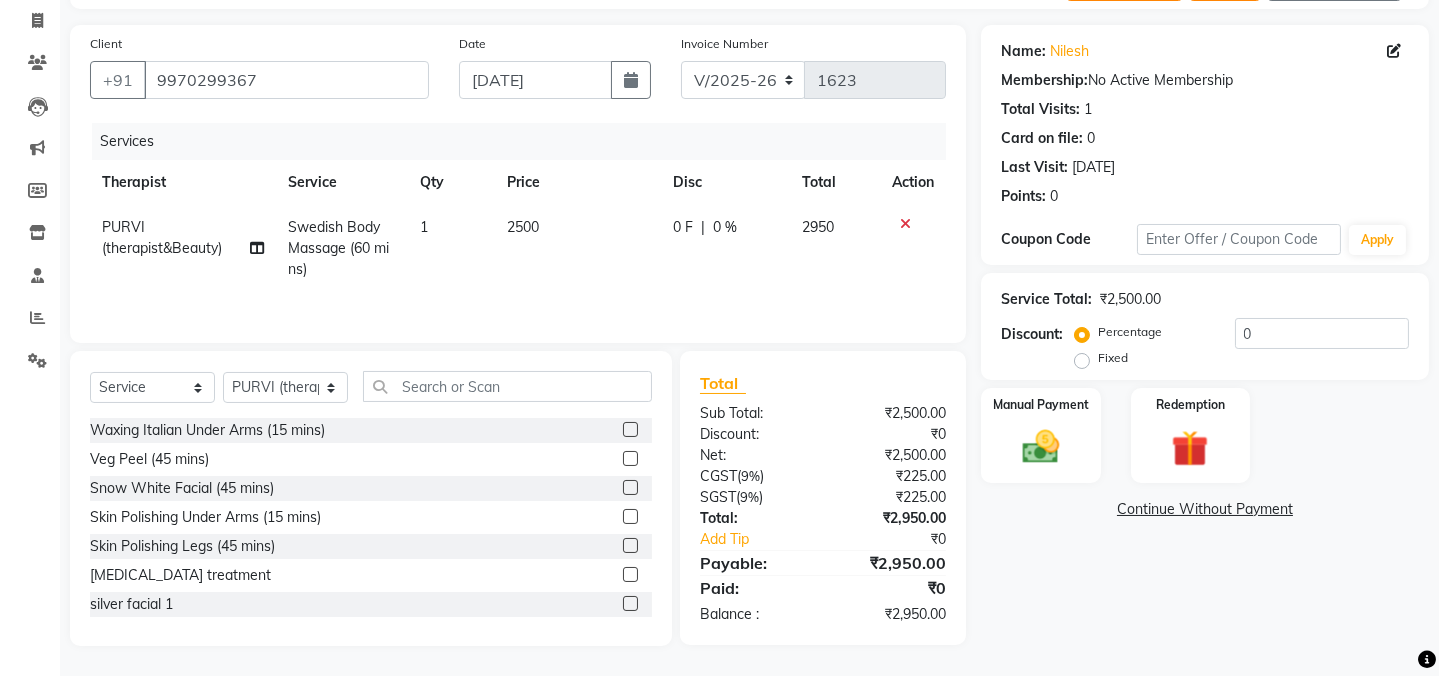 click on "Total Visits:  1" 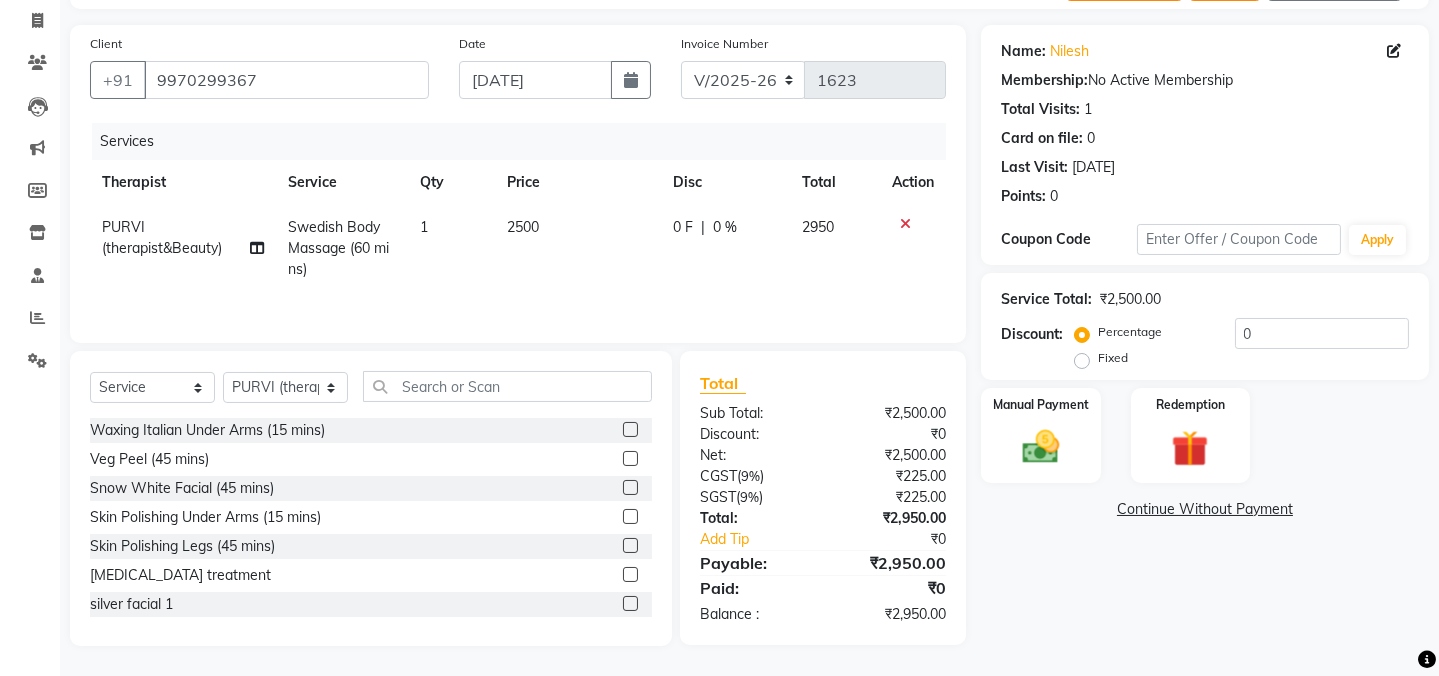 scroll, scrollTop: 0, scrollLeft: 0, axis: both 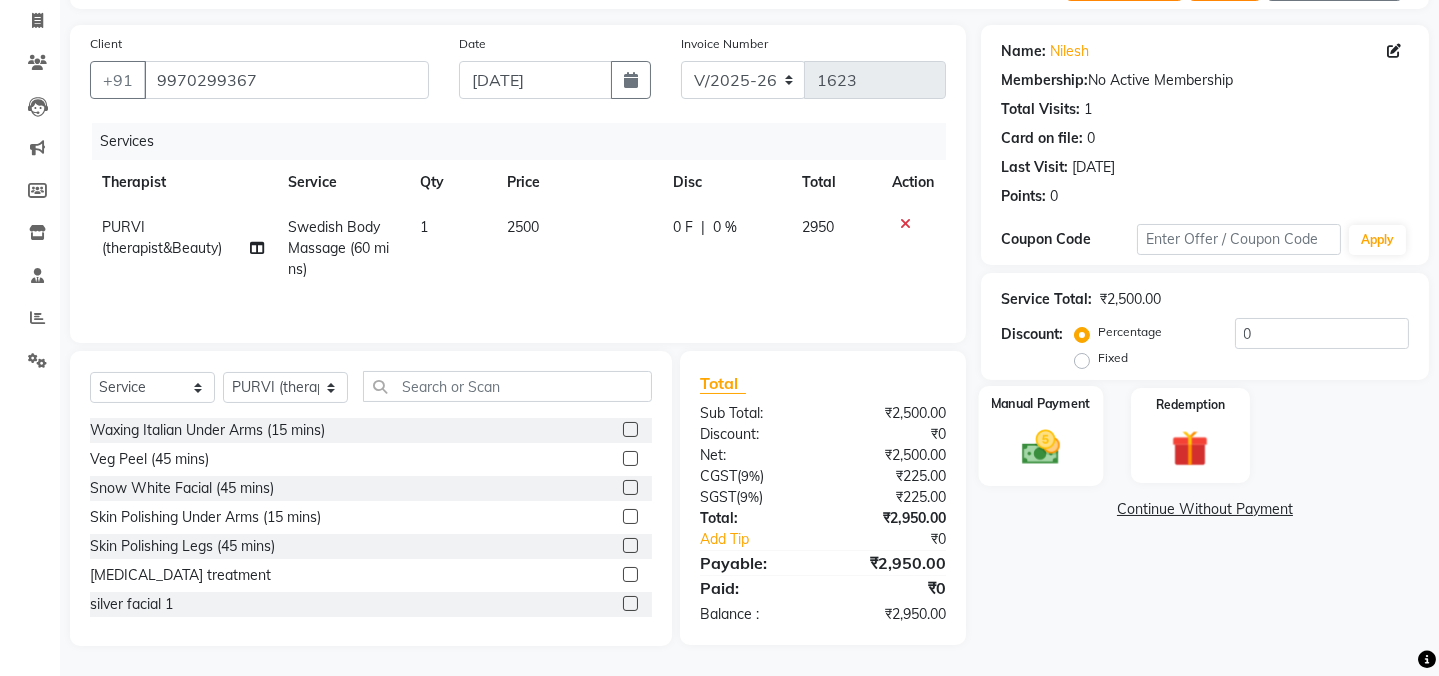 click 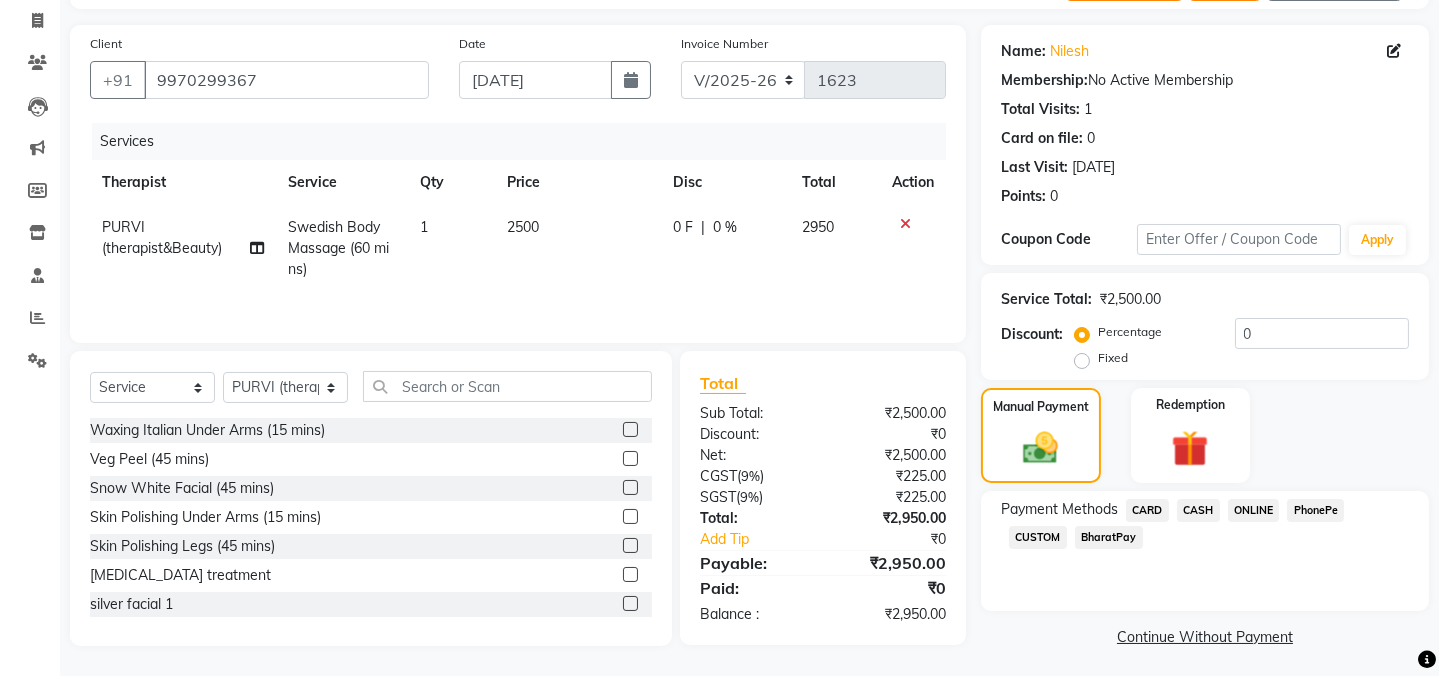 click on "PURVI (therapist&Beauty)" 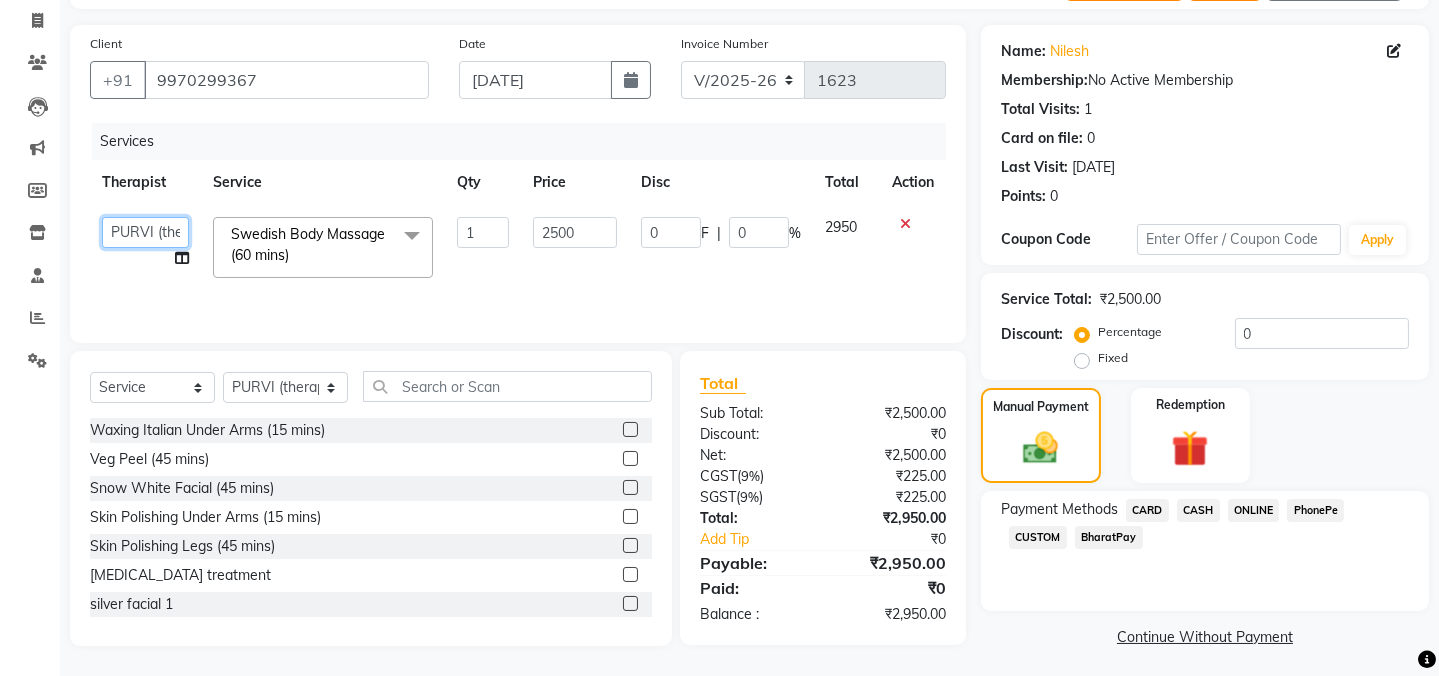 click on "Admin   ANIL (stylish)   ASHISH Choudhary hair dresser   ASMITA (beauty&nails)   avni new   faizaan   gokul   "GUNJAN''   <BO$$>   khushi   MAHI (pedicureist)   manager   MANJU (hair specialist)   megha new   nikhil    nisha    Pooja (Therapist)   pranali   PURVI (therapist&Beauty)   Rani New THERAPIST   ravi   REHAN  stylist new   ritik   riya   RUSHALI (hair&skin)   SAWAN (hair dresser)   sejal new   shilpa   sourabh   sumit student    sunita   sunita    viswas senior stylist" 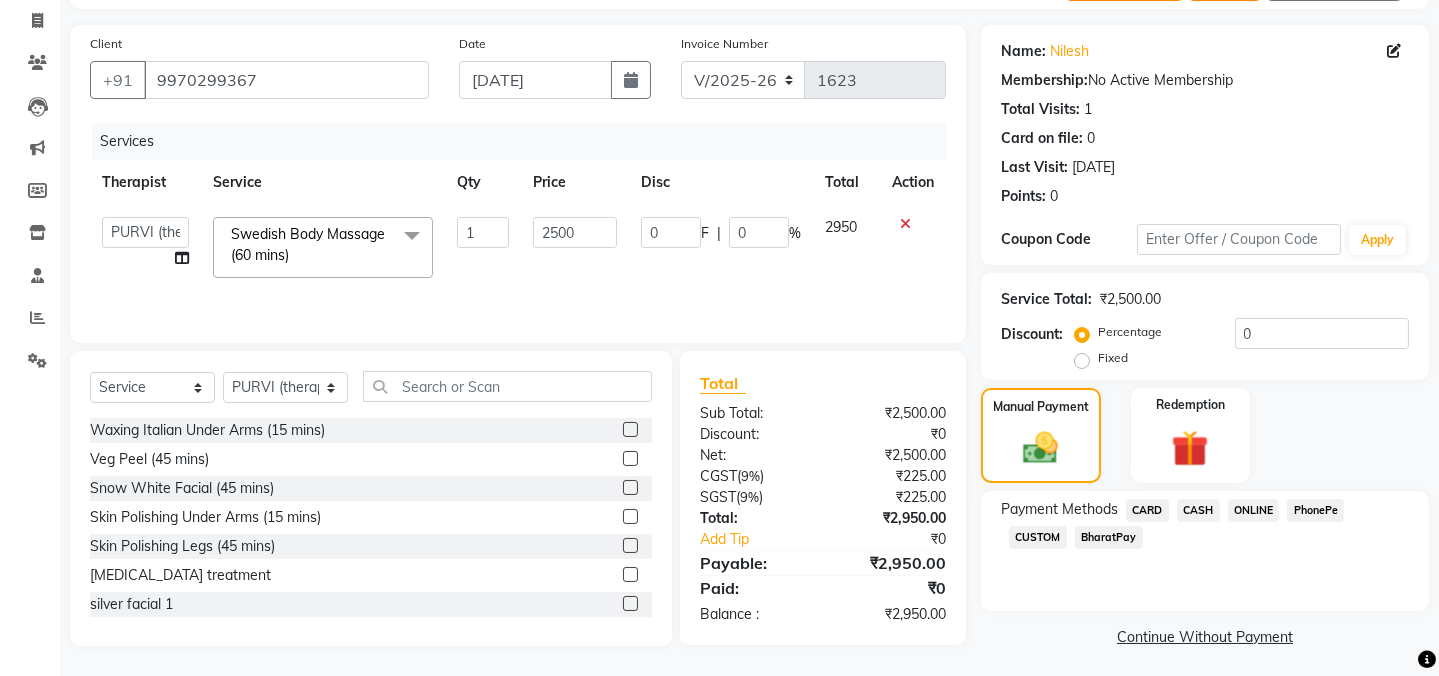 drag, startPoint x: 451, startPoint y: 164, endPoint x: 419, endPoint y: 164, distance: 32 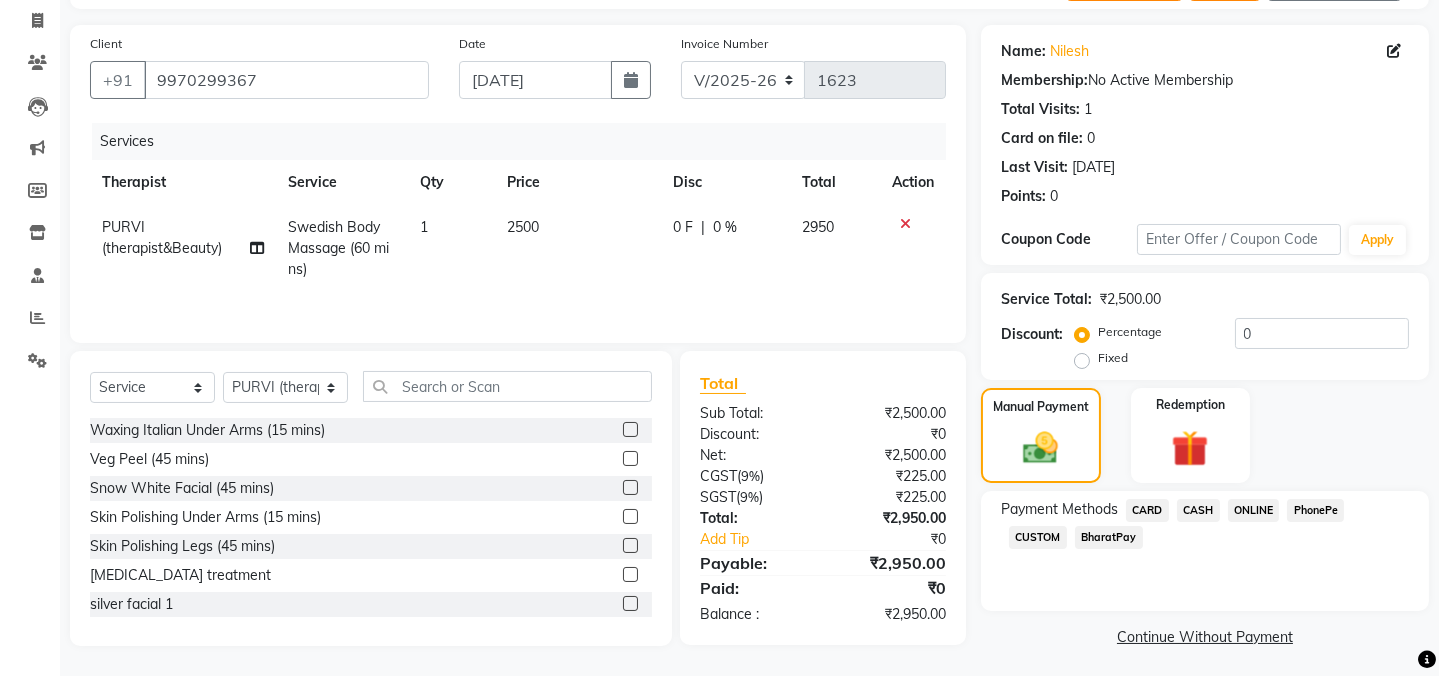 scroll, scrollTop: 0, scrollLeft: 0, axis: both 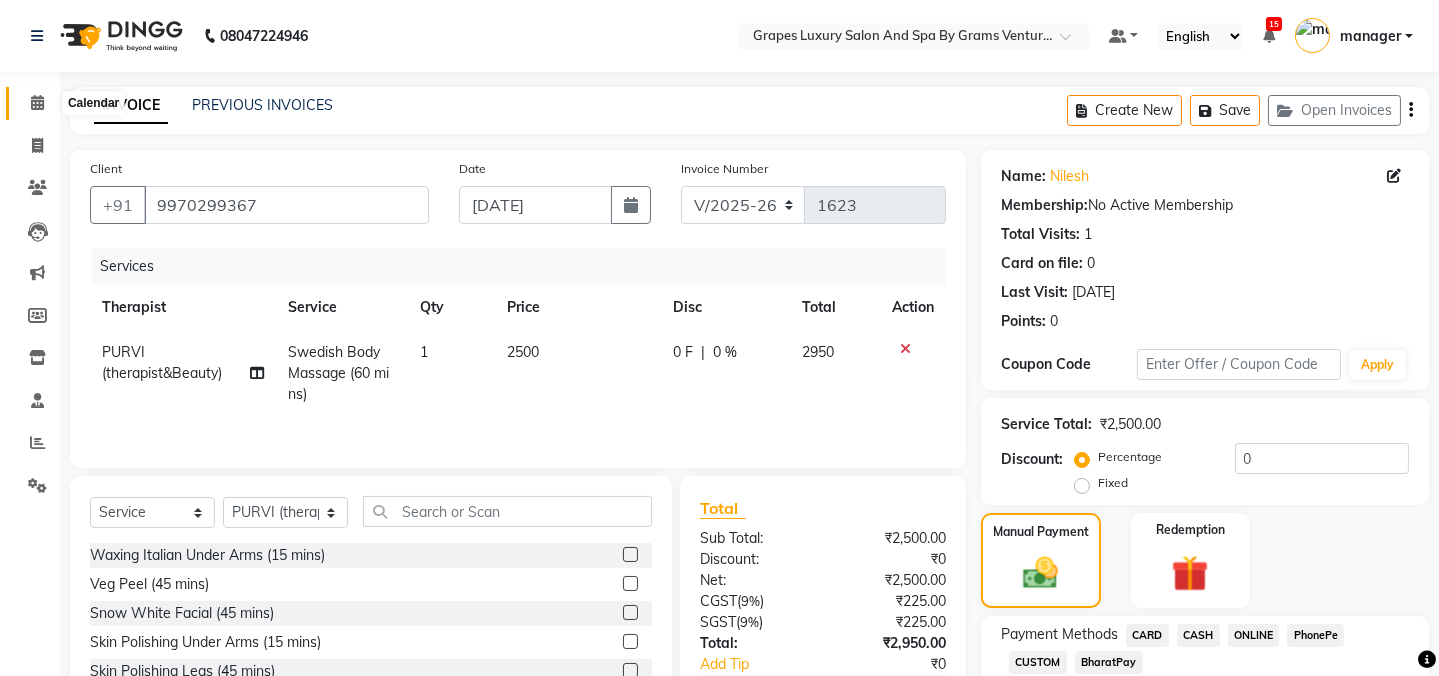 click 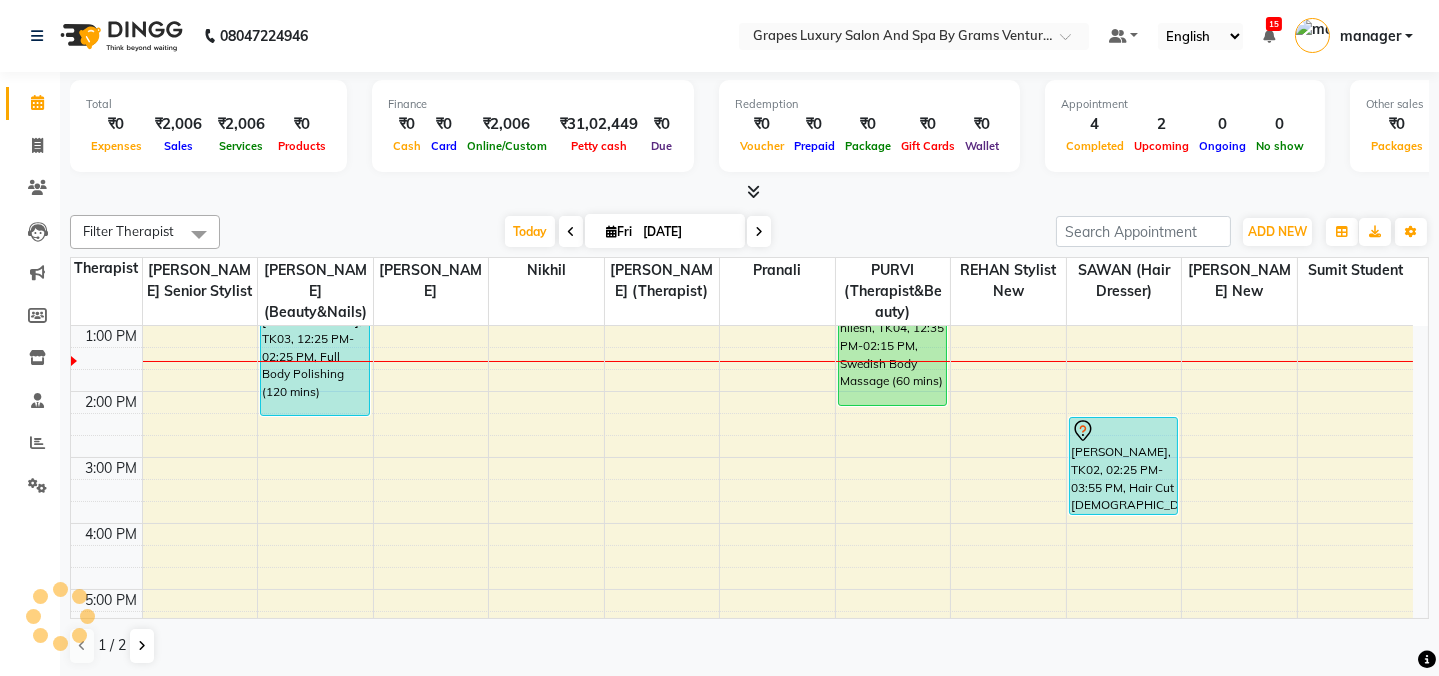 scroll, scrollTop: 0, scrollLeft: 0, axis: both 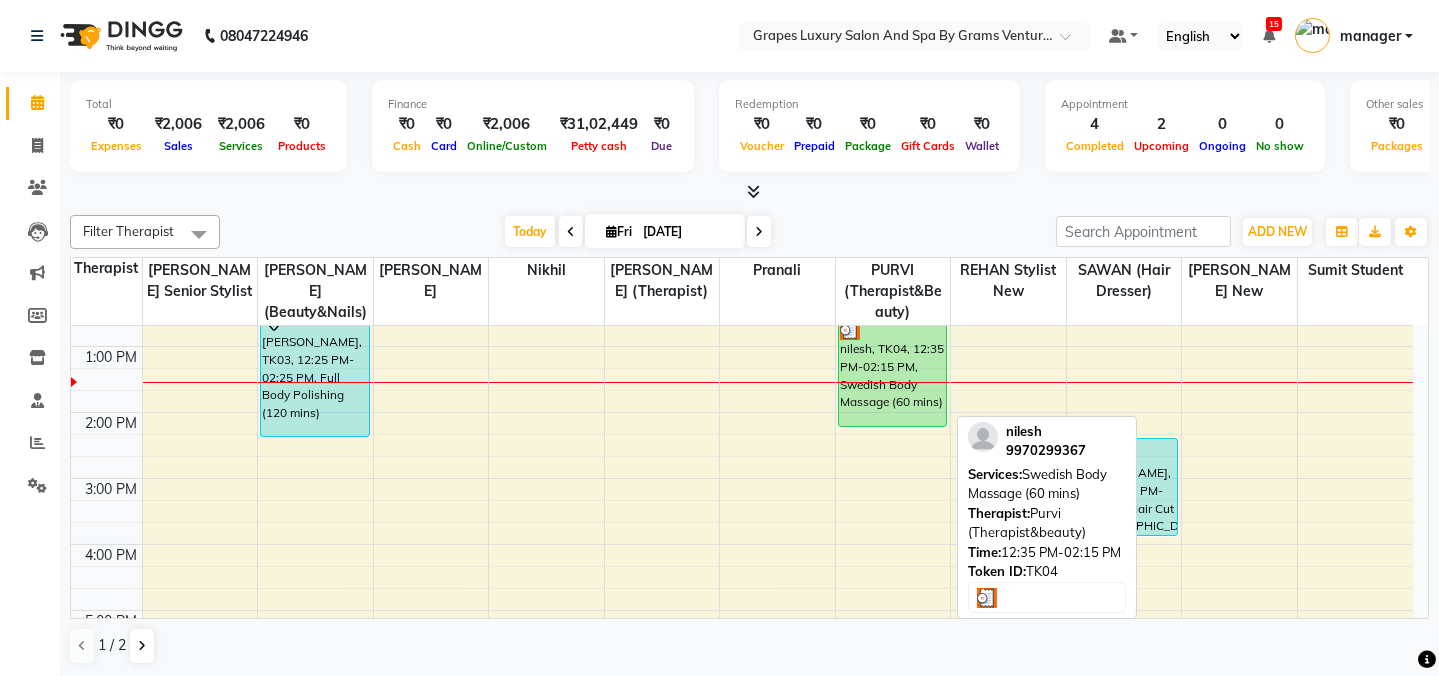 click on "nilesh, TK04, 12:35 PM-02:15 PM, Swedish Body Massage (60 mins)" at bounding box center [893, 372] 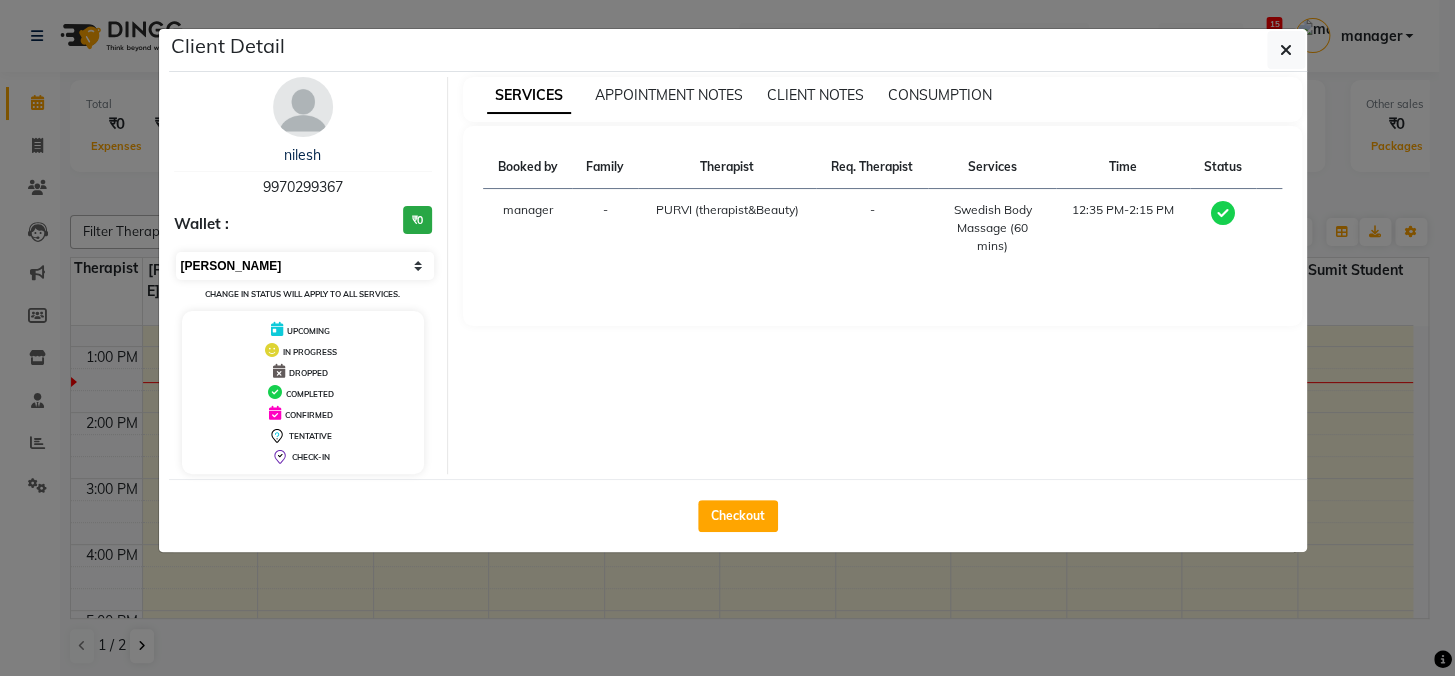 click on "Select MARK DONE UPCOMING" at bounding box center (305, 266) 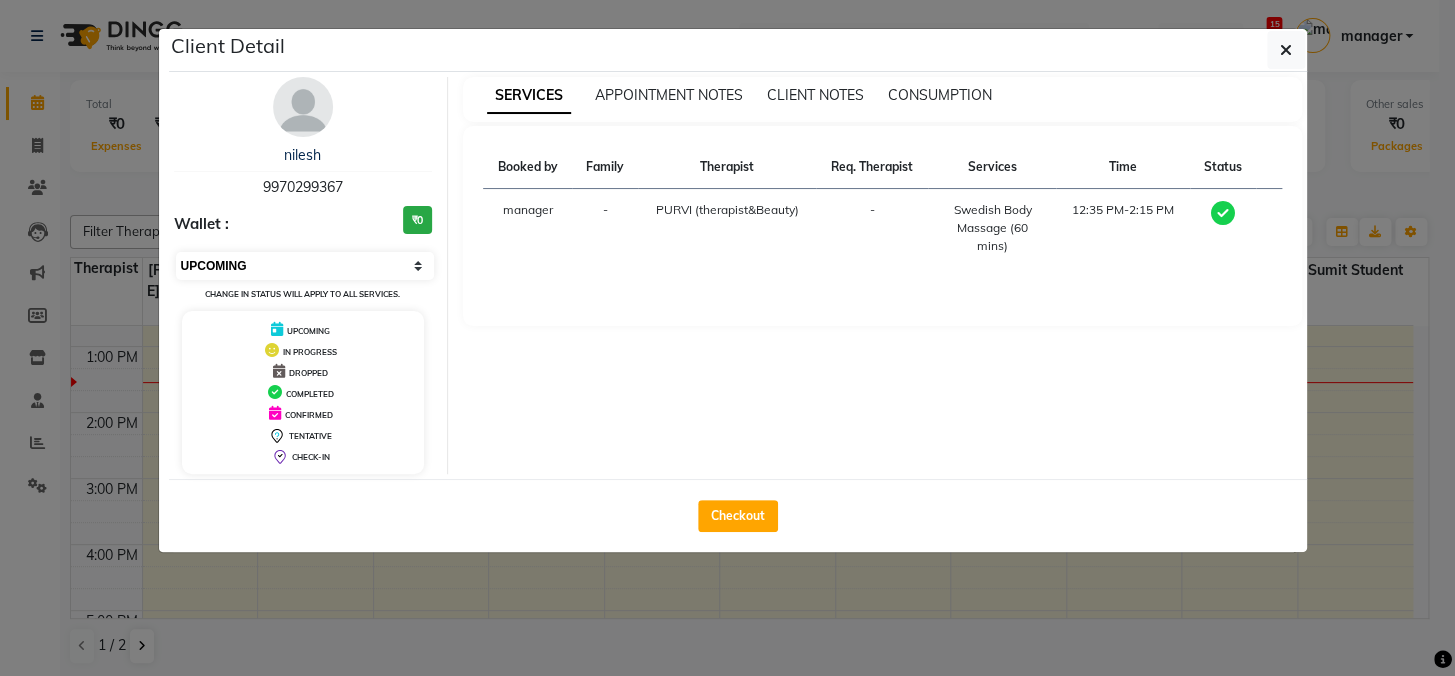 click on "Select MARK DONE UPCOMING" at bounding box center [305, 266] 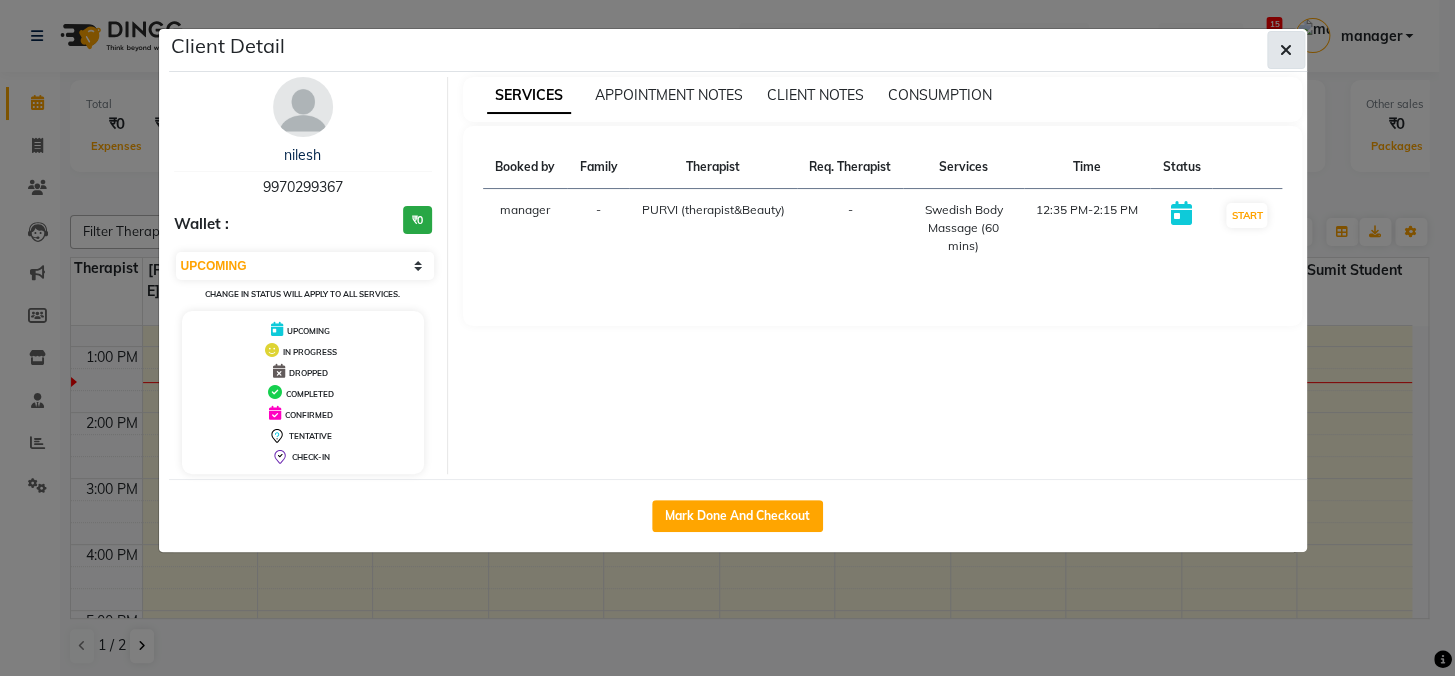 click 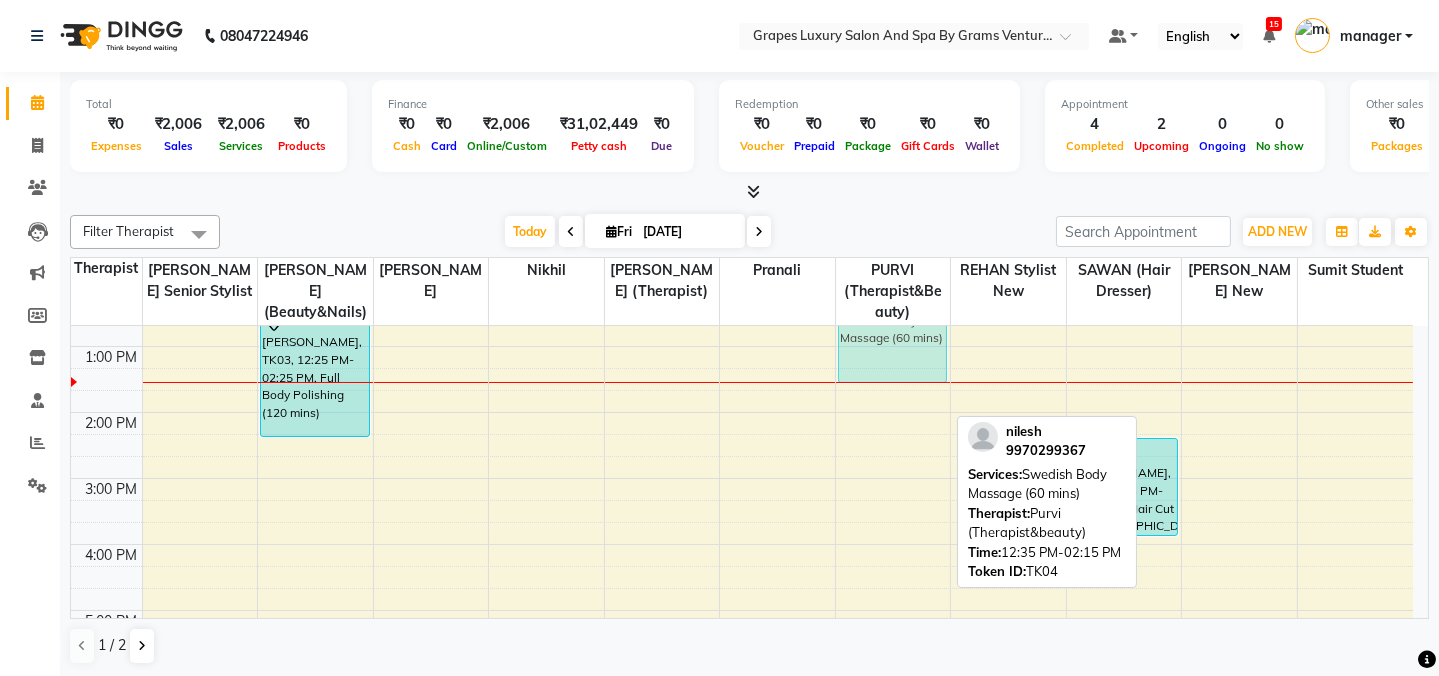 drag, startPoint x: 919, startPoint y: 414, endPoint x: 917, endPoint y: 375, distance: 39.051247 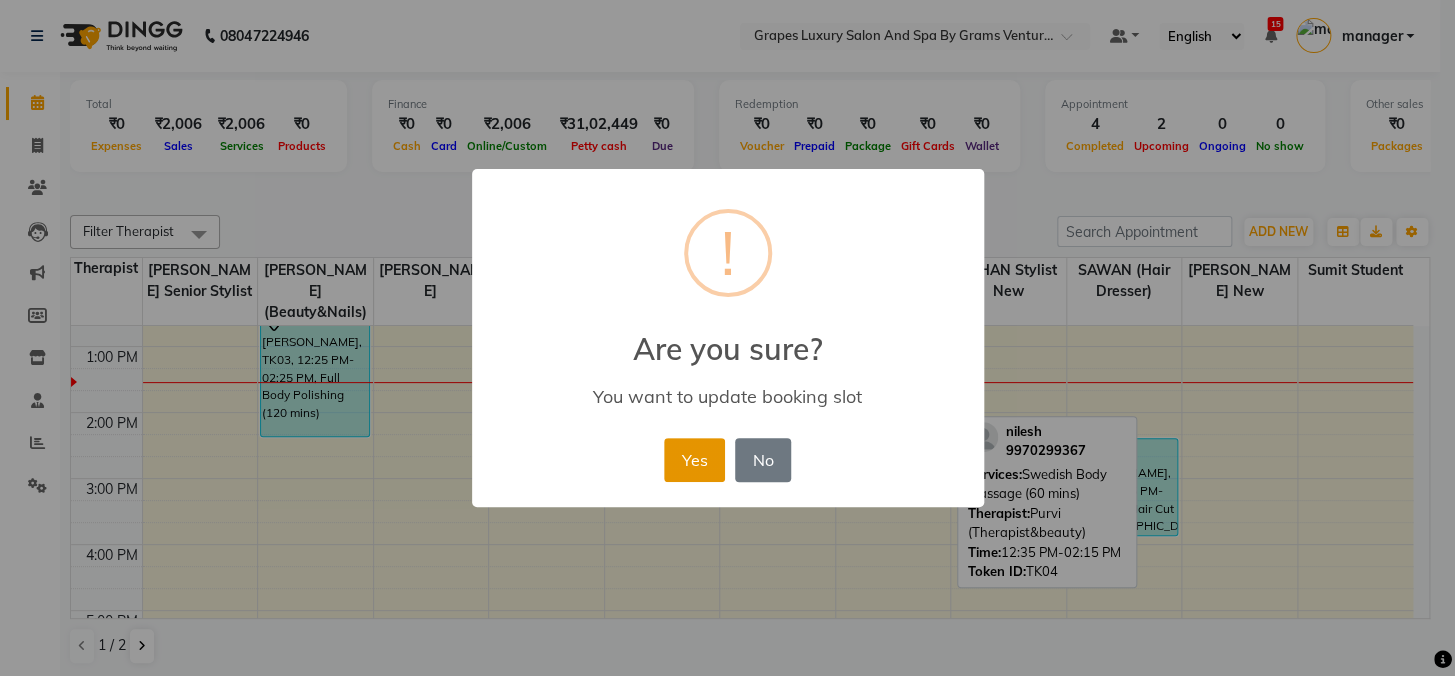 click on "Yes" at bounding box center (694, 460) 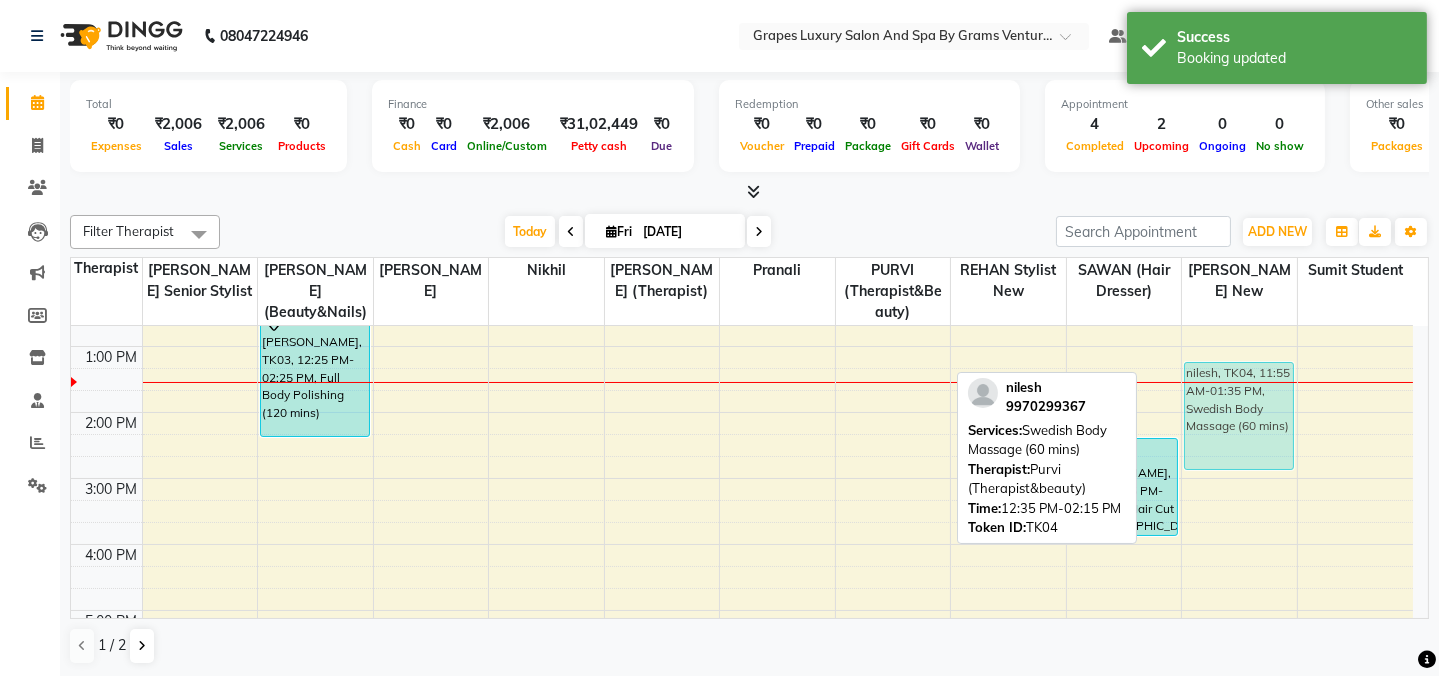 drag, startPoint x: 900, startPoint y: 326, endPoint x: 1273, endPoint y: 404, distance: 381.06824 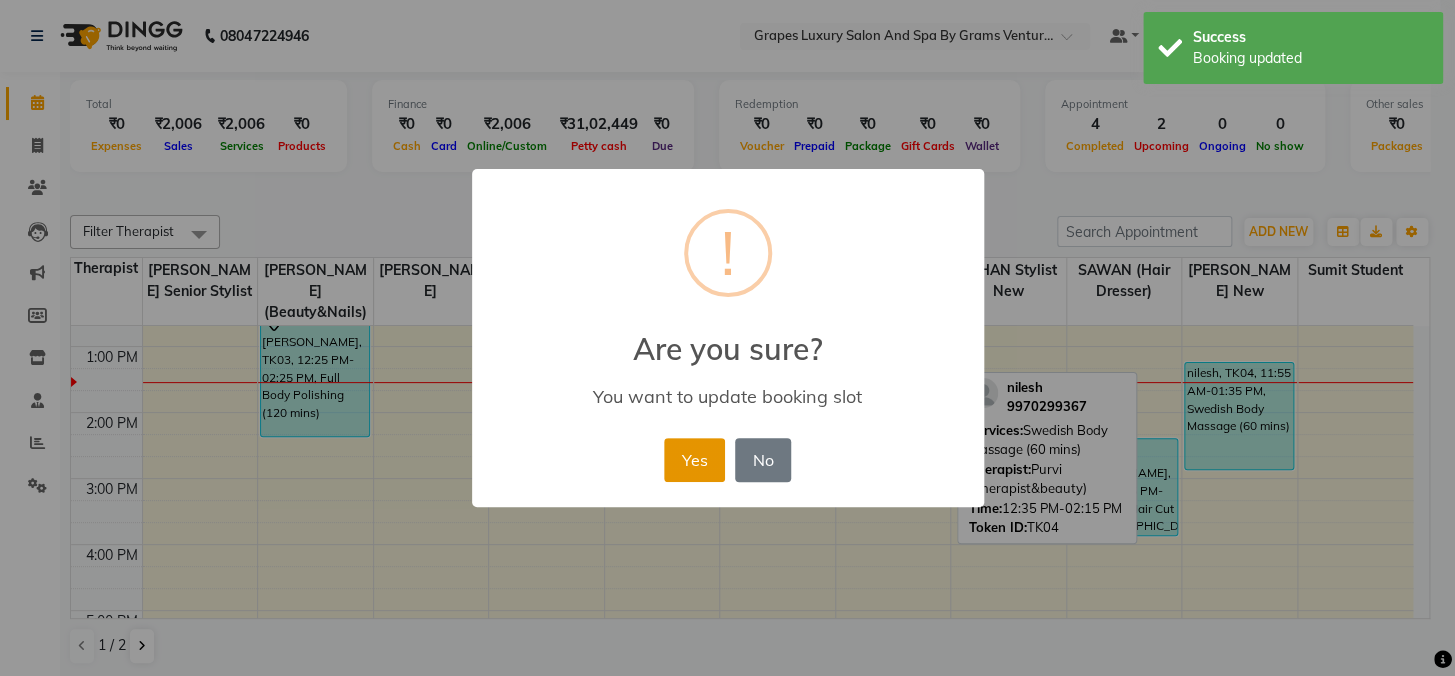 click on "Yes" at bounding box center [694, 460] 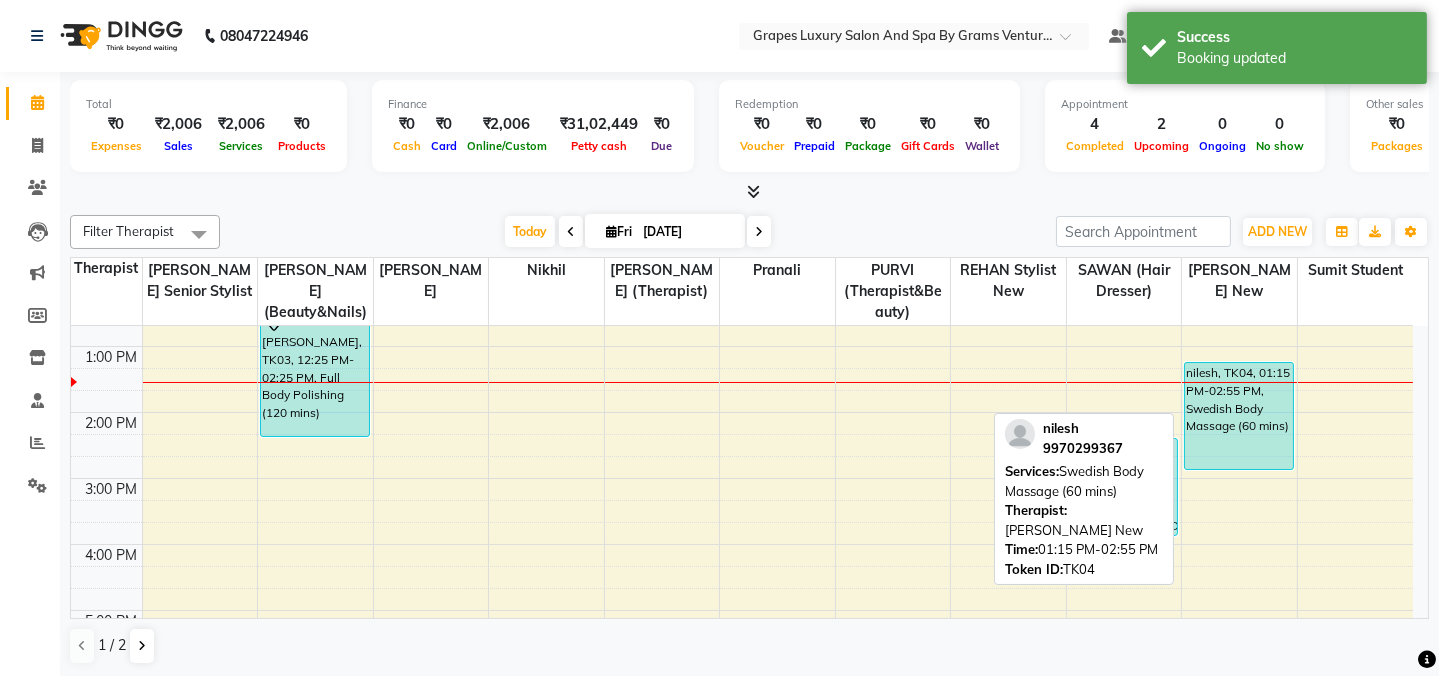 click on "nilesh, TK04, 01:15 PM-02:55 PM, Swedish Body Massage (60 mins)" at bounding box center [1239, 416] 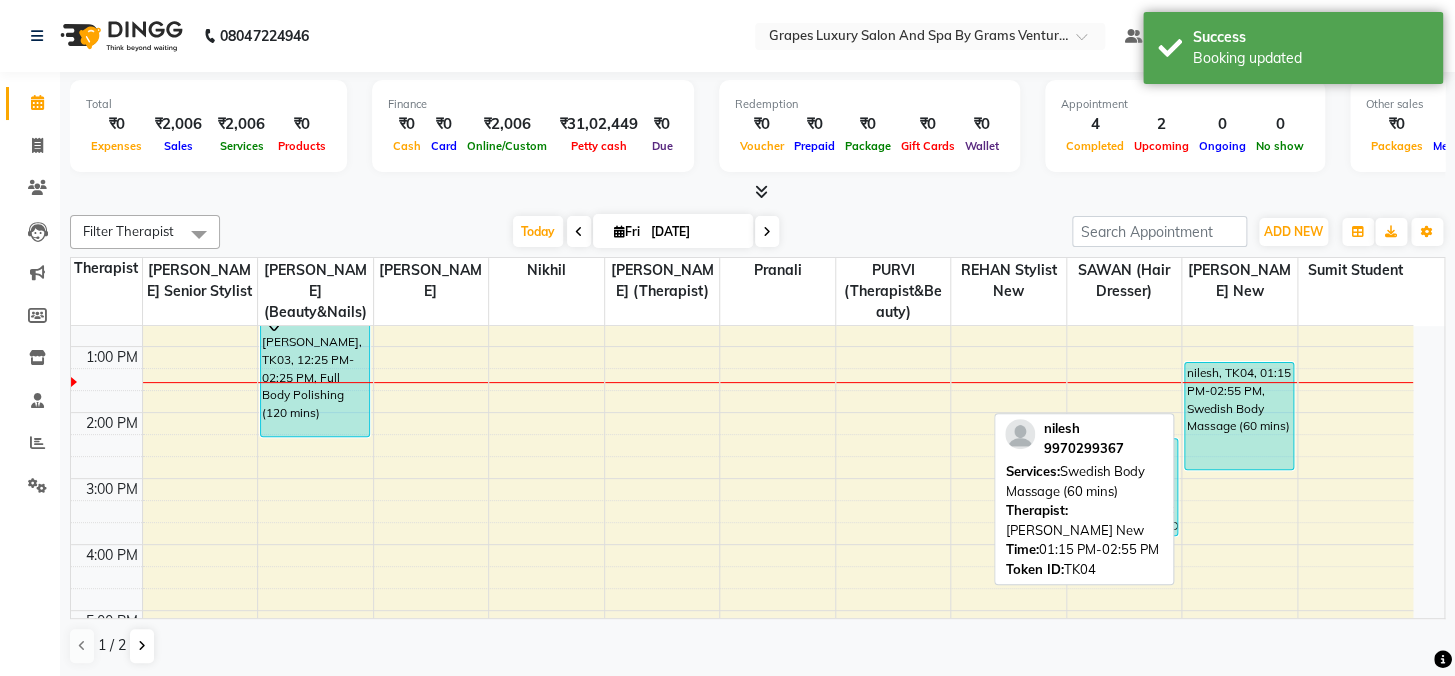 select on "5" 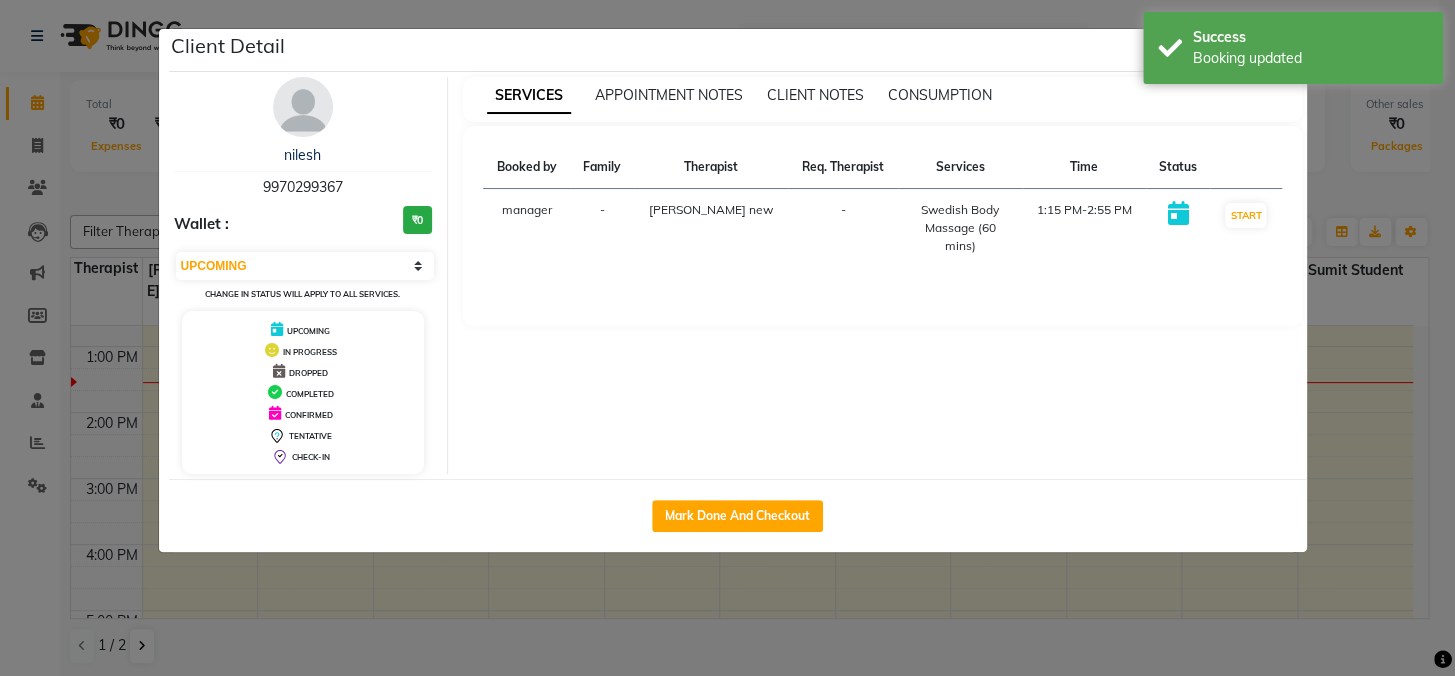 drag, startPoint x: 758, startPoint y: 502, endPoint x: 757, endPoint y: 481, distance: 21.023796 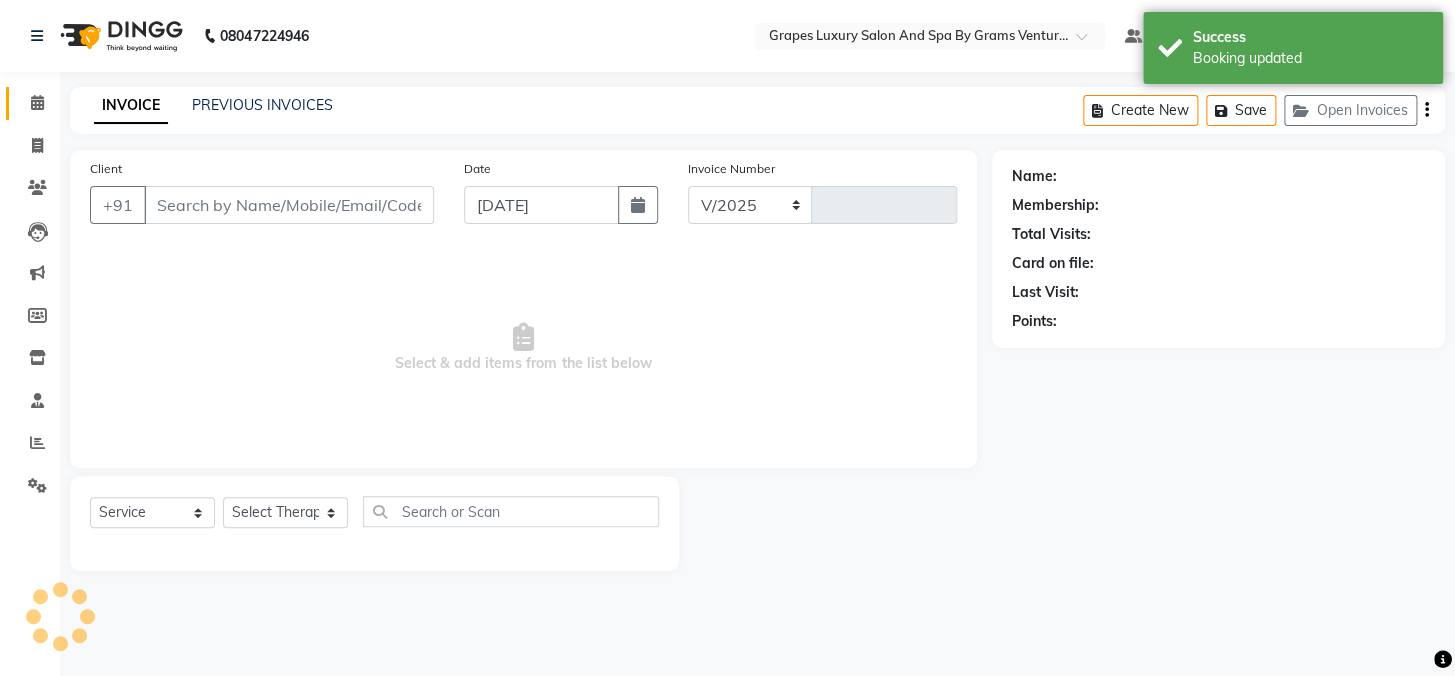 select on "3585" 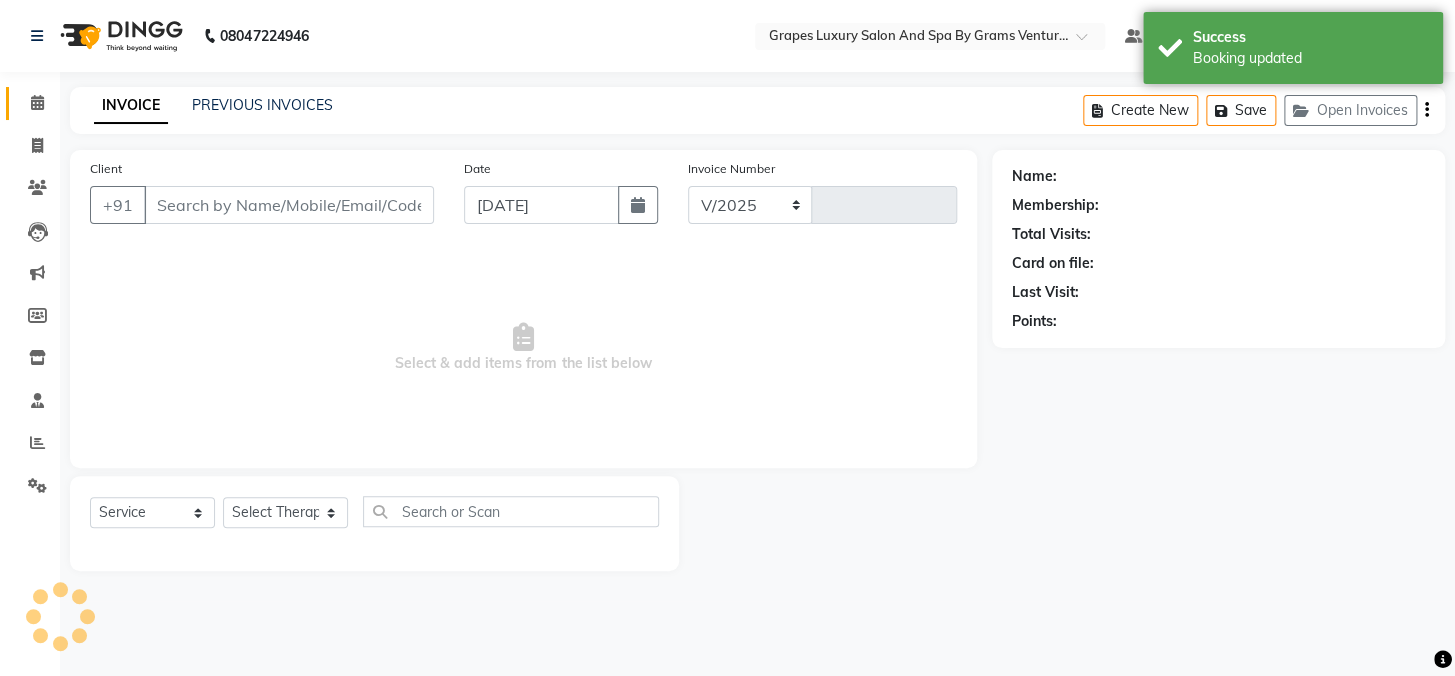 type on "1623" 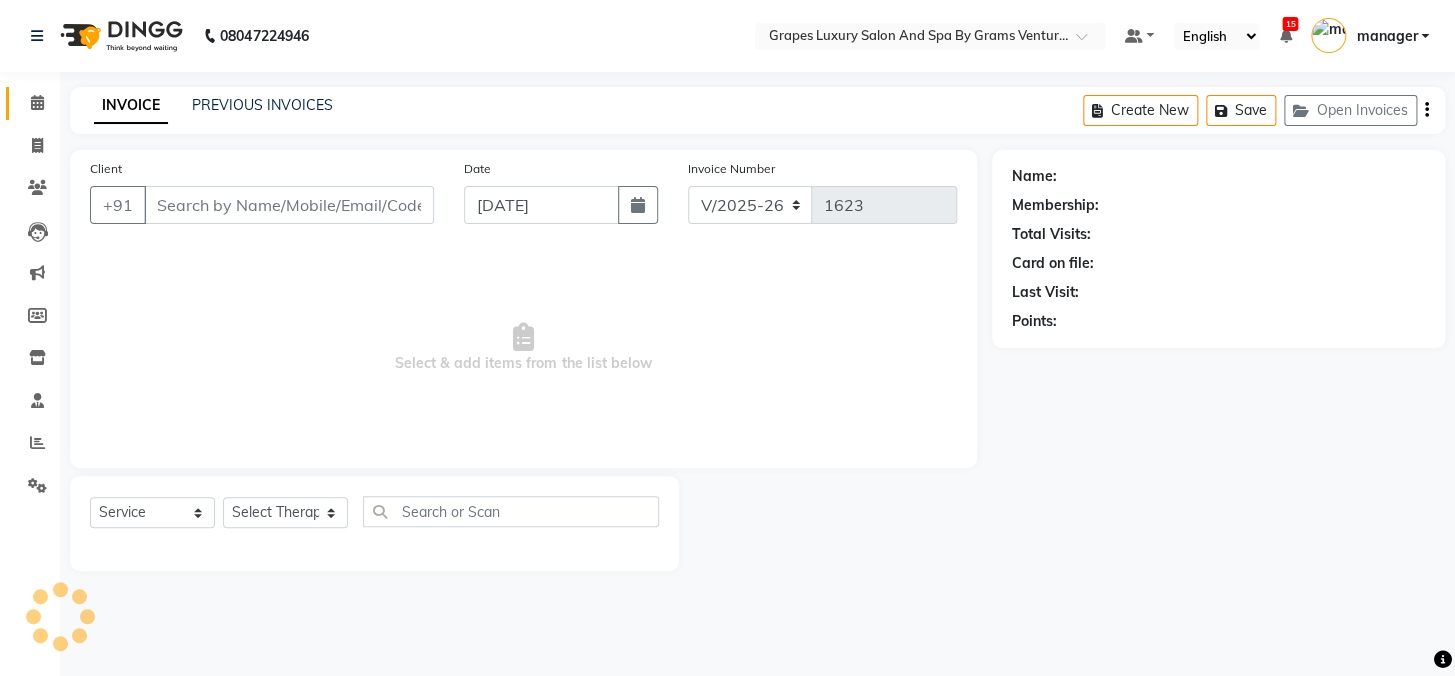type on "9970299367" 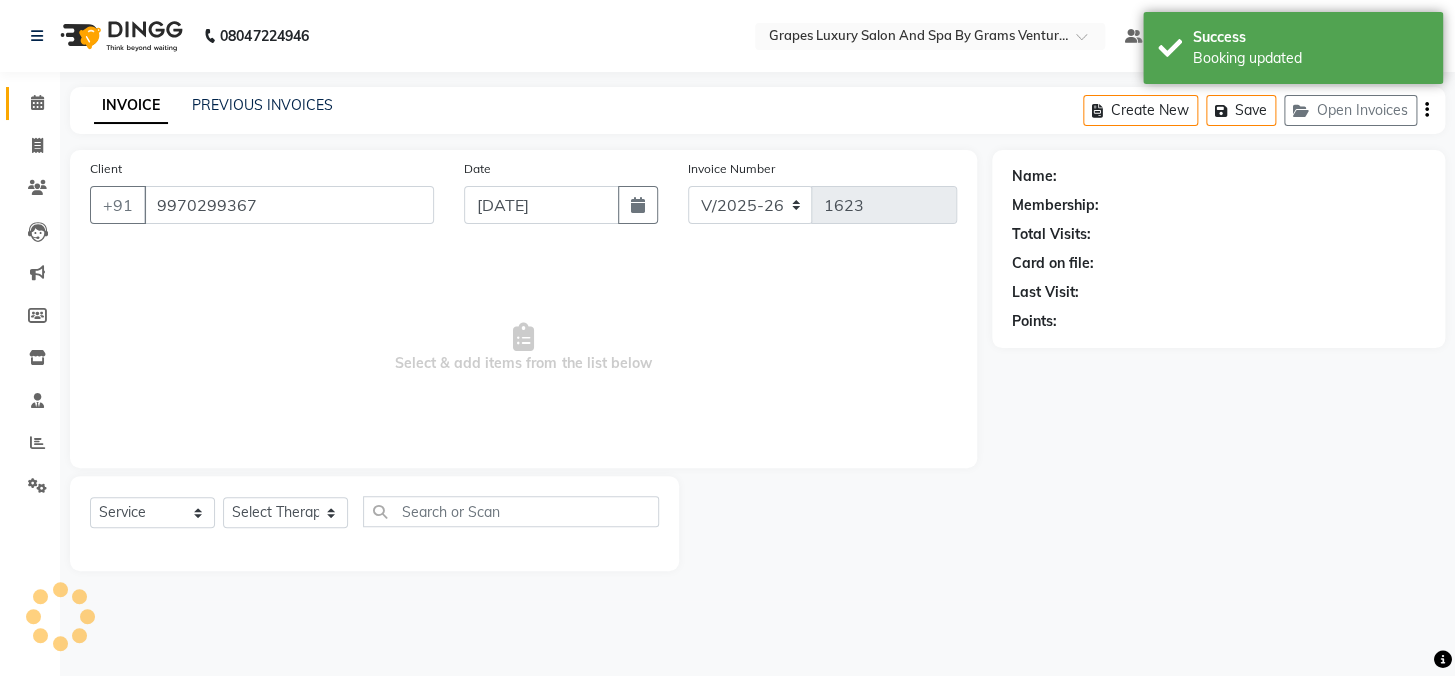 select on "77162" 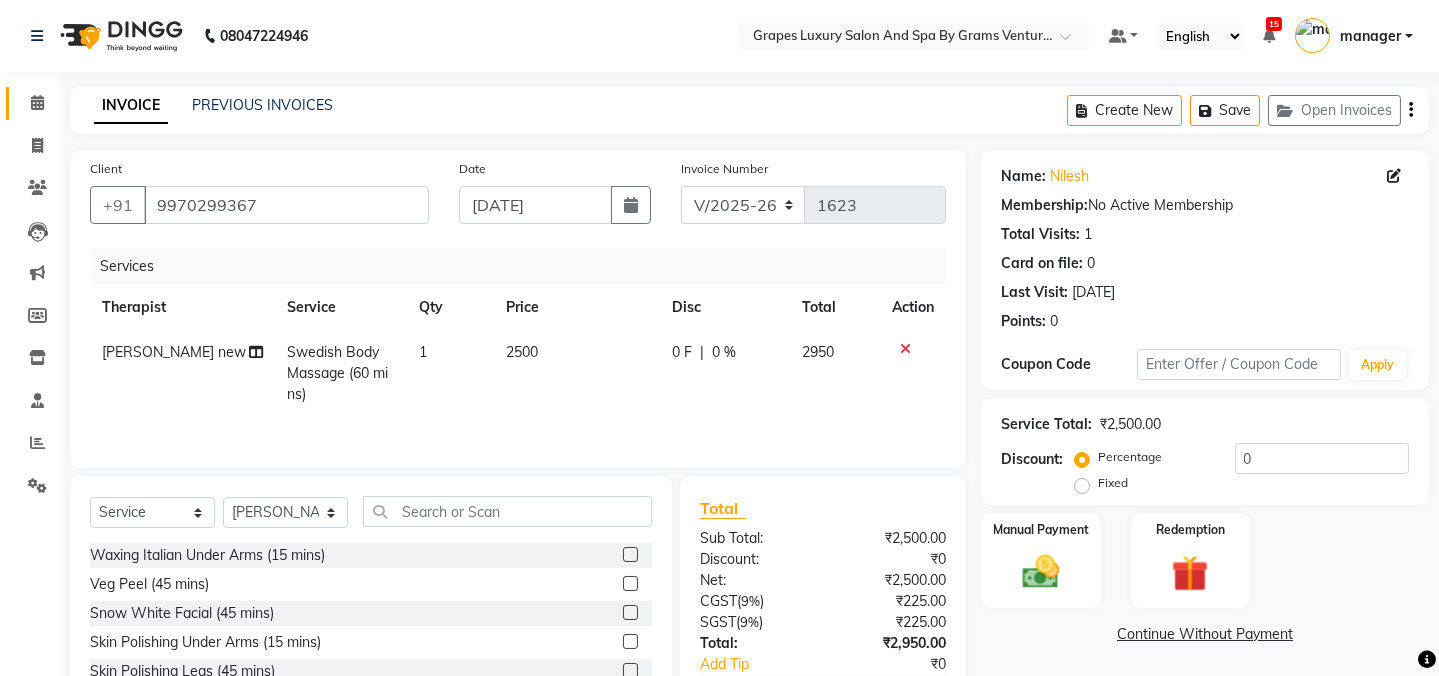 scroll, scrollTop: 125, scrollLeft: 0, axis: vertical 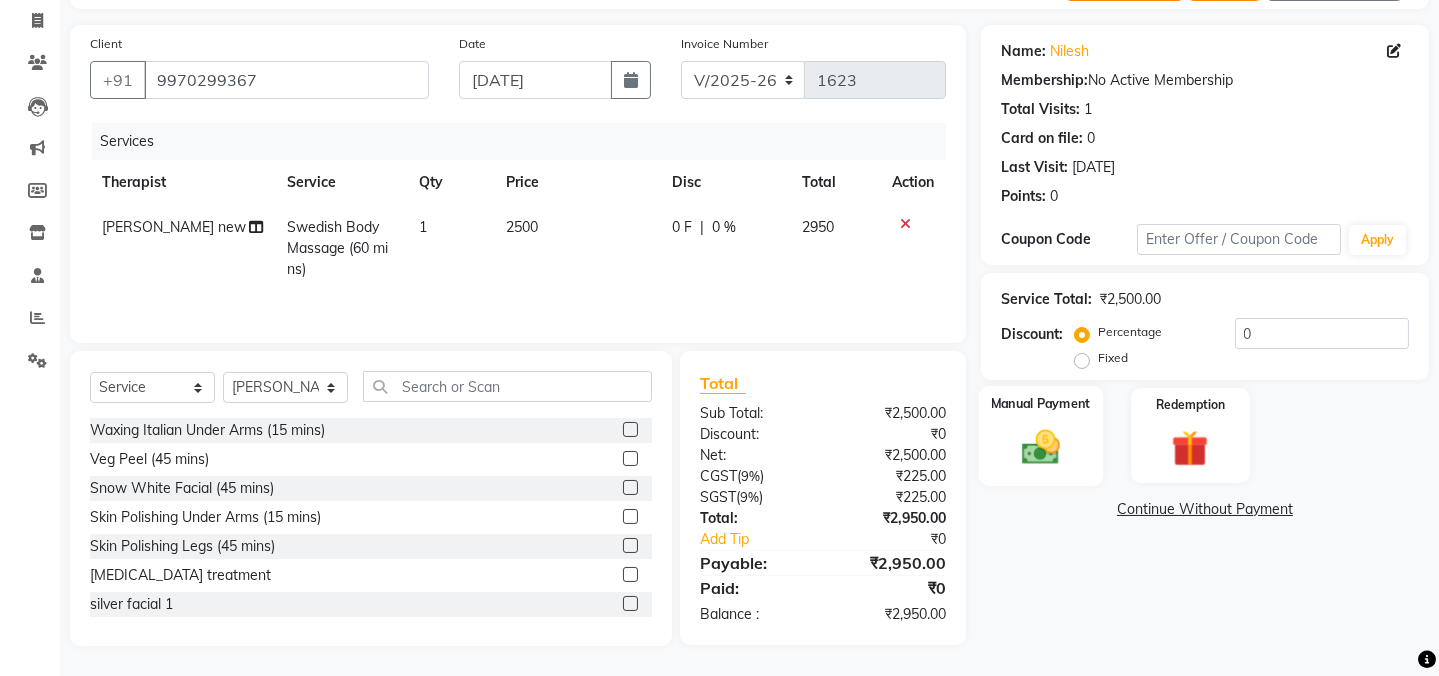click on "Manual Payment" 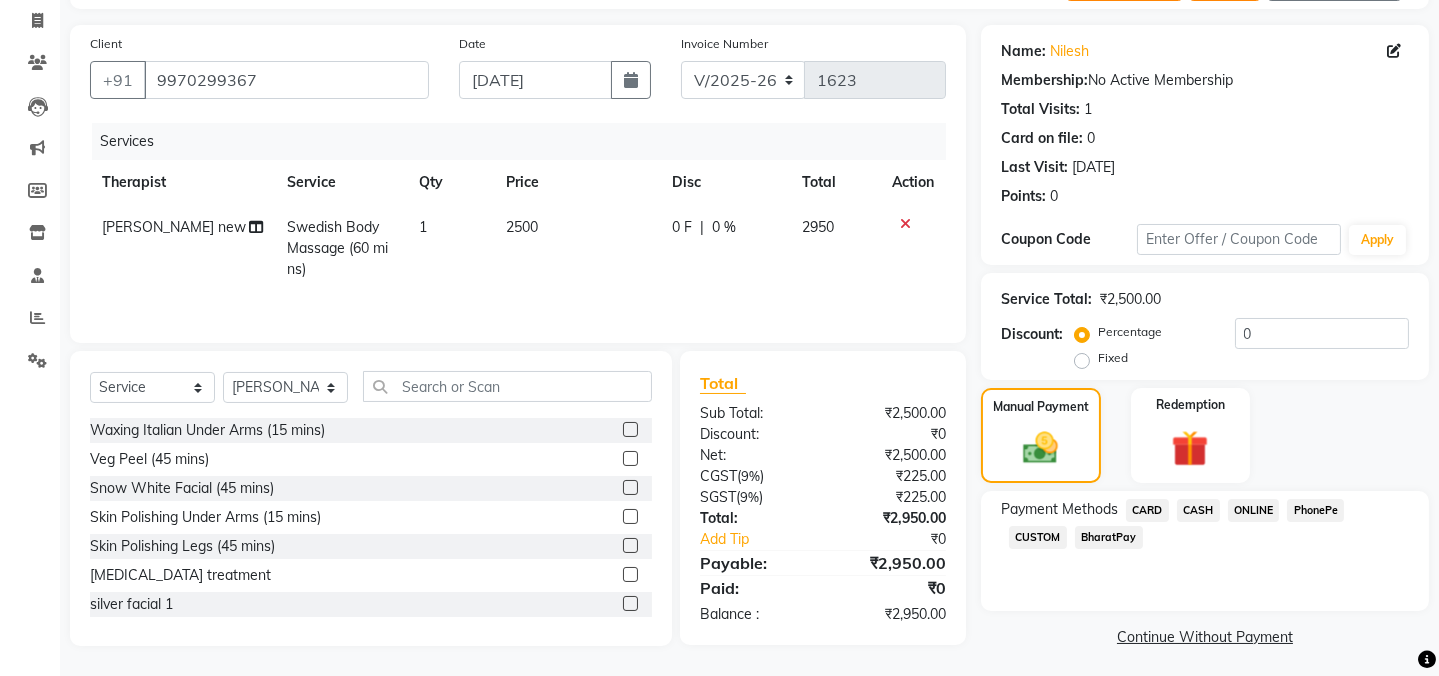 click on "ONLINE" 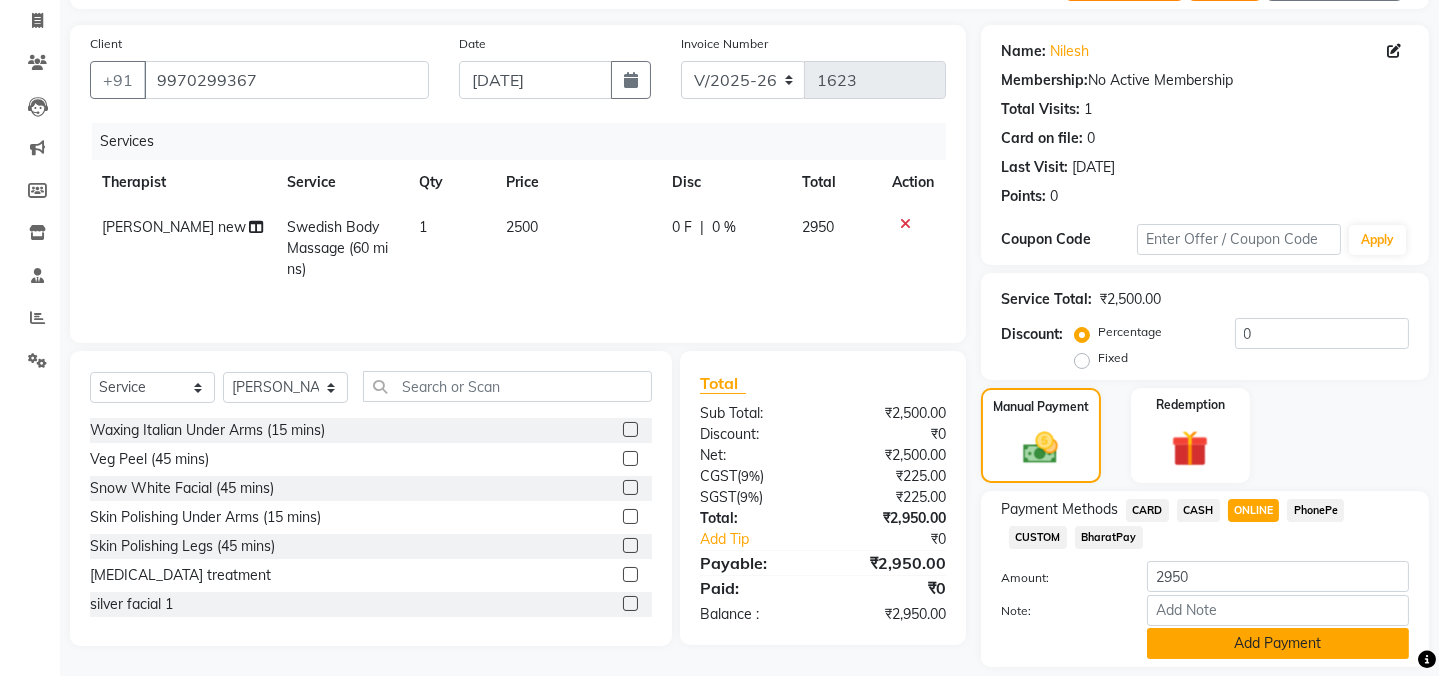 click on "Add Payment" 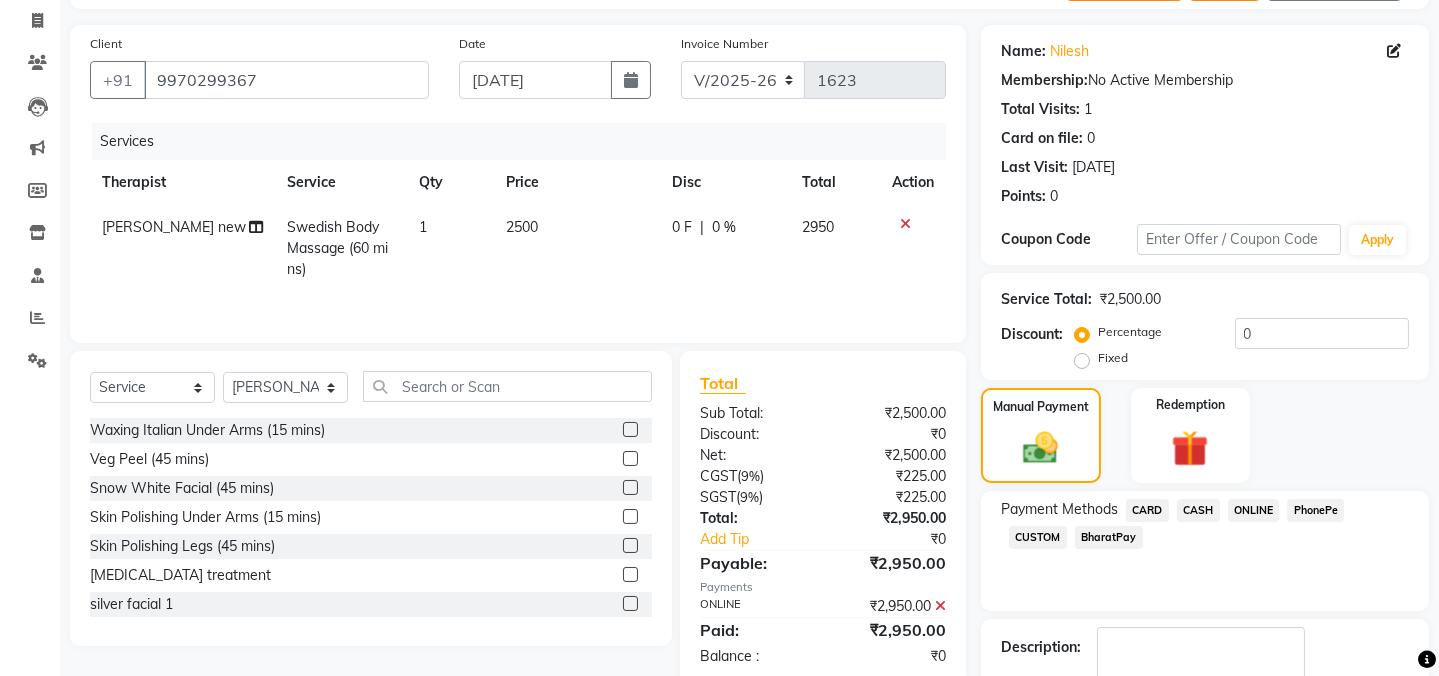 scroll, scrollTop: 242, scrollLeft: 0, axis: vertical 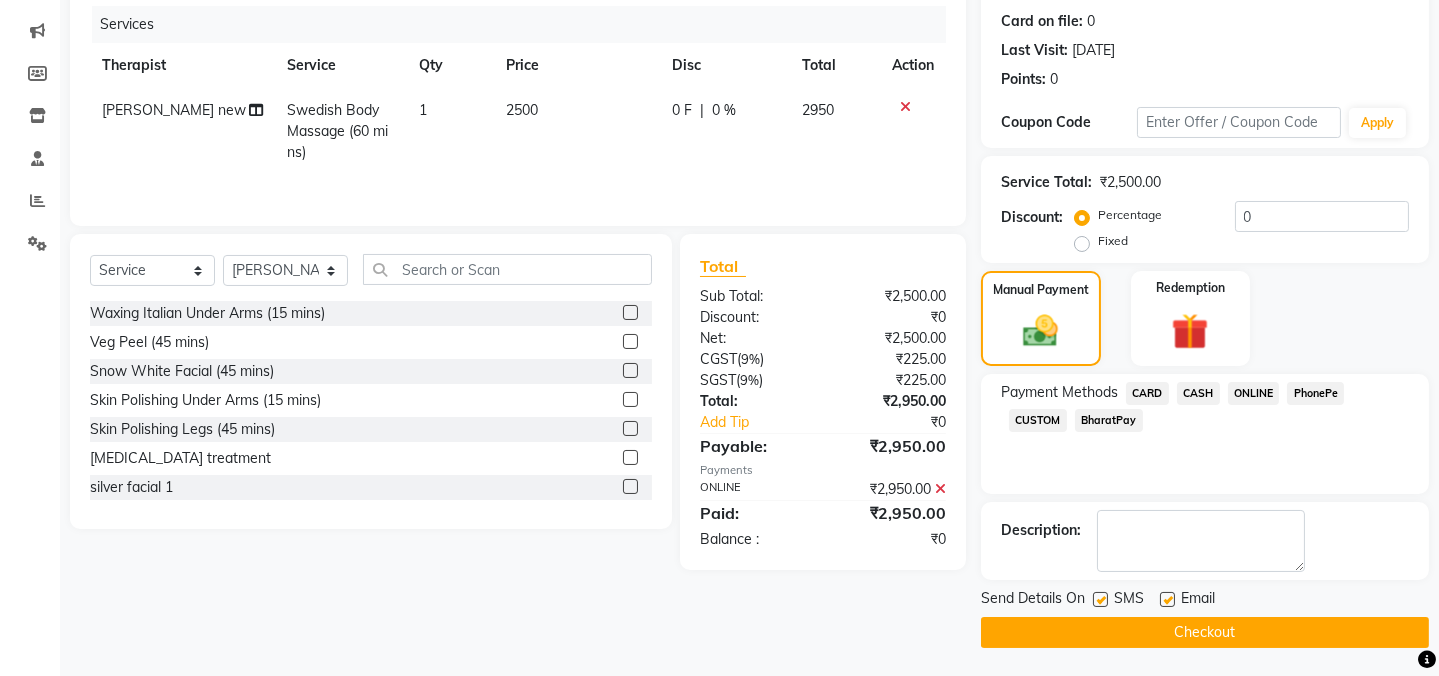 click 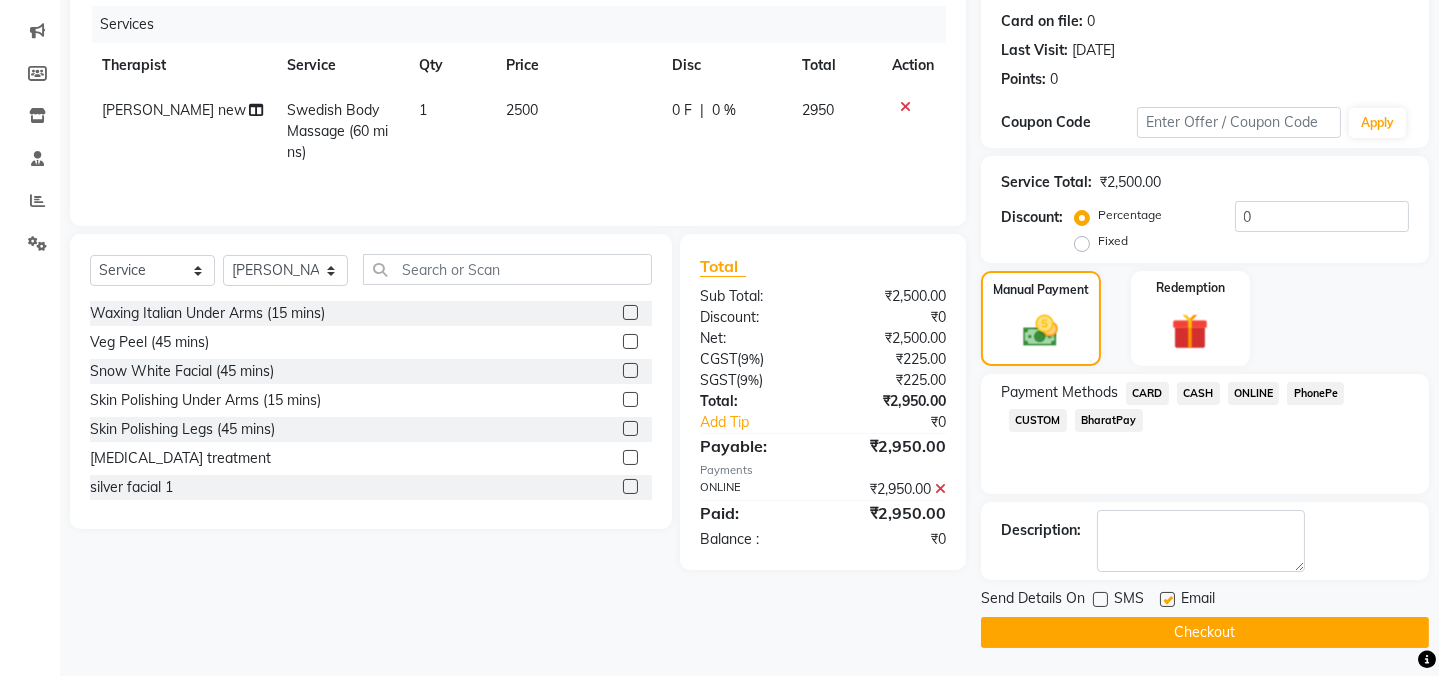 drag, startPoint x: 1163, startPoint y: 593, endPoint x: 1166, endPoint y: 609, distance: 16.27882 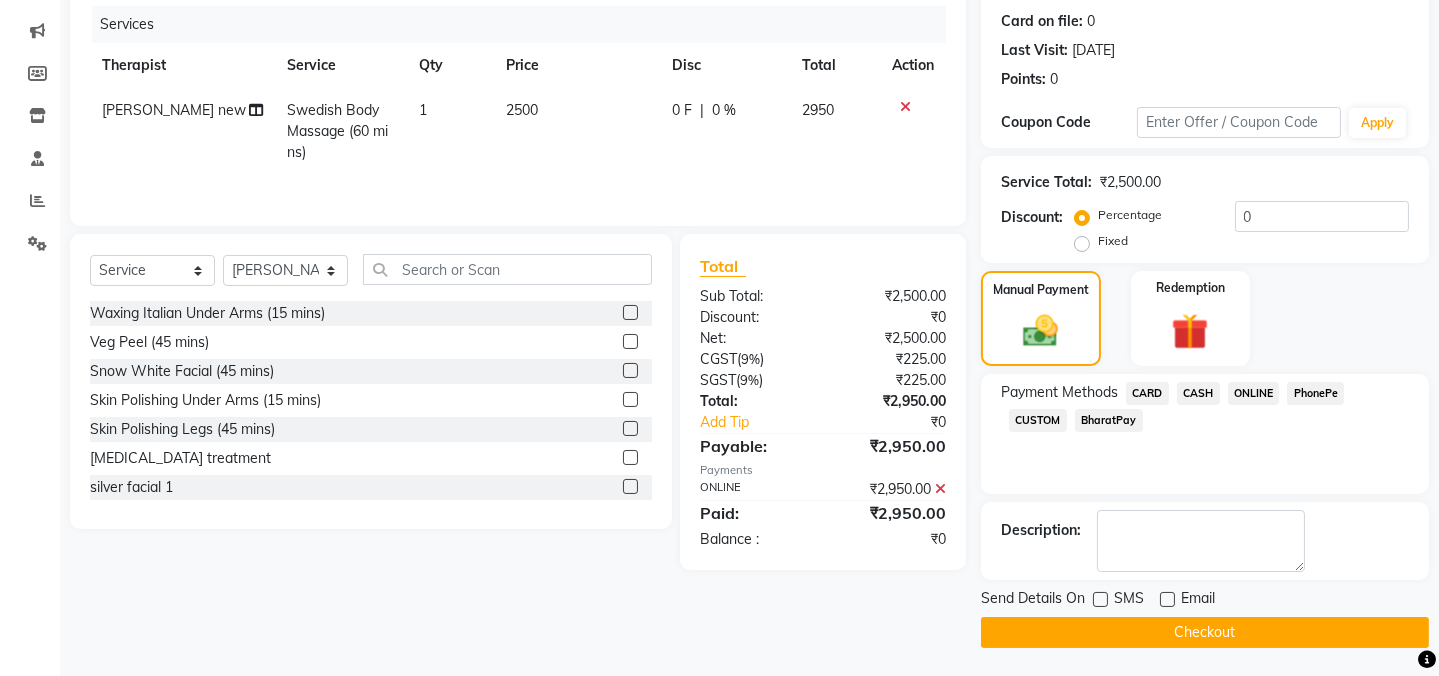 click on "Checkout" 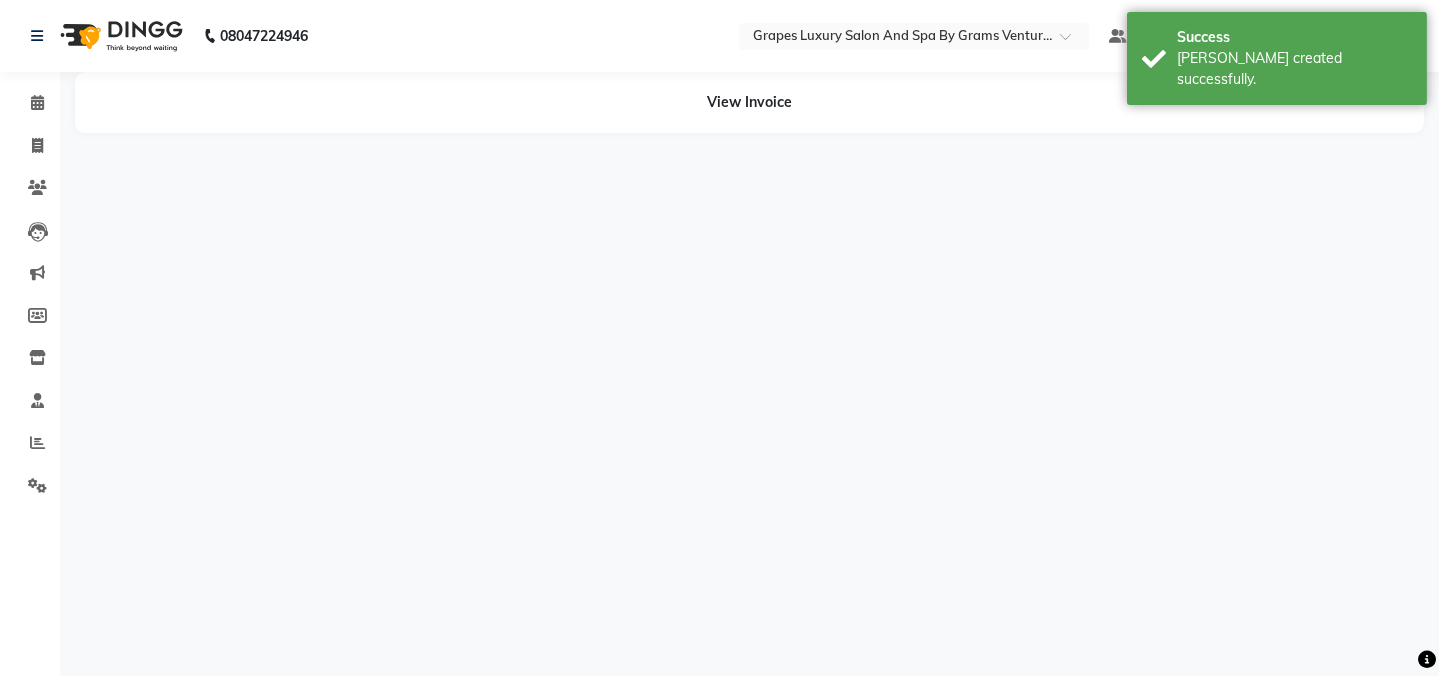 scroll, scrollTop: 0, scrollLeft: 0, axis: both 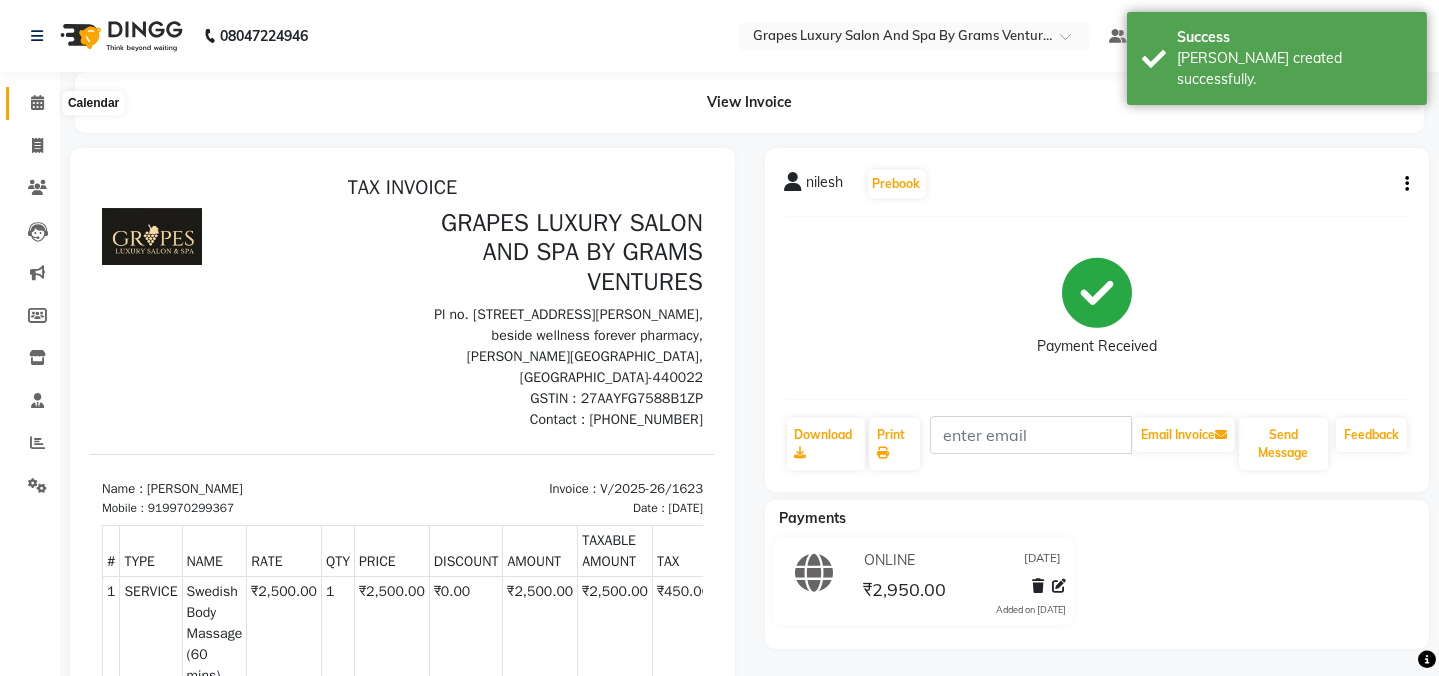 click 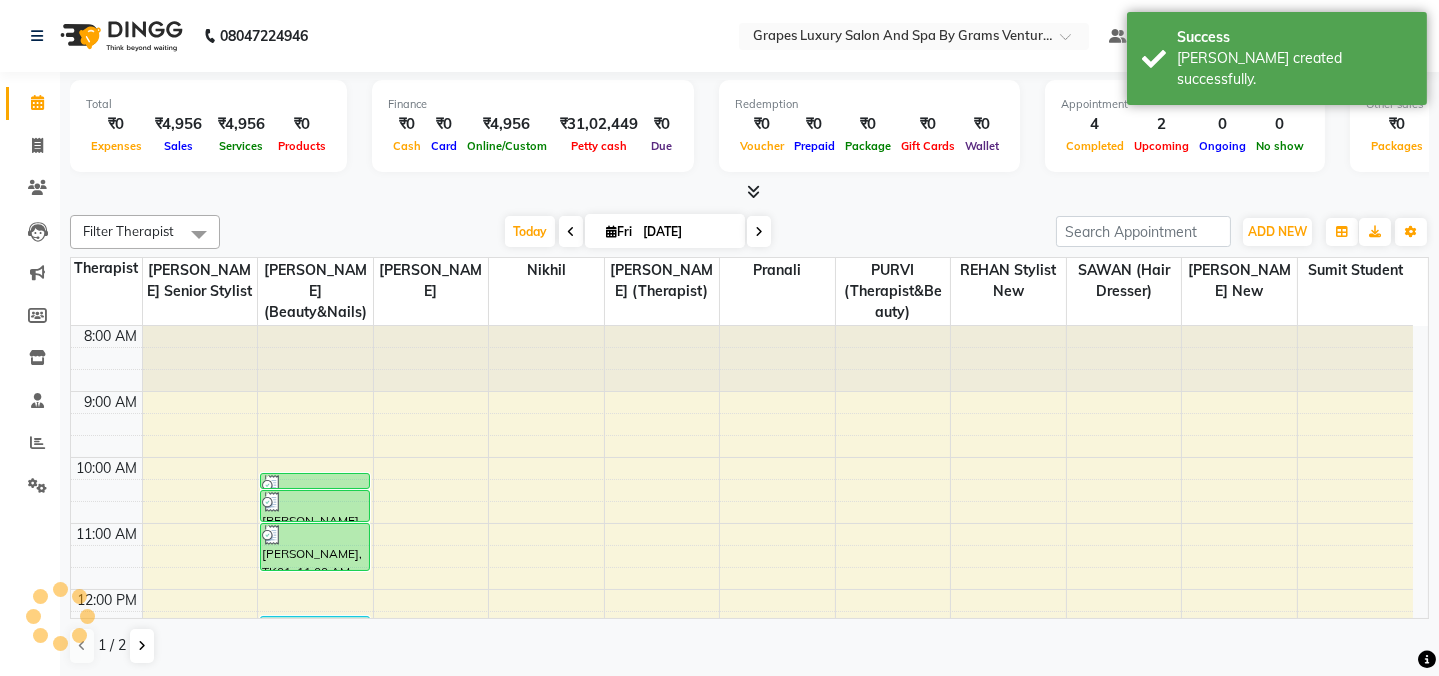 scroll, scrollTop: 0, scrollLeft: 0, axis: both 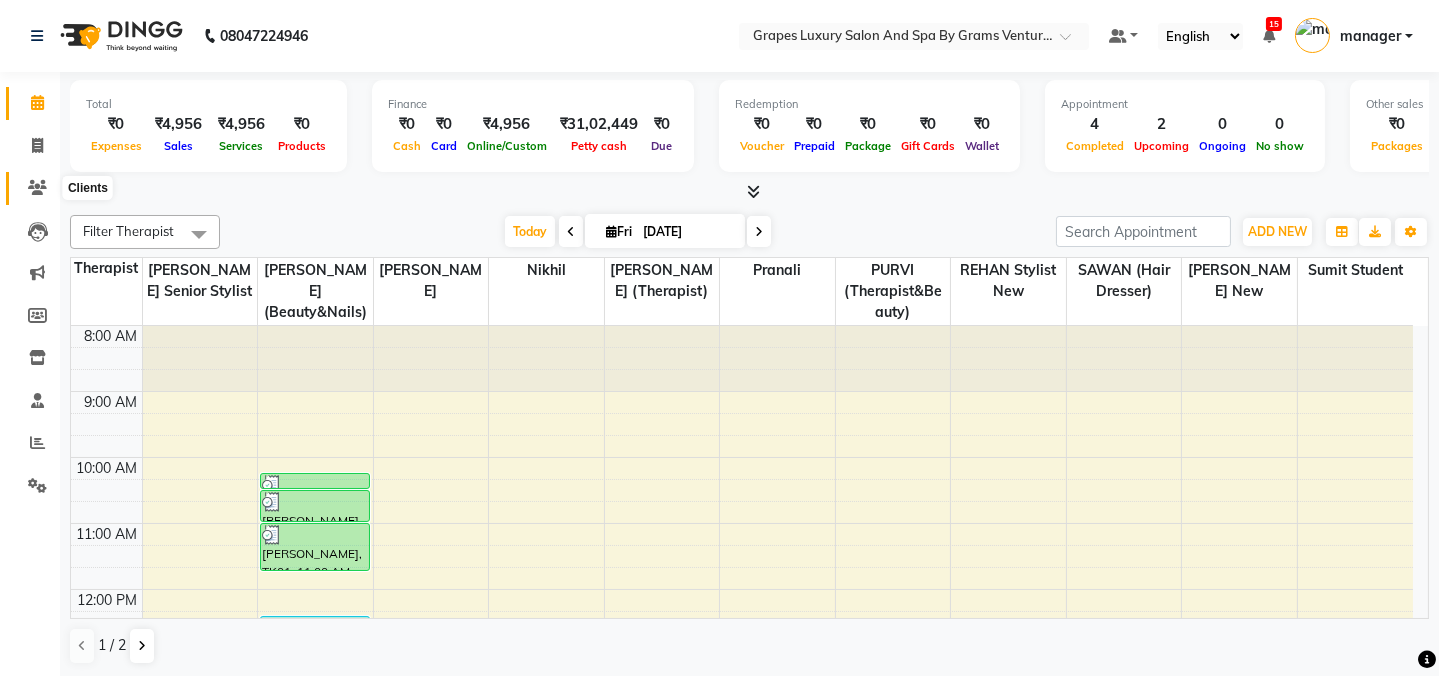 click 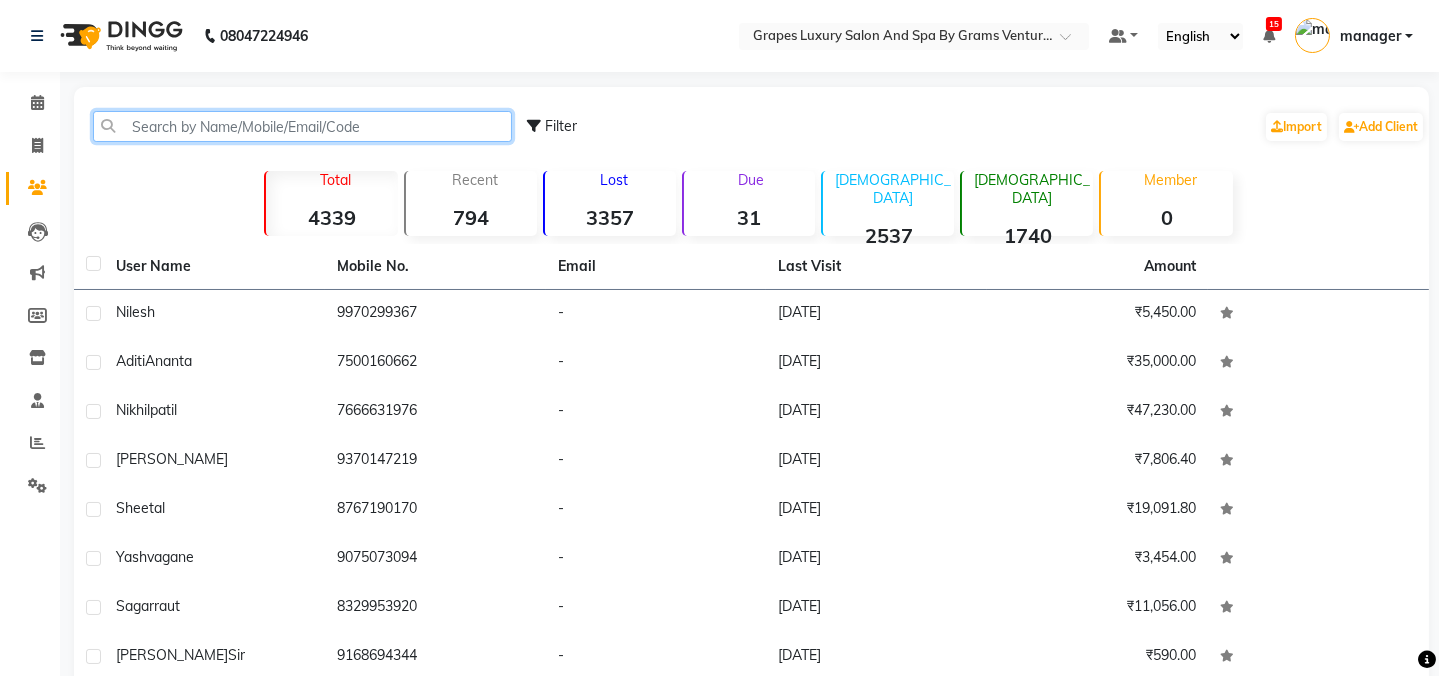 click 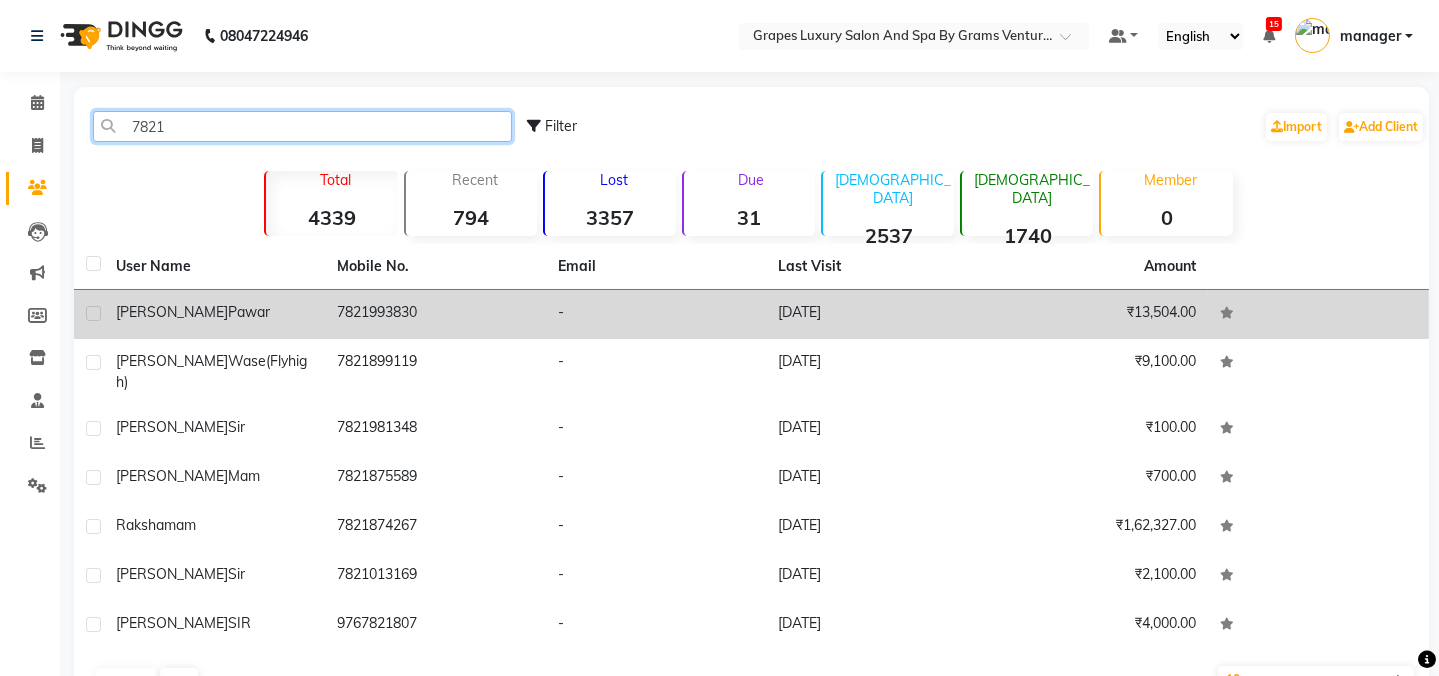 type on "7821" 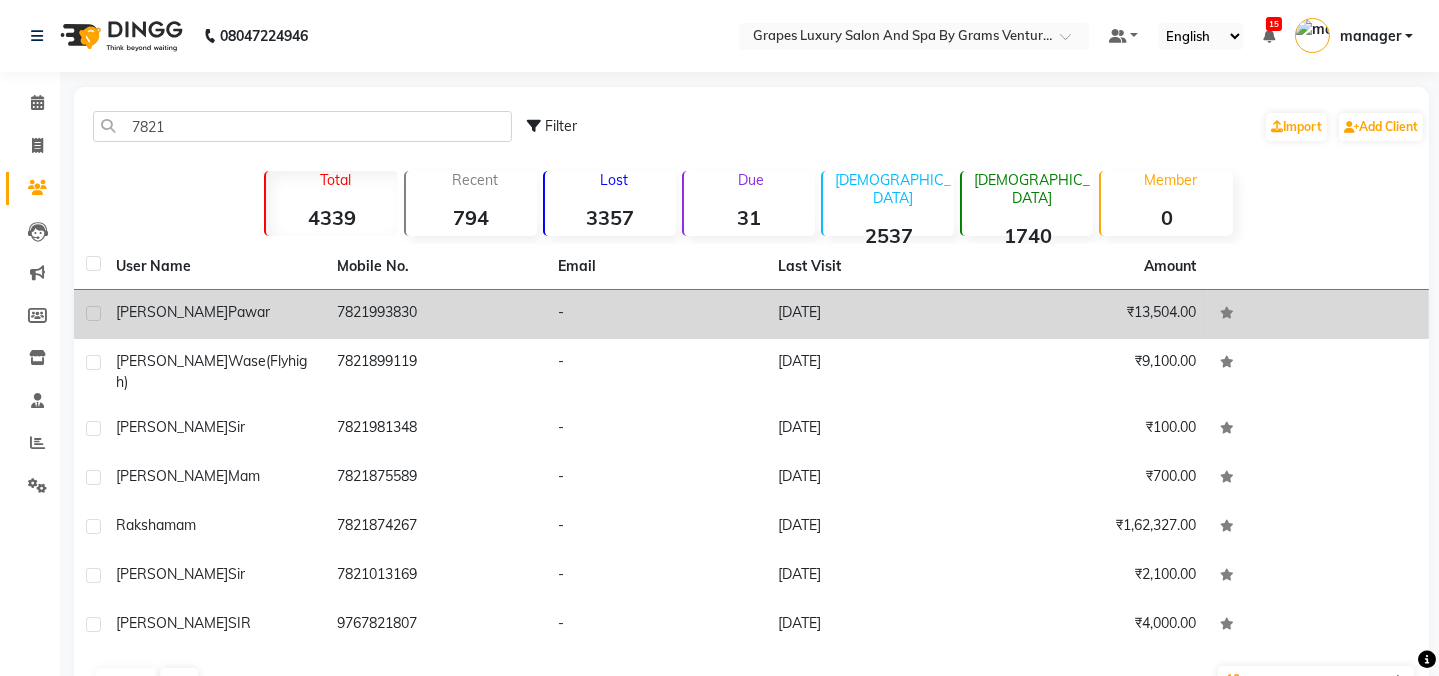 click on "7821993830" 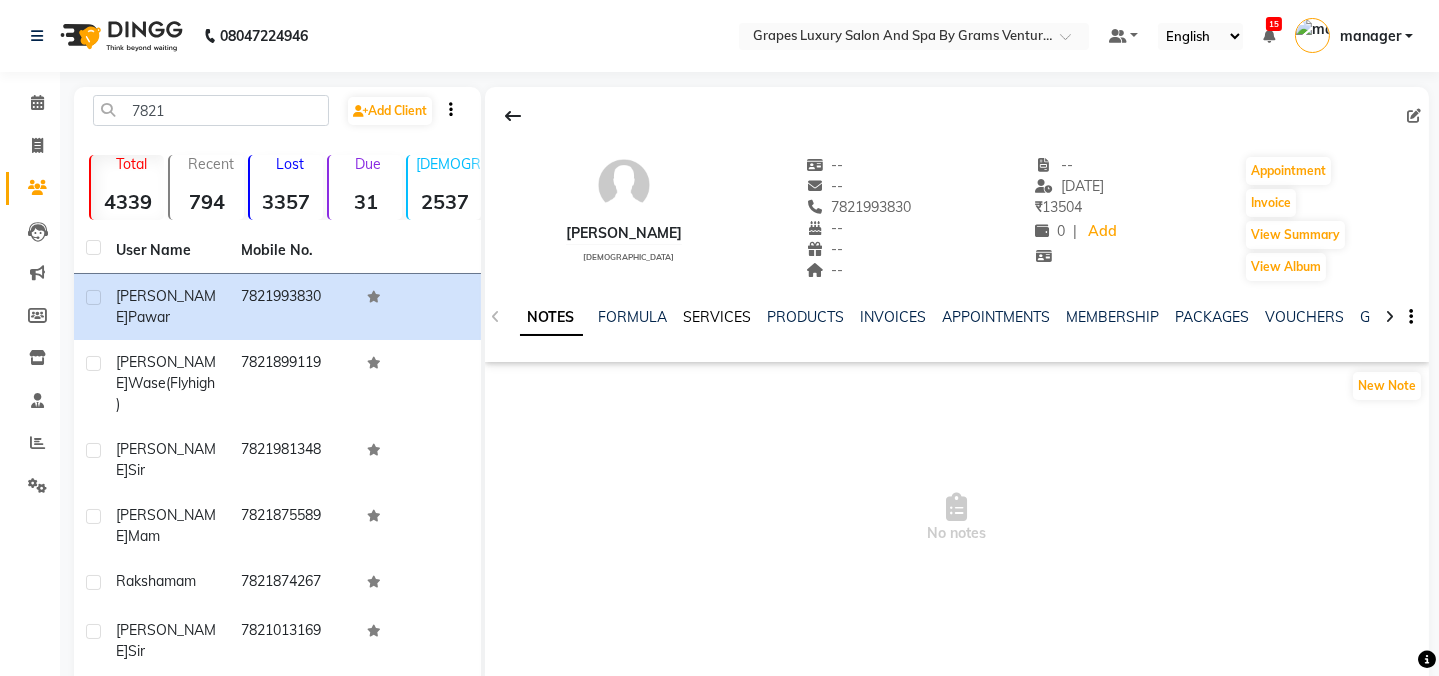 click on "SERVICES" 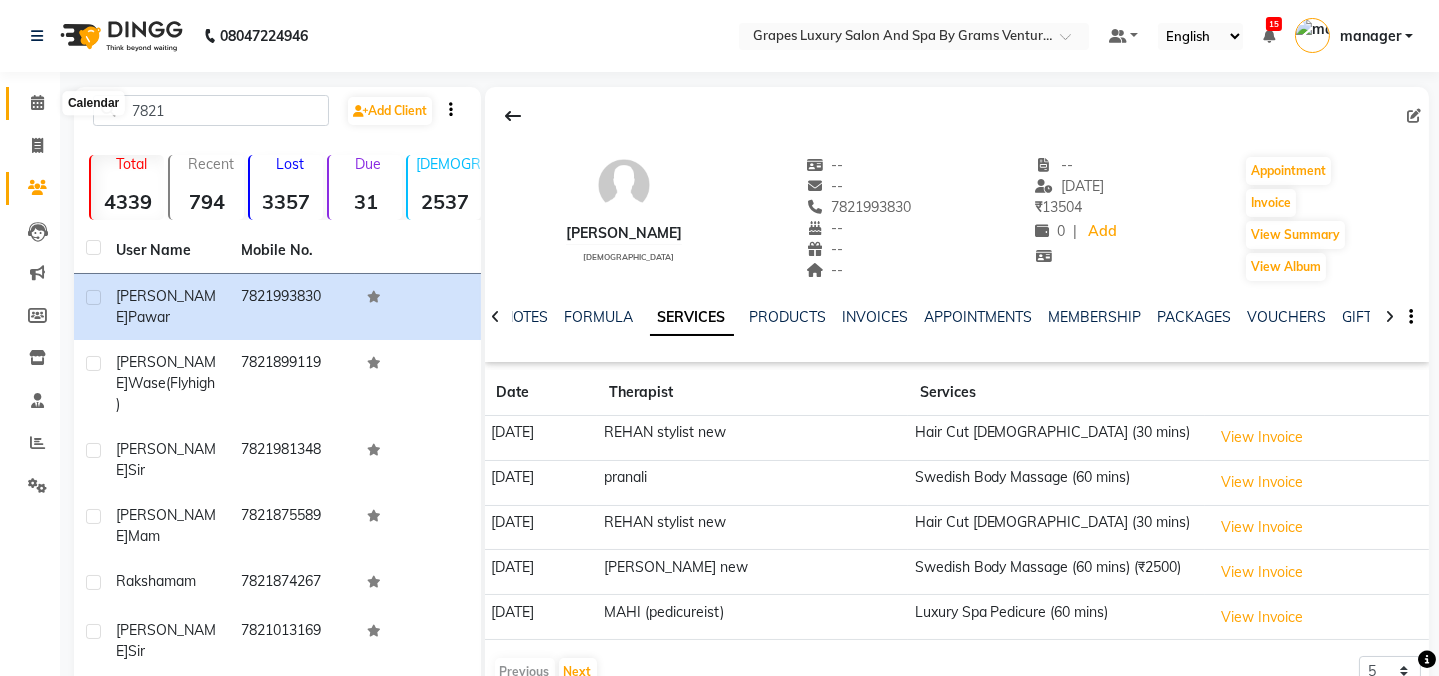 click 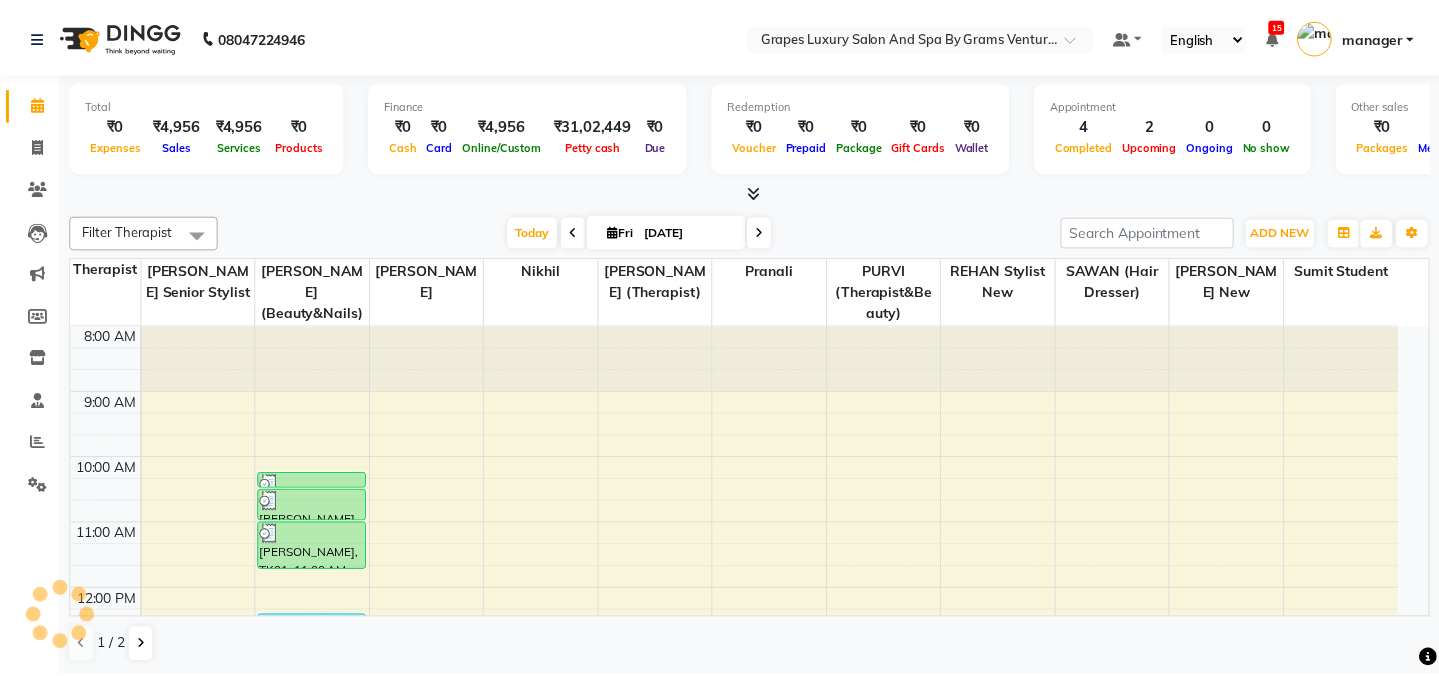 scroll, scrollTop: 395, scrollLeft: 0, axis: vertical 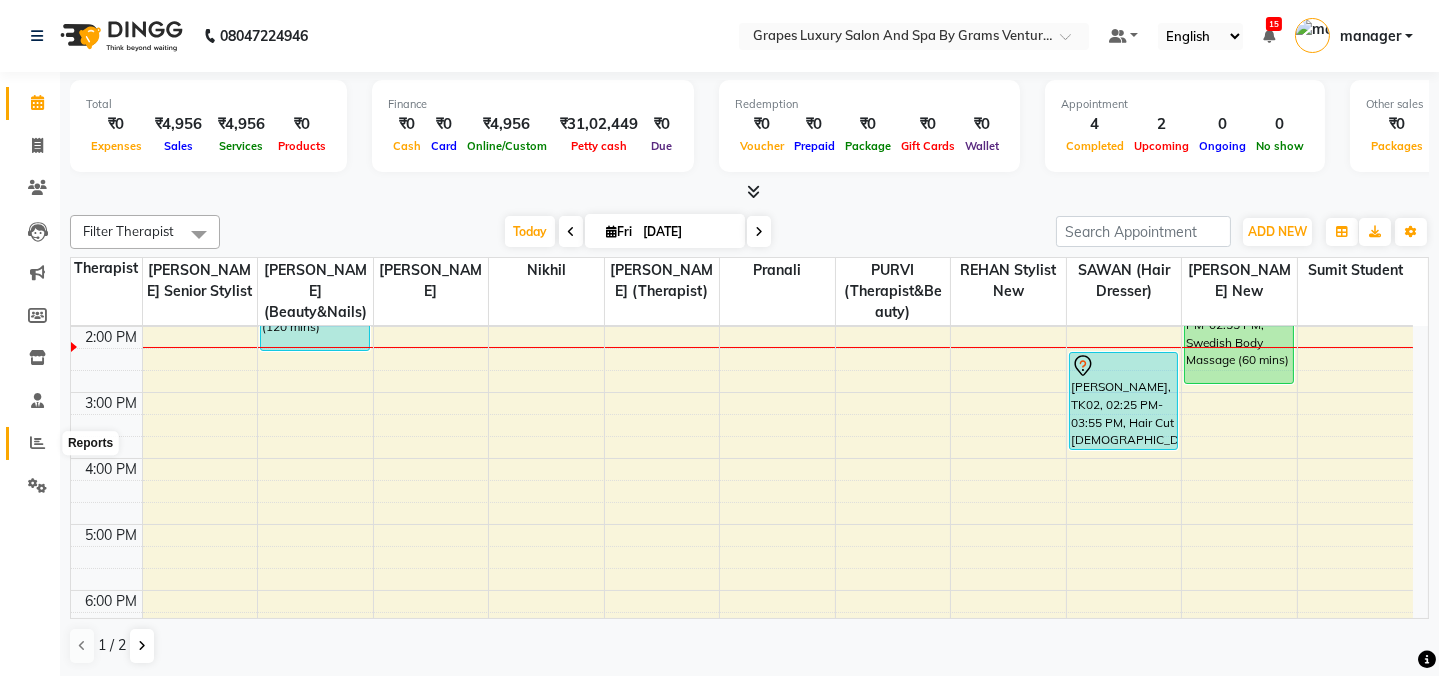 click 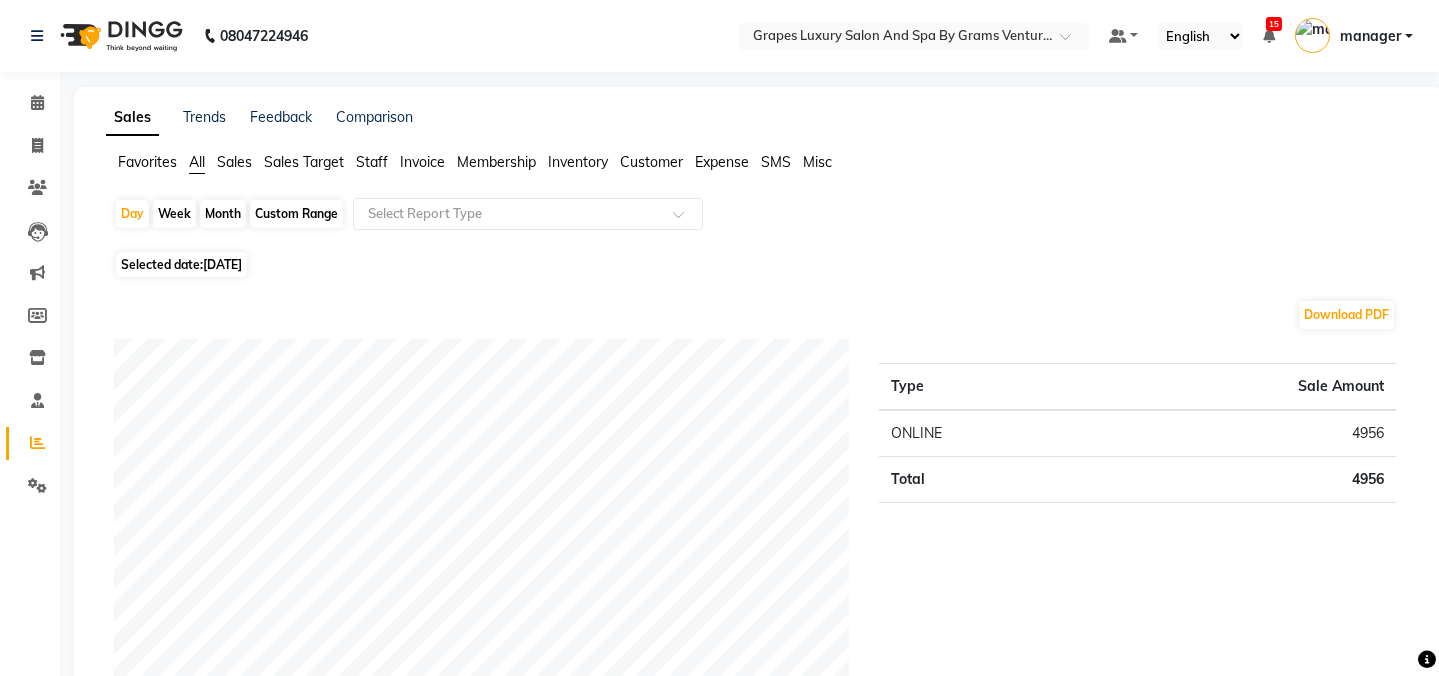 click on "Month" 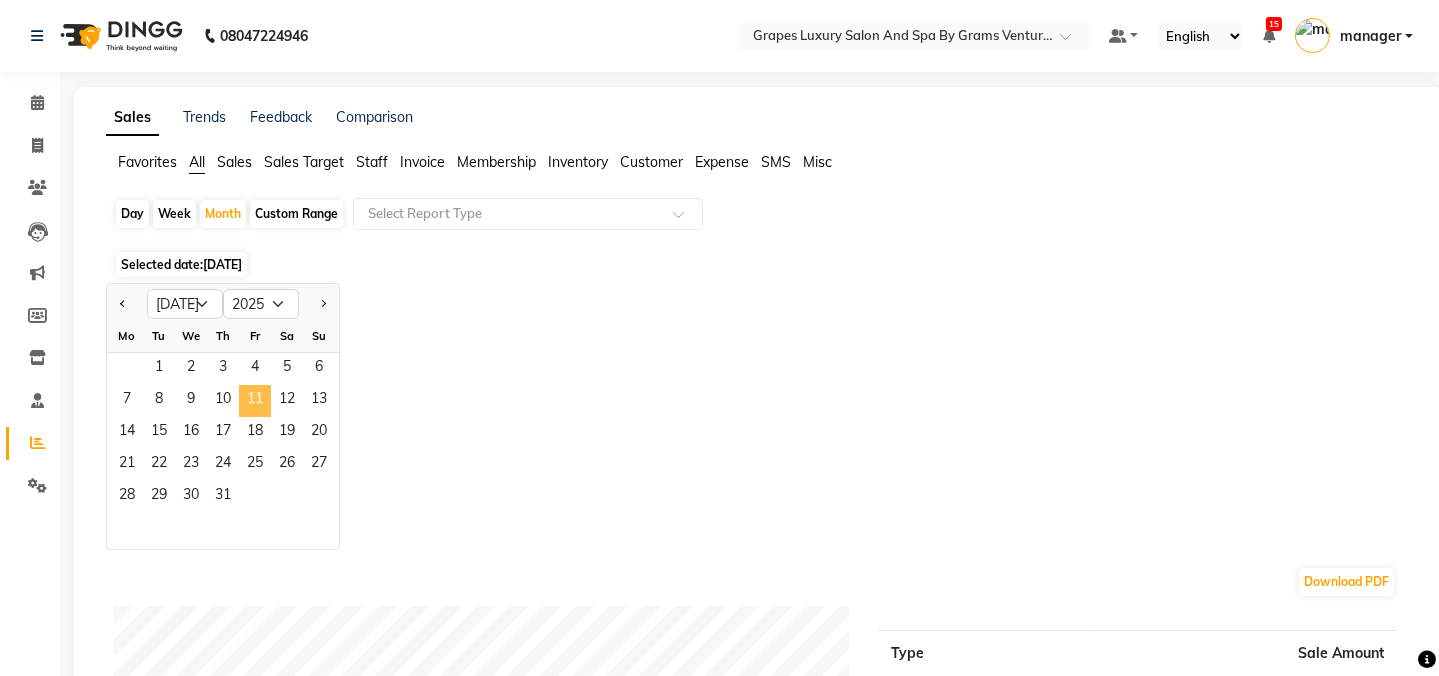 click on "11" 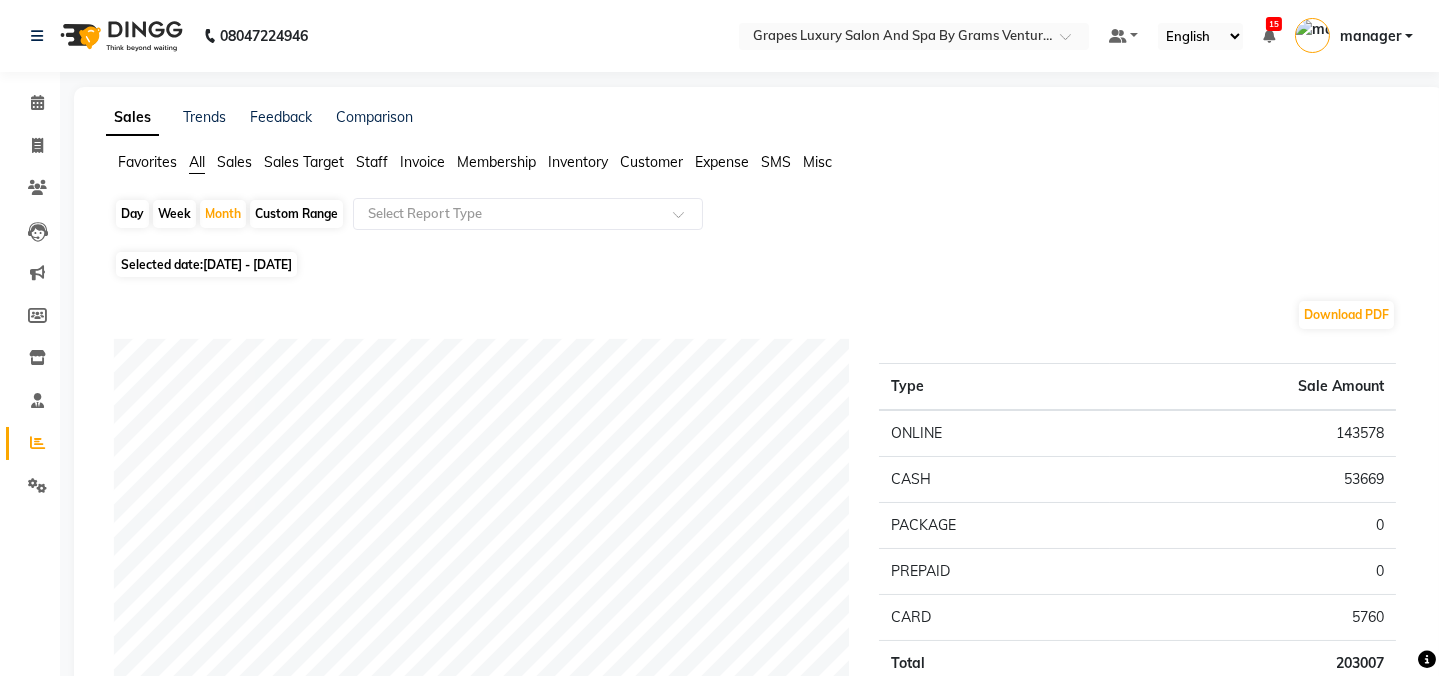 scroll, scrollTop: 713, scrollLeft: 0, axis: vertical 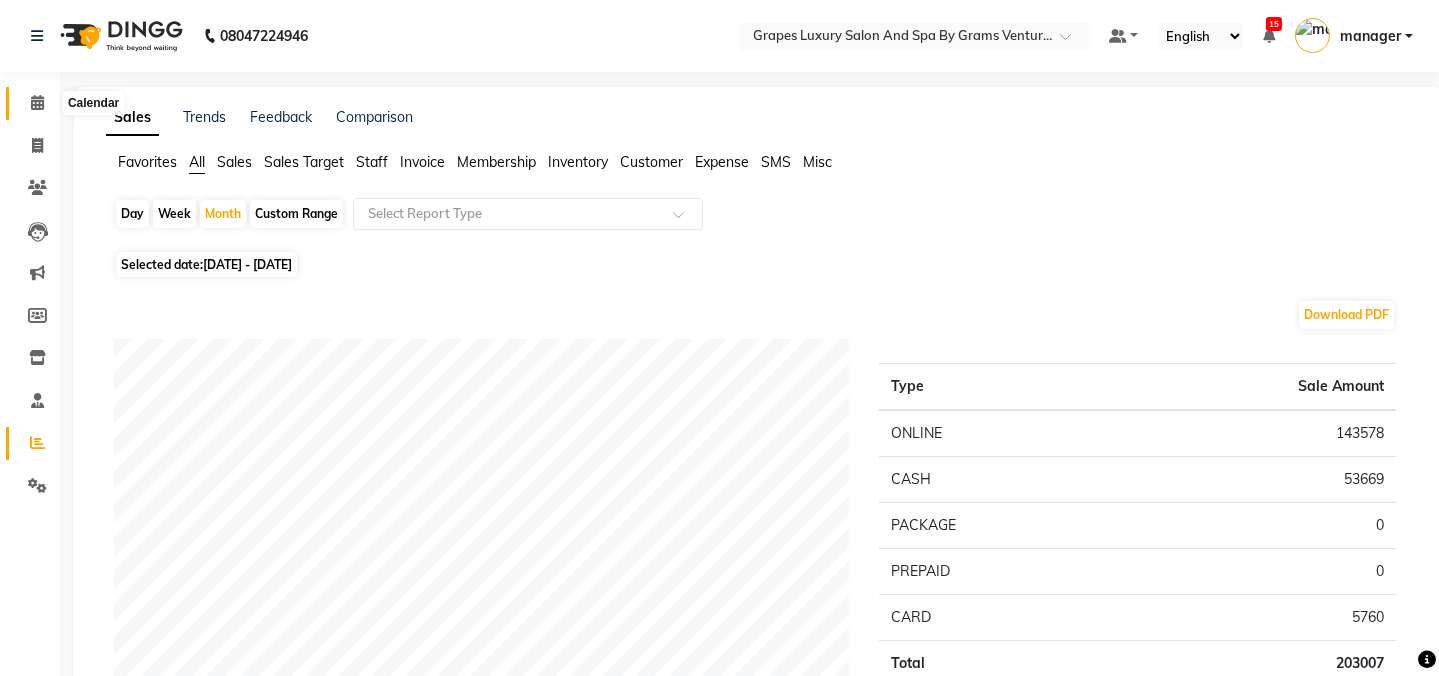 click 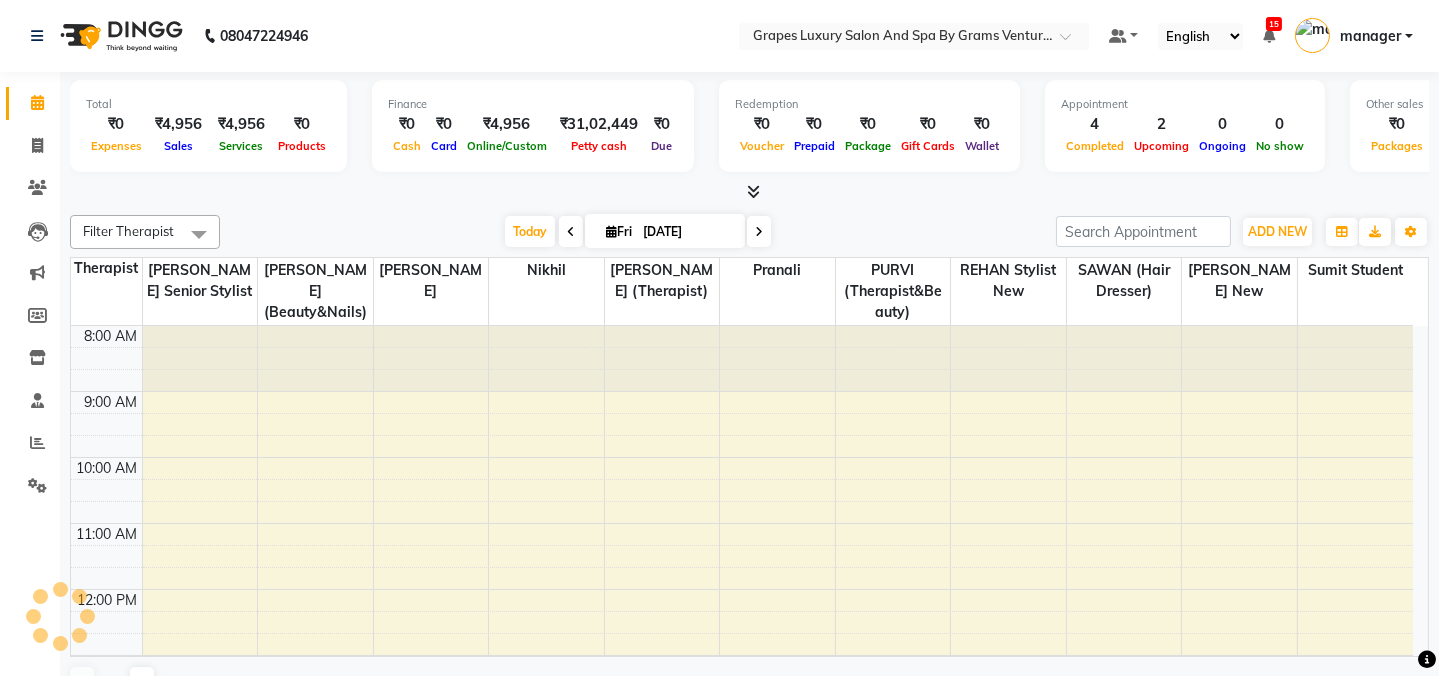 scroll, scrollTop: 0, scrollLeft: 0, axis: both 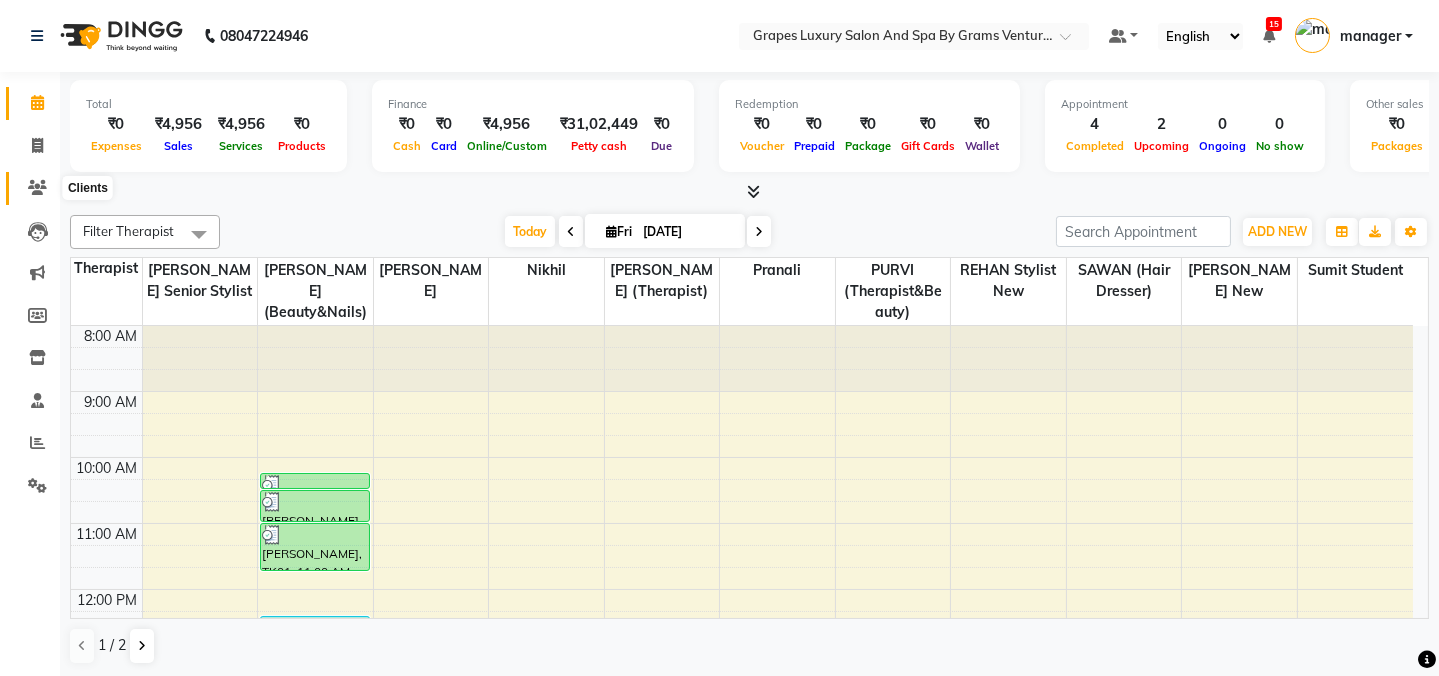 click 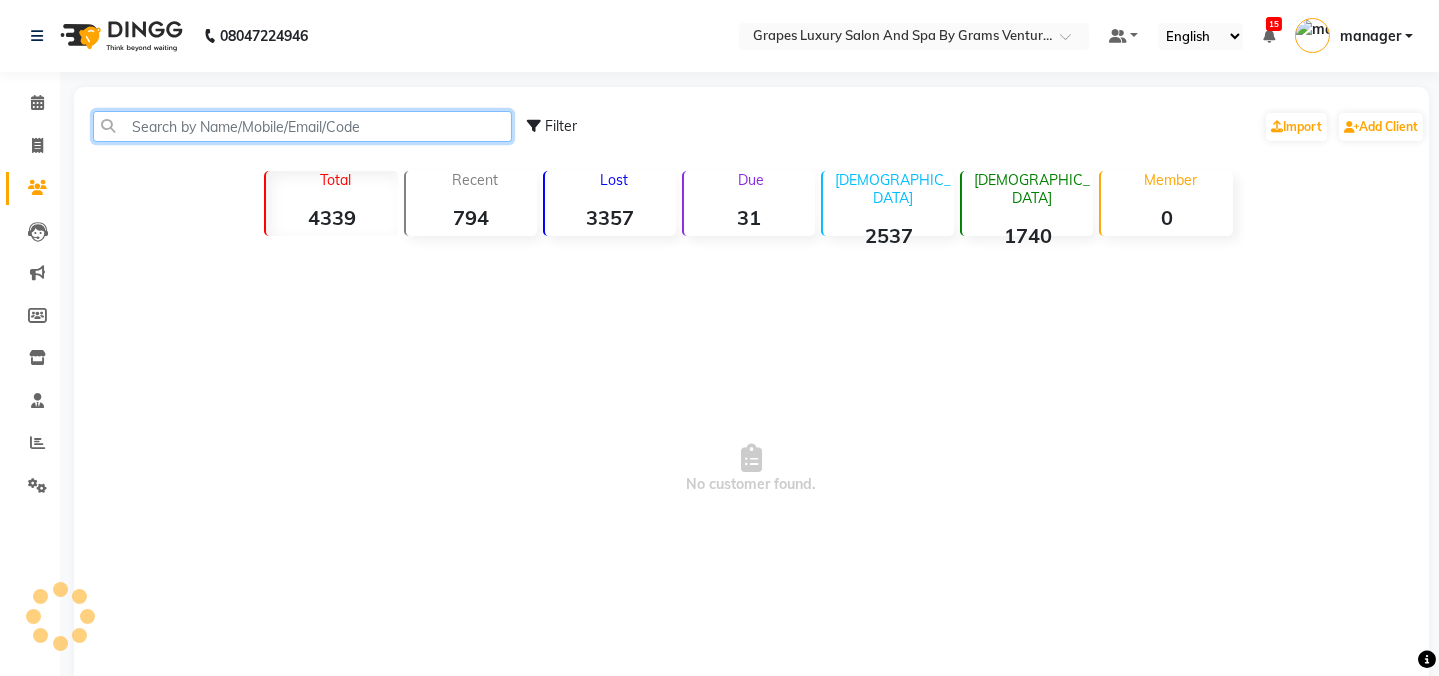 click 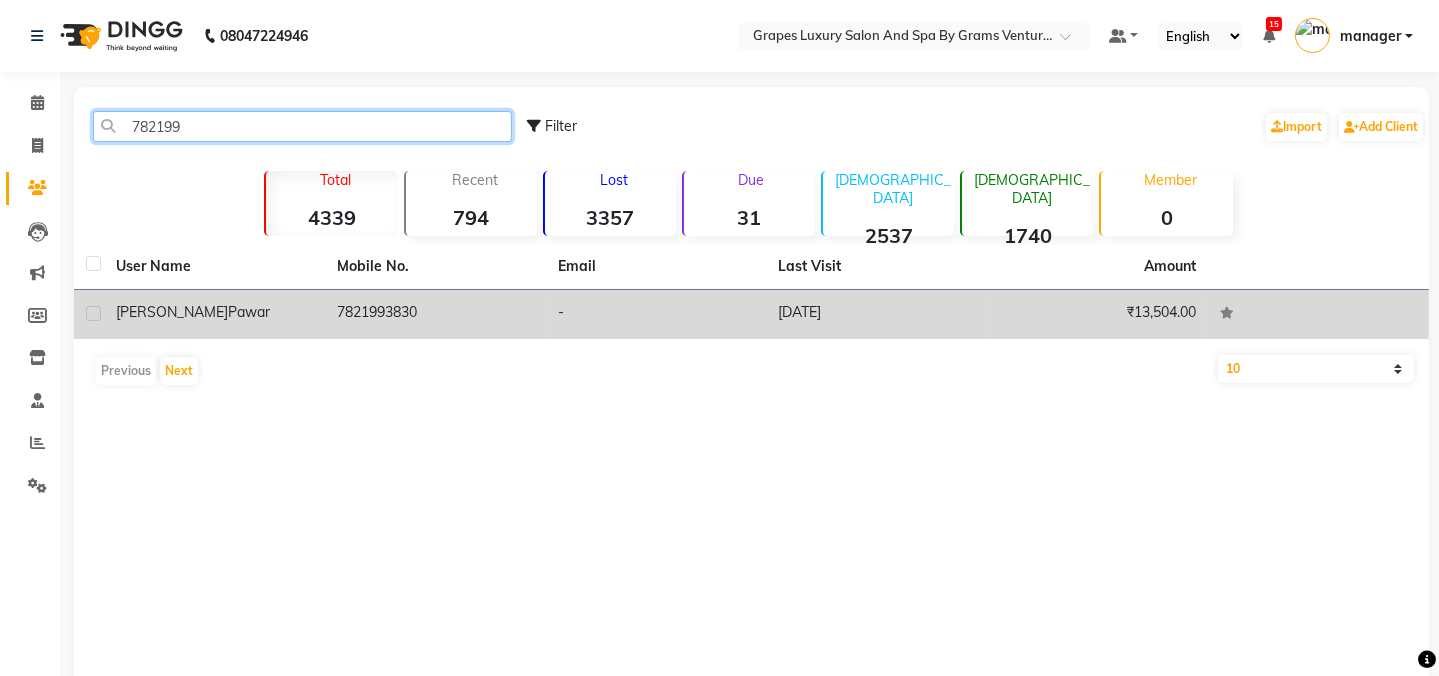 type on "782199" 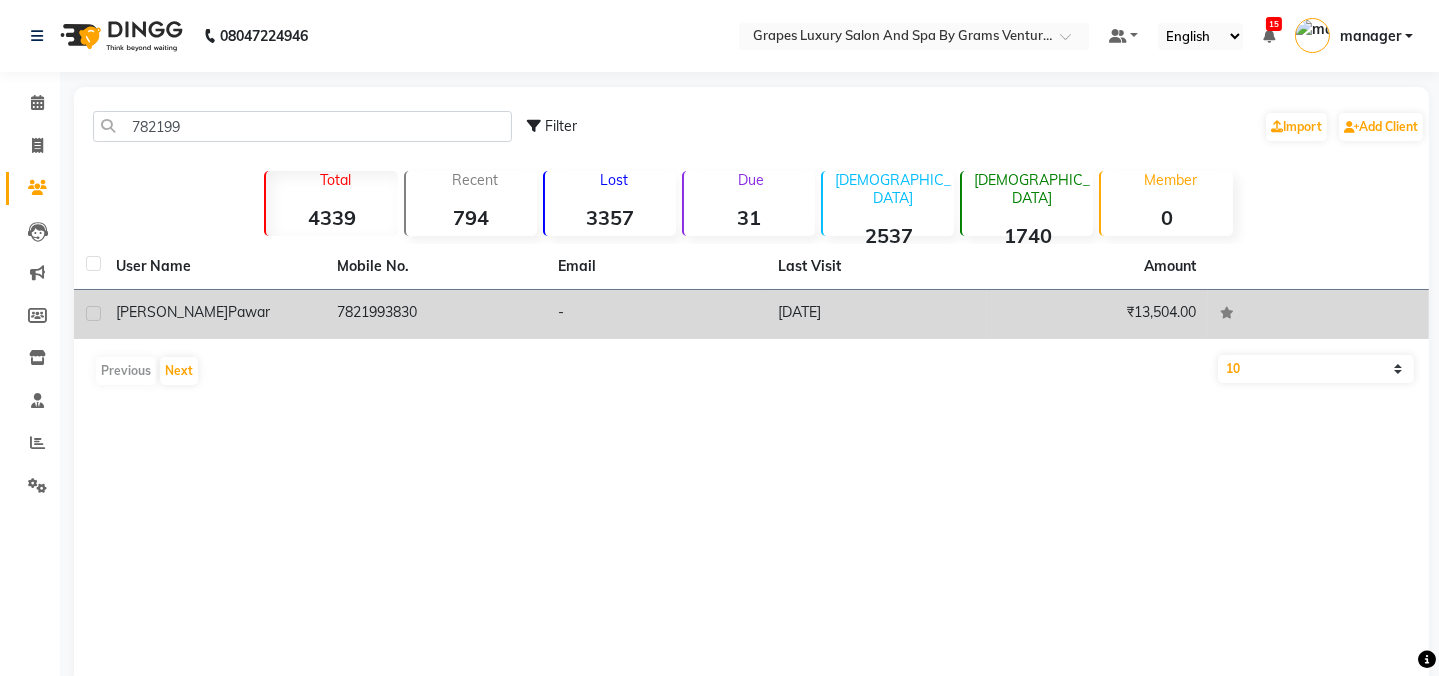click on "7821993830" 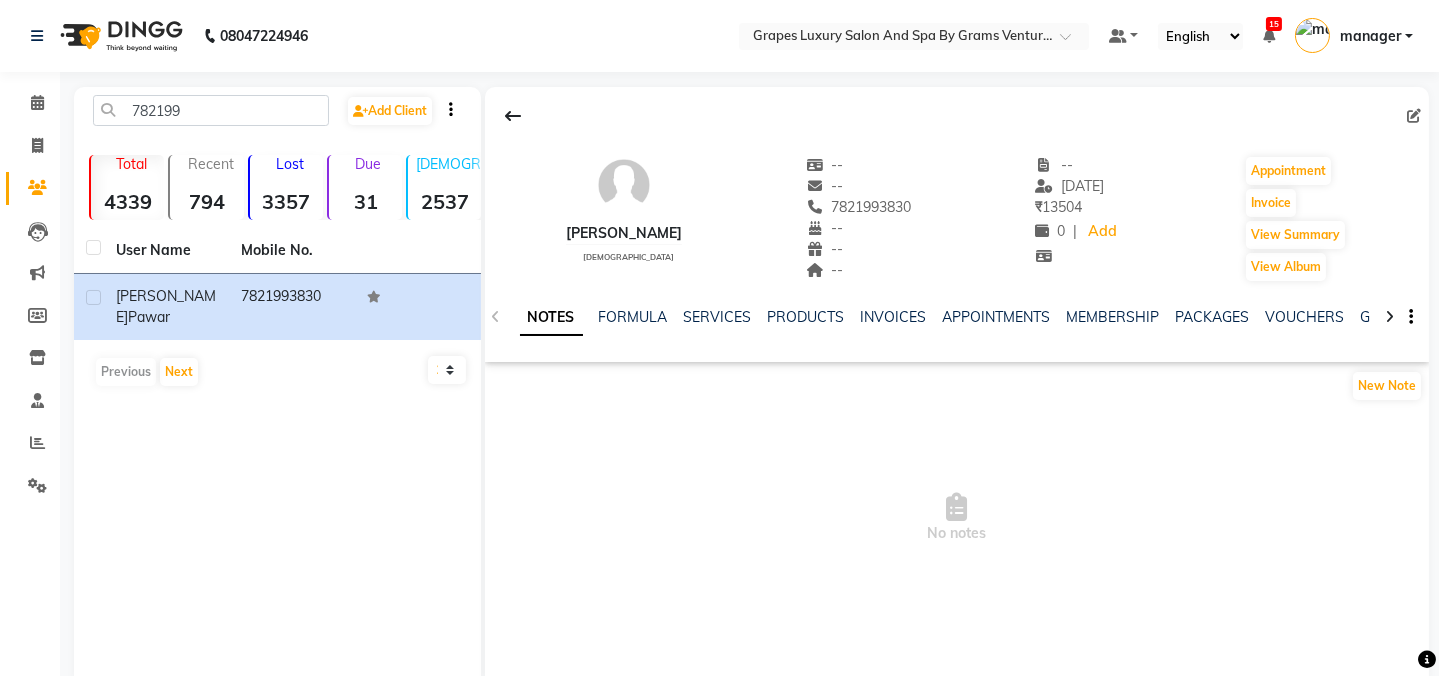 drag, startPoint x: 804, startPoint y: 201, endPoint x: 905, endPoint y: 201, distance: 101 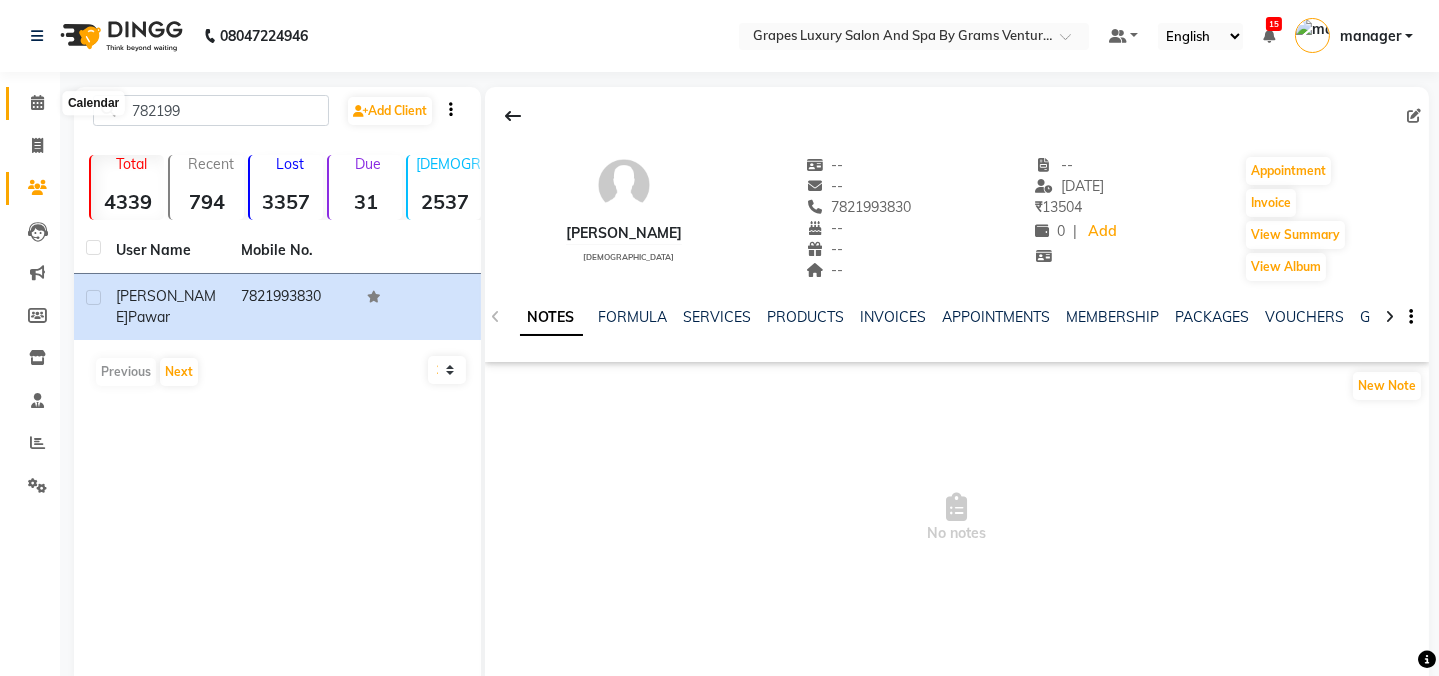 click 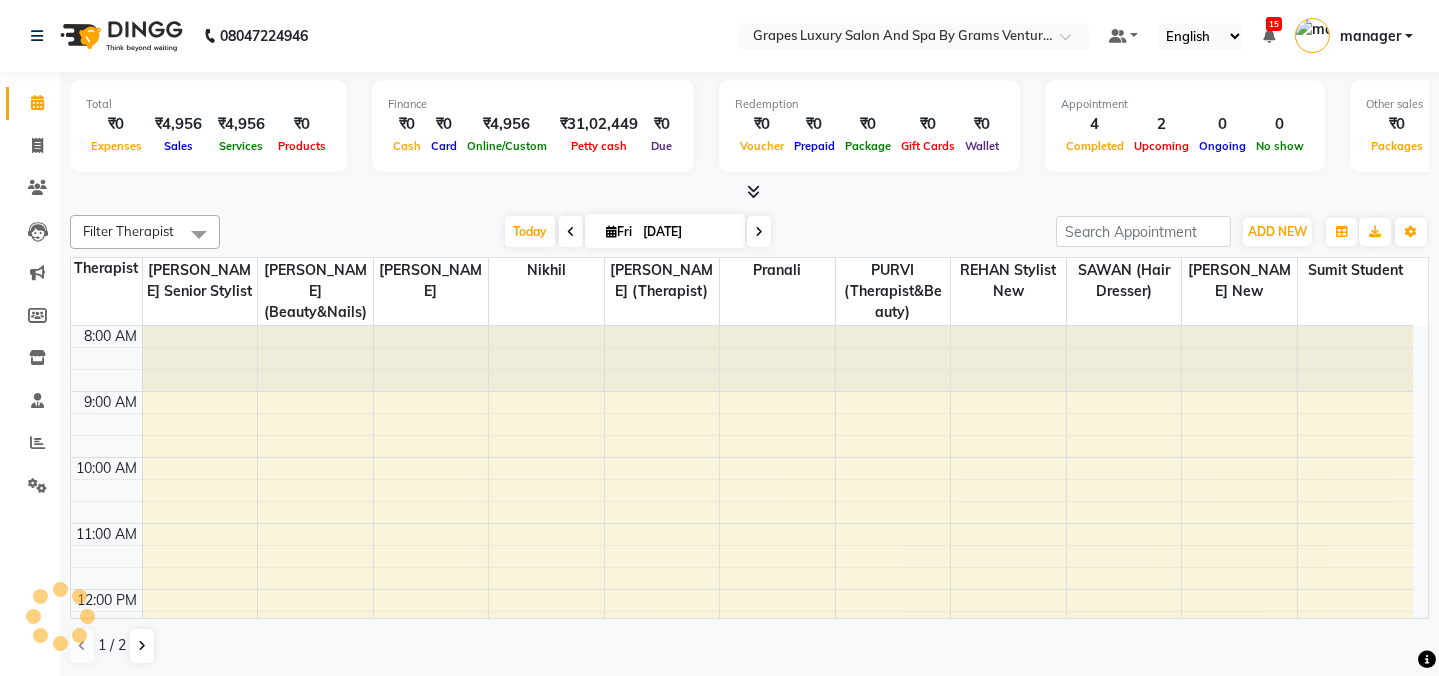 scroll, scrollTop: 0, scrollLeft: 0, axis: both 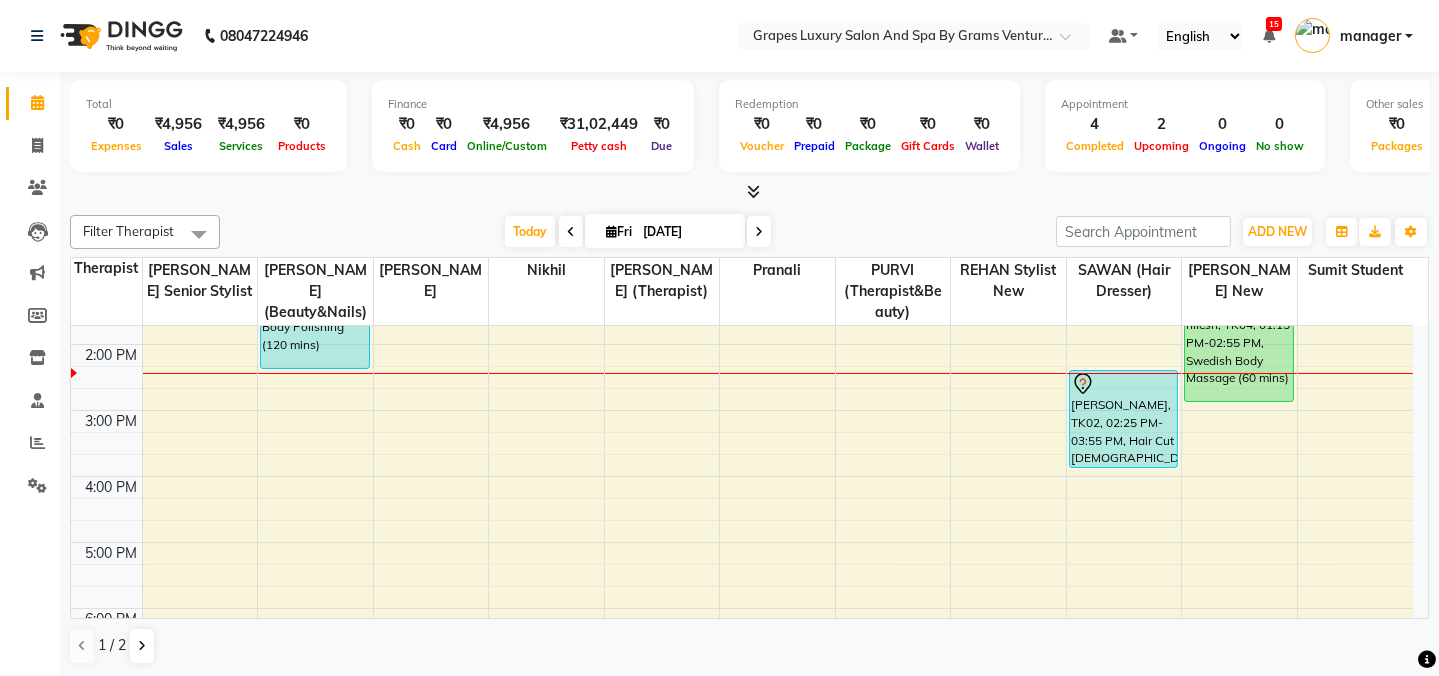 click on "8:00 AM 9:00 AM 10:00 AM 11:00 AM 12:00 PM 1:00 PM 2:00 PM 3:00 PM 4:00 PM 5:00 PM 6:00 PM 7:00 PM 8:00 PM     pragati, TK01, 10:15 AM-10:30 AM, Waxing Italian Under Arms (15 mins)     pragati, TK01, 10:30 AM-11:00 AM, Italian Waxing Full Legs (30 mins)     pragati, TK01, 11:00 AM-11:45 AM, Italian Waxing Full Arms (45 mins)             Aditi Ananta, TK03, 12:25 PM-02:25 PM, Full Body Polishing (120 mins)             nikhil patil, TK02, 02:25 PM-03:55 PM, Hair Cut Male (30 mins)     nilesh, TK04, 01:15 PM-02:55 PM, Swedish Body Massage (60 mins)" at bounding box center (742, 377) 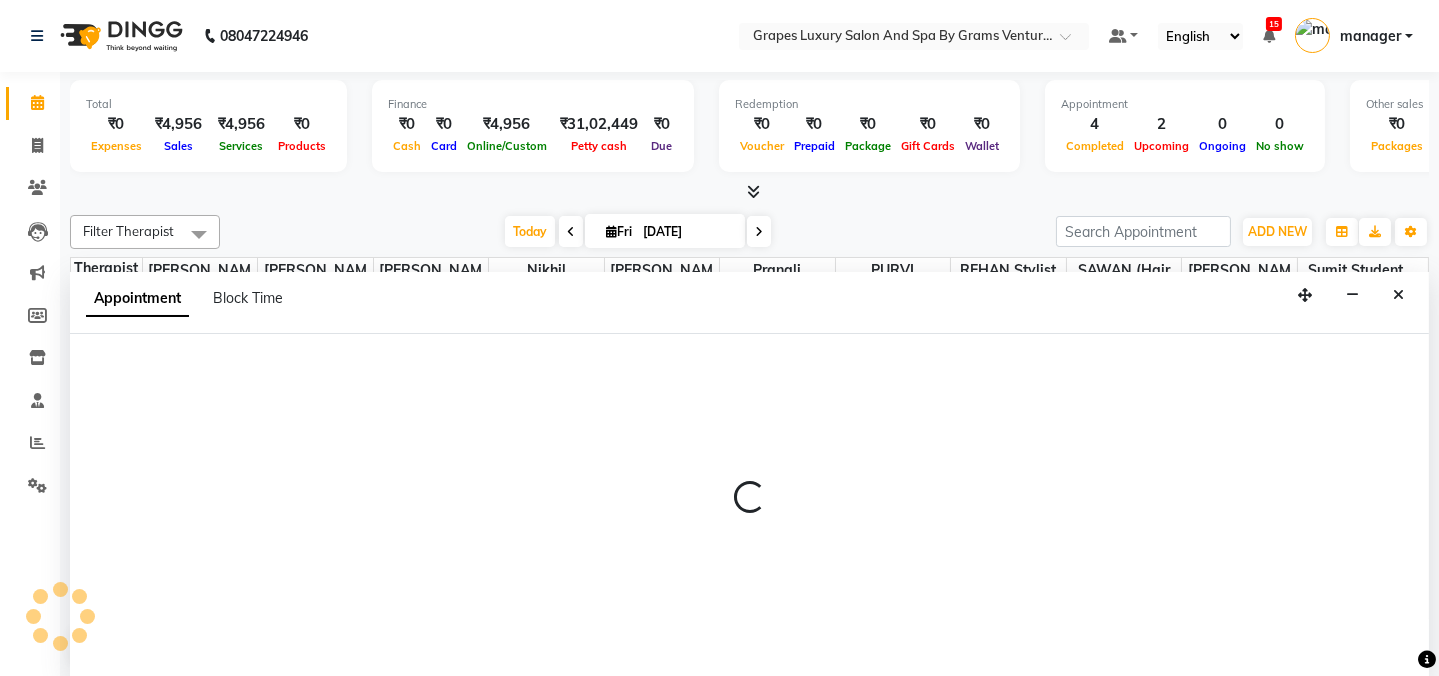 scroll, scrollTop: 0, scrollLeft: 0, axis: both 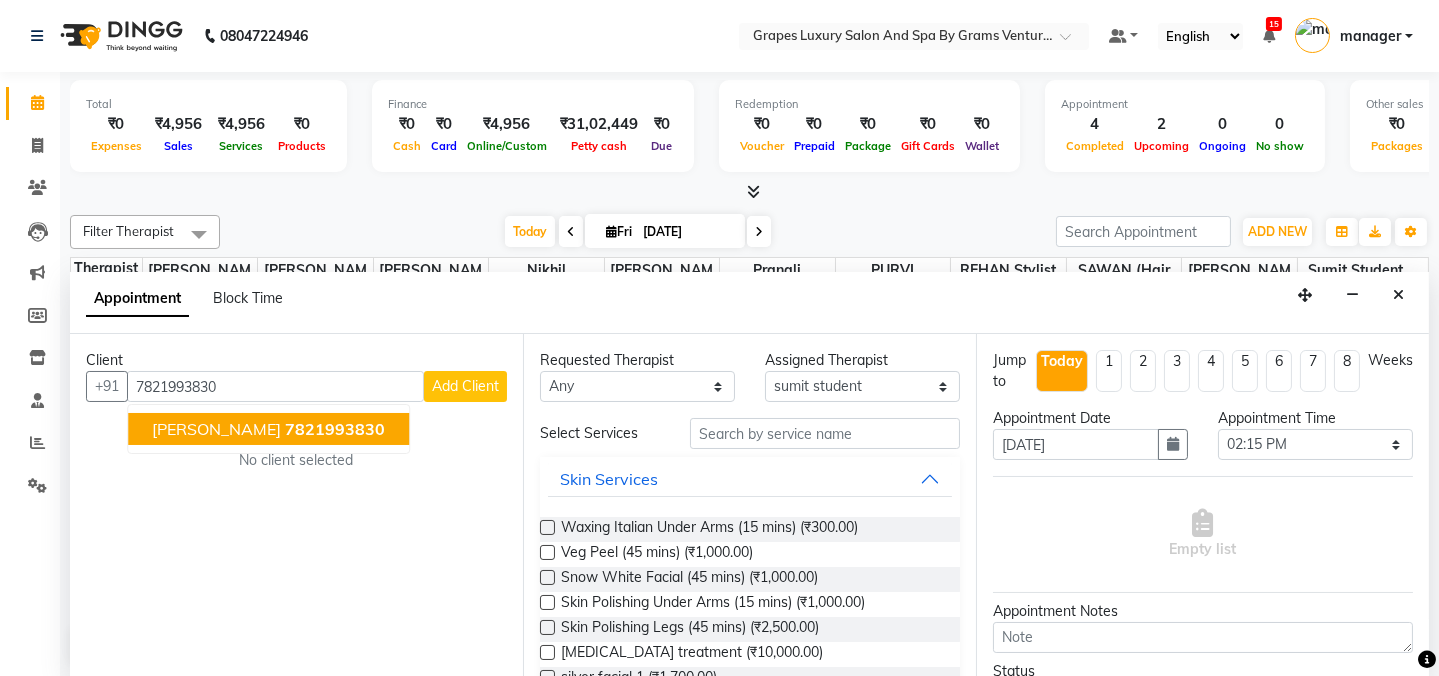 click on "[PERSON_NAME]" at bounding box center (216, 429) 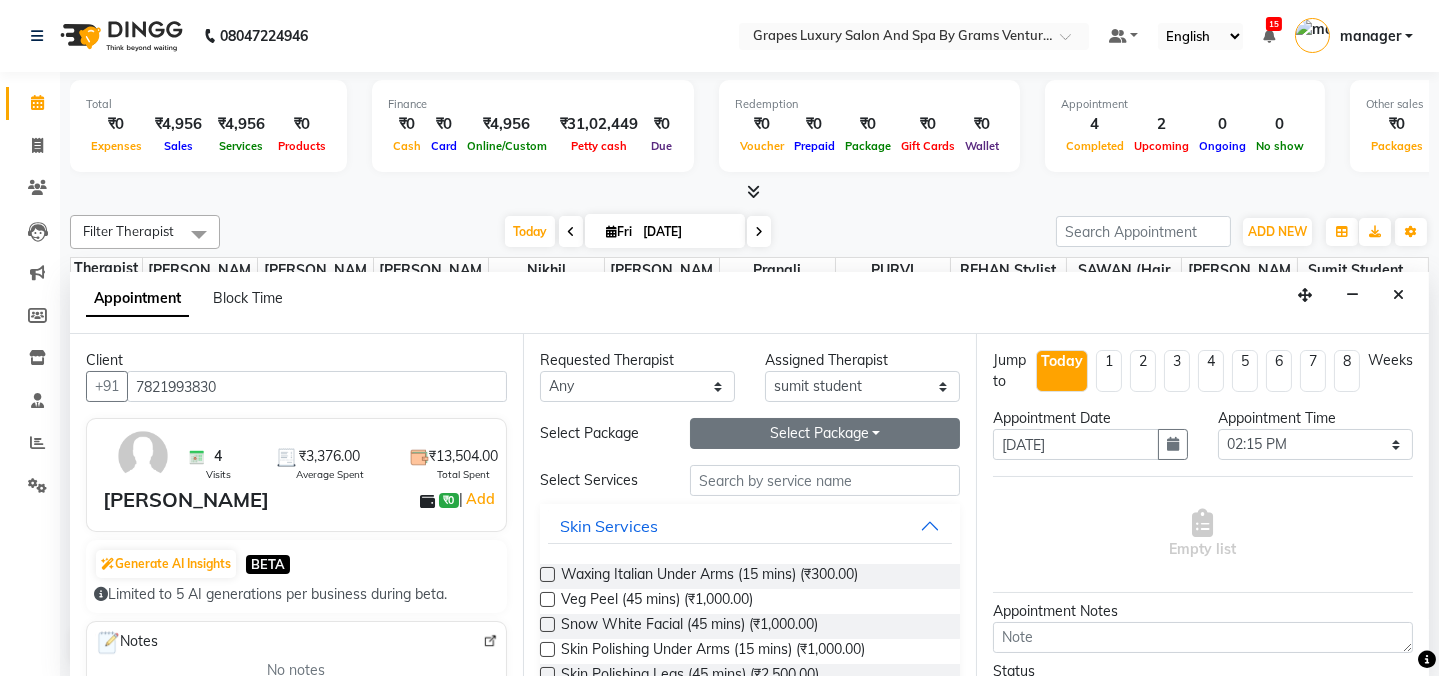 type on "7821993830" 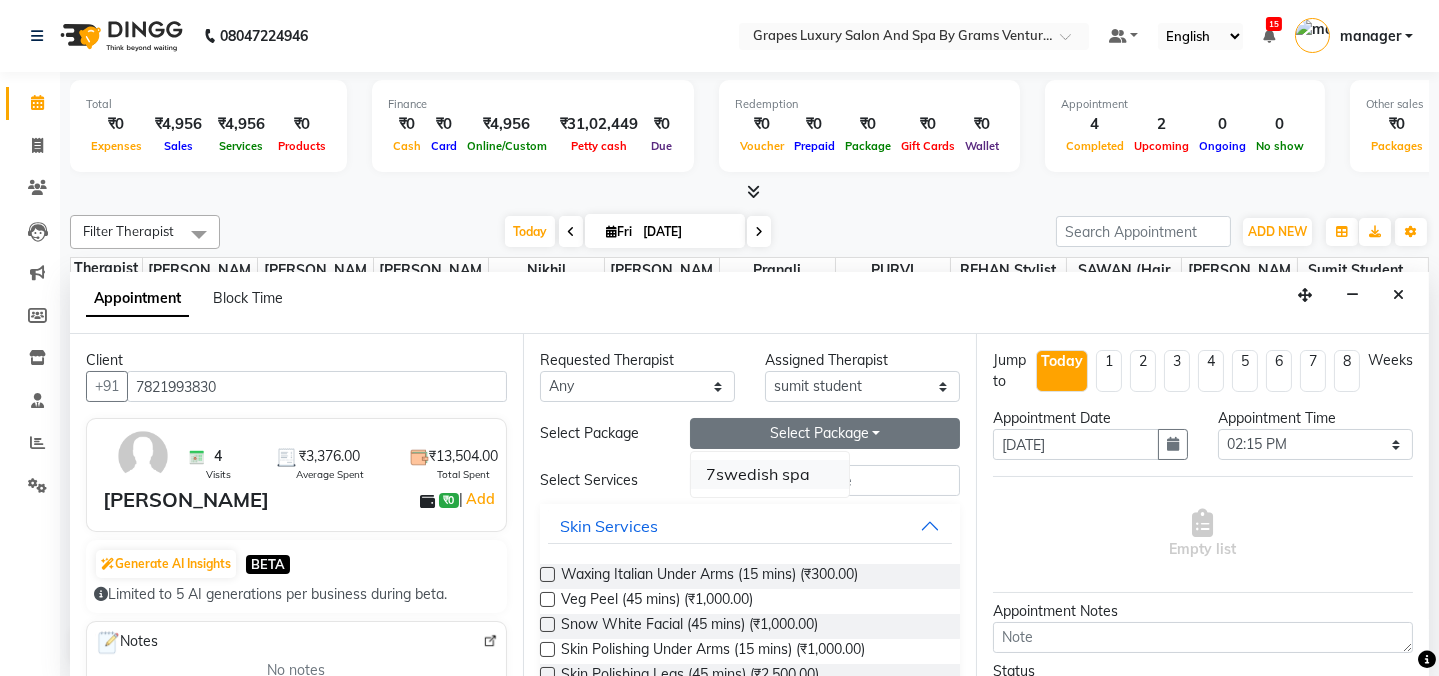click on "7swedish spa" at bounding box center (770, 474) 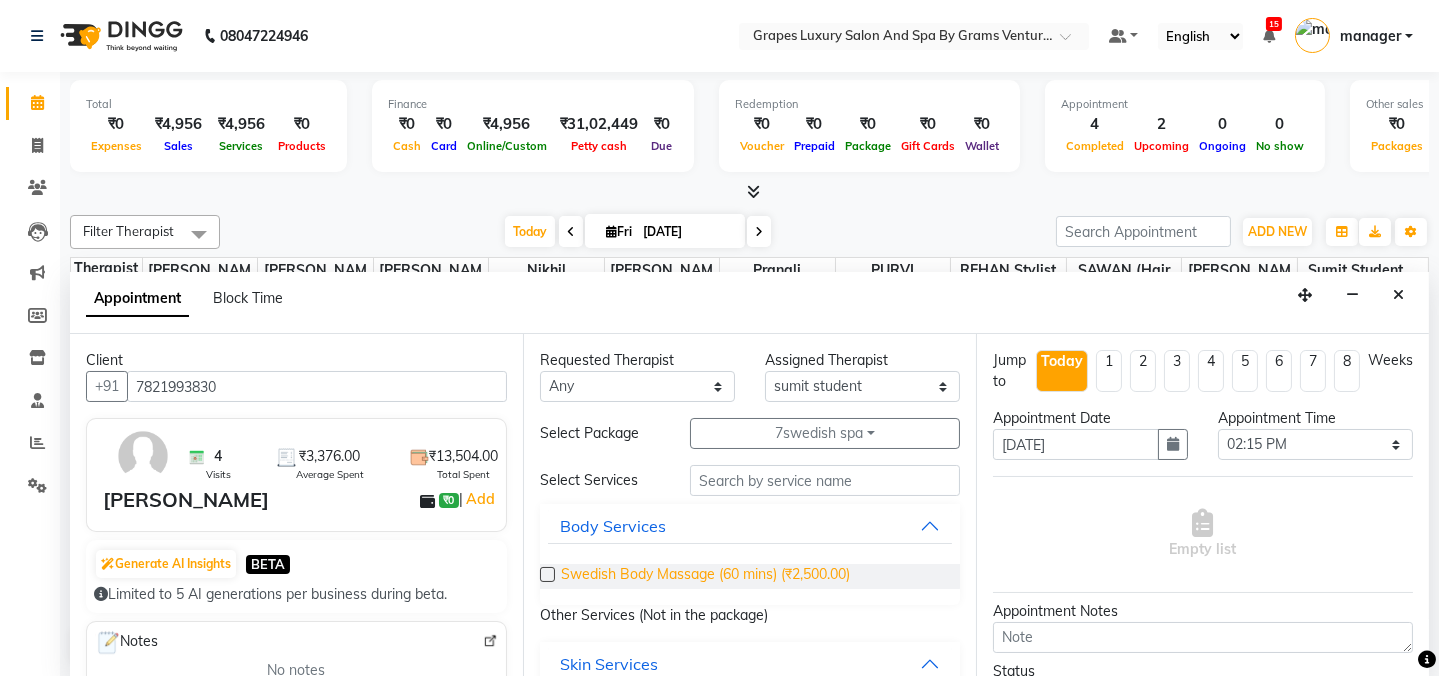 click on "Swedish Body Massage (60 mins) (₹2,500.00)" at bounding box center (705, 576) 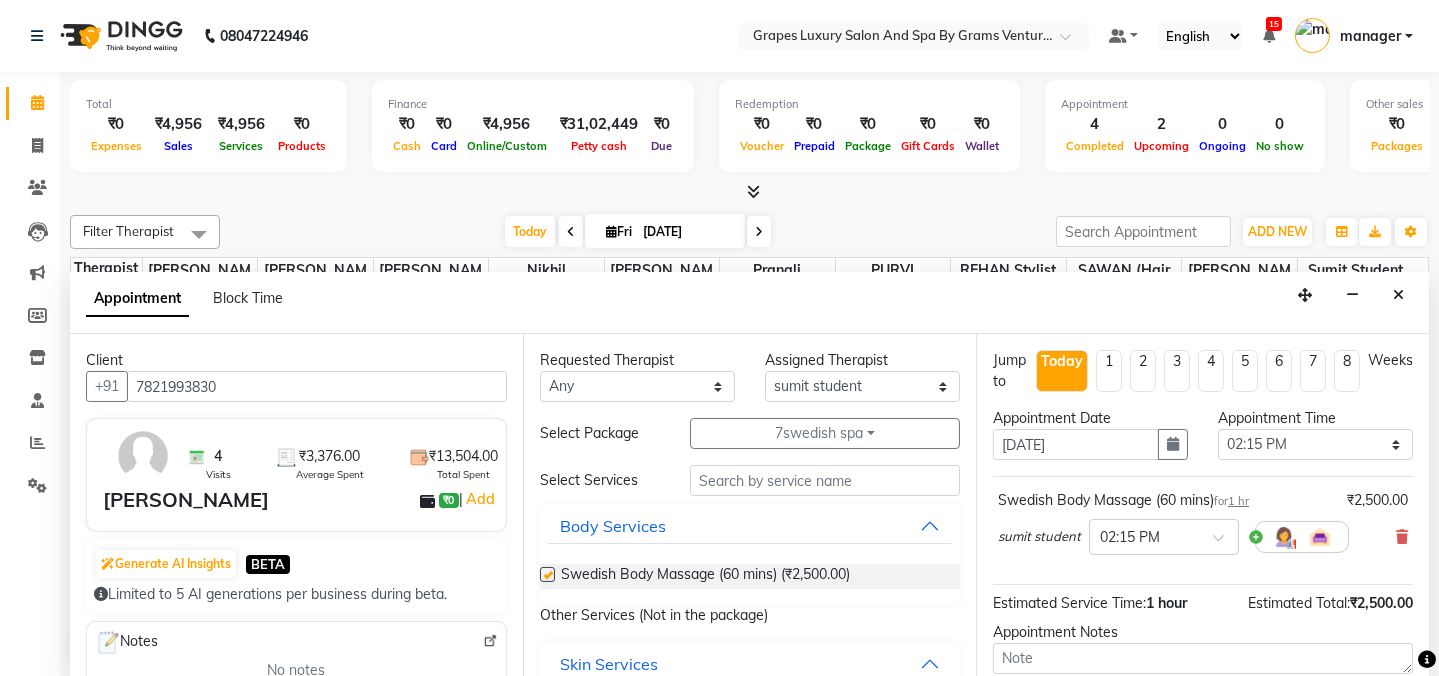 checkbox on "false" 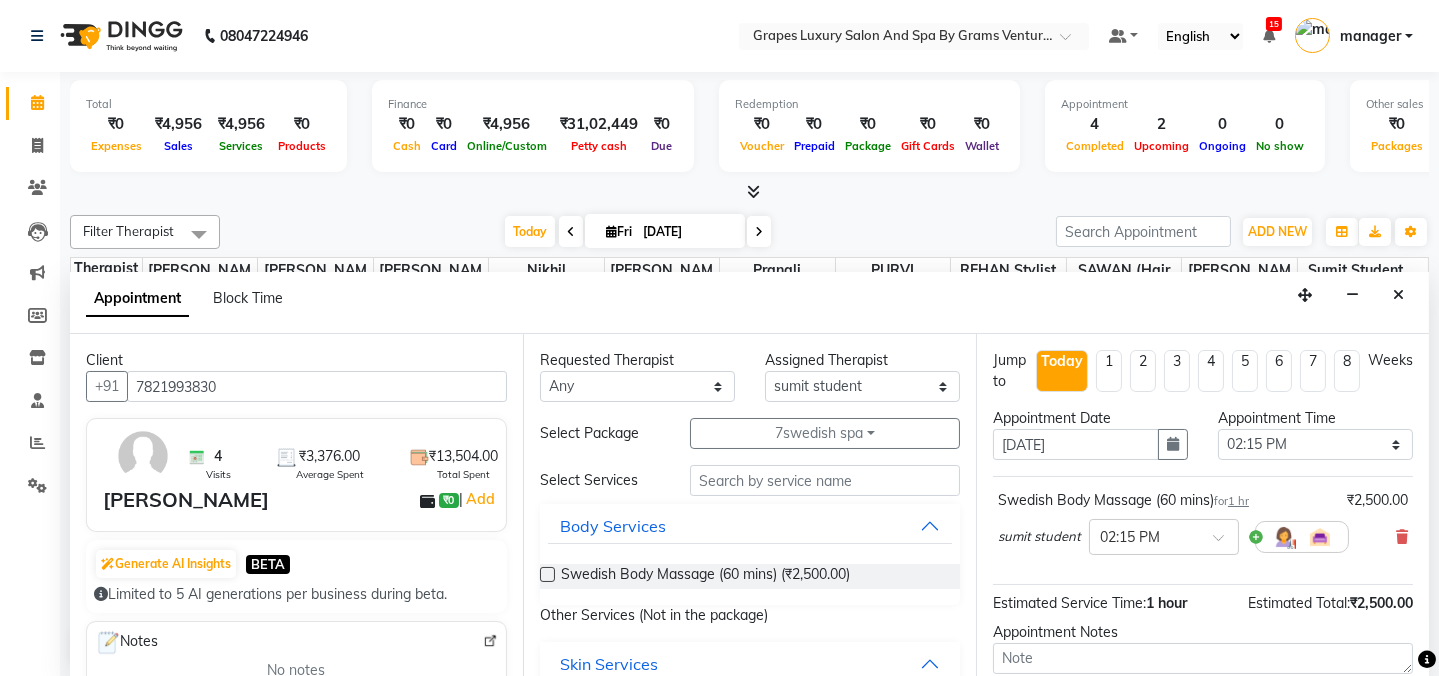 scroll, scrollTop: 181, scrollLeft: 0, axis: vertical 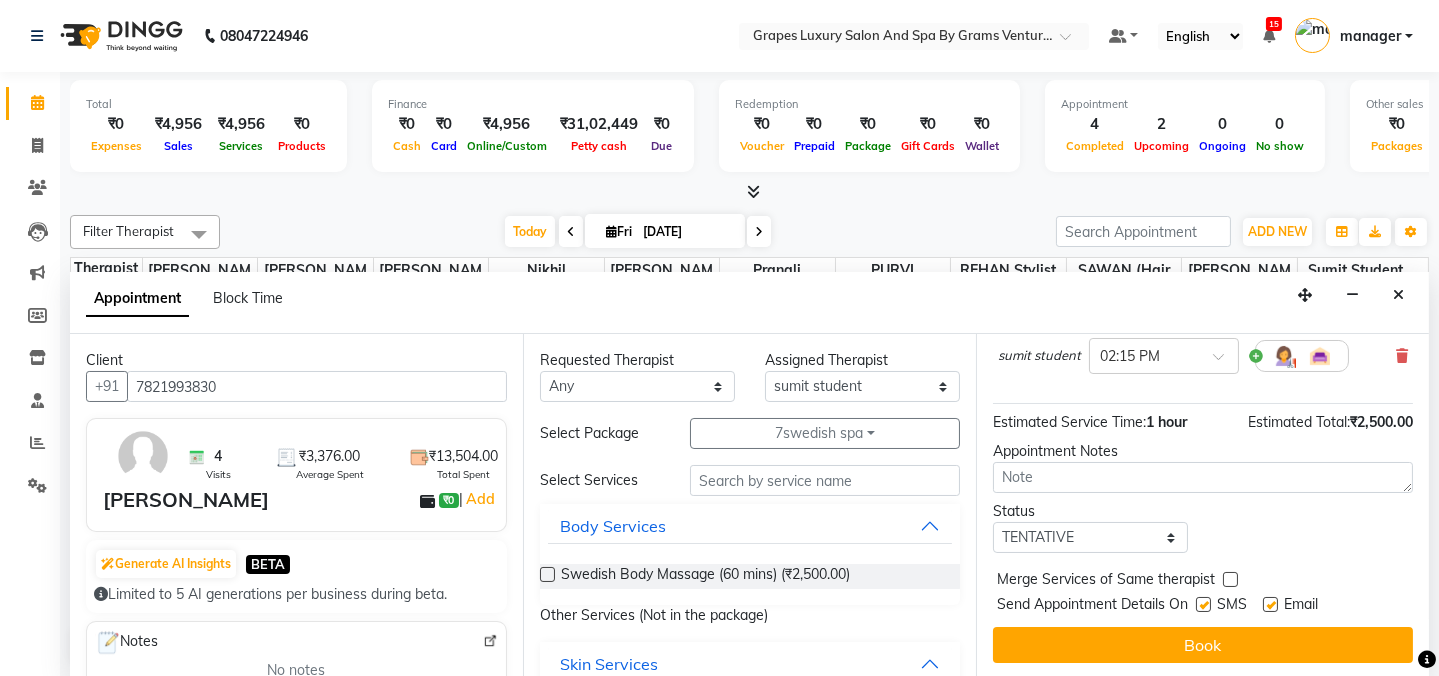 click at bounding box center (1203, 604) 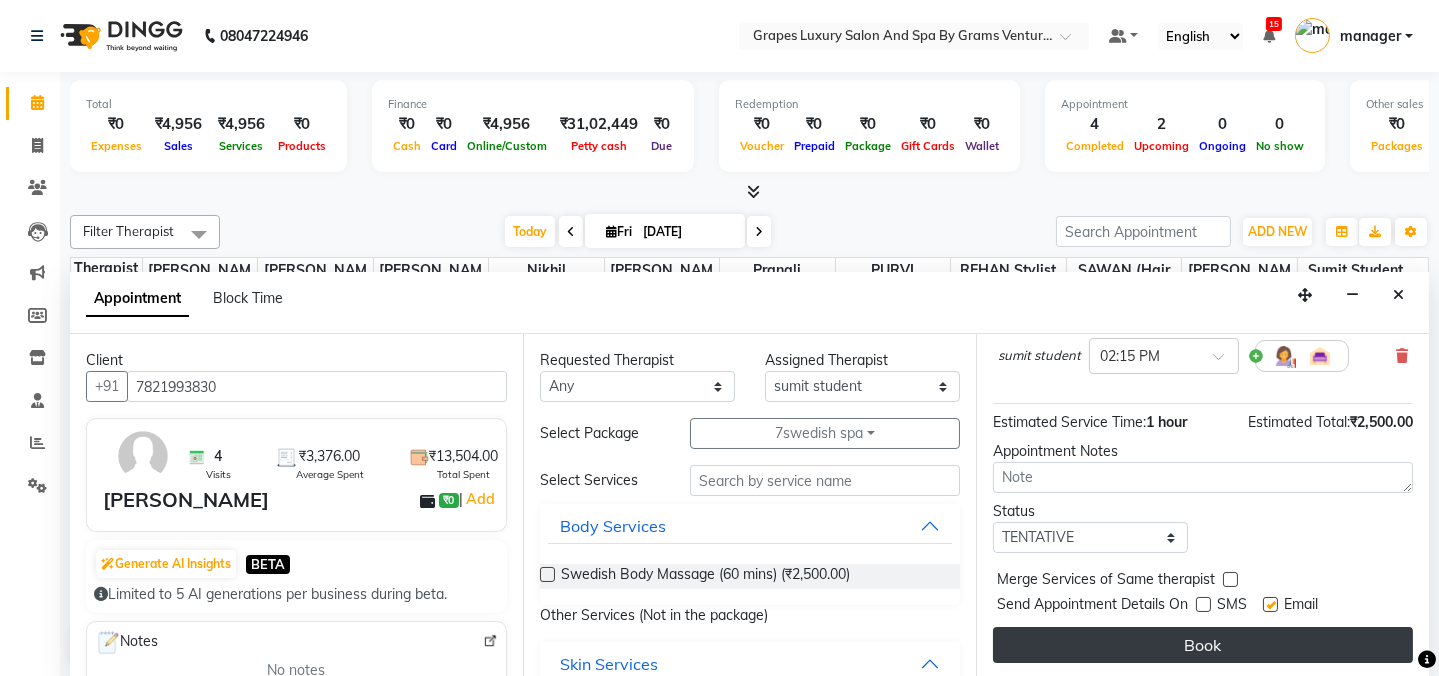 click on "Book" at bounding box center [1203, 645] 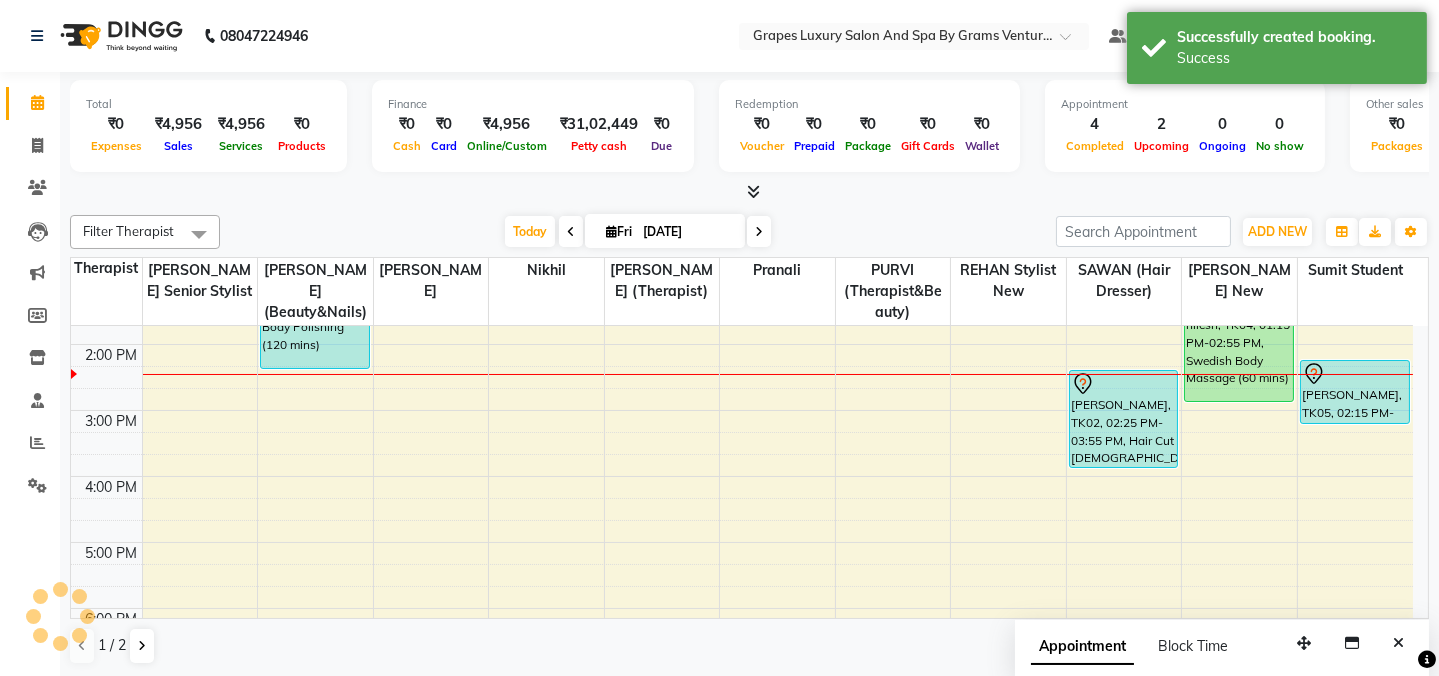 scroll, scrollTop: 0, scrollLeft: 0, axis: both 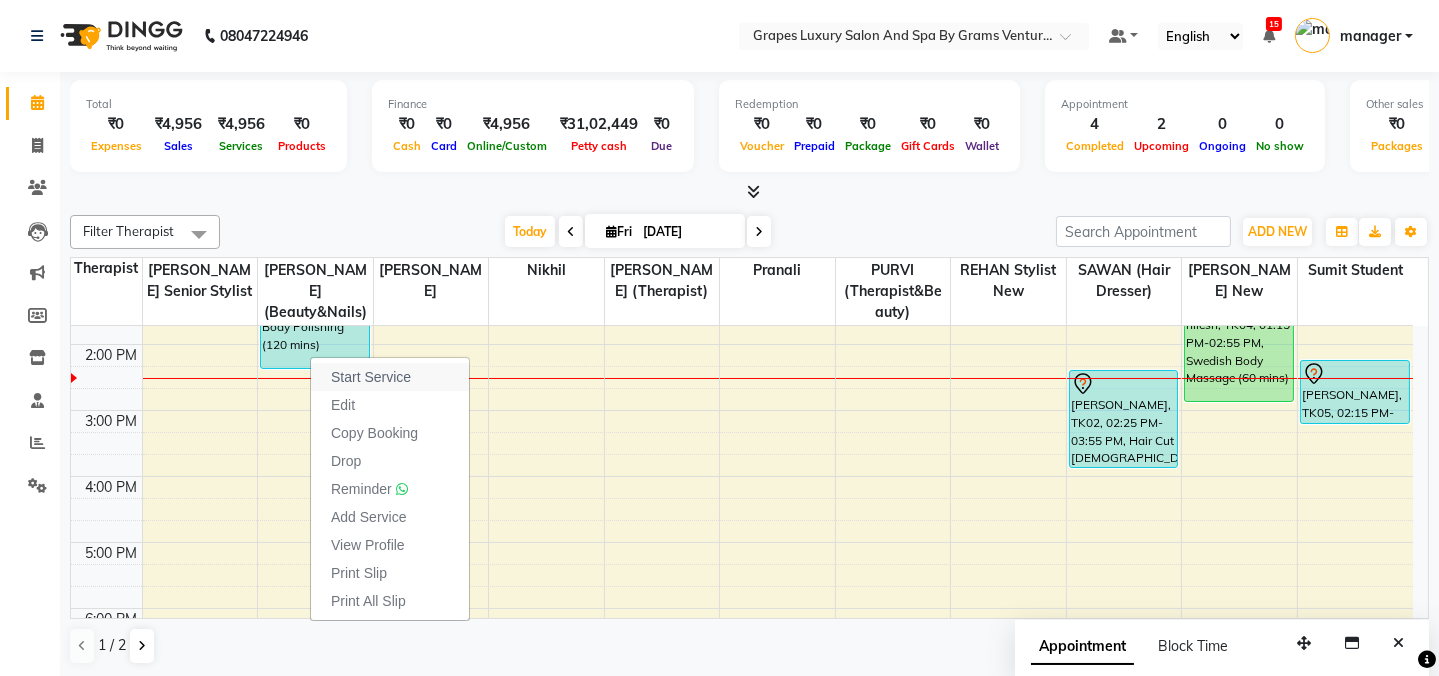 click on "Start Service" at bounding box center (371, 377) 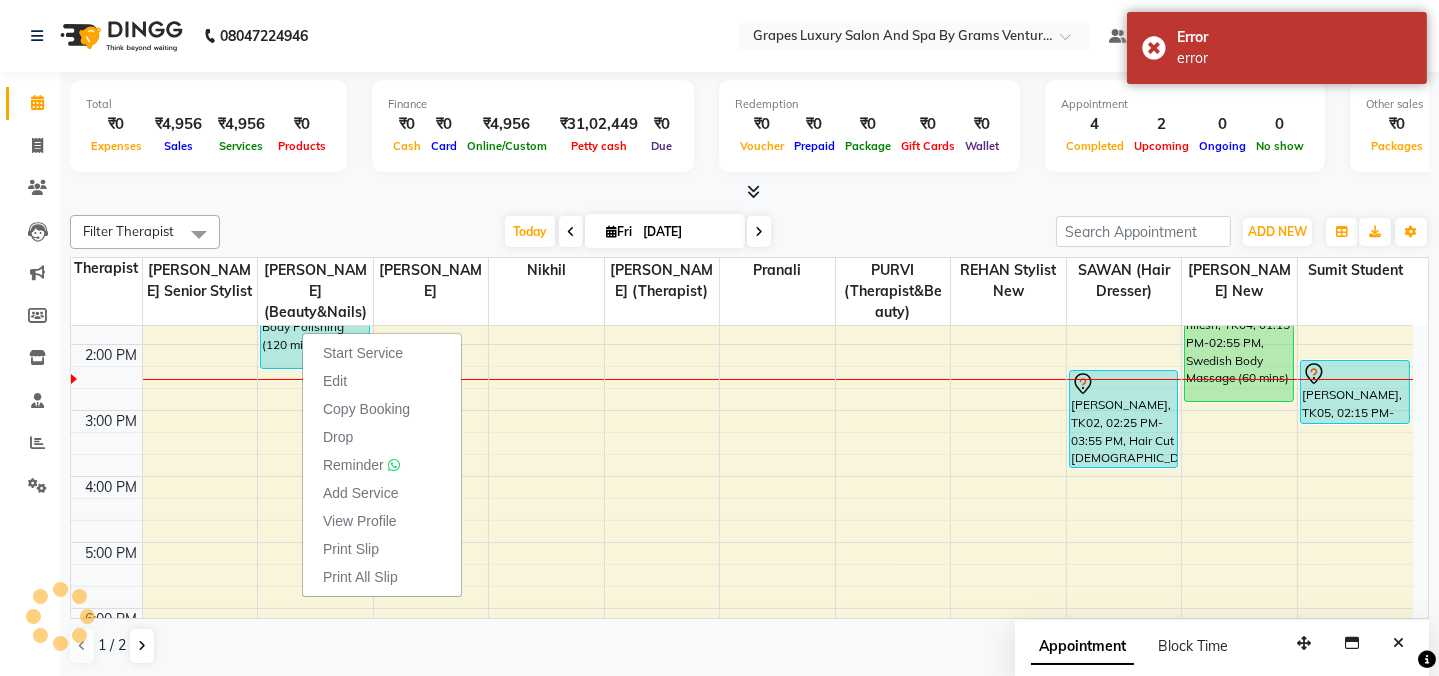 click on "Filter Therapist Select All ASMITA (beauty&nails) faizaan "GUNJAN''   <BO$$> MAHI (pedicureist) nikhil  Pooja (Therapist) pranali PURVI (therapist&Beauty) ravi REHAN  stylist new SAWAN (hair dresser) sejal new sumit student  viswas senior stylist Today  Fri 11-07-2025 Toggle Dropdown Add Appointment Add Invoice Add Attendance Add Client Add Transaction Toggle Dropdown Add Appointment Add Invoice Add Attendance Add Client ADD NEW Toggle Dropdown Add Appointment Add Invoice Add Attendance Add Client Add Transaction Filter Therapist Select All ASMITA (beauty&nails) faizaan "GUNJAN''   <BO$$> MAHI (pedicureist) nikhil  Pooja (Therapist) pranali PURVI (therapist&Beauty) ravi REHAN  stylist new SAWAN (hair dresser) sejal new sumit student  viswas senior stylist Group By  Staff View   Room View  View as Vertical  Vertical - Week View  Horizontal  Horizontal - Week View  List  Toggle Dropdown Calendar Settings Manage Tags   Arrange Therapists   Reset Therapists  Full Screen Appointment Form Zoom 75% 11" at bounding box center (749, 232) 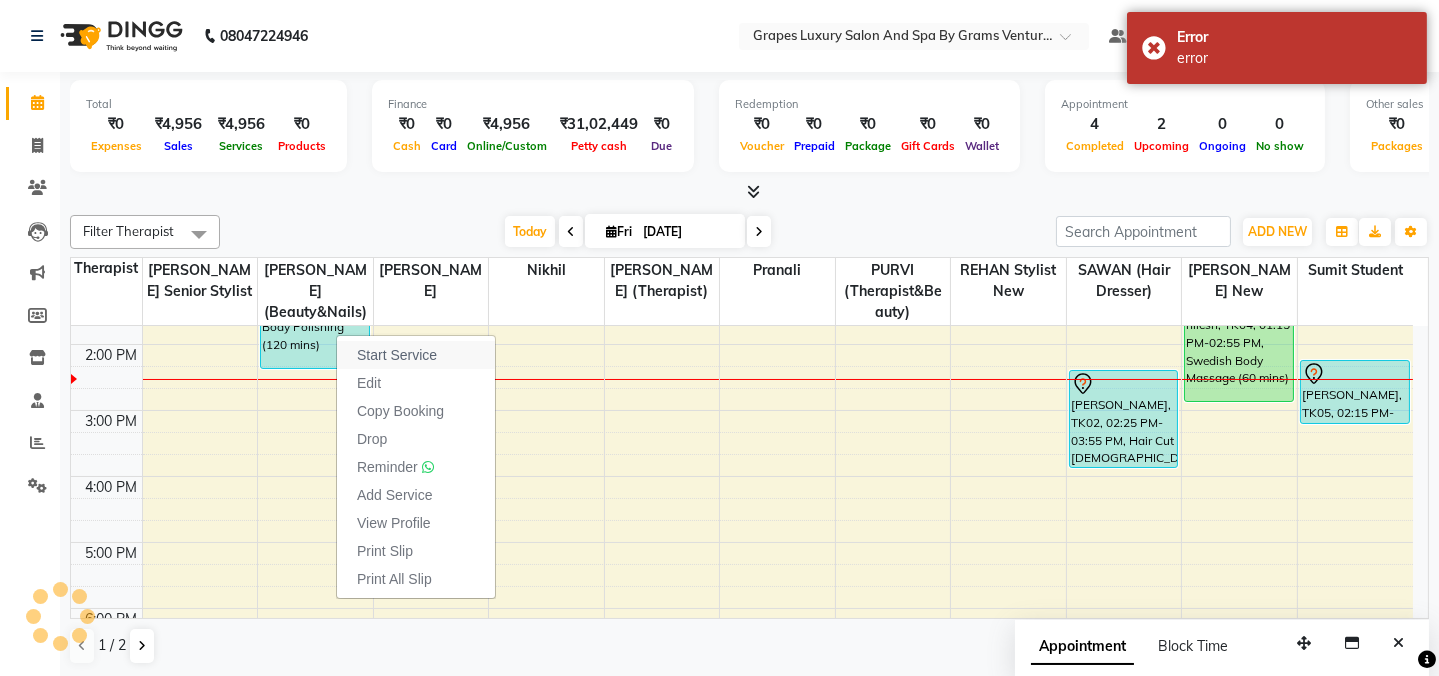 click on "Start Service" at bounding box center [397, 355] 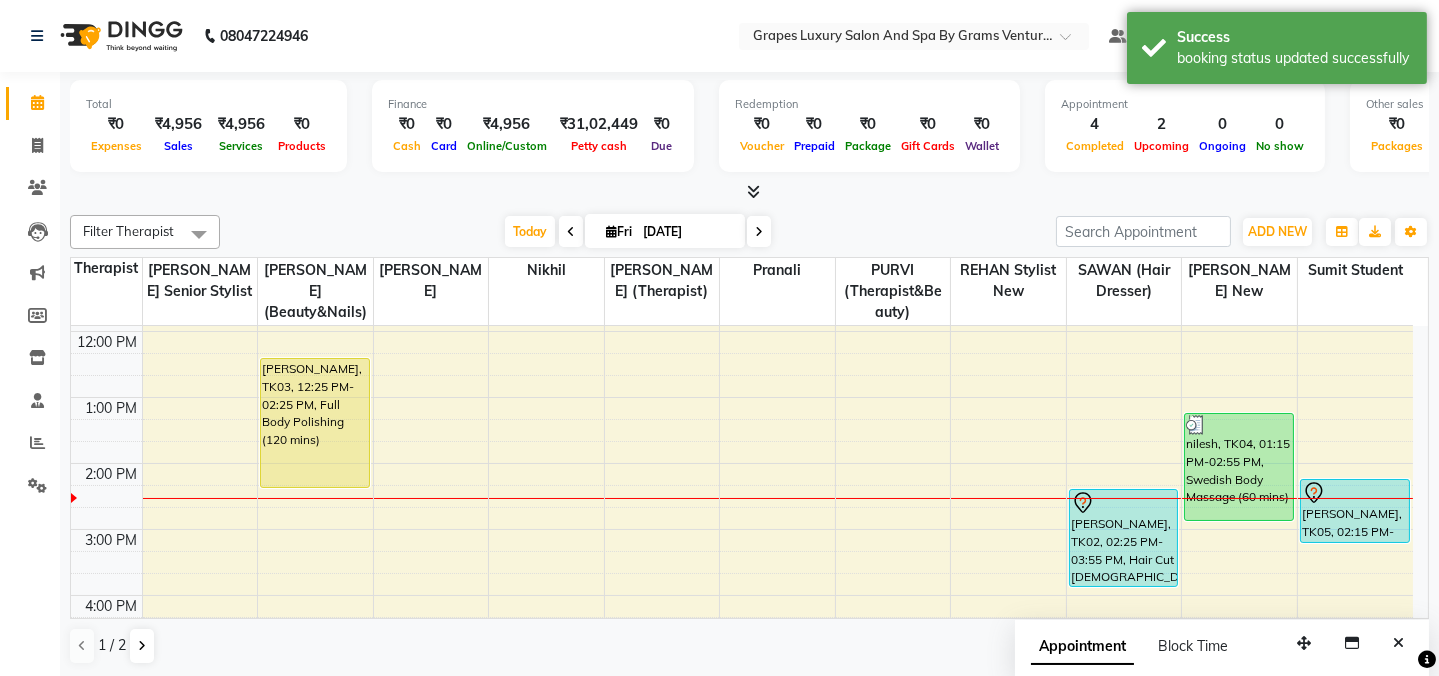 scroll, scrollTop: 169, scrollLeft: 0, axis: vertical 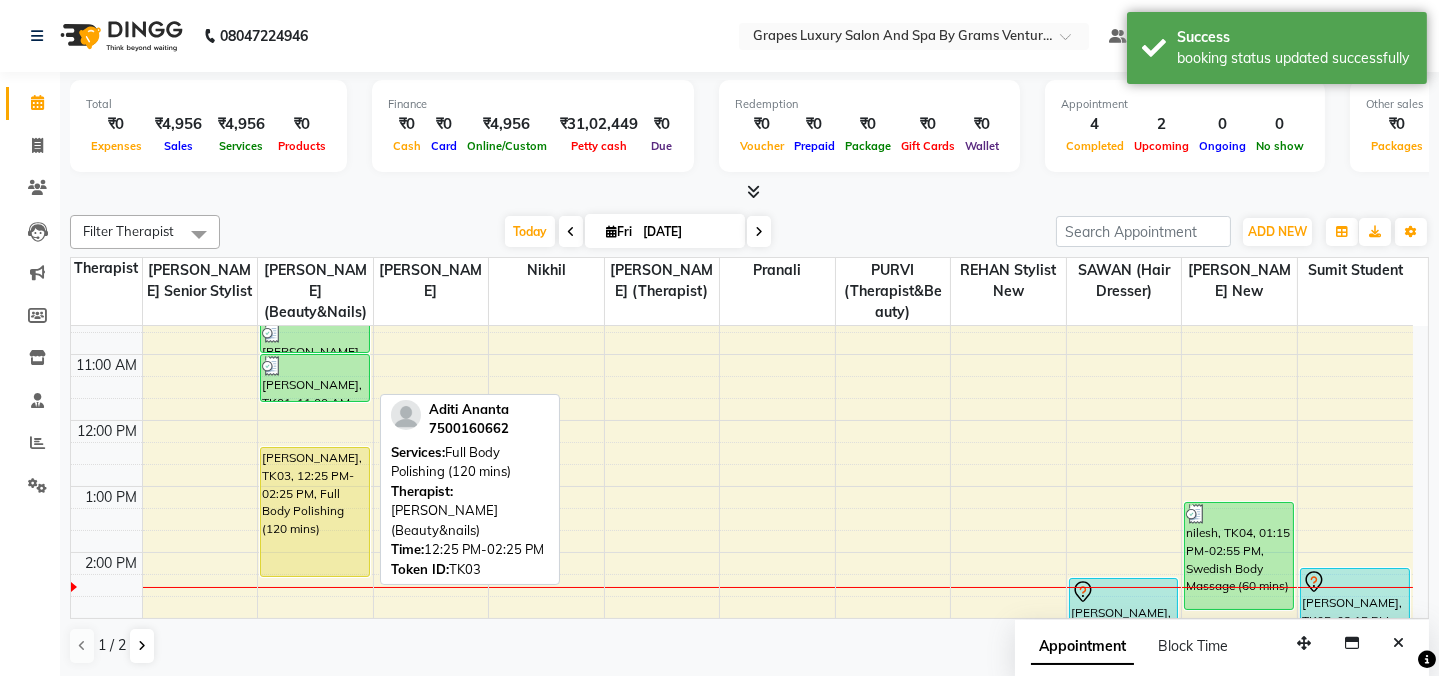 click on "Aditi Ananta, TK03, 12:25 PM-02:25 PM, Full Body Polishing (120 mins)" at bounding box center (315, 512) 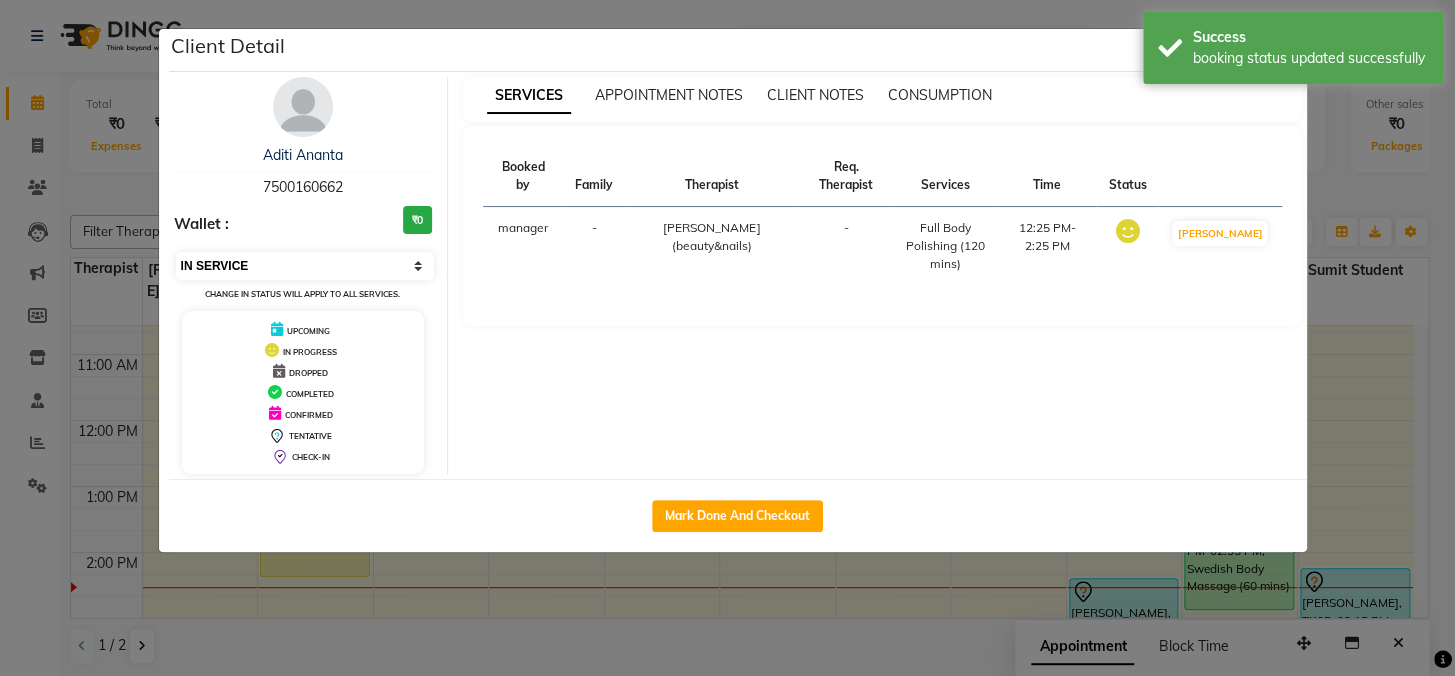 click on "Select IN SERVICE CONFIRMED TENTATIVE CHECK IN MARK DONE DROPPED UPCOMING" at bounding box center [305, 266] 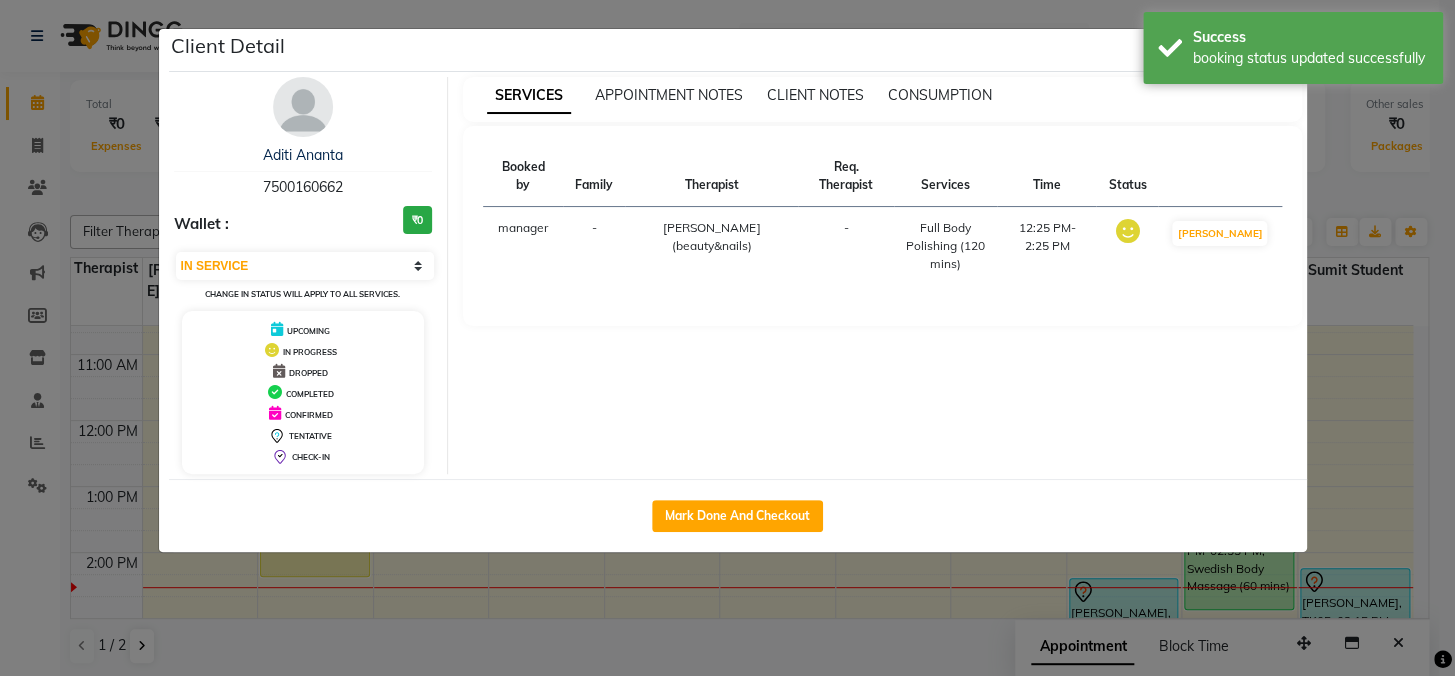 select on "5" 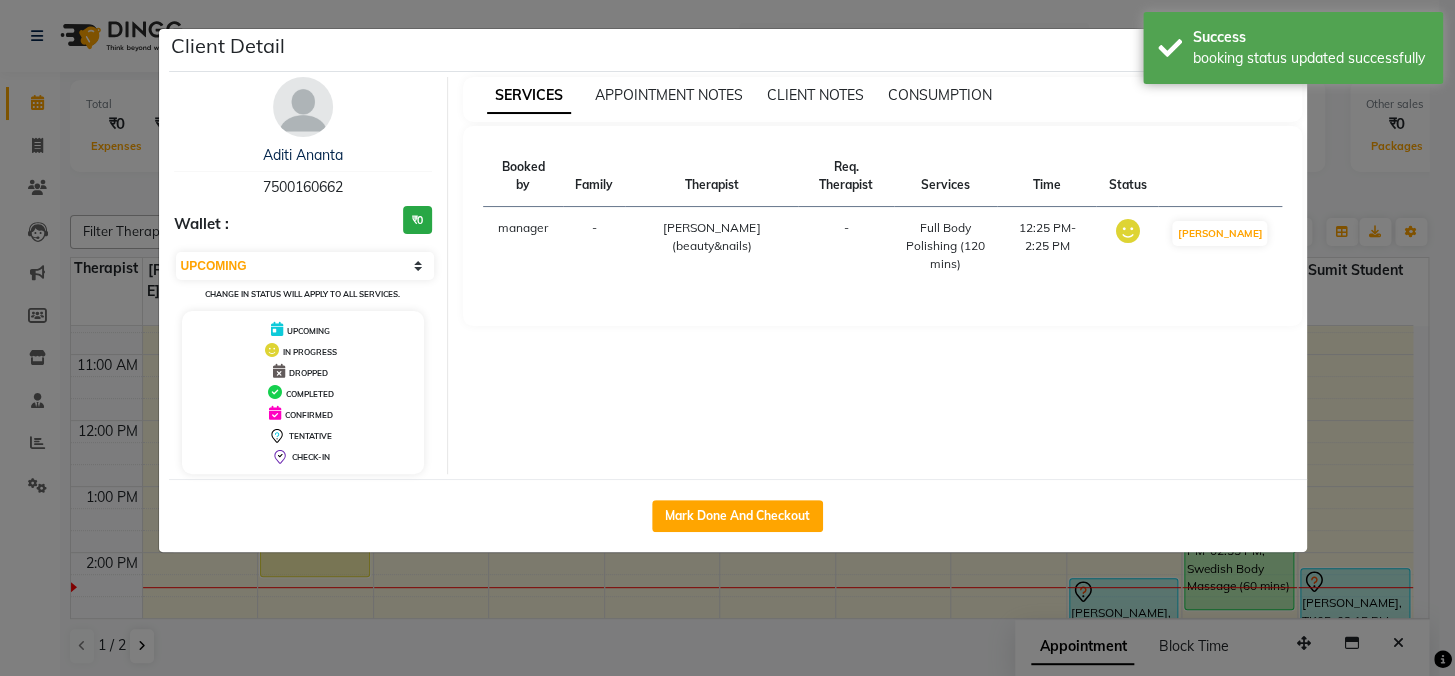 click on "Select IN SERVICE CONFIRMED TENTATIVE CHECK IN MARK DONE DROPPED UPCOMING" at bounding box center [305, 266] 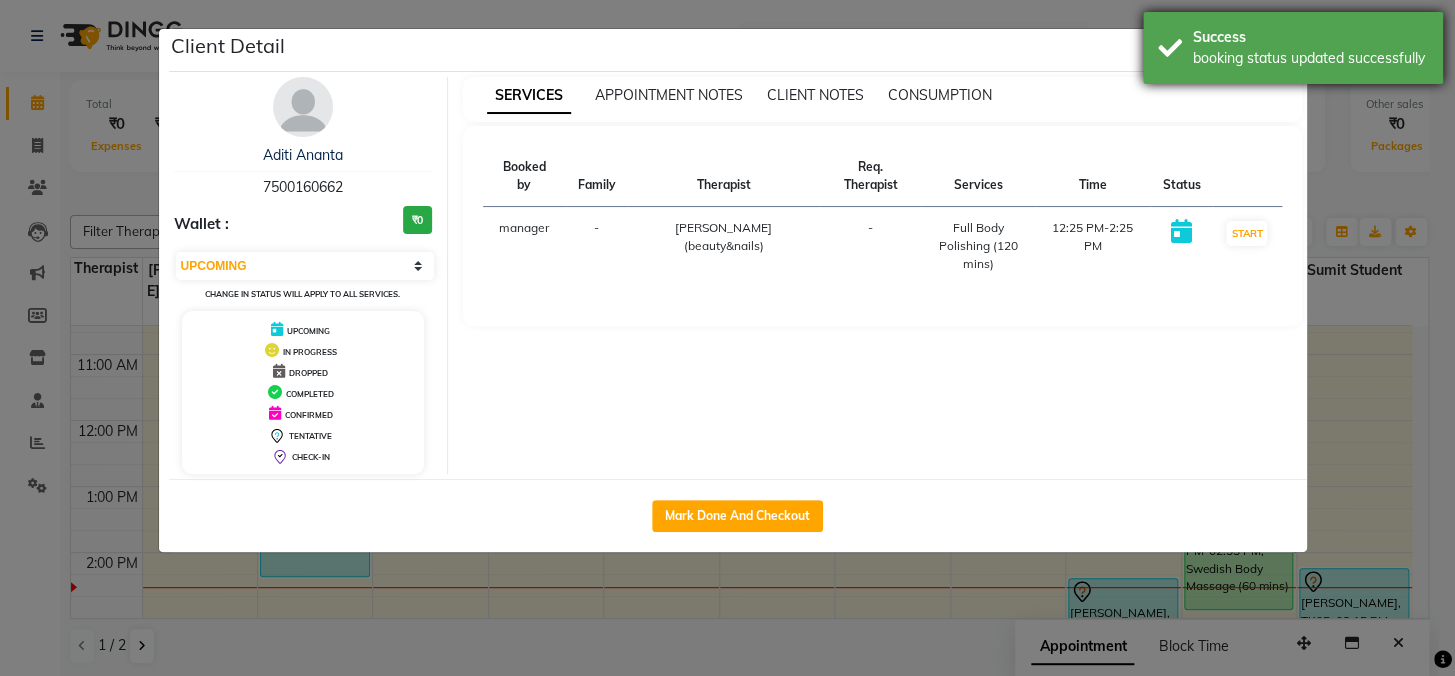 click on "Success" at bounding box center [1310, 37] 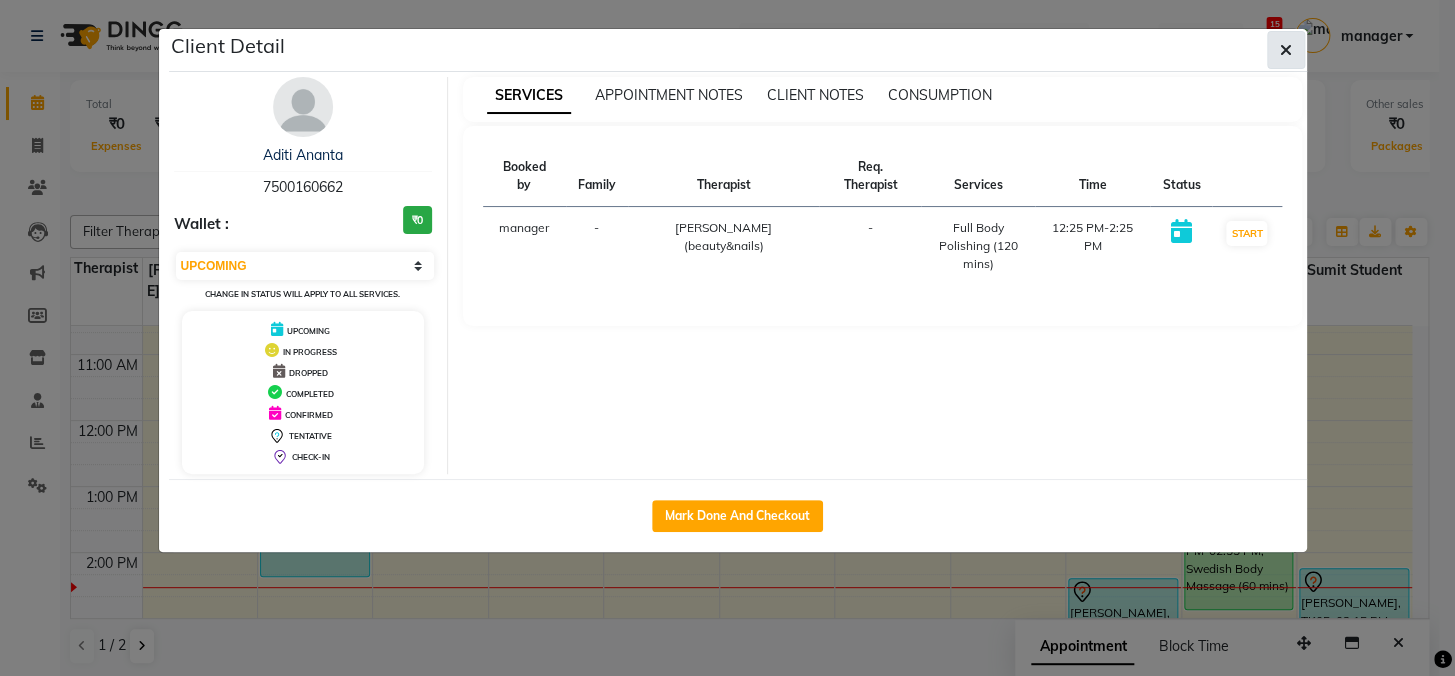 click 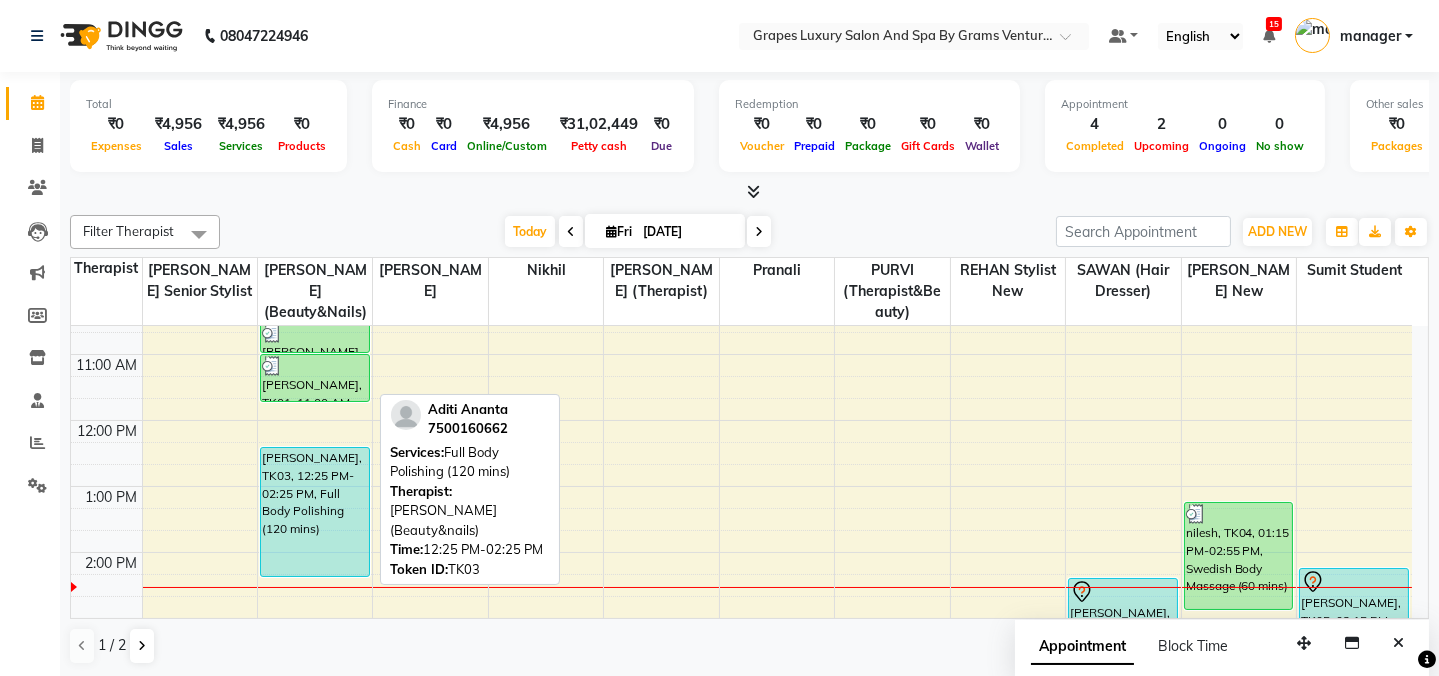 click on "Aditi Ananta, TK03, 12:25 PM-02:25 PM, Full Body Polishing (120 mins)" at bounding box center [315, 512] 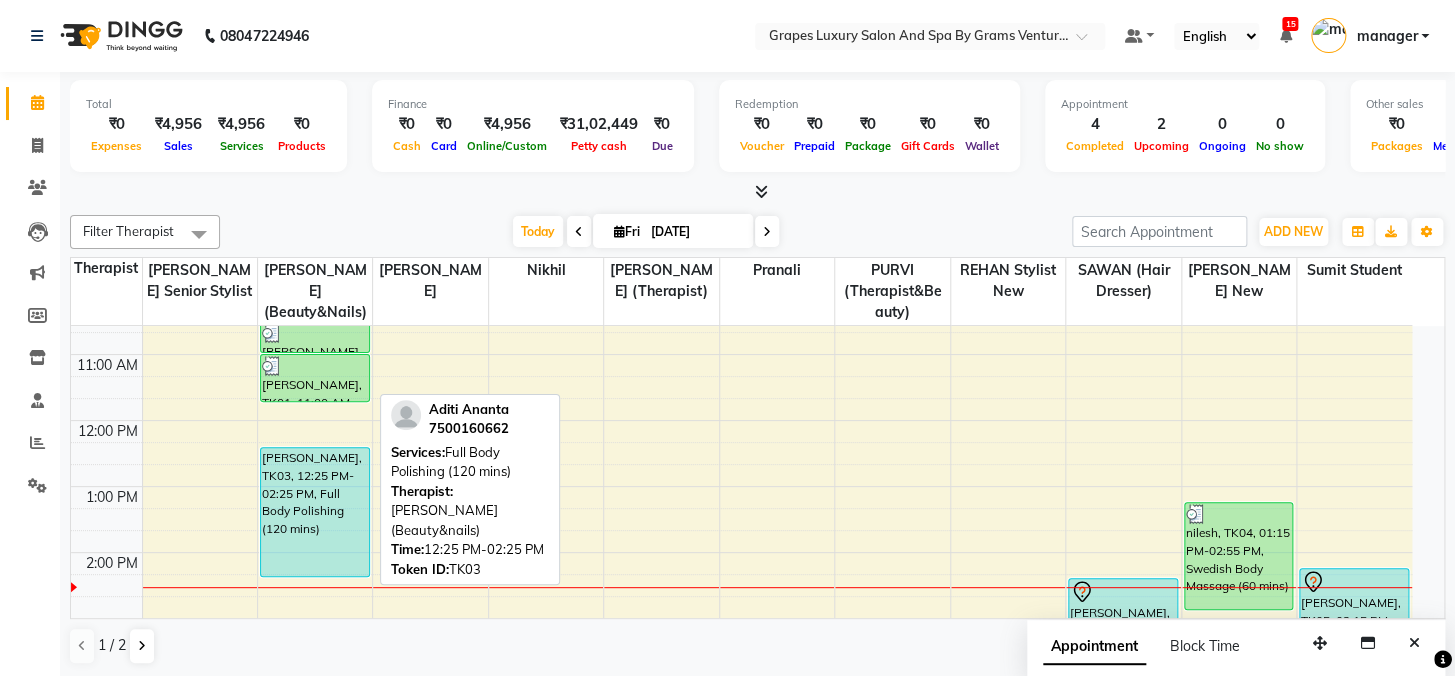 select on "5" 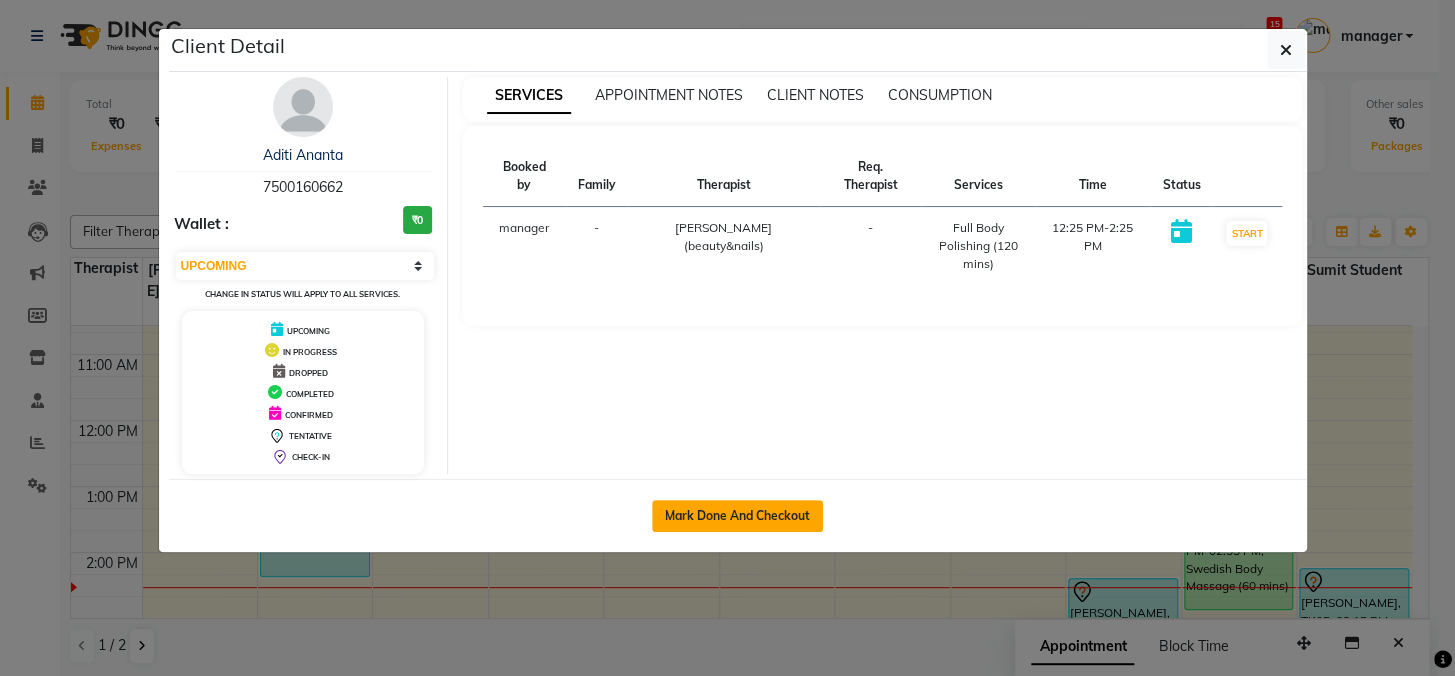 click on "Mark Done And Checkout" 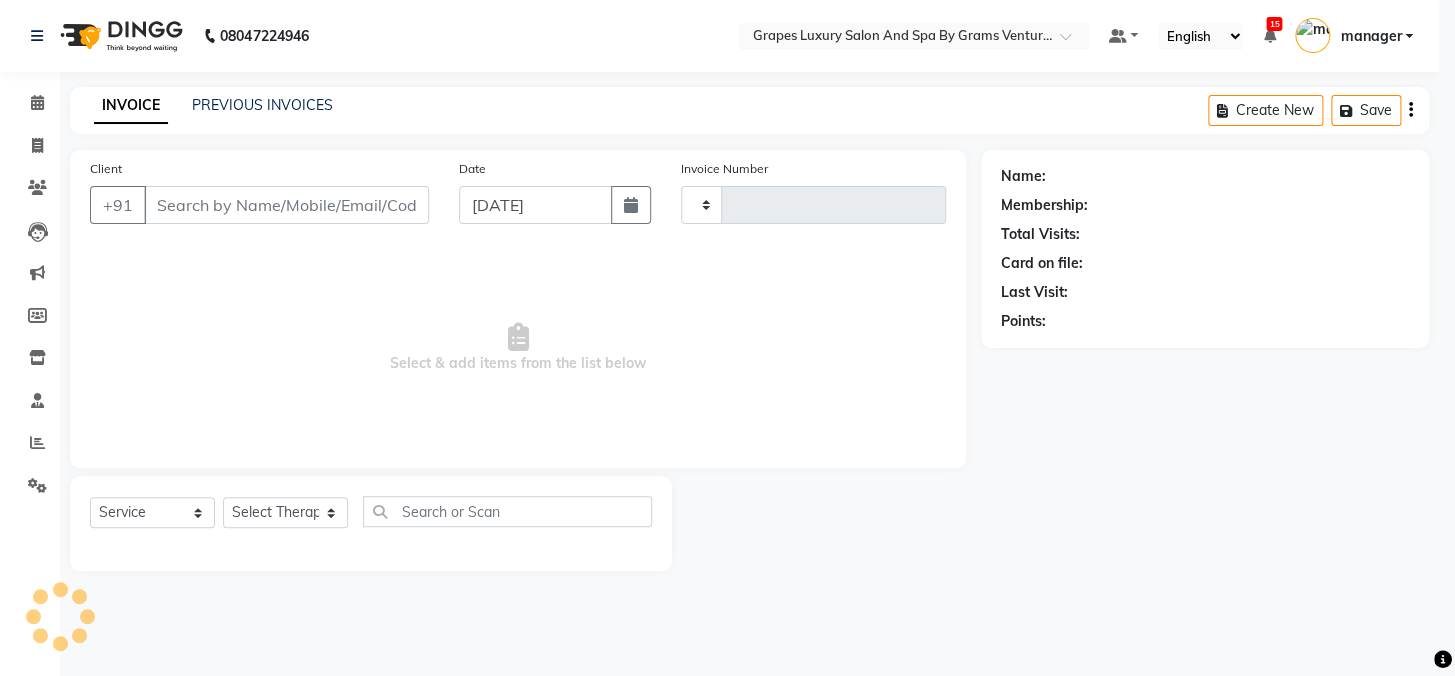 type on "1624" 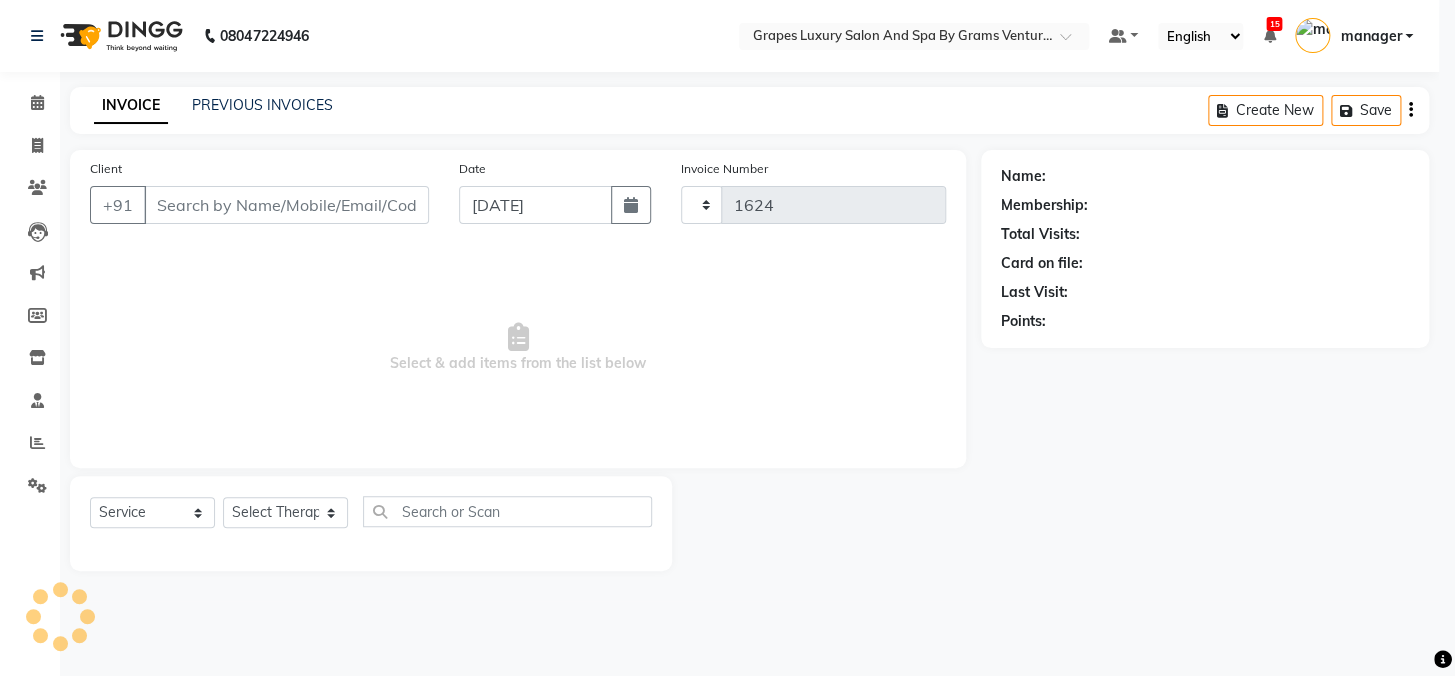 select on "3585" 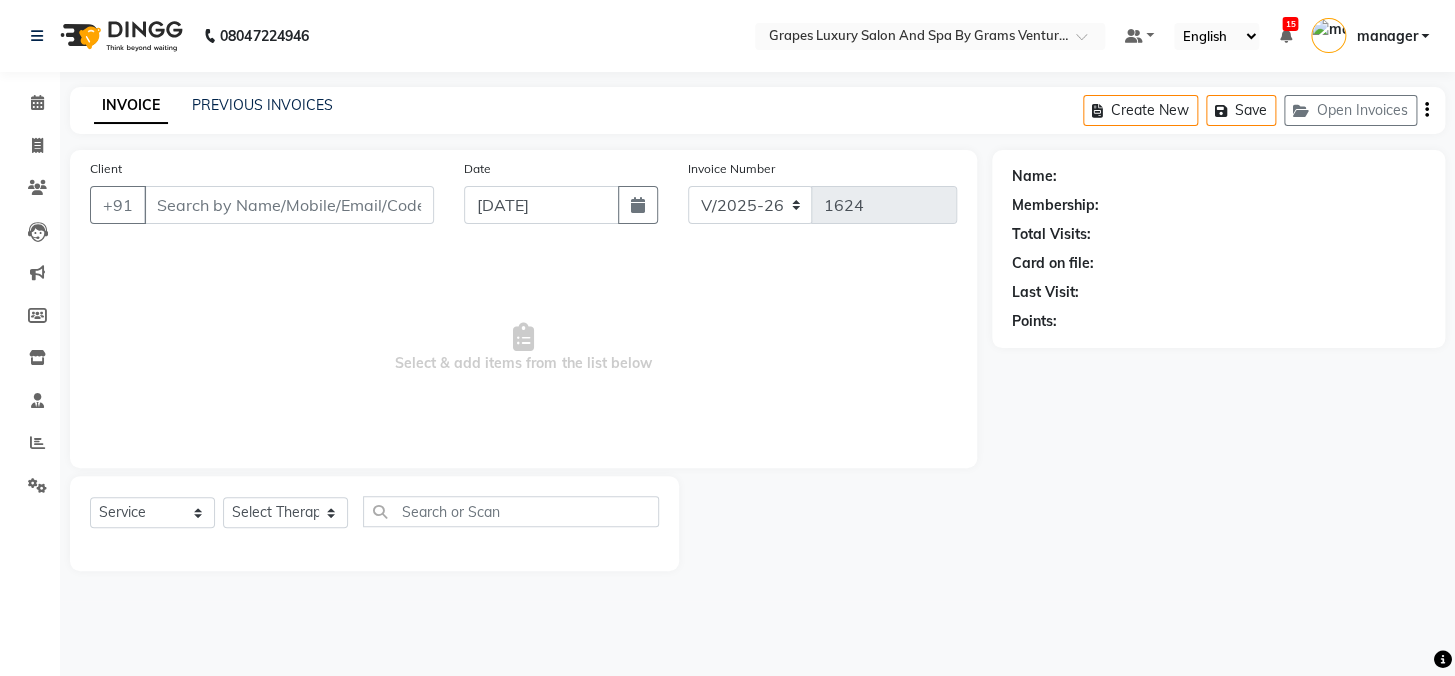 type on "7500160662" 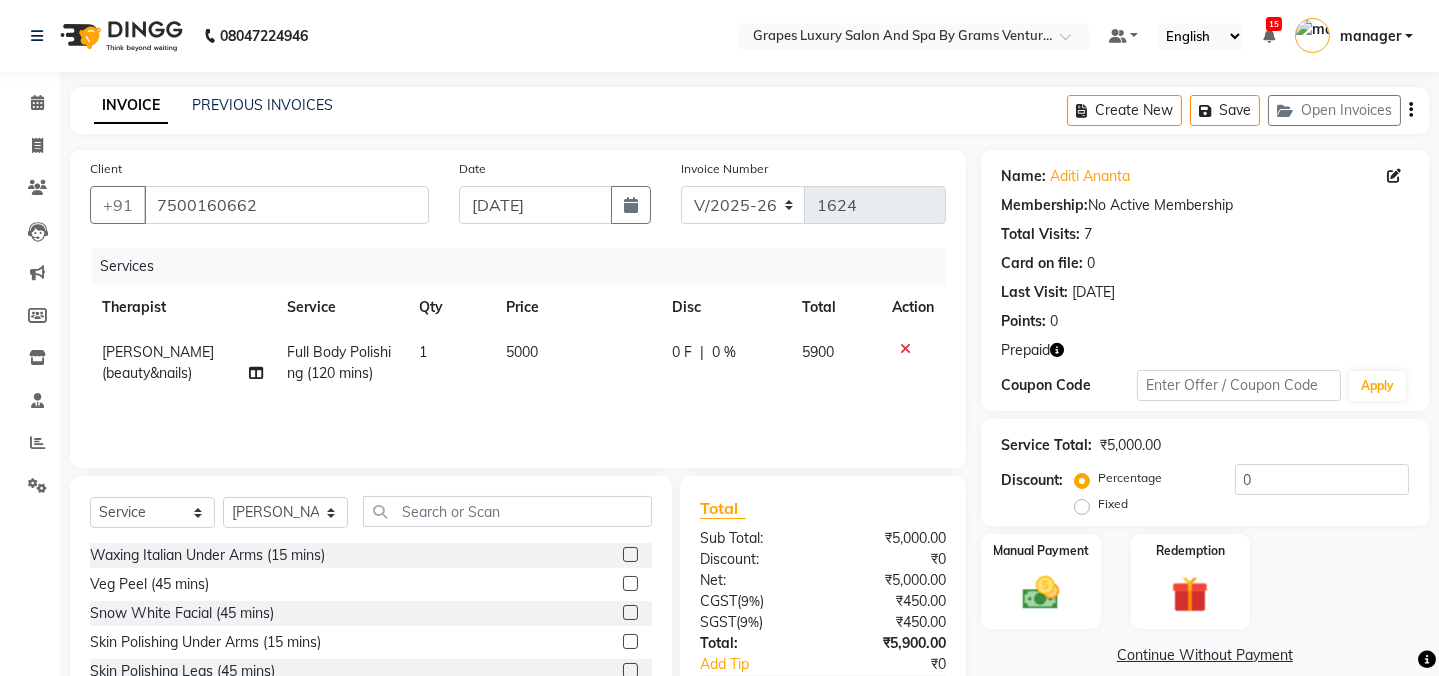 click on "Full Body Polishing (120 mins)" 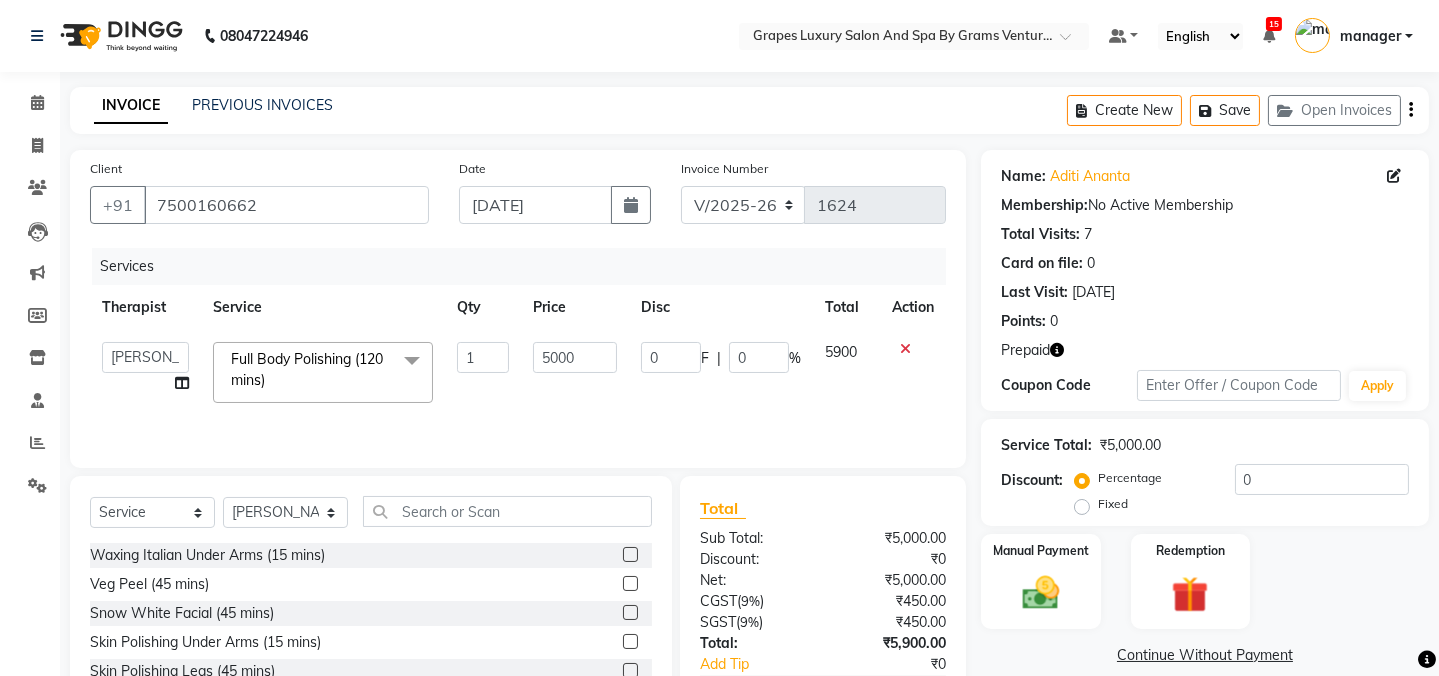 click on "Full Body Polishing (120 mins)" 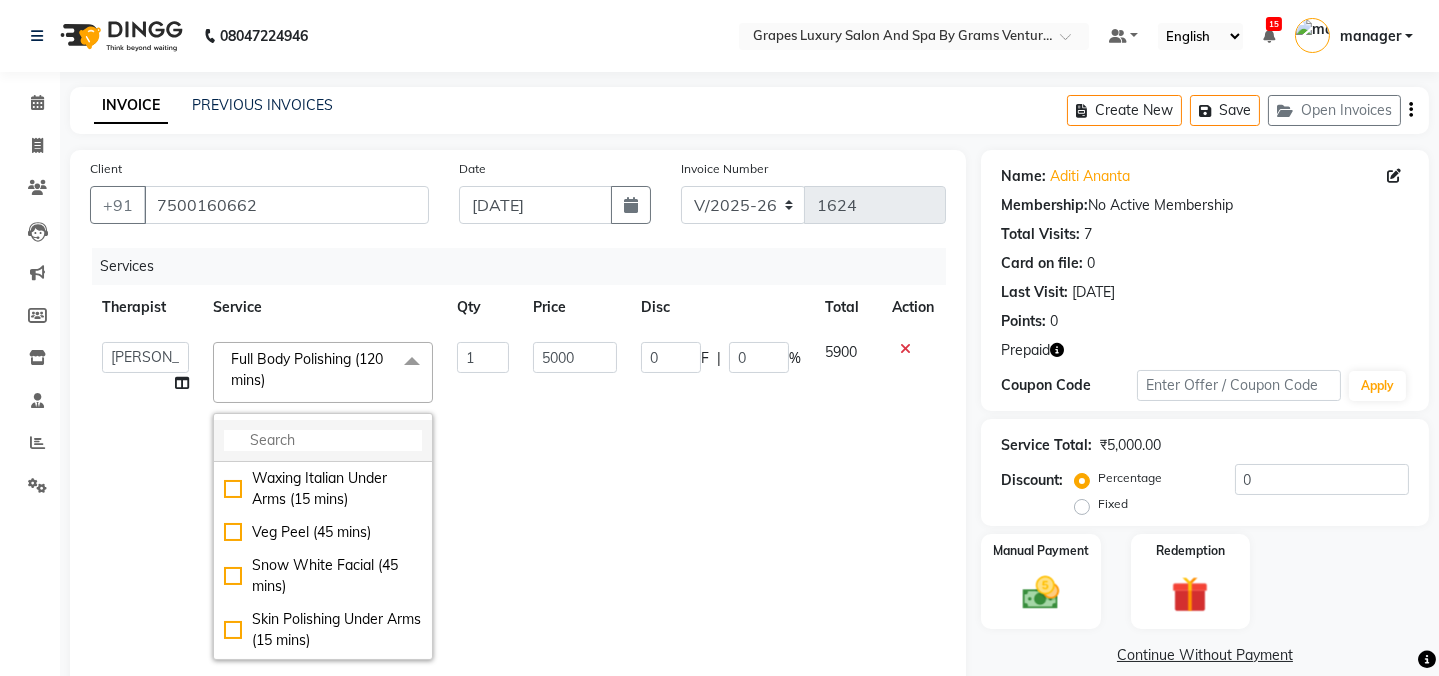click 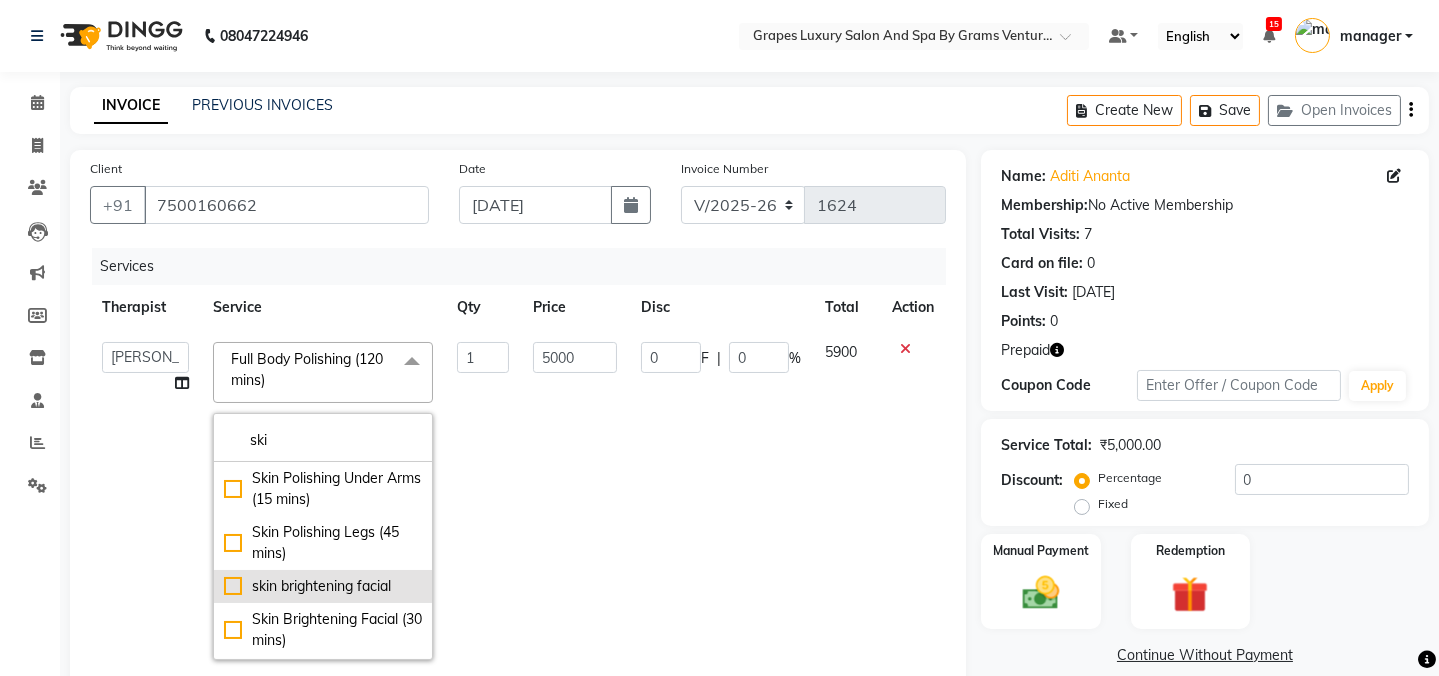 type on "ski" 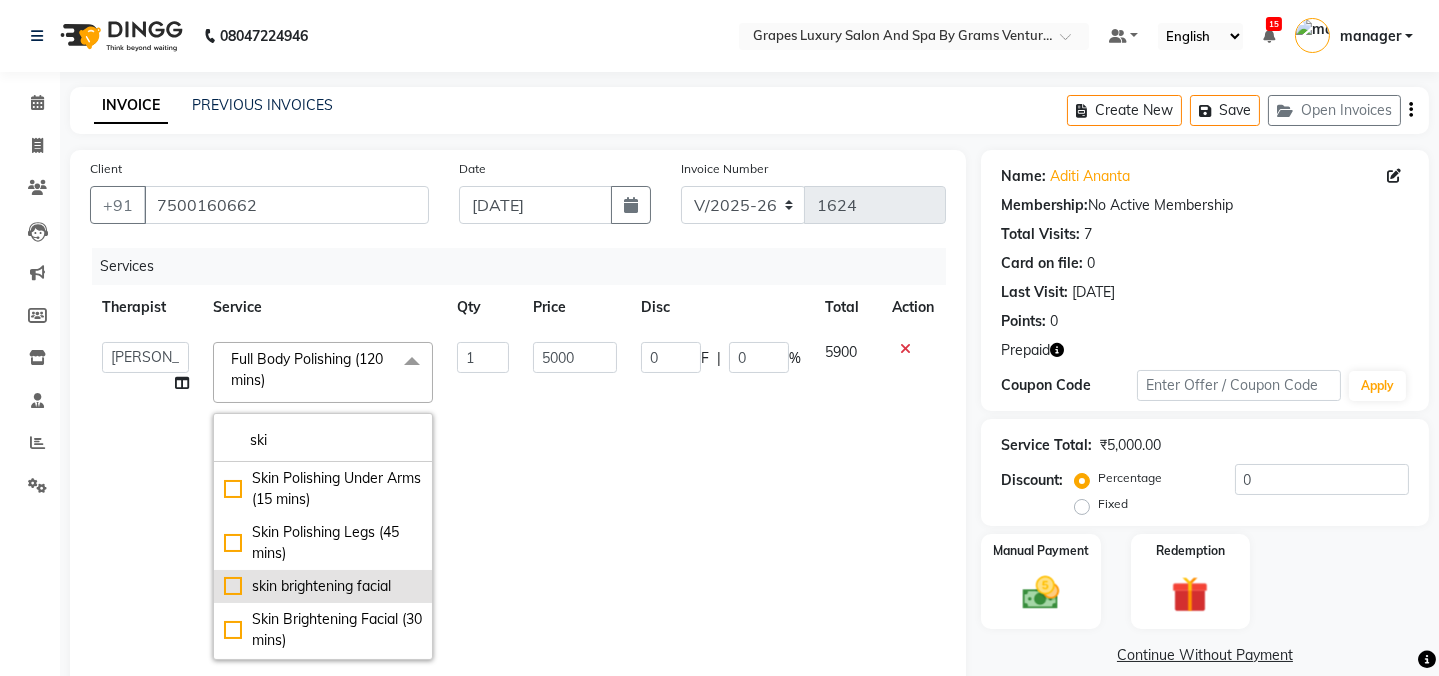 click on "skin brightening facial" 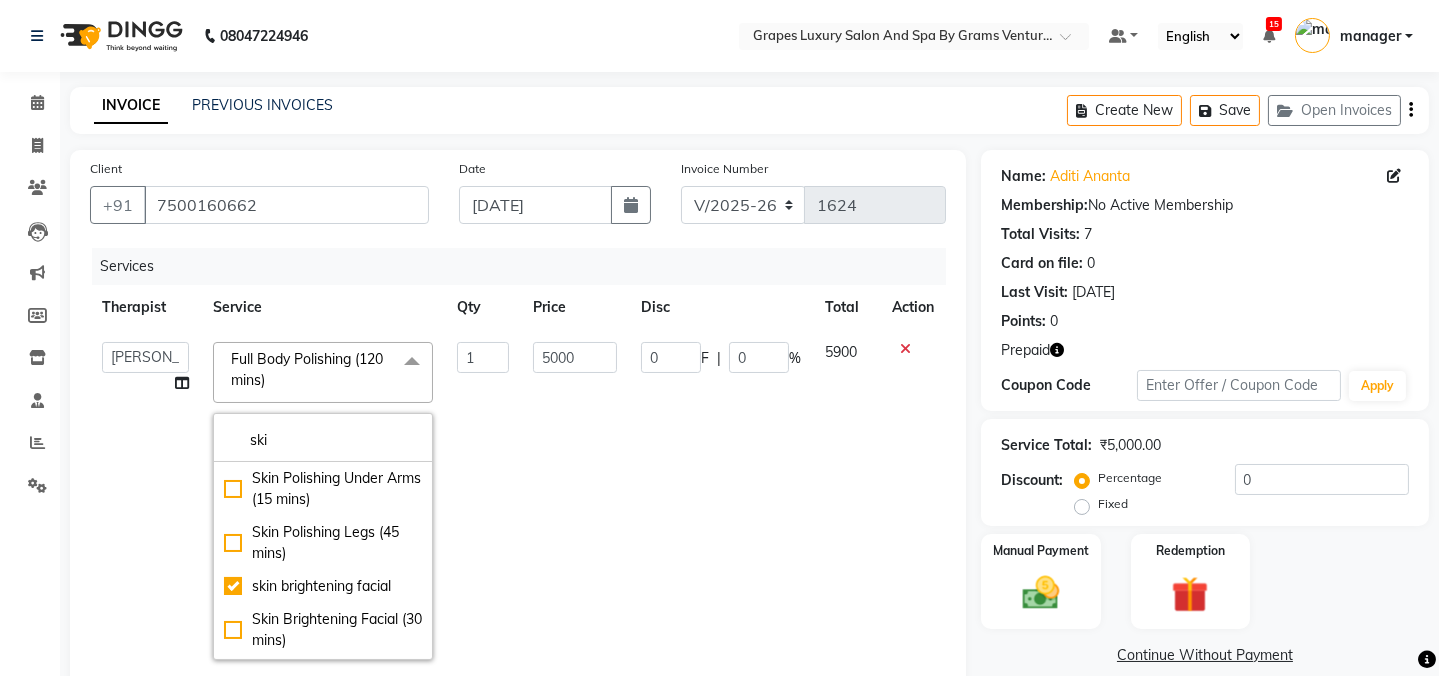 checkbox on "true" 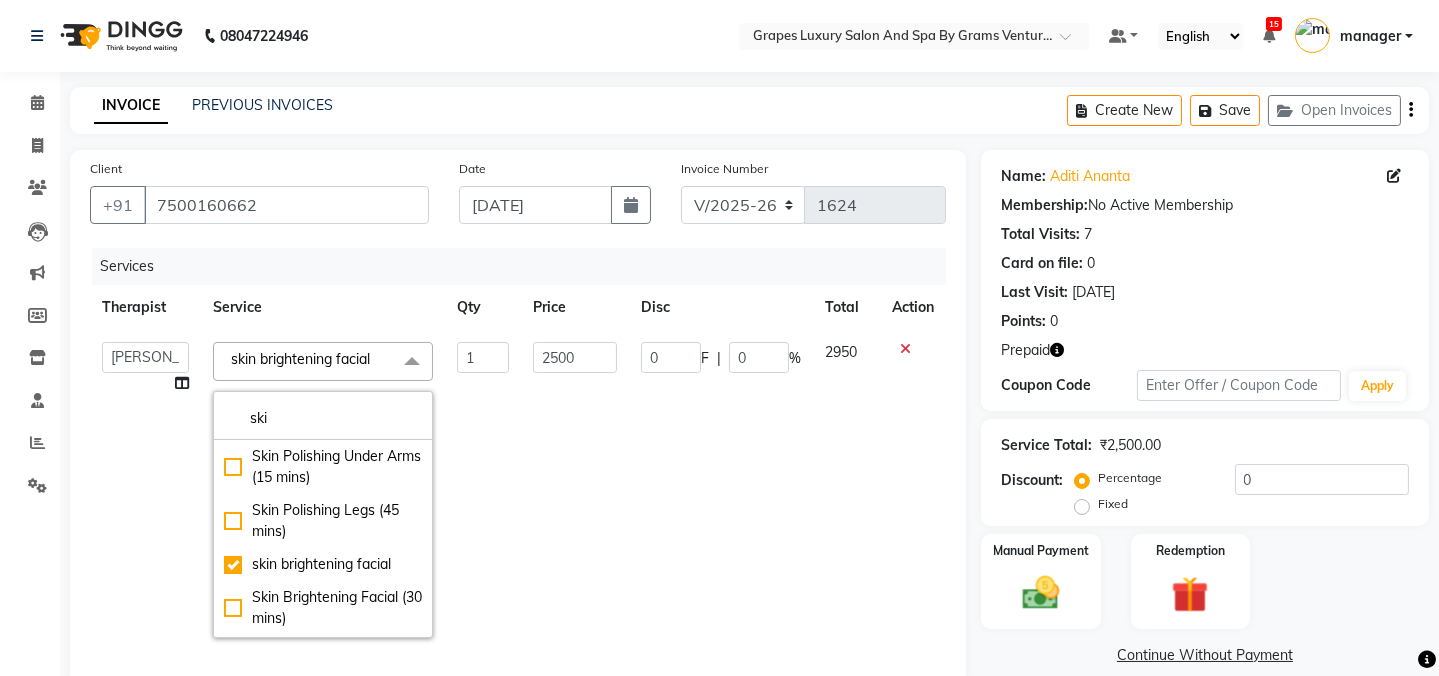 click on "2500" 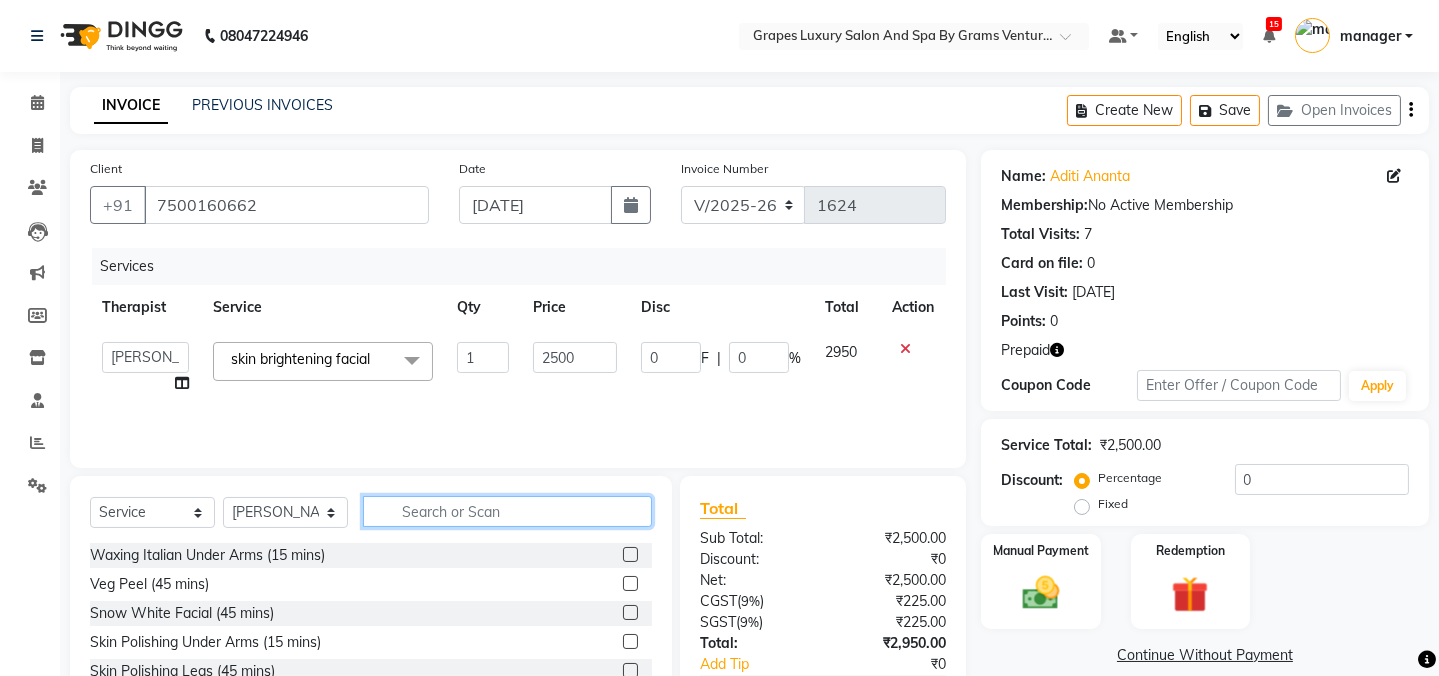 click 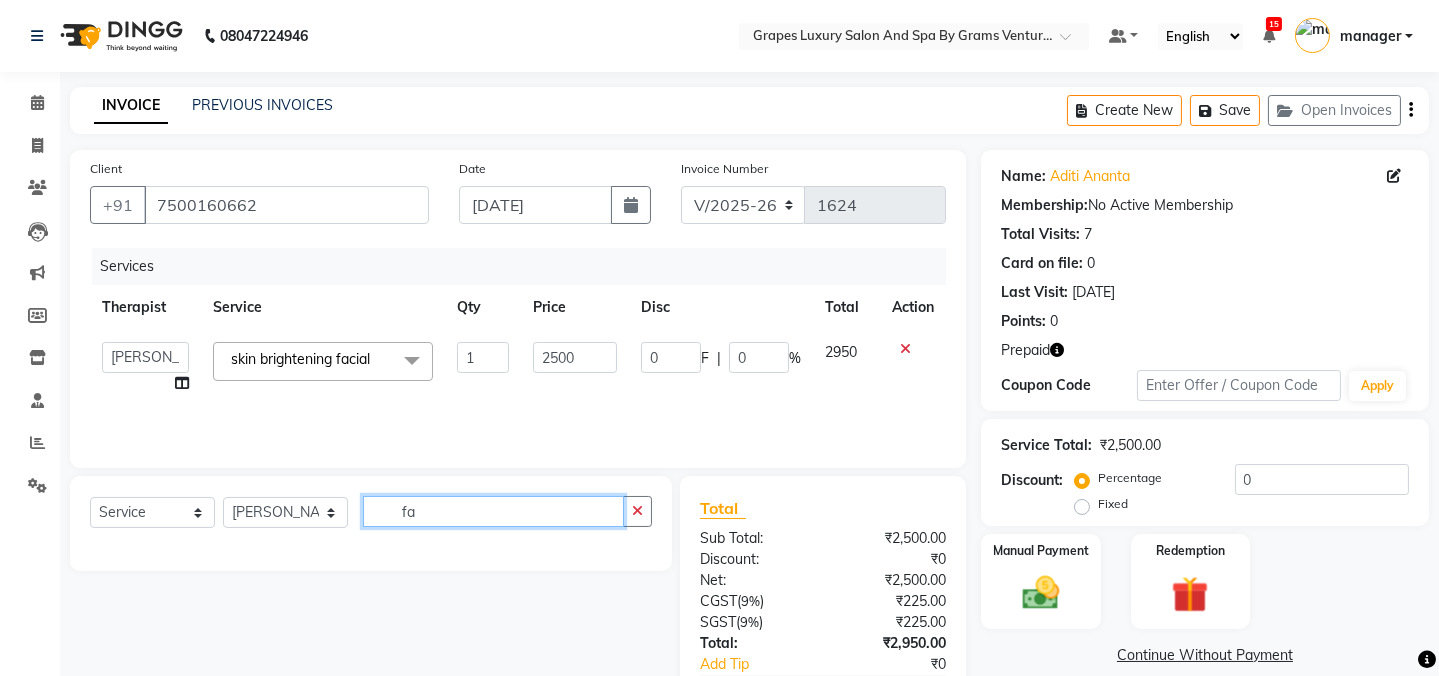 type on "f" 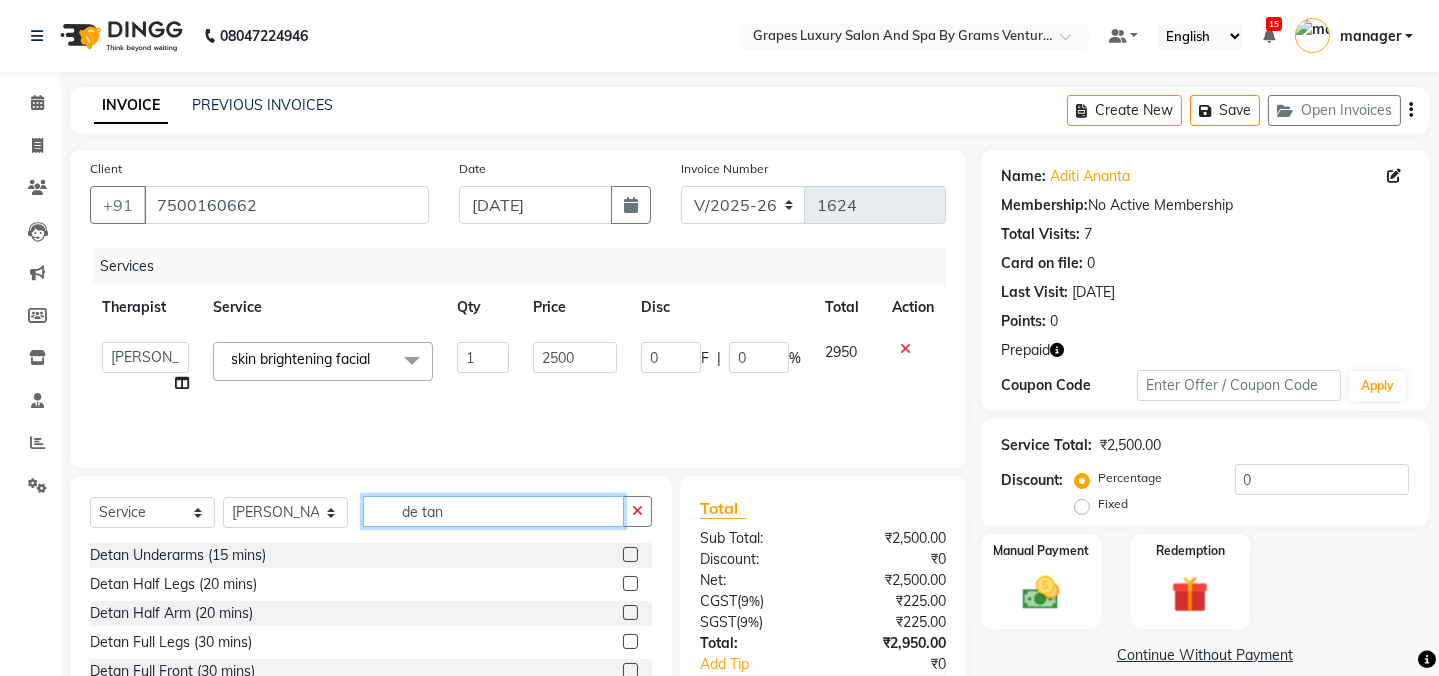 scroll, scrollTop: 125, scrollLeft: 0, axis: vertical 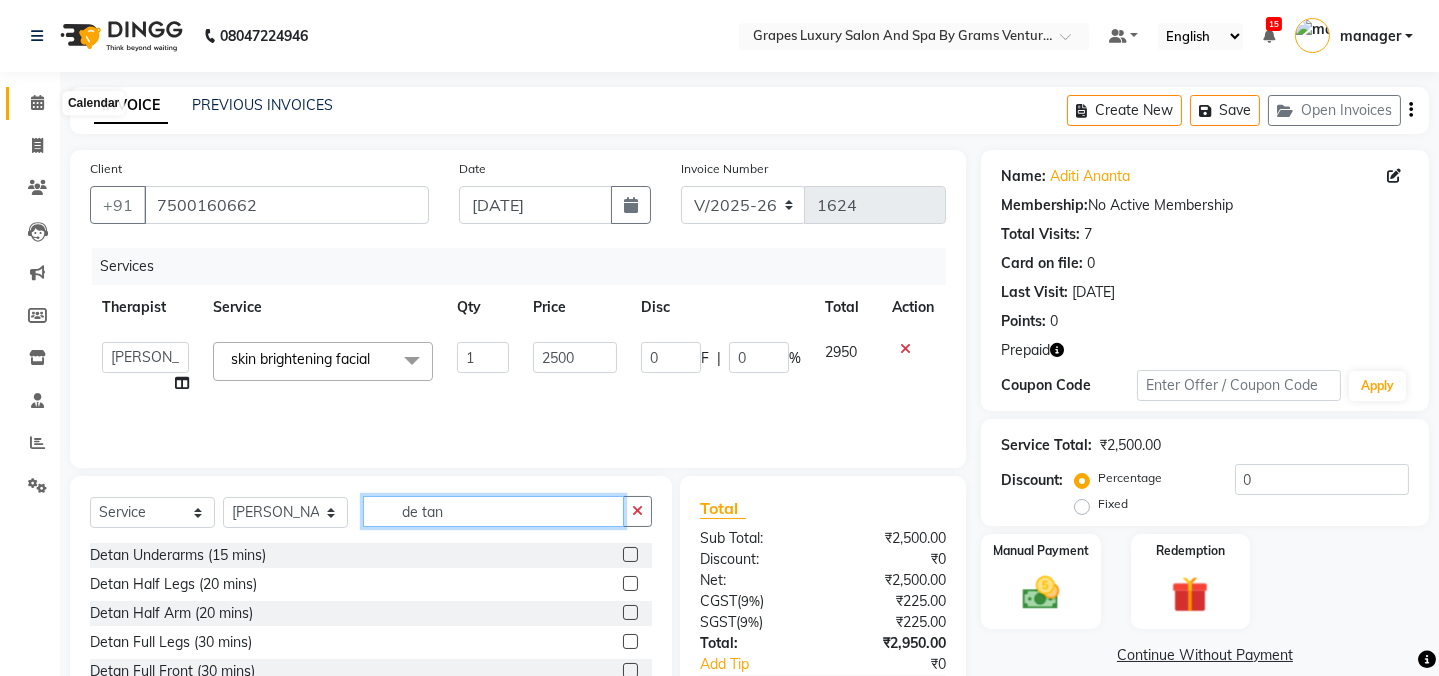 type on "de tan" 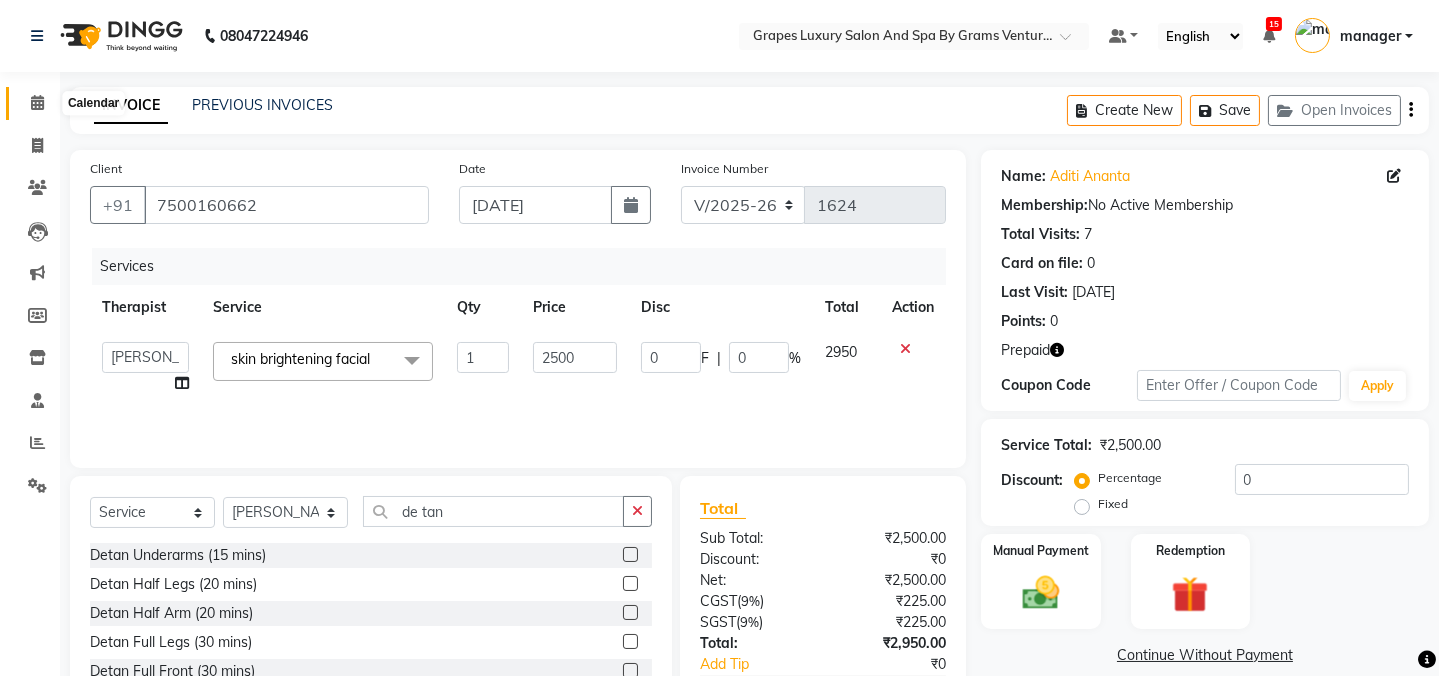 click 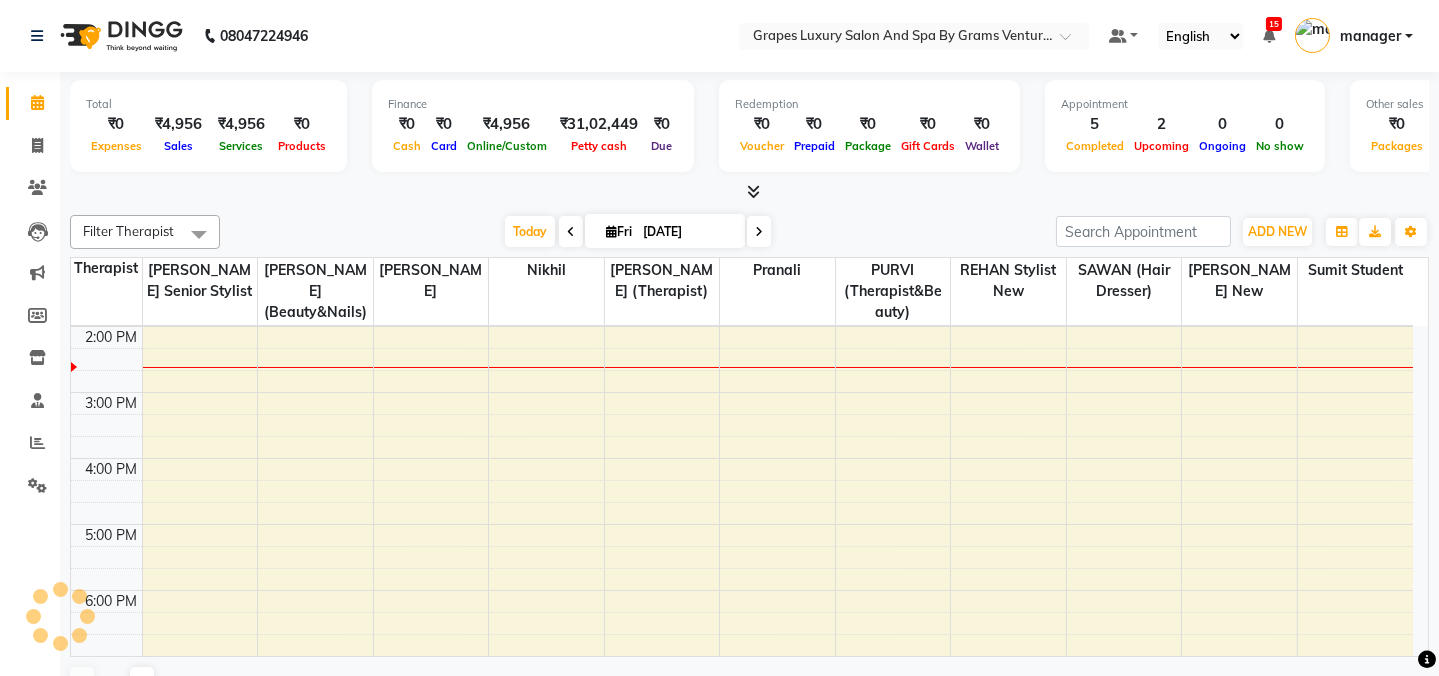 scroll, scrollTop: 0, scrollLeft: 0, axis: both 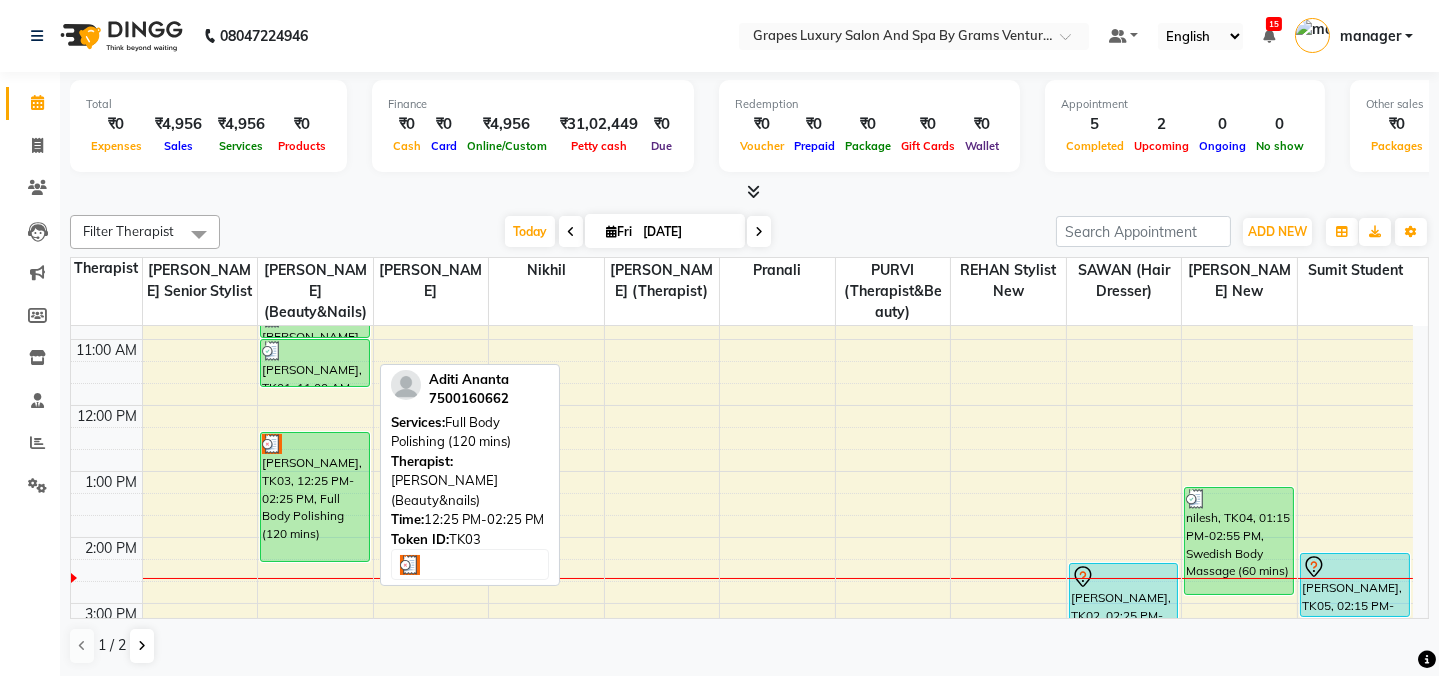 click on "Aditi Ananta, TK03, 12:25 PM-02:25 PM, Full Body Polishing (120 mins)" at bounding box center (315, 497) 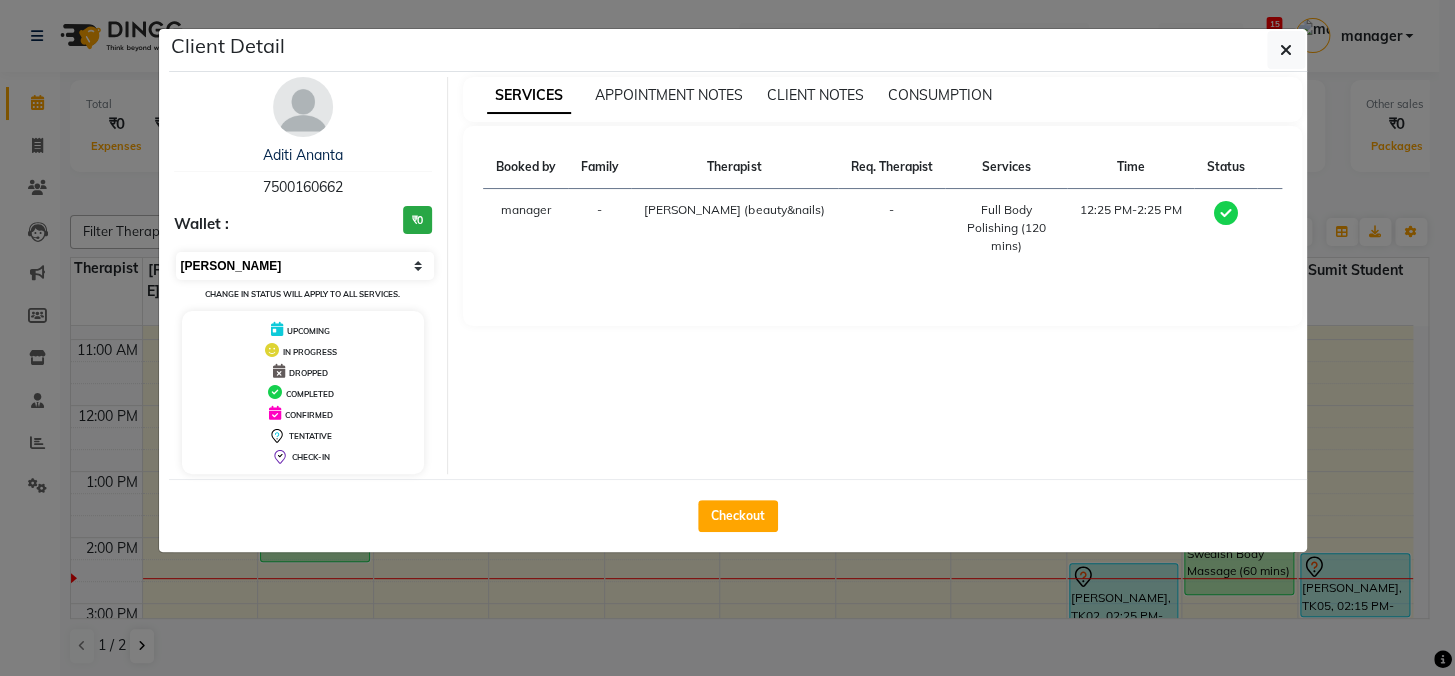 click on "Select MARK DONE UPCOMING" at bounding box center (305, 266) 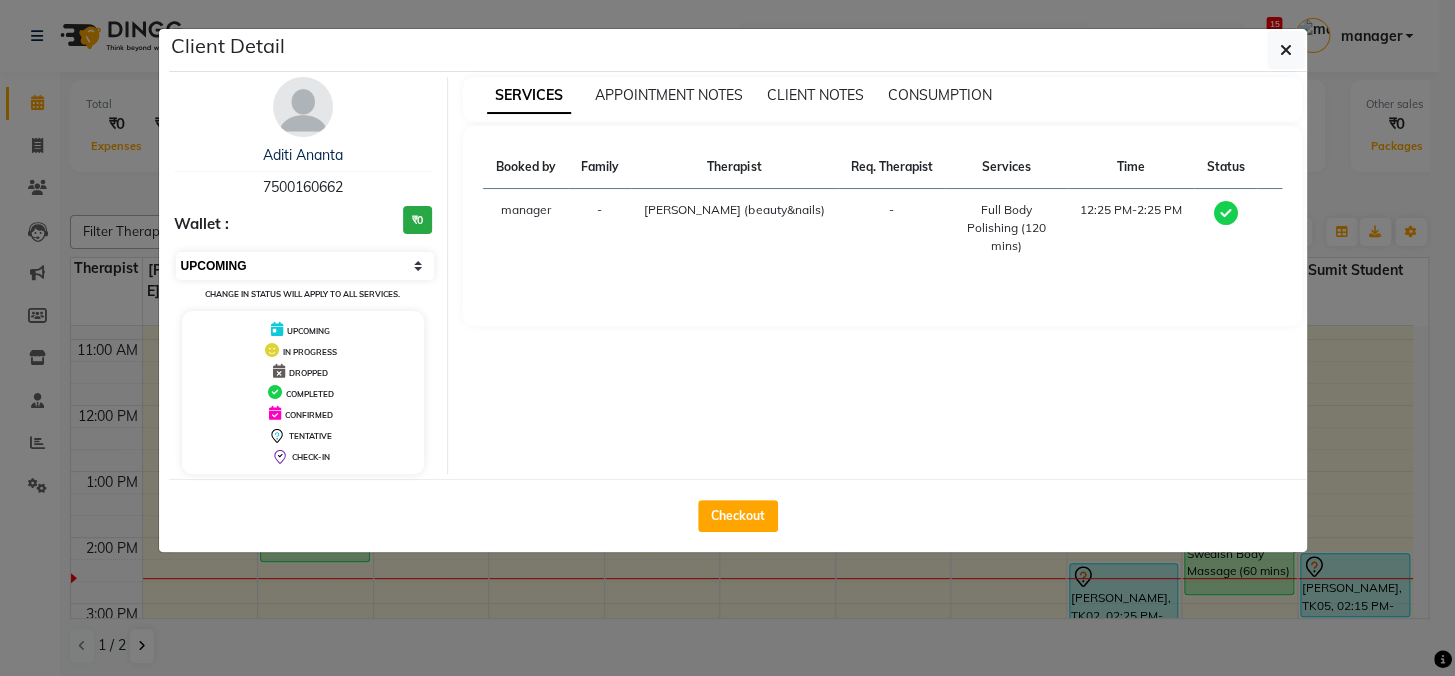 click on "Select MARK DONE UPCOMING" at bounding box center [305, 266] 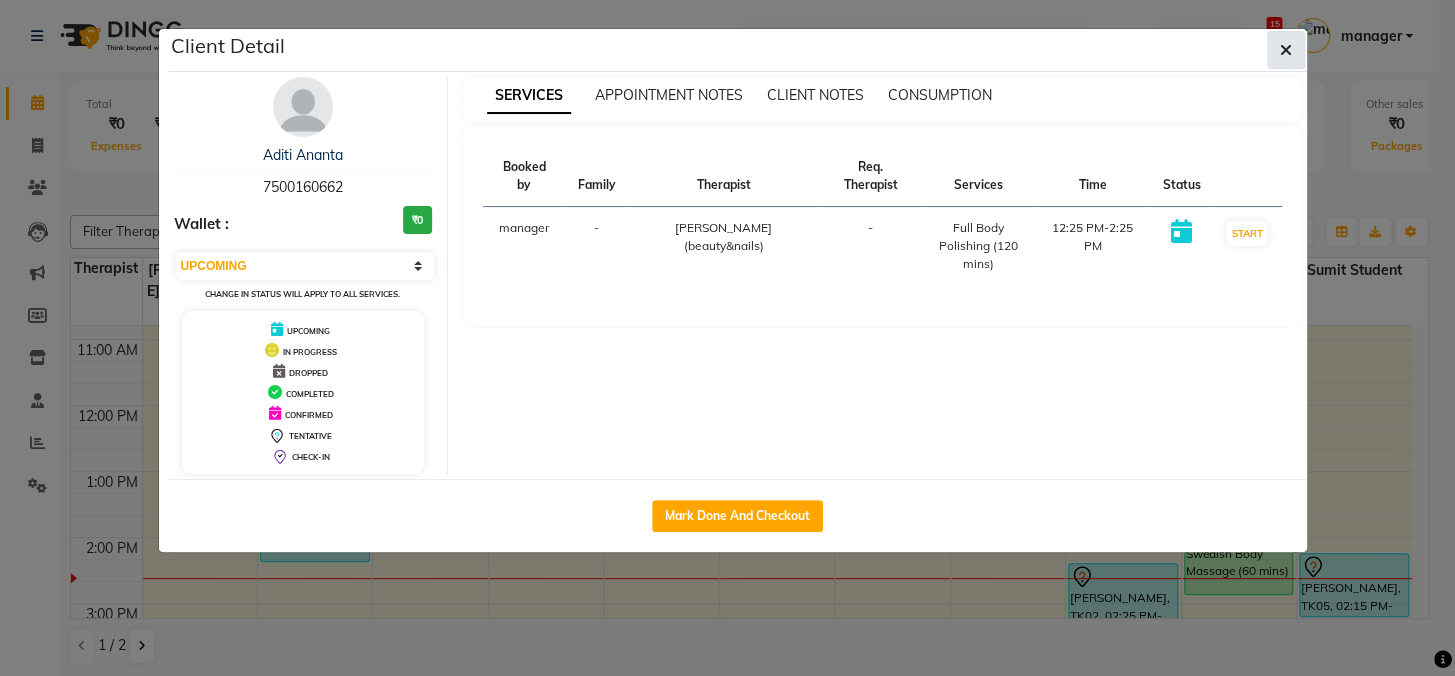 click 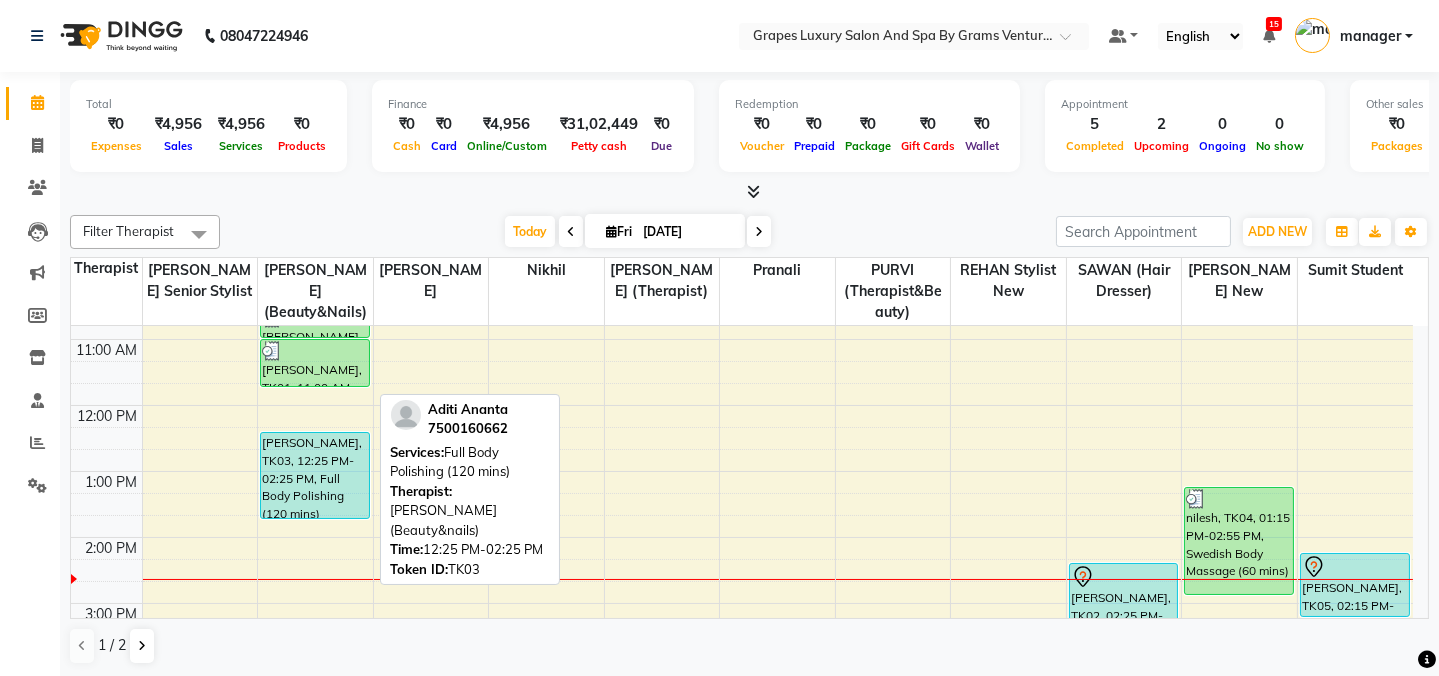 drag, startPoint x: 363, startPoint y: 560, endPoint x: 343, endPoint y: 532, distance: 34.4093 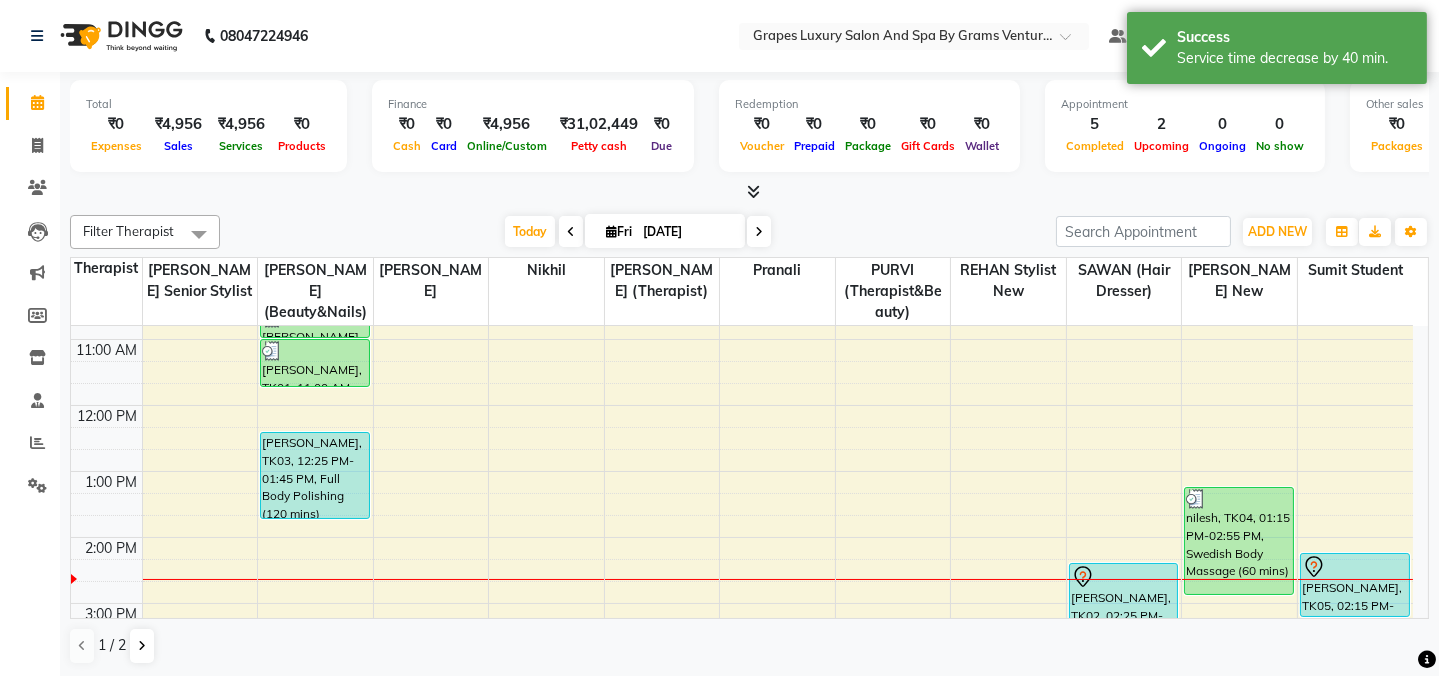 click on "[DATE]  [DATE]" at bounding box center [638, 232] 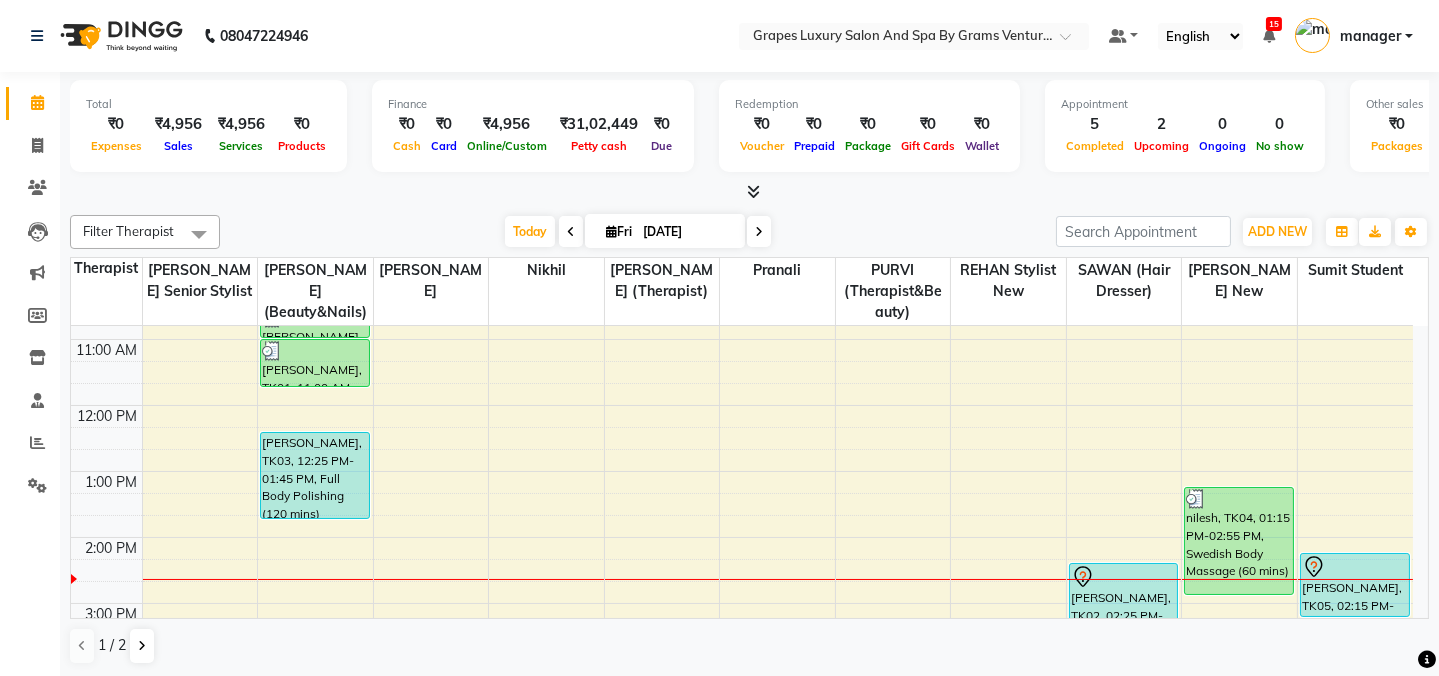 drag, startPoint x: 260, startPoint y: 522, endPoint x: 254, endPoint y: 180, distance: 342.0526 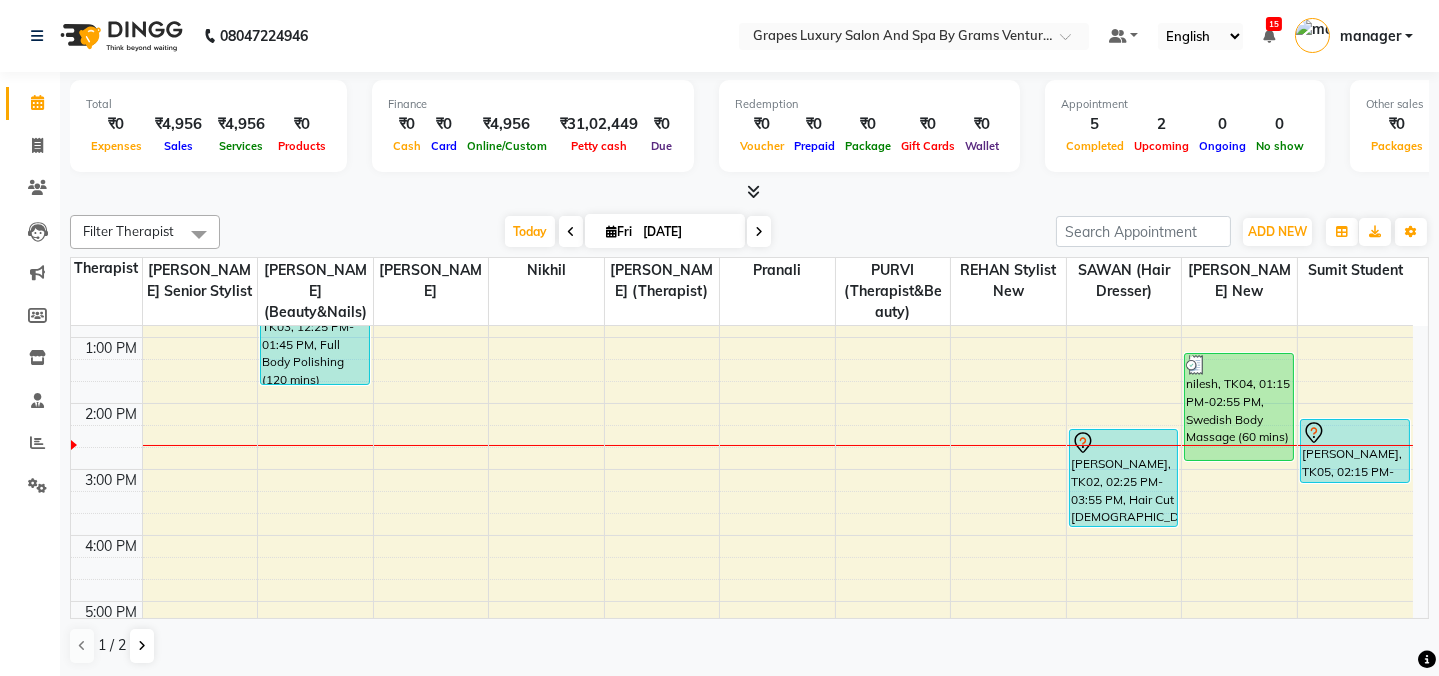 scroll, scrollTop: 359, scrollLeft: 0, axis: vertical 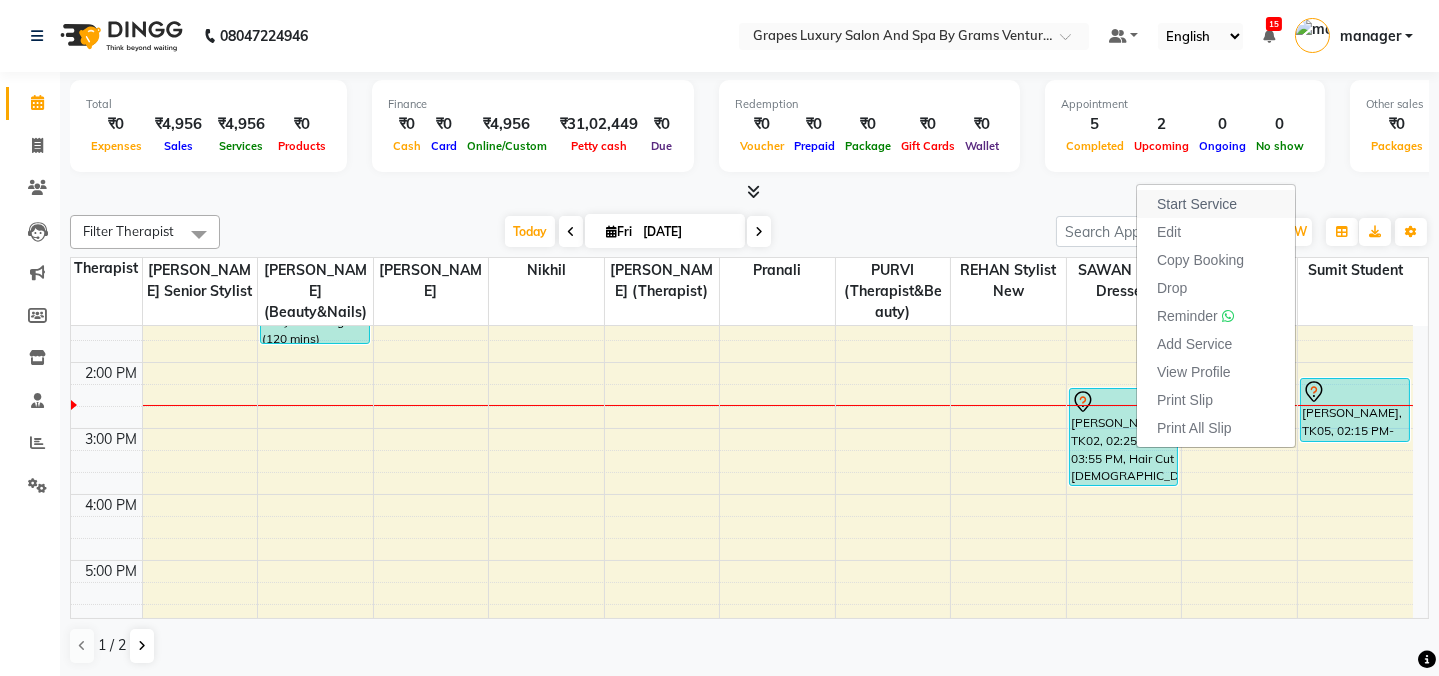 click on "Start Service" at bounding box center [1197, 204] 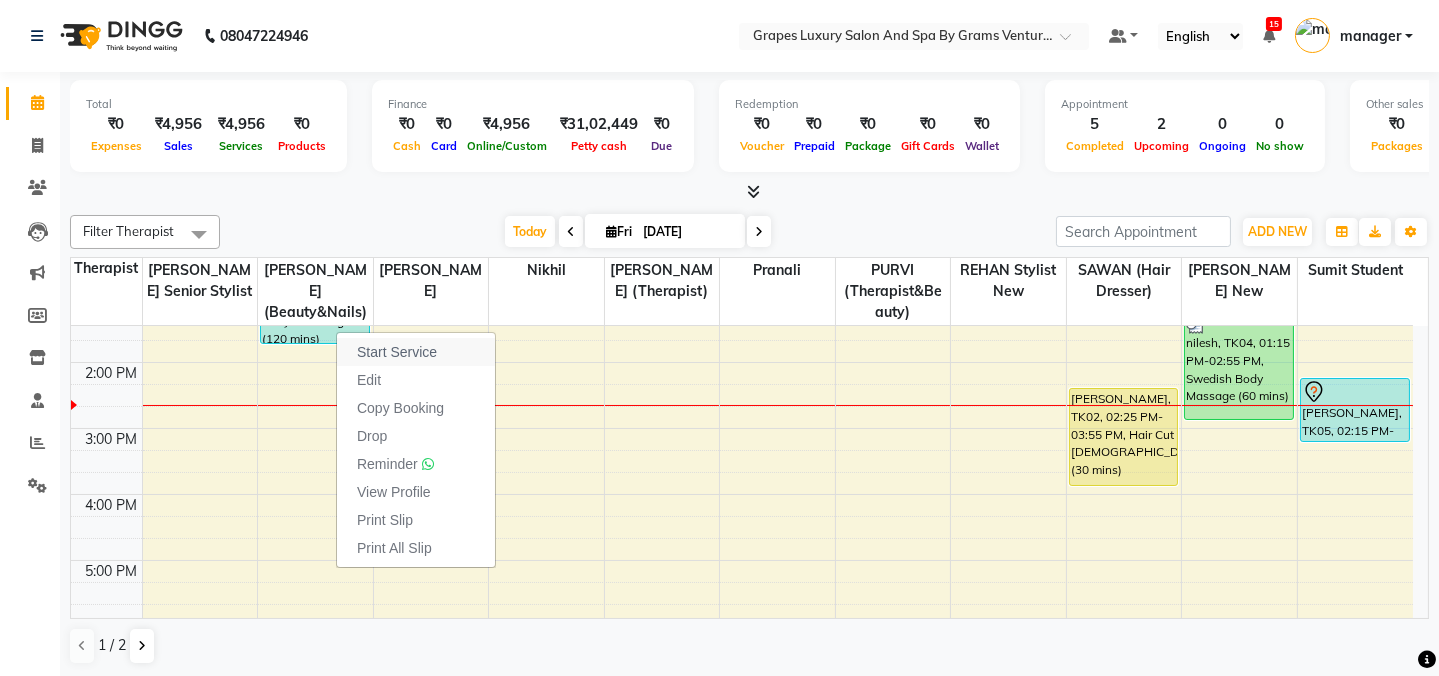 click on "Start Service" at bounding box center [397, 352] 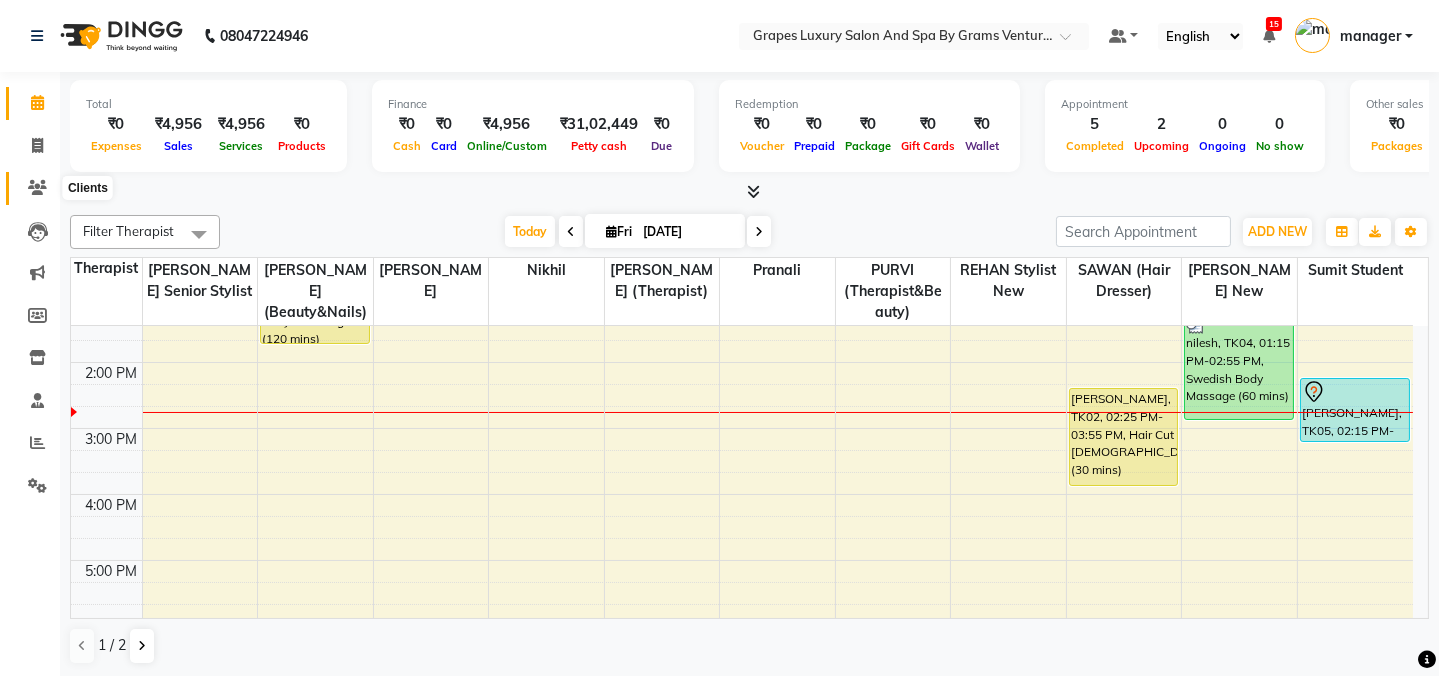 click 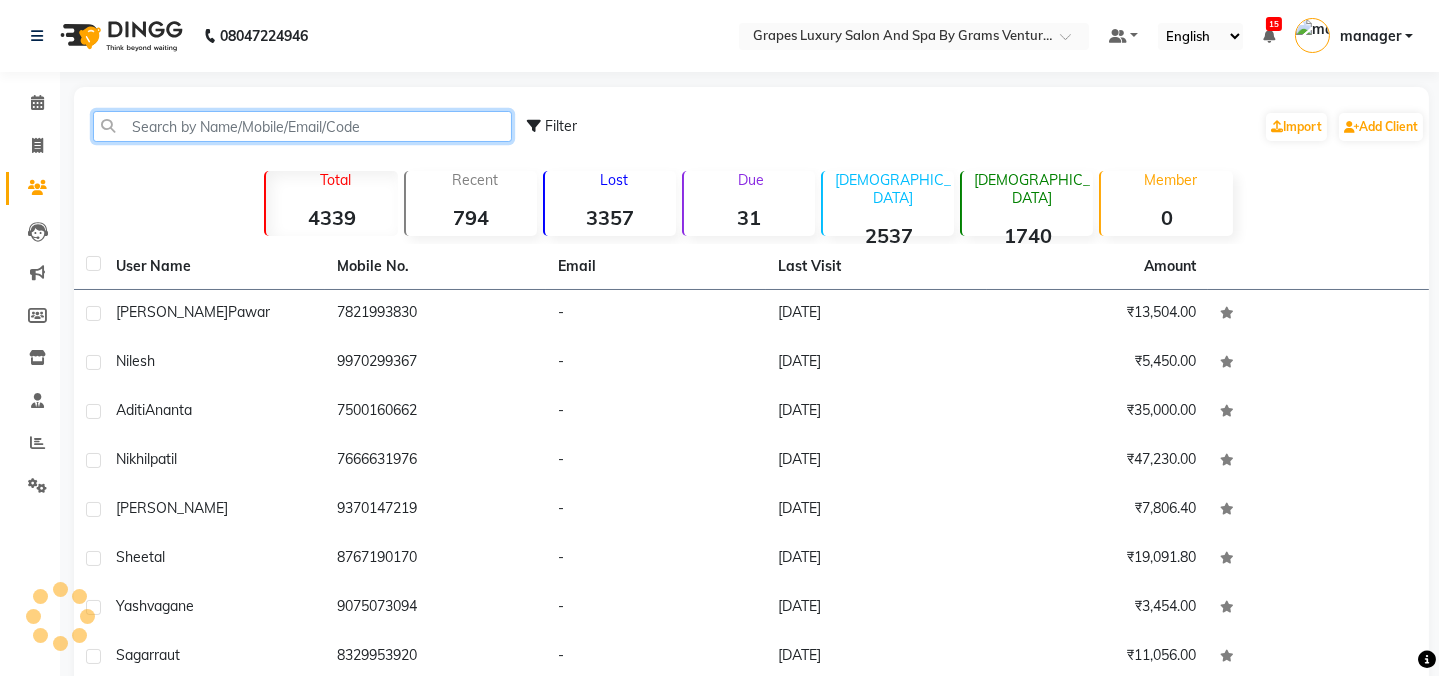 click 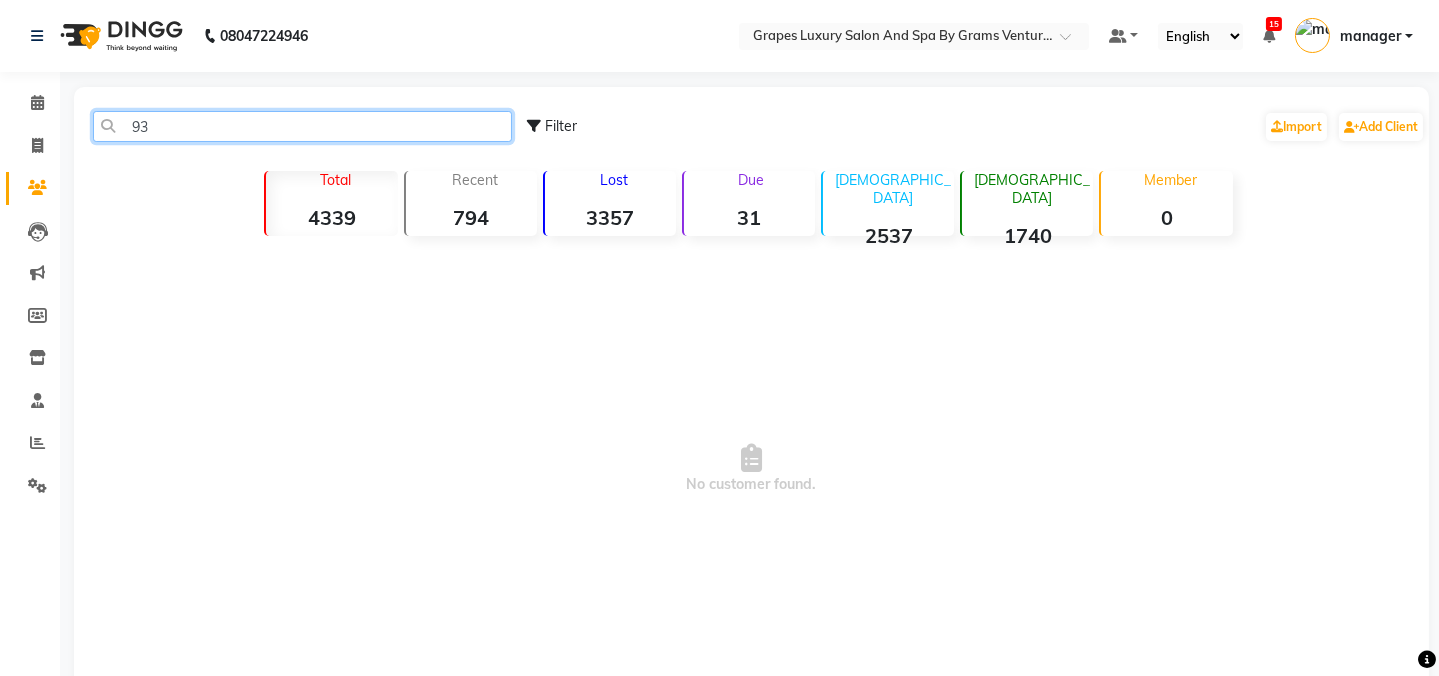 type on "9" 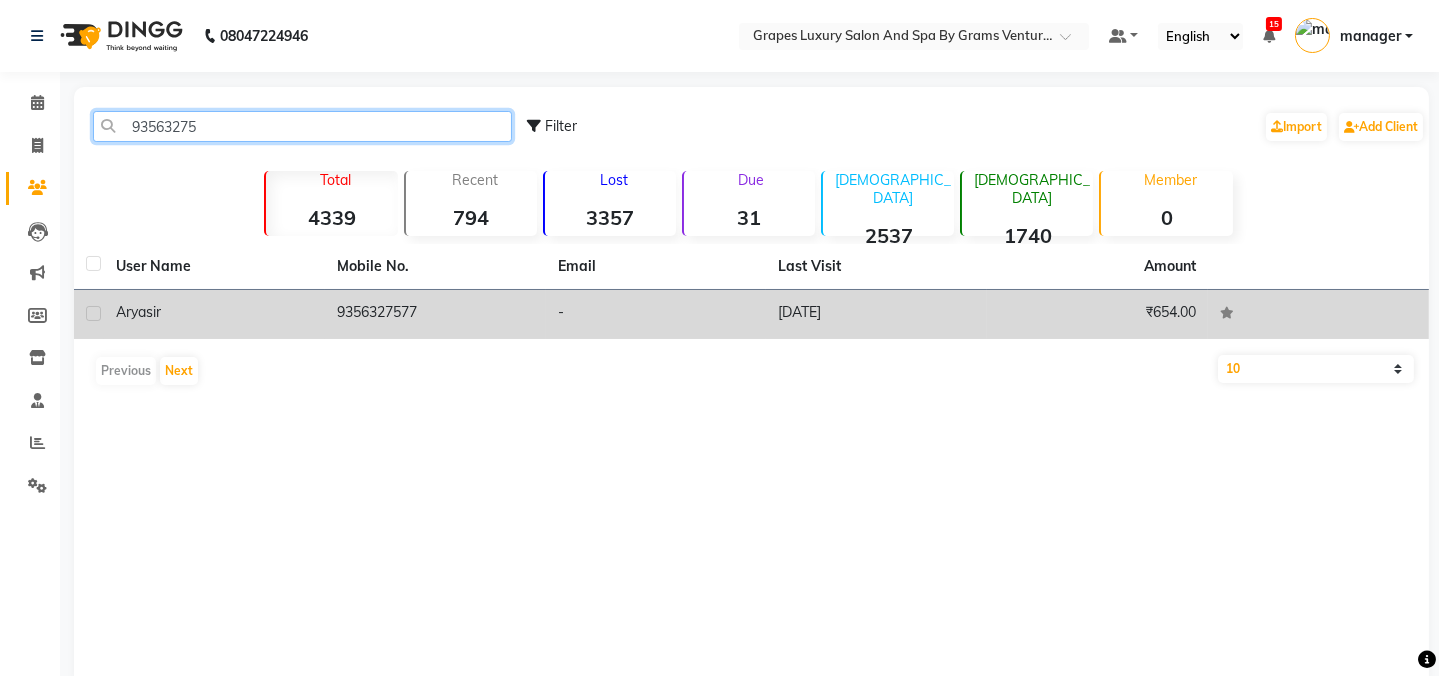 type on "93563275" 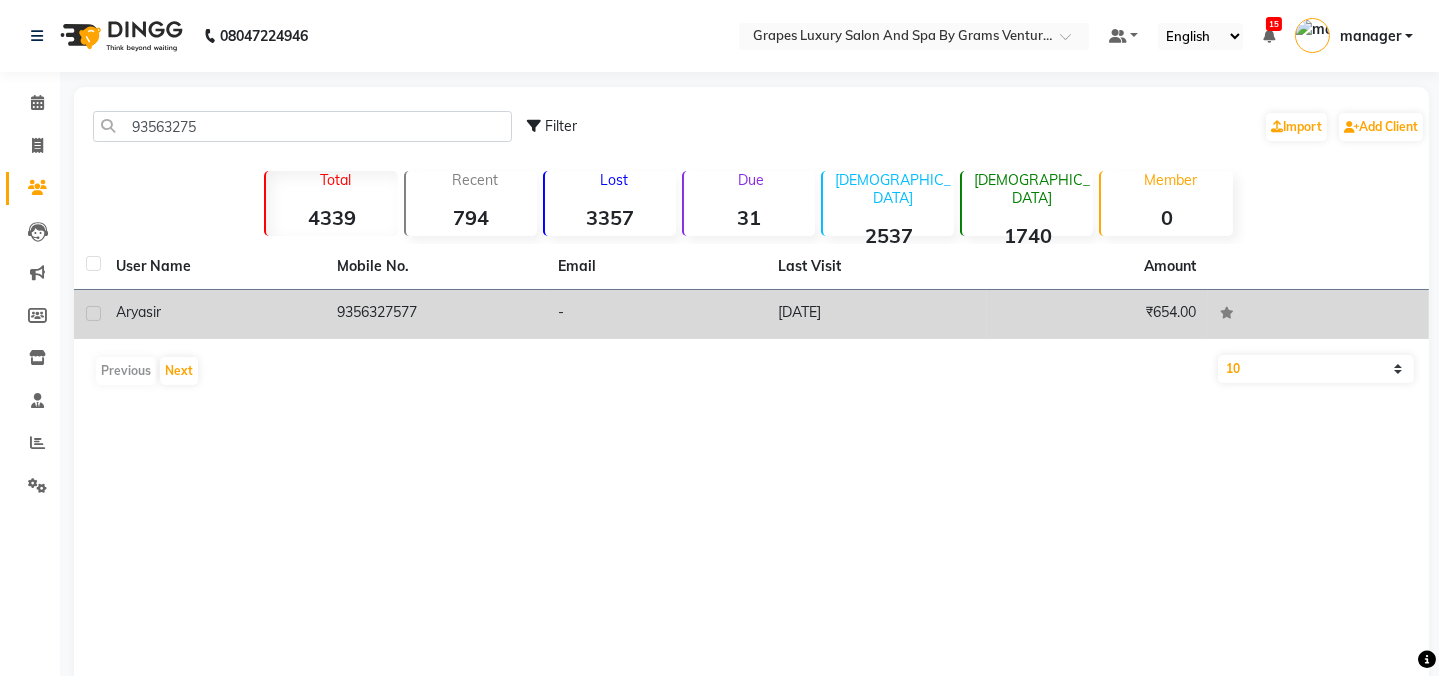click on "9356327577" 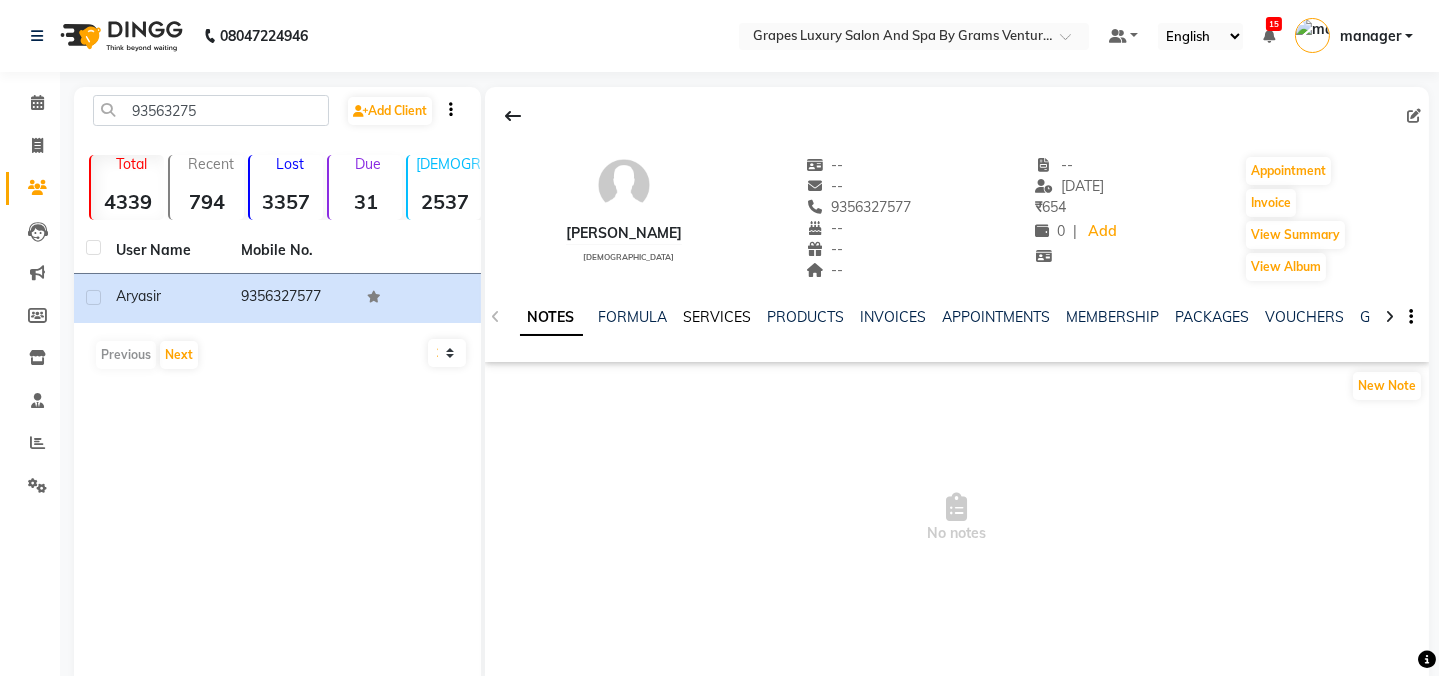 click on "SERVICES" 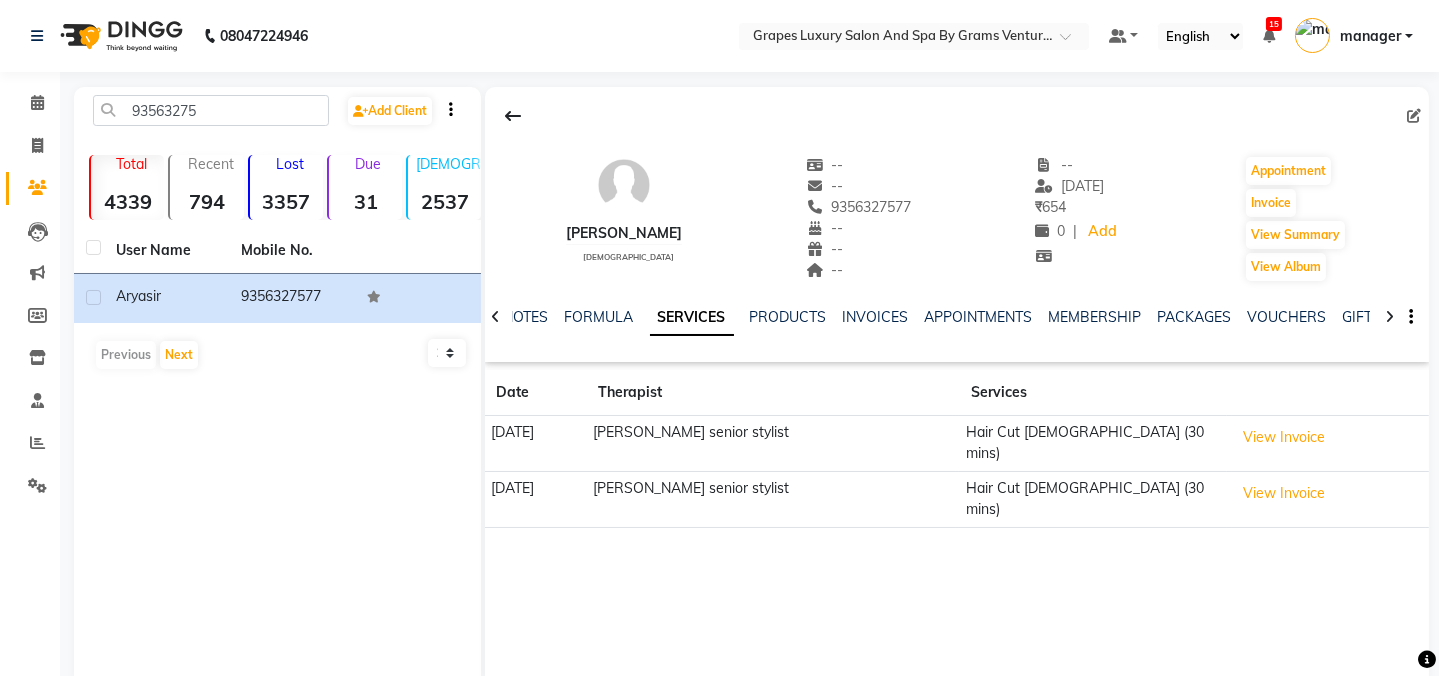 drag, startPoint x: 789, startPoint y: 204, endPoint x: 879, endPoint y: 196, distance: 90.35486 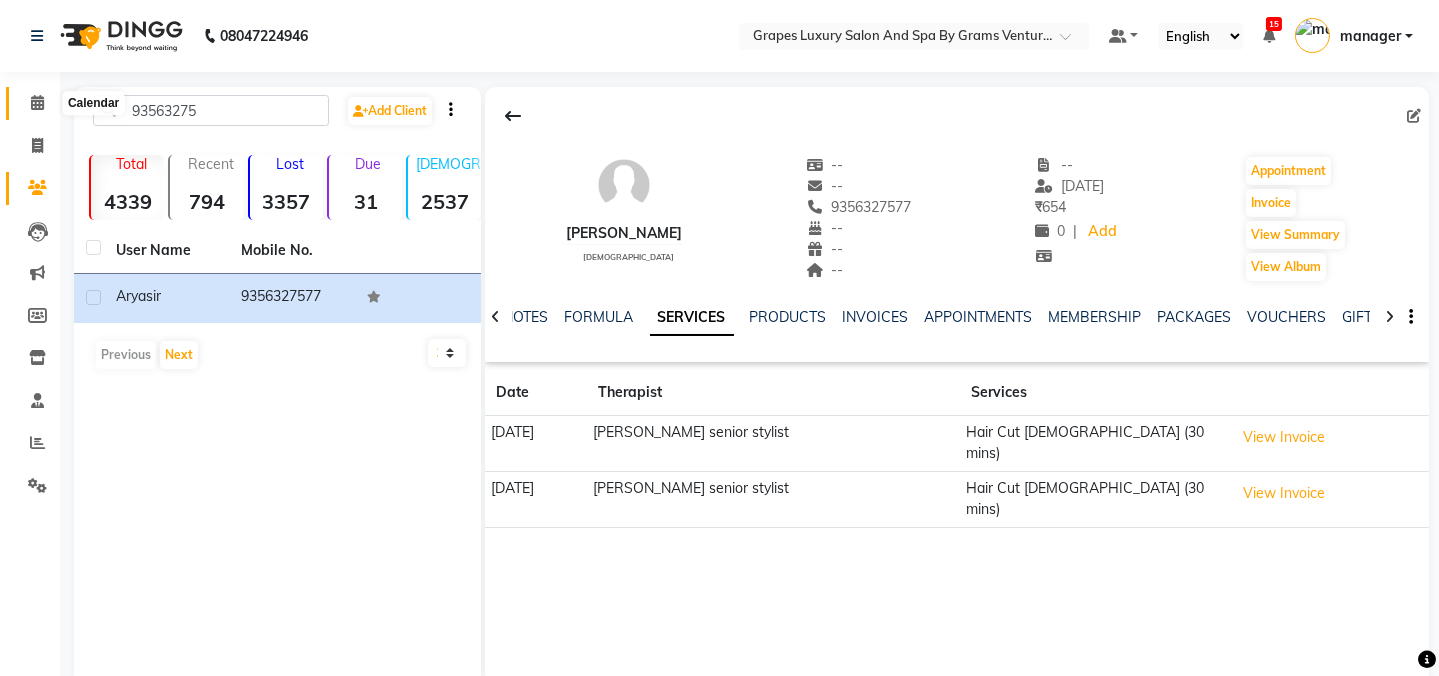 click 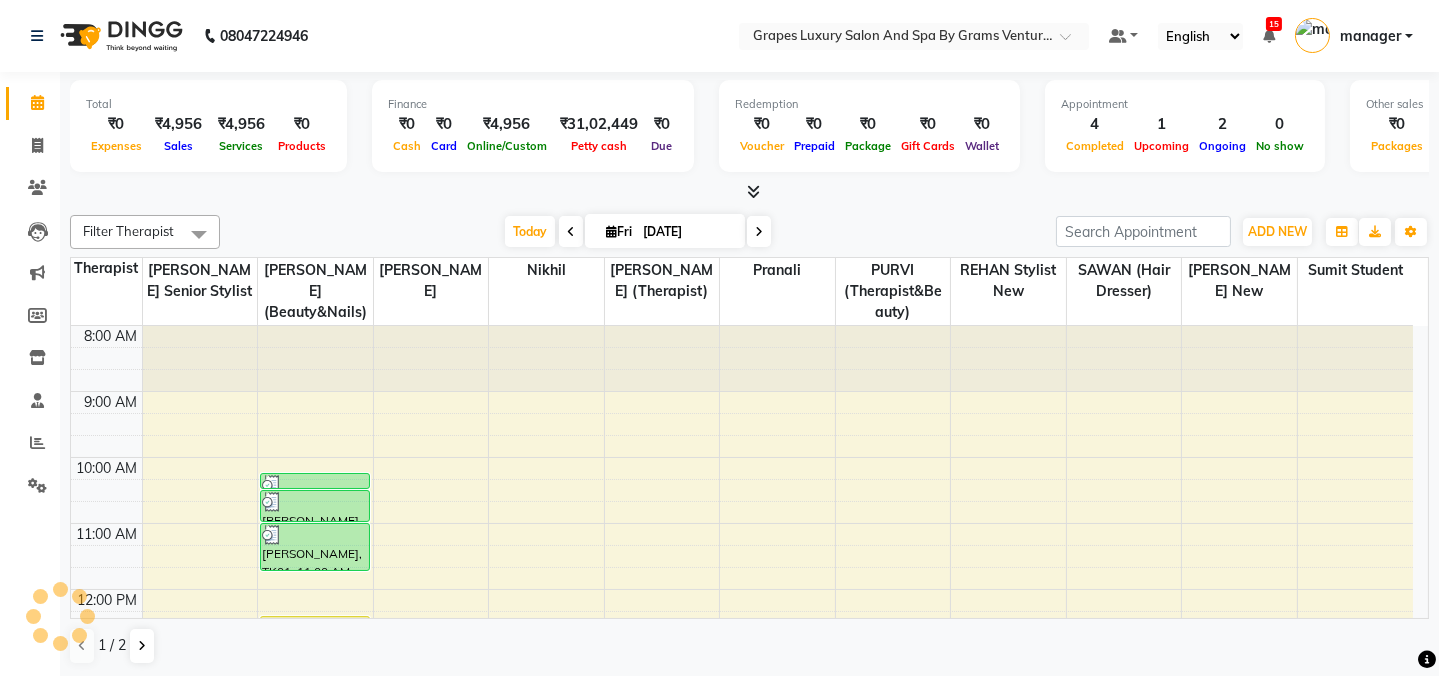 scroll, scrollTop: 0, scrollLeft: 0, axis: both 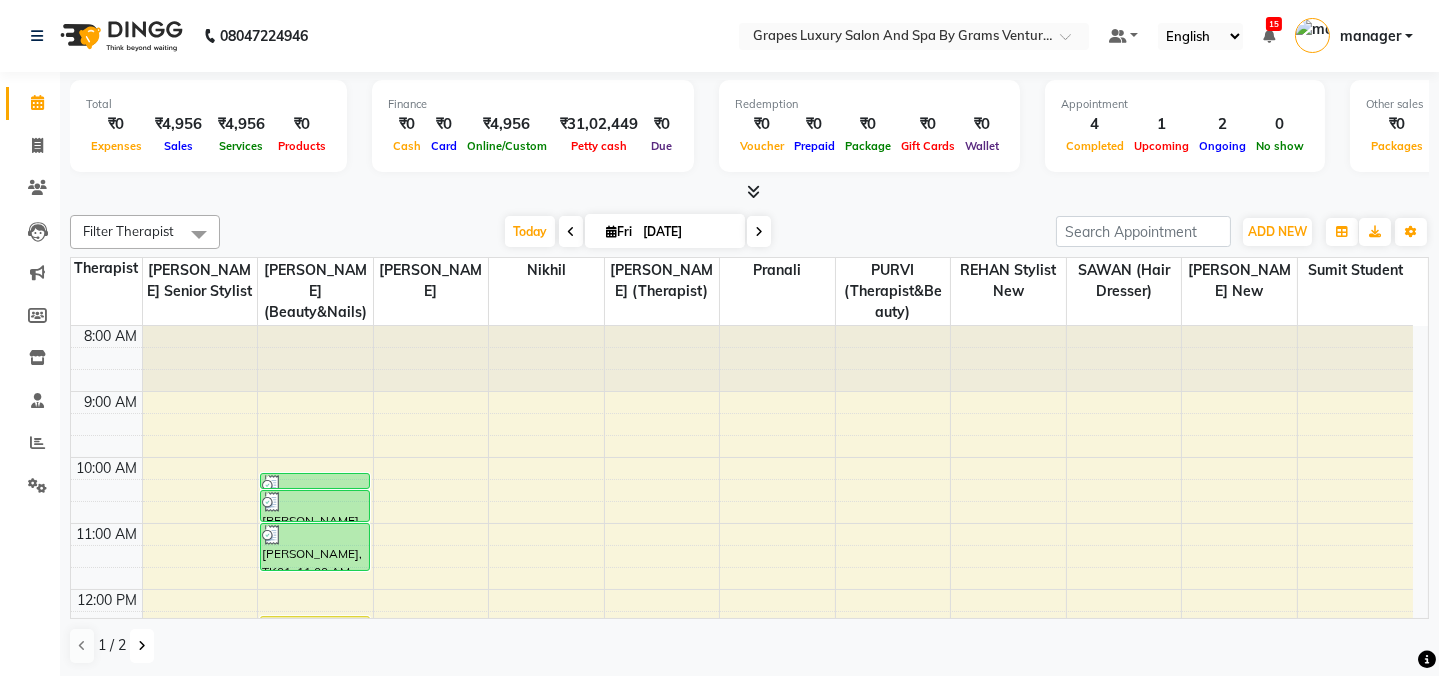 click at bounding box center (142, 646) 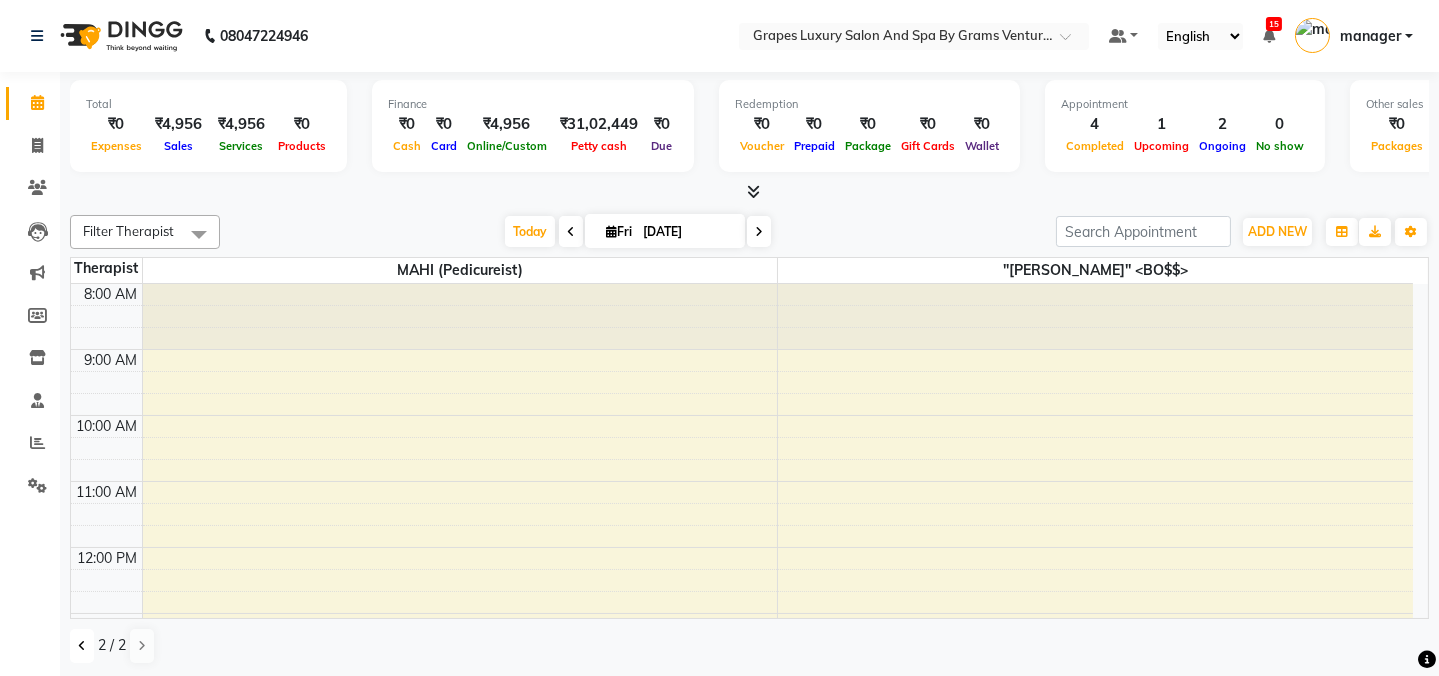 click at bounding box center [82, 646] 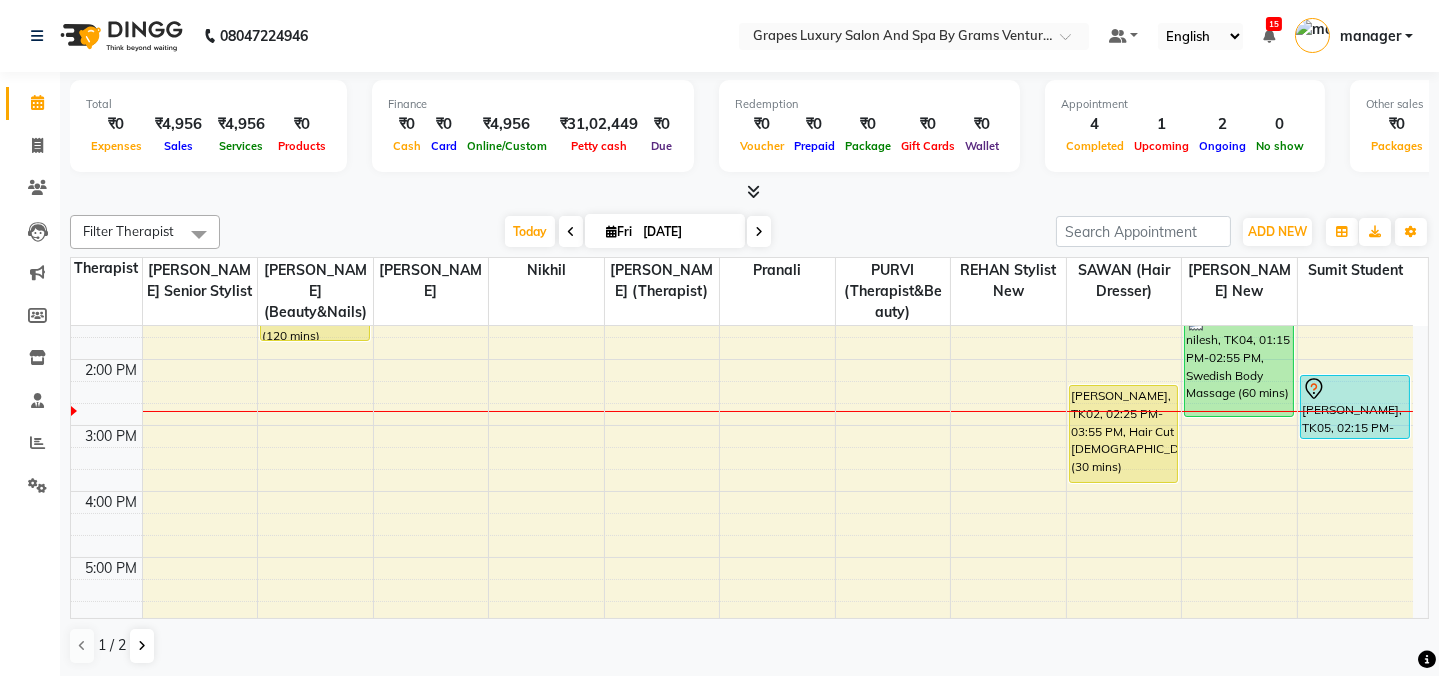 scroll, scrollTop: 323, scrollLeft: 0, axis: vertical 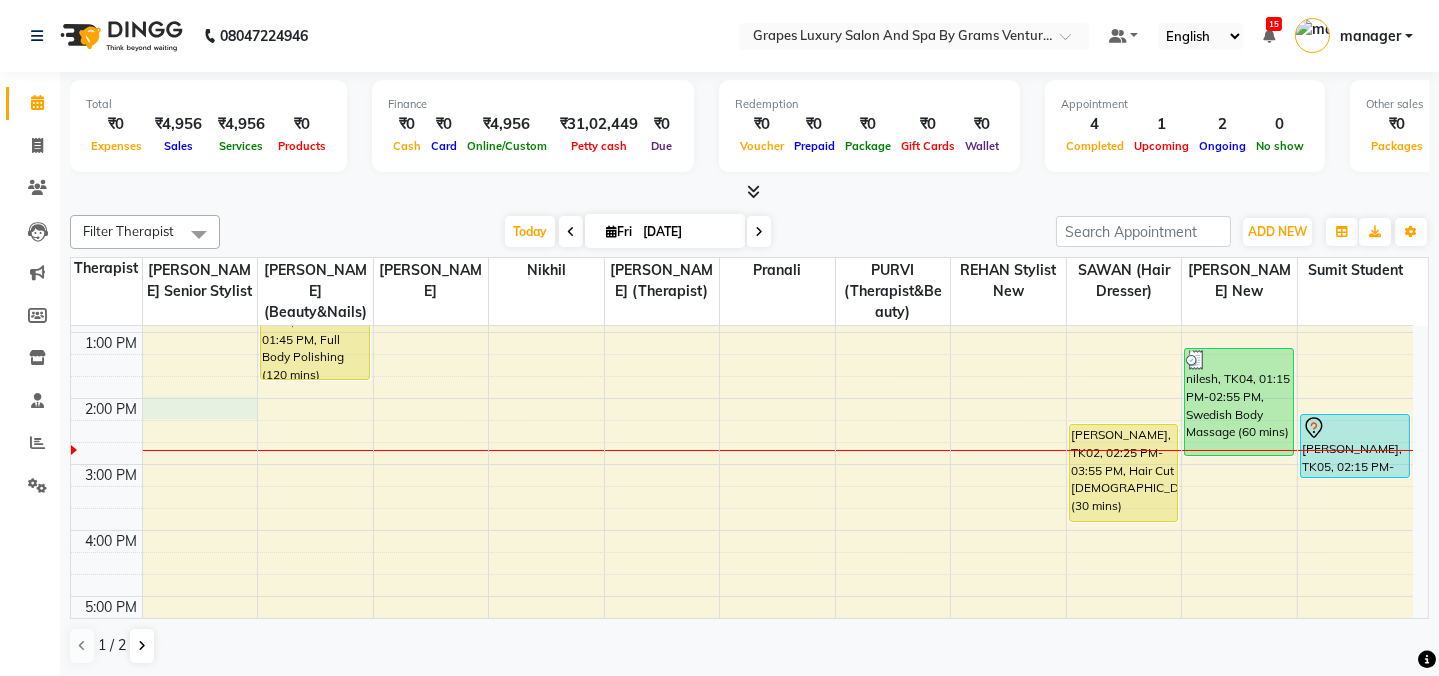 click on "8:00 AM 9:00 AM 10:00 AM 11:00 AM 12:00 PM 1:00 PM 2:00 PM 3:00 PM 4:00 PM 5:00 PM 6:00 PM 7:00 PM 8:00 PM     pragati, TK01, 10:15 AM-10:30 AM, Waxing Italian Under Arms (15 mins)     pragati, TK01, 10:30 AM-11:00 AM, Italian Waxing Full Legs (30 mins)     pragati, TK01, 11:00 AM-11:45 AM, Italian Waxing Full Arms (45 mins)    Aditi Ananta, TK03, 12:25 PM-01:45 PM, Full Body Polishing (120 mins)    nikhil patil, TK02, 02:25 PM-03:55 PM, Hair Cut Male (30 mins)     nilesh, TK04, 01:15 PM-02:55 PM, Swedish Body Massage (60 mins)             sonu pawar, TK05, 02:15 PM-03:15 PM, Swedish Body Massage (60 mins)" at bounding box center (742, 431) 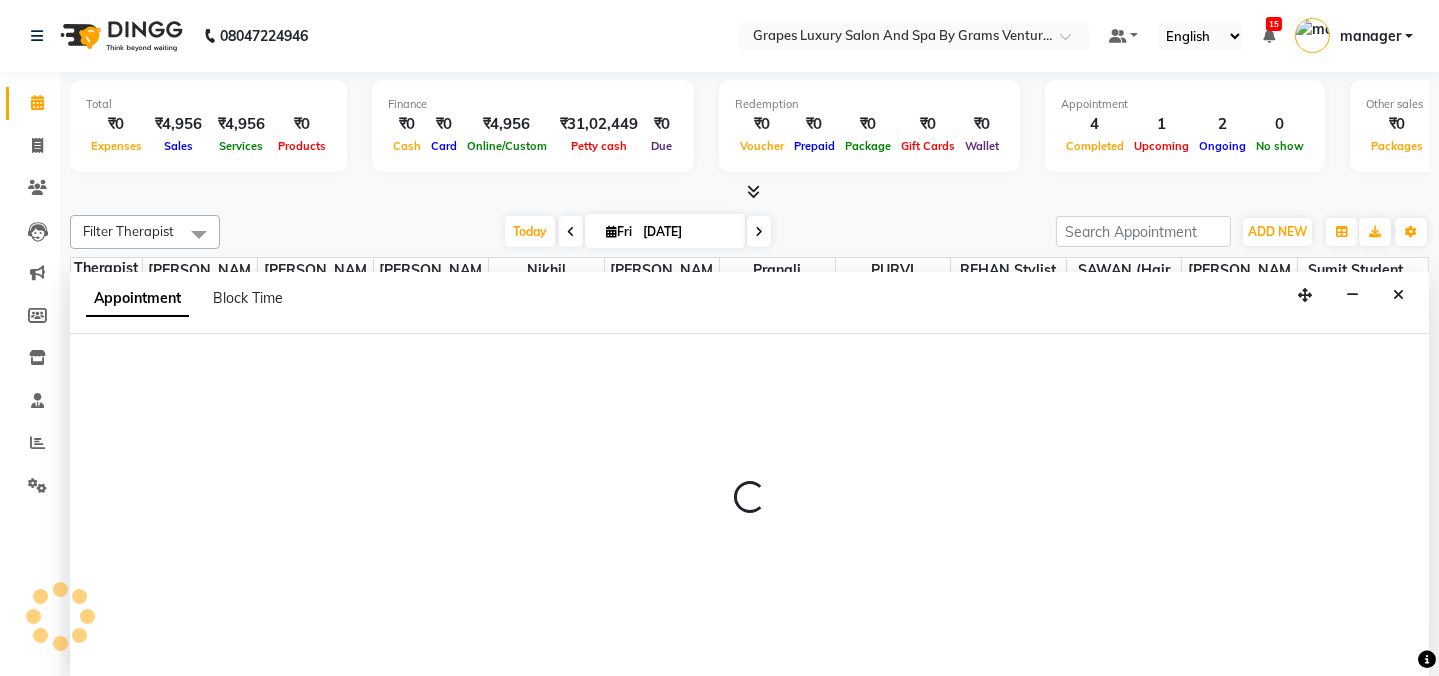 scroll, scrollTop: 0, scrollLeft: 0, axis: both 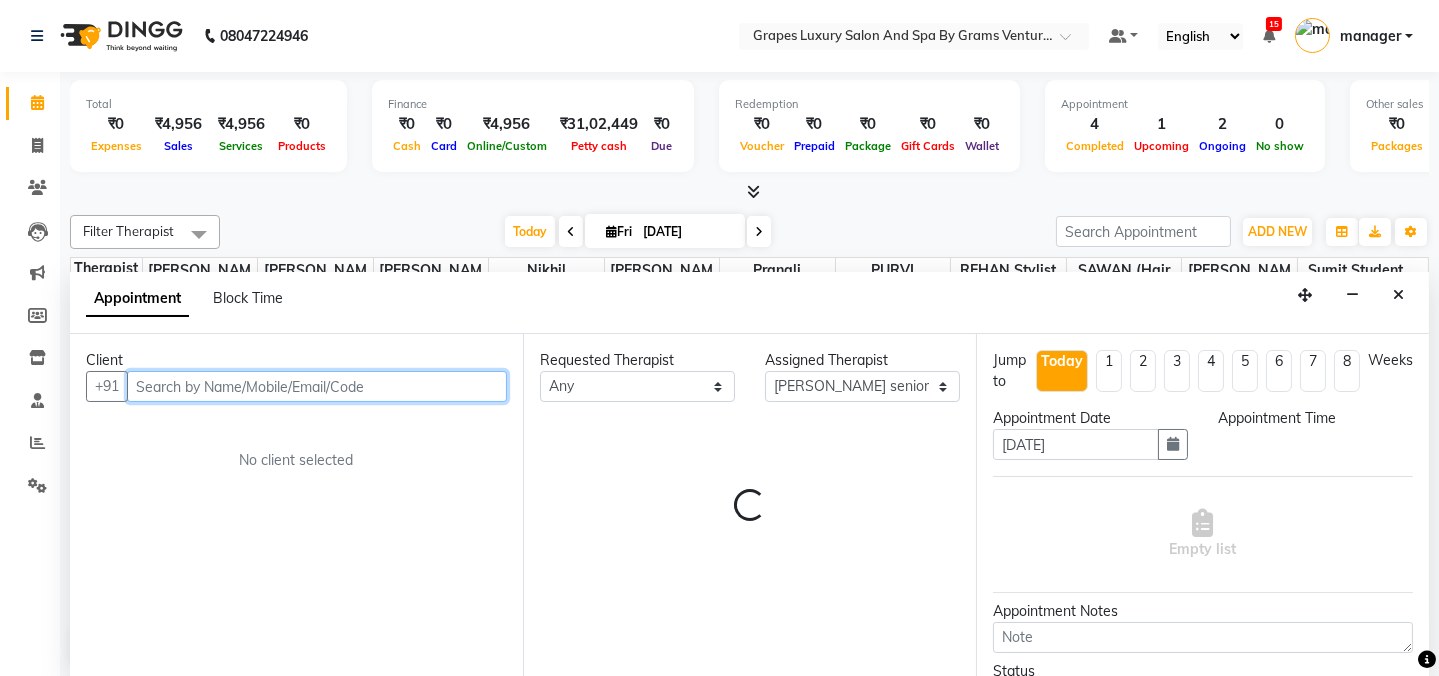 select on "840" 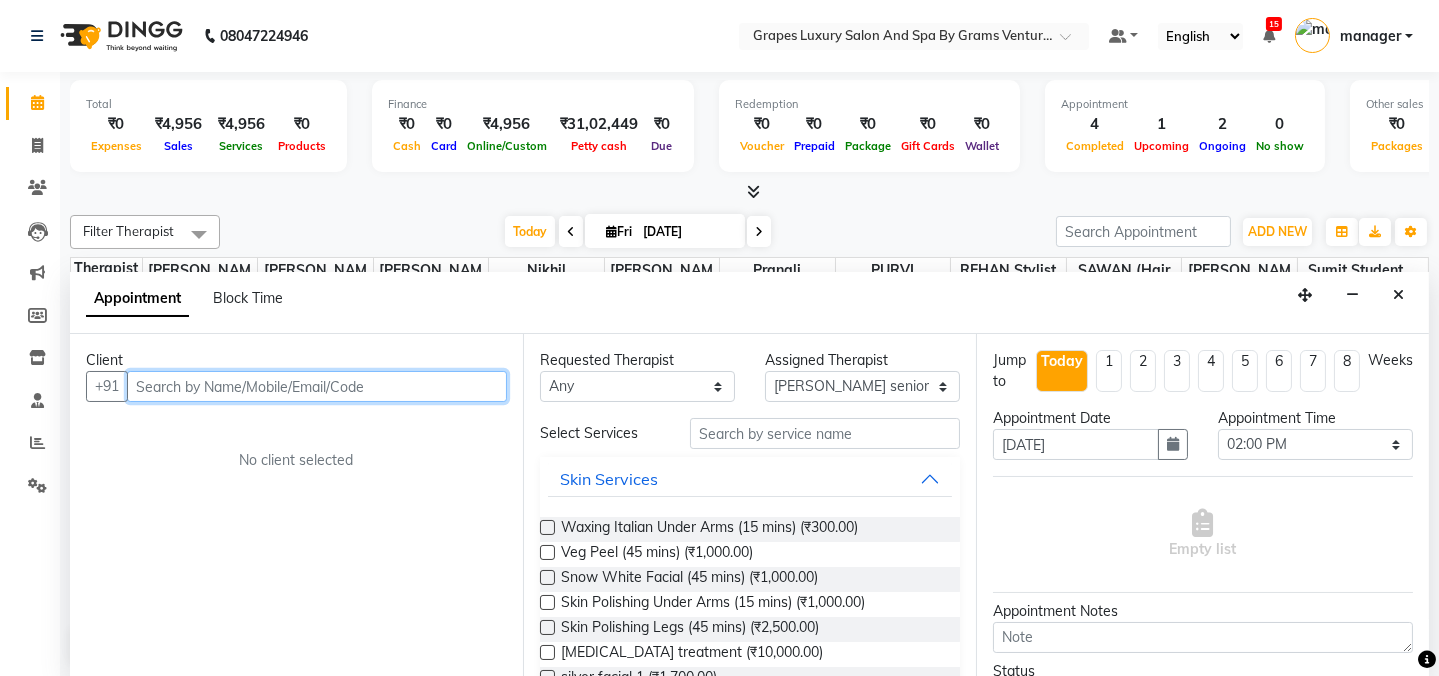 paste on "9356327577" 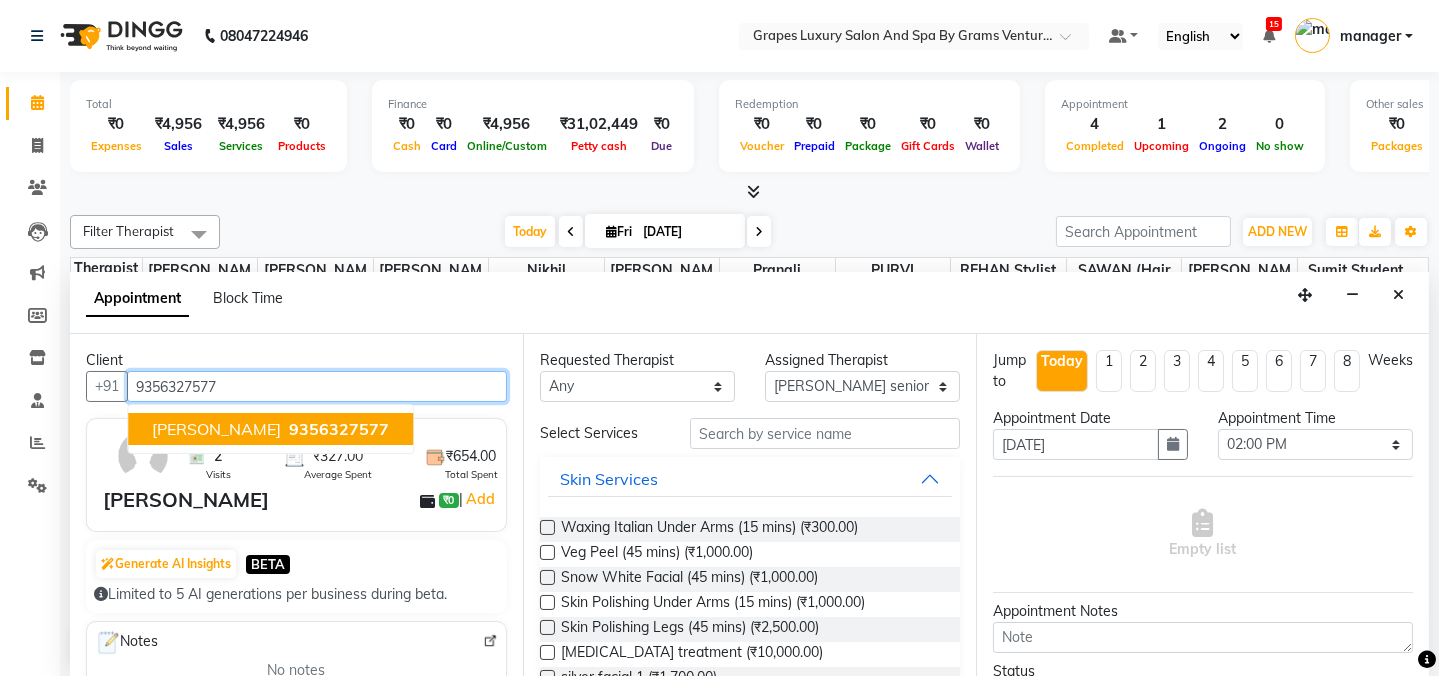click on "9356327577" at bounding box center (339, 429) 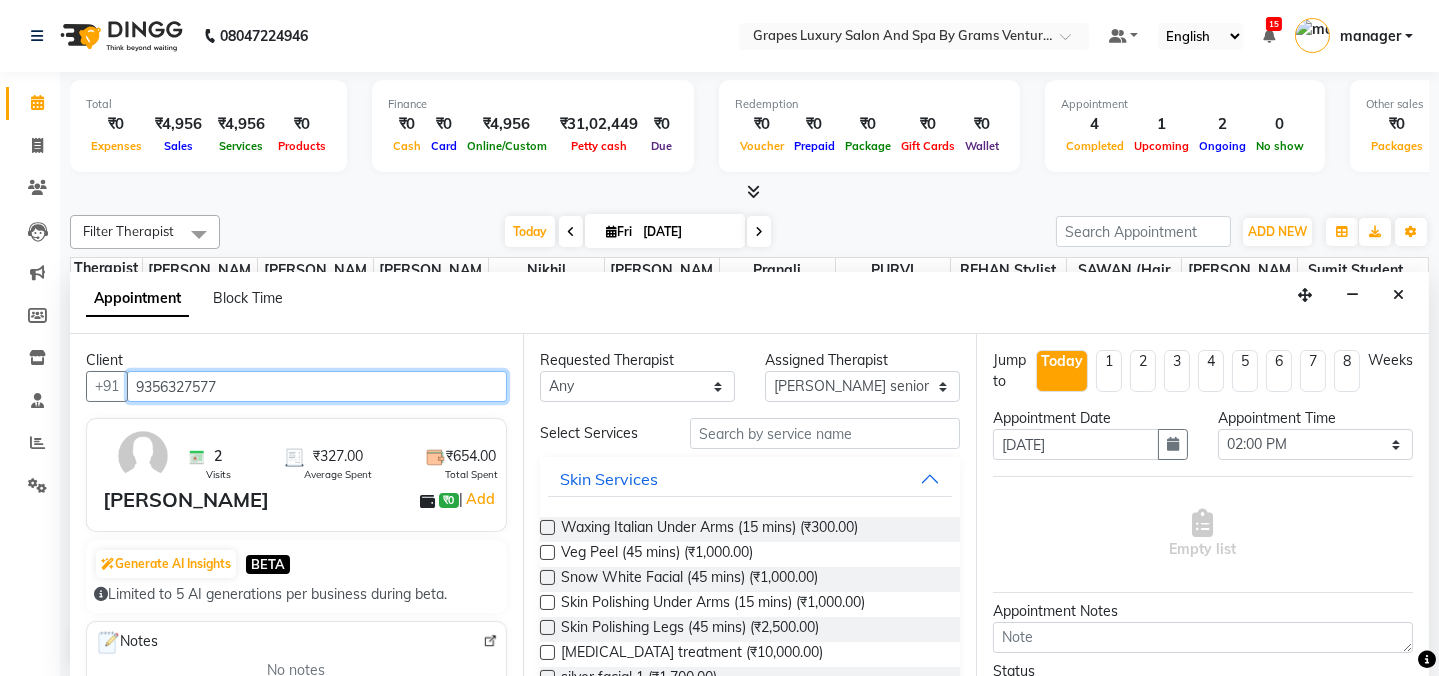 type on "9356327577" 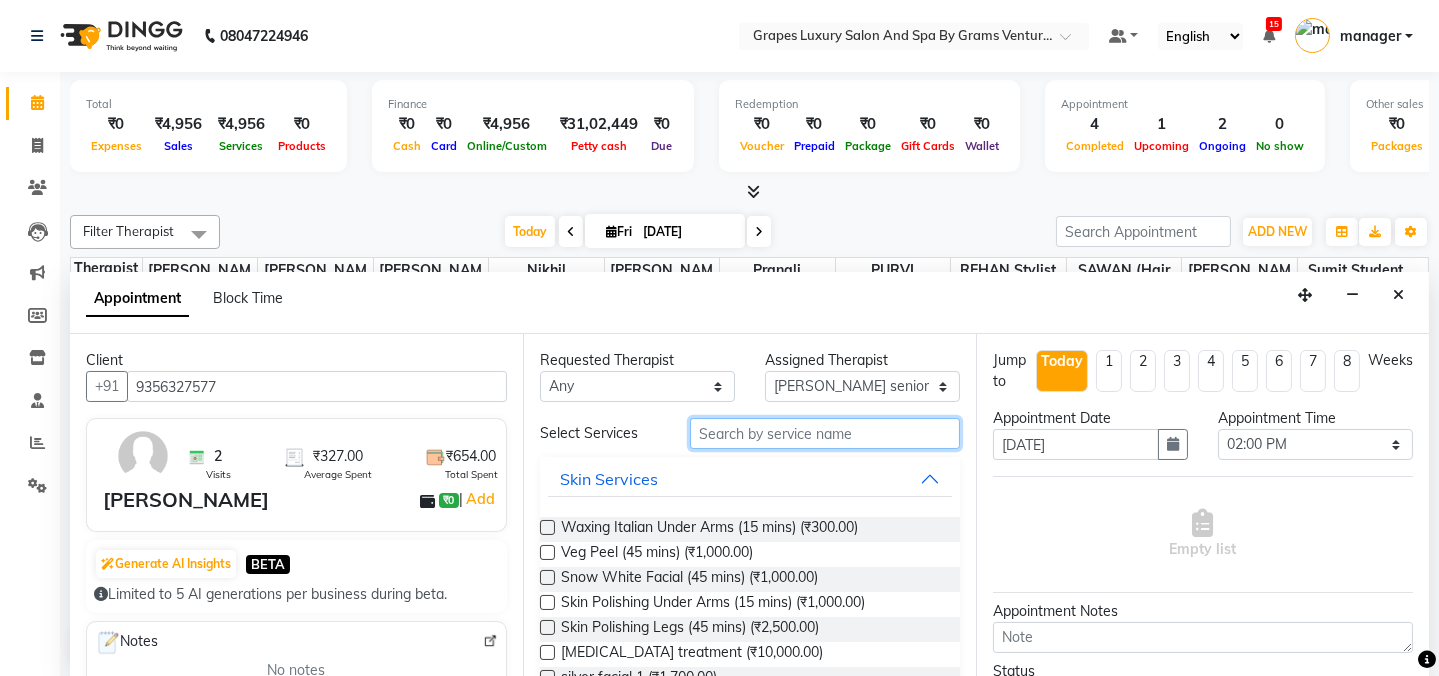 click at bounding box center (825, 433) 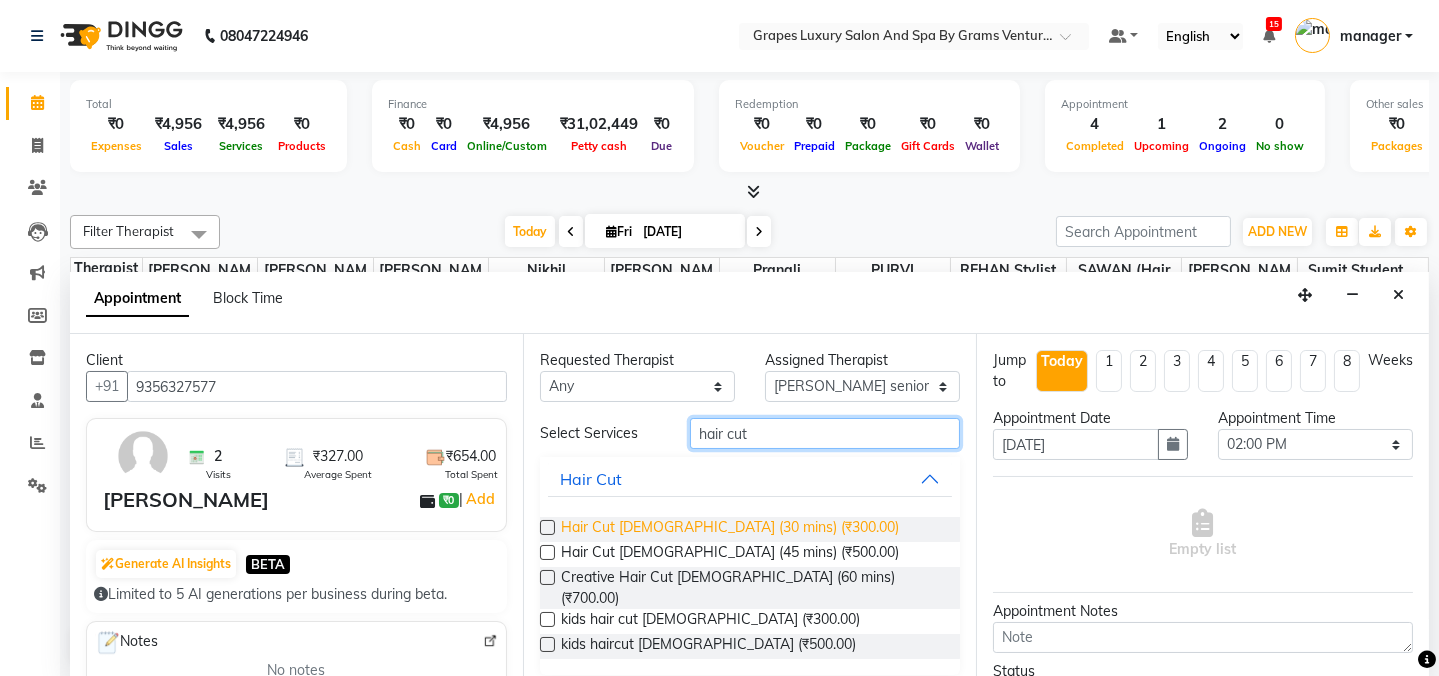 type on "hair cut" 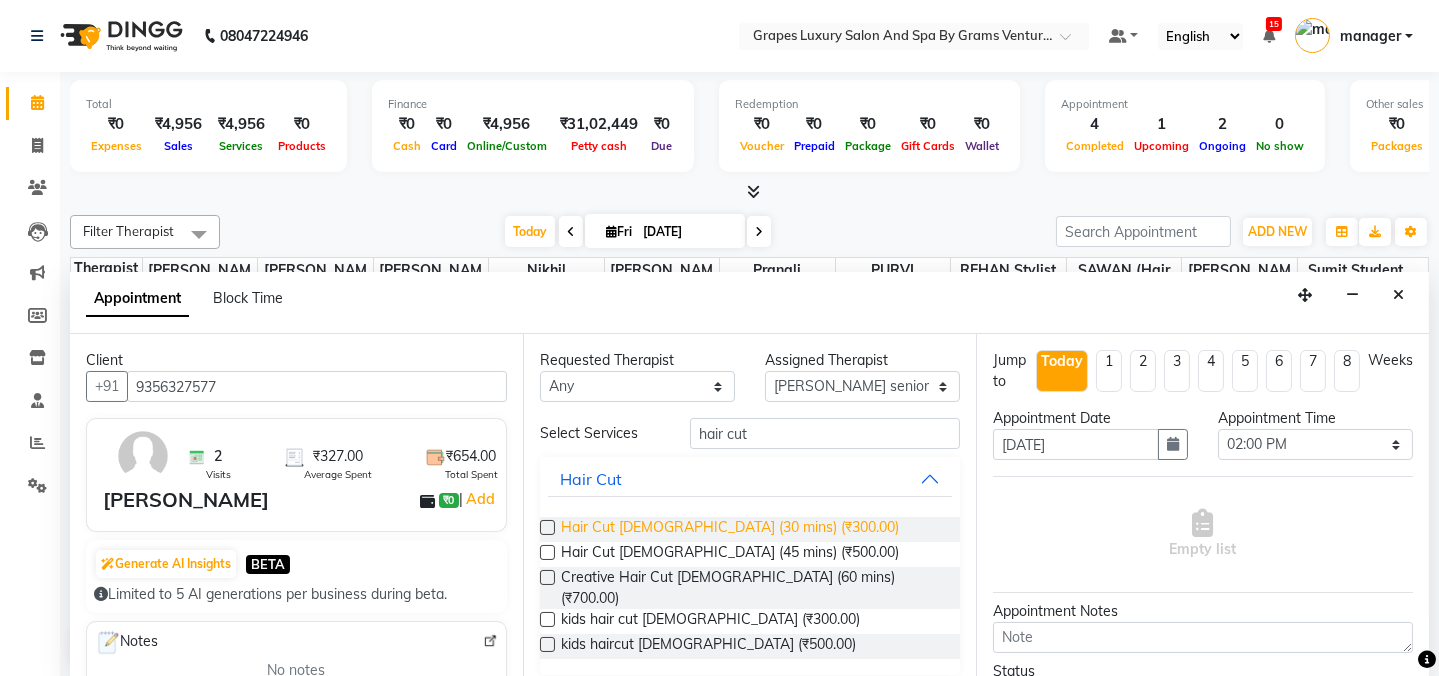 click on "Hair Cut [DEMOGRAPHIC_DATA] (30 mins) (₹300.00)" at bounding box center (730, 529) 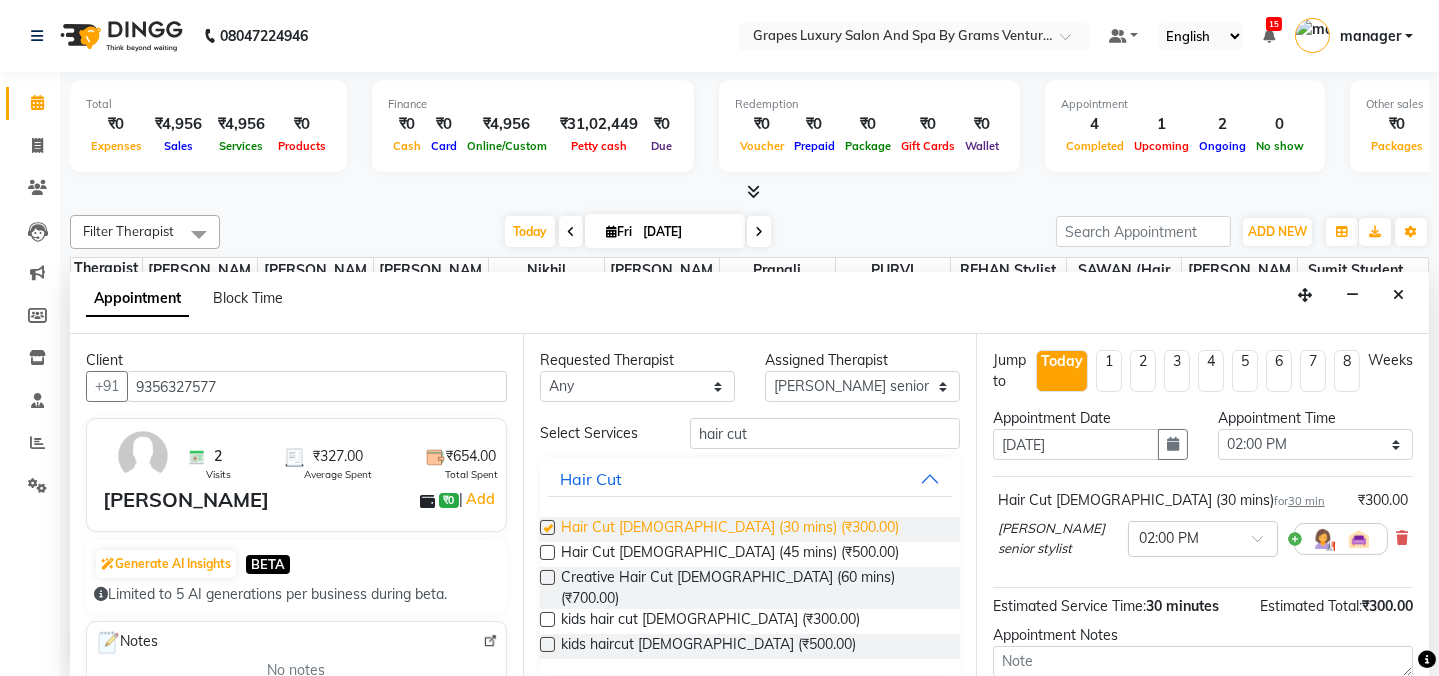 checkbox on "false" 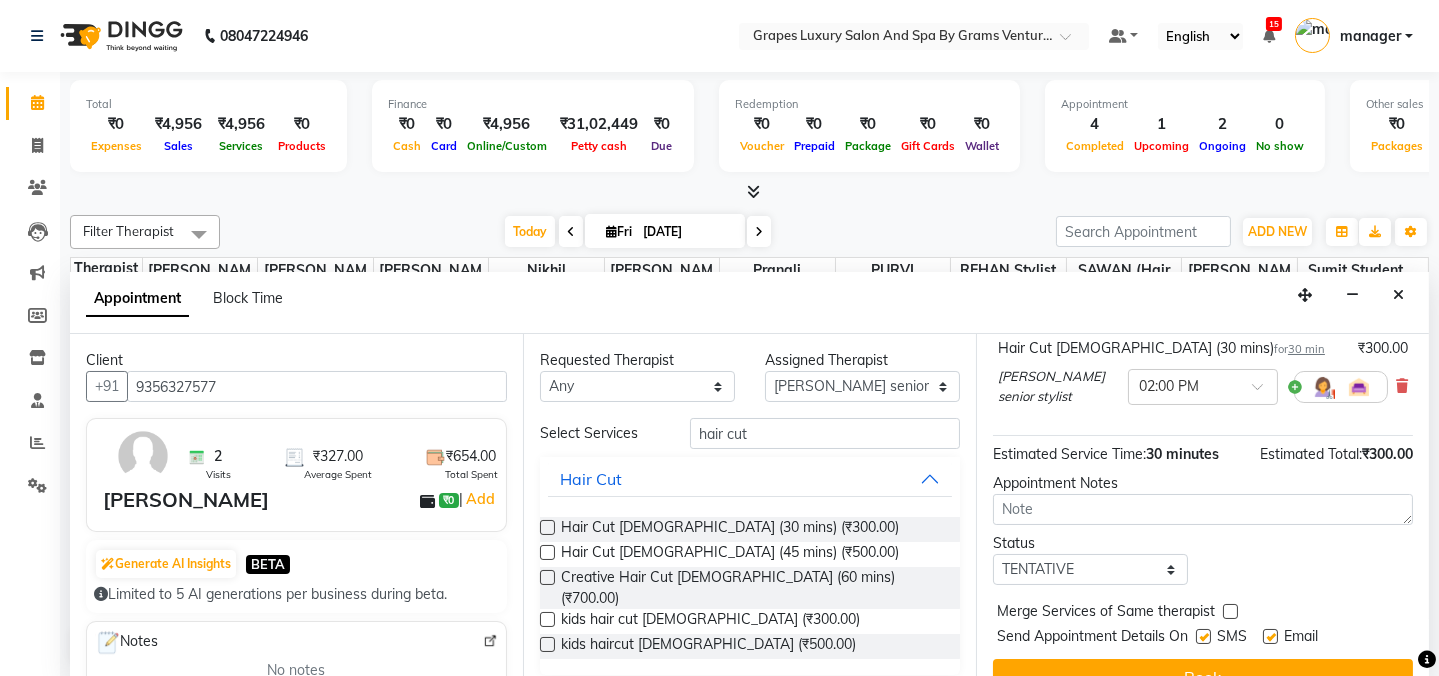 scroll, scrollTop: 184, scrollLeft: 0, axis: vertical 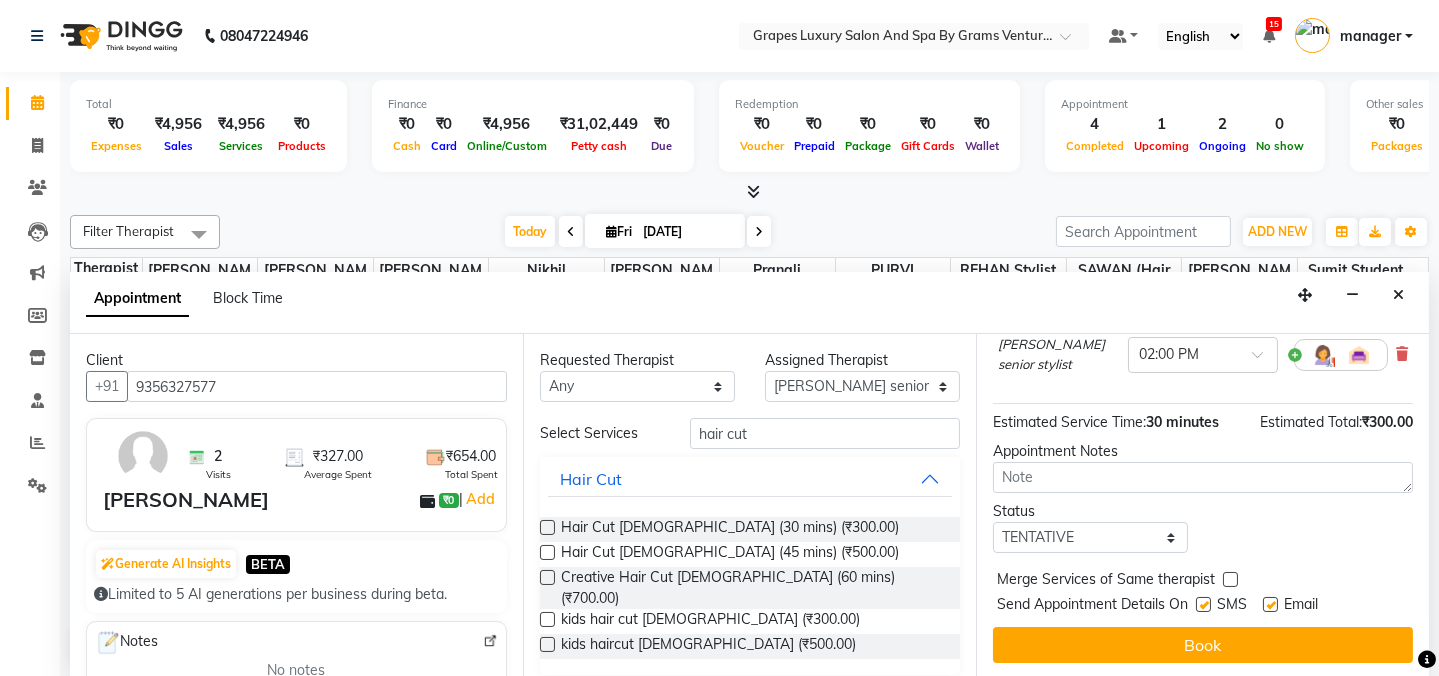 click at bounding box center (1203, 604) 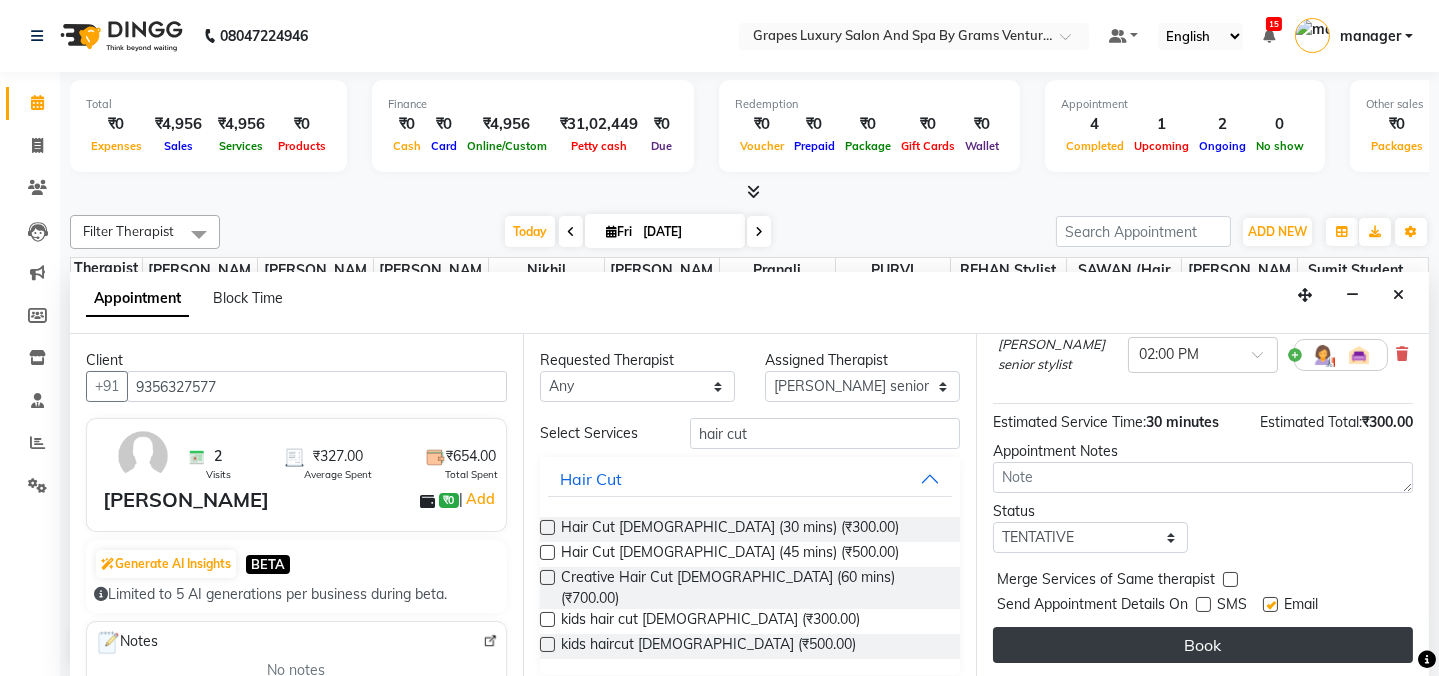 click on "Book" at bounding box center [1203, 645] 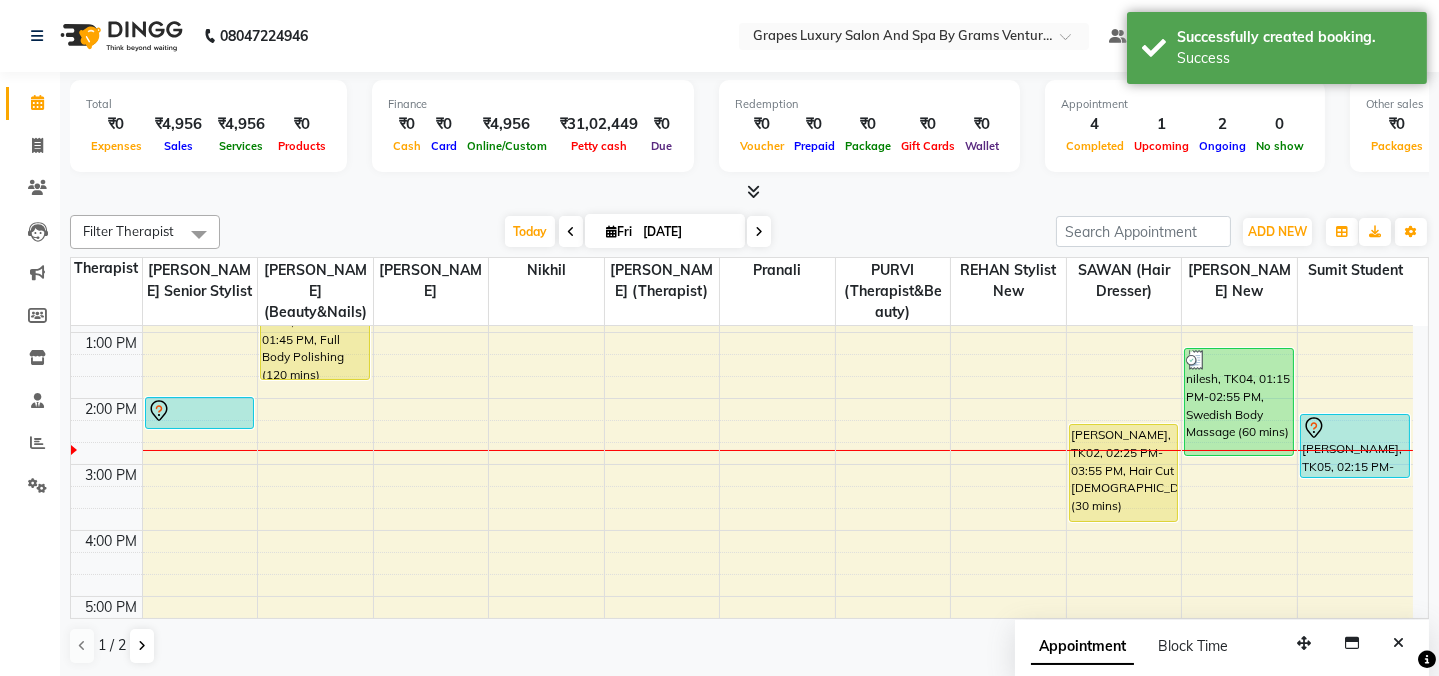 scroll, scrollTop: 0, scrollLeft: 0, axis: both 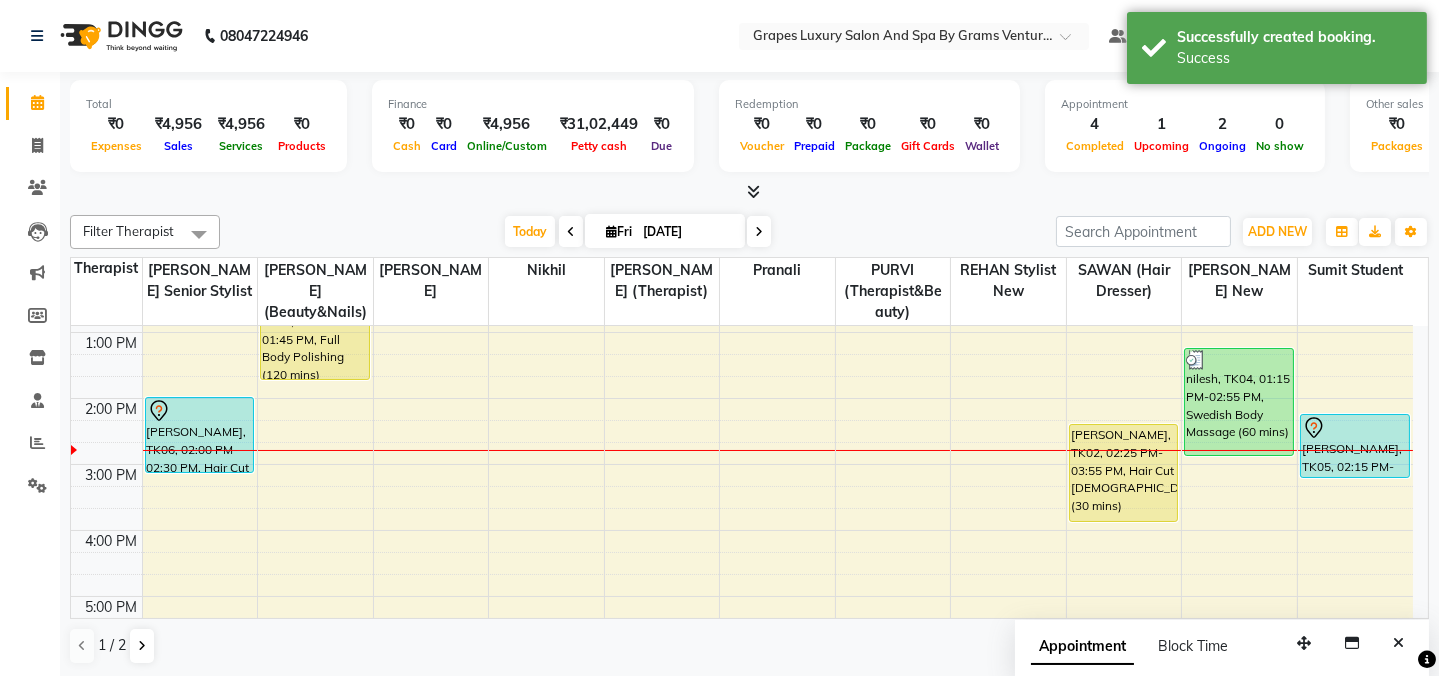 drag, startPoint x: 211, startPoint y: 425, endPoint x: 209, endPoint y: 469, distance: 44.04543 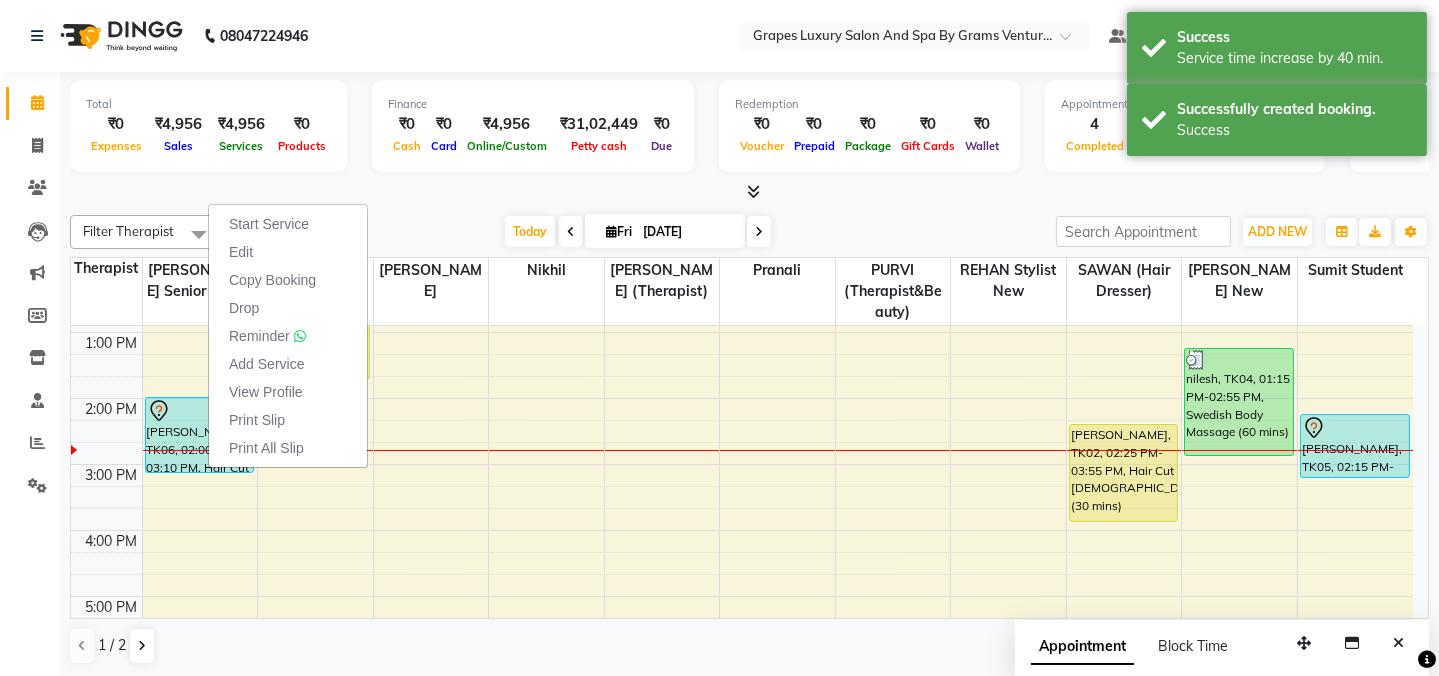 click on "Start Service Edit Copy Booking Drop Reminder   Add Service View Profile Print Slip Print All Slip" at bounding box center (288, 335) 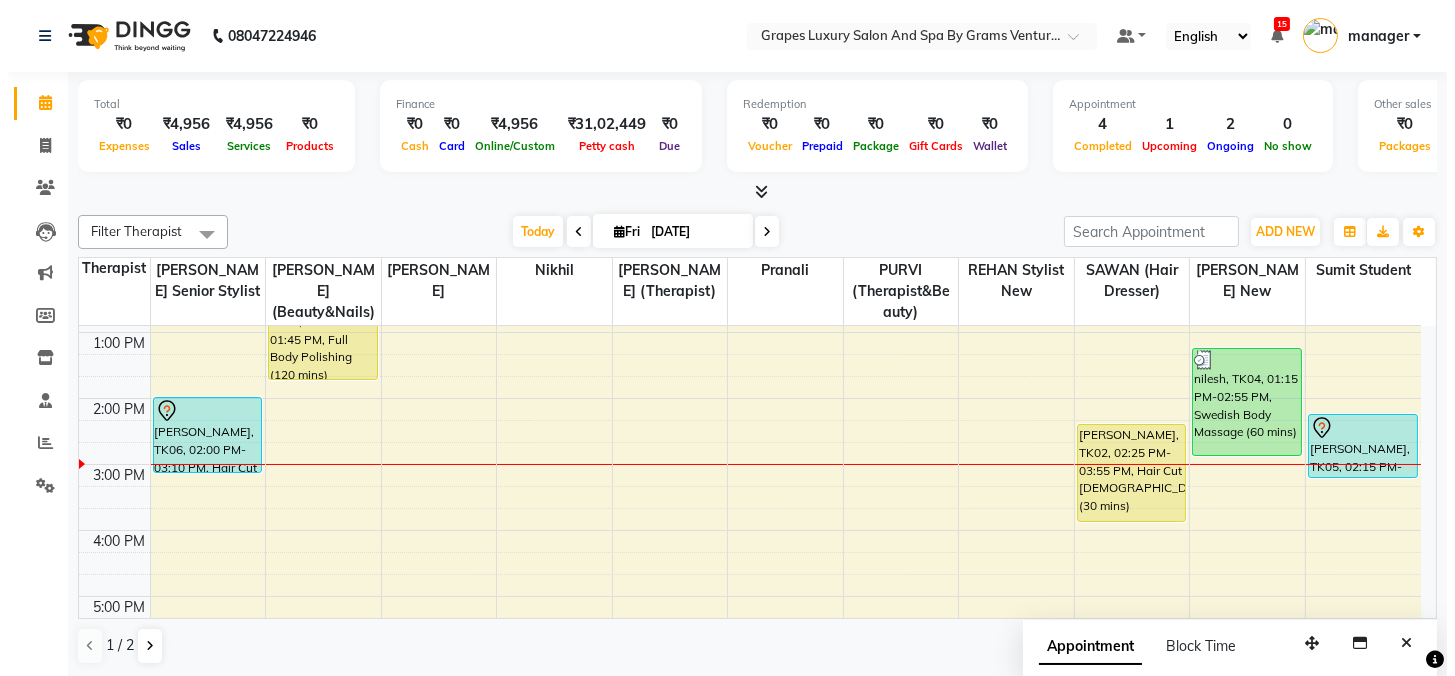 scroll, scrollTop: 0, scrollLeft: 0, axis: both 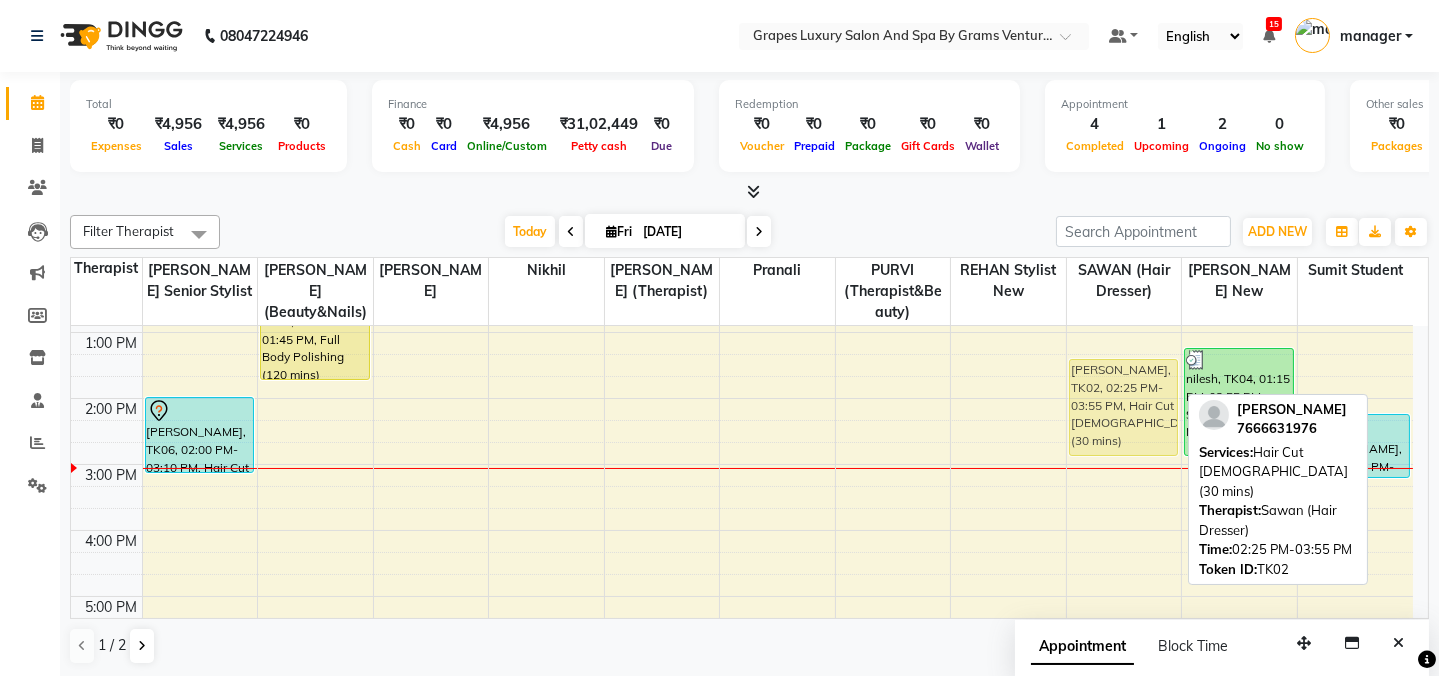 drag, startPoint x: 1119, startPoint y: 470, endPoint x: 1123, endPoint y: 395, distance: 75.10659 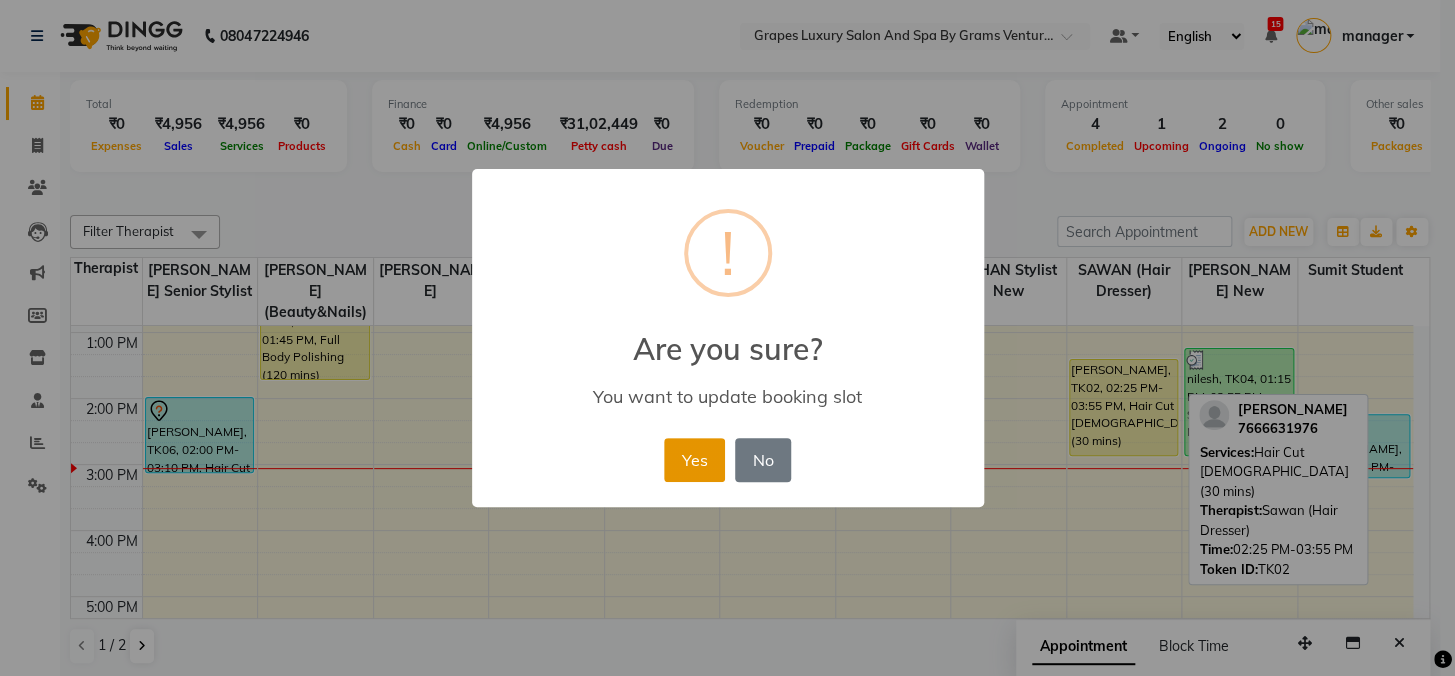 click on "Yes" at bounding box center (694, 460) 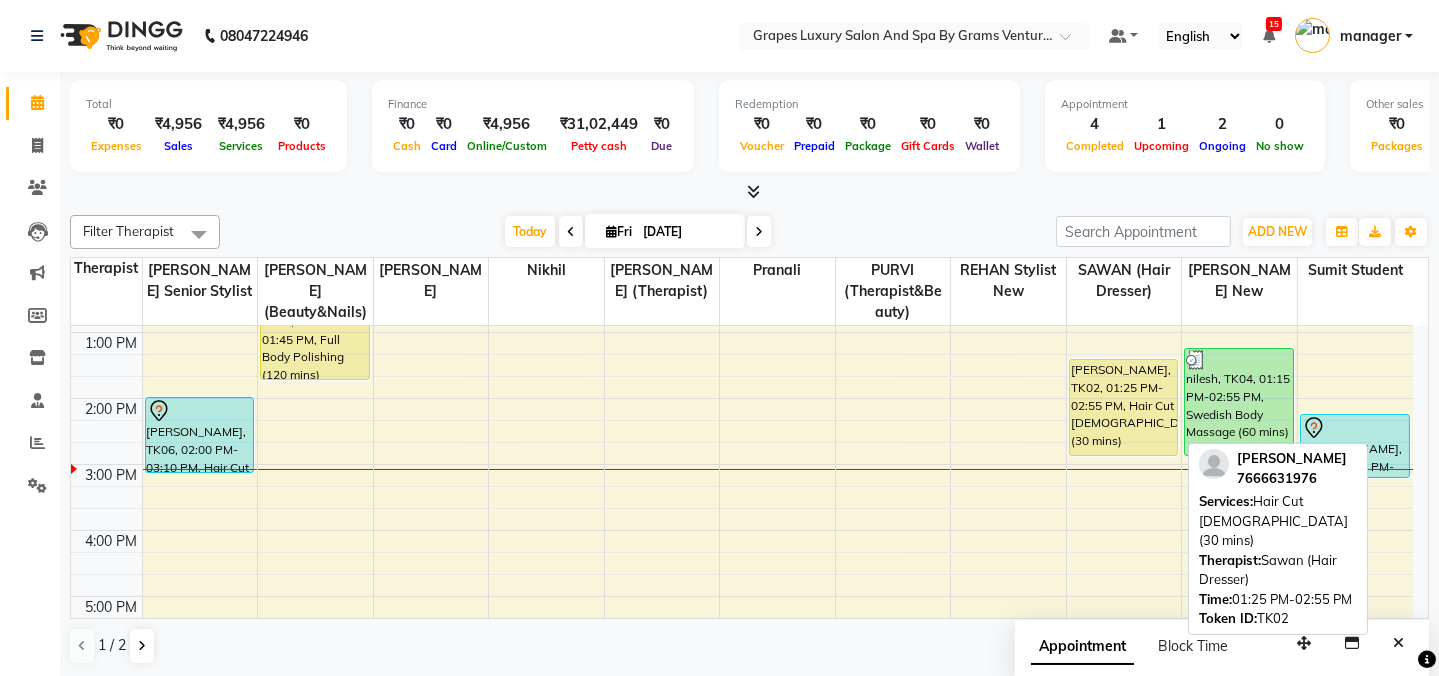 click on "[PERSON_NAME], TK02, 01:25 PM-02:55 PM, Hair Cut [DEMOGRAPHIC_DATA] (30 mins)" at bounding box center (1124, 407) 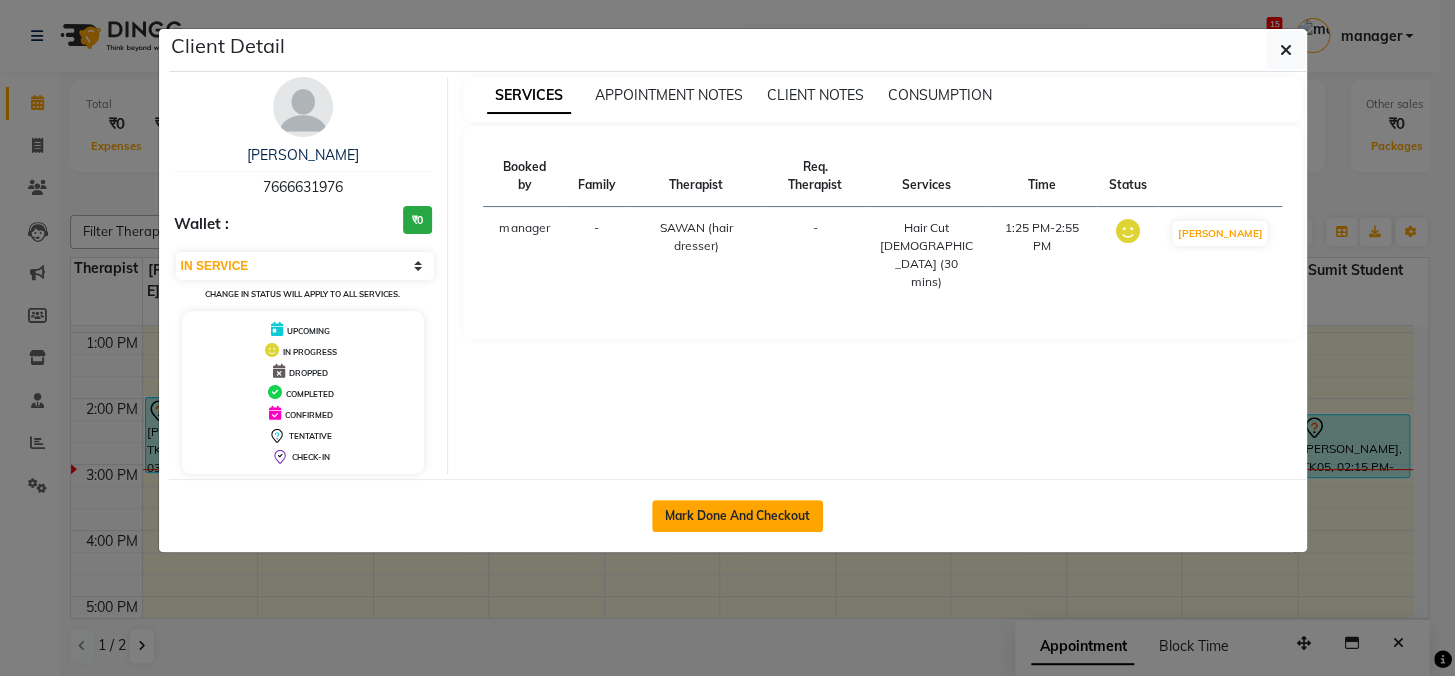 click on "Mark Done And Checkout" 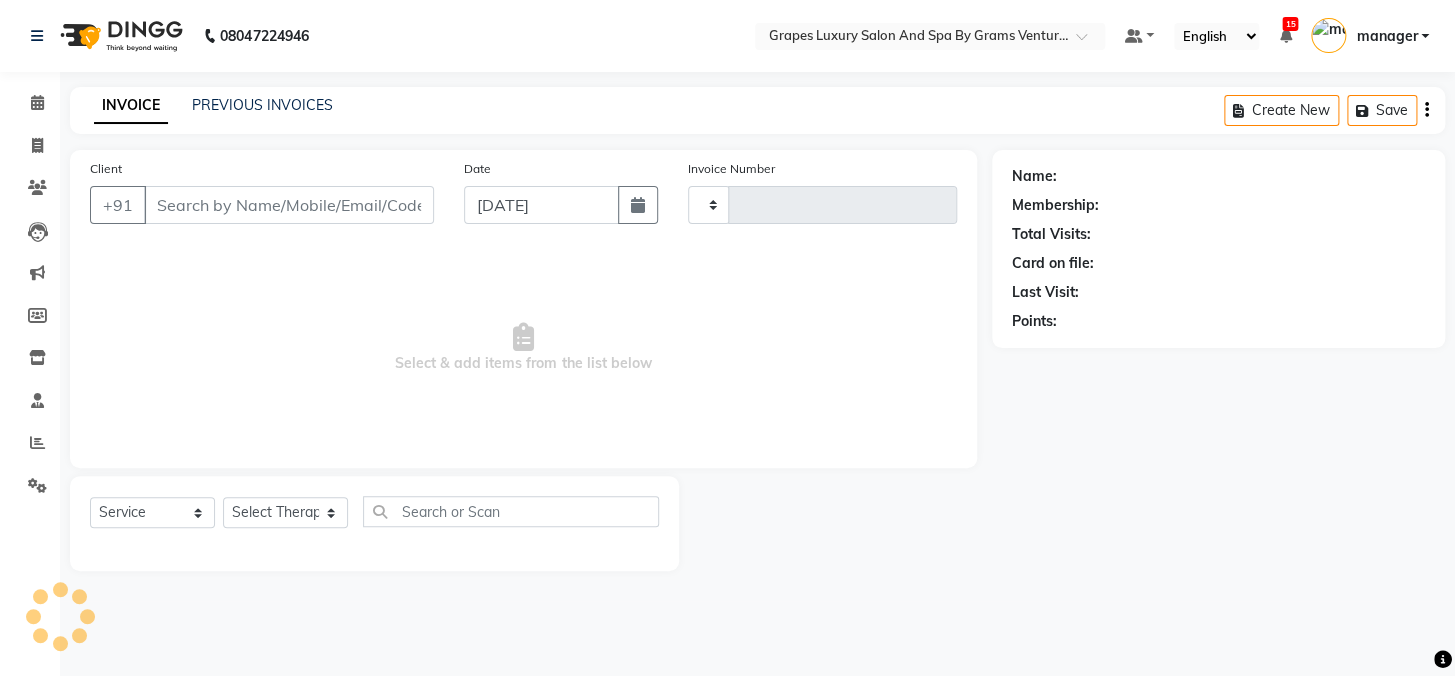 type on "1624" 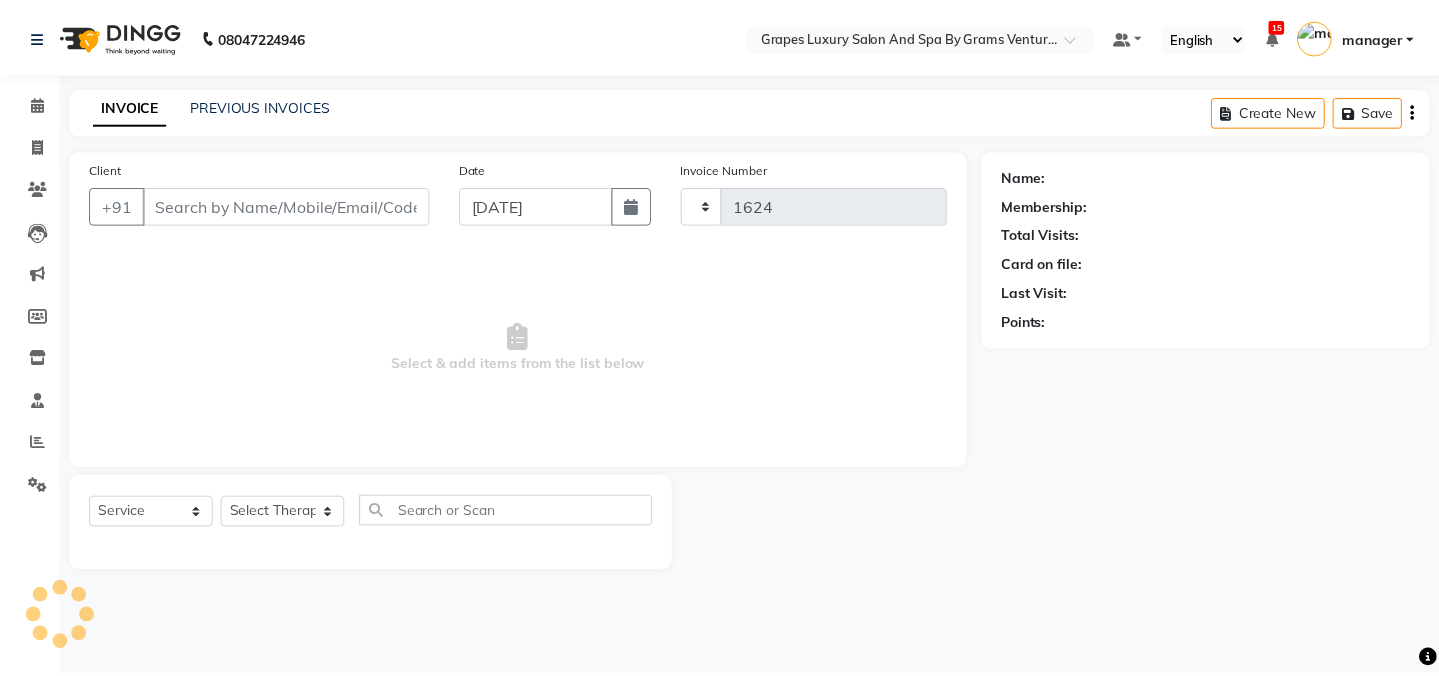 scroll, scrollTop: 0, scrollLeft: 0, axis: both 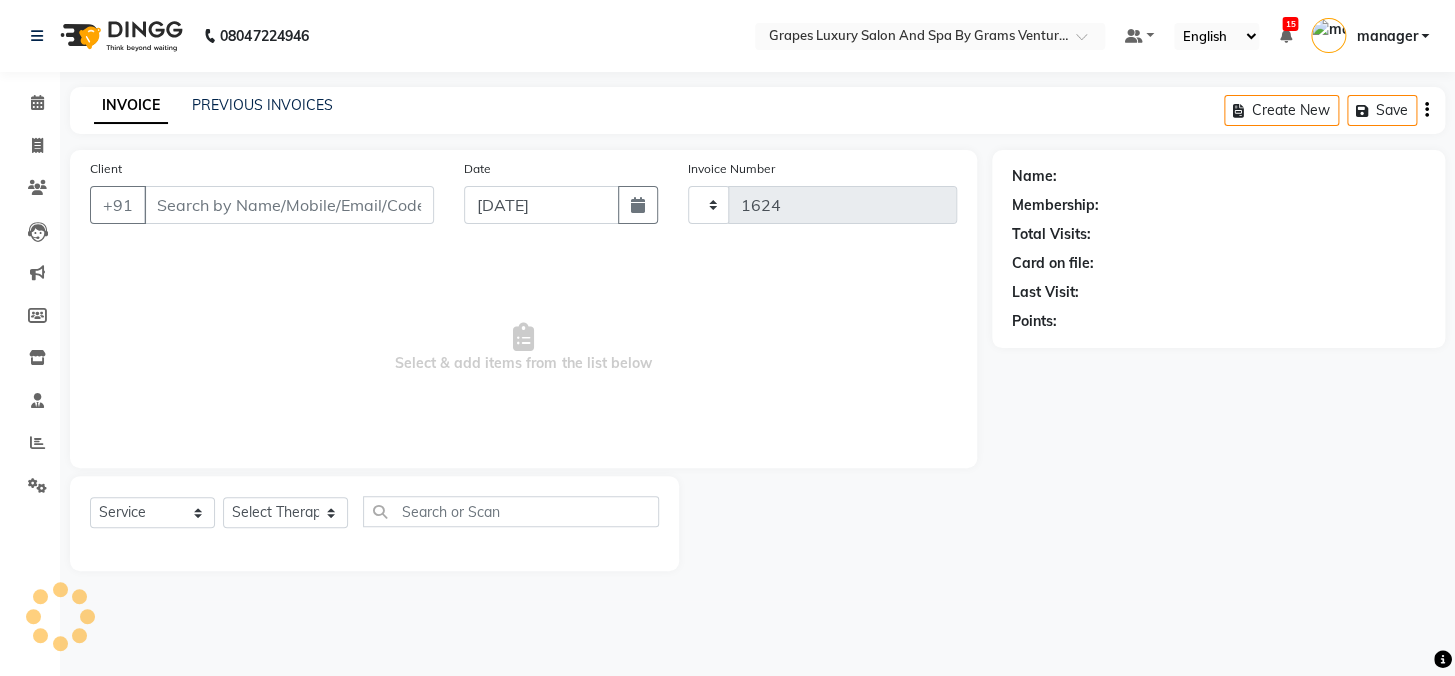 select on "3585" 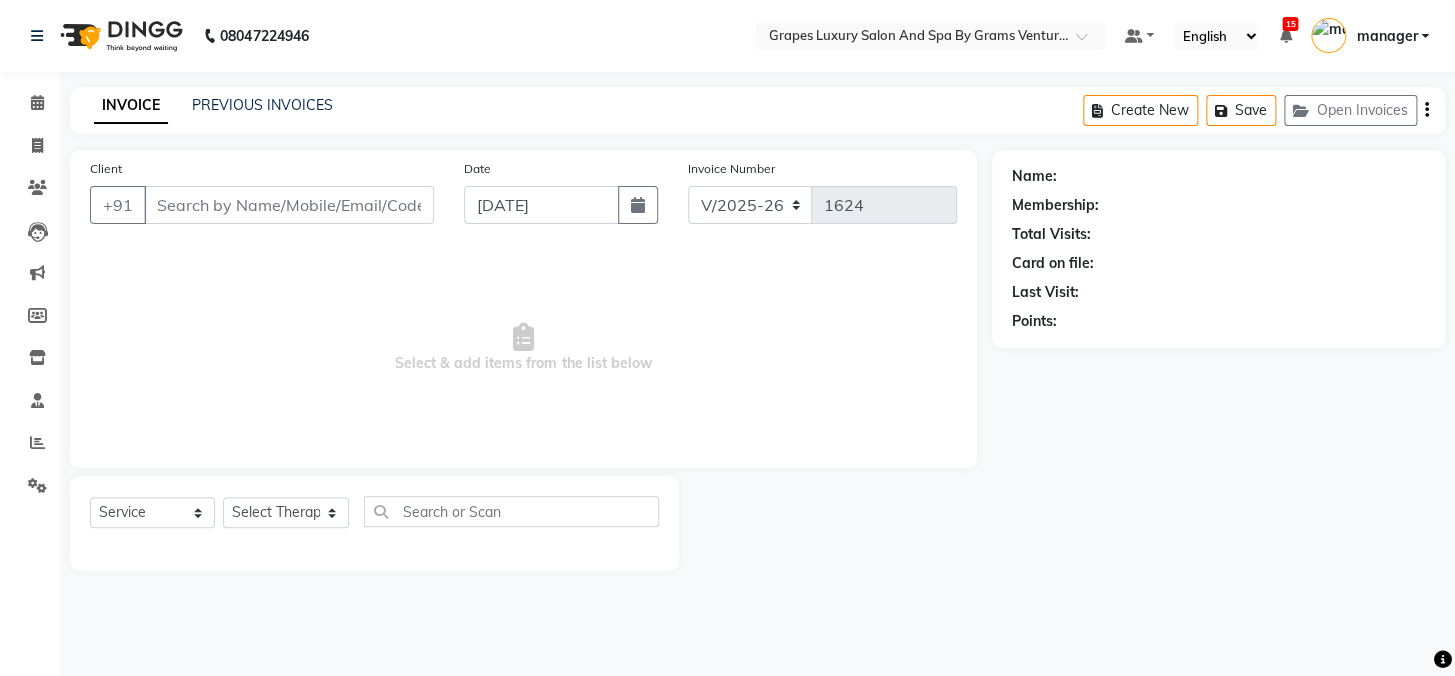 type on "7666631976" 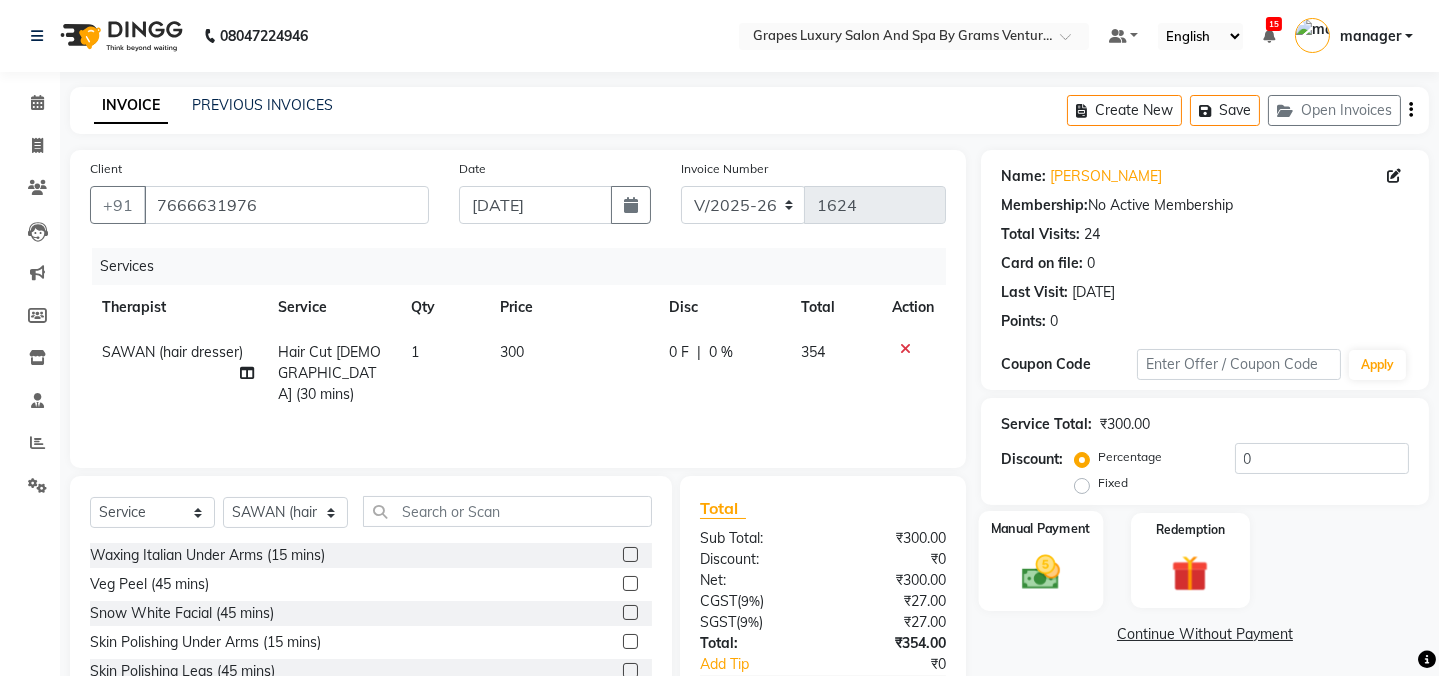 click 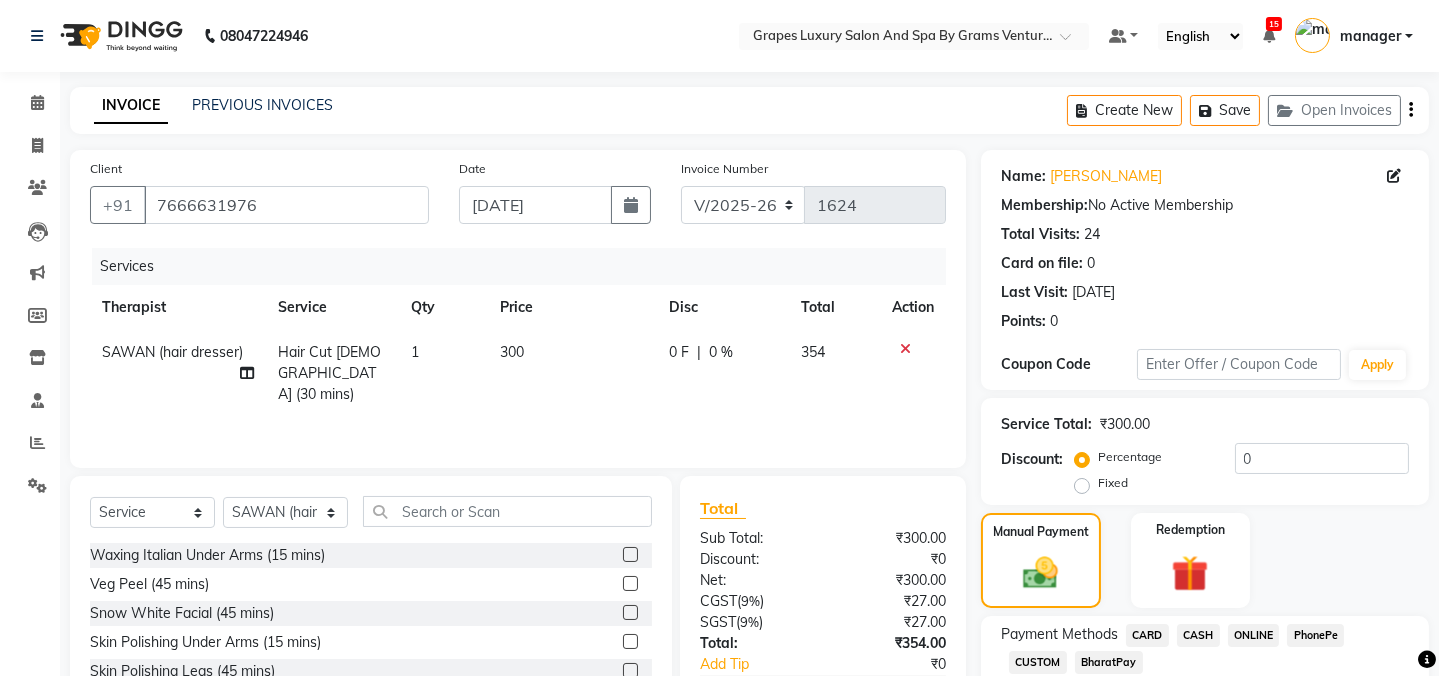scroll, scrollTop: 130, scrollLeft: 0, axis: vertical 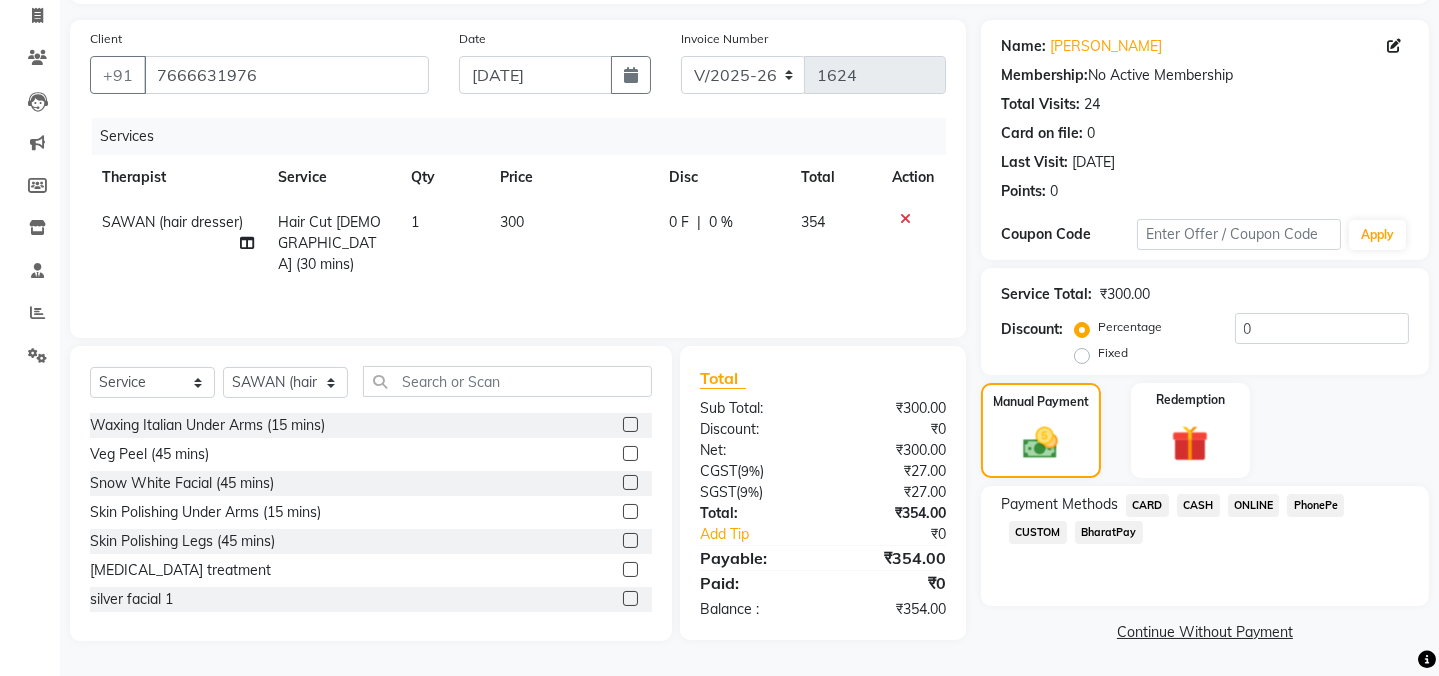 click on "ONLINE" 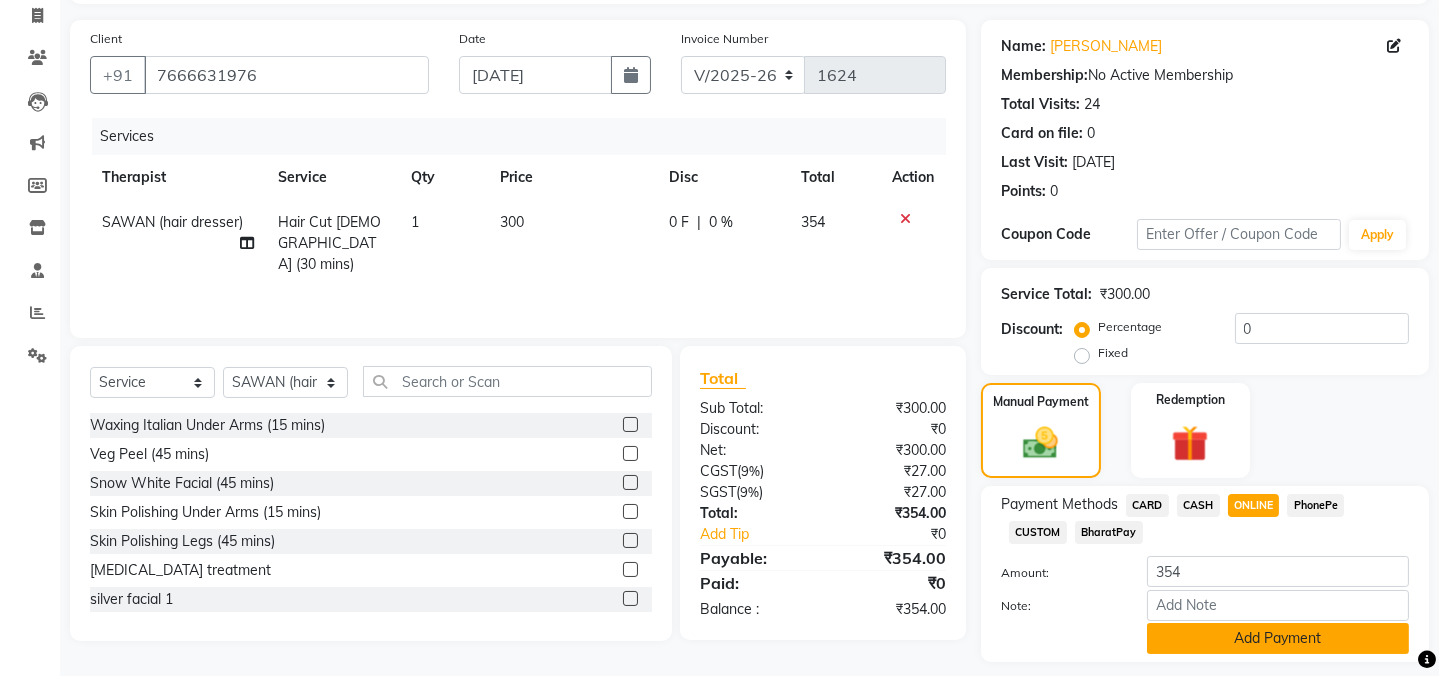 click on "Add Payment" 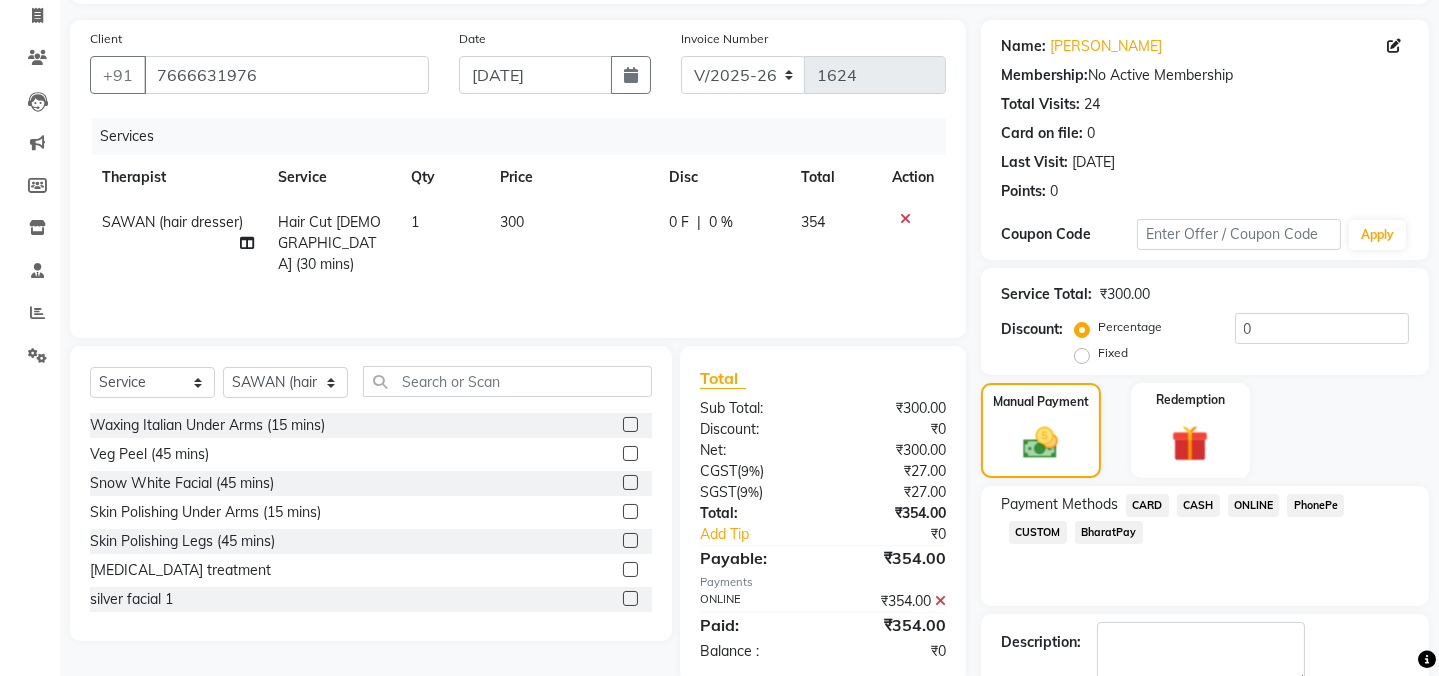 scroll, scrollTop: 242, scrollLeft: 0, axis: vertical 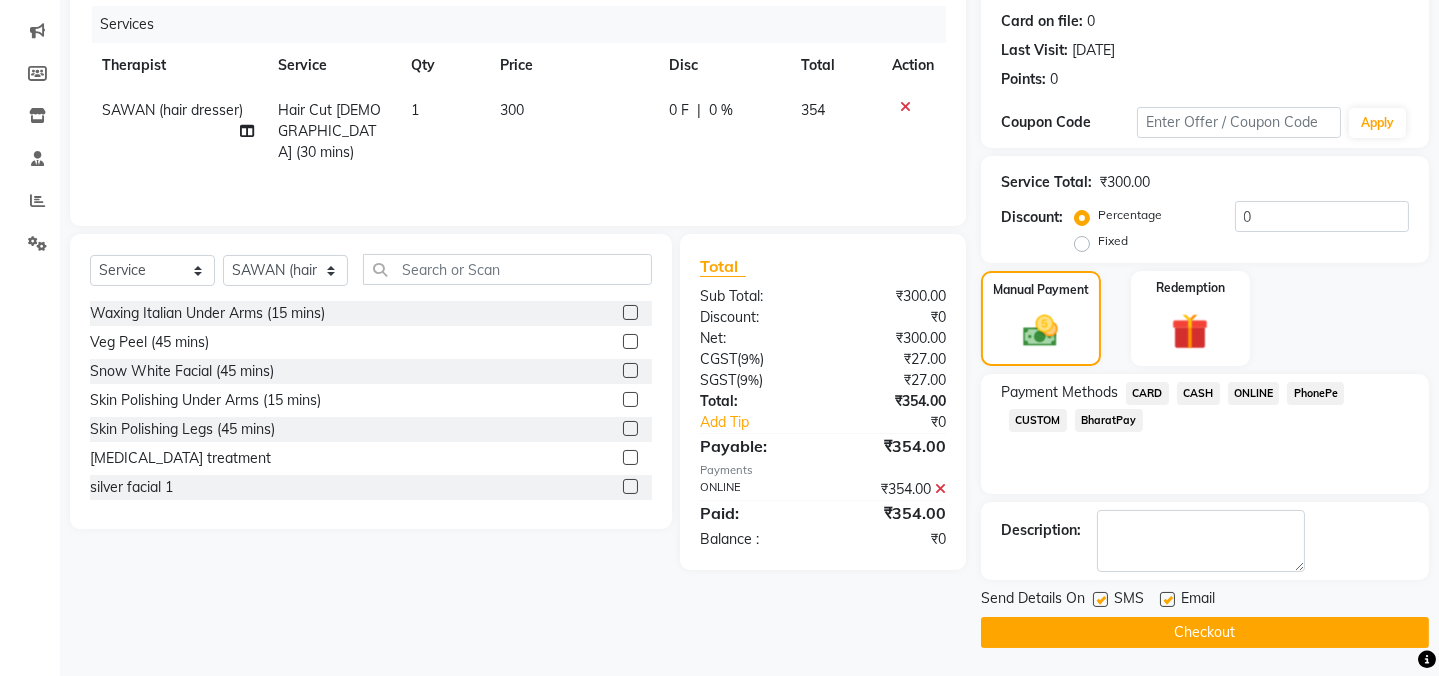 click 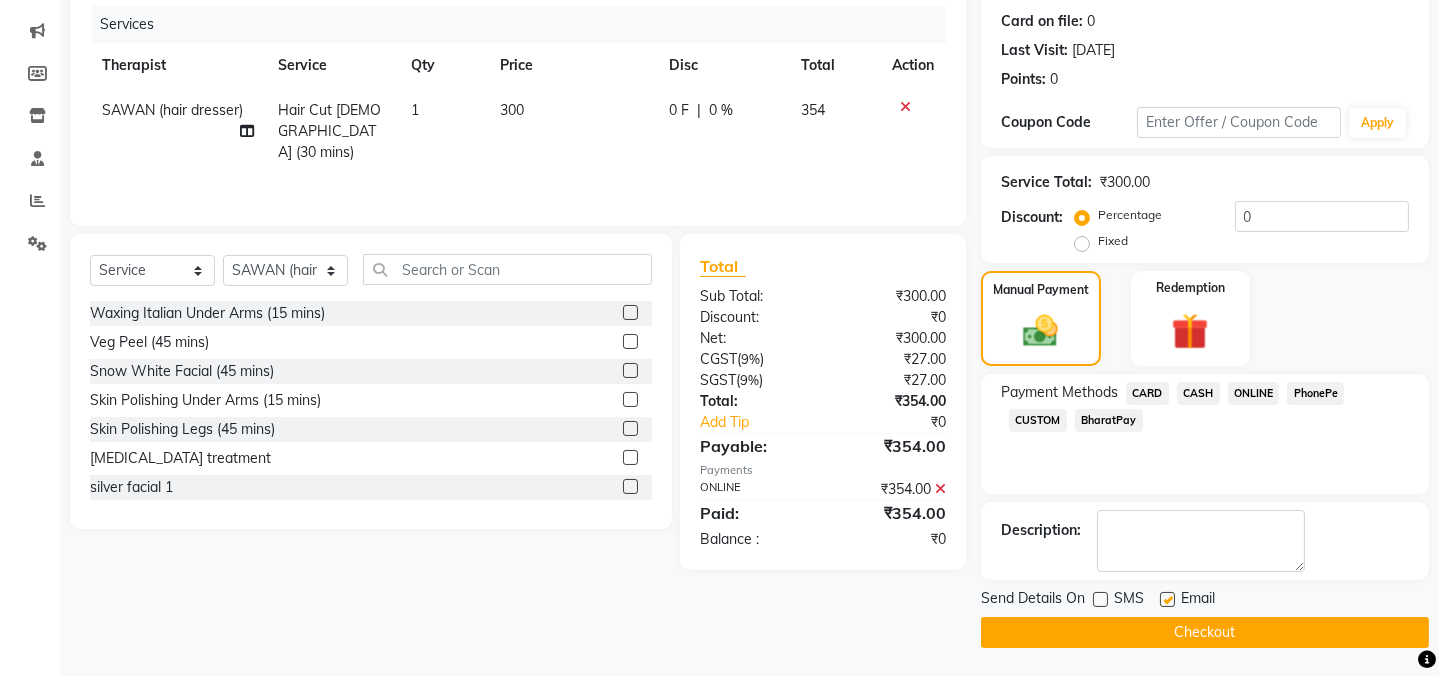 click 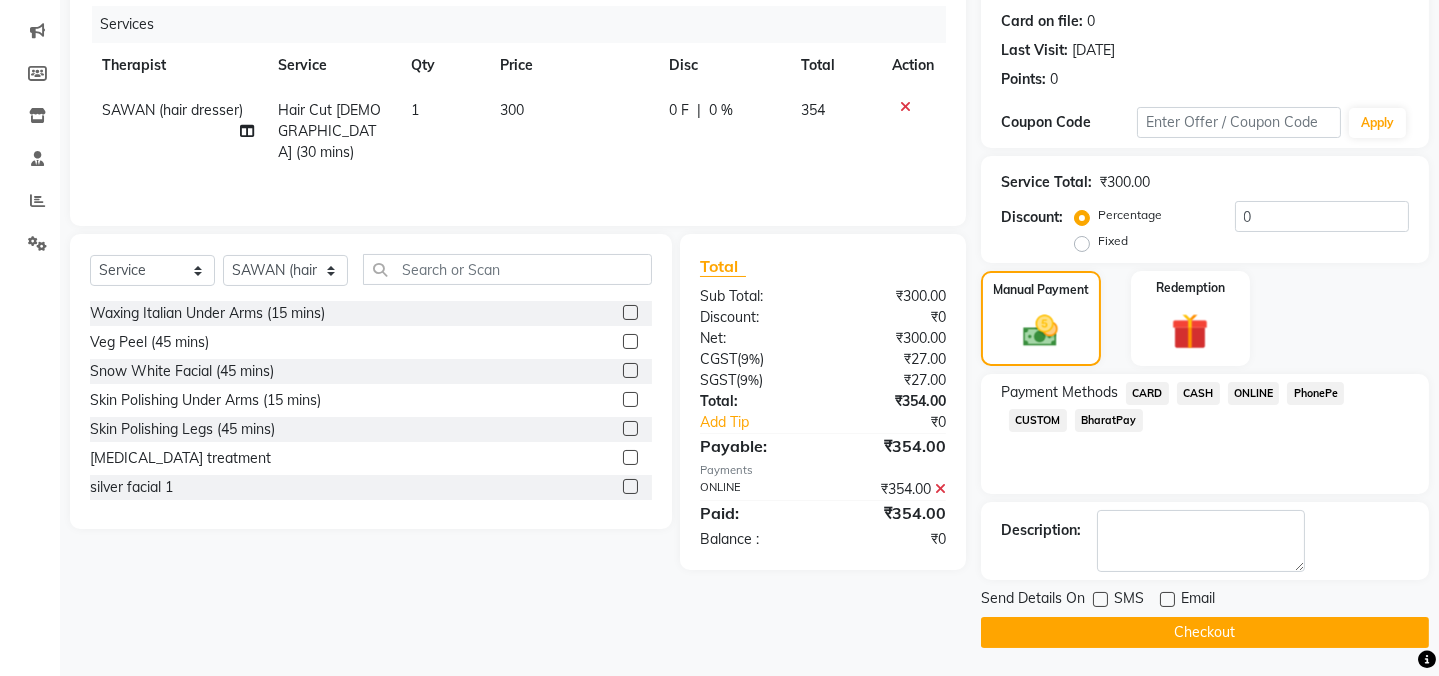 click on "Checkout" 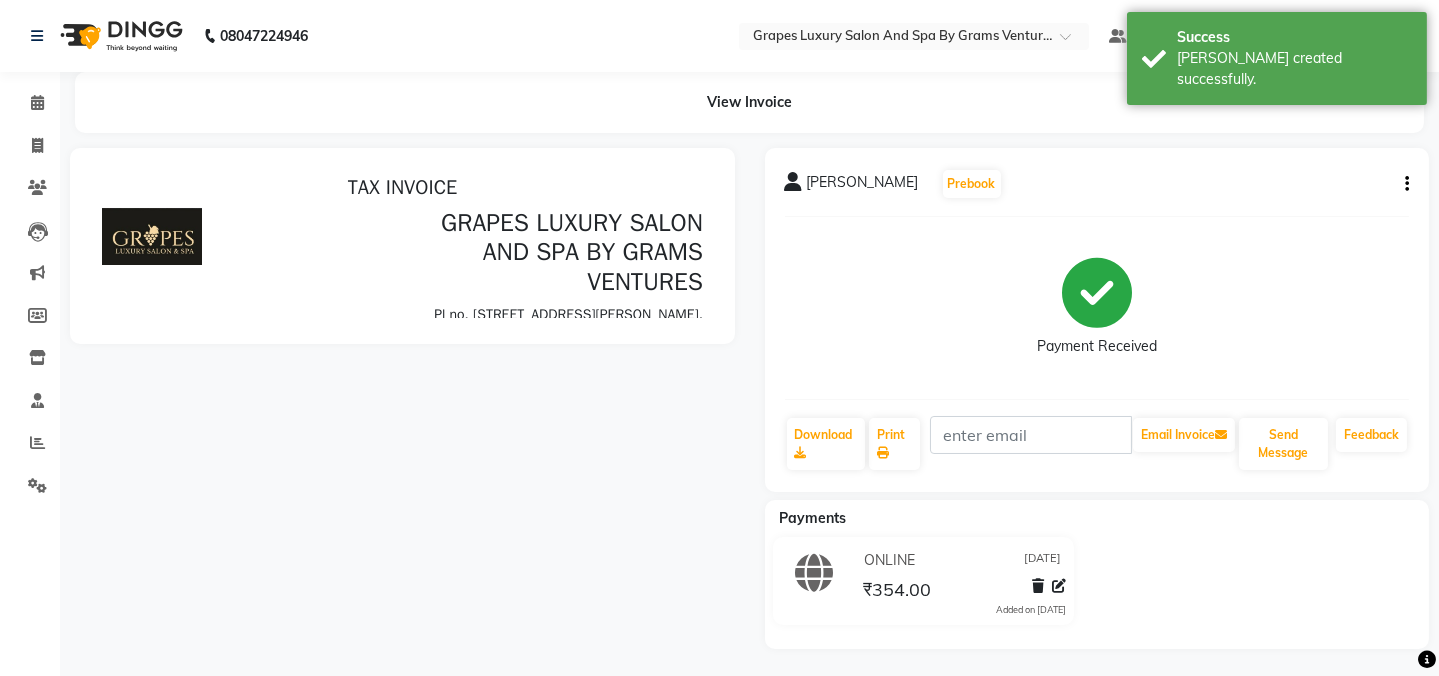 scroll, scrollTop: 0, scrollLeft: 0, axis: both 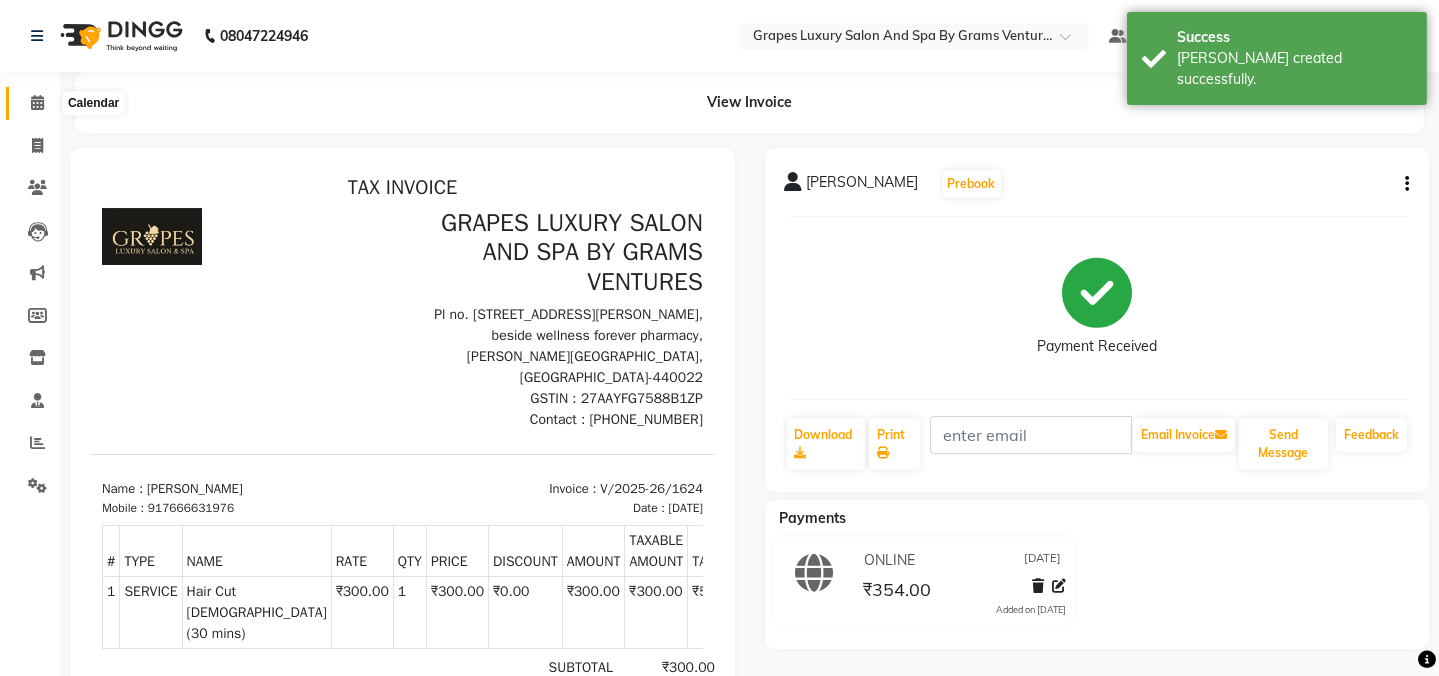 click 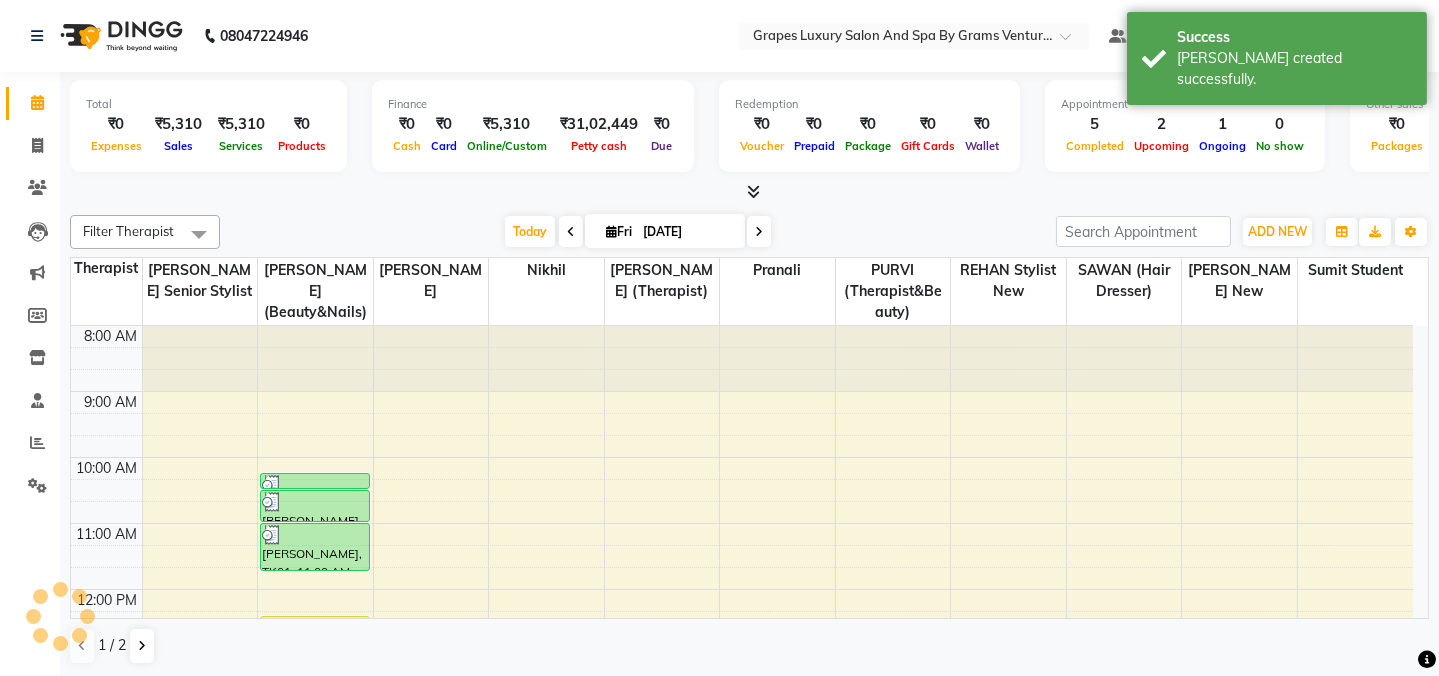 scroll, scrollTop: 0, scrollLeft: 0, axis: both 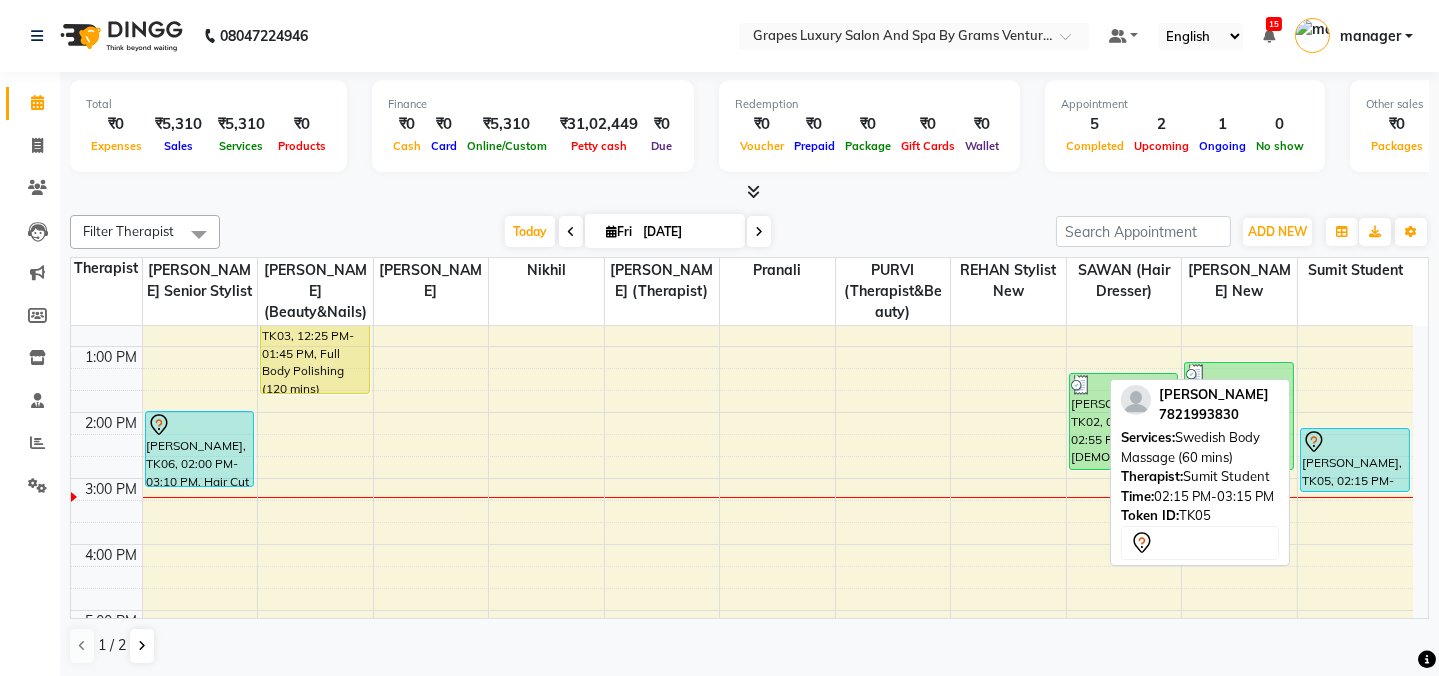 click on "sonu pawar, TK05, 02:15 PM-03:15 PM, Swedish Body Massage (60 mins)" at bounding box center [1355, 460] 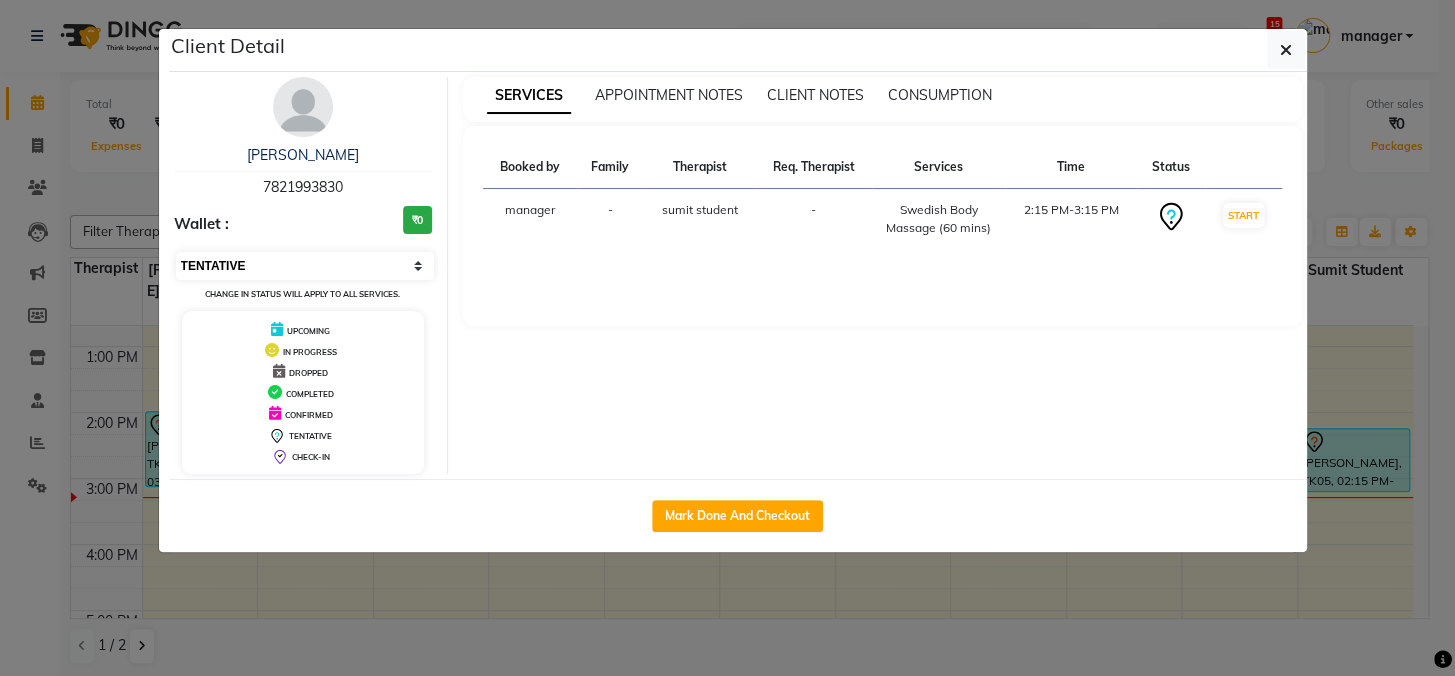 click on "Select IN SERVICE CONFIRMED TENTATIVE CHECK IN MARK DONE DROPPED UPCOMING" at bounding box center (305, 266) 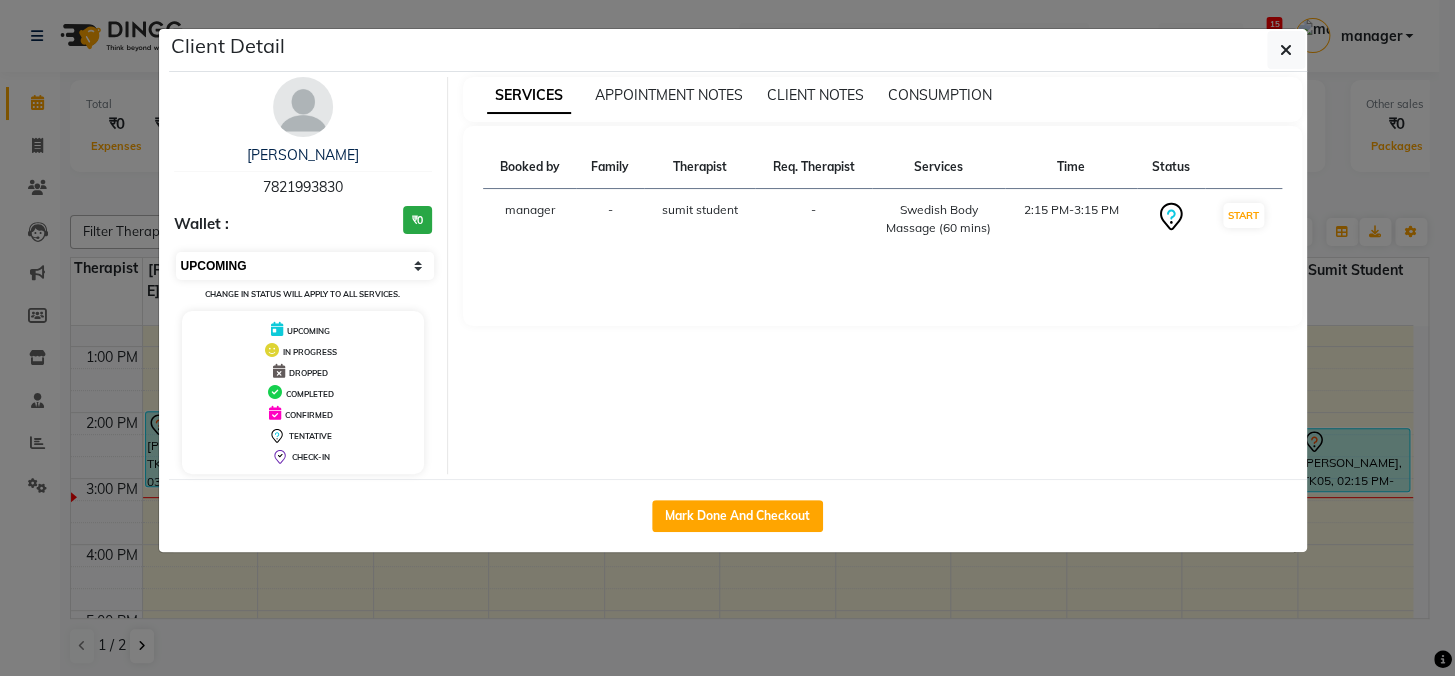 click on "Select IN SERVICE CONFIRMED TENTATIVE CHECK IN MARK DONE DROPPED UPCOMING" at bounding box center [305, 266] 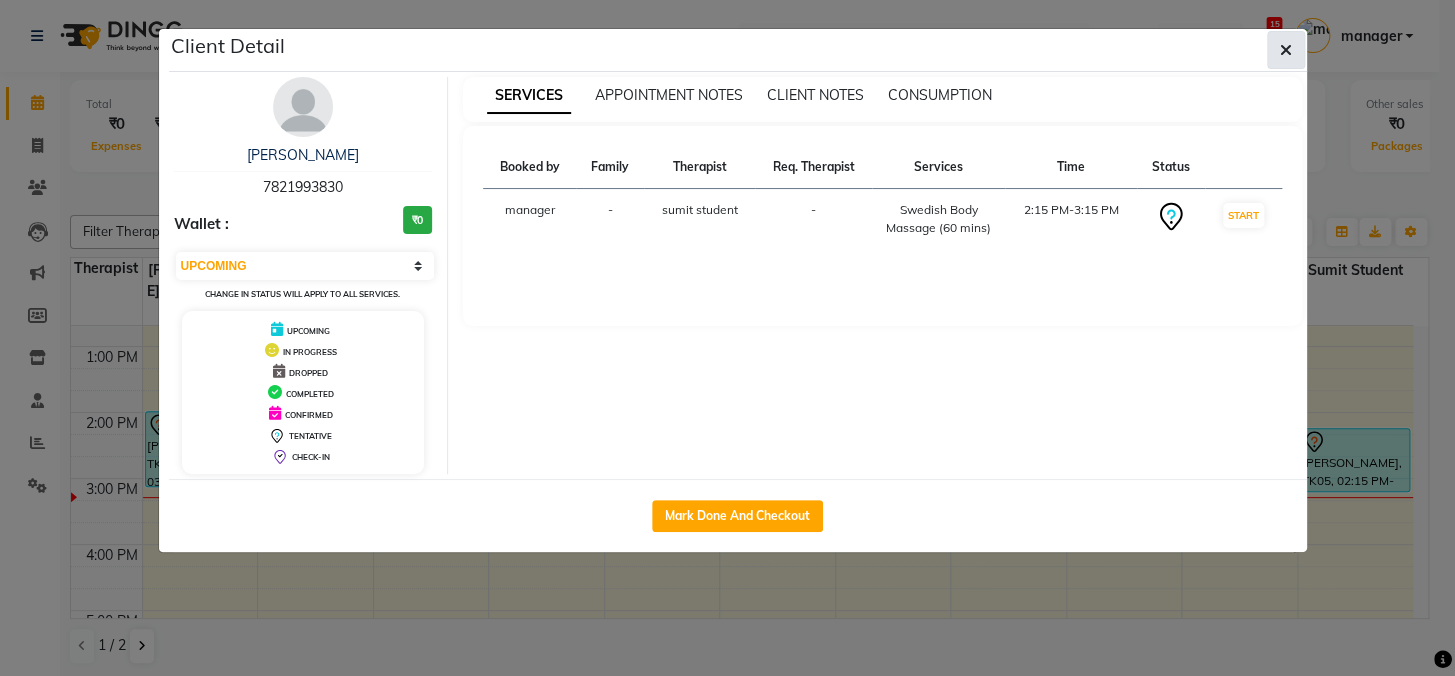 click 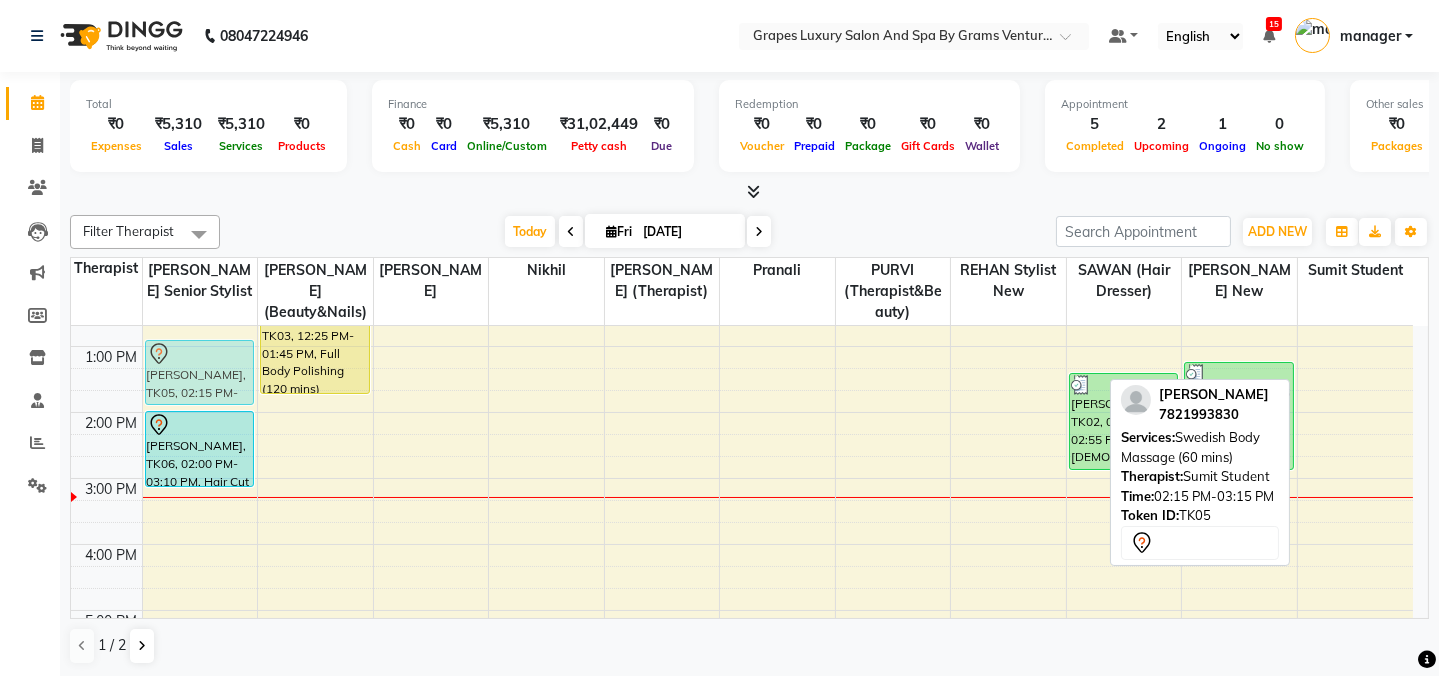 scroll, scrollTop: 308, scrollLeft: 0, axis: vertical 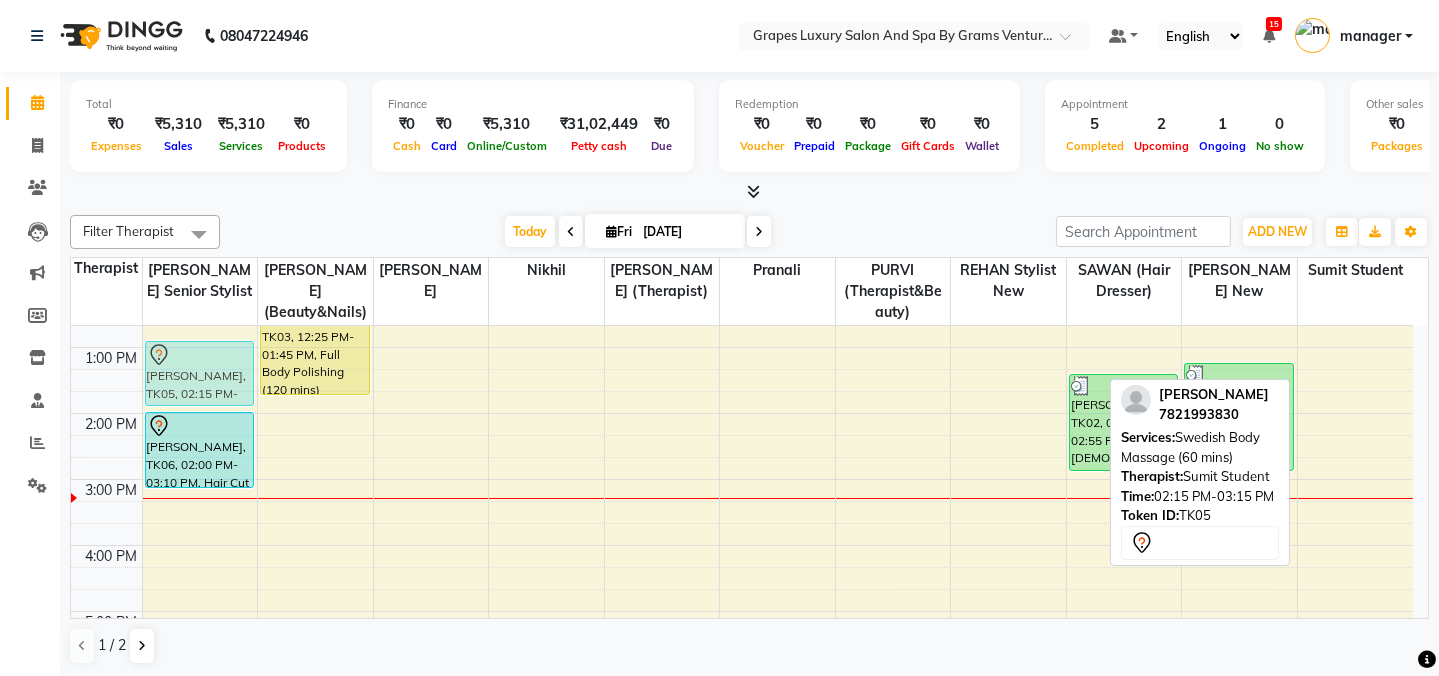 drag, startPoint x: 1313, startPoint y: 456, endPoint x: 157, endPoint y: 370, distance: 1159.1946 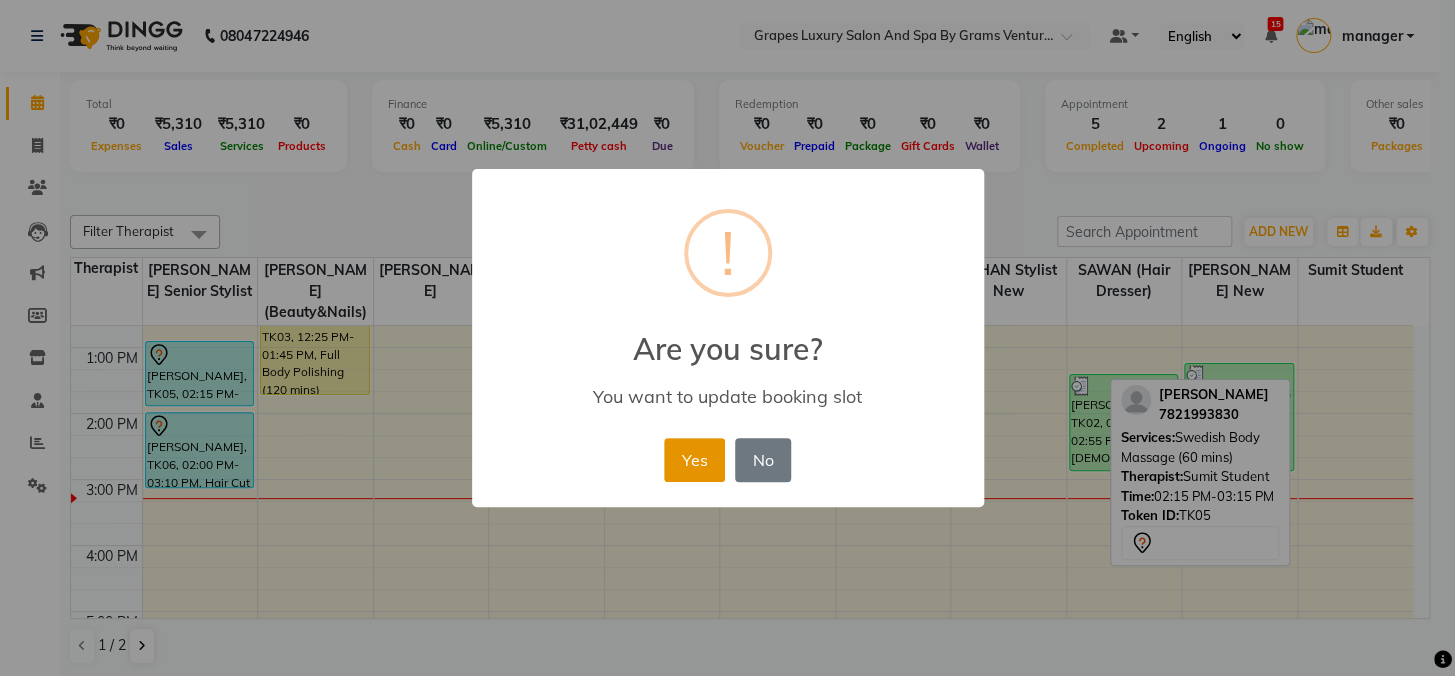 click on "Yes" at bounding box center (694, 460) 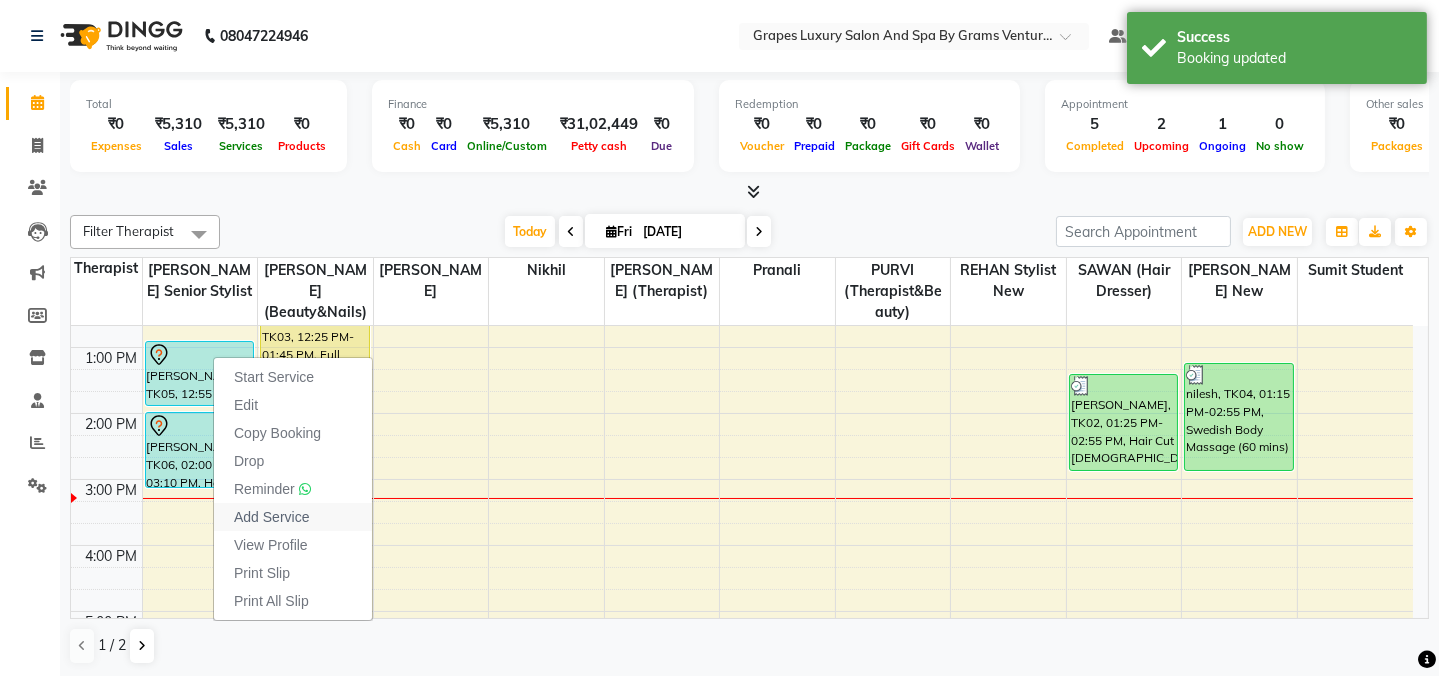 click on "Add Service" at bounding box center [271, 517] 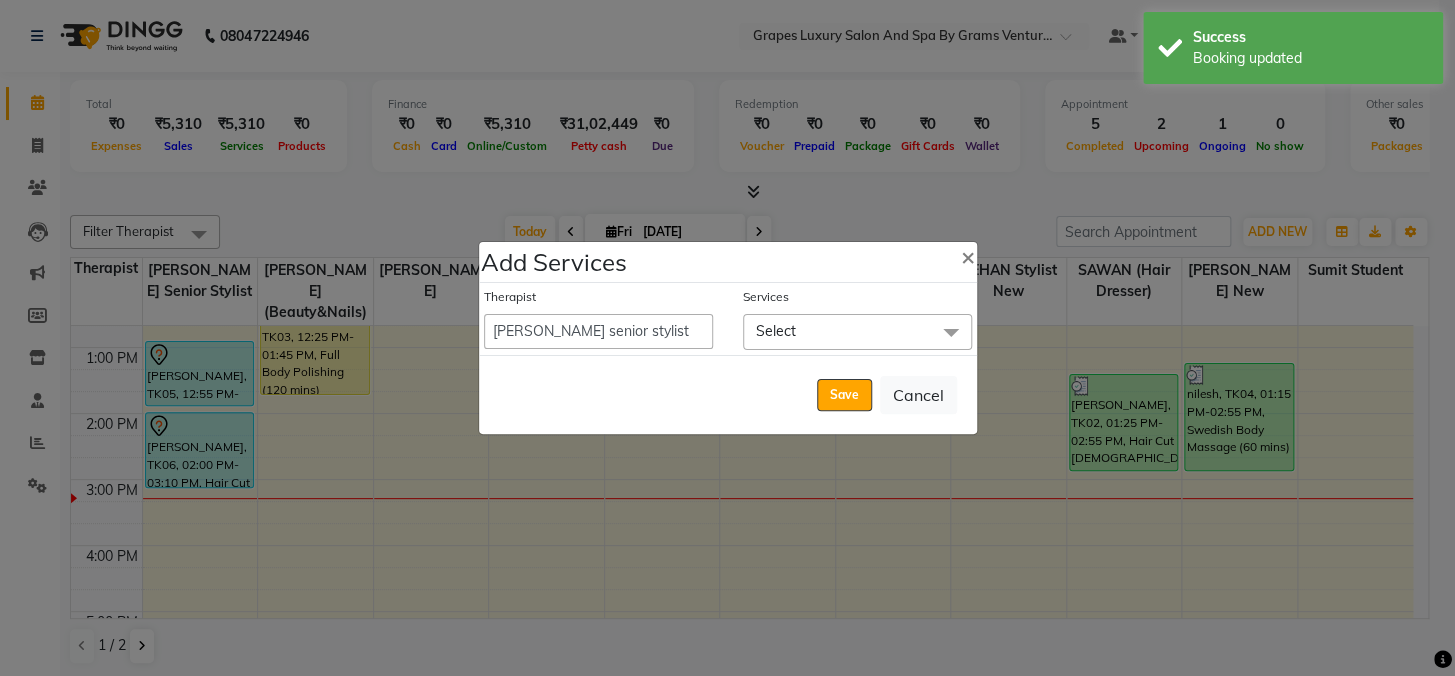 click on "Select" 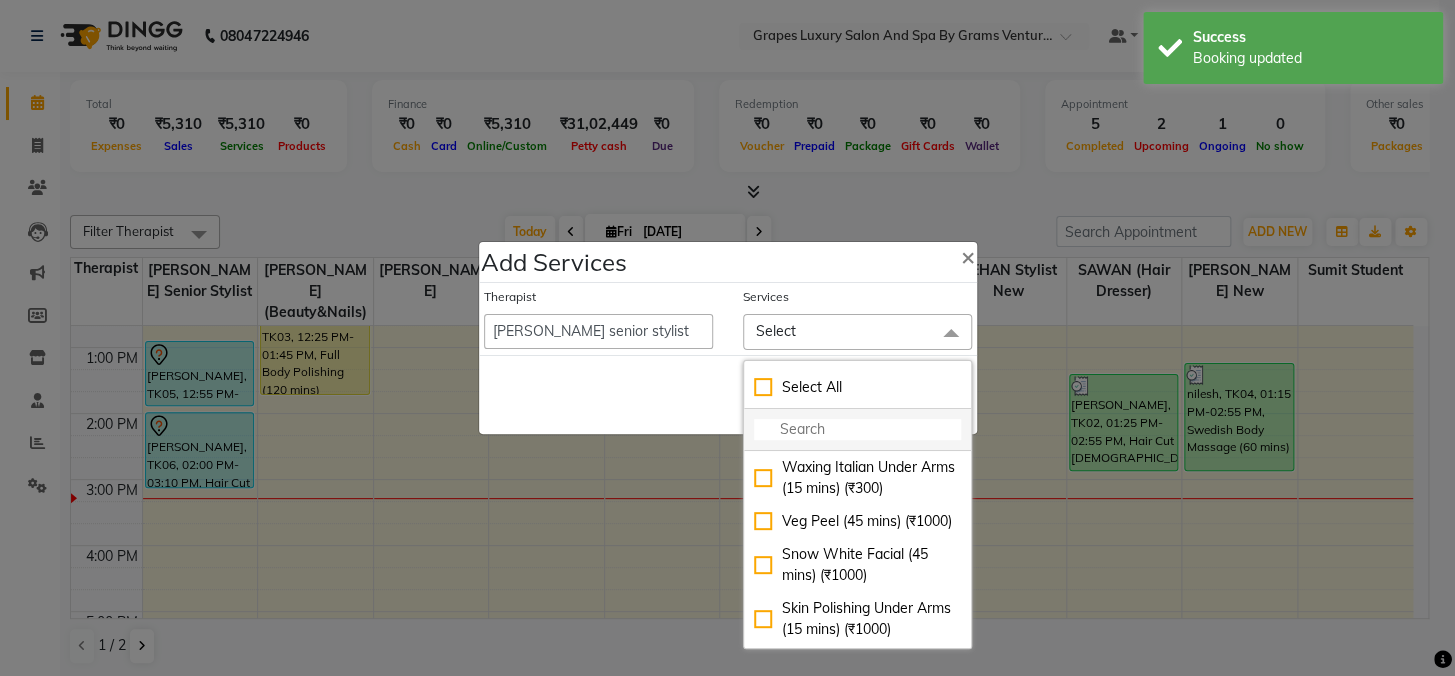 click 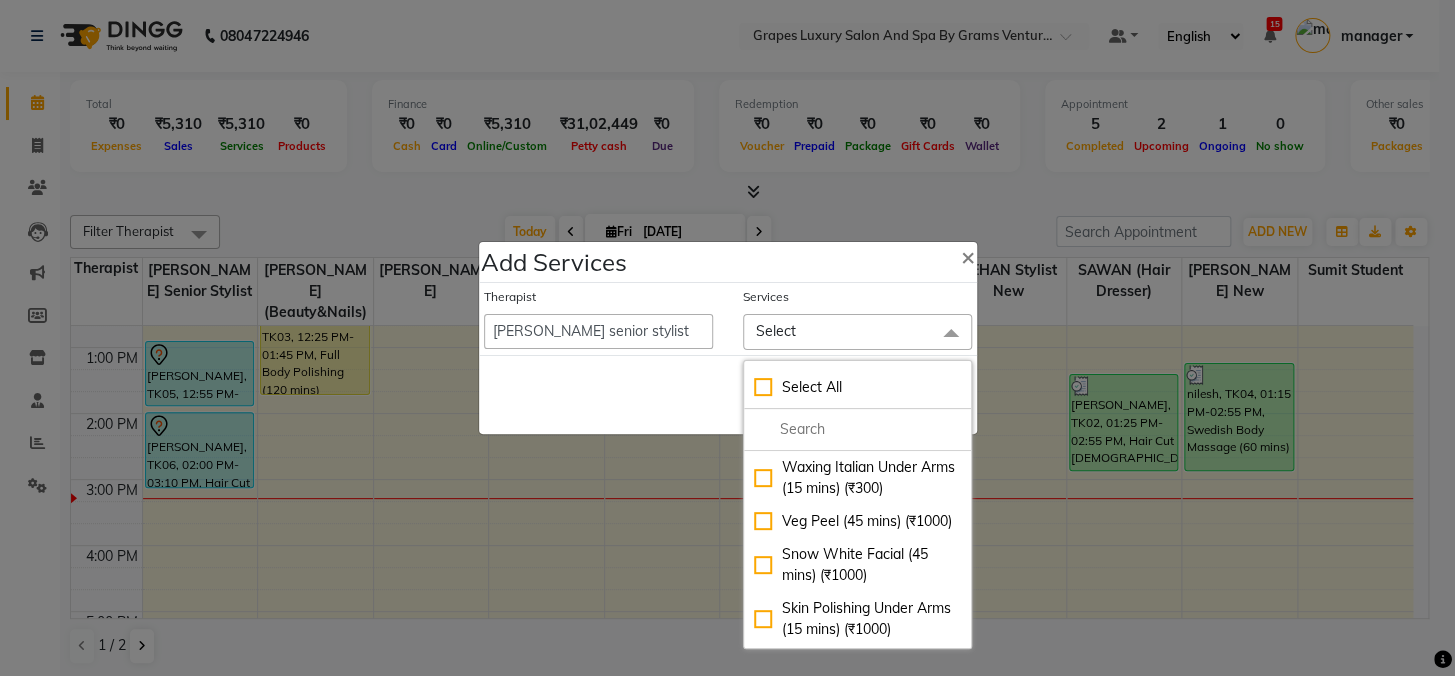 click on "Add Services × Therapist  Admin   ANIL (stylish)   ASHISH Choudhary hair dresser   ASMITA (beauty&nails)   avni new   faizaan   gokul   "GUNJAN''   <BO$$>   khushi   MAHI (pedicureist)   manager   MANJU (hair specialist)   megha new   nikhil    nisha    Pooja (Therapist)   pranali   PURVI (therapist&Beauty)   Rani New THERAPIST   ravi   REHAN  stylist new   ritik   riya   RUSHALI (hair&skin)   SAWAN (hair dresser)   sejal new   shilpa   sourabh   sumit student    sunita   sunita    viswas senior stylist  Services Select Select All Waxing Italian Under Arms (15 mins) (₹300) Veg Peel (45 mins) (₹1000) Snow White Facial (45 mins) (₹1000) Skin Polishing Under Arms (15 mins) (₹1000) Skin Polishing Legs (45 mins) (₹2500) botox treatment (₹10000) silver facial 1 (₹1700) pearl facial (₹3000) platinium facial (₹3500) skin brightening facial (₹2500) grapes signature facial (₹5500) grapes super luxury facial (₹8000) regular body massage (₹1000) kera shine (₹6000) smooth protein (₹8000)" 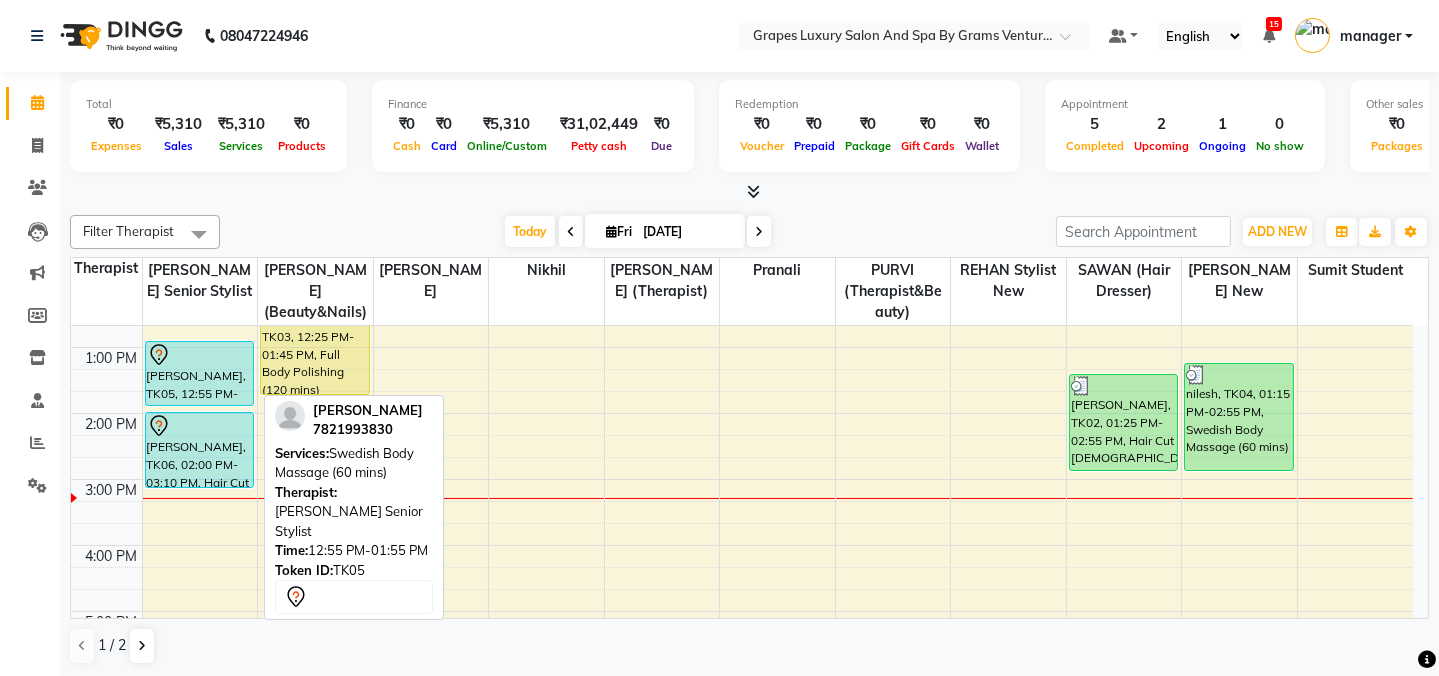 click at bounding box center (200, 355) 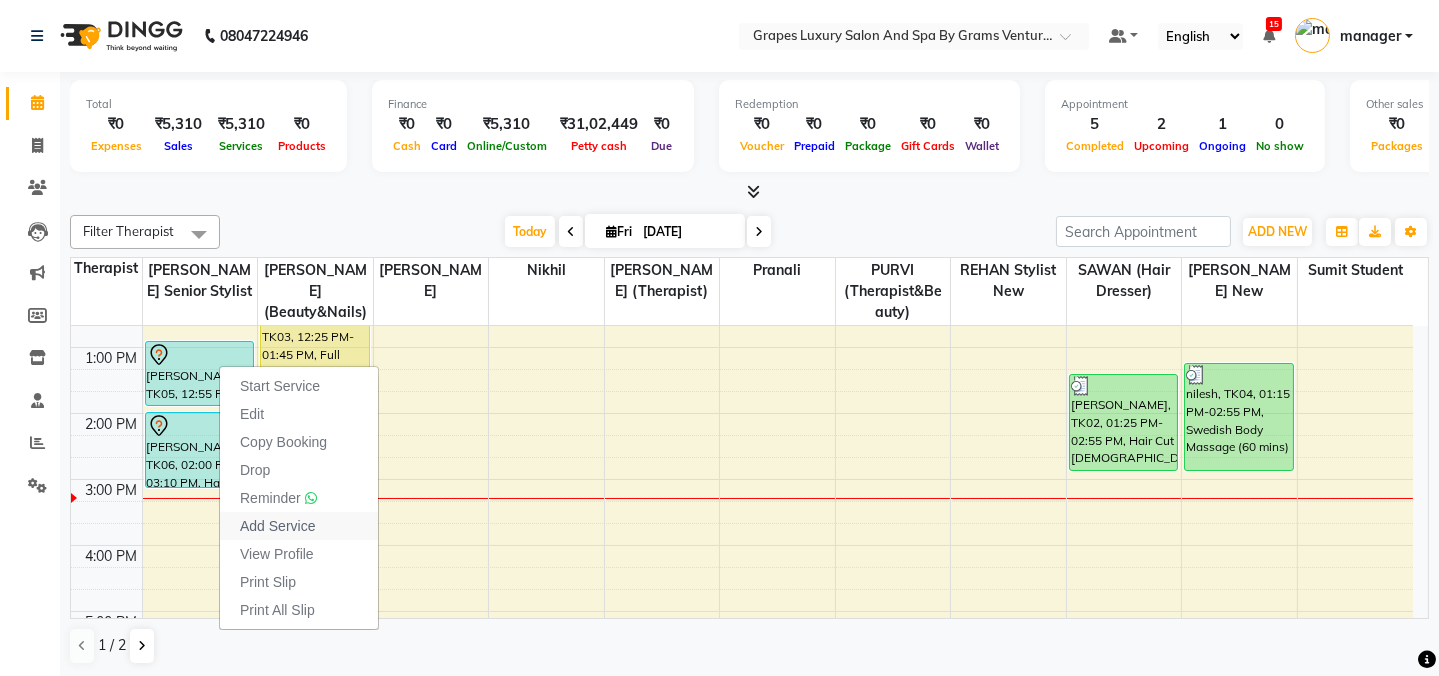 click on "Add Service" at bounding box center [277, 526] 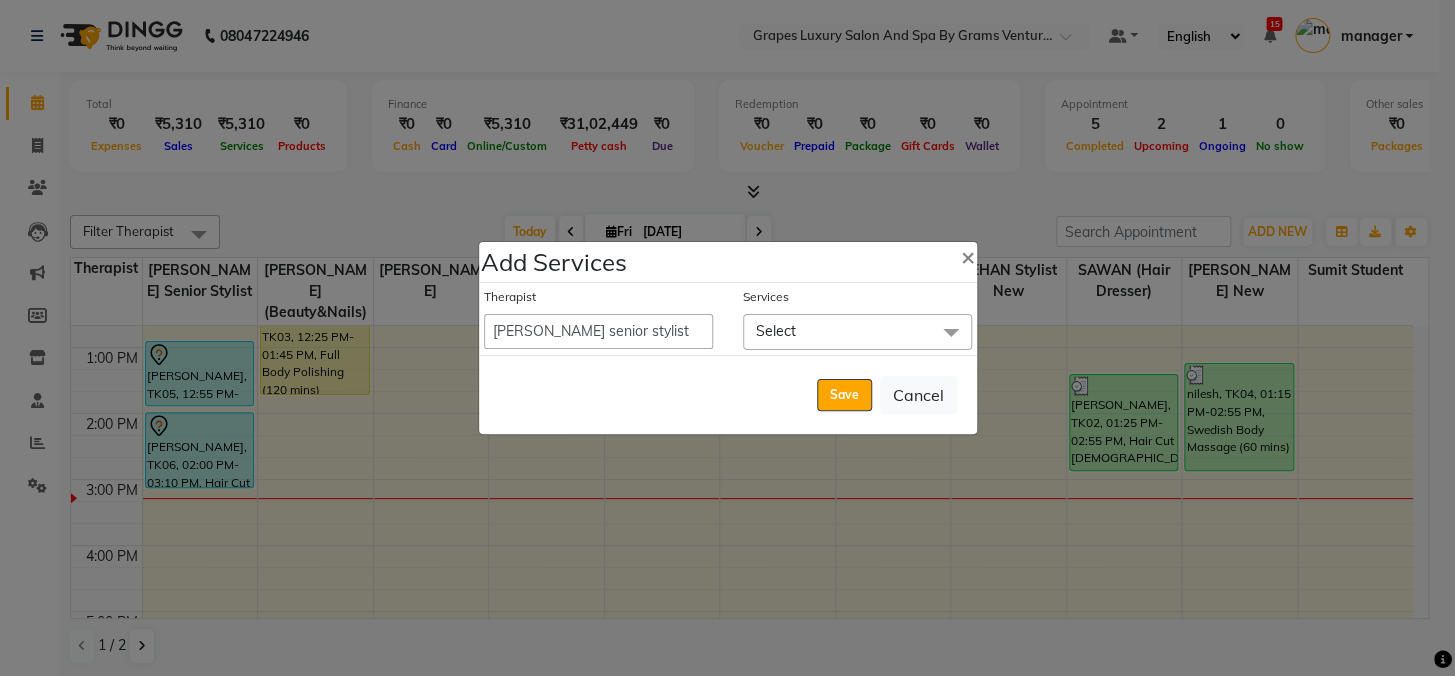 click on "Select" 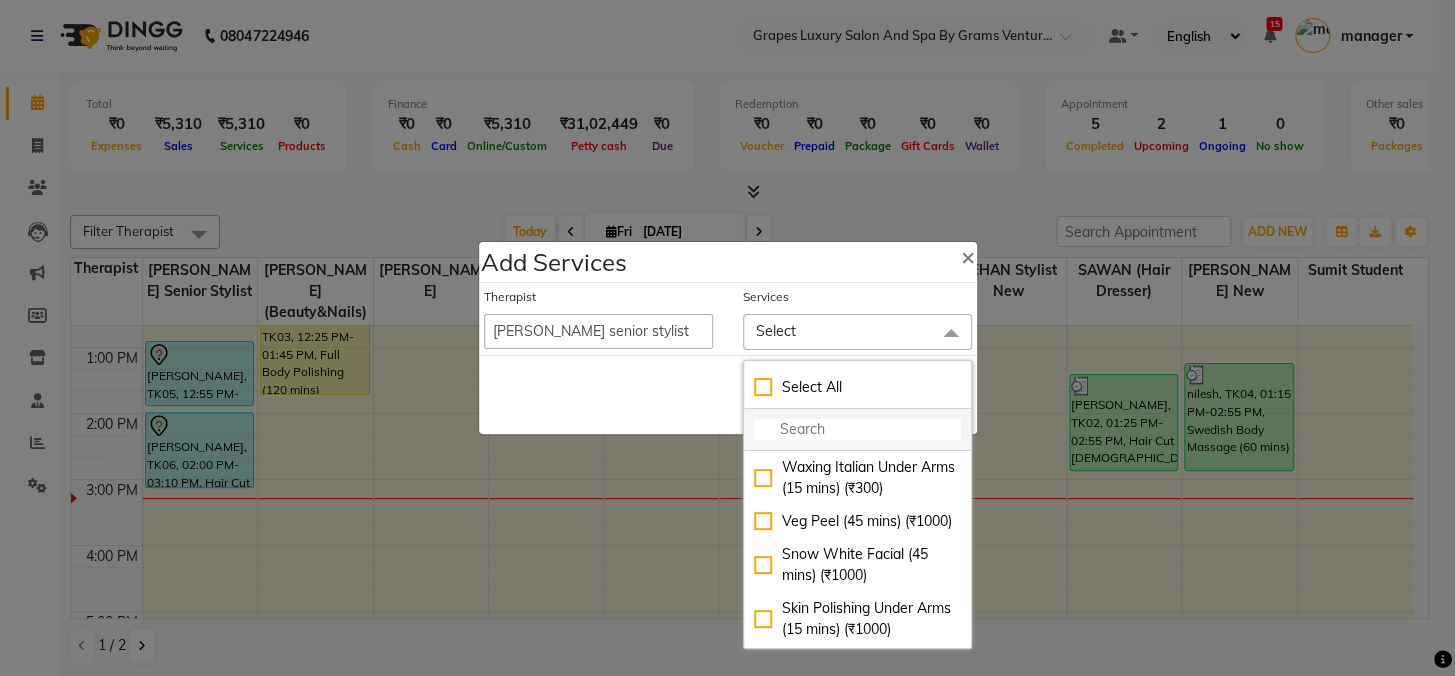 click 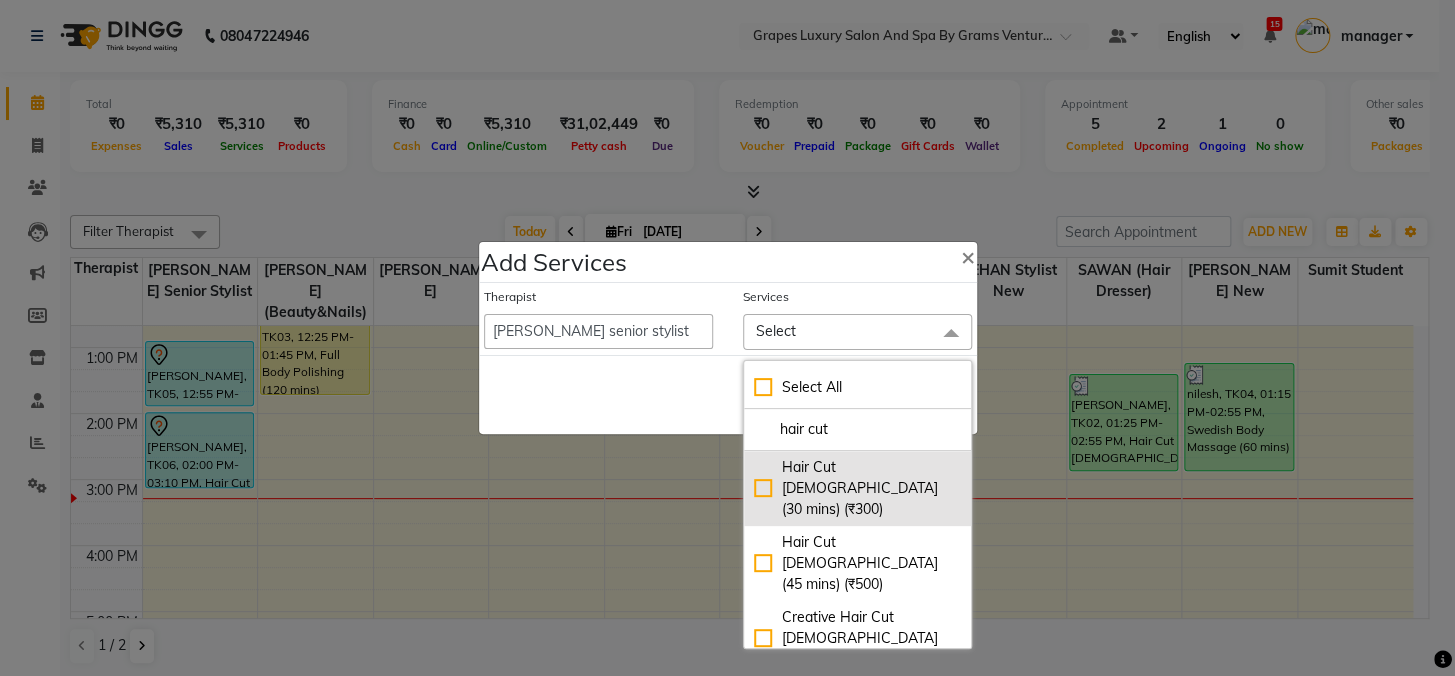 type on "hair cut" 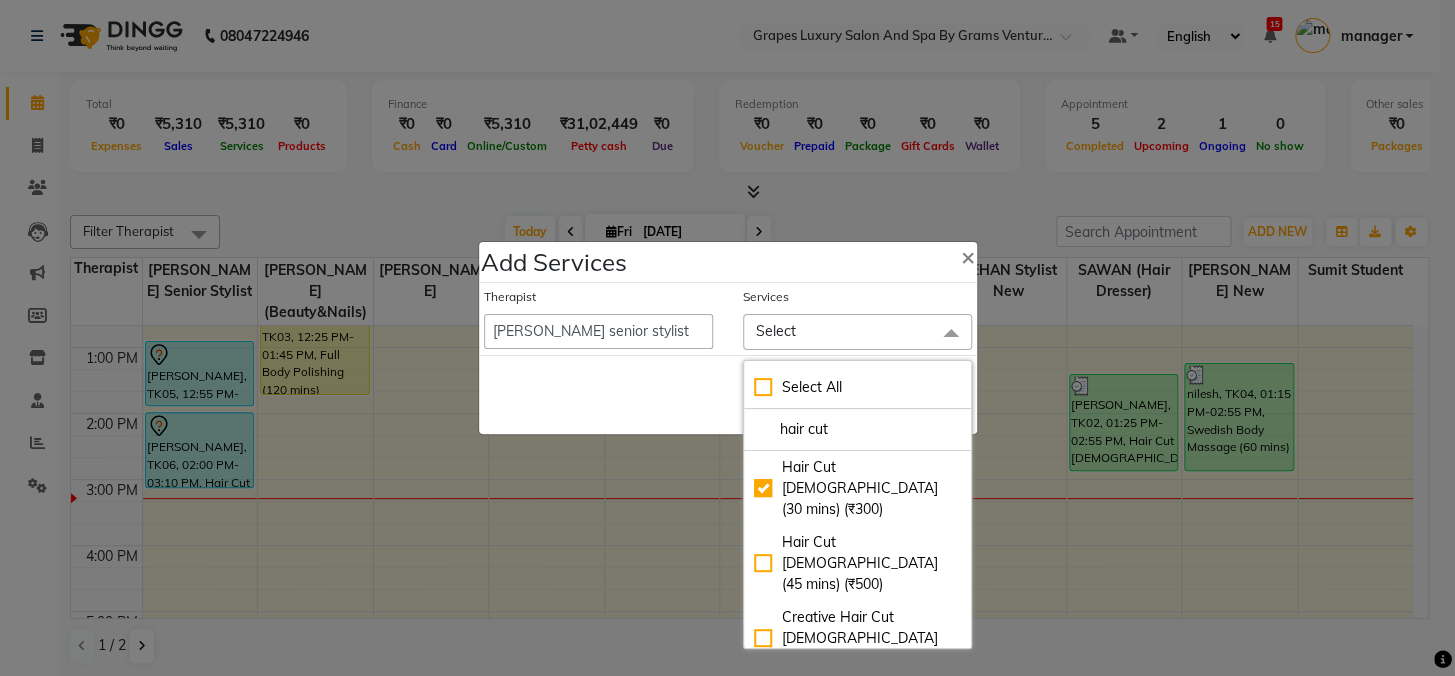 checkbox on "true" 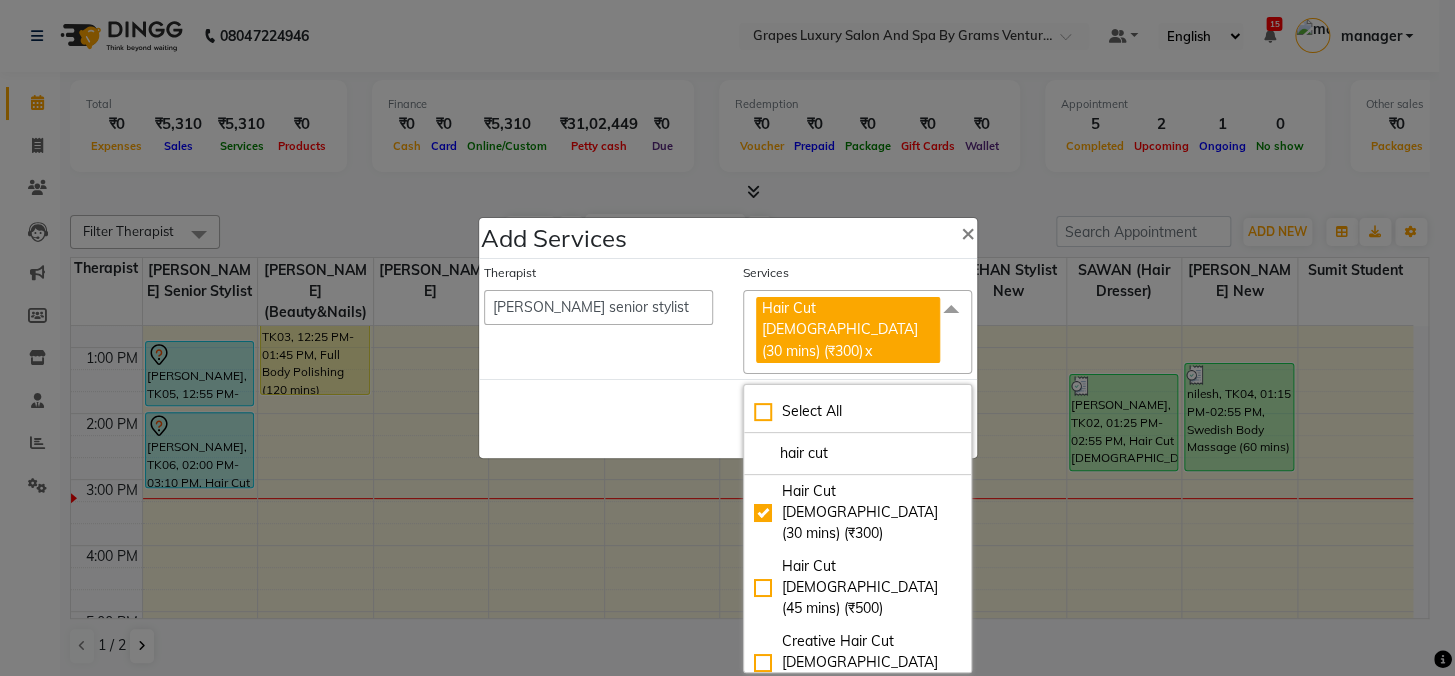 click on "Save   Cancel" 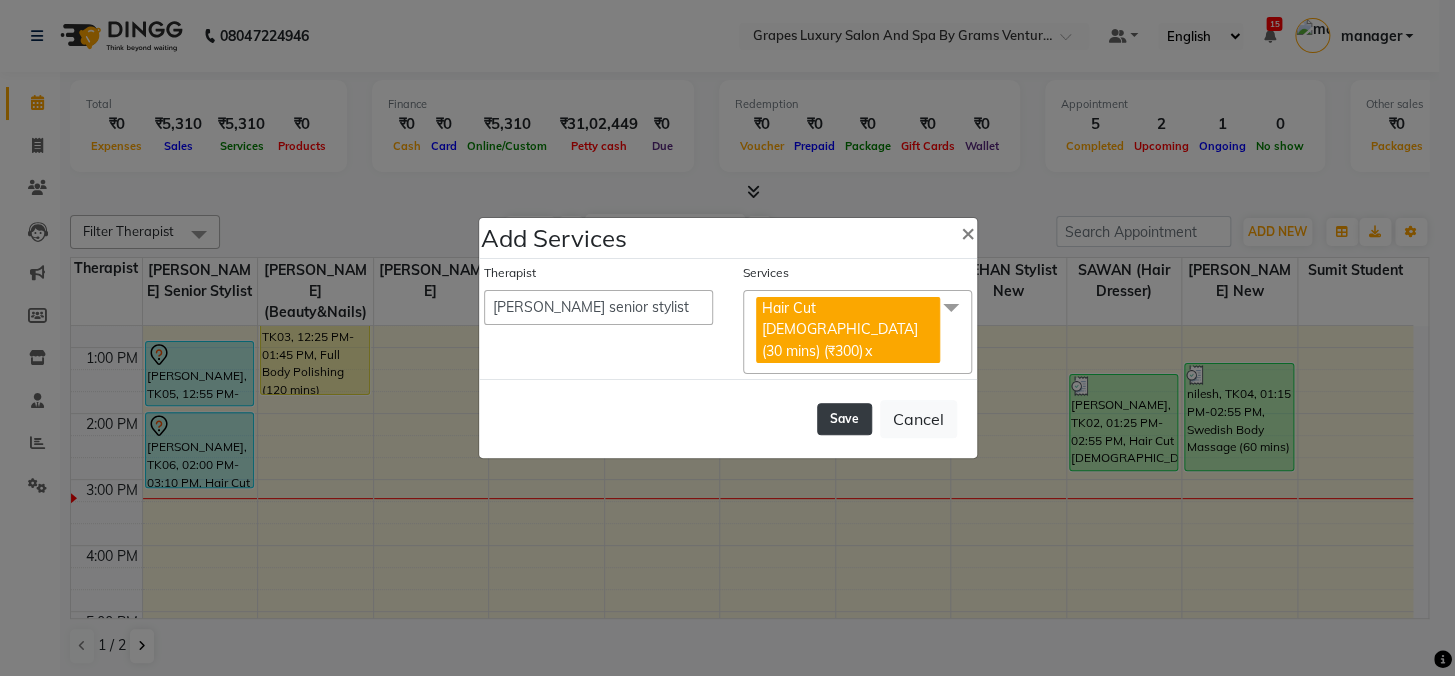 click on "Save" 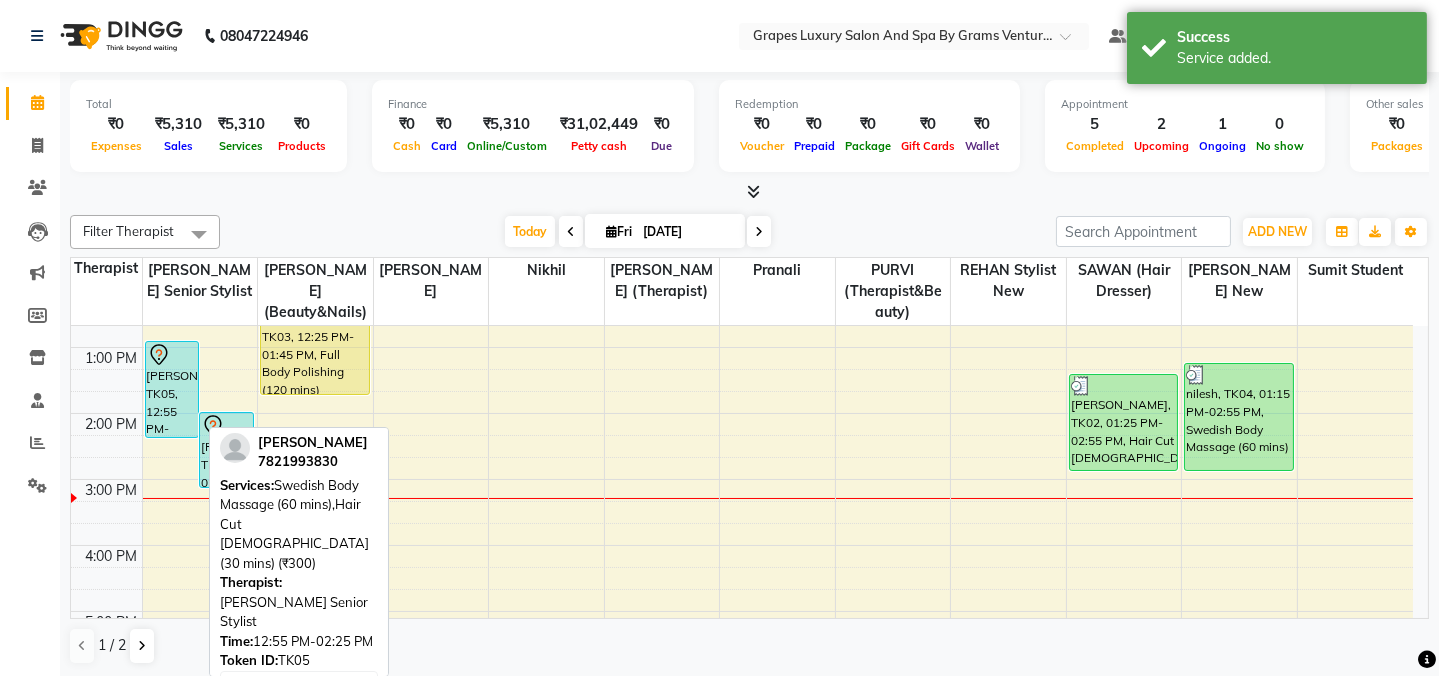 click on "sonu pawar, TK05, 12:55 PM-02:25 PM, Swedish Body Massage (60 mins),Hair Cut Male (30 mins) (₹300)" at bounding box center (172, 389) 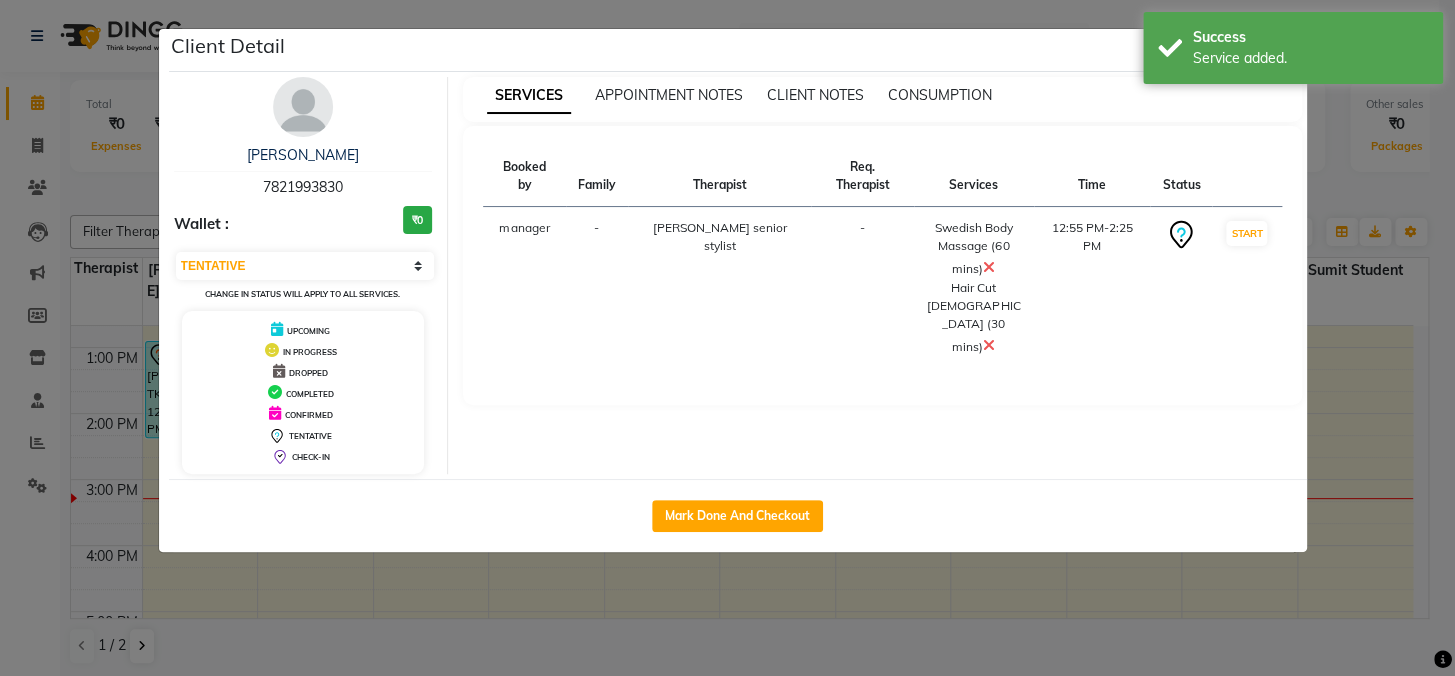 click at bounding box center (989, 267) 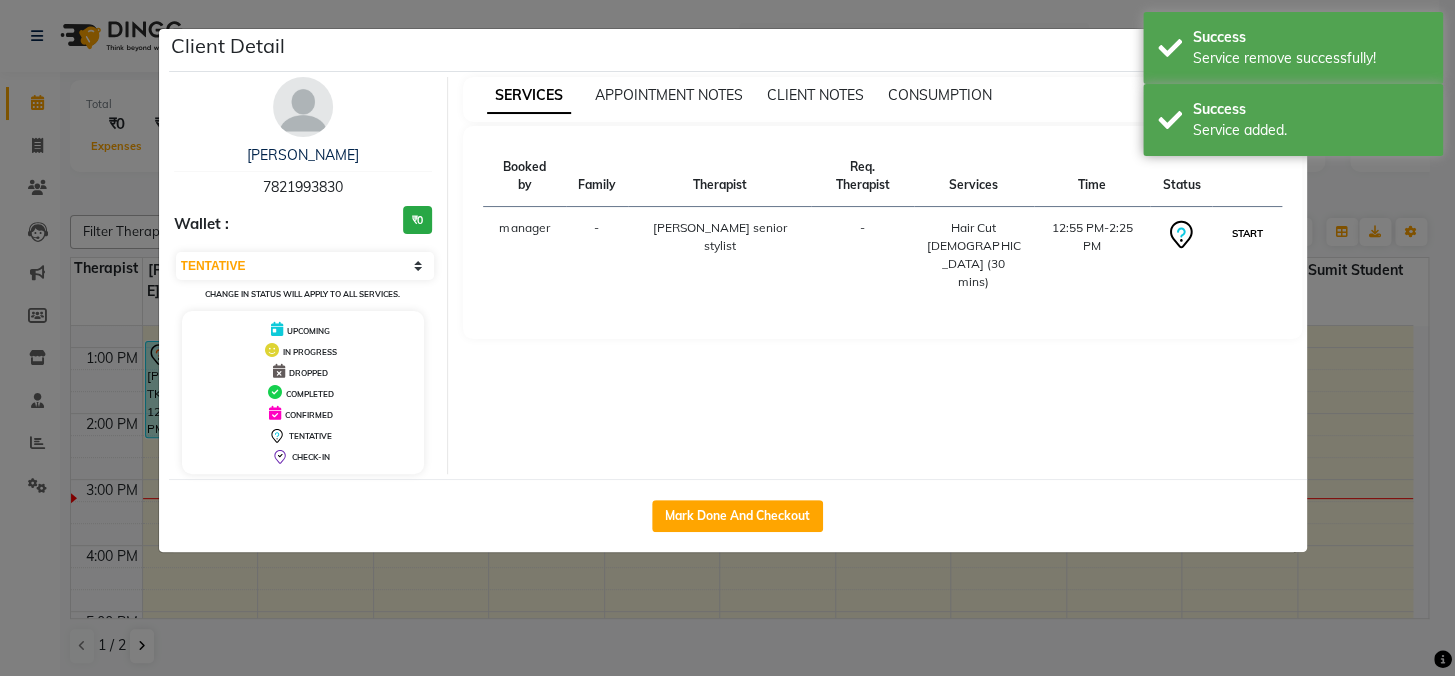 click on "START" at bounding box center [1246, 233] 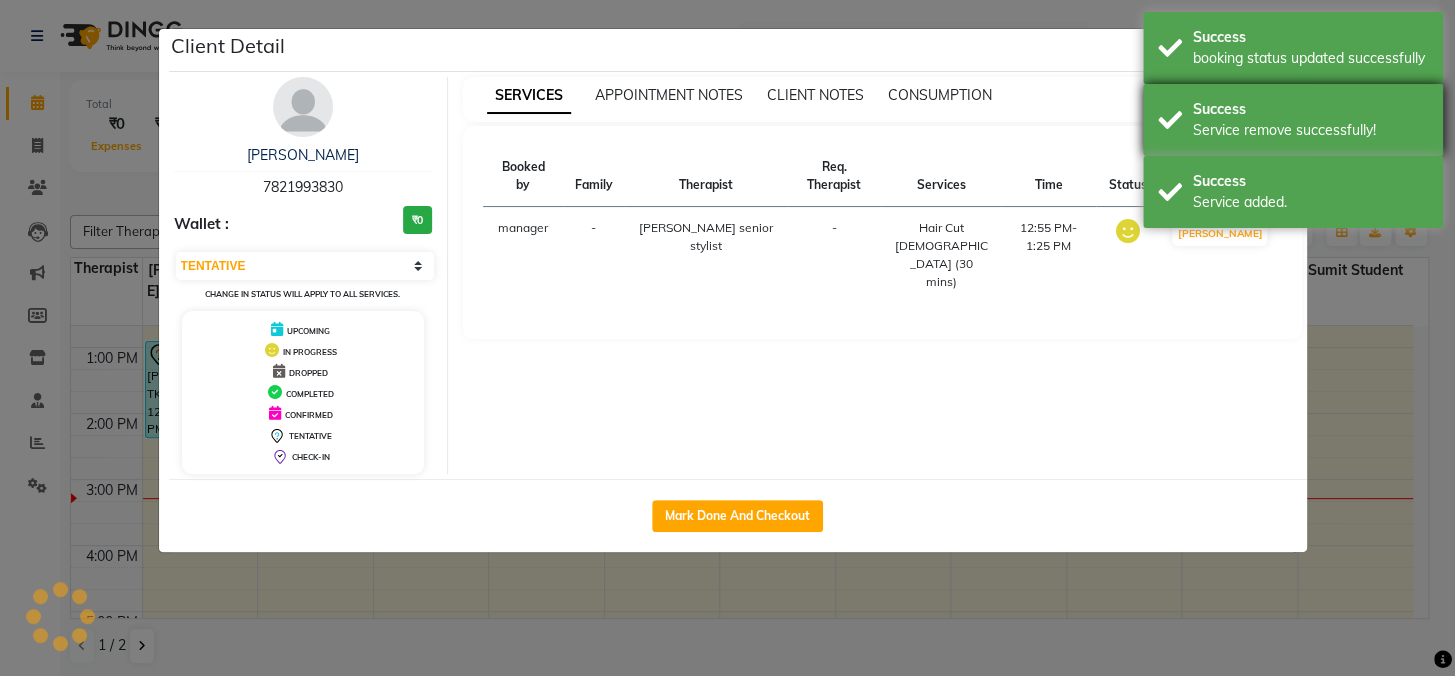 select on "1" 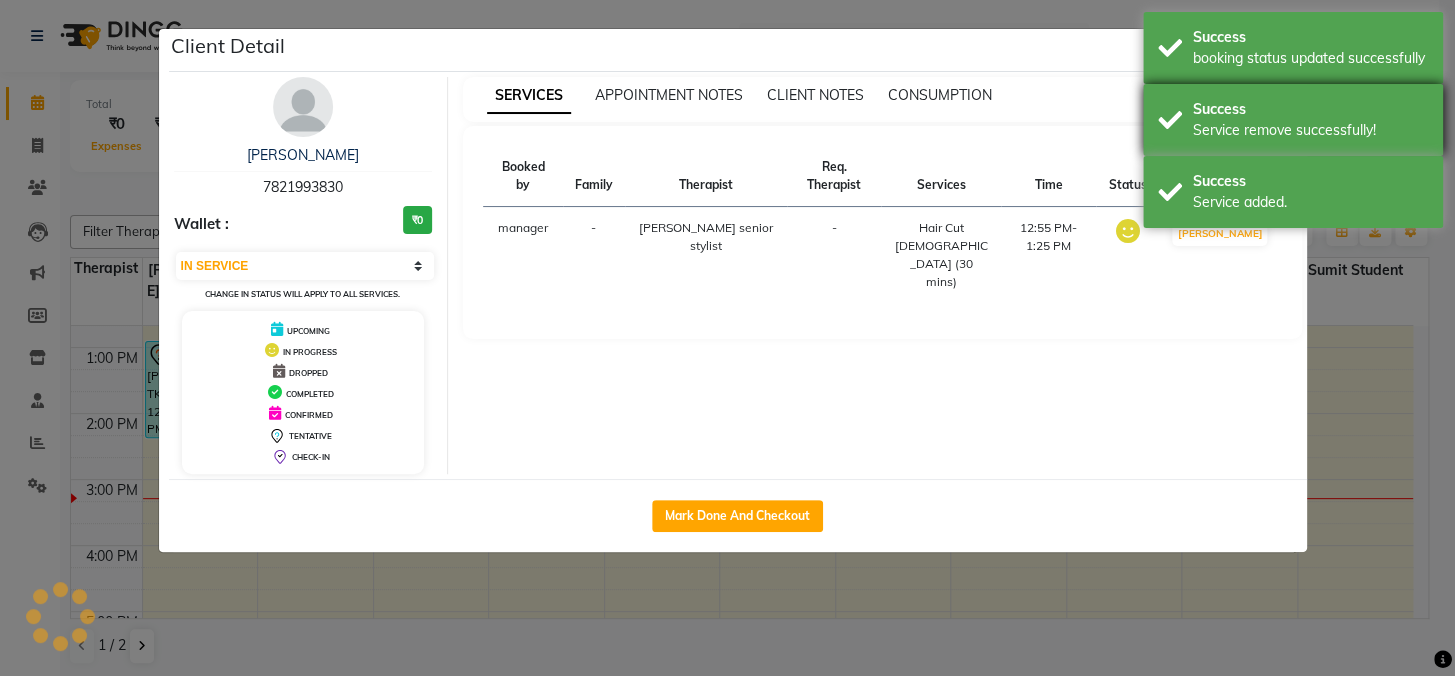 click on "Success" at bounding box center (1310, 109) 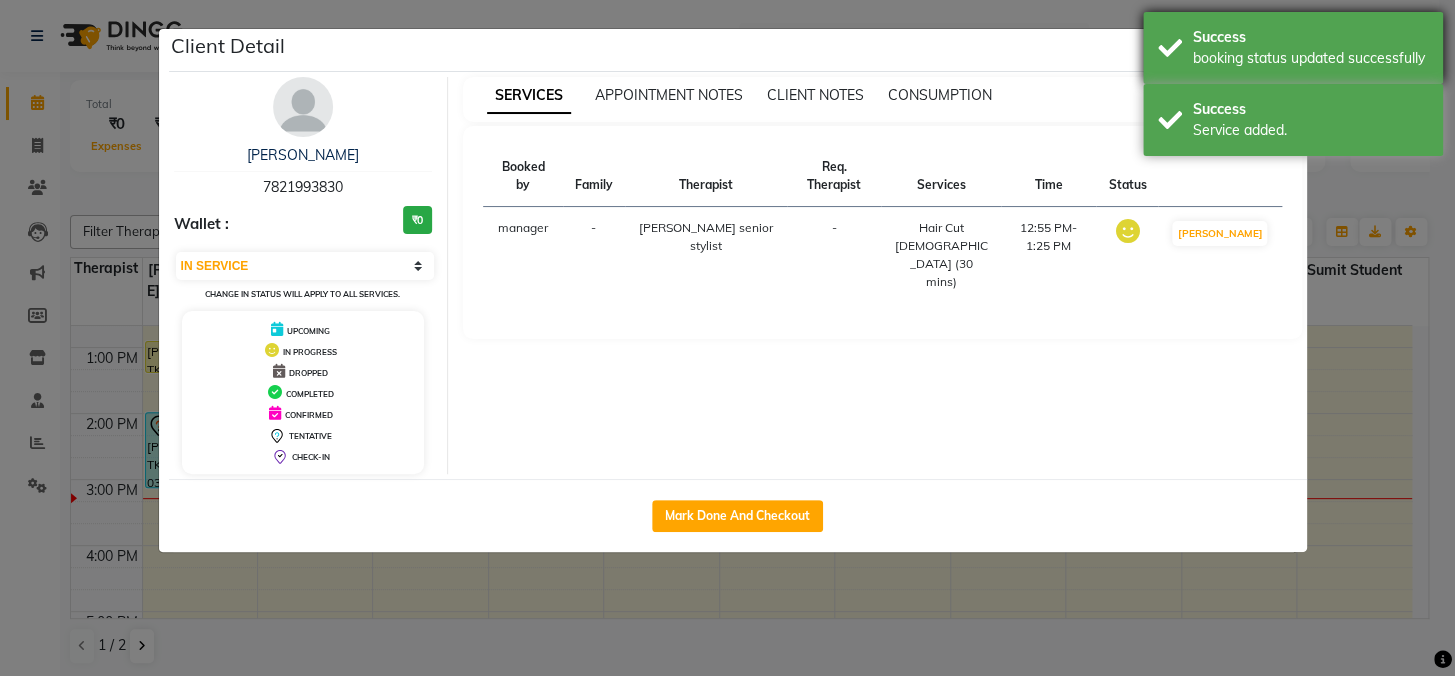 click on "Success" at bounding box center (1310, 37) 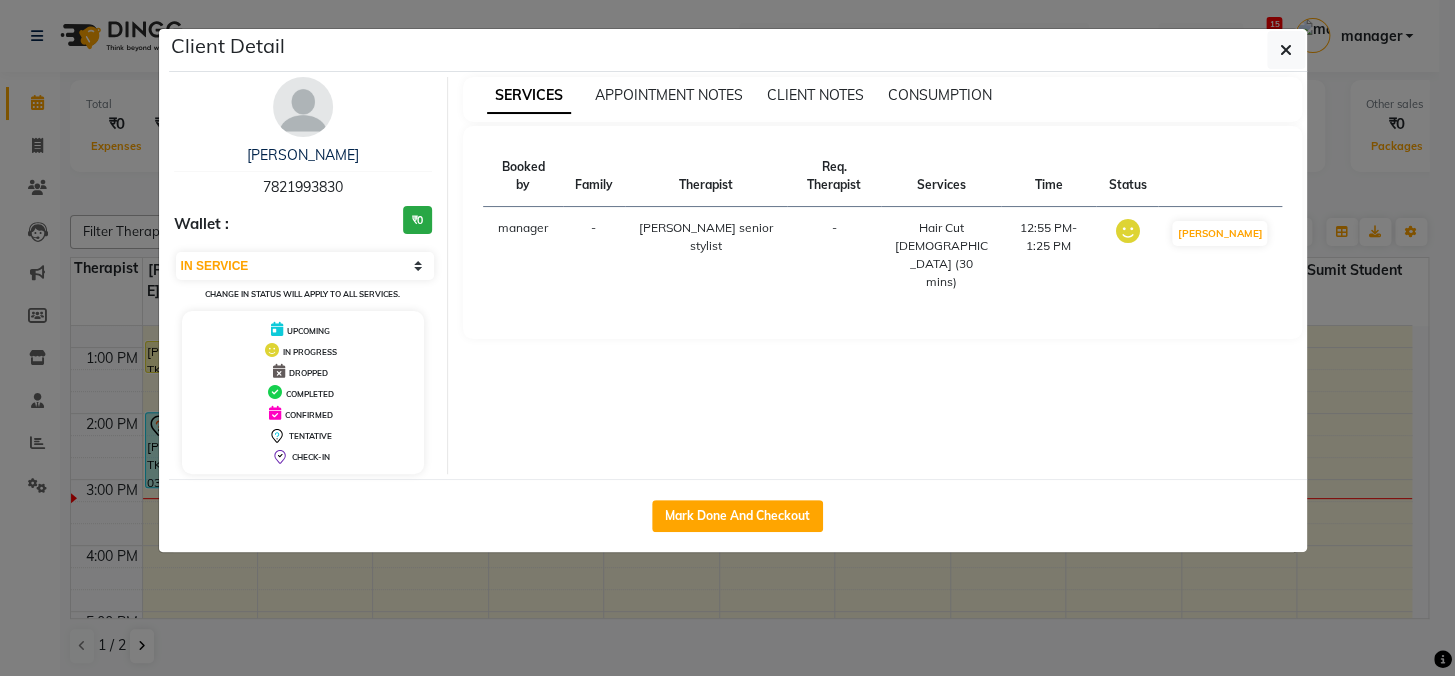 click 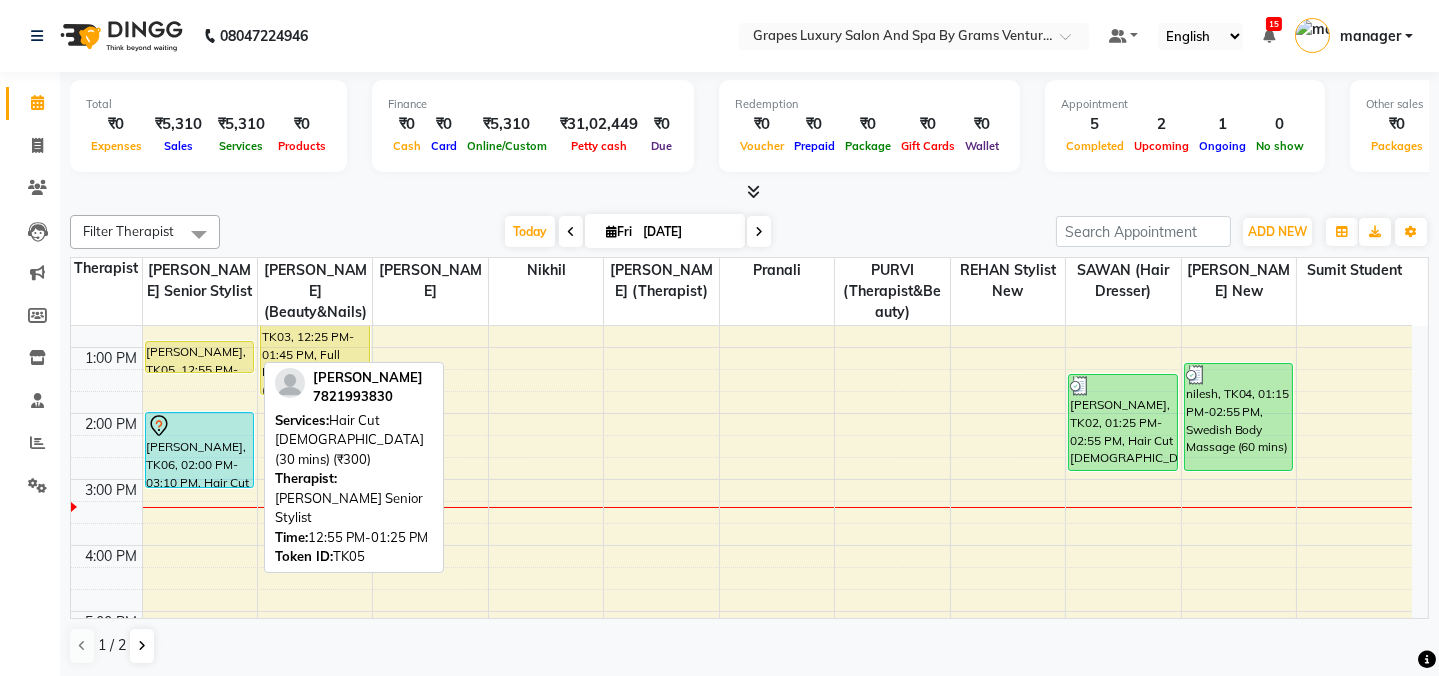 click on "[PERSON_NAME], TK05, 12:55 PM-01:25 PM, Hair Cut [DEMOGRAPHIC_DATA] (30 mins) (₹300)" at bounding box center [200, 357] 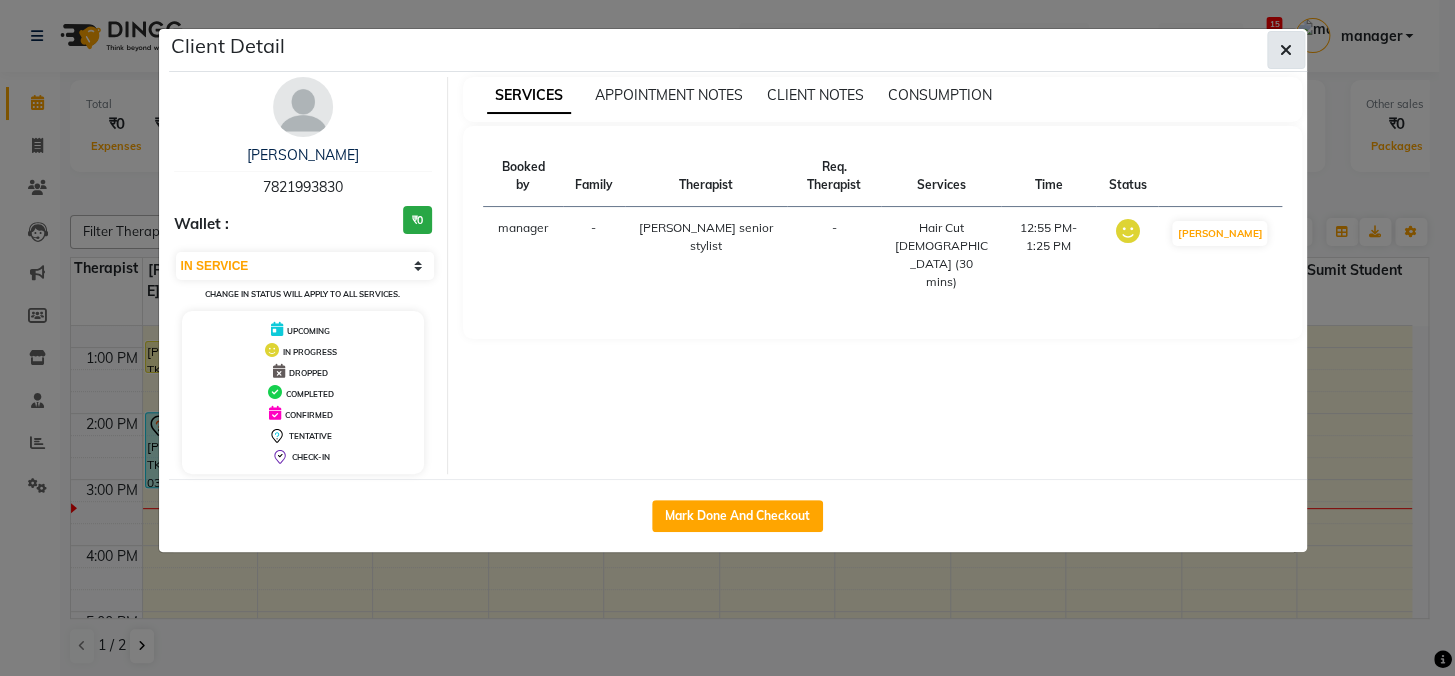 click 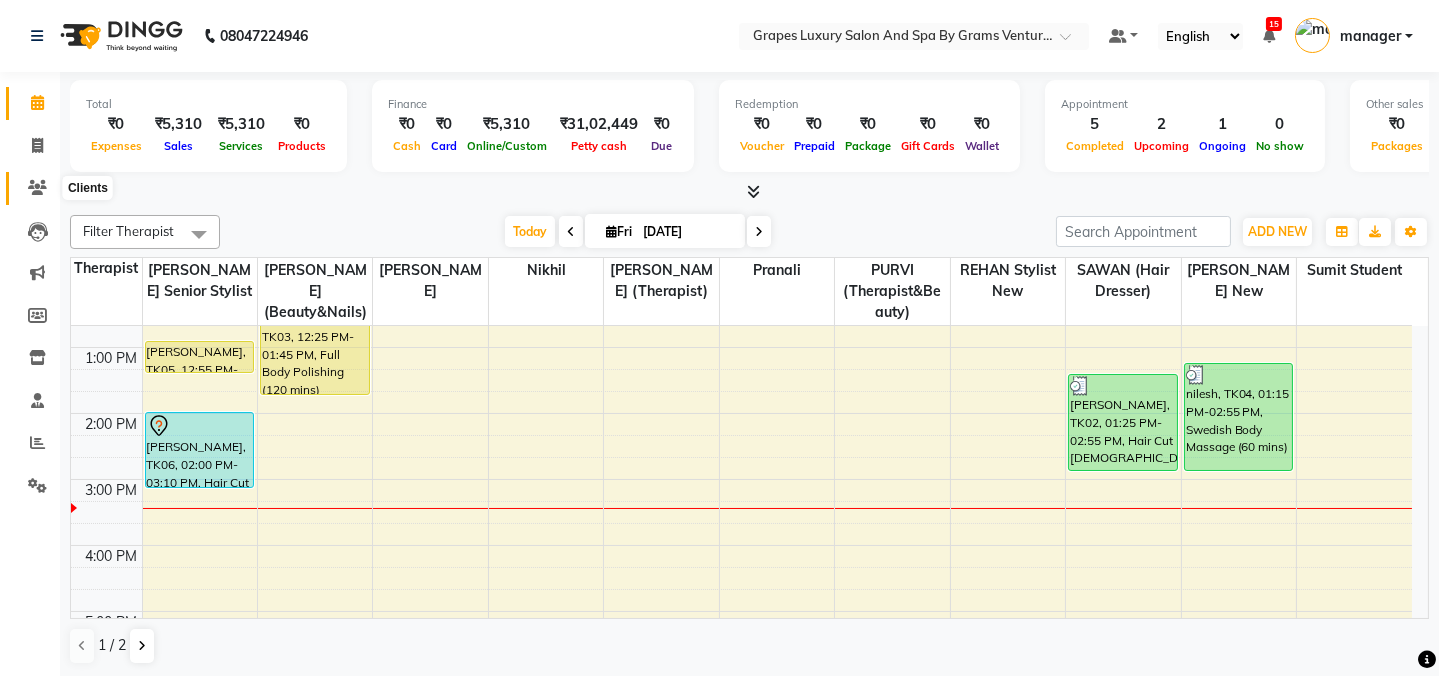 click 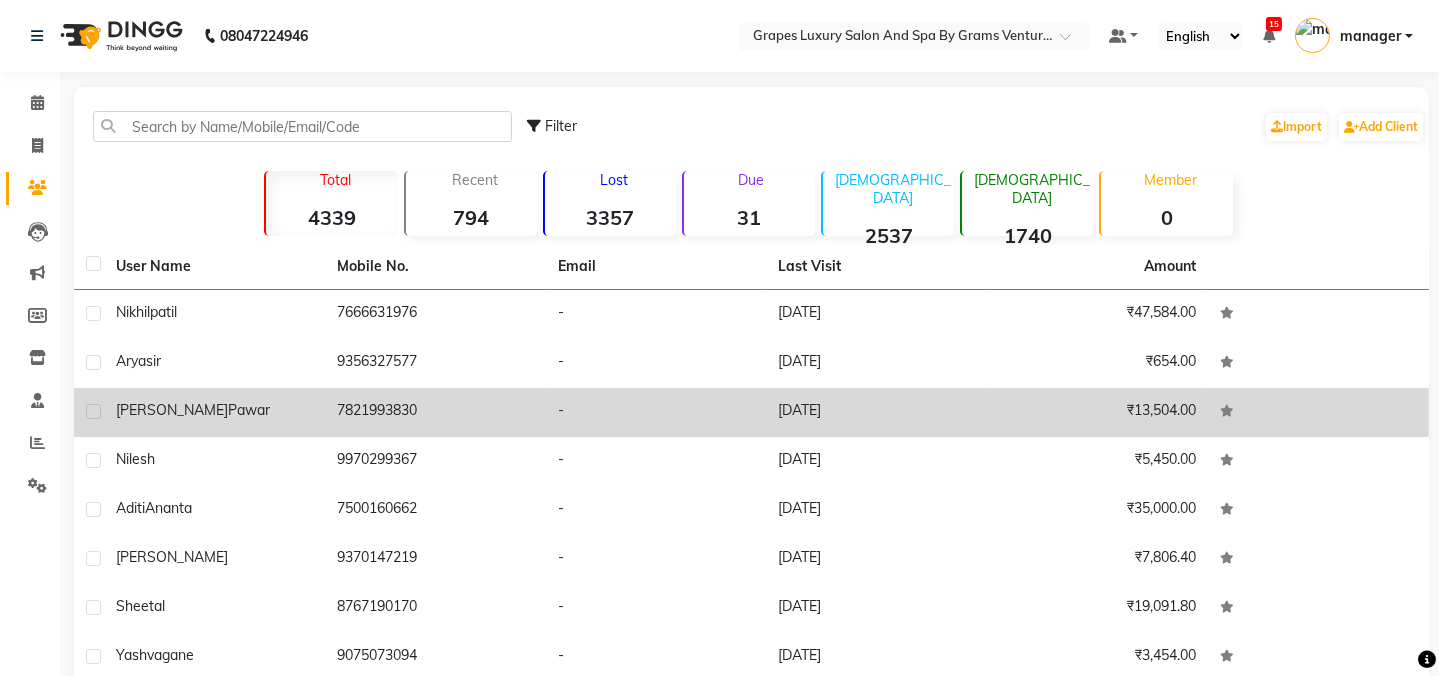 click on "sonu  pawar" 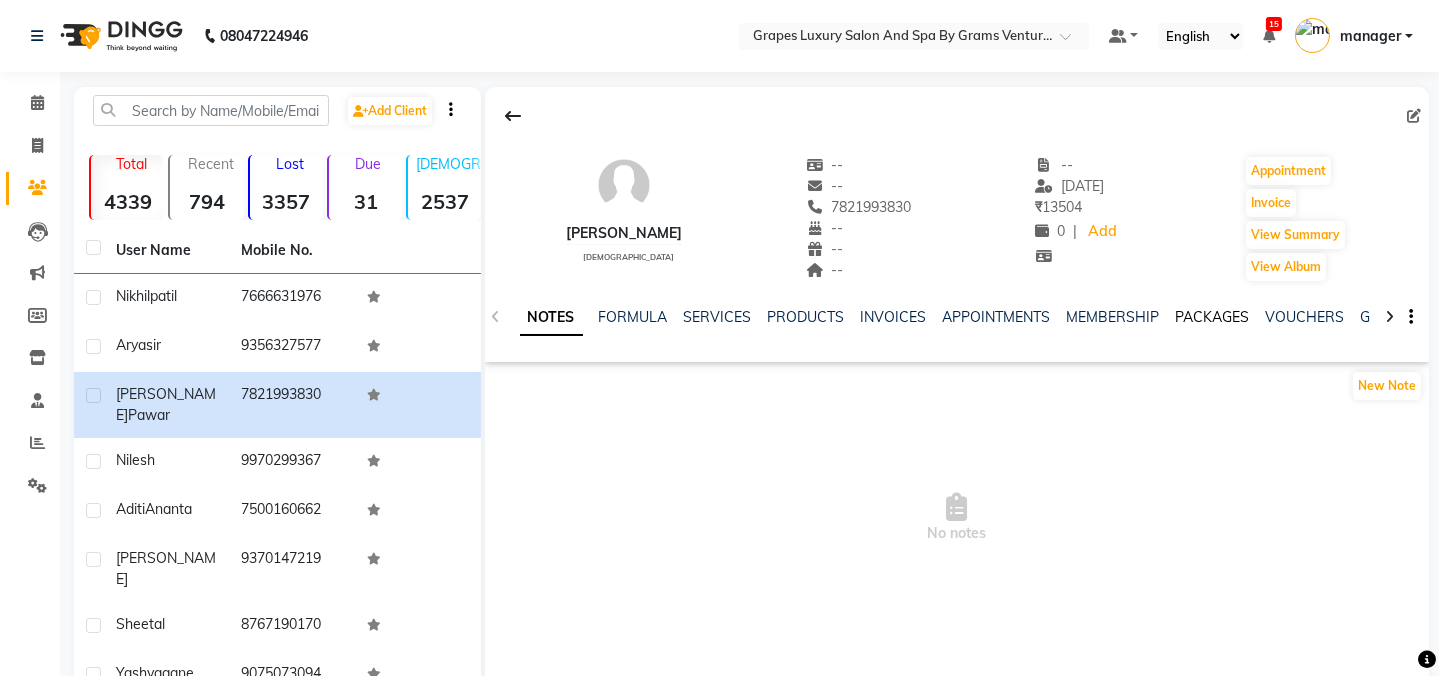 click on "PACKAGES" 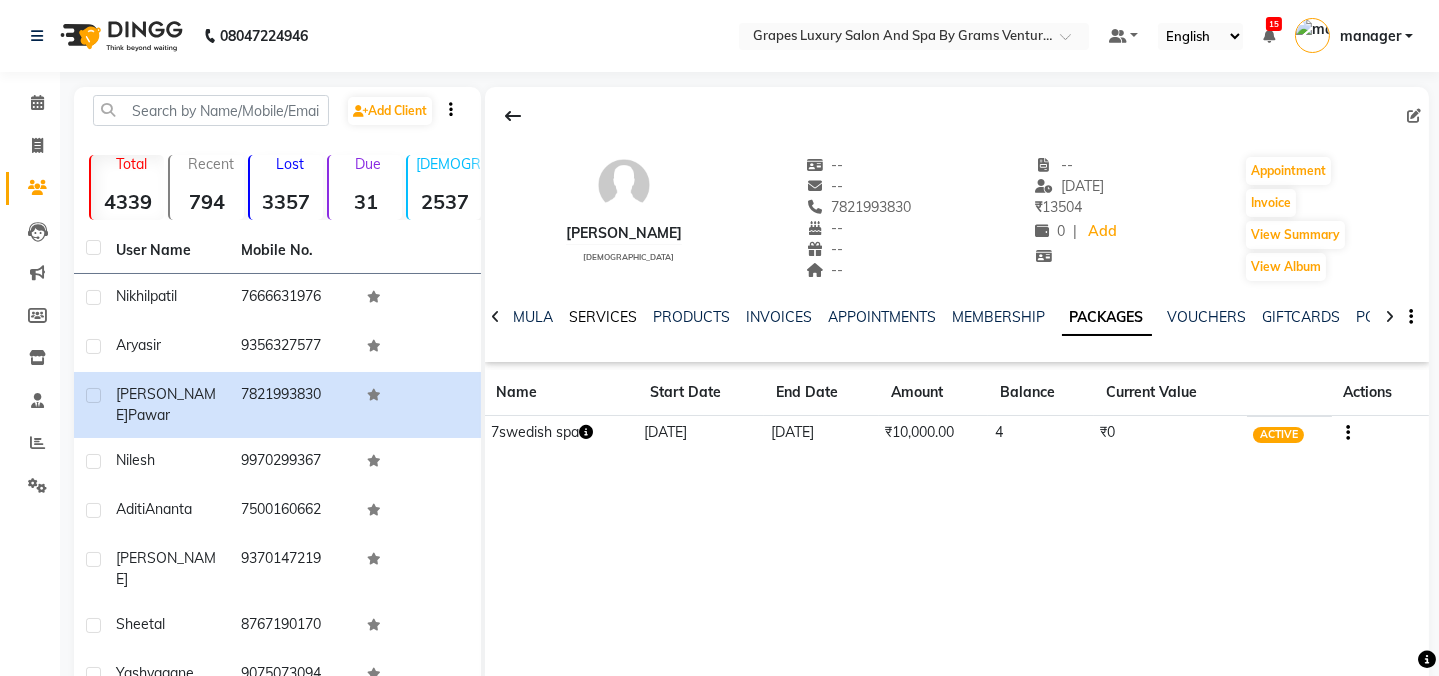 click on "SERVICES" 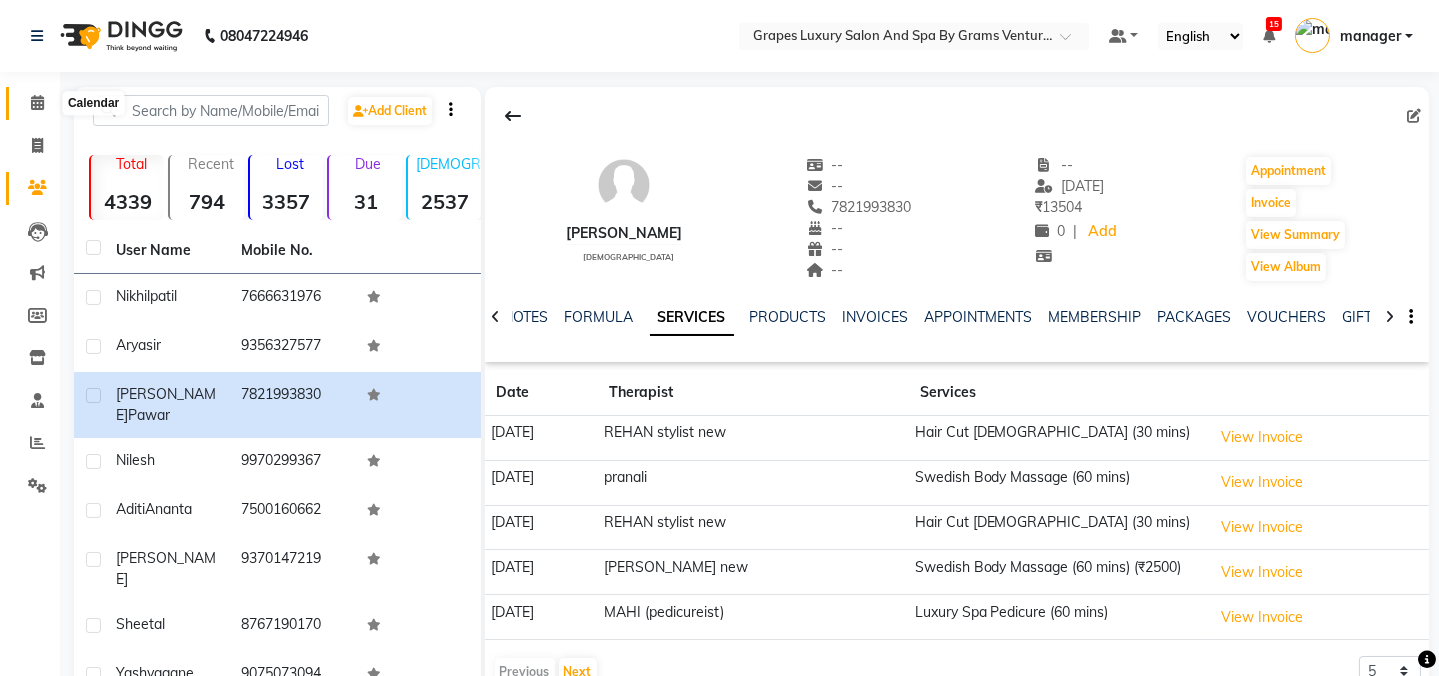 click 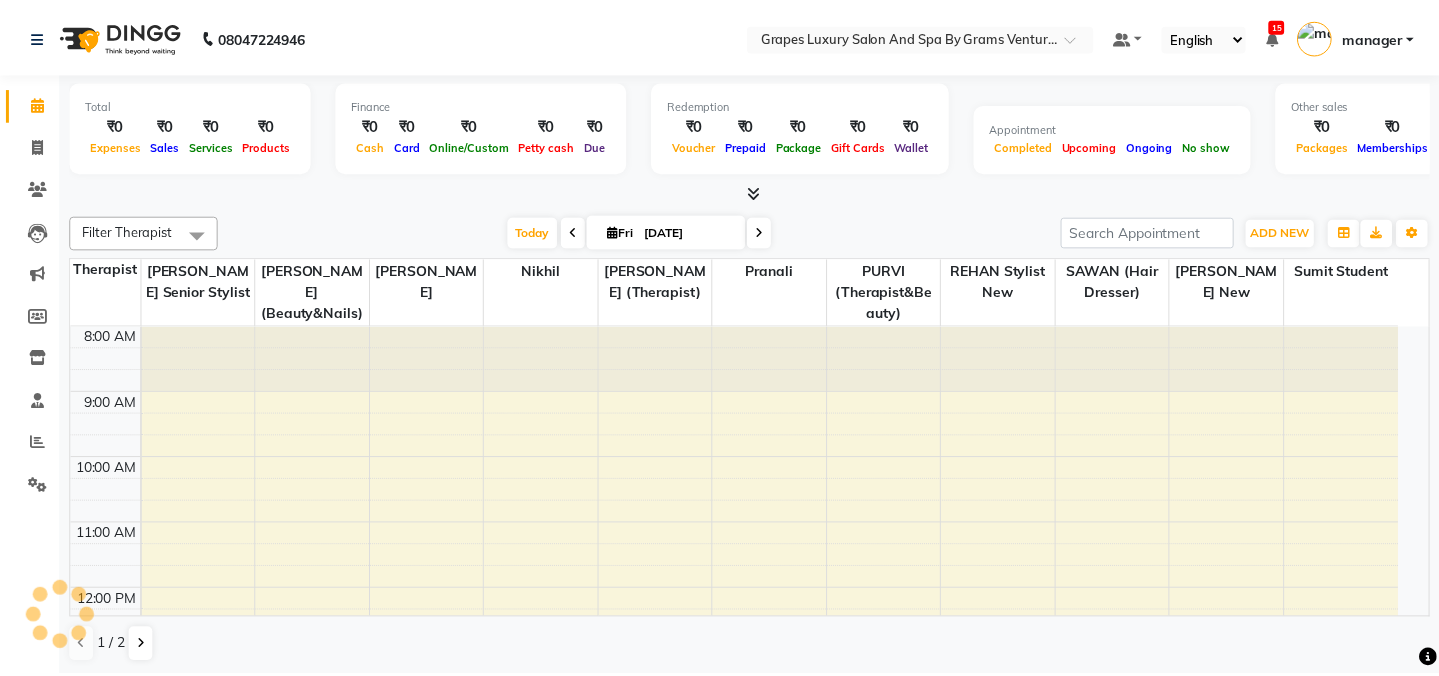 scroll, scrollTop: 0, scrollLeft: 0, axis: both 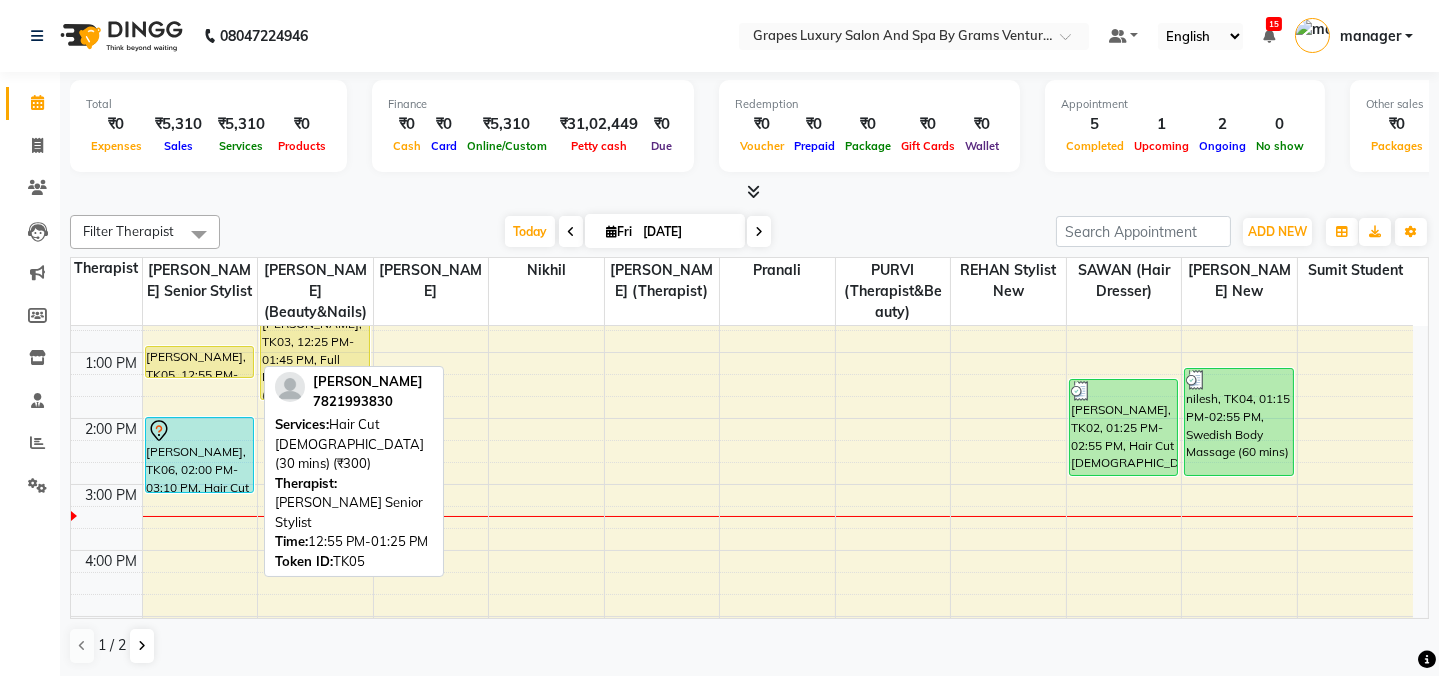 click on "[PERSON_NAME], TK05, 12:55 PM-01:25 PM, Hair Cut [DEMOGRAPHIC_DATA] (30 mins) (₹300)" at bounding box center [200, 362] 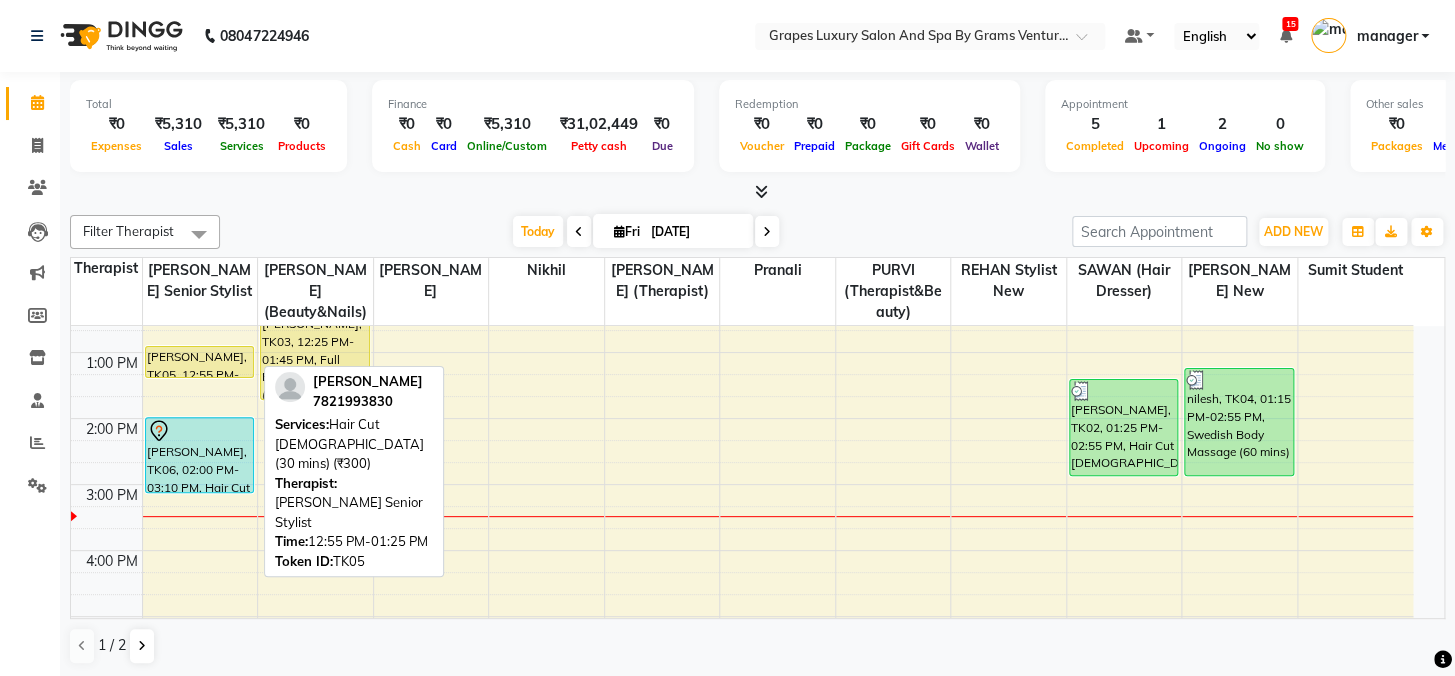 select on "1" 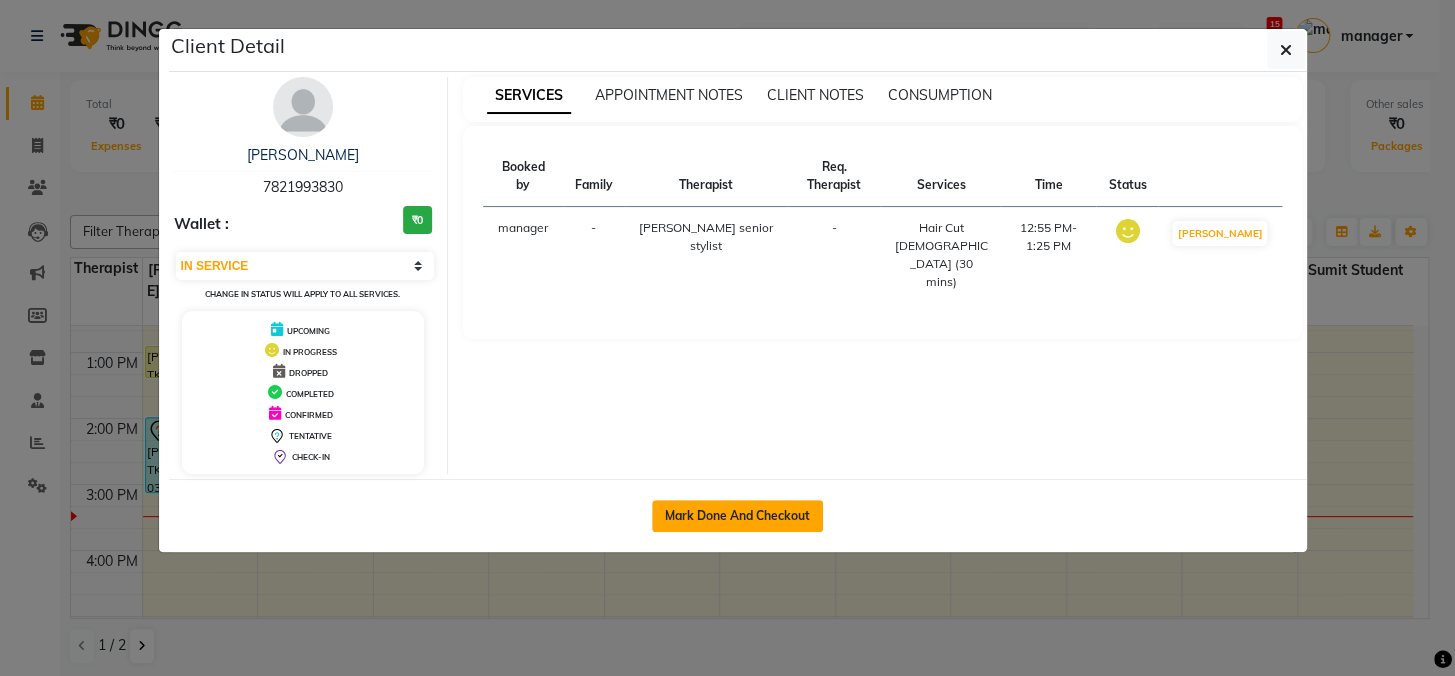 click on "Mark Done And Checkout" 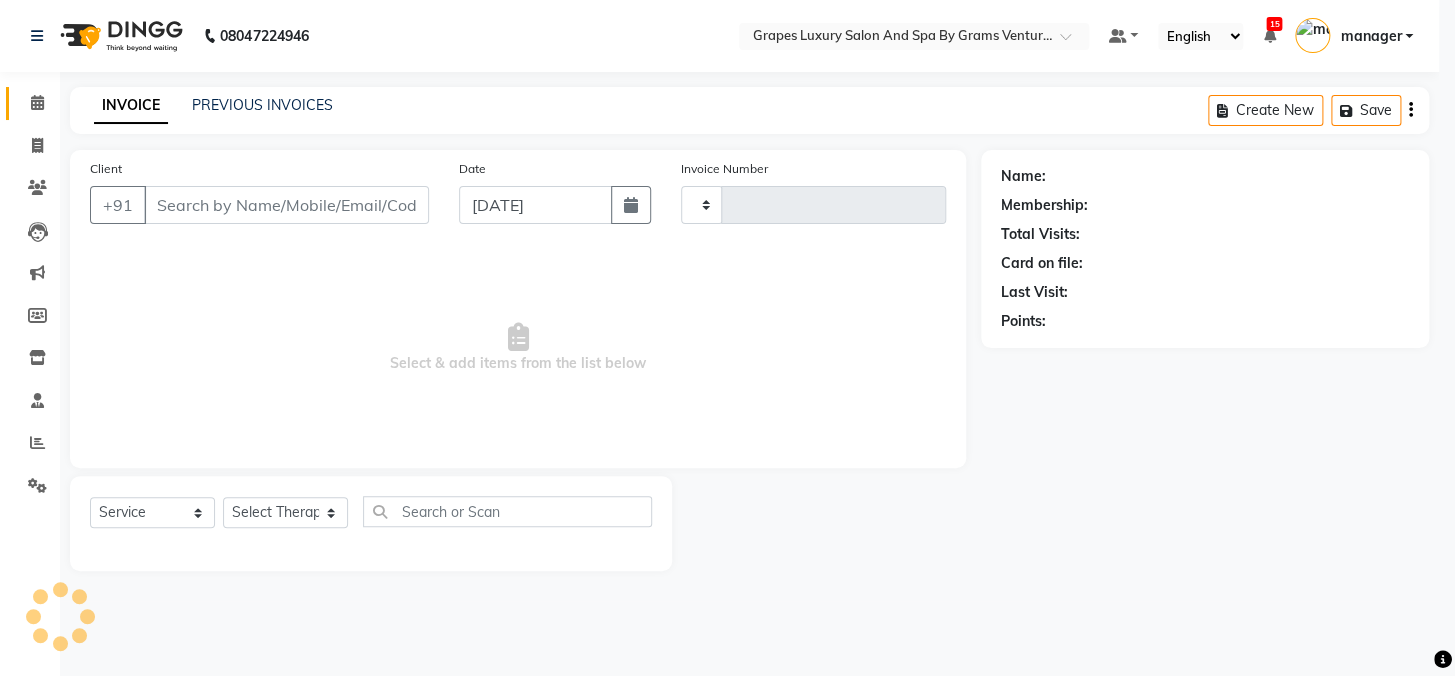 type on "1625" 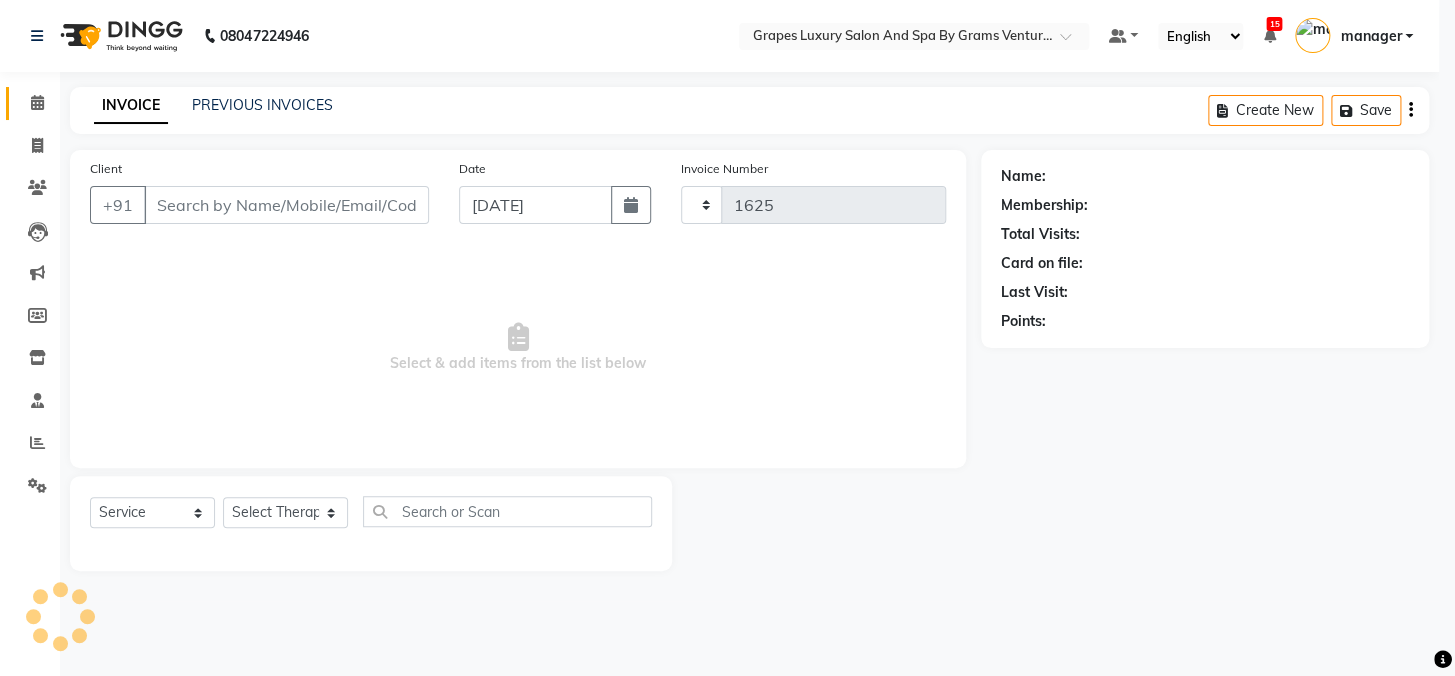 select on "3585" 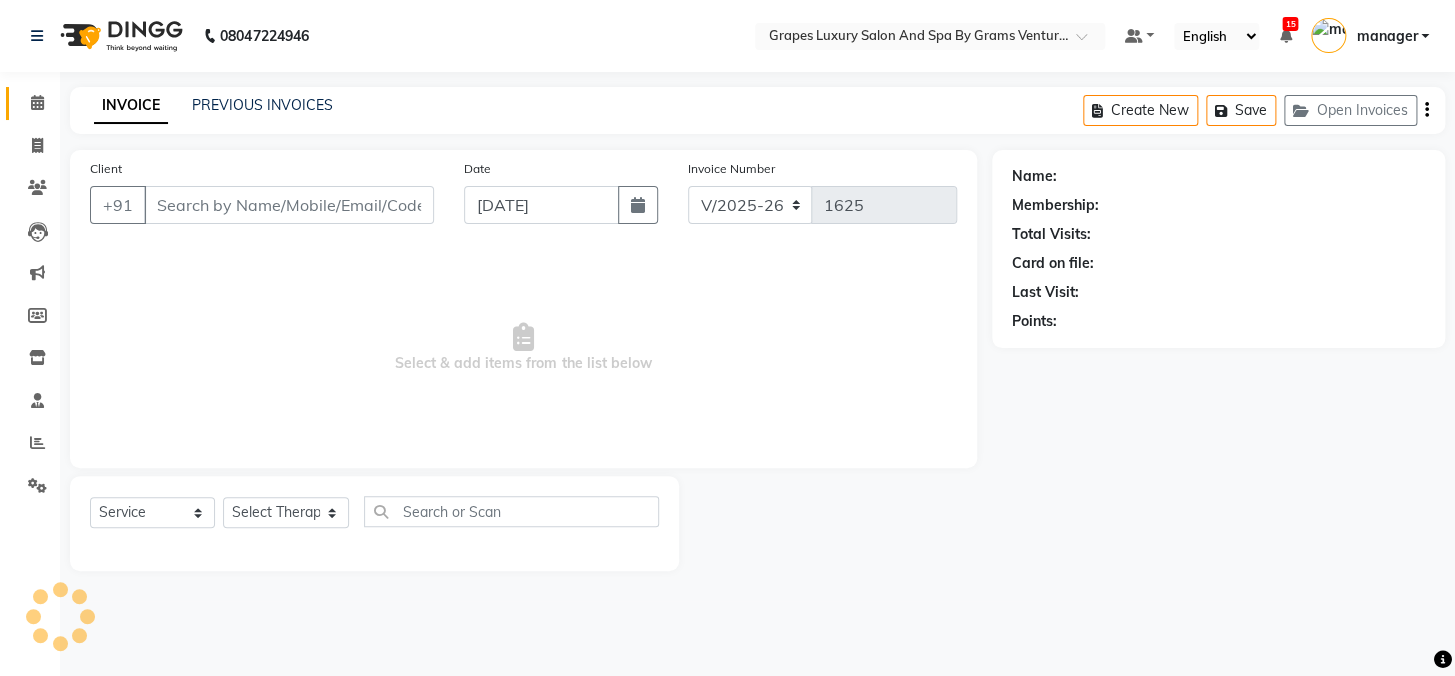 type on "7821993830" 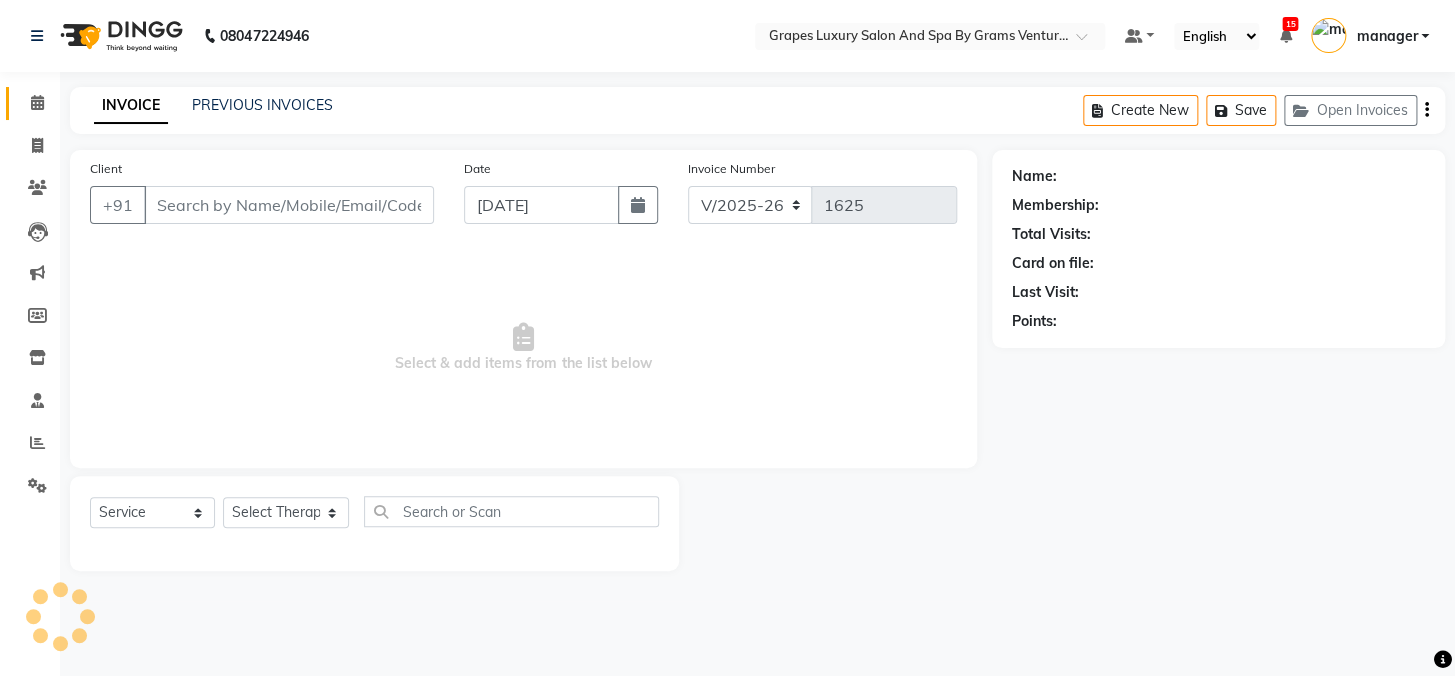 select on "44393" 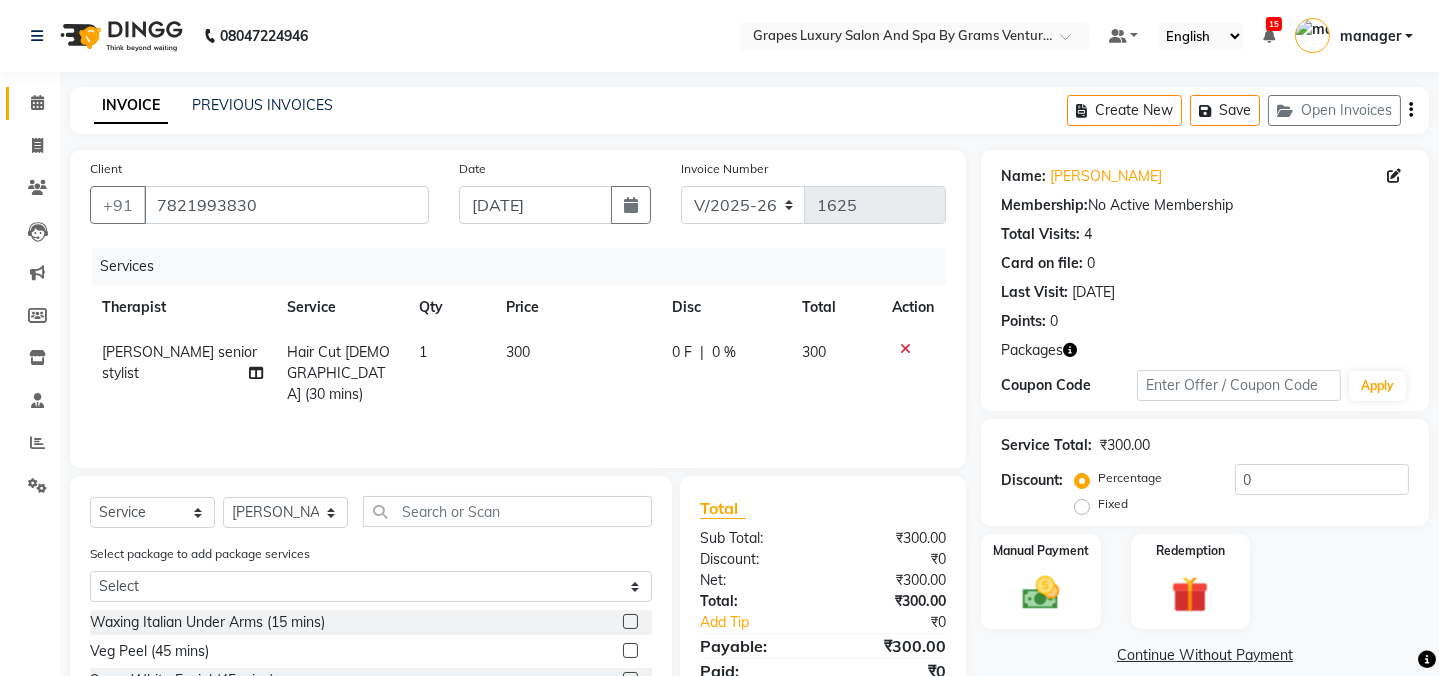 scroll, scrollTop: 192, scrollLeft: 0, axis: vertical 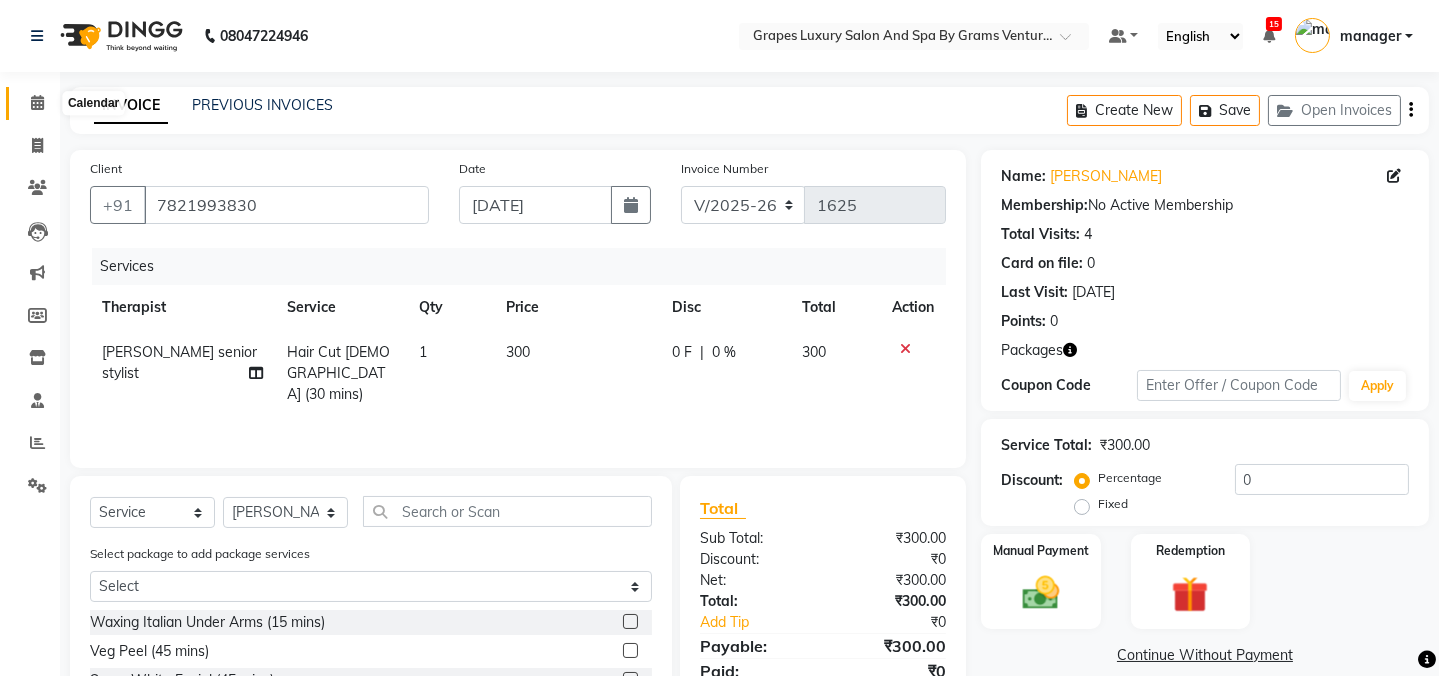 click 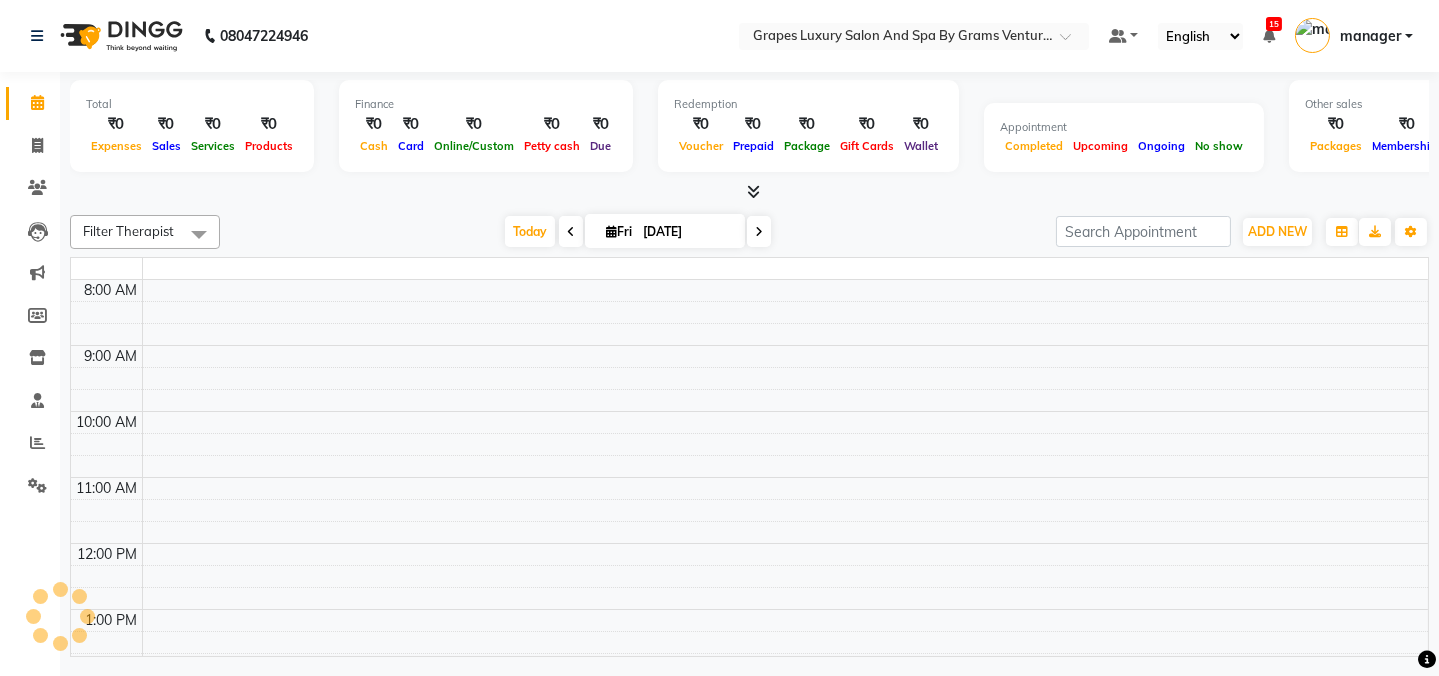 scroll, scrollTop: 460, scrollLeft: 0, axis: vertical 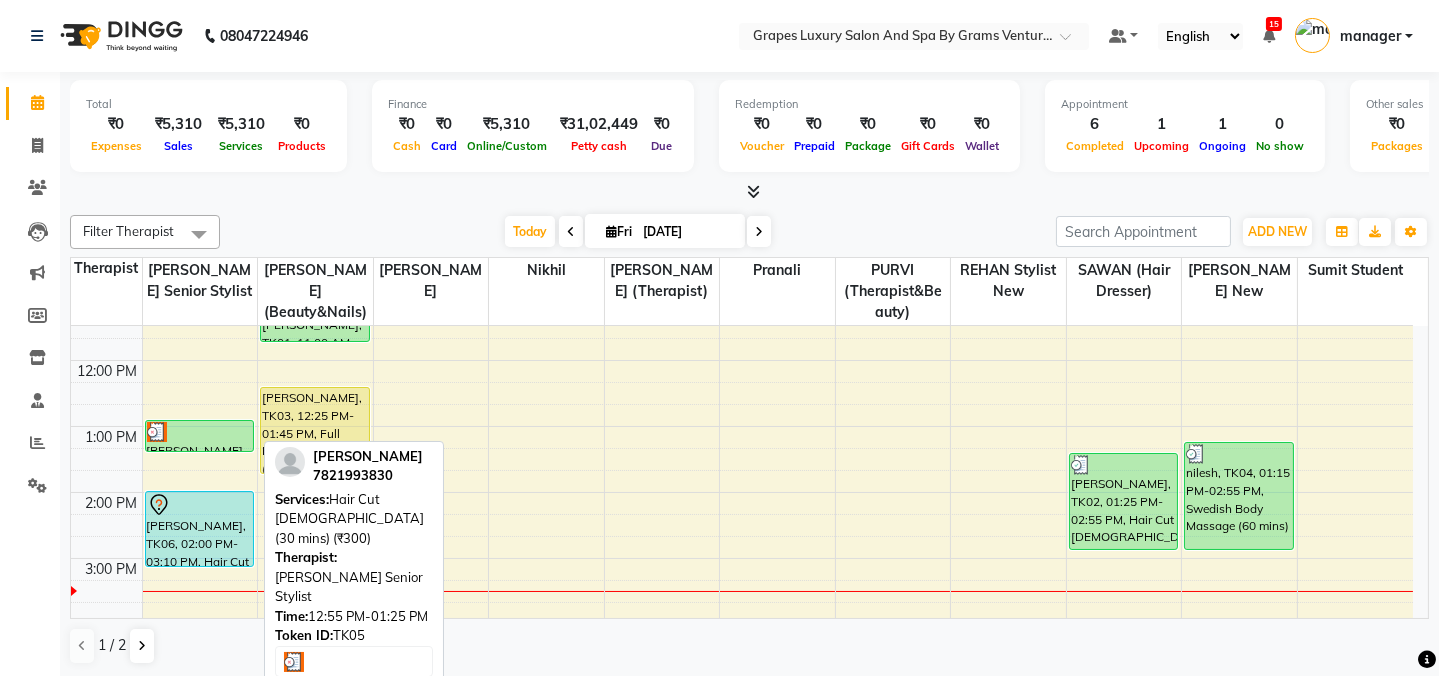 click at bounding box center (200, 432) 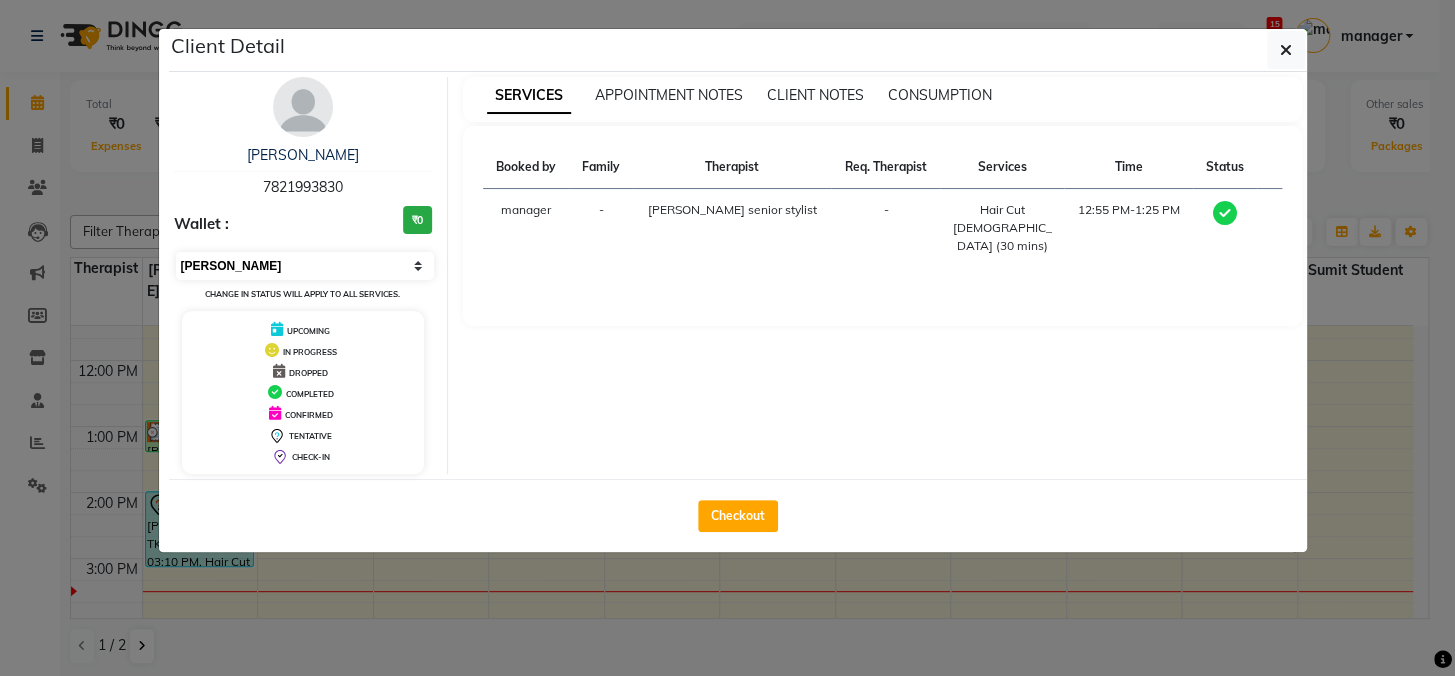 drag, startPoint x: 260, startPoint y: 256, endPoint x: 260, endPoint y: 273, distance: 17 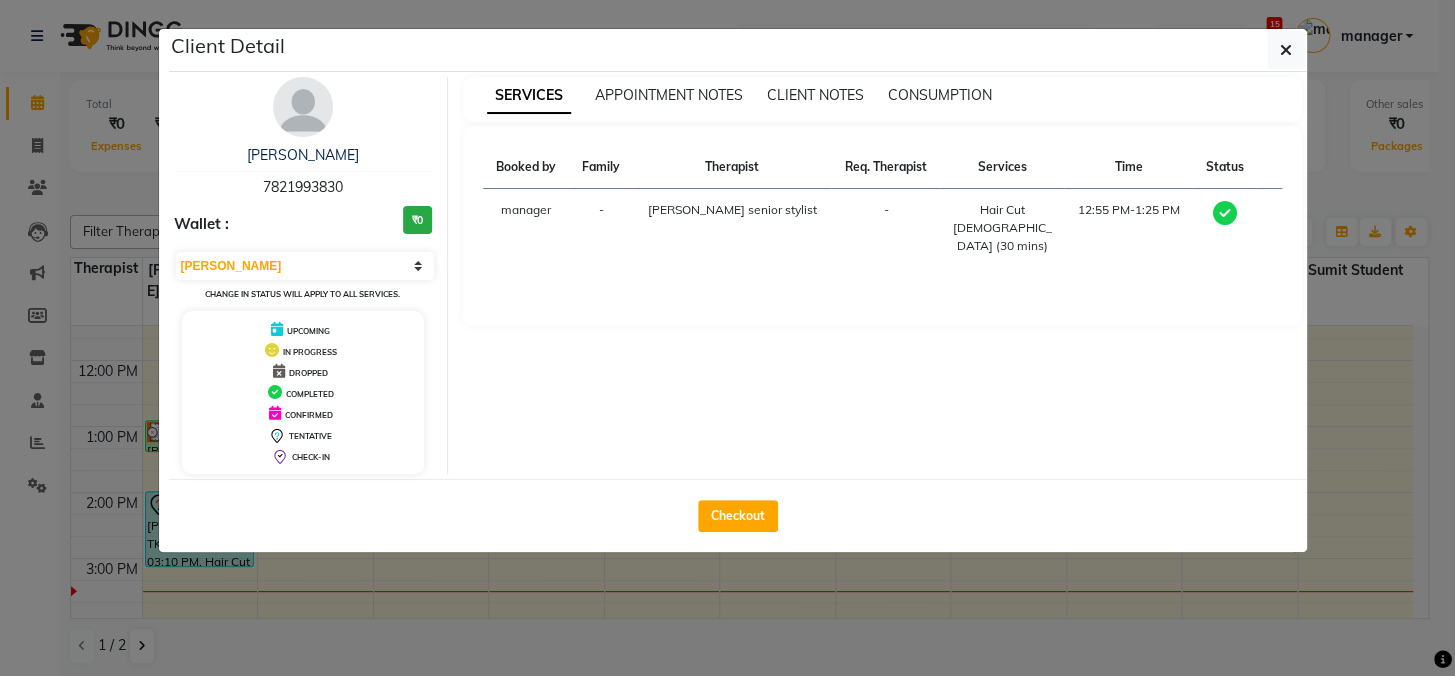 select on "5" 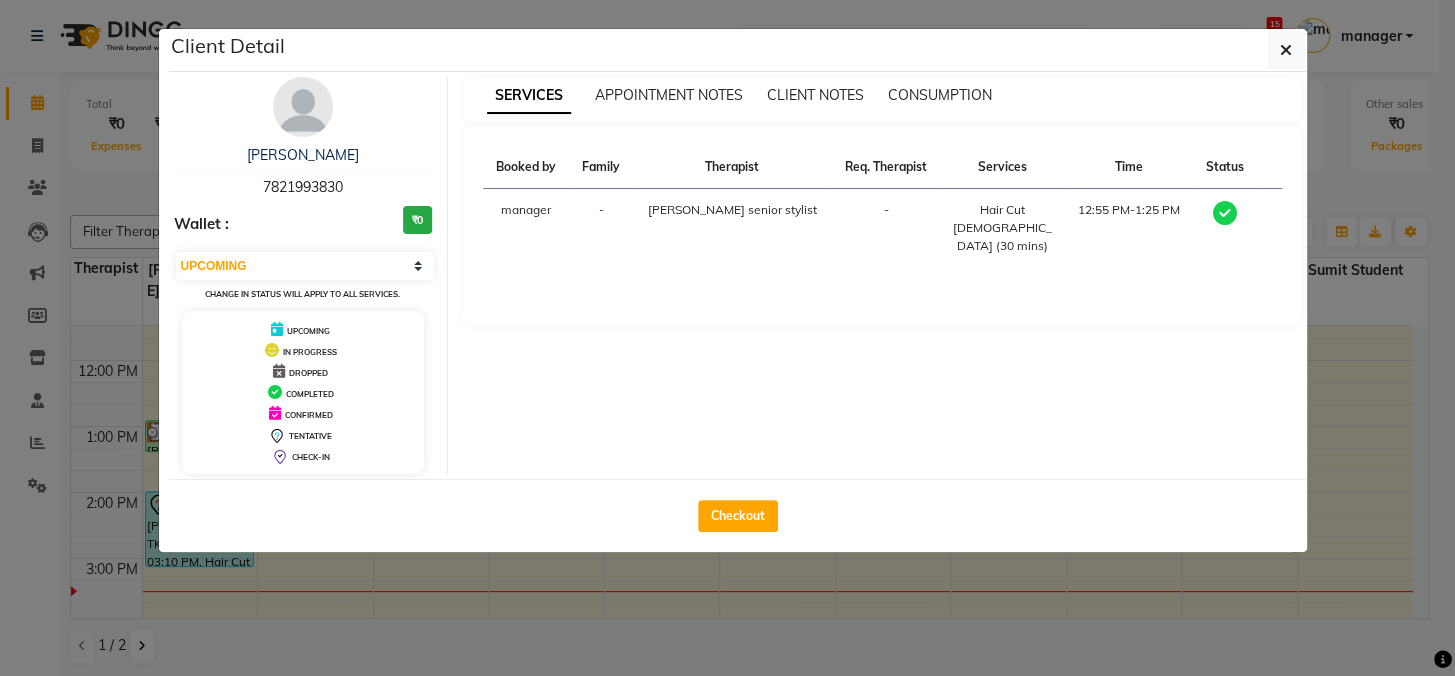 click on "Select MARK DONE UPCOMING" at bounding box center [305, 266] 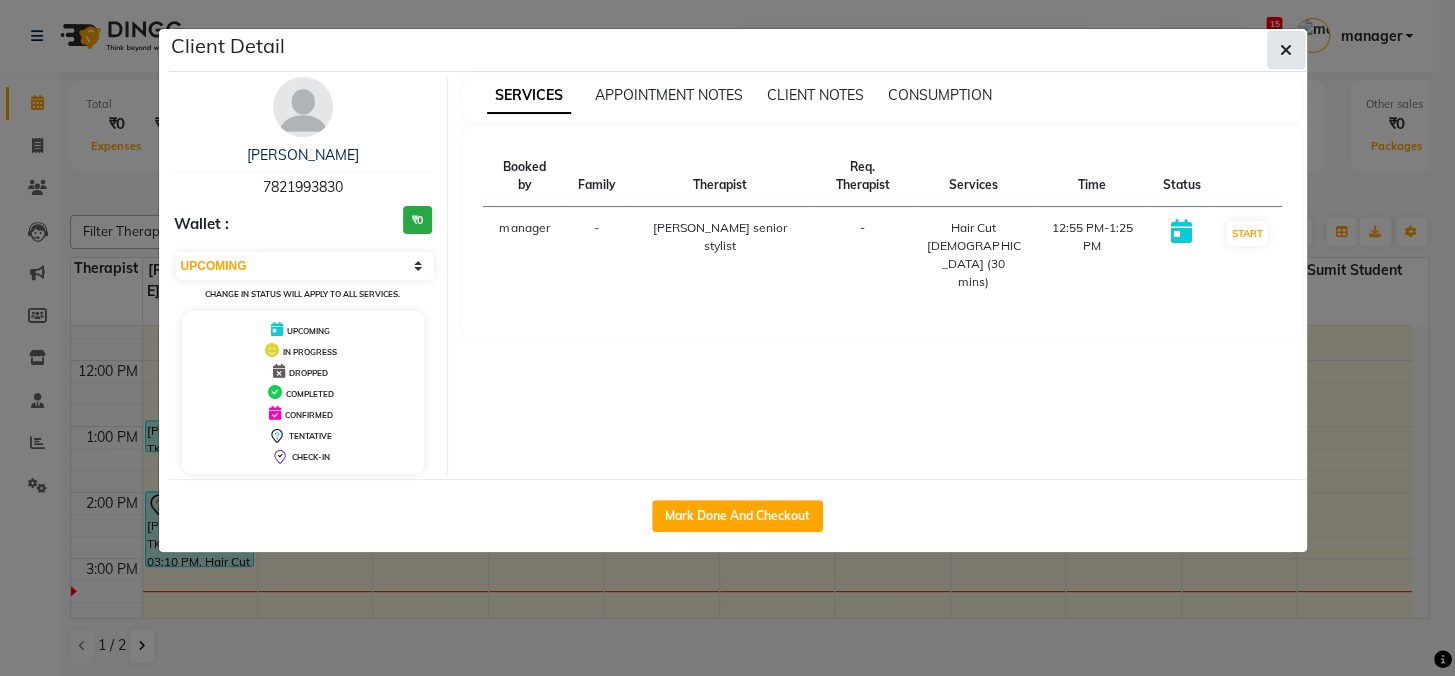 click 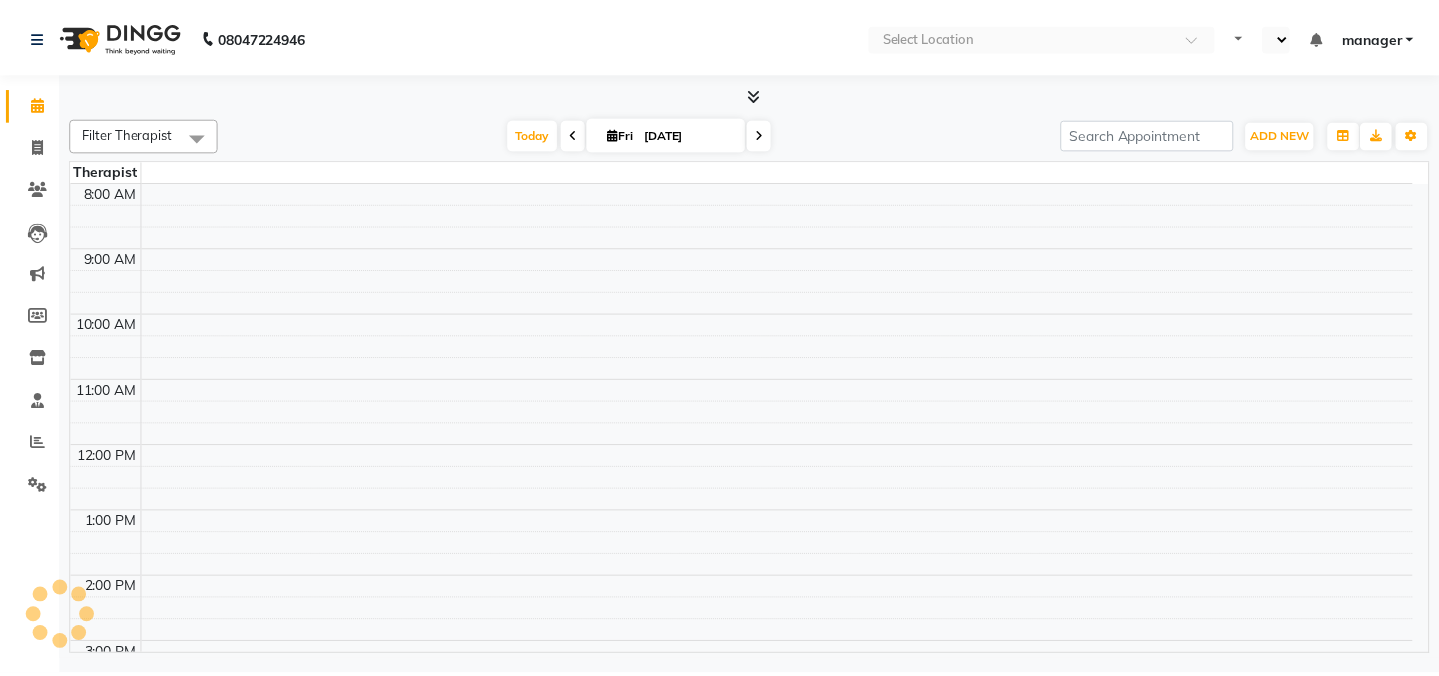 scroll, scrollTop: 0, scrollLeft: 0, axis: both 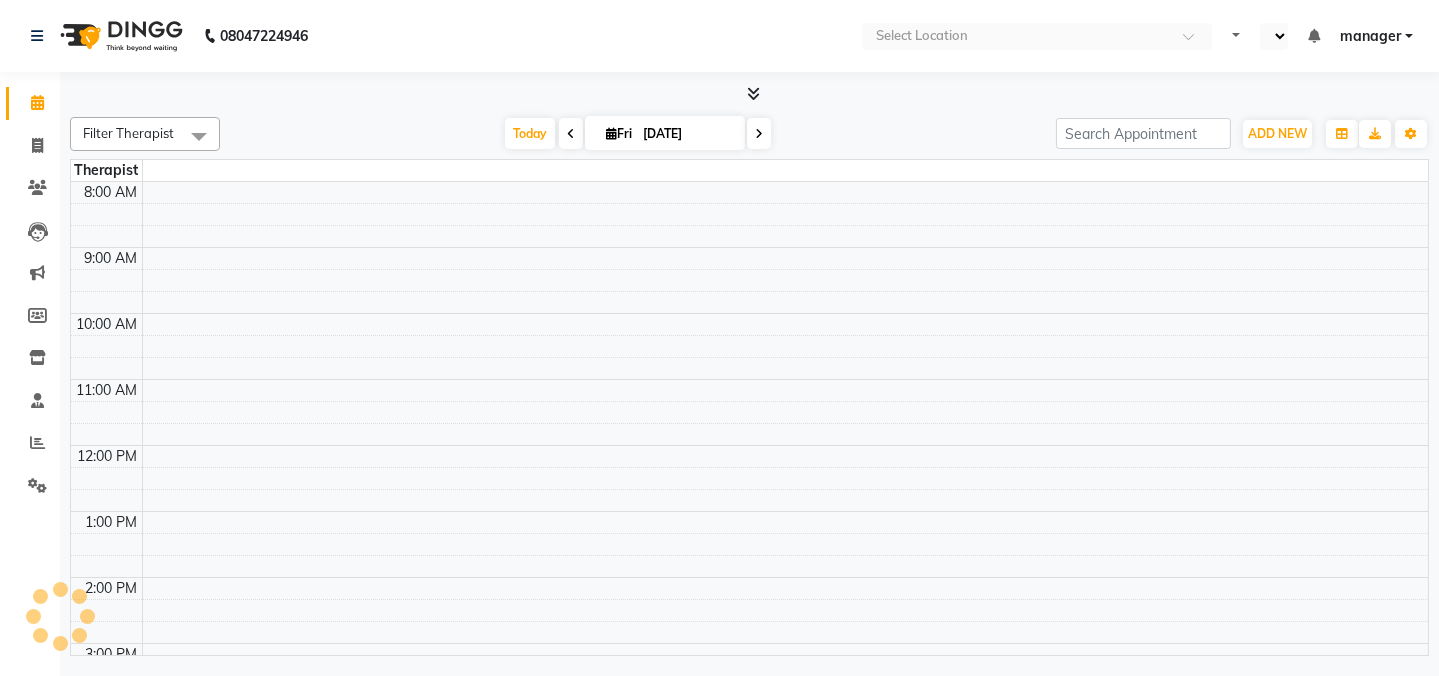 select on "en" 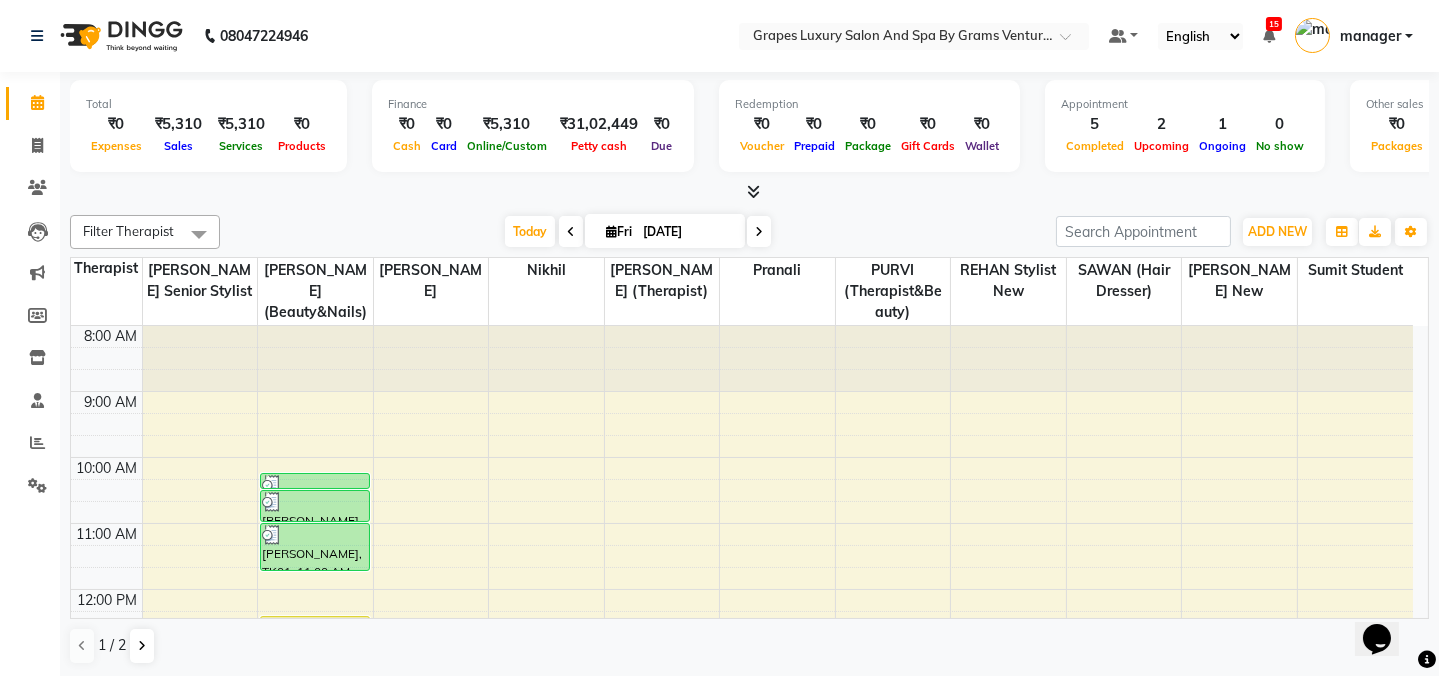 scroll, scrollTop: 0, scrollLeft: 0, axis: both 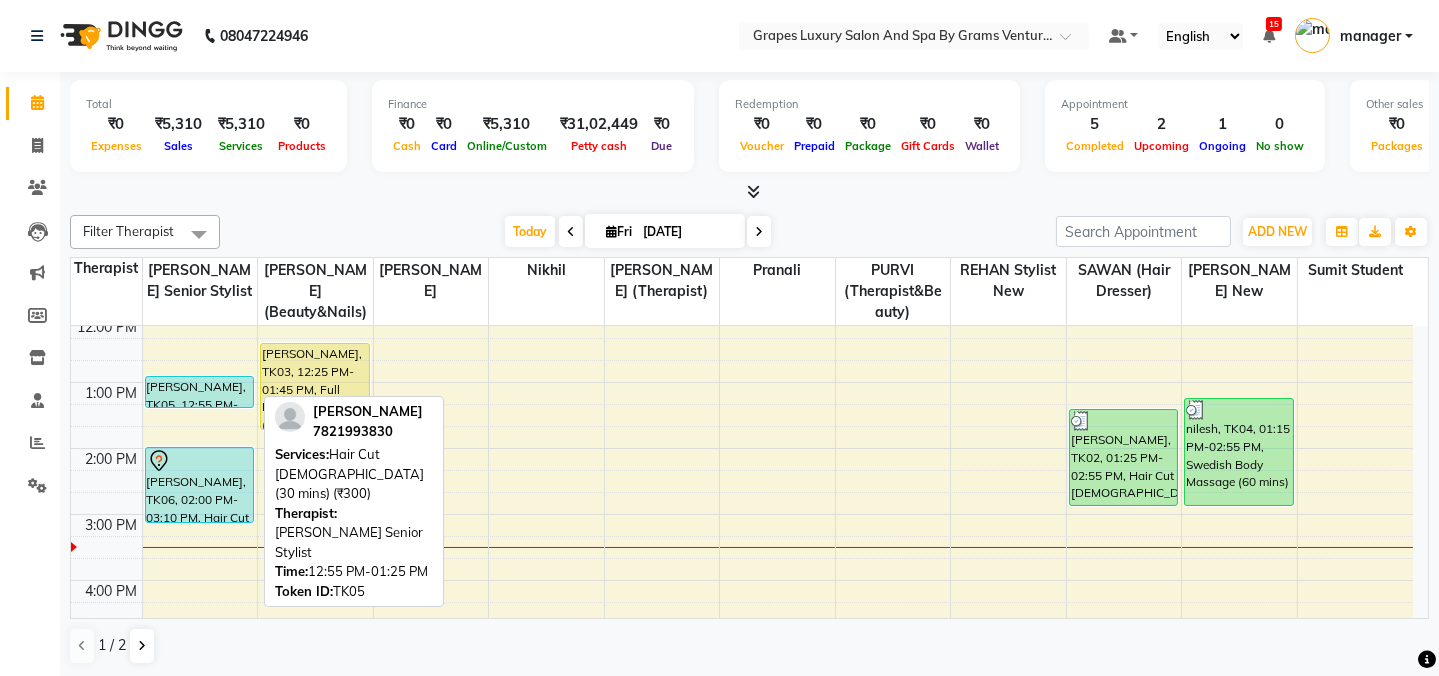 click on "[PERSON_NAME], TK05, 12:55 PM-01:25 PM, Hair Cut [DEMOGRAPHIC_DATA] (30 mins) (₹300)" at bounding box center (200, 392) 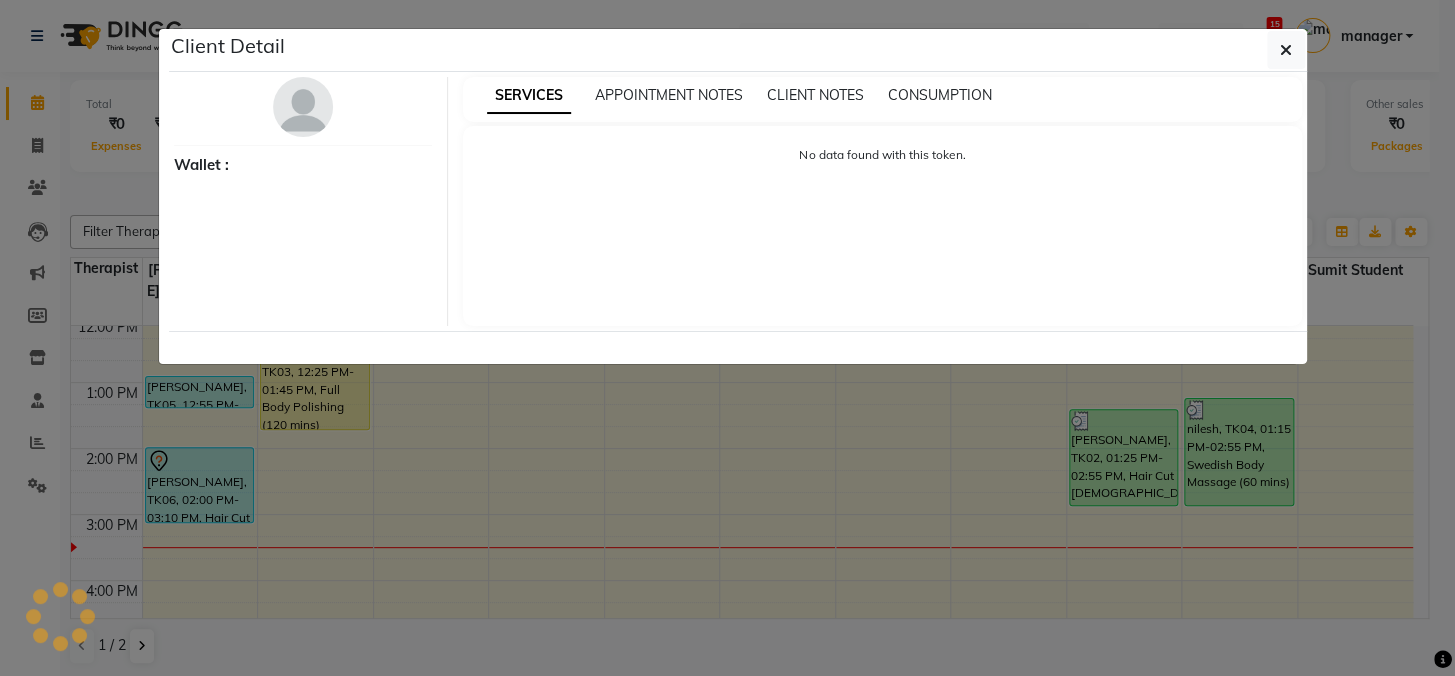 select on "5" 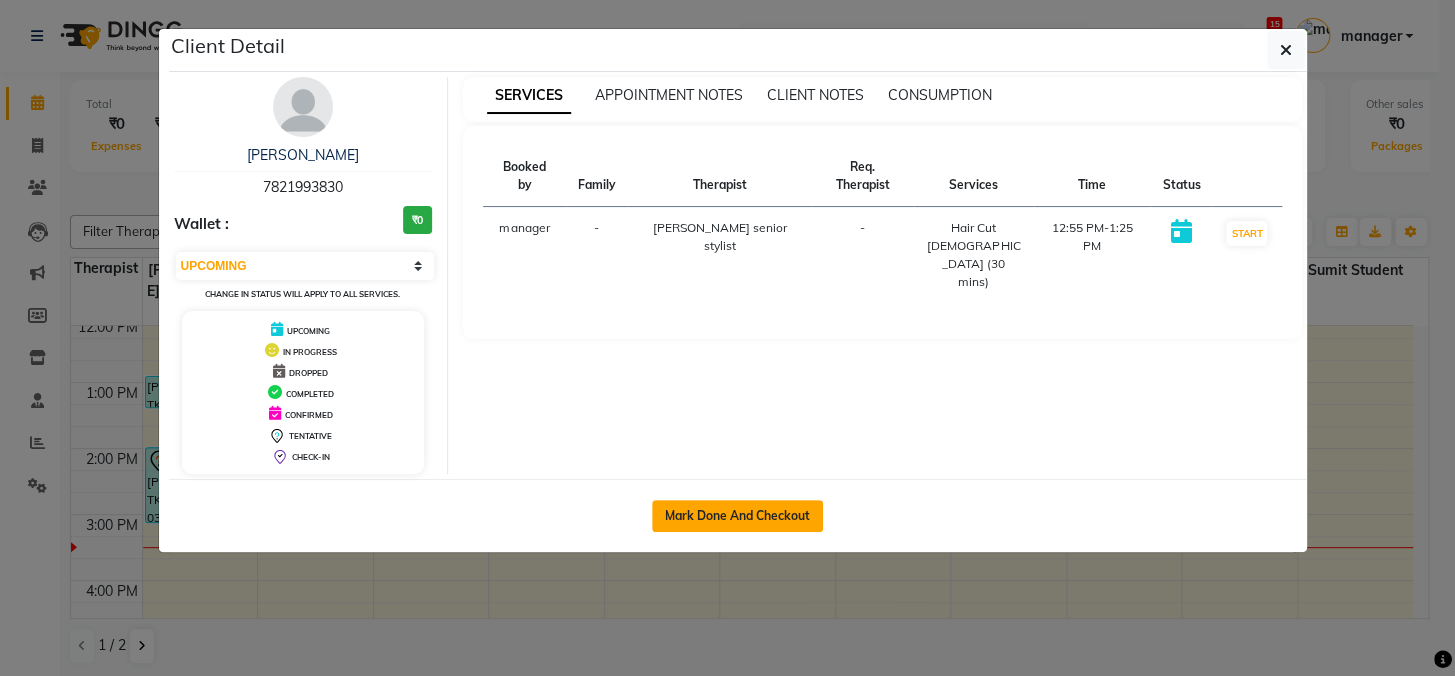 click on "Mark Done And Checkout" 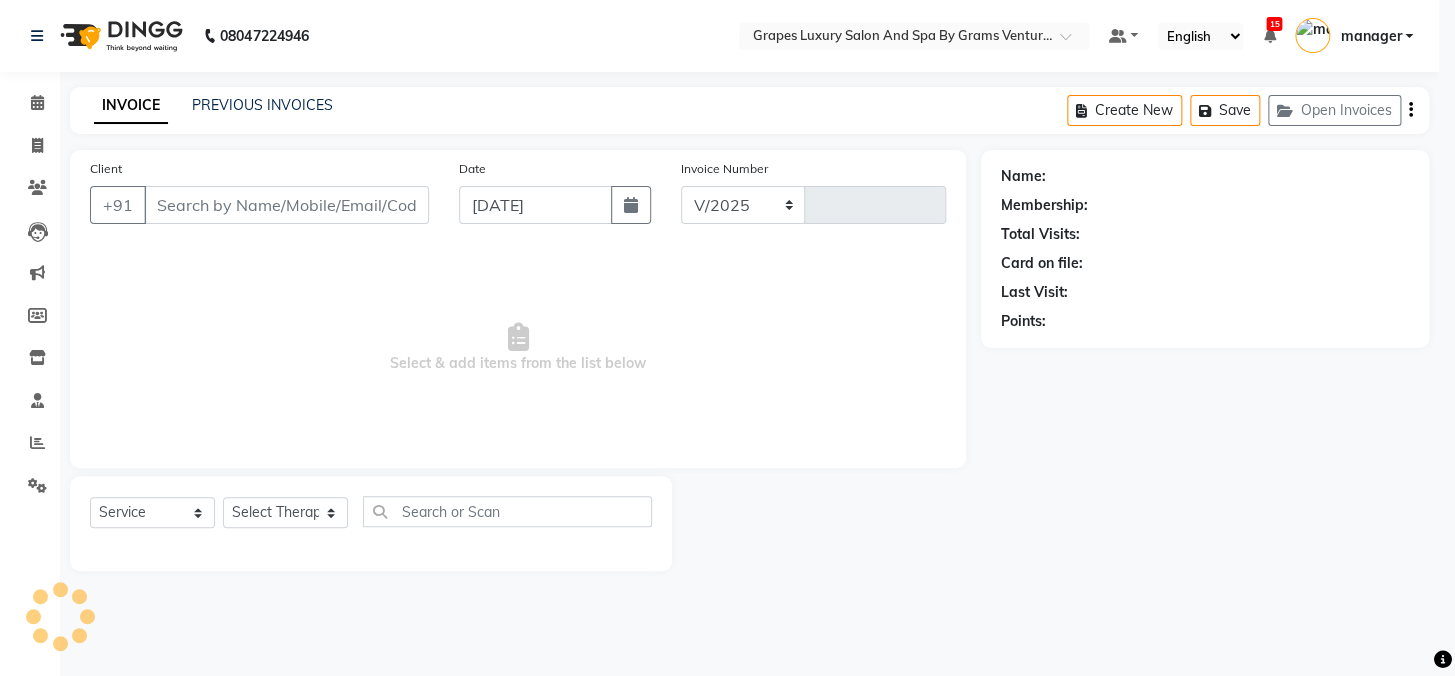 select on "3585" 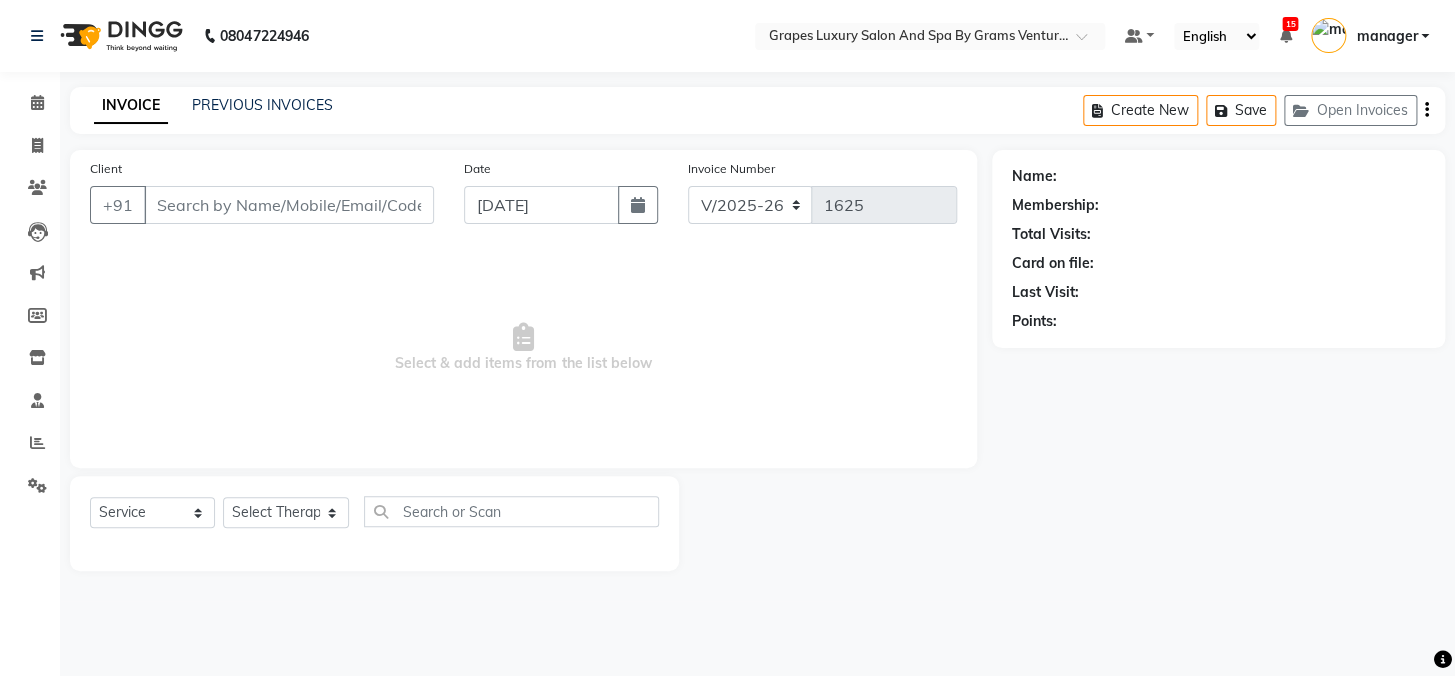 type on "7821993830" 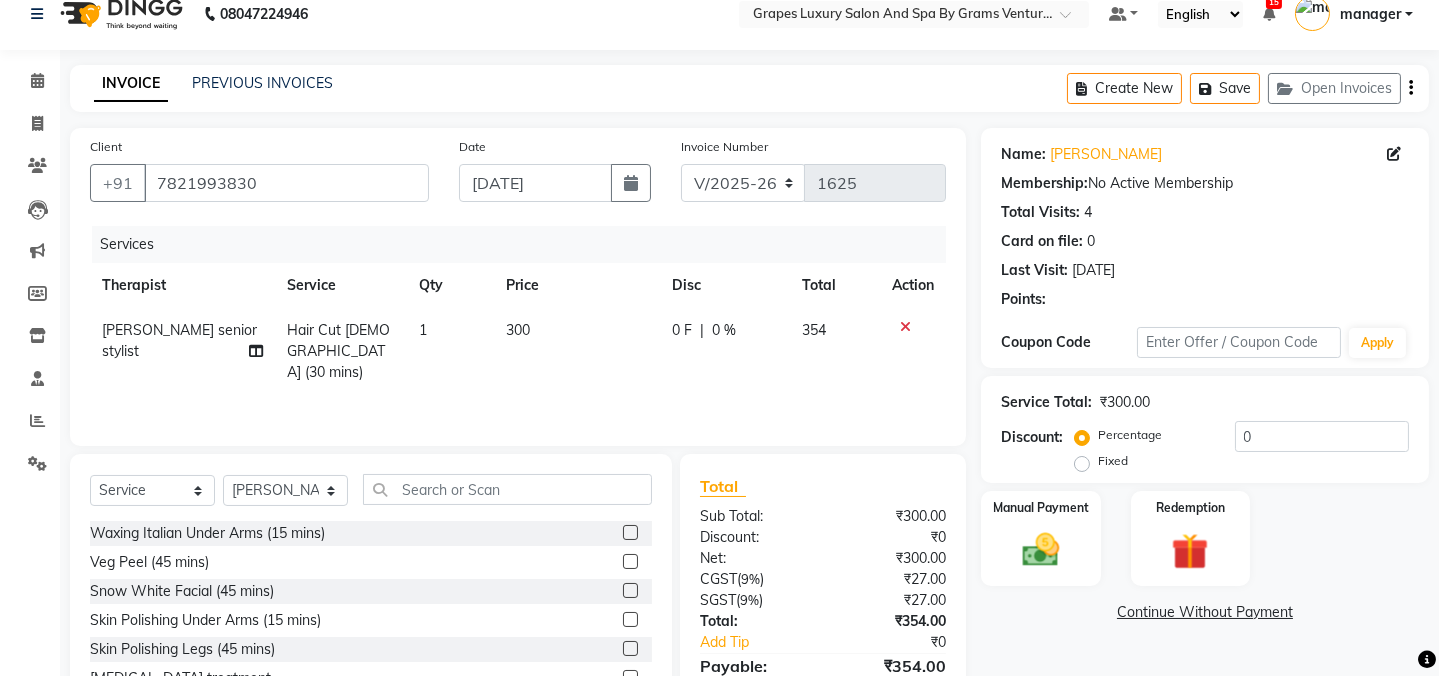scroll, scrollTop: 125, scrollLeft: 0, axis: vertical 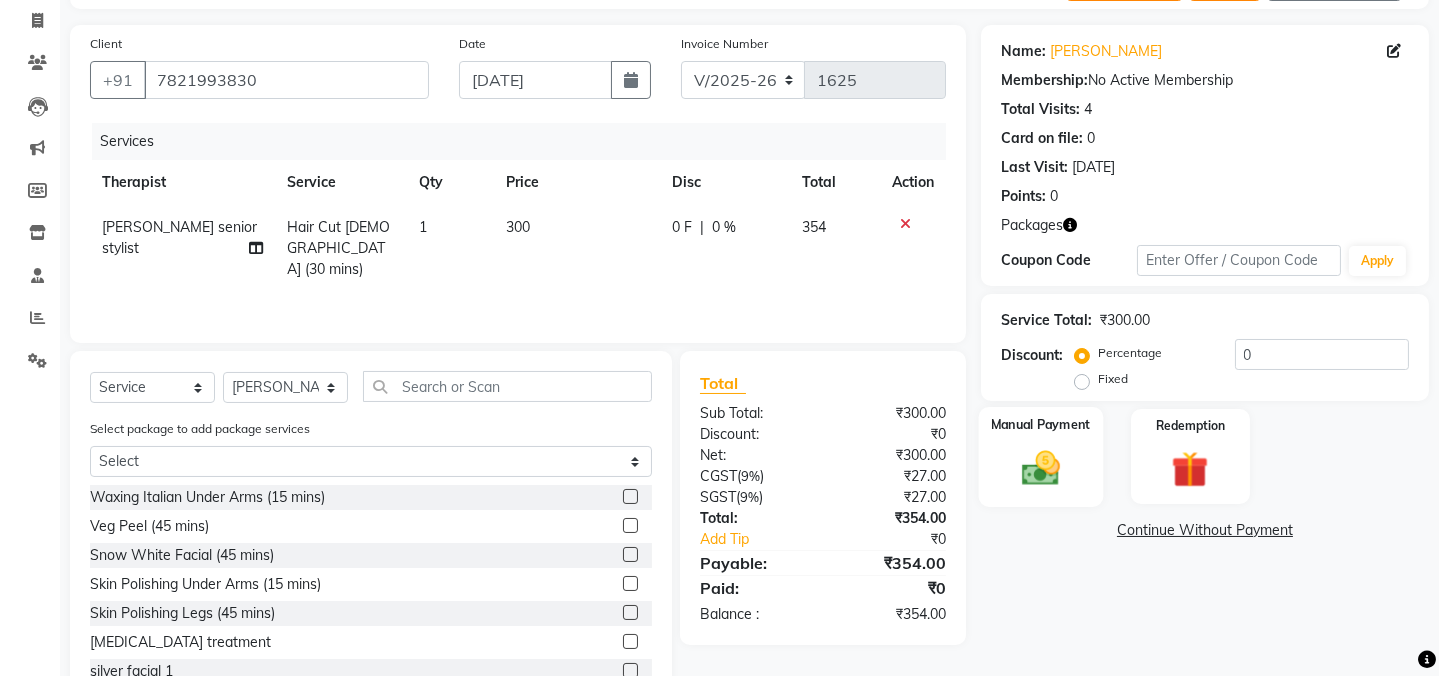 click 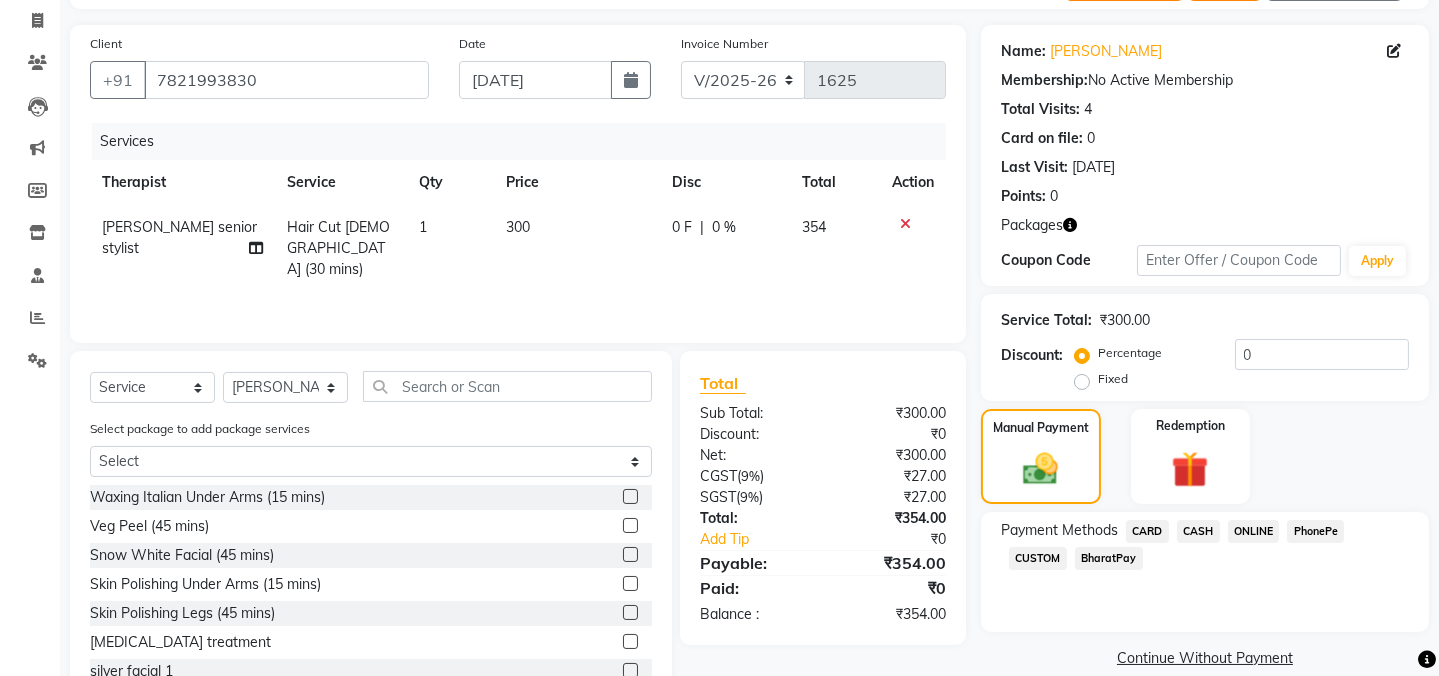 click on "CASH" 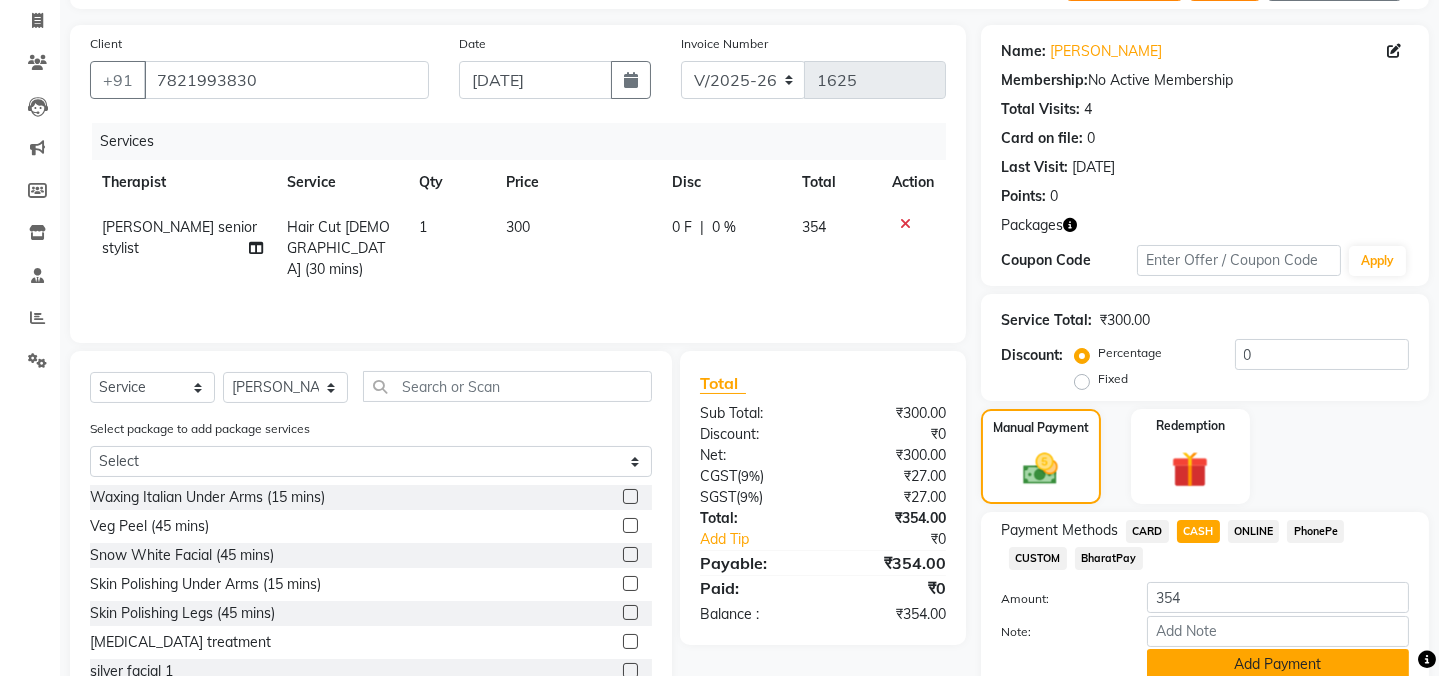 click on "Add Payment" 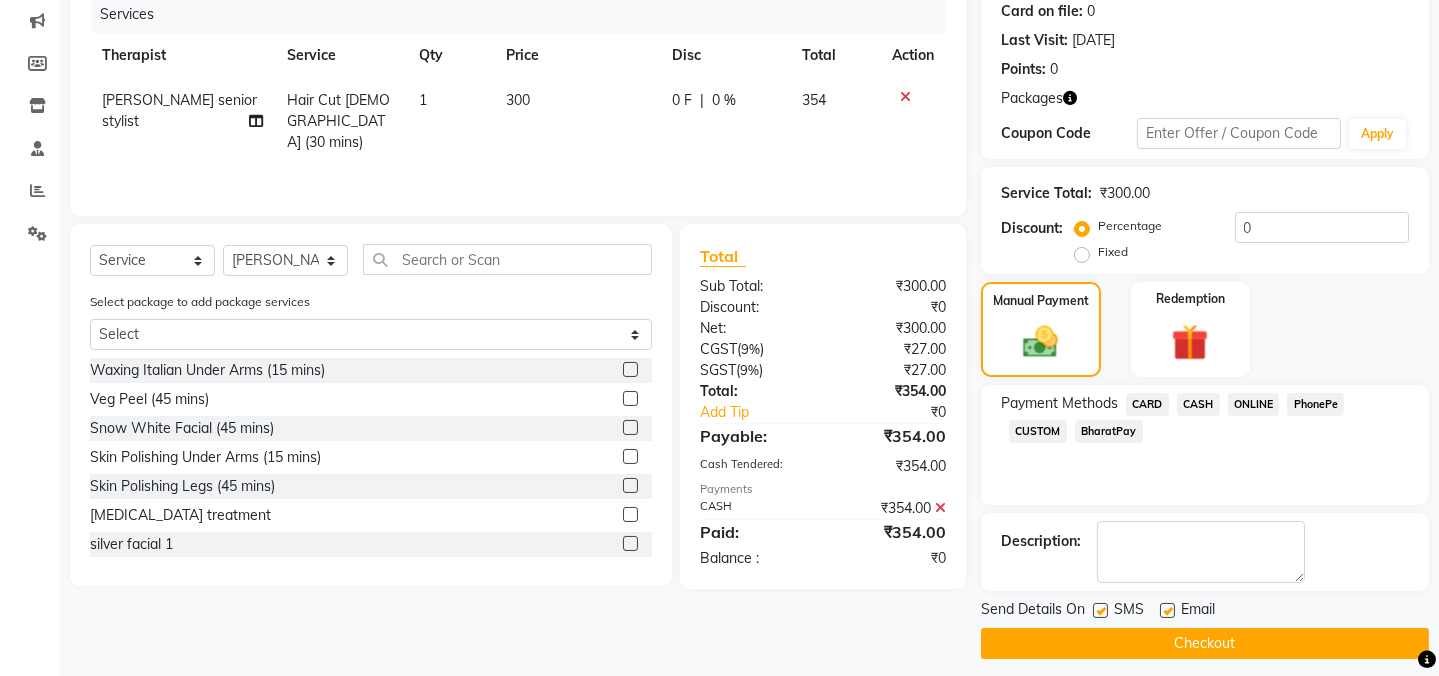 scroll, scrollTop: 263, scrollLeft: 0, axis: vertical 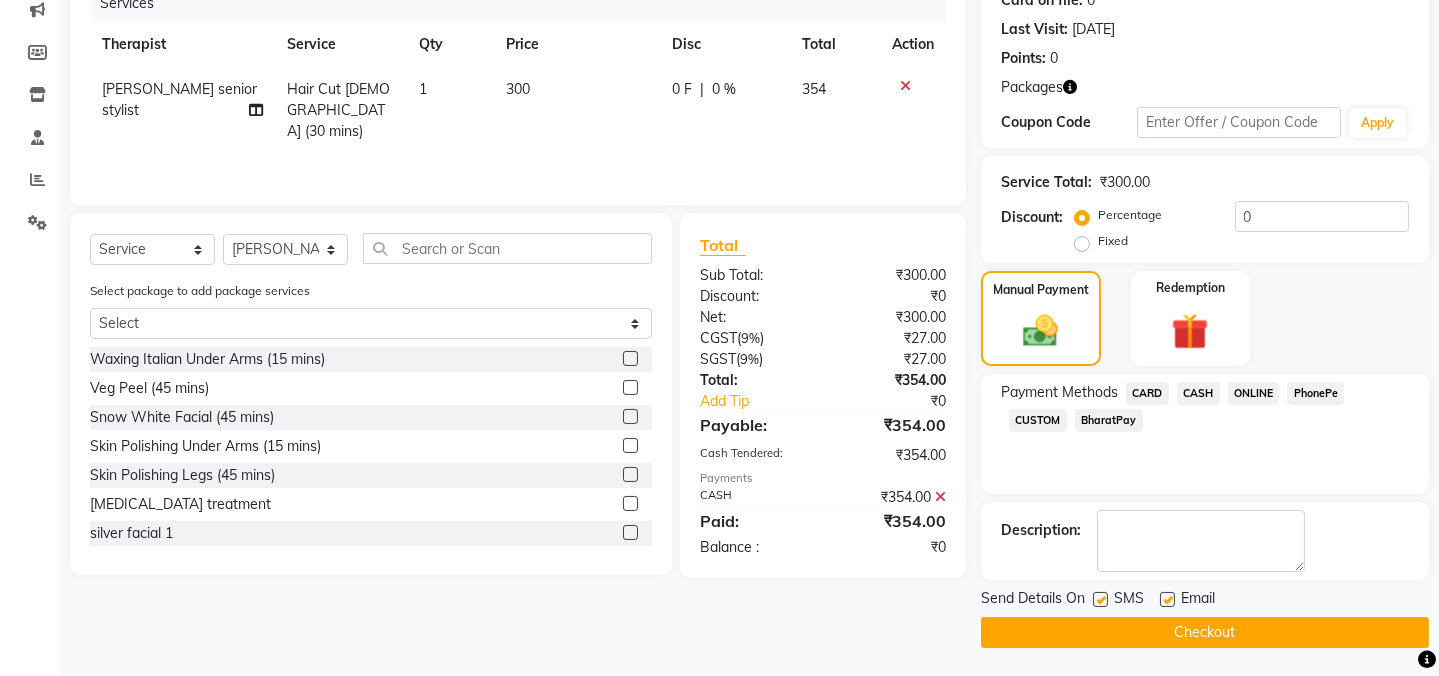 click 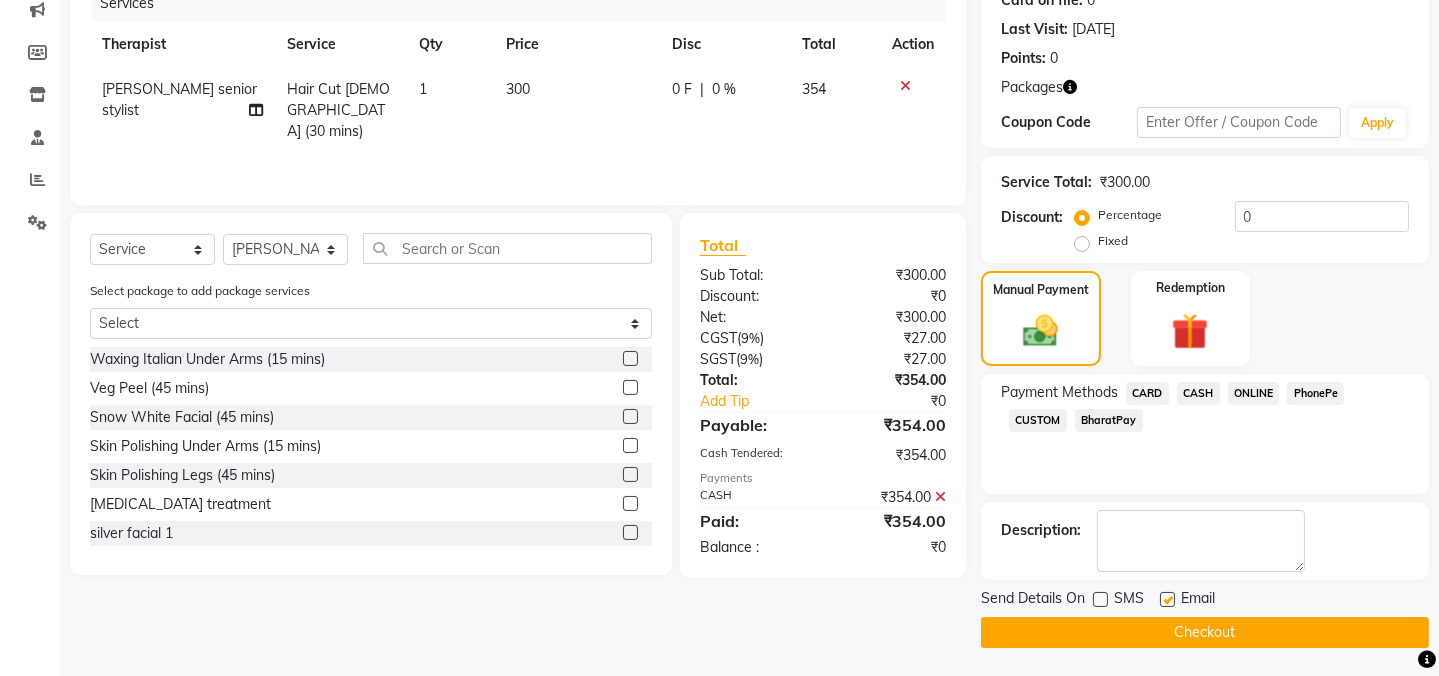 click on "Checkout" 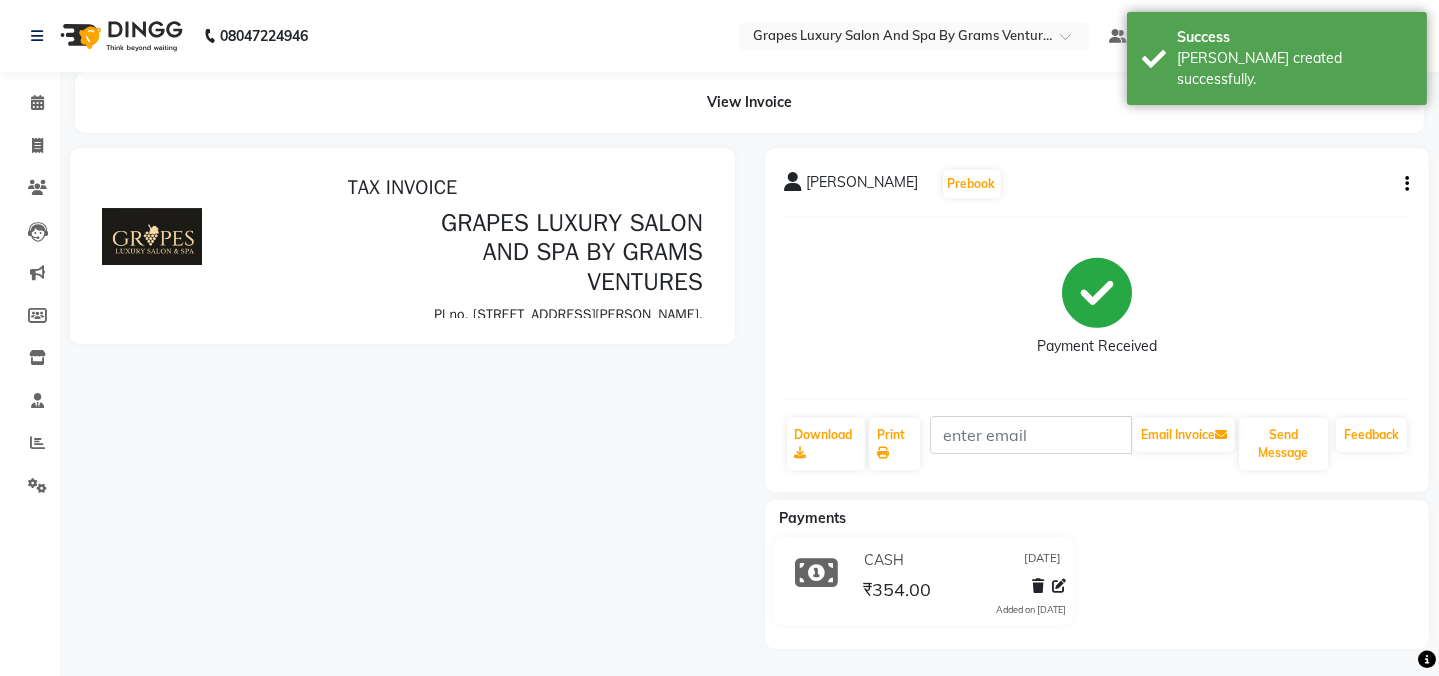 scroll, scrollTop: 0, scrollLeft: 0, axis: both 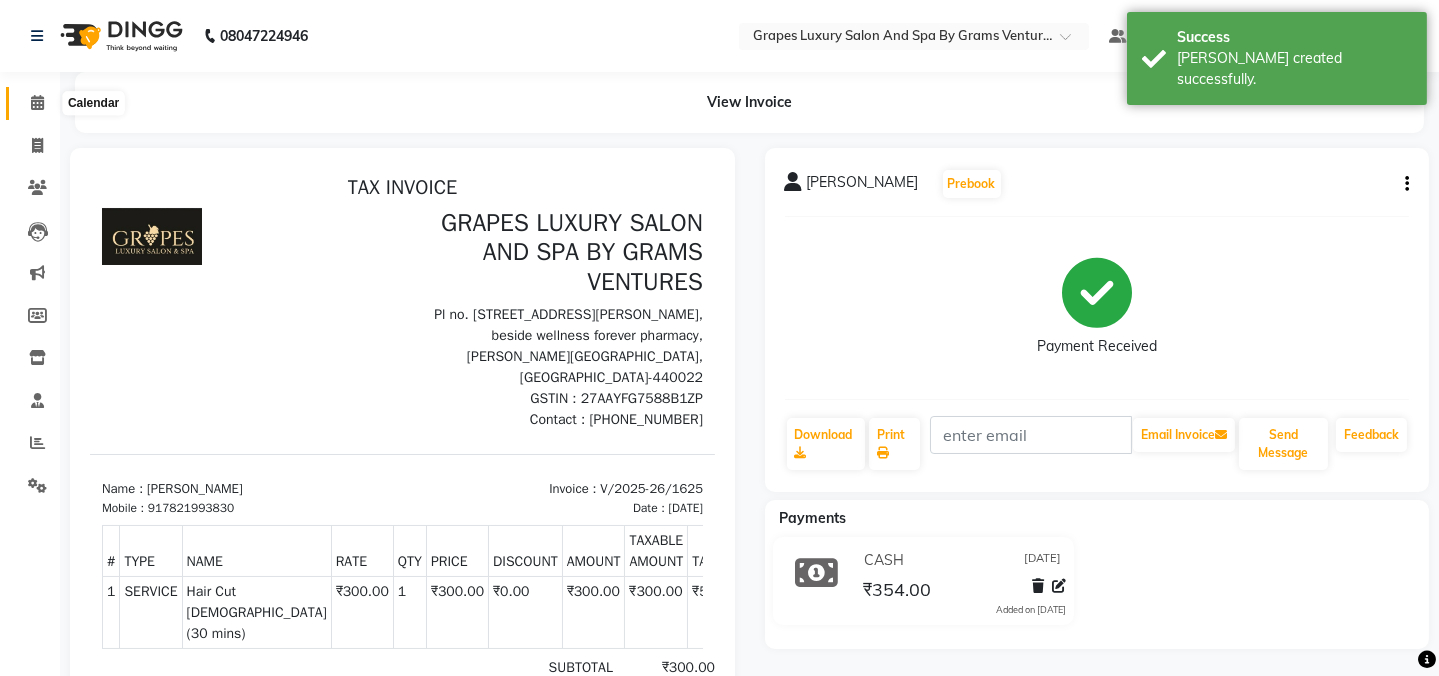 click 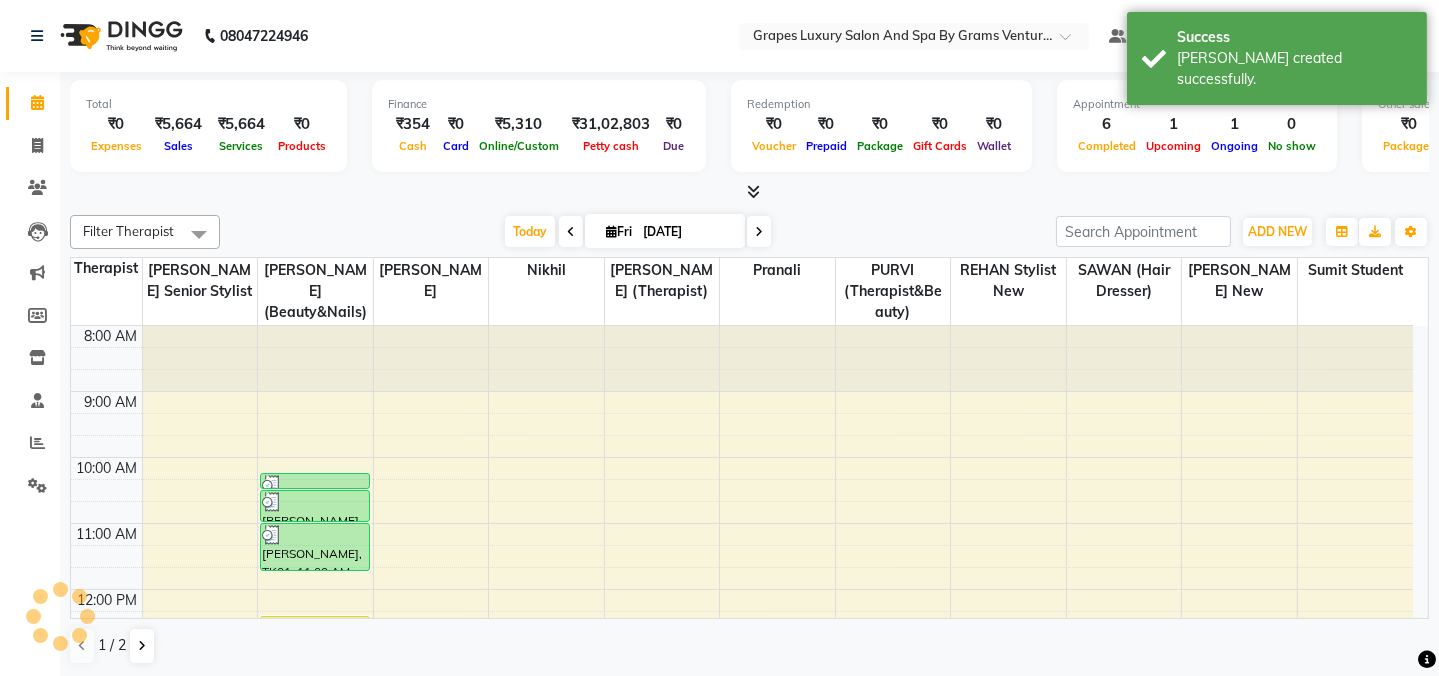 scroll, scrollTop: 0, scrollLeft: 0, axis: both 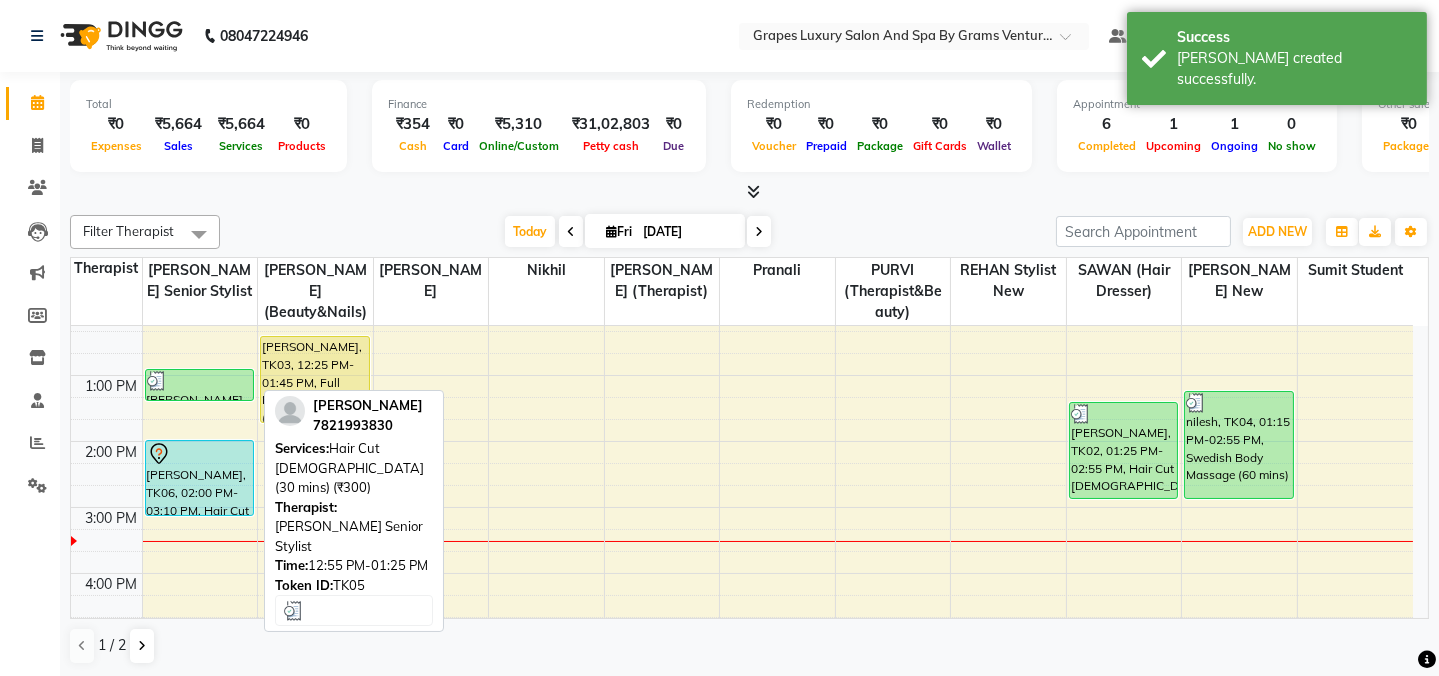 click at bounding box center (200, 381) 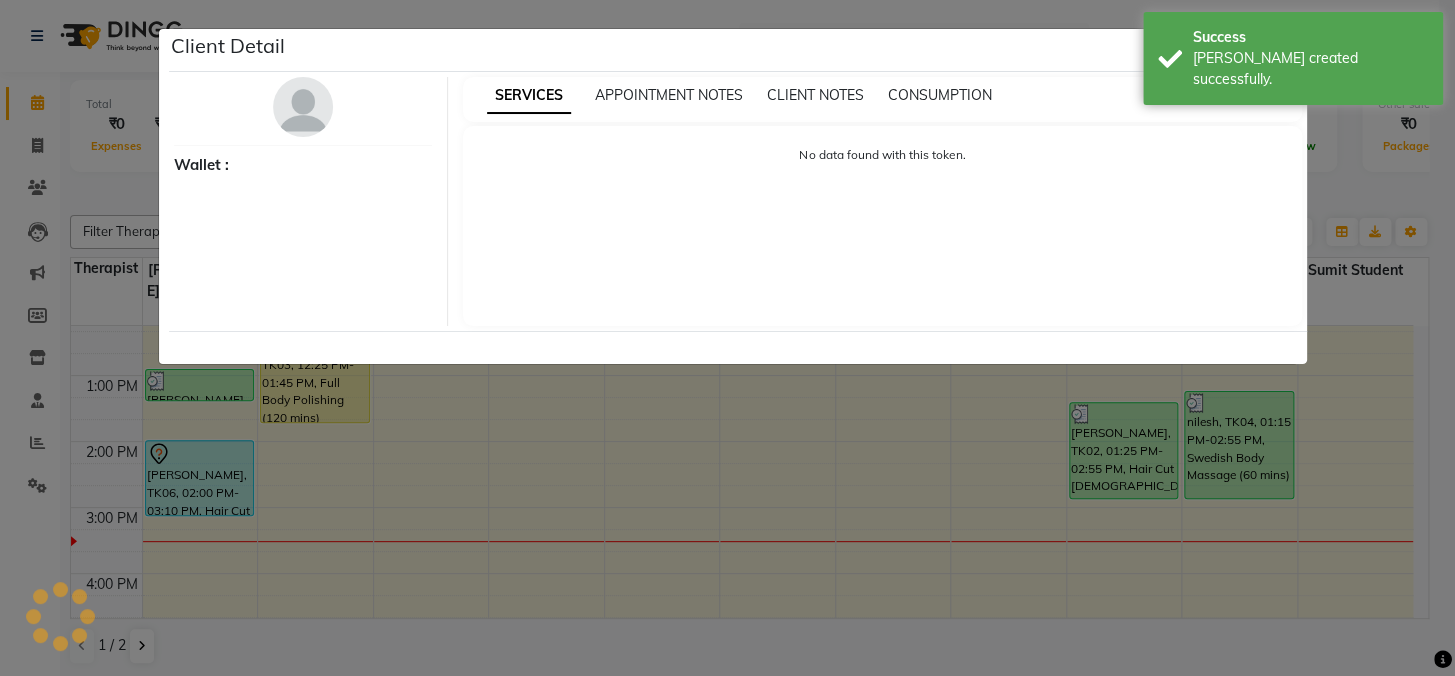 select on "3" 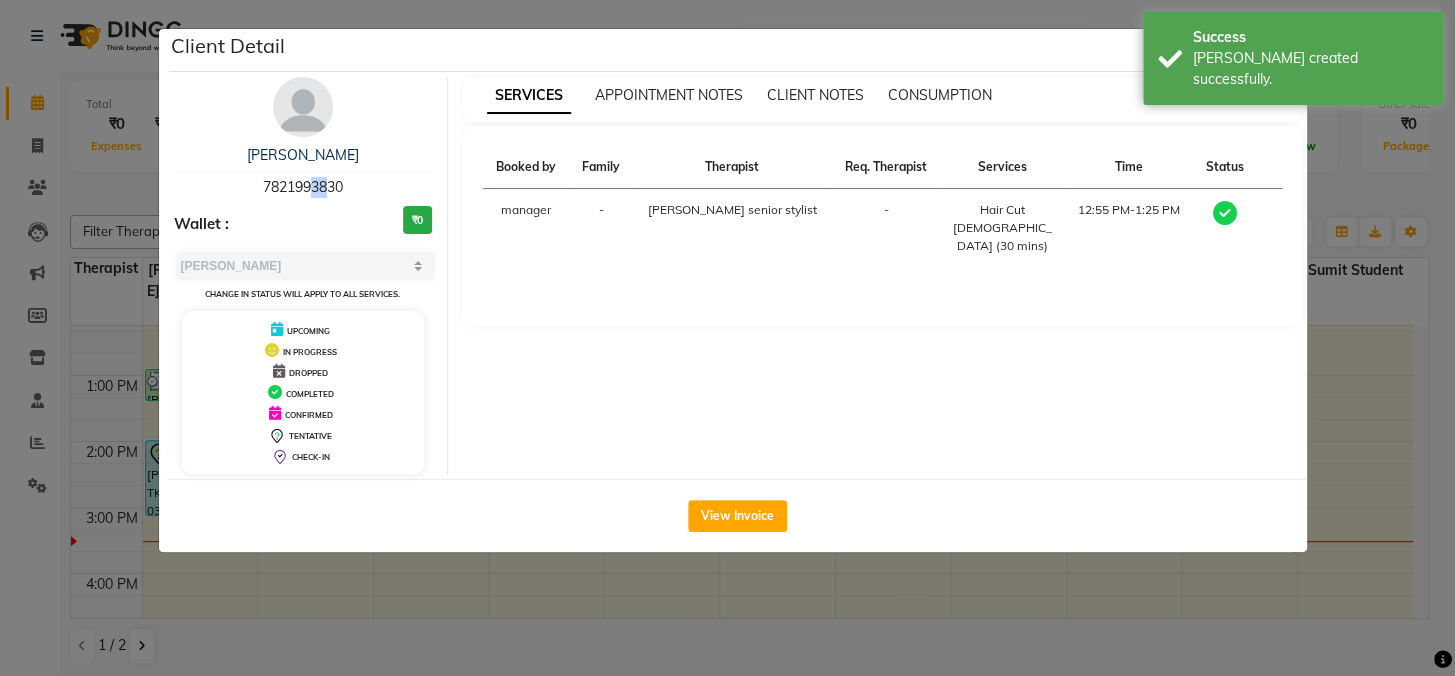 drag, startPoint x: 305, startPoint y: 185, endPoint x: 269, endPoint y: 189, distance: 36.221542 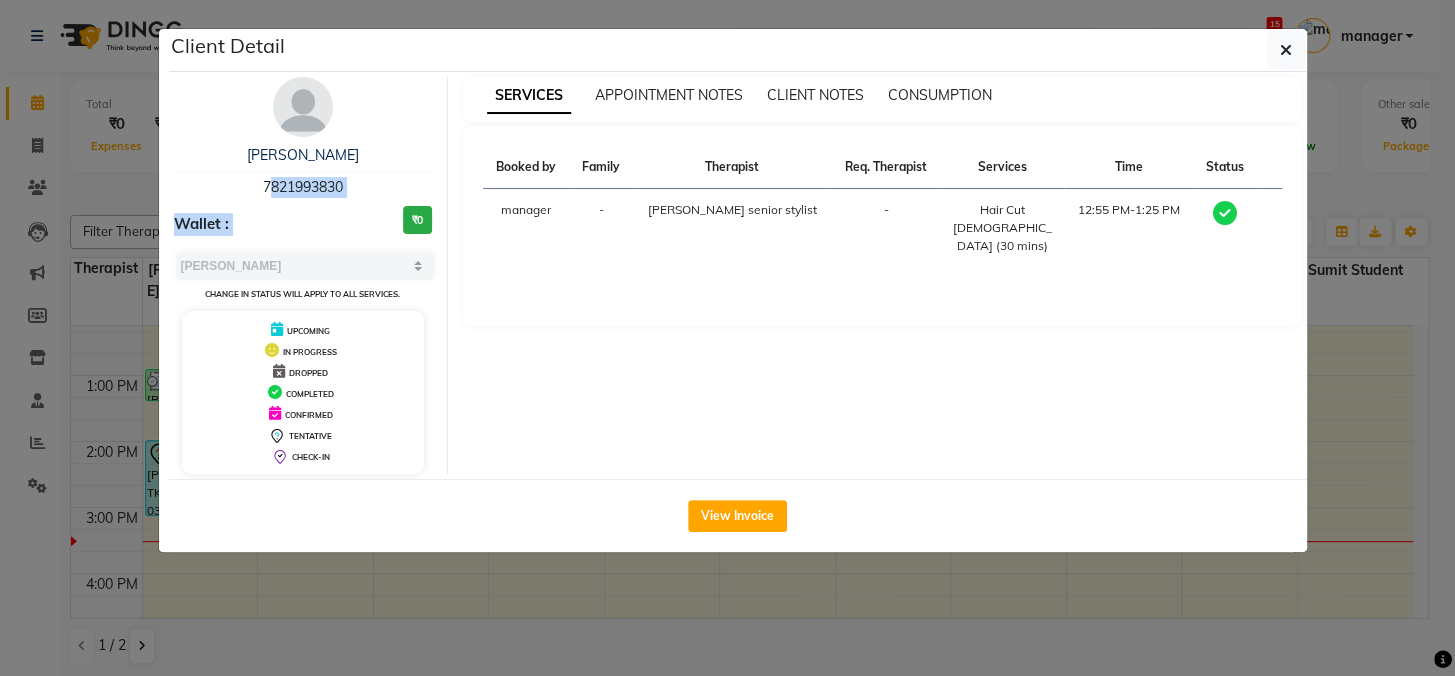drag, startPoint x: 243, startPoint y: 182, endPoint x: 354, endPoint y: 198, distance: 112.147224 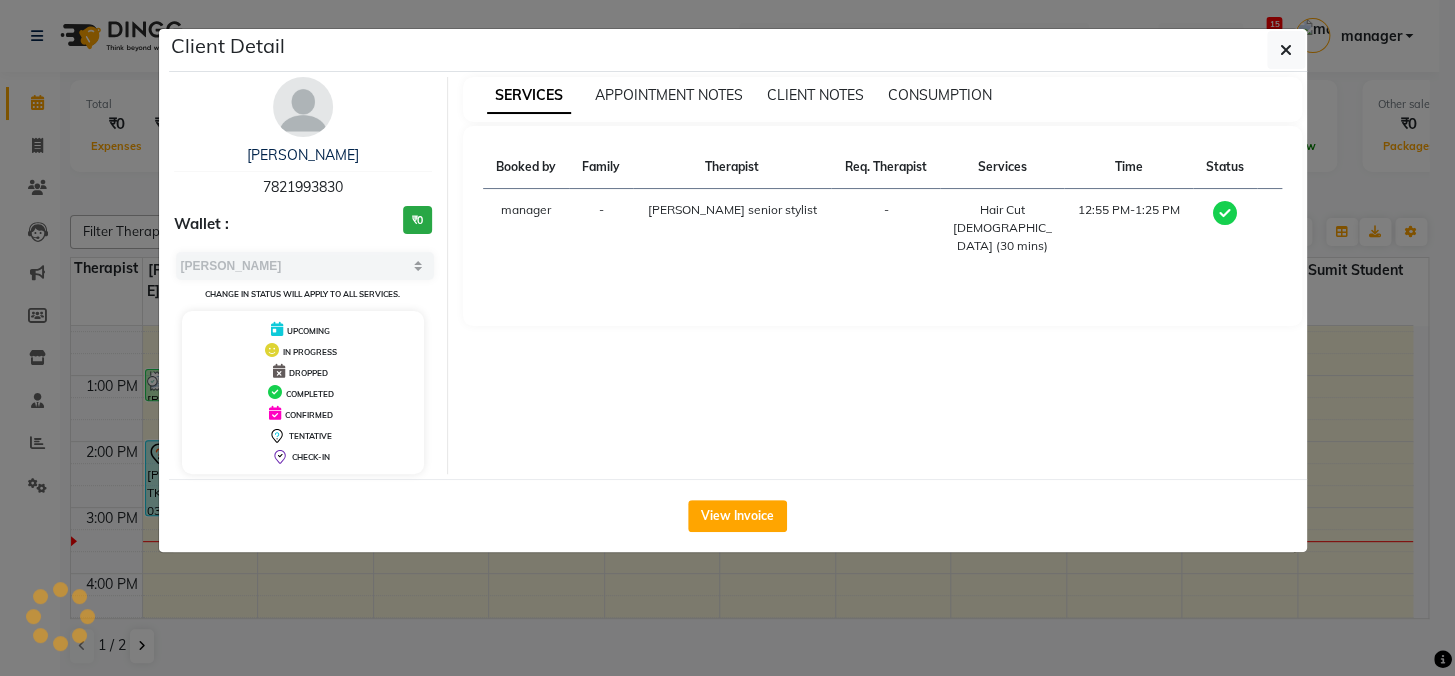 drag, startPoint x: 354, startPoint y: 198, endPoint x: 368, endPoint y: 150, distance: 50 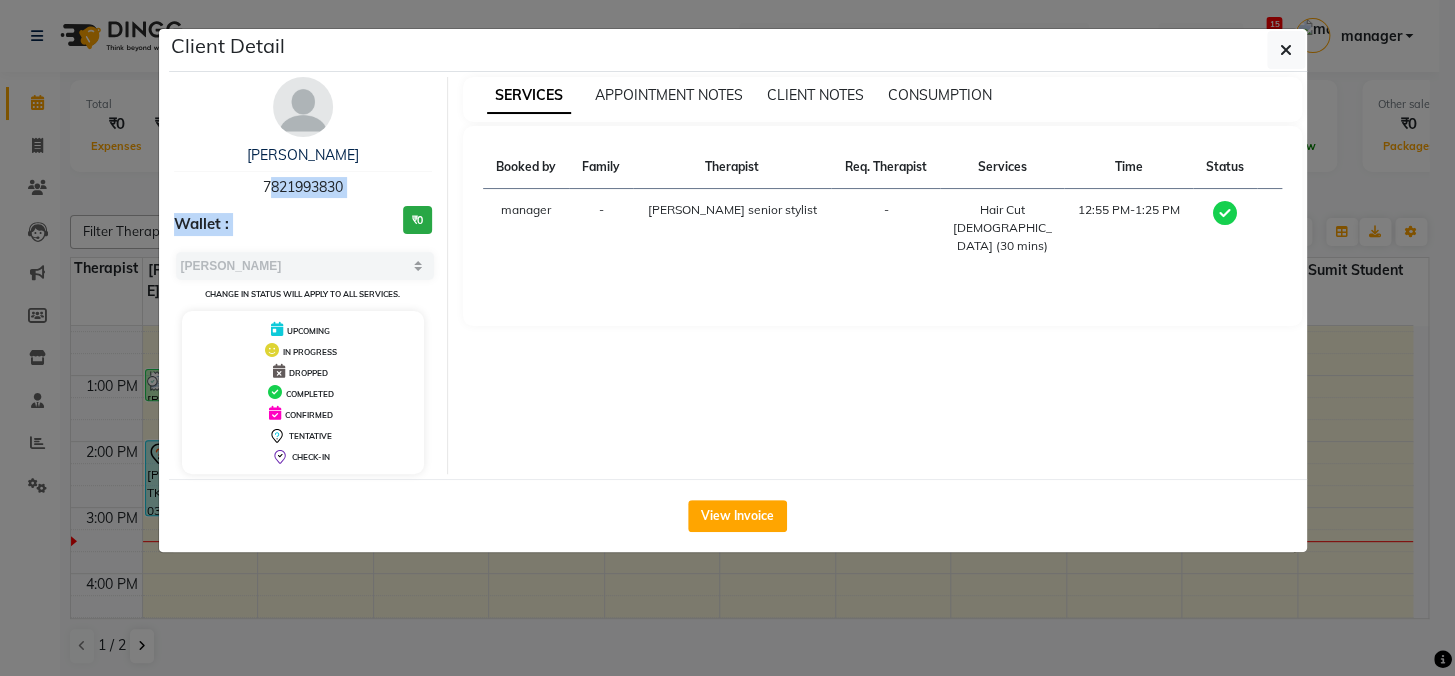 drag, startPoint x: 247, startPoint y: 187, endPoint x: 359, endPoint y: 197, distance: 112.44554 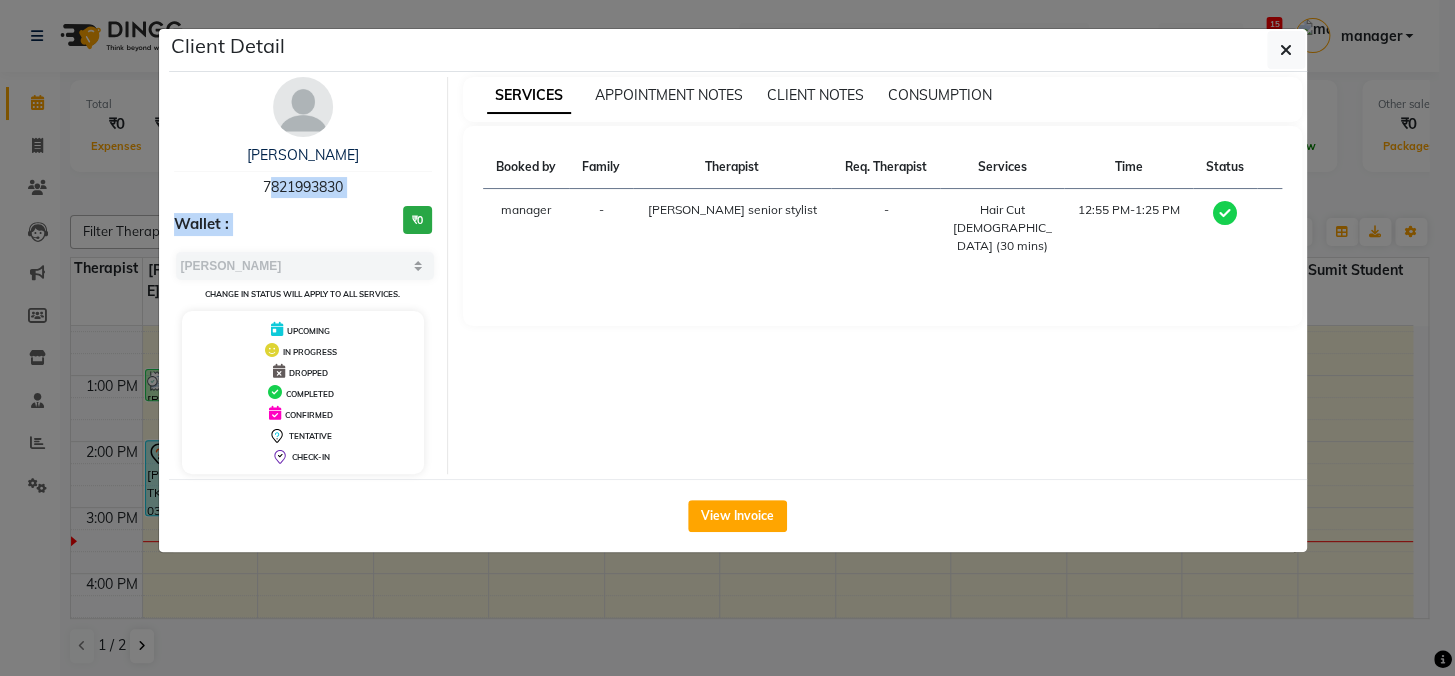 copy on "7821993830 Wallet :" 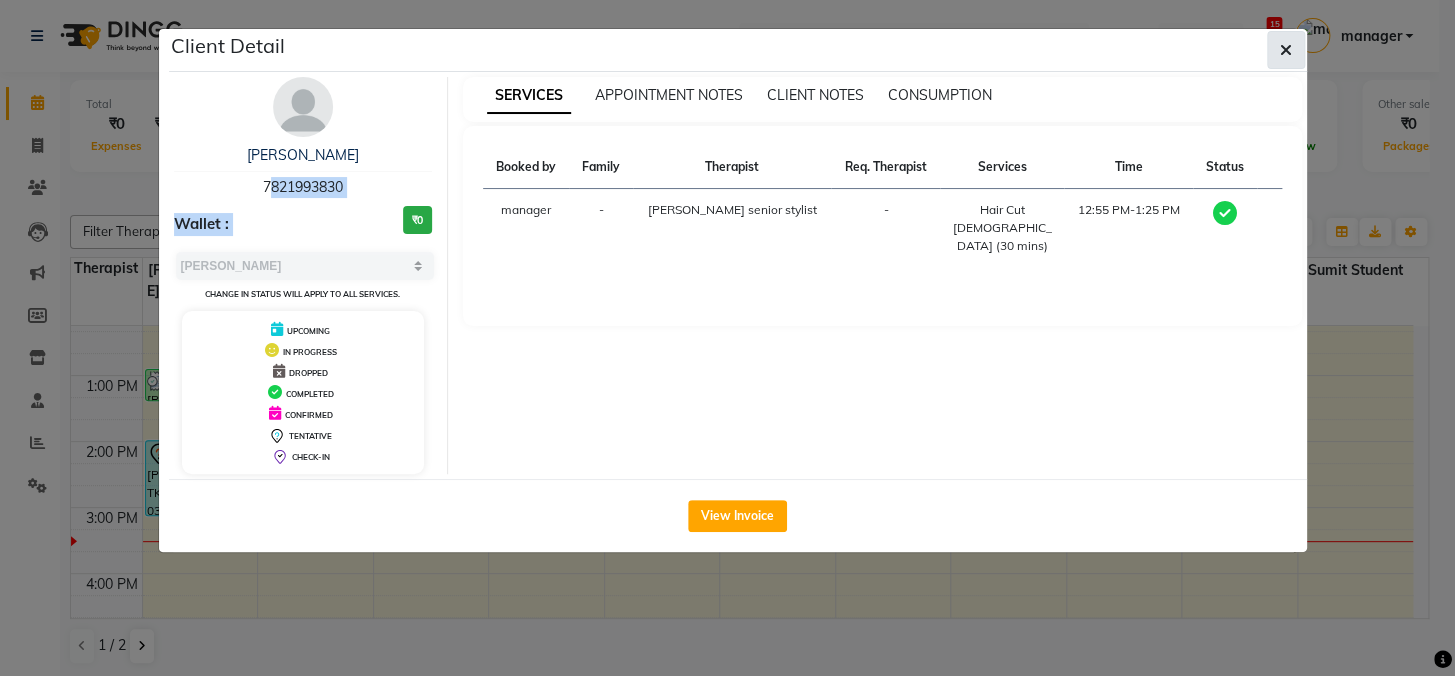 click 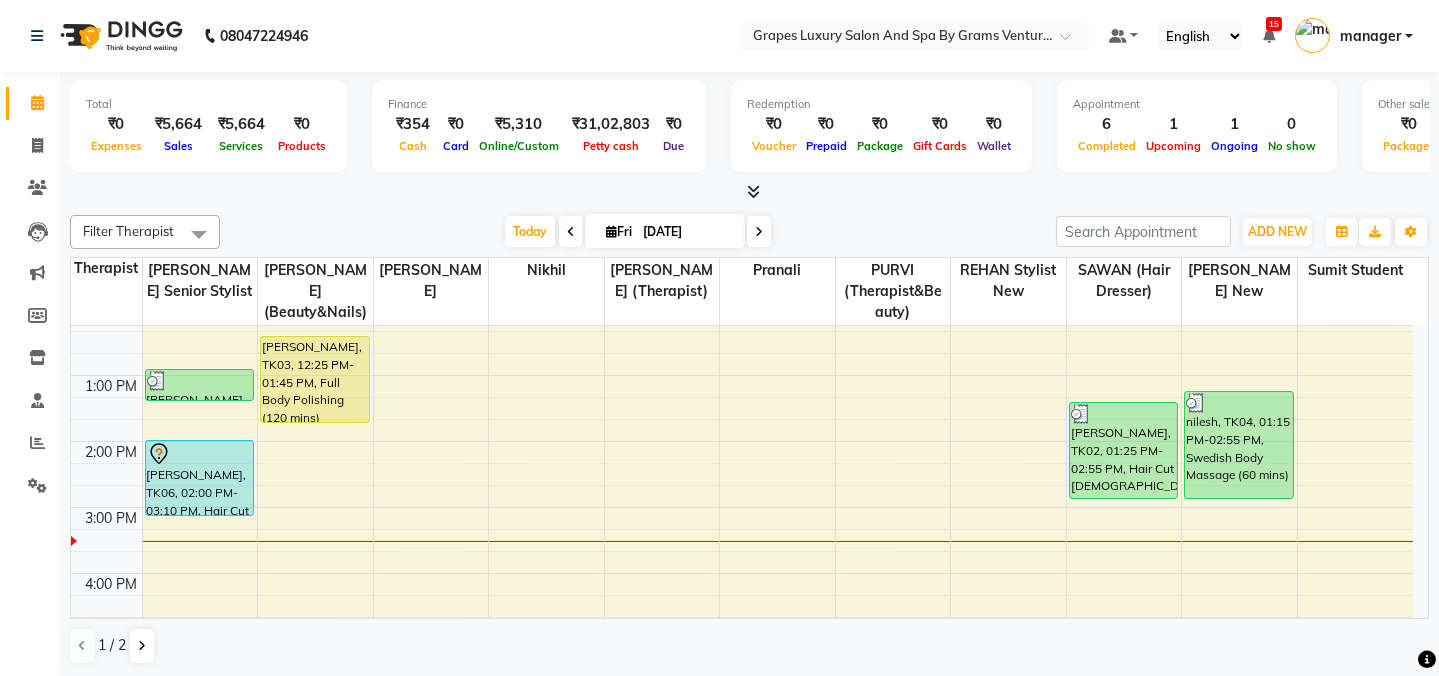 click on "8:00 AM 9:00 AM 10:00 AM 11:00 AM 12:00 PM 1:00 PM 2:00 PM 3:00 PM 4:00 PM 5:00 PM 6:00 PM 7:00 PM 8:00 PM     sonu pawar, TK05, 12:55 PM-01:25 PM, Hair Cut Male (30 mins) (₹300)             arya sir, TK06, 02:00 PM-03:10 PM, Hair Cut Male (30 mins)     pragati, TK01, 10:15 AM-10:30 AM, Waxing Italian Under Arms (15 mins)     pragati, TK01, 10:30 AM-11:00 AM, Italian Waxing Full Legs (30 mins)     pragati, TK01, 11:00 AM-11:45 AM, Italian Waxing Full Arms (45 mins)    Aditi Ananta, TK03, 12:25 PM-01:45 PM, Full Body Polishing (120 mins)     nikhil patil, TK02, 01:25 PM-02:55 PM, Hair Cut Male (30 mins)     nilesh, TK04, 01:15 PM-02:55 PM, Swedish Body Massage (60 mins)" at bounding box center [742, 474] 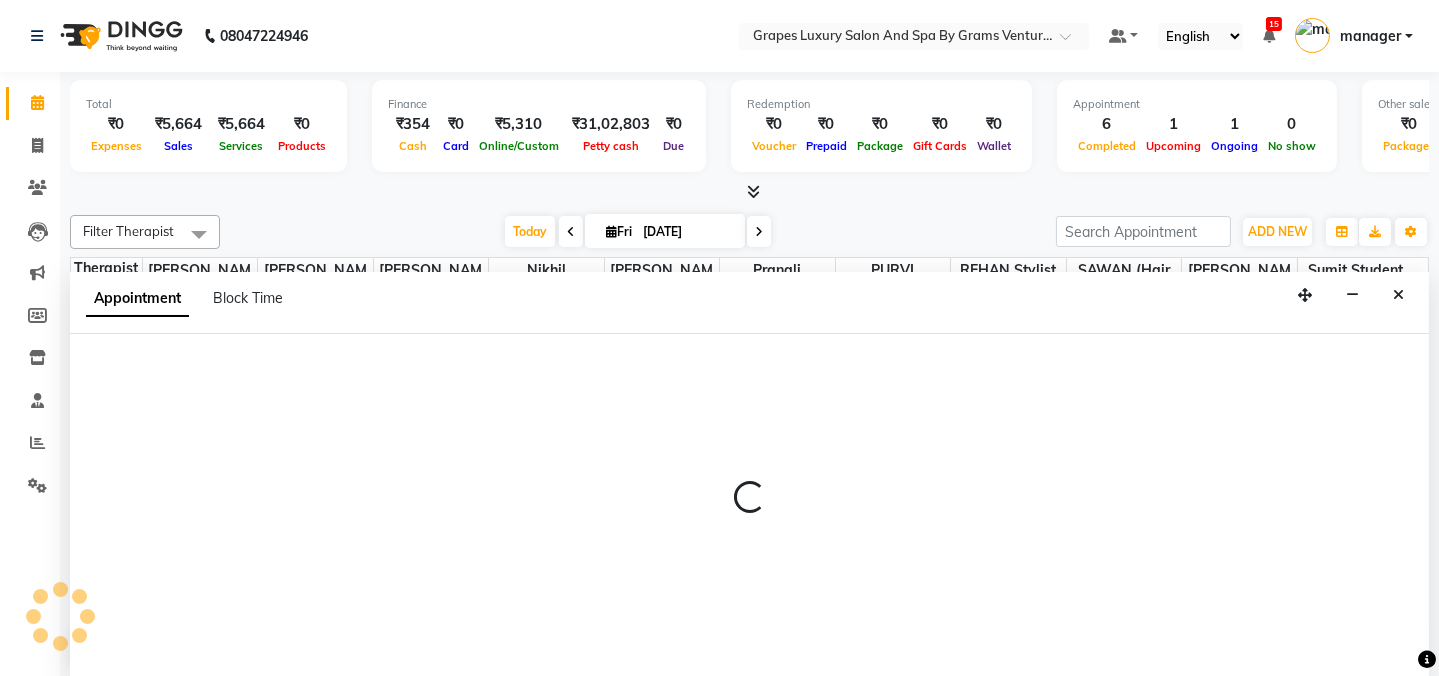 scroll, scrollTop: 0, scrollLeft: 0, axis: both 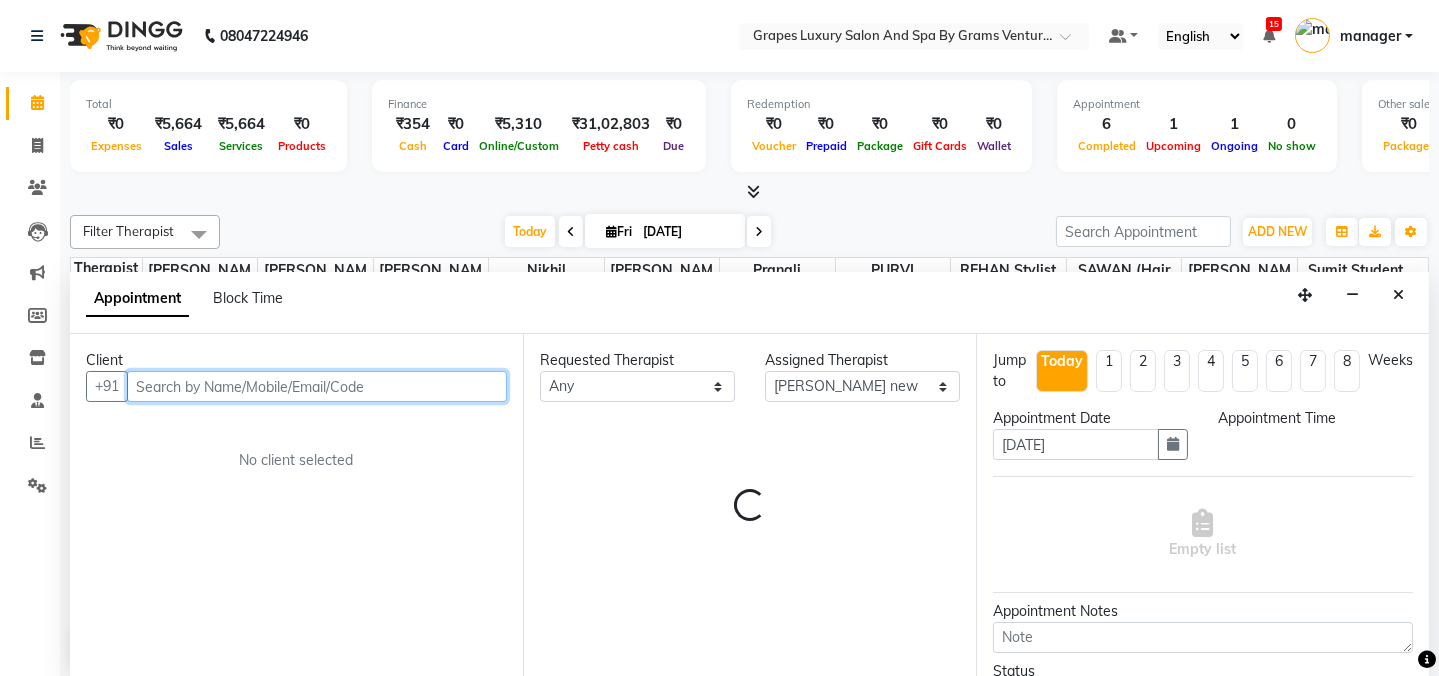 select on "900" 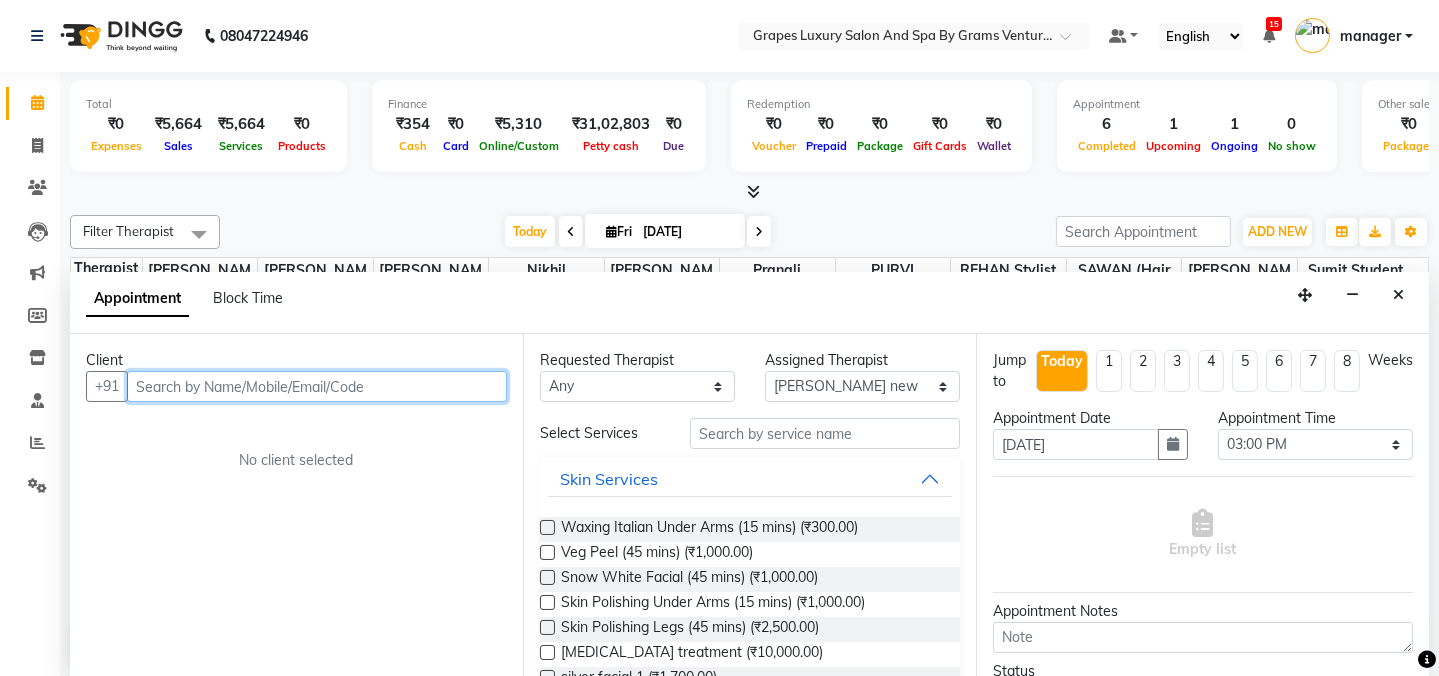paste on "7821993830 Wallet :" 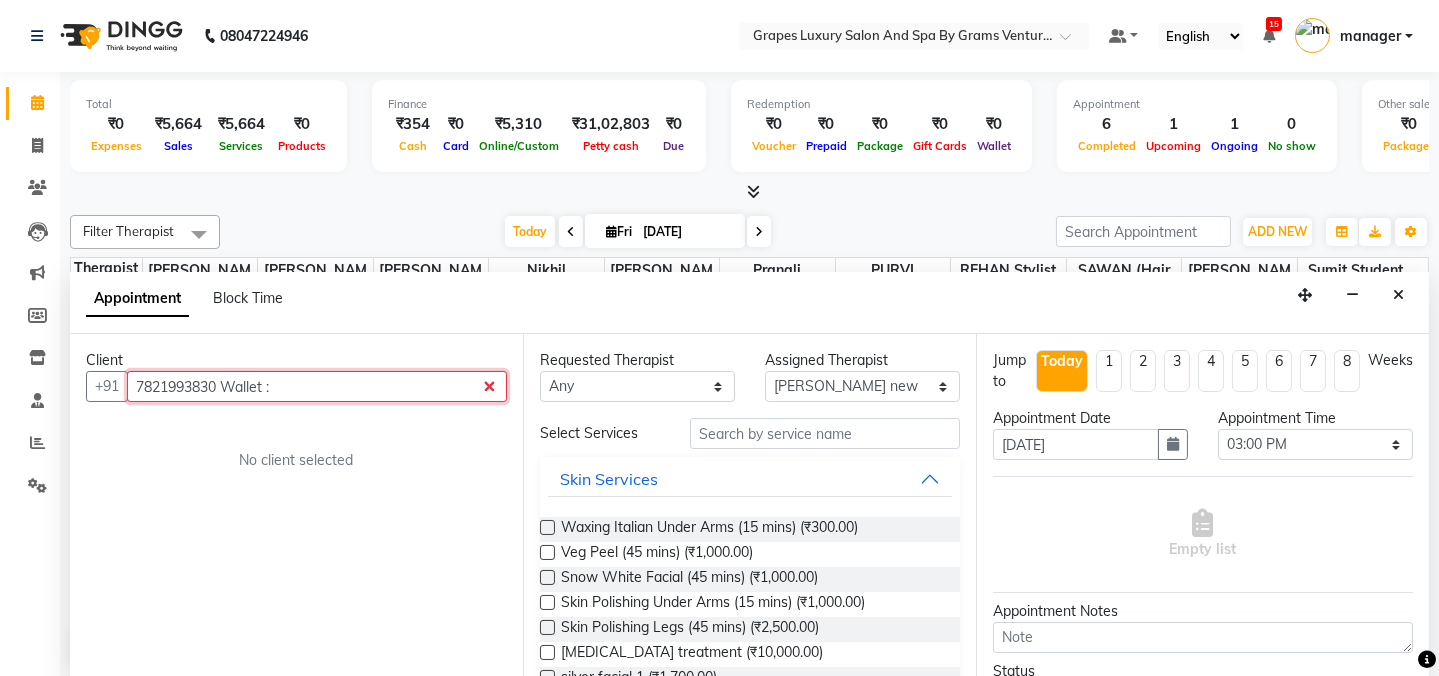 click on "7821993830 Wallet :" at bounding box center [317, 386] 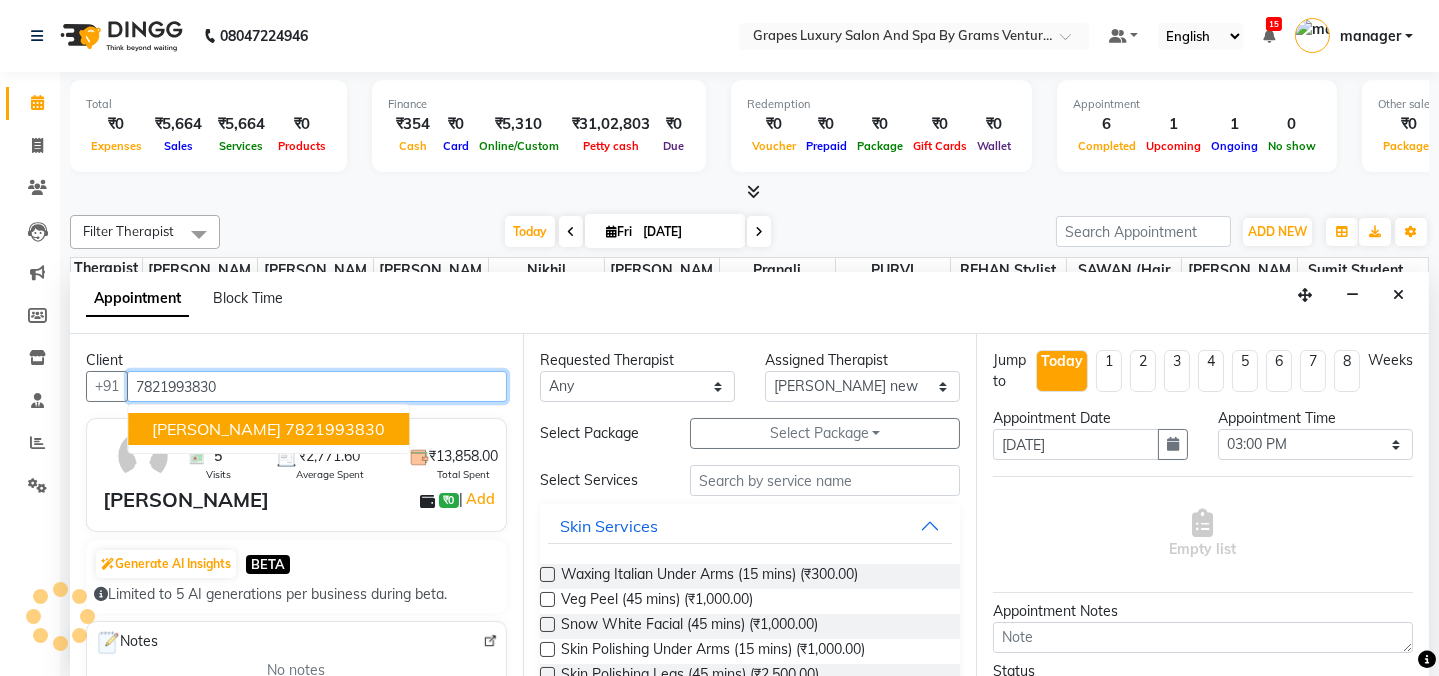 click on "7821993830" at bounding box center [335, 429] 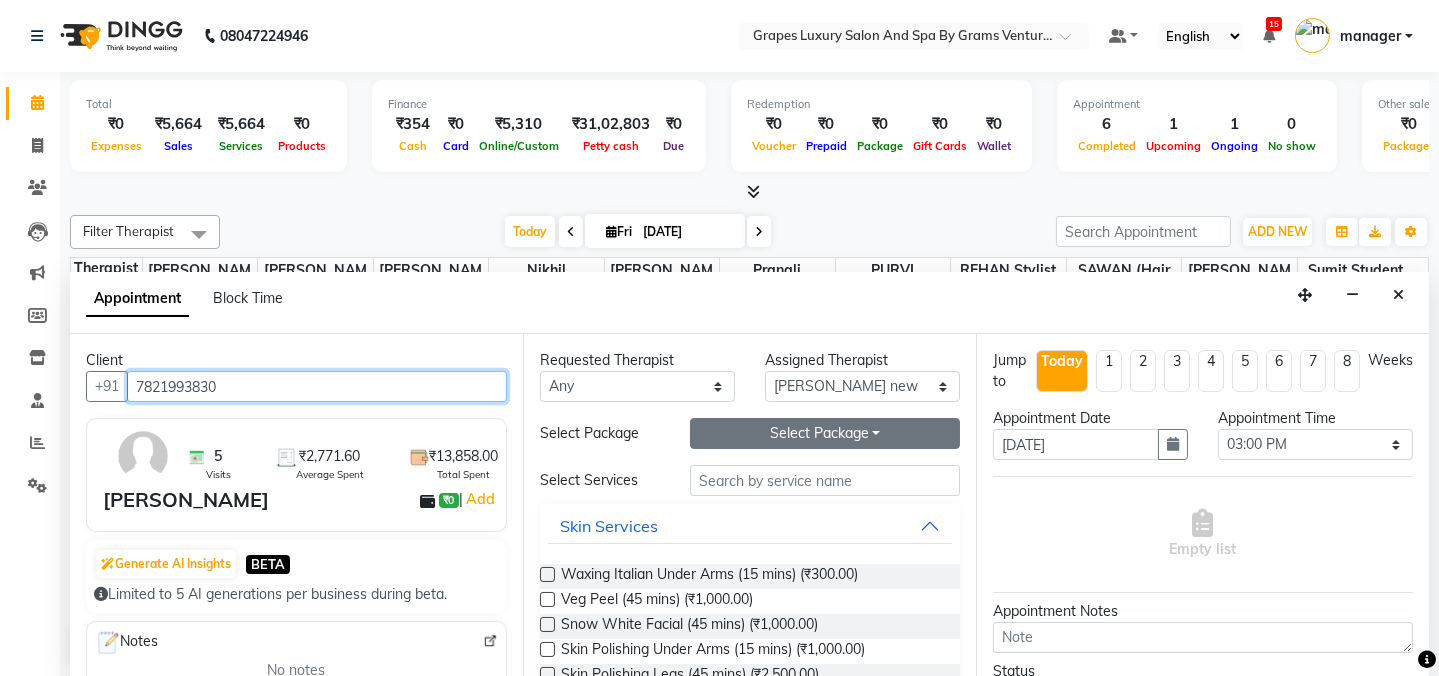 type on "7821993830" 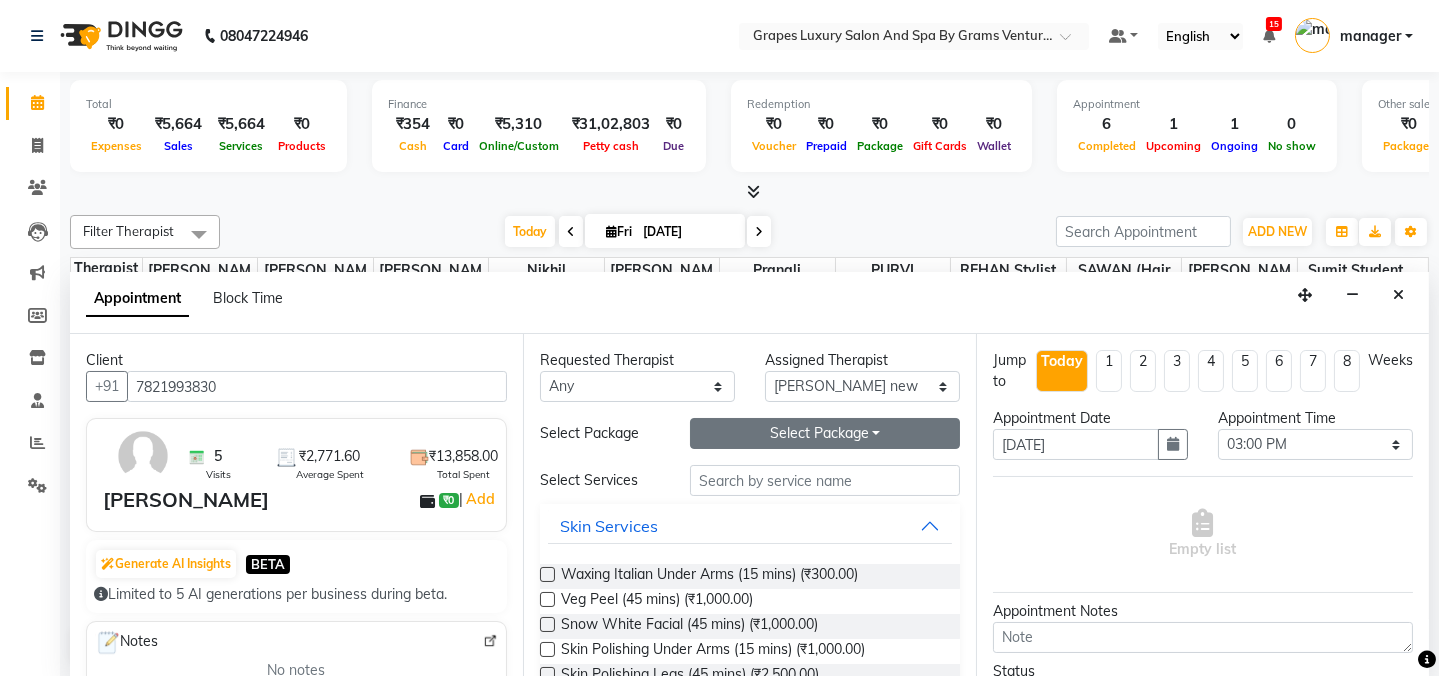 click on "Select Package  Toggle Dropdown" at bounding box center [825, 433] 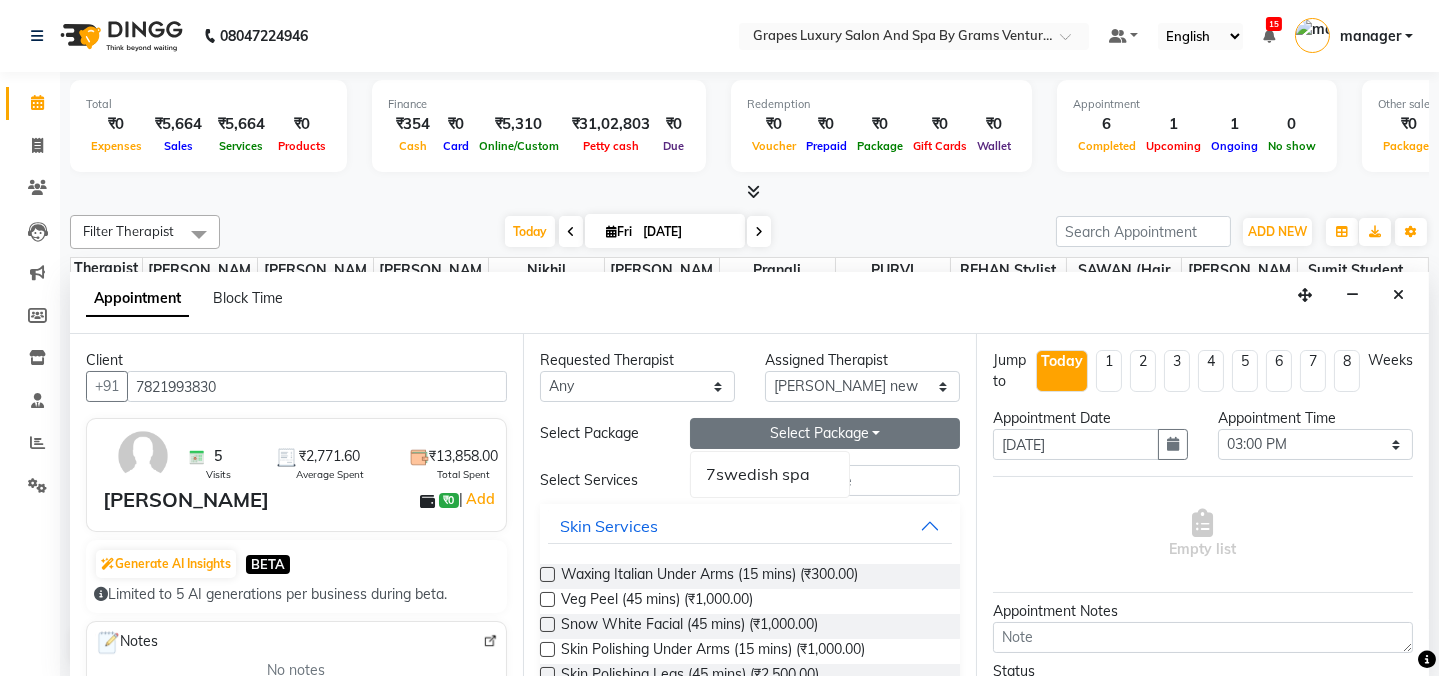click on "7swedish spa" at bounding box center [770, 474] 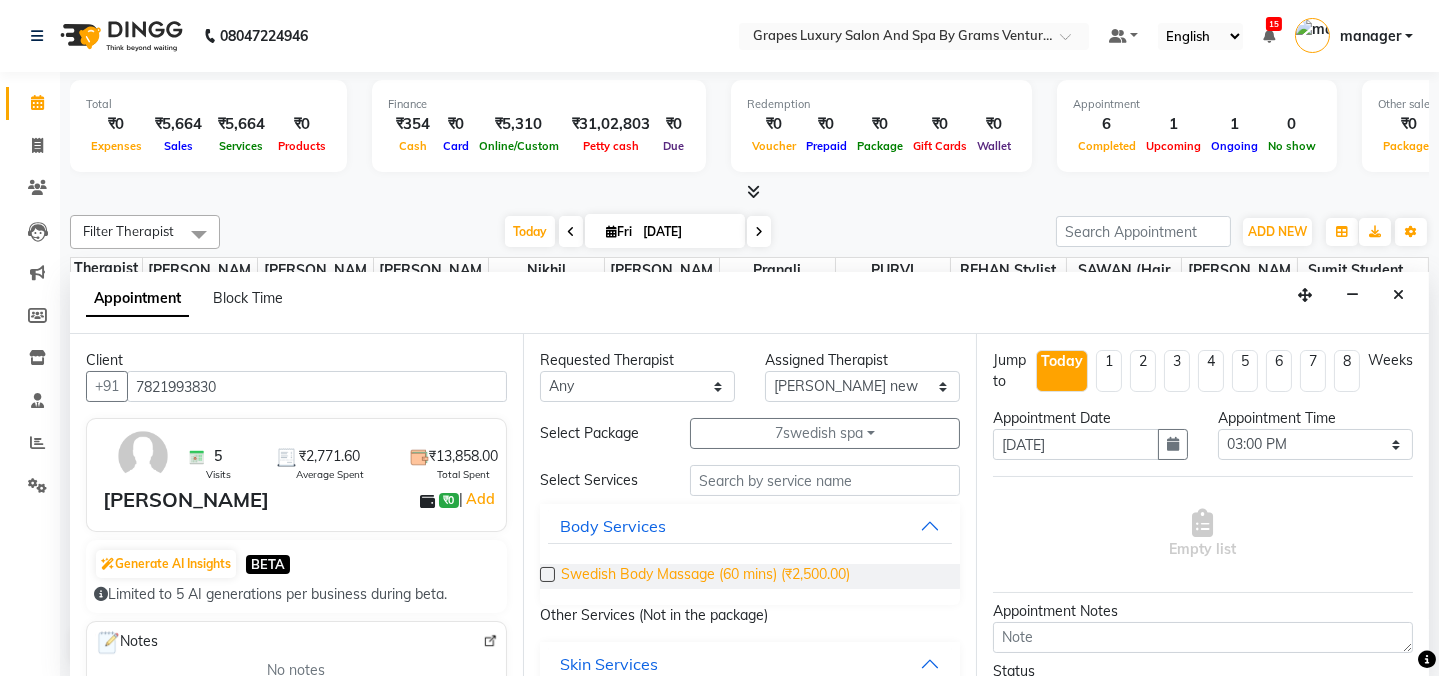 click on "Swedish Body Massage (60 mins) (₹2,500.00)" at bounding box center [705, 576] 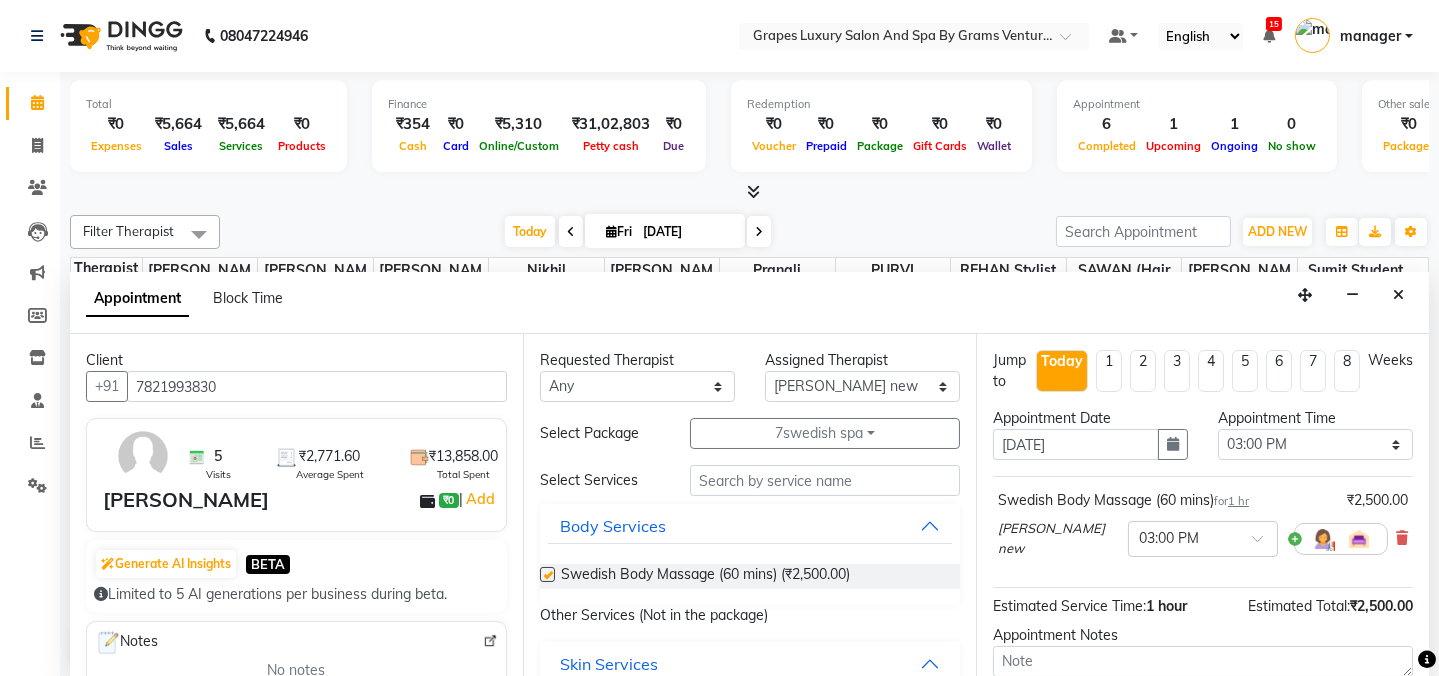 checkbox on "false" 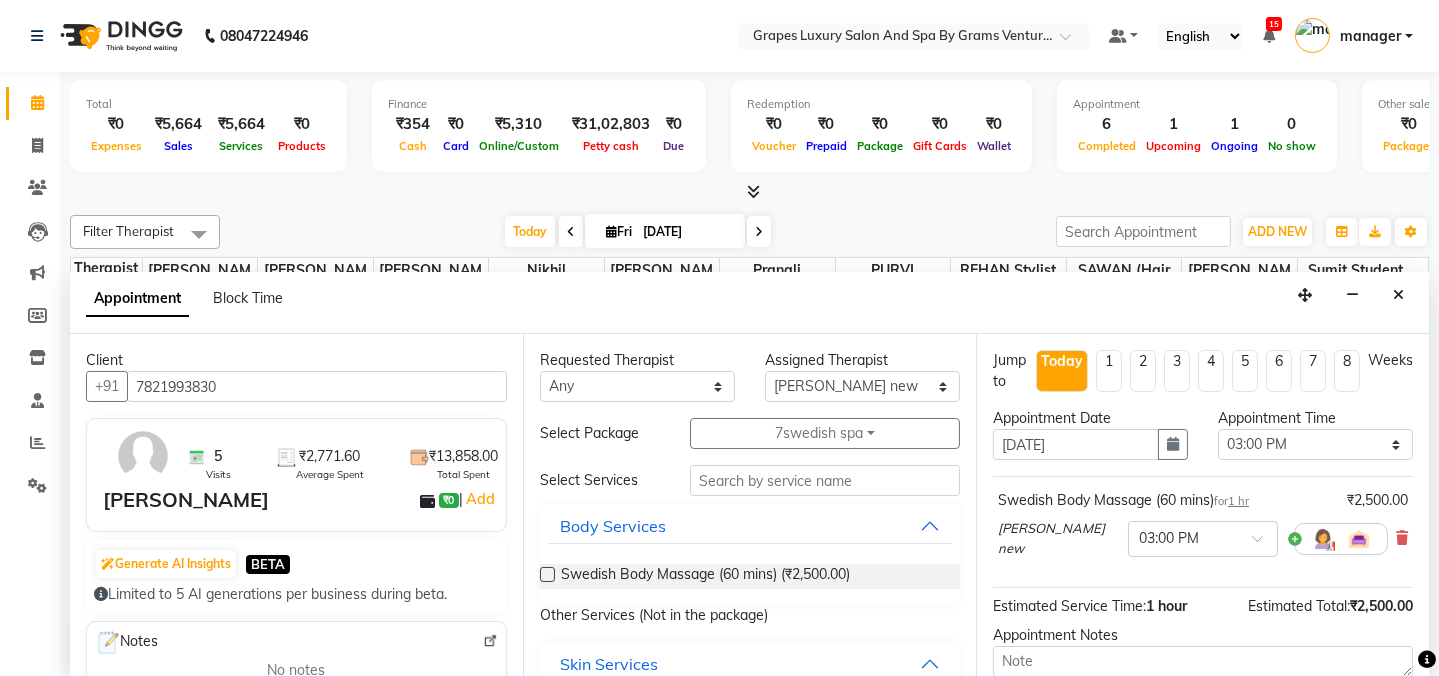 scroll, scrollTop: 181, scrollLeft: 0, axis: vertical 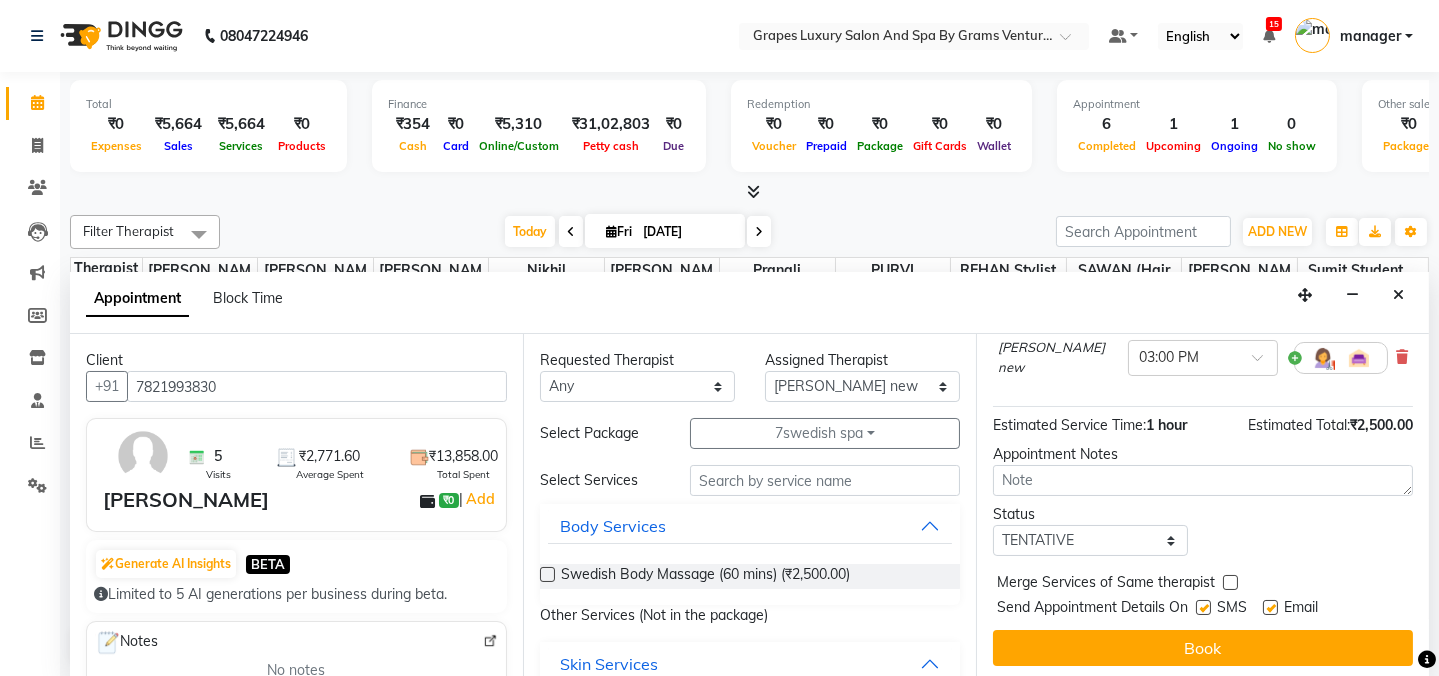 click on "Send Appointment Details On" at bounding box center (1092, 609) 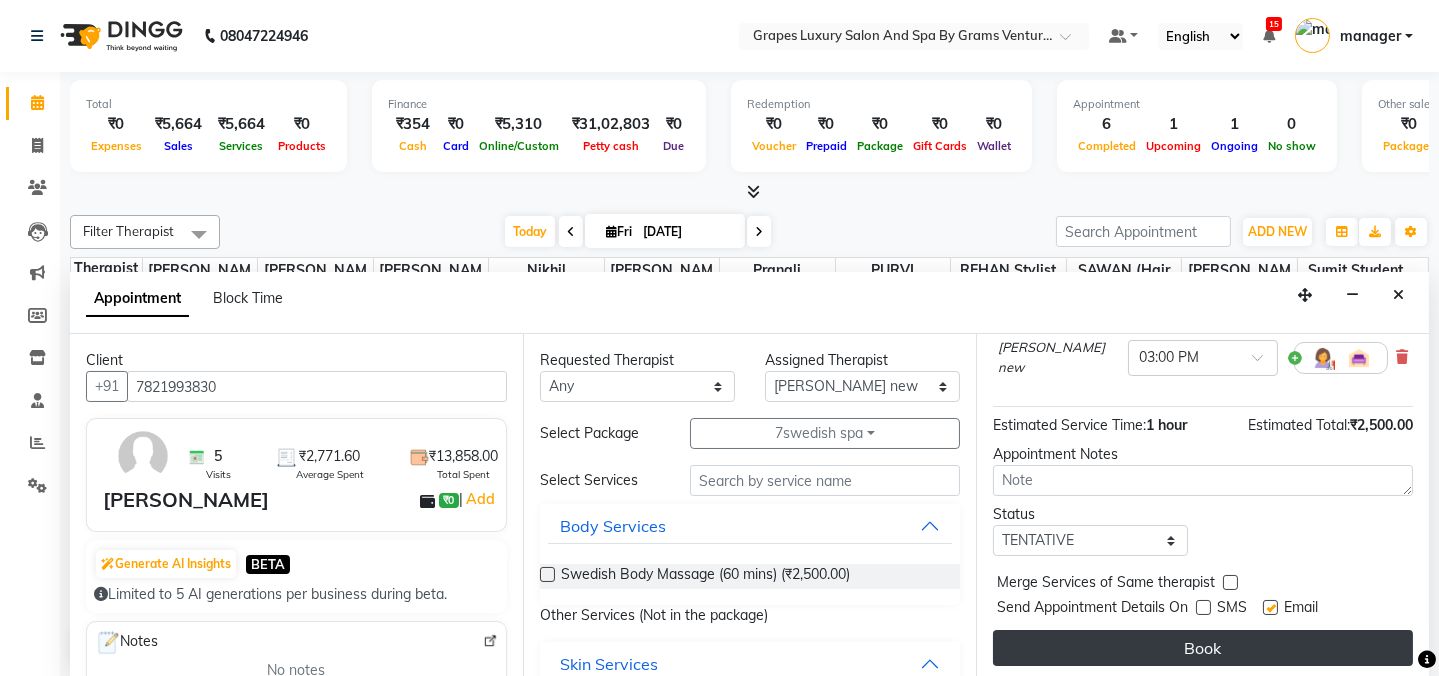 click on "Book" at bounding box center [1203, 648] 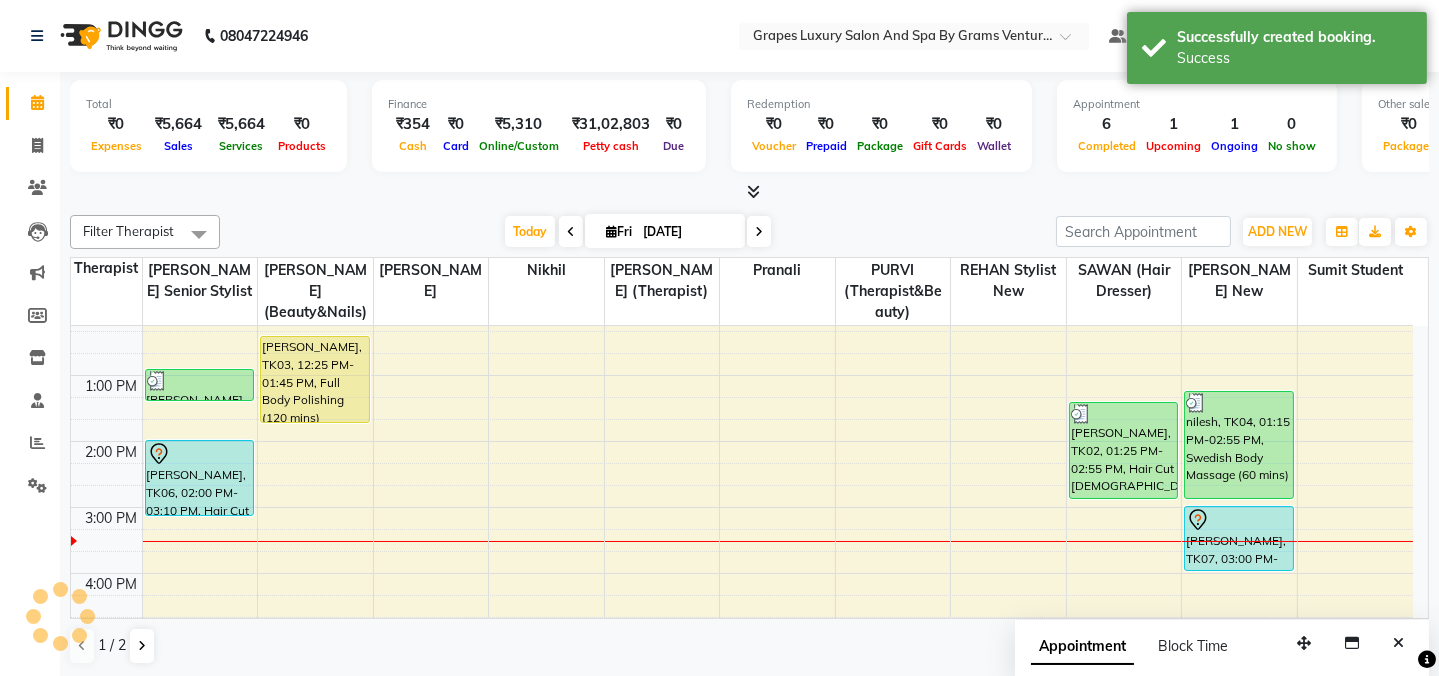 scroll, scrollTop: 0, scrollLeft: 0, axis: both 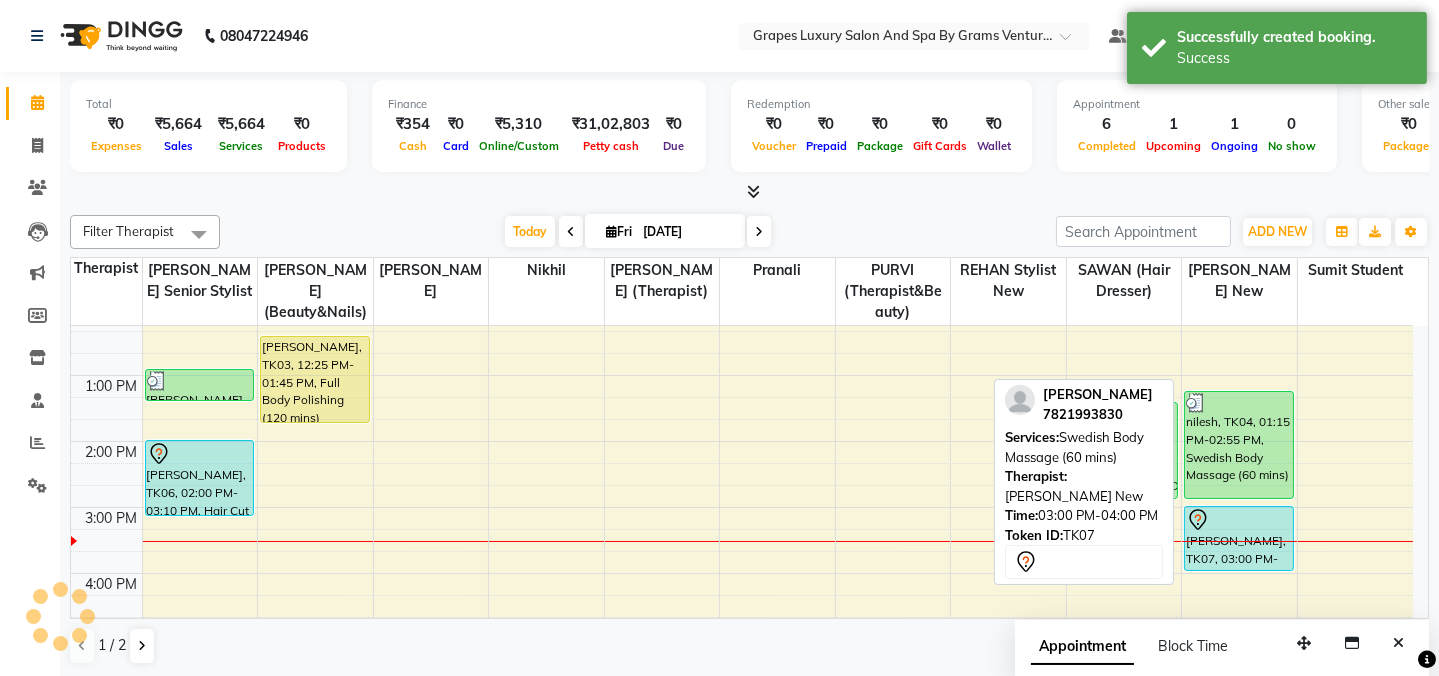 click on "[PERSON_NAME], TK07, 03:00 PM-04:00 PM, Swedish Body Massage (60 mins)" at bounding box center (1239, 538) 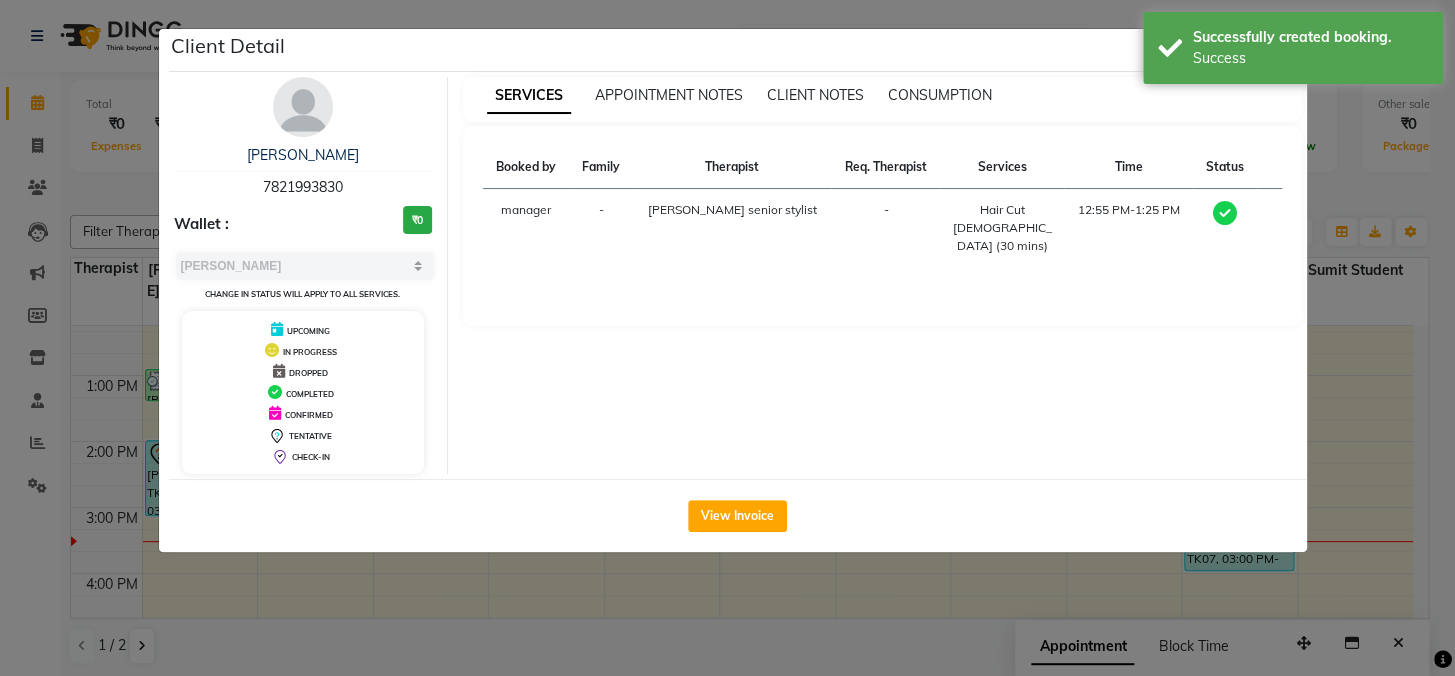 select on "7" 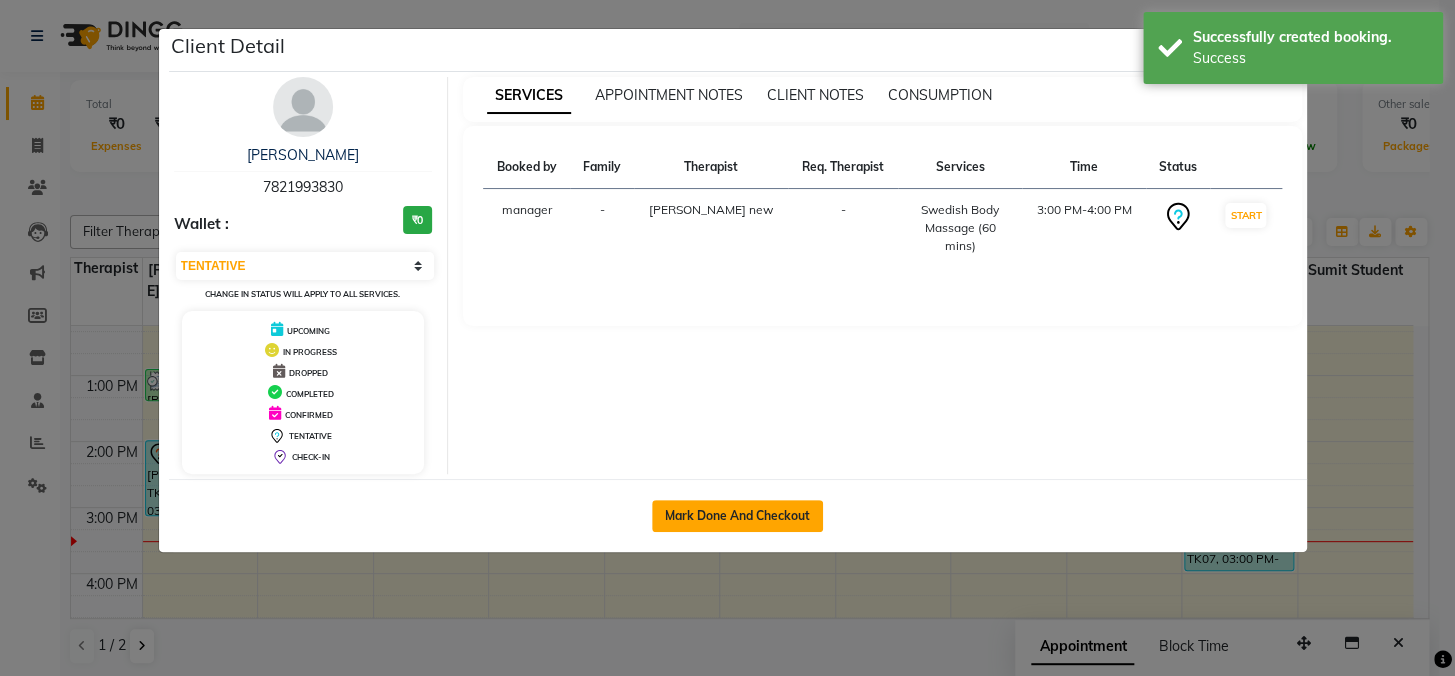 click on "Mark Done And Checkout" 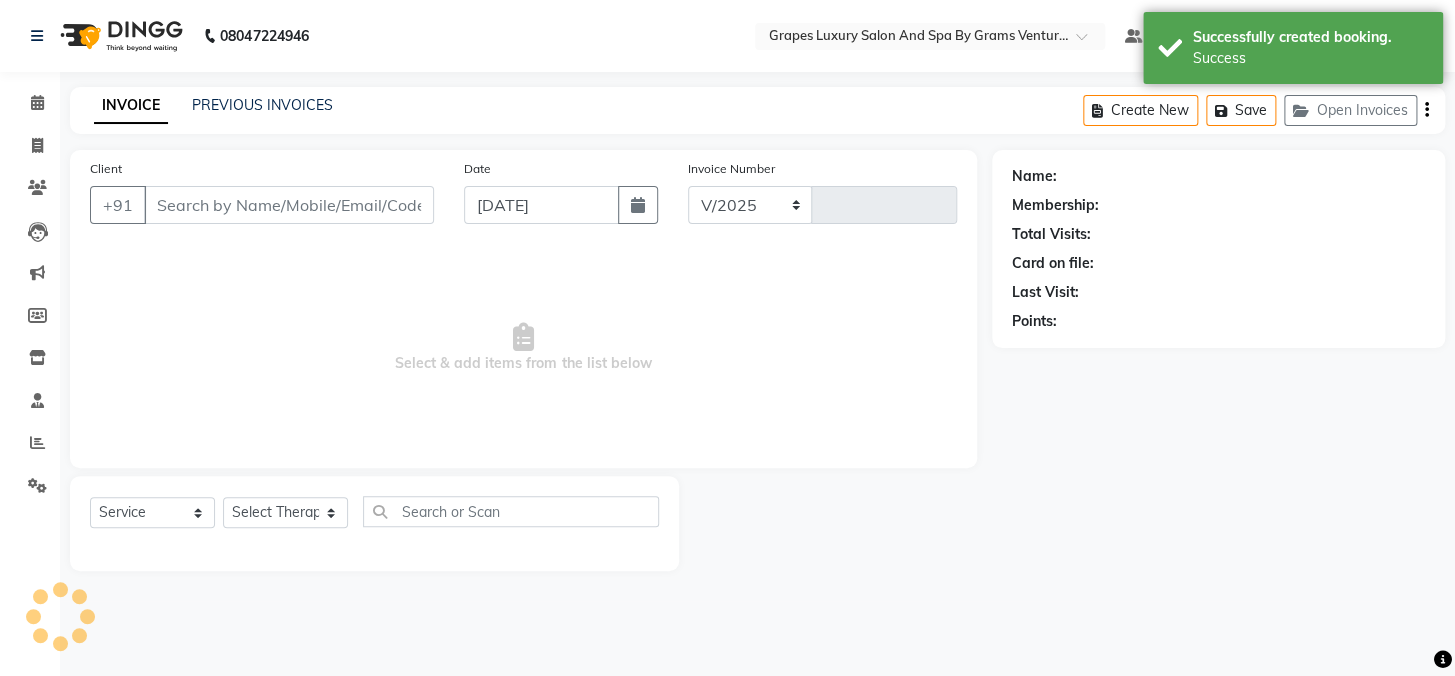 select on "3585" 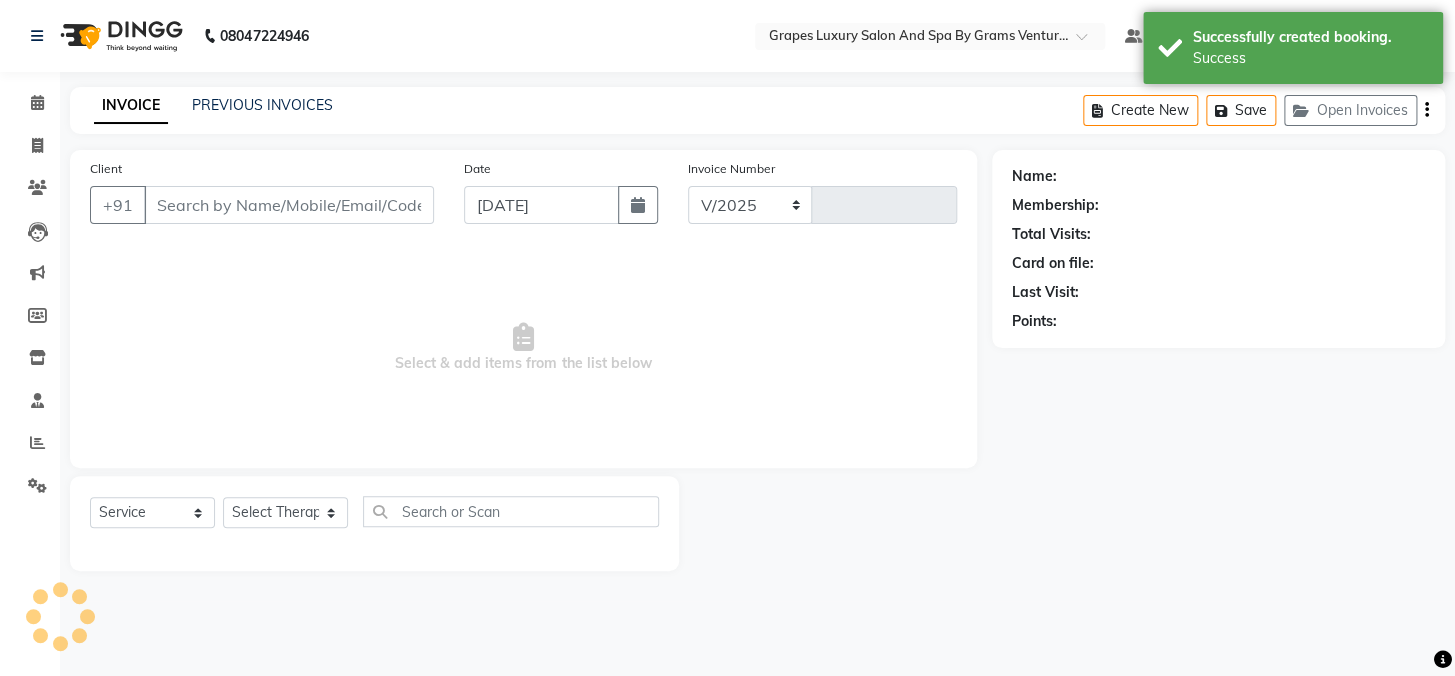 type on "1626" 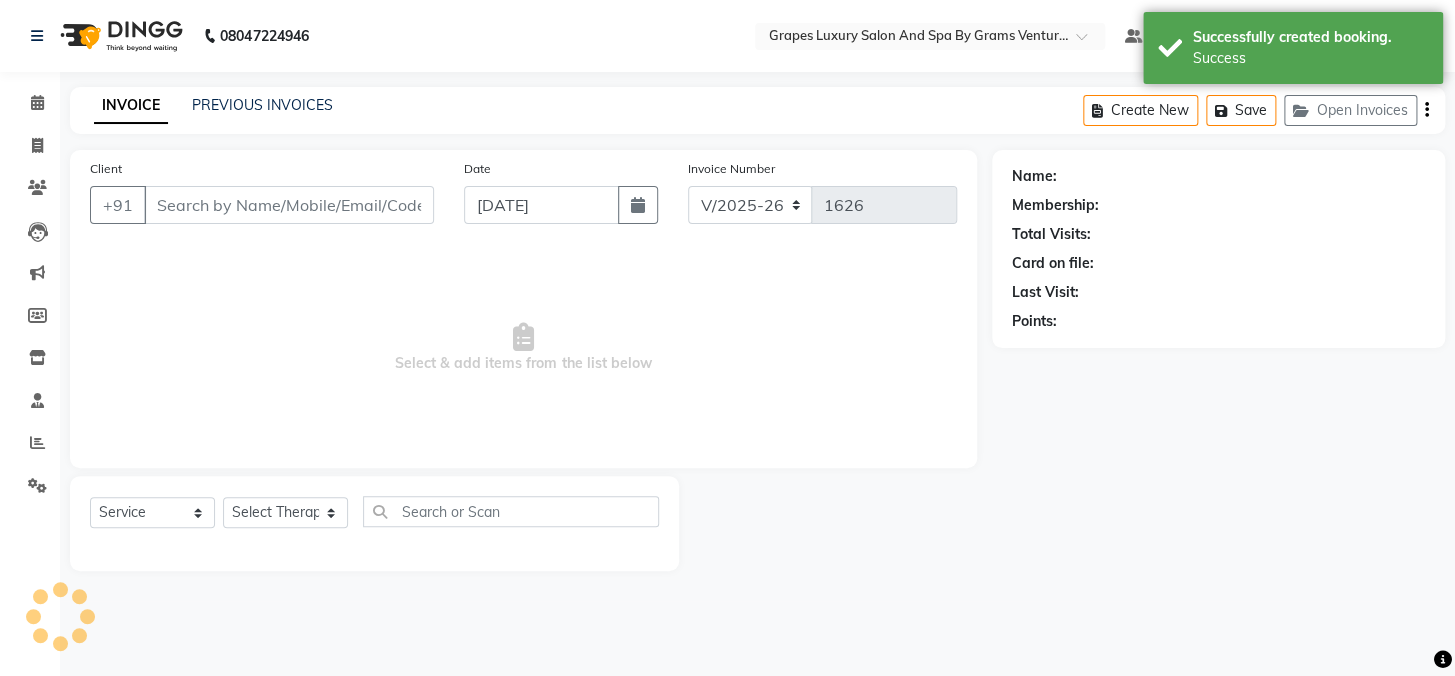 type on "7821993830" 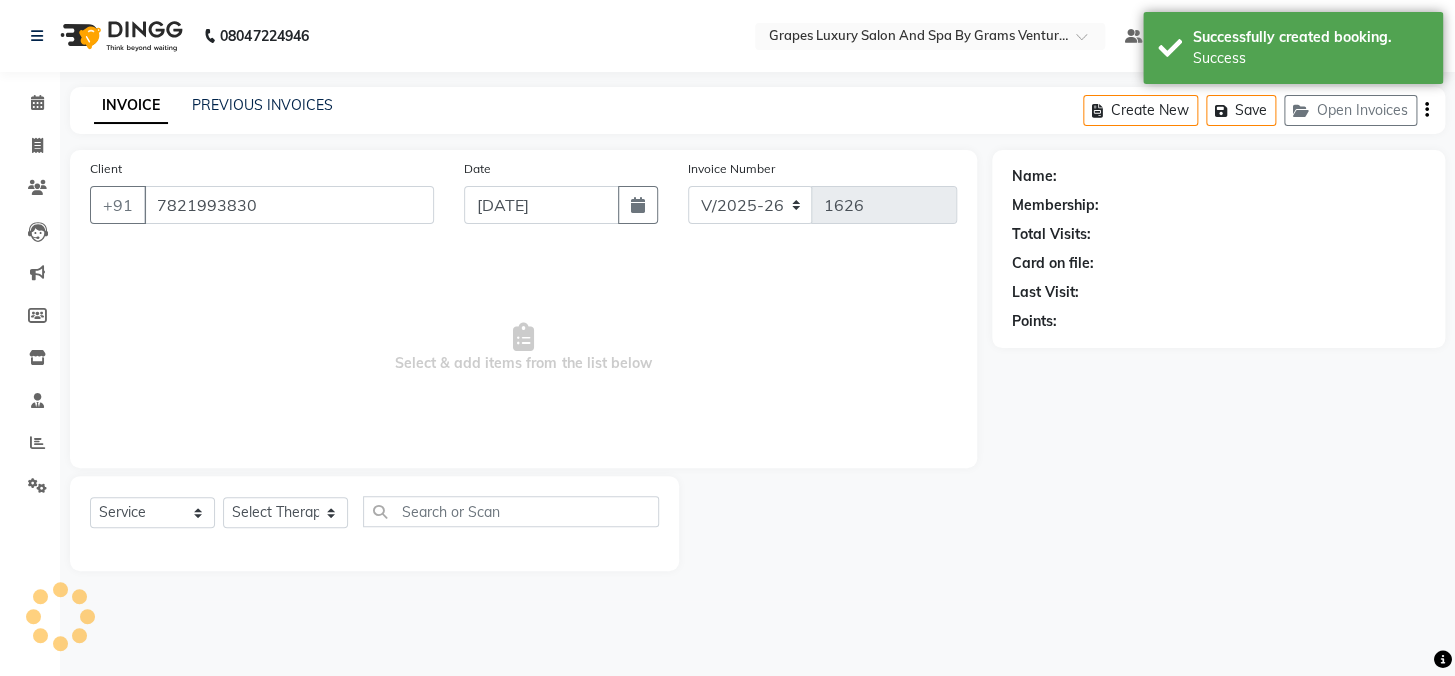 select on "77162" 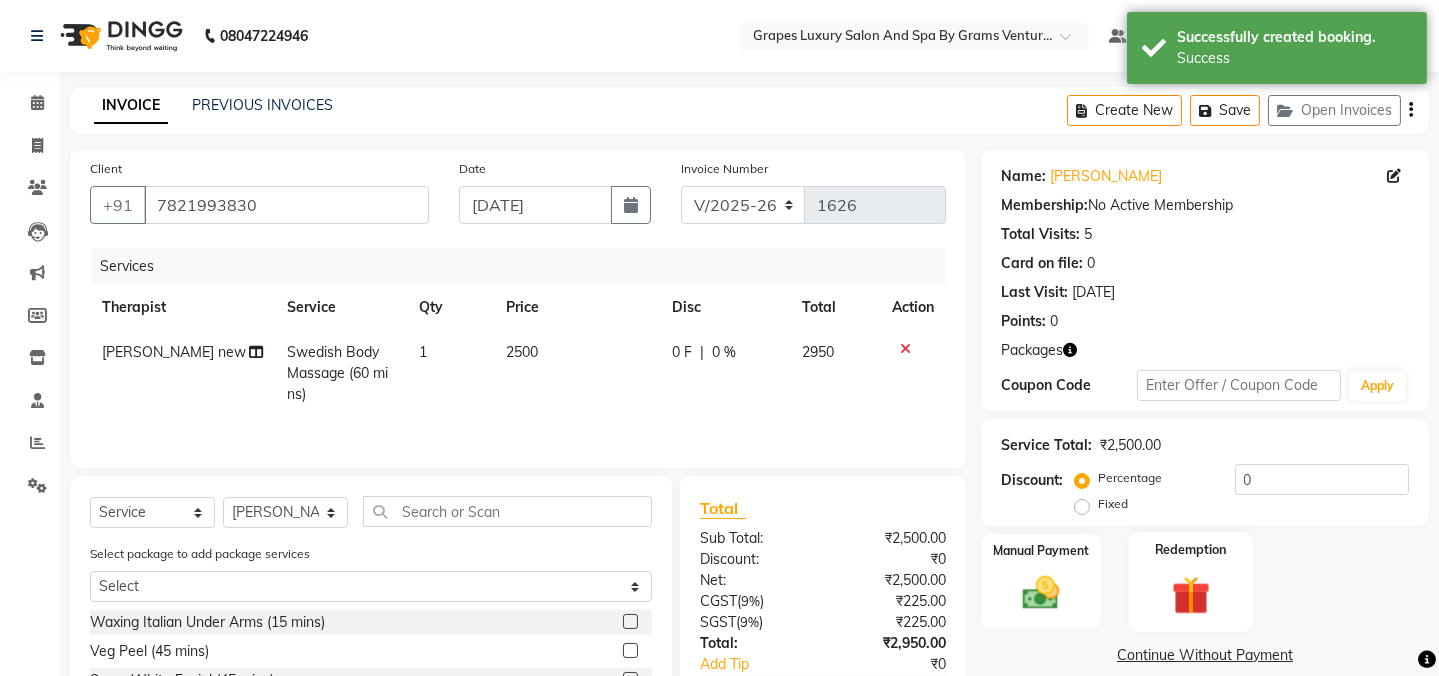 scroll, scrollTop: 125, scrollLeft: 0, axis: vertical 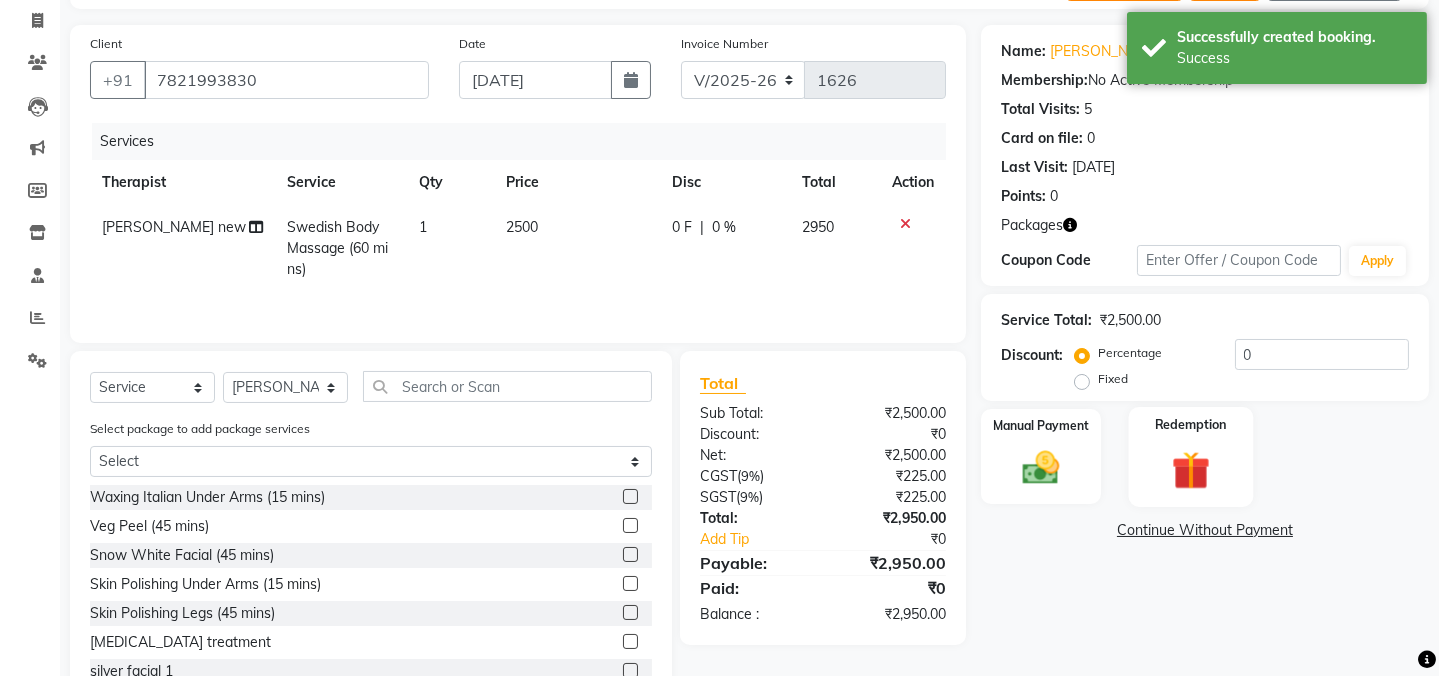 click on "Redemption" 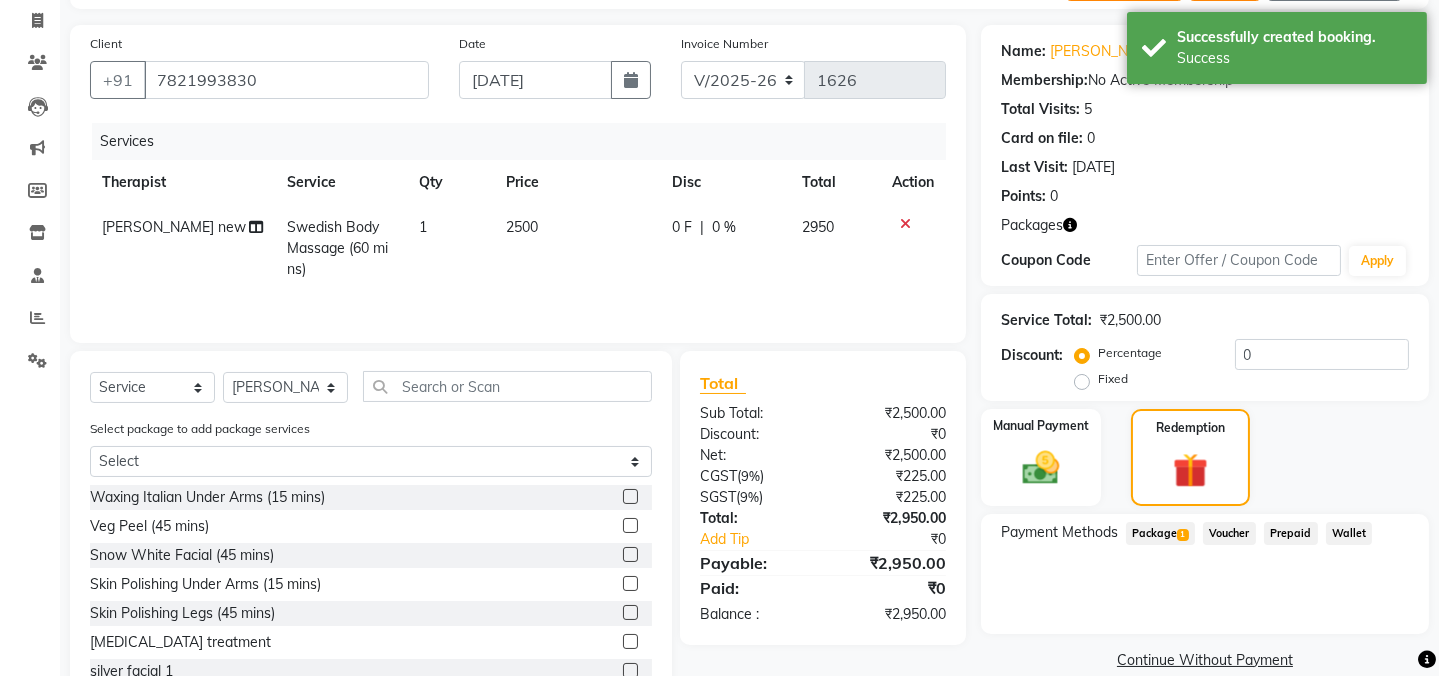click on "Package  1" 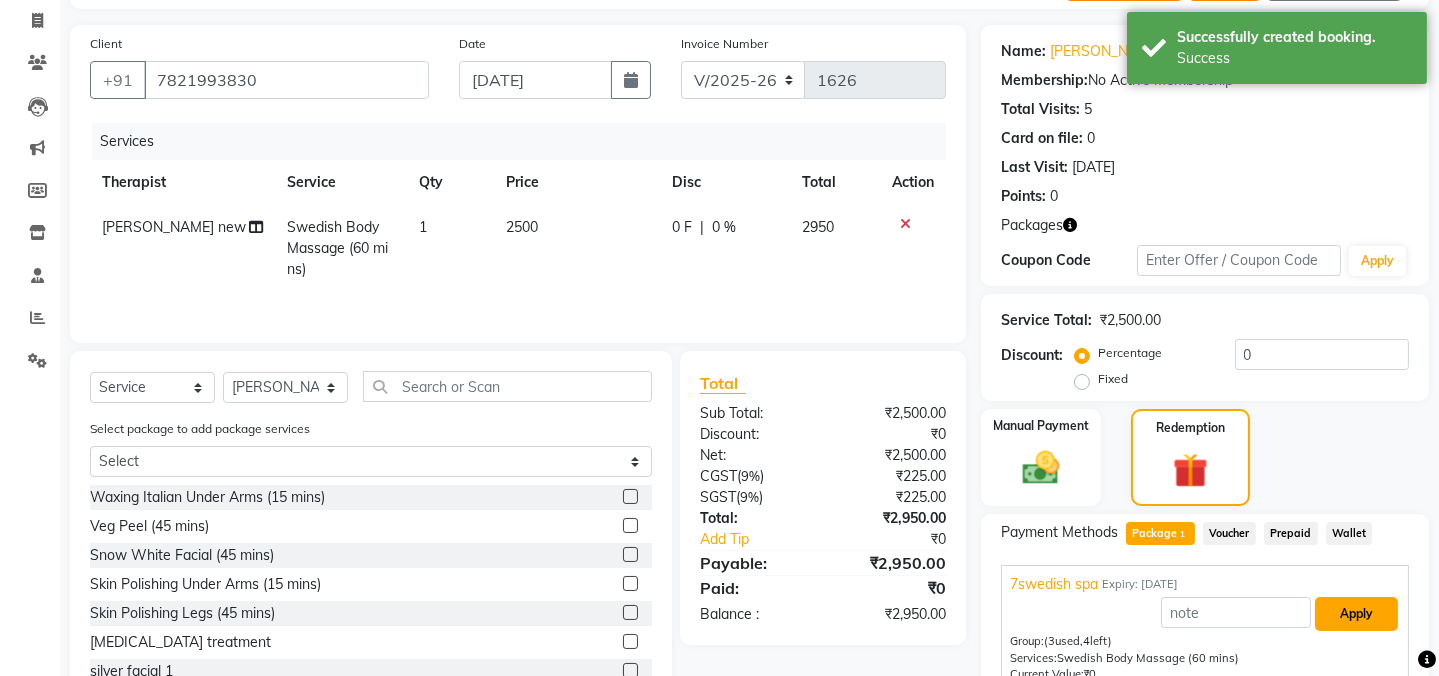 click on "Apply" at bounding box center [1356, 614] 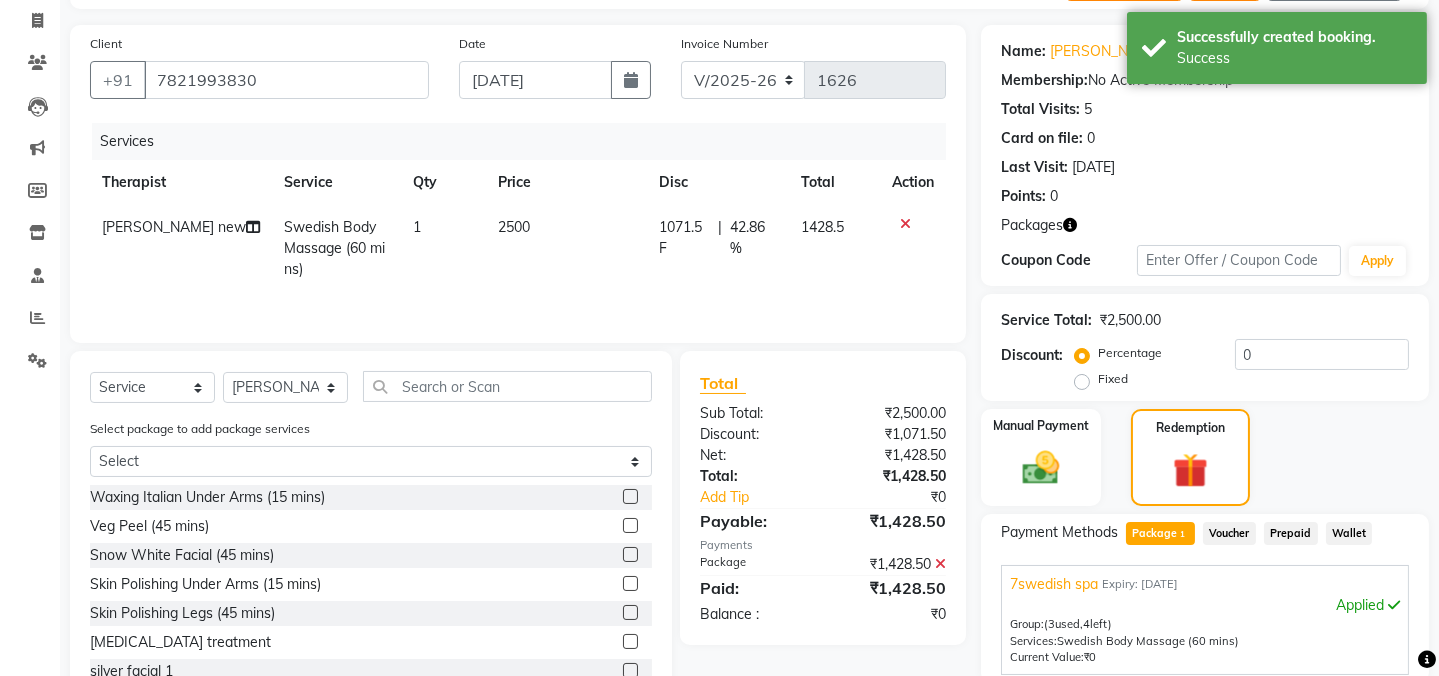 scroll, scrollTop: 314, scrollLeft: 0, axis: vertical 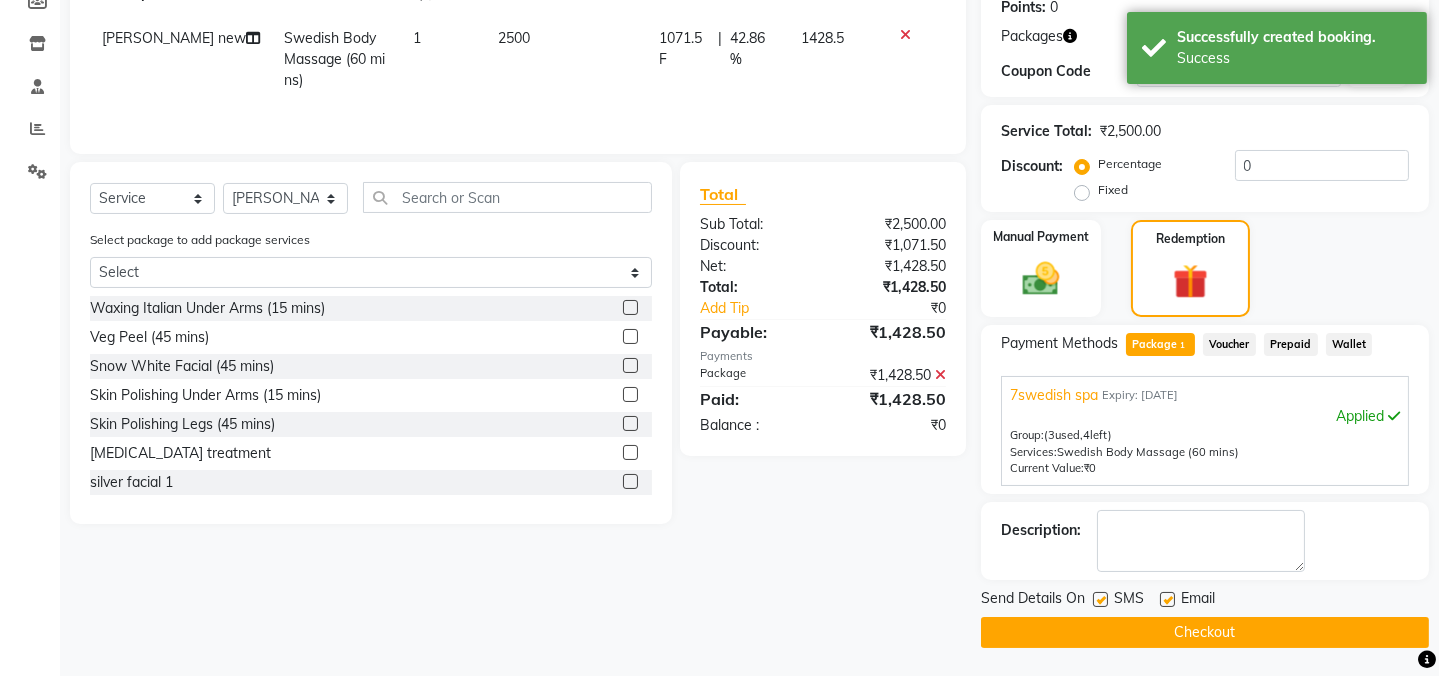 drag, startPoint x: 1095, startPoint y: 597, endPoint x: 1102, endPoint y: 615, distance: 19.313208 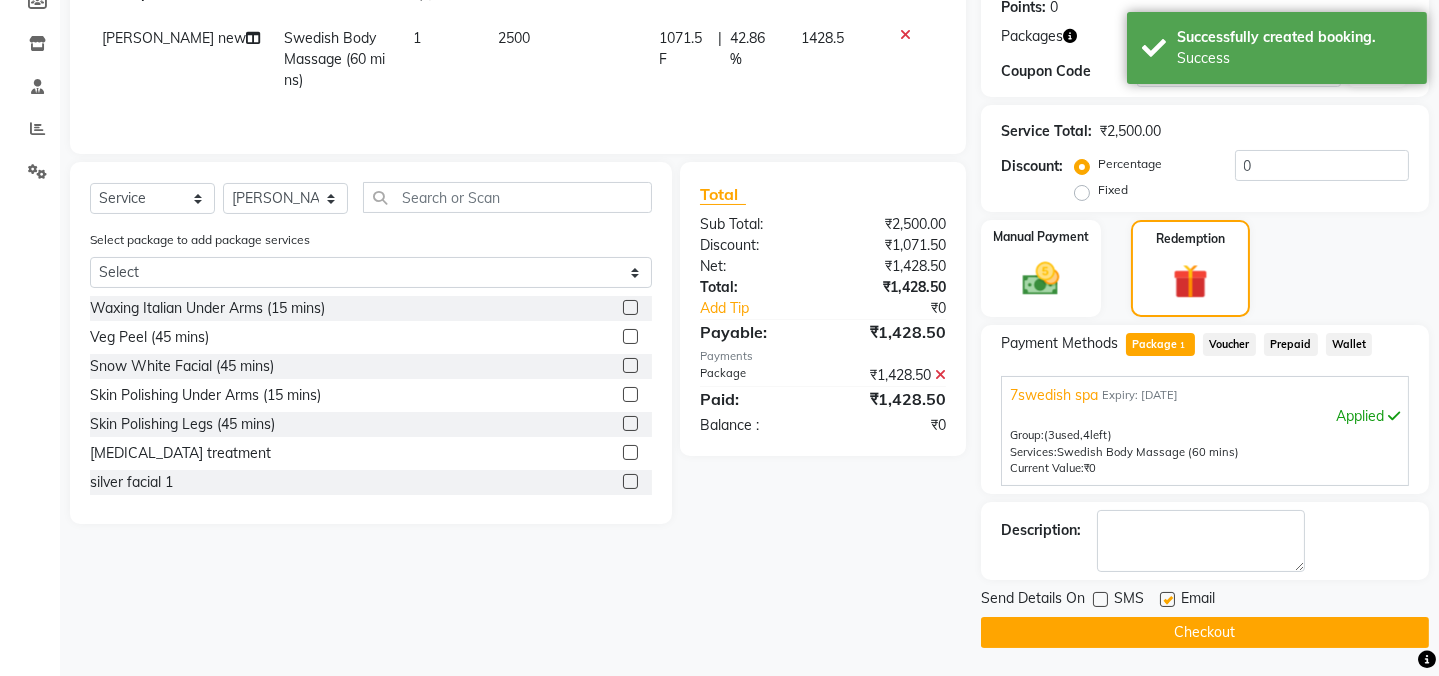 click on "Checkout" 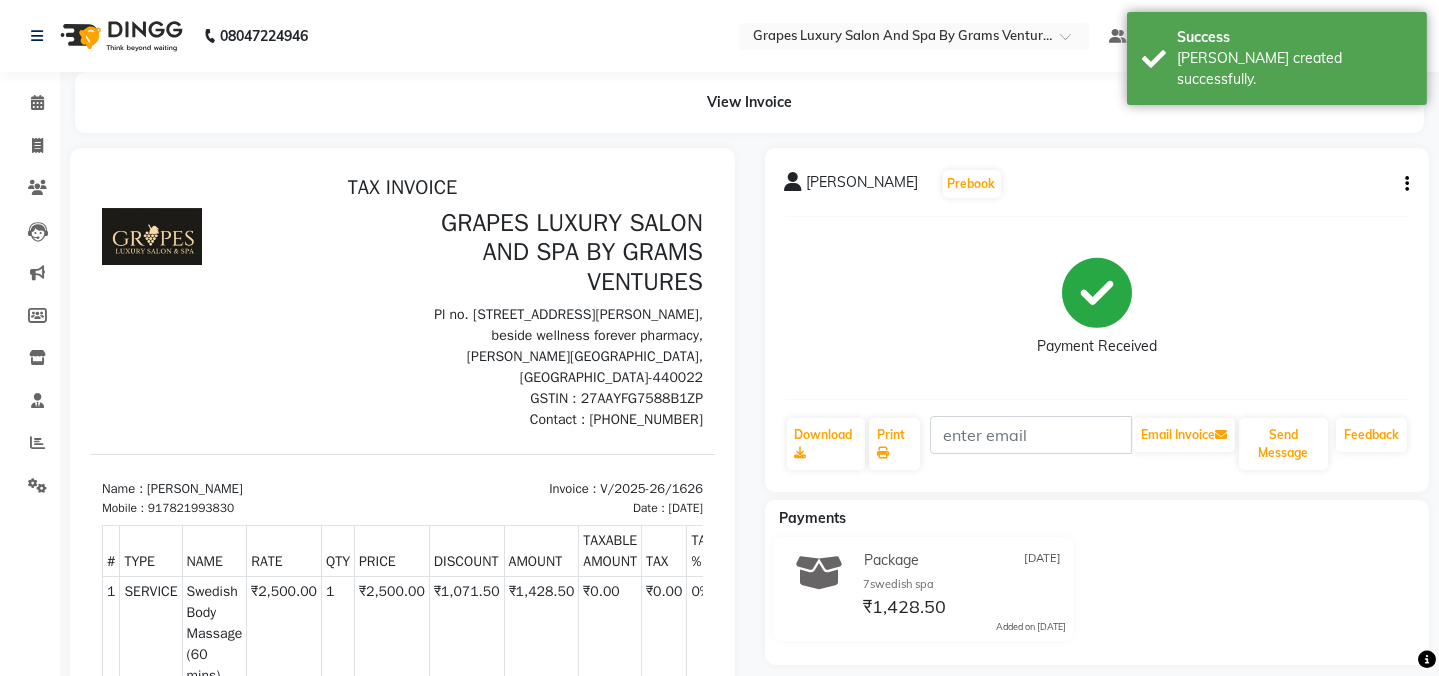 scroll, scrollTop: 0, scrollLeft: 0, axis: both 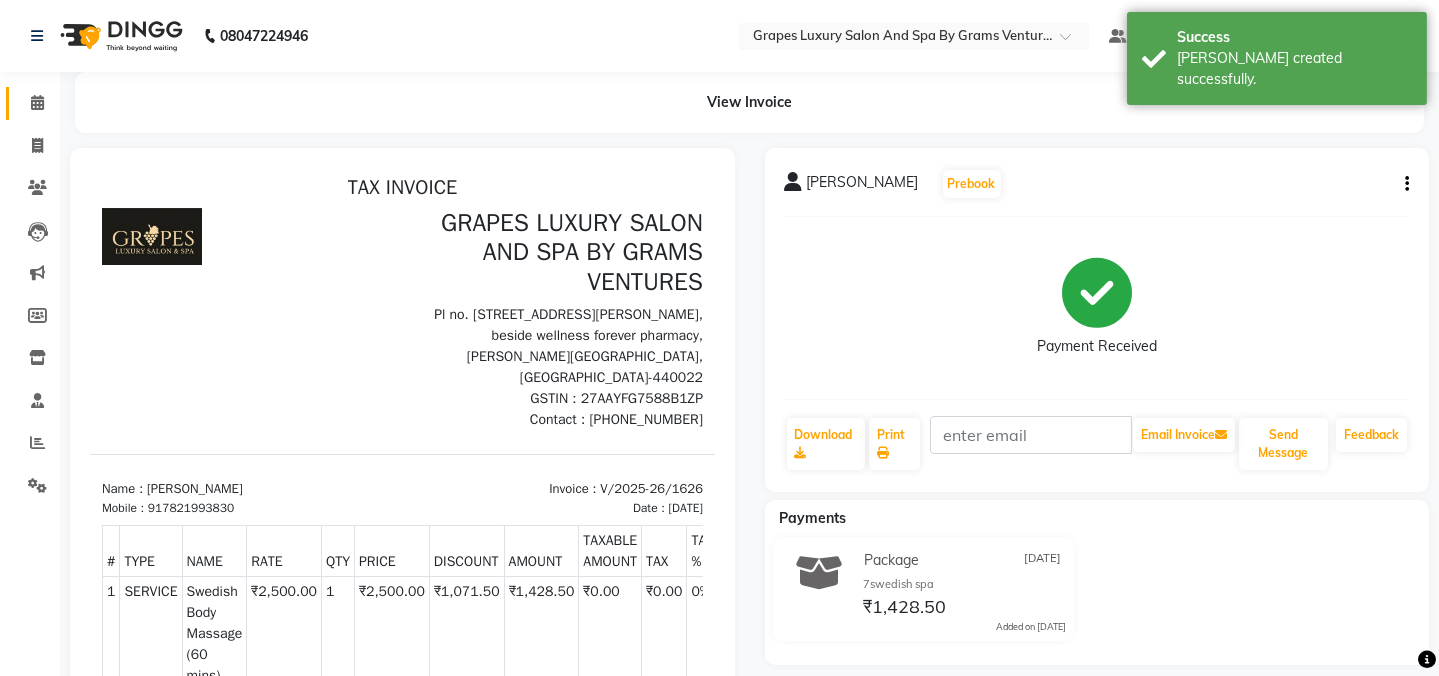 click 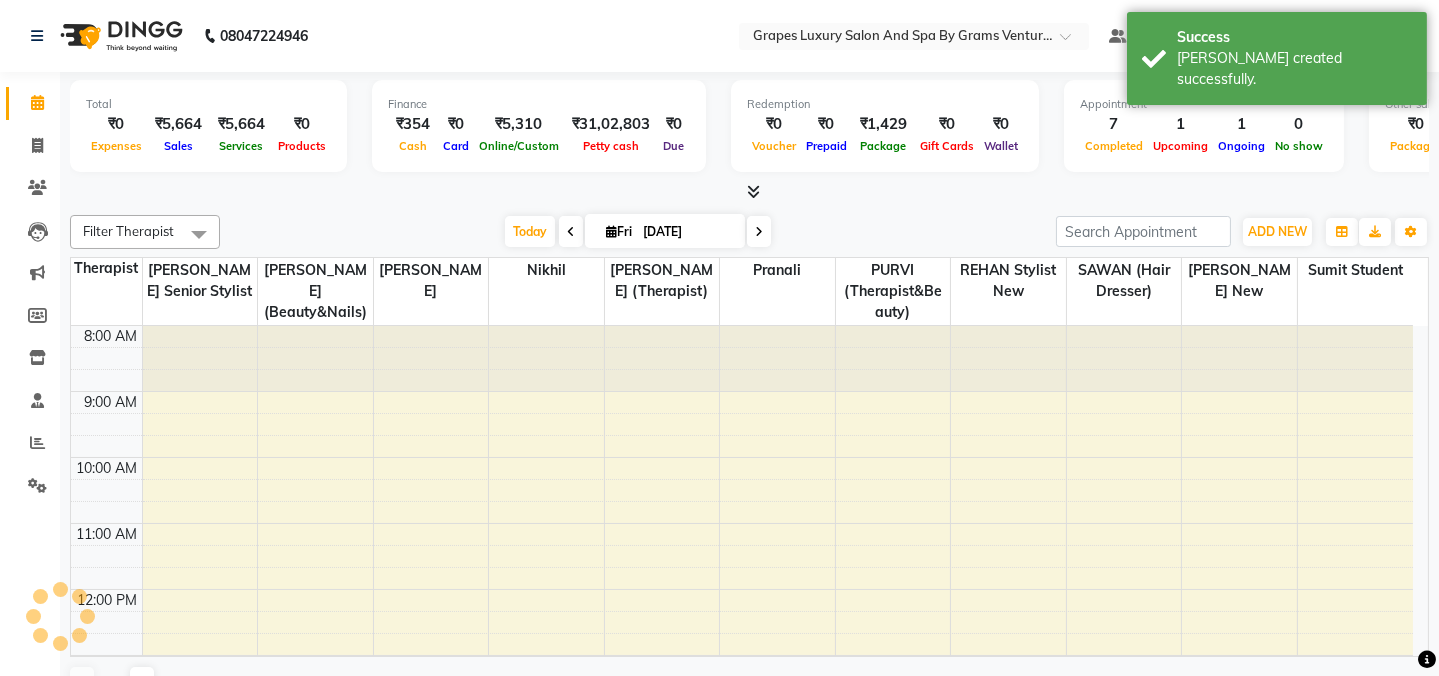 scroll, scrollTop: 460, scrollLeft: 0, axis: vertical 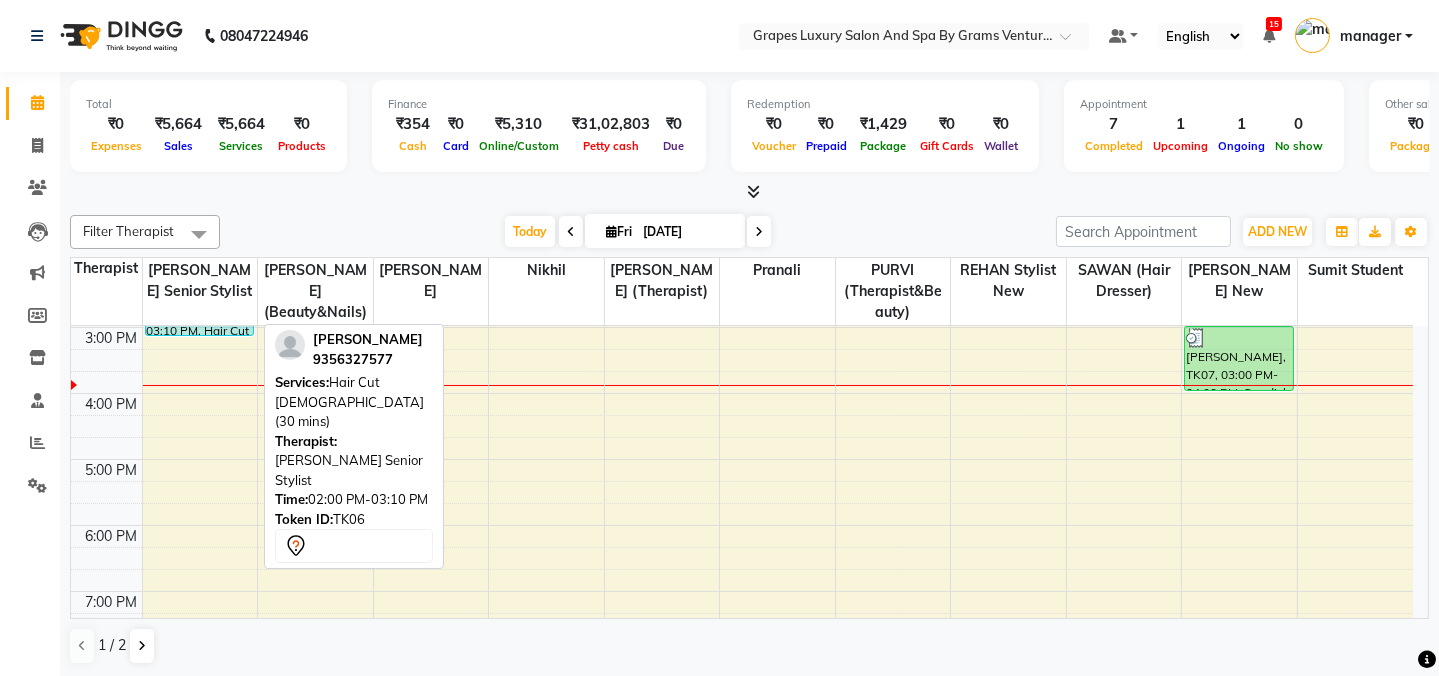 click at bounding box center [200, 335] 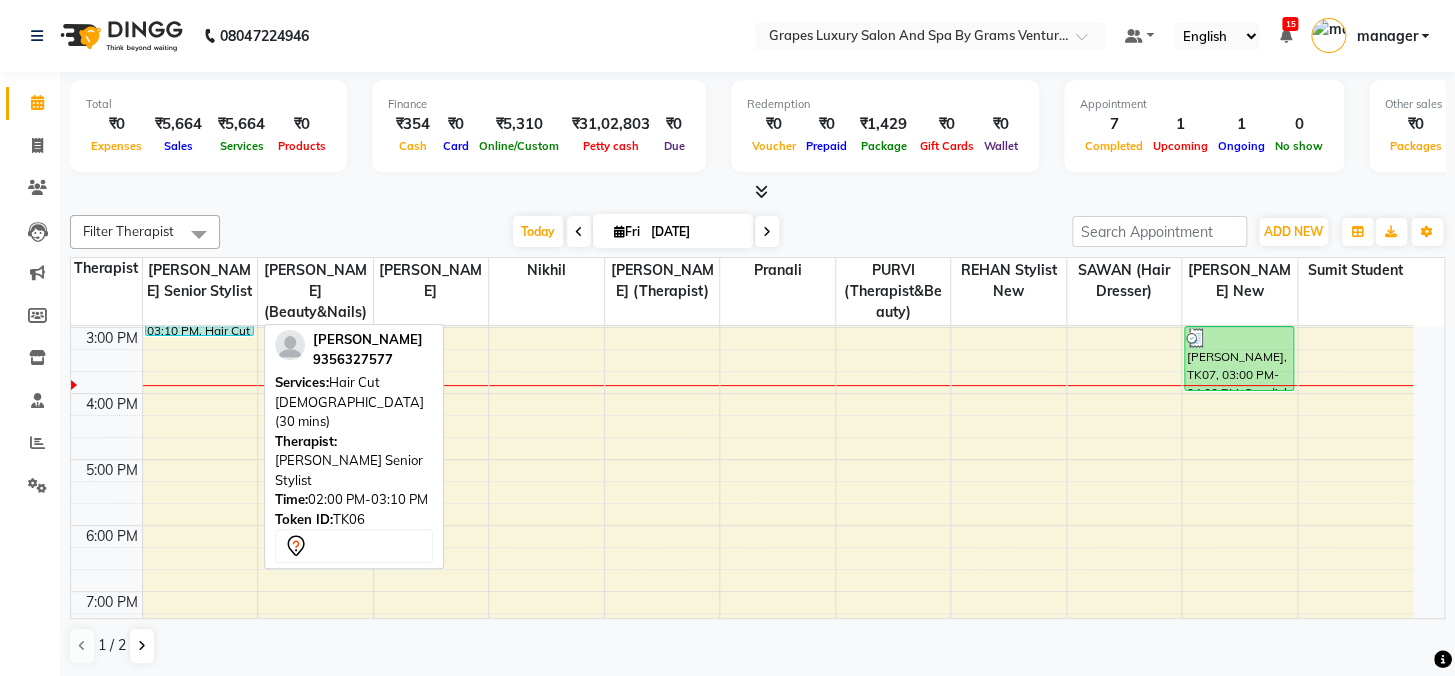 select on "7" 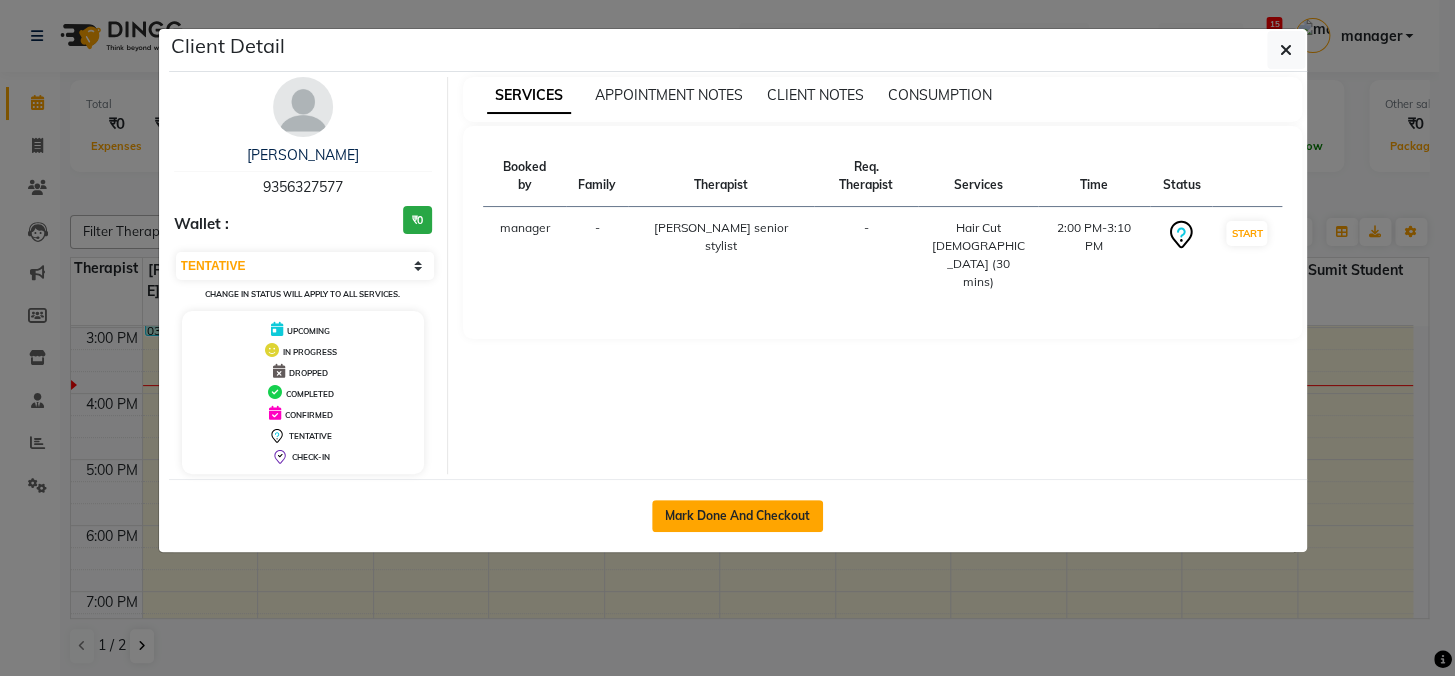 click on "Mark Done And Checkout" 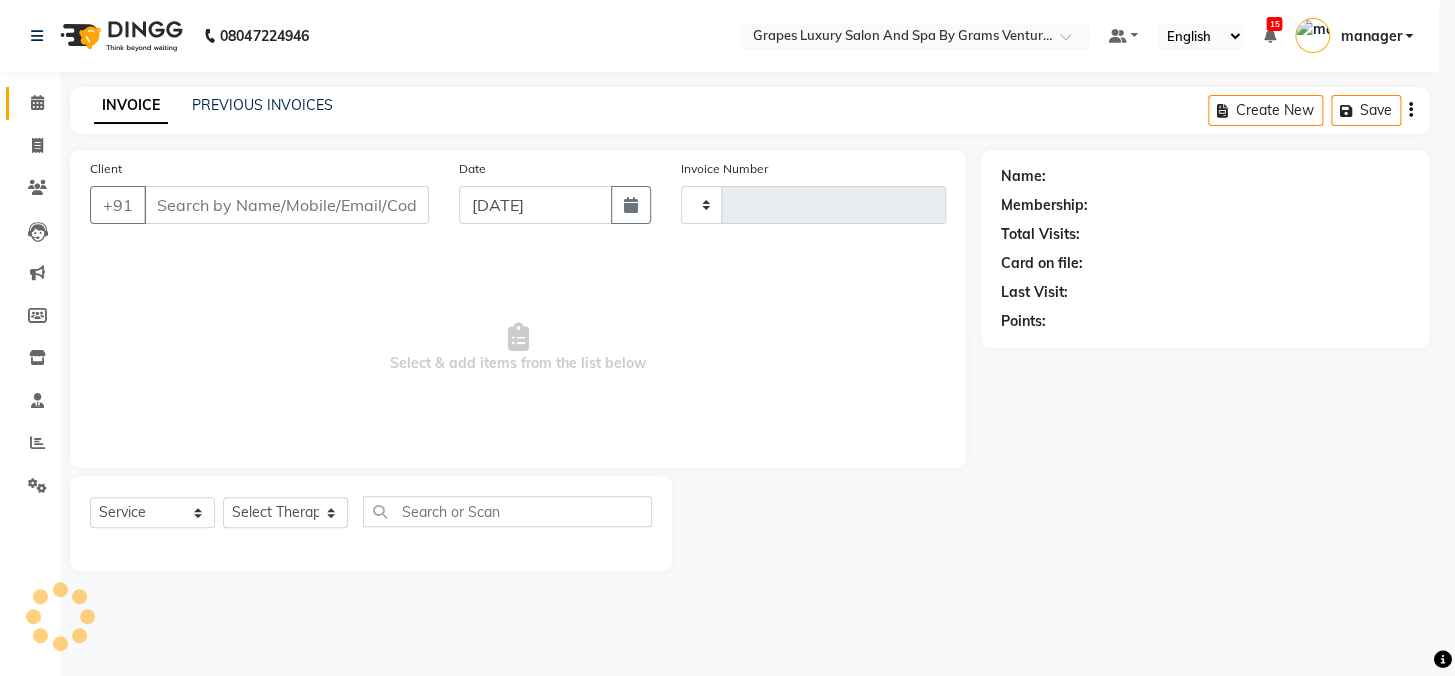 type on "1627" 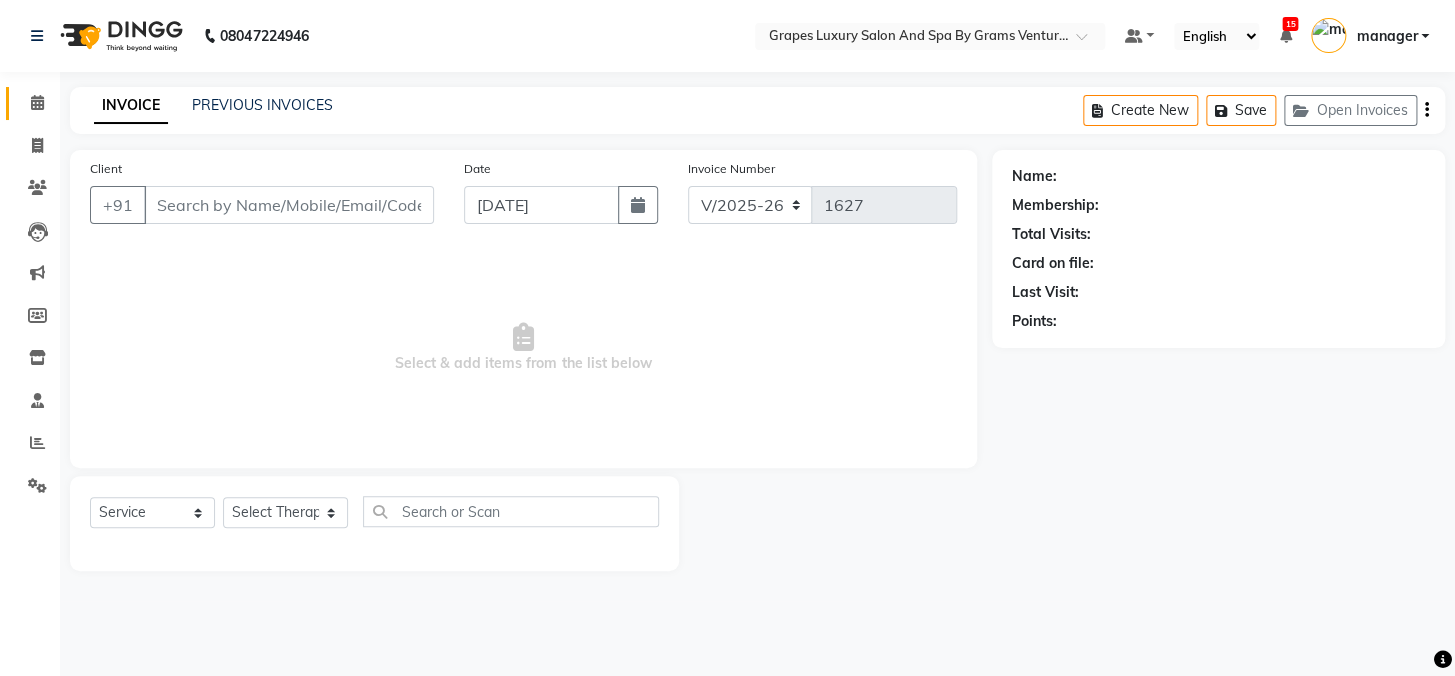 type on "9356327577" 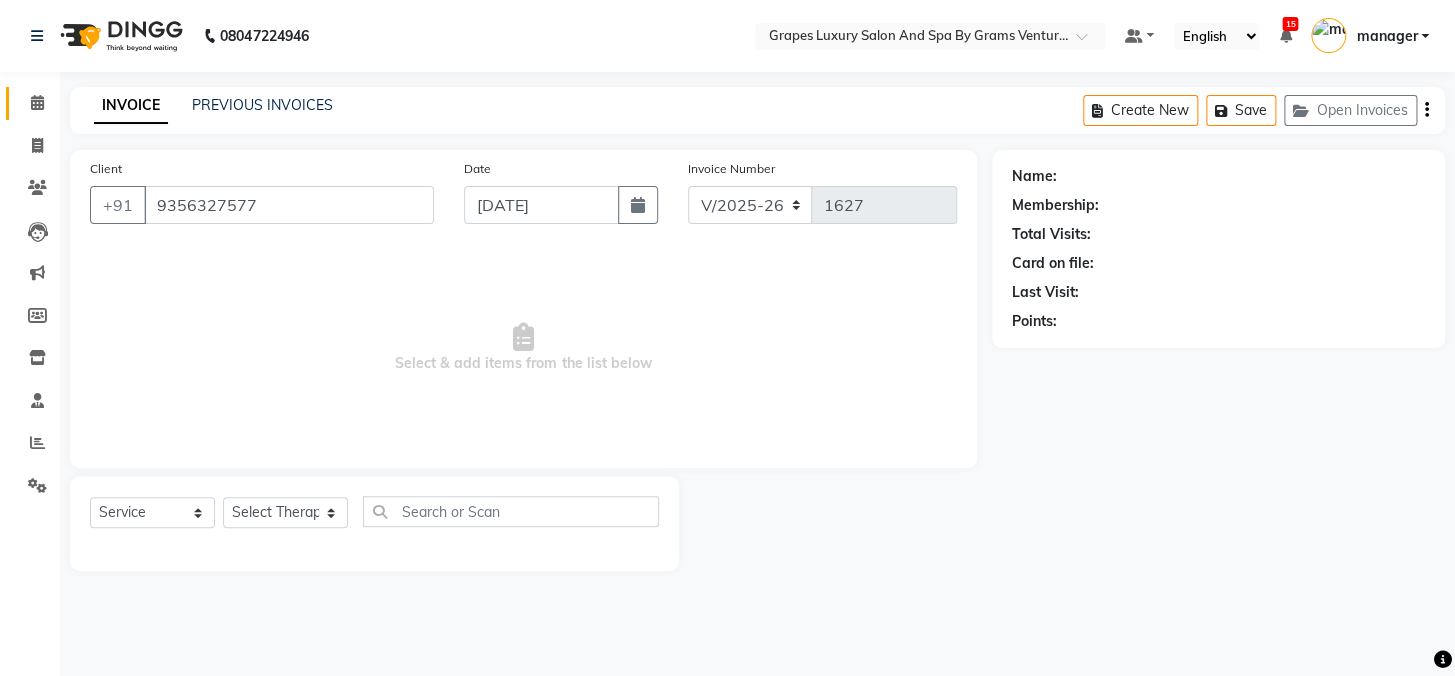 select on "44393" 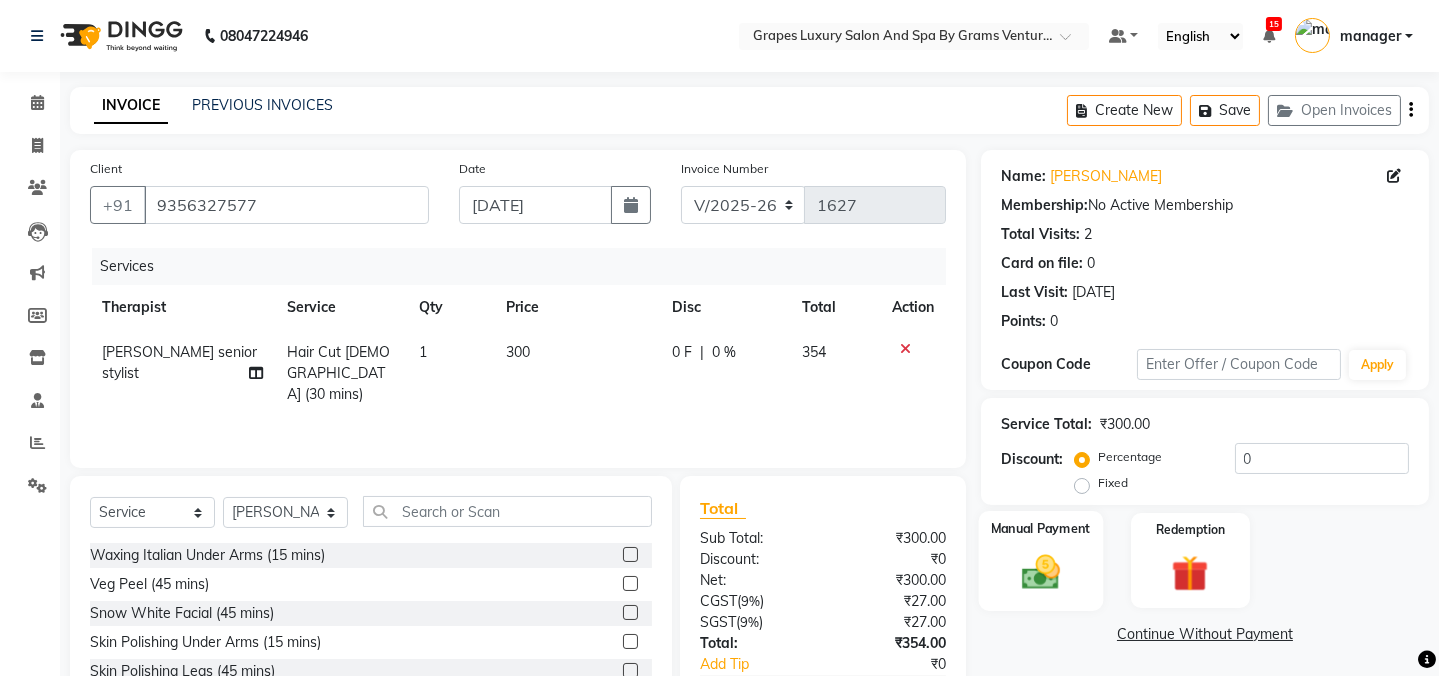 click 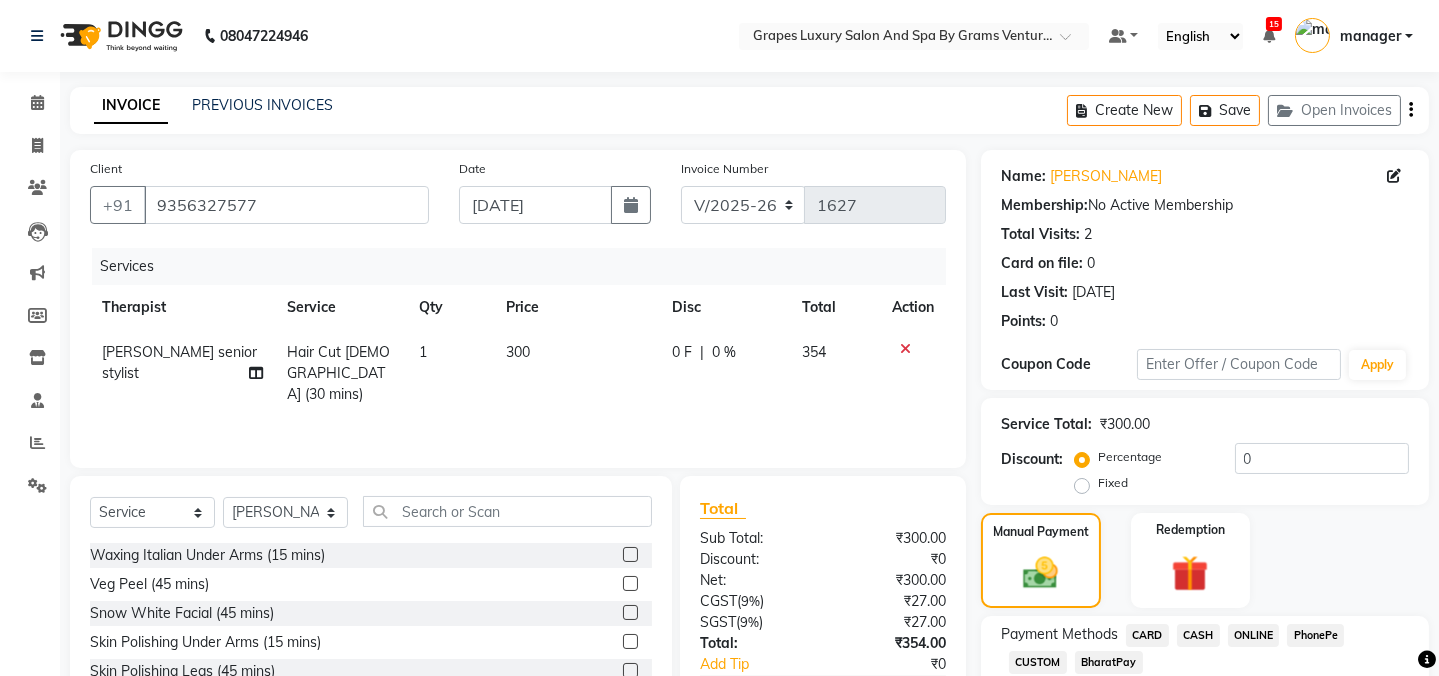 scroll, scrollTop: 130, scrollLeft: 0, axis: vertical 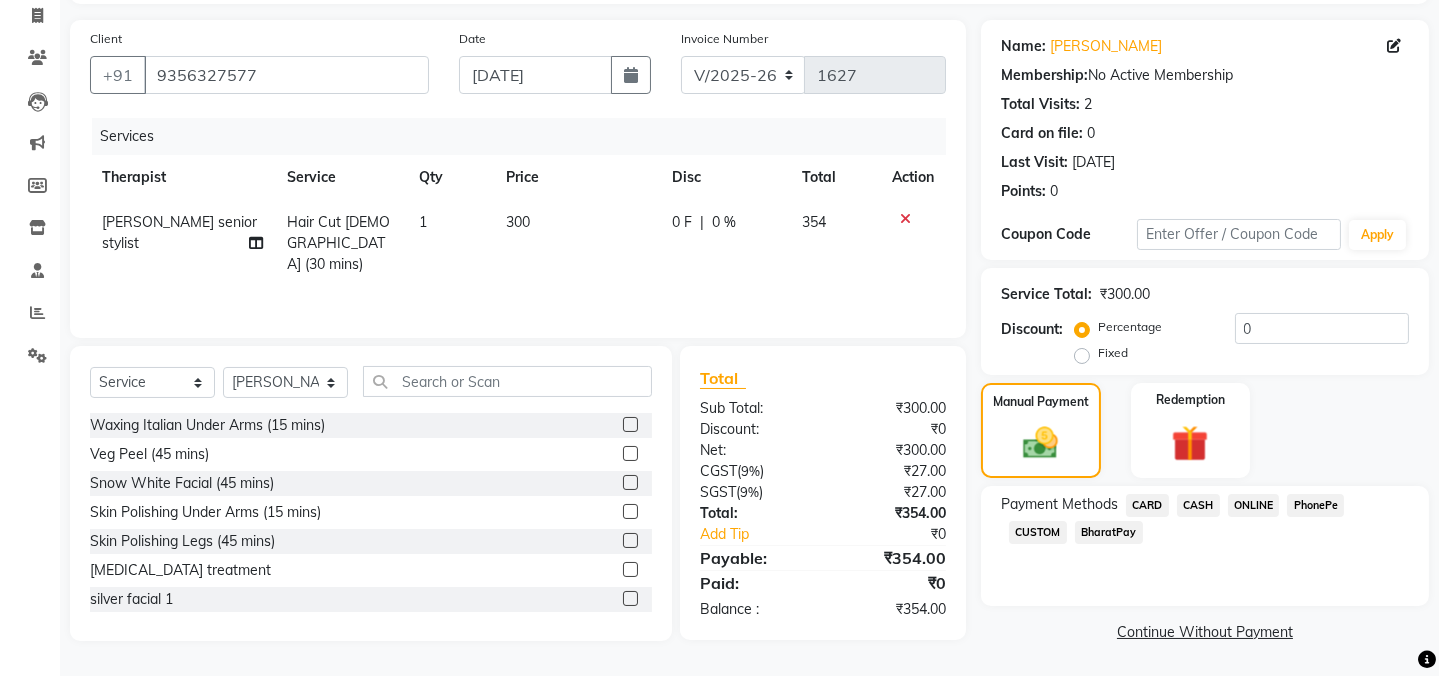 click on "ONLINE" 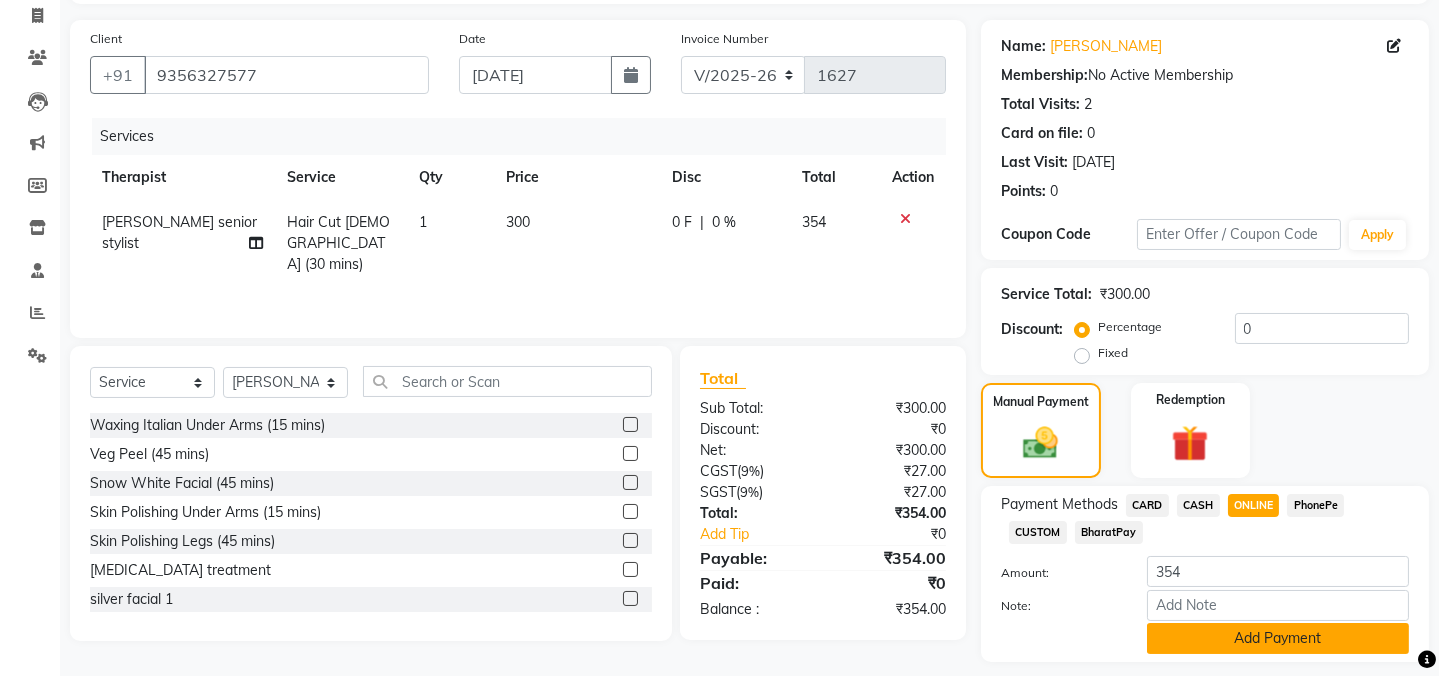click on "Add Payment" 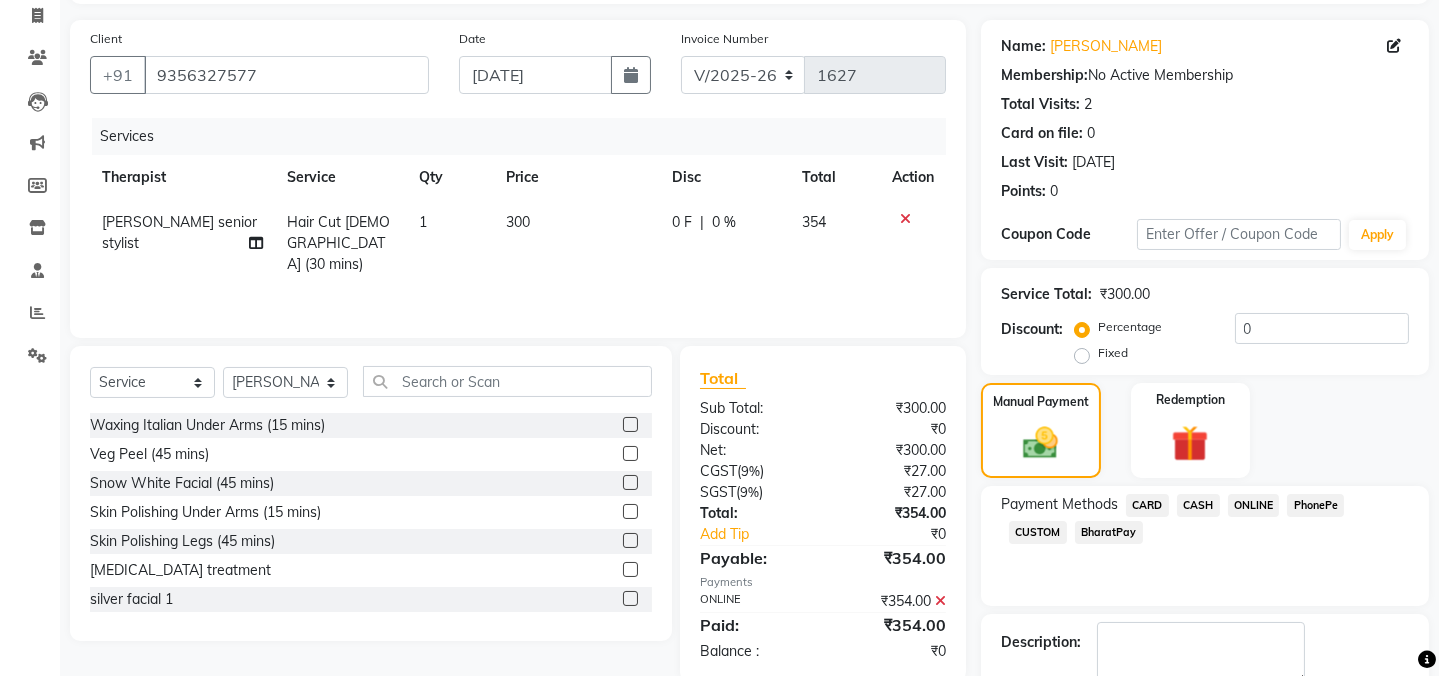 scroll, scrollTop: 242, scrollLeft: 0, axis: vertical 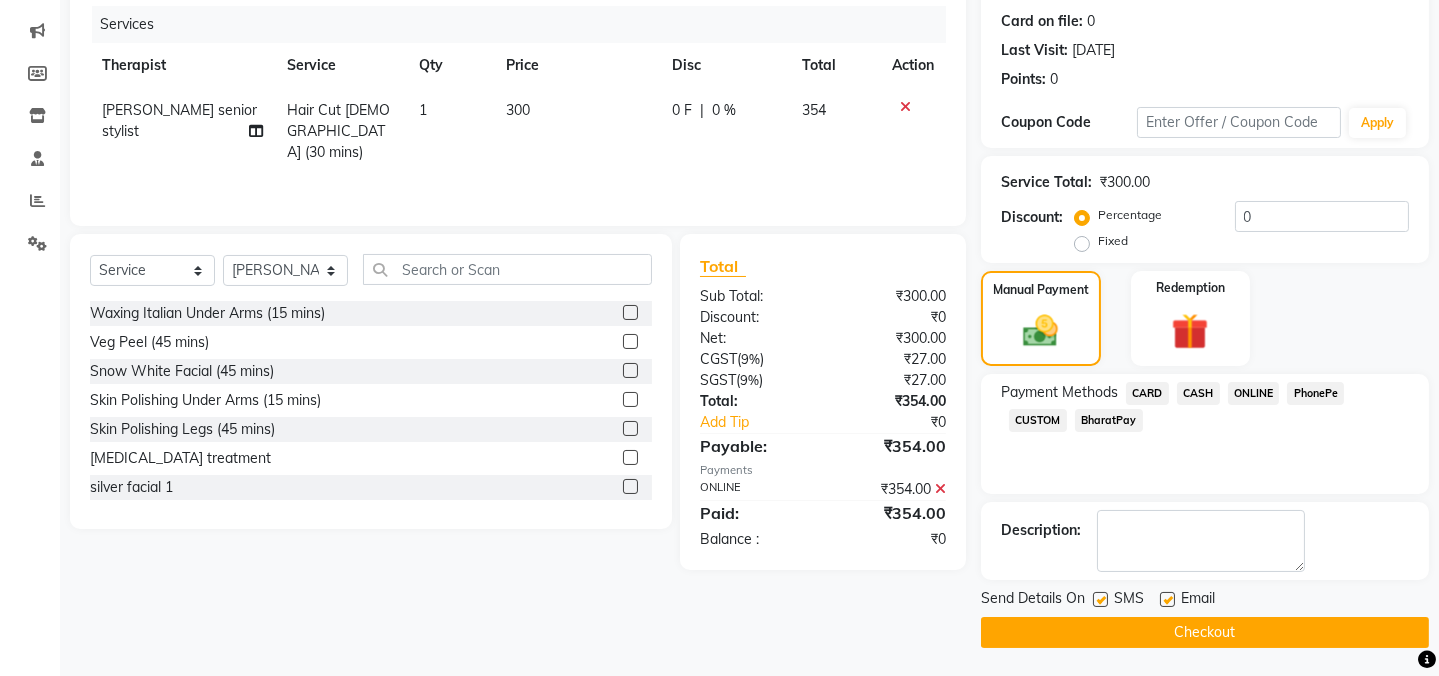 click 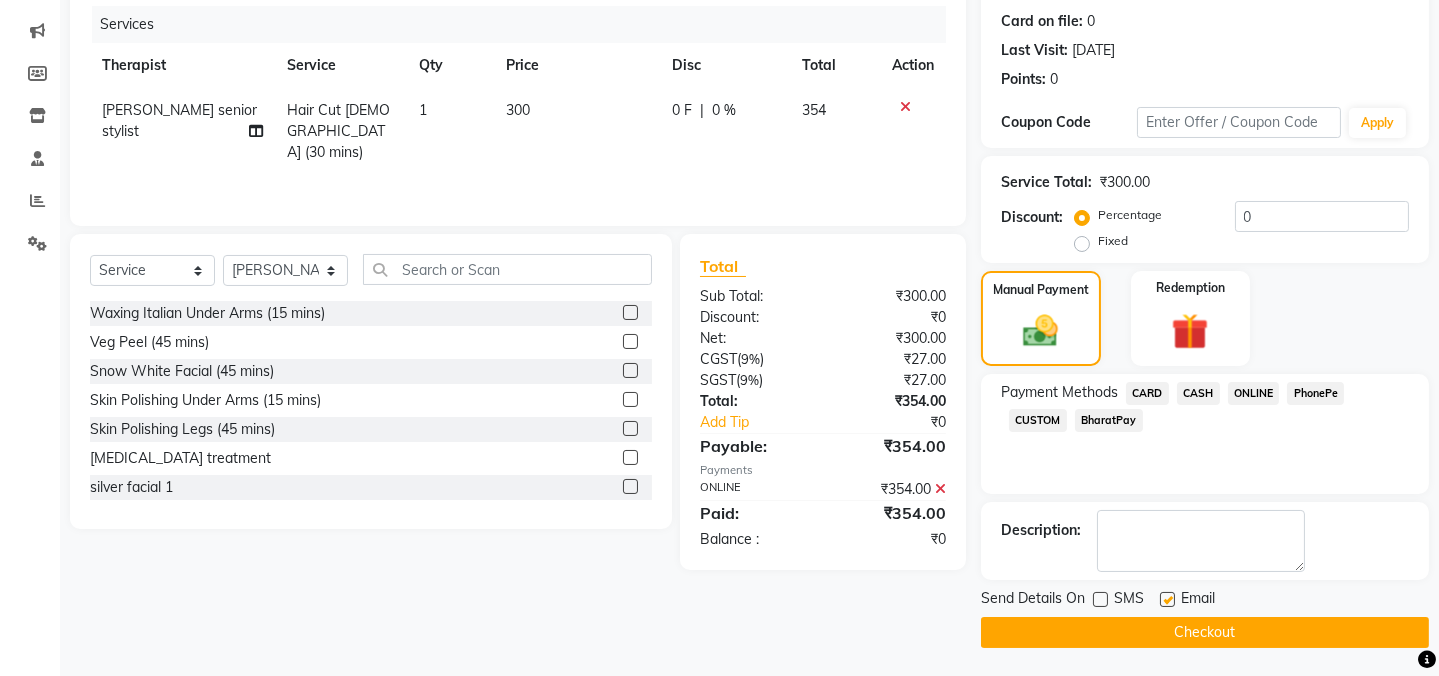 click on "Checkout" 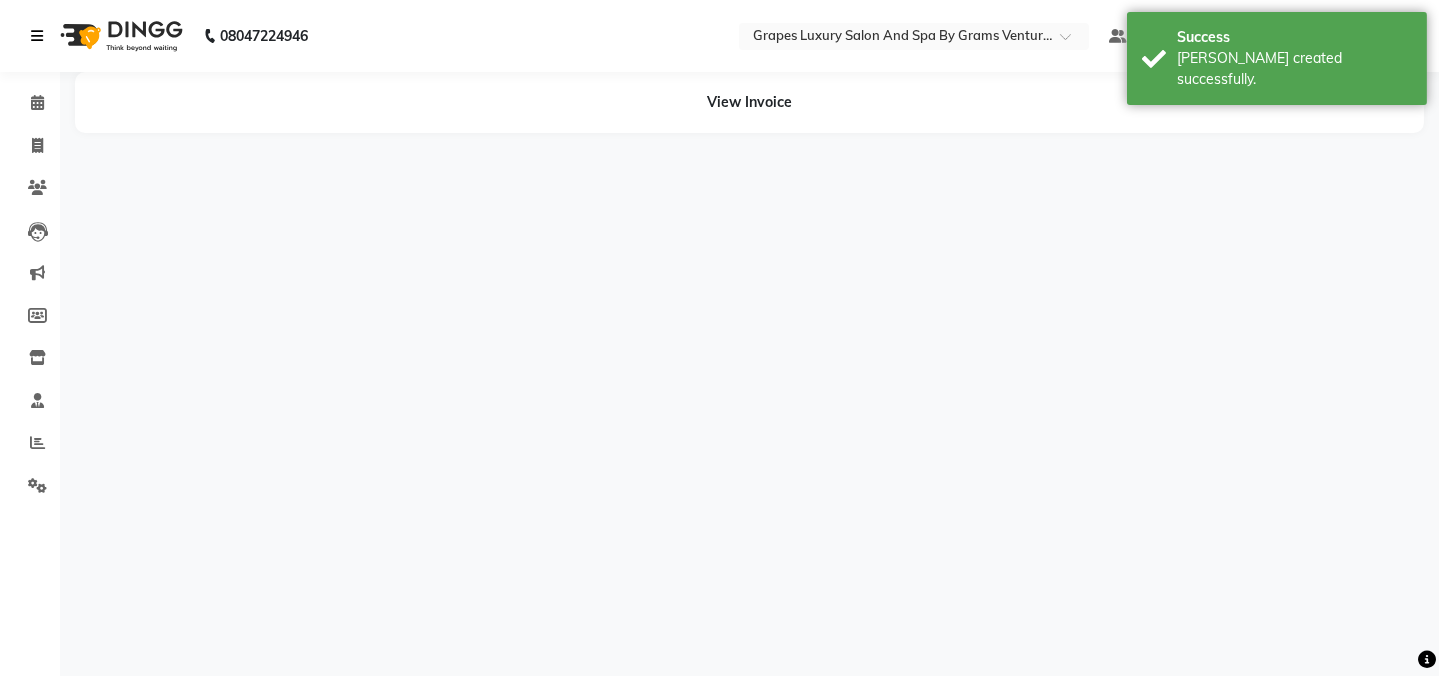 scroll, scrollTop: 0, scrollLeft: 0, axis: both 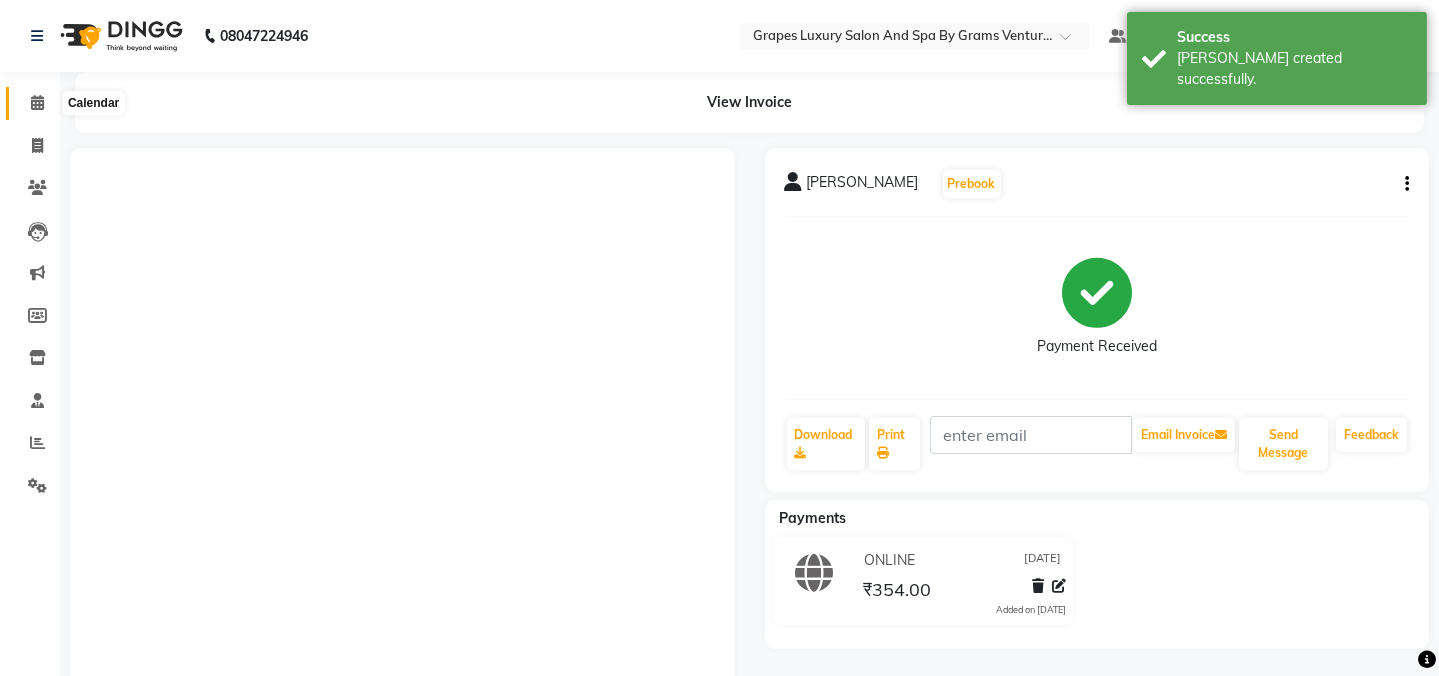 click 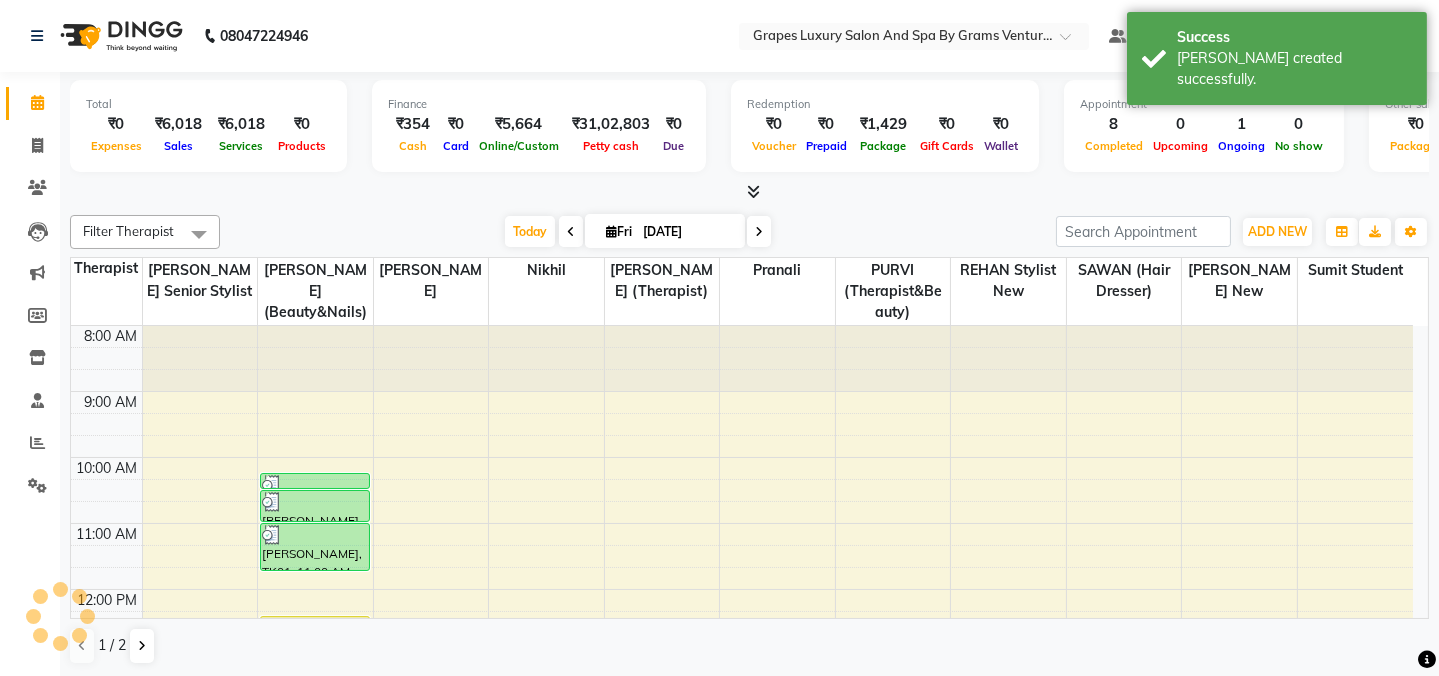 scroll, scrollTop: 0, scrollLeft: 0, axis: both 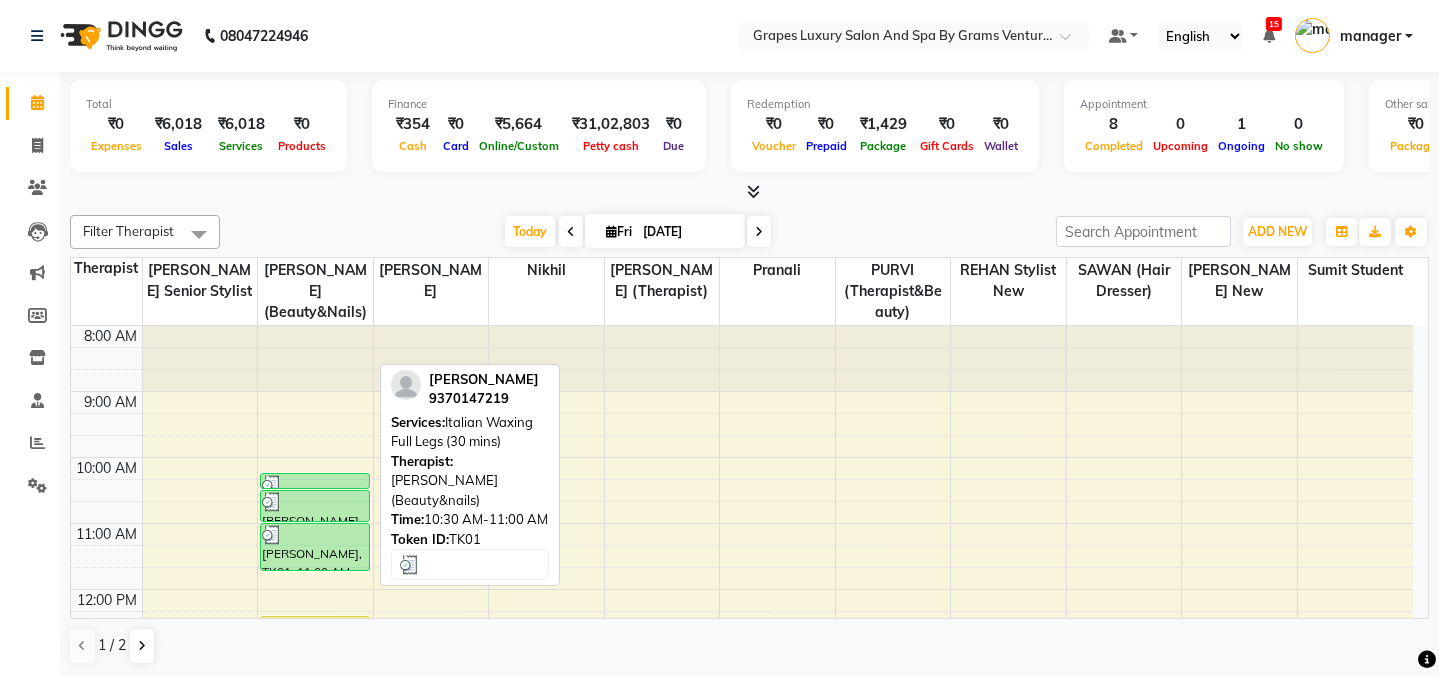 click on "[PERSON_NAME], TK01, 10:30 AM-11:00 AM, Italian Waxing Full Legs (30 mins)" at bounding box center (315, 506) 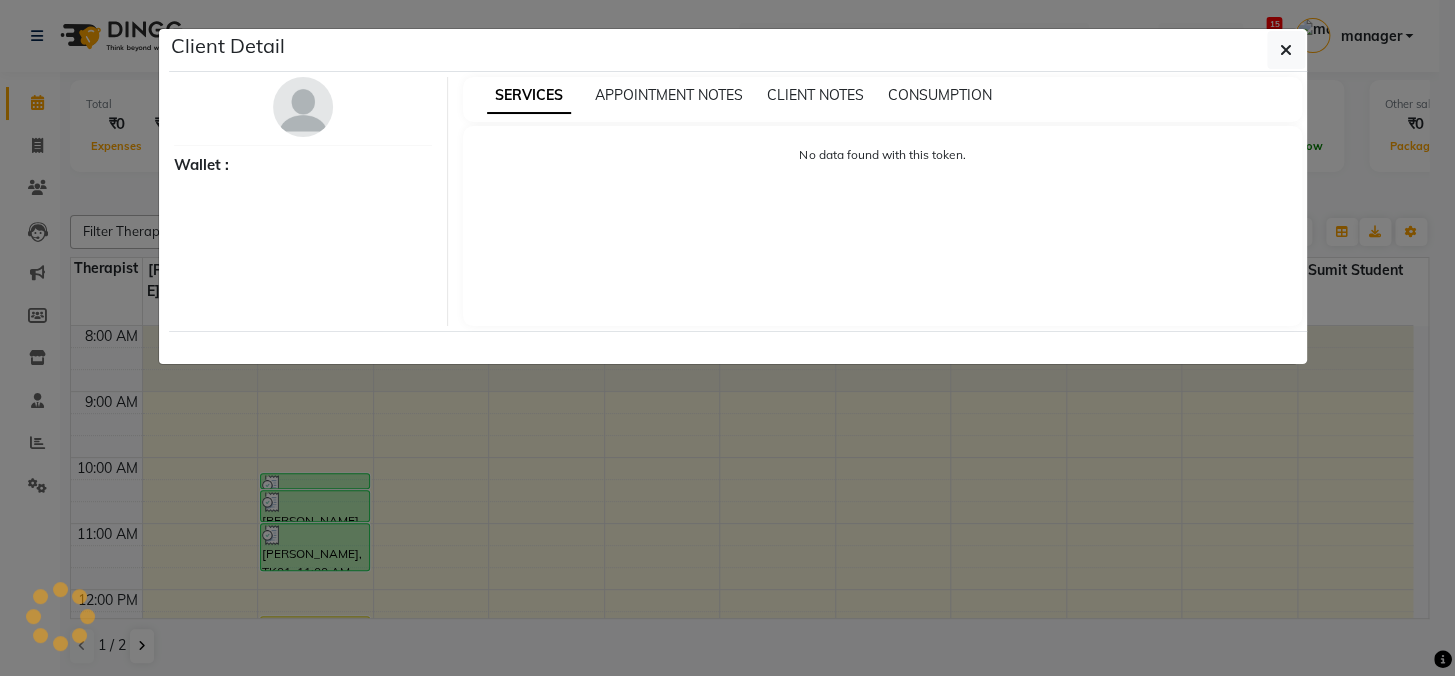 select on "3" 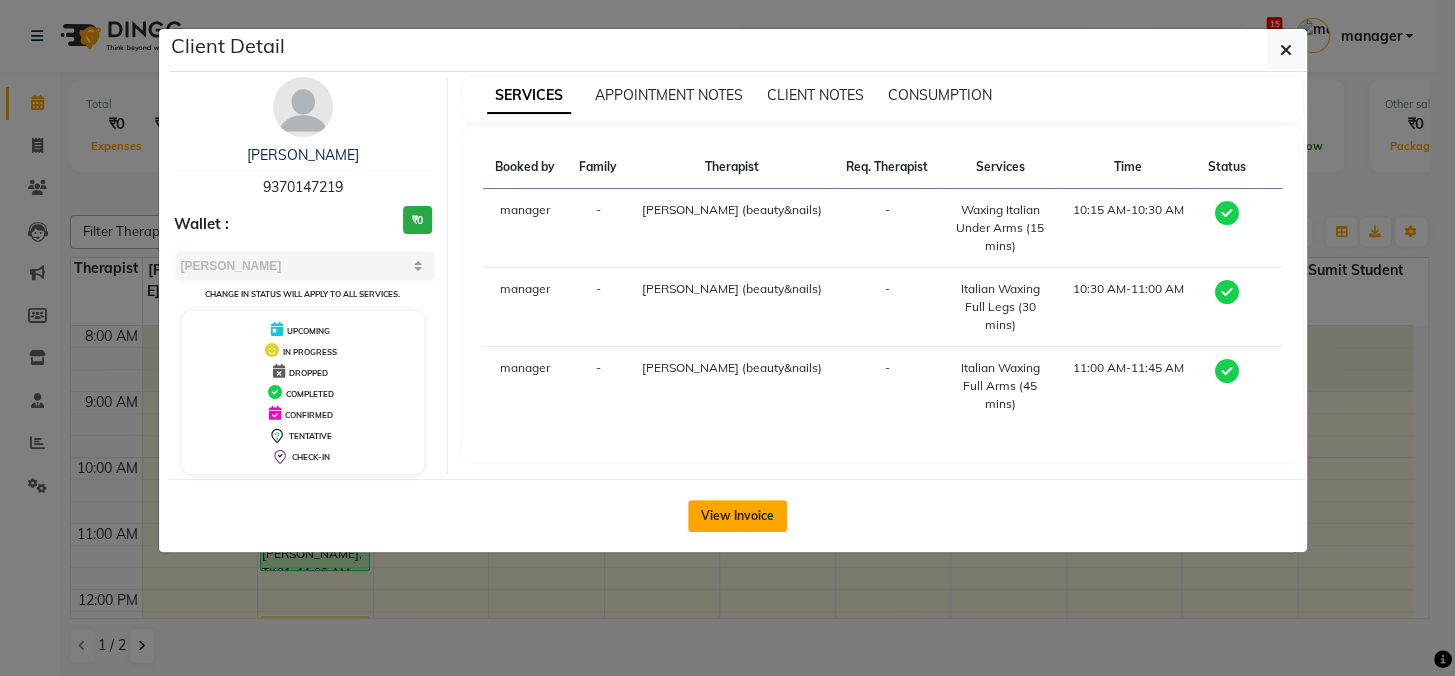 click on "View Invoice" 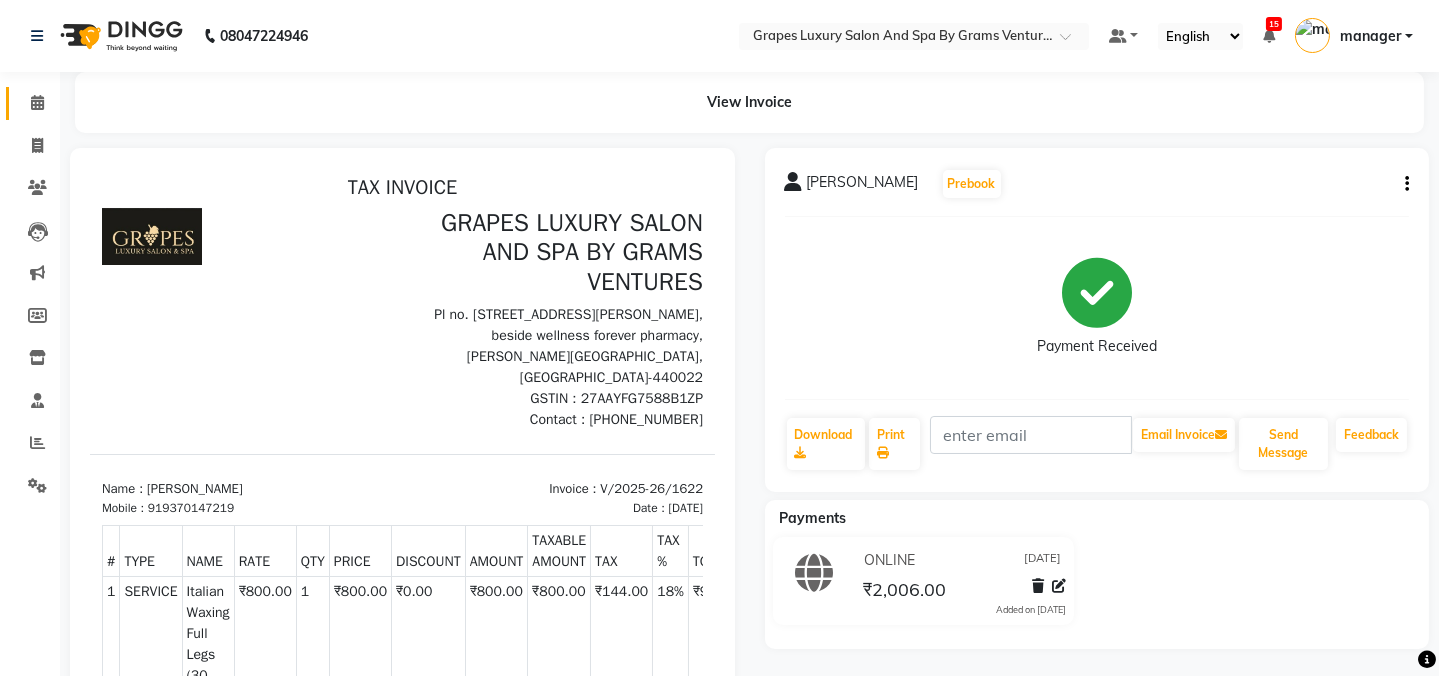 scroll, scrollTop: 0, scrollLeft: 0, axis: both 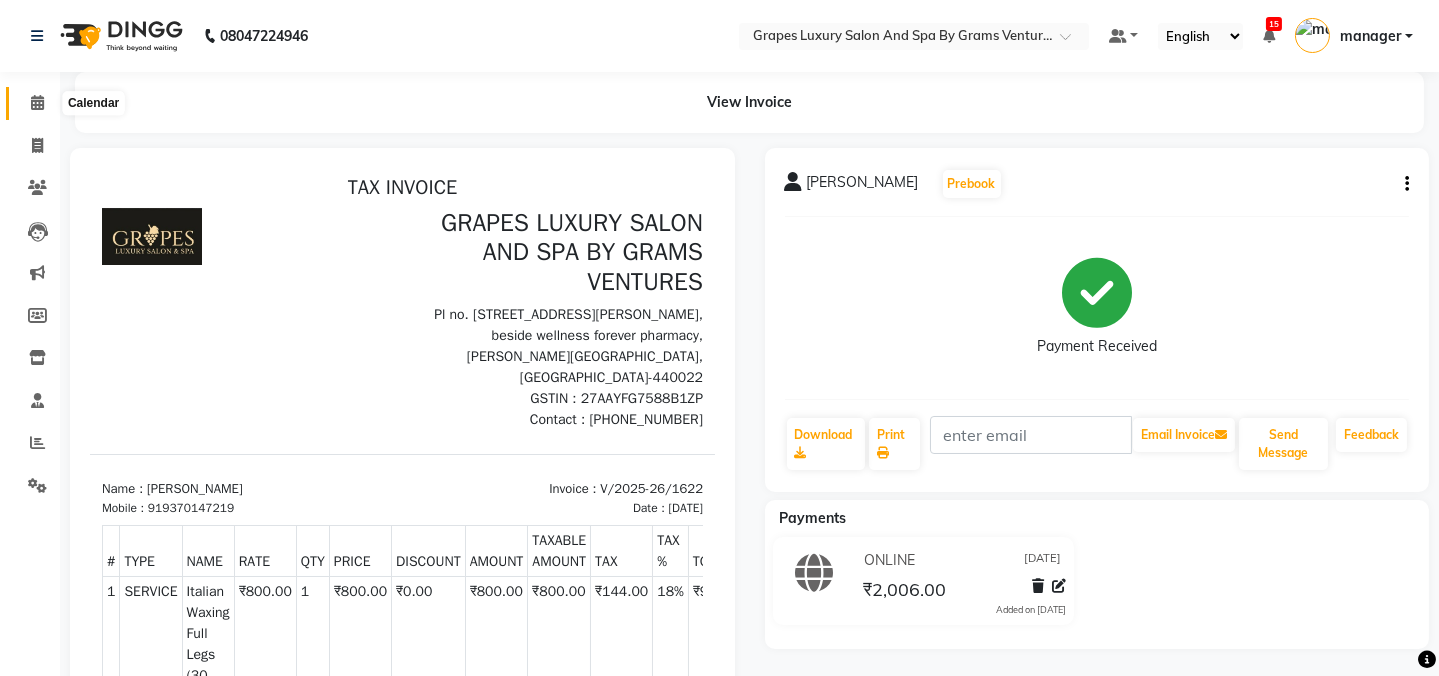 click 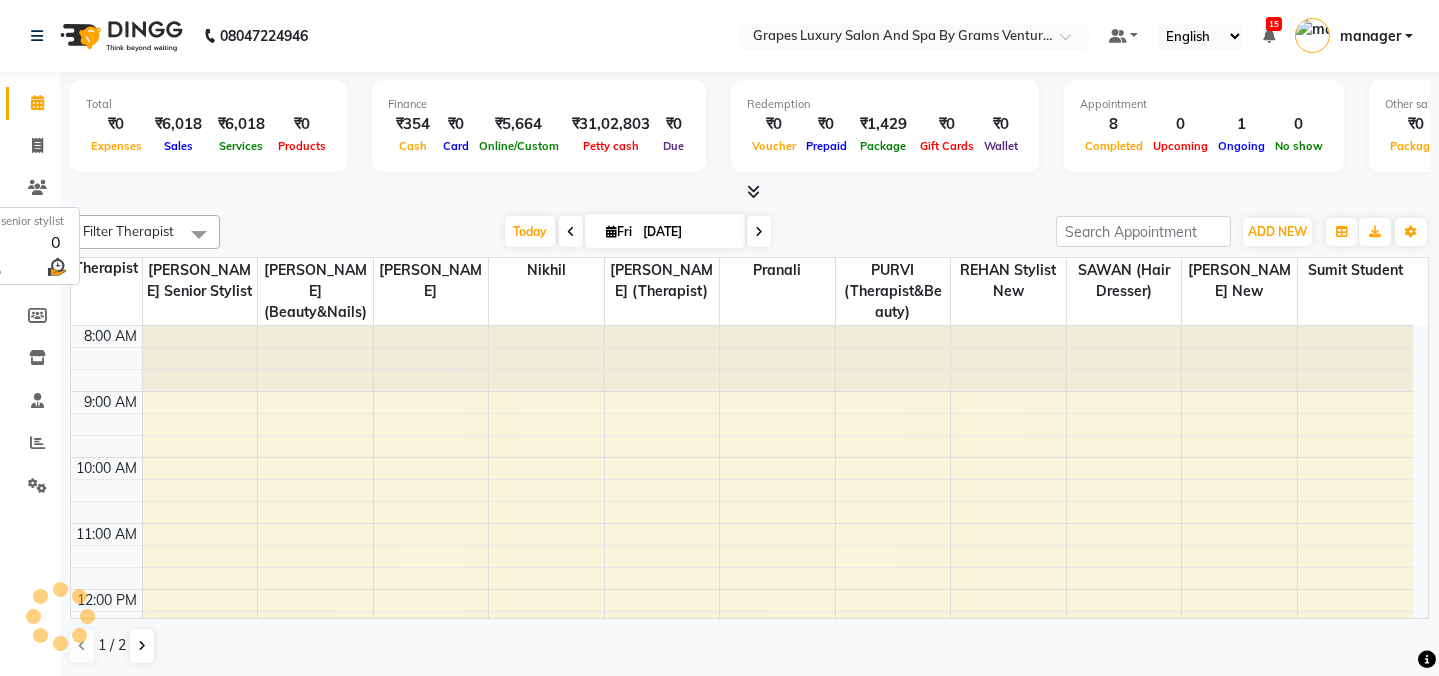 scroll, scrollTop: 0, scrollLeft: 0, axis: both 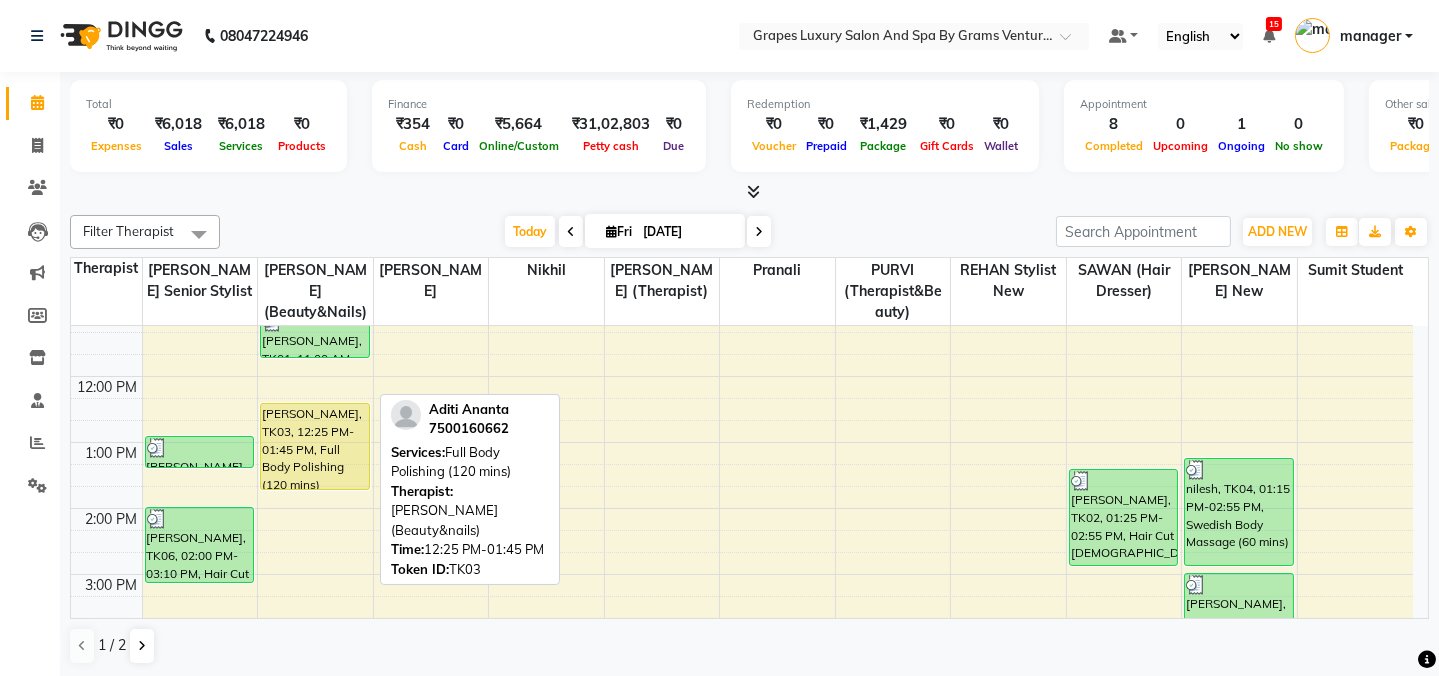 click on "Aditi Ananta, TK03, 12:25 PM-01:45 PM, Full Body Polishing (120 mins)" at bounding box center (315, 446) 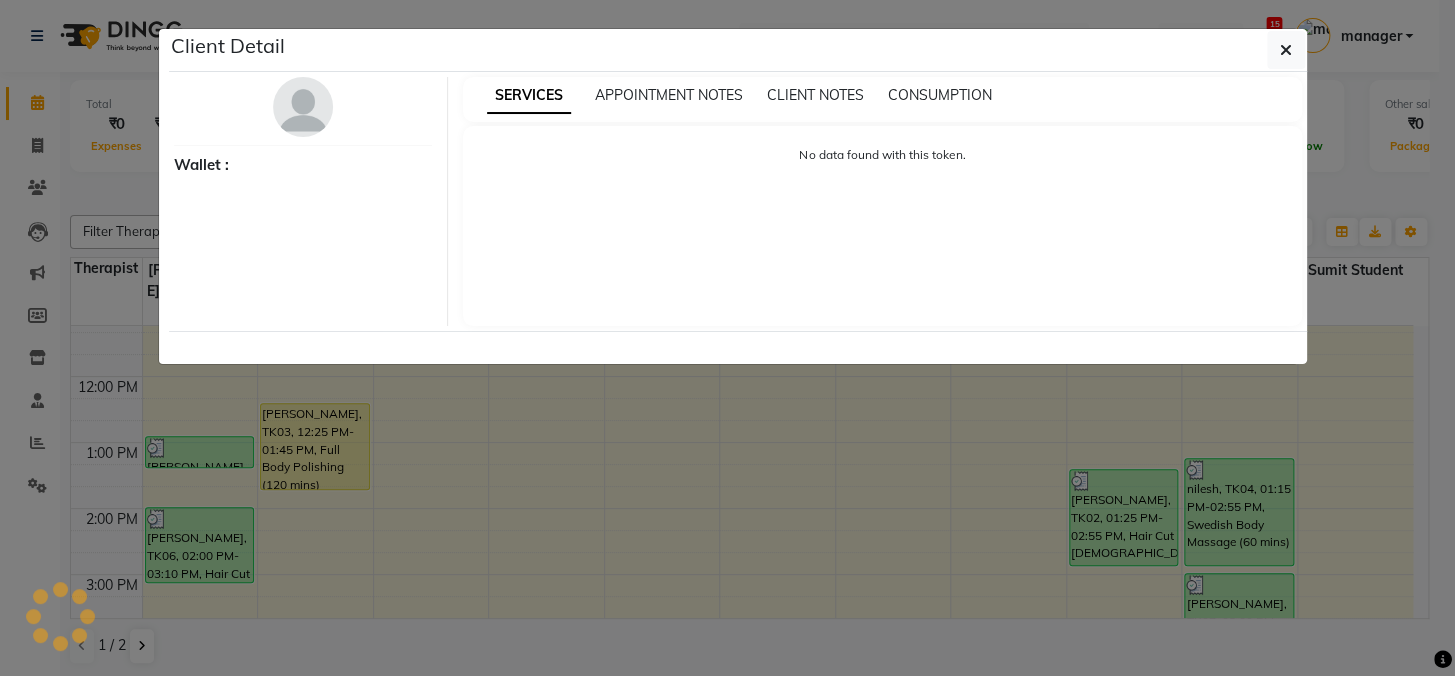 select on "1" 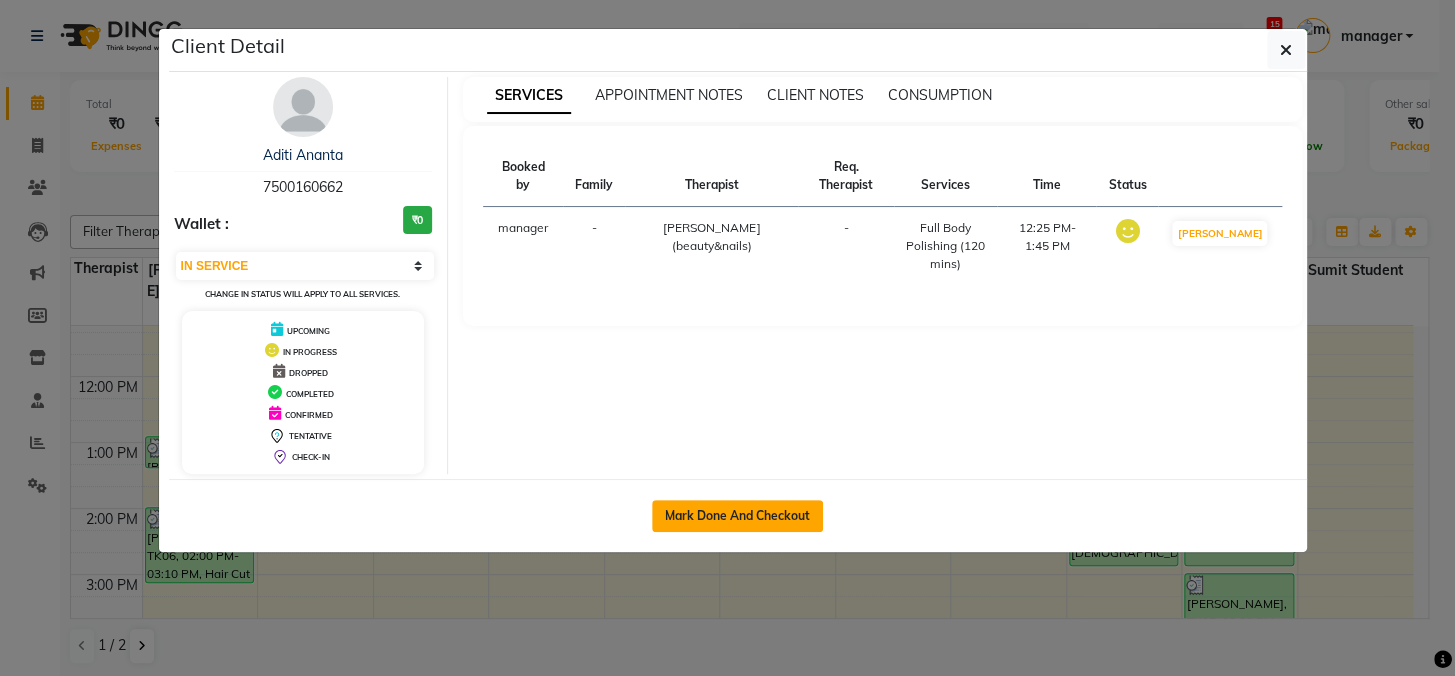 click on "Mark Done And Checkout" 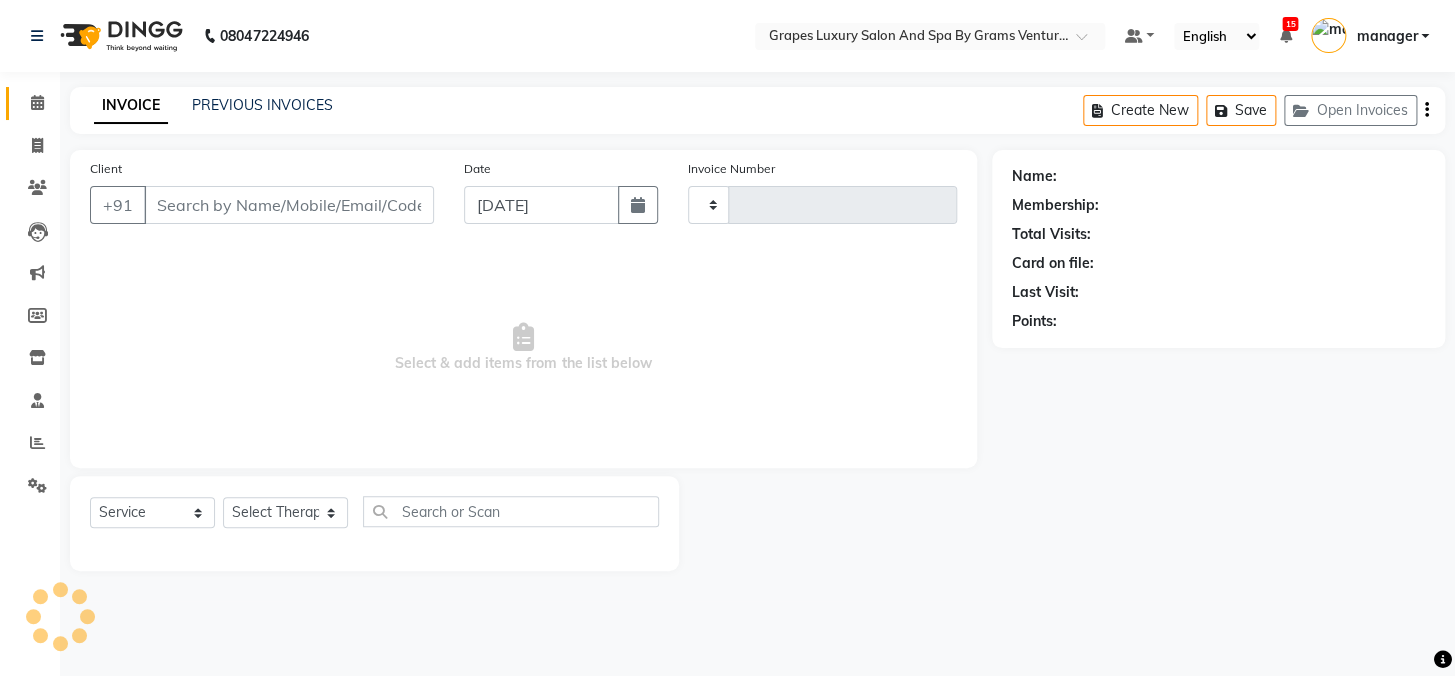 type on "1628" 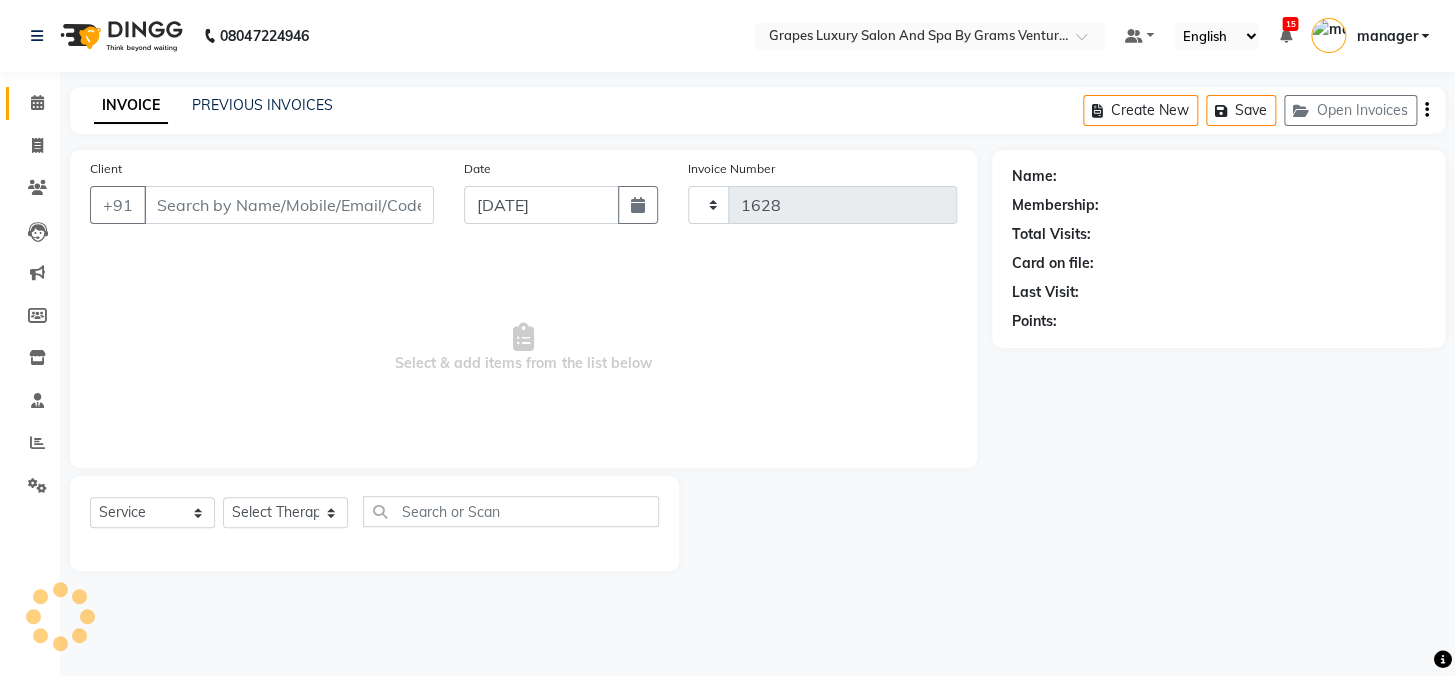 select on "3585" 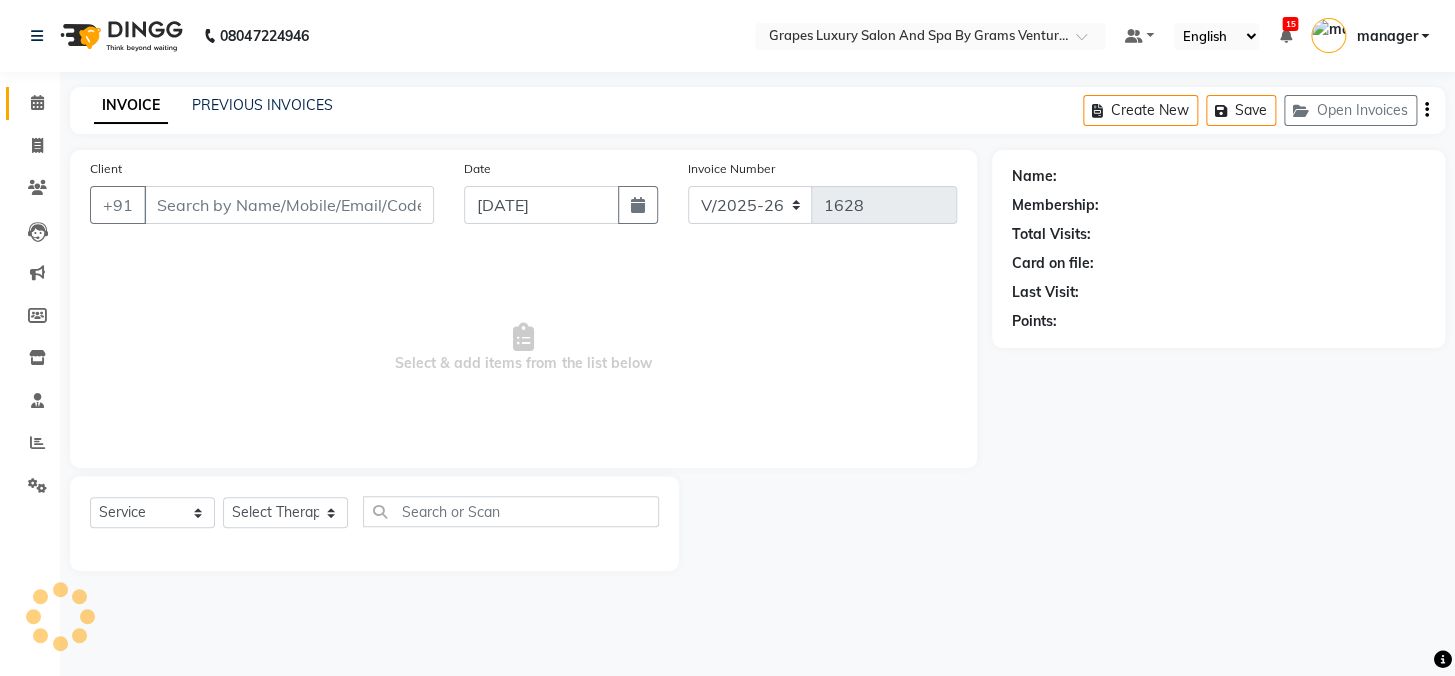 type on "7500160662" 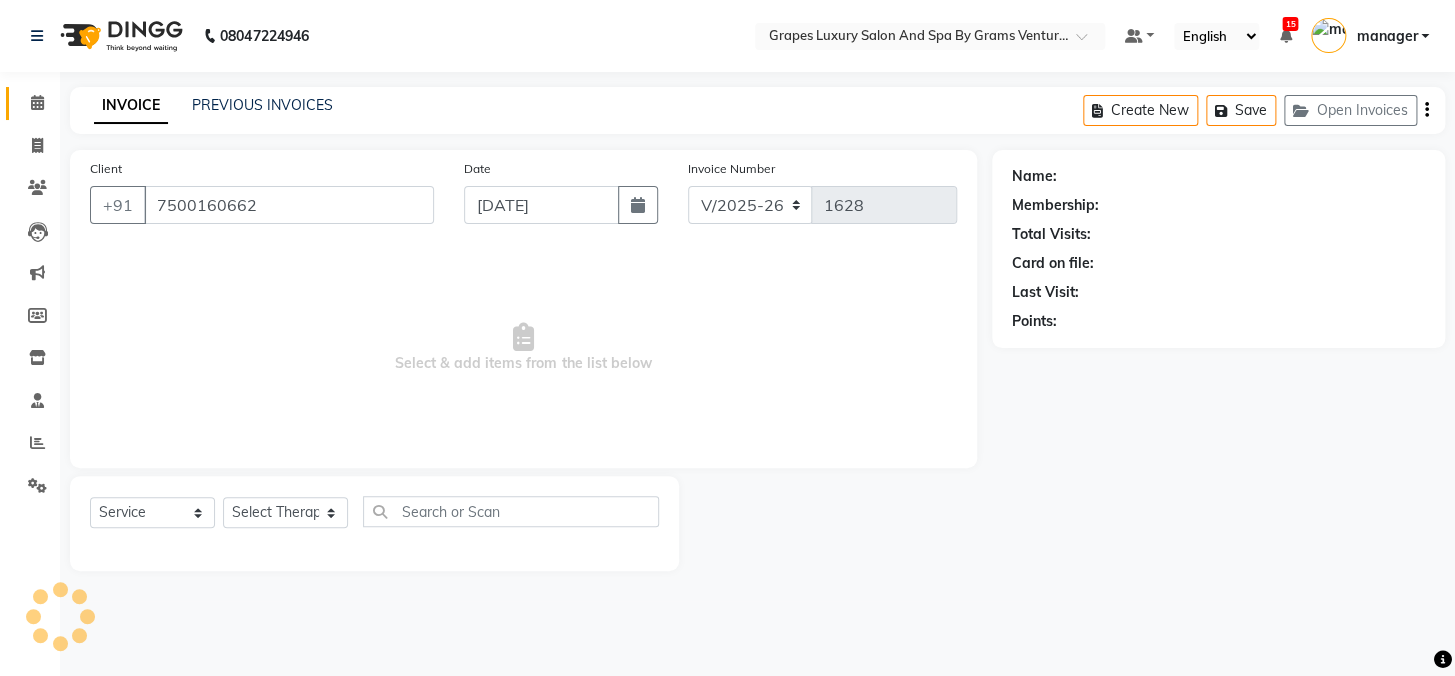 select on "33161" 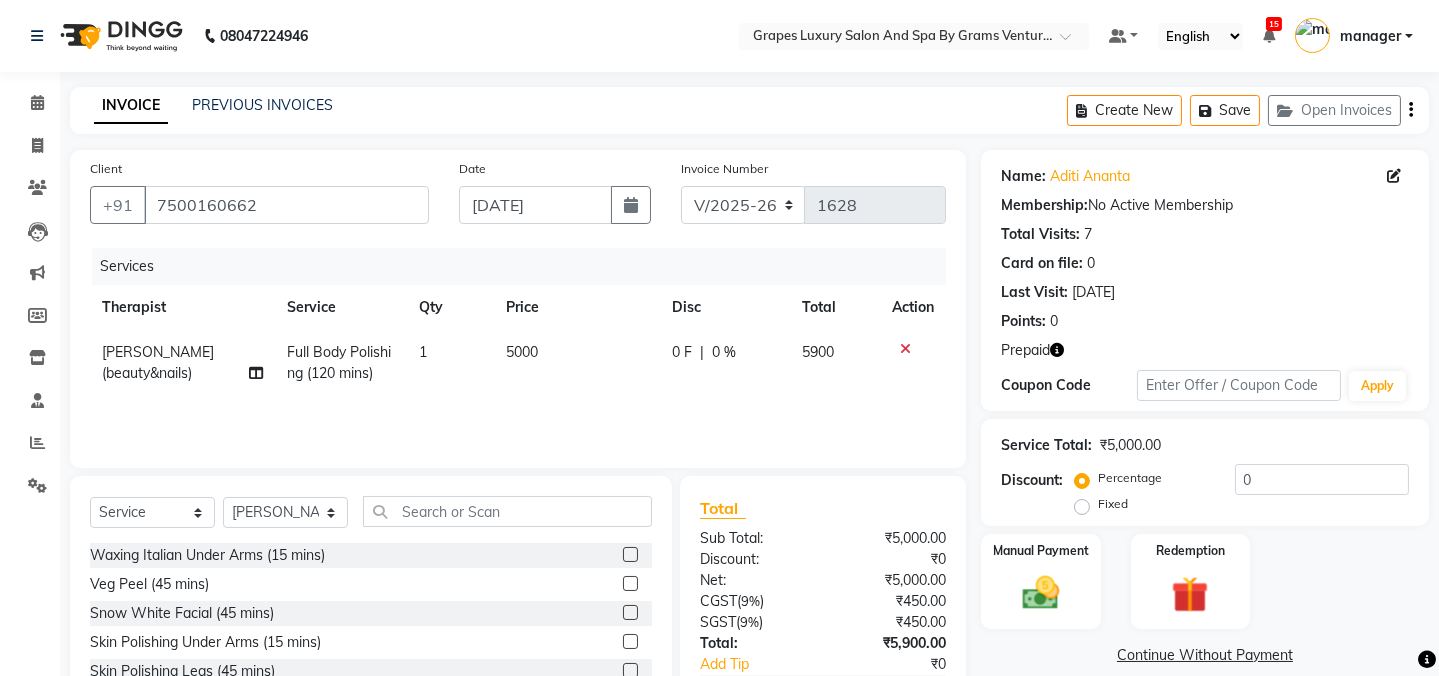 click on "Full Body Polishing (120 mins)" 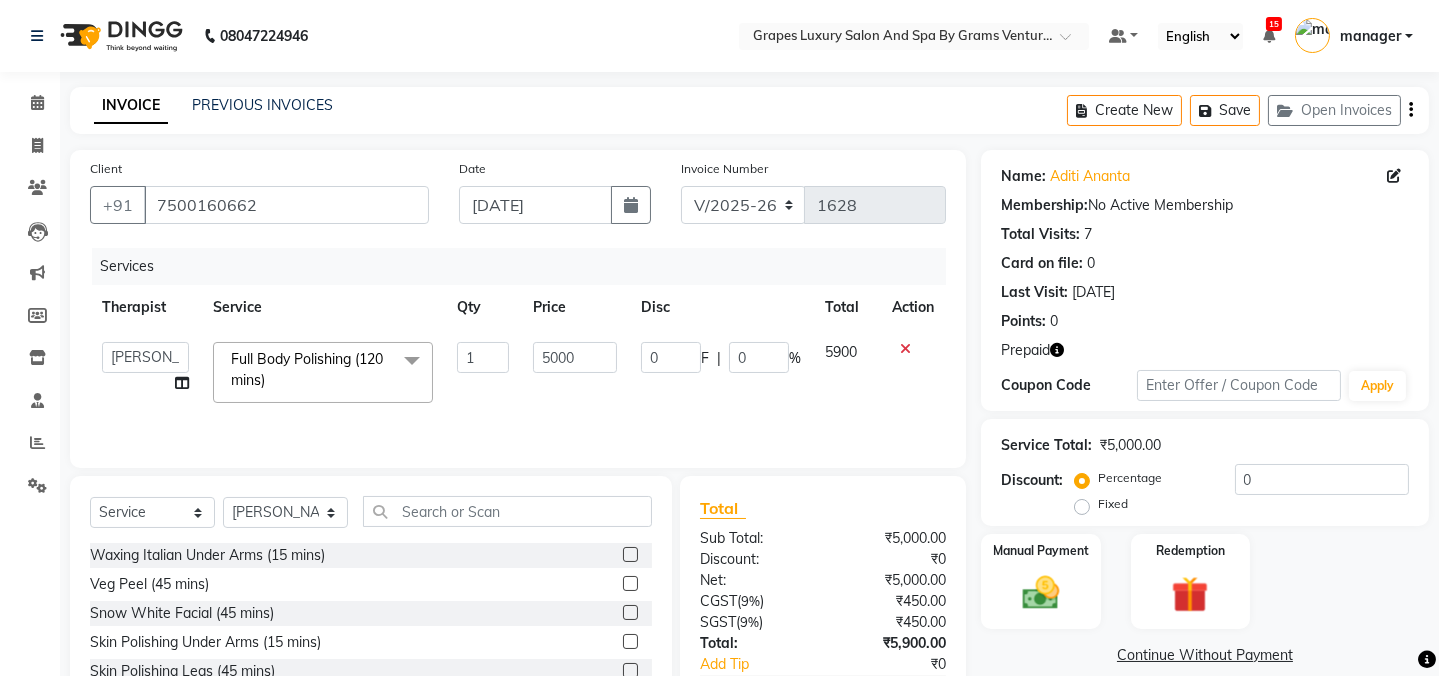 click on "Full Body Polishing (120 mins)" 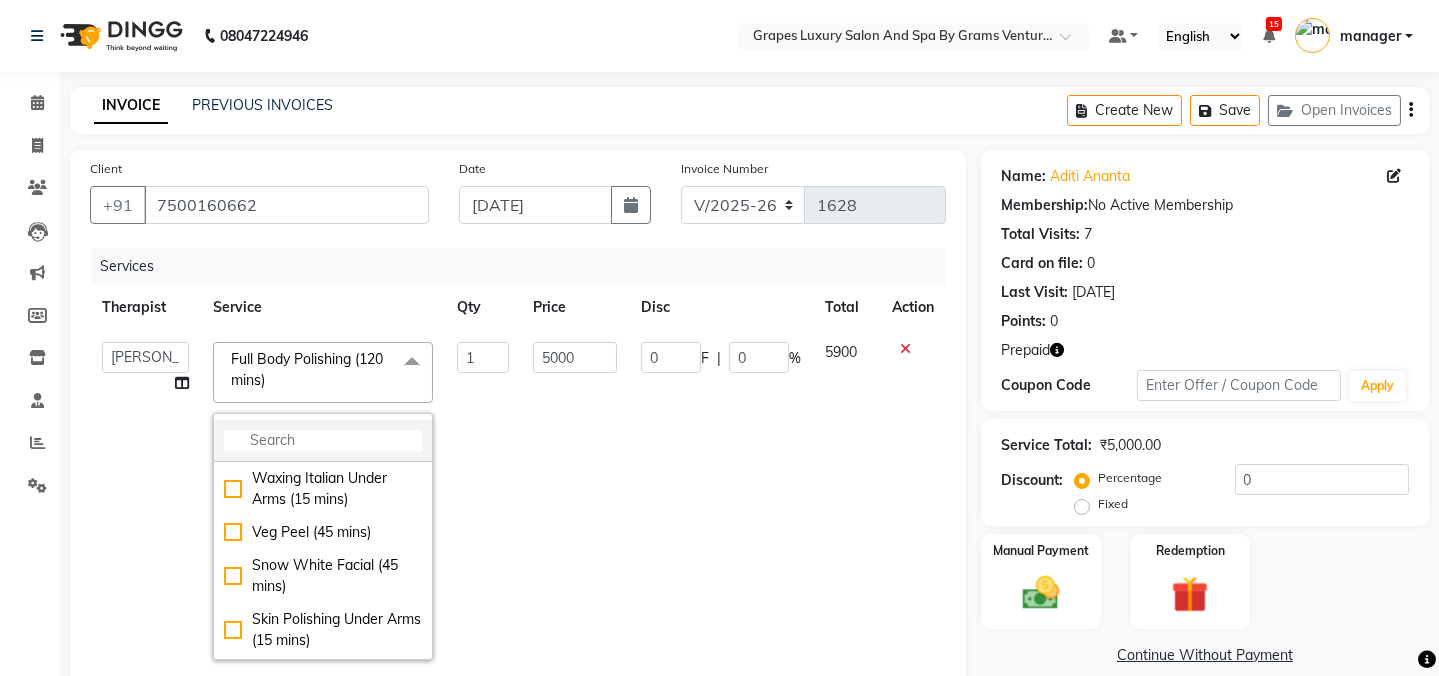 click 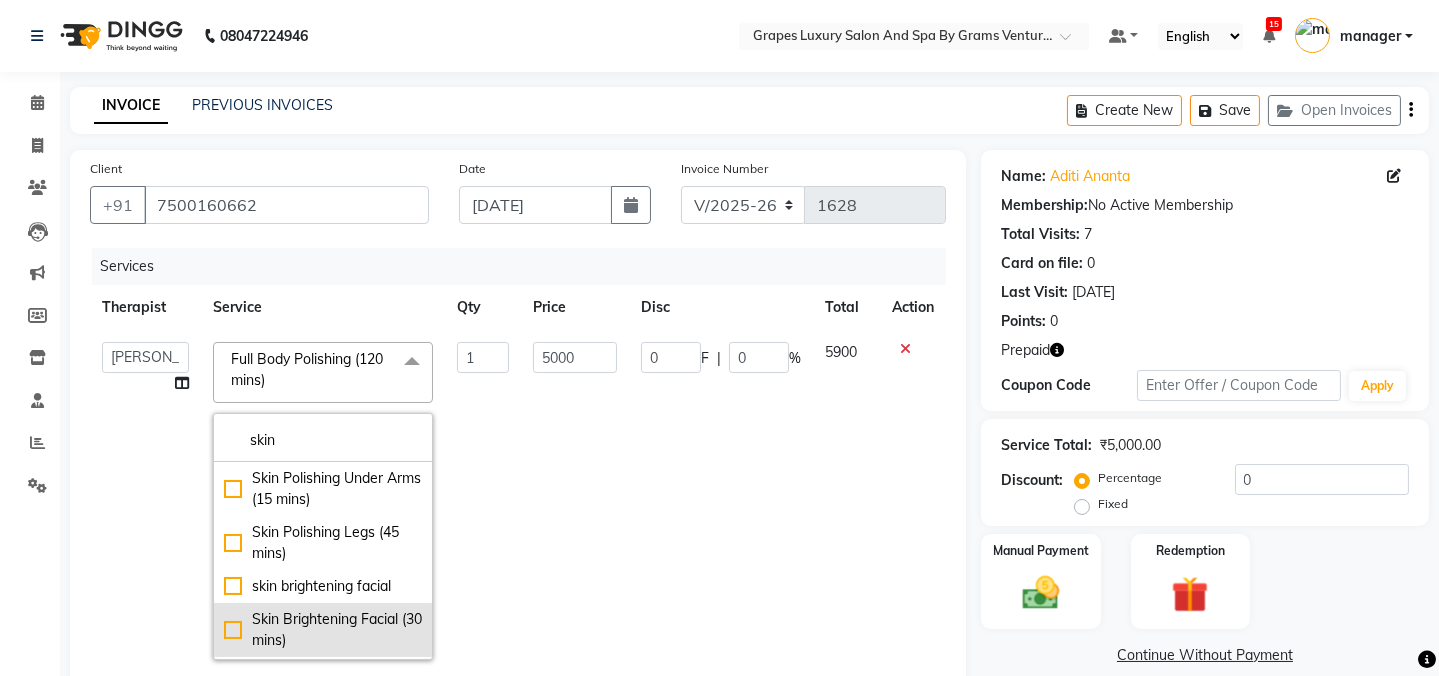 type on "skin" 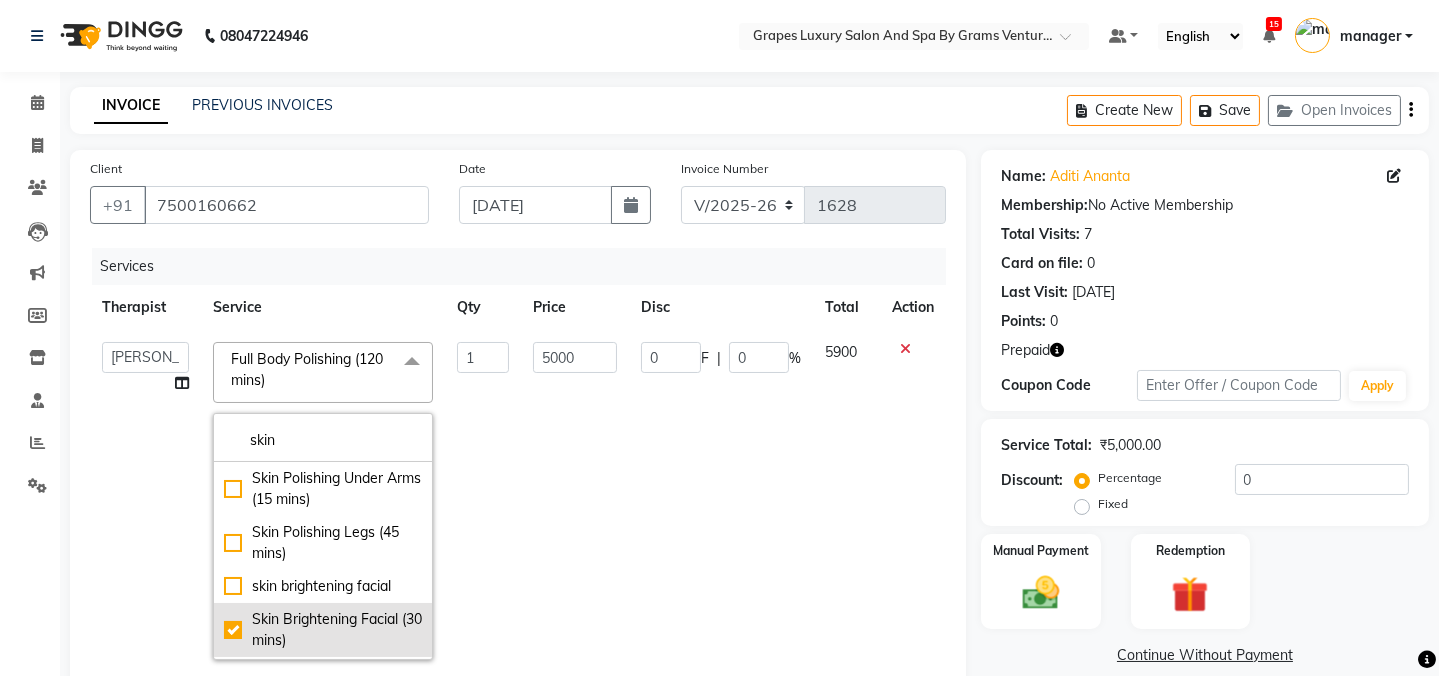 checkbox on "true" 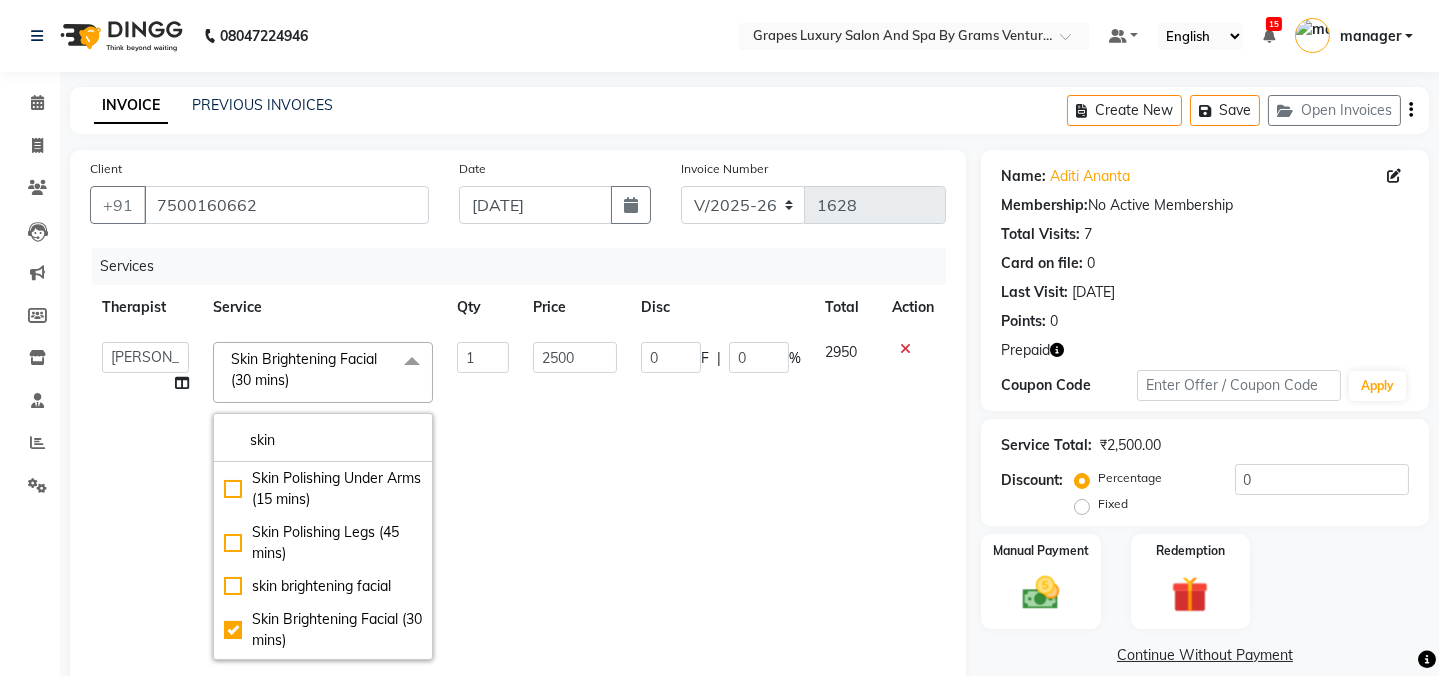 click on "2950" 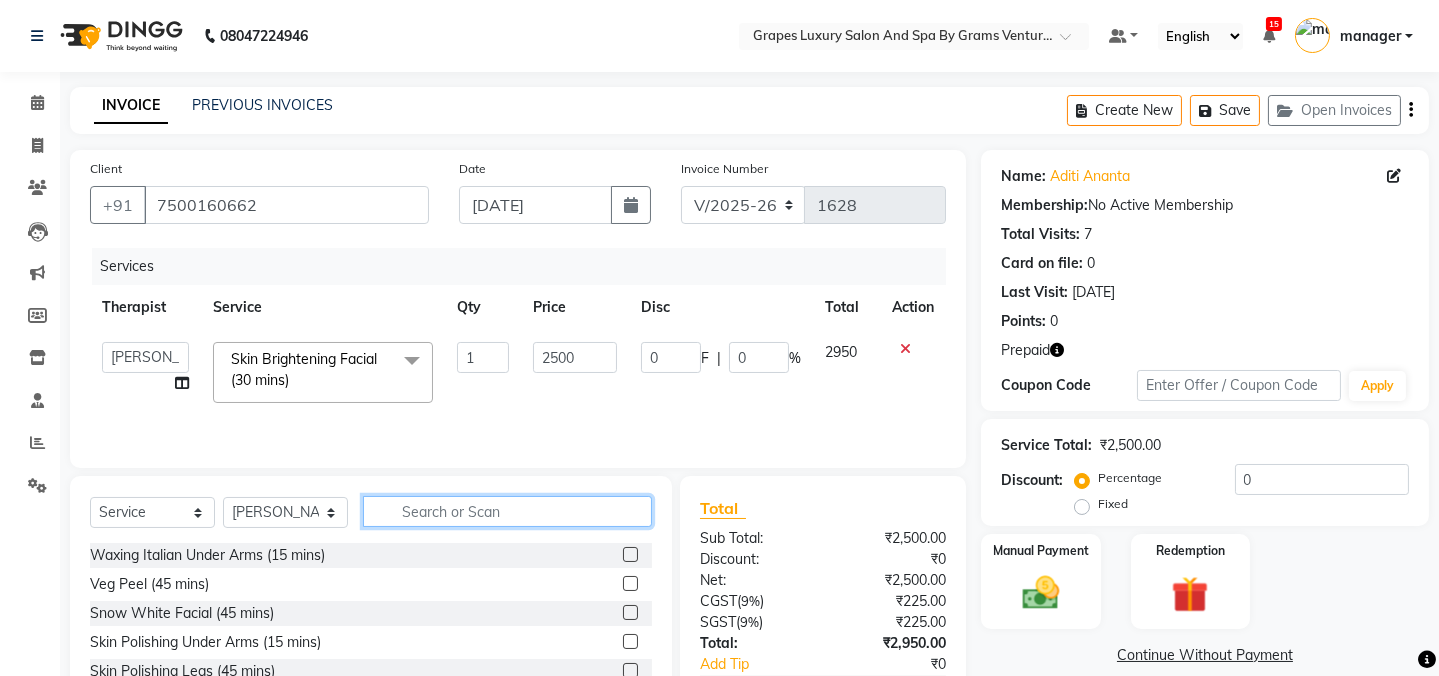 click 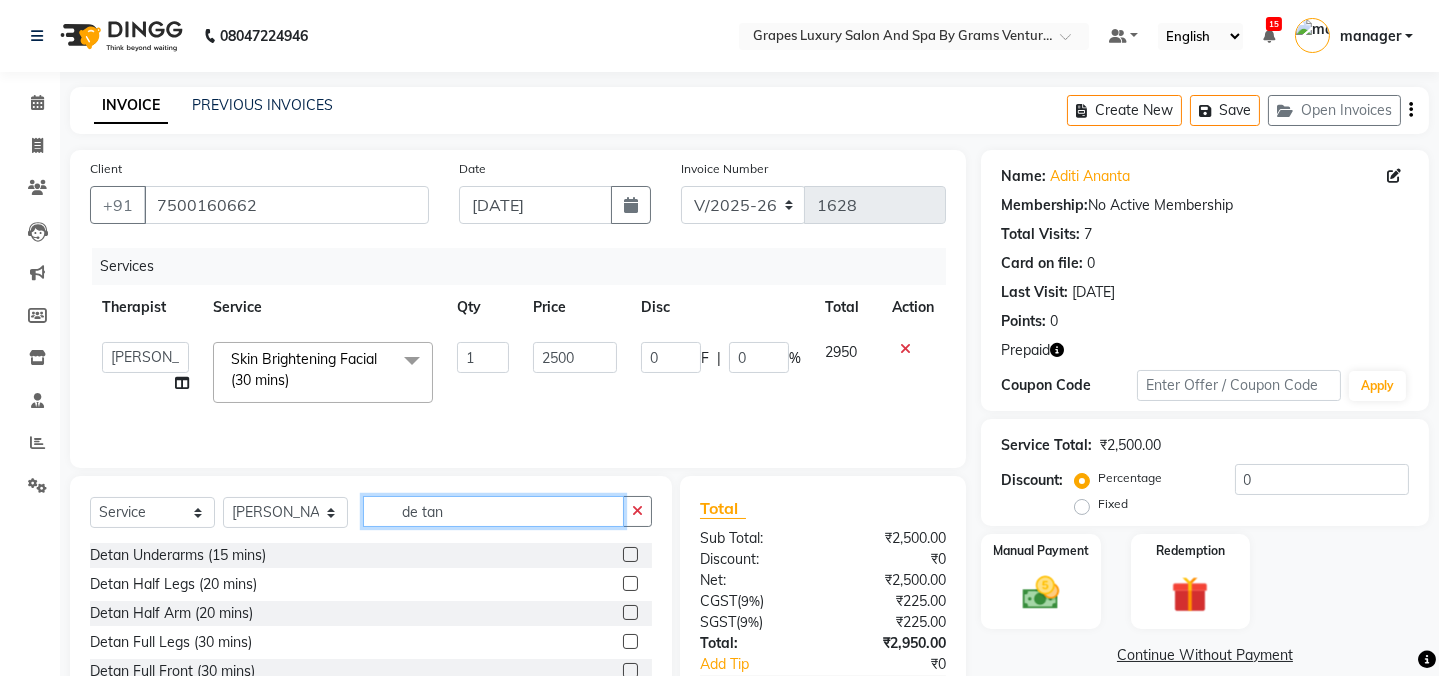 scroll, scrollTop: 125, scrollLeft: 0, axis: vertical 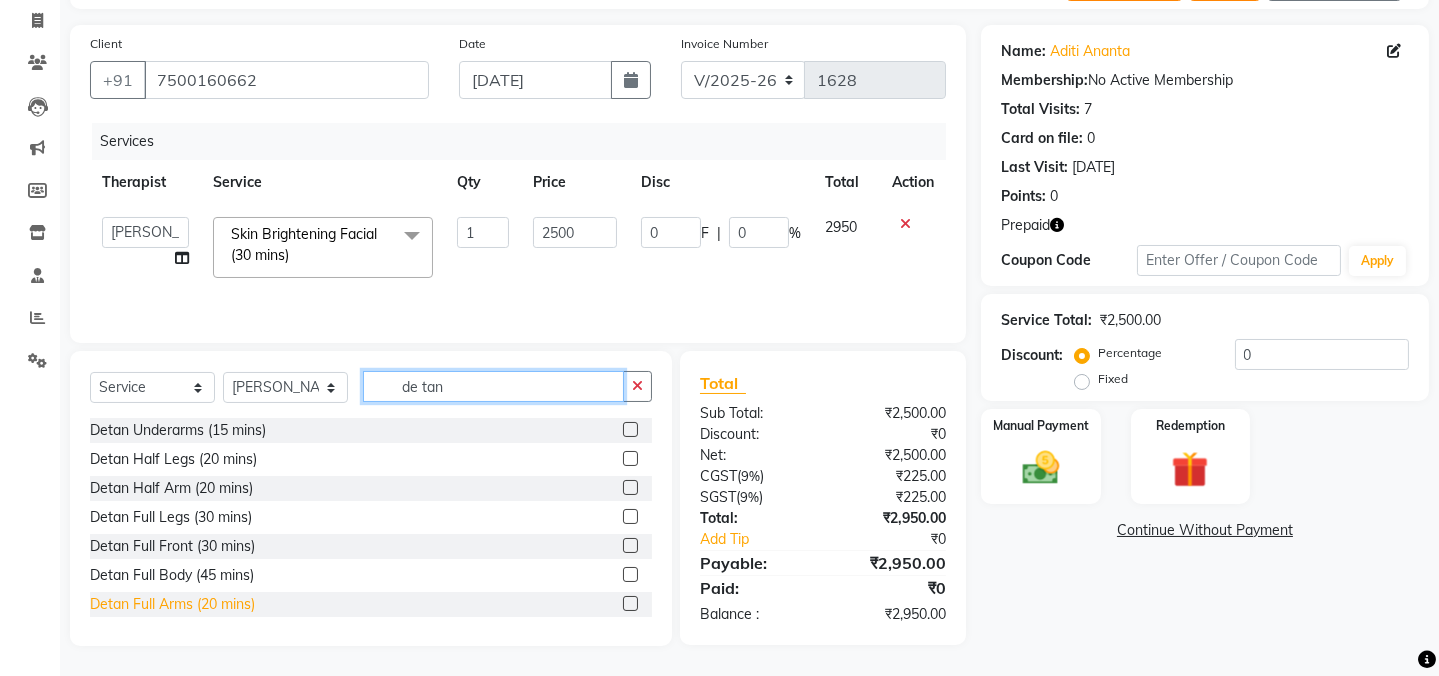 type on "de tan" 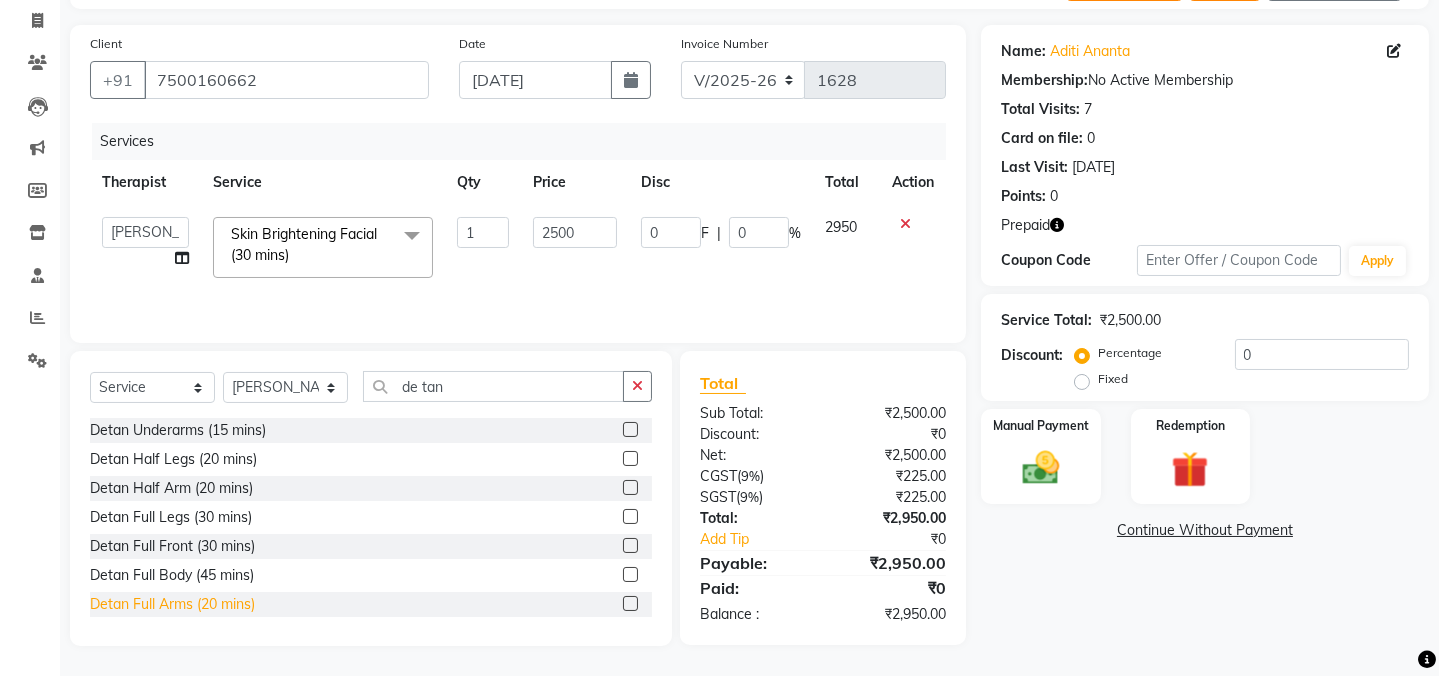 click on "Detan Full Arms (20 mins)" 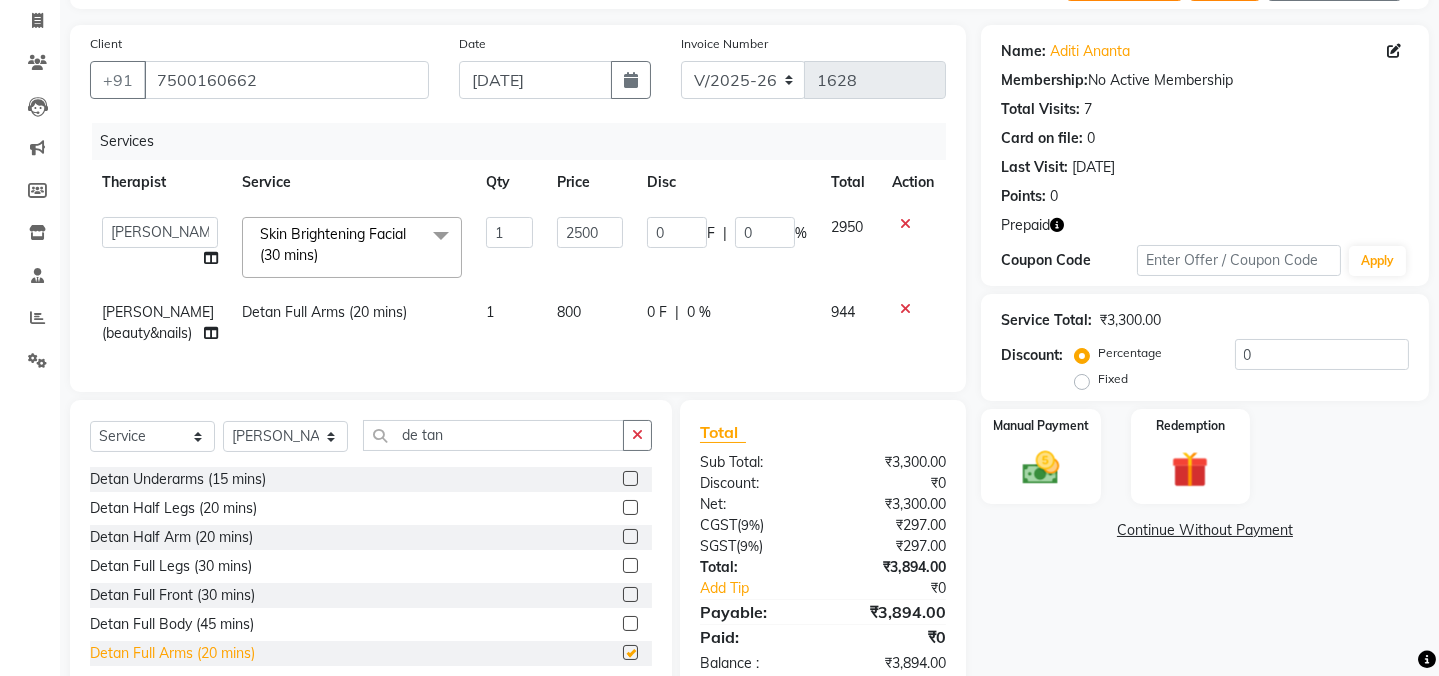 checkbox on "false" 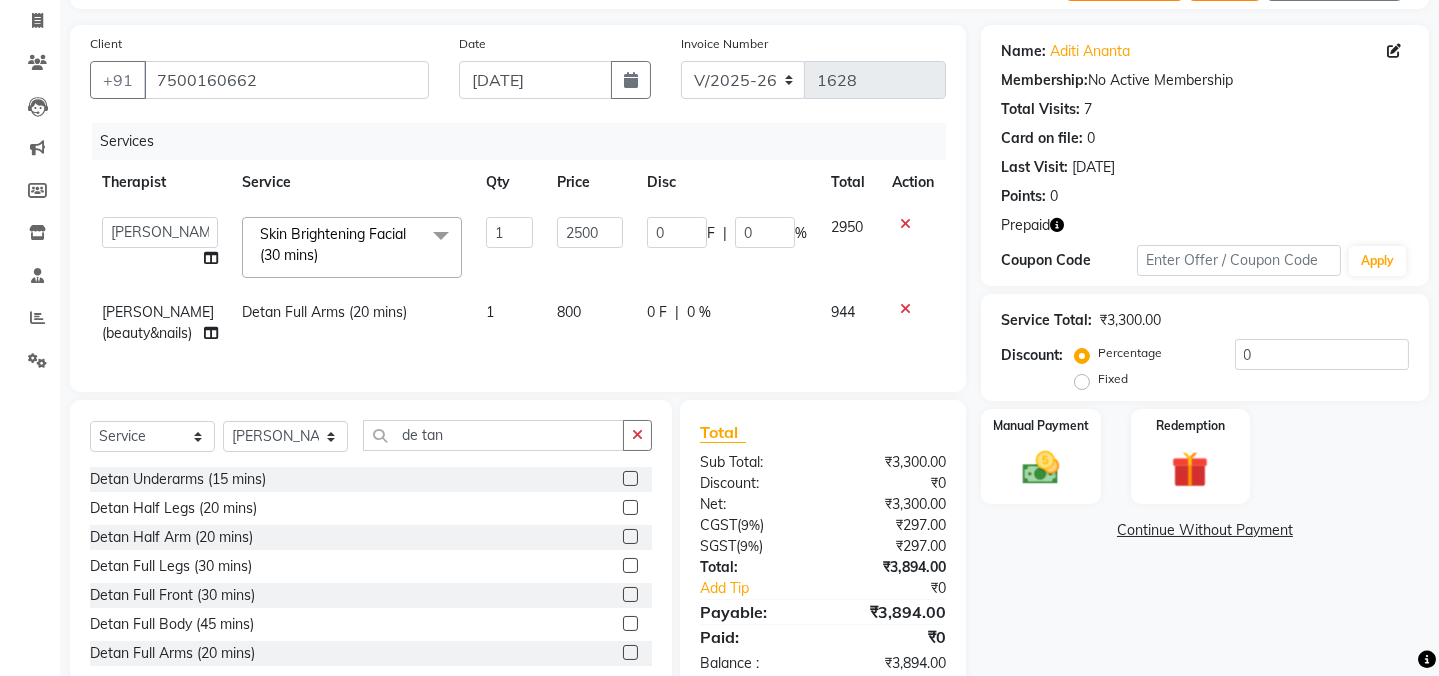 scroll, scrollTop: 31, scrollLeft: 0, axis: vertical 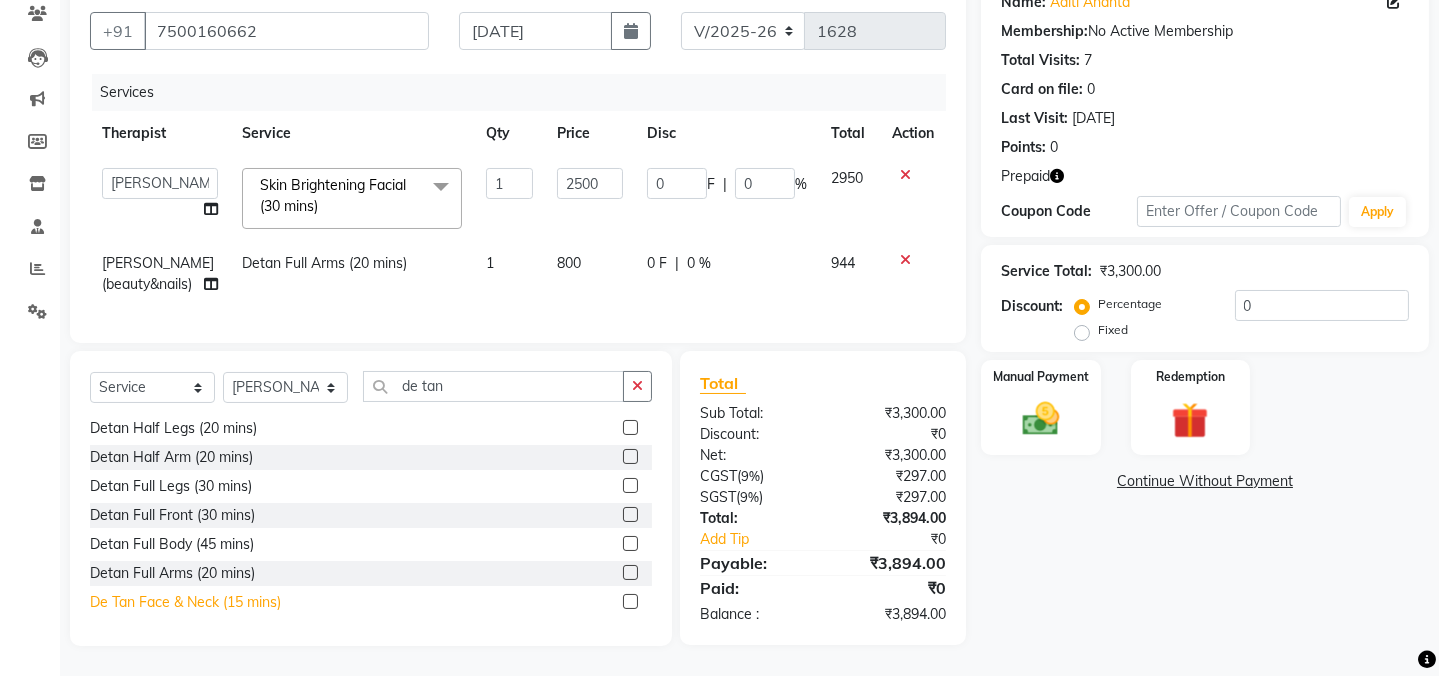 click on "De Tan Face & Neck (15 mins)" 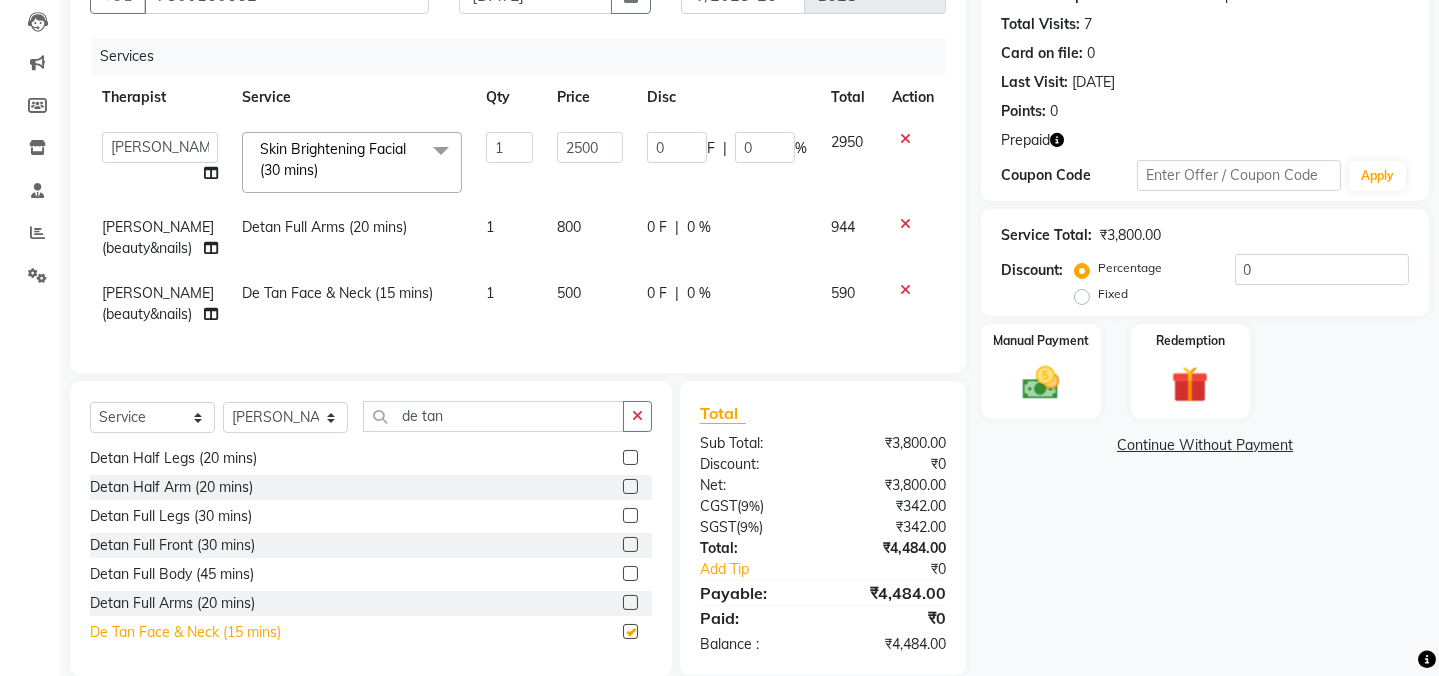 checkbox on "false" 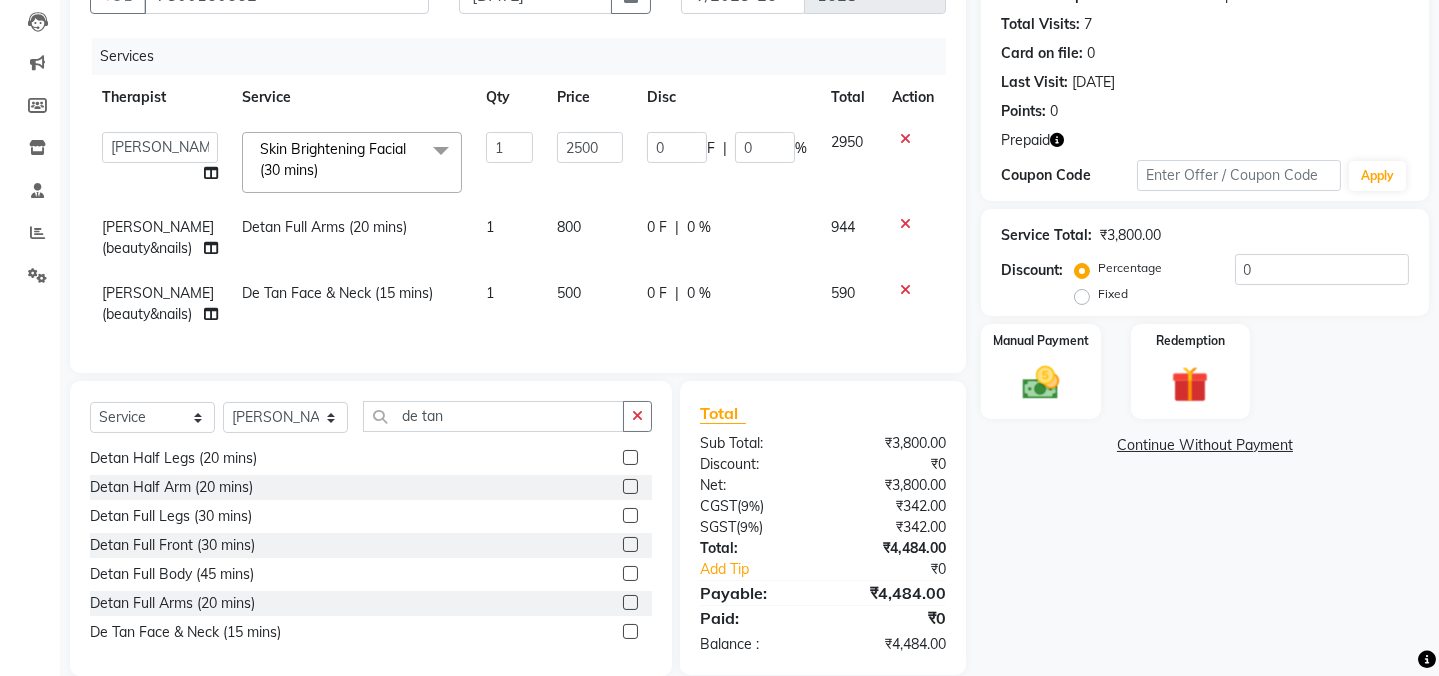 click on "800" 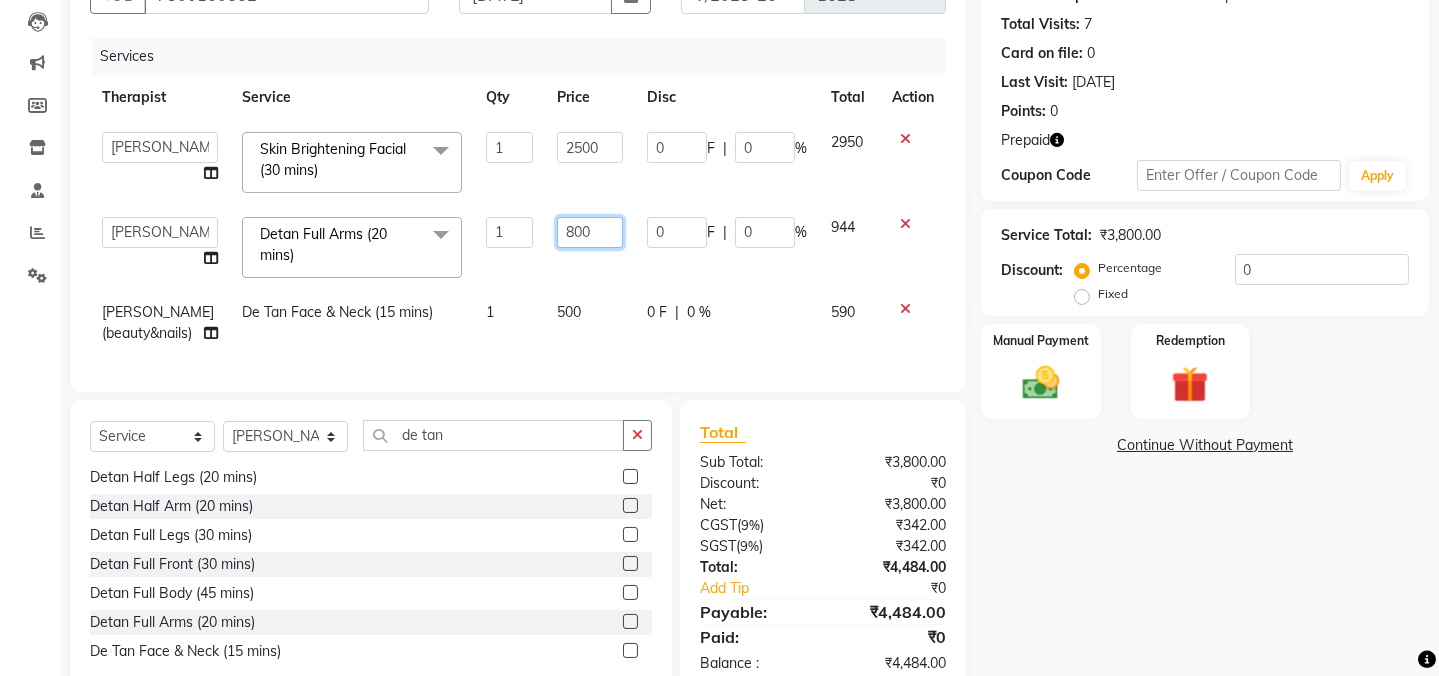 click on "800" 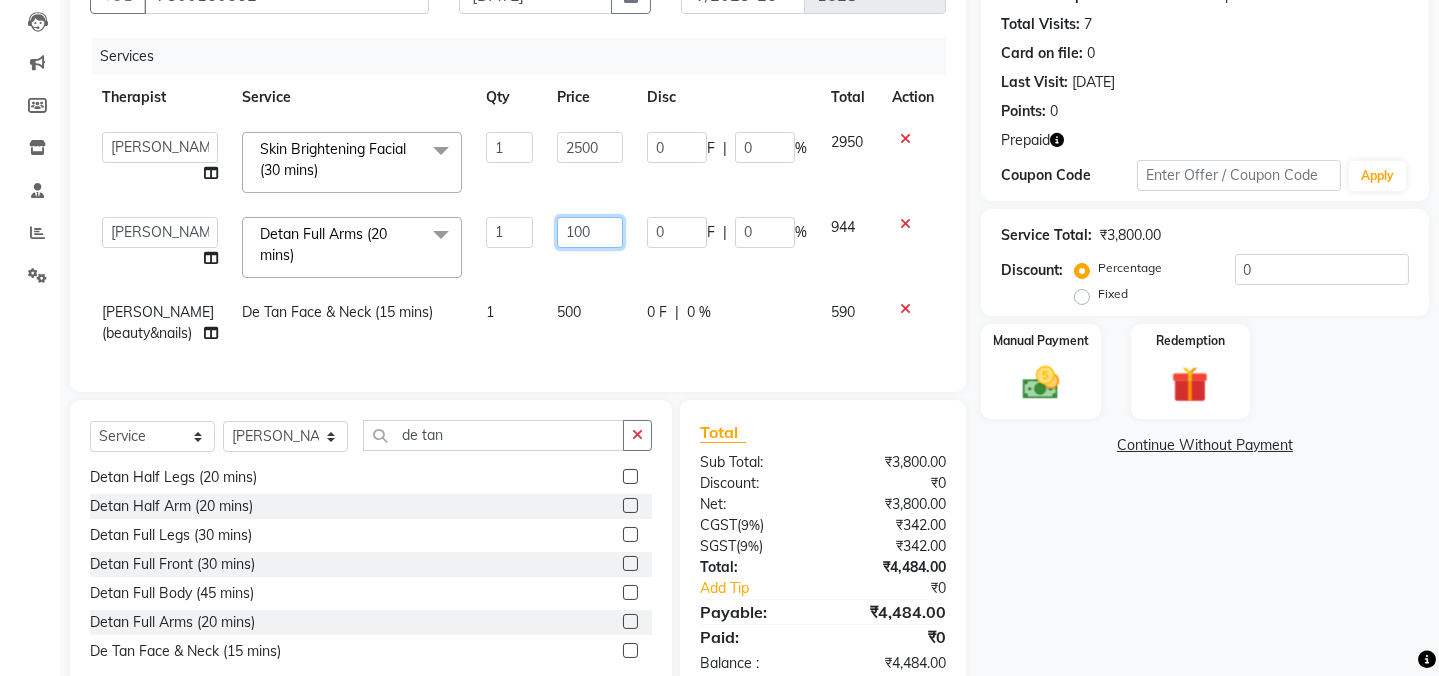type on "1000" 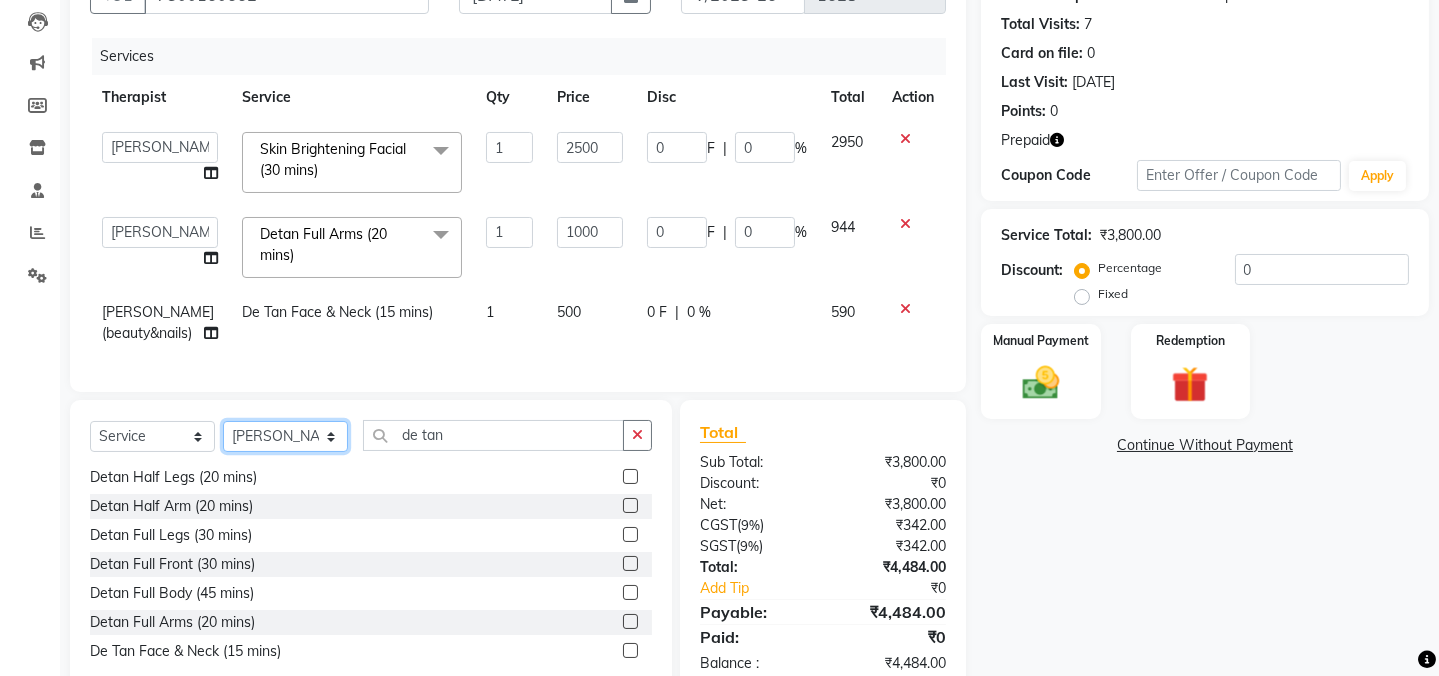 click on "Select Therapist Admin ANIL (stylish) ASHISH Choudhary hair dresser ASMITA (beauty&nails) avni new faizaan gokul "GUNJAN''   <BO$$> khushi MAHI (pedicureist) manager MANJU (hair specialist) megha new nikhil  nisha  Pooja (Therapist) pranali PURVI (therapist&Beauty) Rani New THERAPIST ravi REHAN  stylist new ritik riya RUSHALI (hair&skin) SAWAN (hair dresser) sejal new shilpa sourabh sumit student  sunita sunita  viswas senior stylist" 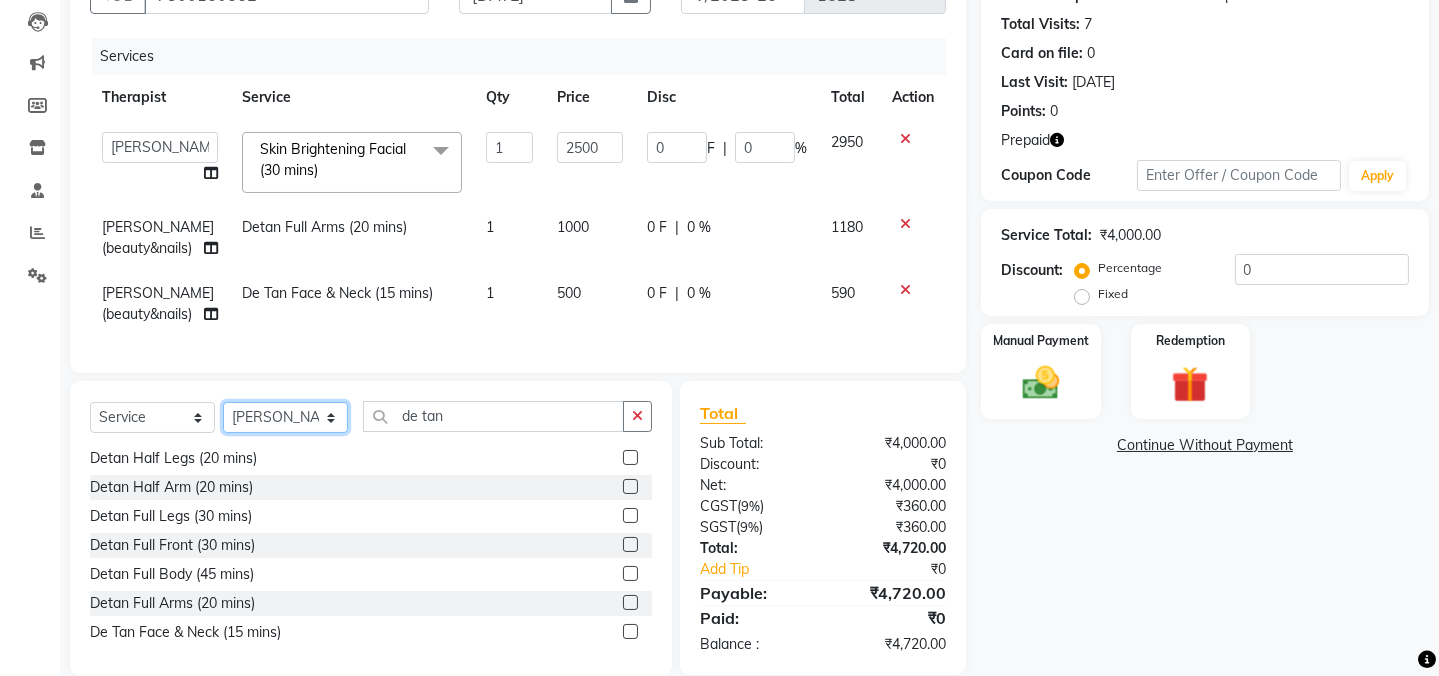 select on "78335" 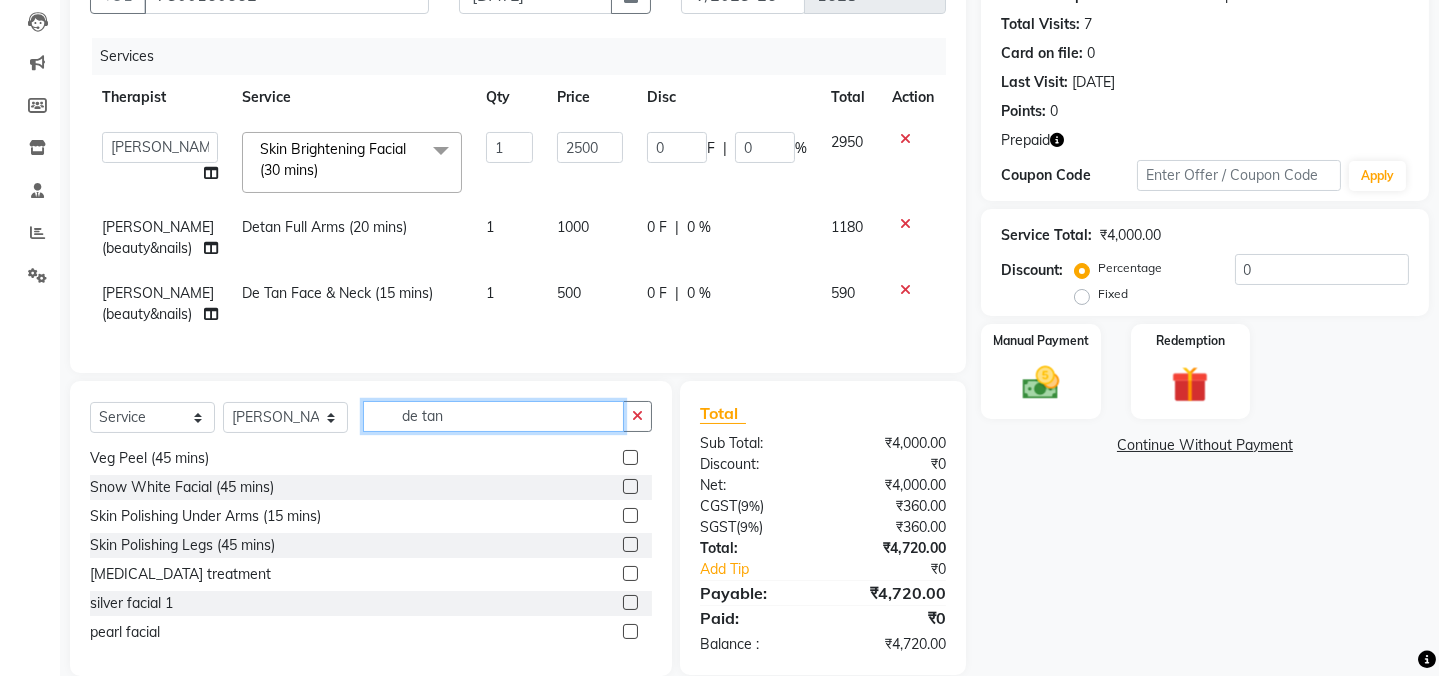 click on "de tan" 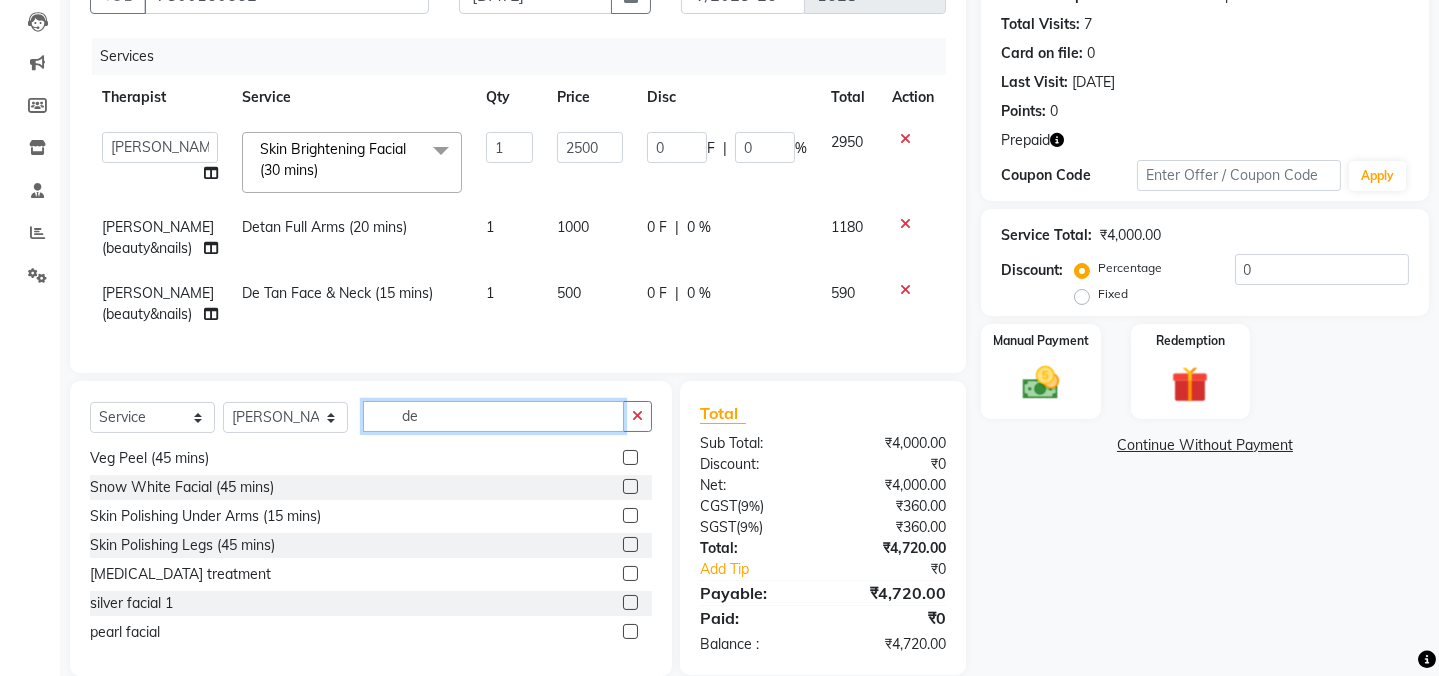 type on "d" 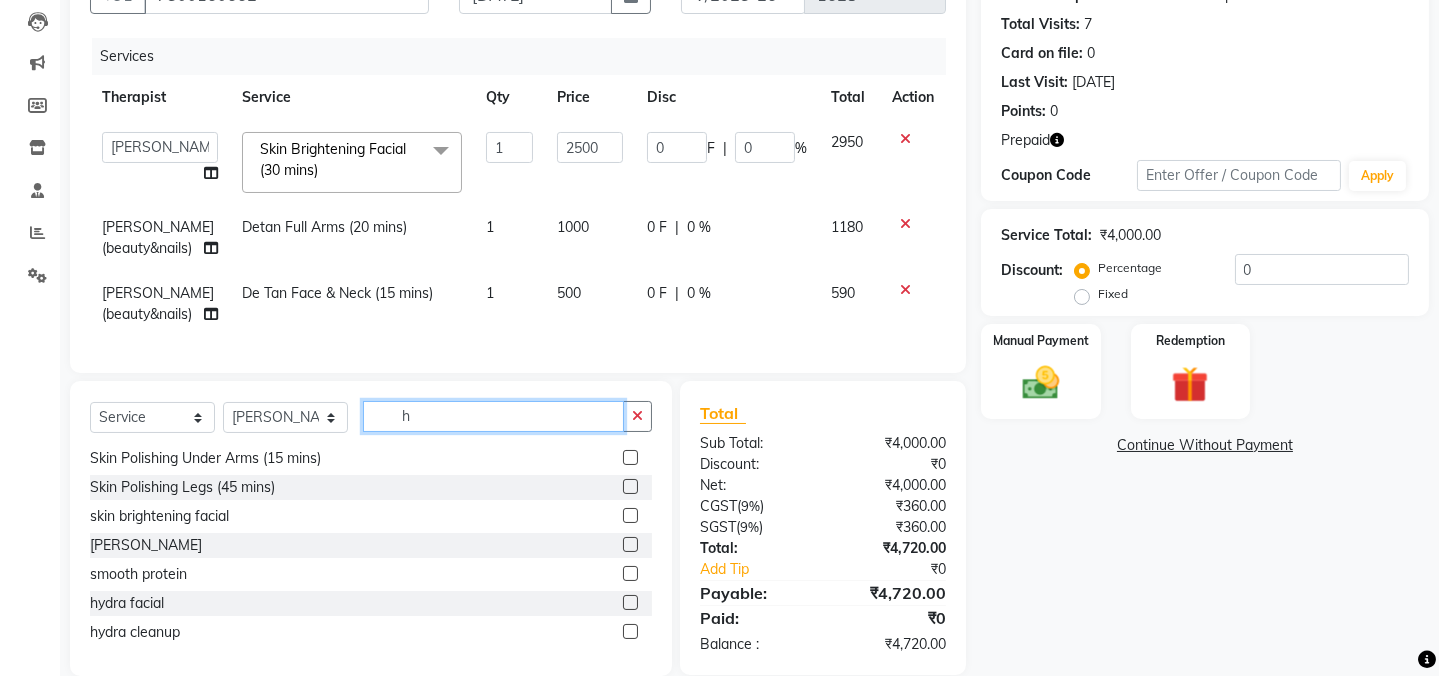 scroll, scrollTop: 0, scrollLeft: 0, axis: both 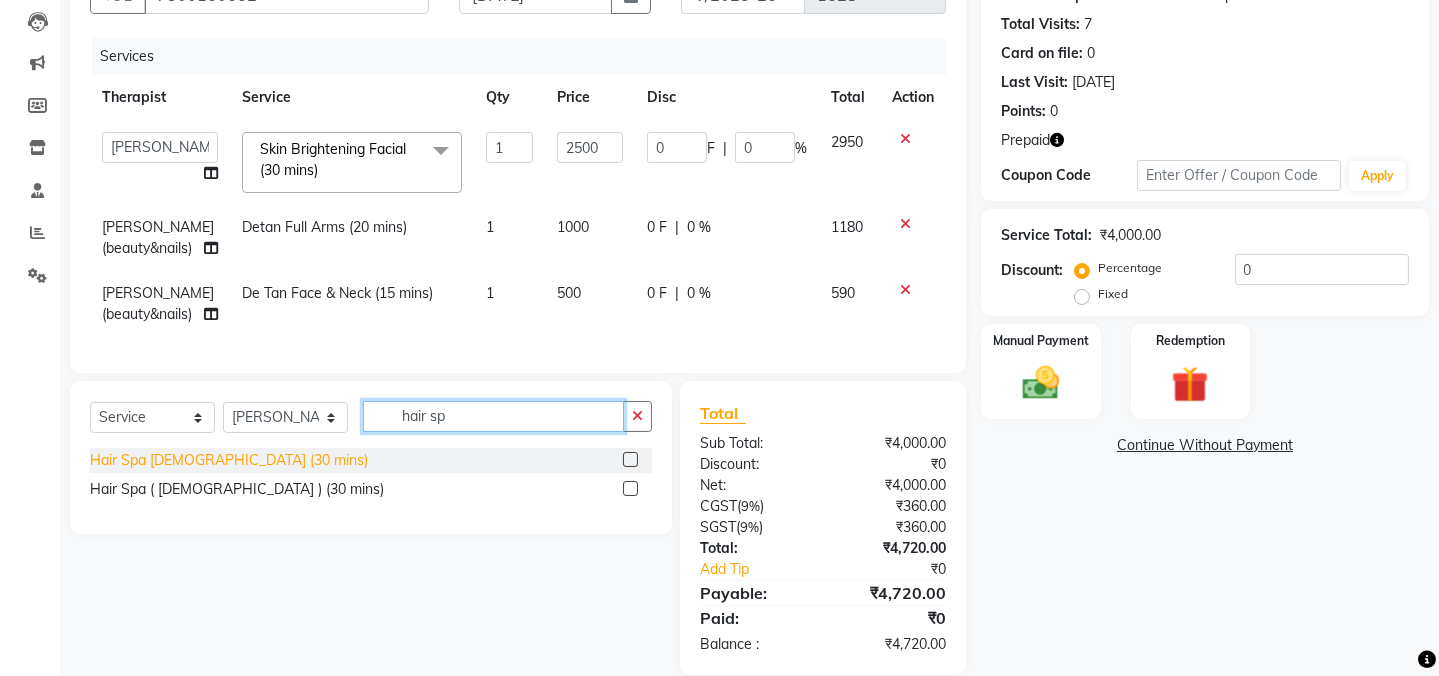 type on "hair sp" 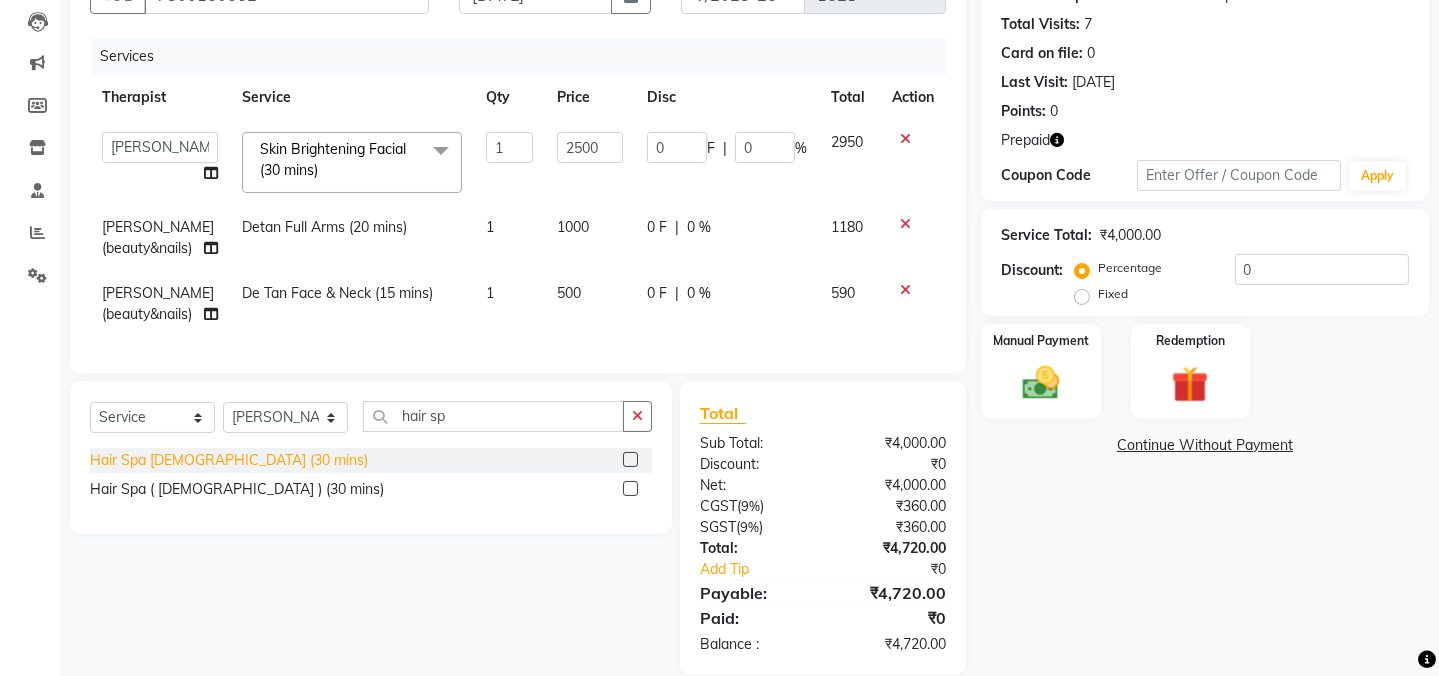 click on "Hair Spa [DEMOGRAPHIC_DATA] (30 mins)" 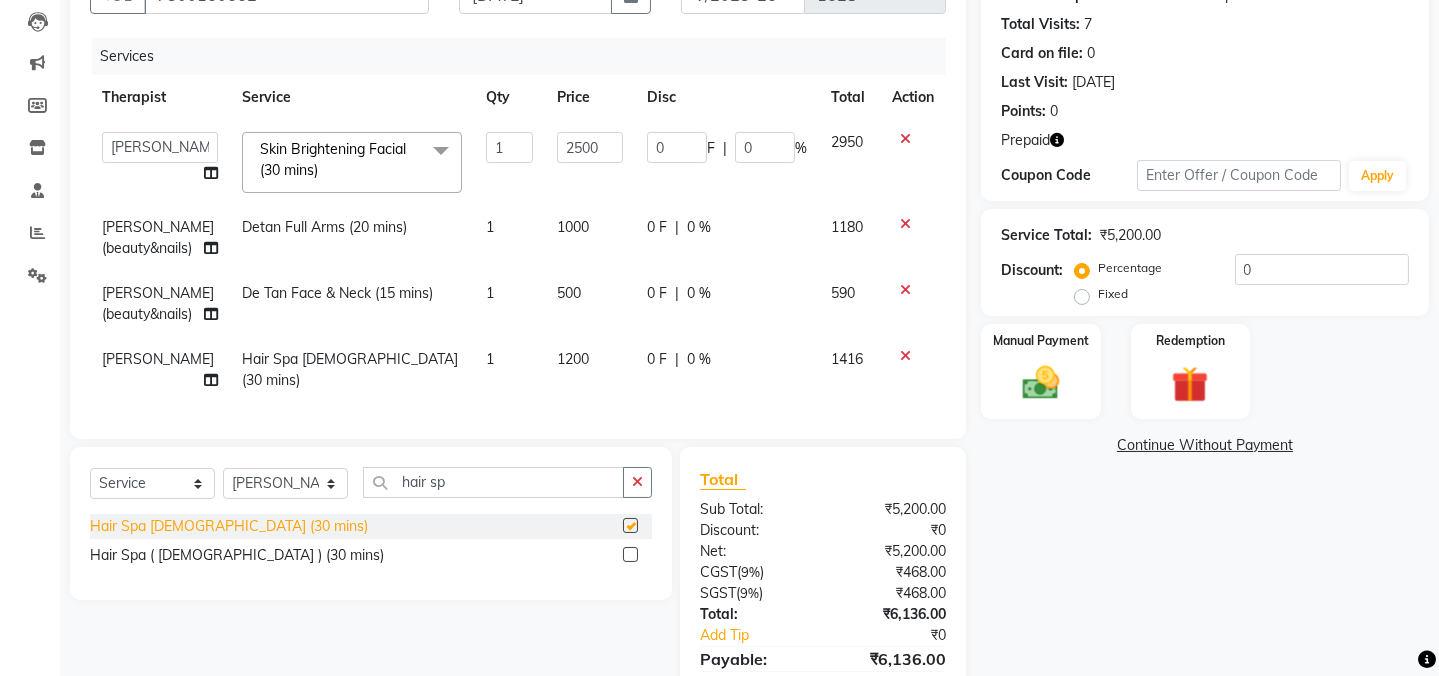 checkbox on "false" 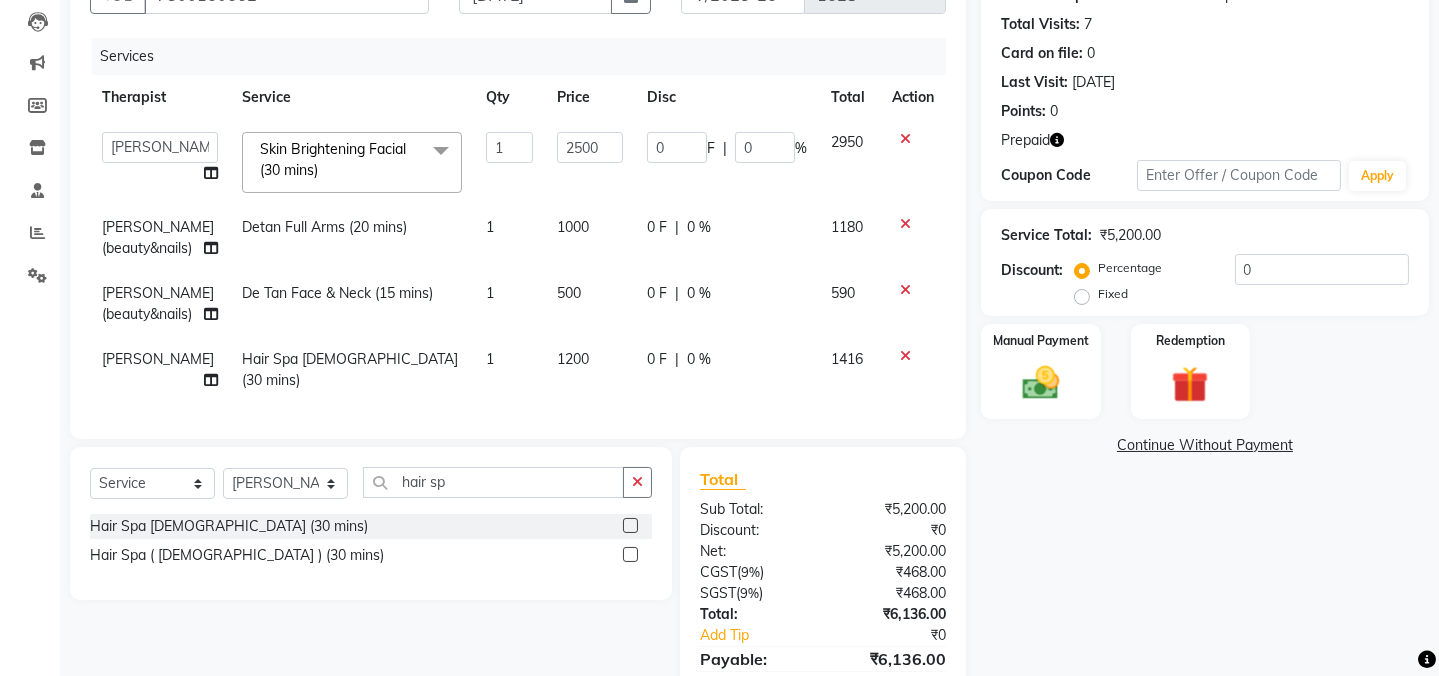 click on "1200" 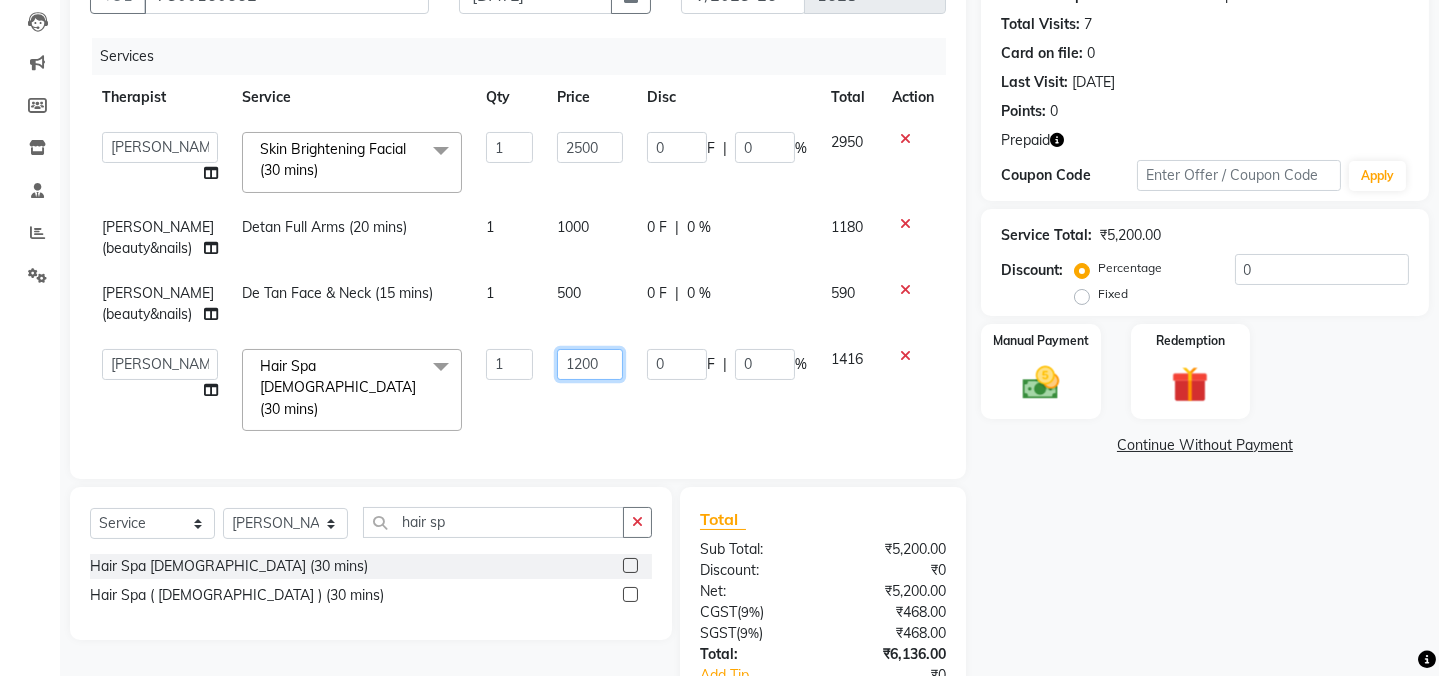 click on "1200" 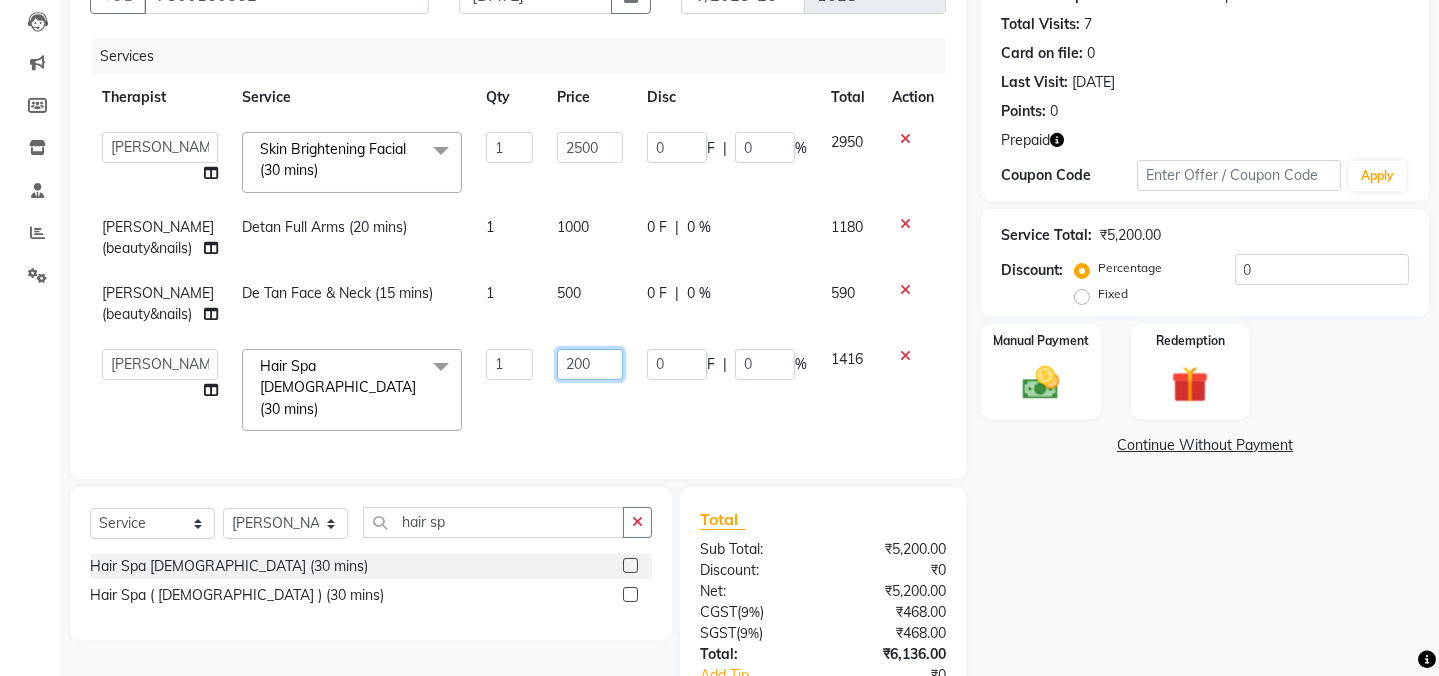type on "2500" 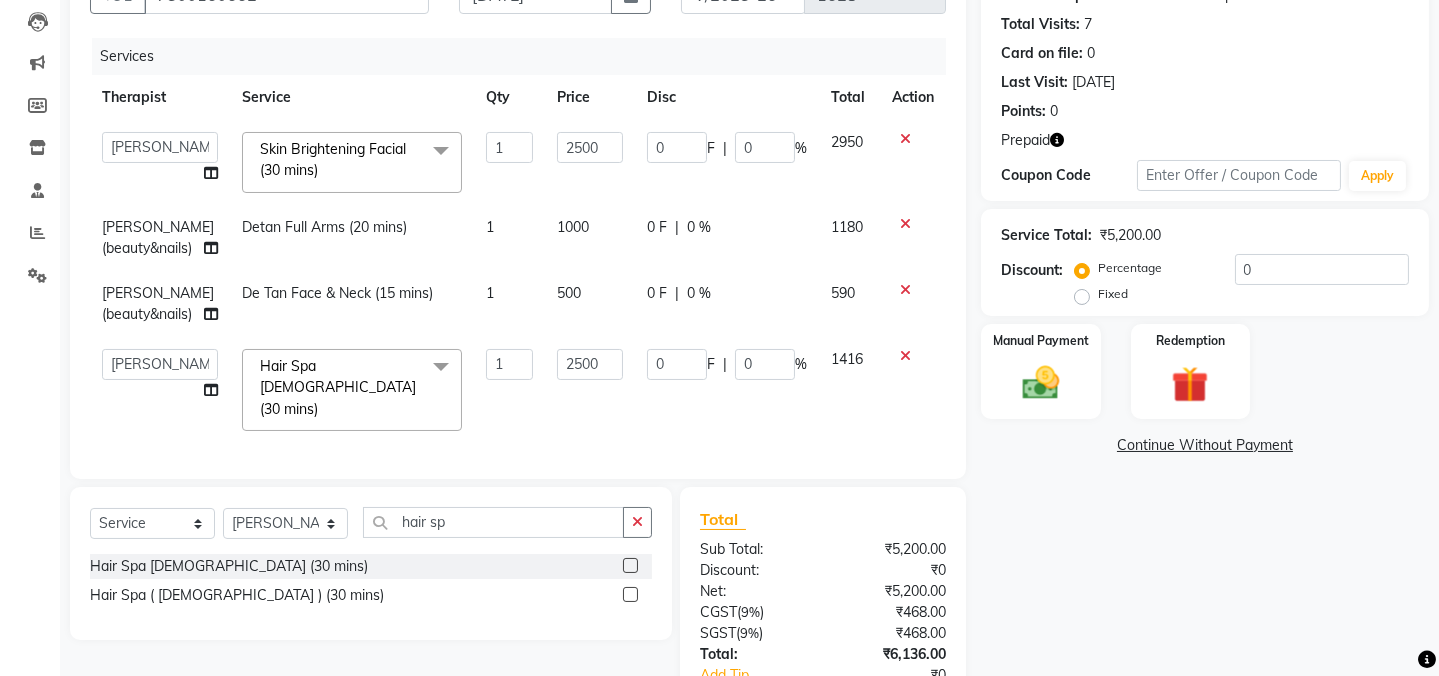 click on "Name: Aditi Ananta Membership:  No Active Membership  Total Visits:  7 Card on file:  0 Last Visit:   20-06-2025 Points:   0  Prepaid Coupon Code Apply Service Total:  ₹5,200.00  Discount:  Percentage   Fixed  0 Manual Payment Redemption  Continue Without Payment" 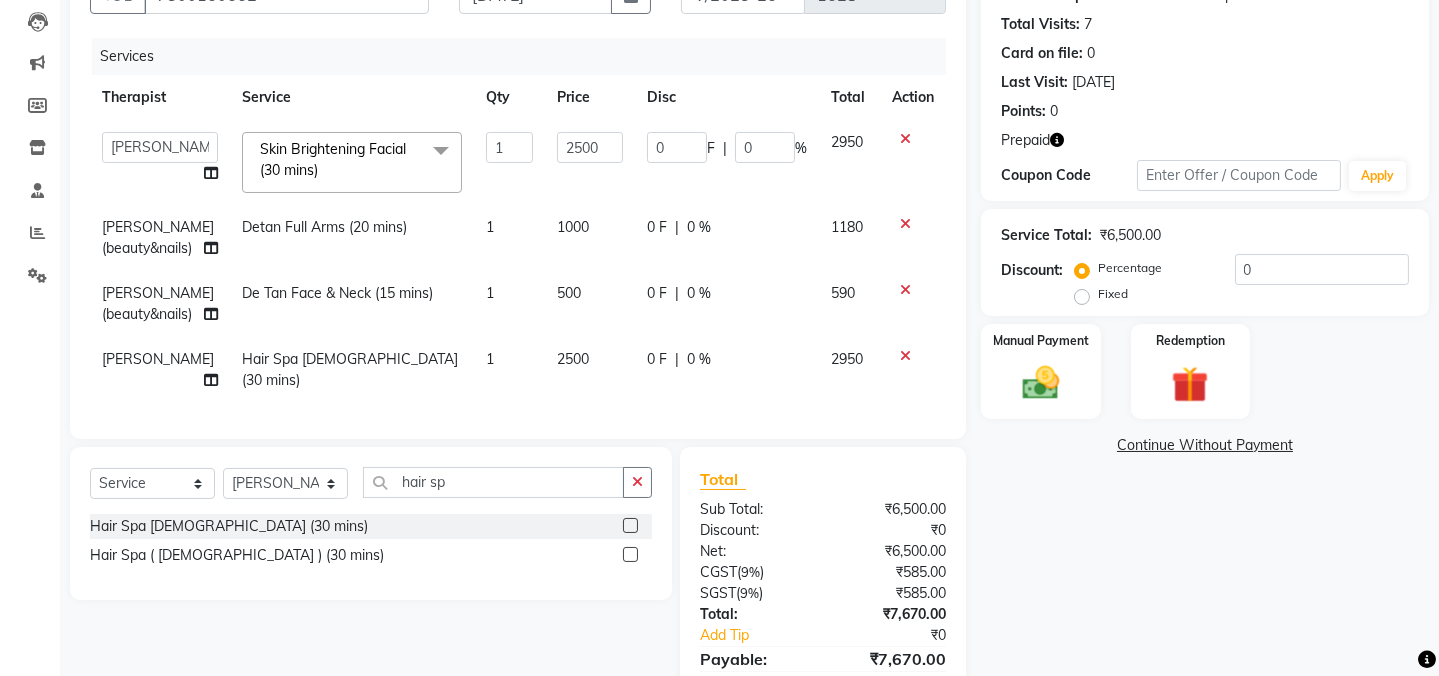 scroll, scrollTop: 341, scrollLeft: 0, axis: vertical 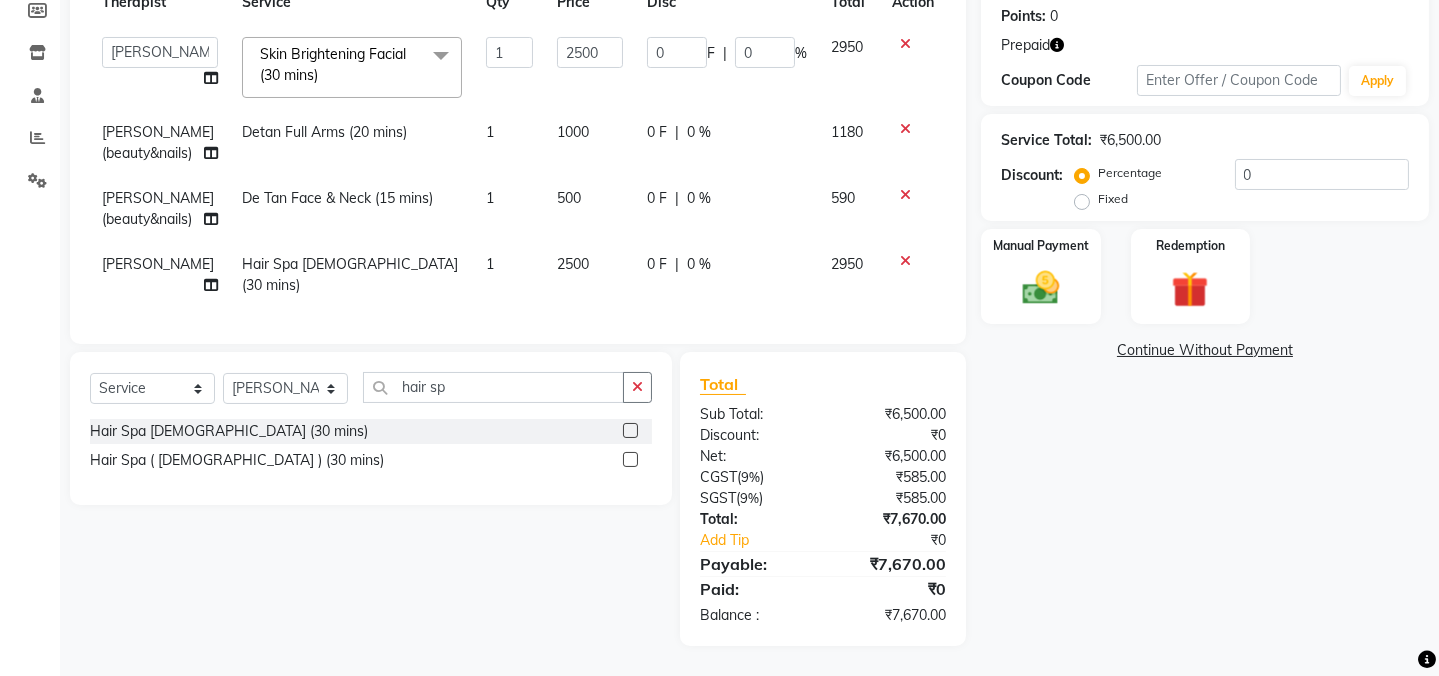 click on "Name: Aditi Ananta Membership:  No Active Membership  Total Visits:  7 Card on file:  0 Last Visit:   20-06-2025 Points:   0  Prepaid Coupon Code Apply Service Total:  ₹6,500.00  Discount:  Percentage   Fixed  0 Manual Payment Redemption  Continue Without Payment" 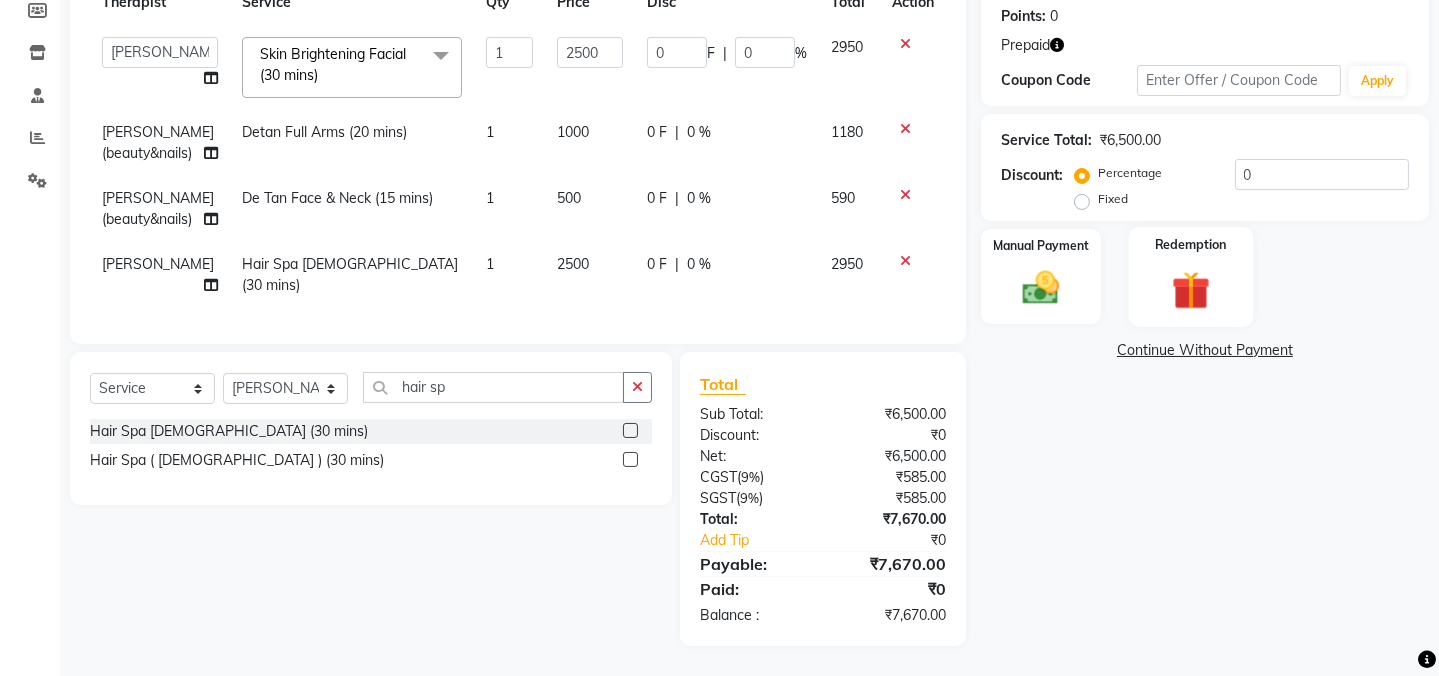 click 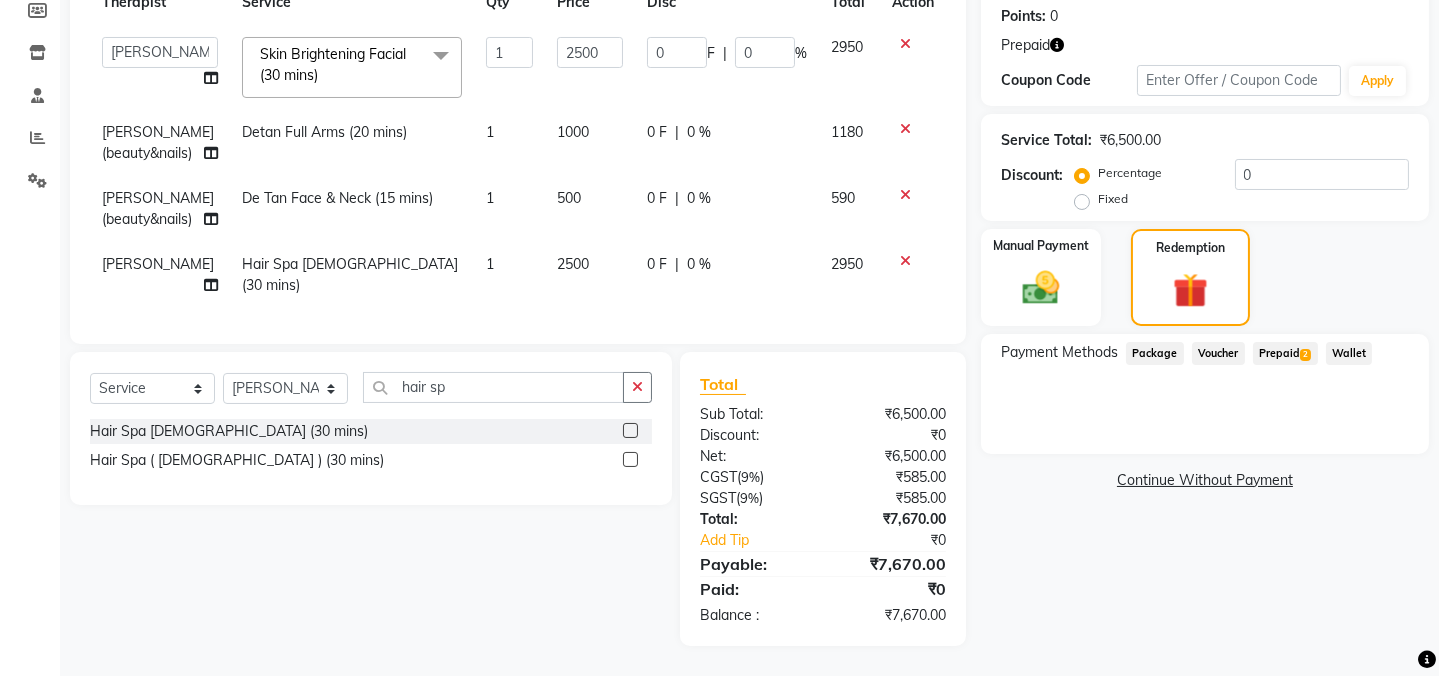 click on "Prepaid  2" 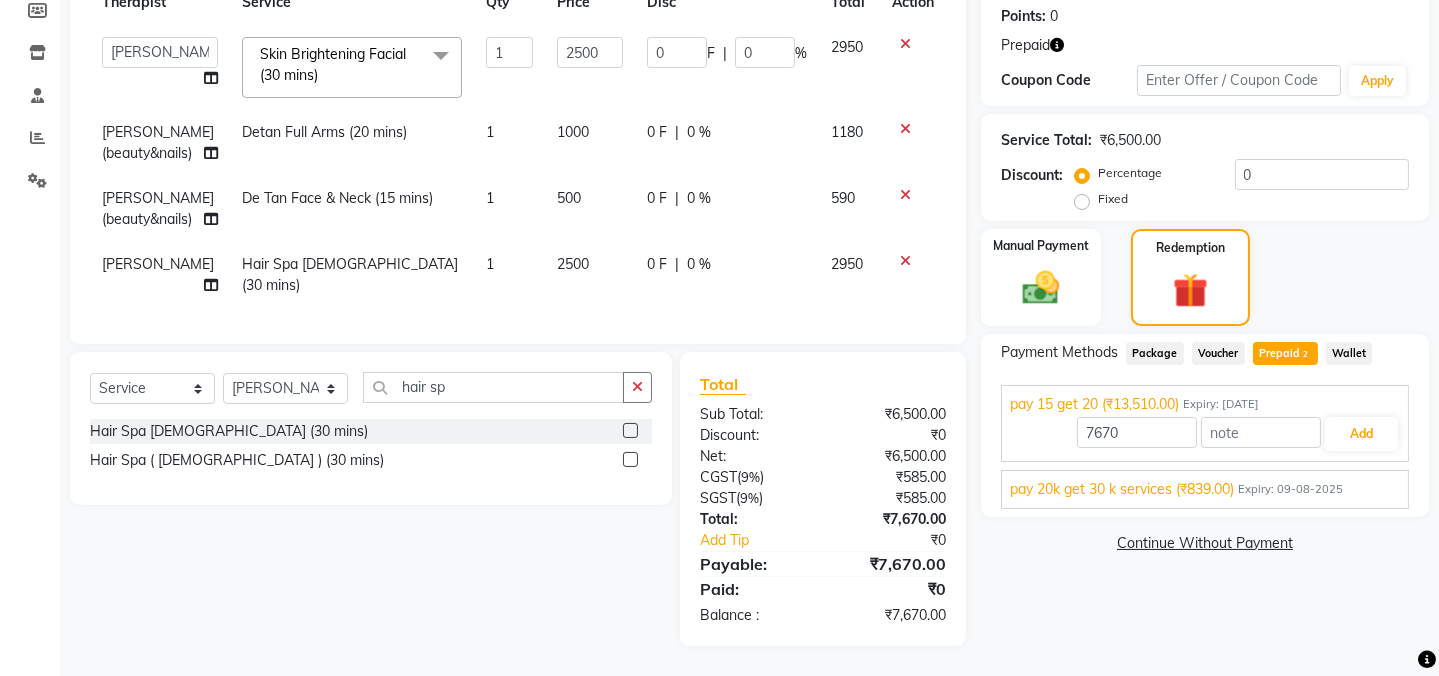 click on "Expiry: 09-08-2025" at bounding box center [1290, 489] 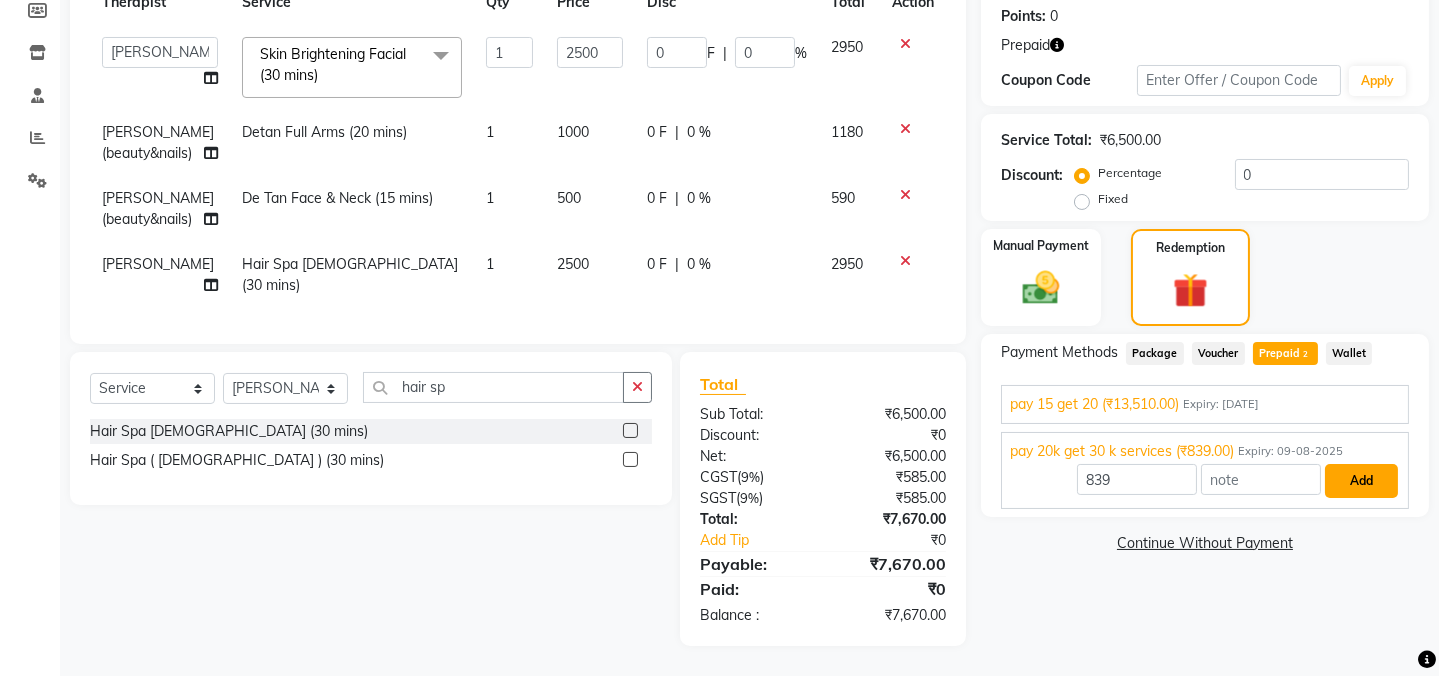 click on "Add" at bounding box center (1361, 481) 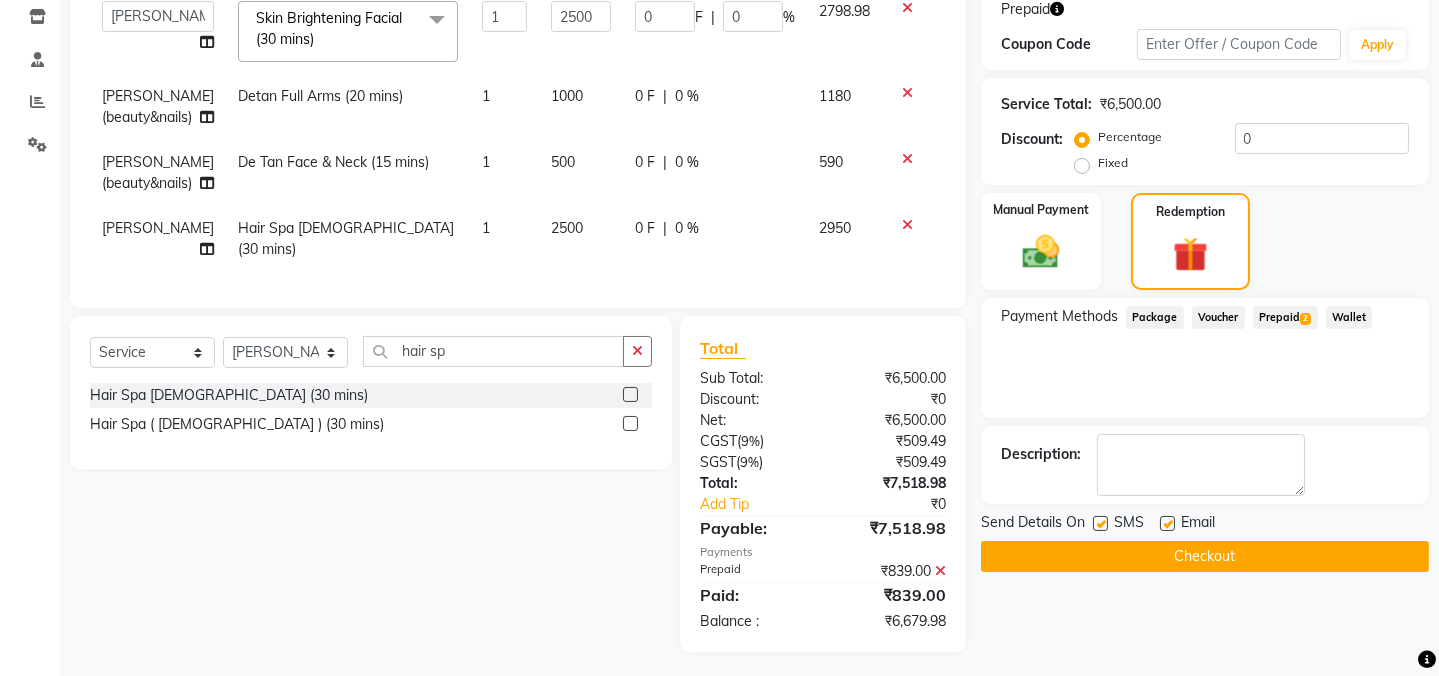 click on "Prepaid  2" 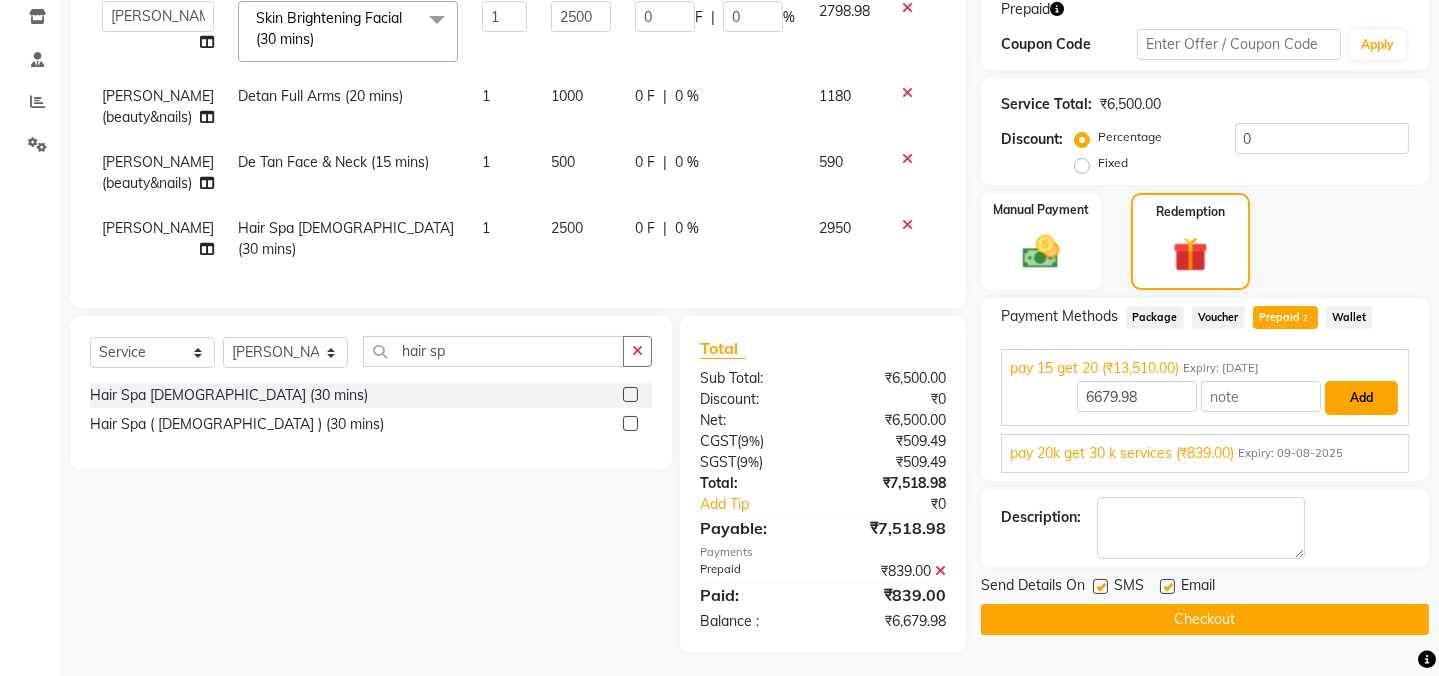 click on "Add" at bounding box center [1361, 398] 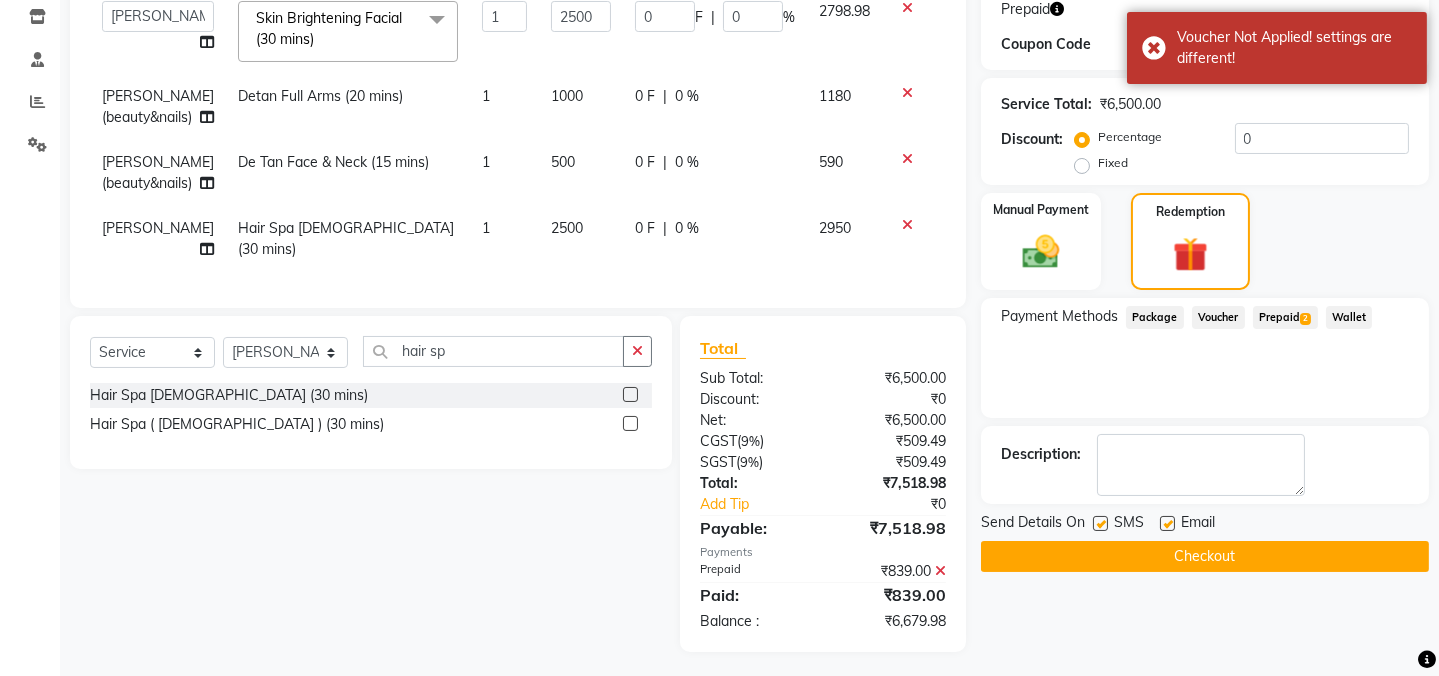 scroll, scrollTop: 383, scrollLeft: 0, axis: vertical 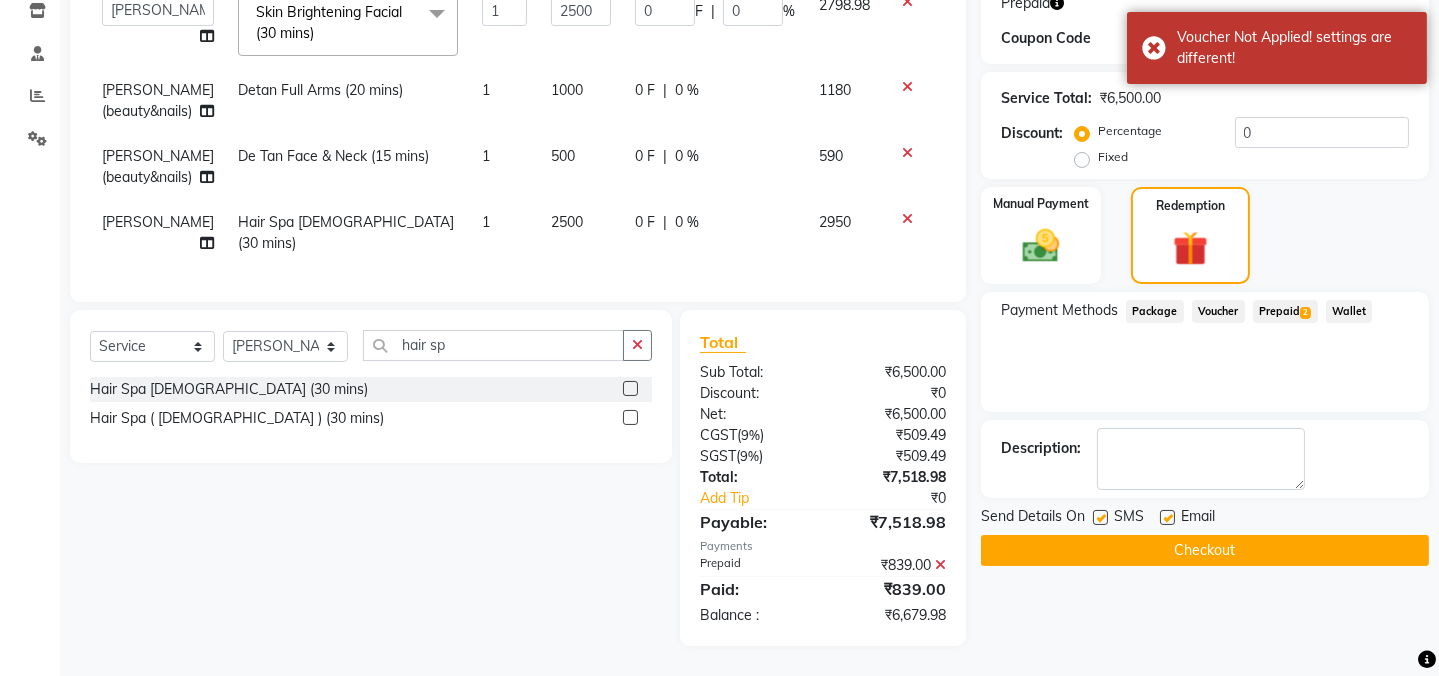 click on "Prepaid  2" 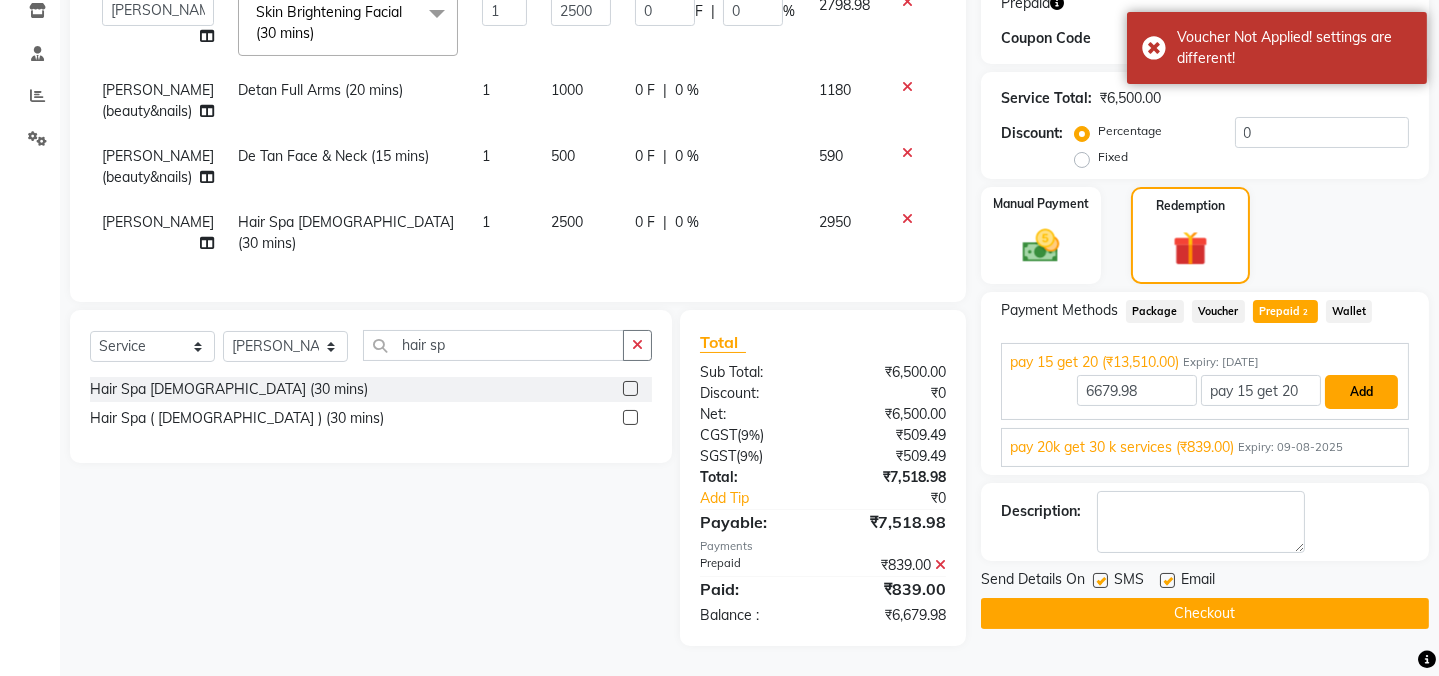 click on "Add" at bounding box center [1361, 392] 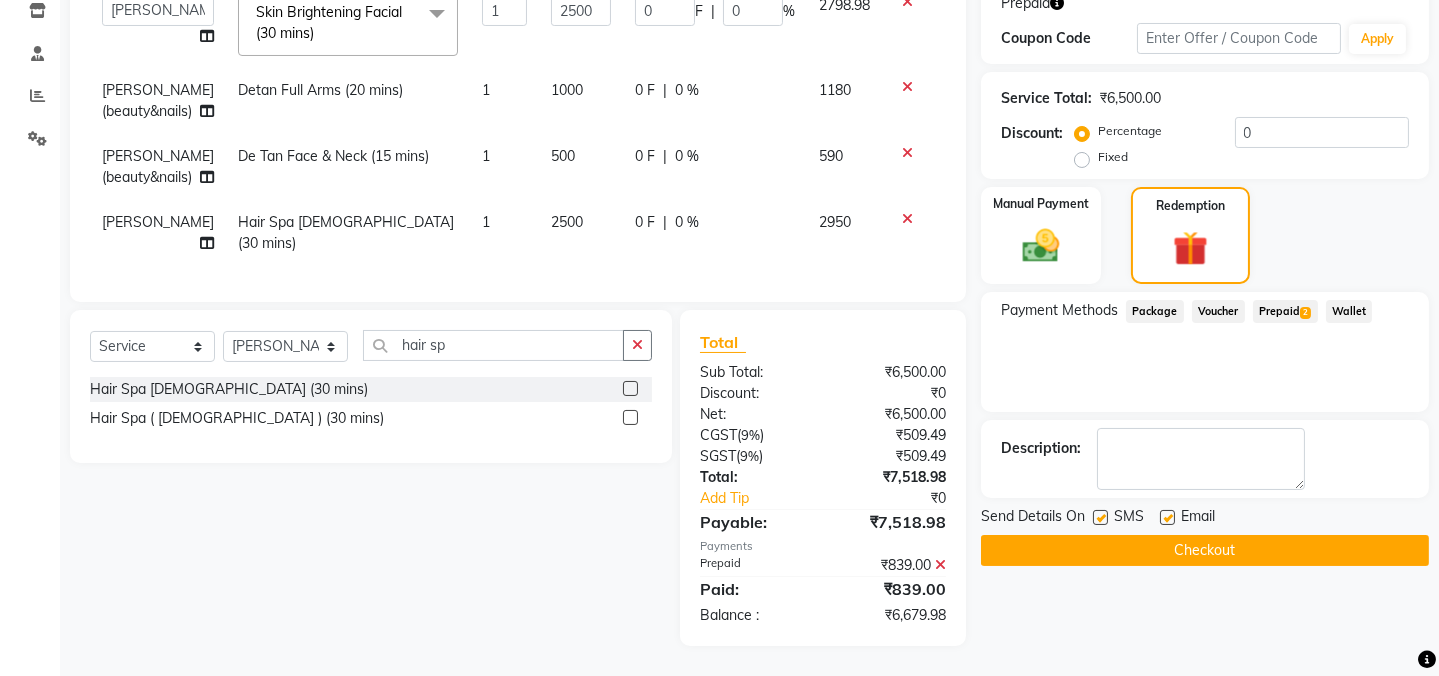 click 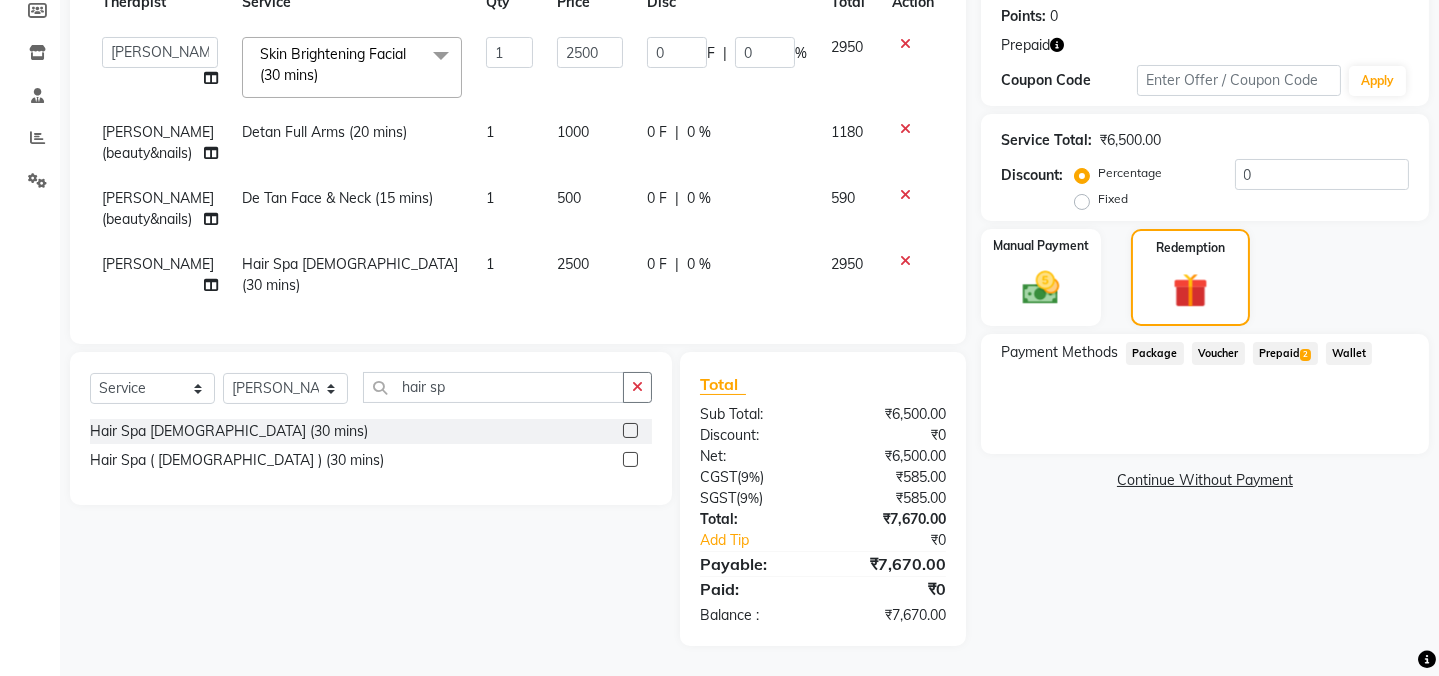 scroll, scrollTop: 341, scrollLeft: 0, axis: vertical 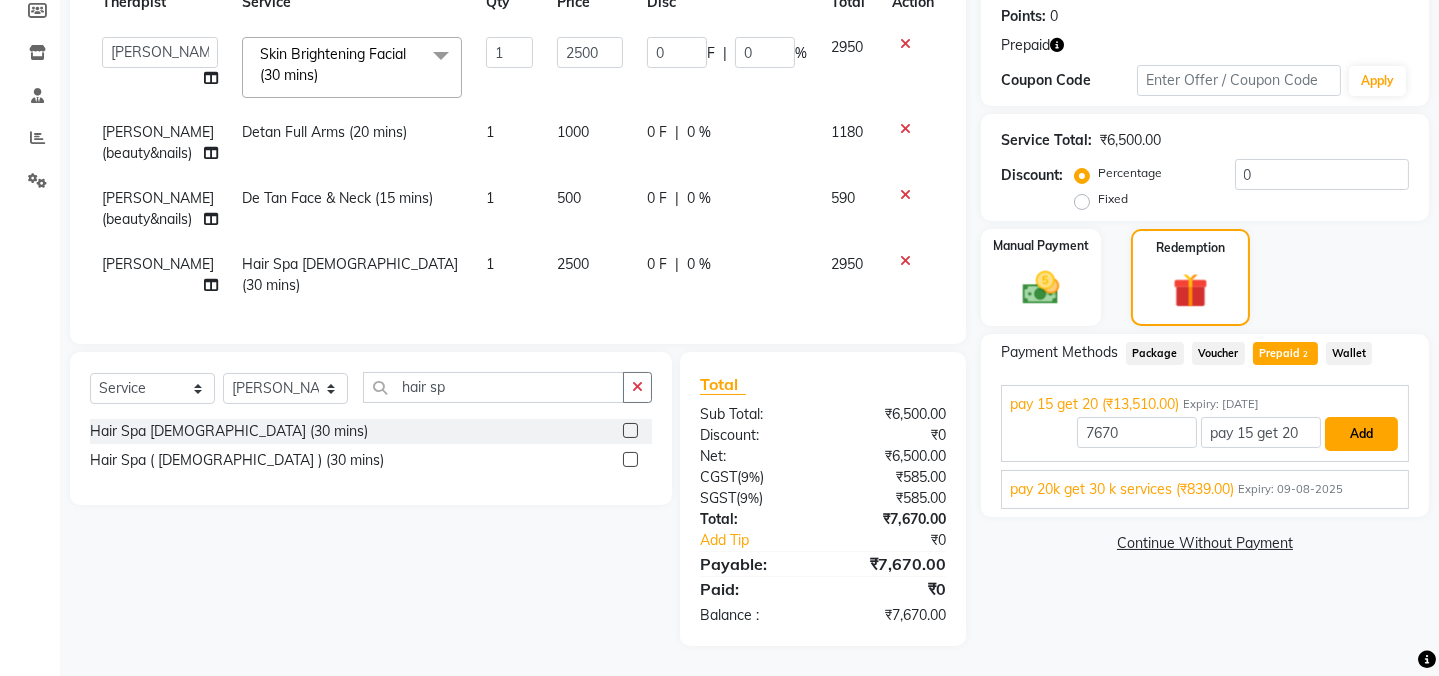 click on "Add" at bounding box center (1361, 434) 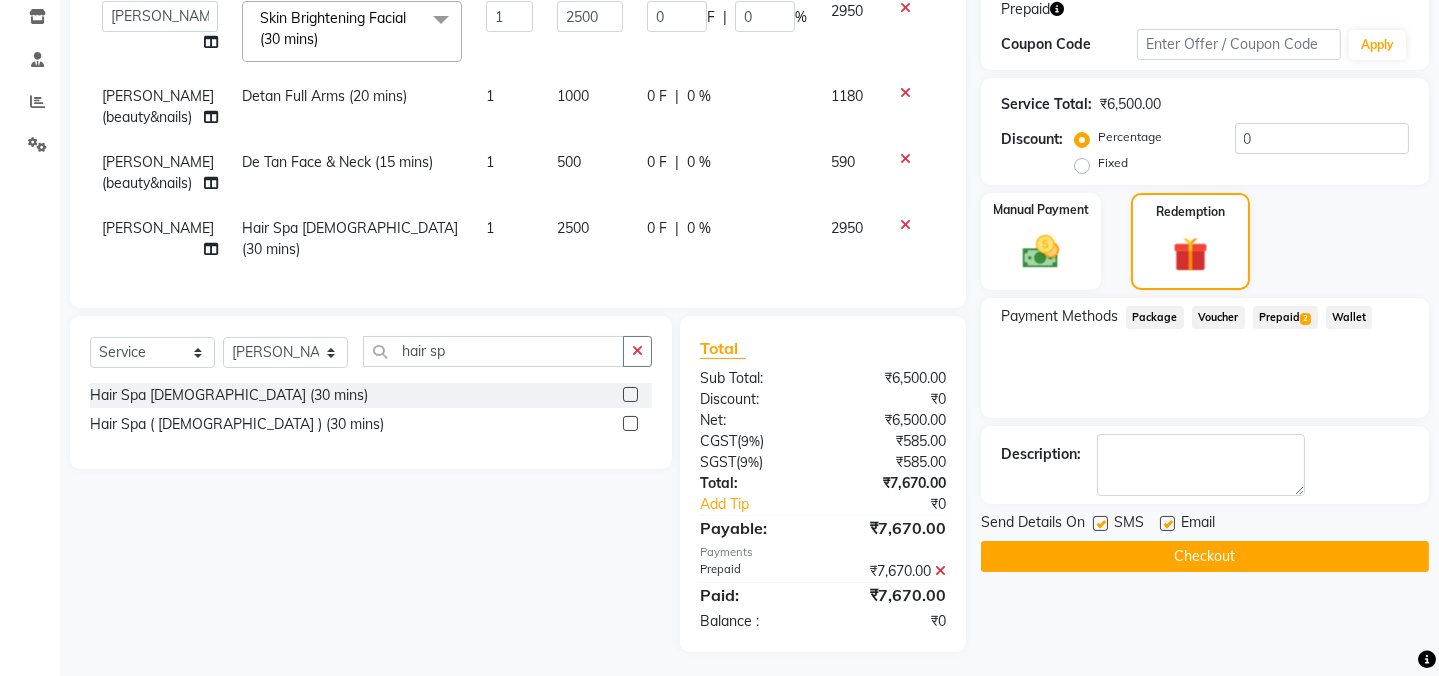 scroll, scrollTop: 383, scrollLeft: 0, axis: vertical 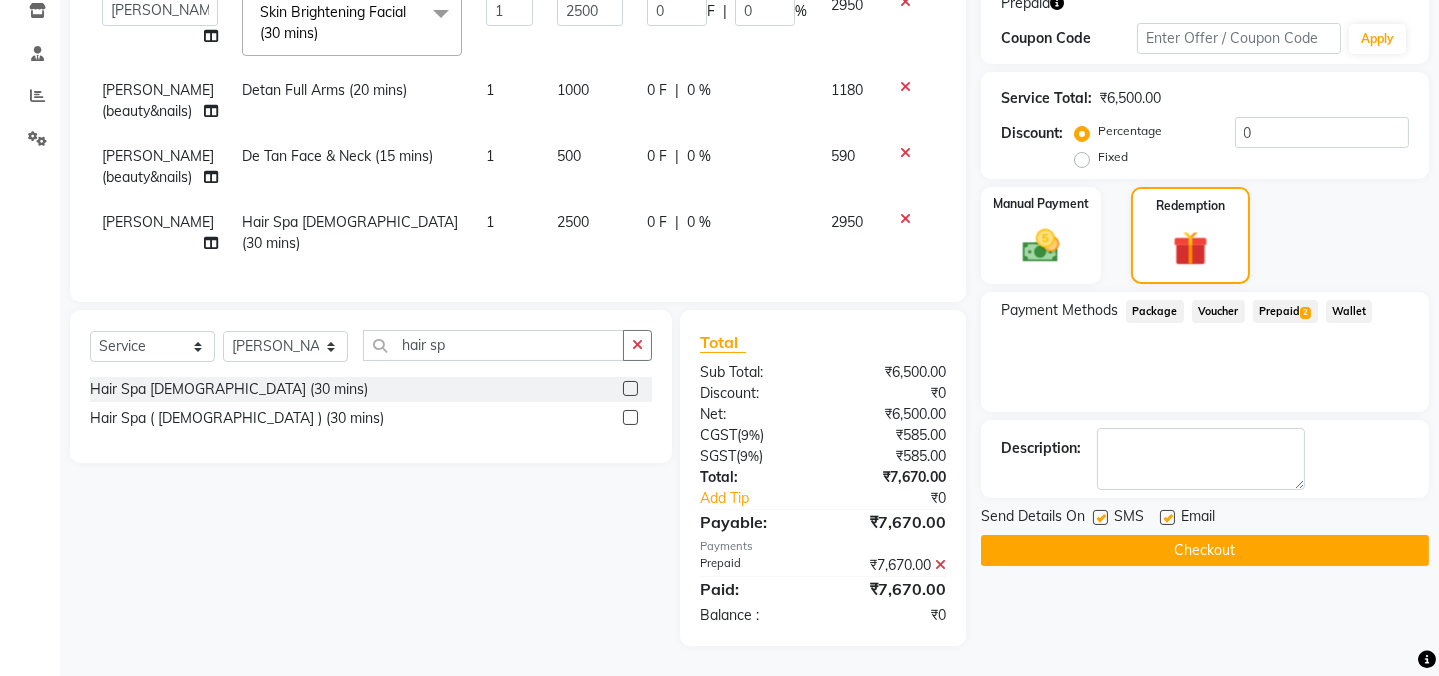 click 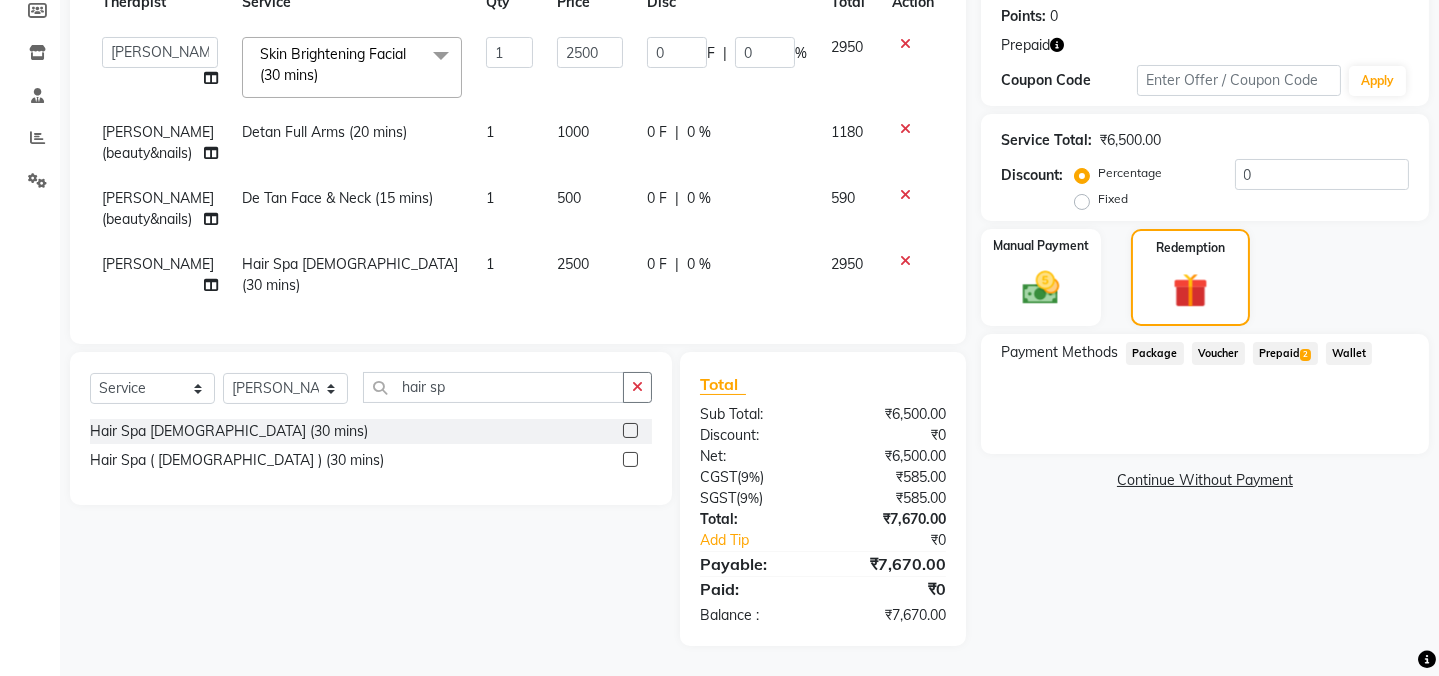 scroll, scrollTop: 341, scrollLeft: 0, axis: vertical 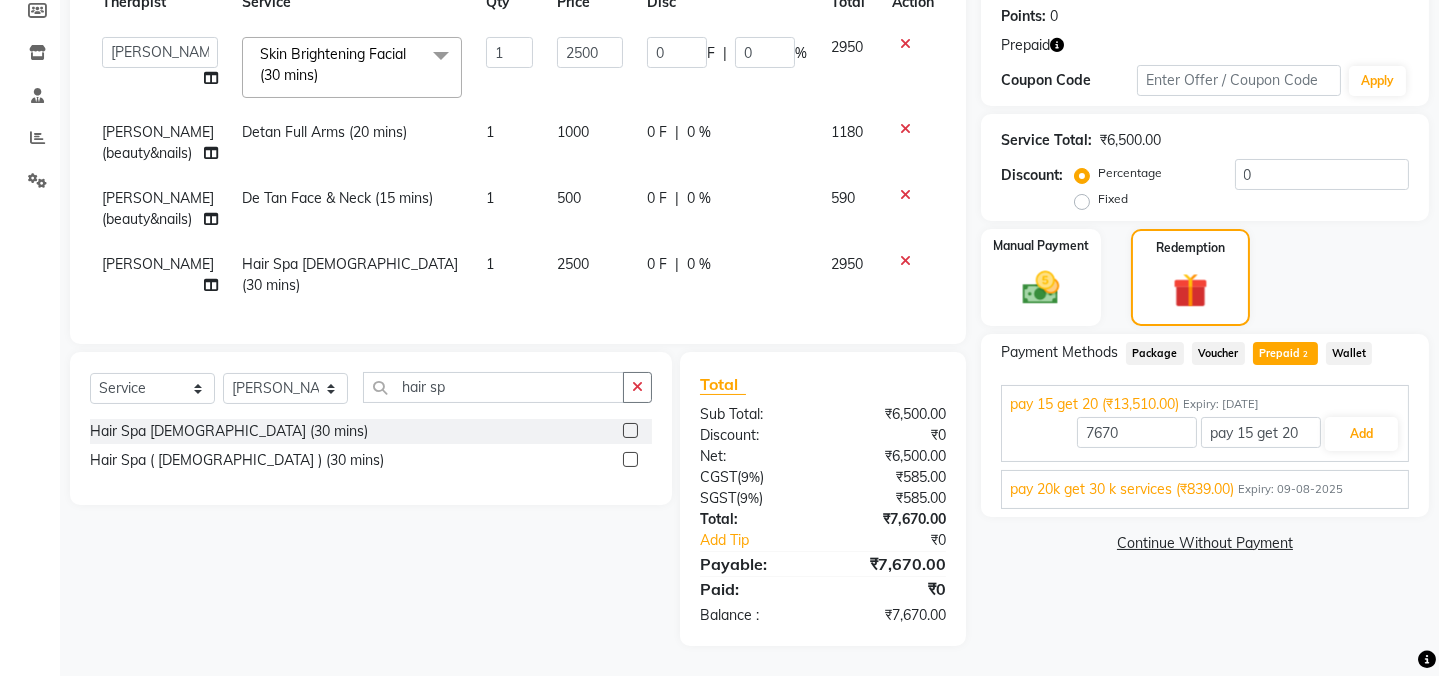 click on "Expiry: 09-08-2025" at bounding box center [1290, 489] 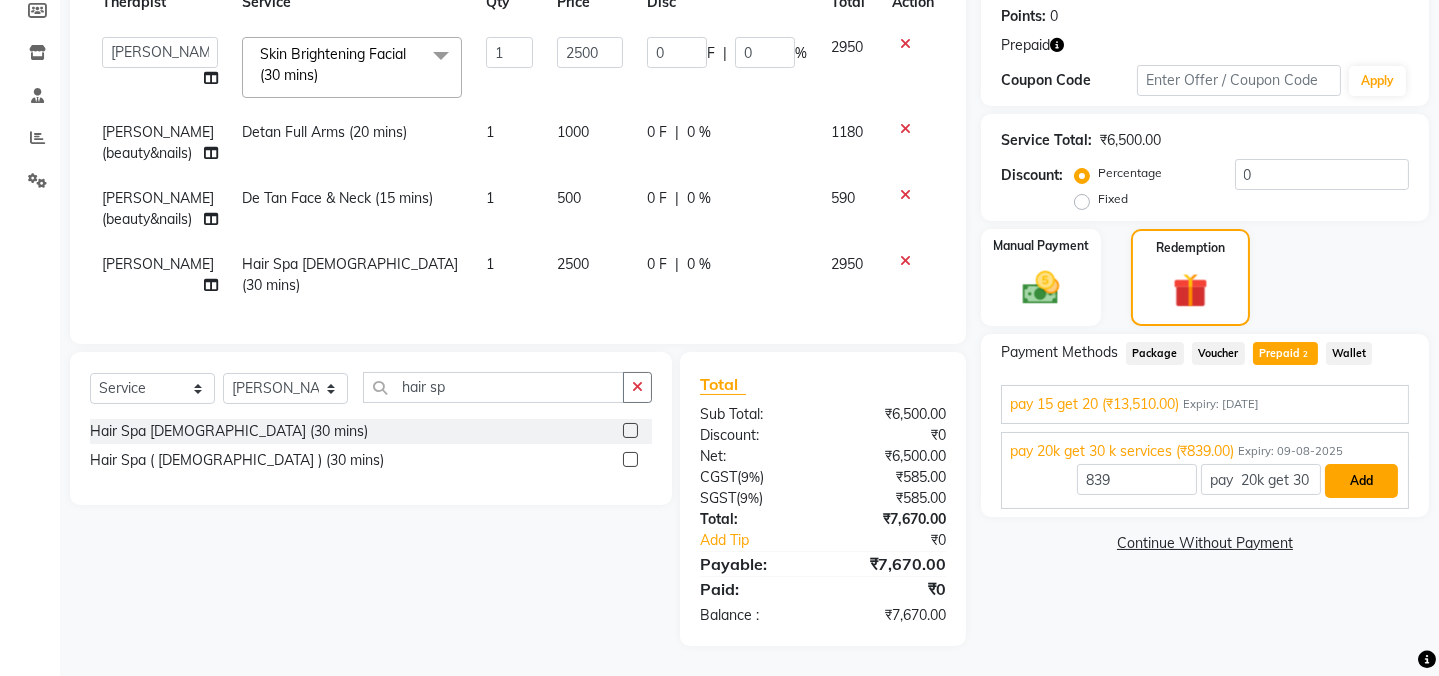 click on "Add" at bounding box center [1361, 481] 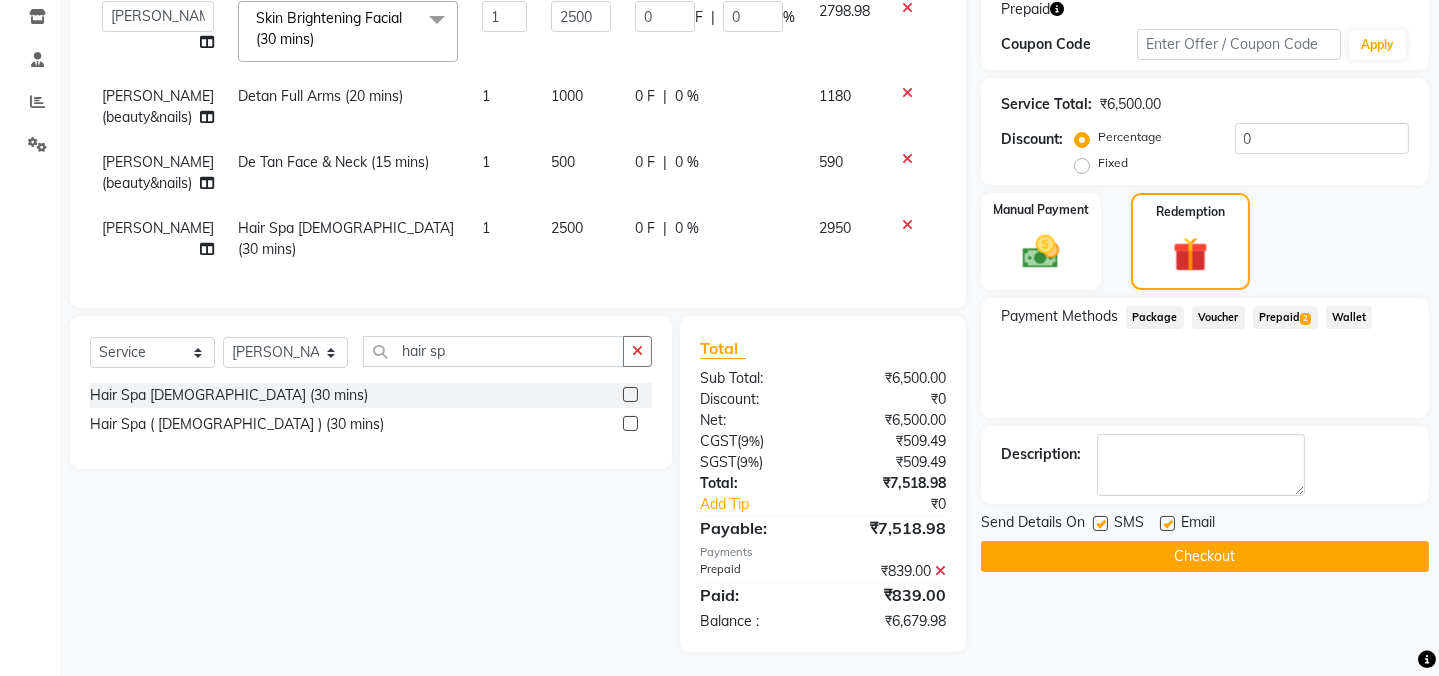 click on "Prepaid  2" 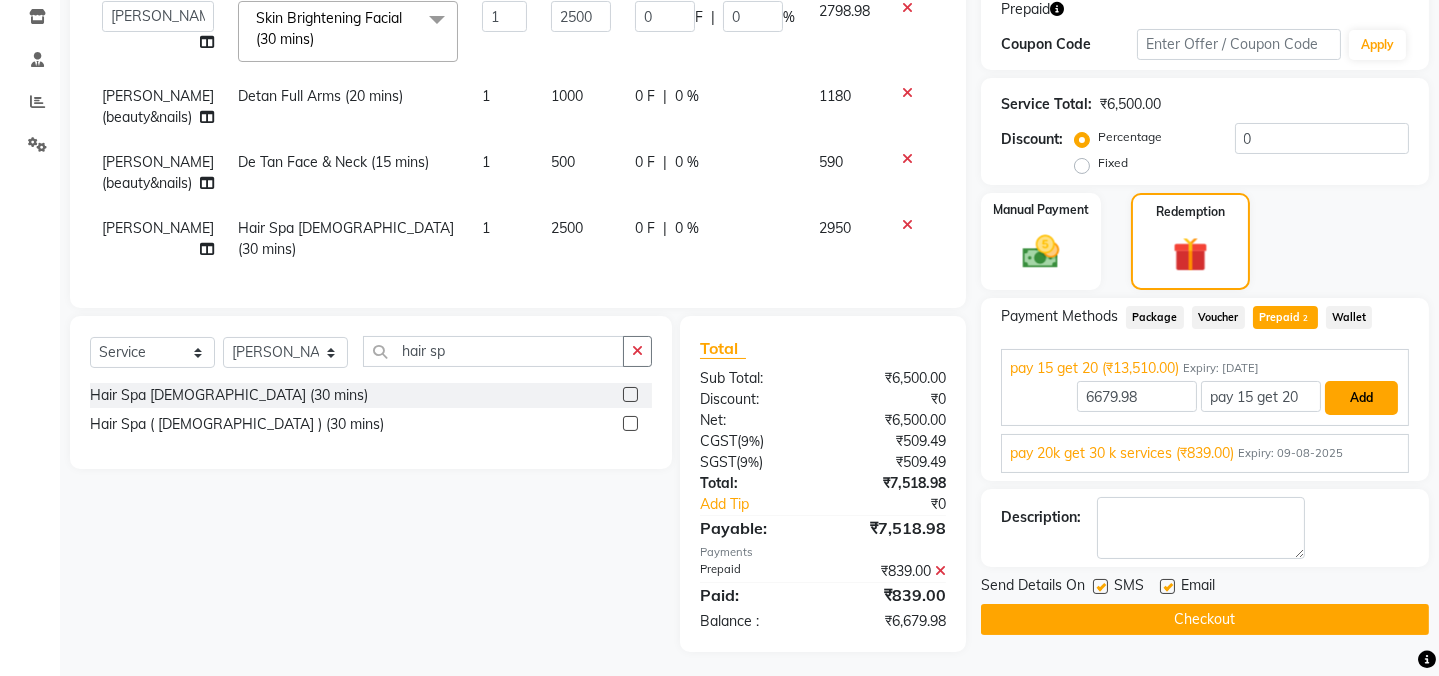 click on "Add" at bounding box center [1361, 398] 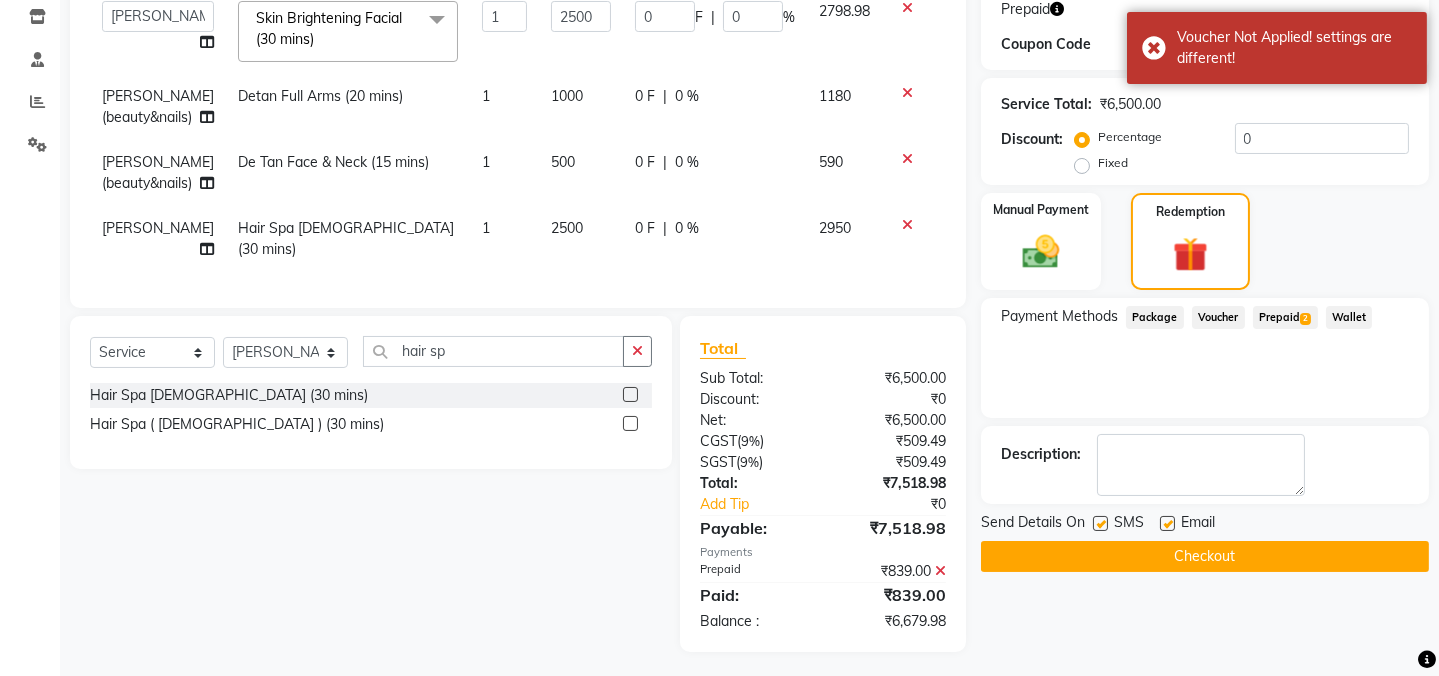 click 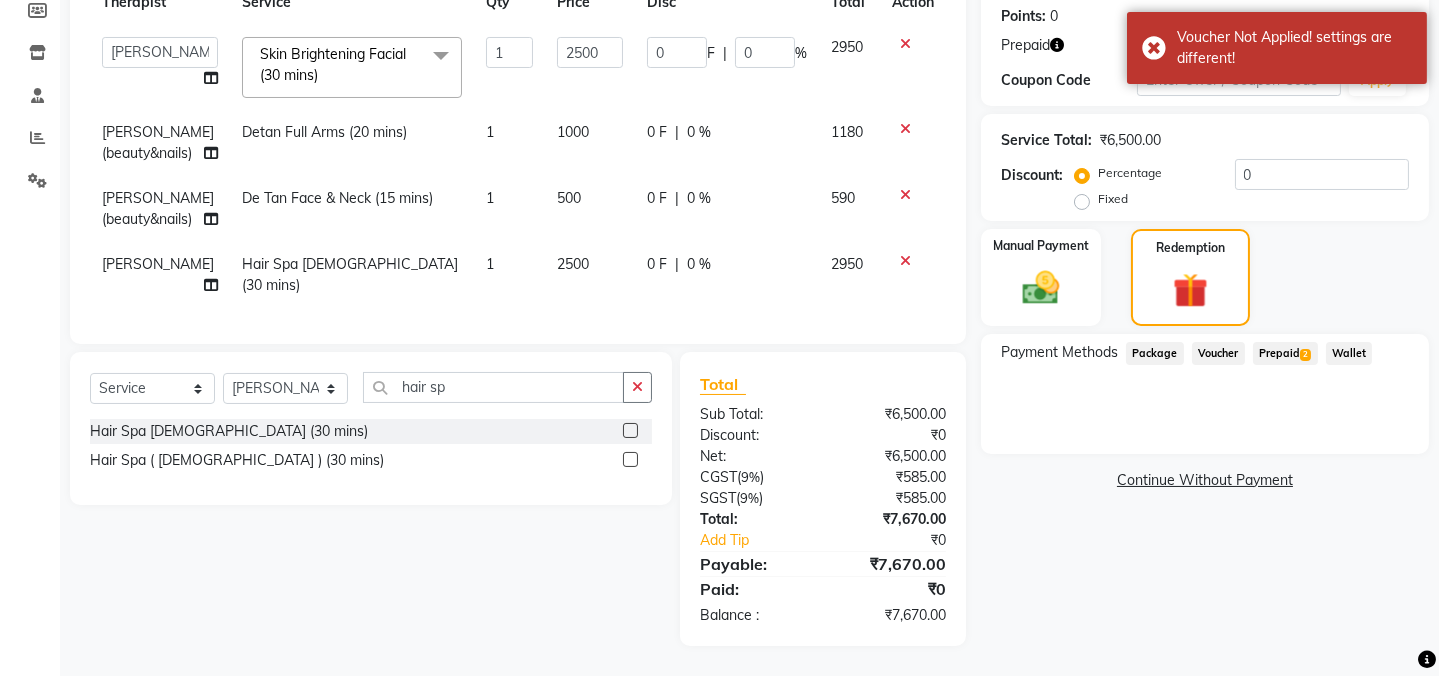 click on "Prepaid  2" 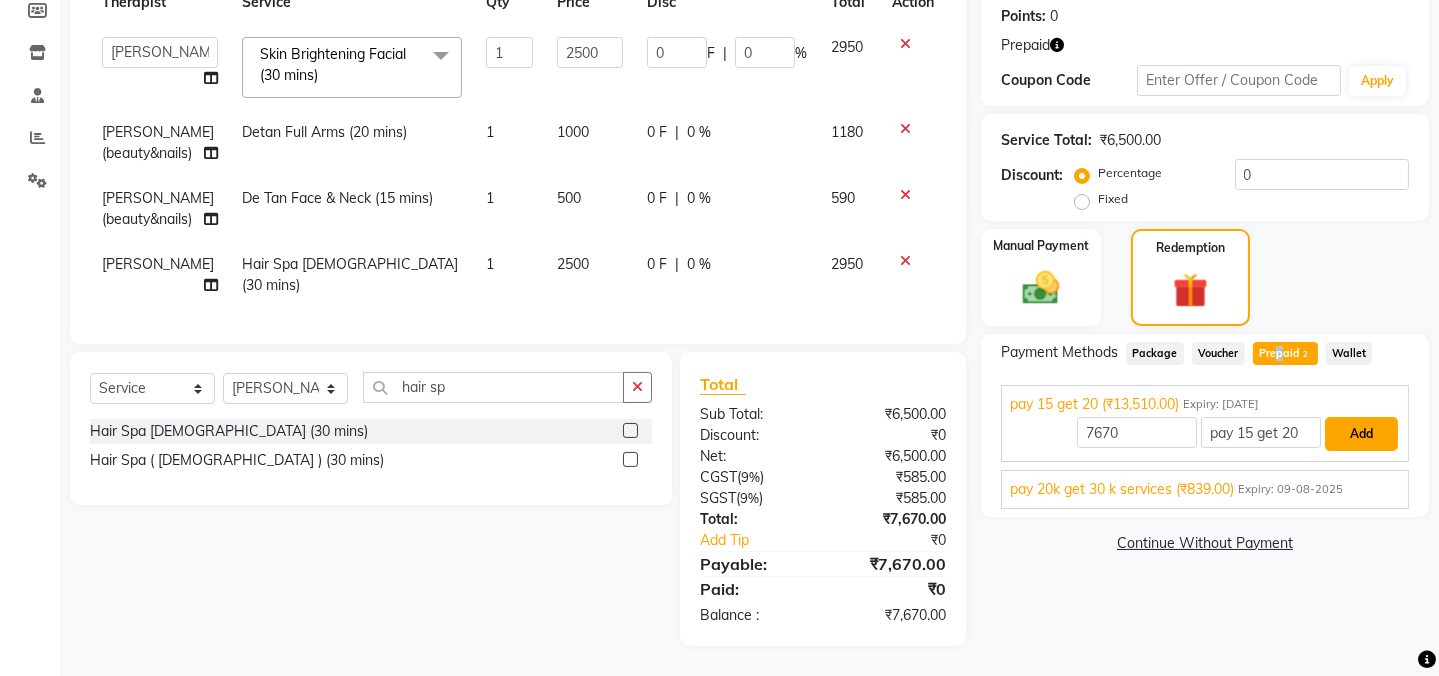 click on "Add" at bounding box center [1361, 434] 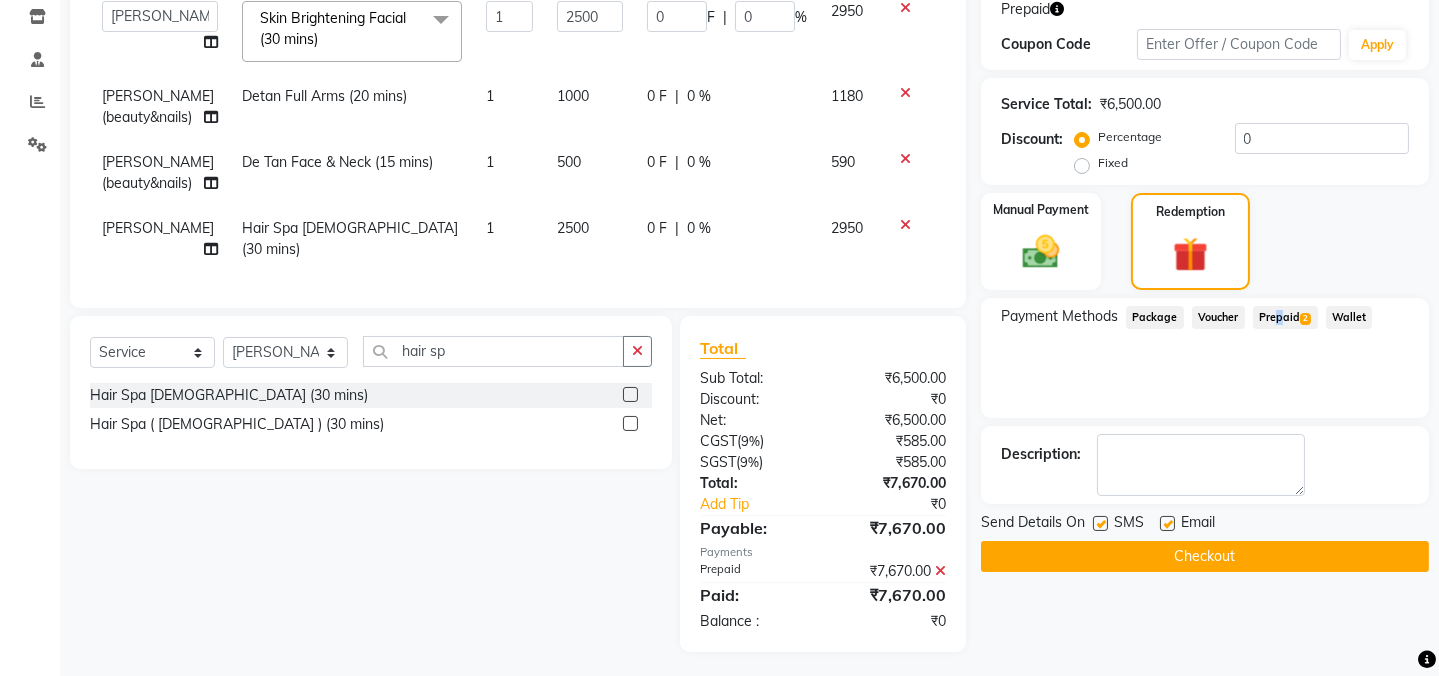 scroll, scrollTop: 383, scrollLeft: 0, axis: vertical 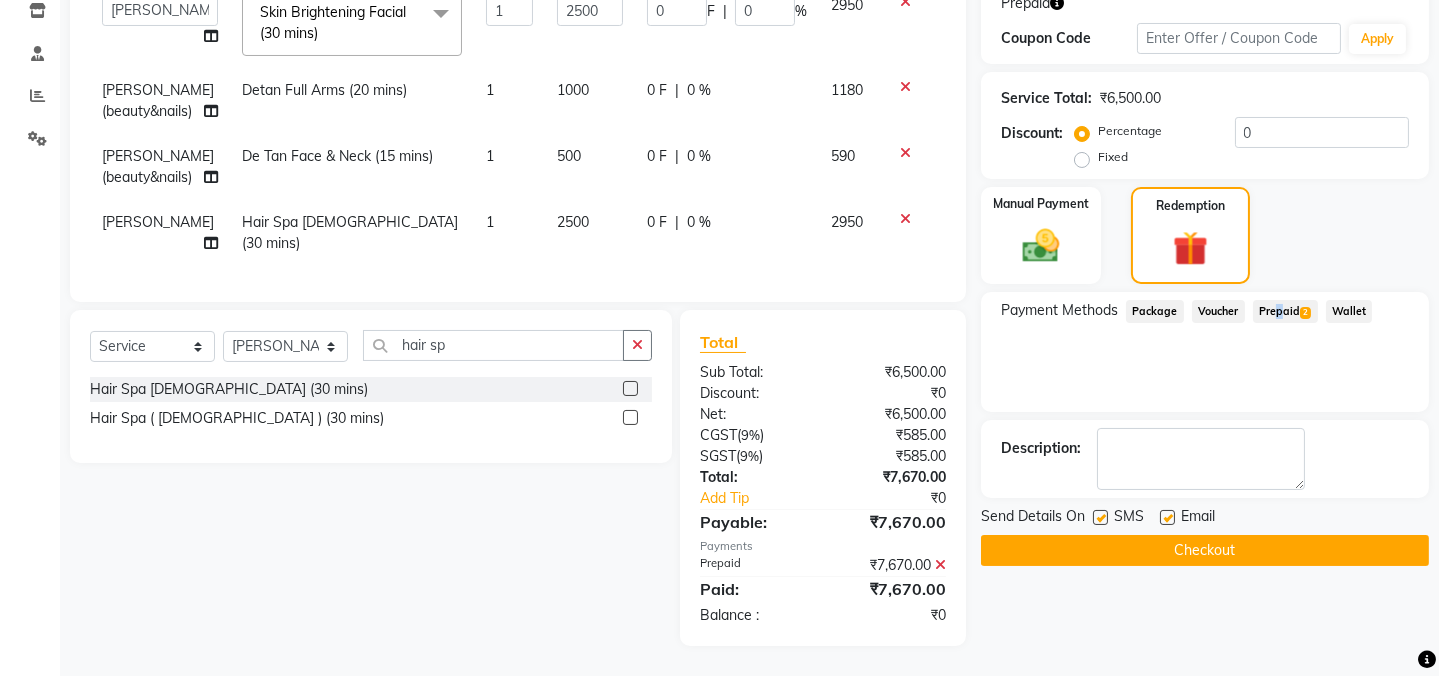 click on "Checkout" 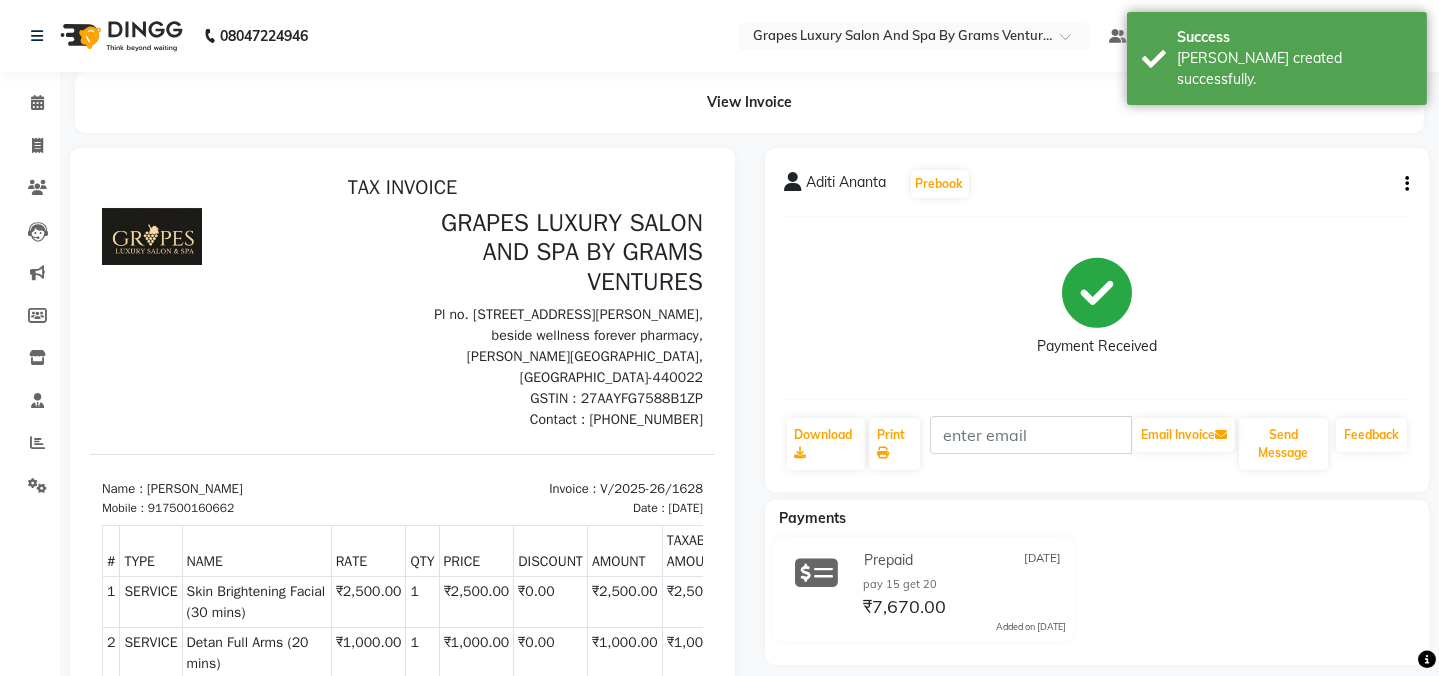 scroll, scrollTop: 0, scrollLeft: 0, axis: both 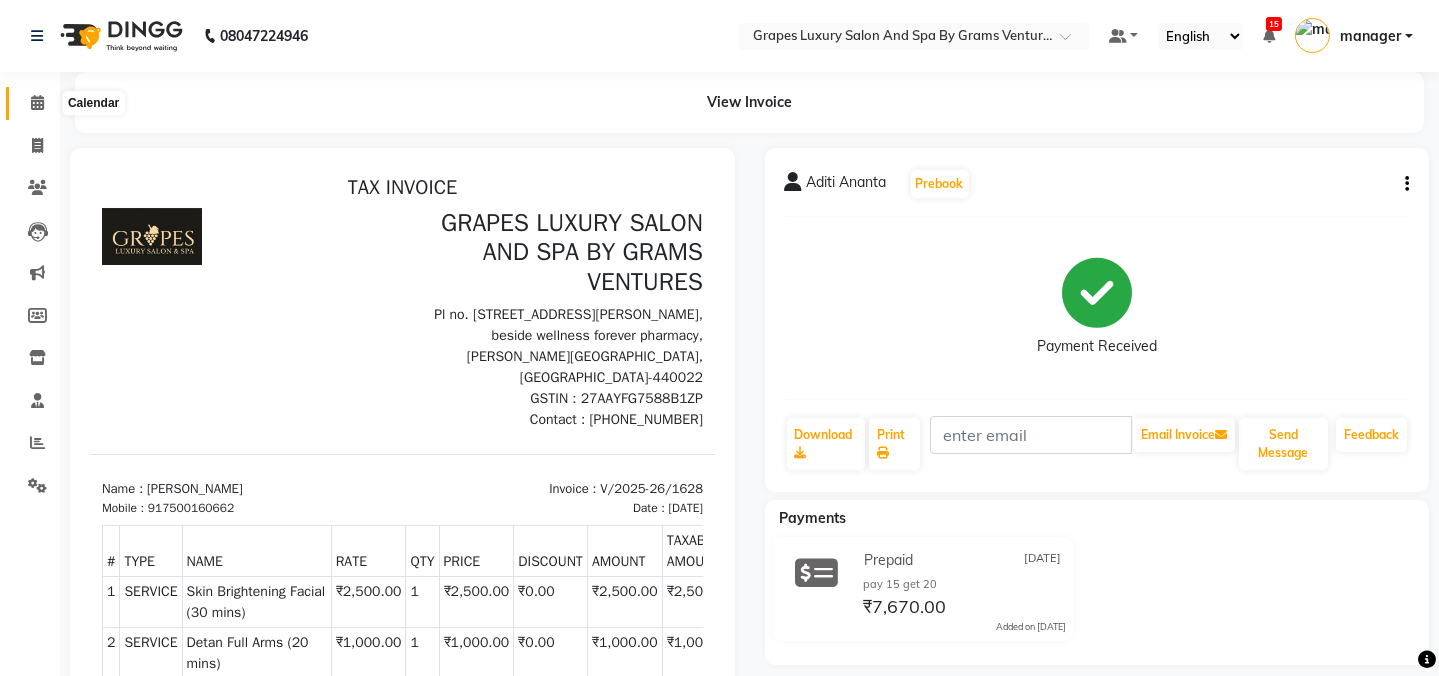 click 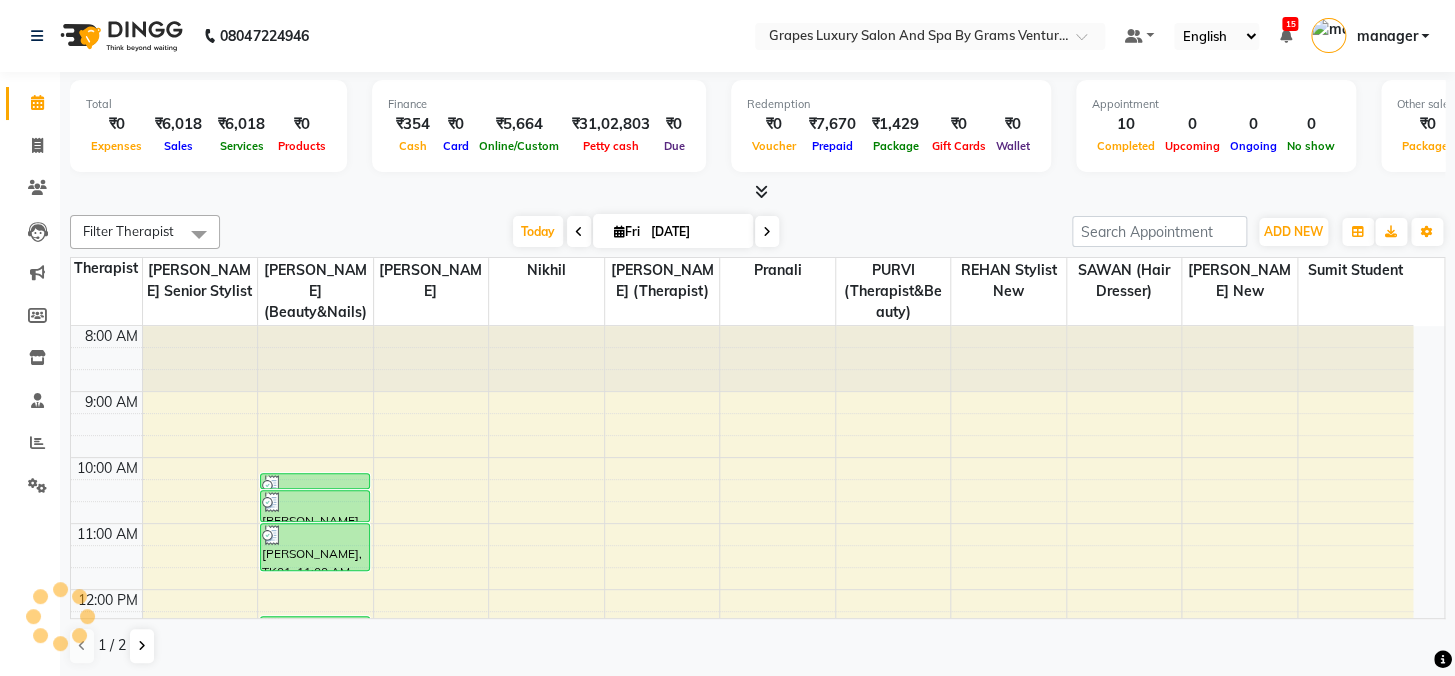 scroll, scrollTop: 0, scrollLeft: 0, axis: both 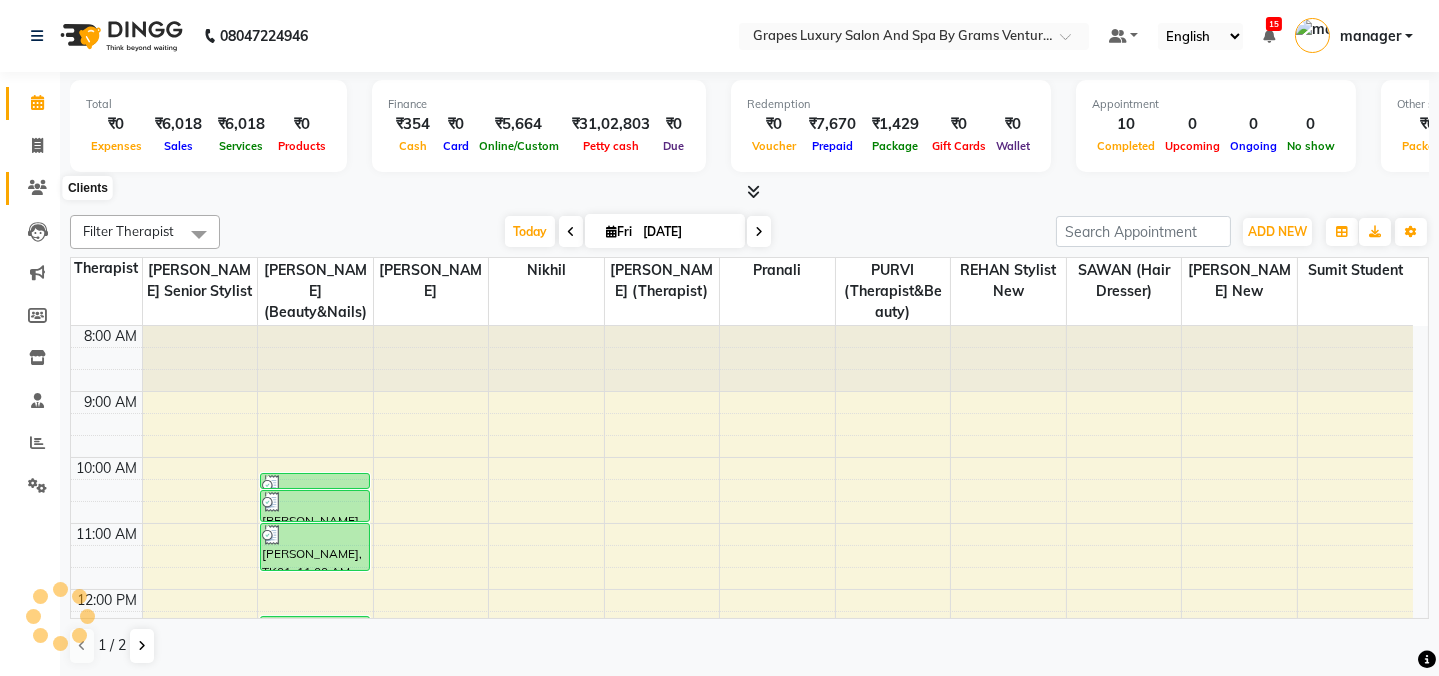 click 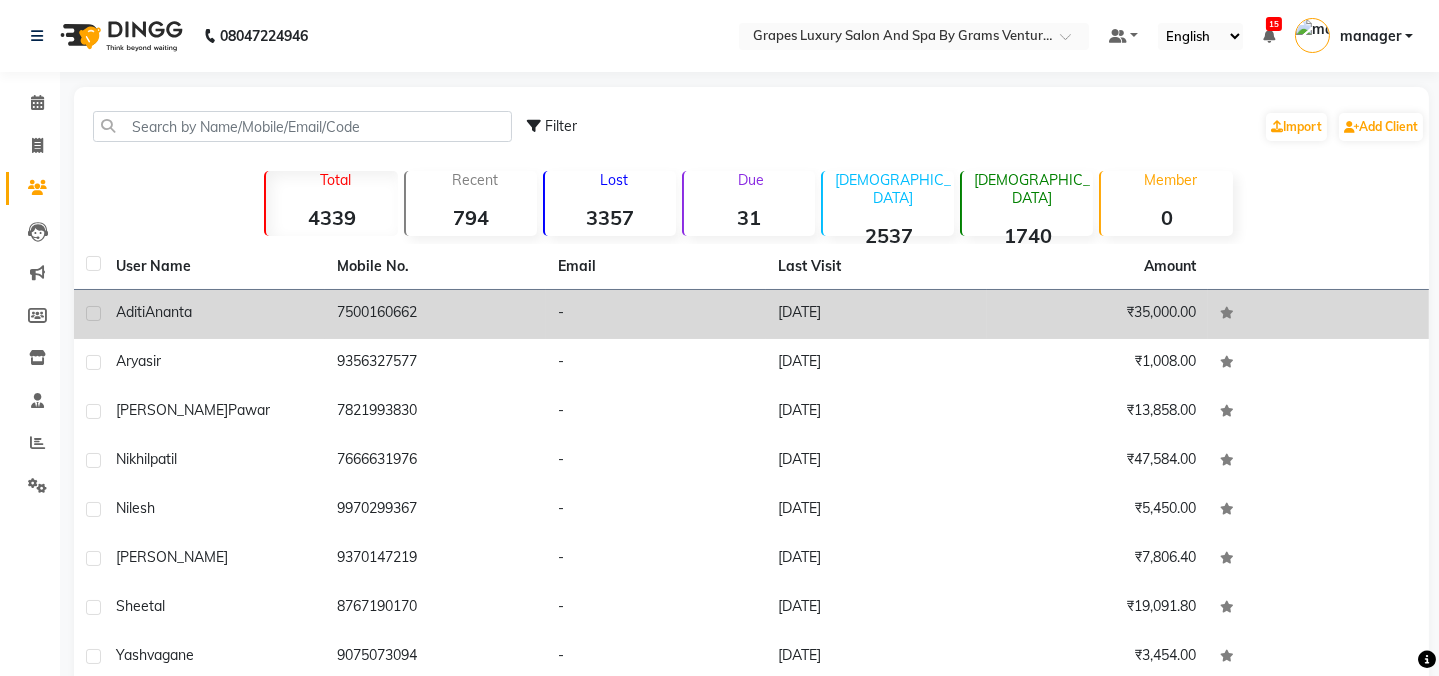 click on "Ananta" 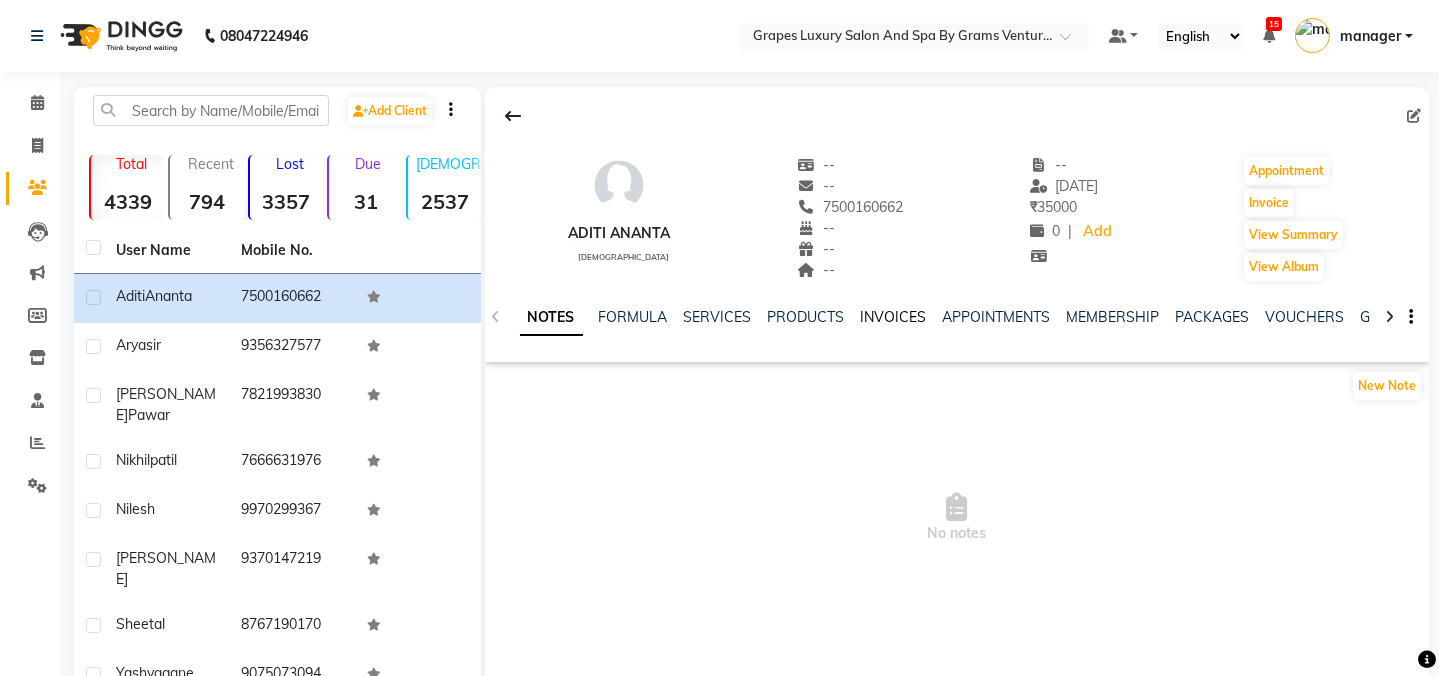 click on "INVOICES" 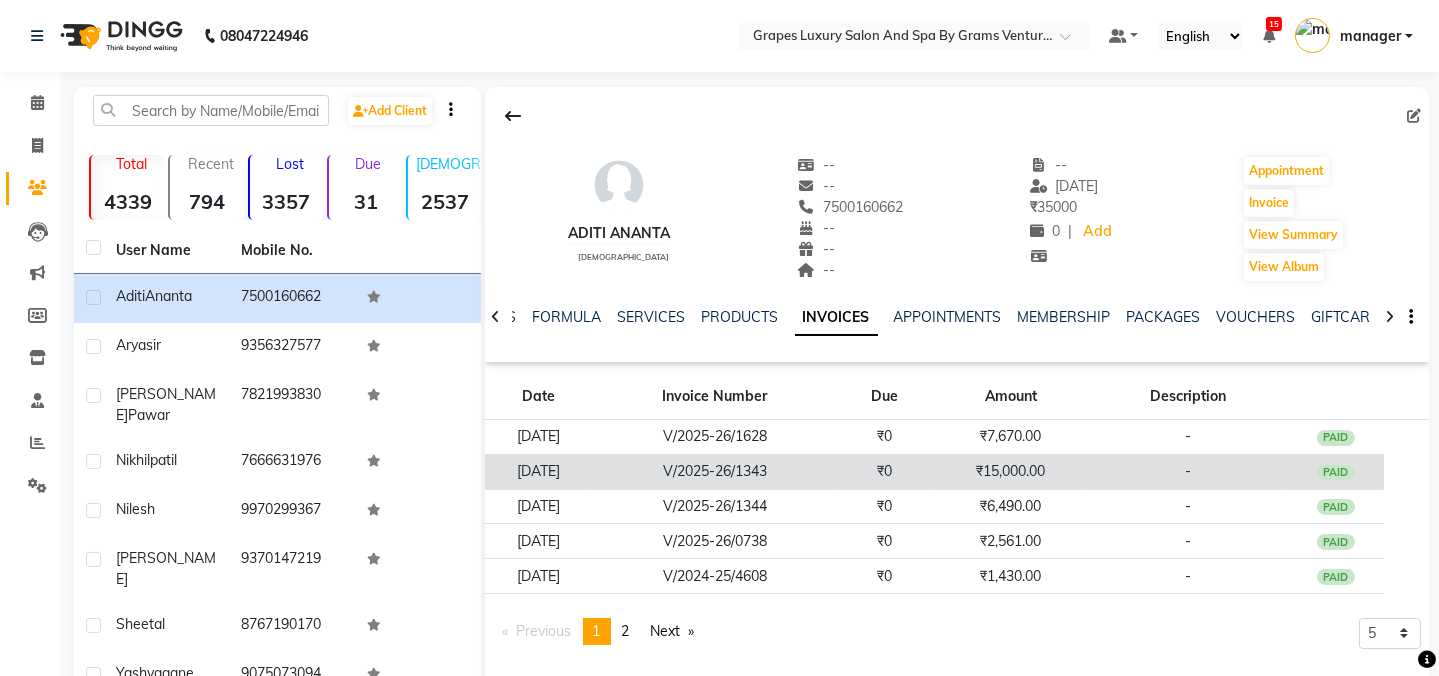click on "PAID" 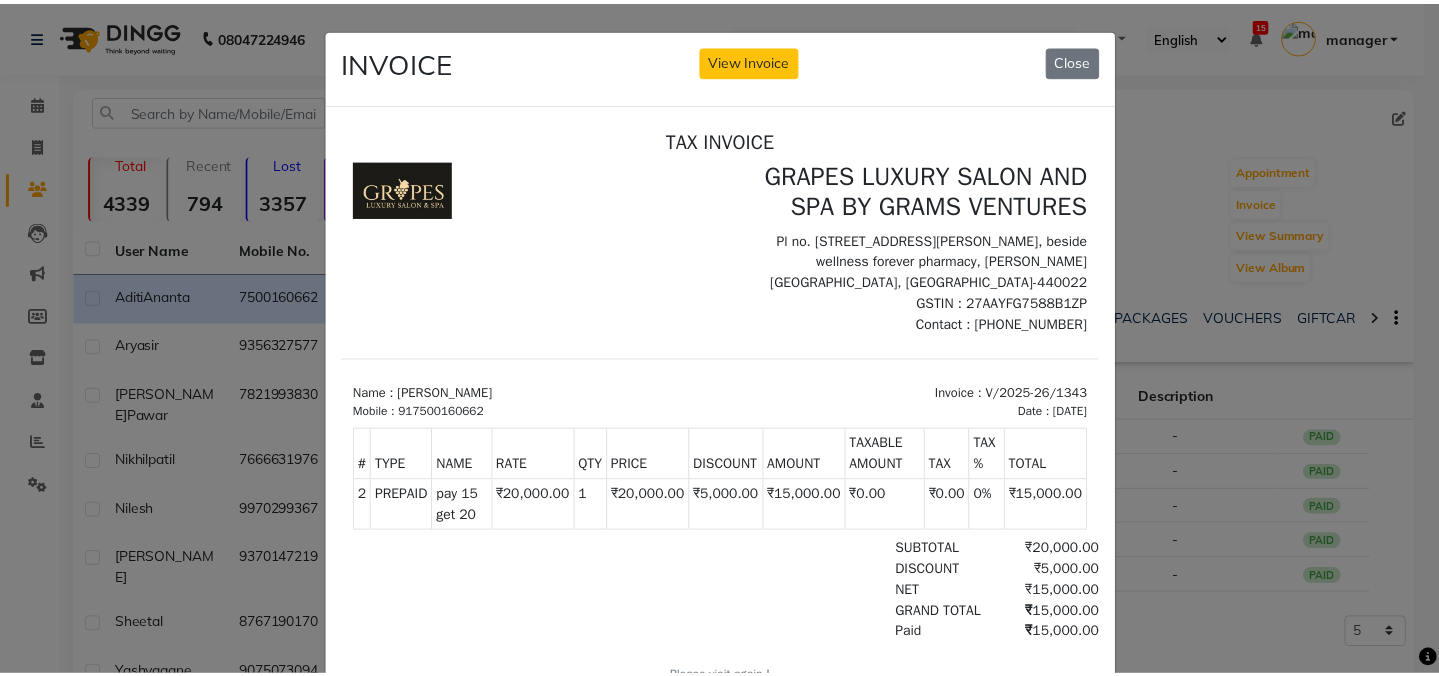 scroll, scrollTop: 0, scrollLeft: 0, axis: both 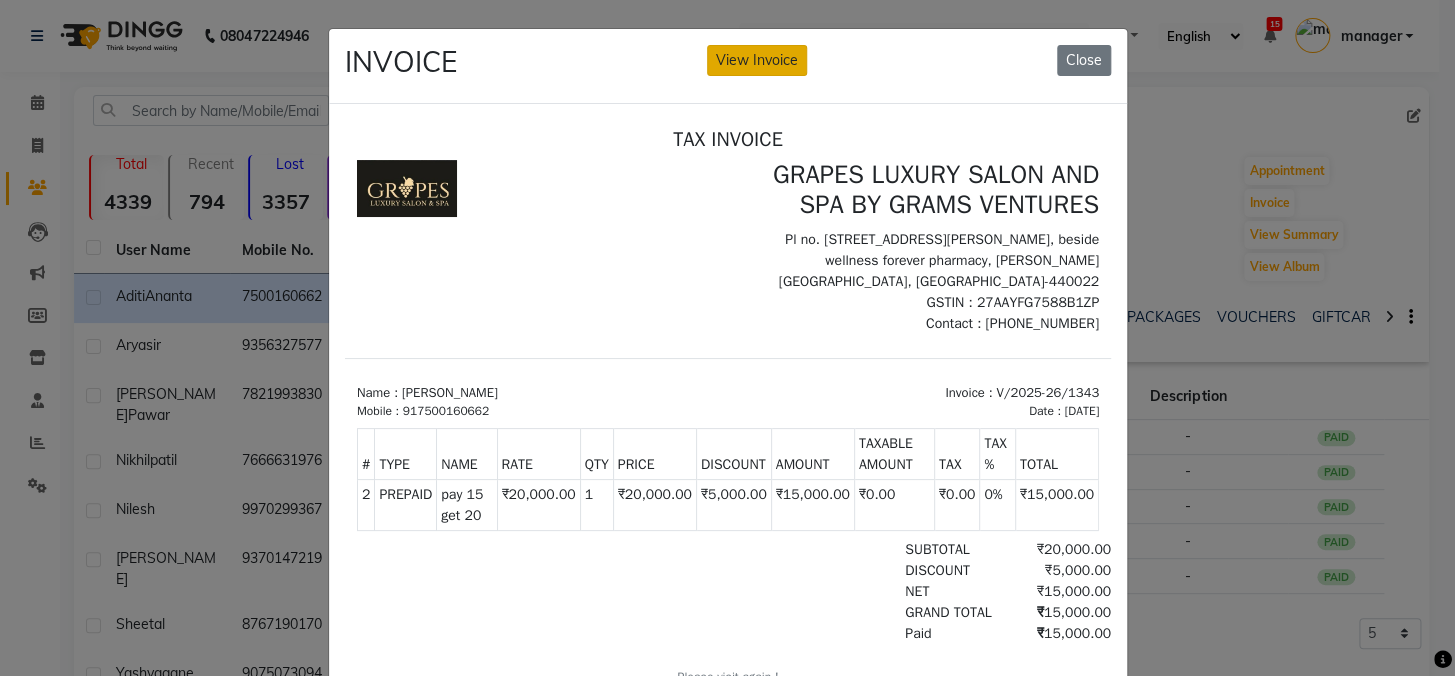 click on "View Invoice" 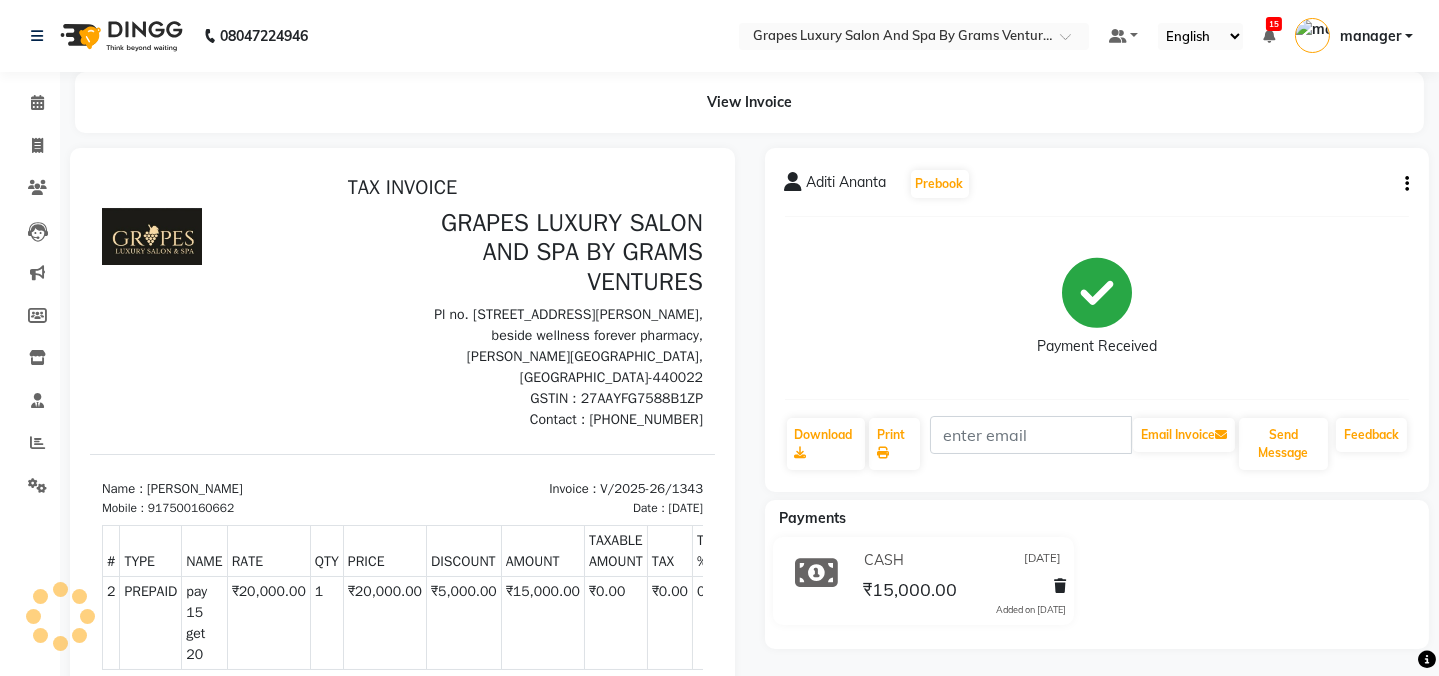 scroll, scrollTop: 0, scrollLeft: 0, axis: both 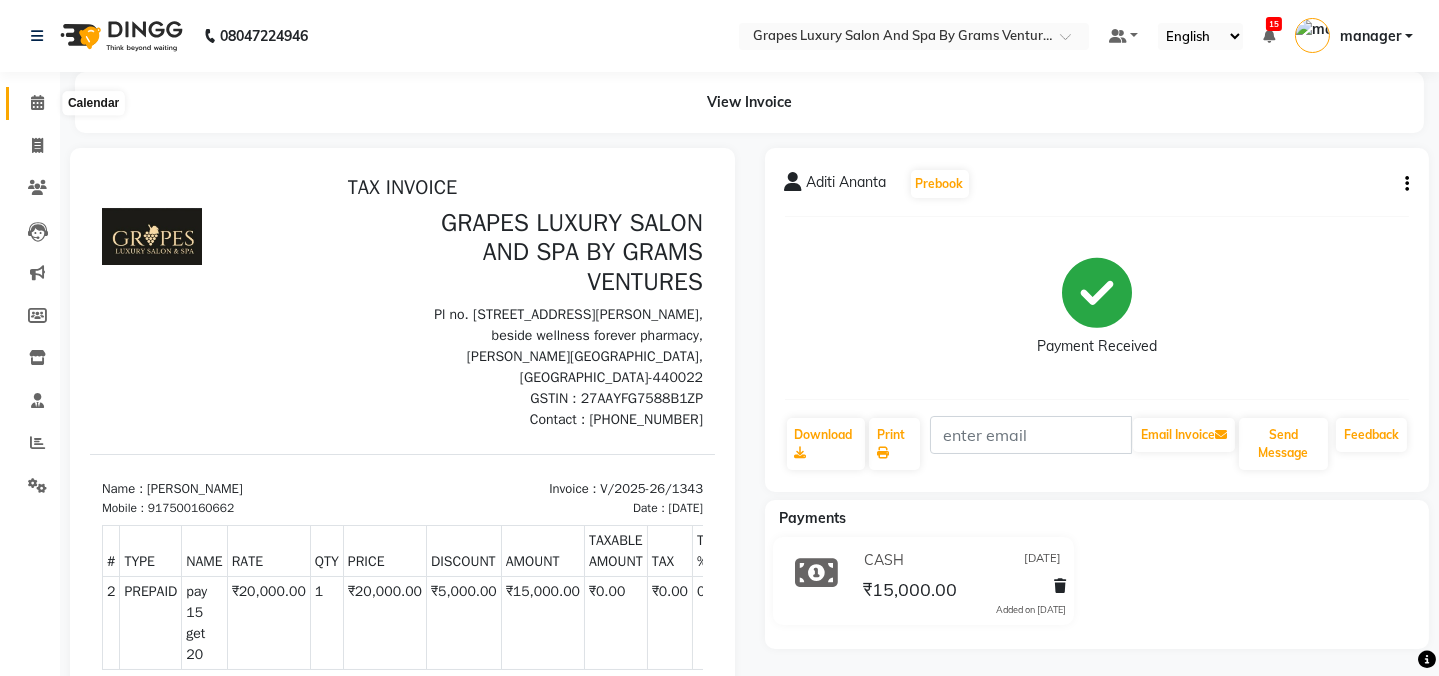 click 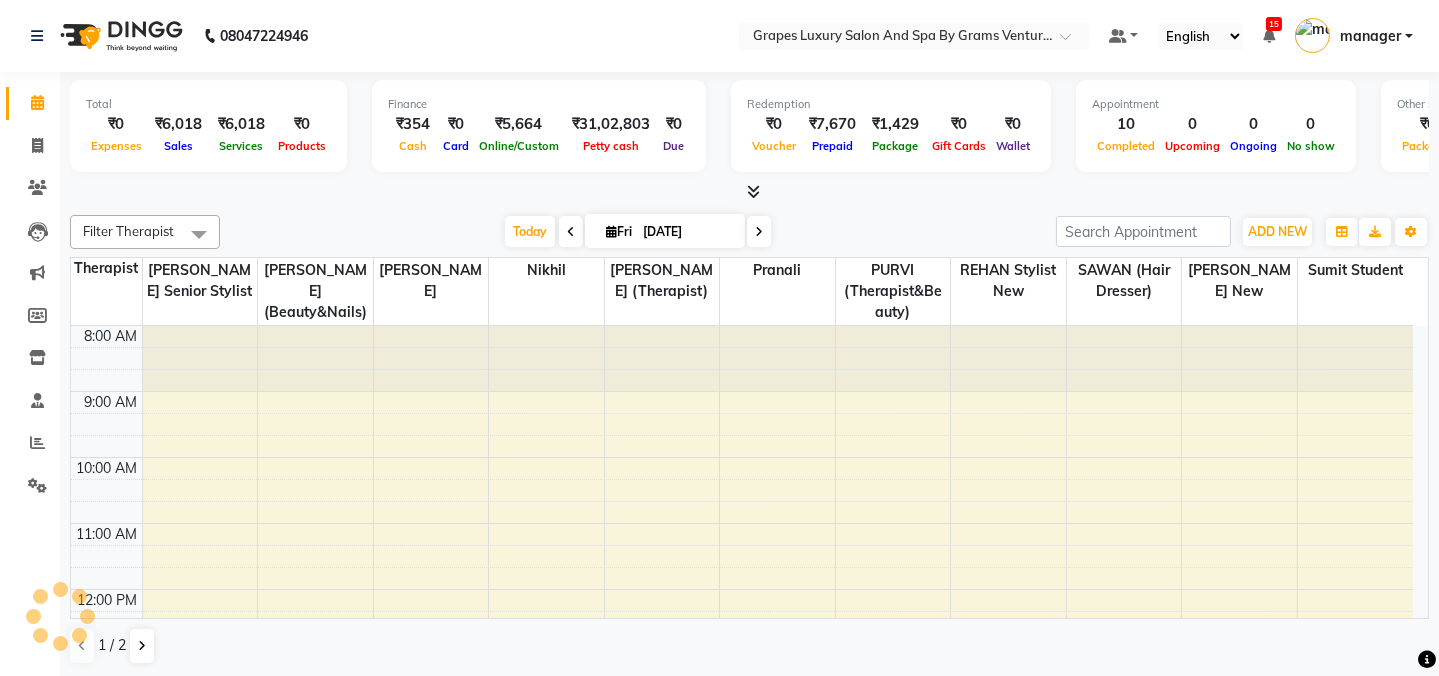 scroll, scrollTop: 0, scrollLeft: 0, axis: both 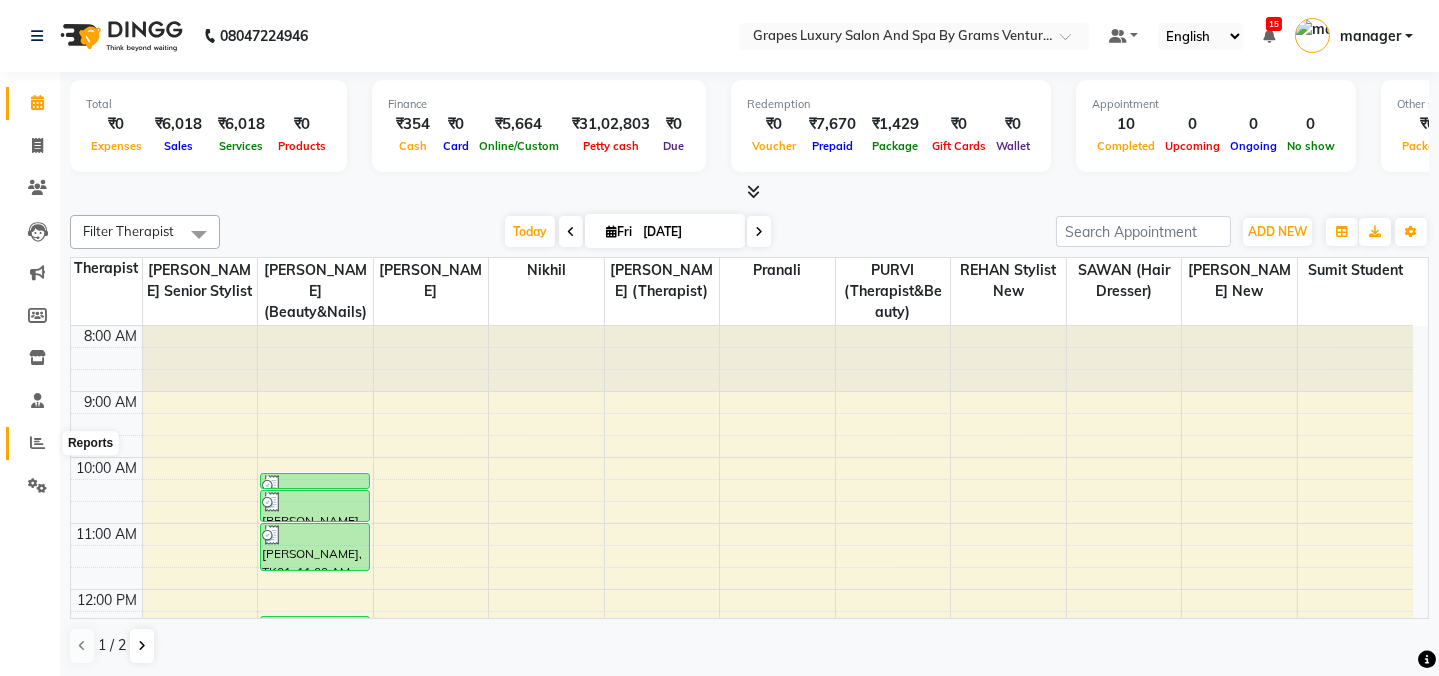 click 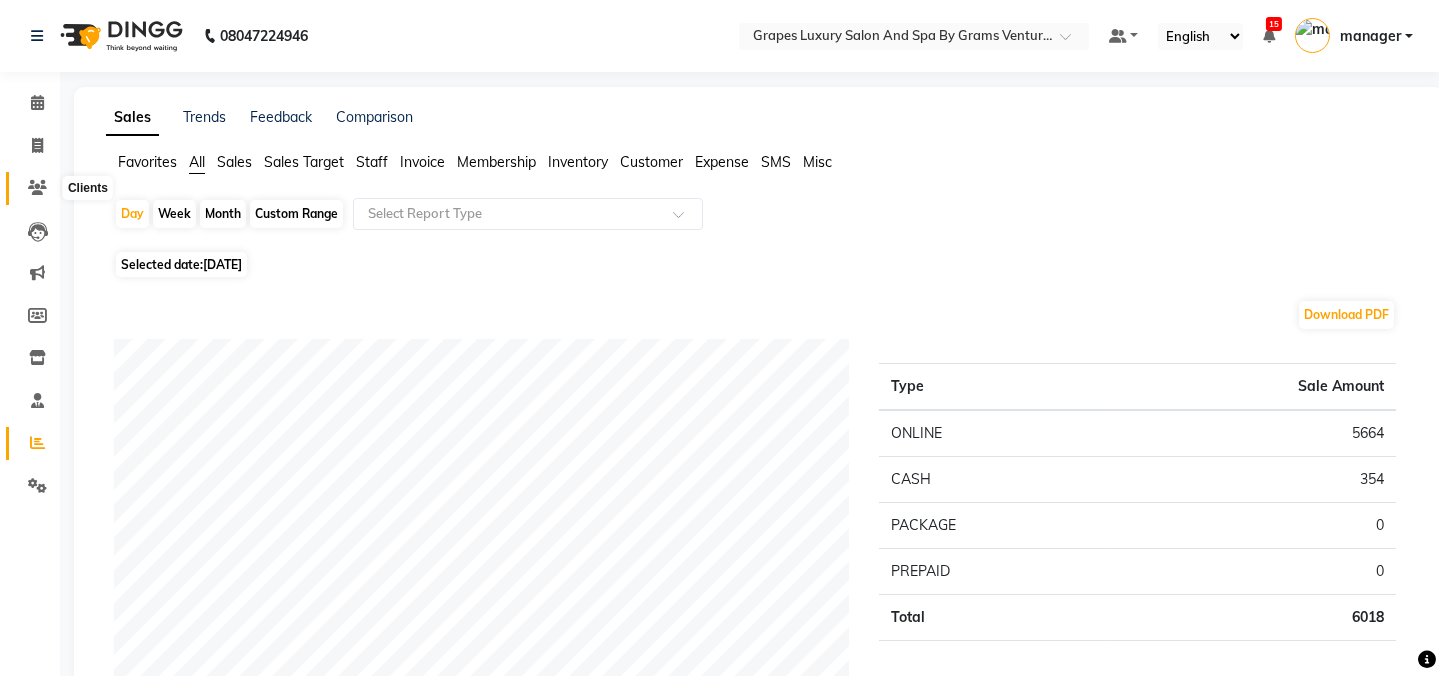 click 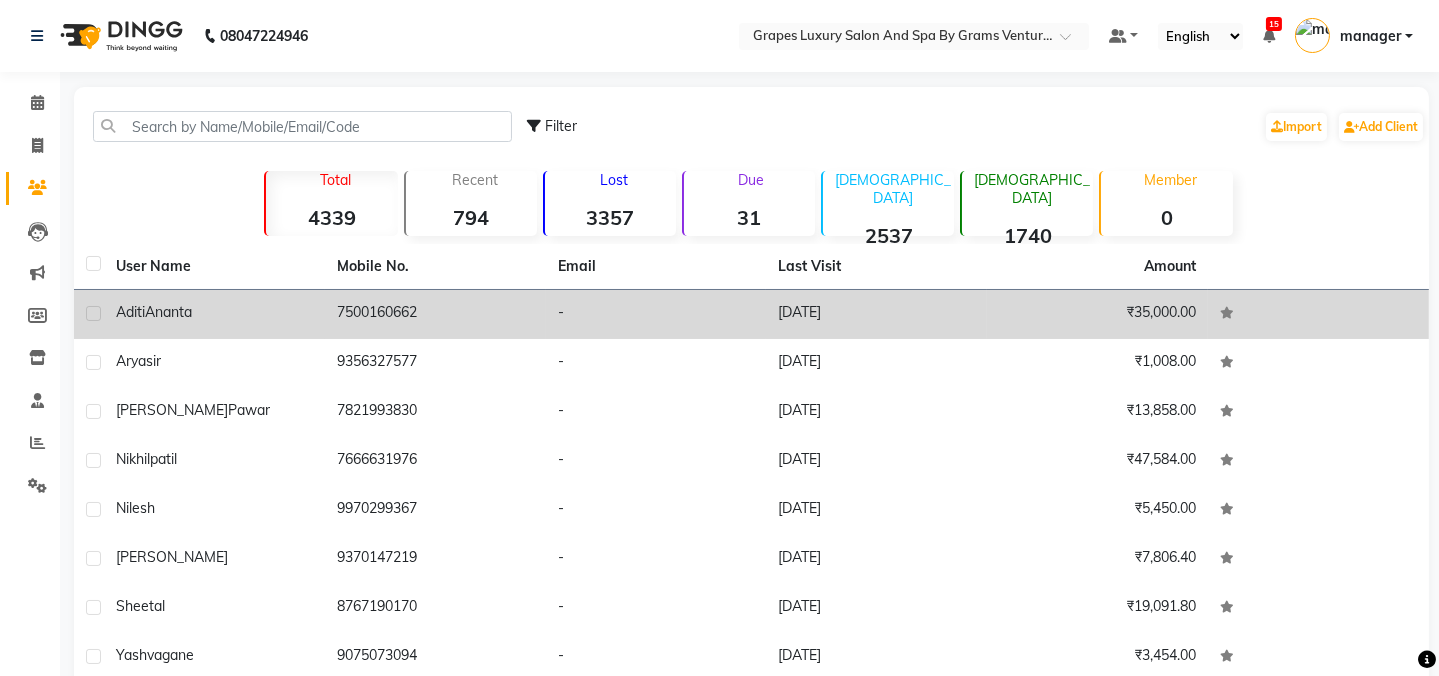click on "Aditi  Ananta" 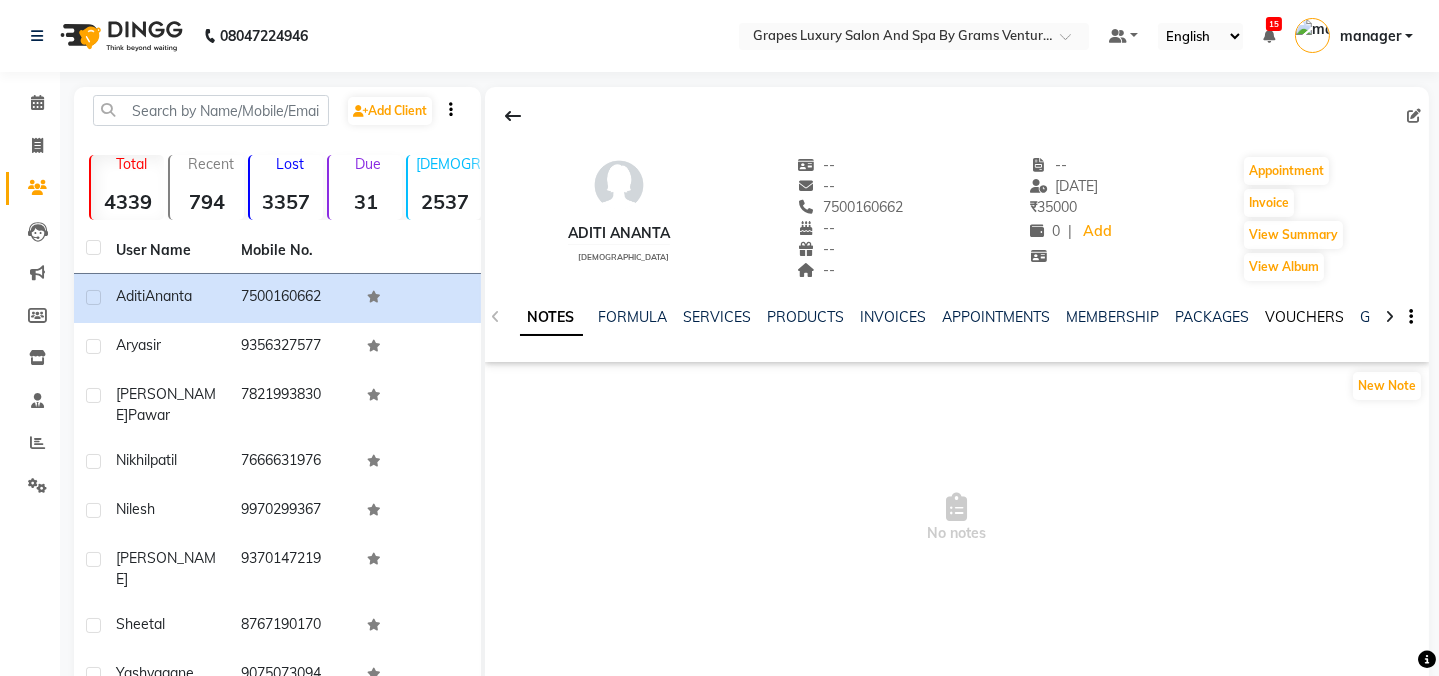 click on "VOUCHERS" 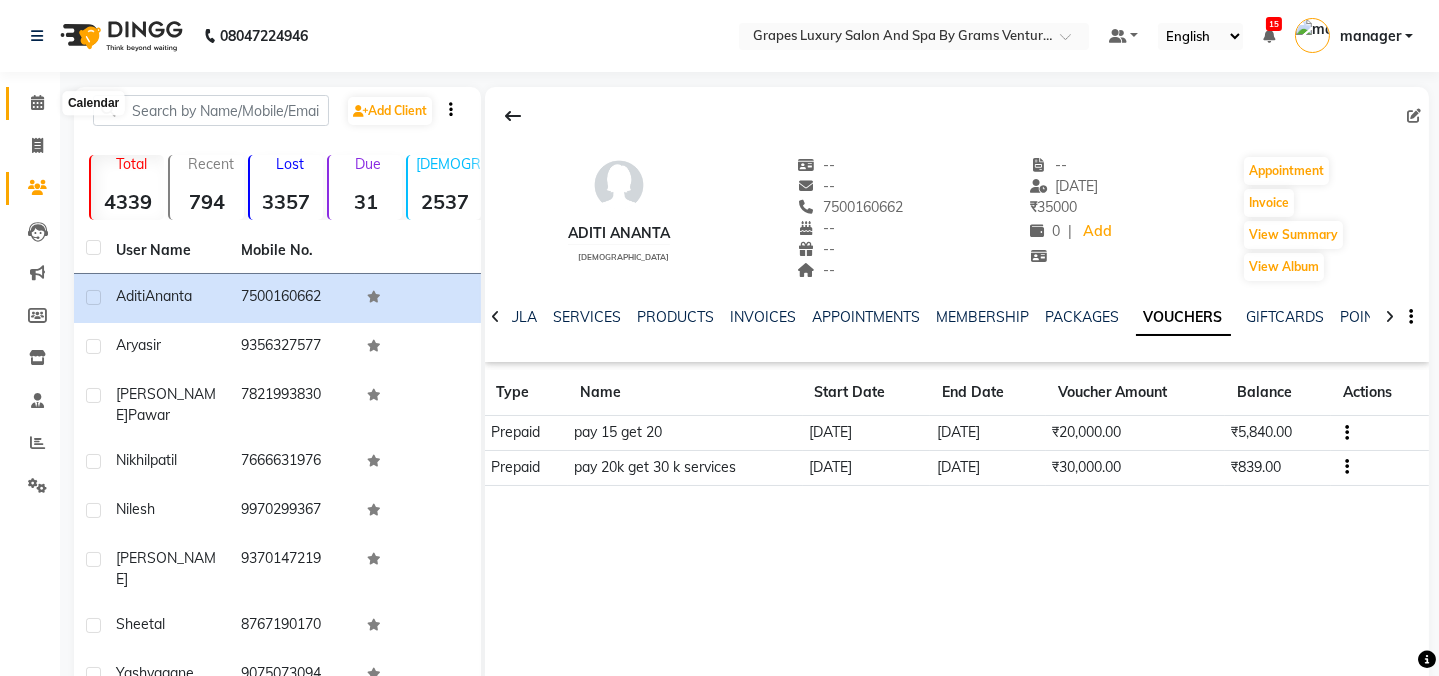 click 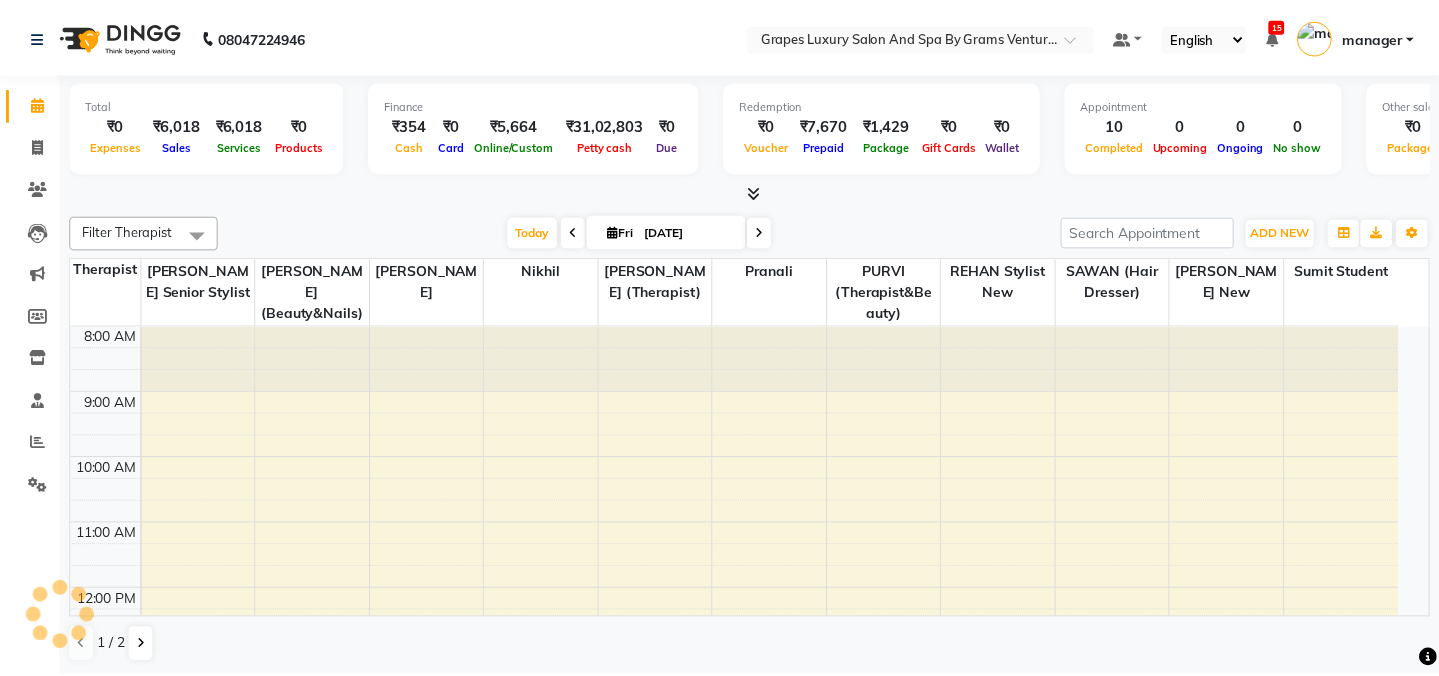 scroll, scrollTop: 0, scrollLeft: 0, axis: both 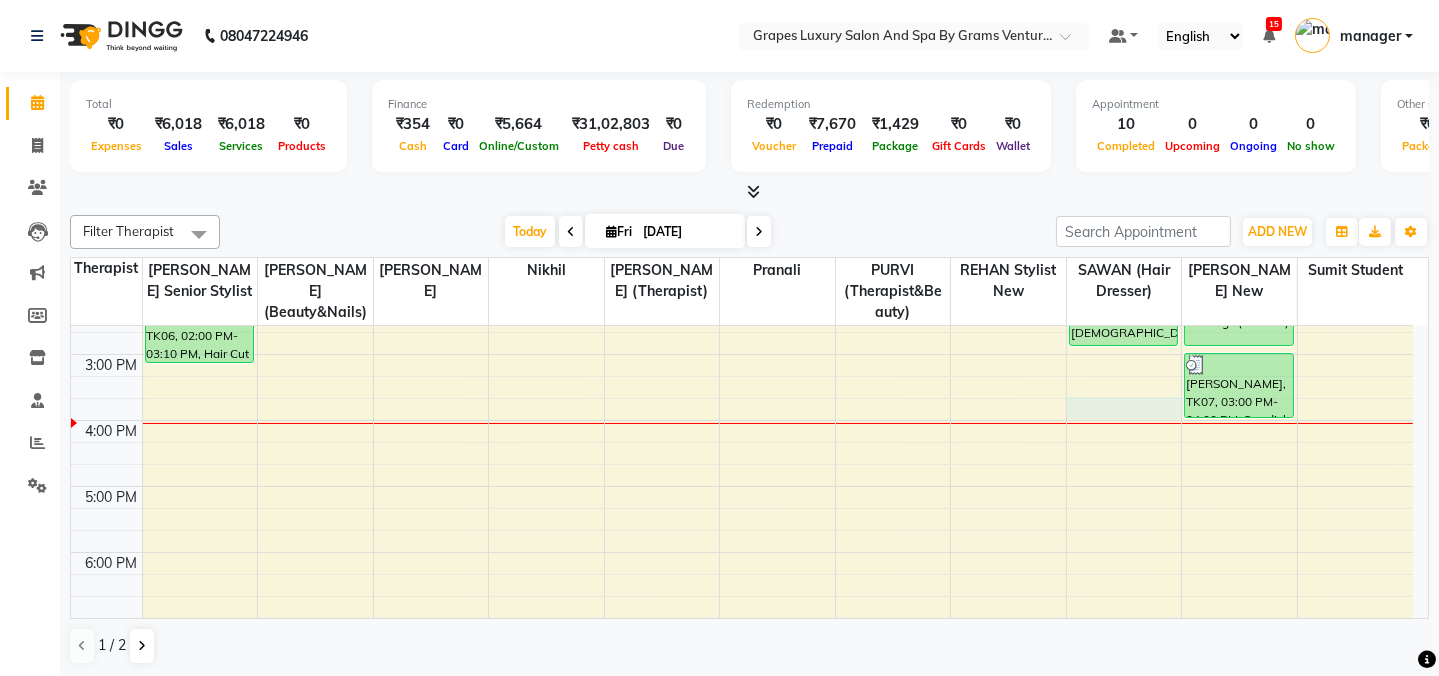click on "8:00 AM 9:00 AM 10:00 AM 11:00 AM 12:00 PM 1:00 PM 2:00 PM 3:00 PM 4:00 PM 5:00 PM 6:00 PM 7:00 PM 8:00 PM     sonu pawar, TK05, 12:55 PM-01:25 PM, Hair Cut Male (30 mins) (₹300)     arya sir, TK06, 02:00 PM-03:10 PM, Hair Cut Male (30 mins)     pragati, TK01, 10:15 AM-10:30 AM, Waxing Italian Under Arms (15 mins)     pragati, TK01, 10:30 AM-11:00 AM, Italian Waxing Full Legs (30 mins)     pragati, TK01, 11:00 AM-11:45 AM, Italian Waxing Full Arms (45 mins)     Aditi Ananta, TK03, 12:25 PM-12:50 PM, Skin Brightening Facial (30 mins),Detan Full Arms (20 mins),De Tan Face & Neck (15 mins)     Aditi Ananta, TK03, 12:50 PM-01:20 PM, Hair Spa Female (30 mins)     nikhil patil, TK02, 01:25 PM-02:55 PM, Hair Cut Male (30 mins)     nilesh, TK04, 01:15 PM-02:55 PM, Swedish Body Massage (60 mins)     sonu pawar, TK07, 03:00 PM-04:00 PM, Swedish Body Massage (60 mins)" at bounding box center [742, 321] 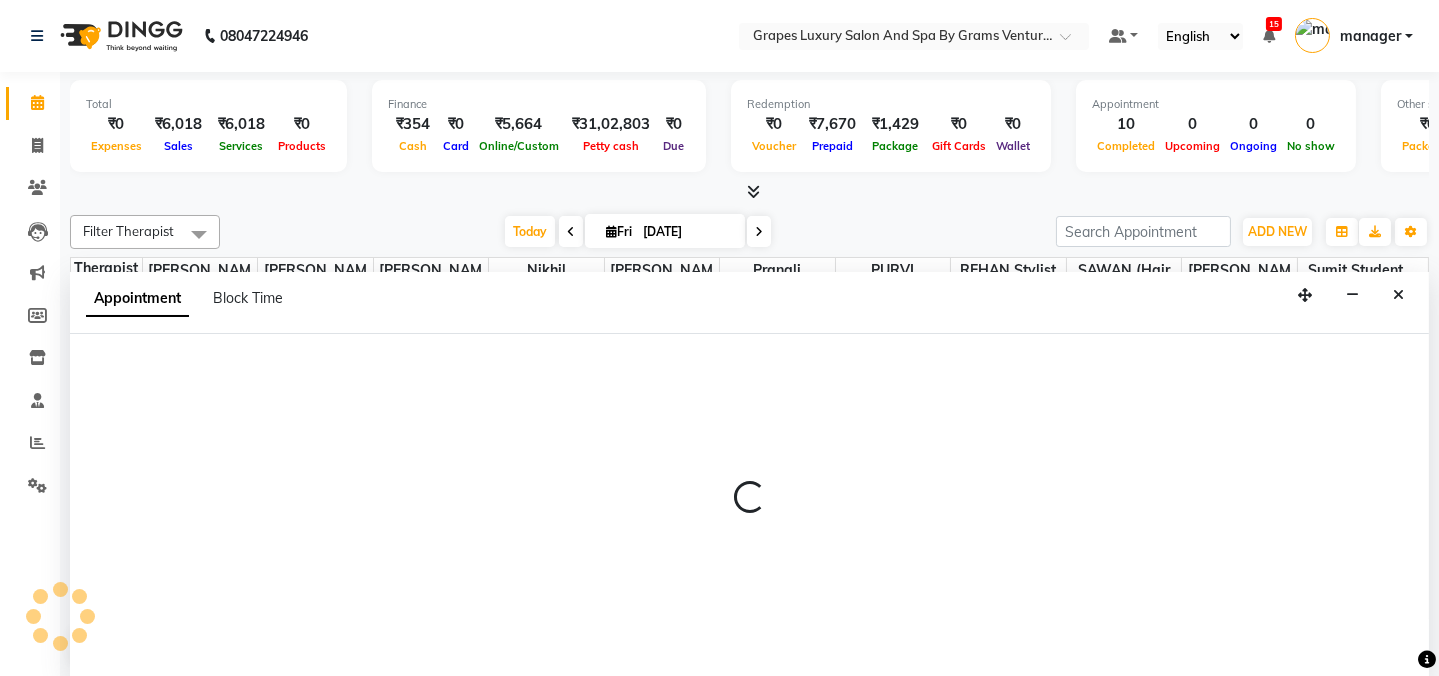 scroll, scrollTop: 0, scrollLeft: 0, axis: both 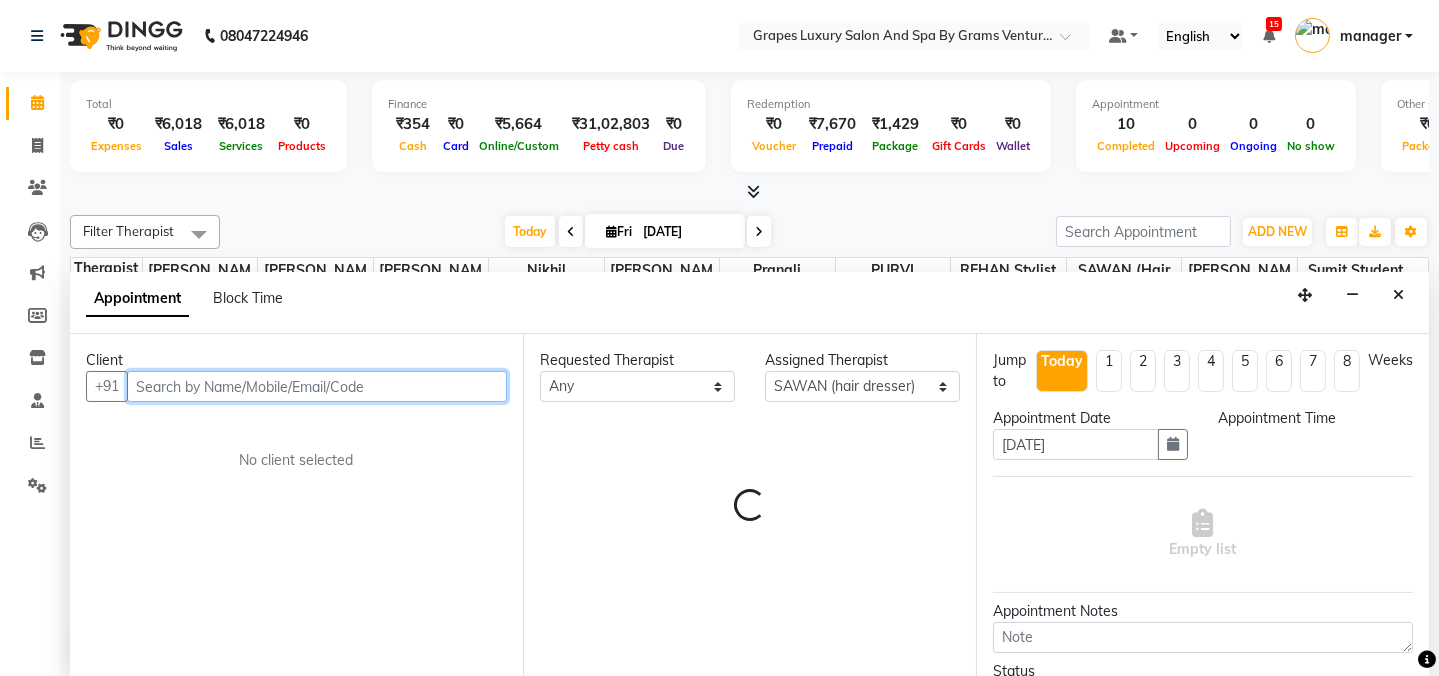 select on "945" 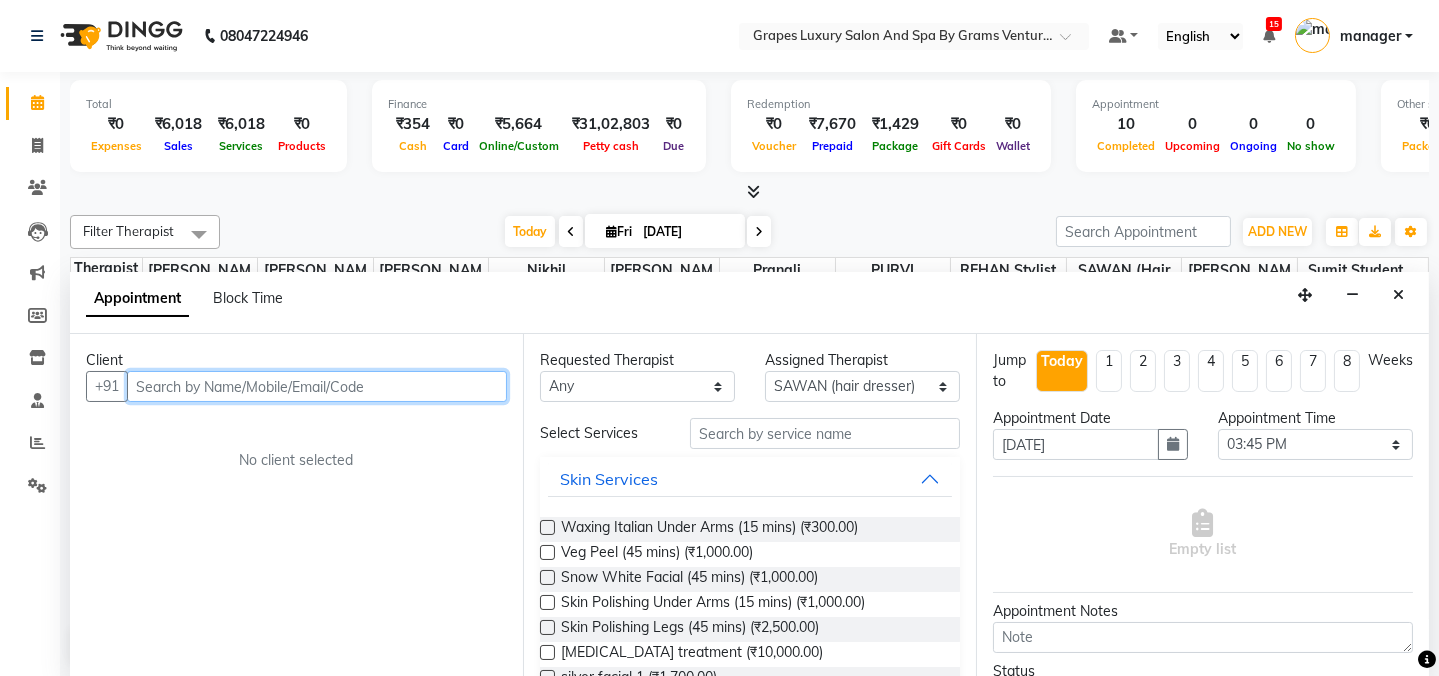 click at bounding box center [317, 386] 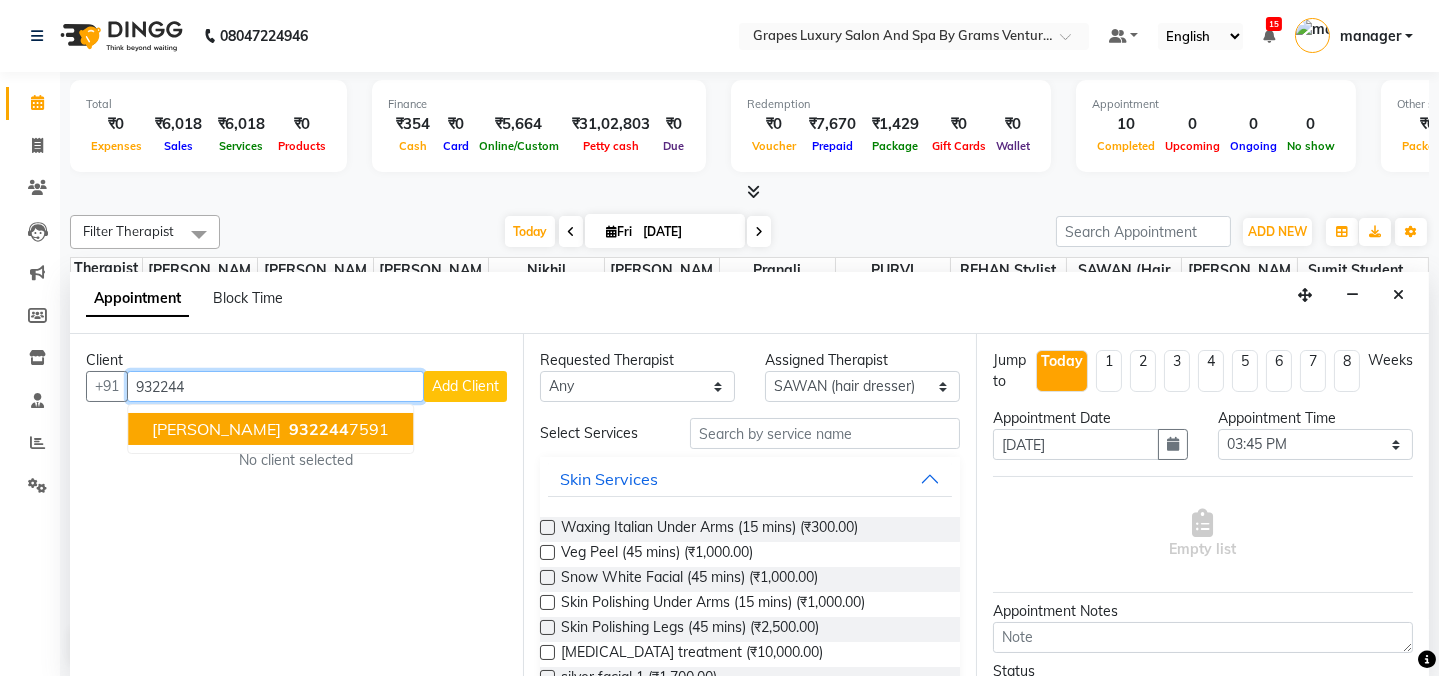 click on "932244" at bounding box center [319, 429] 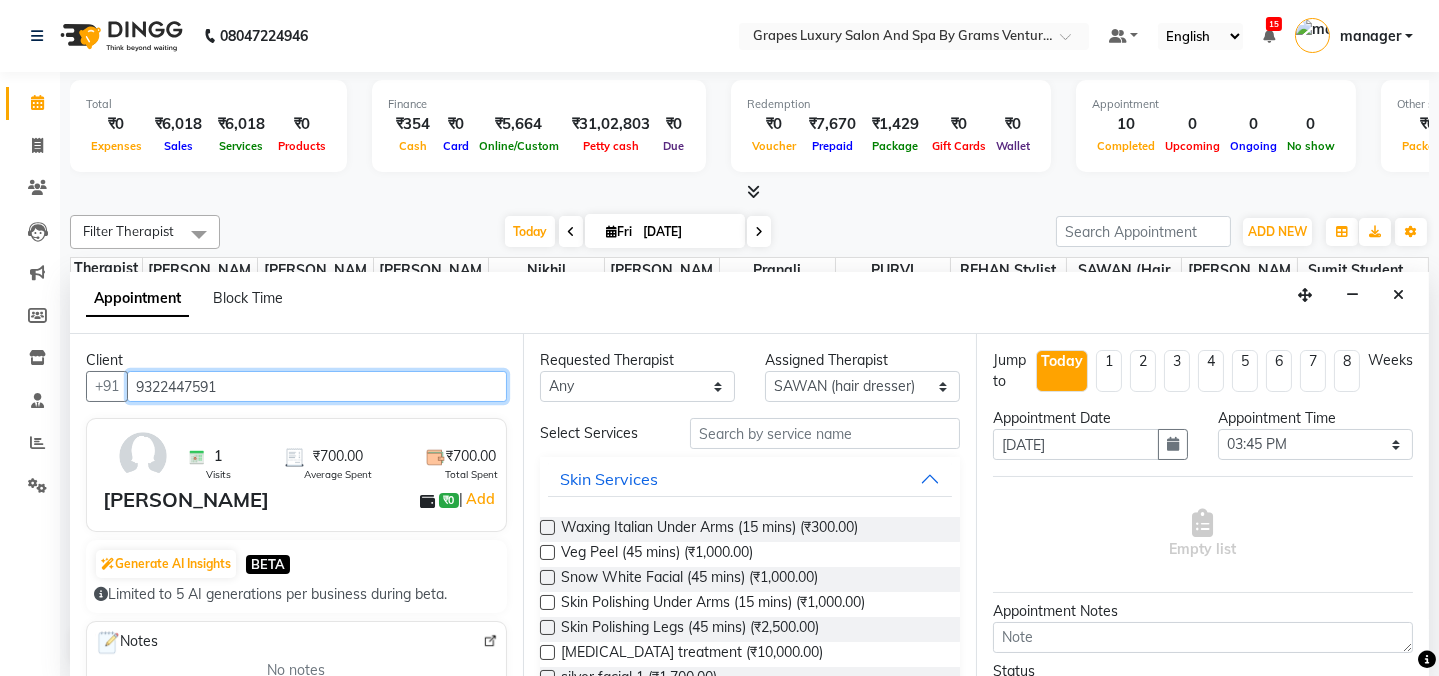 type on "9322447591" 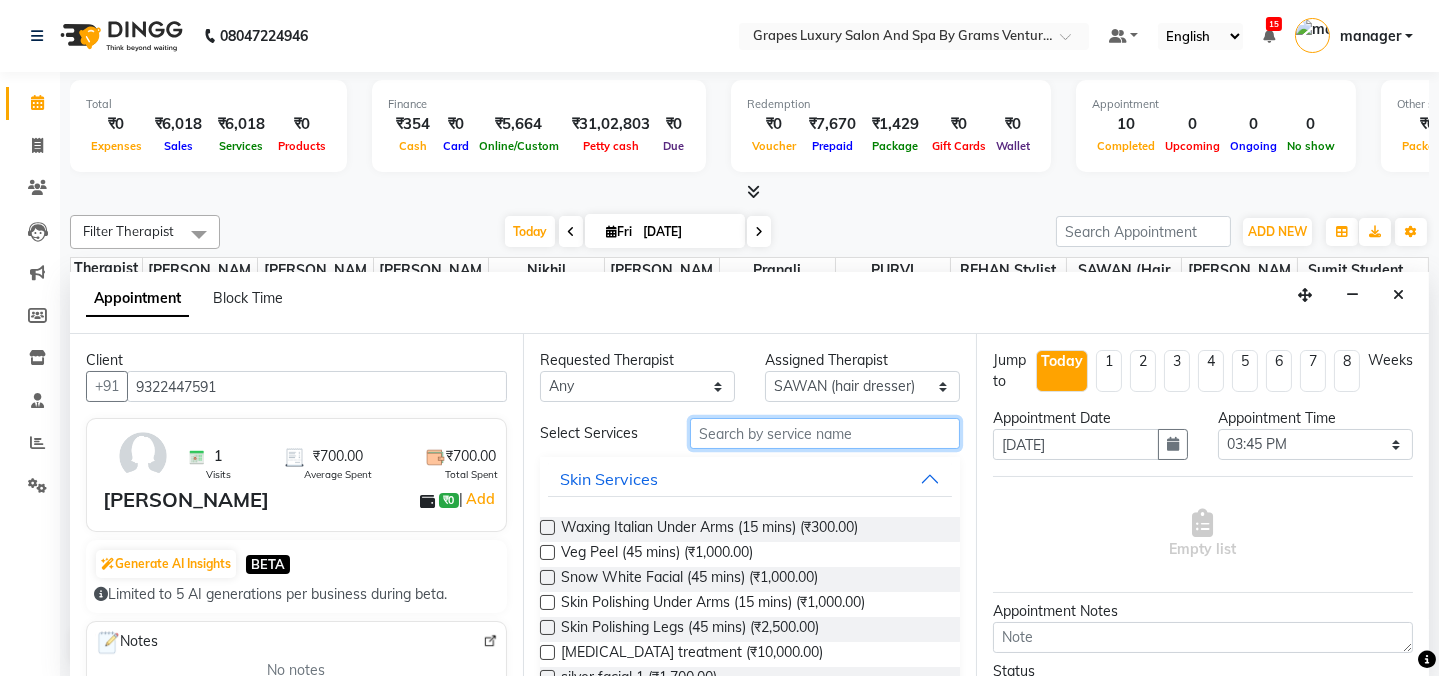 click at bounding box center [825, 433] 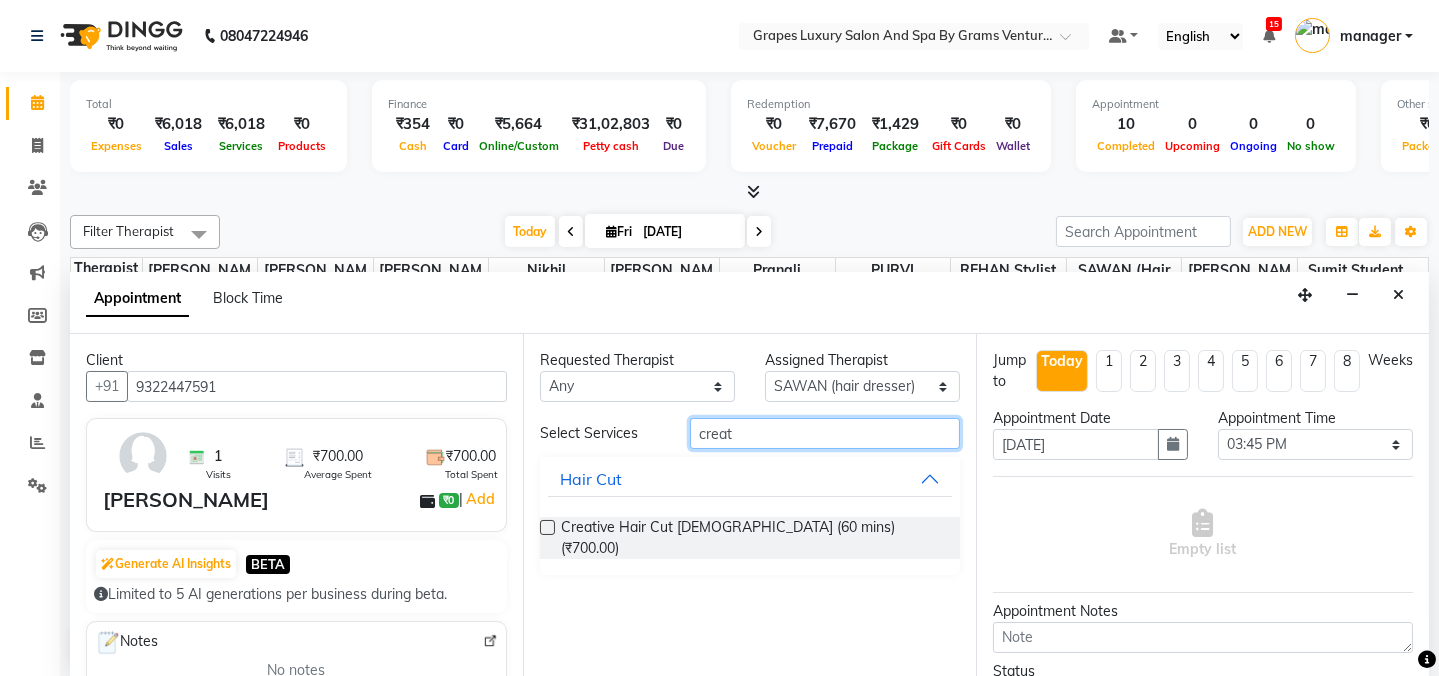 type on "creat" 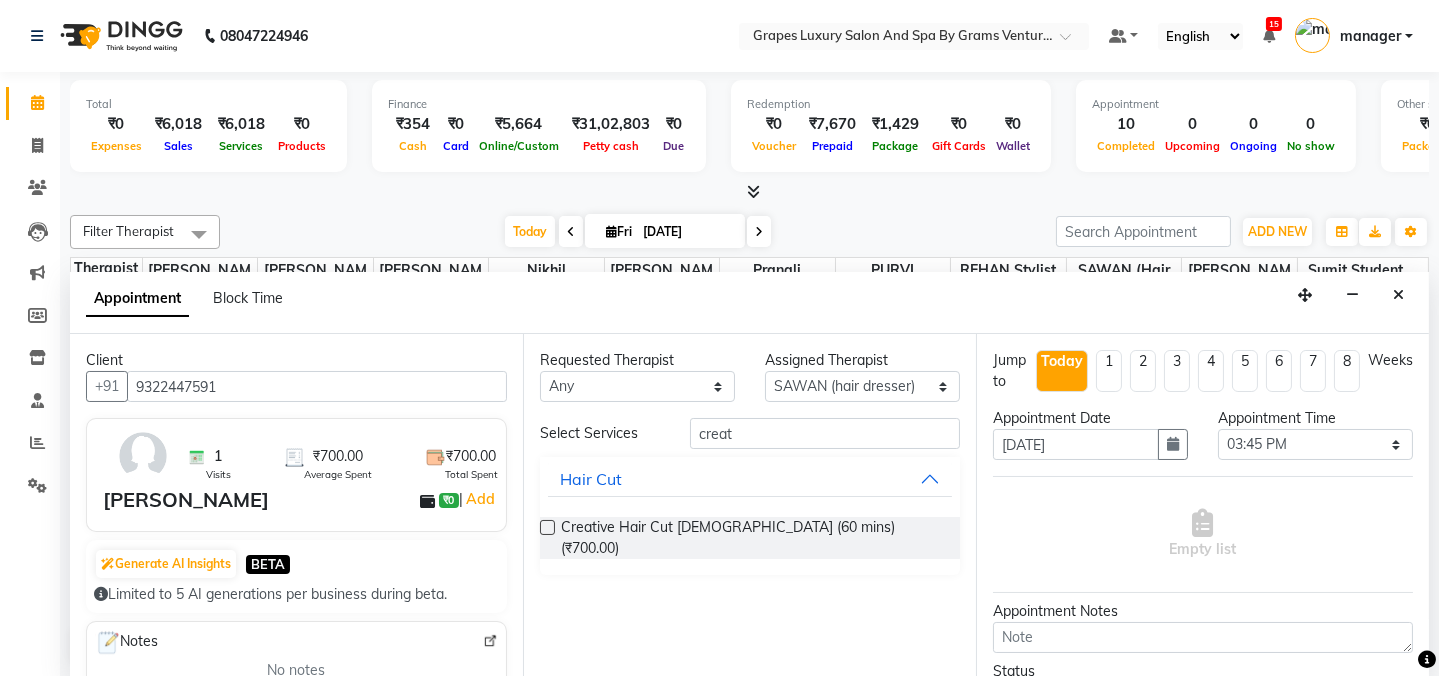 click at bounding box center (547, 527) 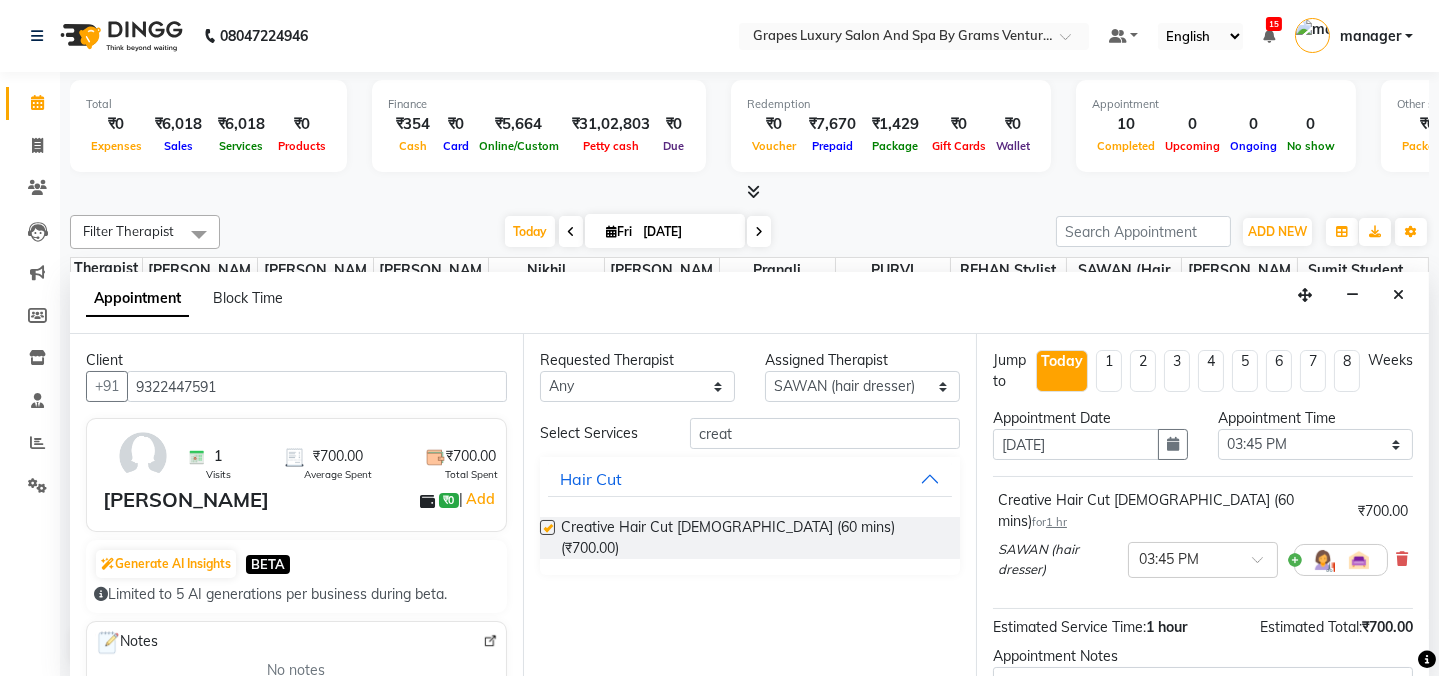 checkbox on "false" 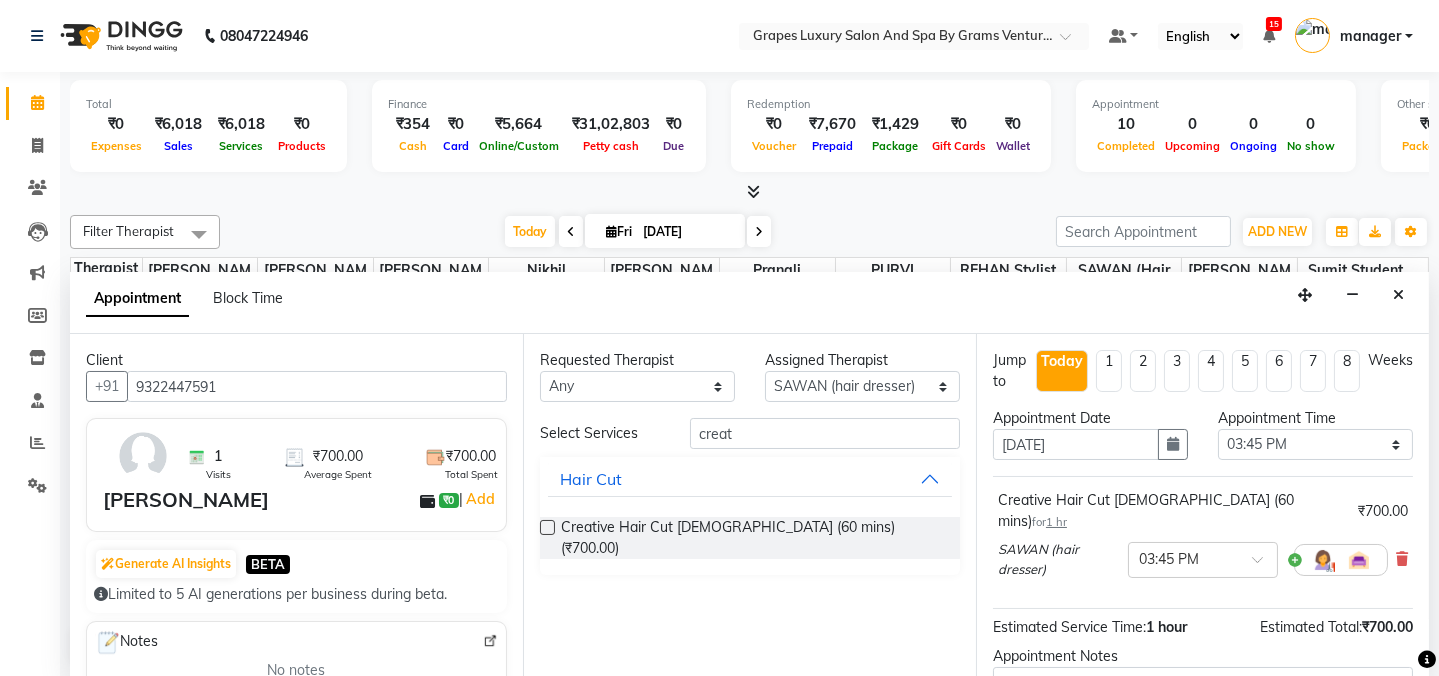 scroll, scrollTop: 184, scrollLeft: 0, axis: vertical 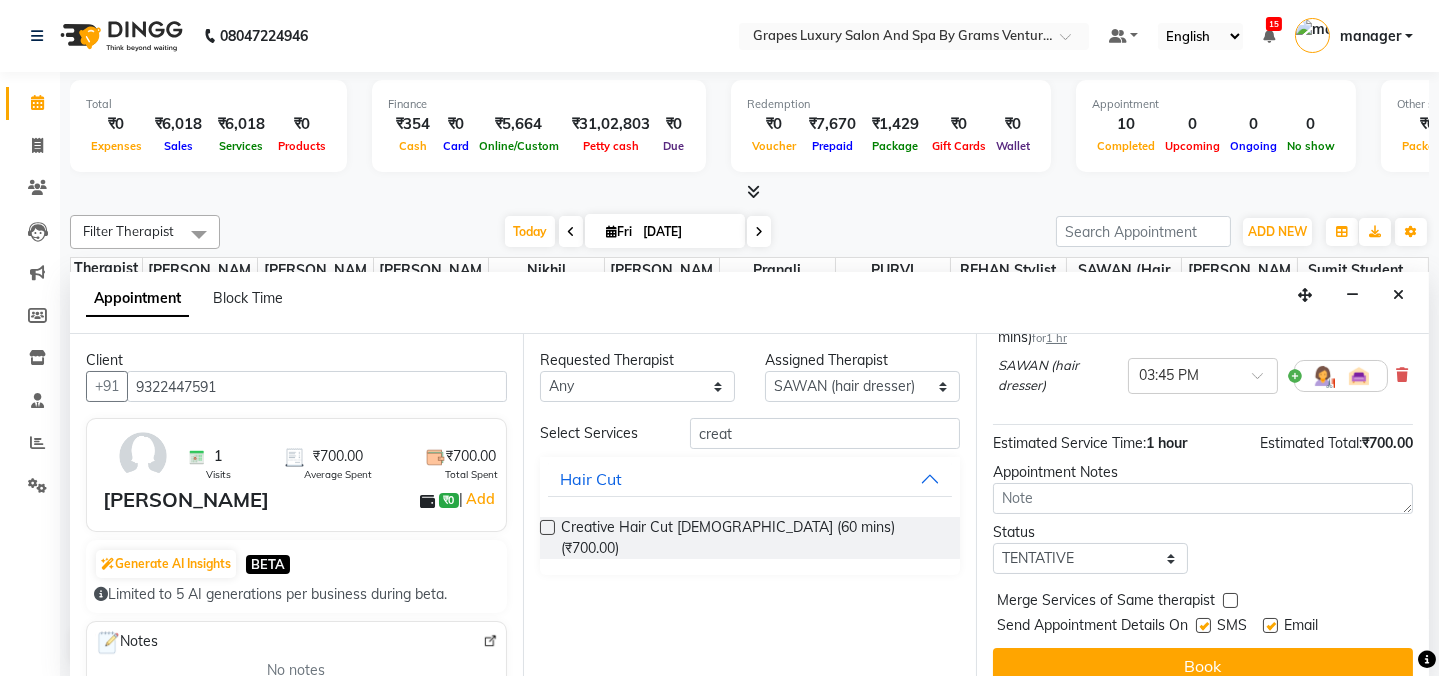 click at bounding box center (1203, 625) 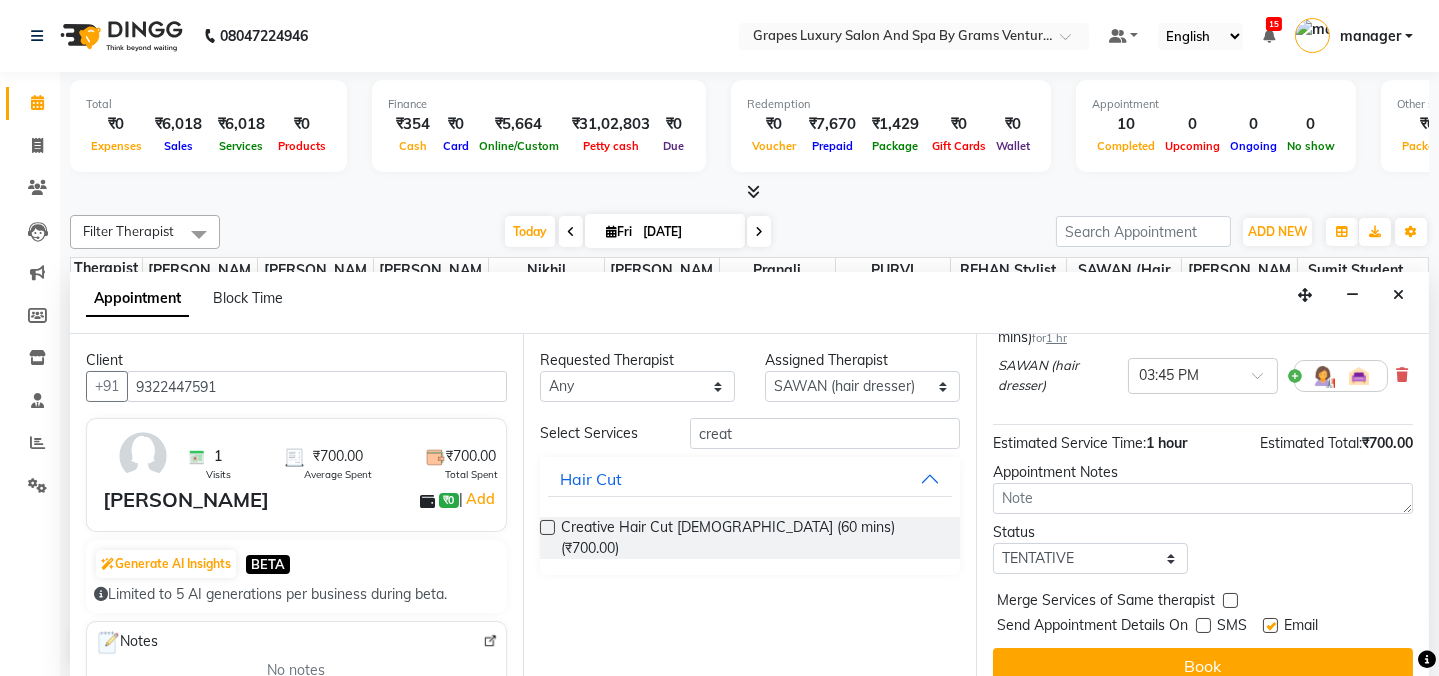 click at bounding box center (1270, 625) 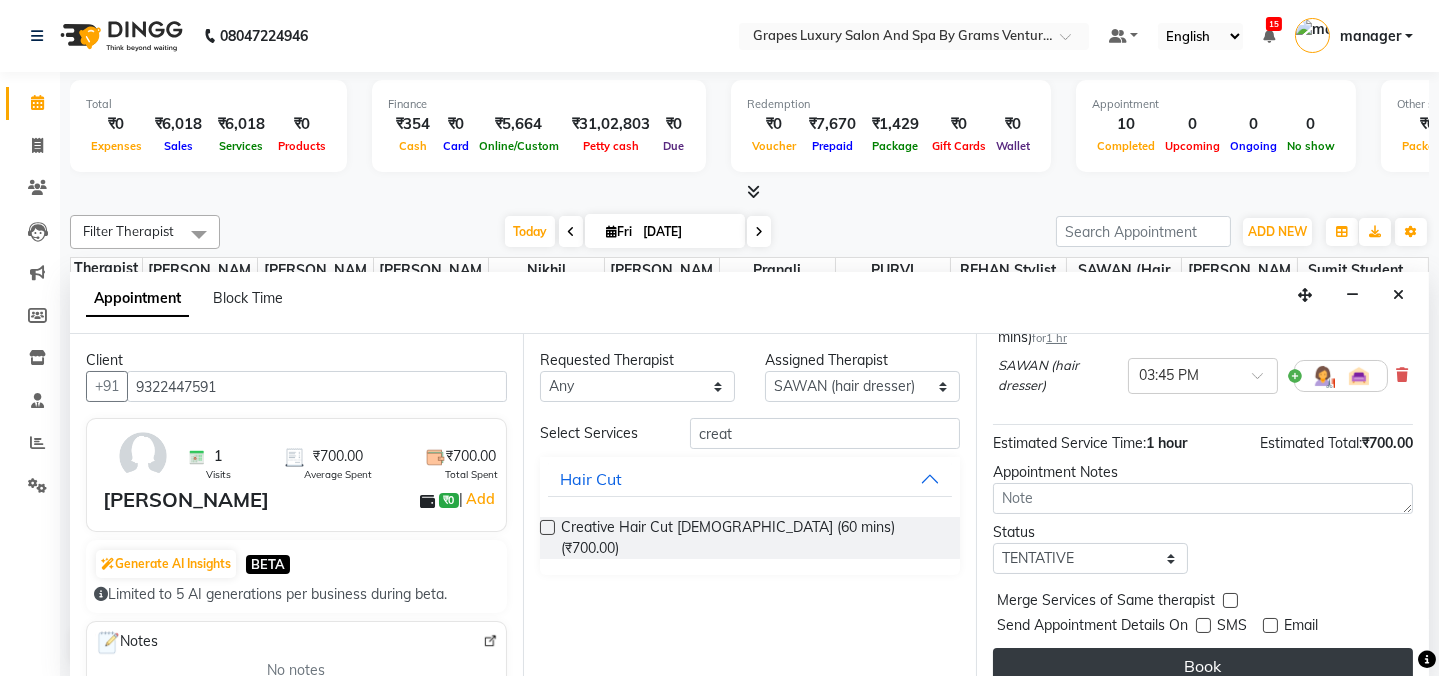 click on "Book" at bounding box center [1203, 666] 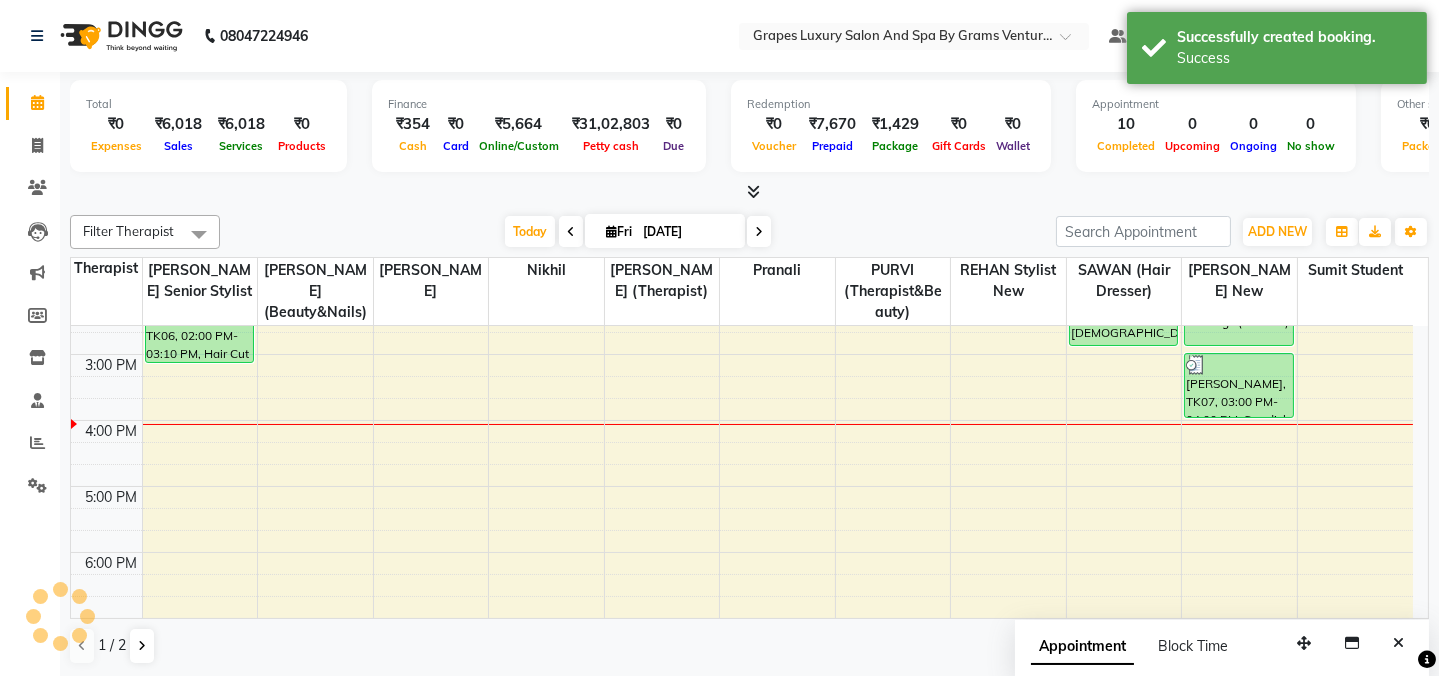 scroll, scrollTop: 0, scrollLeft: 0, axis: both 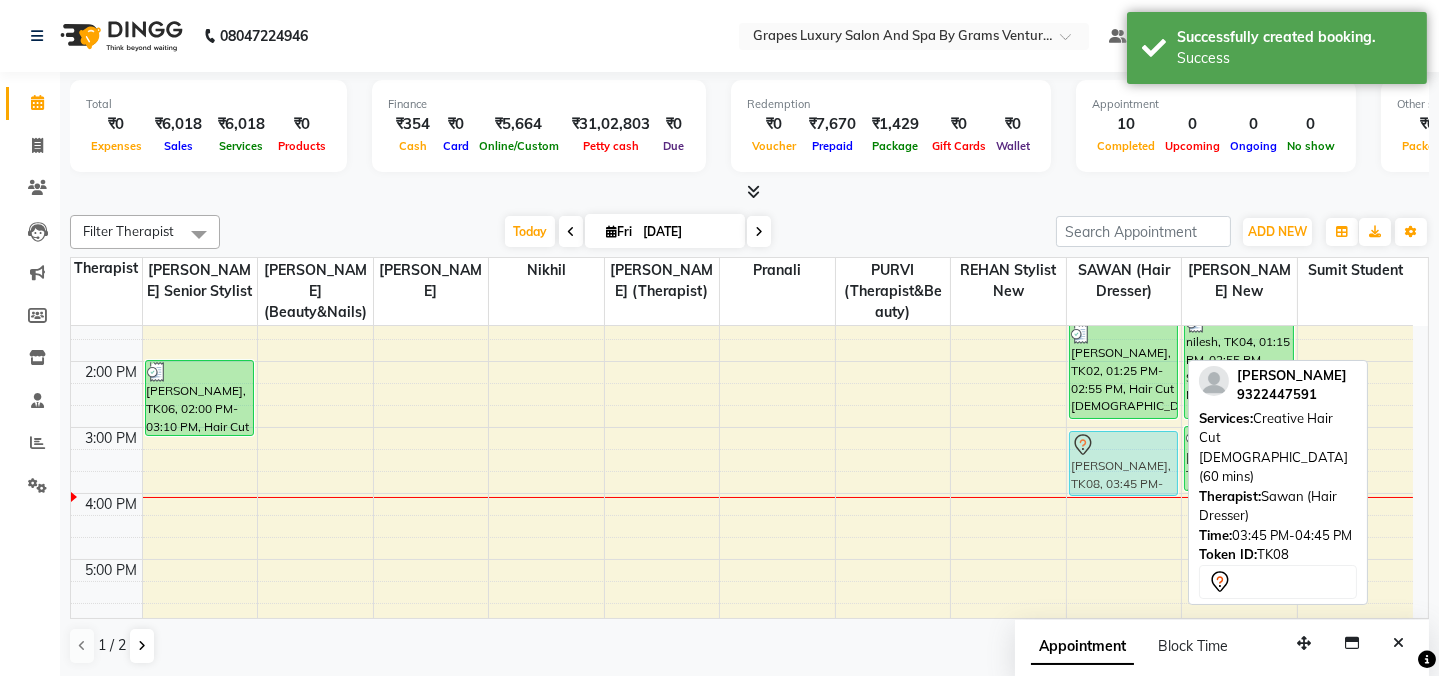 drag, startPoint x: 1134, startPoint y: 506, endPoint x: 1132, endPoint y: 469, distance: 37.054016 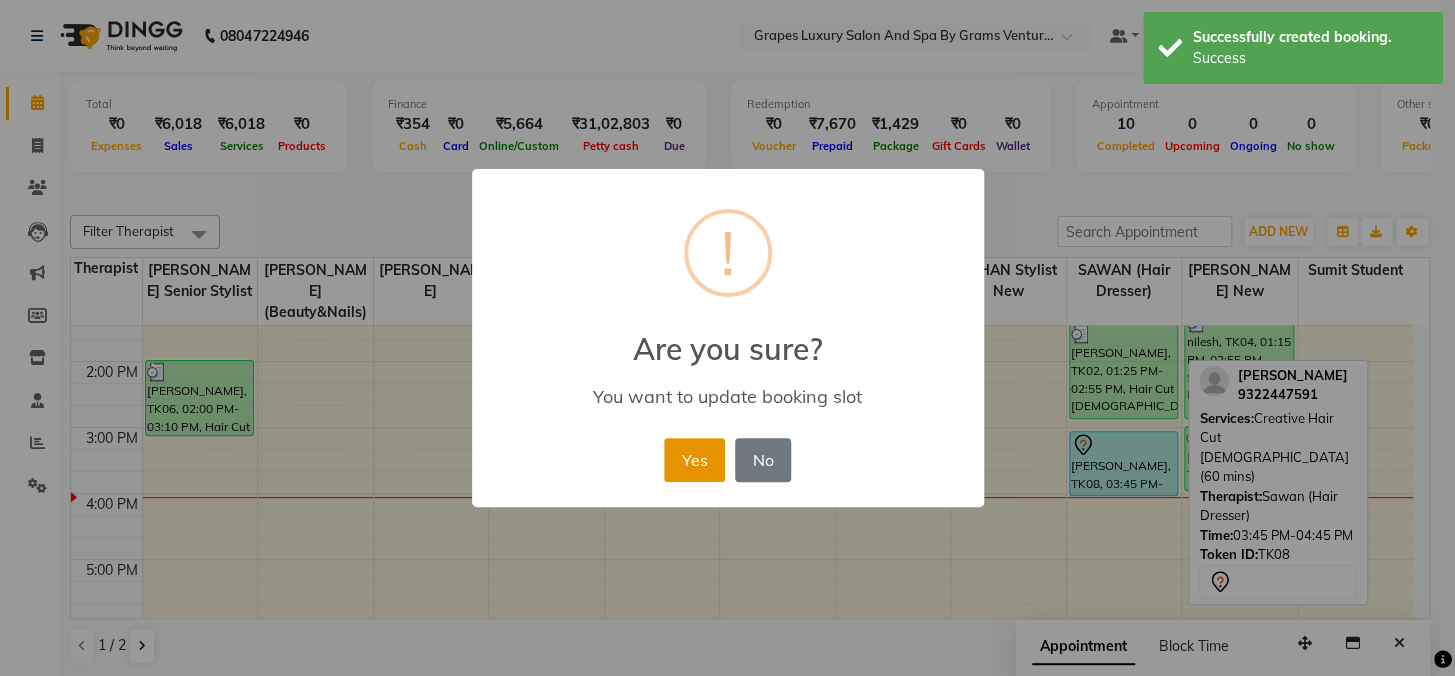 click on "Yes" at bounding box center (694, 460) 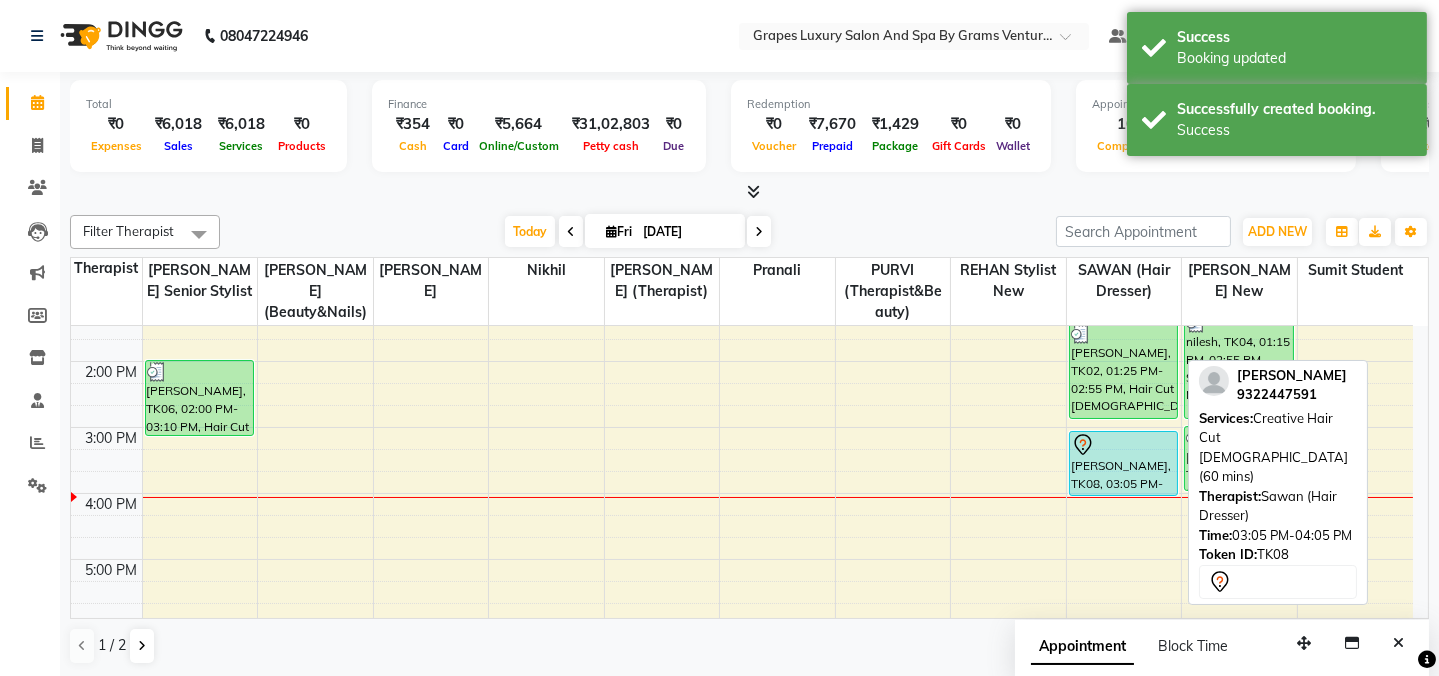 click on "[PERSON_NAME], TK08, 03:05 PM-04:05 PM, Creative Hair Cut [DEMOGRAPHIC_DATA] (60 mins)" at bounding box center (1124, 463) 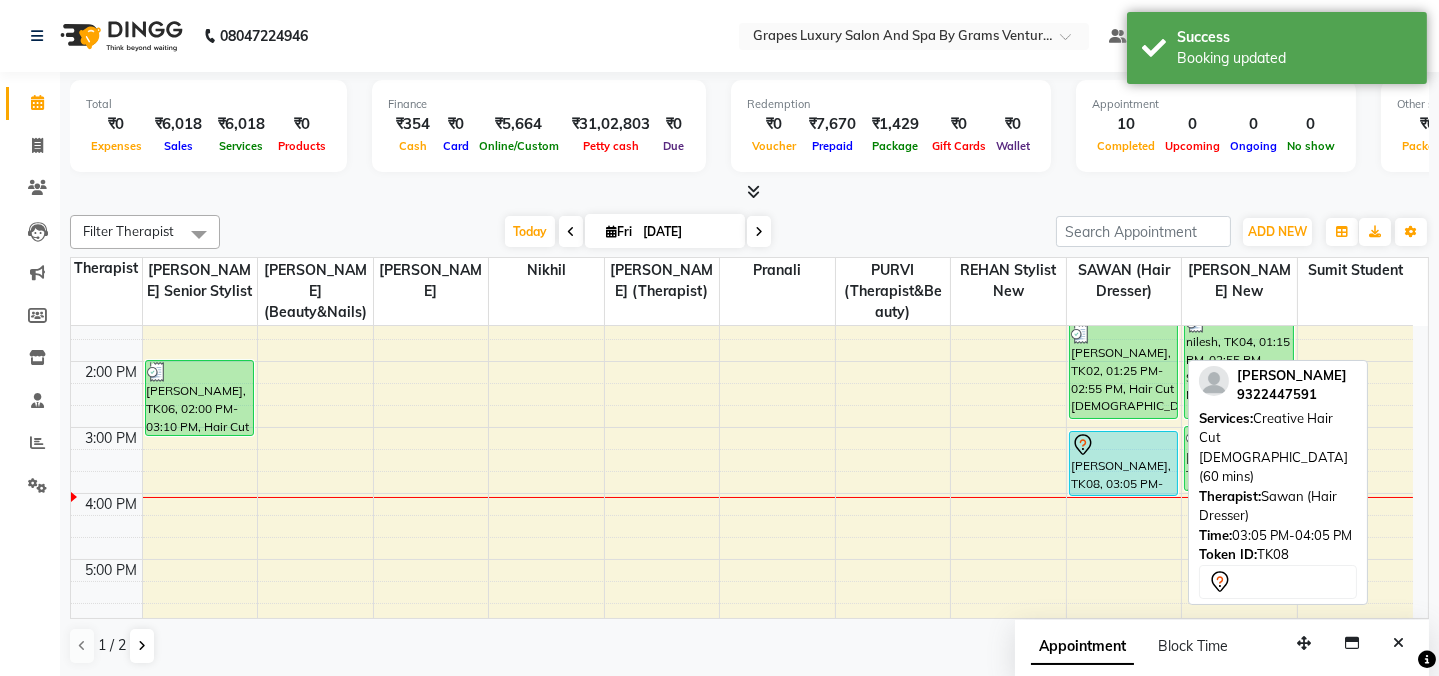 click on "[PERSON_NAME], TK08, 03:05 PM-04:05 PM, Creative Hair Cut [DEMOGRAPHIC_DATA] (60 mins)" at bounding box center (1124, 463) 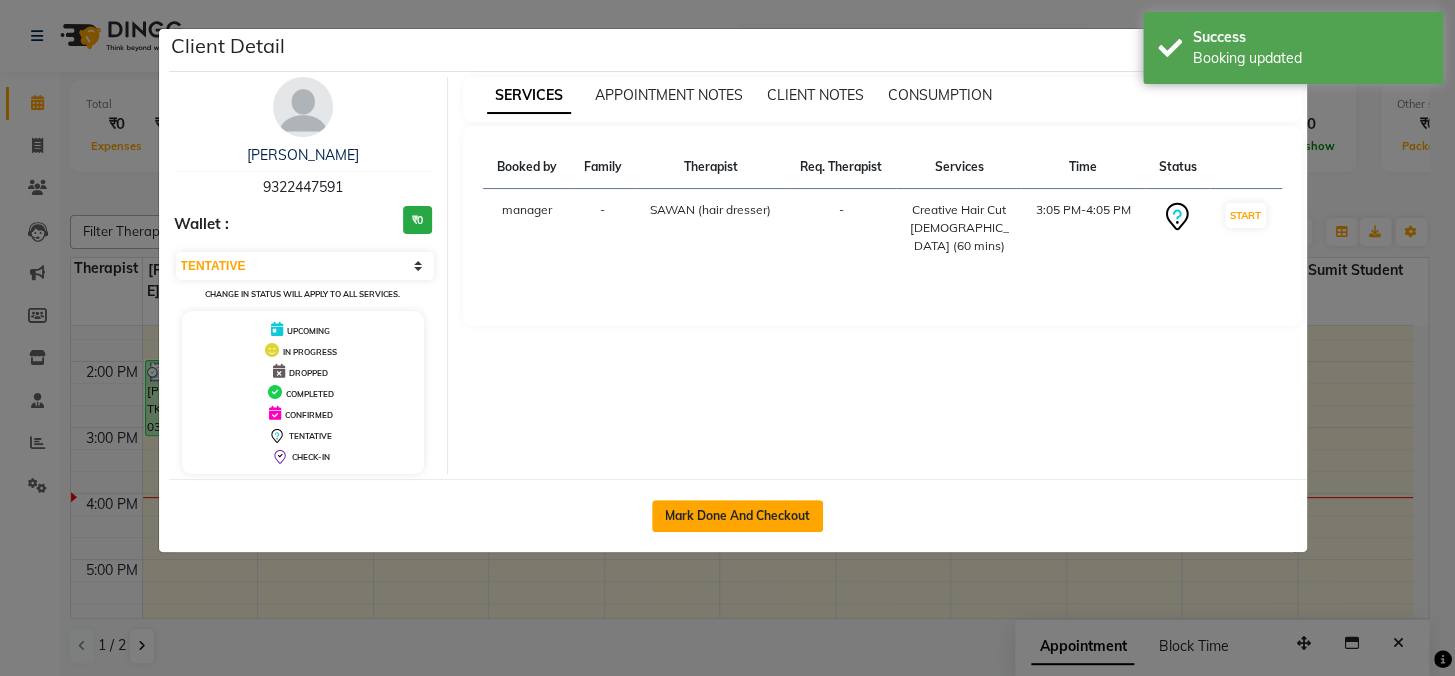click on "Mark Done And Checkout" 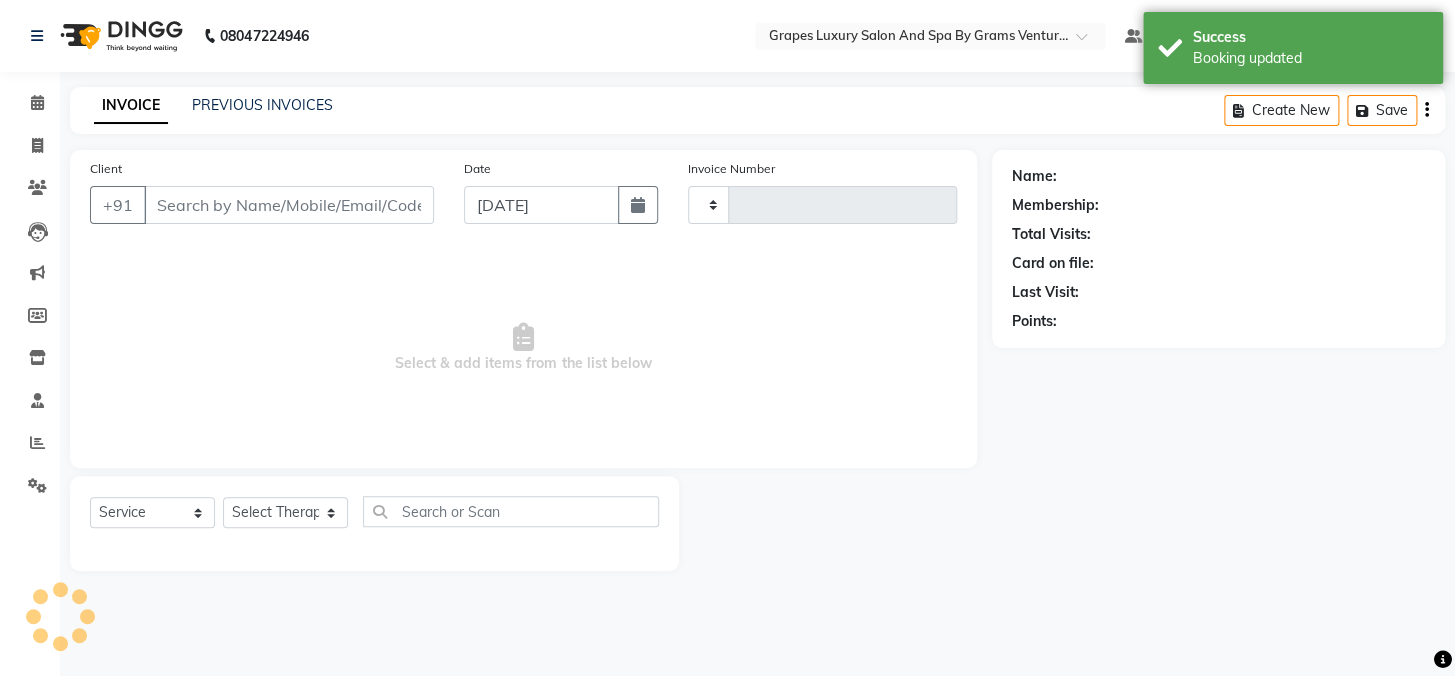 type on "1629" 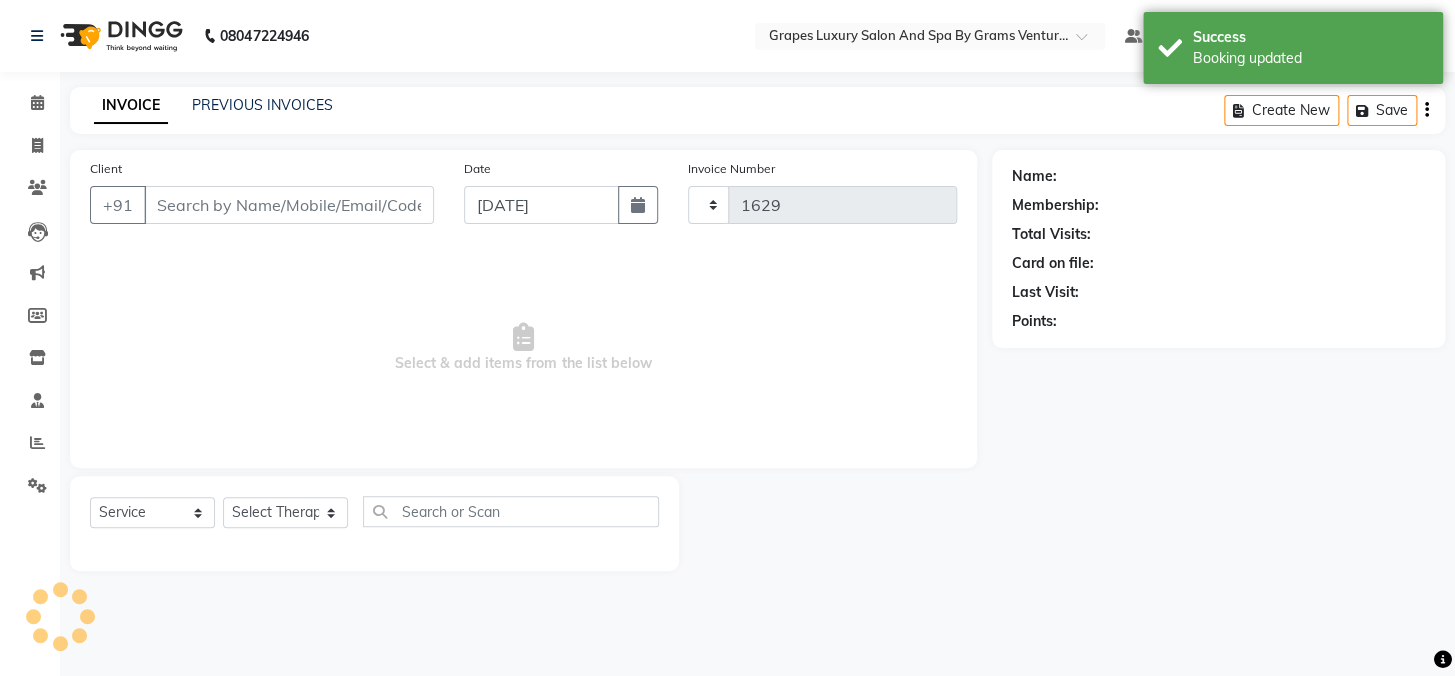 select on "3585" 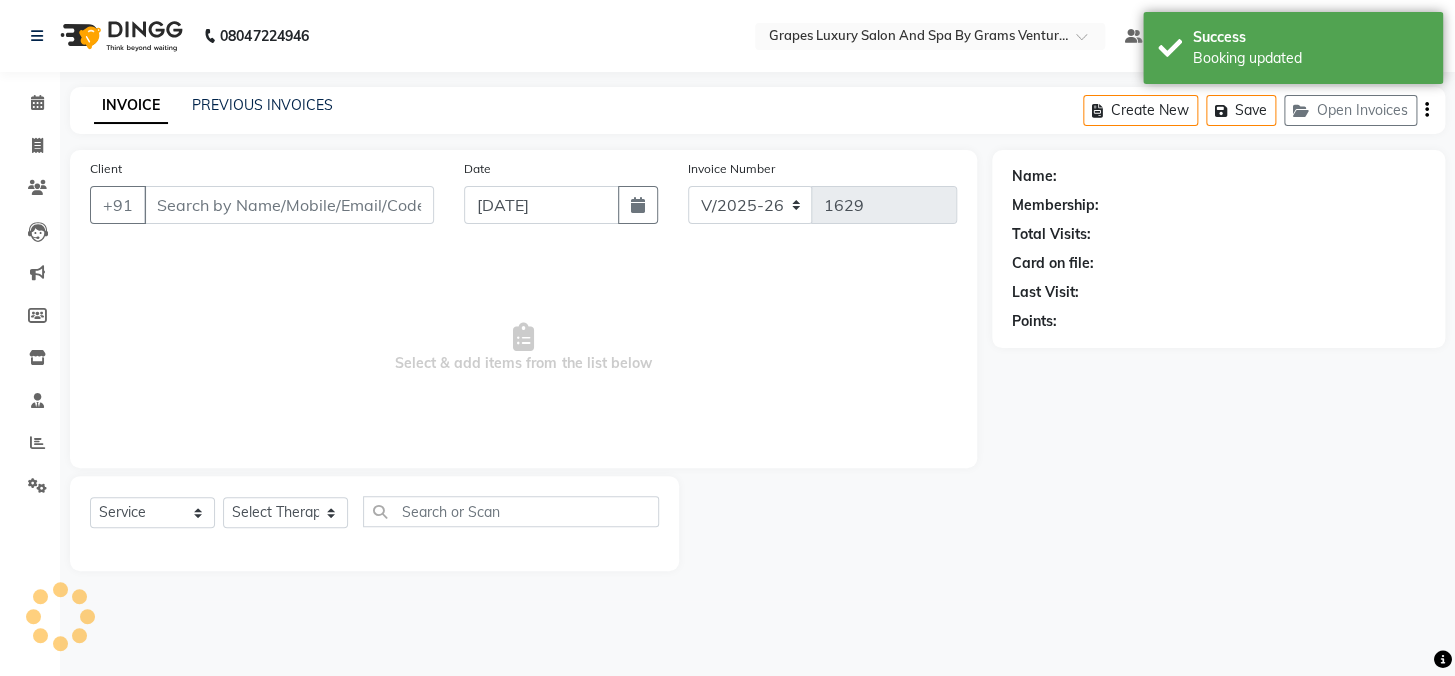 type on "9322447591" 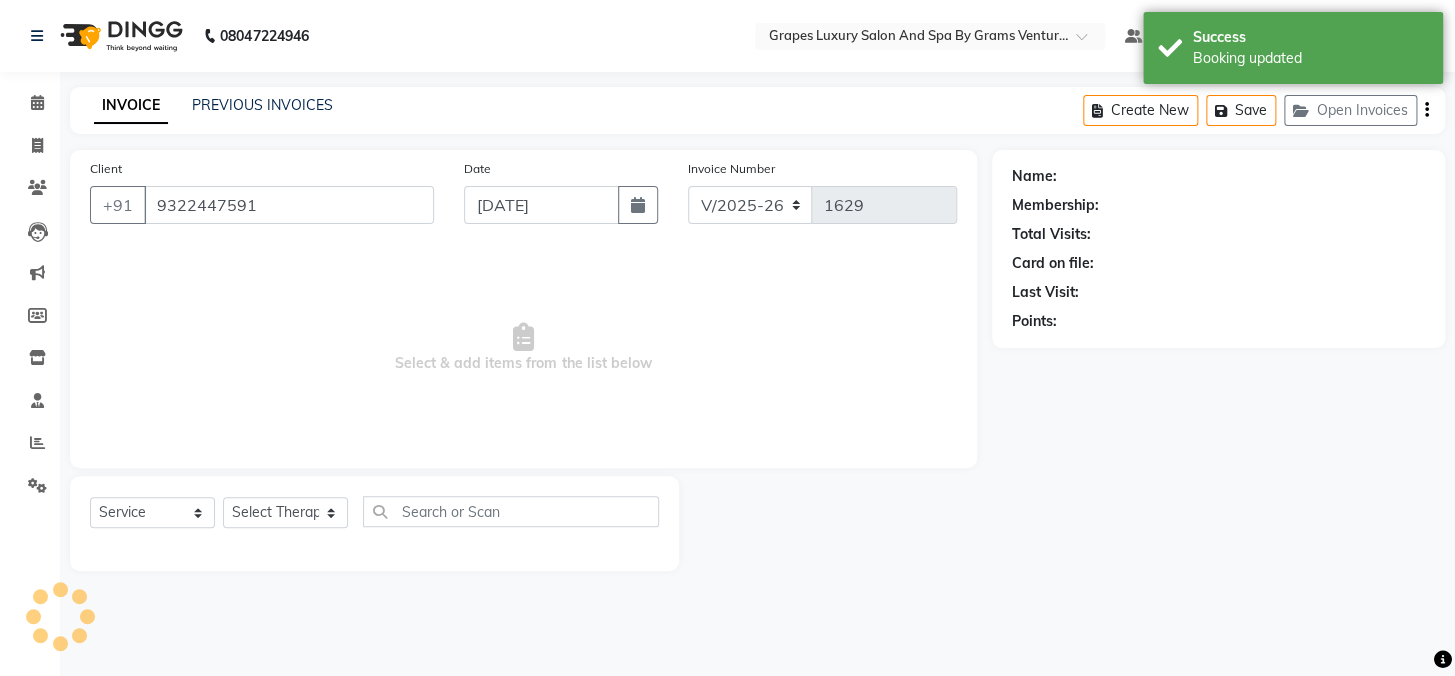 select on "41130" 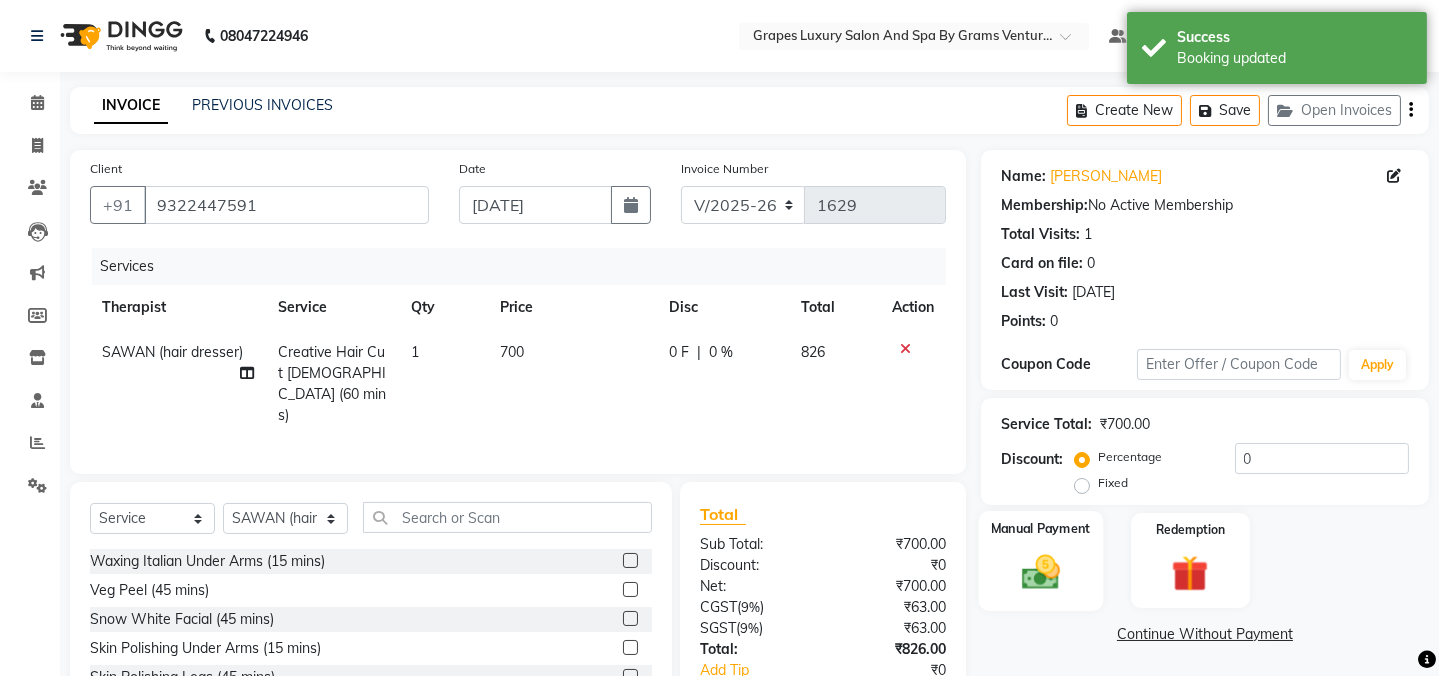 click 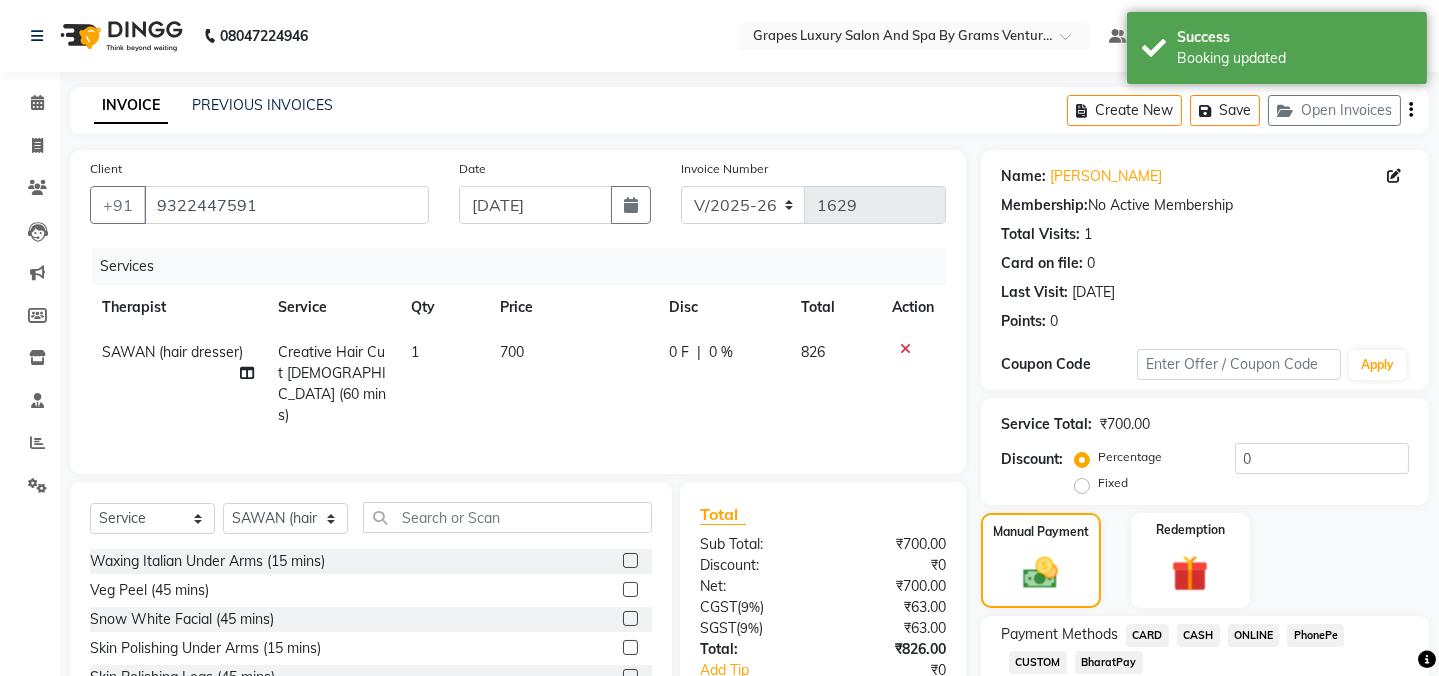 scroll, scrollTop: 130, scrollLeft: 0, axis: vertical 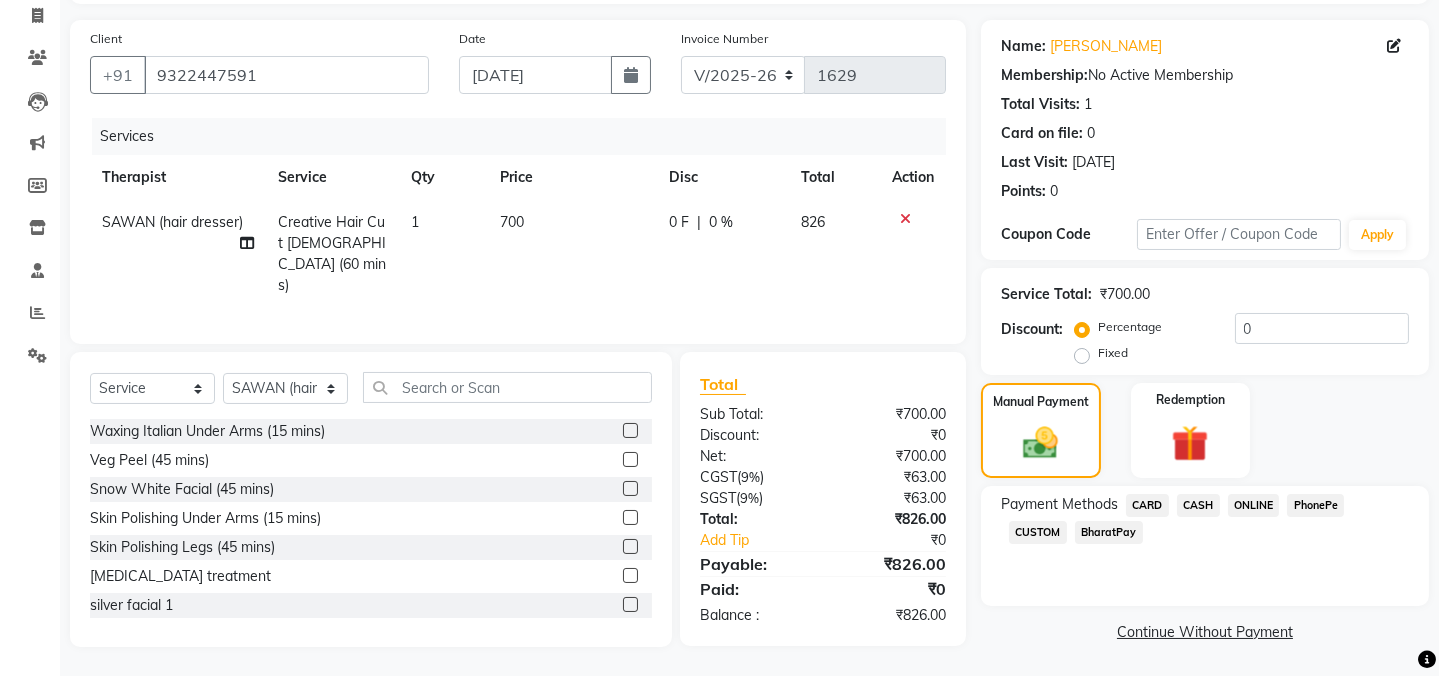 drag, startPoint x: 1261, startPoint y: 501, endPoint x: 1254, endPoint y: 540, distance: 39.623226 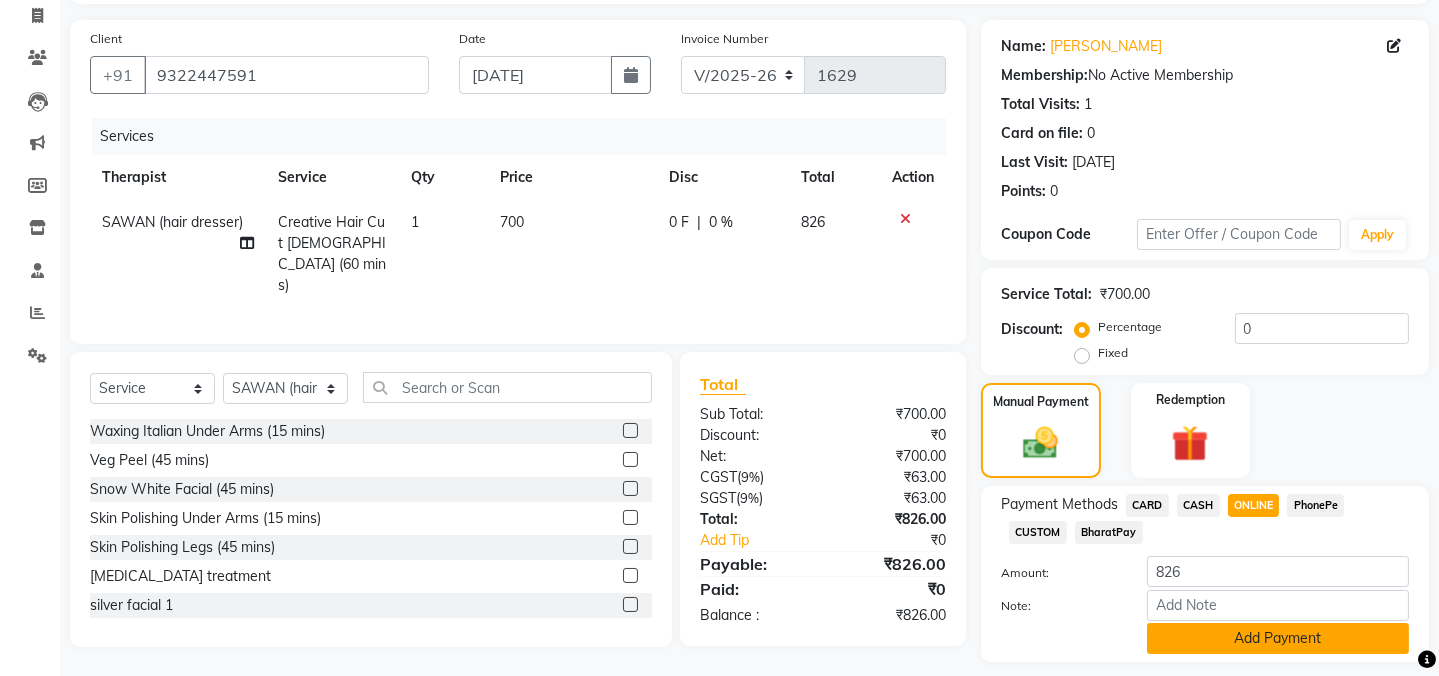 click on "Add Payment" 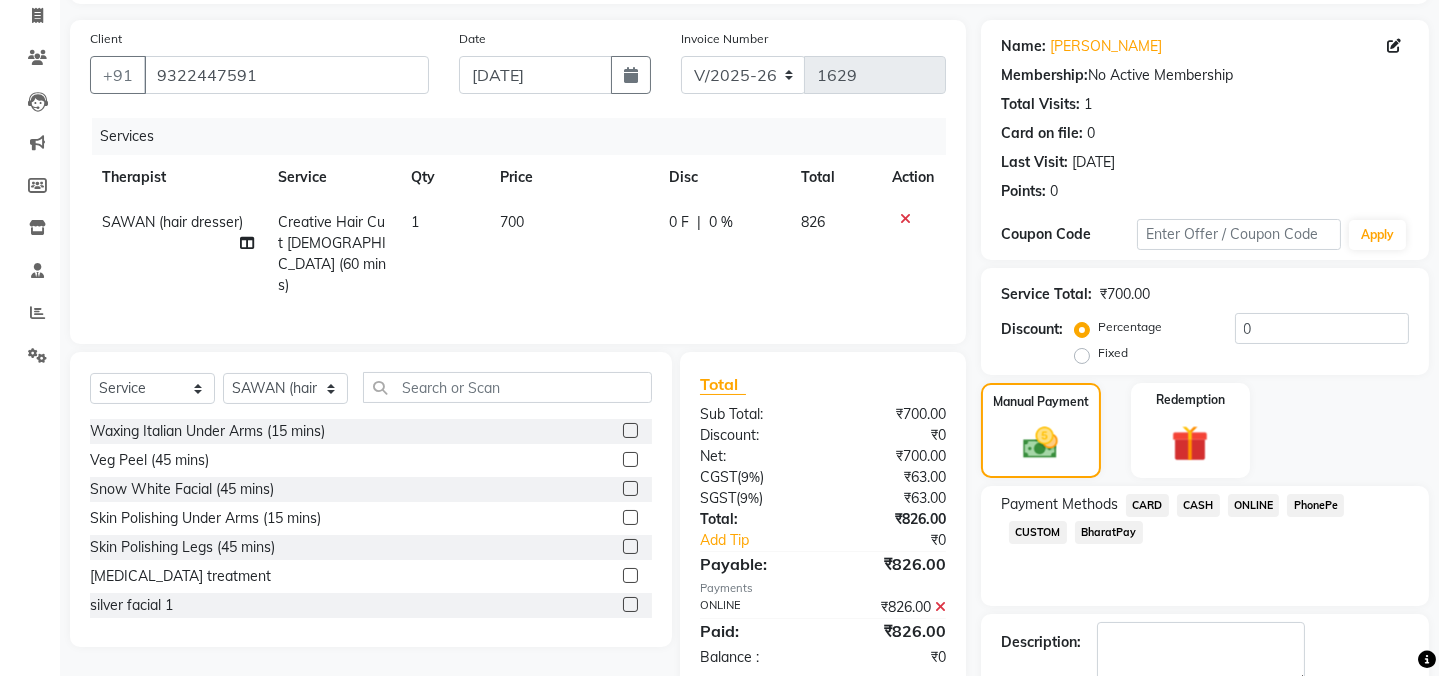 scroll, scrollTop: 242, scrollLeft: 0, axis: vertical 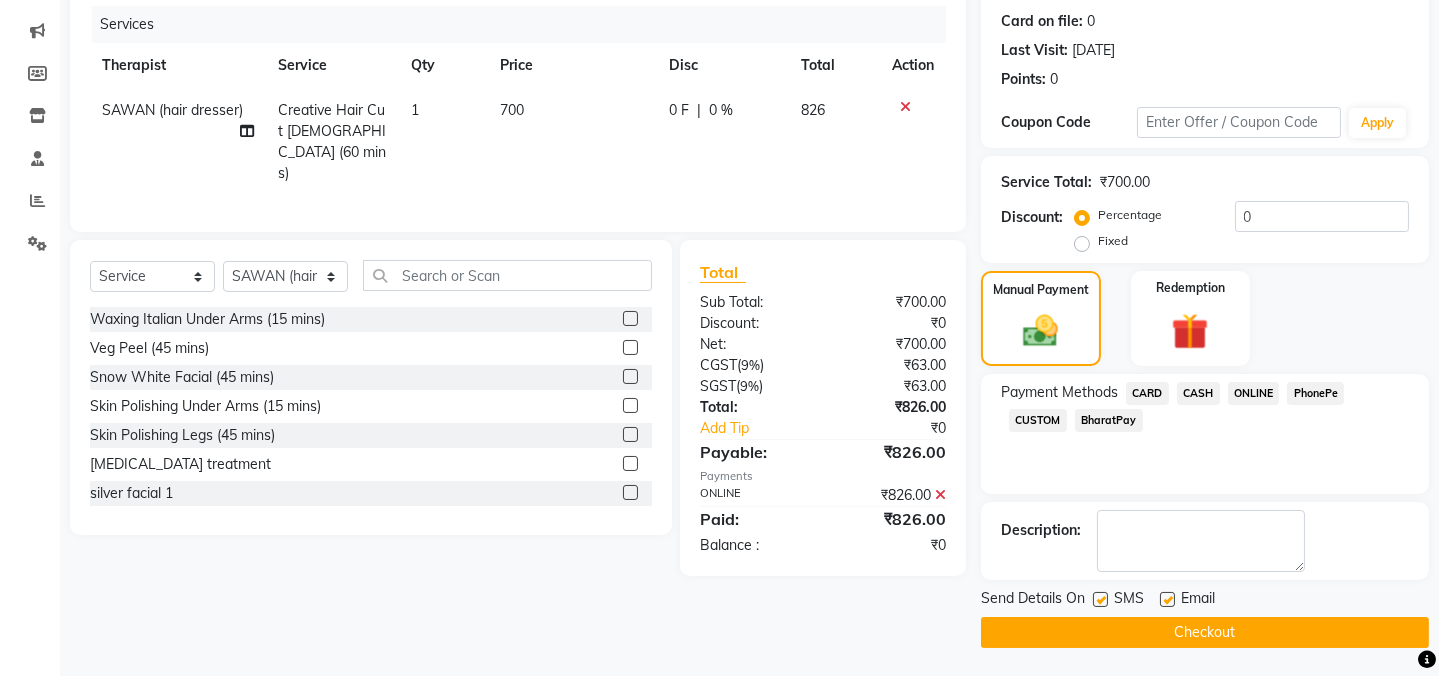 click 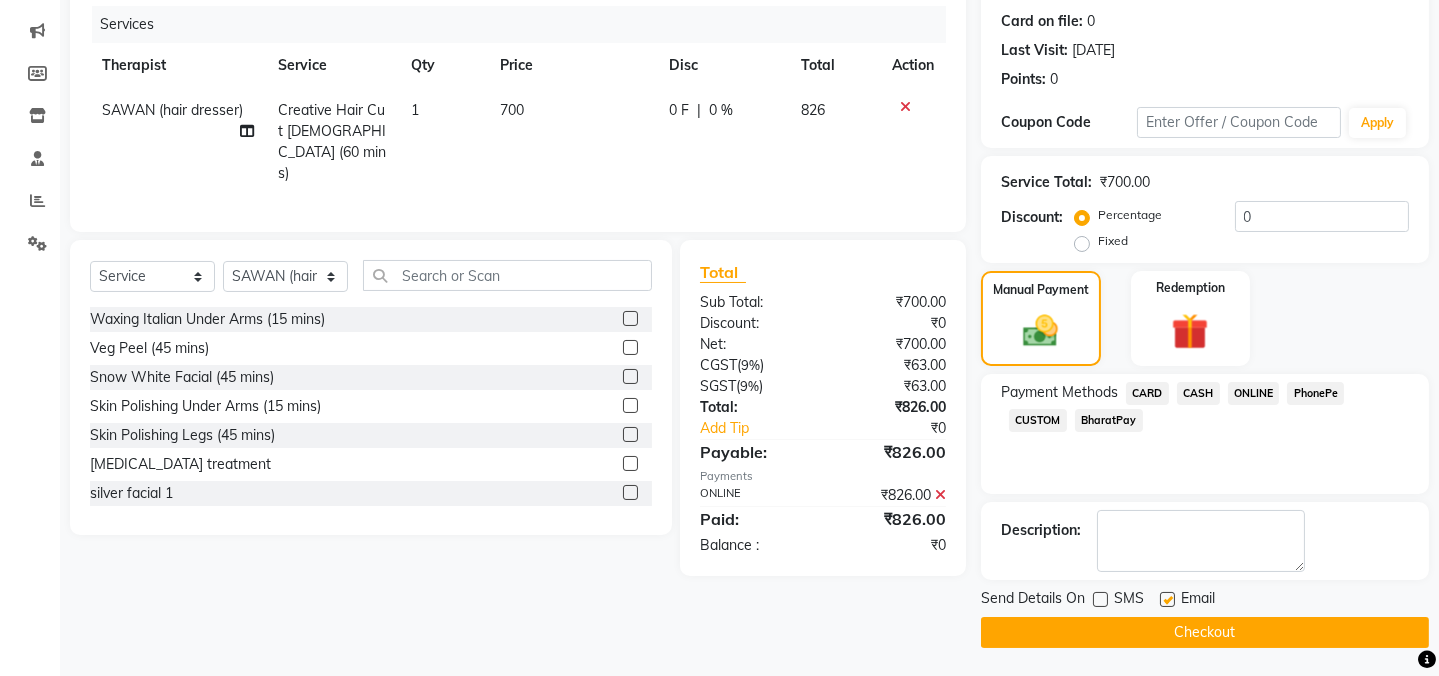 click 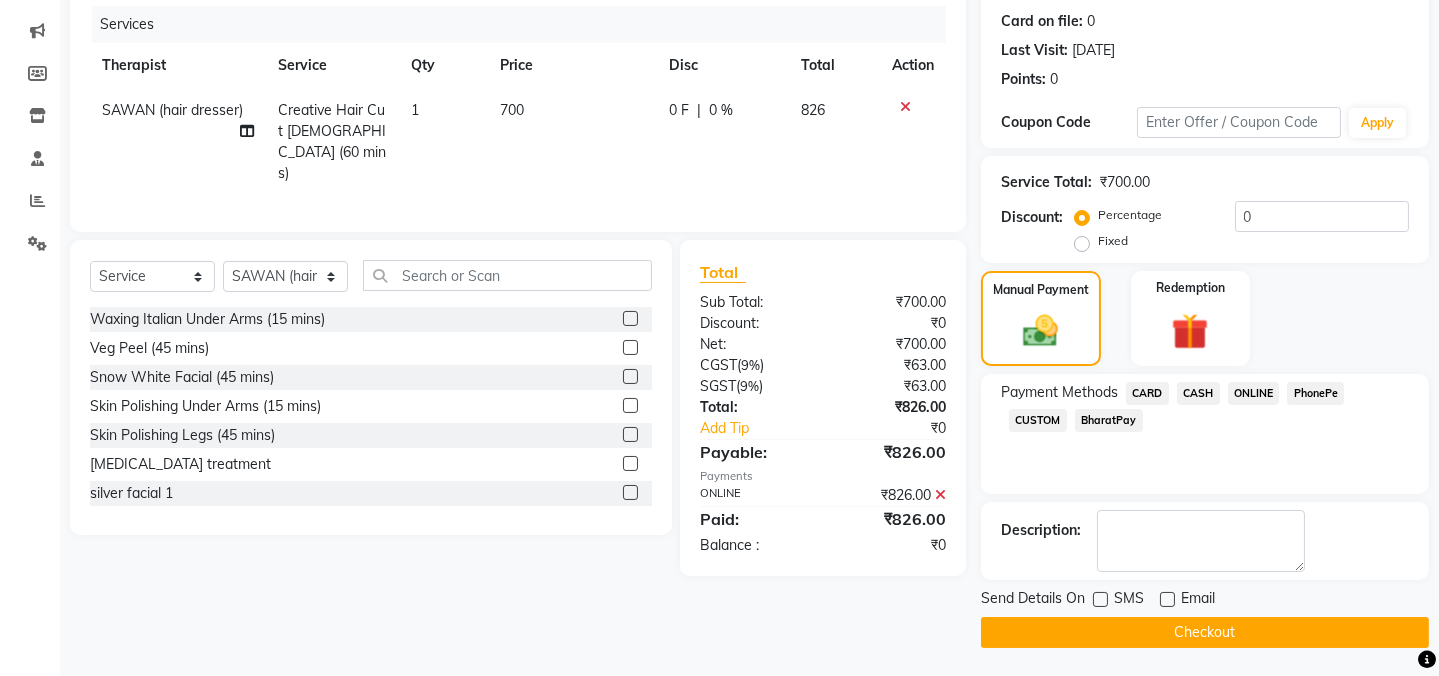 click on "Checkout" 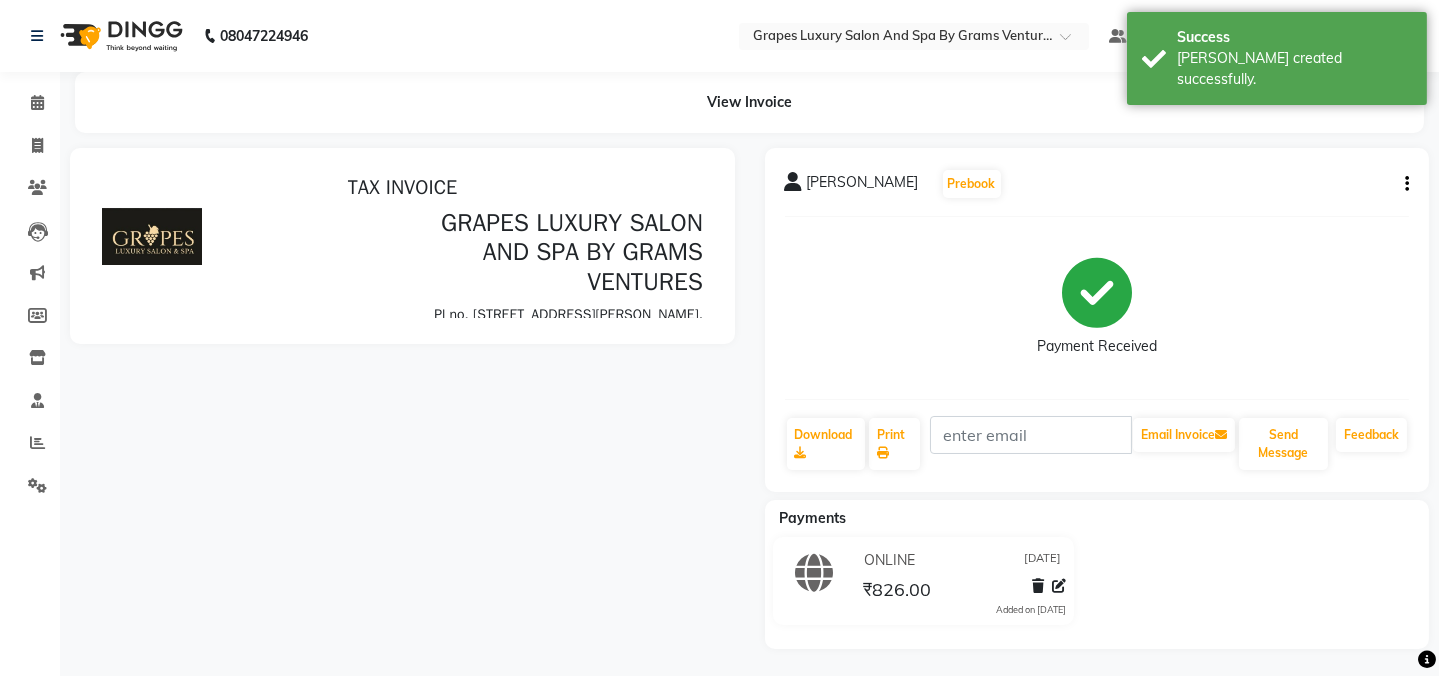 scroll, scrollTop: 0, scrollLeft: 0, axis: both 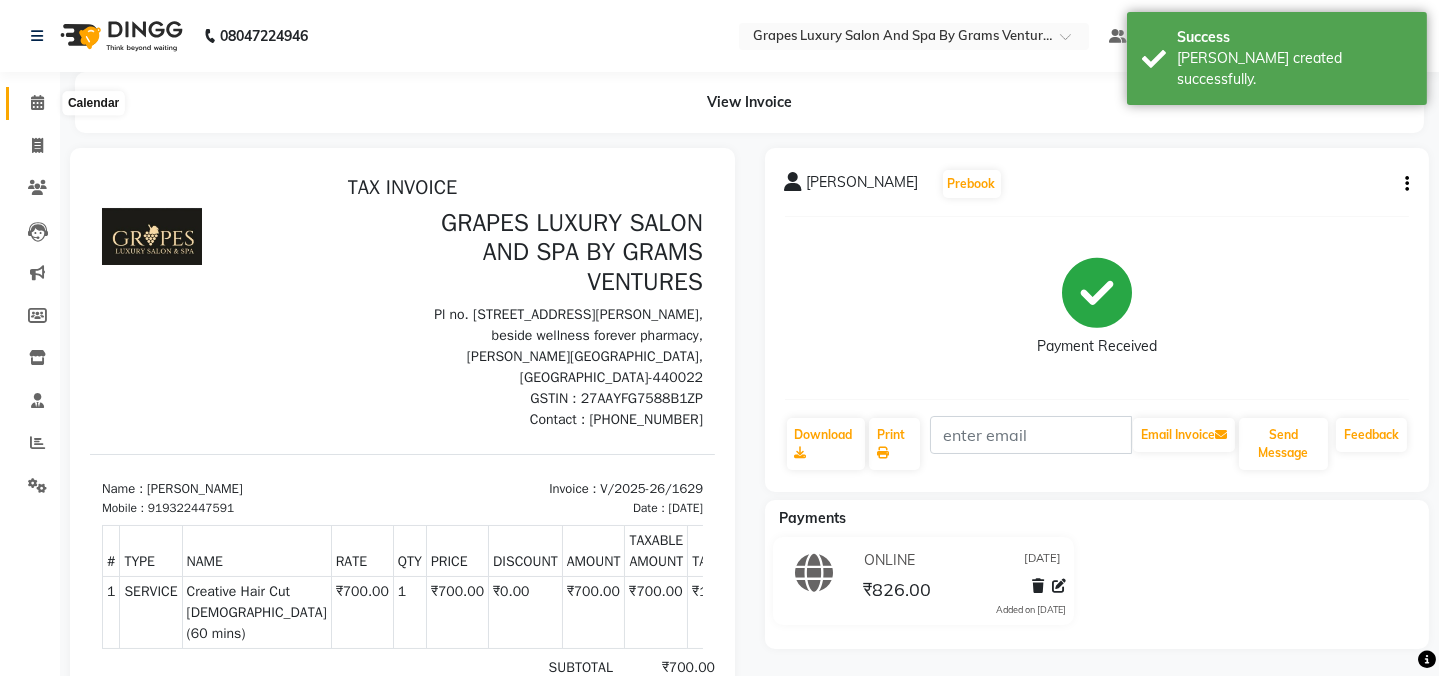 click 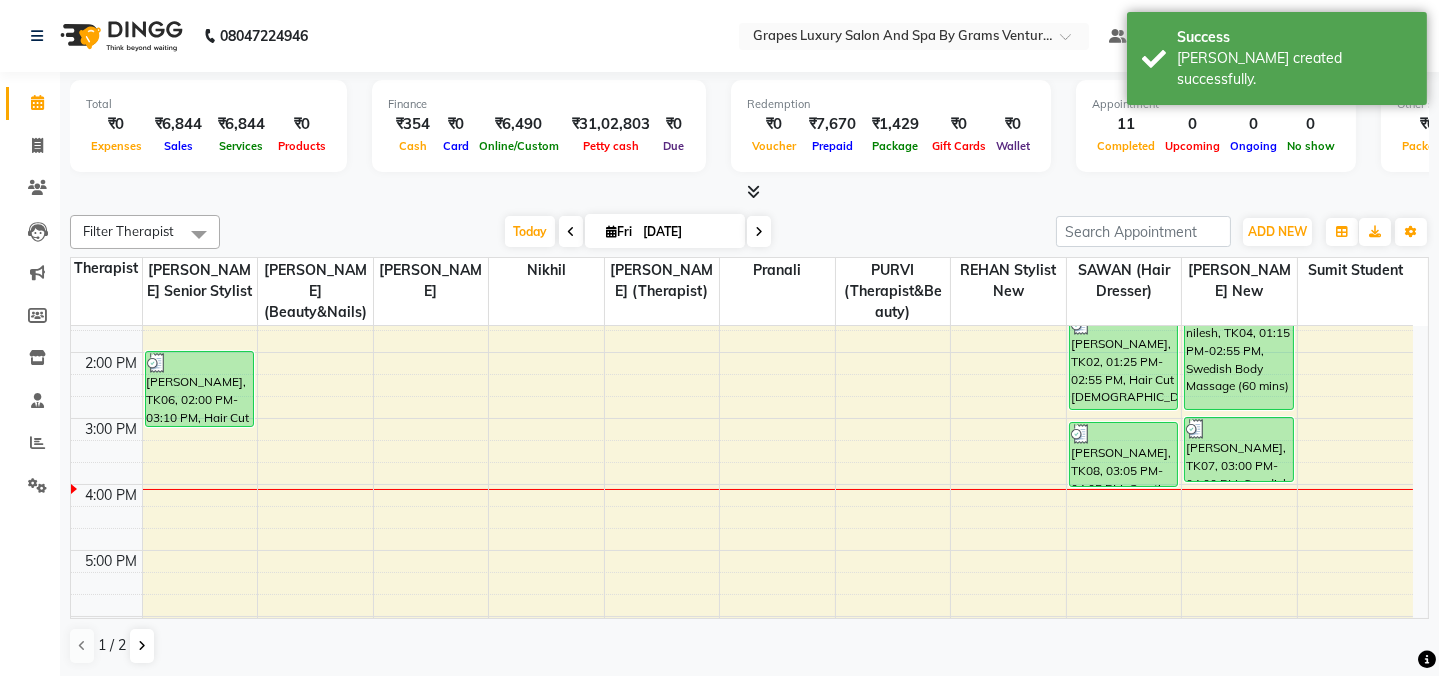 scroll, scrollTop: 370, scrollLeft: 0, axis: vertical 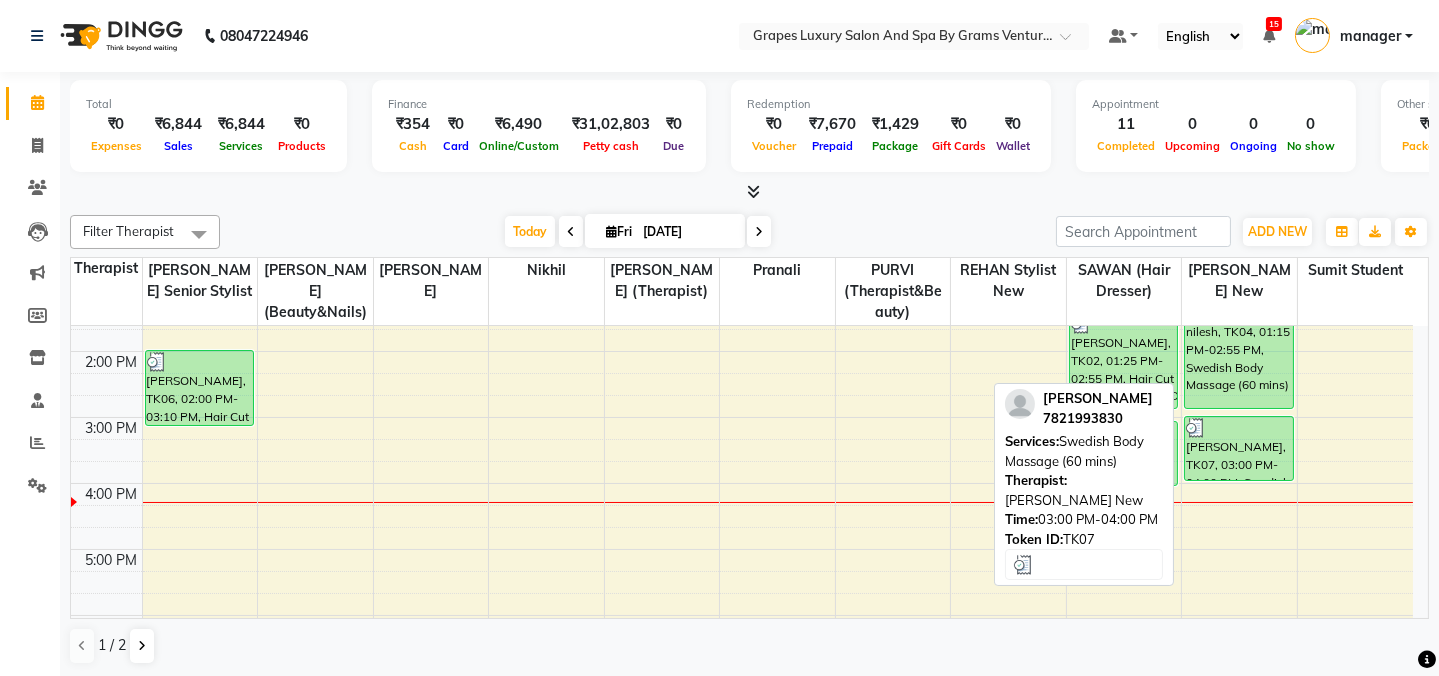 click on "[PERSON_NAME], TK07, 03:00 PM-04:00 PM, Swedish Body Massage (60 mins)" at bounding box center [1239, 448] 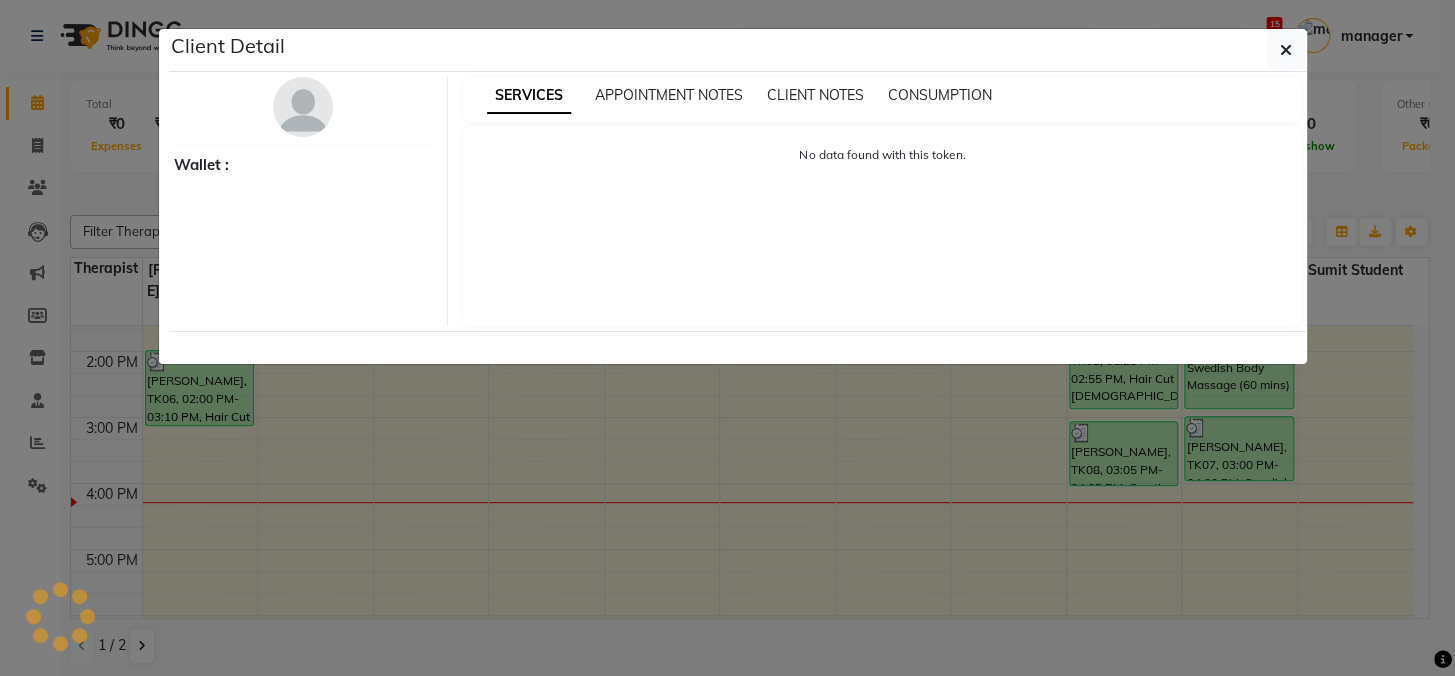 select on "3" 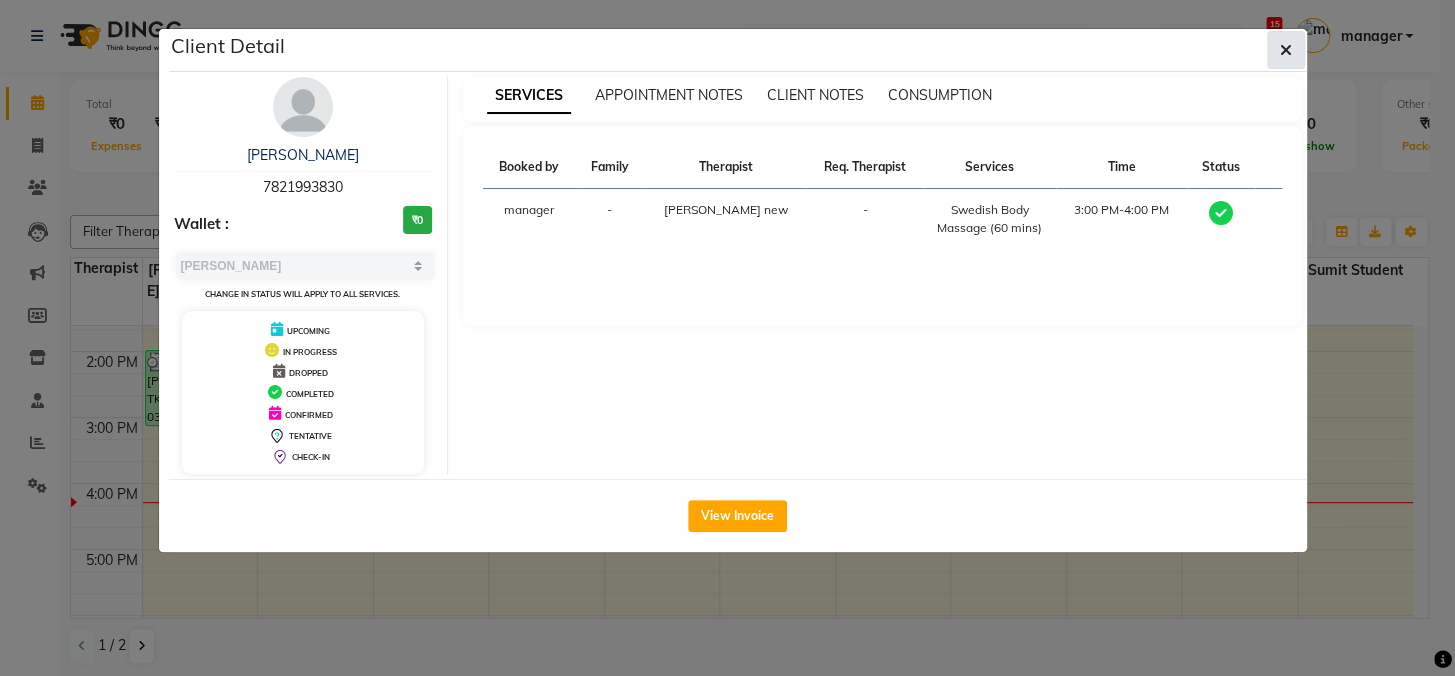 click 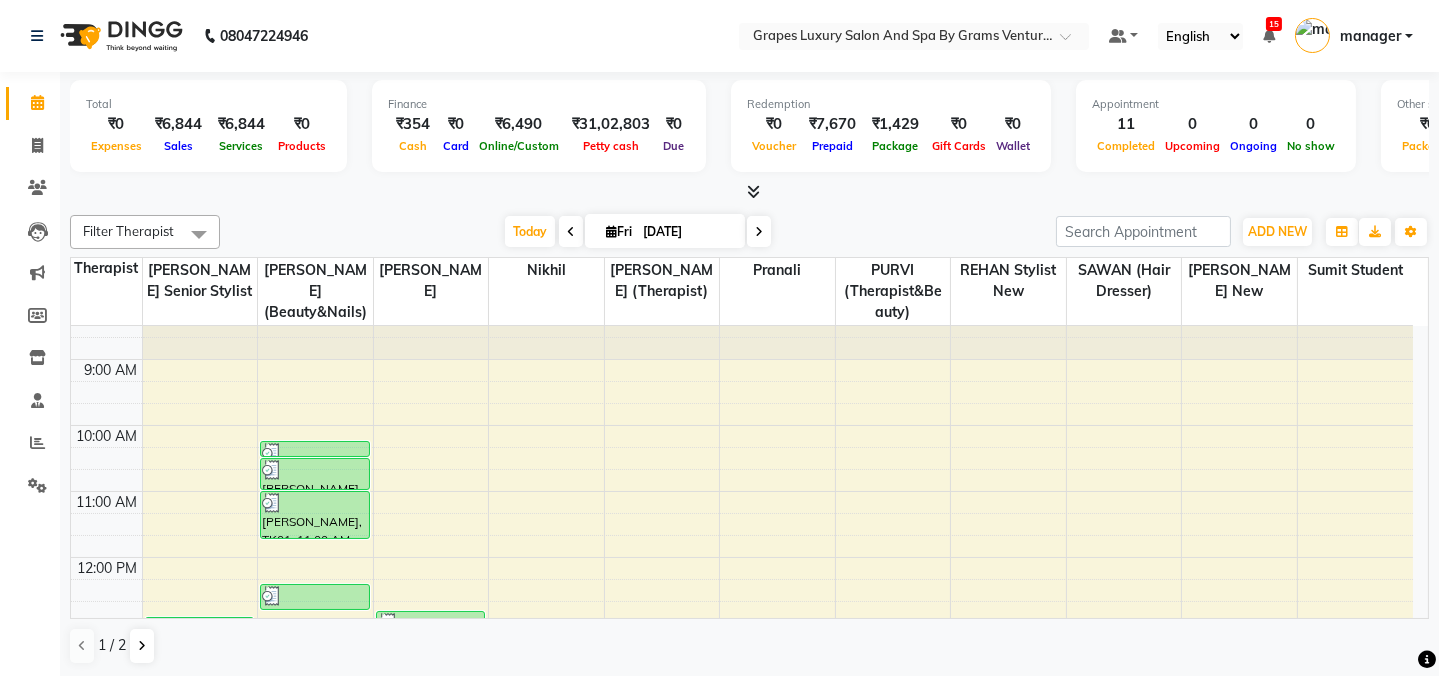 scroll, scrollTop: 285, scrollLeft: 0, axis: vertical 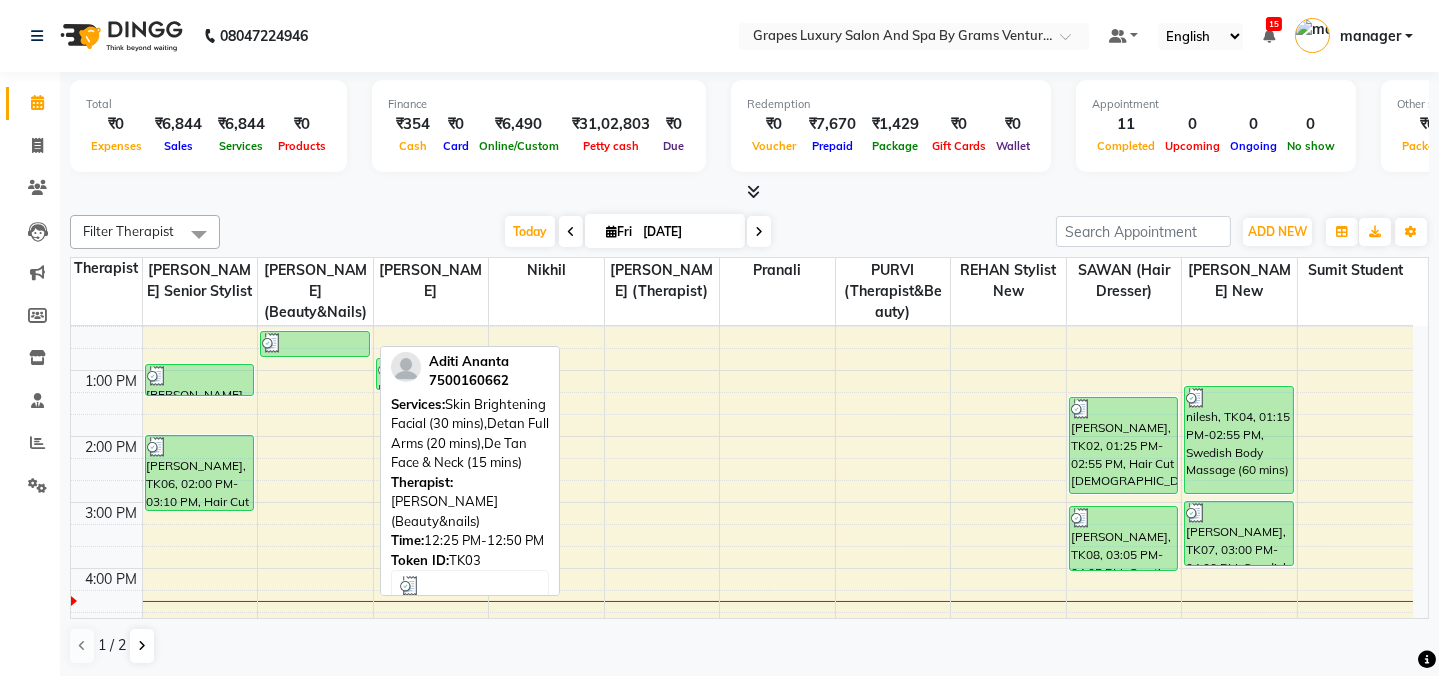 click at bounding box center [315, 343] 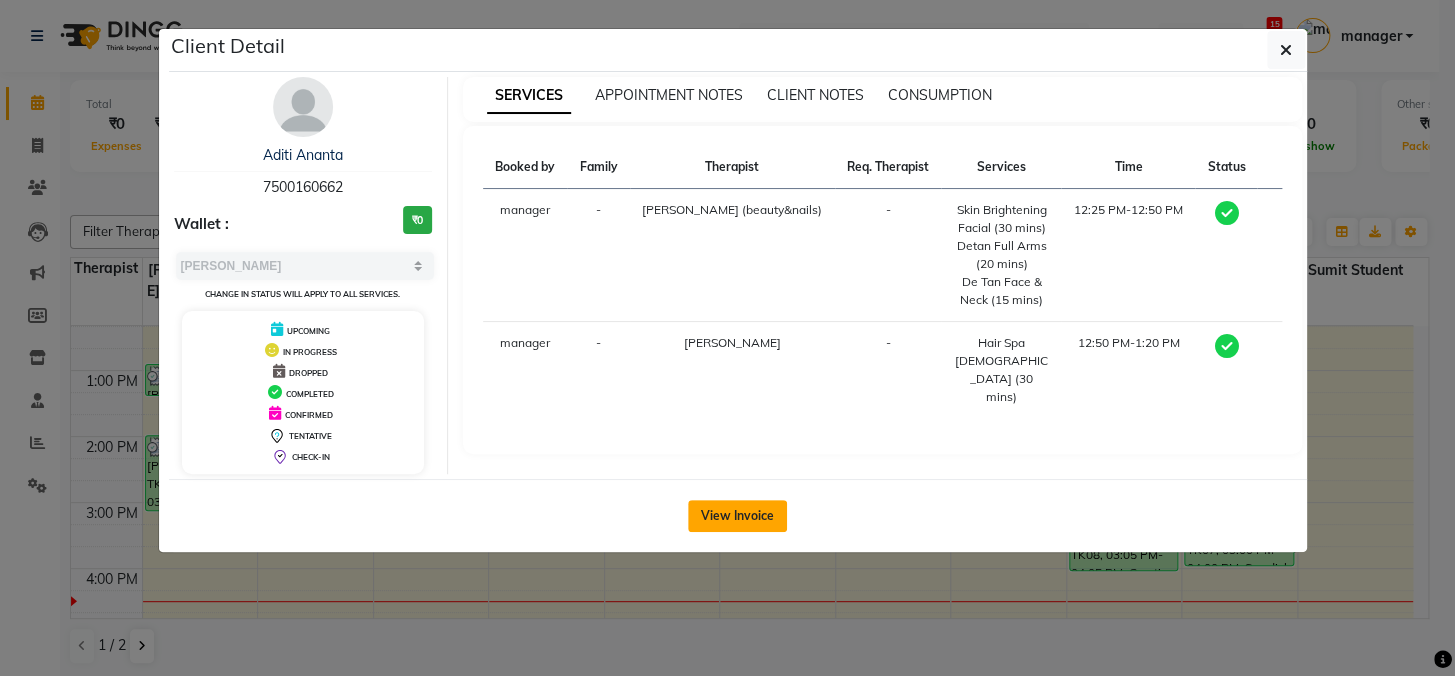click on "View Invoice" 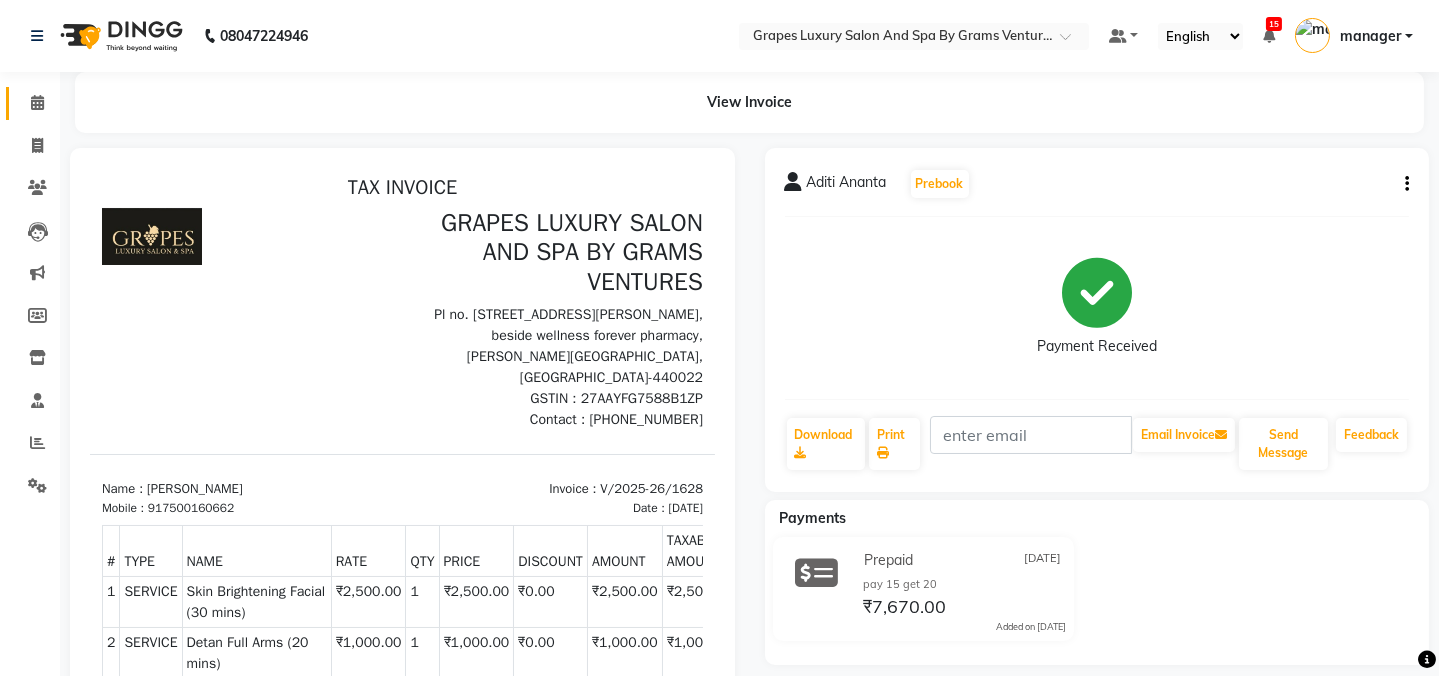 scroll, scrollTop: 0, scrollLeft: 0, axis: both 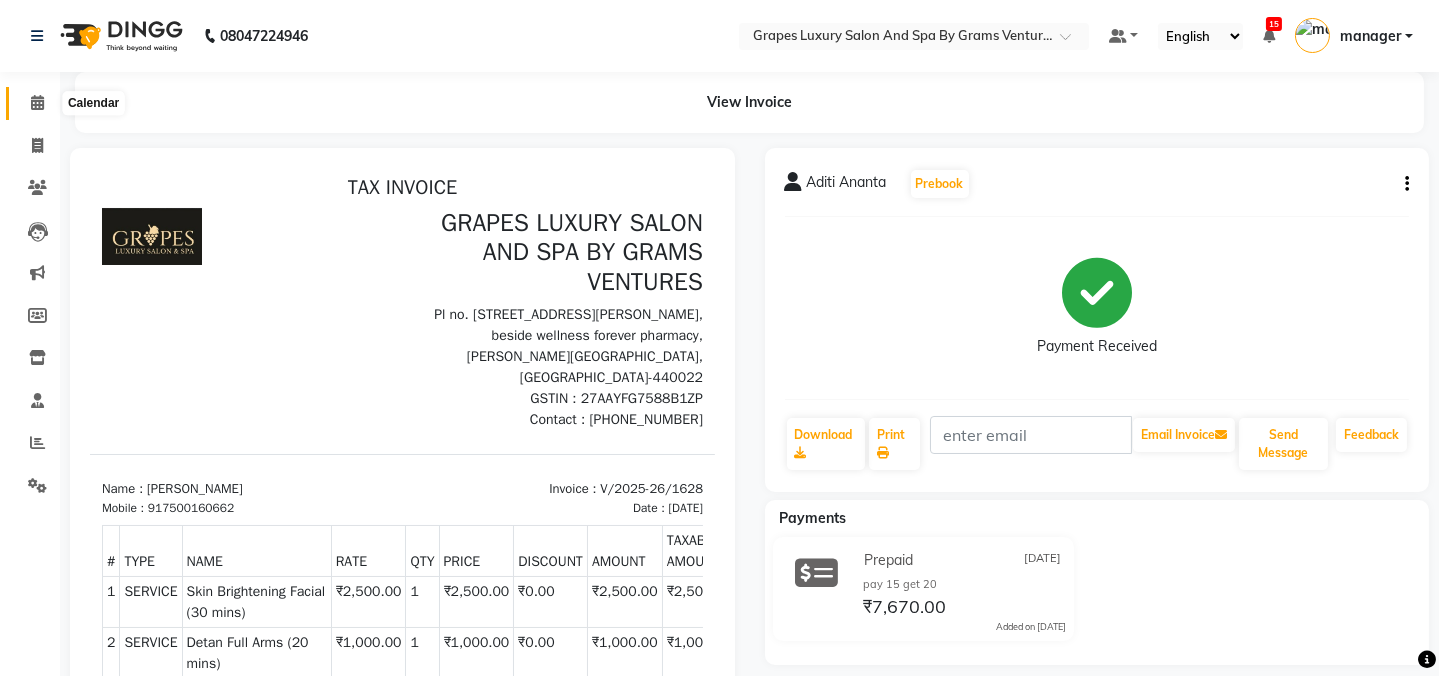 drag, startPoint x: 45, startPoint y: 101, endPoint x: 37, endPoint y: 94, distance: 10.630146 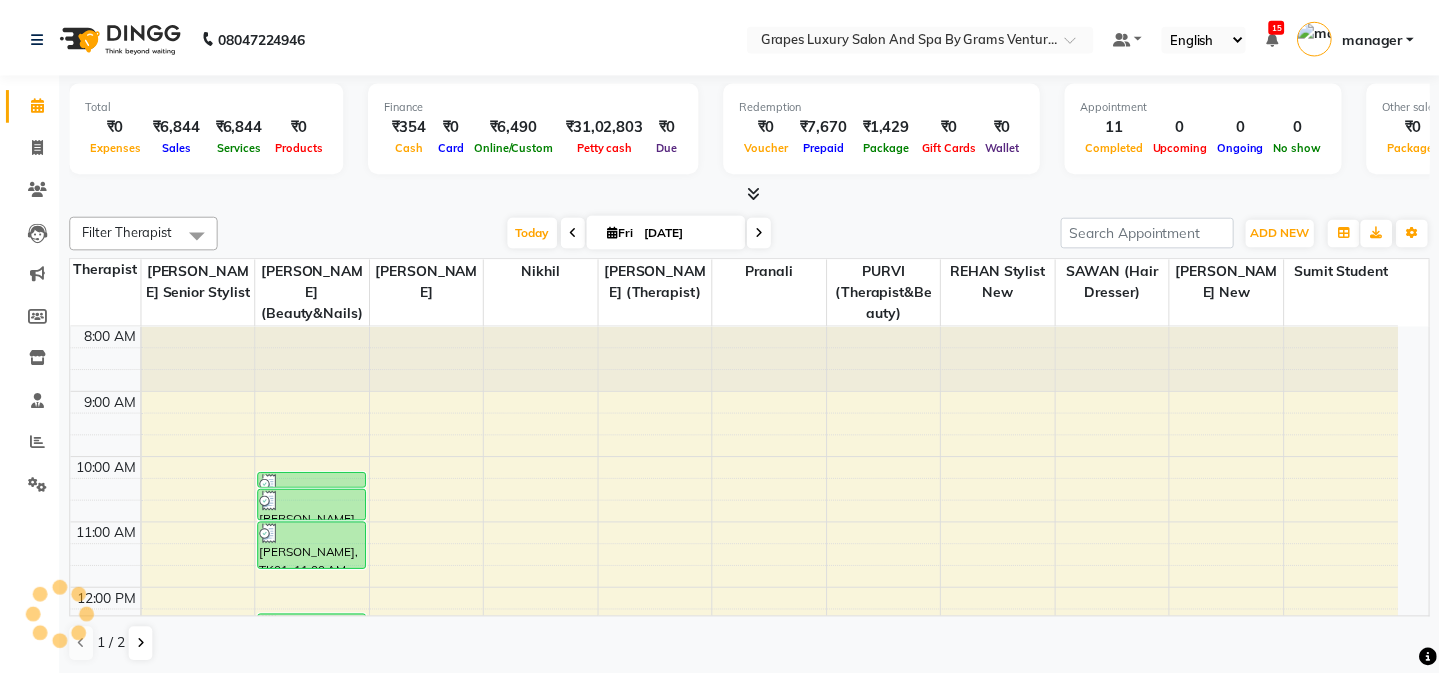 scroll, scrollTop: 0, scrollLeft: 0, axis: both 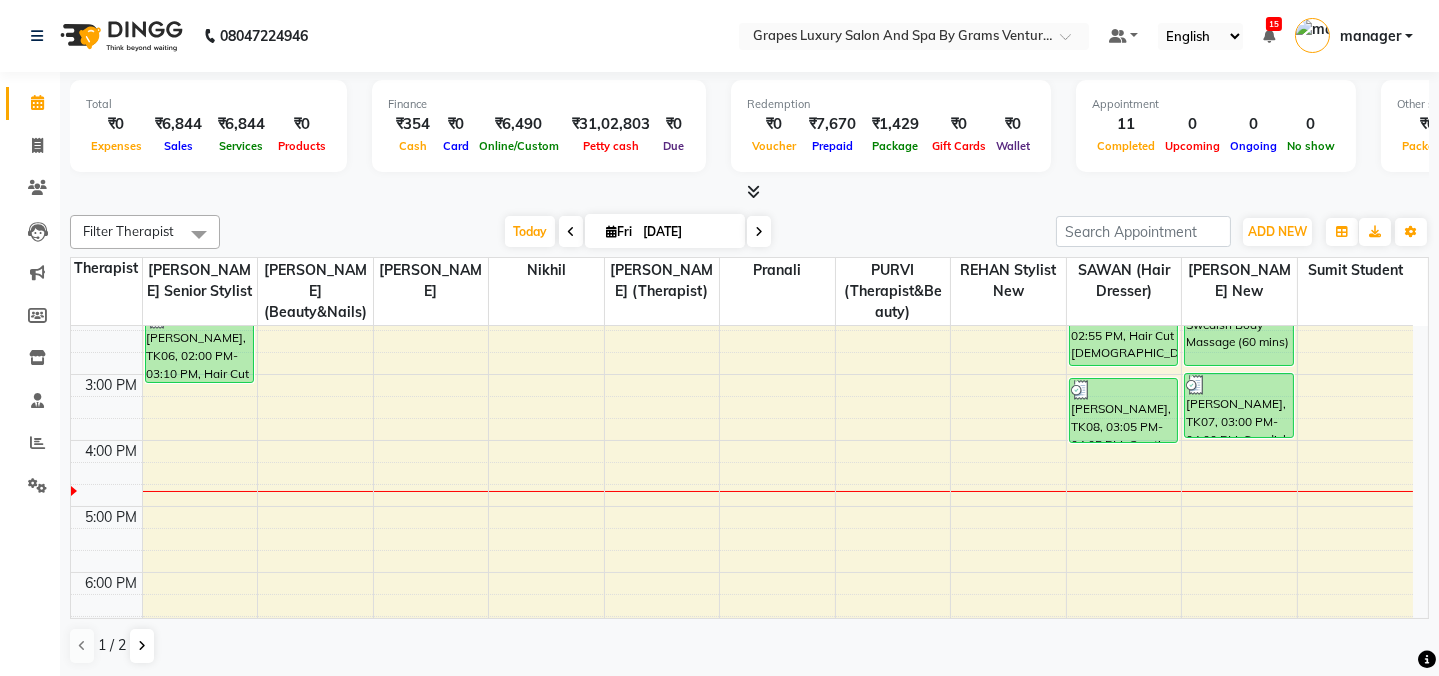 click on "Total  ₹0  Expenses ₹6,844  Sales ₹6,844  Services ₹0  Products Finance  ₹354  Cash ₹0  Card ₹6,490  Online/Custom ₹31,02,803 Petty cash ₹0 Due  Redemption  ₹0 Voucher ₹7,670 Prepaid ₹1,429 Package ₹0  Gift Cards ₹0  Wallet  Appointment  11 Completed 0 Upcoming 0 Ongoing 0 No show  Other sales  ₹0  Packages ₹0  Memberships ₹0  Vouchers ₹0  Prepaids ₹0  Gift Cards Filter Therapist Select All ASMITA (beauty&nails) faizaan "GUNJAN''   <BO$$> MAHI (pedicureist) nikhil  Pooja (Therapist) pranali PURVI (therapist&Beauty) ravi REHAN  stylist new SAWAN (hair dresser) sejal new sumit student  viswas senior stylist Today  Fri 11-07-2025 Toggle Dropdown Add Appointment Add Invoice Add Attendance Add Client Add Transaction Toggle Dropdown Add Appointment Add Invoice Add Attendance Add Client ADD NEW Toggle Dropdown Add Appointment Add Invoice Add Attendance Add Client Add Transaction Filter Therapist Select All ASMITA (beauty&nails) faizaan "GUNJAN''   <BO$$> MAHI (pedicureist) ravi" 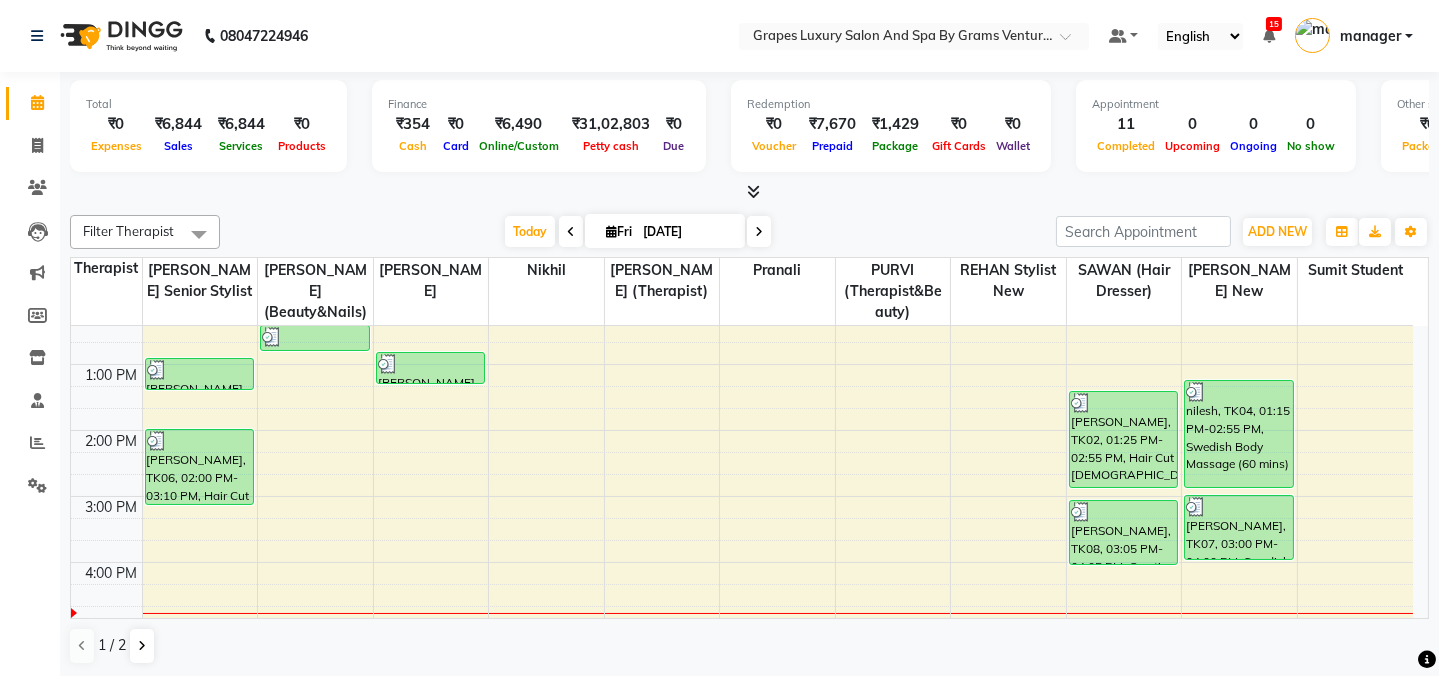 scroll, scrollTop: 302, scrollLeft: 0, axis: vertical 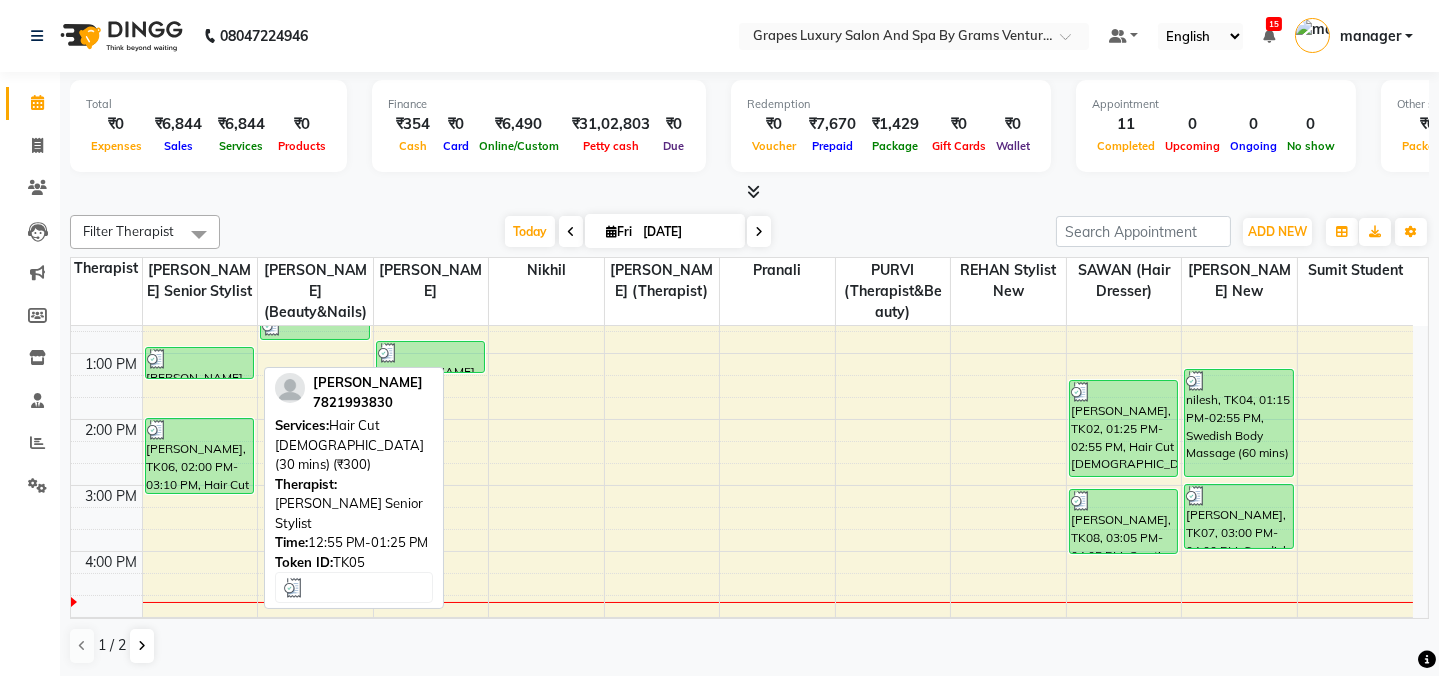 click on "[PERSON_NAME], TK05, 12:55 PM-01:25 PM, Hair Cut [DEMOGRAPHIC_DATA] (30 mins) (₹300)" at bounding box center (200, 363) 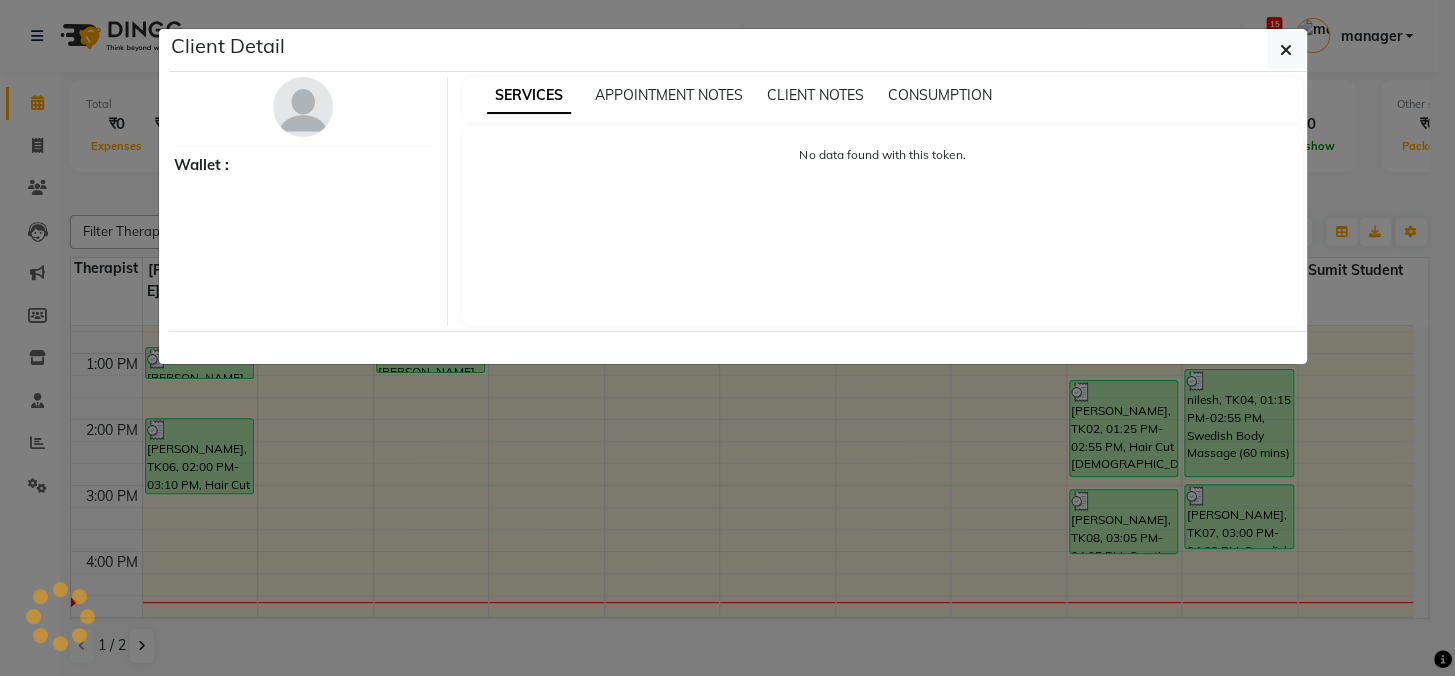 select on "3" 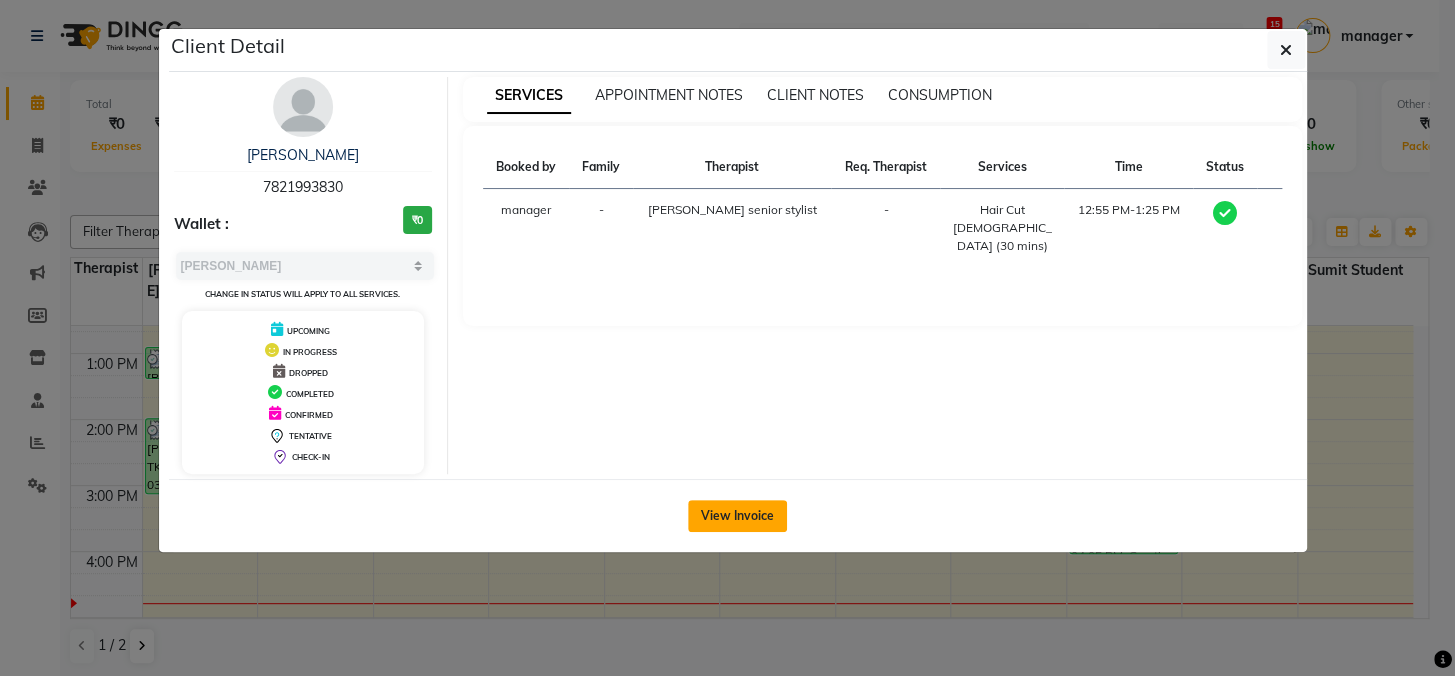 click on "View Invoice" 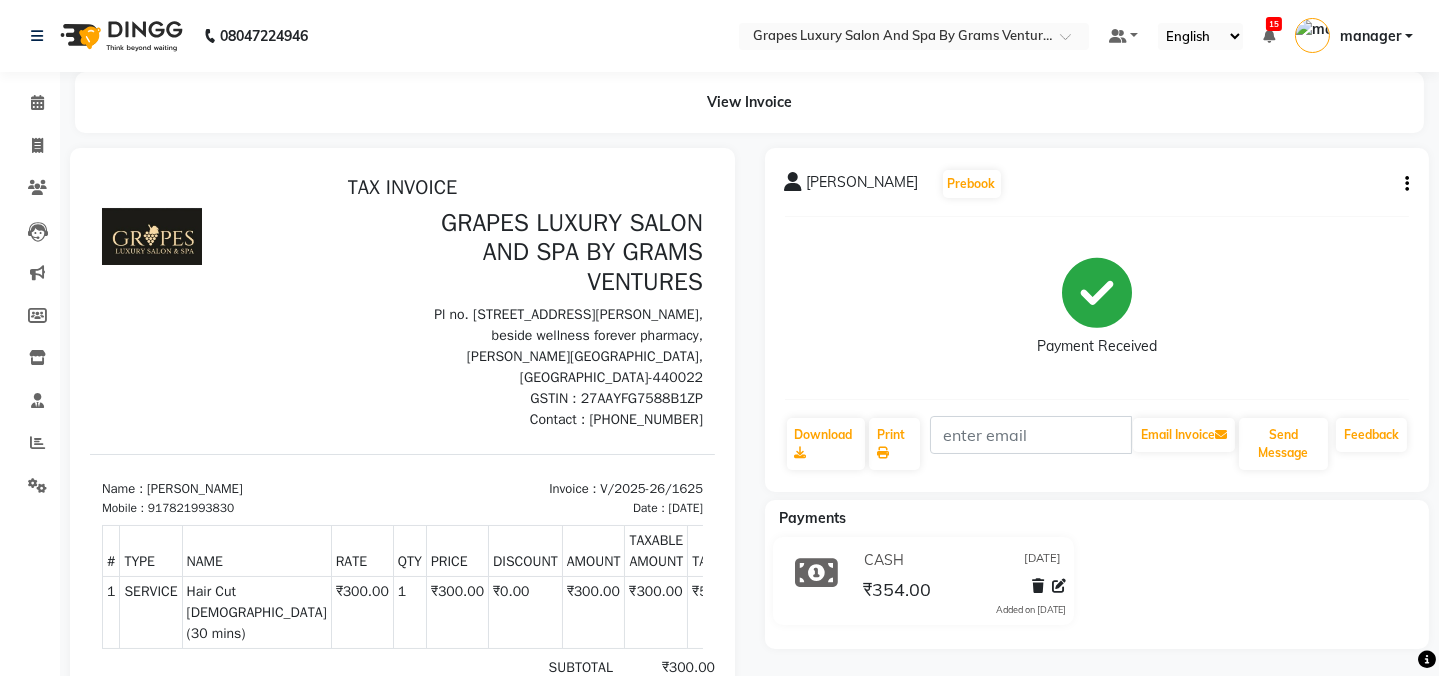 scroll, scrollTop: 0, scrollLeft: 0, axis: both 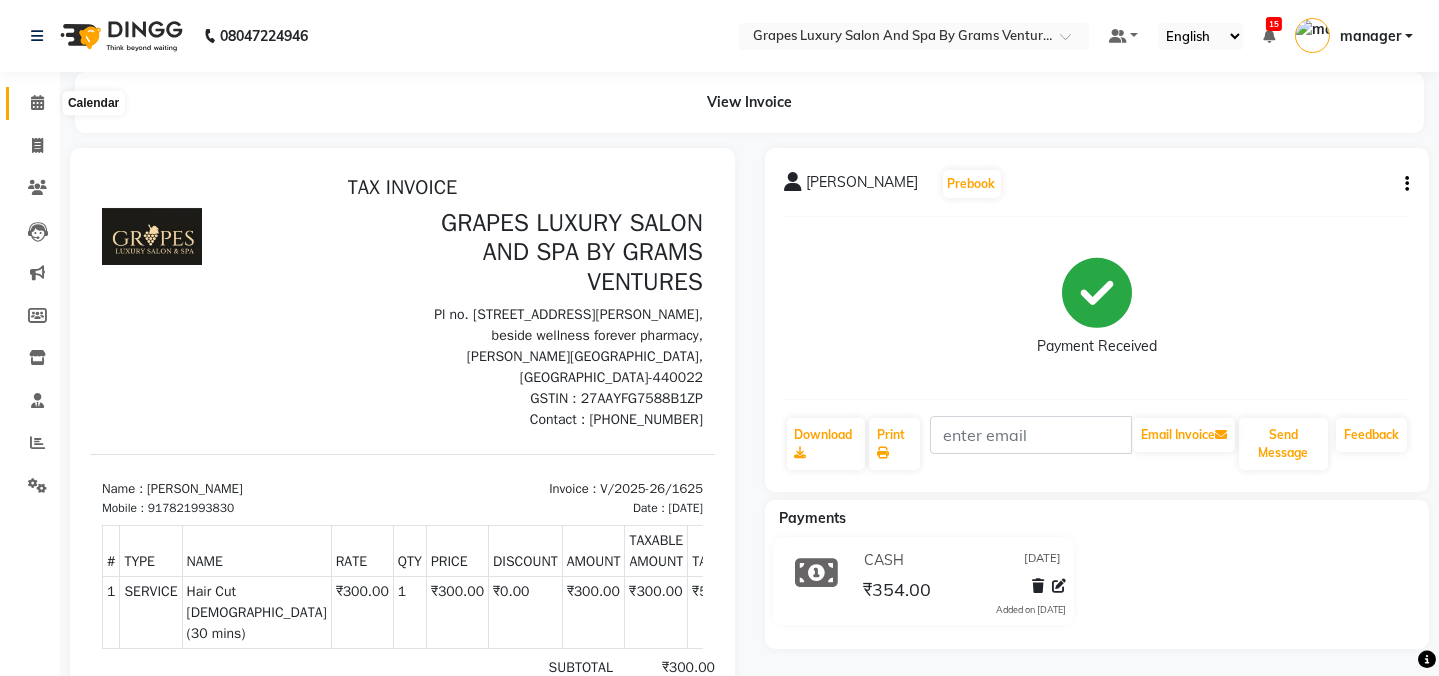click 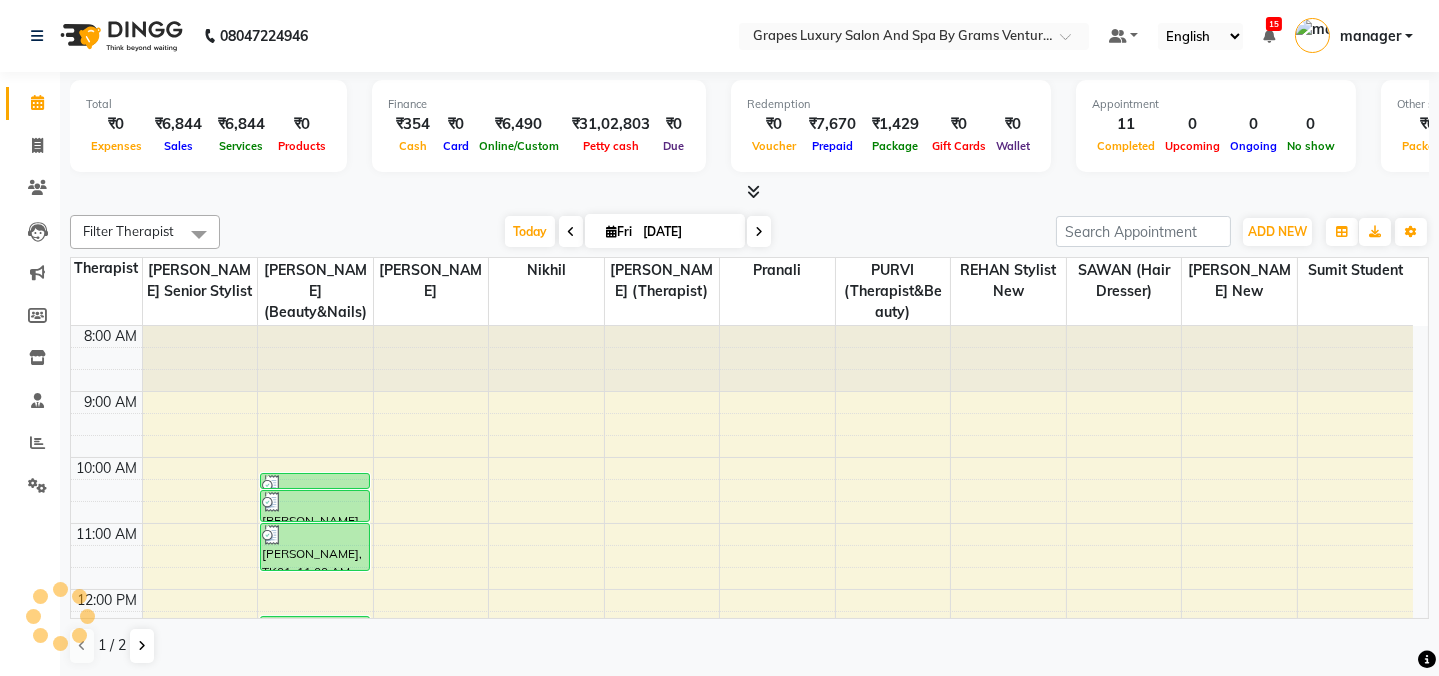 scroll, scrollTop: 0, scrollLeft: 0, axis: both 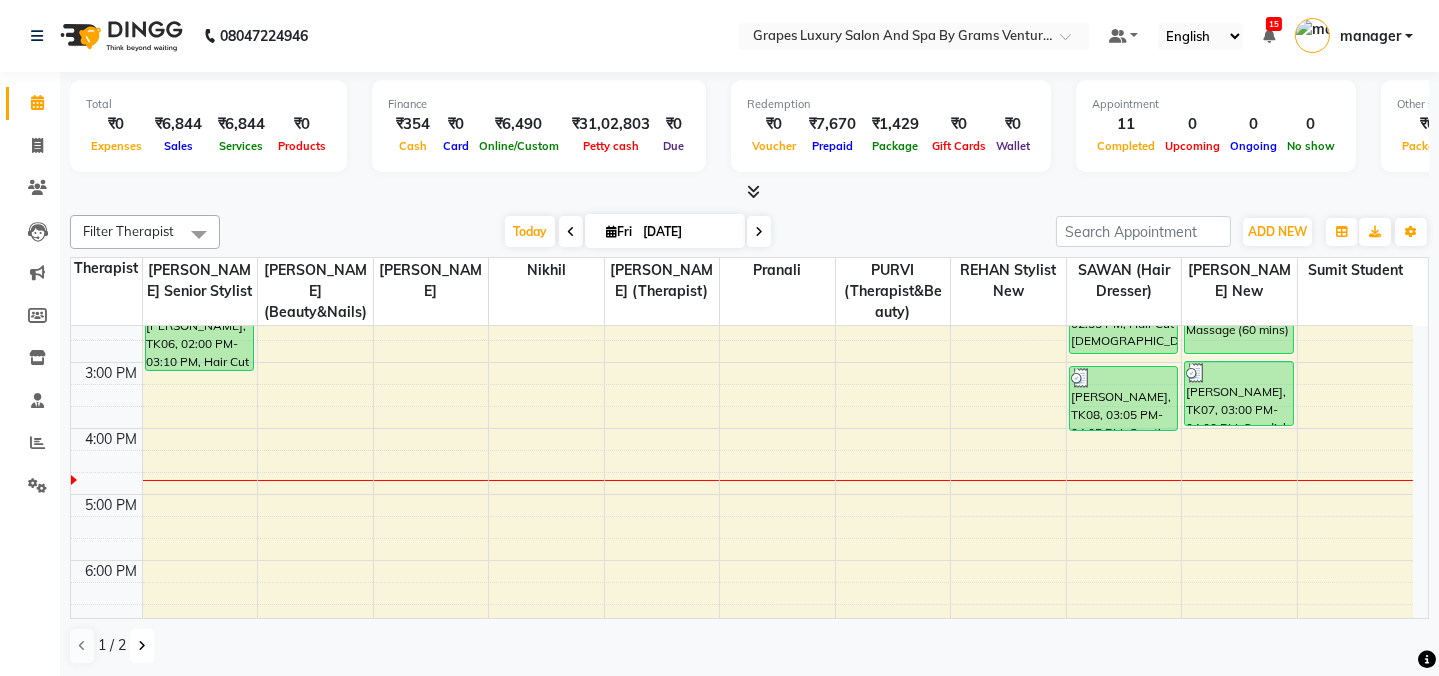 click at bounding box center (142, 646) 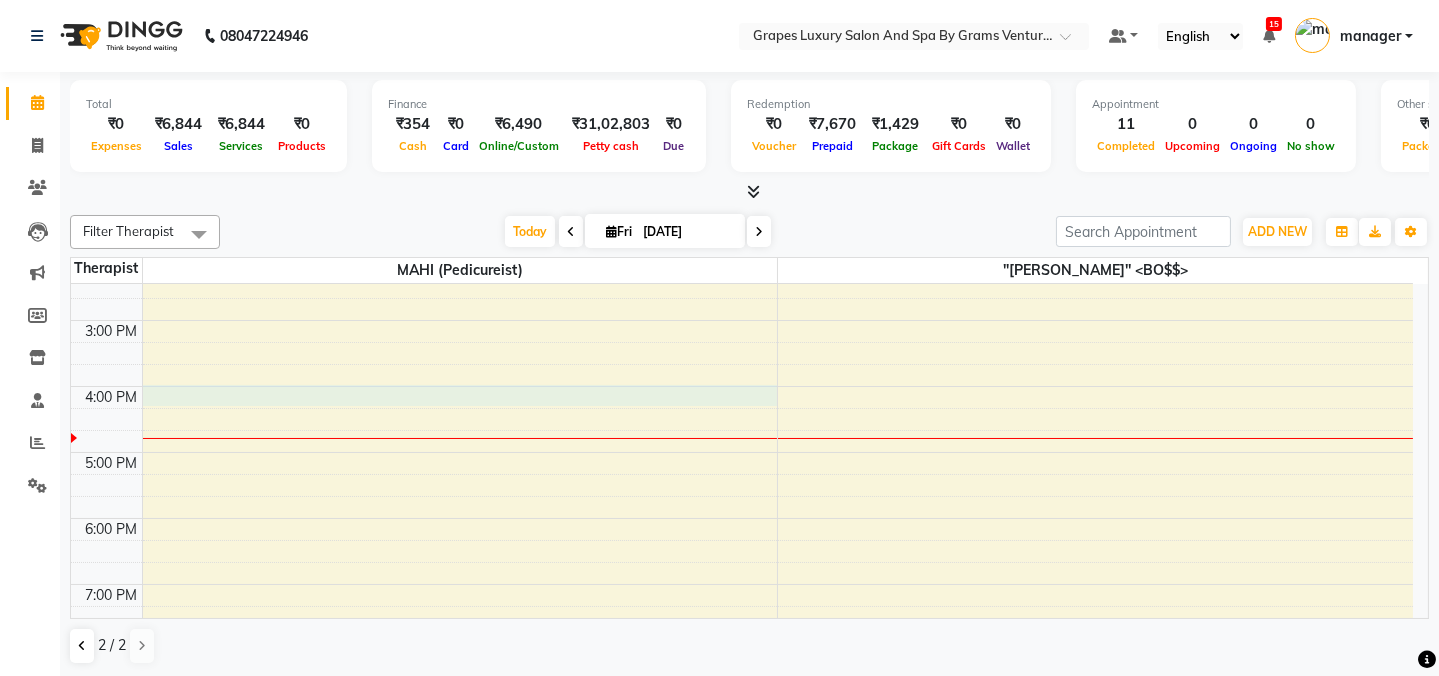 click on "8:00 AM 9:00 AM 10:00 AM 11:00 AM 12:00 PM 1:00 PM 2:00 PM 3:00 PM 4:00 PM 5:00 PM 6:00 PM 7:00 PM 8:00 PM" at bounding box center (742, 287) 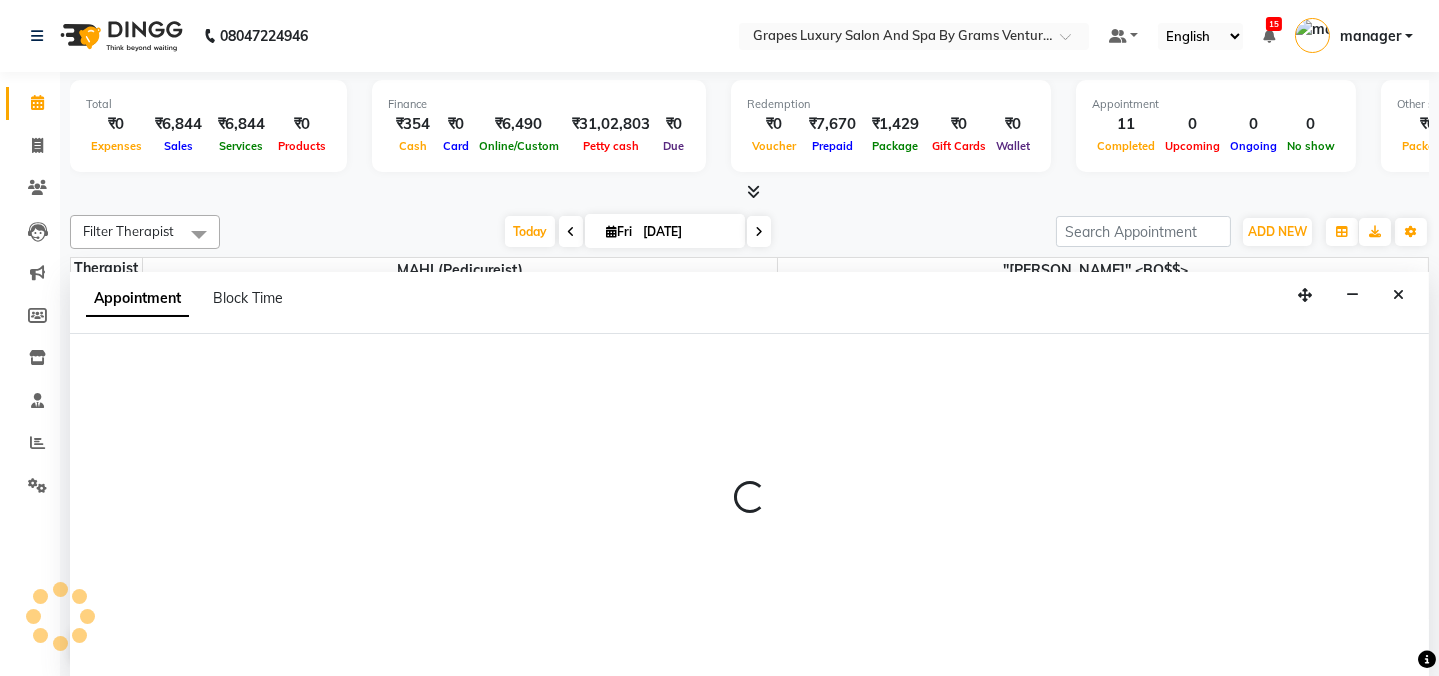 scroll, scrollTop: 0, scrollLeft: 0, axis: both 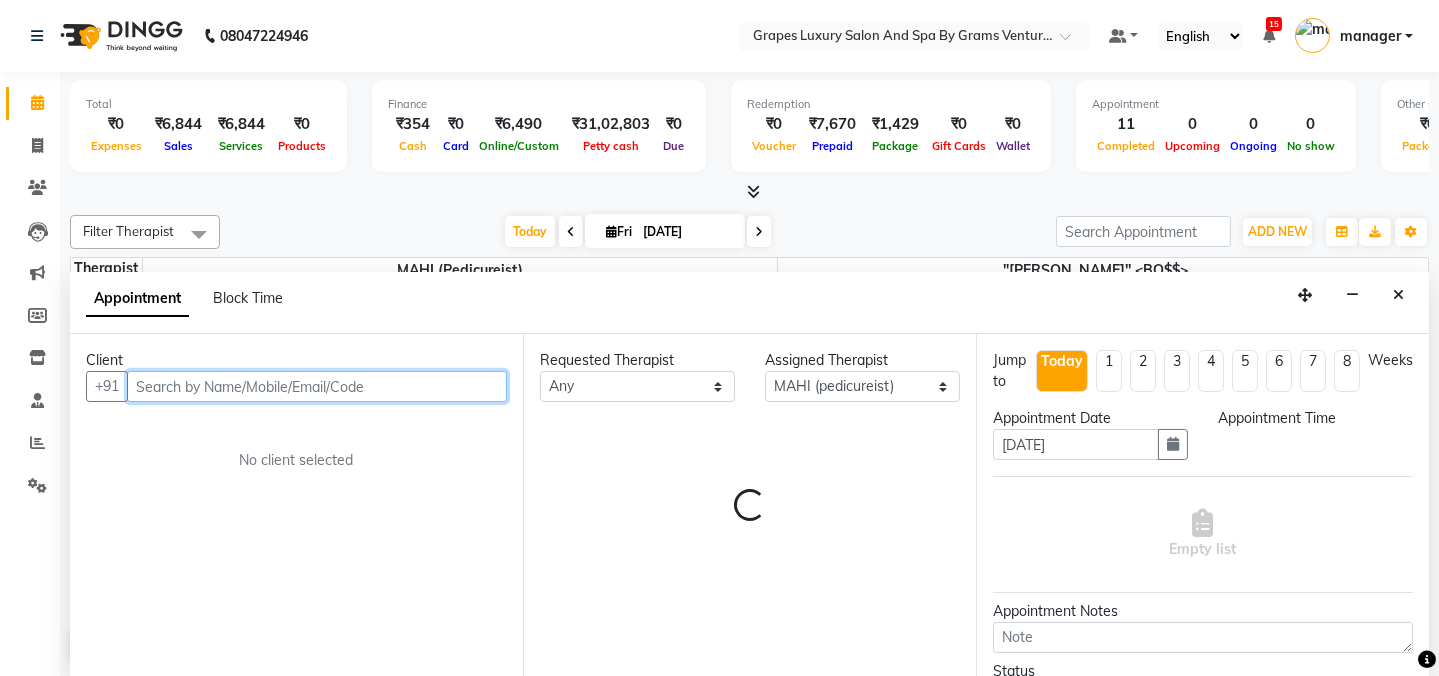 select on "960" 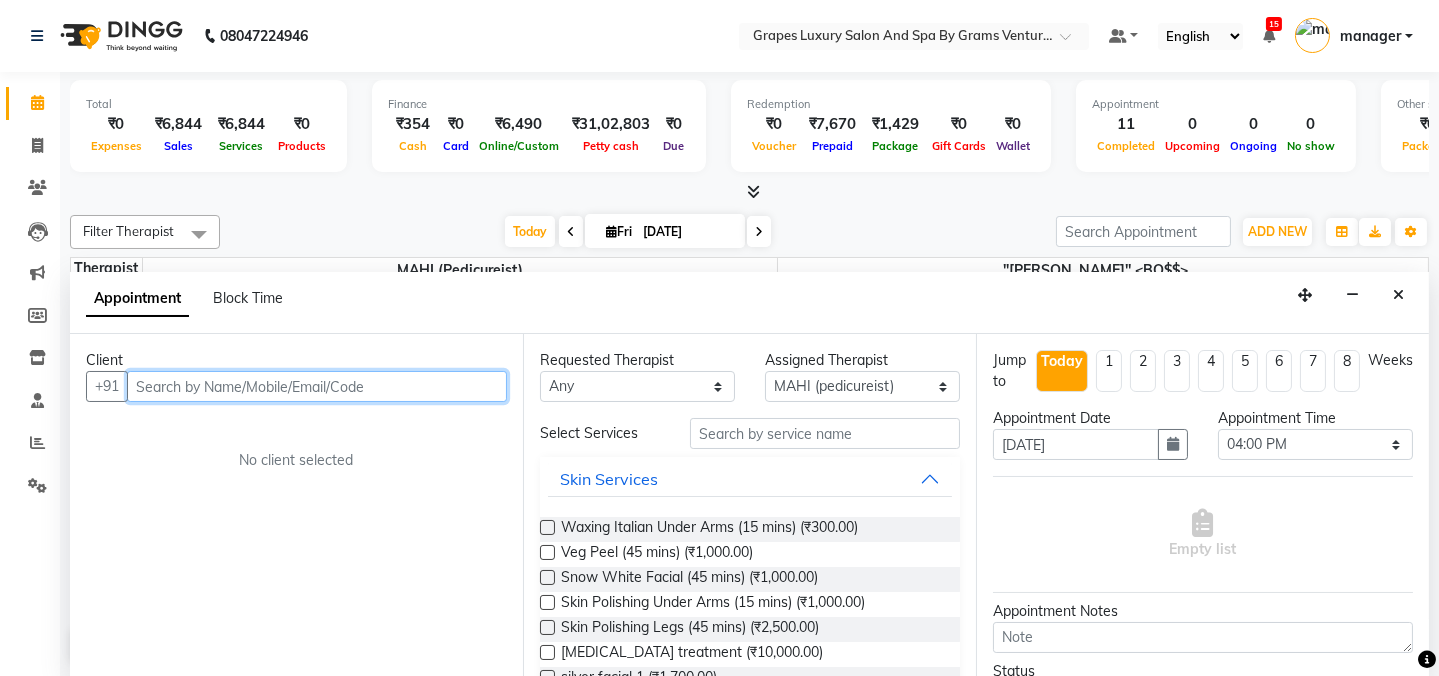 click at bounding box center [317, 386] 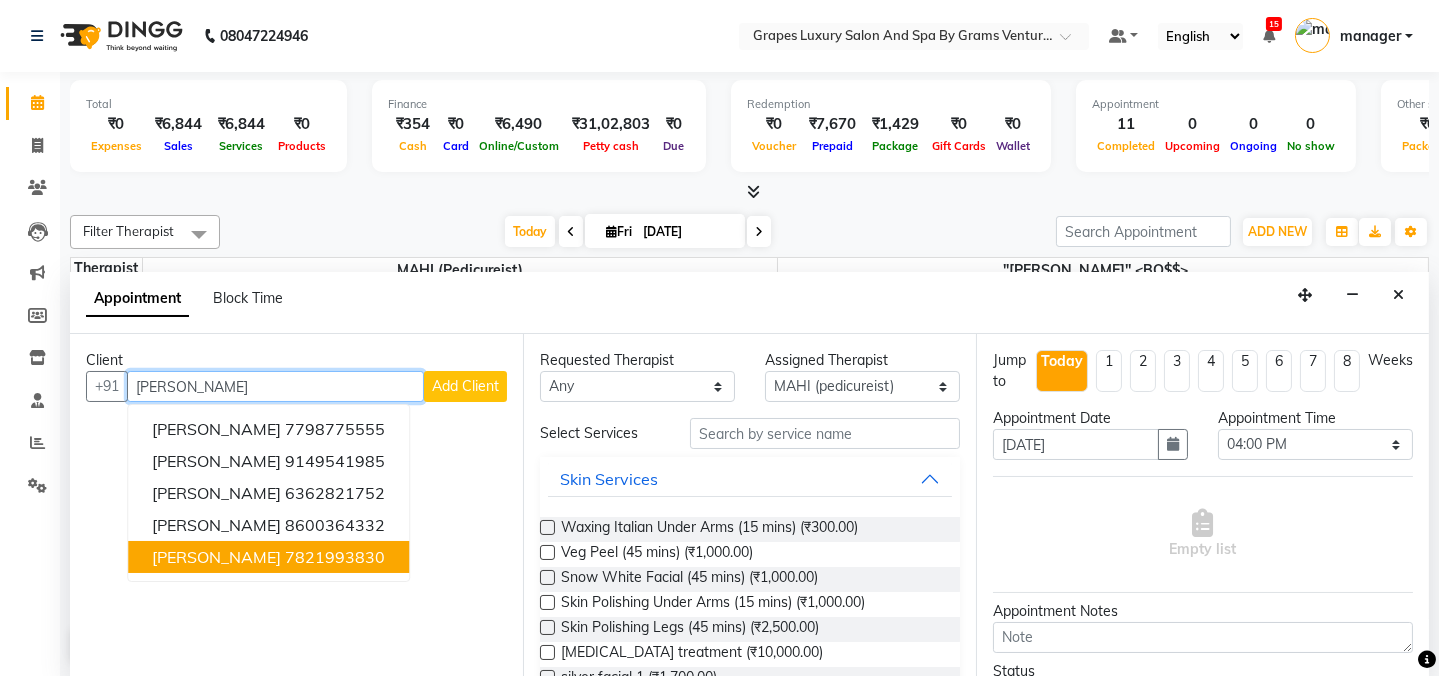click on "[PERSON_NAME]" at bounding box center (216, 557) 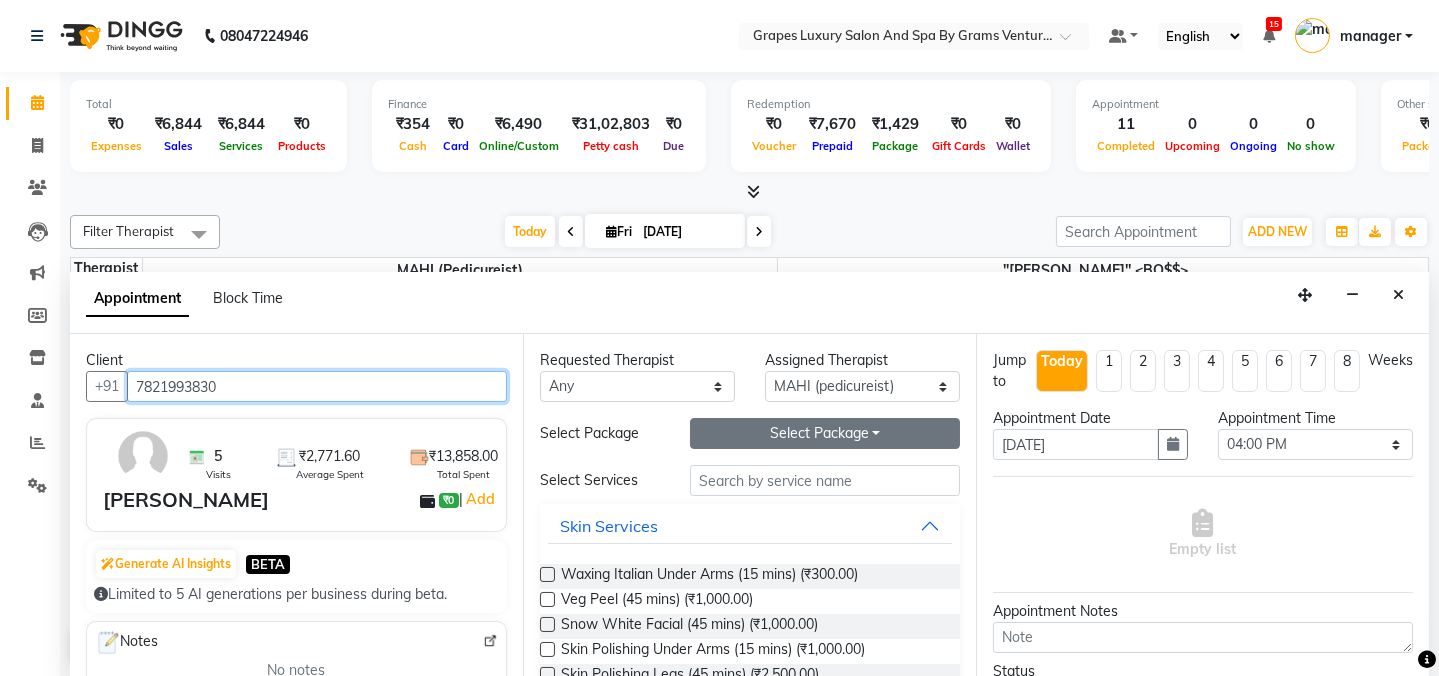 type on "7821993830" 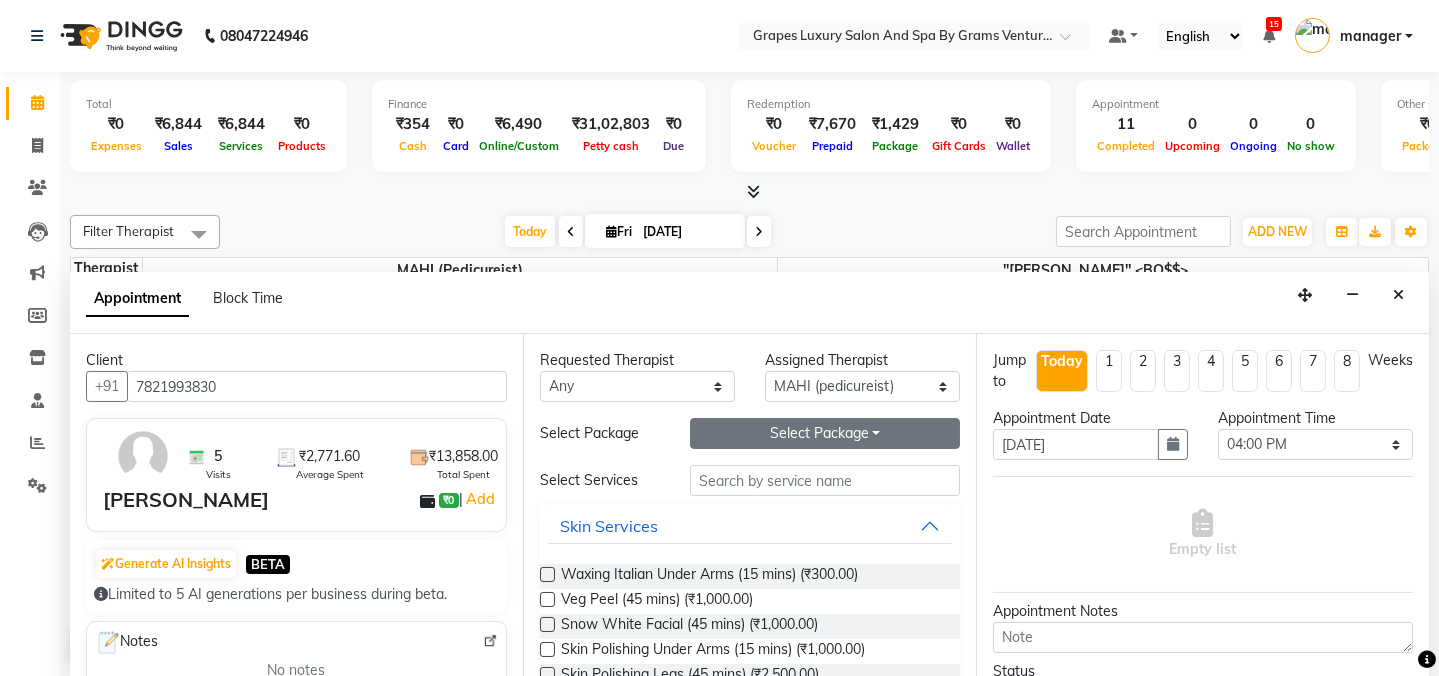 click on "Select Package  Toggle Dropdown" at bounding box center [825, 433] 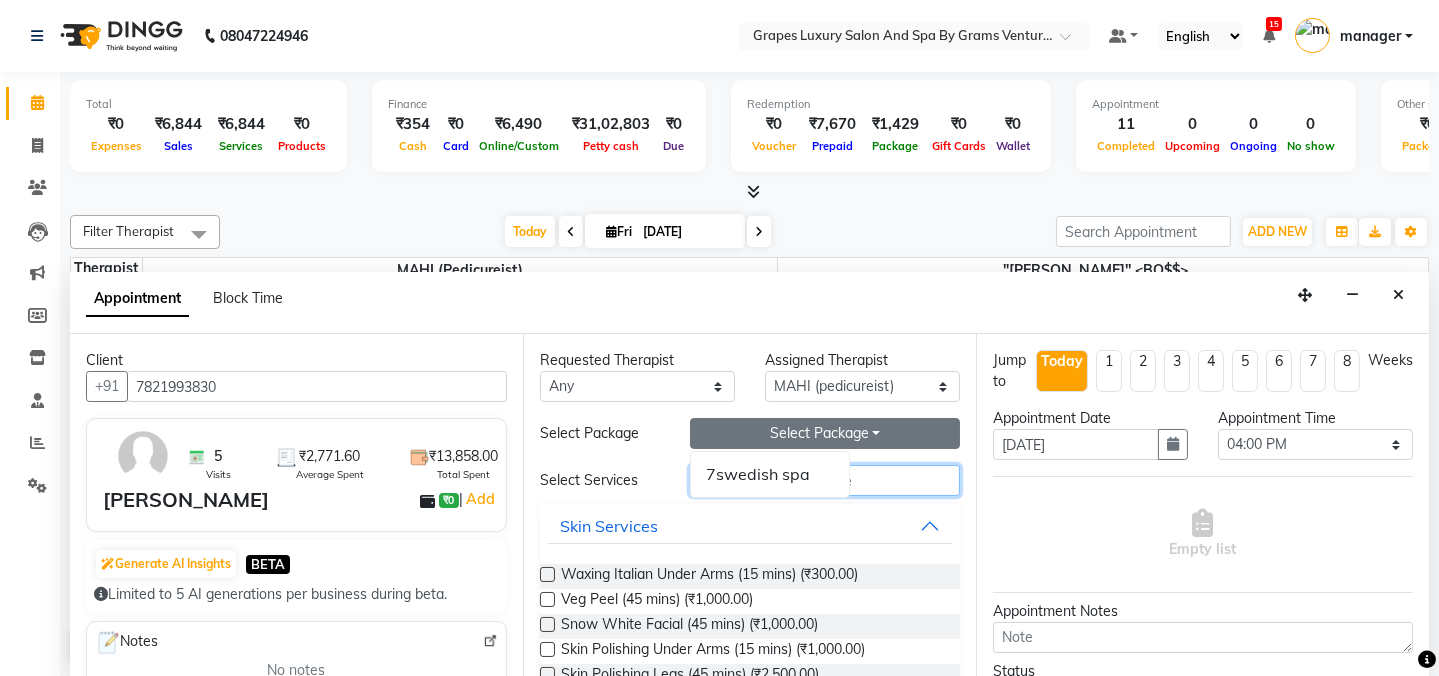 click at bounding box center (825, 480) 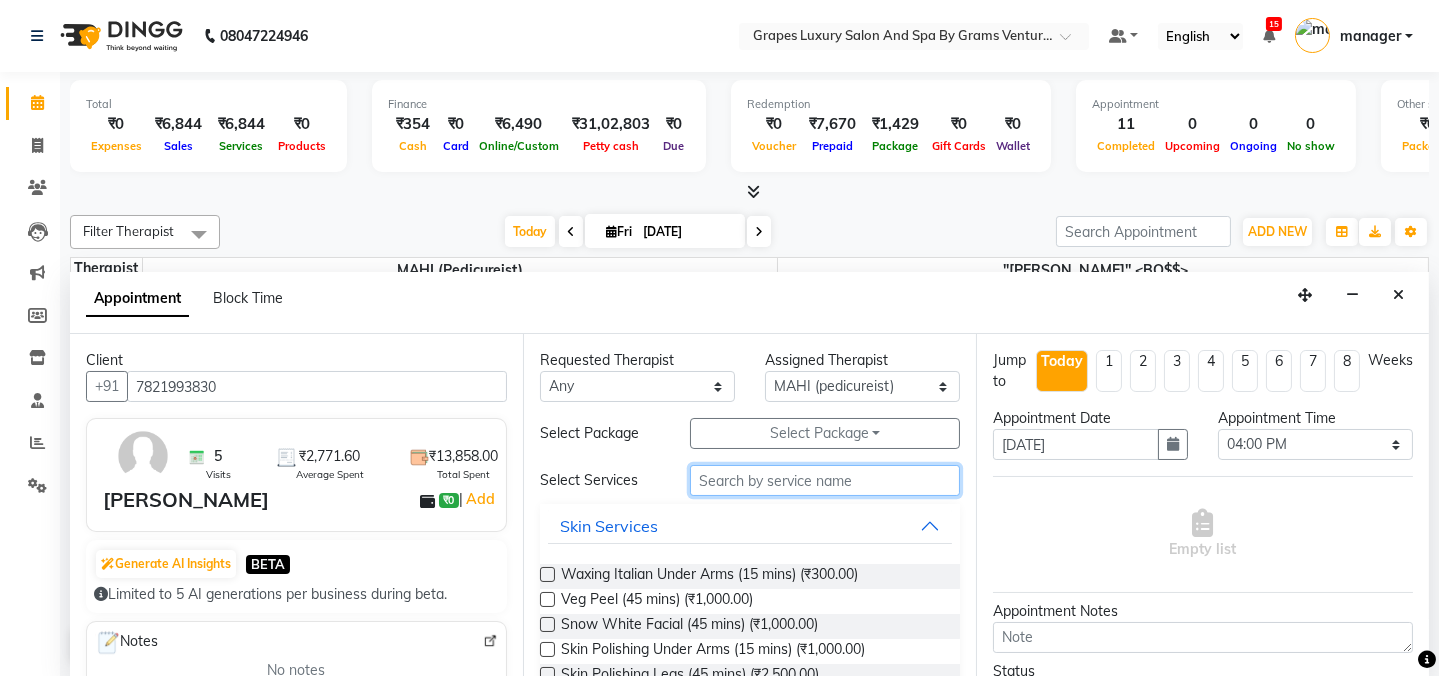 click at bounding box center (825, 480) 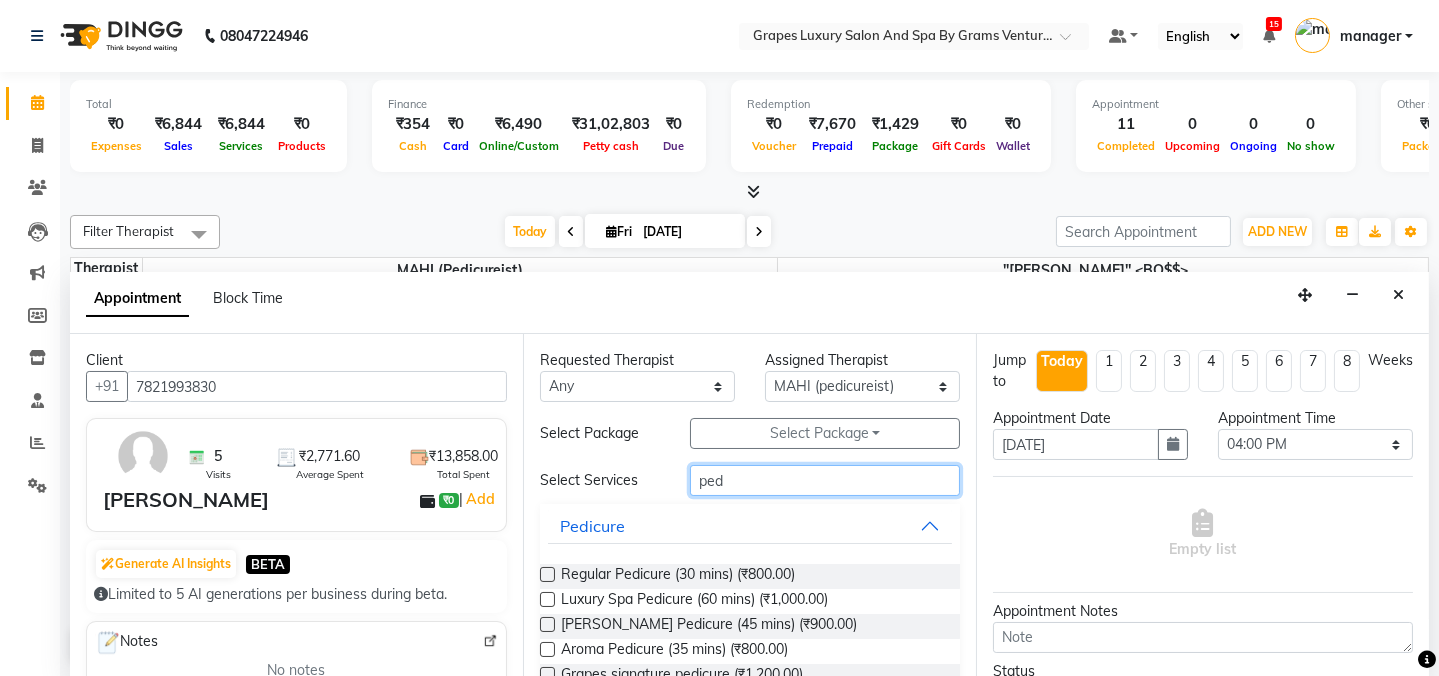 type on "ped" 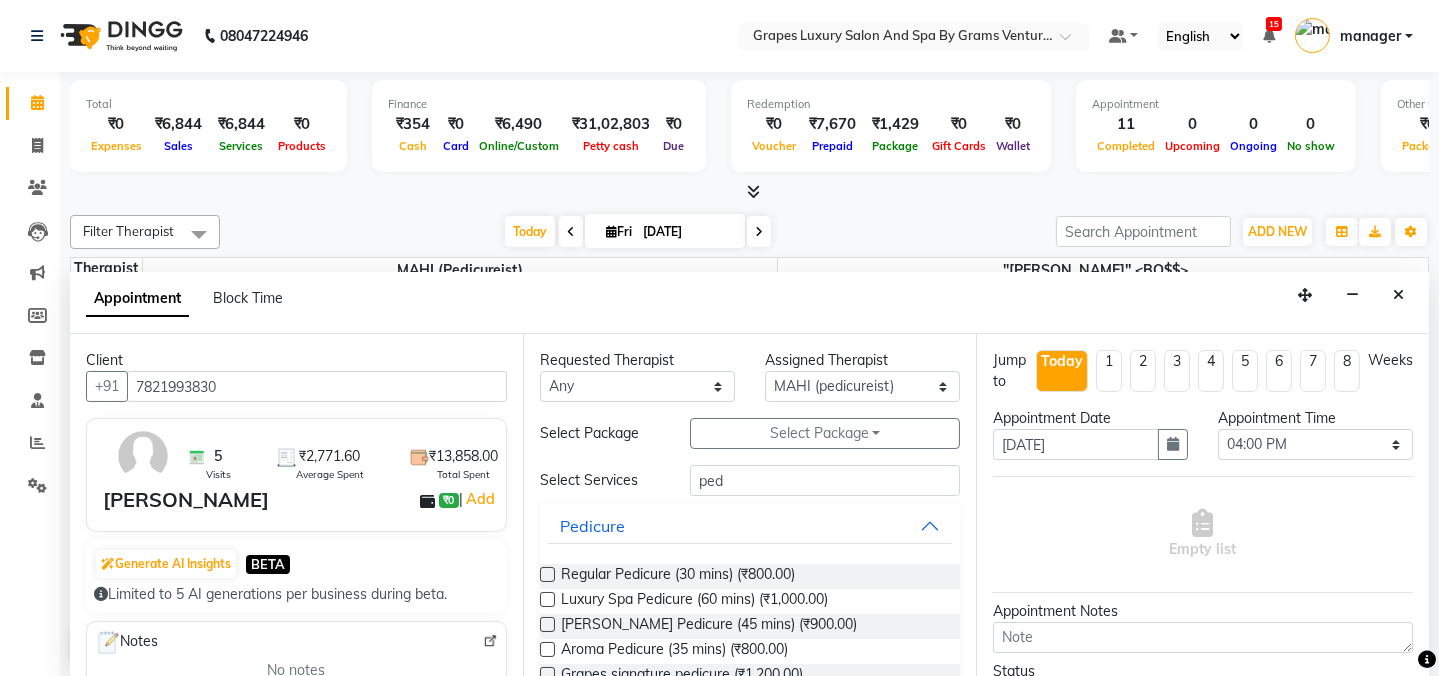 click at bounding box center [547, 599] 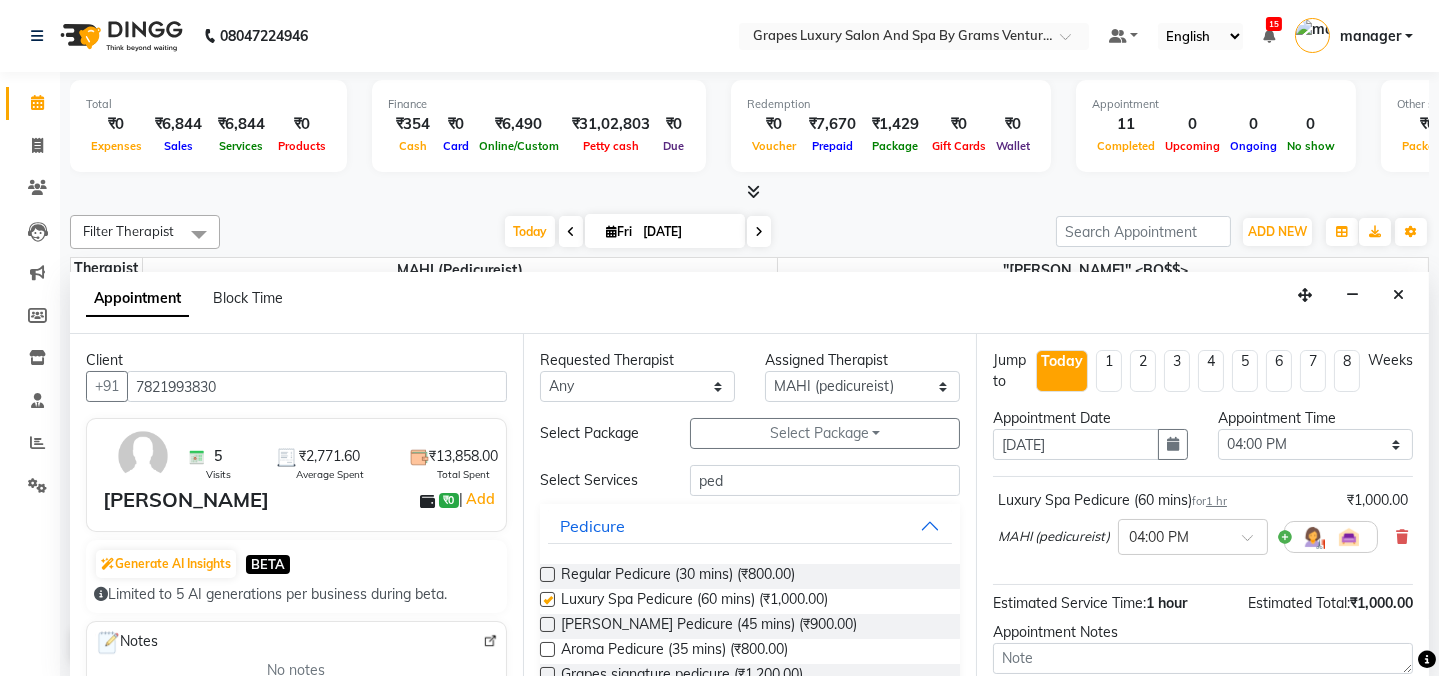checkbox on "false" 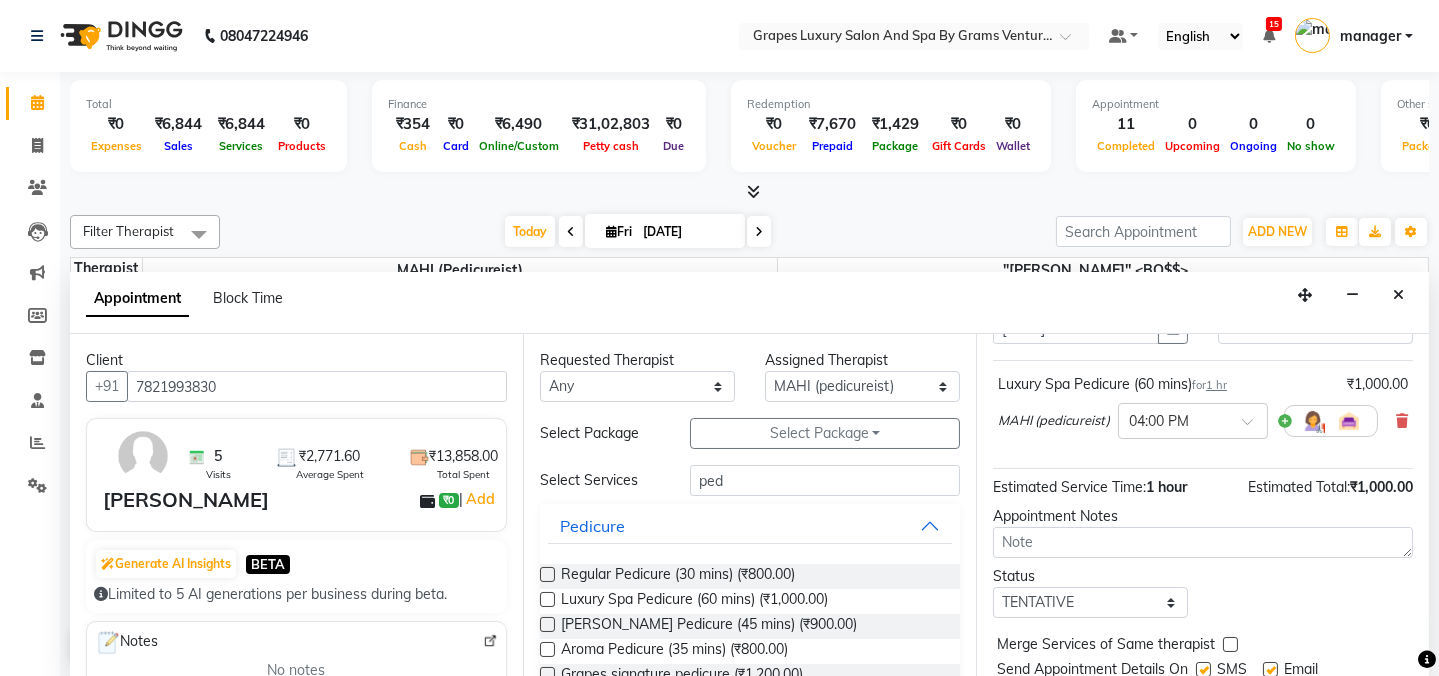 scroll, scrollTop: 184, scrollLeft: 0, axis: vertical 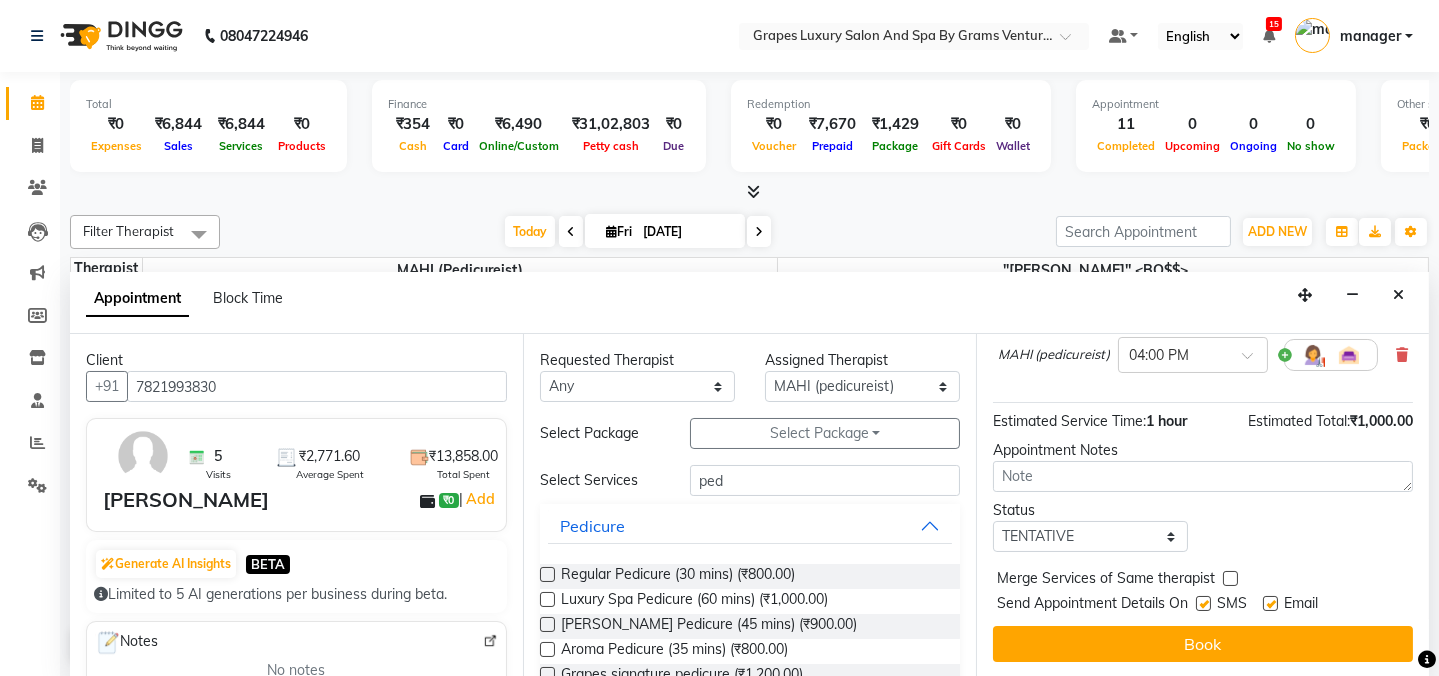 click at bounding box center [1203, 603] 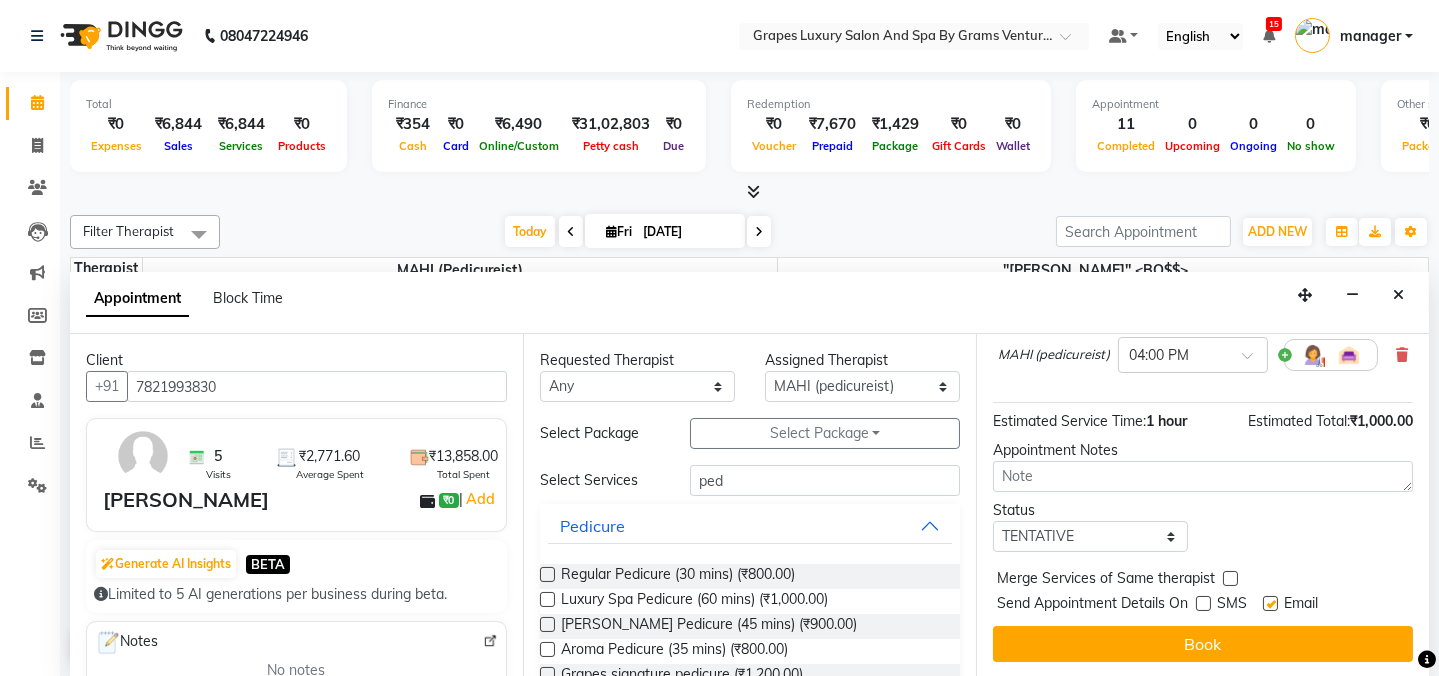 click at bounding box center [1270, 603] 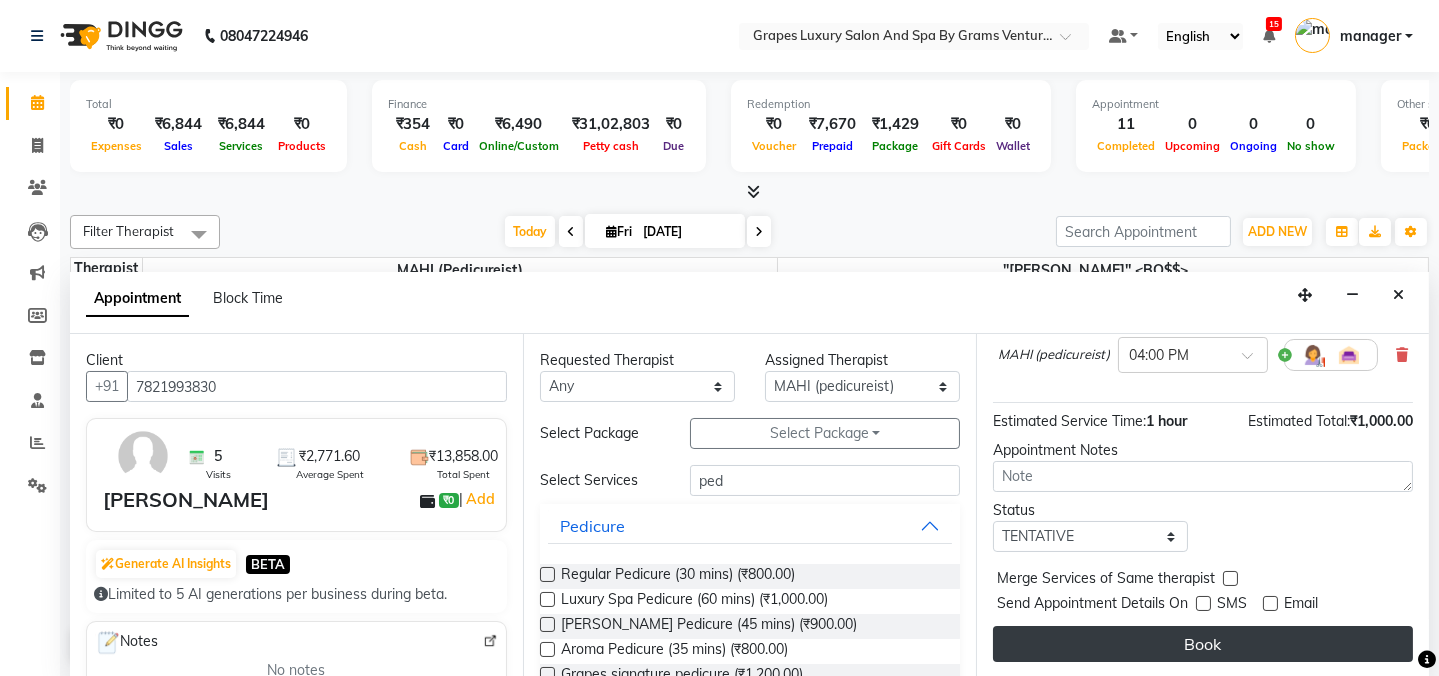 click on "Book" at bounding box center (1203, 644) 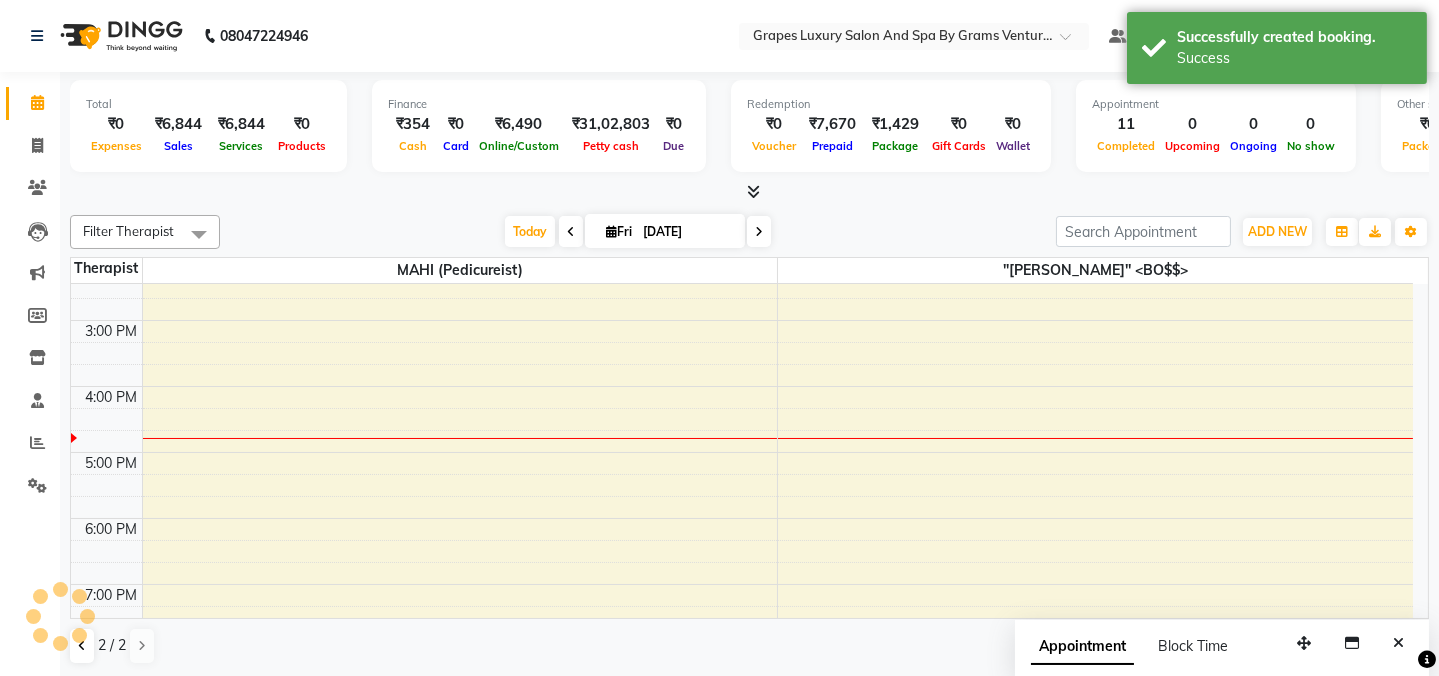 scroll, scrollTop: 0, scrollLeft: 0, axis: both 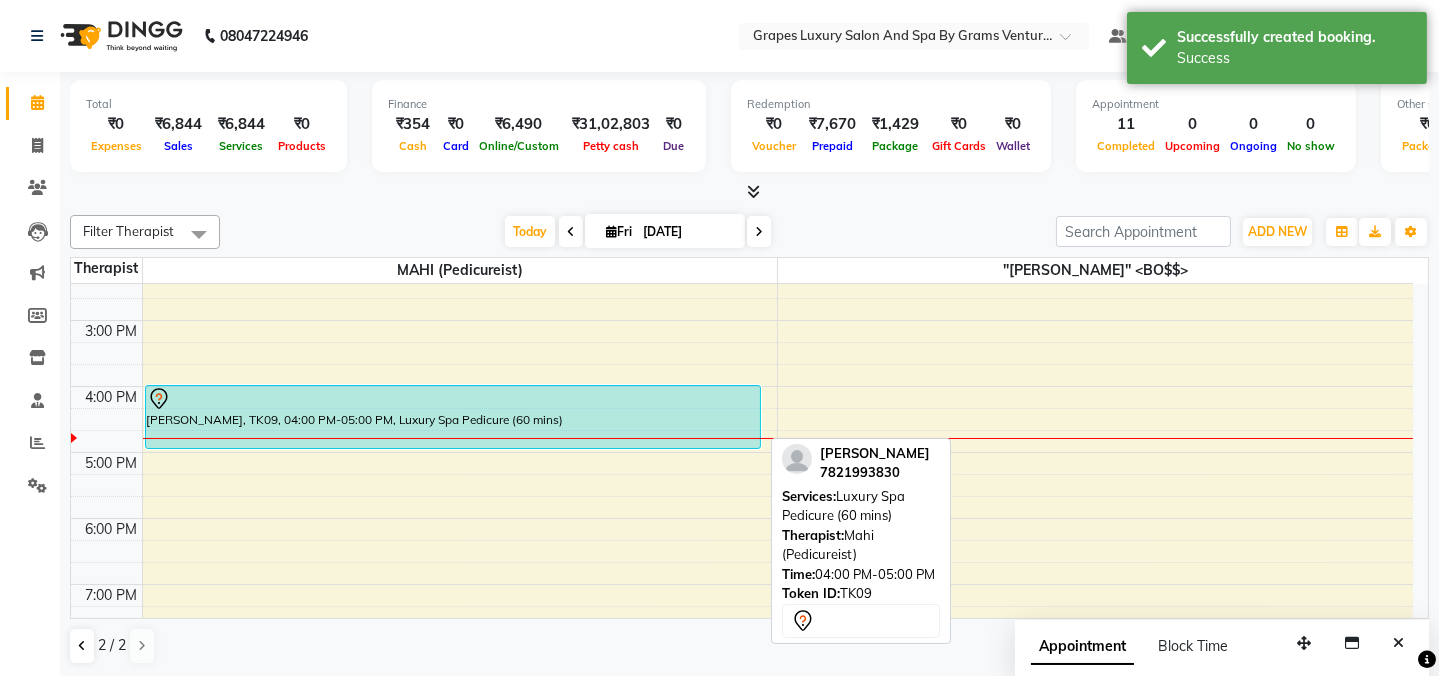 click on "sonu pawar, TK09, 04:00 PM-05:00 PM, Luxury Spa Pedicure (60 mins)" at bounding box center (453, 417) 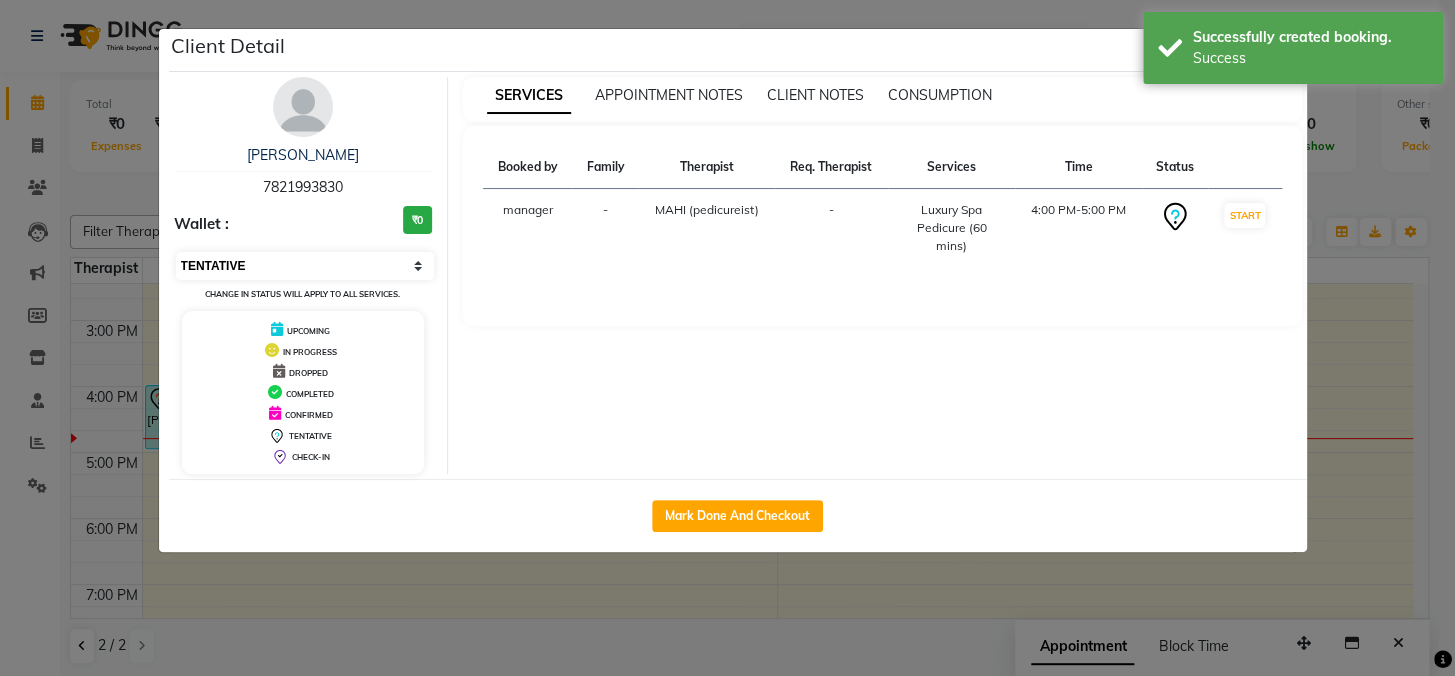 click on "Select IN SERVICE CONFIRMED TENTATIVE CHECK IN MARK DONE DROPPED UPCOMING" at bounding box center [305, 266] 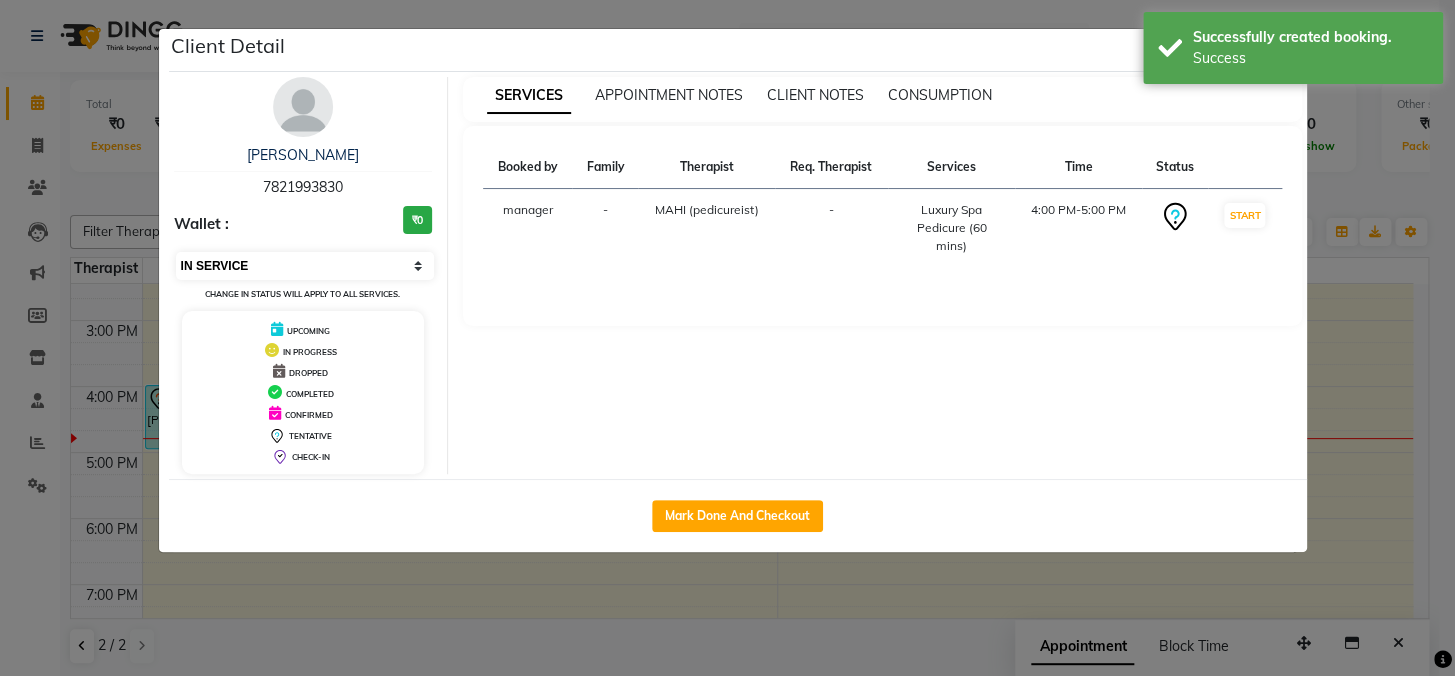 click on "Select IN SERVICE CONFIRMED TENTATIVE CHECK IN MARK DONE DROPPED UPCOMING" at bounding box center (305, 266) 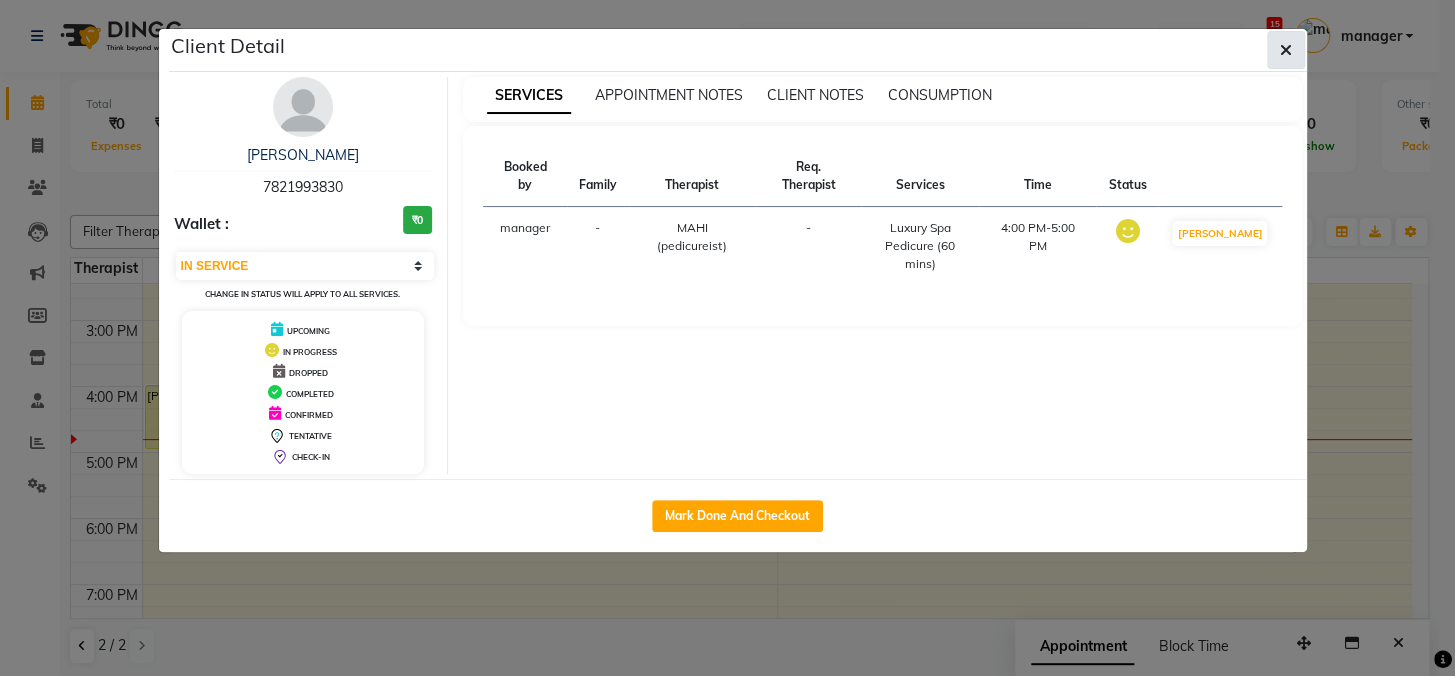 click 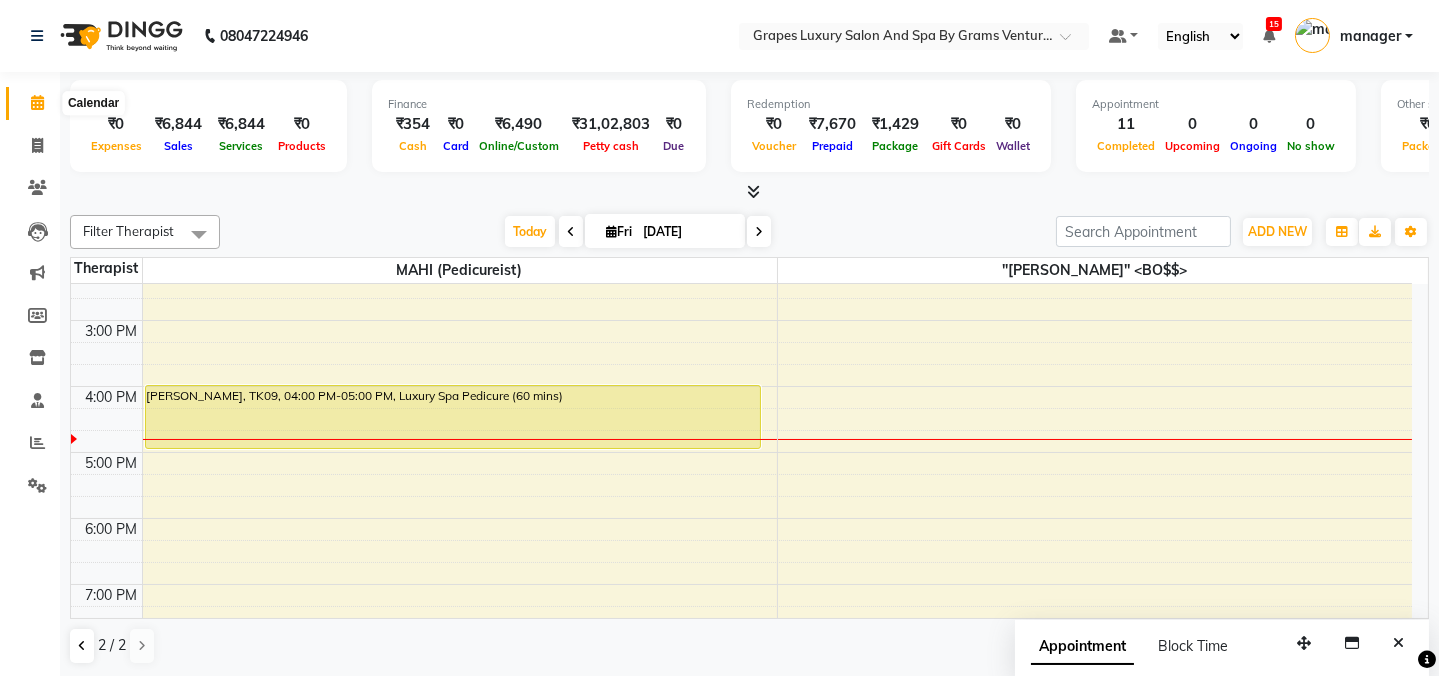 click 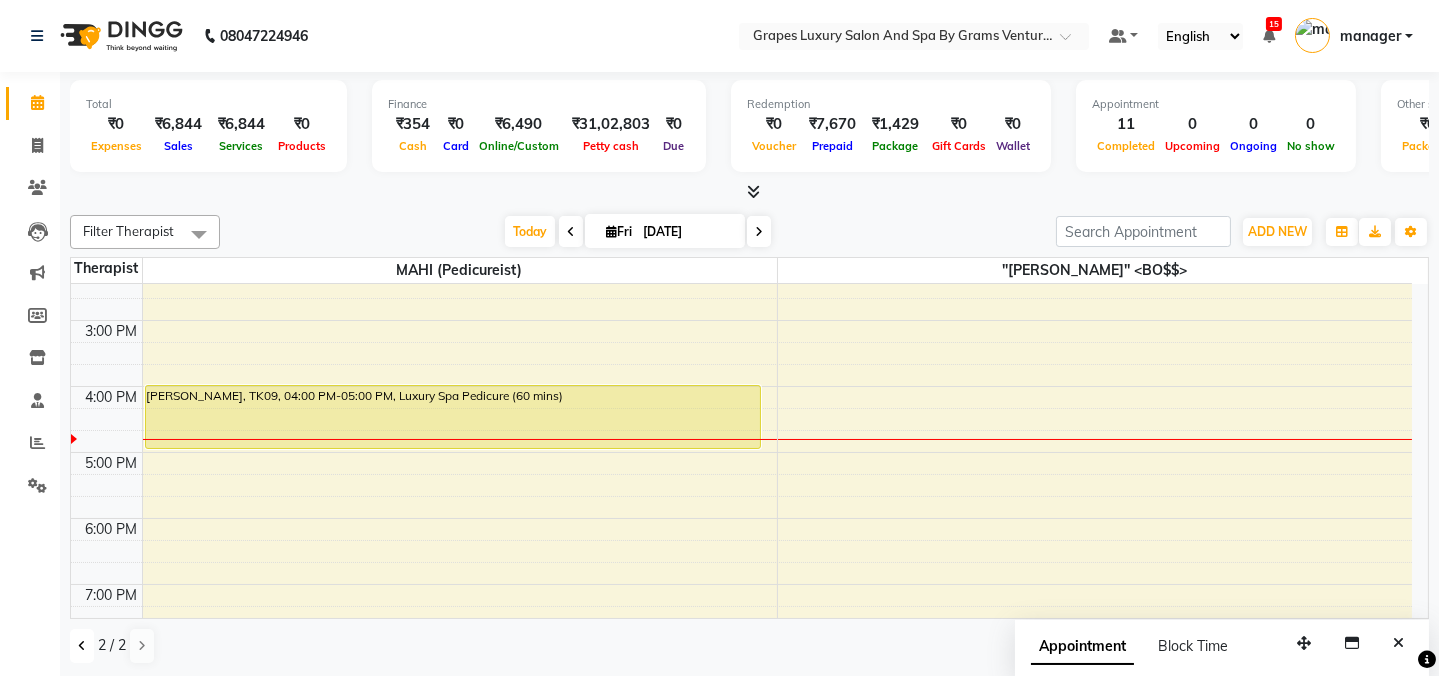 click at bounding box center [82, 646] 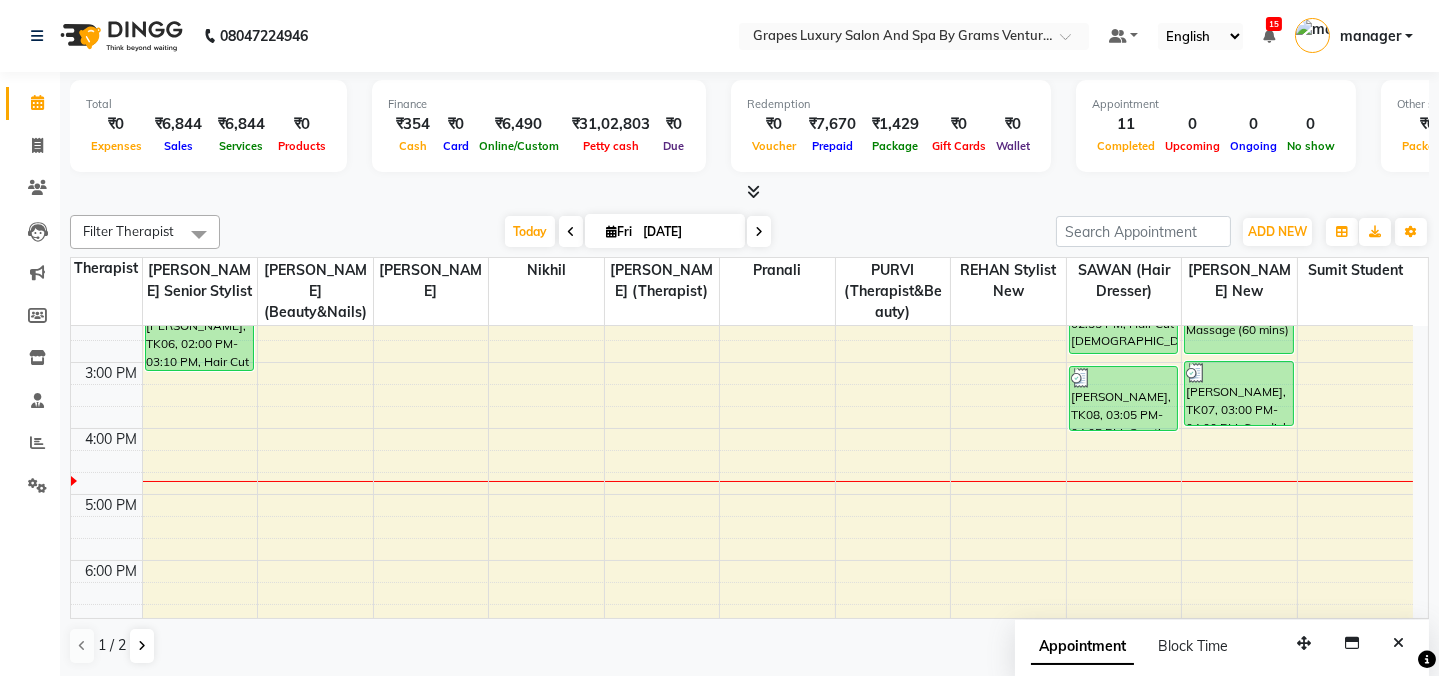 click on "8:00 AM 9:00 AM 10:00 AM 11:00 AM 12:00 PM 1:00 PM 2:00 PM 3:00 PM 4:00 PM 5:00 PM 6:00 PM 7:00 PM 8:00 PM     sonu pawar, TK05, 12:55 PM-01:25 PM, Hair Cut Male (30 mins) (₹300)     arya sir, TK06, 02:00 PM-03:10 PM, Hair Cut Male (30 mins)     pragati, TK01, 10:15 AM-10:30 AM, Waxing Italian Under Arms (15 mins)     pragati, TK01, 10:30 AM-11:00 AM, Italian Waxing Full Legs (30 mins)     pragati, TK01, 11:00 AM-11:45 AM, Italian Waxing Full Arms (45 mins)     Aditi Ananta, TK03, 12:25 PM-12:50 PM, Skin Brightening Facial (30 mins),Detan Full Arms (20 mins),De Tan Face & Neck (15 mins)     Aditi Ananta, TK03, 12:50 PM-01:20 PM, Hair Spa Female (30 mins)     nikhil patil, TK02, 01:25 PM-02:55 PM, Hair Cut Male (30 mins)     rushali, TK08, 03:05 PM-04:05 PM, Creative Hair Cut Female (60 mins)     nilesh, TK04, 01:15 PM-02:55 PM, Swedish Body Massage (60 mins)     sonu pawar, TK07, 03:00 PM-04:00 PM, Swedish Body Massage (60 mins)" at bounding box center (742, 329) 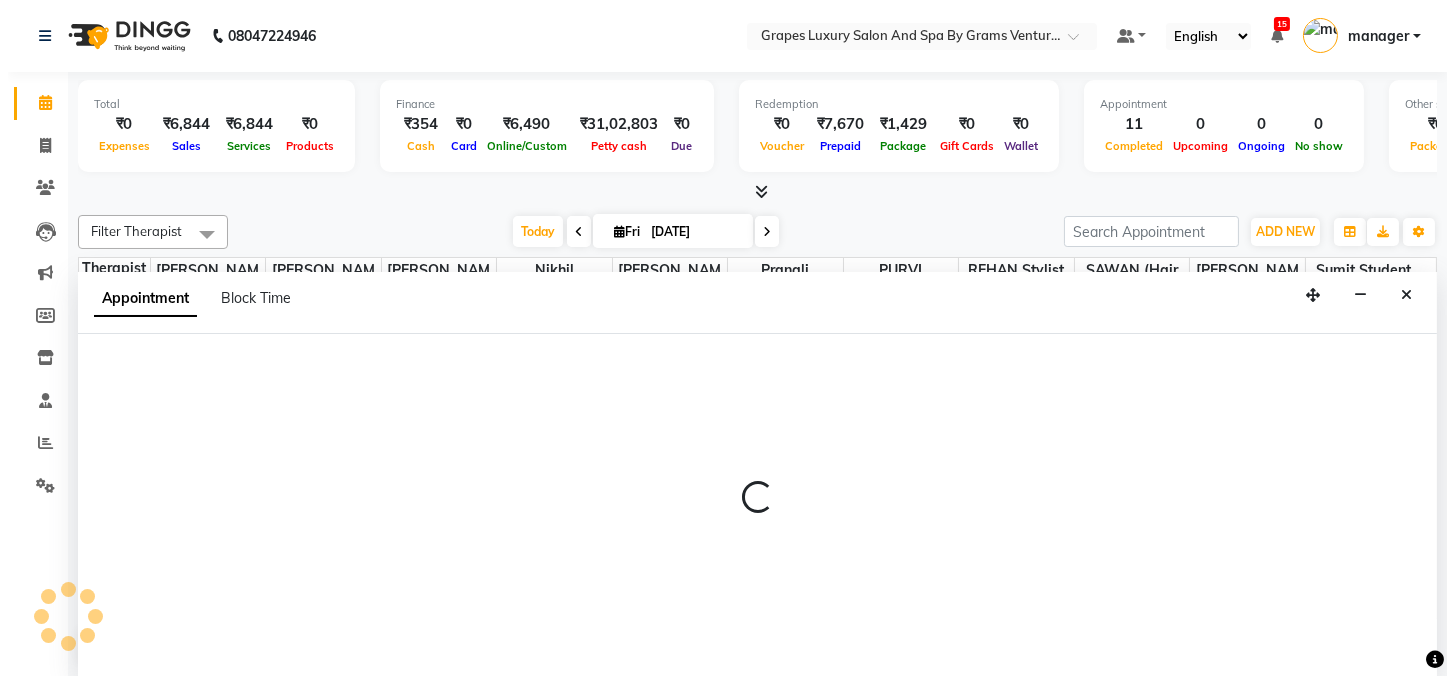 scroll, scrollTop: 0, scrollLeft: 0, axis: both 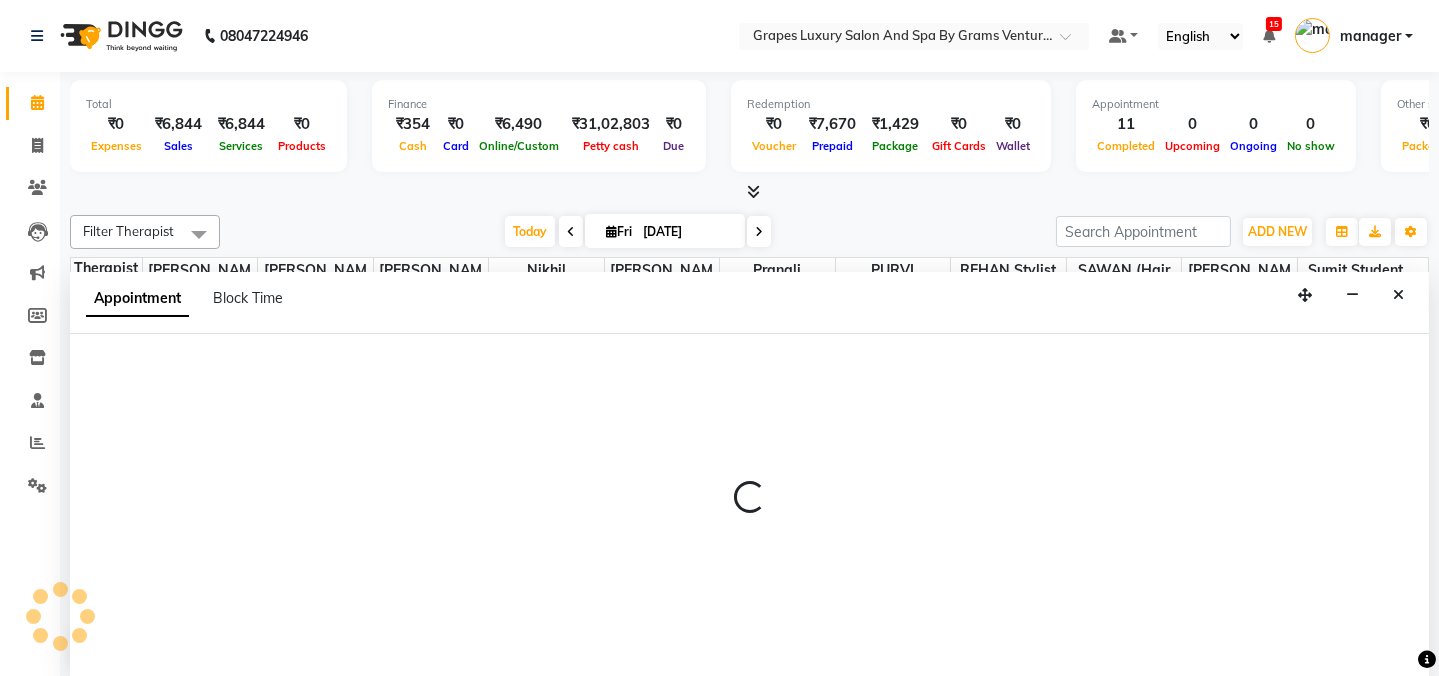 select on "78335" 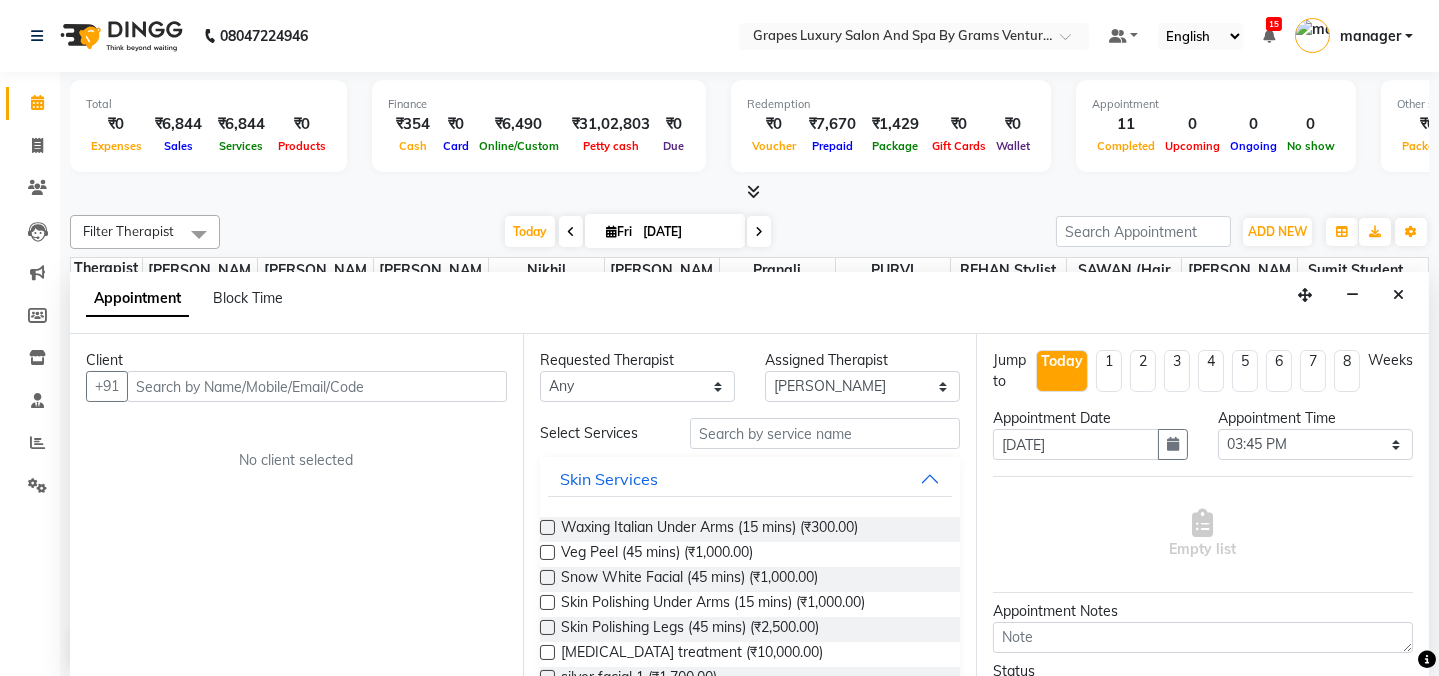 click at bounding box center [317, 386] 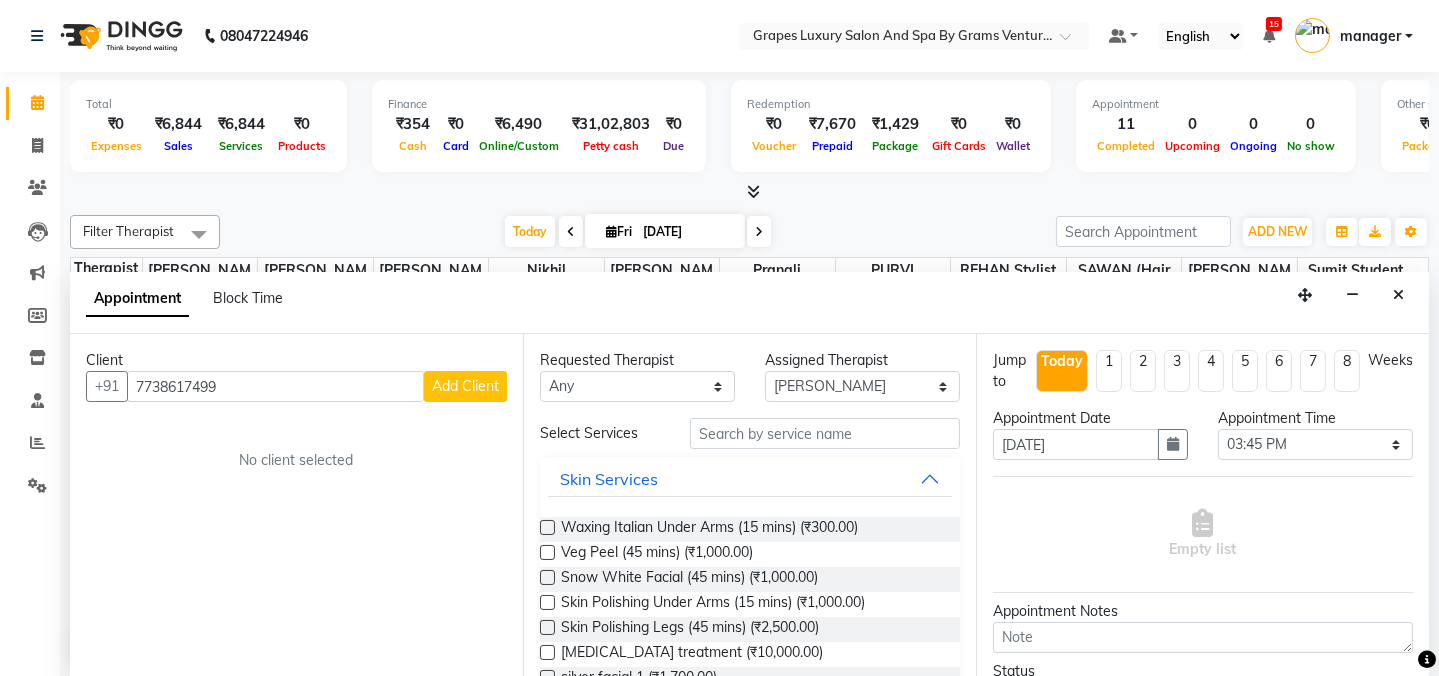 type on "7738617499" 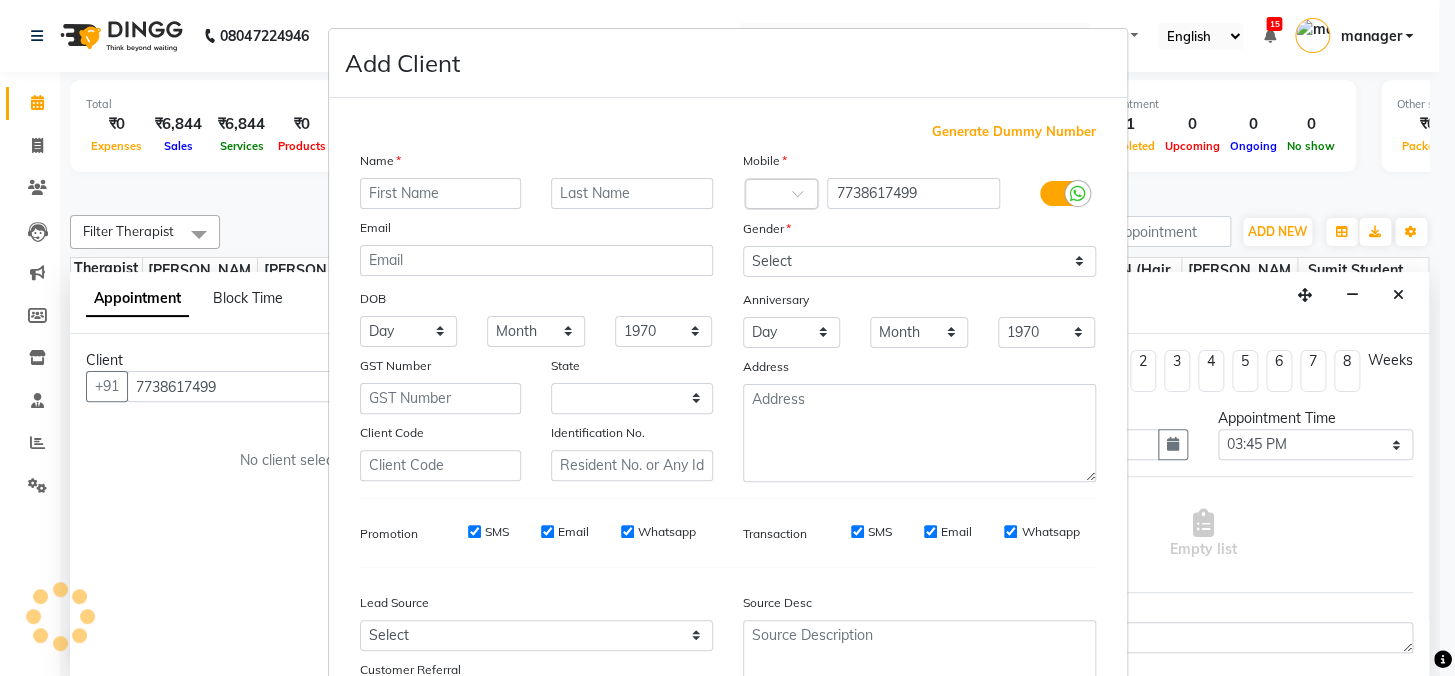 select on "22" 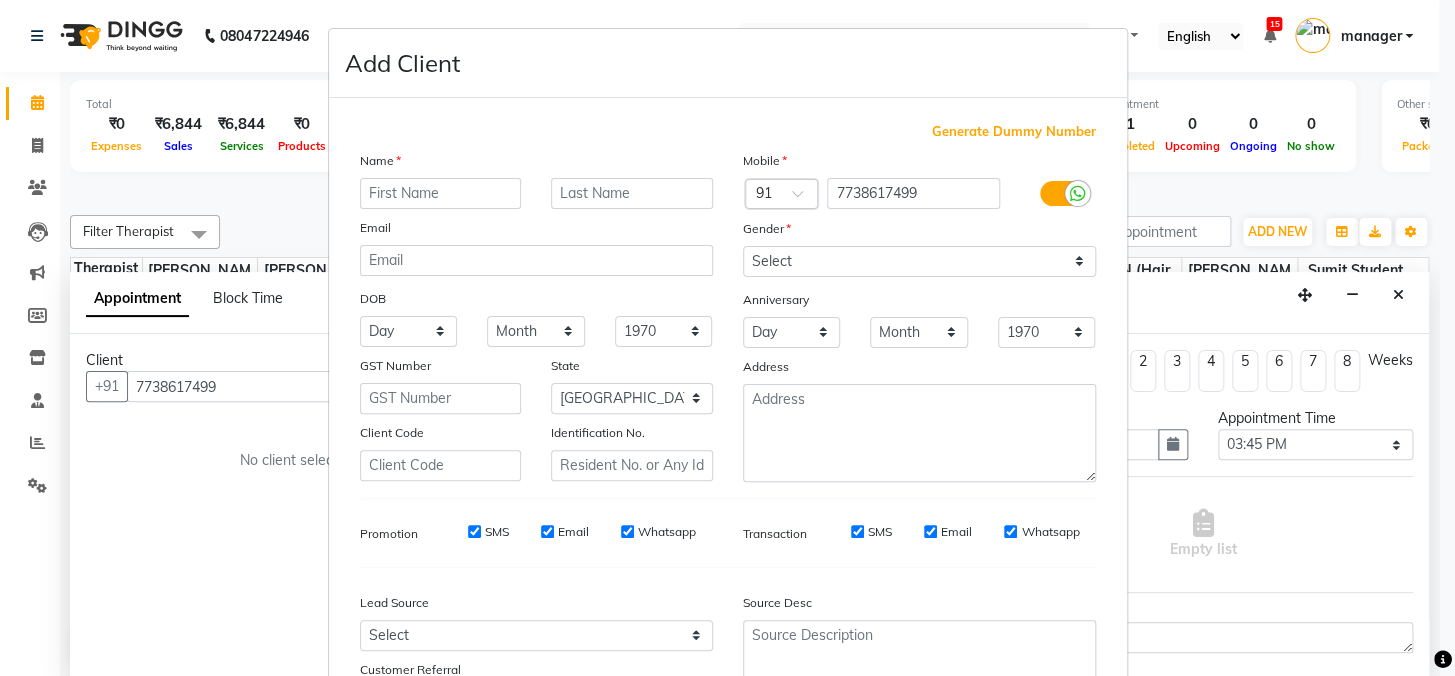 click at bounding box center (441, 193) 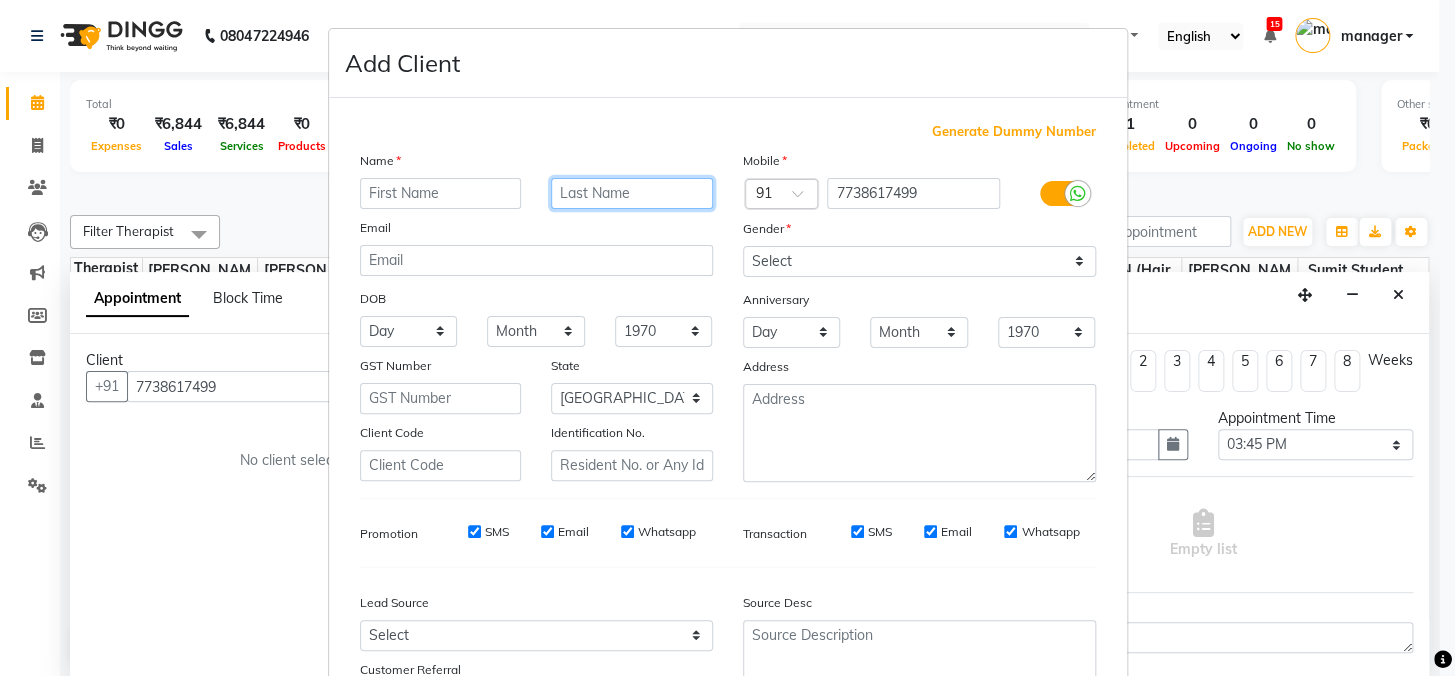 click at bounding box center [632, 193] 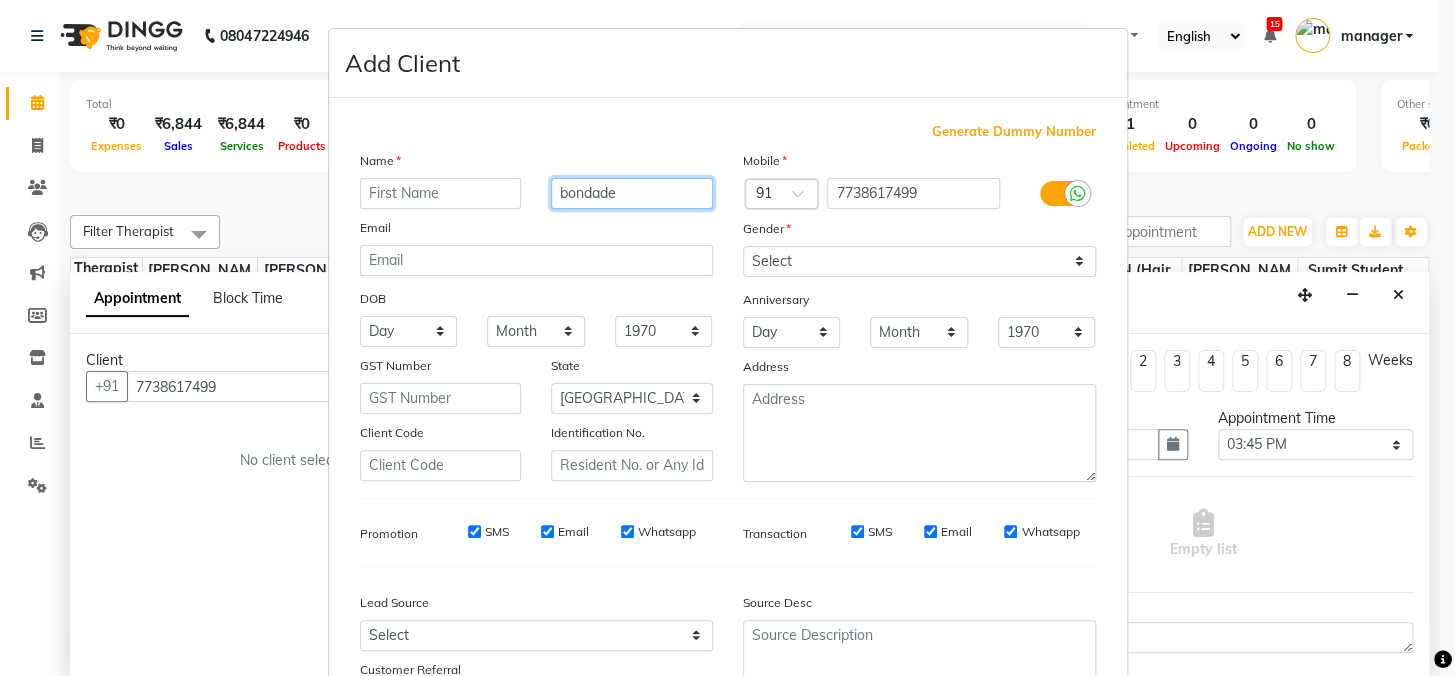type on "bondade" 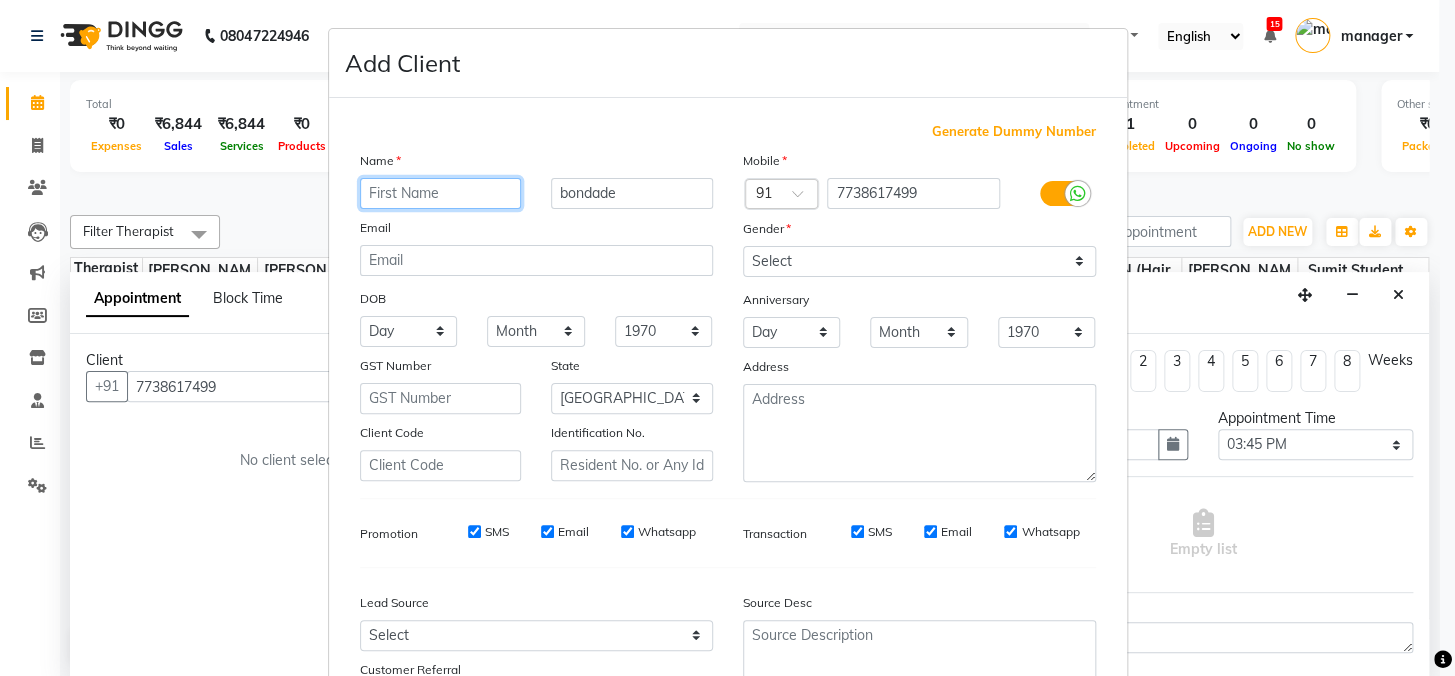 click at bounding box center (441, 193) 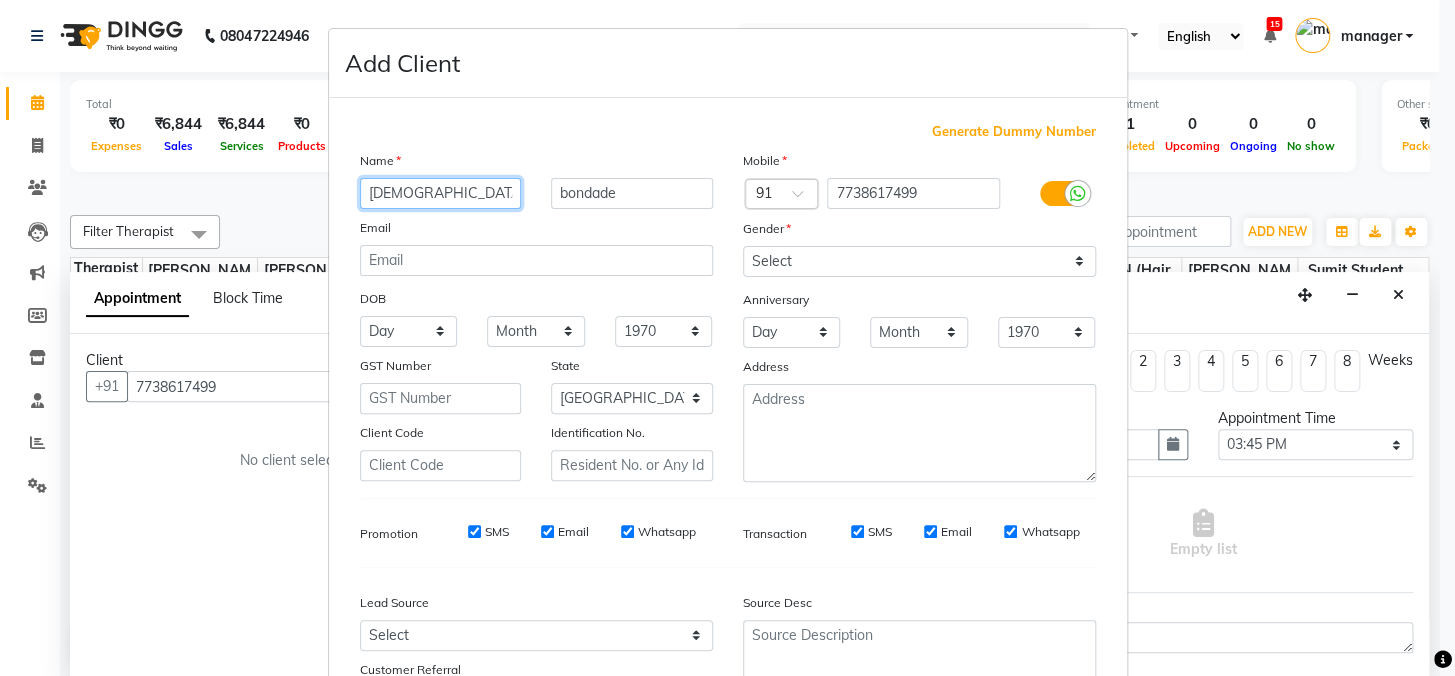 type on "[DEMOGRAPHIC_DATA]" 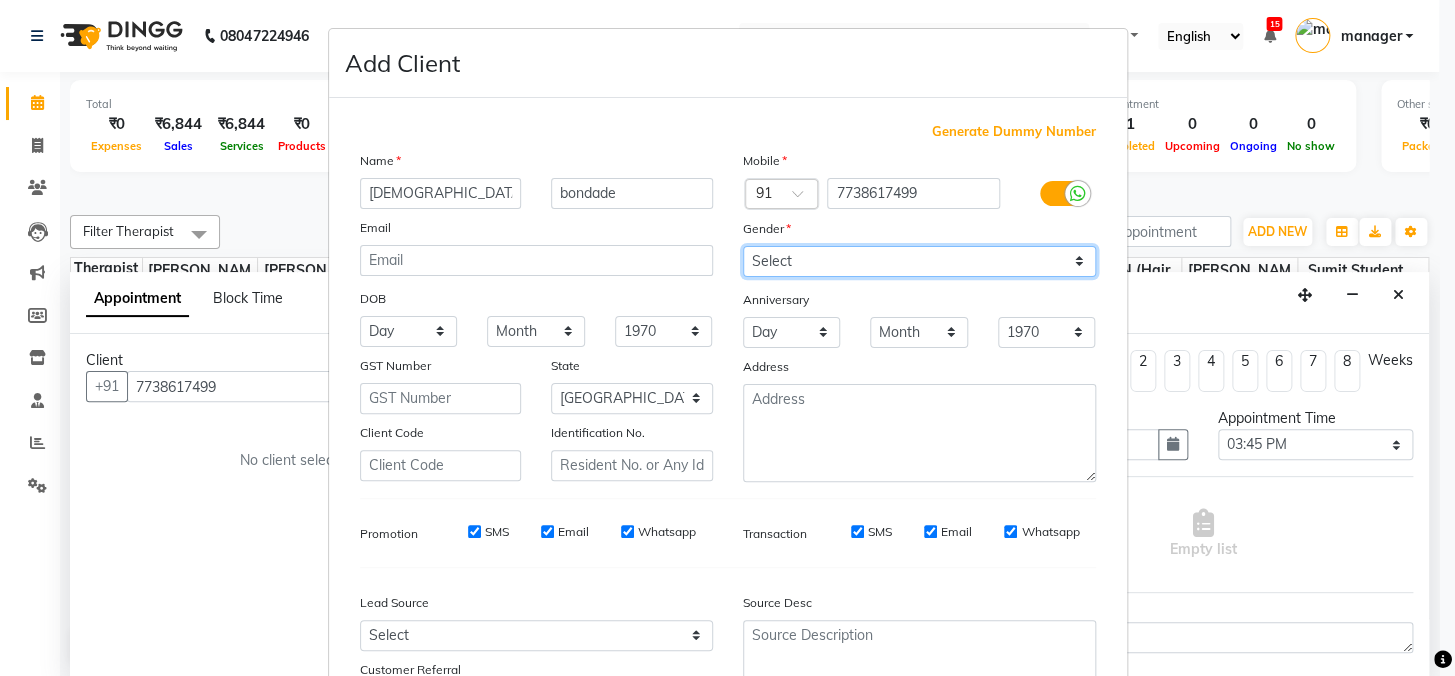 click on "Select [DEMOGRAPHIC_DATA] [DEMOGRAPHIC_DATA] Other Prefer Not To Say" at bounding box center (919, 261) 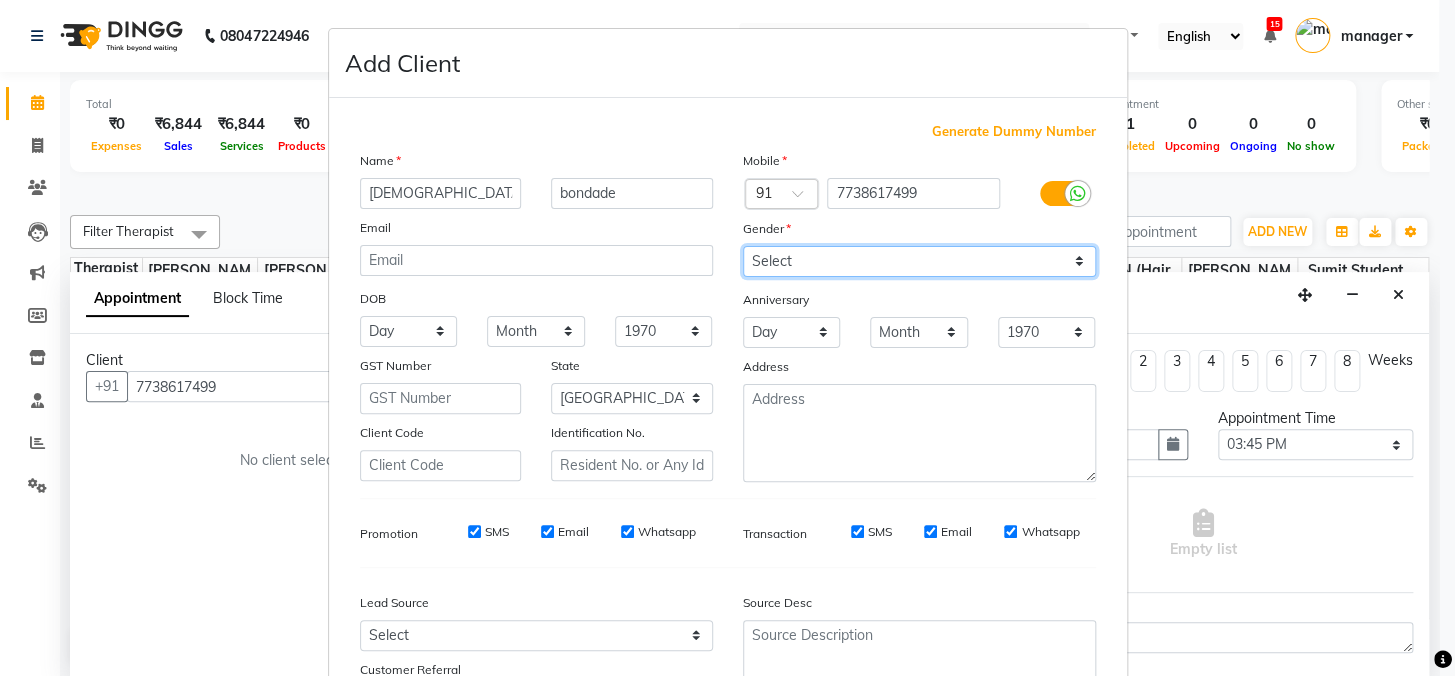 select on "[DEMOGRAPHIC_DATA]" 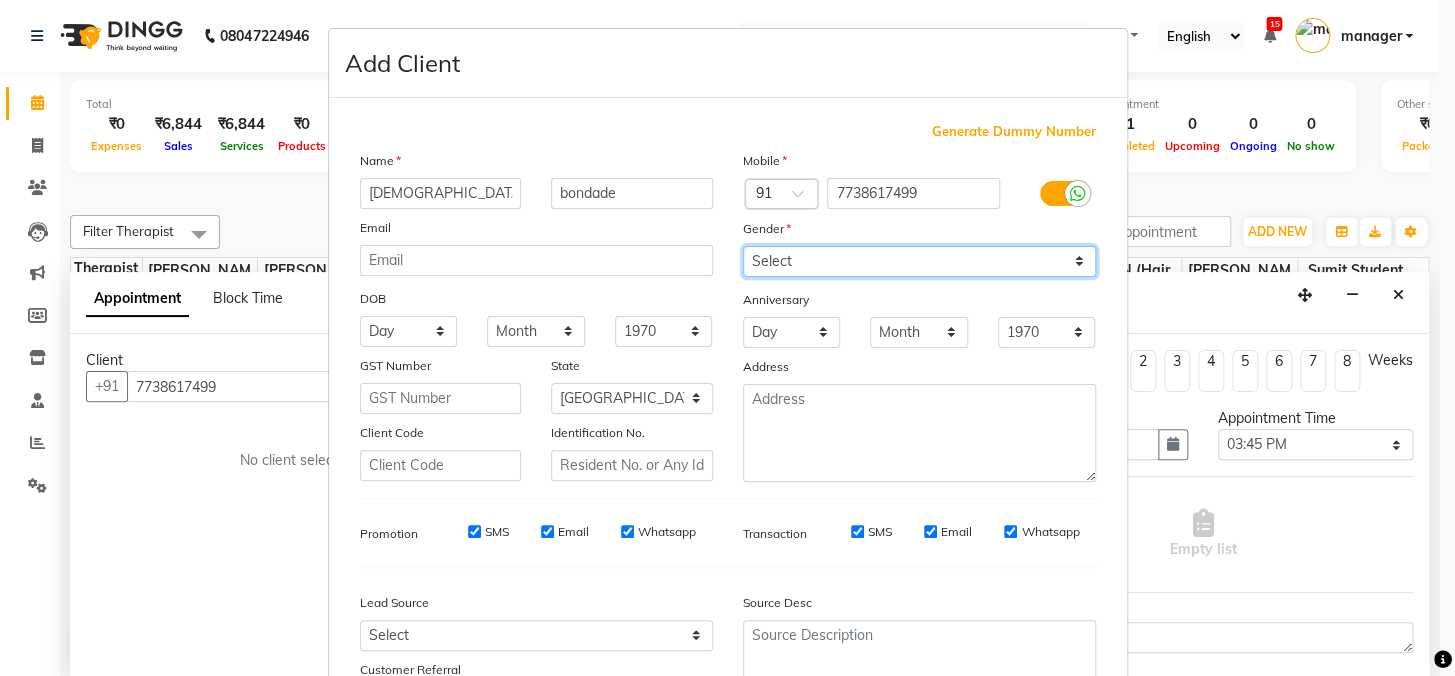 click on "Select [DEMOGRAPHIC_DATA] [DEMOGRAPHIC_DATA] Other Prefer Not To Say" at bounding box center (919, 261) 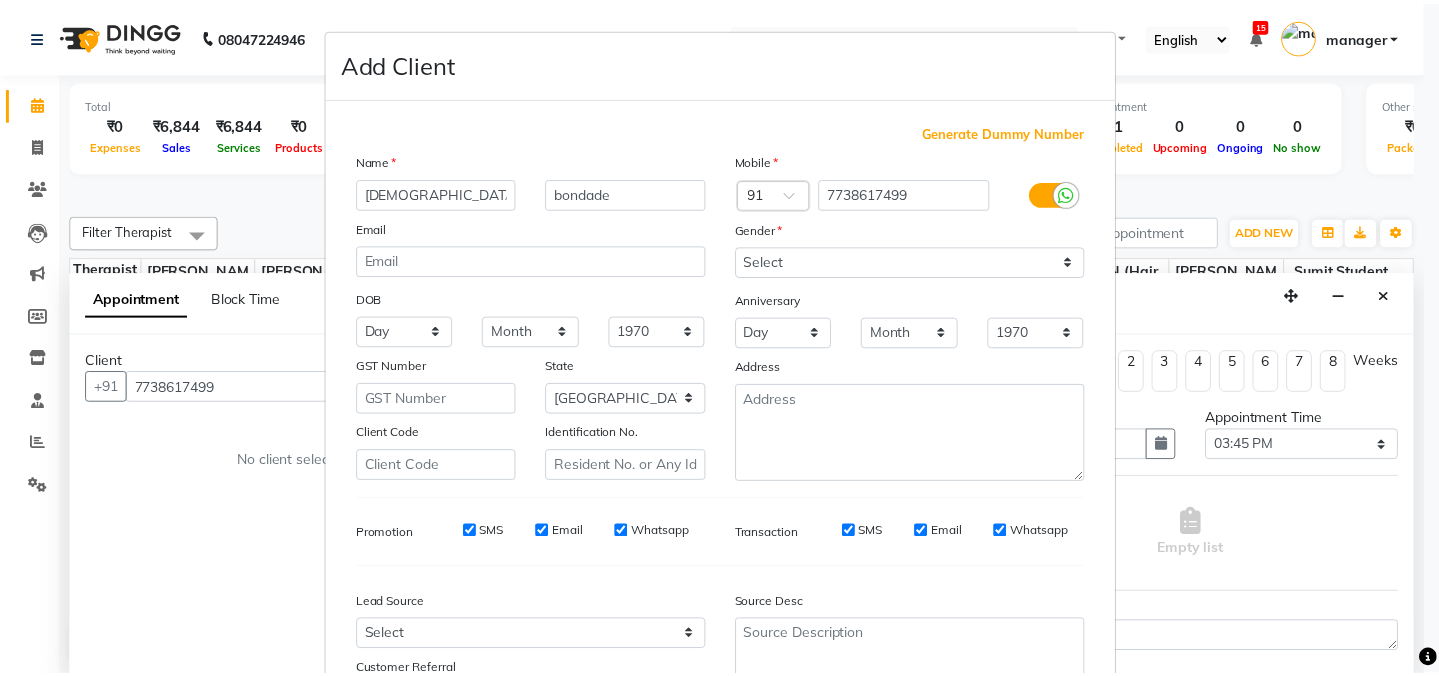 scroll, scrollTop: 177, scrollLeft: 0, axis: vertical 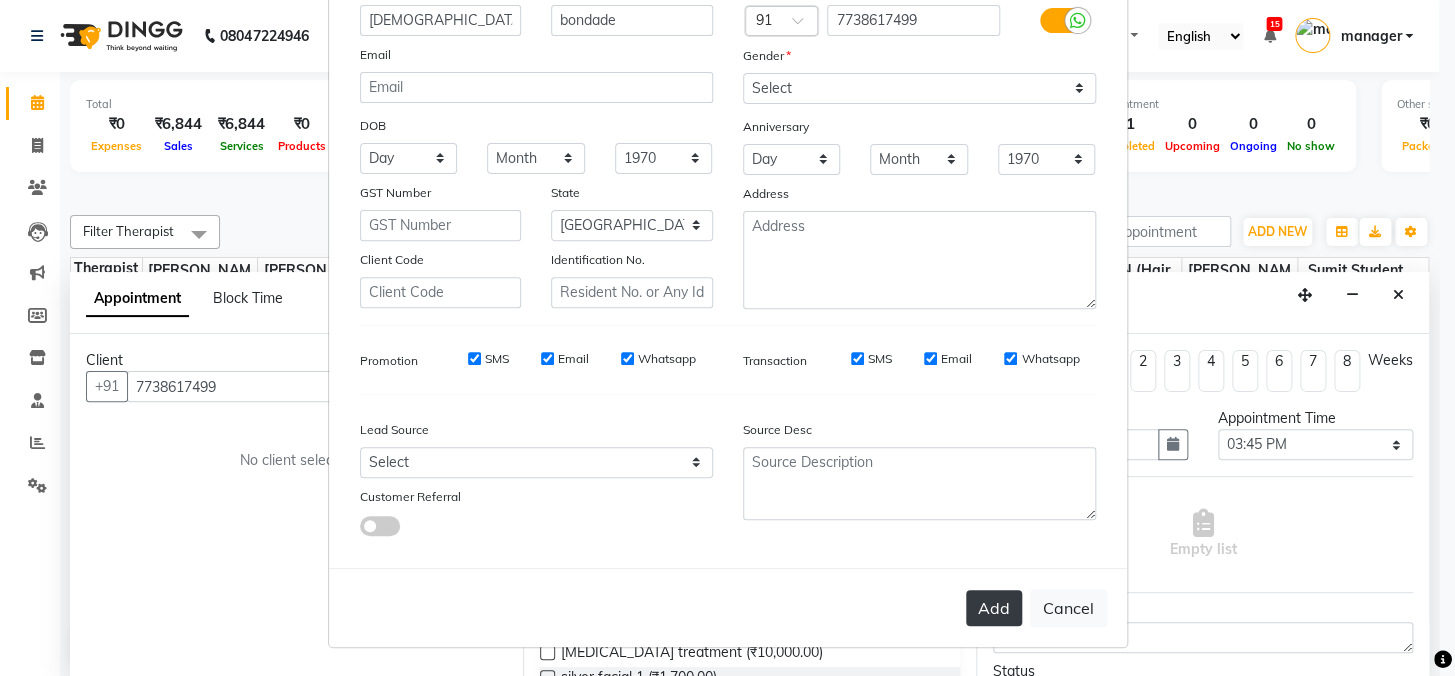 click on "Add" at bounding box center (994, 608) 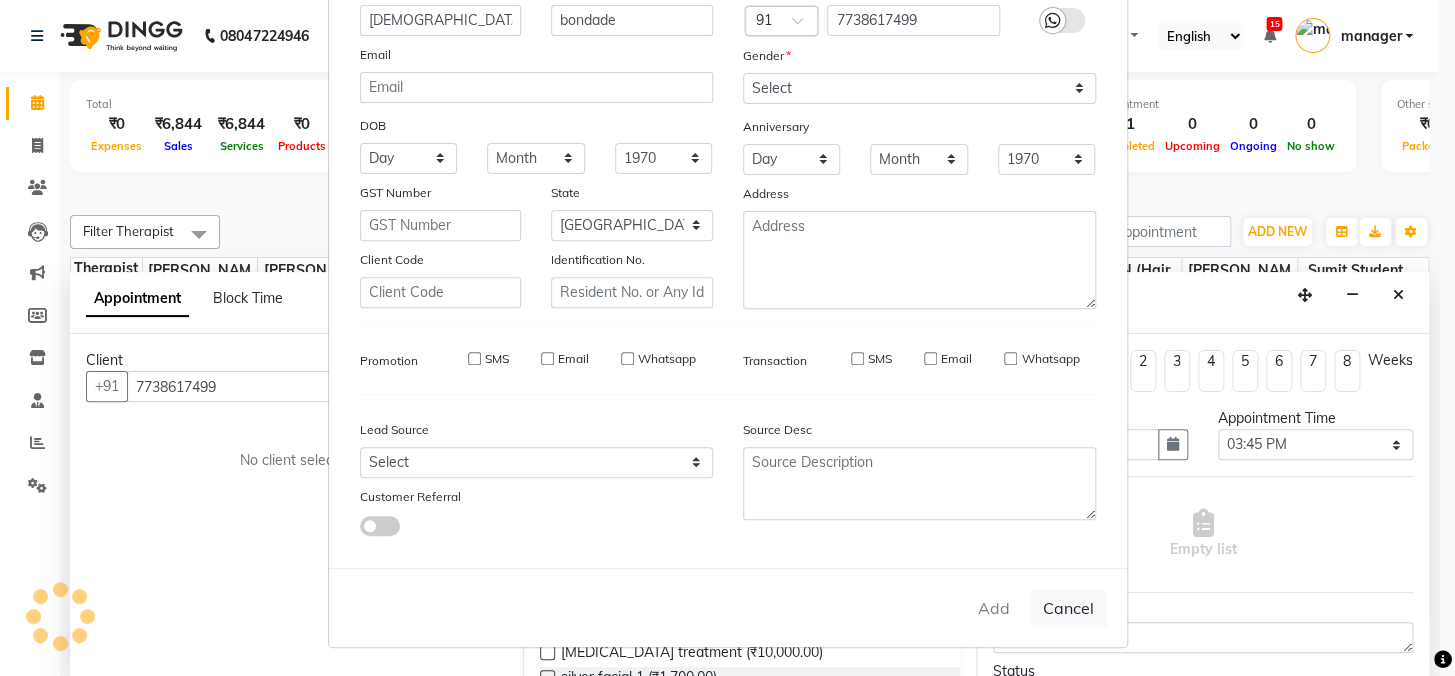 type 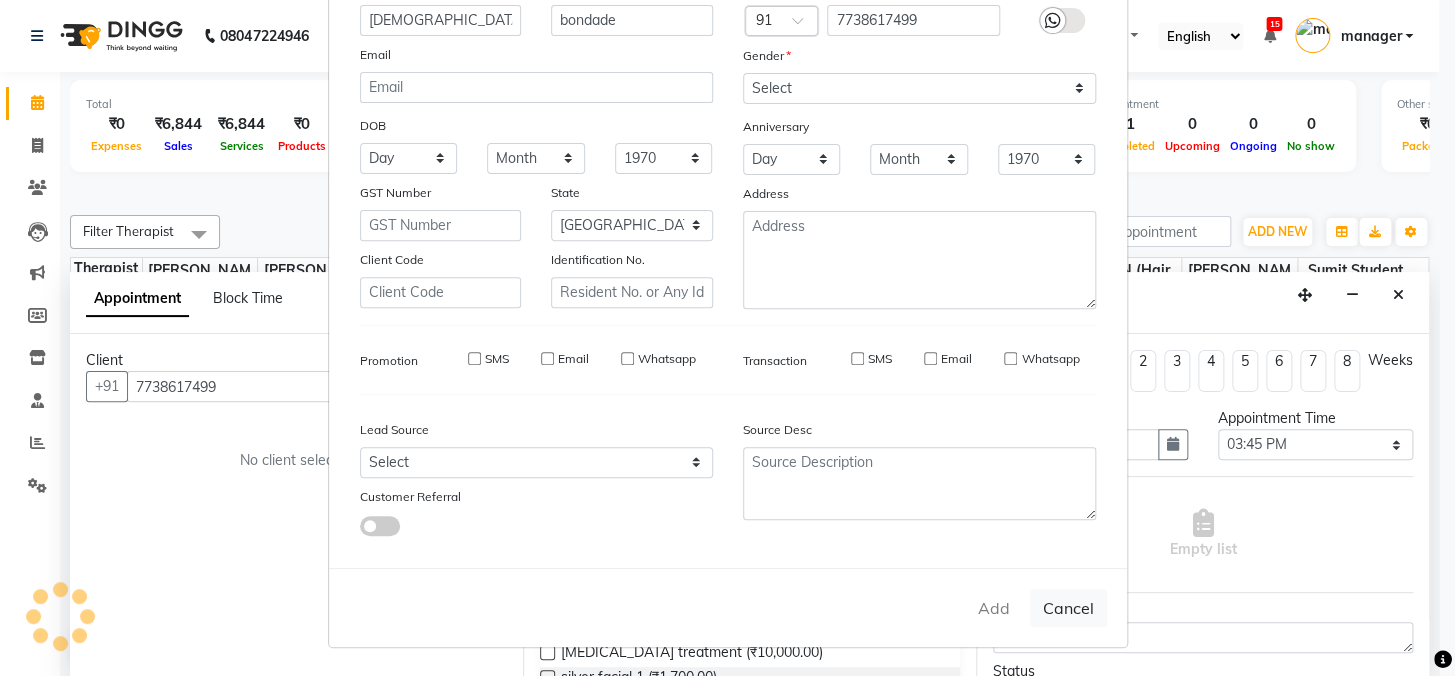 type 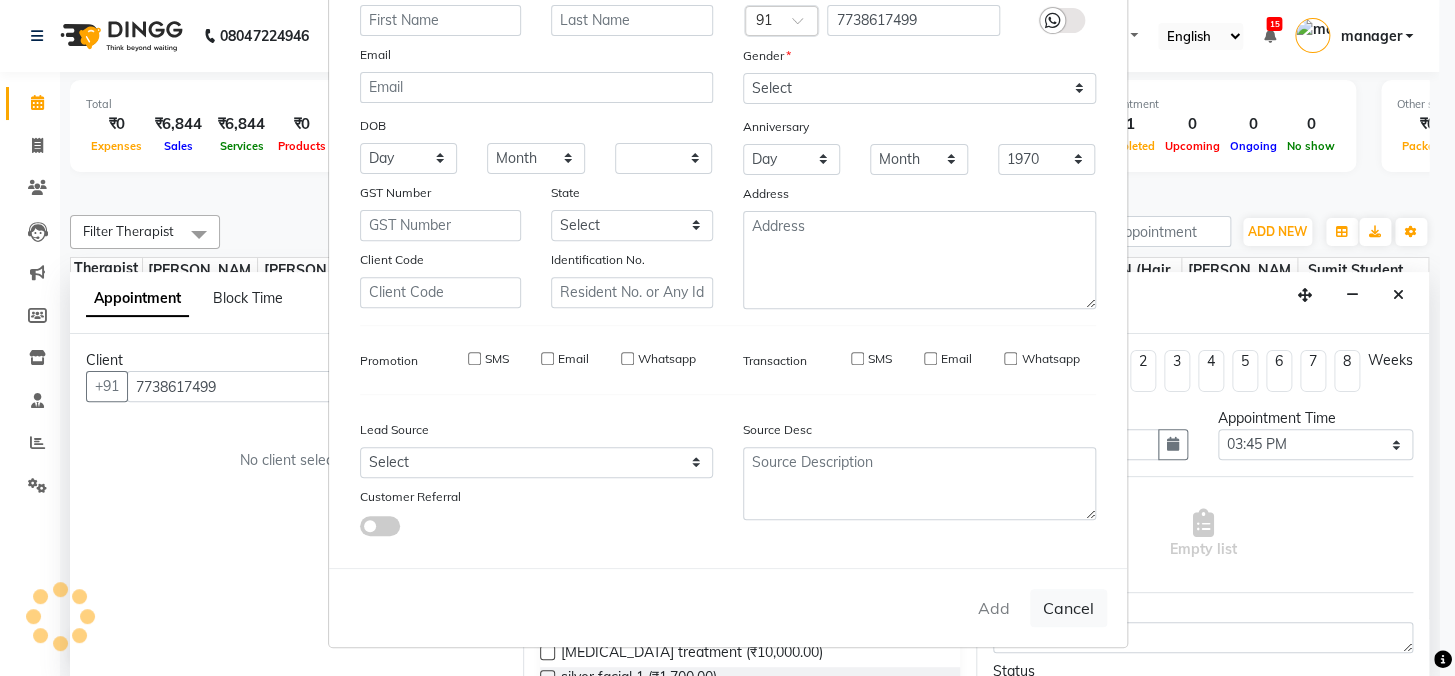 type 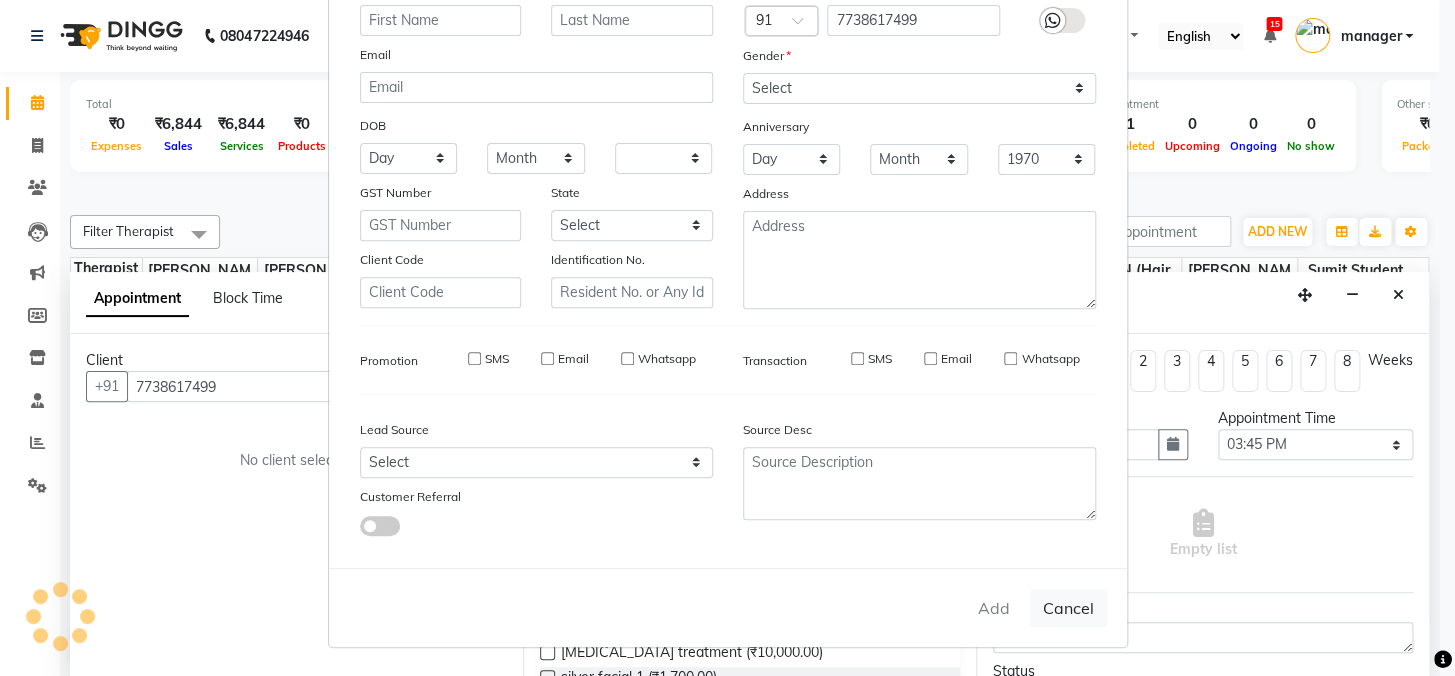 select 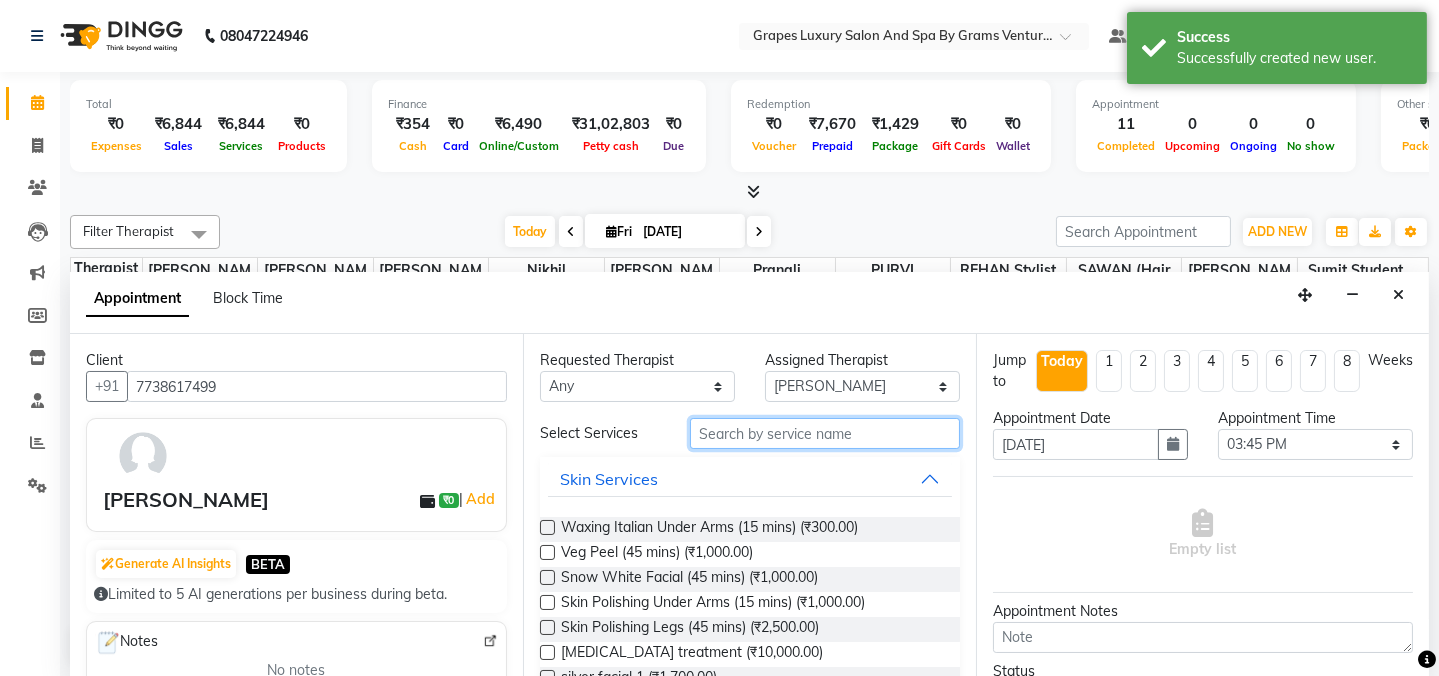 click at bounding box center [825, 433] 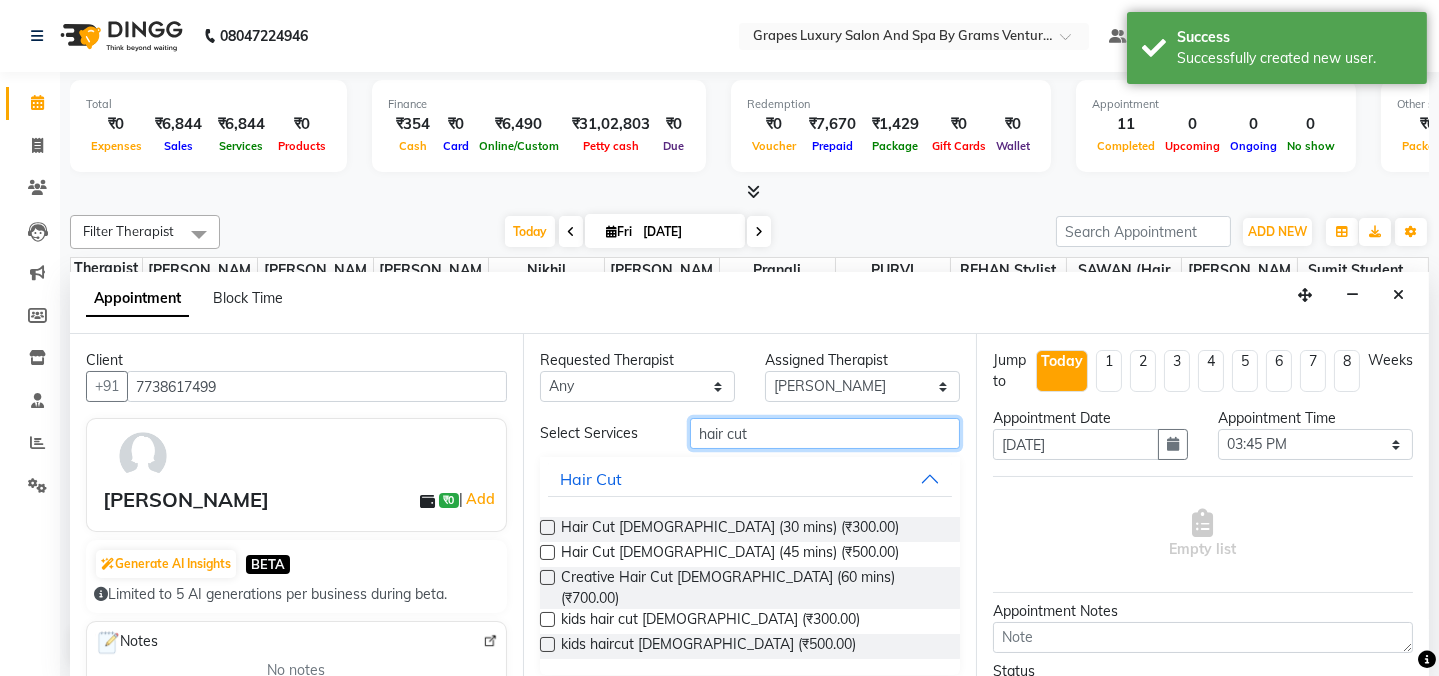 type on "hair cut" 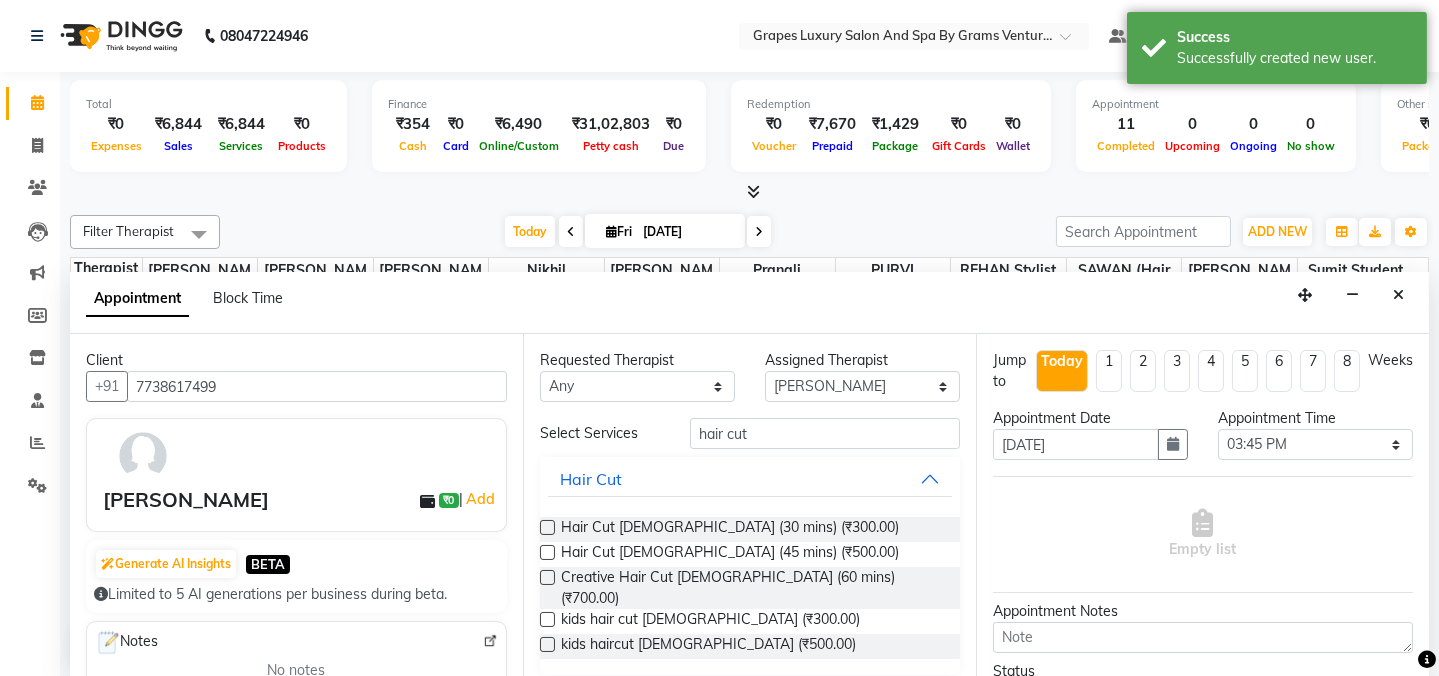 click at bounding box center (547, 527) 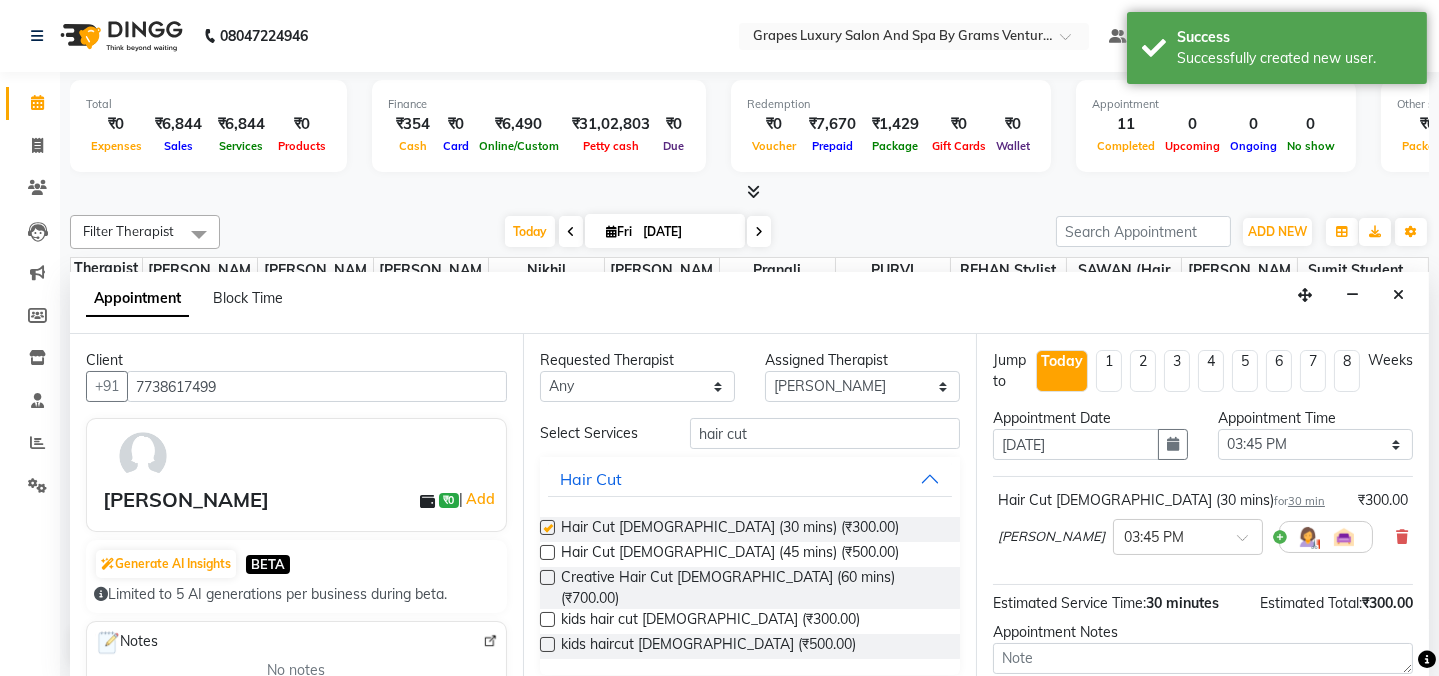 checkbox on "false" 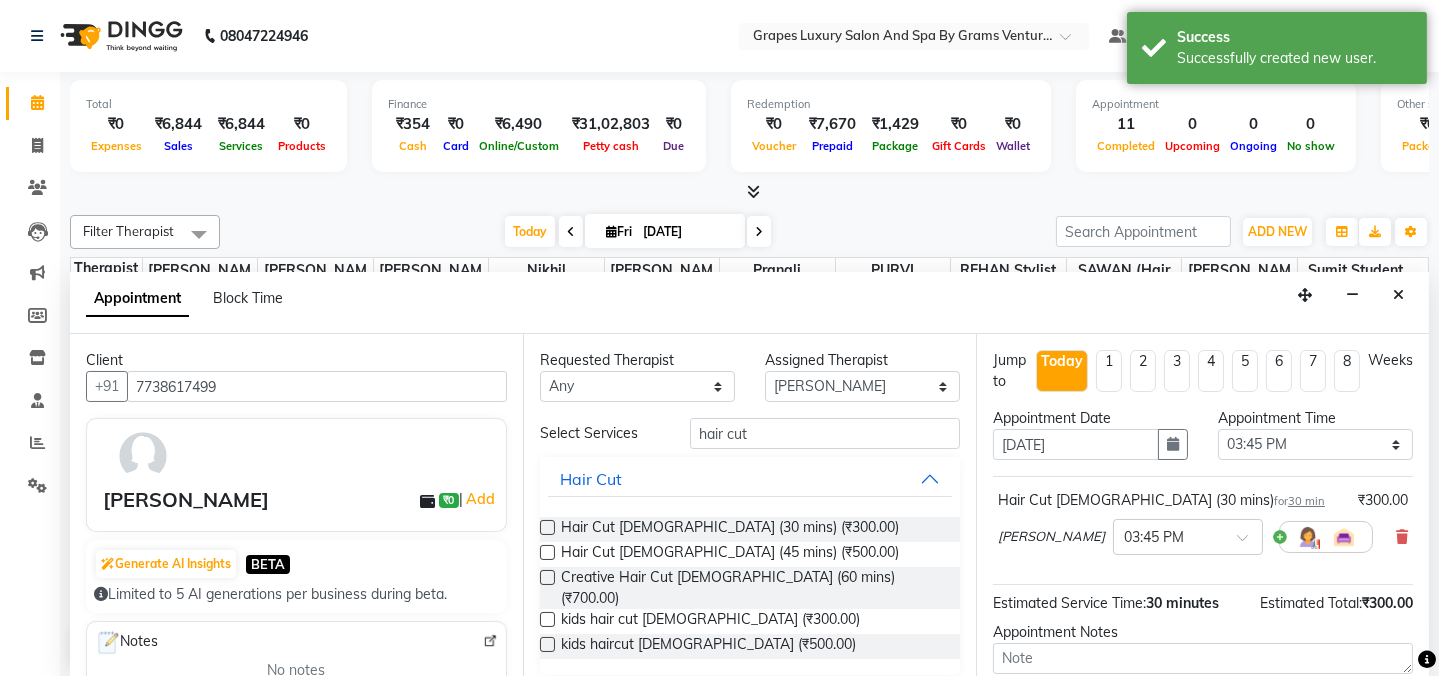 scroll, scrollTop: 181, scrollLeft: 0, axis: vertical 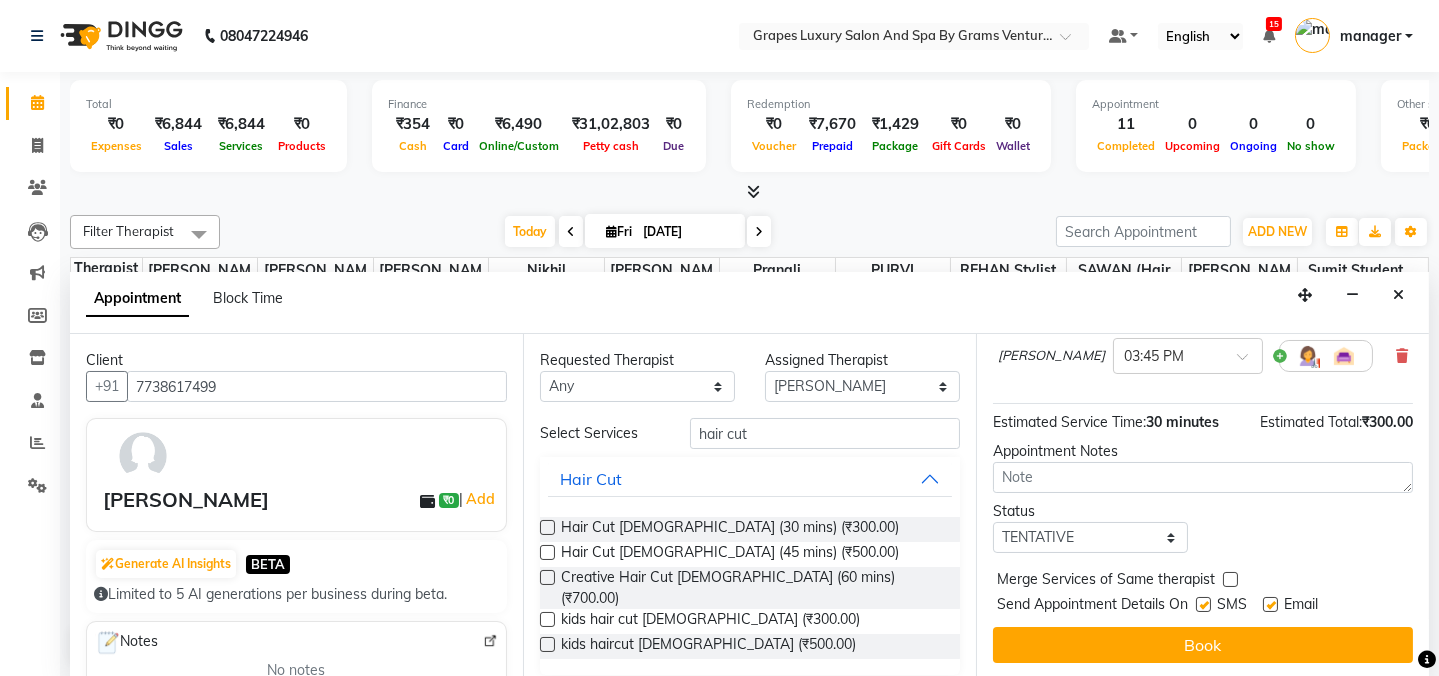 click at bounding box center (1203, 604) 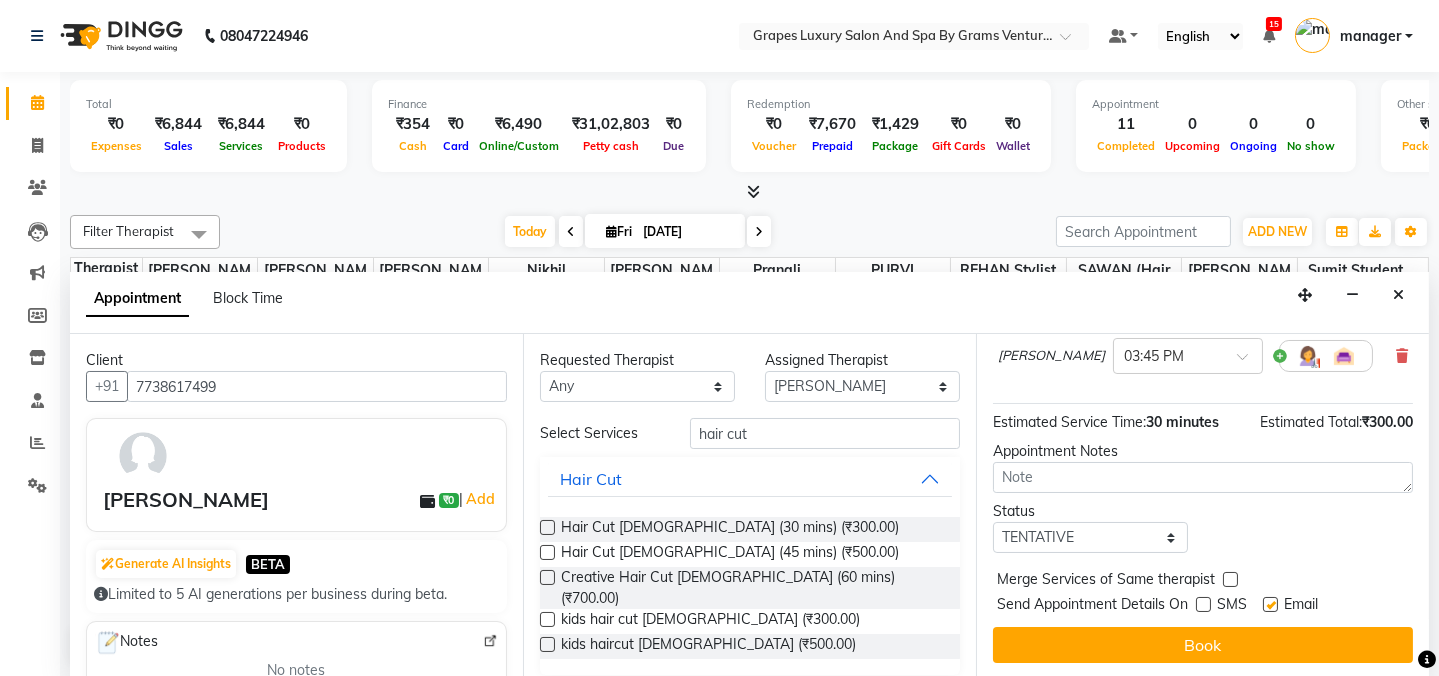 click at bounding box center (1270, 604) 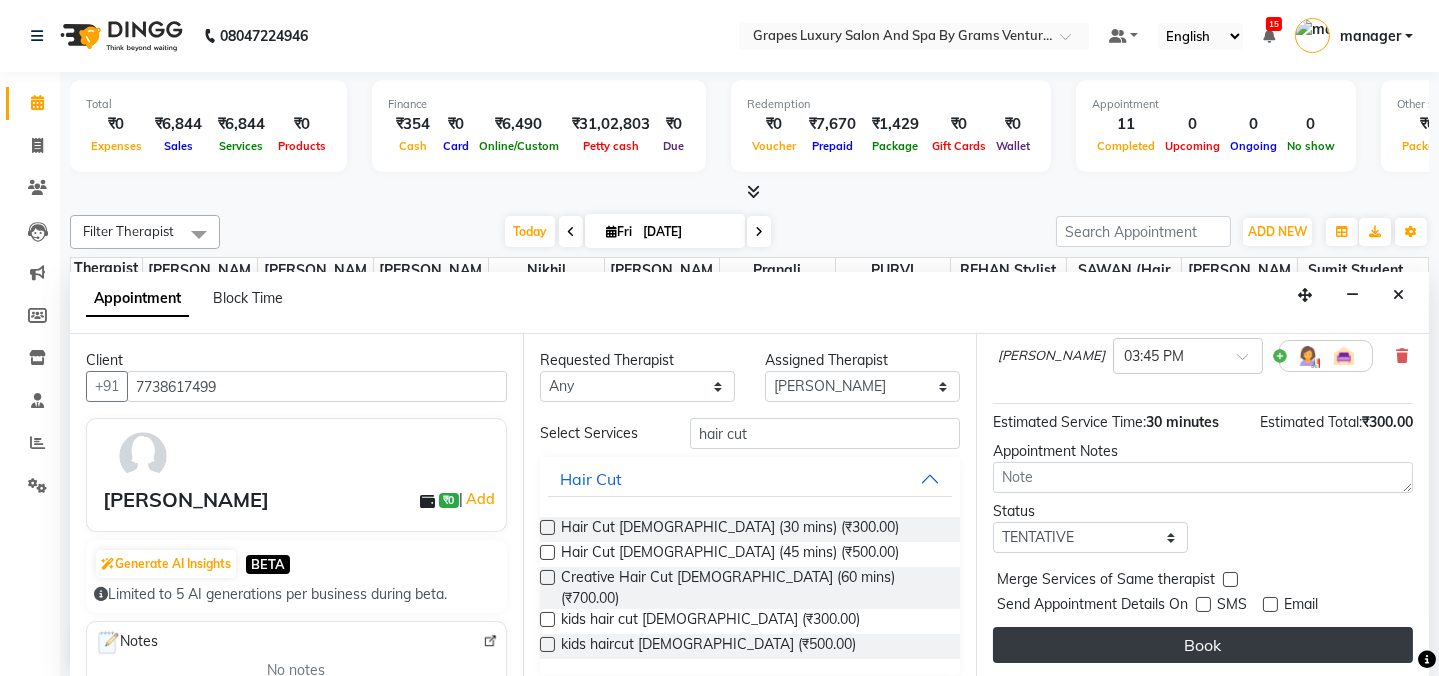 click on "Book" at bounding box center (1203, 645) 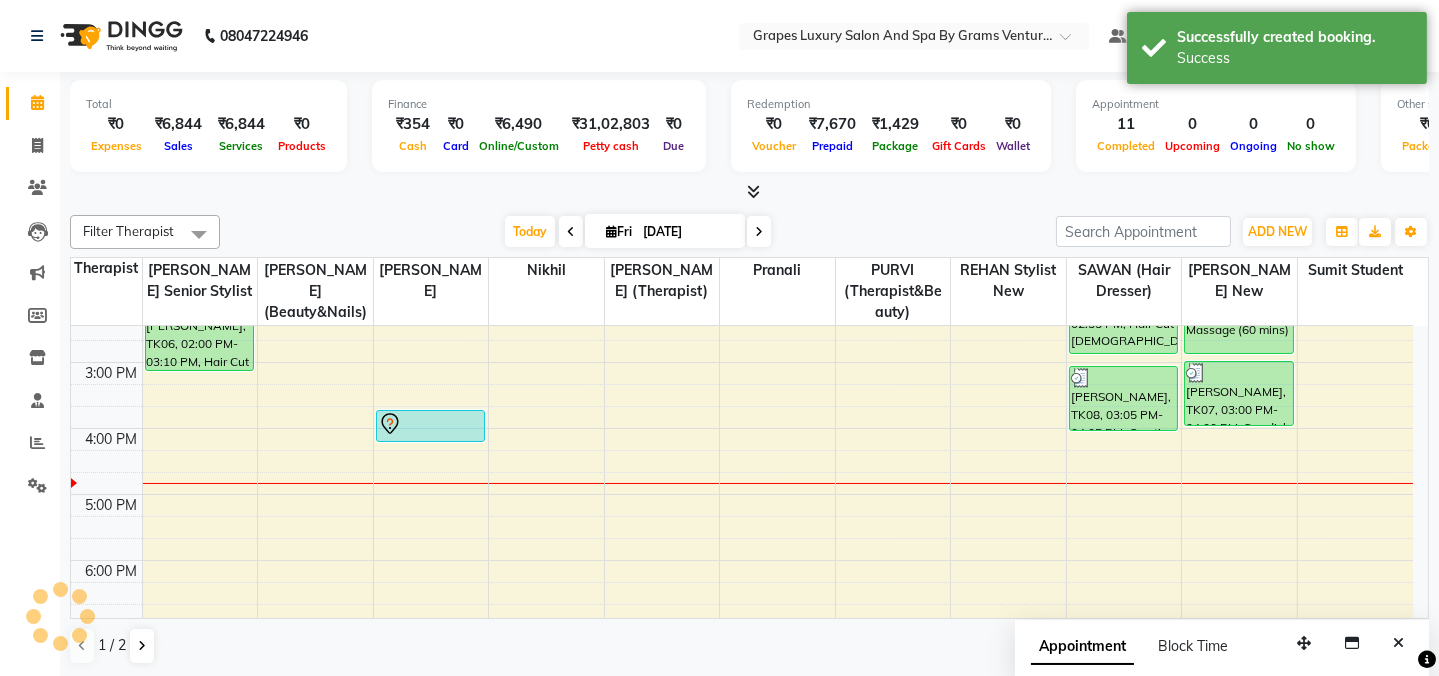 scroll, scrollTop: 0, scrollLeft: 0, axis: both 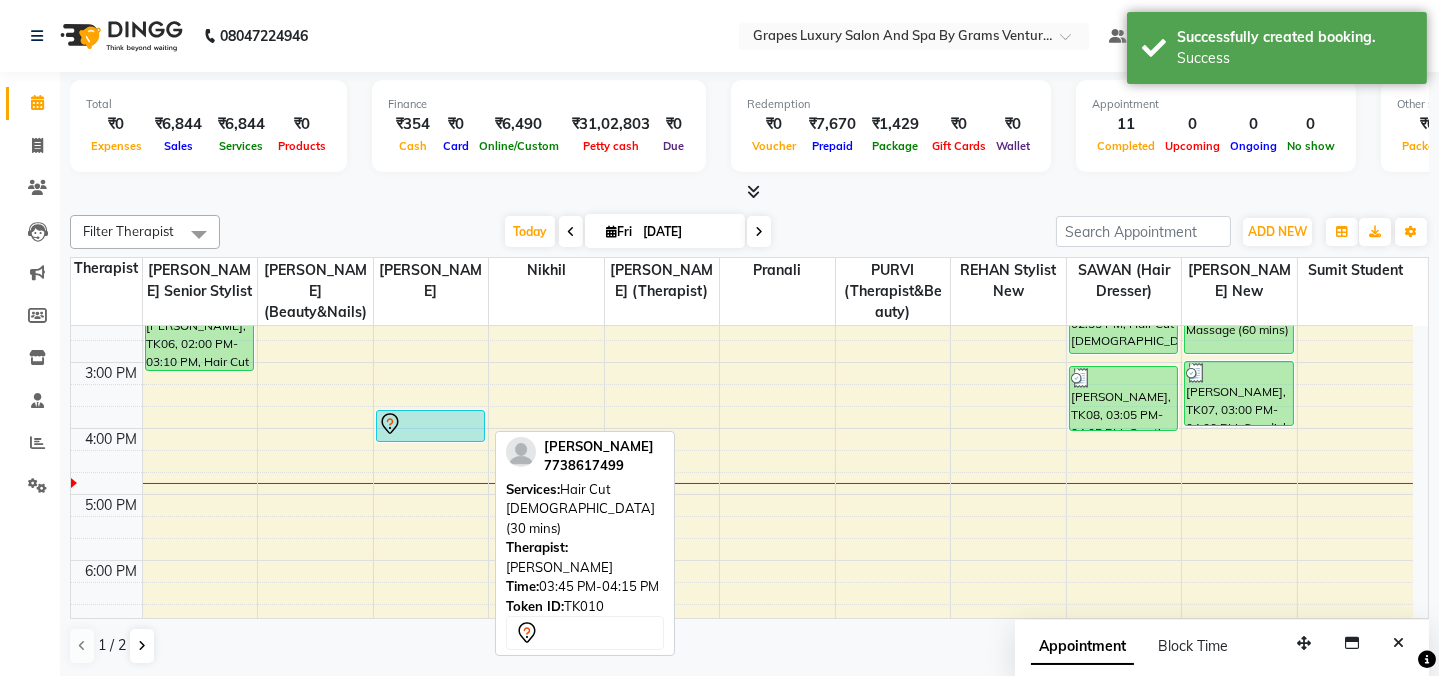 click at bounding box center (431, 441) 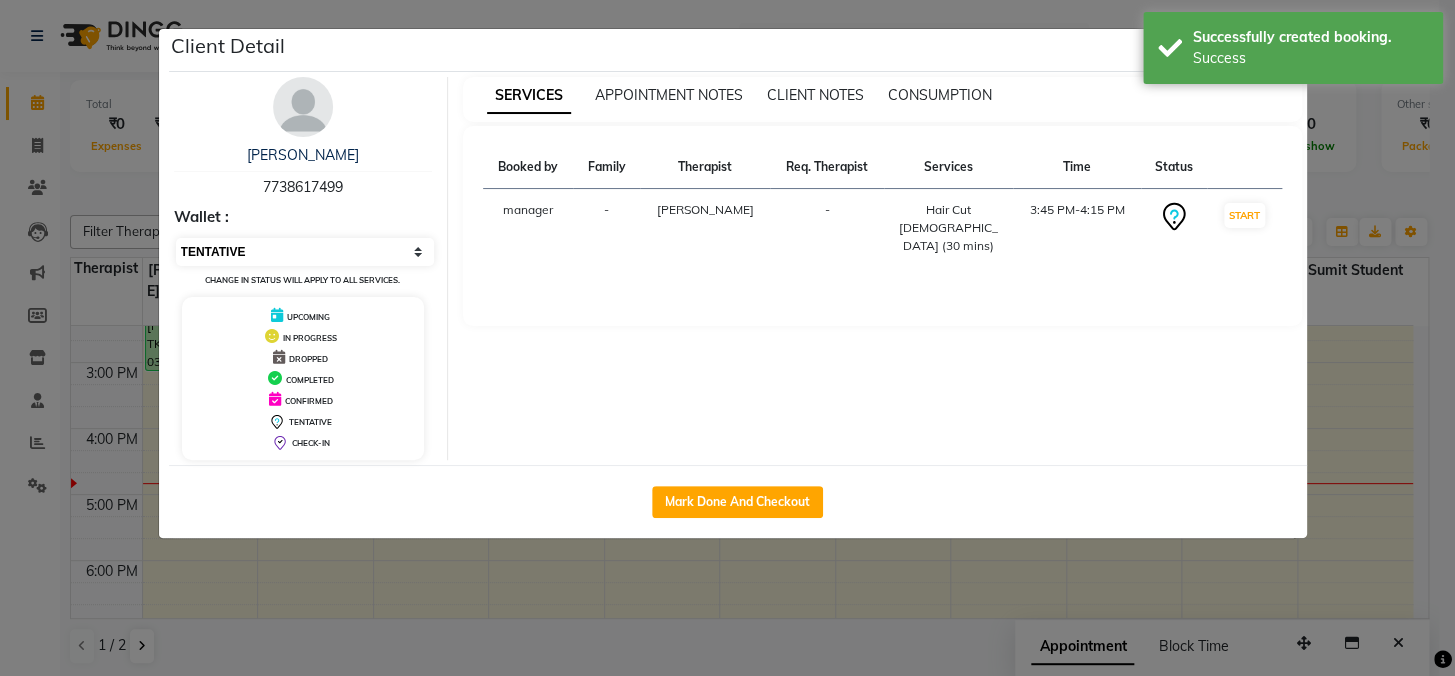 click on "Select IN SERVICE CONFIRMED TENTATIVE CHECK IN MARK DONE DROPPED UPCOMING" at bounding box center (305, 252) 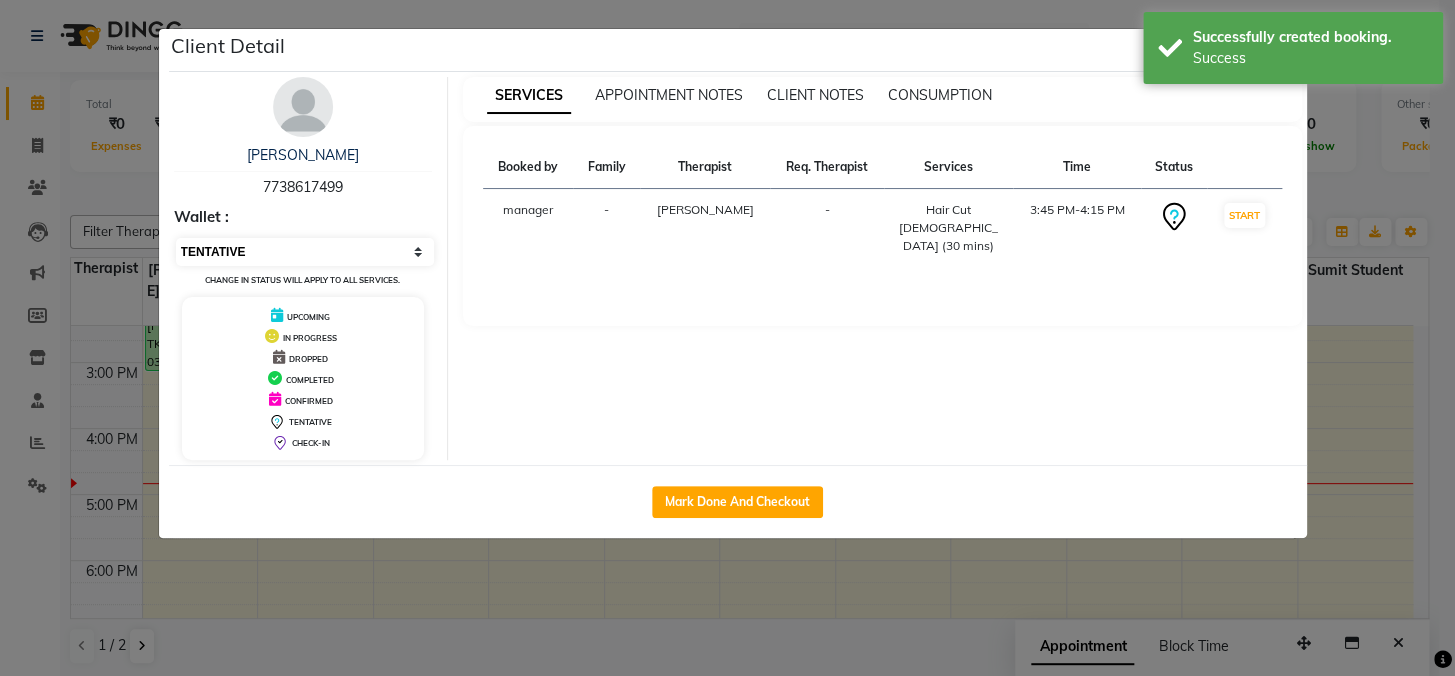 select on "1" 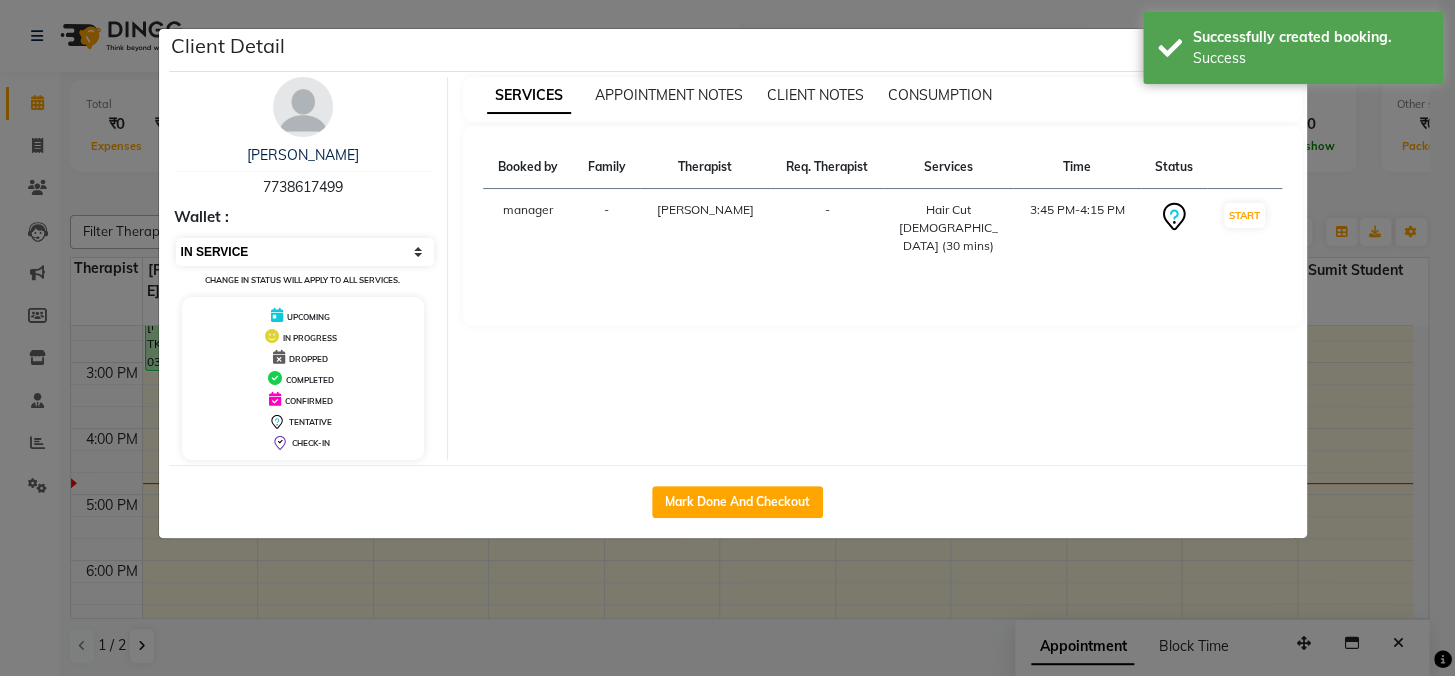 click on "Select IN SERVICE CONFIRMED TENTATIVE CHECK IN MARK DONE DROPPED UPCOMING" at bounding box center (305, 252) 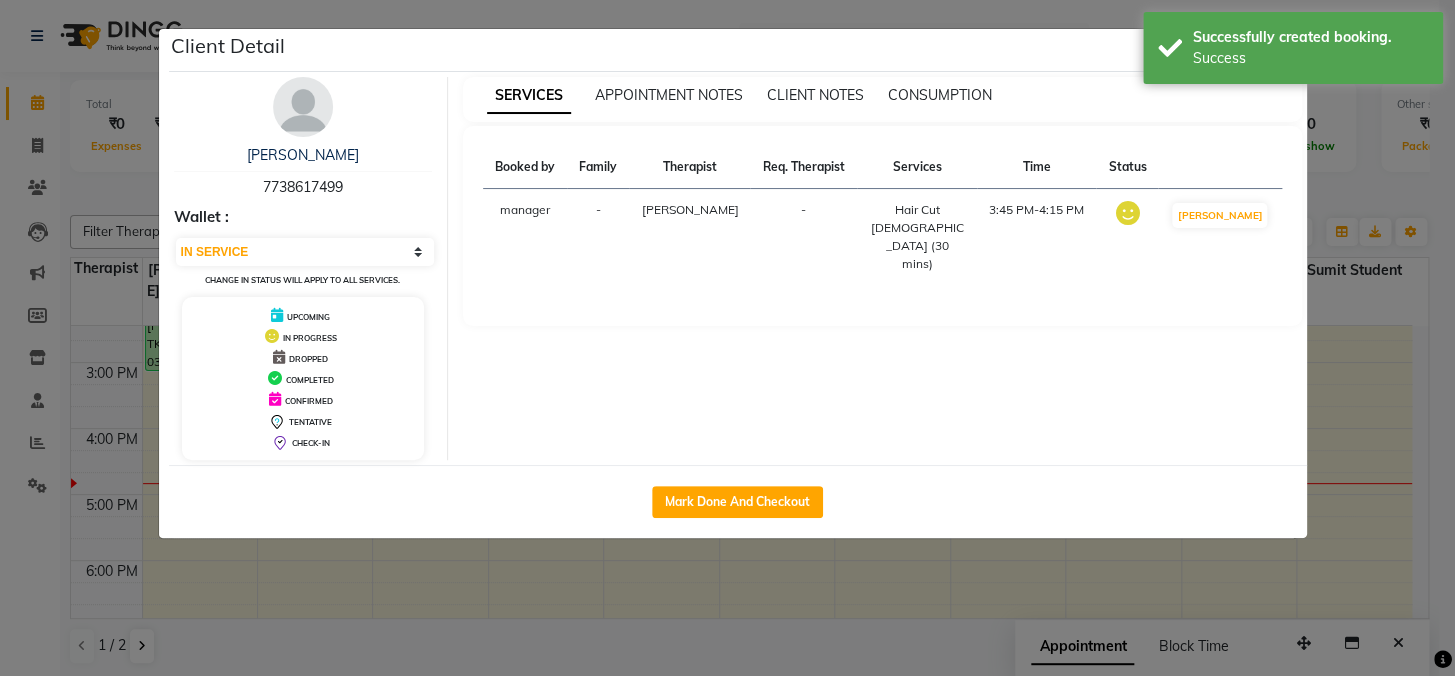 click on "Client Detail  sunita bondade   7738617499 Wallet : Select IN SERVICE CONFIRMED TENTATIVE CHECK IN MARK DONE DROPPED UPCOMING Change in status will apply to all services. UPCOMING IN PROGRESS DROPPED COMPLETED CONFIRMED TENTATIVE CHECK-IN SERVICES APPOINTMENT NOTES CLIENT NOTES CONSUMPTION Booked by Family Therapist Req. Therapist Services Time Status  manager  - faizaan -  Hair Cut Male (30 mins)   3:45 PM-4:15 PM   MARK DONE   Mark Done And Checkout" 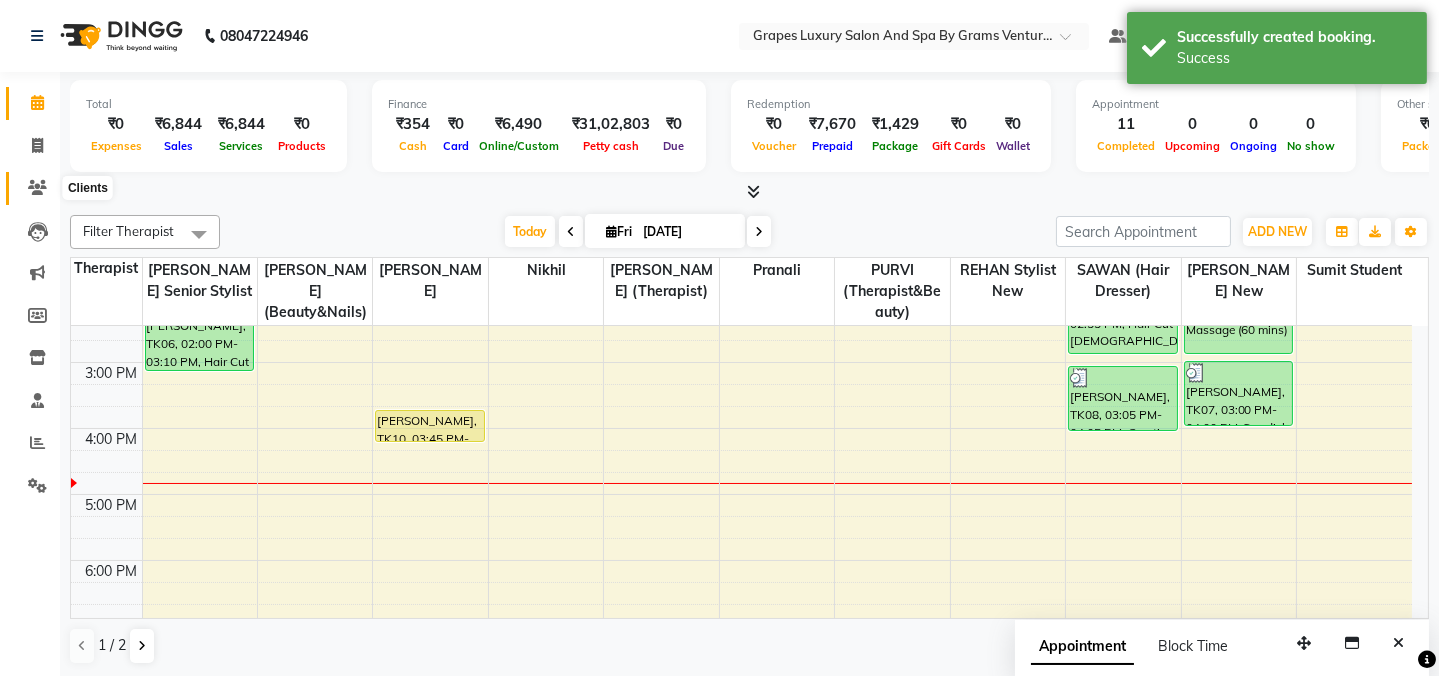 click 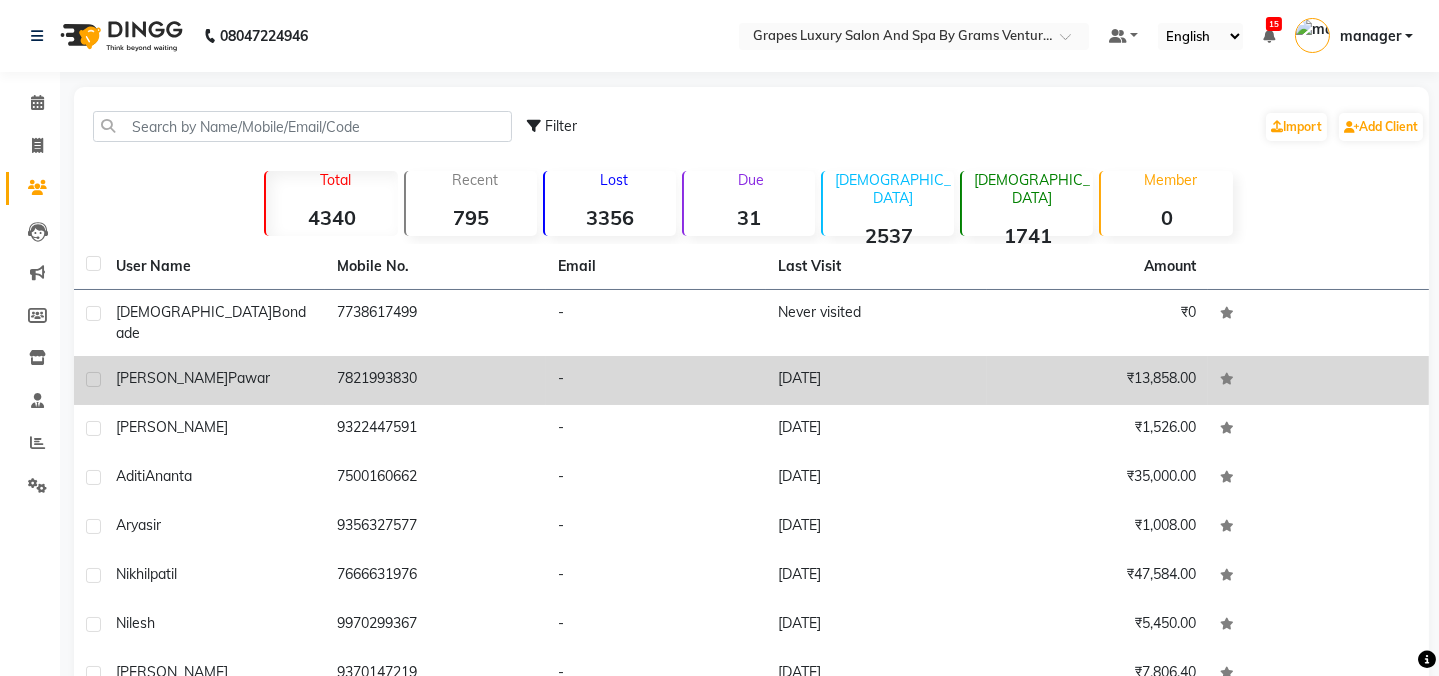 click on "[PERSON_NAME]" 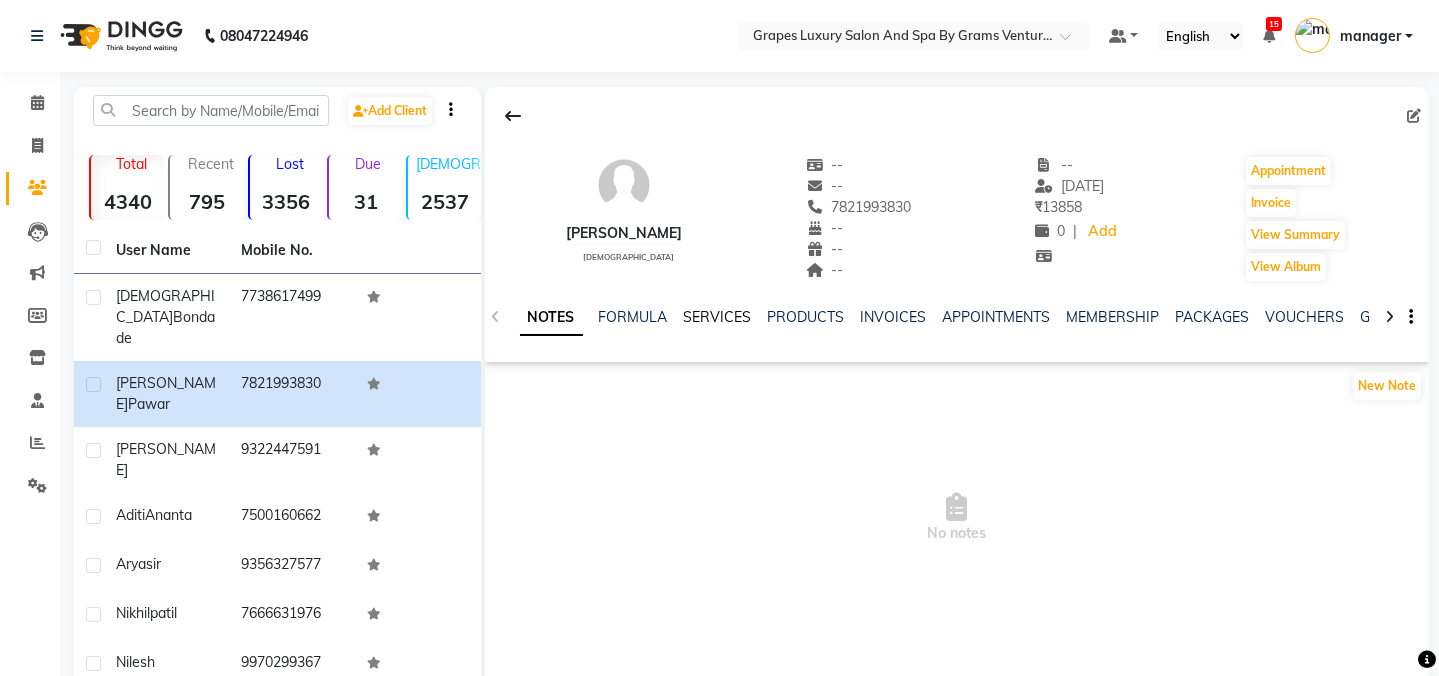 click on "SERVICES" 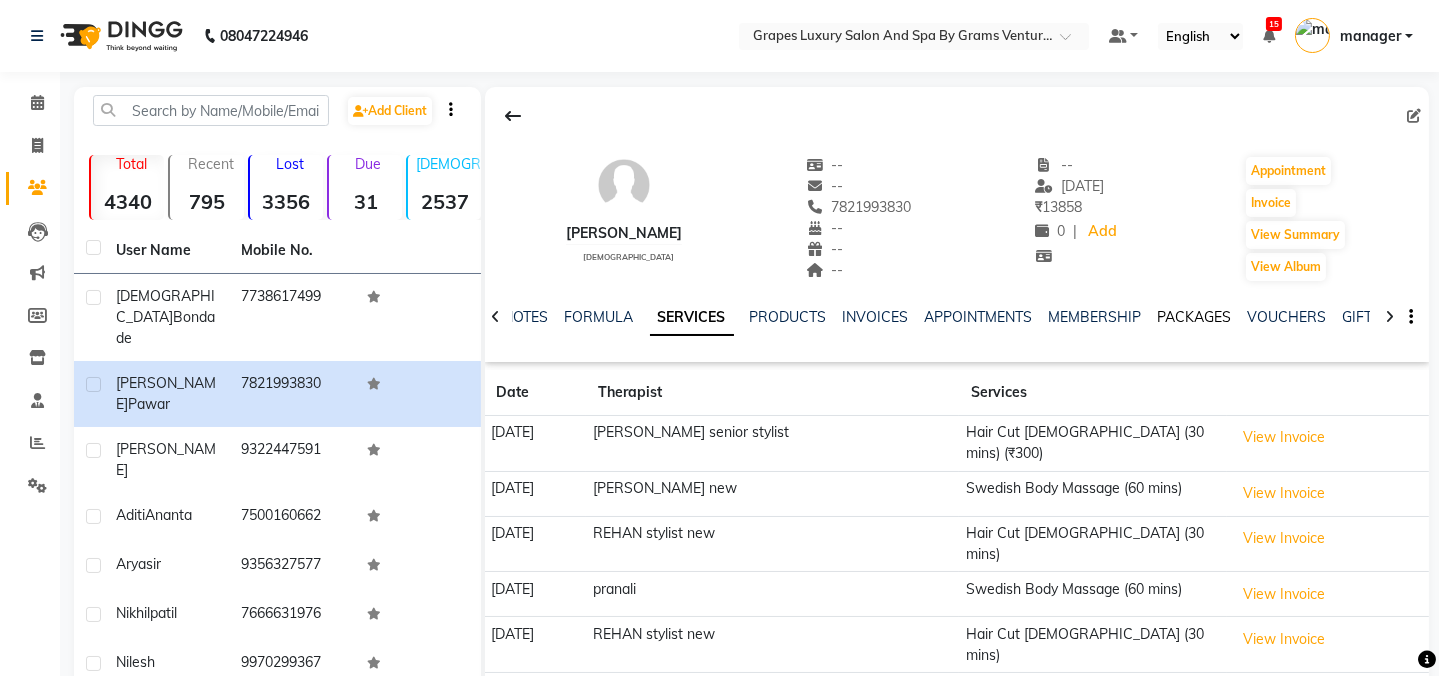 click on "PACKAGES" 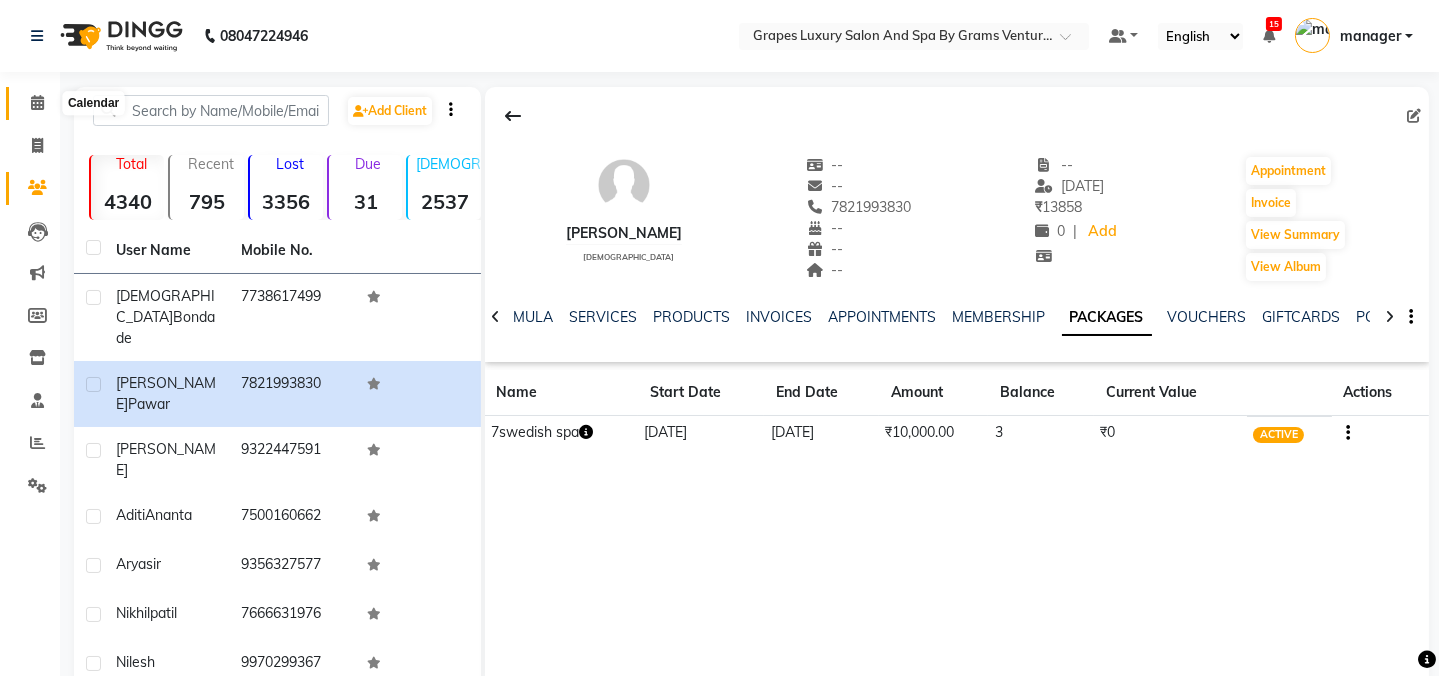 click 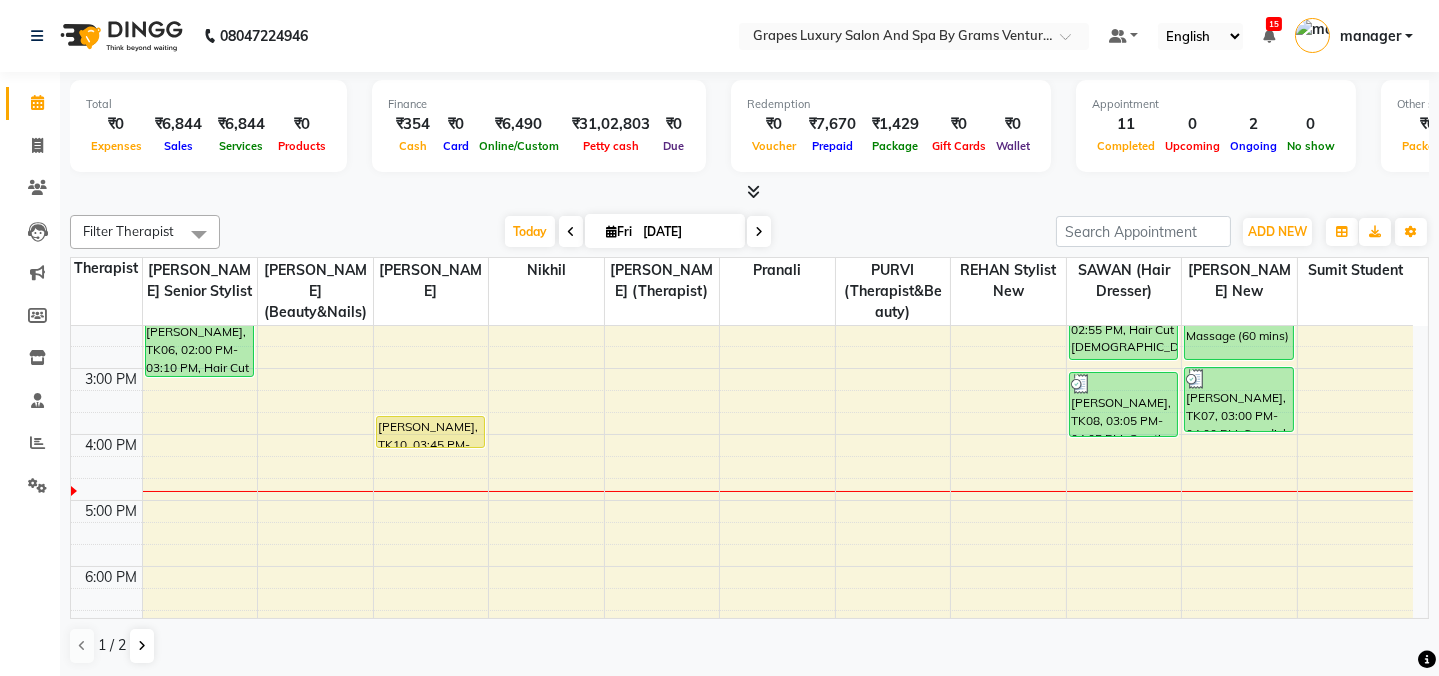 scroll, scrollTop: 440, scrollLeft: 0, axis: vertical 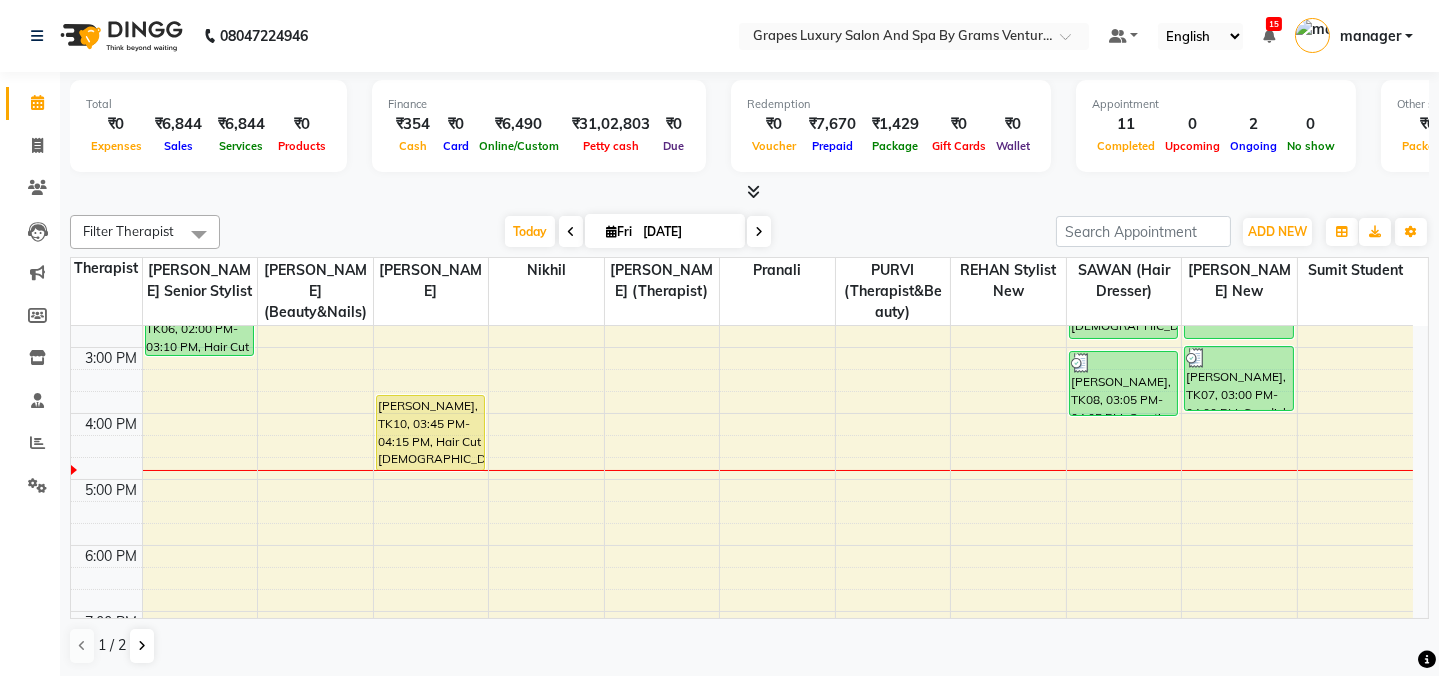 drag, startPoint x: 423, startPoint y: 425, endPoint x: 421, endPoint y: 458, distance: 33.06055 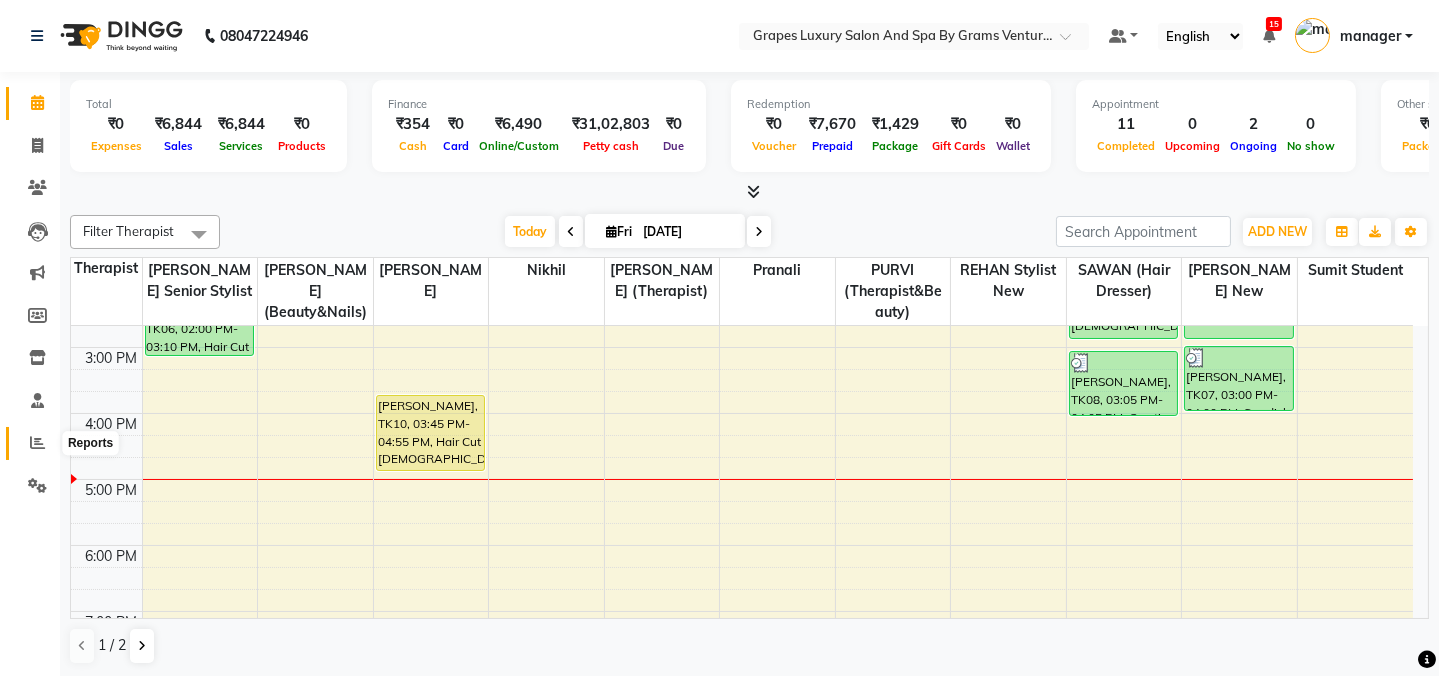 click 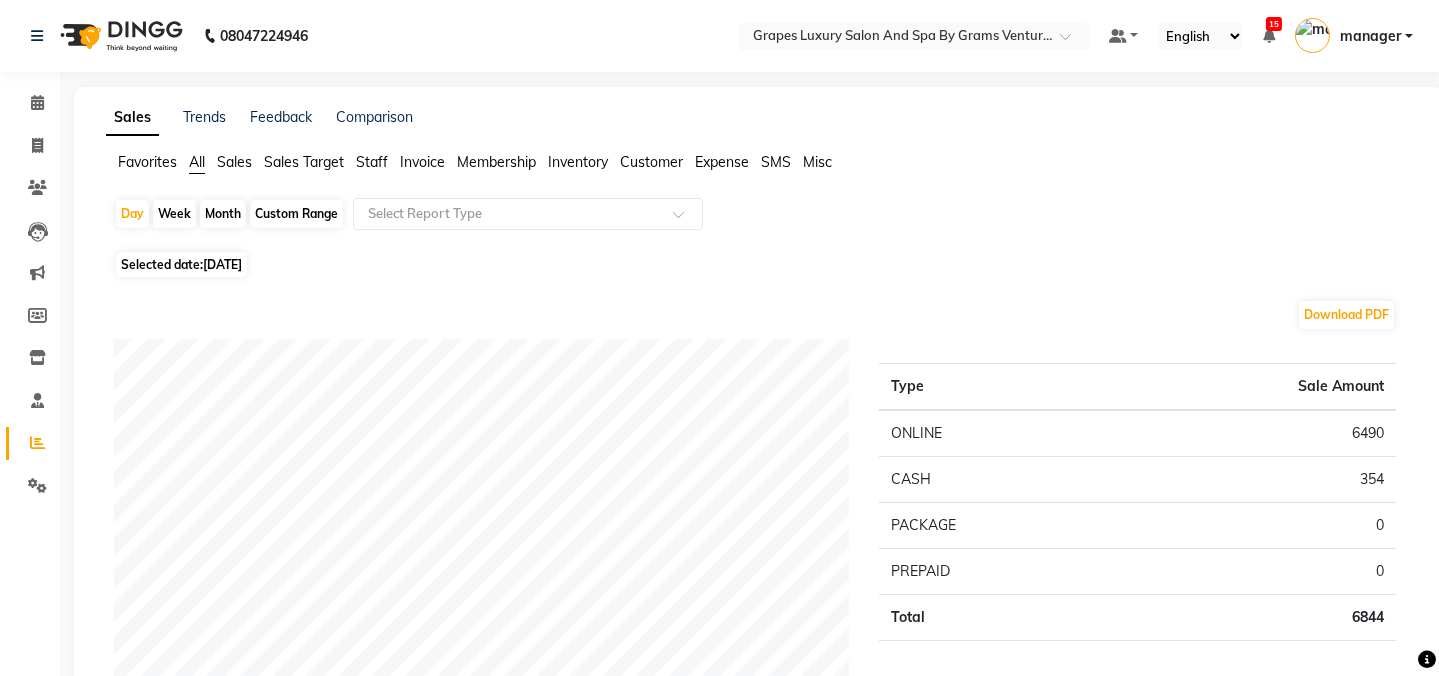 click on "Month" 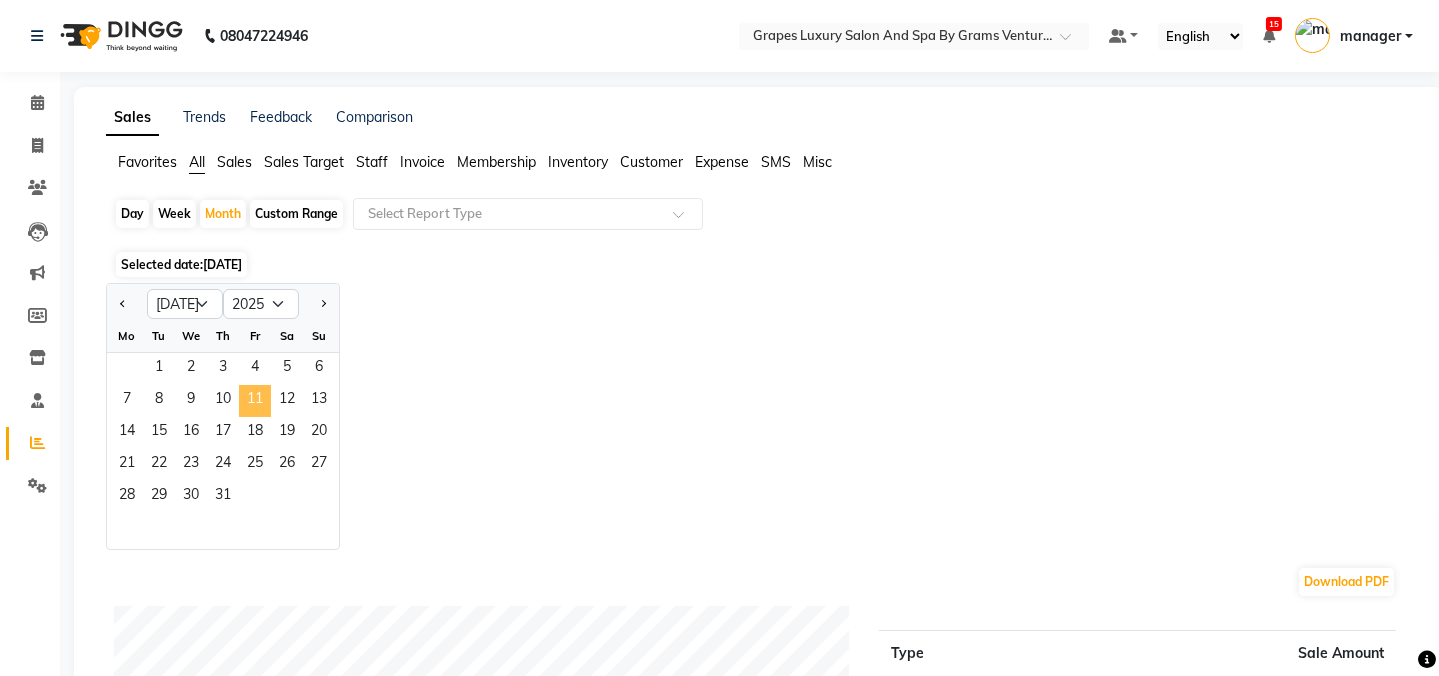 click on "11" 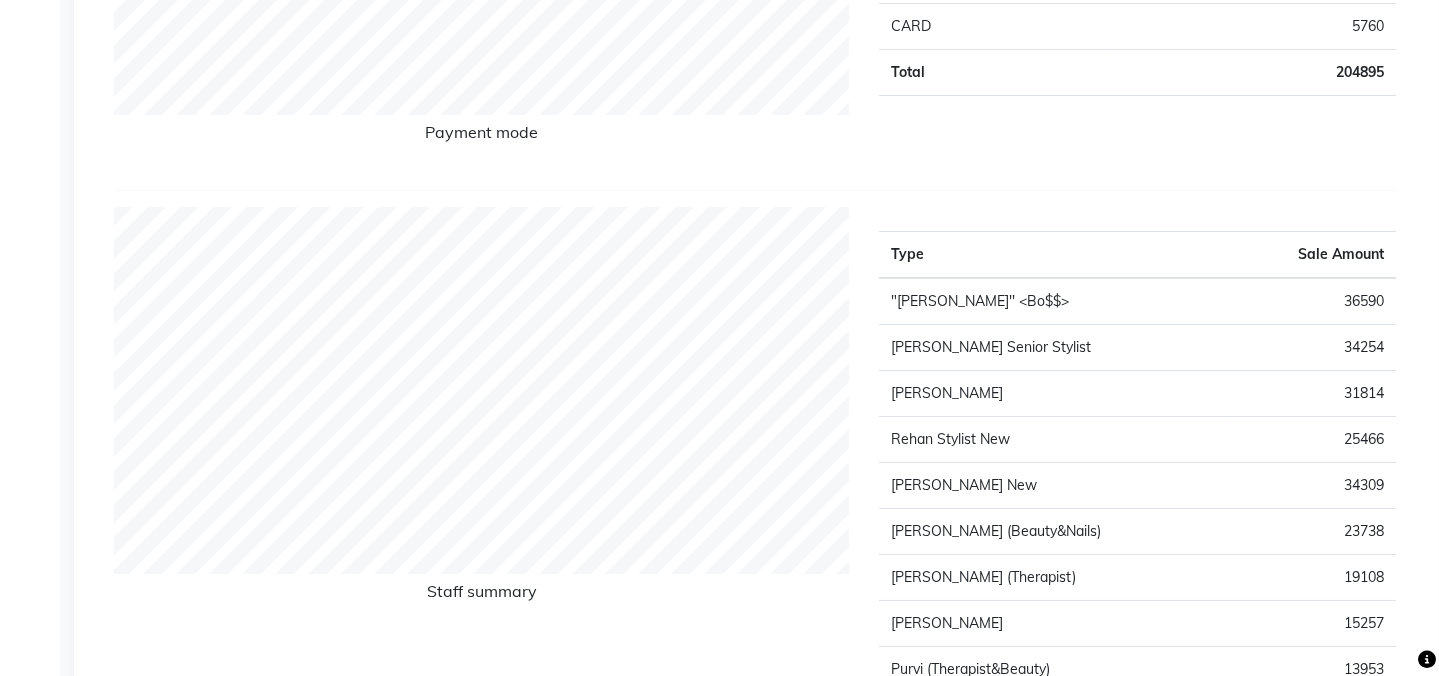 scroll, scrollTop: 789, scrollLeft: 0, axis: vertical 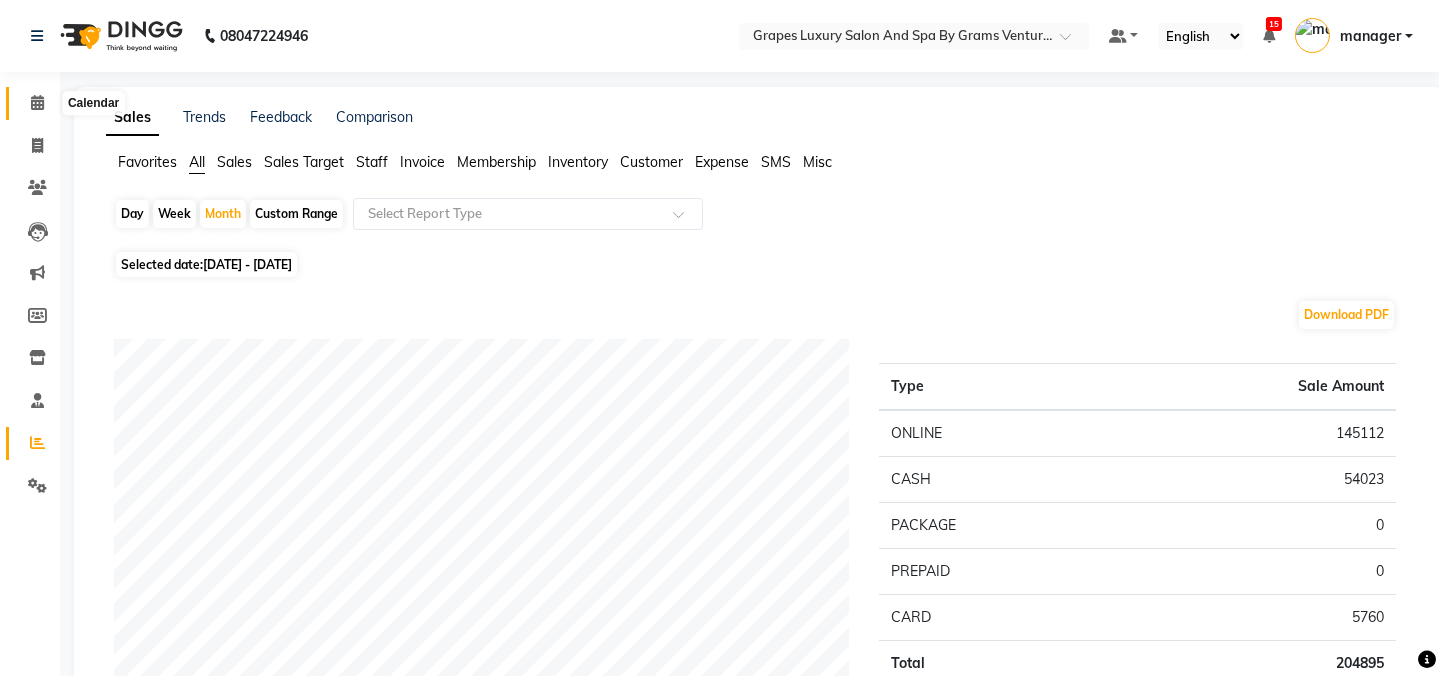 click 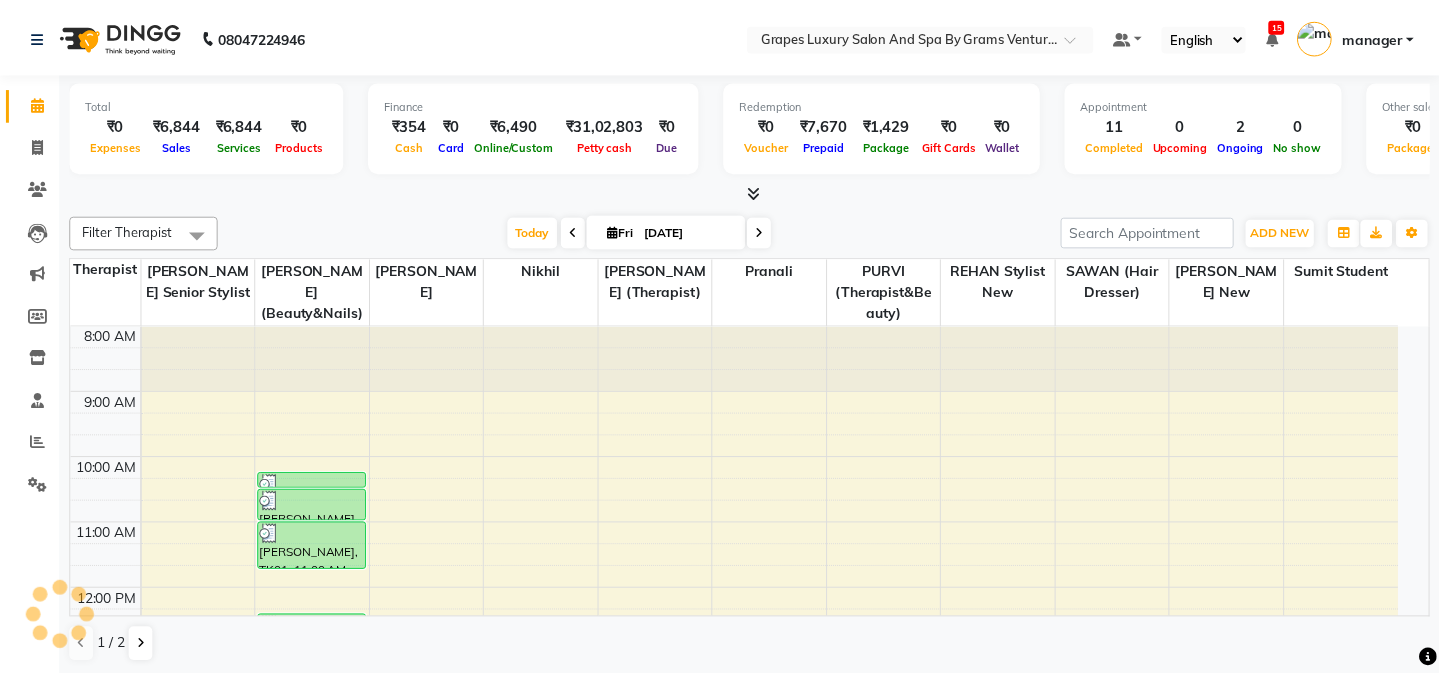 scroll, scrollTop: 0, scrollLeft: 0, axis: both 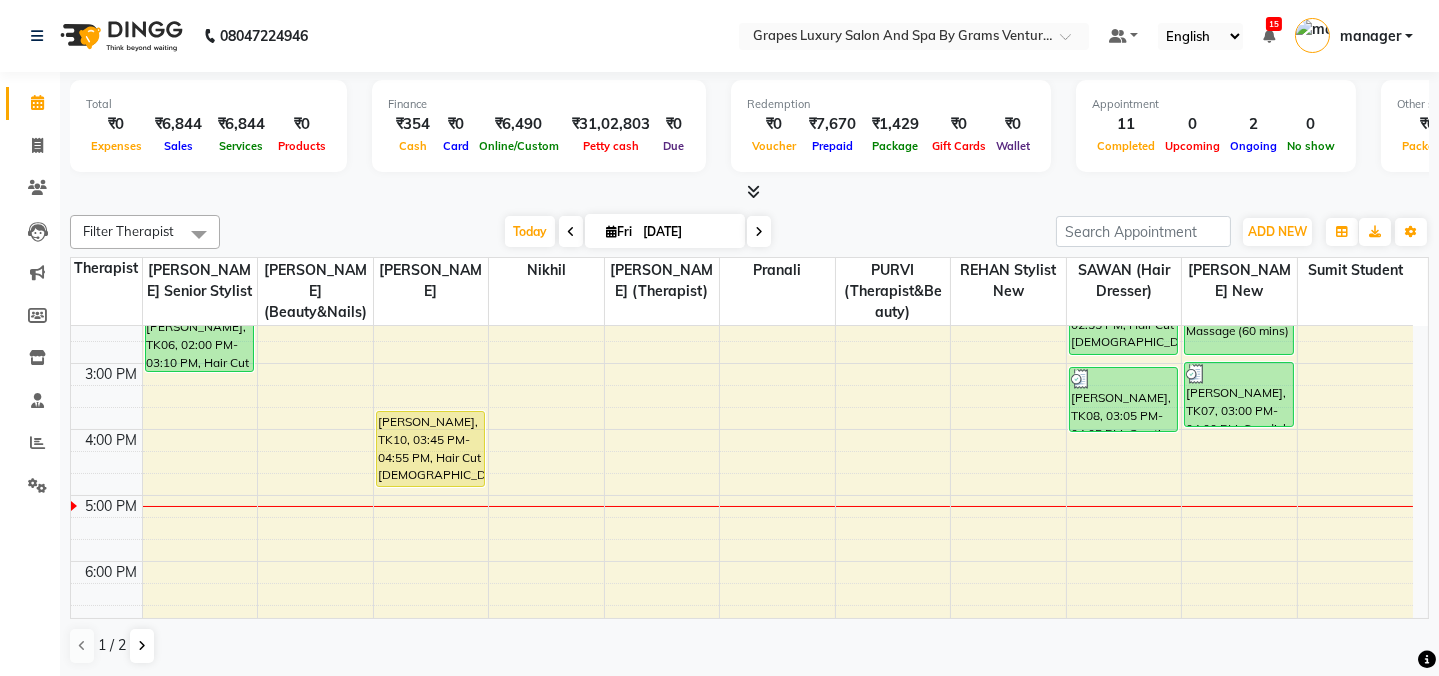 click on "8:00 AM 9:00 AM 10:00 AM 11:00 AM 12:00 PM 1:00 PM 2:00 PM 3:00 PM 4:00 PM 5:00 PM 6:00 PM 7:00 PM 8:00 PM     sonu pawar, TK05, 12:55 PM-01:25 PM, Hair Cut Male (30 mins) (₹300)     arya sir, TK06, 02:00 PM-03:10 PM, Hair Cut Male (30 mins)     pragati, TK01, 10:15 AM-10:30 AM, Waxing Italian Under Arms (15 mins)     pragati, TK01, 10:30 AM-11:00 AM, Italian Waxing Full Legs (30 mins)     pragati, TK01, 11:00 AM-11:45 AM, Italian Waxing Full Arms (45 mins)     Aditi Ananta, TK03, 12:25 PM-12:50 PM, Skin Brightening Facial (30 mins),Detan Full Arms (20 mins),De Tan Face & Neck (15 mins)     Aditi Ananta, TK03, 12:50 PM-01:20 PM, Hair Spa Female (30 mins)    sunita bondade, TK10, 03:45 PM-04:55 PM, Hair Cut Male (30 mins)     nikhil patil, TK02, 01:25 PM-02:55 PM, Hair Cut Male (30 mins)     rushali, TK08, 03:05 PM-04:05 PM, Creative Hair Cut Female (60 mins)     nilesh, TK04, 01:15 PM-02:55 PM, Swedish Body Massage (60 mins)     sonu pawar, TK07, 03:00 PM-04:00 PM, Swedish Body Massage (60 mins)" at bounding box center (742, 330) 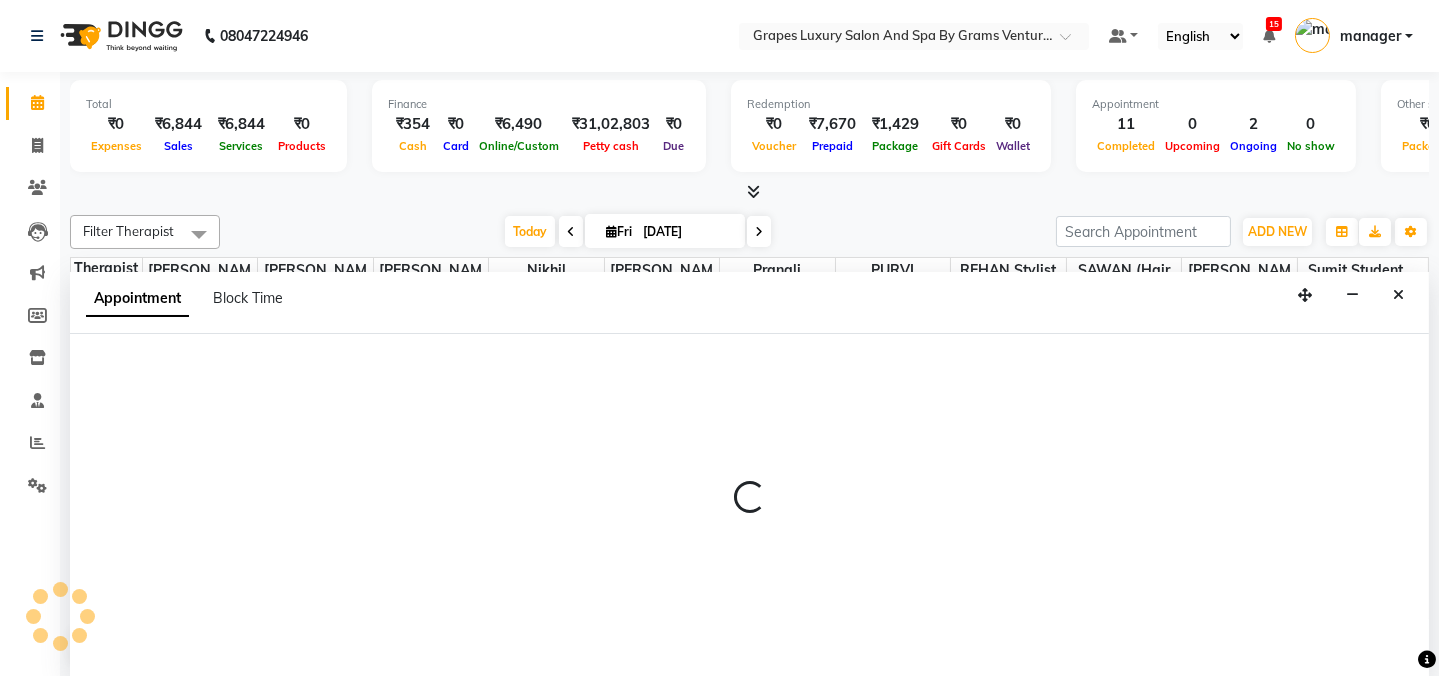 scroll, scrollTop: 0, scrollLeft: 0, axis: both 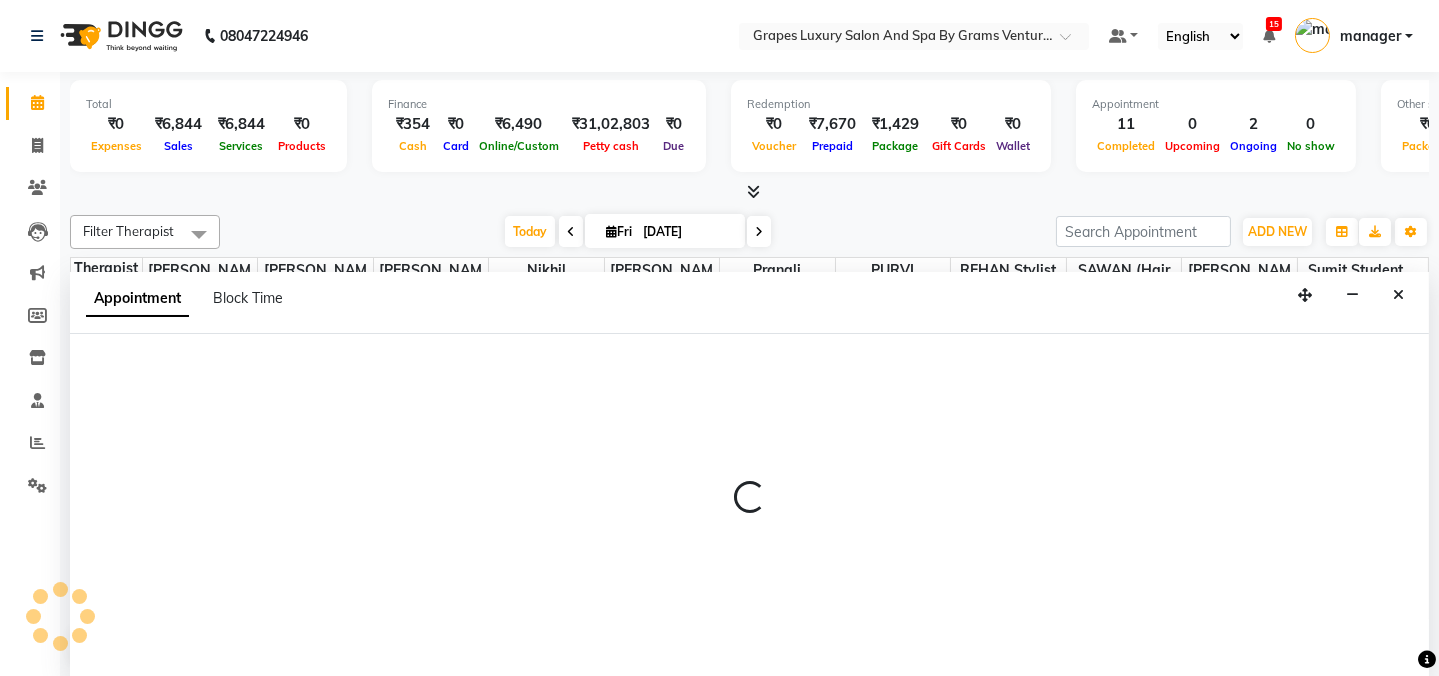 select on "79782" 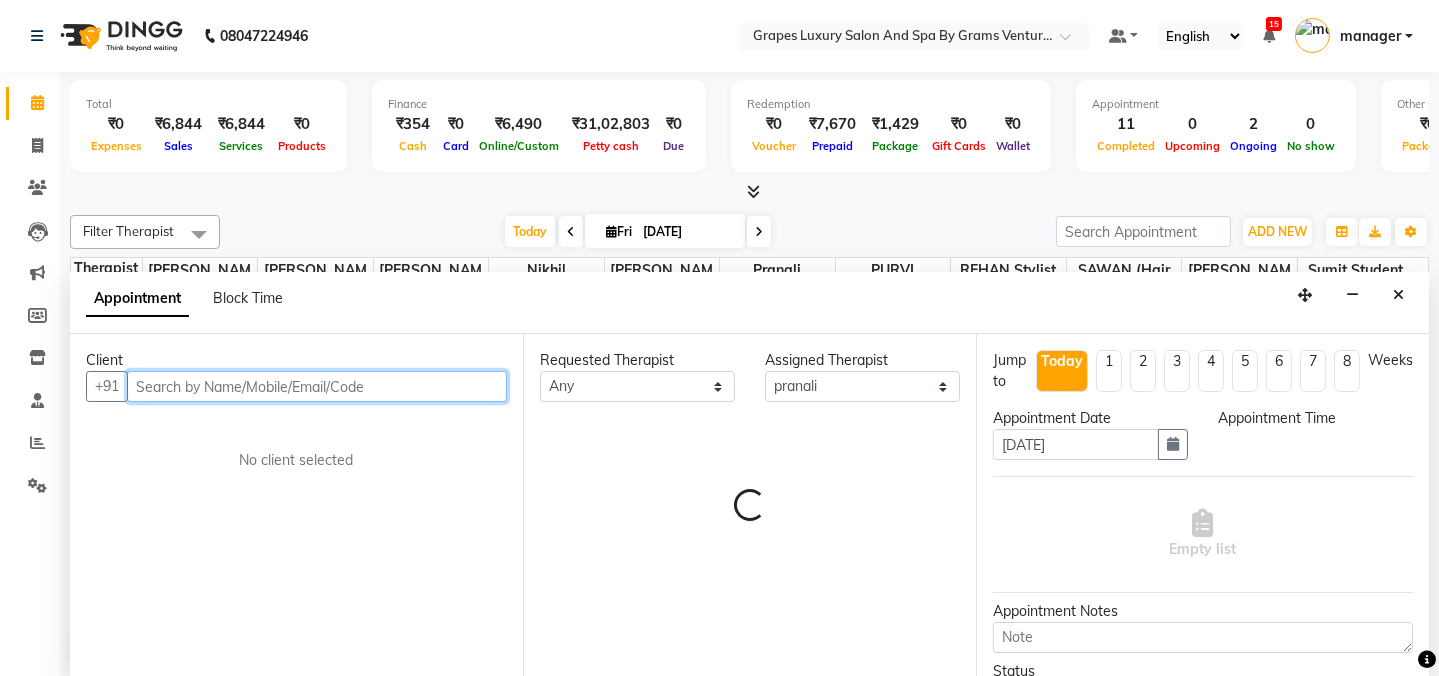 select on "1005" 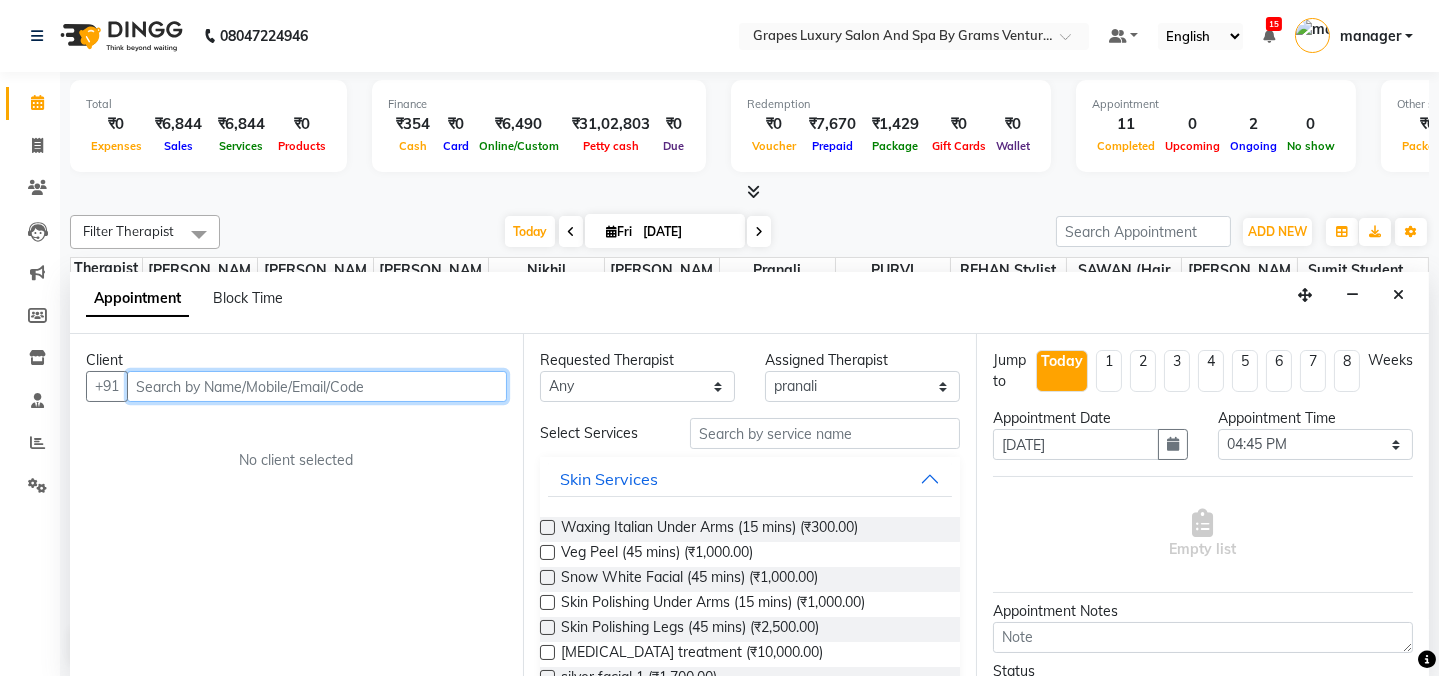 click at bounding box center (317, 386) 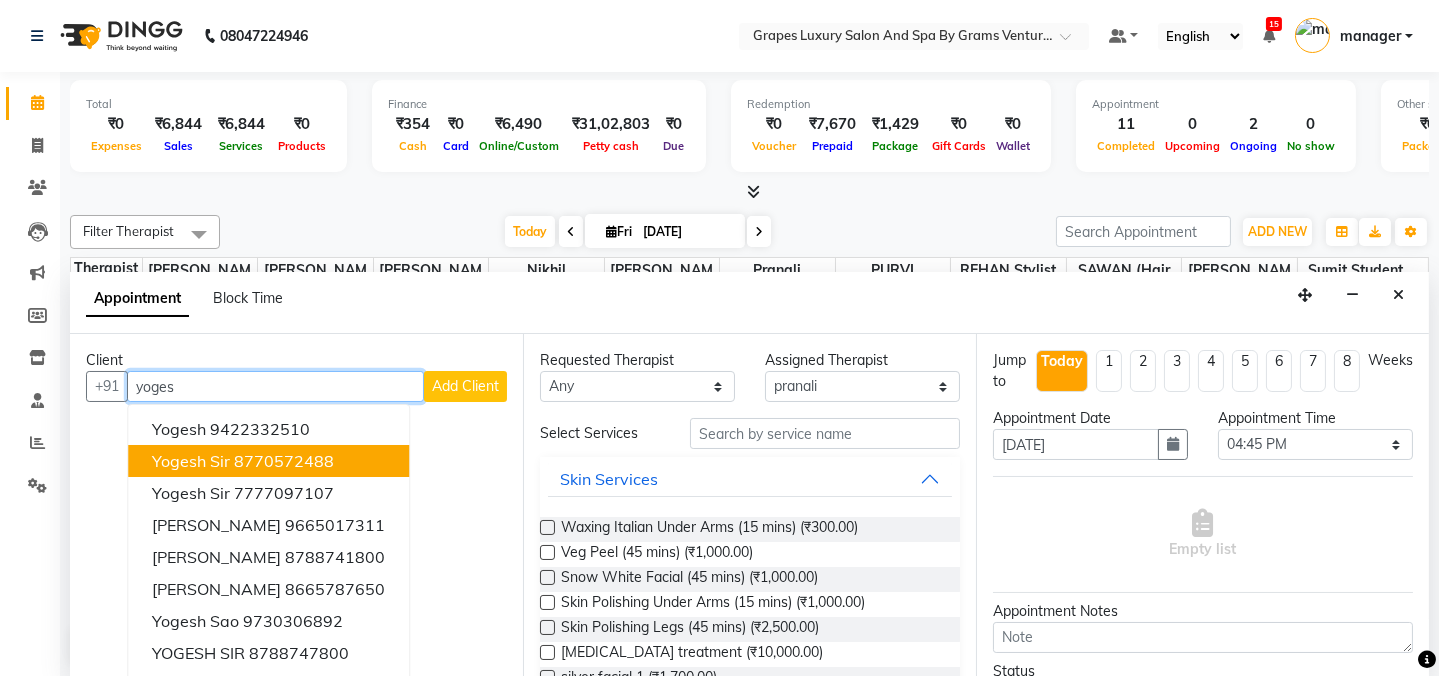 click on "8770572488" at bounding box center [284, 461] 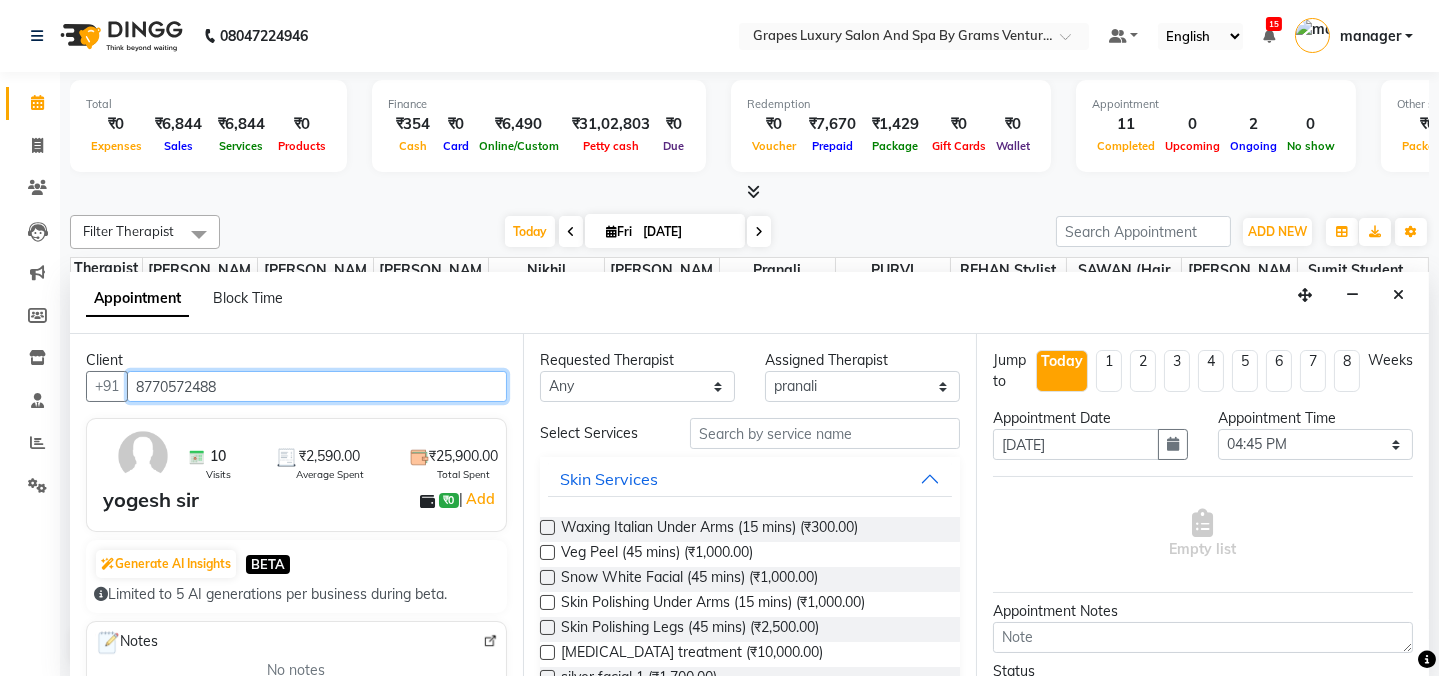type on "8770572488" 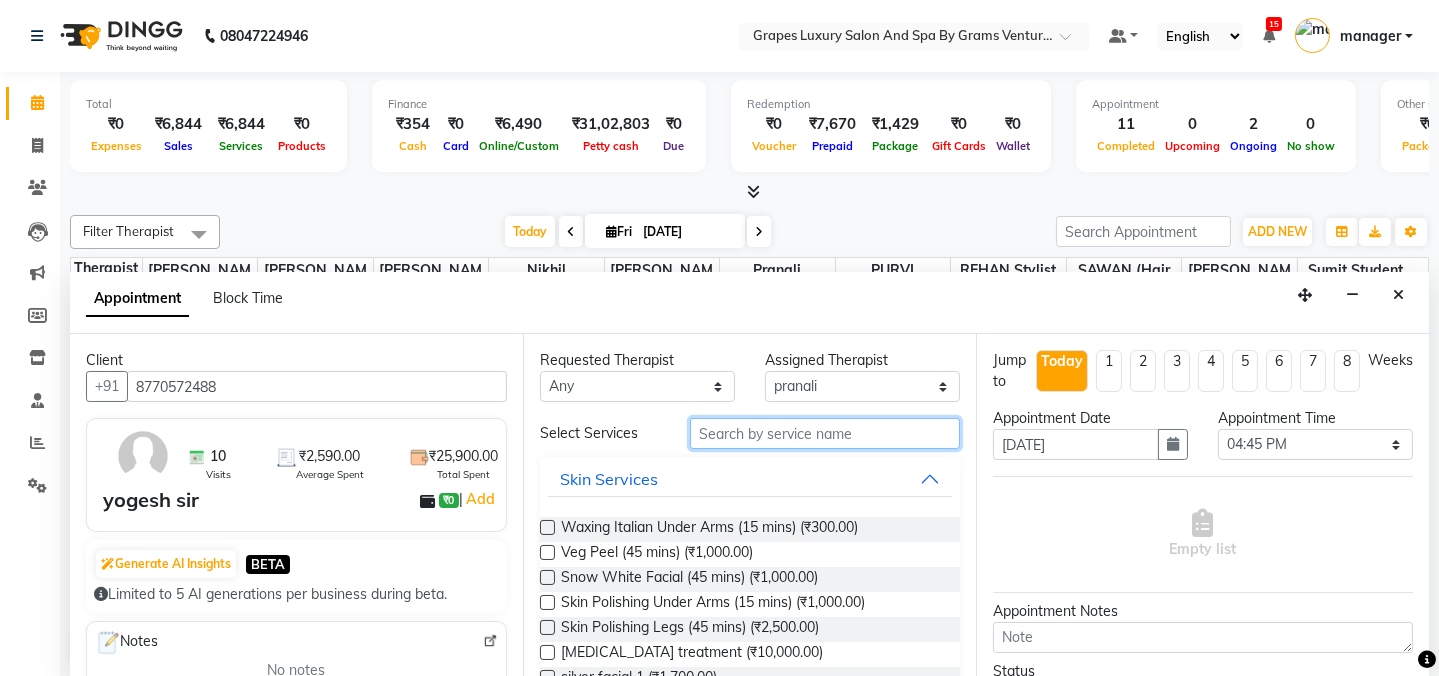 click at bounding box center (825, 433) 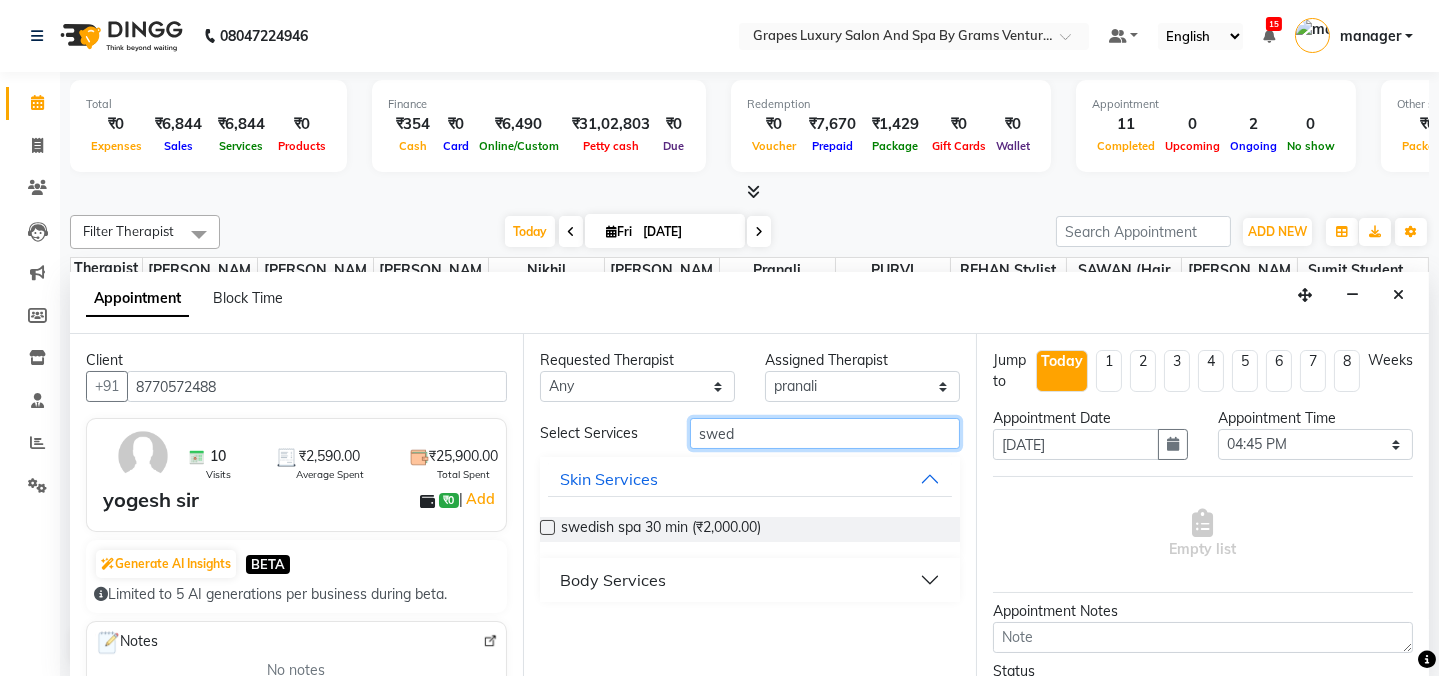 type on "swed" 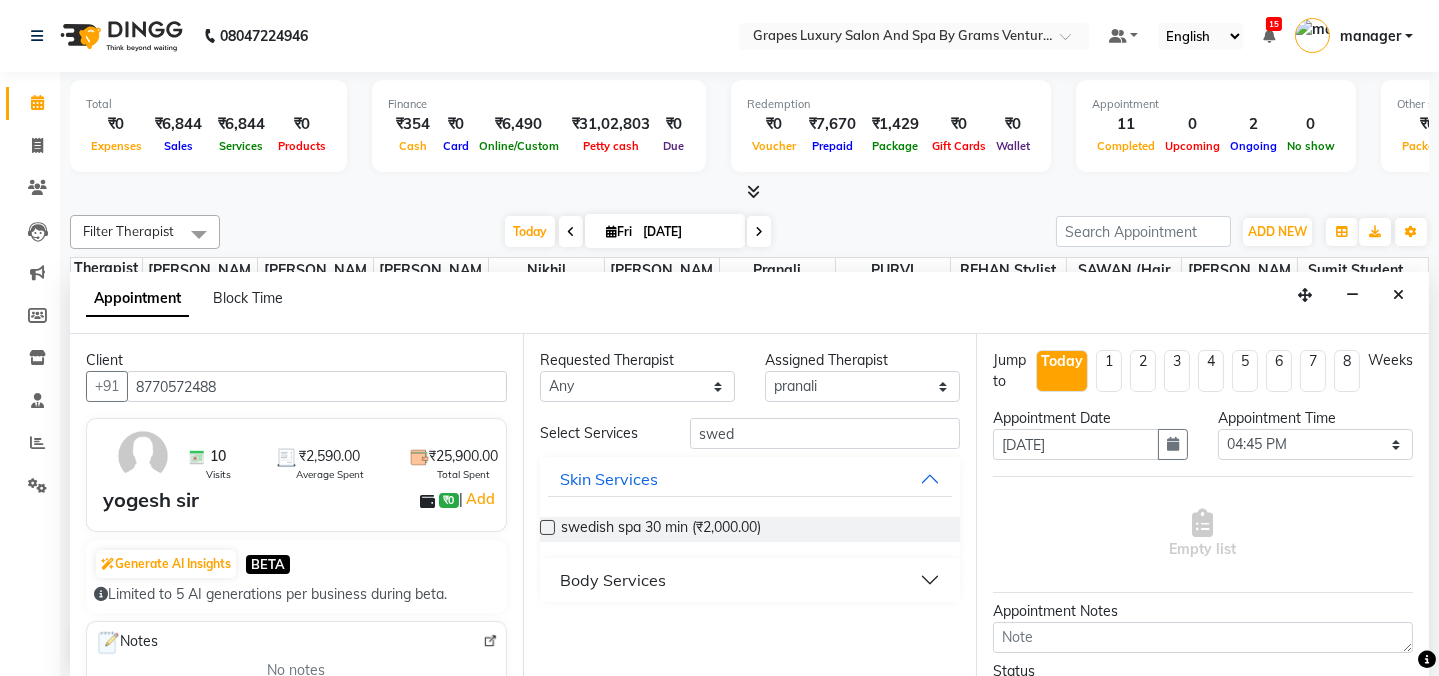click on "Body Services" at bounding box center (613, 580) 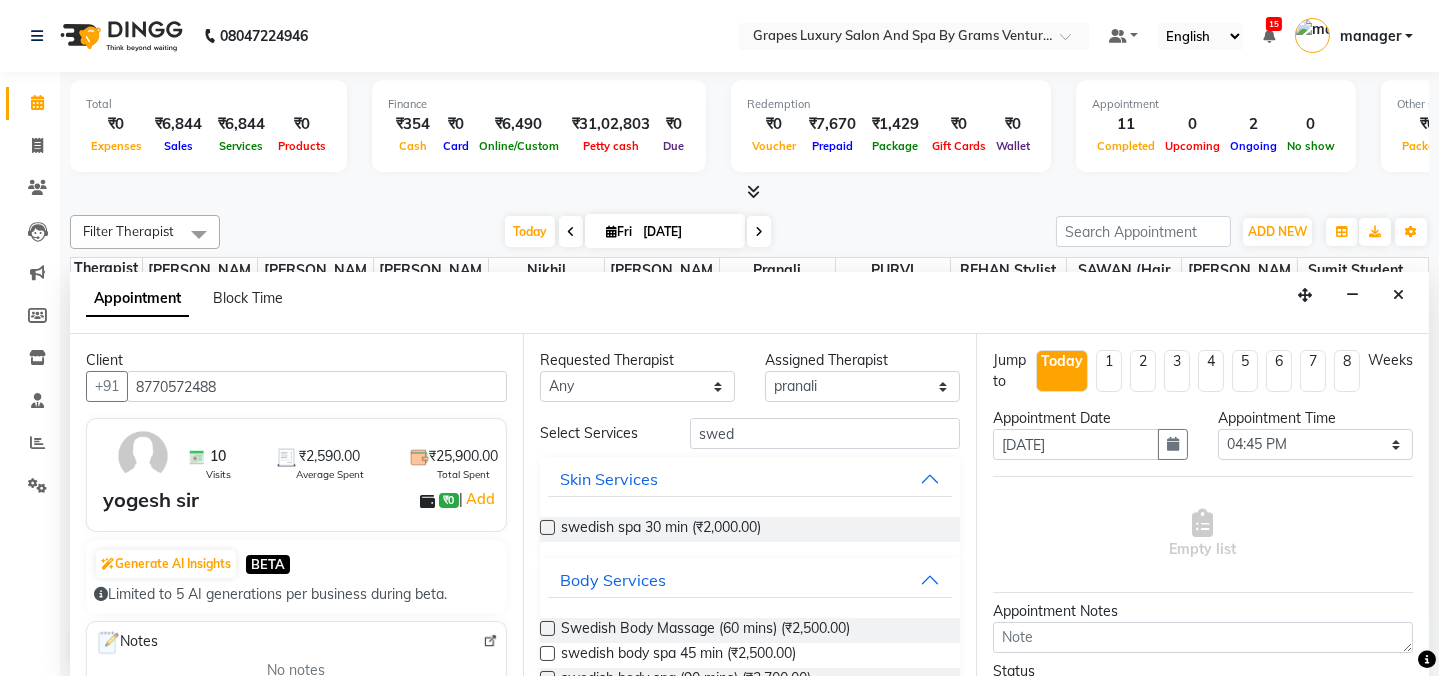 click at bounding box center [547, 628] 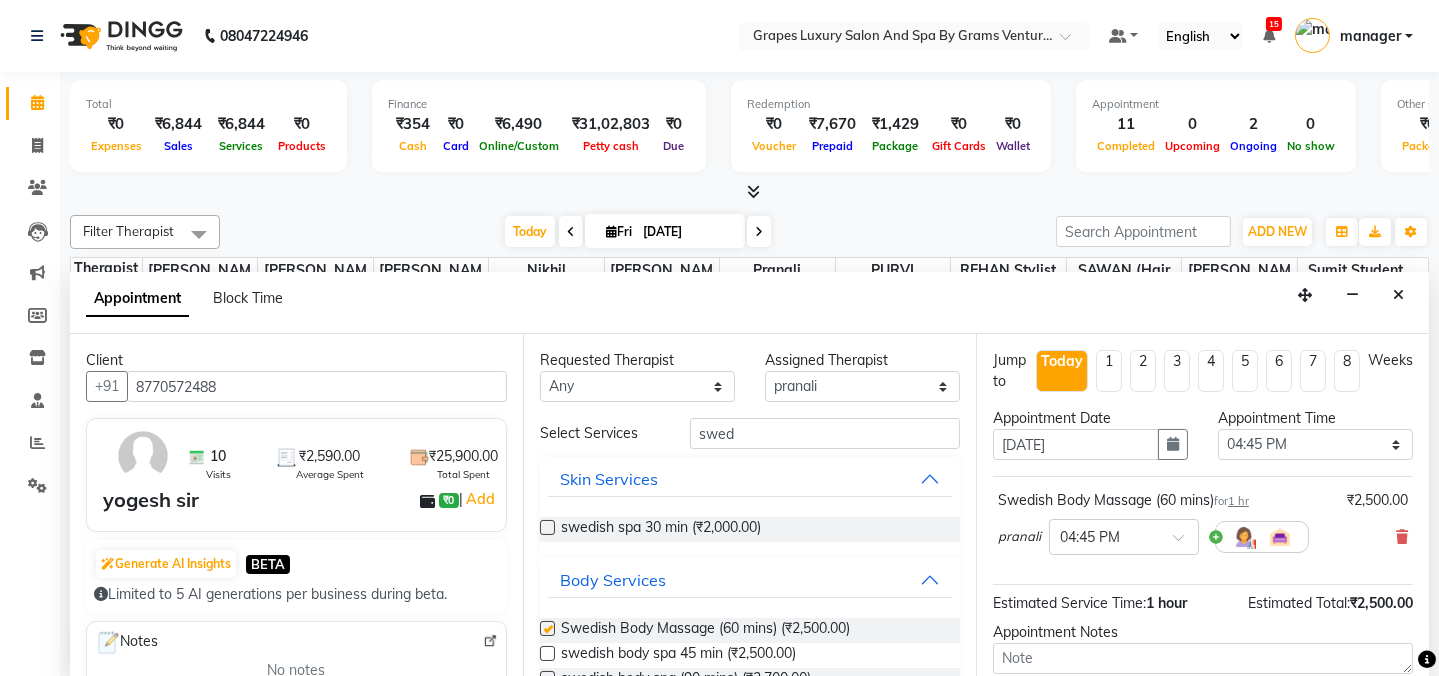 checkbox on "false" 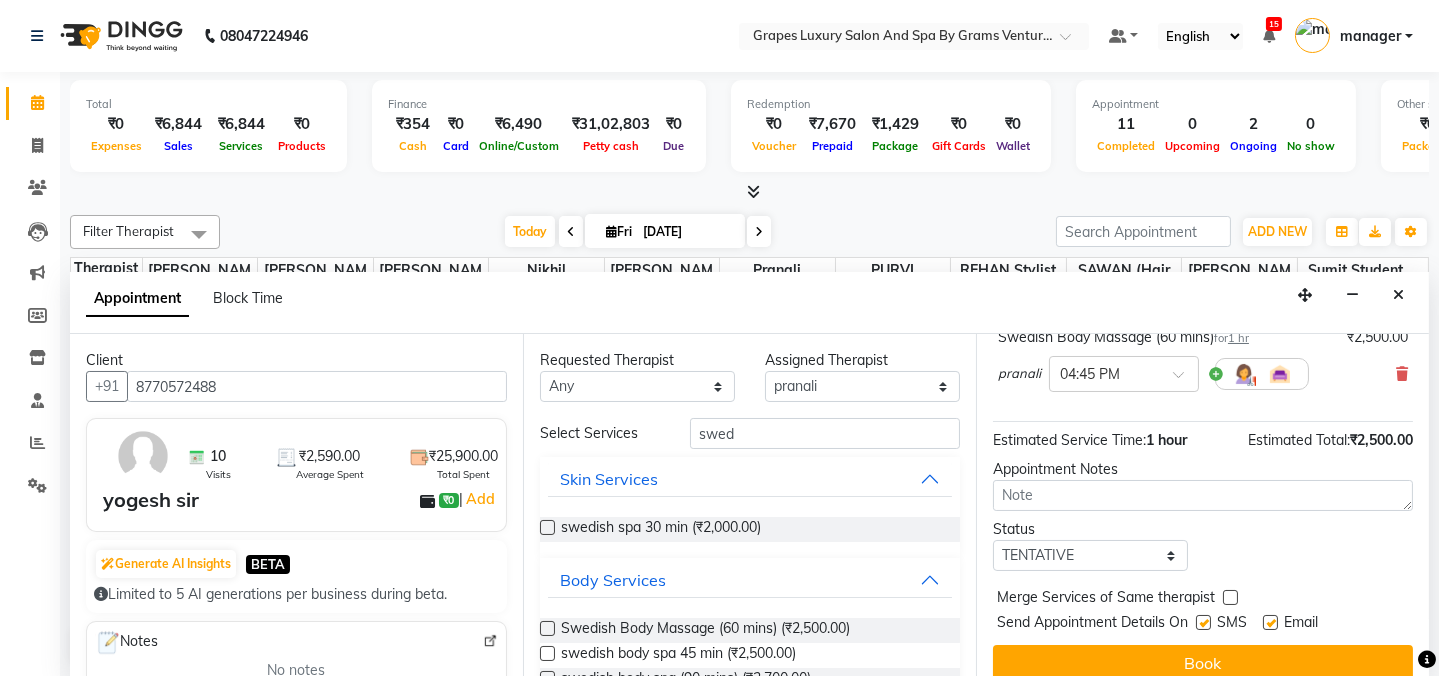 scroll, scrollTop: 181, scrollLeft: 0, axis: vertical 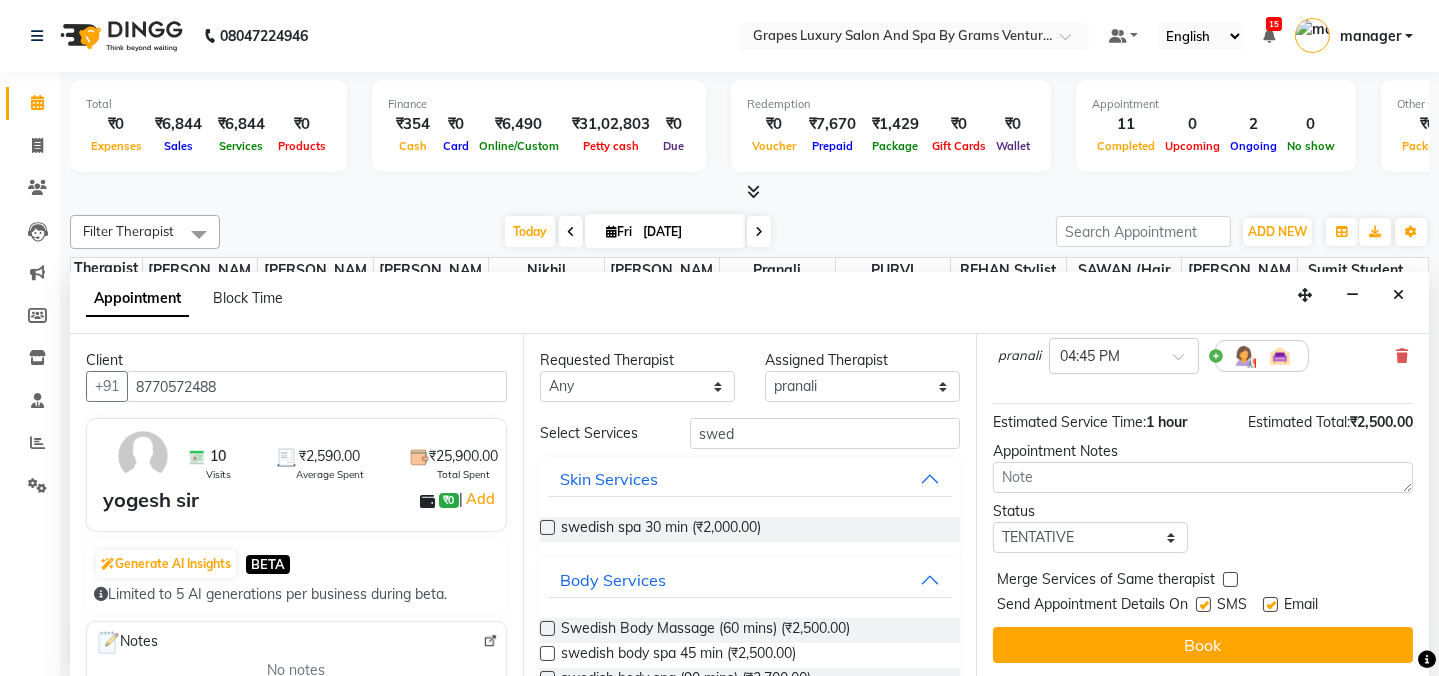 click on "Send Appointment Details On SMS Email" at bounding box center (1205, 606) 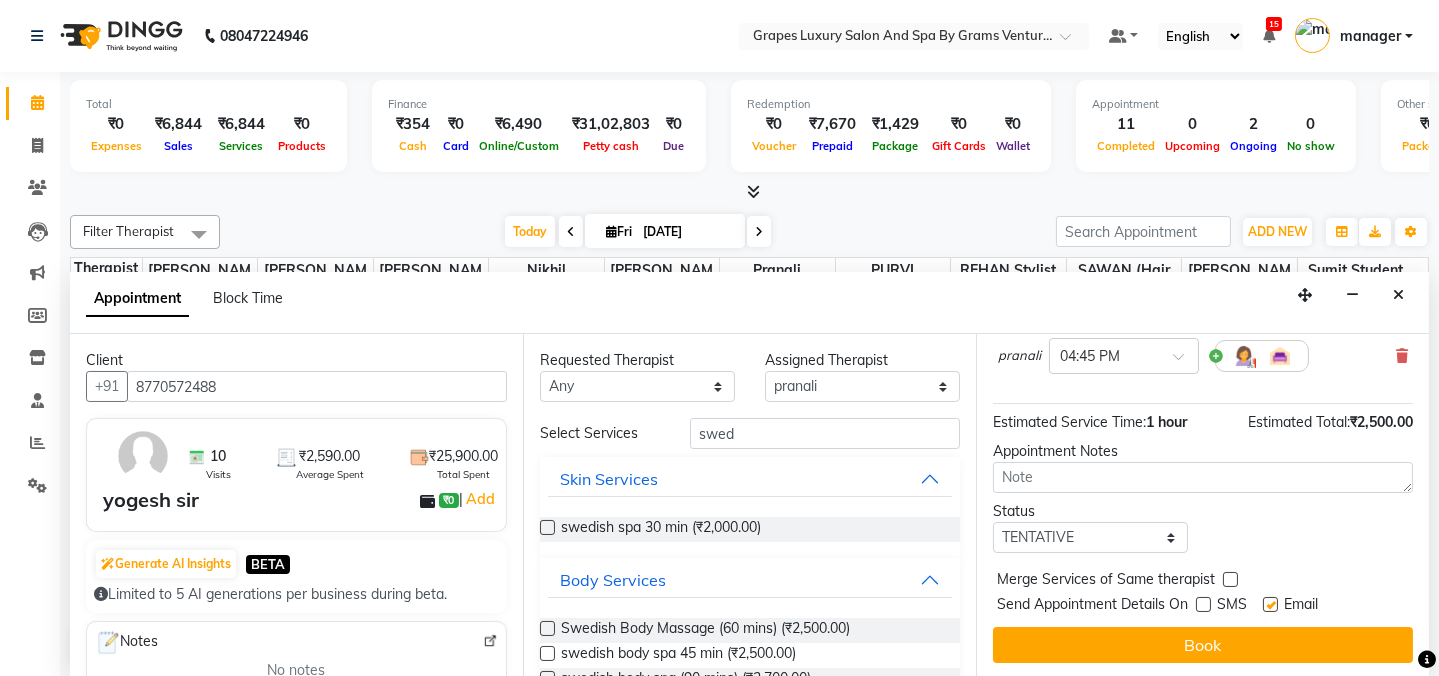 click at bounding box center [1270, 604] 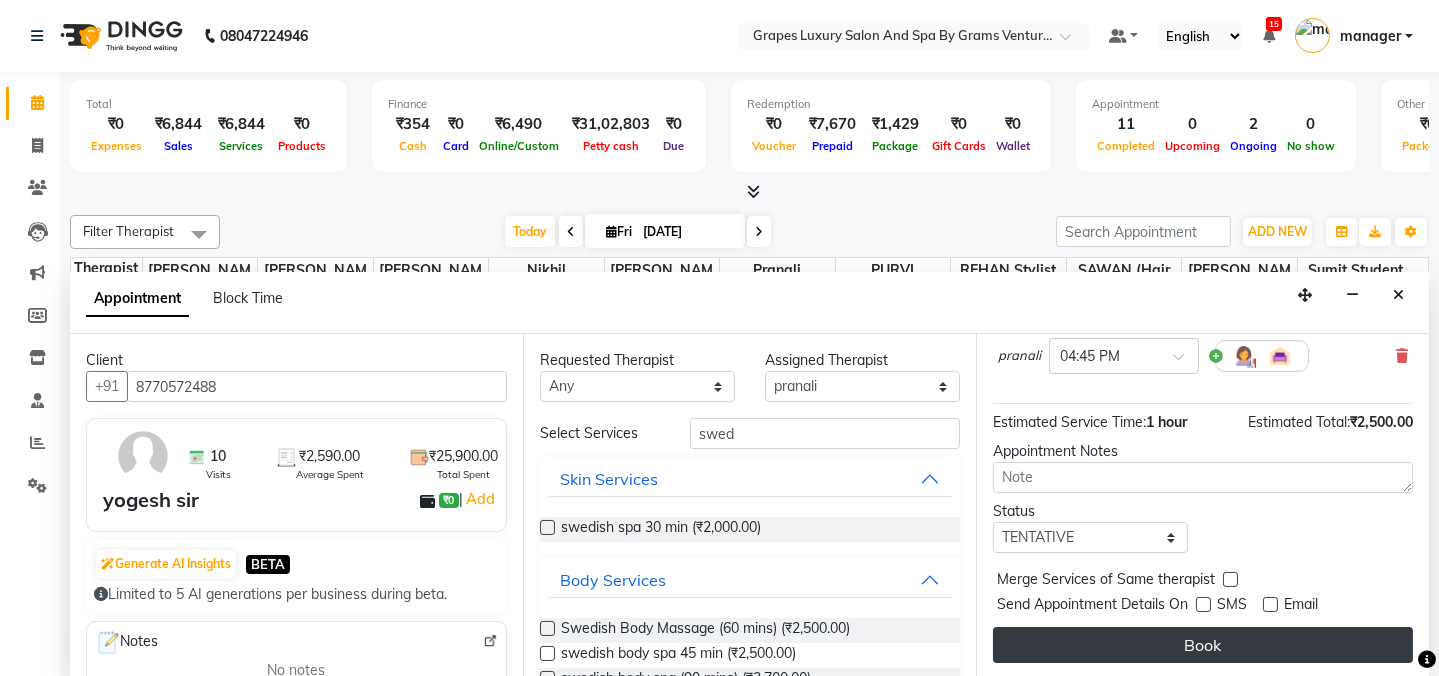 click on "Book" at bounding box center (1203, 645) 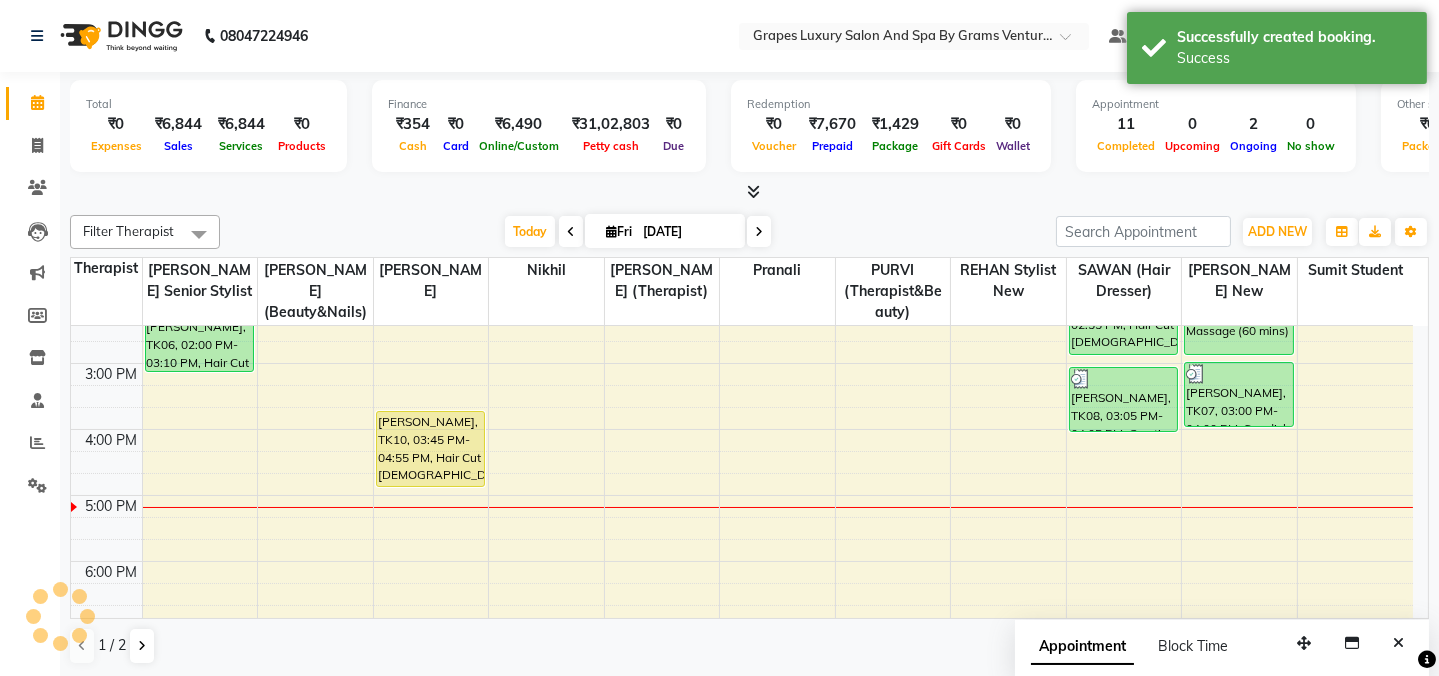 scroll, scrollTop: 0, scrollLeft: 0, axis: both 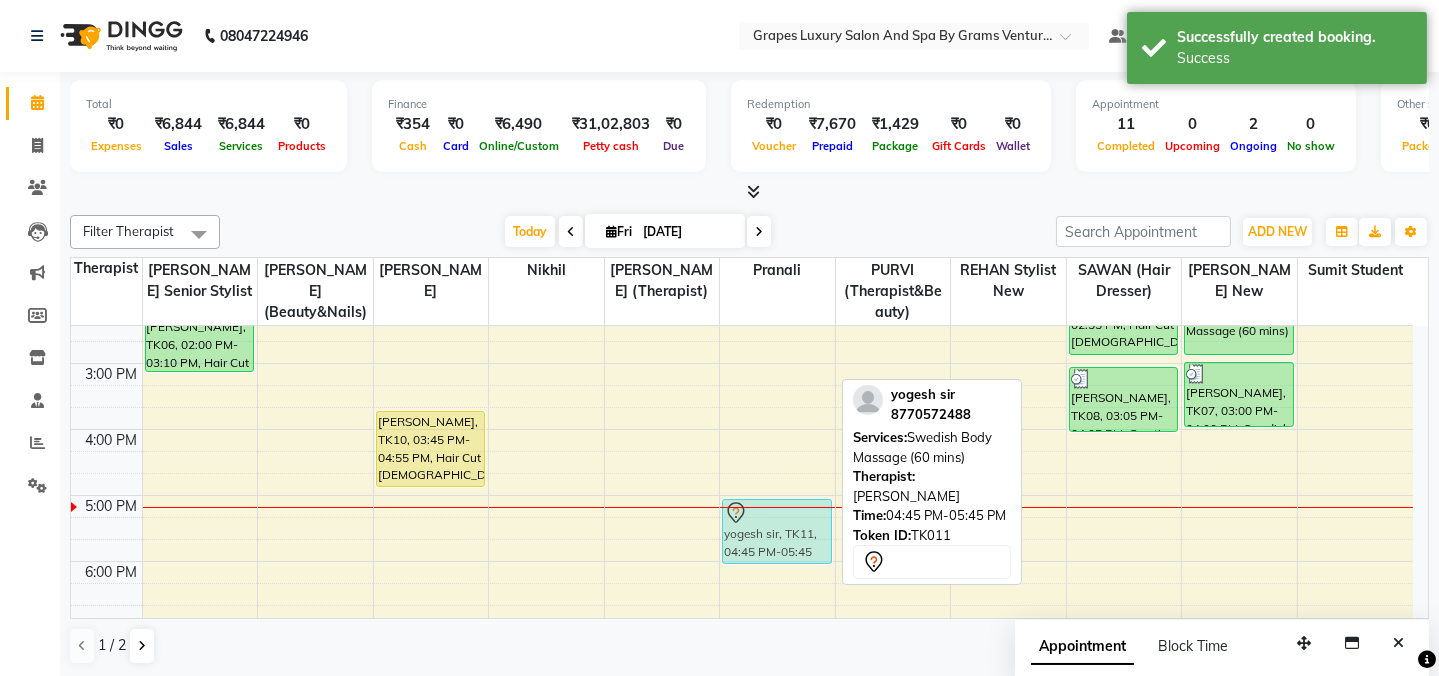 drag, startPoint x: 781, startPoint y: 518, endPoint x: 774, endPoint y: 540, distance: 23.086792 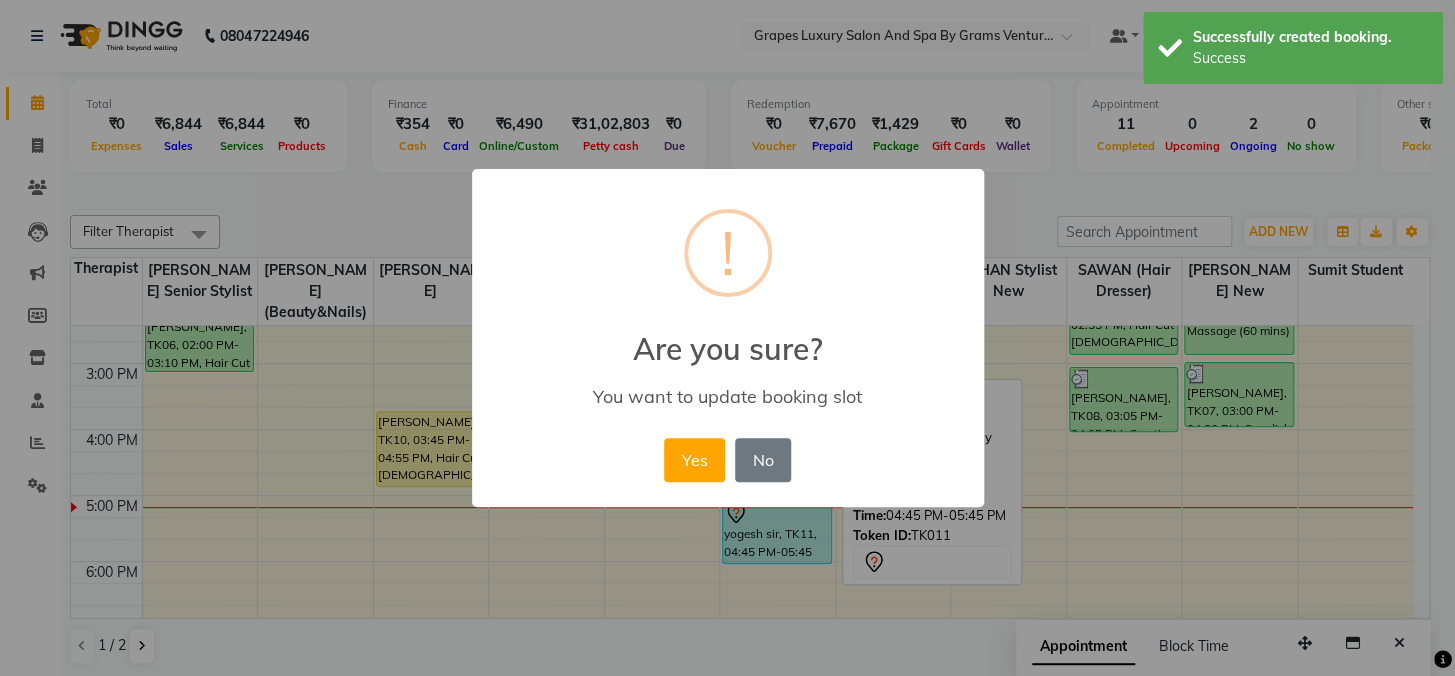 click on "× ! Are you sure? You want to update booking slot Yes No No" at bounding box center [727, 338] 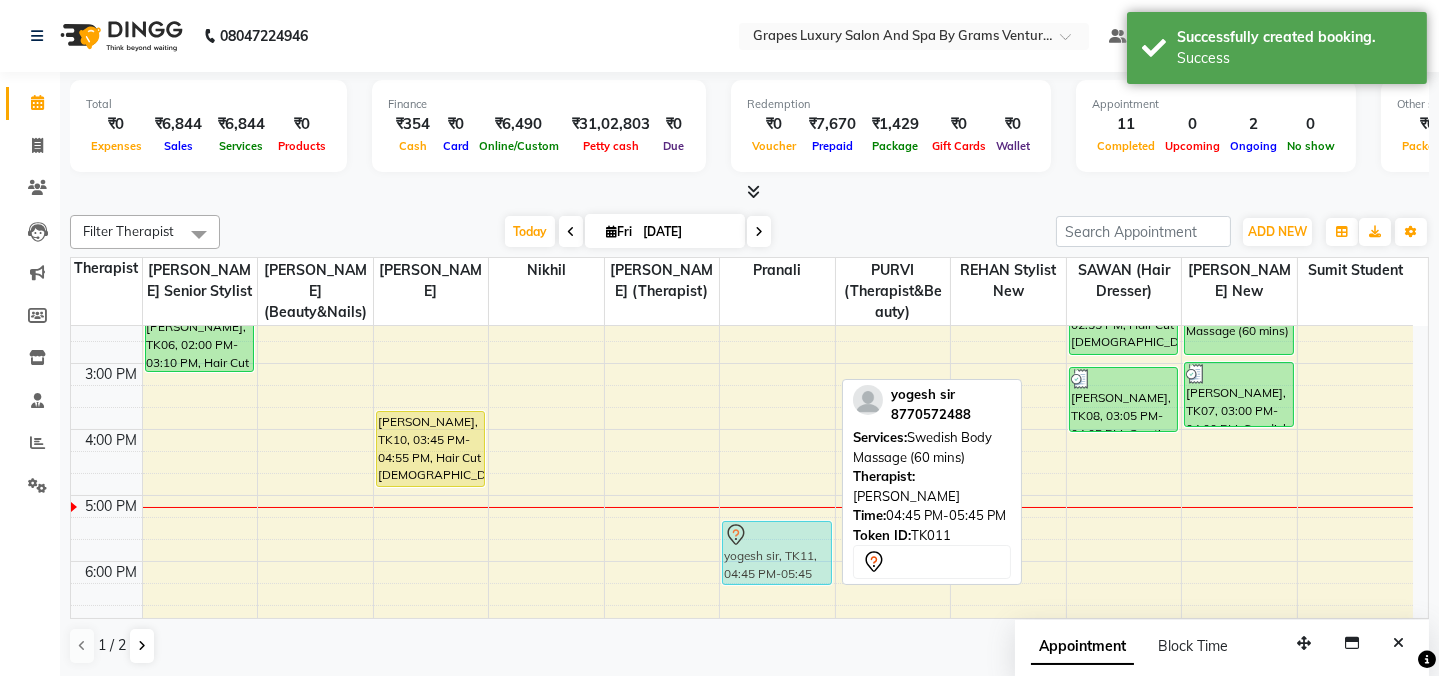 drag, startPoint x: 757, startPoint y: 507, endPoint x: 750, endPoint y: 548, distance: 41.59327 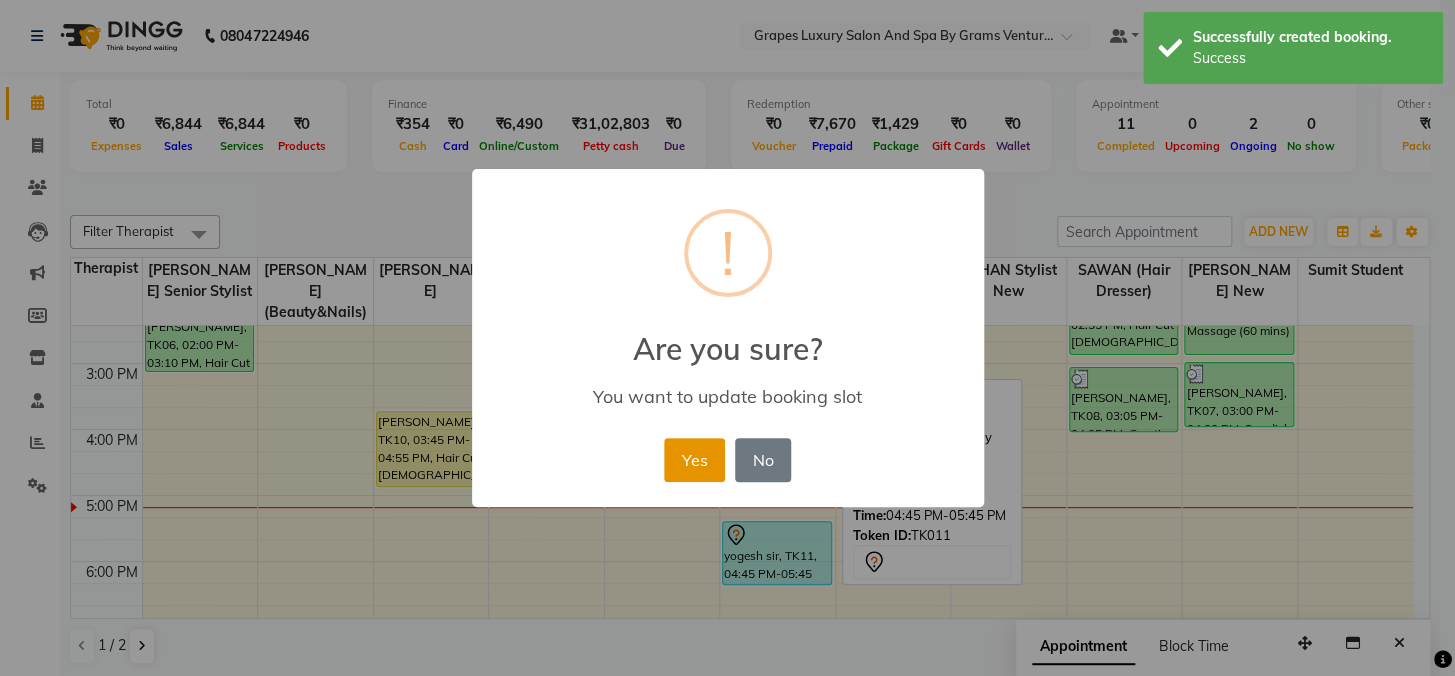 click on "Yes" at bounding box center (694, 460) 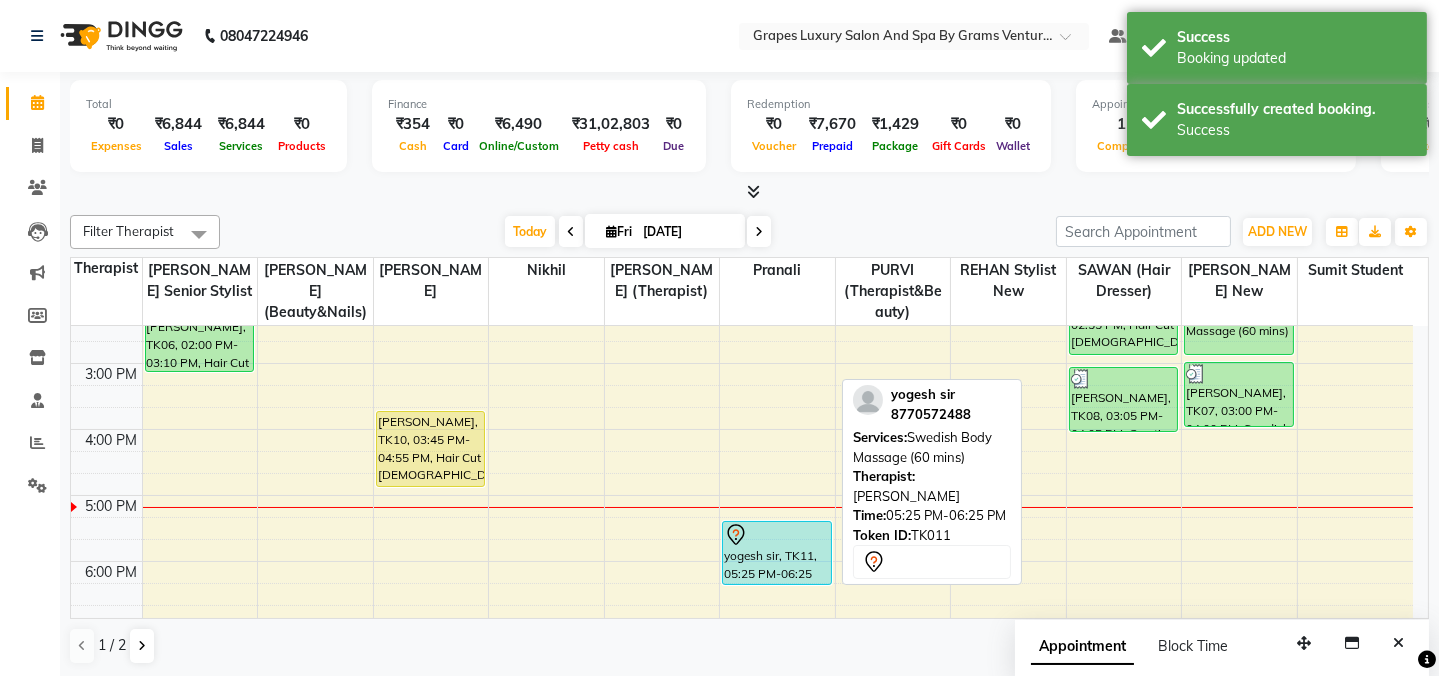 click on "yogesh sir, TK11, 05:25 PM-06:25 PM, Swedish Body Massage (60 mins)" at bounding box center (777, 553) 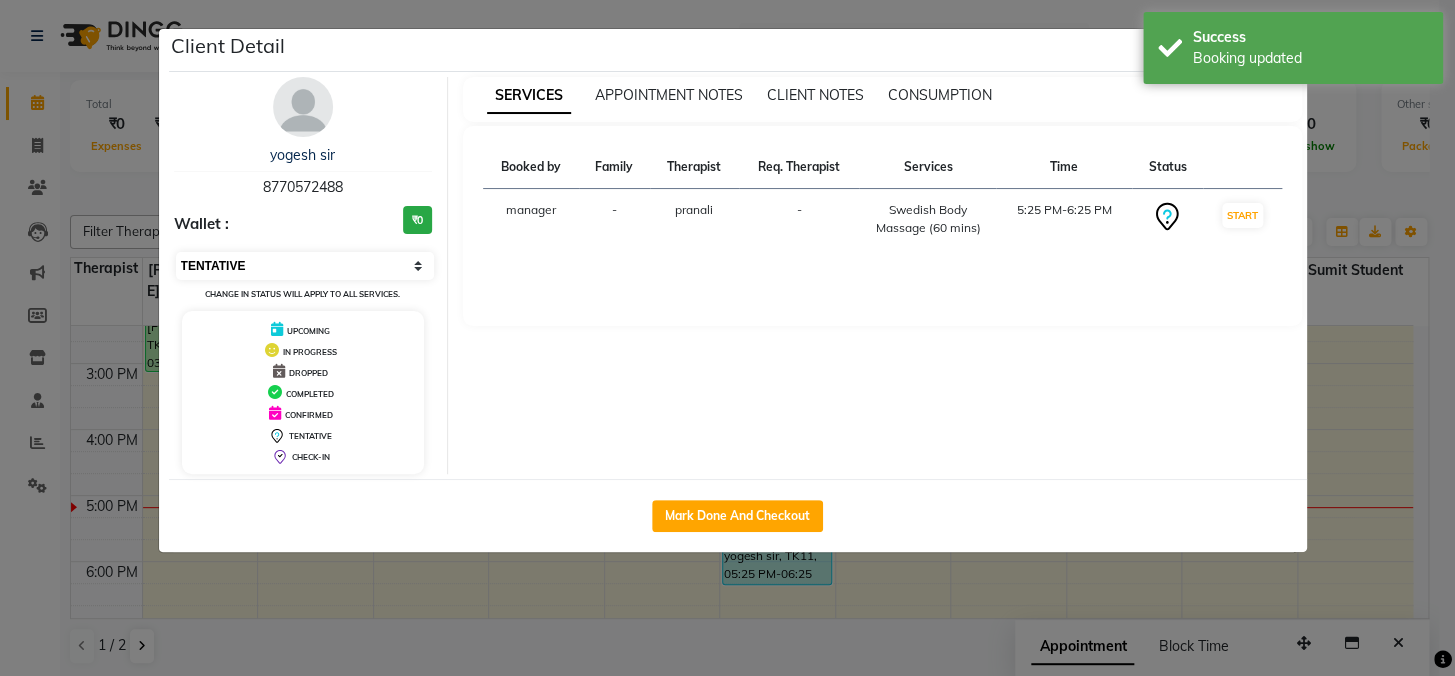 click on "Select IN SERVICE CONFIRMED TENTATIVE CHECK IN MARK DONE DROPPED UPCOMING" at bounding box center [305, 266] 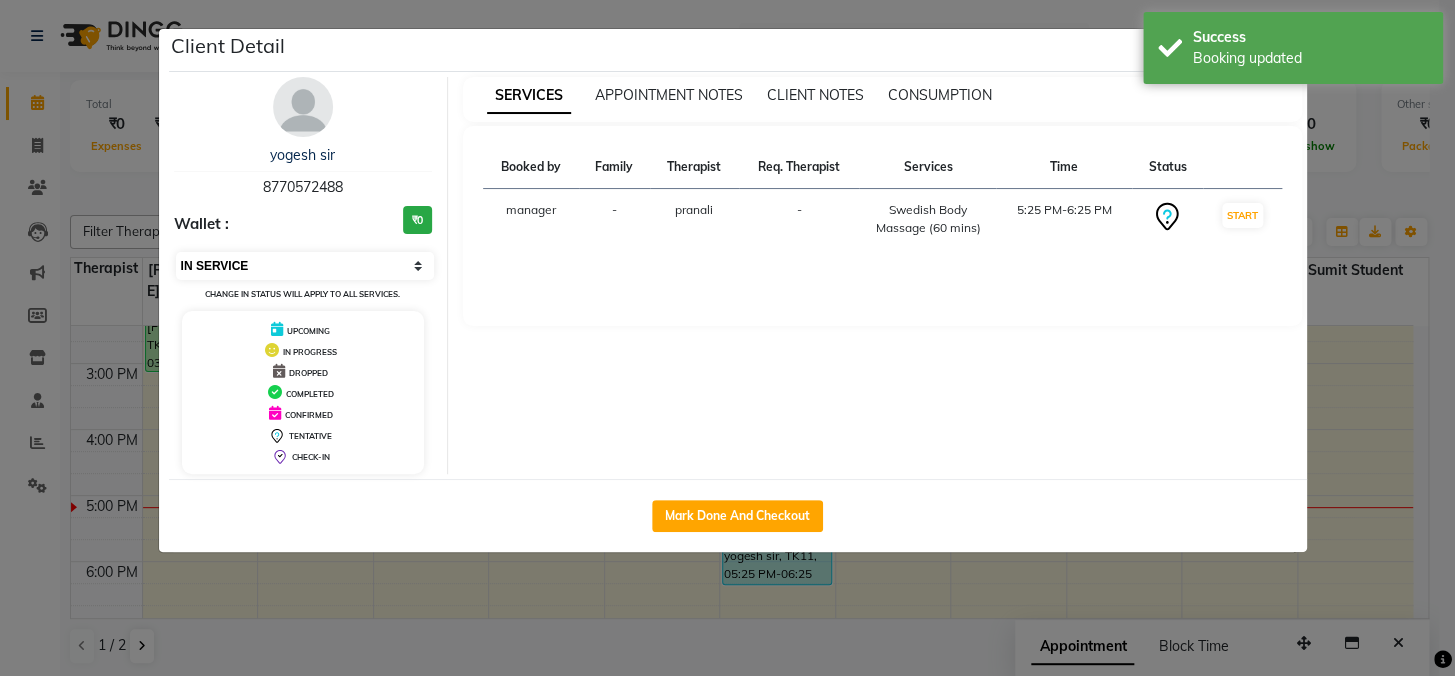 click on "Select IN SERVICE CONFIRMED TENTATIVE CHECK IN MARK DONE DROPPED UPCOMING" at bounding box center [305, 266] 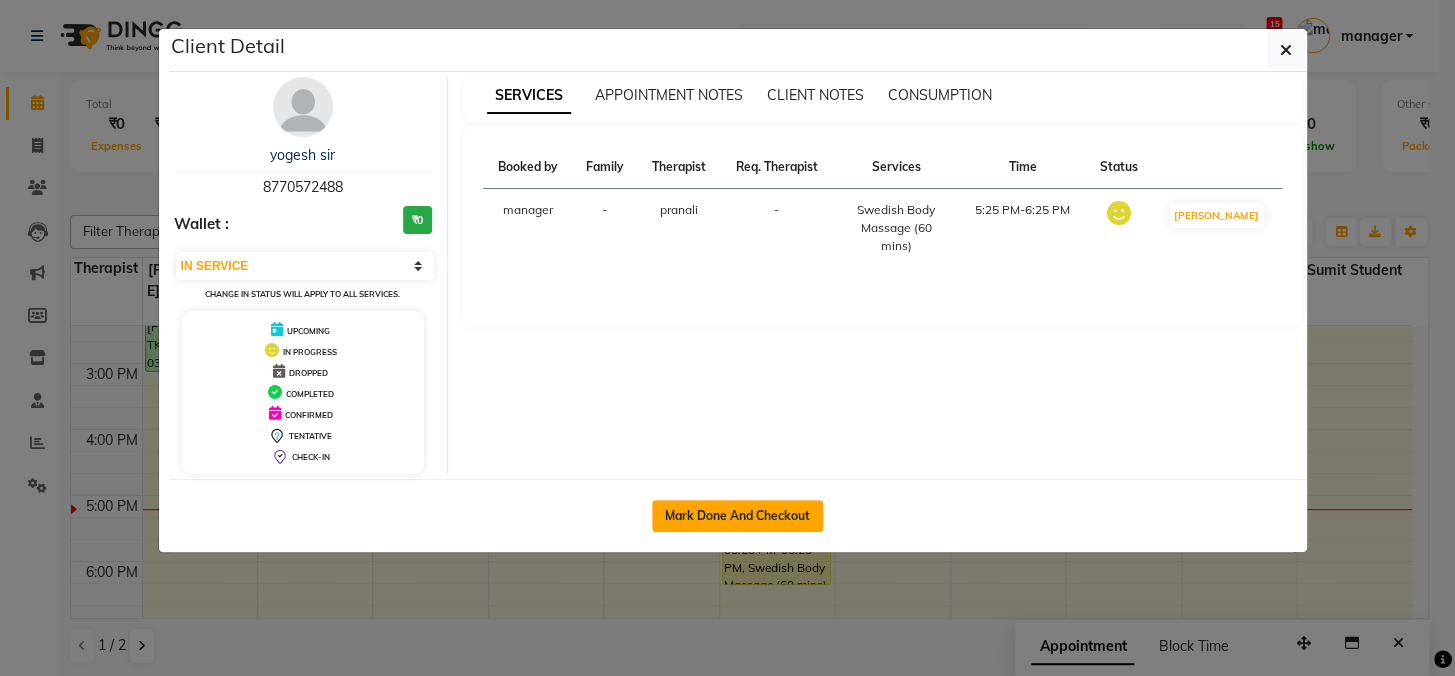 click on "Mark Done And Checkout" 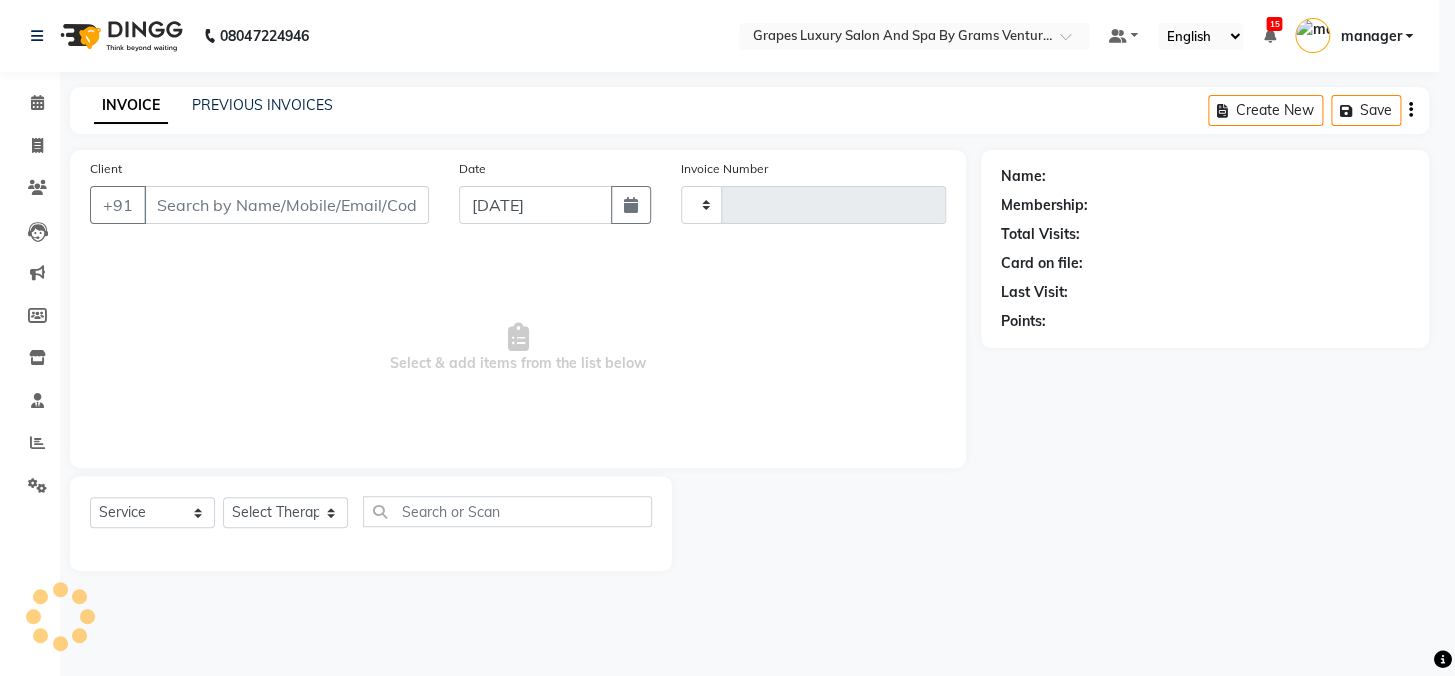 type on "1630" 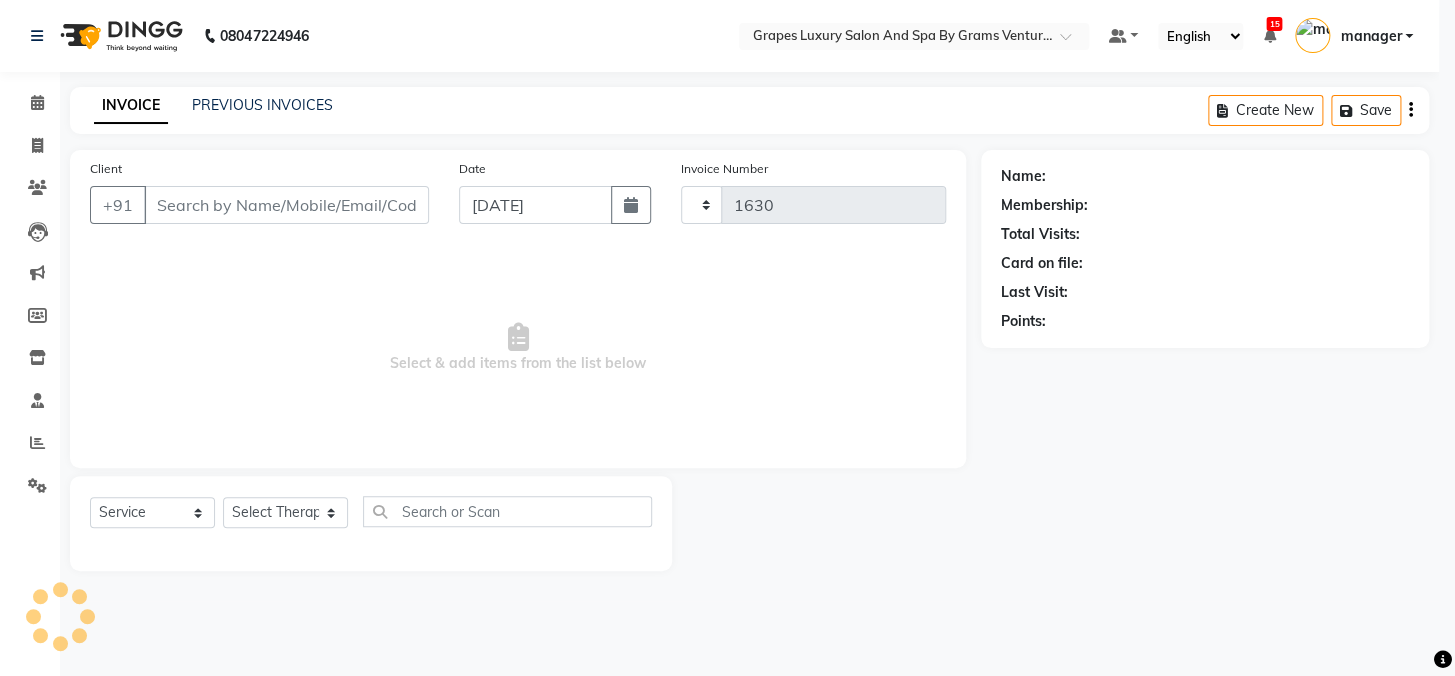 select on "3585" 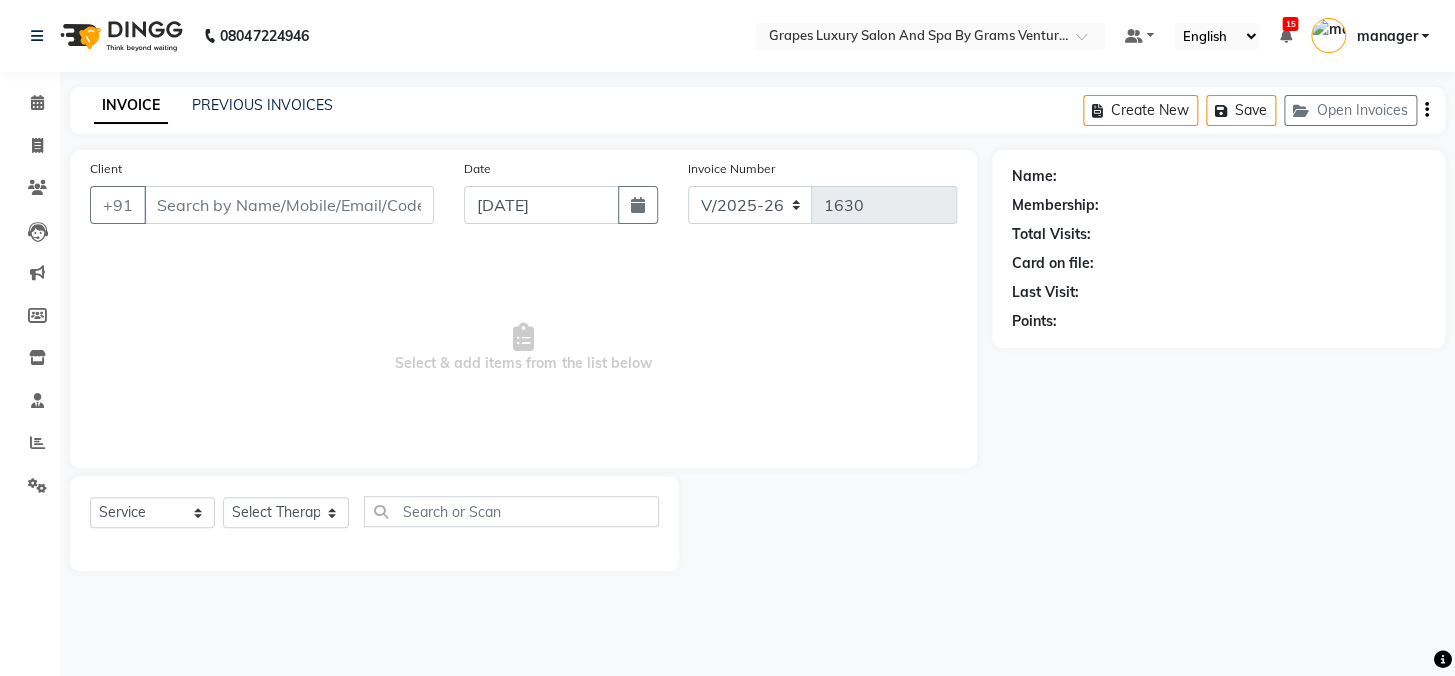 type on "8770572488" 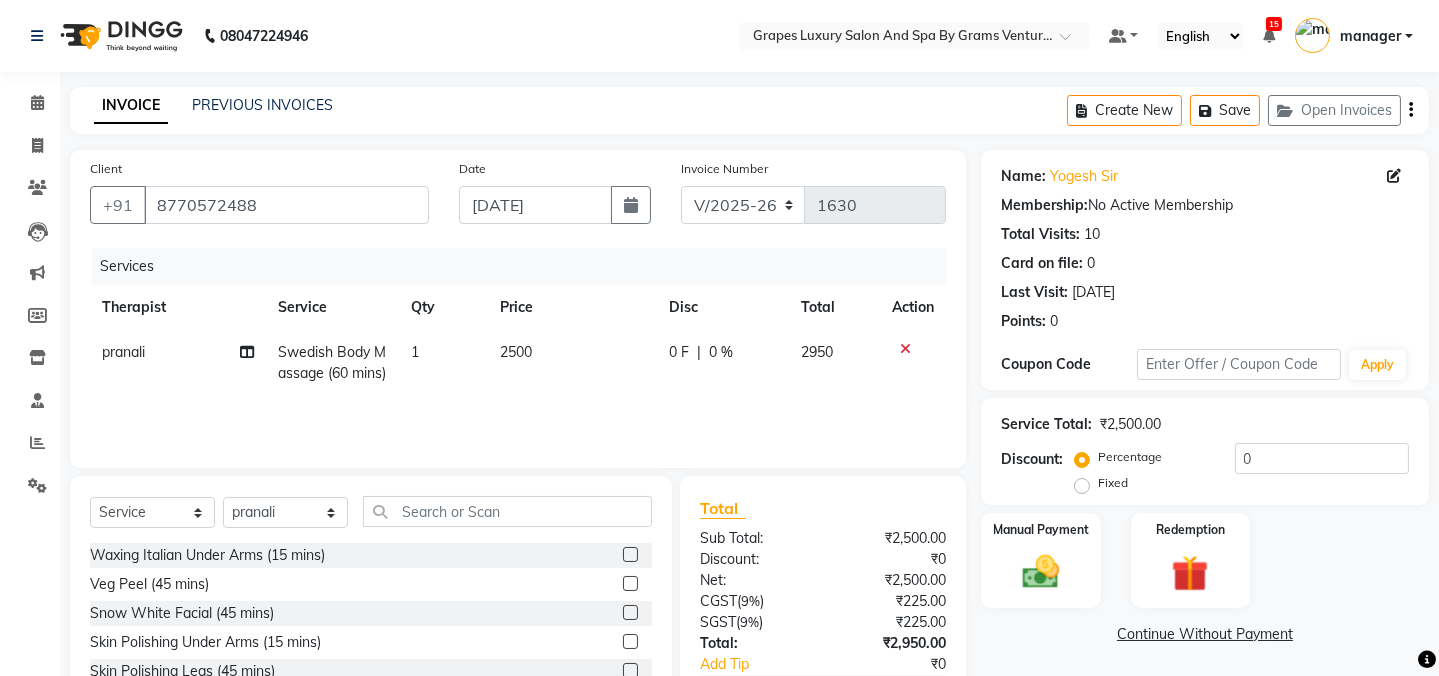 scroll, scrollTop: 125, scrollLeft: 0, axis: vertical 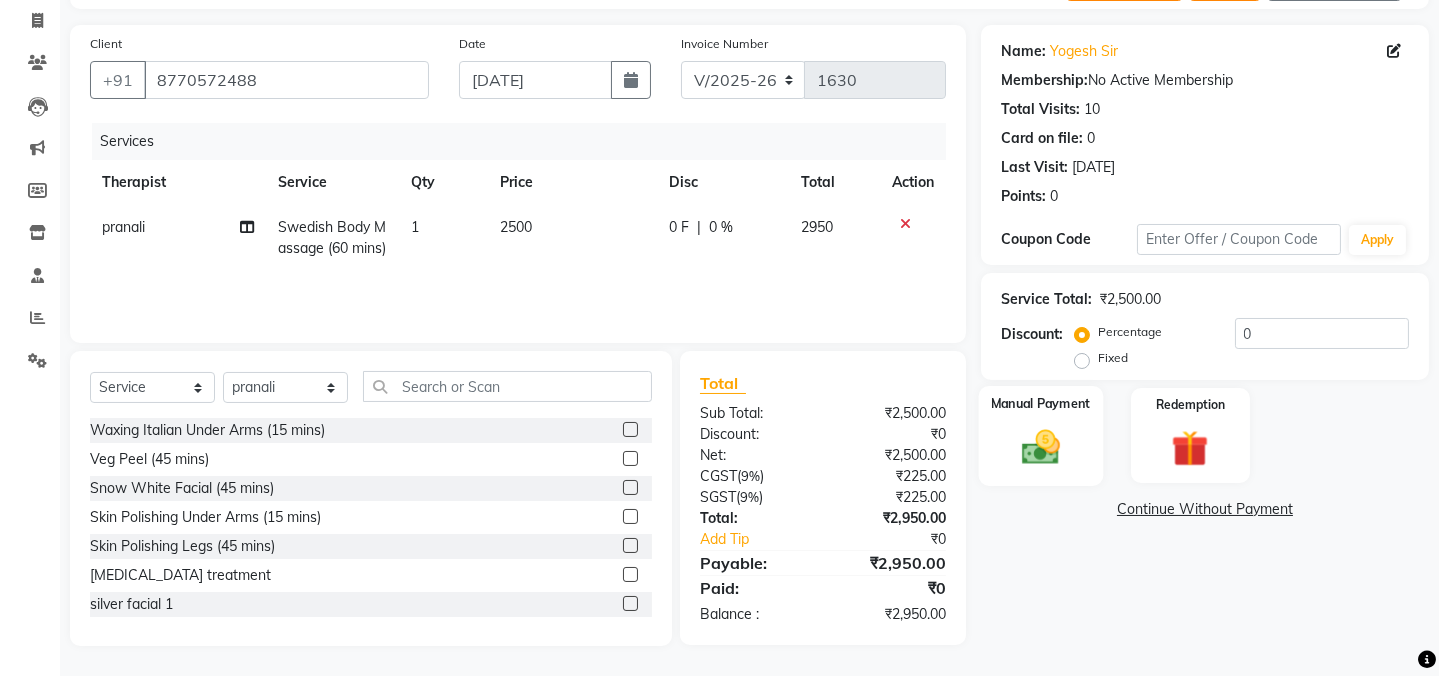 click 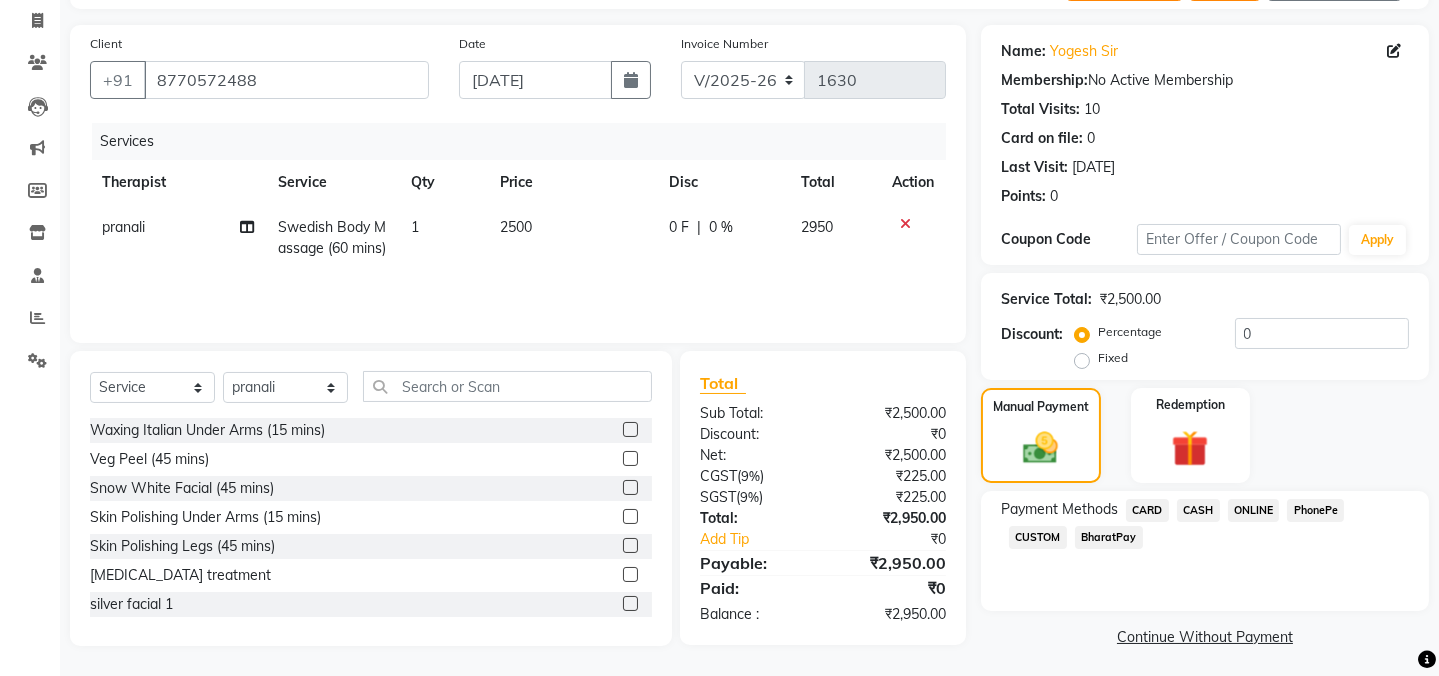 click on "CASH" 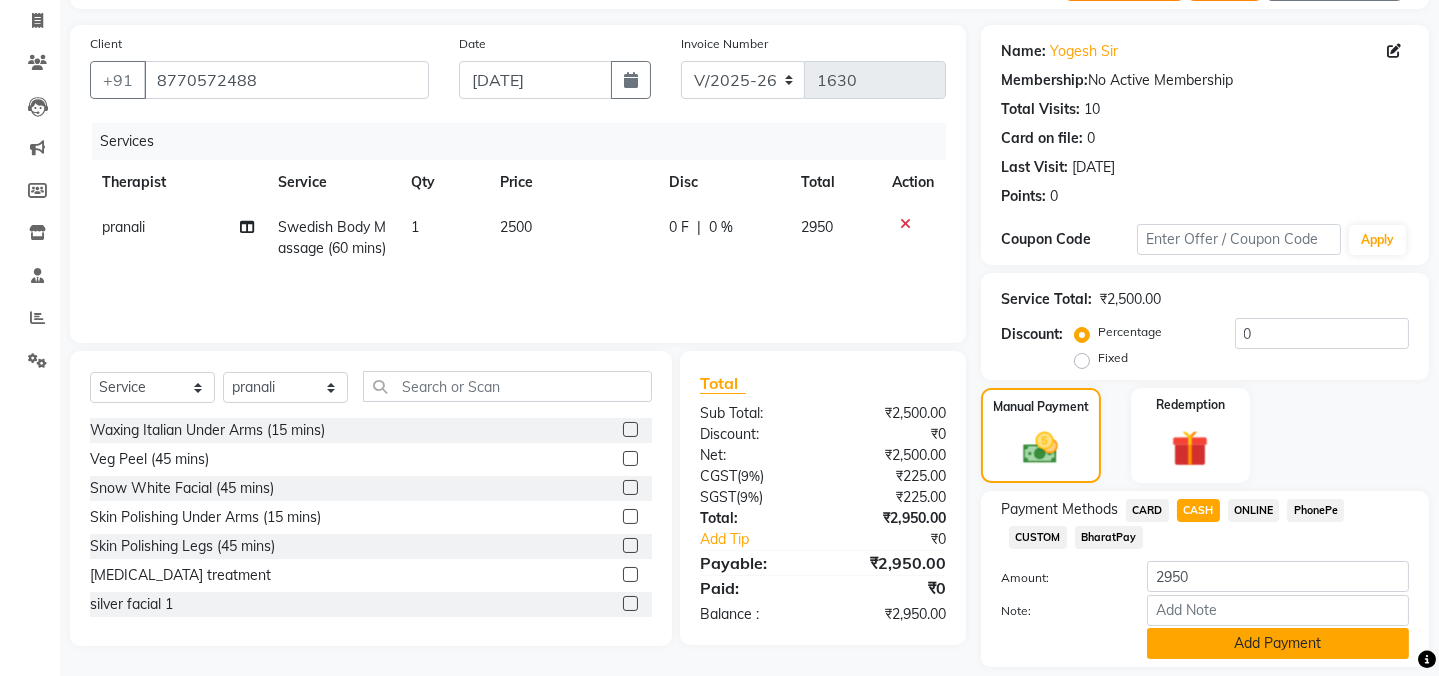 scroll, scrollTop: 186, scrollLeft: 0, axis: vertical 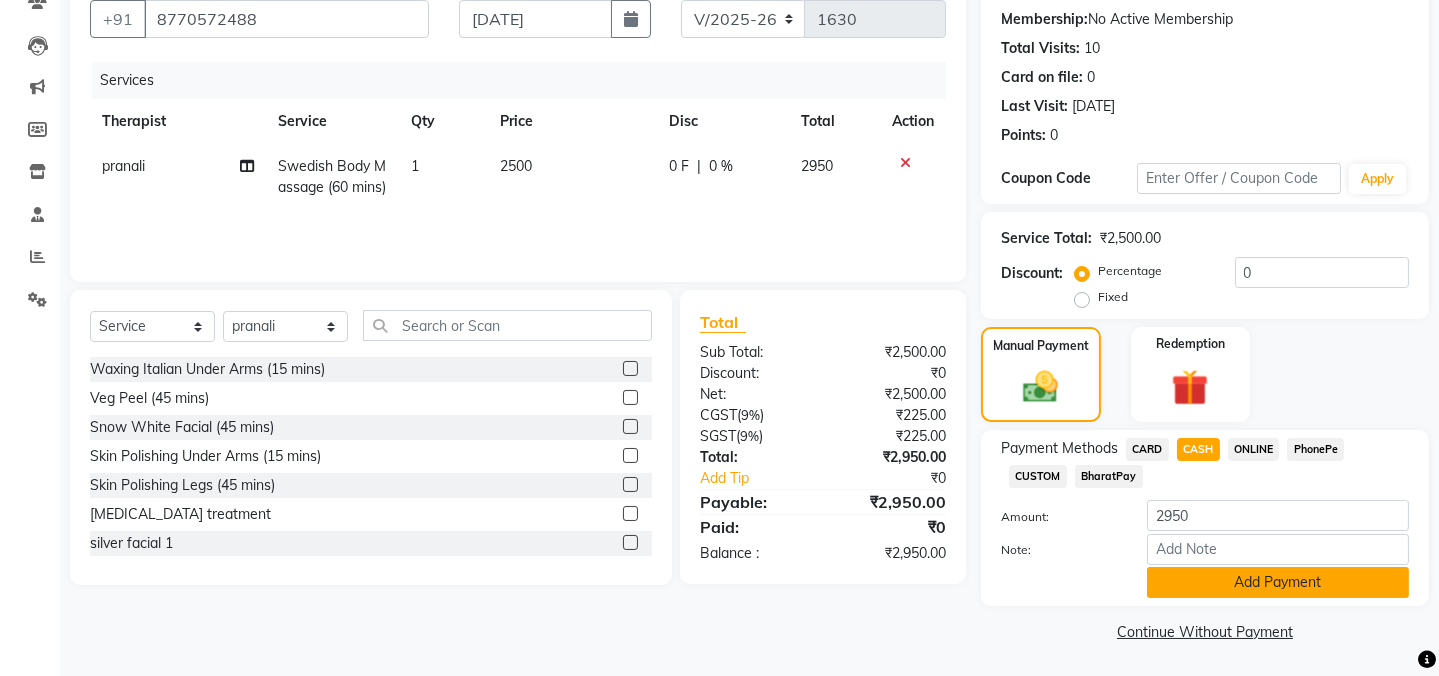 click on "Add Payment" 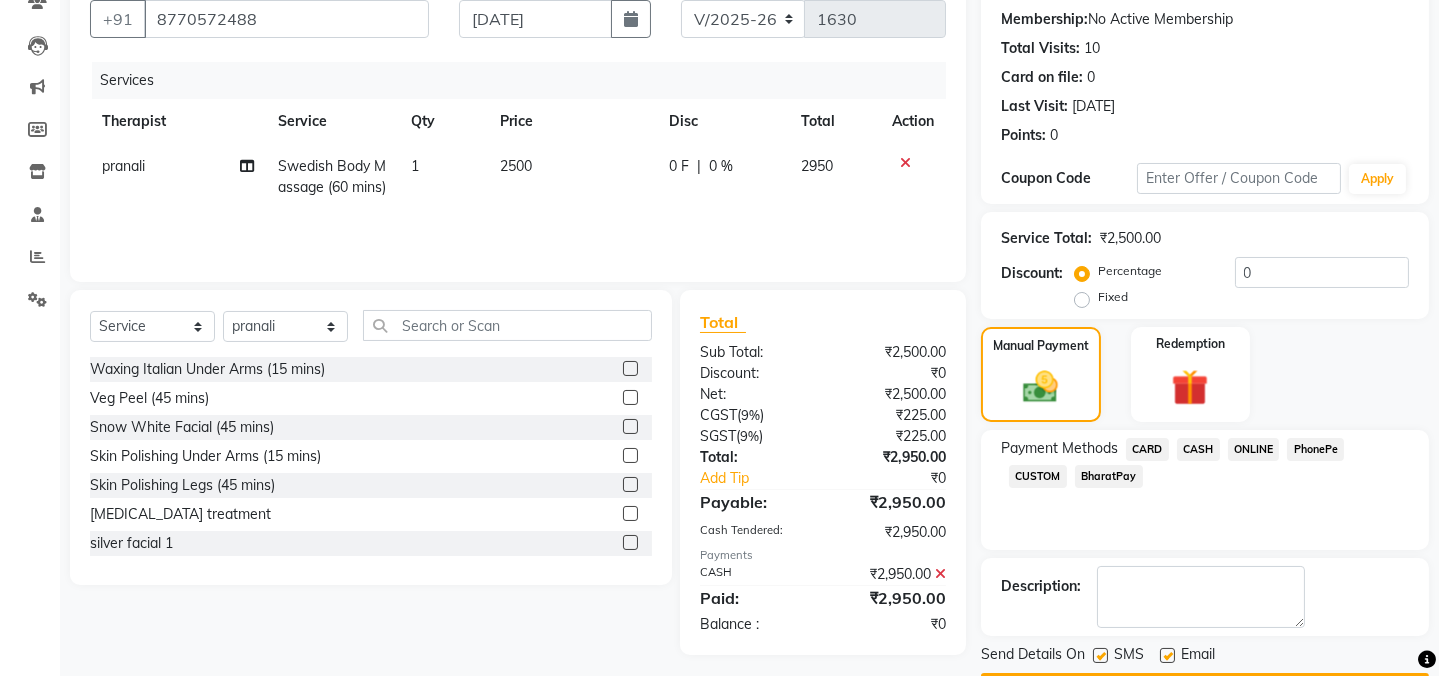 scroll, scrollTop: 242, scrollLeft: 0, axis: vertical 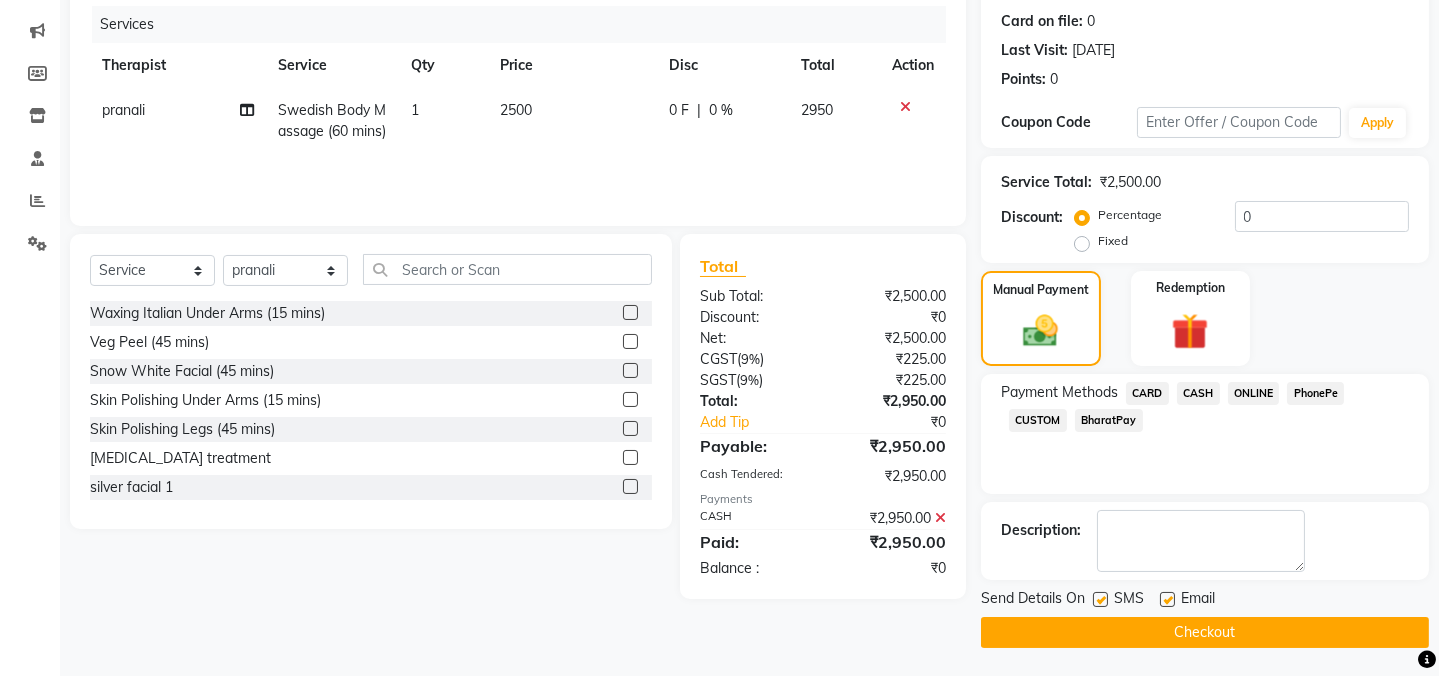 drag, startPoint x: 1096, startPoint y: 600, endPoint x: 1155, endPoint y: 614, distance: 60.63827 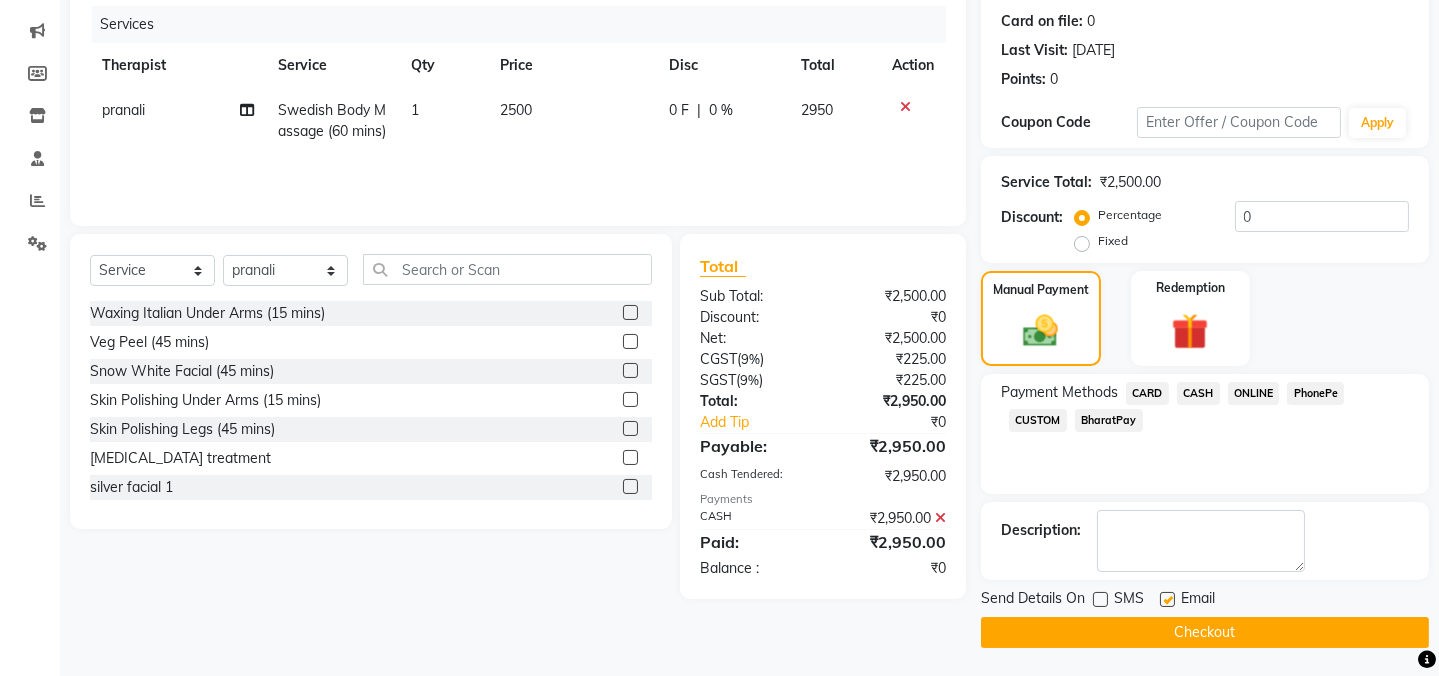 click 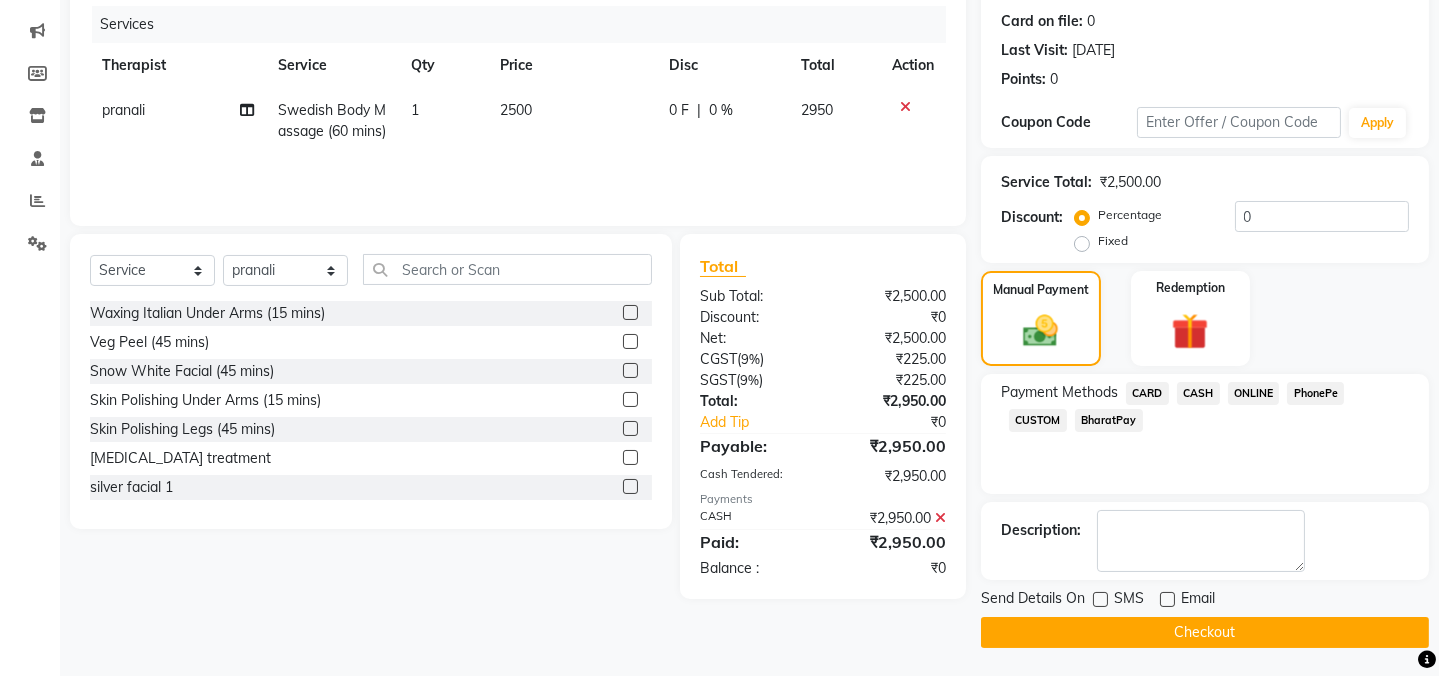 click on "Checkout" 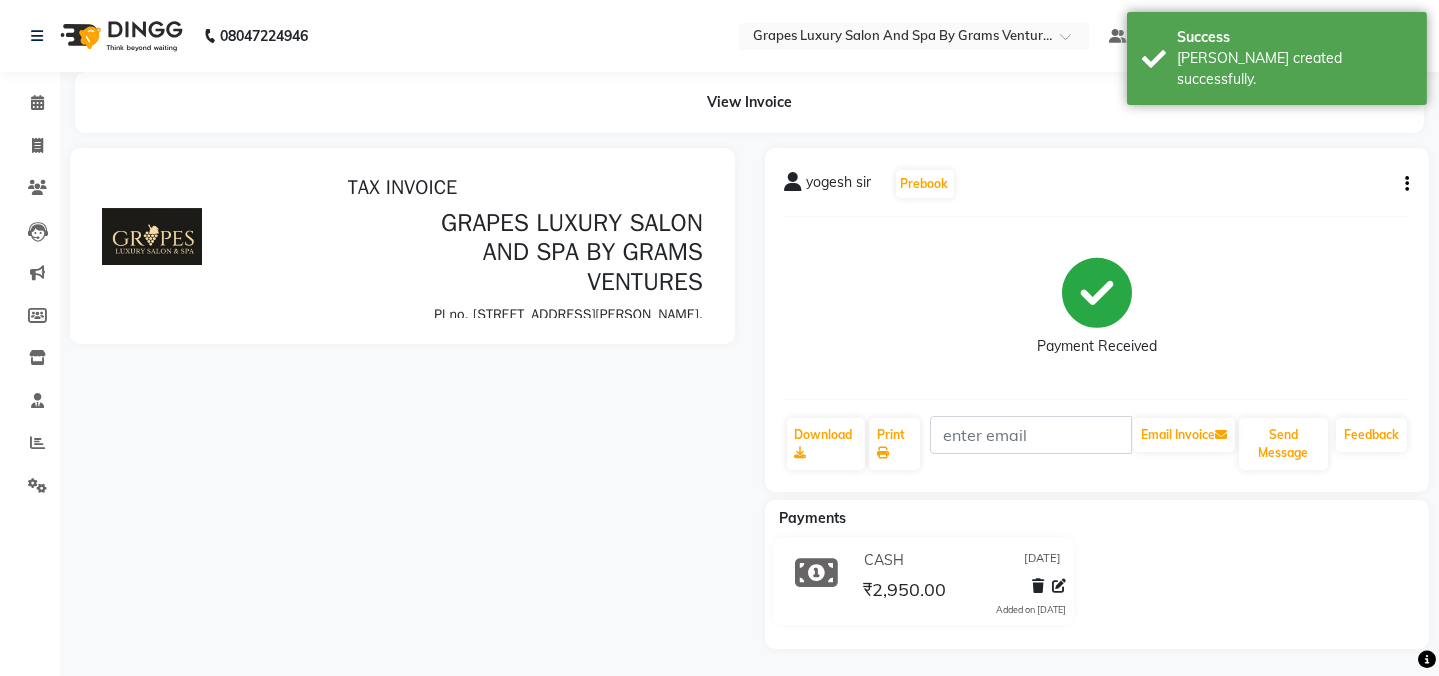 scroll, scrollTop: 0, scrollLeft: 0, axis: both 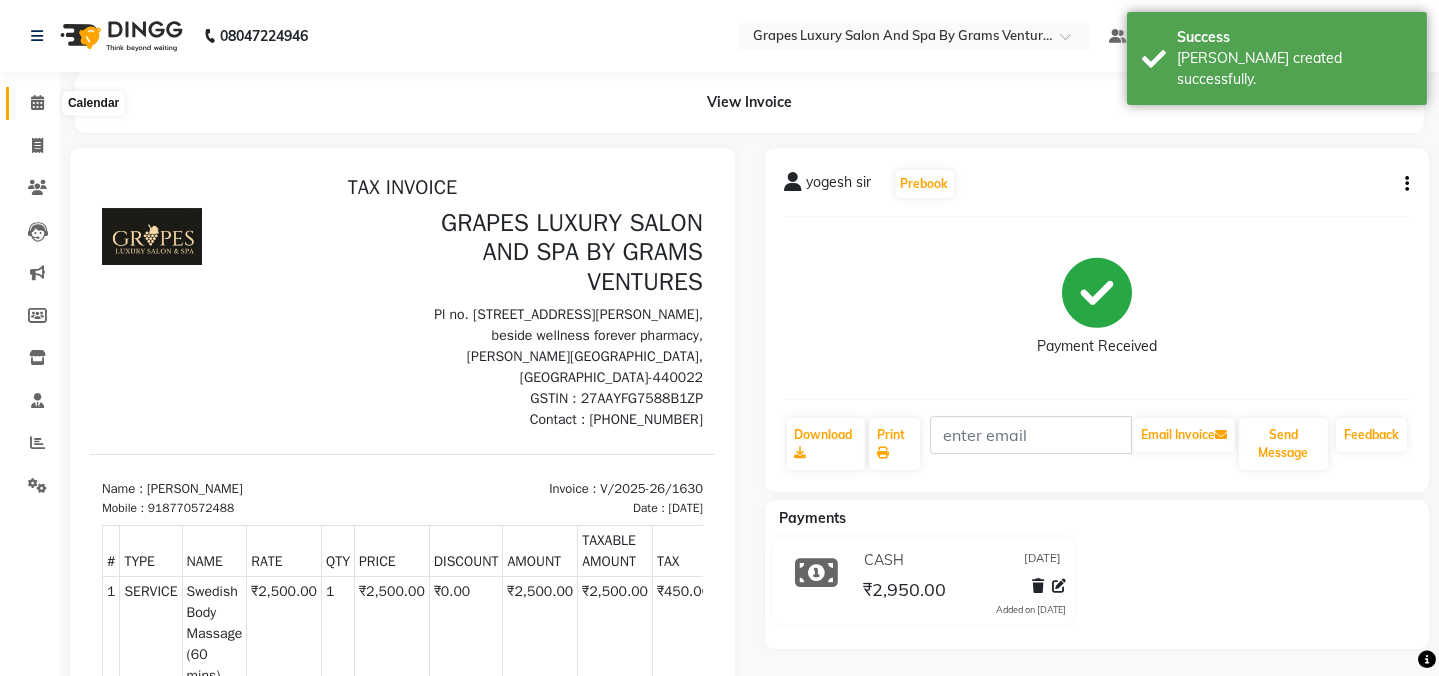 click 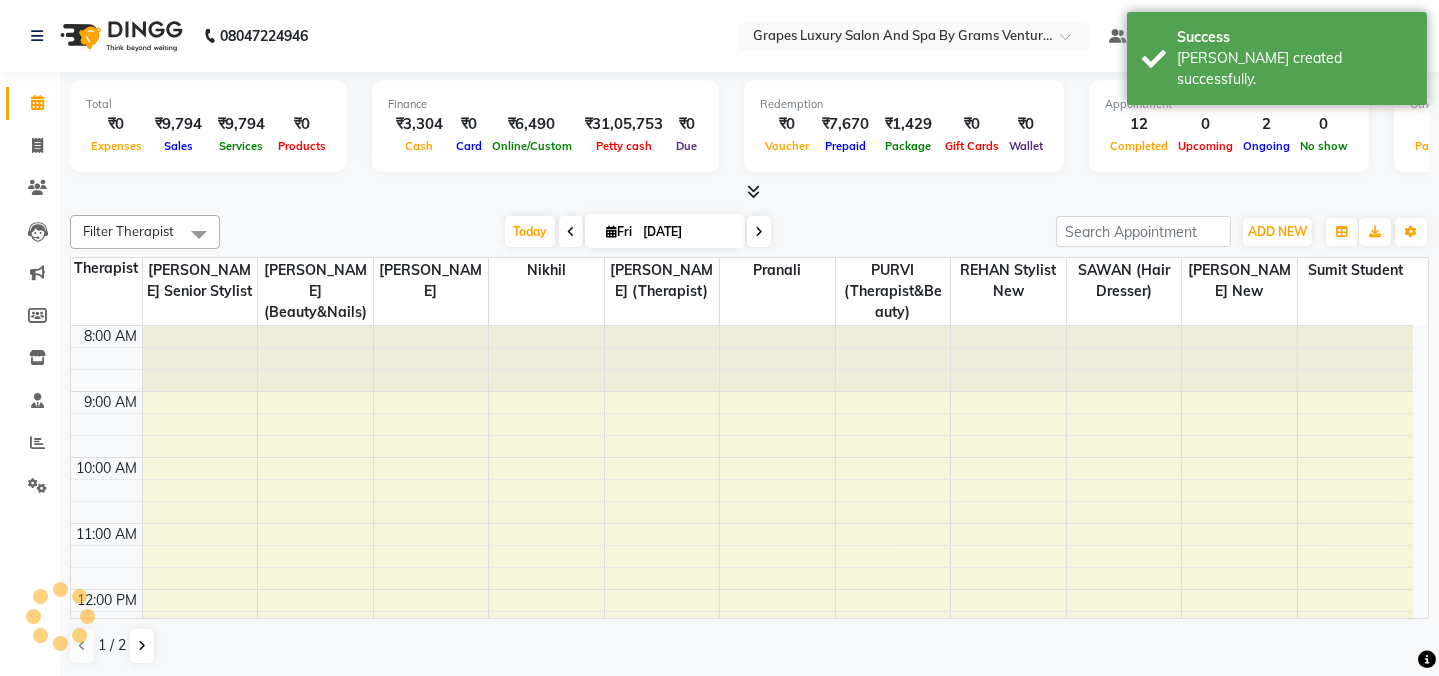 scroll, scrollTop: 0, scrollLeft: 0, axis: both 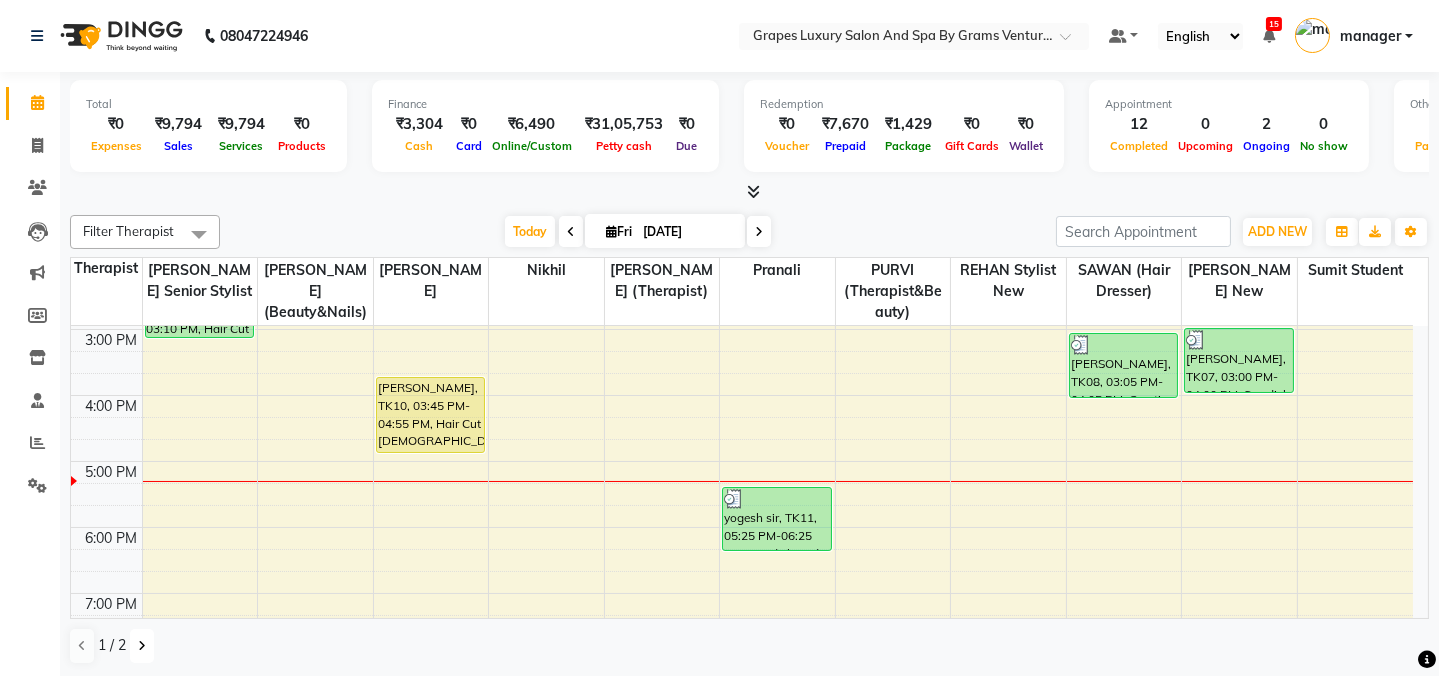 click at bounding box center (142, 646) 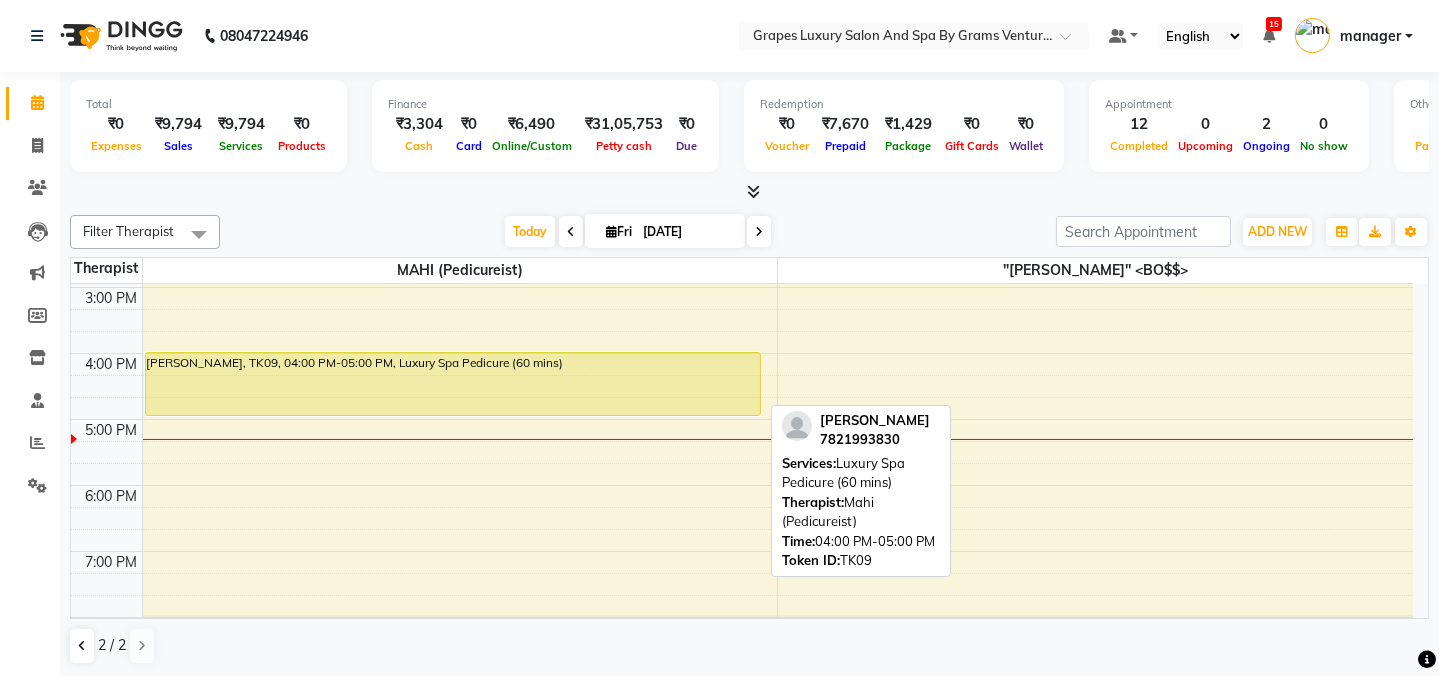 click on "sonu pawar, TK09, 04:00 PM-05:00 PM, Luxury Spa Pedicure (60 mins)" at bounding box center [453, 384] 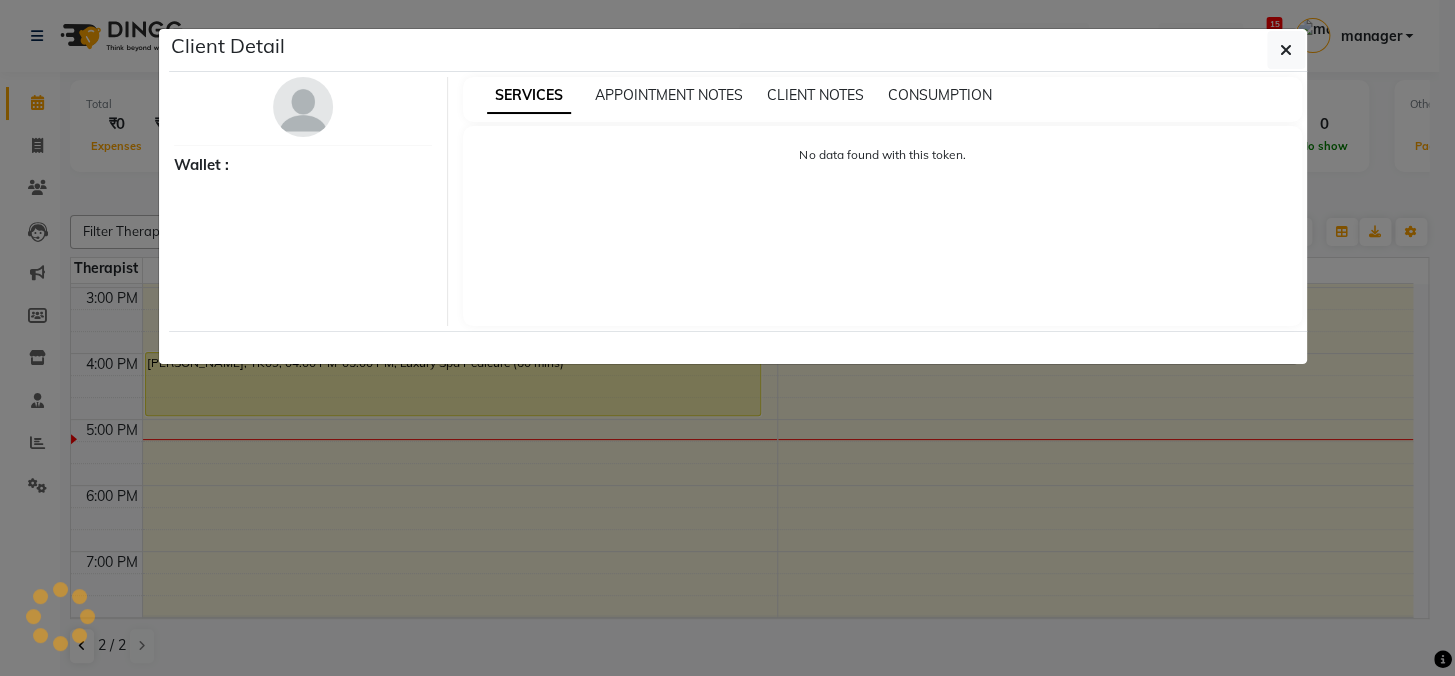 select on "1" 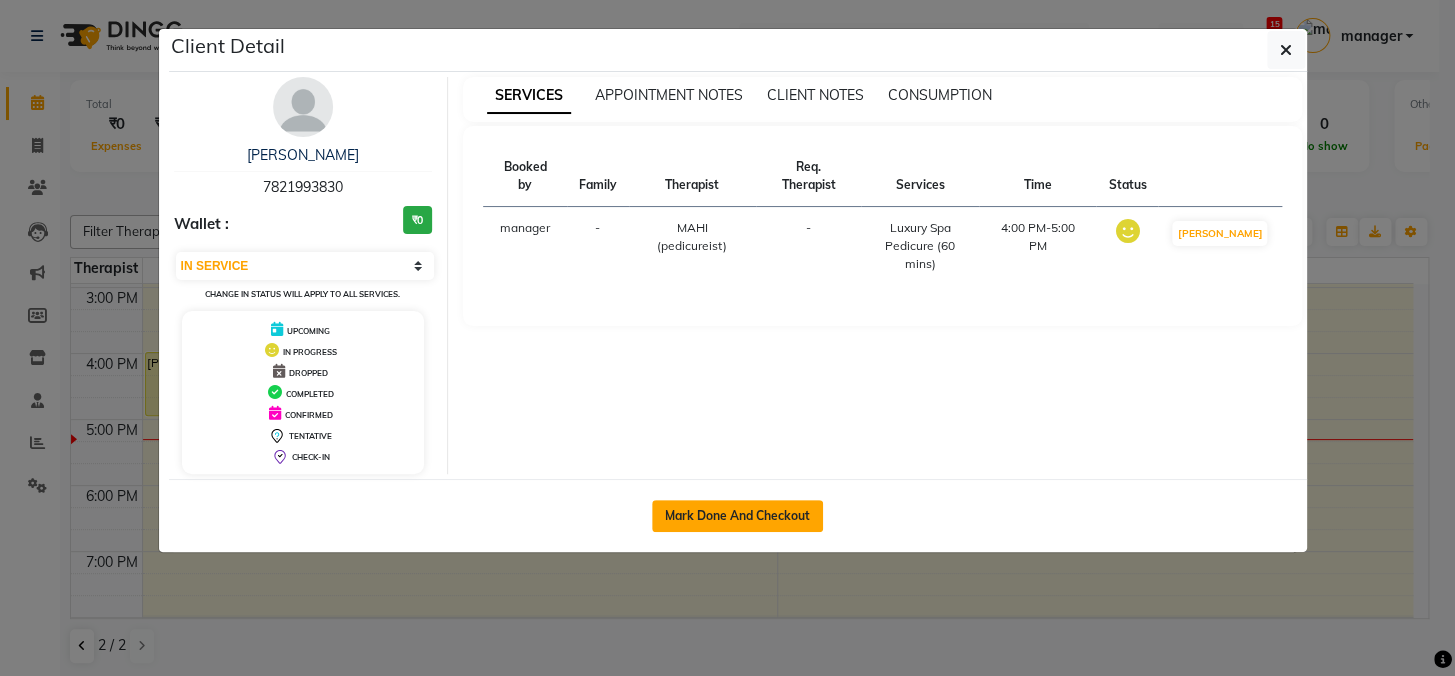 click on "Mark Done And Checkout" 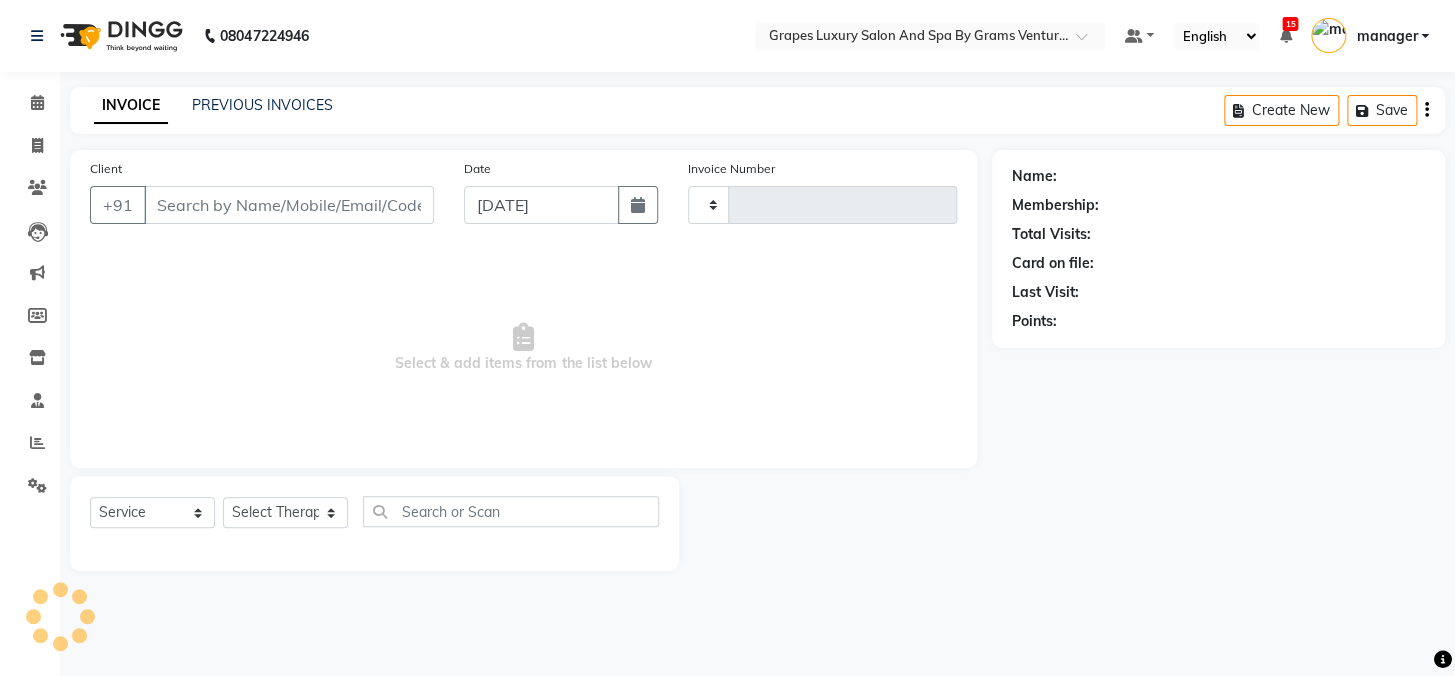 type on "1631" 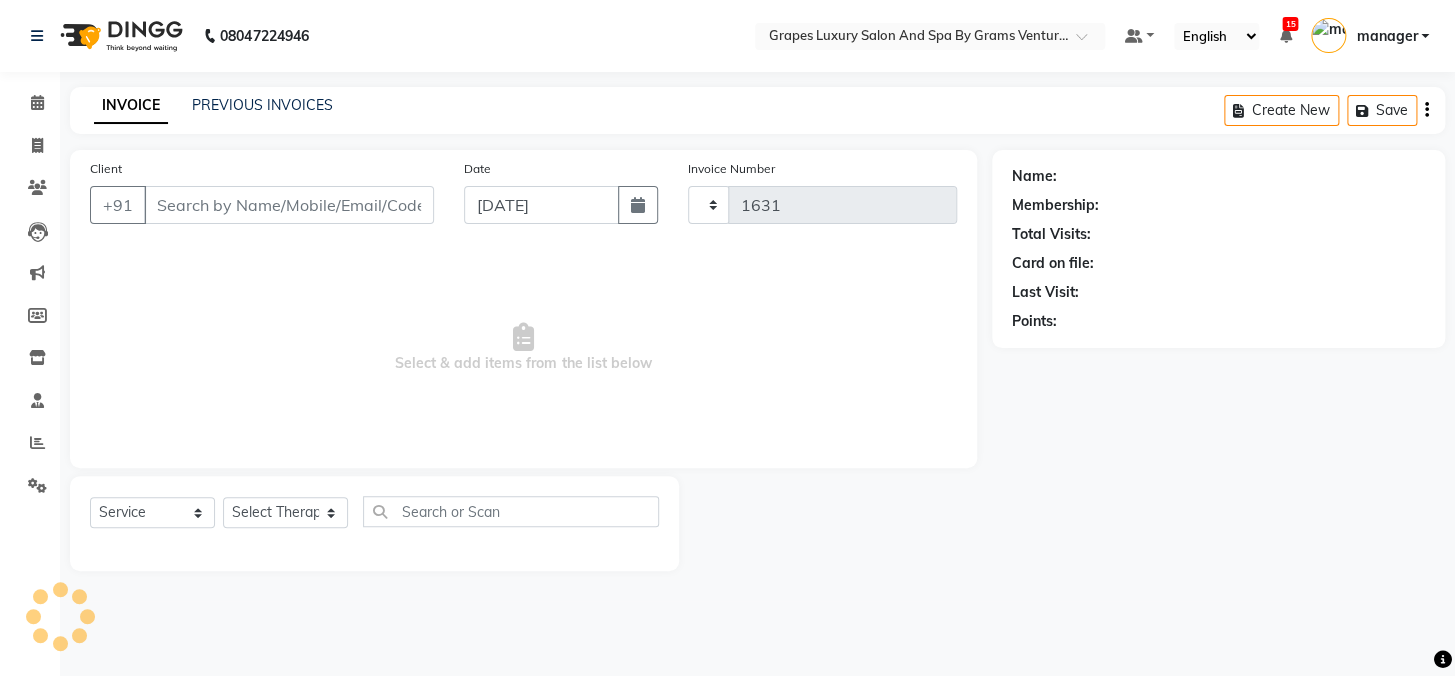 select on "3585" 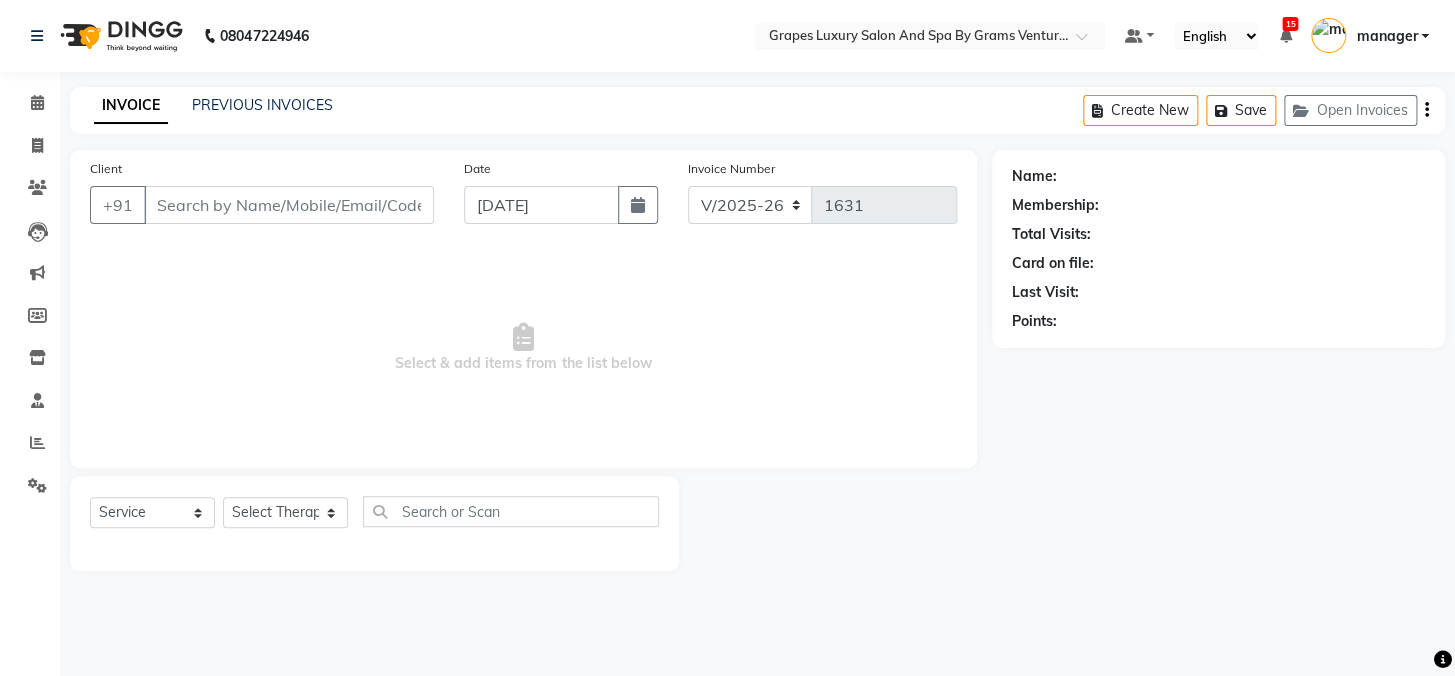type on "7821993830" 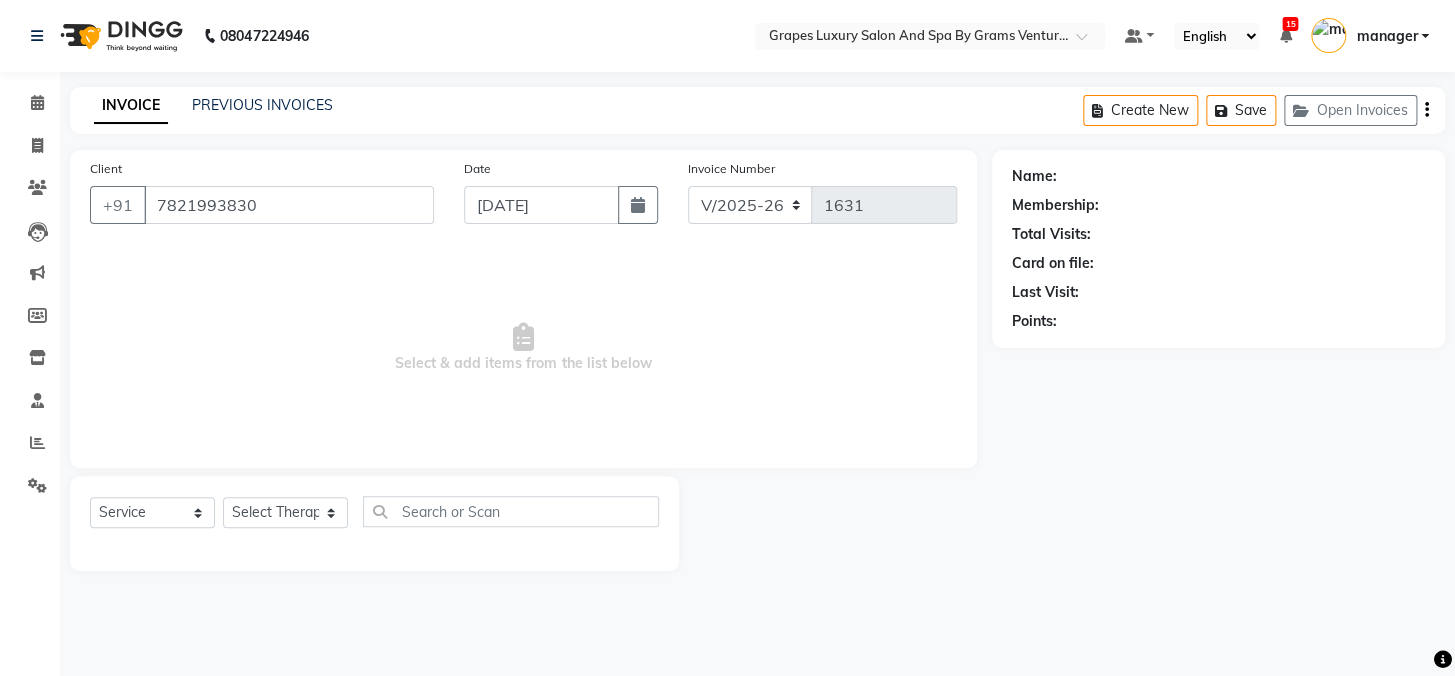 select on "50068" 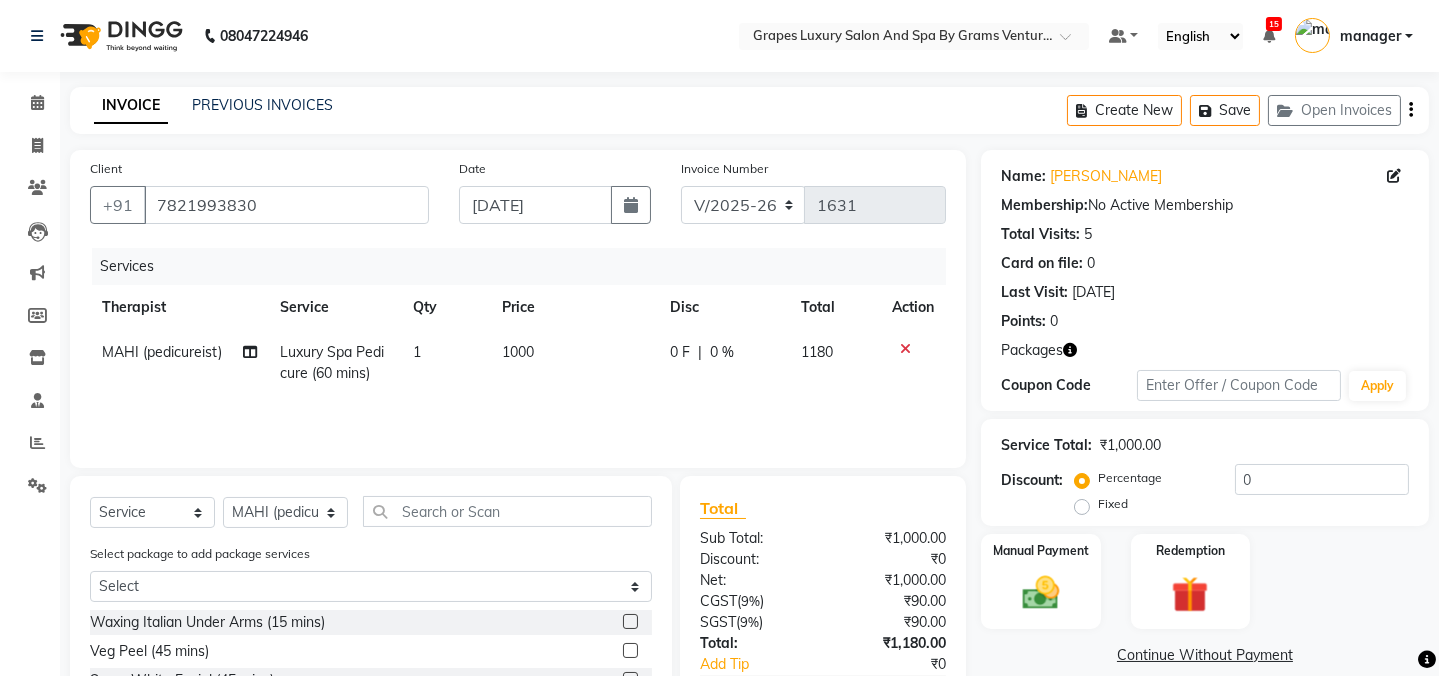 scroll, scrollTop: 192, scrollLeft: 0, axis: vertical 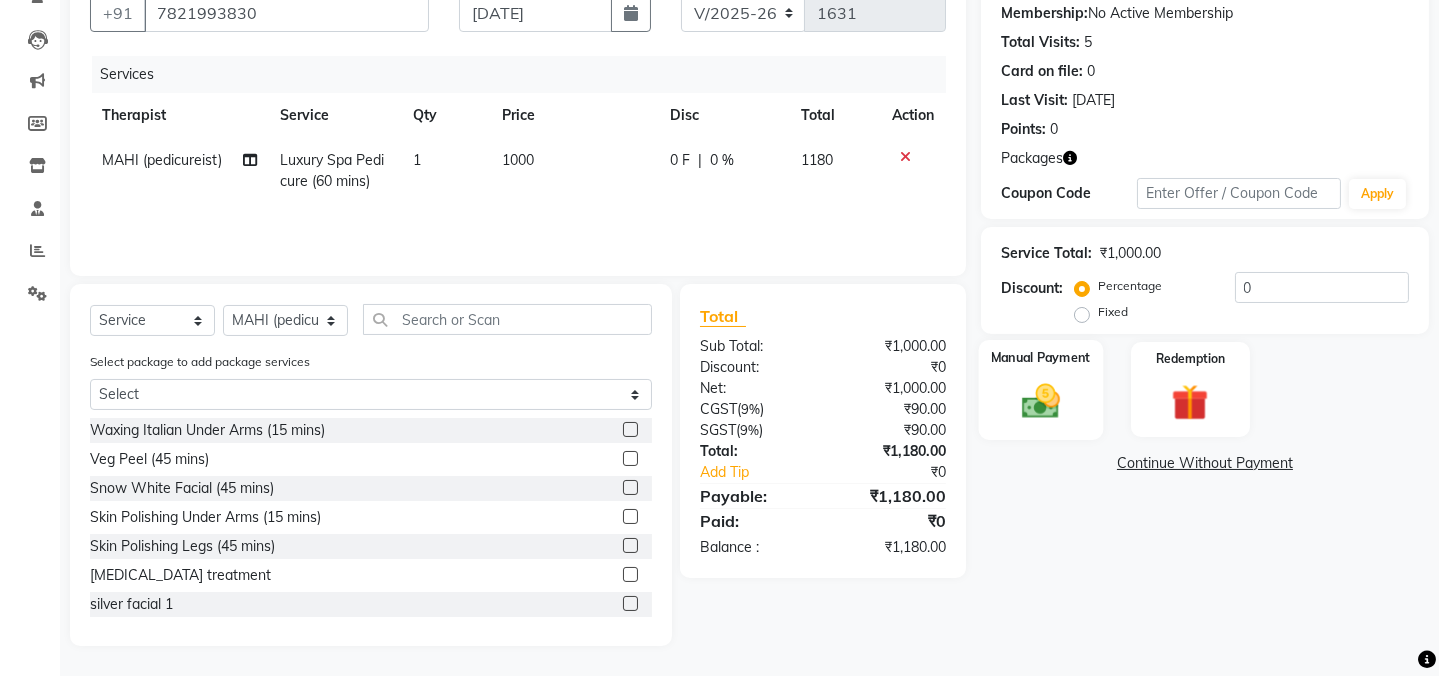 click 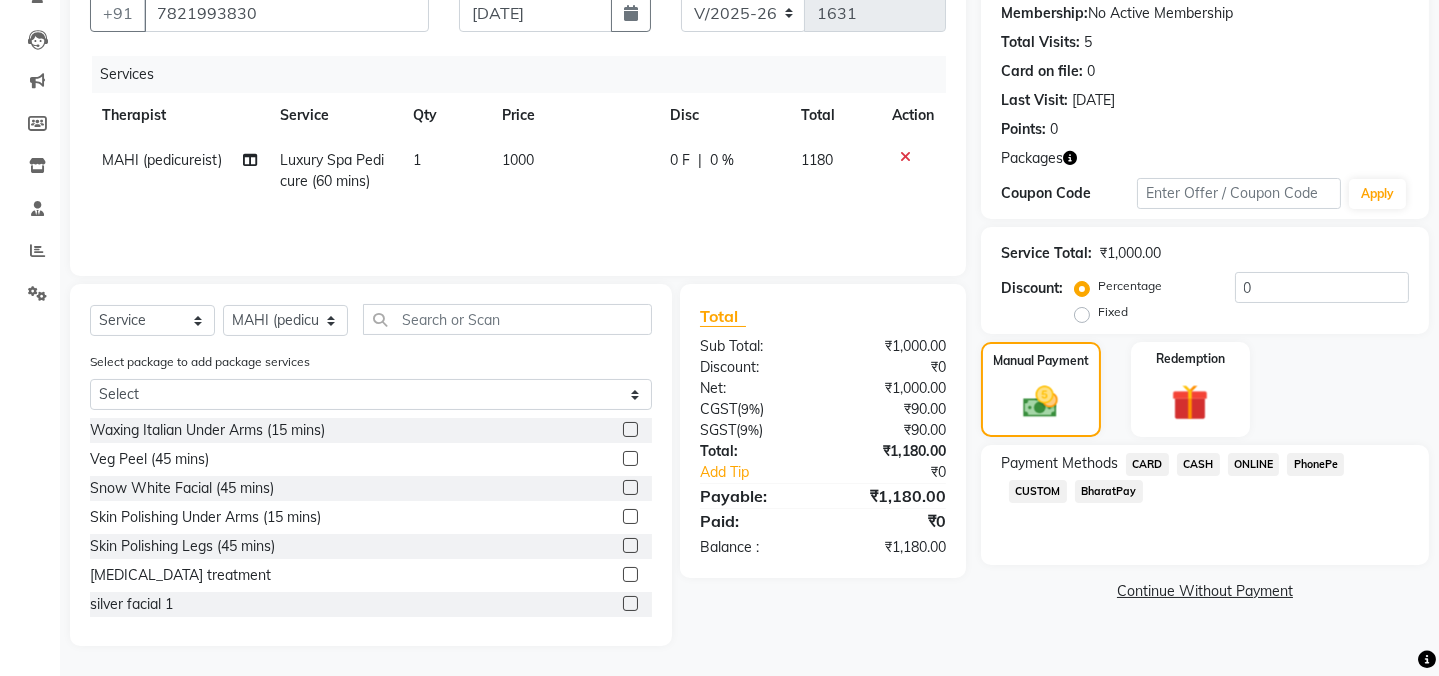 click on "CASH" 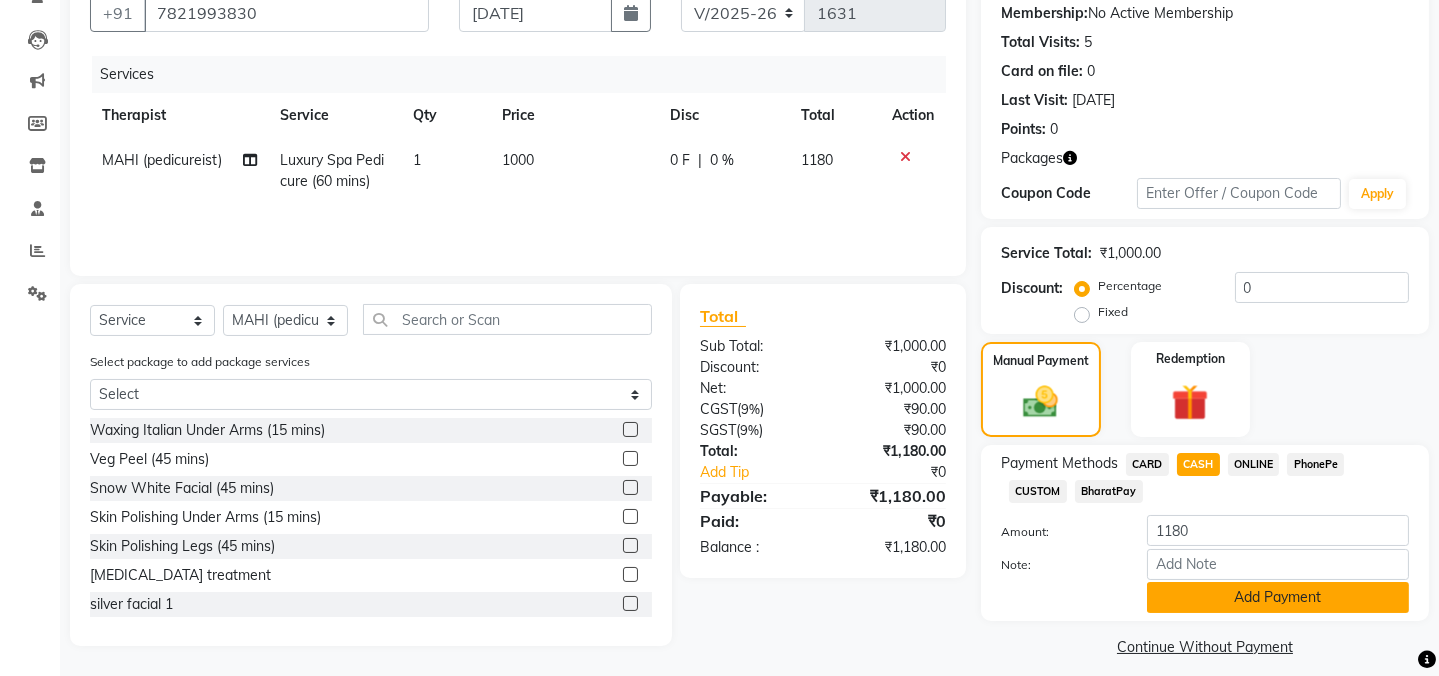 click on "Add Payment" 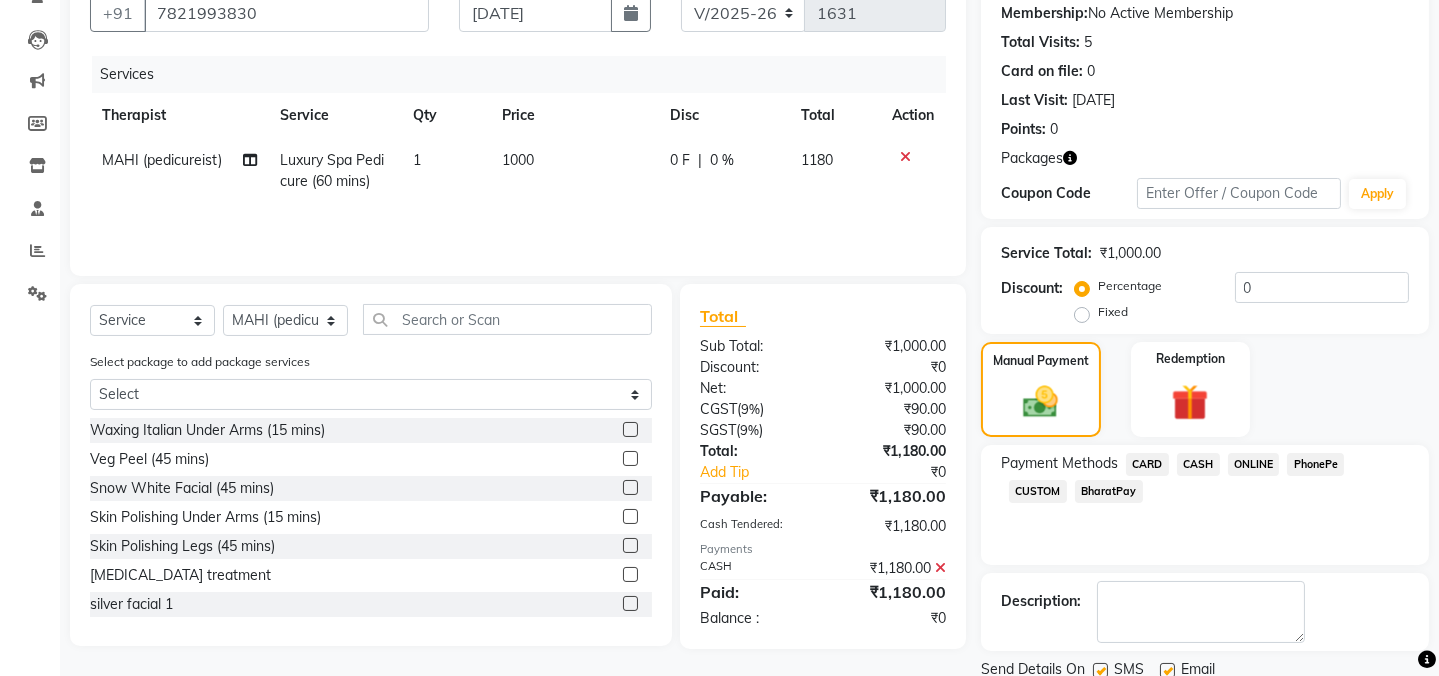 scroll, scrollTop: 263, scrollLeft: 0, axis: vertical 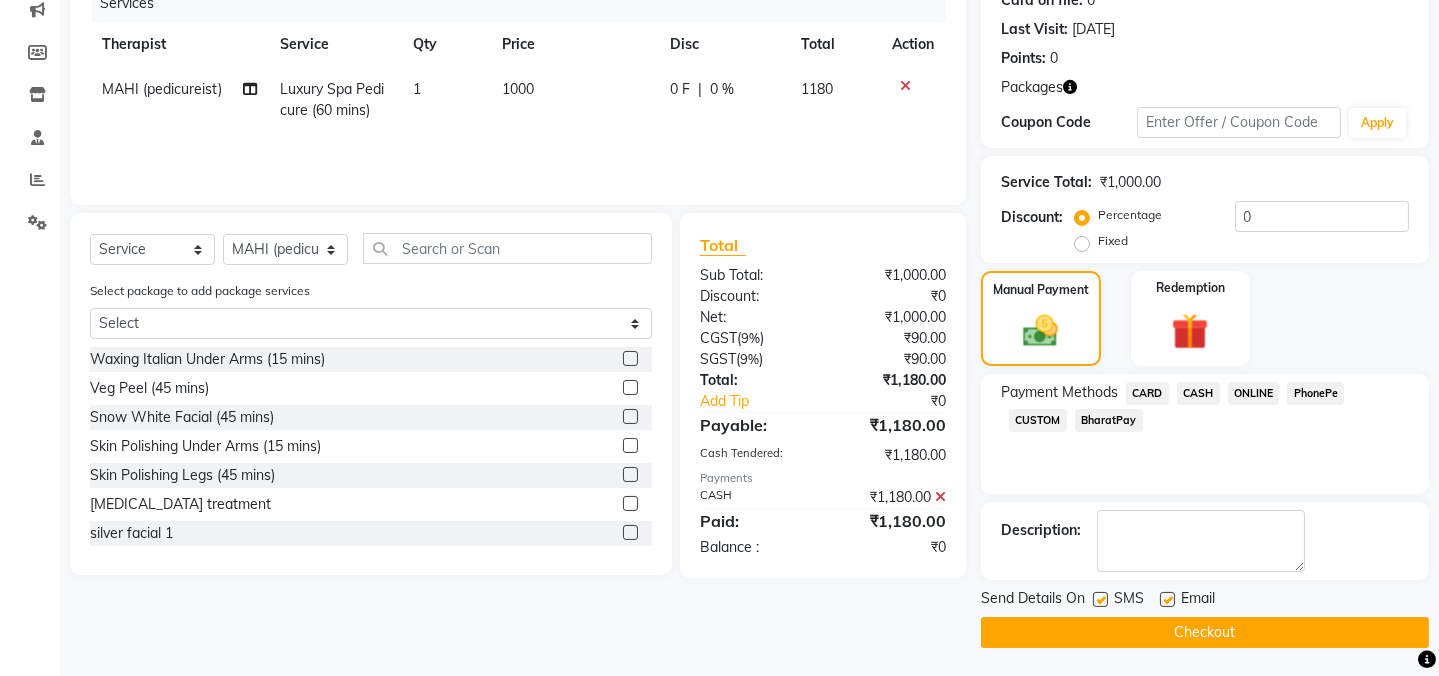 click 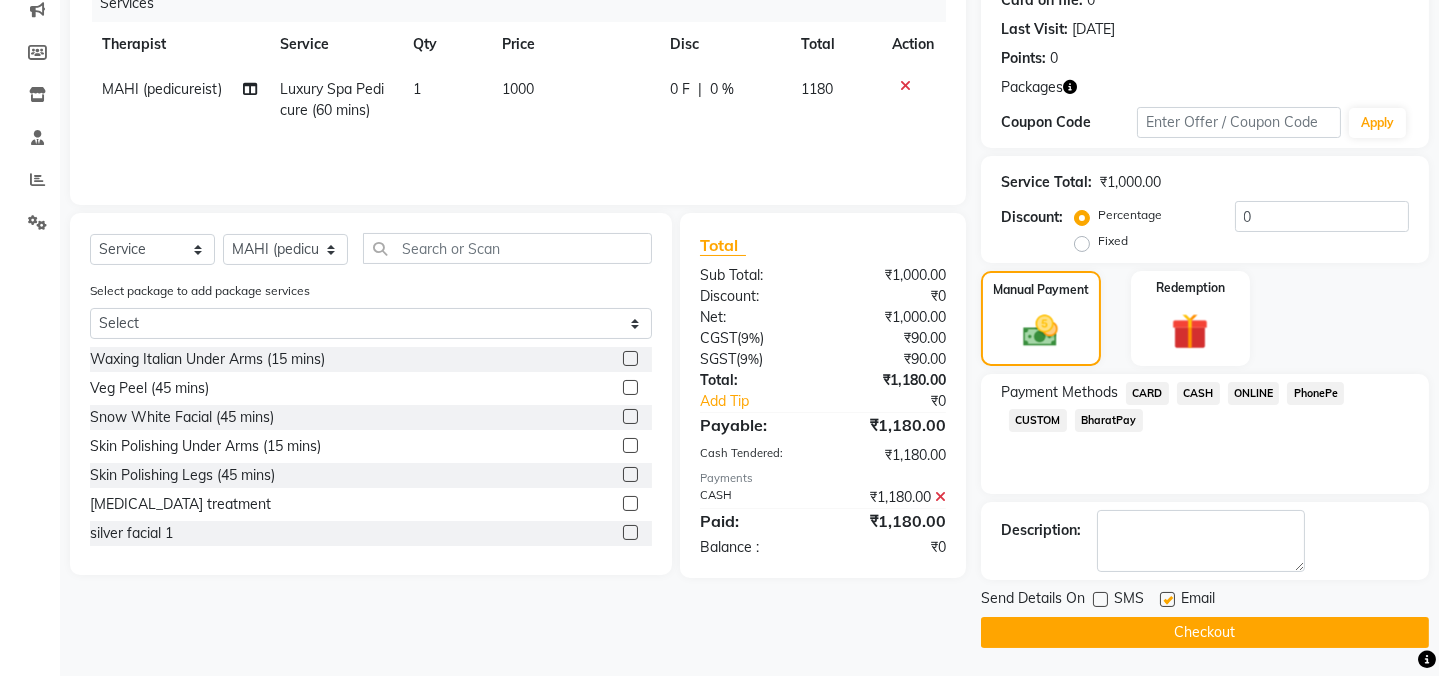 click 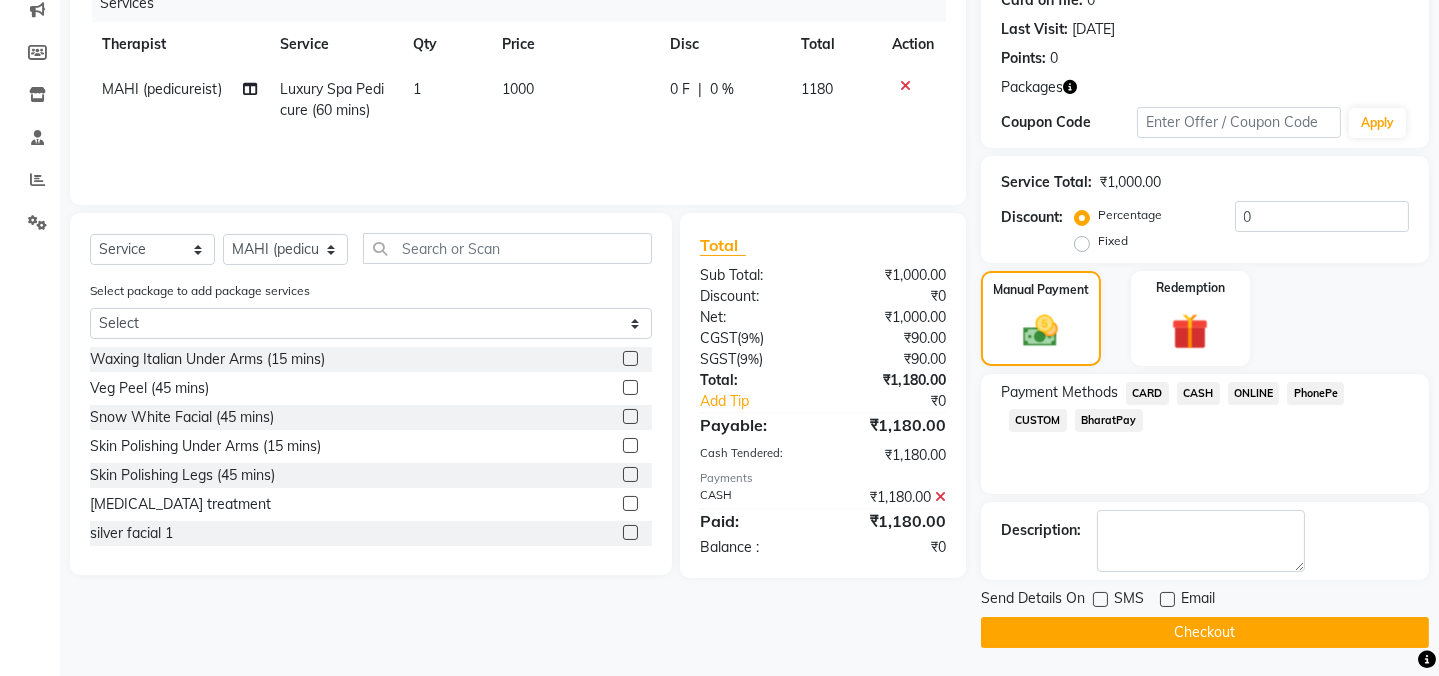 click on "Checkout" 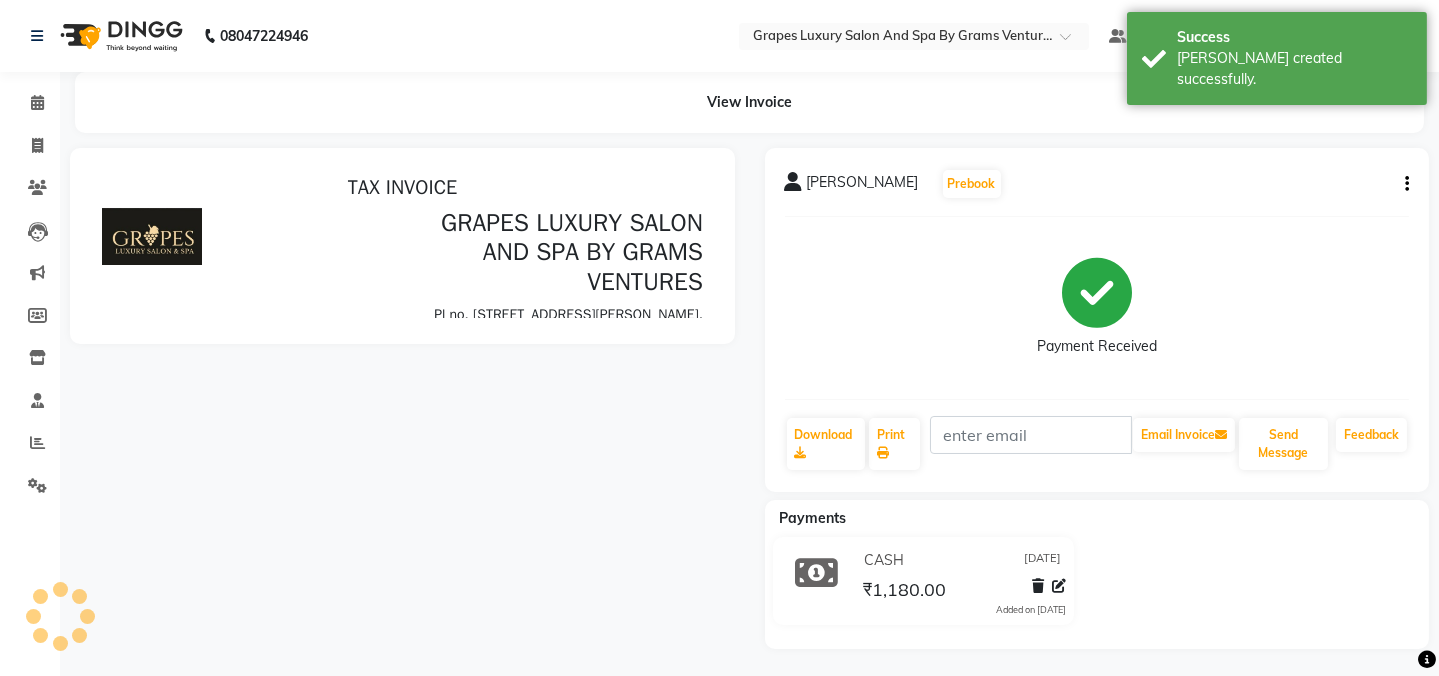 scroll, scrollTop: 0, scrollLeft: 0, axis: both 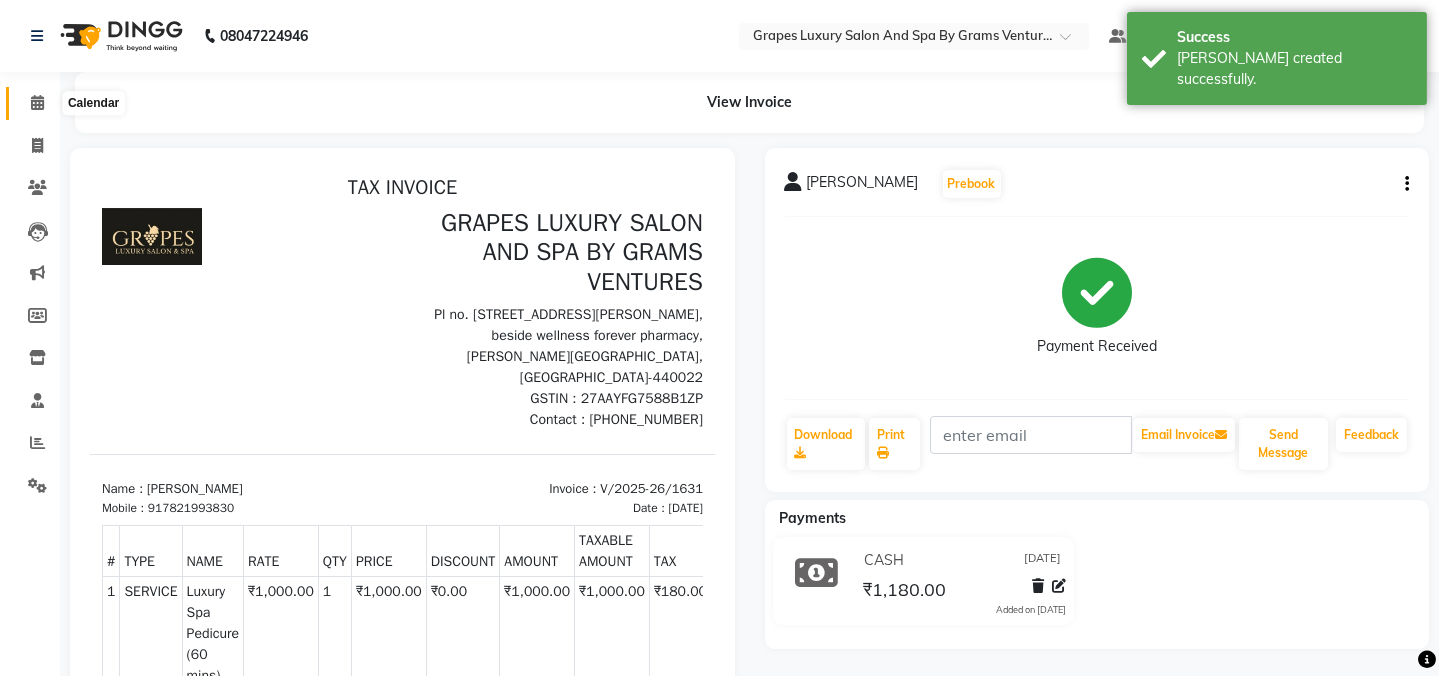 click 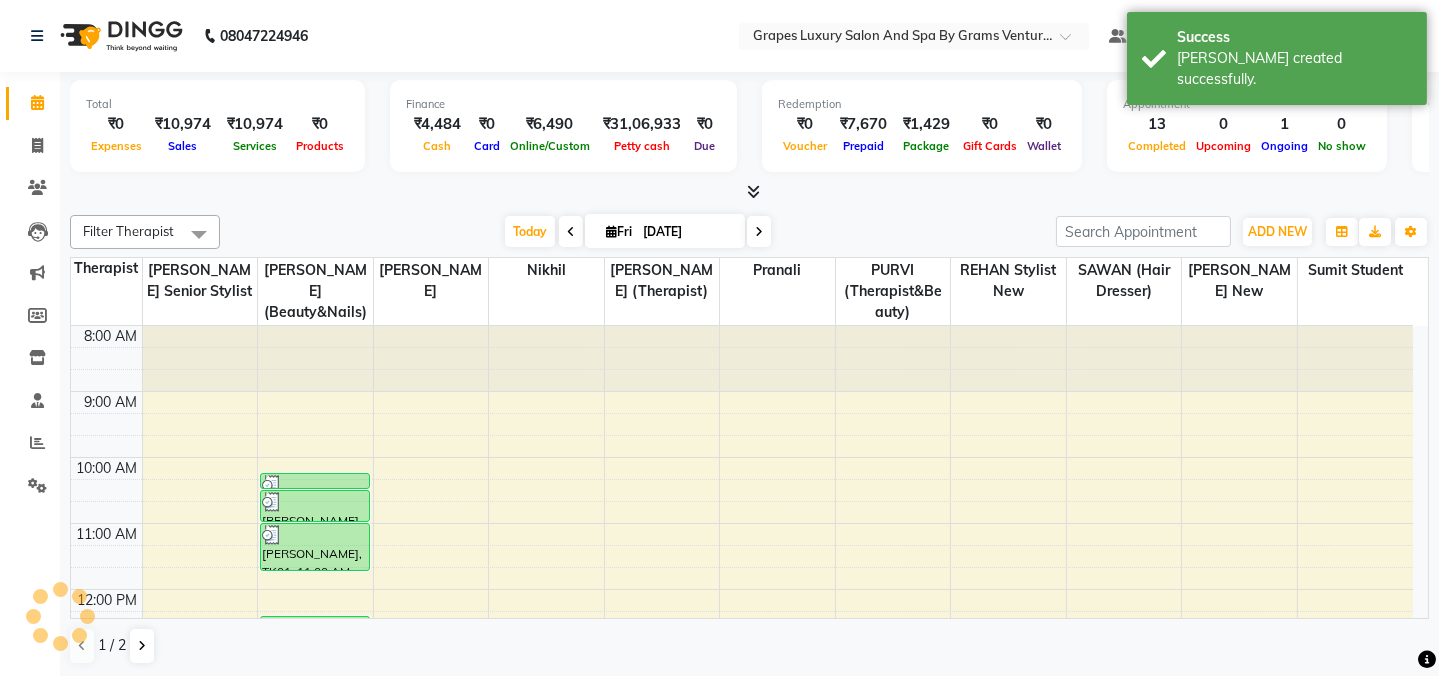 scroll, scrollTop: 0, scrollLeft: 0, axis: both 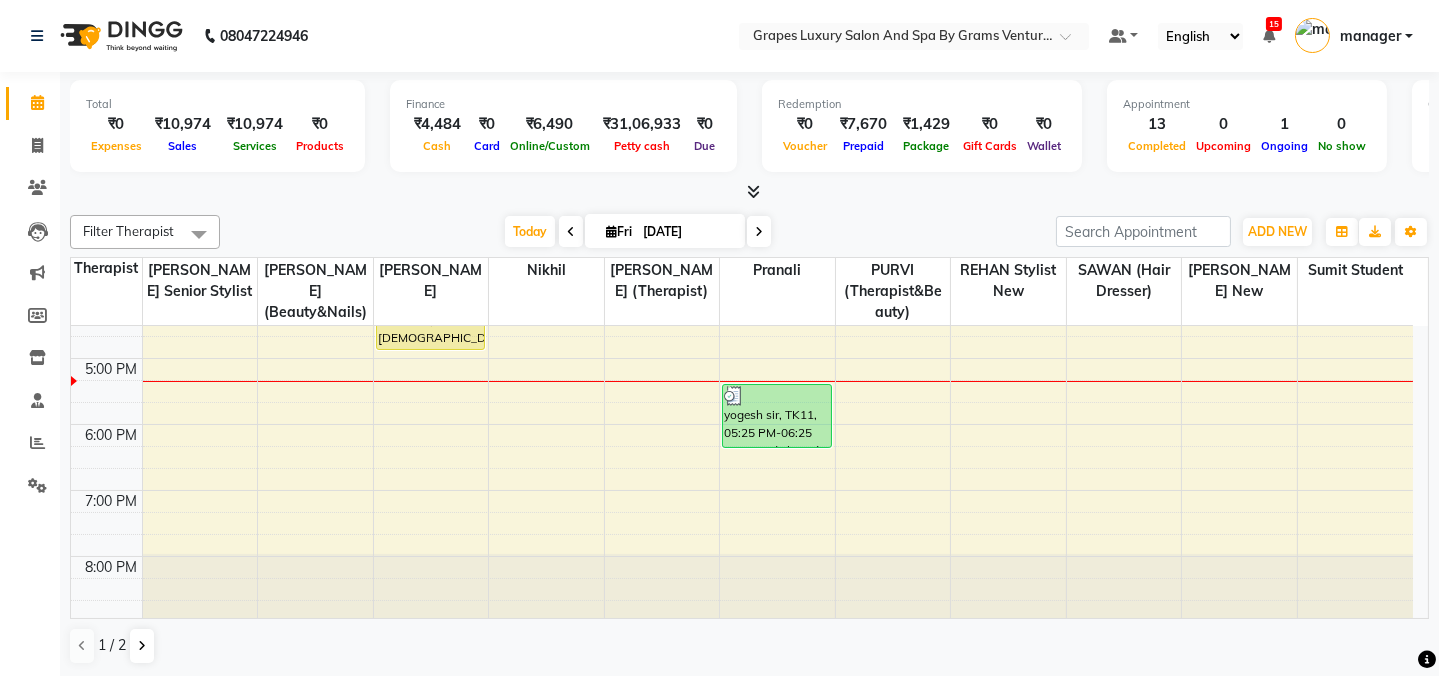 click on "8:00 AM 9:00 AM 10:00 AM 11:00 AM 12:00 PM 1:00 PM 2:00 PM 3:00 PM 4:00 PM 5:00 PM 6:00 PM 7:00 PM 8:00 PM     sonu pawar, TK05, 12:55 PM-01:25 PM, Hair Cut Male (30 mins) (₹300)     arya sir, TK06, 02:00 PM-03:10 PM, Hair Cut Male (30 mins)     pragati, TK01, 10:15 AM-10:30 AM, Waxing Italian Under Arms (15 mins)     pragati, TK01, 10:30 AM-11:00 AM, Italian Waxing Full Legs (30 mins)     pragati, TK01, 11:00 AM-11:45 AM, Italian Waxing Full Arms (45 mins)     Aditi Ananta, TK03, 12:25 PM-12:50 PM, Skin Brightening Facial (30 mins),Detan Full Arms (20 mins),De Tan Face & Neck (15 mins)     Aditi Ananta, TK03, 12:50 PM-01:20 PM, Hair Spa Female (30 mins)    sunita bondade, TK10, 03:45 PM-04:55 PM, Hair Cut Male (30 mins)     yogesh sir, TK11, 05:25 PM-06:25 PM, Swedish Body Massage (60 mins)     nikhil patil, TK02, 01:25 PM-02:55 PM, Hair Cut Male (30 mins)     rushali, TK08, 03:05 PM-04:05 PM, Creative Hair Cut Female (60 mins)     nilesh, TK04, 01:15 PM-02:55 PM, Swedish Body Massage (60 mins)" at bounding box center (742, 193) 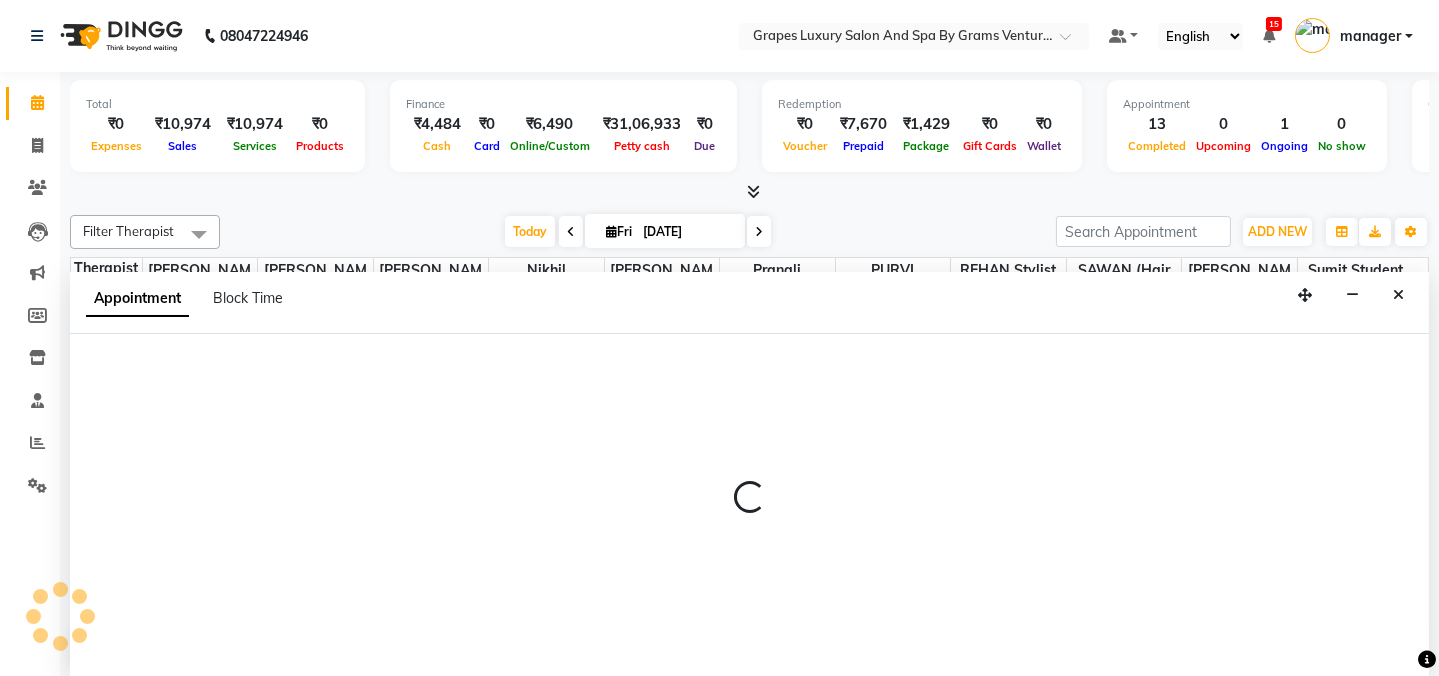 scroll, scrollTop: 0, scrollLeft: 0, axis: both 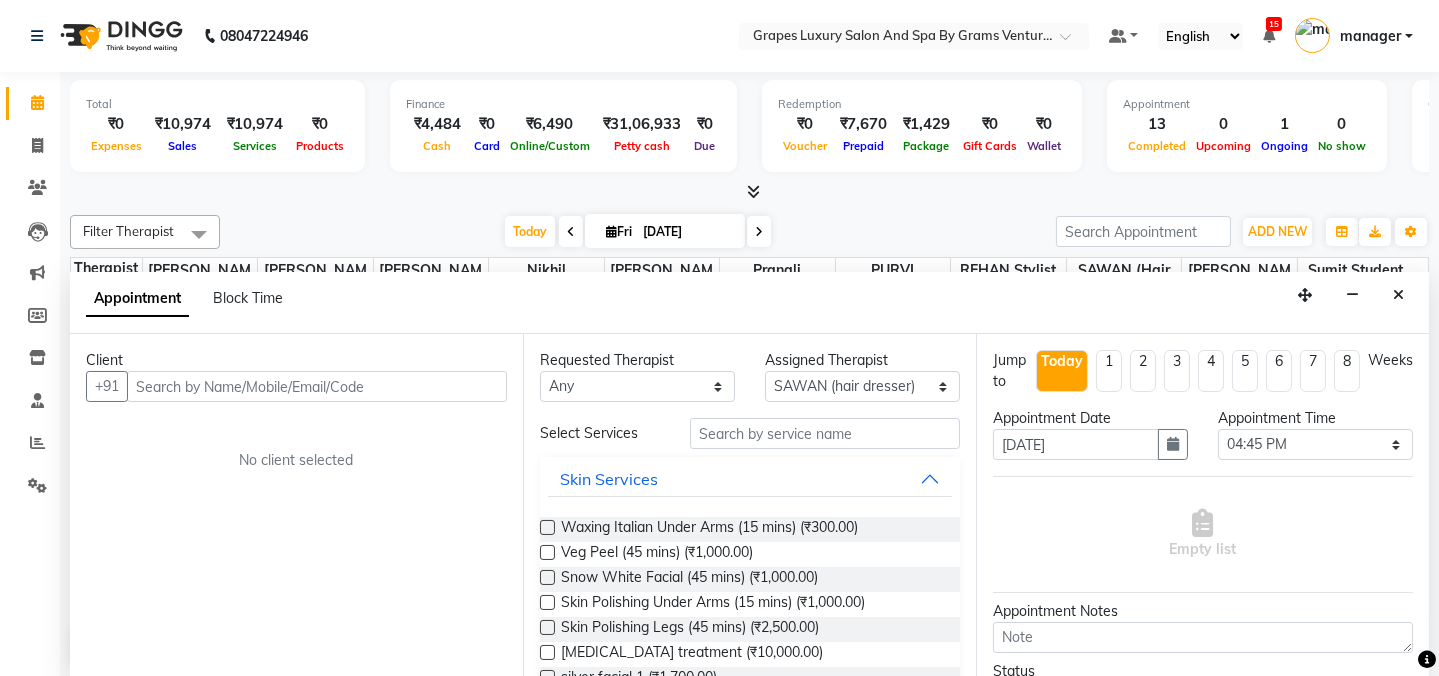 click at bounding box center [317, 386] 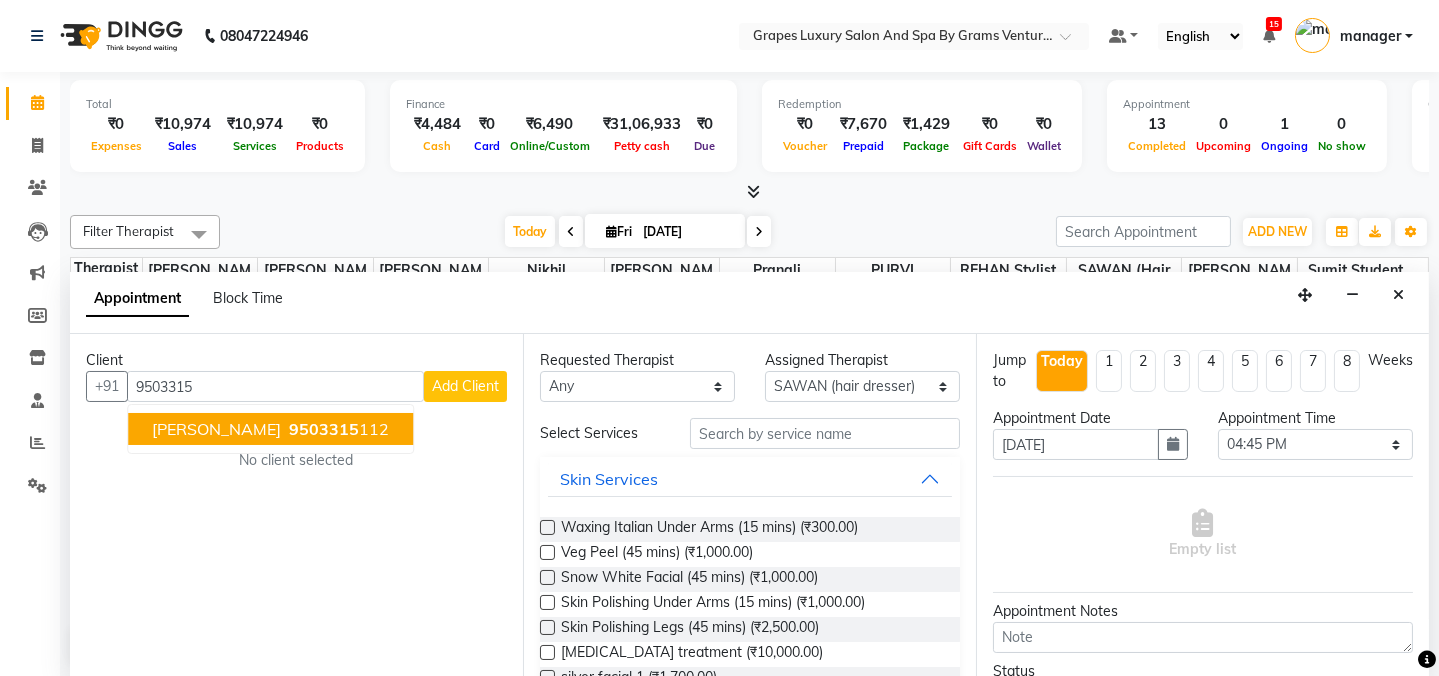 click on "9503315" at bounding box center (324, 429) 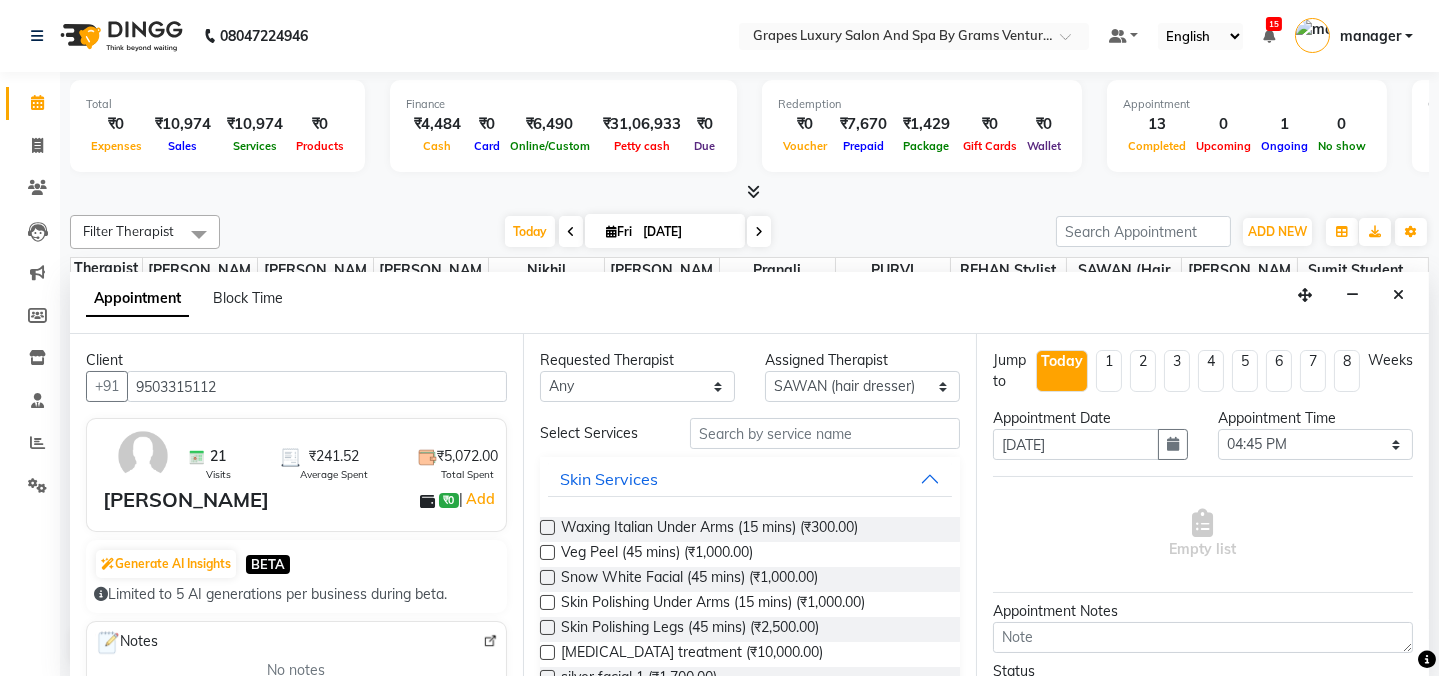 type on "9503315112" 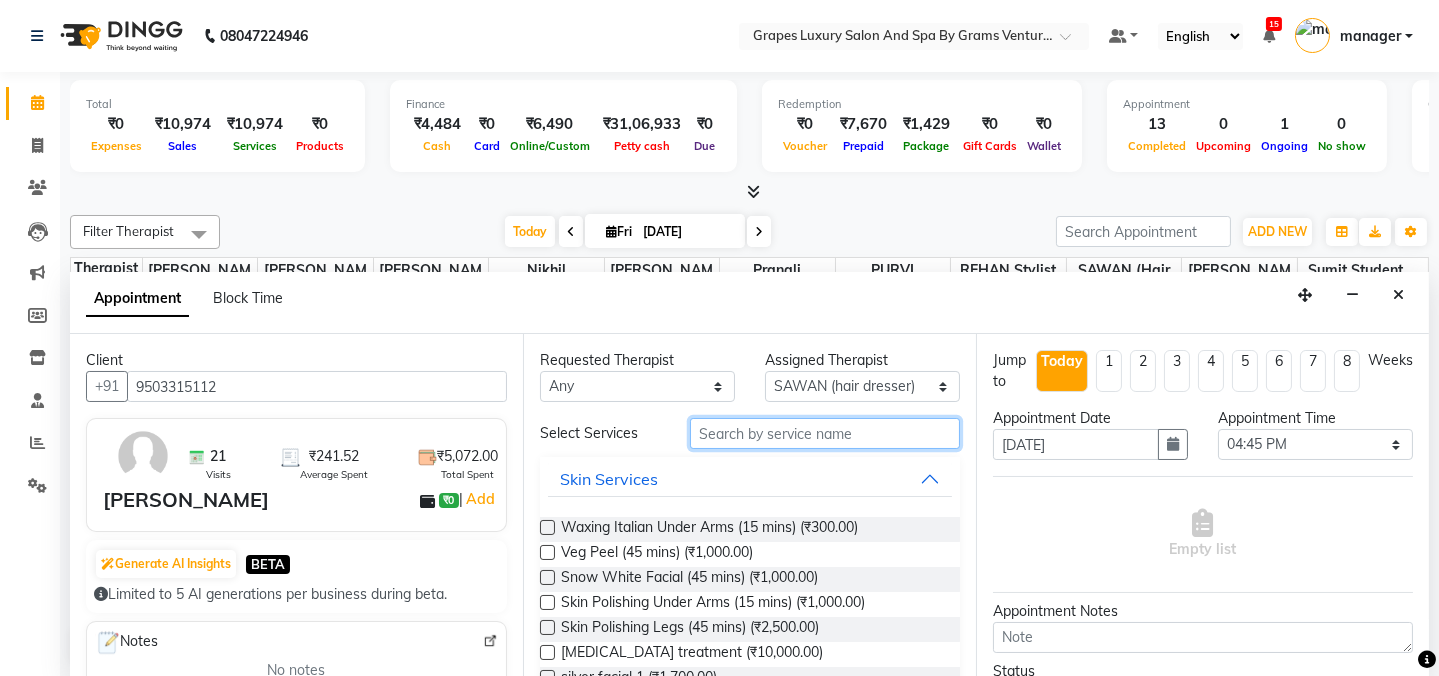 click at bounding box center [825, 433] 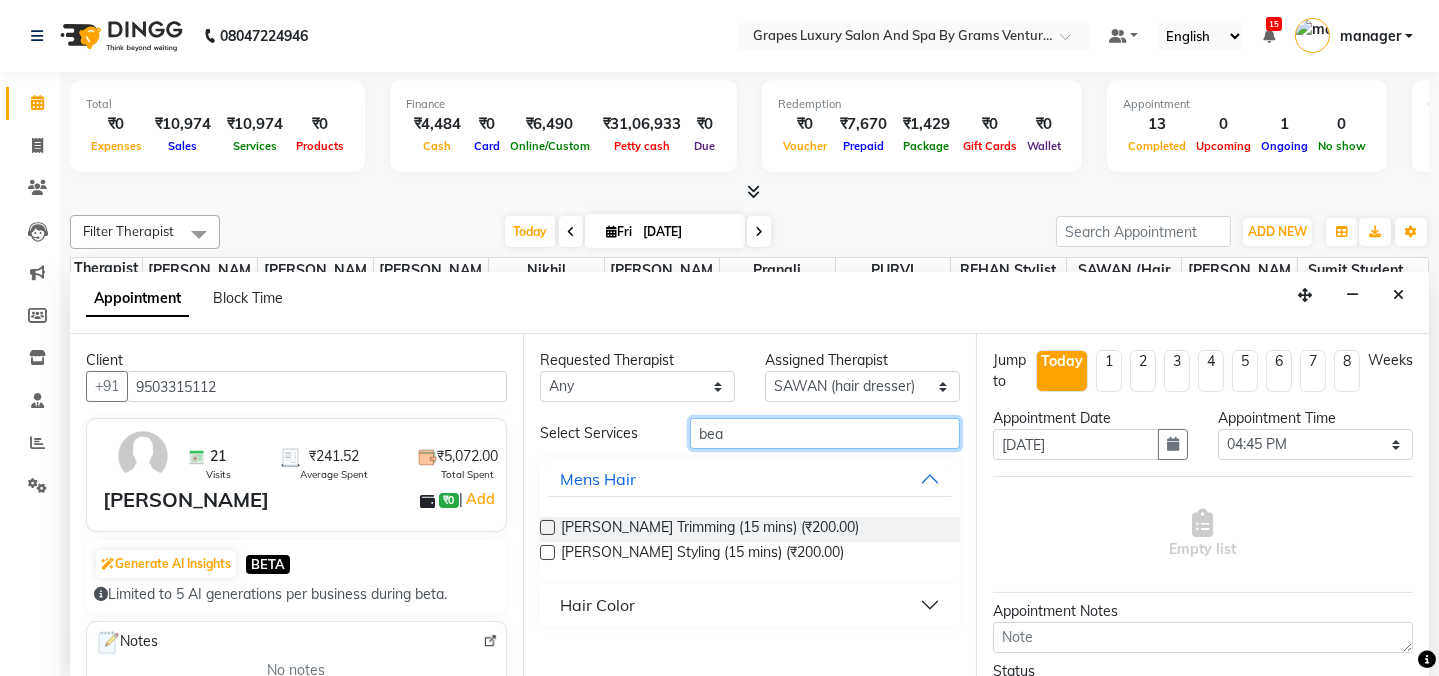 type on "bea" 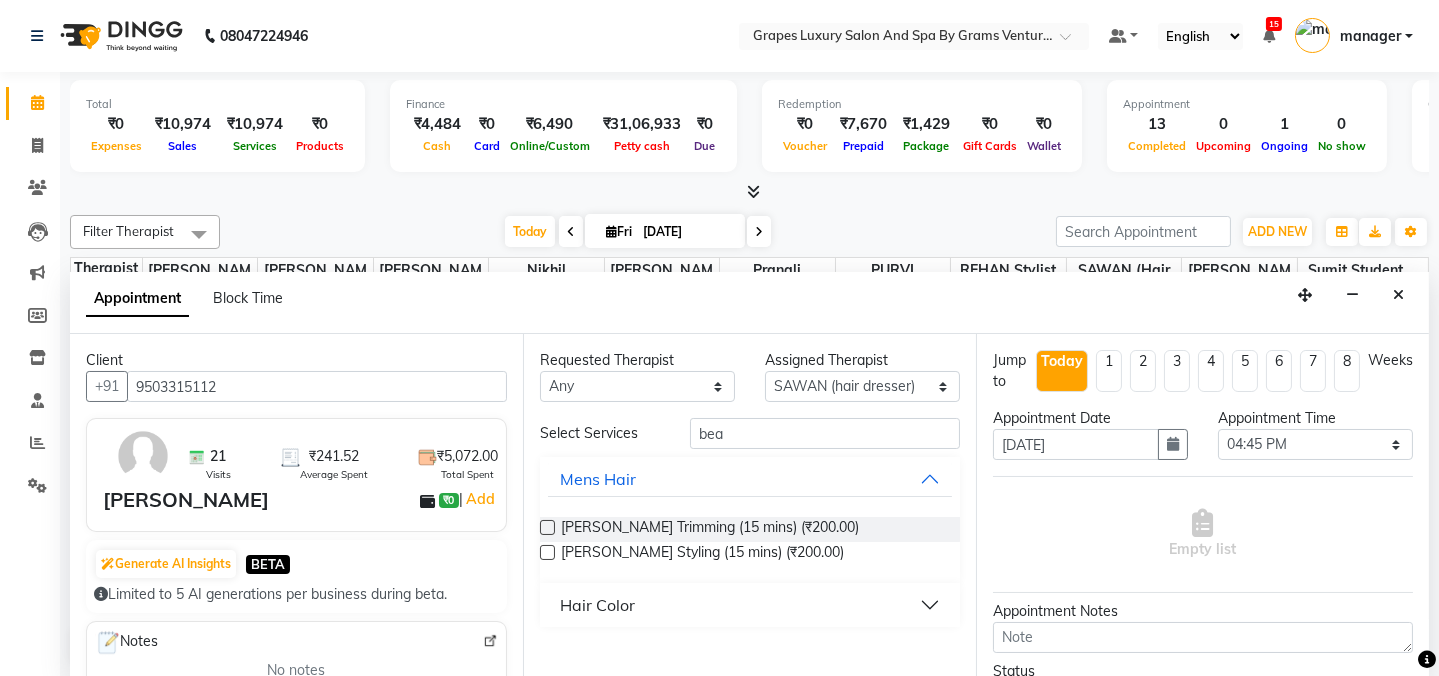 click at bounding box center (547, 527) 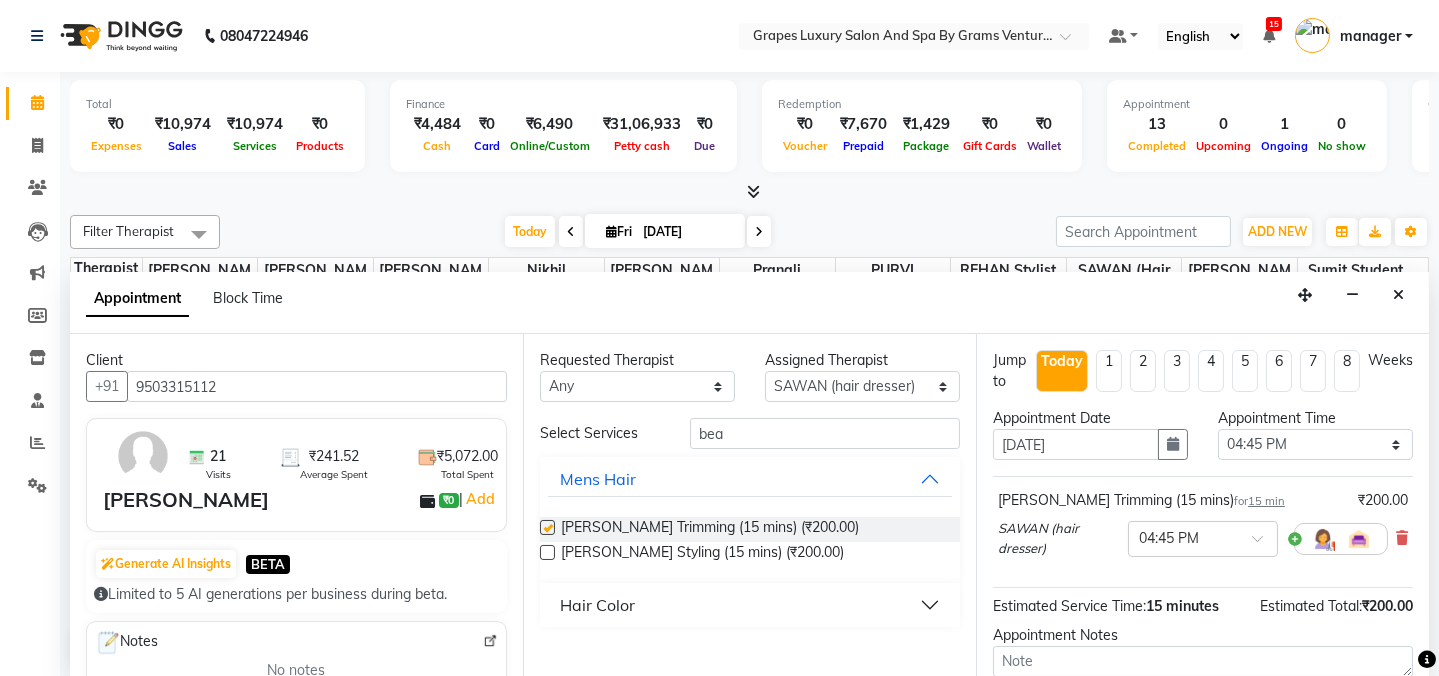checkbox on "false" 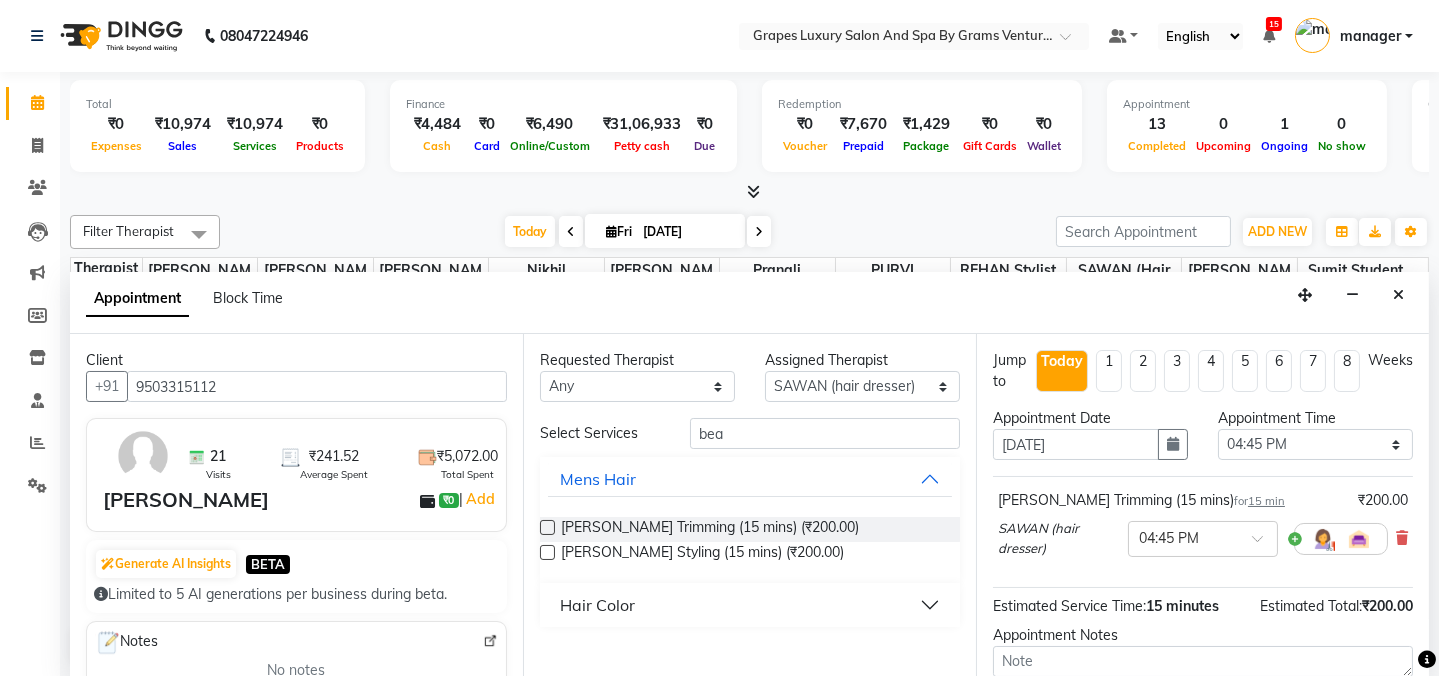 scroll, scrollTop: 184, scrollLeft: 0, axis: vertical 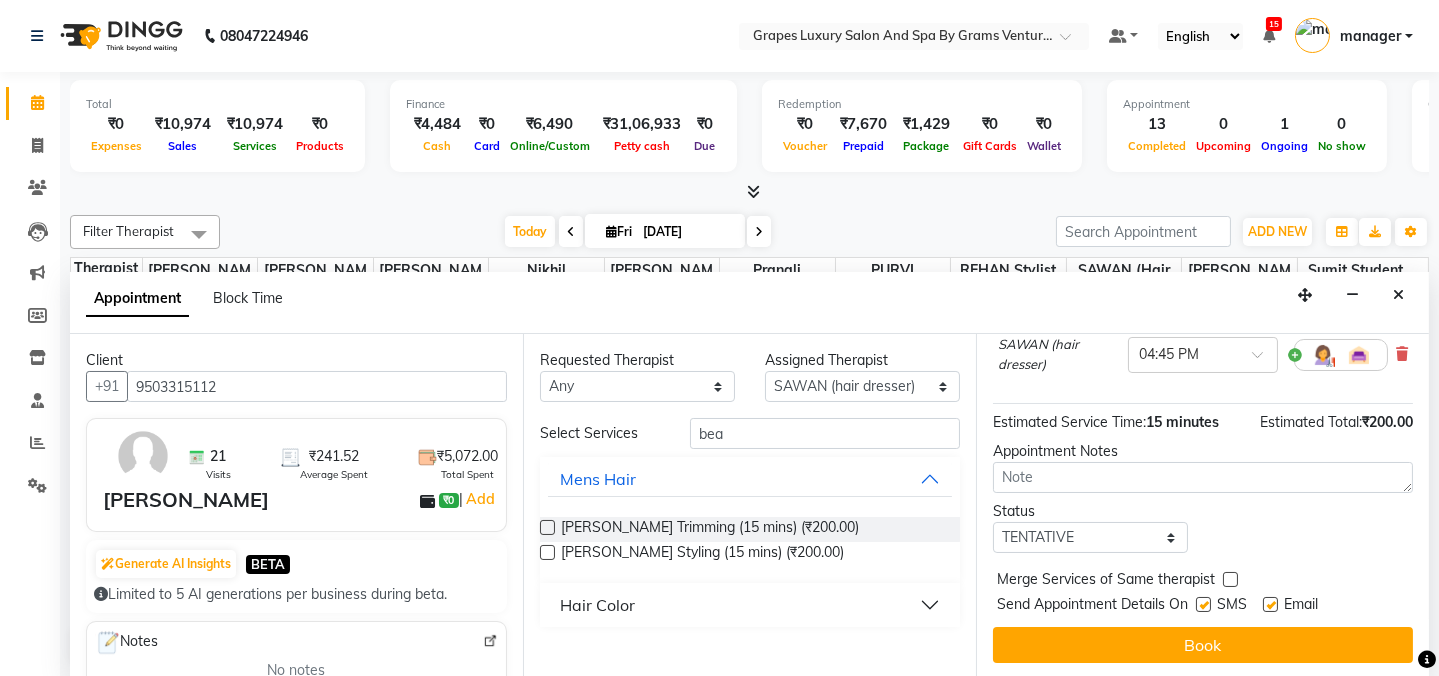 click at bounding box center (1203, 604) 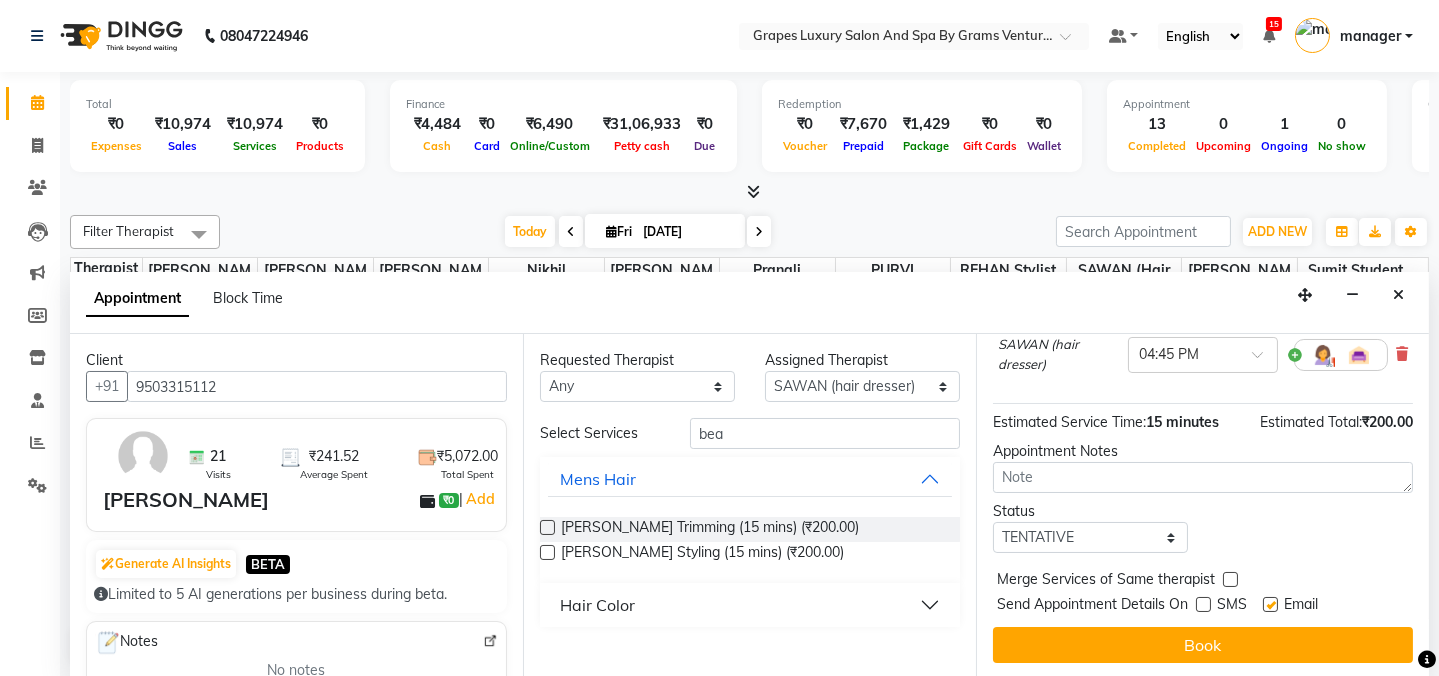 click at bounding box center (1270, 604) 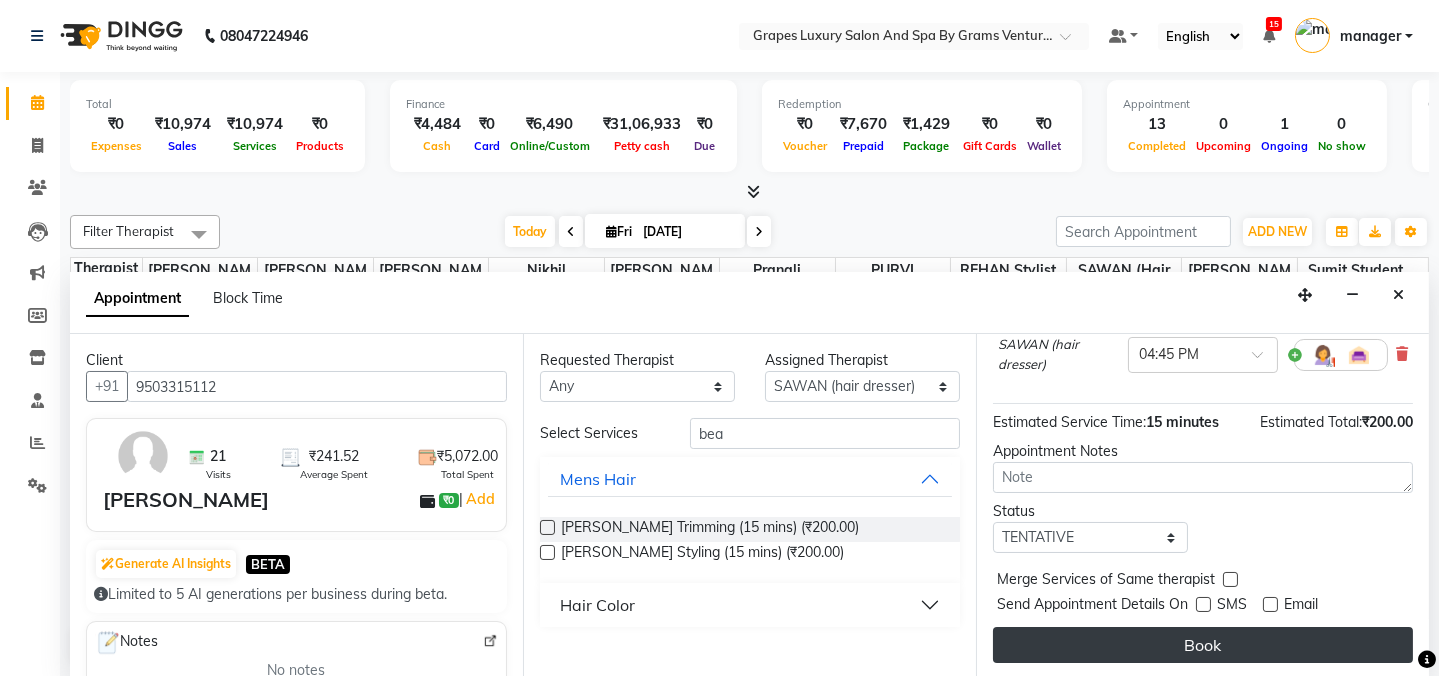 click on "Book" at bounding box center [1203, 645] 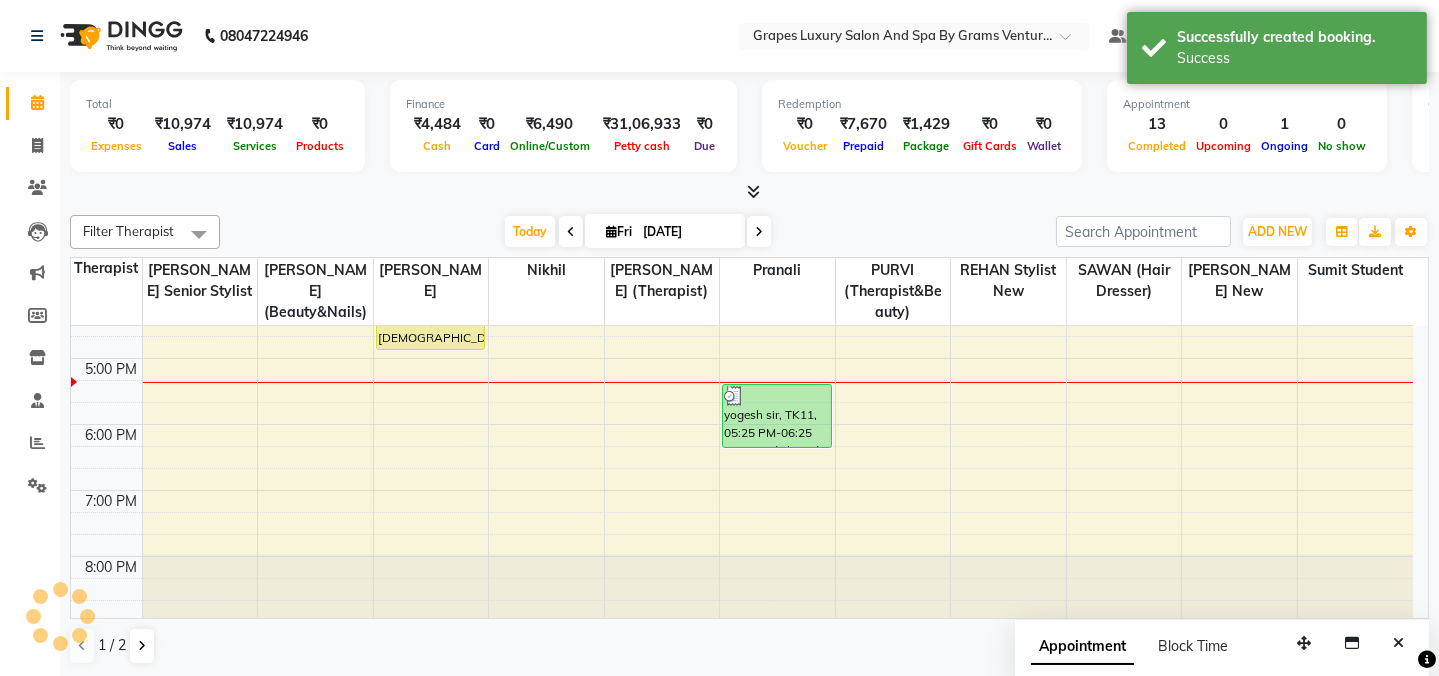 scroll, scrollTop: 0, scrollLeft: 0, axis: both 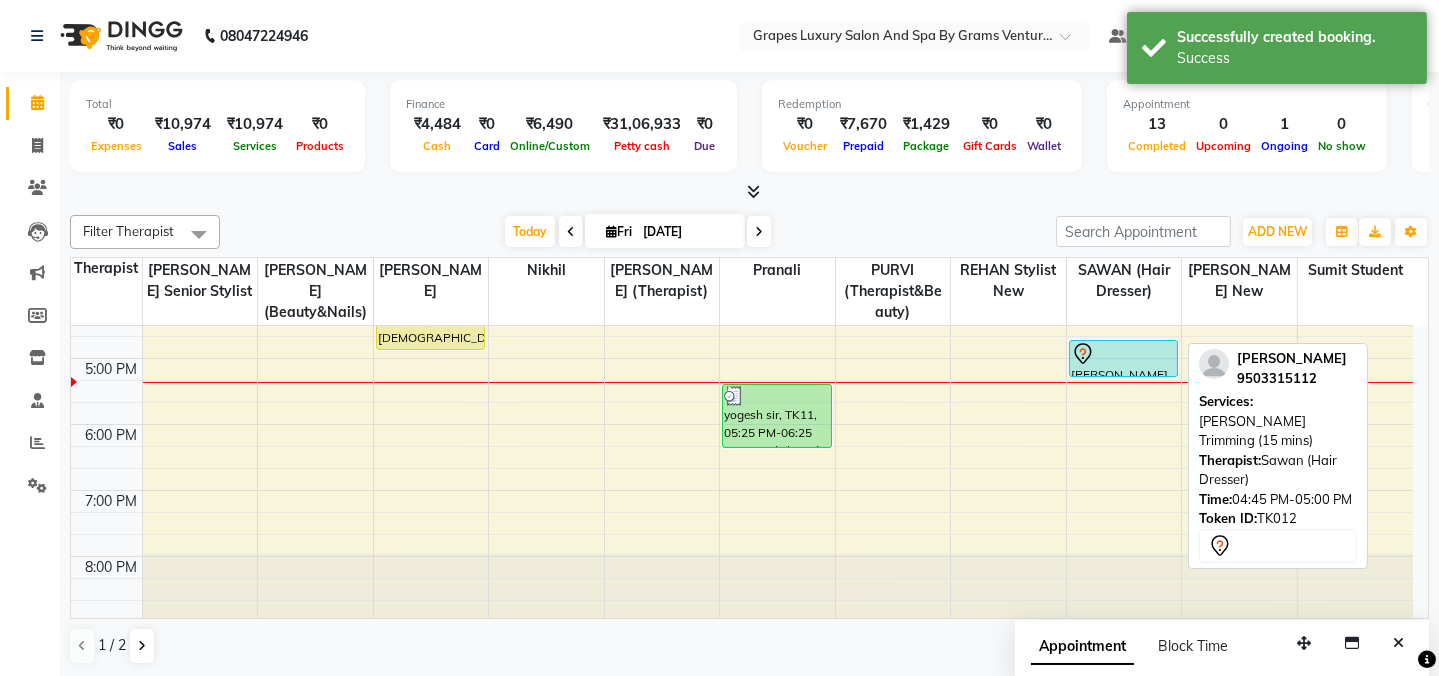 drag, startPoint x: 1119, startPoint y: 348, endPoint x: 1115, endPoint y: 367, distance: 19.416489 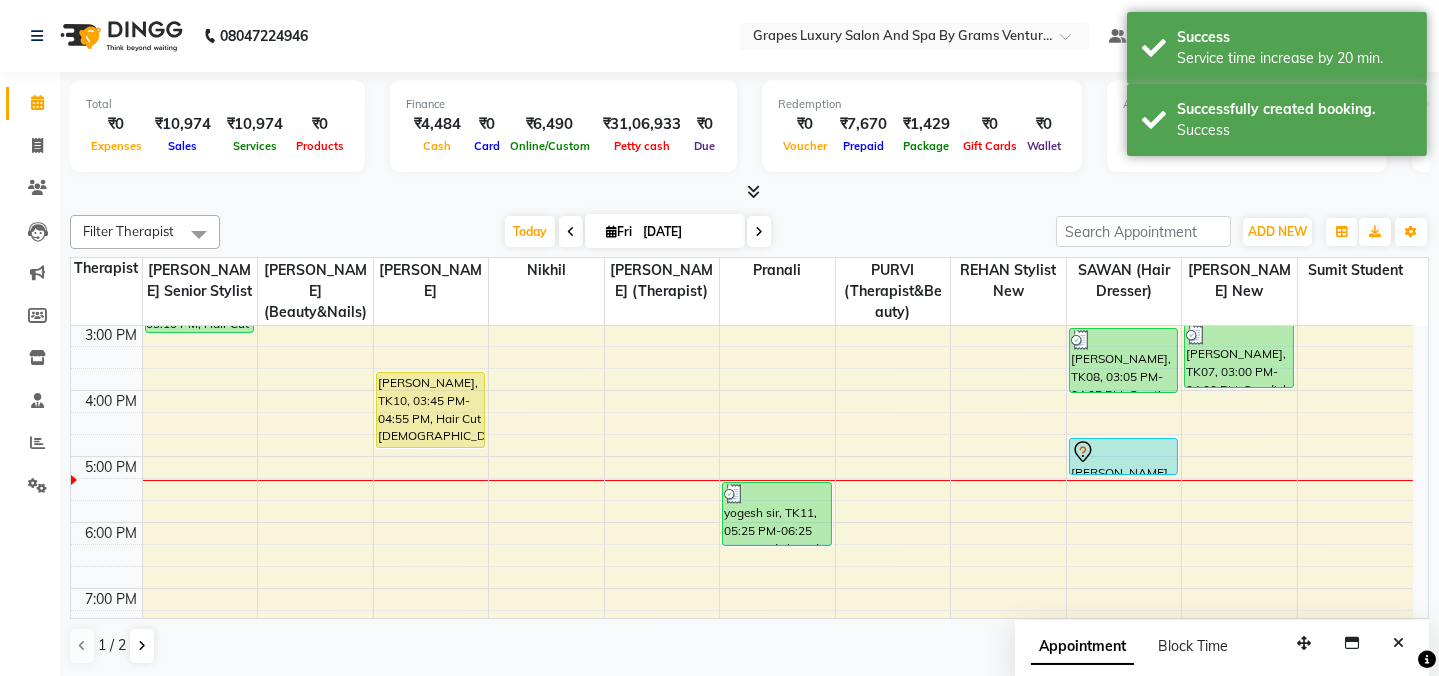 scroll, scrollTop: 457, scrollLeft: 0, axis: vertical 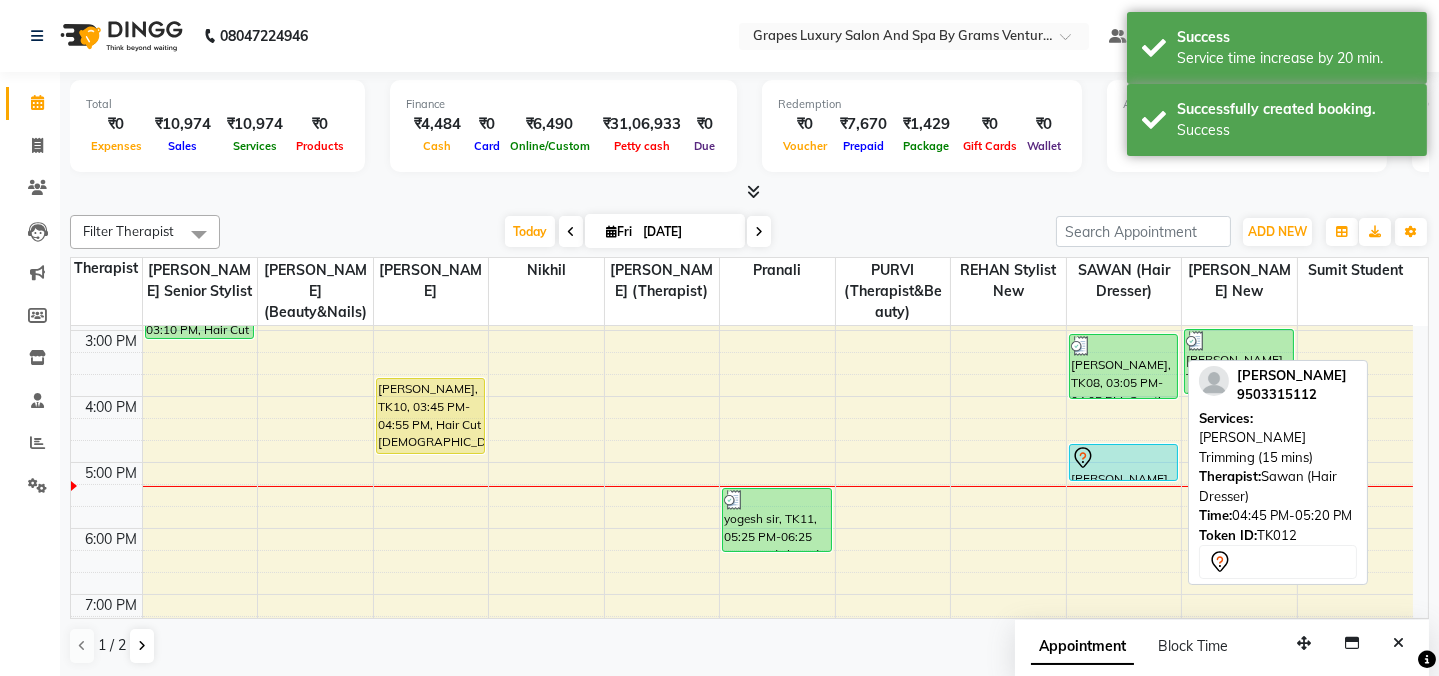 click at bounding box center [1124, 458] 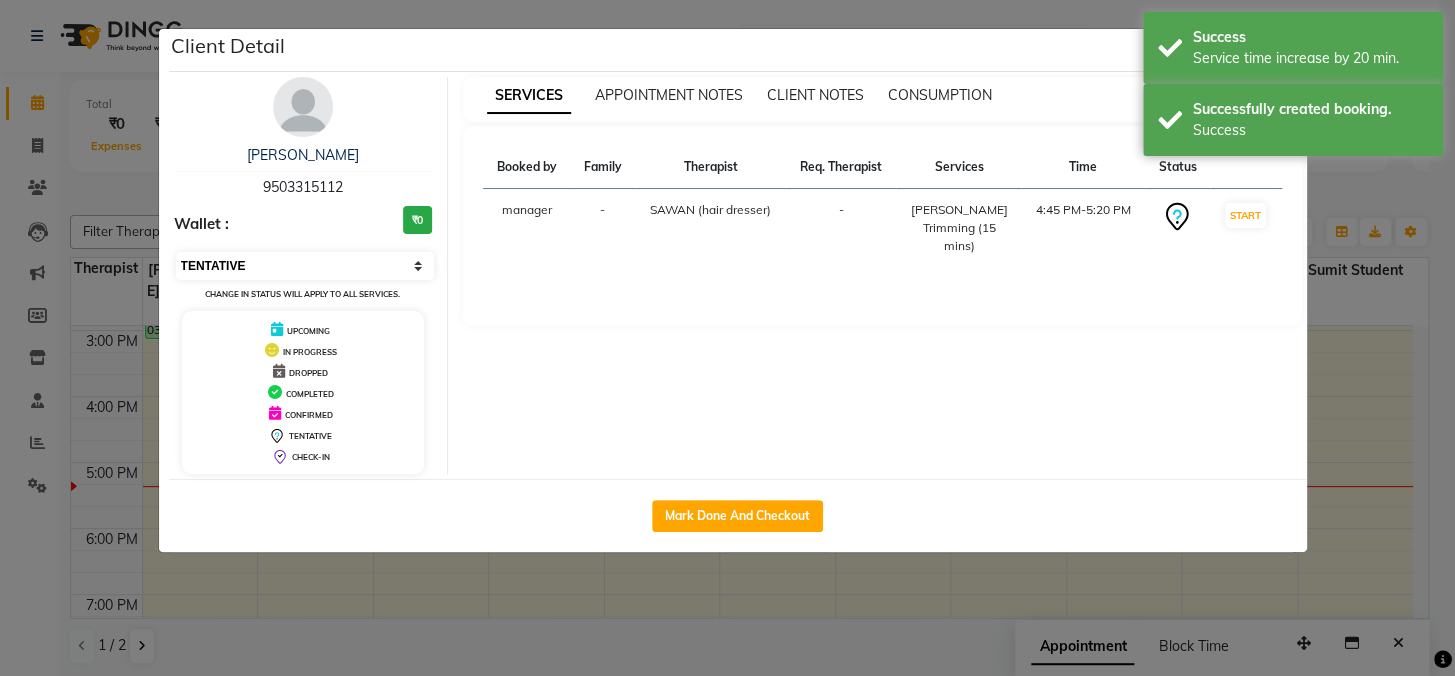 click on "Select IN SERVICE CONFIRMED TENTATIVE CHECK IN MARK DONE DROPPED UPCOMING" at bounding box center [305, 266] 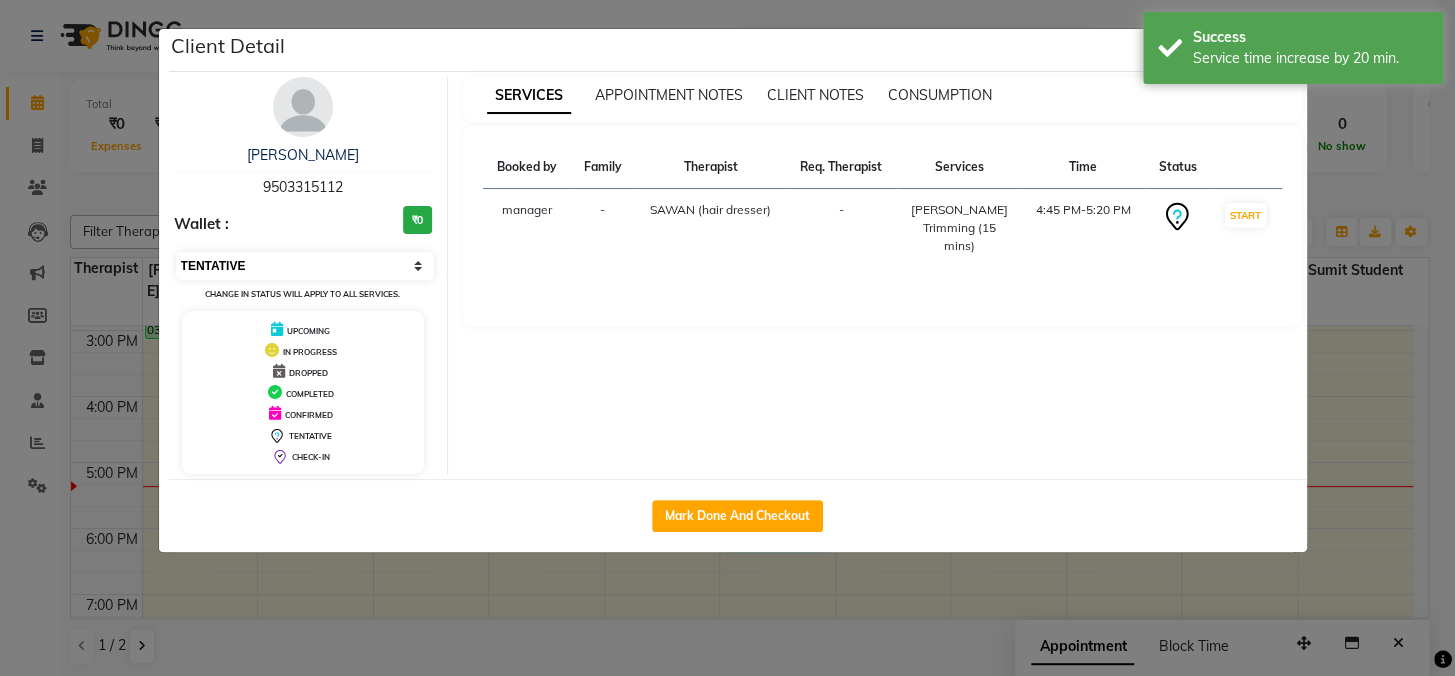 select on "1" 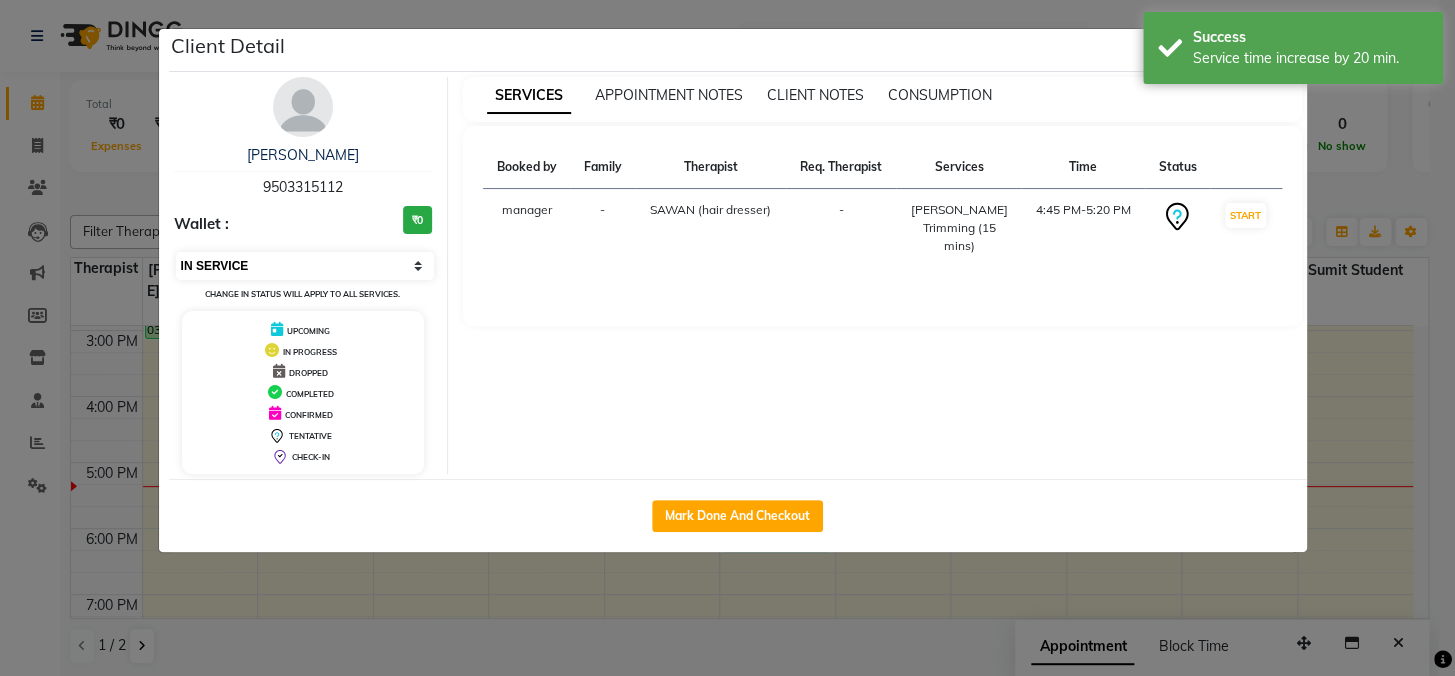 click on "Select IN SERVICE CONFIRMED TENTATIVE CHECK IN MARK DONE DROPPED UPCOMING" at bounding box center (305, 266) 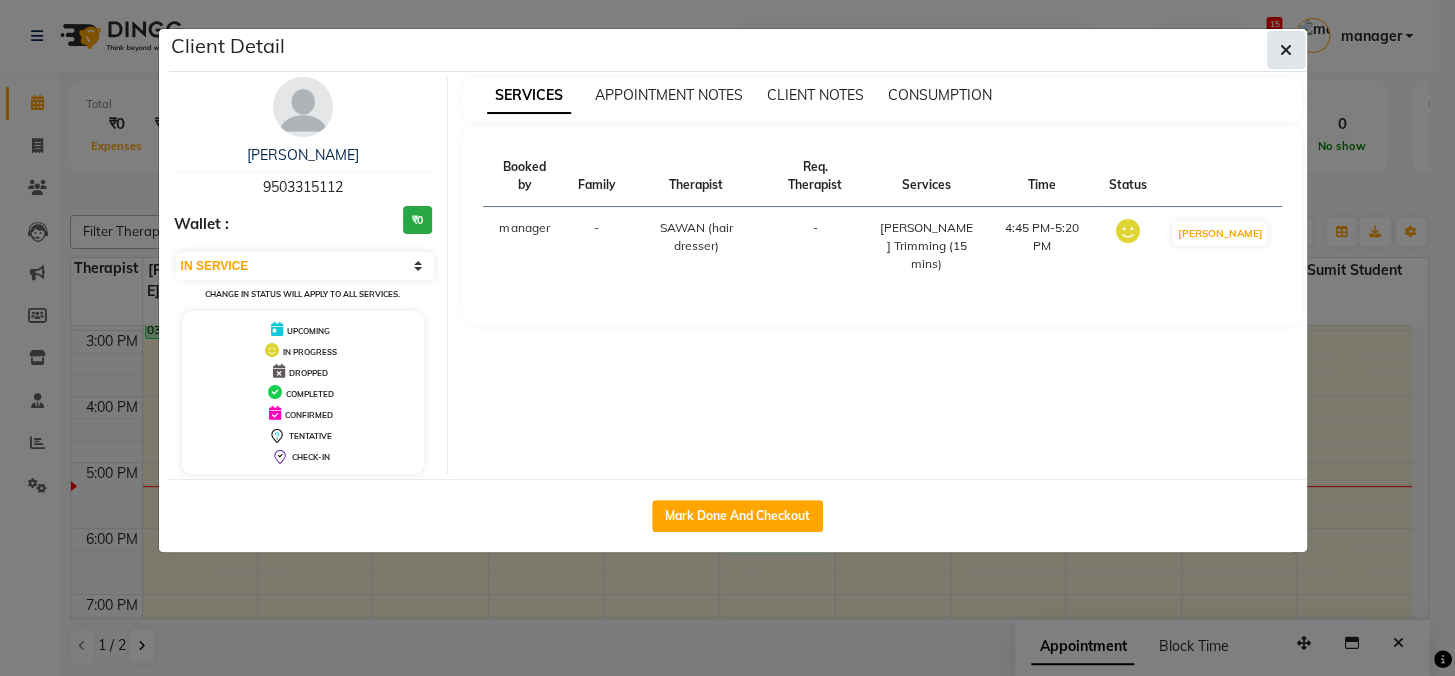 click 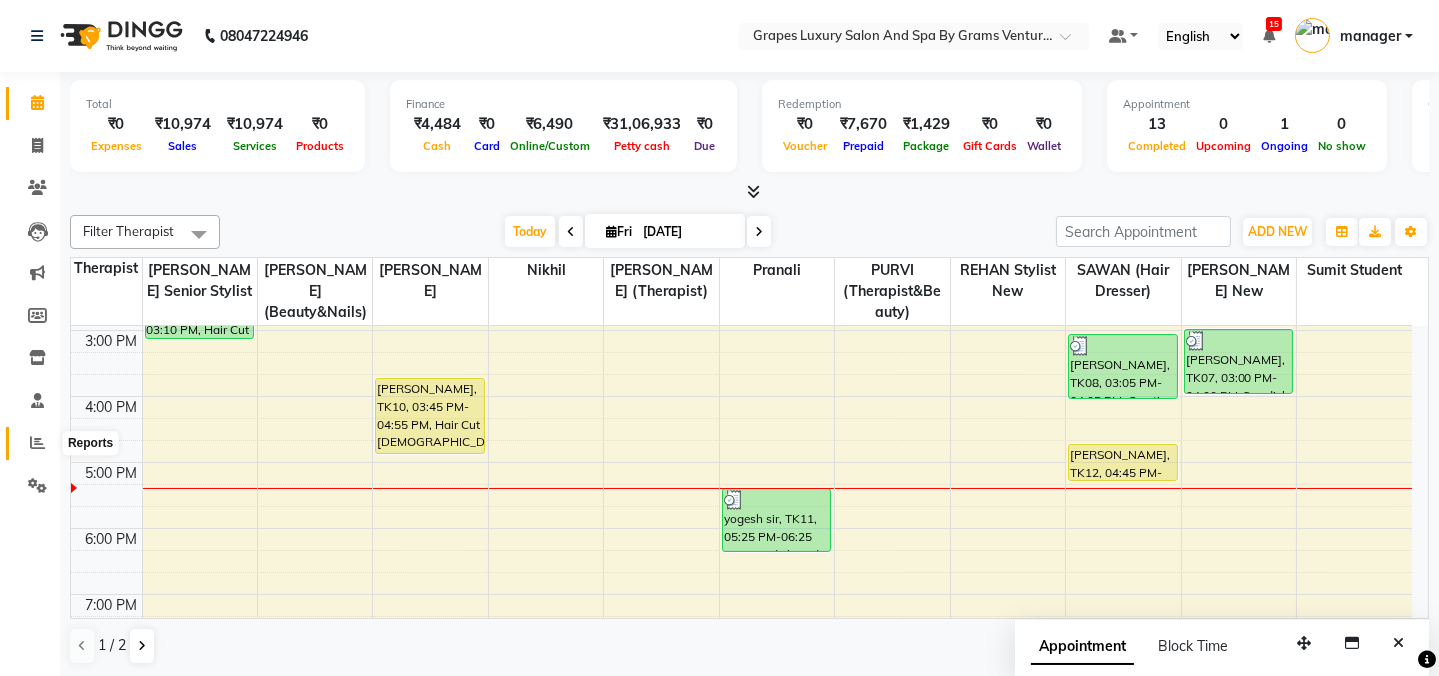click 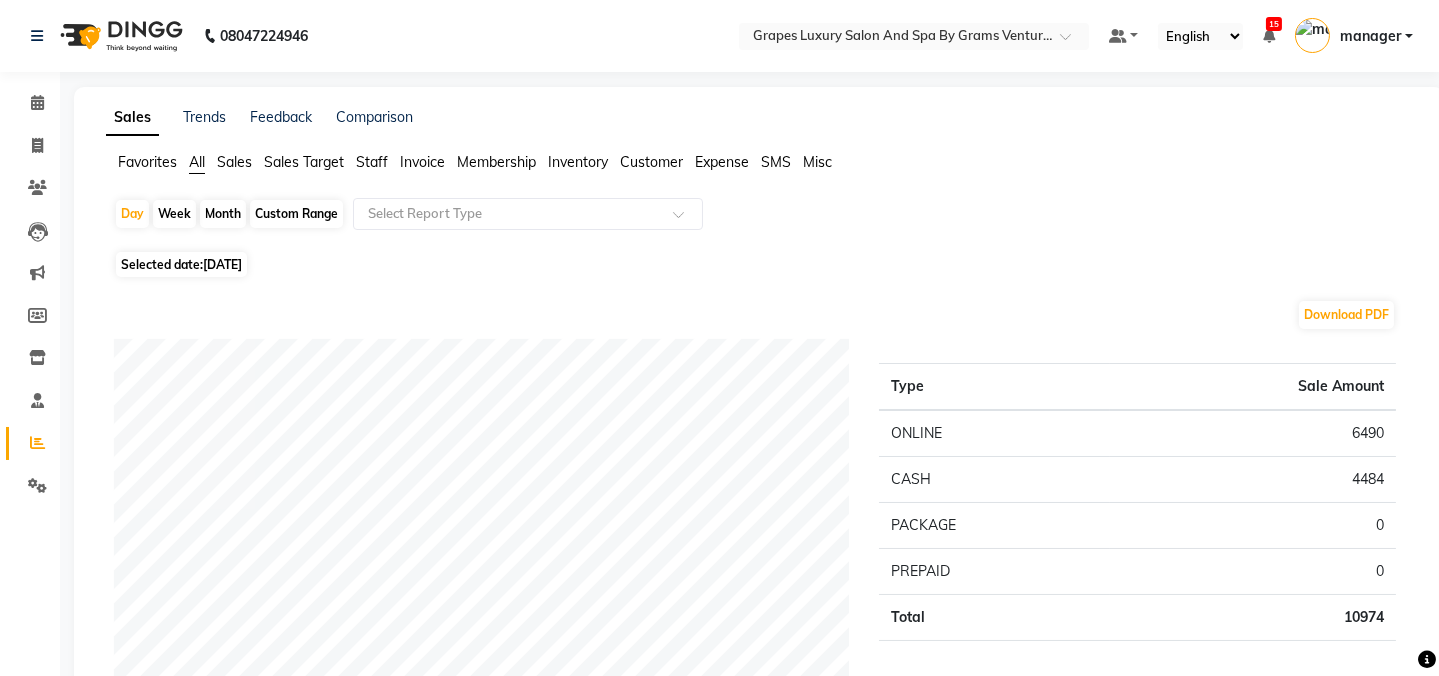 click on "Month" 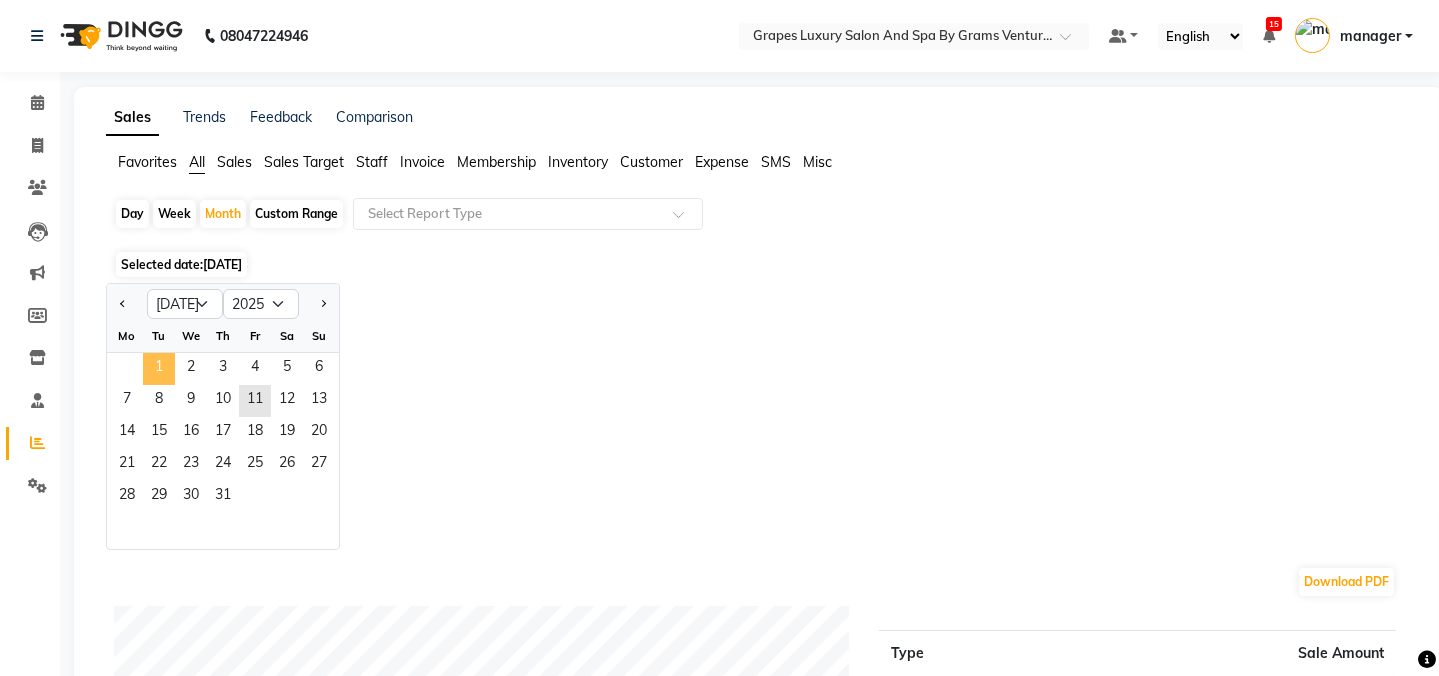 click on "1" 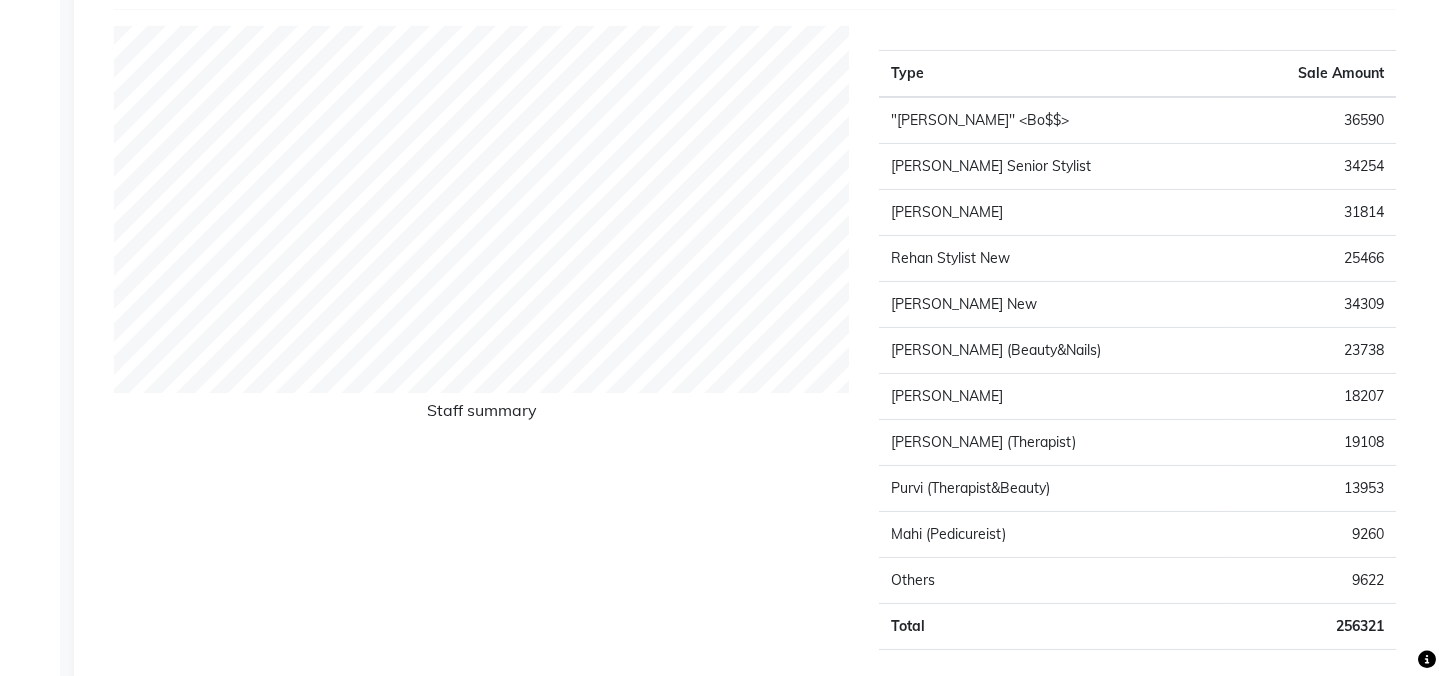 scroll, scrollTop: 800, scrollLeft: 0, axis: vertical 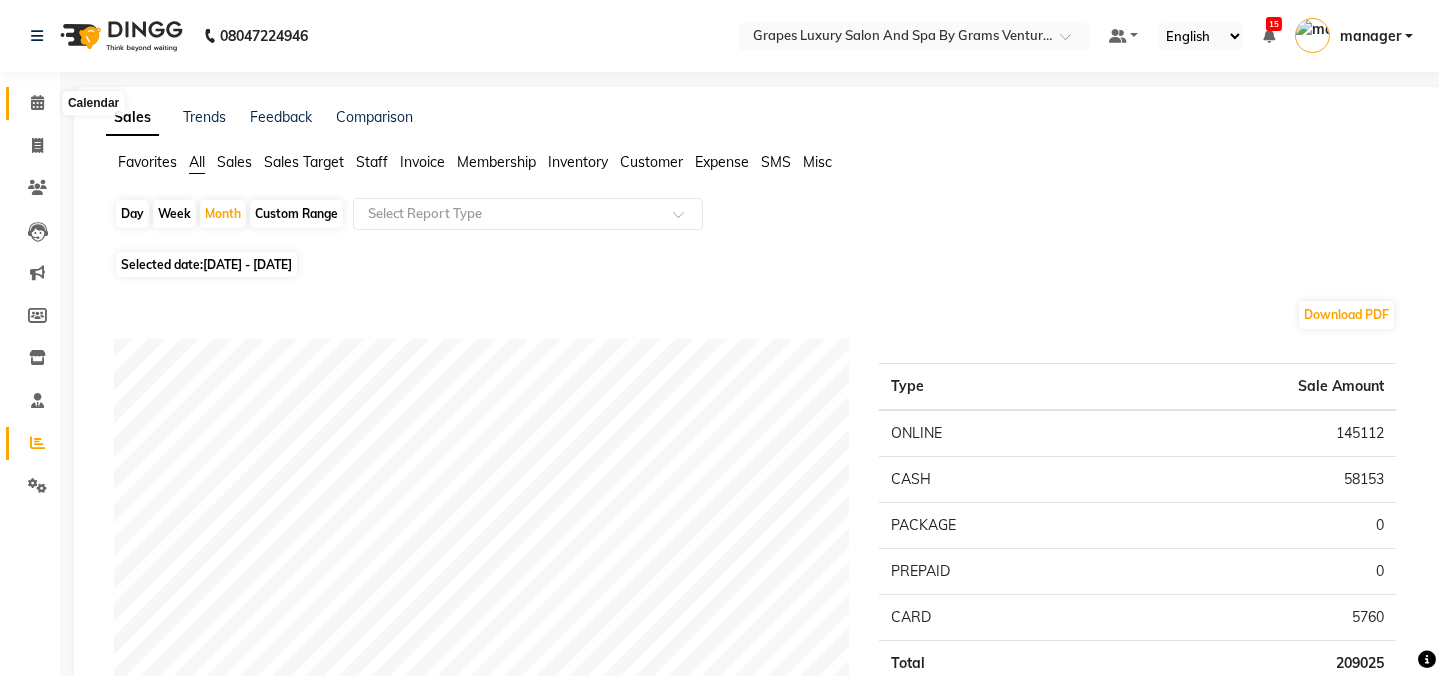 click 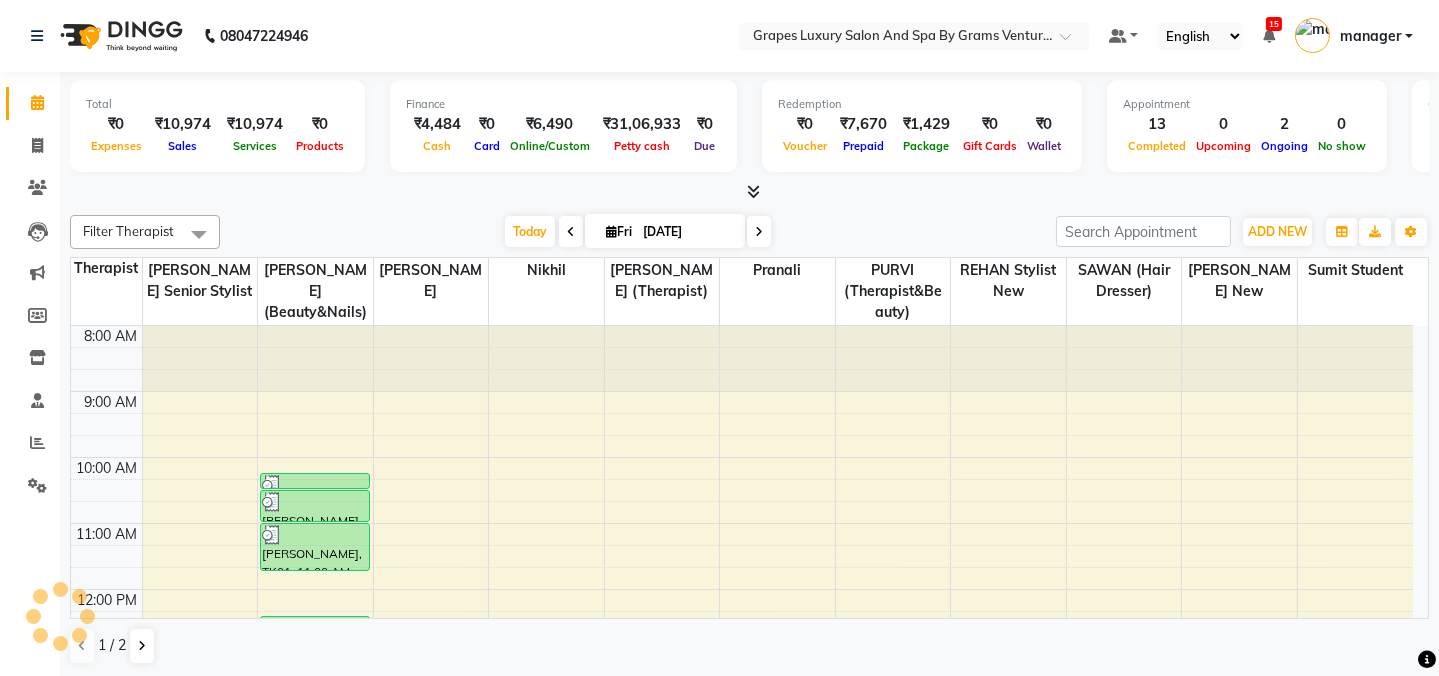 scroll, scrollTop: 0, scrollLeft: 0, axis: both 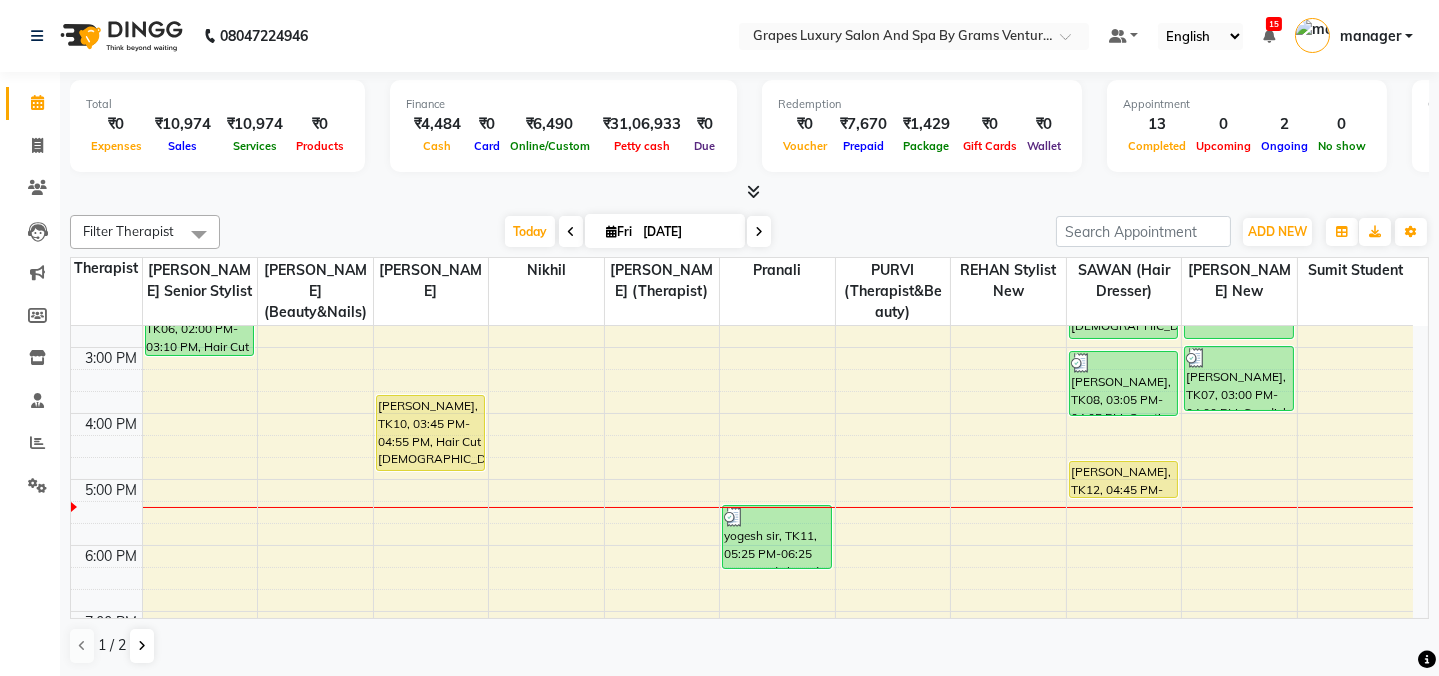click on "8:00 AM 9:00 AM 10:00 AM 11:00 AM 12:00 PM 1:00 PM 2:00 PM 3:00 PM 4:00 PM 5:00 PM 6:00 PM 7:00 PM 8:00 PM     sonu pawar, TK05, 12:55 PM-01:25 PM, Hair Cut Male (30 mins) (₹300)     arya sir, TK06, 02:00 PM-03:10 PM, Hair Cut Male (30 mins)     pragati, TK01, 10:15 AM-10:30 AM, Waxing Italian Under Arms (15 mins)     pragati, TK01, 10:30 AM-11:00 AM, Italian Waxing Full Legs (30 mins)     pragati, TK01, 11:00 AM-11:45 AM, Italian Waxing Full Arms (45 mins)     Aditi Ananta, TK03, 12:25 PM-12:50 PM, Skin Brightening Facial (30 mins),Detan Full Arms (20 mins),De Tan Face & Neck (15 mins)     Aditi Ananta, TK03, 12:50 PM-01:20 PM, Hair Spa Female (30 mins)    sunita bondade, TK10, 03:45 PM-04:55 PM, Hair Cut Male (30 mins)     yogesh sir, TK11, 05:25 PM-06:25 PM, Swedish Body Massage (60 mins)     nikhil patil, TK02, 01:25 PM-02:55 PM, Hair Cut Male (30 mins)     rushali, TK08, 03:05 PM-04:05 PM, Creative Hair Cut Female (60 mins)    amol, TK12, 04:45 PM-05:20 PM, Beard Trimming (15 mins)" at bounding box center [742, 314] 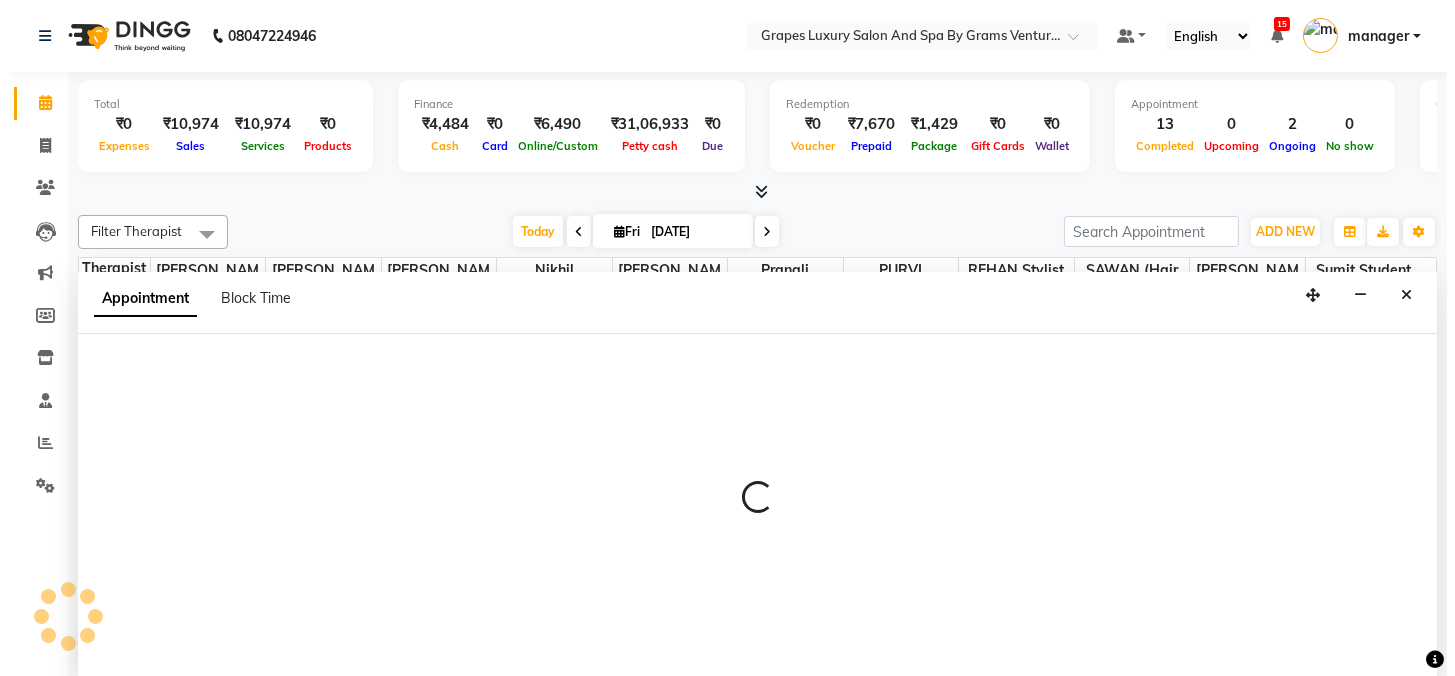 scroll, scrollTop: 0, scrollLeft: 0, axis: both 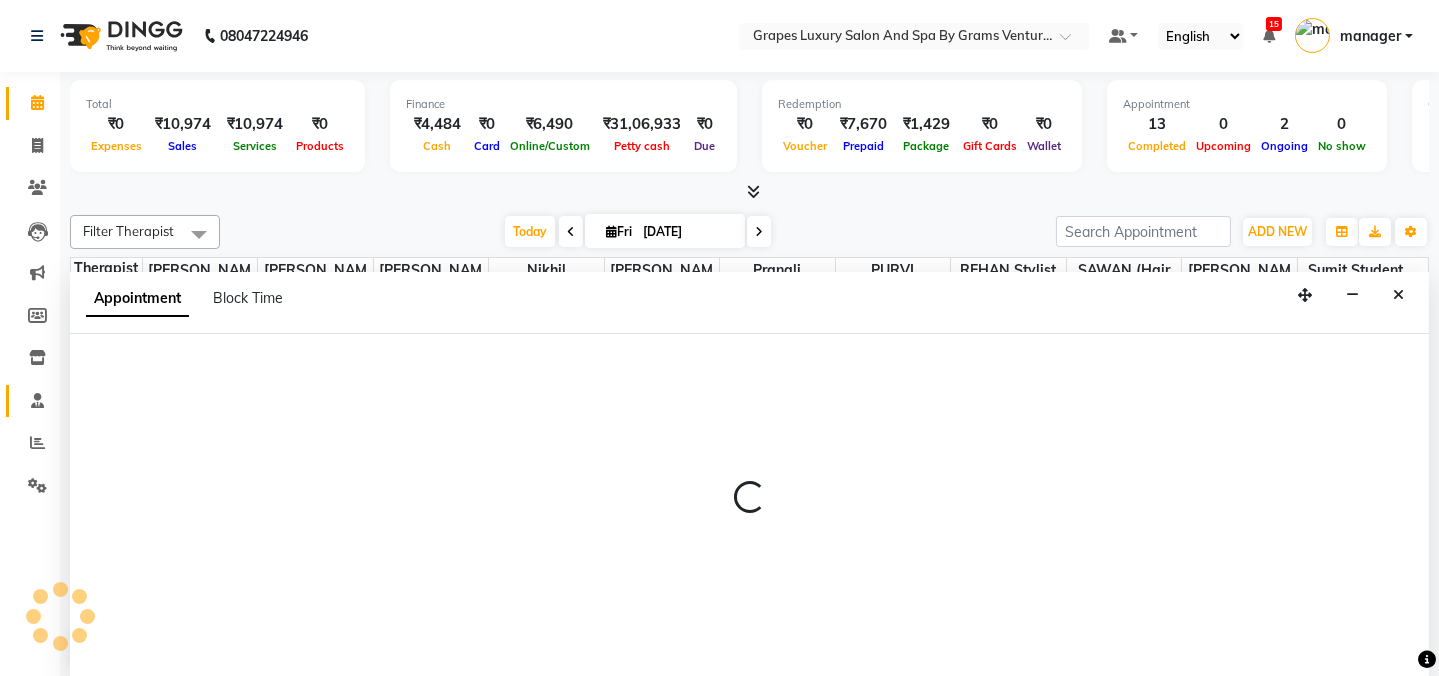 select on "71245" 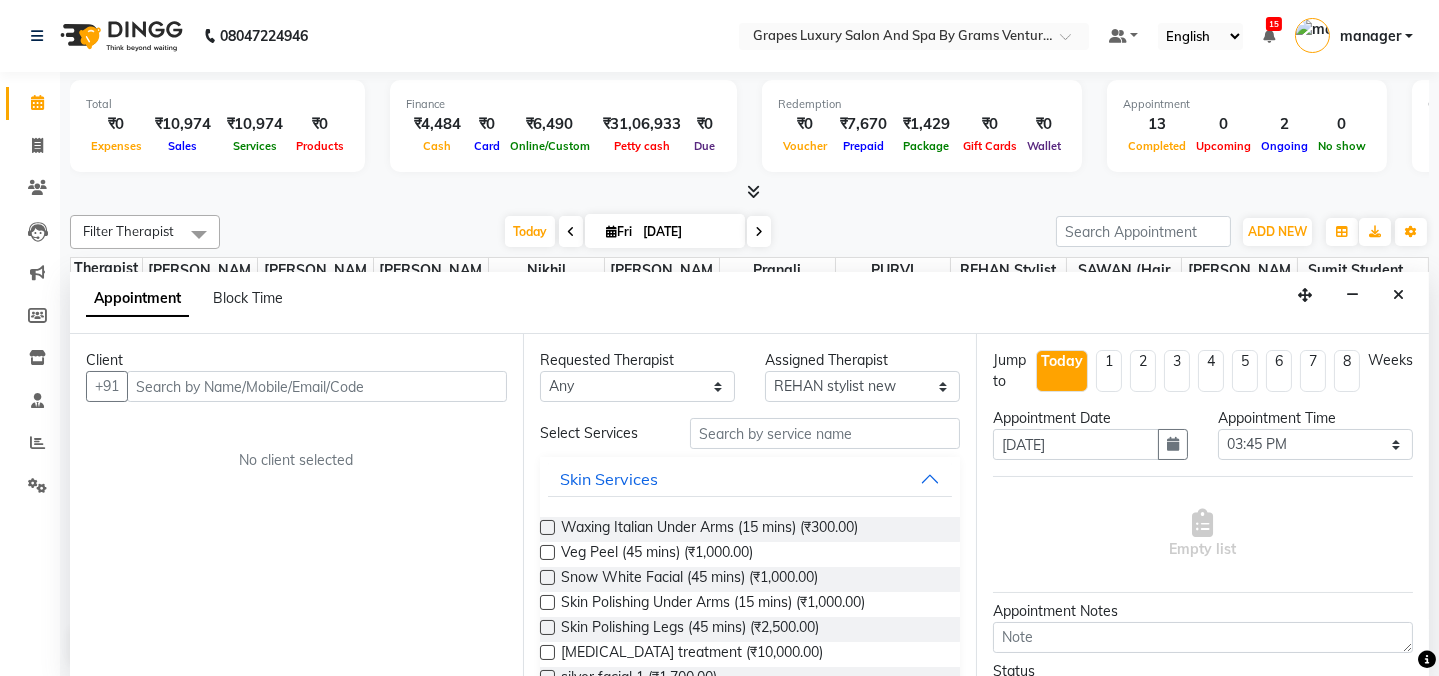 click at bounding box center [317, 386] 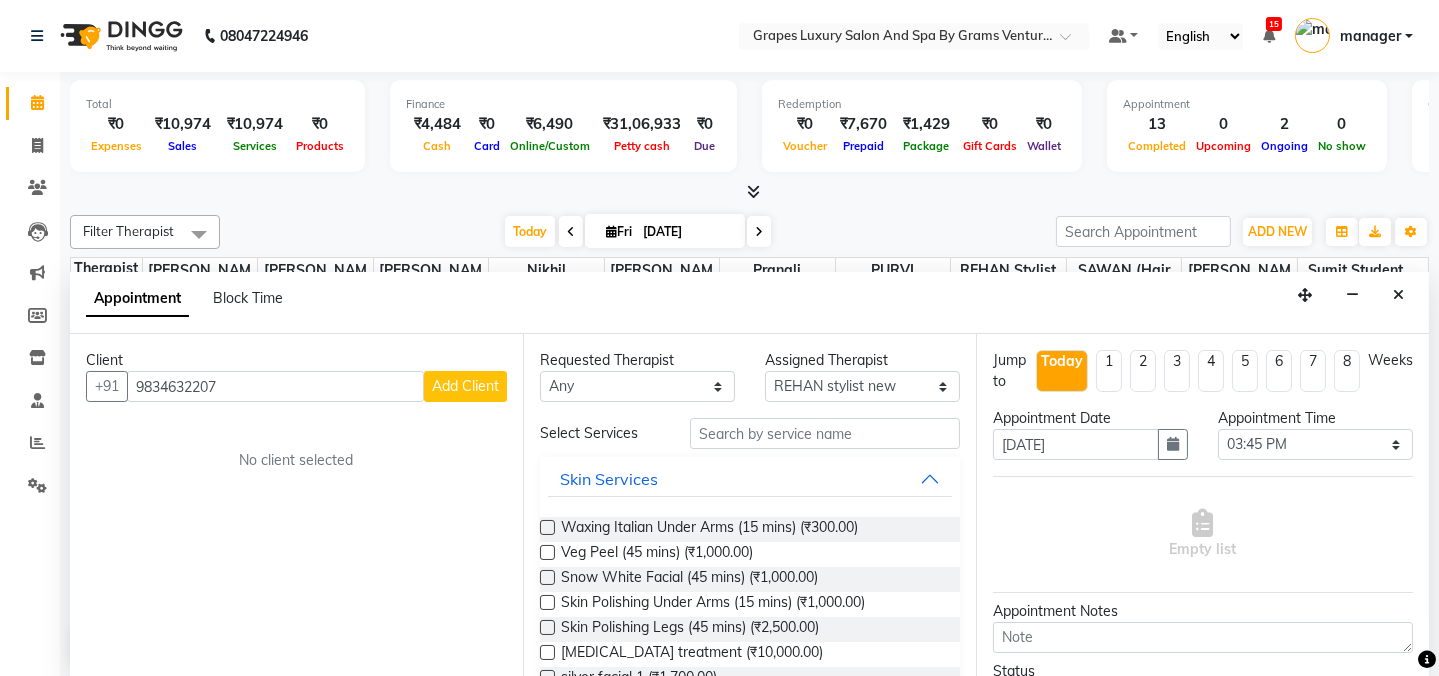 type on "9834632207" 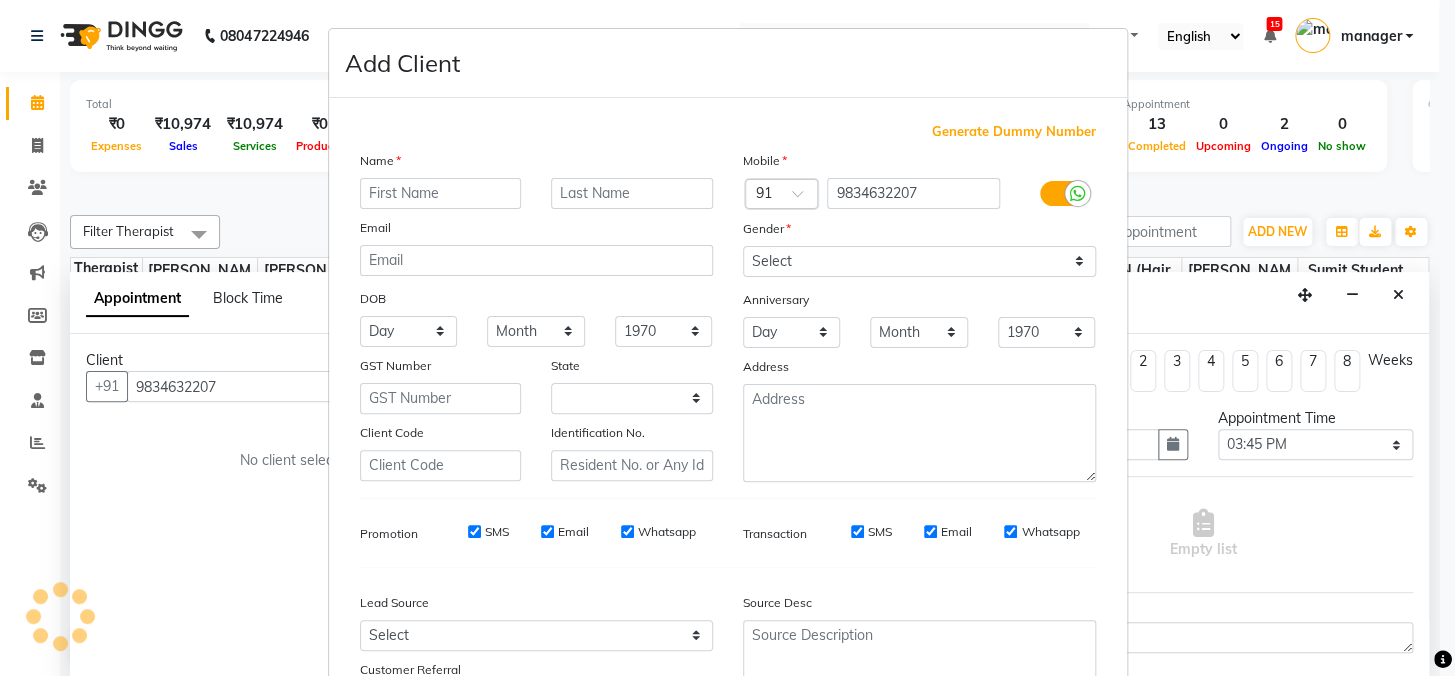 select on "22" 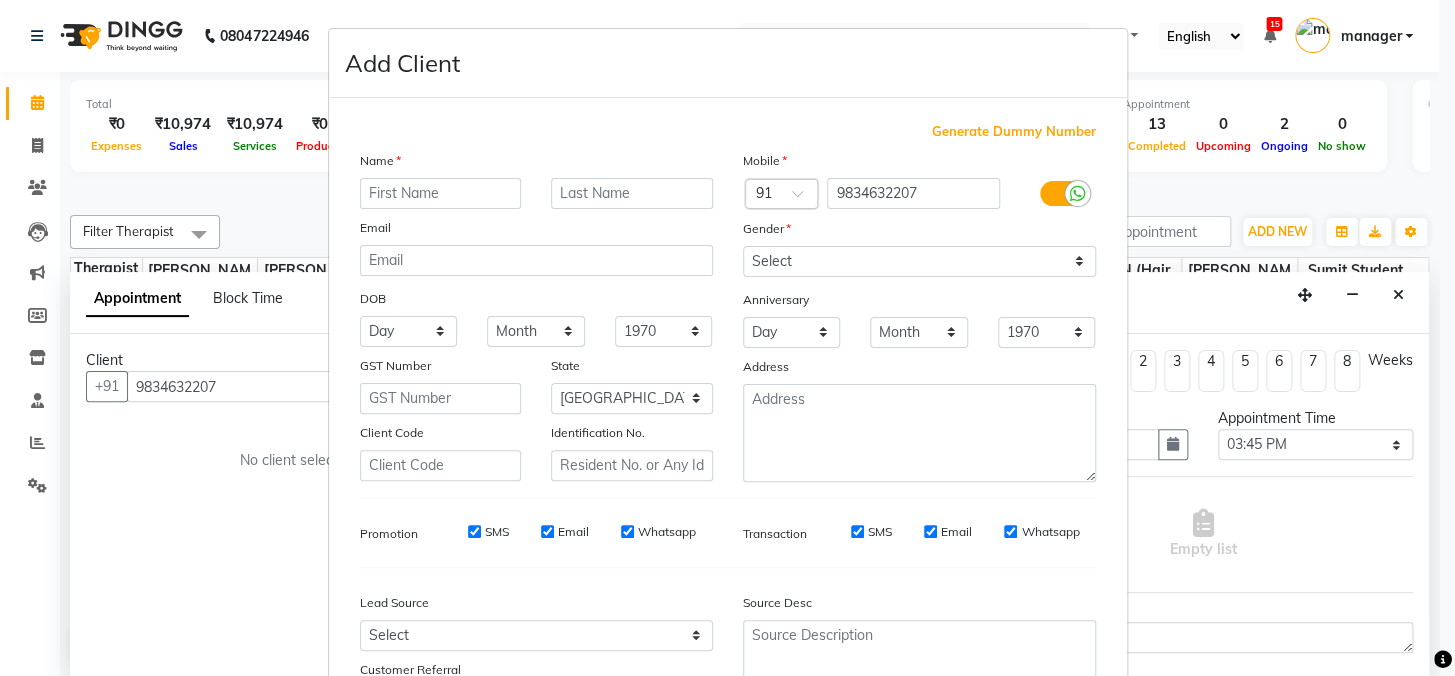 click at bounding box center [441, 193] 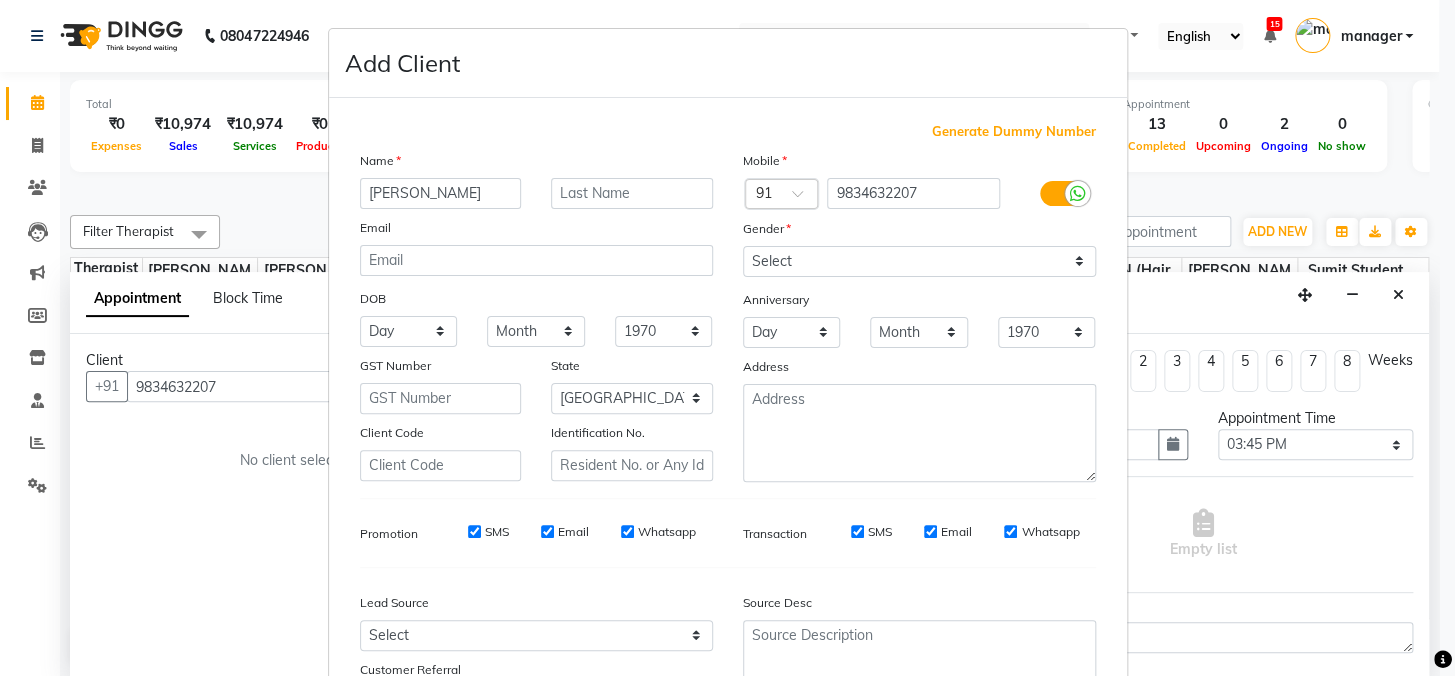 type on "[PERSON_NAME]" 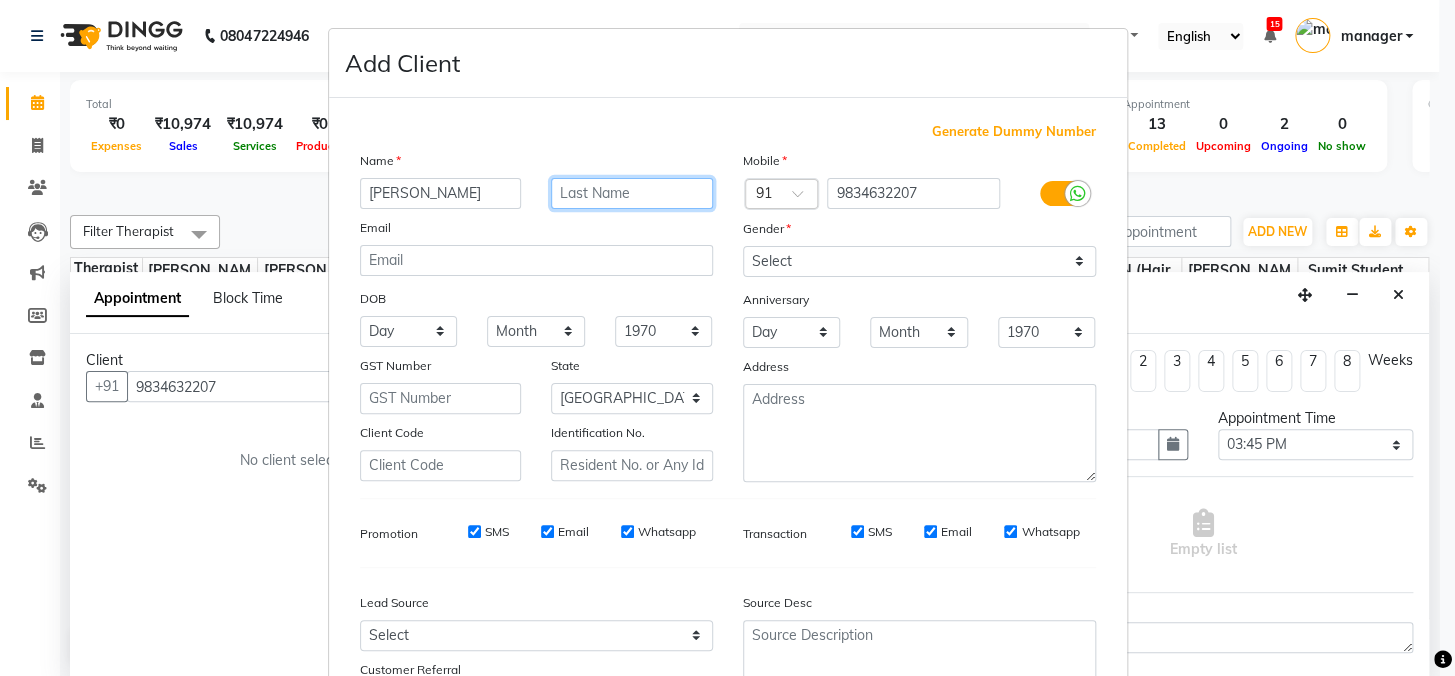 click at bounding box center [632, 193] 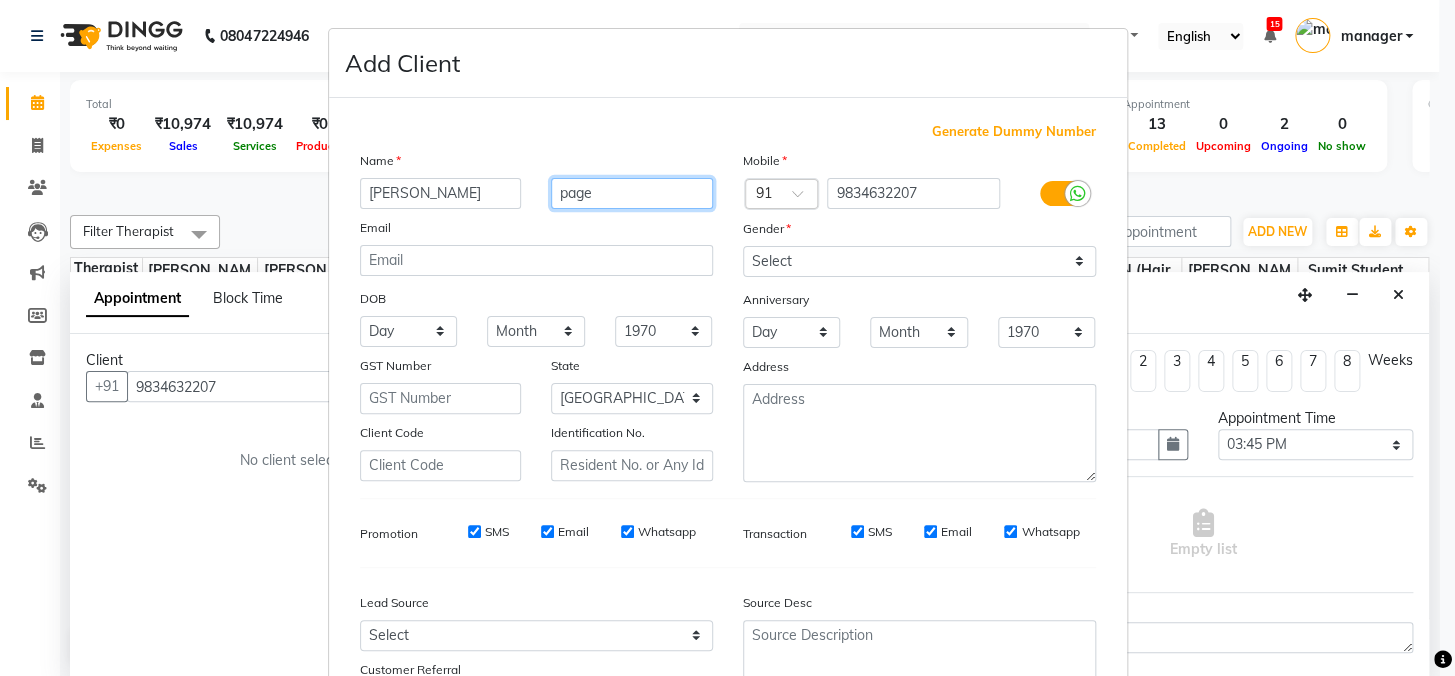 type on "page" 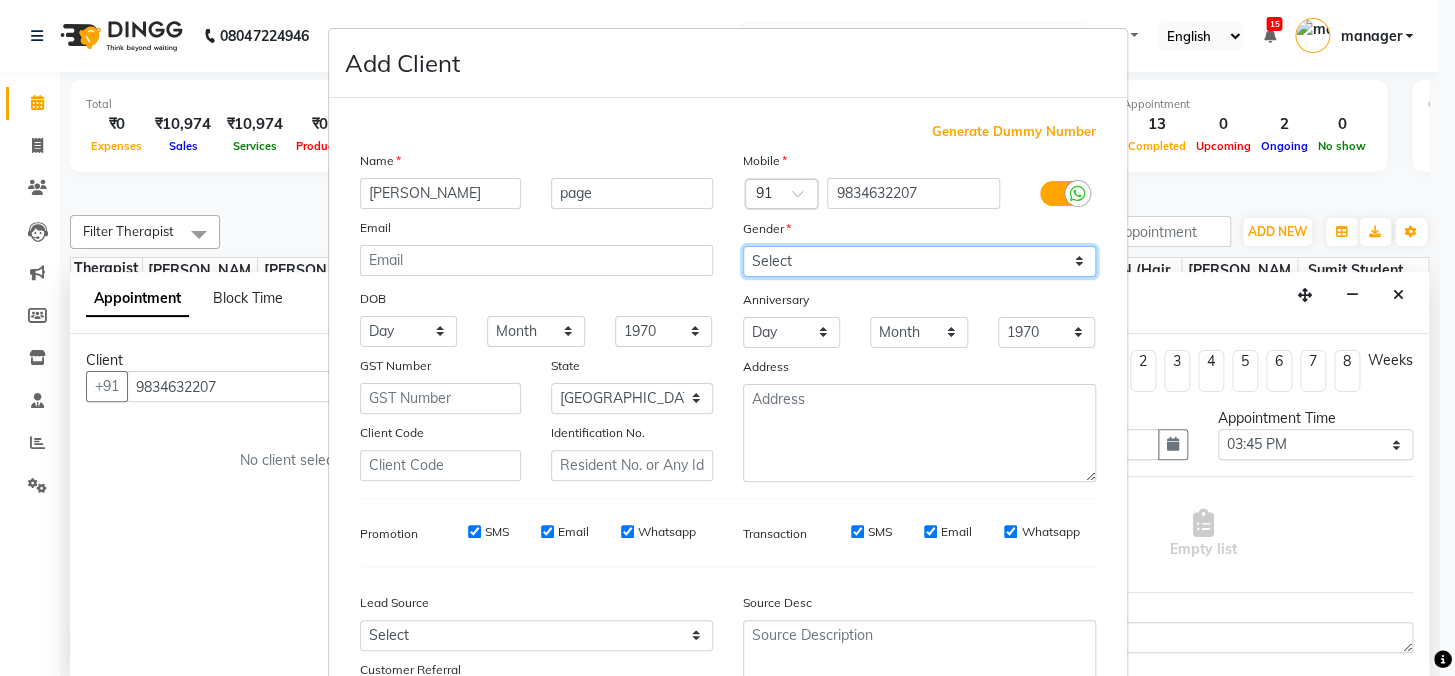 click on "Select [DEMOGRAPHIC_DATA] [DEMOGRAPHIC_DATA] Other Prefer Not To Say" at bounding box center (919, 261) 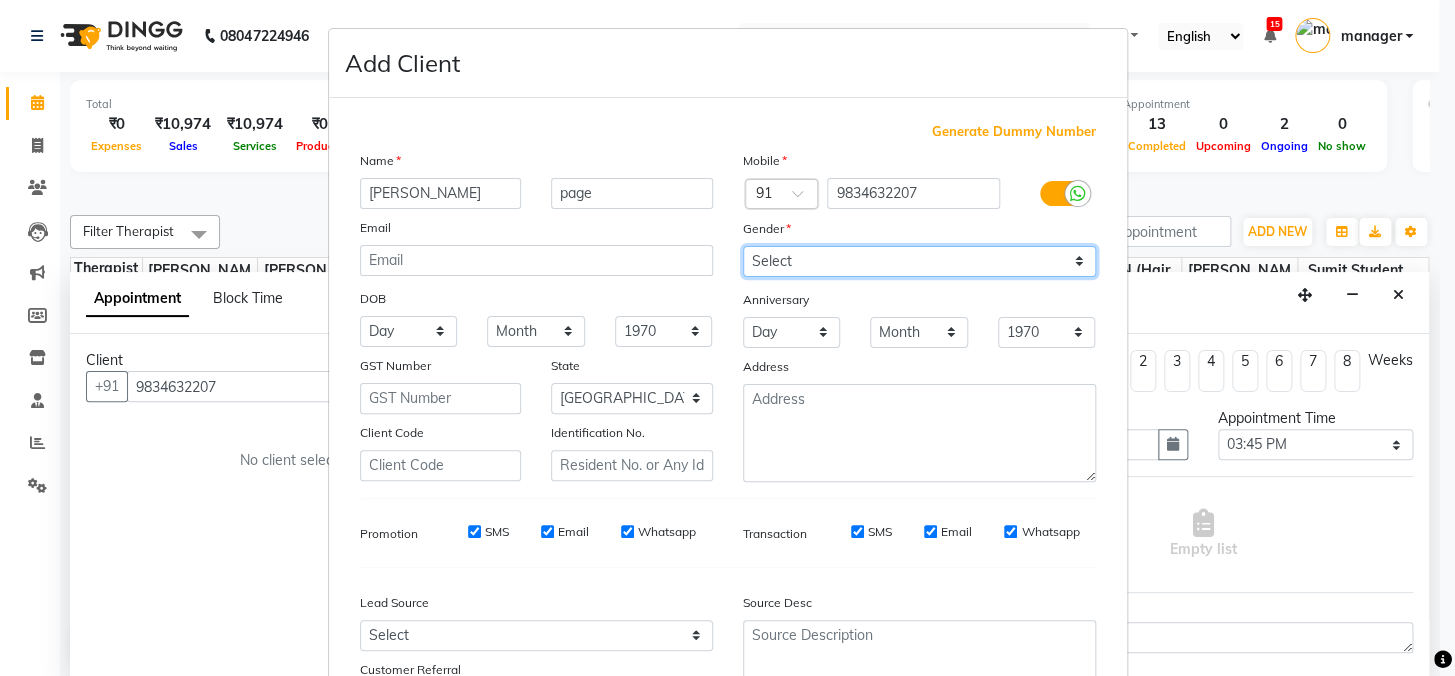 select on "[DEMOGRAPHIC_DATA]" 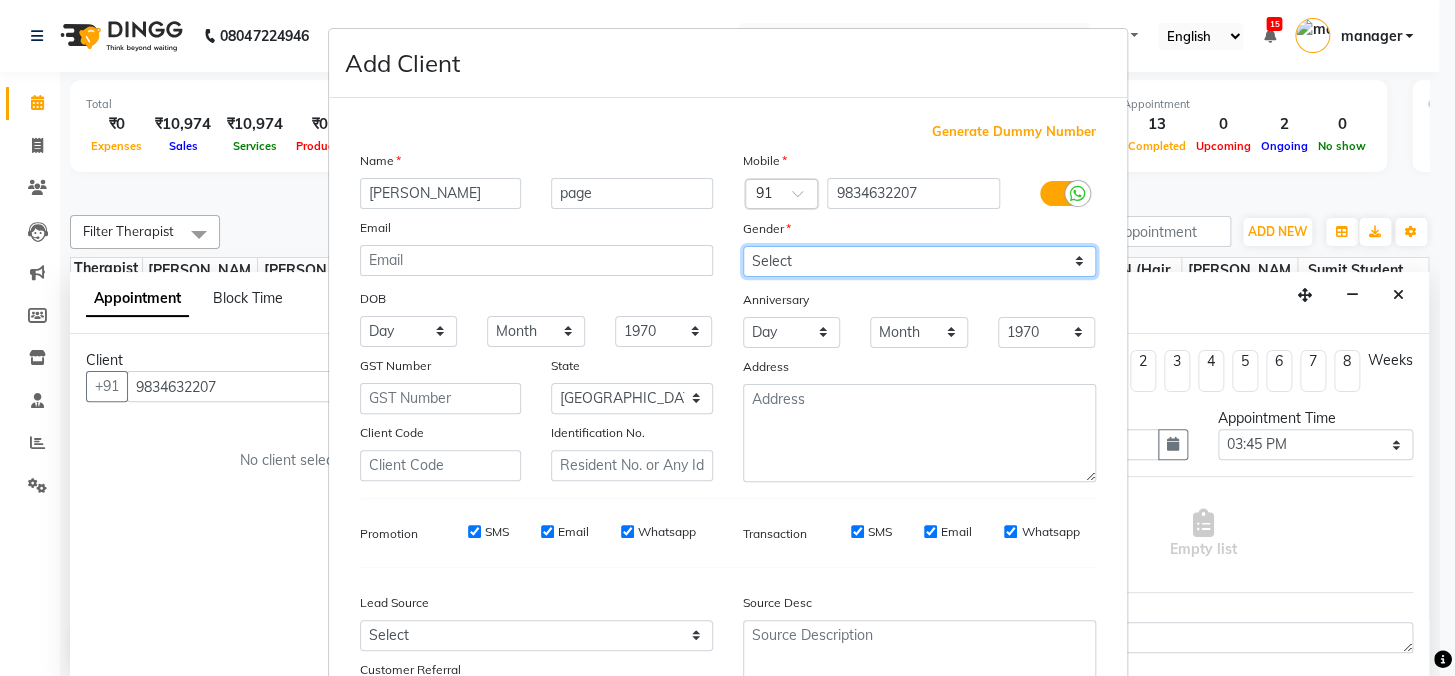 click on "Select [DEMOGRAPHIC_DATA] [DEMOGRAPHIC_DATA] Other Prefer Not To Say" at bounding box center (919, 261) 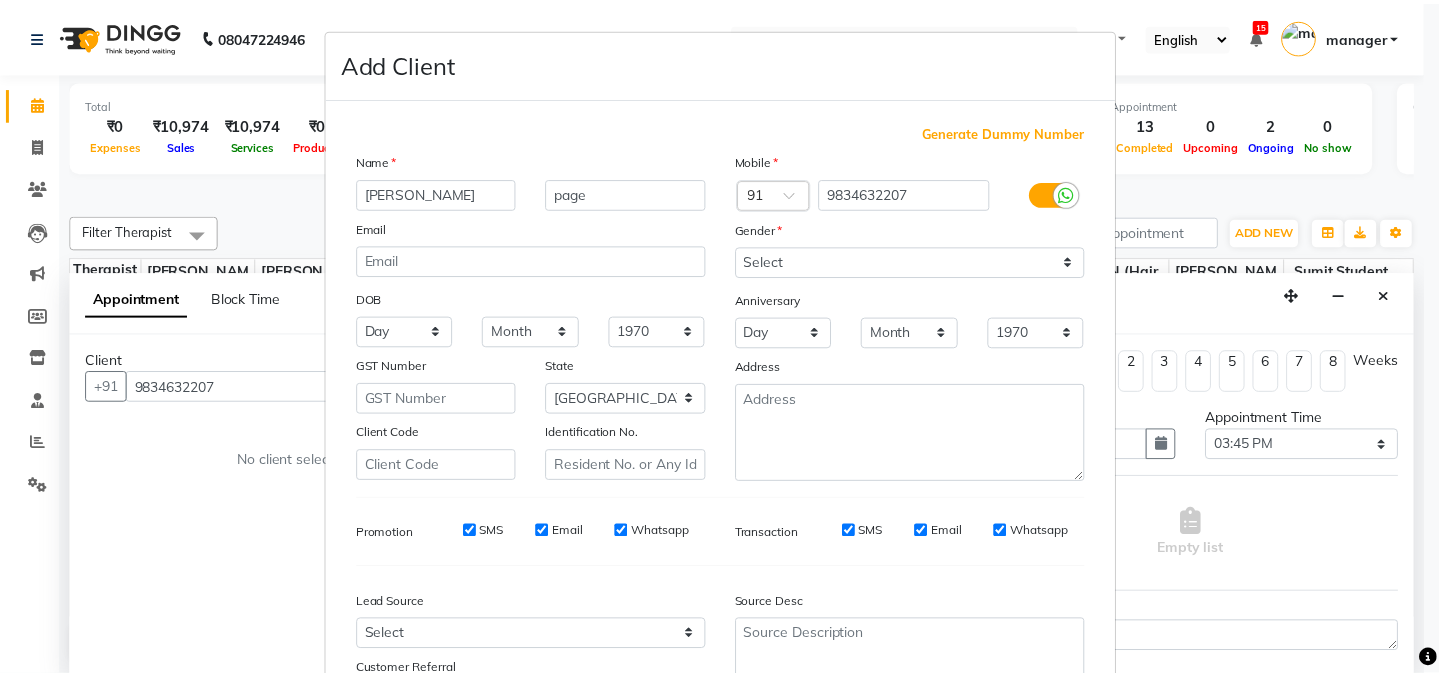 scroll, scrollTop: 177, scrollLeft: 0, axis: vertical 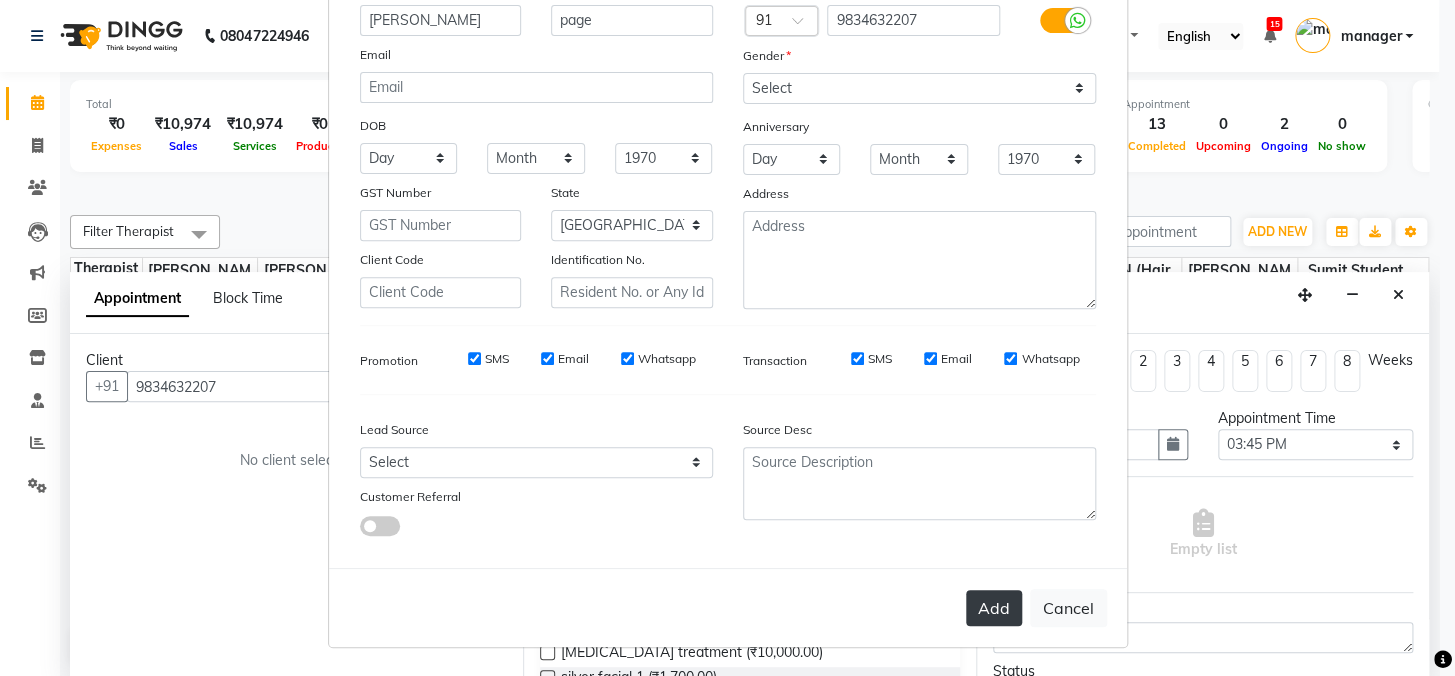 click on "Add" at bounding box center [994, 608] 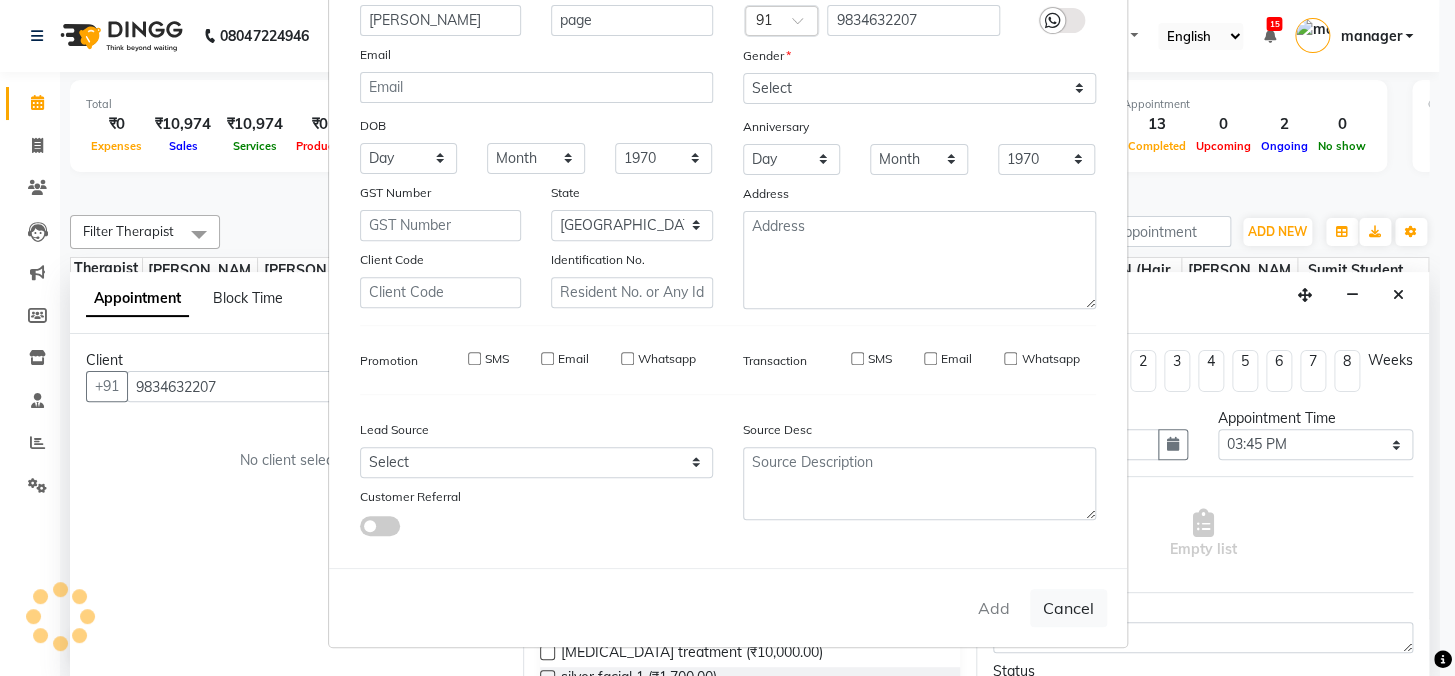 type 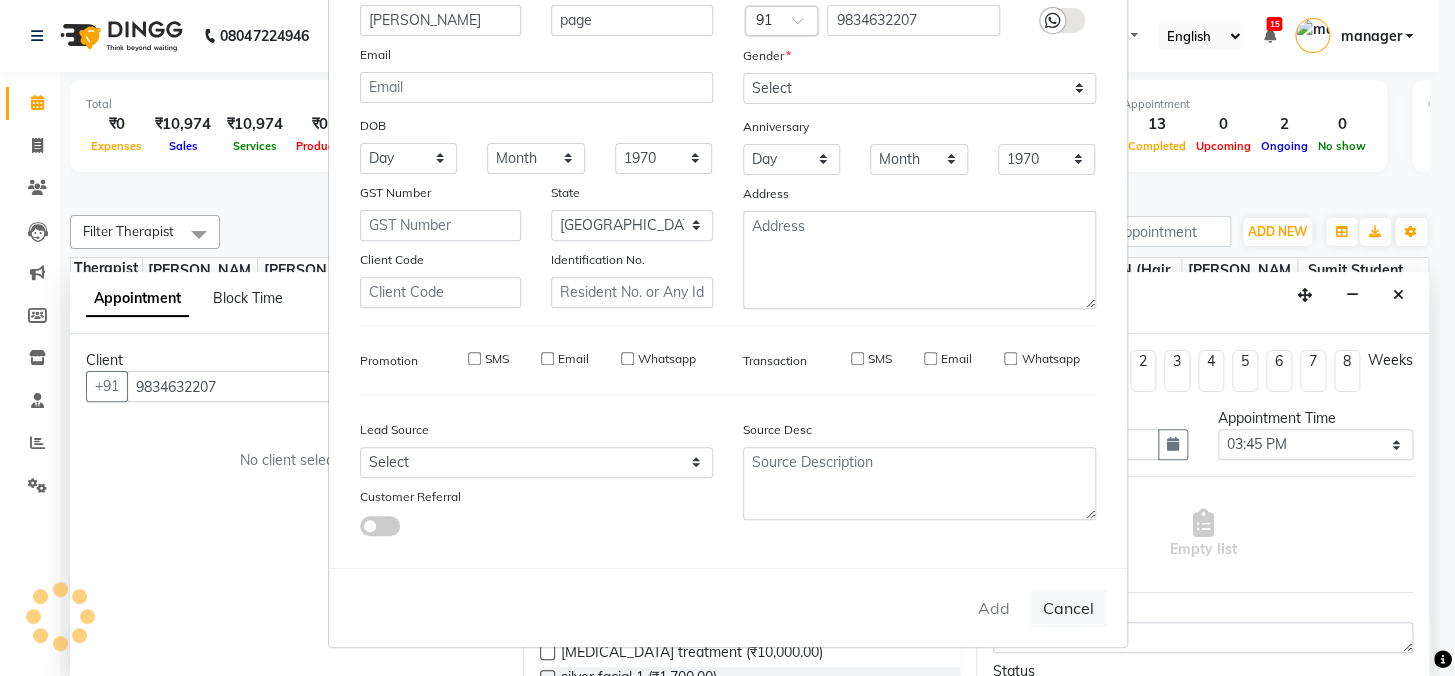 type 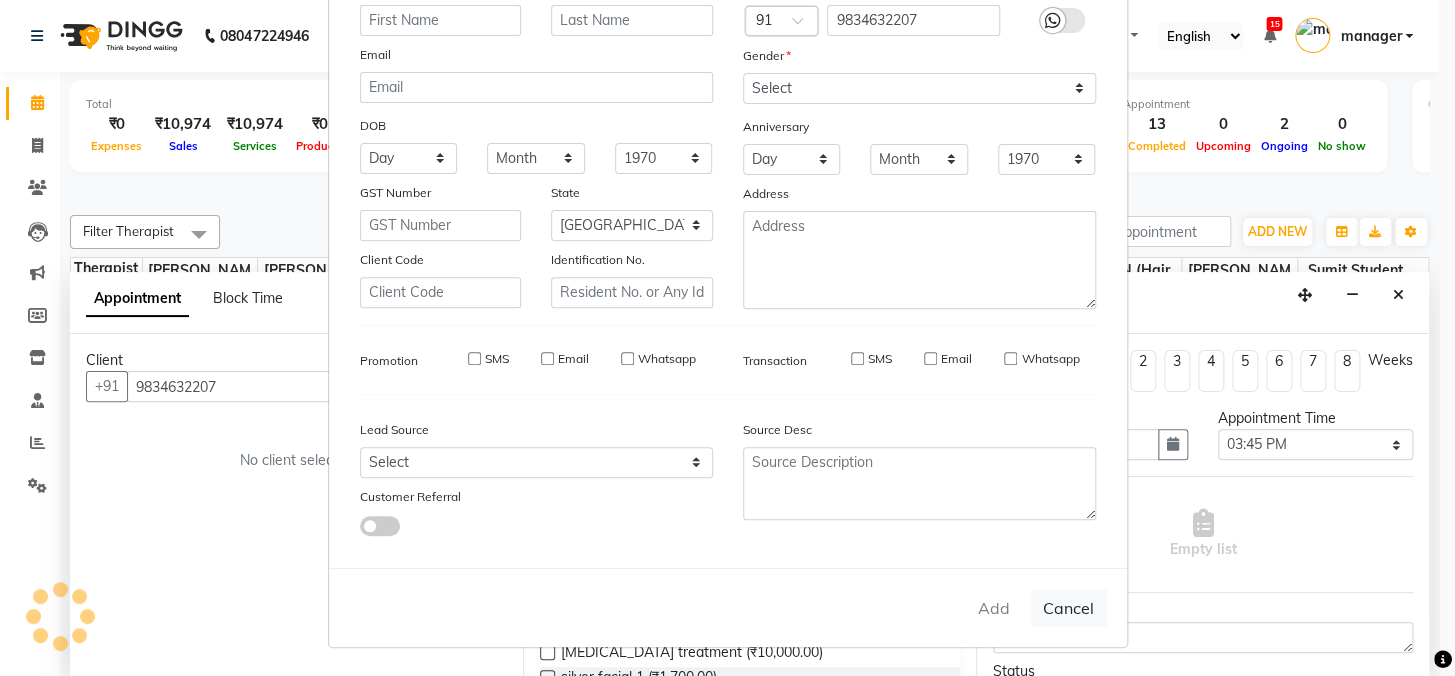 select 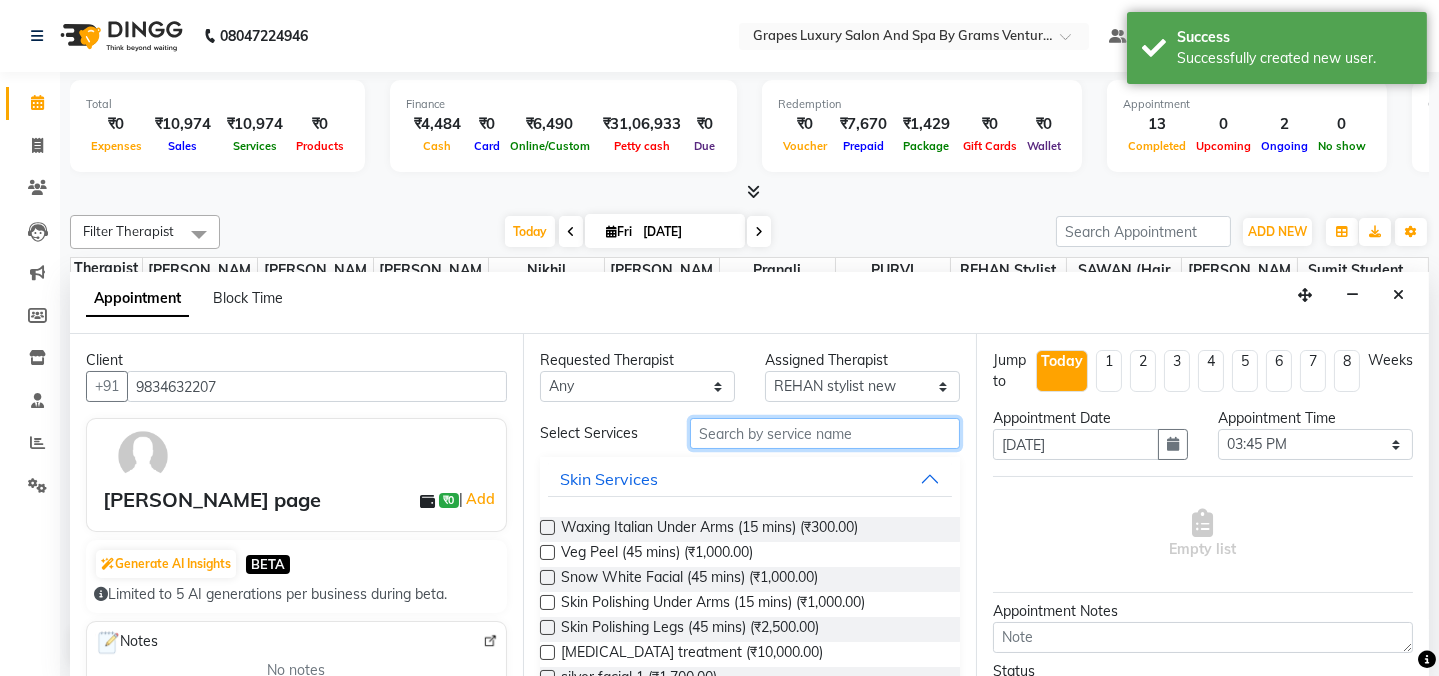 click at bounding box center [825, 433] 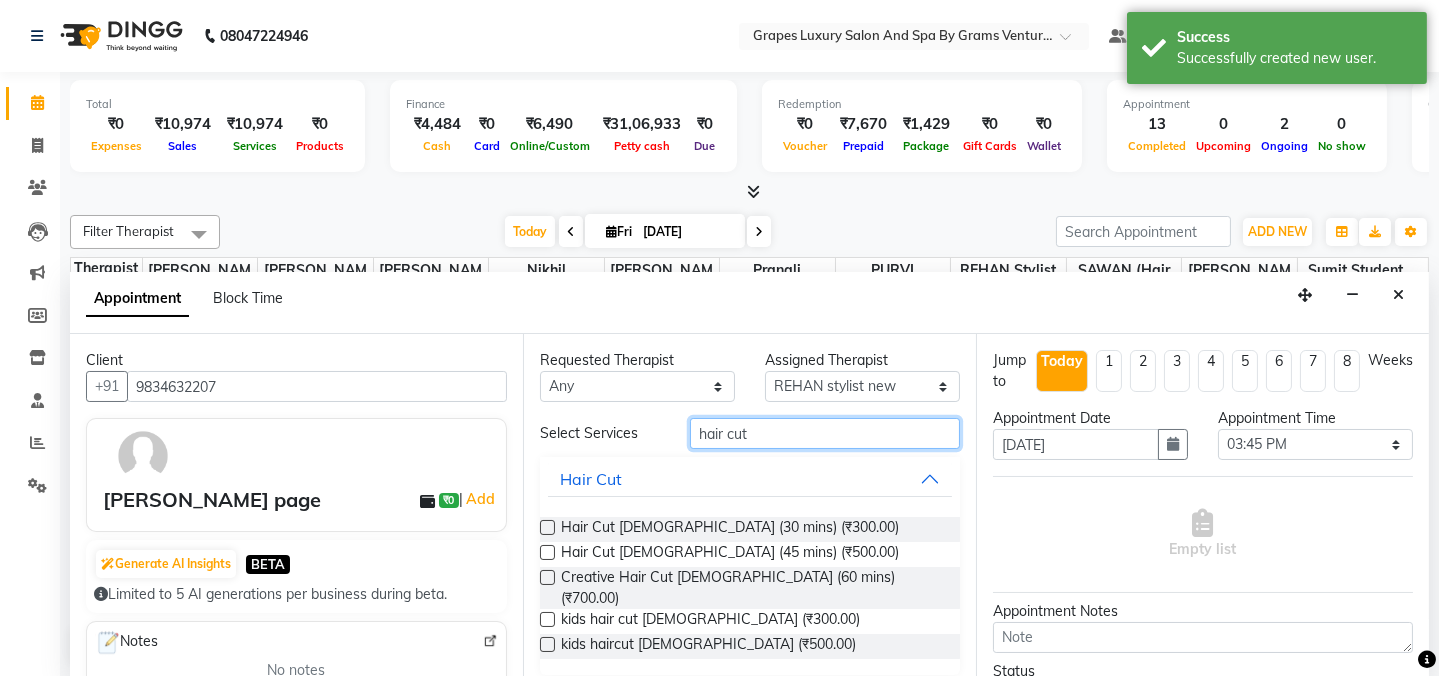 type on "hair cut" 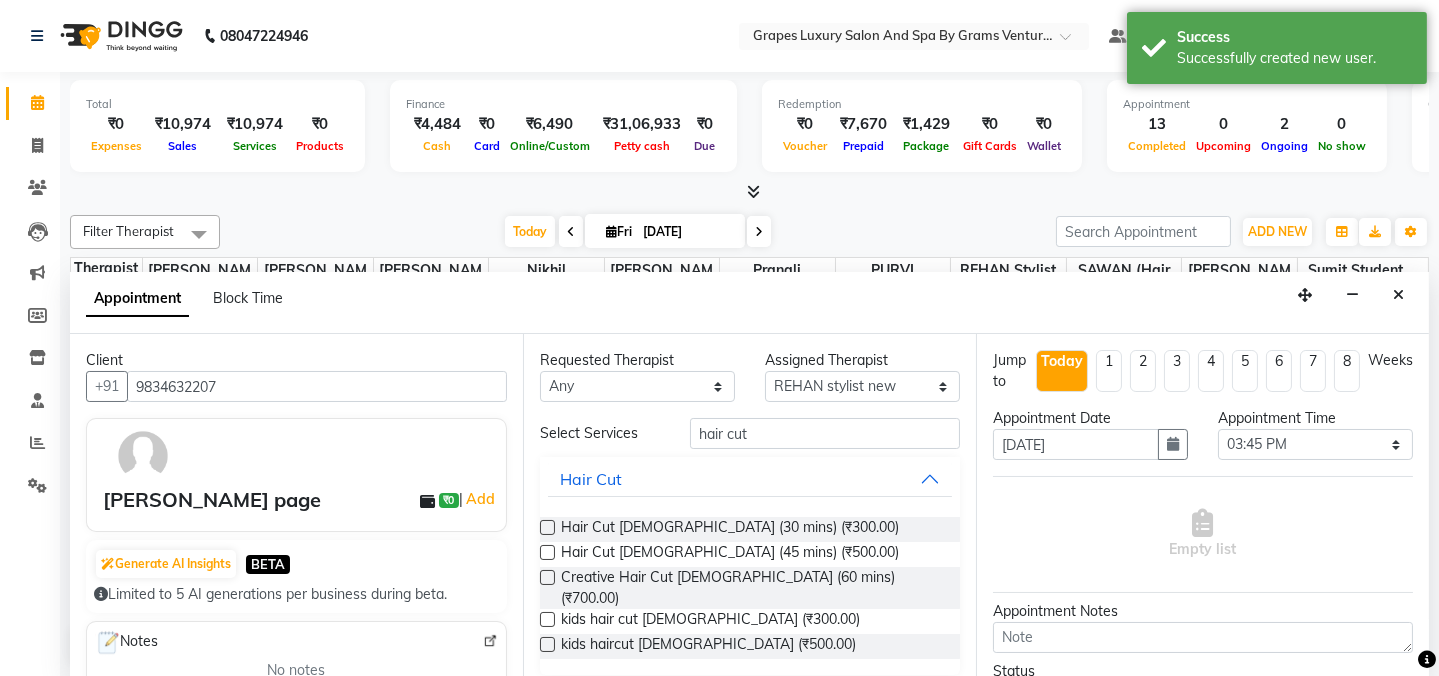click at bounding box center (547, 527) 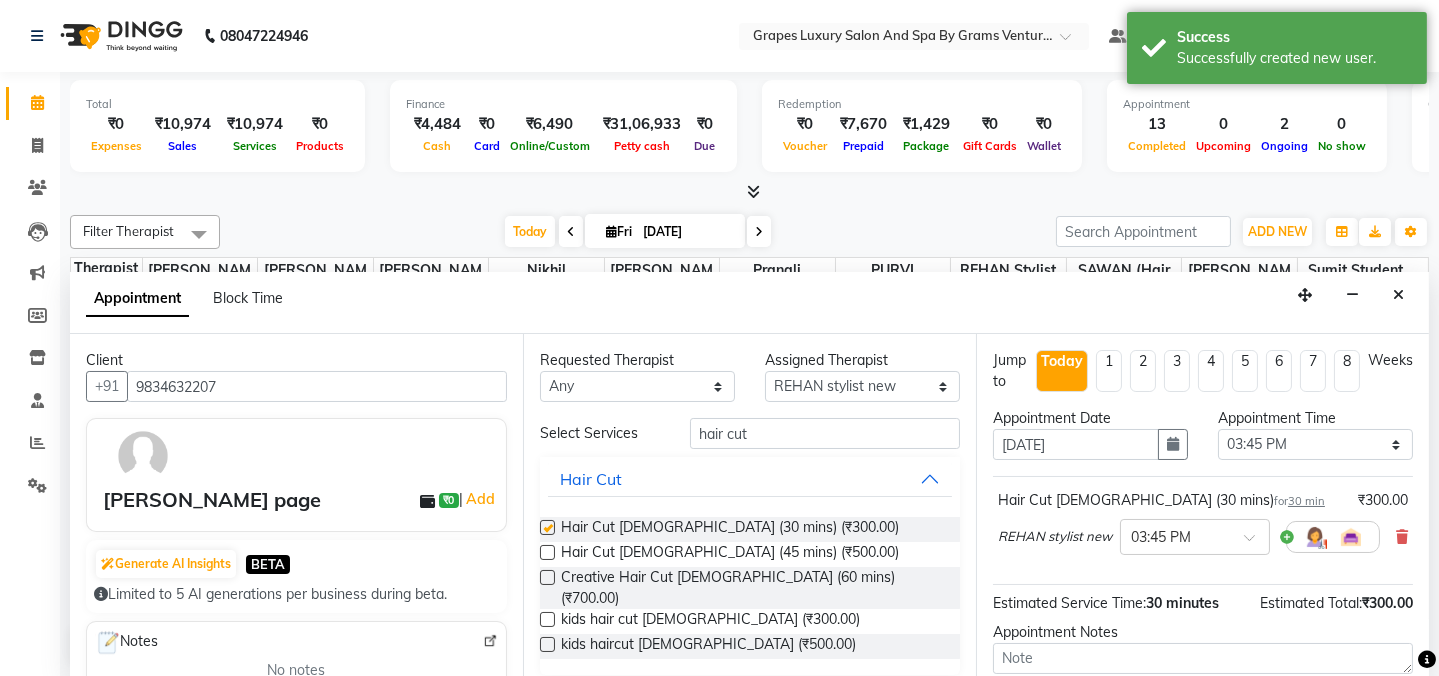 checkbox on "false" 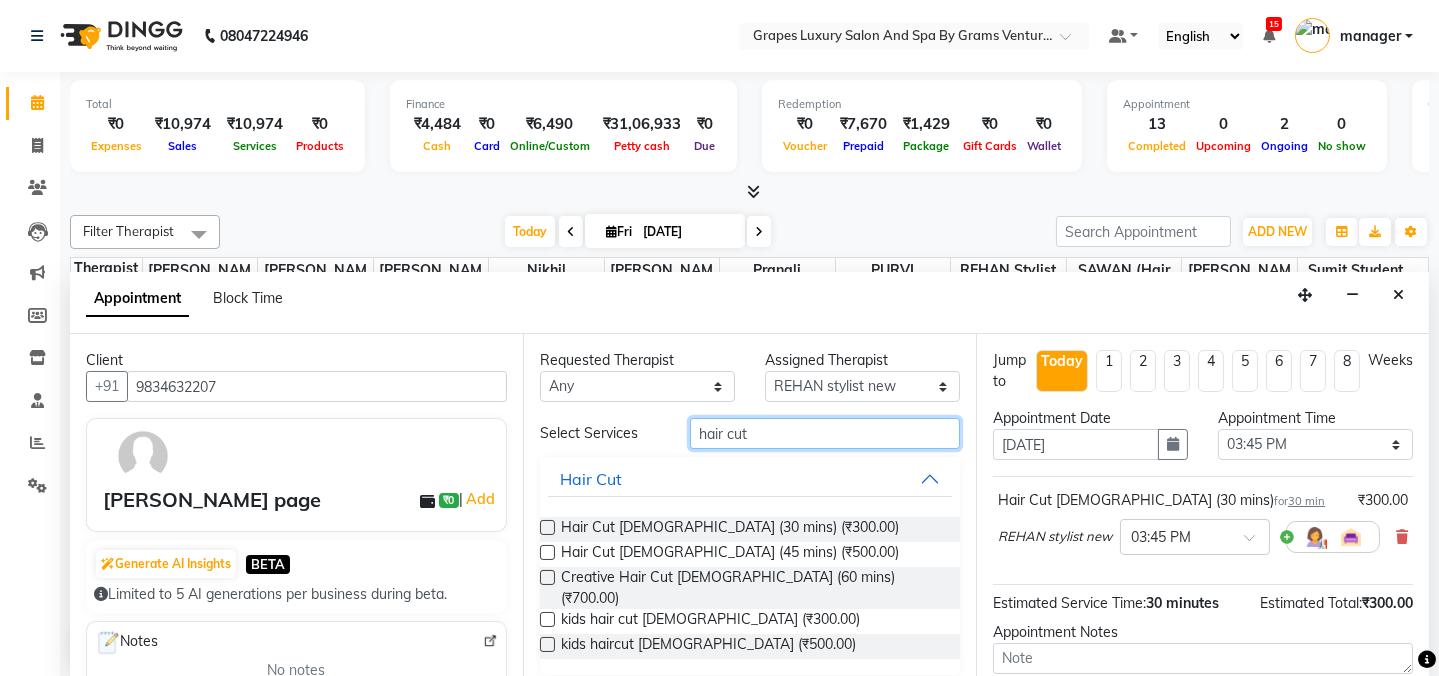 click on "hair cut" at bounding box center [825, 433] 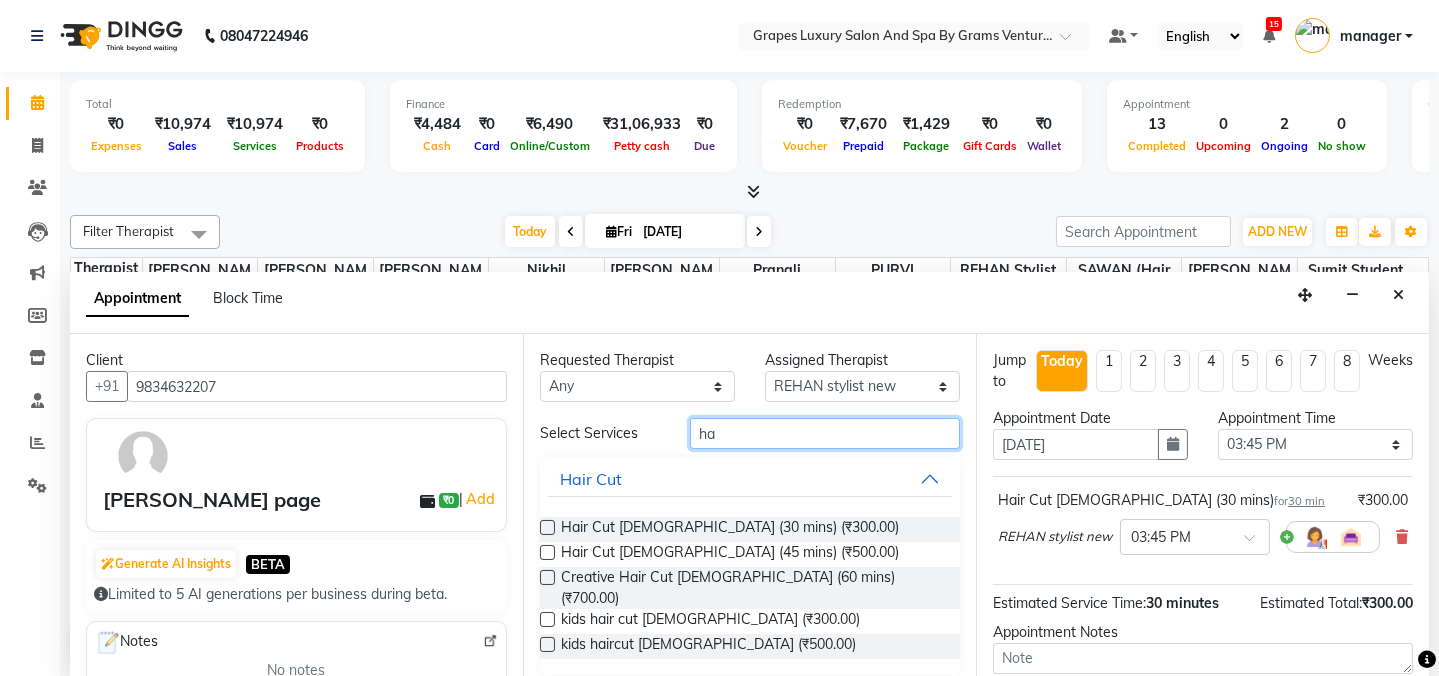 type on "h" 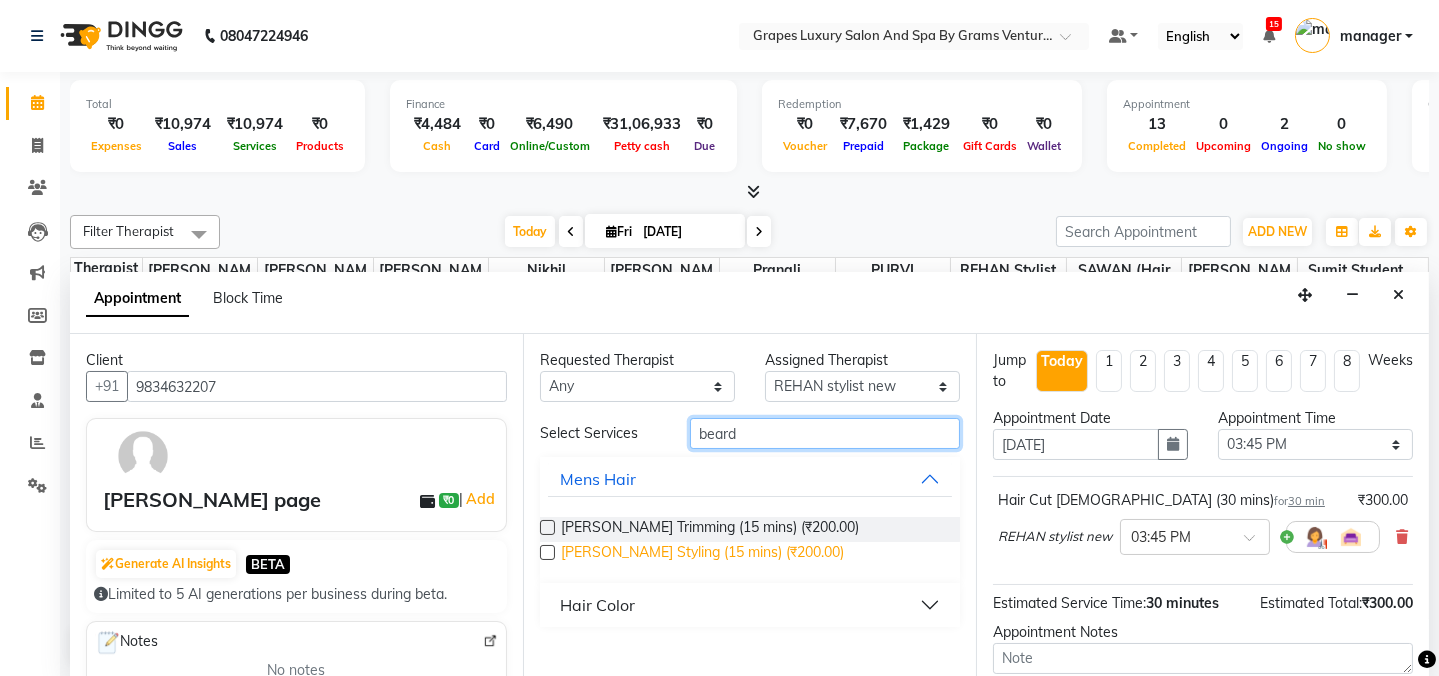 scroll, scrollTop: 0, scrollLeft: 0, axis: both 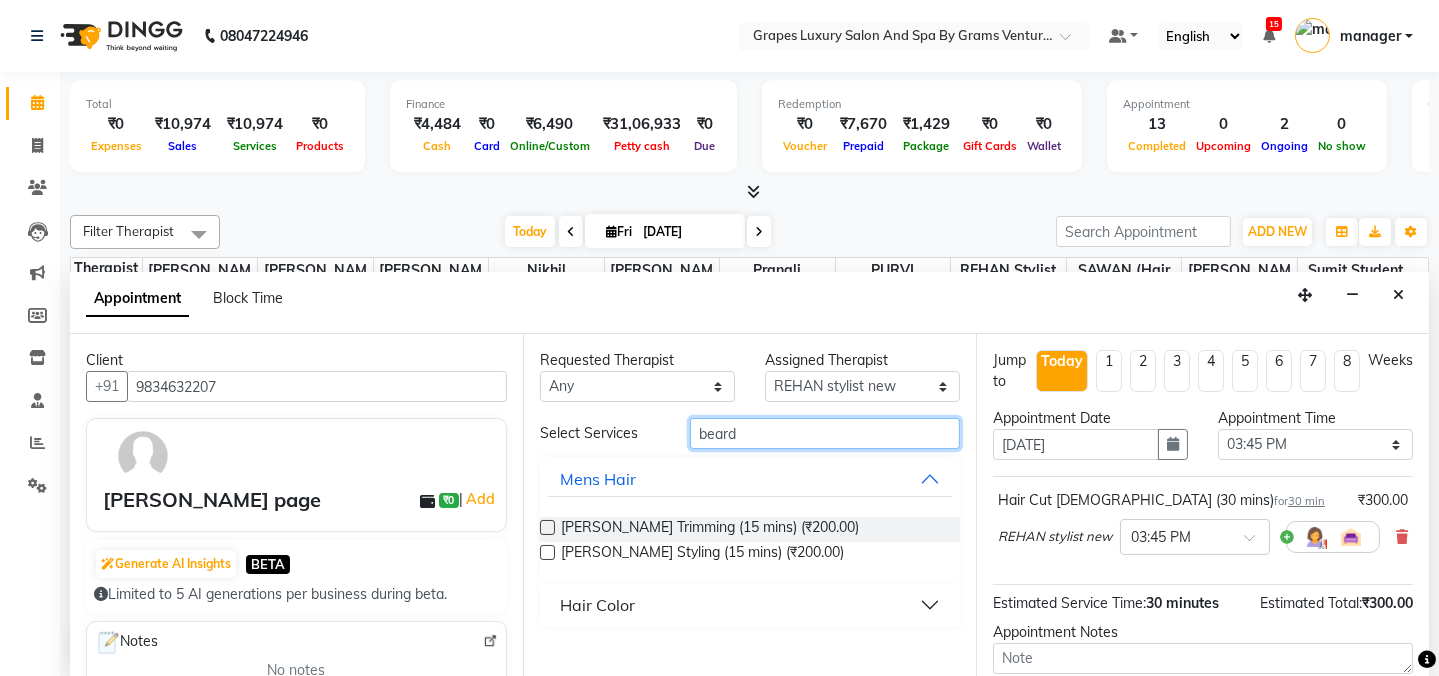 type on "beard" 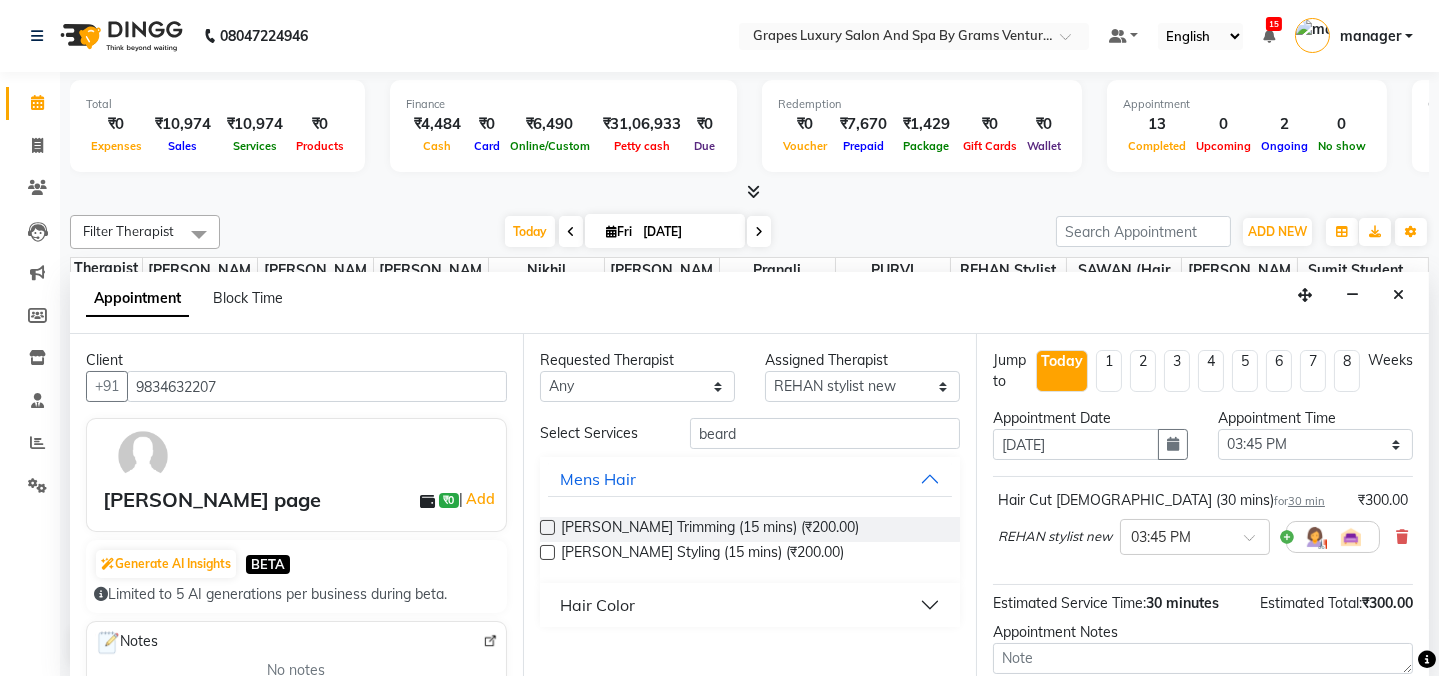 click at bounding box center [547, 527] 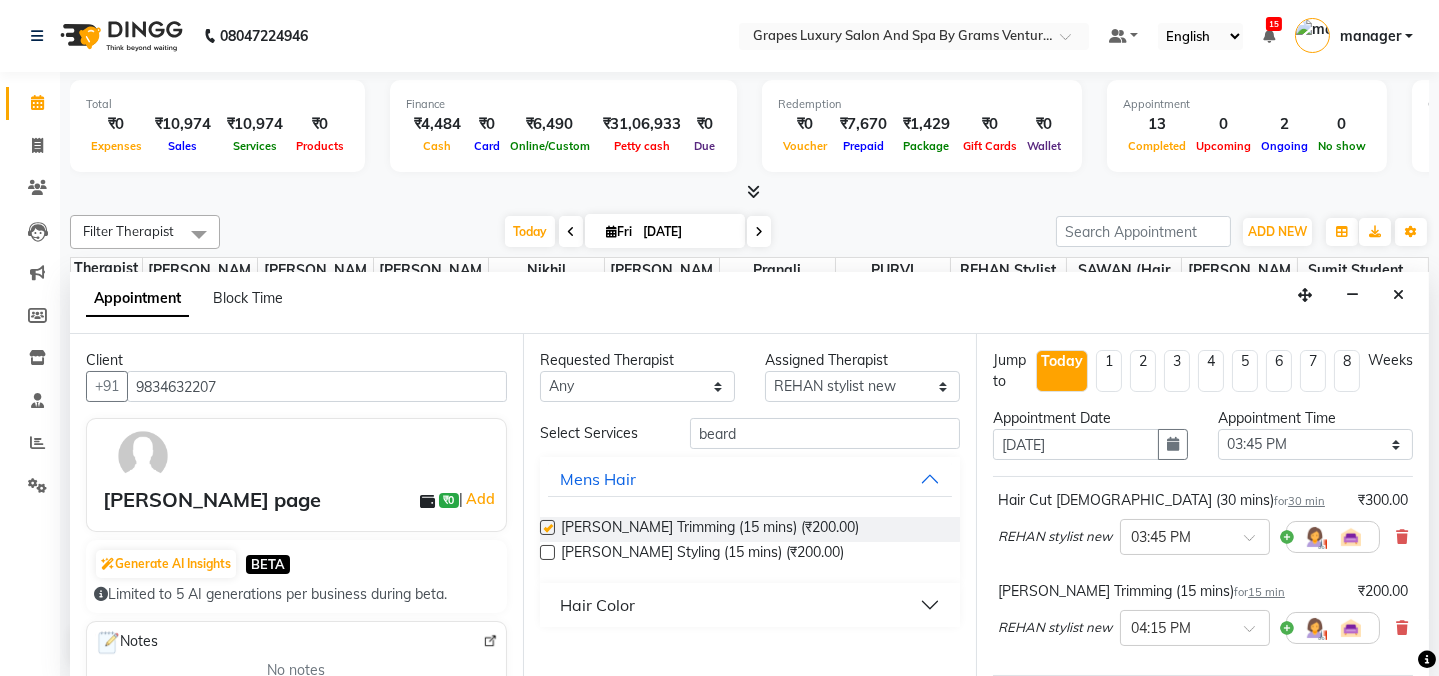 checkbox on "false" 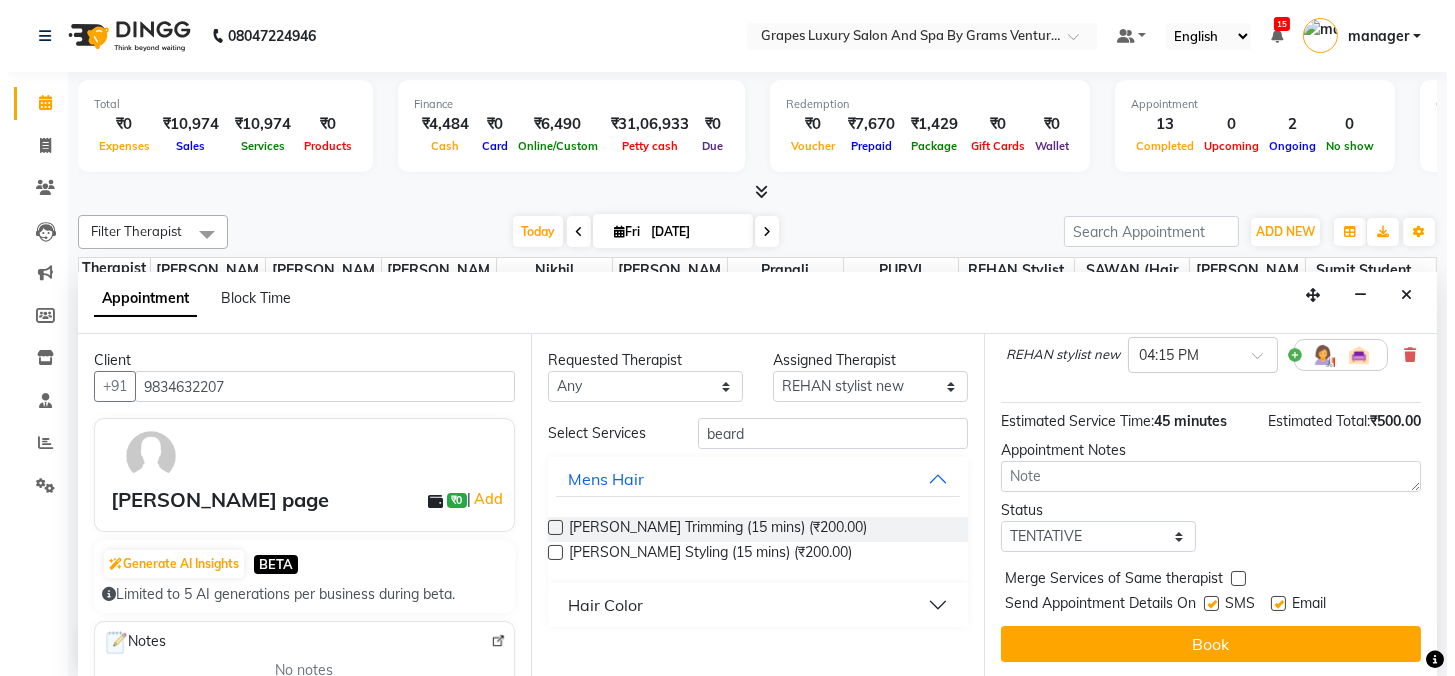 scroll, scrollTop: 278, scrollLeft: 0, axis: vertical 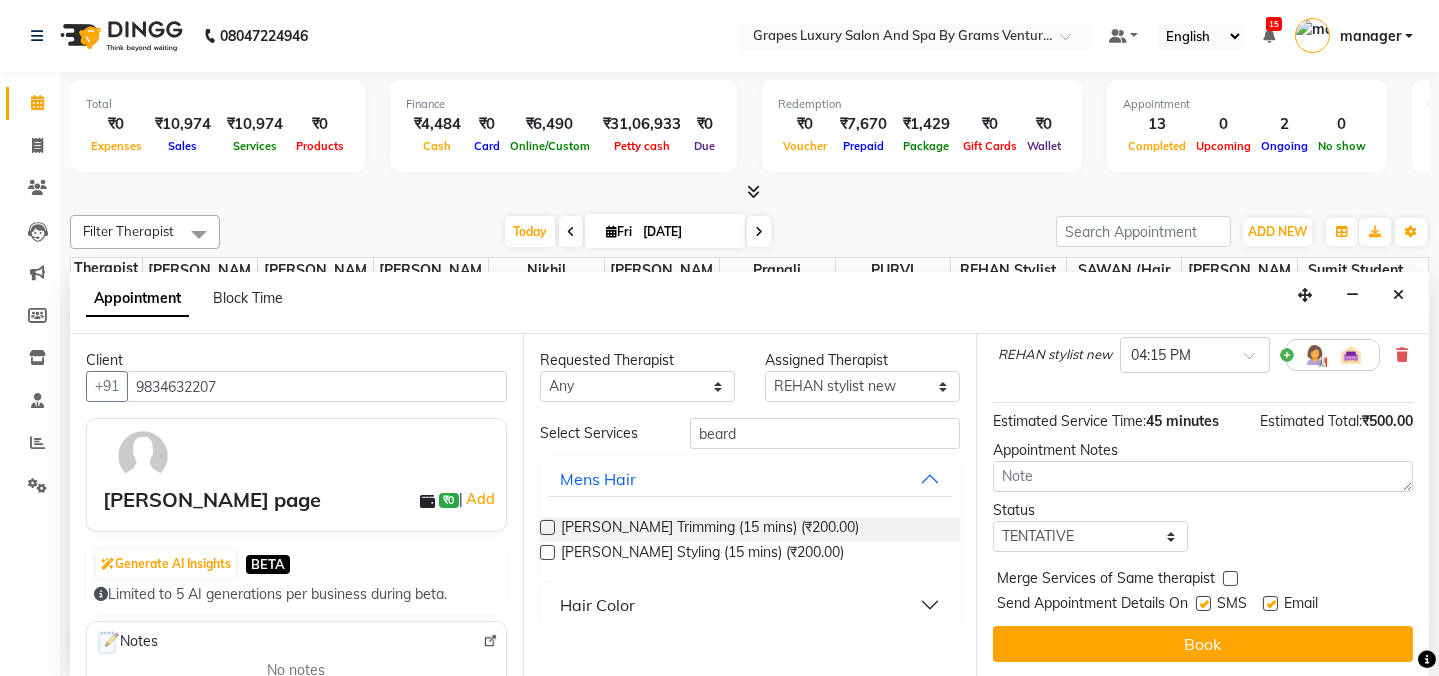 click at bounding box center (1203, 603) 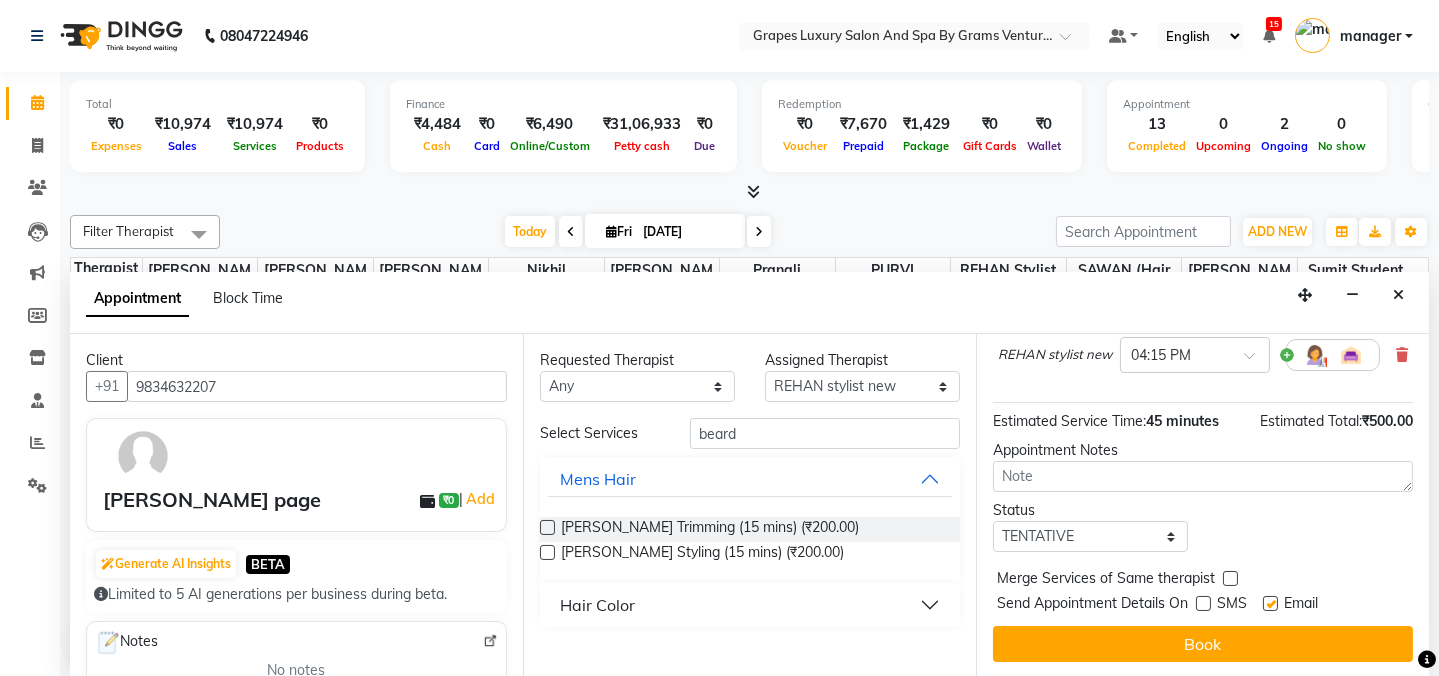 click at bounding box center (1270, 603) 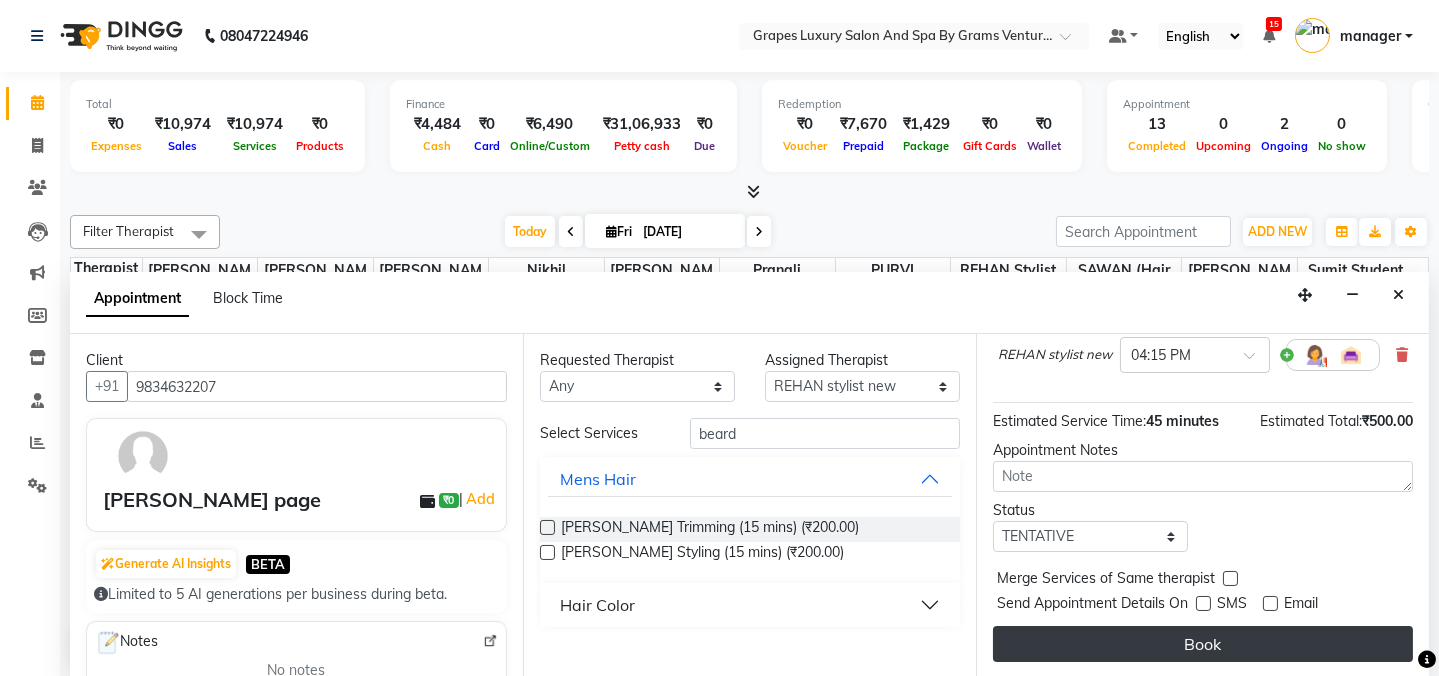 click on "Book" at bounding box center (1203, 644) 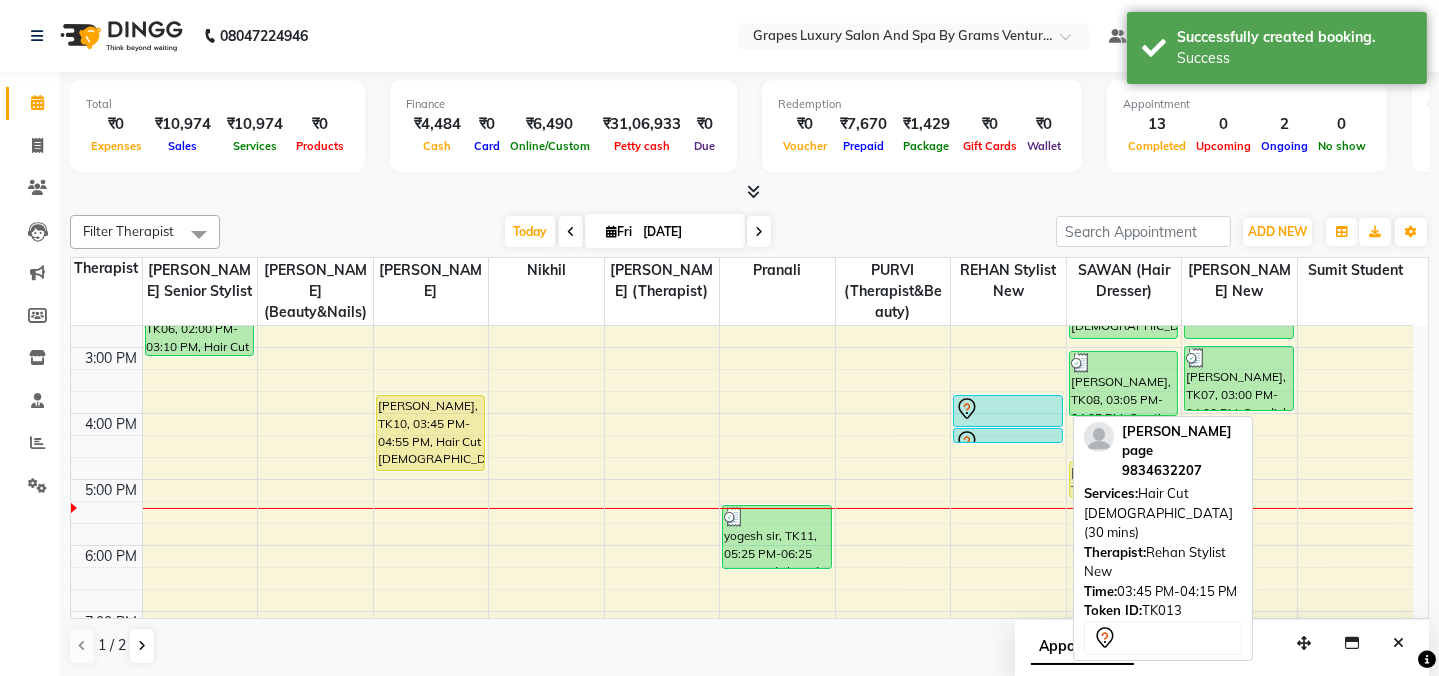 click at bounding box center [1008, 409] 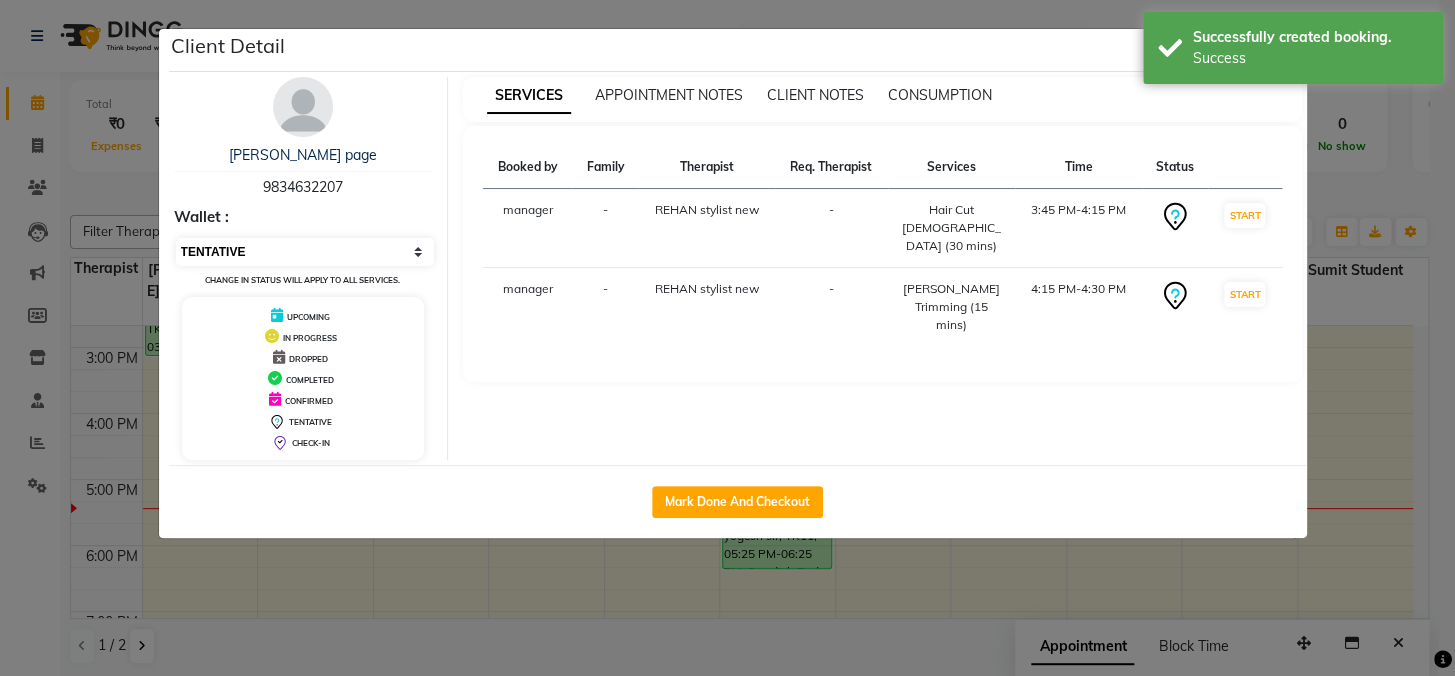 click on "Select IN SERVICE CONFIRMED TENTATIVE CHECK IN MARK DONE DROPPED UPCOMING" at bounding box center [305, 252] 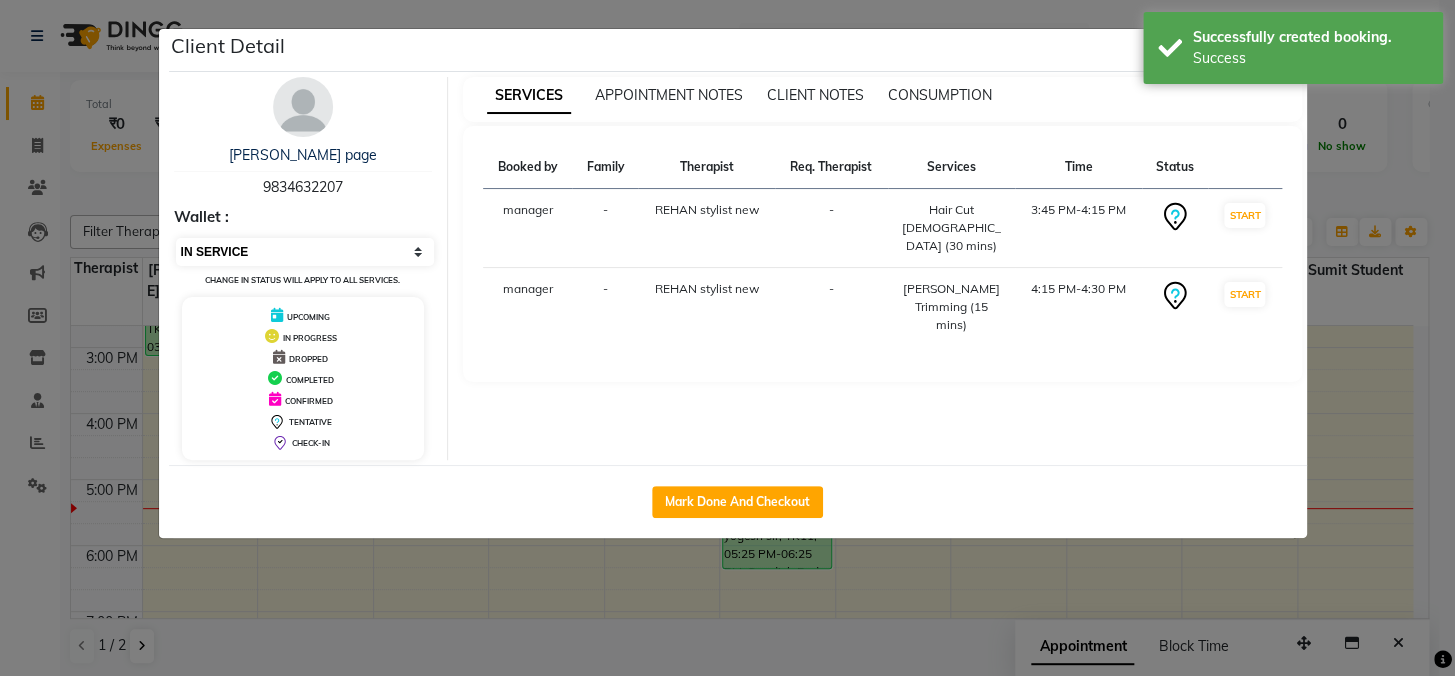 click on "Select IN SERVICE CONFIRMED TENTATIVE CHECK IN MARK DONE DROPPED UPCOMING" at bounding box center (305, 252) 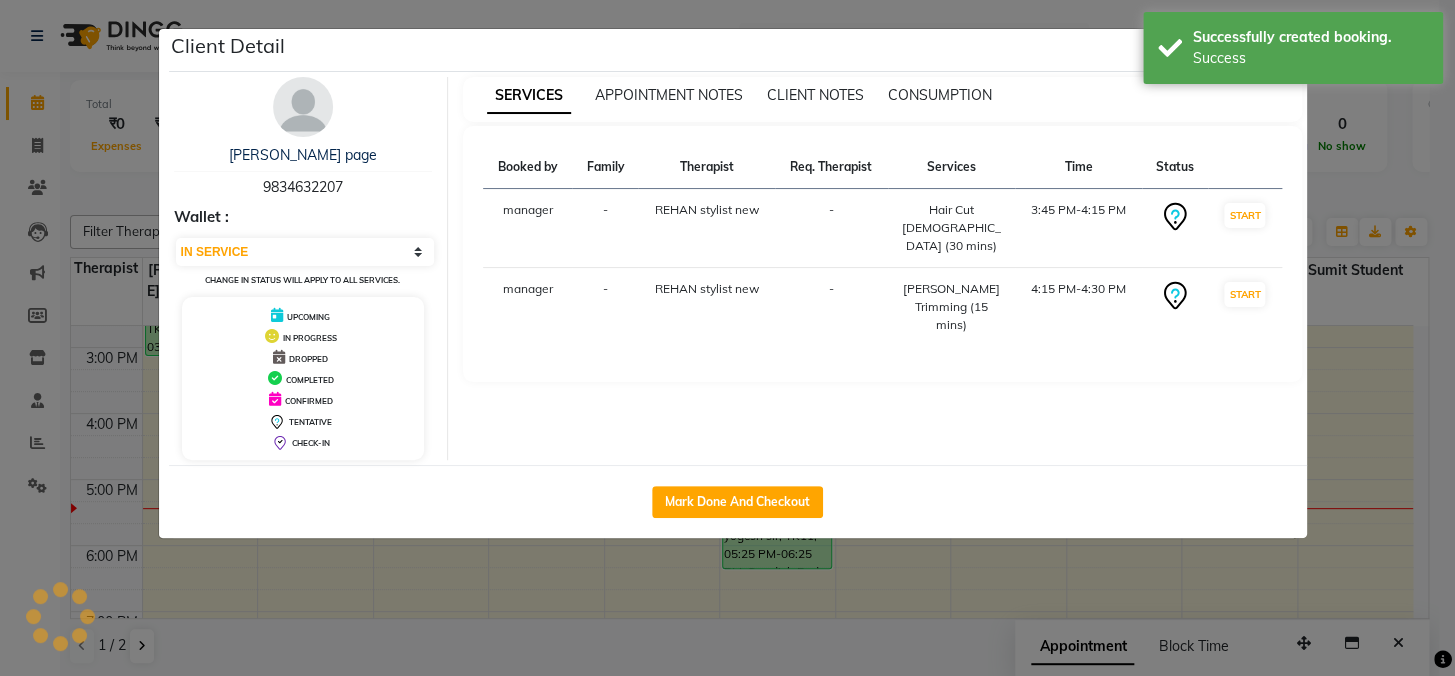 select on "select" 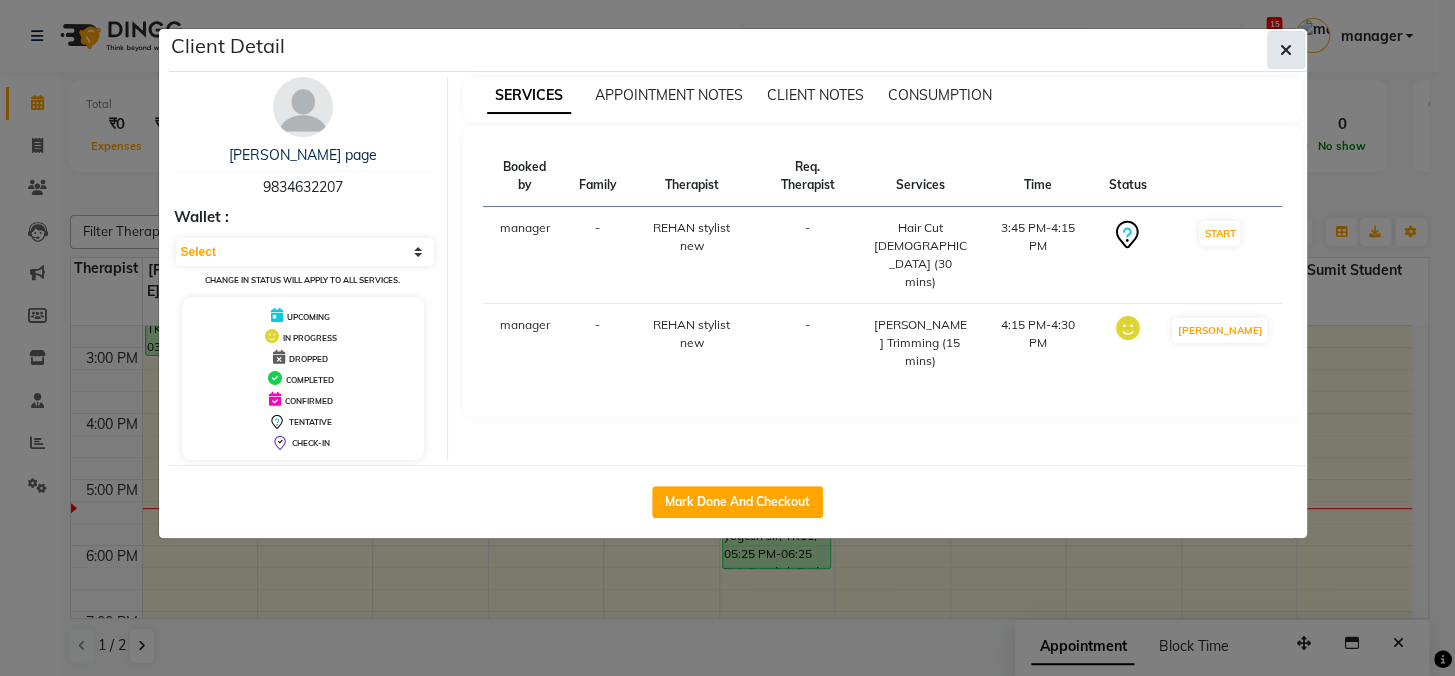 click 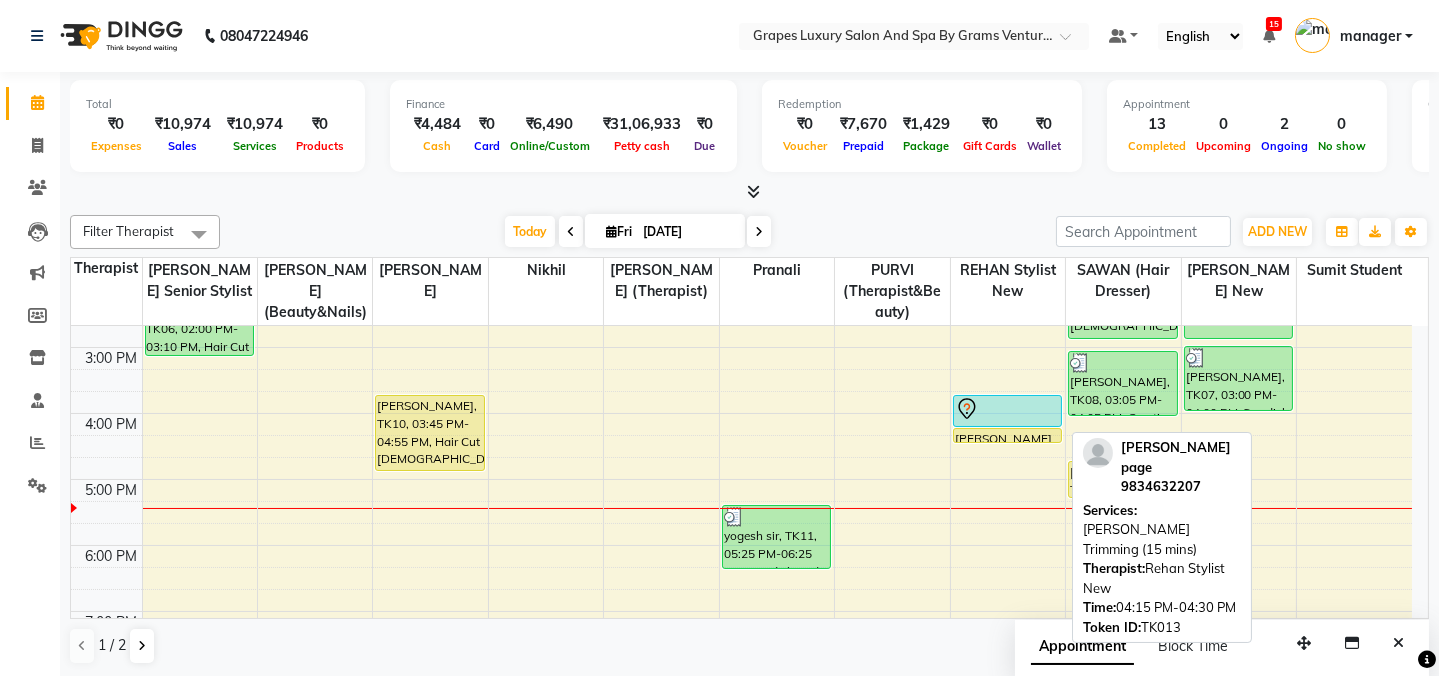 click on "[PERSON_NAME] page, TK13, 04:15 PM-04:30 PM, [PERSON_NAME] Trimming (15 mins)" at bounding box center [1008, 435] 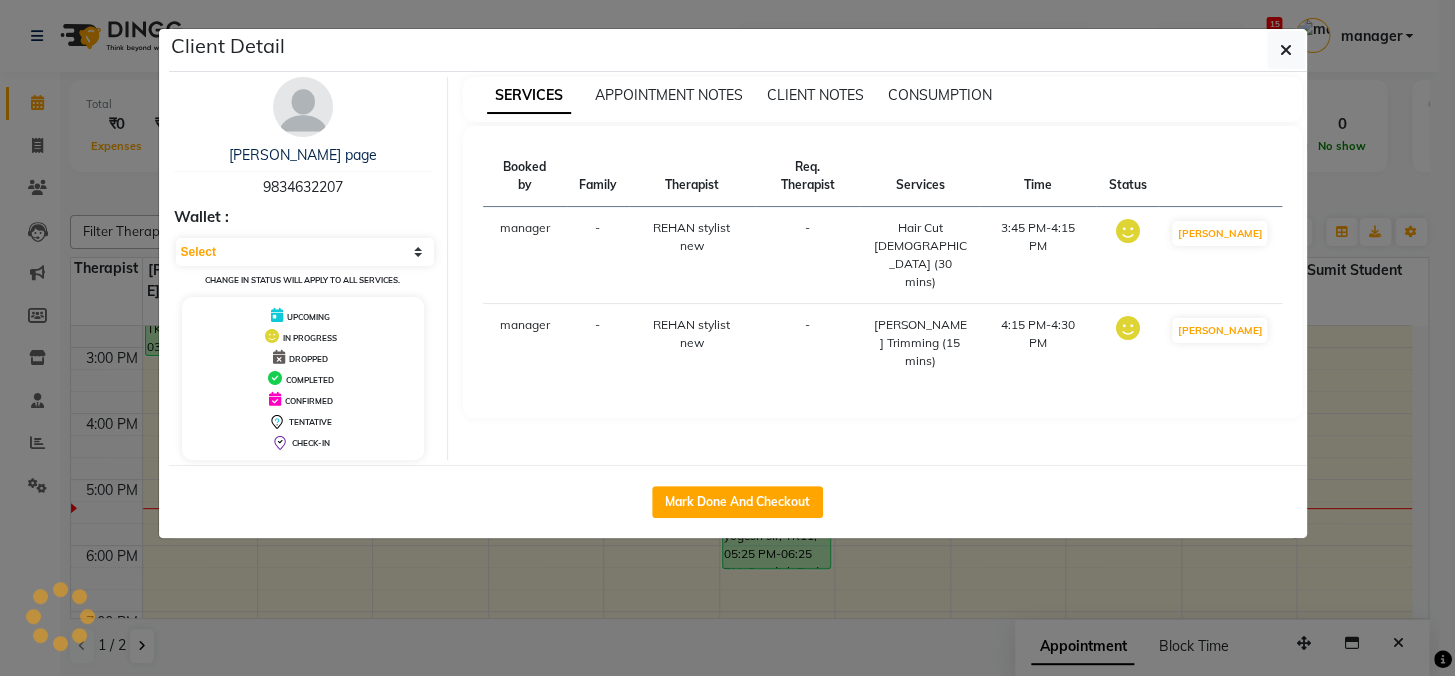 select on "1" 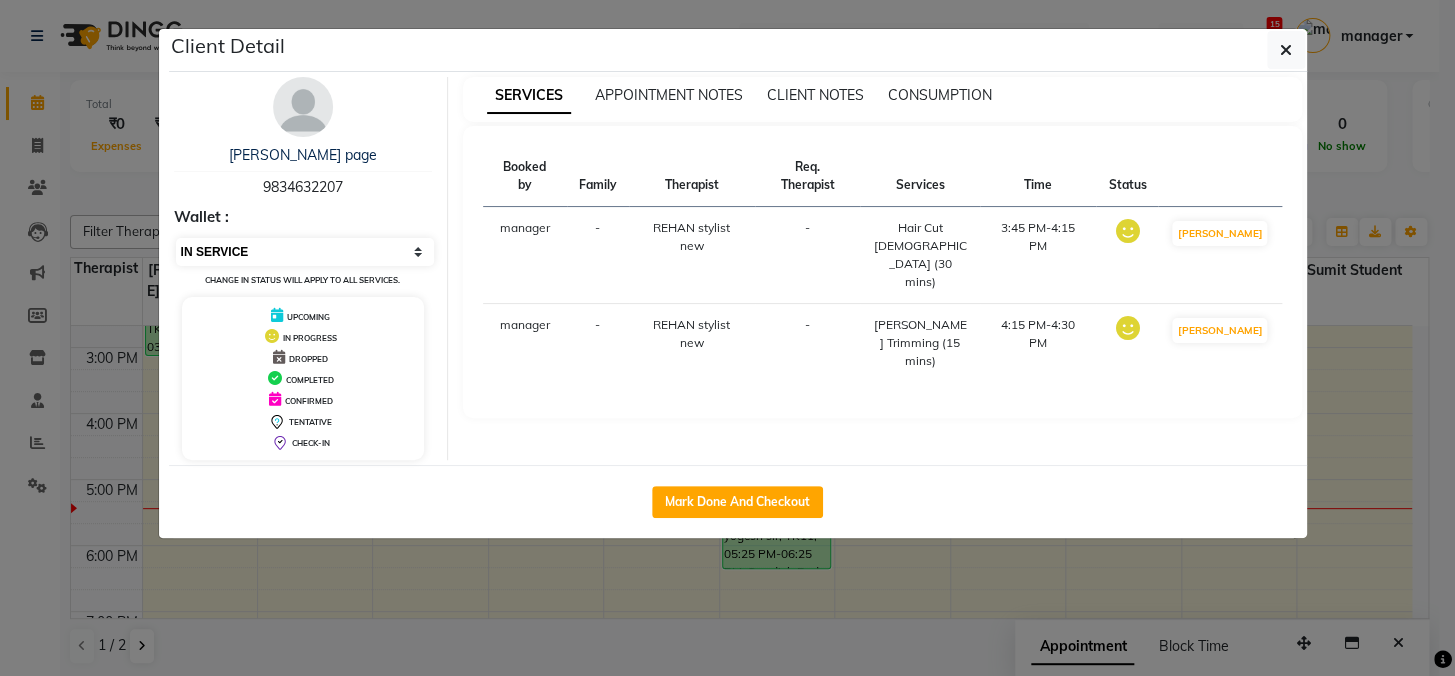 click on "Select IN SERVICE CONFIRMED TENTATIVE CHECK IN MARK DONE DROPPED UPCOMING" at bounding box center [305, 252] 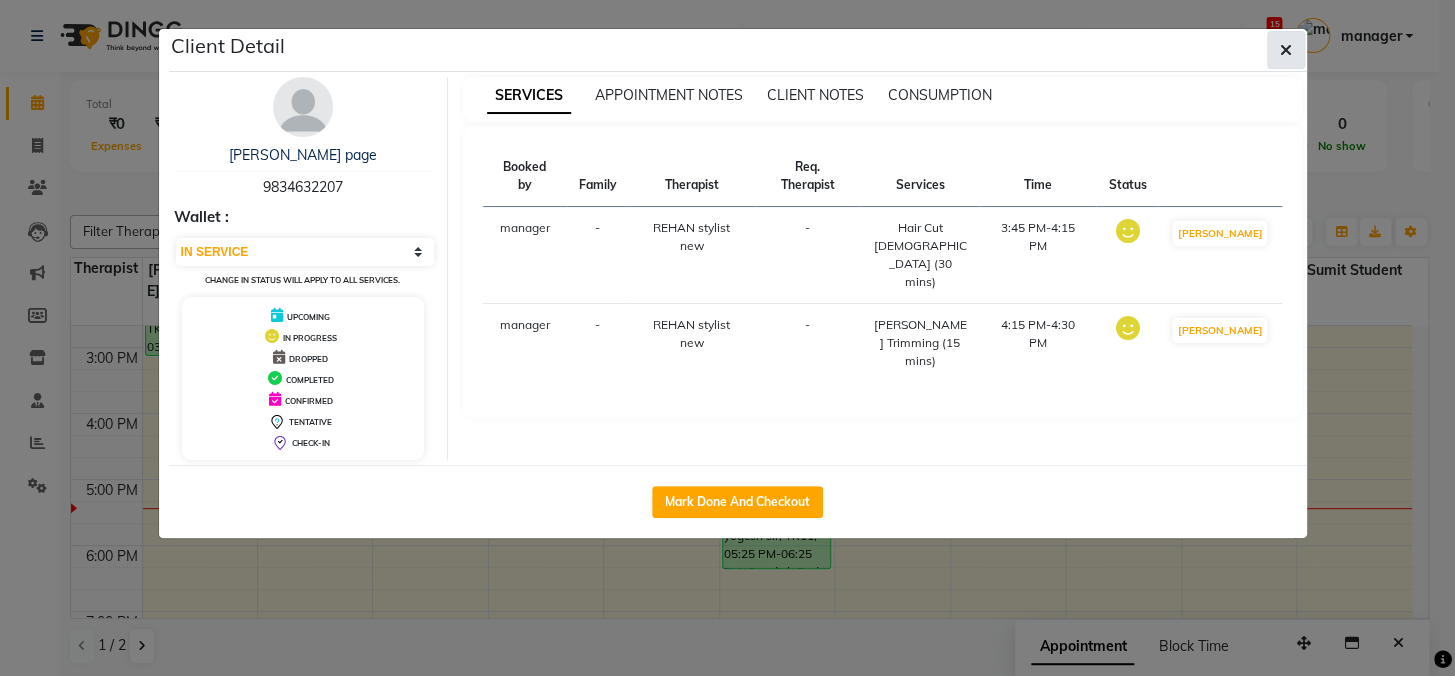 click 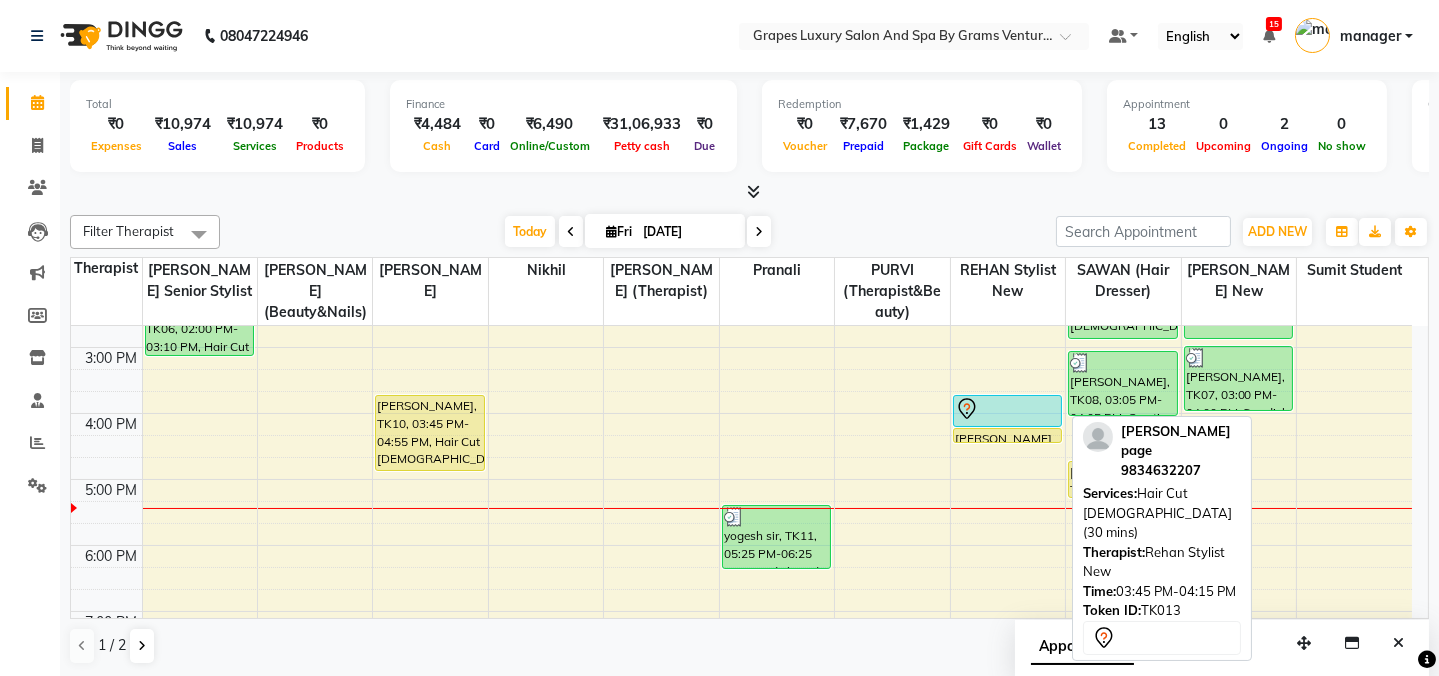click at bounding box center [1008, 409] 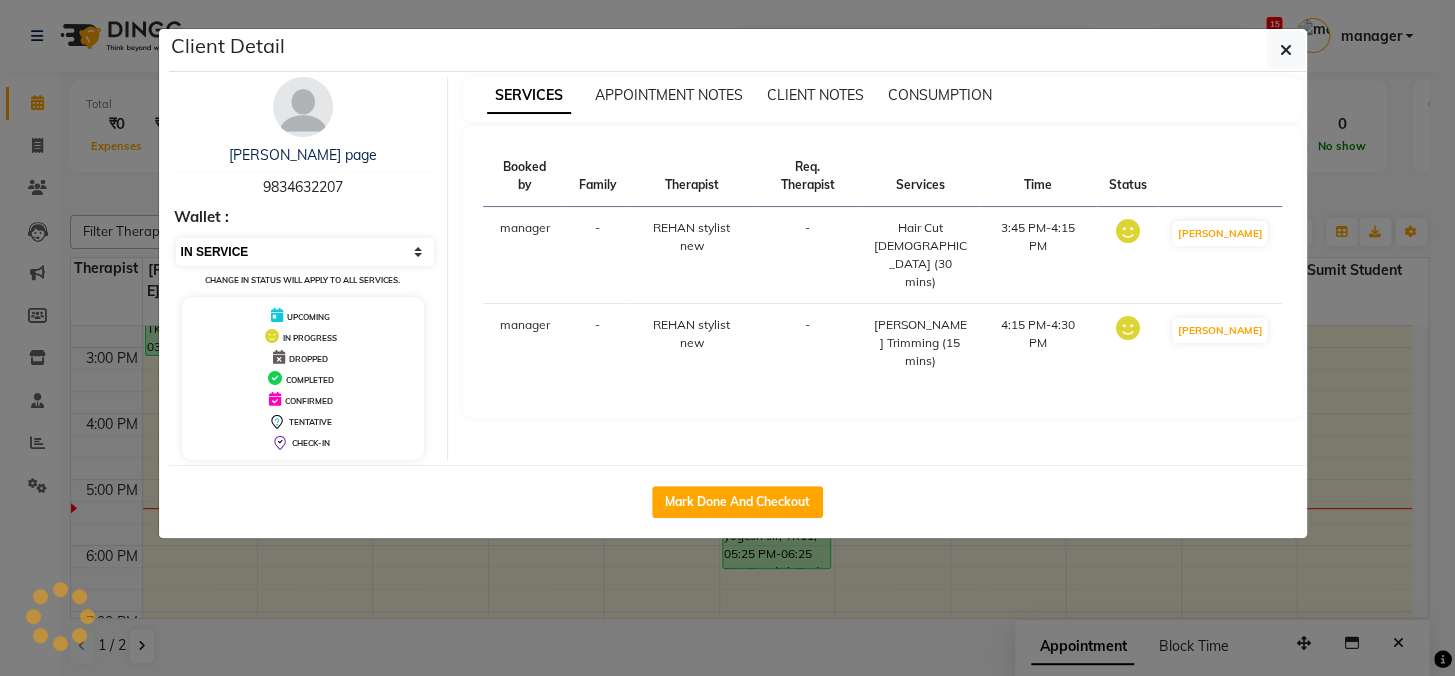 click on "Select IN SERVICE CONFIRMED TENTATIVE CHECK IN MARK DONE DROPPED UPCOMING" at bounding box center [305, 252] 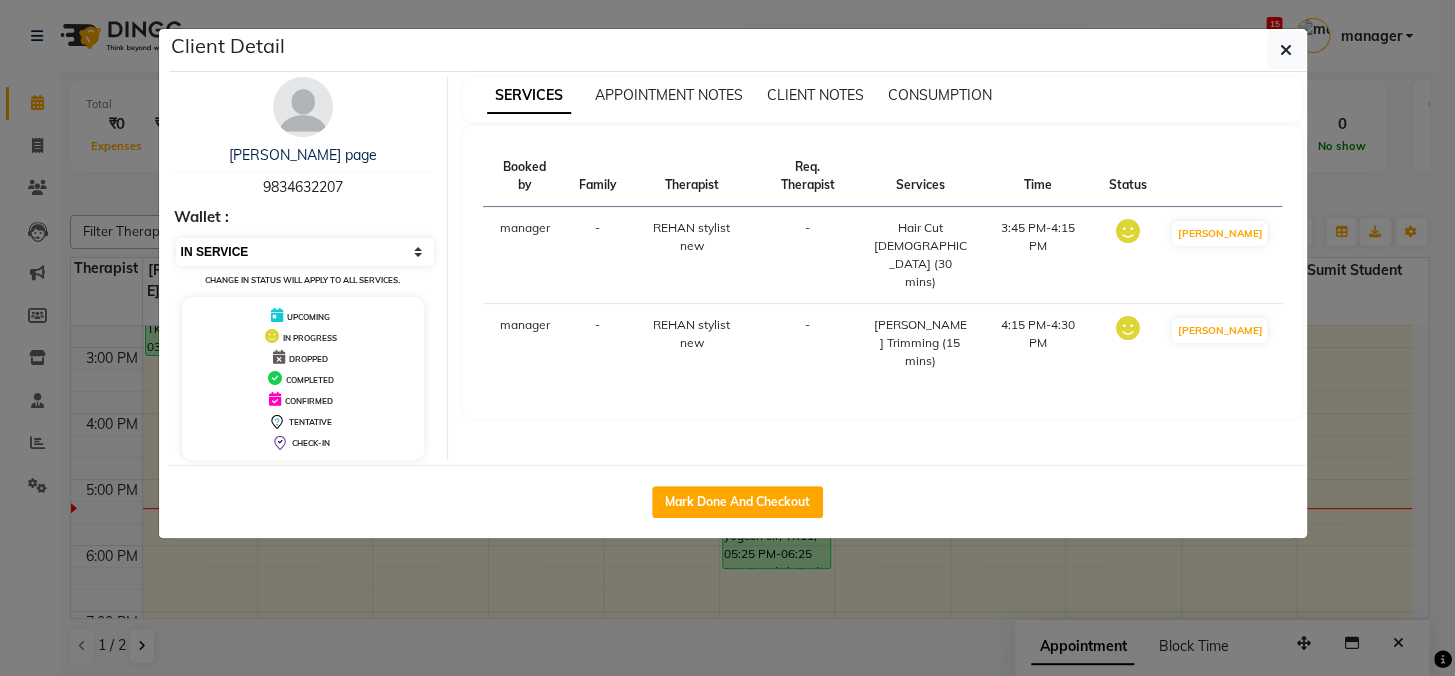 click on "Select IN SERVICE CONFIRMED TENTATIVE CHECK IN MARK DONE DROPPED UPCOMING" at bounding box center [305, 252] 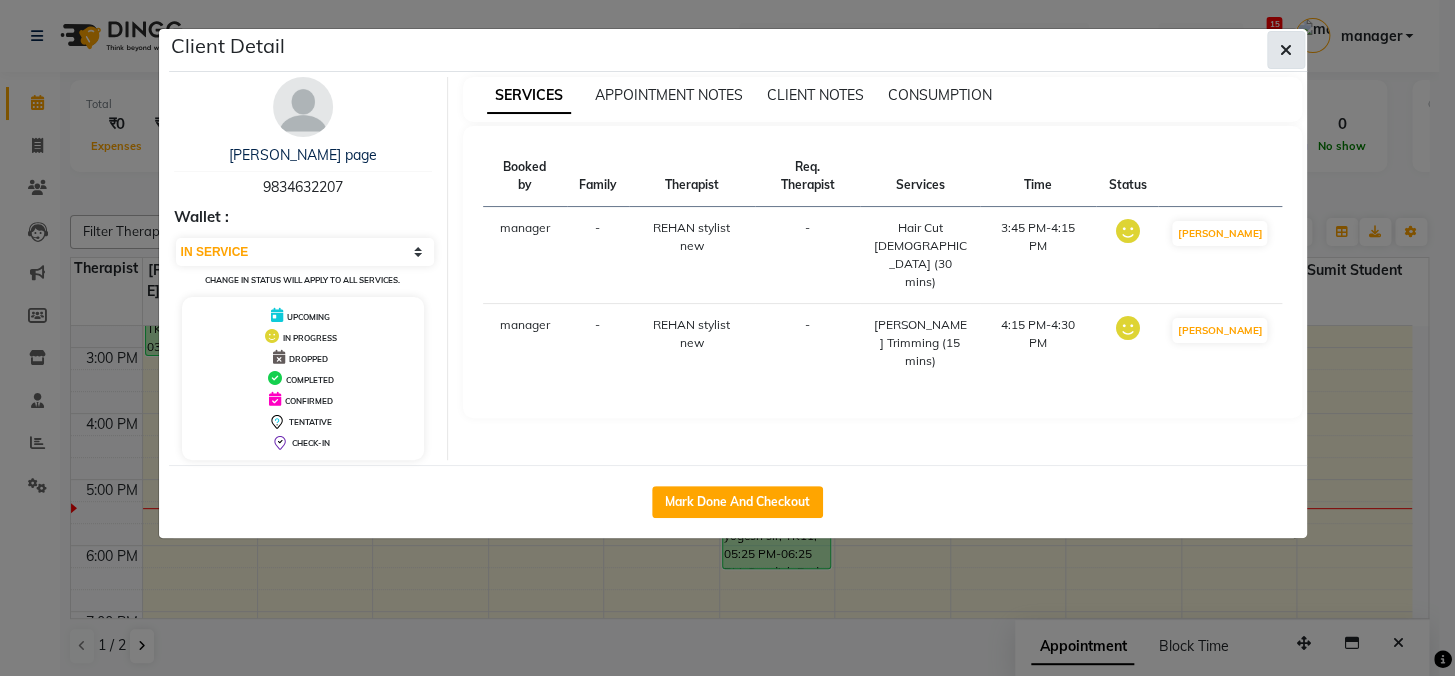 click 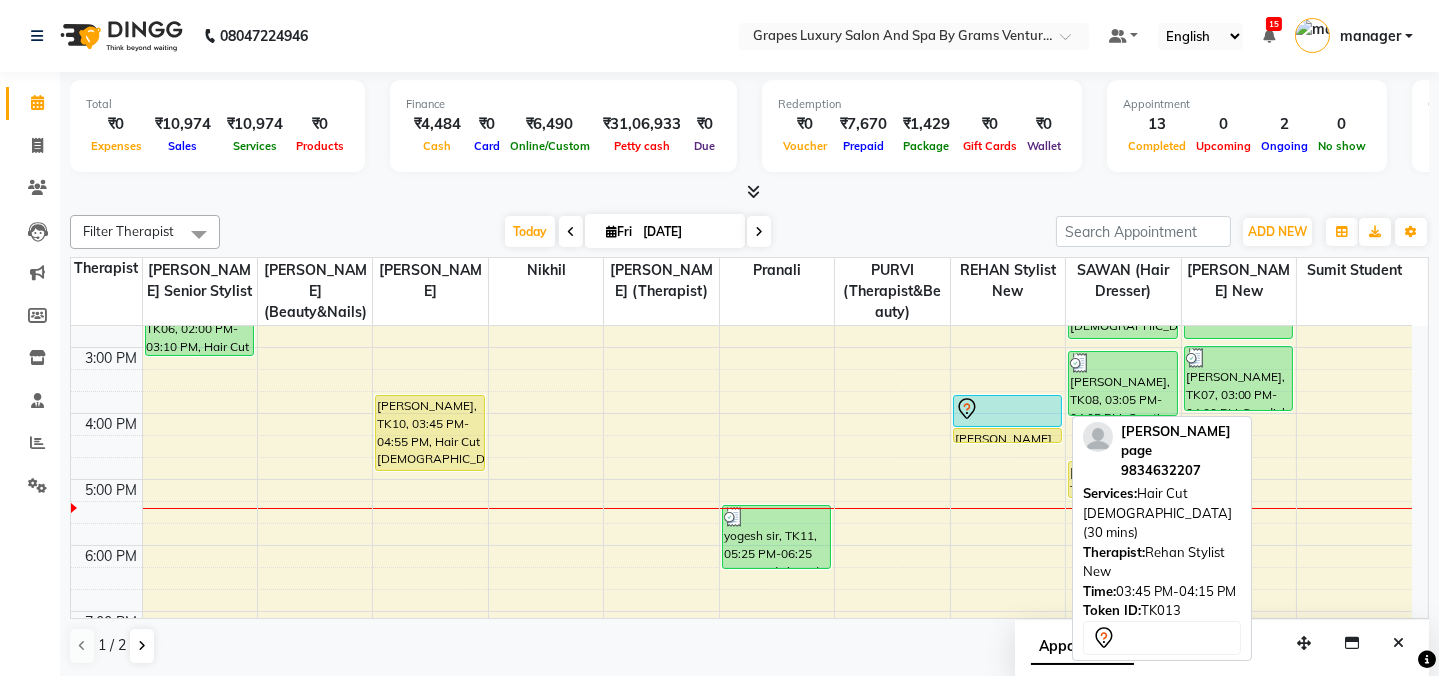 click at bounding box center [1008, 409] 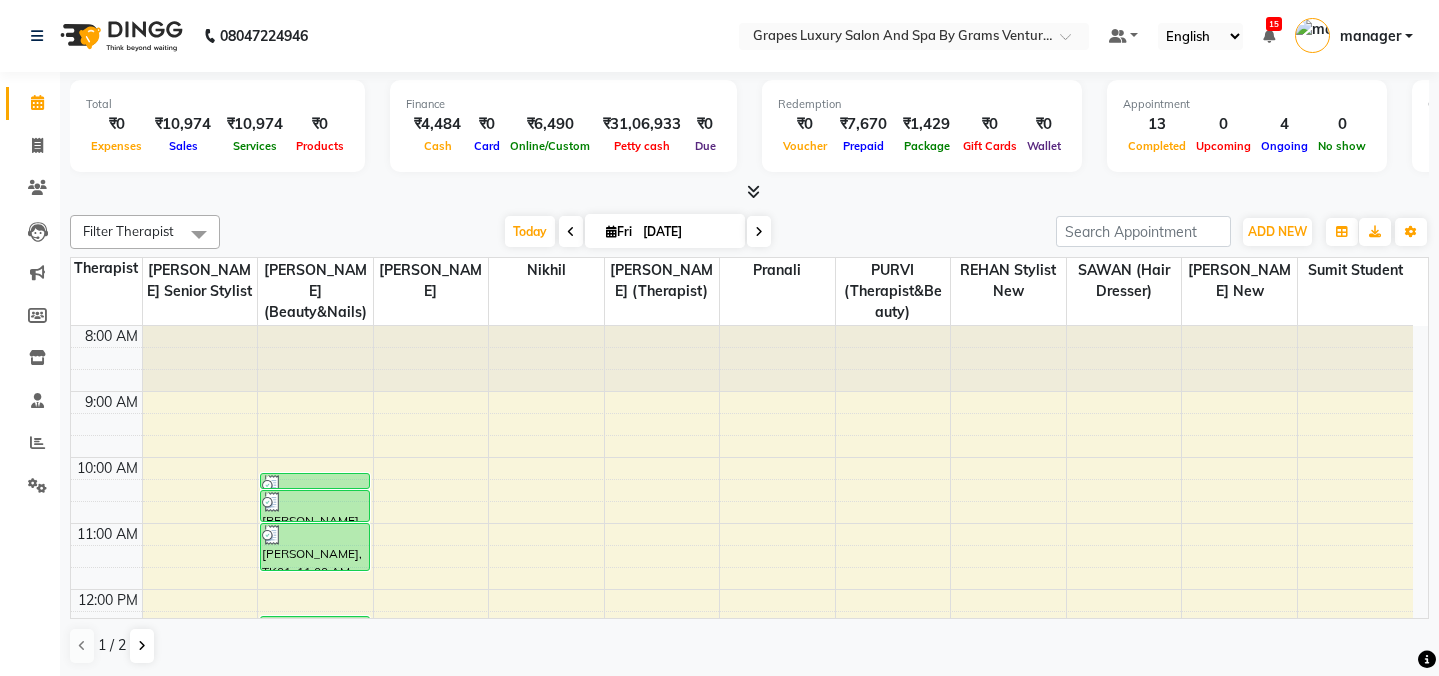 scroll, scrollTop: 0, scrollLeft: 0, axis: both 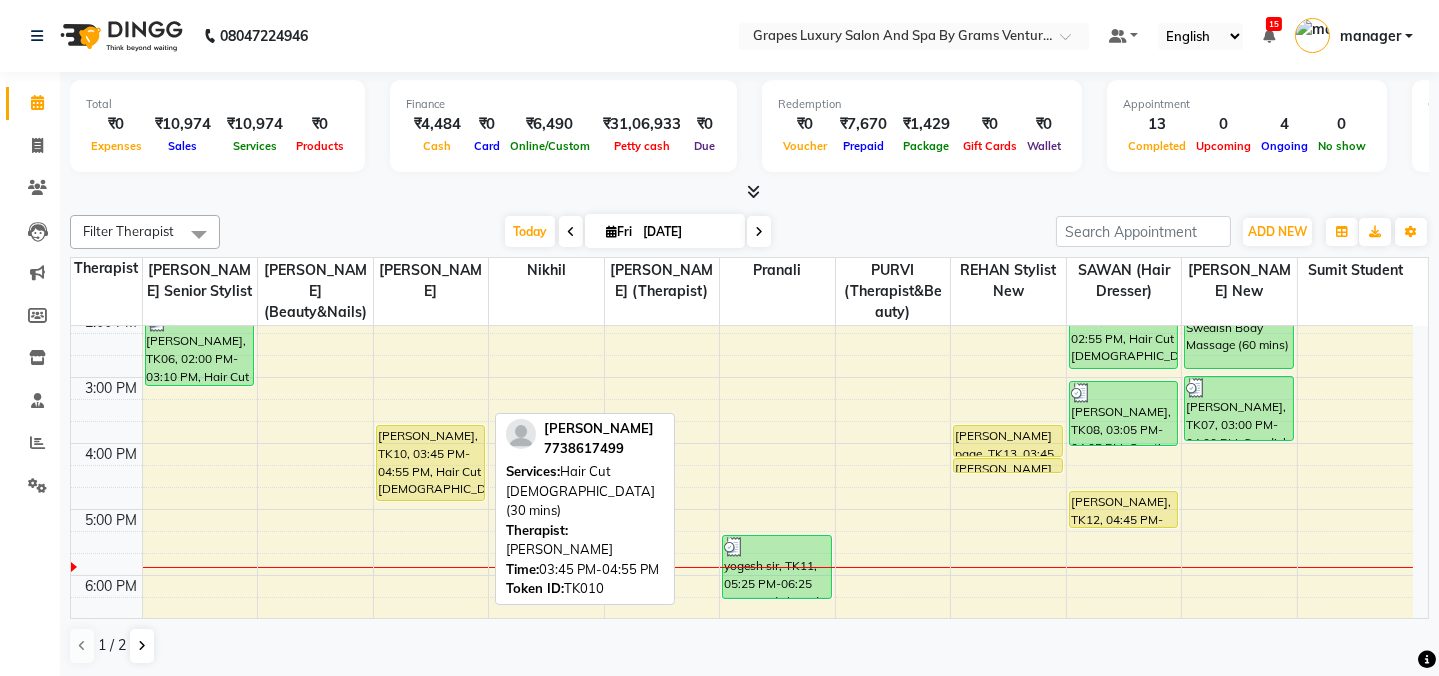 click on "Aditi Ananta, TK03, 12:50 PM-01:20 PM, Hair Spa [DEMOGRAPHIC_DATA] (30 mins)    [PERSON_NAME], TK10, 03:45 PM-04:55 PM, Hair Cut [DEMOGRAPHIC_DATA] (30 mins)" at bounding box center (431, 344) 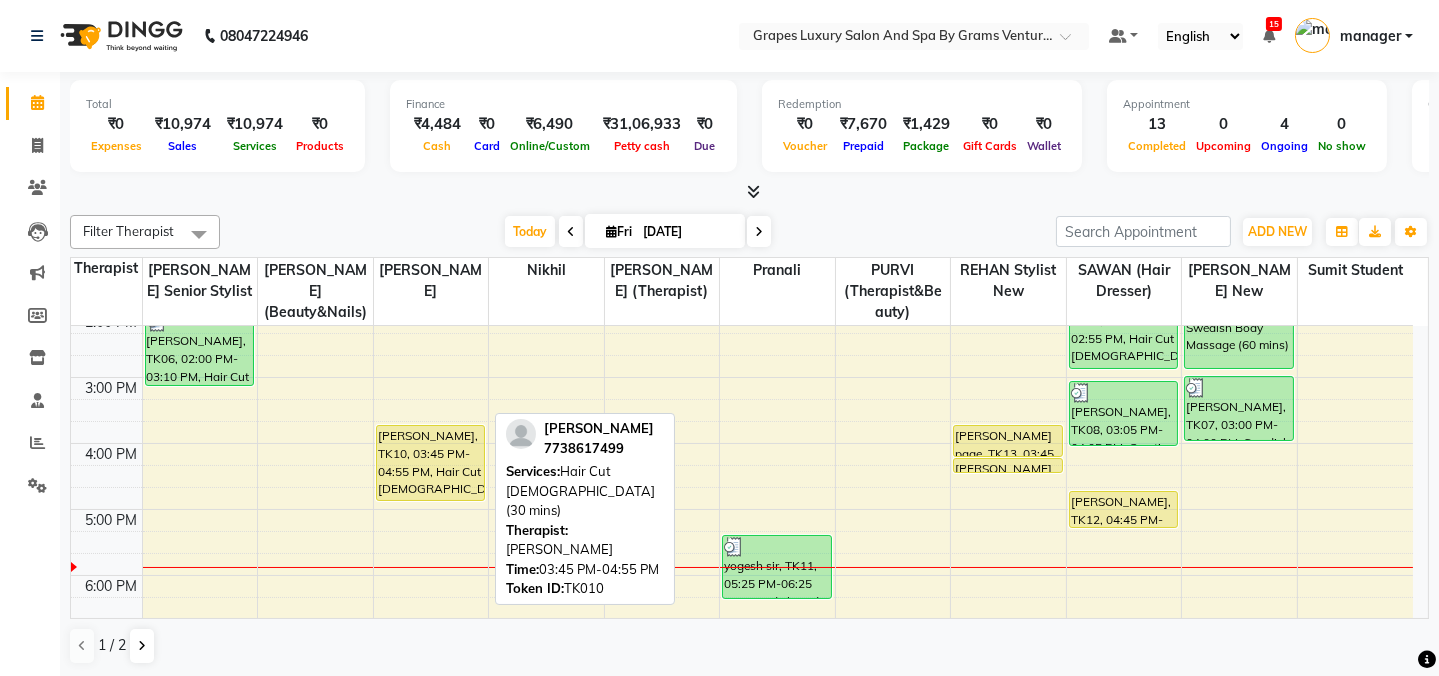 click on "Aditi Ananta, TK03, 12:50 PM-01:20 PM, Hair Spa [DEMOGRAPHIC_DATA] (30 mins)    [PERSON_NAME], TK10, 03:45 PM-04:55 PM, Hair Cut [DEMOGRAPHIC_DATA] (30 mins)" at bounding box center (431, 344) 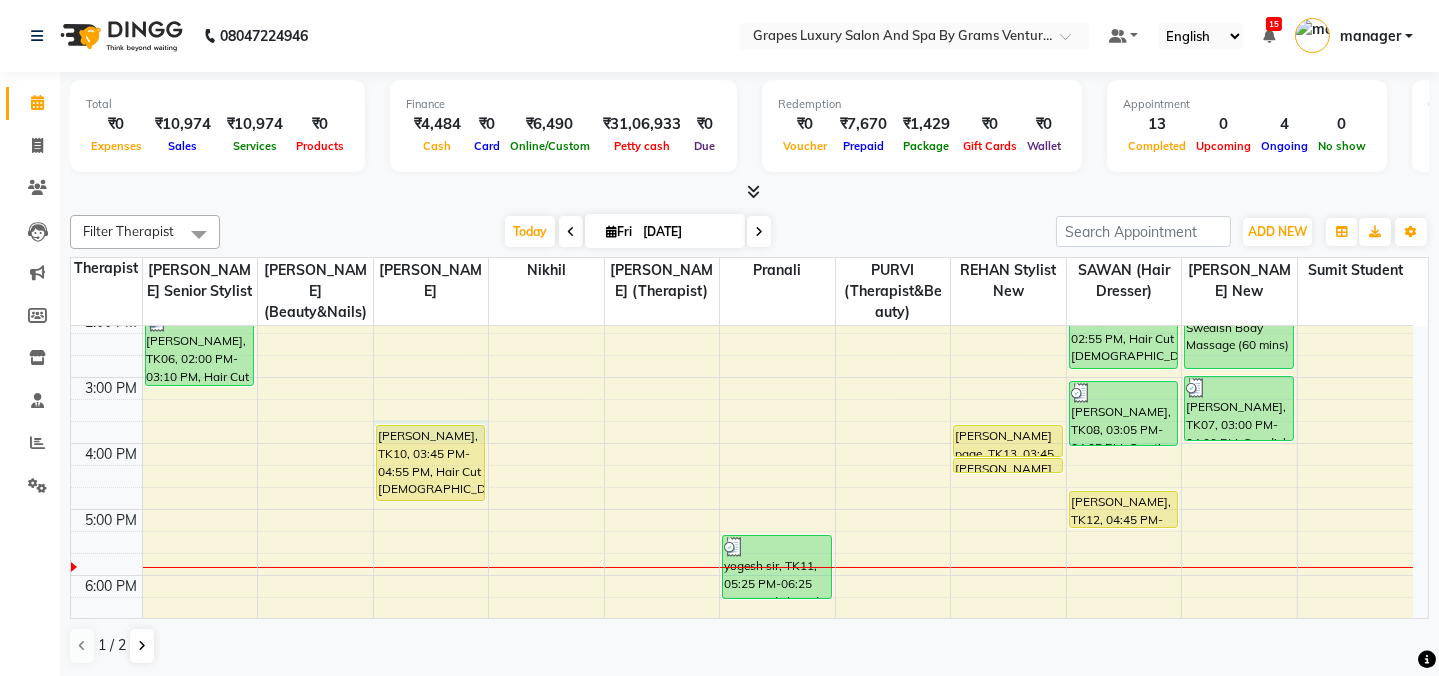 click on "8:00 AM 9:00 AM 10:00 AM 11:00 AM 12:00 PM 1:00 PM 2:00 PM 3:00 PM 4:00 PM 5:00 PM 6:00 PM 7:00 PM 8:00 PM     [PERSON_NAME], TK05, 12:55 PM-01:25 PM, Hair Cut [DEMOGRAPHIC_DATA] (30 mins) (₹300)     arya sir, TK06, 02:00 PM-03:10 PM, Hair Cut [DEMOGRAPHIC_DATA] (30 mins)     [GEOGRAPHIC_DATA], TK01, 10:15 AM-10:30 AM, Waxing Italian Under Arms (15 mins)     [PERSON_NAME], TK01, 10:30 AM-11:00 AM, Italian Waxing Full Legs (30 mins)     [PERSON_NAME], TK01, 11:00 AM-11:45 AM, Italian Waxing Full Arms (45 mins)     Aditi Ananta, TK03, 12:25 PM-12:50 PM, Skin Brightening Facial (30 mins),Detan Full Arms (20 mins),De Tan Face & Neck (15 mins)     Aditi Ananta, TK03, 12:50 PM-01:20 PM, Hair Spa [DEMOGRAPHIC_DATA] (30 mins)    [PERSON_NAME], TK10, 03:45 PM-04:55 PM, Hair Cut [DEMOGRAPHIC_DATA] (30 mins)     yogesh sir, TK11, 05:25 PM-06:25 PM, Swedish Body Massage (60 mins)    [PERSON_NAME] page, TK13, 03:45 PM-04:15 PM, Hair Cut [DEMOGRAPHIC_DATA] (30 mins)    [PERSON_NAME] page, TK13, 04:15 PM-04:30 PM, [PERSON_NAME] Trimming (15 mins)     [PERSON_NAME], TK02, 01:25 PM-02:55 PM, Hair Cut [DEMOGRAPHIC_DATA] (30 mins)" at bounding box center [742, 344] 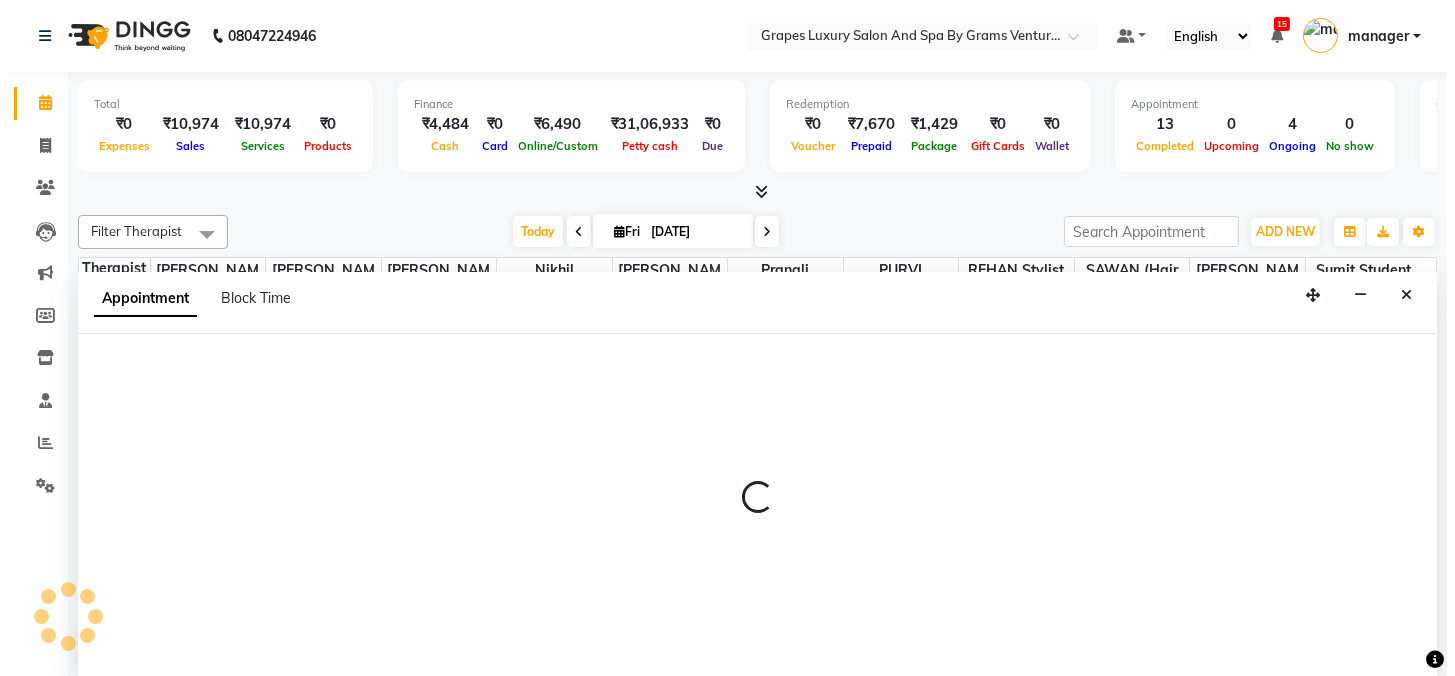 scroll, scrollTop: 0, scrollLeft: 0, axis: both 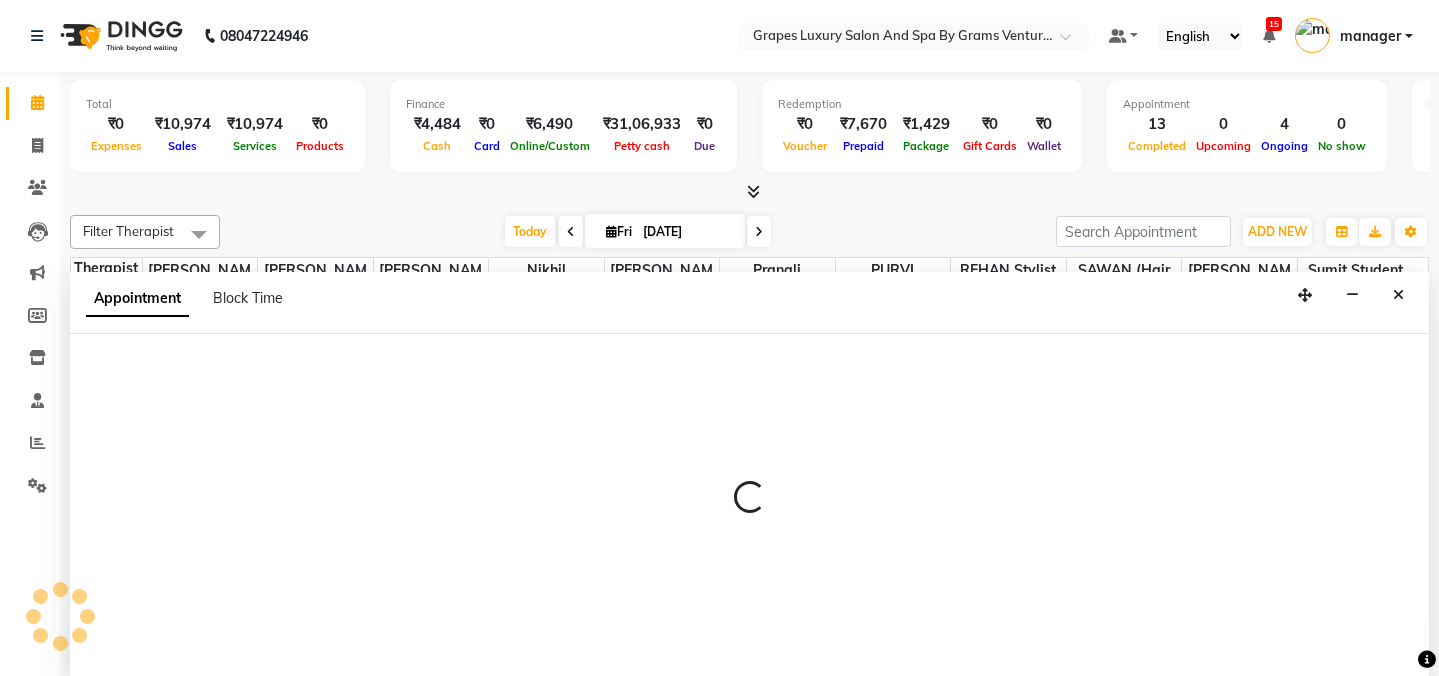 select on "78335" 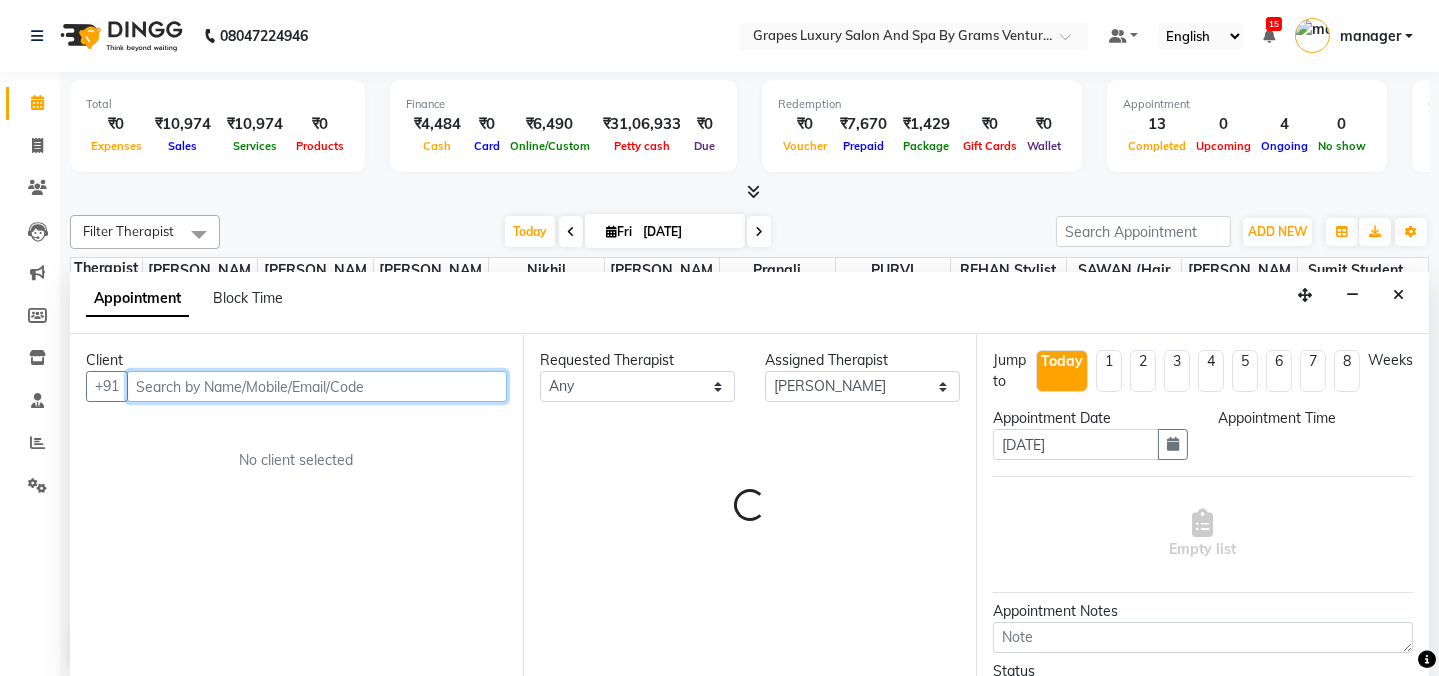 select on "945" 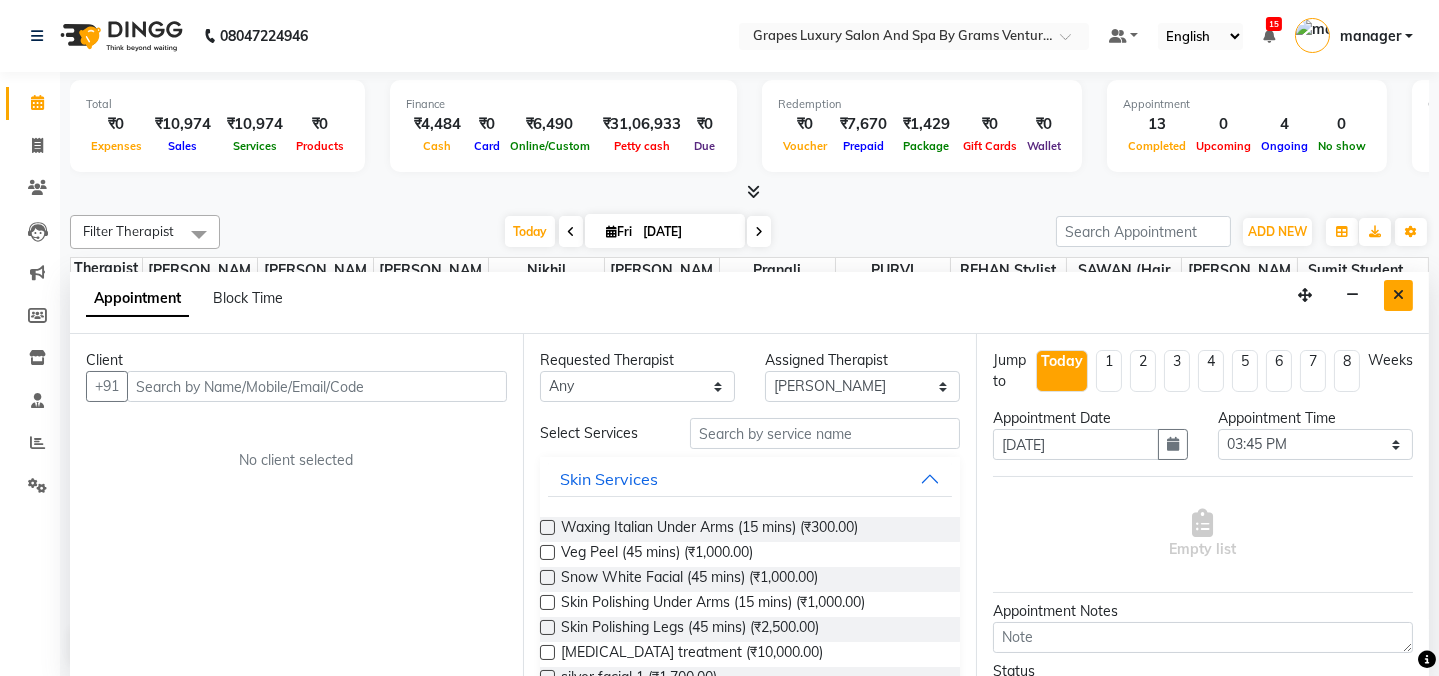 click at bounding box center (1398, 295) 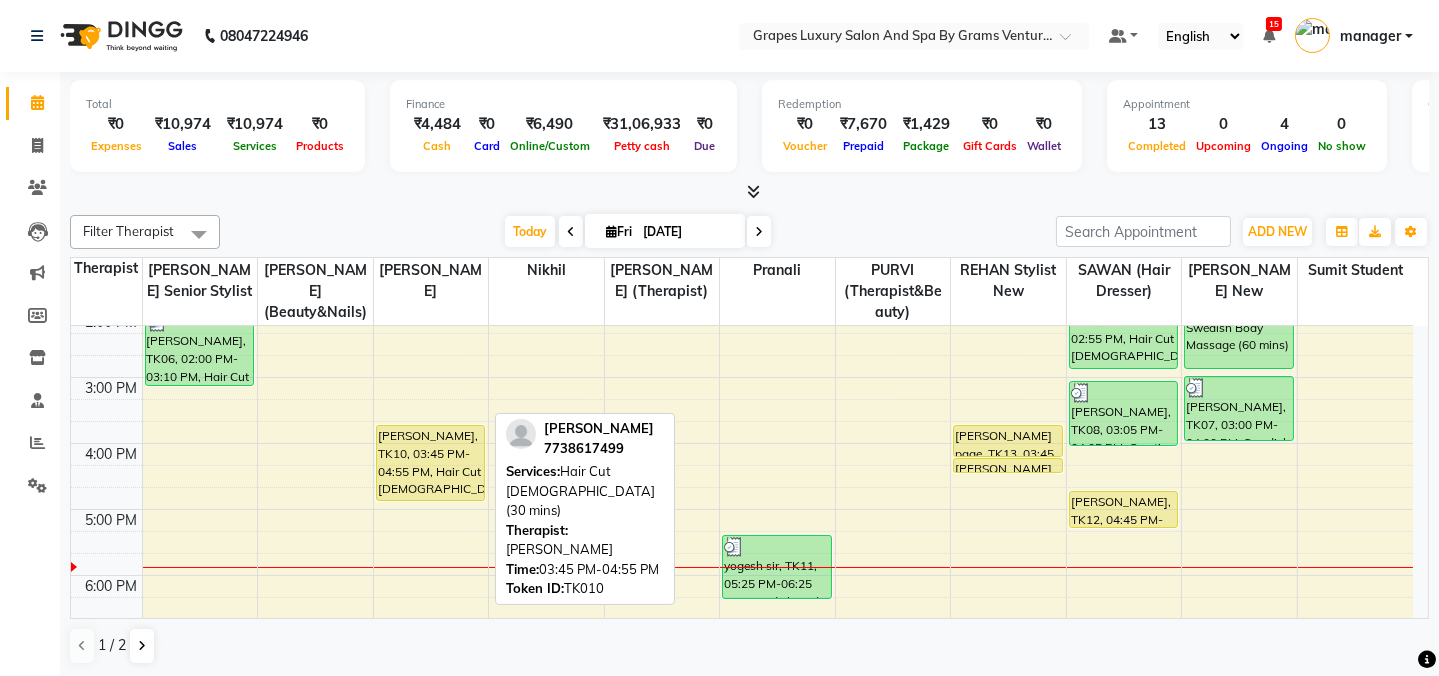 click on "[PERSON_NAME], TK10, 03:45 PM-04:55 PM, Hair Cut [DEMOGRAPHIC_DATA] (30 mins)" at bounding box center [431, 463] 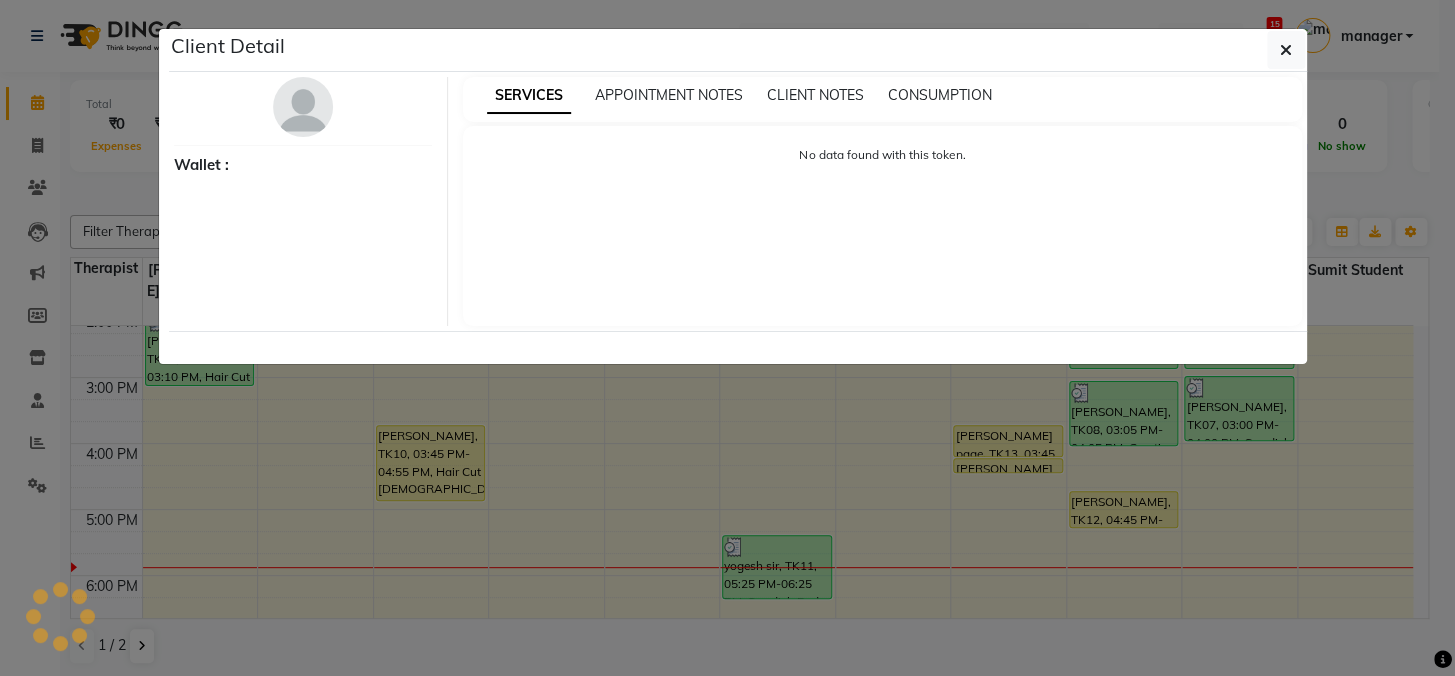 select on "1" 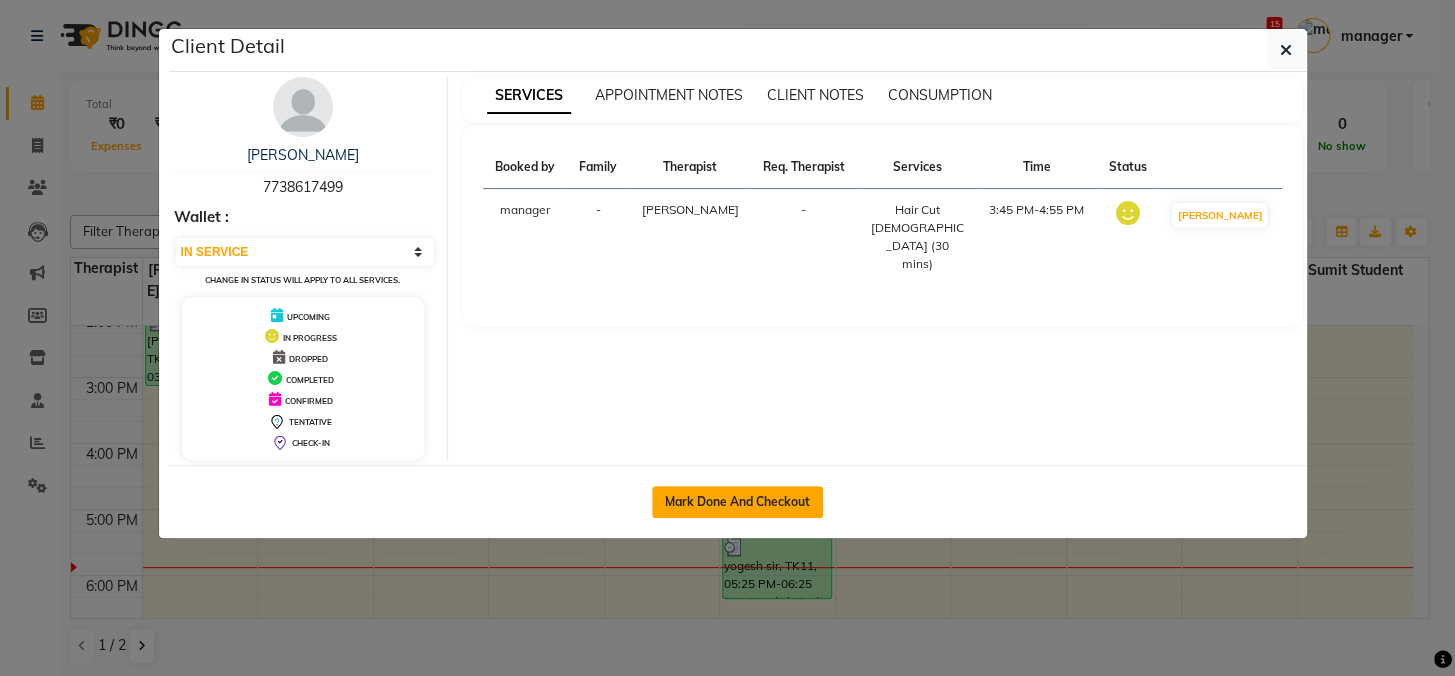 click on "Mark Done And Checkout" 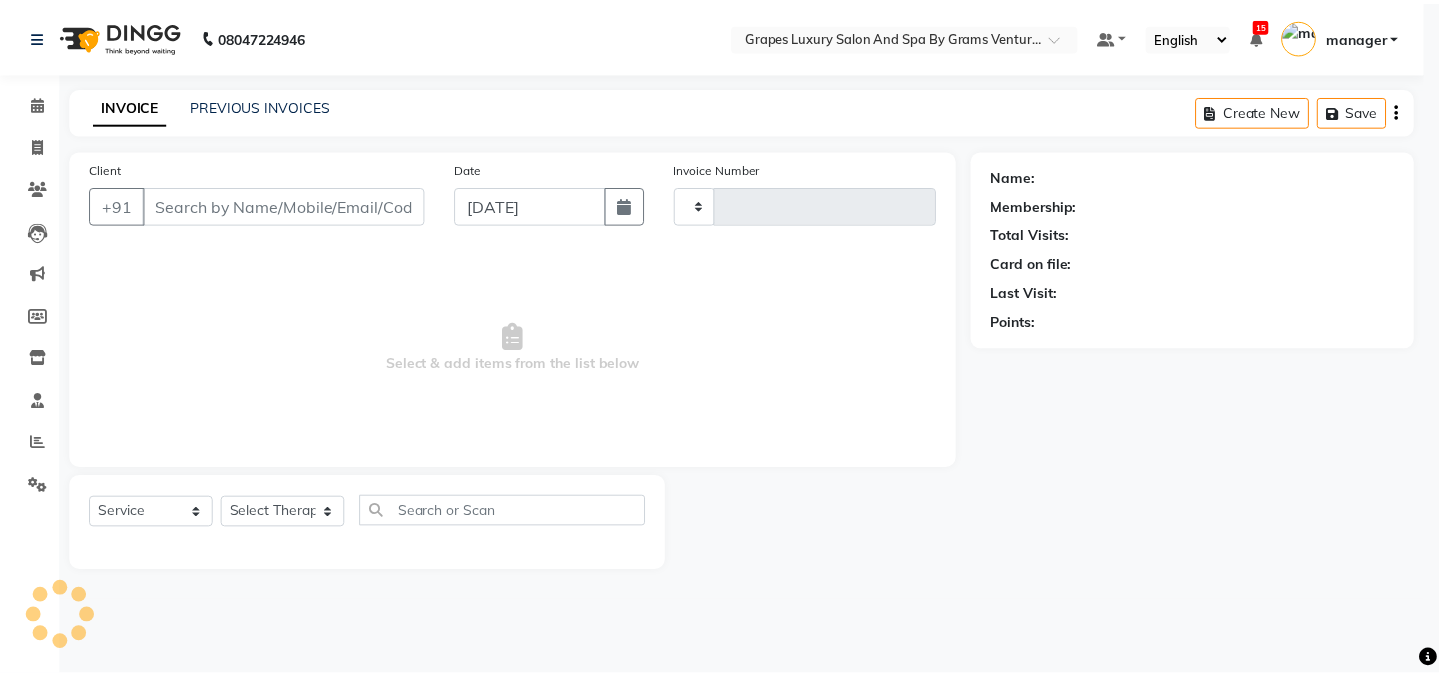 scroll, scrollTop: 0, scrollLeft: 0, axis: both 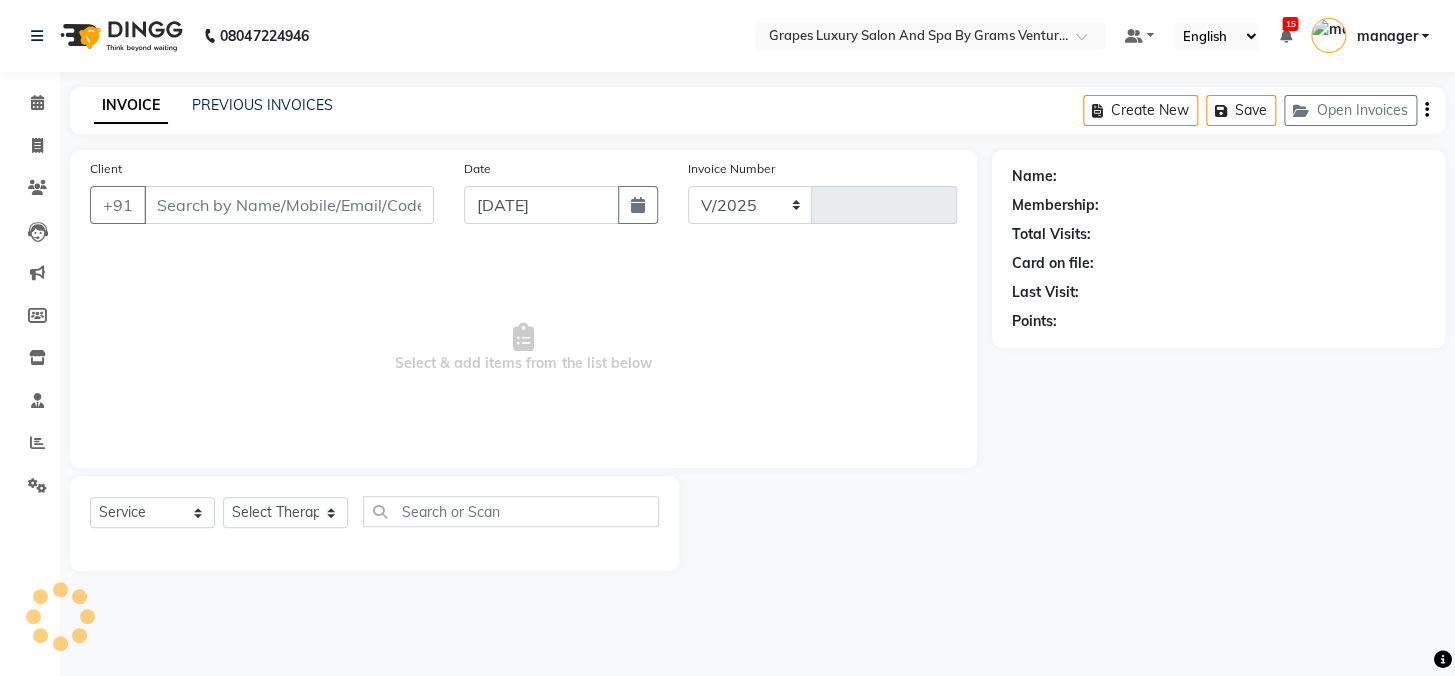 select on "3585" 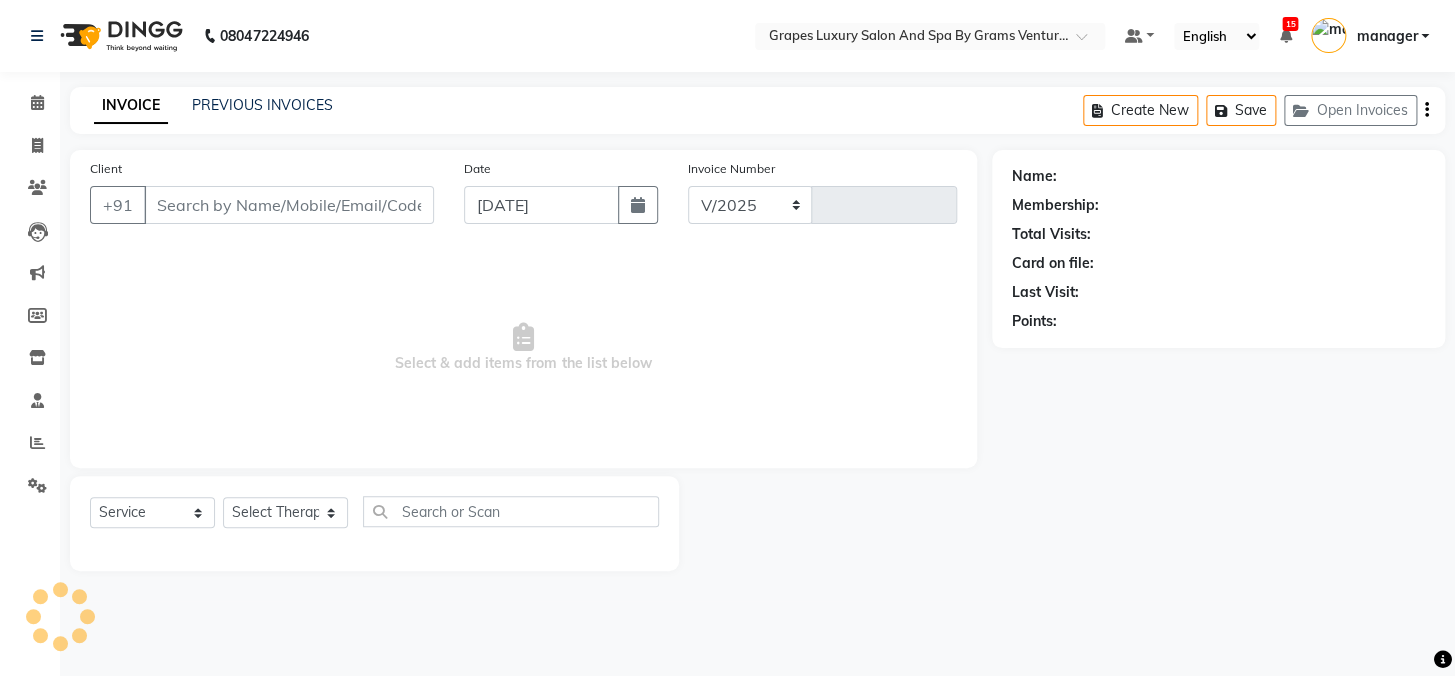 type on "1632" 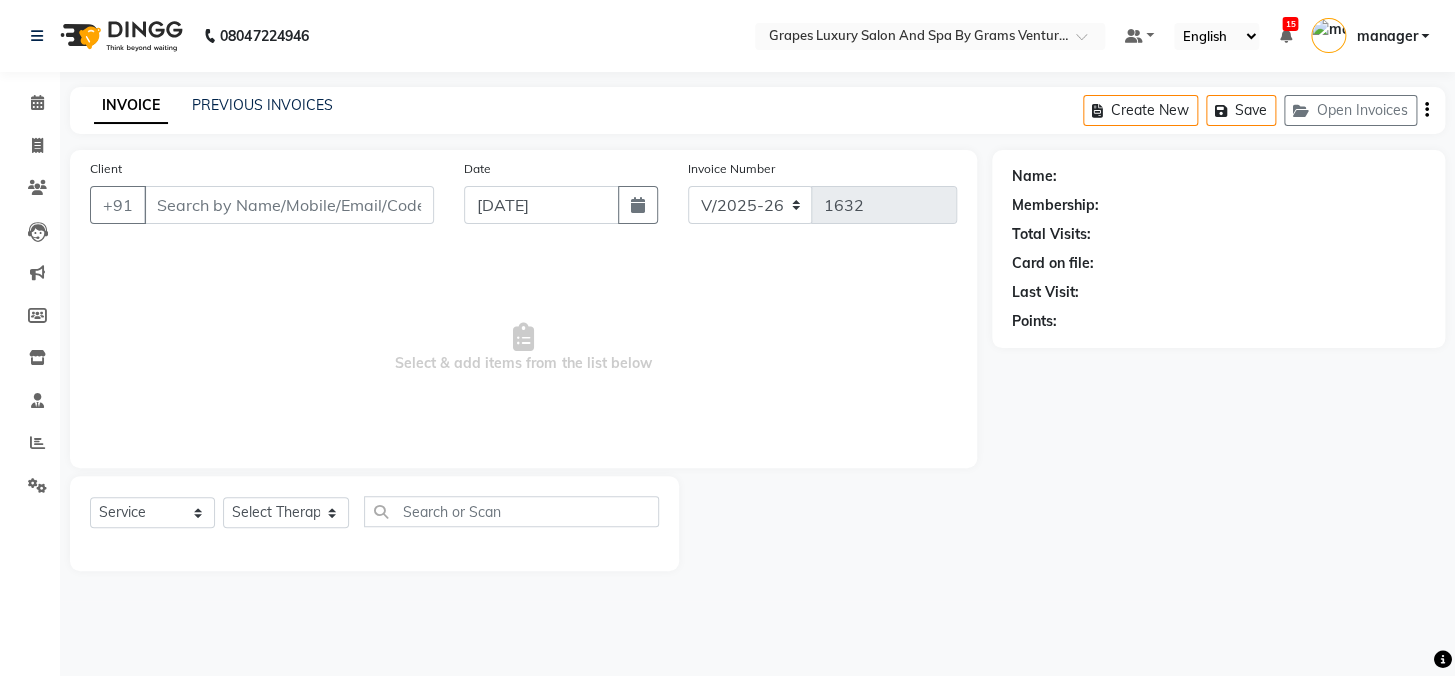 type on "7738617499" 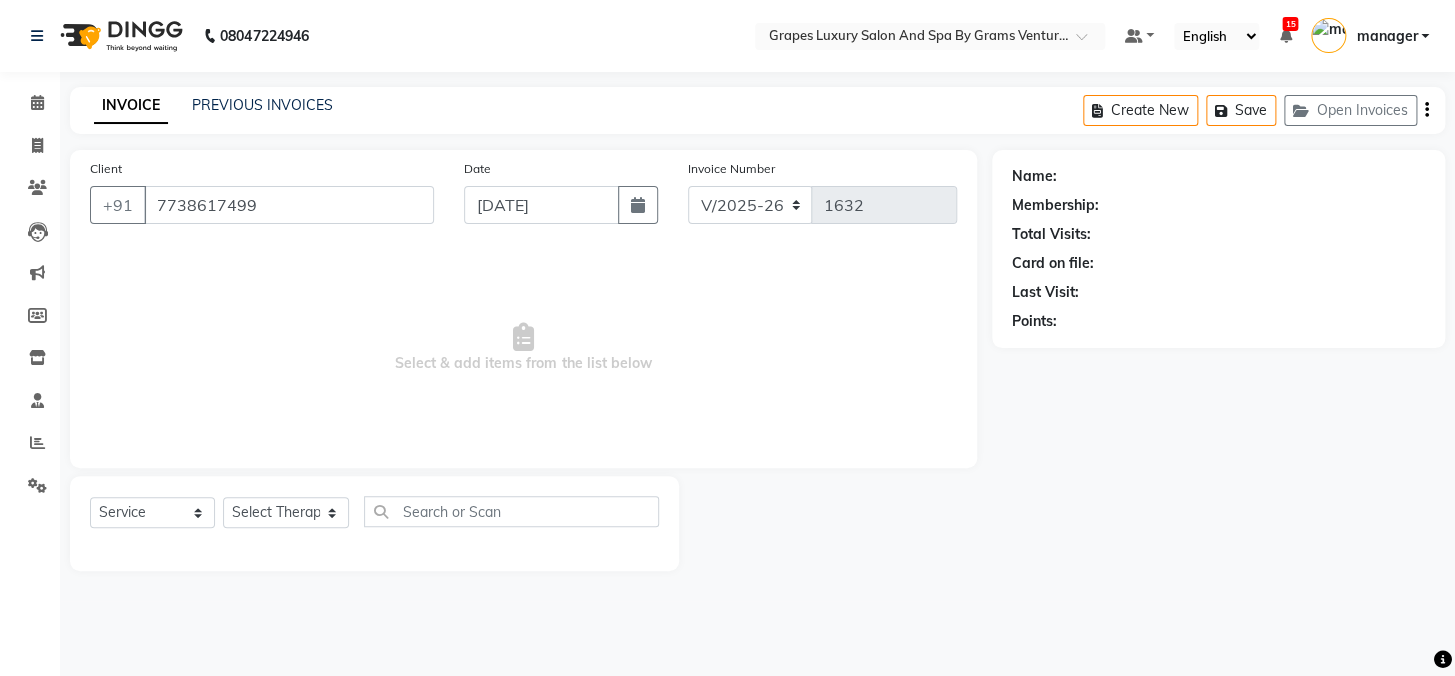 select on "78335" 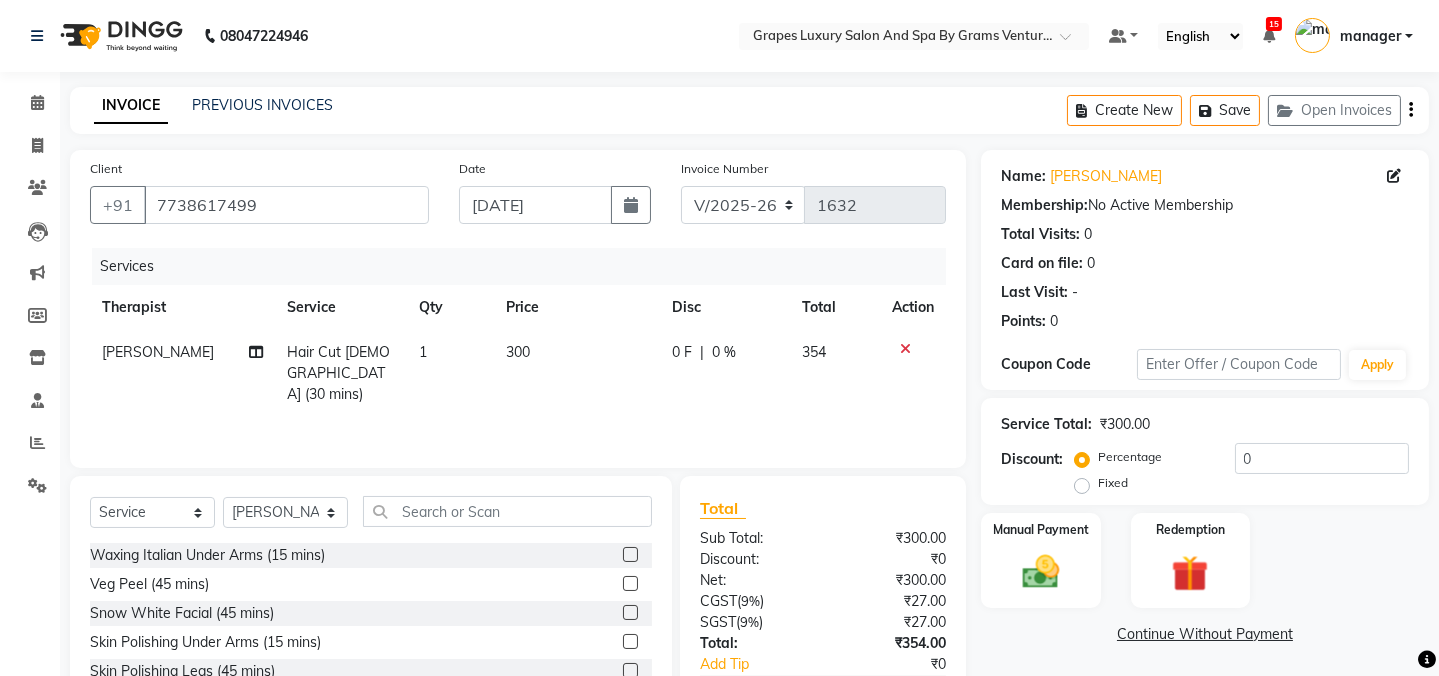 scroll, scrollTop: 125, scrollLeft: 0, axis: vertical 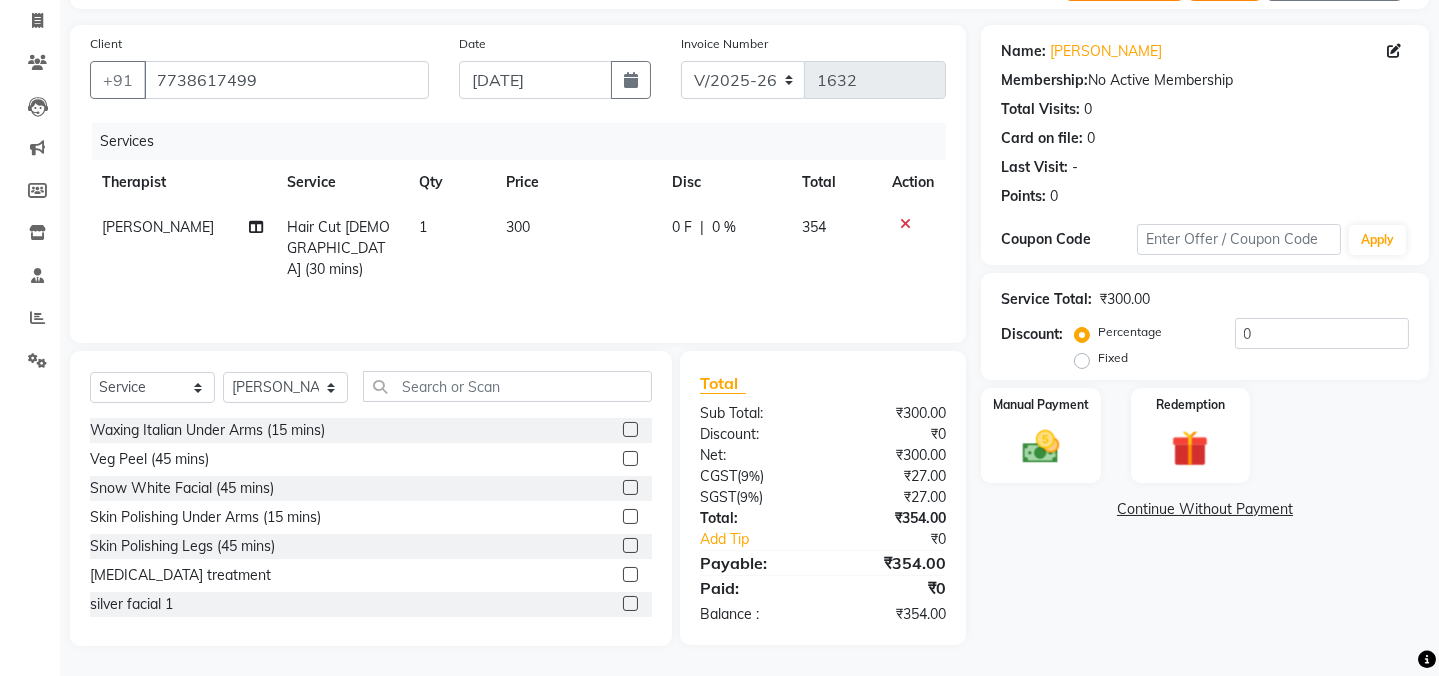 click on "Hair Cut [DEMOGRAPHIC_DATA] (30 mins)" 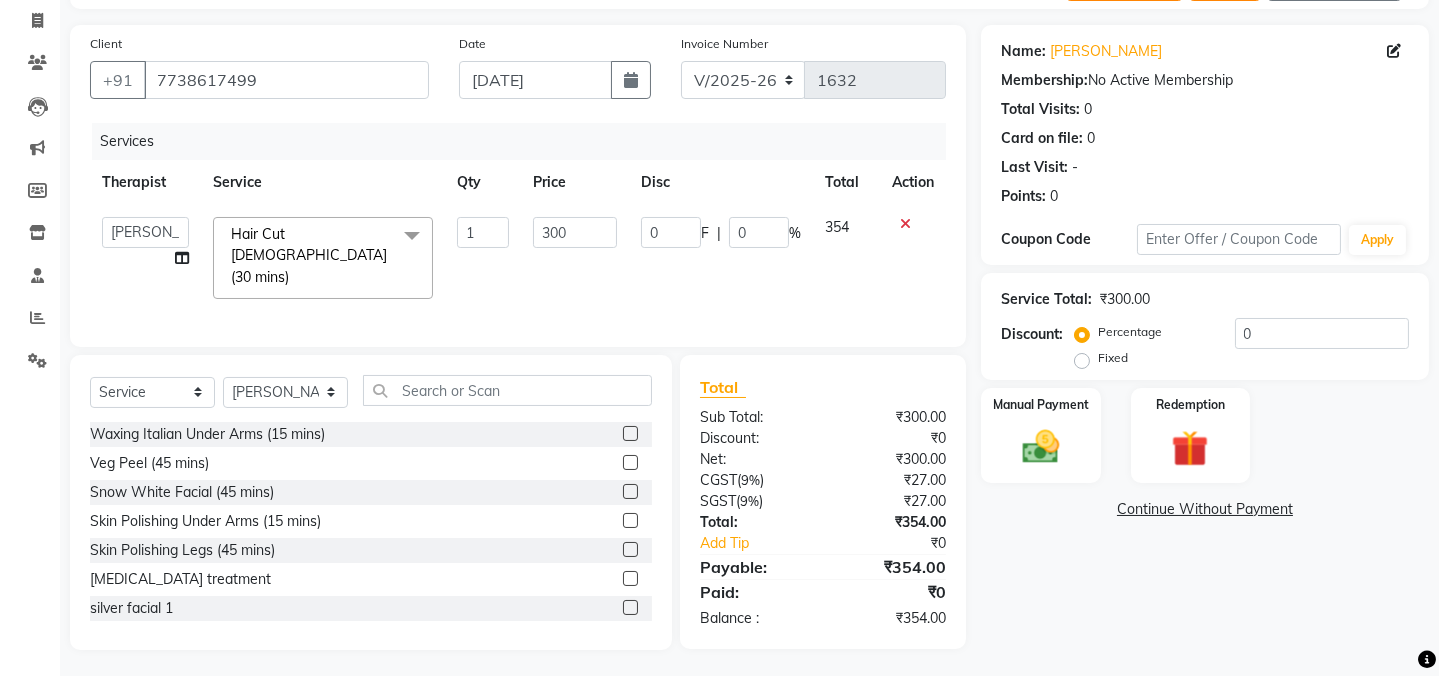 click 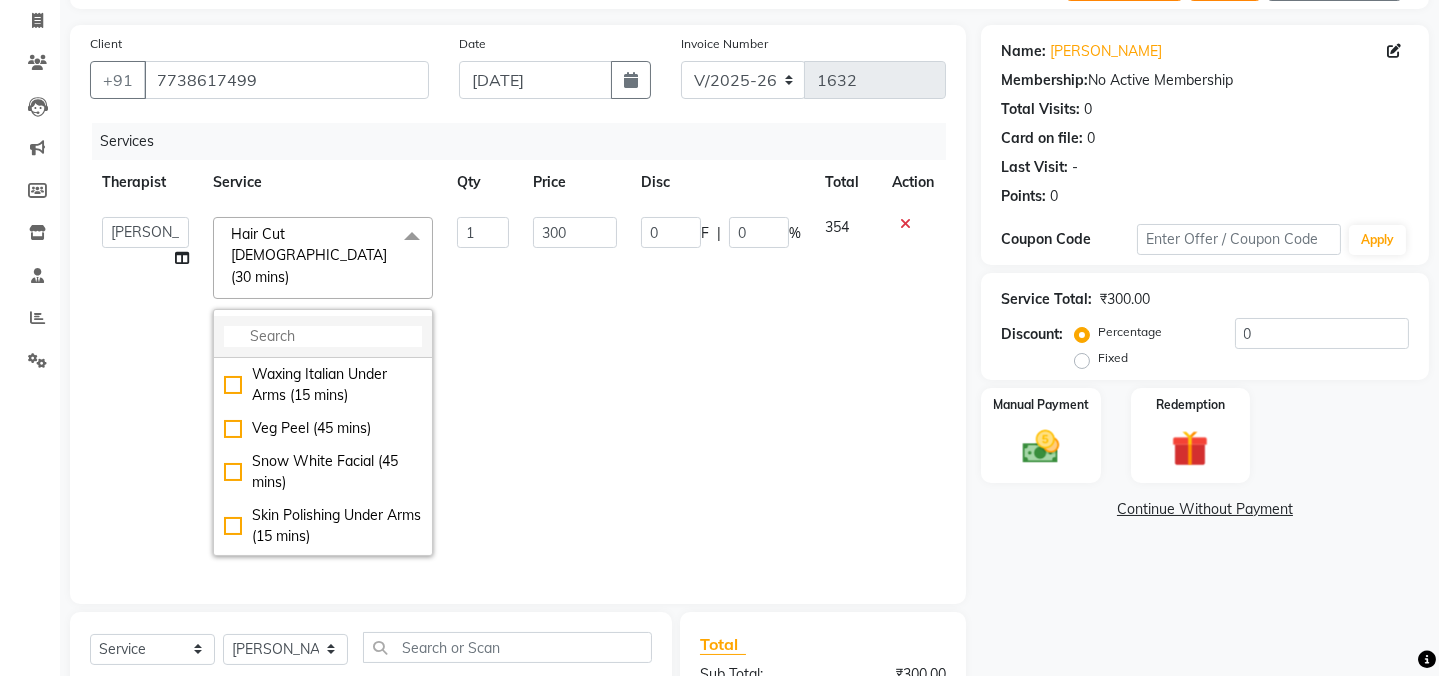 click 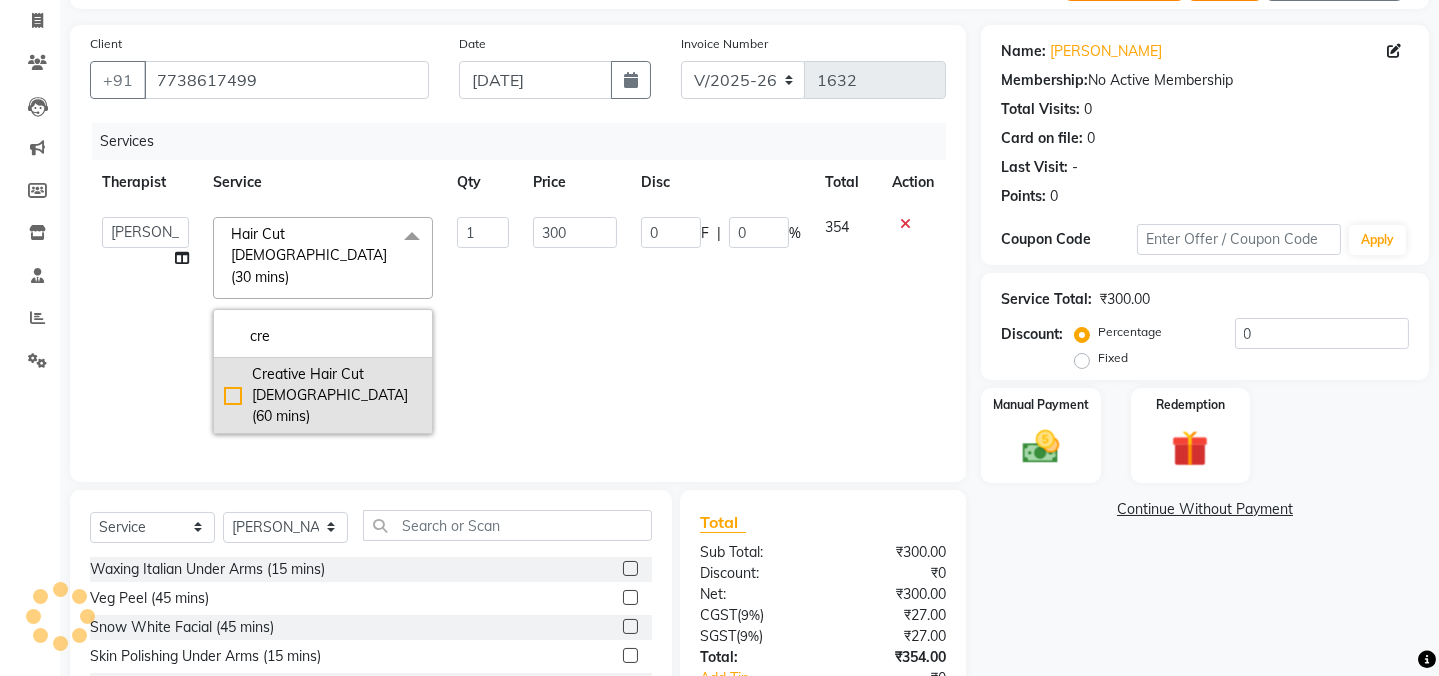 type on "cre" 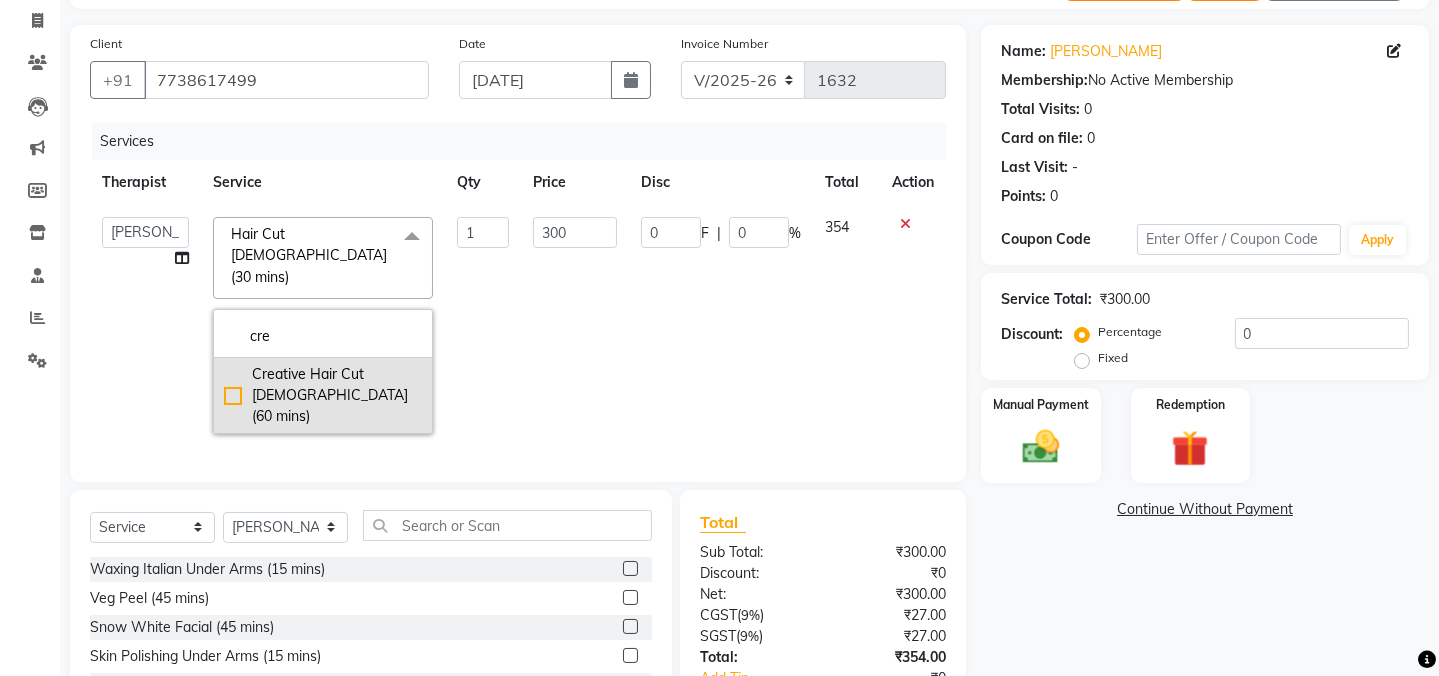 click on "Creative Hair Cut [DEMOGRAPHIC_DATA] (60 mins)" 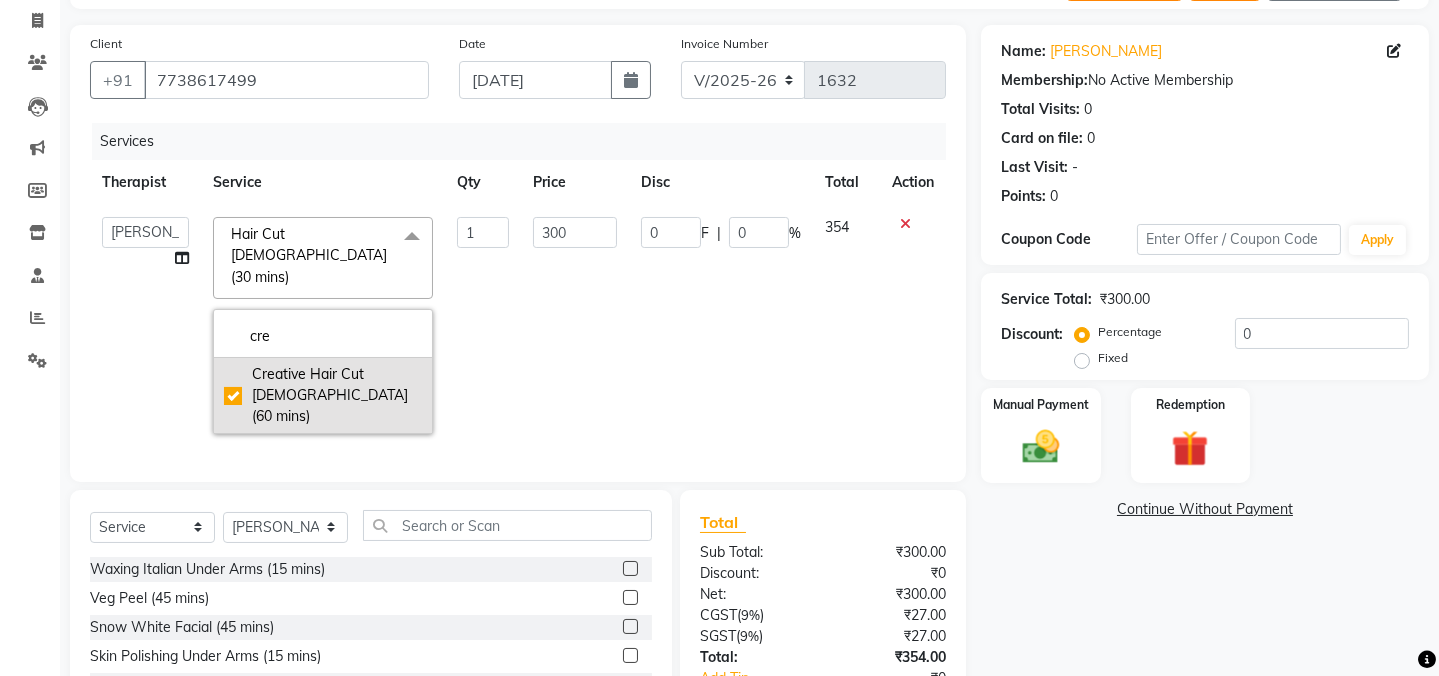 checkbox on "true" 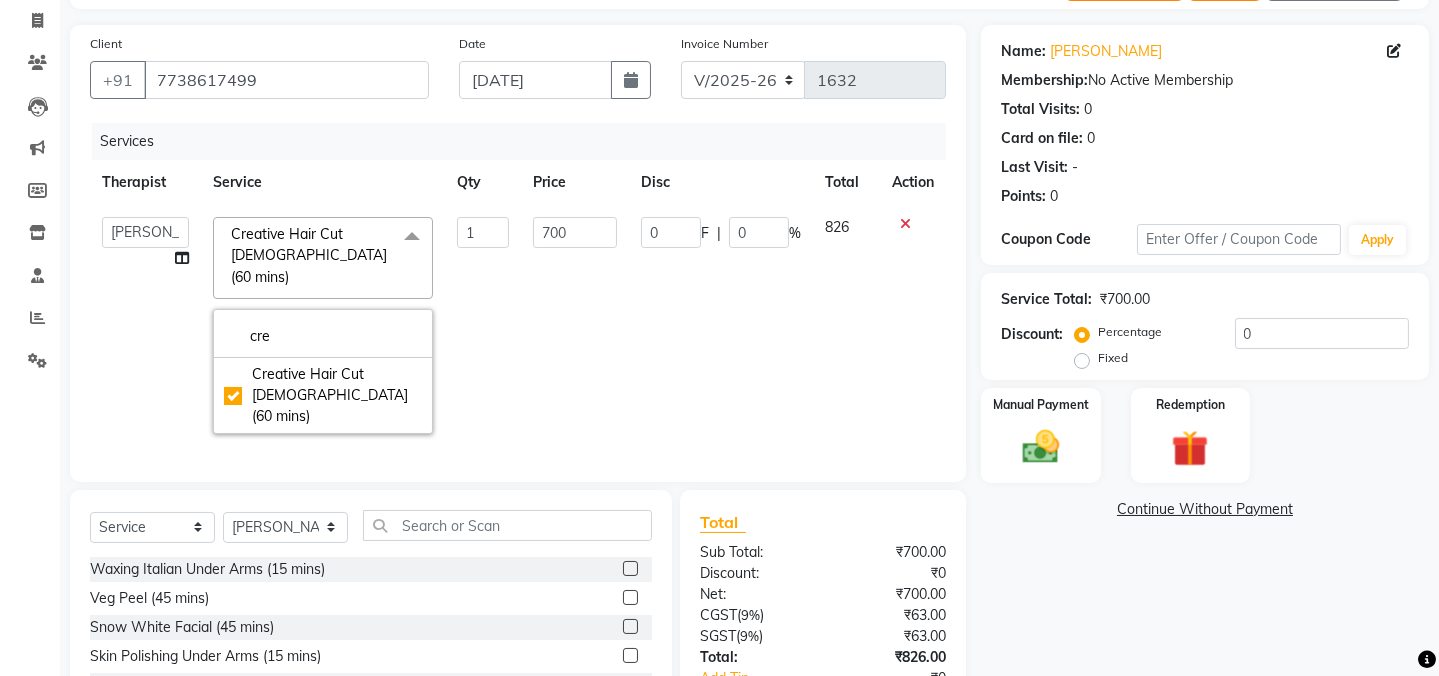 click on "0 F | 0 %" 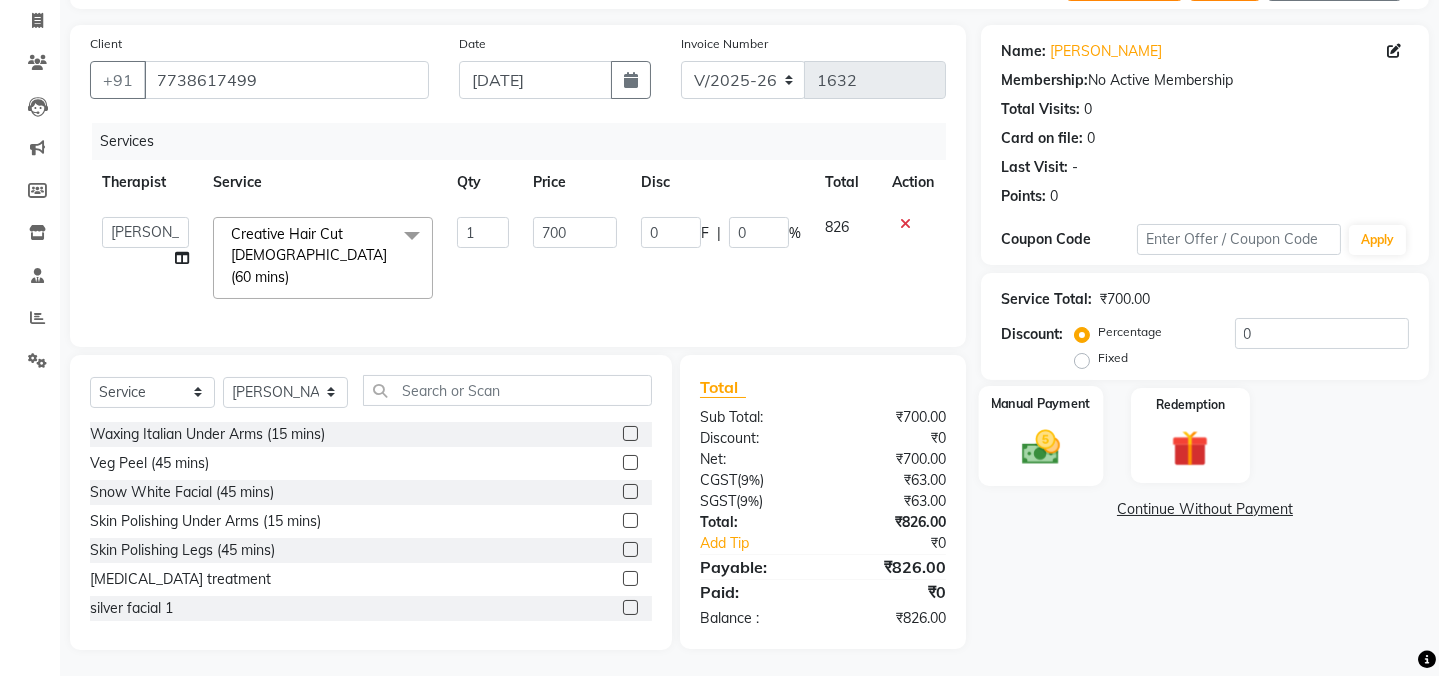 click 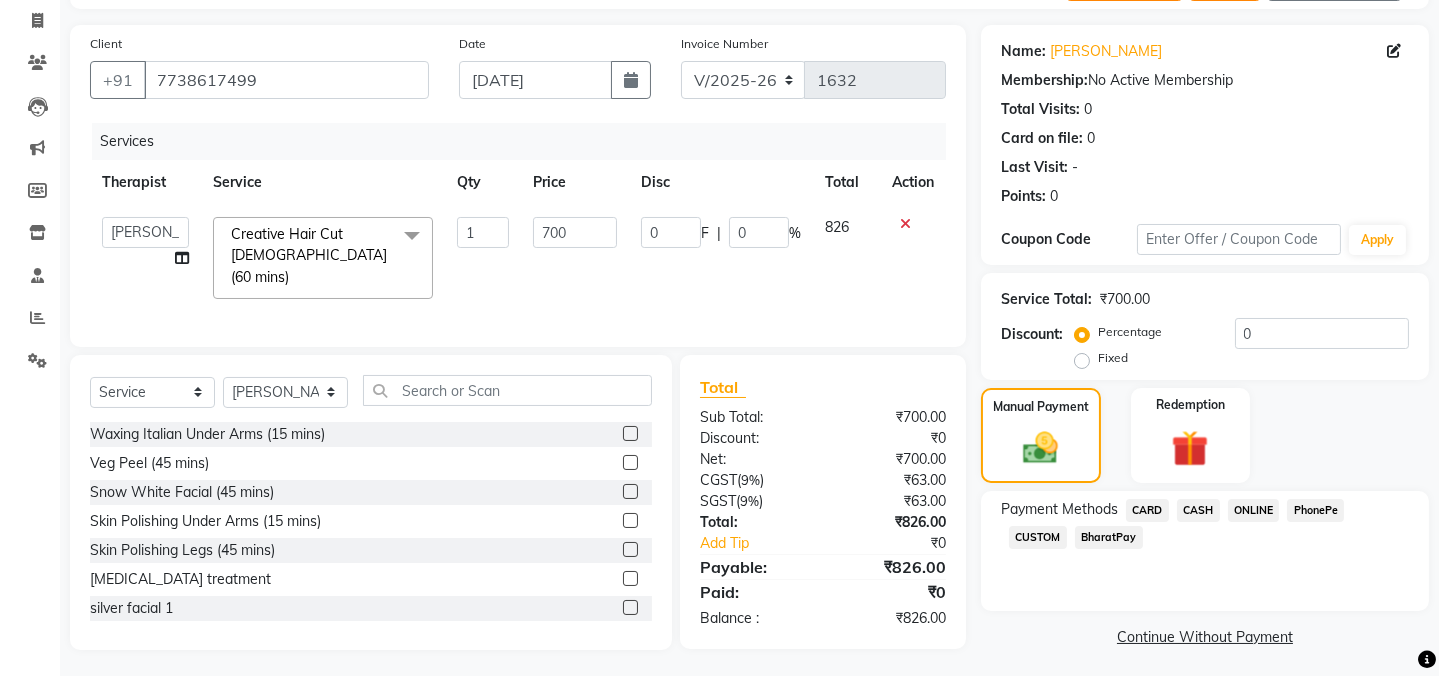 click on "ONLINE" 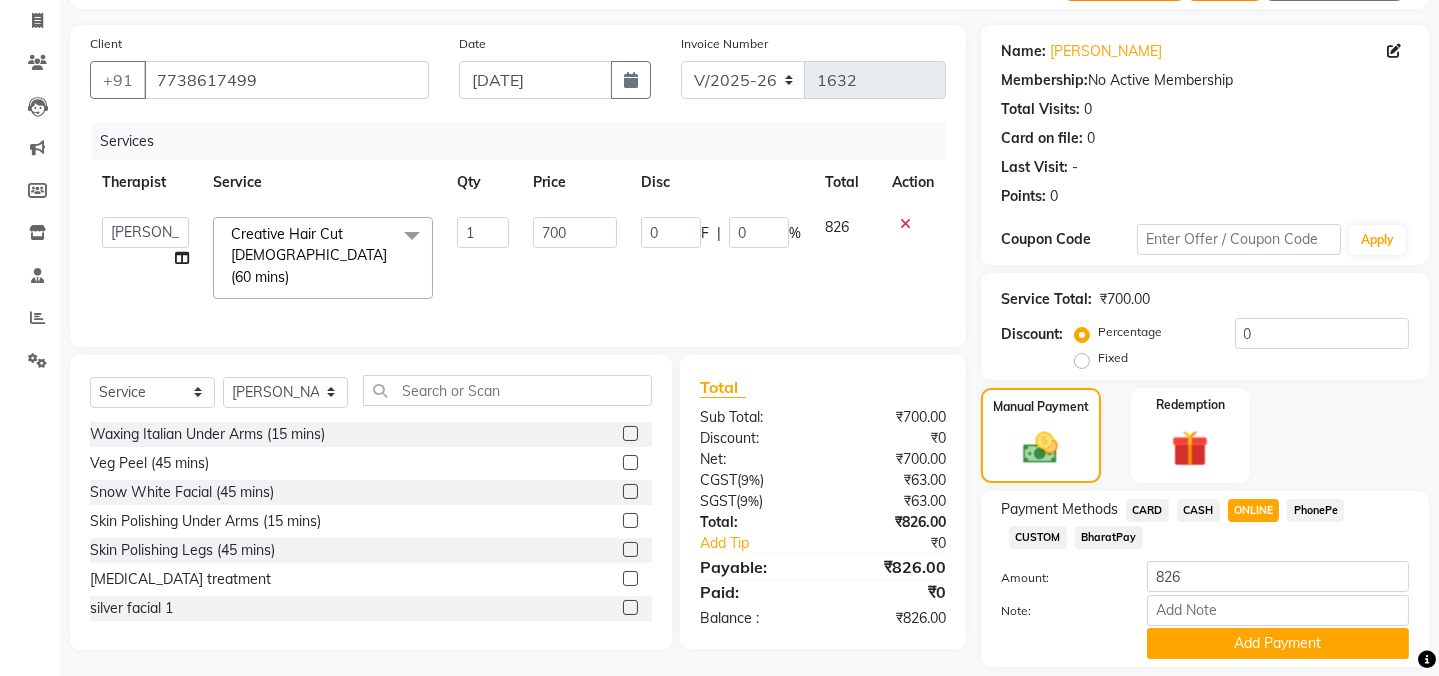 scroll, scrollTop: 186, scrollLeft: 0, axis: vertical 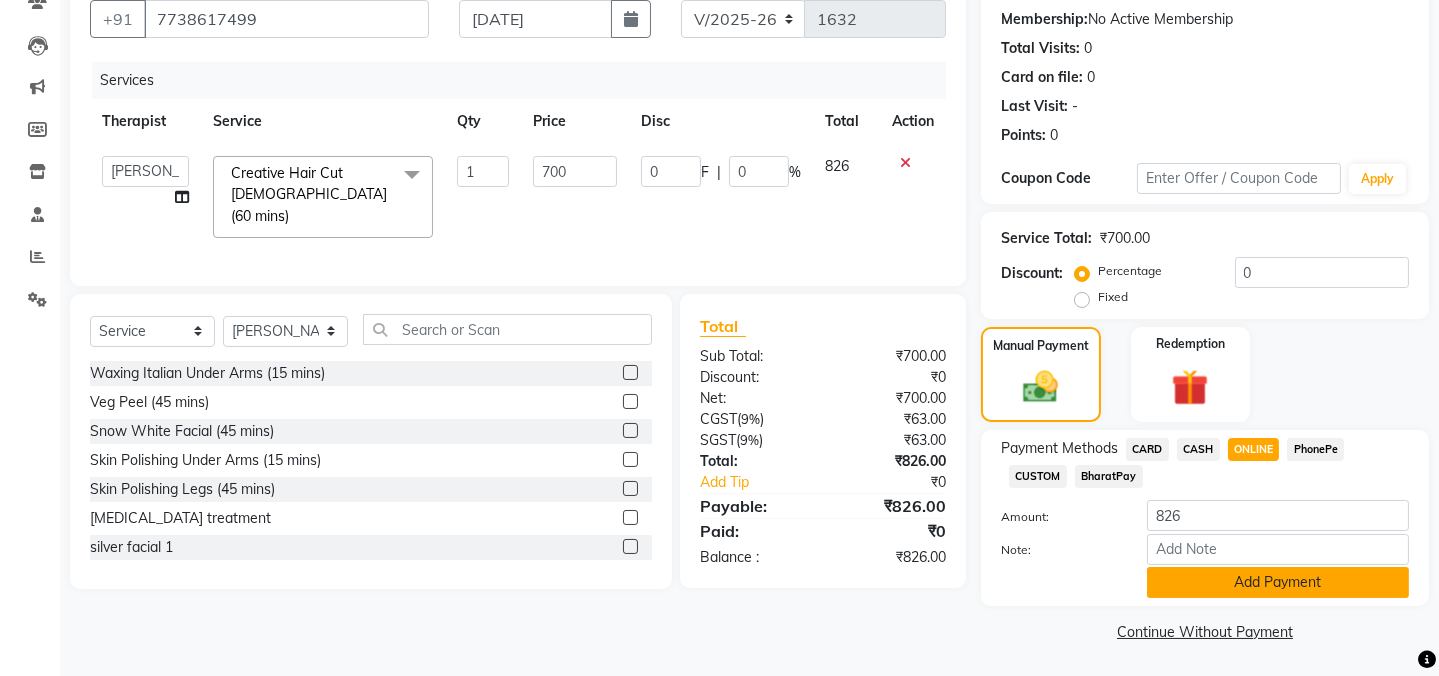 click on "Add Payment" 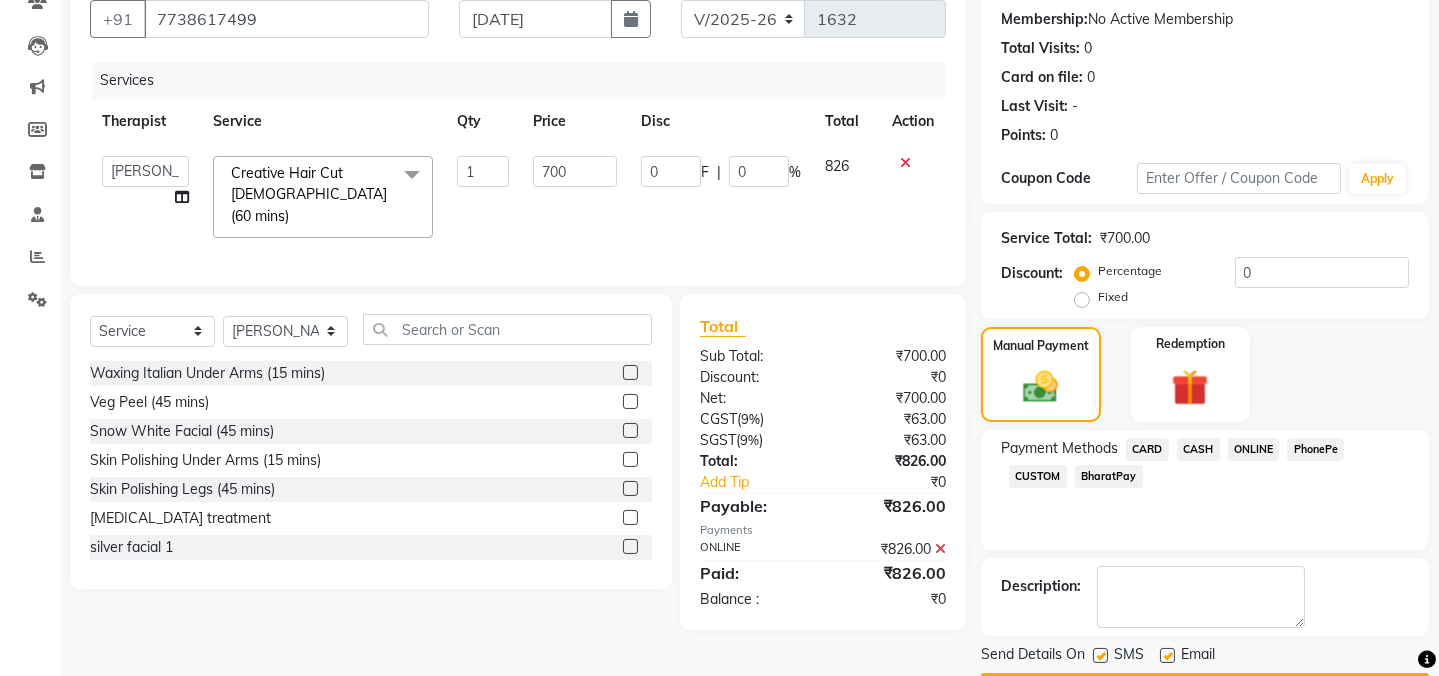 scroll, scrollTop: 242, scrollLeft: 0, axis: vertical 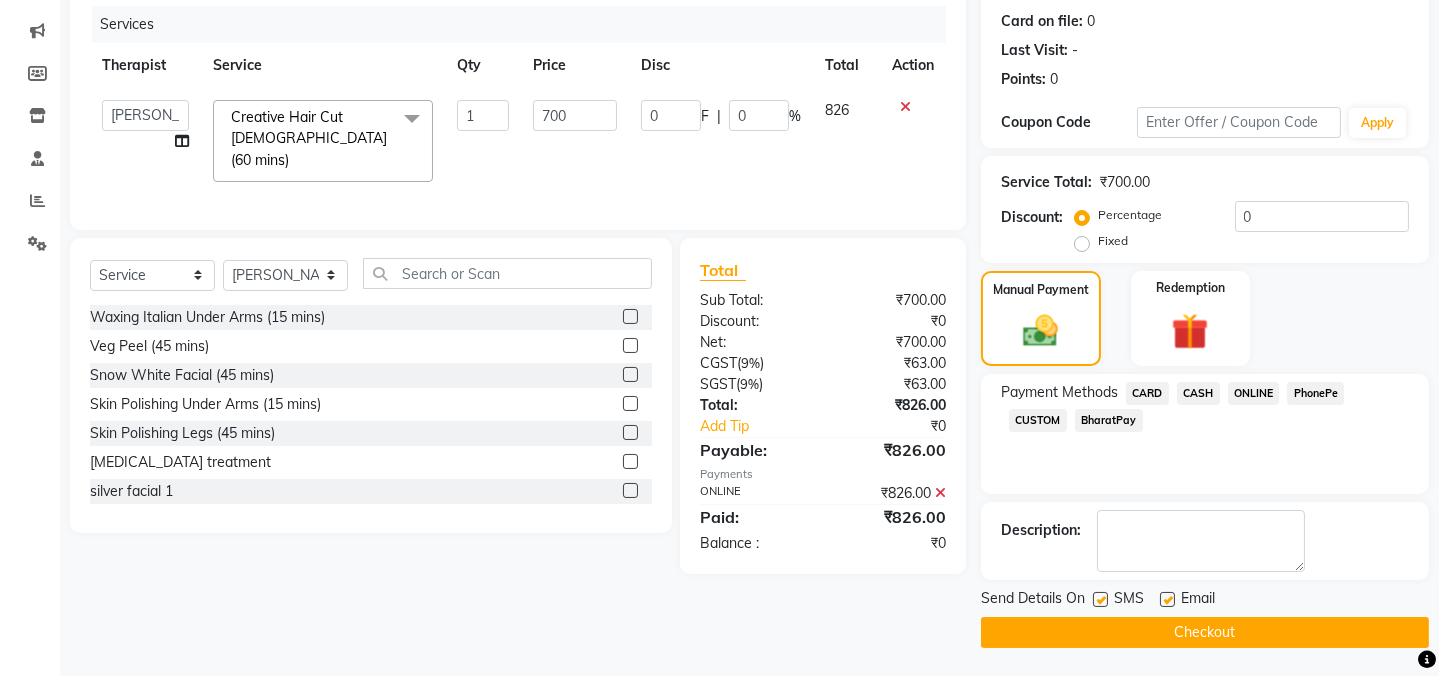 click 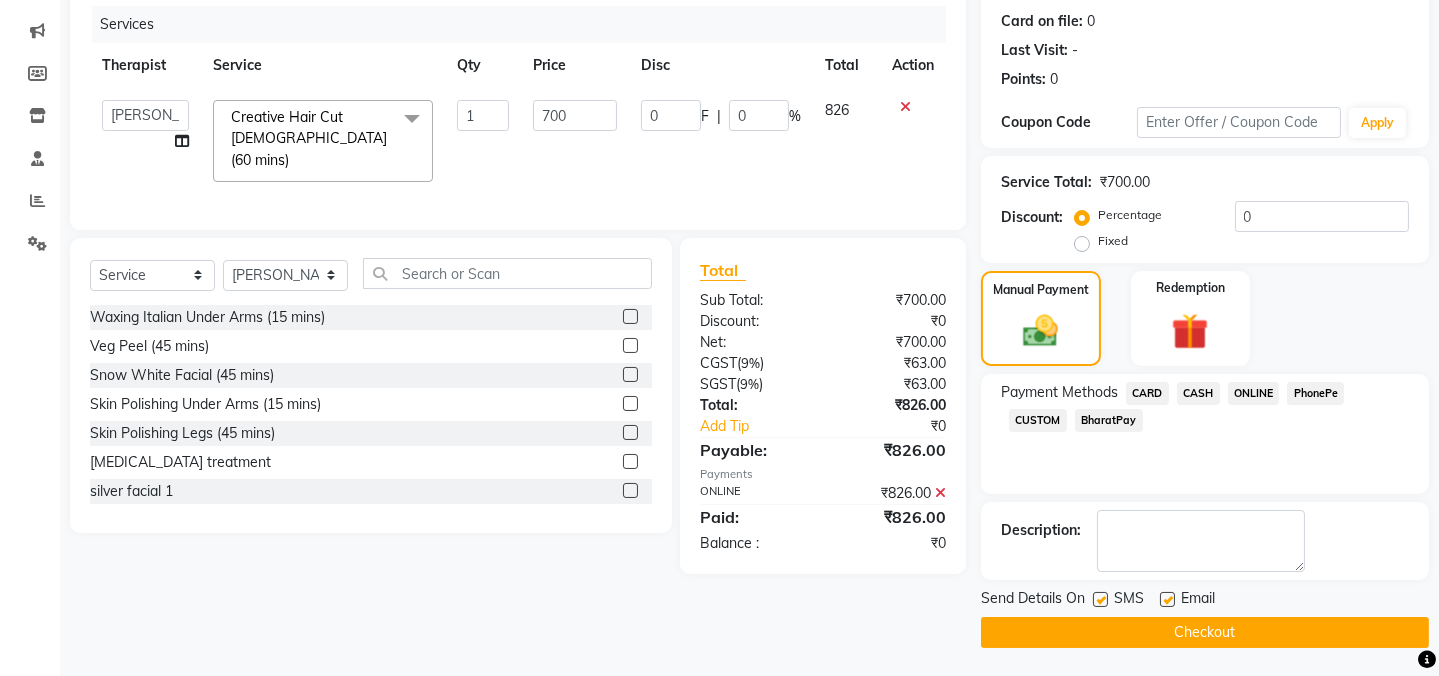 click at bounding box center [1099, 600] 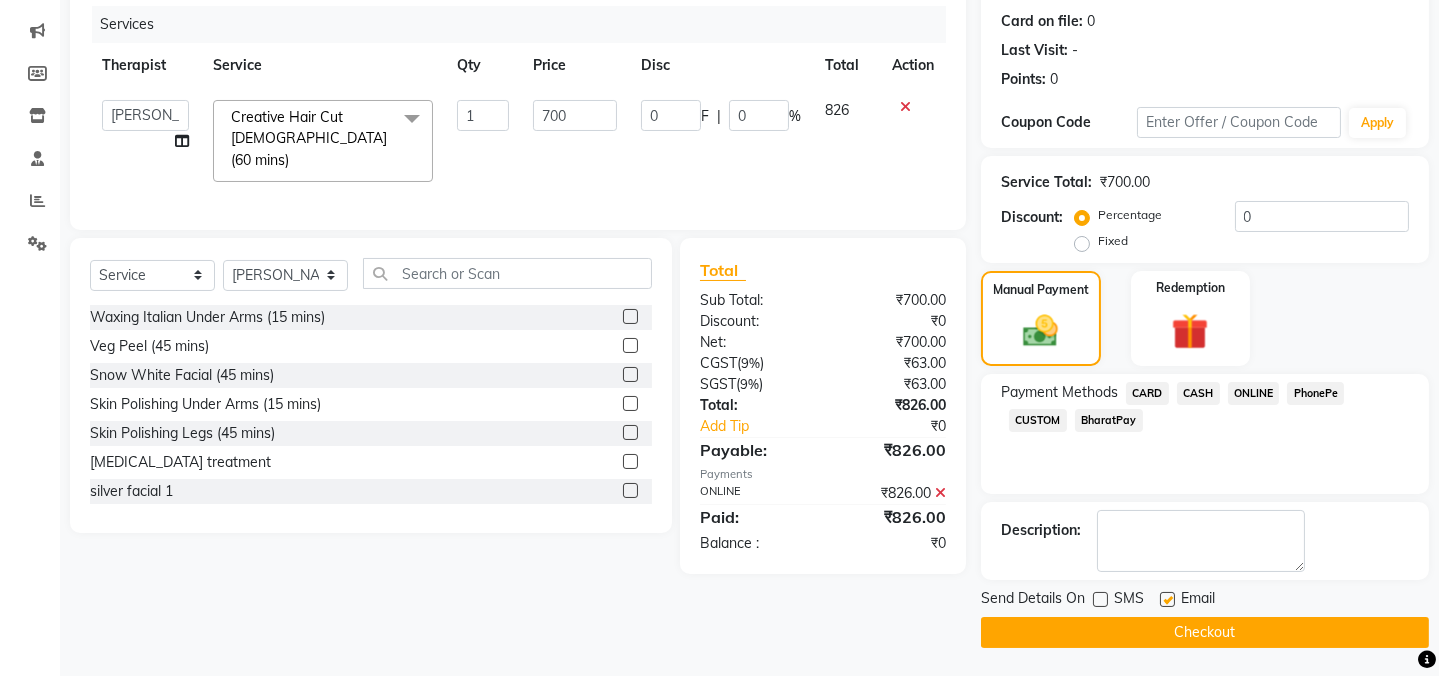 click 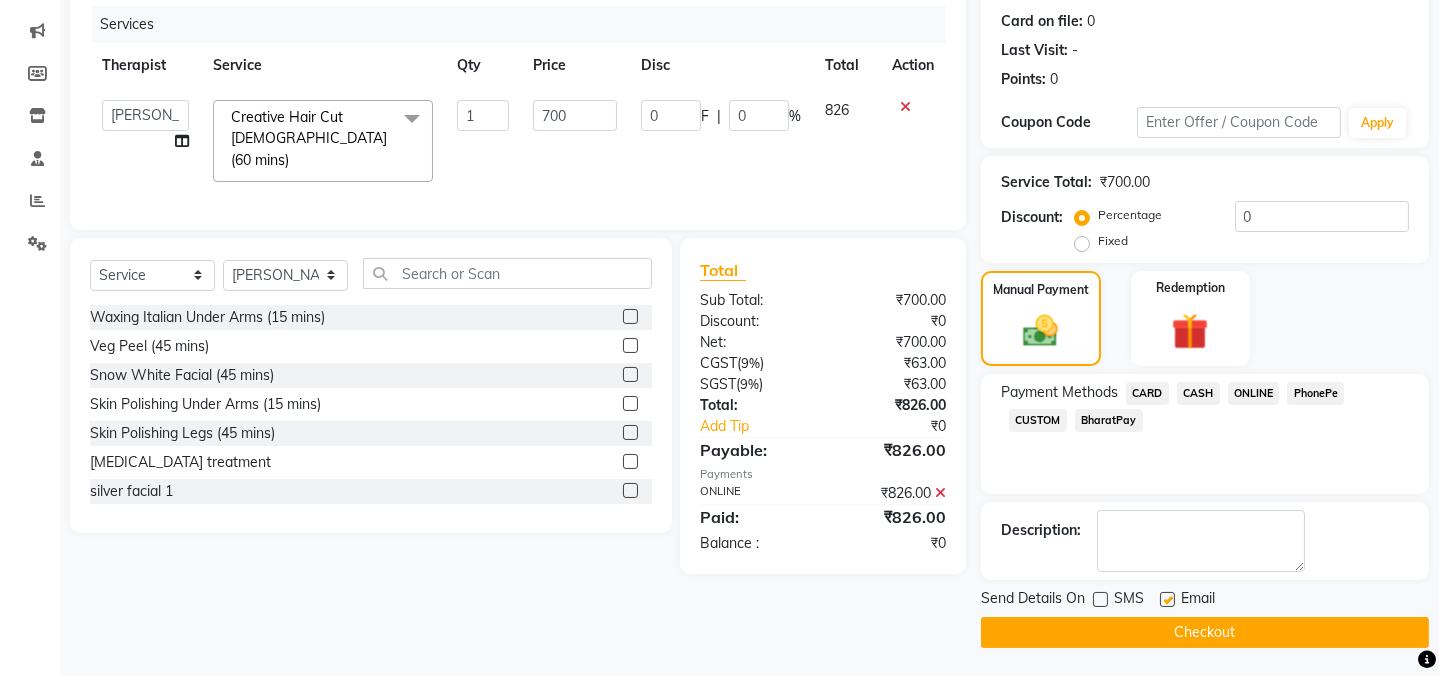 click at bounding box center [1166, 600] 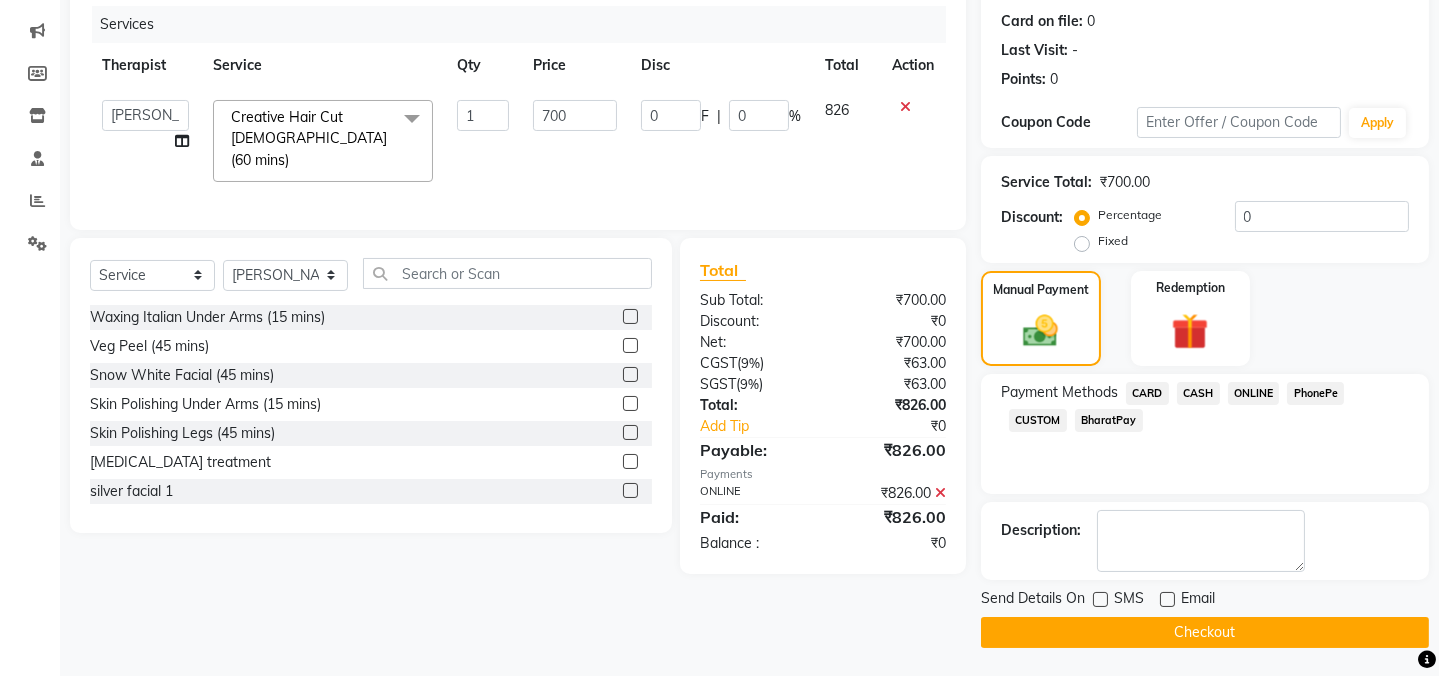 click on "Checkout" 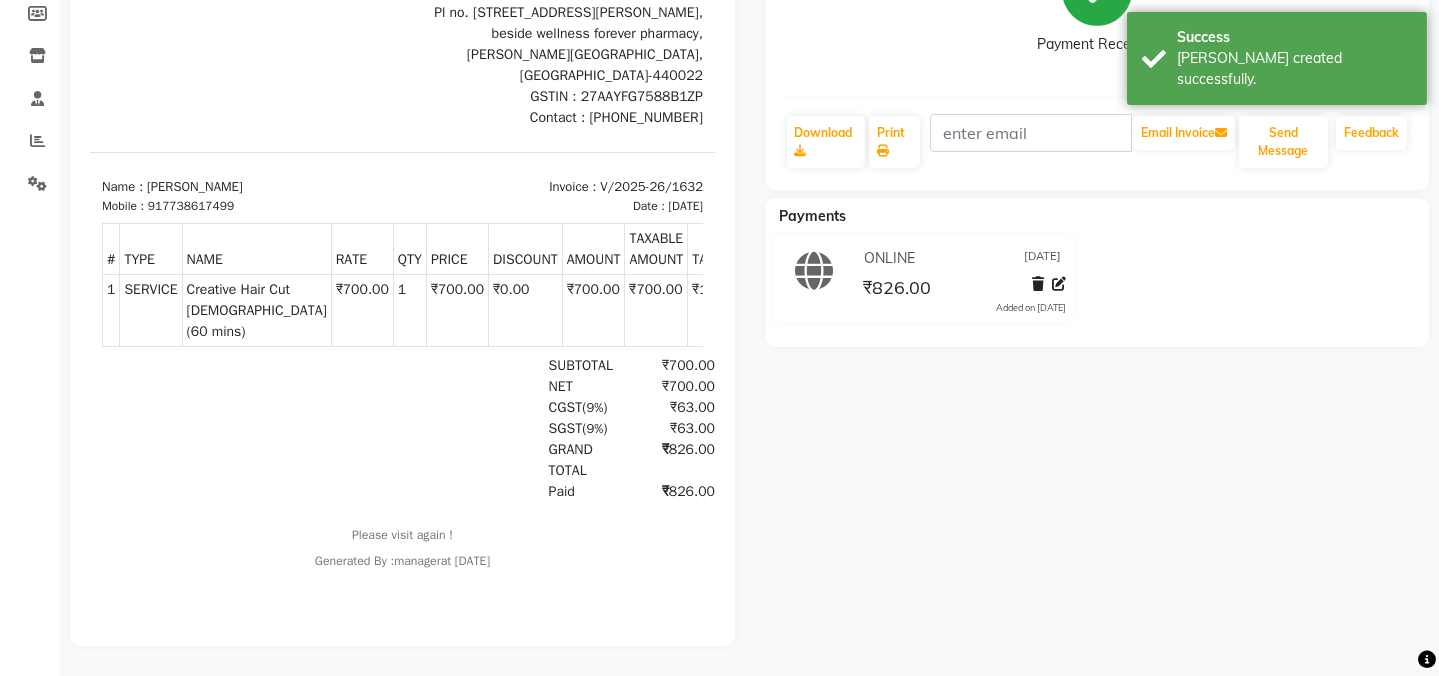 scroll, scrollTop: 0, scrollLeft: 0, axis: both 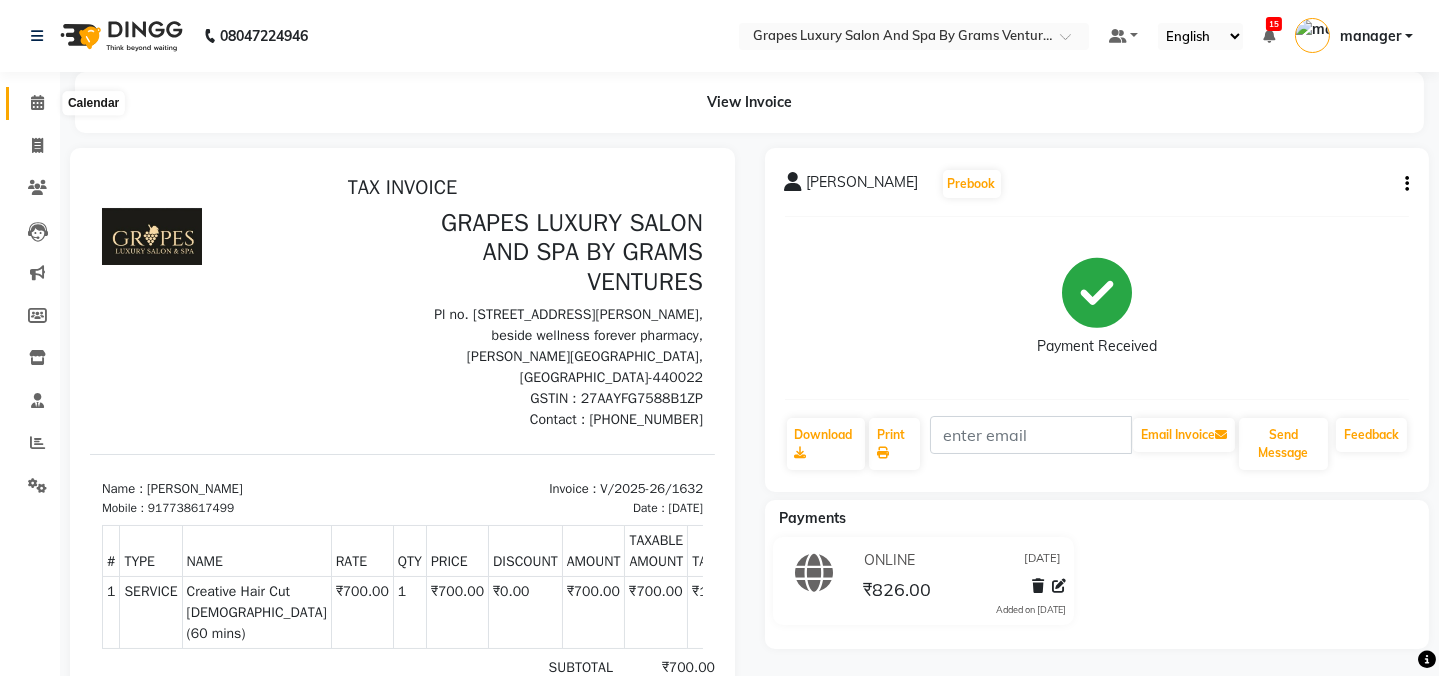 click 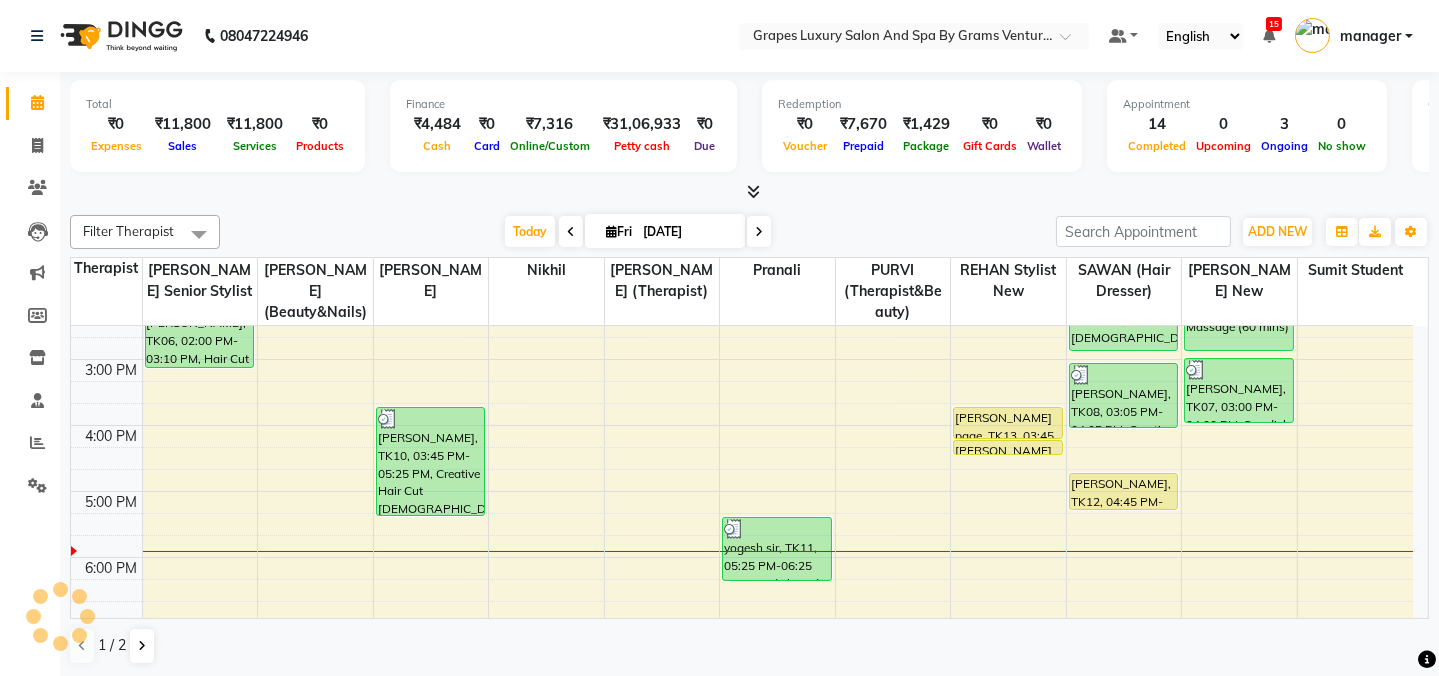 scroll, scrollTop: 440, scrollLeft: 0, axis: vertical 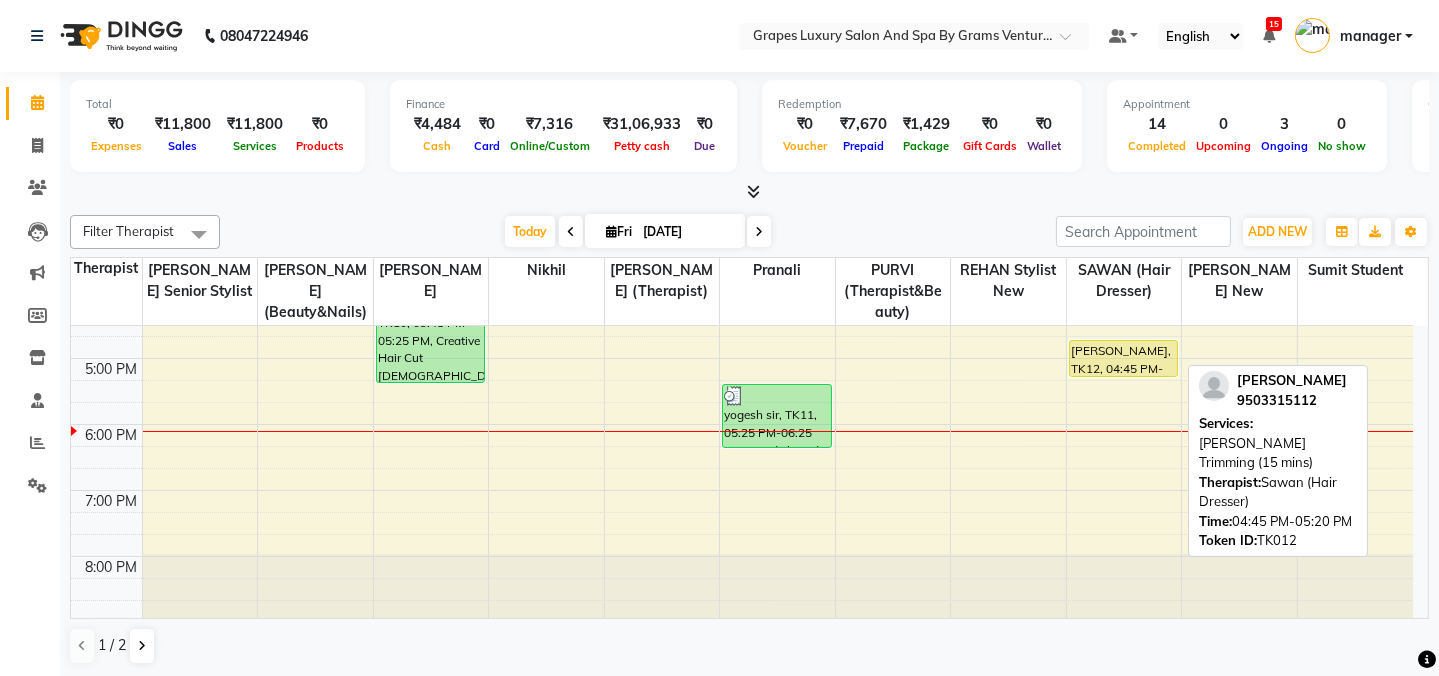 click on "[PERSON_NAME], TK12, 04:45 PM-05:20 PM, [PERSON_NAME] Trimming (15 mins)" at bounding box center [1124, 358] 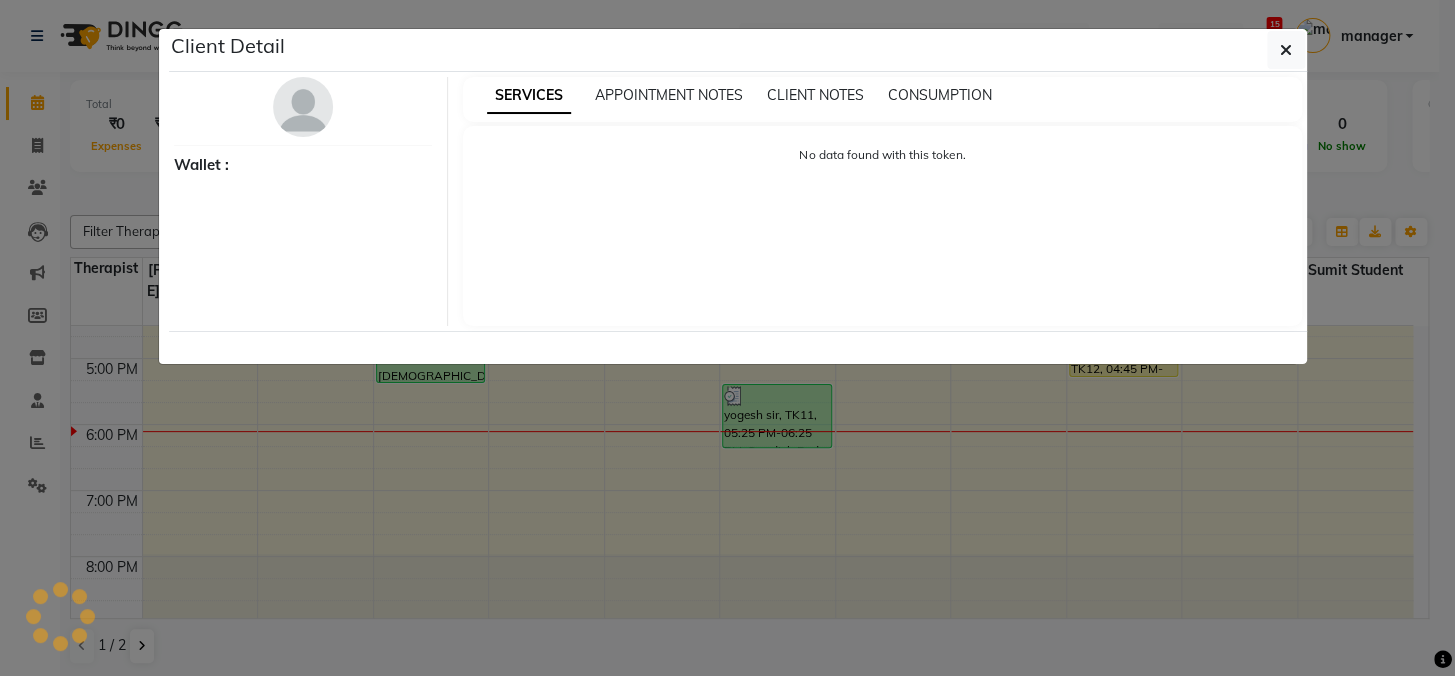 select on "1" 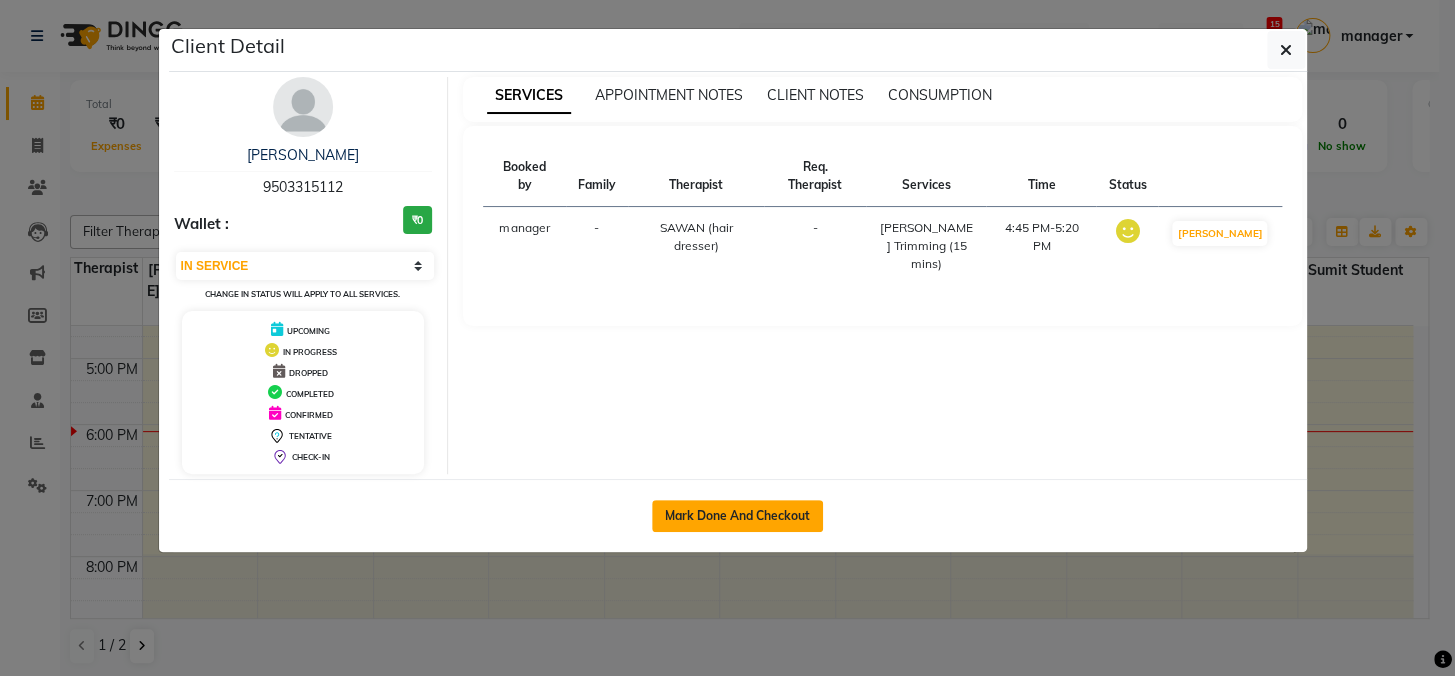 click on "Mark Done And Checkout" 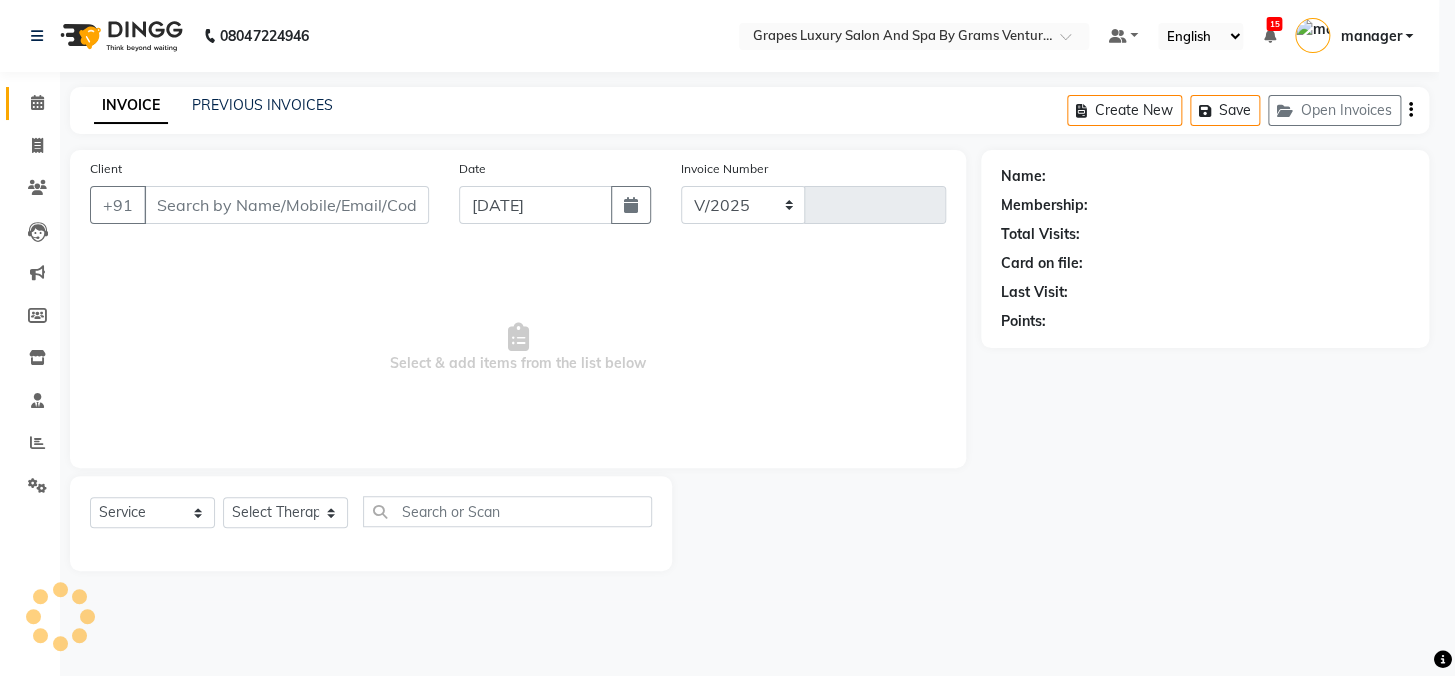 select on "3585" 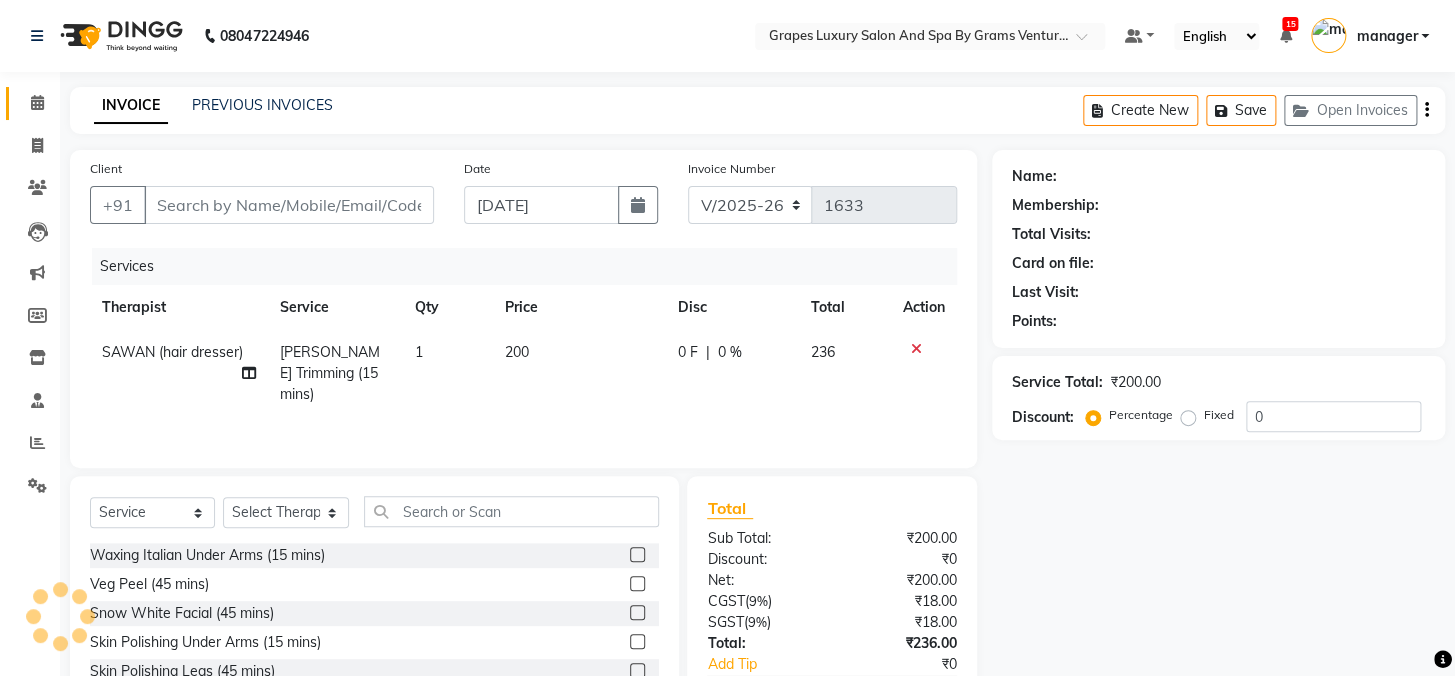 type on "9503315112" 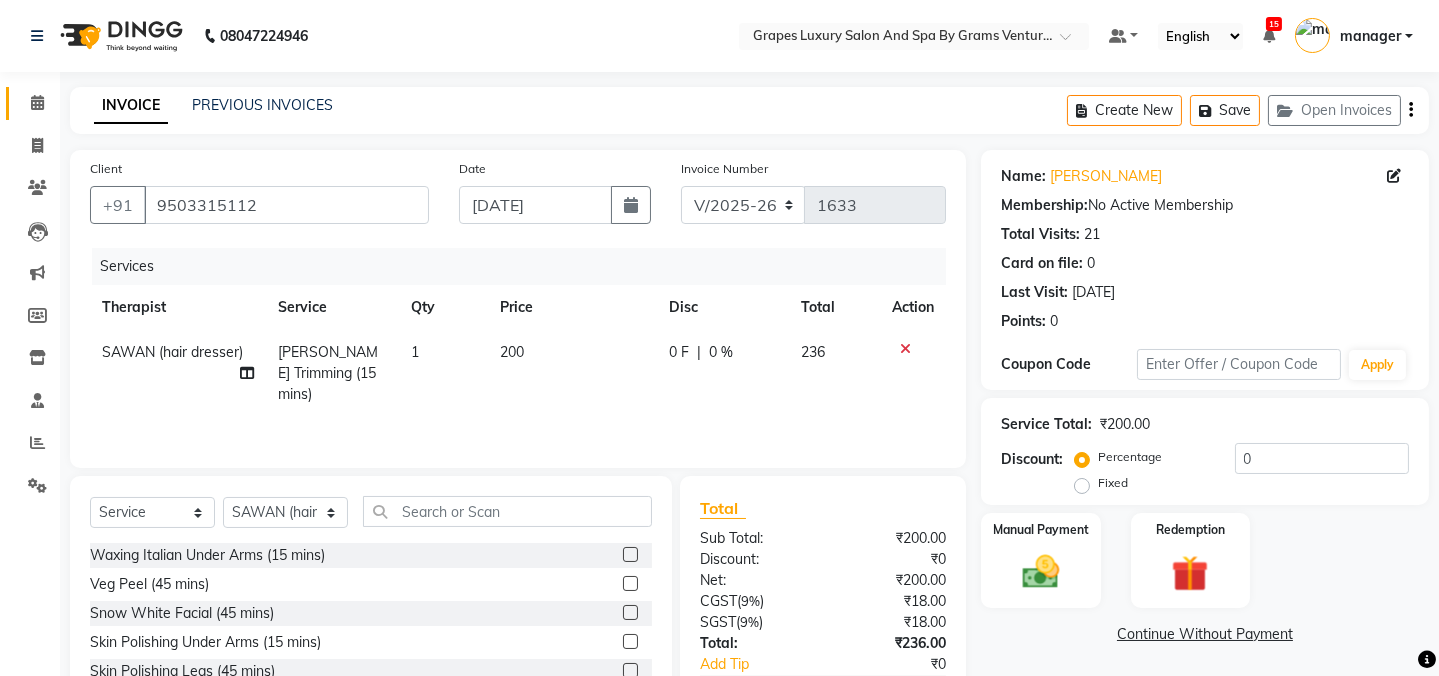 scroll, scrollTop: 125, scrollLeft: 0, axis: vertical 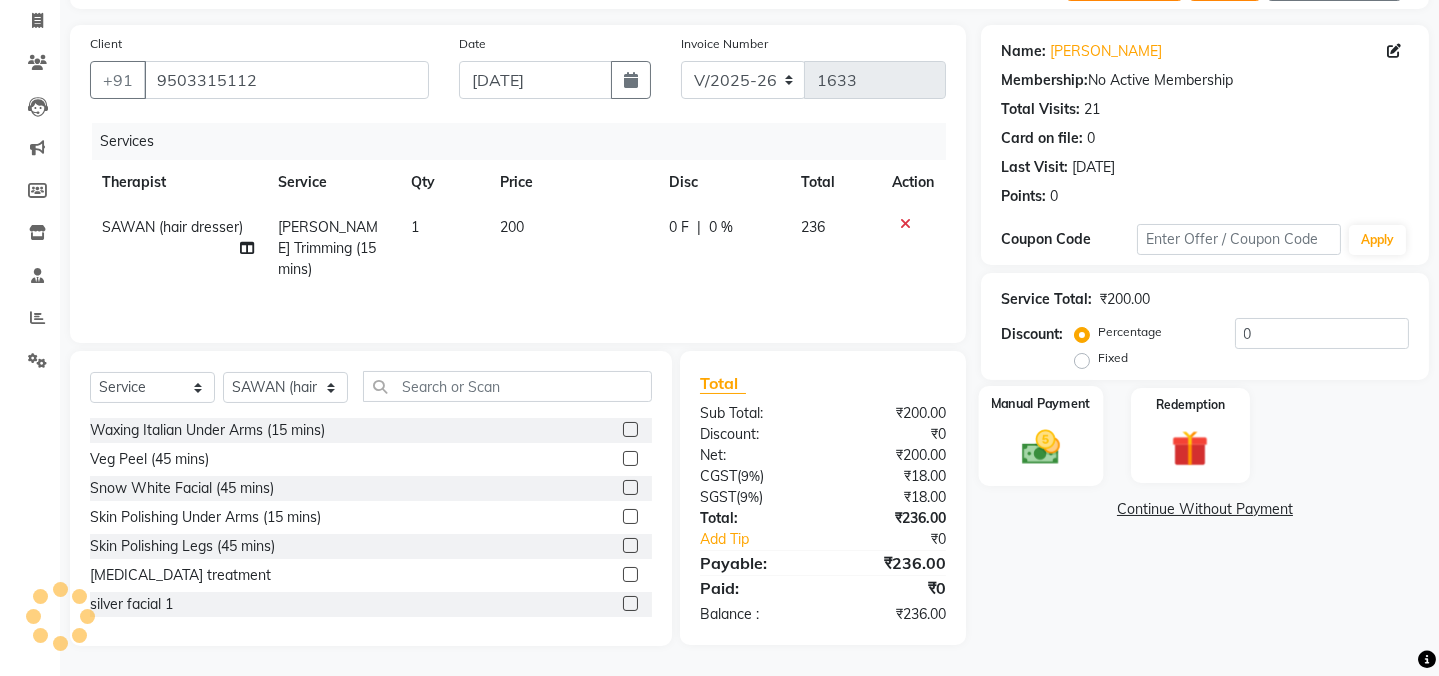click on "Manual Payment" 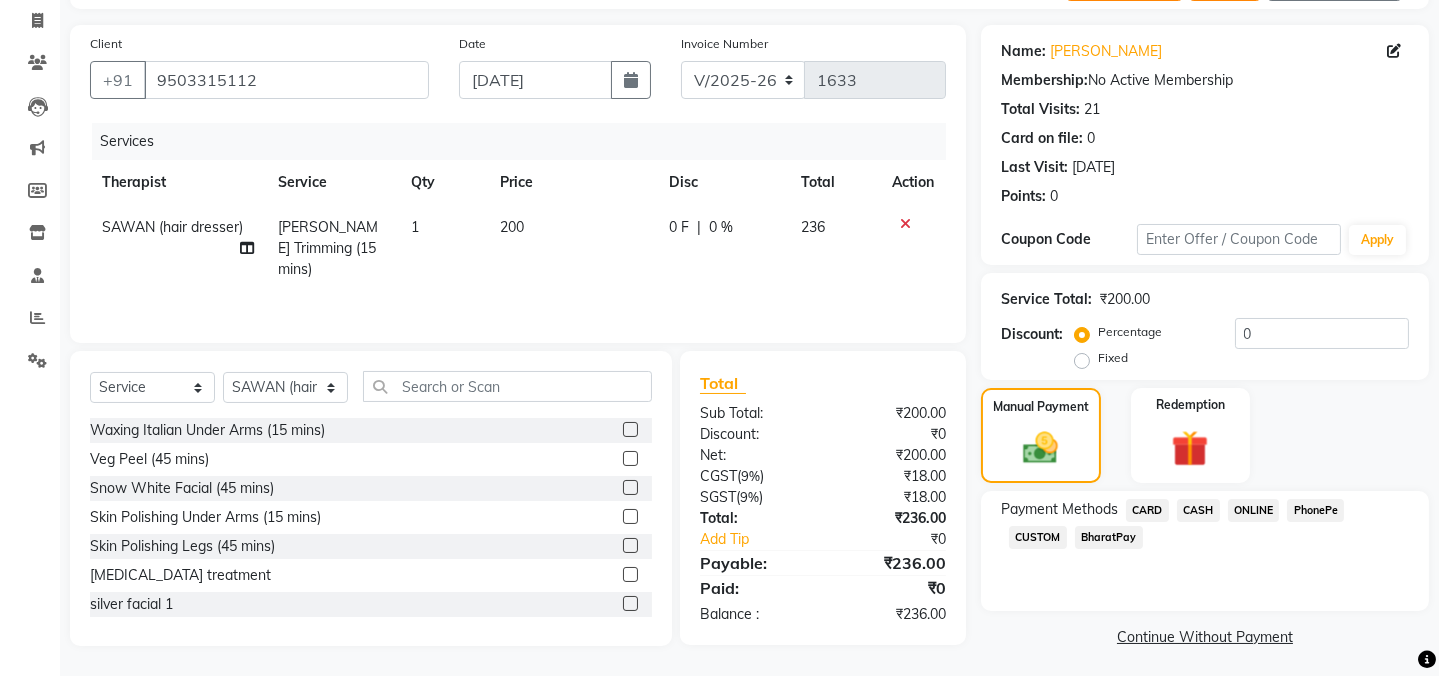 click on "ONLINE" 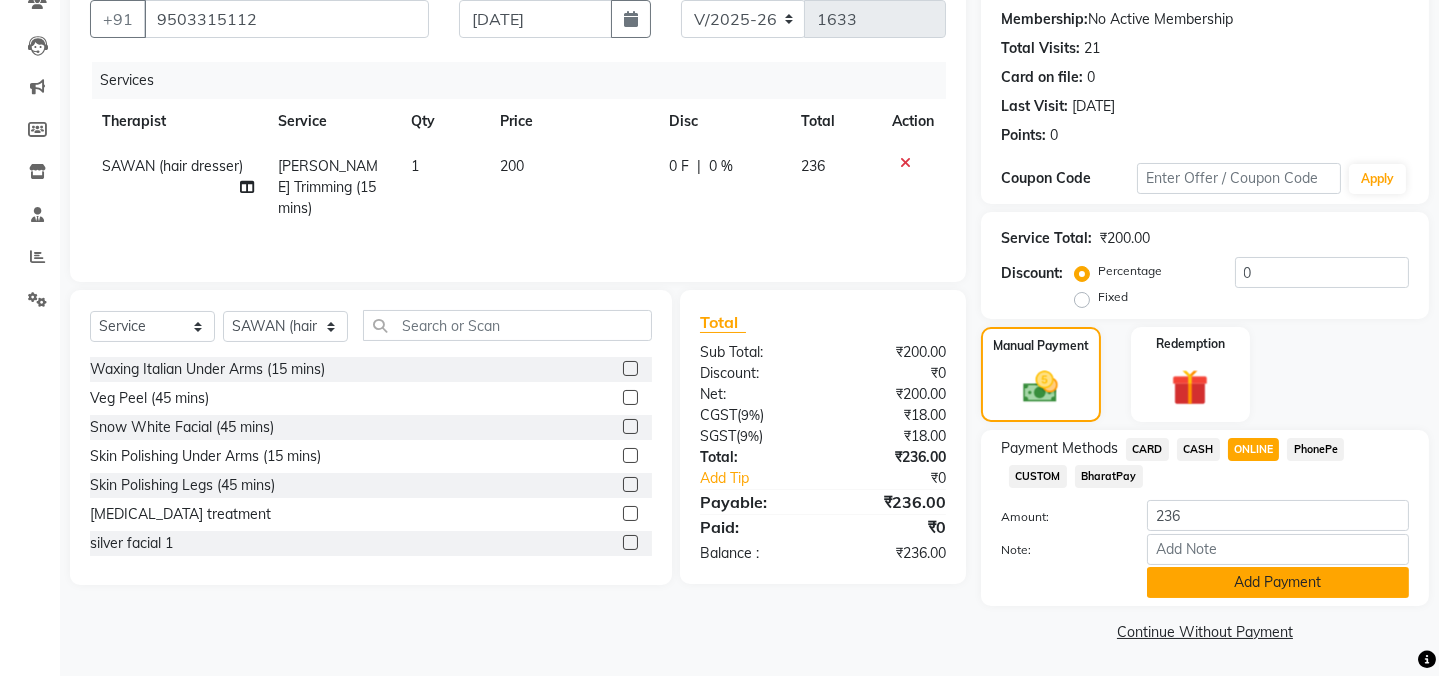 click on "Add Payment" 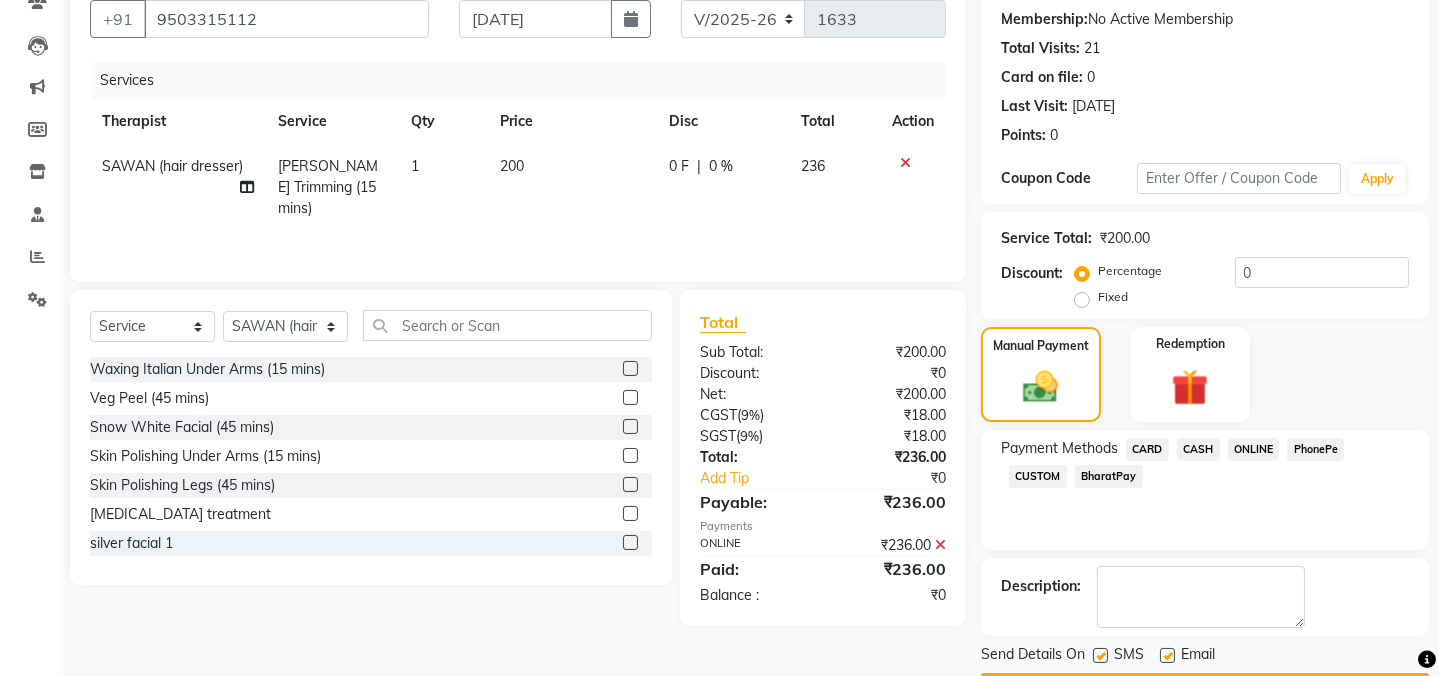scroll, scrollTop: 242, scrollLeft: 0, axis: vertical 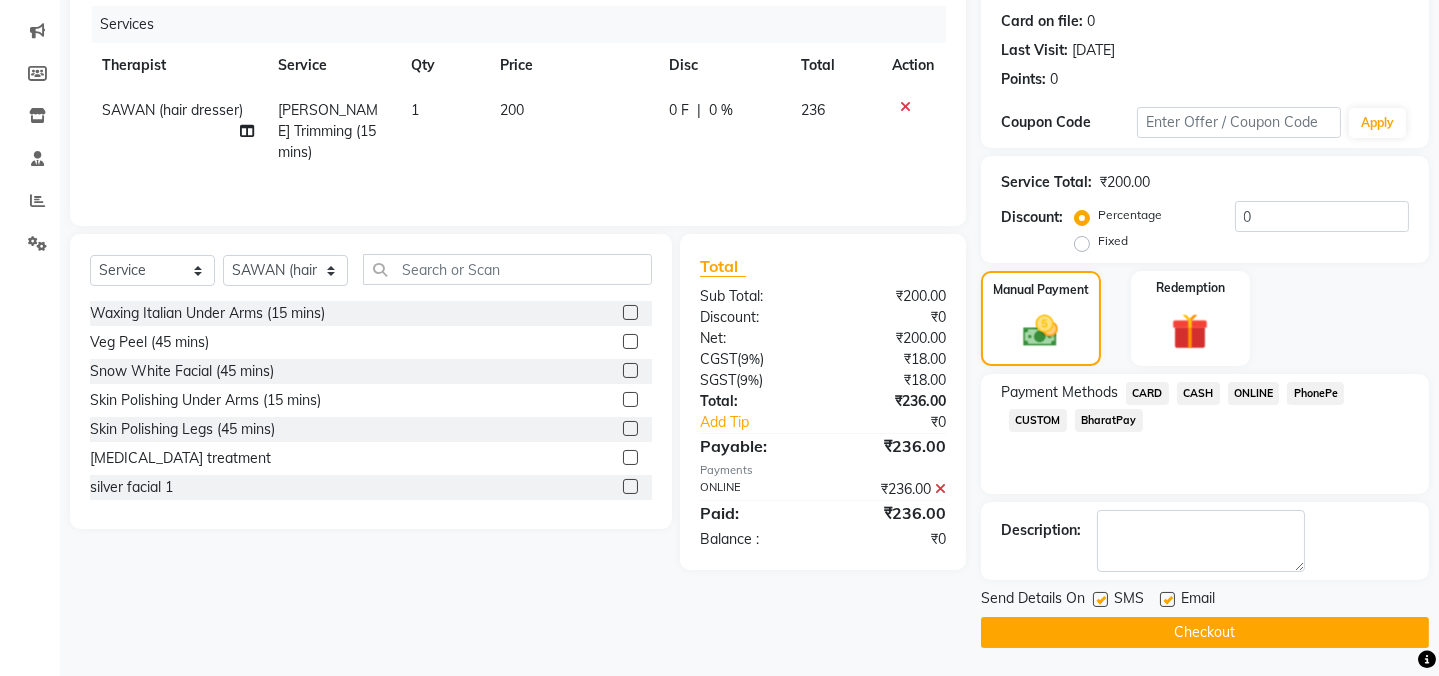 click 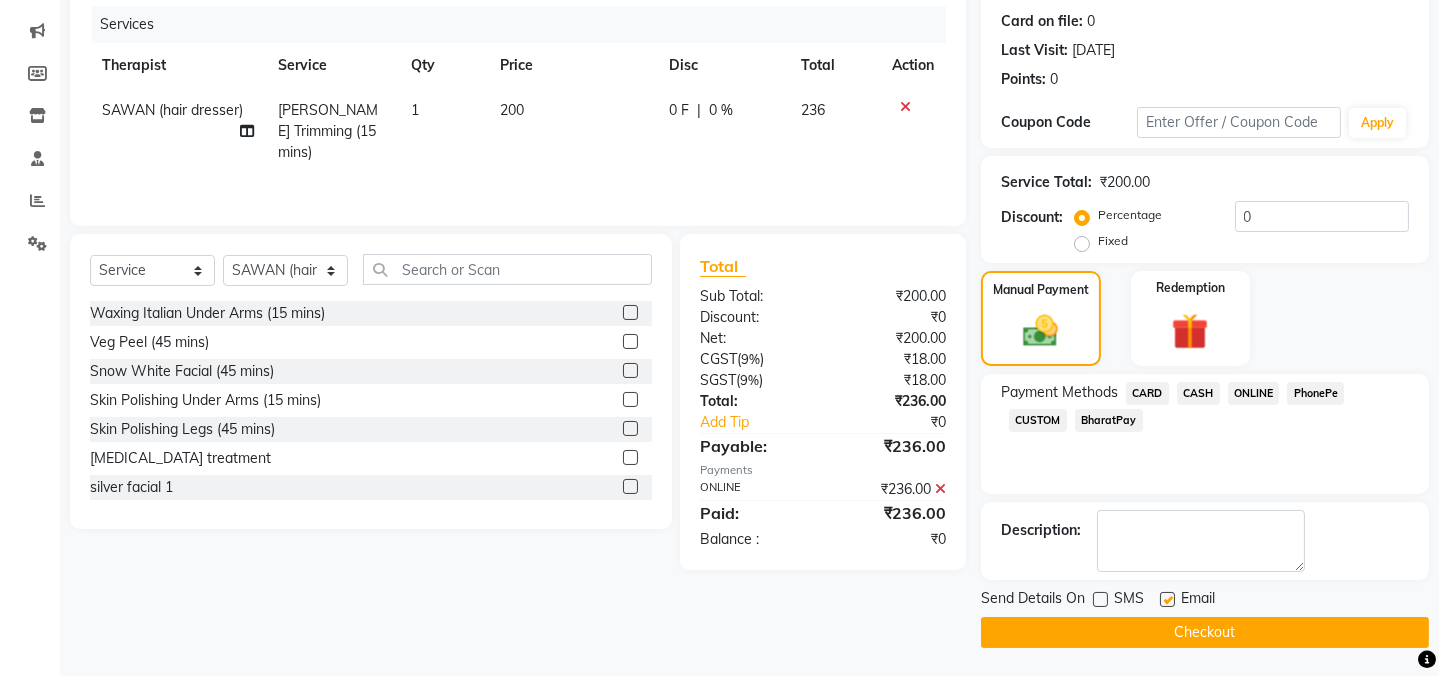 click 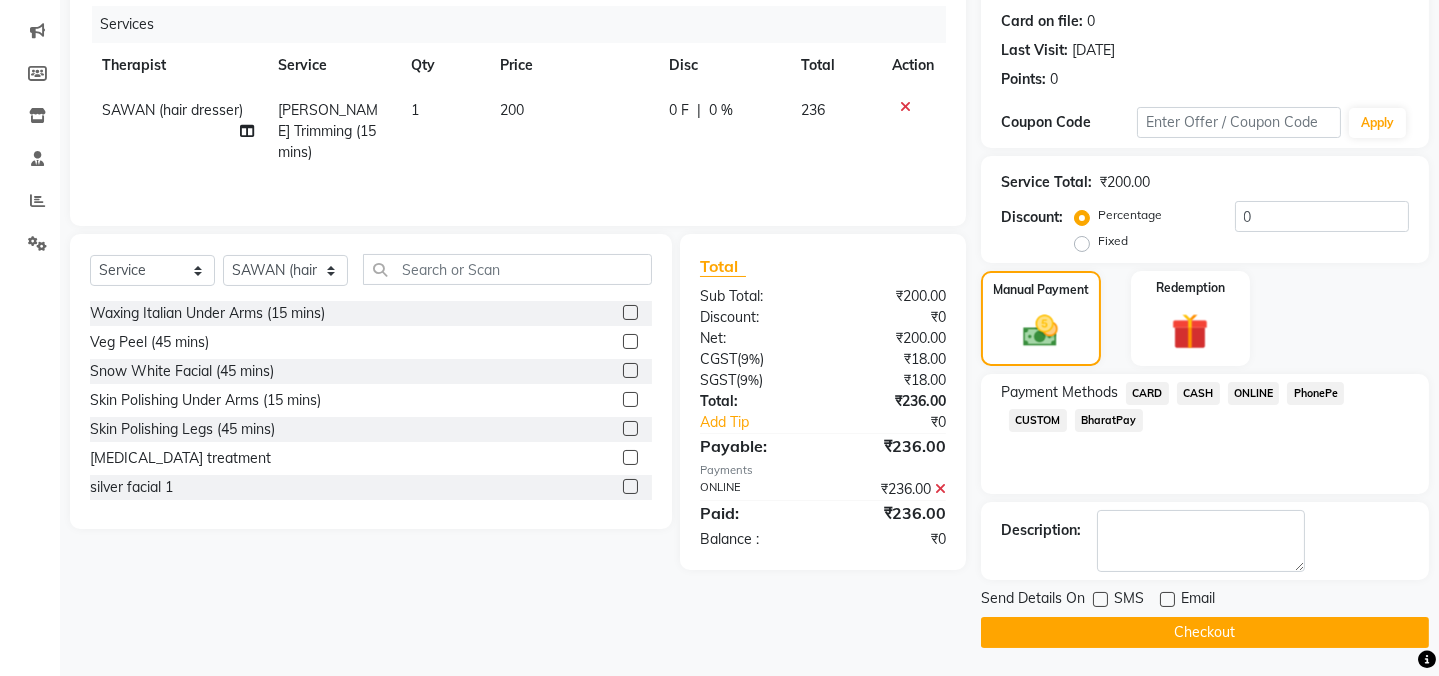 click on "Checkout" 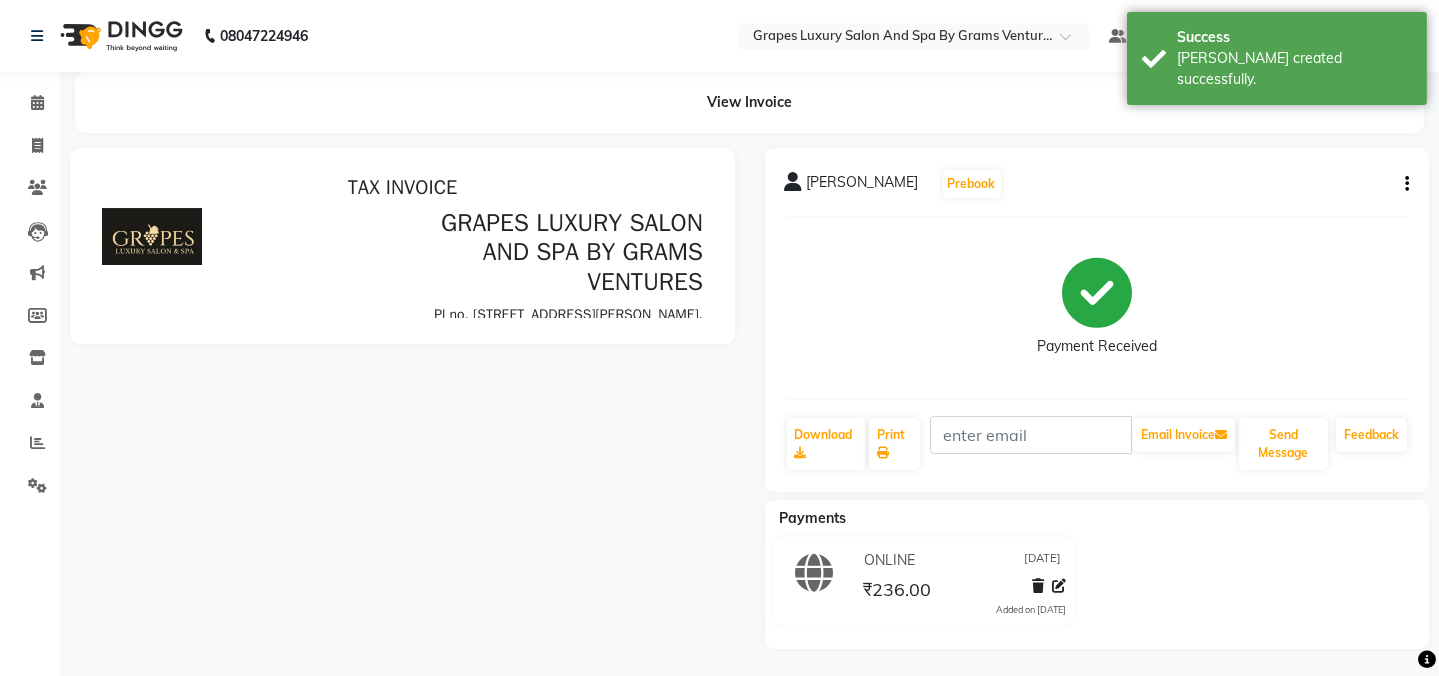scroll, scrollTop: 0, scrollLeft: 0, axis: both 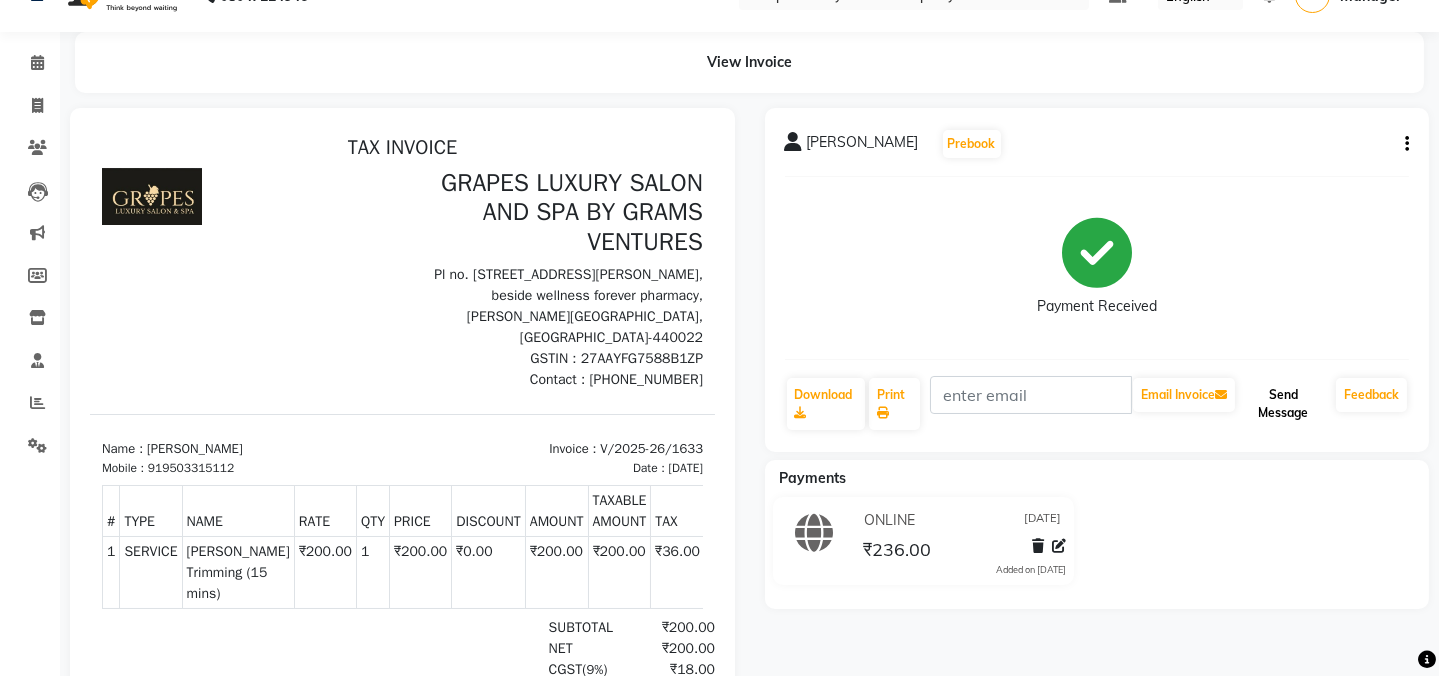 click on "Send Message" 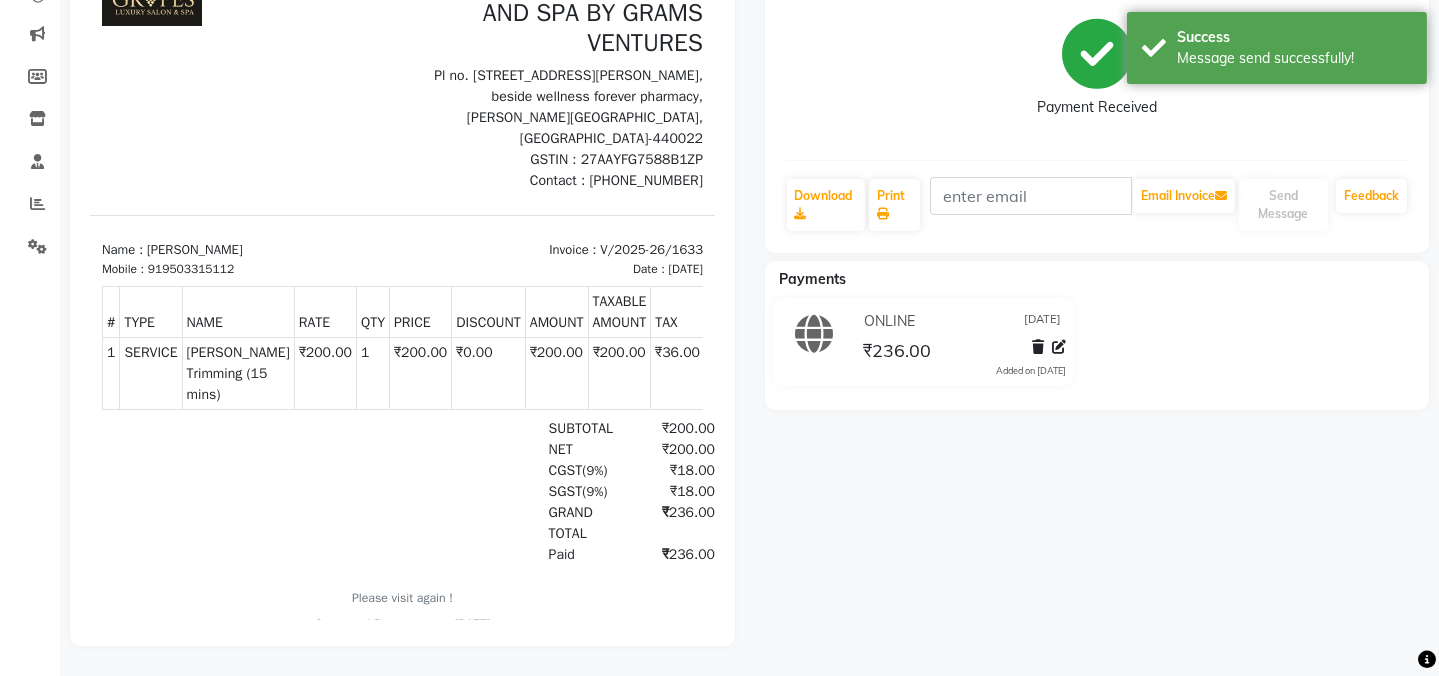 scroll, scrollTop: 0, scrollLeft: 0, axis: both 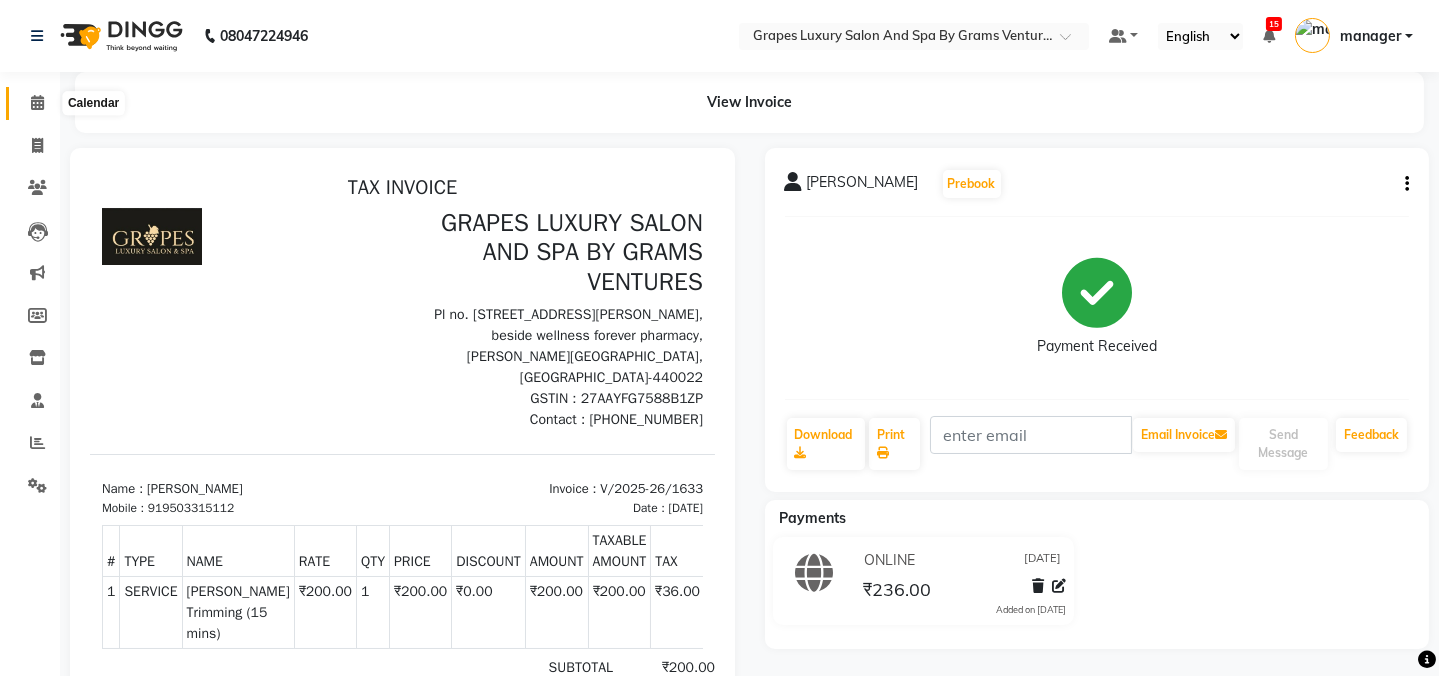 click 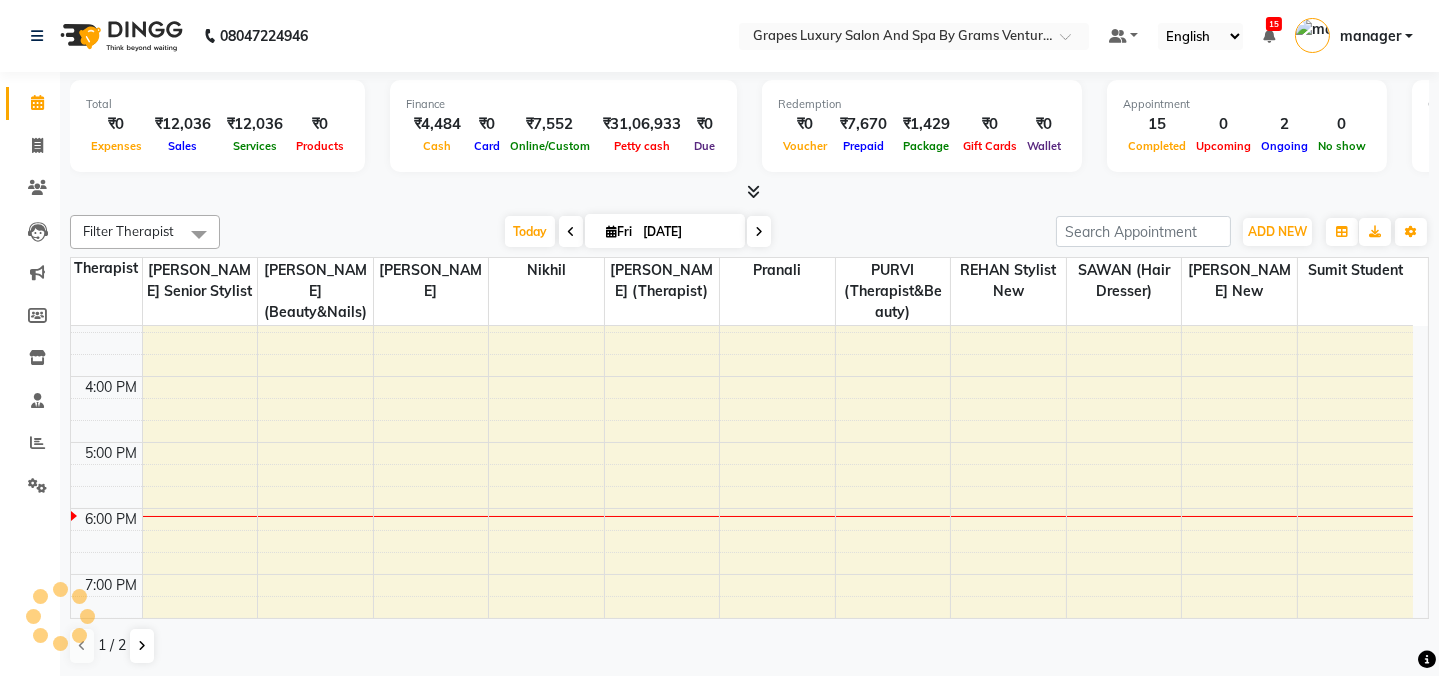 scroll, scrollTop: 0, scrollLeft: 0, axis: both 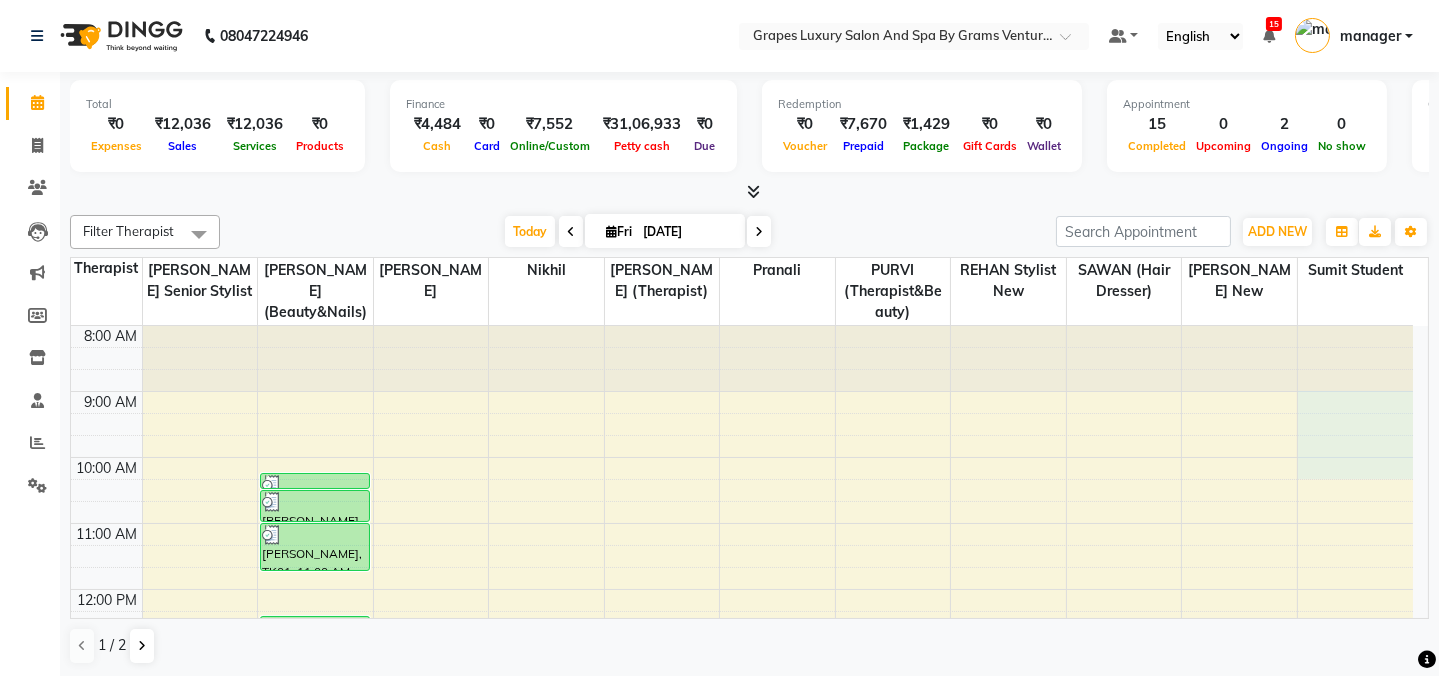 click on "8:00 AM 9:00 AM 10:00 AM 11:00 AM 12:00 PM 1:00 PM 2:00 PM 3:00 PM 4:00 PM 5:00 PM 6:00 PM 7:00 PM 8:00 PM     [PERSON_NAME], TK05, 12:55 PM-01:25 PM, Hair Cut [DEMOGRAPHIC_DATA] (30 mins) (₹300)     arya sir, TK06, 02:00 PM-03:10 PM, Hair Cut [DEMOGRAPHIC_DATA] (30 mins)     [GEOGRAPHIC_DATA], TK01, 10:15 AM-10:30 AM, Waxing Italian Under Arms (15 mins)     [PERSON_NAME], TK01, 10:30 AM-11:00 AM, Italian Waxing Full Legs (30 mins)     [PERSON_NAME], TK01, 11:00 AM-11:45 AM, Italian Waxing Full Arms (45 mins)     Aditi Ananta, TK03, 12:25 PM-12:50 PM, Skin Brightening Facial (30 mins),Detan Full Arms (20 mins),De Tan Face & Neck (15 mins)     Aditi Ananta, TK03, 12:50 PM-01:20 PM, Hair Spa [DEMOGRAPHIC_DATA] (30 mins)     [PERSON_NAME], TK10, 03:45 PM-05:25 PM, Creative Hair Cut [DEMOGRAPHIC_DATA] (60 mins)     yogesh sir, TK11, 05:25 PM-06:25 PM, Swedish Body Massage (60 mins)    [PERSON_NAME] page, TK13, 03:45 PM-04:15 PM, Hair Cut [DEMOGRAPHIC_DATA] (30 mins)    [PERSON_NAME] page, TK13, 04:15 PM-04:30 PM, [PERSON_NAME] Trimming (15 mins)     [PERSON_NAME], TK02, 01:25 PM-02:55 PM, Hair Cut [DEMOGRAPHIC_DATA] (30 mins)" at bounding box center [749, 472] 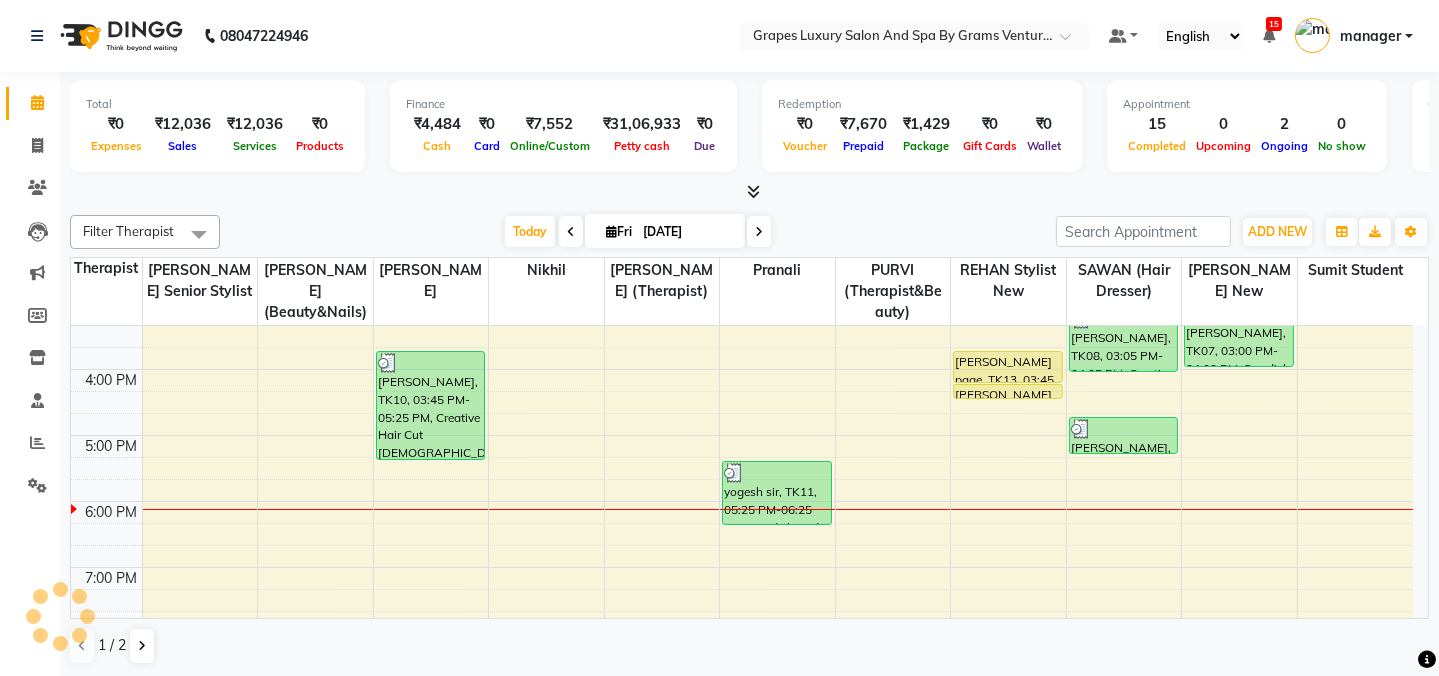 scroll, scrollTop: 481, scrollLeft: 0, axis: vertical 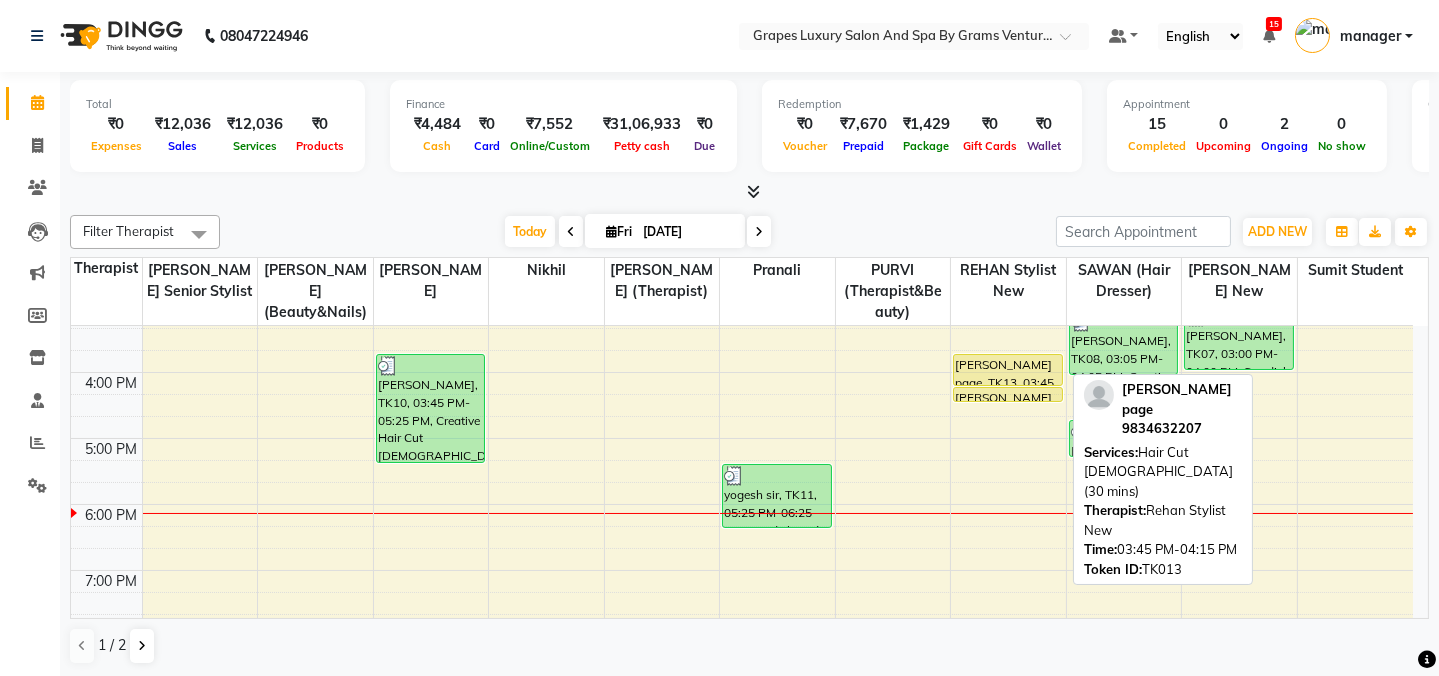 click on "[PERSON_NAME] page, TK13, 03:45 PM-04:15 PM, Hair Cut [DEMOGRAPHIC_DATA] (30 mins)" at bounding box center (1008, 370) 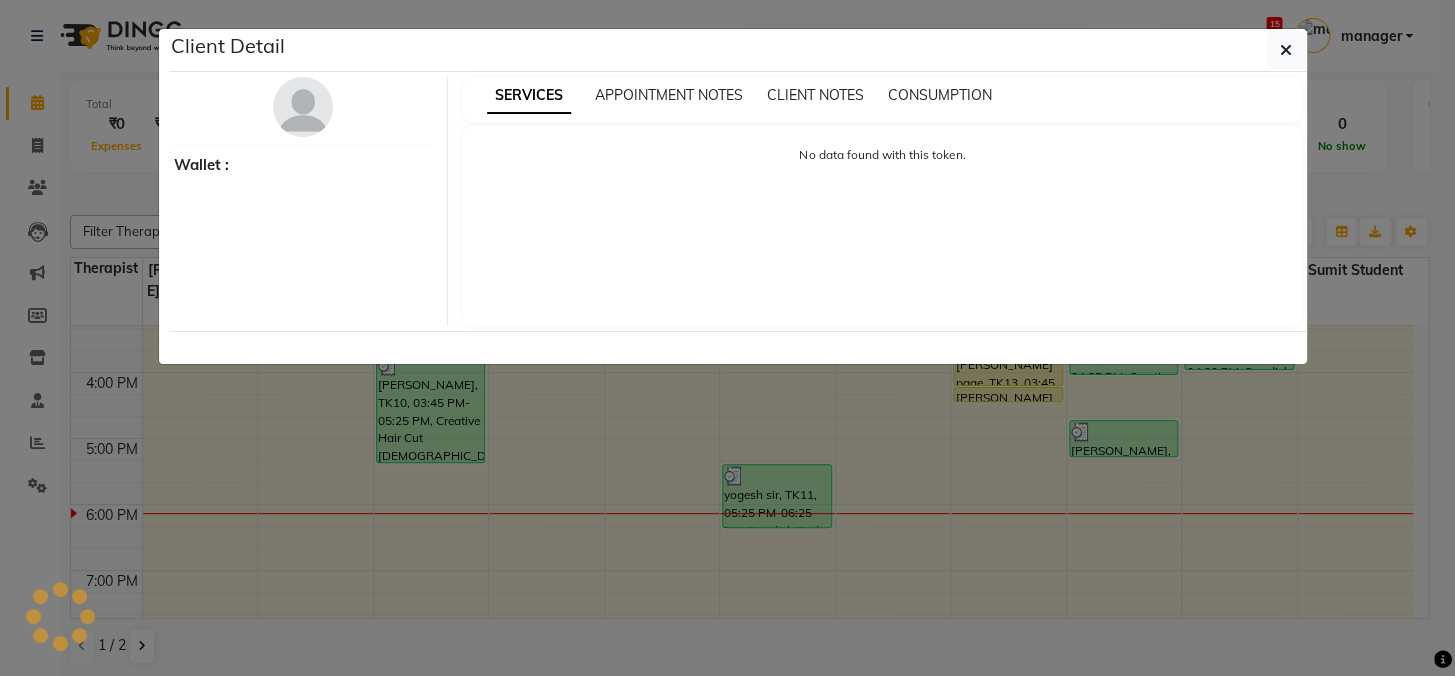 select on "1" 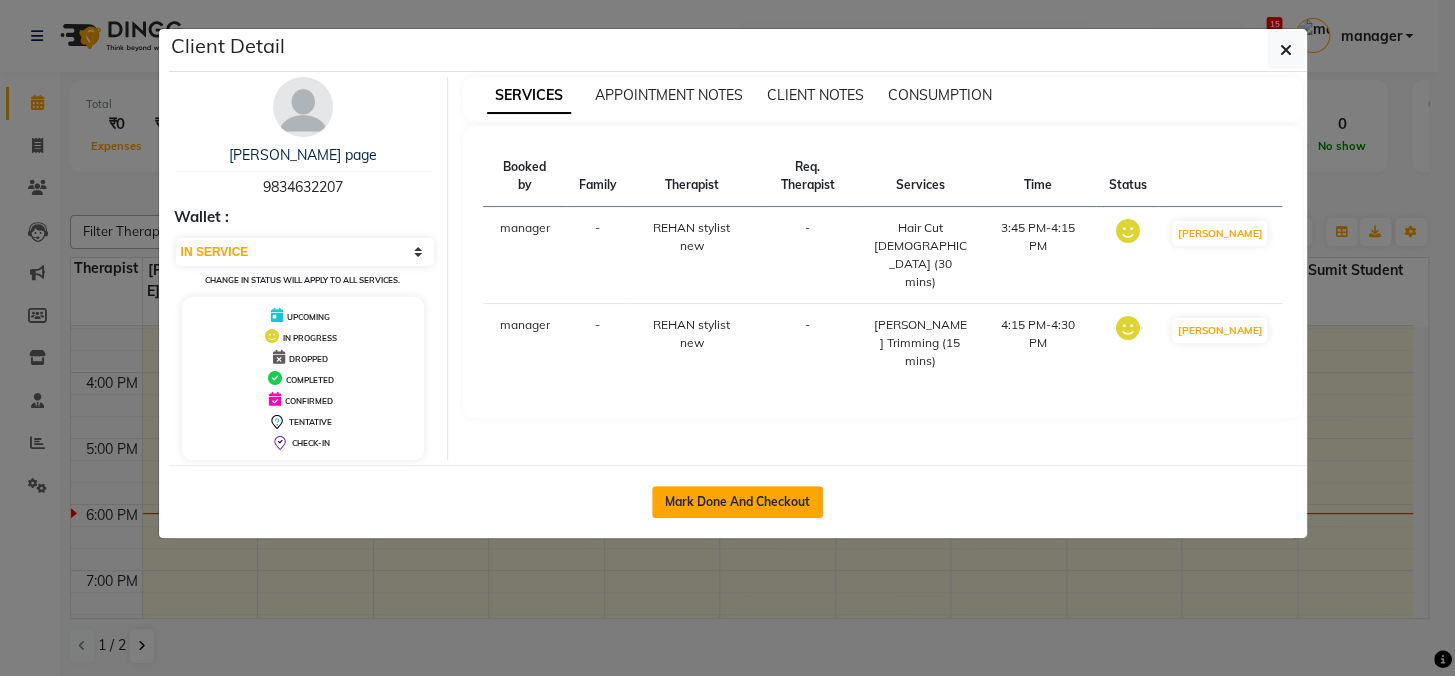 click on "Mark Done And Checkout" 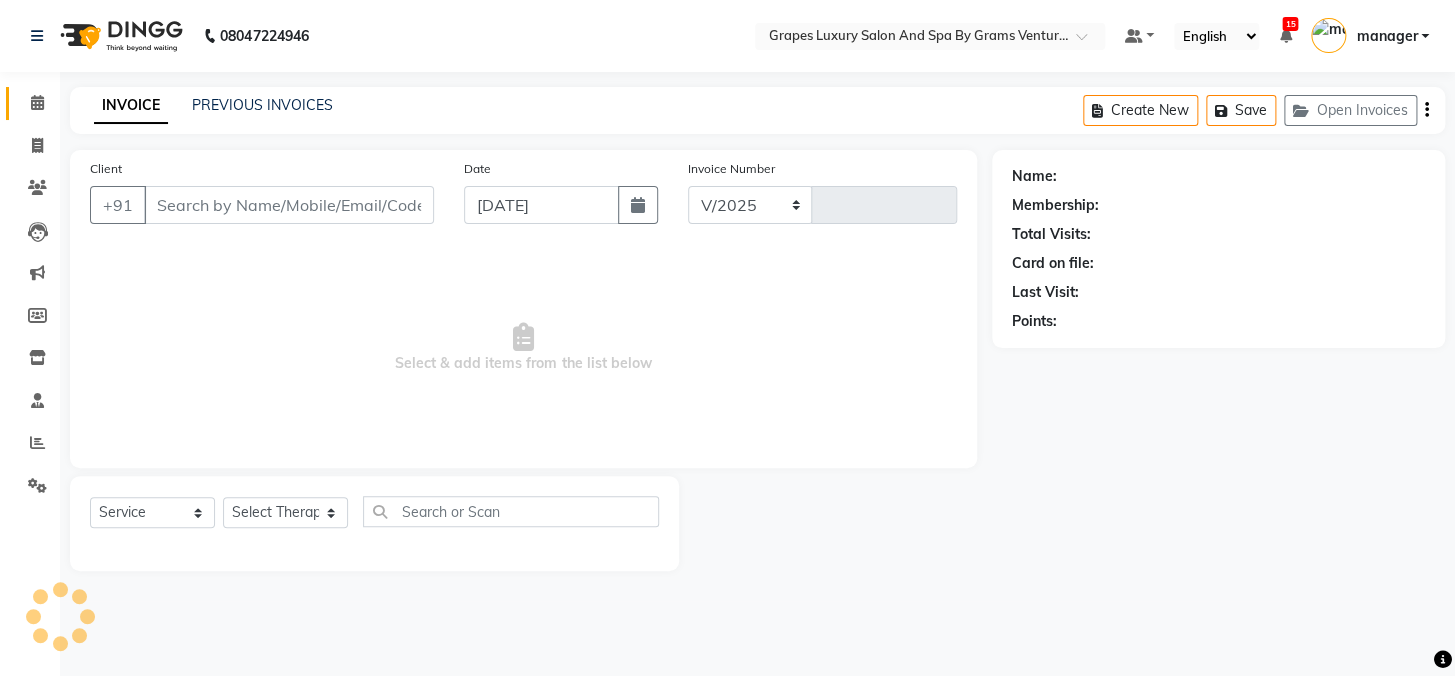 select on "3585" 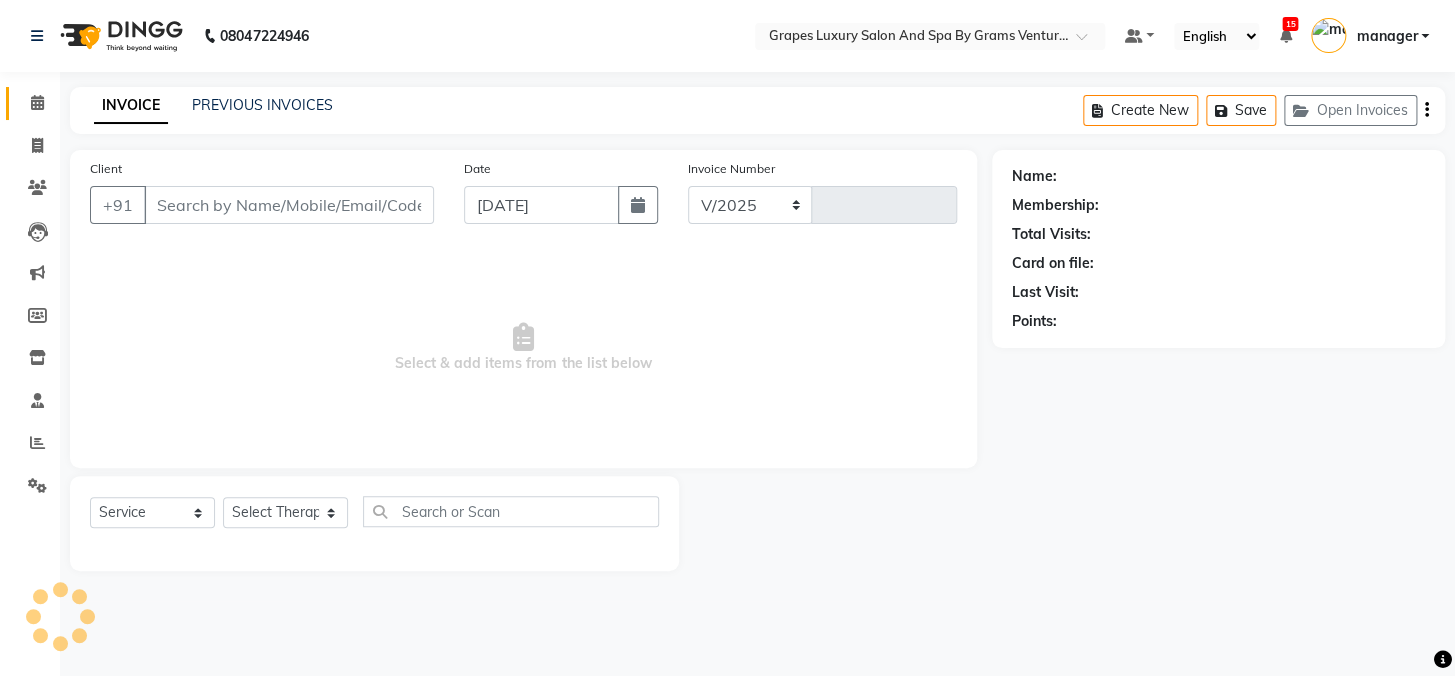 type on "1634" 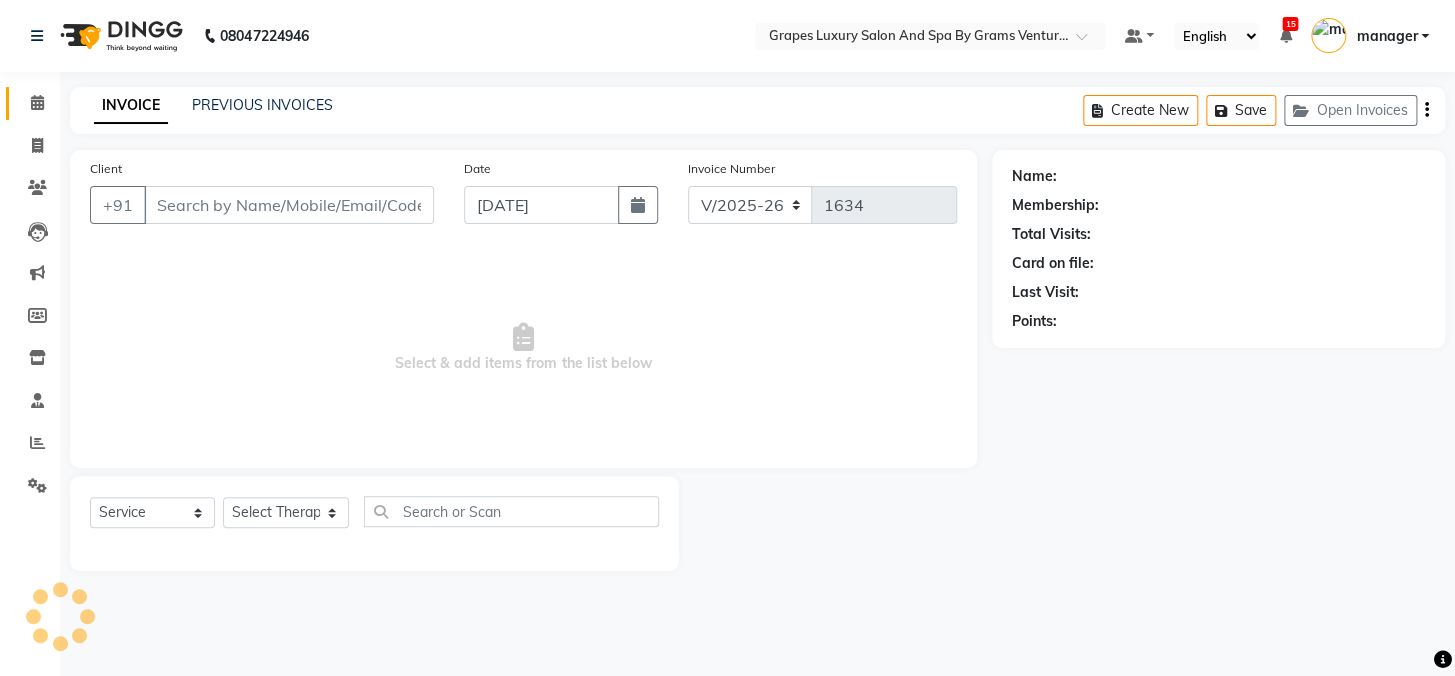 type on "9834632207" 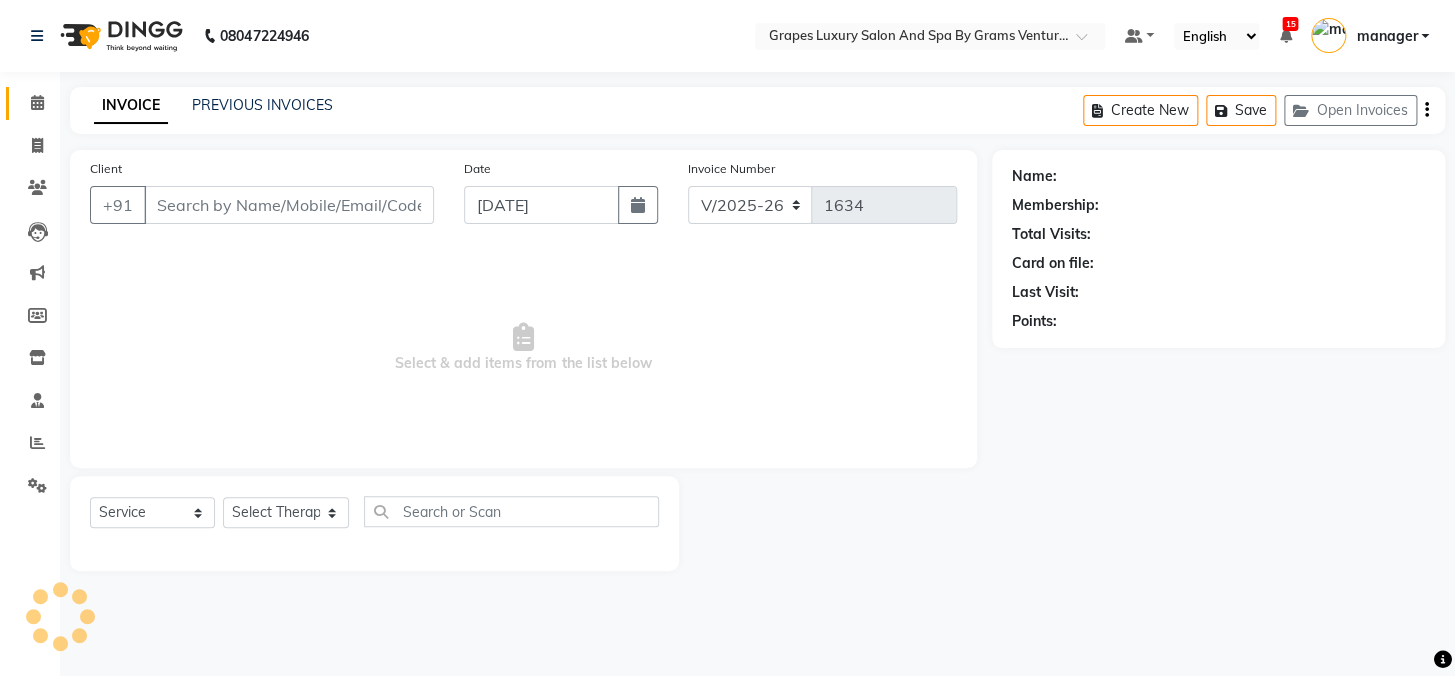 select on "71245" 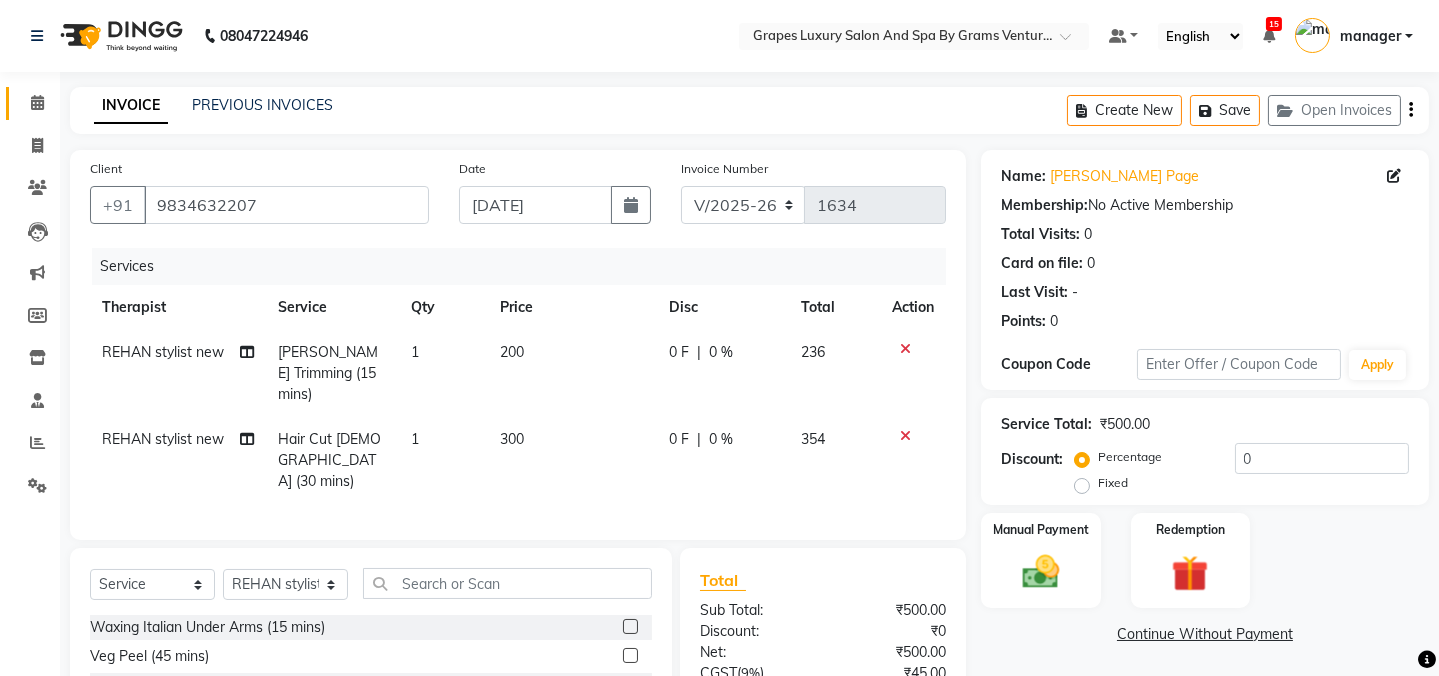 scroll, scrollTop: 170, scrollLeft: 0, axis: vertical 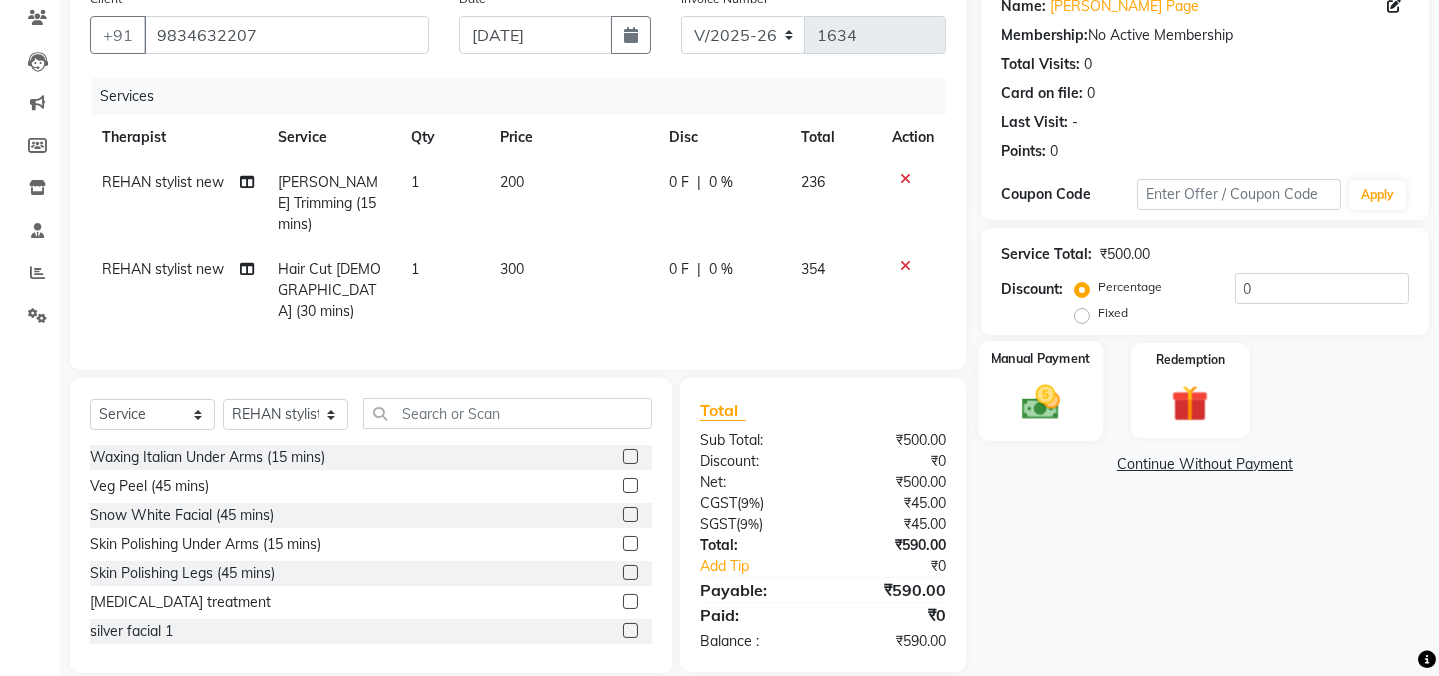 click on "Manual Payment" 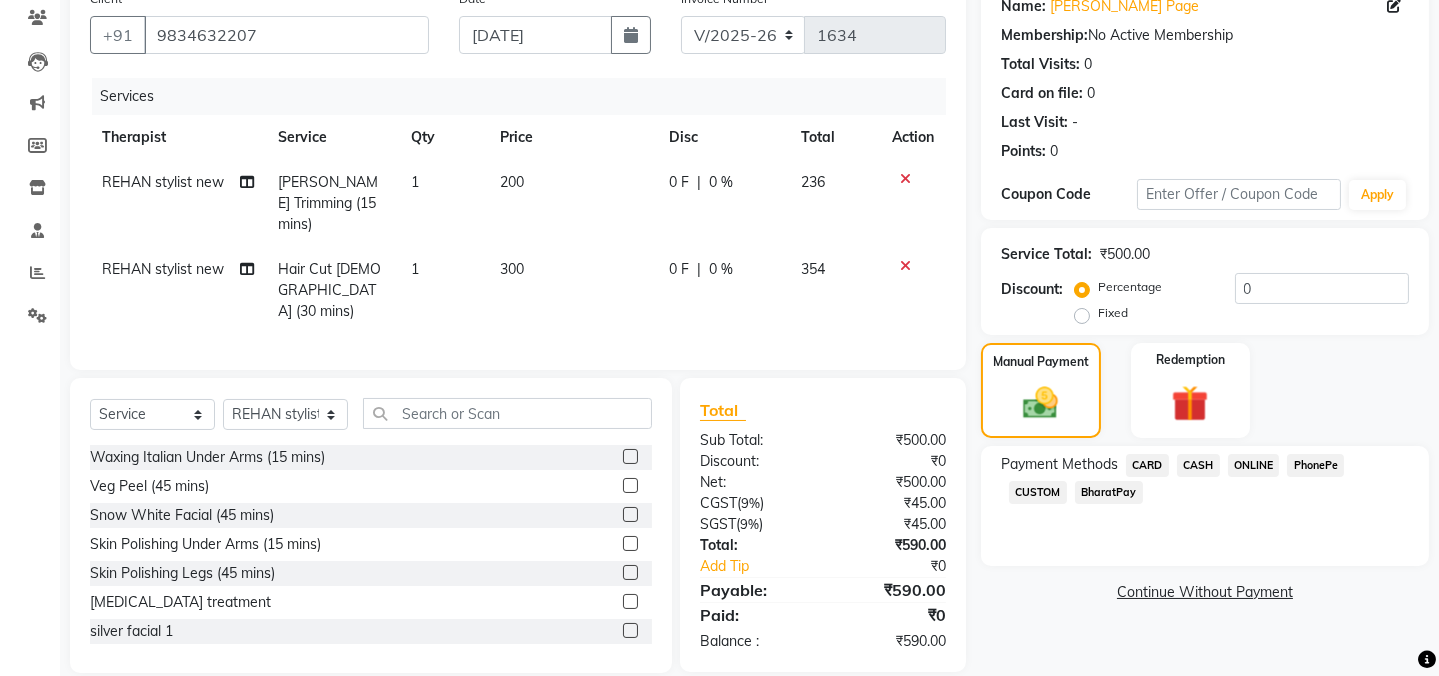 click on "CASH" 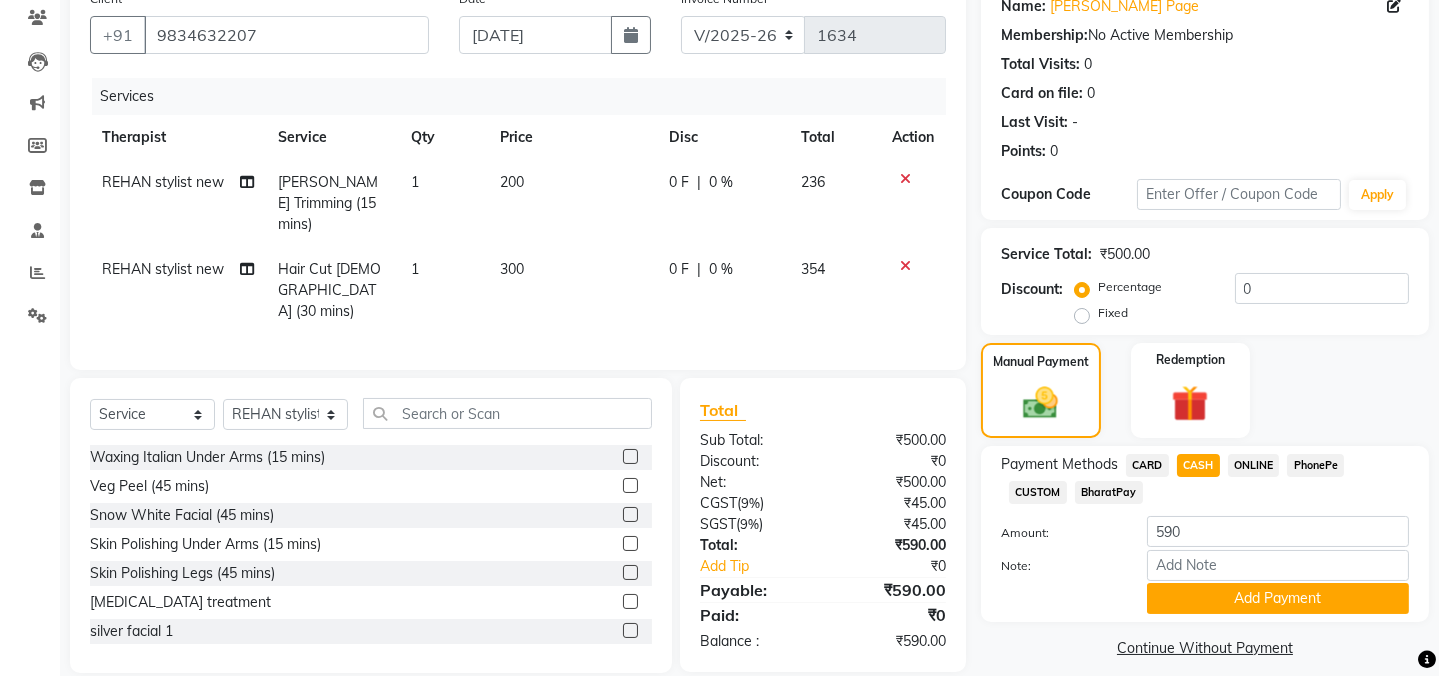 scroll, scrollTop: 186, scrollLeft: 0, axis: vertical 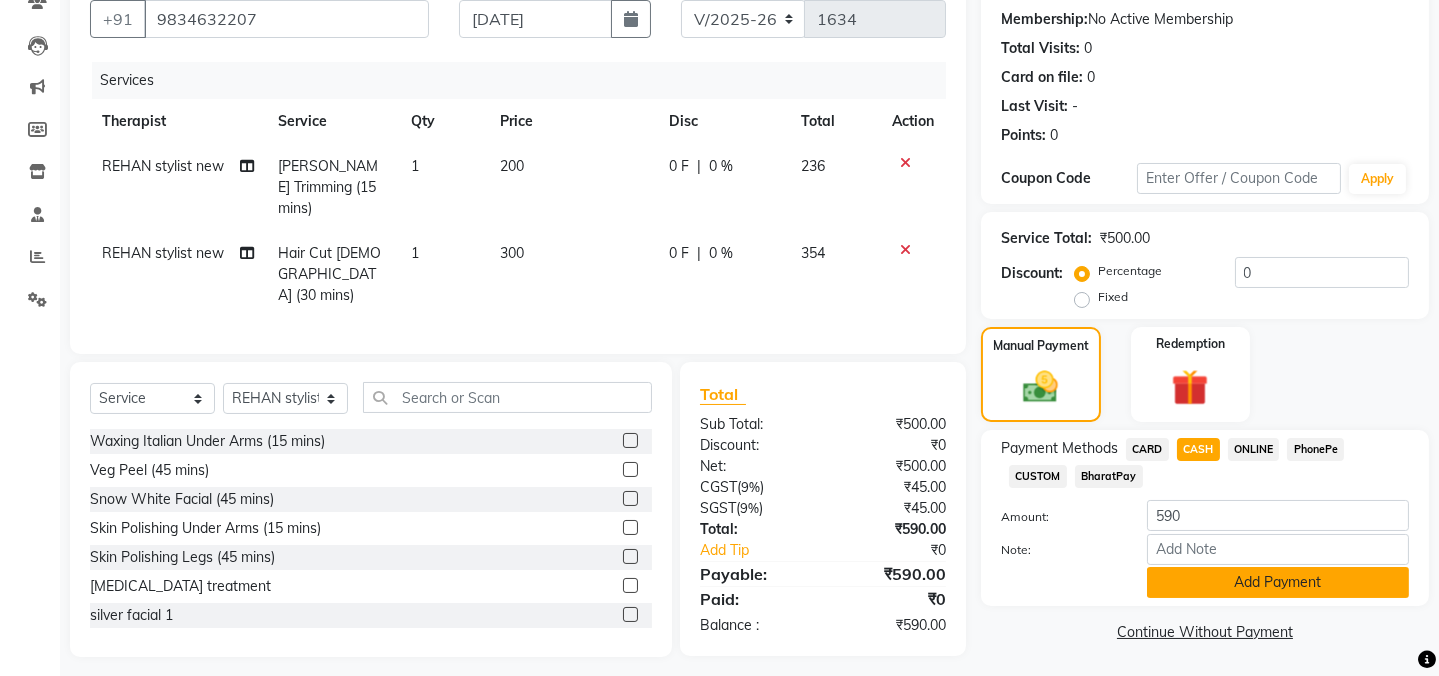 click on "Add Payment" 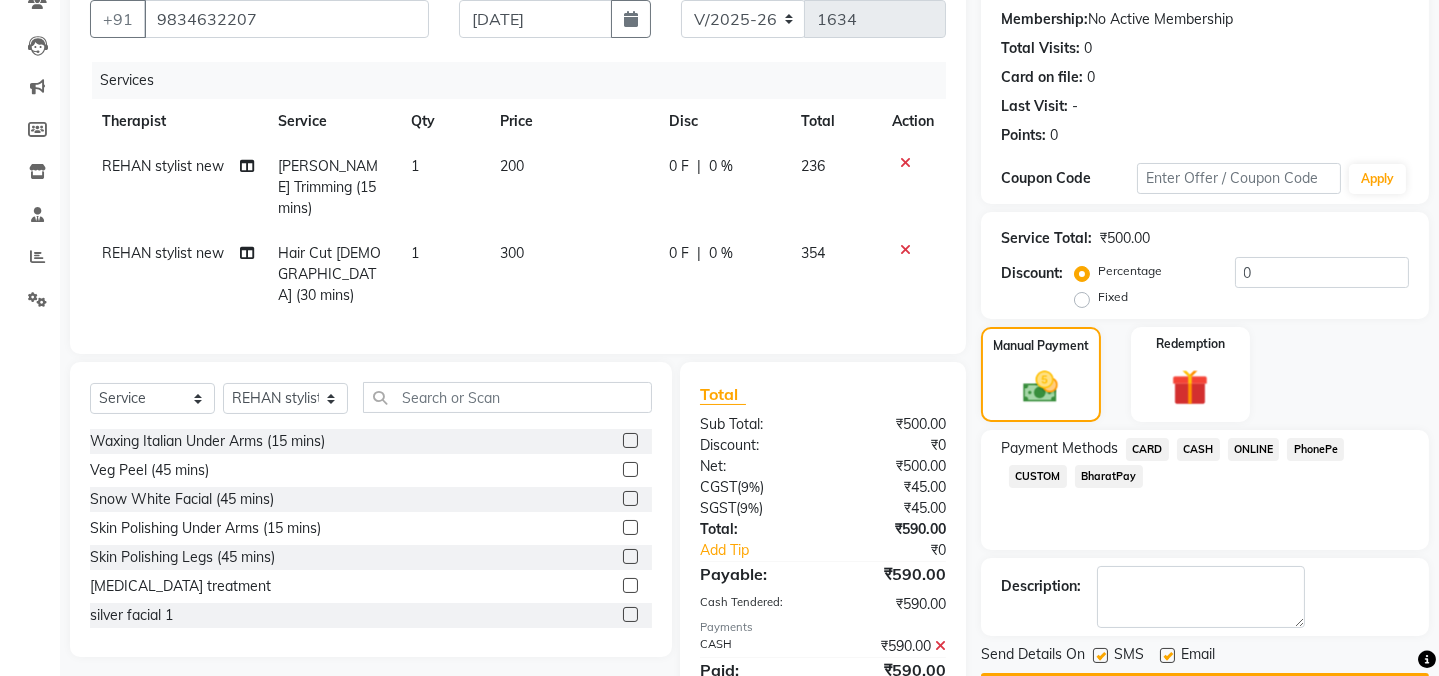 scroll, scrollTop: 242, scrollLeft: 0, axis: vertical 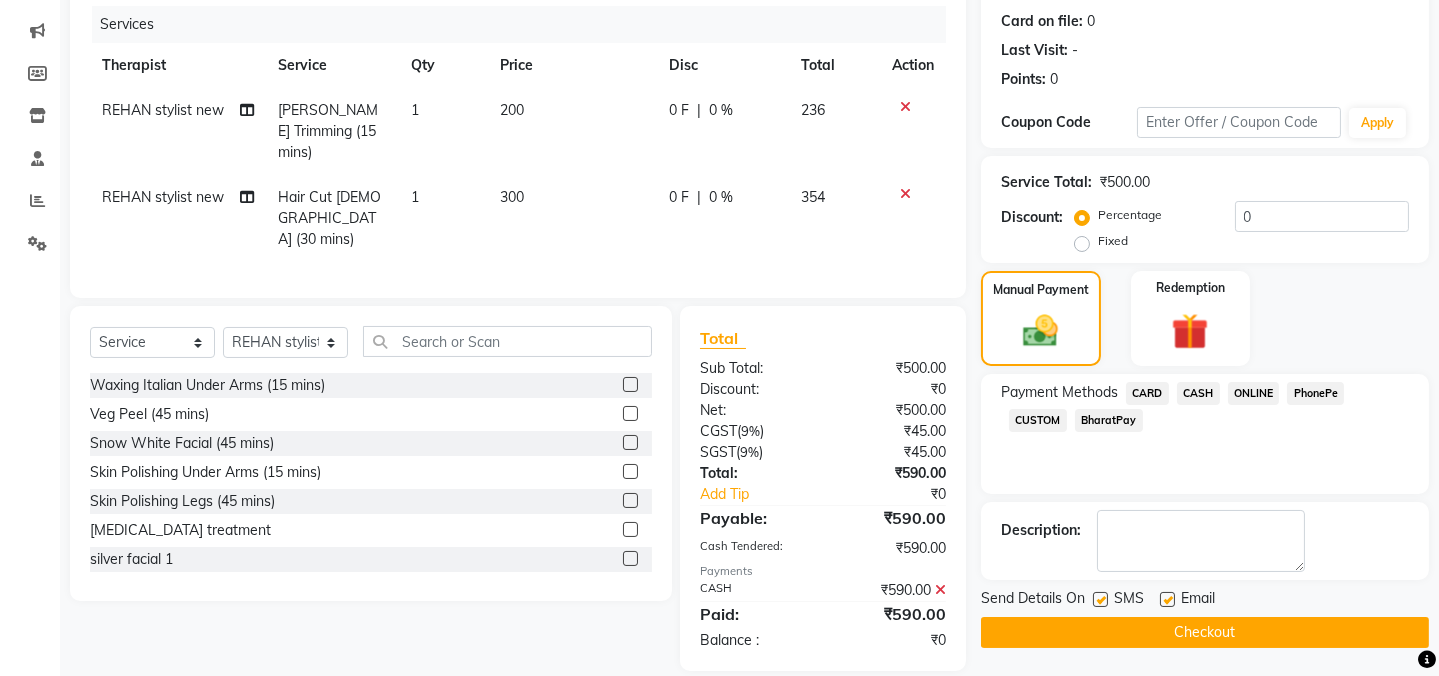 drag, startPoint x: 1097, startPoint y: 599, endPoint x: 1145, endPoint y: 598, distance: 48.010414 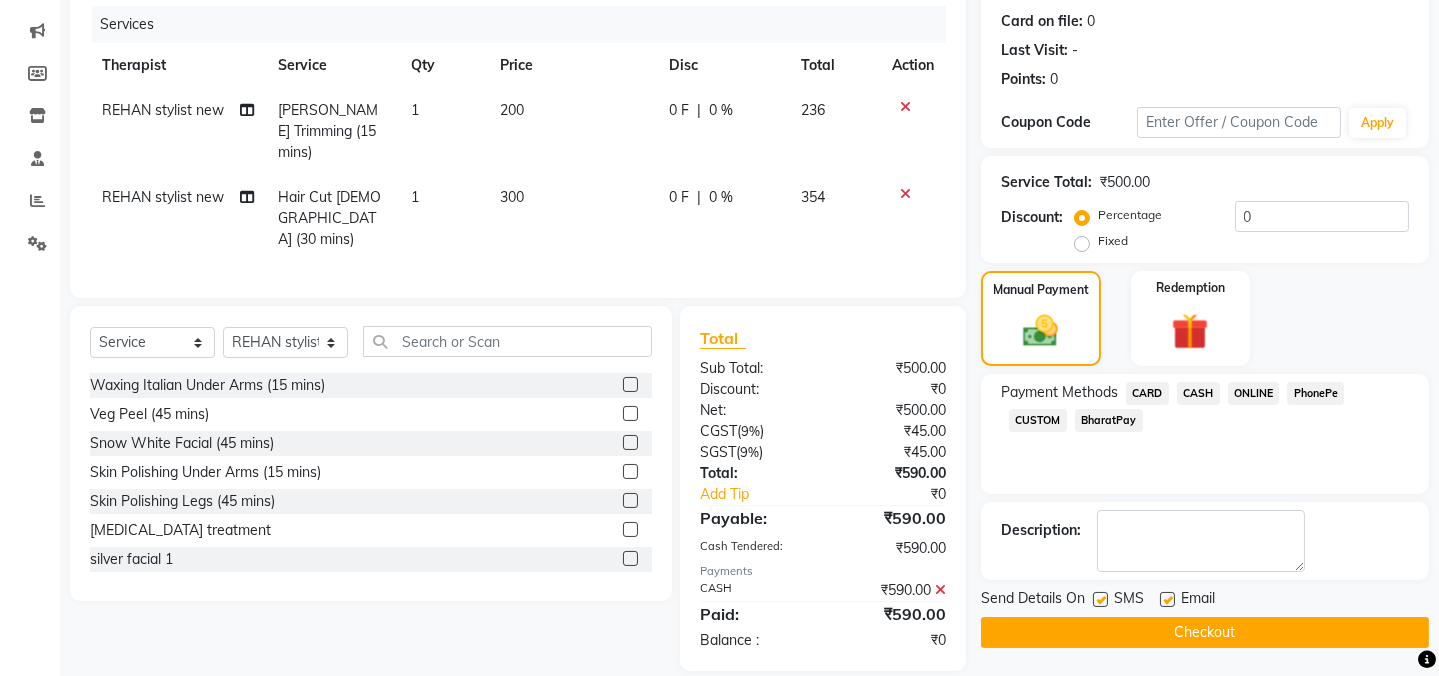 click on "Description:" 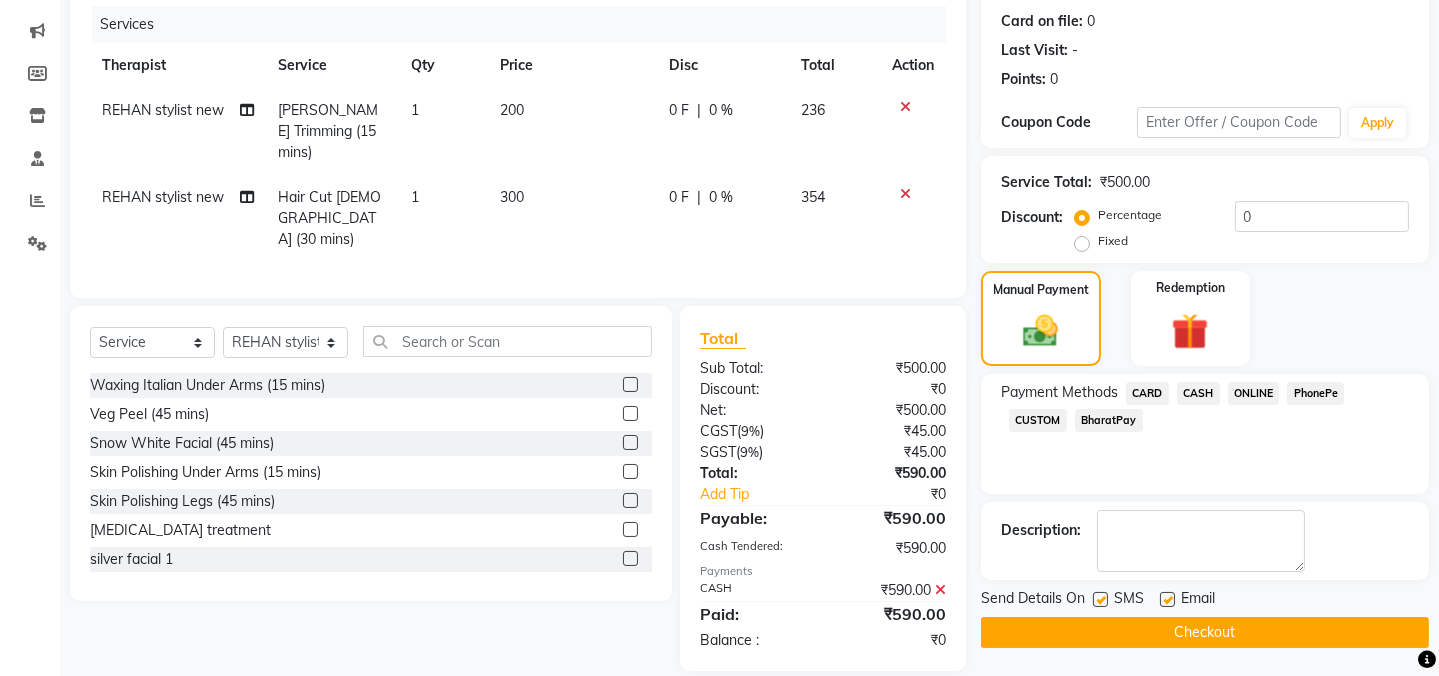 click 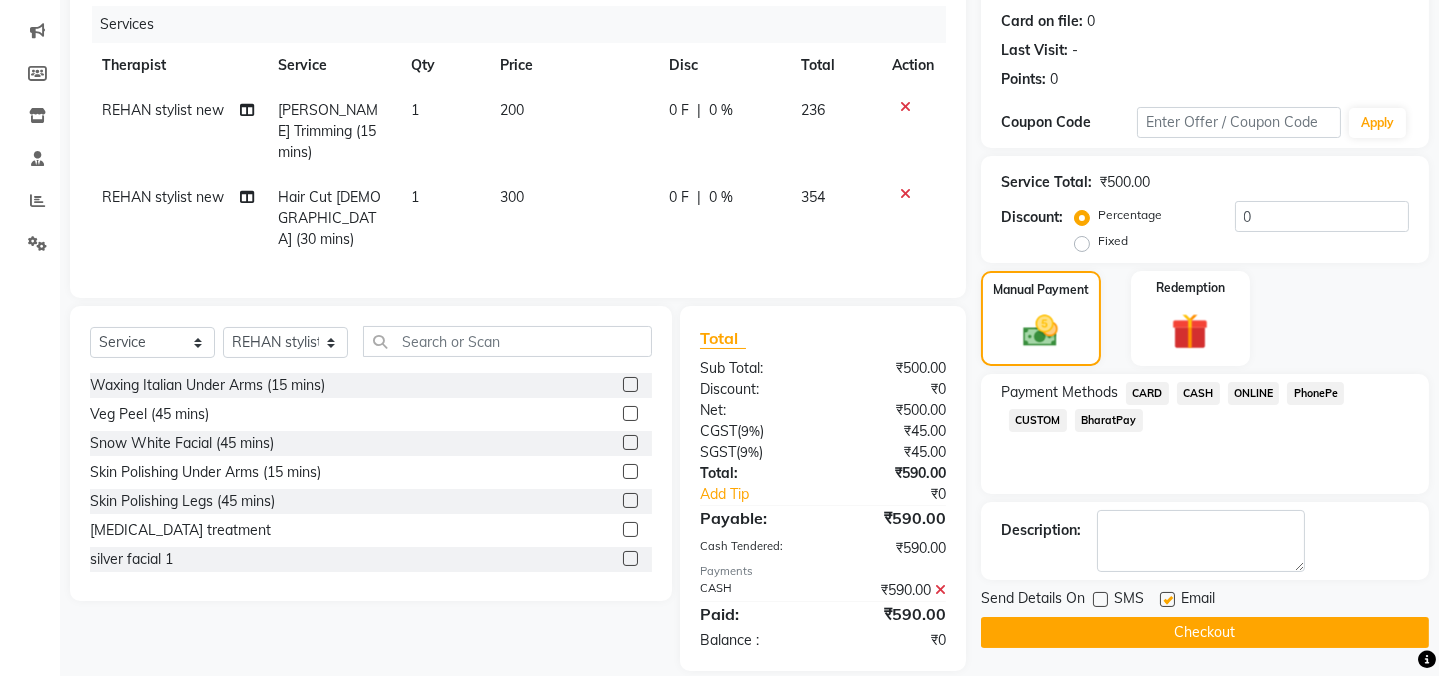 click 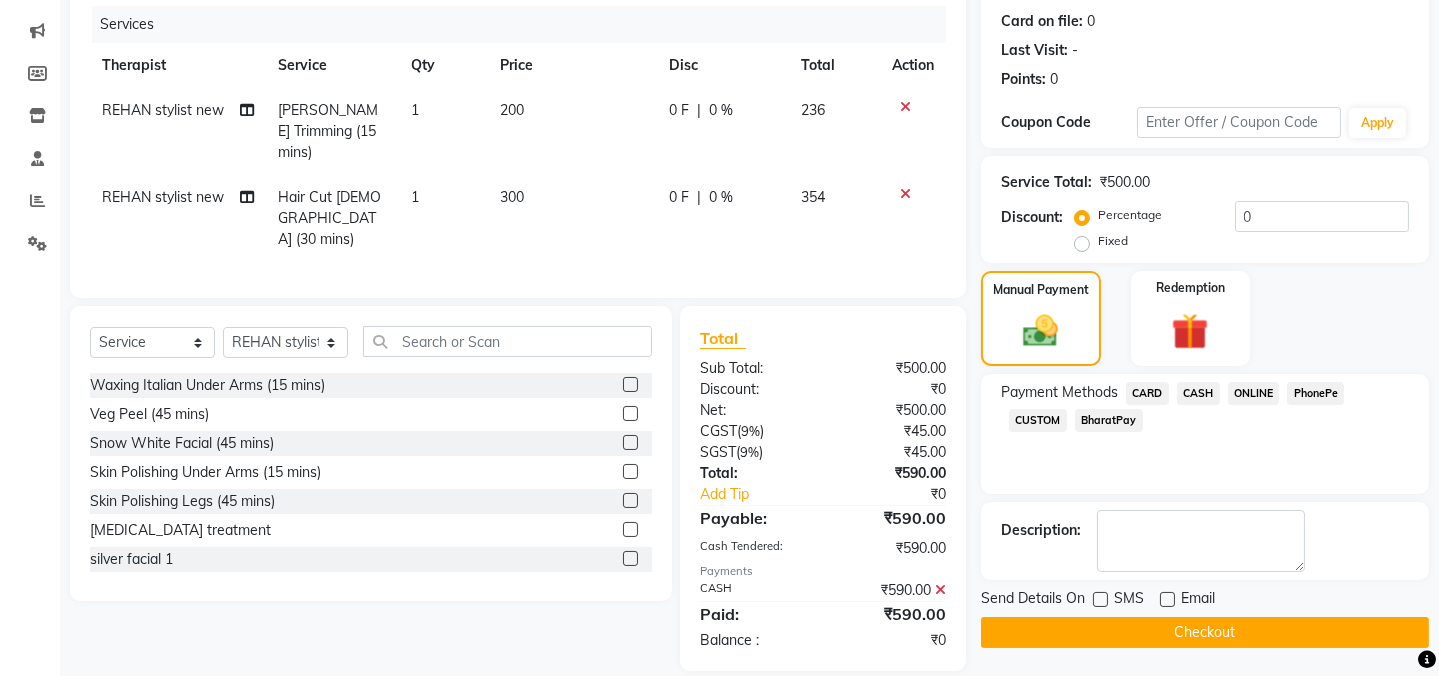 click on "Checkout" 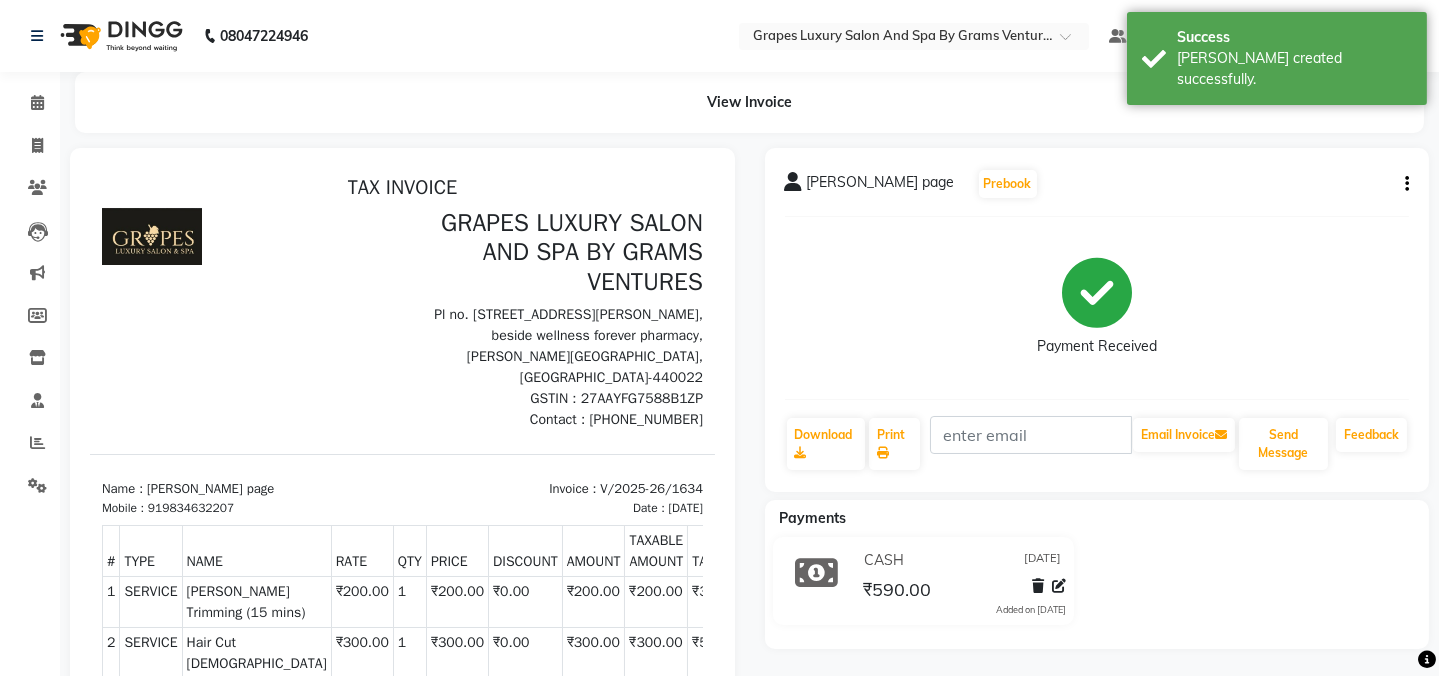 scroll, scrollTop: 0, scrollLeft: 0, axis: both 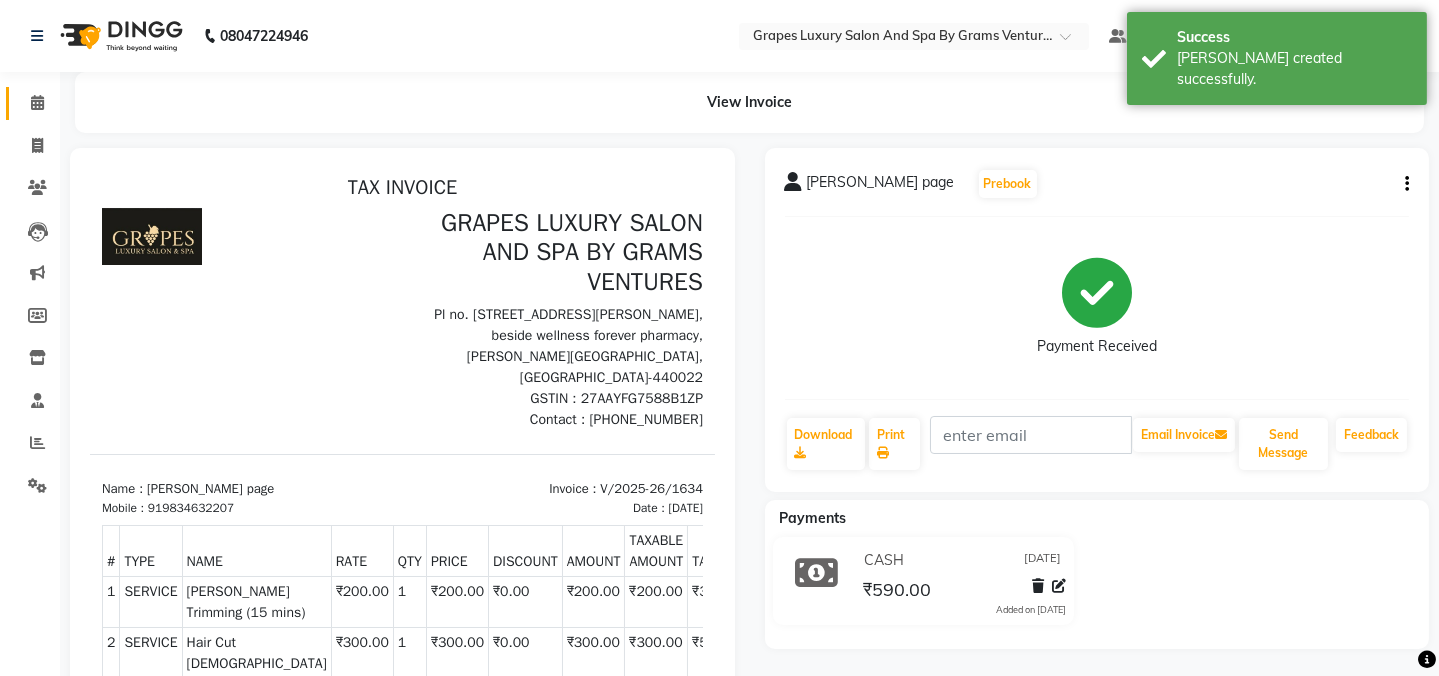 click on "Calendar" 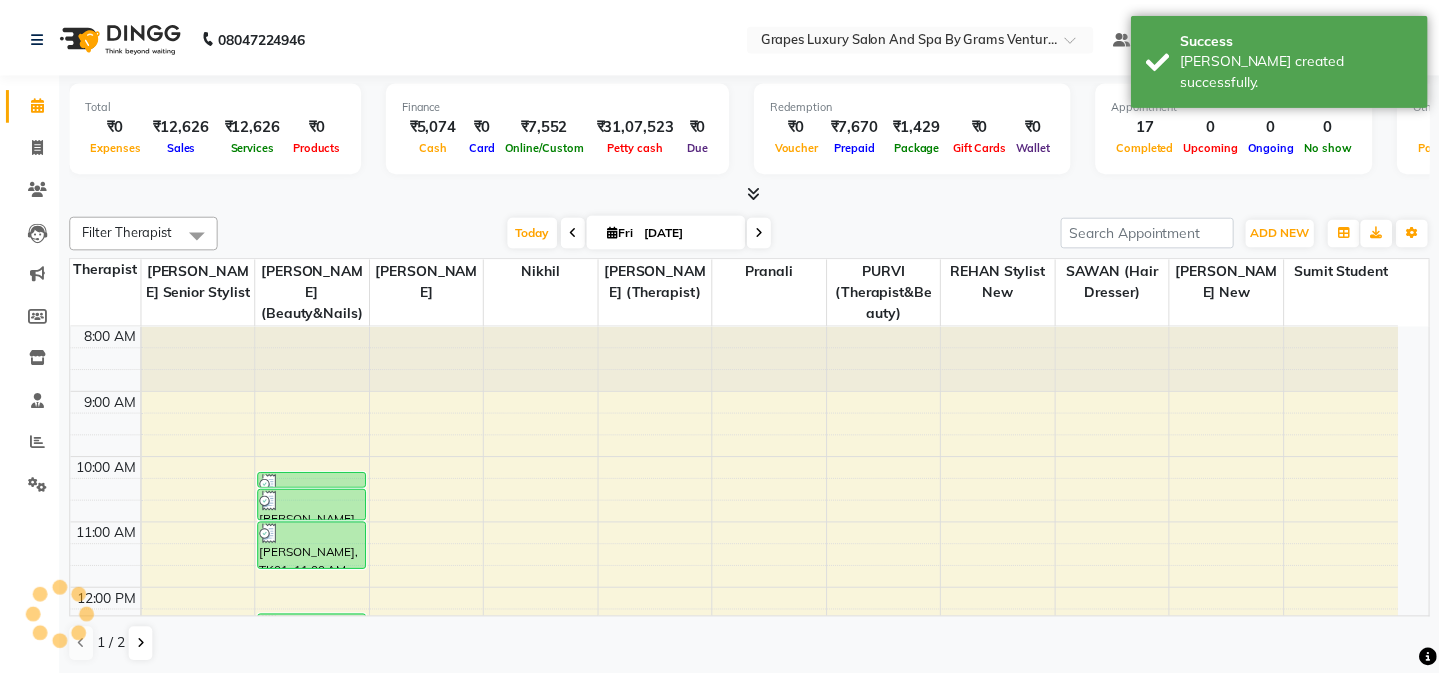 scroll, scrollTop: 523, scrollLeft: 0, axis: vertical 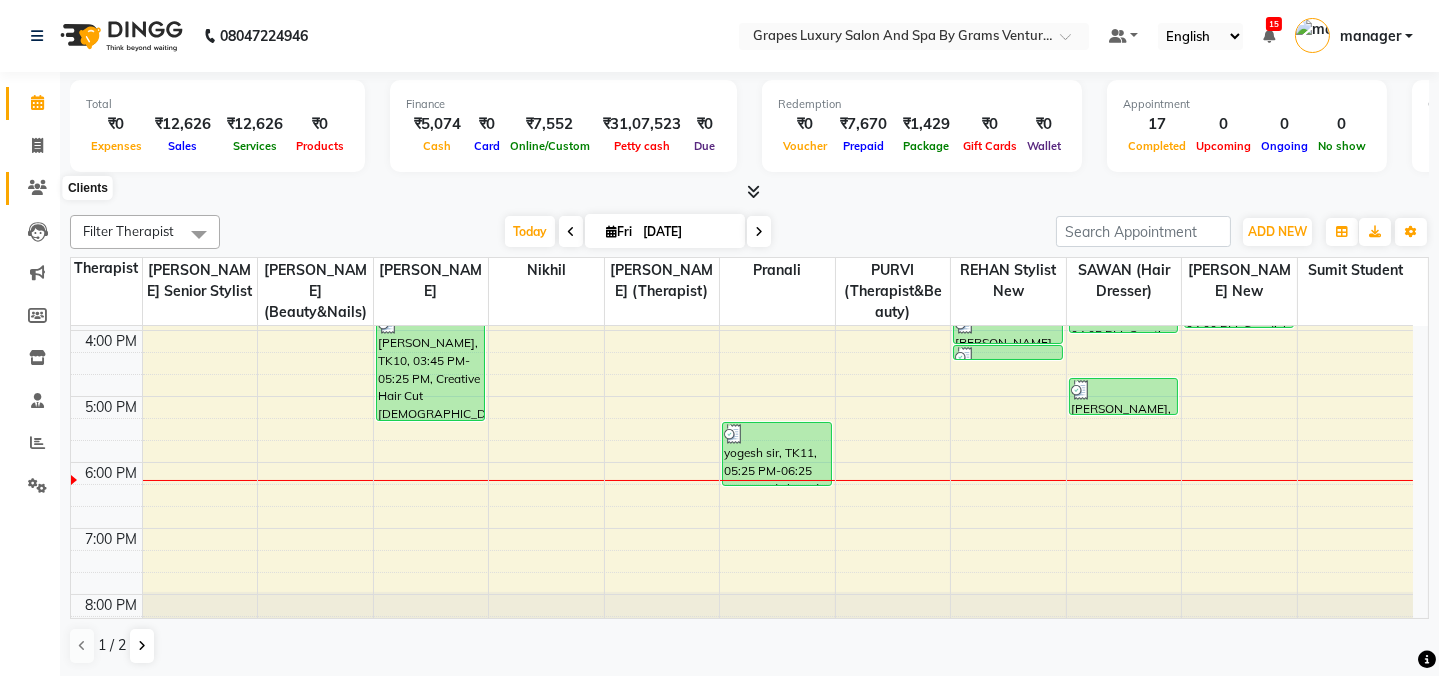 click 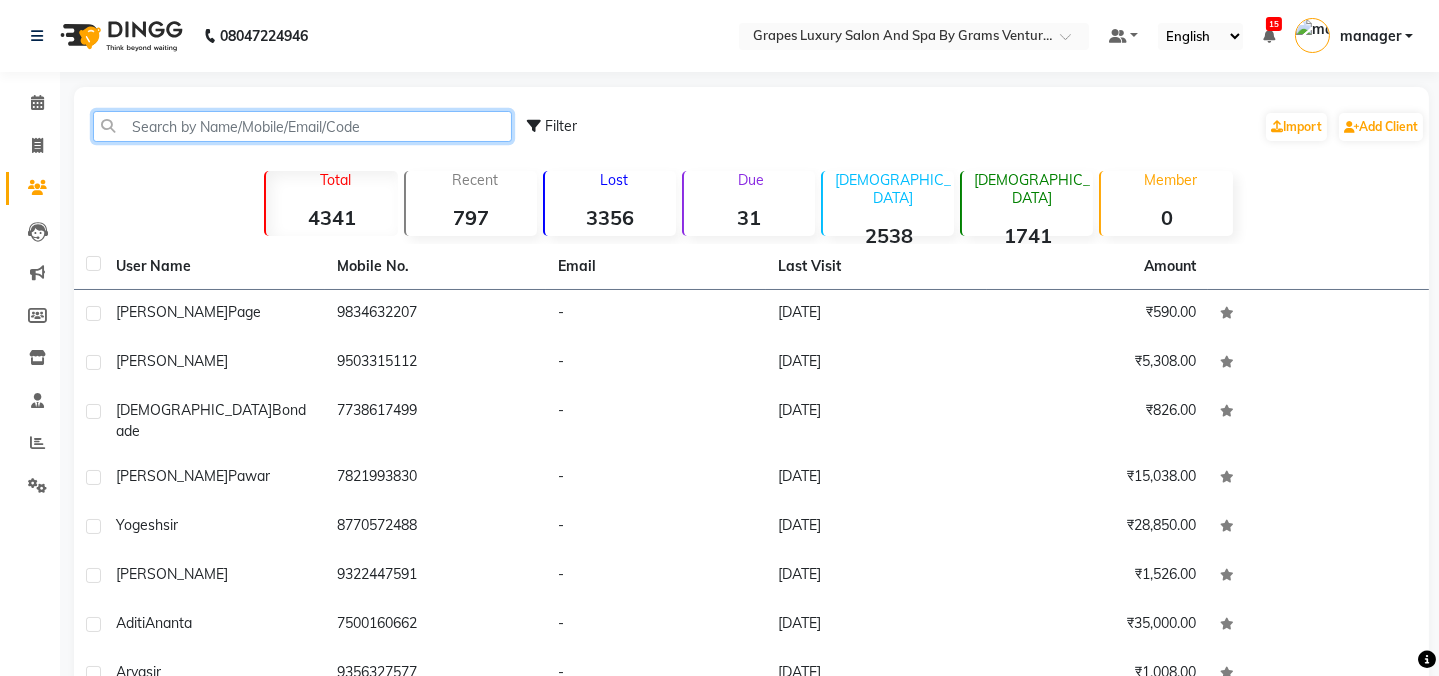 click 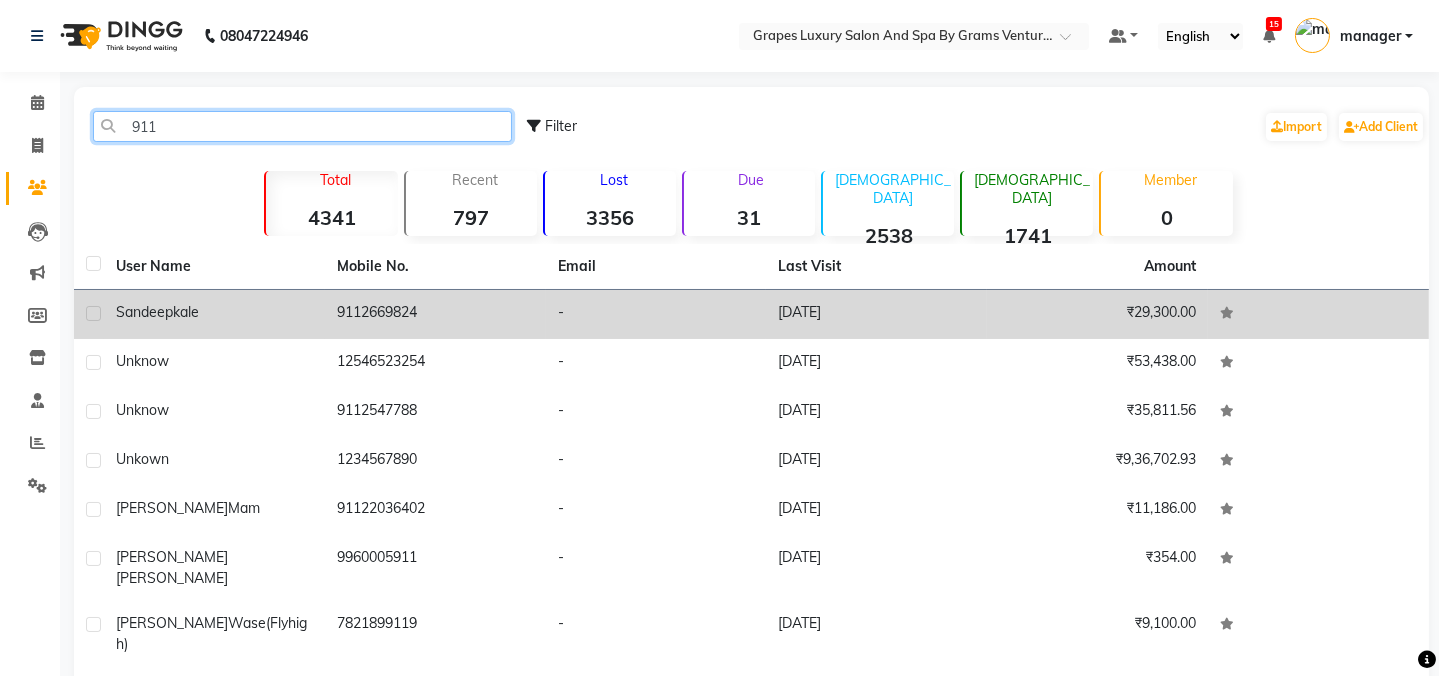 type on "911" 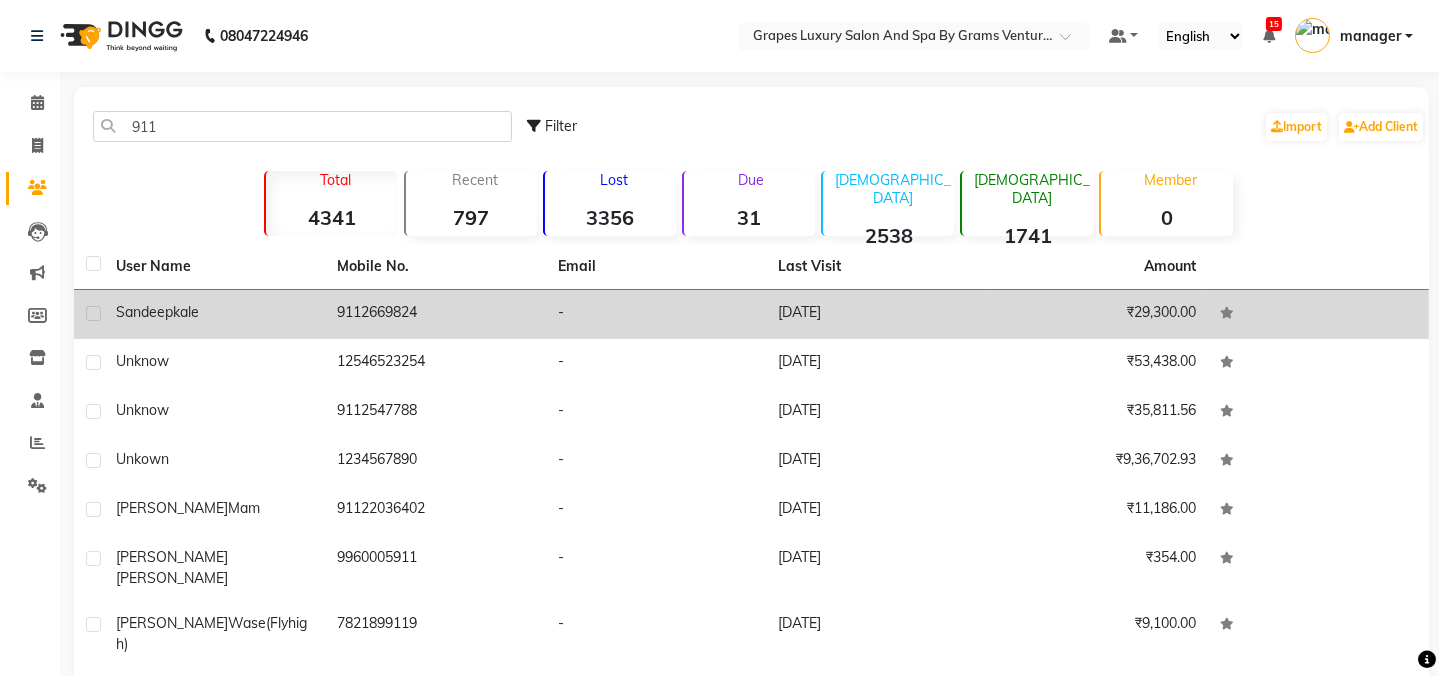 click on "9112669824" 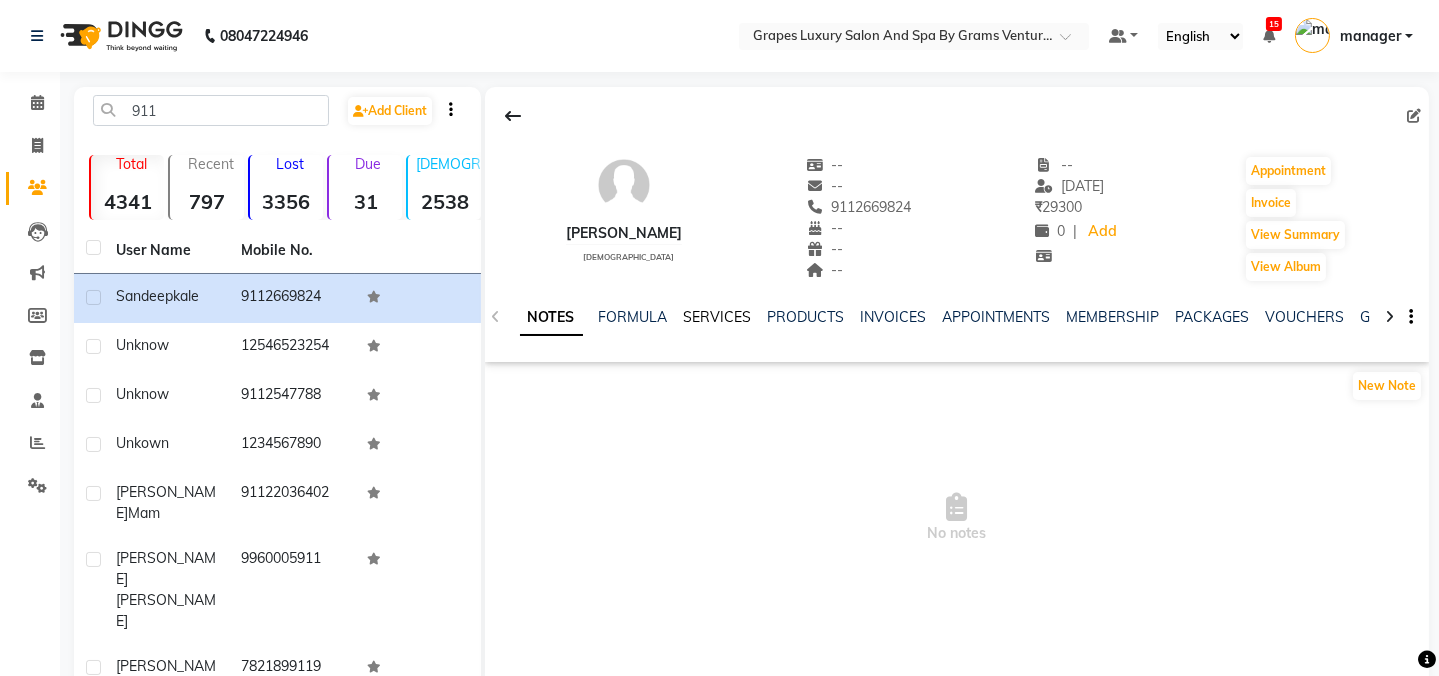 click on "SERVICES" 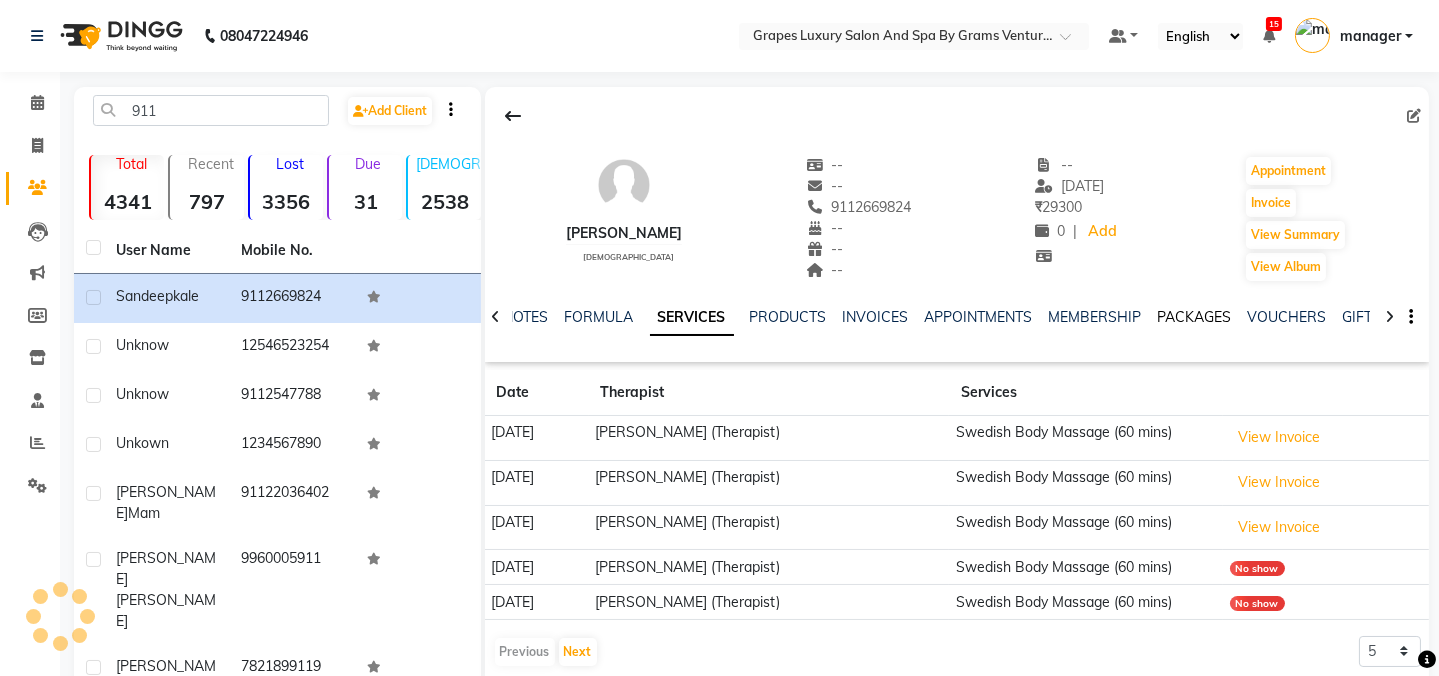 click on "PACKAGES" 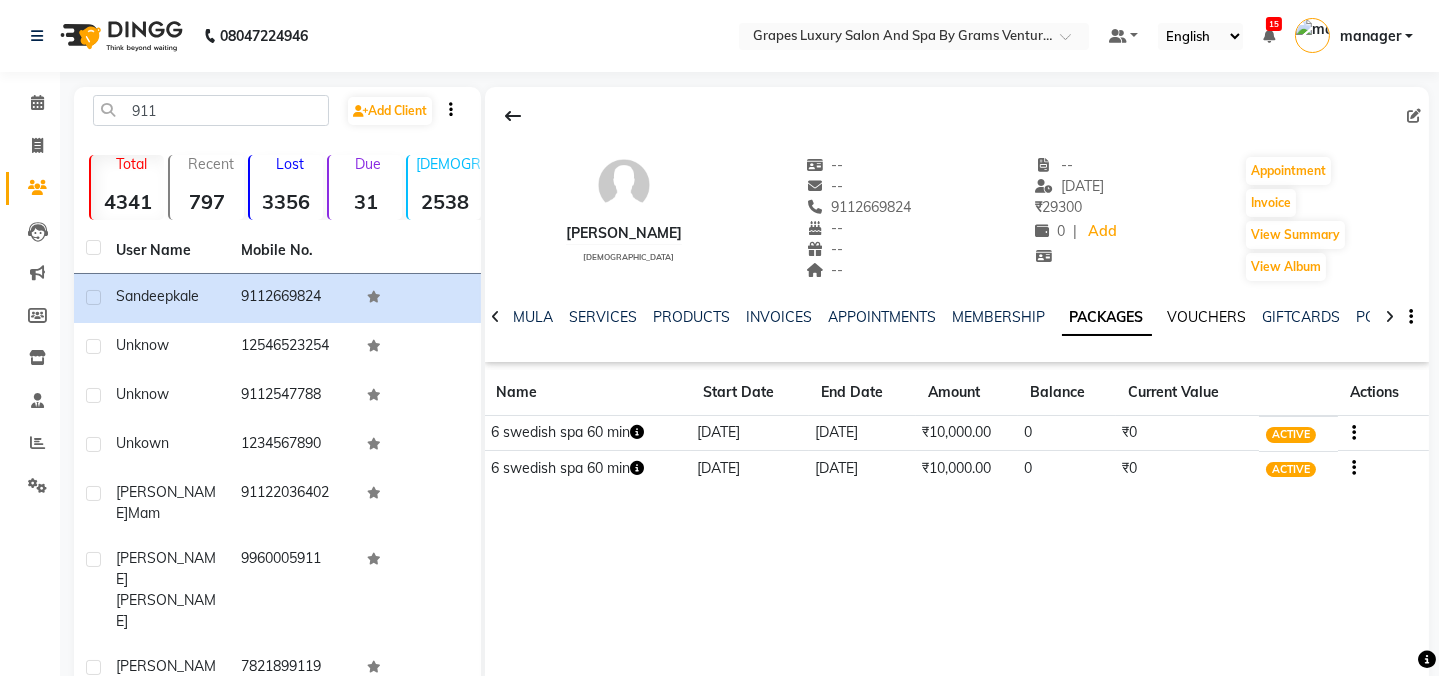 click on "VOUCHERS" 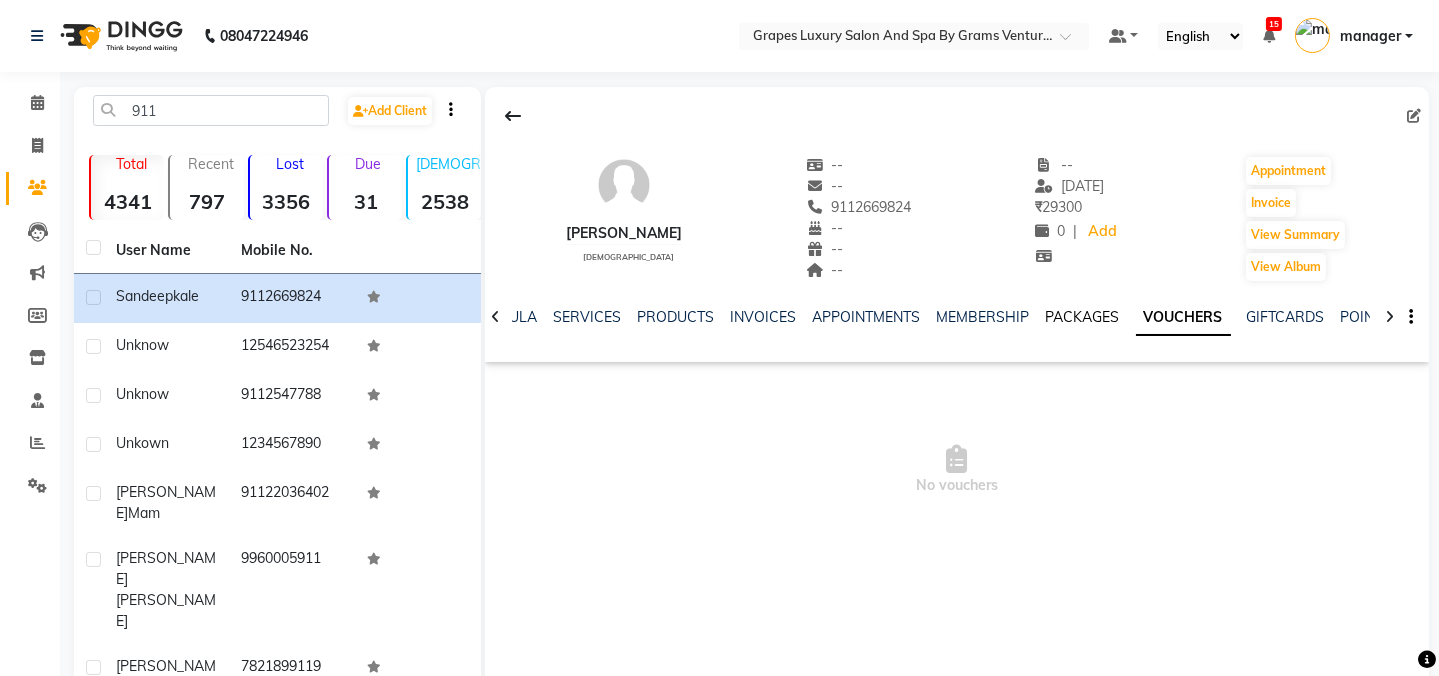 click on "PACKAGES" 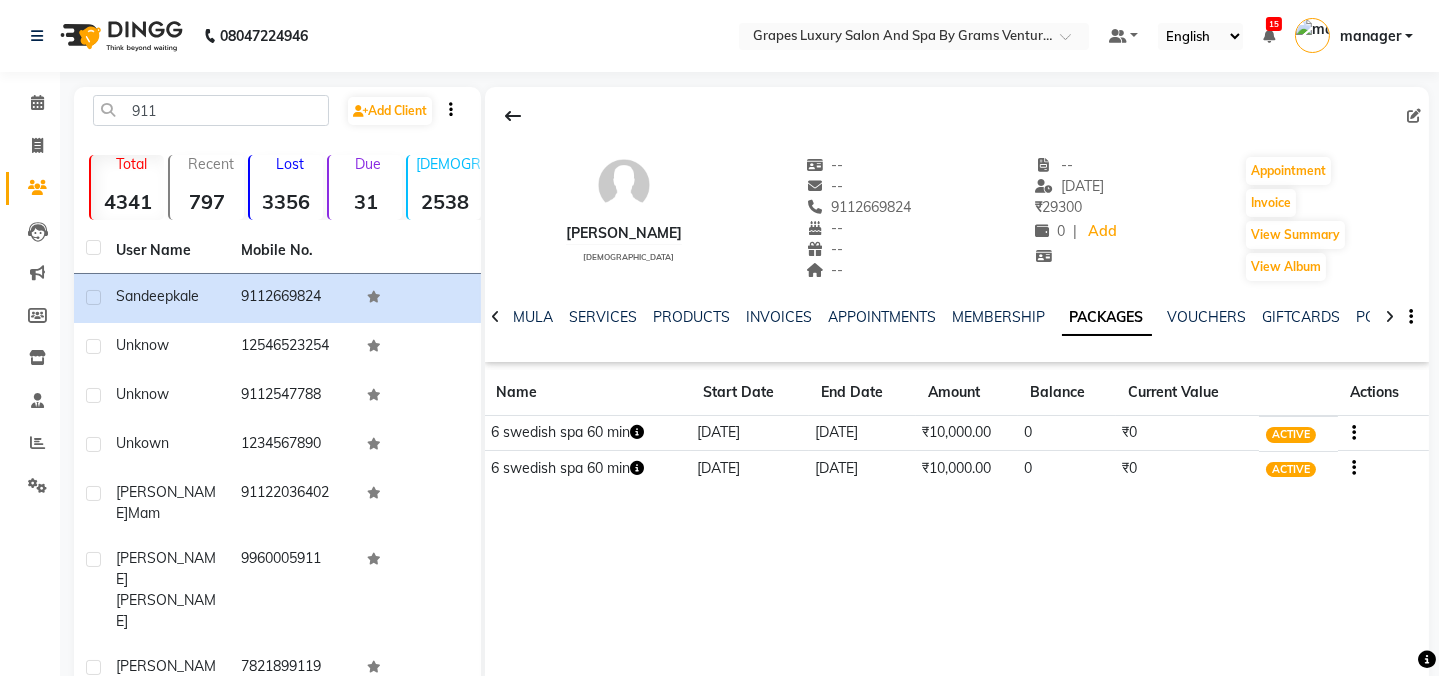 drag, startPoint x: 811, startPoint y: 204, endPoint x: 925, endPoint y: 217, distance: 114.73883 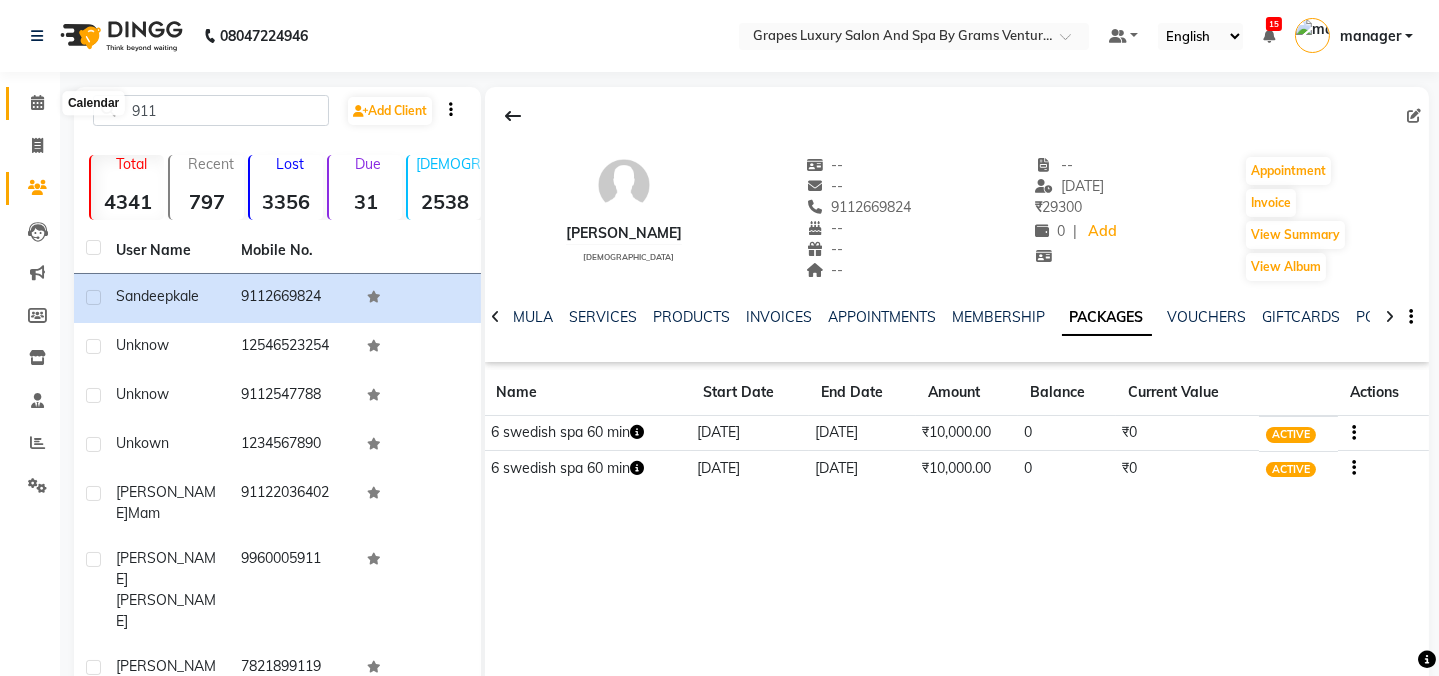 click 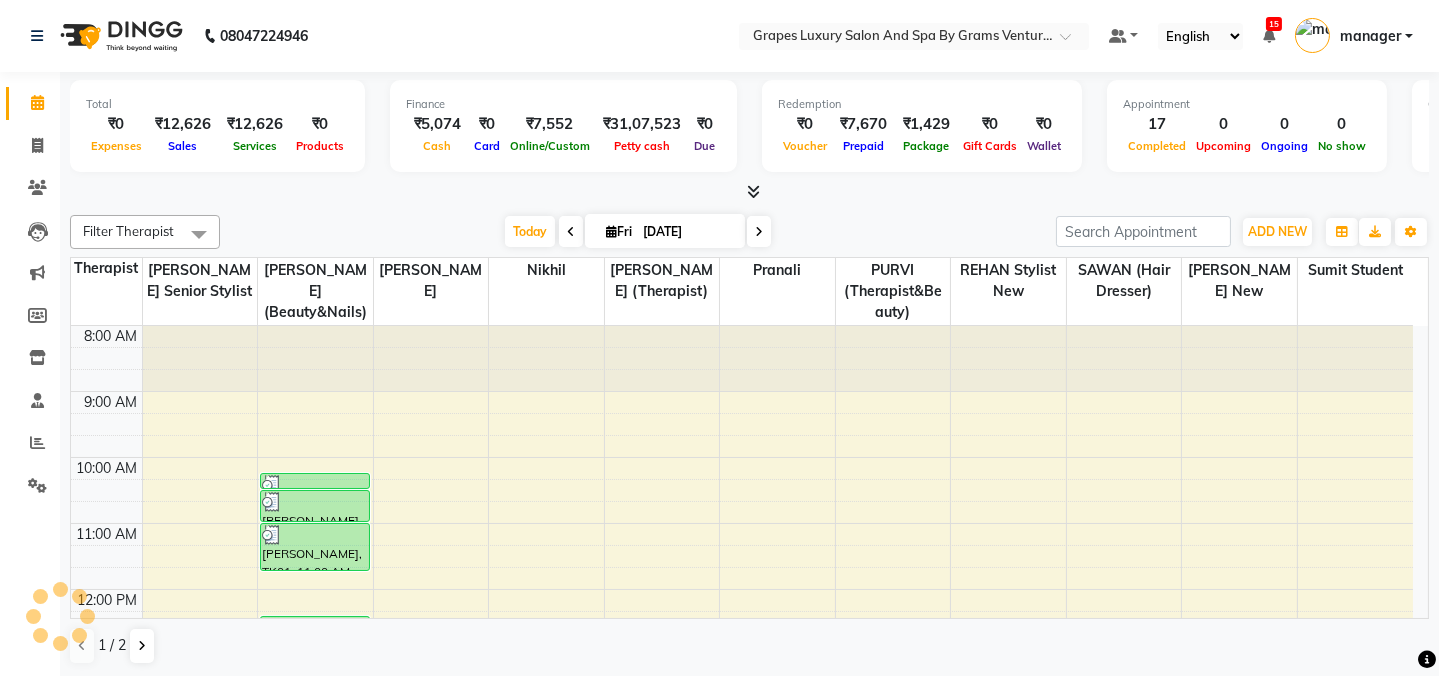 scroll, scrollTop: 523, scrollLeft: 0, axis: vertical 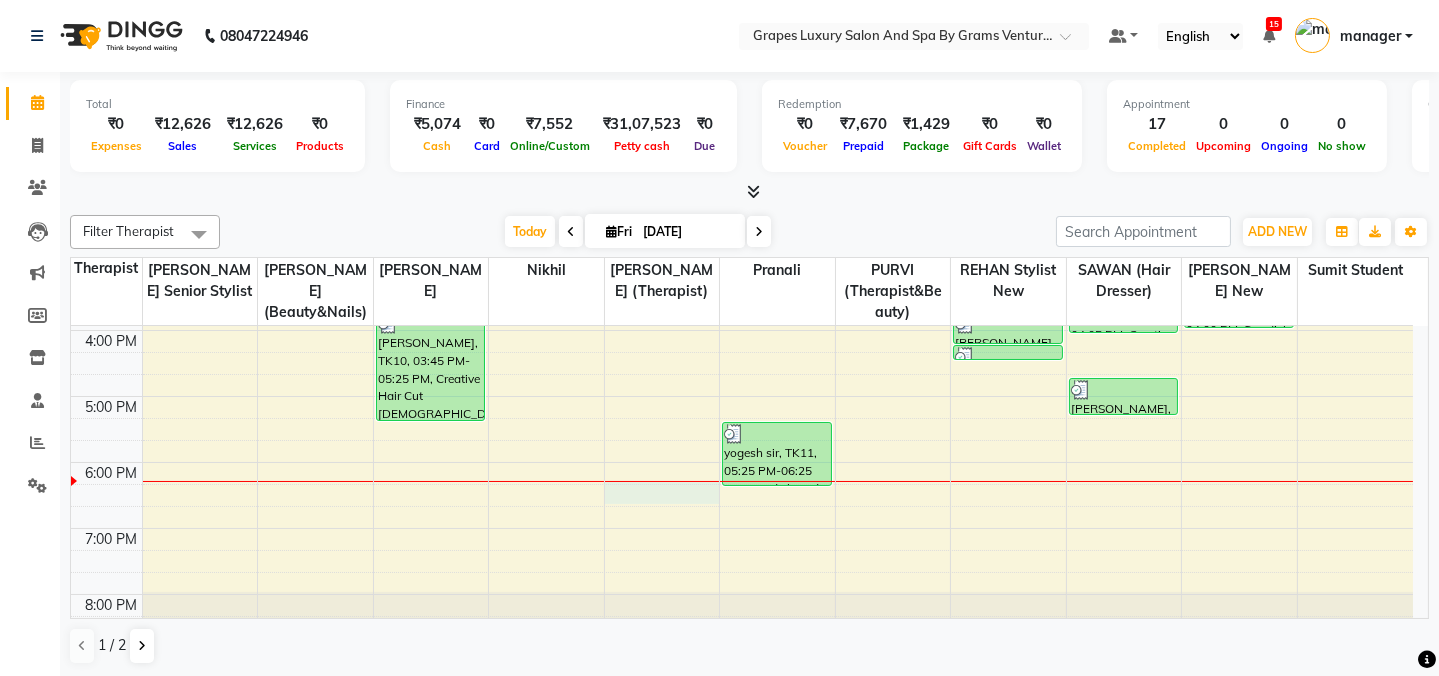 click on "8:00 AM 9:00 AM 10:00 AM 11:00 AM 12:00 PM 1:00 PM 2:00 PM 3:00 PM 4:00 PM 5:00 PM 6:00 PM 7:00 PM 8:00 PM     [PERSON_NAME], TK05, 12:55 PM-01:25 PM, Hair Cut [DEMOGRAPHIC_DATA] (30 mins) (₹300)     arya sir, TK06, 02:00 PM-03:10 PM, Hair Cut [DEMOGRAPHIC_DATA] (30 mins)     [GEOGRAPHIC_DATA], TK01, 10:15 AM-10:30 AM, Waxing Italian Under Arms (15 mins)     [PERSON_NAME], TK01, 10:30 AM-11:00 AM, Italian Waxing Full Legs (30 mins)     [PERSON_NAME], TK01, 11:00 AM-11:45 AM, Italian Waxing Full Arms (45 mins)     Aditi Ananta, TK03, 12:25 PM-12:50 PM, Skin Brightening Facial (30 mins),Detan Full Arms (20 mins),De Tan Face & Neck (15 mins)     Aditi Ananta, TK03, 12:50 PM-01:20 PM, Hair Spa [DEMOGRAPHIC_DATA] (30 mins)     [PERSON_NAME], TK10, 03:45 PM-05:25 PM, Creative Hair Cut [DEMOGRAPHIC_DATA] (60 mins)     yogesh sir, TK11, 05:25 PM-06:25 PM, Swedish Body Massage (60 mins)     [PERSON_NAME] page, TK13, 03:45 PM-04:15 PM, Hair Cut [DEMOGRAPHIC_DATA] (30 mins)     [PERSON_NAME] page, TK13, 04:15 PM-04:30 PM, [PERSON_NAME] Trimming (15 mins)     [PERSON_NAME], TK02, 01:25 PM-02:55 PM, Hair Cut [DEMOGRAPHIC_DATA] (30 mins)" at bounding box center (742, 231) 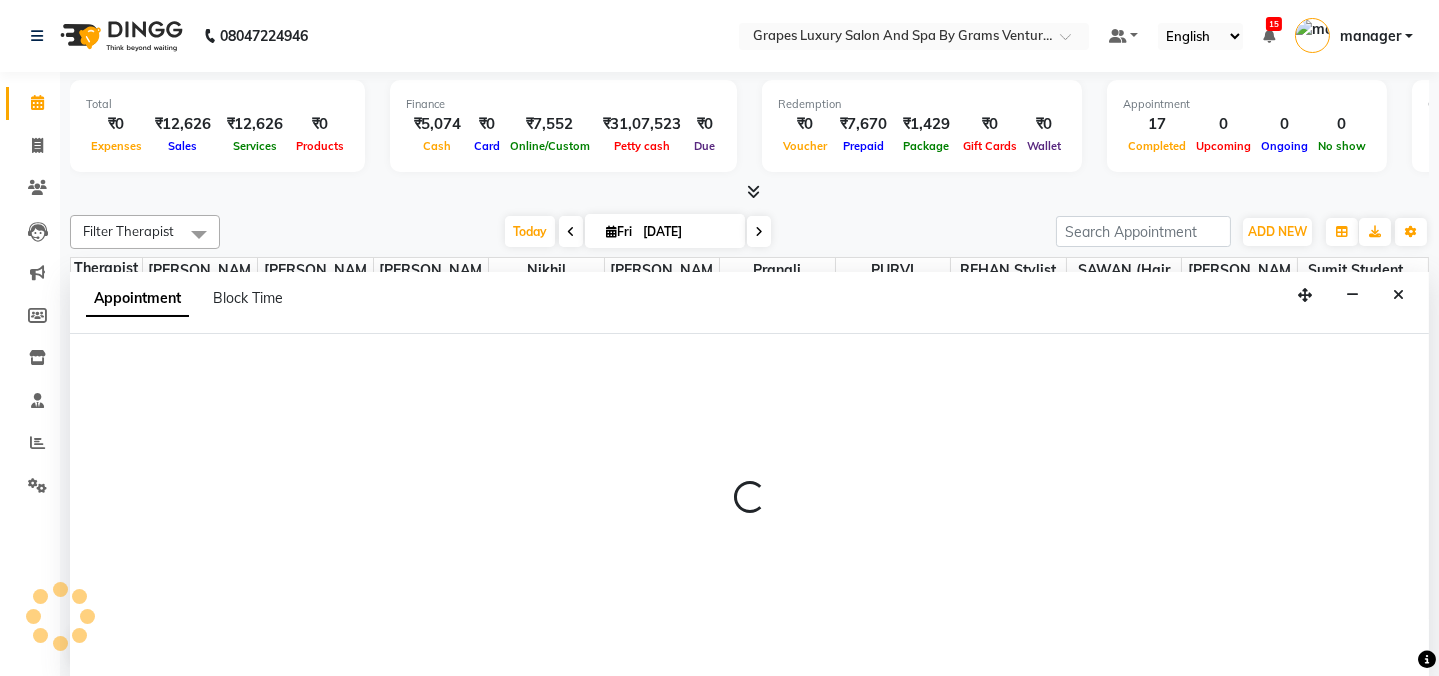 scroll, scrollTop: 0, scrollLeft: 0, axis: both 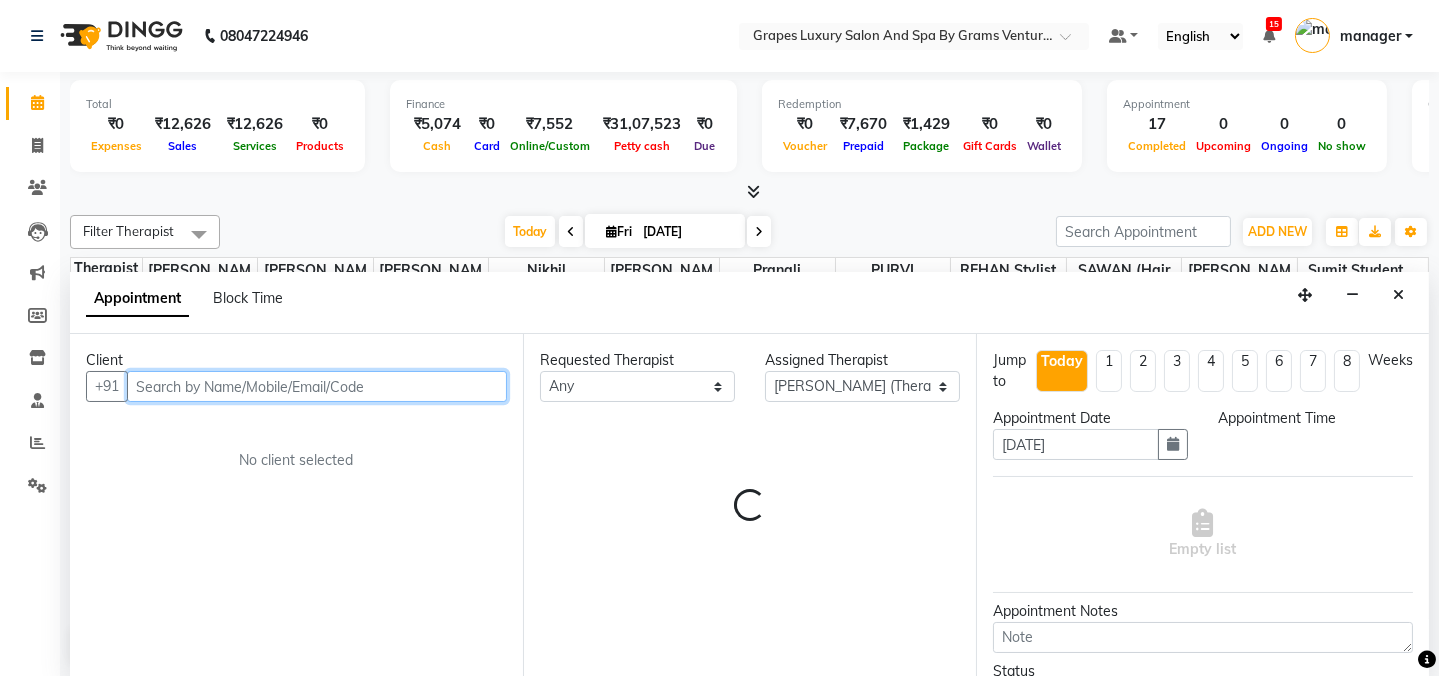 select on "1095" 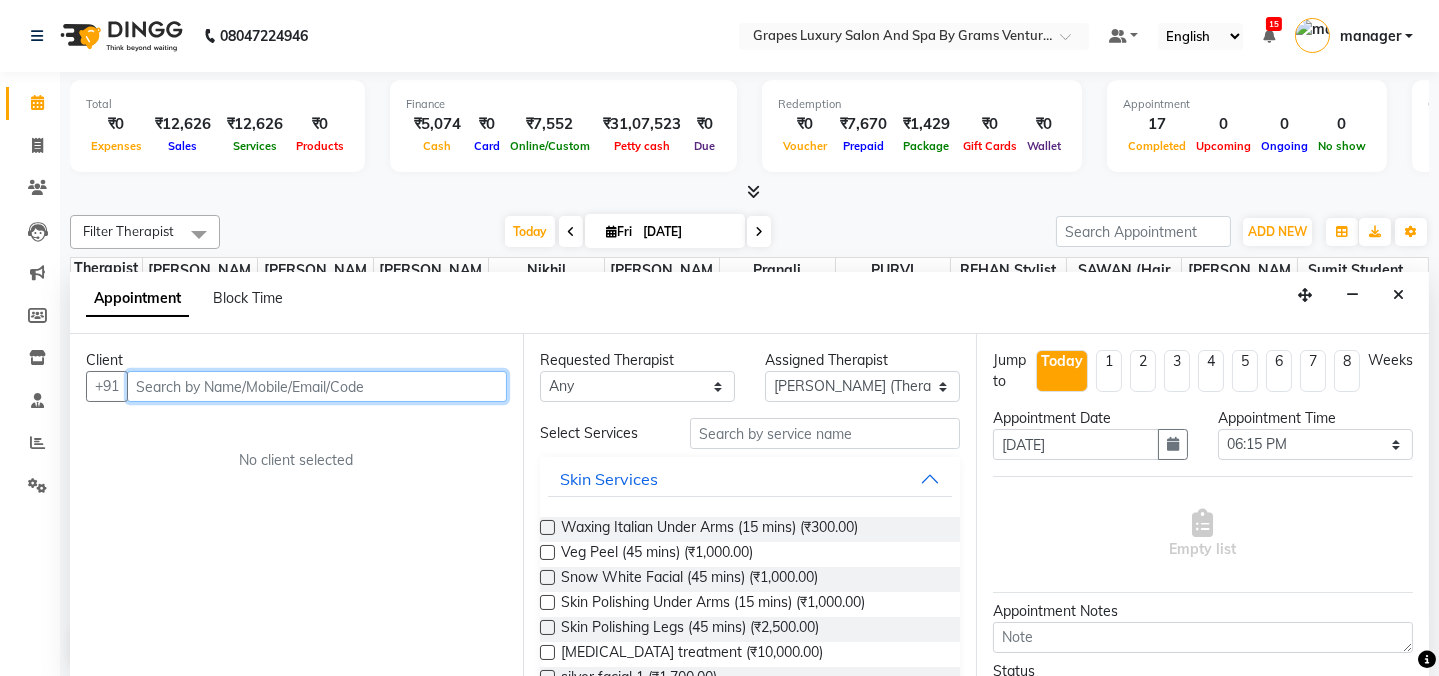 paste on "9112669824" 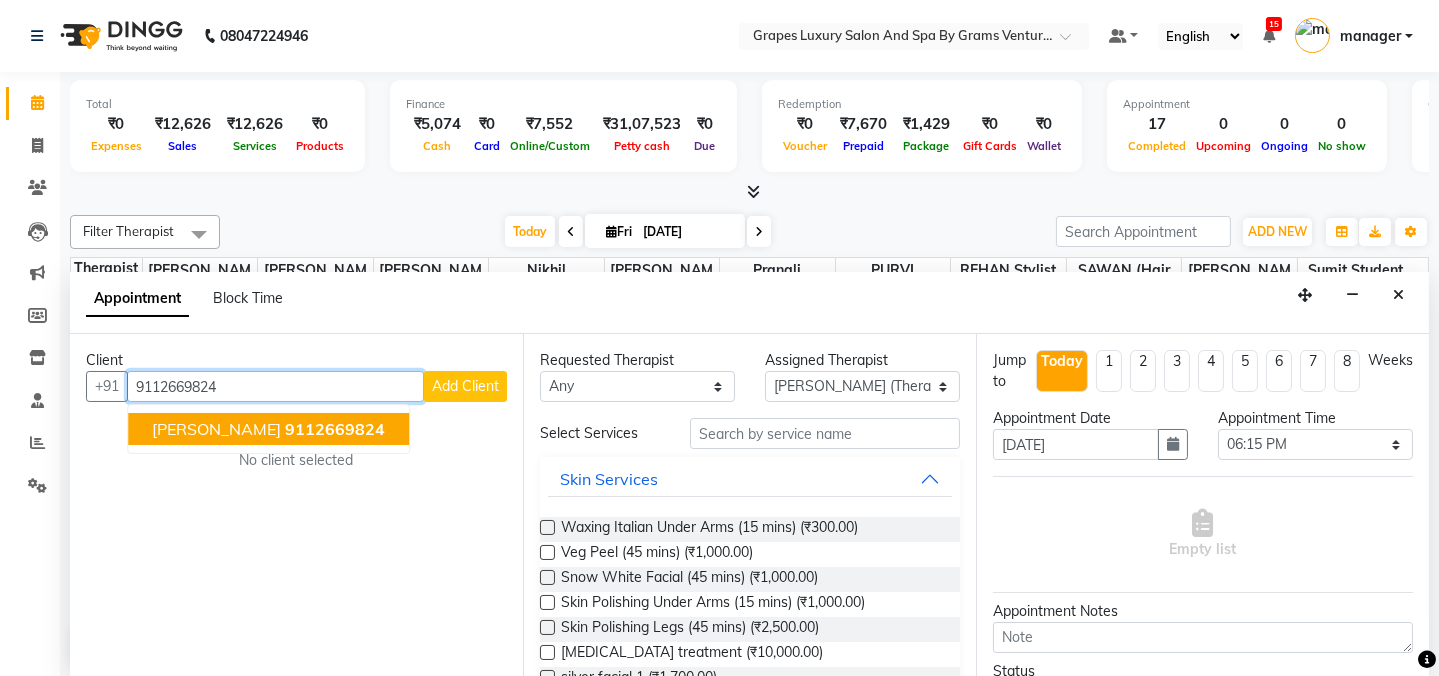 click on "9112669824" 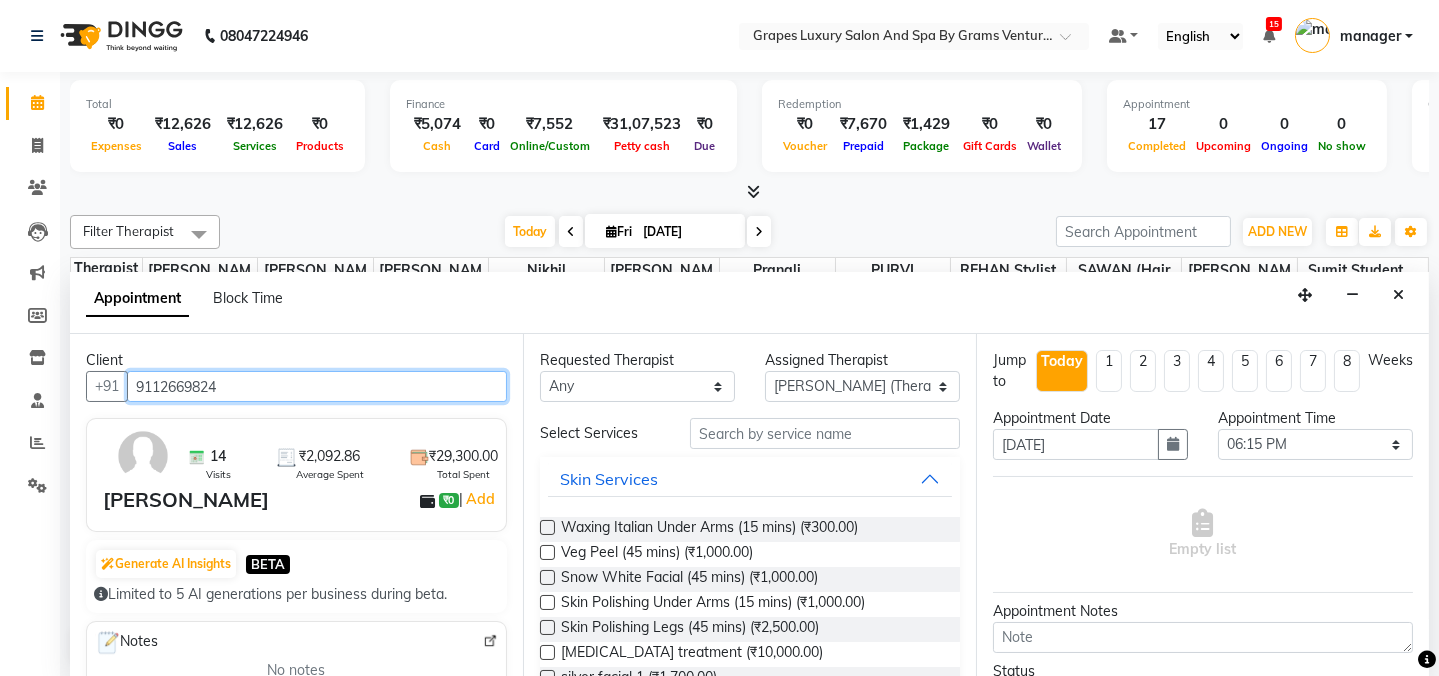 type on "9112669824" 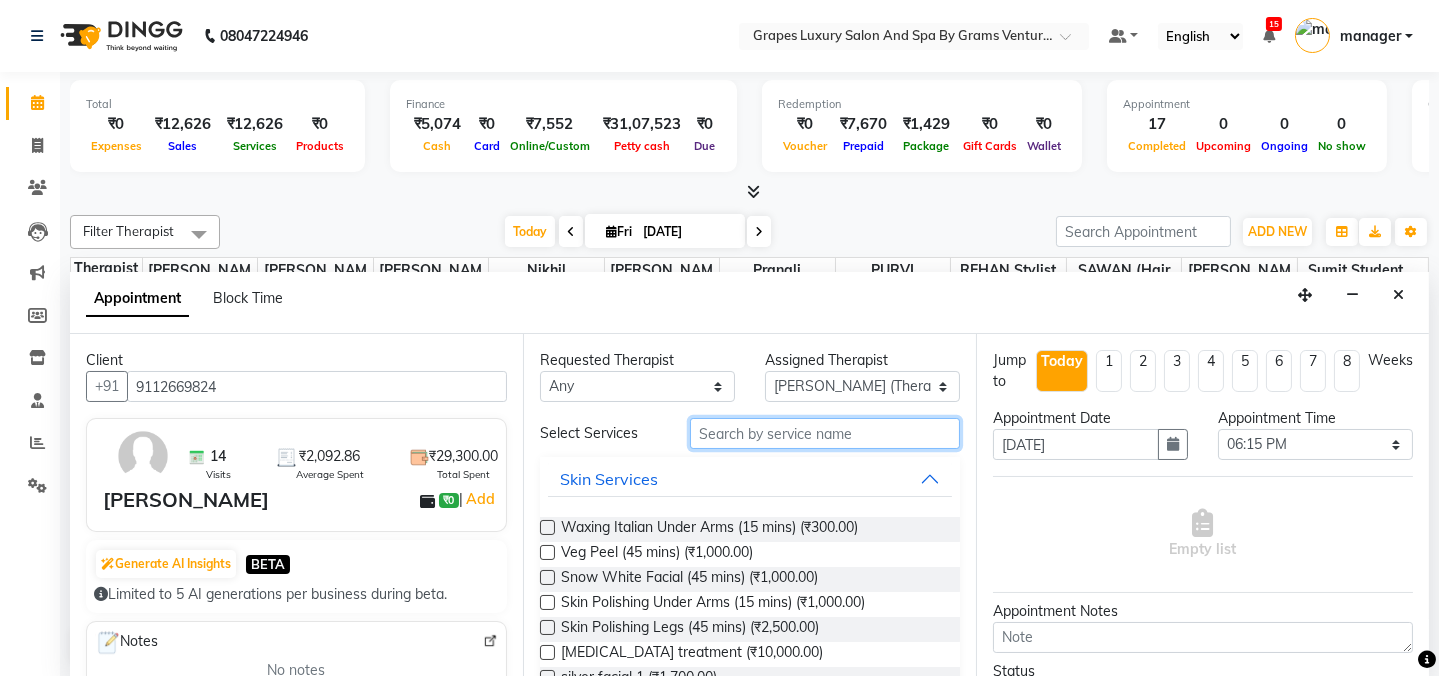 click at bounding box center (825, 433) 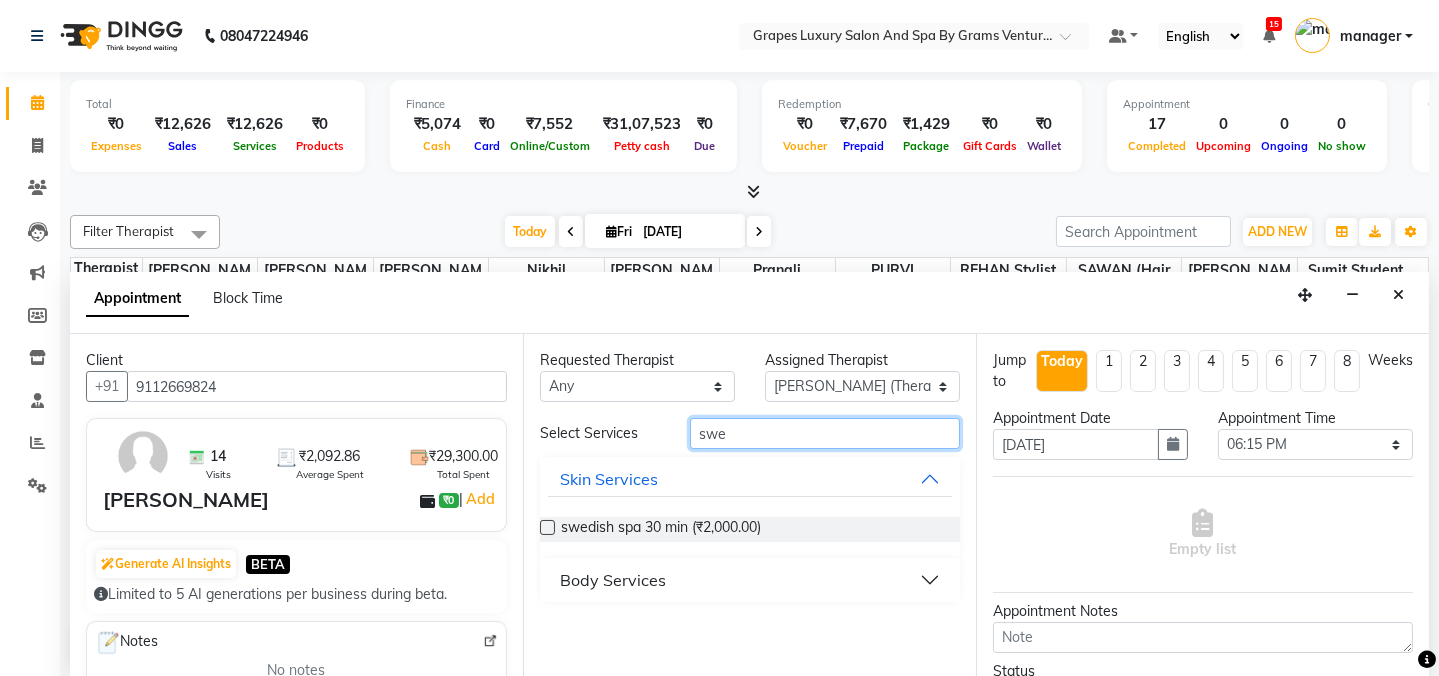 type on "swe" 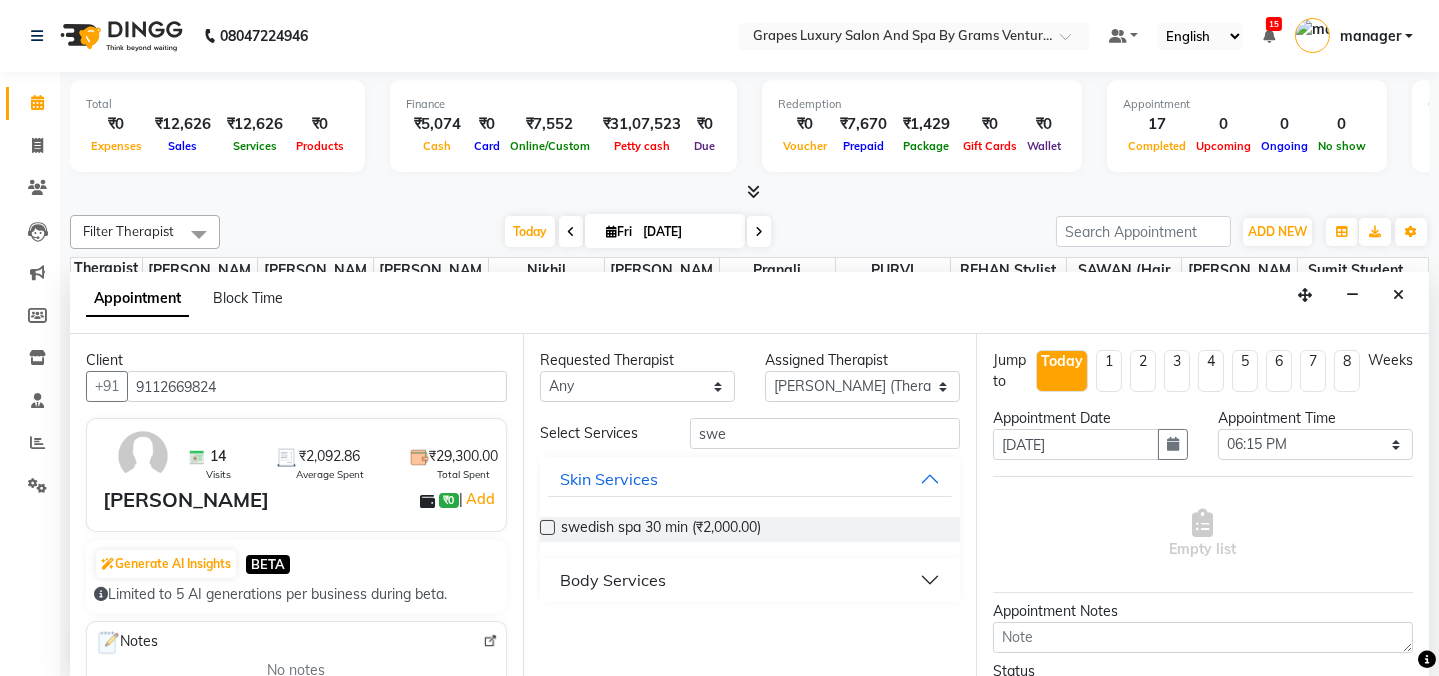 click on "Body Services" at bounding box center (613, 580) 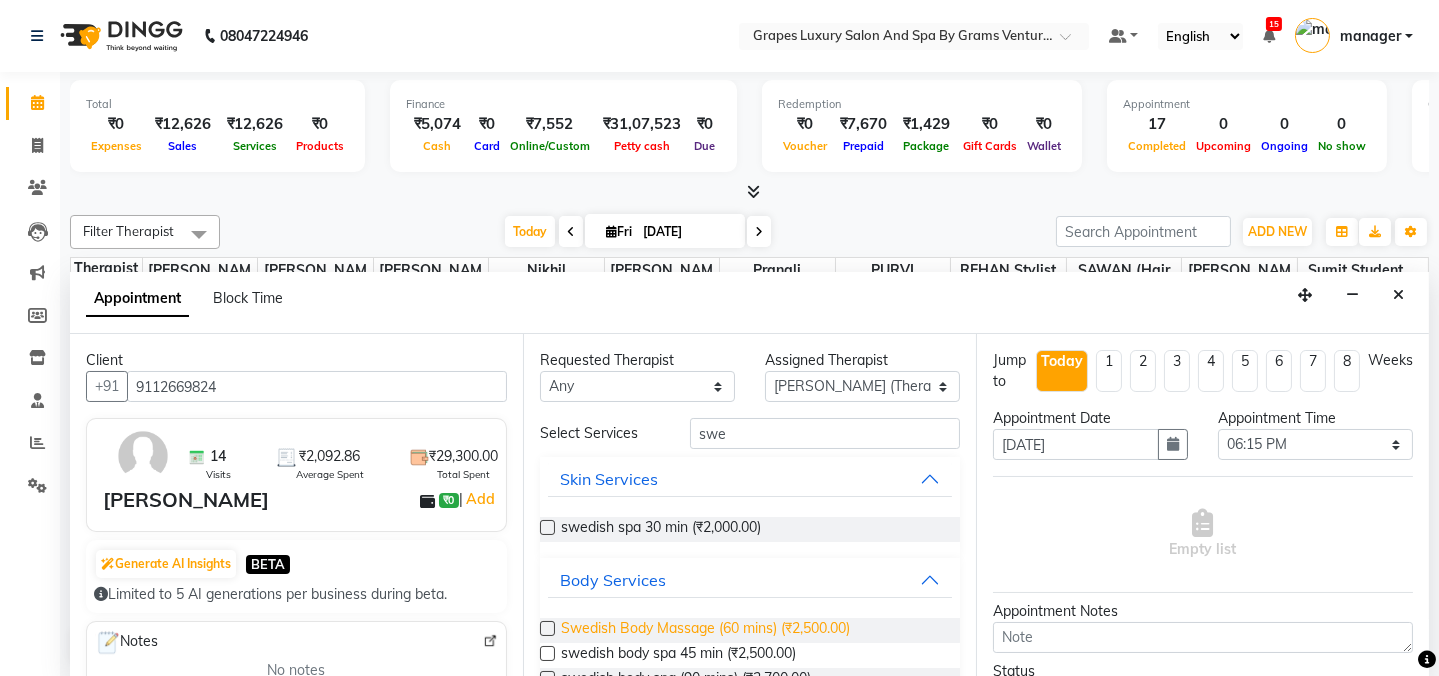 drag, startPoint x: 654, startPoint y: 630, endPoint x: 671, endPoint y: 625, distance: 17.720045 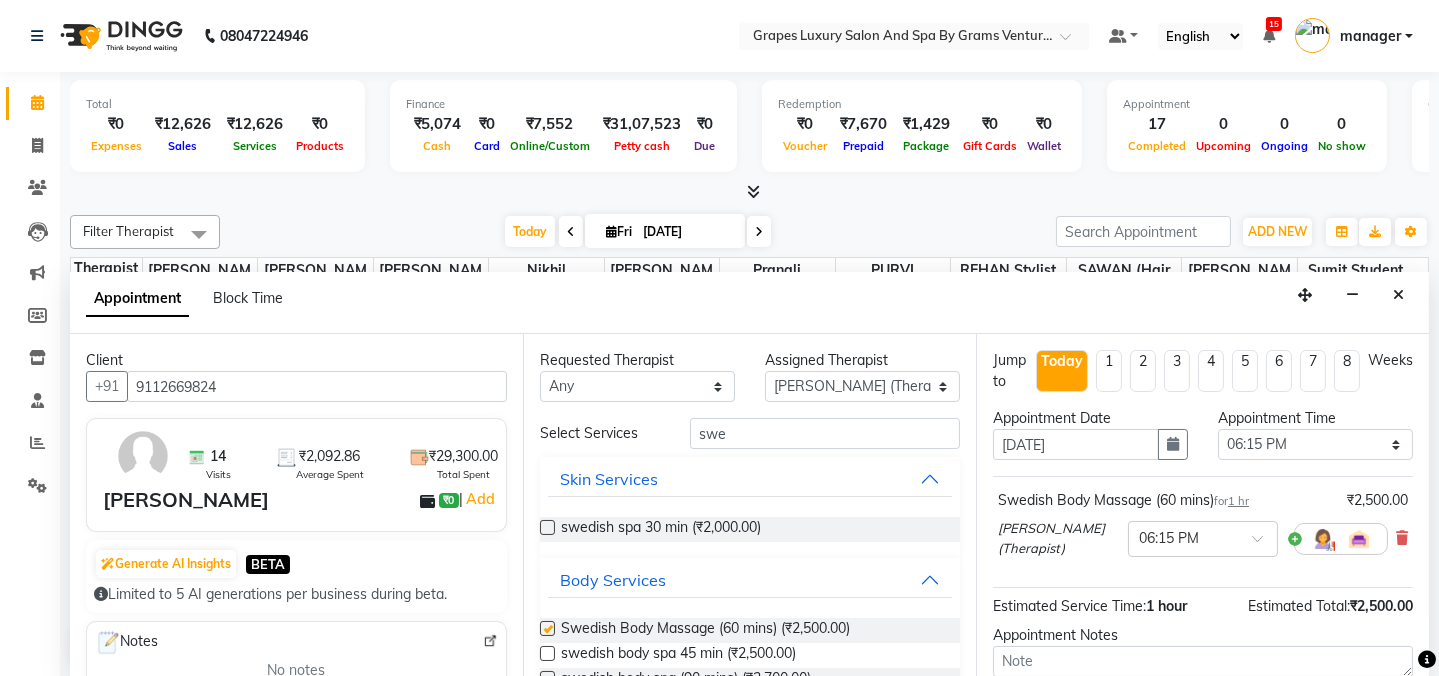 checkbox on "false" 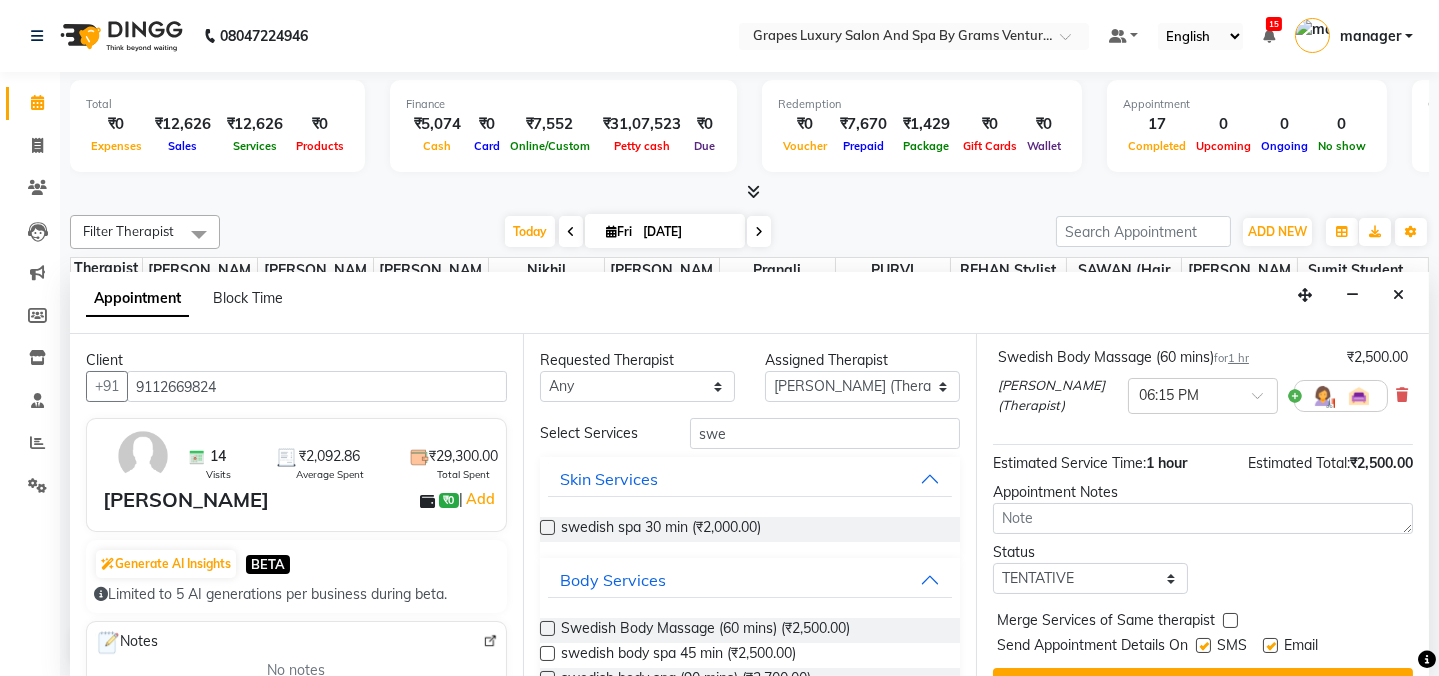 scroll, scrollTop: 181, scrollLeft: 0, axis: vertical 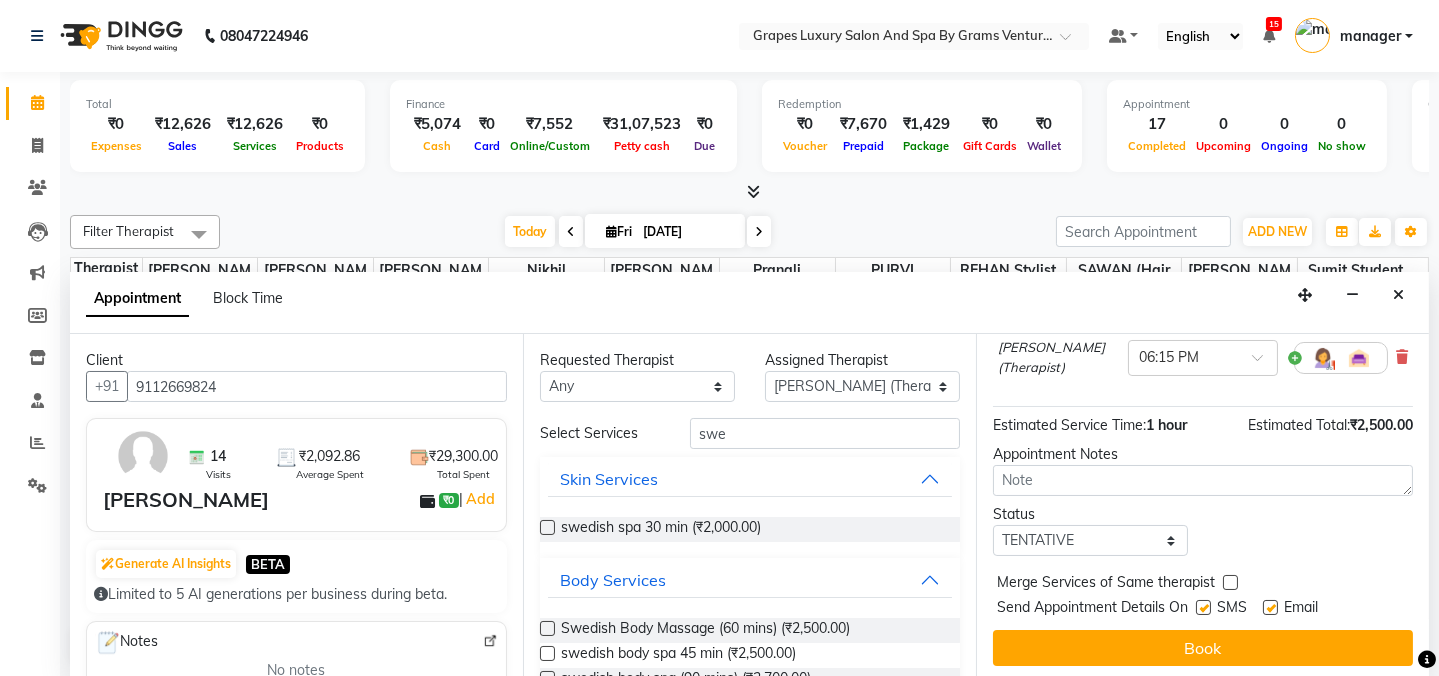 click at bounding box center [1203, 607] 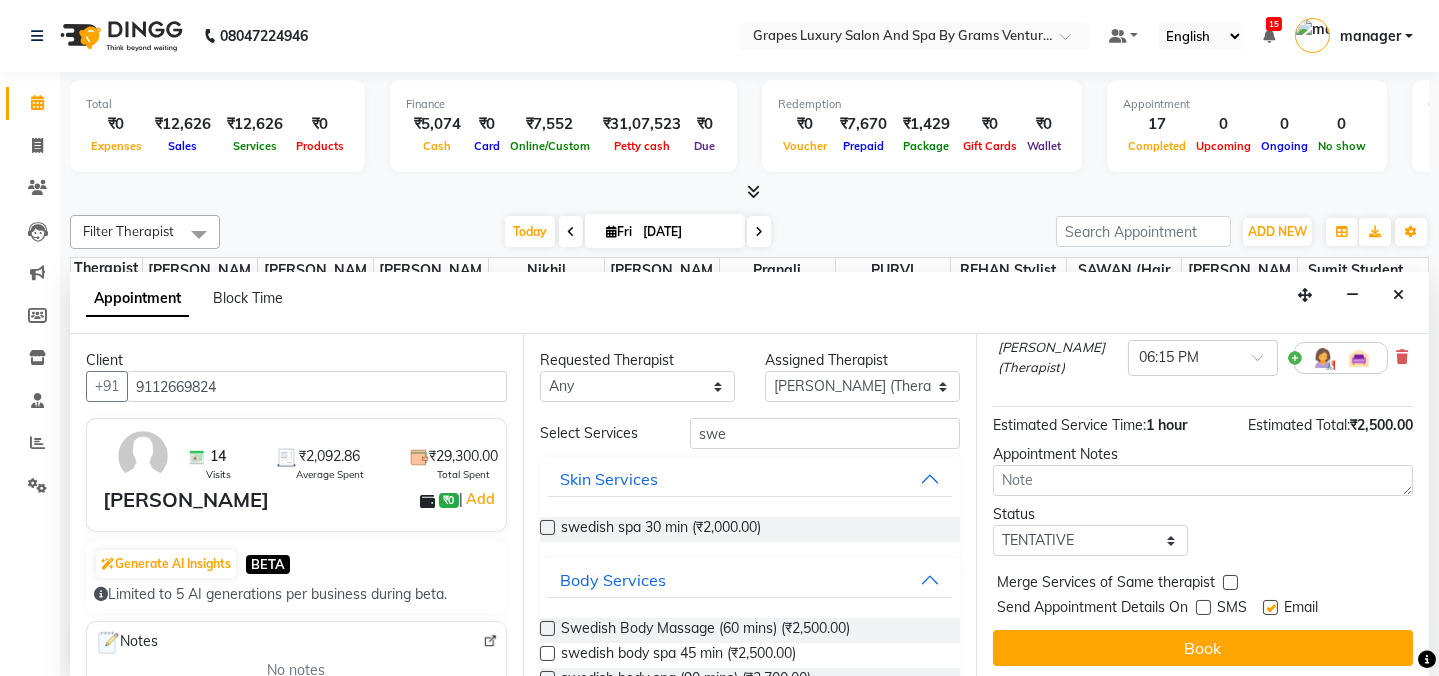 click at bounding box center (1270, 607) 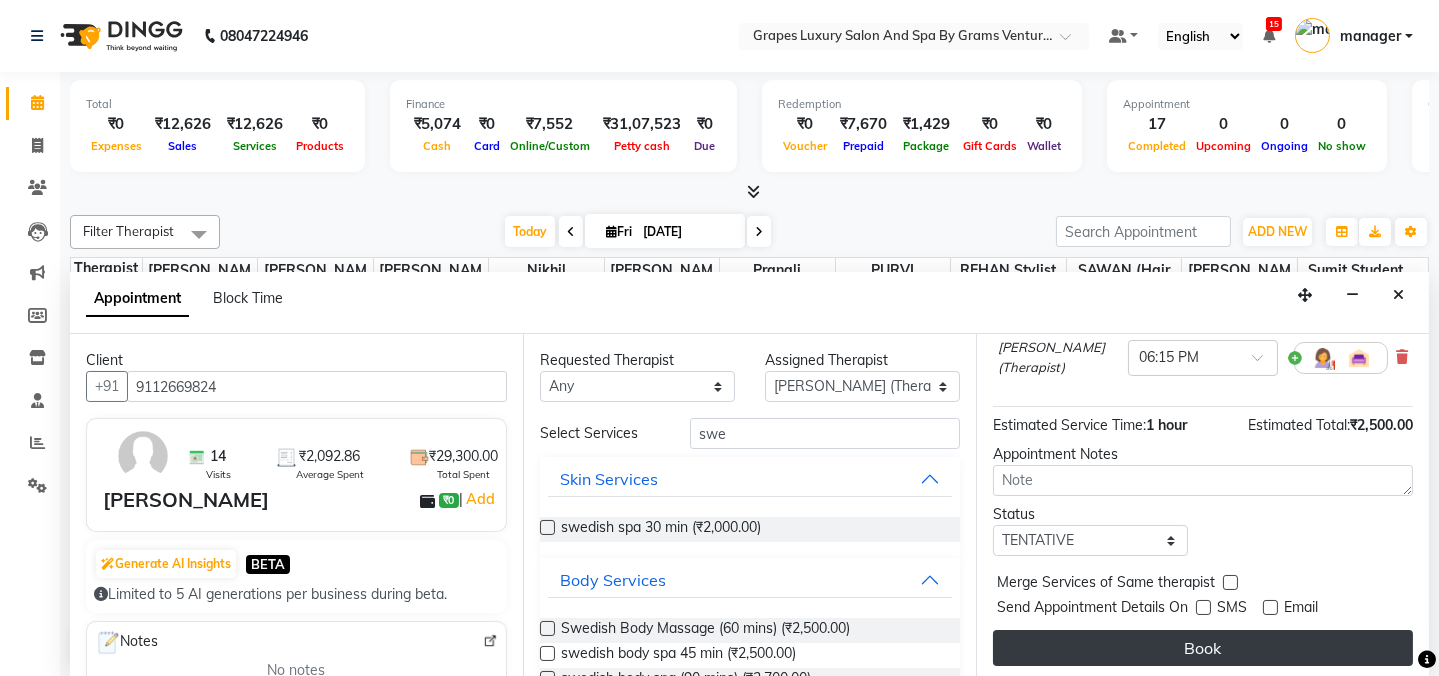 click on "Book" at bounding box center (1203, 648) 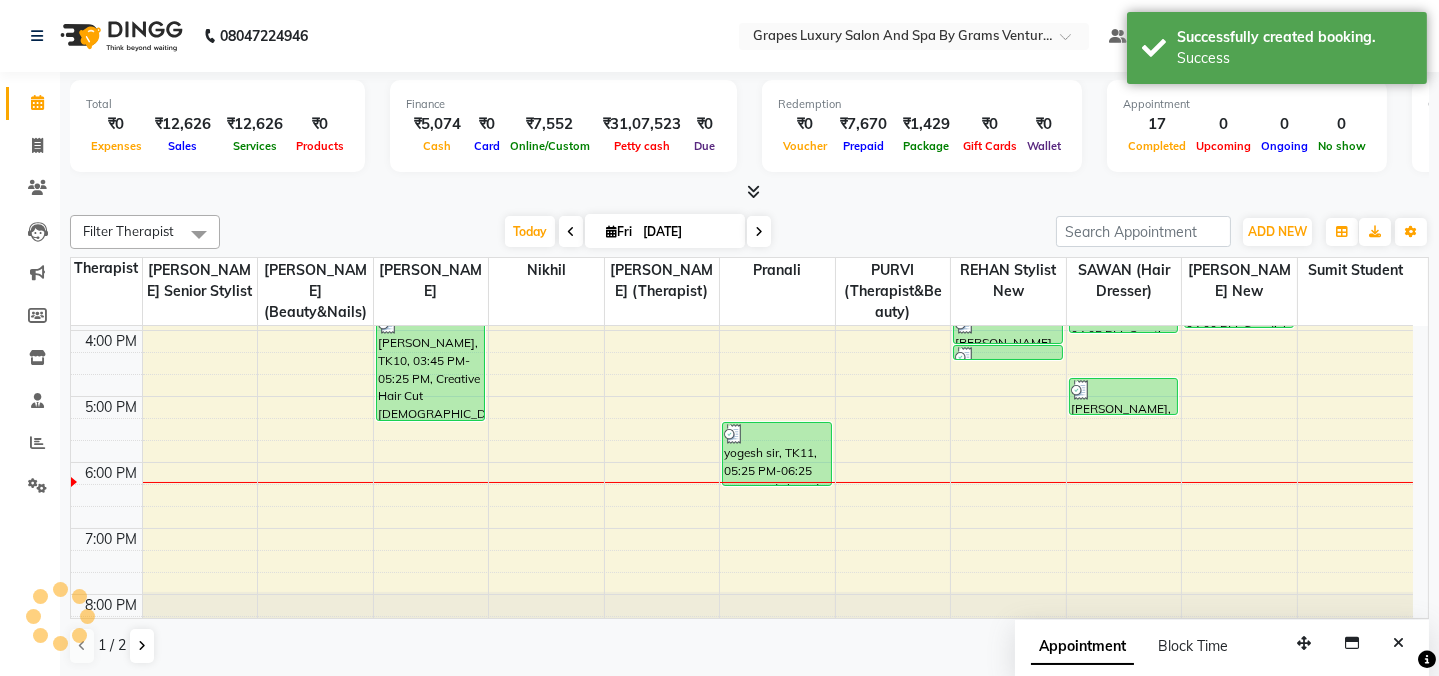 scroll, scrollTop: 0, scrollLeft: 0, axis: both 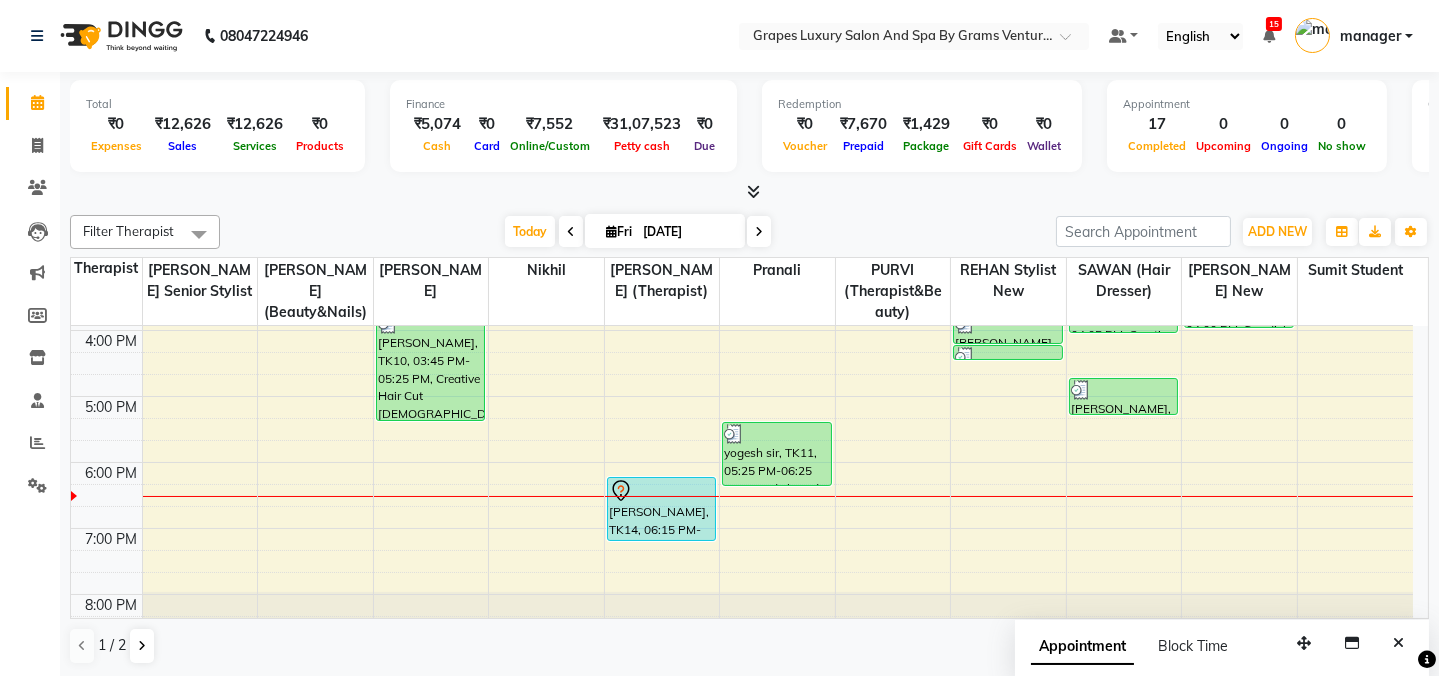 click on "[DATE]  [DATE]" at bounding box center [638, 232] 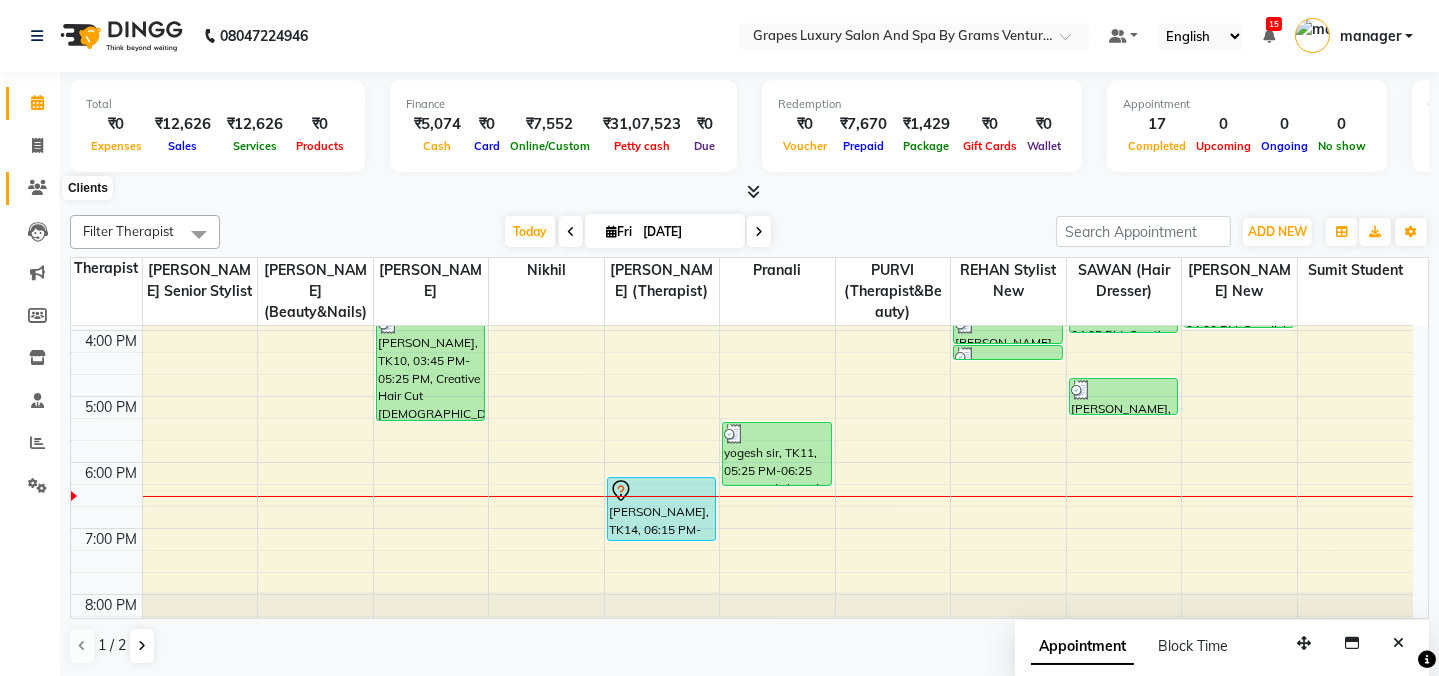 click 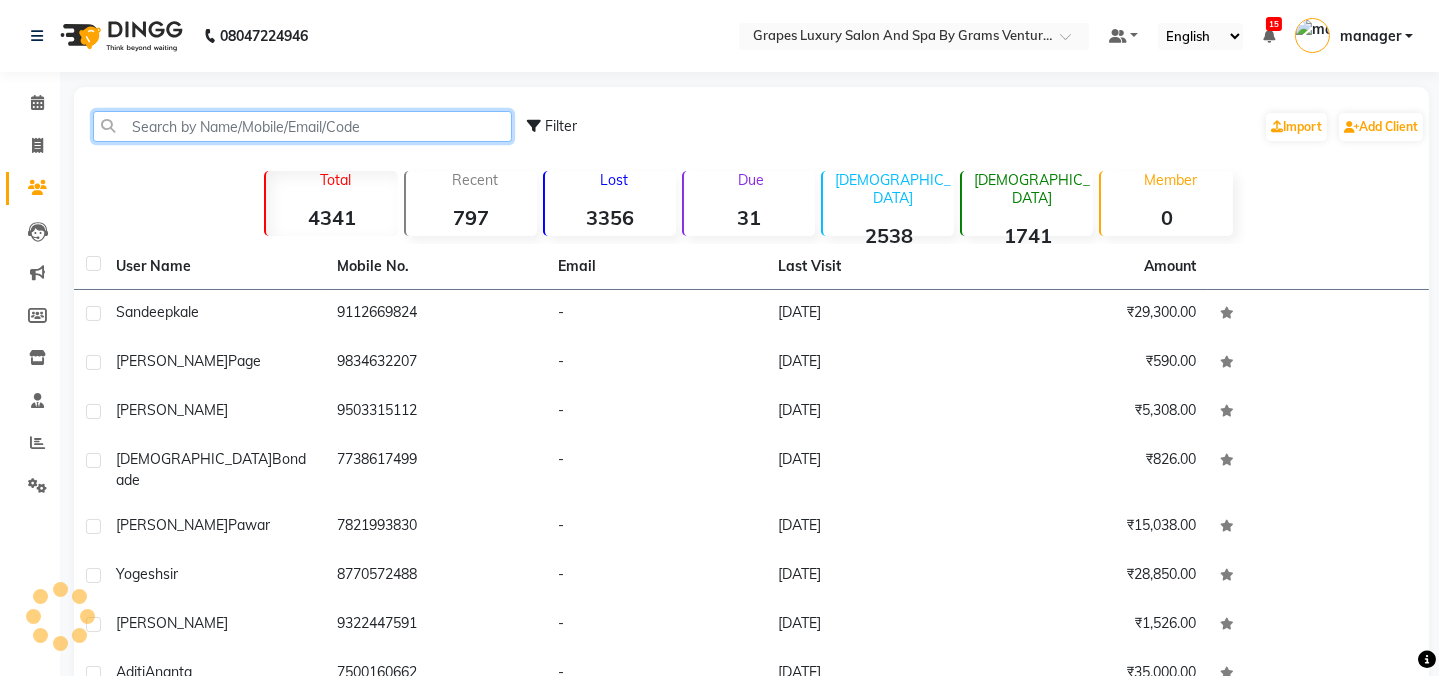click 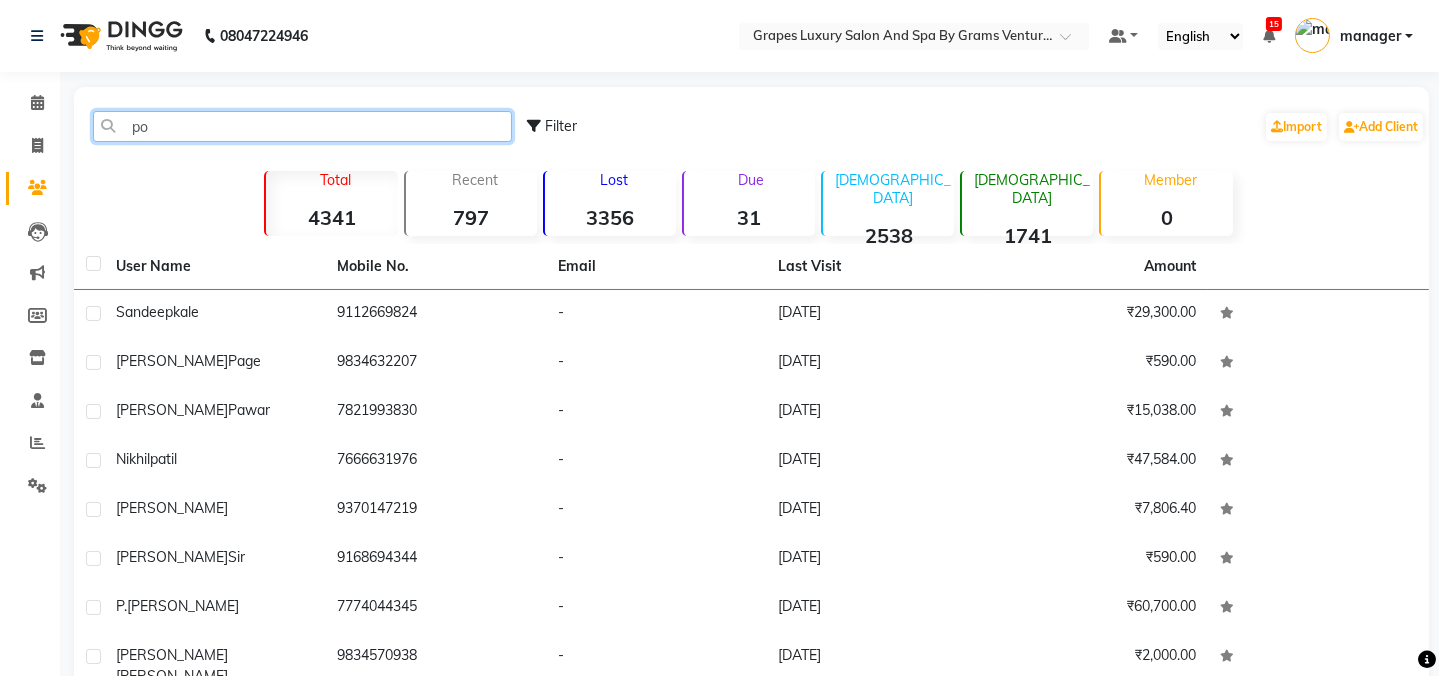 type on "p" 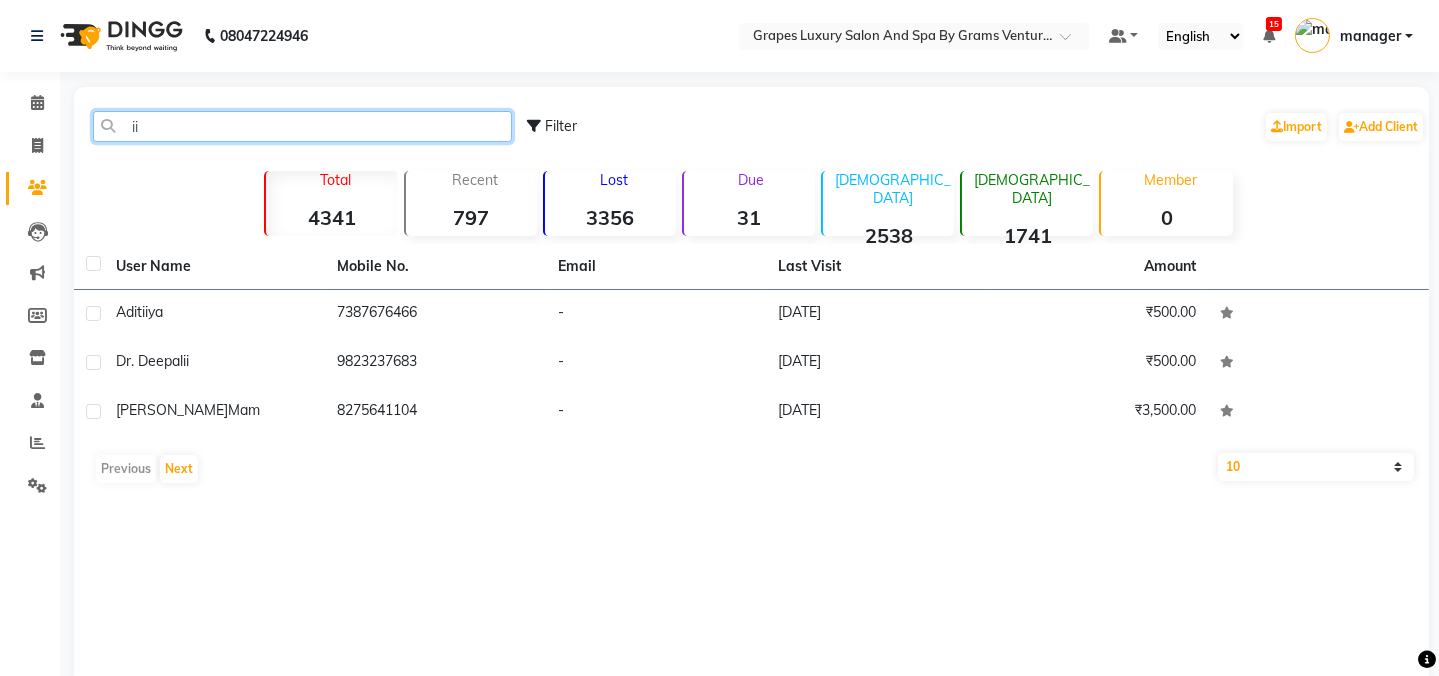 type on "i" 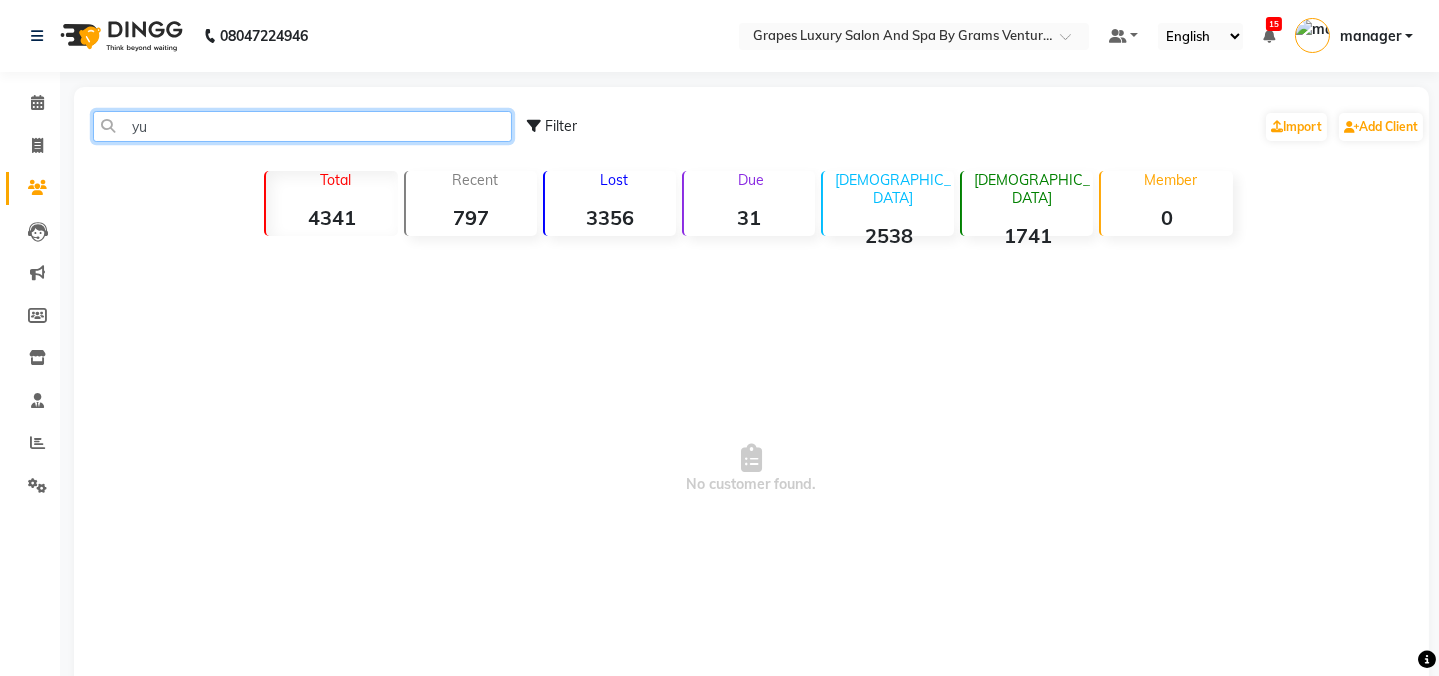 type on "y" 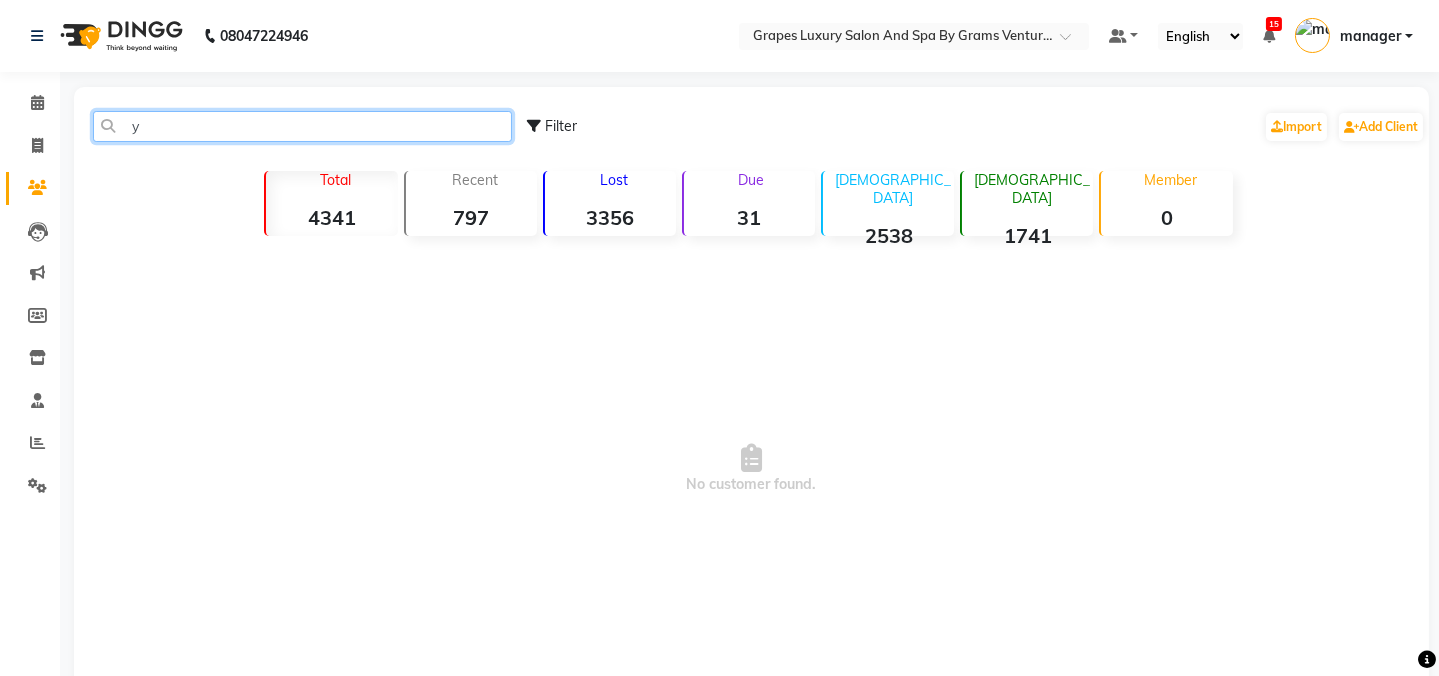 type 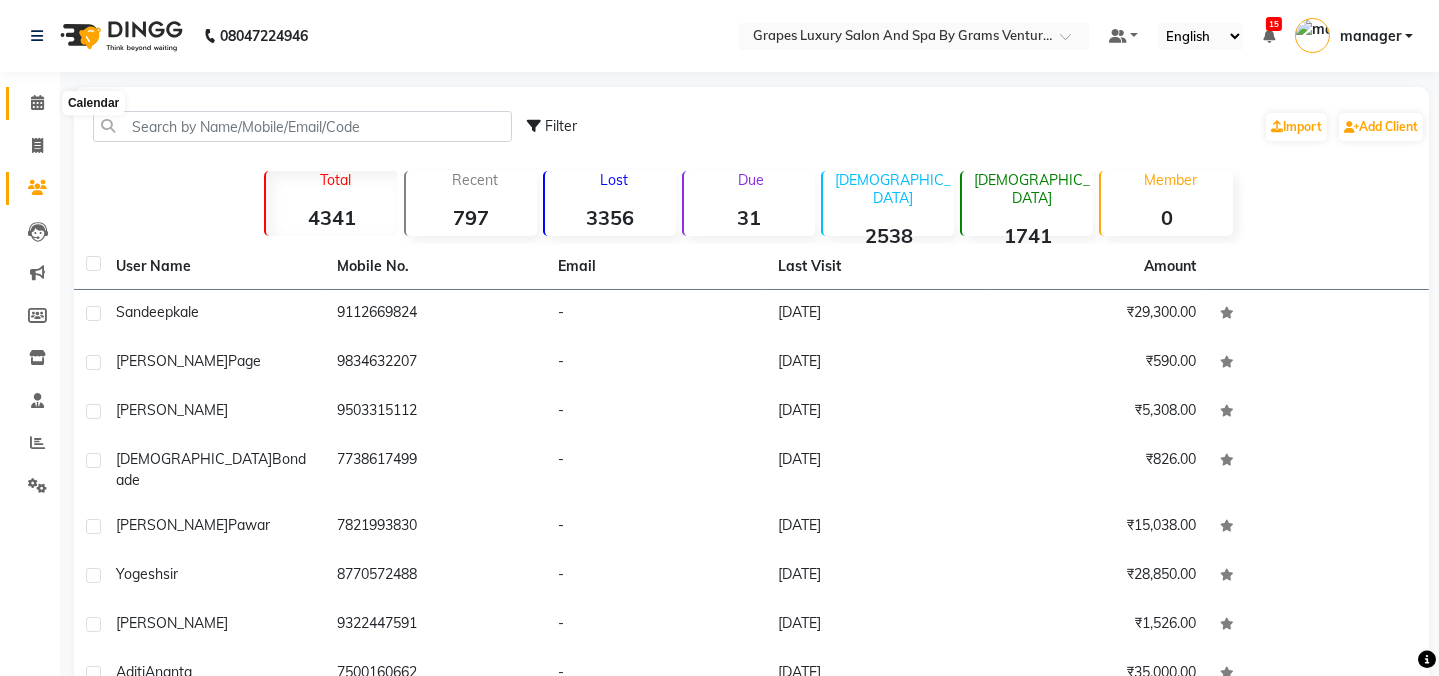 click 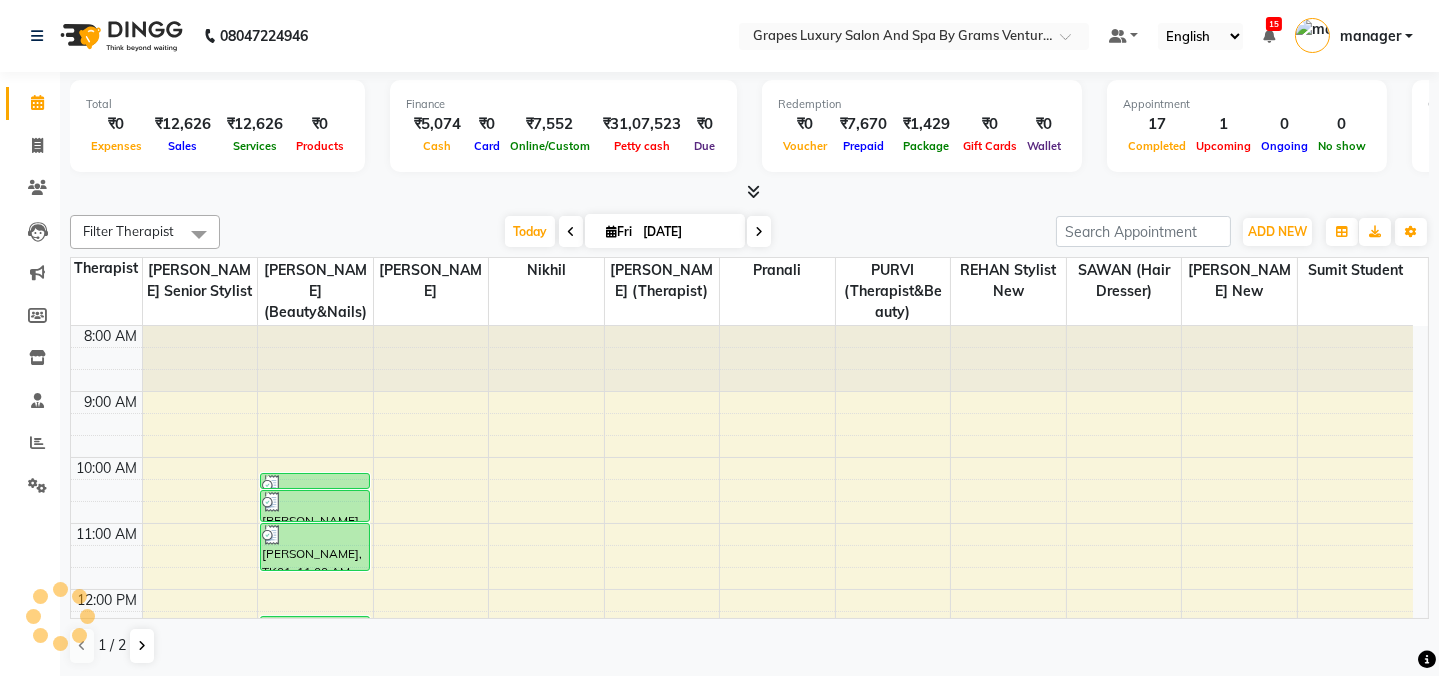 scroll, scrollTop: 0, scrollLeft: 0, axis: both 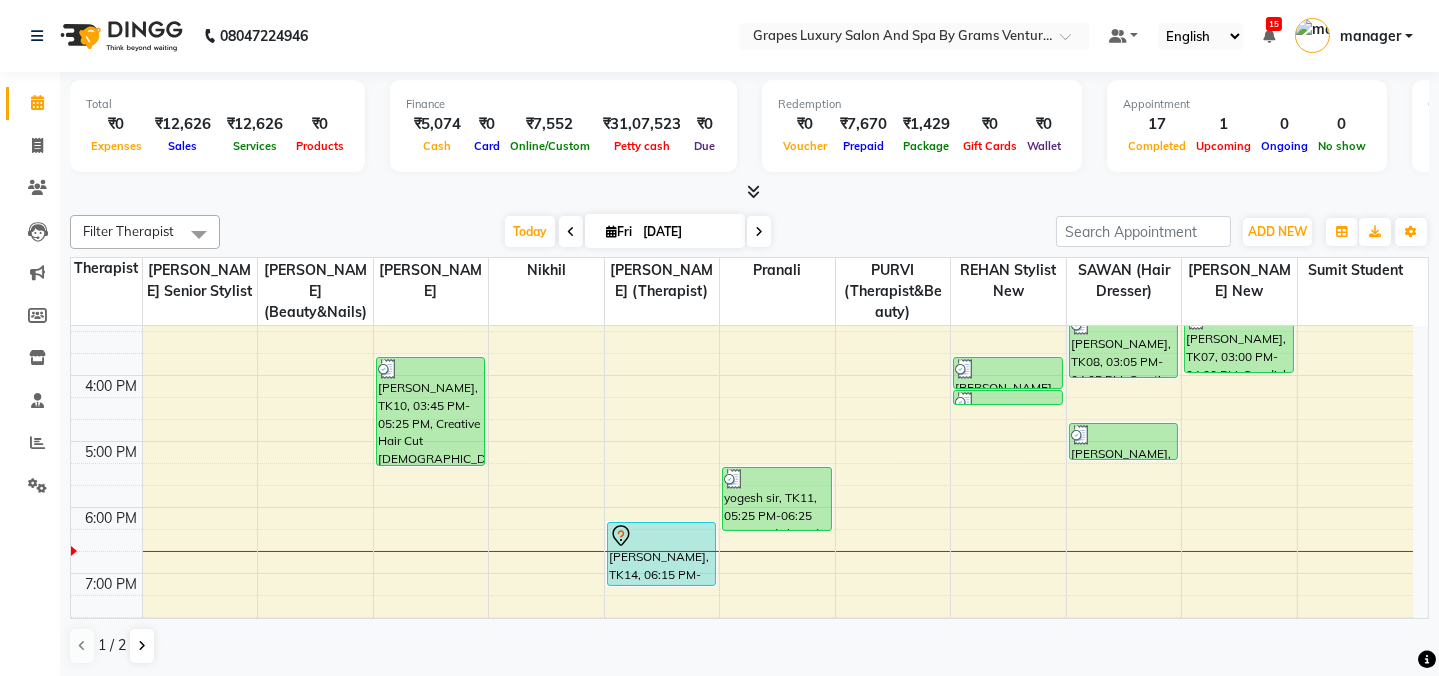 click on "8:00 AM 9:00 AM 10:00 AM 11:00 AM 12:00 PM 1:00 PM 2:00 PM 3:00 PM 4:00 PM 5:00 PM 6:00 PM 7:00 PM 8:00 PM     [PERSON_NAME], TK05, 12:55 PM-01:25 PM, Hair Cut [DEMOGRAPHIC_DATA] (30 mins) (₹300)     arya sir, TK06, 02:00 PM-03:10 PM, Hair Cut [DEMOGRAPHIC_DATA] (30 mins)     [GEOGRAPHIC_DATA], TK01, 10:15 AM-10:30 AM, Waxing Italian Under Arms (15 mins)     [PERSON_NAME], TK01, 10:30 AM-11:00 AM, Italian Waxing Full Legs (30 mins)     [PERSON_NAME], TK01, 11:00 AM-11:45 AM, Italian Waxing Full Arms (45 mins)     Aditi Ananta, TK03, 12:25 PM-12:50 PM, Skin Brightening Facial (30 mins),Detan Full Arms (20 mins),De Tan Face & Neck (15 mins)     Aditi Ananta, TK03, 12:50 PM-01:20 PM, Hair Spa [DEMOGRAPHIC_DATA] (30 mins)     [PERSON_NAME], TK10, 03:45 PM-05:25 PM, Creative Hair Cut [DEMOGRAPHIC_DATA] (60 mins)             [PERSON_NAME], TK14, 06:15 PM-07:15 PM, Swedish Body Massage (60 mins)     yogesh sir, TK11, 05:25 PM-06:25 PM, Swedish Body Massage (60 mins)     [PERSON_NAME] page, TK13, 03:45 PM-04:15 PM, Hair Cut [DEMOGRAPHIC_DATA] (30 mins)" at bounding box center [742, 276] 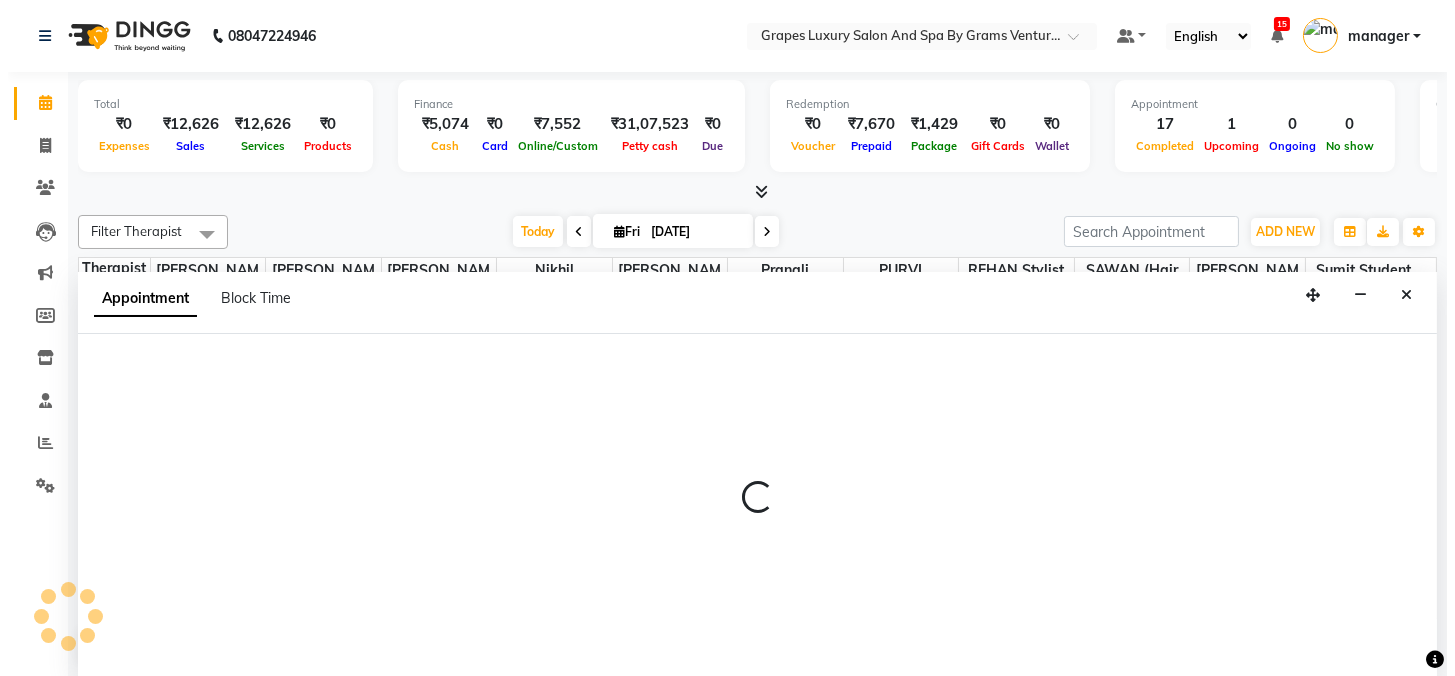 scroll, scrollTop: 0, scrollLeft: 0, axis: both 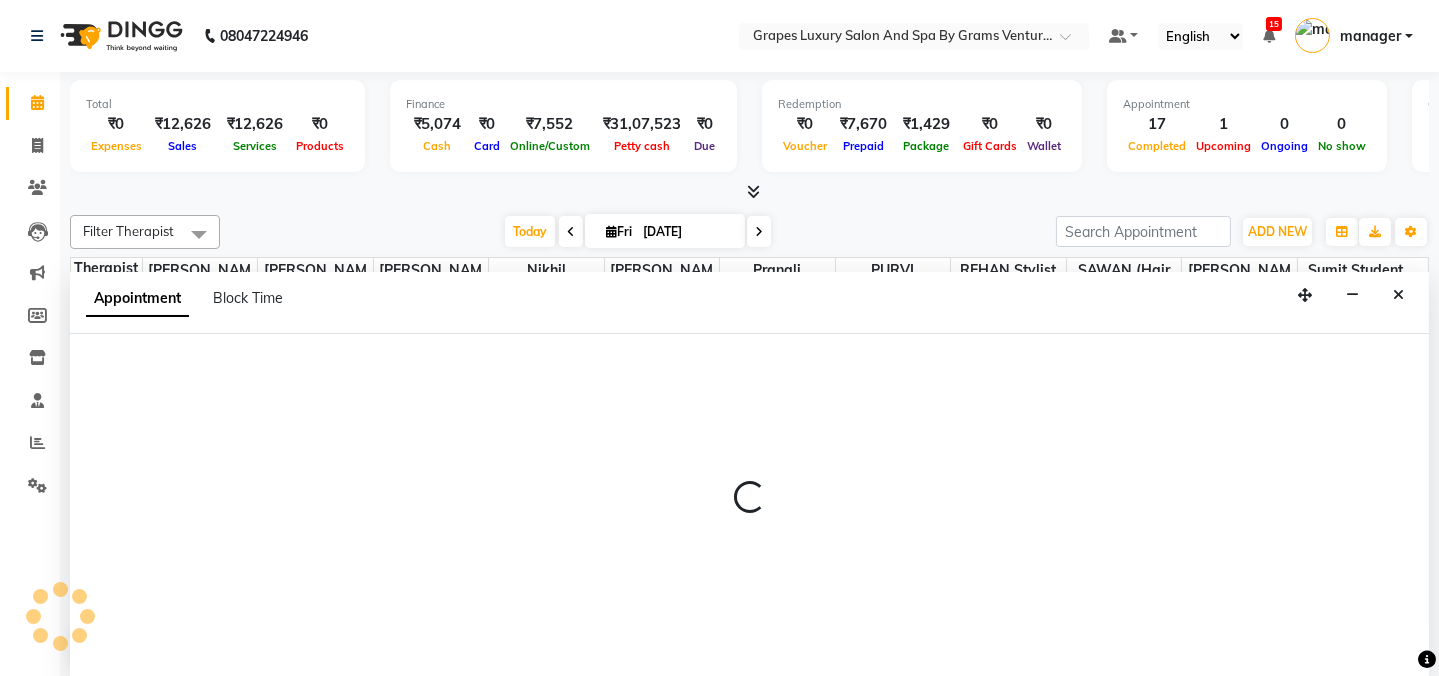 select on "33161" 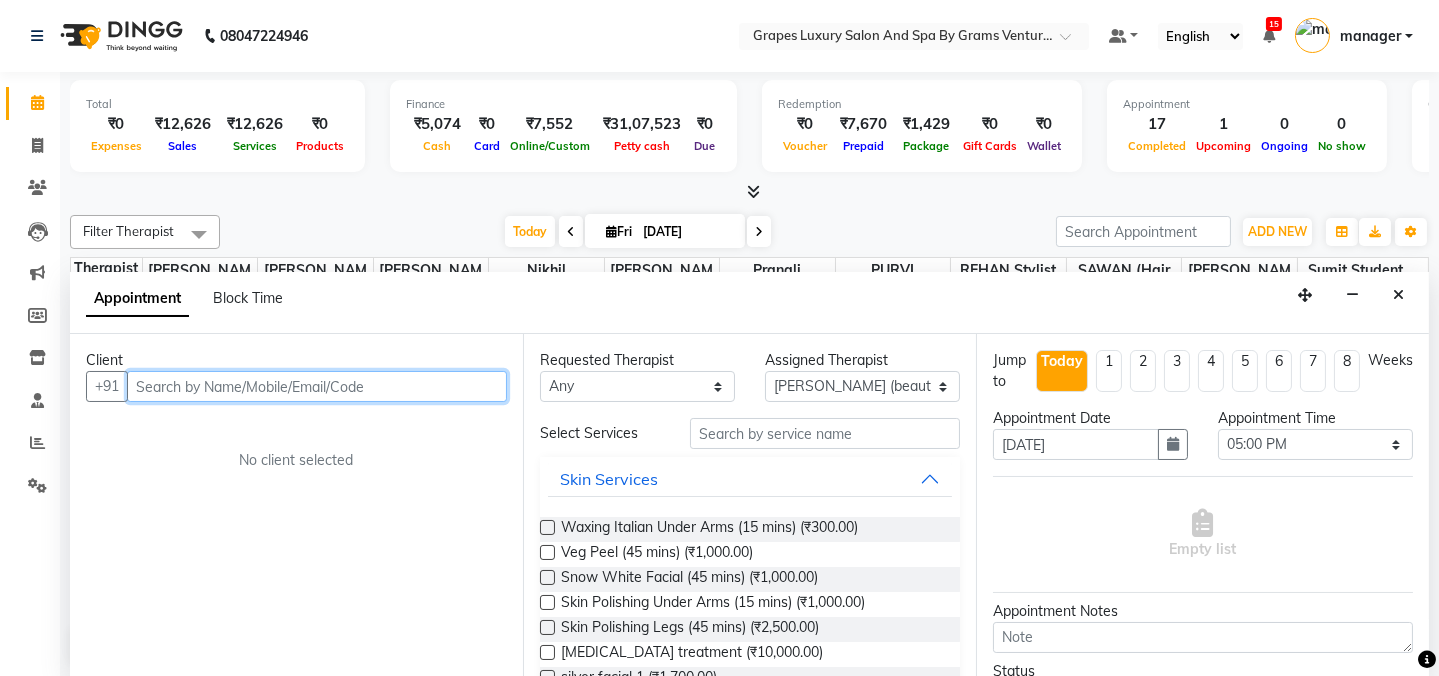 drag, startPoint x: 357, startPoint y: 382, endPoint x: 375, endPoint y: 382, distance: 18 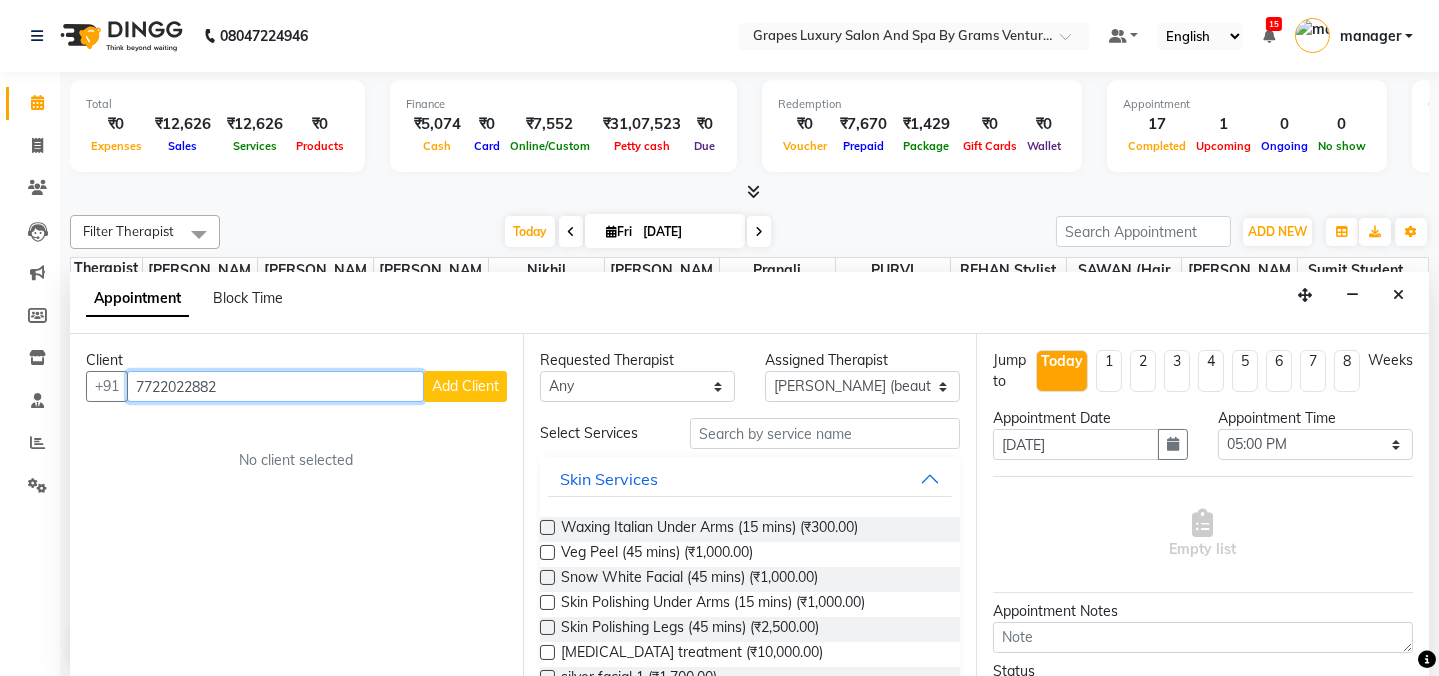 type on "7722022882" 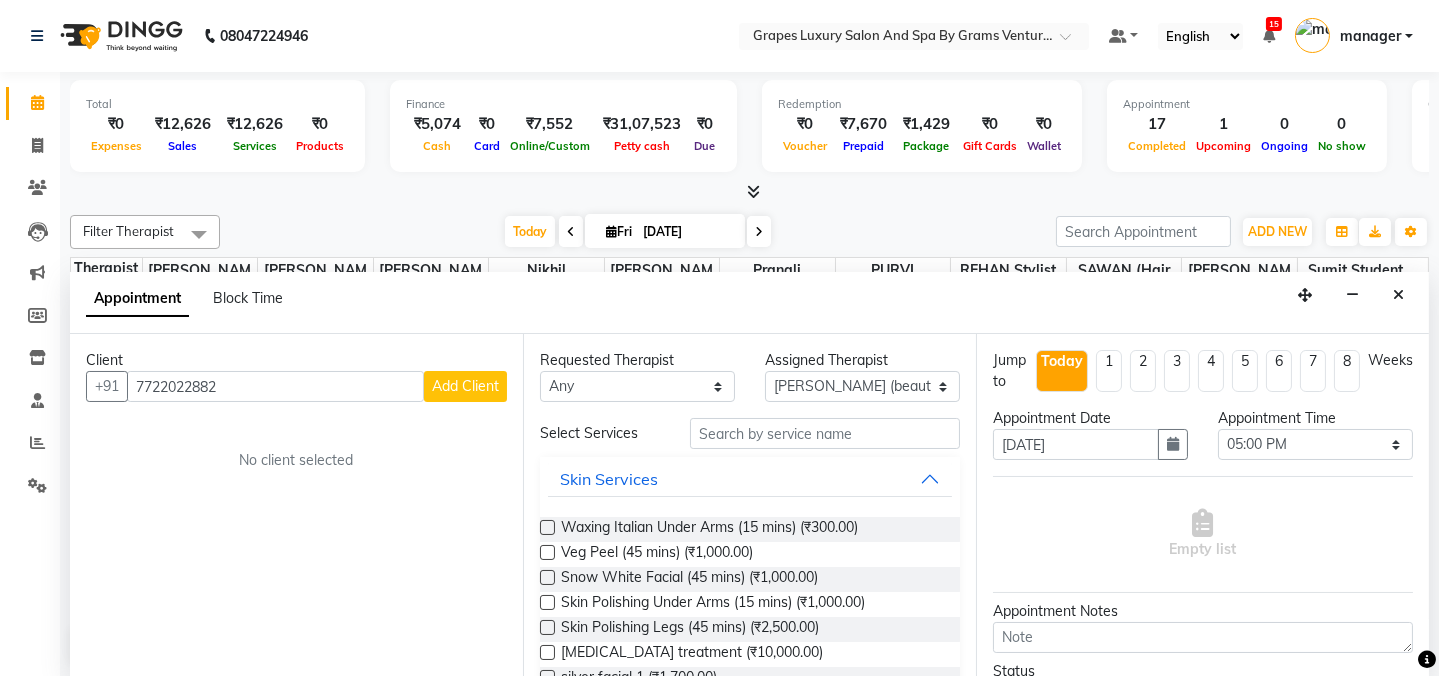 click on "Add Client" at bounding box center [465, 386] 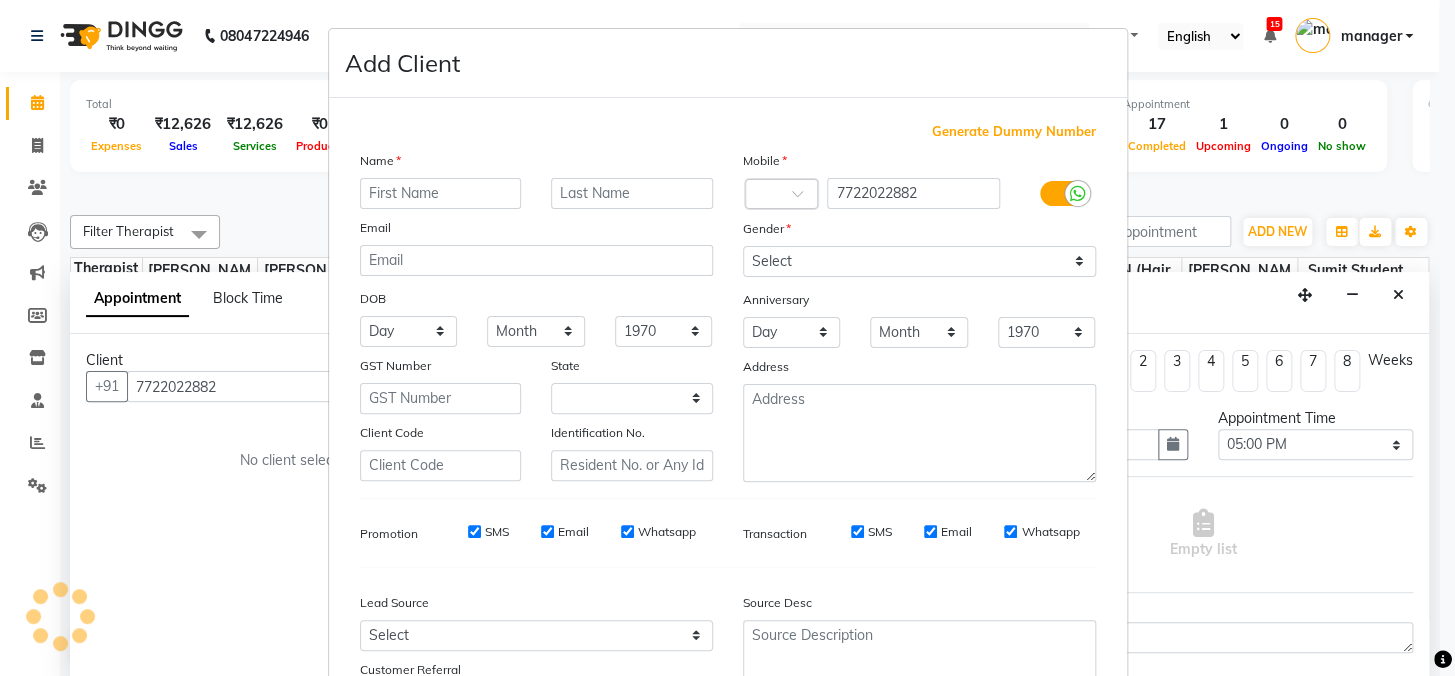select on "22" 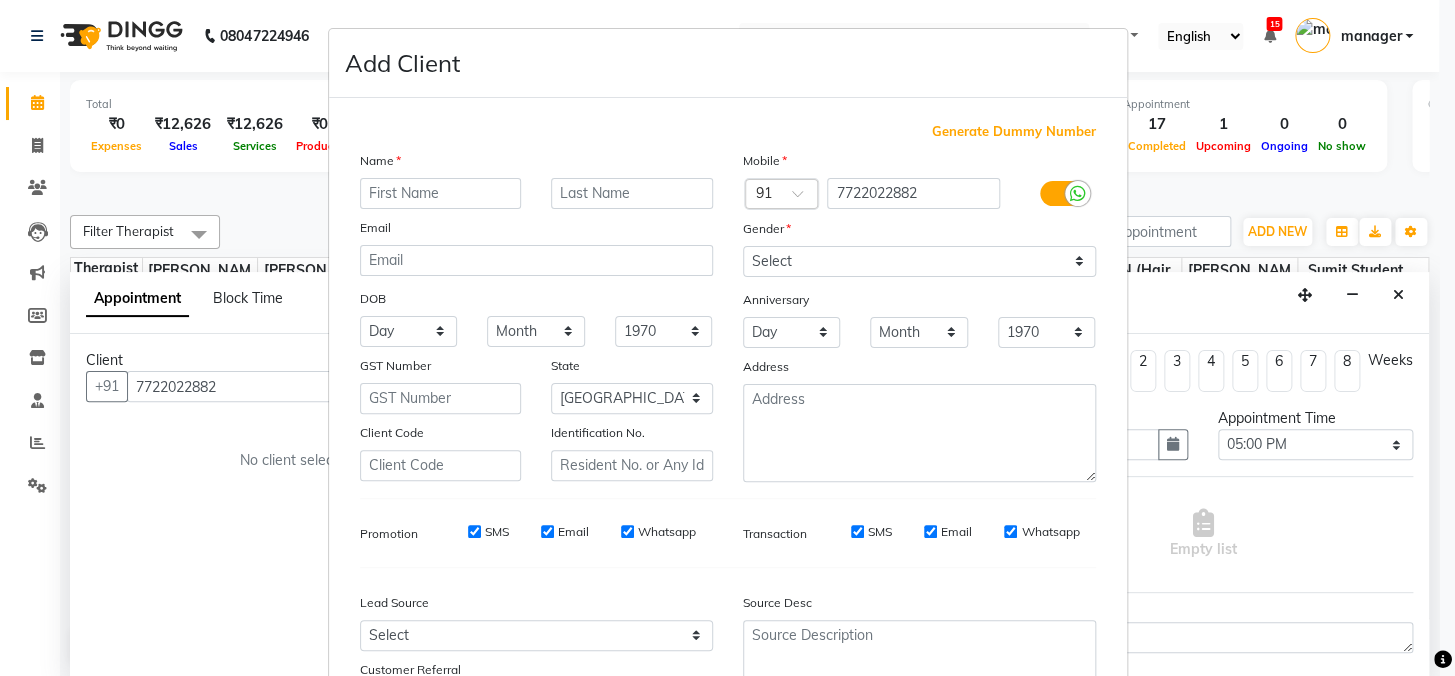 click at bounding box center [441, 193] 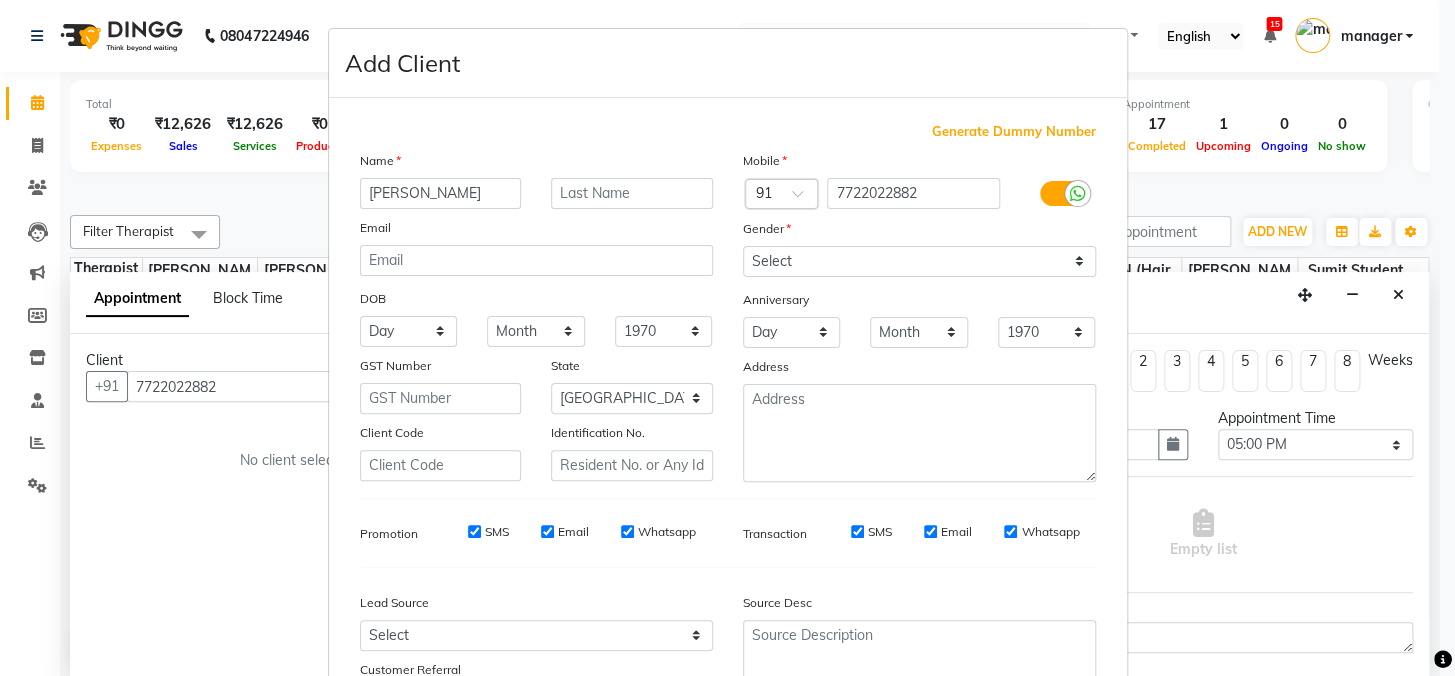 type on "[PERSON_NAME]" 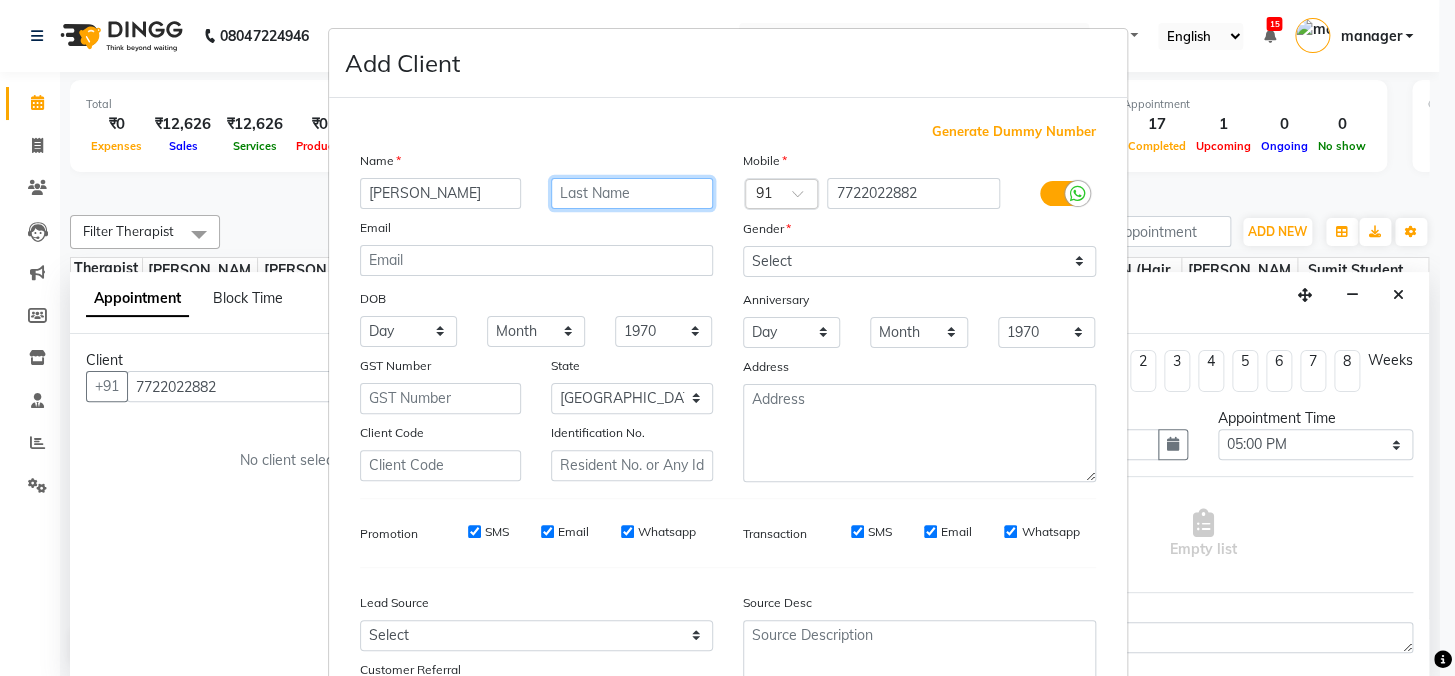 click at bounding box center [632, 193] 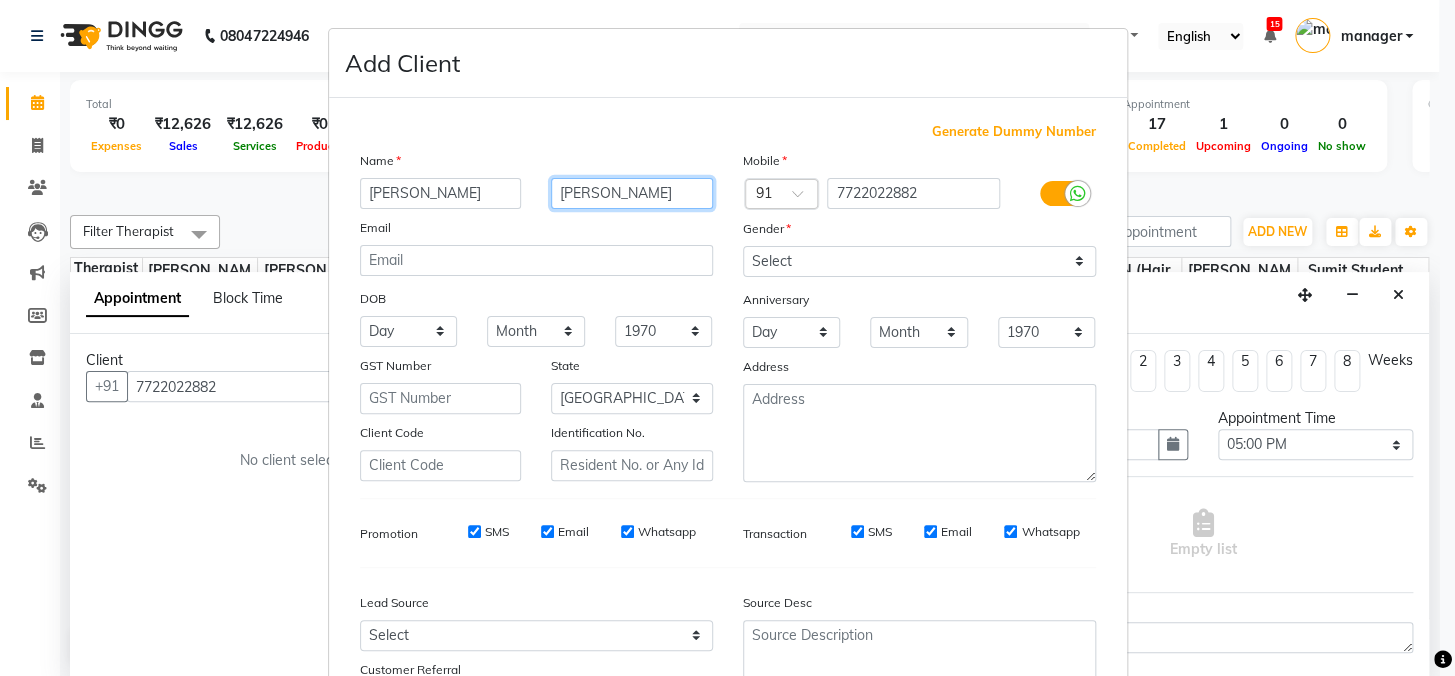 type on "[PERSON_NAME]" 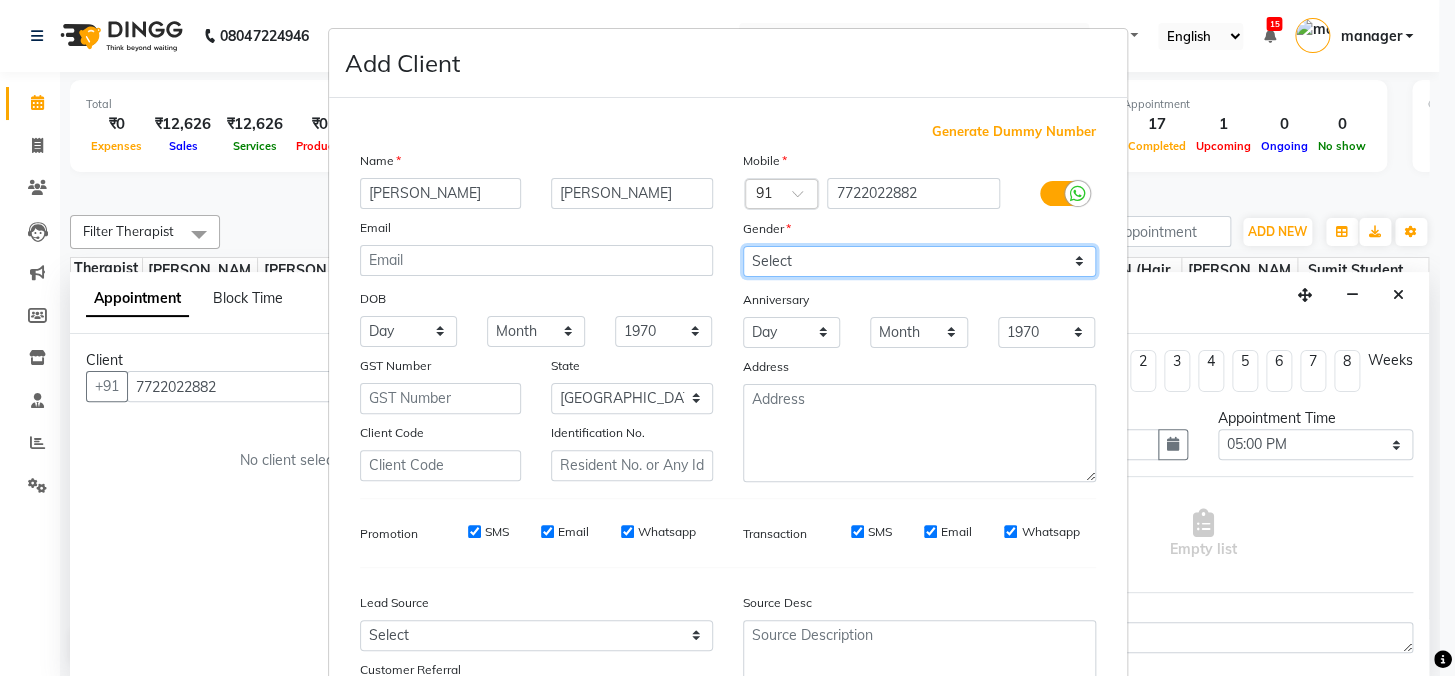 click on "Select [DEMOGRAPHIC_DATA] [DEMOGRAPHIC_DATA] Other Prefer Not To Say" at bounding box center (919, 261) 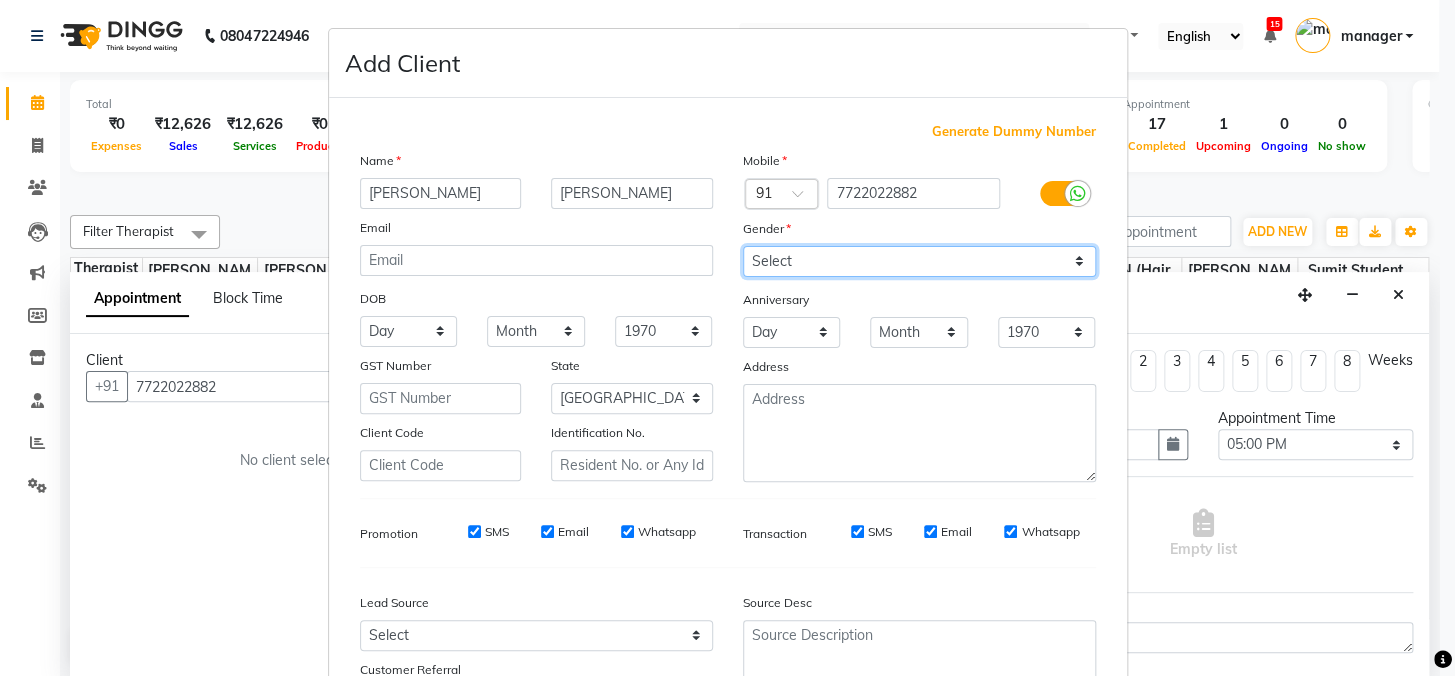 select on "[DEMOGRAPHIC_DATA]" 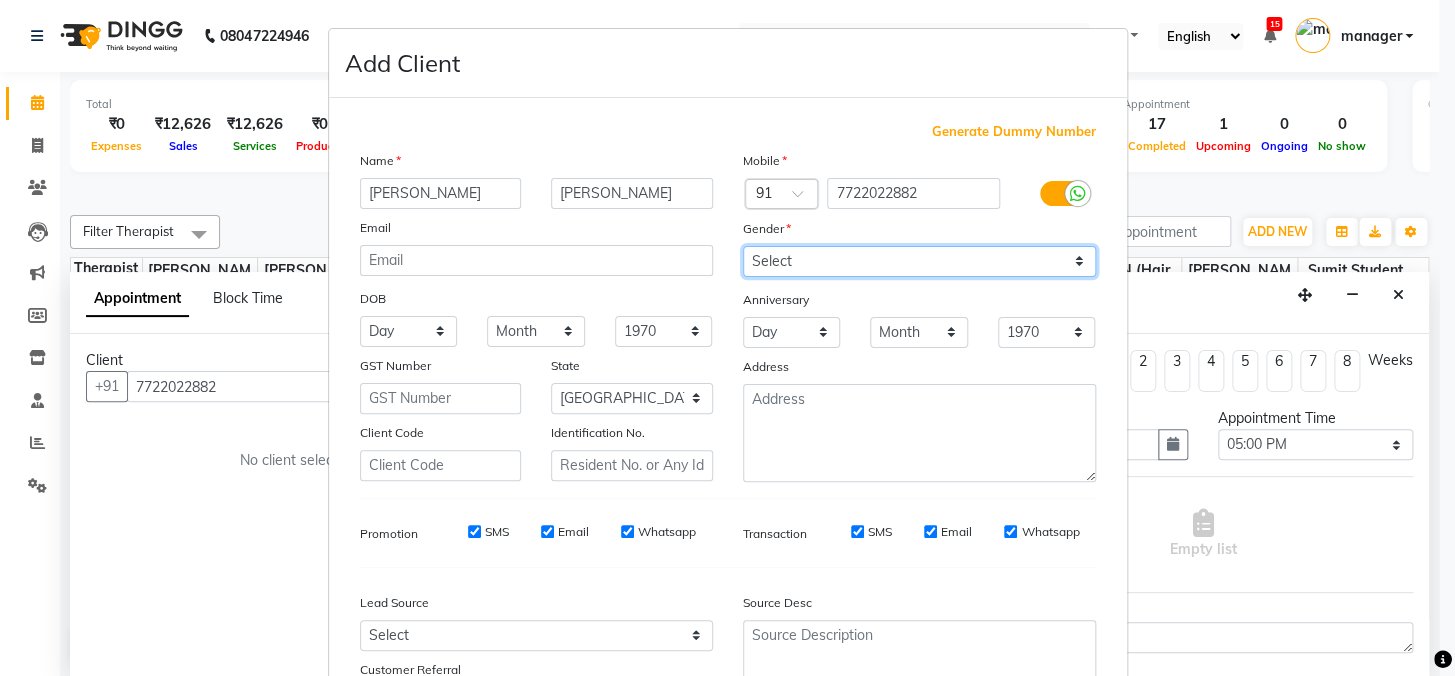 click on "Select [DEMOGRAPHIC_DATA] [DEMOGRAPHIC_DATA] Other Prefer Not To Say" at bounding box center (919, 261) 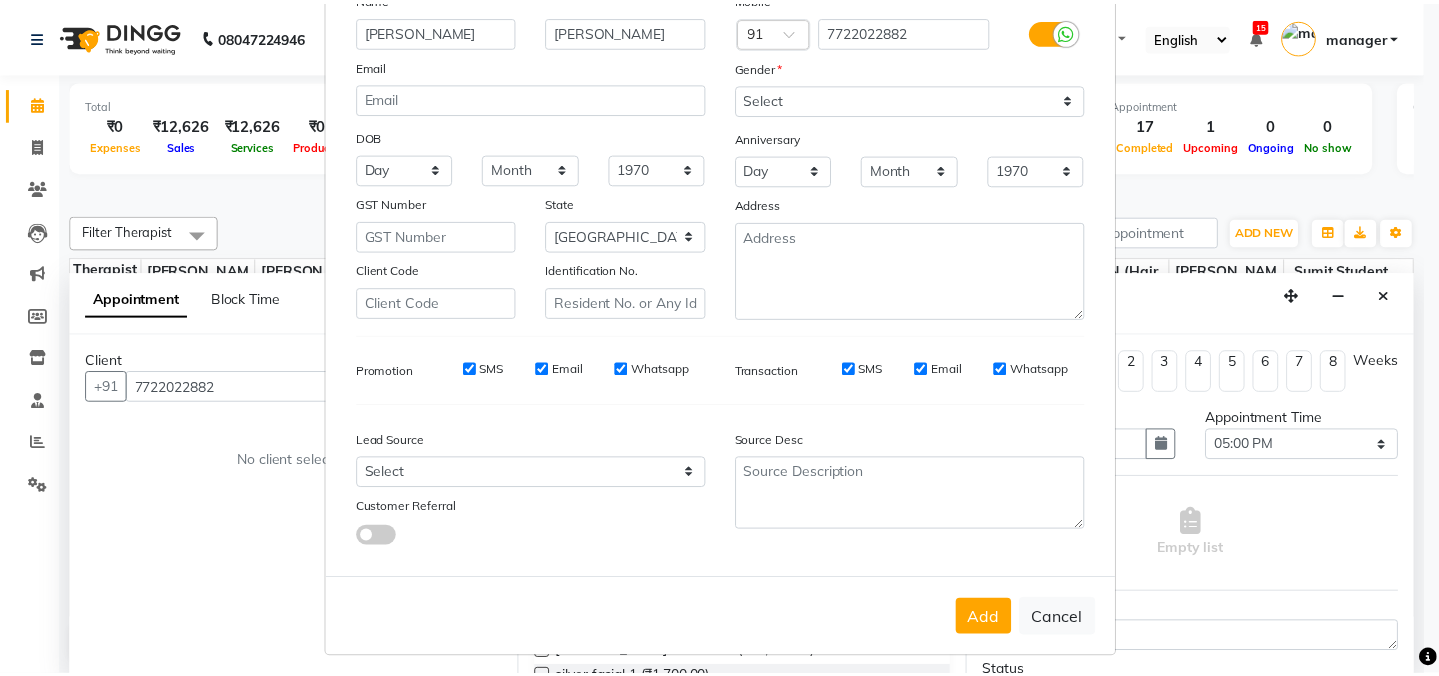 scroll, scrollTop: 177, scrollLeft: 0, axis: vertical 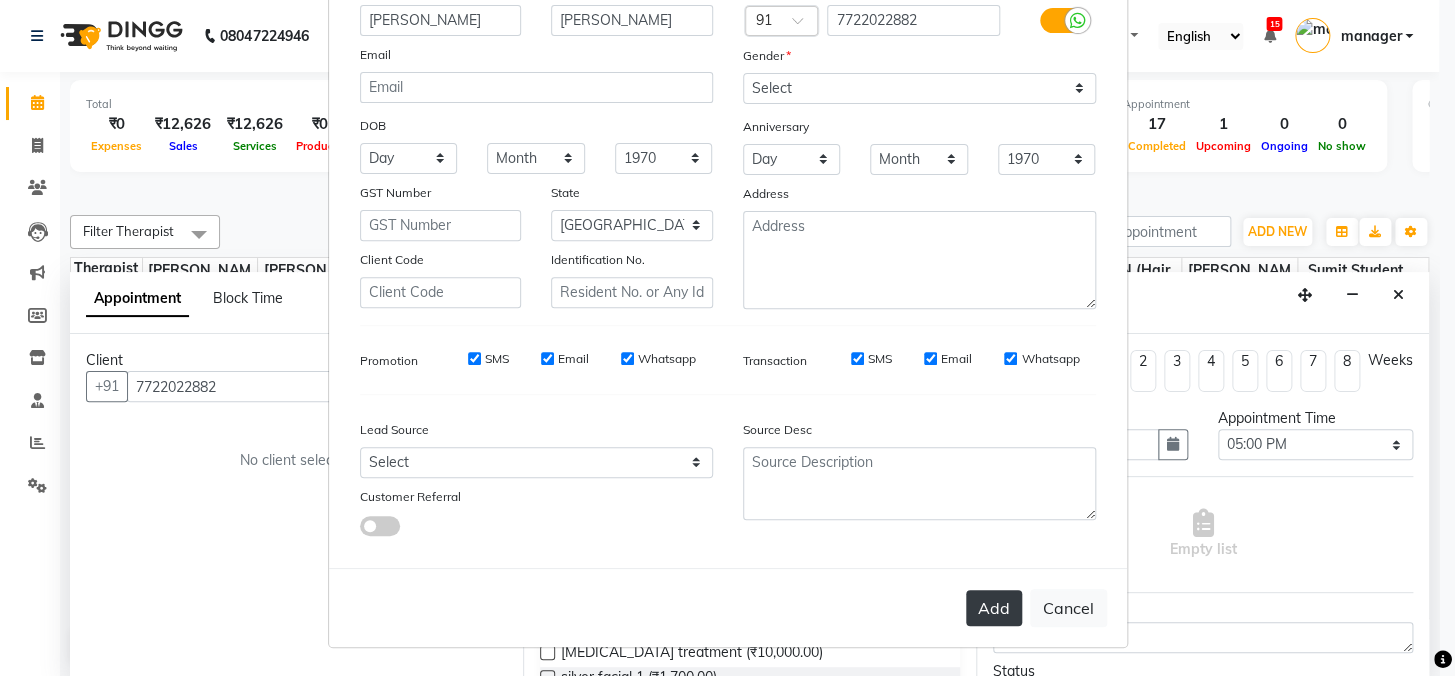 click on "Add" at bounding box center [994, 608] 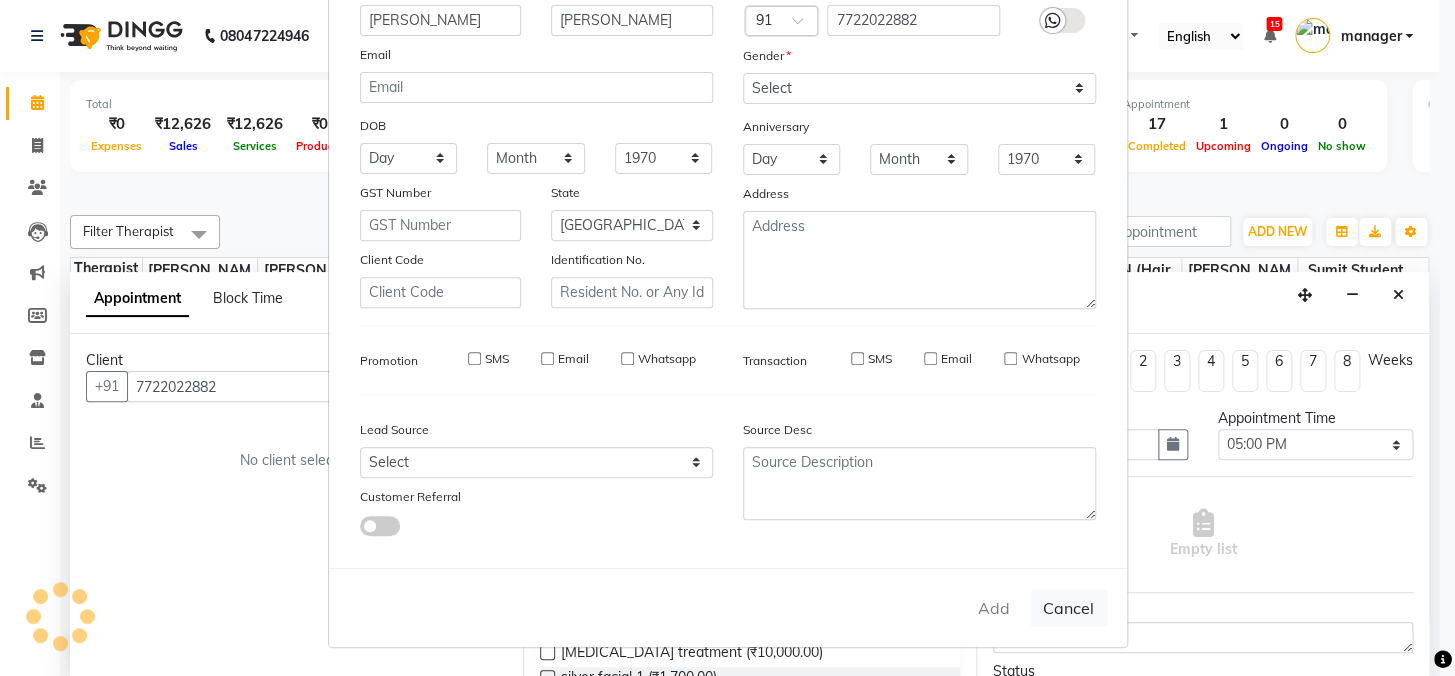 type 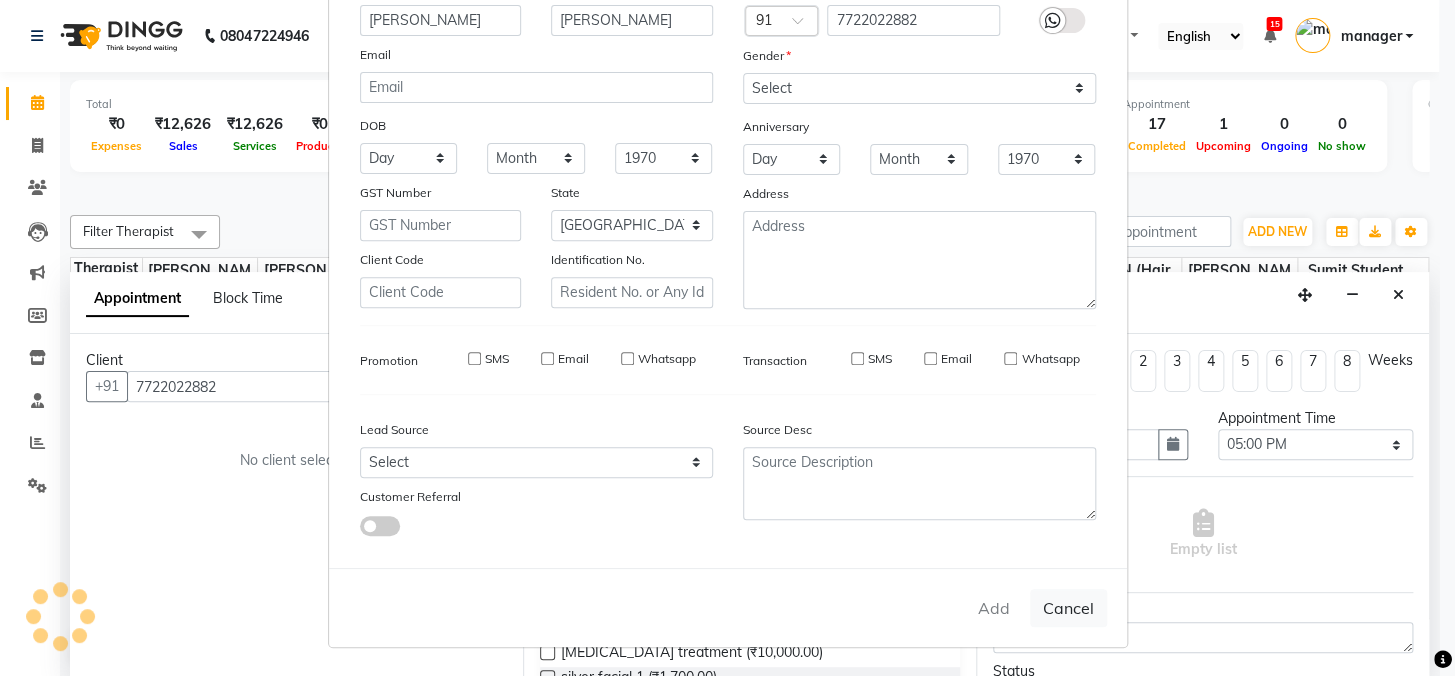 type 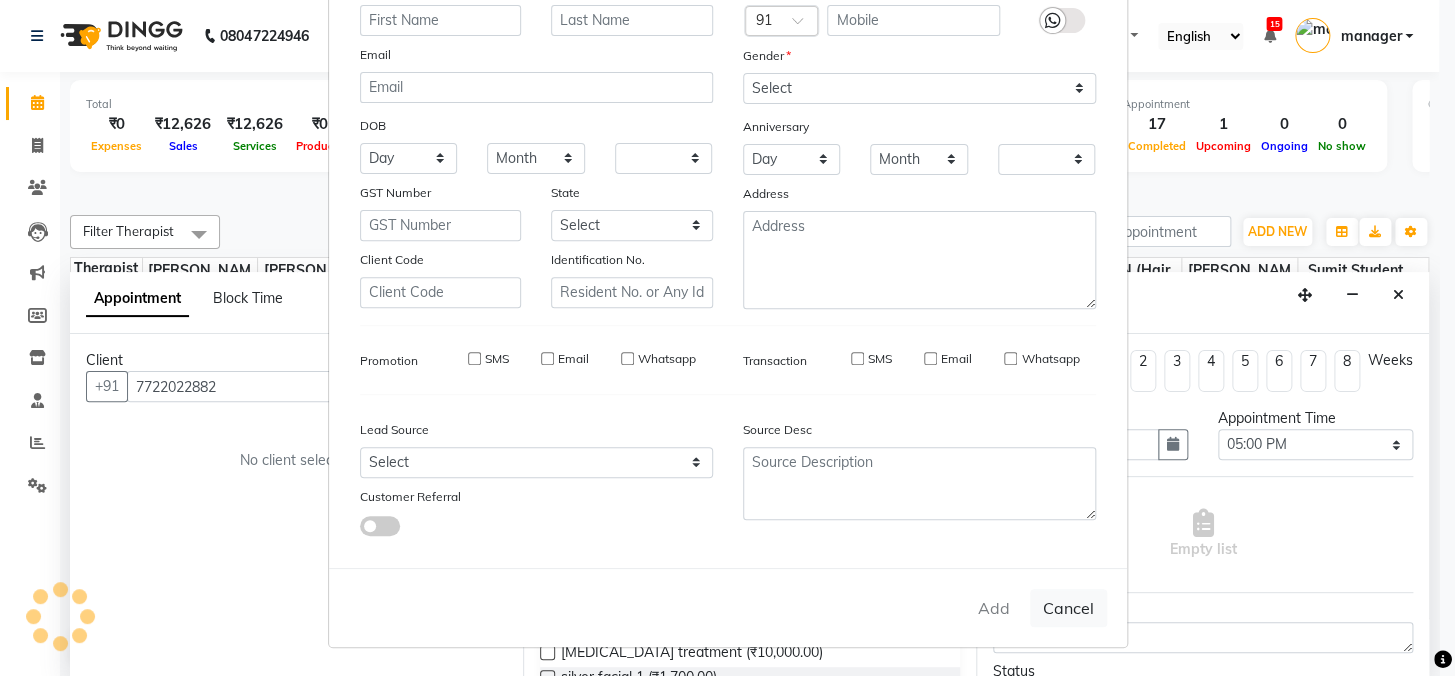 checkbox on "false" 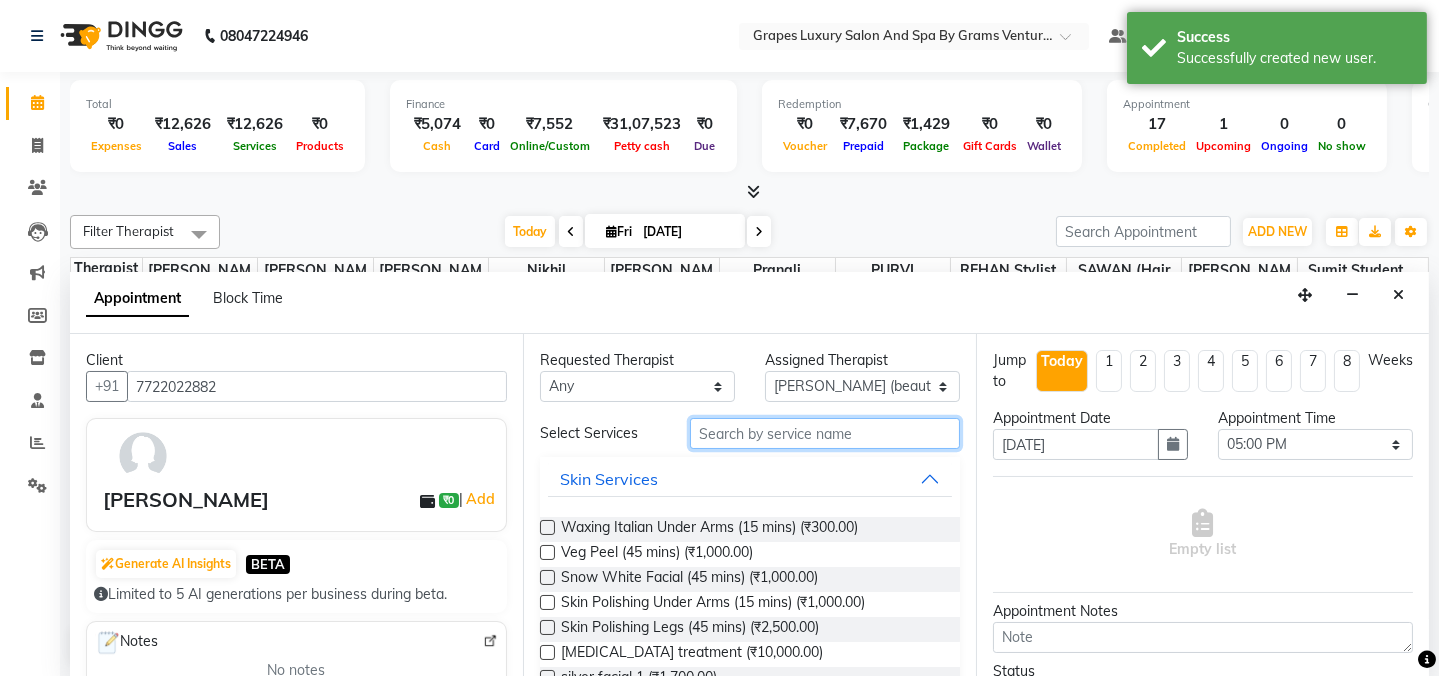 click at bounding box center [825, 433] 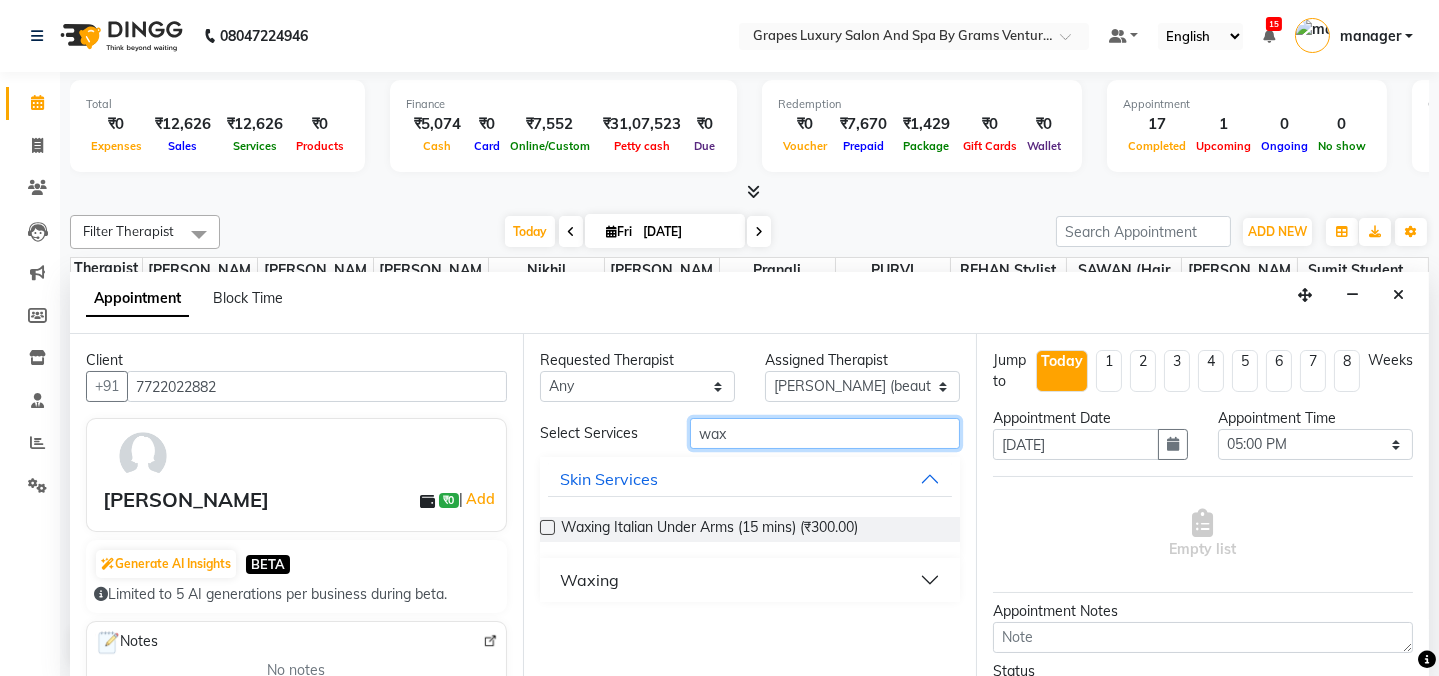 type on "wax" 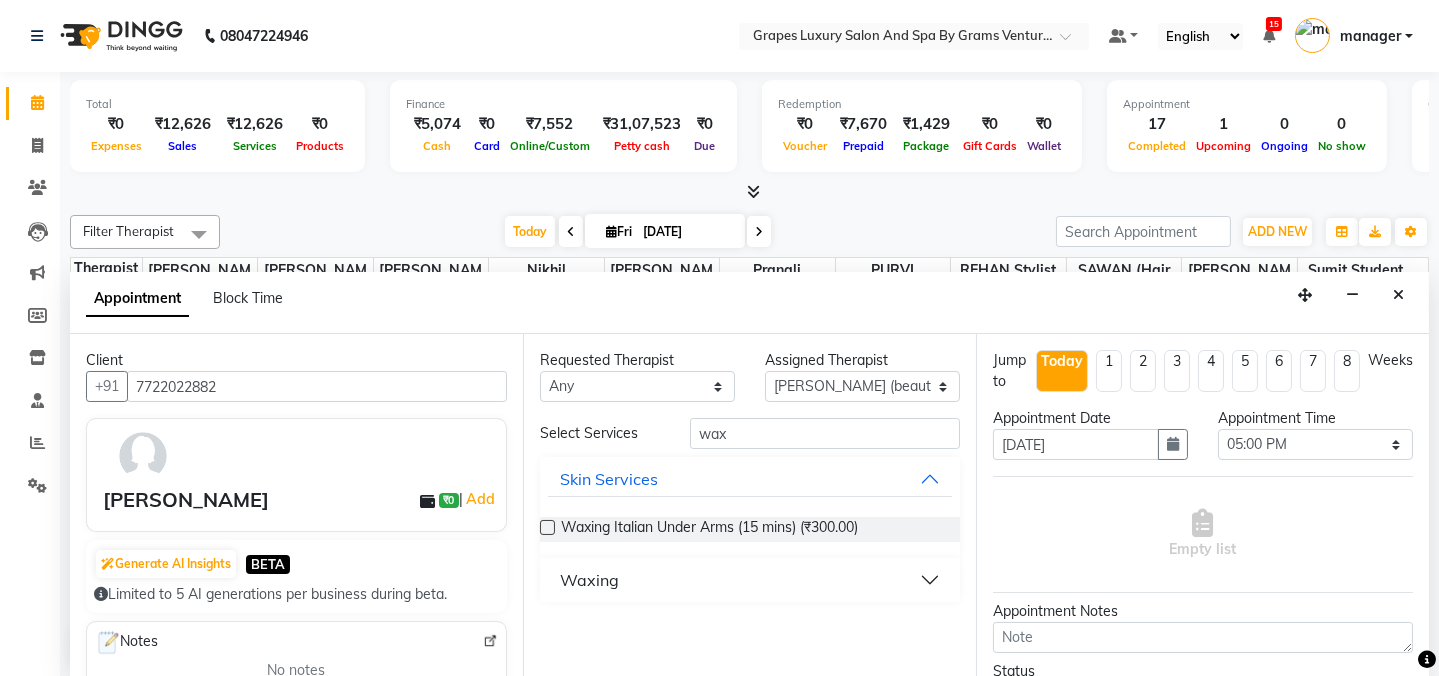 click at bounding box center [547, 527] 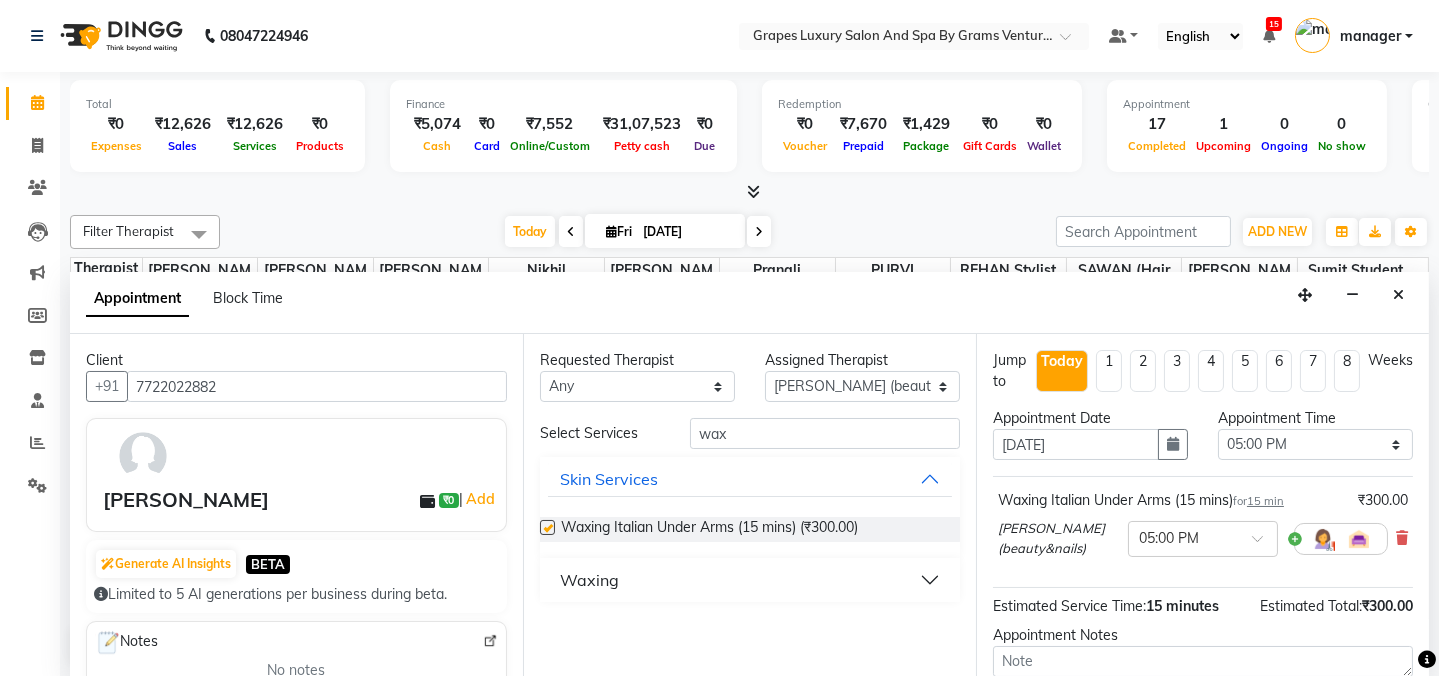 checkbox on "false" 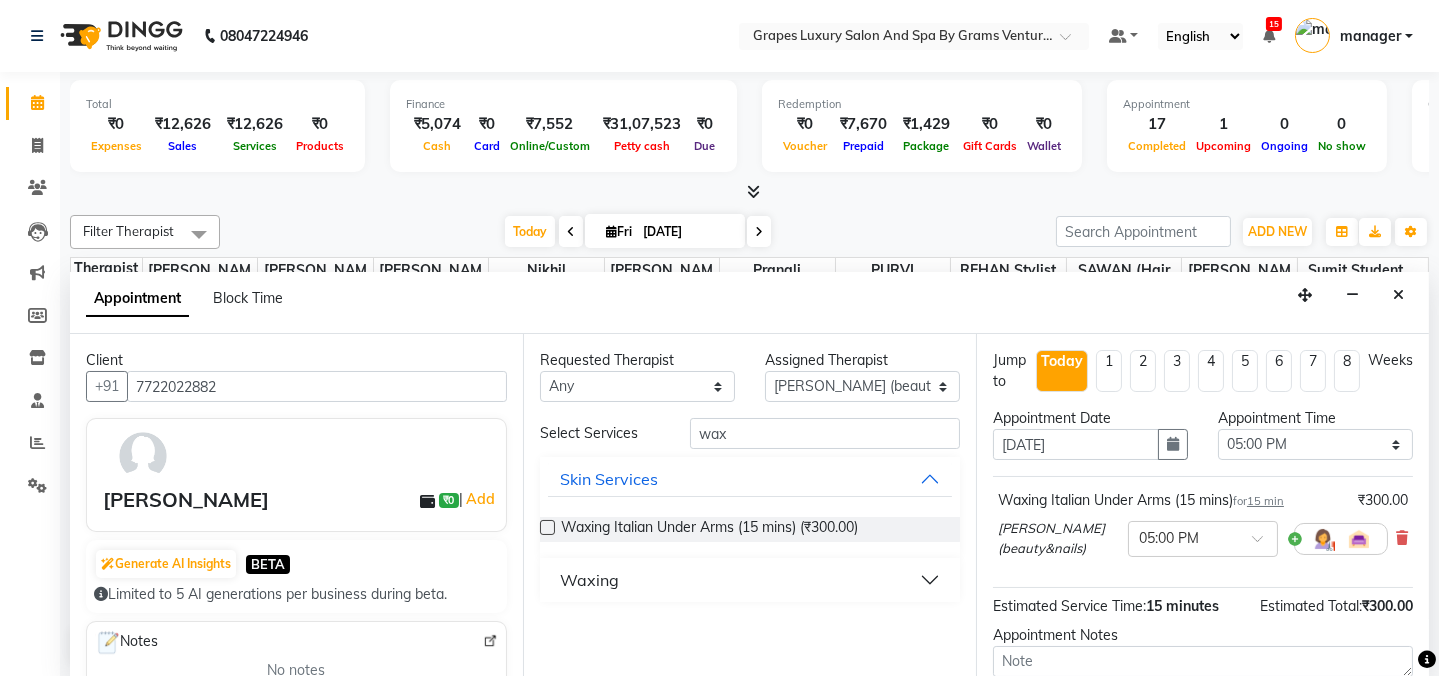 click on "Waxing" at bounding box center [589, 580] 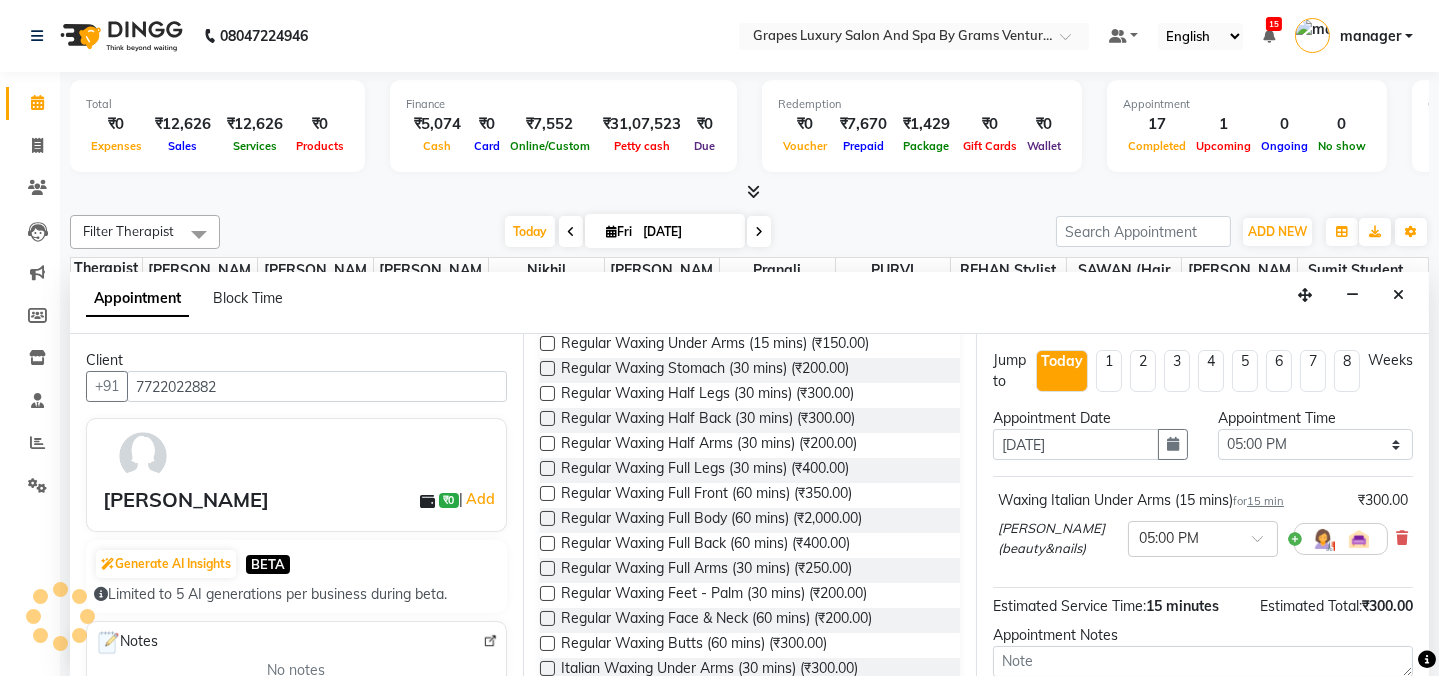 scroll, scrollTop: 367, scrollLeft: 0, axis: vertical 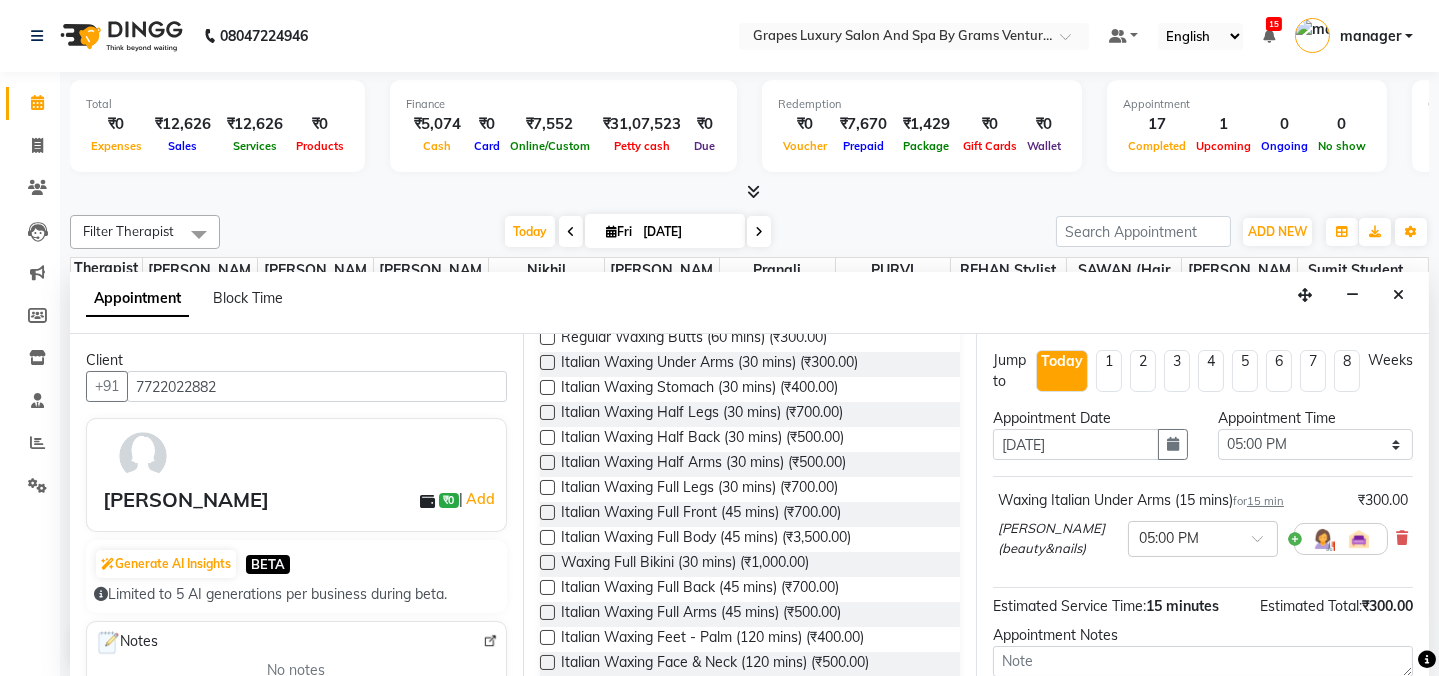 click at bounding box center [547, 612] 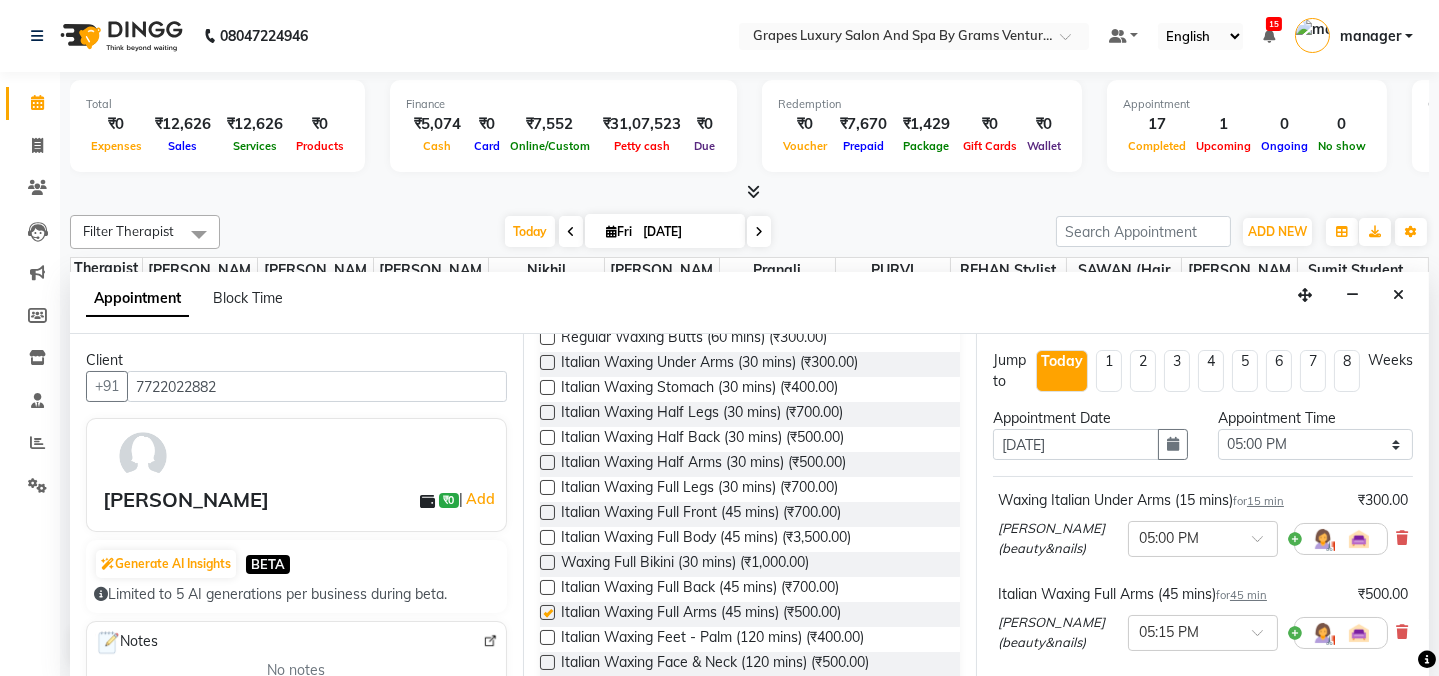 checkbox on "false" 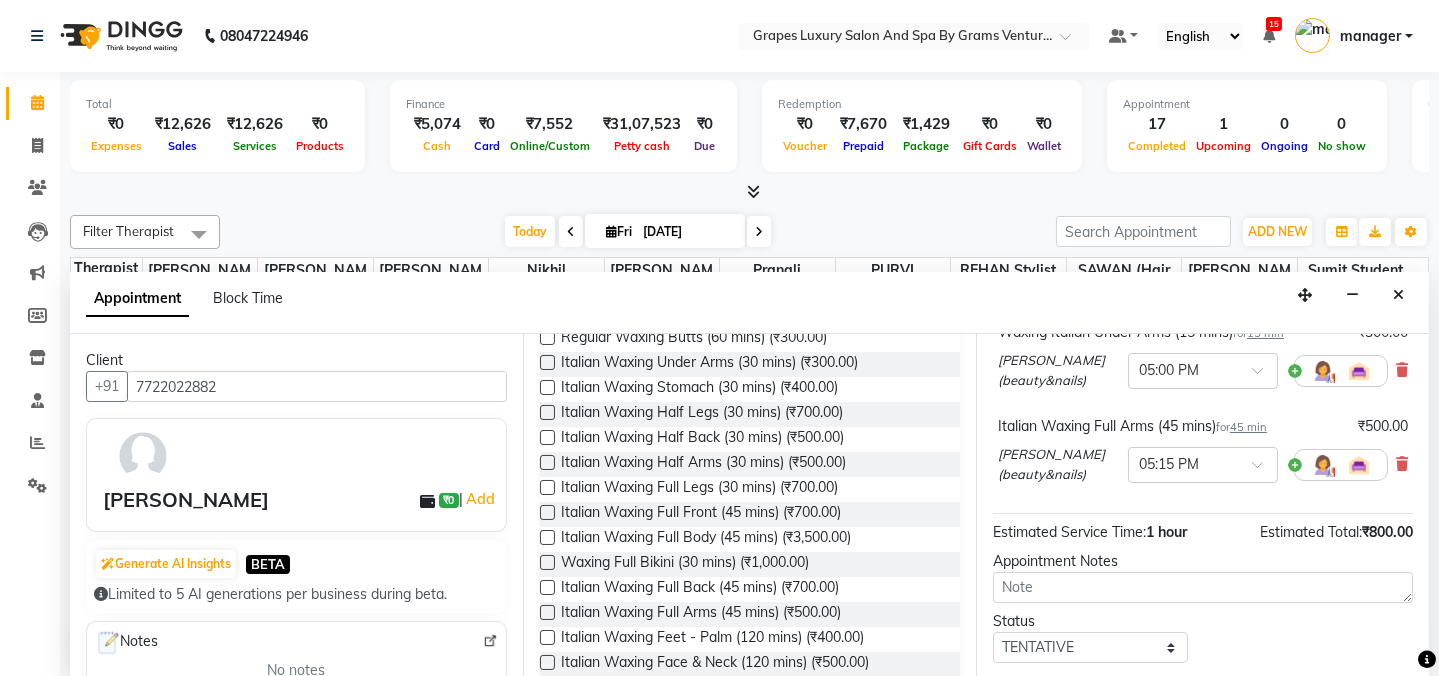 scroll, scrollTop: 278, scrollLeft: 0, axis: vertical 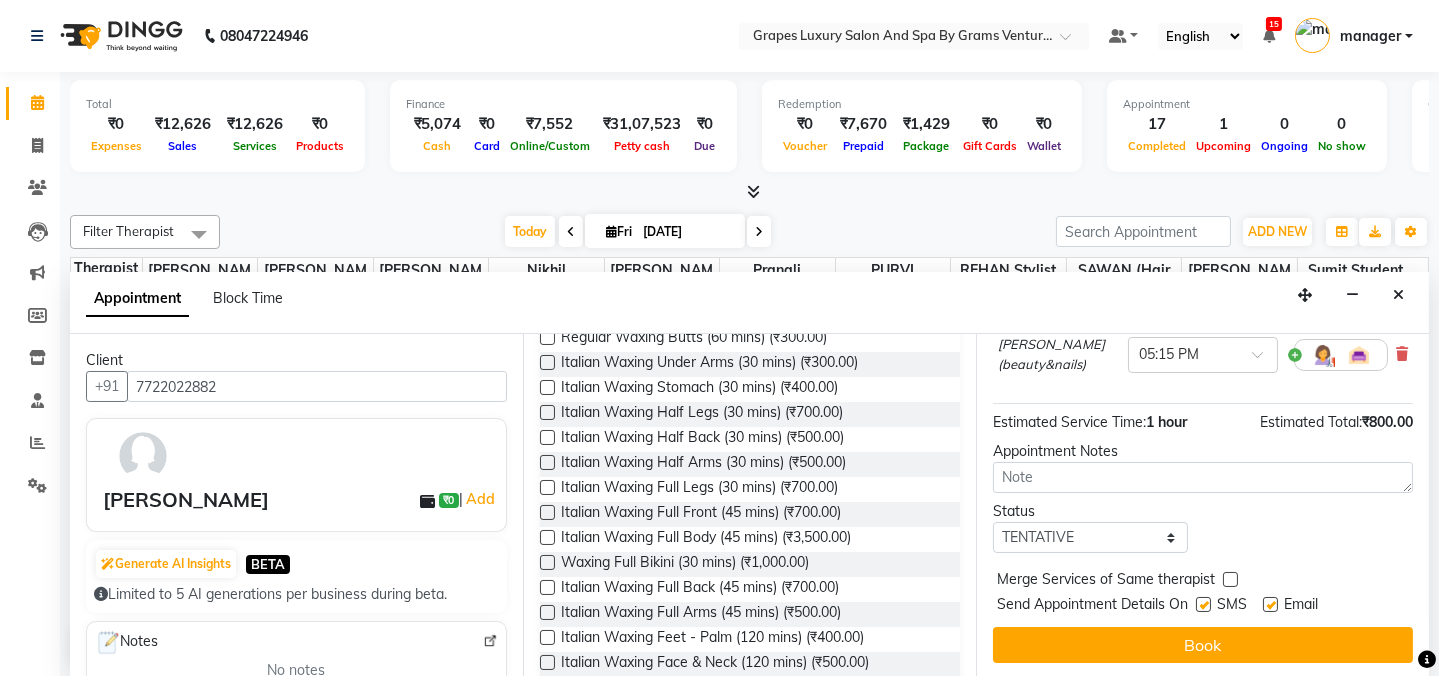 click at bounding box center (1203, 604) 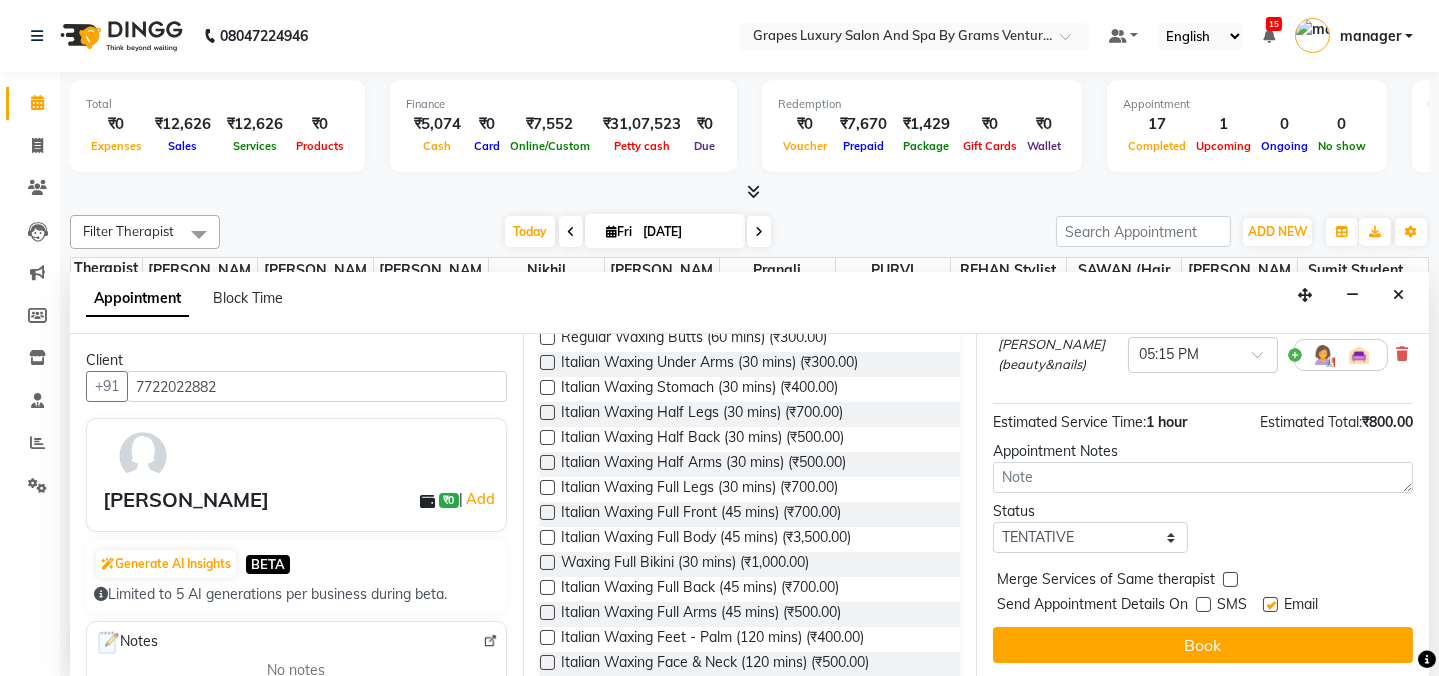 click at bounding box center [1270, 604] 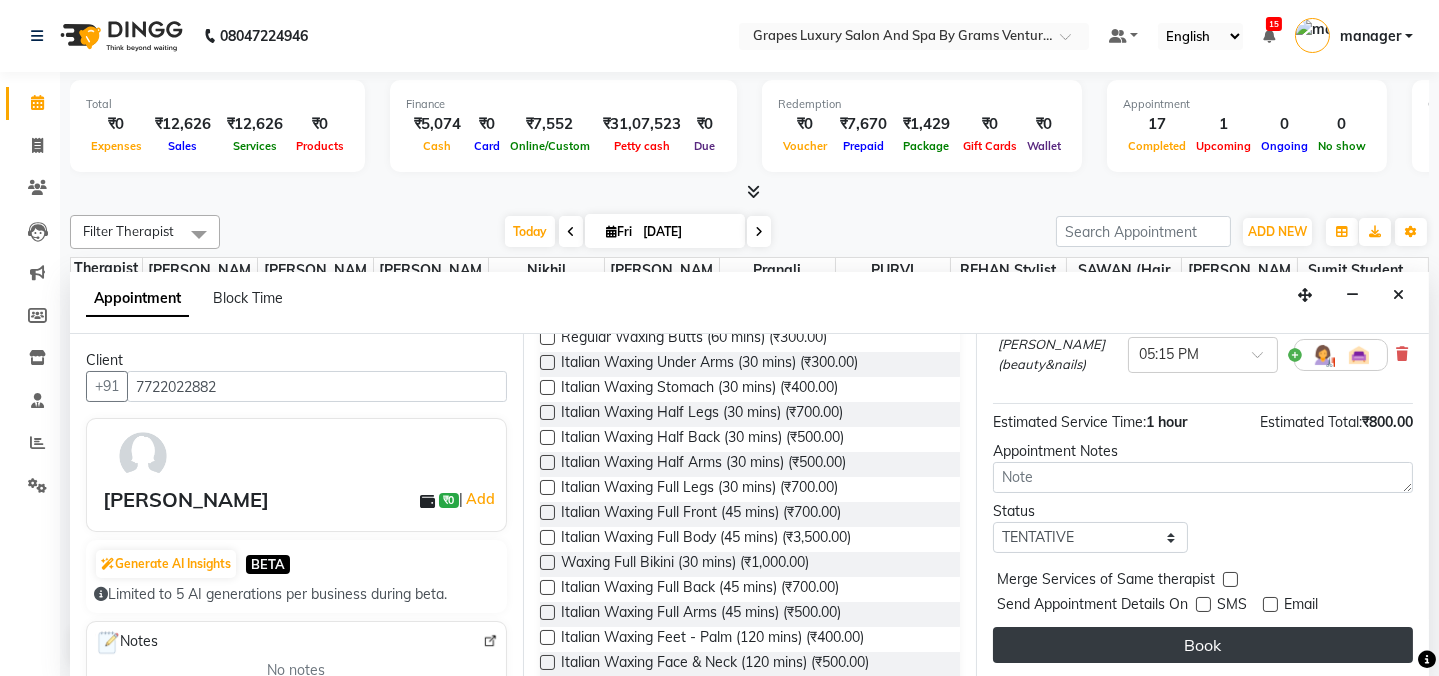 click on "Book" at bounding box center (1203, 645) 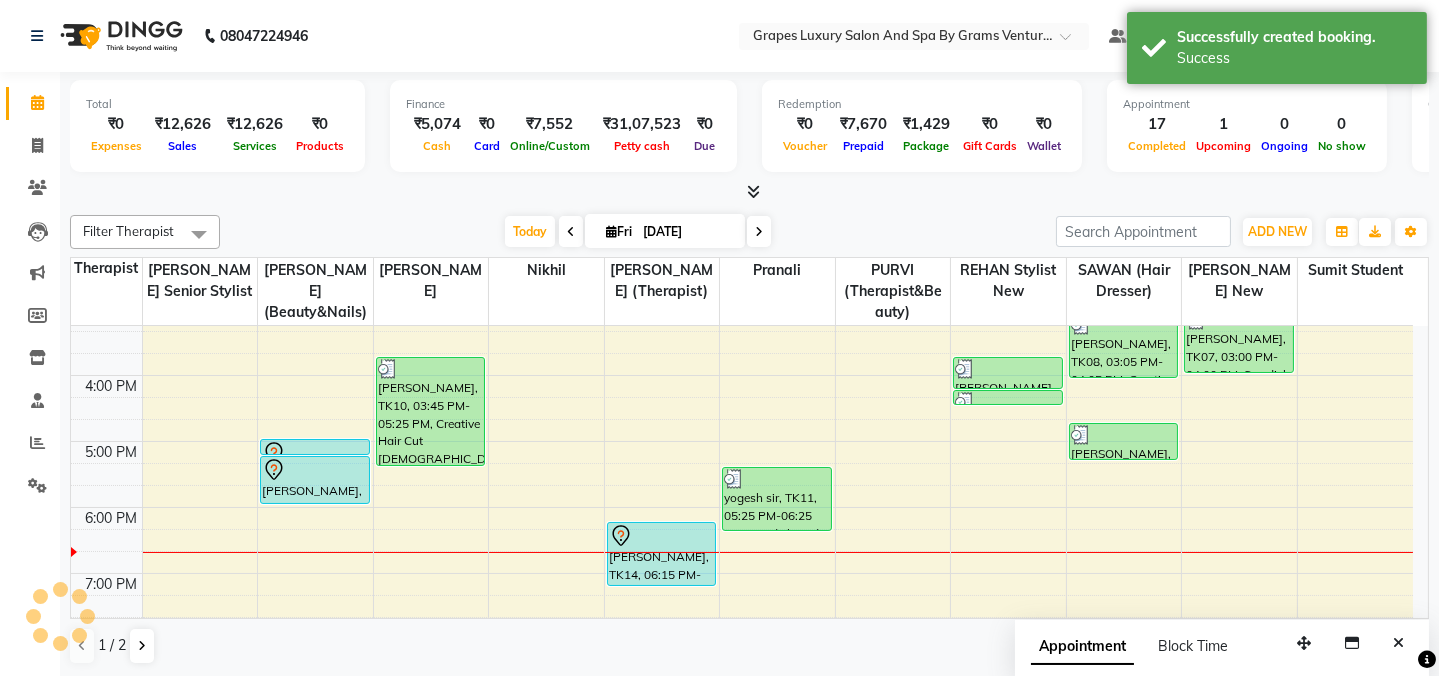 scroll, scrollTop: 0, scrollLeft: 0, axis: both 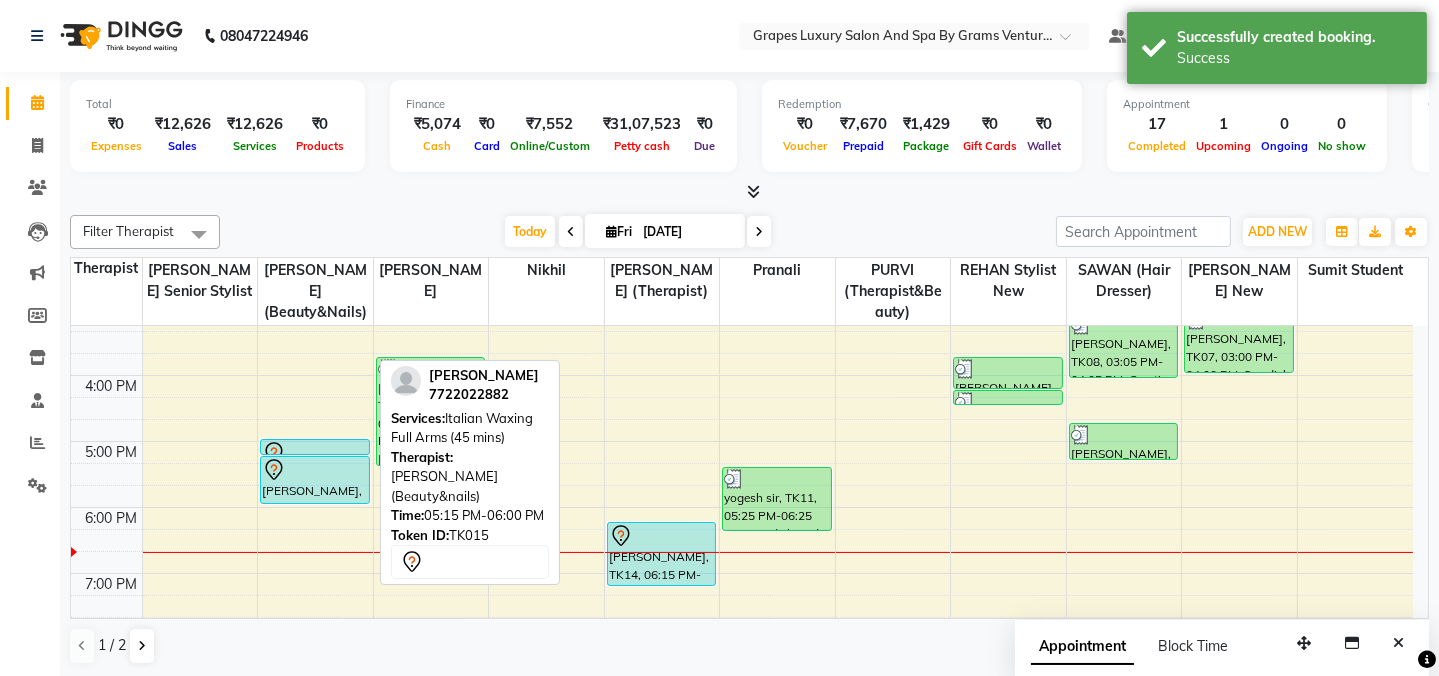click at bounding box center (315, 470) 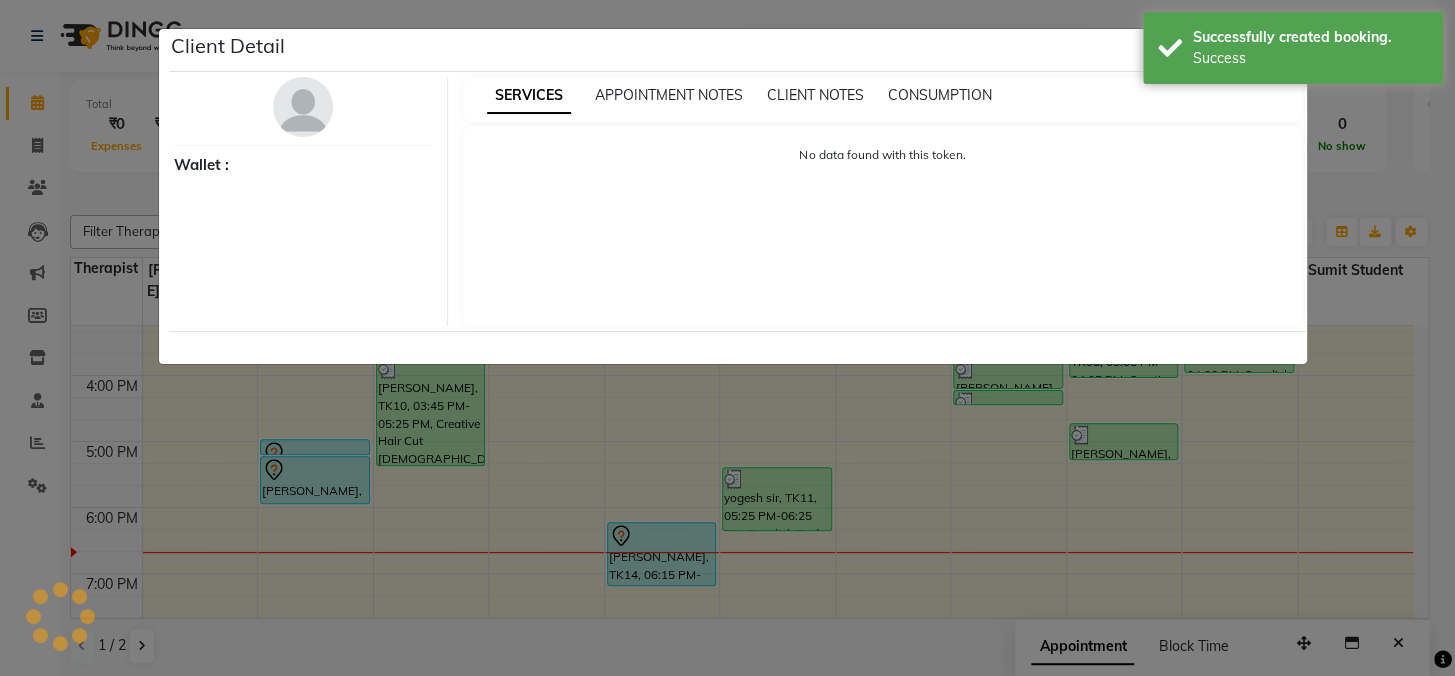 select on "7" 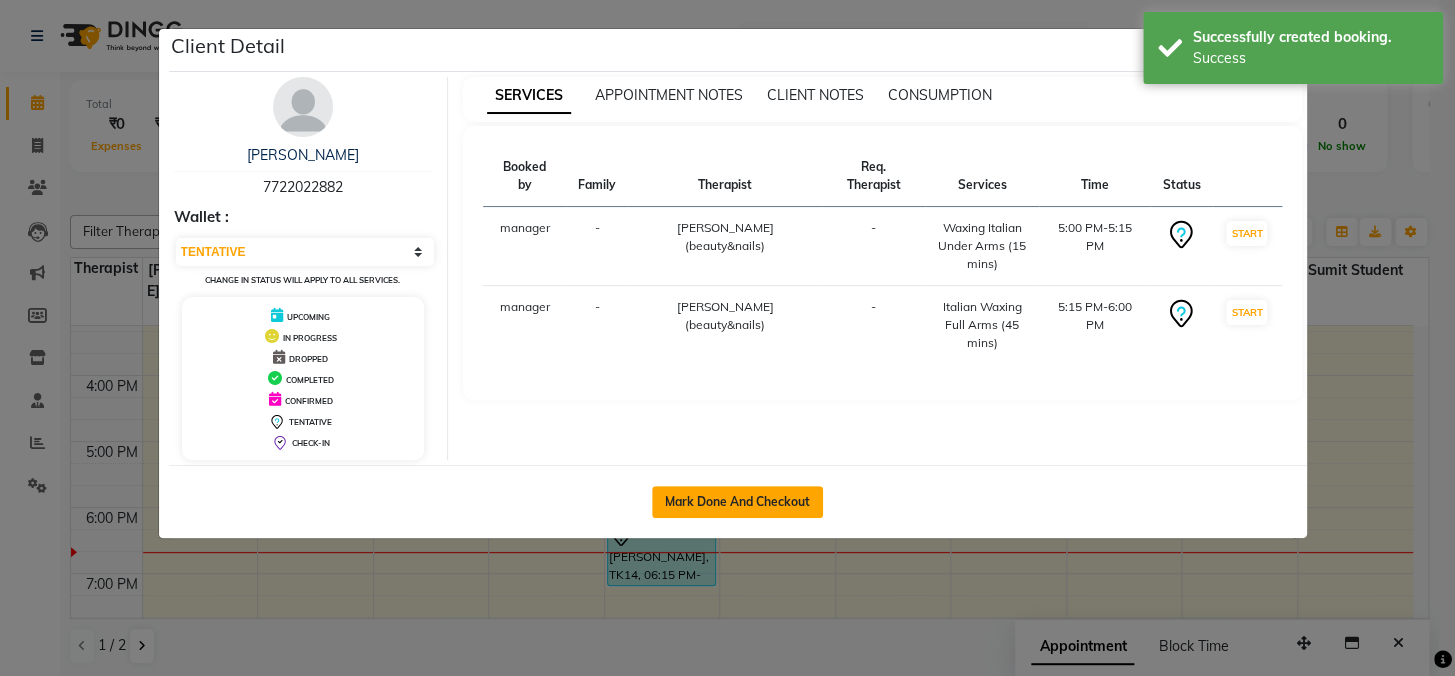 click on "Mark Done And Checkout" 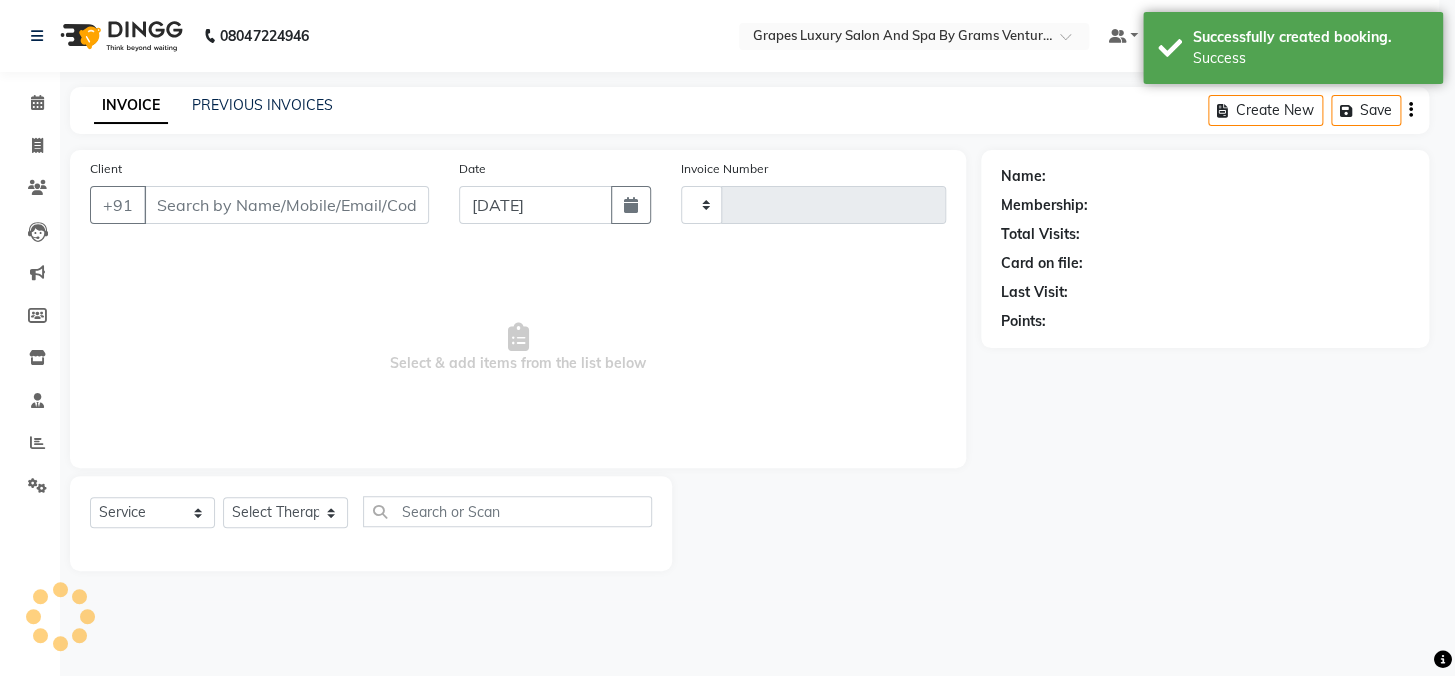 type on "1635" 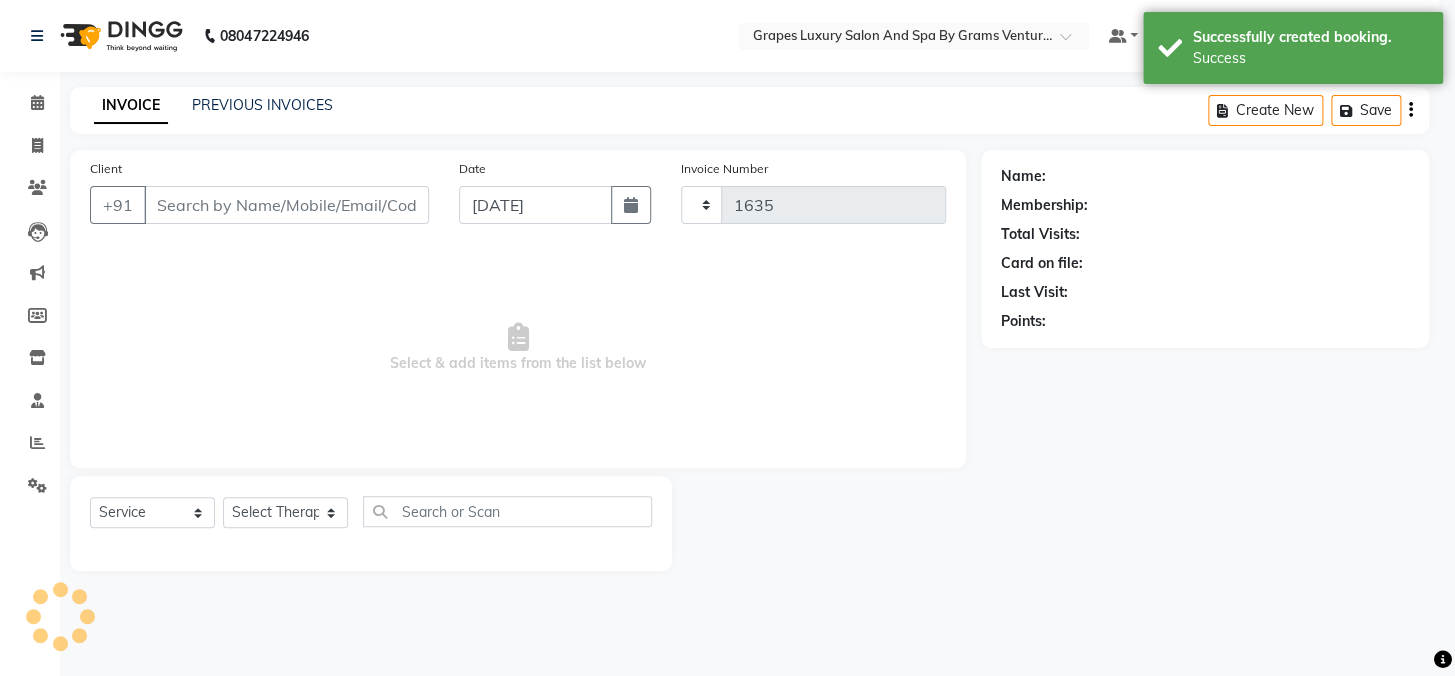 select on "3585" 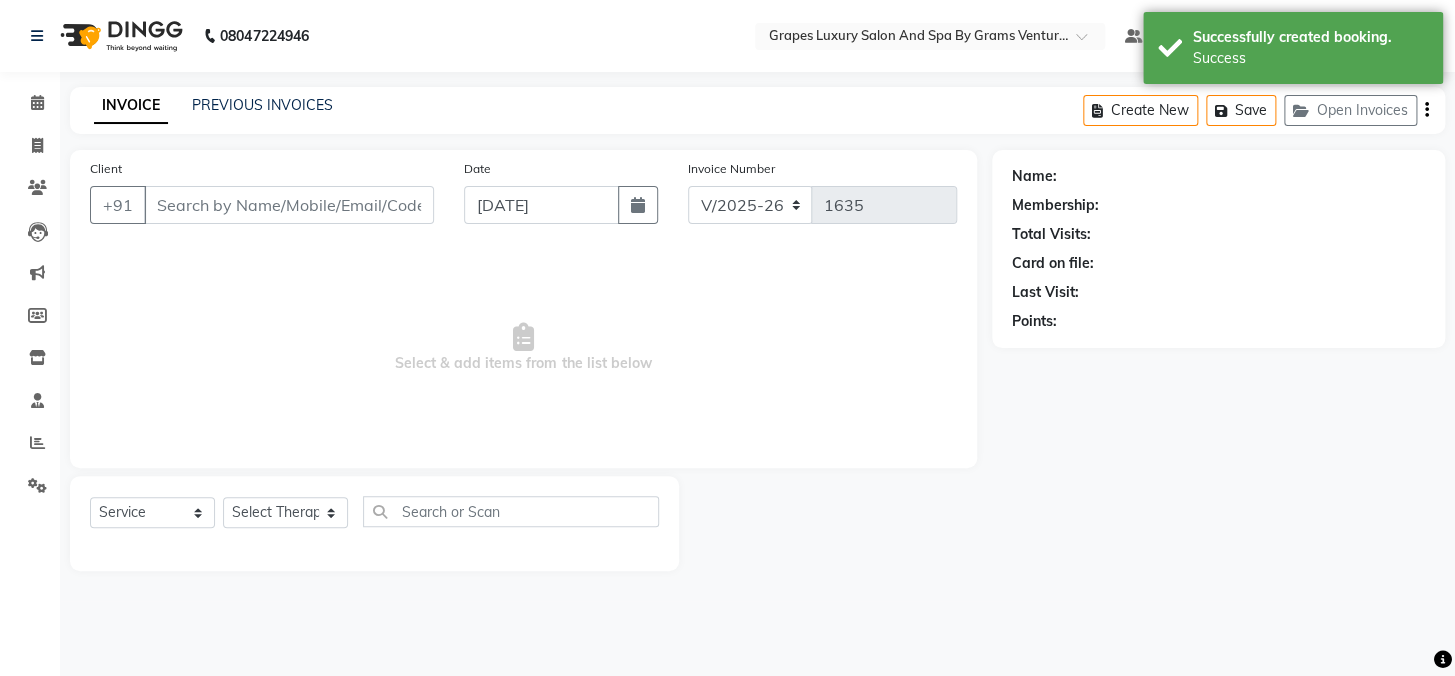 type on "7722022882" 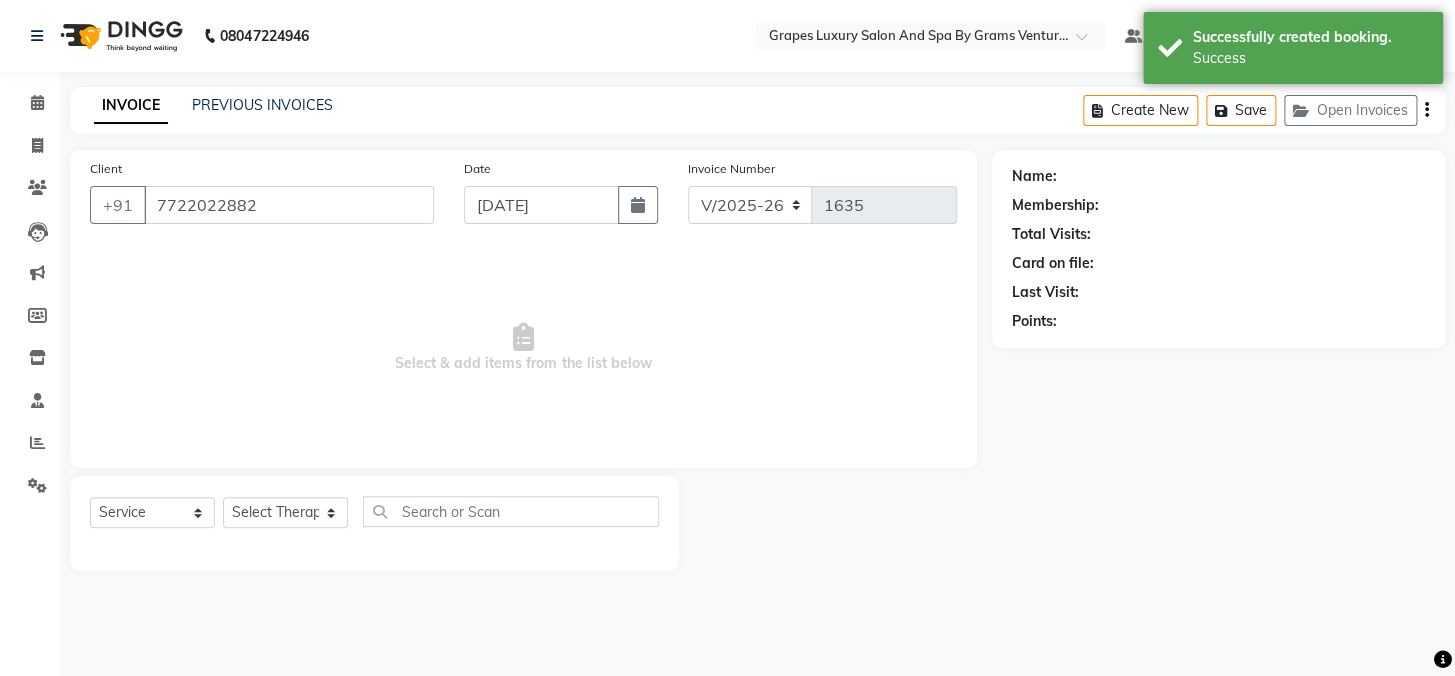 select on "33161" 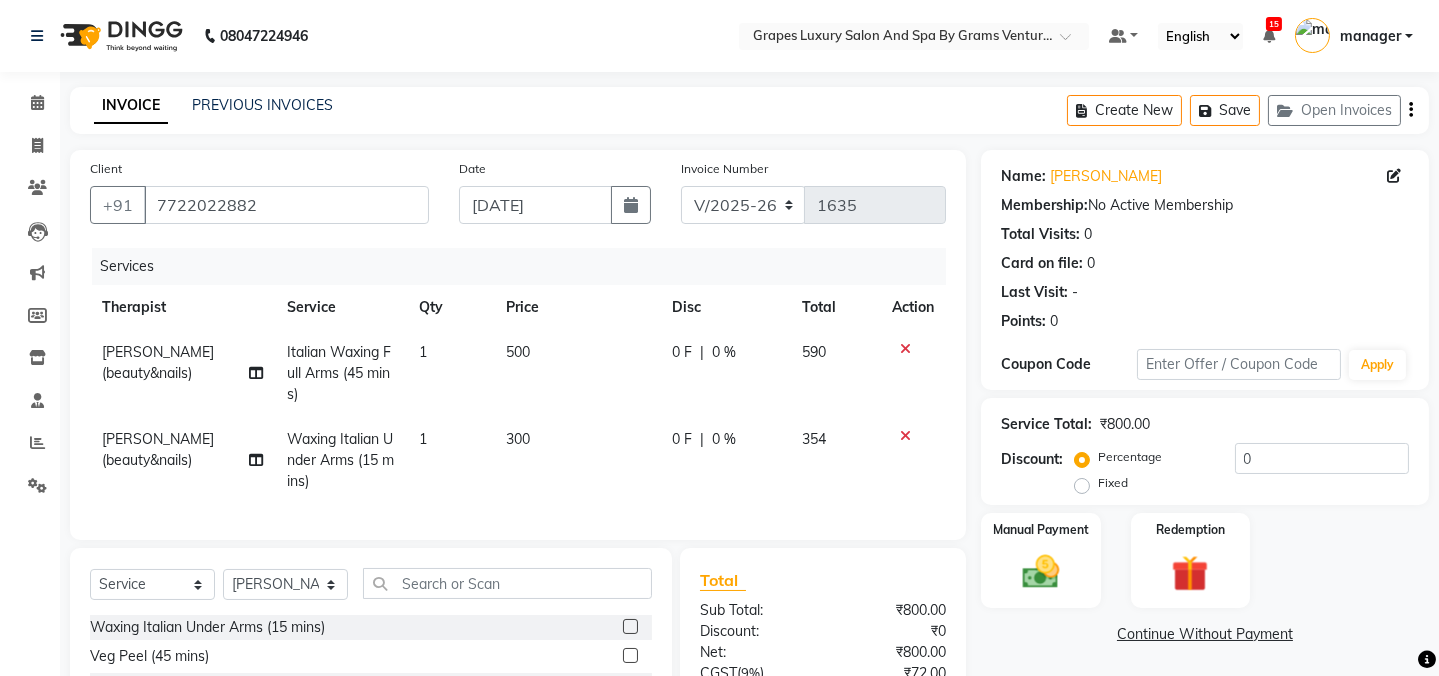 click on "500" 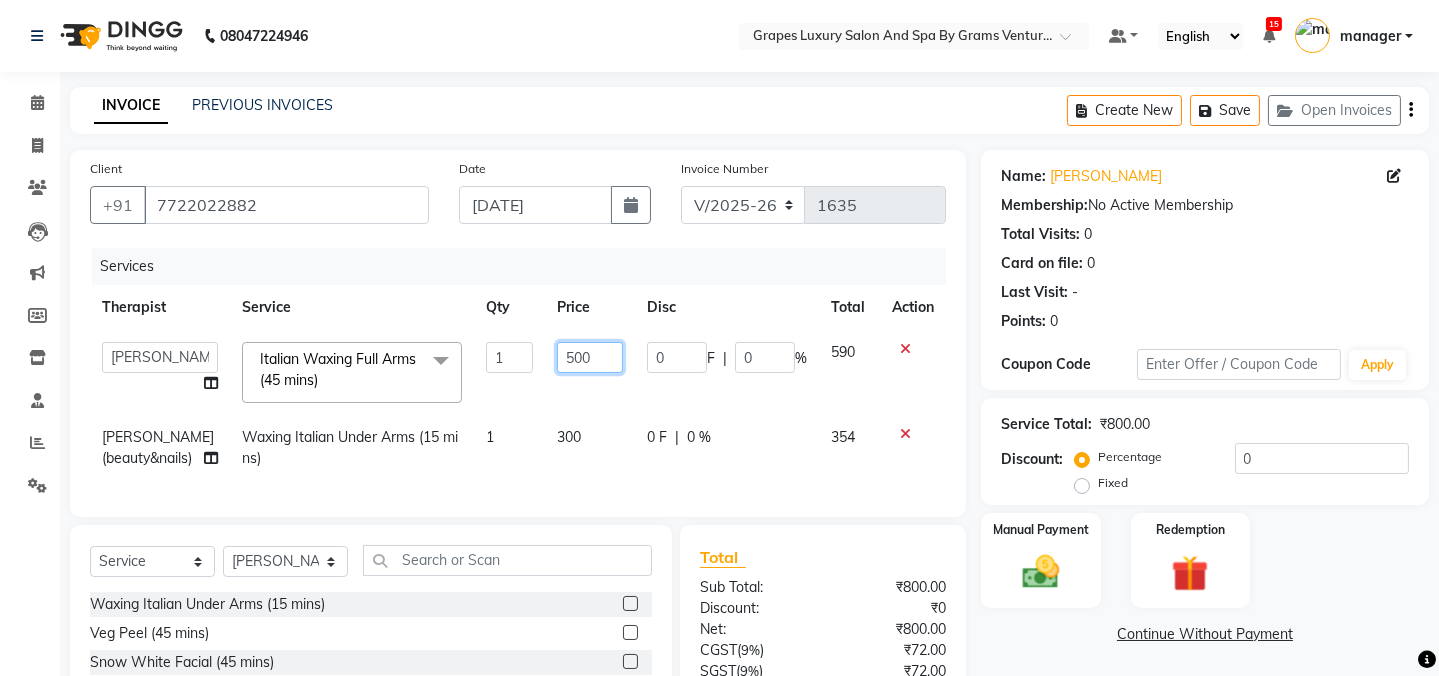 click on "500" 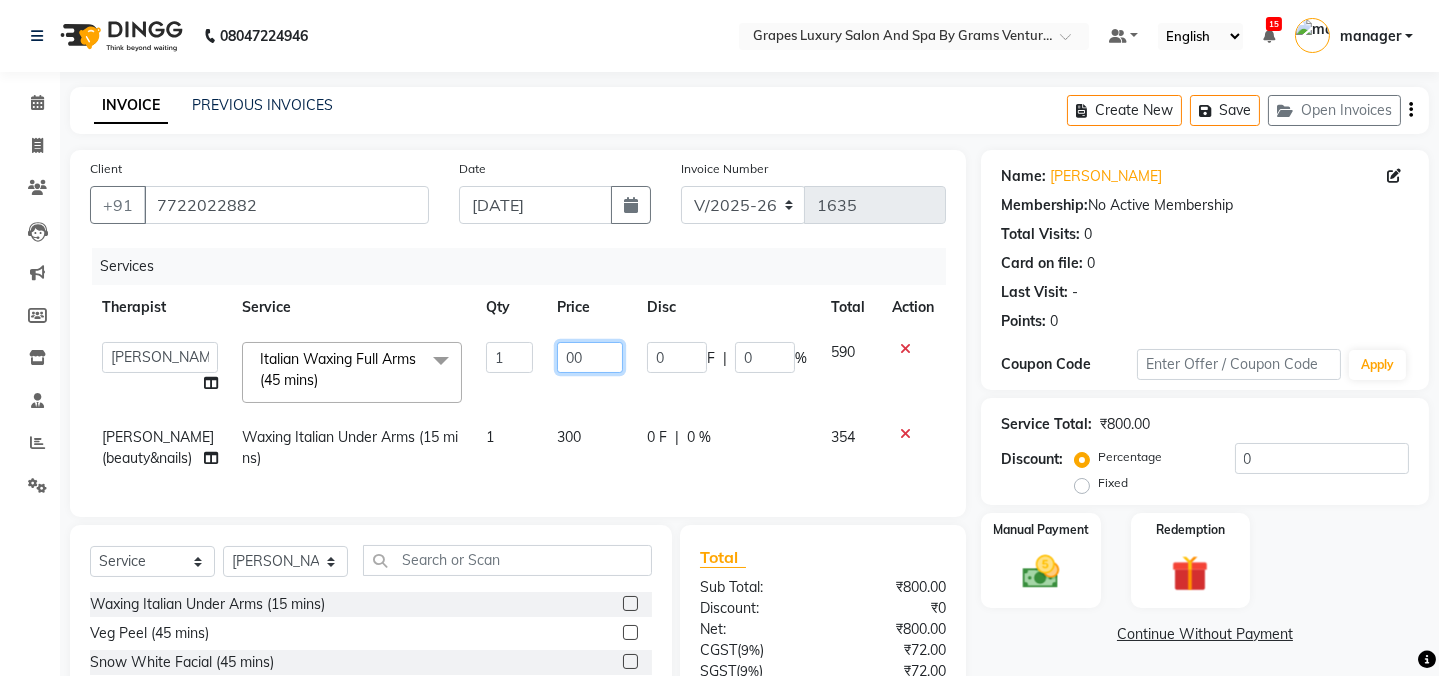 type on "600" 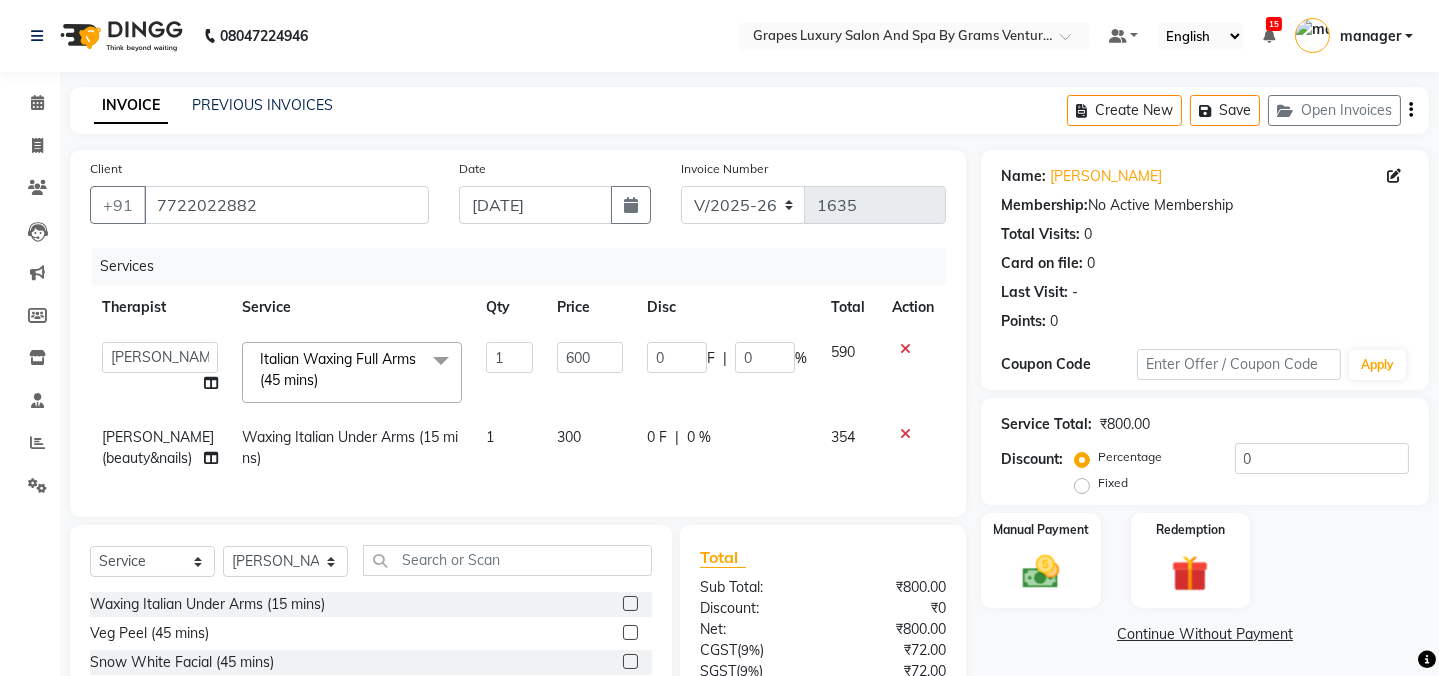 click on "0 F | 0 %" 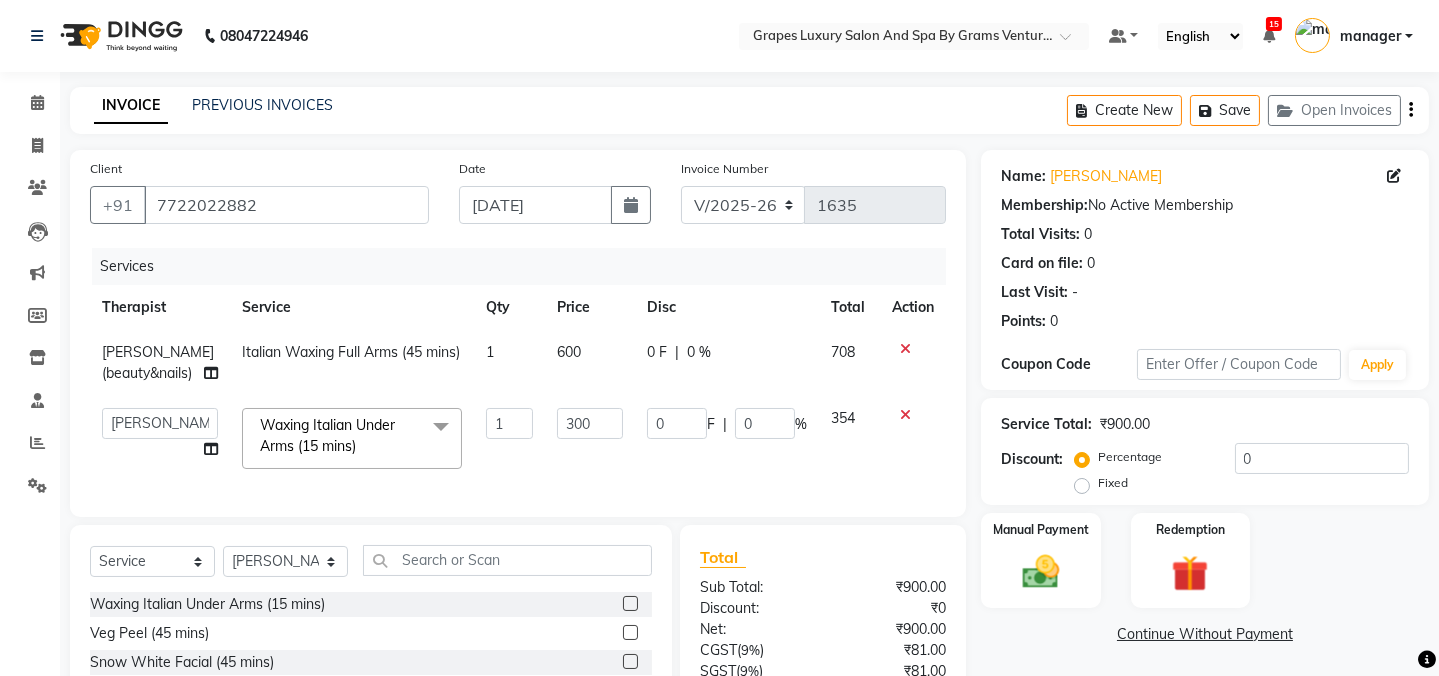 scroll, scrollTop: 210, scrollLeft: 0, axis: vertical 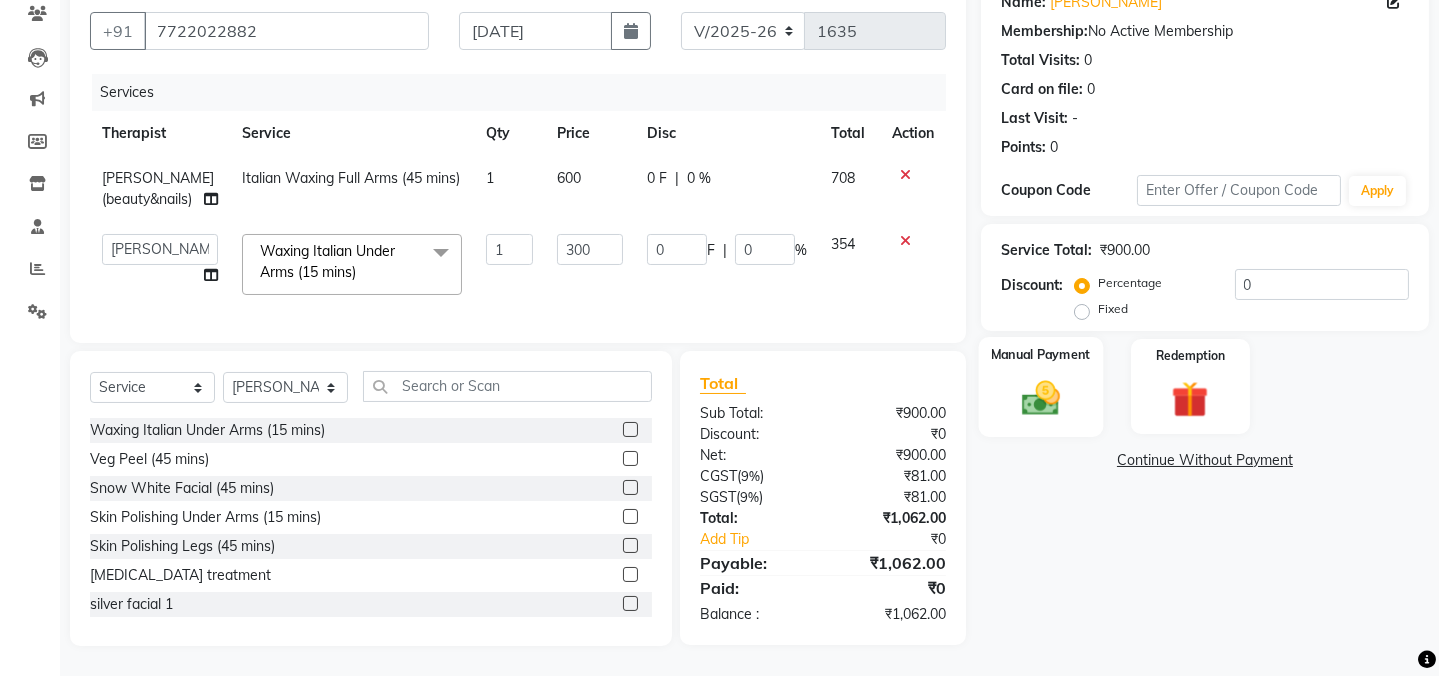 click 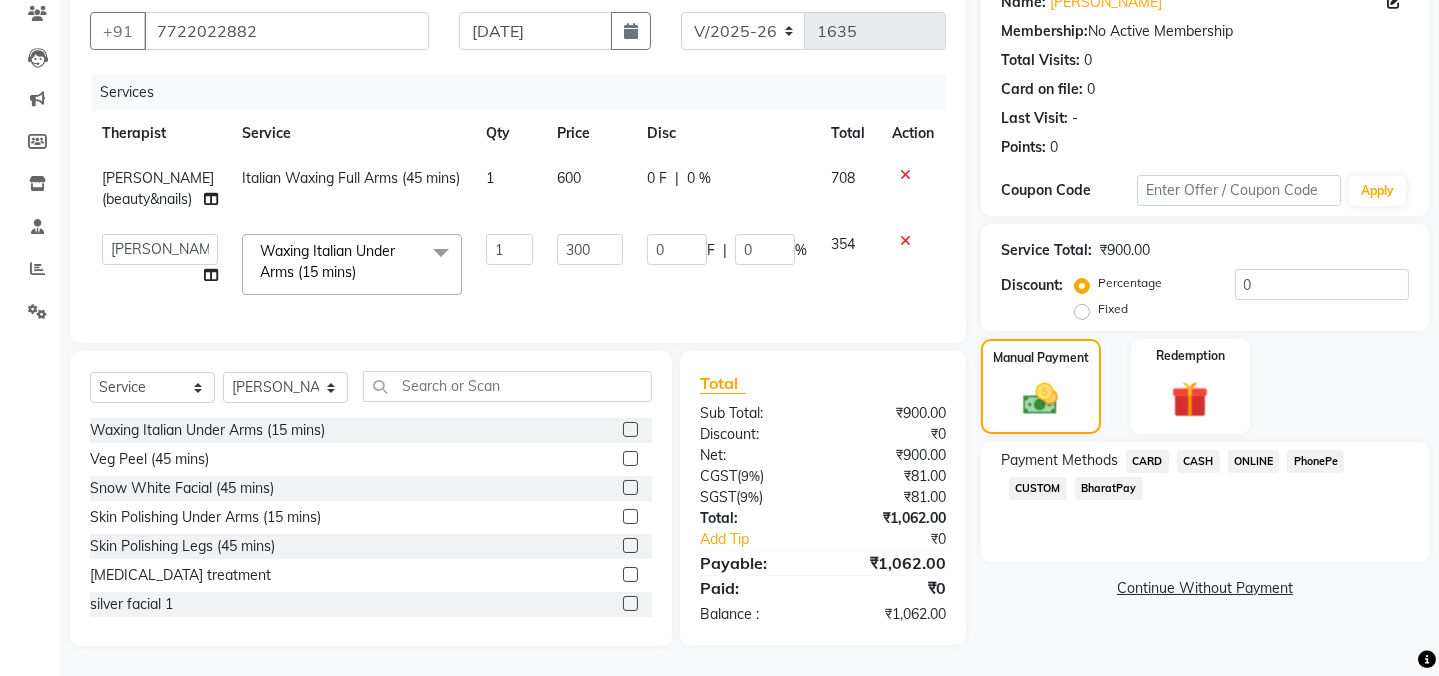 click on "ONLINE" 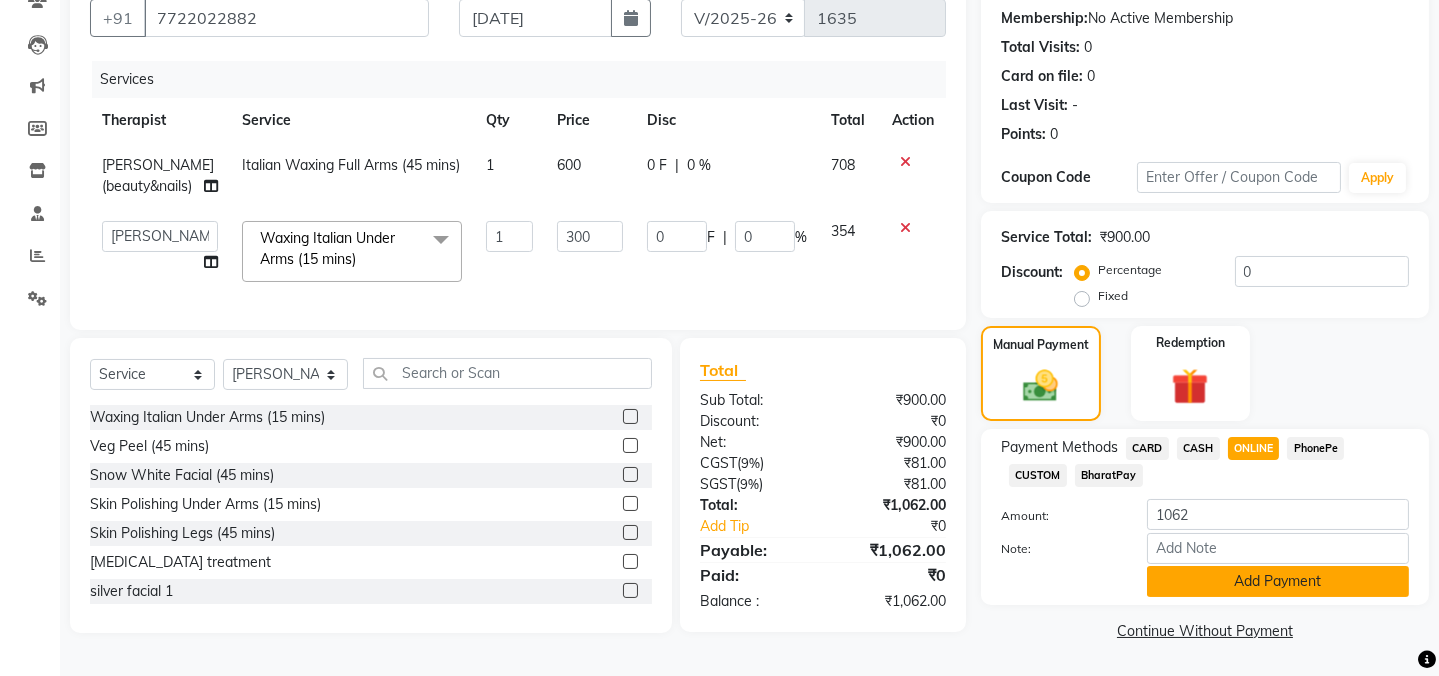 click on "Add Payment" 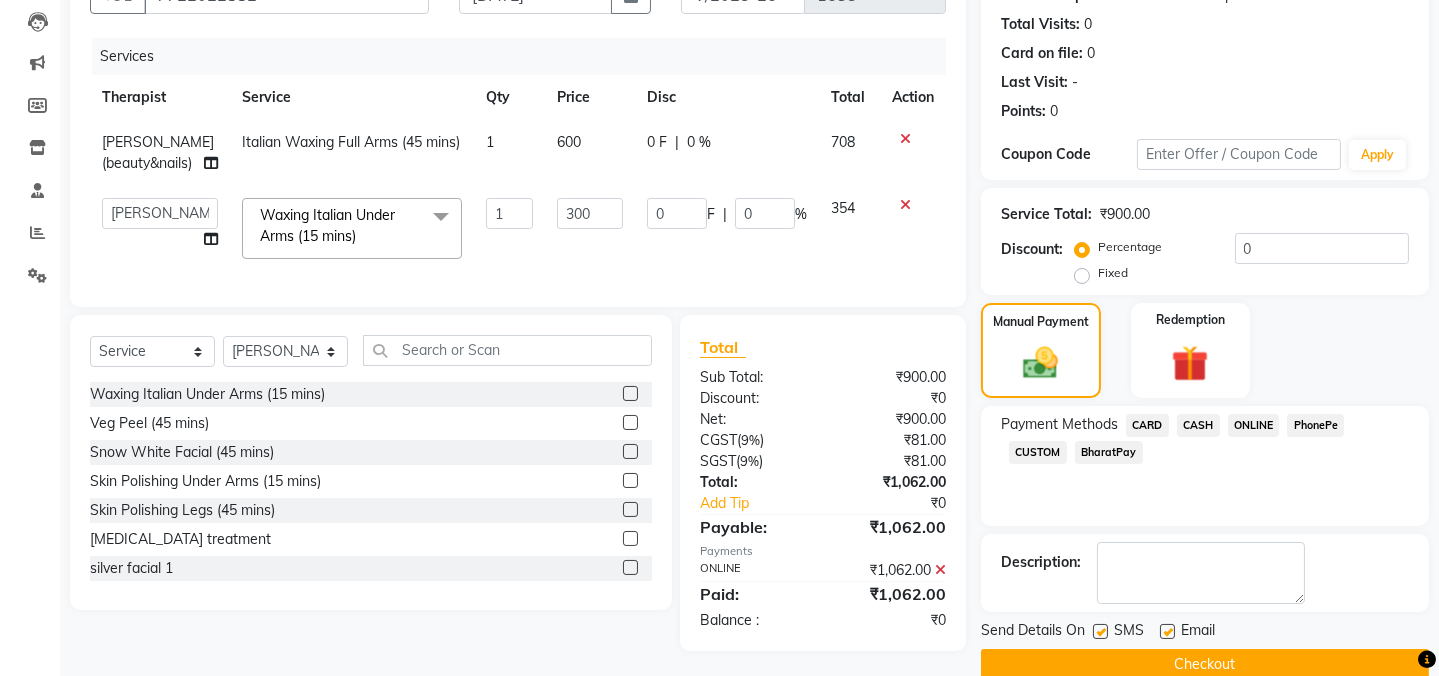 click 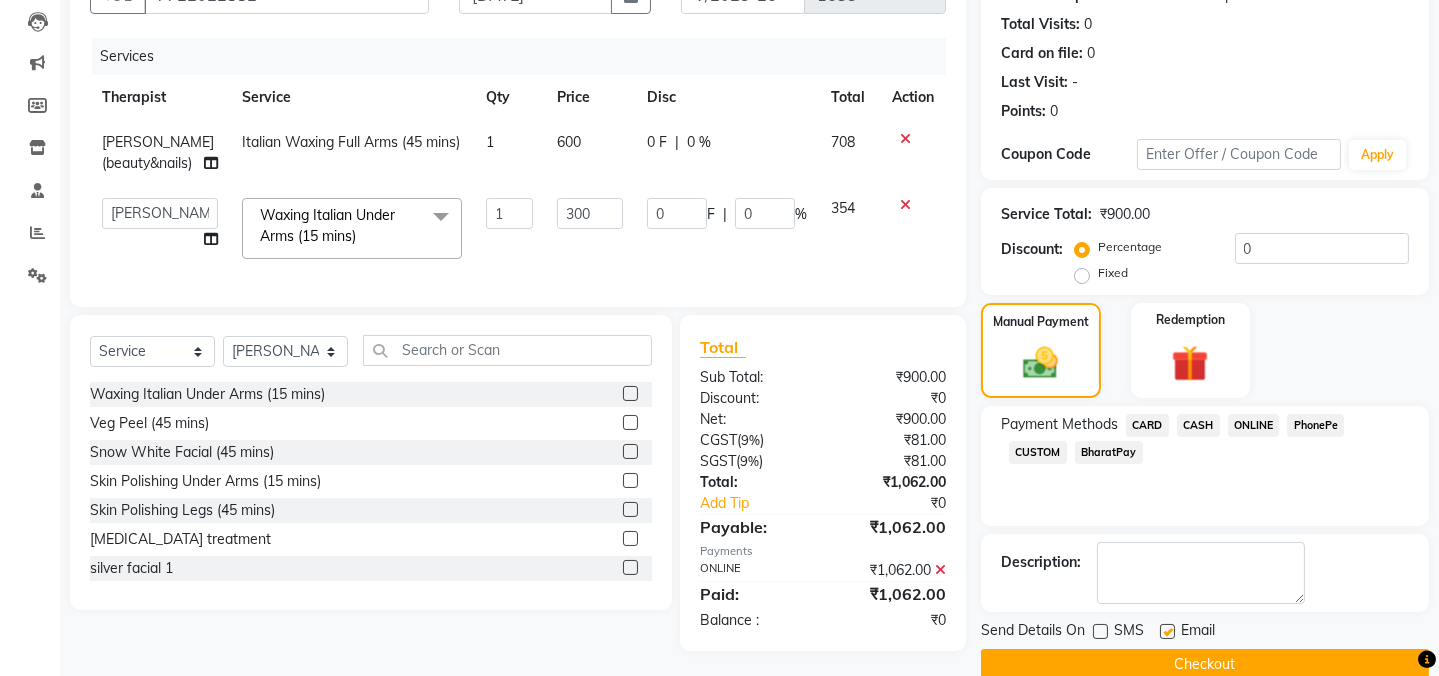click 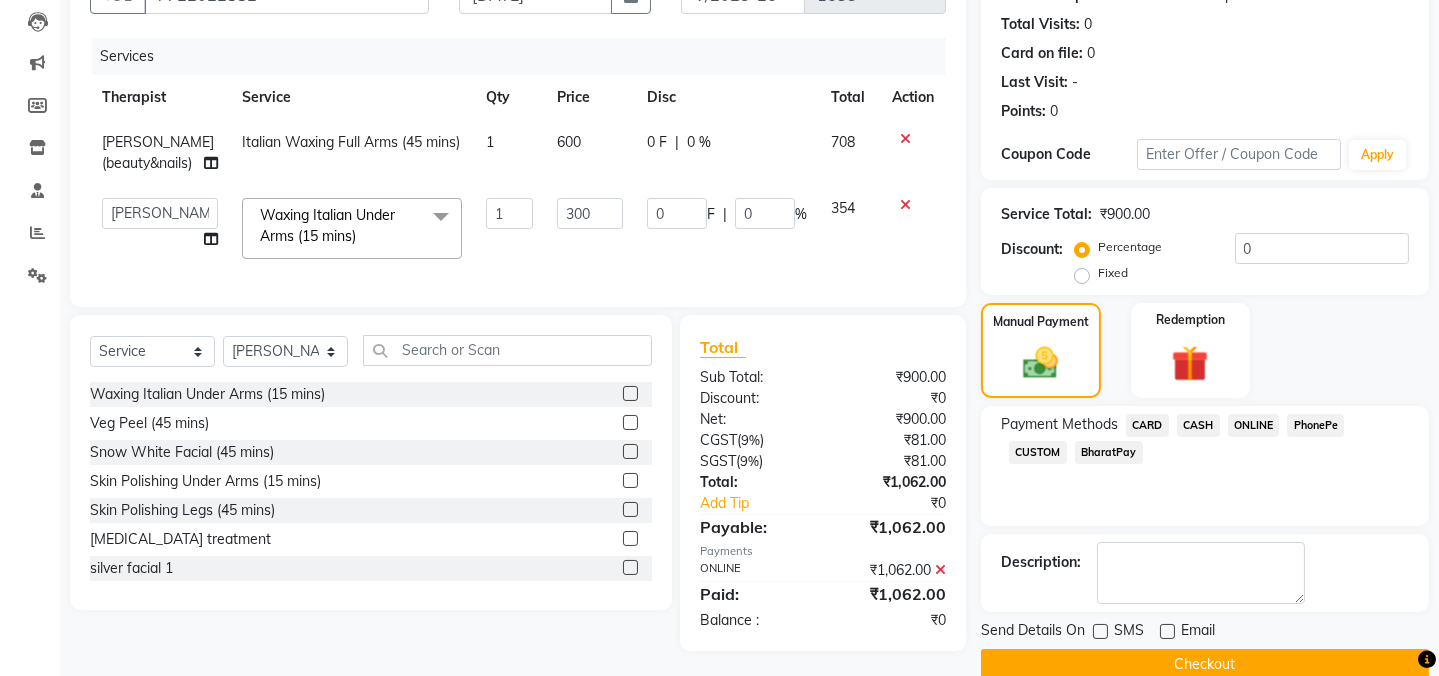 click on "Checkout" 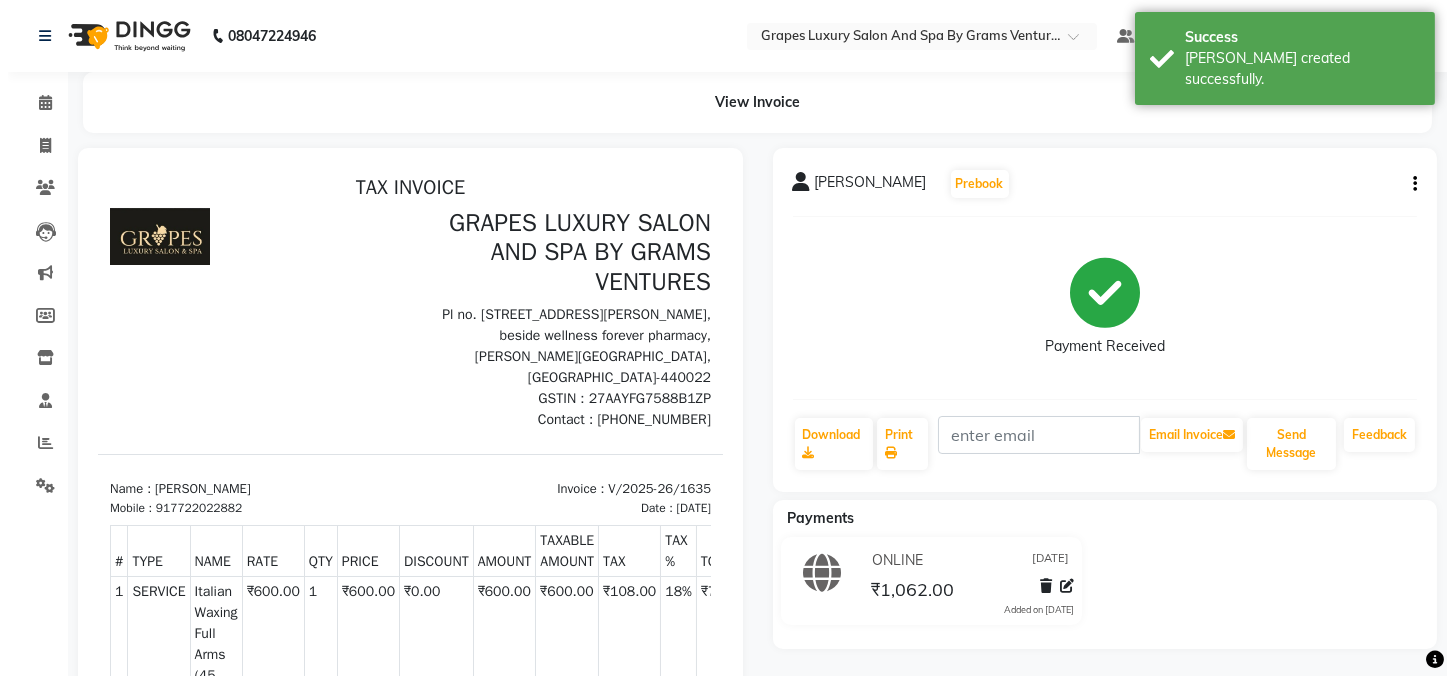scroll, scrollTop: 0, scrollLeft: 0, axis: both 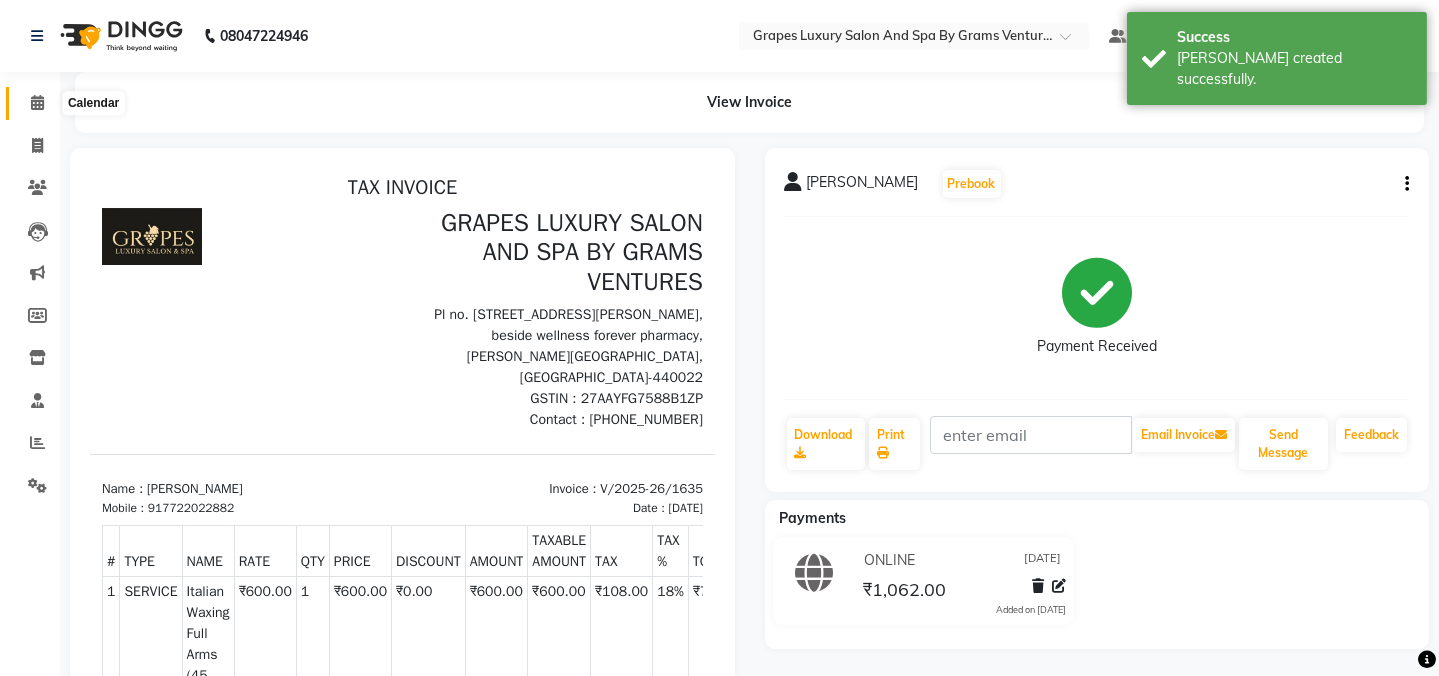 click 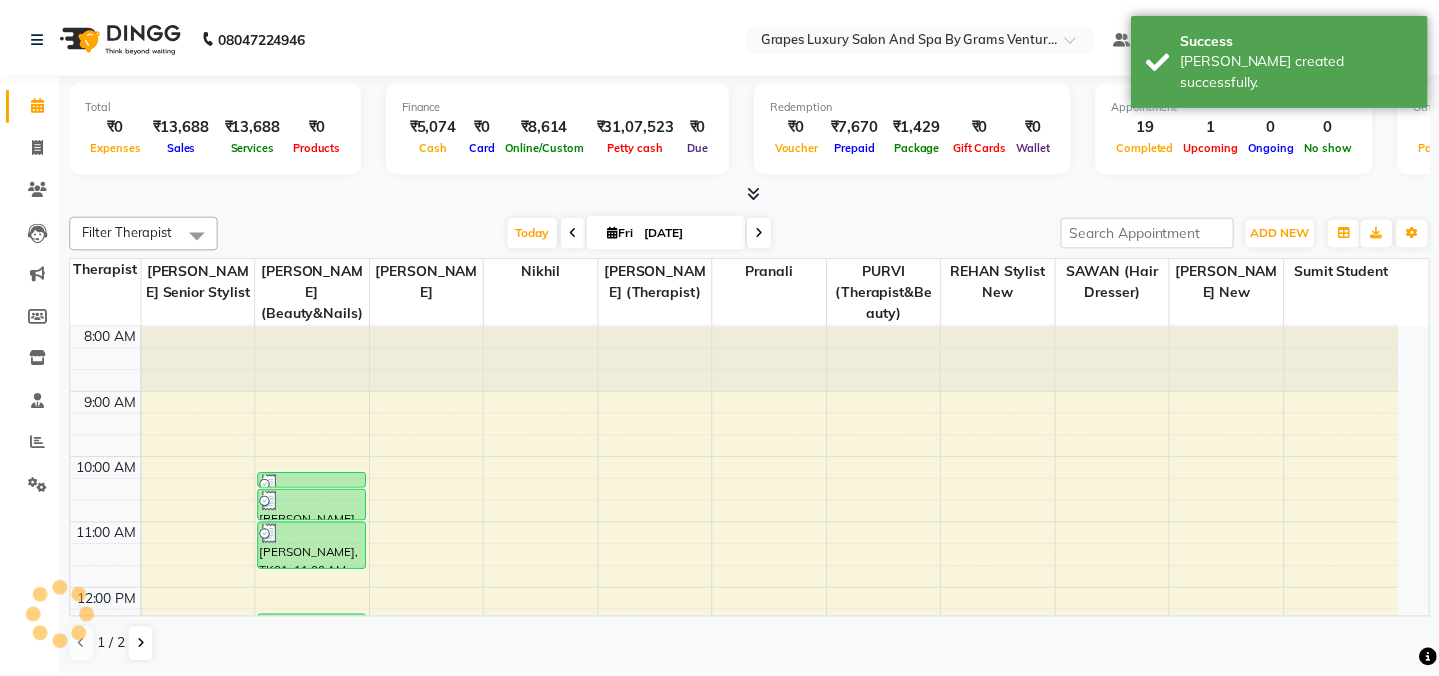 scroll, scrollTop: 523, scrollLeft: 0, axis: vertical 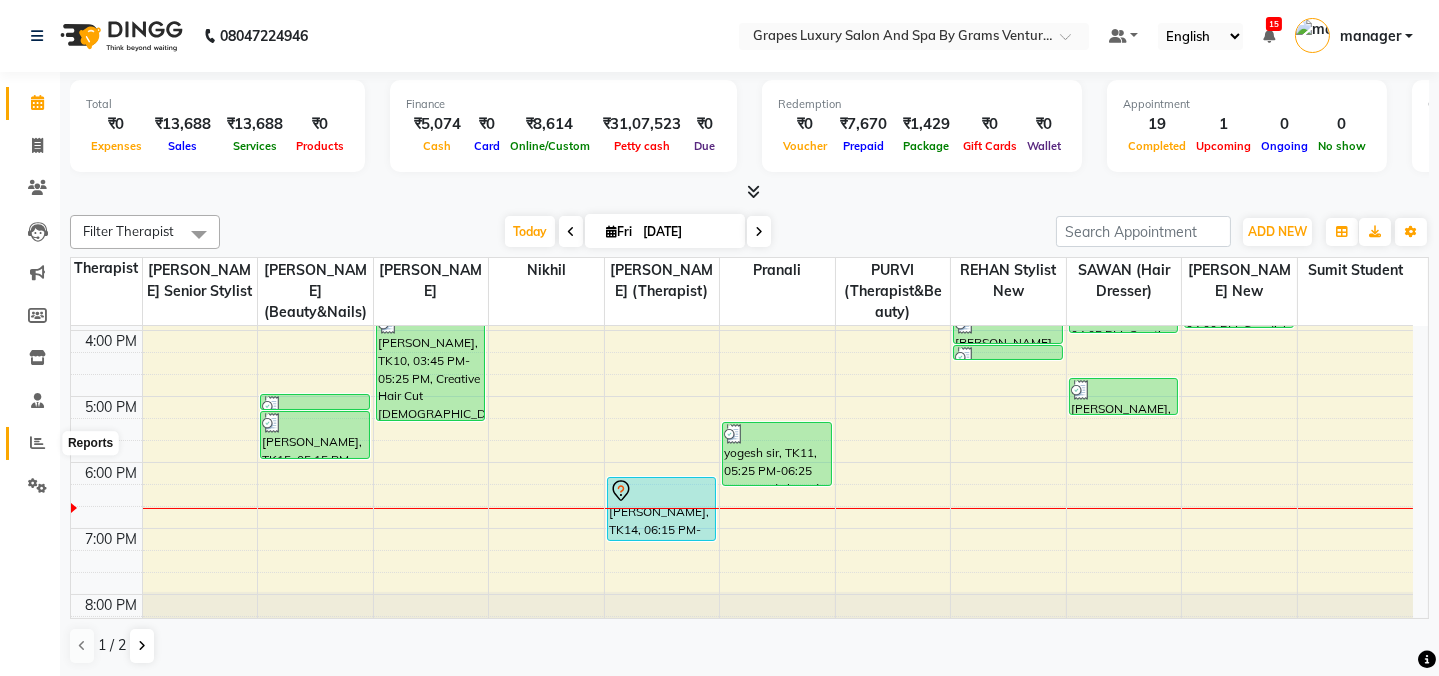 click 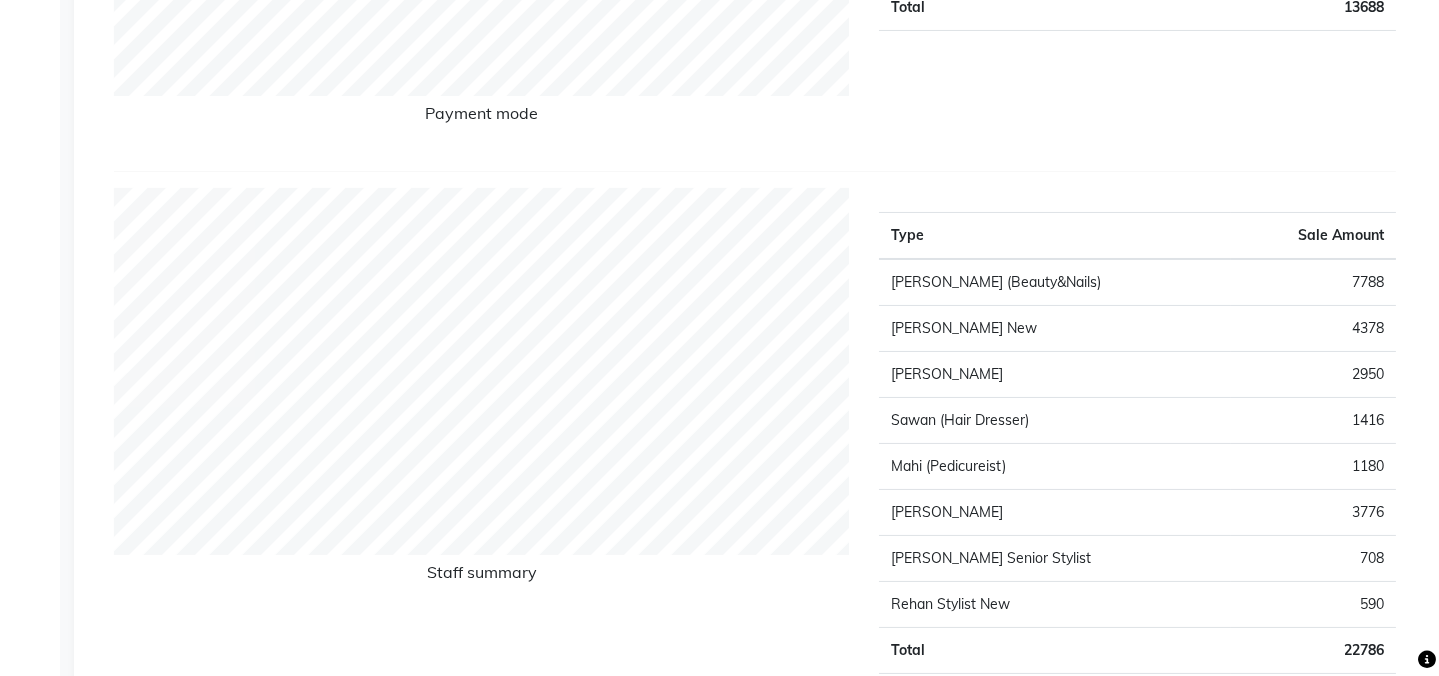 scroll, scrollTop: 0, scrollLeft: 0, axis: both 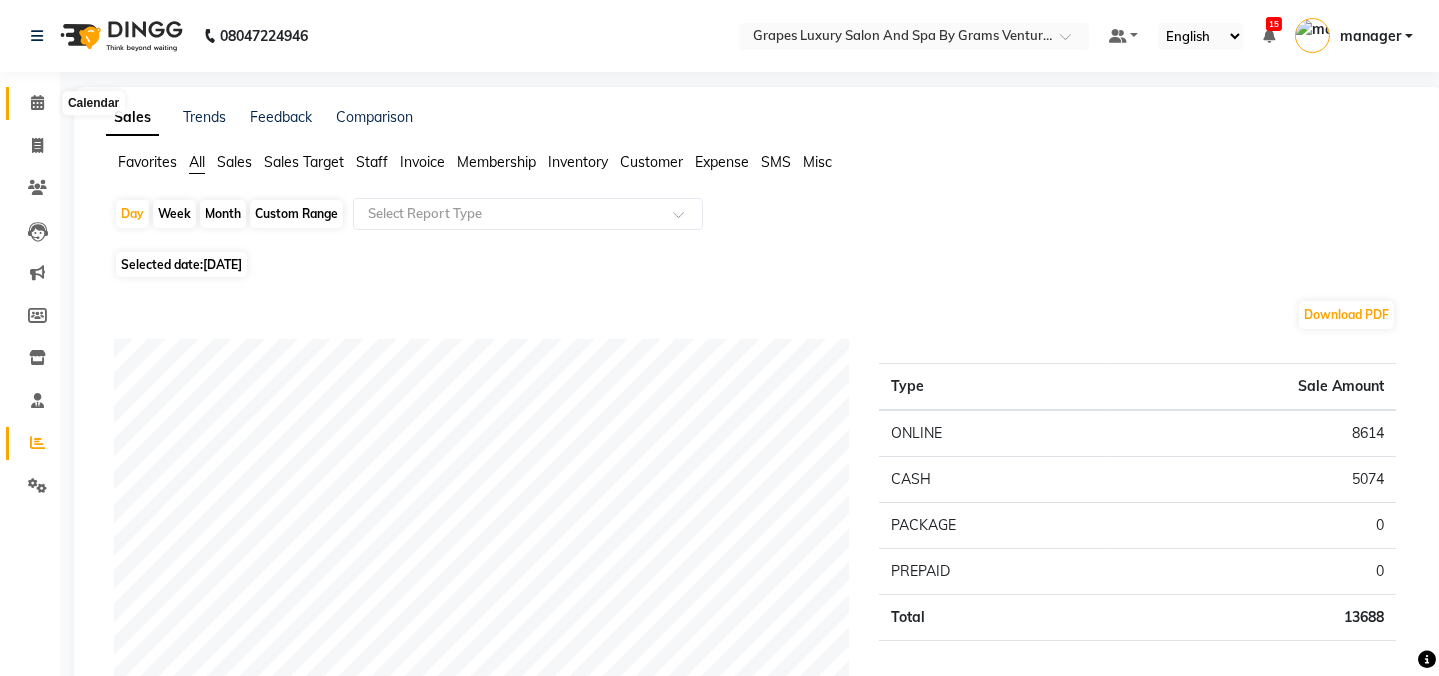 click 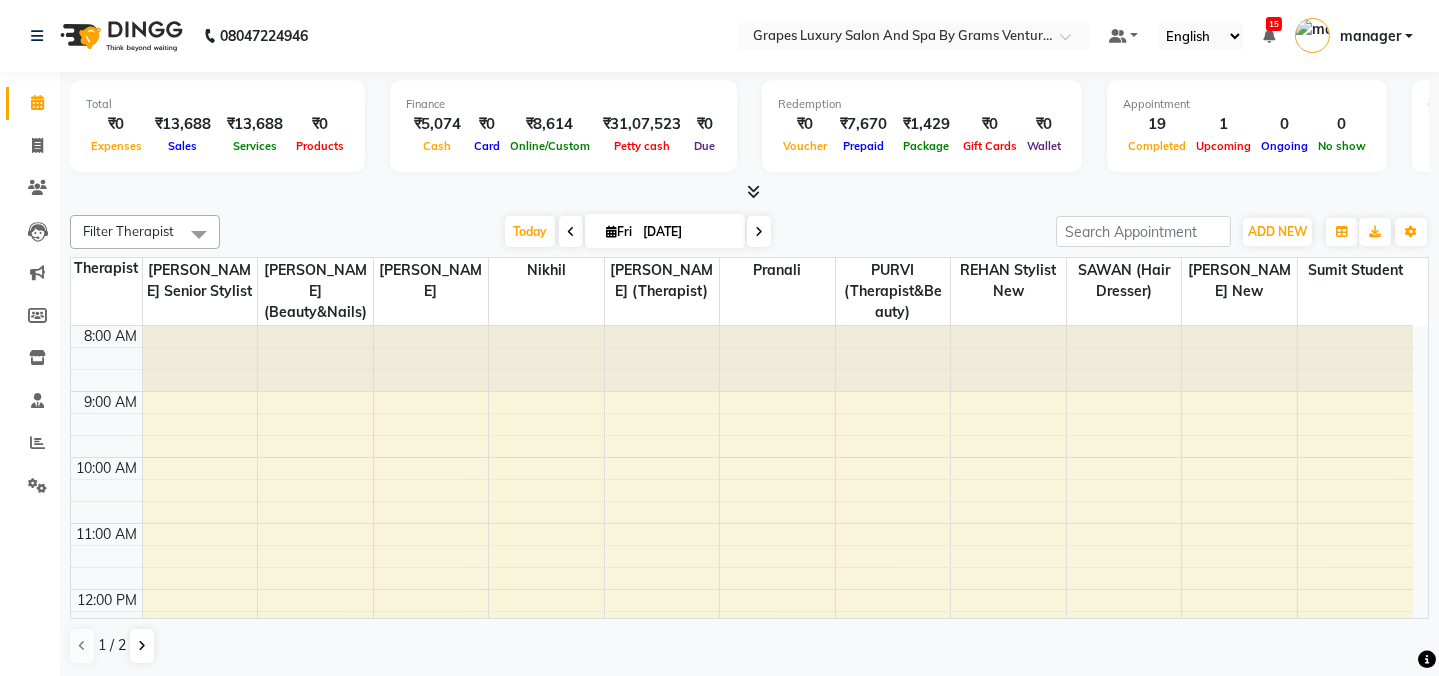 scroll, scrollTop: 0, scrollLeft: 0, axis: both 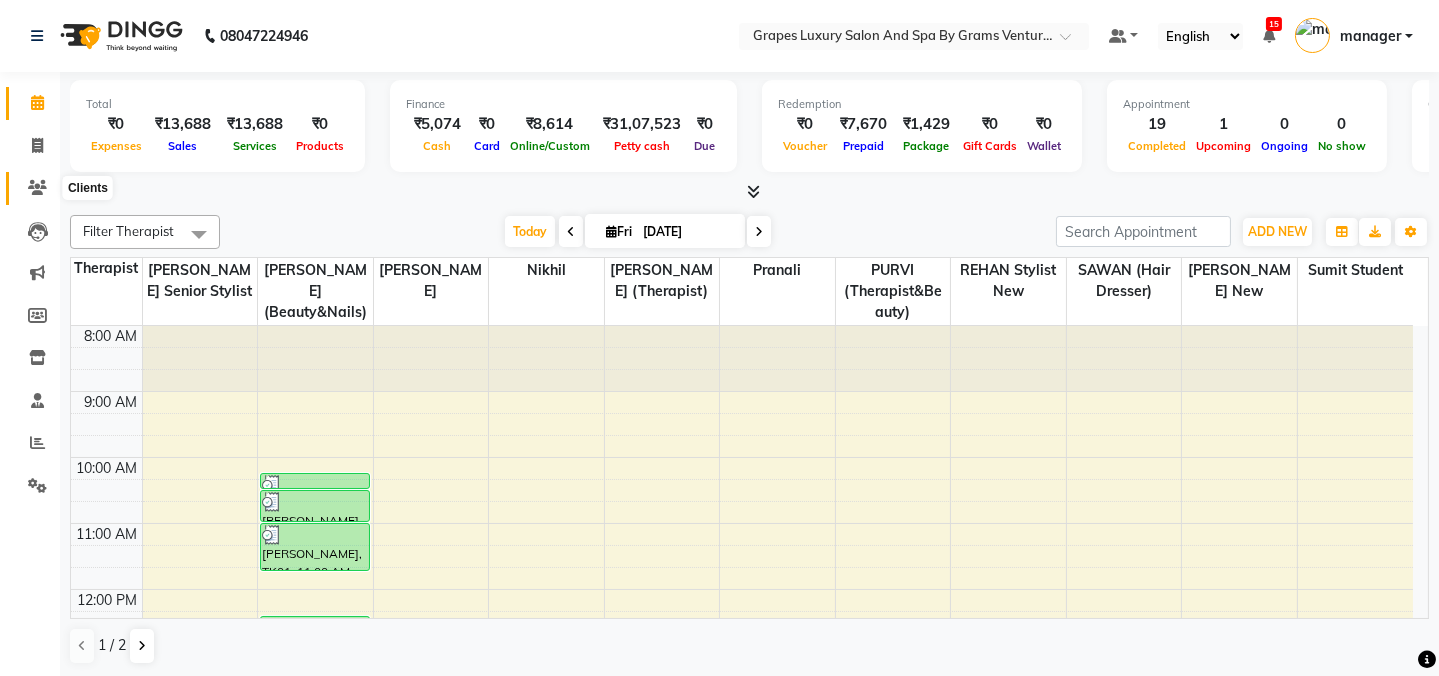 click 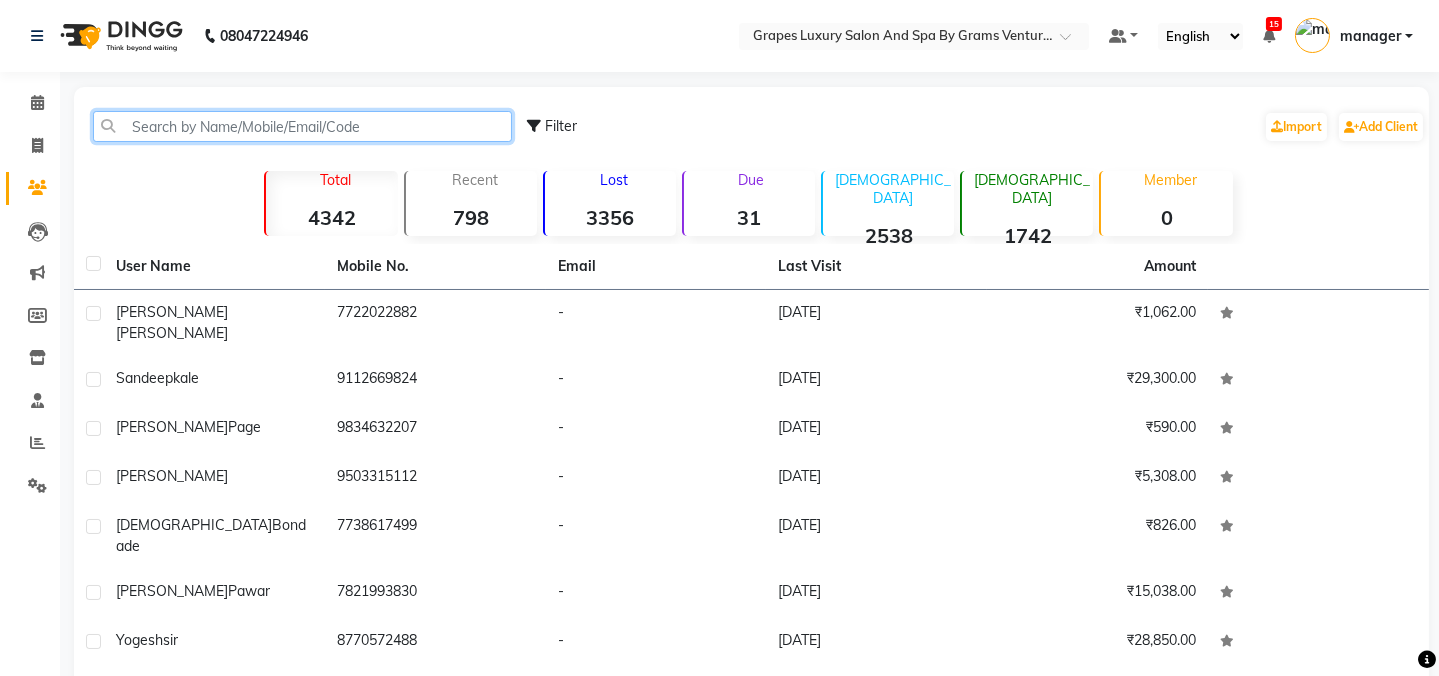 click 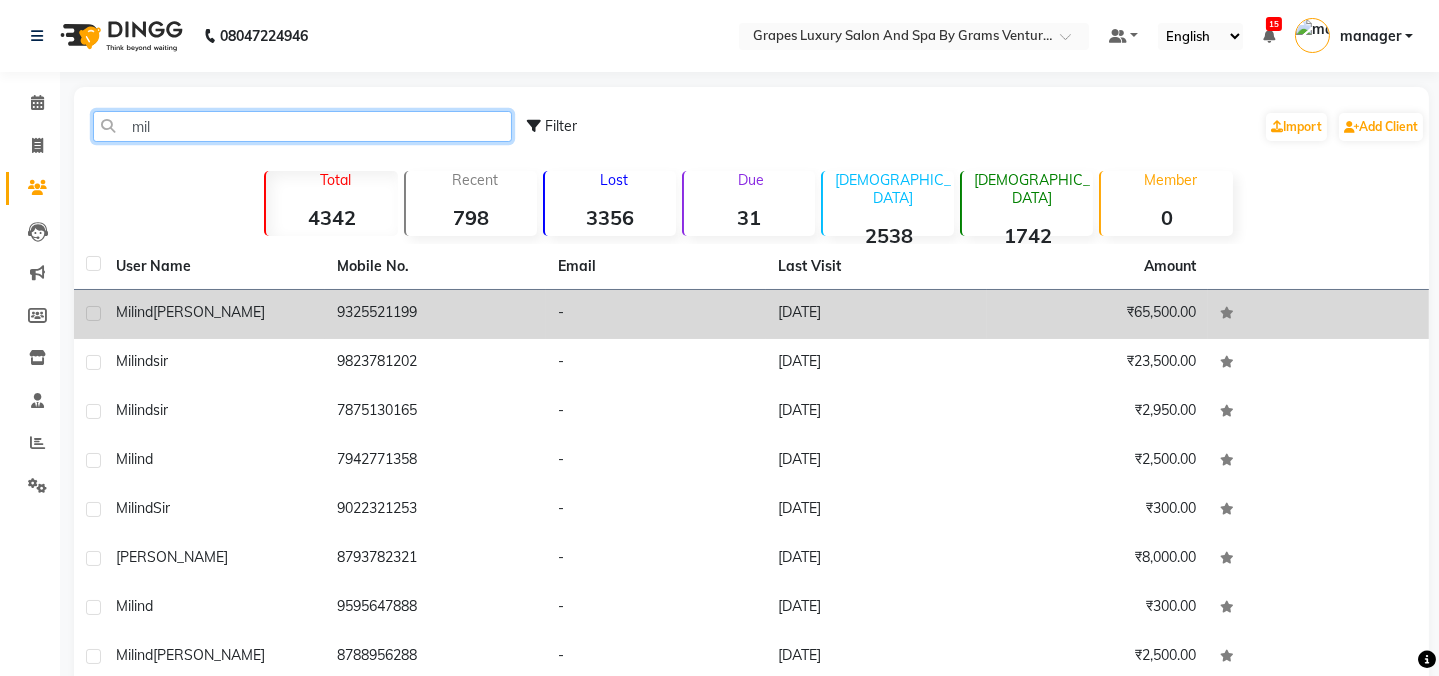 type on "mil" 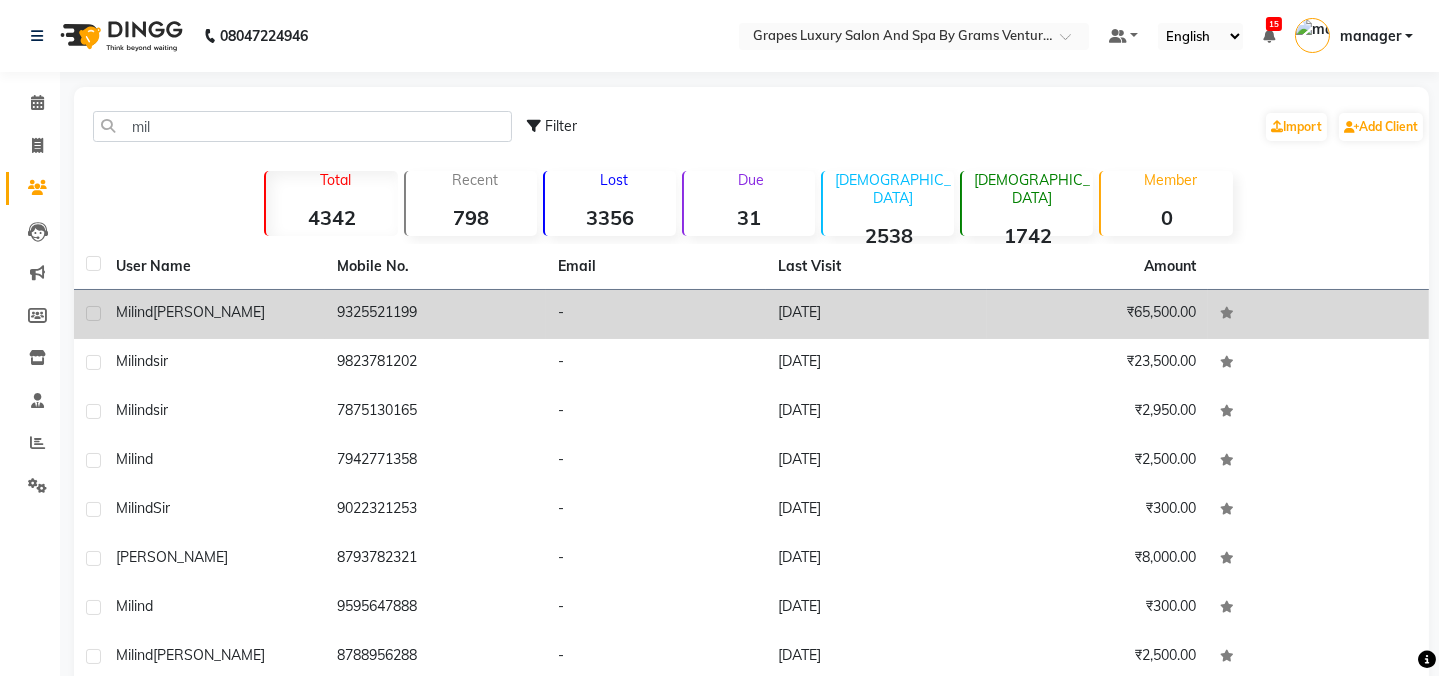 click on "9325521199" 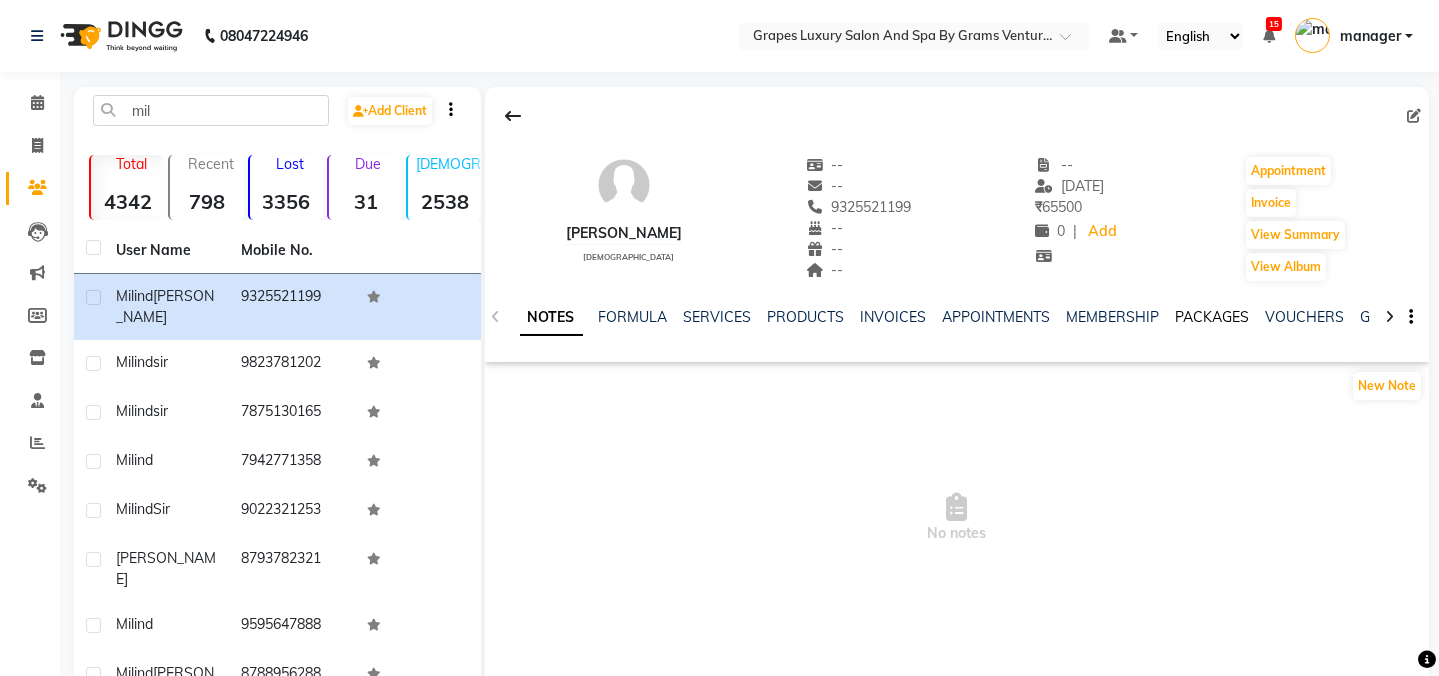 click on "PACKAGES" 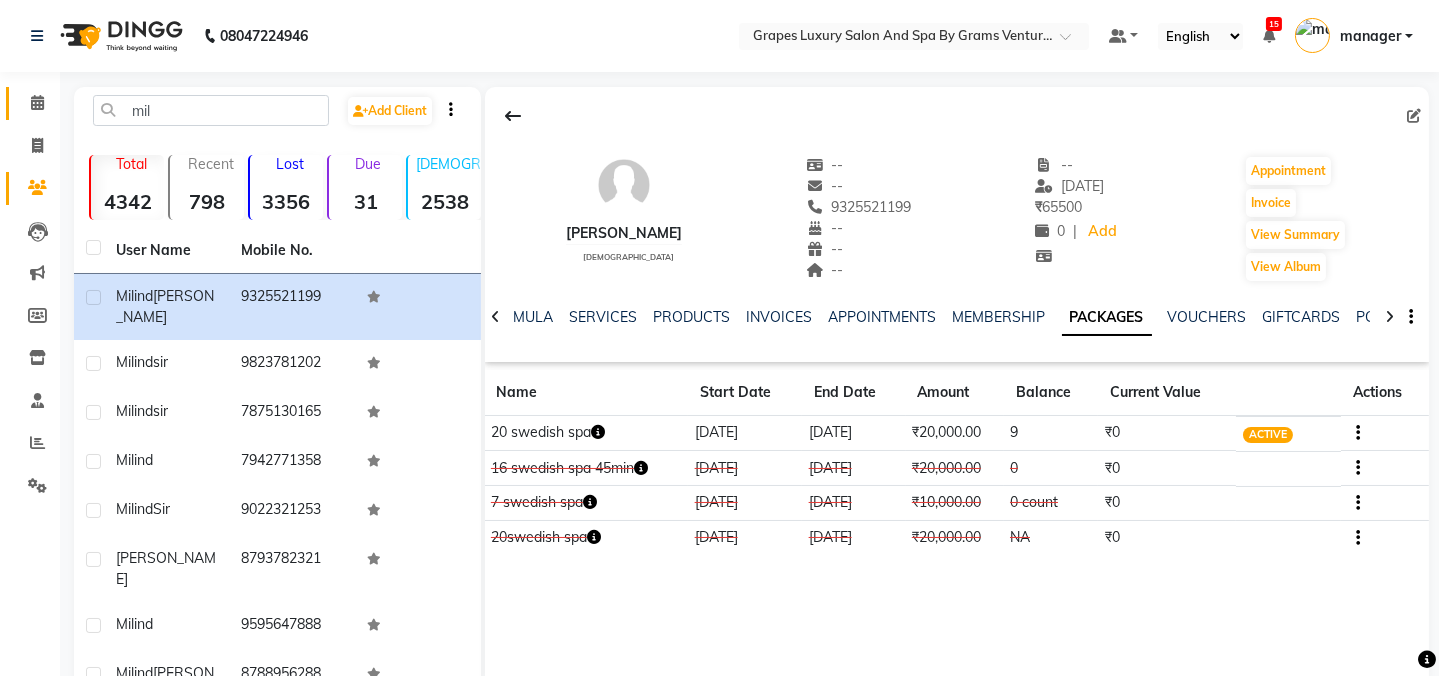 click 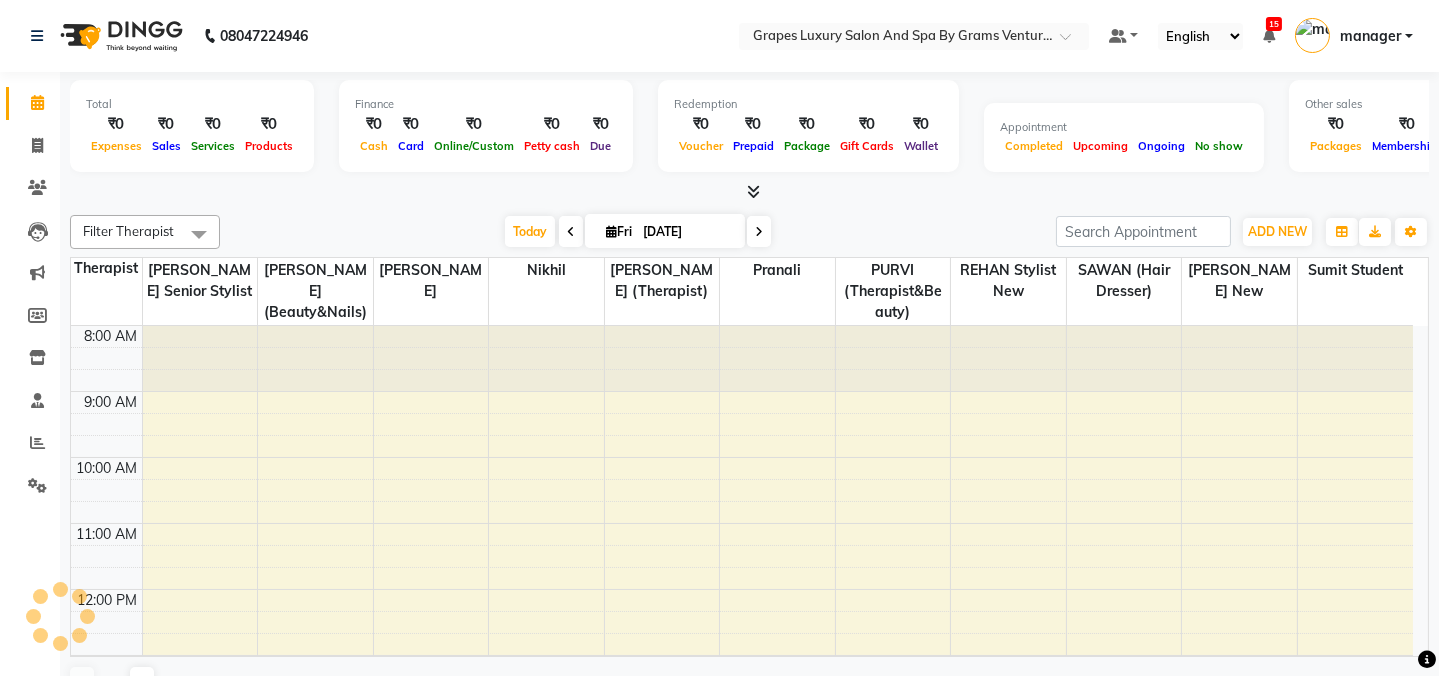 scroll, scrollTop: 0, scrollLeft: 0, axis: both 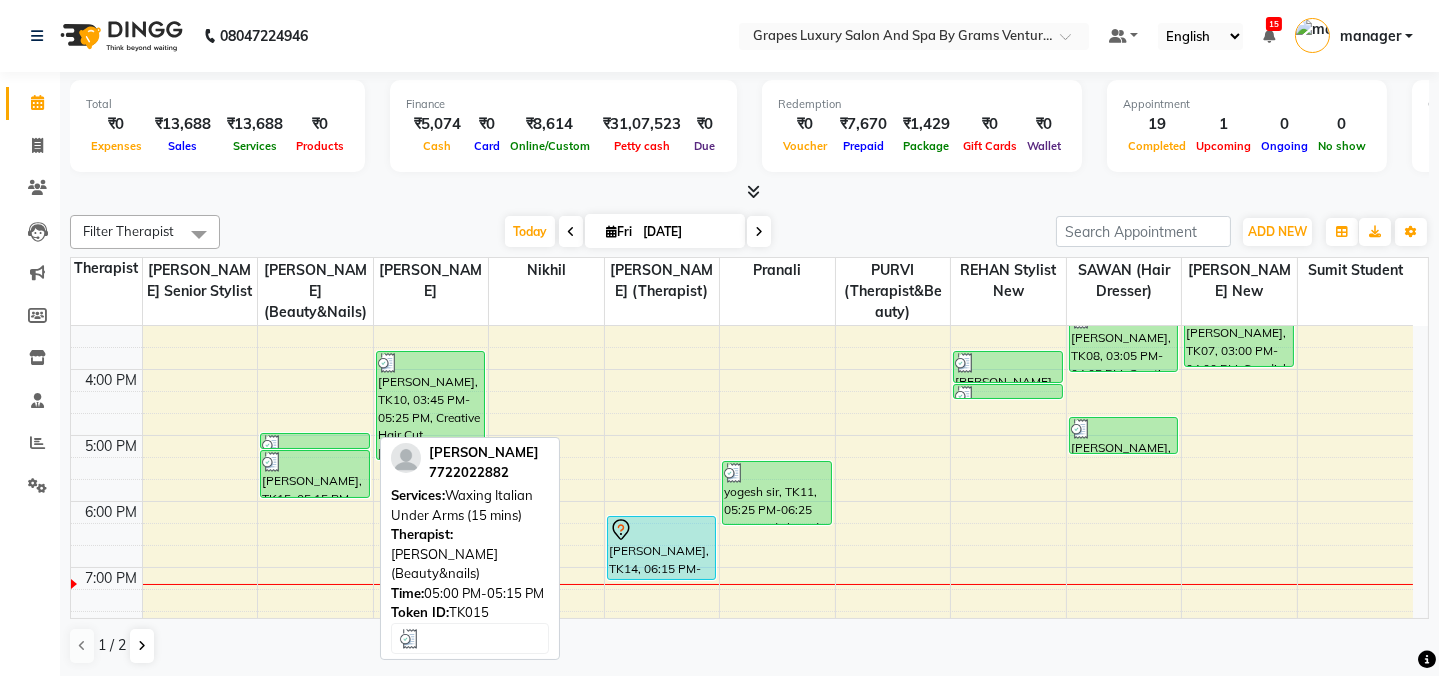 click at bounding box center [315, 445] 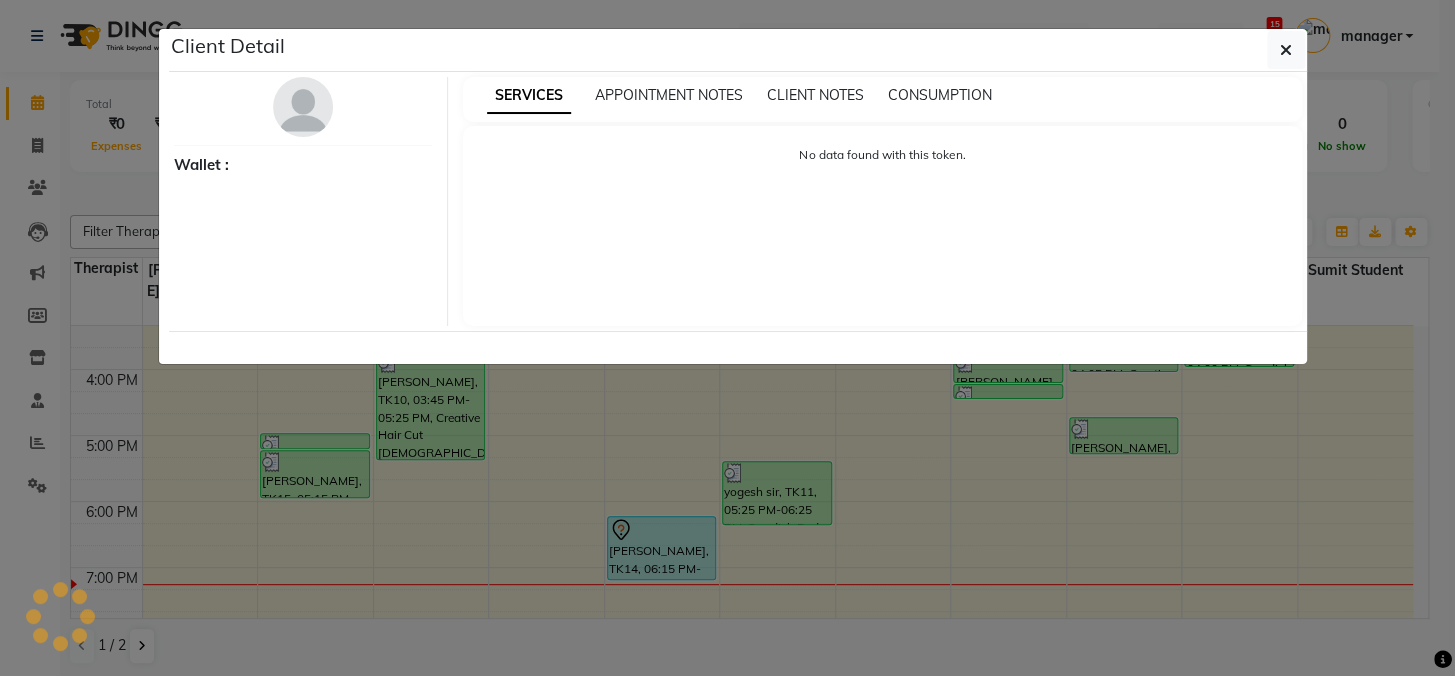 select on "3" 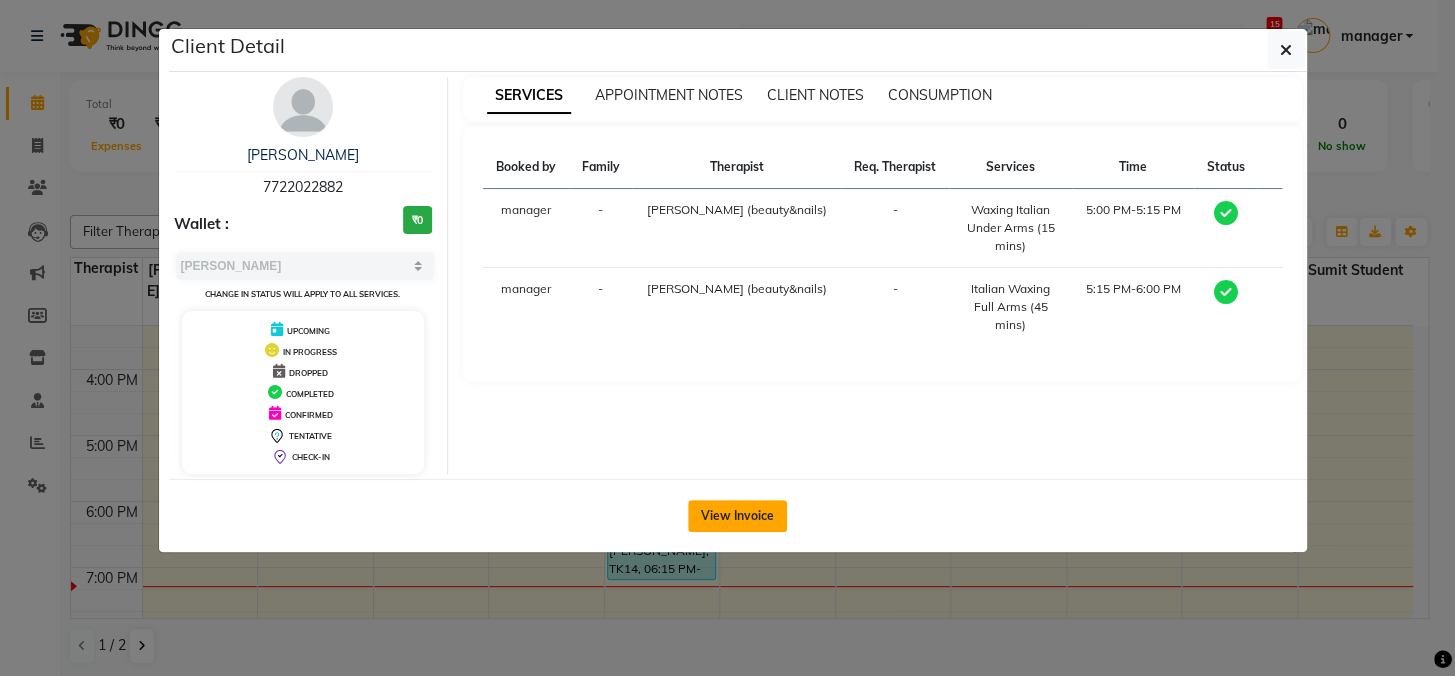 click on "View Invoice" 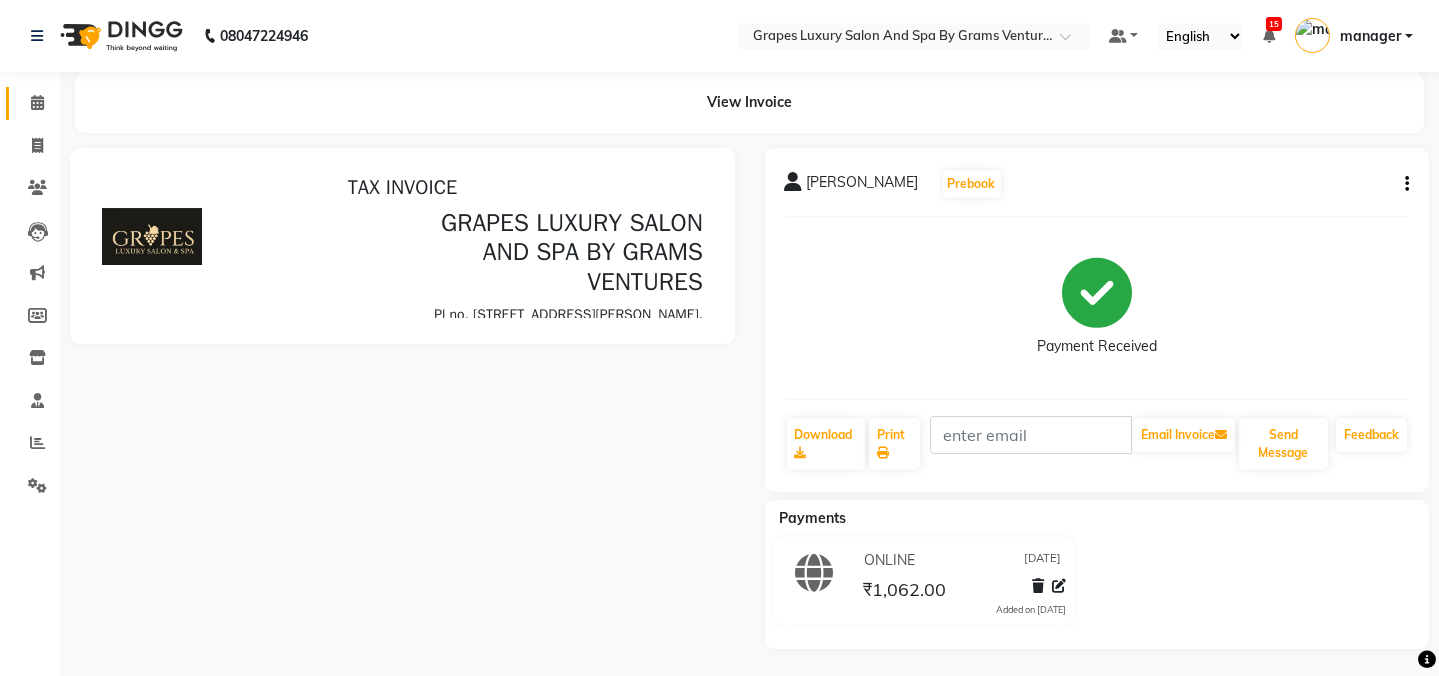 scroll, scrollTop: 0, scrollLeft: 0, axis: both 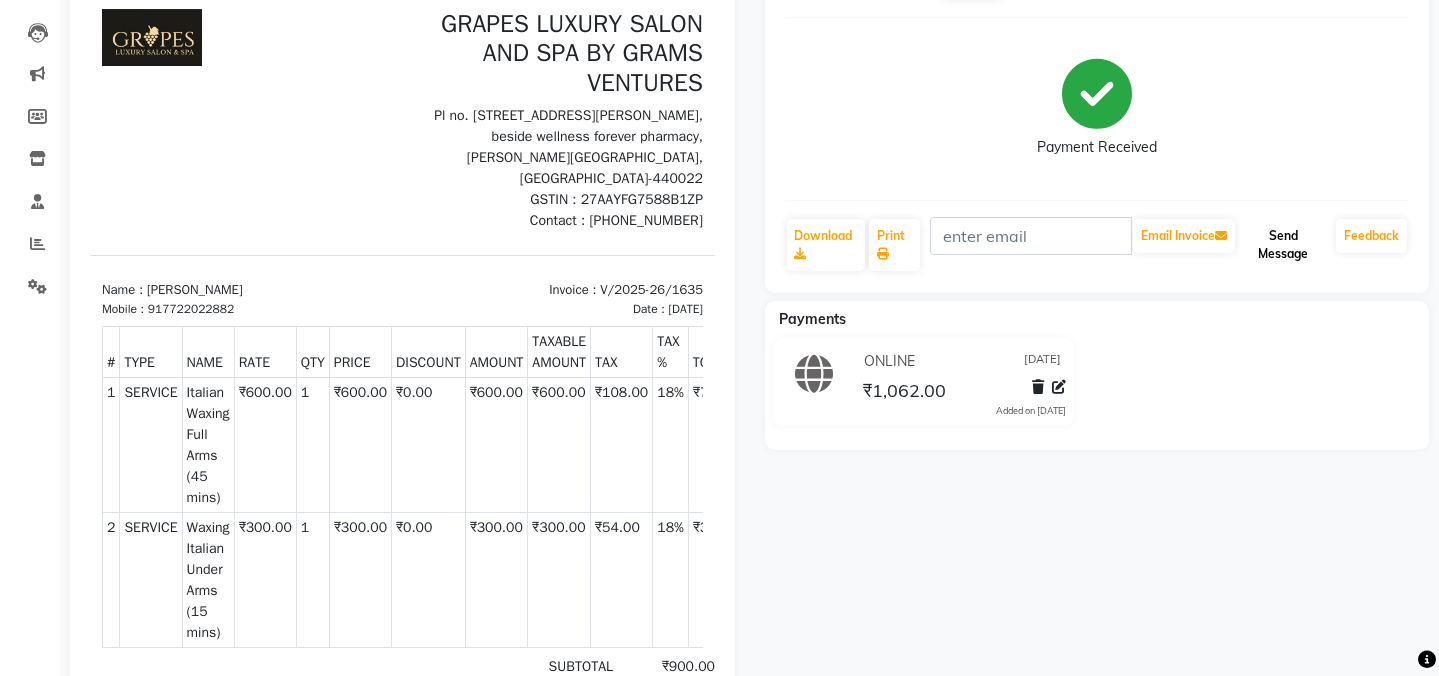 click on "Send Message" 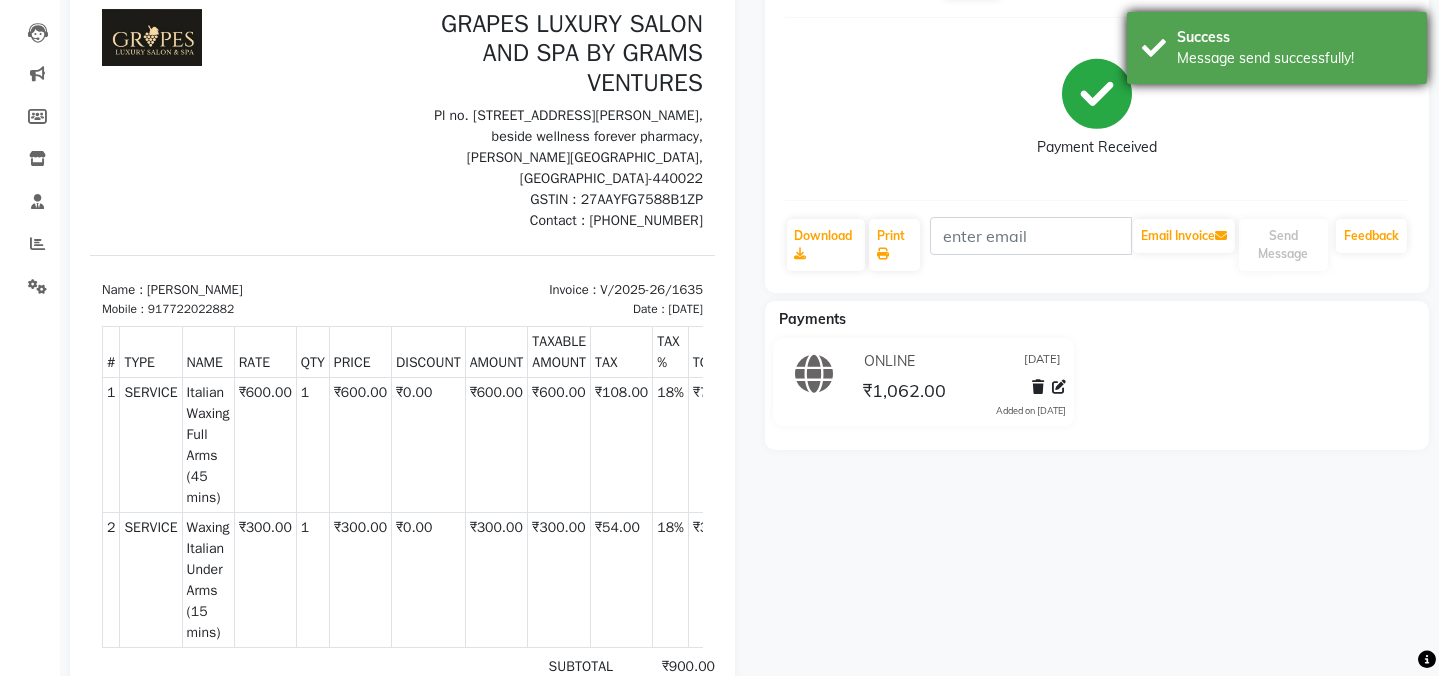 click on "Message send successfully!" at bounding box center [1294, 58] 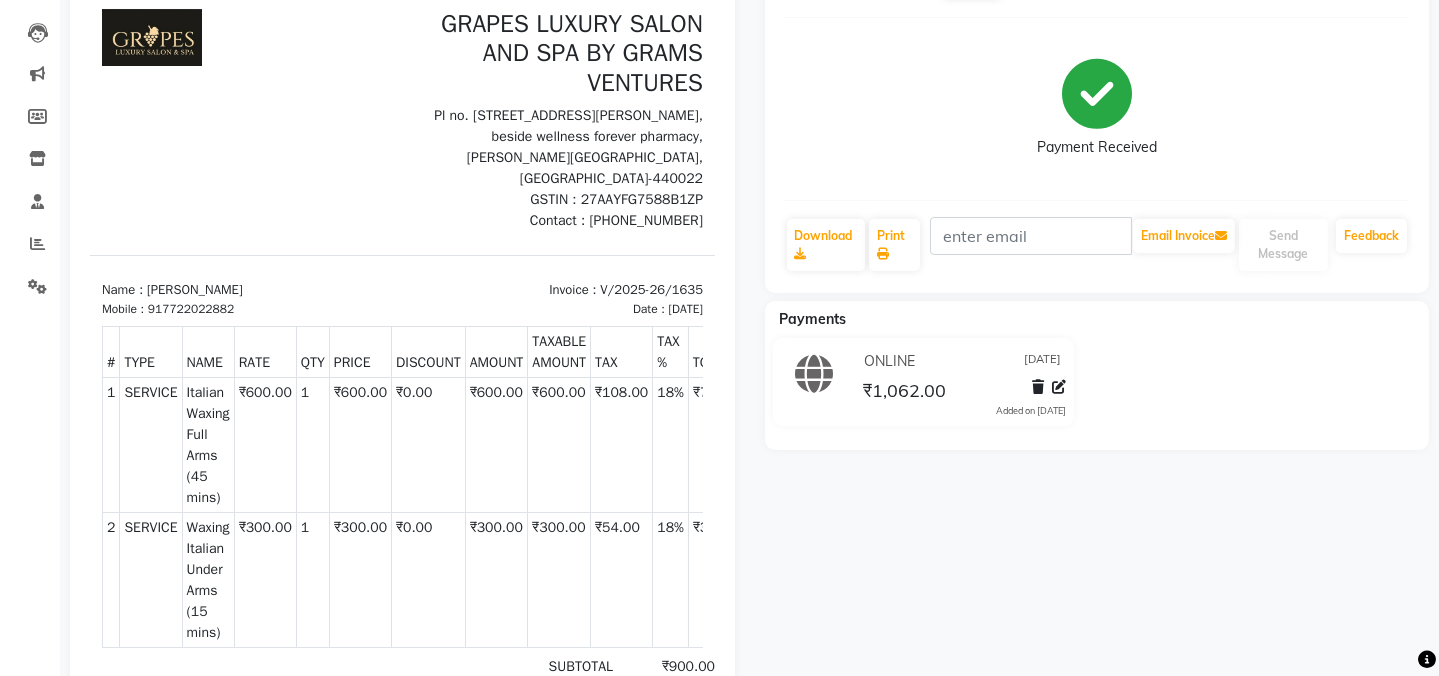 scroll, scrollTop: 16, scrollLeft: 0, axis: vertical 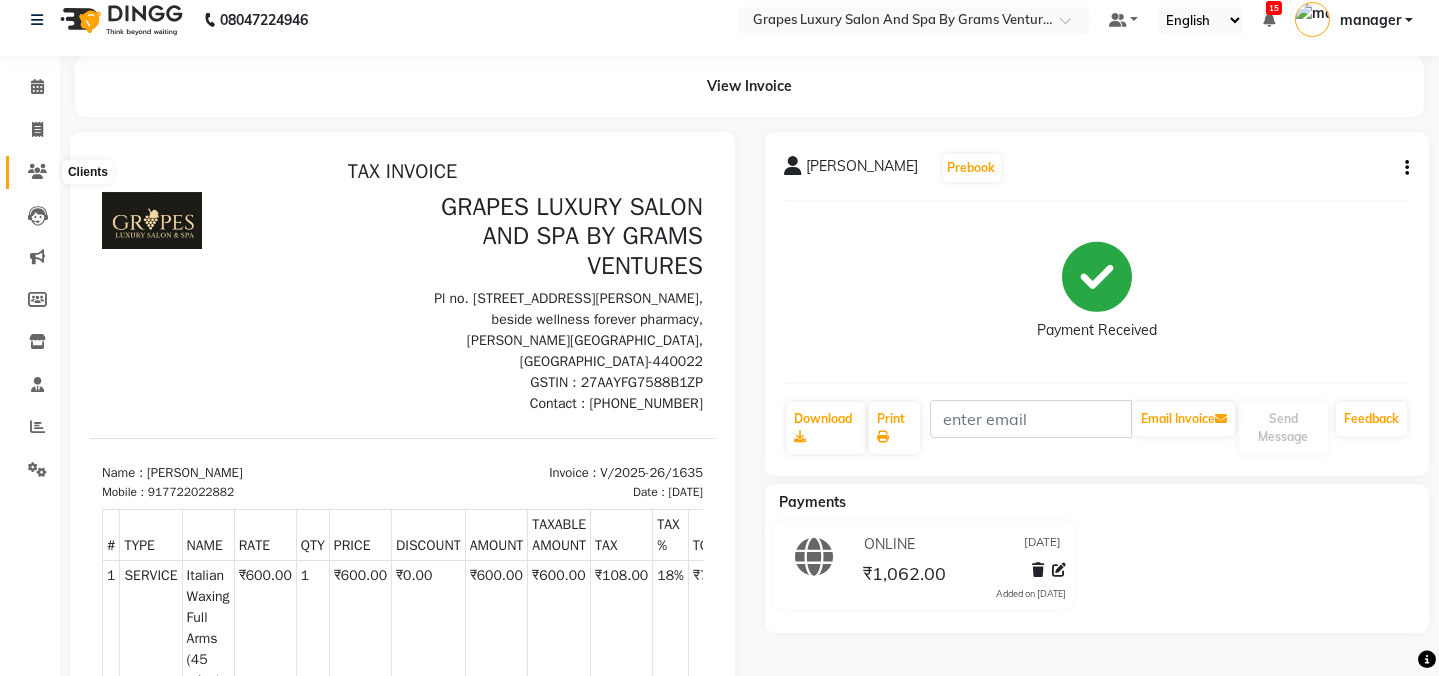 click 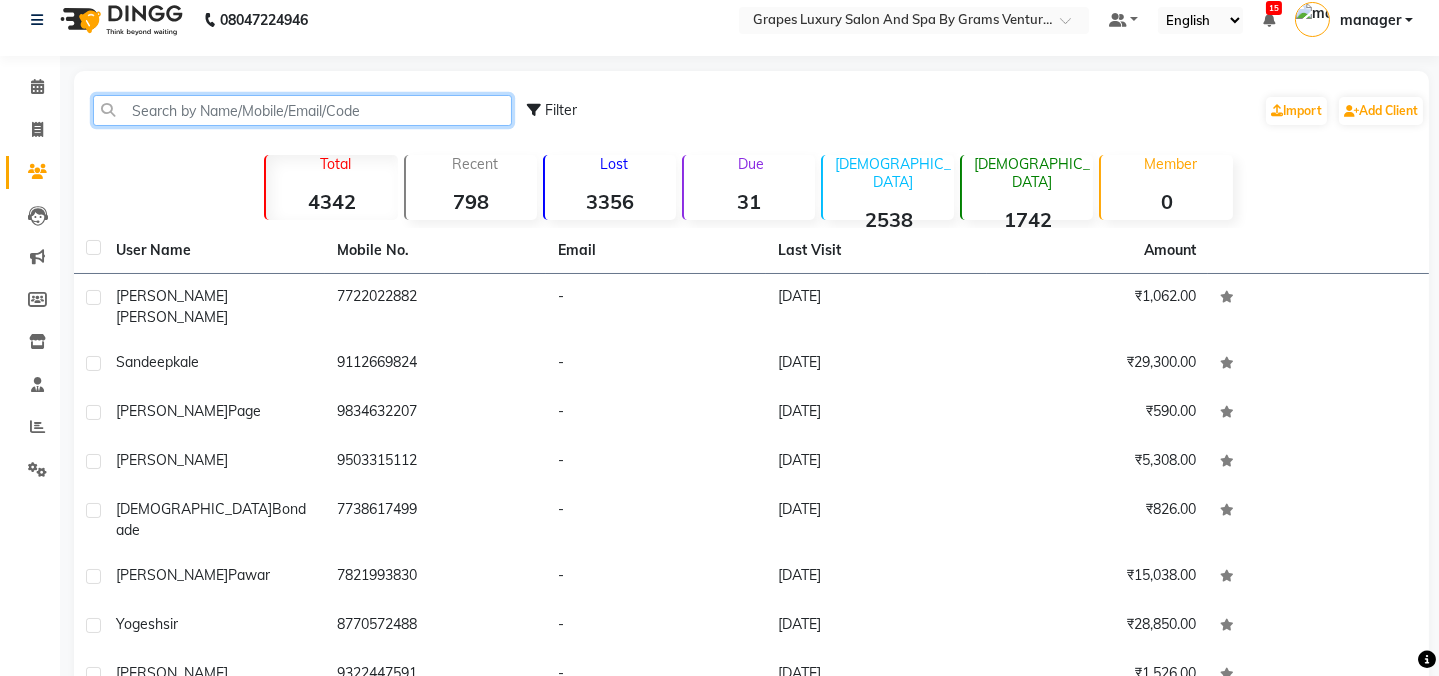 click 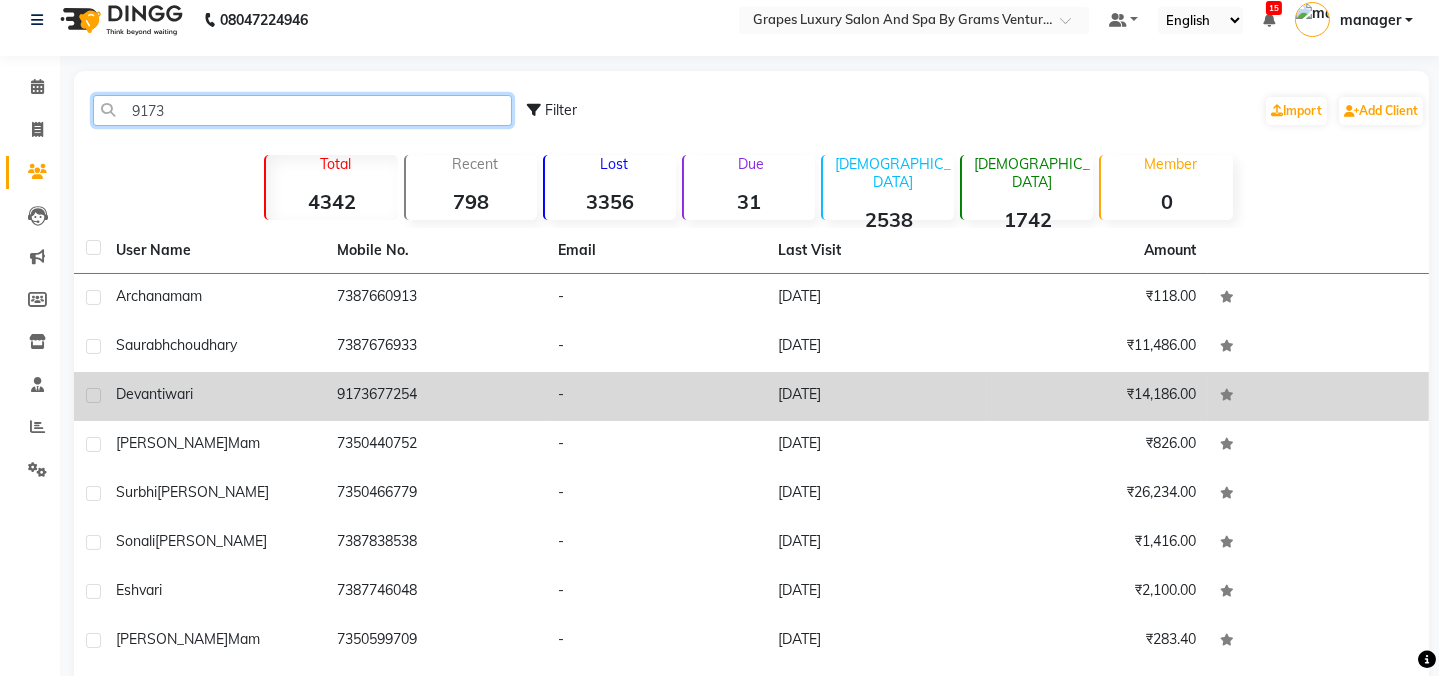 type on "9173" 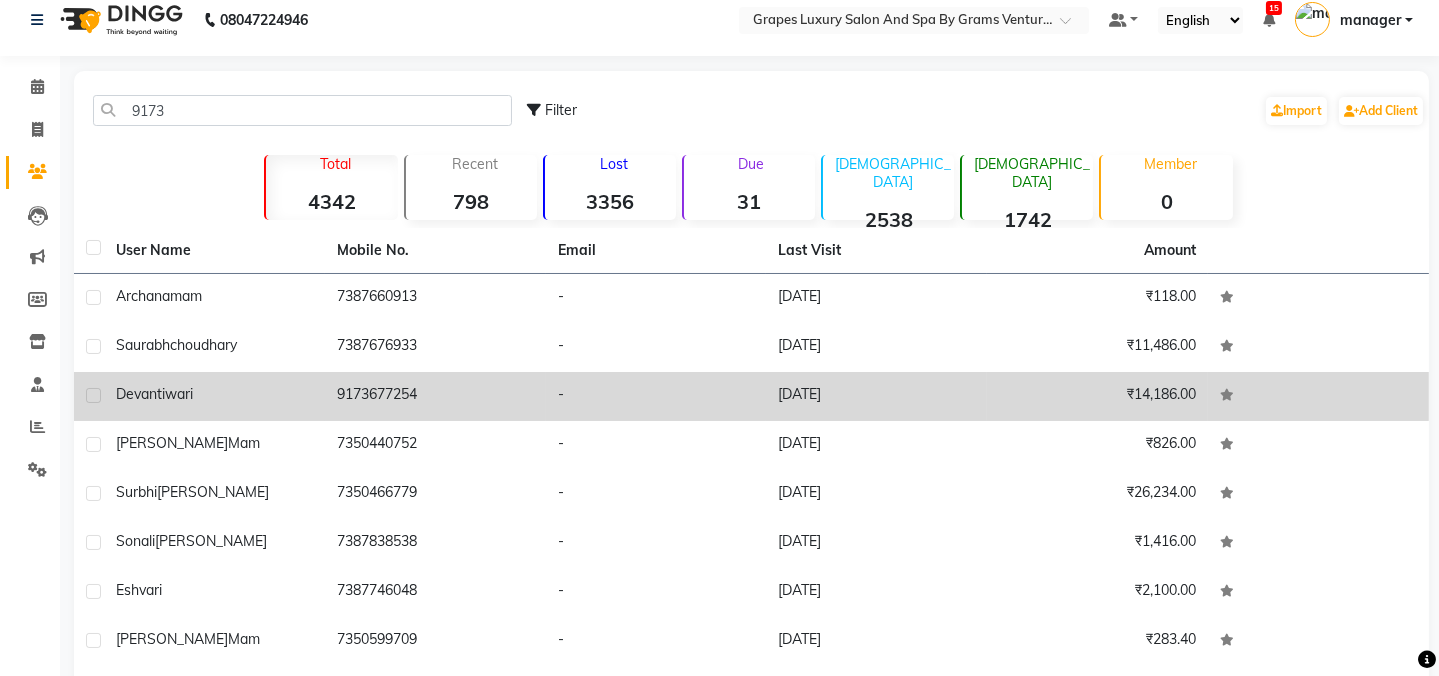 click on "[PERSON_NAME]" 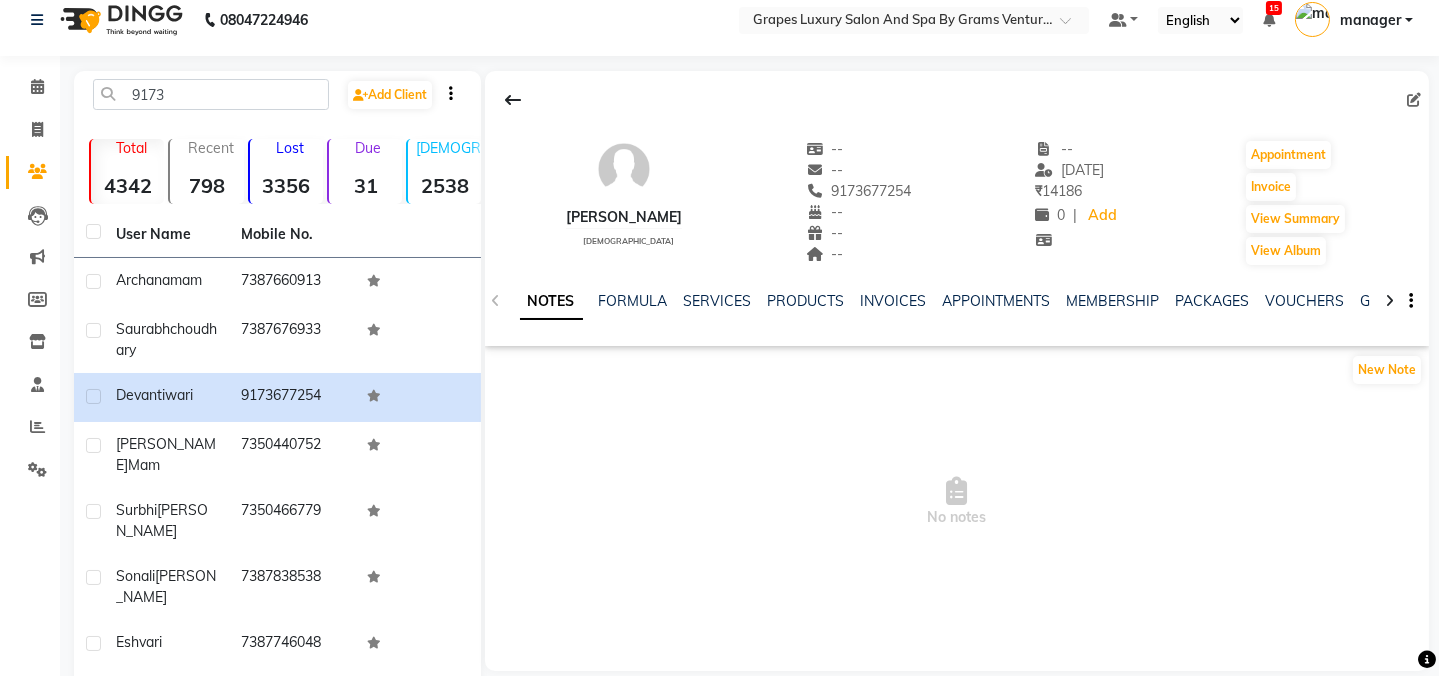 drag, startPoint x: 816, startPoint y: 194, endPoint x: 914, endPoint y: 178, distance: 99.29753 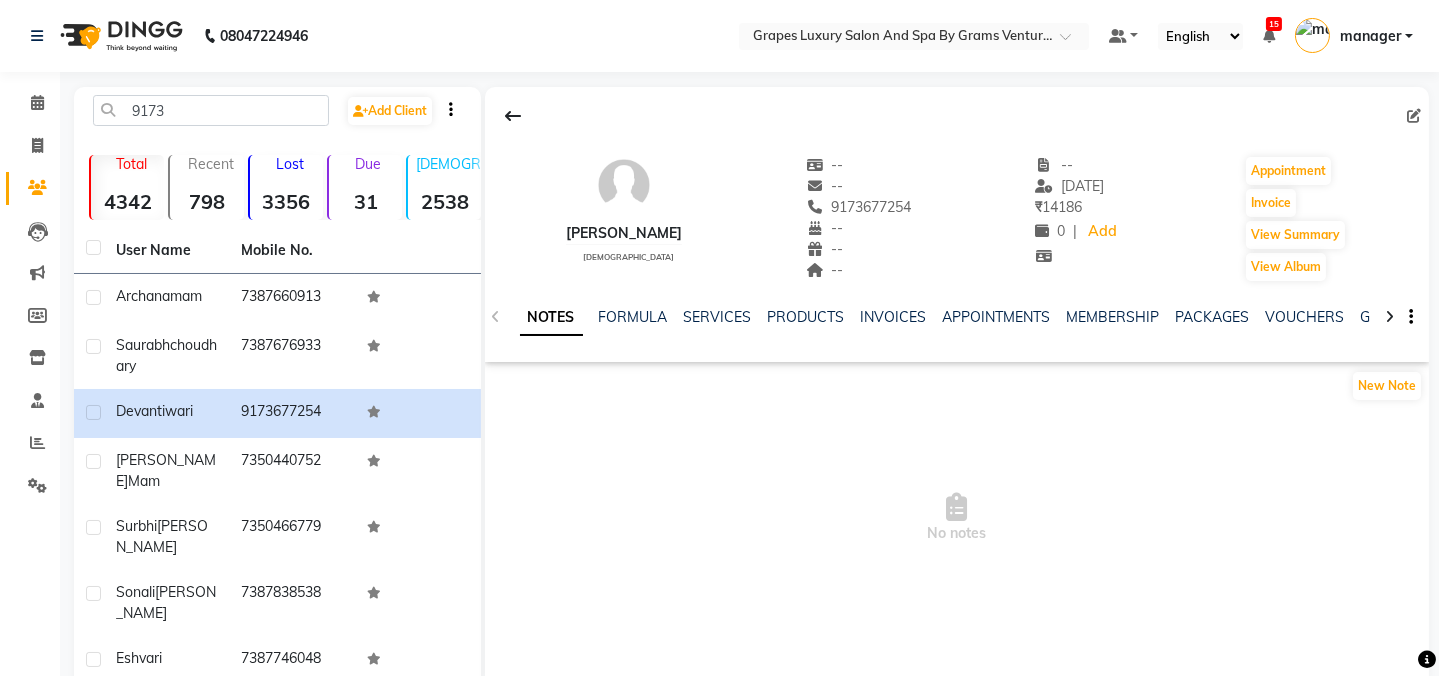 drag, startPoint x: 889, startPoint y: 144, endPoint x: 955, endPoint y: 112, distance: 73.34848 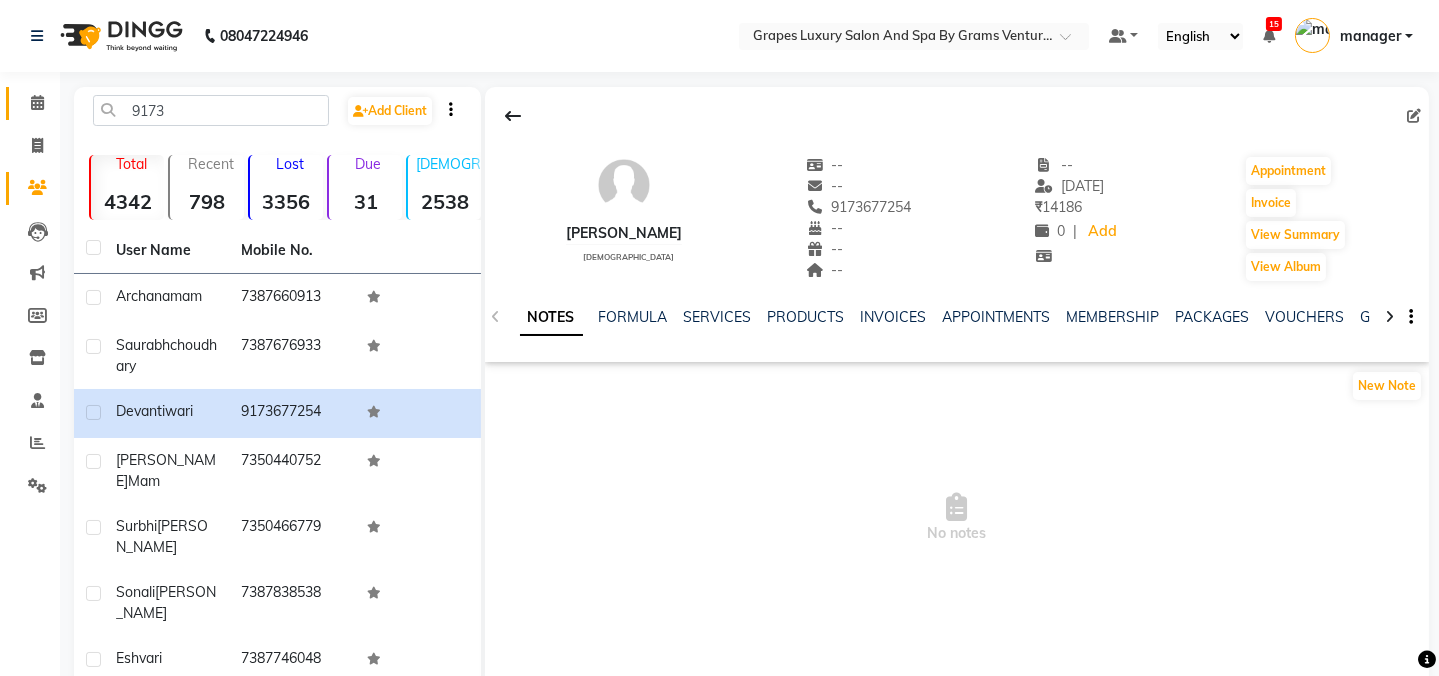 click on "Calendar" 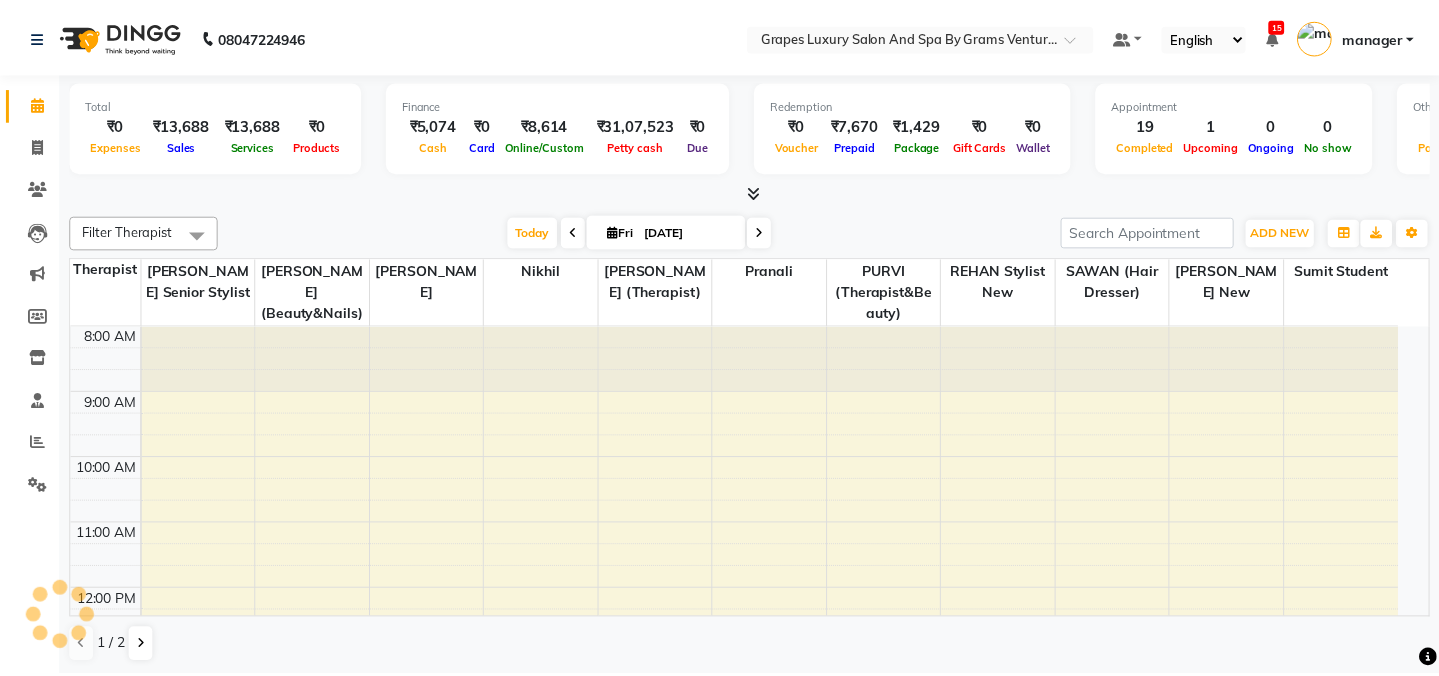 scroll, scrollTop: 0, scrollLeft: 0, axis: both 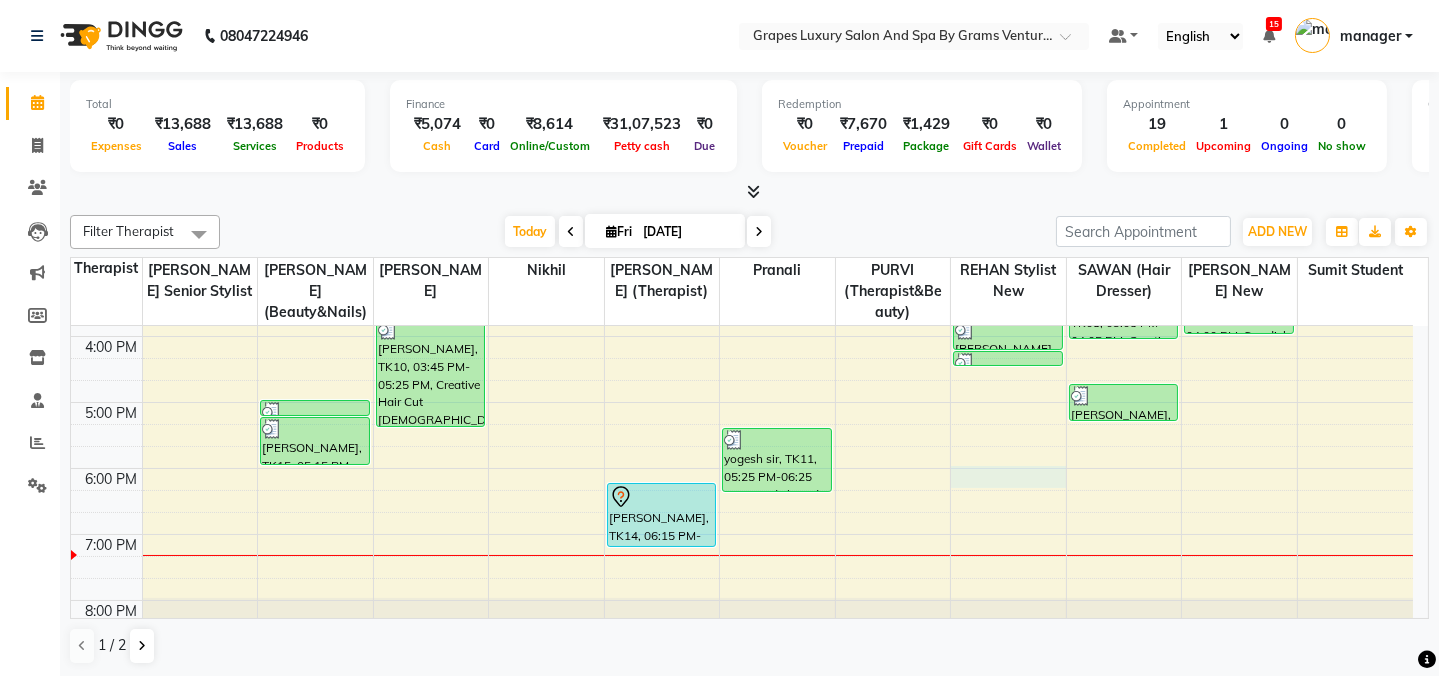 click on "8:00 AM 9:00 AM 10:00 AM 11:00 AM 12:00 PM 1:00 PM 2:00 PM 3:00 PM 4:00 PM 5:00 PM 6:00 PM 7:00 PM 8:00 PM     [PERSON_NAME], TK05, 12:55 PM-01:25 PM, Hair Cut [DEMOGRAPHIC_DATA] (30 mins) (₹300)     arya sir, TK06, 02:00 PM-03:10 PM, Hair Cut [DEMOGRAPHIC_DATA] (30 mins)     [GEOGRAPHIC_DATA], TK01, 10:15 AM-10:30 AM, Waxing Italian Under Arms (15 mins)     [PERSON_NAME], TK01, 10:30 AM-11:00 AM, Italian Waxing Full Legs (30 mins)     [PERSON_NAME], TK01, 11:00 AM-11:45 AM, Italian Waxing Full Arms (45 mins)     Aditi Ananta, TK03, 12:25 PM-12:50 PM, Skin Brightening Facial (30 mins),Detan Full Arms (20 mins),De Tan Face & Neck (15 mins)     [PERSON_NAME], TK15, 05:00 PM-05:15 PM, Waxing Italian Under Arms (15 mins)     [PERSON_NAME], TK15, 05:15 PM-06:00 PM, Italian Waxing Full Arms (45 mins)     Aditi Ananta, TK03, 12:50 PM-01:20 PM, Hair Spa [DEMOGRAPHIC_DATA] (30 mins)     [PERSON_NAME], TK10, 03:45 PM-05:25 PM, Creative Hair Cut [DEMOGRAPHIC_DATA] (60 mins)             [PERSON_NAME], TK14, 06:15 PM-07:15 PM, Swedish Body Massage (60 mins)" at bounding box center (742, 237) 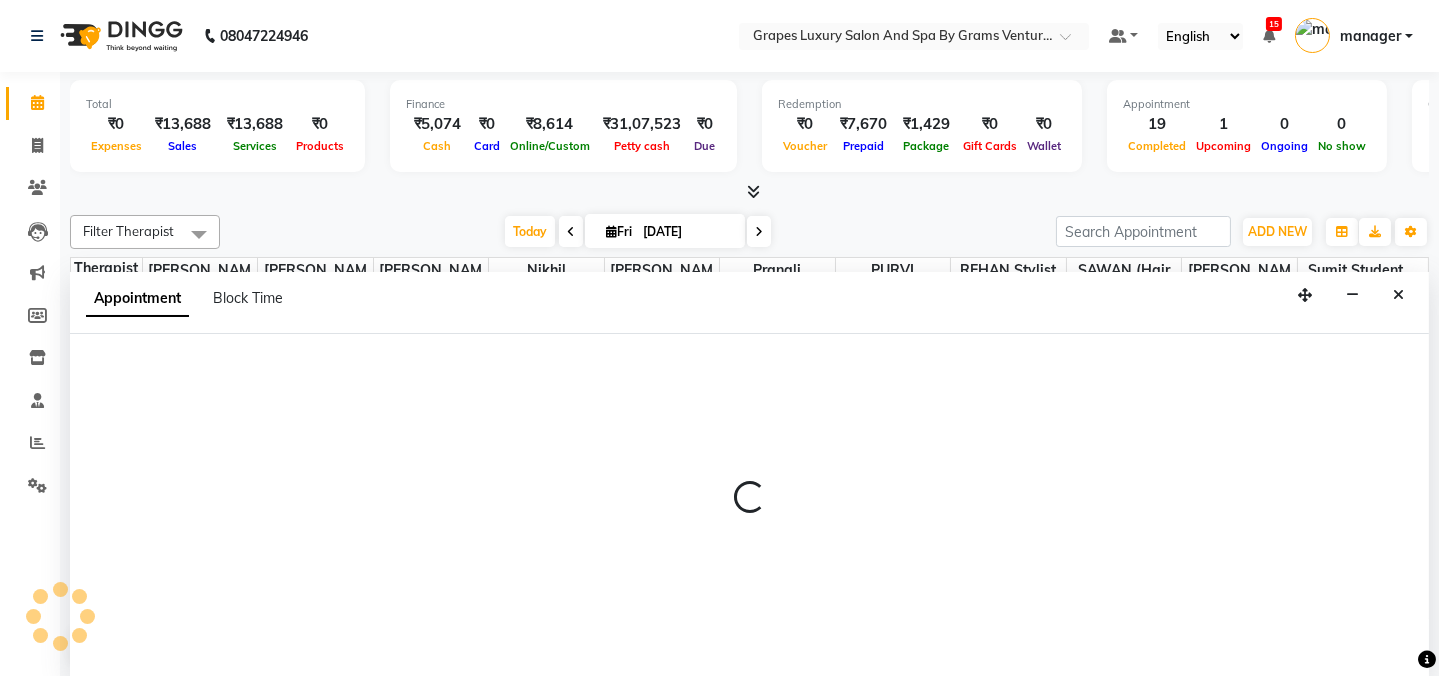 scroll, scrollTop: 0, scrollLeft: 0, axis: both 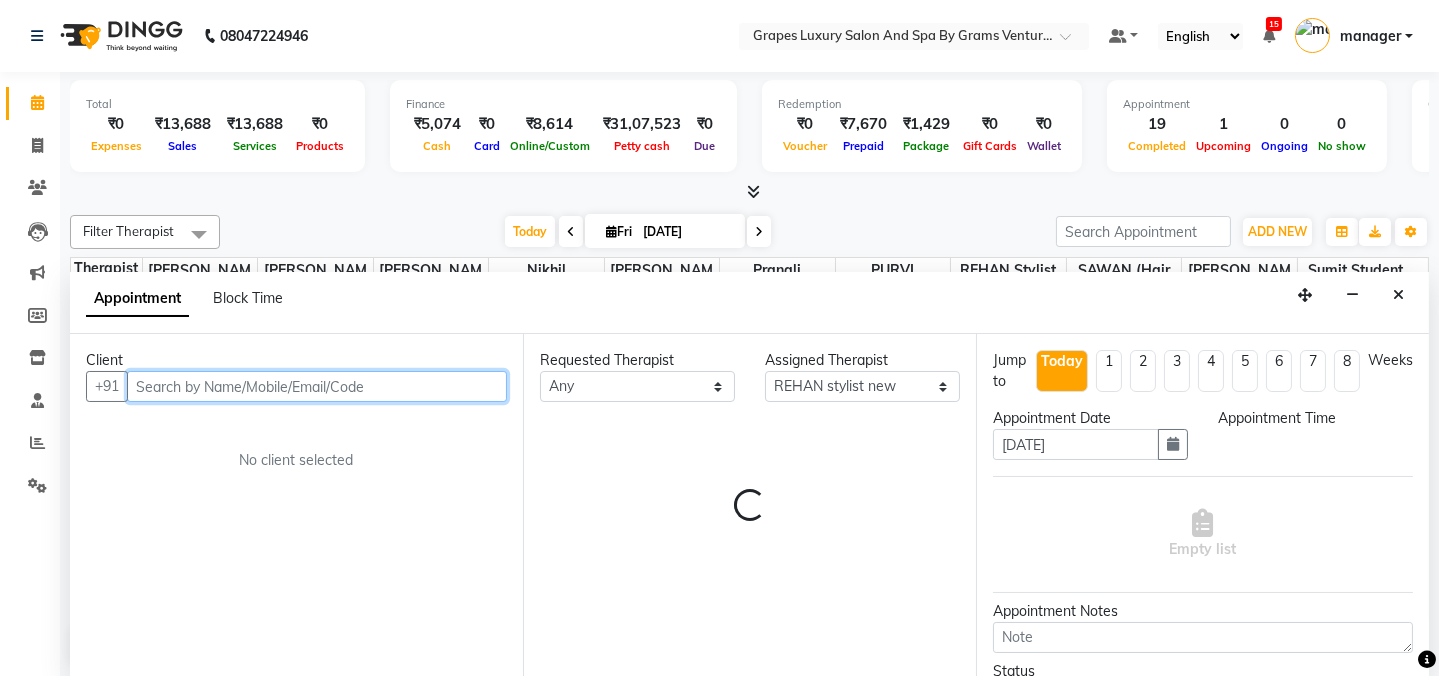select on "1080" 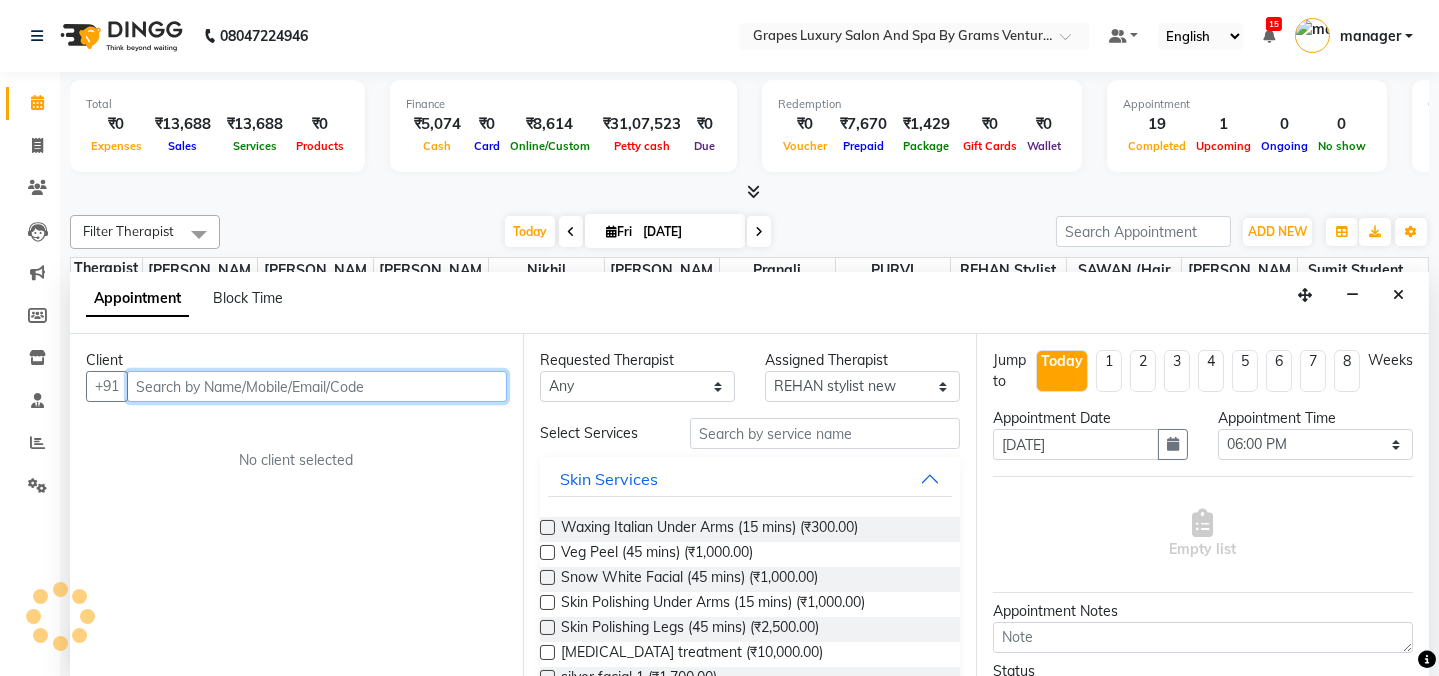 paste on "9173677254" 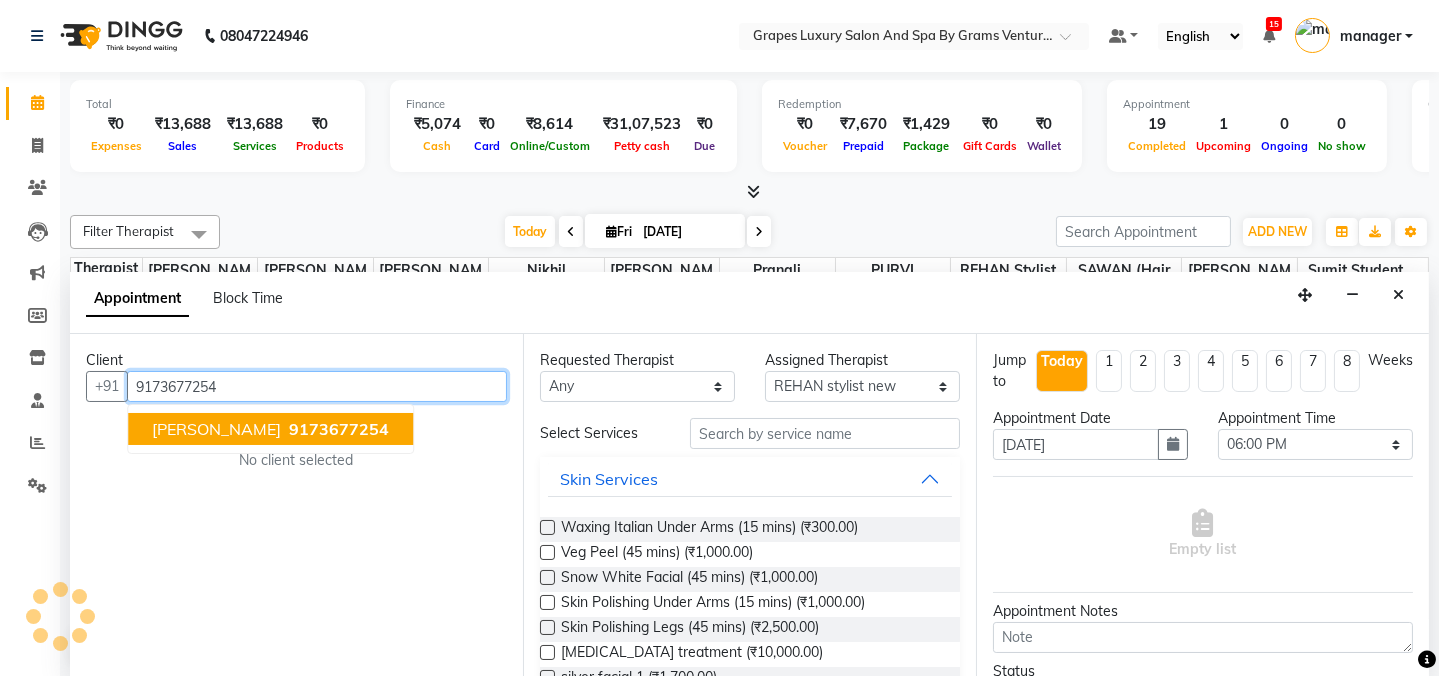 click on "9173677254" at bounding box center (337, 429) 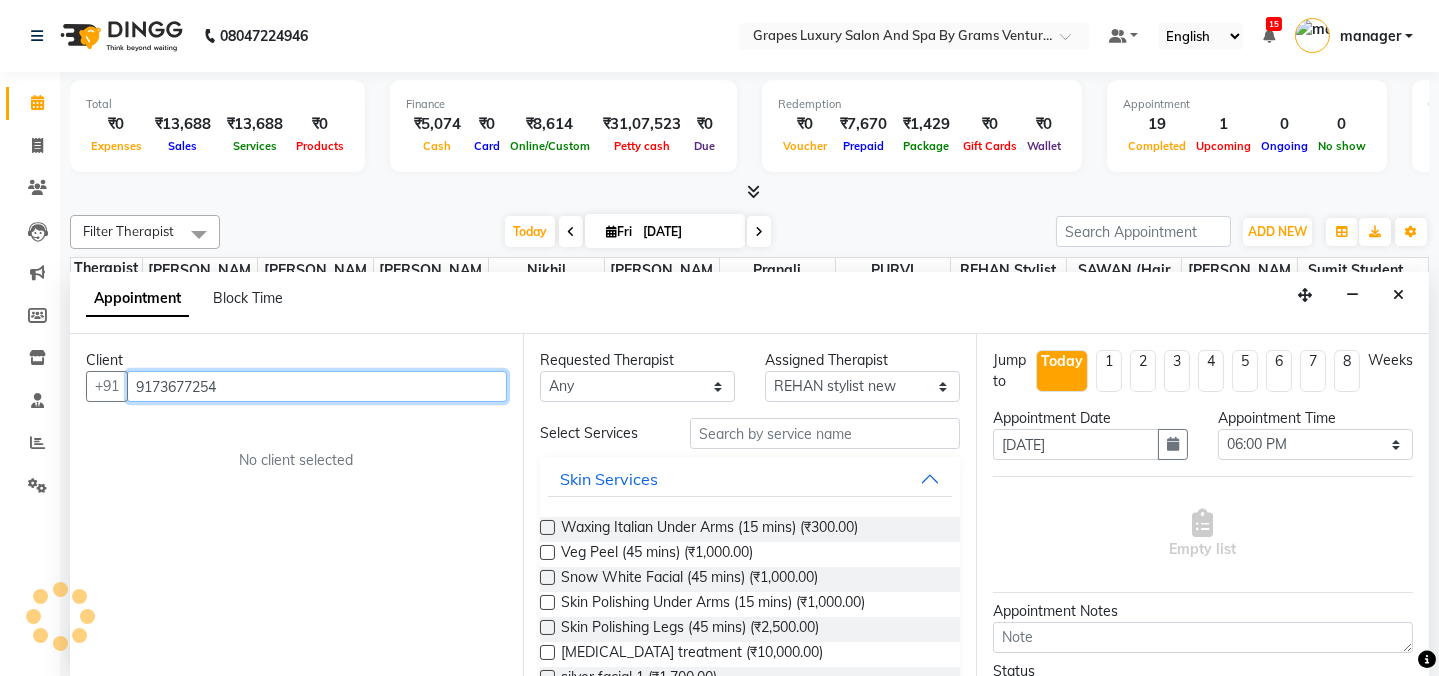 type on "9173677254" 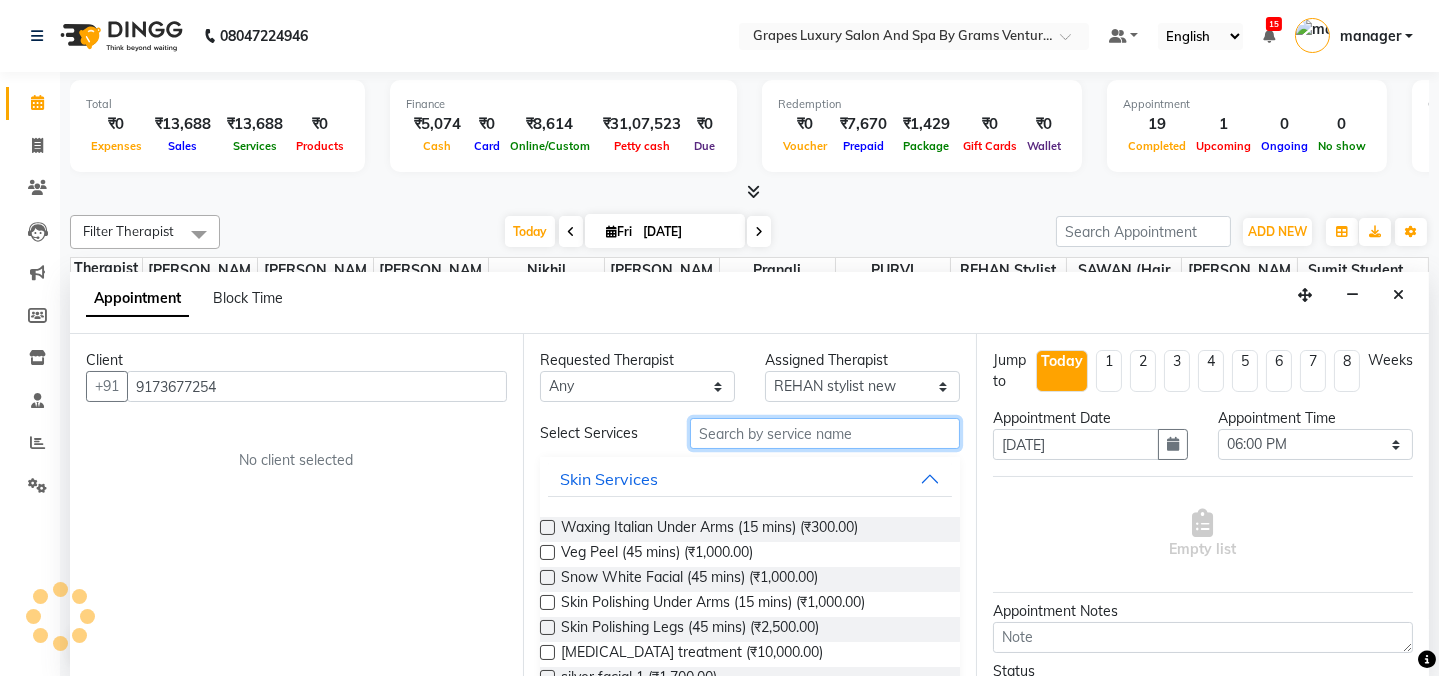 click at bounding box center (825, 433) 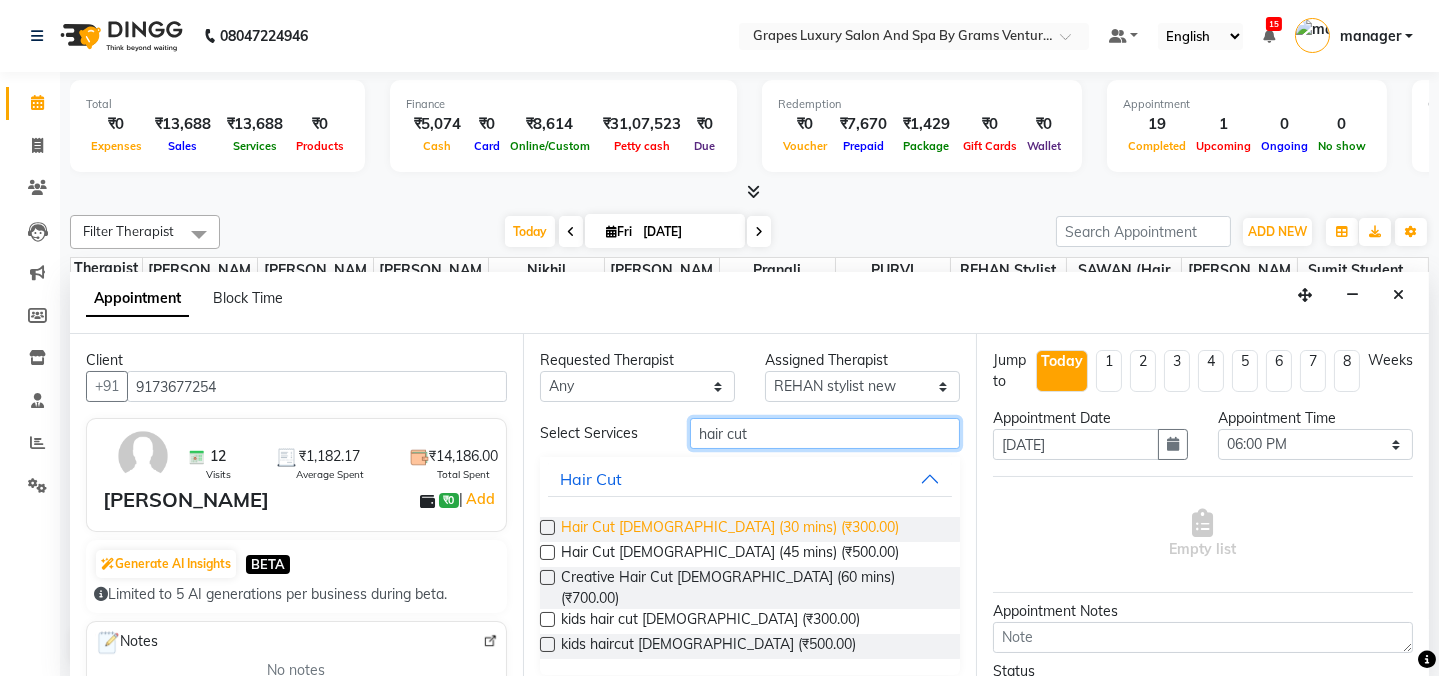 type on "hair cut" 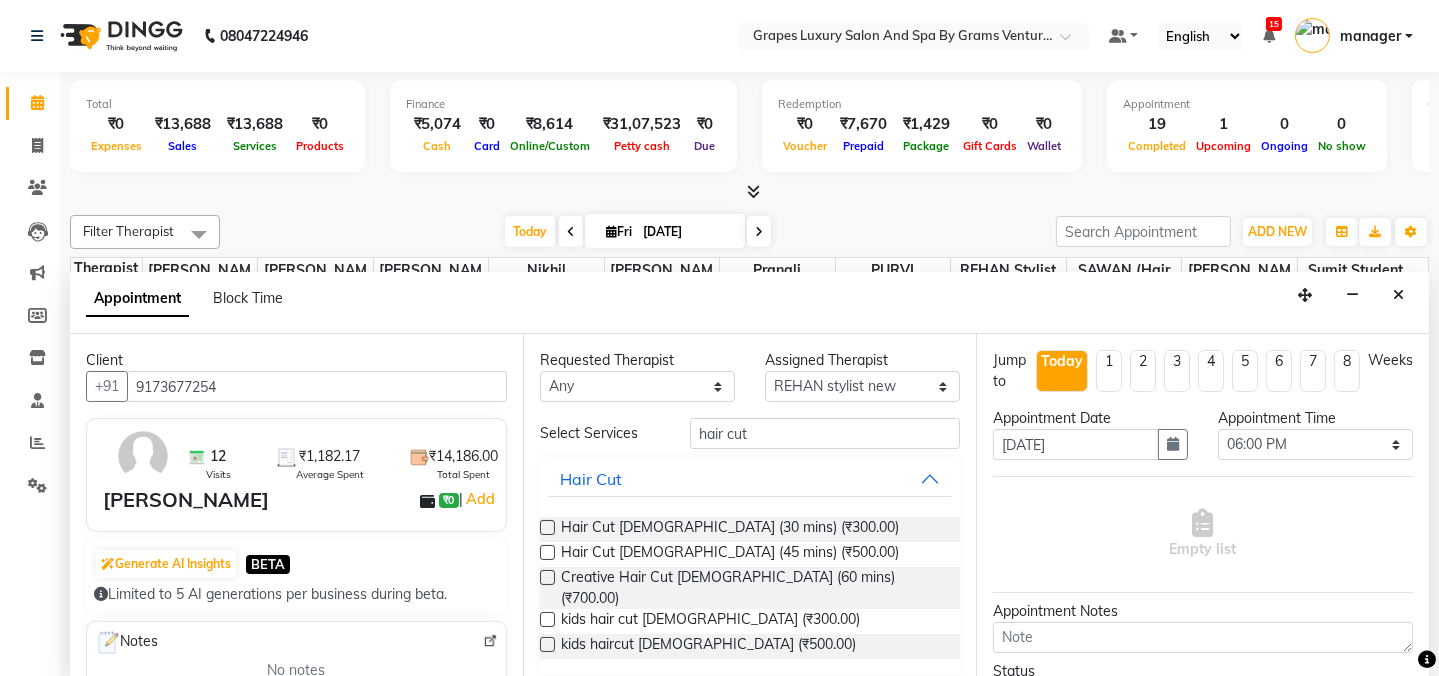 drag, startPoint x: 751, startPoint y: 528, endPoint x: 746, endPoint y: 471, distance: 57.21888 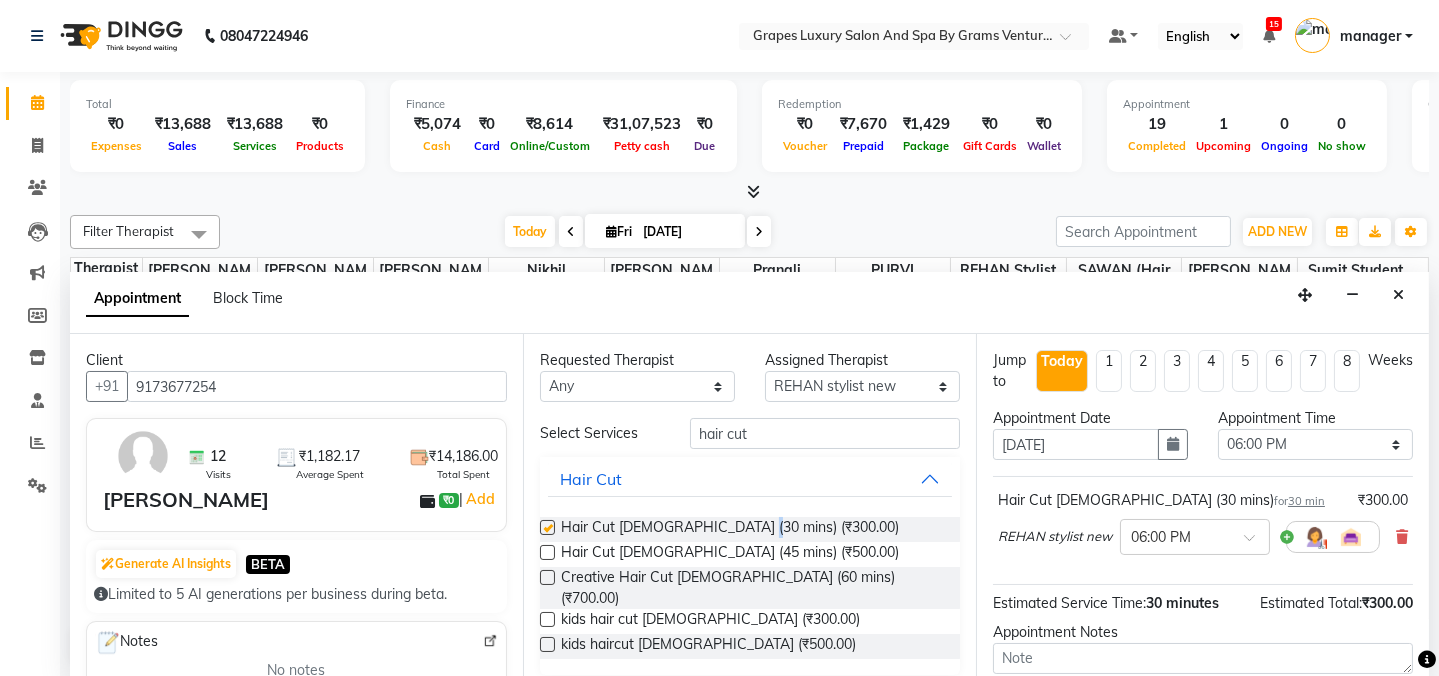 checkbox on "false" 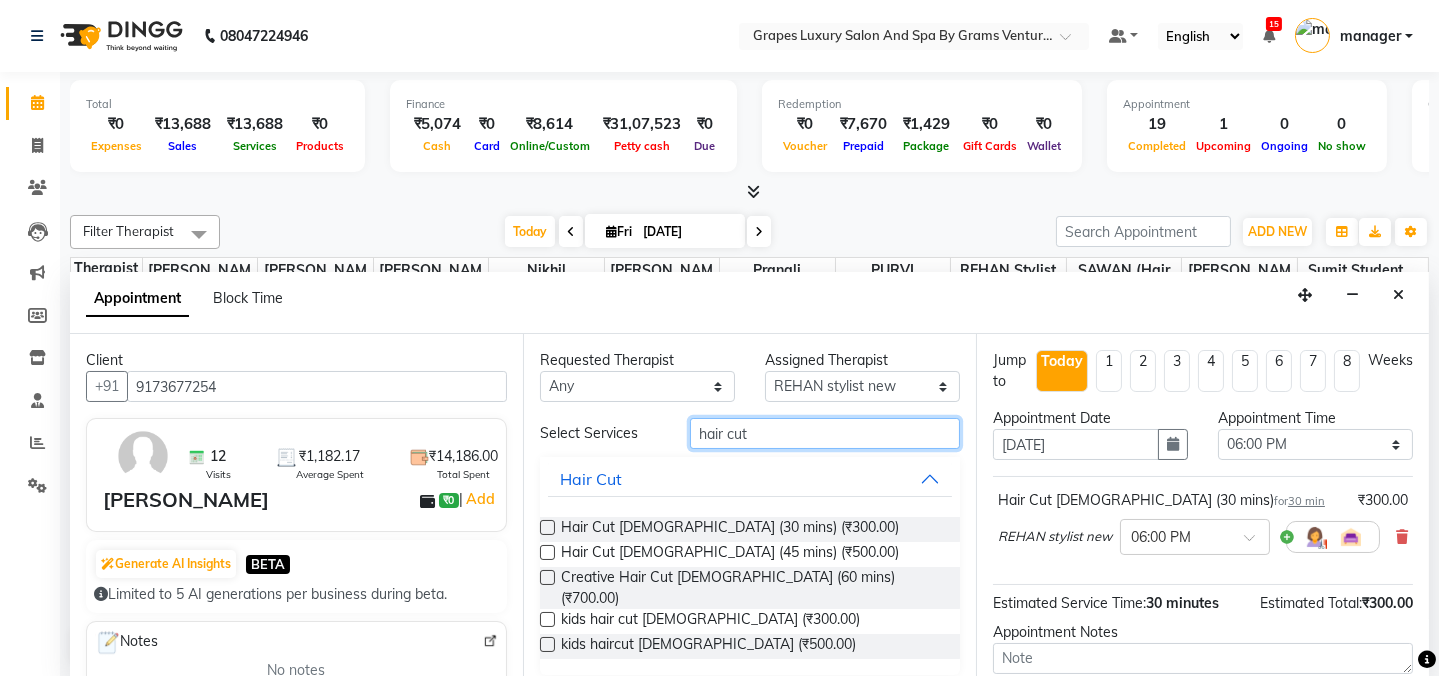 click on "hair cut" at bounding box center [825, 433] 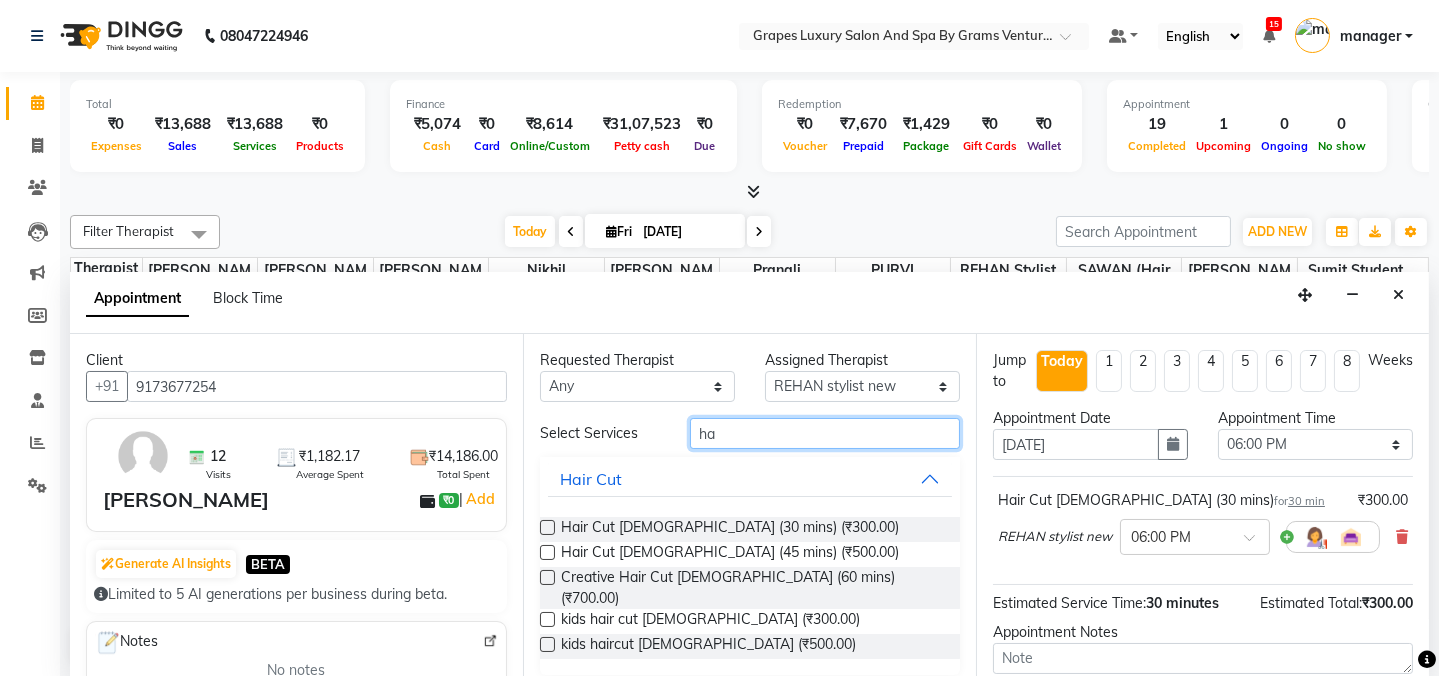 type on "h" 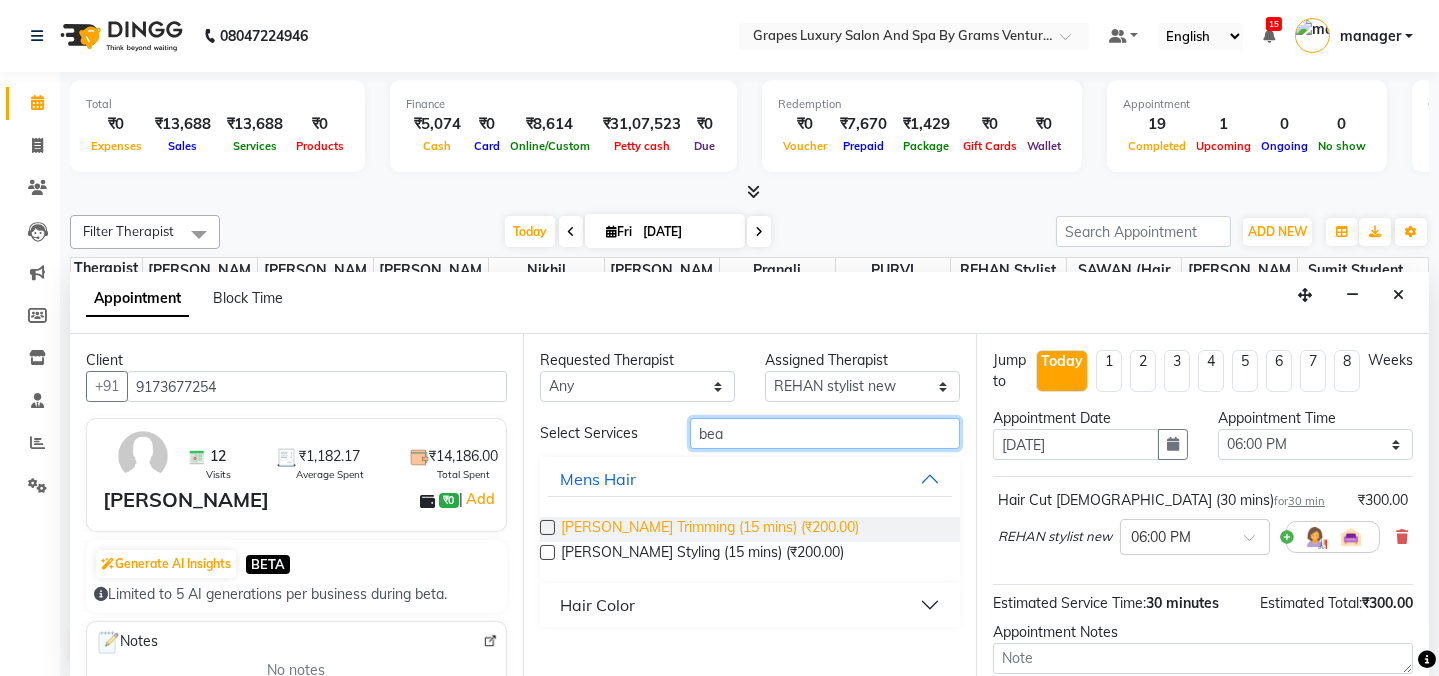 type on "bea" 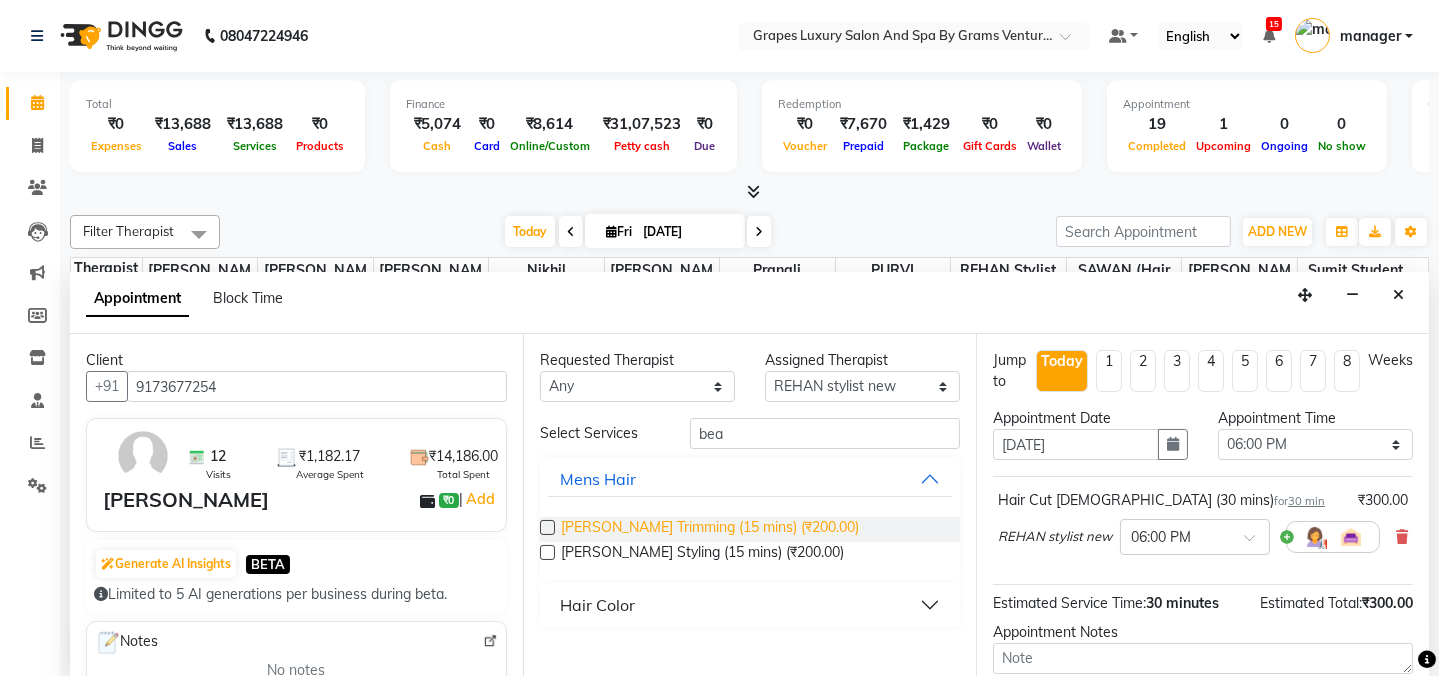 click on "[PERSON_NAME] Trimming (15 mins) (₹200.00)" at bounding box center [710, 529] 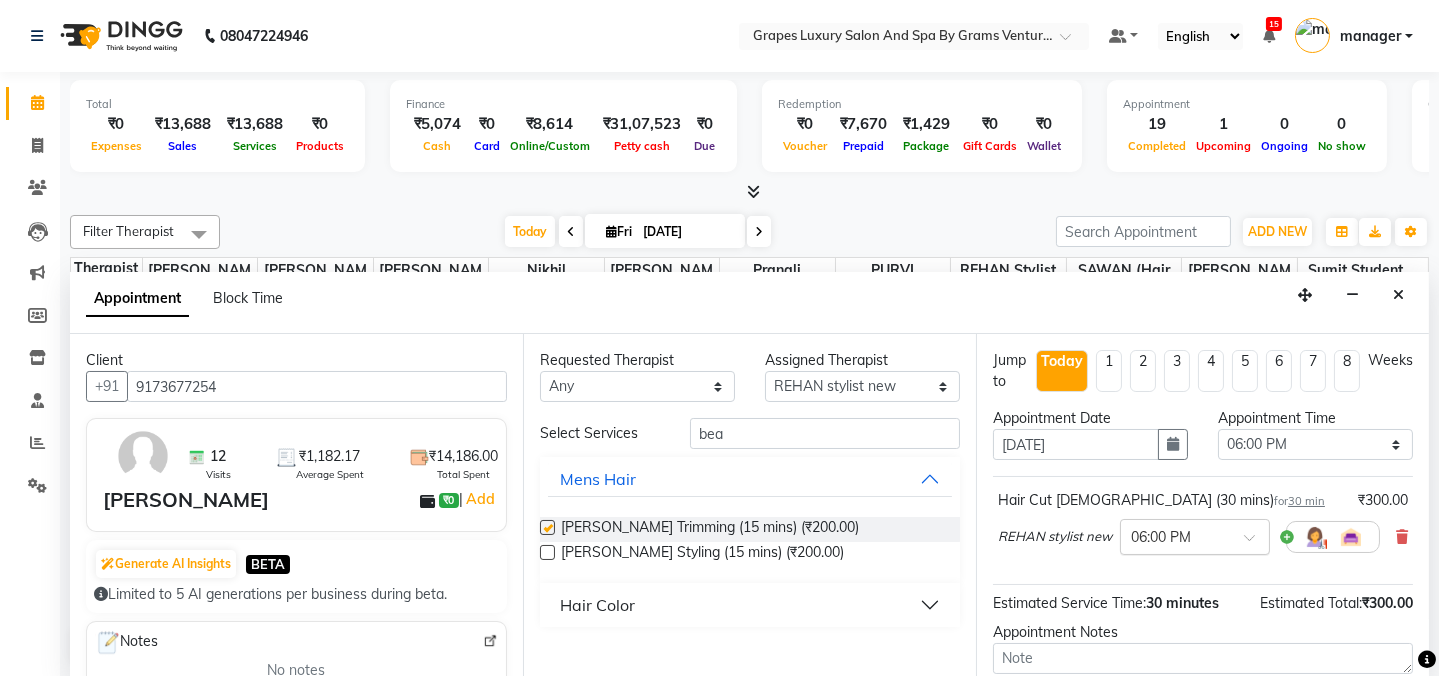 checkbox on "false" 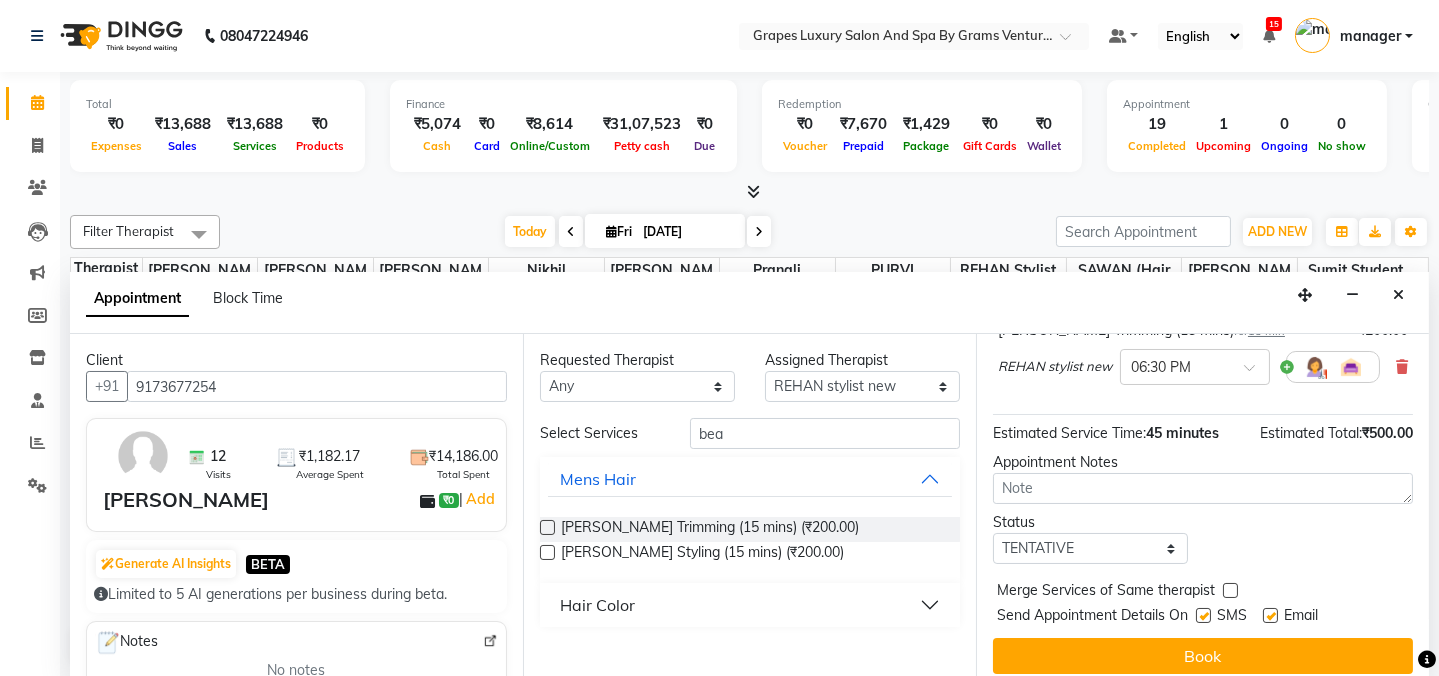 scroll, scrollTop: 278, scrollLeft: 0, axis: vertical 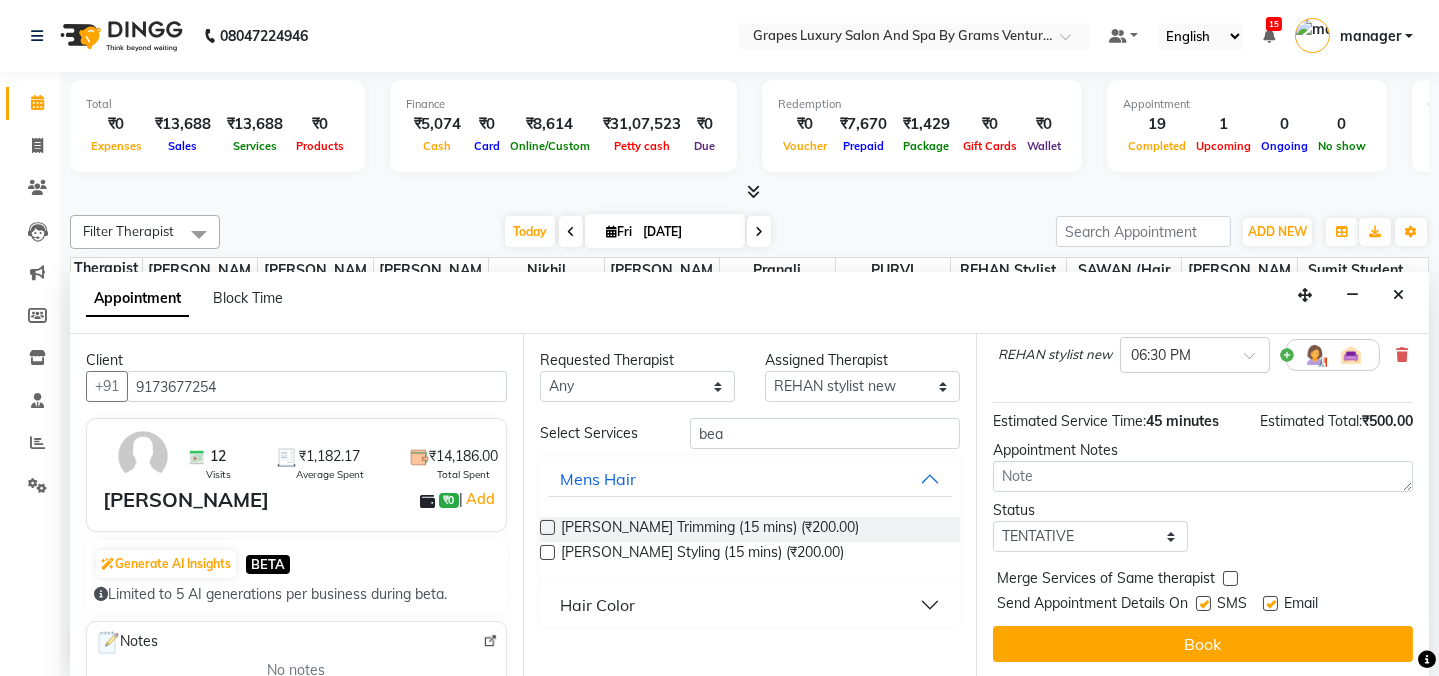 click at bounding box center (1203, 603) 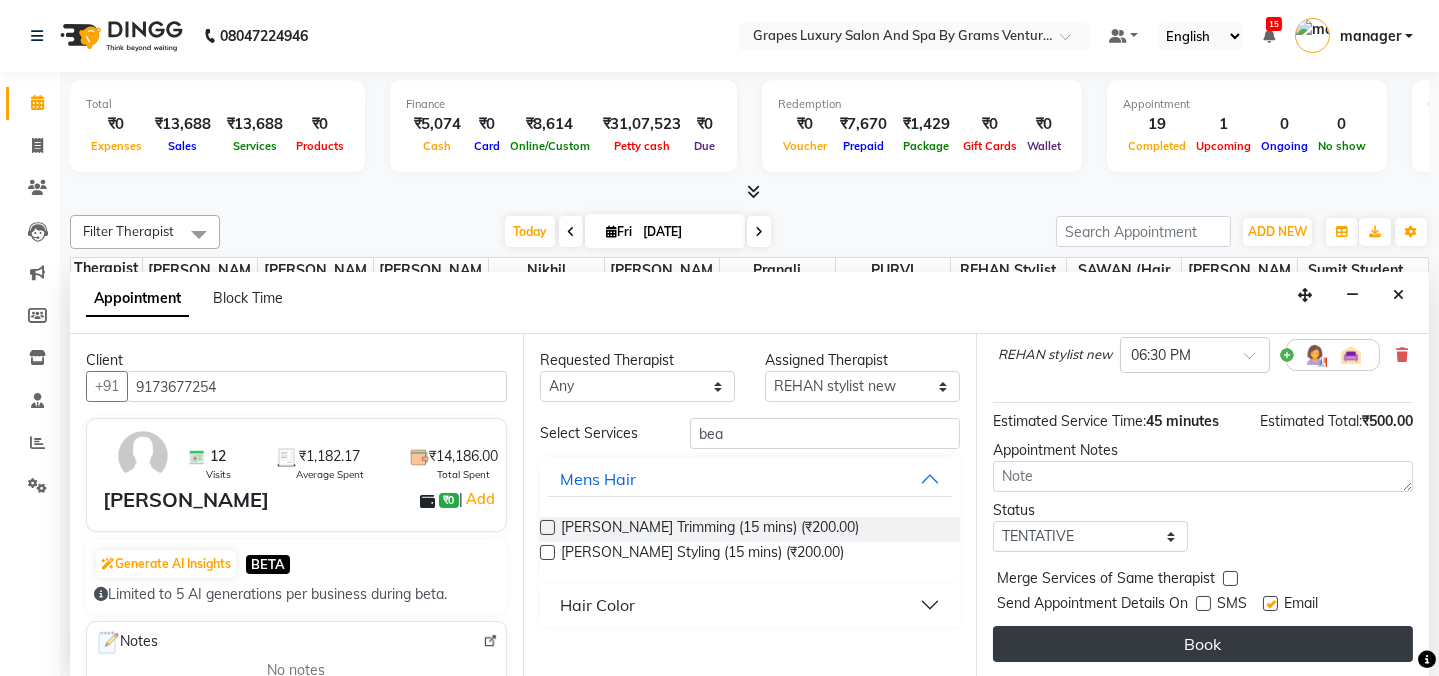 click on "Book" at bounding box center (1203, 644) 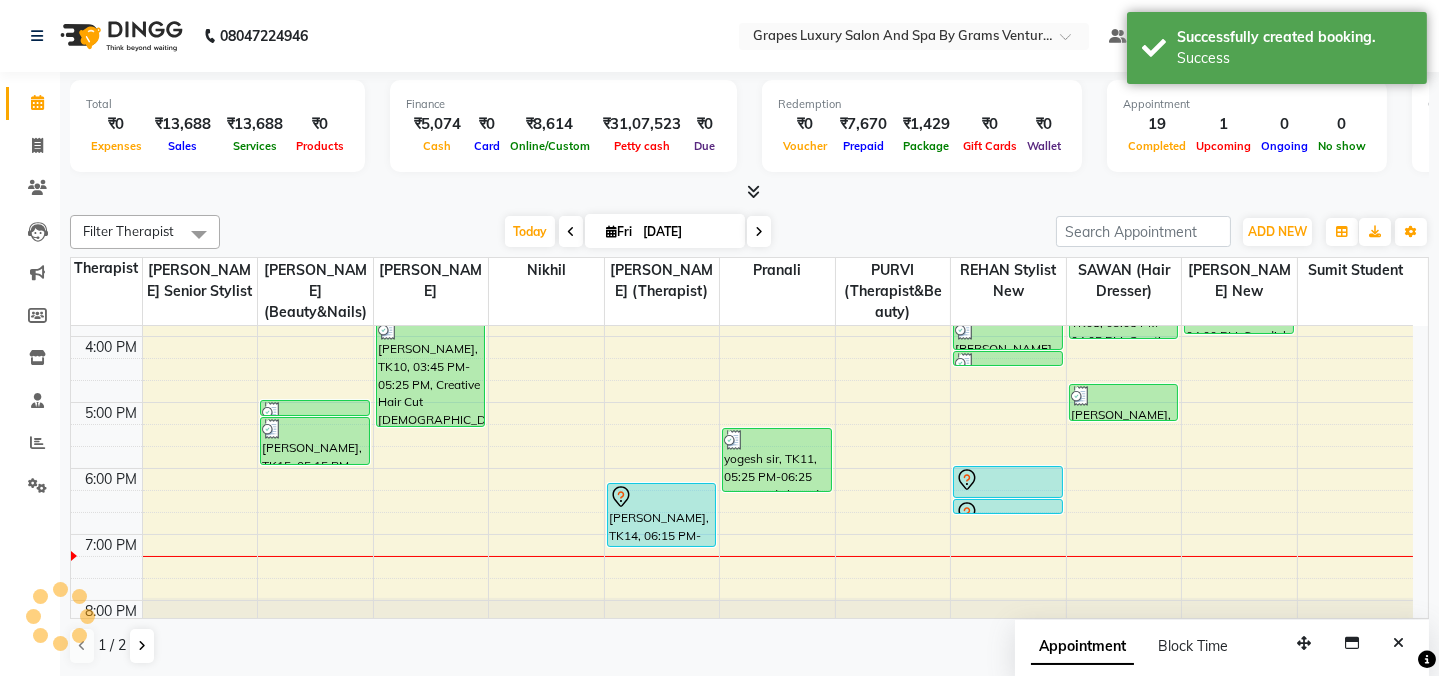scroll, scrollTop: 0, scrollLeft: 0, axis: both 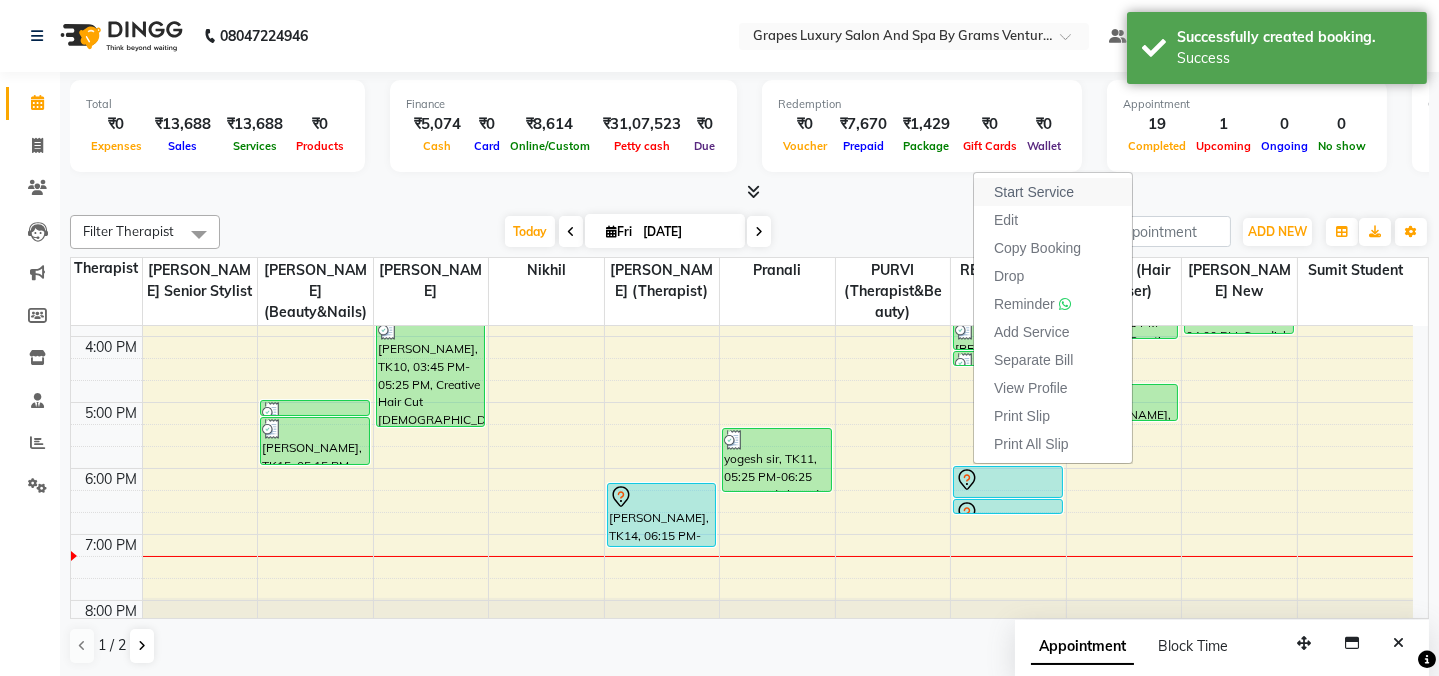 click on "Start Service" at bounding box center (1053, 192) 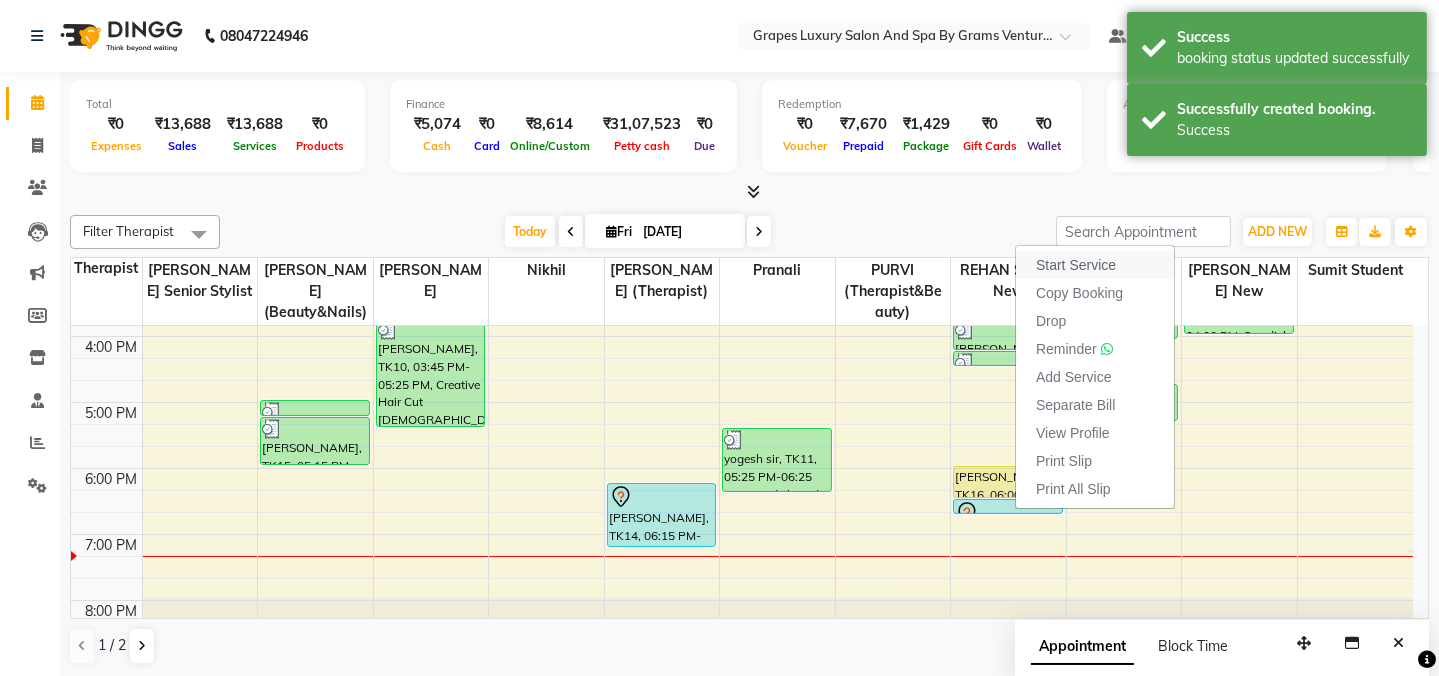 click on "Start Service" at bounding box center (1076, 265) 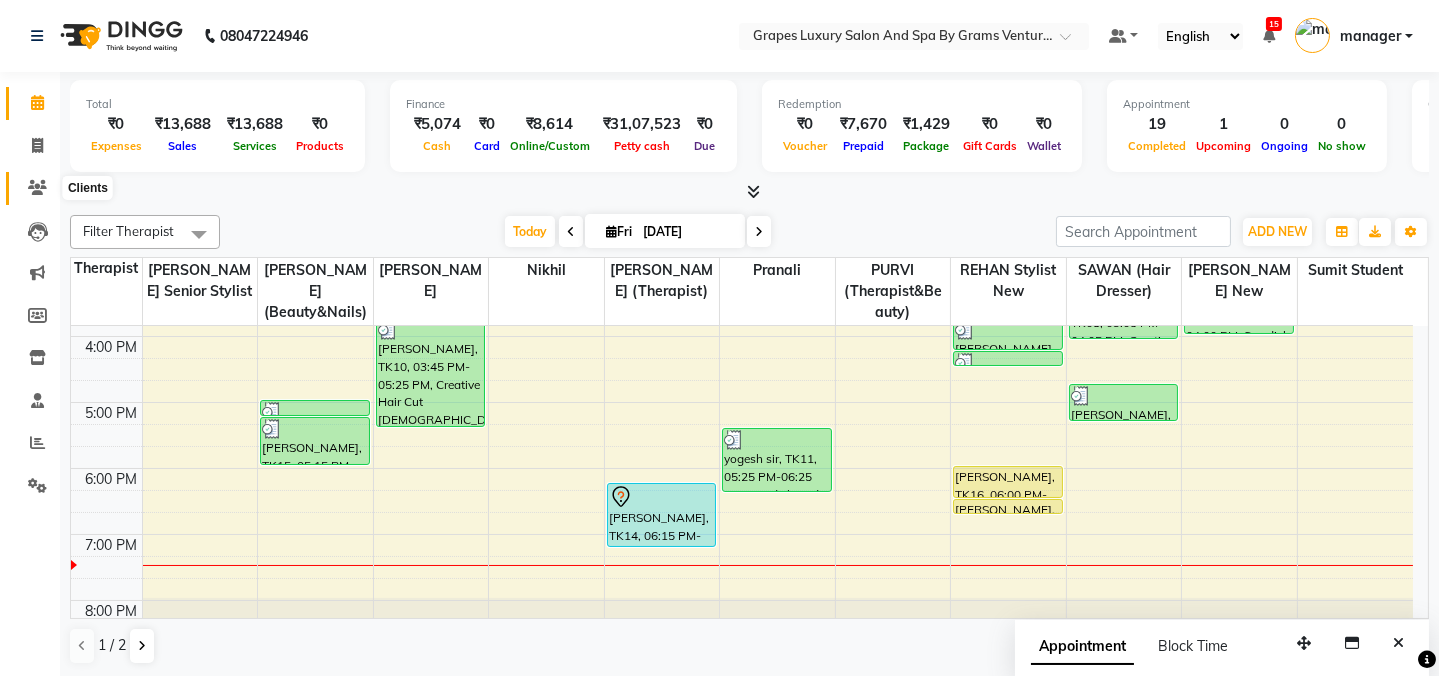 click 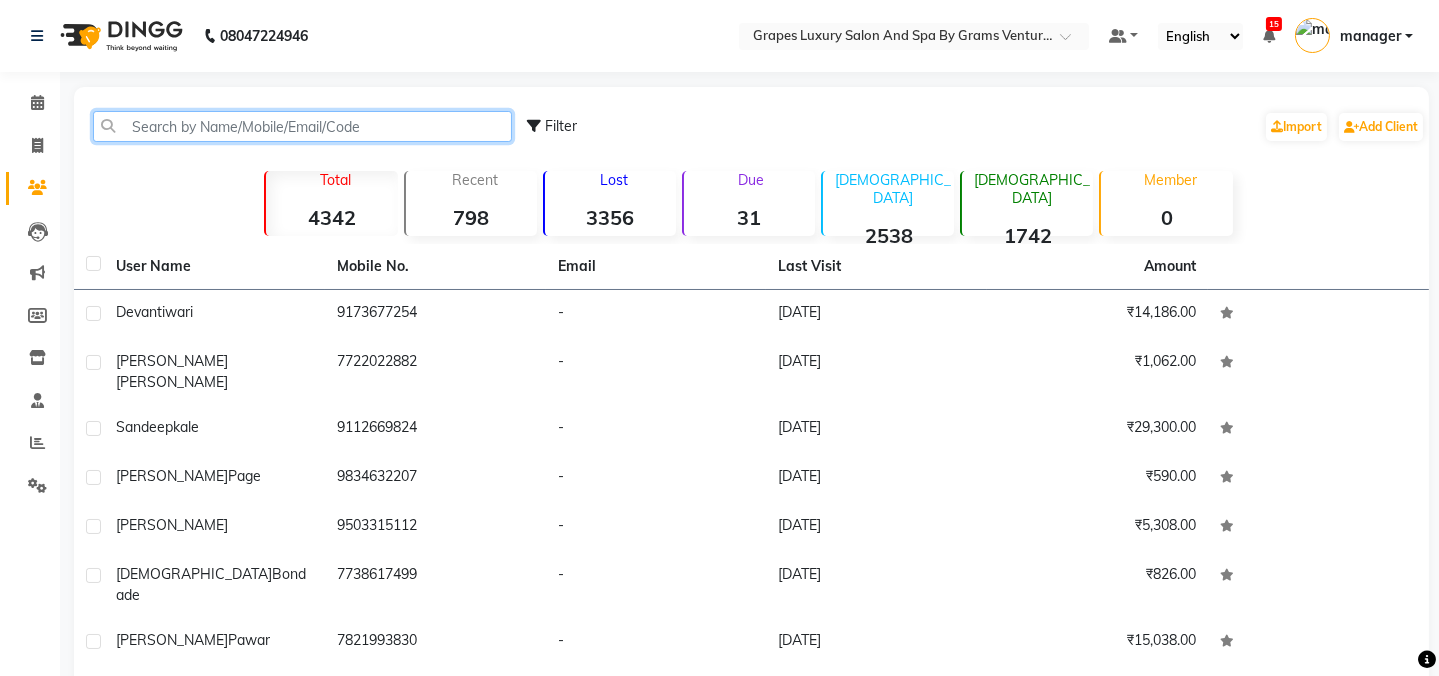 click 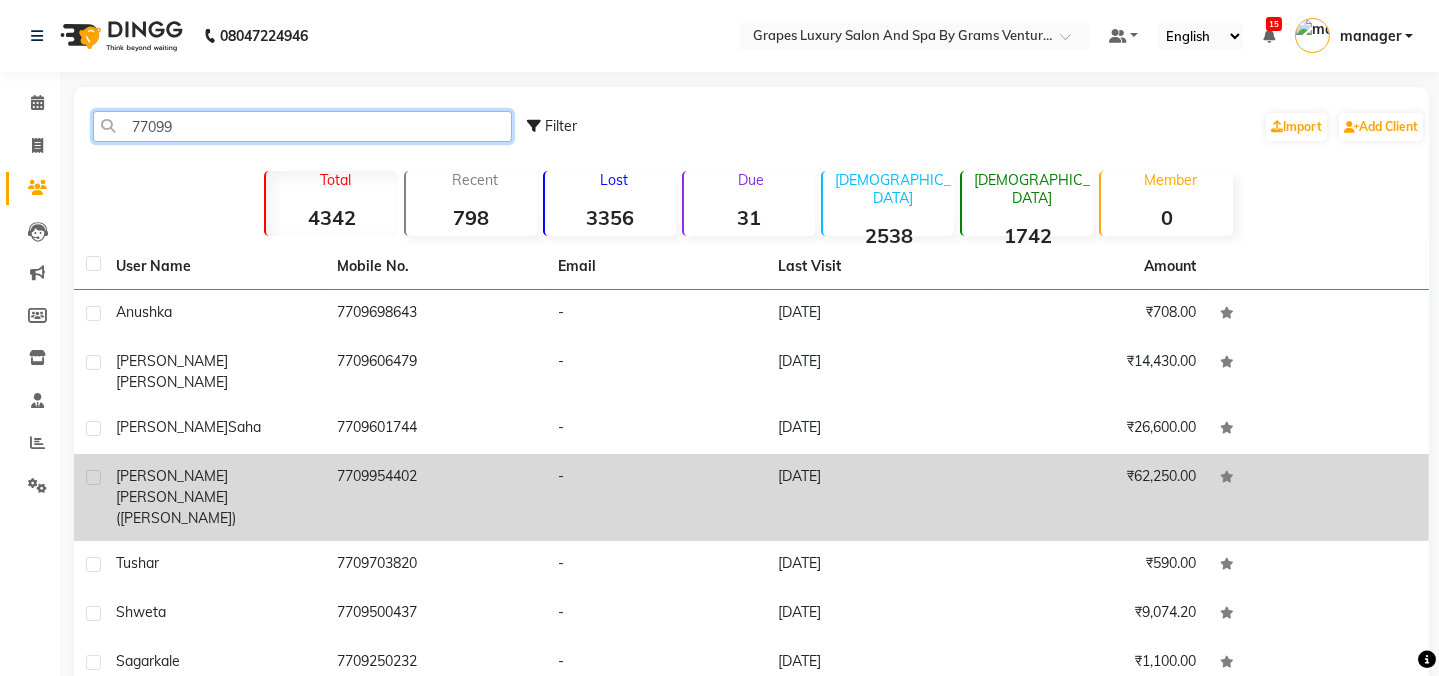 type on "77099" 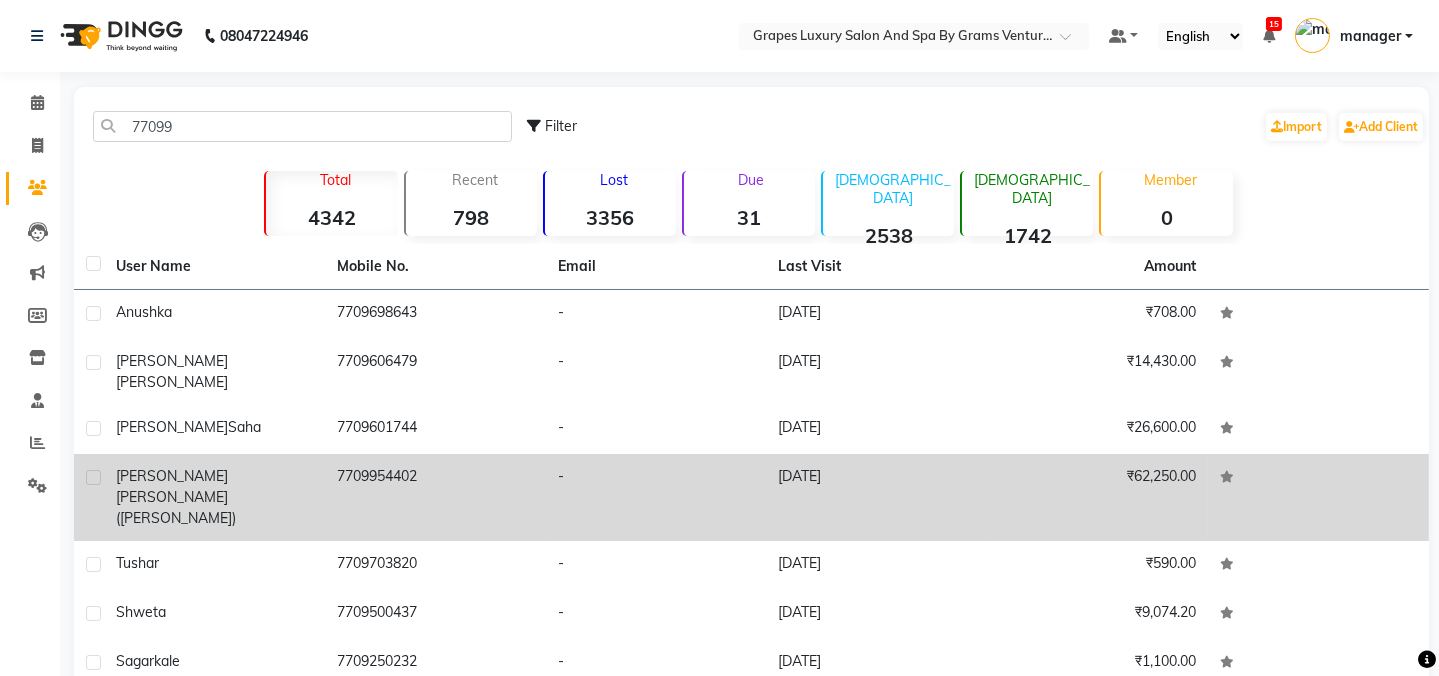 click on "7709954402" 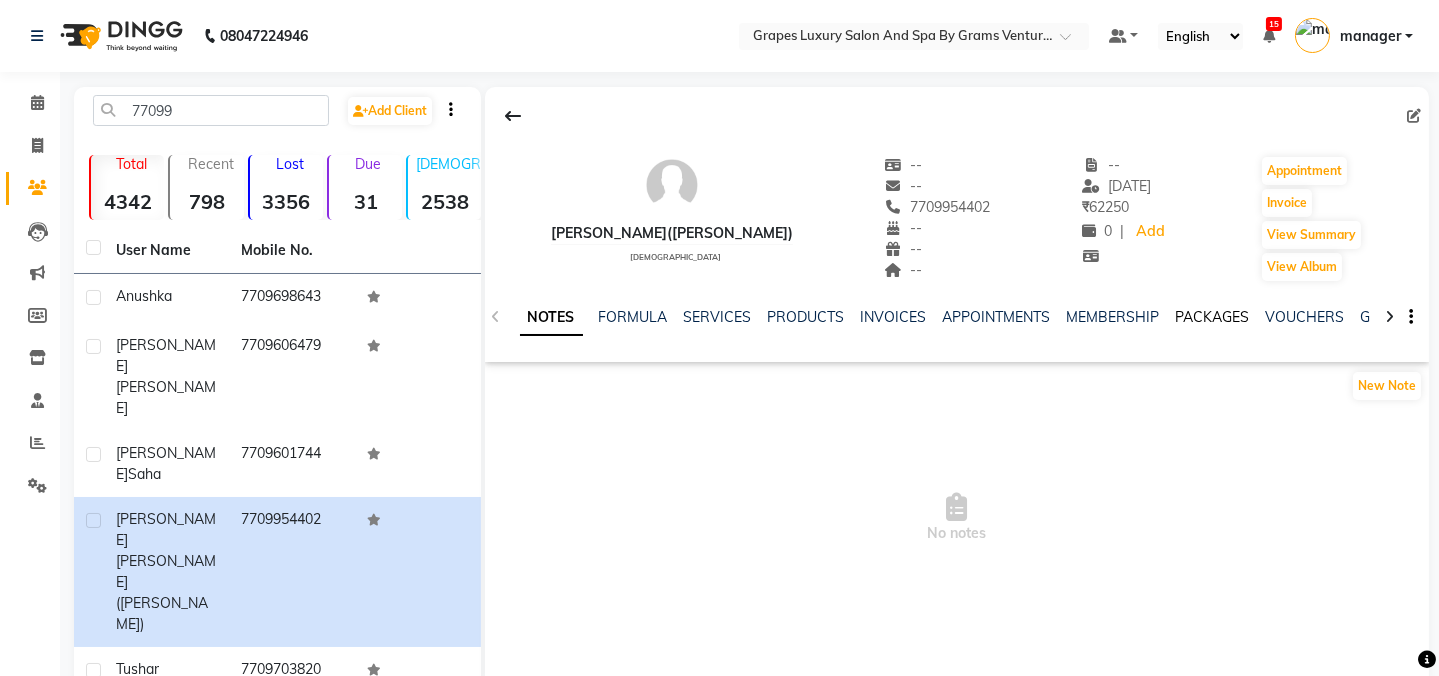 click on "PACKAGES" 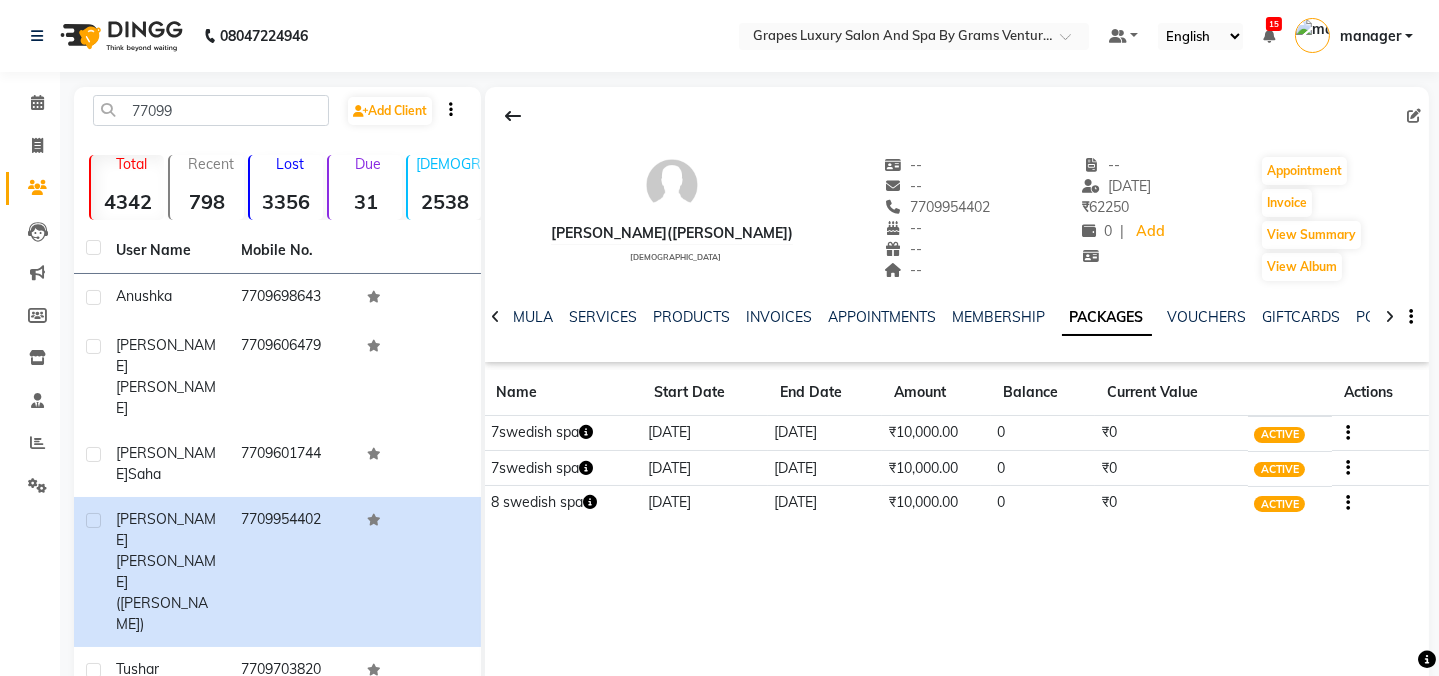 drag, startPoint x: 862, startPoint y: 202, endPoint x: 969, endPoint y: 202, distance: 107 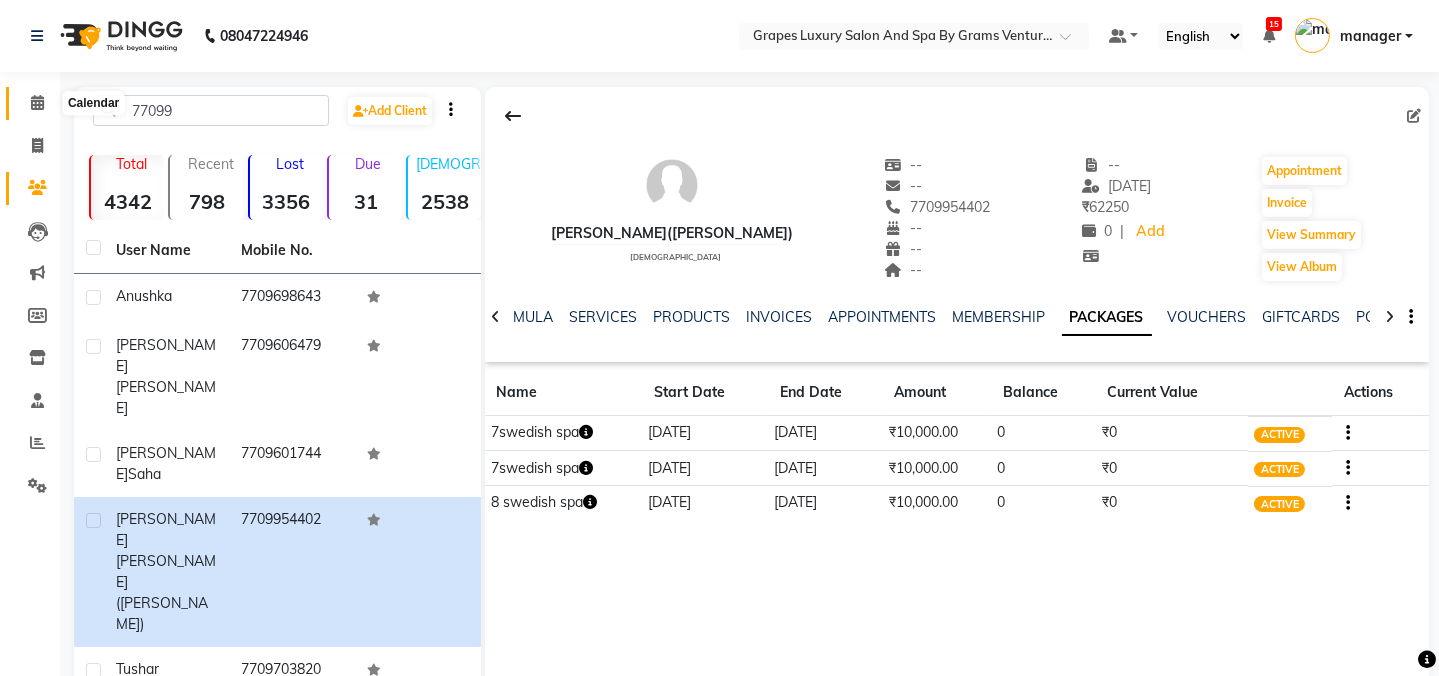 click 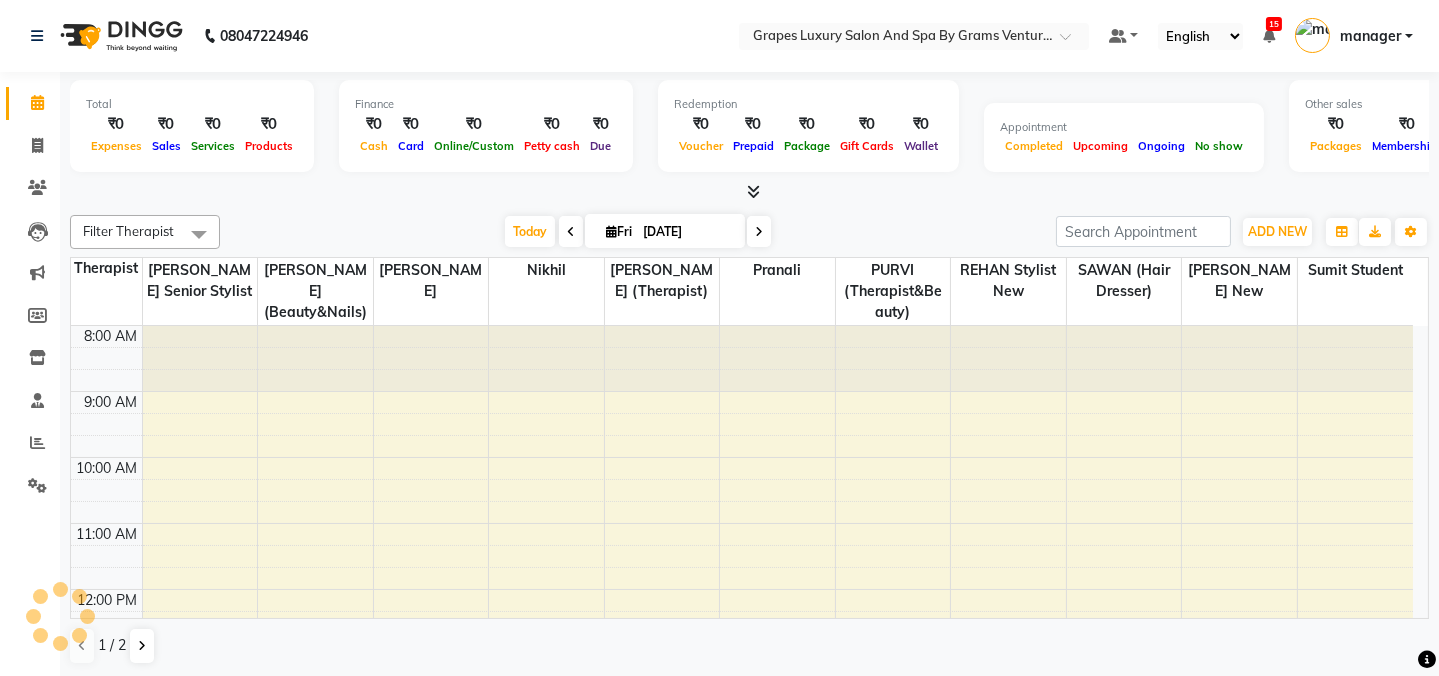 scroll, scrollTop: 0, scrollLeft: 0, axis: both 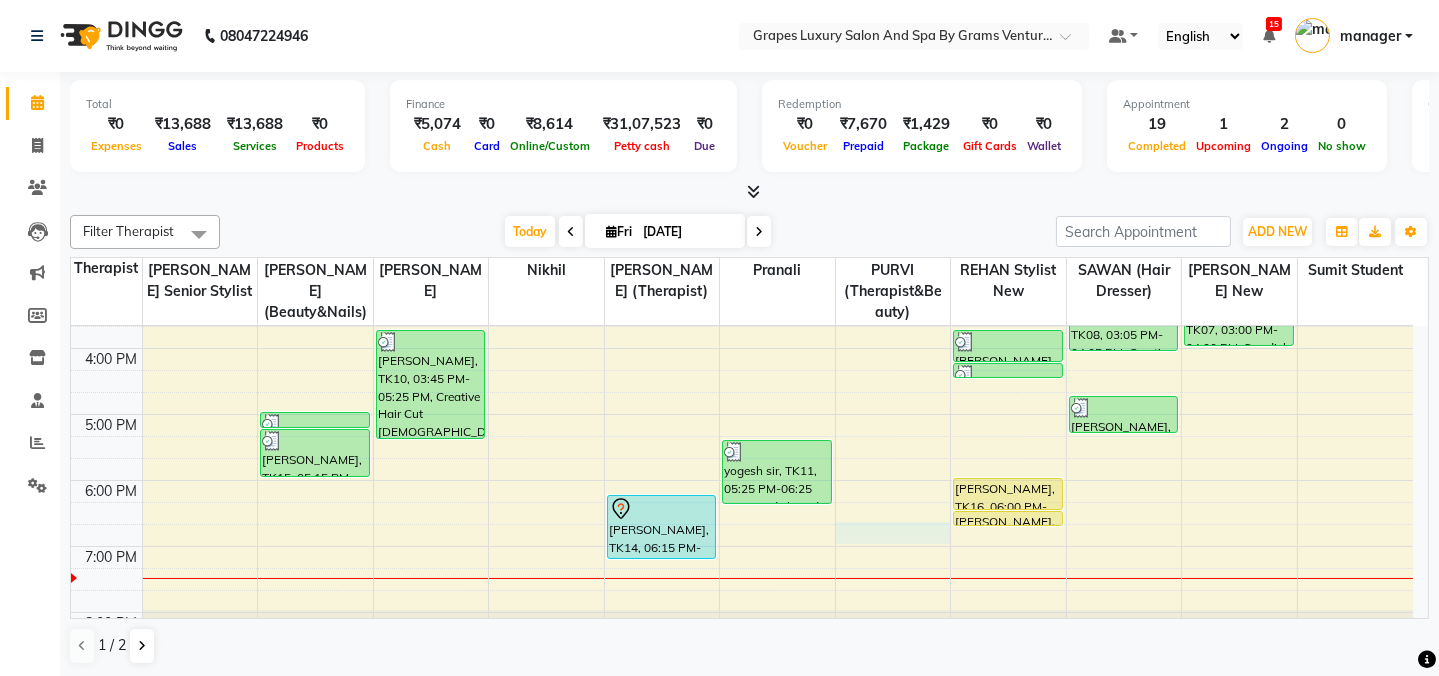 click on "8:00 AM 9:00 AM 10:00 AM 11:00 AM 12:00 PM 1:00 PM 2:00 PM 3:00 PM 4:00 PM 5:00 PM 6:00 PM 7:00 PM 8:00 PM     [PERSON_NAME], TK05, 12:55 PM-01:25 PM, Hair Cut [DEMOGRAPHIC_DATA] (30 mins) (₹300)     arya sir, TK06, 02:00 PM-03:10 PM, Hair Cut [DEMOGRAPHIC_DATA] (30 mins)     [GEOGRAPHIC_DATA], TK01, 10:15 AM-10:30 AM, Waxing Italian Under Arms (15 mins)     [PERSON_NAME], TK01, 10:30 AM-11:00 AM, Italian Waxing Full Legs (30 mins)     [PERSON_NAME], TK01, 11:00 AM-11:45 AM, Italian Waxing Full Arms (45 mins)     Aditi Ananta, TK03, 12:25 PM-12:50 PM, Skin Brightening Facial (30 mins),Detan Full Arms (20 mins),De Tan Face & Neck (15 mins)     [PERSON_NAME], TK15, 05:00 PM-05:15 PM, Waxing Italian Under Arms (15 mins)     [PERSON_NAME], TK15, 05:15 PM-06:00 PM, Italian Waxing Full Arms (45 mins)     Aditi Ananta, TK03, 12:50 PM-01:20 PM, Hair Spa [DEMOGRAPHIC_DATA] (30 mins)     [PERSON_NAME], TK10, 03:45 PM-05:25 PM, Creative Hair Cut [DEMOGRAPHIC_DATA] (60 mins)             [PERSON_NAME], TK14, 06:15 PM-07:15 PM, Swedish Body Massage (60 mins)" at bounding box center [742, 249] 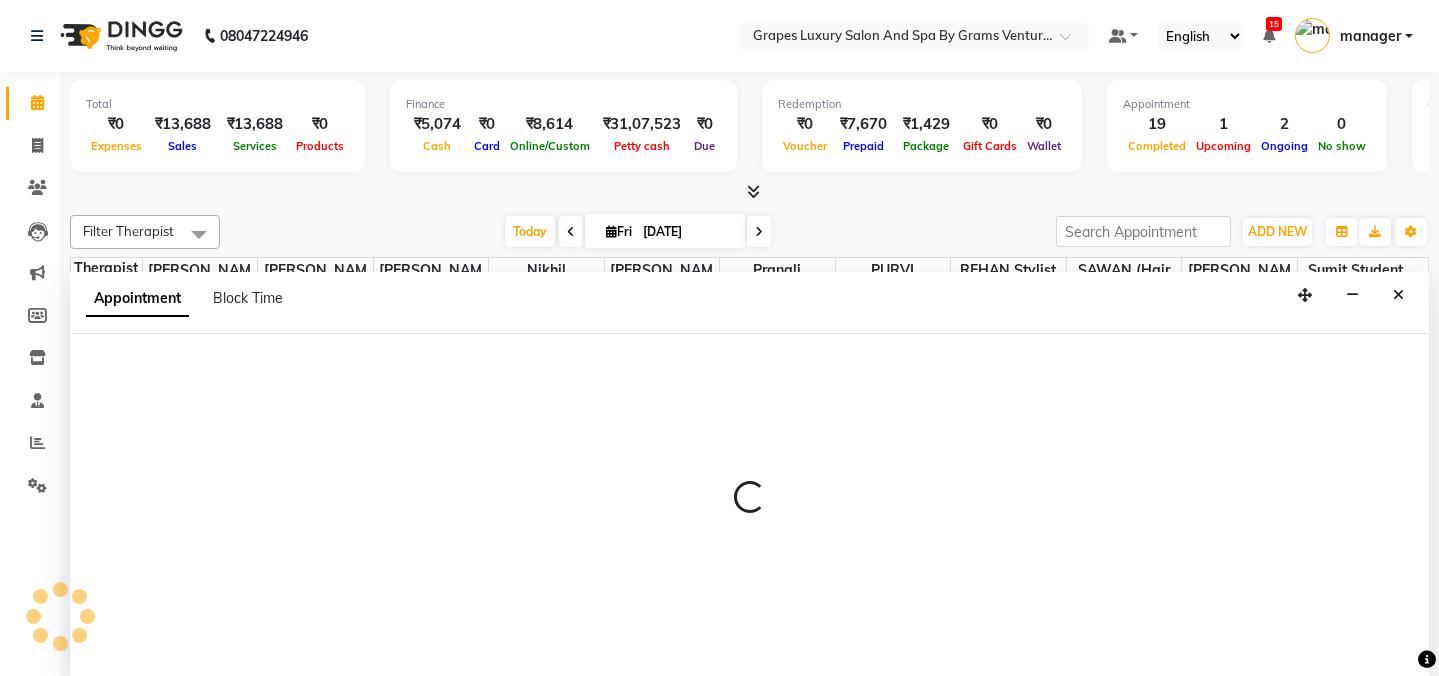 scroll, scrollTop: 0, scrollLeft: 0, axis: both 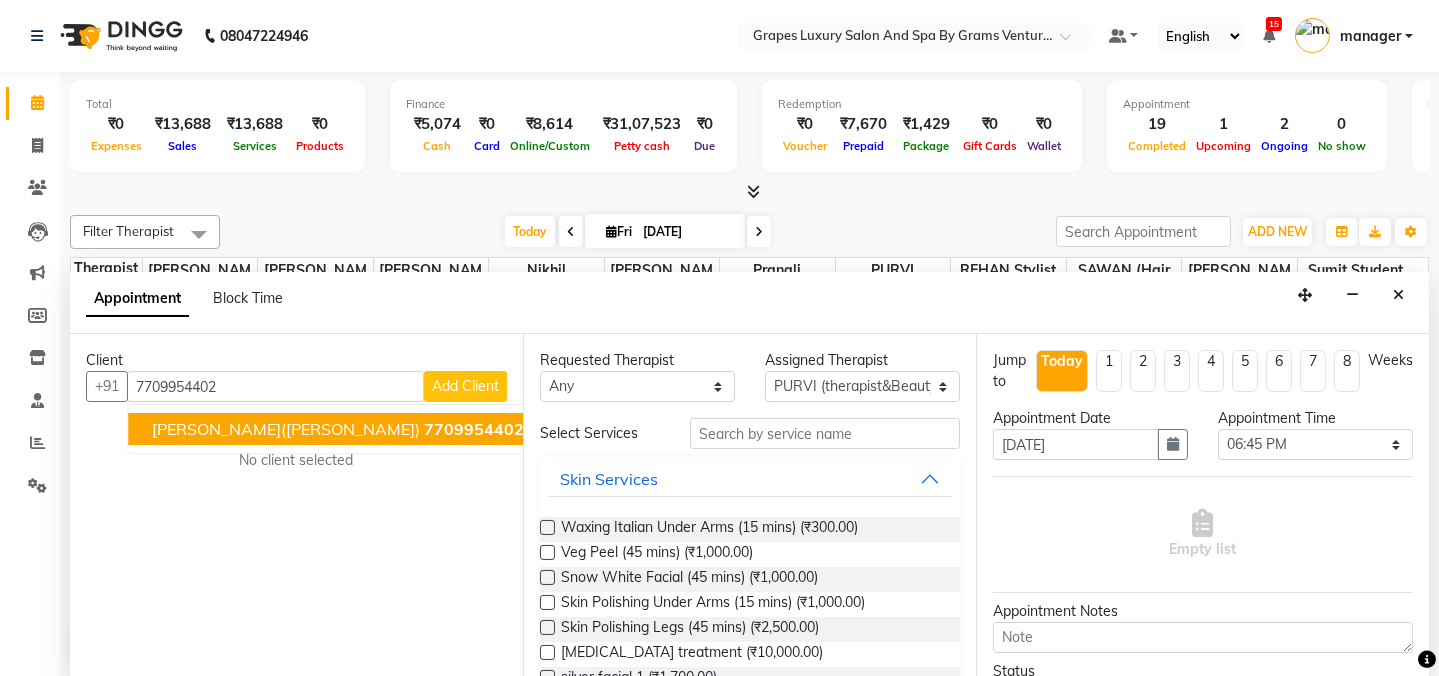 click on "[PERSON_NAME]([PERSON_NAME])" at bounding box center [286, 429] 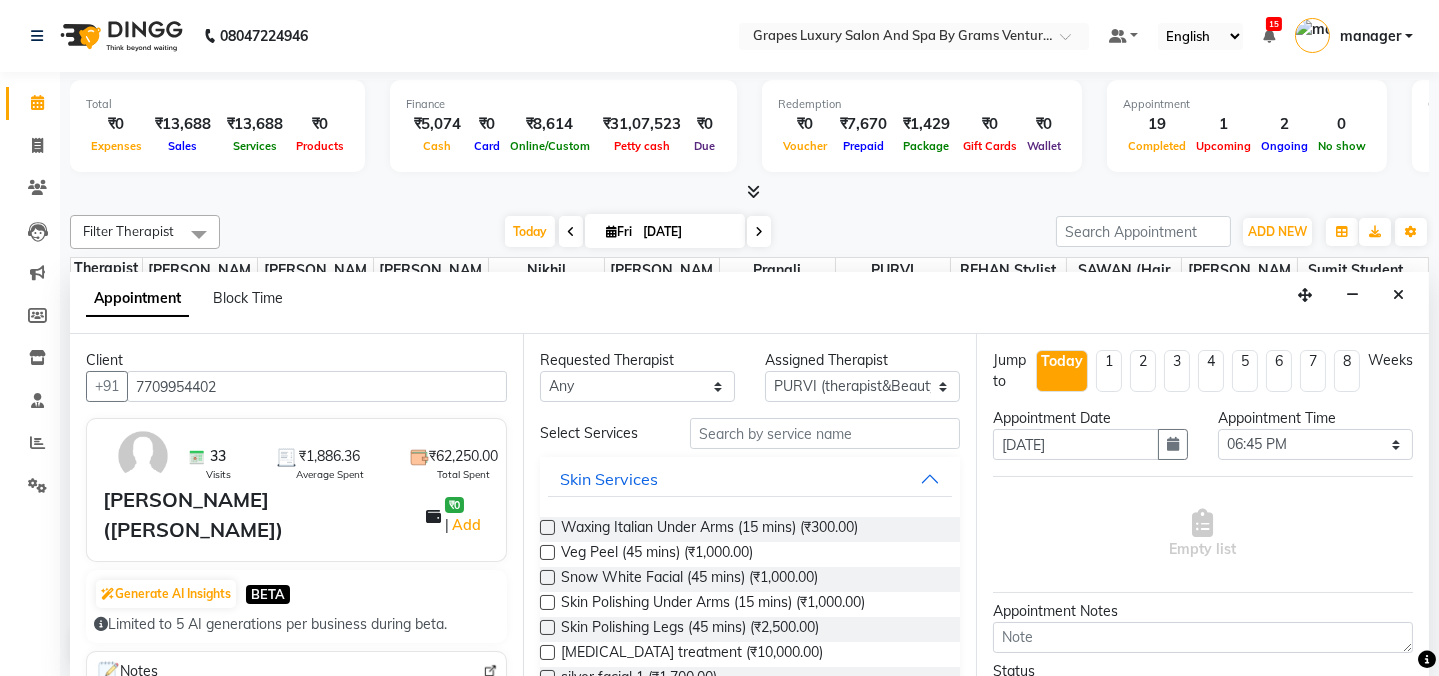 type on "7709954402" 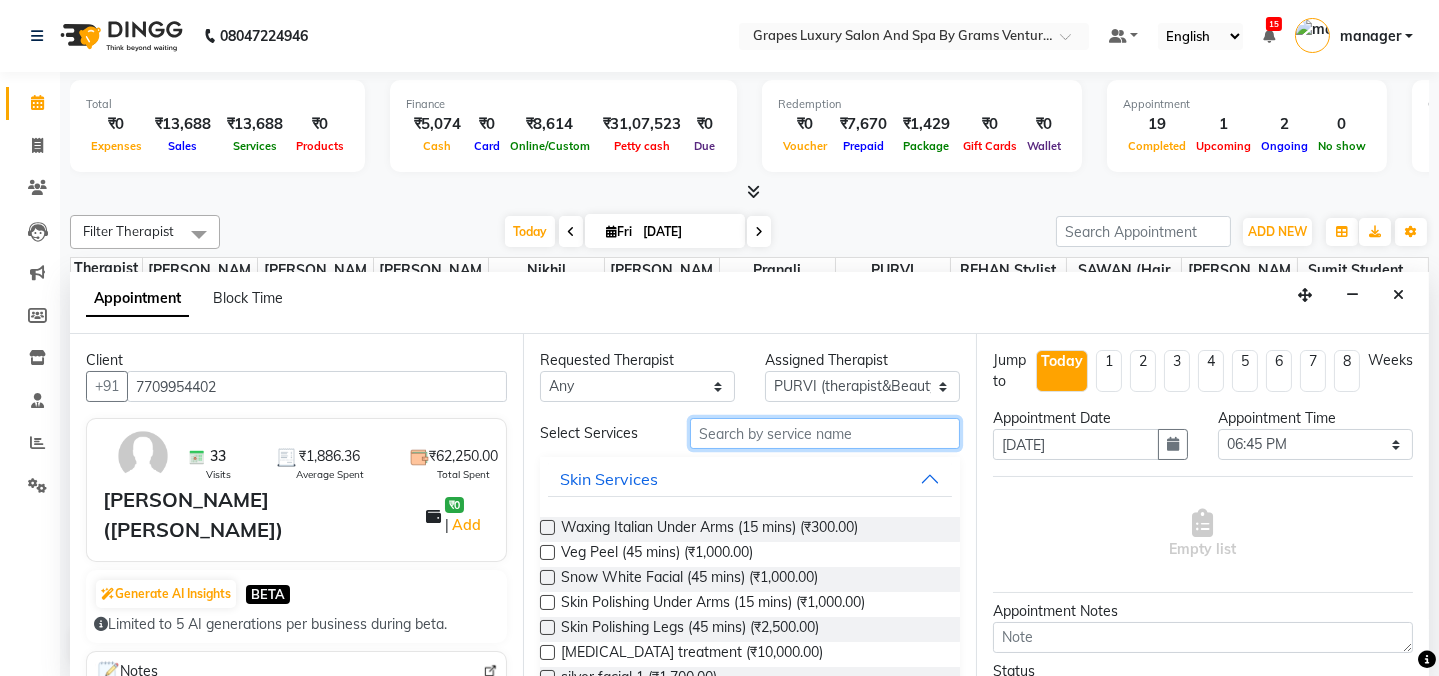 click at bounding box center [825, 433] 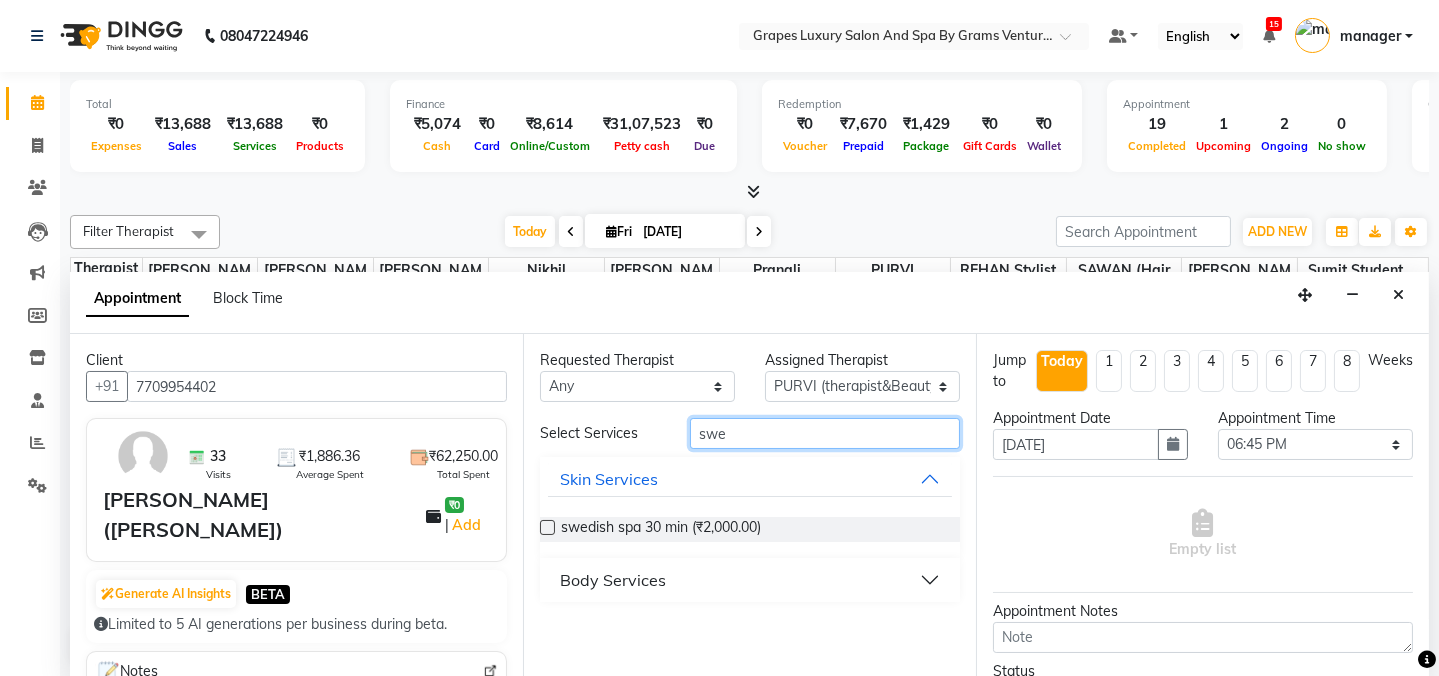 type on "swe" 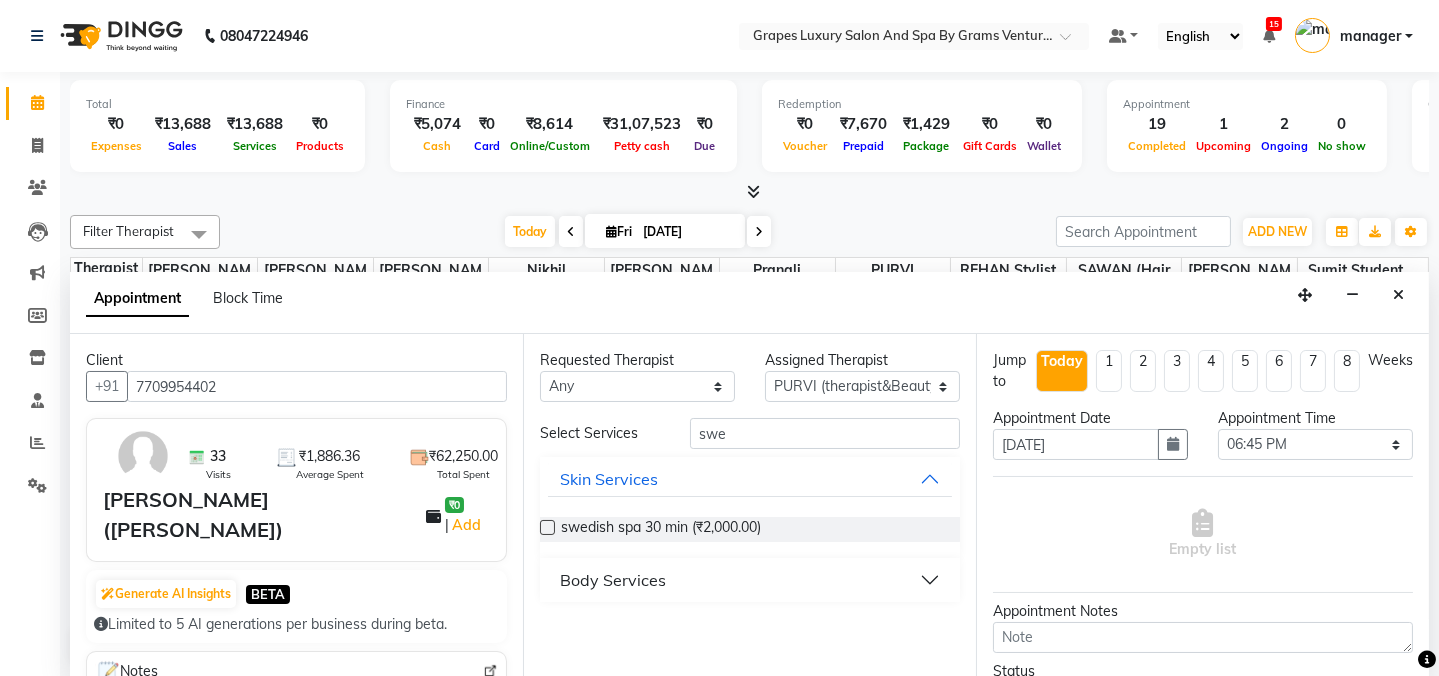 click on "Body Services" at bounding box center (613, 580) 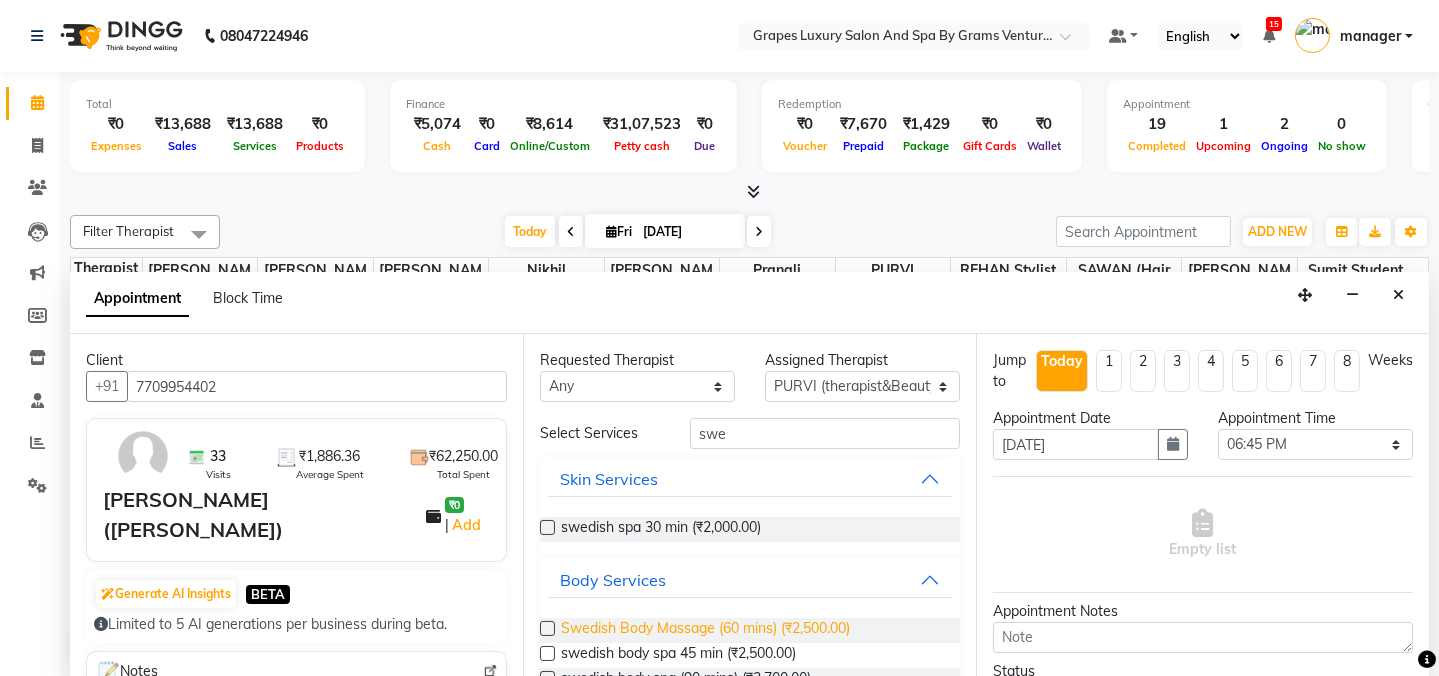click on "Swedish Body Massage (60 mins) (₹2,500.00)" at bounding box center [705, 630] 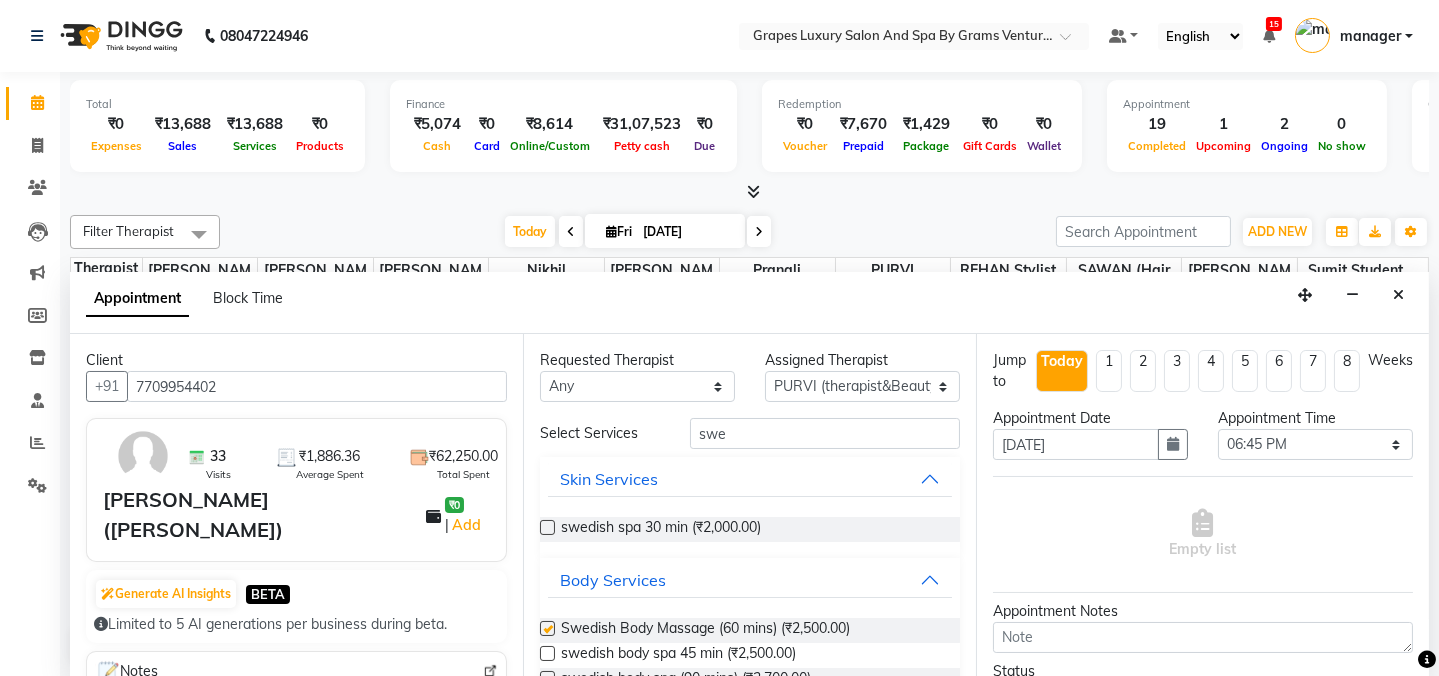 checkbox on "false" 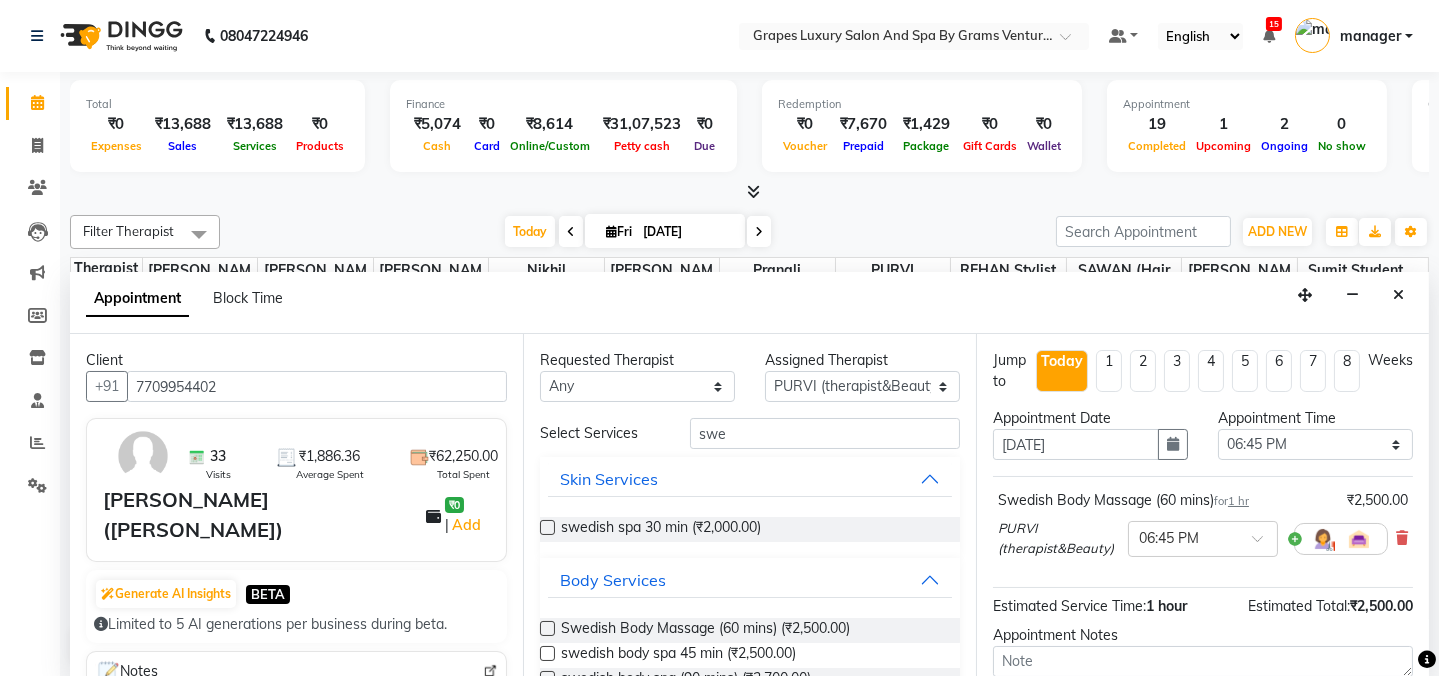 scroll, scrollTop: 184, scrollLeft: 0, axis: vertical 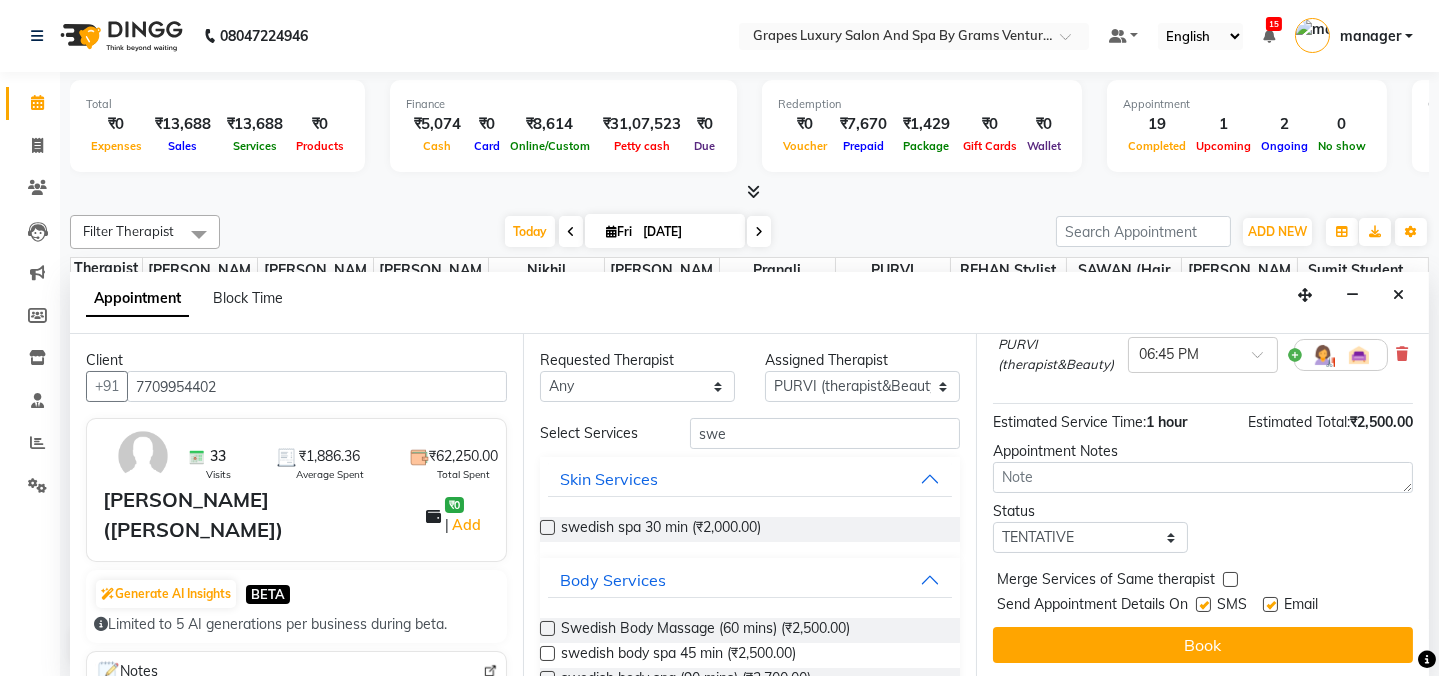 click at bounding box center [1203, 604] 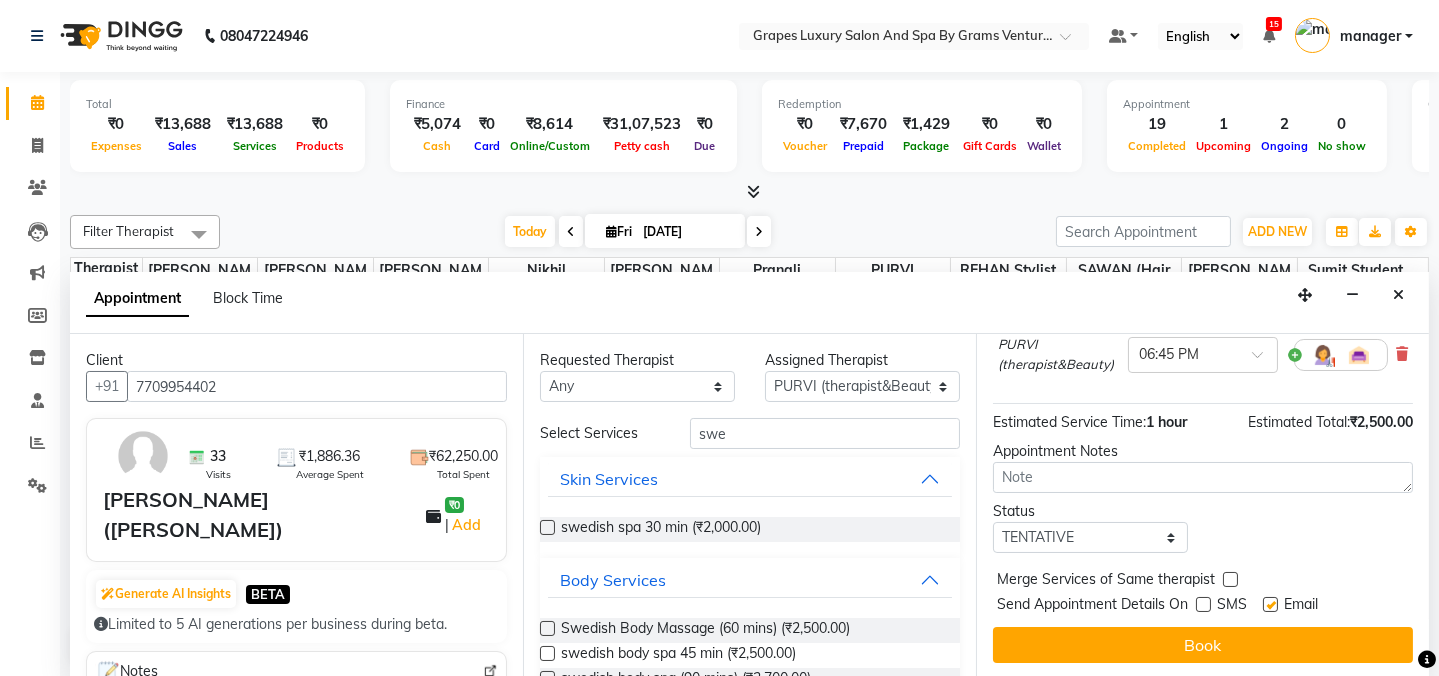 click at bounding box center [1270, 604] 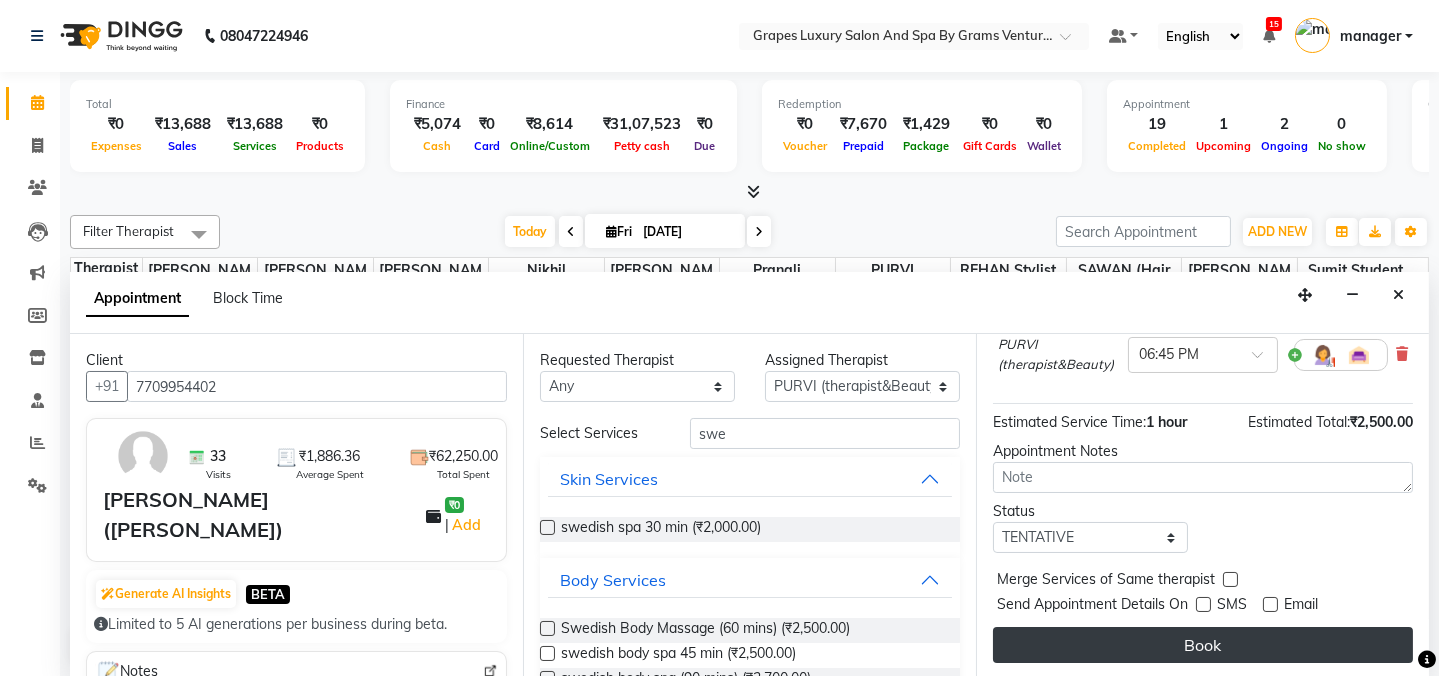 click on "Book" at bounding box center [1203, 645] 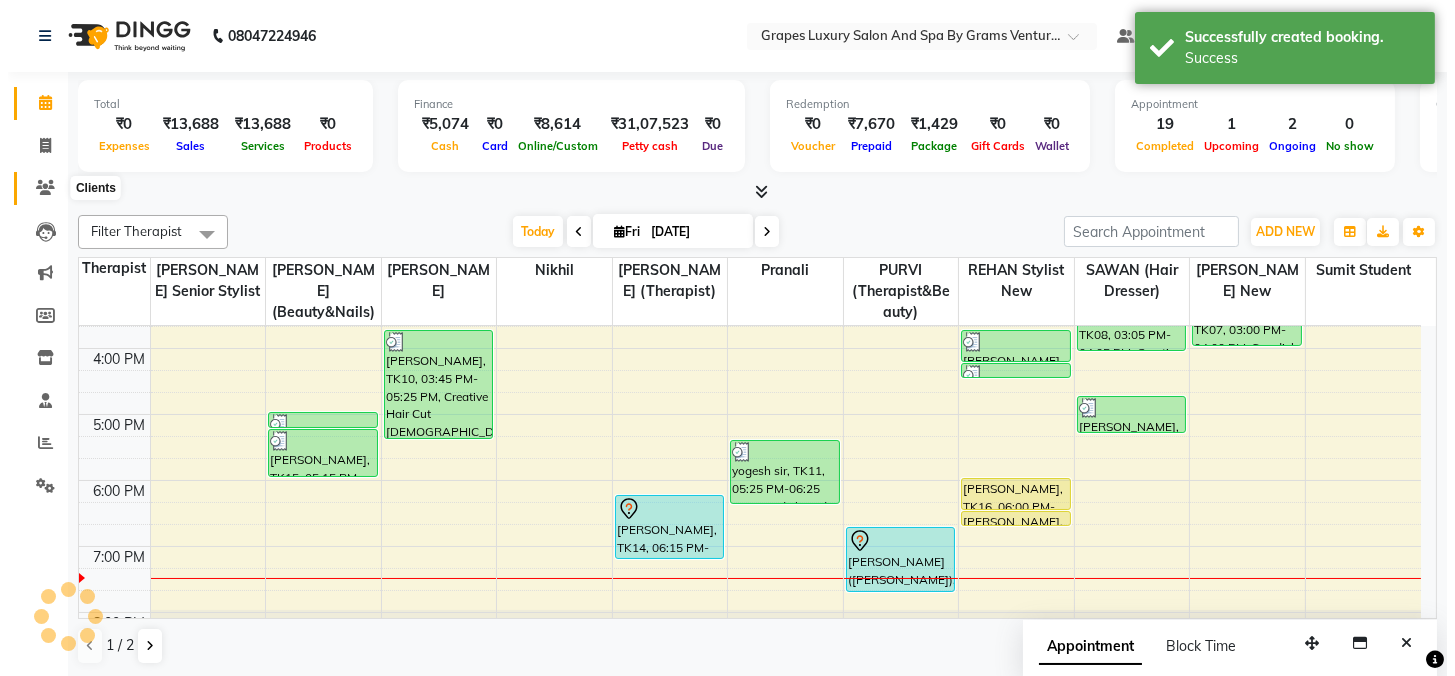 scroll, scrollTop: 0, scrollLeft: 0, axis: both 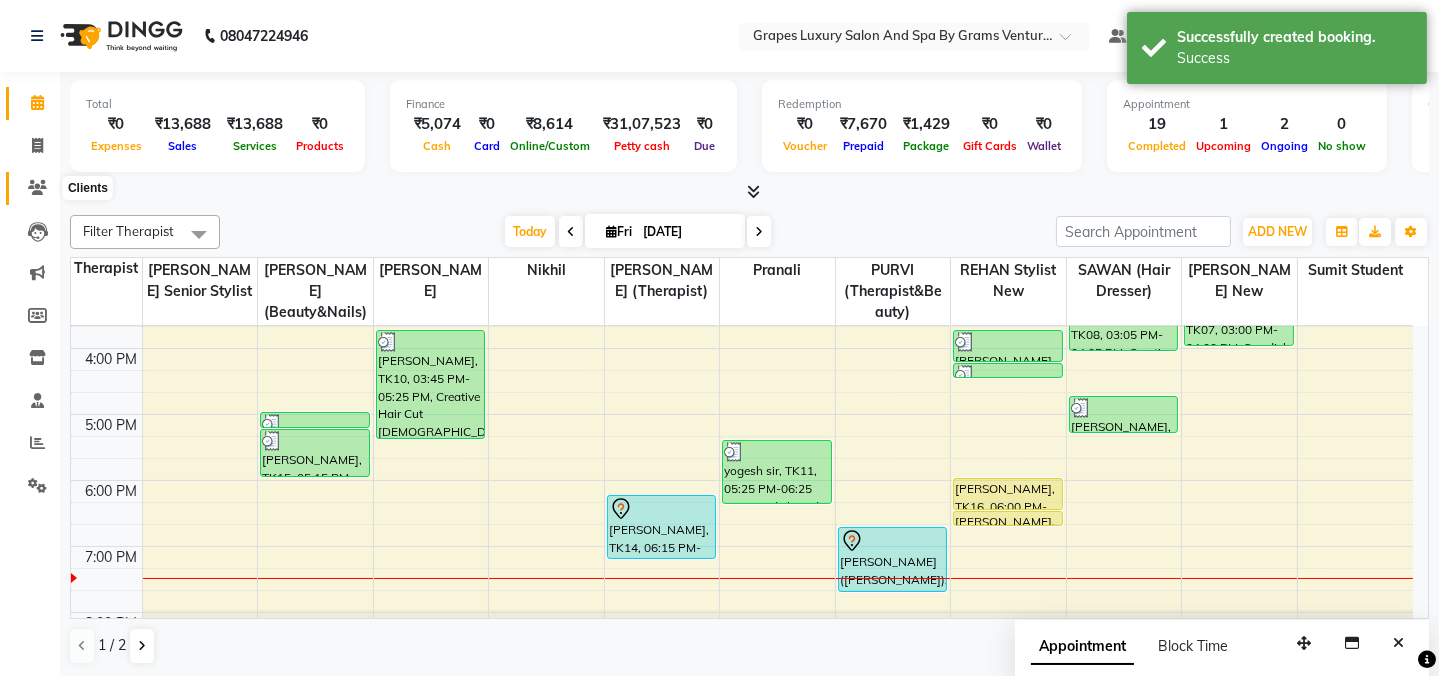 click 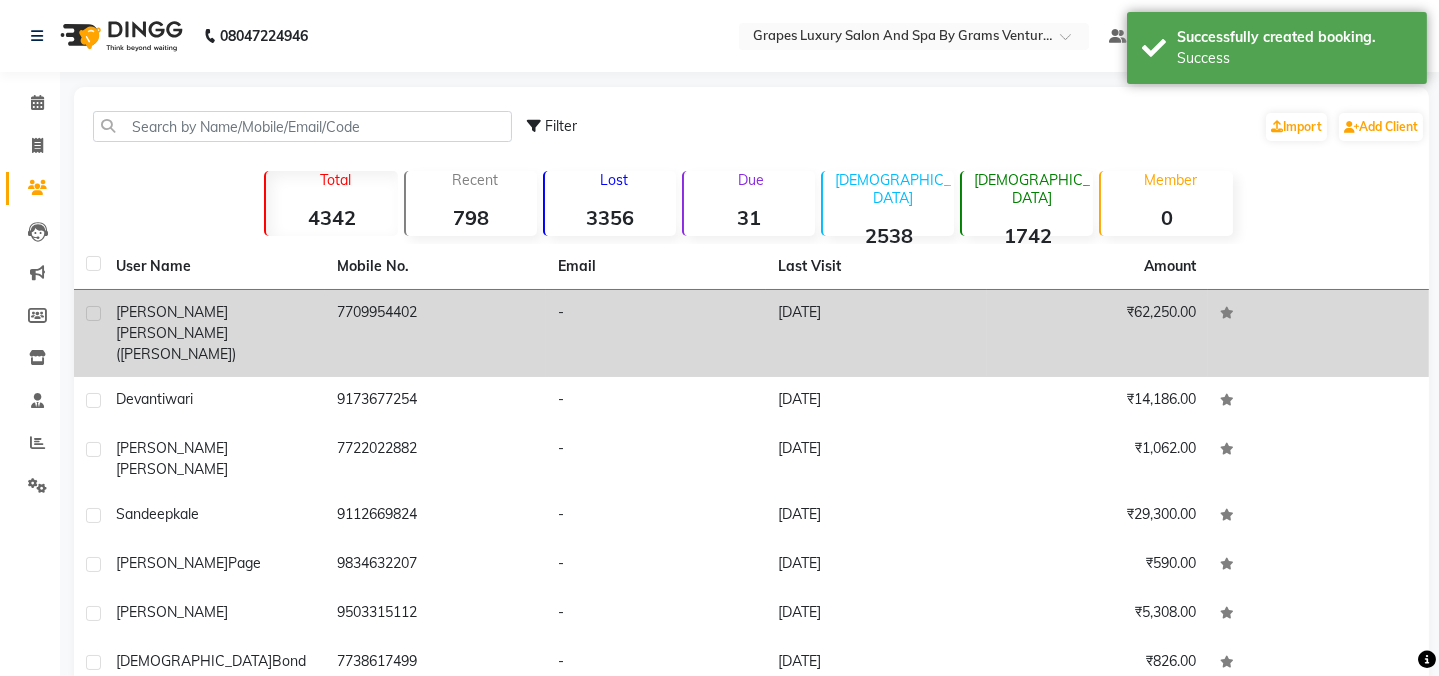 click on "[PERSON_NAME]([PERSON_NAME])" 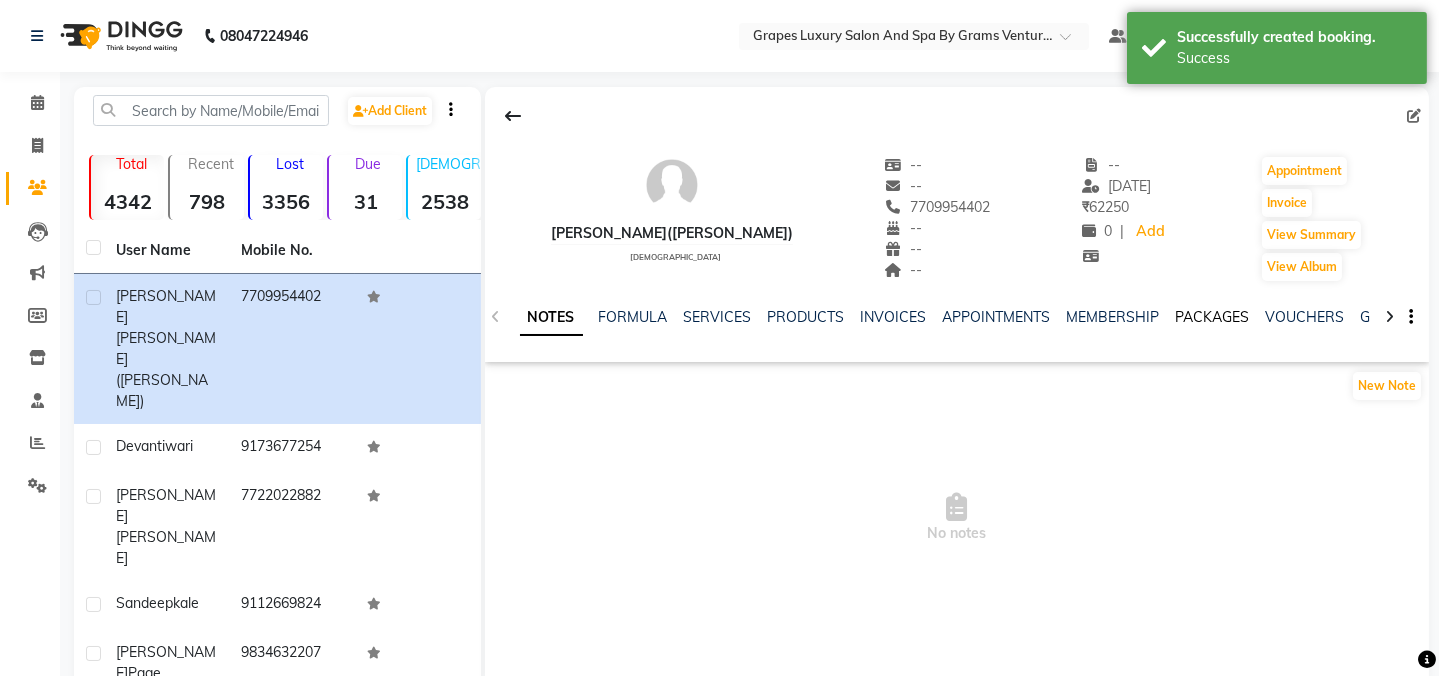 click on "PACKAGES" 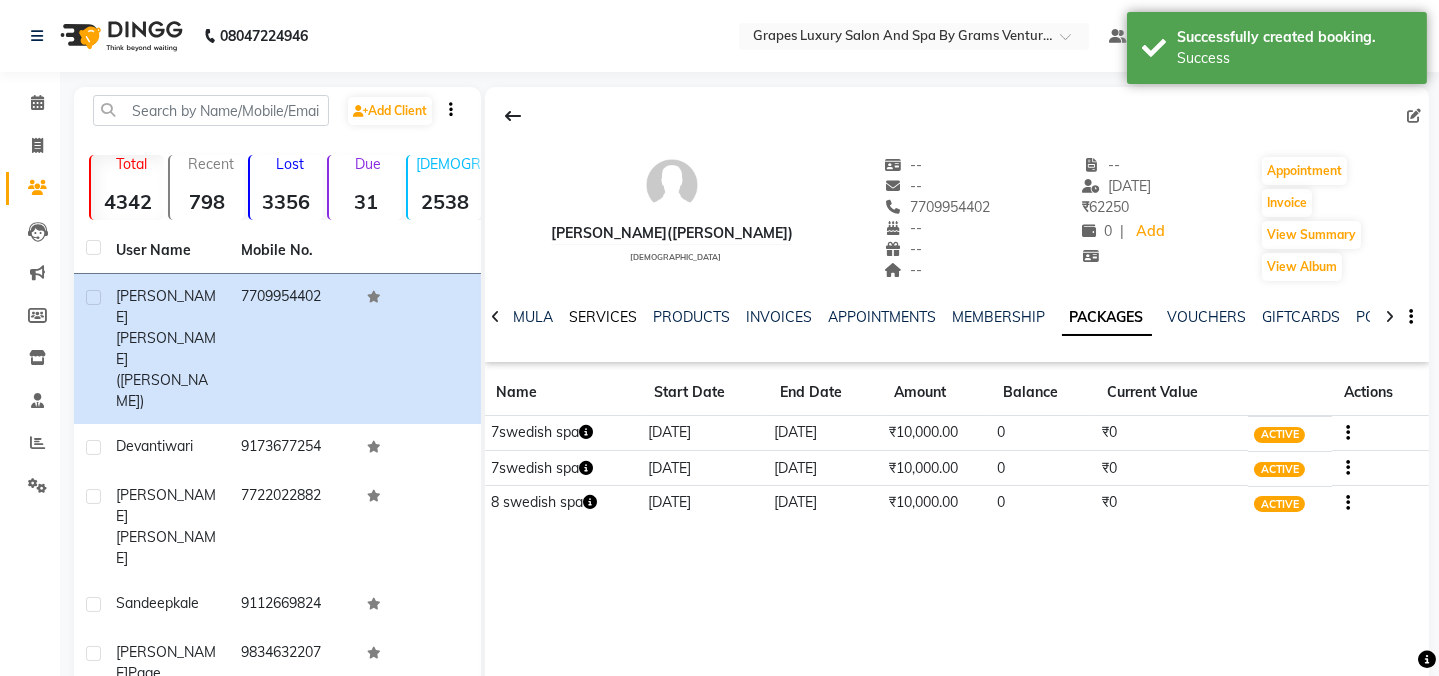 click on "SERVICES" 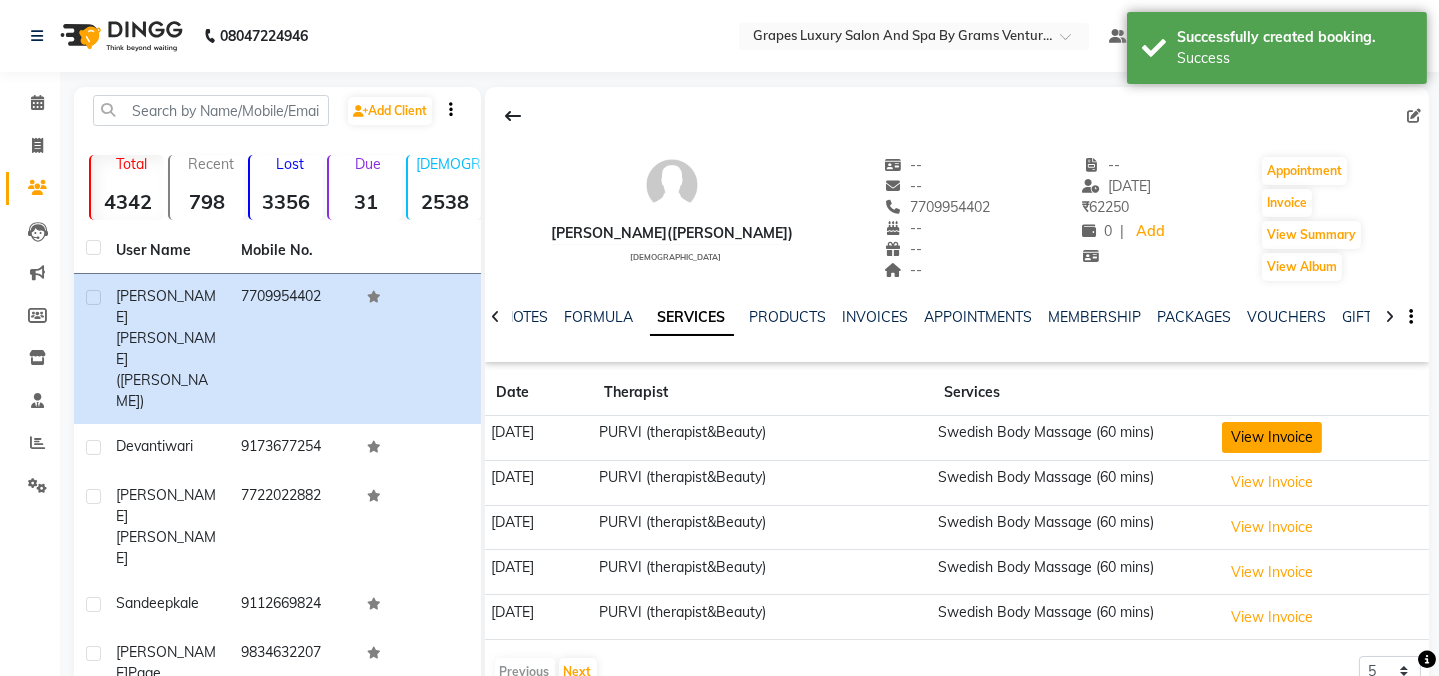 click on "View Invoice" 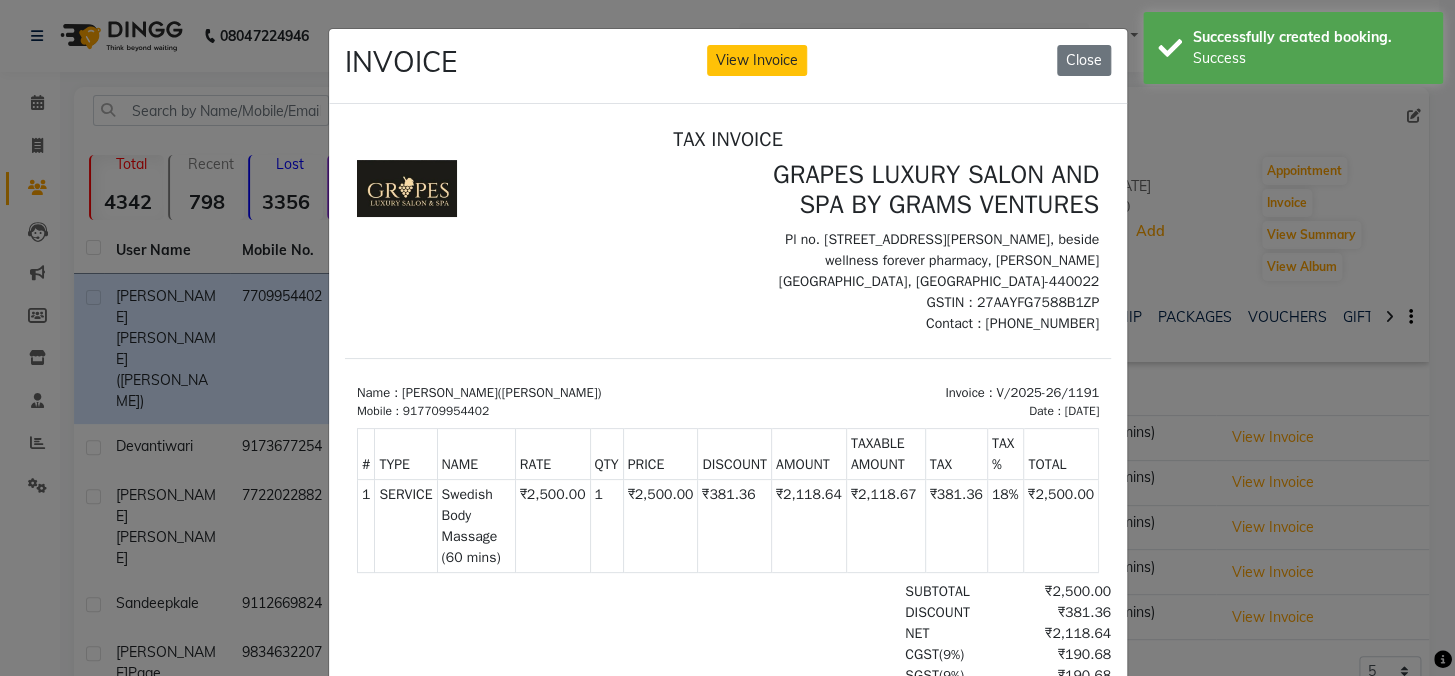 scroll, scrollTop: 0, scrollLeft: 0, axis: both 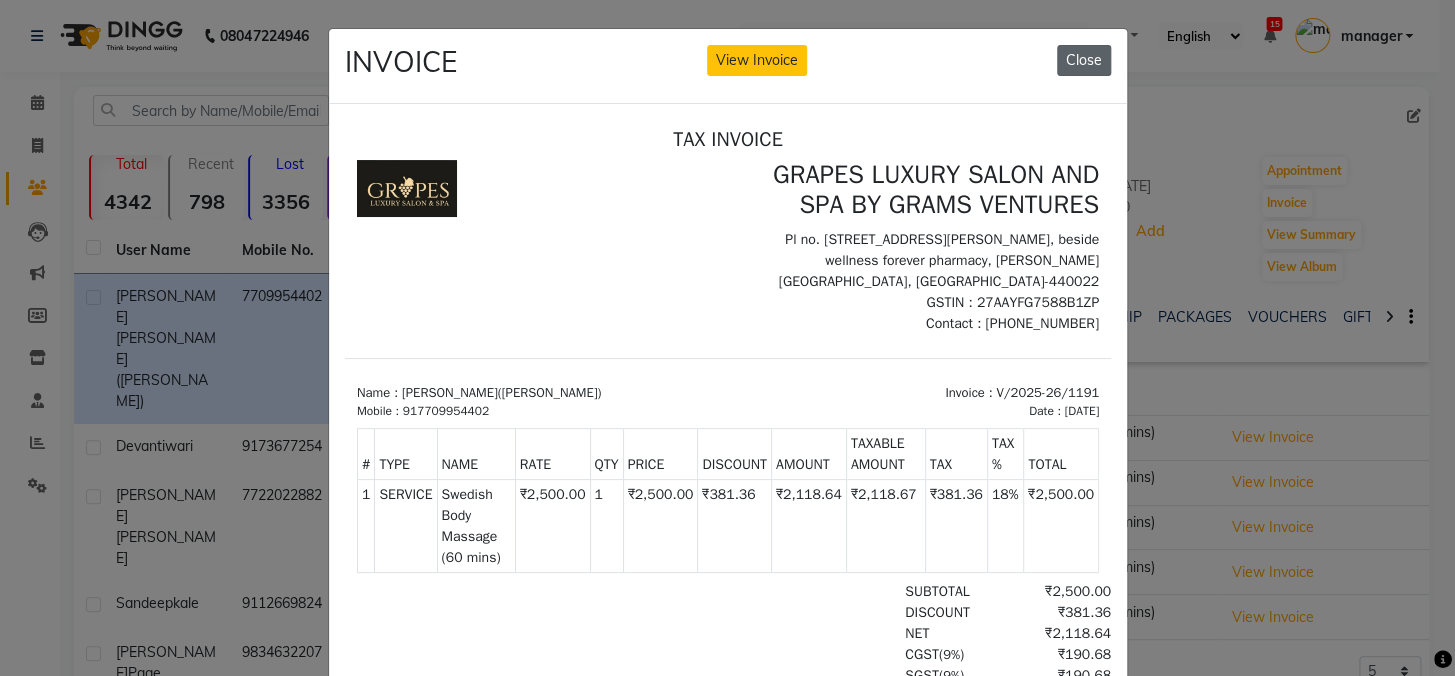click on "Close" 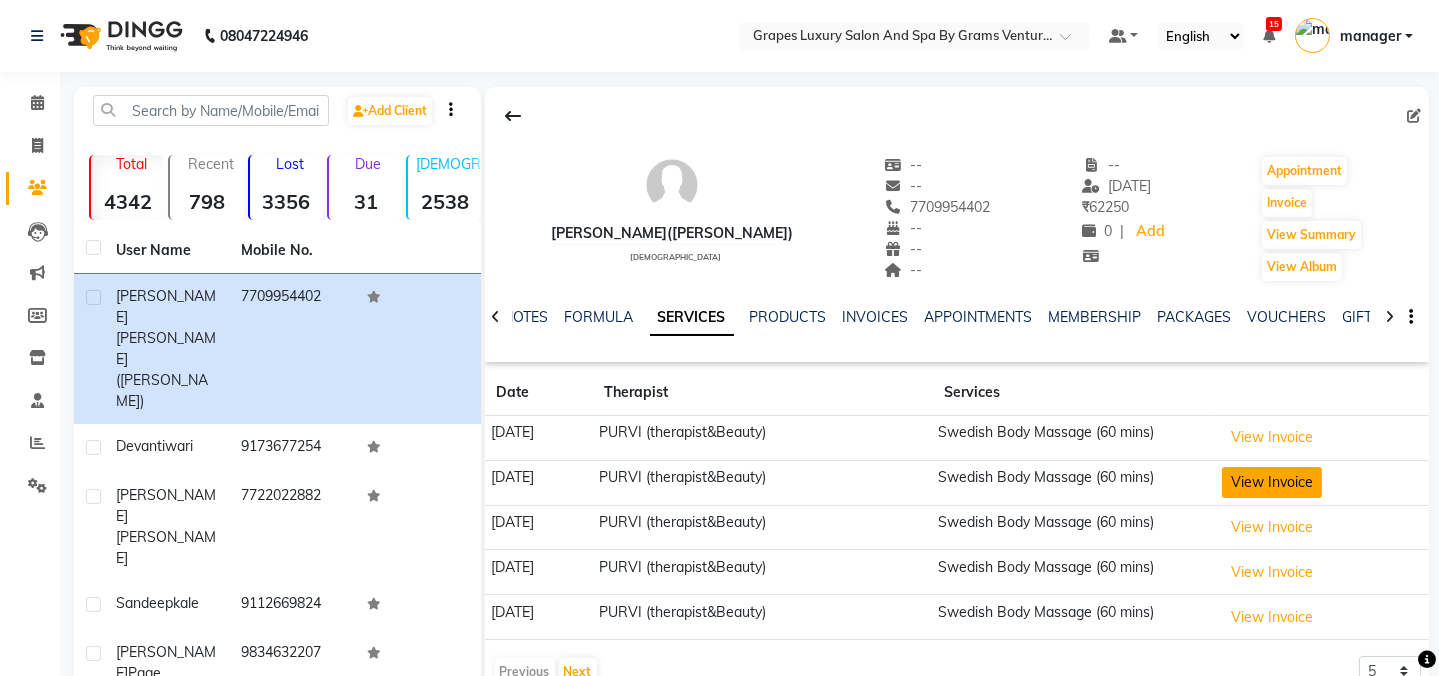 click on "View Invoice" 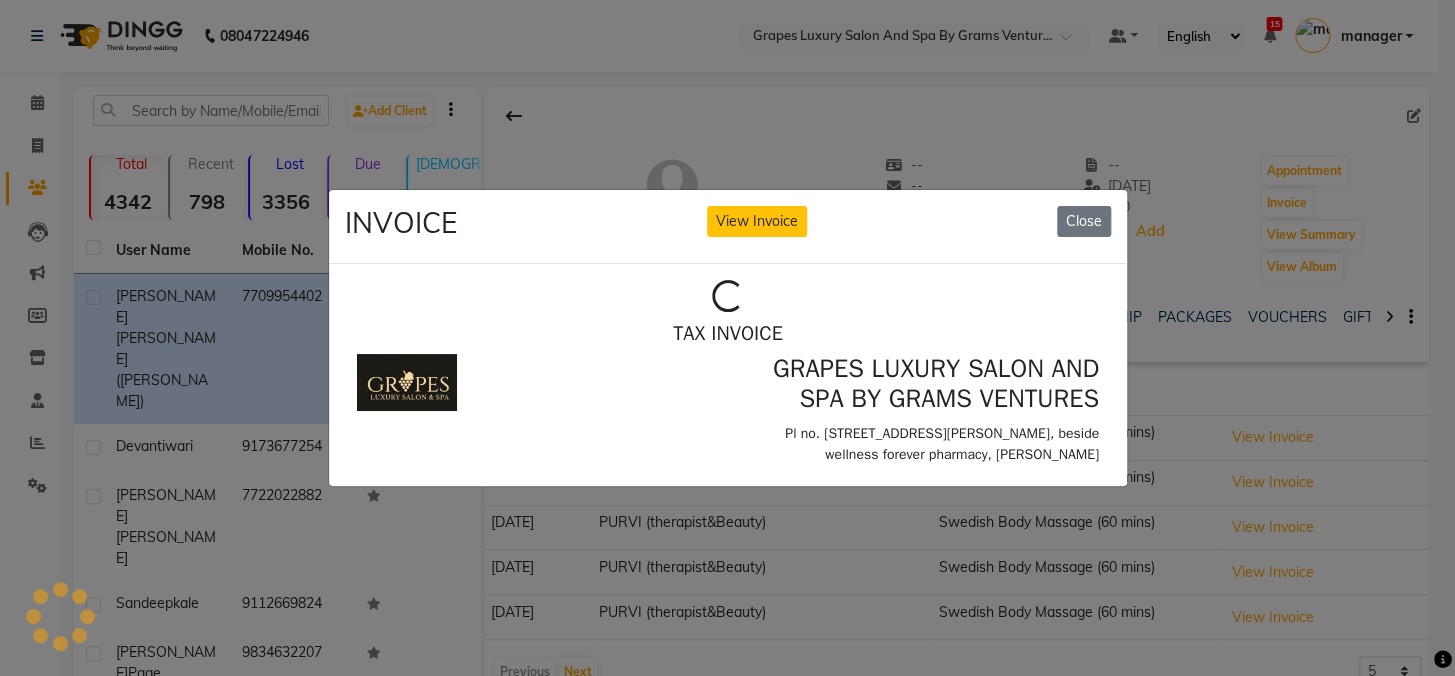 scroll, scrollTop: 0, scrollLeft: 0, axis: both 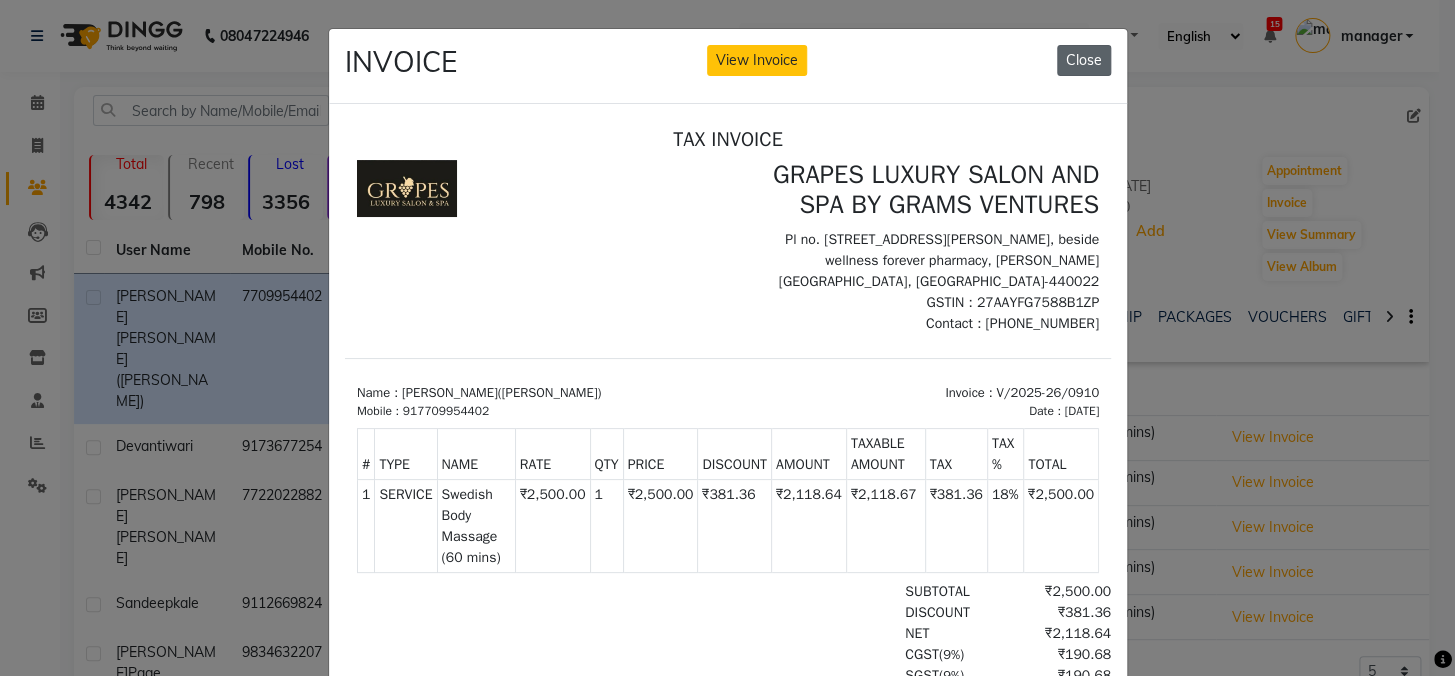 click on "Close" 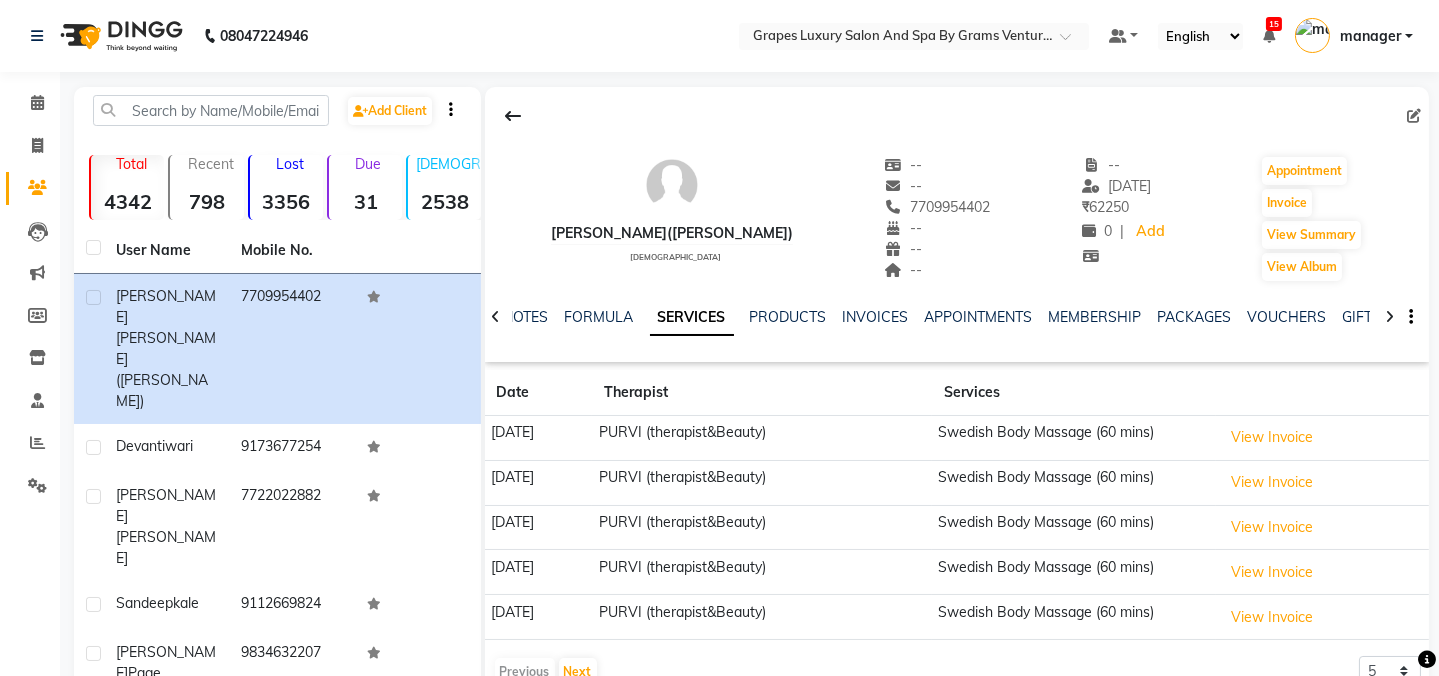 click on "[PERSON_NAME]([PERSON_NAME])   [DEMOGRAPHIC_DATA]  --   --   7709954402  --  --  --  -- [DATE] ₹    62250 0 |  Add   Appointment   Invoice  View Summary  View Album" 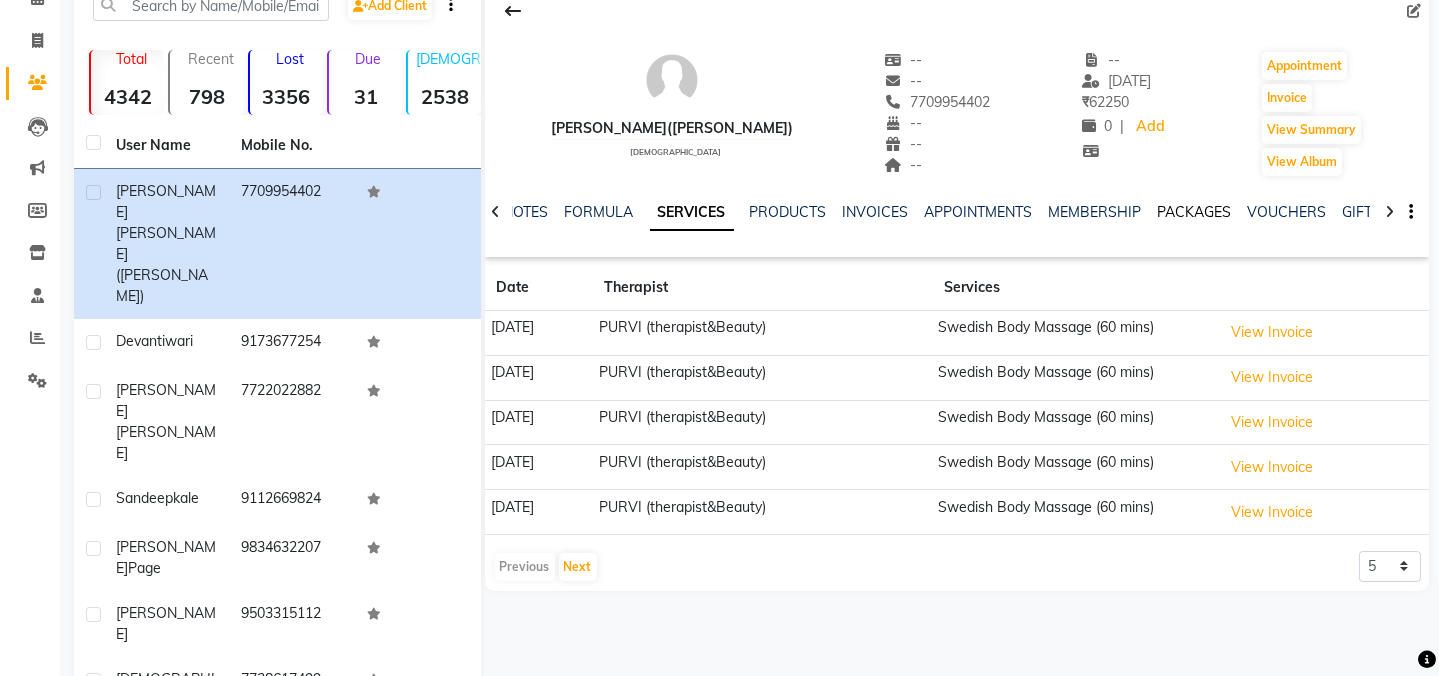 click on "PACKAGES" 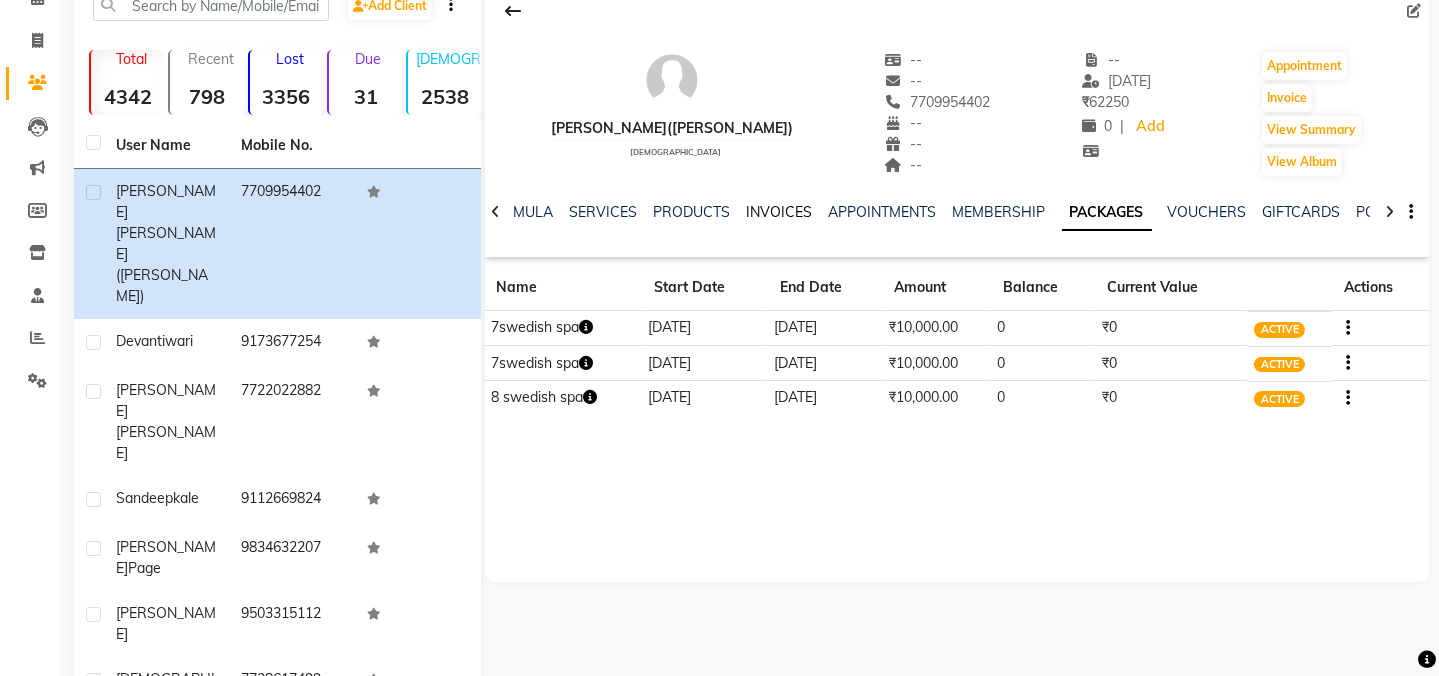 click on "INVOICES" 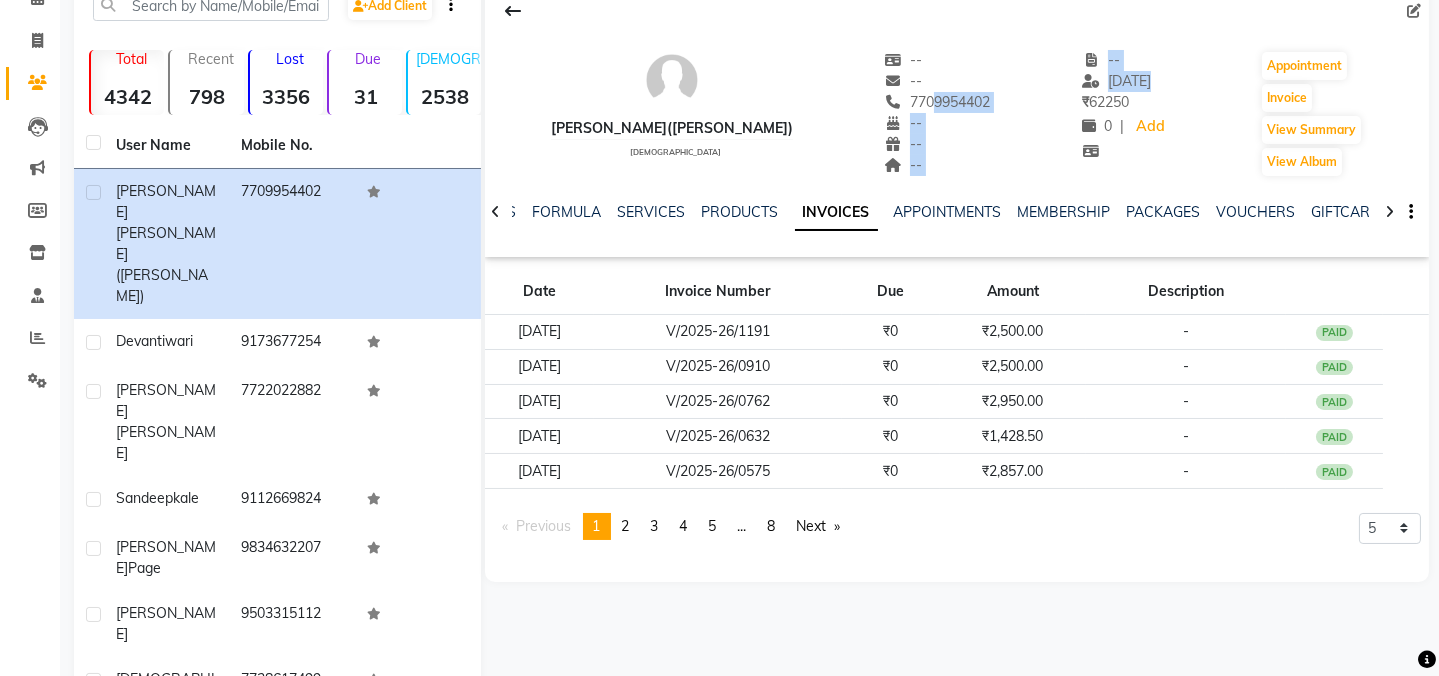 drag, startPoint x: 874, startPoint y: 97, endPoint x: 1050, endPoint y: 106, distance: 176.22997 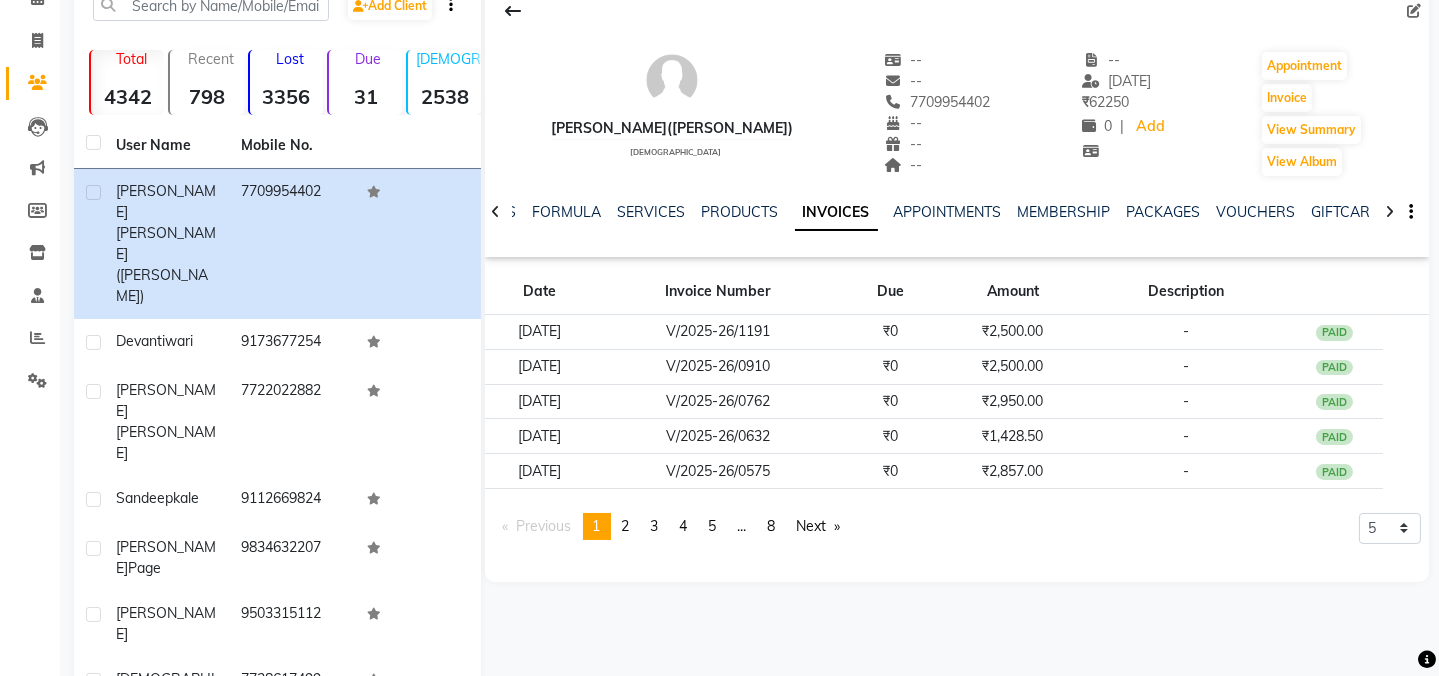 scroll, scrollTop: 0, scrollLeft: 0, axis: both 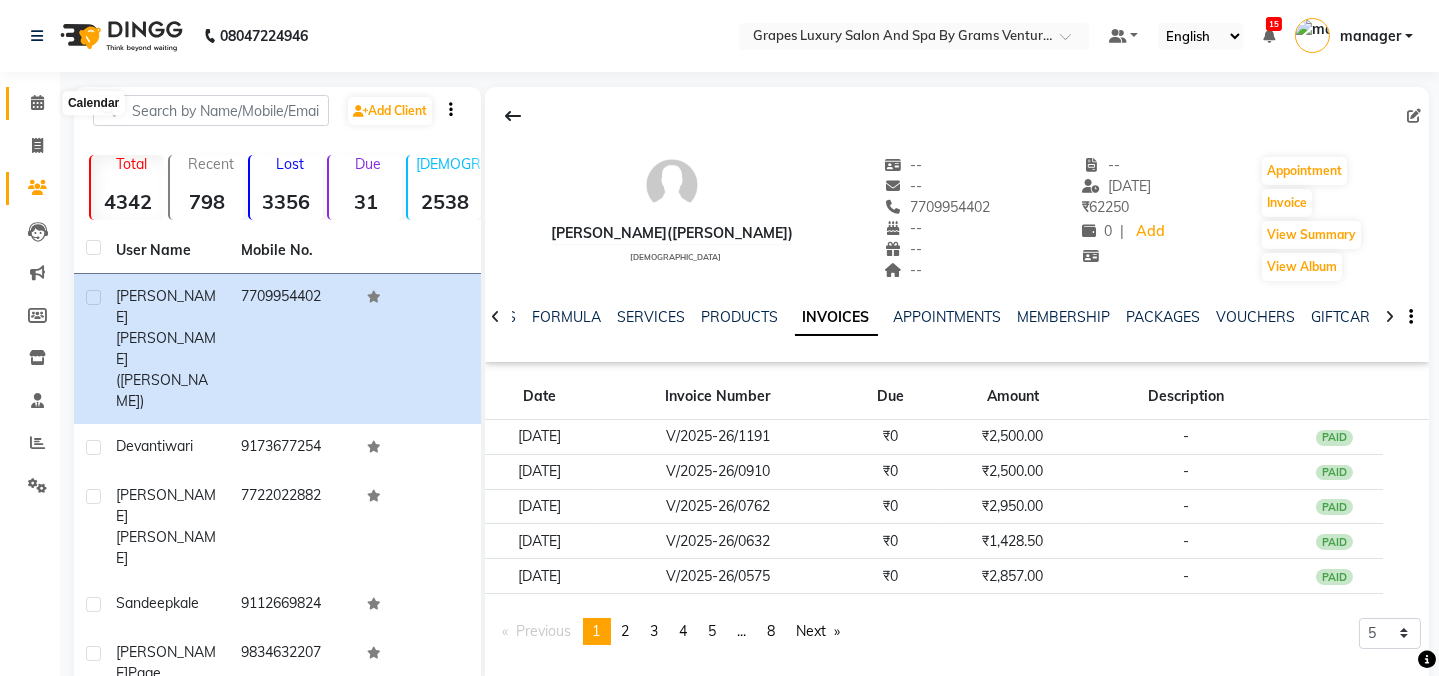 click 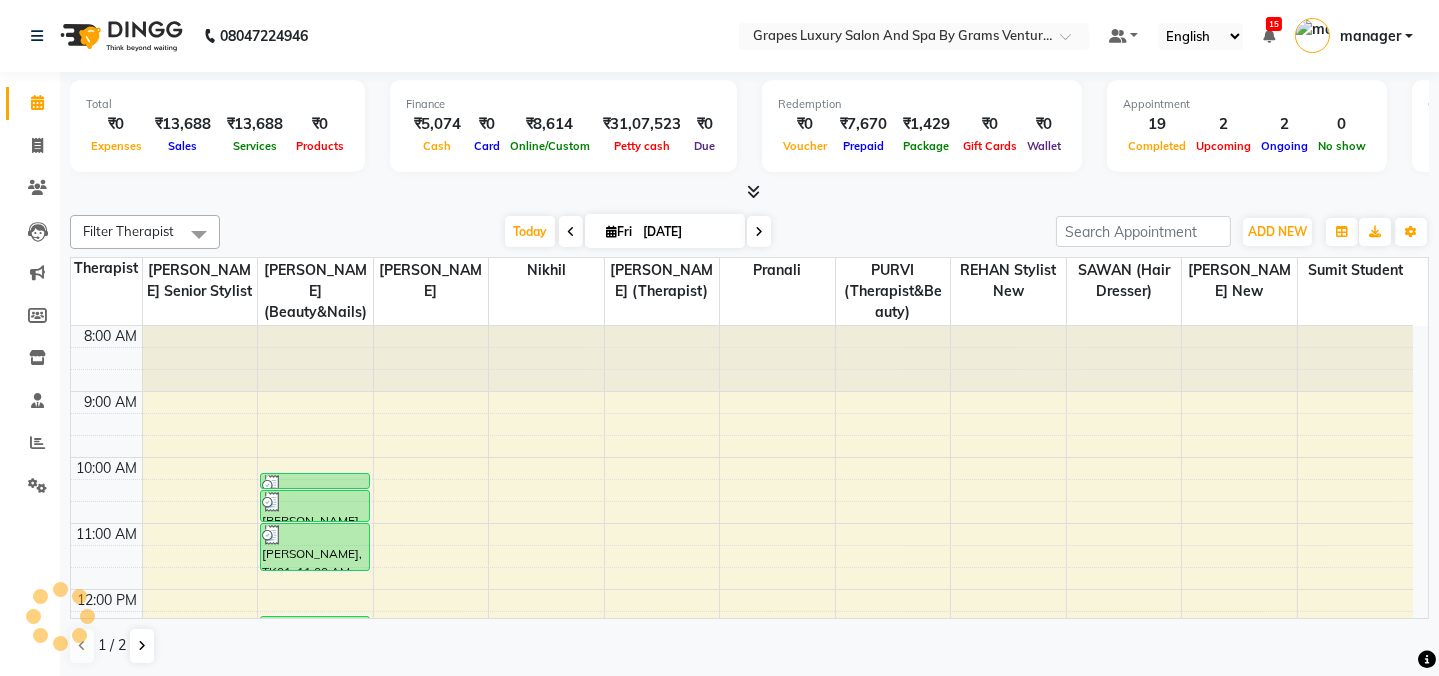 scroll, scrollTop: 0, scrollLeft: 0, axis: both 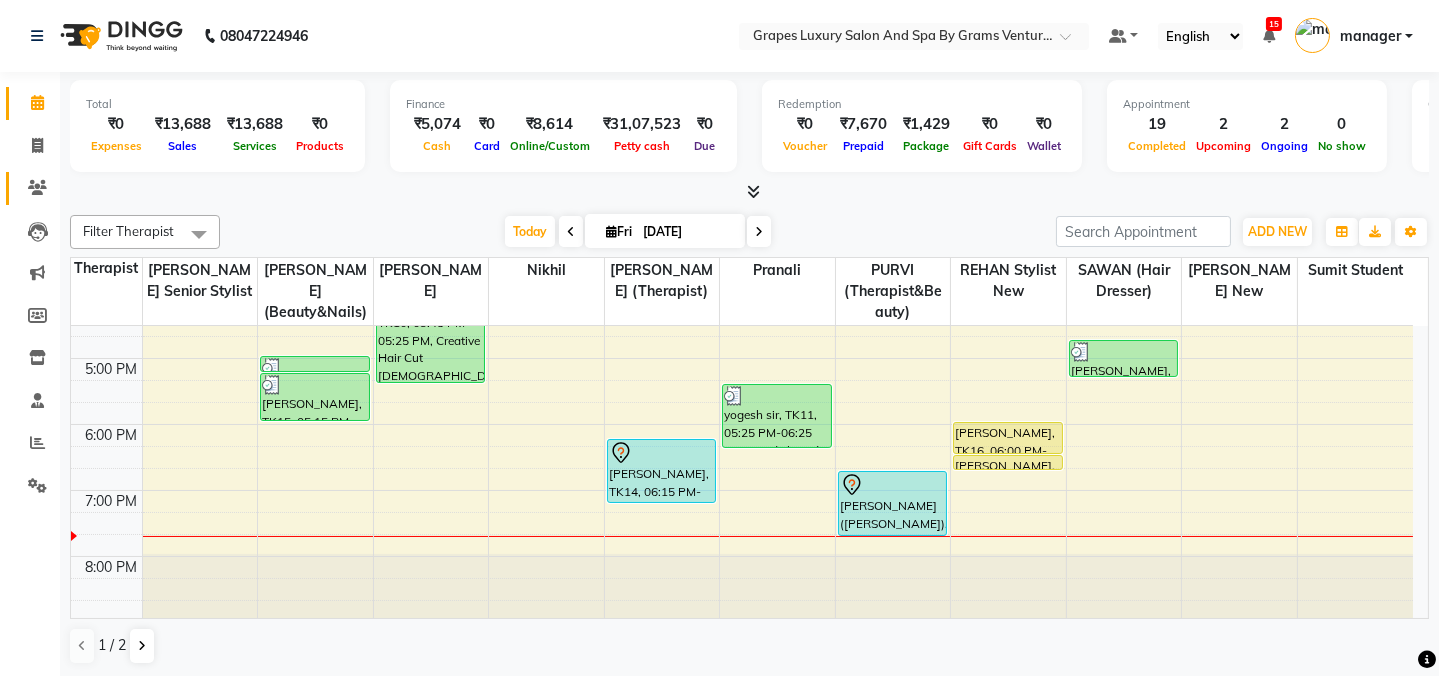 click on "Clients" 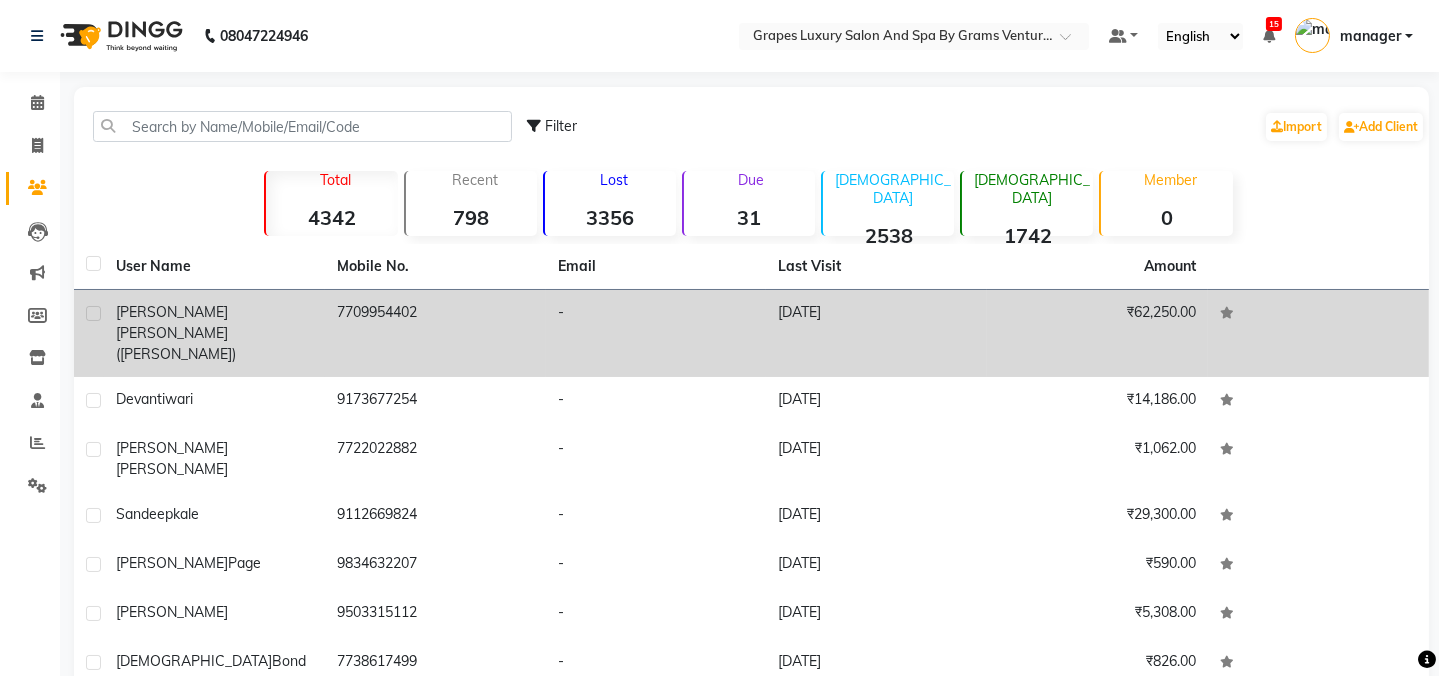 click on "7709954402" 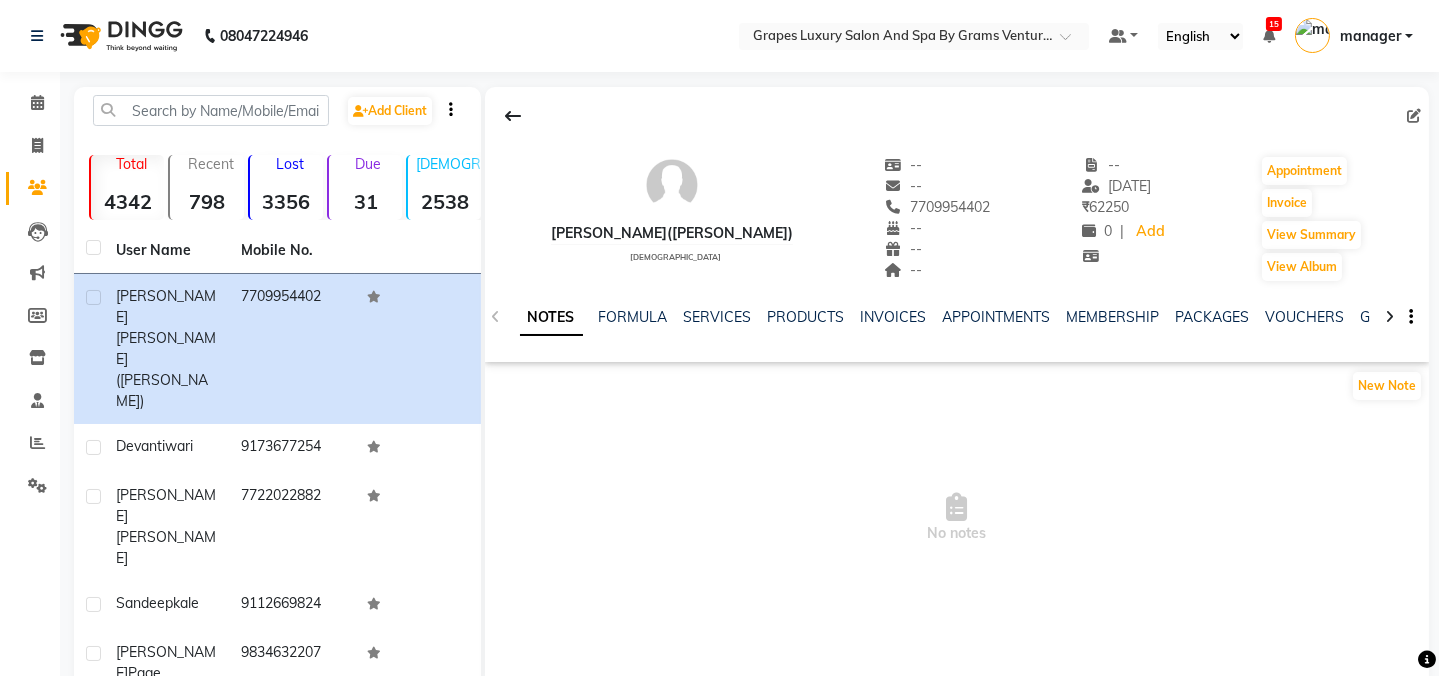 click on "SERVICES" 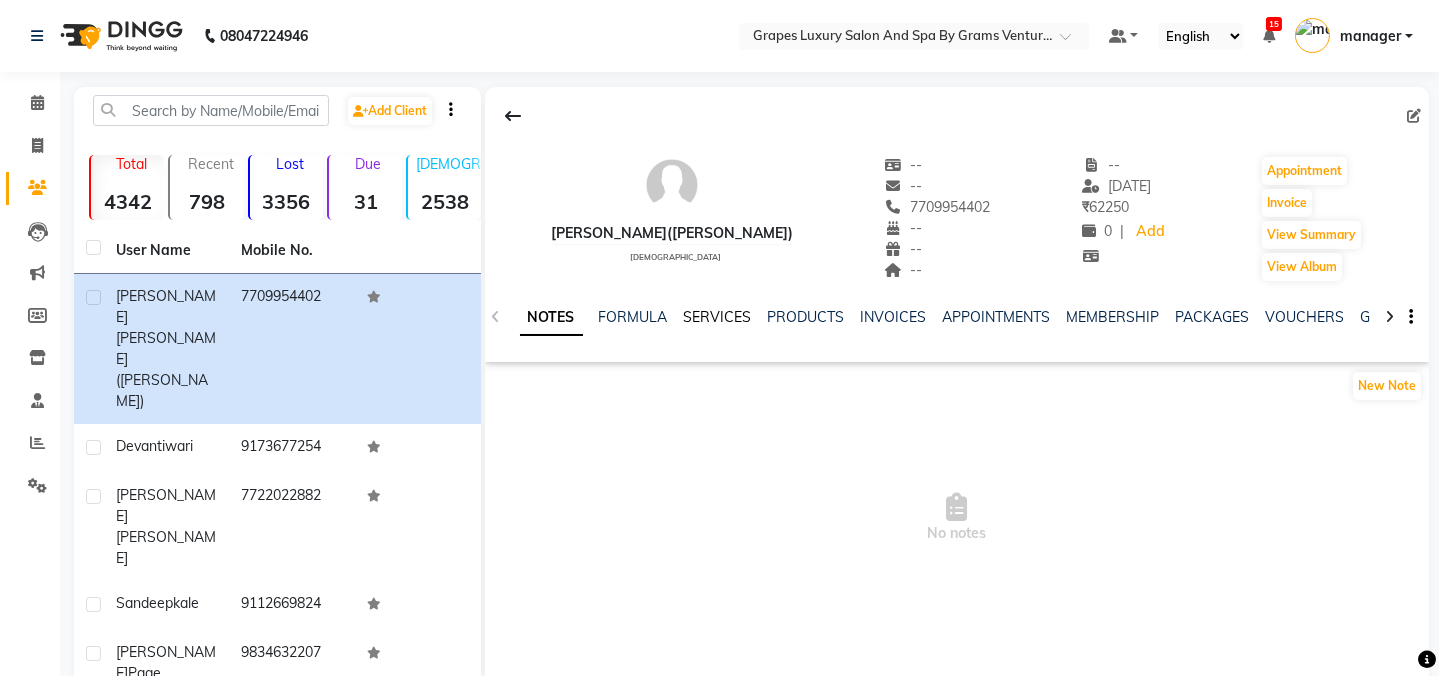 click on "SERVICES" 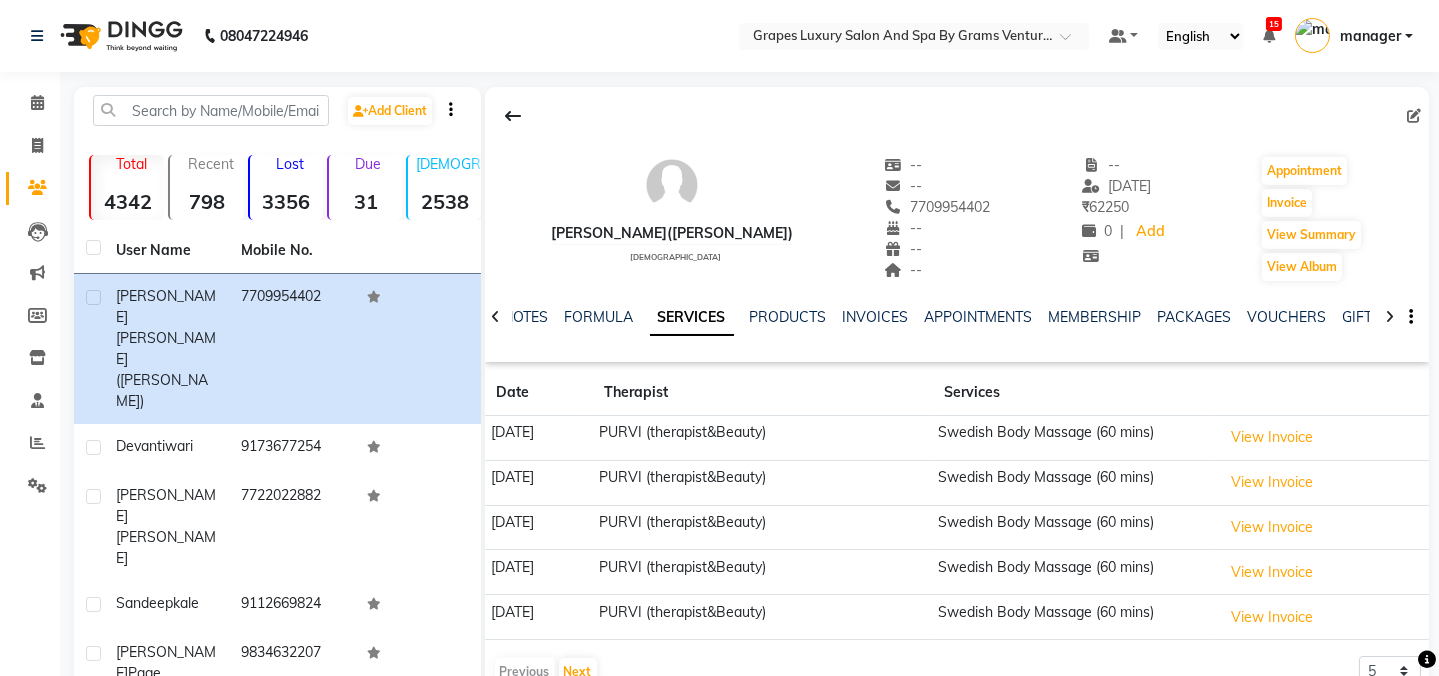 scroll, scrollTop: 158, scrollLeft: 0, axis: vertical 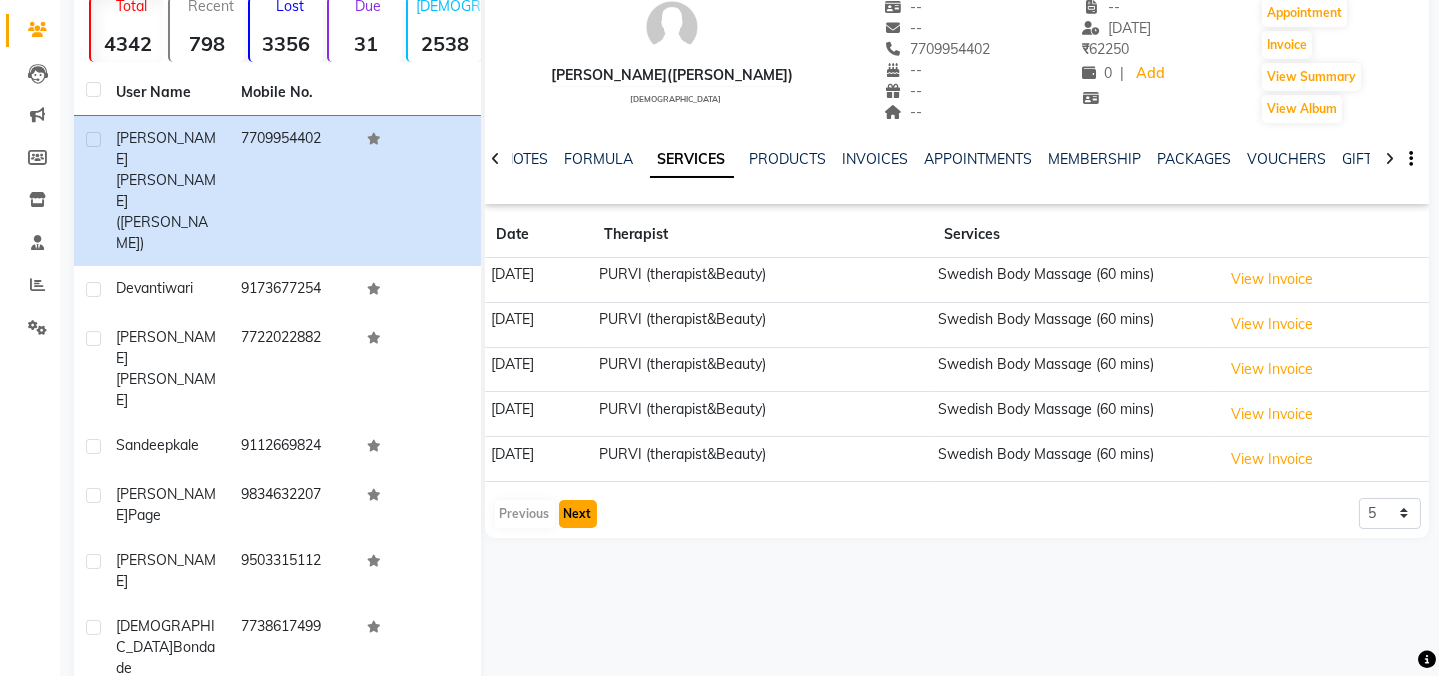 click on "Next" 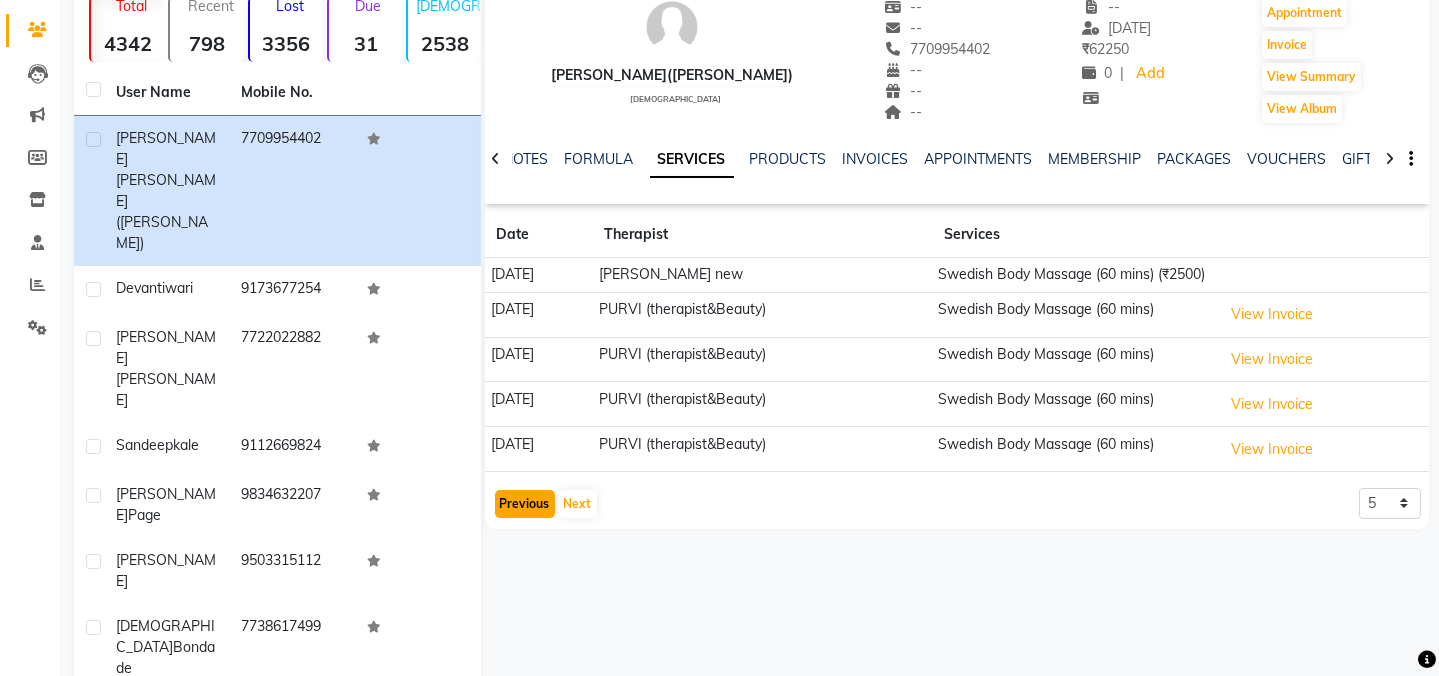 click on "Previous" 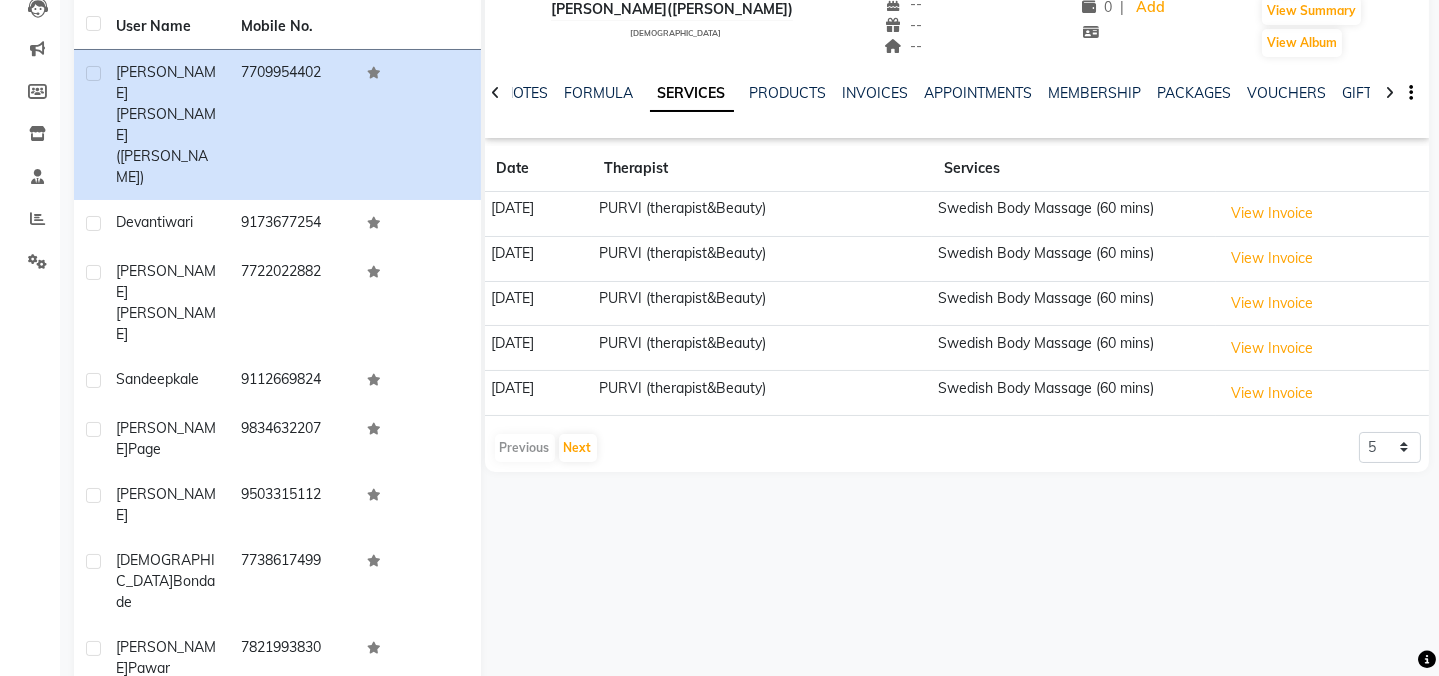 scroll, scrollTop: 0, scrollLeft: 0, axis: both 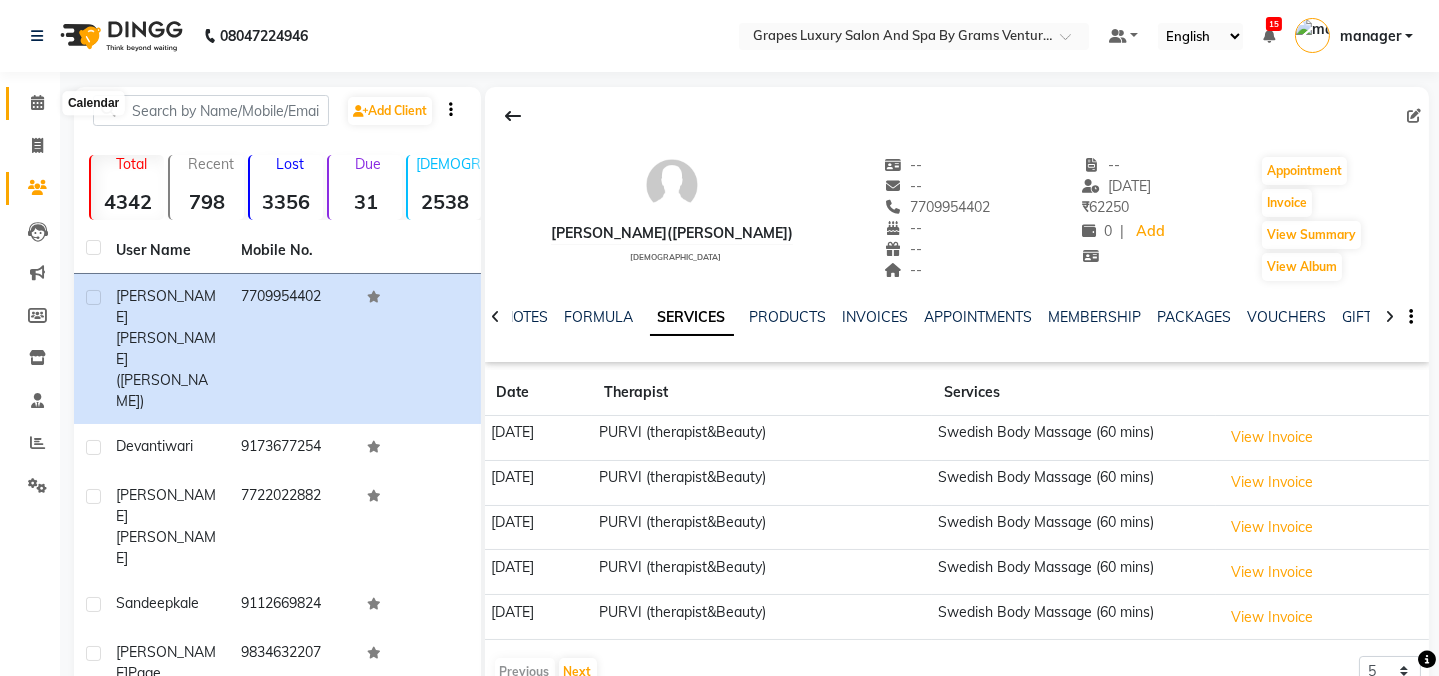click 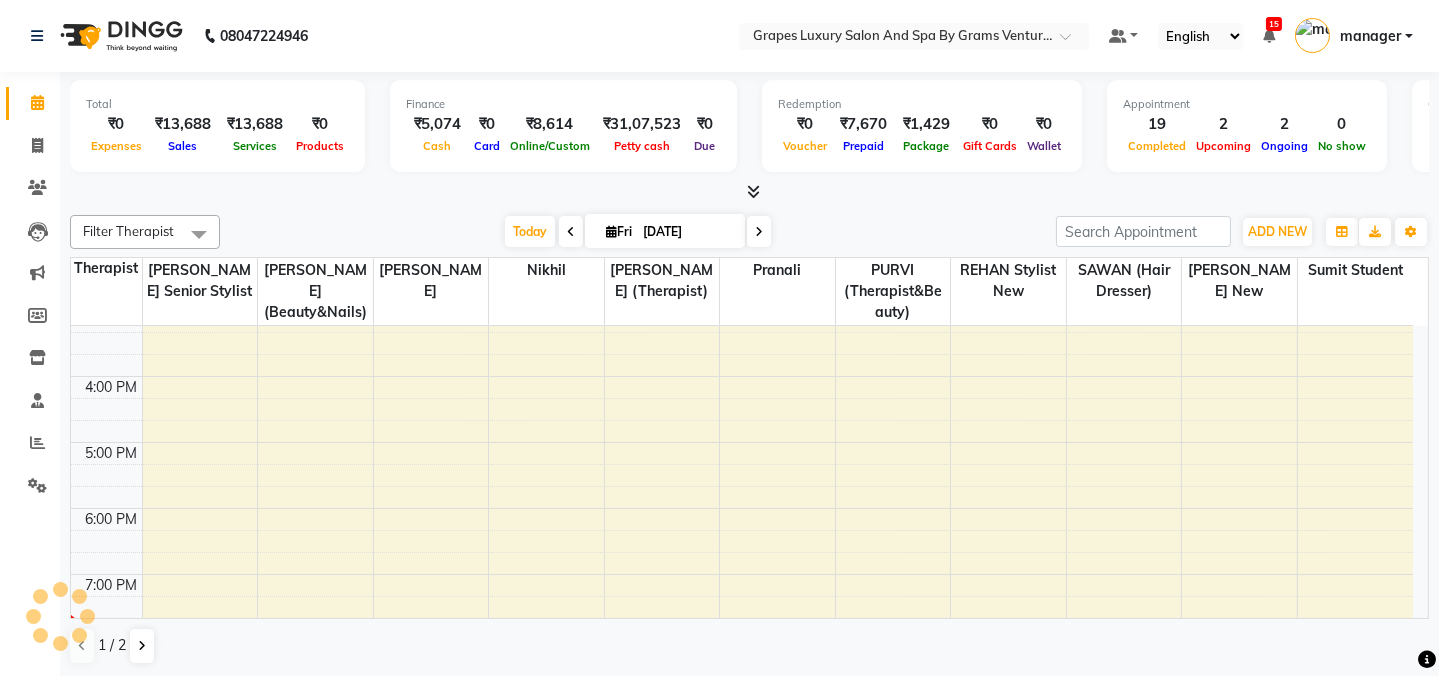 scroll, scrollTop: 0, scrollLeft: 0, axis: both 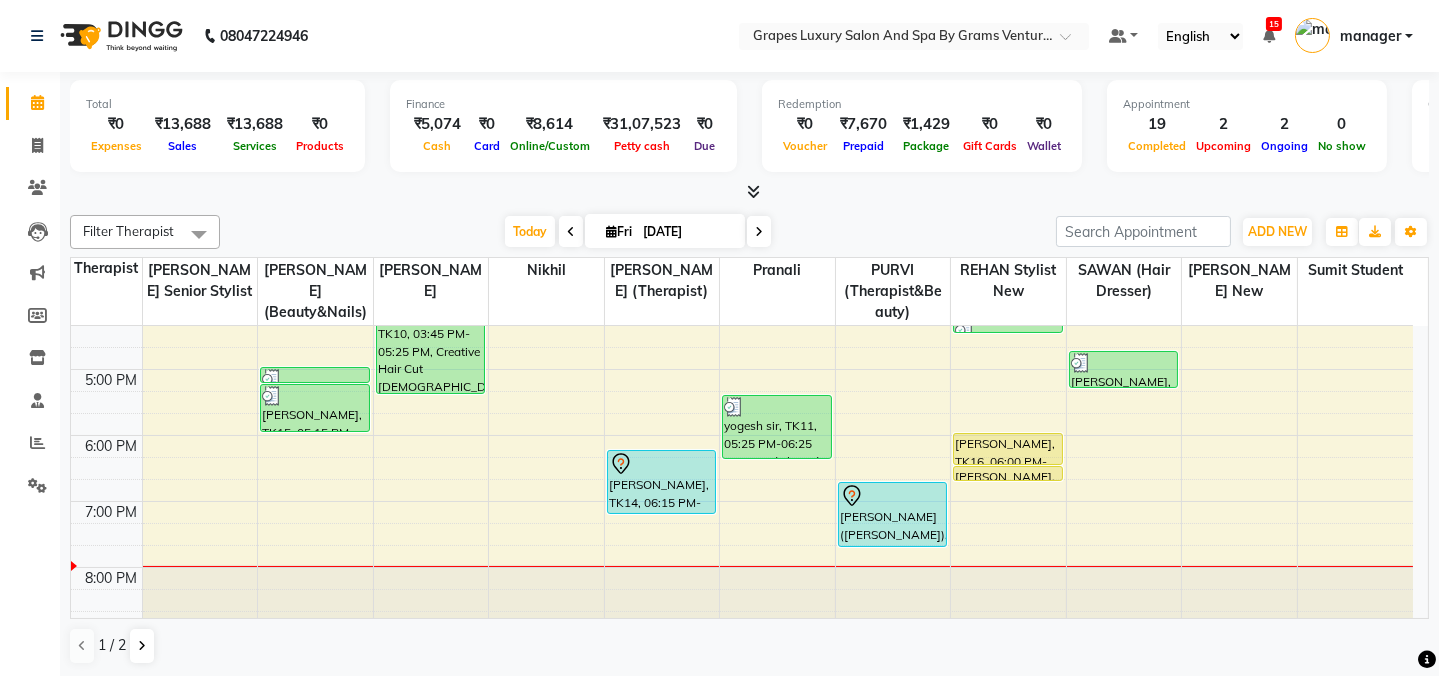 click on "8:00 AM 9:00 AM 10:00 AM 11:00 AM 12:00 PM 1:00 PM 2:00 PM 3:00 PM 4:00 PM 5:00 PM 6:00 PM 7:00 PM 8:00 PM     [PERSON_NAME], TK05, 12:55 PM-01:25 PM, Hair Cut [DEMOGRAPHIC_DATA] (30 mins) (₹300)     arya sir, TK06, 02:00 PM-03:10 PM, Hair Cut [DEMOGRAPHIC_DATA] (30 mins)     [GEOGRAPHIC_DATA], TK01, 10:15 AM-10:30 AM, Waxing Italian Under Arms (15 mins)     [PERSON_NAME], TK01, 10:30 AM-11:00 AM, Italian Waxing Full Legs (30 mins)     [PERSON_NAME], TK01, 11:00 AM-11:45 AM, Italian Waxing Full Arms (45 mins)     Aditi Ananta, TK03, 12:25 PM-12:50 PM, Skin Brightening Facial (30 mins),Detan Full Arms (20 mins),De Tan Face & Neck (15 mins)     [PERSON_NAME], TK15, 05:00 PM-05:15 PM, Waxing Italian Under Arms (15 mins)     [PERSON_NAME], TK15, 05:15 PM-06:00 PM, Italian Waxing Full Arms (45 mins)     Aditi Ananta, TK03, 12:50 PM-01:20 PM, Hair Spa [DEMOGRAPHIC_DATA] (30 mins)     [PERSON_NAME], TK10, 03:45 PM-05:25 PM, Creative Hair Cut [DEMOGRAPHIC_DATA] (60 mins)             [PERSON_NAME], TK14, 06:15 PM-07:15 PM, Swedish Body Massage (60 mins)" at bounding box center [742, 204] 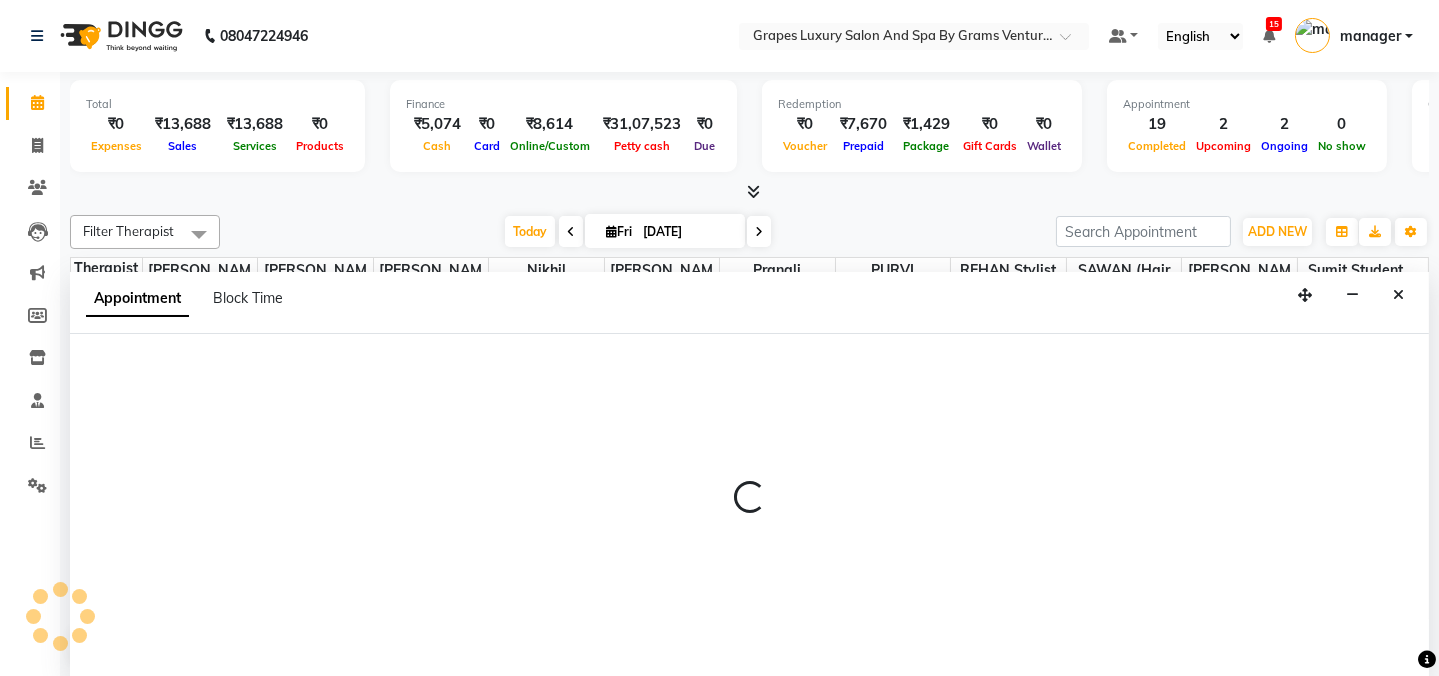 scroll, scrollTop: 0, scrollLeft: 0, axis: both 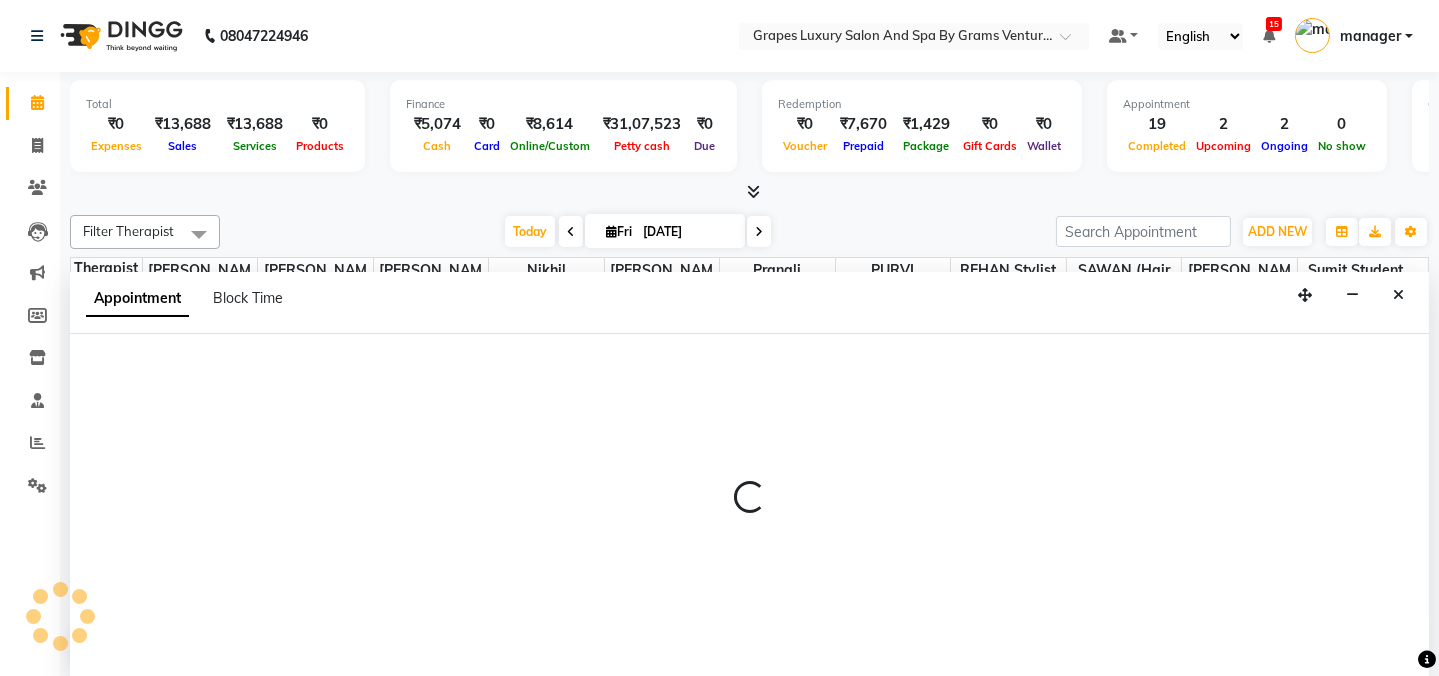 select on "33161" 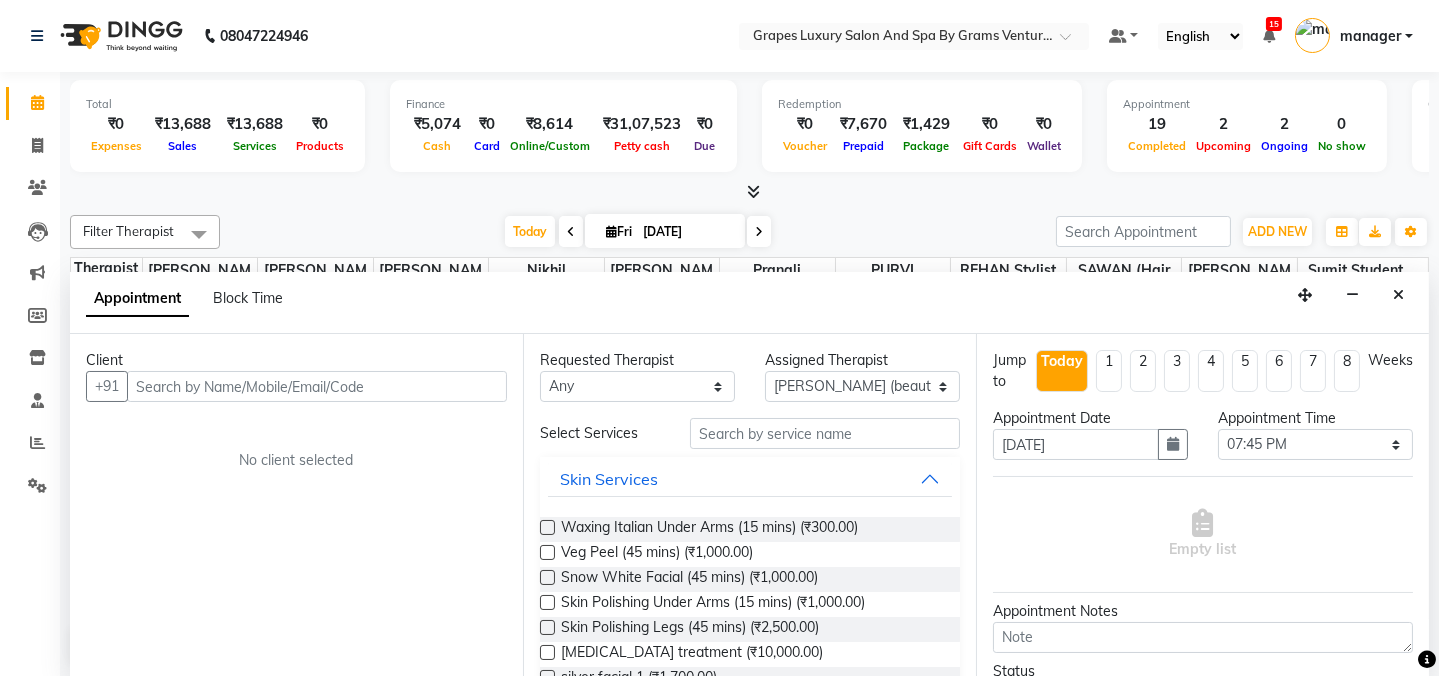click at bounding box center [317, 386] 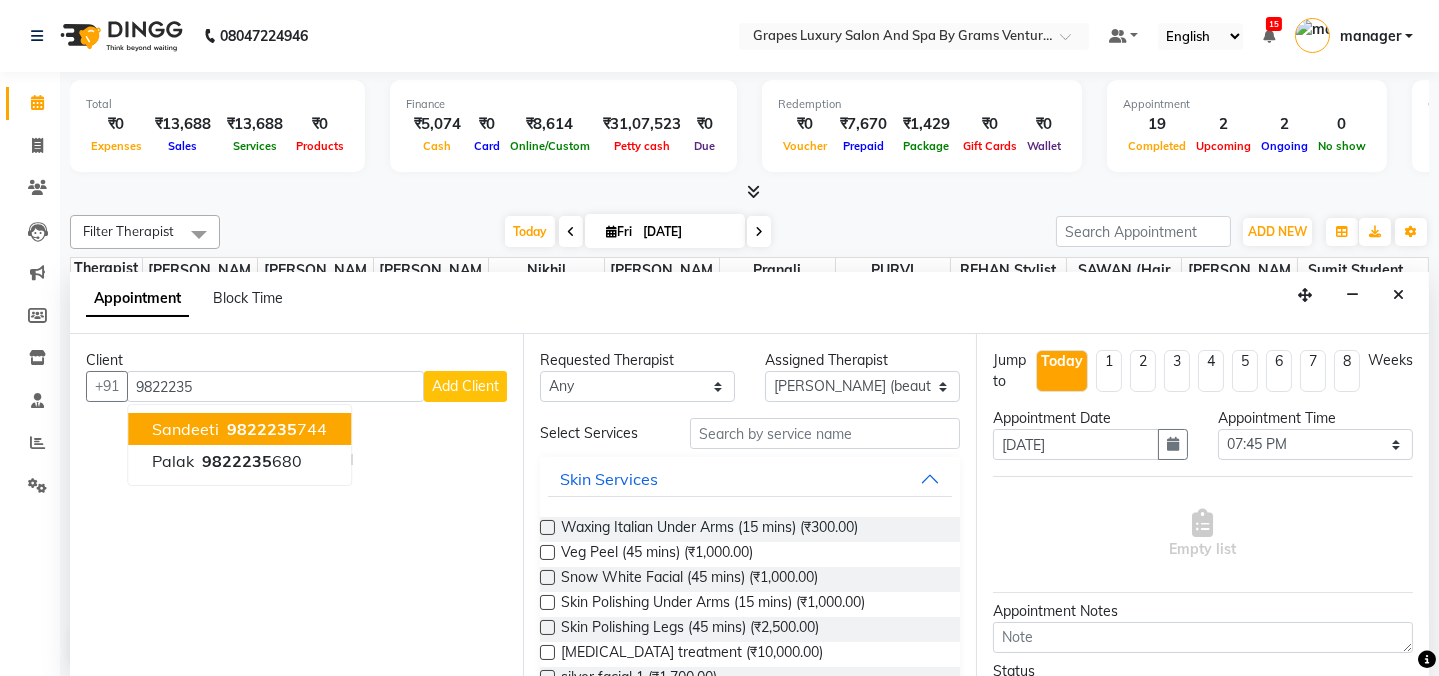 click on "sandeeti" at bounding box center (185, 429) 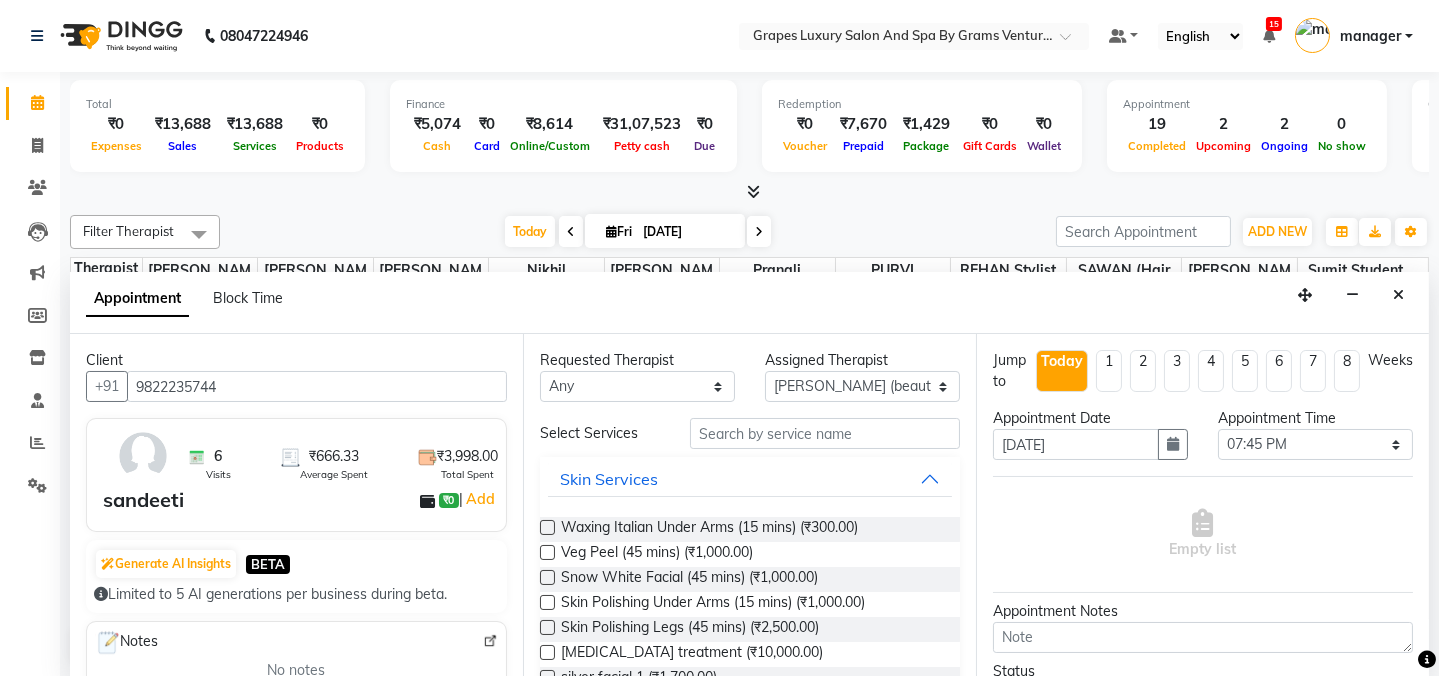 type on "9822235744" 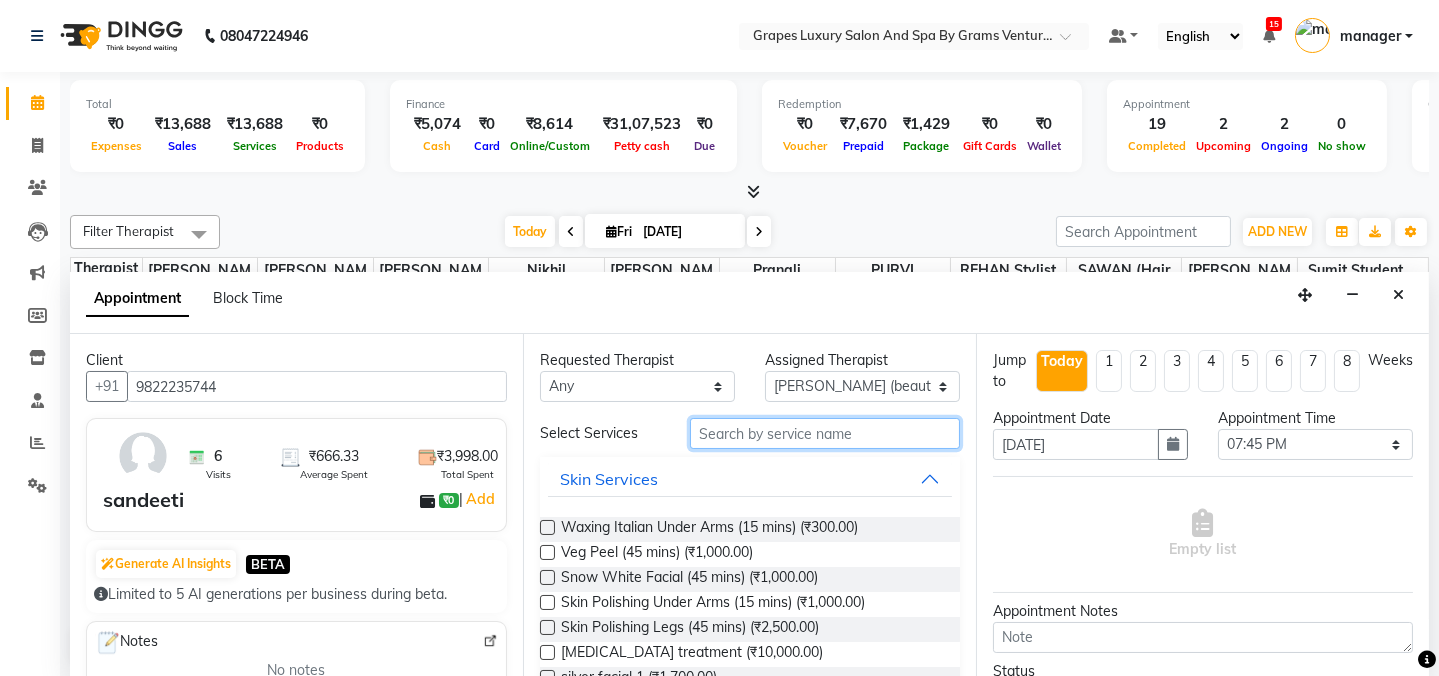 click at bounding box center [825, 433] 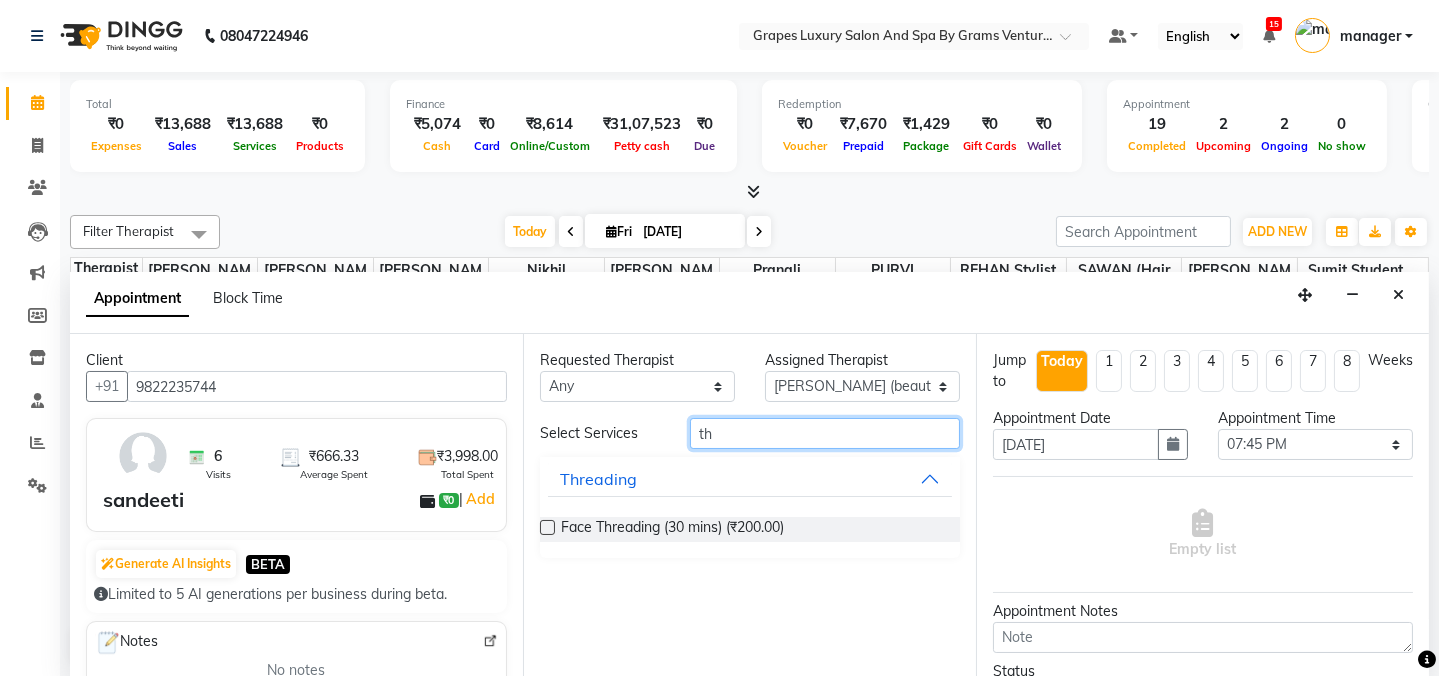 type on "t" 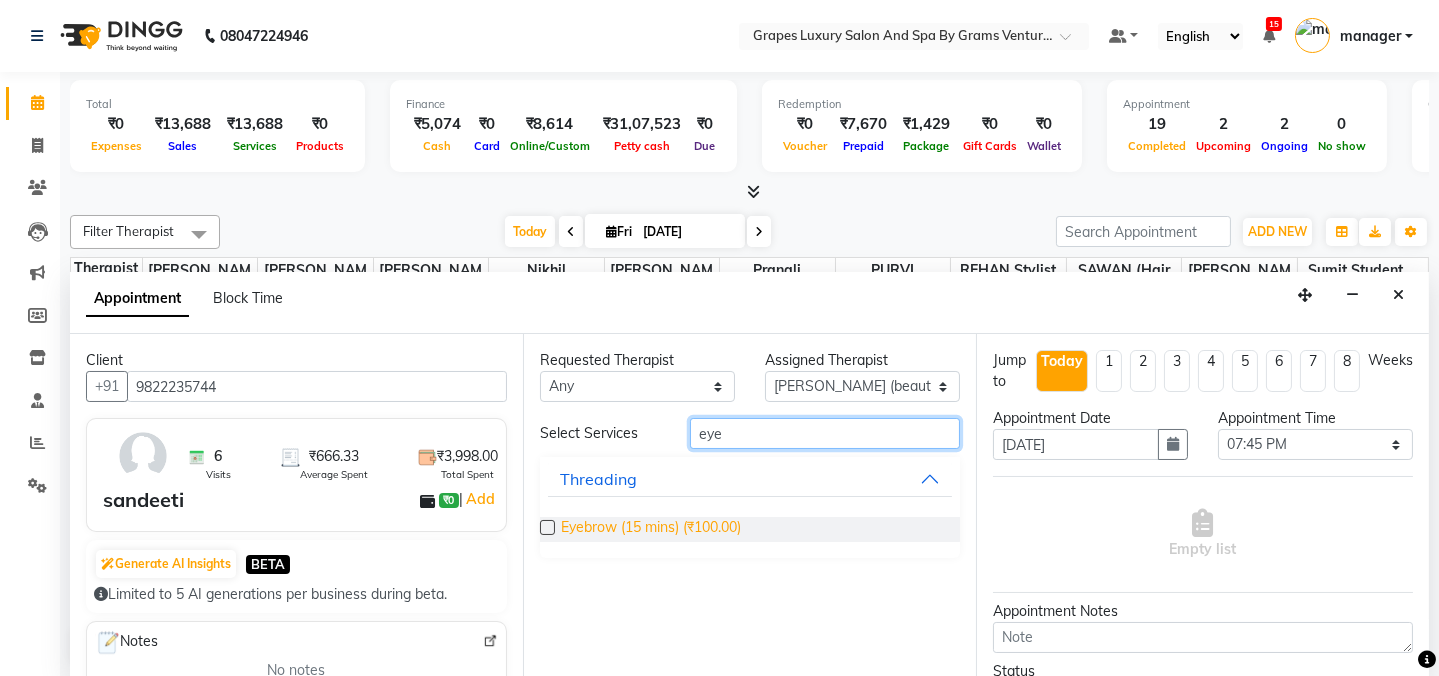 type on "eye" 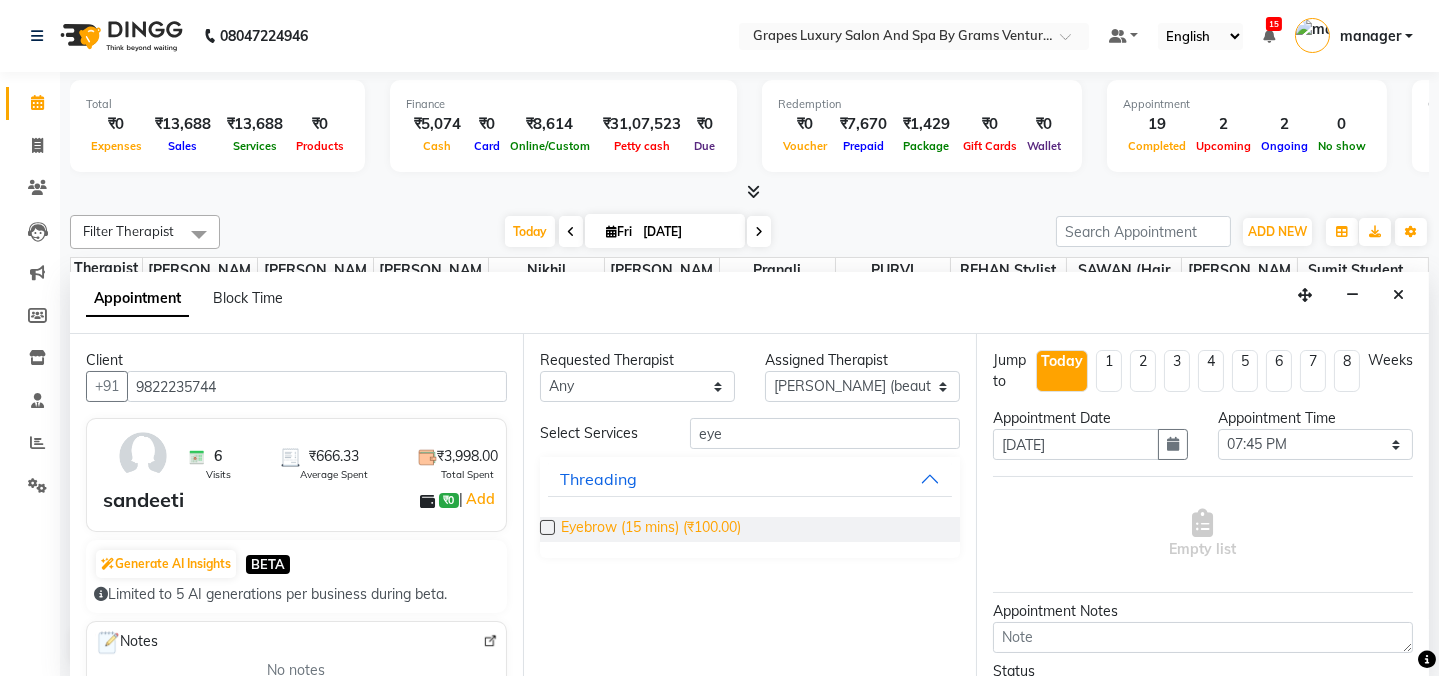 click on "Eyebrow (15 mins) (₹100.00)" at bounding box center (651, 529) 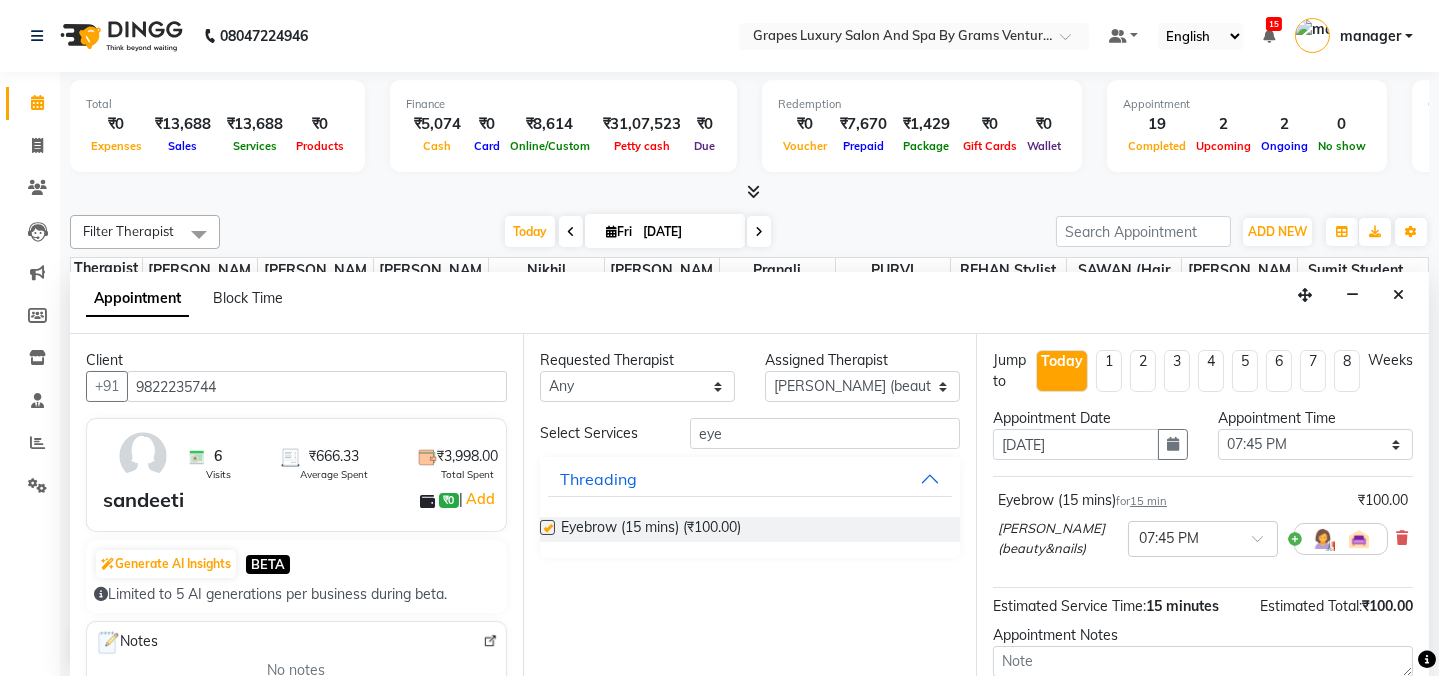 checkbox on "false" 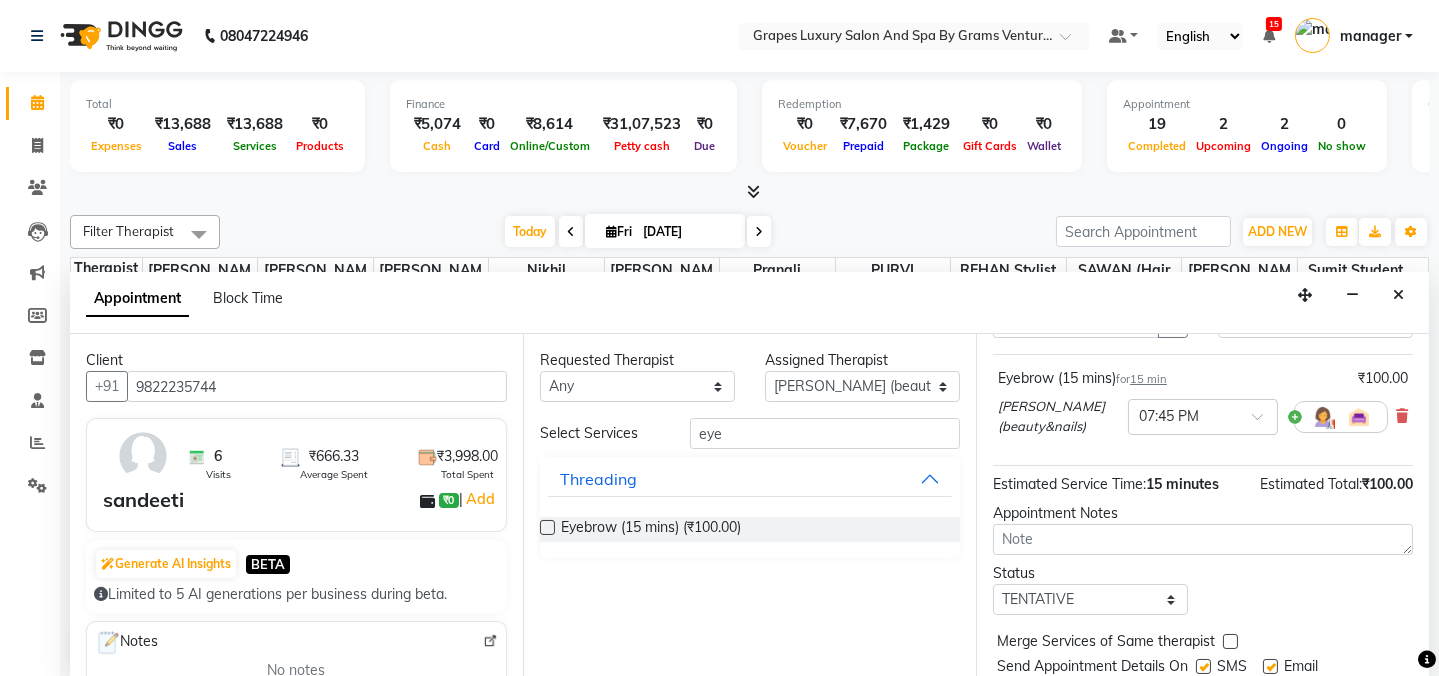 scroll, scrollTop: 180, scrollLeft: 0, axis: vertical 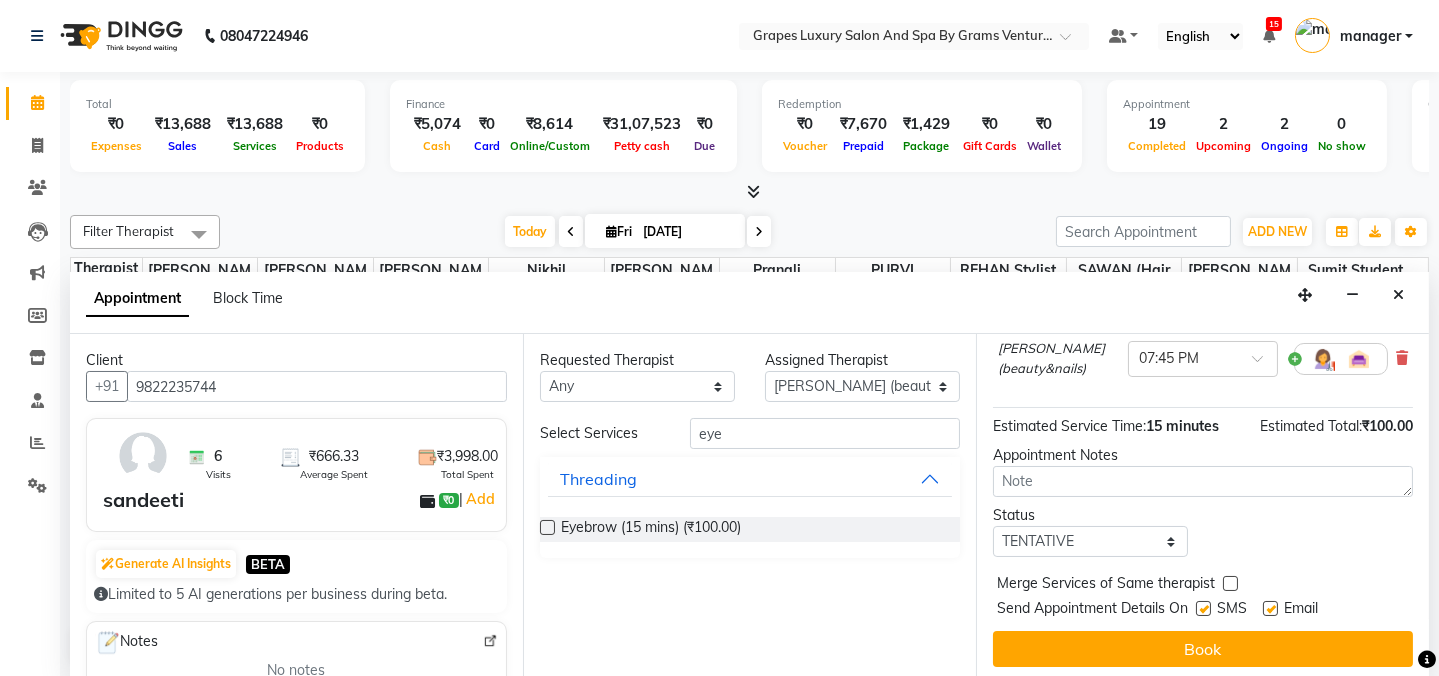 click at bounding box center [1203, 608] 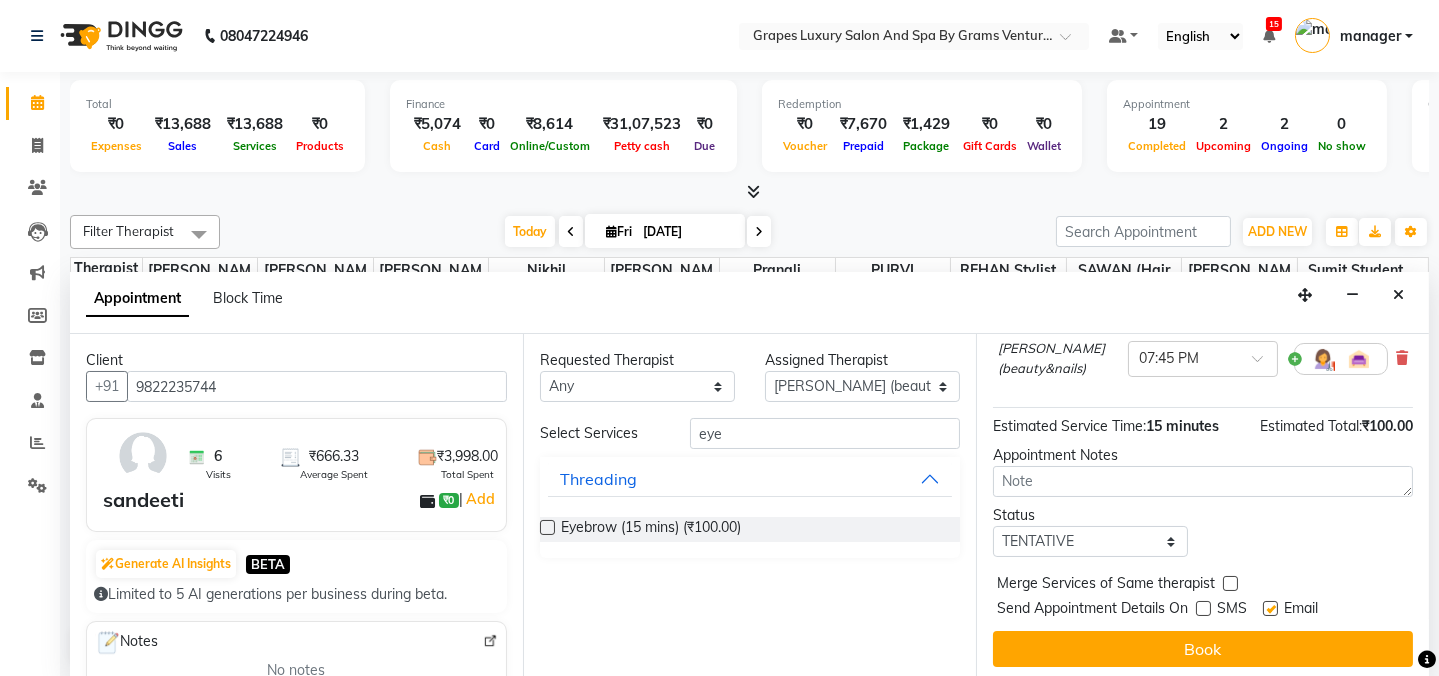 click at bounding box center (1270, 608) 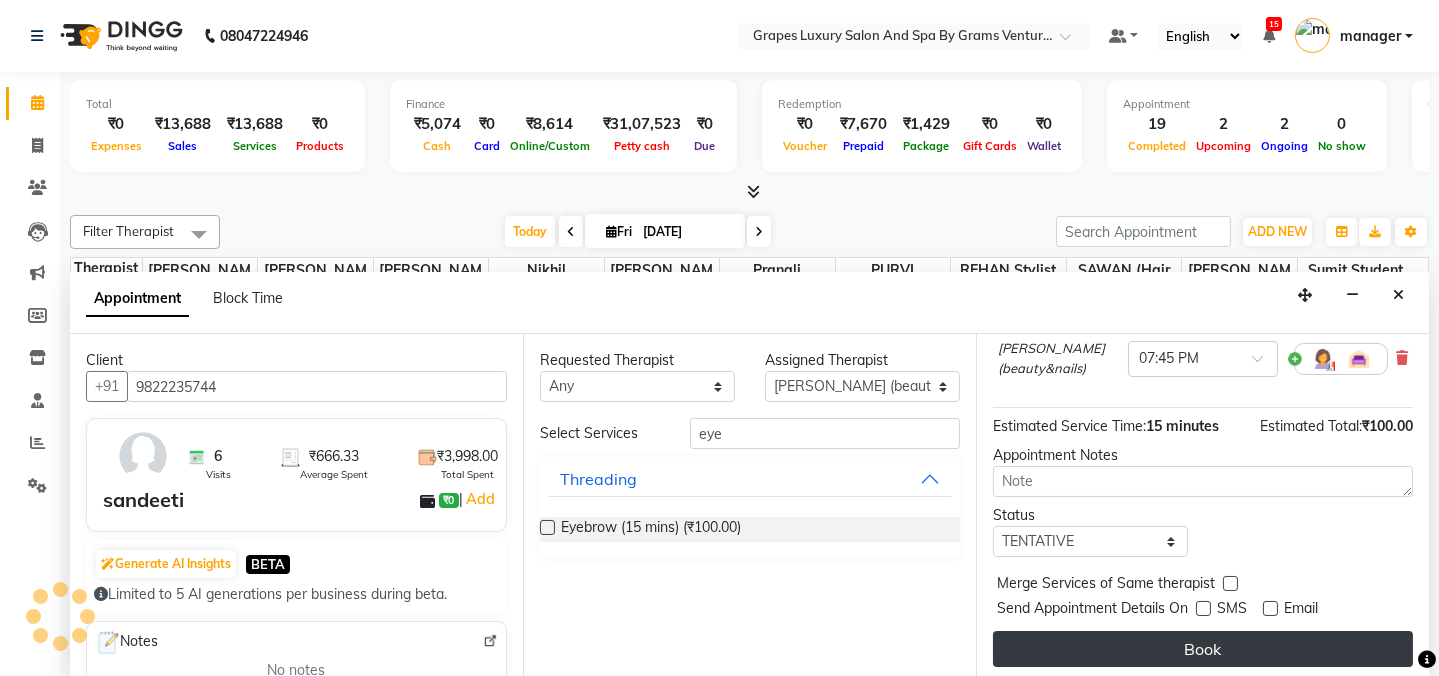 click on "Book" at bounding box center [1203, 649] 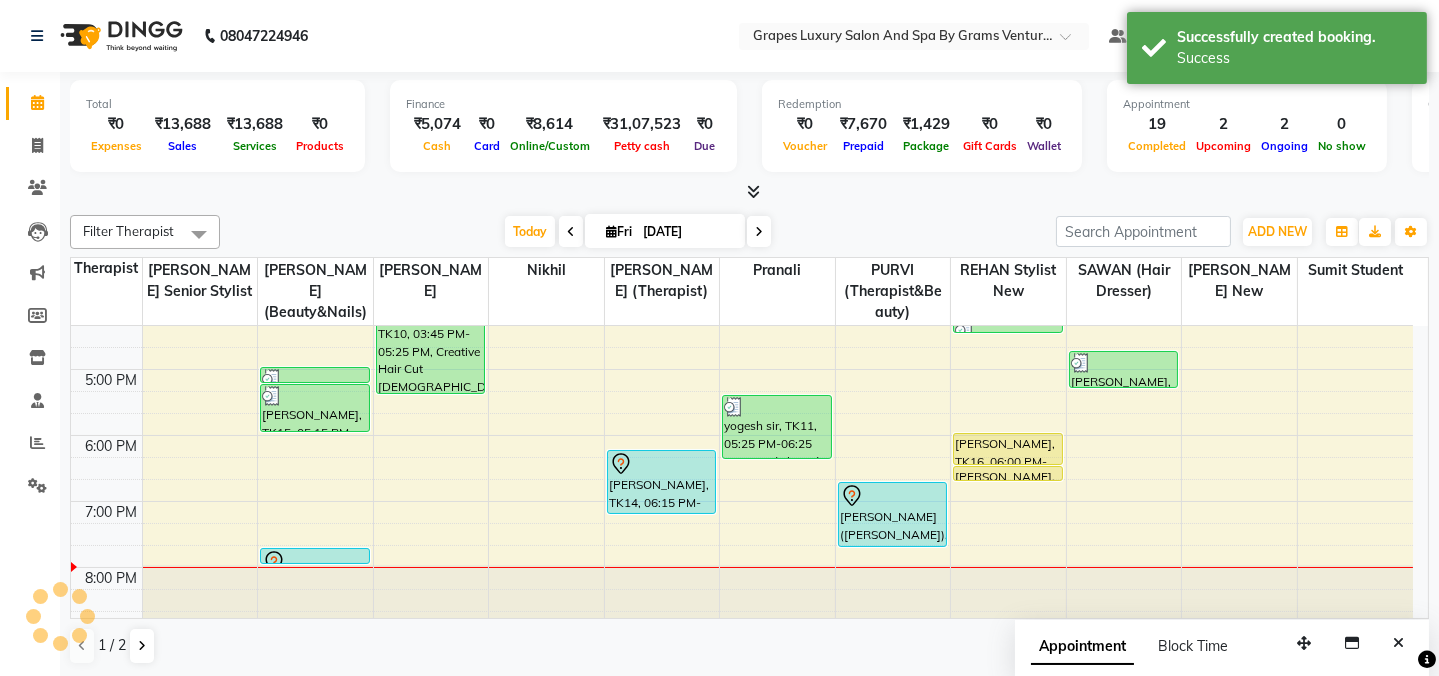 scroll, scrollTop: 0, scrollLeft: 0, axis: both 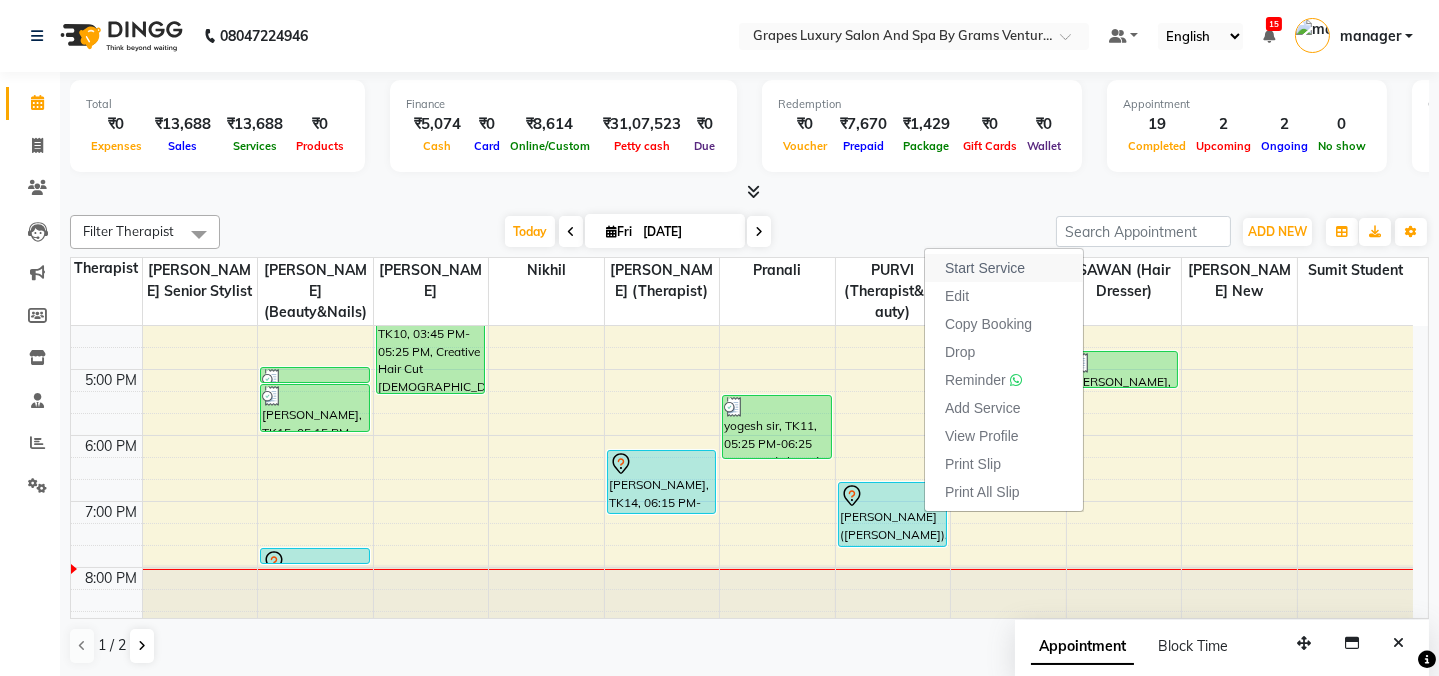 click on "Start Service" at bounding box center (985, 268) 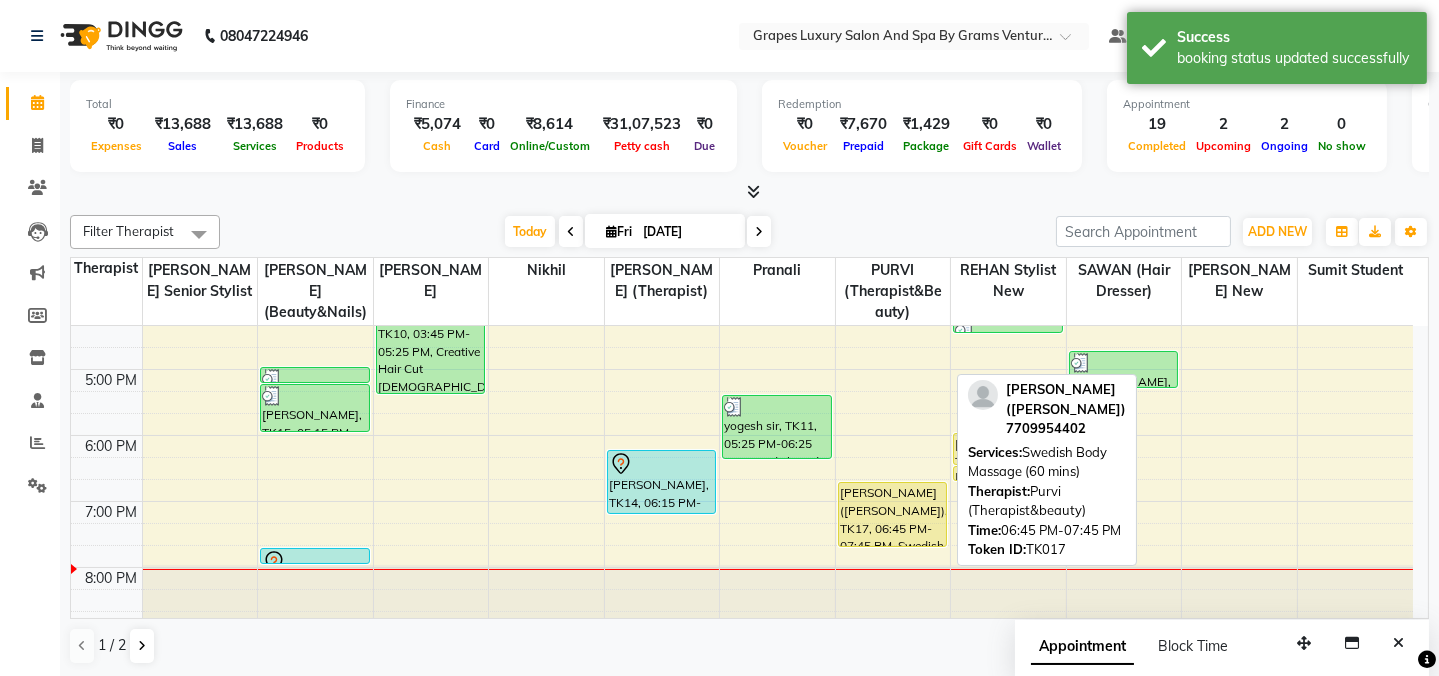 click on "[PERSON_NAME]([PERSON_NAME]), TK17, 06:45 PM-07:45 PM, Swedish Body Massage (60 mins)" at bounding box center (893, 514) 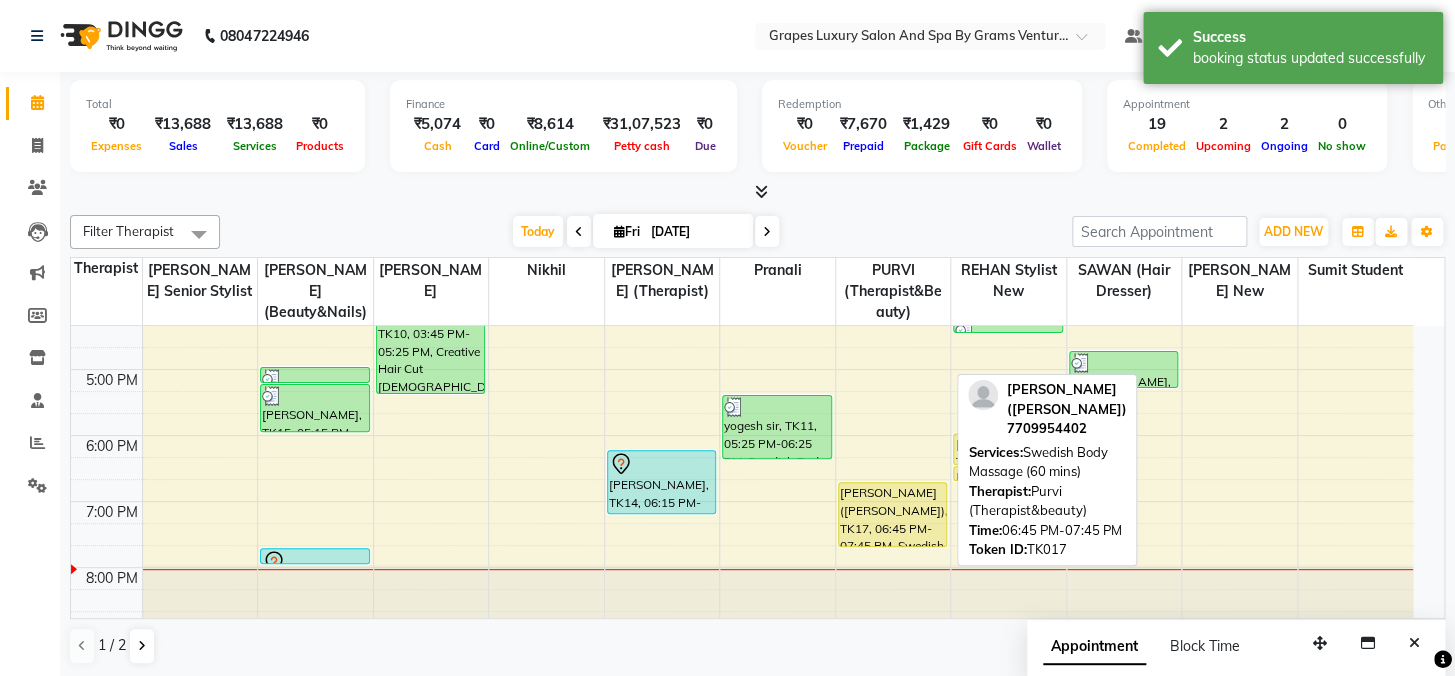 select on "1" 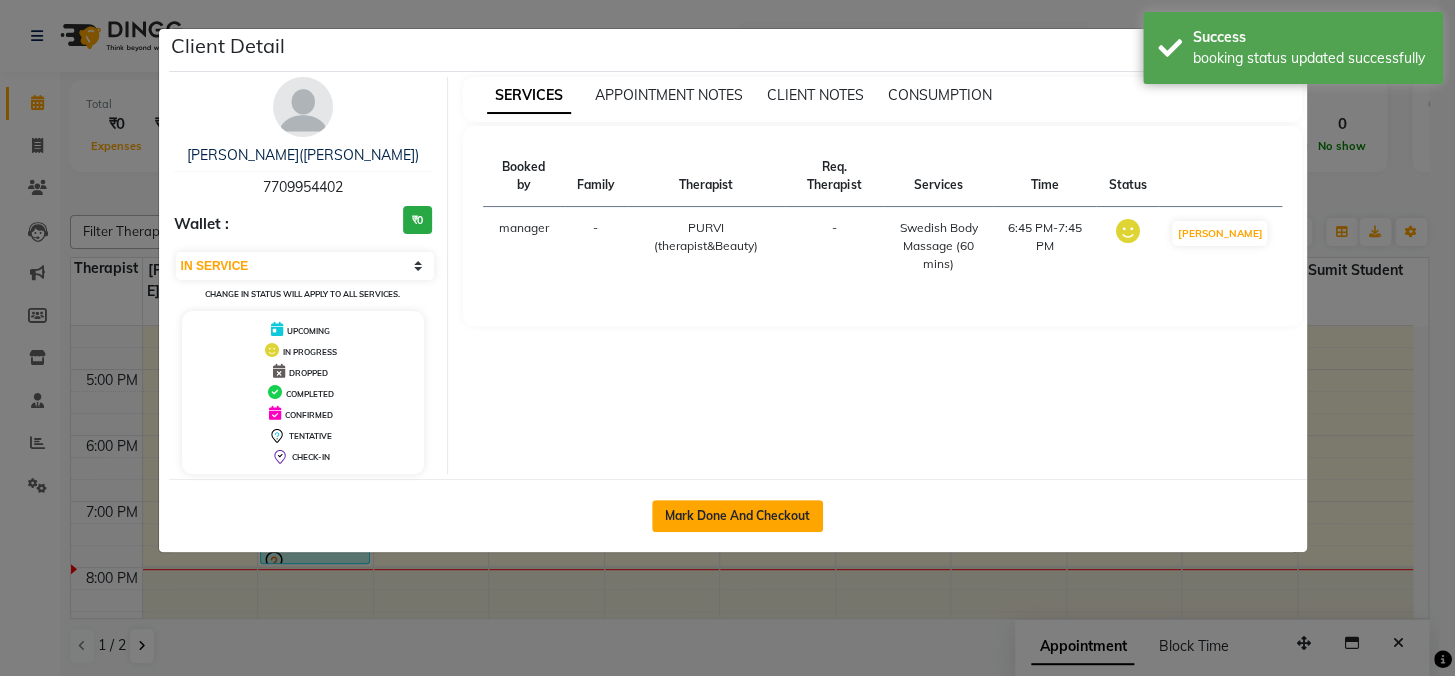 click on "Mark Done And Checkout" 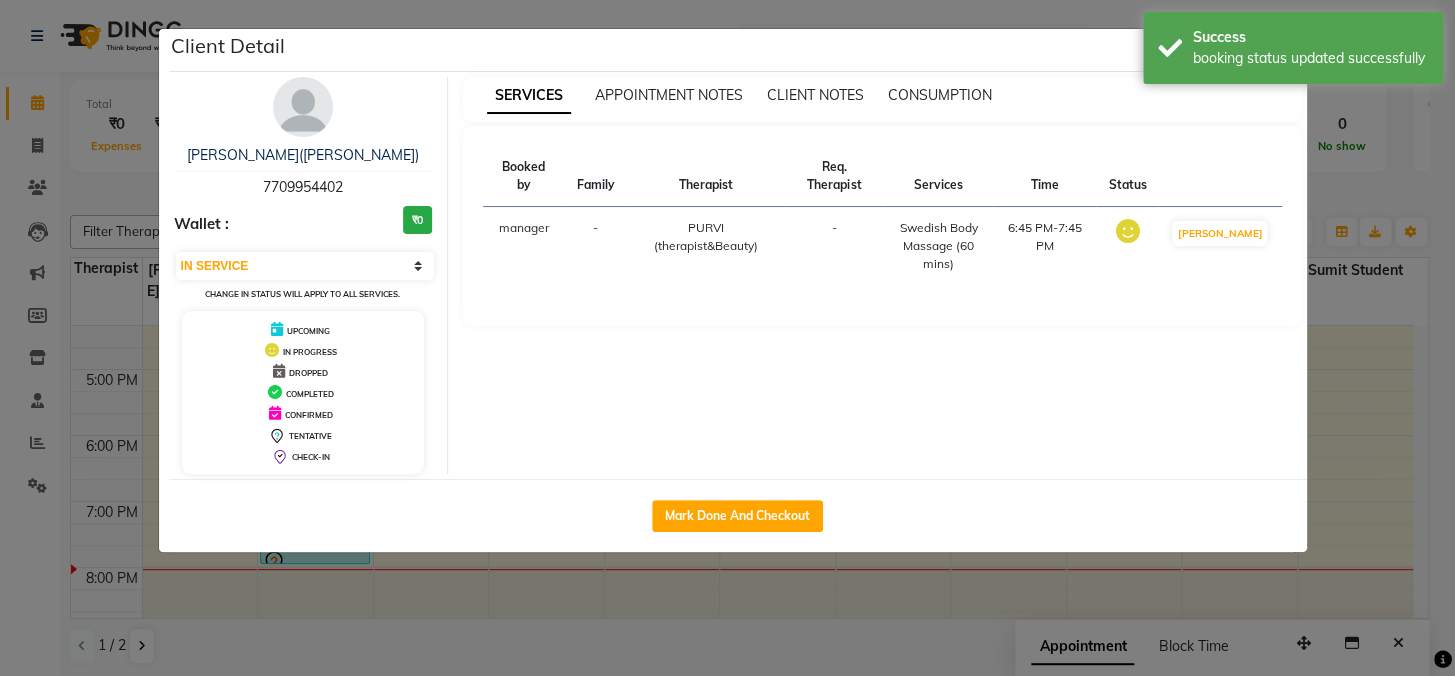 select on "service" 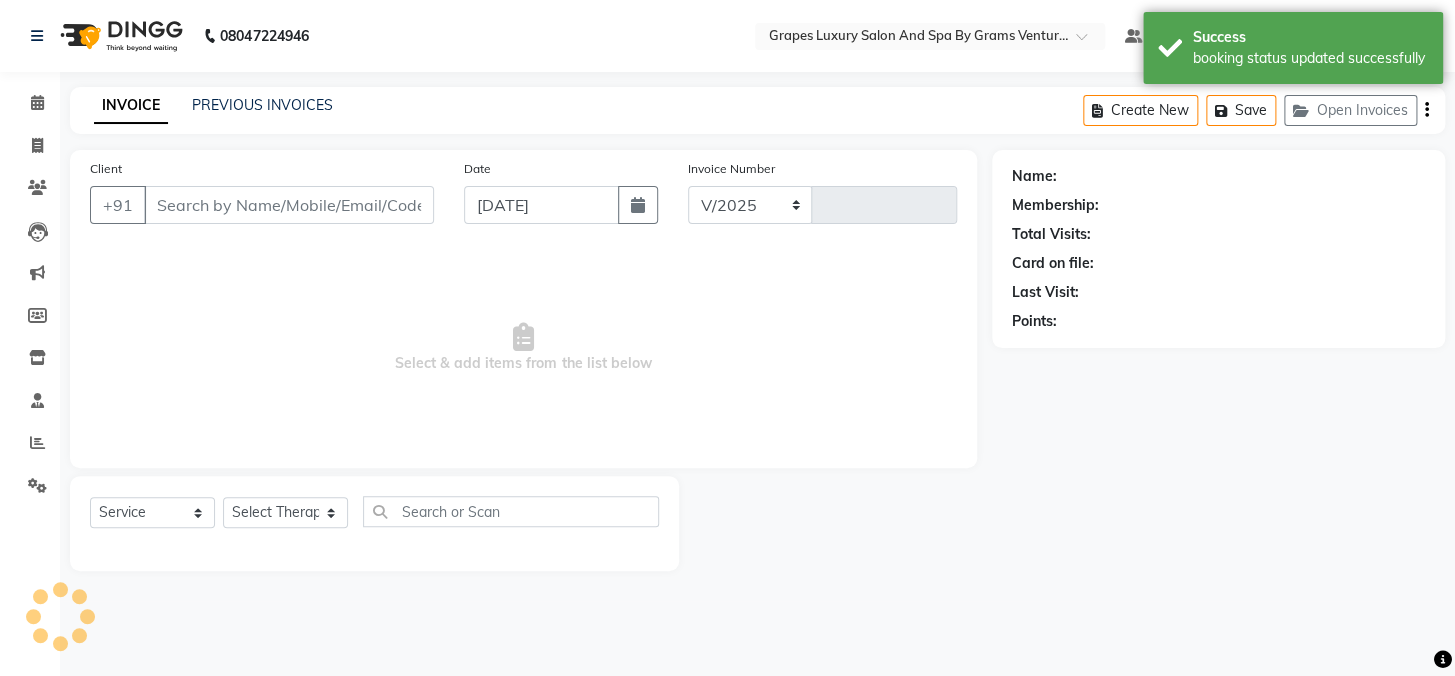 select on "3585" 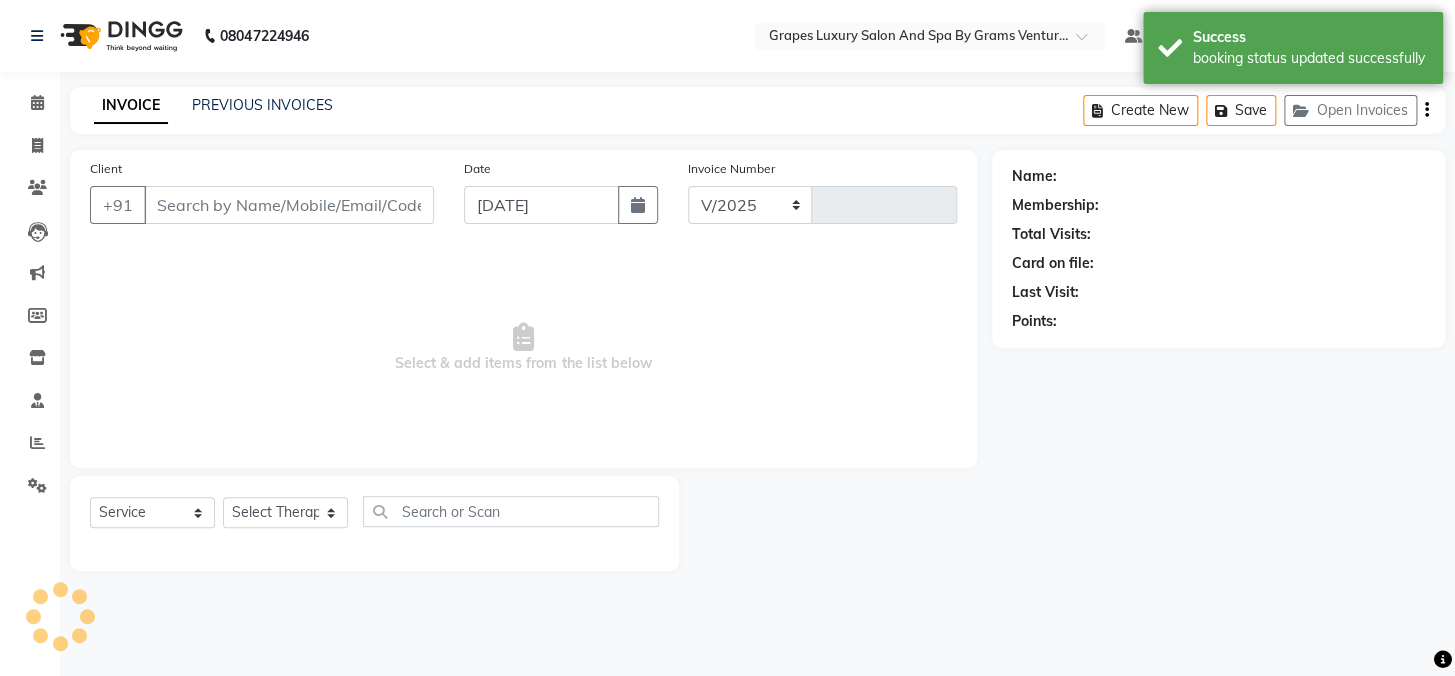 type on "1636" 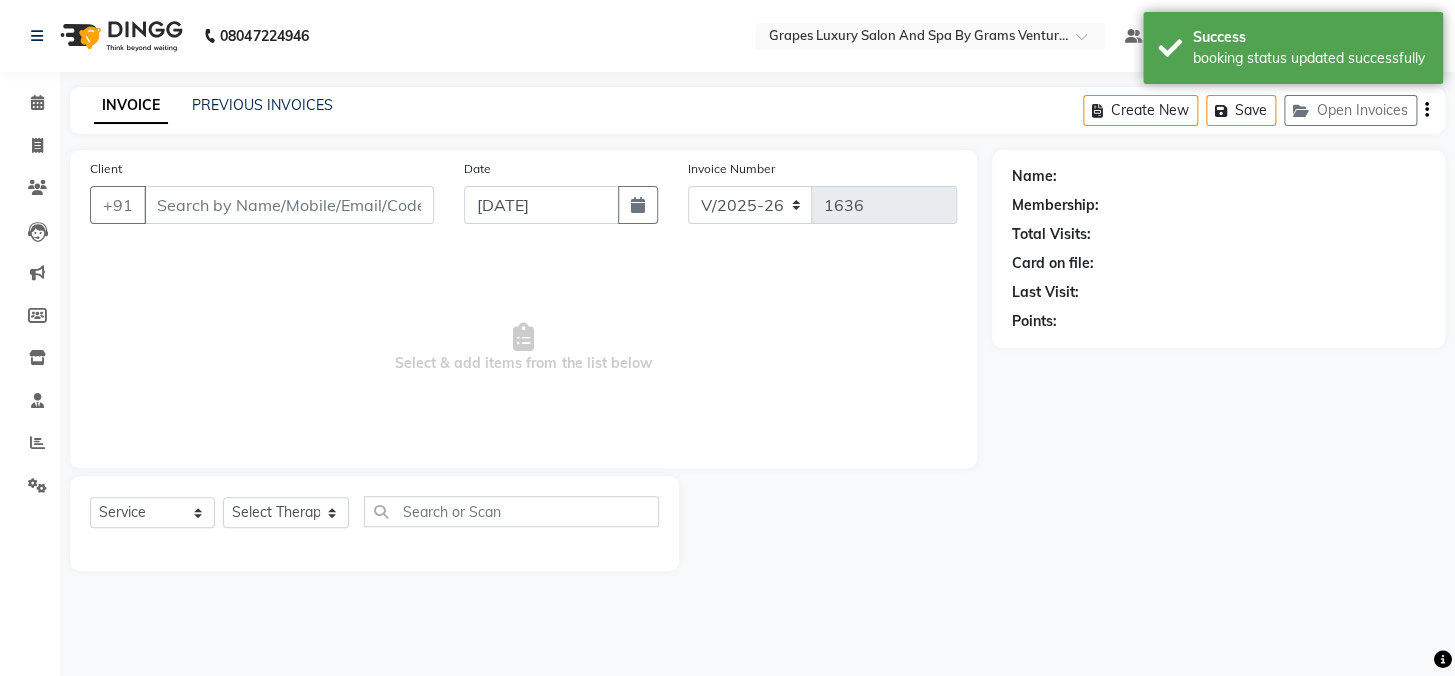 type on "7709954402" 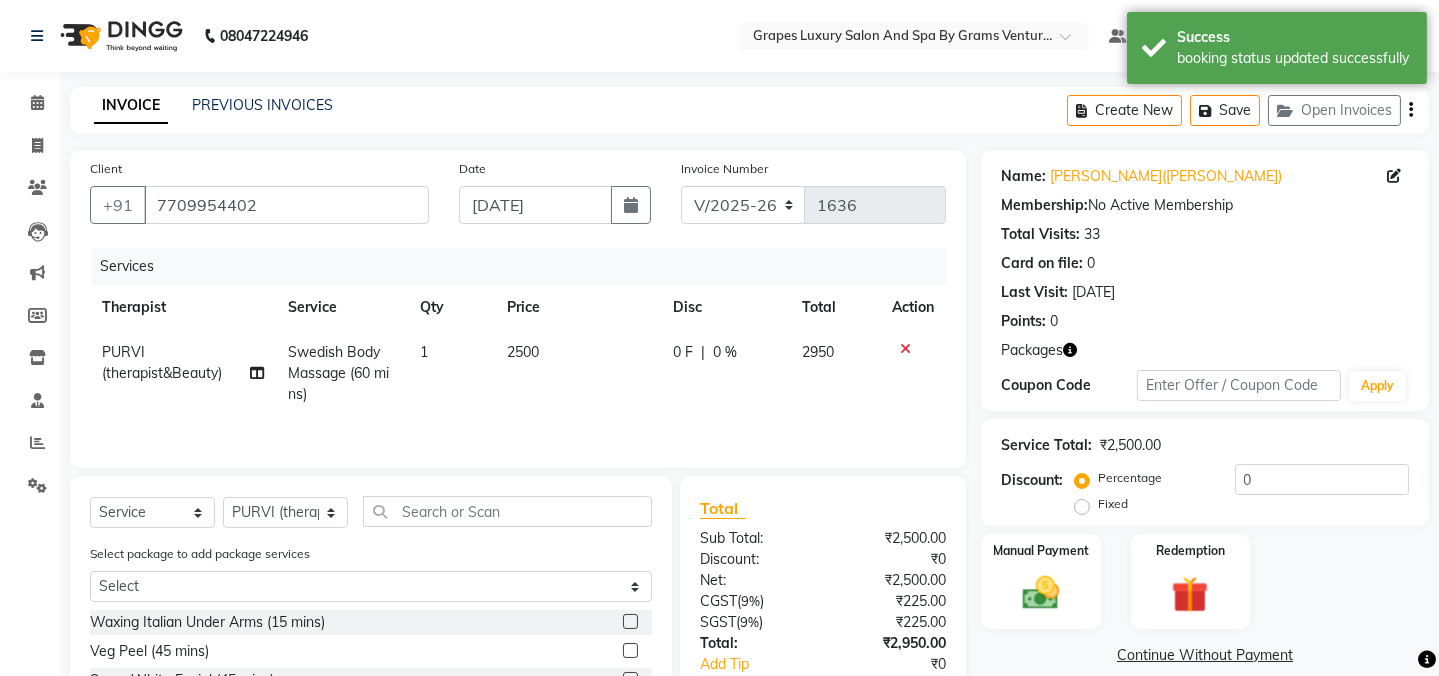 drag, startPoint x: 1078, startPoint y: 509, endPoint x: 1146, endPoint y: 505, distance: 68.117546 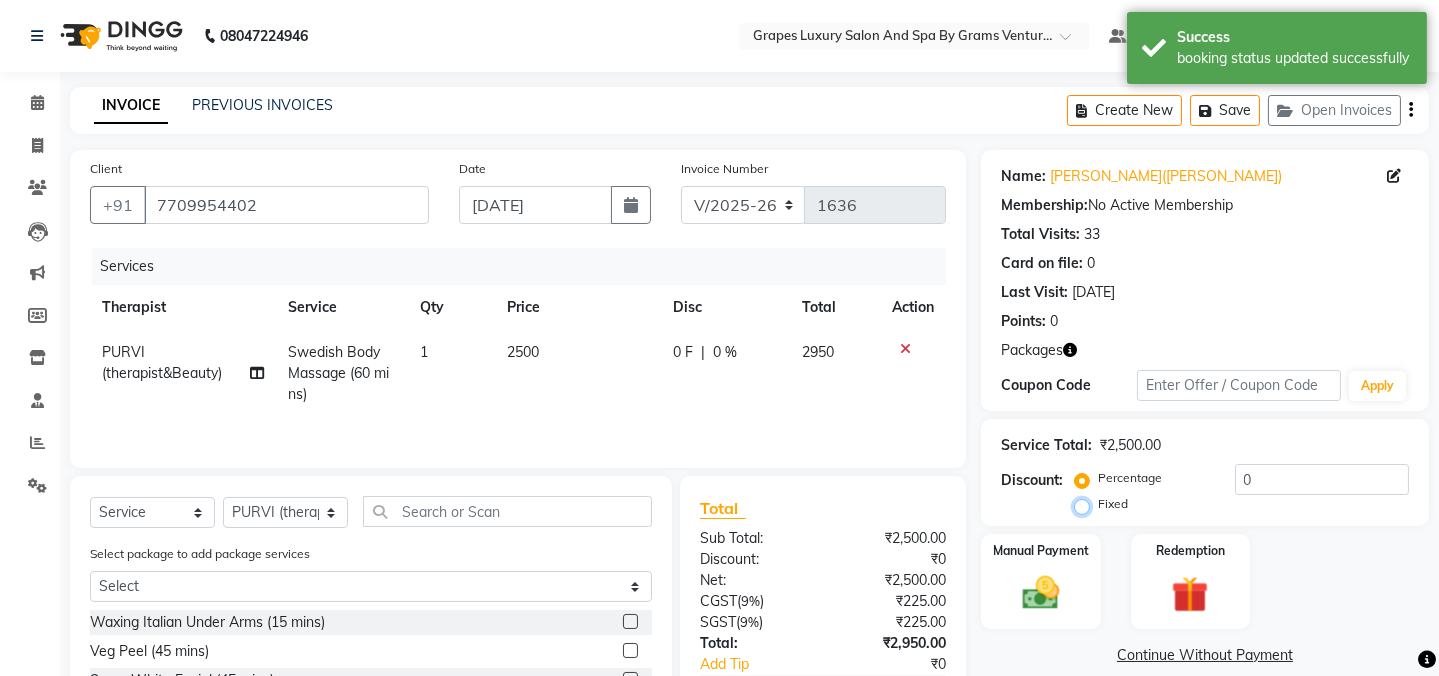 click on "Fixed" at bounding box center [1086, 504] 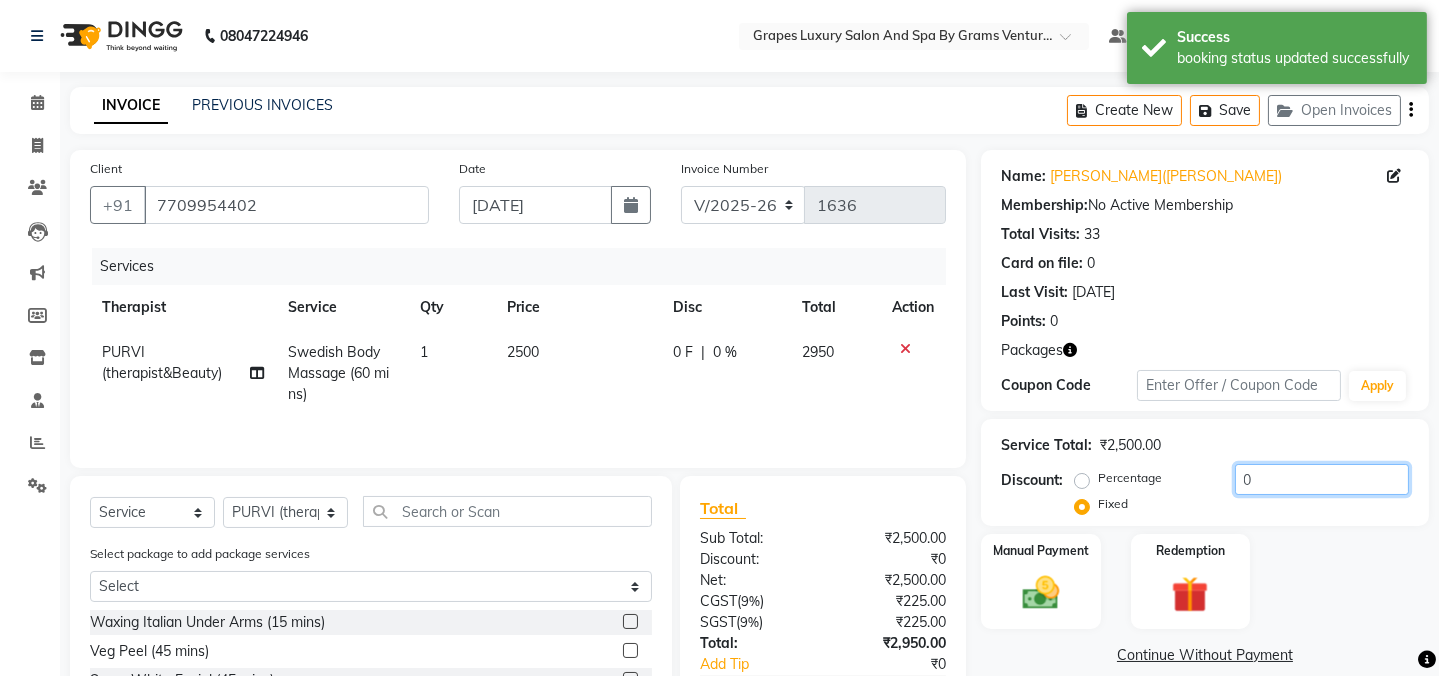 click on "0" 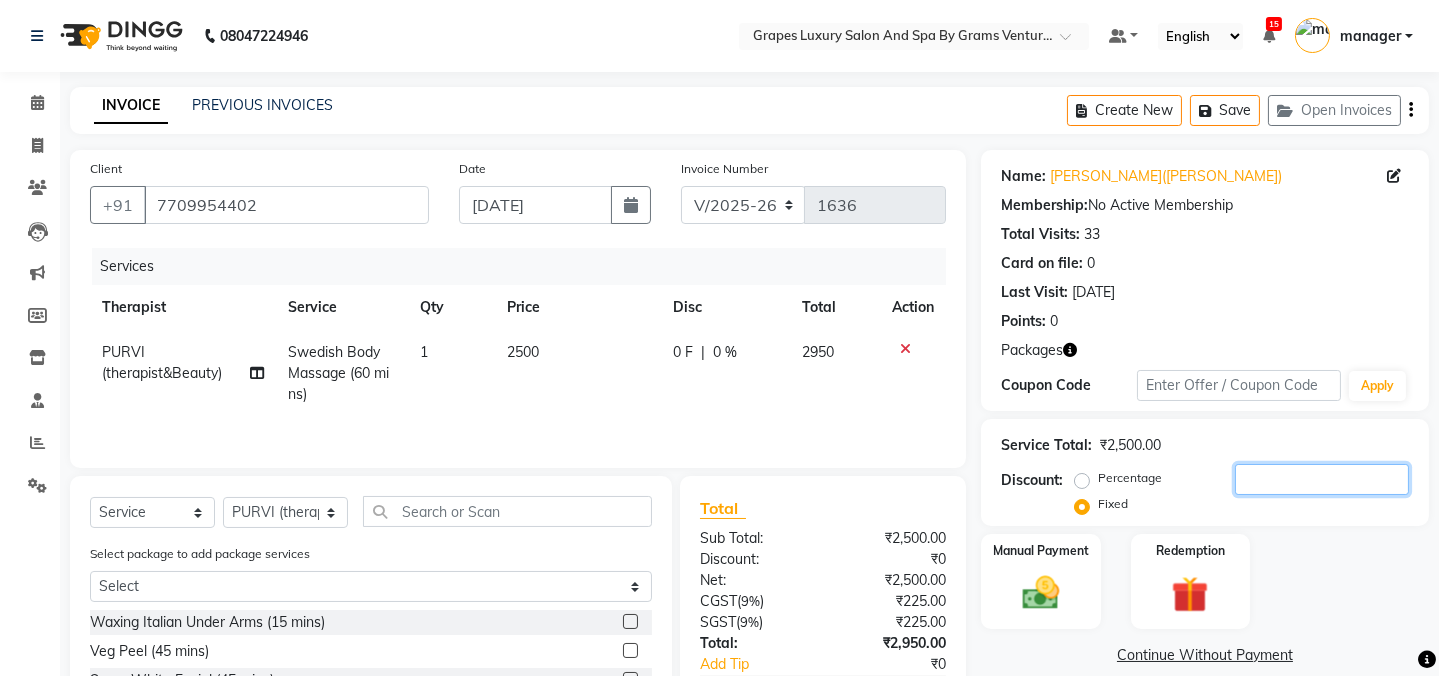 type on "2" 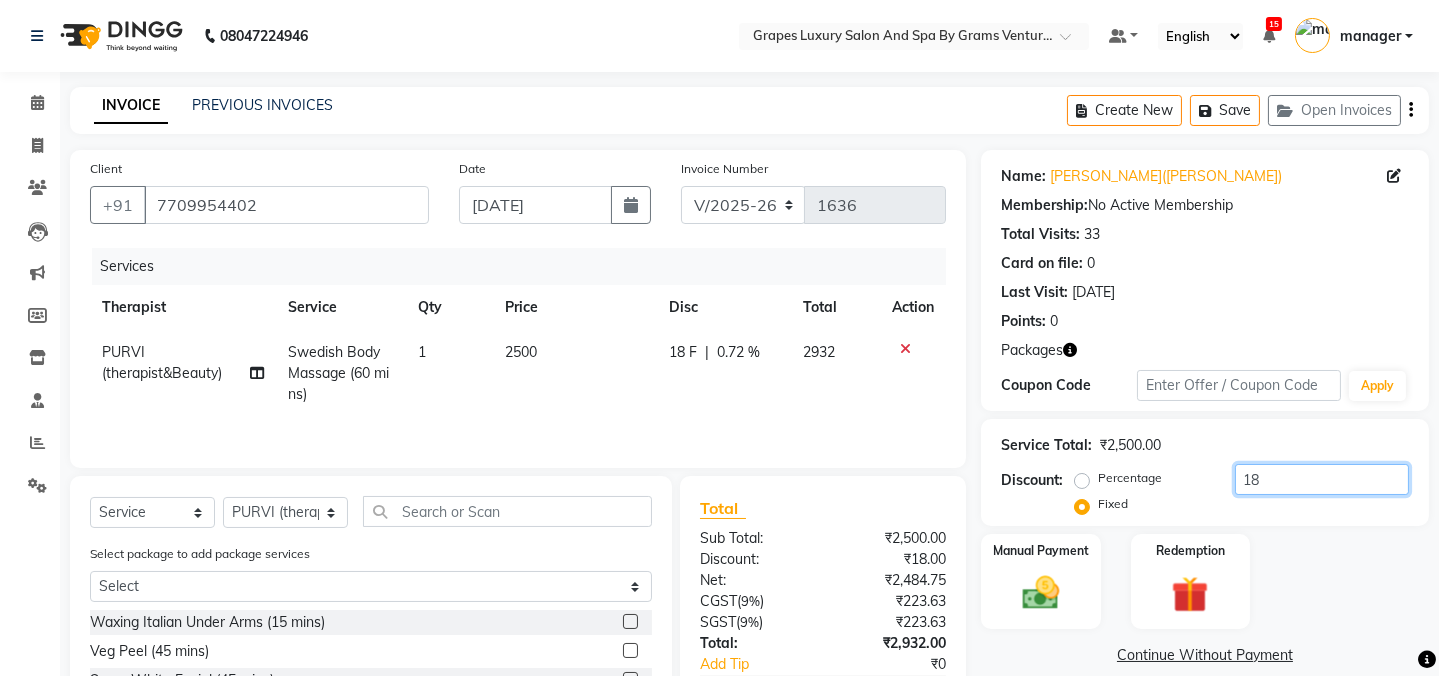 type on "18" 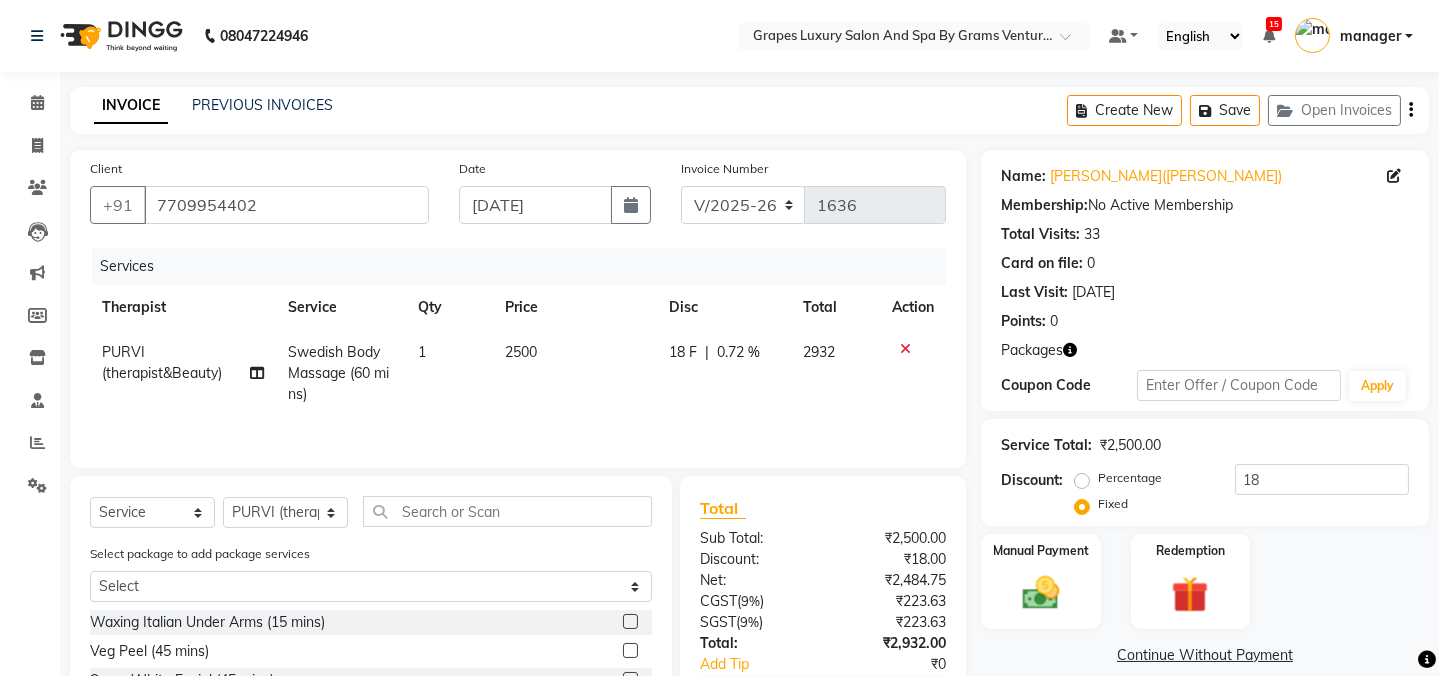 click on "18 F | 0.72 %" 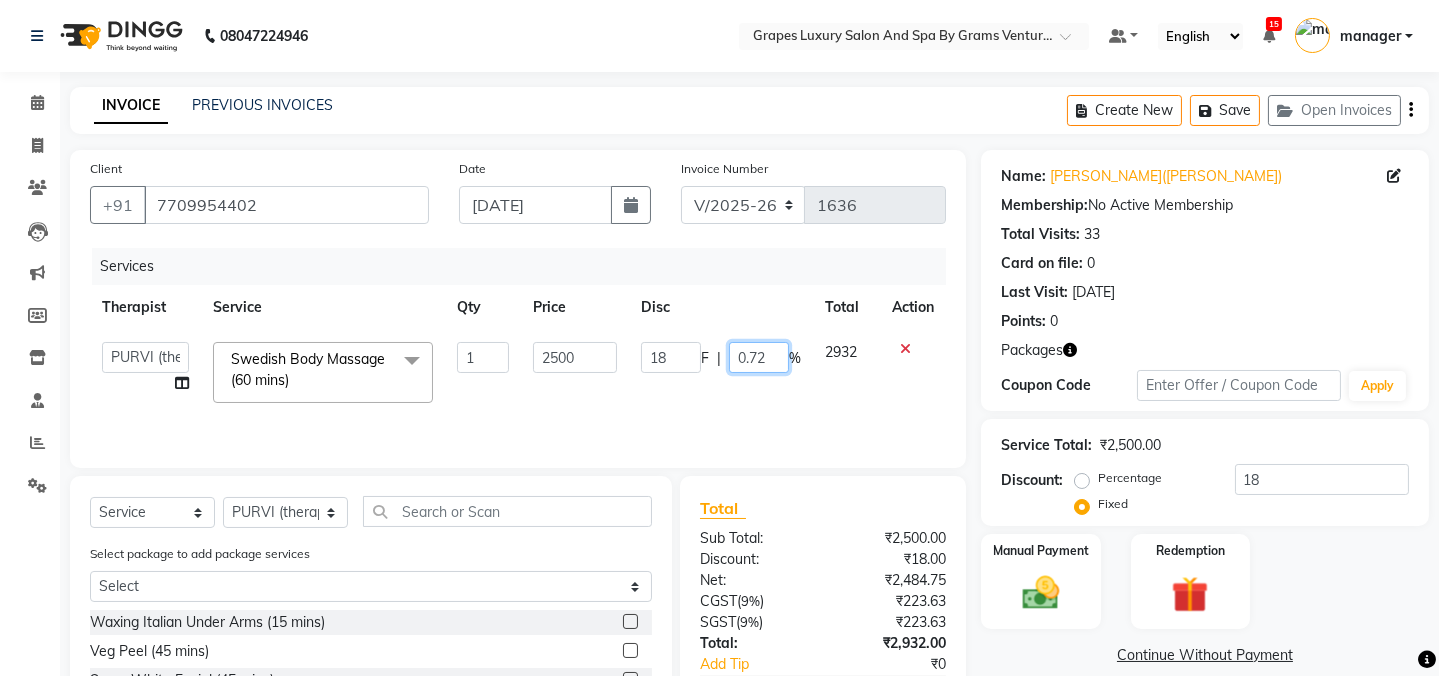 click on "0.72" 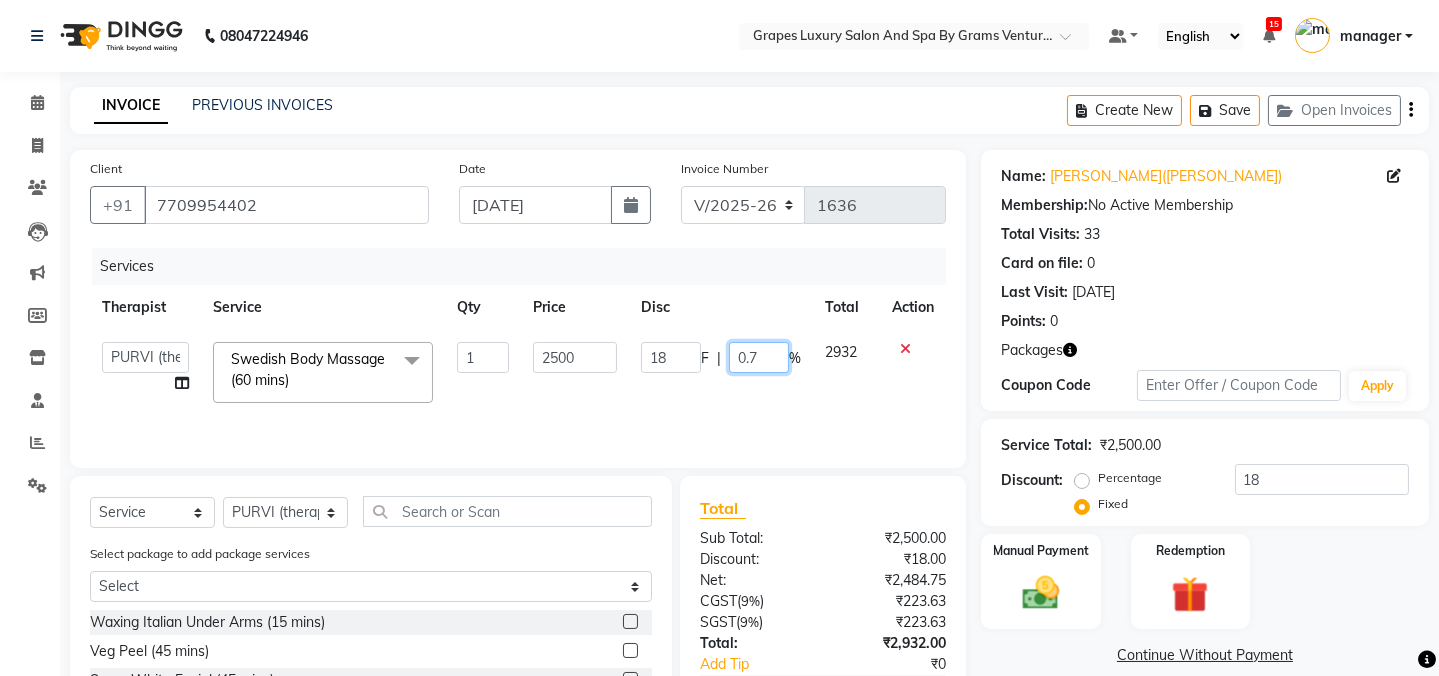 type on "0" 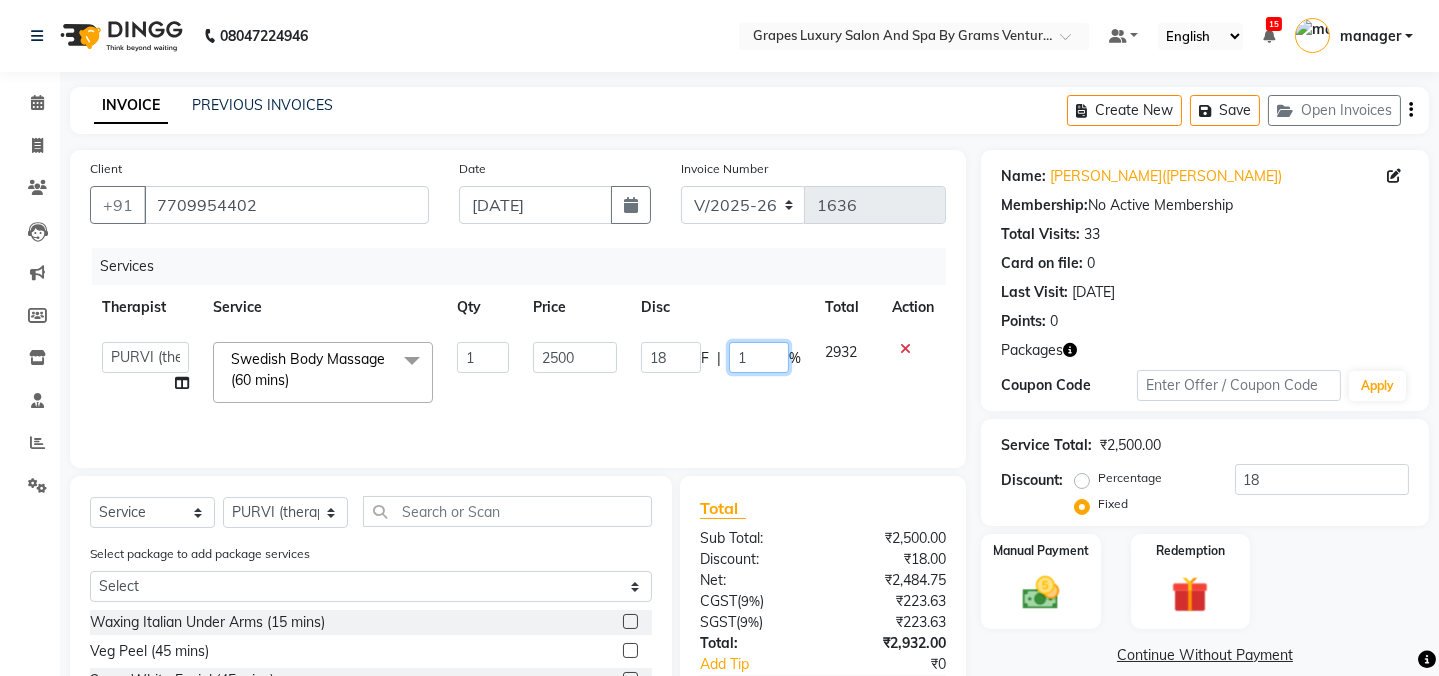 type on "18" 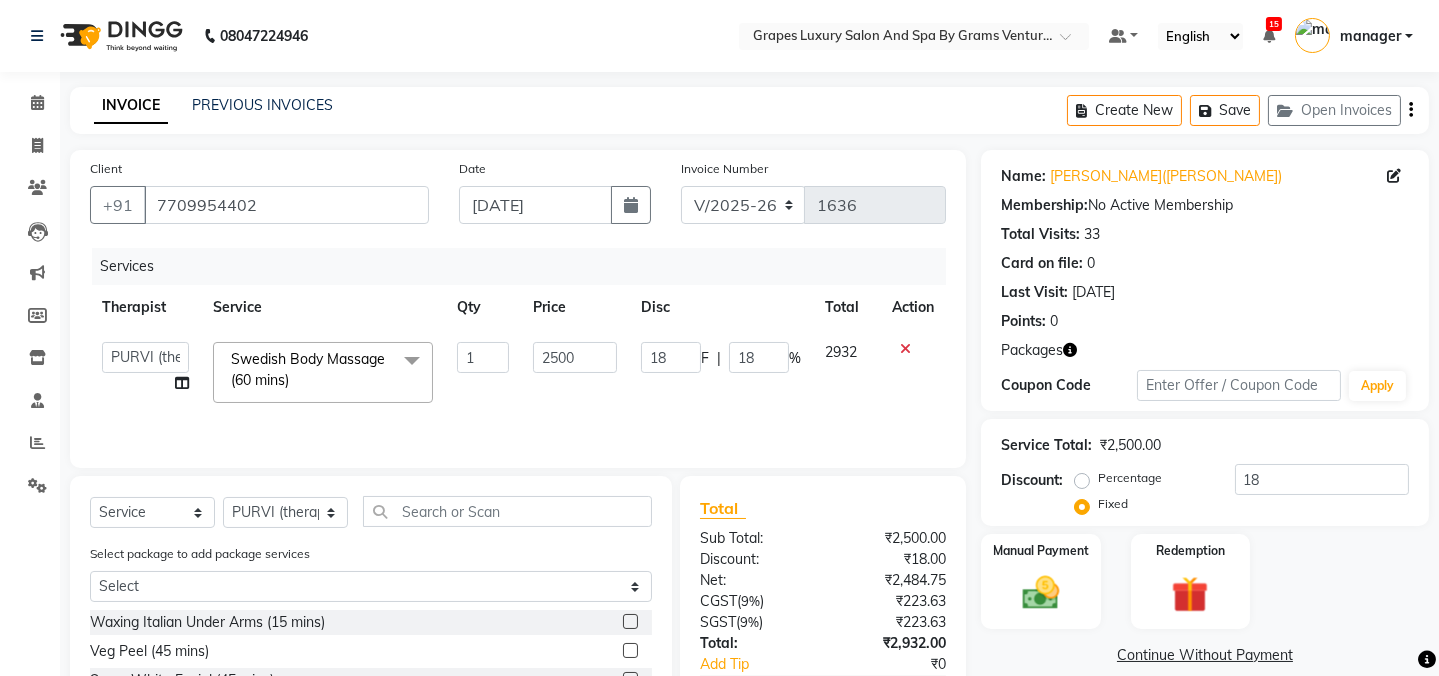 click on "Name: [PERSON_NAME]([PERSON_NAME]) Membership:  No Active Membership  Total Visits:  33 Card on file:  0 Last Visit:   [DATE] Points:   0" 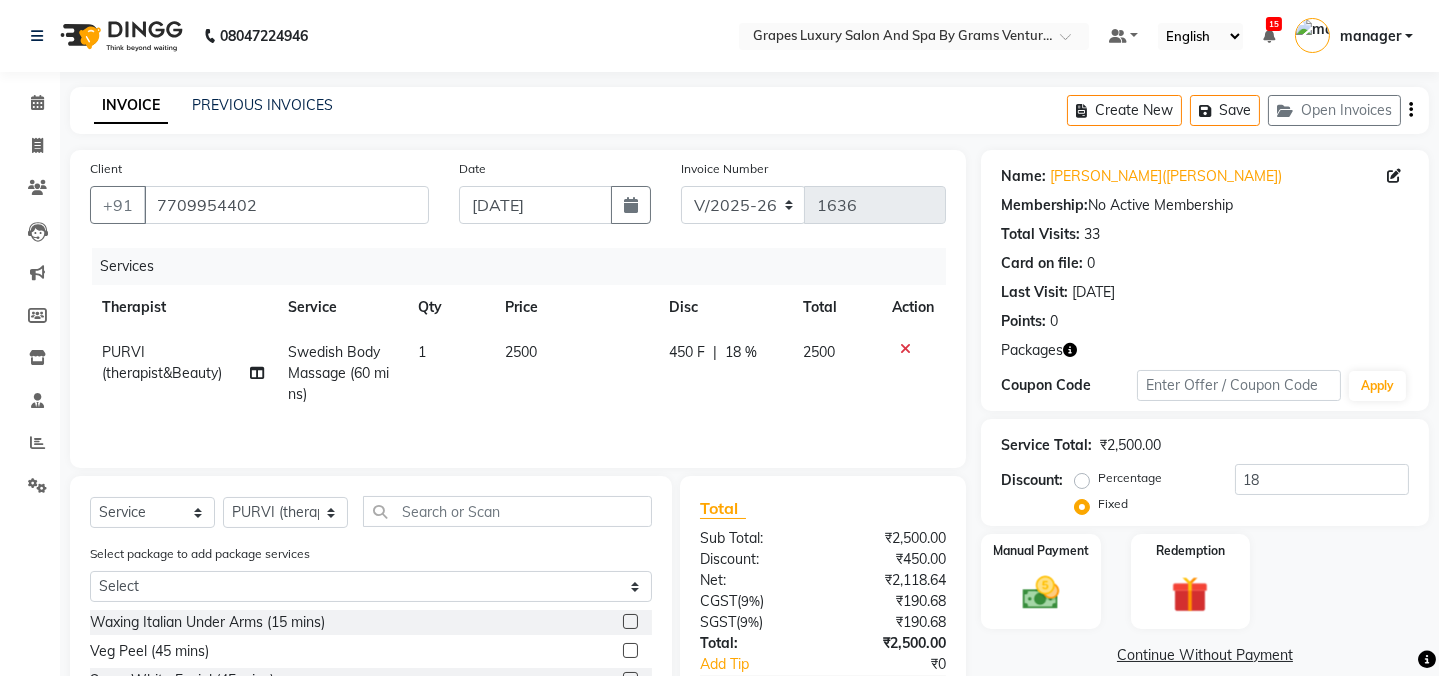 scroll, scrollTop: 179, scrollLeft: 0, axis: vertical 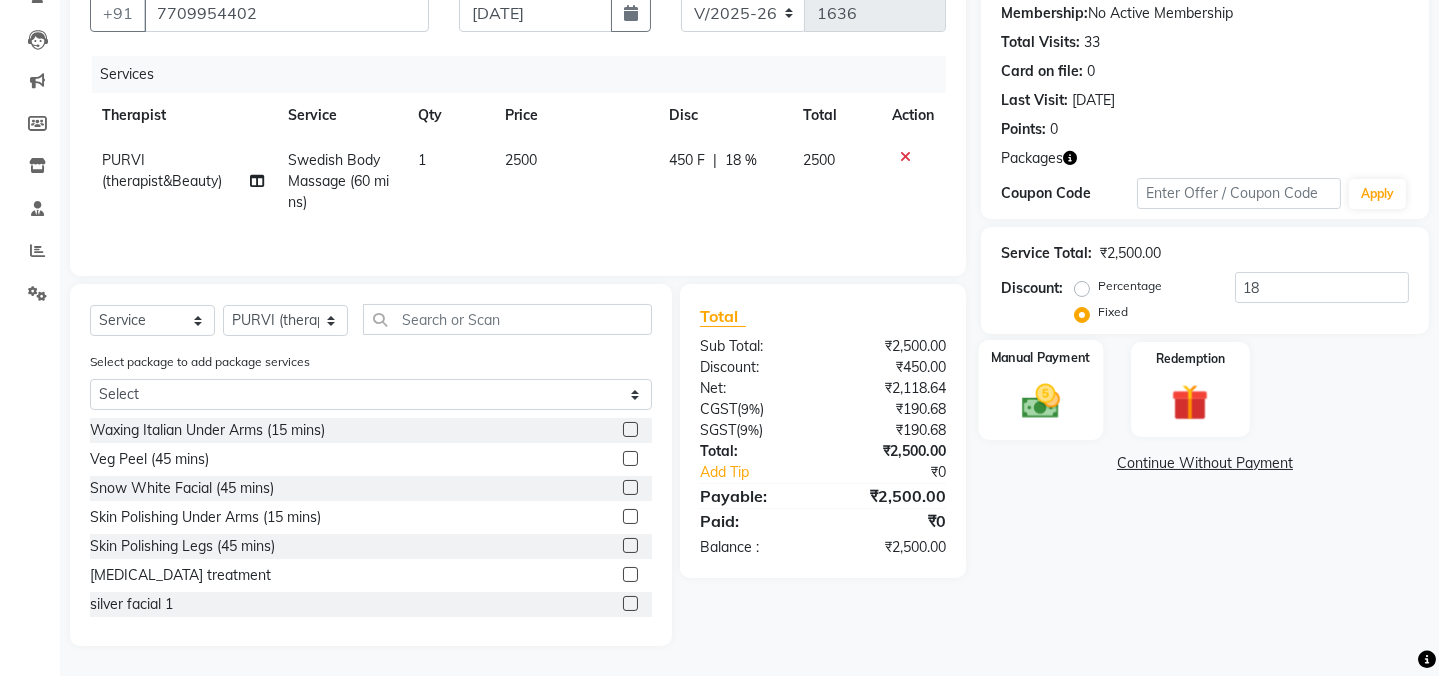 click 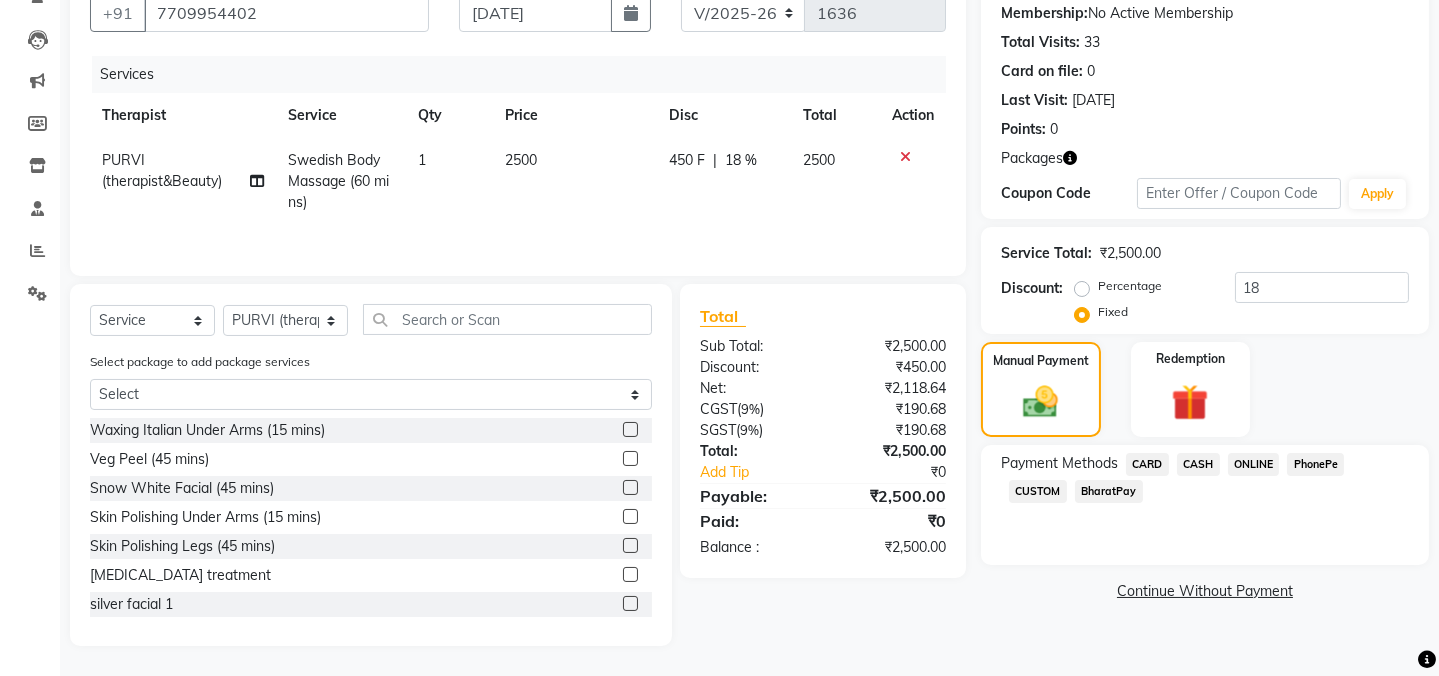 click on "CASH" 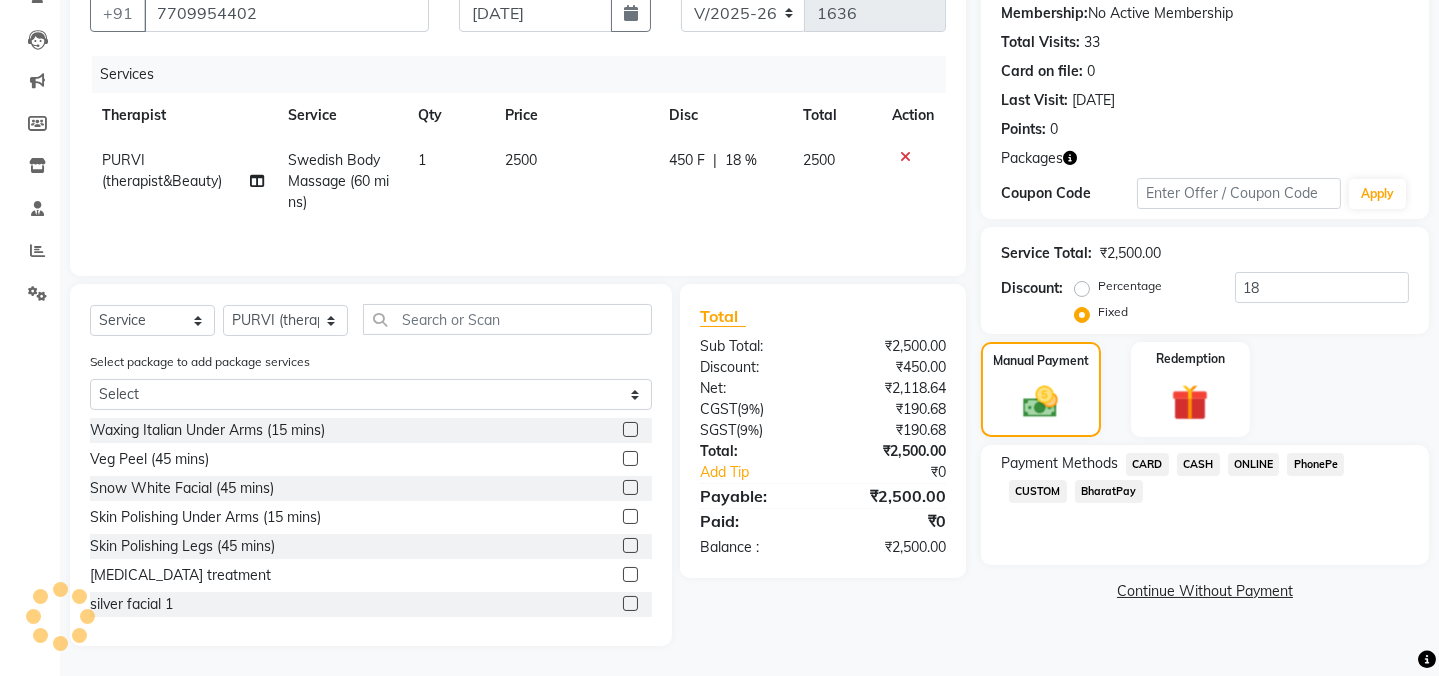 click on "CASH" 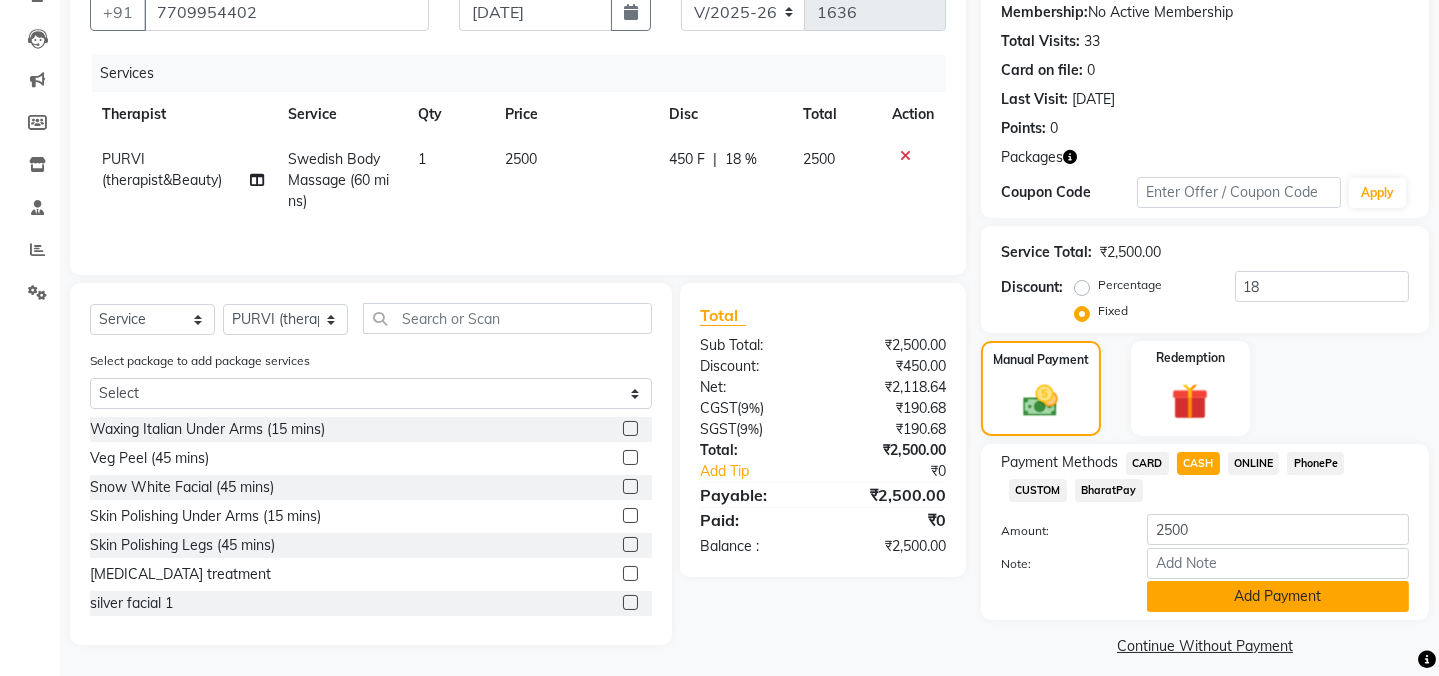 click on "Add Payment" 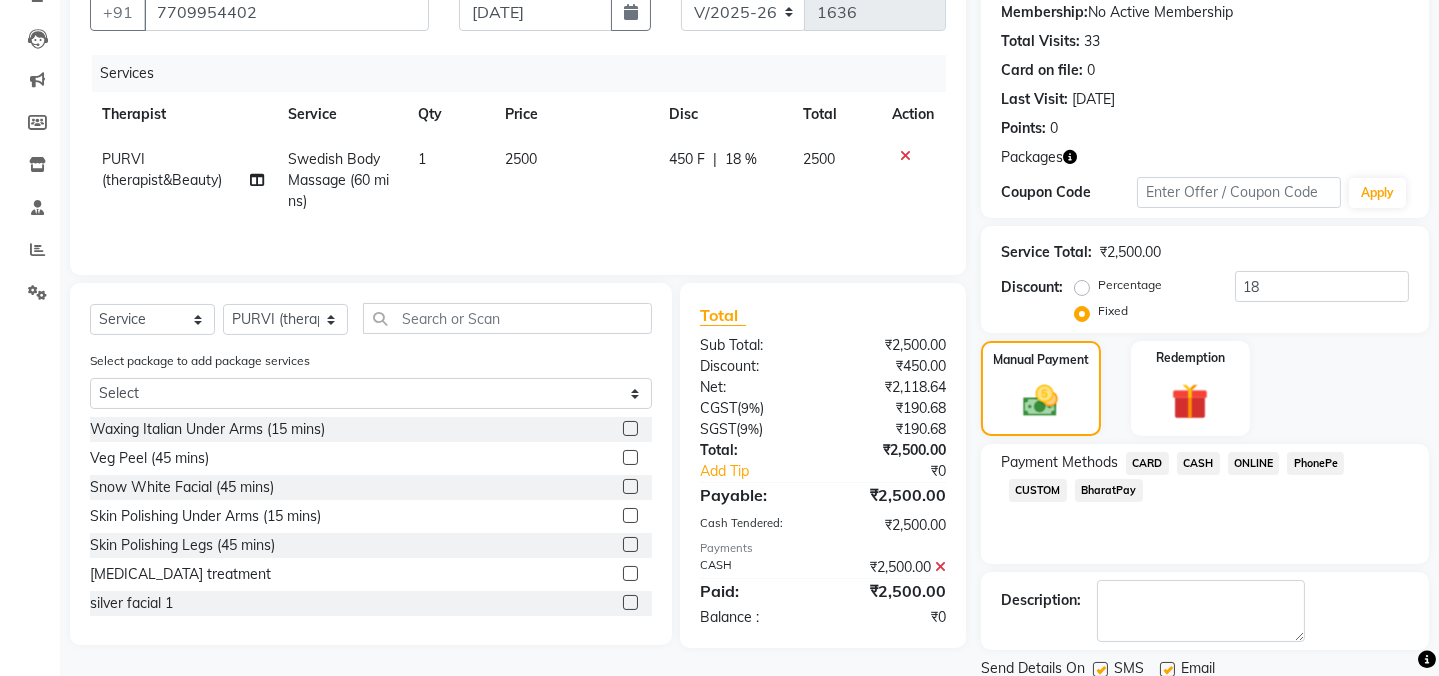scroll, scrollTop: 243, scrollLeft: 0, axis: vertical 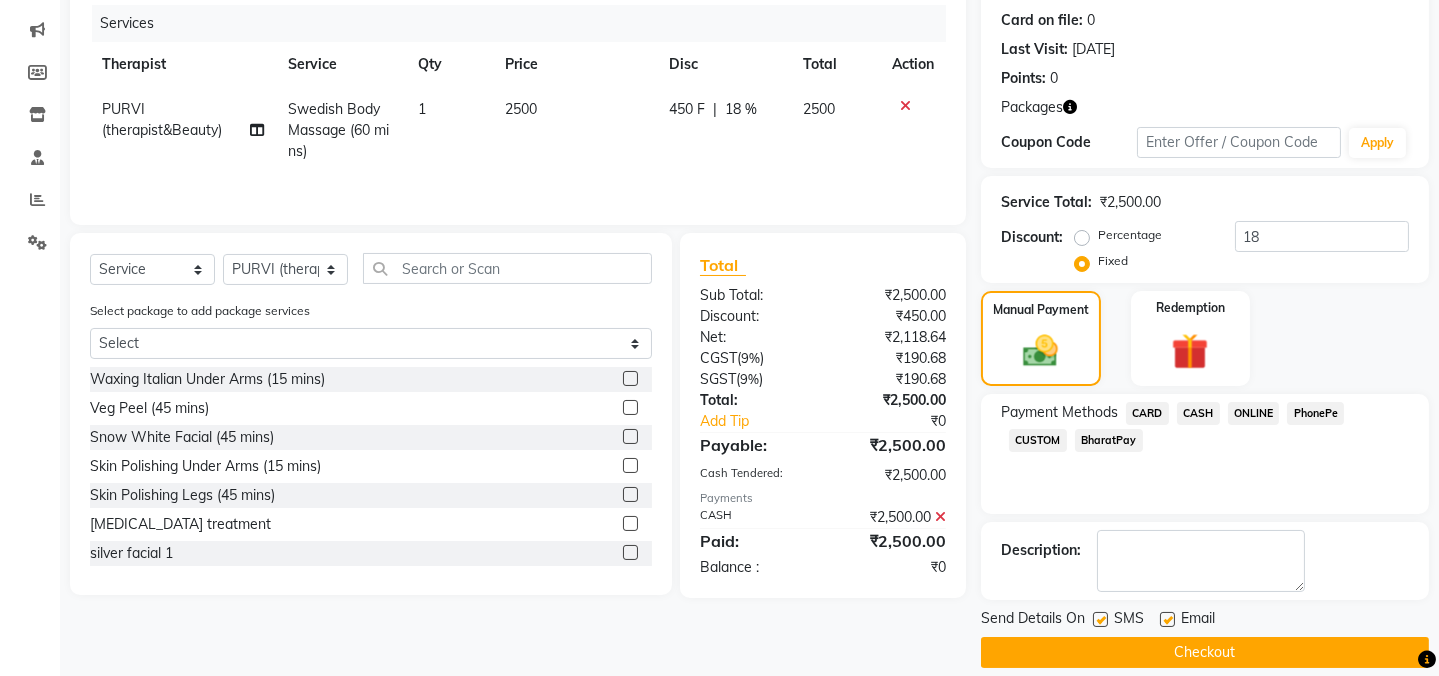 click 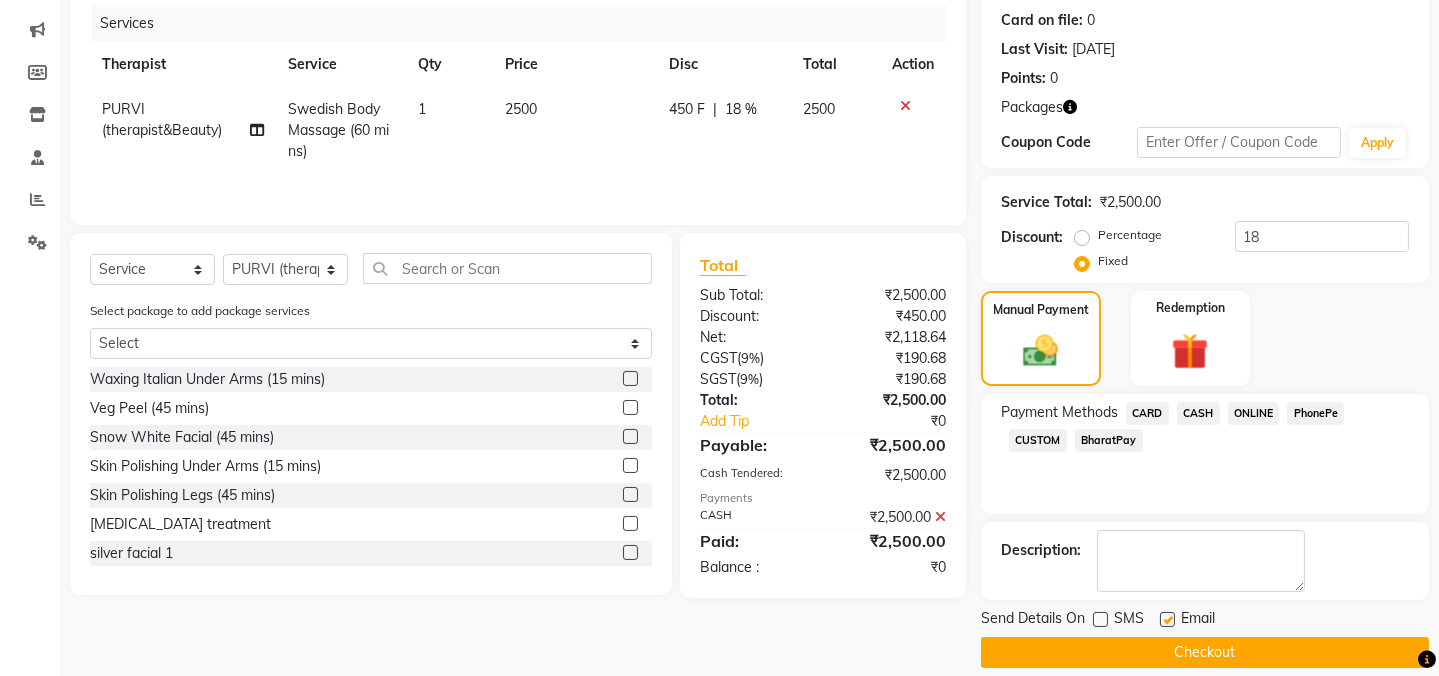 click 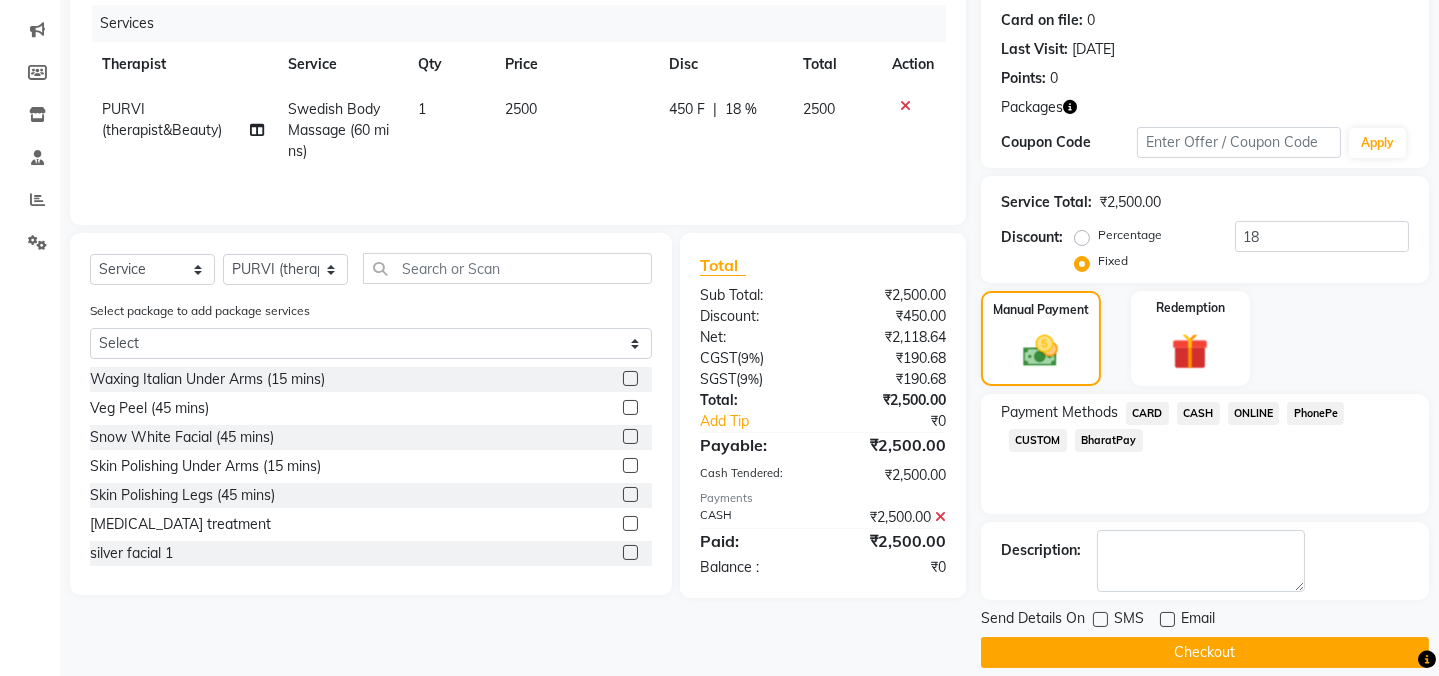 click on "Checkout" 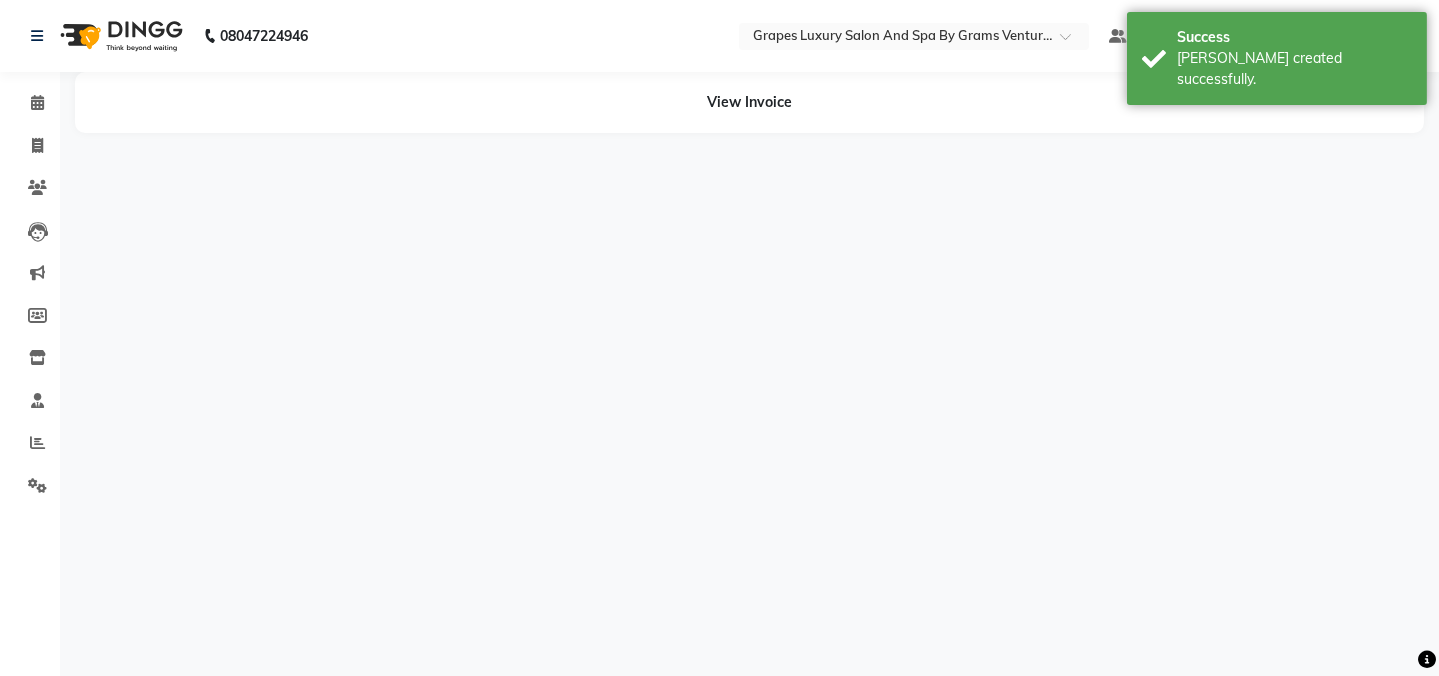 scroll, scrollTop: 0, scrollLeft: 0, axis: both 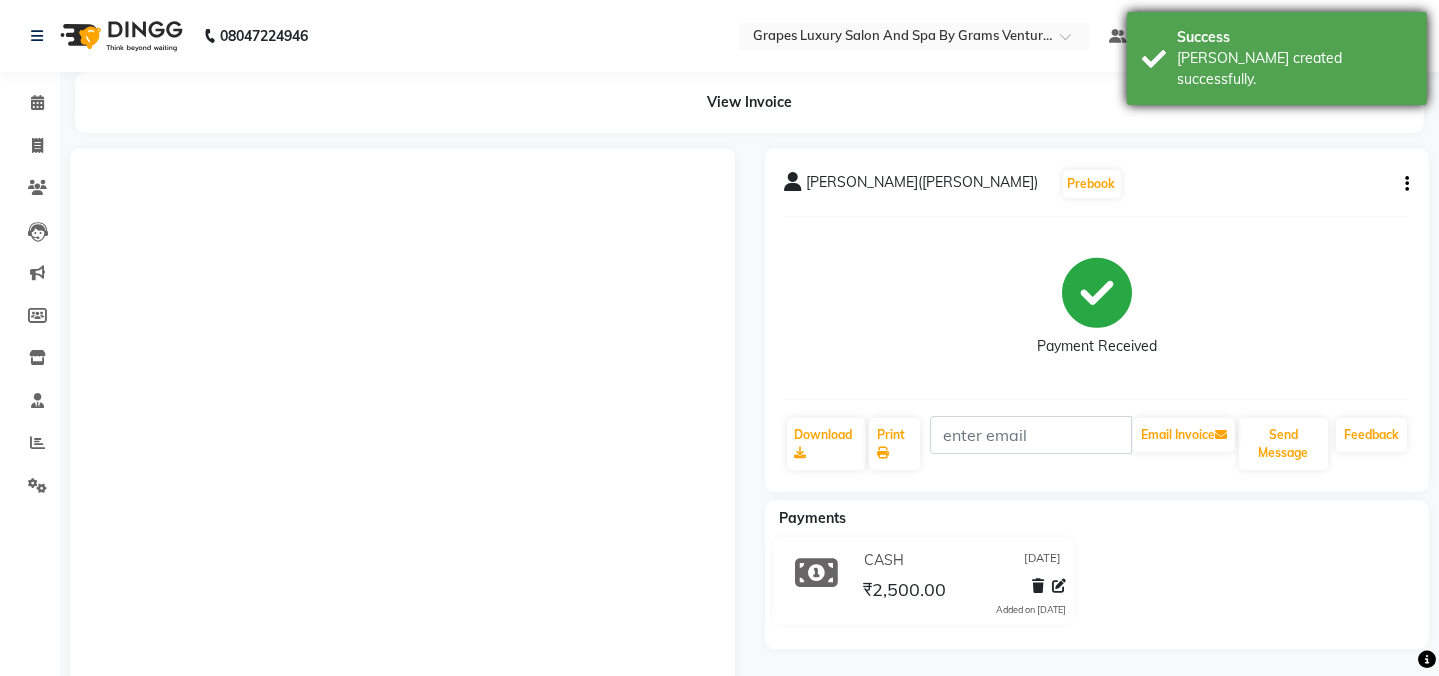 click on "Success" at bounding box center [1294, 37] 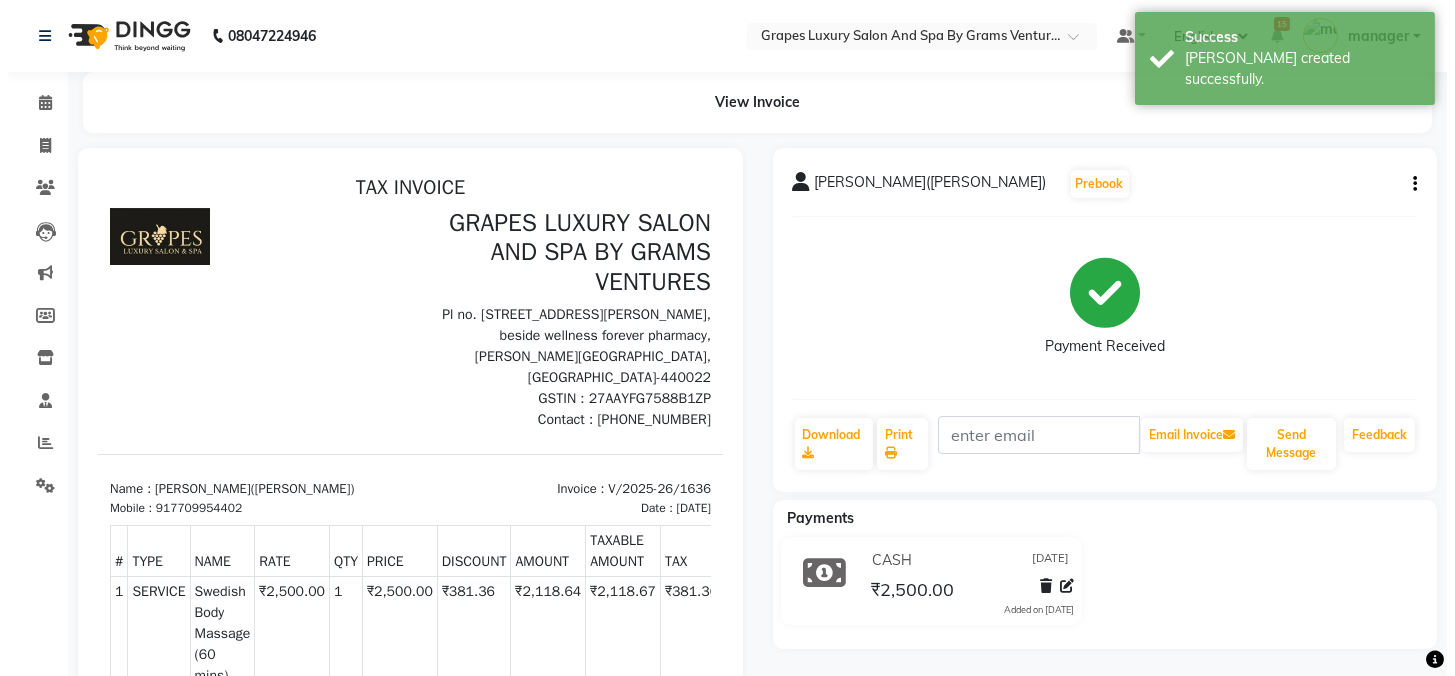 scroll, scrollTop: 0, scrollLeft: 0, axis: both 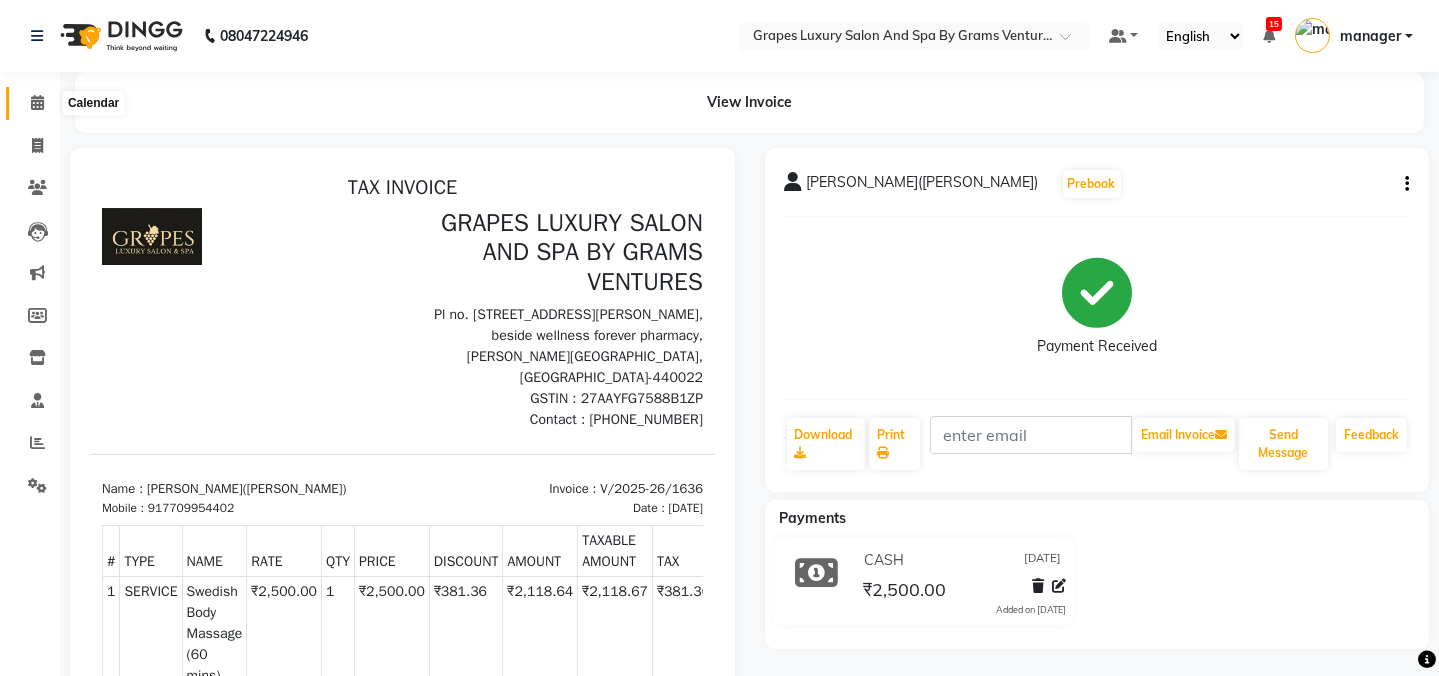 click 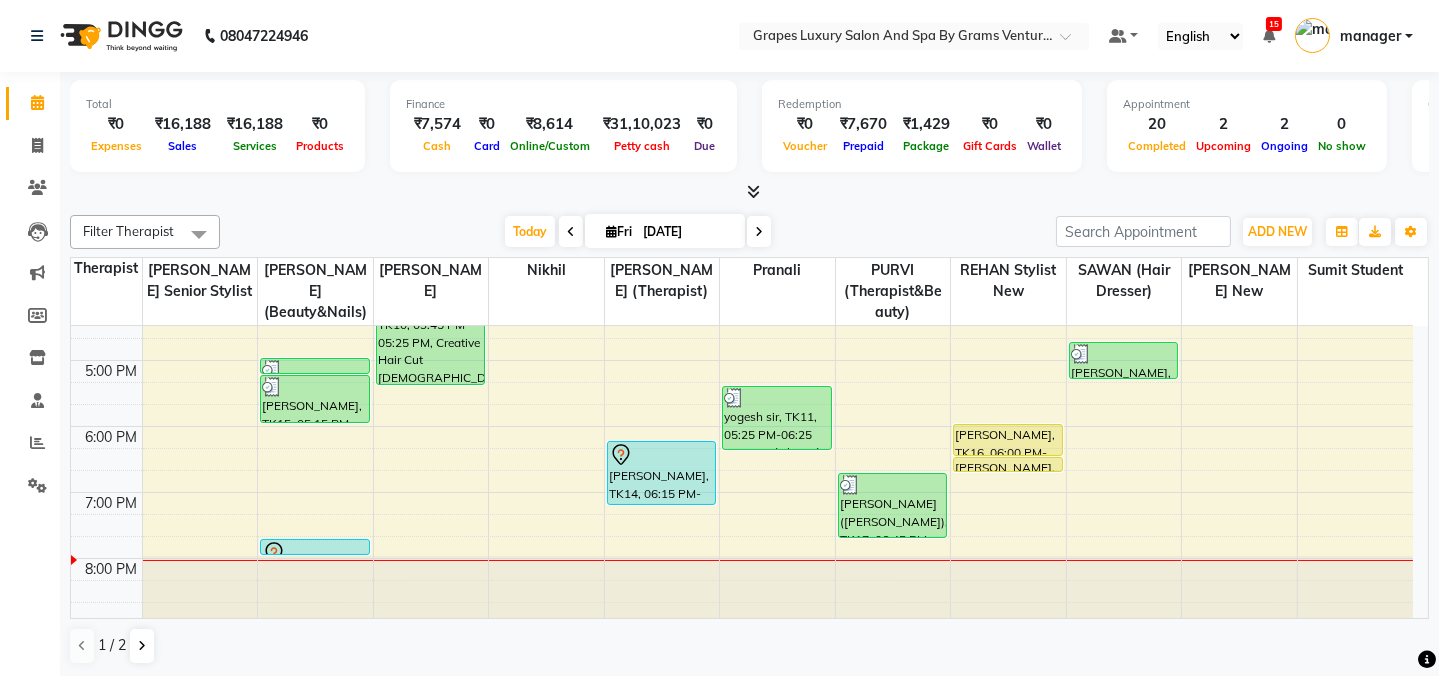 scroll, scrollTop: 561, scrollLeft: 0, axis: vertical 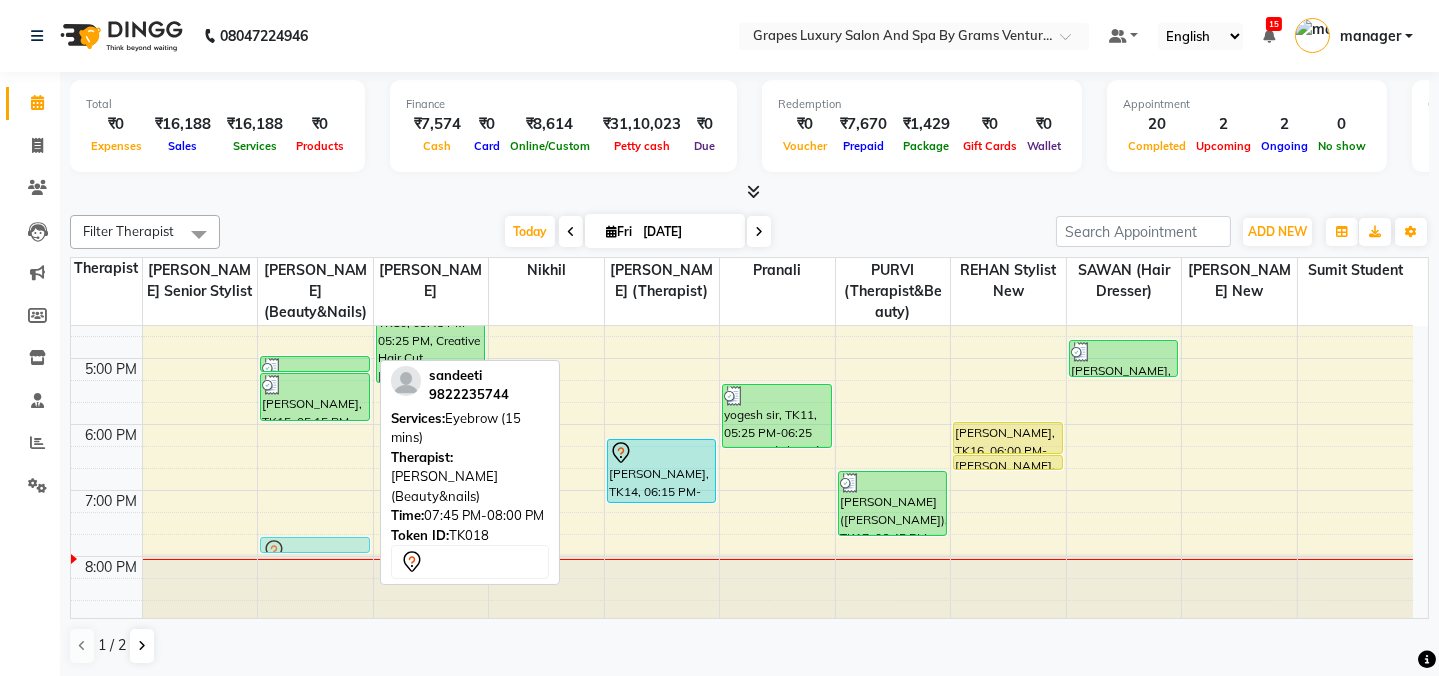 drag, startPoint x: 342, startPoint y: 550, endPoint x: 356, endPoint y: 530, distance: 24.41311 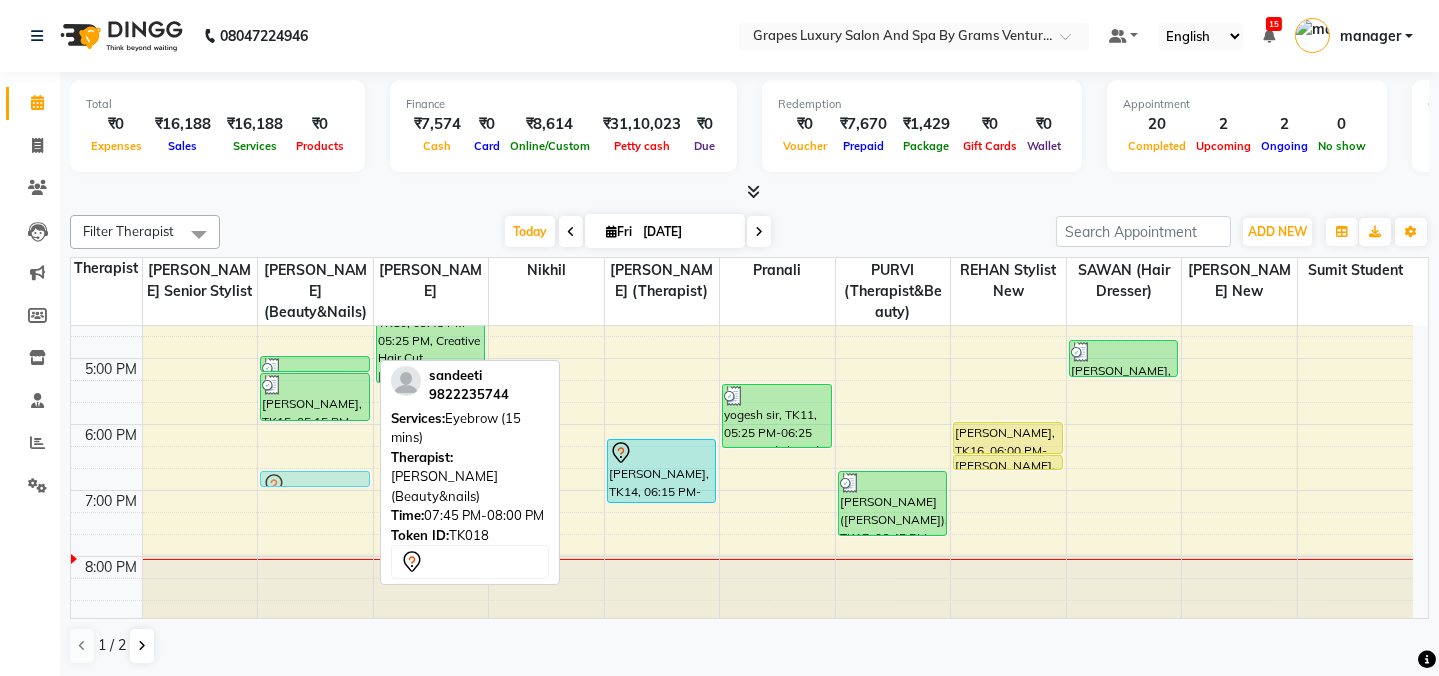 drag, startPoint x: 334, startPoint y: 542, endPoint x: 370, endPoint y: 485, distance: 67.41662 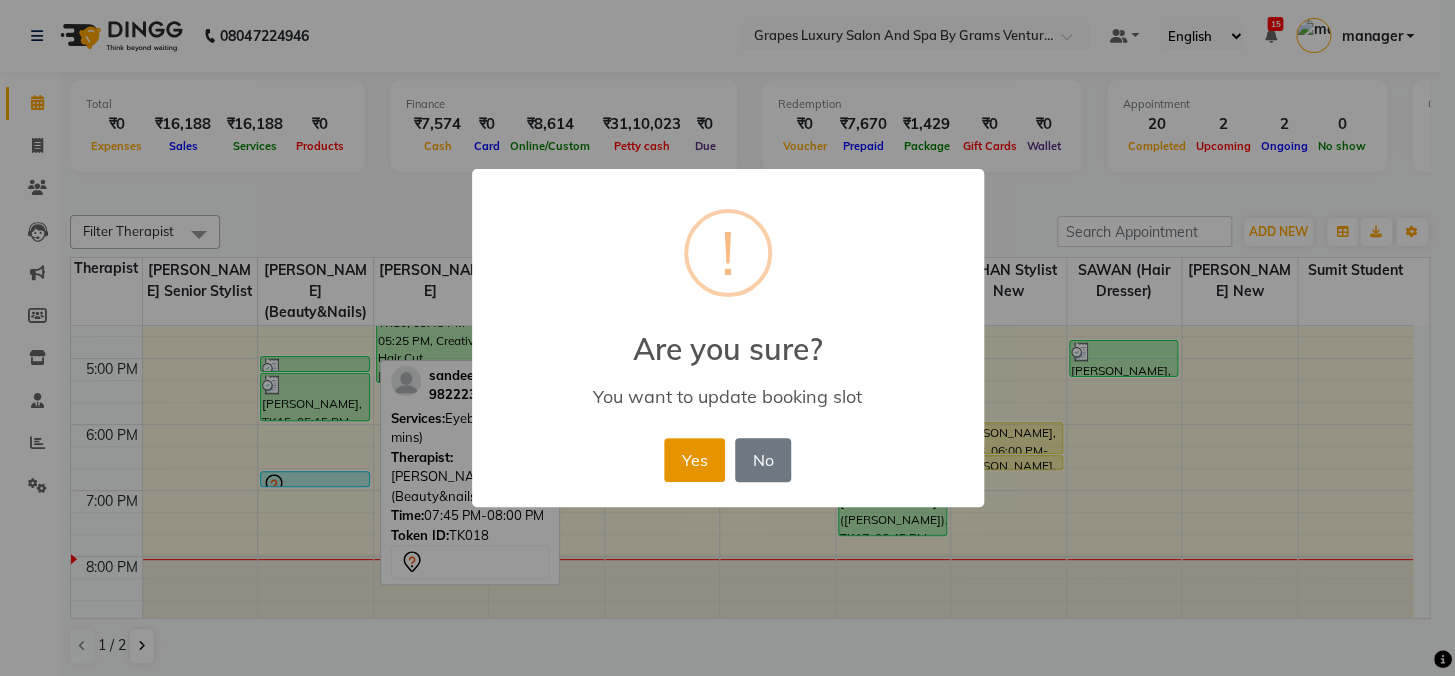 click on "Yes" at bounding box center (694, 460) 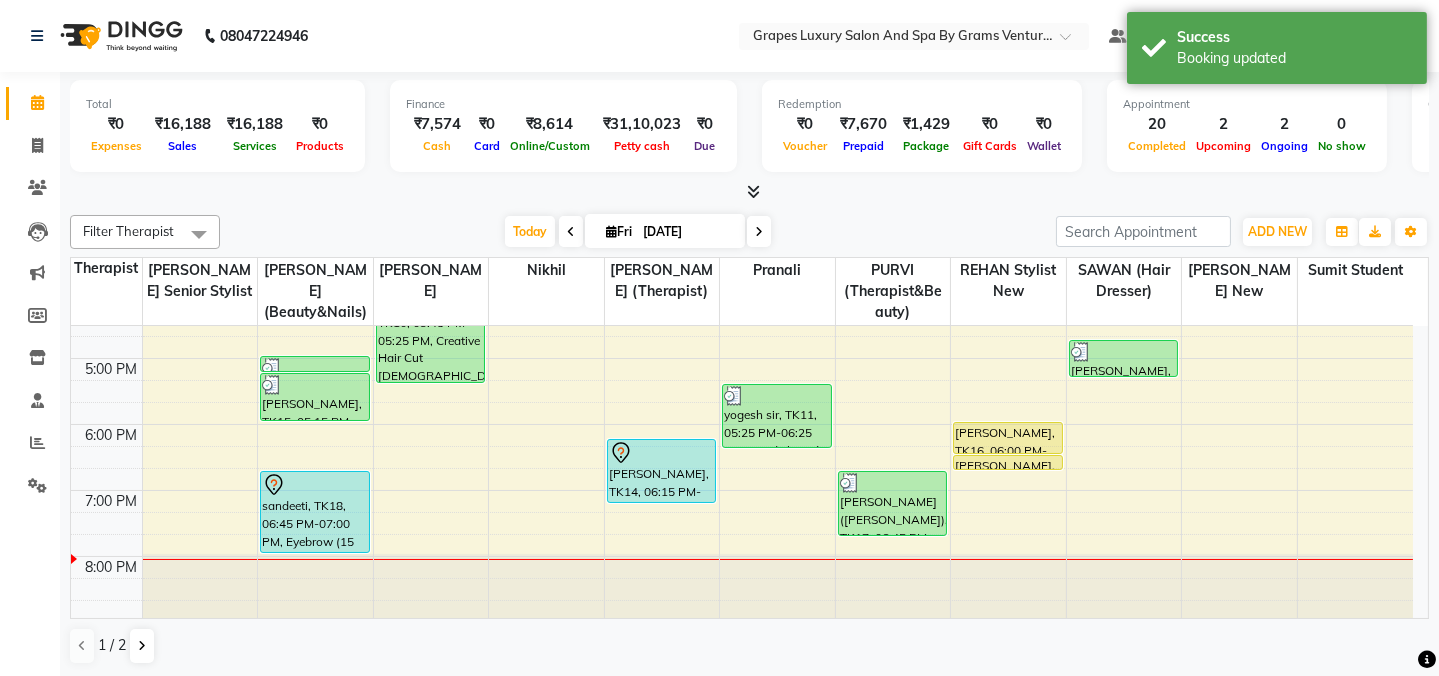drag, startPoint x: 353, startPoint y: 484, endPoint x: 375, endPoint y: 532, distance: 52.801514 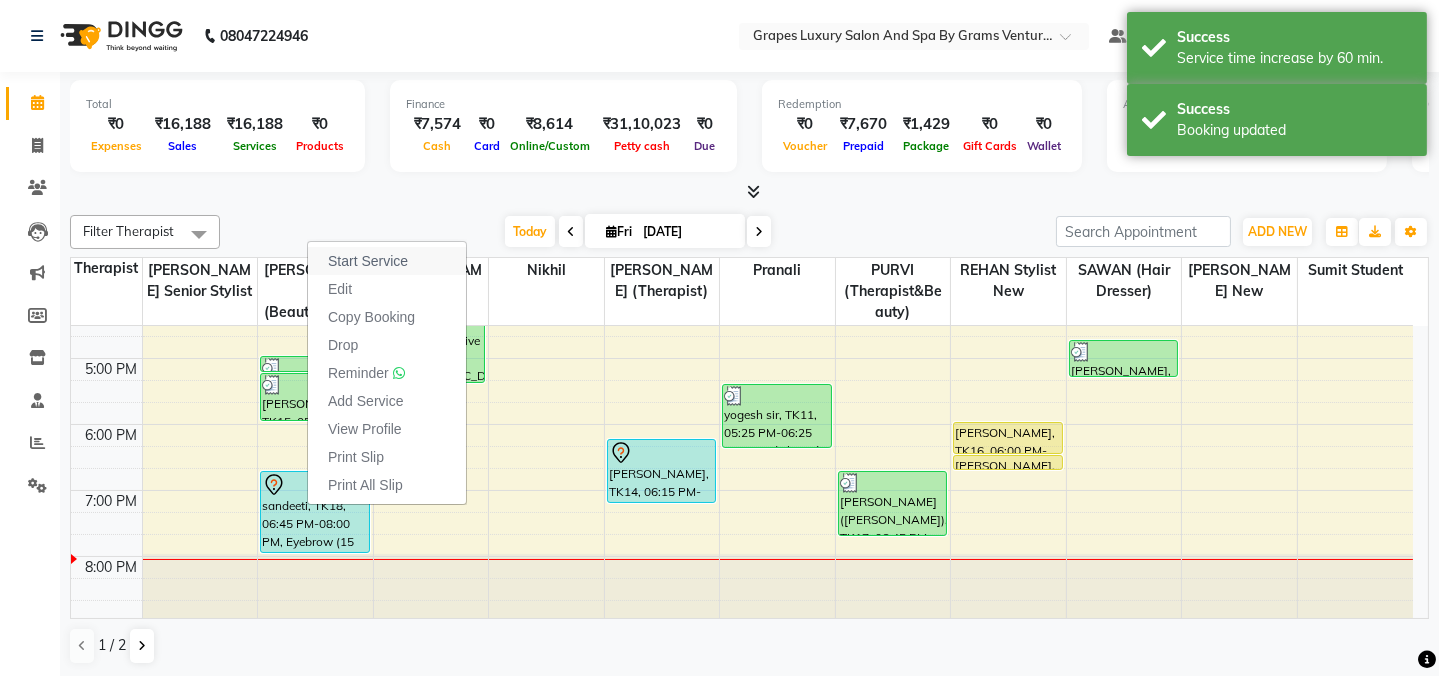 click on "Start Service" at bounding box center (368, 261) 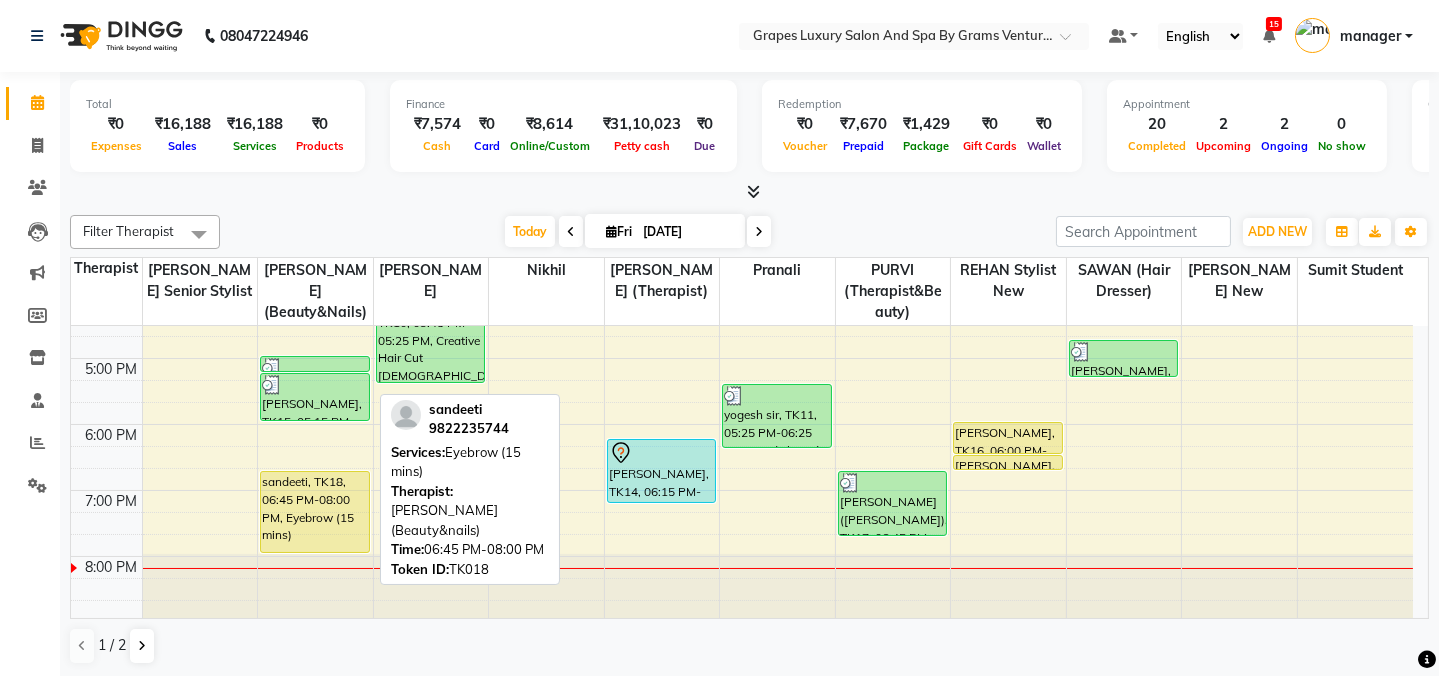 click on "sandeeti, TK18, 06:45 PM-08:00 PM, Eyebrow (15 mins)" at bounding box center (315, 512) 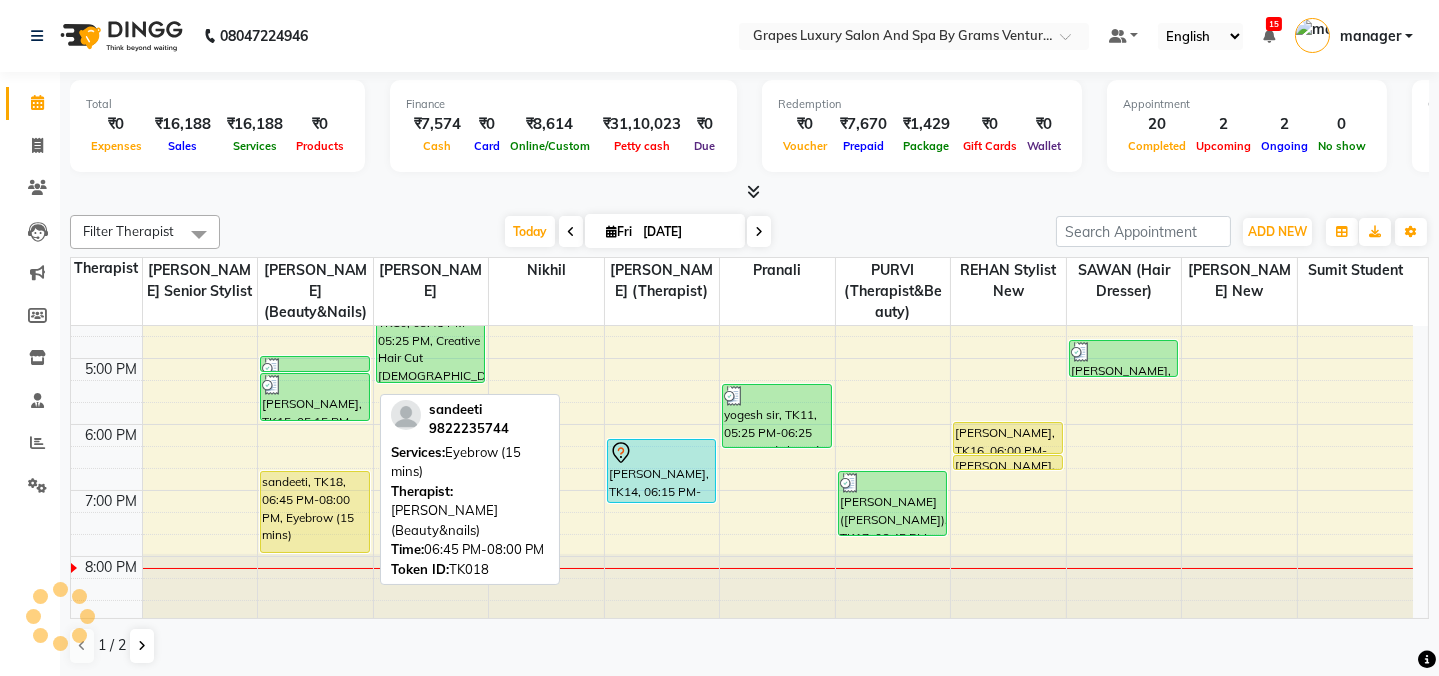 click on "sandeeti, TK18, 06:45 PM-08:00 PM, Eyebrow (15 mins)" at bounding box center (315, 512) 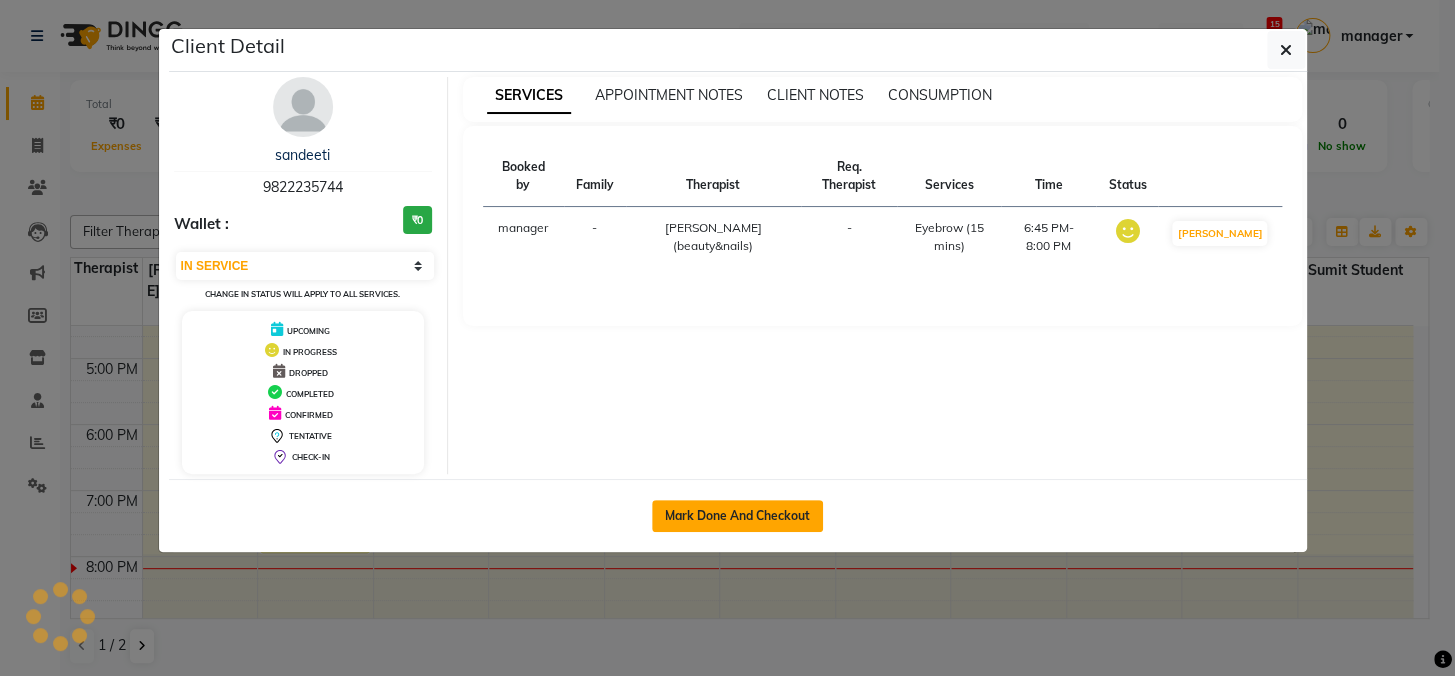 click on "Mark Done And Checkout" 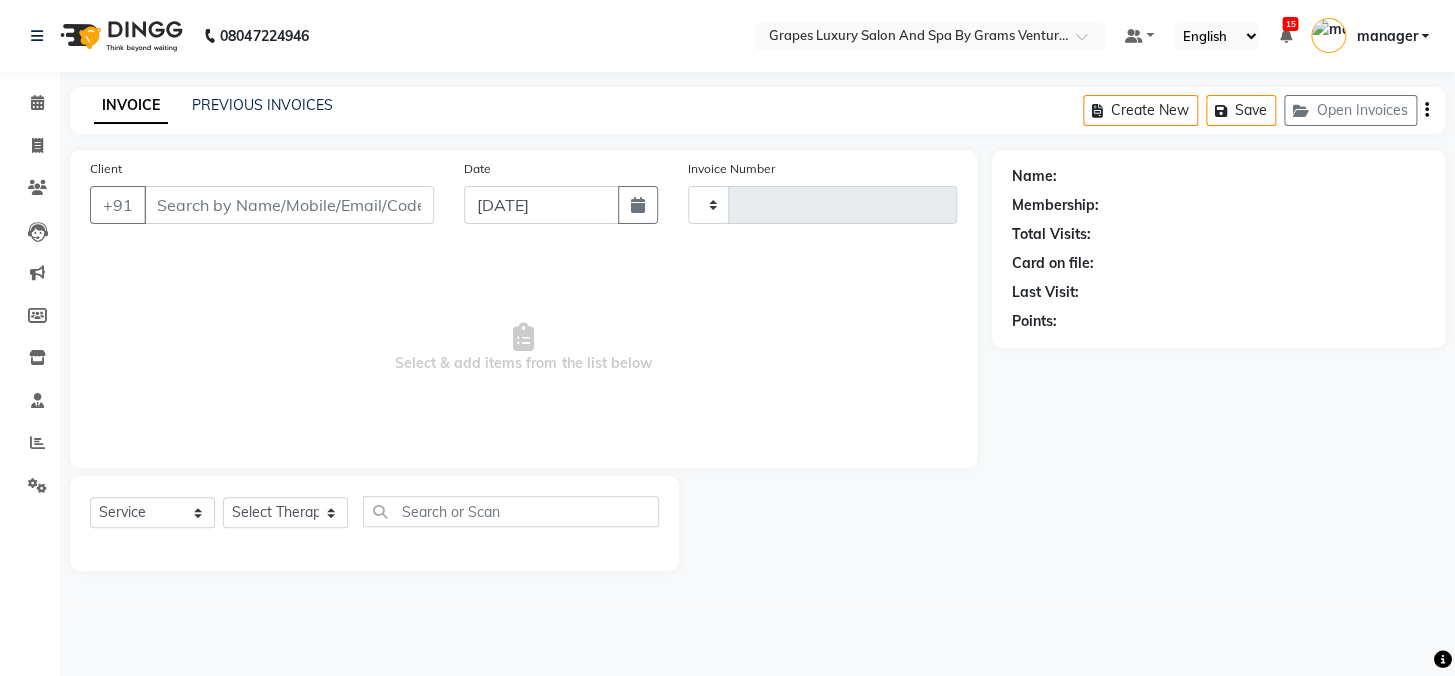 type on "1637" 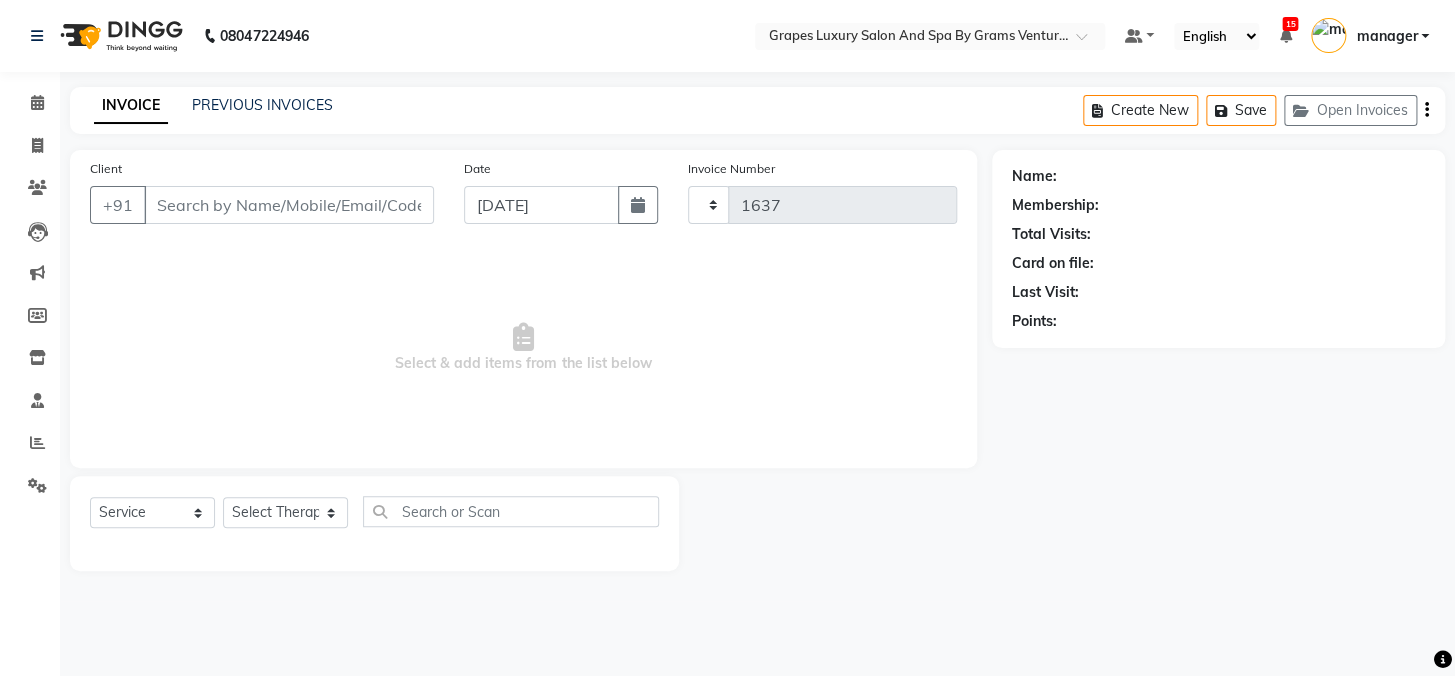 select on "3585" 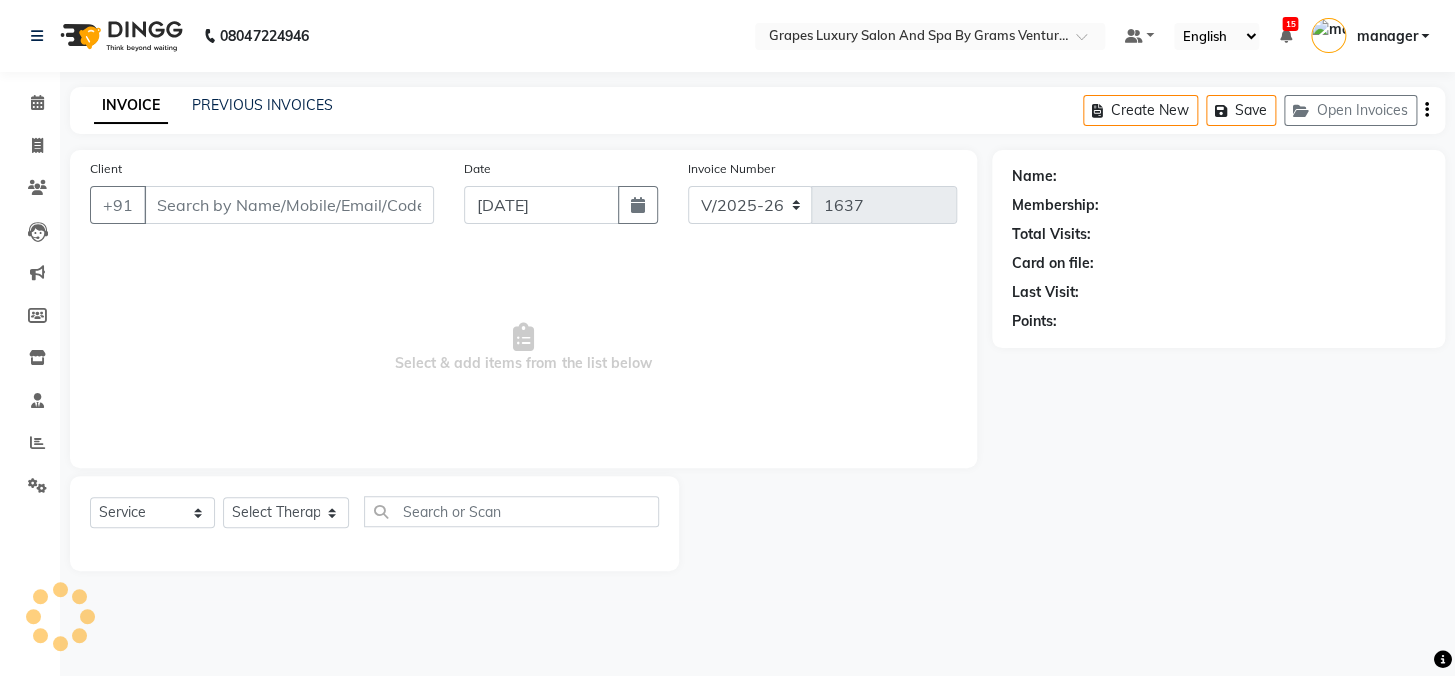 type on "9822235744" 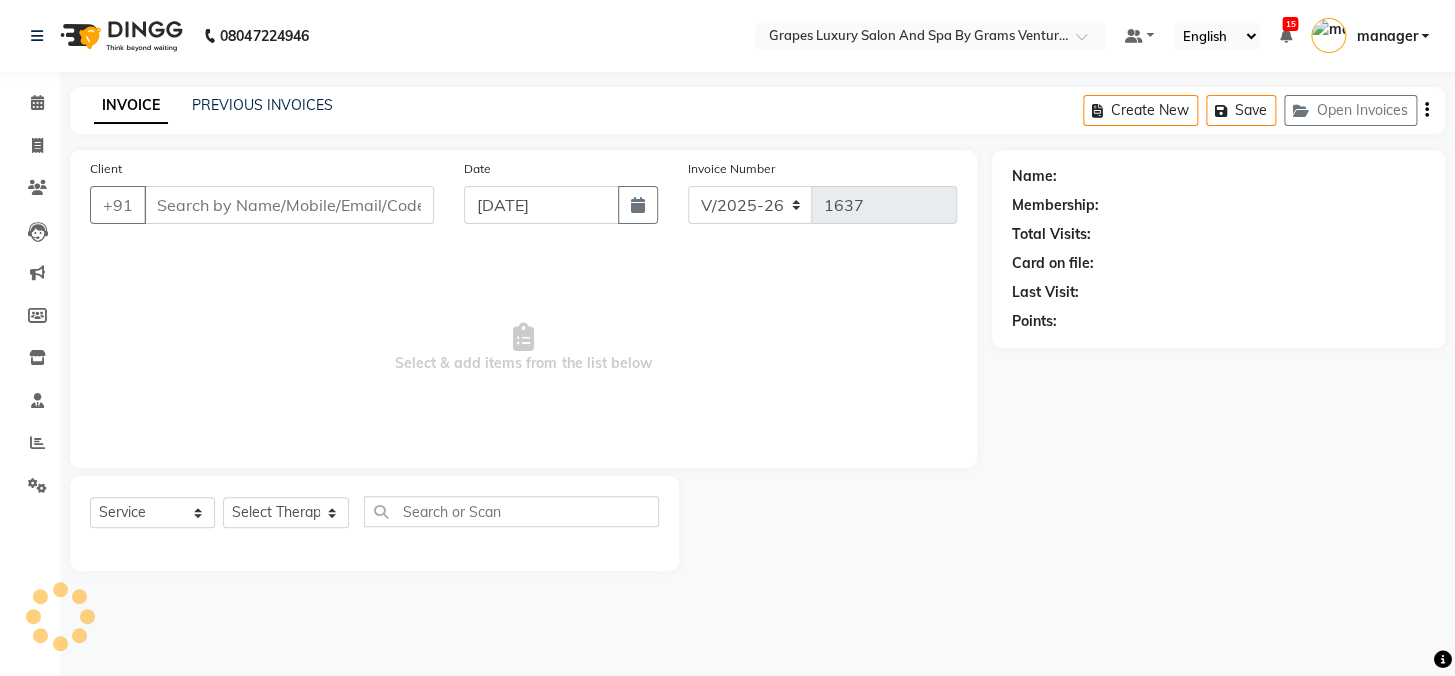 select on "33161" 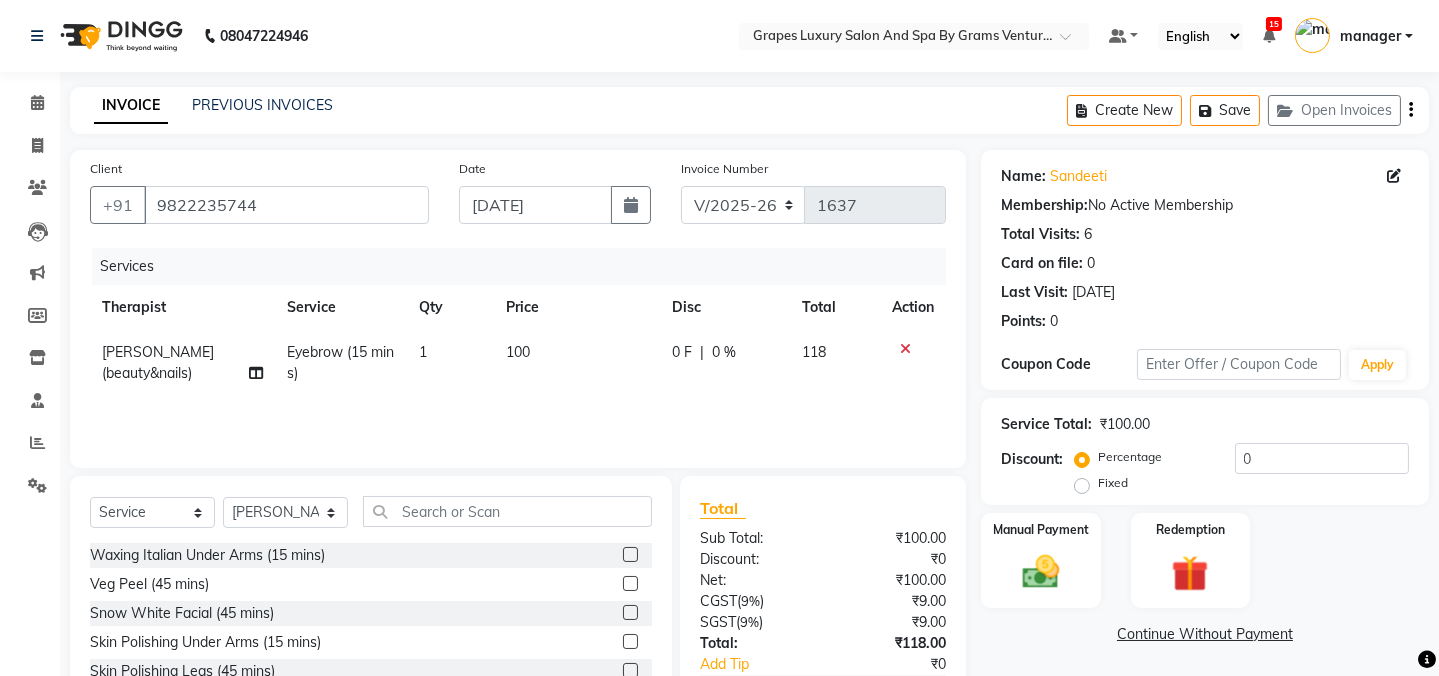 scroll, scrollTop: 125, scrollLeft: 0, axis: vertical 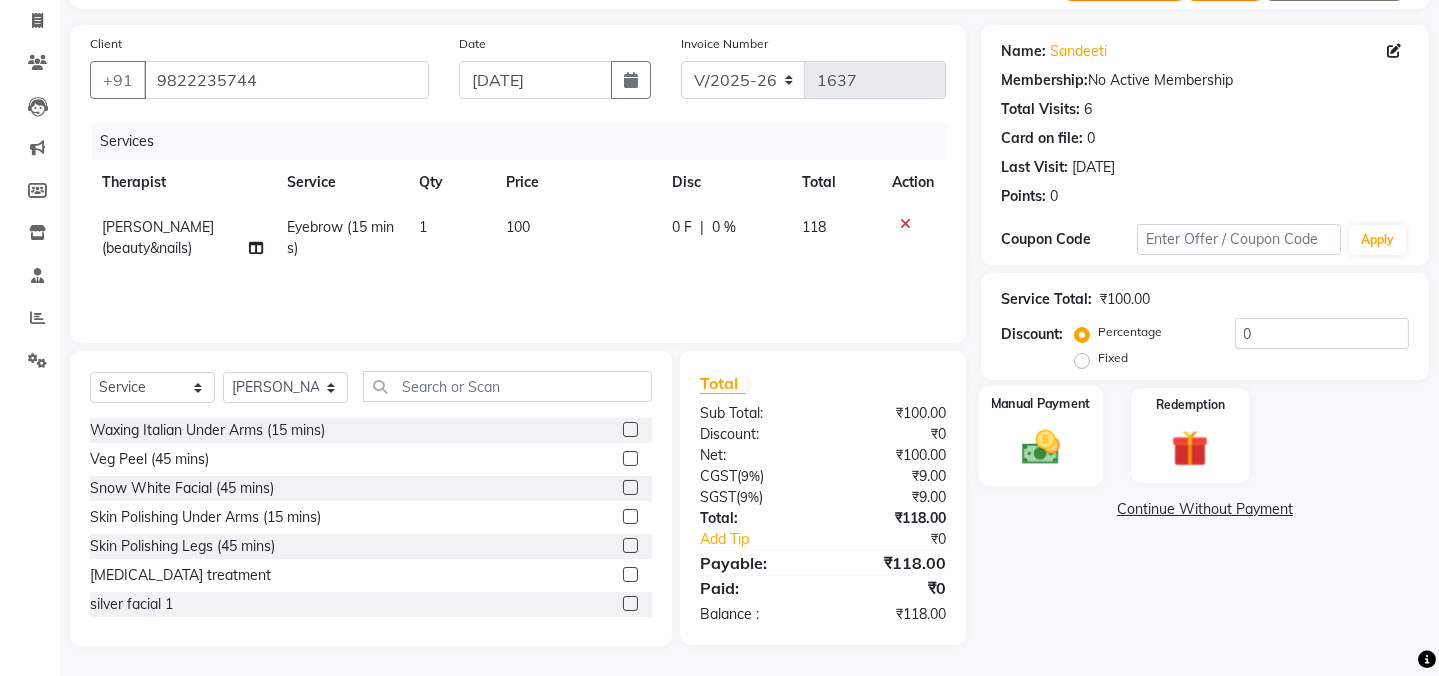 click 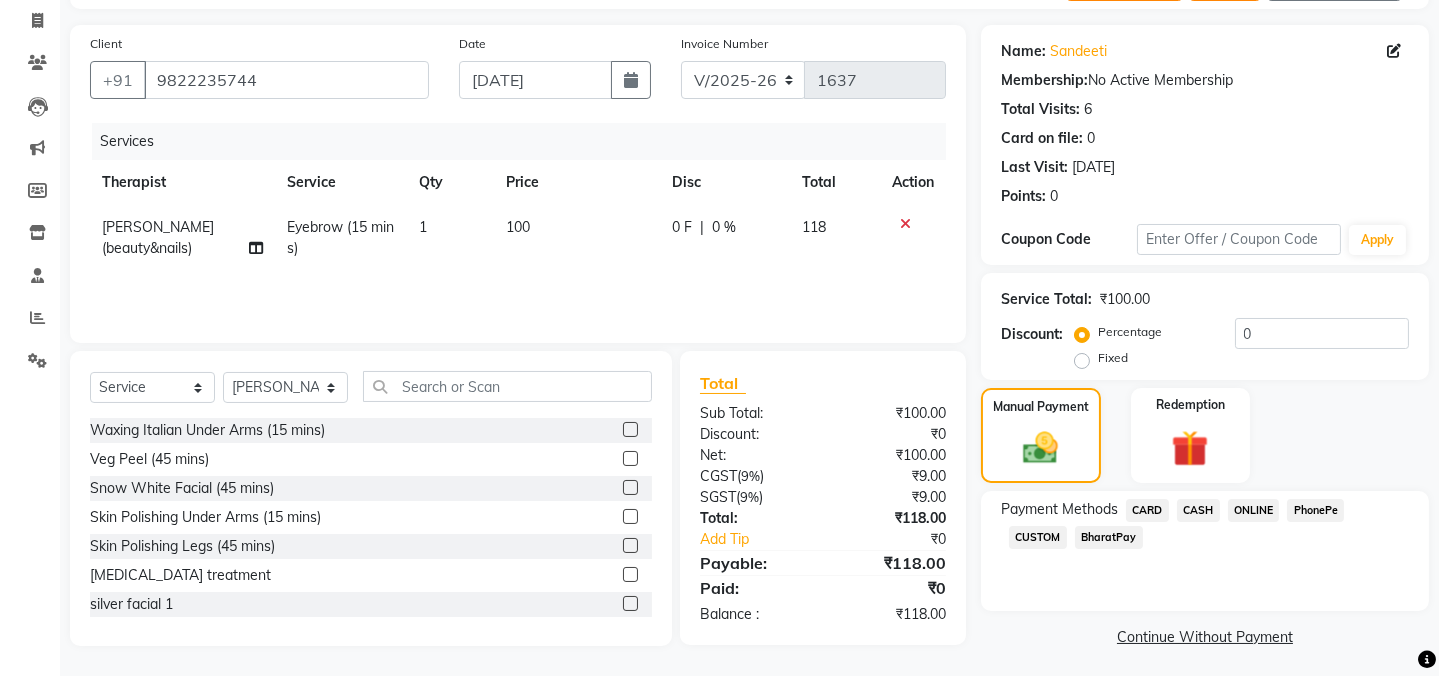 click on "ONLINE" 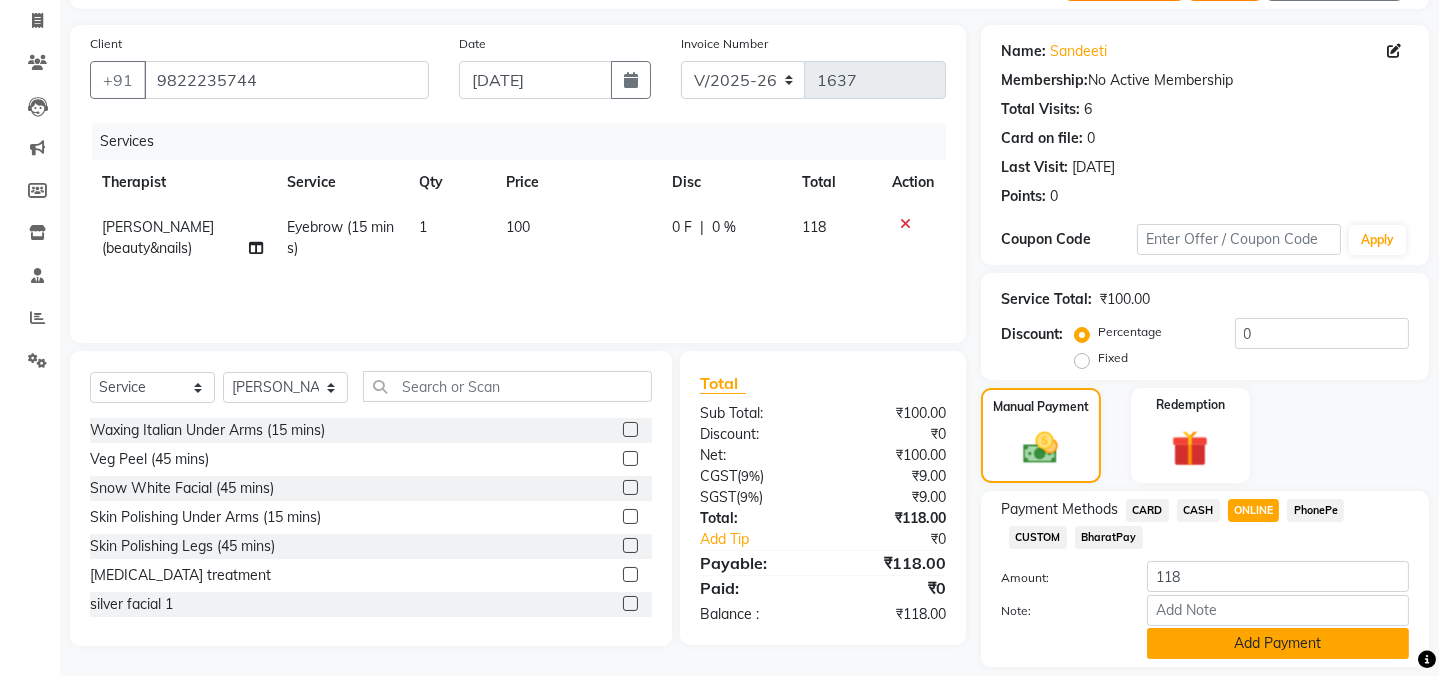 click on "Add Payment" 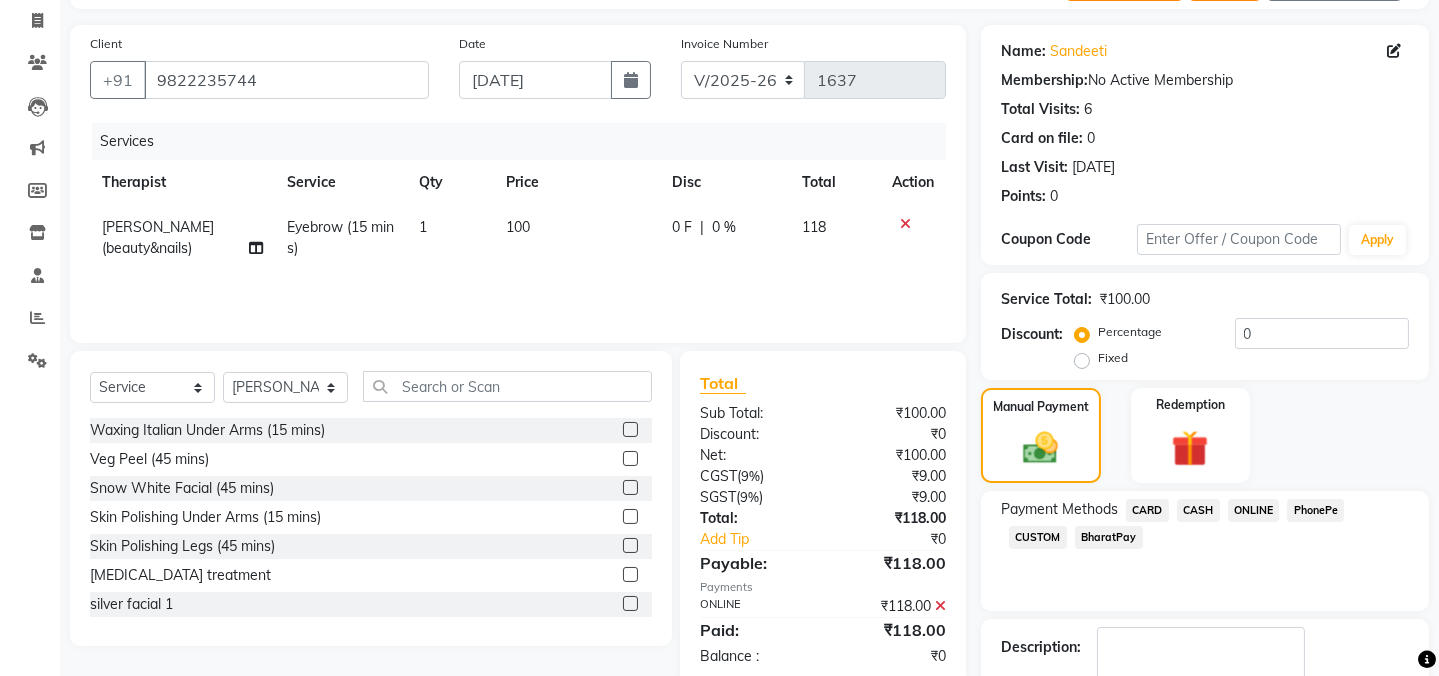 scroll, scrollTop: 242, scrollLeft: 0, axis: vertical 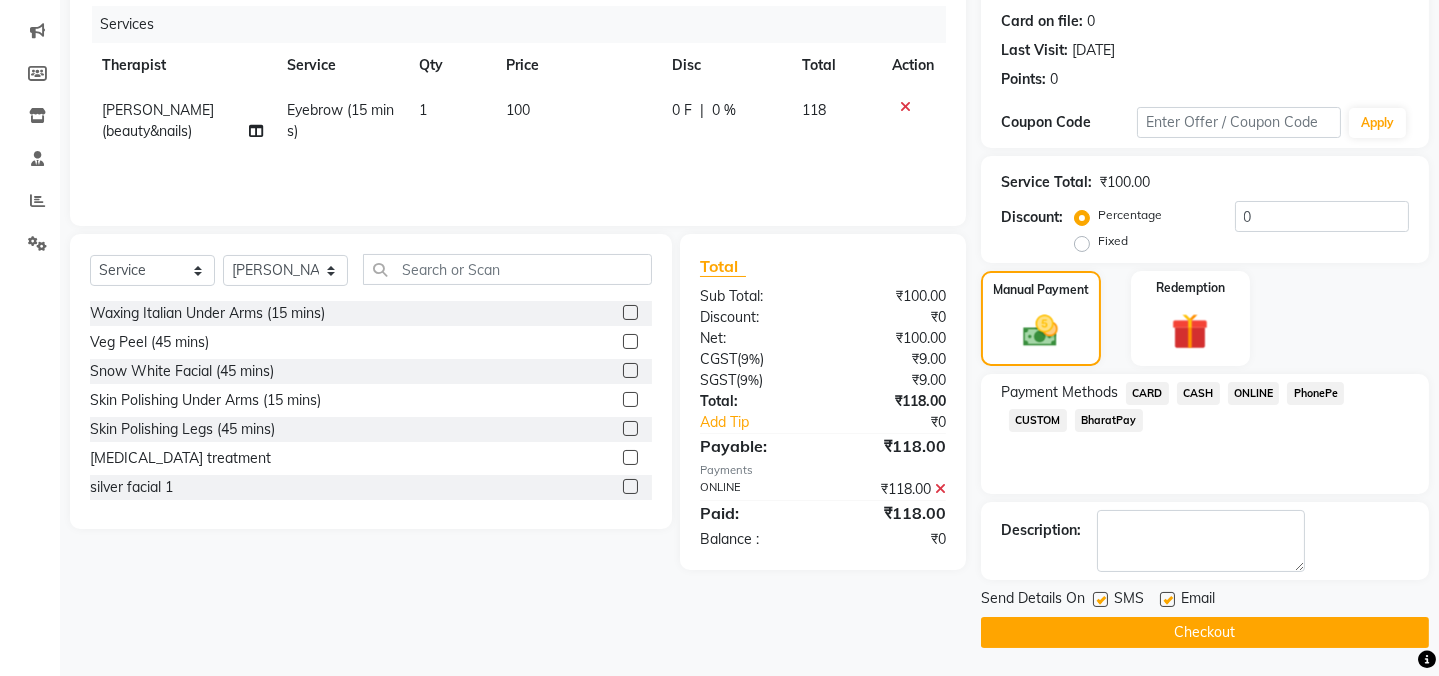 click 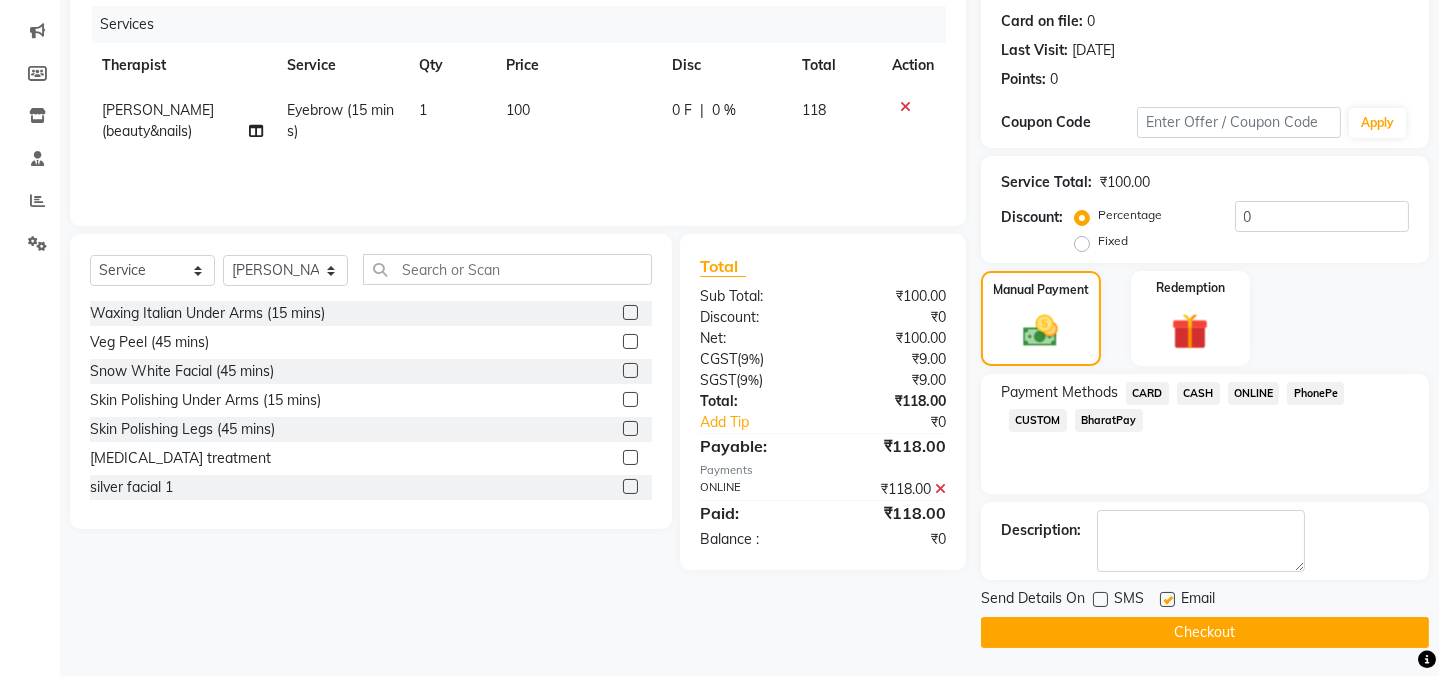 click 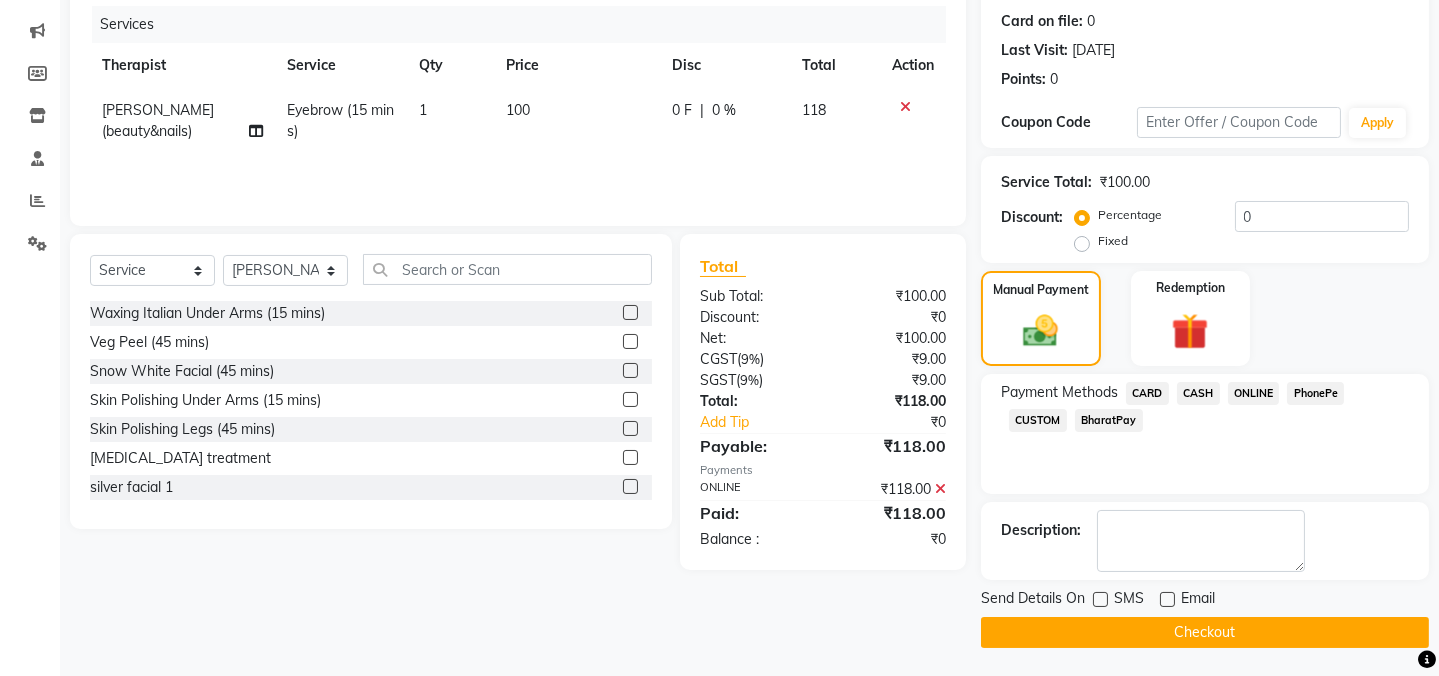 click on "Checkout" 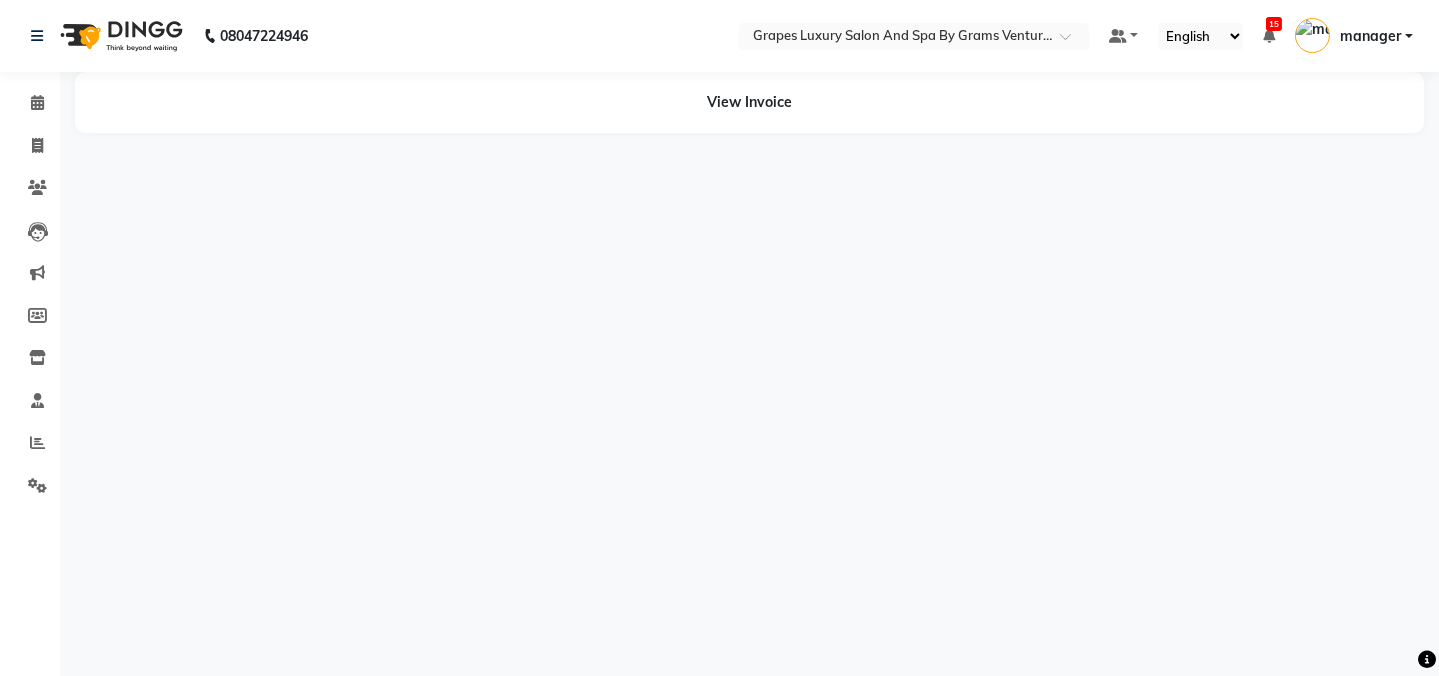 scroll, scrollTop: 0, scrollLeft: 0, axis: both 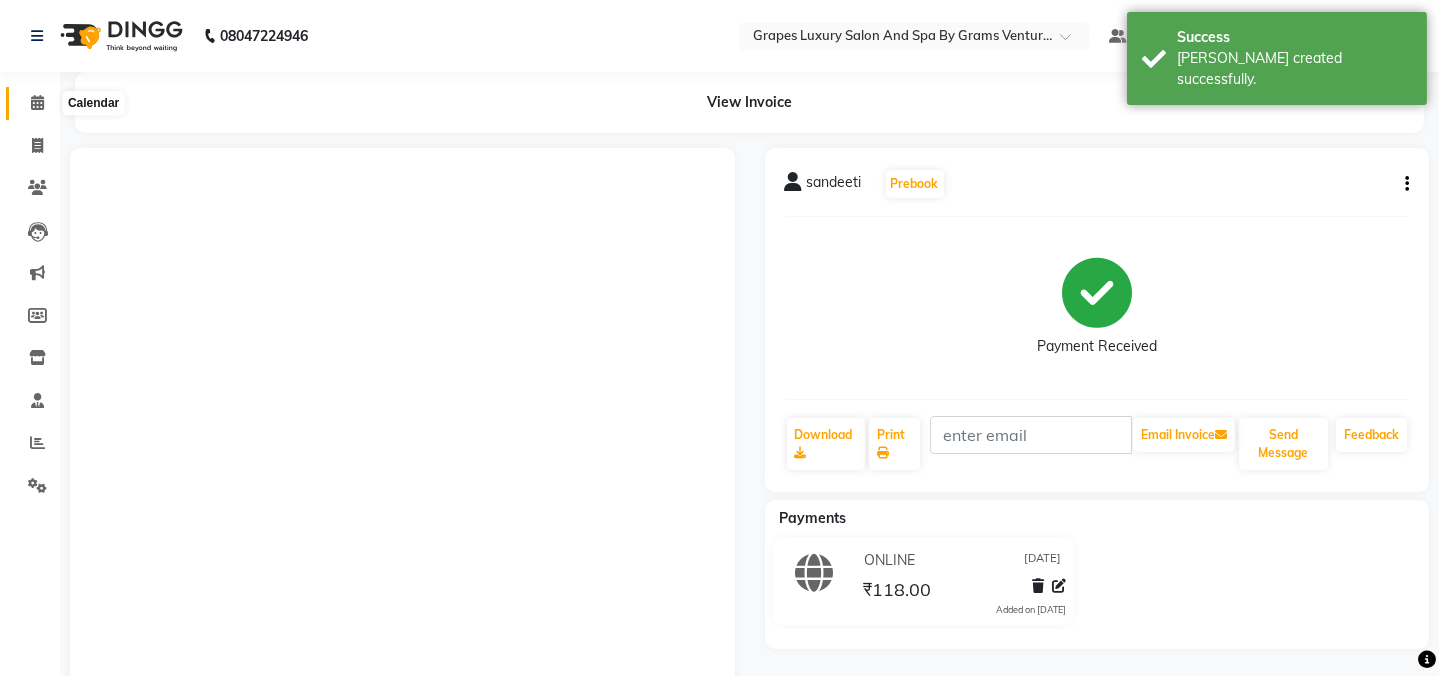 click 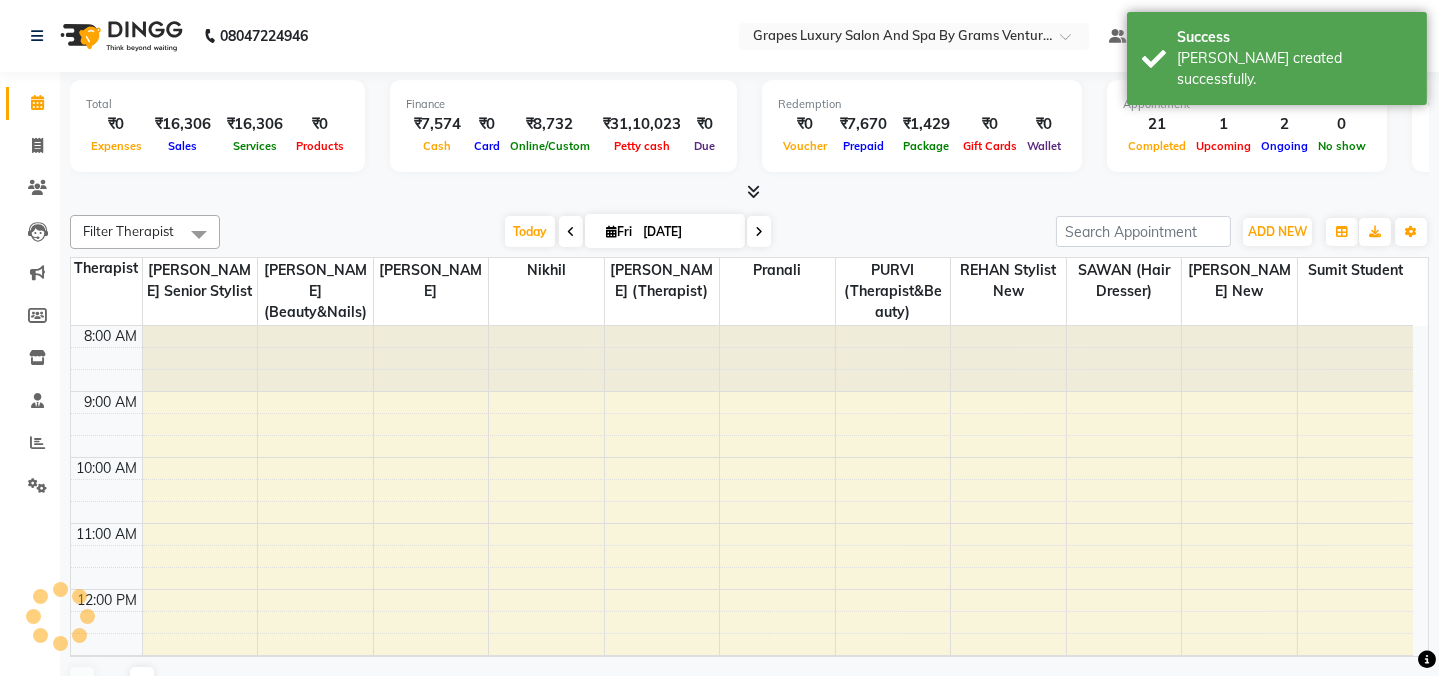 scroll, scrollTop: 0, scrollLeft: 0, axis: both 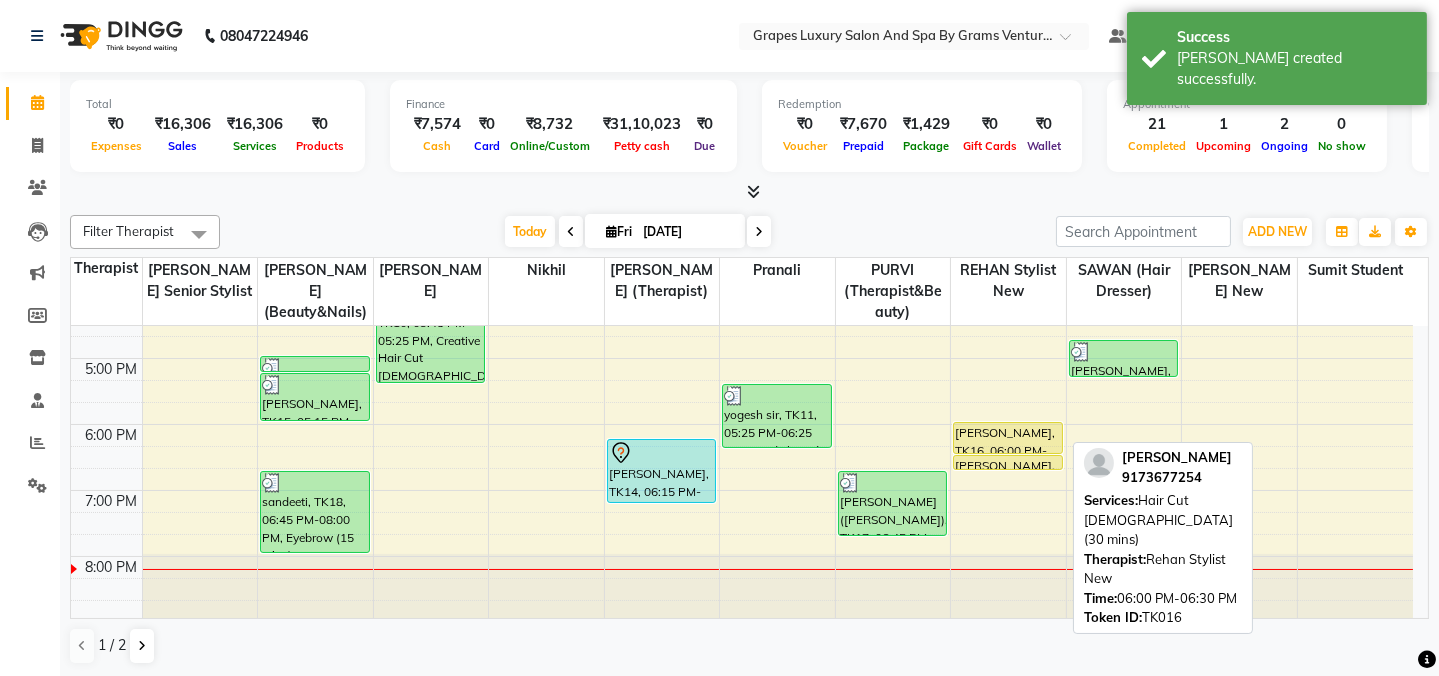 click on "[PERSON_NAME], TK16, 06:00 PM-06:30 PM, Hair Cut [DEMOGRAPHIC_DATA] (30 mins)" at bounding box center (1008, 438) 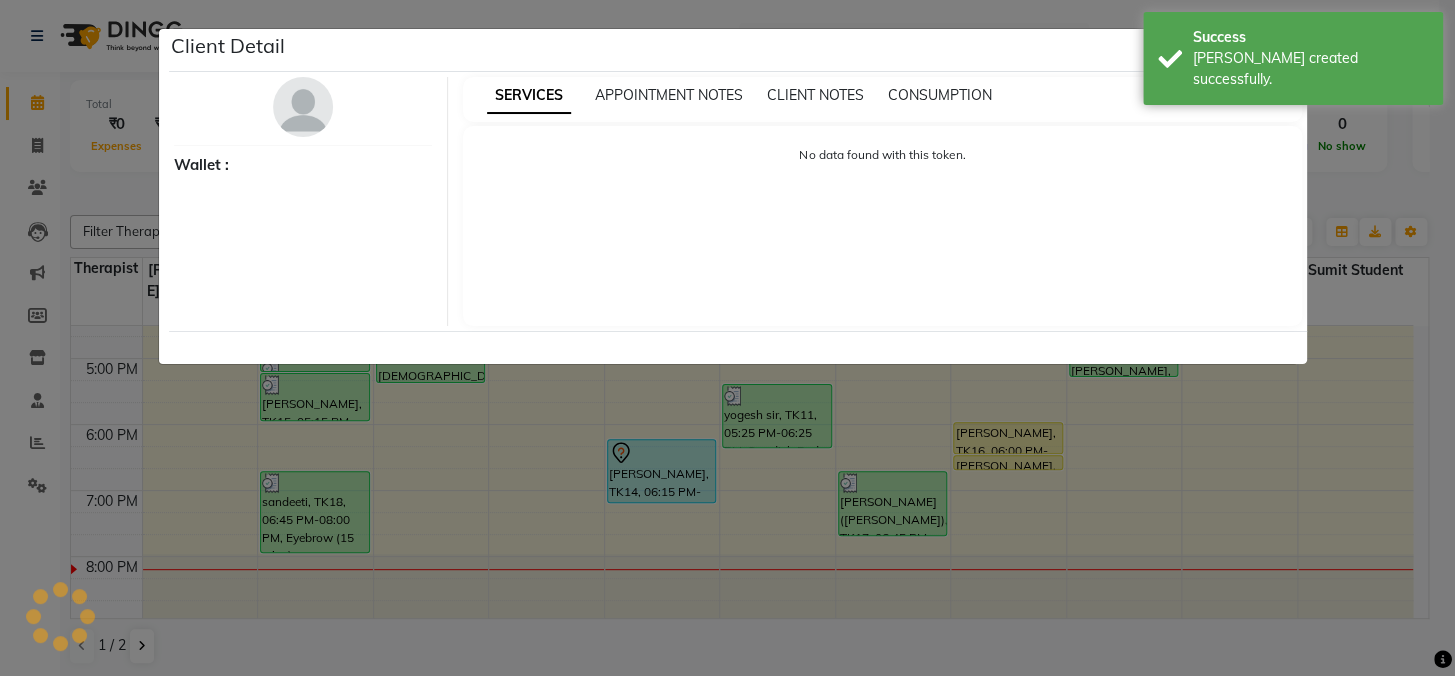 select on "1" 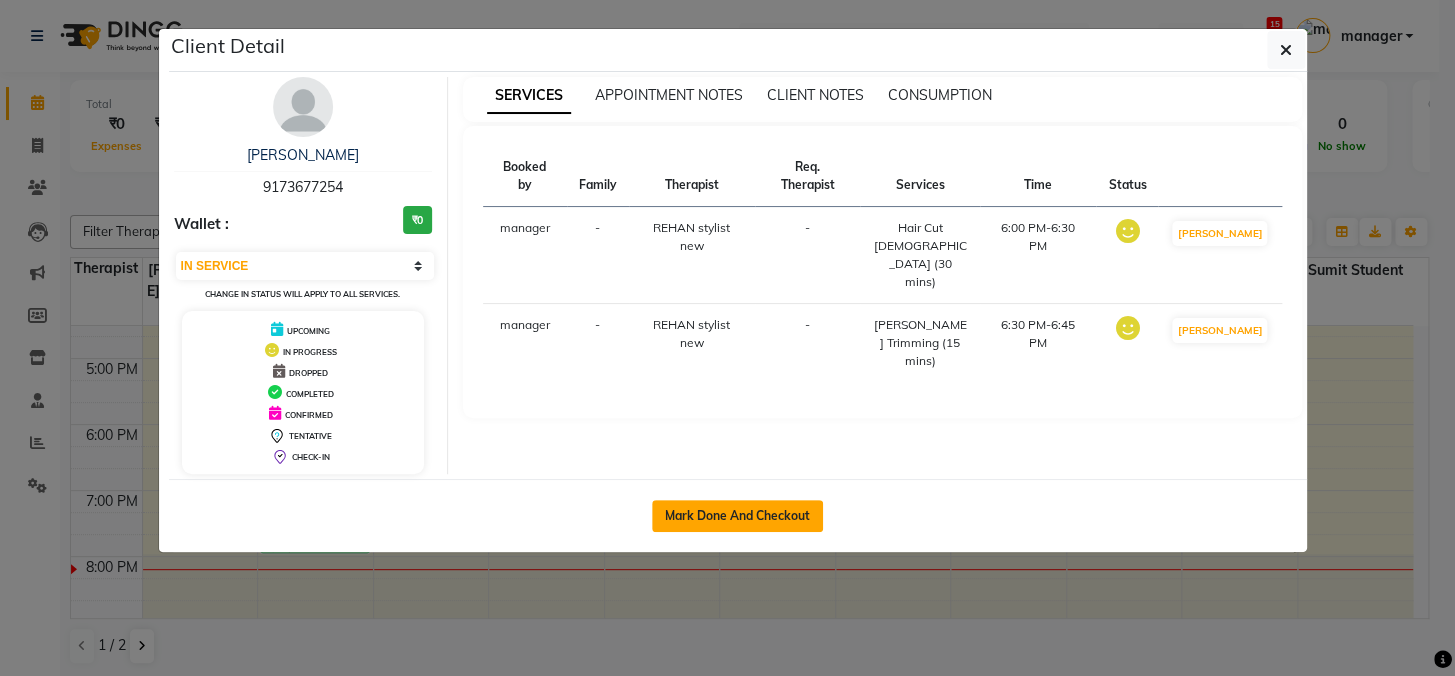 click on "Mark Done And Checkout" 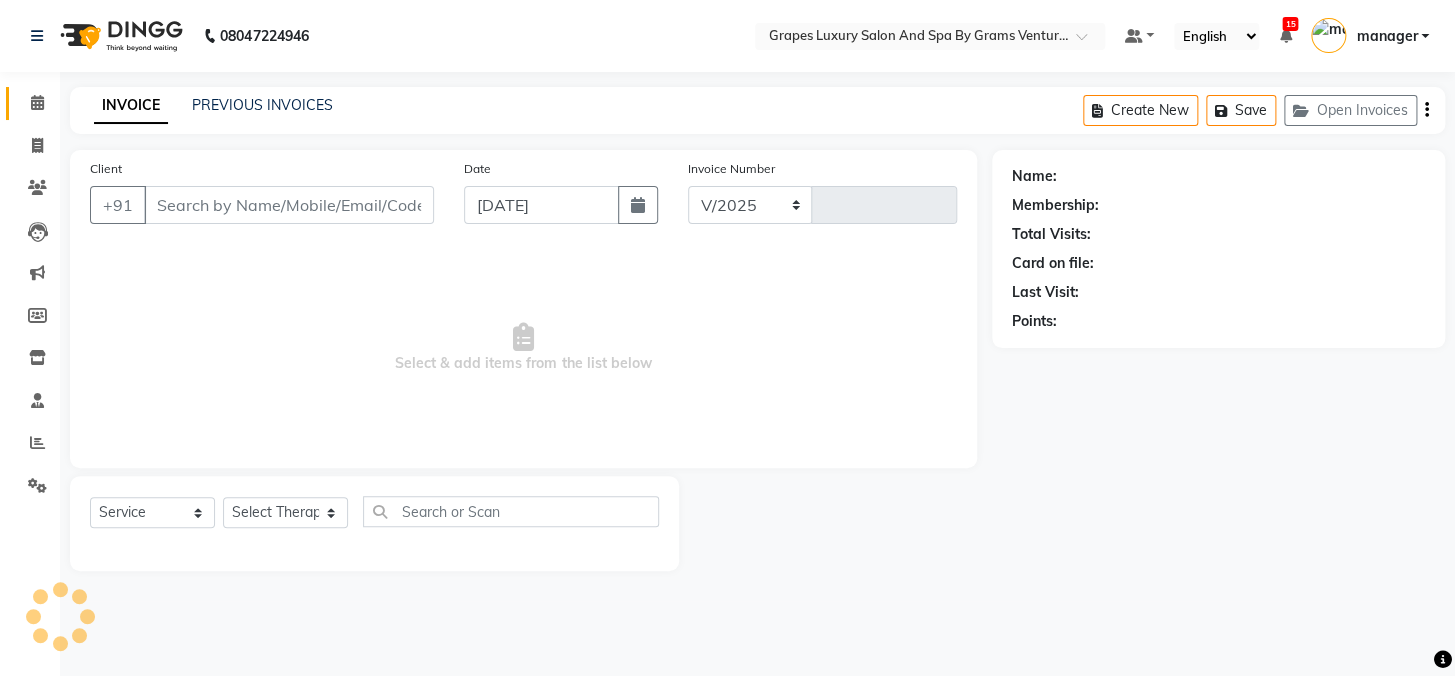 select on "3585" 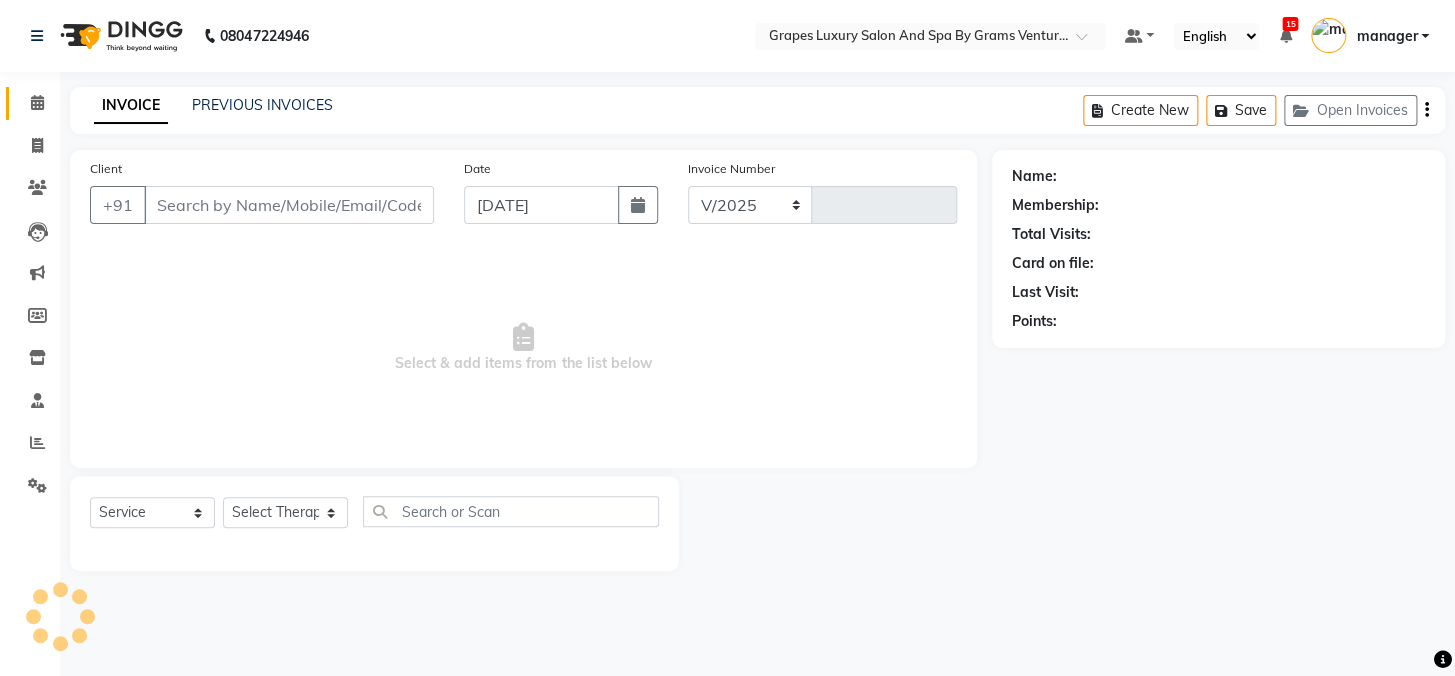 type on "1638" 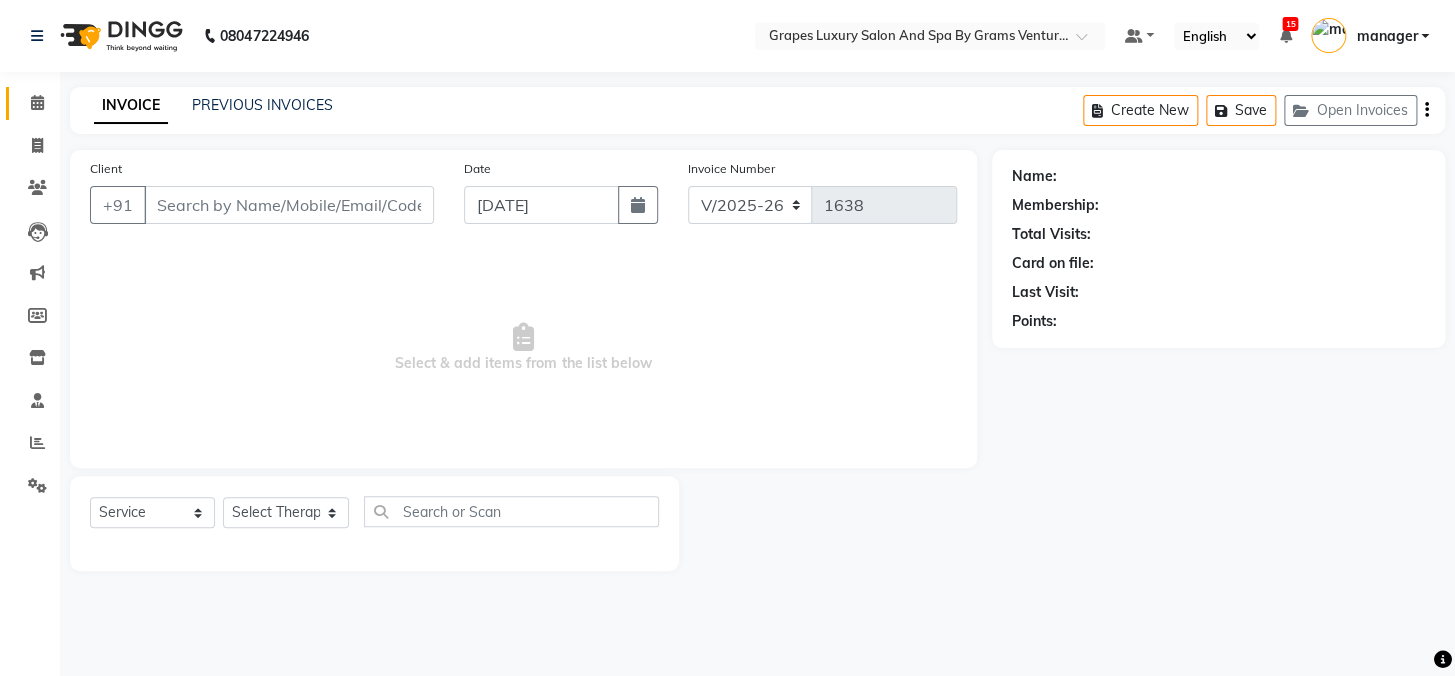 type on "9173677254" 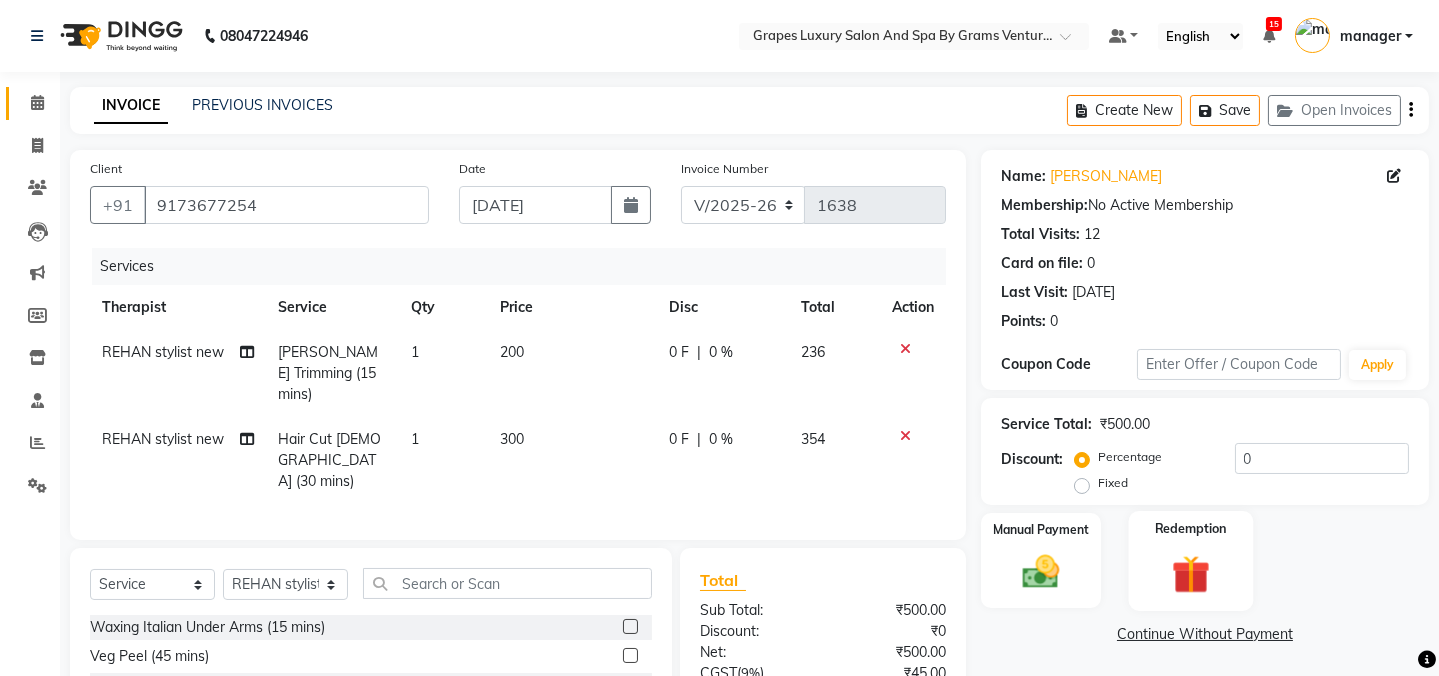 scroll, scrollTop: 170, scrollLeft: 0, axis: vertical 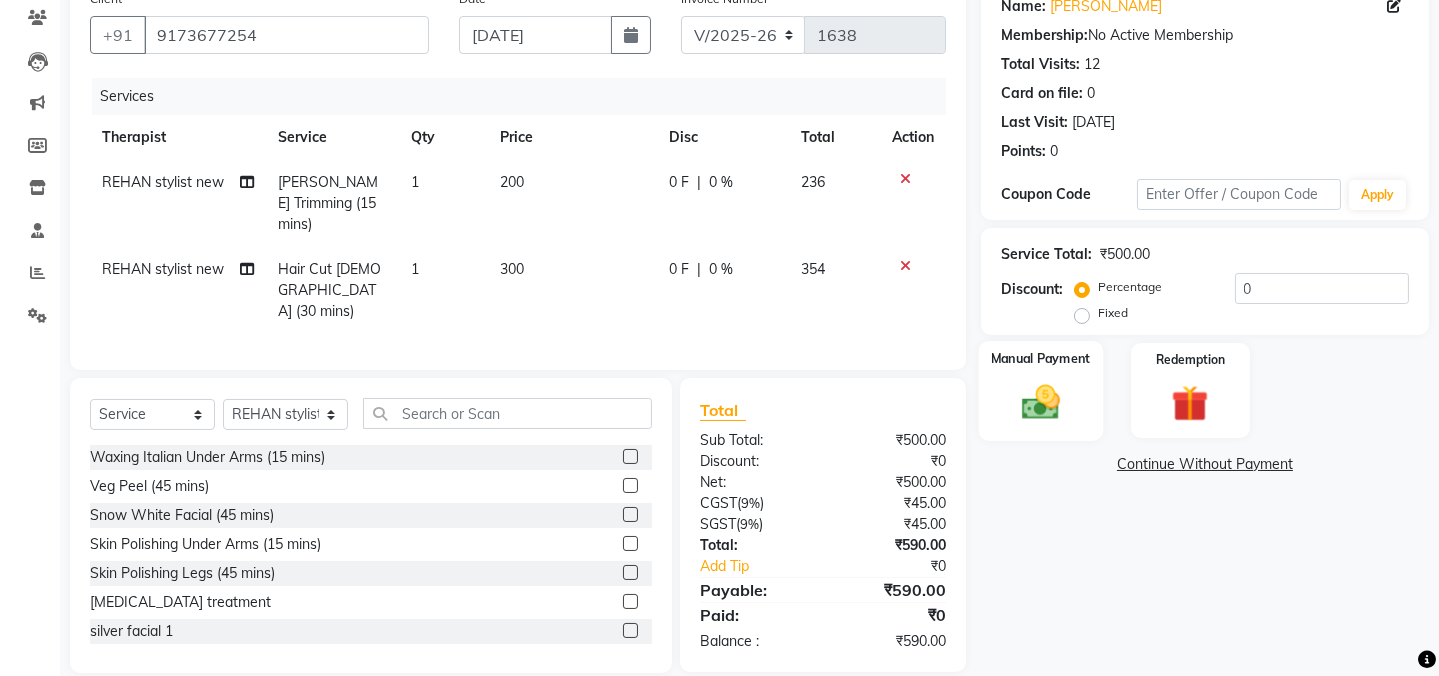 click 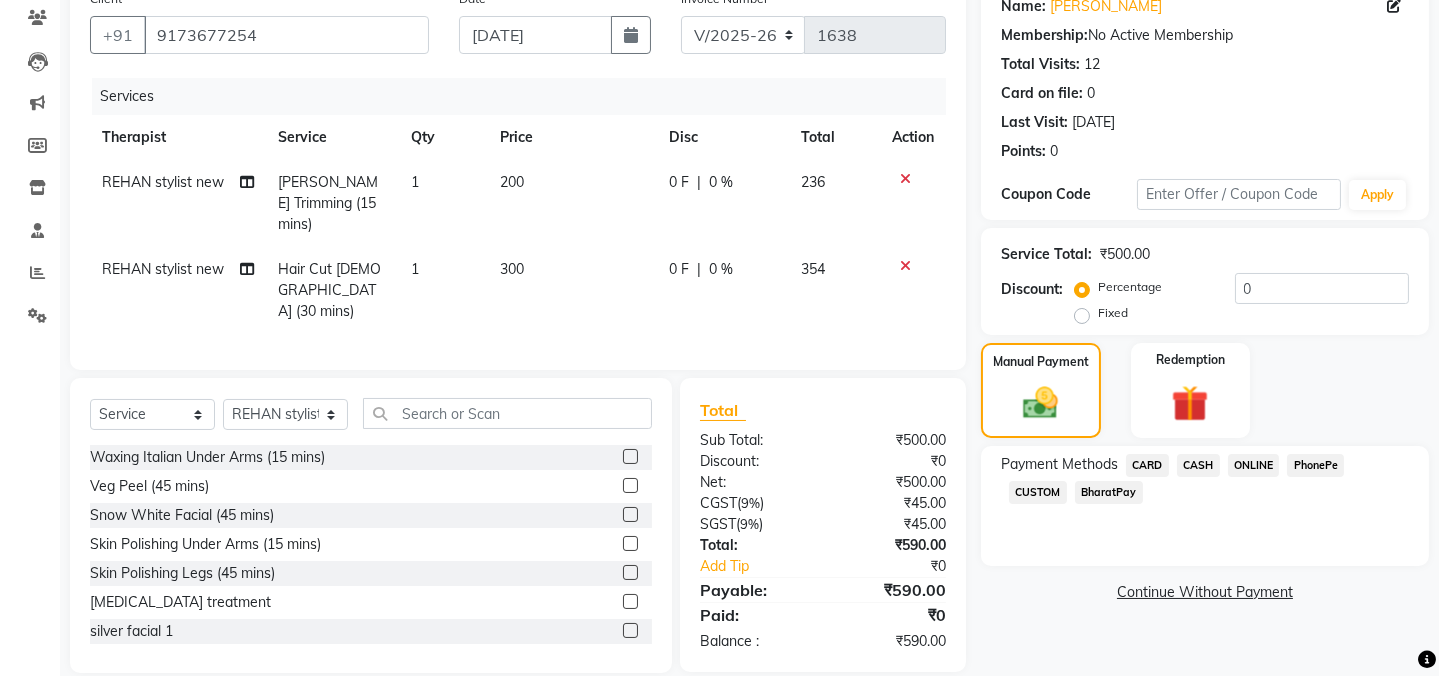 click on "CASH" 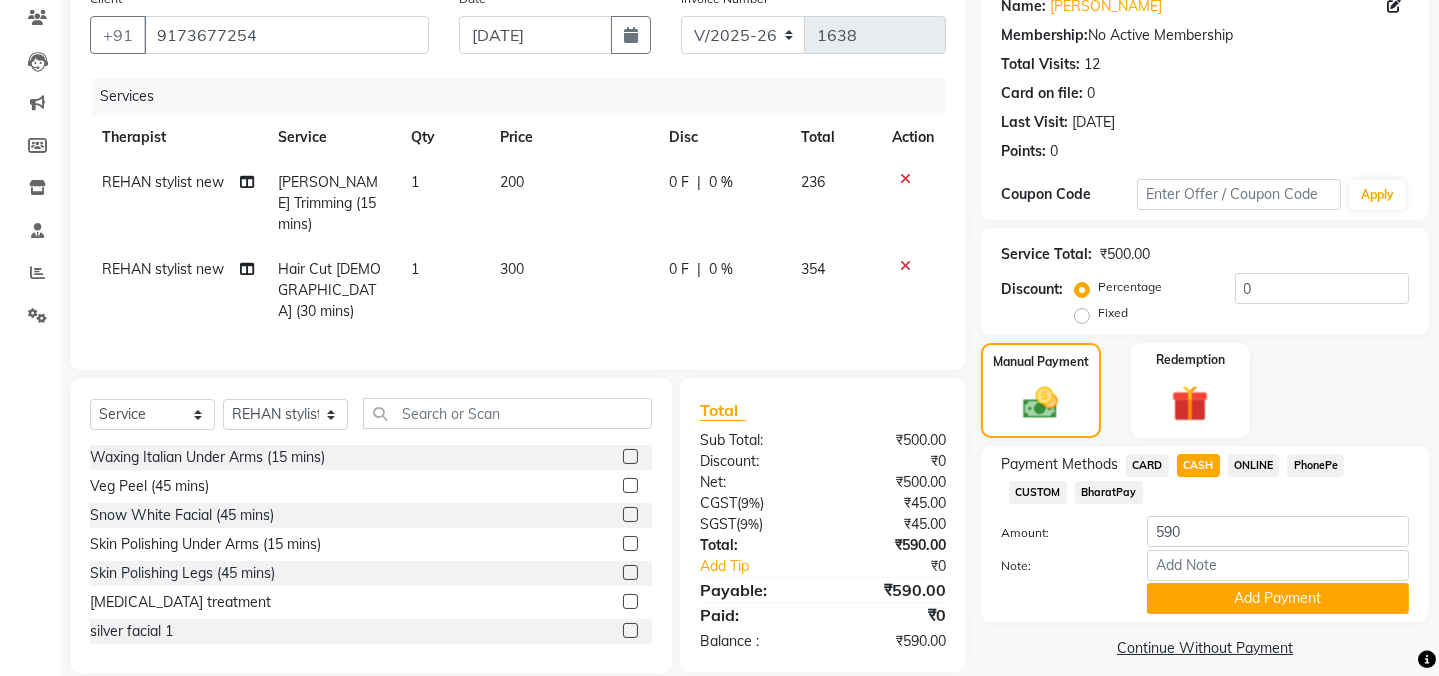 click on "ONLINE" 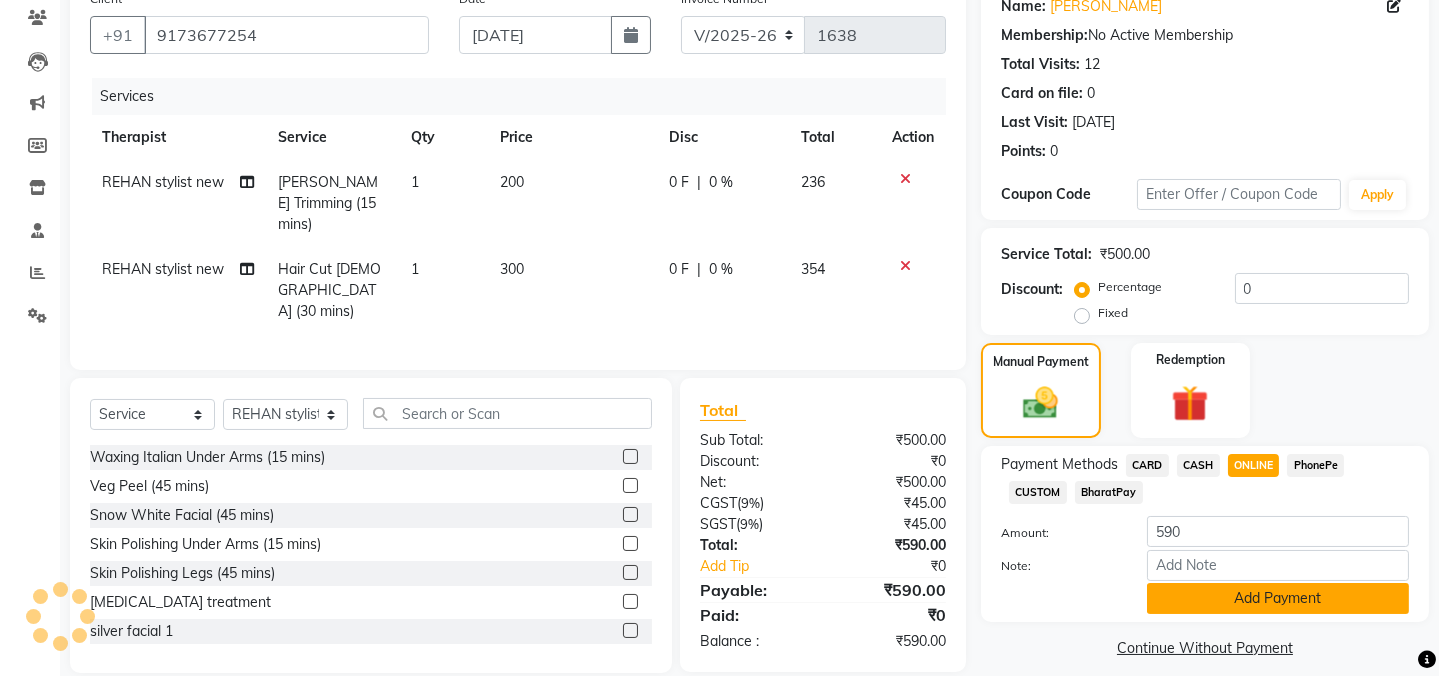 click on "Add Payment" 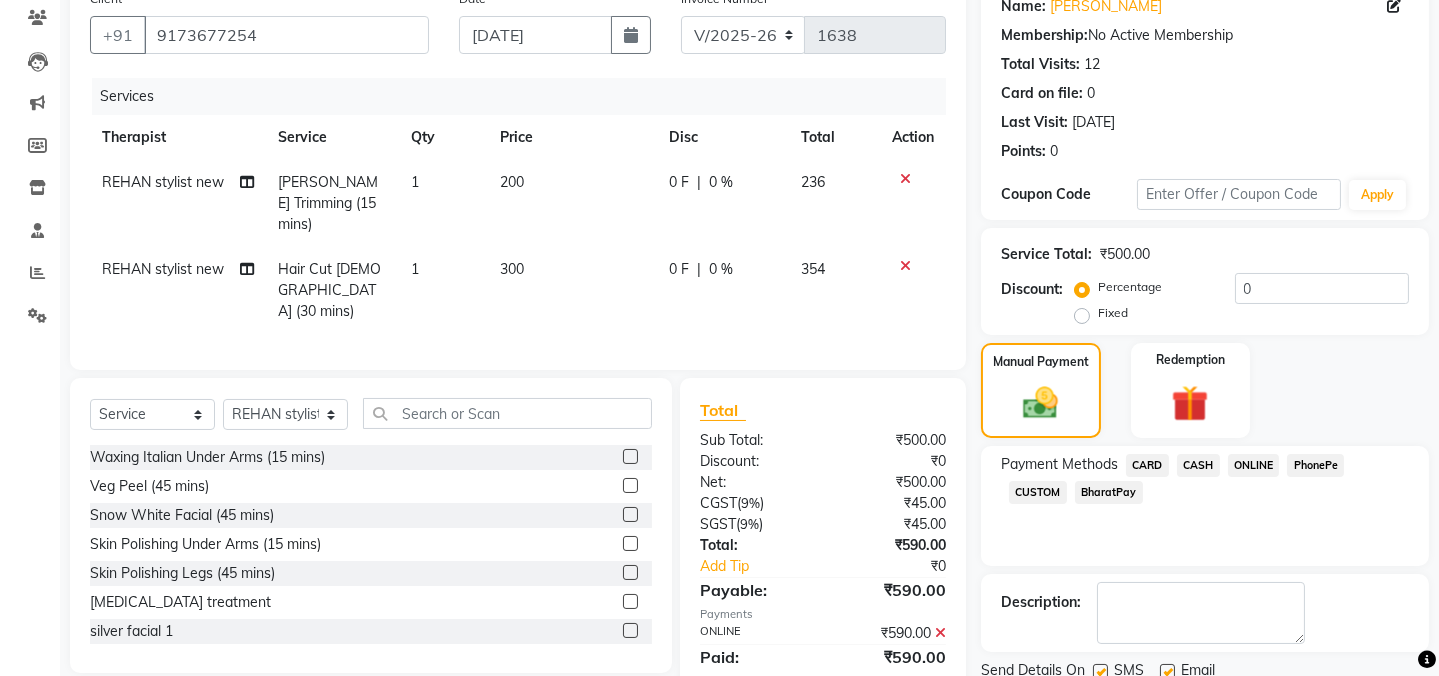 click 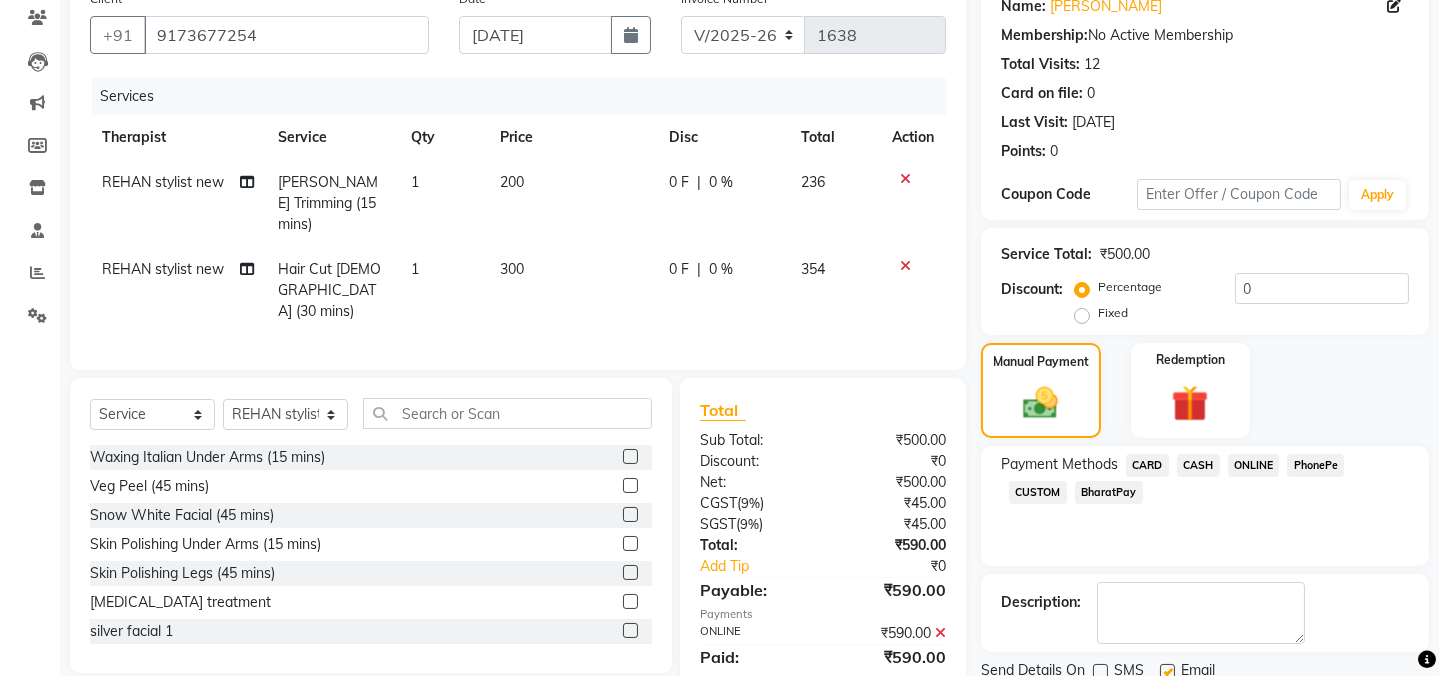 scroll, scrollTop: 242, scrollLeft: 0, axis: vertical 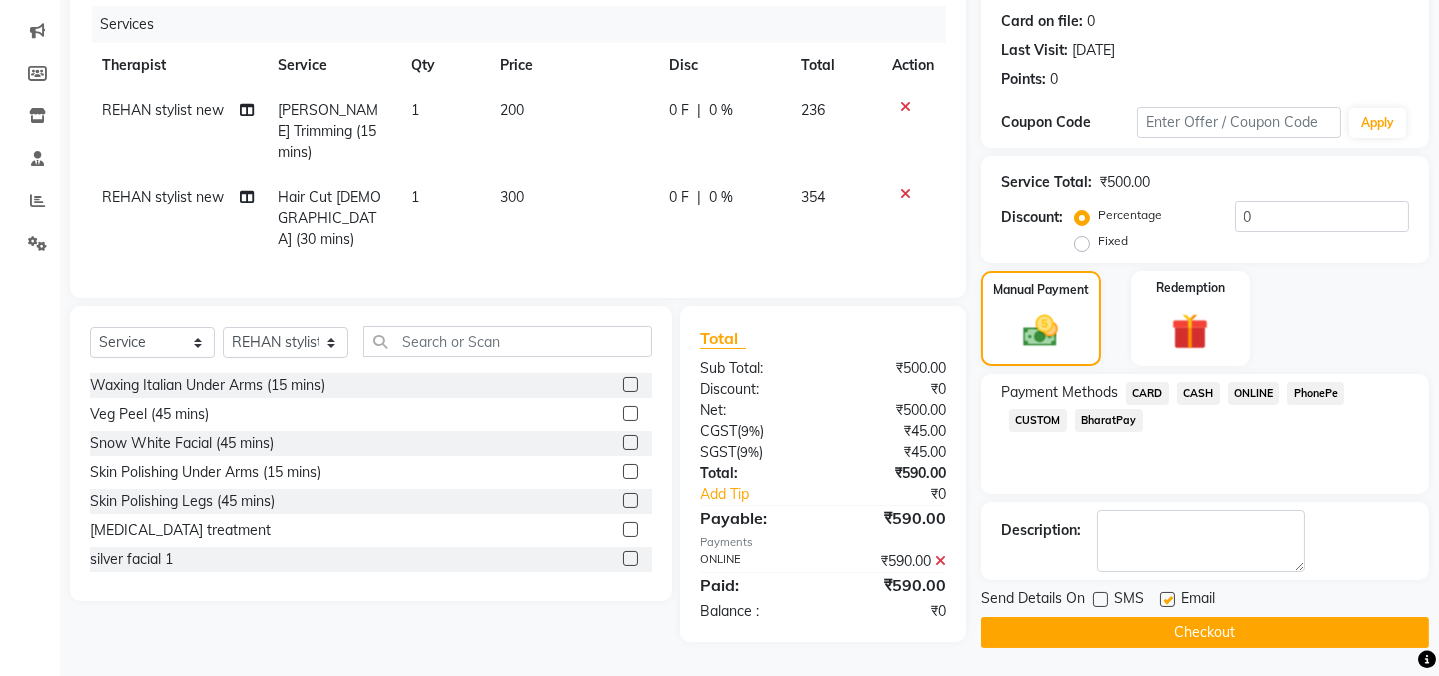 click 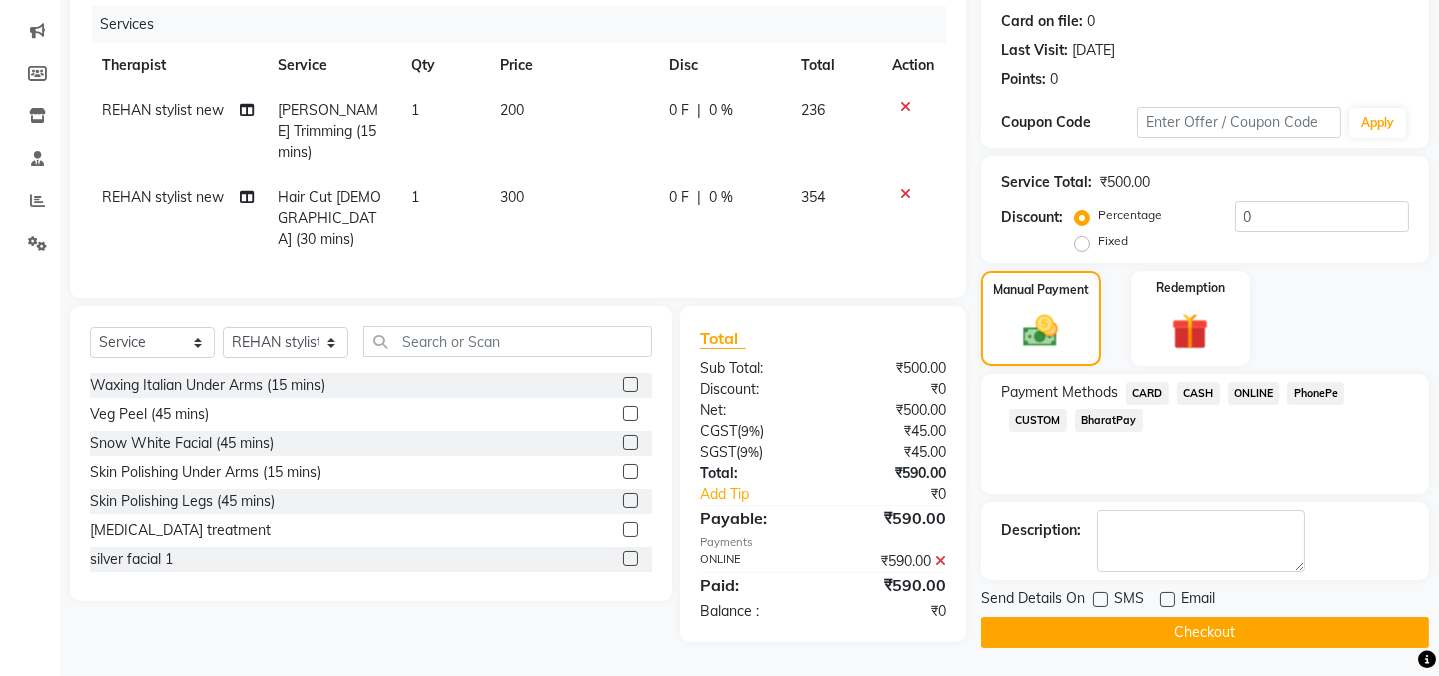 click on "Checkout" 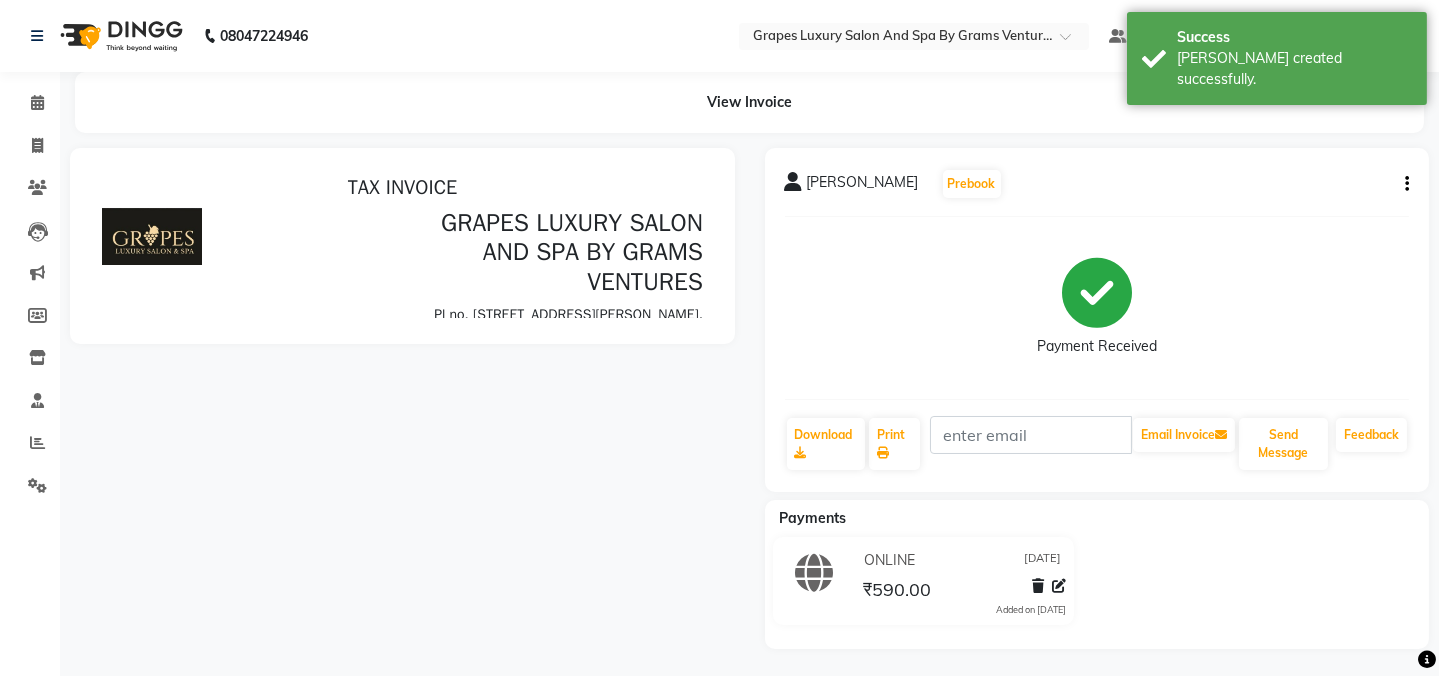 scroll, scrollTop: 0, scrollLeft: 0, axis: both 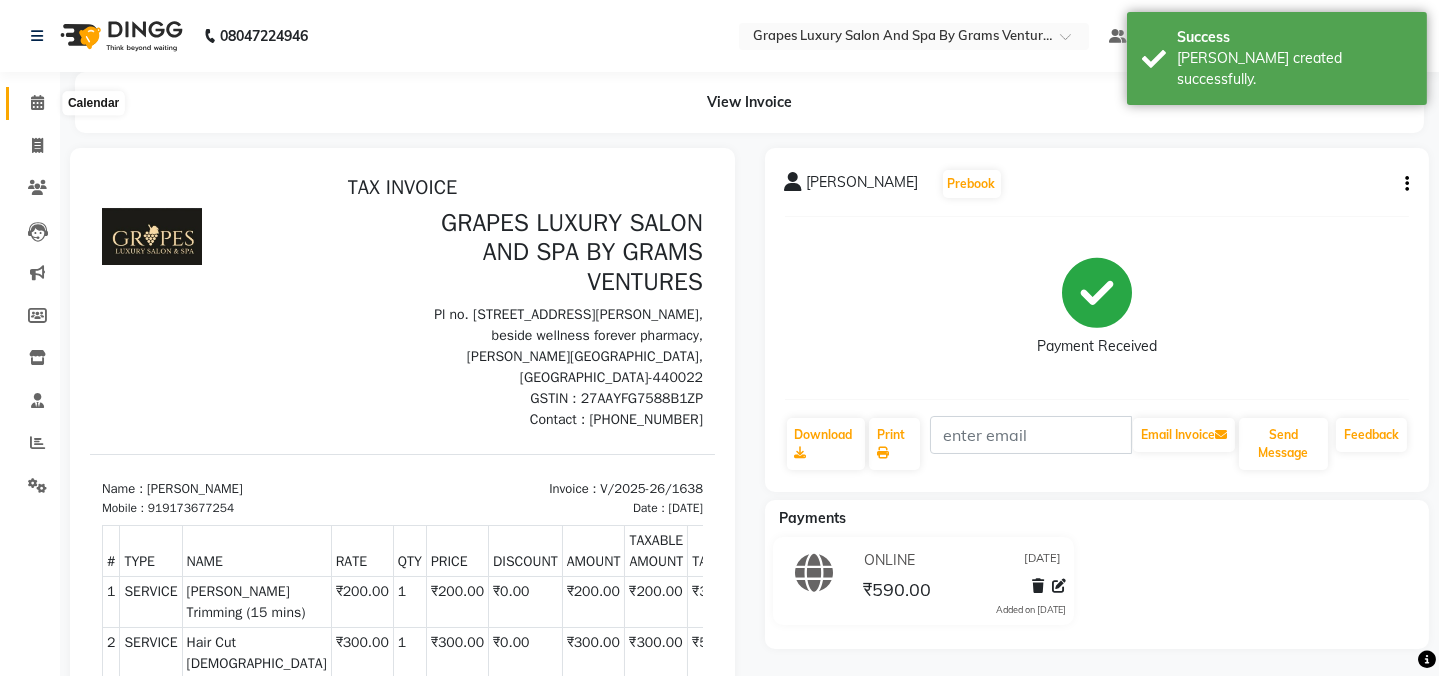 click 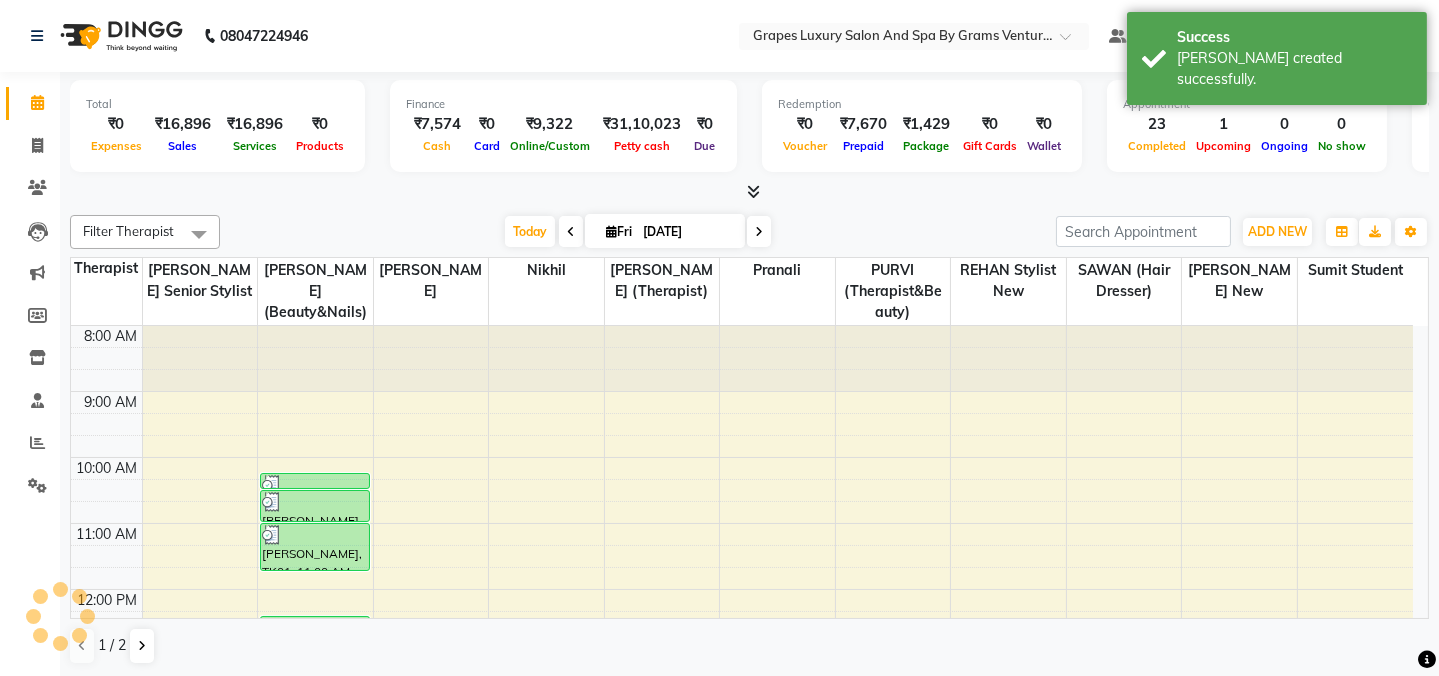 scroll, scrollTop: 523, scrollLeft: 0, axis: vertical 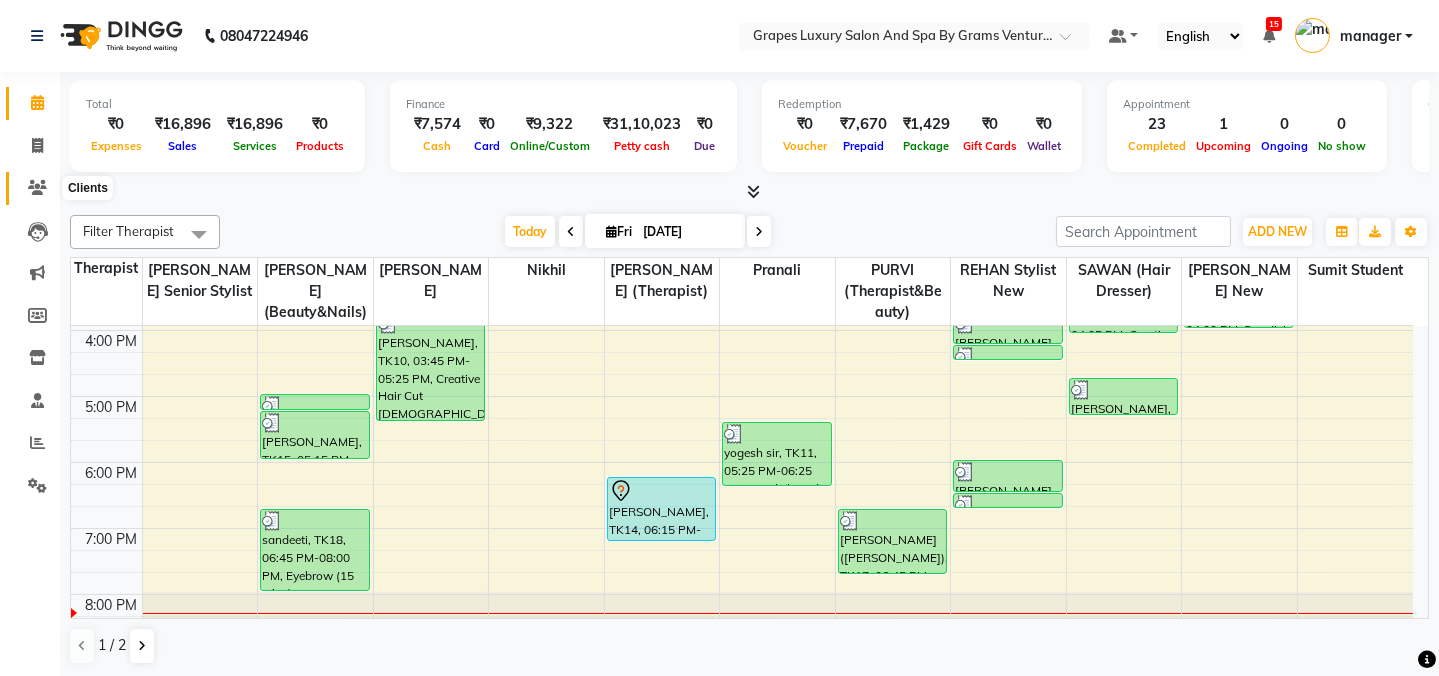 click 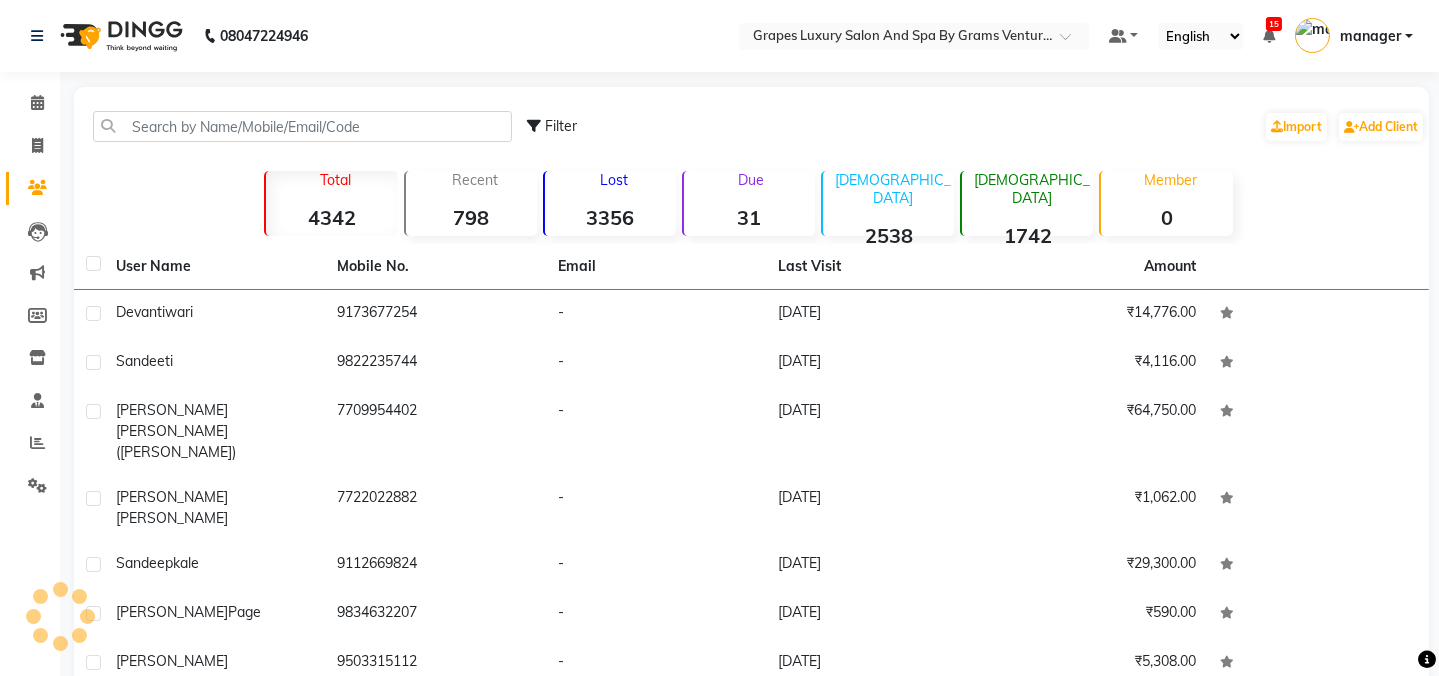 click on "Filter  Import   Add Client" 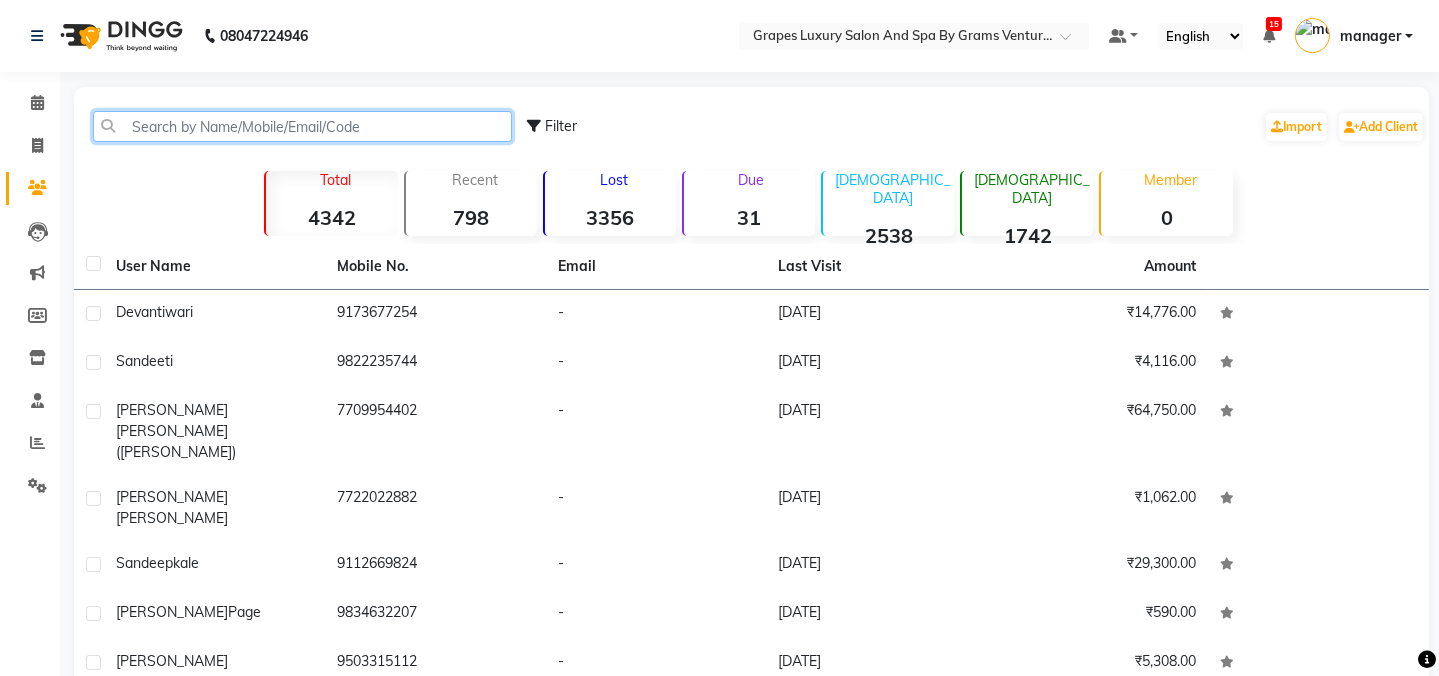 click 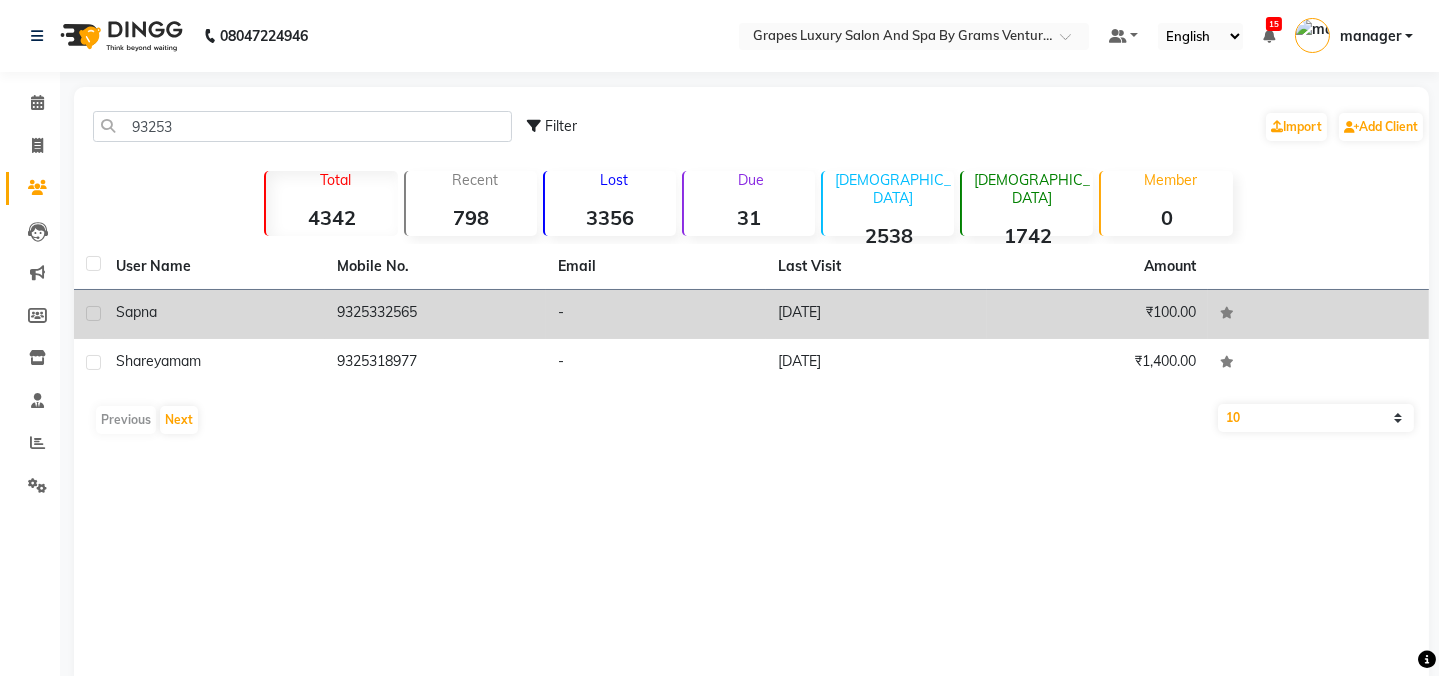 click on "9325332565" 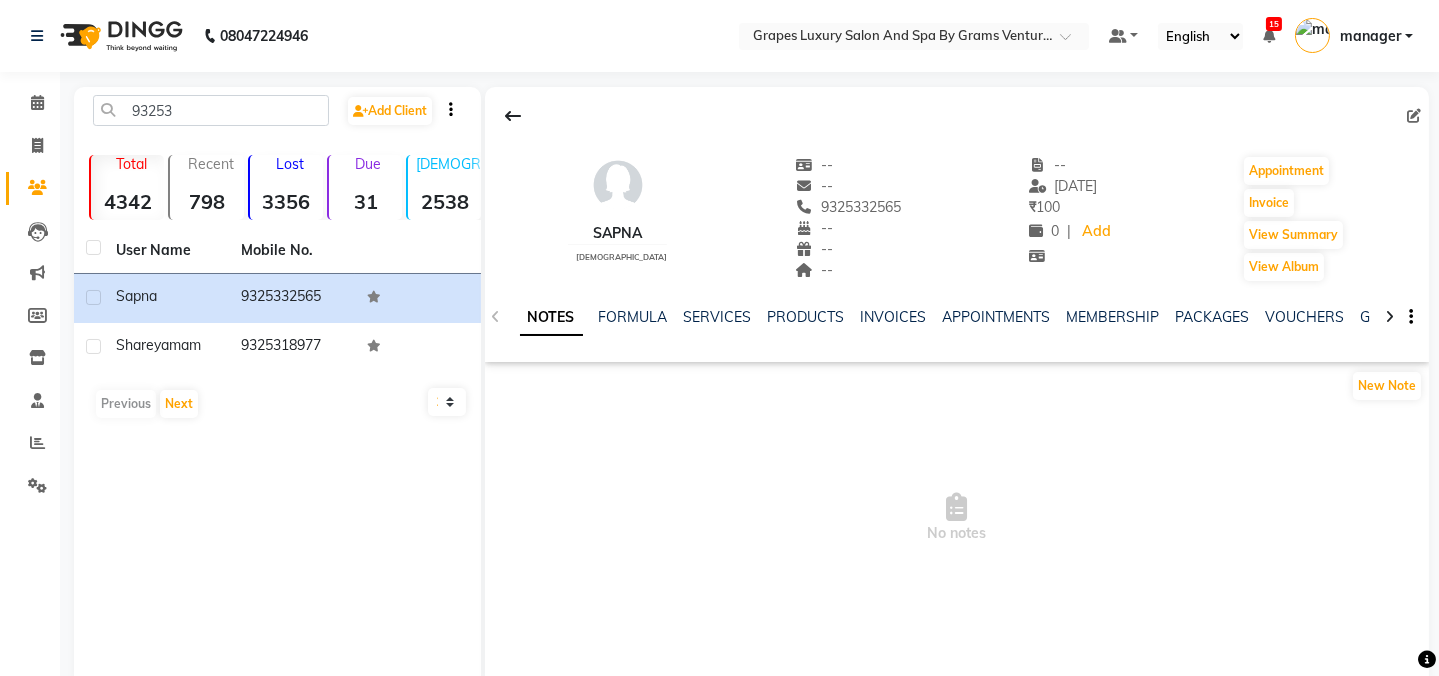 click on "NOTES FORMULA SERVICES PRODUCTS INVOICES APPOINTMENTS MEMBERSHIP PACKAGES VOUCHERS GIFTCARDS POINTS FORMS FAMILY CARDS WALLET" 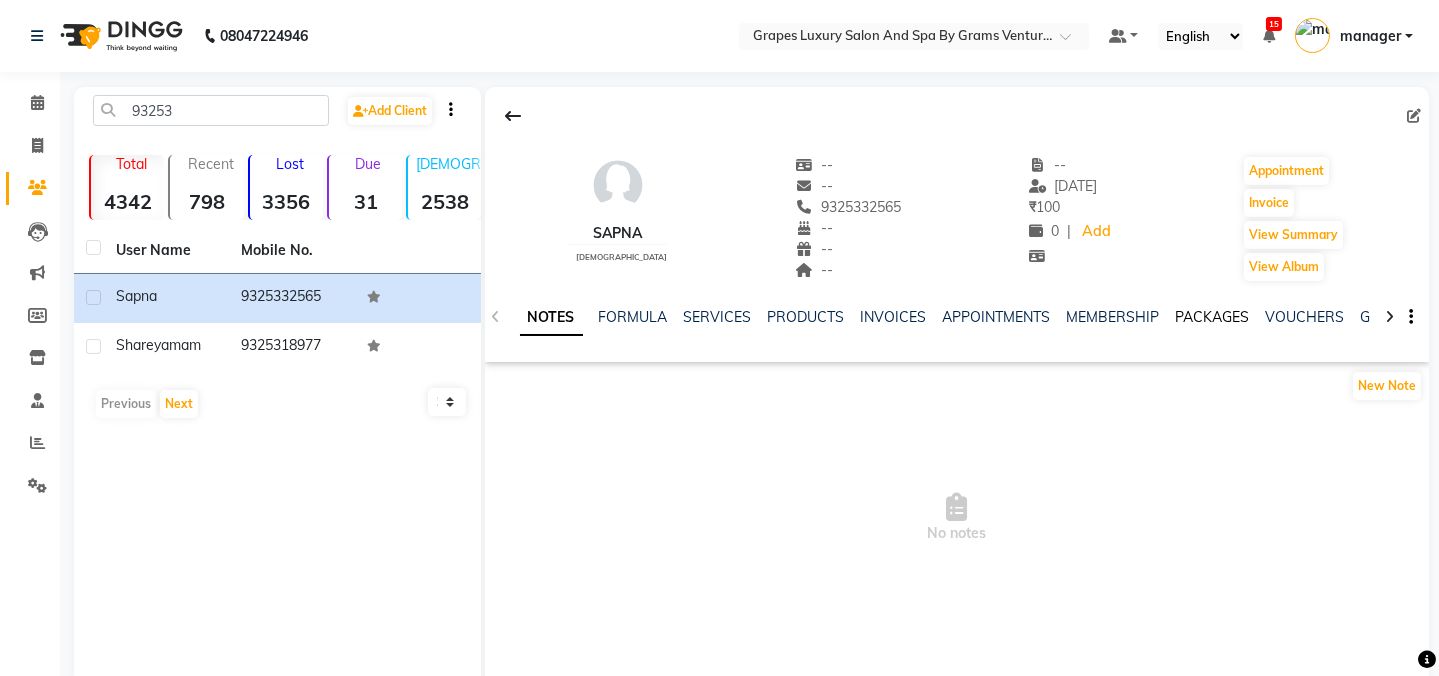 click on "PACKAGES" 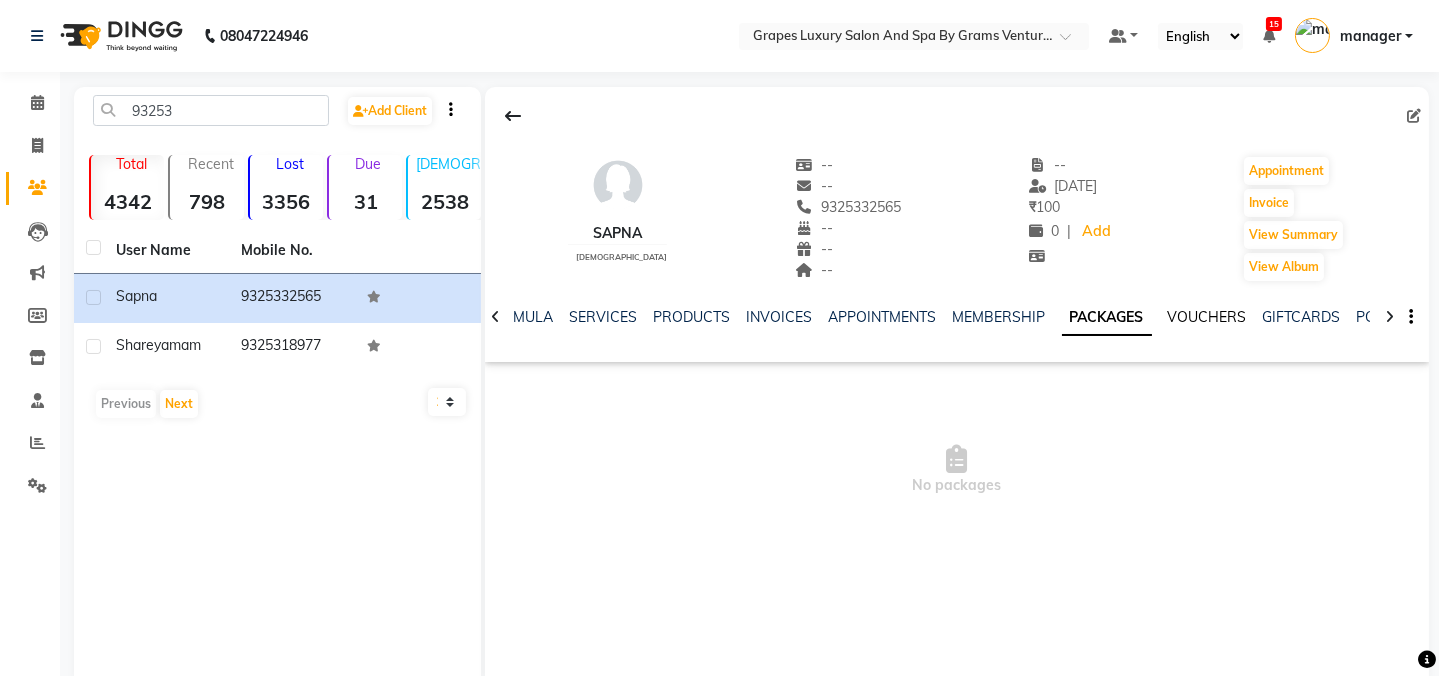 click on "VOUCHERS" 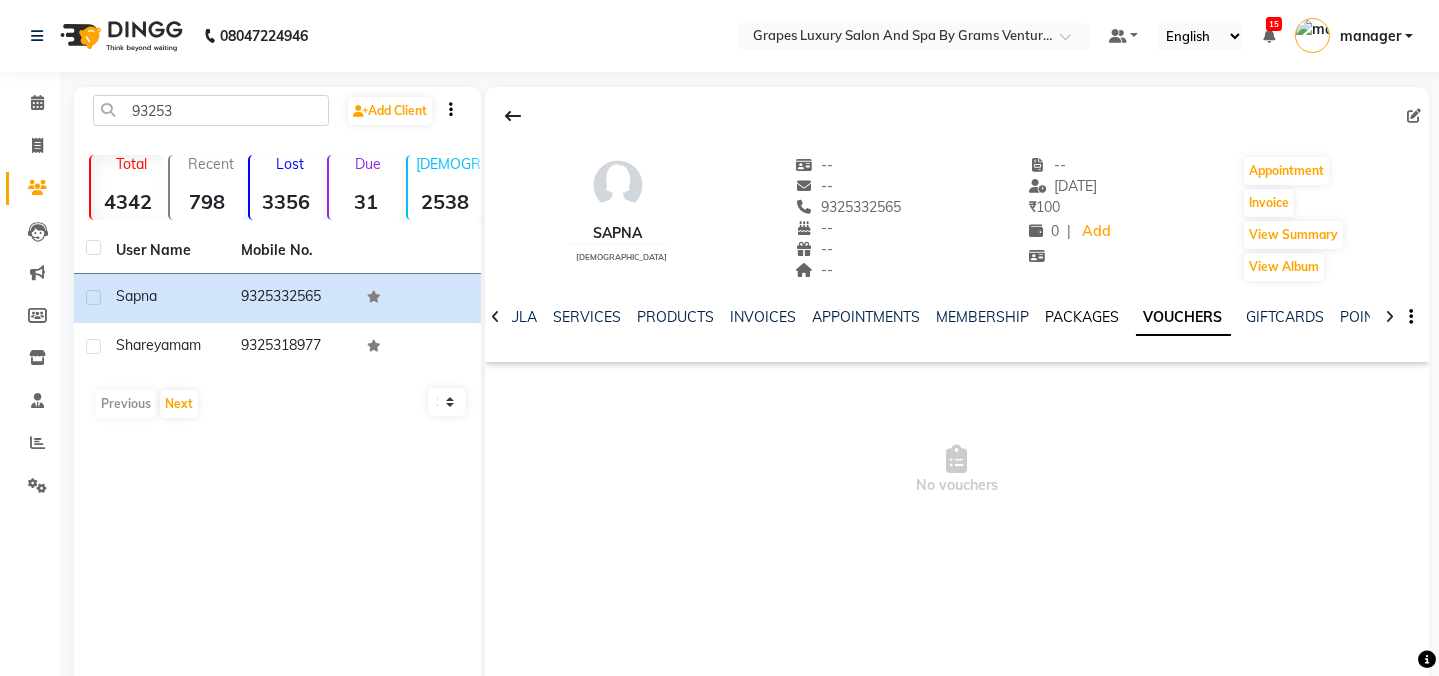 click on "PACKAGES" 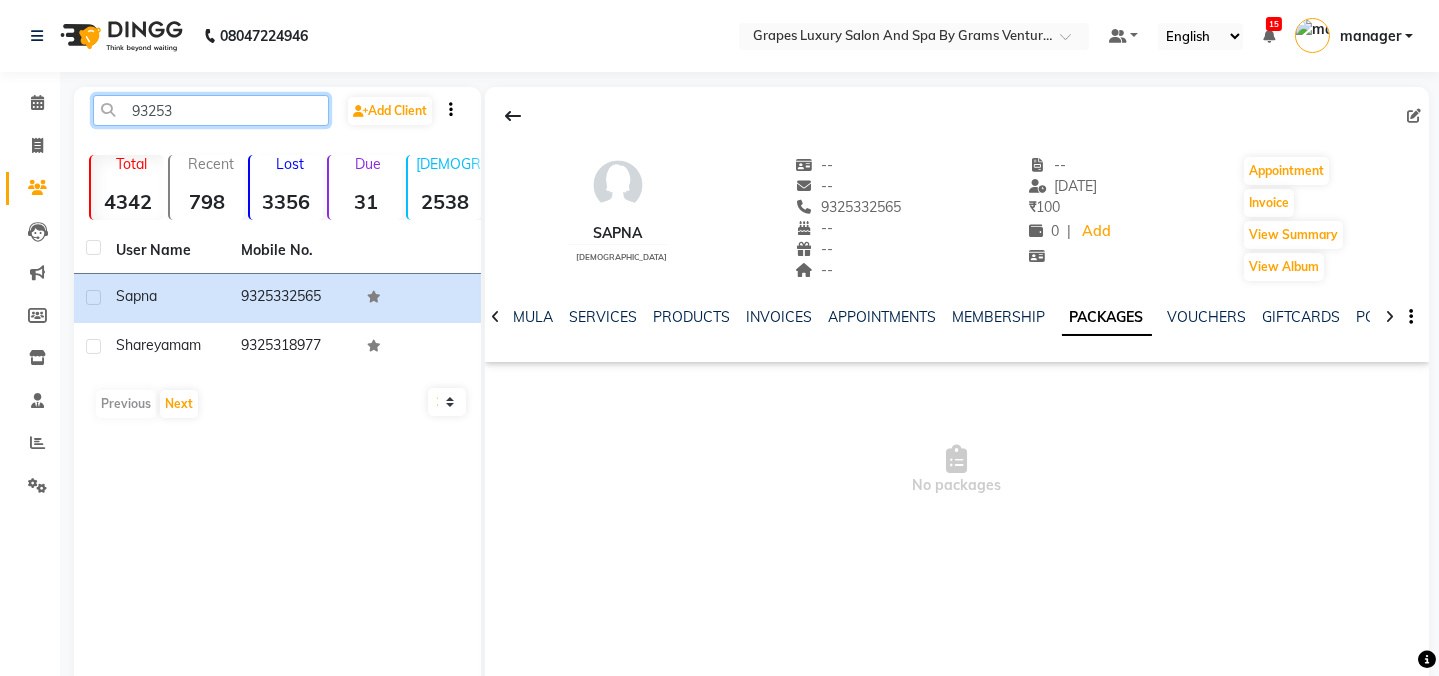 click on "93253" 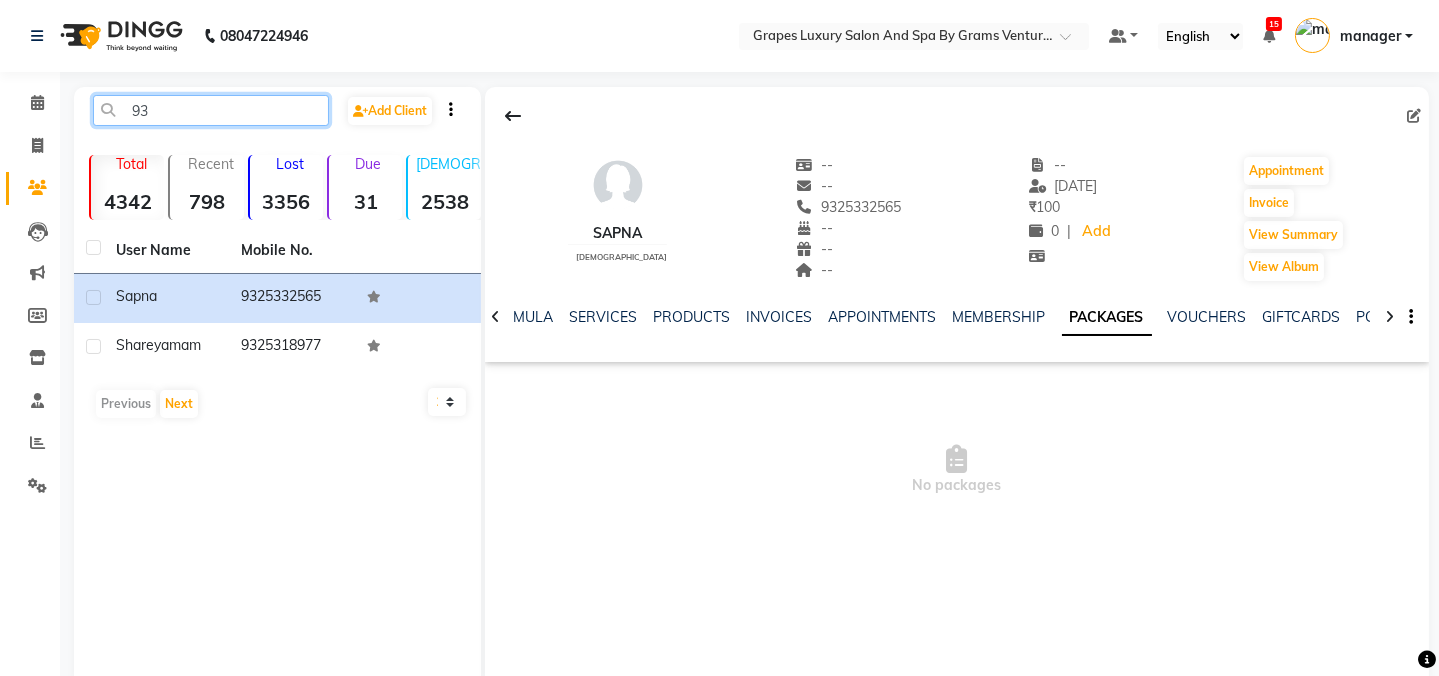 type on "9" 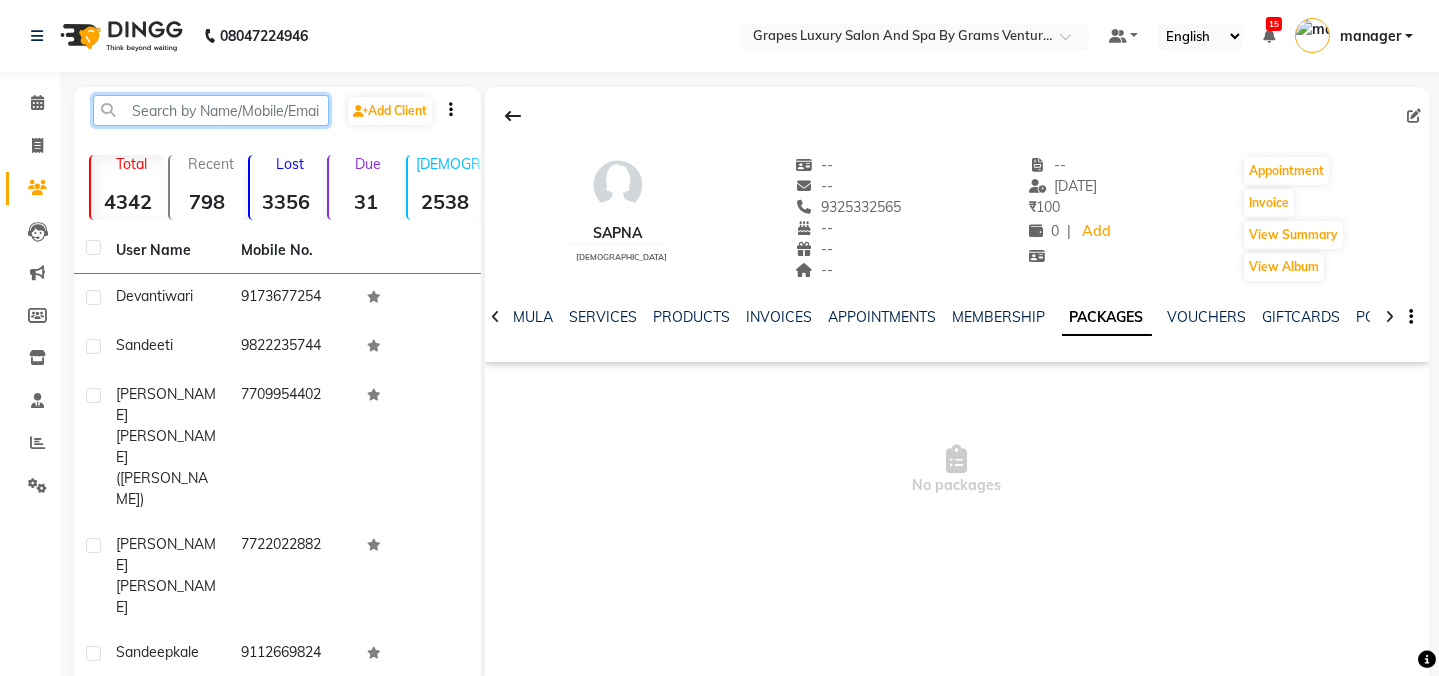 click 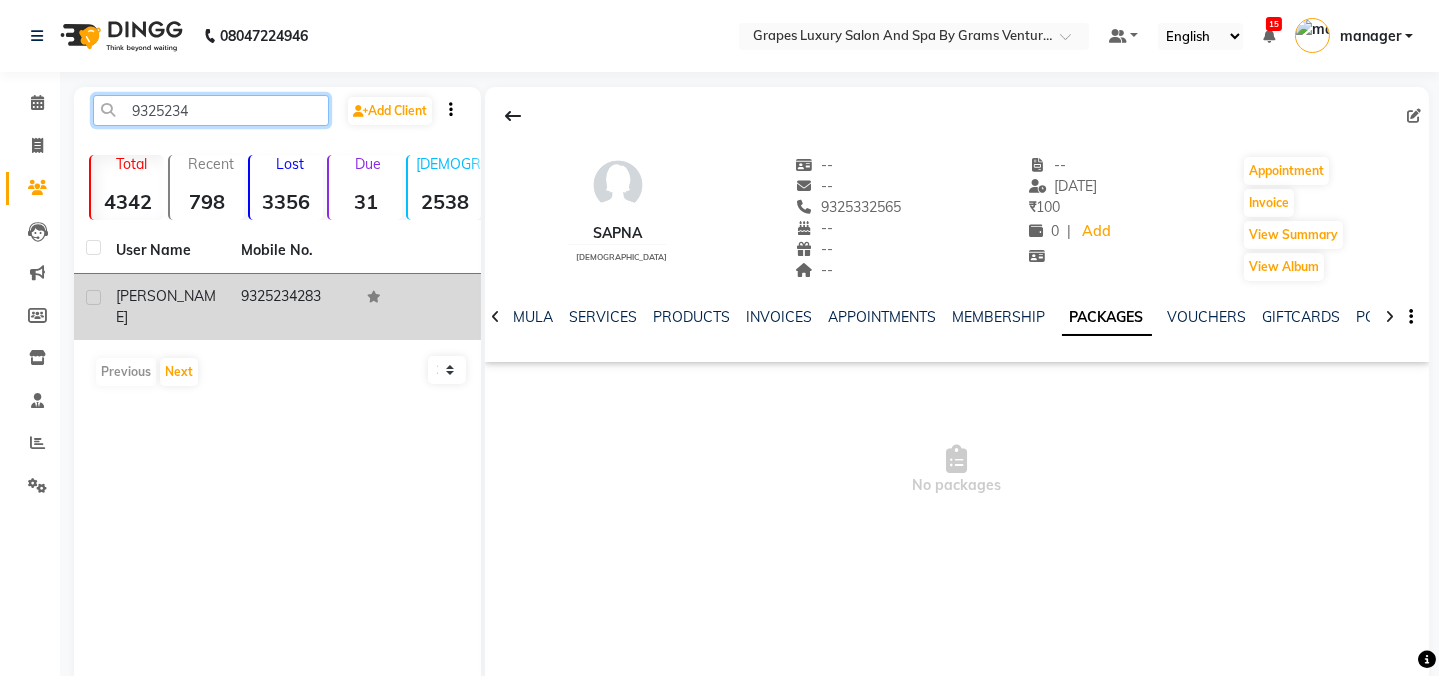 type on "9325234" 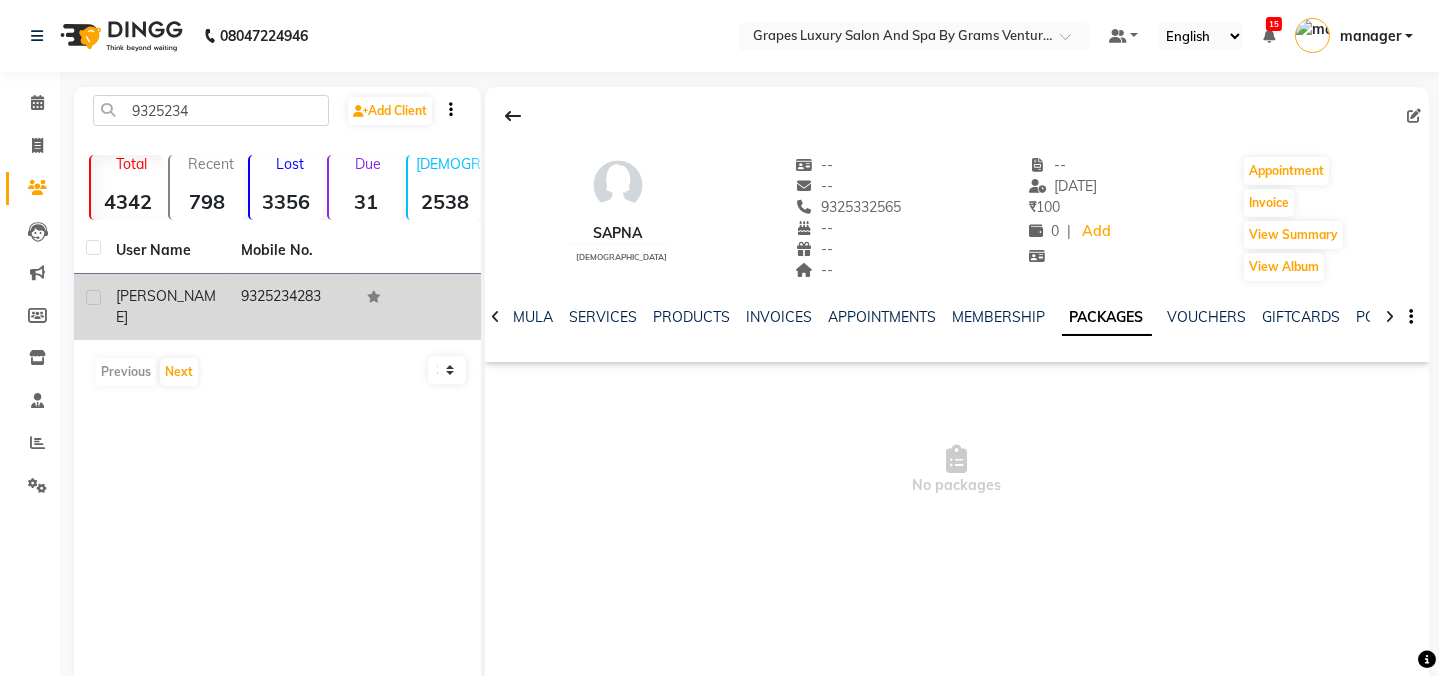 click on "[PERSON_NAME]" 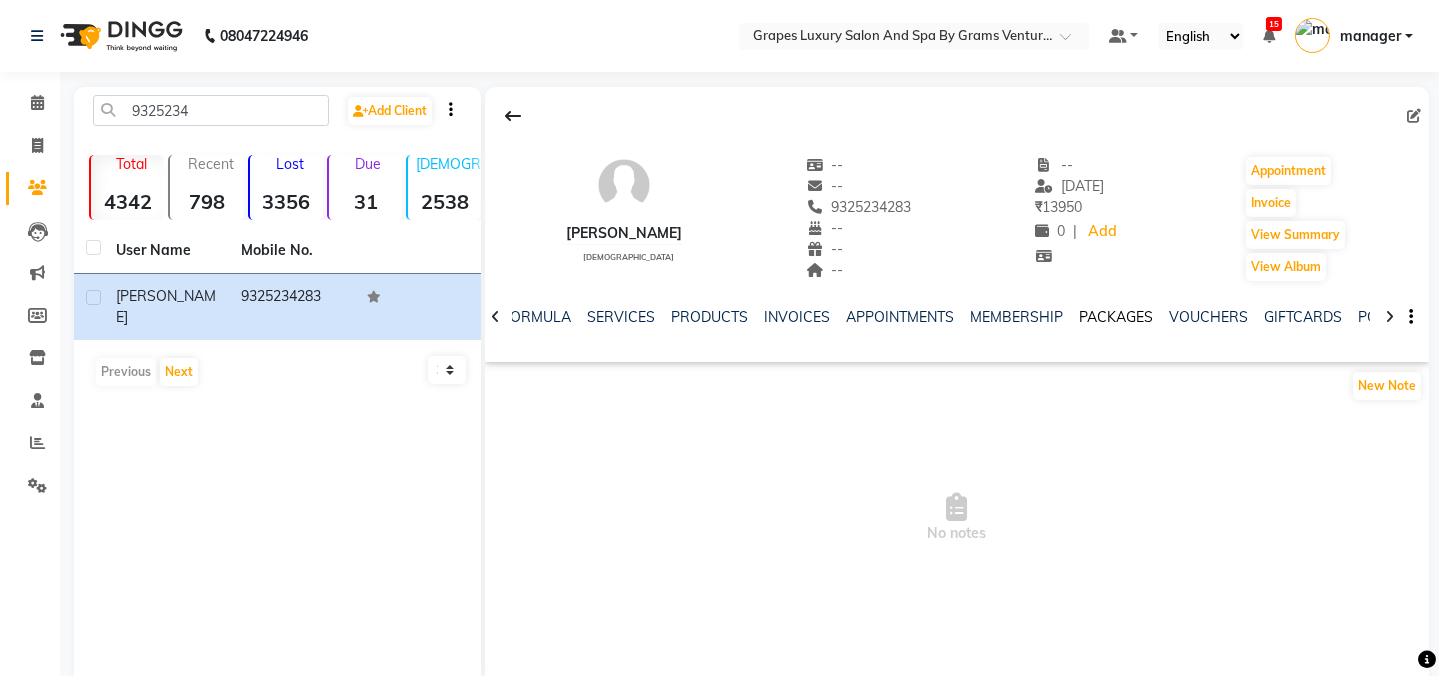 click on "PACKAGES" 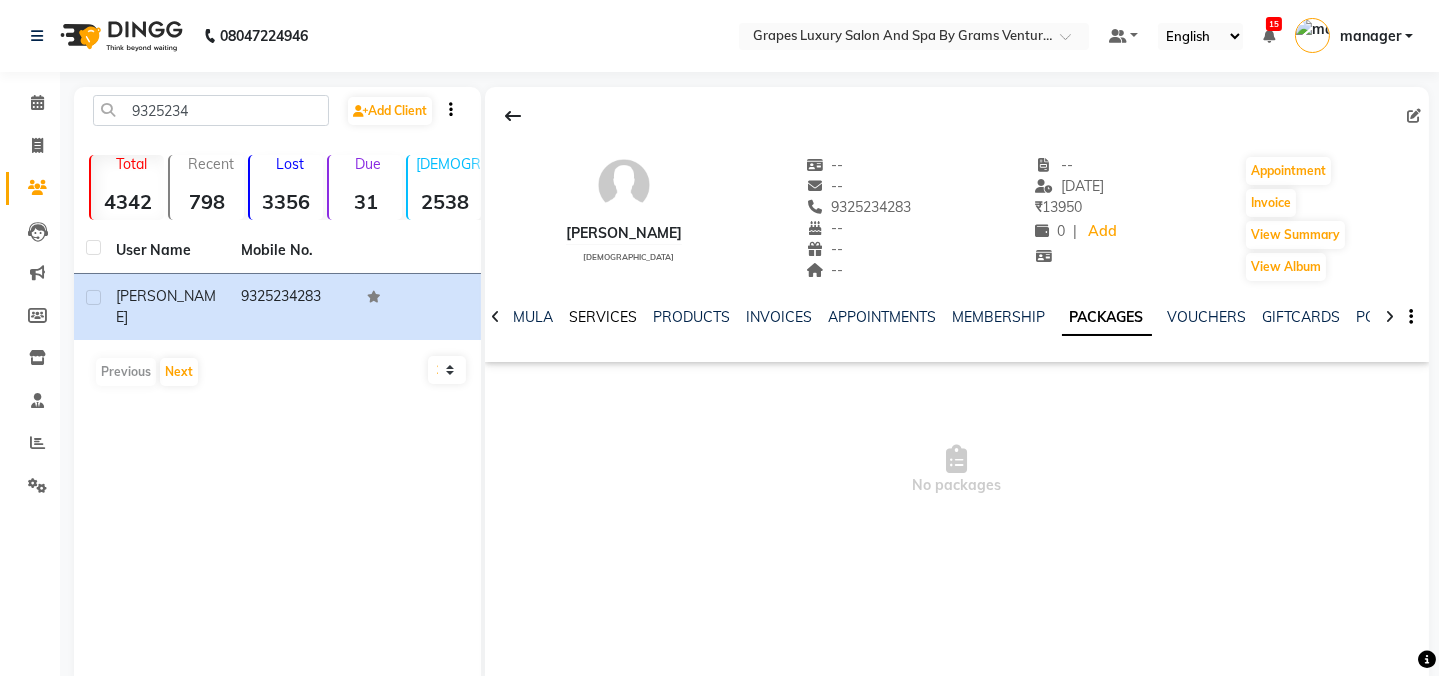 click on "SERVICES" 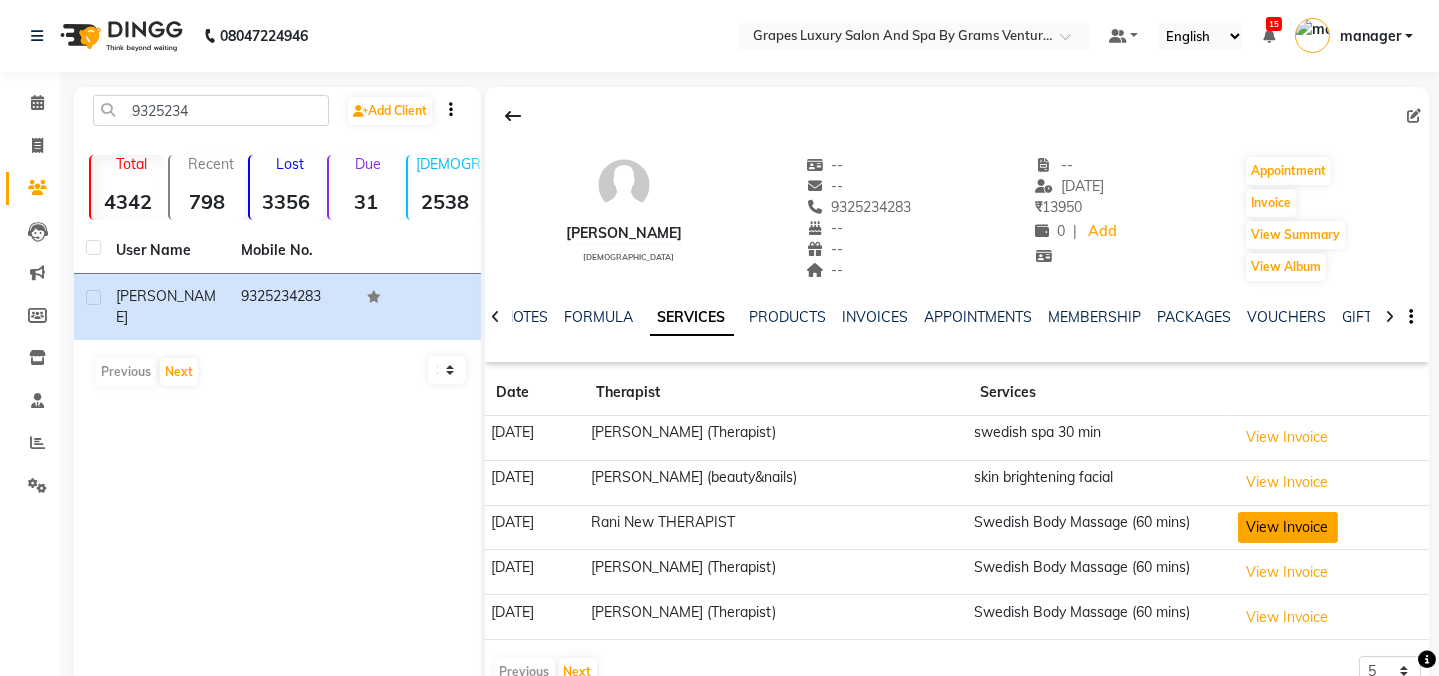 scroll, scrollTop: 47, scrollLeft: 0, axis: vertical 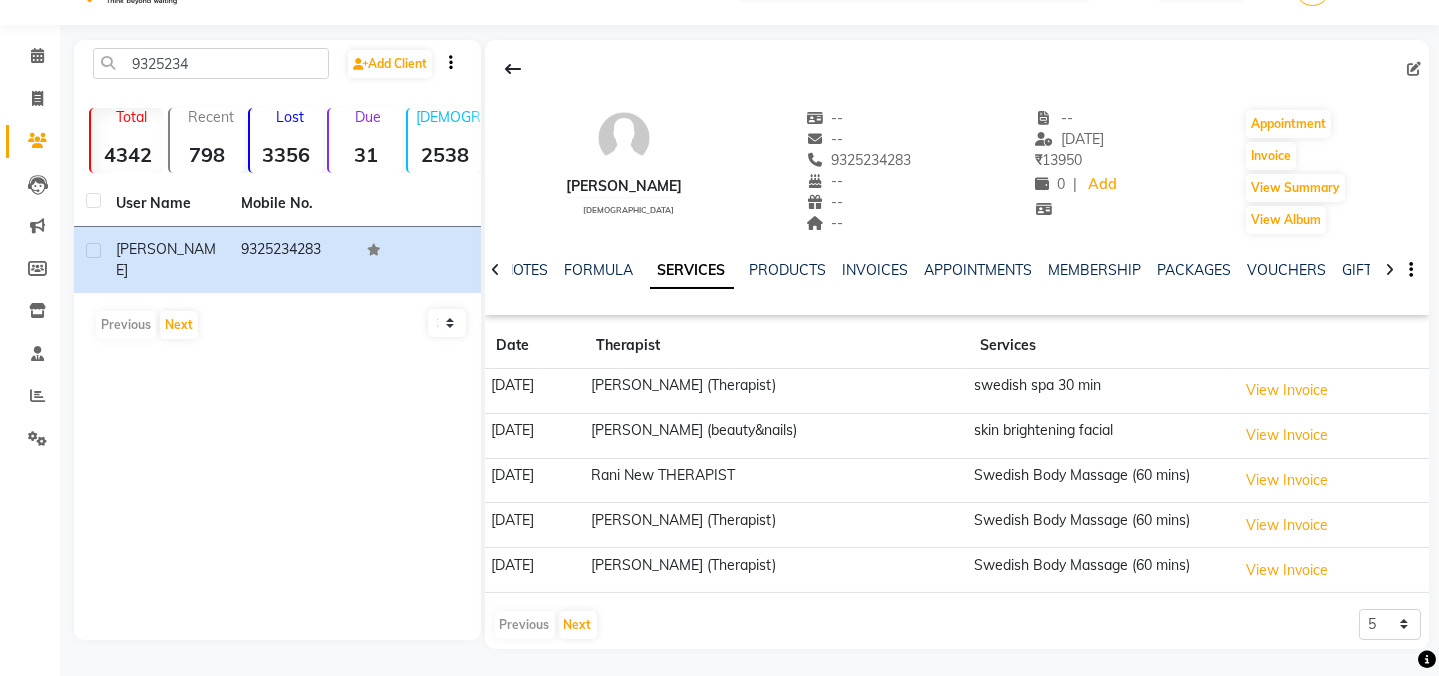 drag, startPoint x: 796, startPoint y: 160, endPoint x: 895, endPoint y: 156, distance: 99.08077 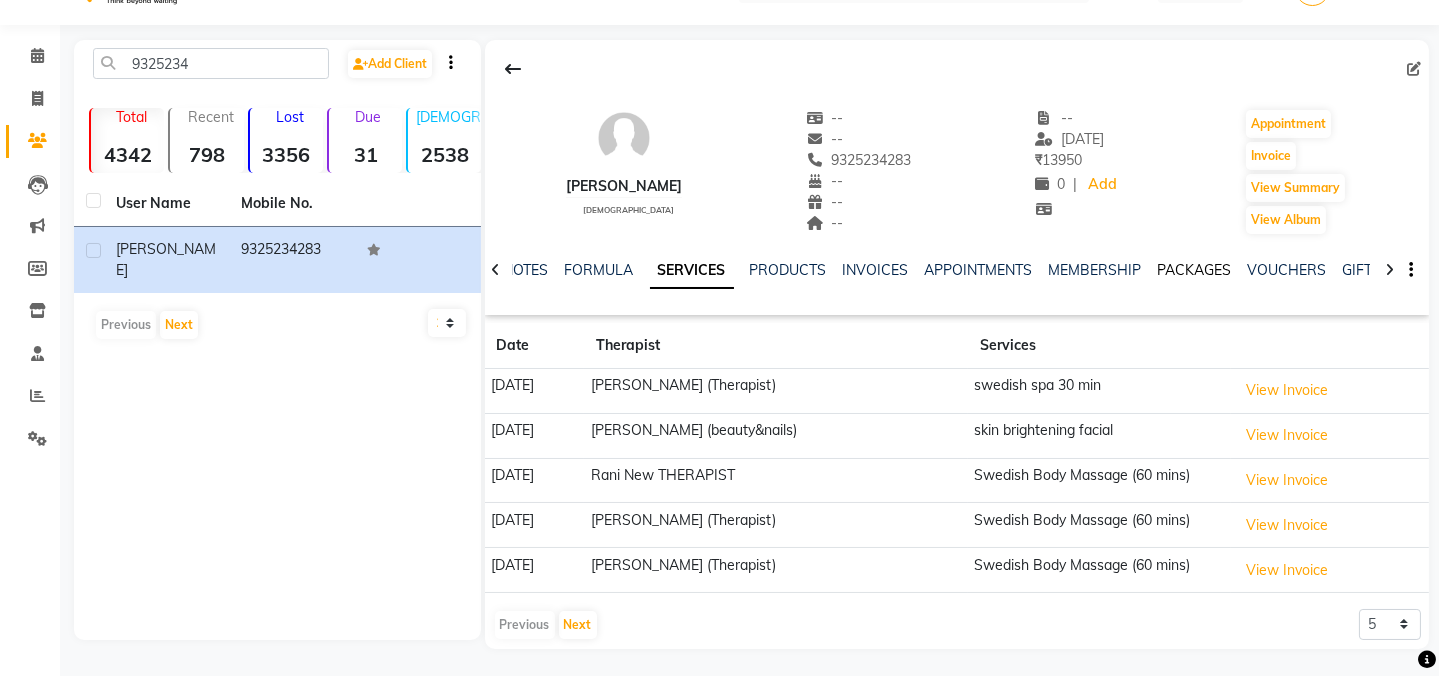 click on "PACKAGES" 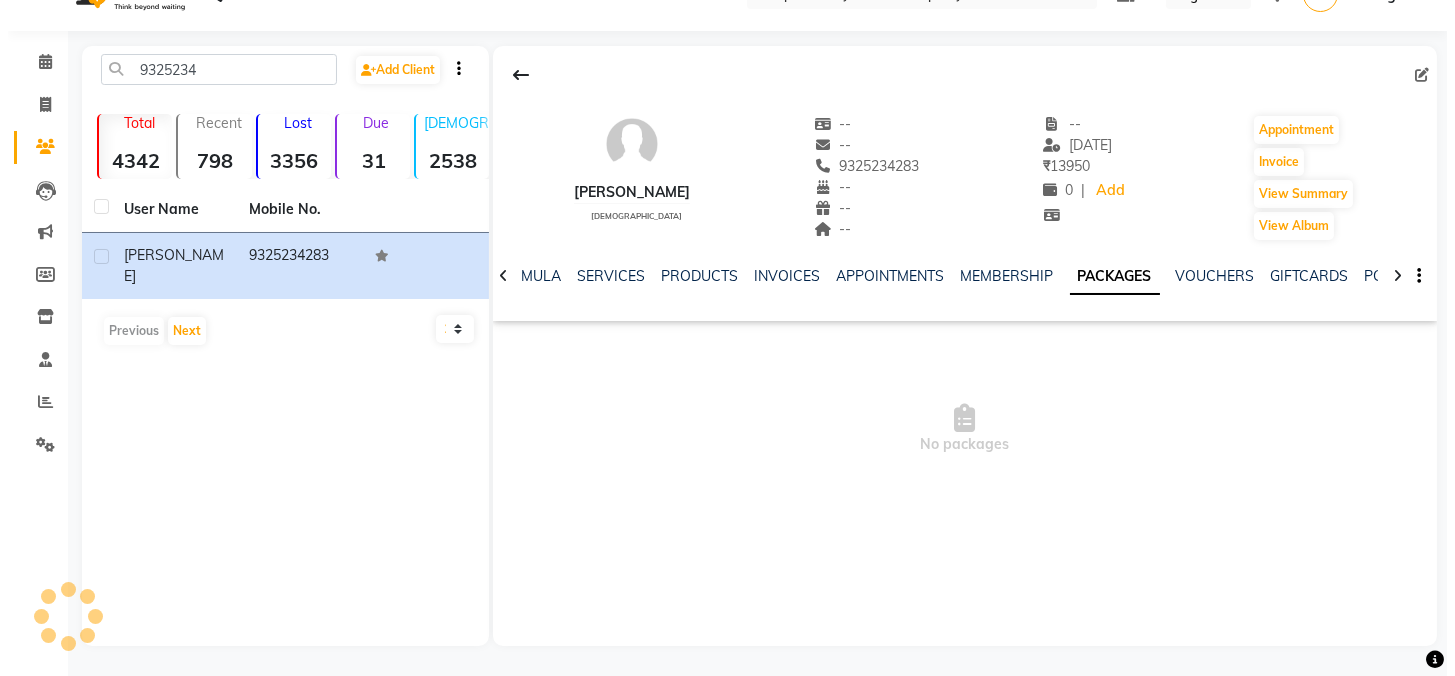 scroll, scrollTop: 40, scrollLeft: 0, axis: vertical 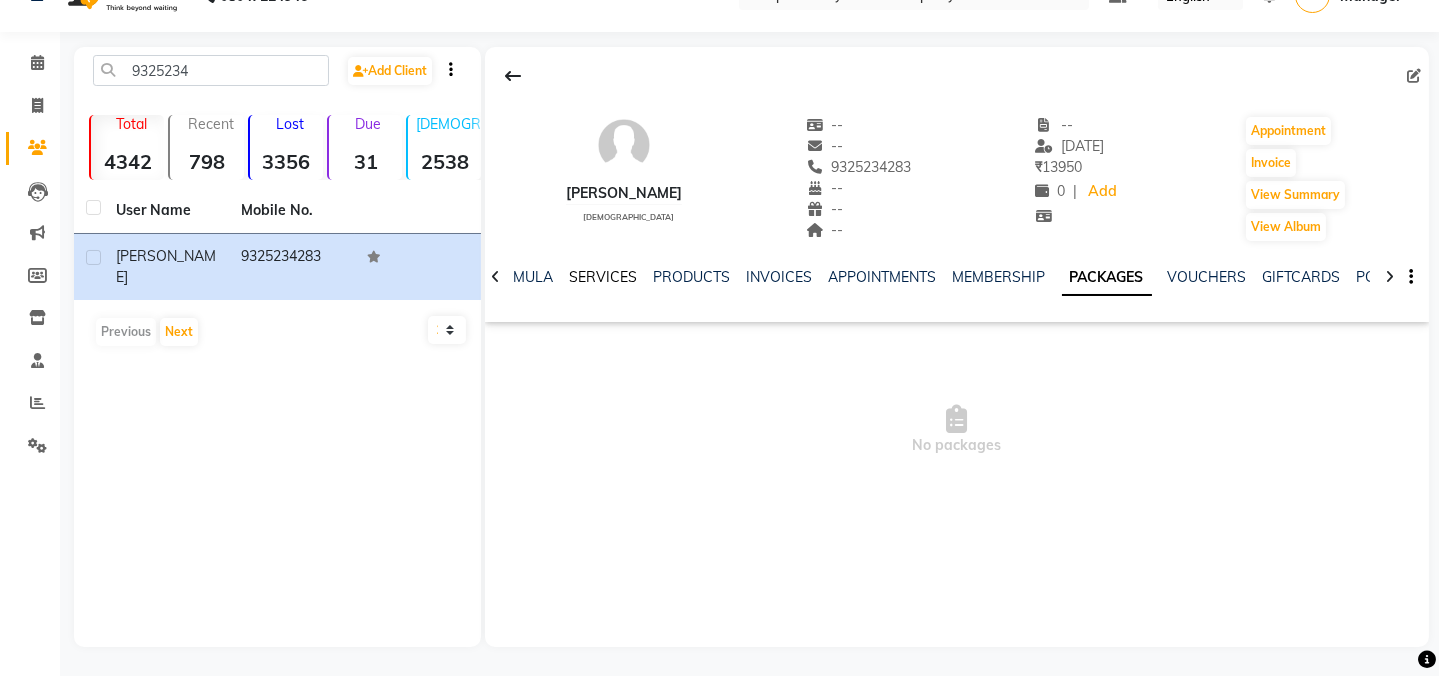 click on "SERVICES" 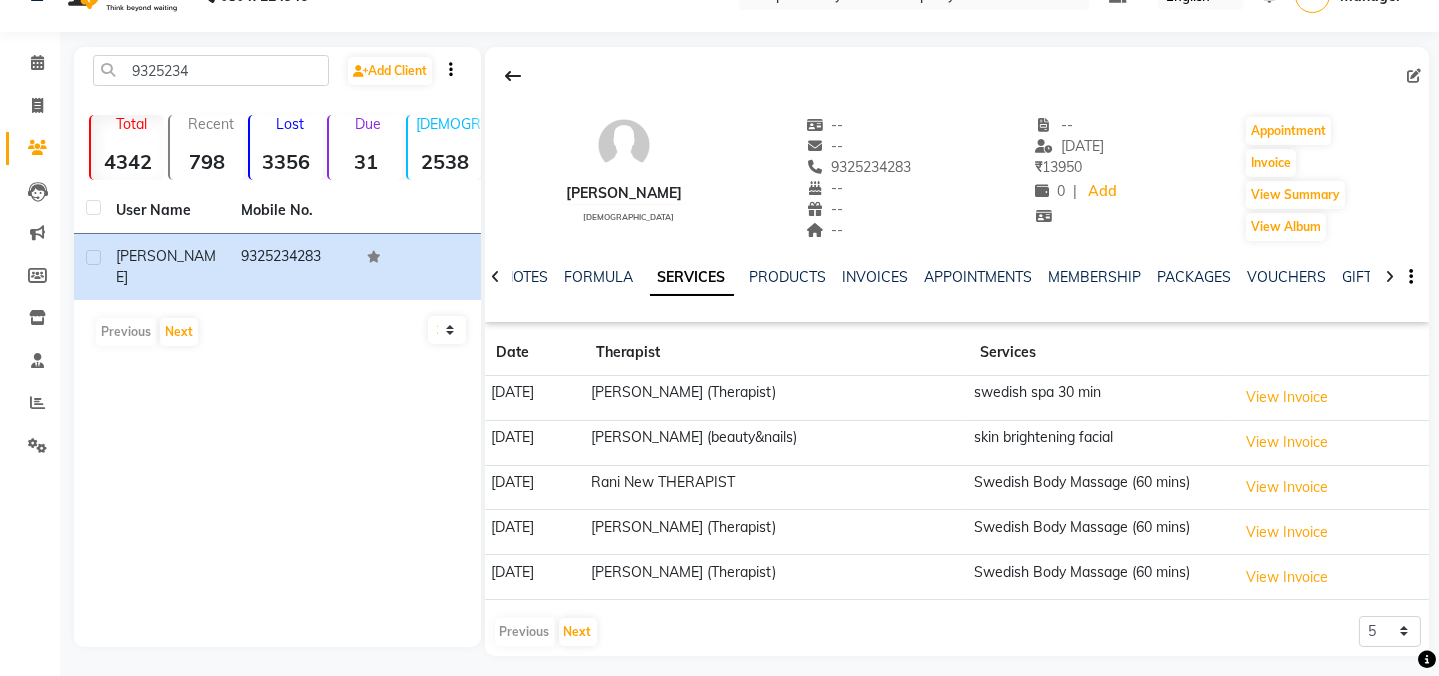 drag, startPoint x: 801, startPoint y: 164, endPoint x: 919, endPoint y: 162, distance: 118.016945 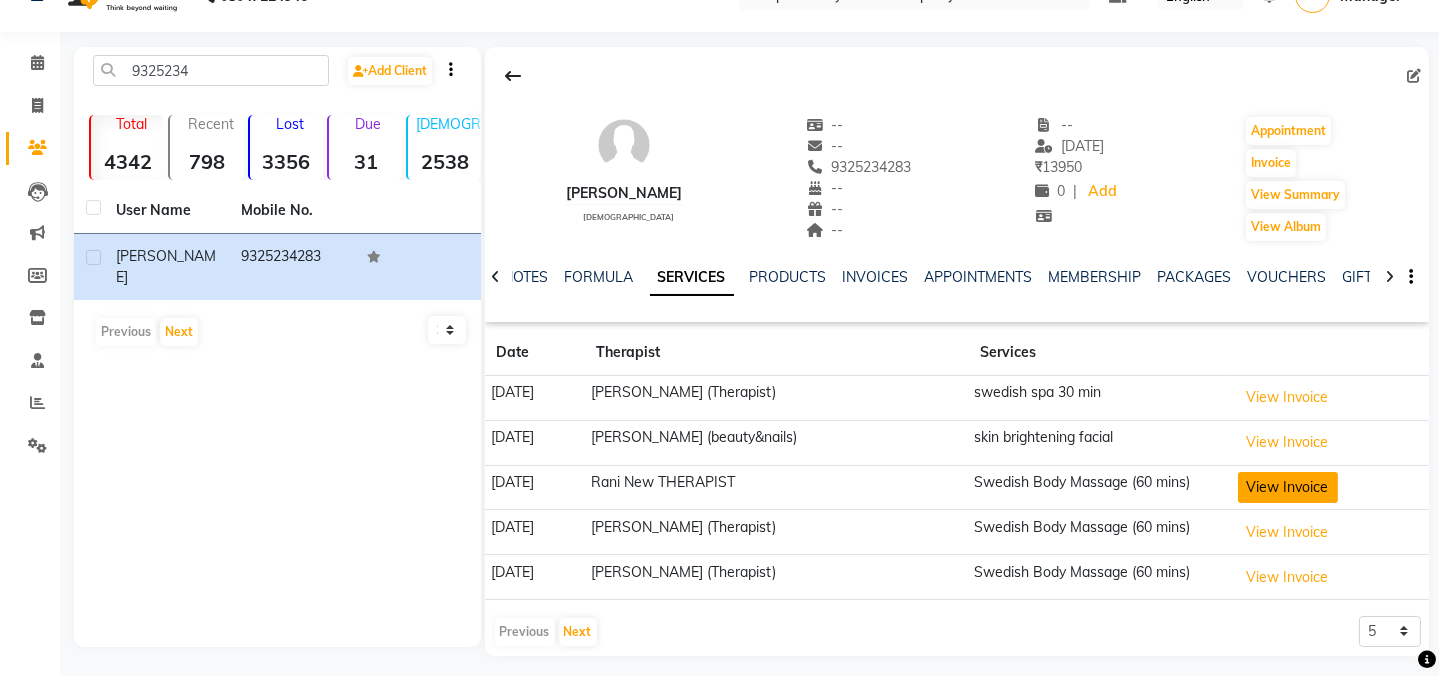 click on "View Invoice" 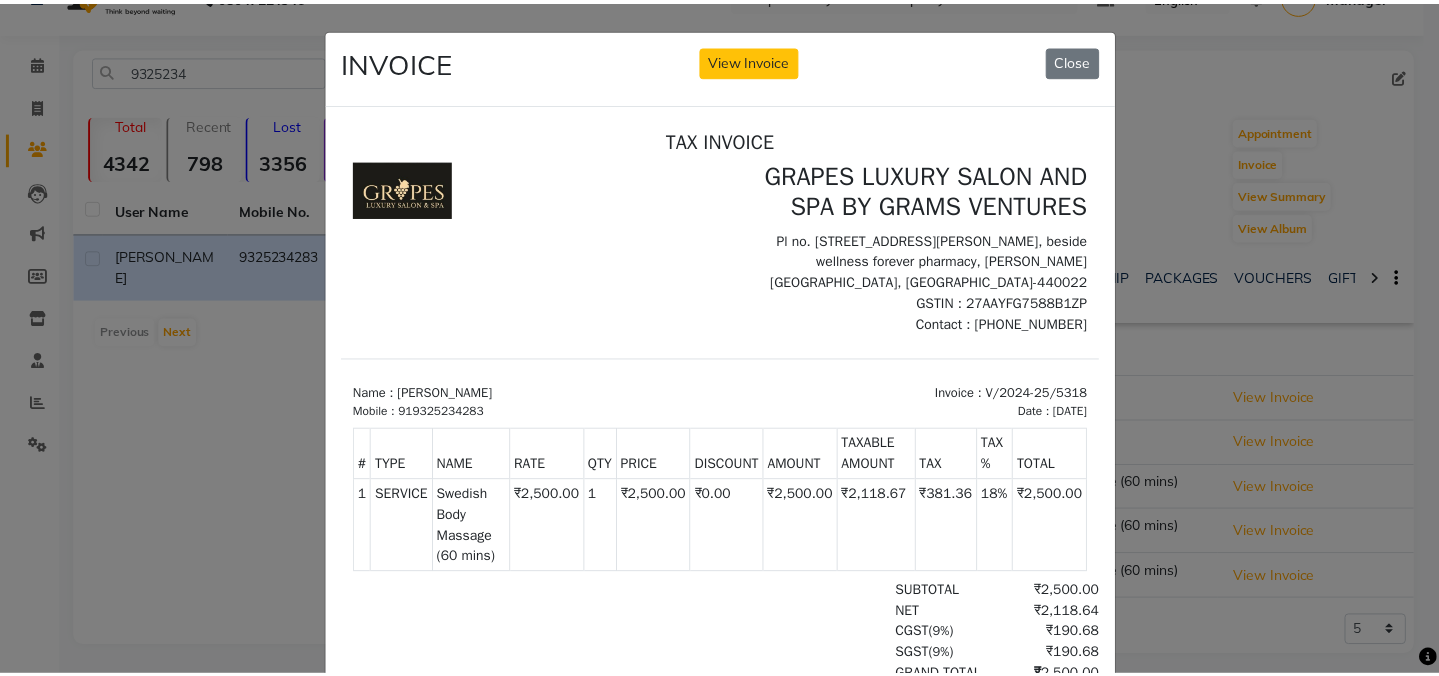 scroll, scrollTop: 0, scrollLeft: 0, axis: both 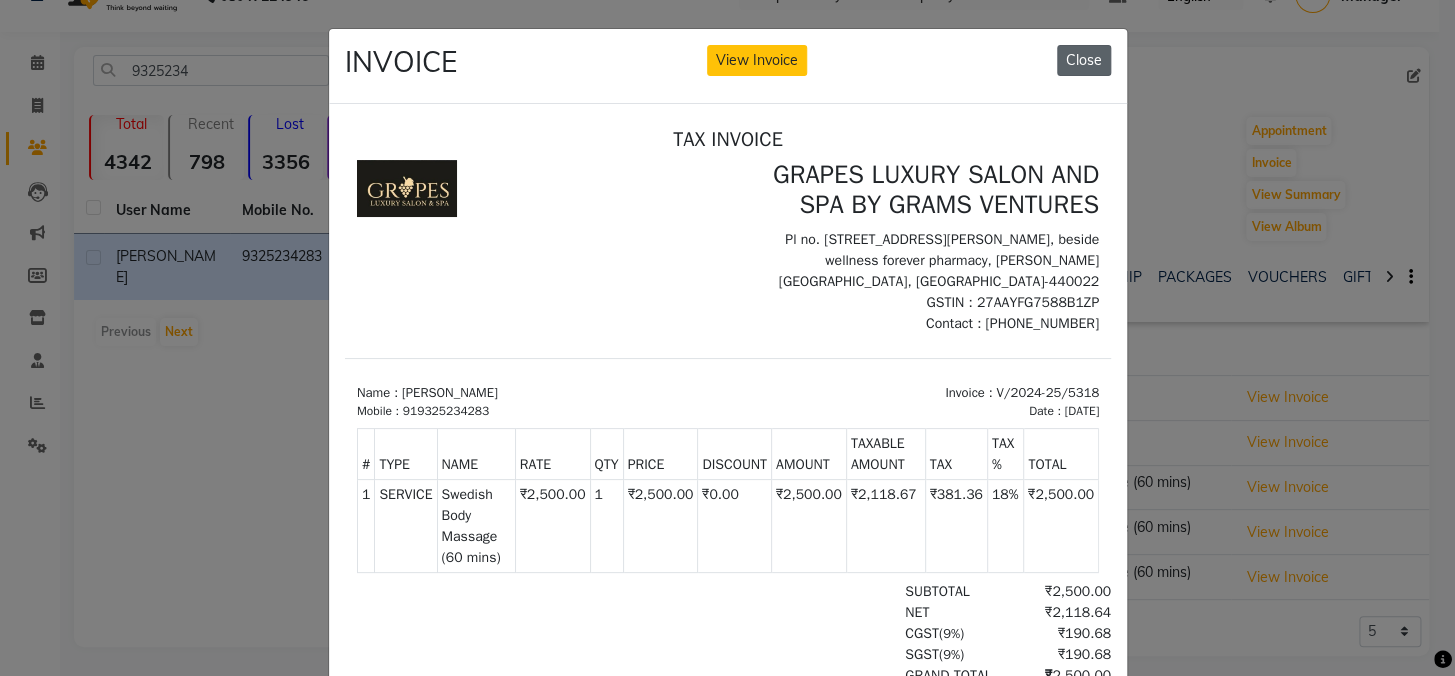 click on "Close" 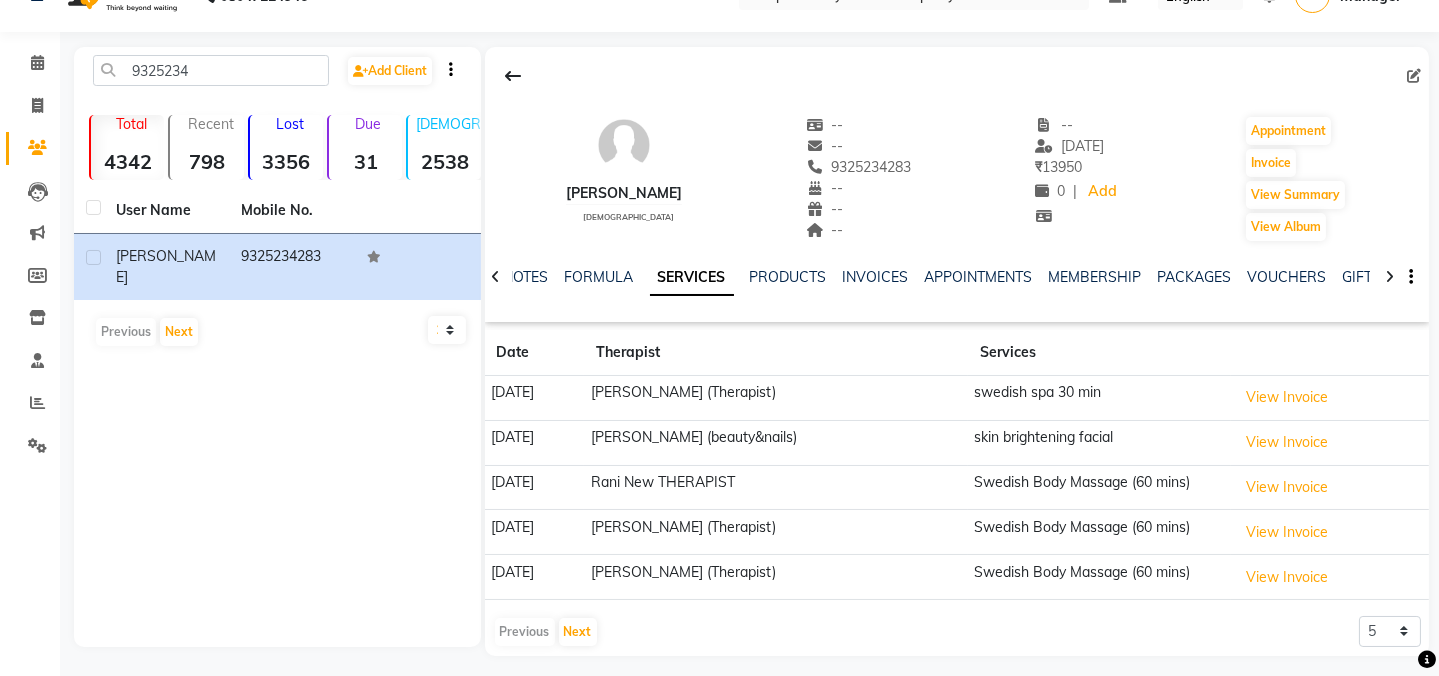 drag, startPoint x: 794, startPoint y: 167, endPoint x: 894, endPoint y: 172, distance: 100.12492 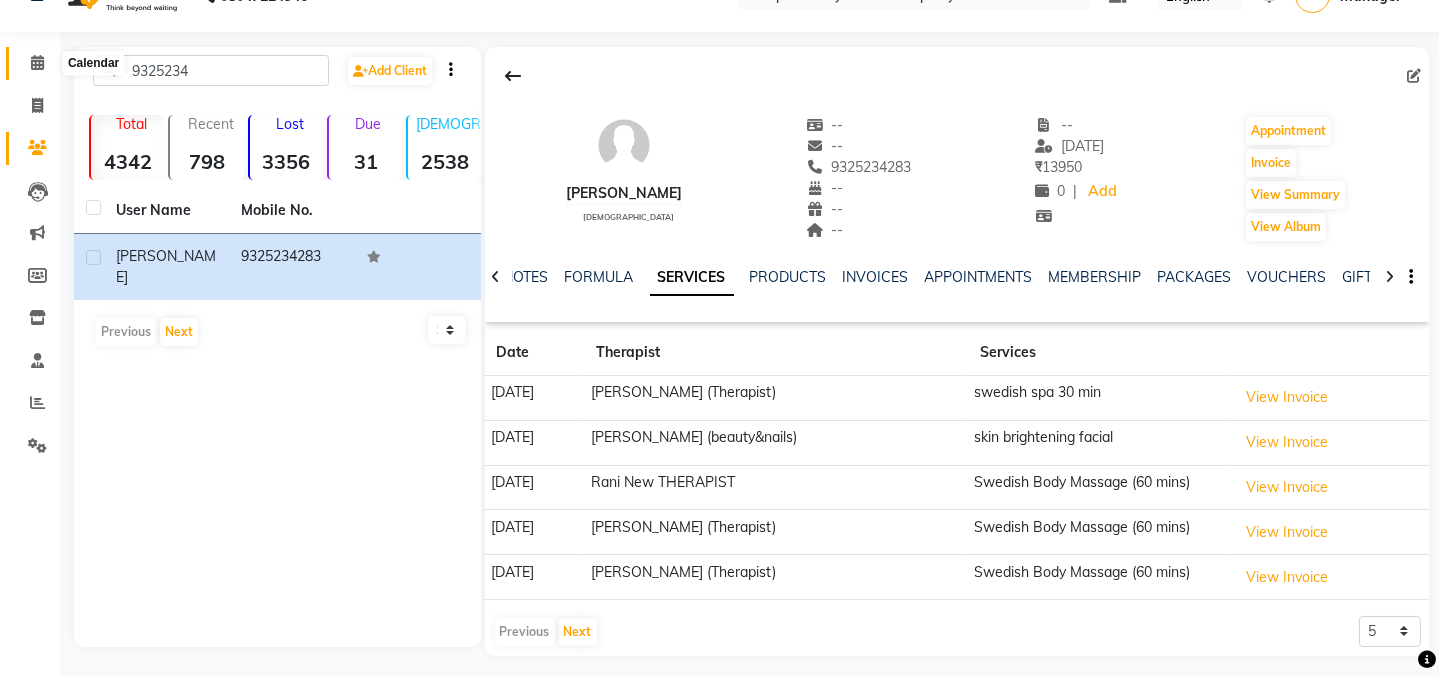 click 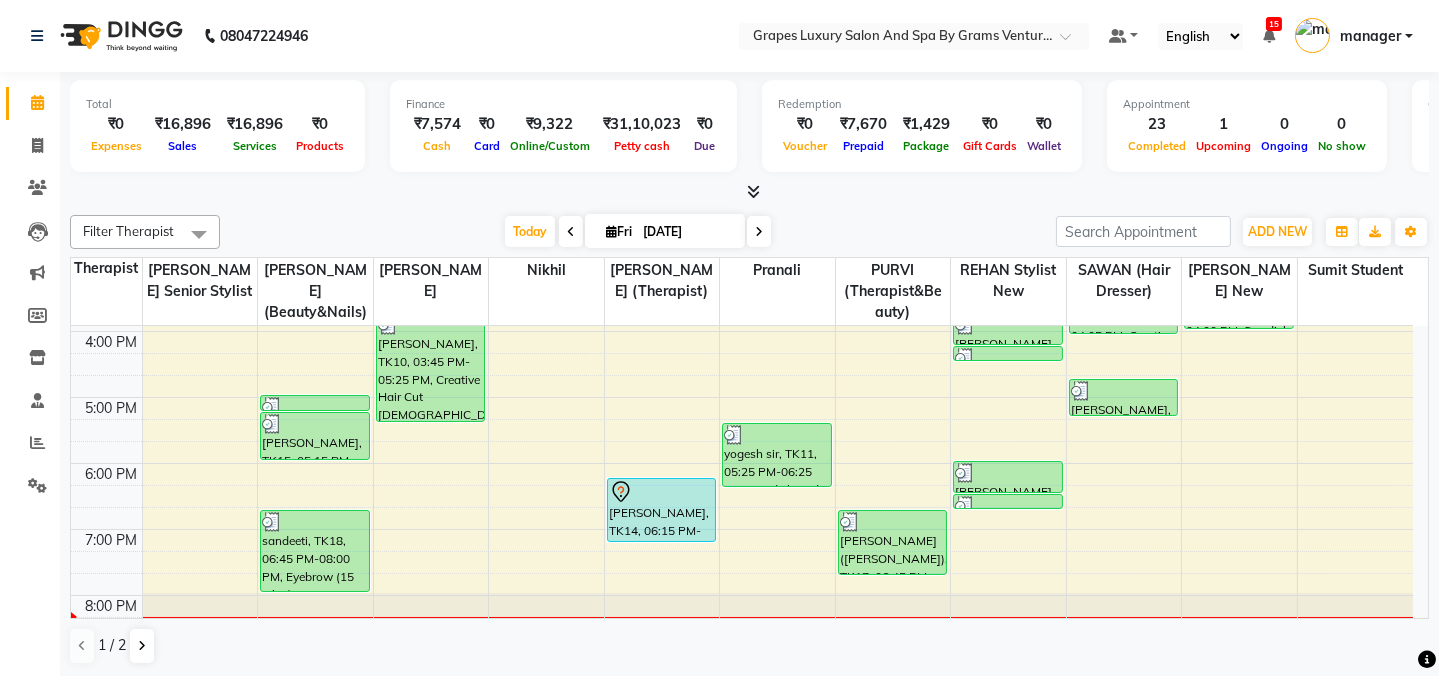 scroll, scrollTop: 561, scrollLeft: 0, axis: vertical 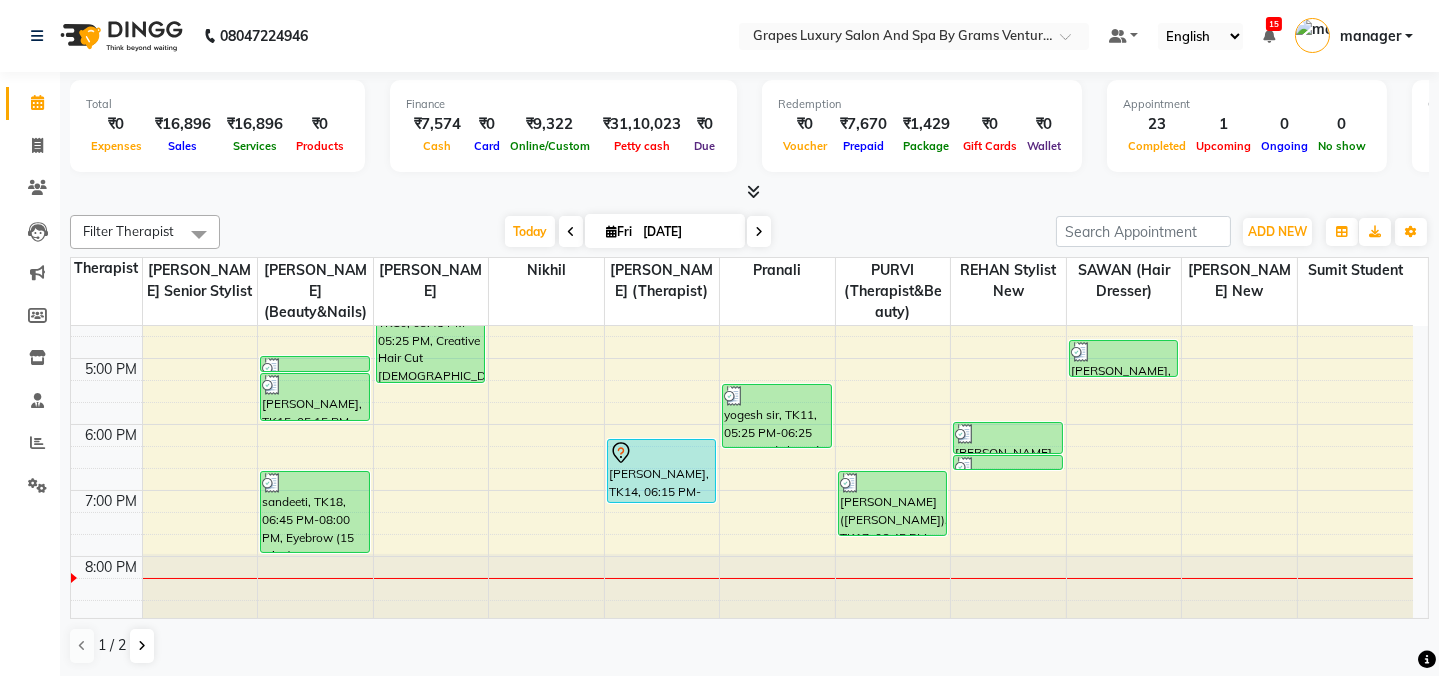 click on "8:00 AM 9:00 AM 10:00 AM 11:00 AM 12:00 PM 1:00 PM 2:00 PM 3:00 PM 4:00 PM 5:00 PM 6:00 PM 7:00 PM 8:00 PM     [PERSON_NAME], TK05, 12:55 PM-01:25 PM, Hair Cut [DEMOGRAPHIC_DATA] (30 mins) (₹300)     arya sir, TK06, 02:00 PM-03:10 PM, Hair Cut [DEMOGRAPHIC_DATA] (30 mins)     [GEOGRAPHIC_DATA], TK01, 10:15 AM-10:30 AM, Waxing Italian Under Arms (15 mins)     [PERSON_NAME], TK01, 10:30 AM-11:00 AM, Italian Waxing Full Legs (30 mins)     [PERSON_NAME], TK01, 11:00 AM-11:45 AM, Italian Waxing Full Arms (45 mins)     Aditi Ananta, TK03, 12:25 PM-12:50 PM, Skin Brightening Facial (30 mins),Detan Full Arms (20 mins),De Tan Face & Neck (15 mins)     [PERSON_NAME], TK15, 05:00 PM-05:15 PM, Waxing Italian Under Arms (15 mins)     [PERSON_NAME], TK15, 05:15 PM-06:00 PM, Italian Waxing Full Arms (45 mins)     sandeeti, TK18, 06:45 PM-08:00 PM, Eyebrow (15 mins)     Aditi Ananta, TK03, 12:50 PM-01:20 PM, Hair Spa [DEMOGRAPHIC_DATA] (30 mins)     [PERSON_NAME], TK10, 03:45 PM-05:25 PM, Creative Hair Cut [DEMOGRAPHIC_DATA] (60 mins)" at bounding box center (742, 193) 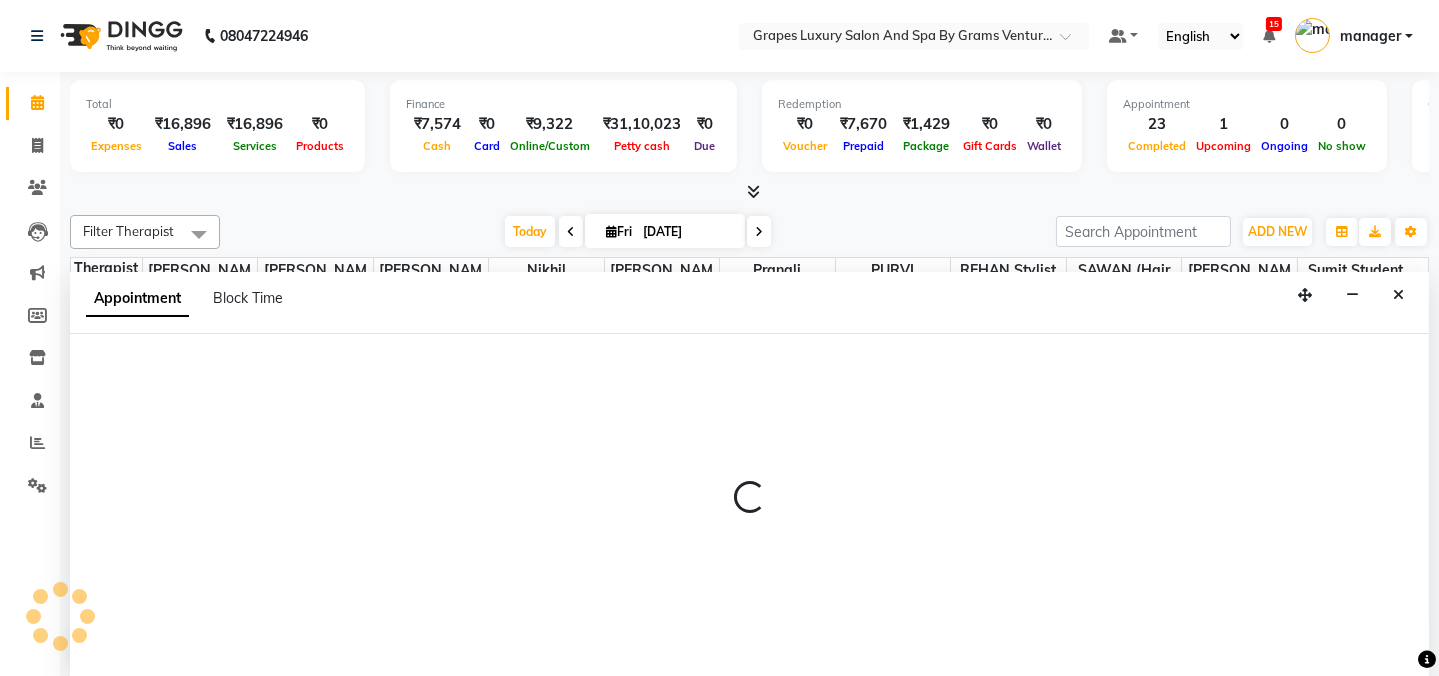 scroll, scrollTop: 0, scrollLeft: 0, axis: both 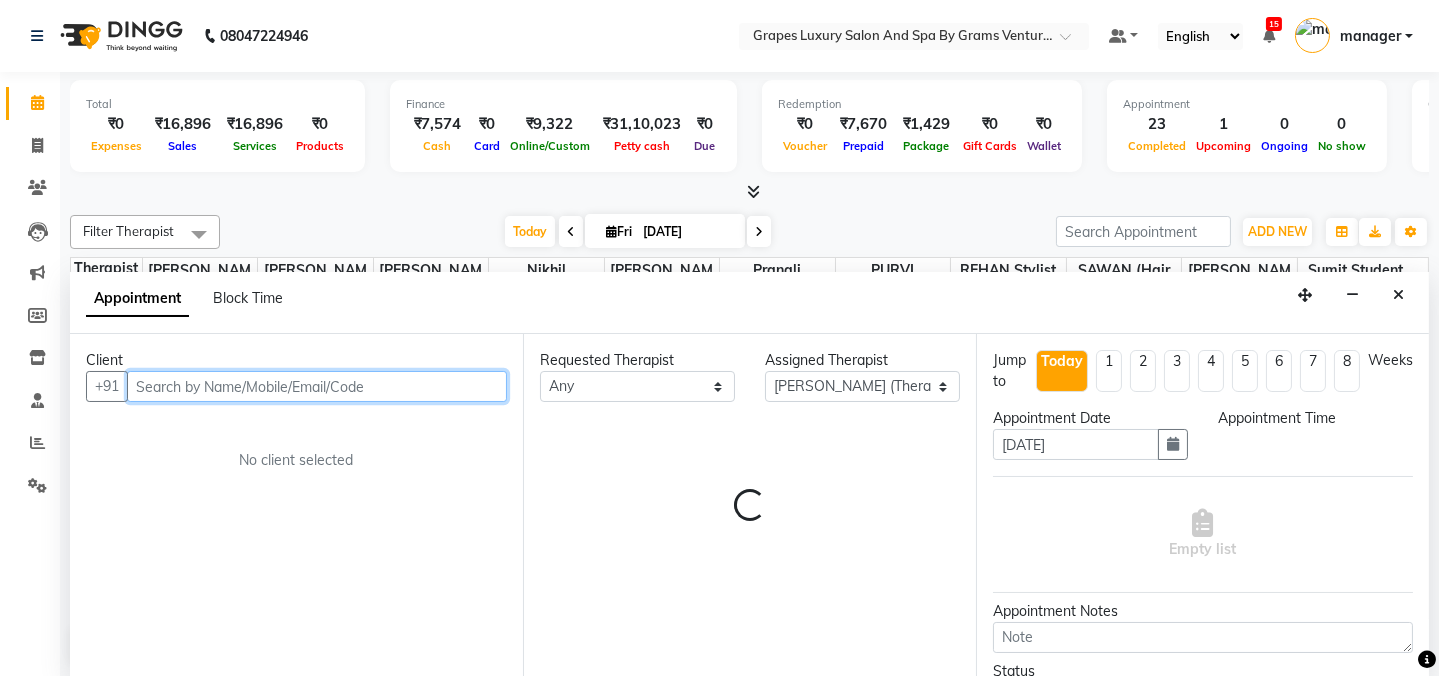 select on "1035" 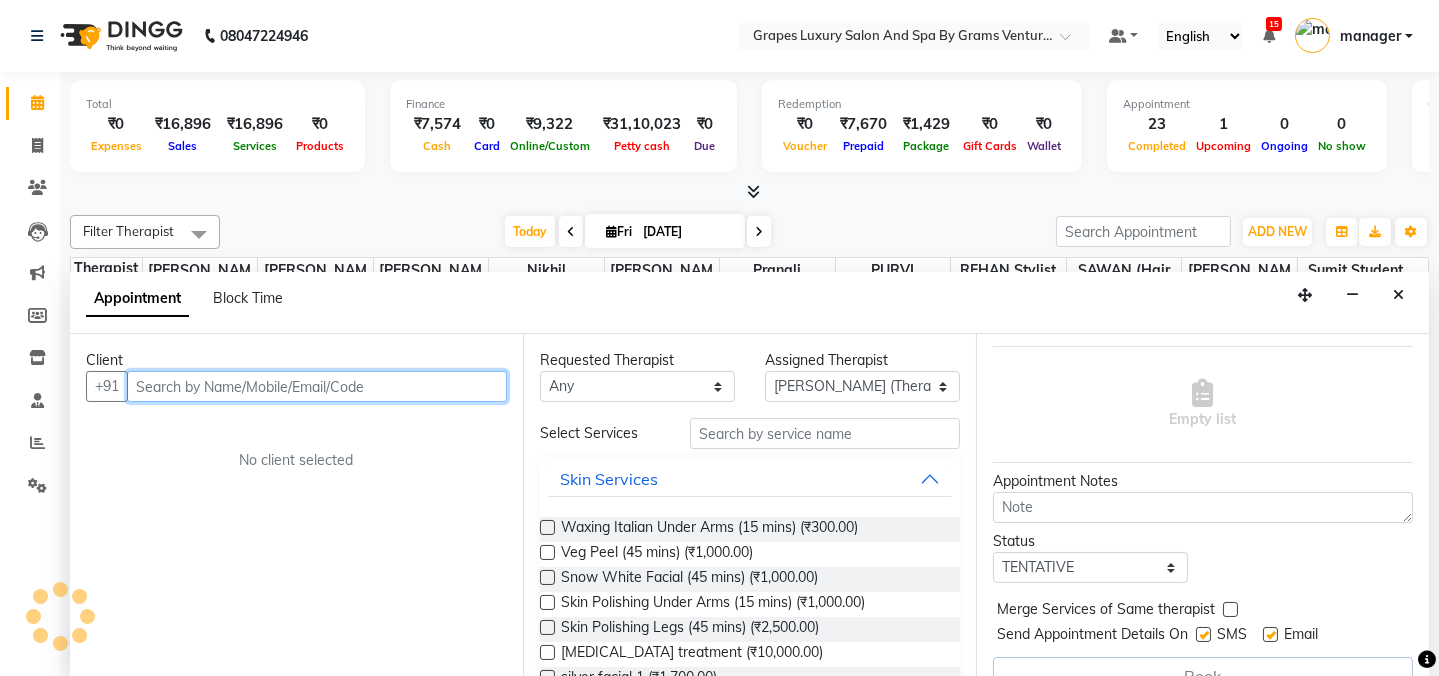 scroll, scrollTop: 161, scrollLeft: 0, axis: vertical 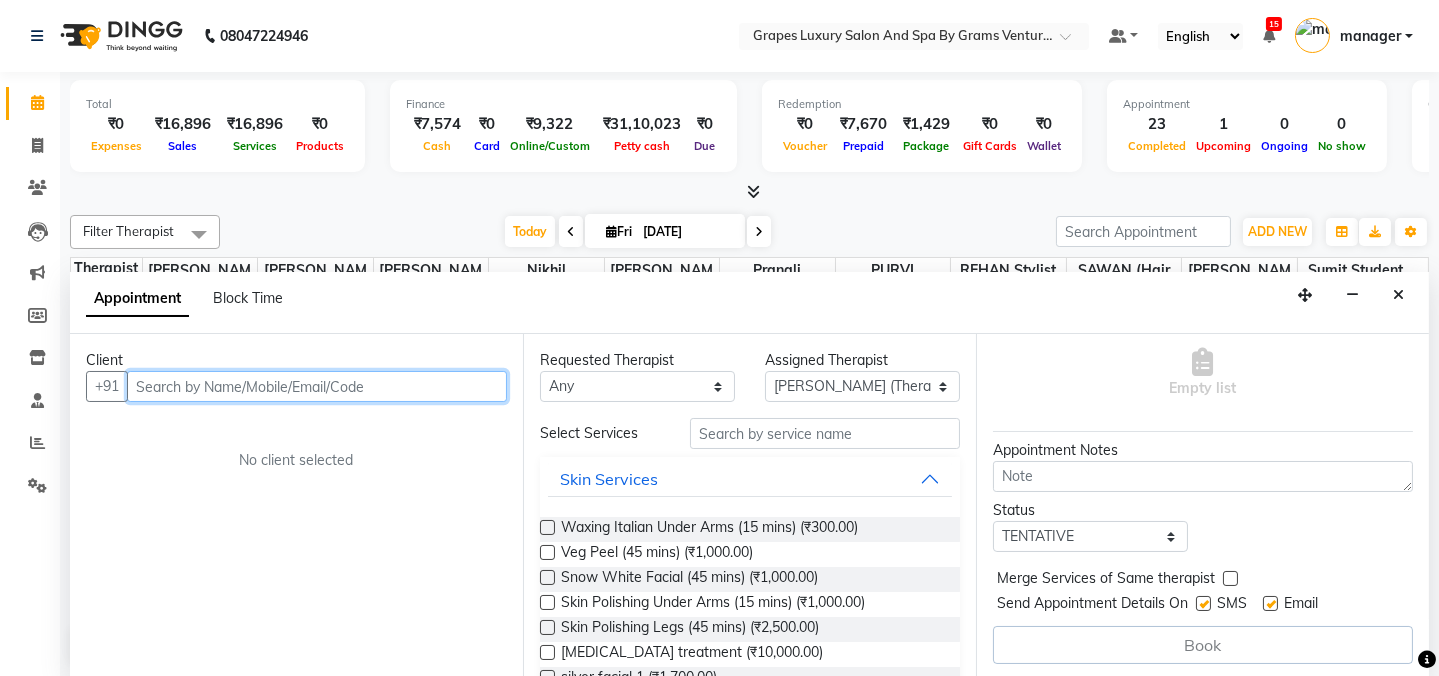 click at bounding box center (317, 386) 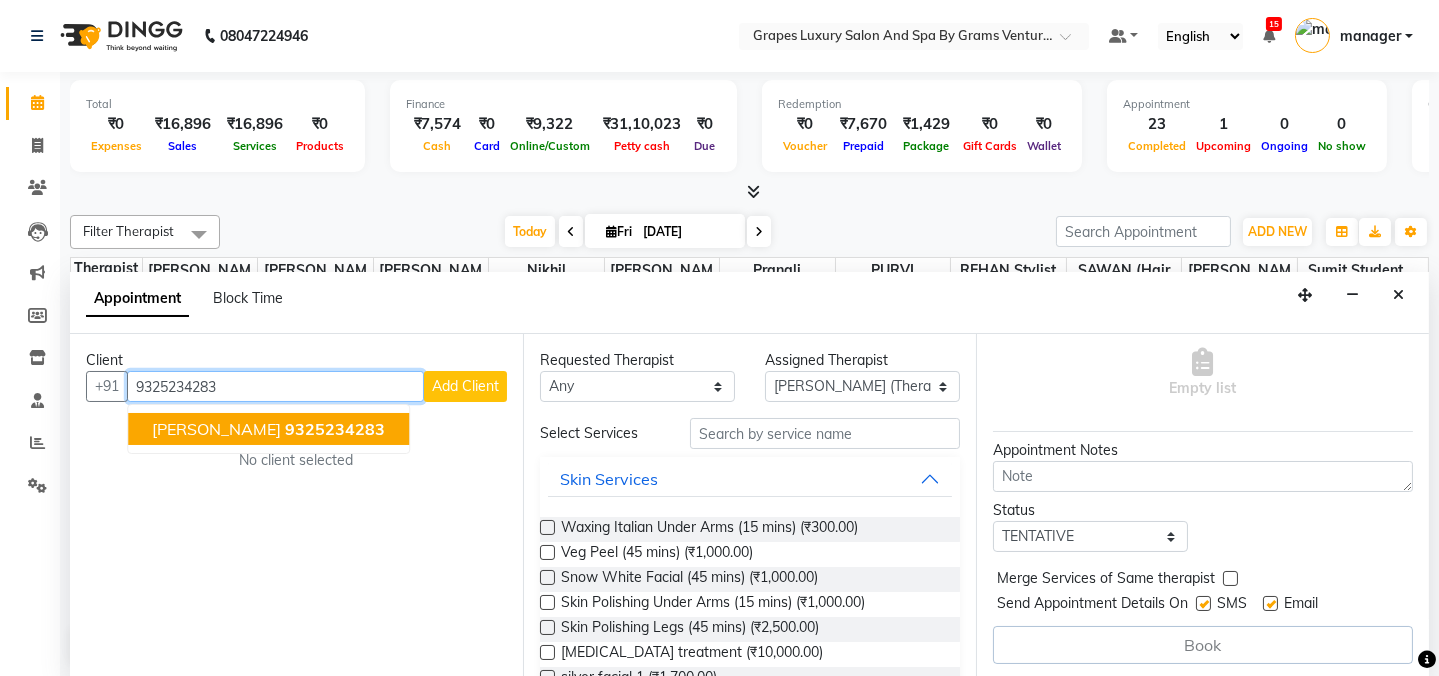 click on "9325234283" 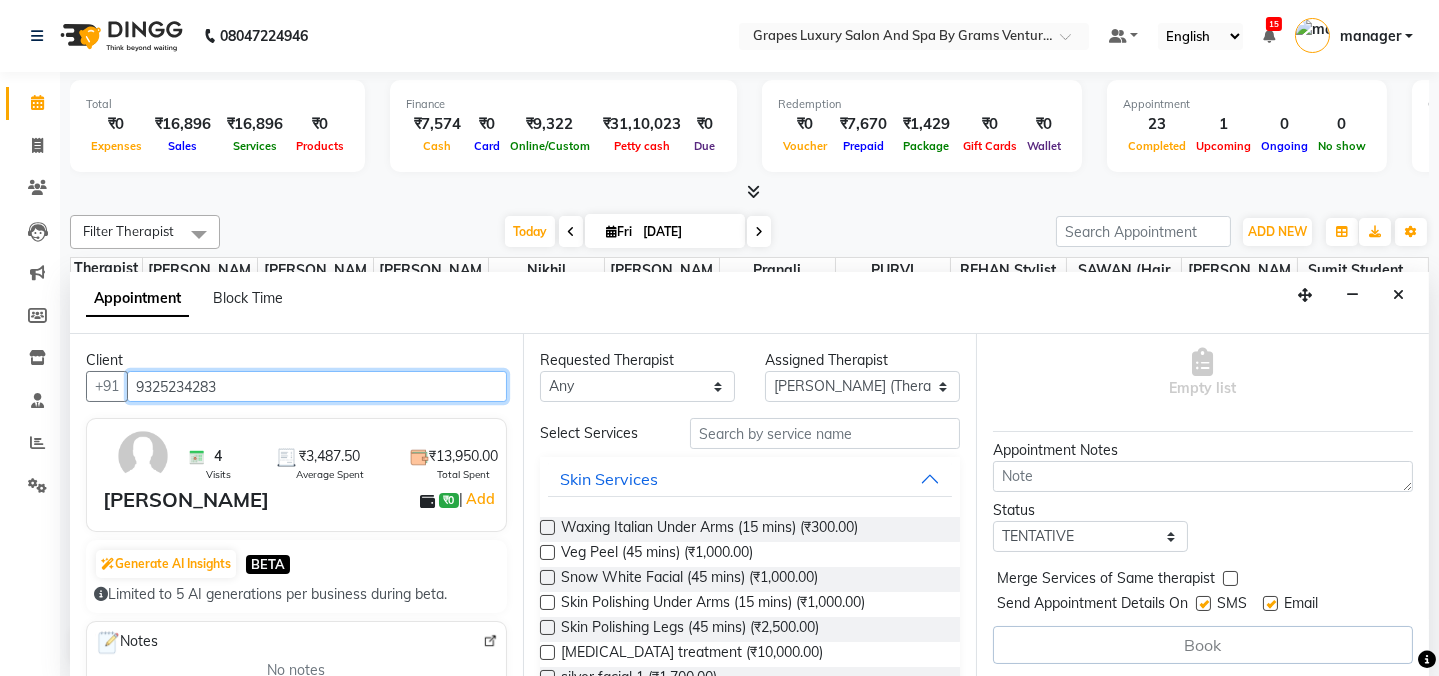 type on "9325234283" 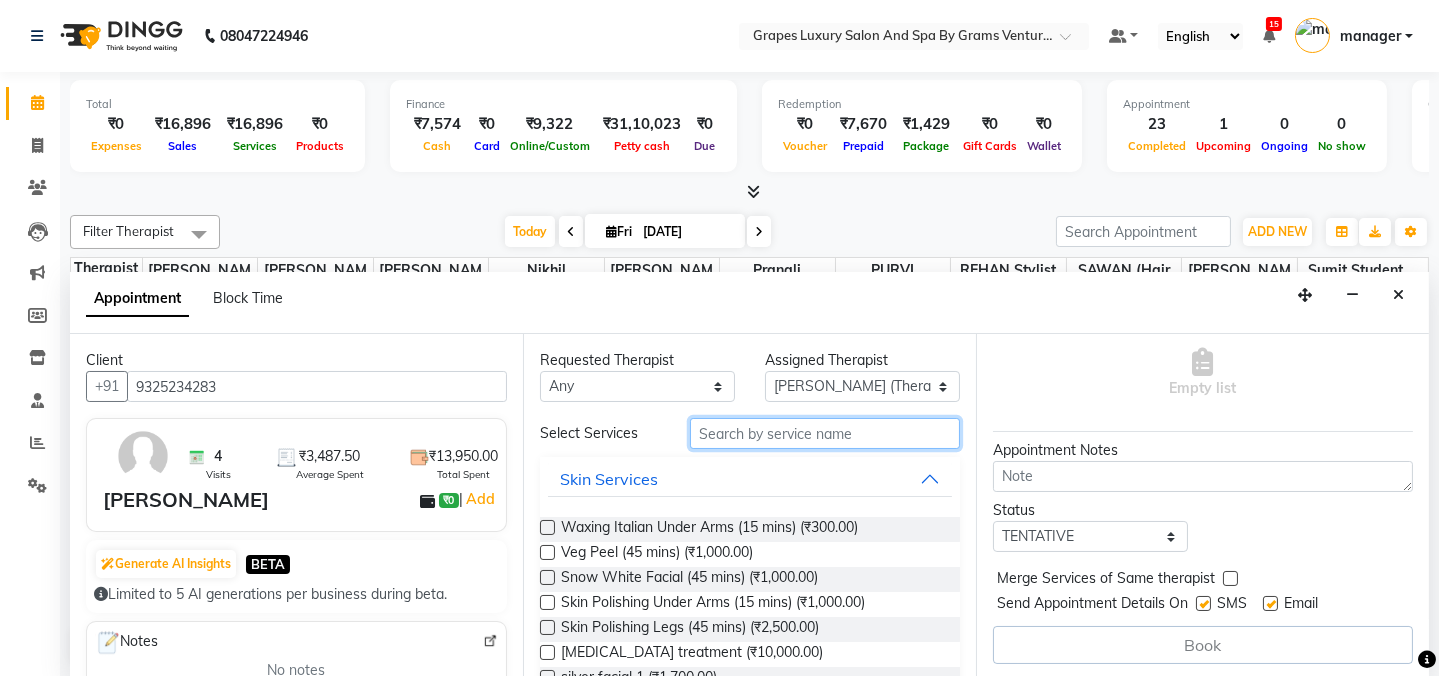 click at bounding box center [825, 433] 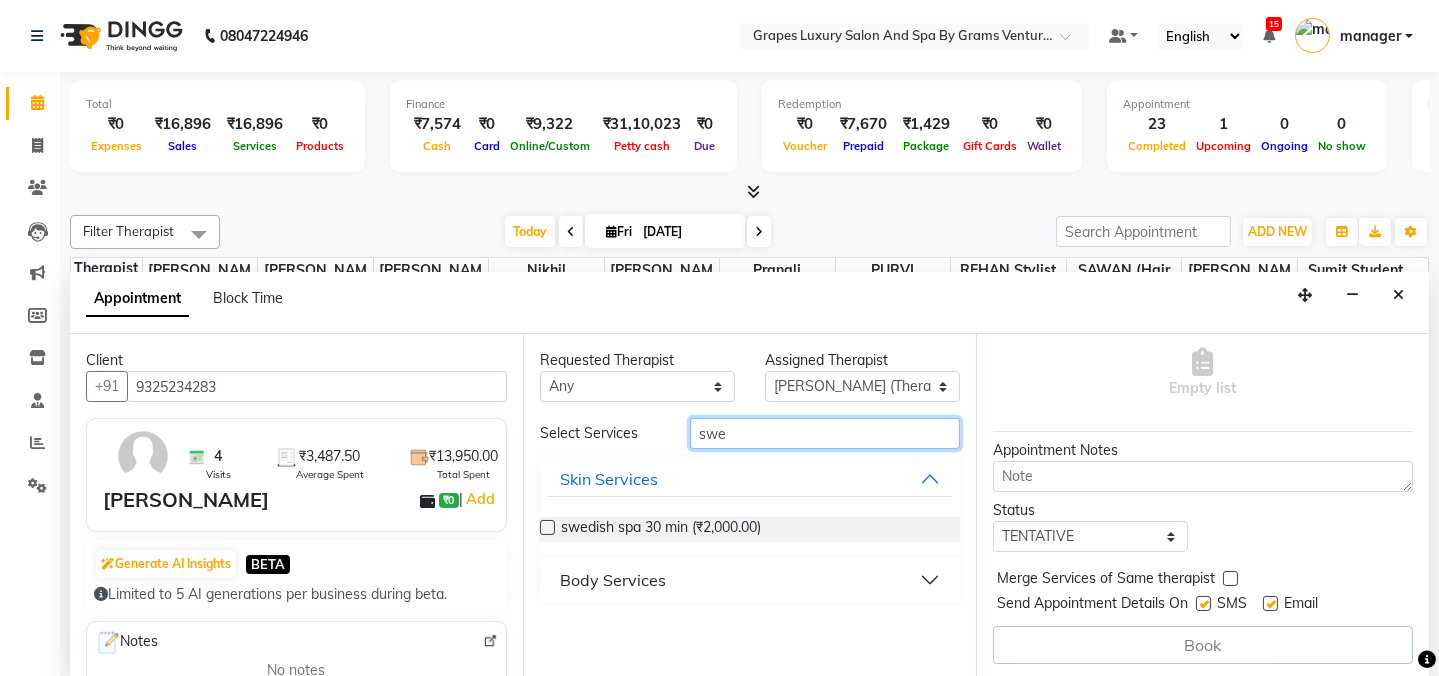 type on "swe" 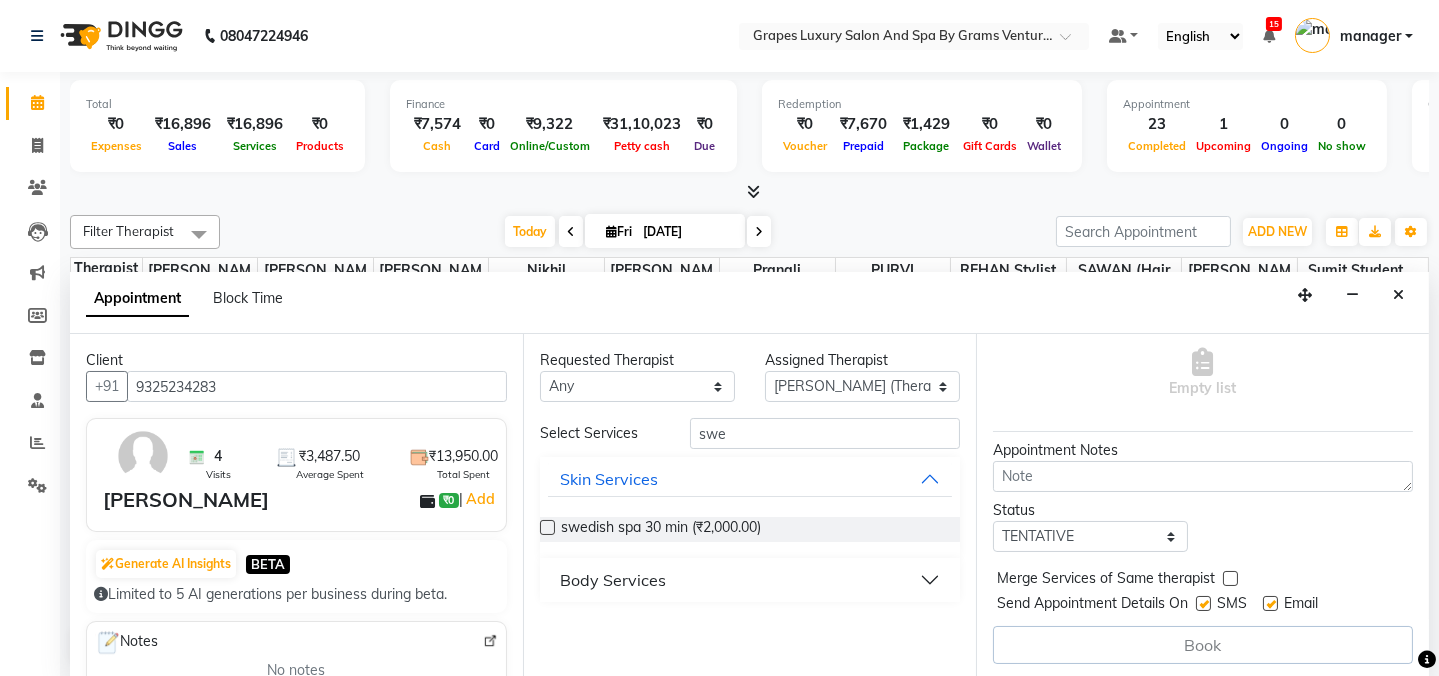 click on "Body Services" at bounding box center [613, 580] 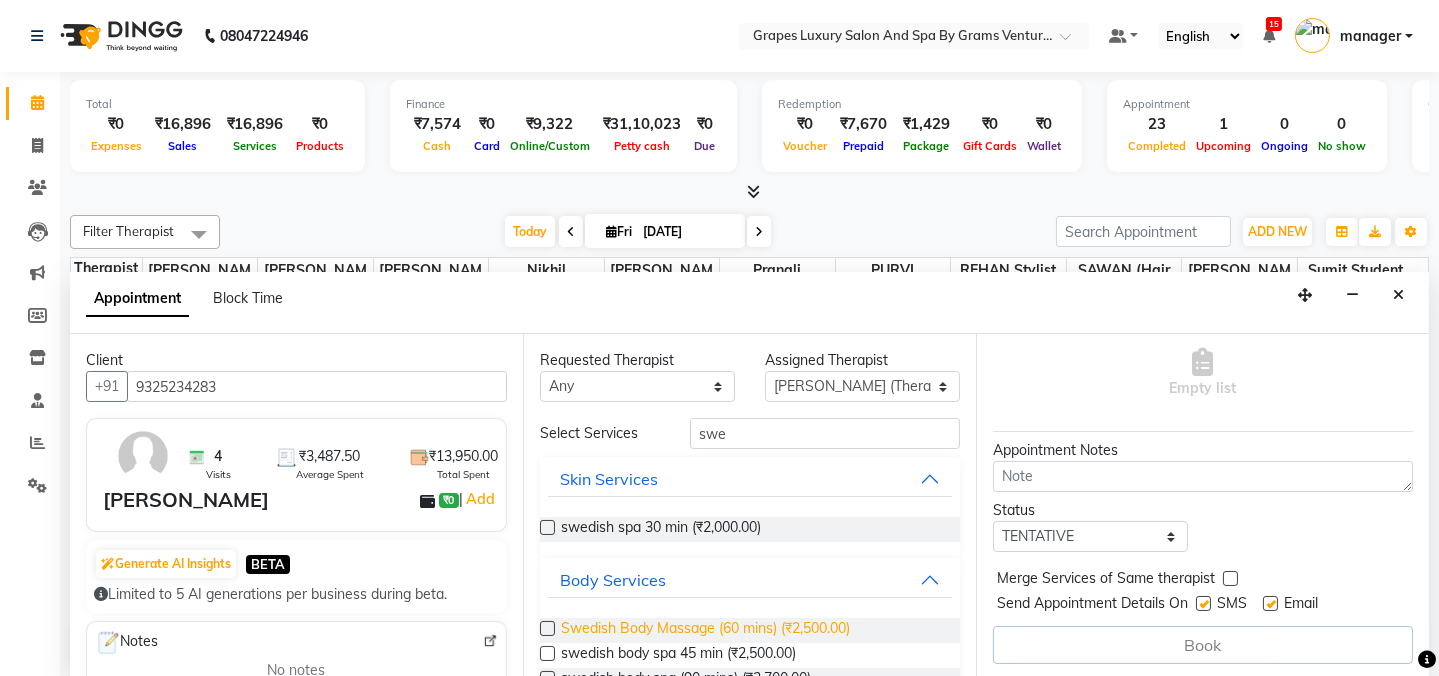 click on "Swedish Body Massage (60 mins) (₹2,500.00)" at bounding box center (705, 630) 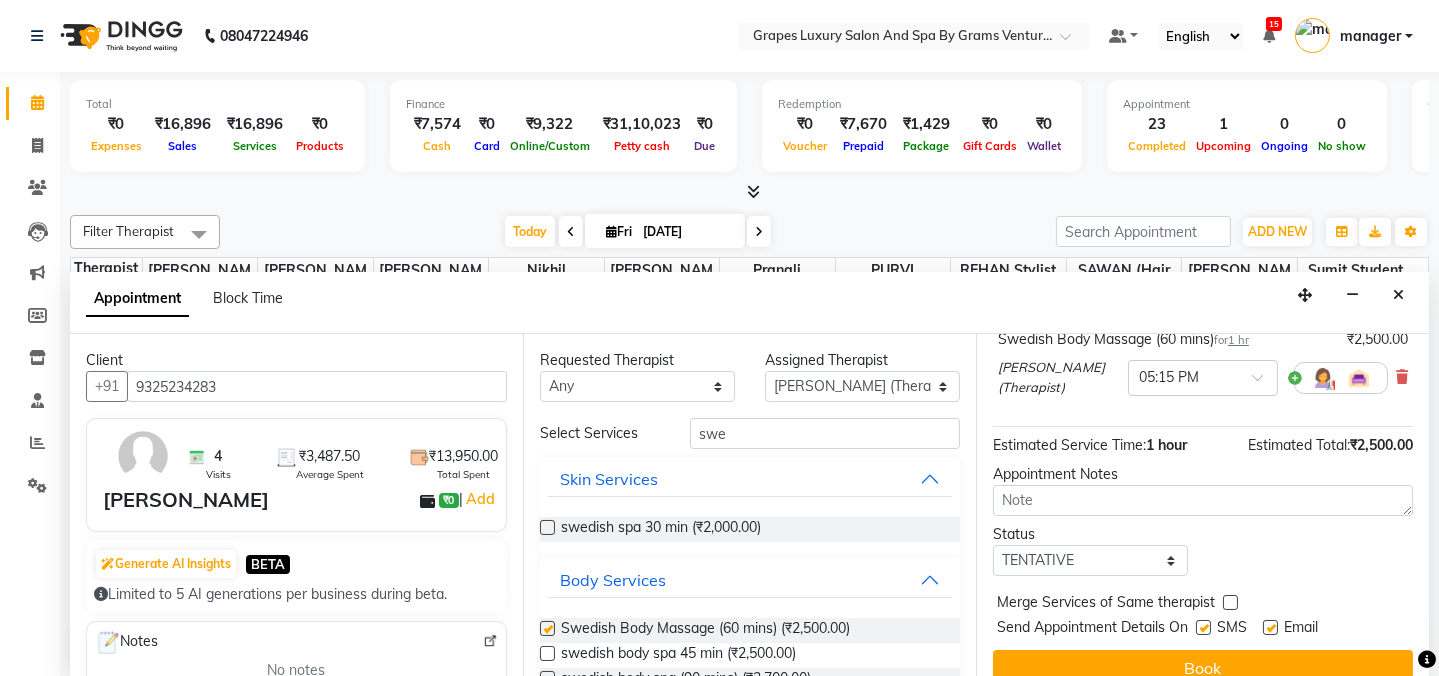 checkbox on "false" 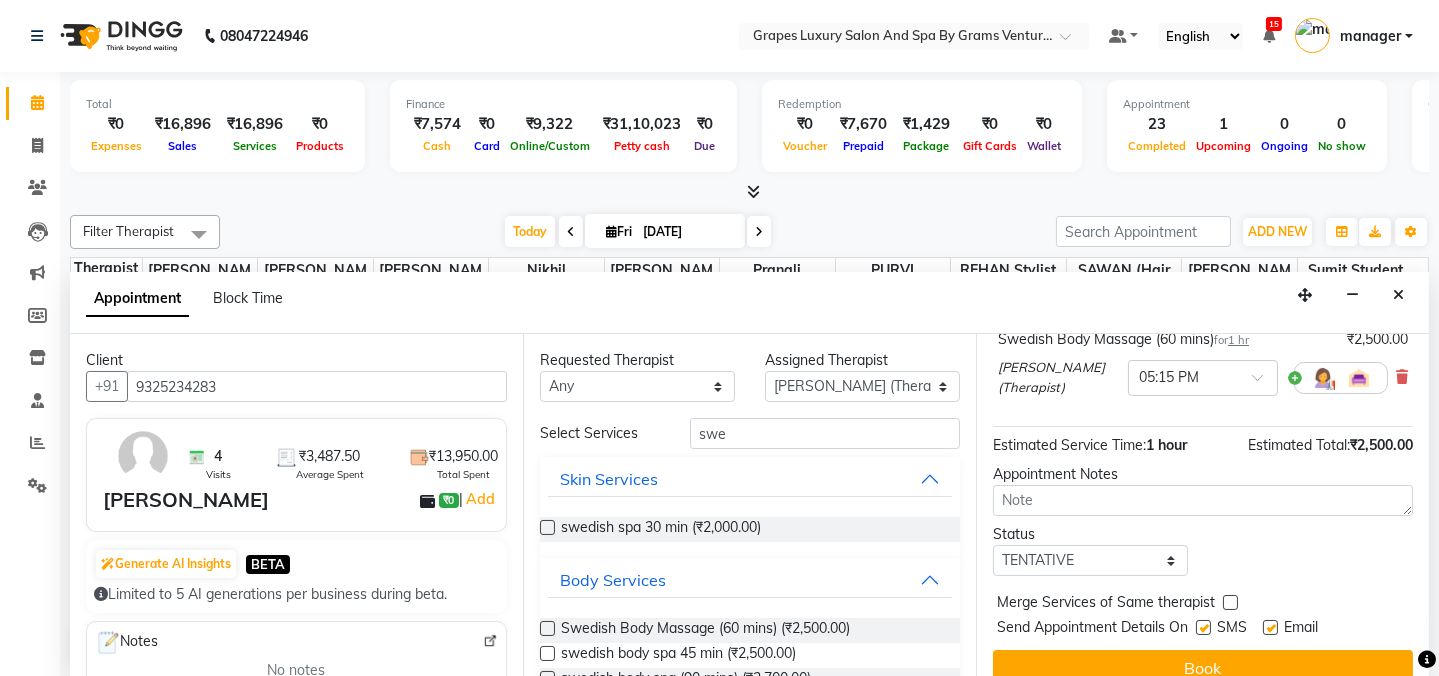 click at bounding box center [1203, 627] 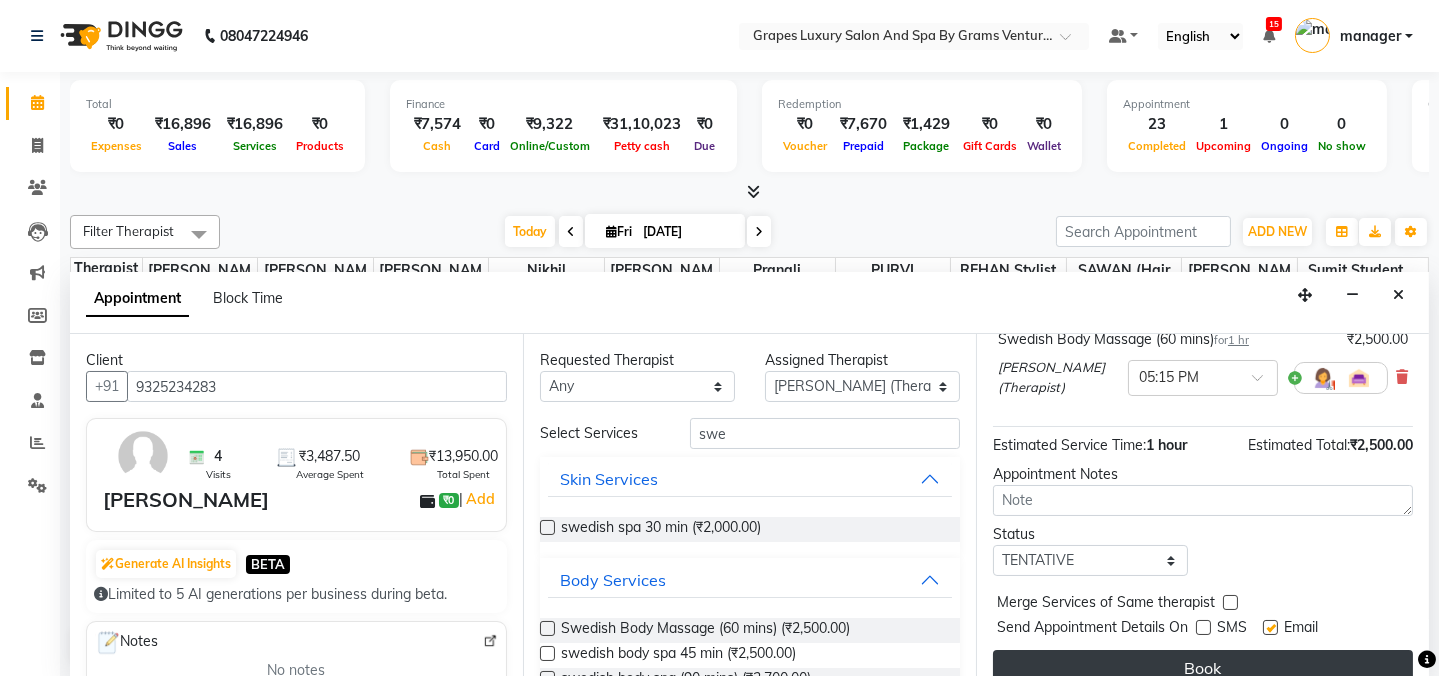click on "Book" at bounding box center [1203, 668] 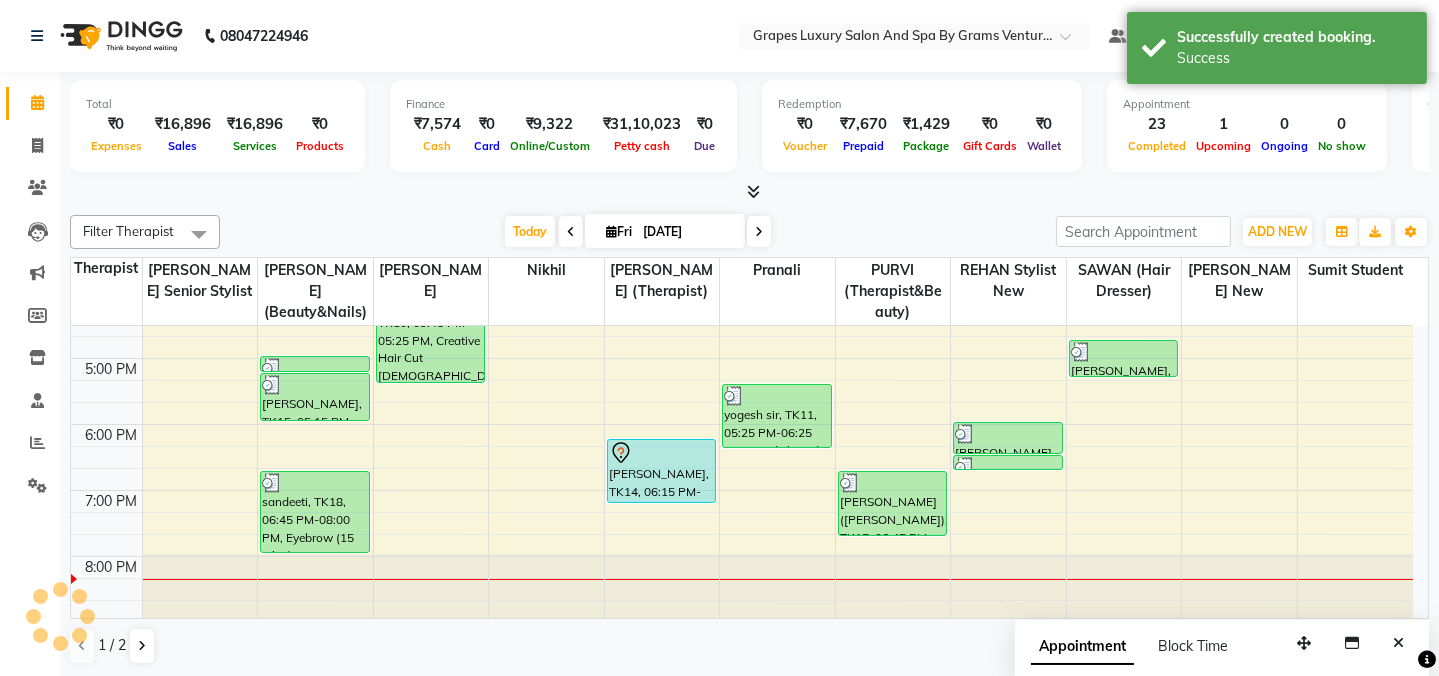 scroll, scrollTop: 0, scrollLeft: 0, axis: both 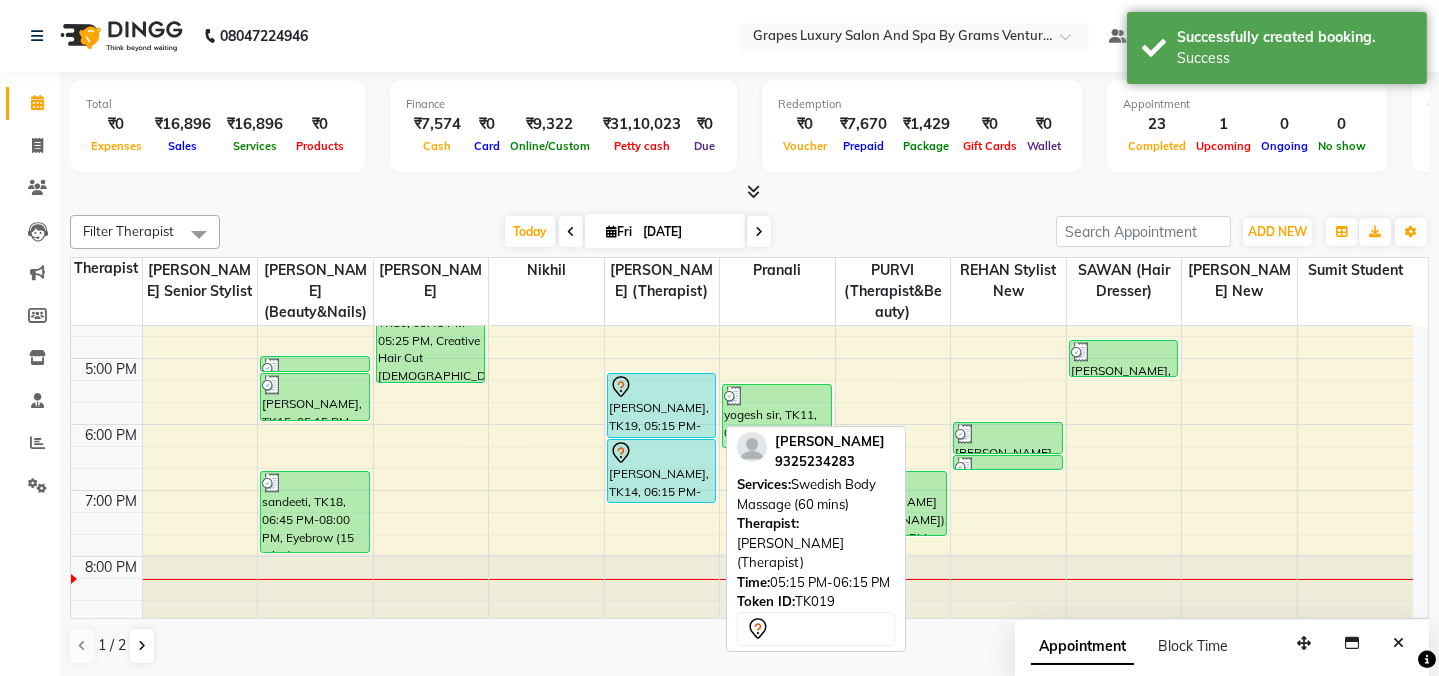 click on "[PERSON_NAME], TK19, 05:15 PM-06:15 PM, Swedish Body Massage (60 mins)" at bounding box center [662, 405] 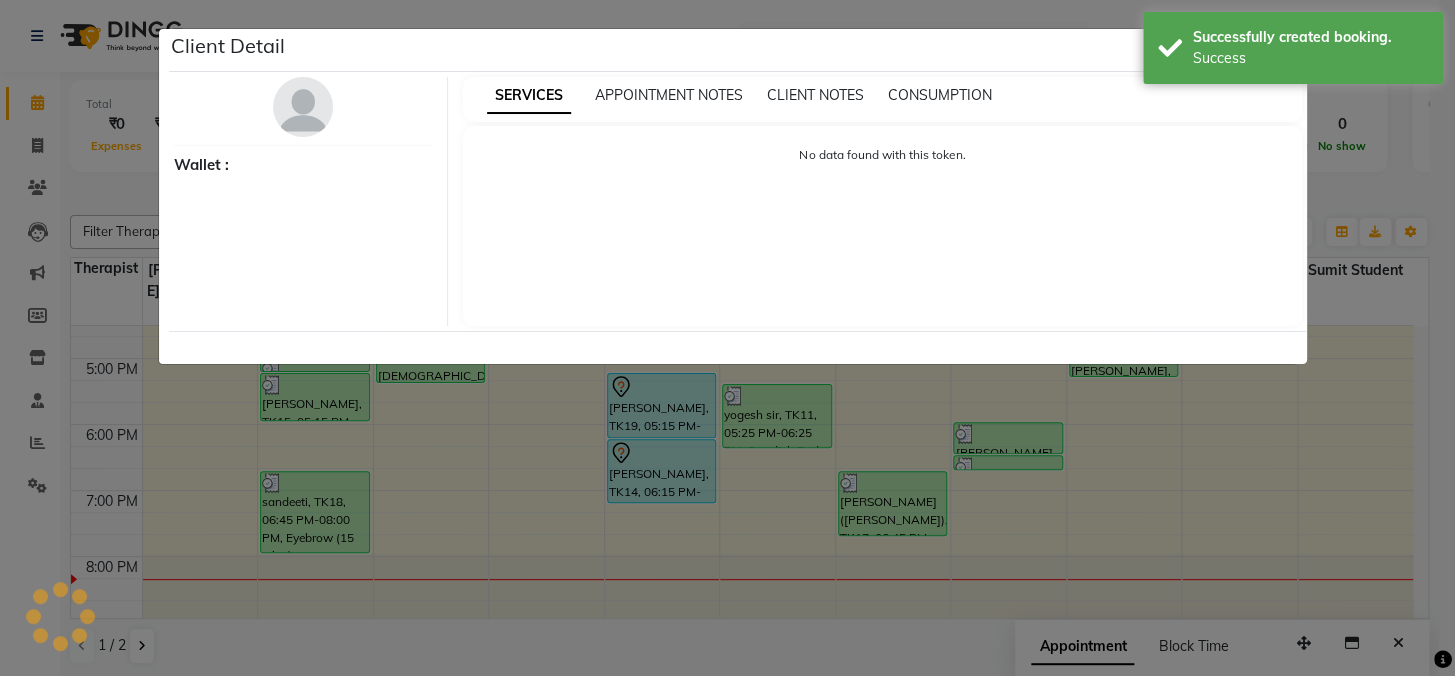 select on "7" 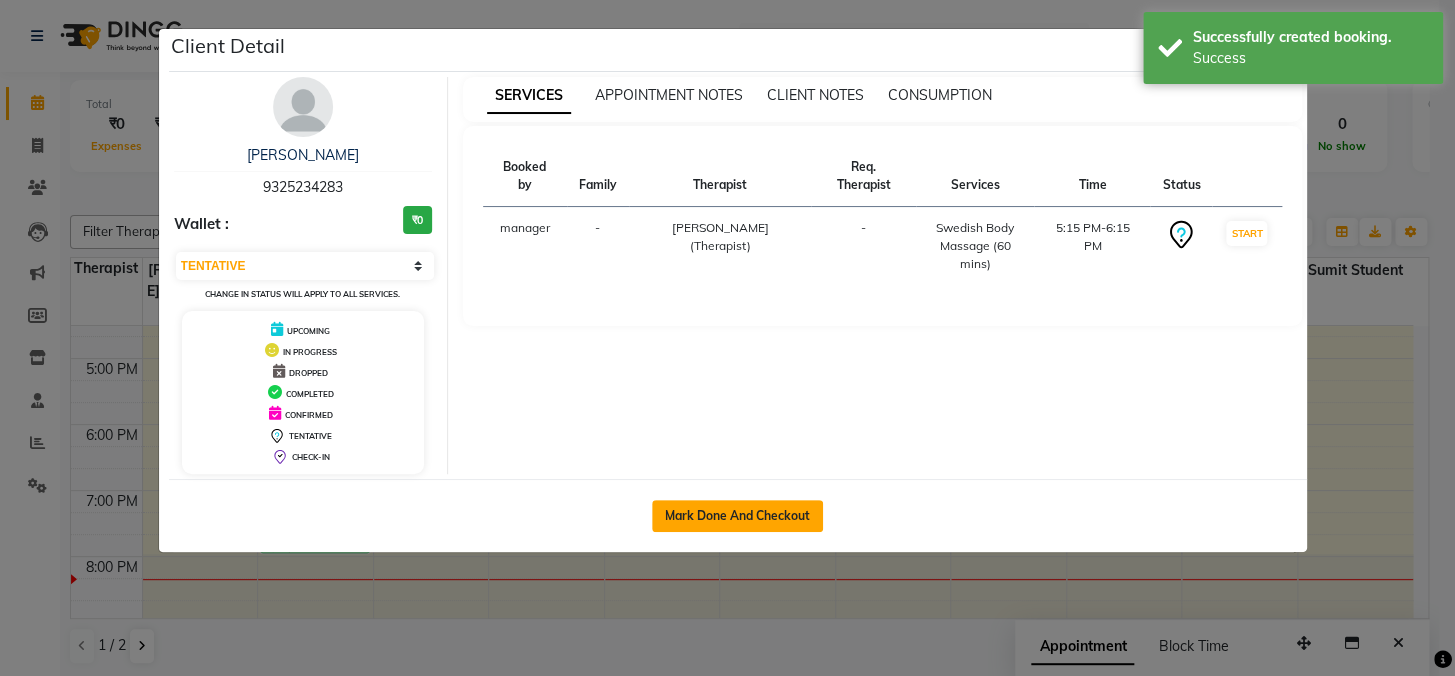 click on "Mark Done And Checkout" 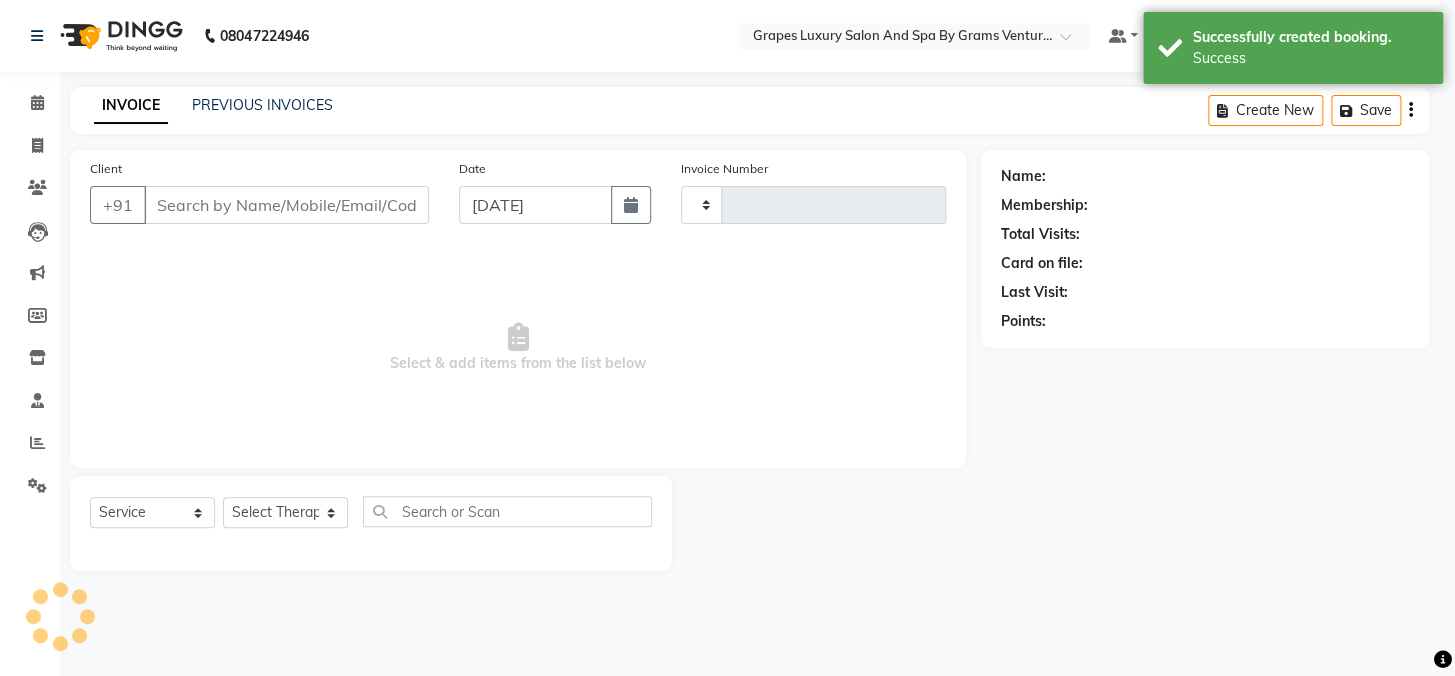 type on "1639" 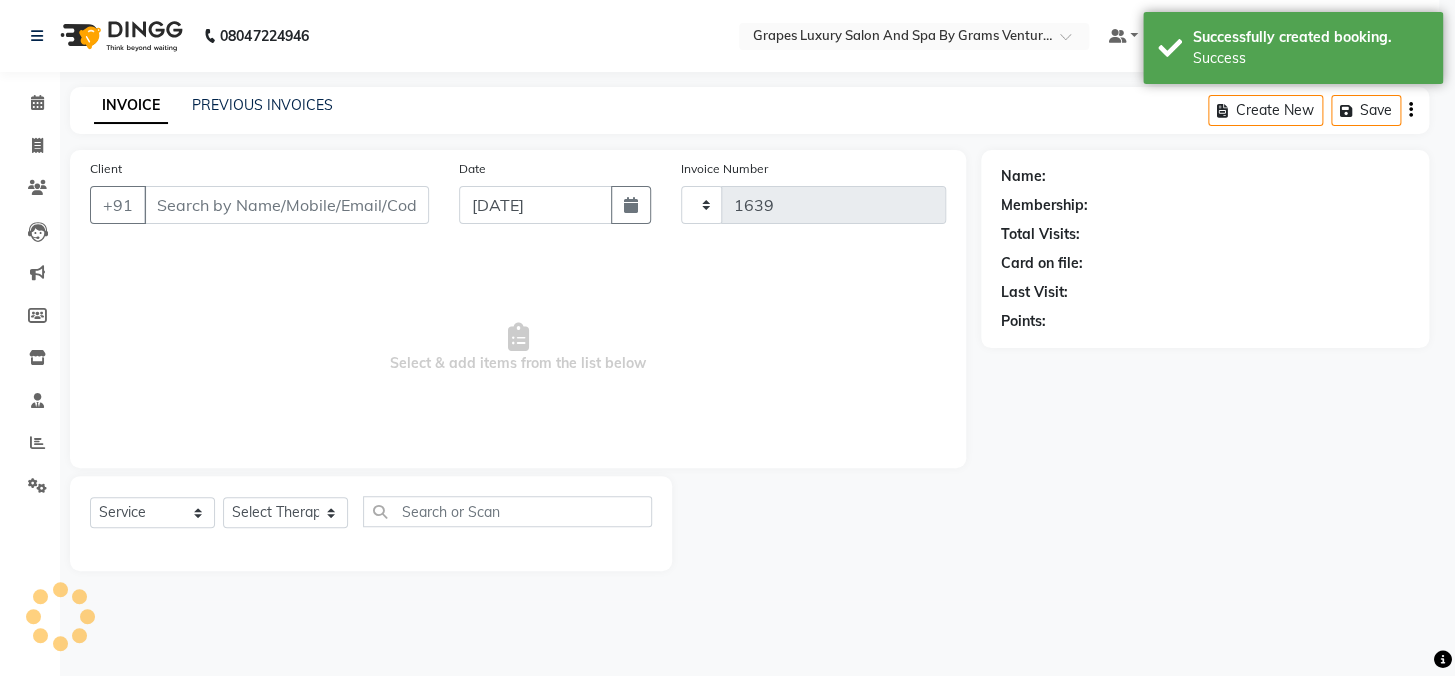 select on "3585" 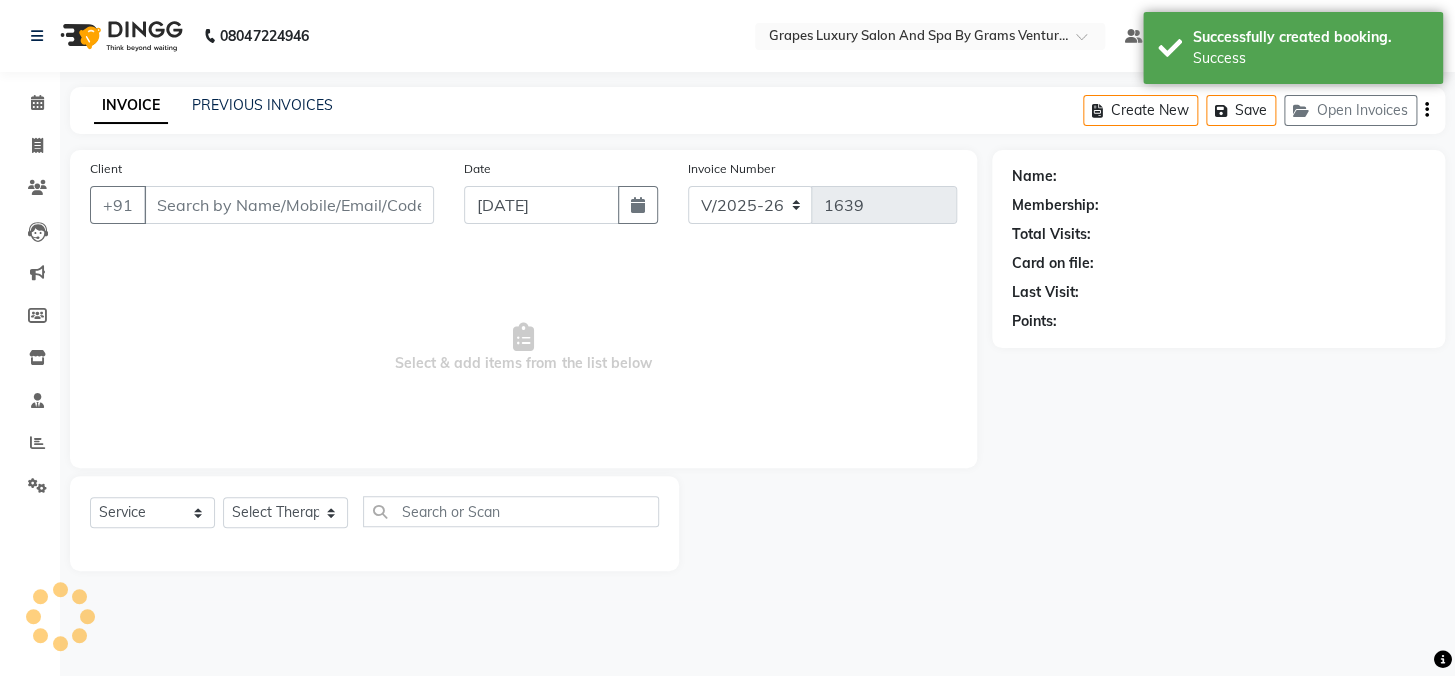 type on "9325234283" 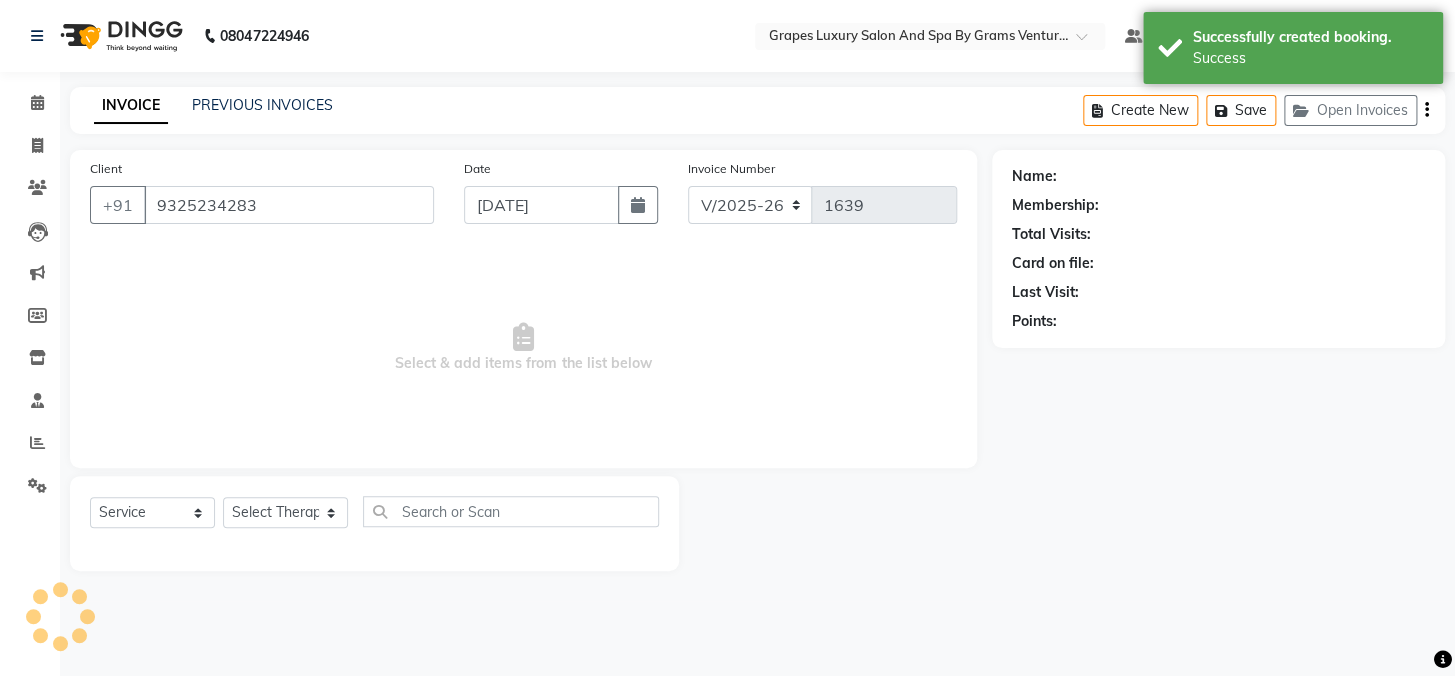 select on "52047" 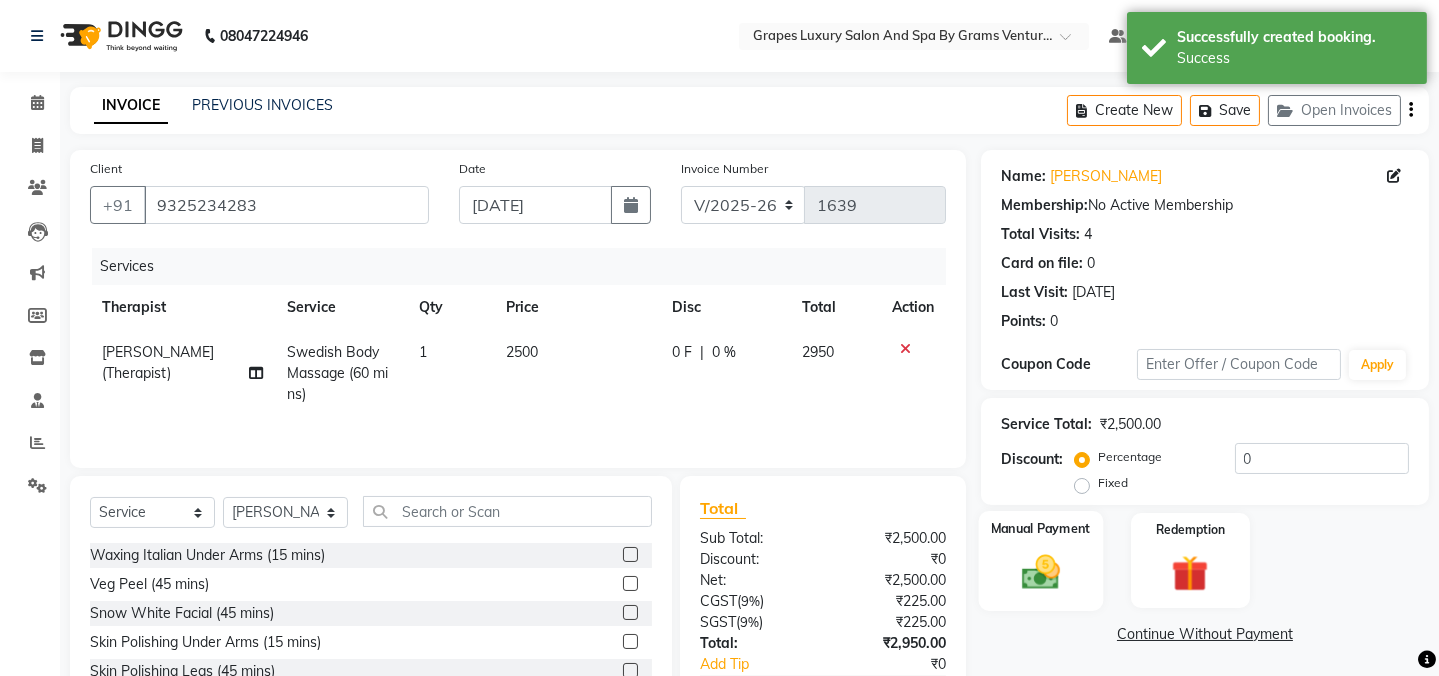 click on "Manual Payment" 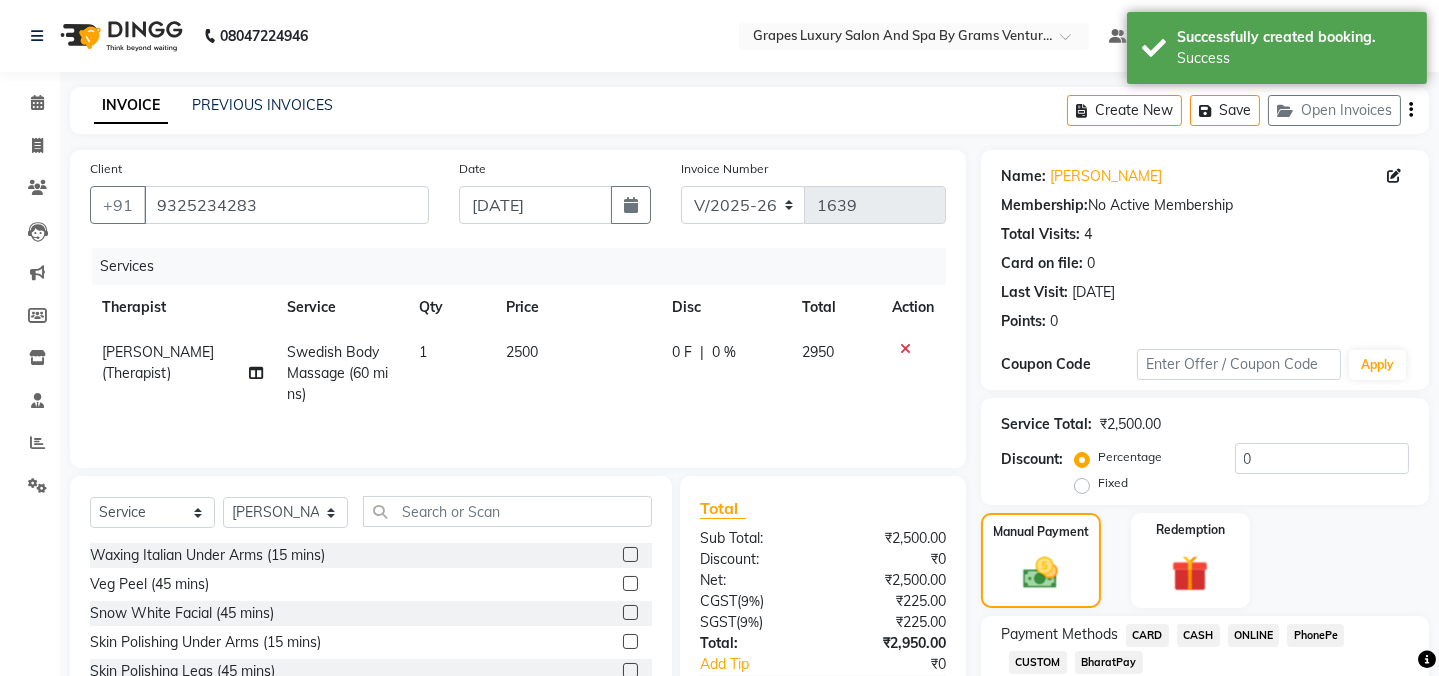 click on "CASH" 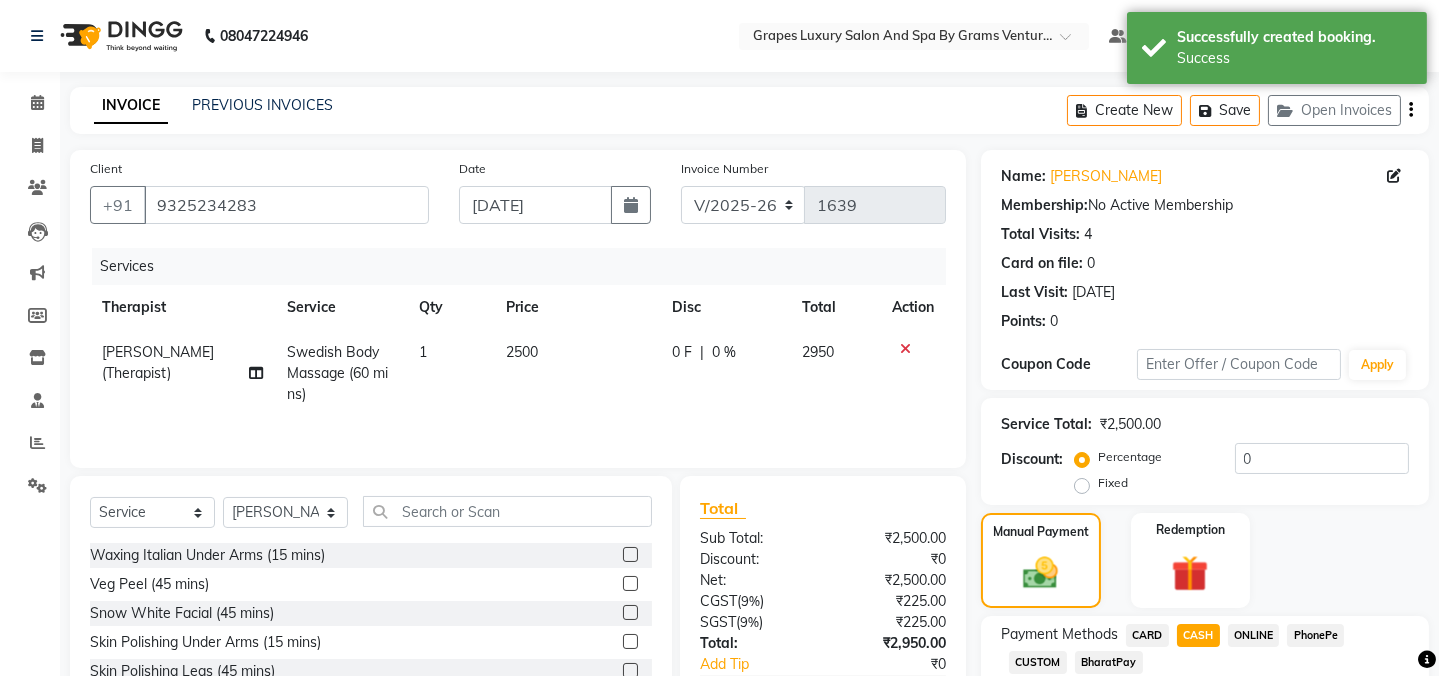 scroll, scrollTop: 130, scrollLeft: 0, axis: vertical 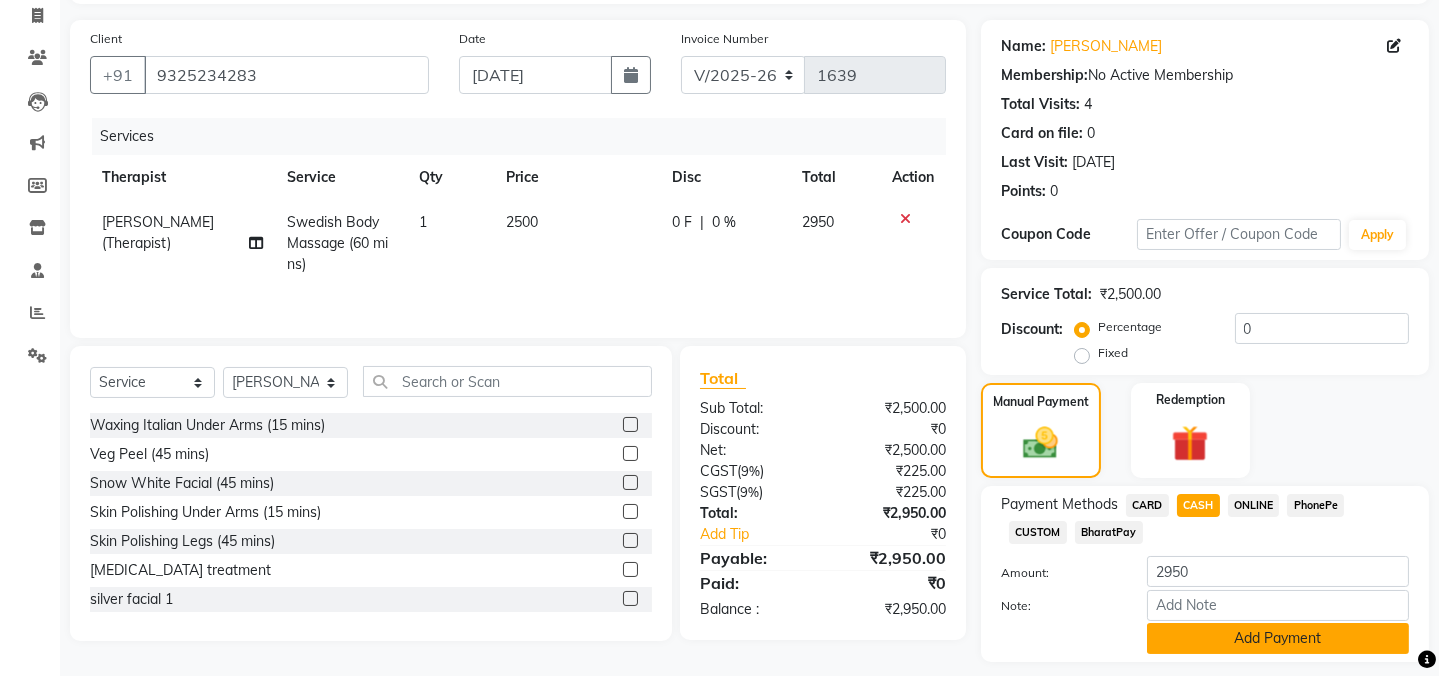 click on "Add Payment" 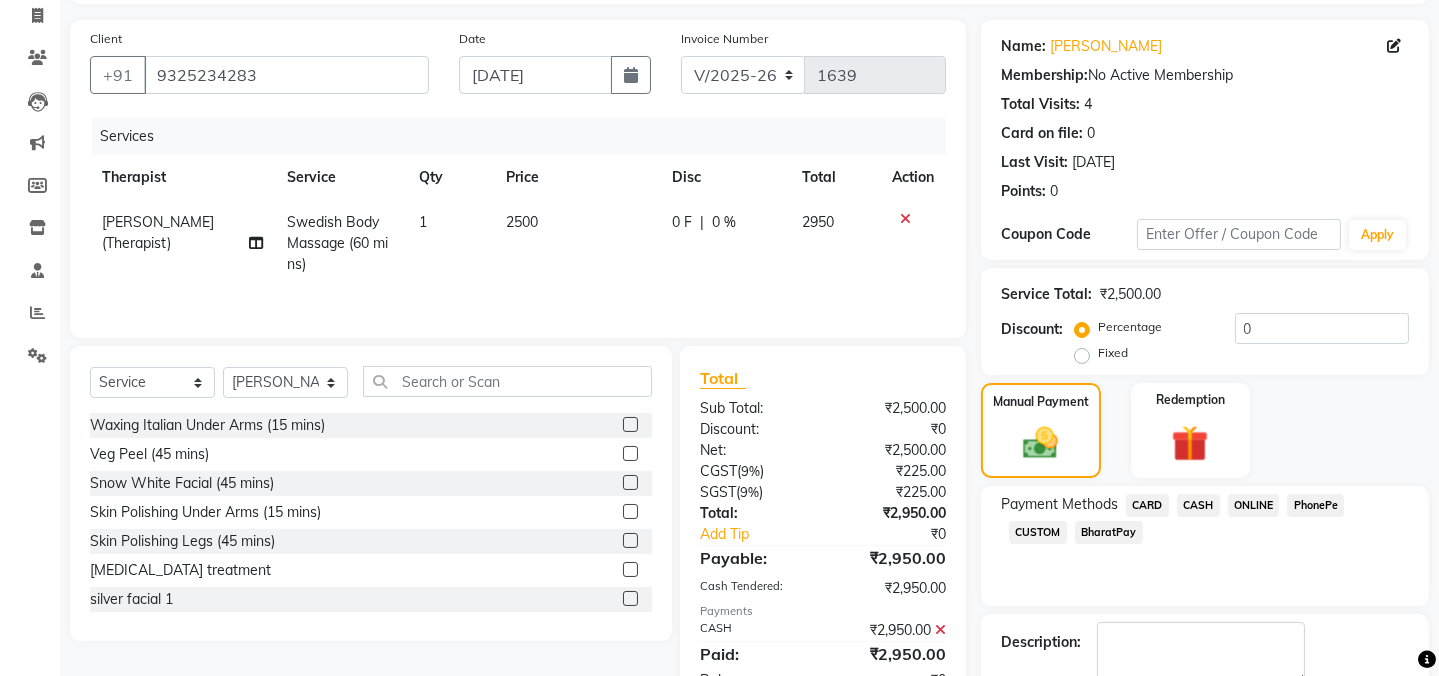 click 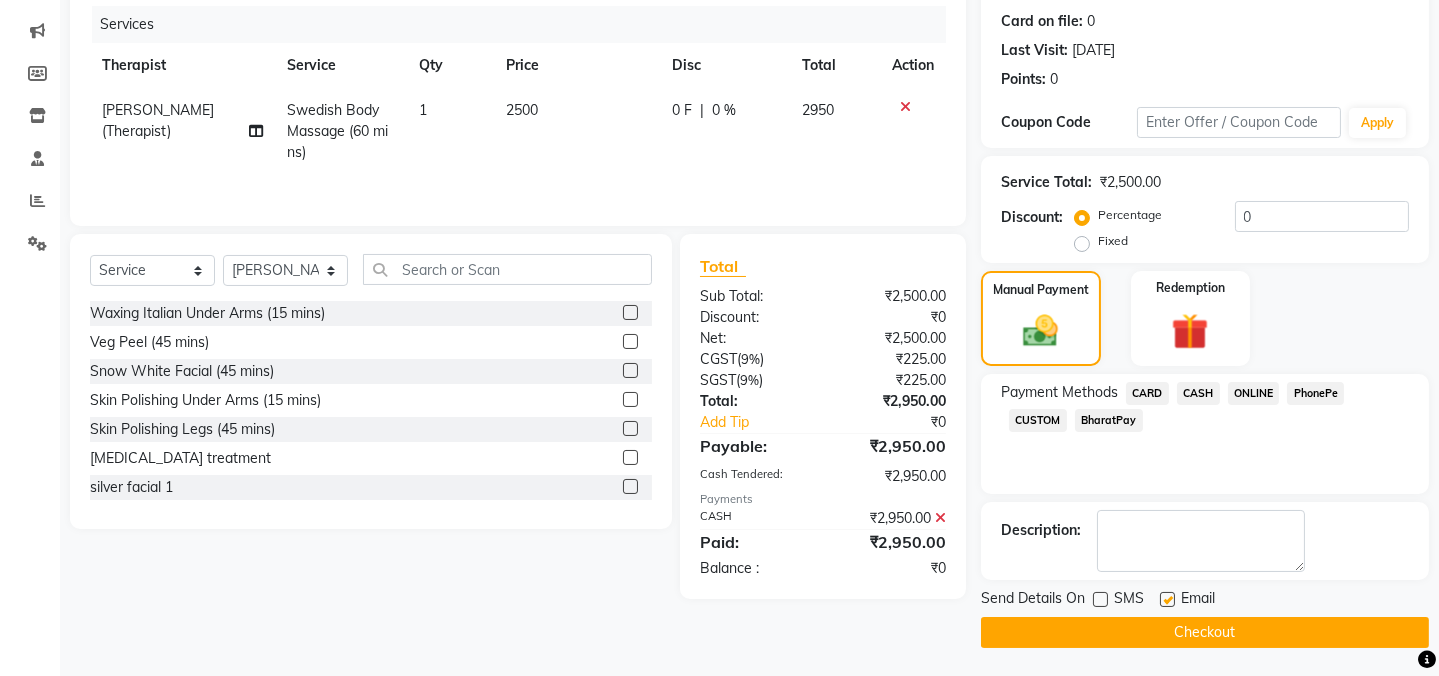 click 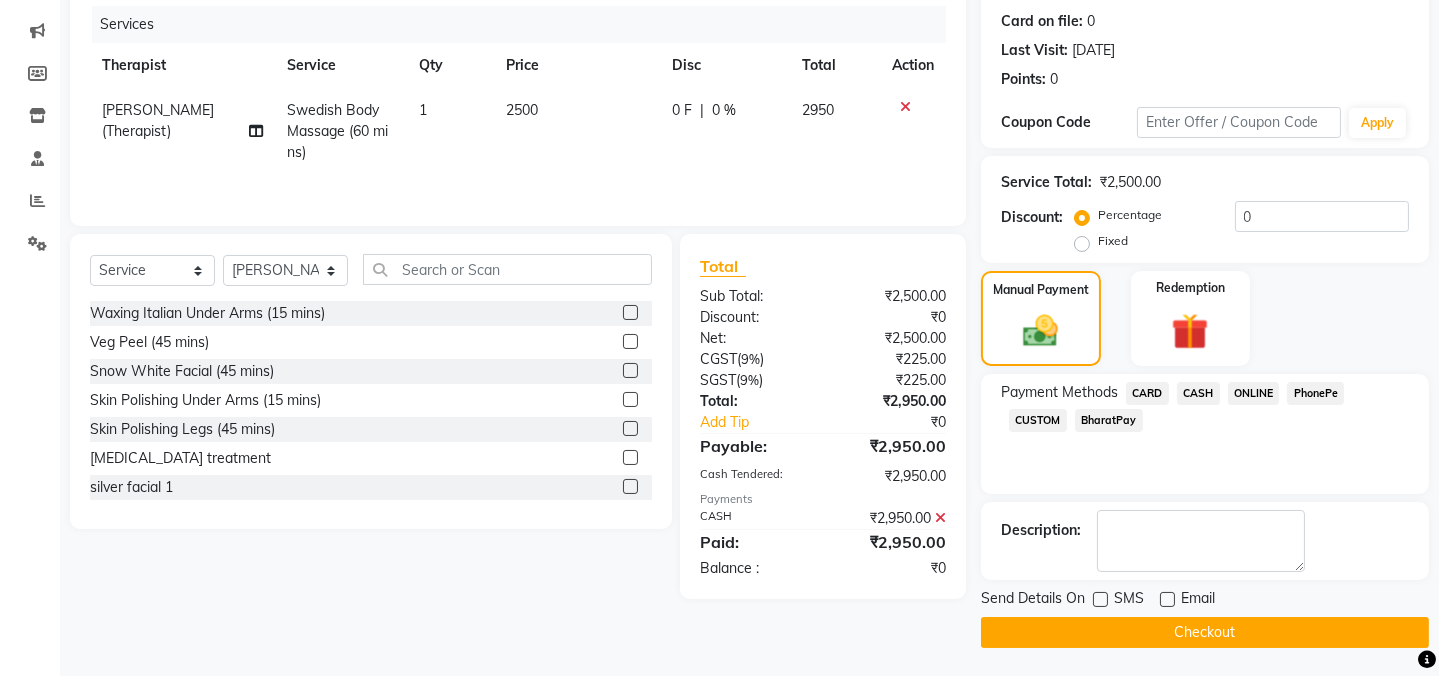 click on "Checkout" 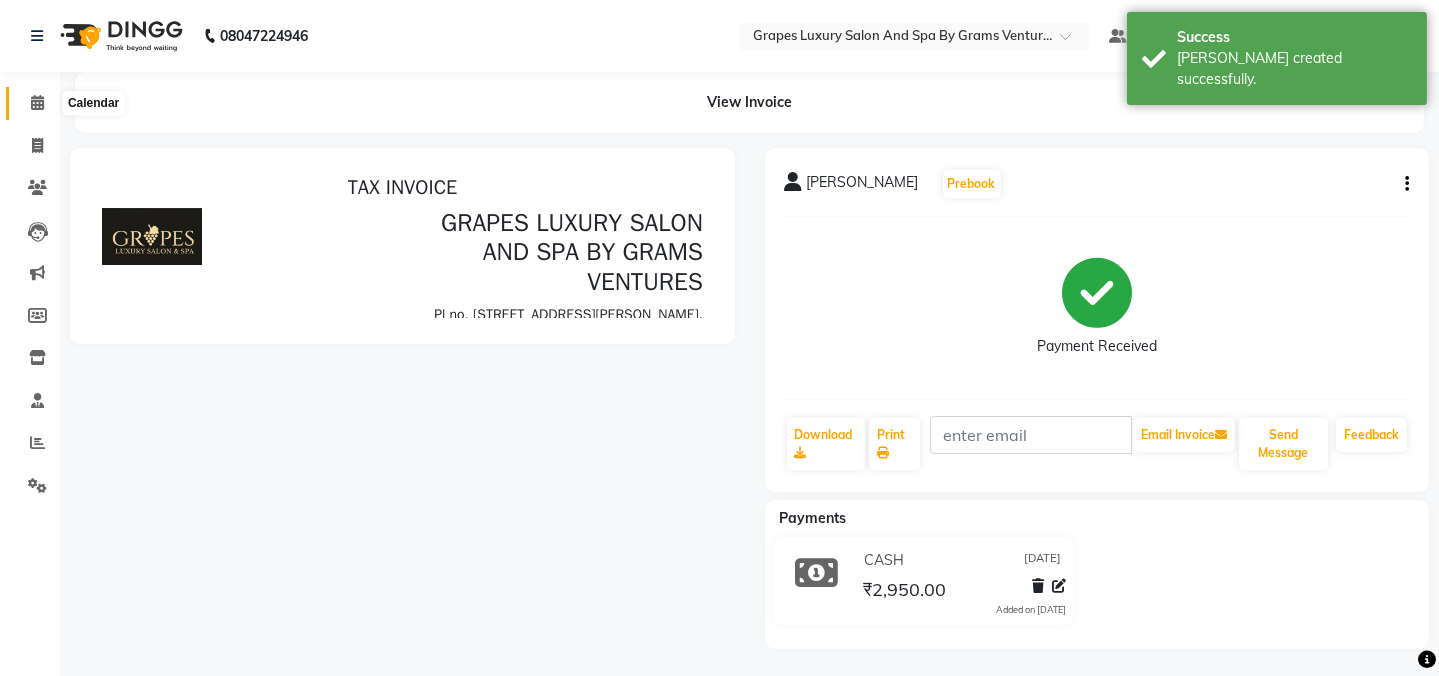 scroll, scrollTop: 0, scrollLeft: 0, axis: both 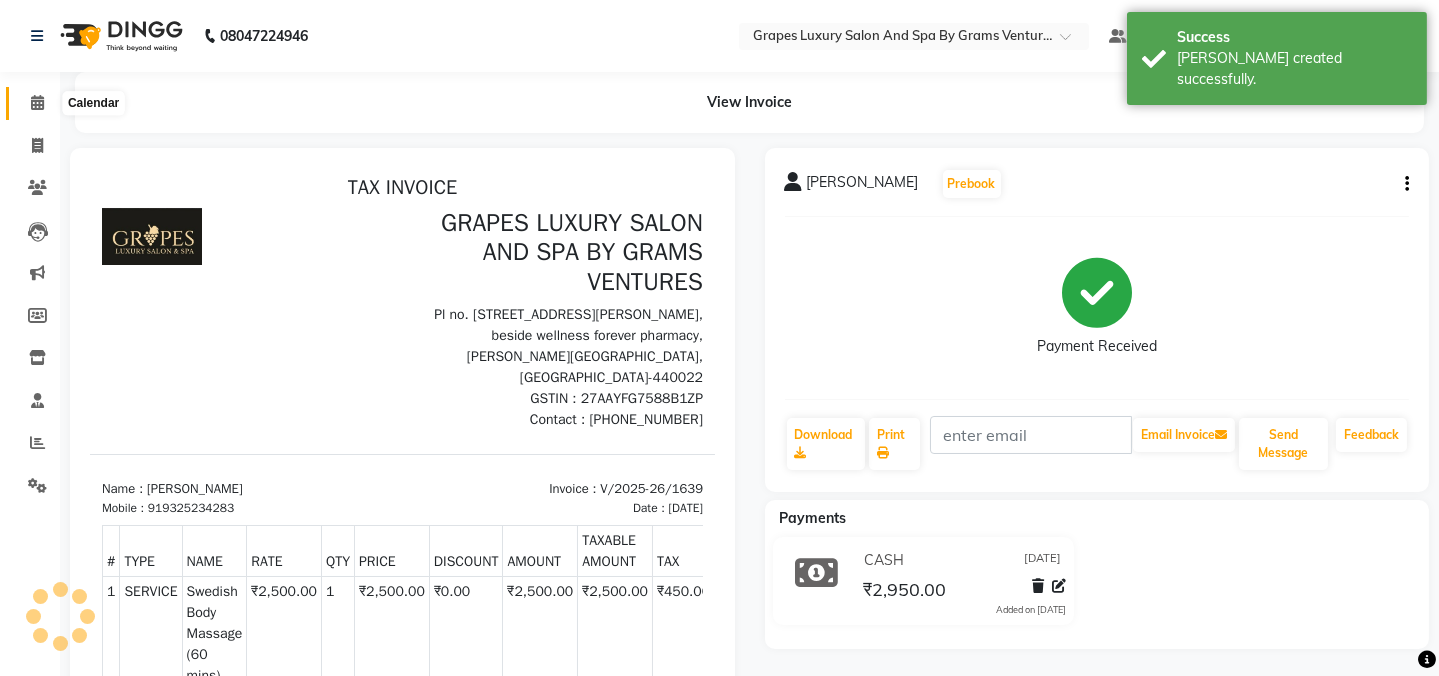 click 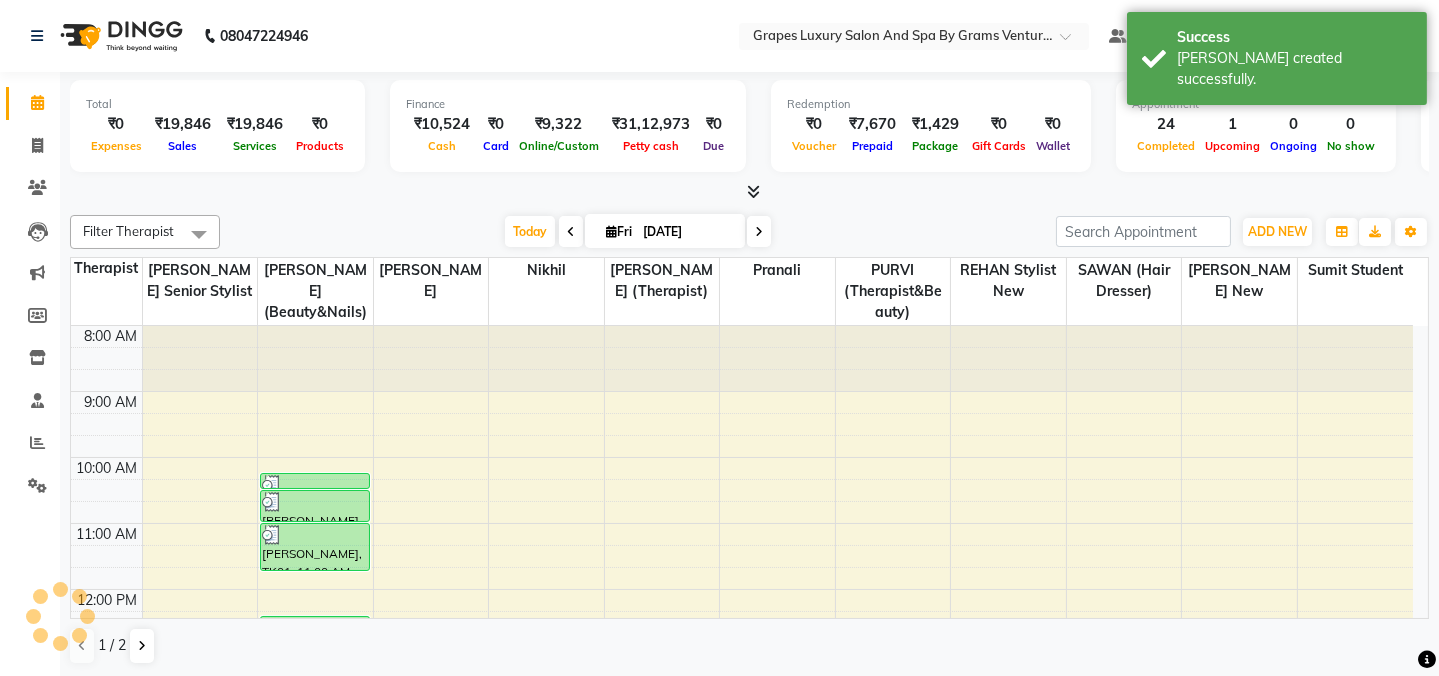 scroll, scrollTop: 523, scrollLeft: 0, axis: vertical 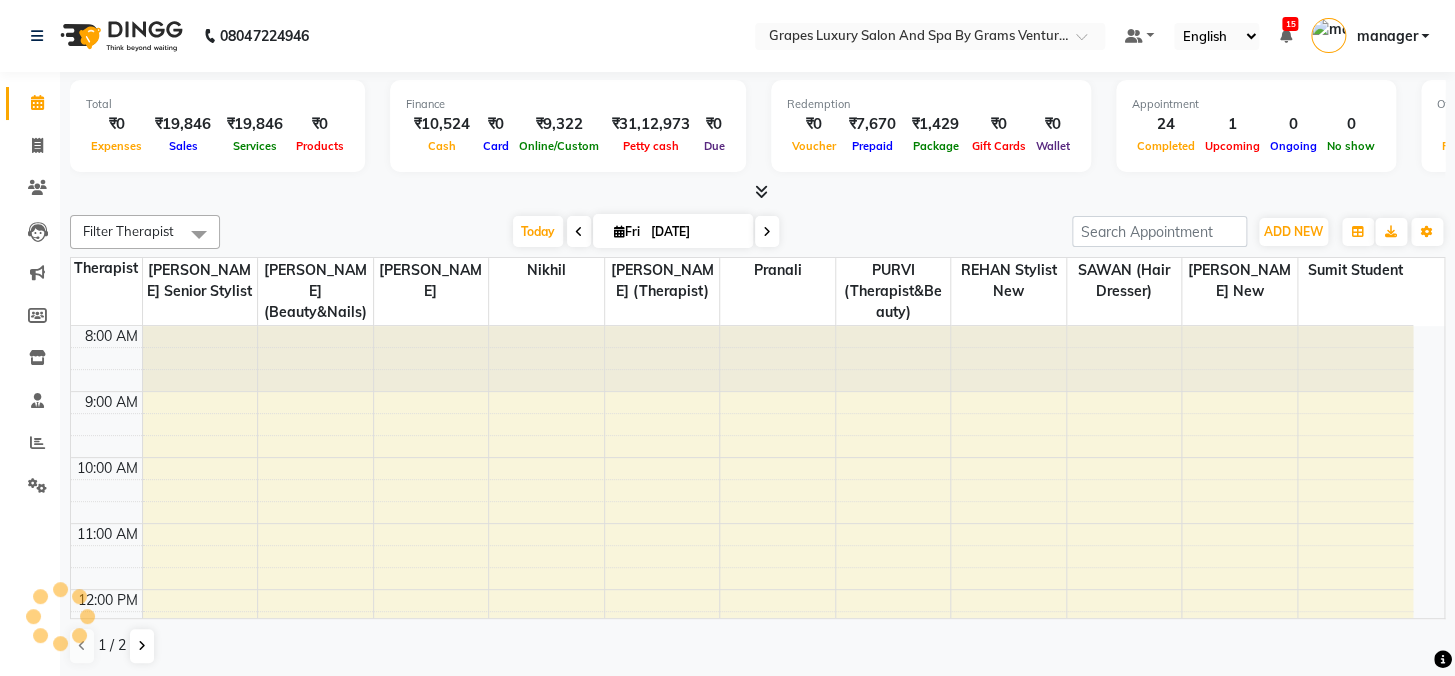 select on "en" 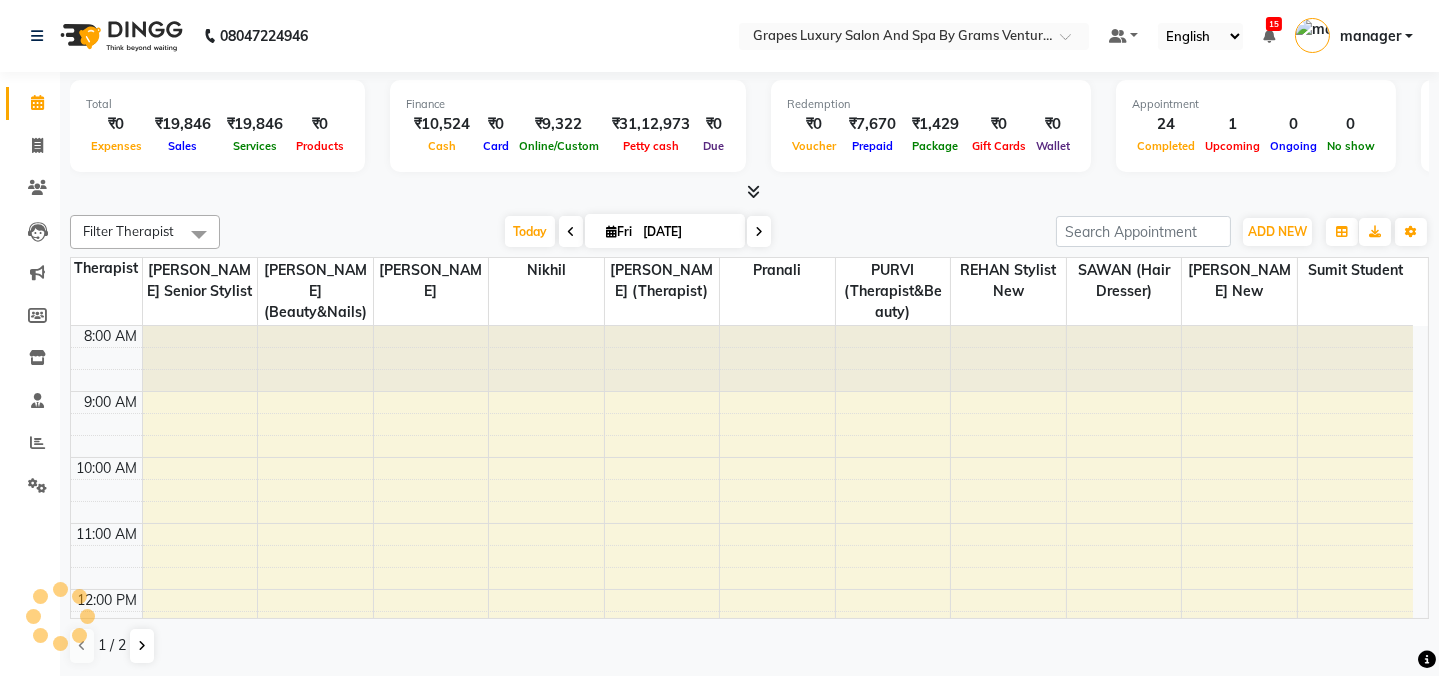 scroll, scrollTop: 0, scrollLeft: 0, axis: both 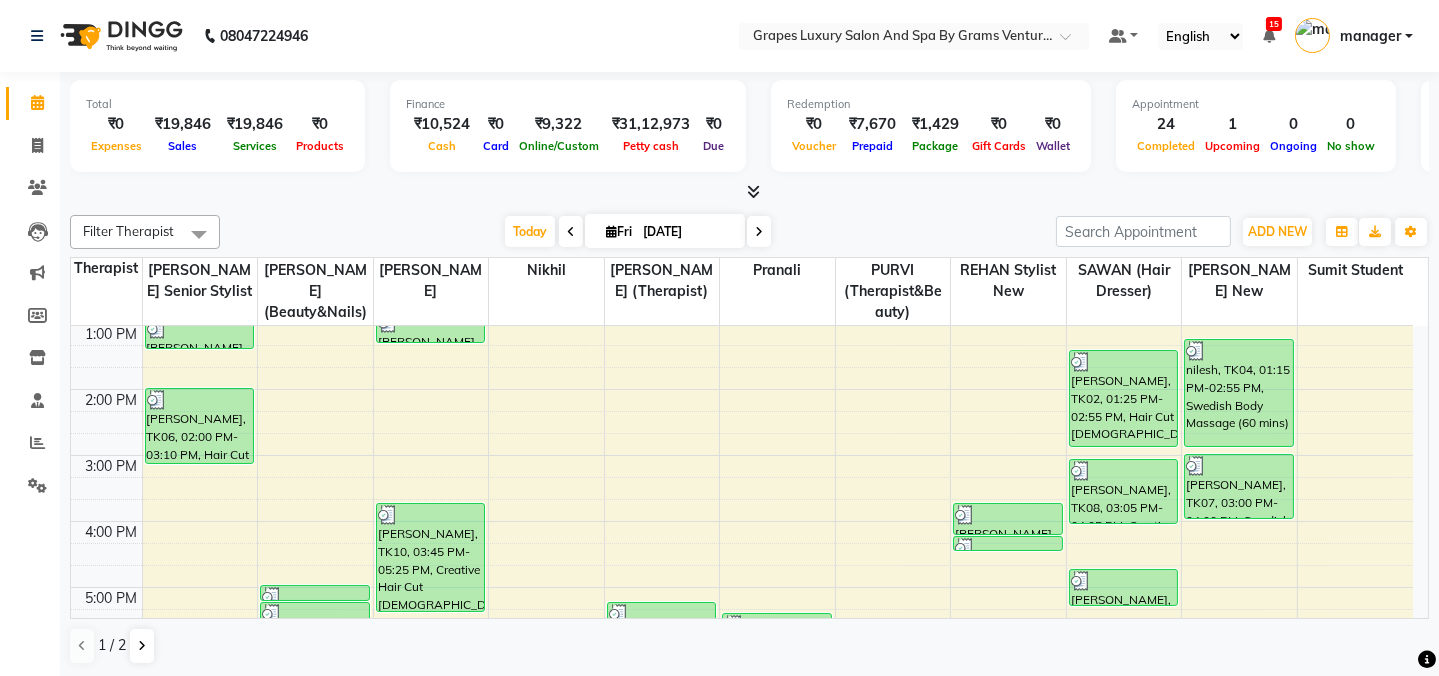click on "Filter Therapist Select All [PERSON_NAME] (beauty&nails) [PERSON_NAME] "[PERSON_NAME]''   <BO$$> MAHI (pedicureist) [PERSON_NAME] (Therapist) [PERSON_NAME] [PERSON_NAME] (therapist&Beauty) [PERSON_NAME]  stylist new SAWAN (hair dresser) [PERSON_NAME] new sumit student  [PERSON_NAME] senior stylist [DATE]  [DATE] Toggle Dropdown Add Appointment Add Invoice Add Attendance Add Client Add Transaction Toggle Dropdown Add Appointment Add Invoice Add Attendance Add Client ADD NEW Toggle Dropdown Add Appointment Add Invoice Add Attendance Add Client Add Transaction Filter Therapist Select All [PERSON_NAME] (beauty&nails) [PERSON_NAME] "[PERSON_NAME]''   <BO$$> MAHI (pedicureist) [PERSON_NAME] (Therapist) [PERSON_NAME] [PERSON_NAME] (therapist&Beauty) [PERSON_NAME]  stylist new SAWAN (hair dresser) [PERSON_NAME] new sumit student  [PERSON_NAME] senior stylist Group By  Staff View   Room View  View as Vertical  Vertical - Week View  Horizontal  Horizontal - Week View  List  Toggle Dropdown Calendar Settings Manage Tags   Arrange Therapists   Reset Therapists  Full Screen Appointment Form Zoom 75% 11 Therapist" 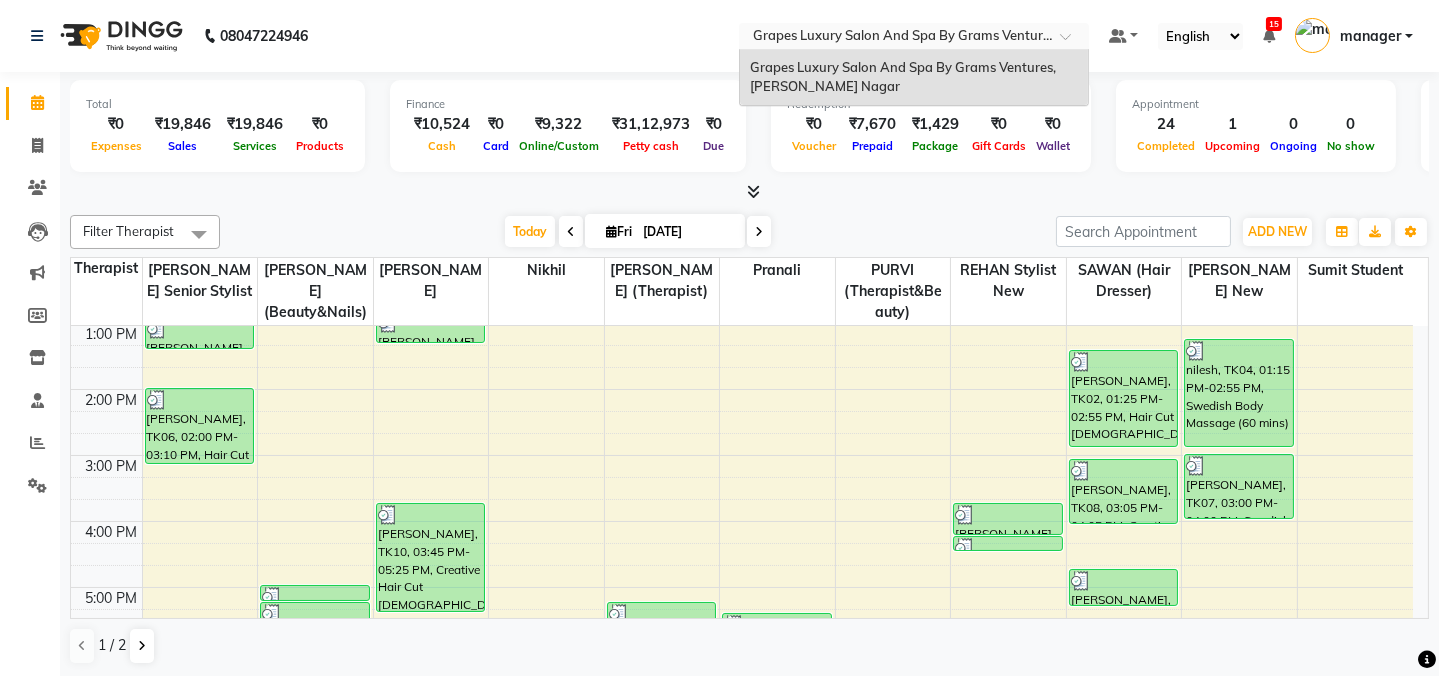 click at bounding box center (914, 38) 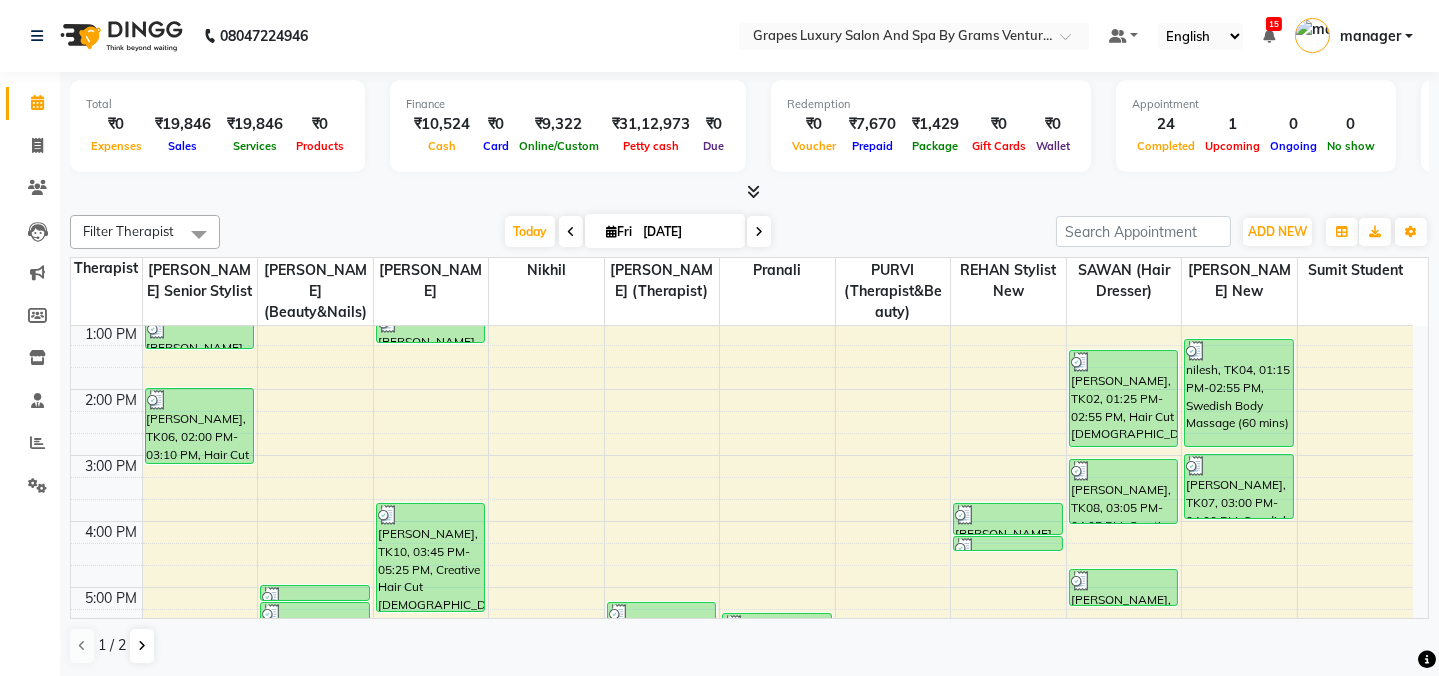 click at bounding box center (749, 192) 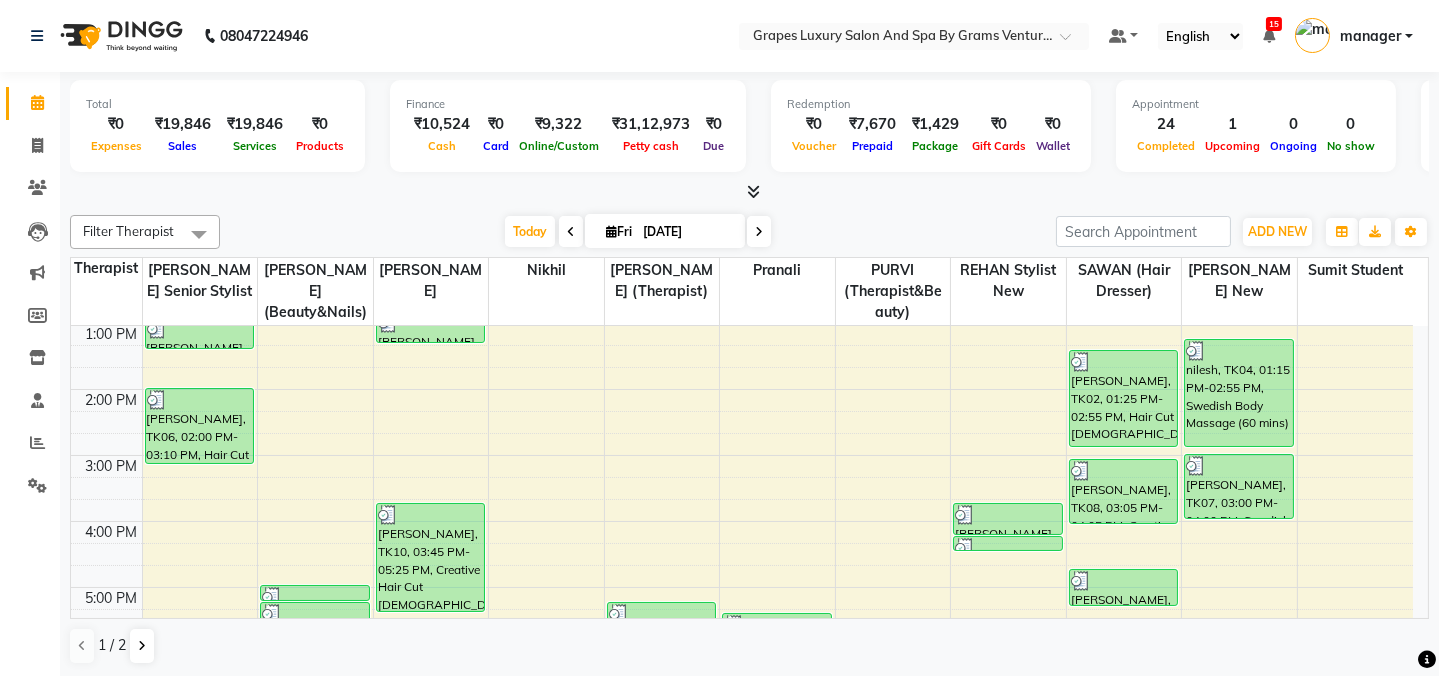 scroll, scrollTop: 0, scrollLeft: 0, axis: both 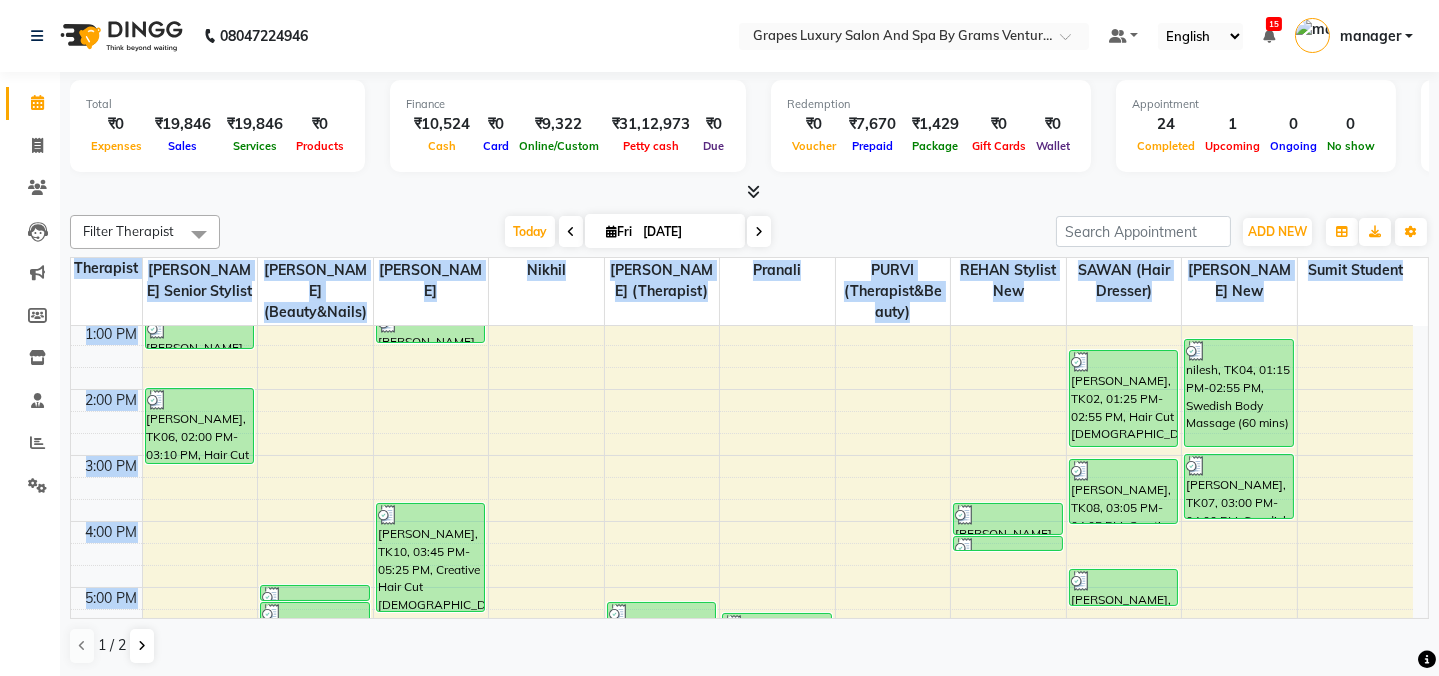 drag, startPoint x: 1406, startPoint y: 542, endPoint x: 1385, endPoint y: 434, distance: 110.02273 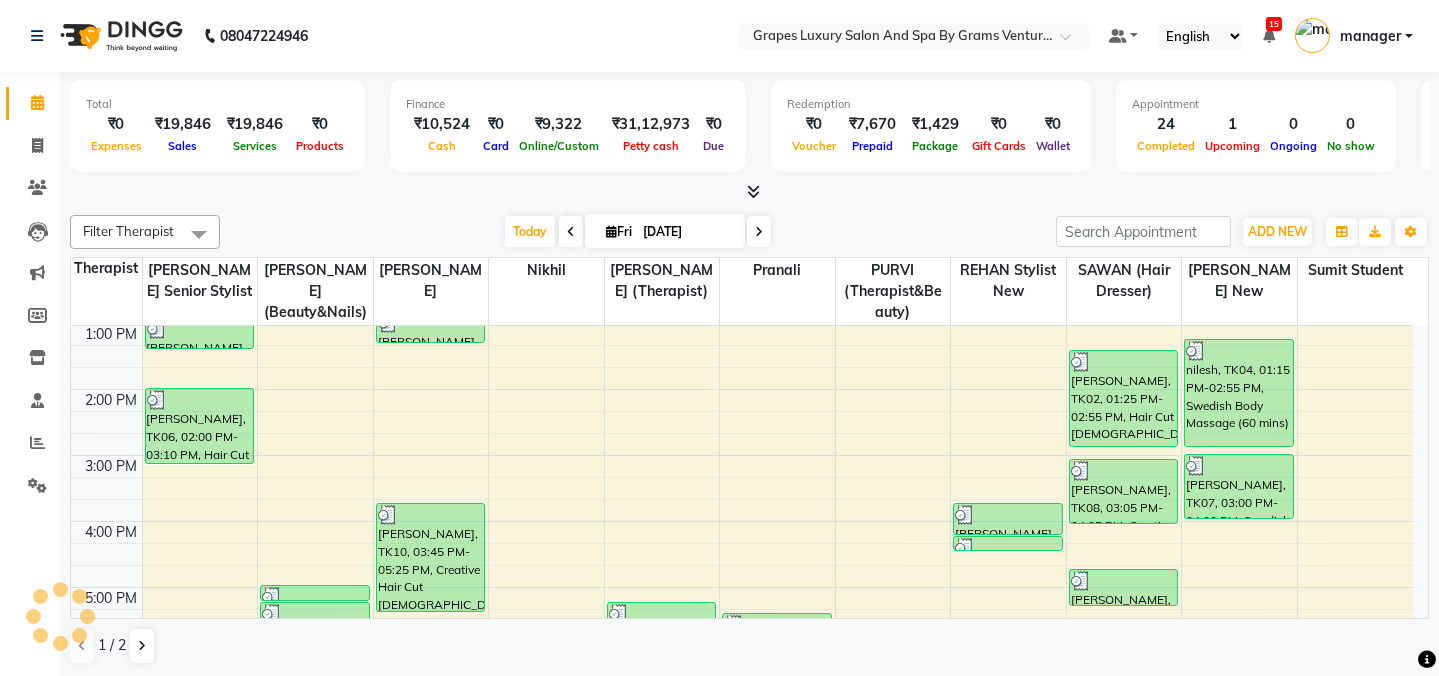 click at bounding box center (749, 192) 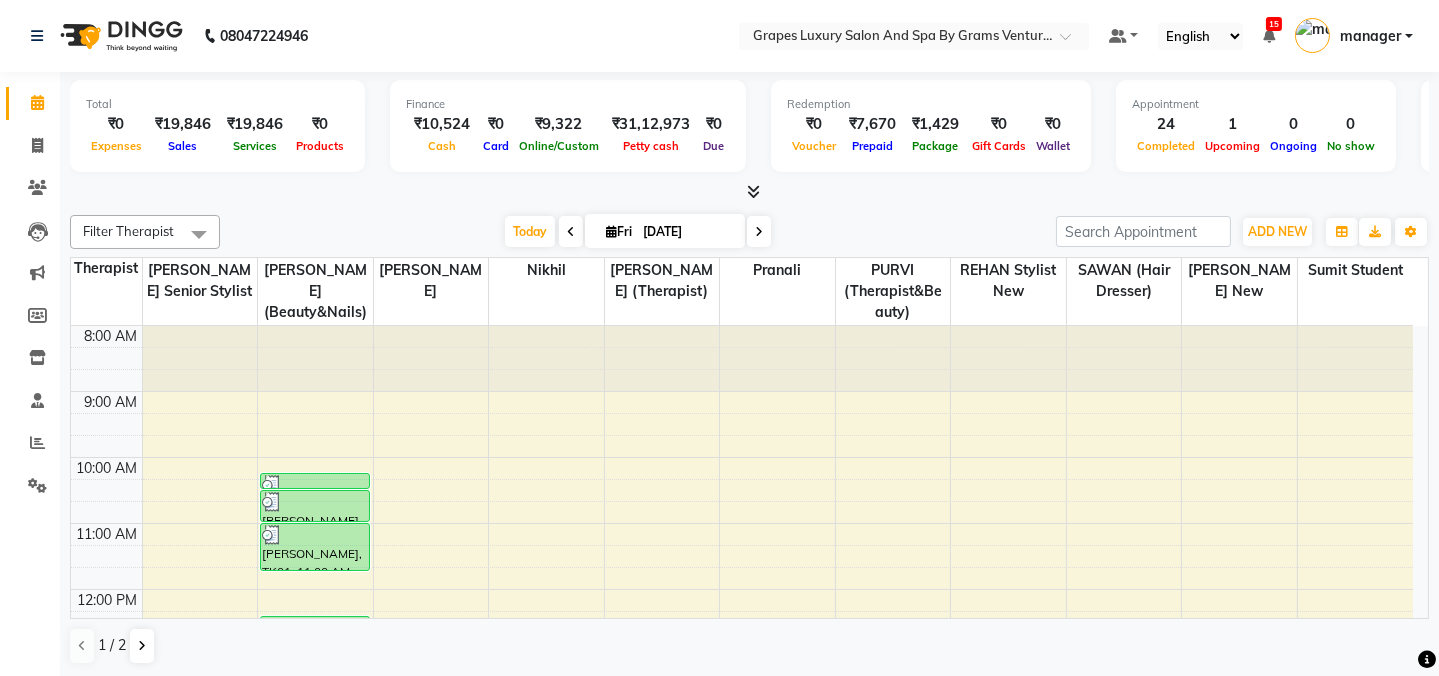 scroll, scrollTop: 561, scrollLeft: 0, axis: vertical 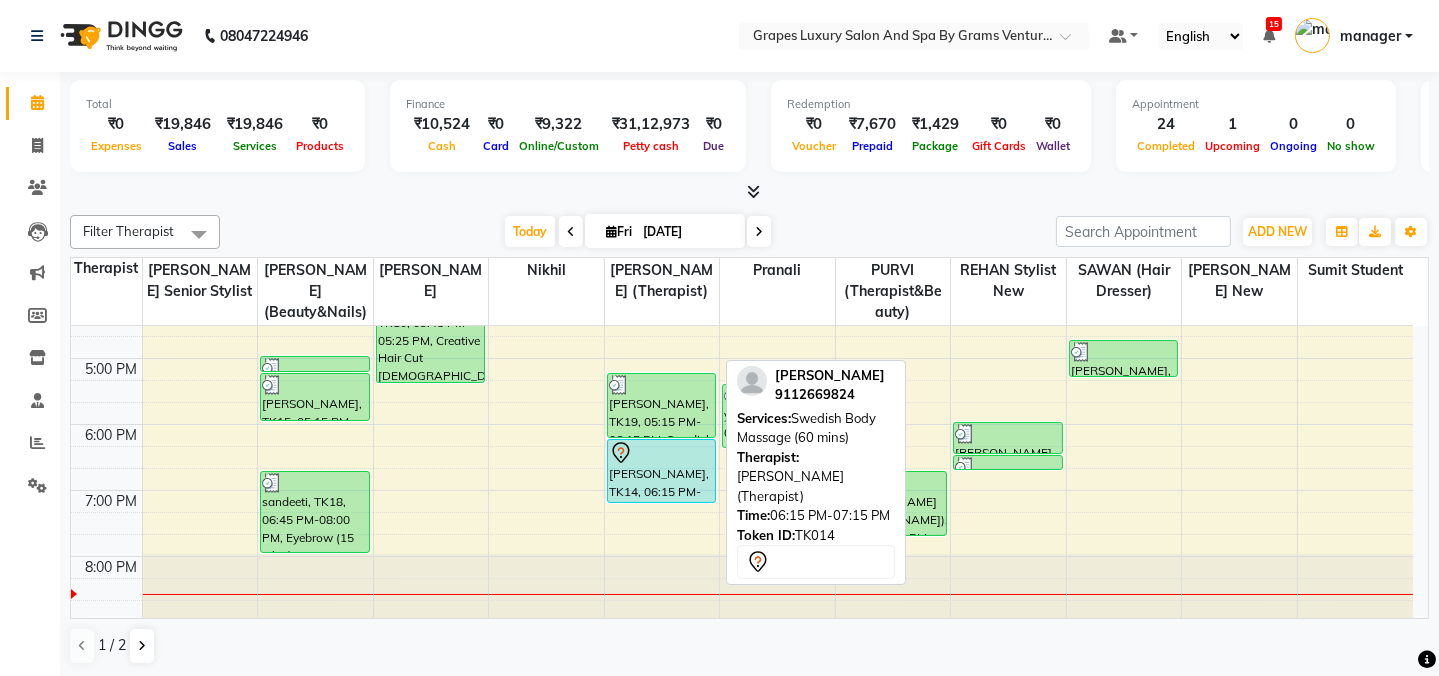 click at bounding box center [662, 453] 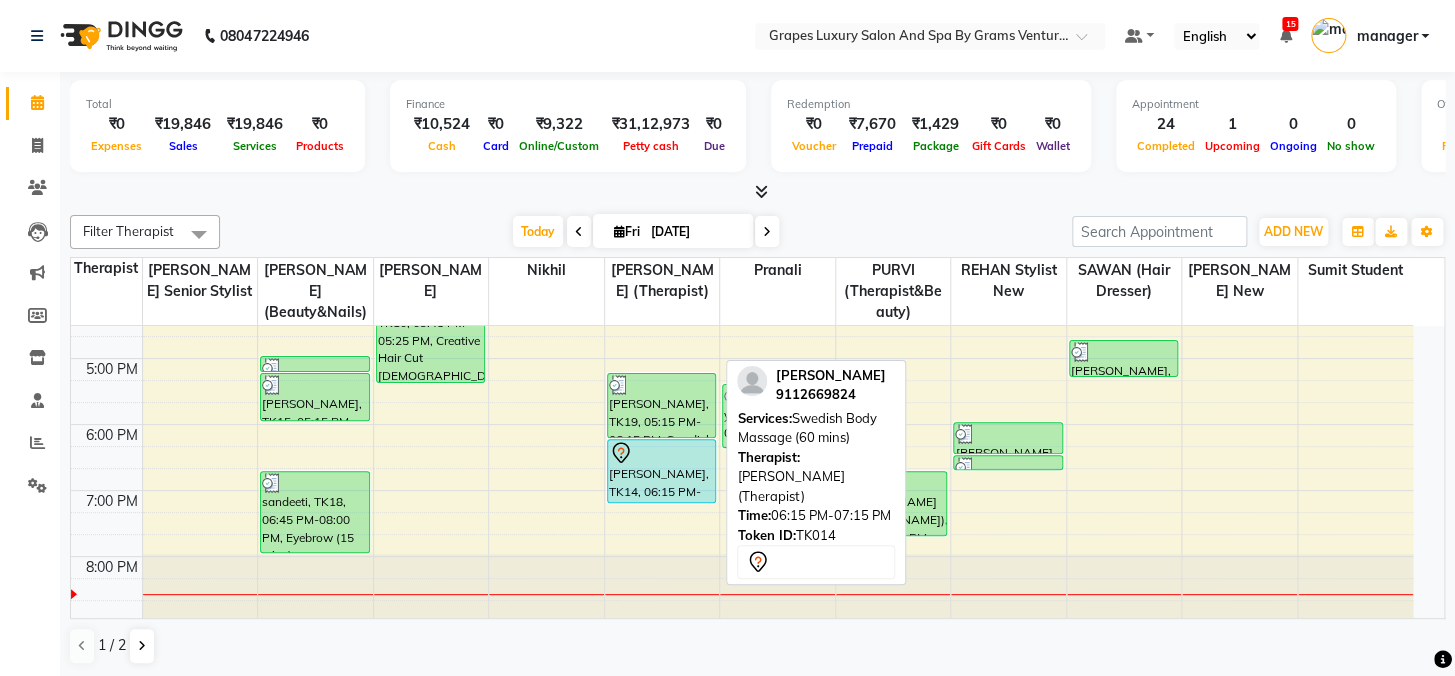 select on "7" 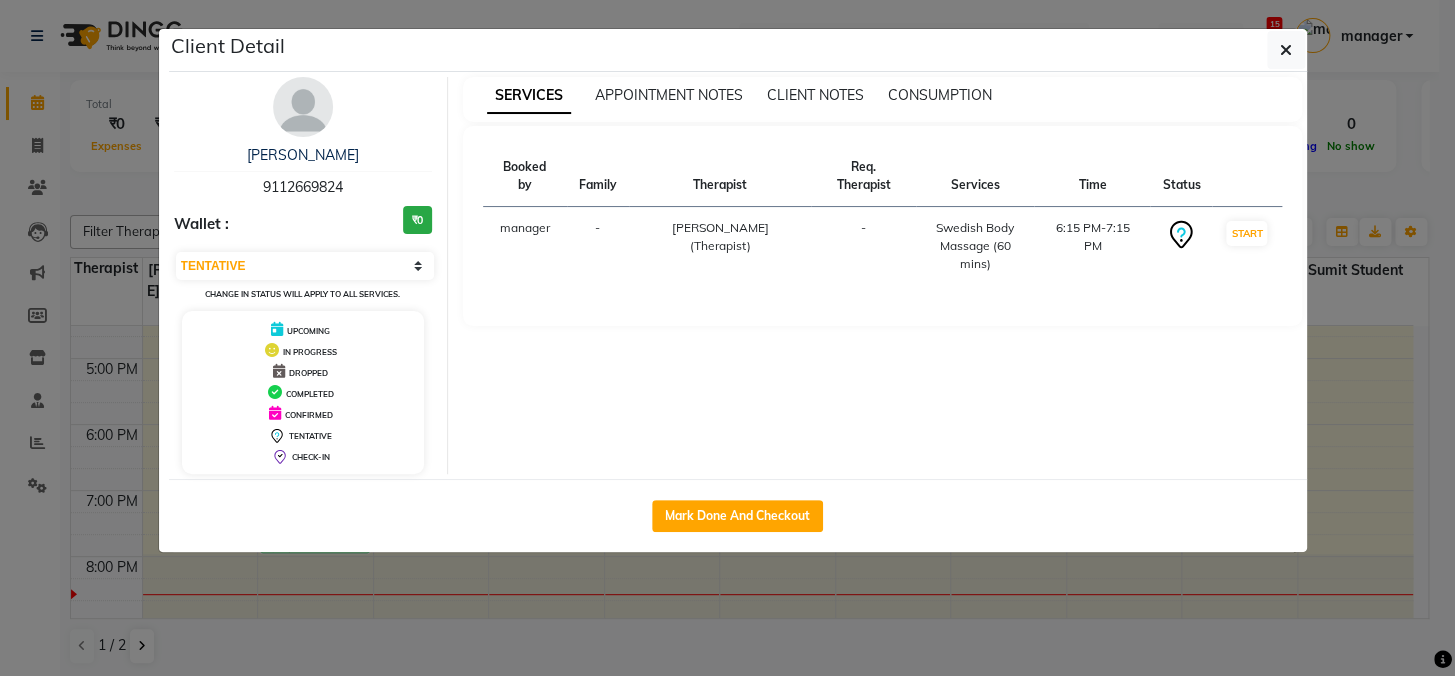 drag, startPoint x: 251, startPoint y: 179, endPoint x: 402, endPoint y: 191, distance: 151.47607 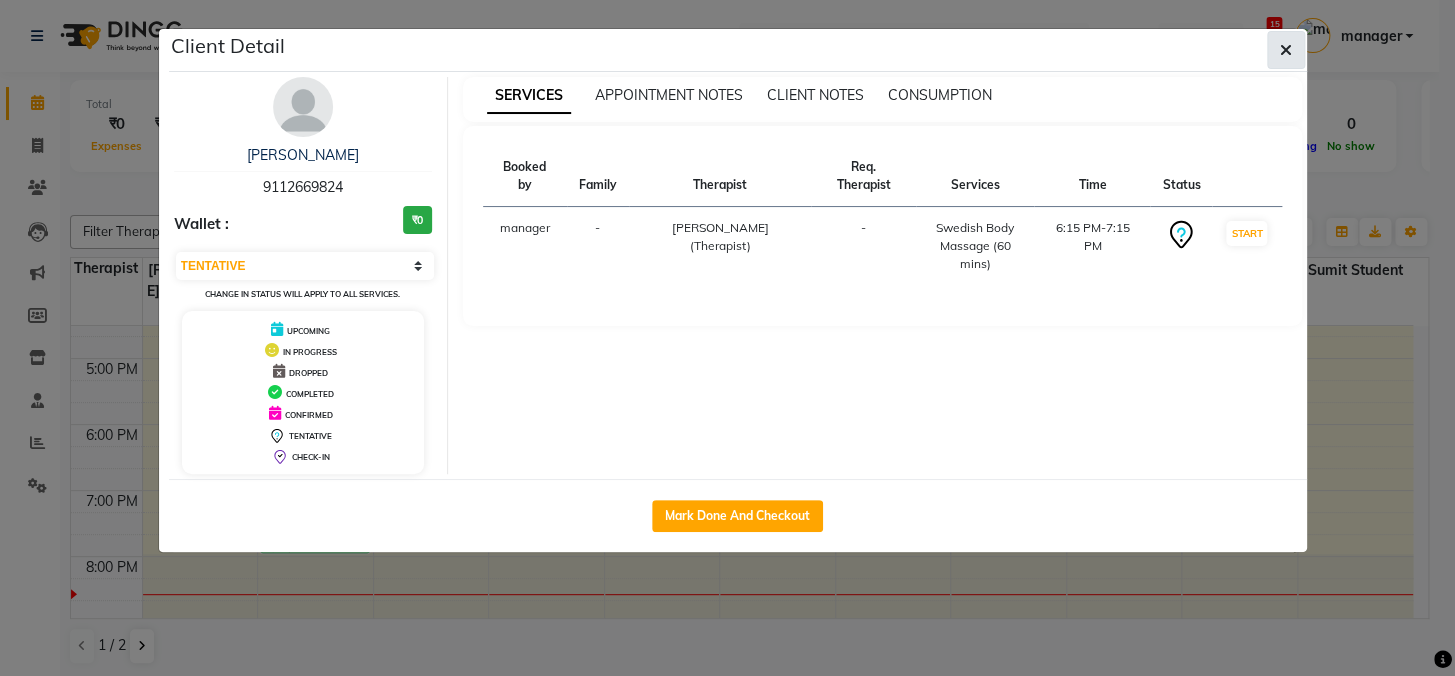 click 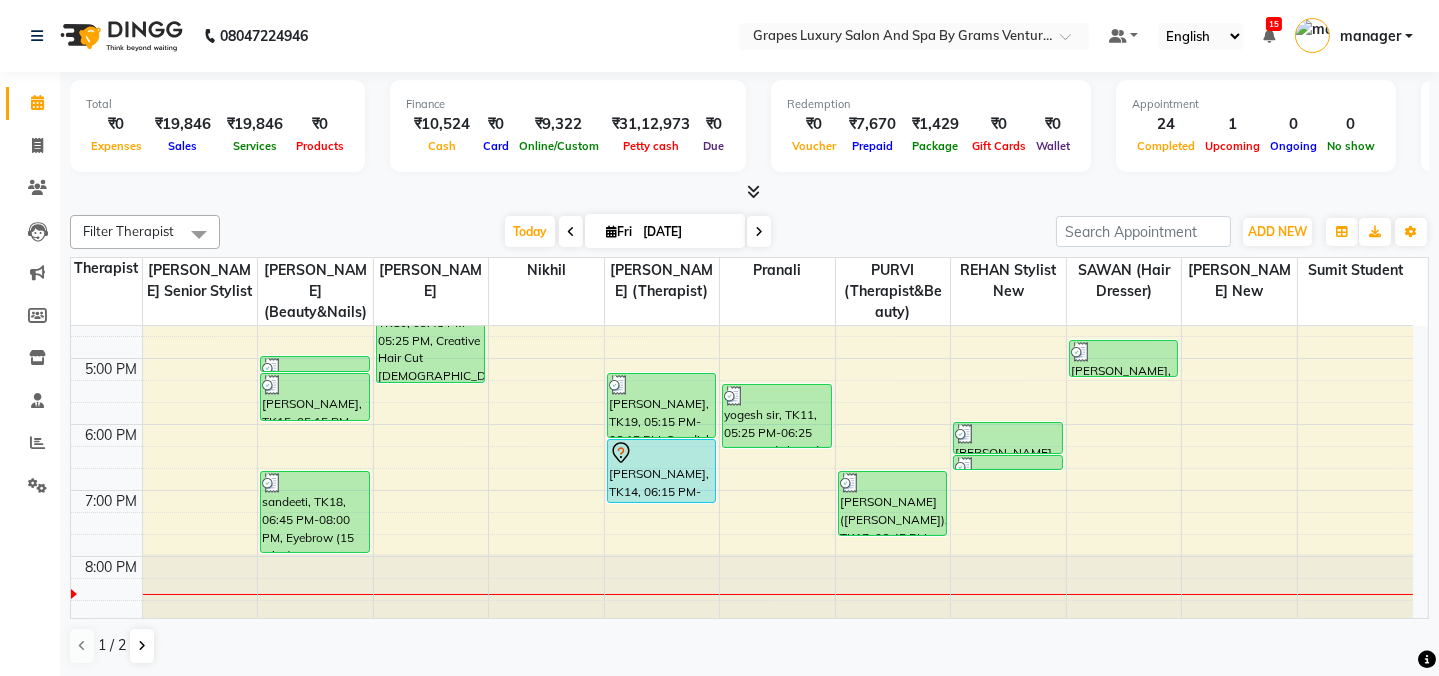 click at bounding box center [759, 232] 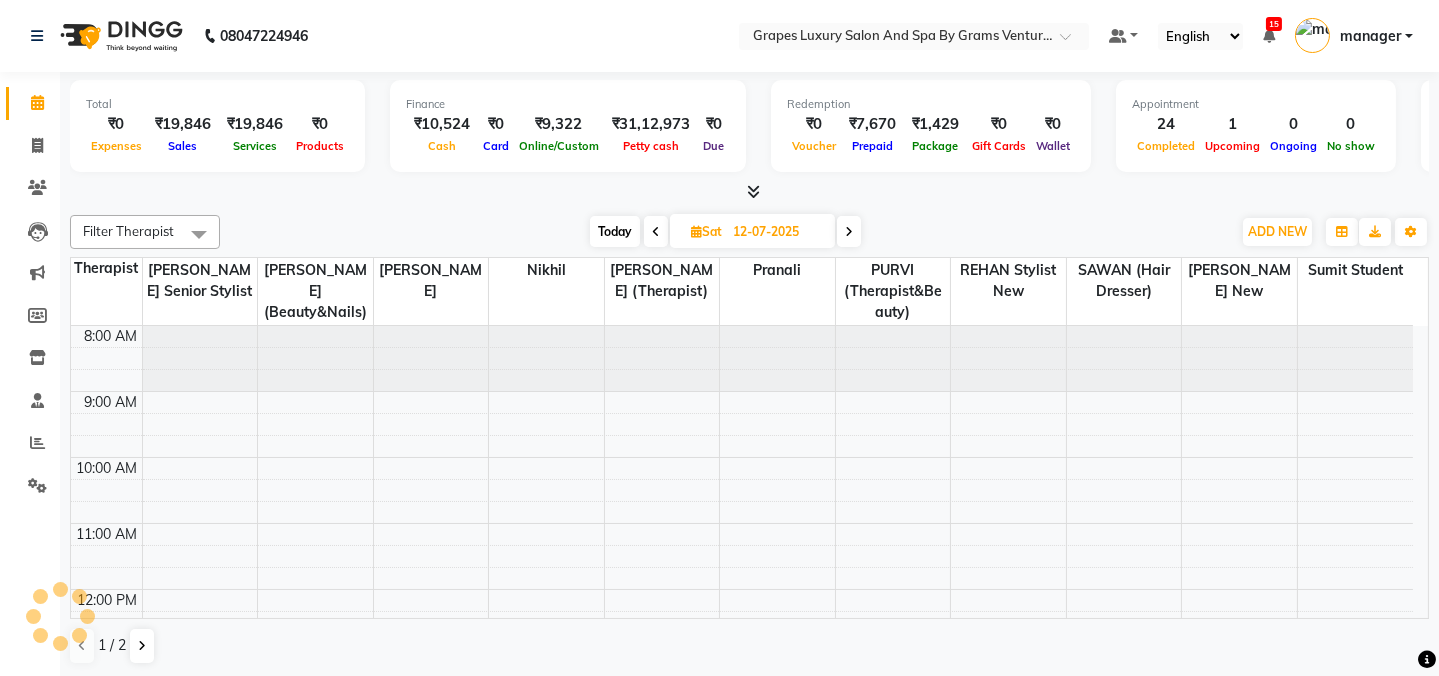 scroll, scrollTop: 561, scrollLeft: 0, axis: vertical 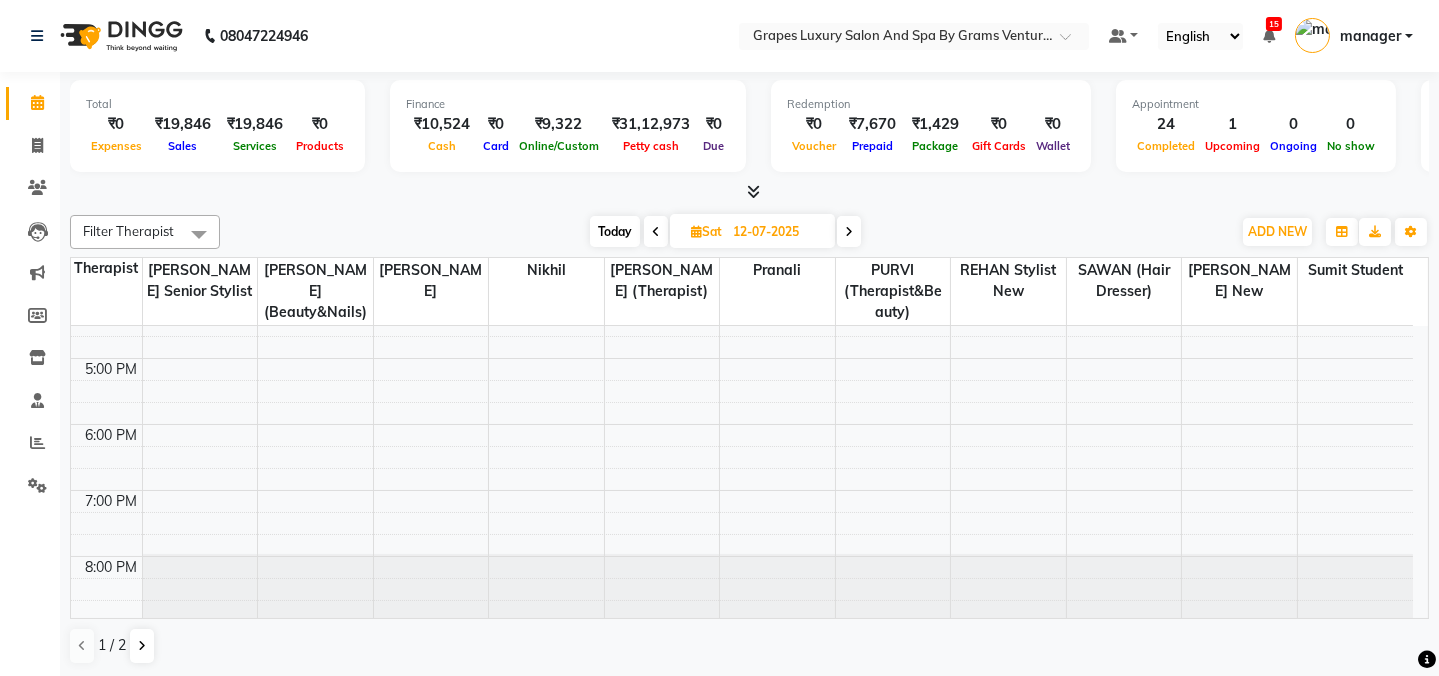 click on "8:00 AM 9:00 AM 10:00 AM 11:00 AM 12:00 PM 1:00 PM 2:00 PM 3:00 PM 4:00 PM 5:00 PM 6:00 PM 7:00 PM 8:00 PM" at bounding box center (742, 193) 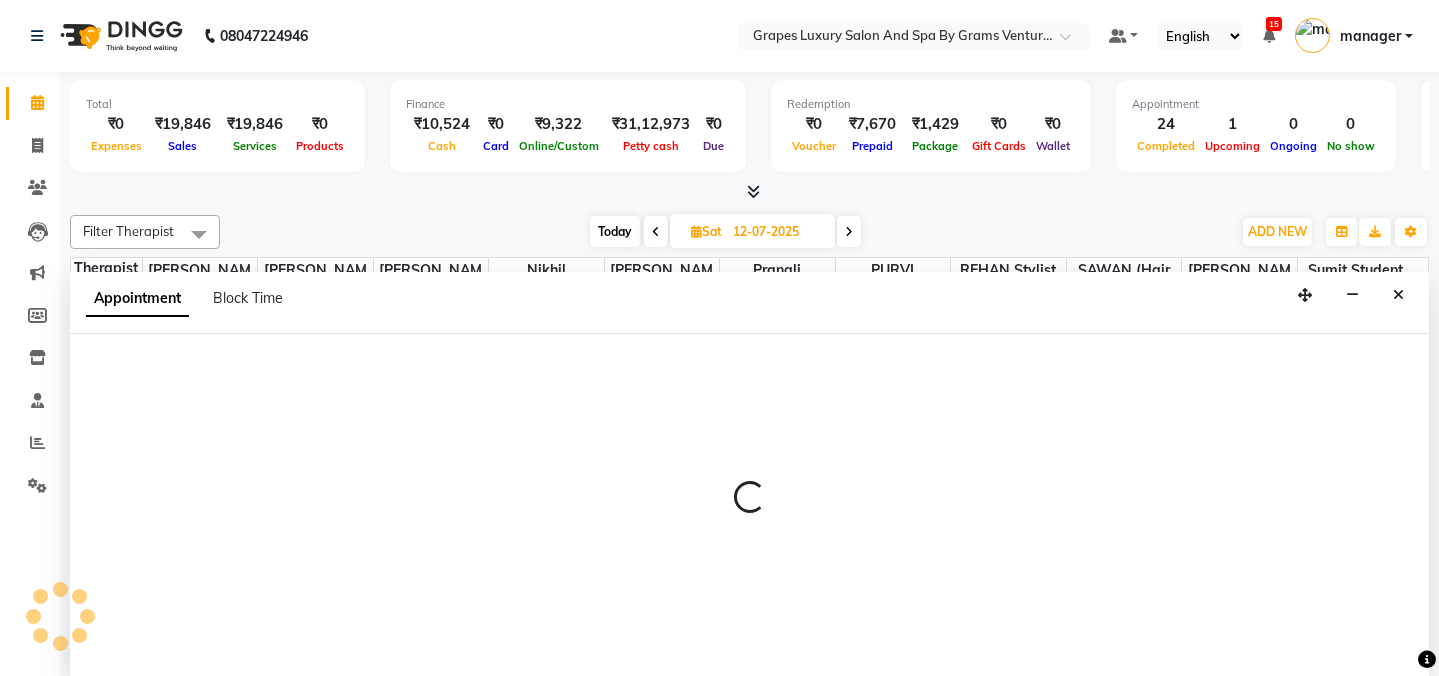 select on "52047" 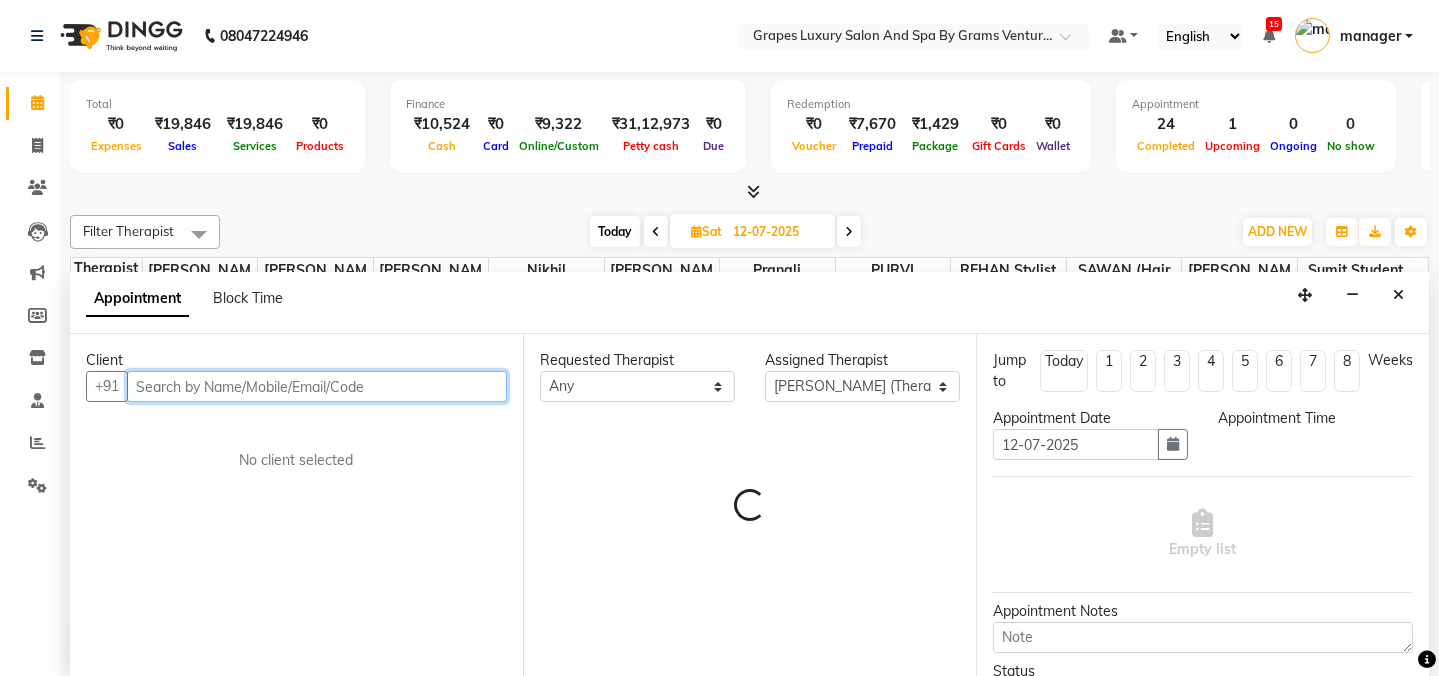 select on "1080" 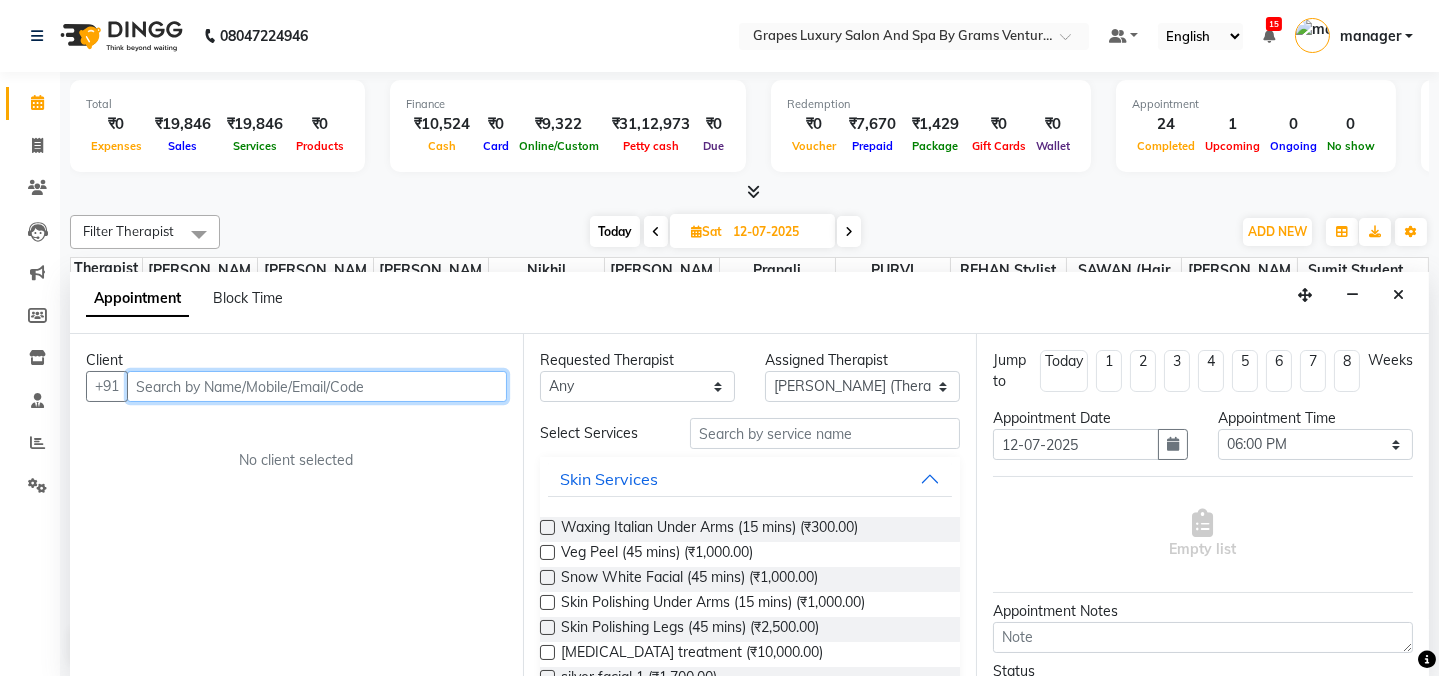 paste on "9112669824" 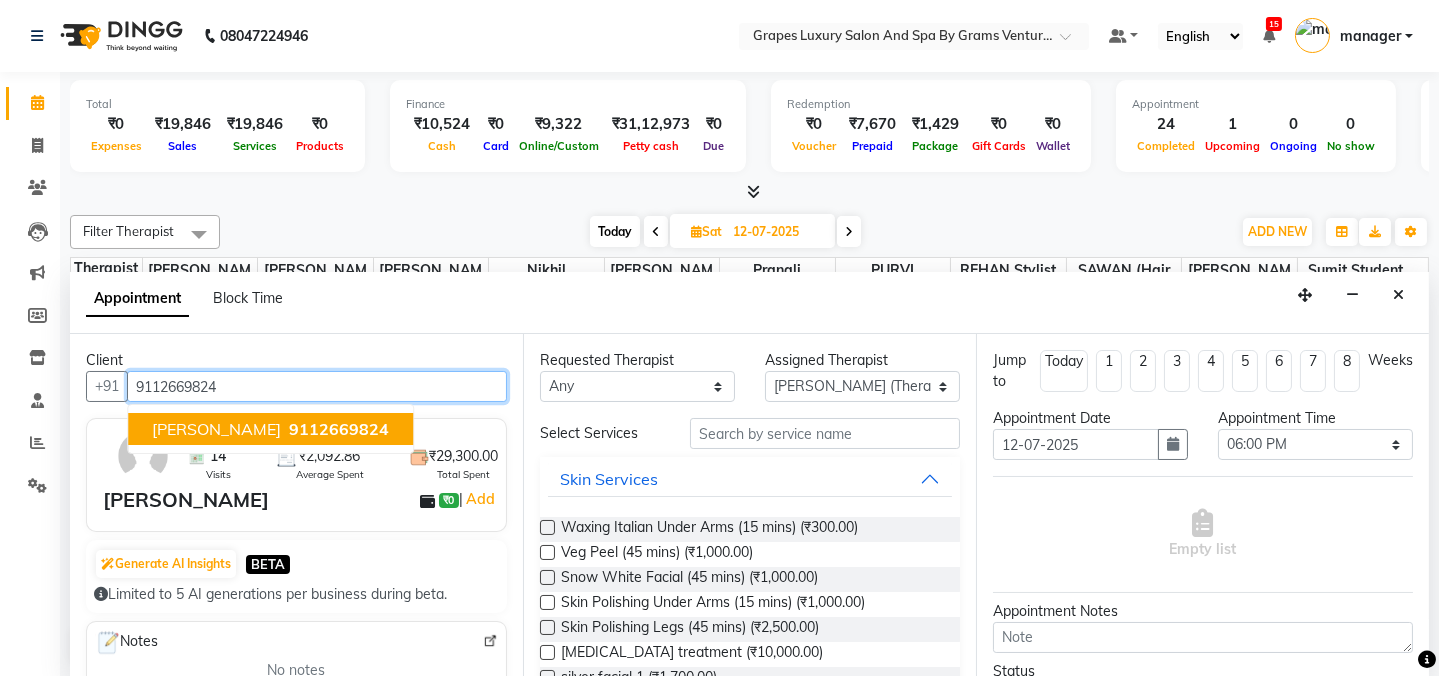 click on "sandeep kale   9112669824" at bounding box center [270, 429] 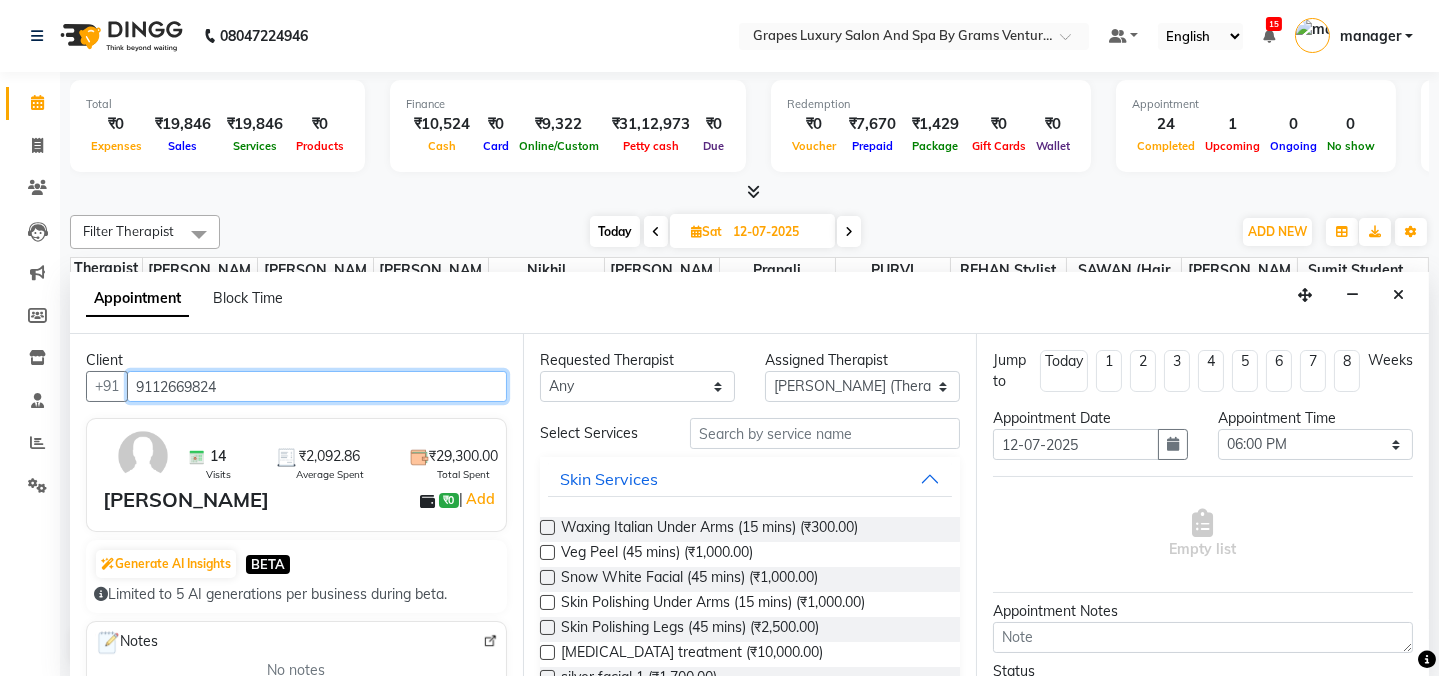 type on "9112669824" 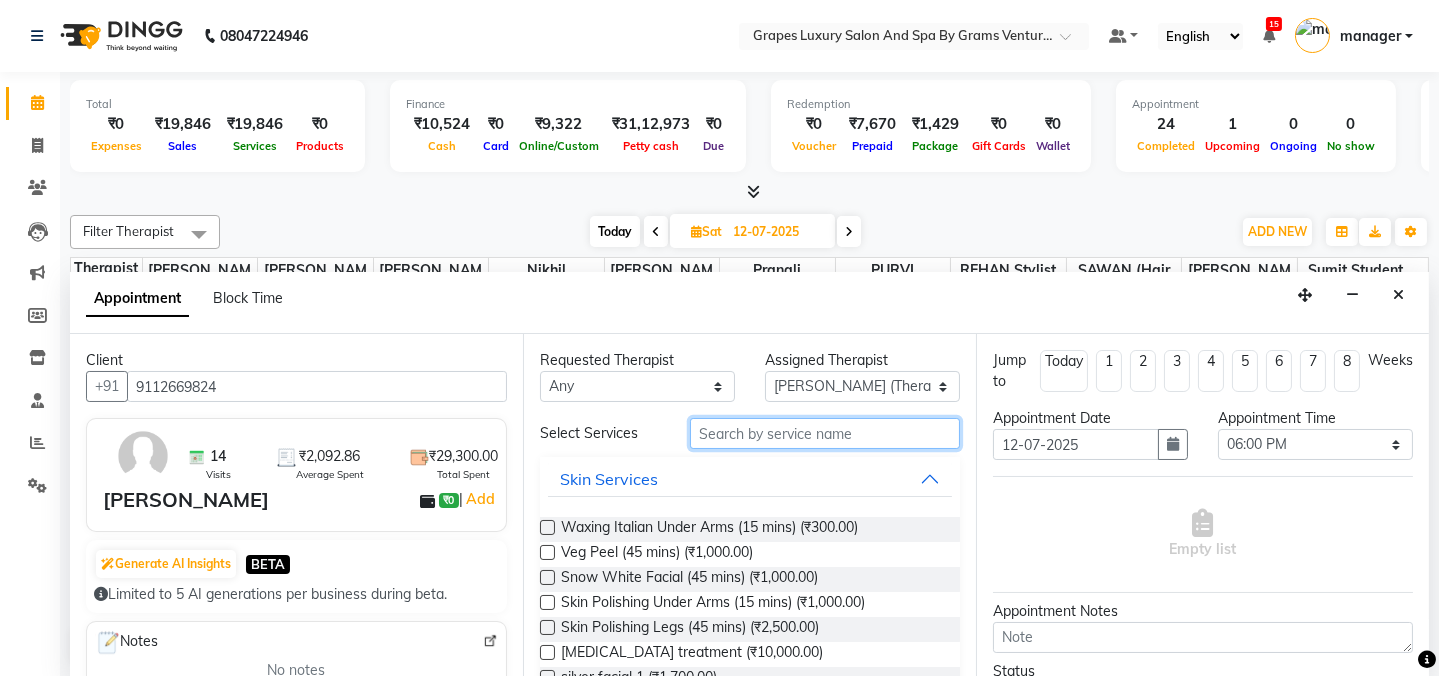 click at bounding box center (825, 433) 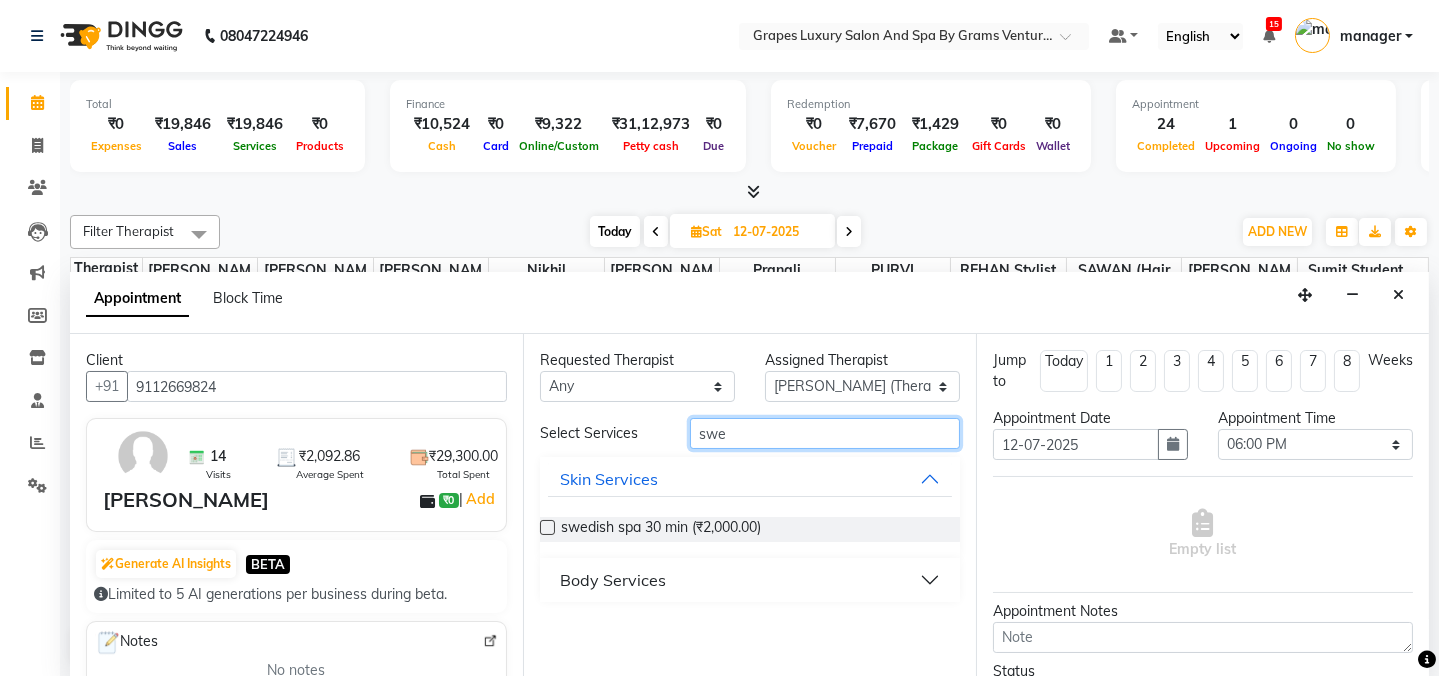 type on "swe" 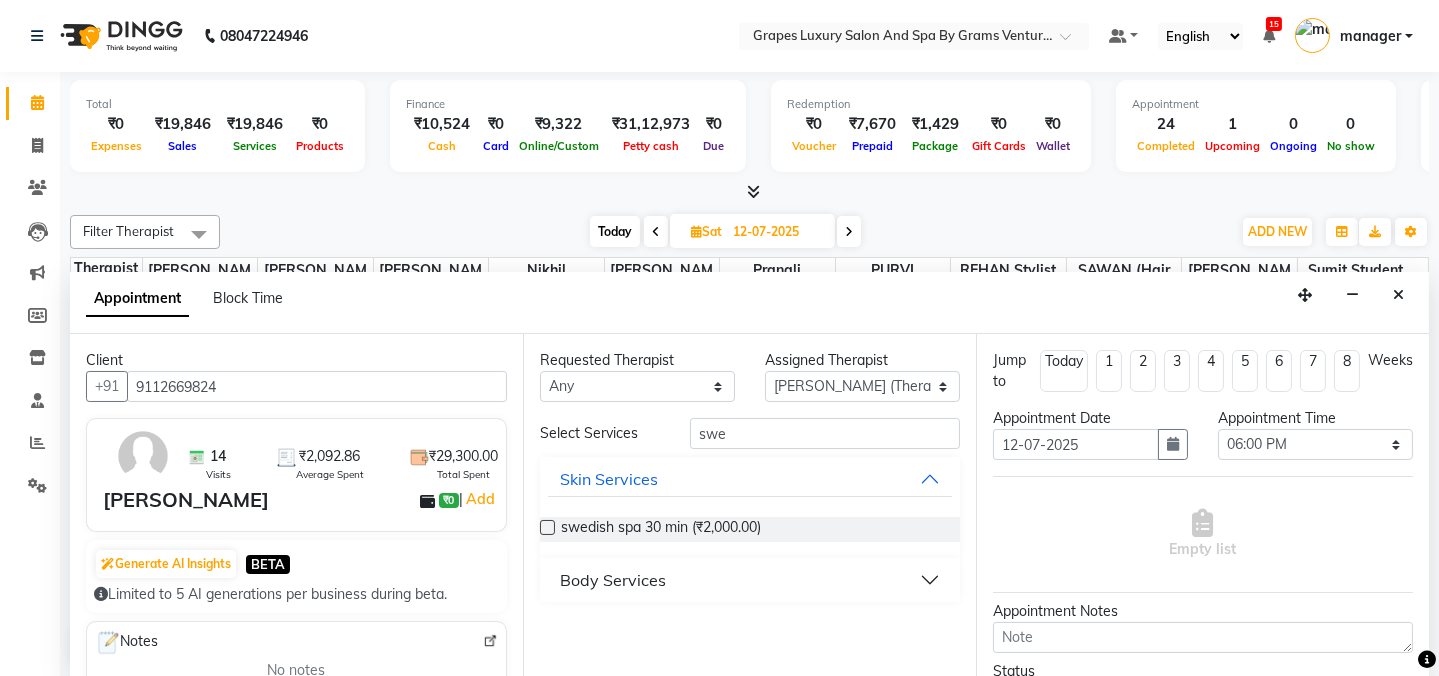 click on "Body Services" at bounding box center (613, 580) 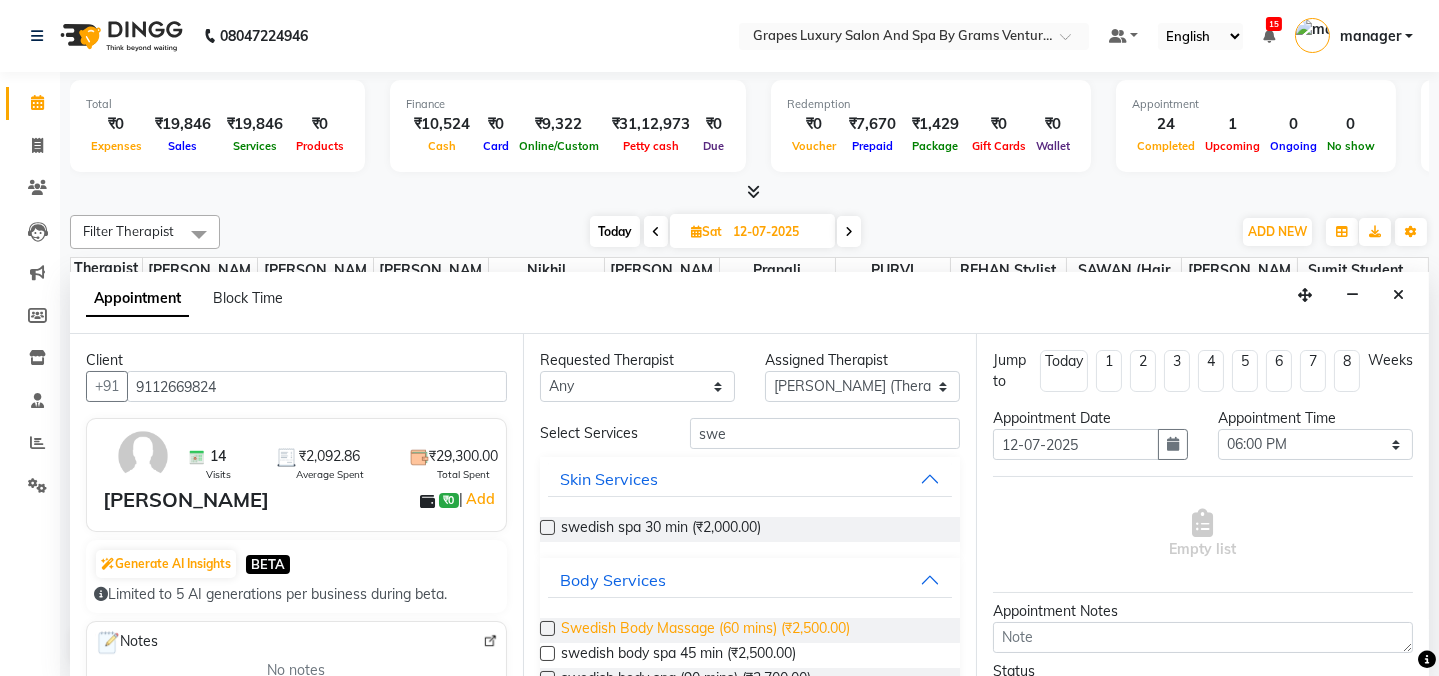 click on "Swedish Body Massage (60 mins) (₹2,500.00)" at bounding box center (705, 630) 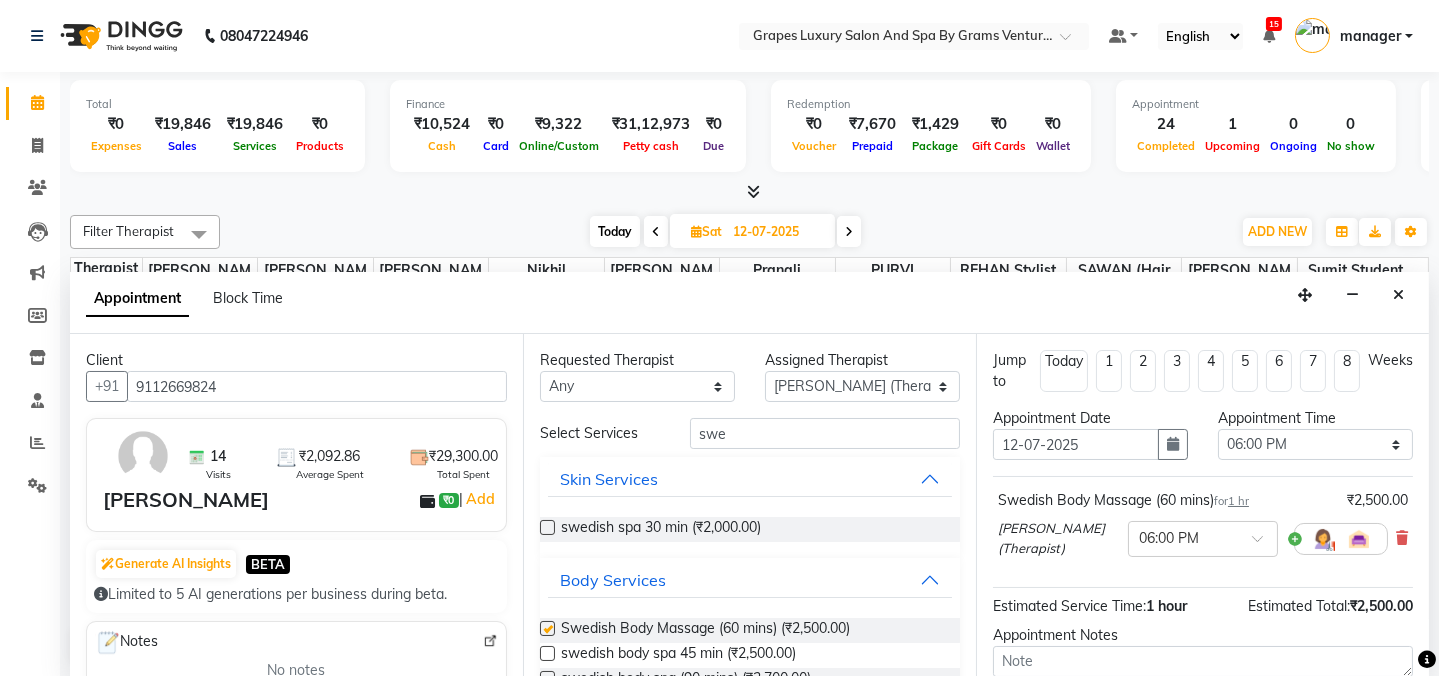 checkbox on "false" 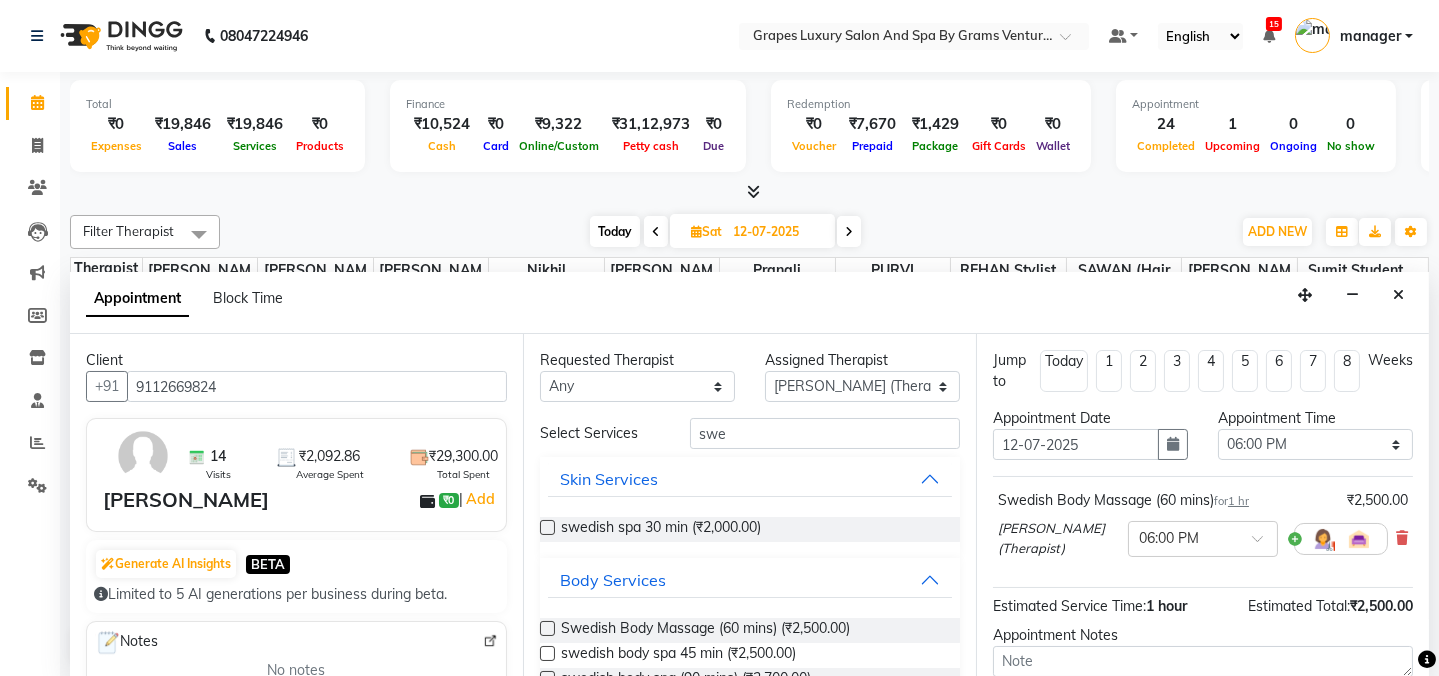scroll, scrollTop: 181, scrollLeft: 0, axis: vertical 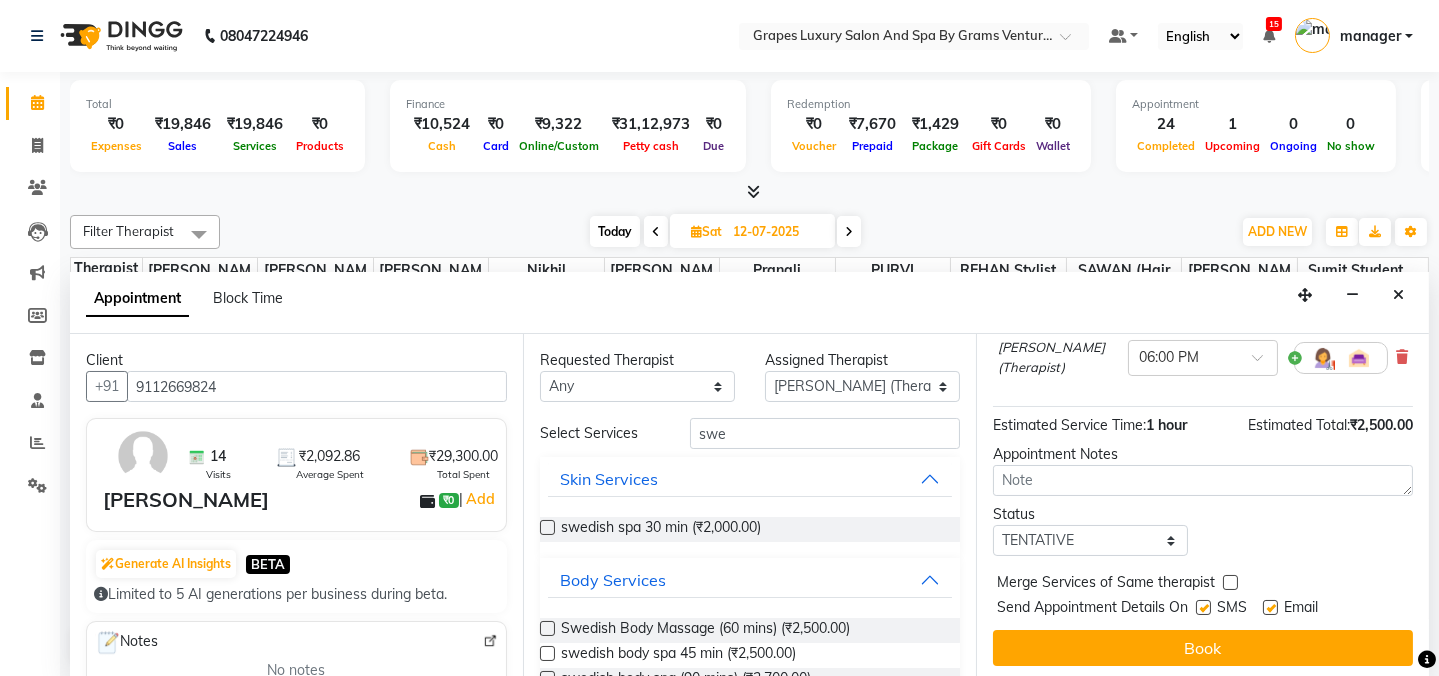 click at bounding box center (1203, 607) 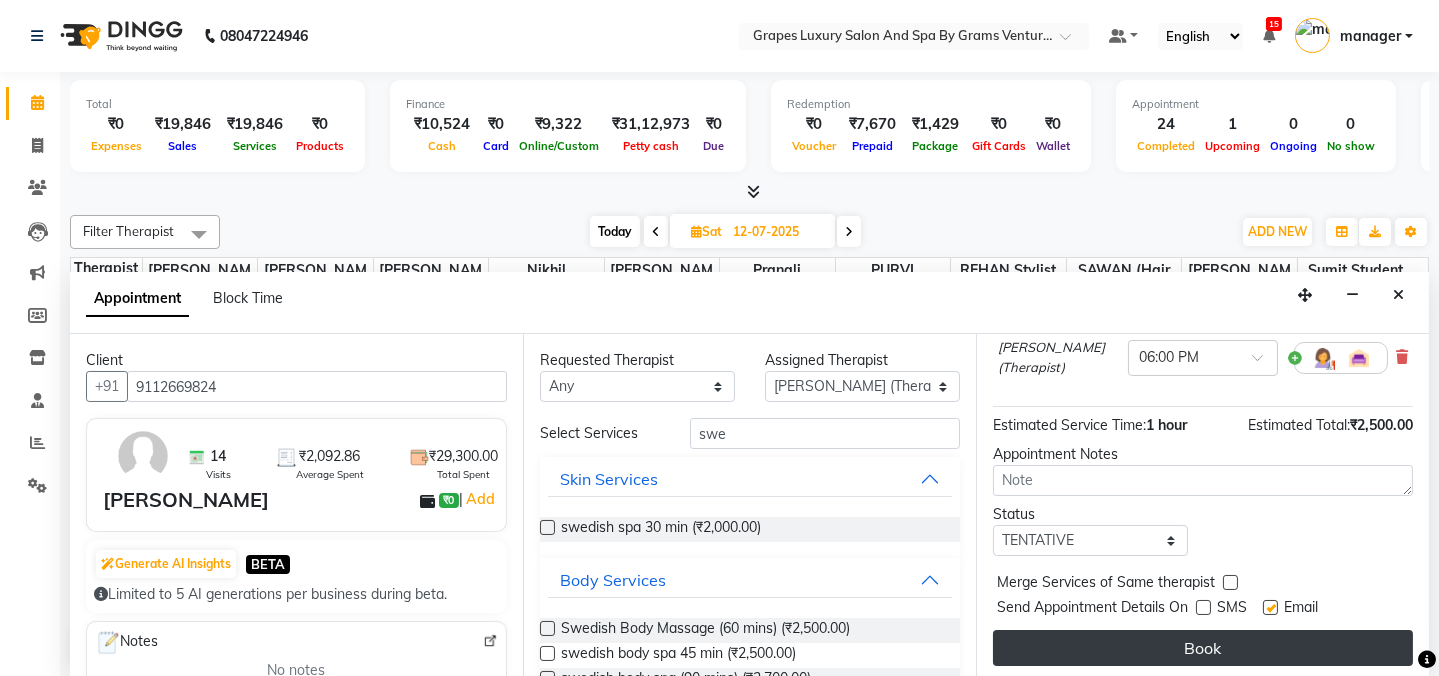click on "Book" at bounding box center [1203, 648] 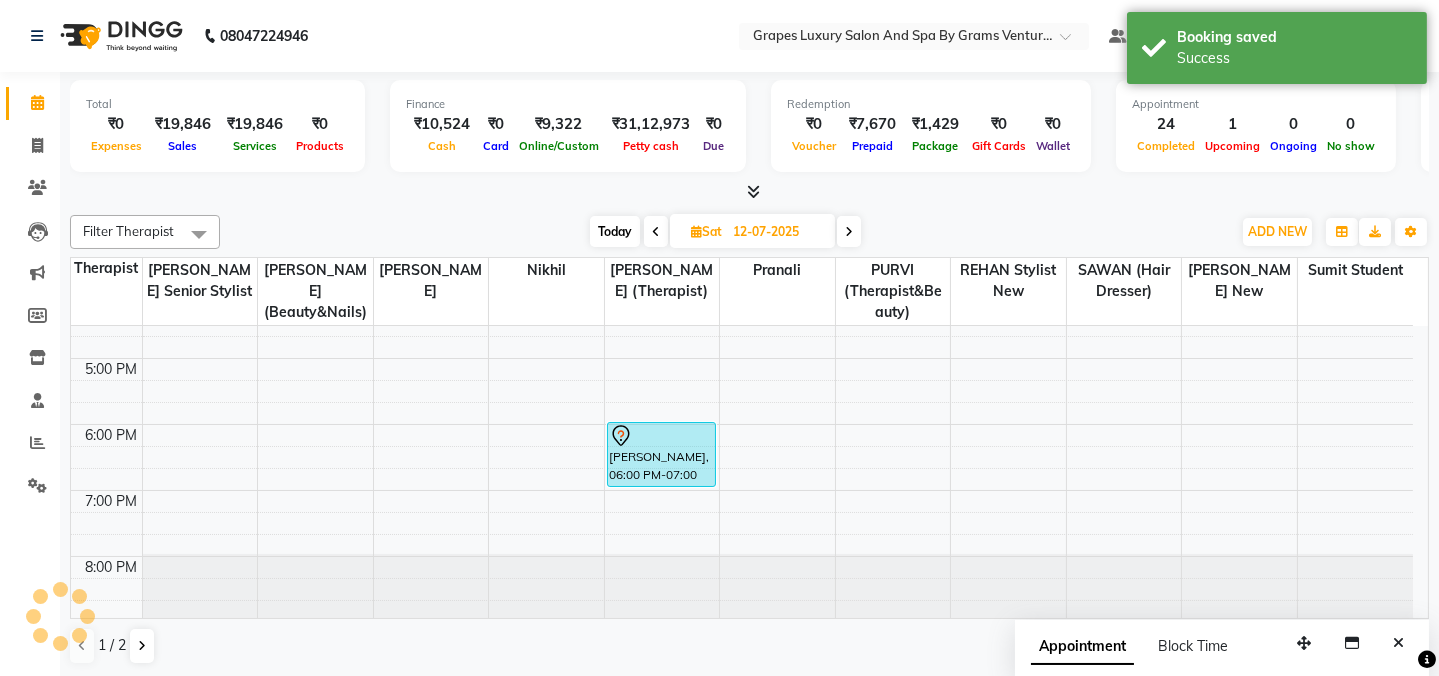 scroll, scrollTop: 0, scrollLeft: 0, axis: both 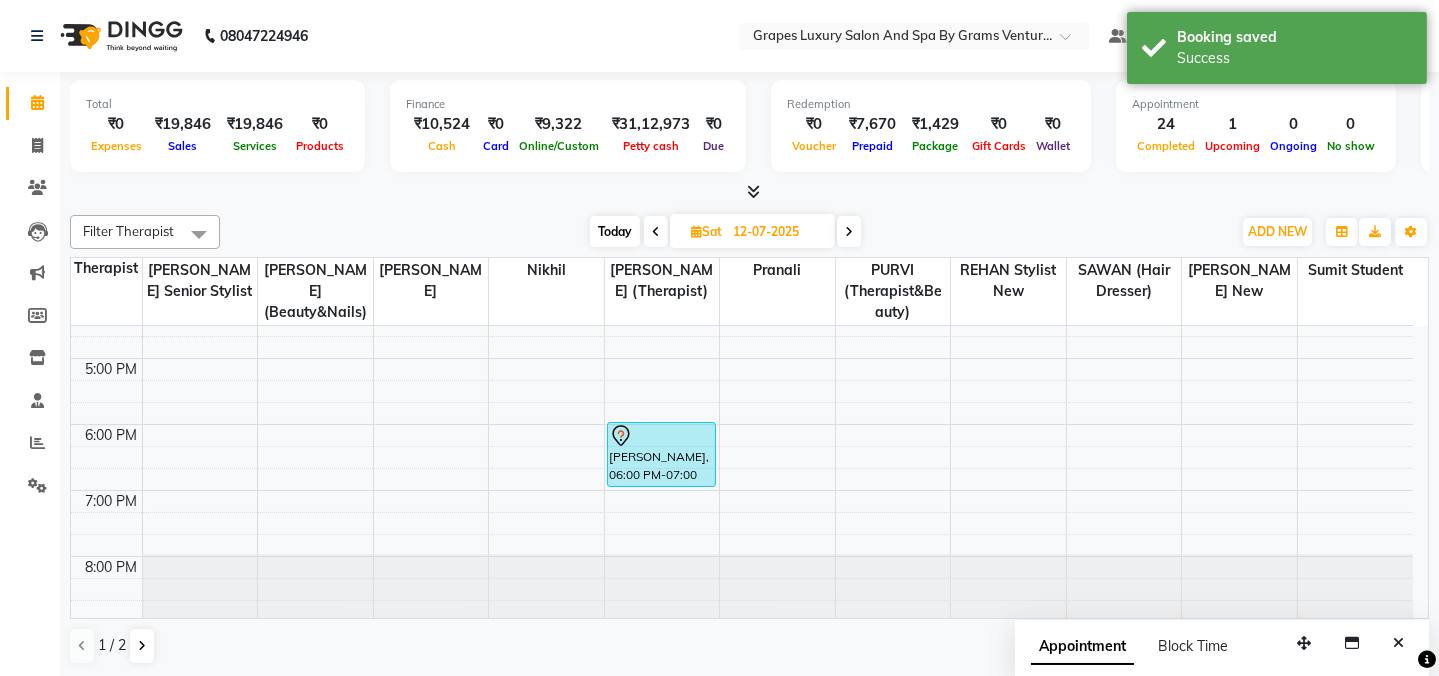 click at bounding box center [656, 232] 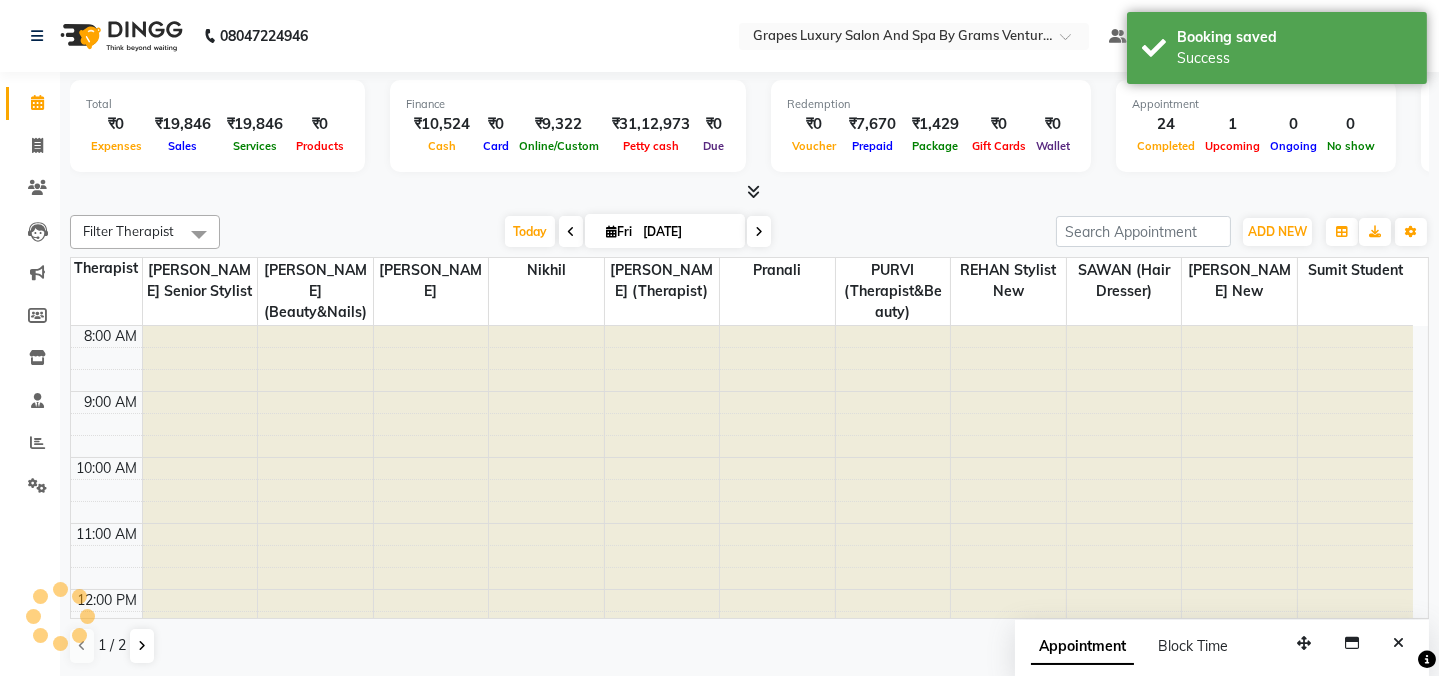 scroll, scrollTop: 561, scrollLeft: 0, axis: vertical 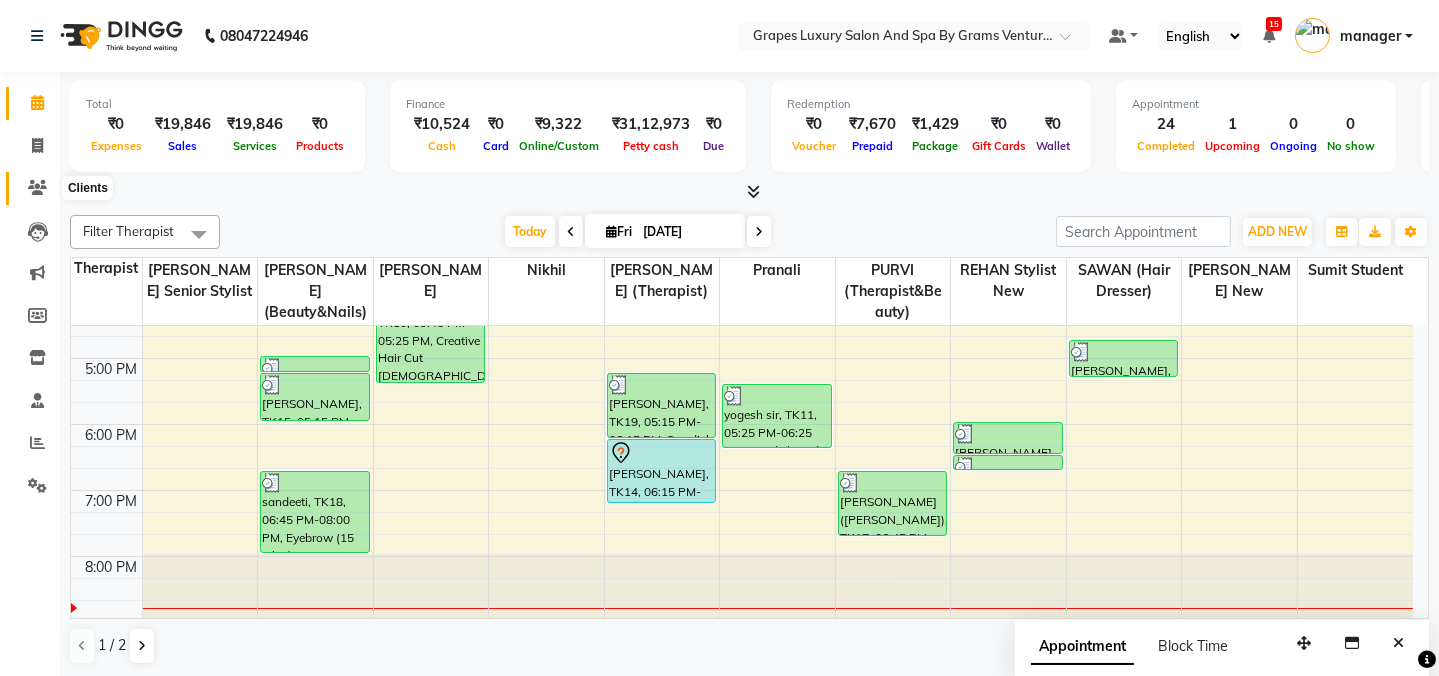 click 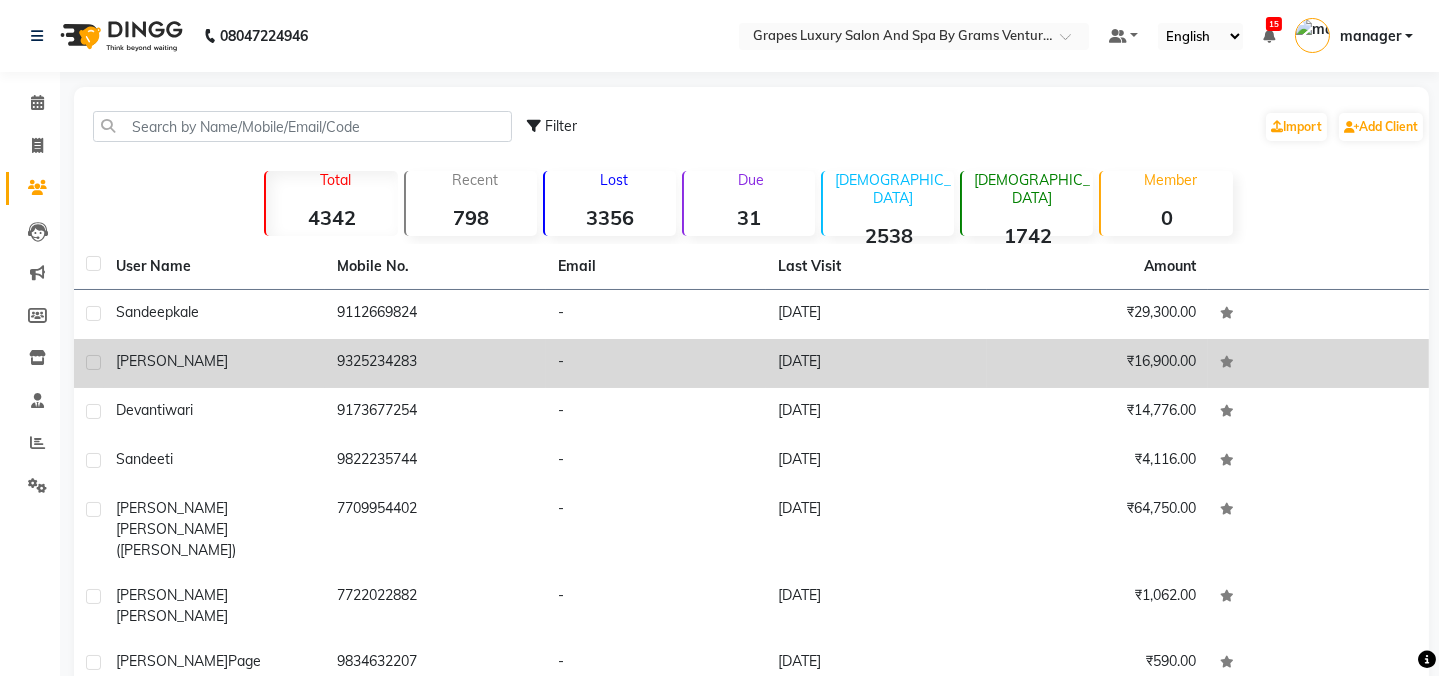 click on "9325234283" 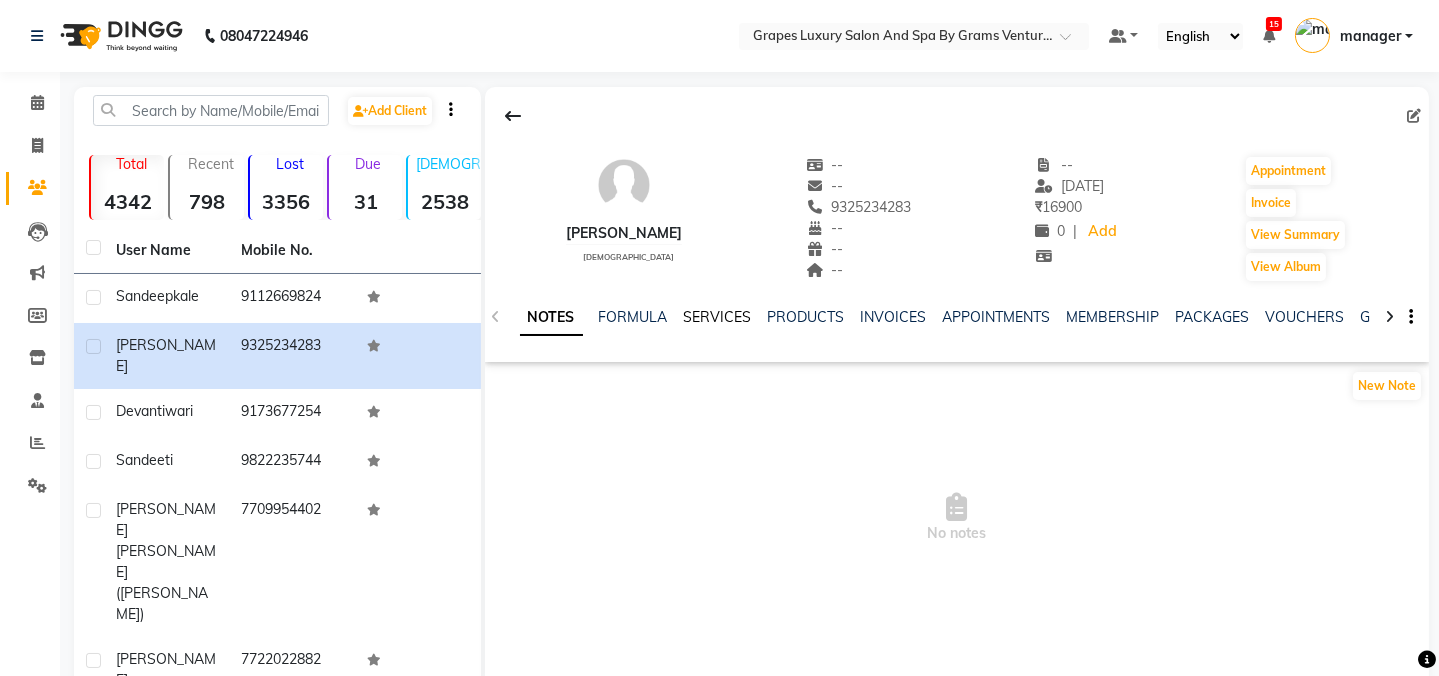 click on "SERVICES" 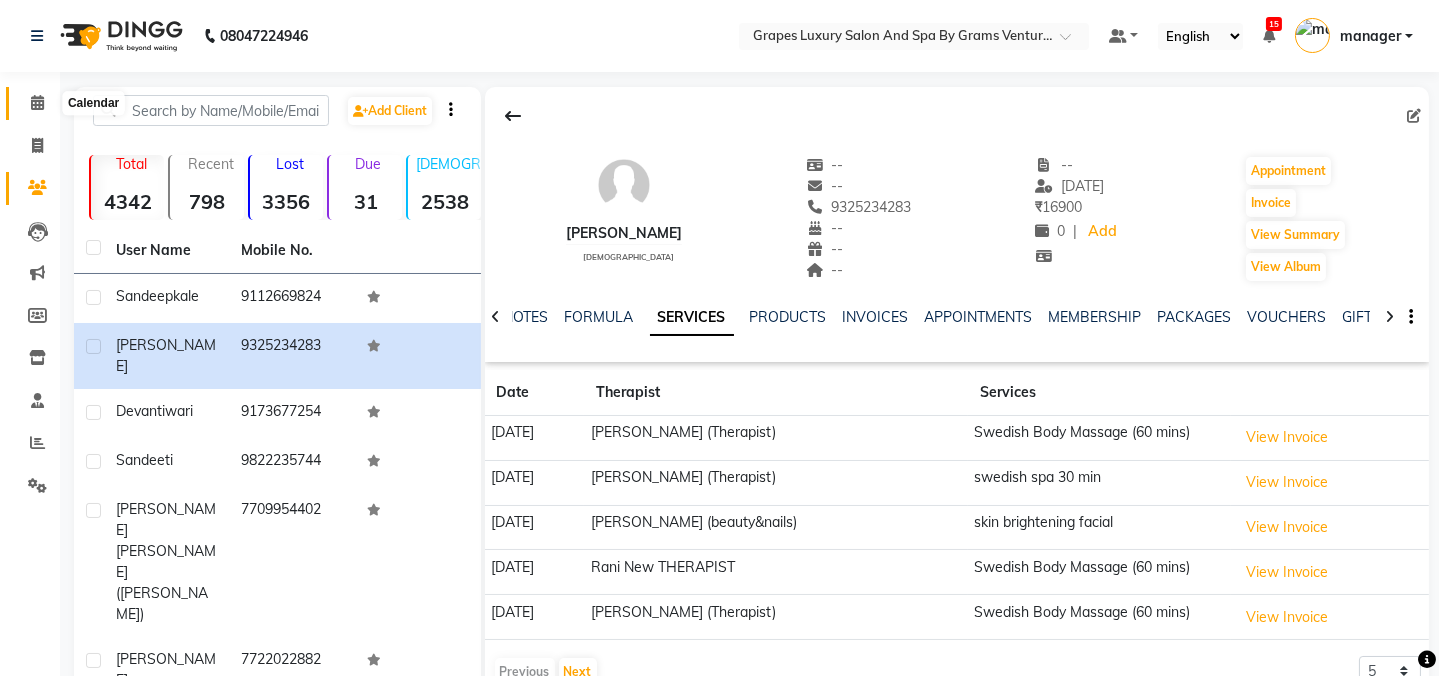 click 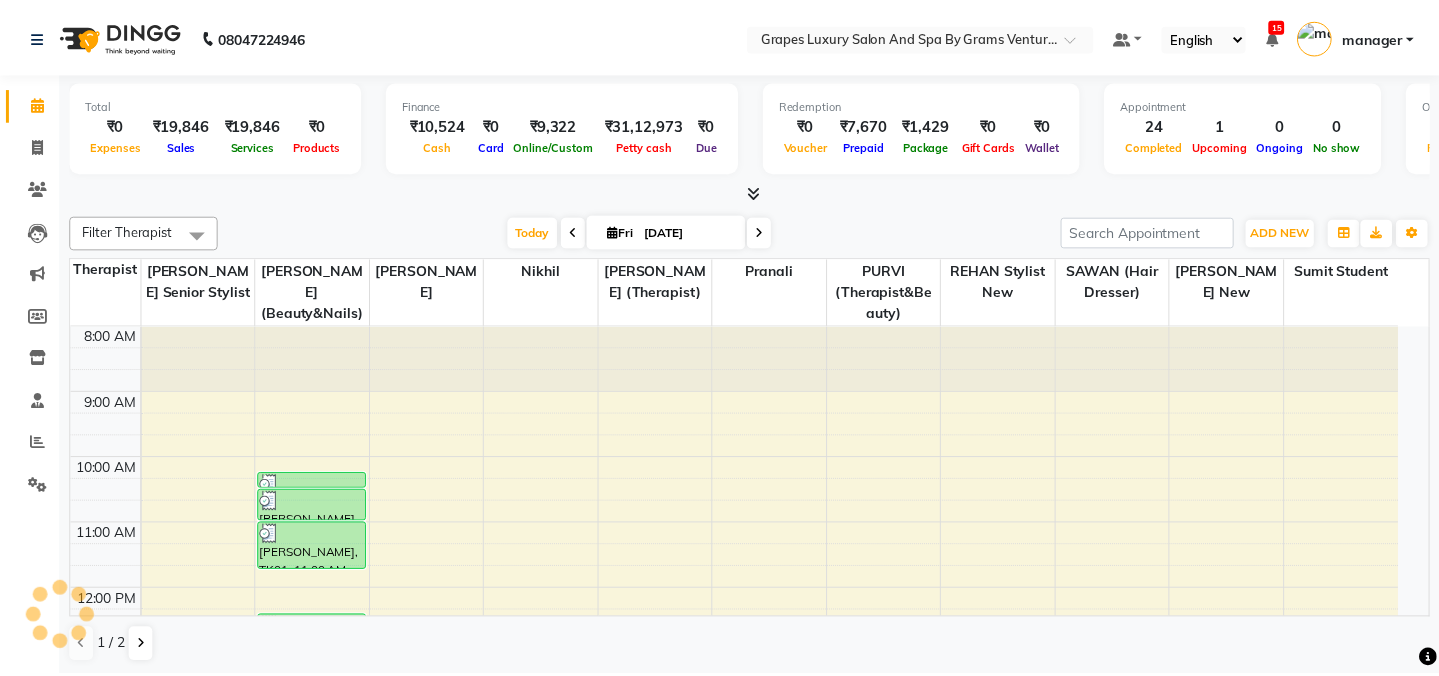 scroll, scrollTop: 0, scrollLeft: 0, axis: both 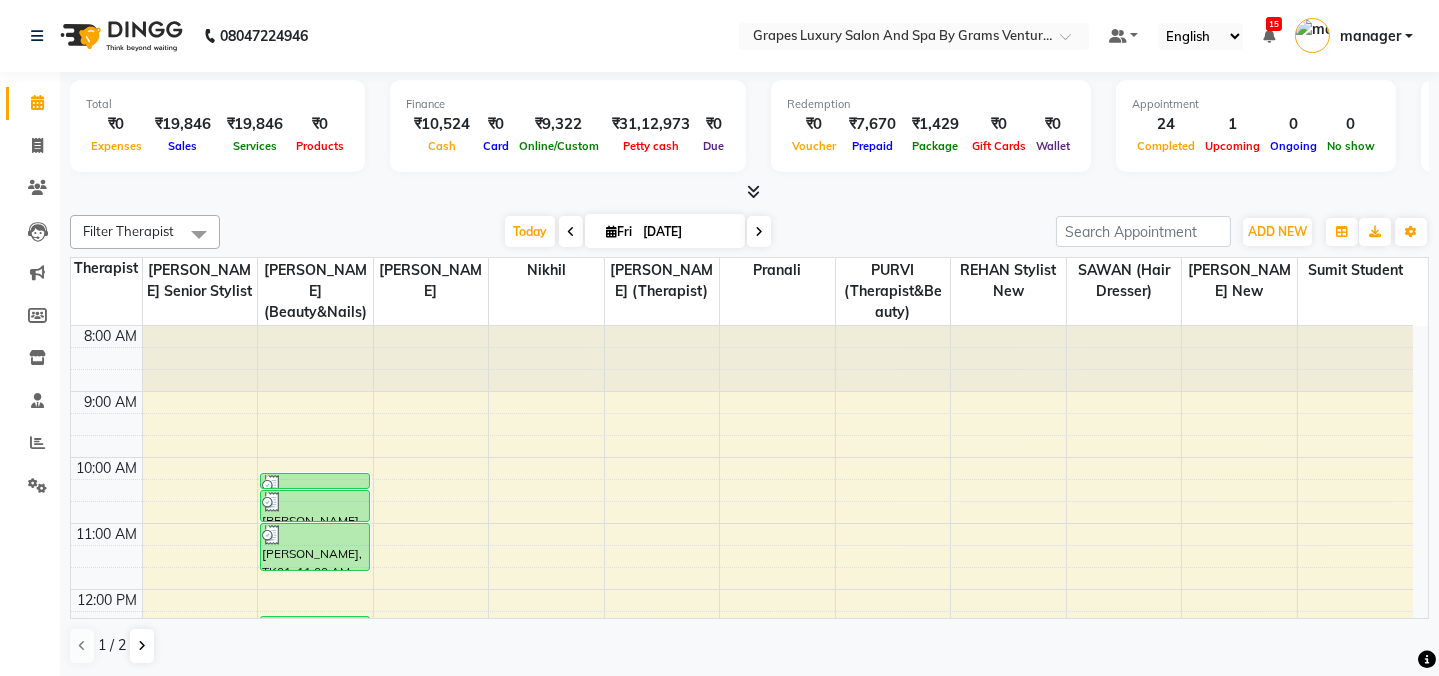 click on "8:00 AM 9:00 AM 10:00 AM 11:00 AM 12:00 PM 1:00 PM 2:00 PM 3:00 PM 4:00 PM 5:00 PM 6:00 PM 7:00 PM 8:00 PM     [PERSON_NAME], TK05, 12:55 PM-01:25 PM, Hair Cut [DEMOGRAPHIC_DATA] (30 mins) (₹300)     arya sir, TK06, 02:00 PM-03:10 PM, Hair Cut [DEMOGRAPHIC_DATA] (30 mins)     [GEOGRAPHIC_DATA], TK01, 10:15 AM-10:30 AM, Waxing Italian Under Arms (15 mins)     [PERSON_NAME], TK01, 10:30 AM-11:00 AM, Italian Waxing Full Legs (30 mins)     [PERSON_NAME], TK01, 11:00 AM-11:45 AM, Italian Waxing Full Arms (45 mins)     Aditi Ananta, TK03, 12:25 PM-12:50 PM, Skin Brightening Facial (30 mins),Detan Full Arms (20 mins),De Tan Face & Neck (15 mins)     [PERSON_NAME], TK15, 05:00 PM-05:15 PM, Waxing Italian Under Arms (15 mins)     [PERSON_NAME], TK15, 05:15 PM-06:00 PM, Italian Waxing Full Arms (45 mins)     sandeeti, TK18, 06:45 PM-08:00 PM, Eyebrow (15 mins)     Aditi Ananta, TK03, 12:50 PM-01:20 PM, Hair Spa [DEMOGRAPHIC_DATA] (30 mins)     [PERSON_NAME], TK10, 03:45 PM-05:25 PM, Creative Hair Cut [DEMOGRAPHIC_DATA] (60 mins)" at bounding box center [742, 754] 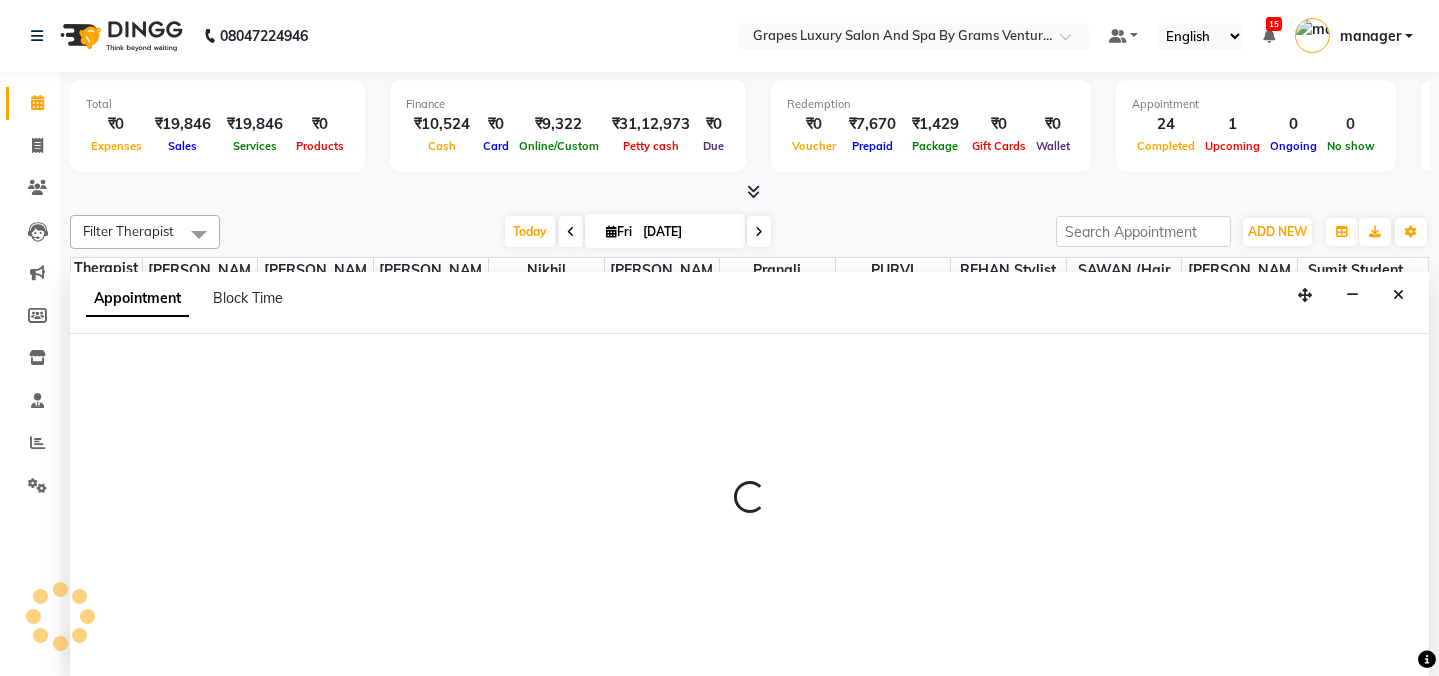 select on "79261" 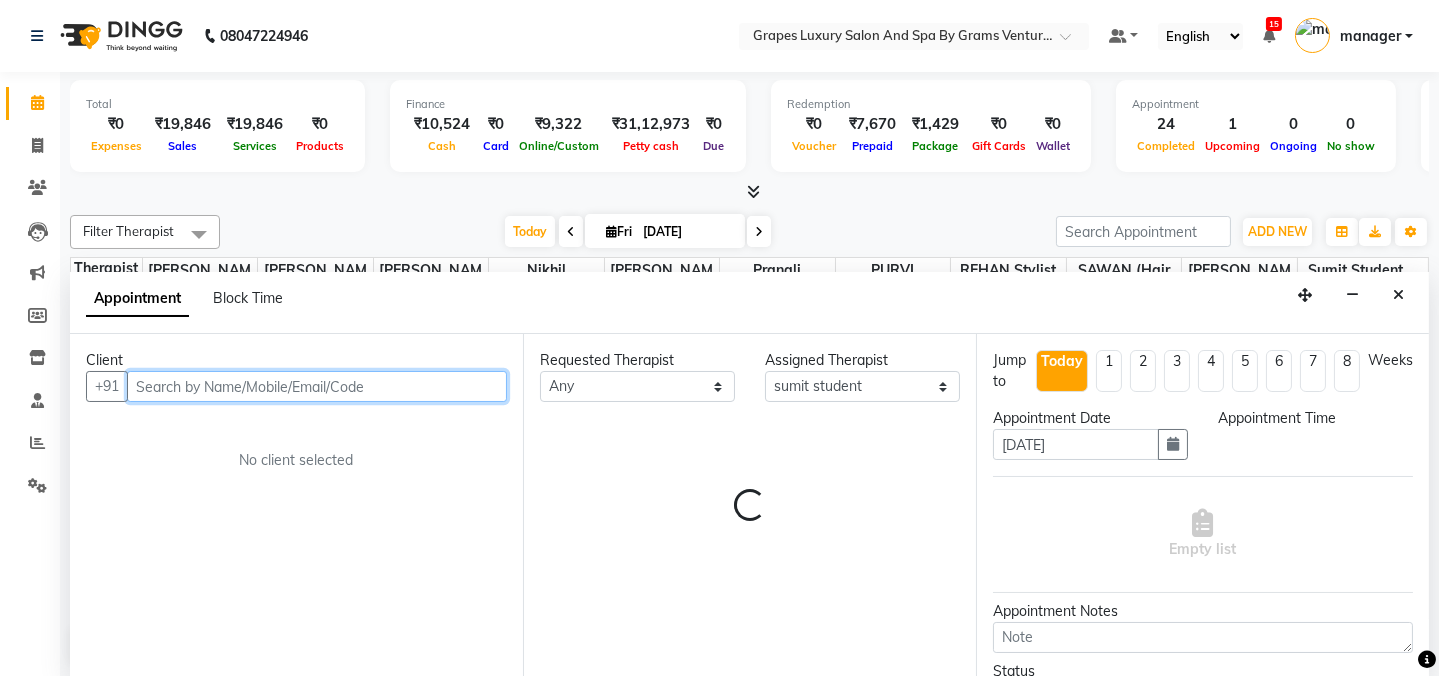 select on "555" 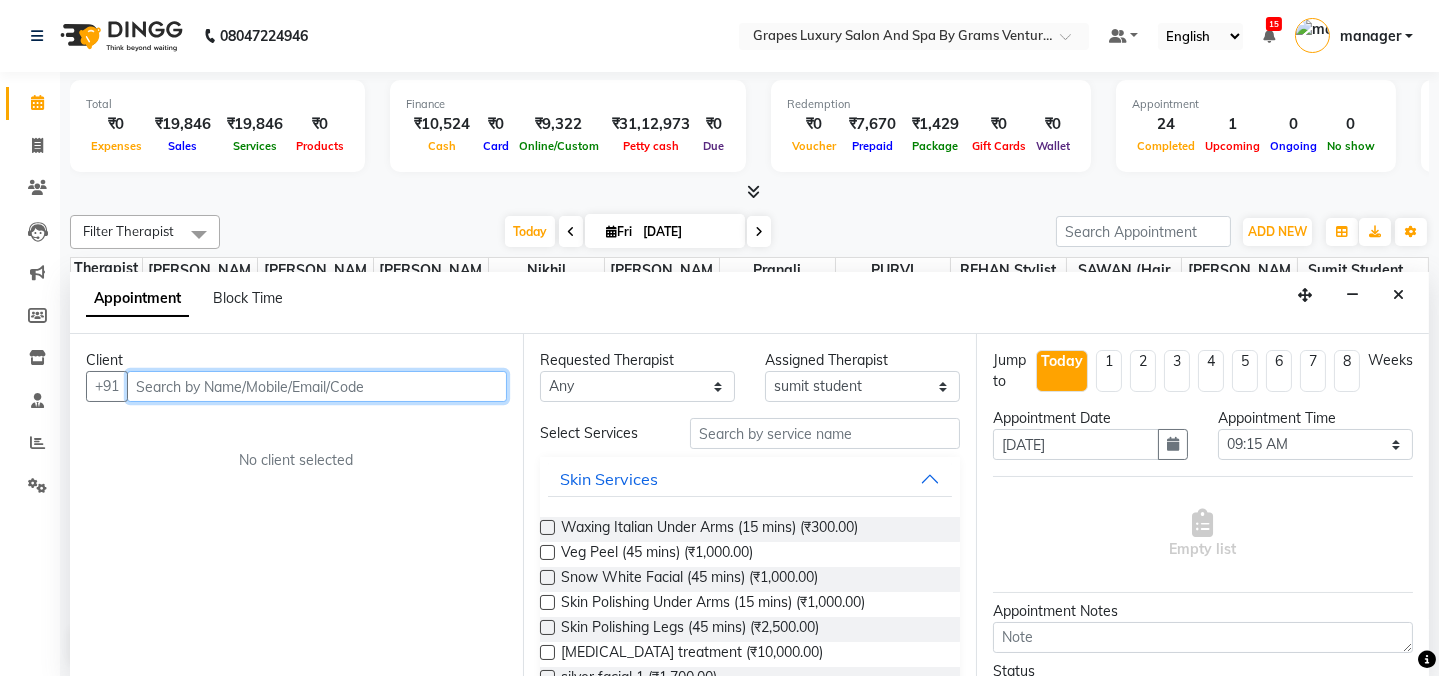 click at bounding box center [317, 386] 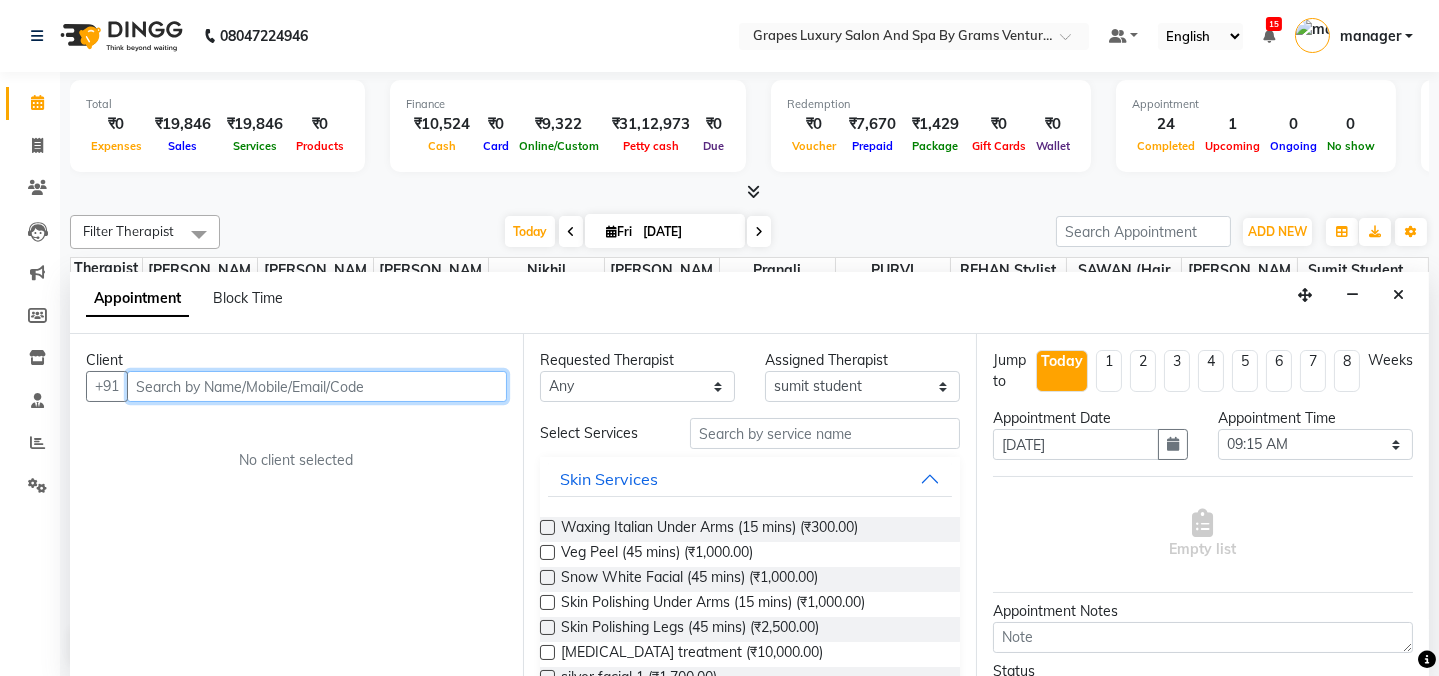 type on "9" 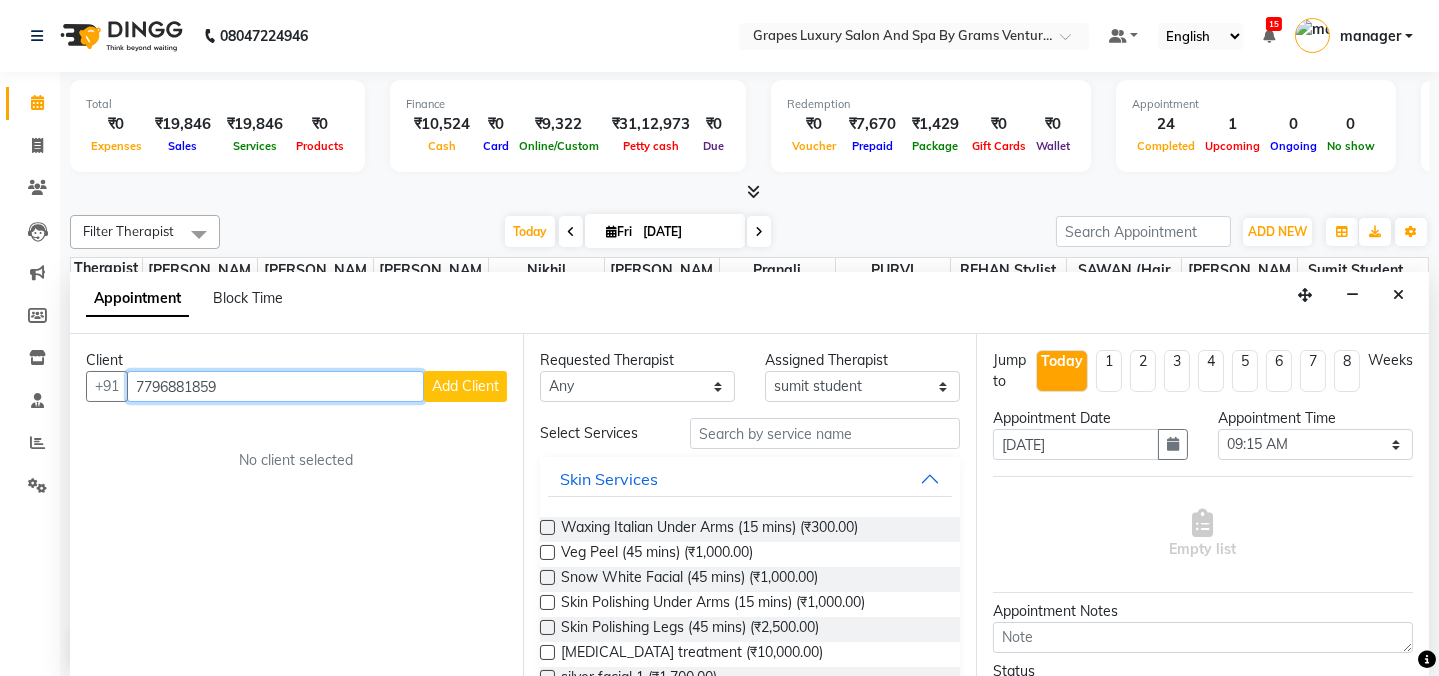 type on "7796881859" 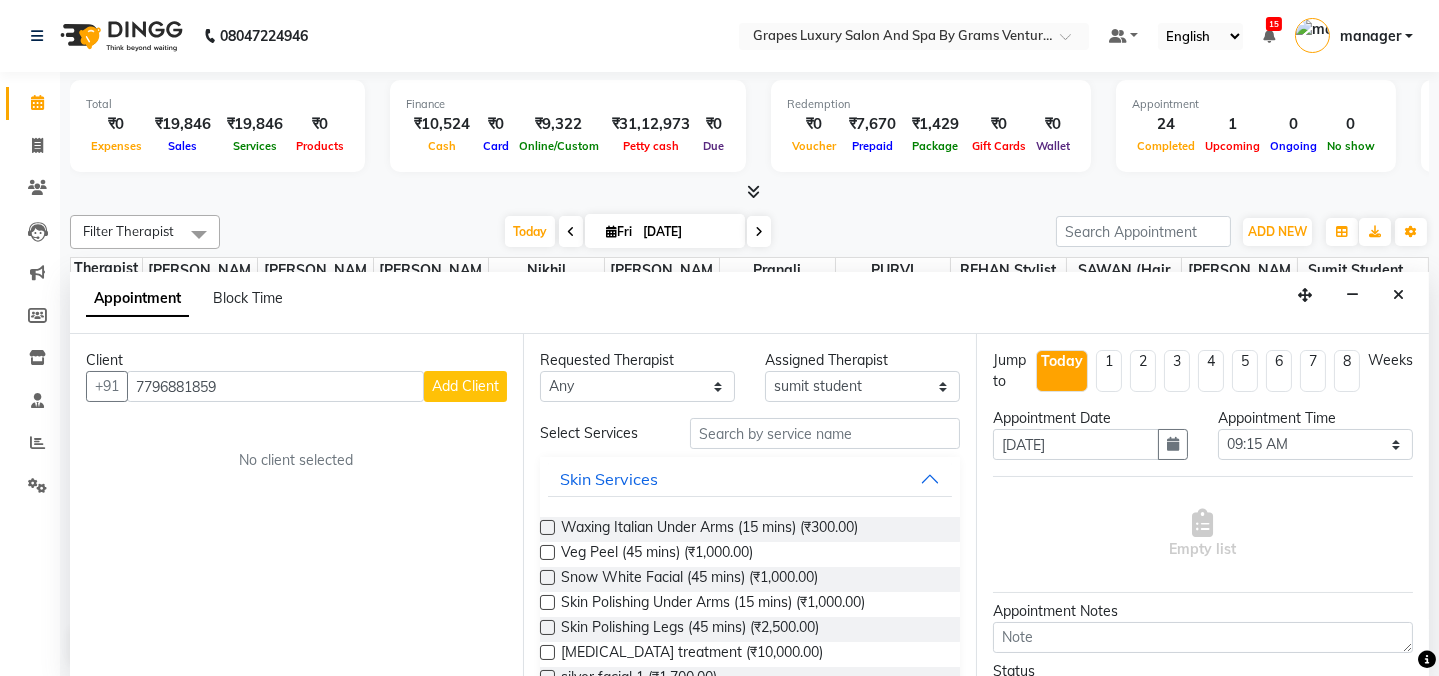 click on "Add Client" at bounding box center (465, 386) 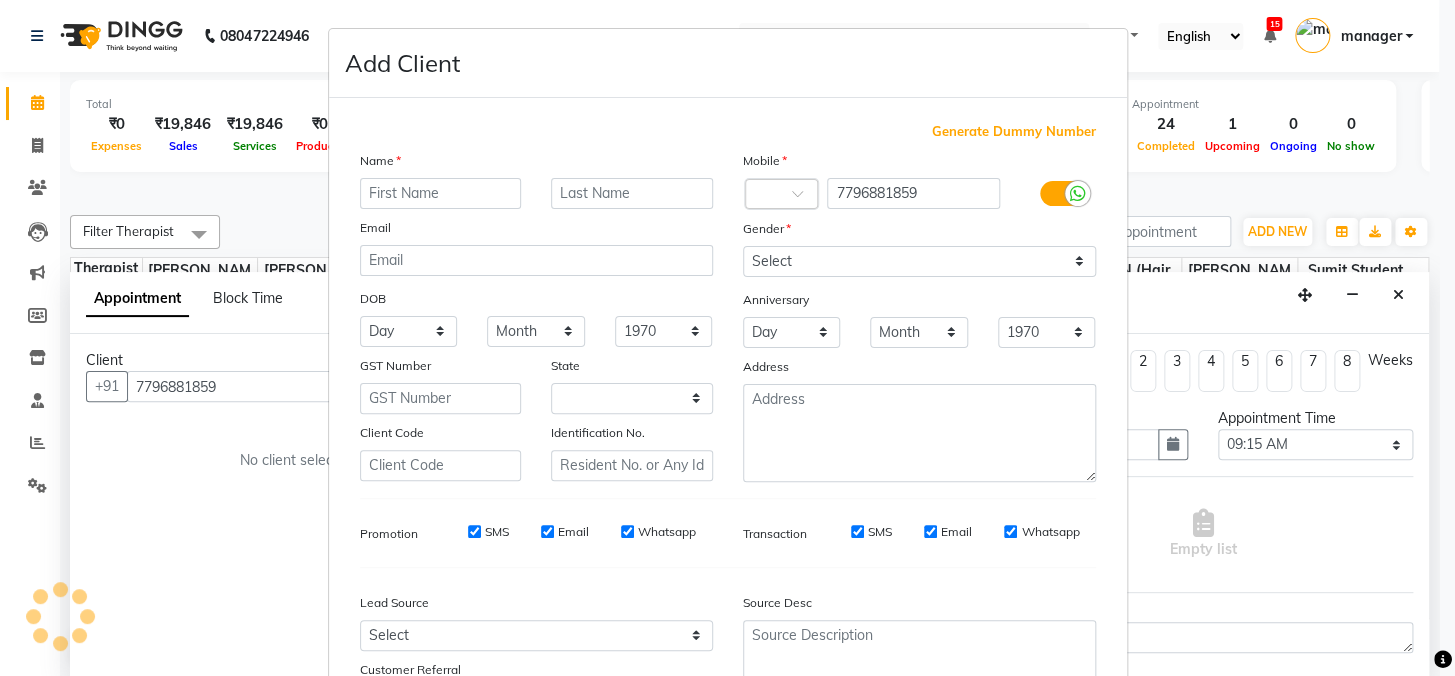 select on "22" 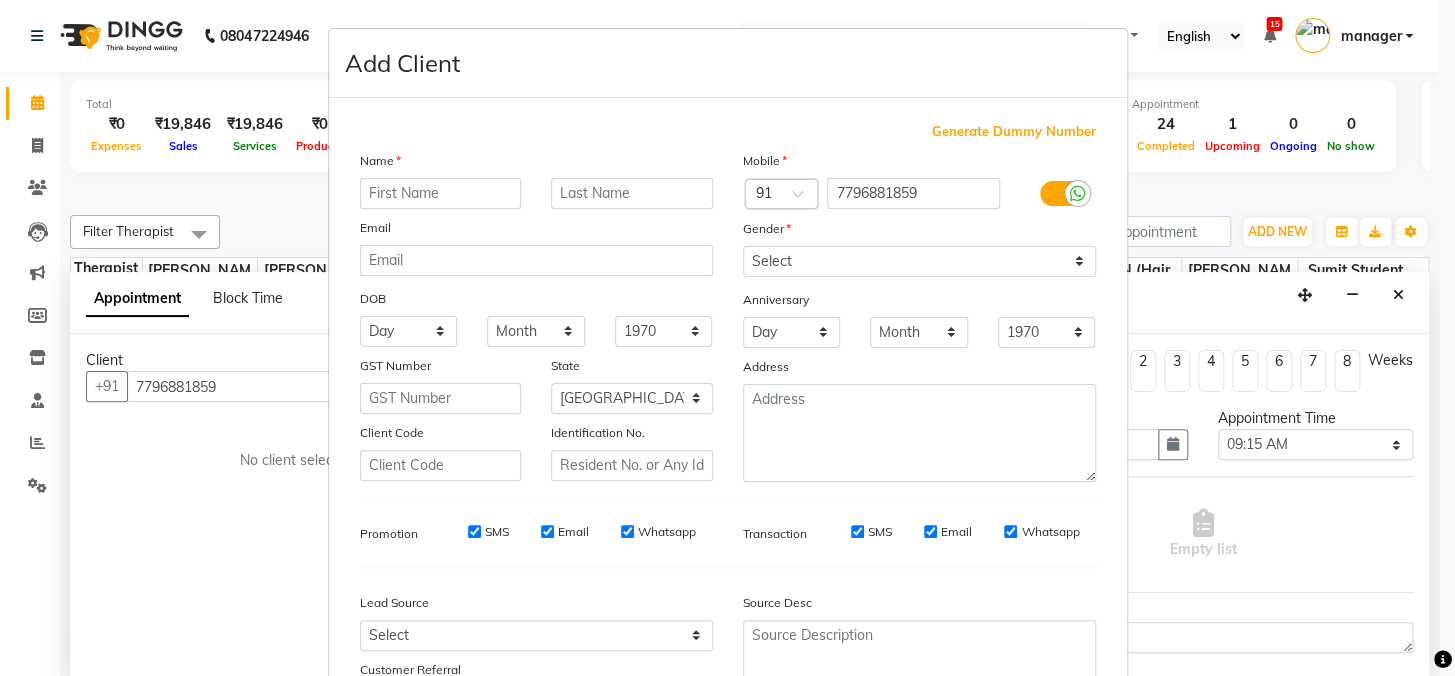 click at bounding box center (441, 193) 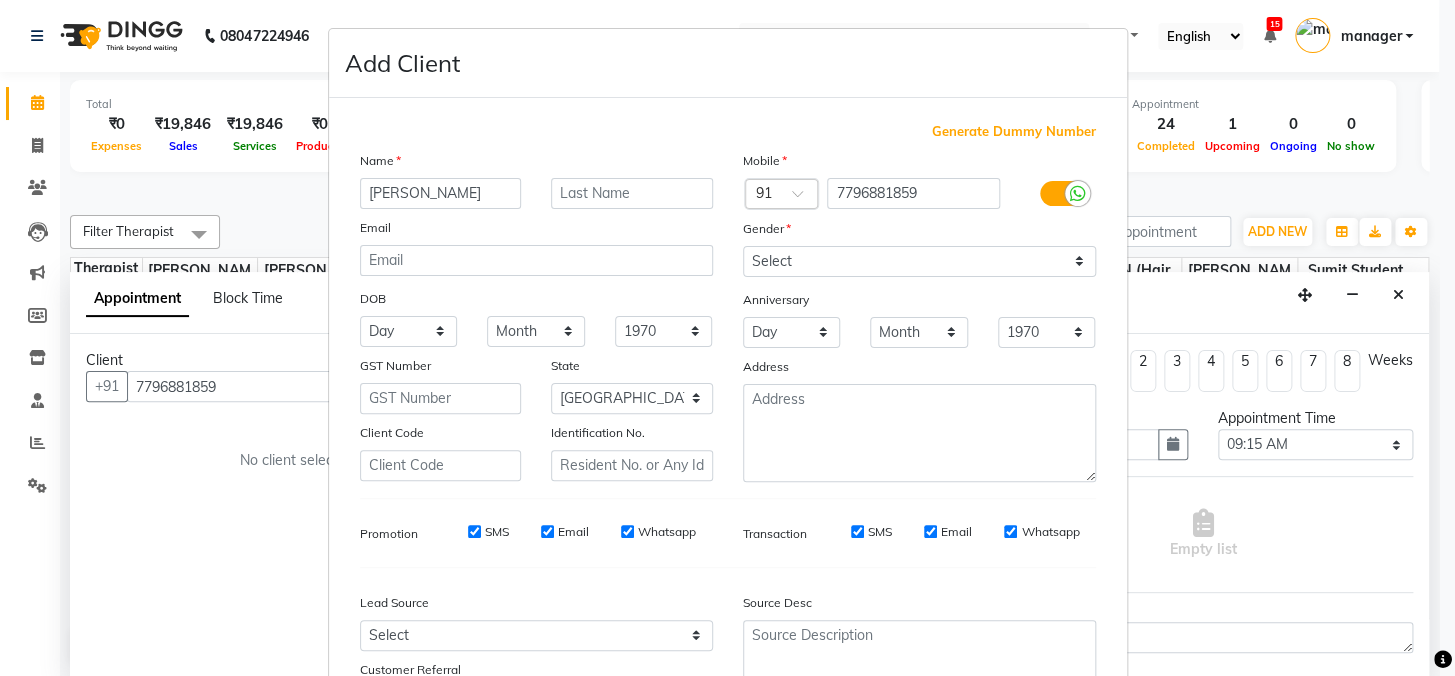 type on "nidhi" 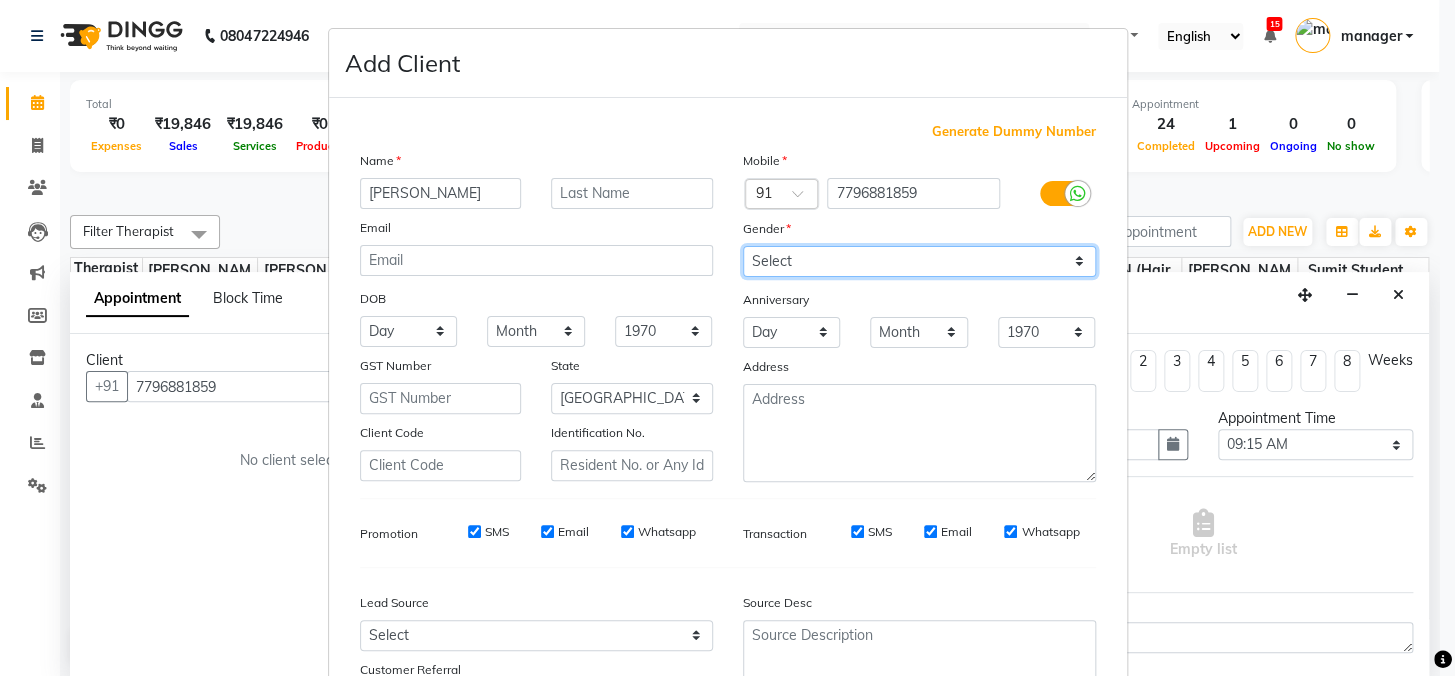 drag, startPoint x: 846, startPoint y: 251, endPoint x: 837, endPoint y: 271, distance: 21.931713 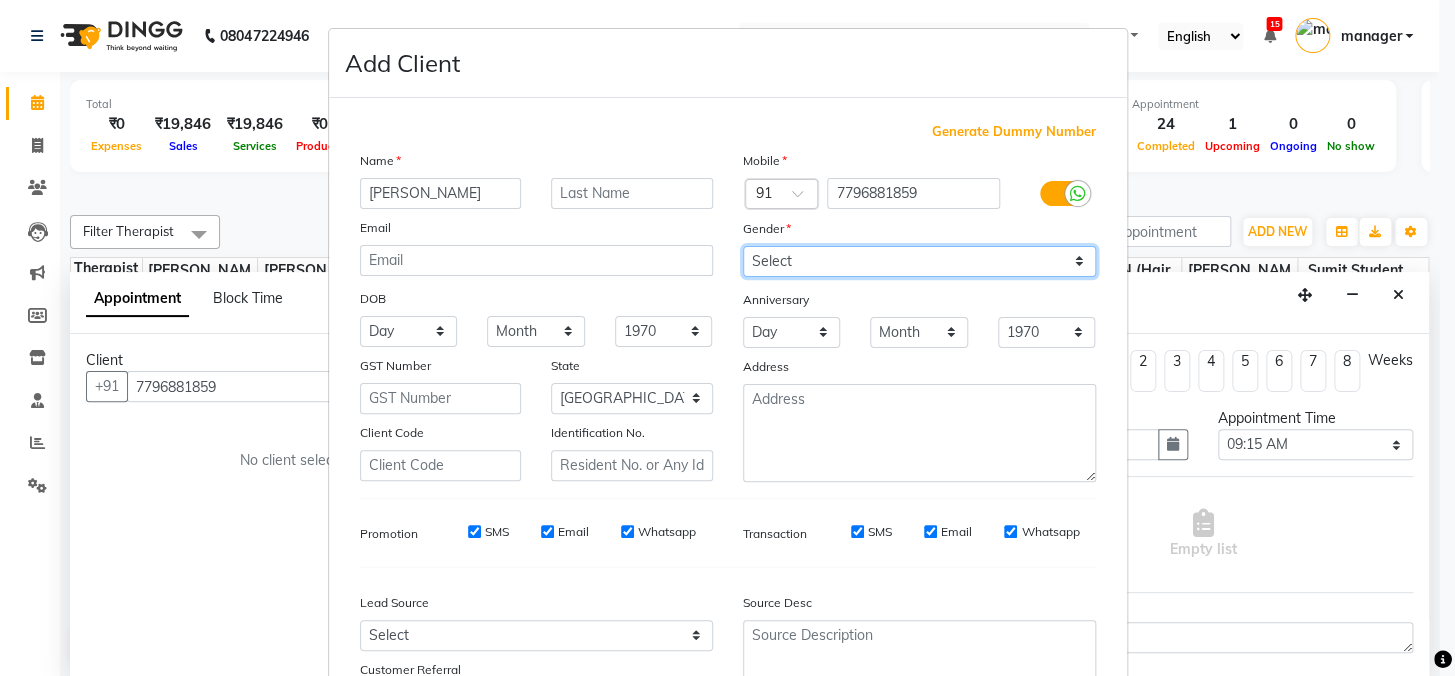click on "Select [DEMOGRAPHIC_DATA] [DEMOGRAPHIC_DATA] Other Prefer Not To Say" at bounding box center [919, 261] 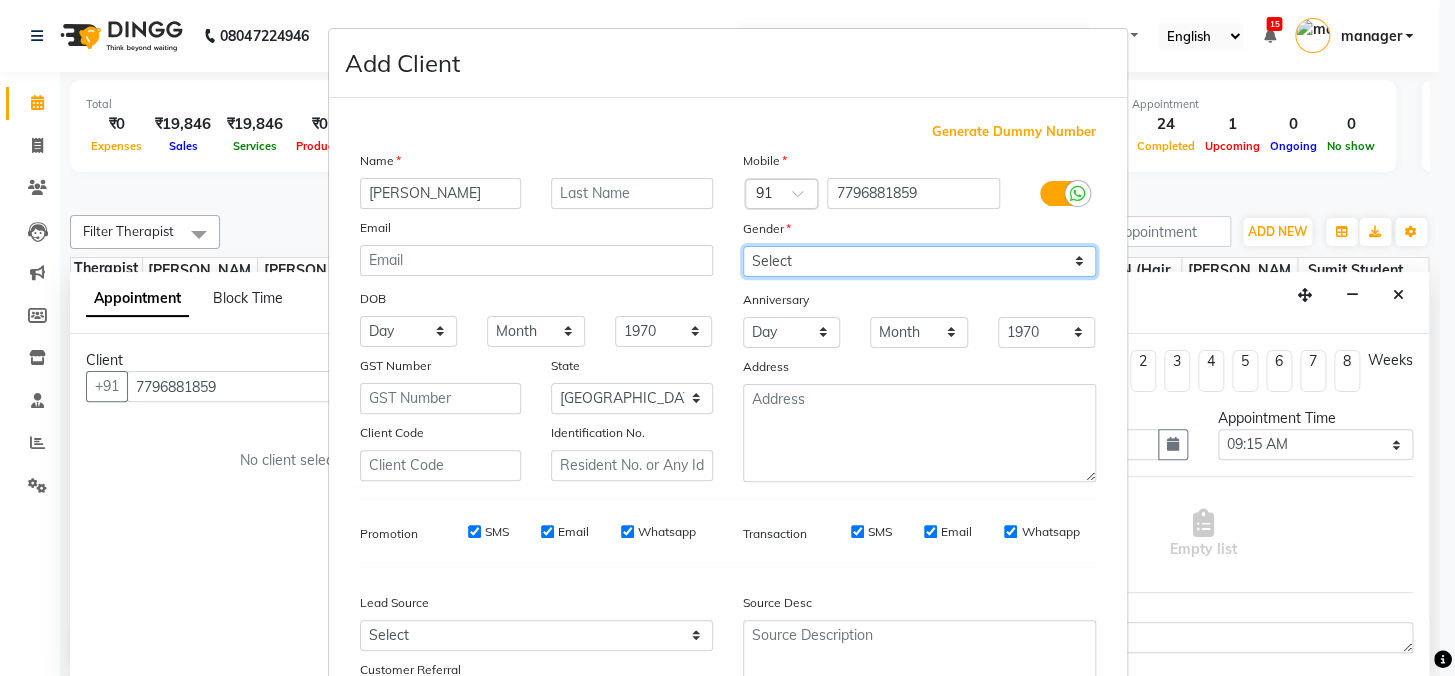 select on "[DEMOGRAPHIC_DATA]" 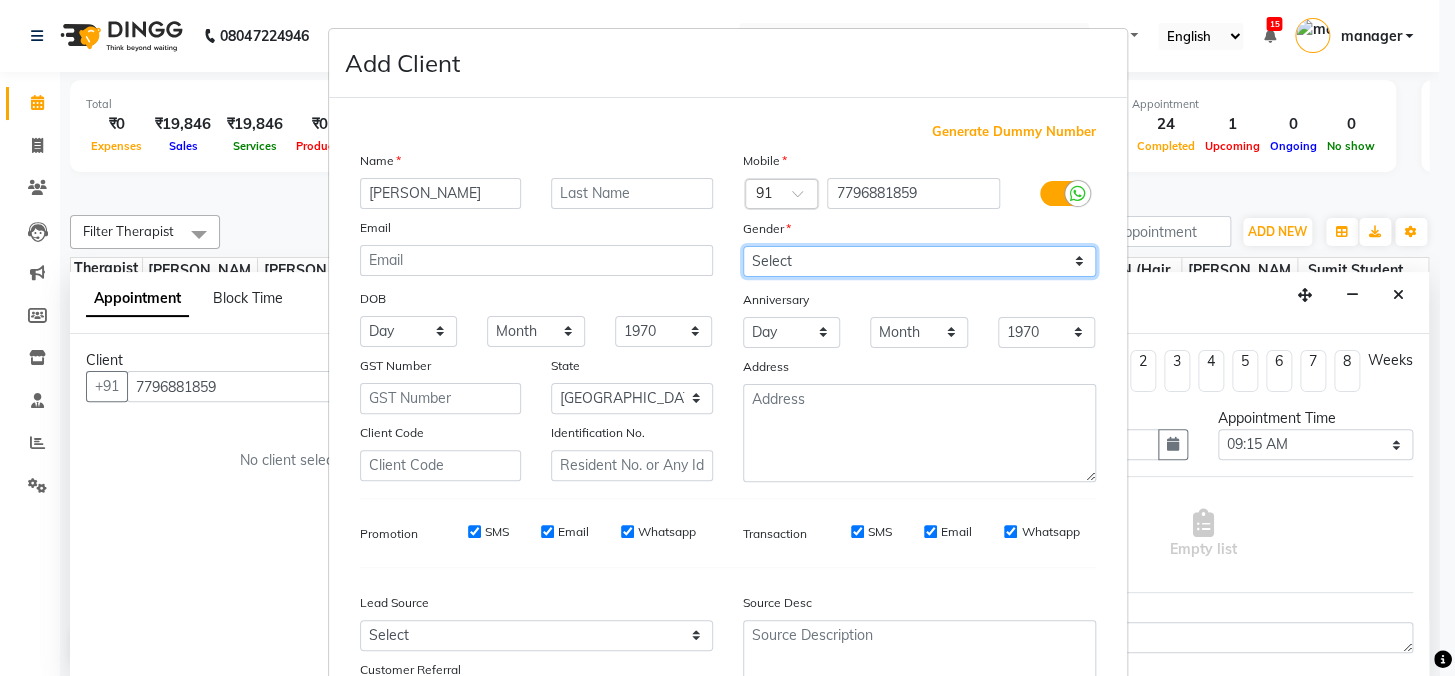 click on "Select [DEMOGRAPHIC_DATA] [DEMOGRAPHIC_DATA] Other Prefer Not To Say" at bounding box center [919, 261] 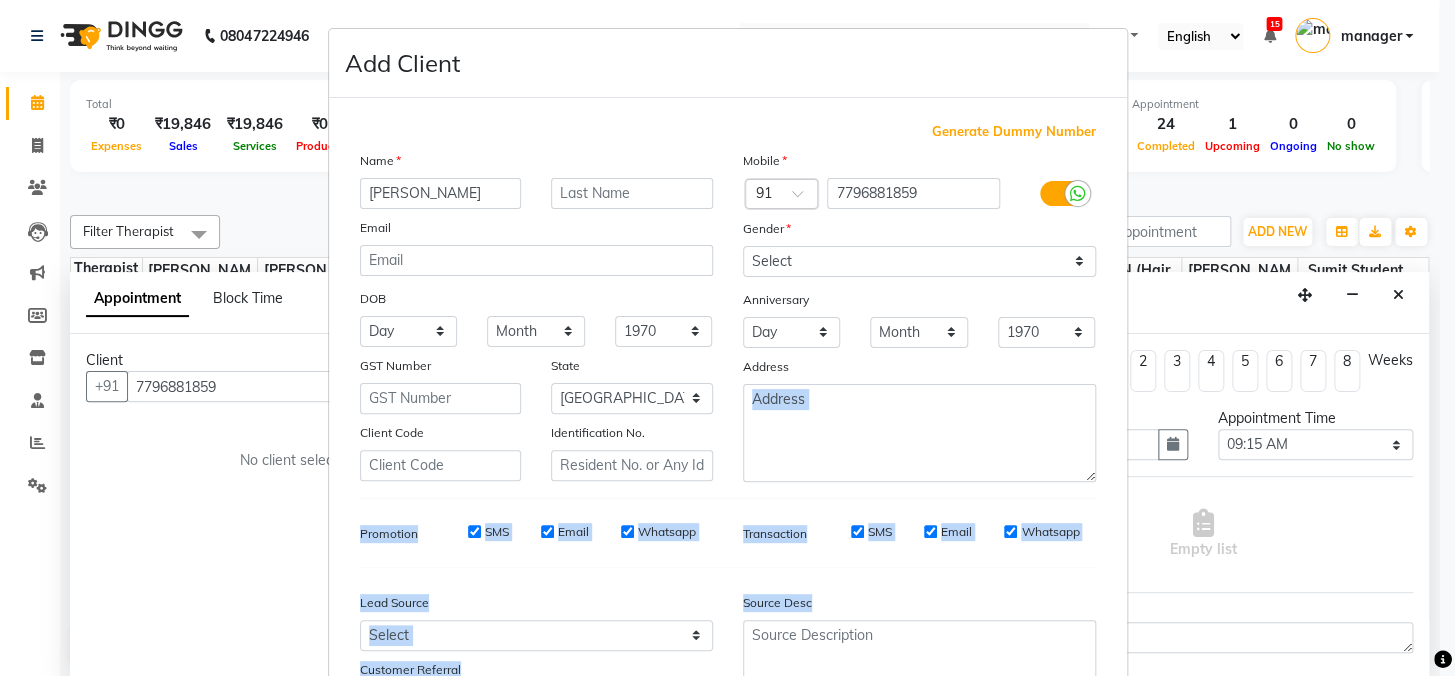 drag, startPoint x: 1444, startPoint y: 547, endPoint x: 1453, endPoint y: 593, distance: 46.872166 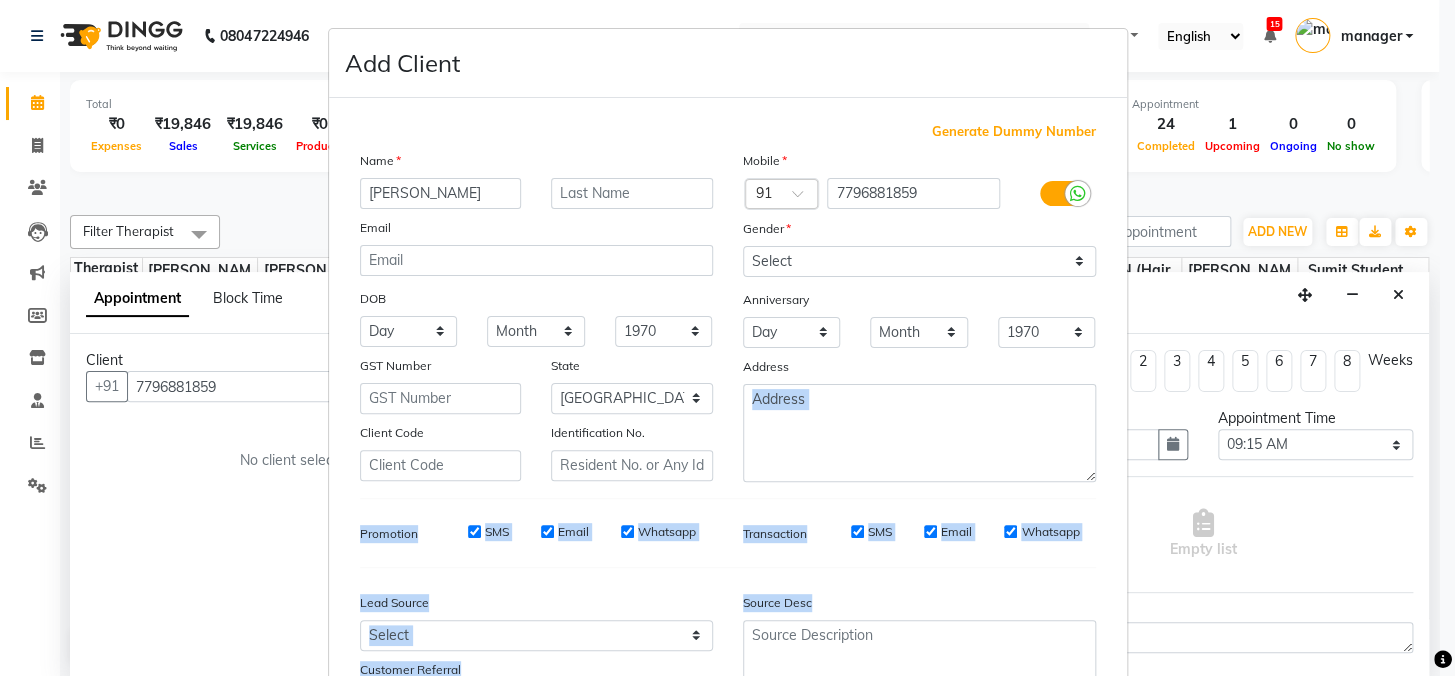 click on "Add Client Generate Dummy Number Name nidhi Email DOB Day 01 02 03 04 05 06 07 08 09 10 11 12 13 14 15 16 17 18 19 20 21 22 23 24 25 26 27 28 29 30 31 Month January February March April May June July August September October November December 1940 1941 1942 1943 1944 1945 1946 1947 1948 1949 1950 1951 1952 1953 1954 1955 1956 1957 1958 1959 1960 1961 1962 1963 1964 1965 1966 1967 1968 1969 1970 1971 1972 1973 1974 1975 1976 1977 1978 1979 1980 1981 1982 1983 1984 1985 1986 1987 1988 1989 1990 1991 1992 1993 1994 1995 1996 1997 1998 1999 2000 2001 2002 2003 2004 2005 2006 2007 2008 2009 2010 2011 2012 2013 2014 2015 2016 2017 2018 2019 2020 2021 2022 2023 2024 GST Number State Select Andaman and Nicobar Islands Andhra Pradesh Arunachal Pradesh Assam Bihar Chandigarh Chhattisgarh Dadra and Nagar Haveli Daman and Diu Delhi Goa Gujarat Haryana Himachal Pradesh Jammu and Kashmir Jharkhand Karnataka Kerala Lakshadweep Madhya Pradesh Maharashtra Manipur Meghalaya Mizoram Nagaland Odisha Pondicherry Punjab Rajasthan" at bounding box center (727, 338) 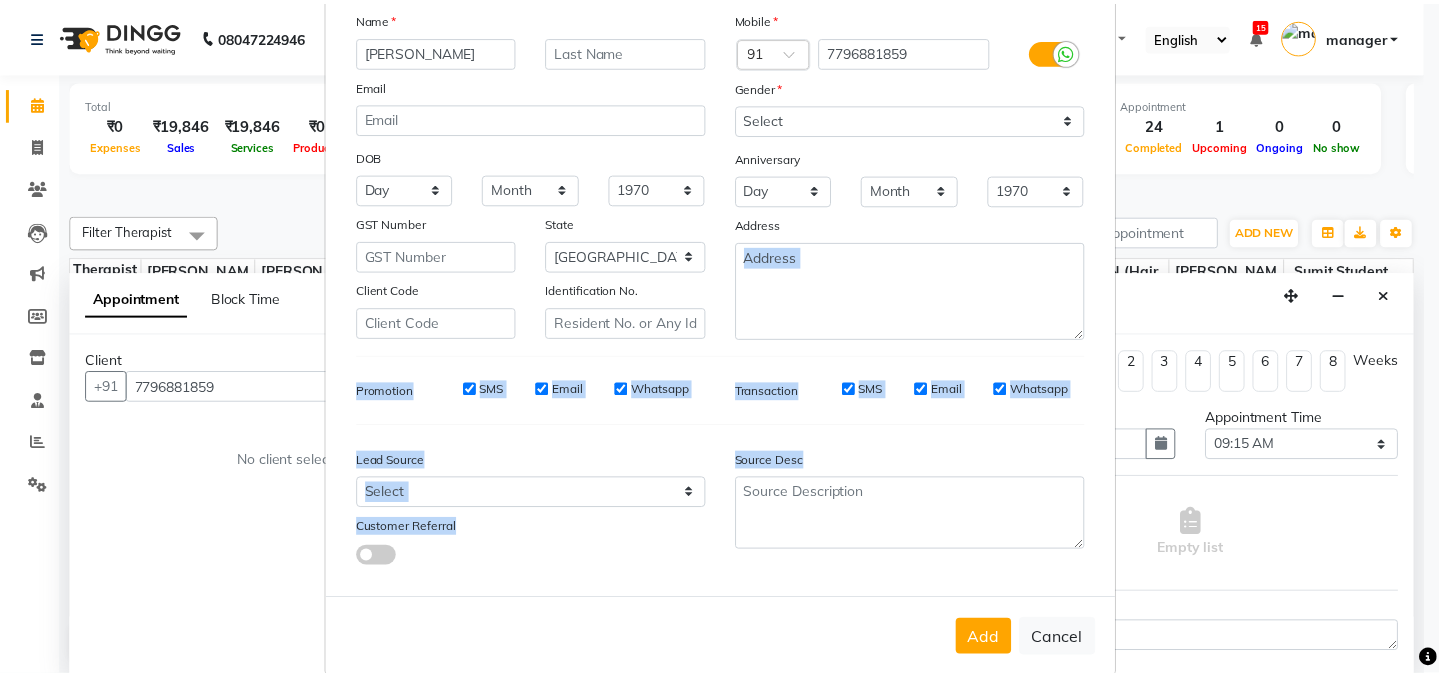 scroll, scrollTop: 177, scrollLeft: 0, axis: vertical 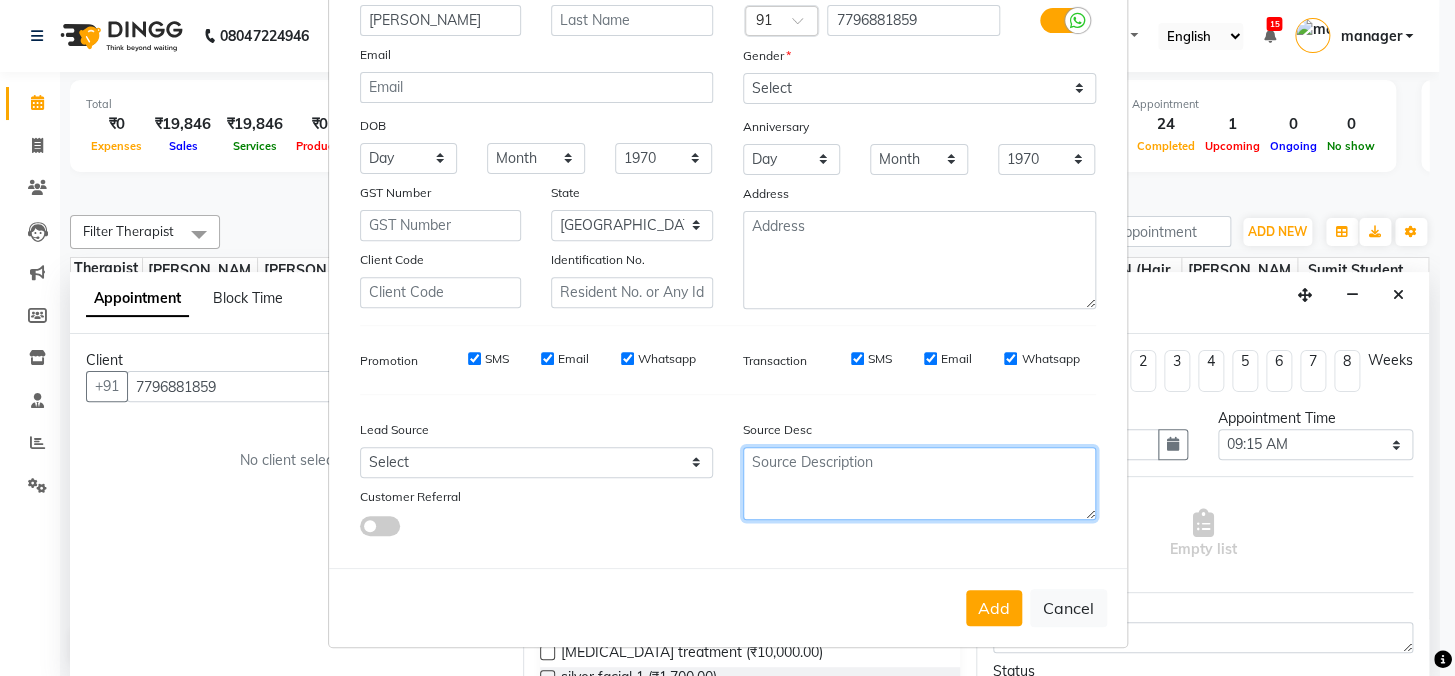 click at bounding box center [919, 483] 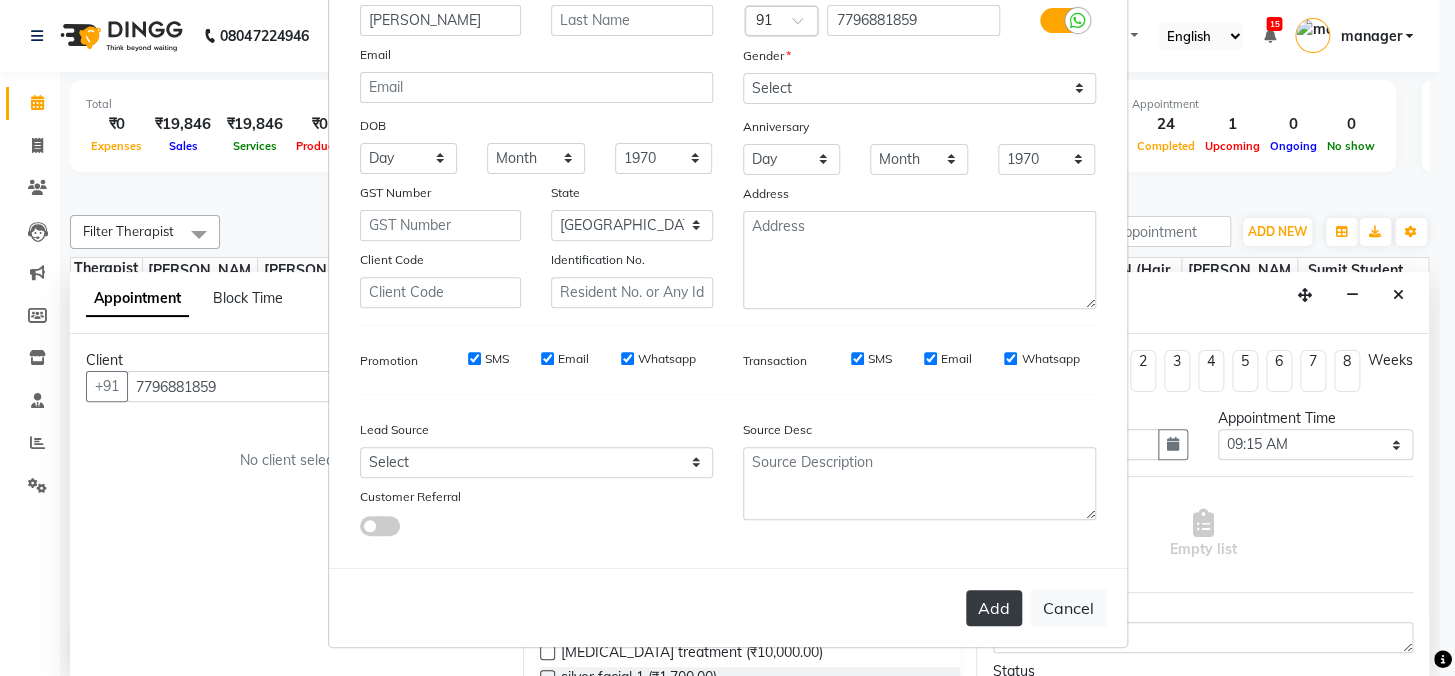 click on "Add" at bounding box center (994, 608) 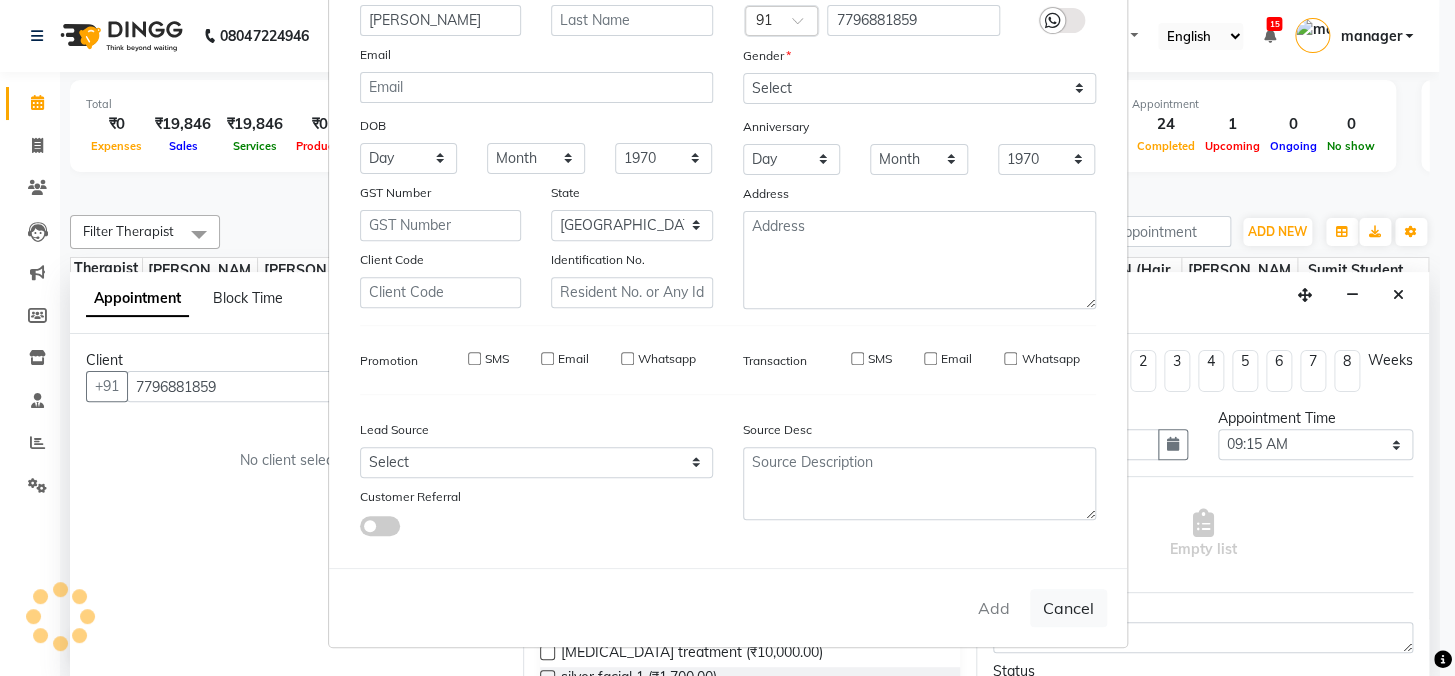type 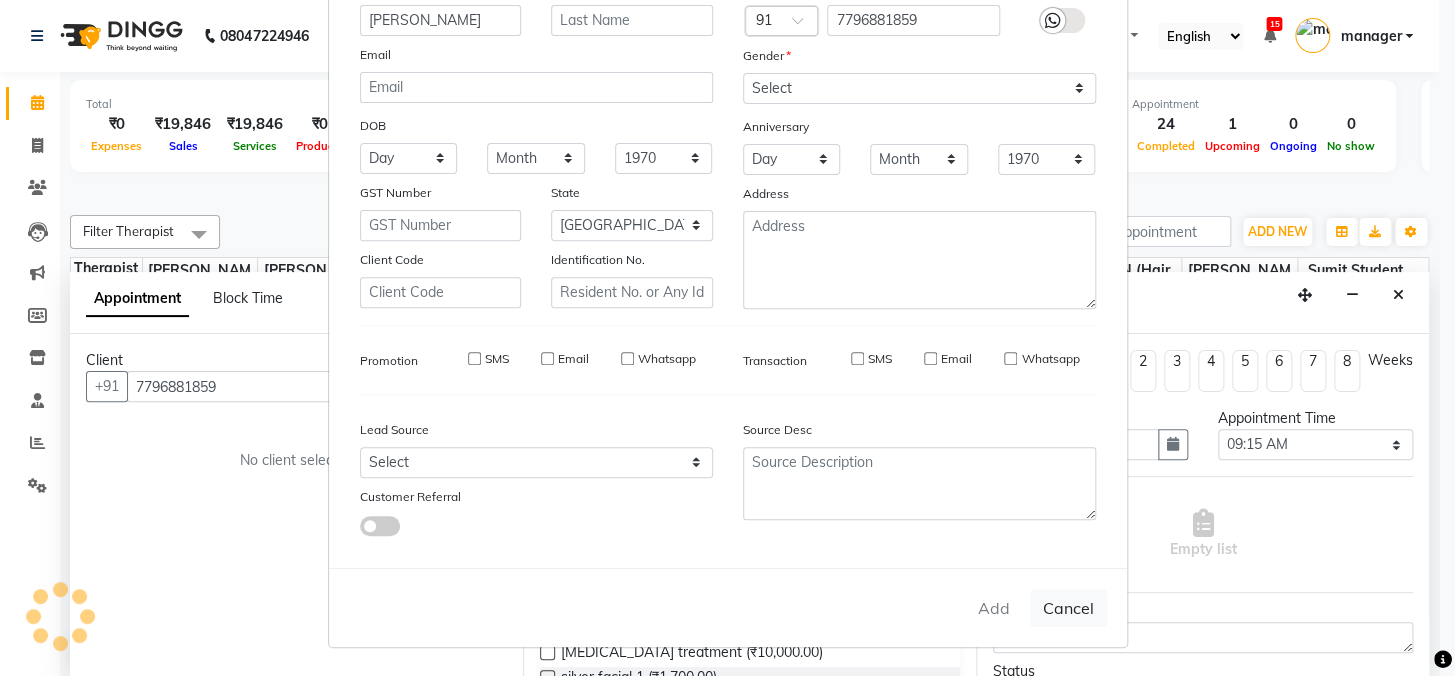 select 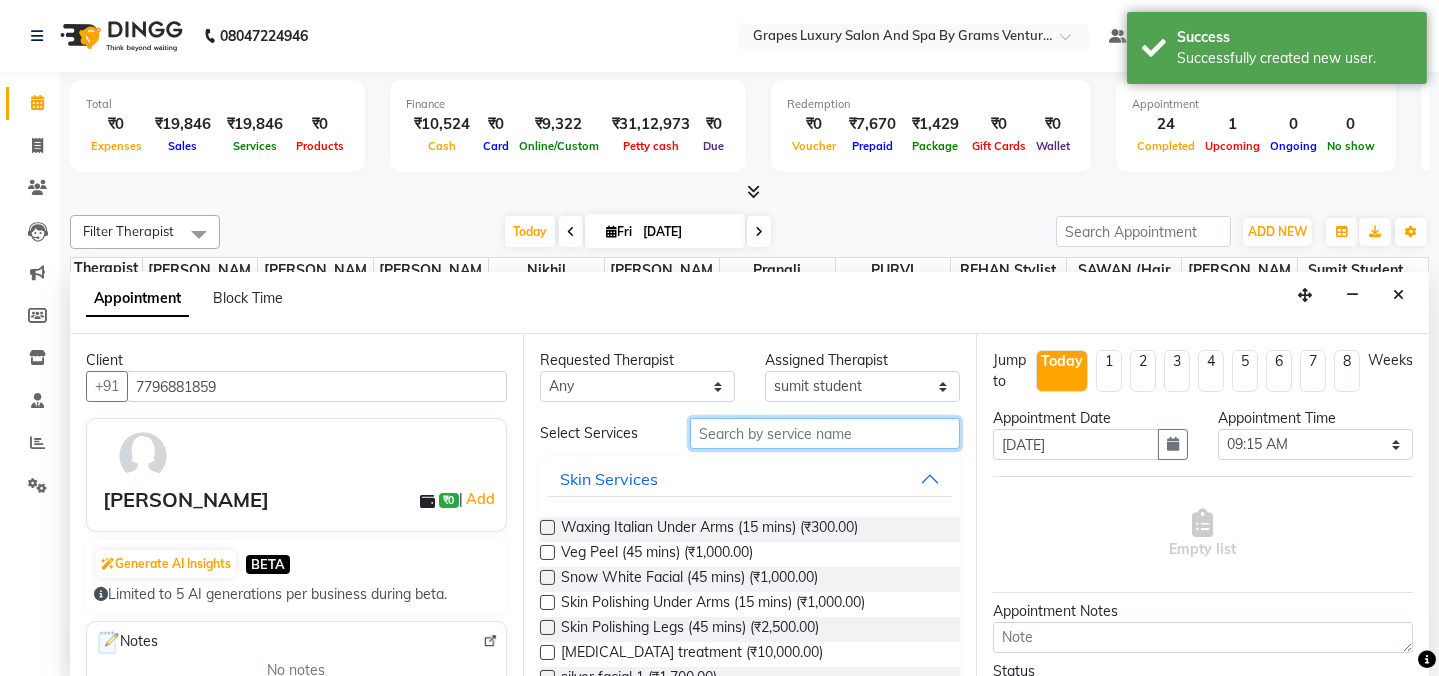 click at bounding box center [825, 433] 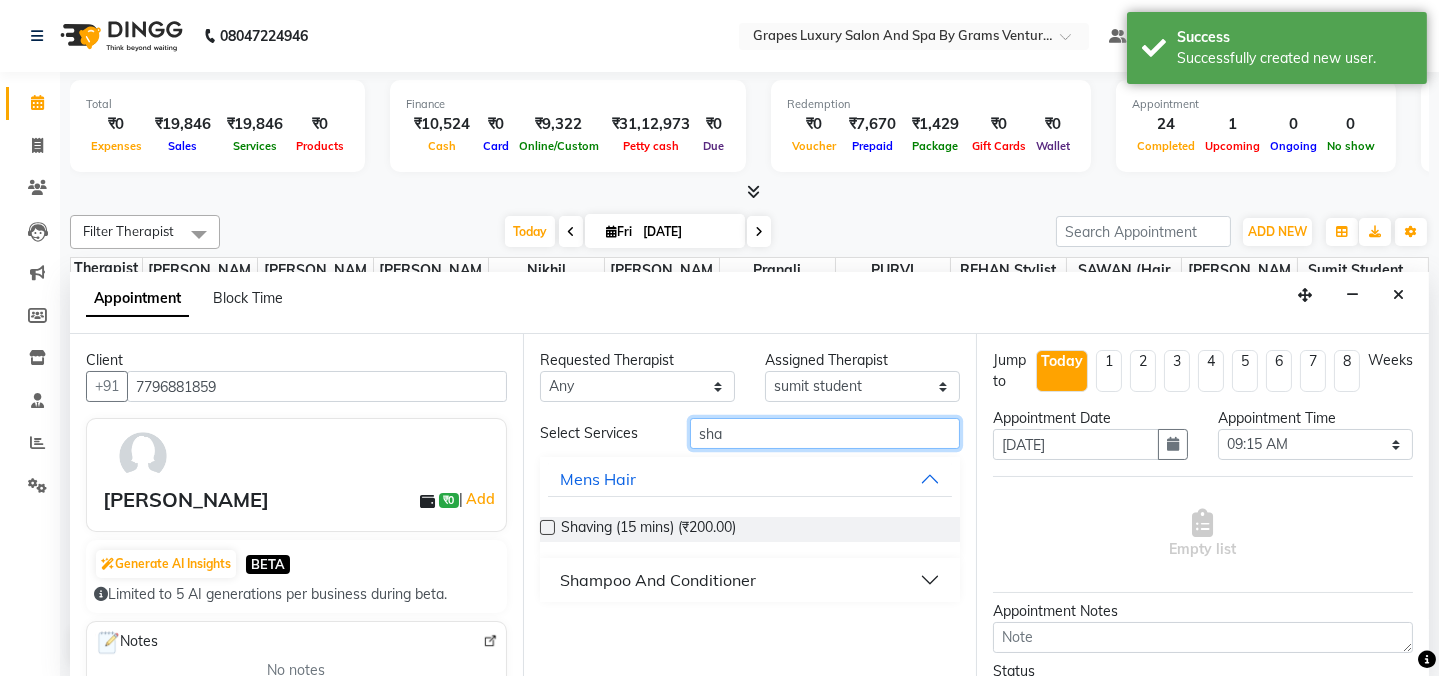 scroll, scrollTop: 0, scrollLeft: 0, axis: both 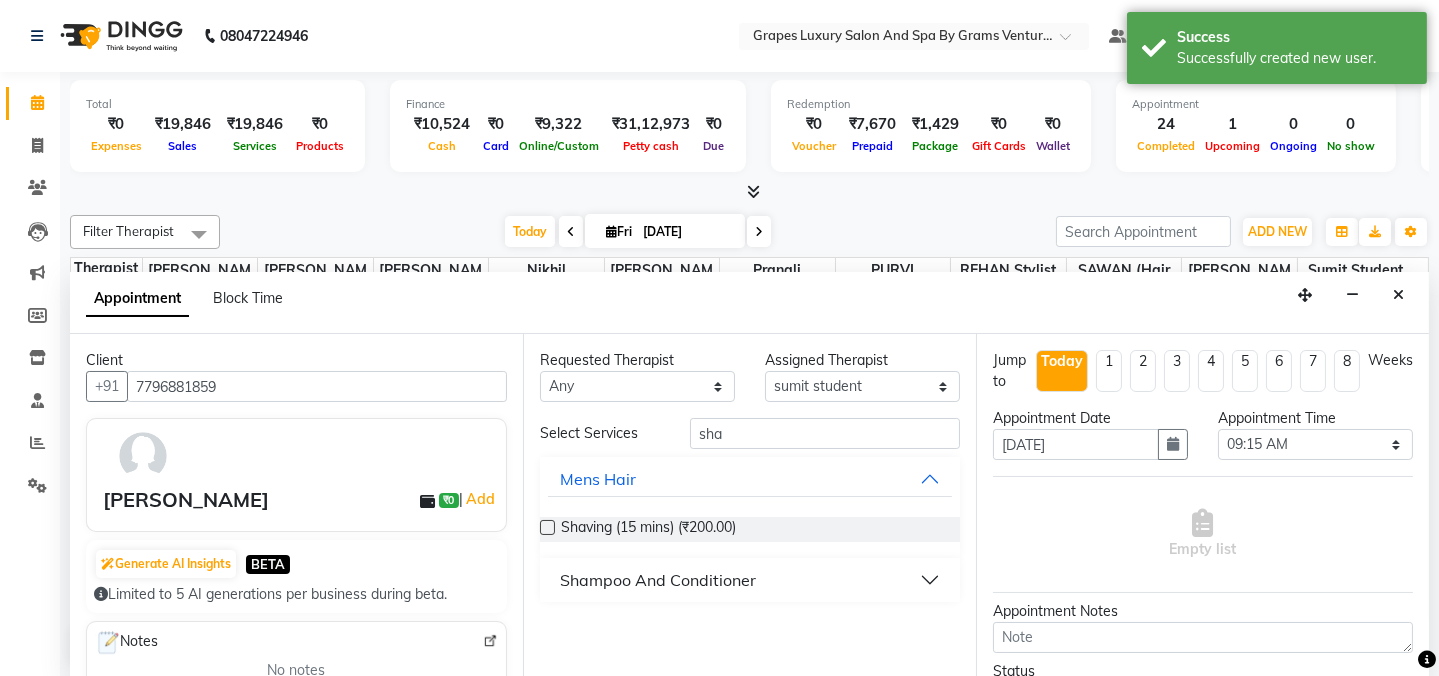 click on "Shampoo And Conditioner" at bounding box center [658, 580] 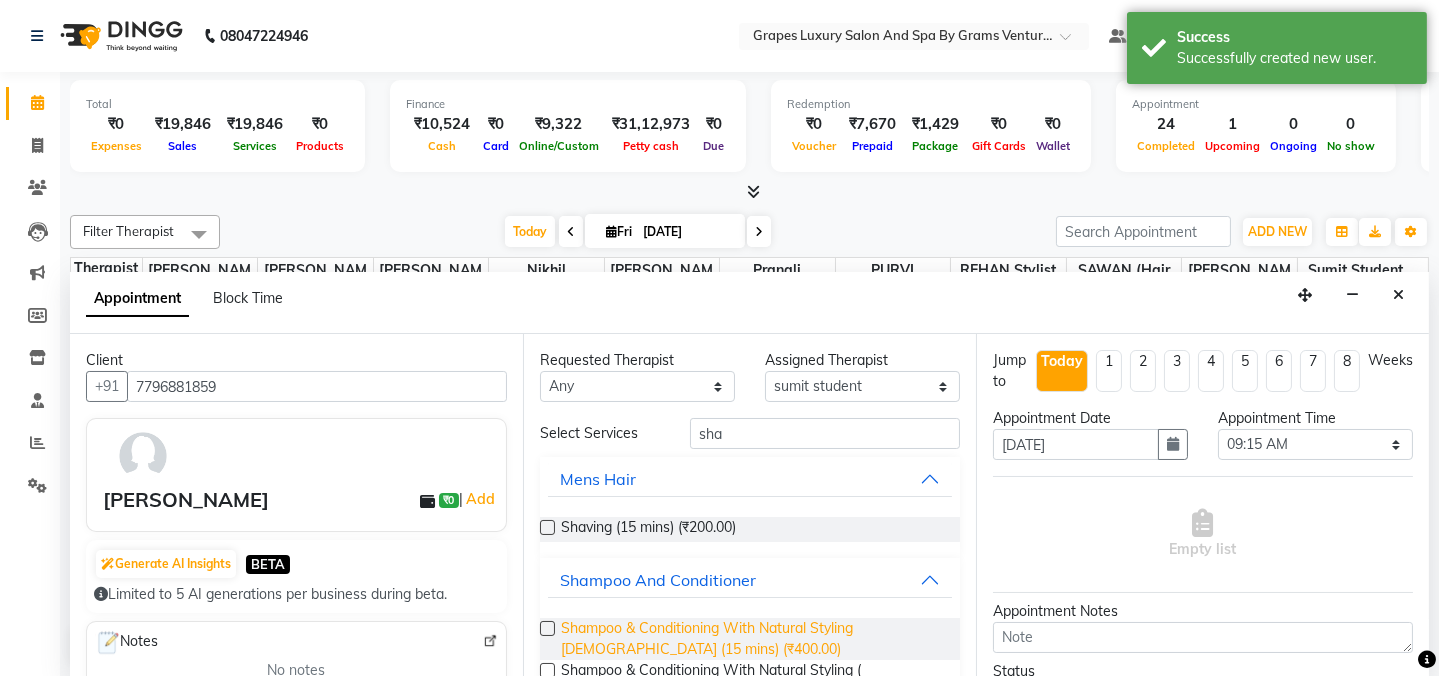 drag, startPoint x: 710, startPoint y: 632, endPoint x: 810, endPoint y: 619, distance: 100.84146 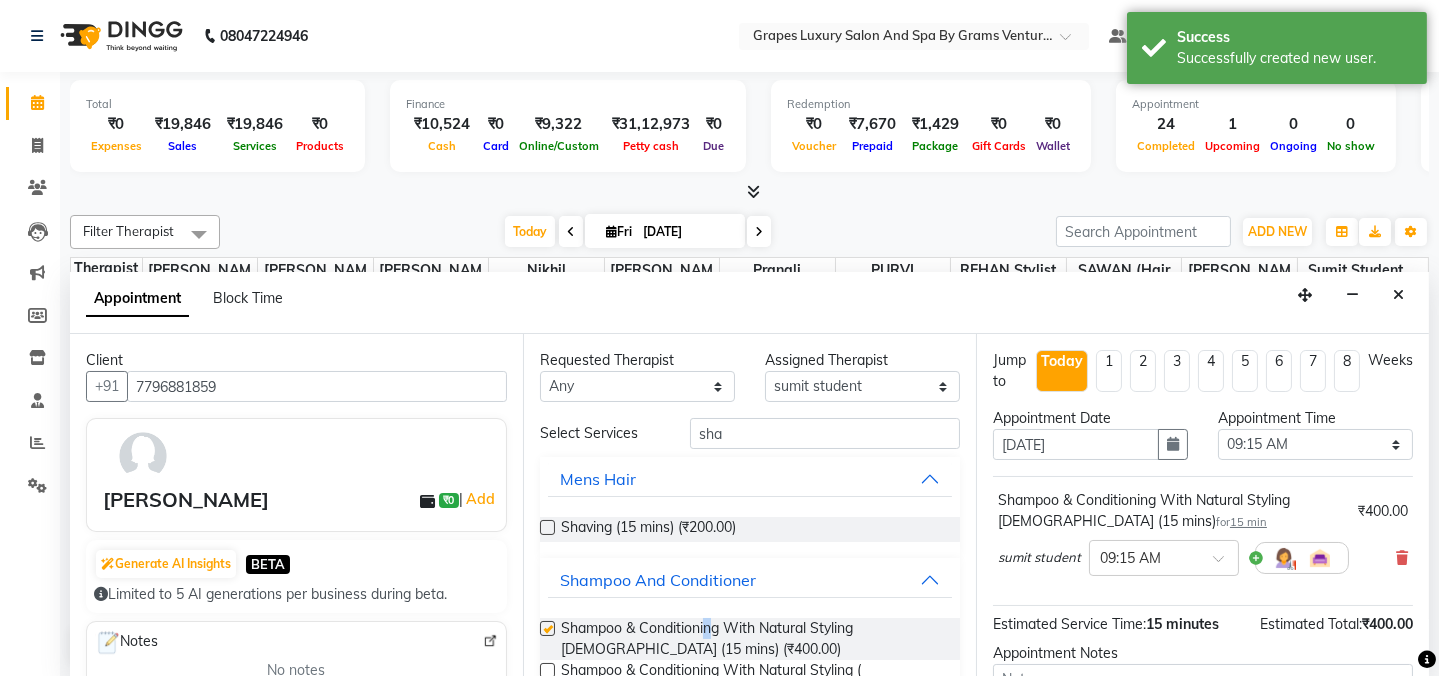 checkbox on "false" 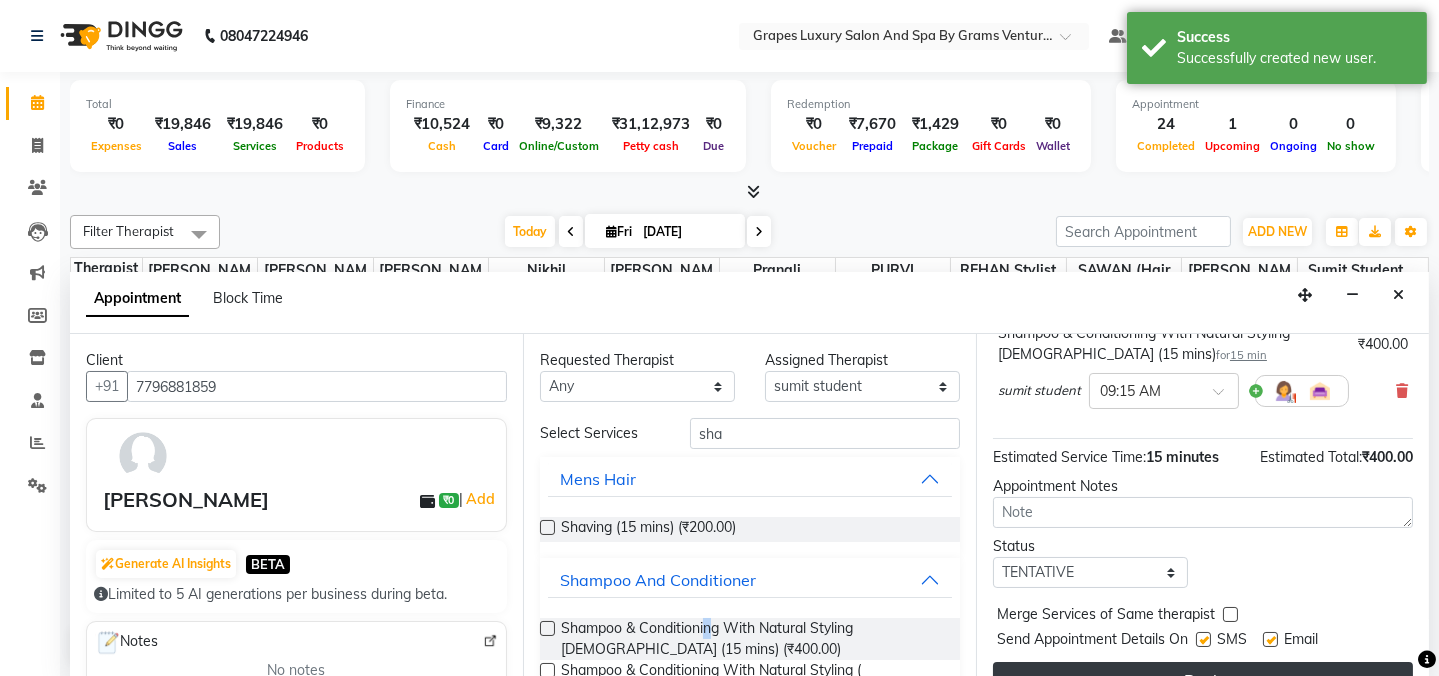 scroll, scrollTop: 202, scrollLeft: 0, axis: vertical 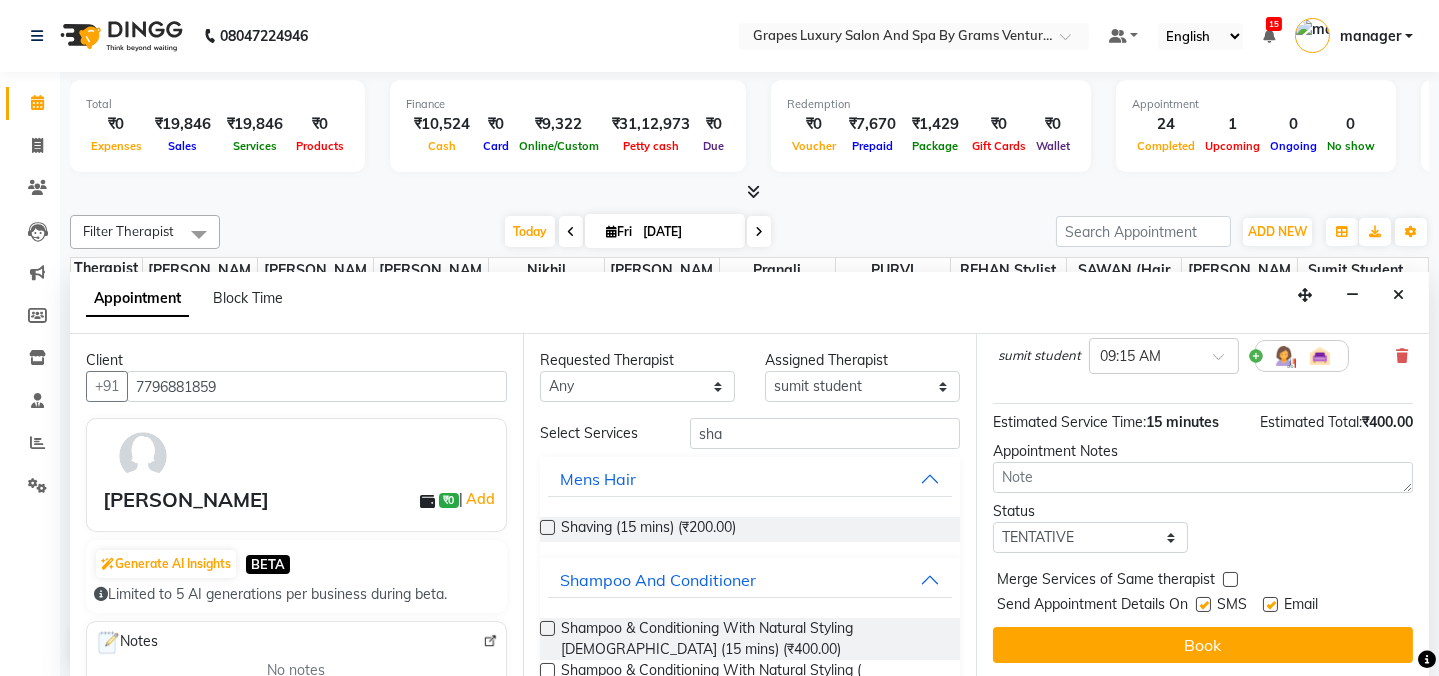 drag, startPoint x: 1199, startPoint y: 602, endPoint x: 1200, endPoint y: 619, distance: 17.029387 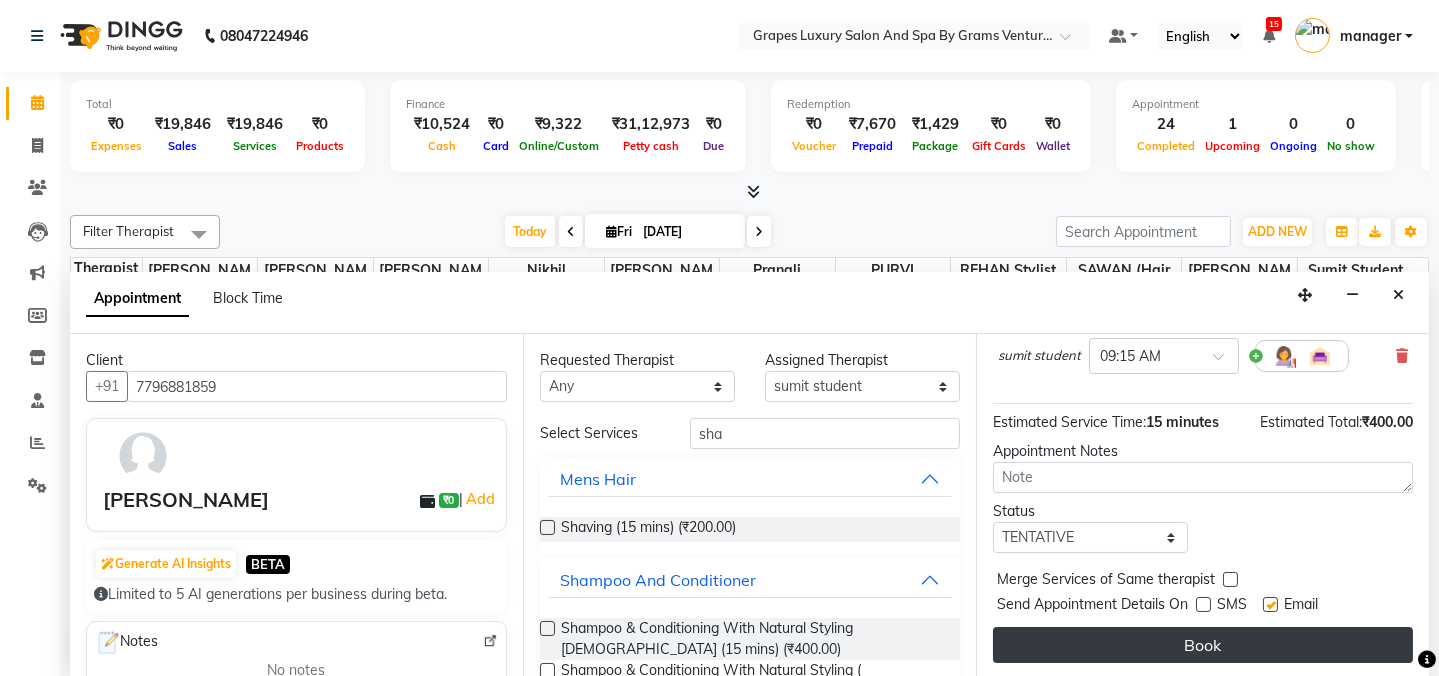 click on "Book" at bounding box center [1203, 645] 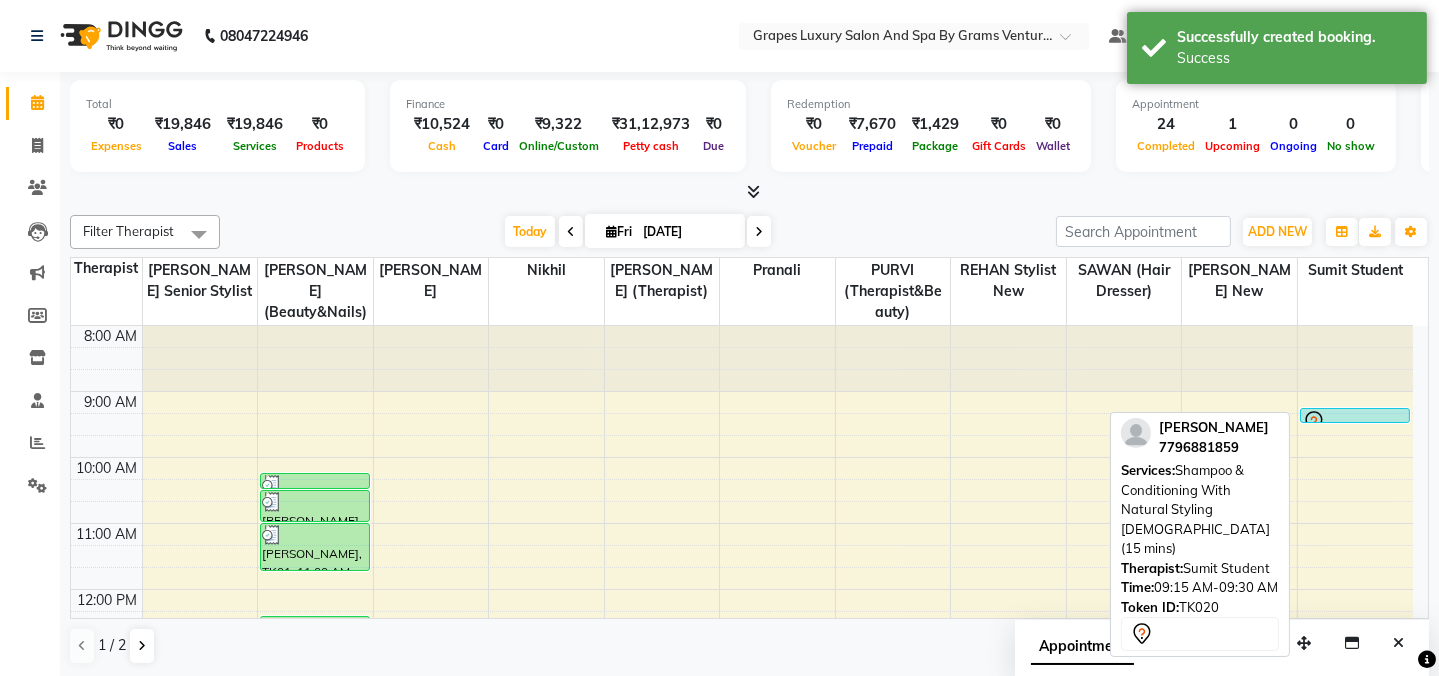 click at bounding box center [1355, 422] 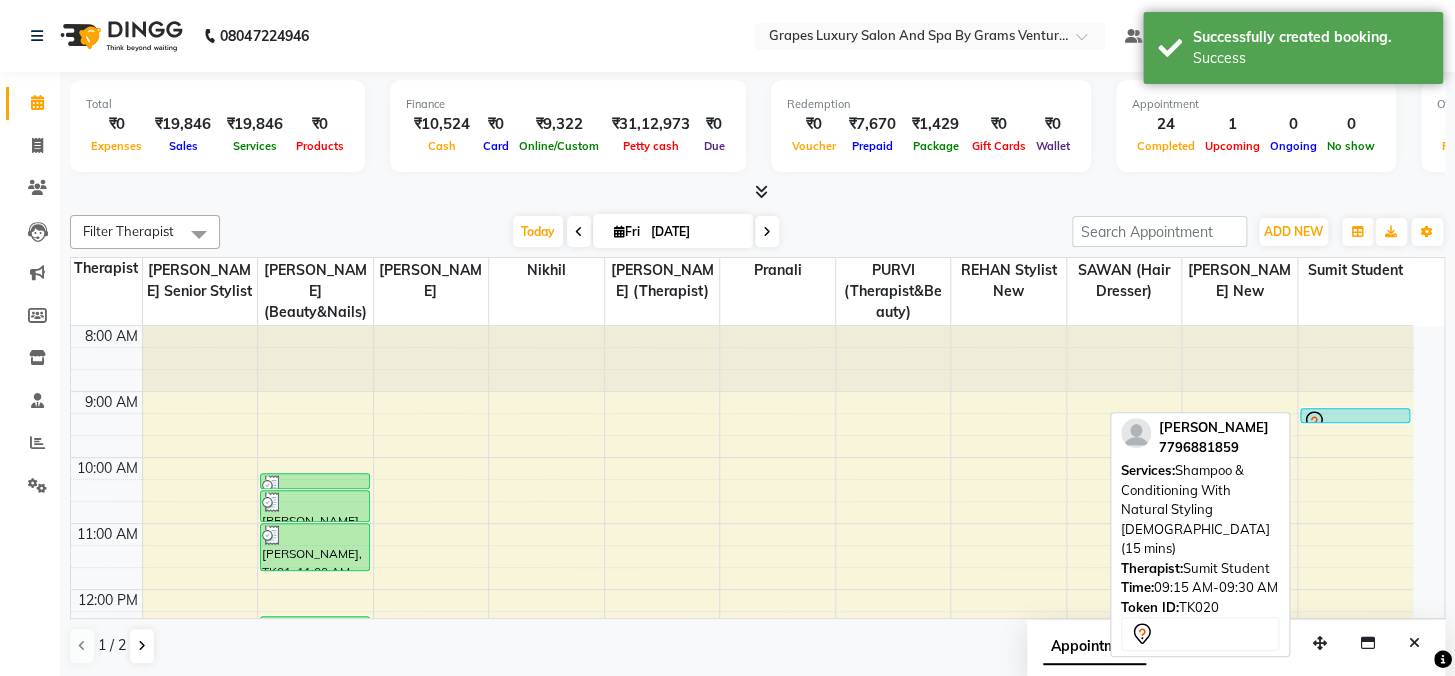 select on "7" 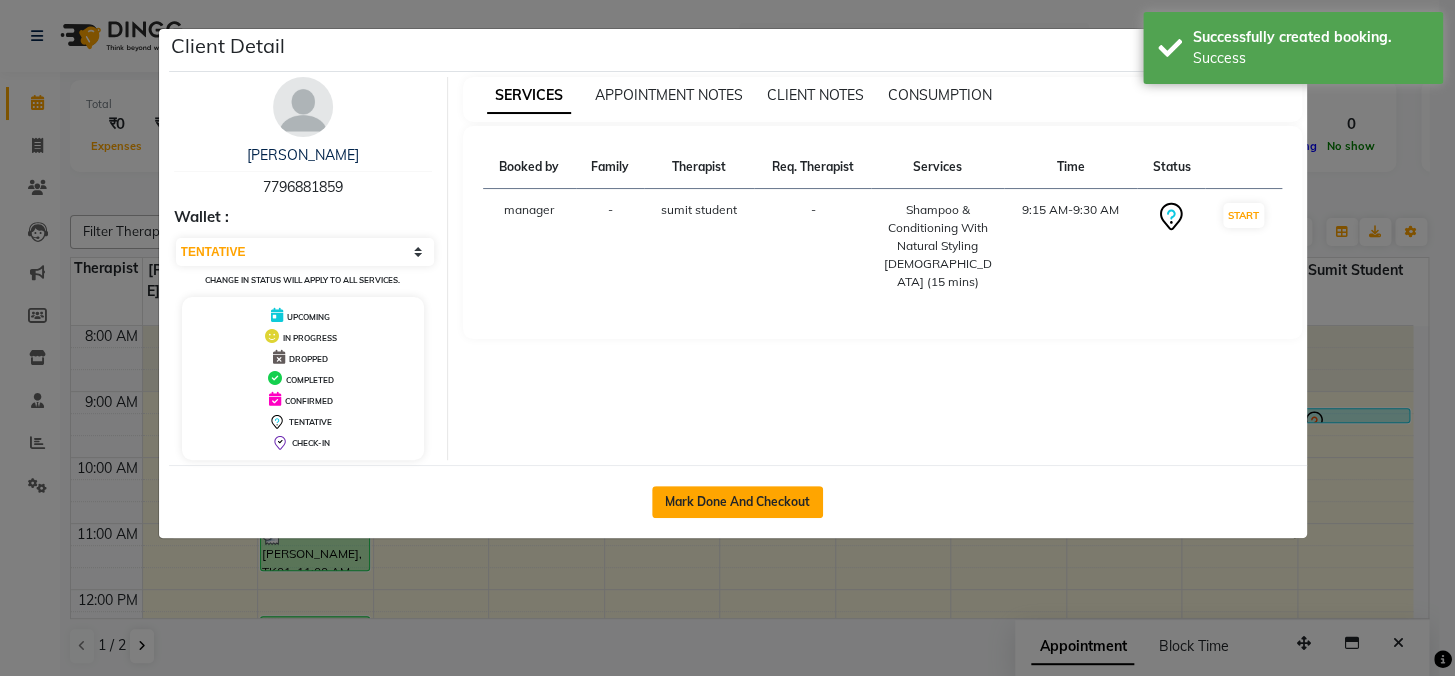 click on "Mark Done And Checkout" 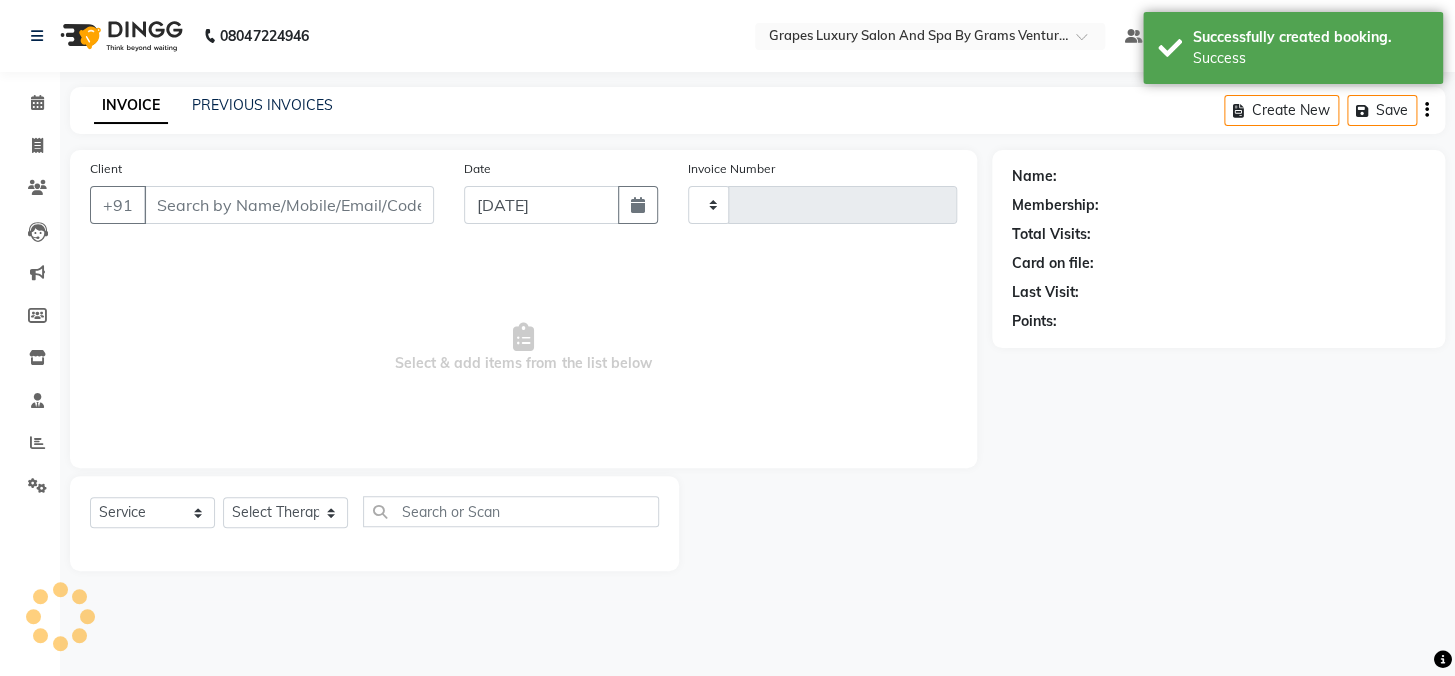 type on "1640" 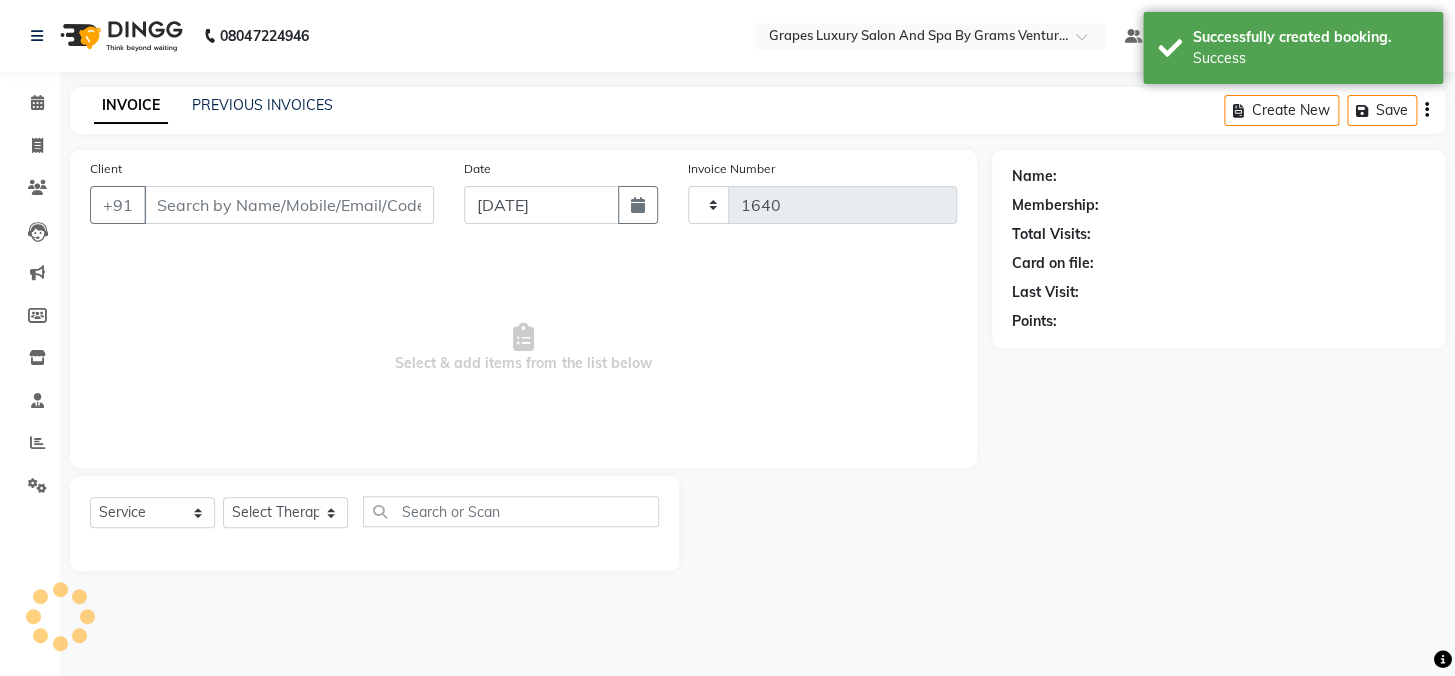 select on "3585" 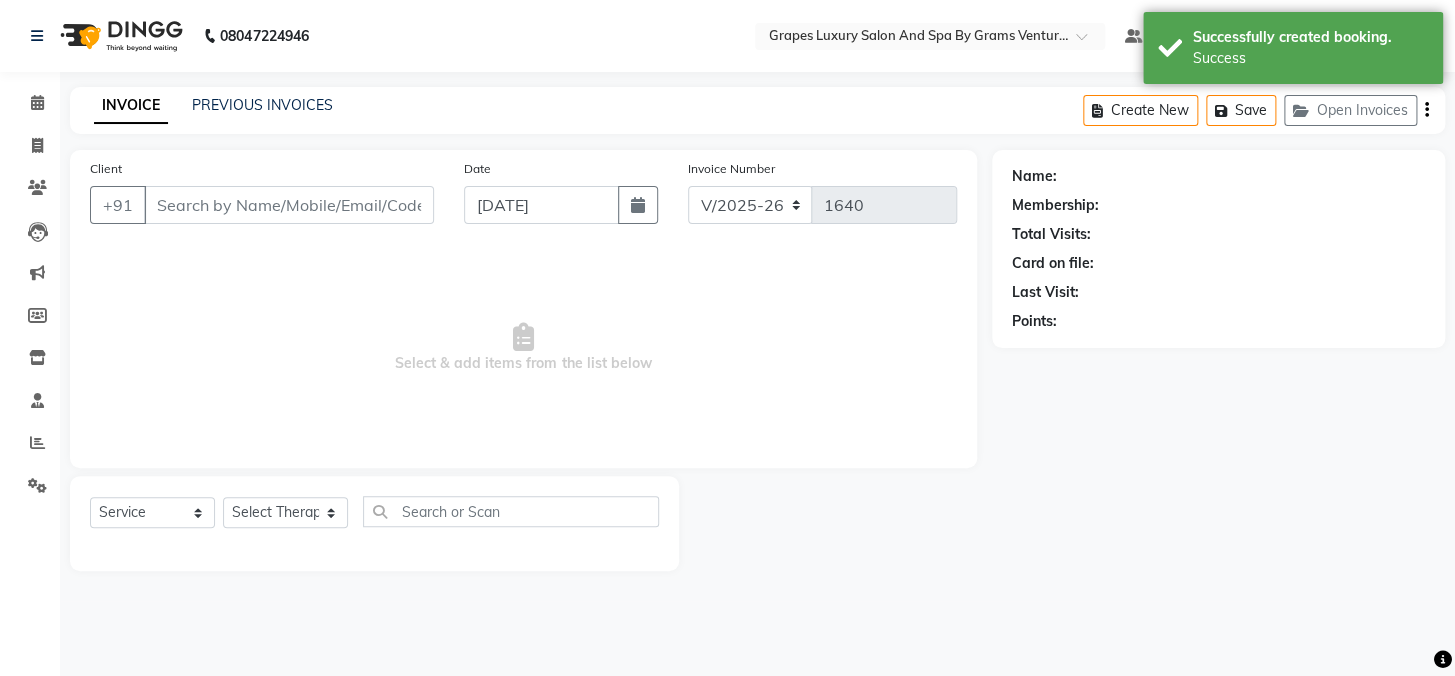 type on "7796881859" 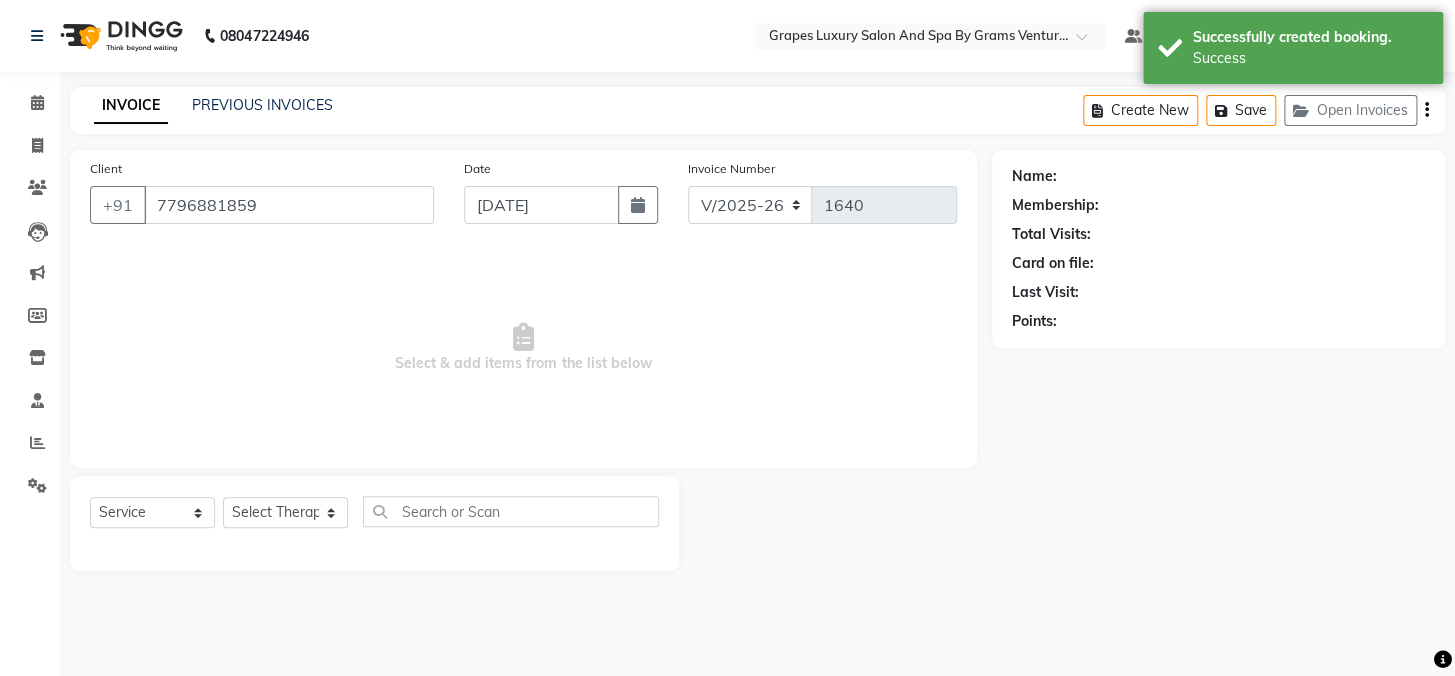 select on "79261" 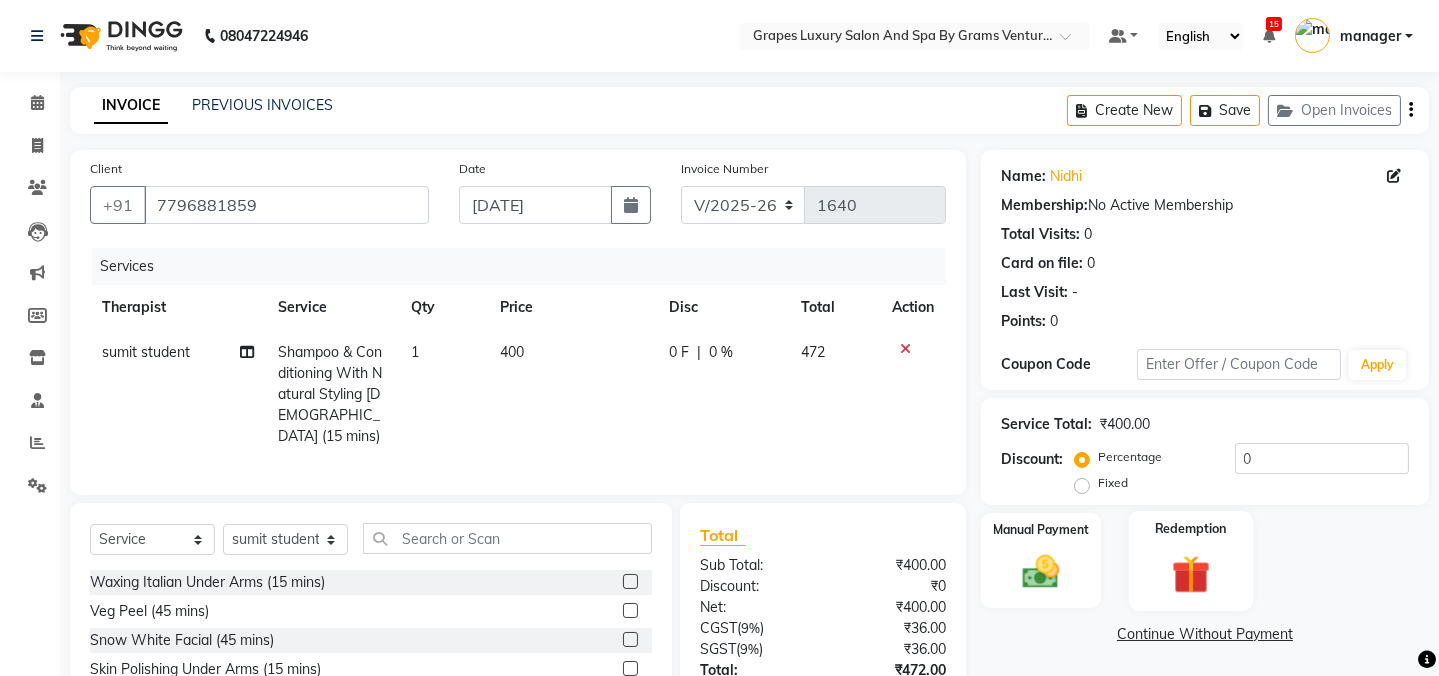 scroll, scrollTop: 146, scrollLeft: 0, axis: vertical 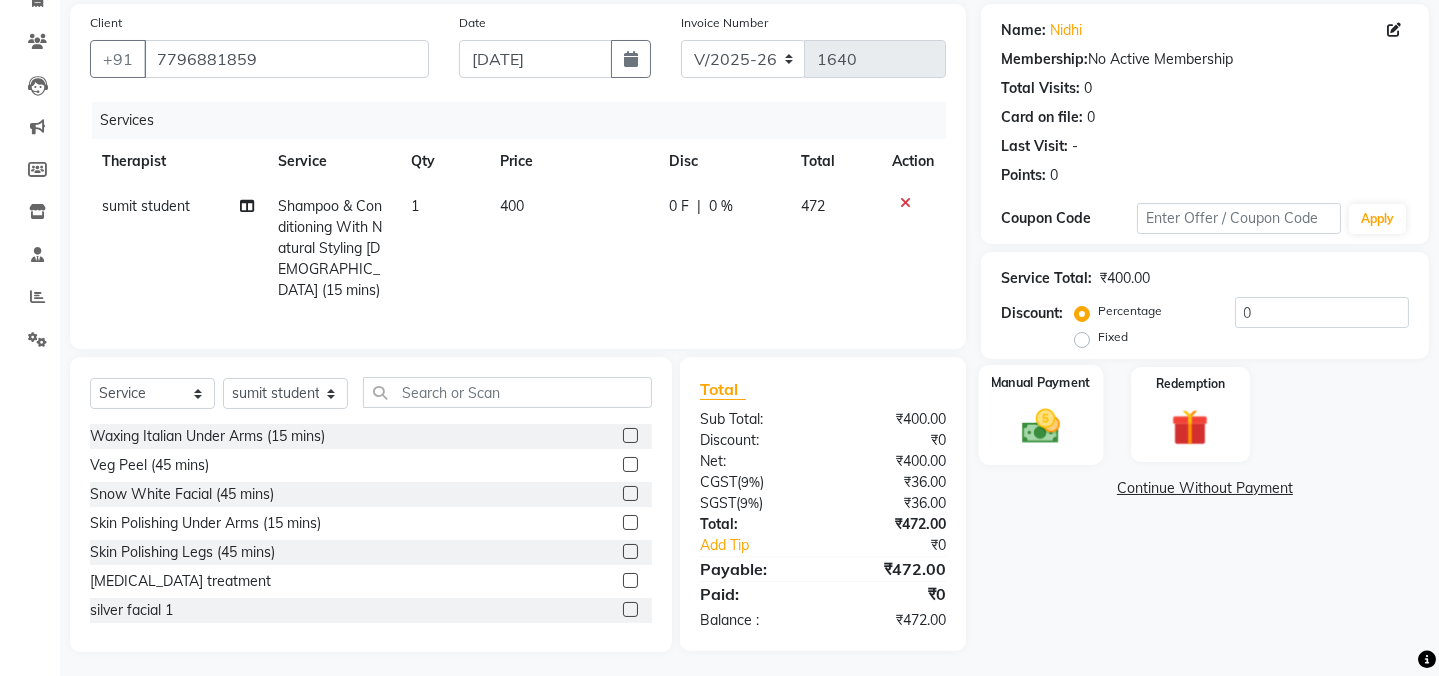 click 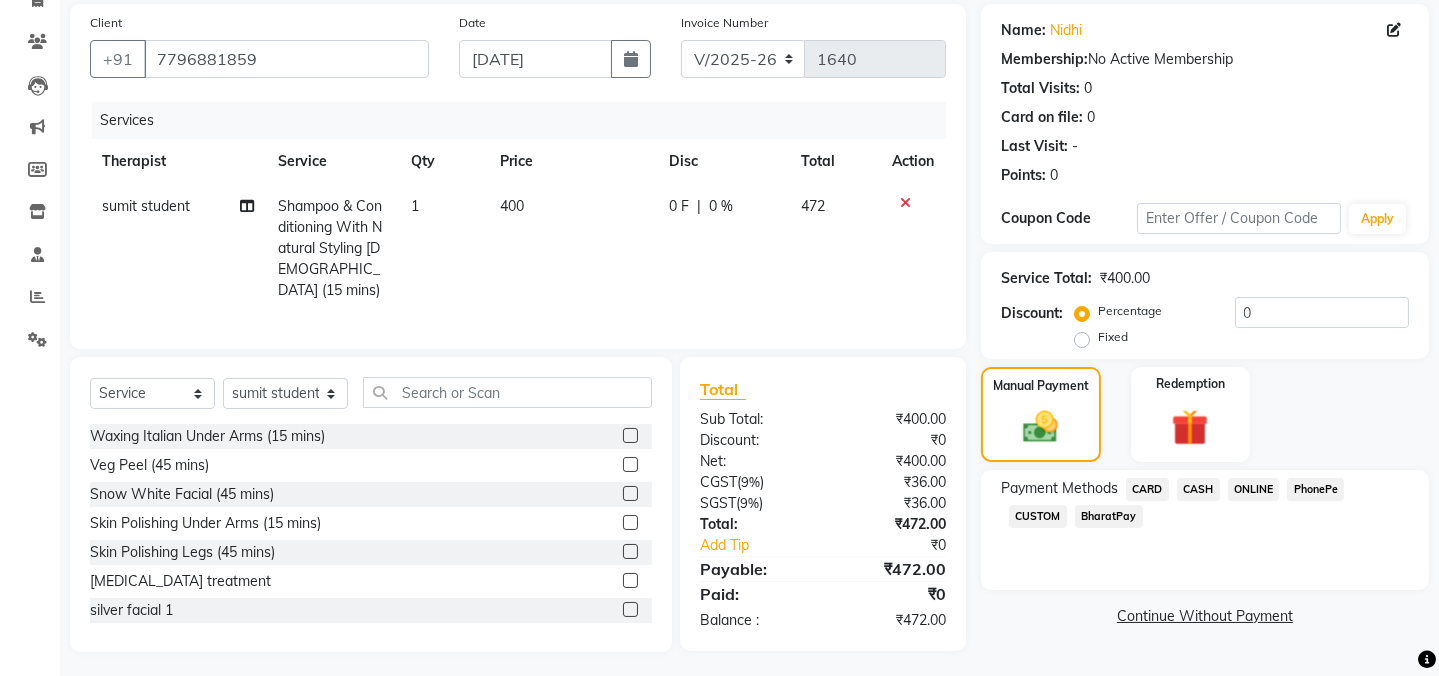 click on "ONLINE" 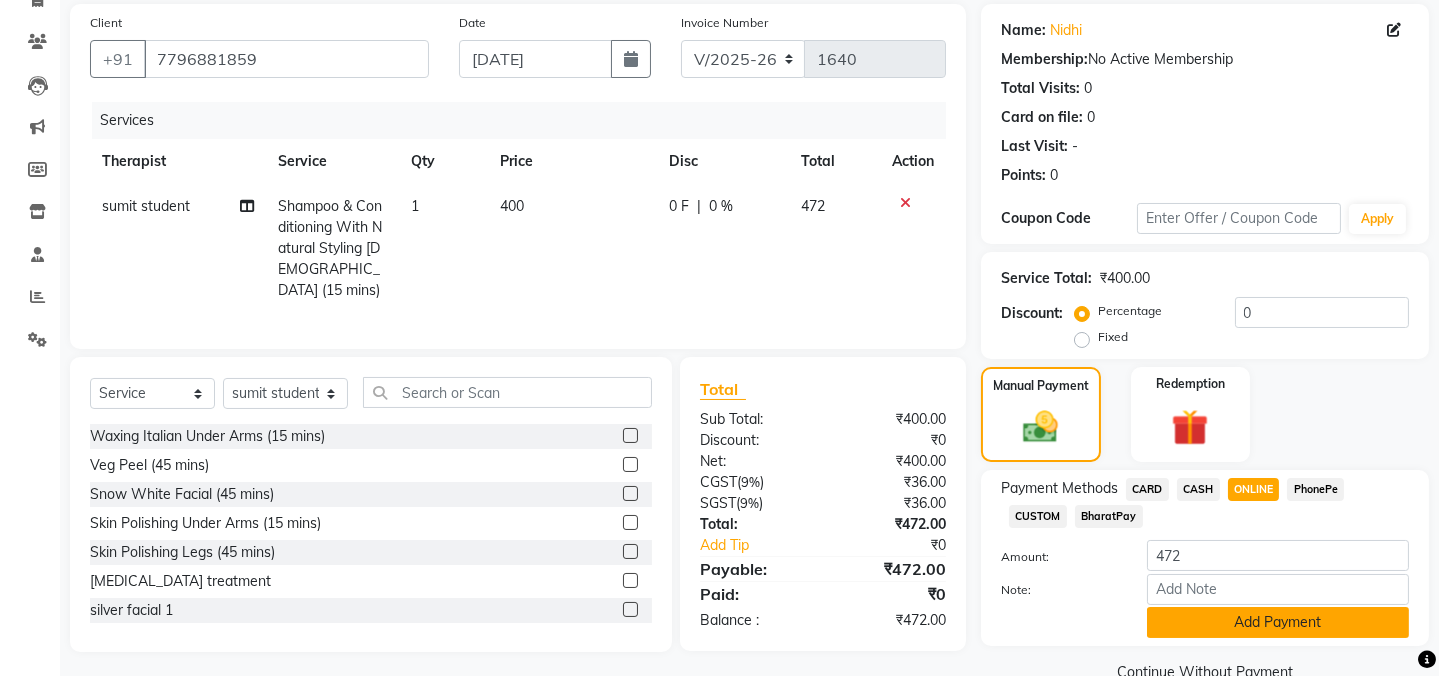 click on "Add Payment" 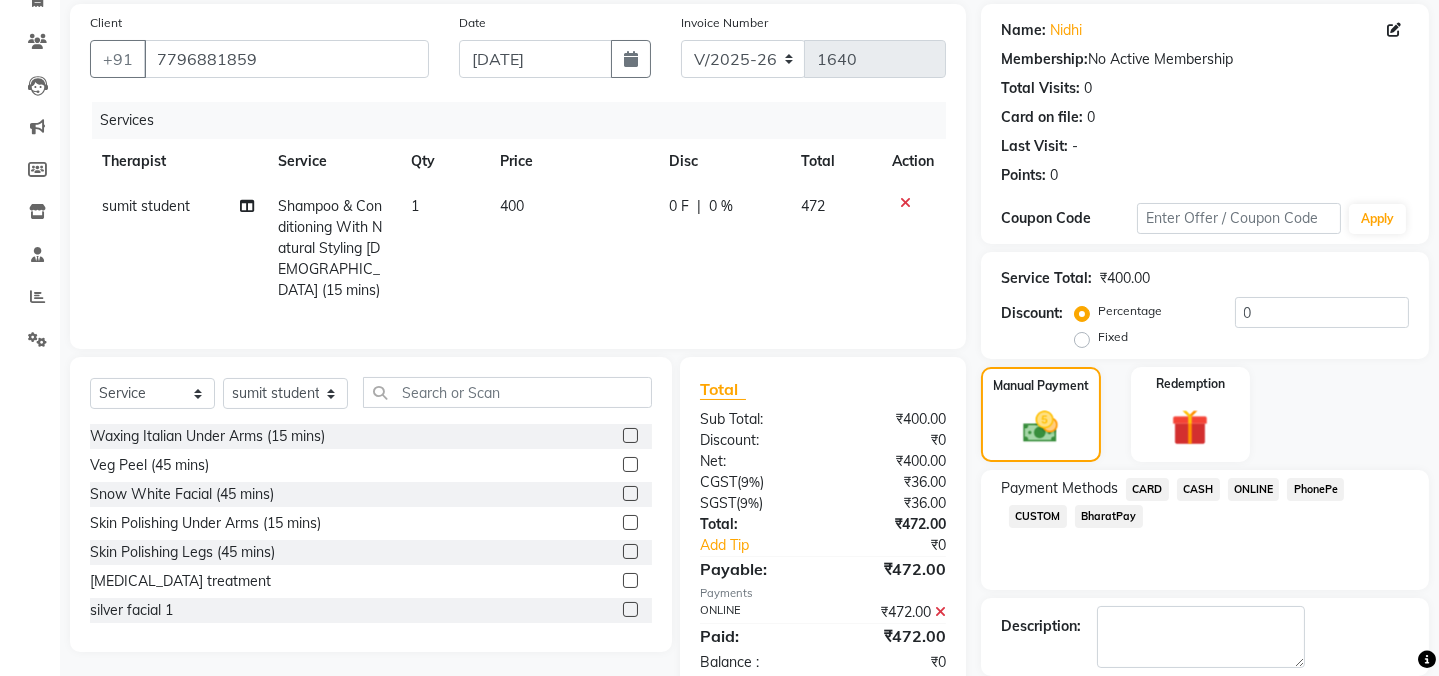 scroll, scrollTop: 242, scrollLeft: 0, axis: vertical 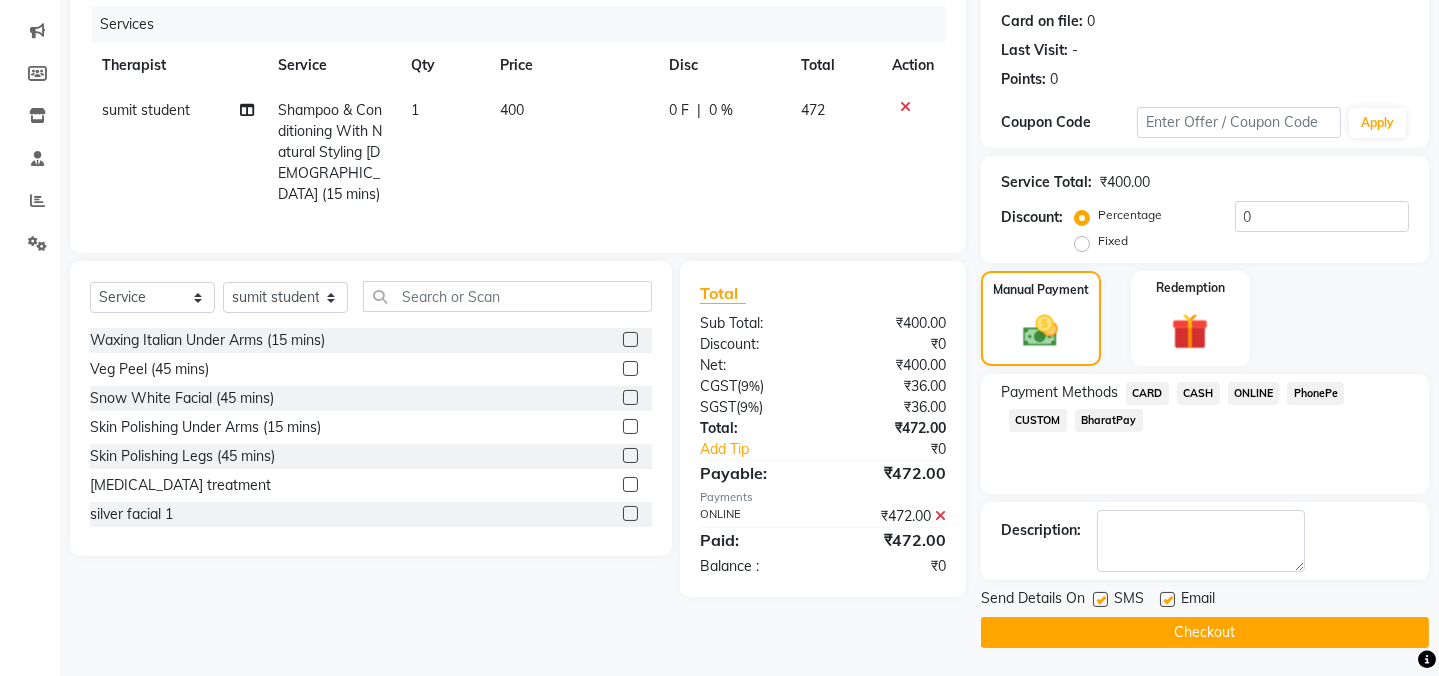 click 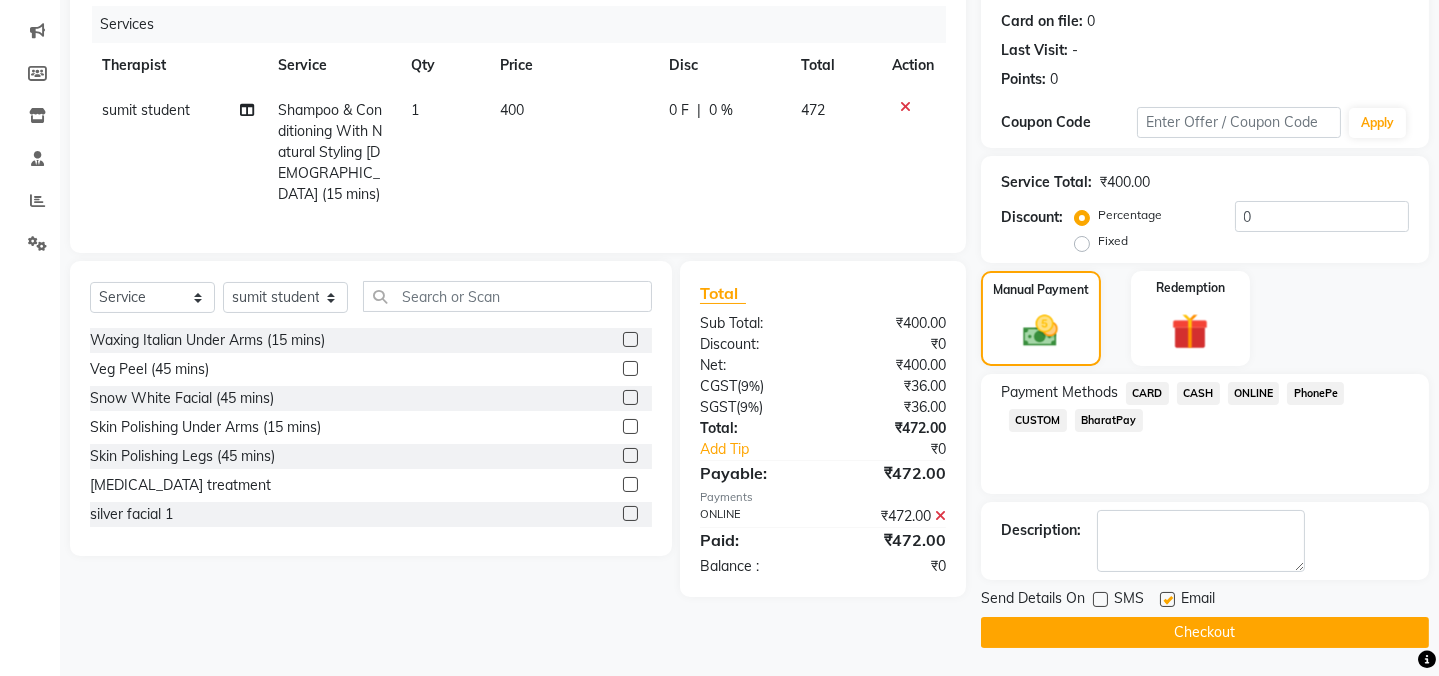 click 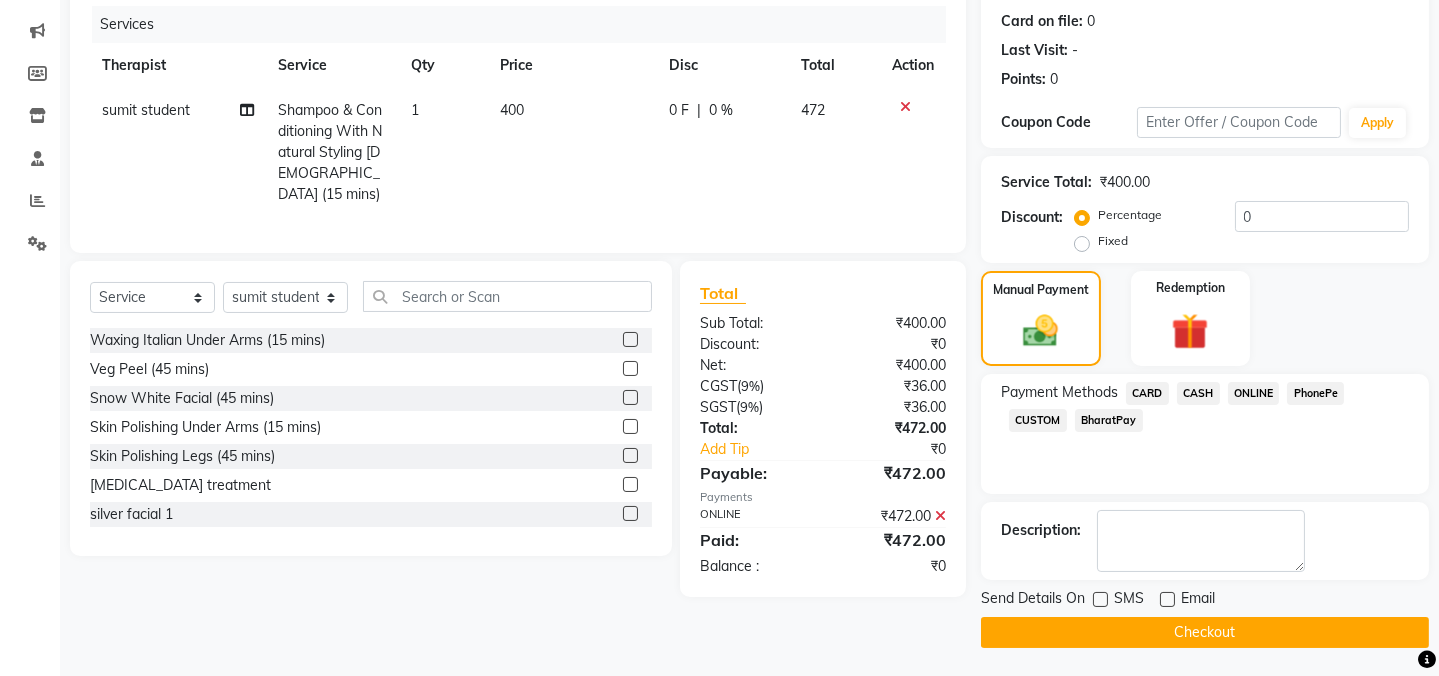 click on "Checkout" 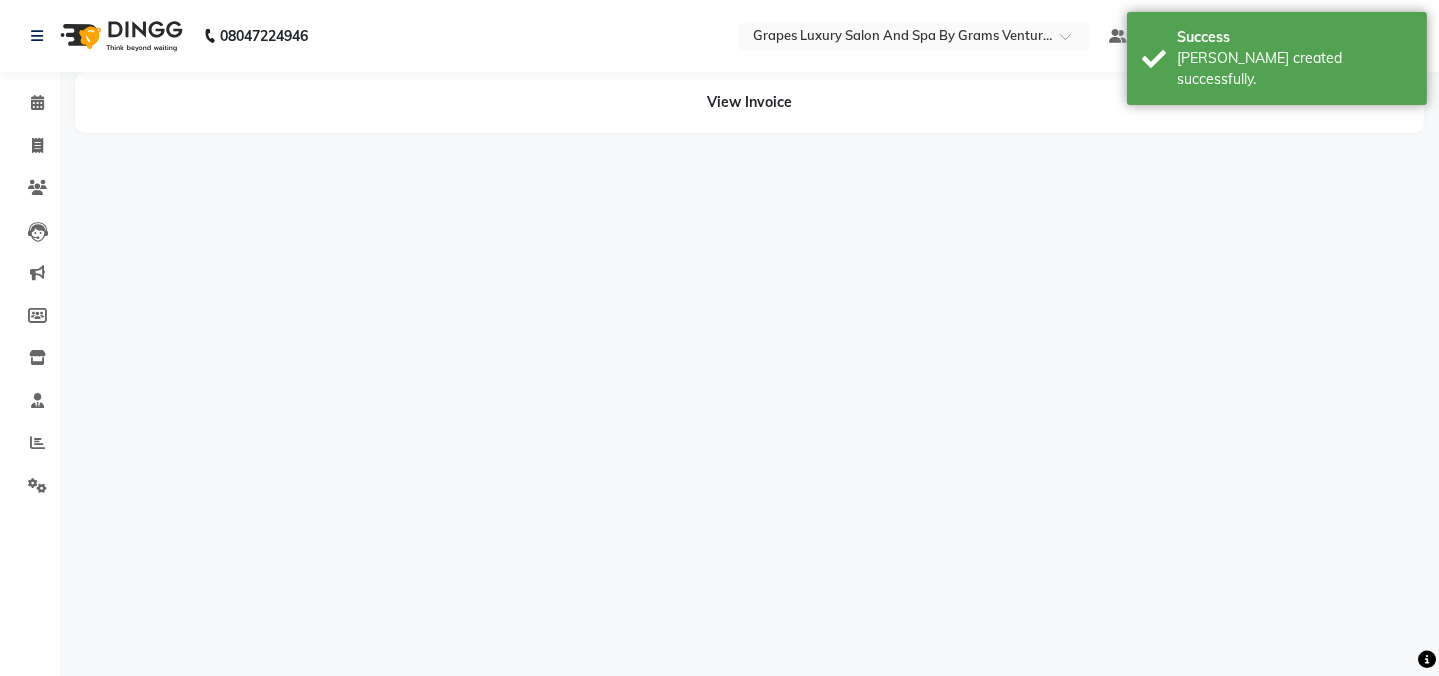 scroll, scrollTop: 0, scrollLeft: 0, axis: both 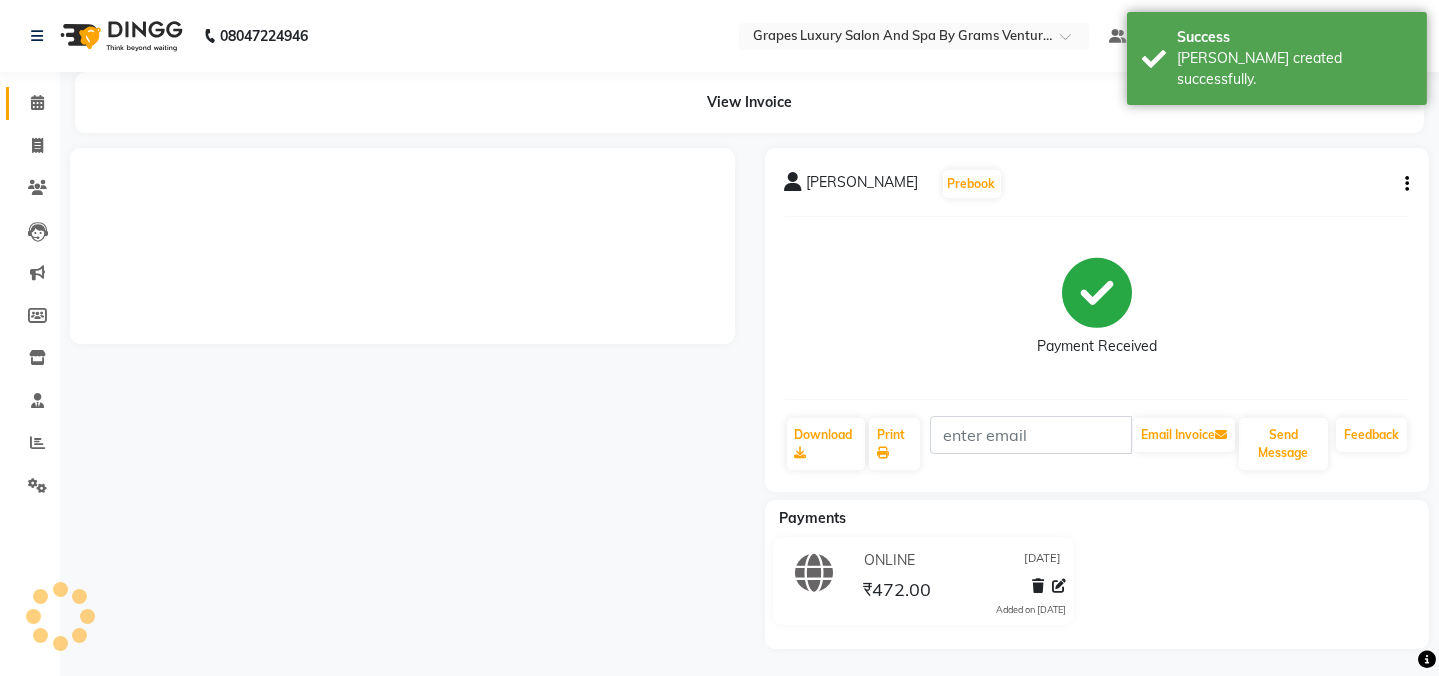 click on "Calendar" 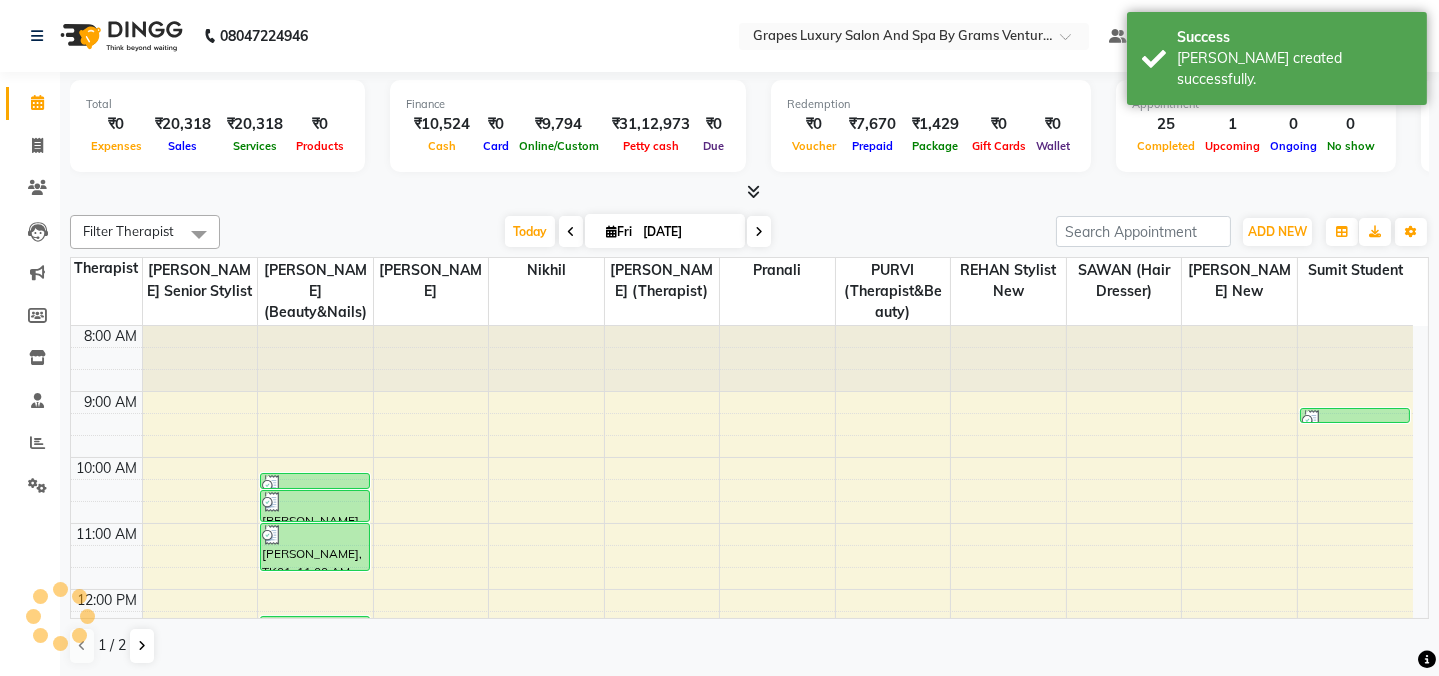 scroll, scrollTop: 561, scrollLeft: 0, axis: vertical 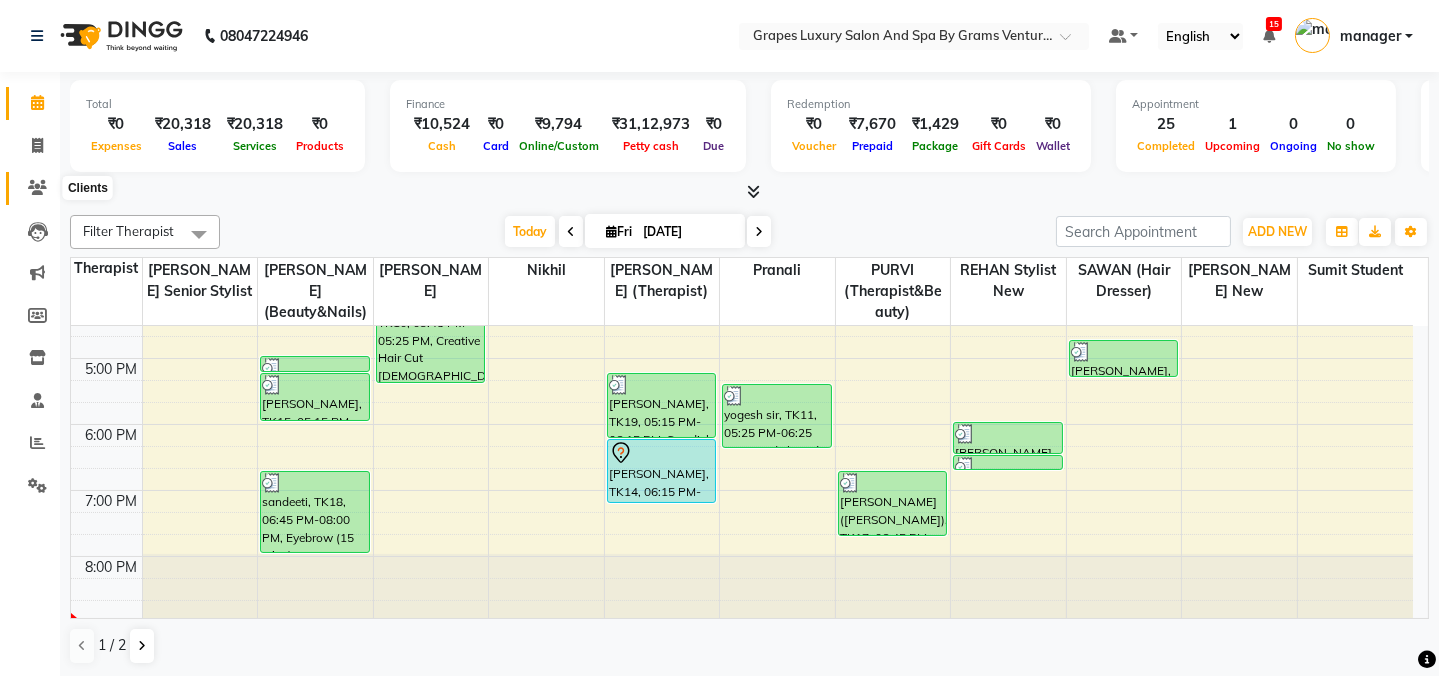 click 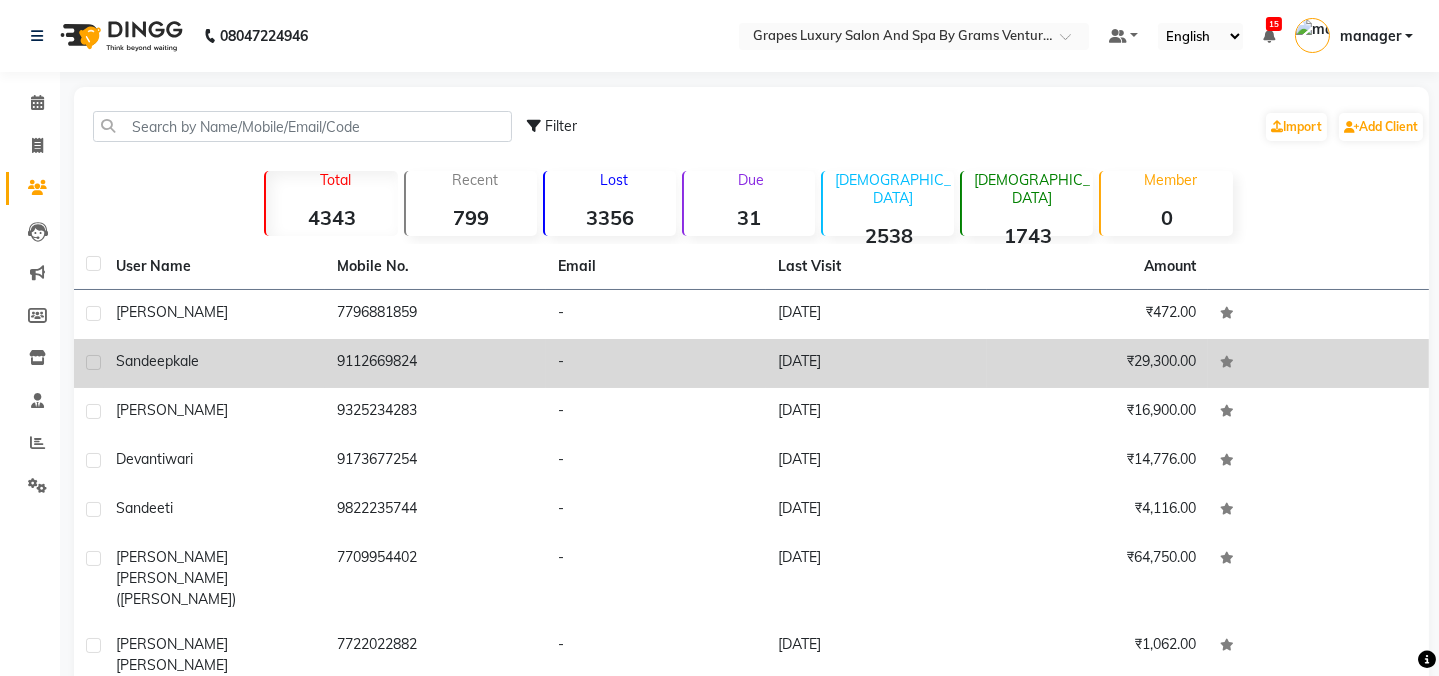 click on "sandeep  kale" 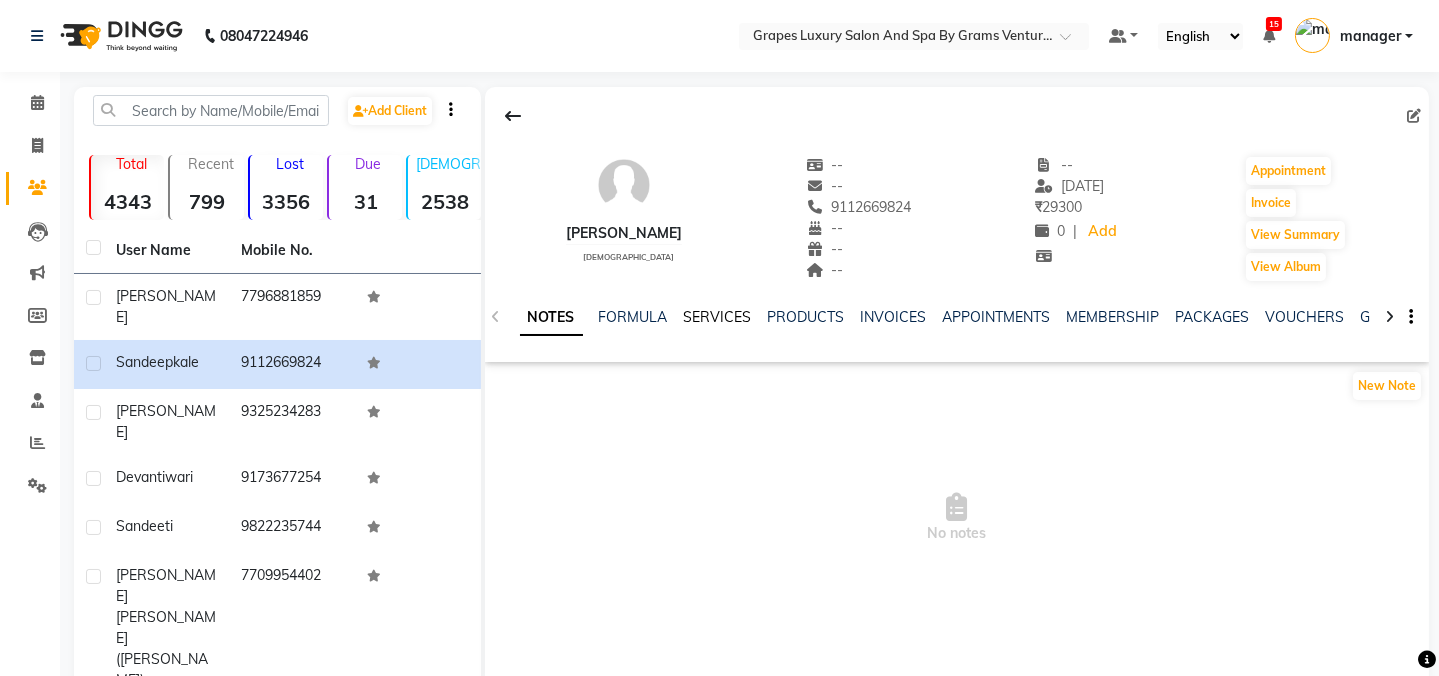 click on "SERVICES" 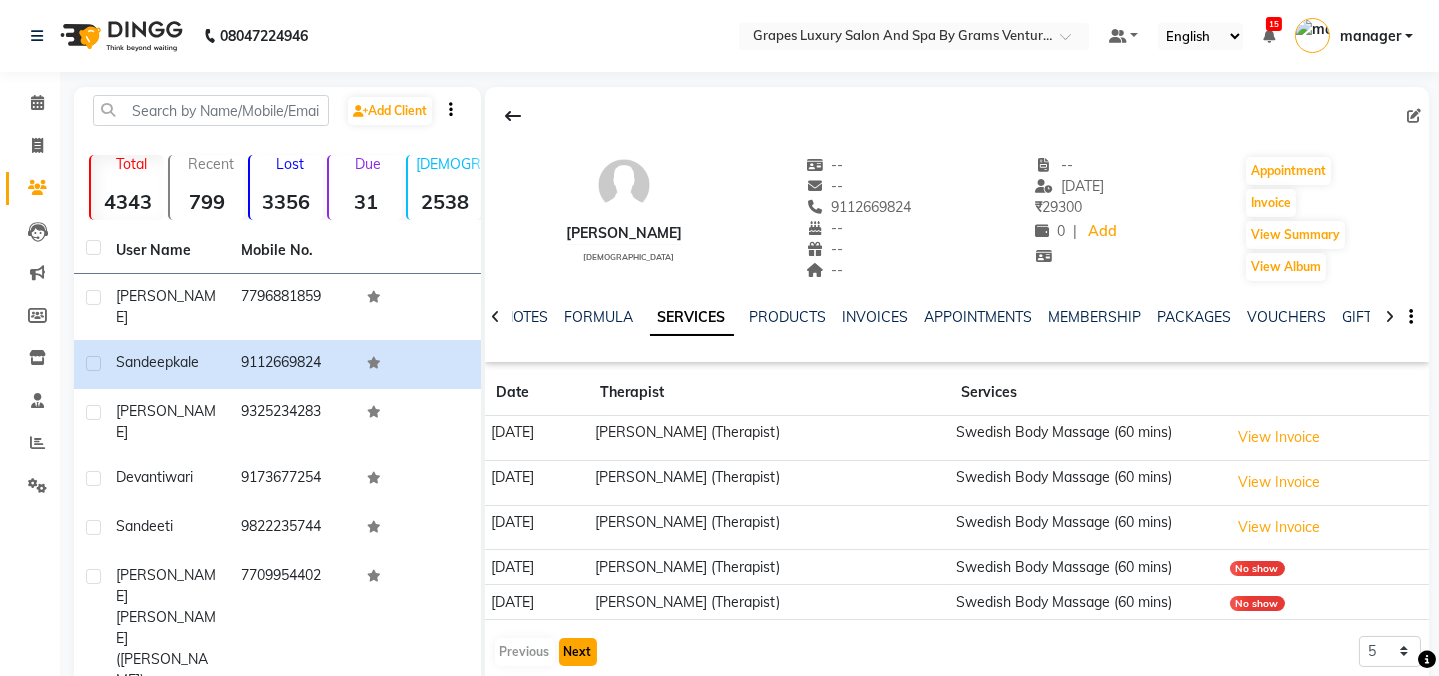 click on "Next" 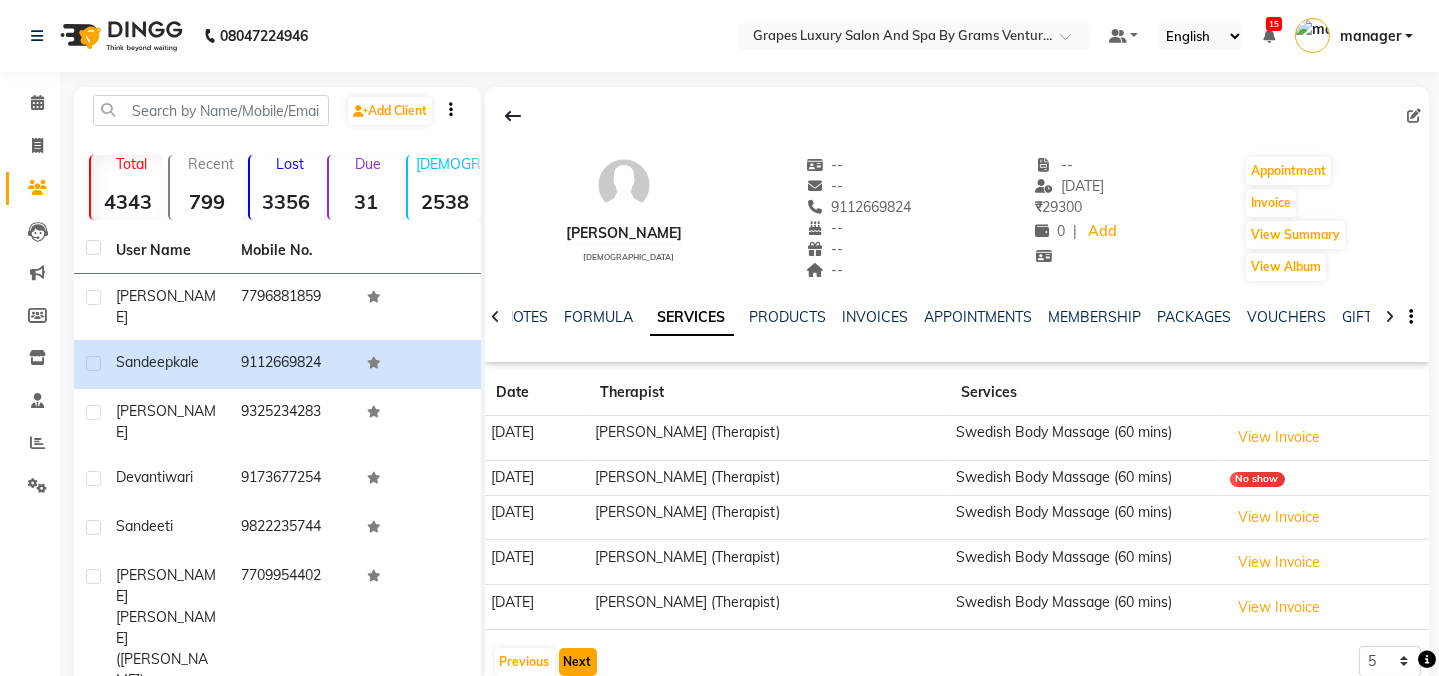 click on "Next" 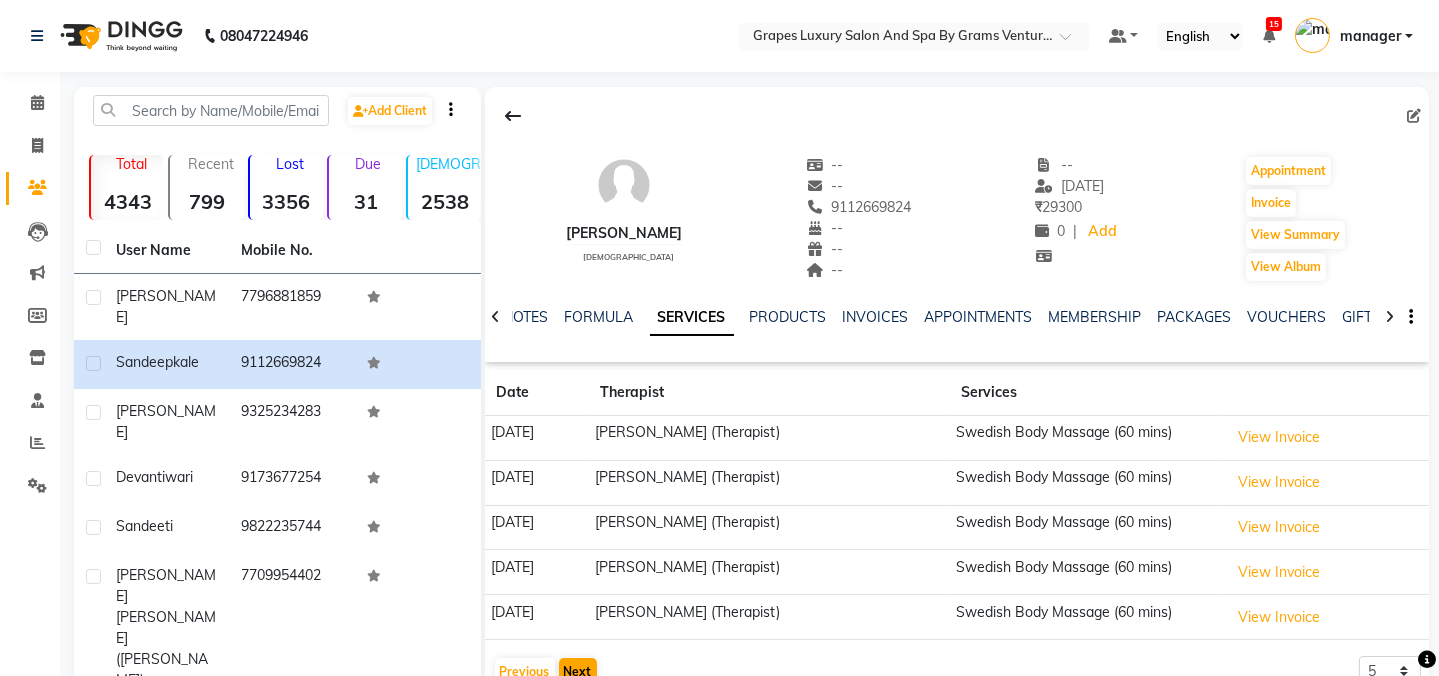 click on "Date Therapist Services 28-03-2025 Pooja (Therapist) Swedish Body Massage (60 mins)  View Invoice  17-03-2025 Pooja (Therapist) Swedish Body Massage (60 mins)  View Invoice  11-03-2025 Pooja (Therapist) Swedish Body Massage (60 mins)  View Invoice  07-03-2025 Pooja (Therapist) Swedish Body Massage (60 mins)  View Invoice  01-03-2025 Pooja (Therapist) Swedish Body Massage (60 mins)  View Invoice   Previous   Next  5 10 50 100 500" 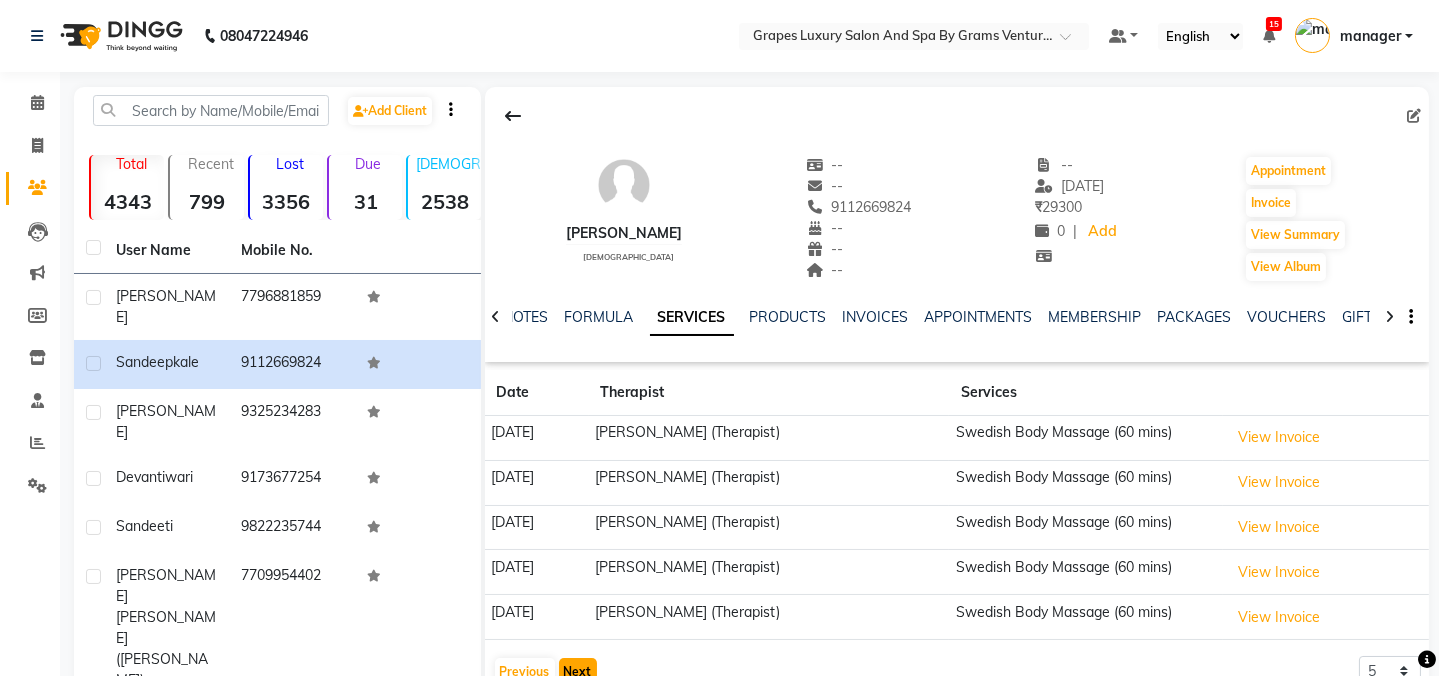 click on "Next" 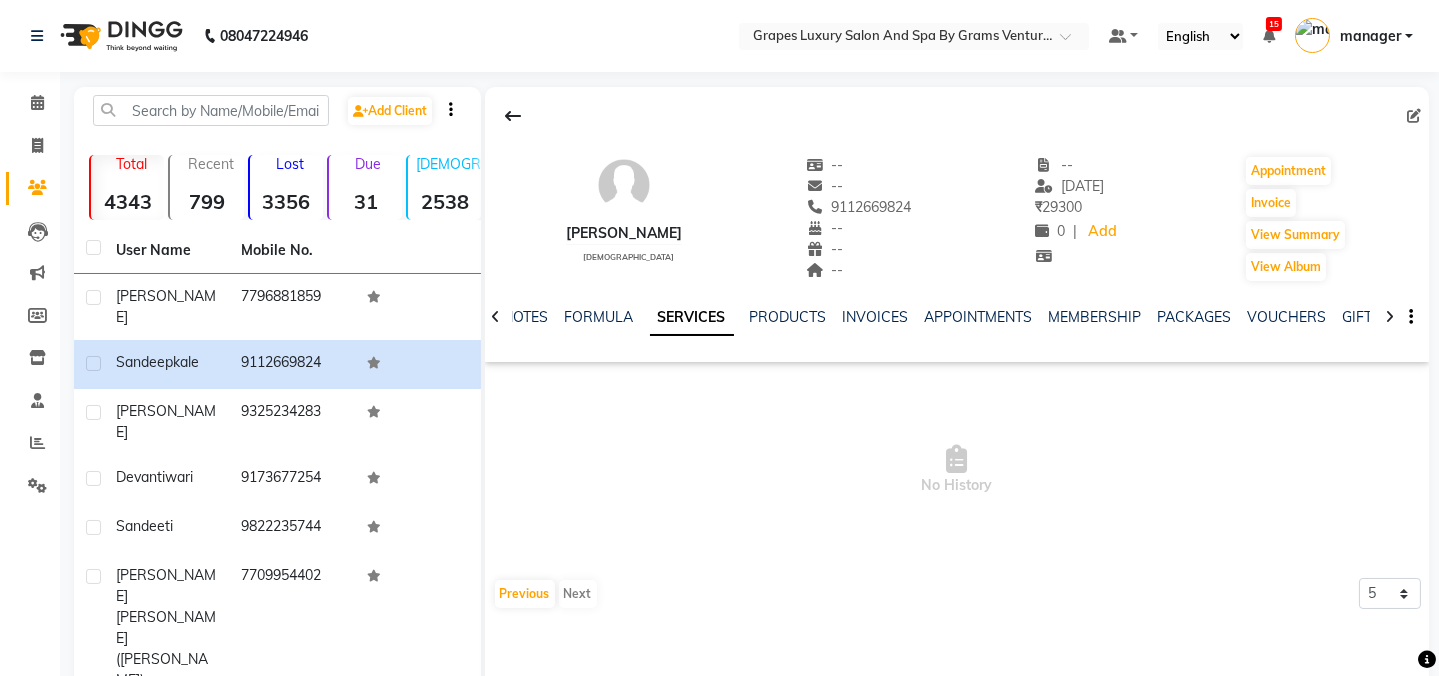 click on "sandeep kale   male  --   --   9112669824  --  --  --  -- 05-07-2025 ₹    29300 0 |  Add   Appointment   Invoice  View Summary  View Album  NOTES FORMULA SERVICES PRODUCTS INVOICES APPOINTMENTS MEMBERSHIP PACKAGES VOUCHERS GIFTCARDS POINTS FORMS FAMILY CARDS WALLET  No History   Previous   Next  5 10 50 100 500" 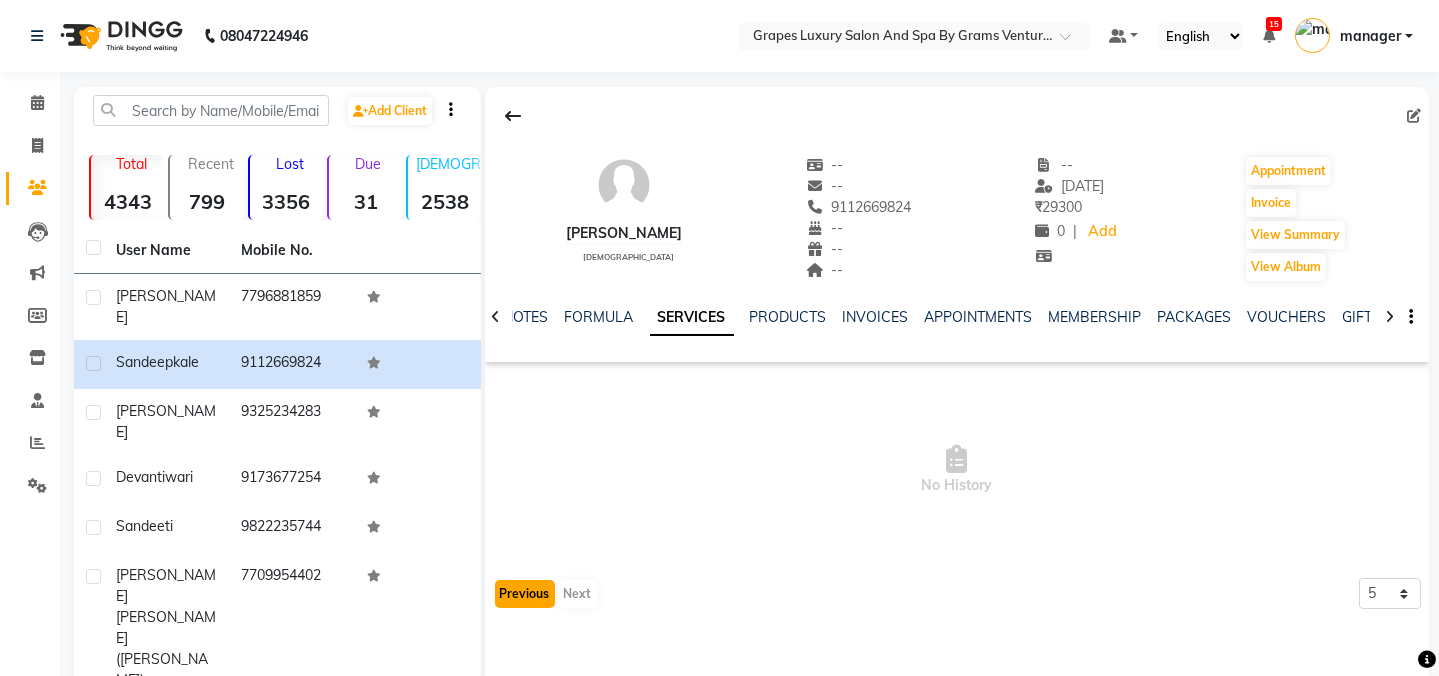 click on "Previous" 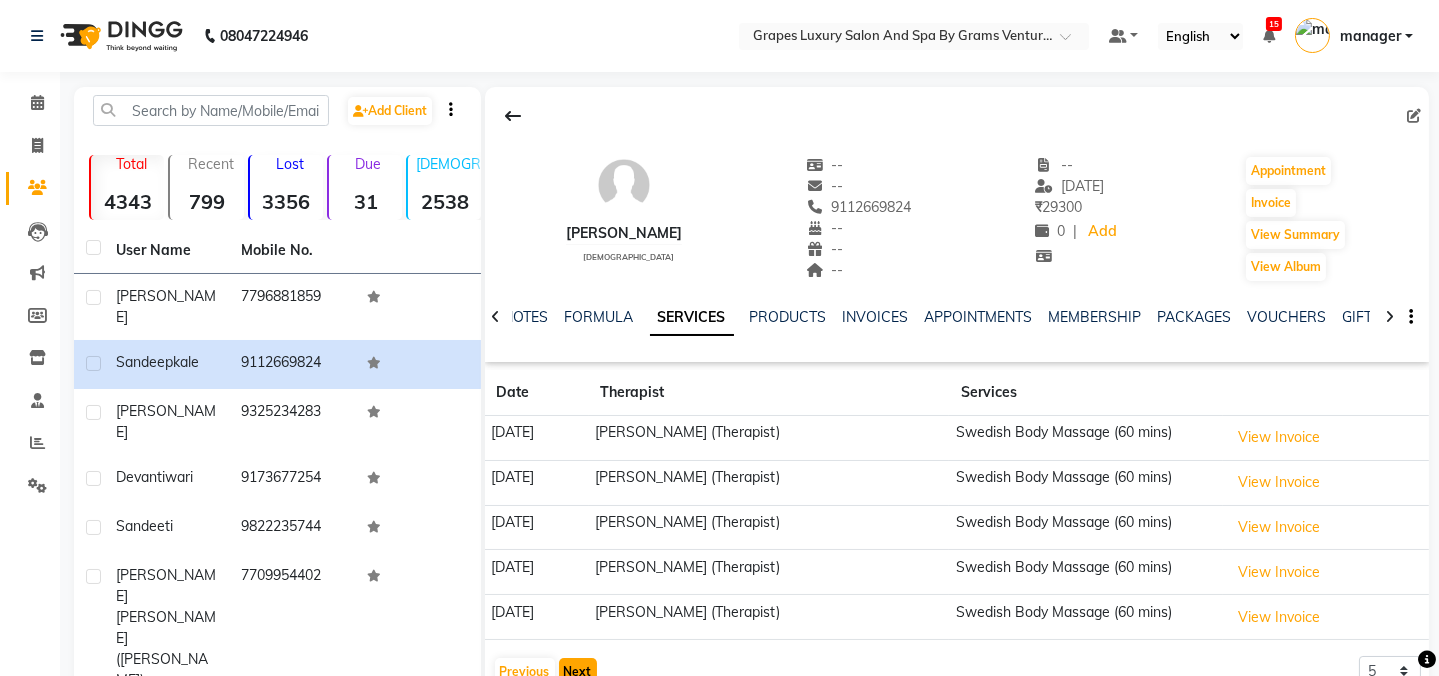 click on "Next" 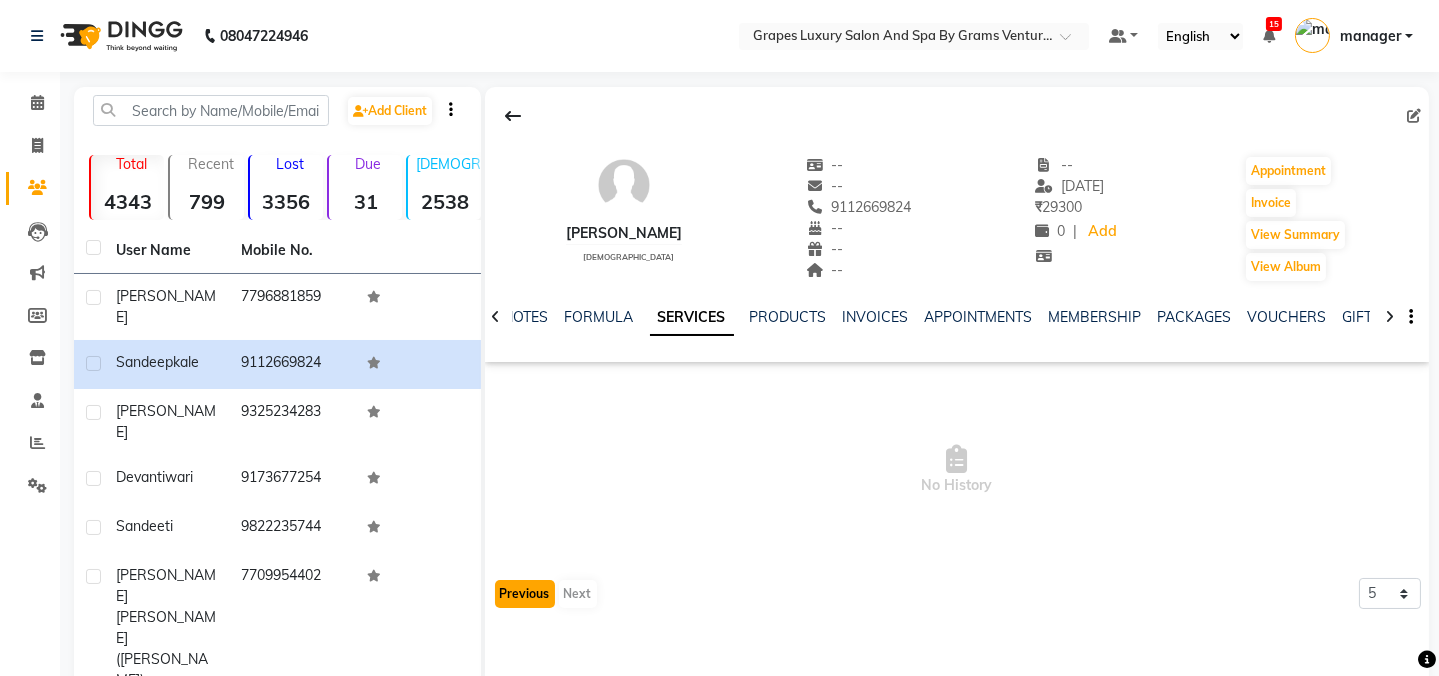 click on "Previous" 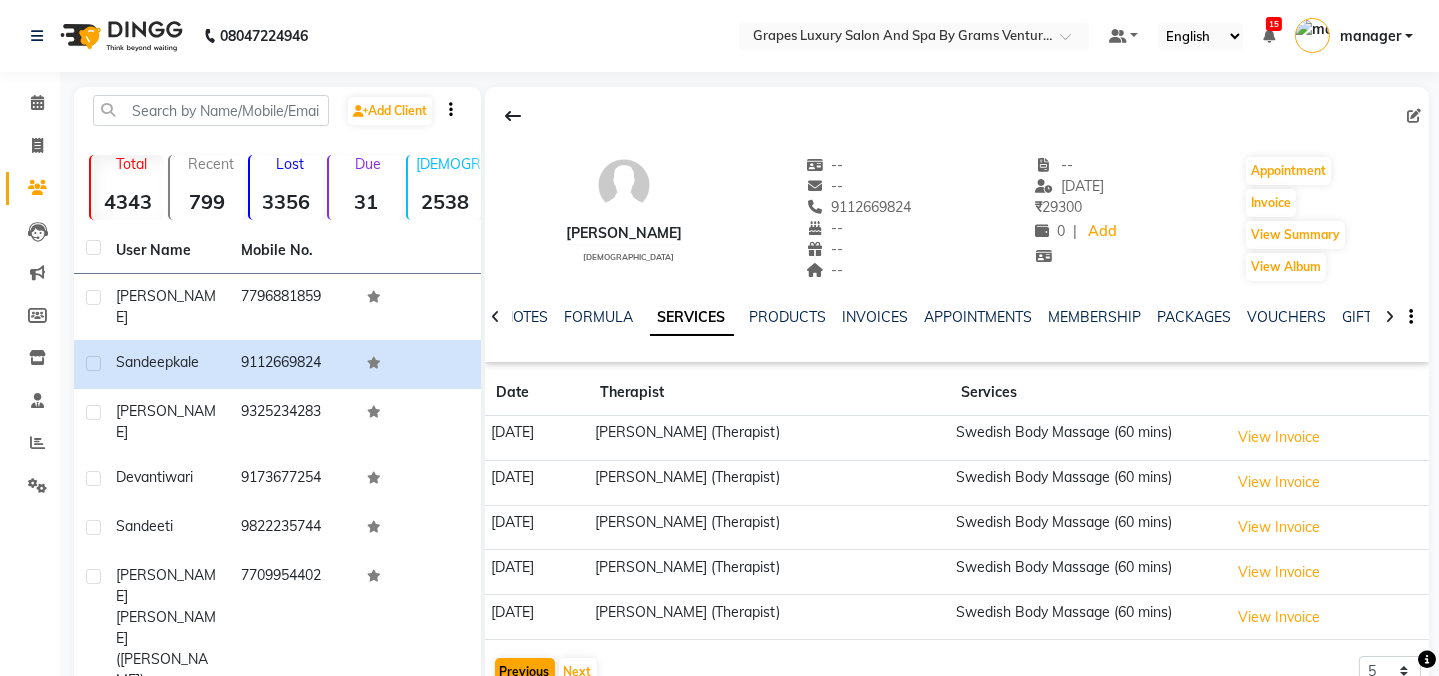 click on "01-03-2025" 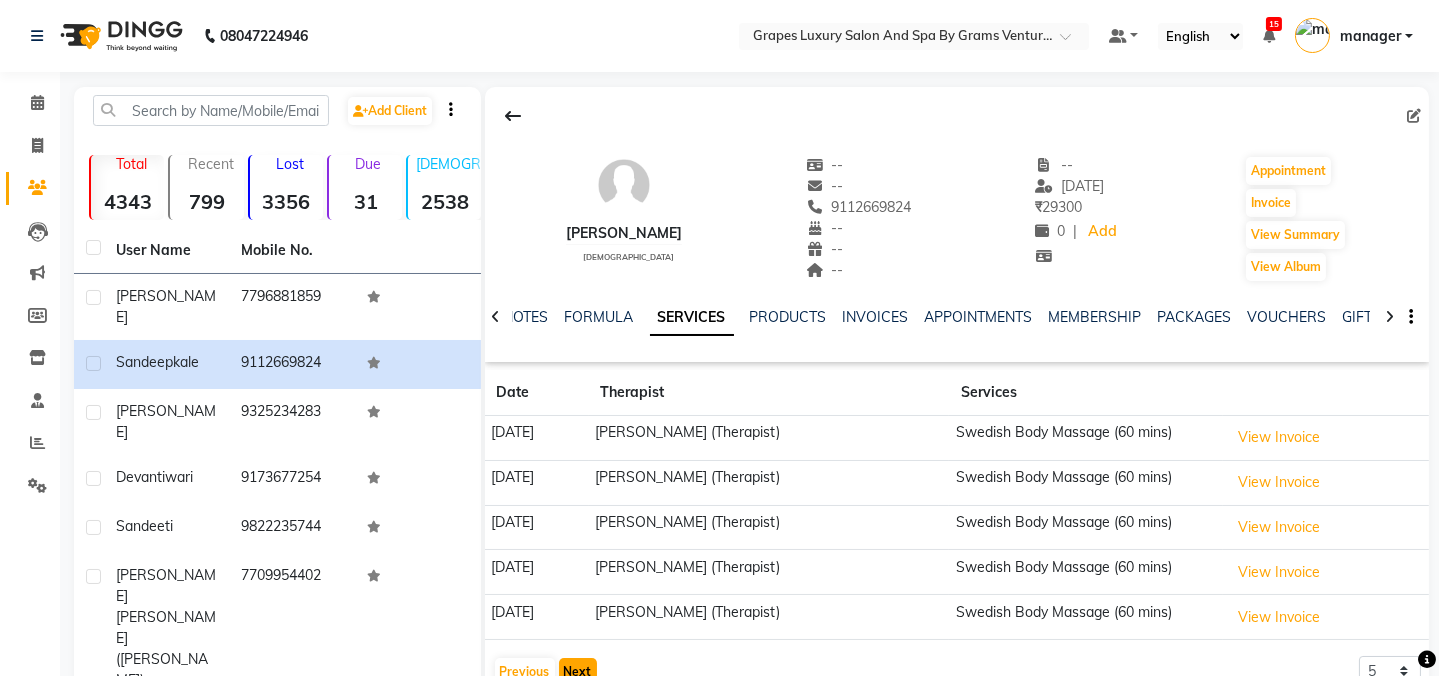 click on "Next" 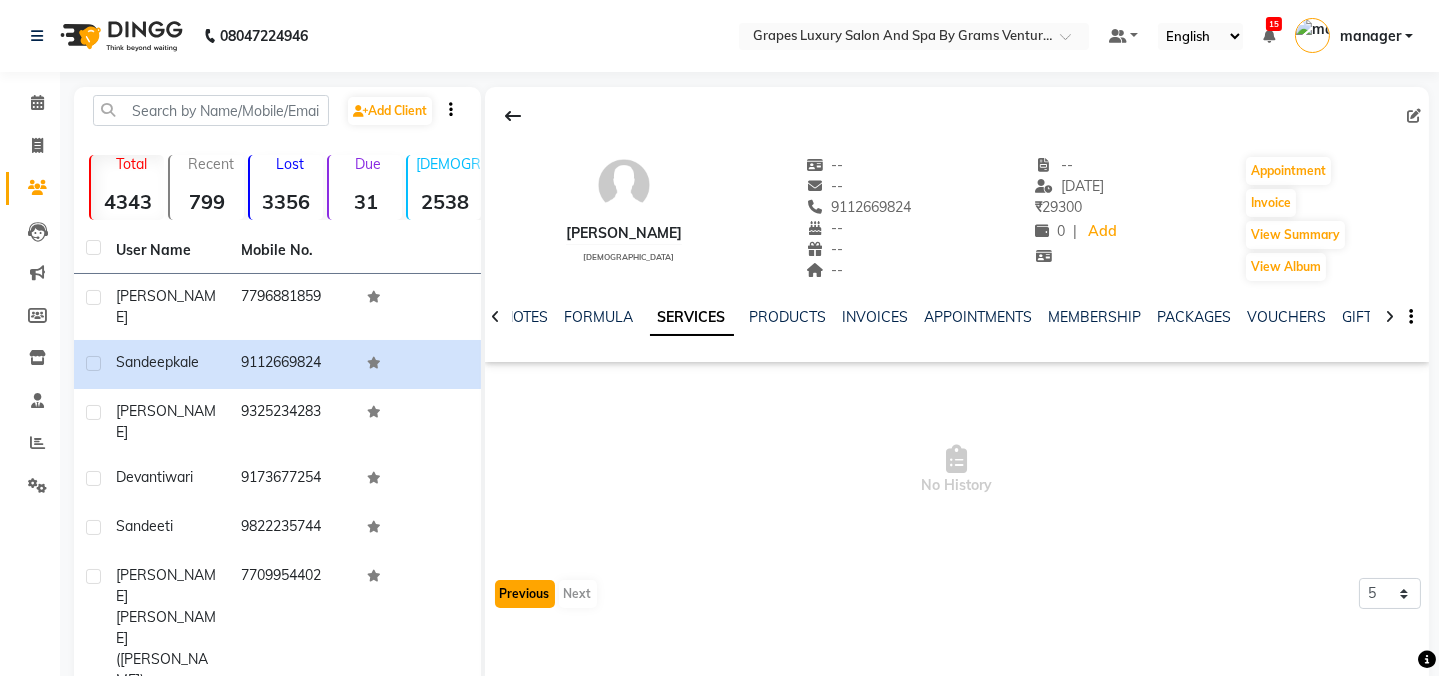 click on "Previous" 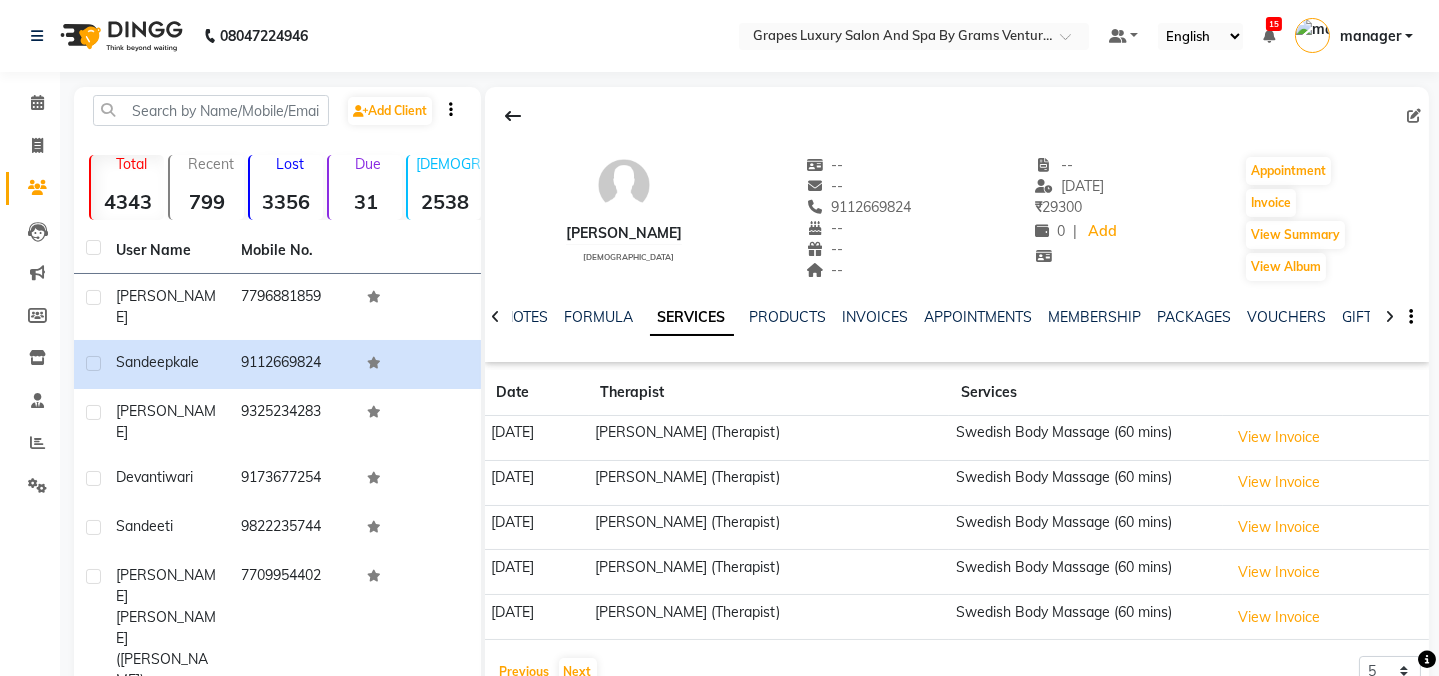 scroll, scrollTop: 224, scrollLeft: 0, axis: vertical 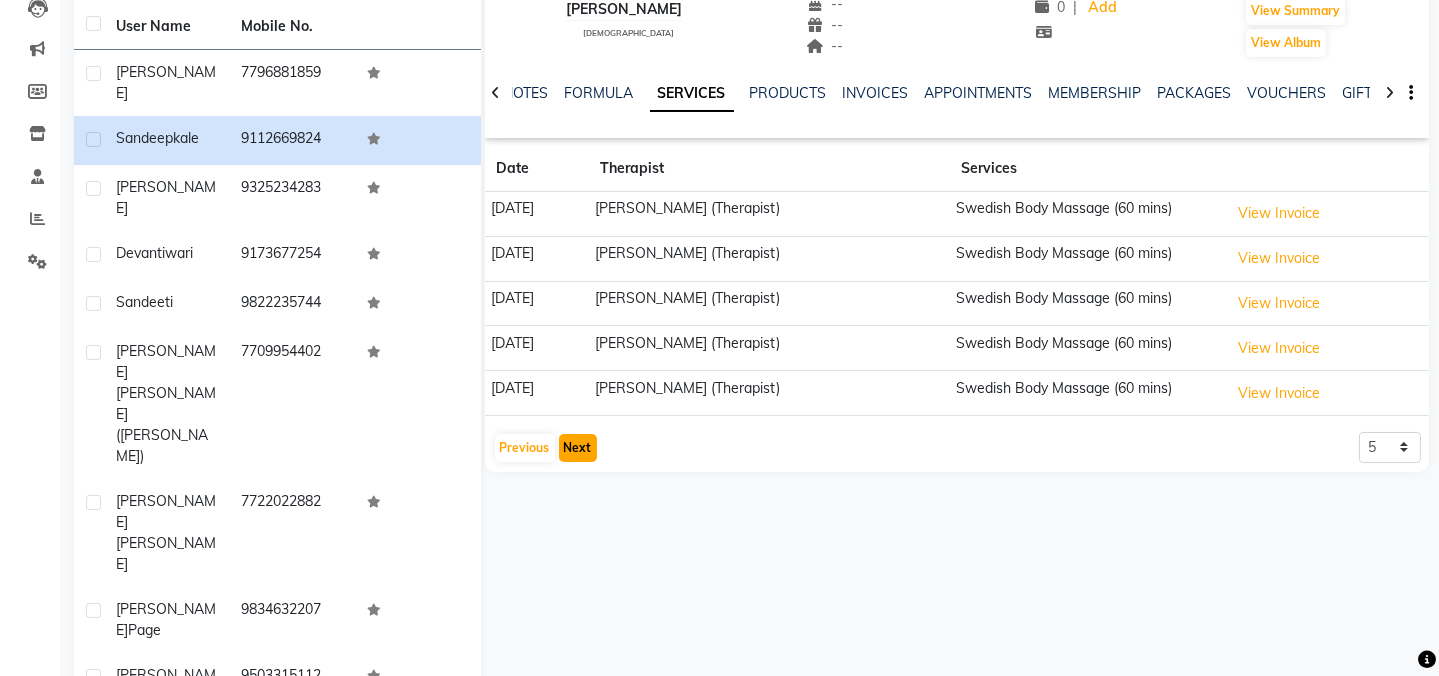 click on "Next" 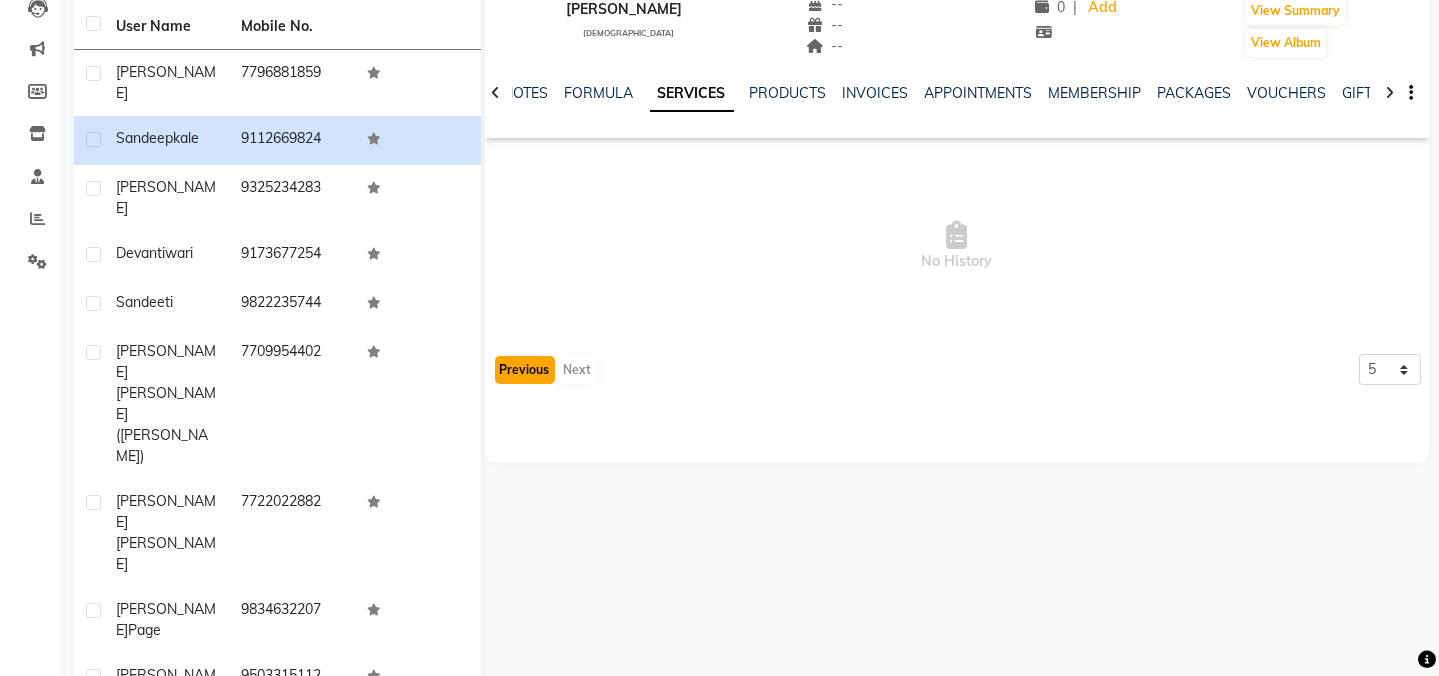 click on "Previous" 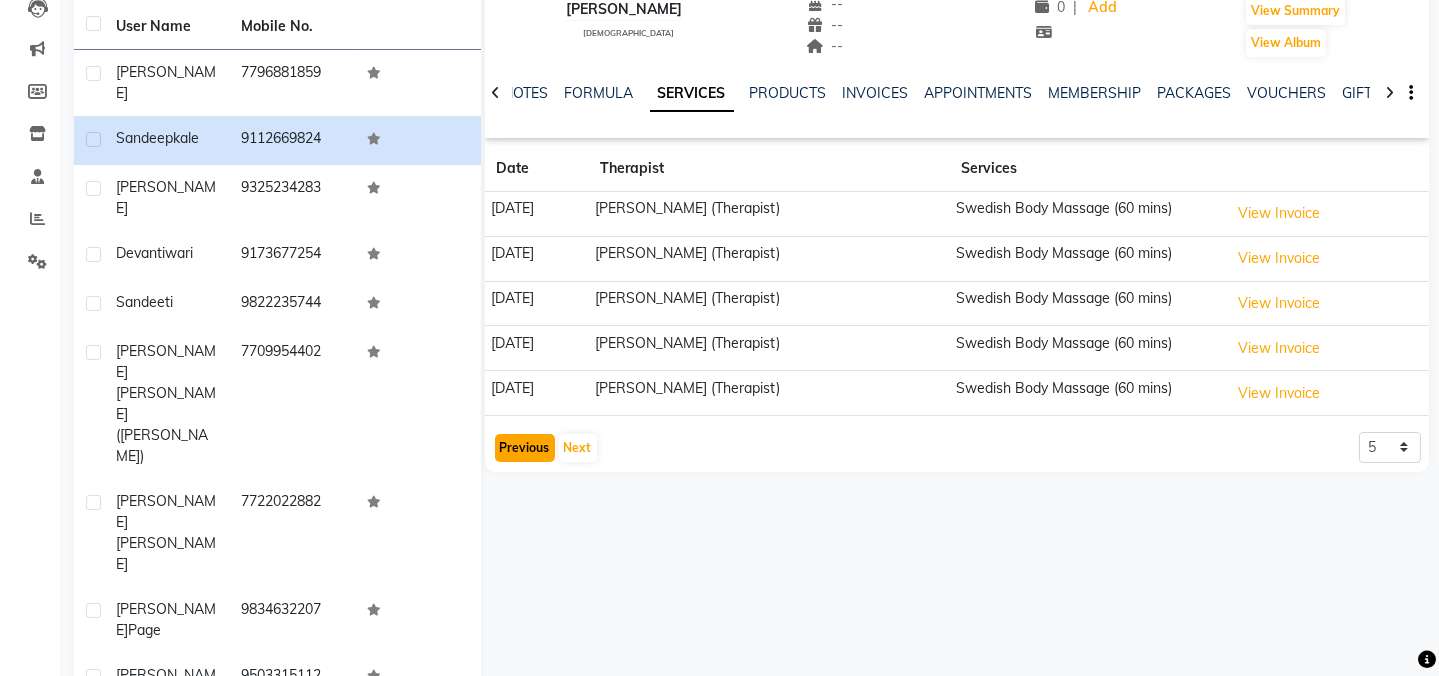 click on "Previous" 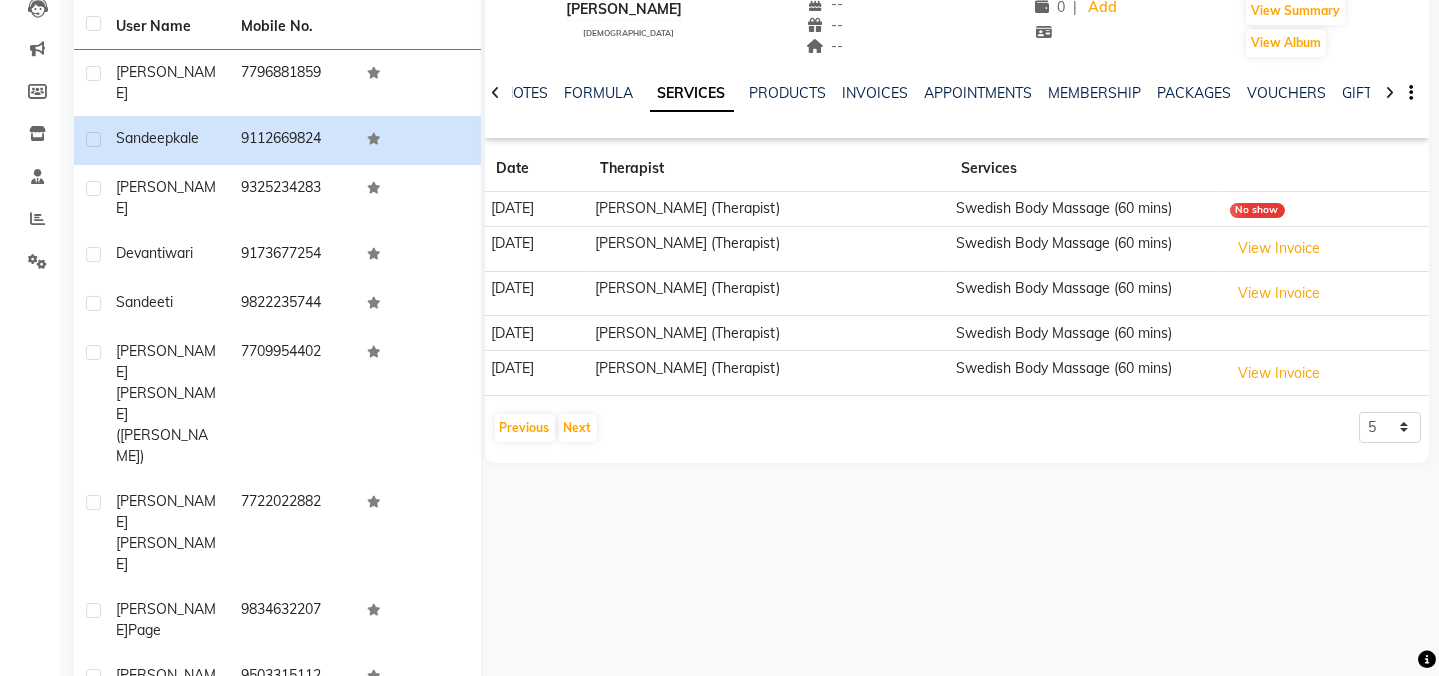 click on "sandeep kale   male  --   --   9112669824  --  --  --  -- 05-07-2025 ₹    29300 0 |  Add   Appointment   Invoice  View Summary  View Album  NOTES FORMULA SERVICES PRODUCTS INVOICES APPOINTMENTS MEMBERSHIP PACKAGES VOUCHERS GIFTCARDS POINTS FORMS FAMILY CARDS WALLET Date Therapist Services 23-04-2025 Pooja (Therapist) Swedish Body Massage (60 mins) No show 20-04-2025 Pooja (Therapist) Swedish Body Massage (60 mins)  View Invoice  06-04-2025 Pooja (Therapist) Swedish Body Massage (60 mins)  View Invoice  06-04-2025 Pooja (Therapist) Swedish Body Massage (60 mins) 02-04-2025 Pooja (Therapist) Swedish Body Massage (60 mins)  View Invoice   Previous   Next  5 10 50 100 500" 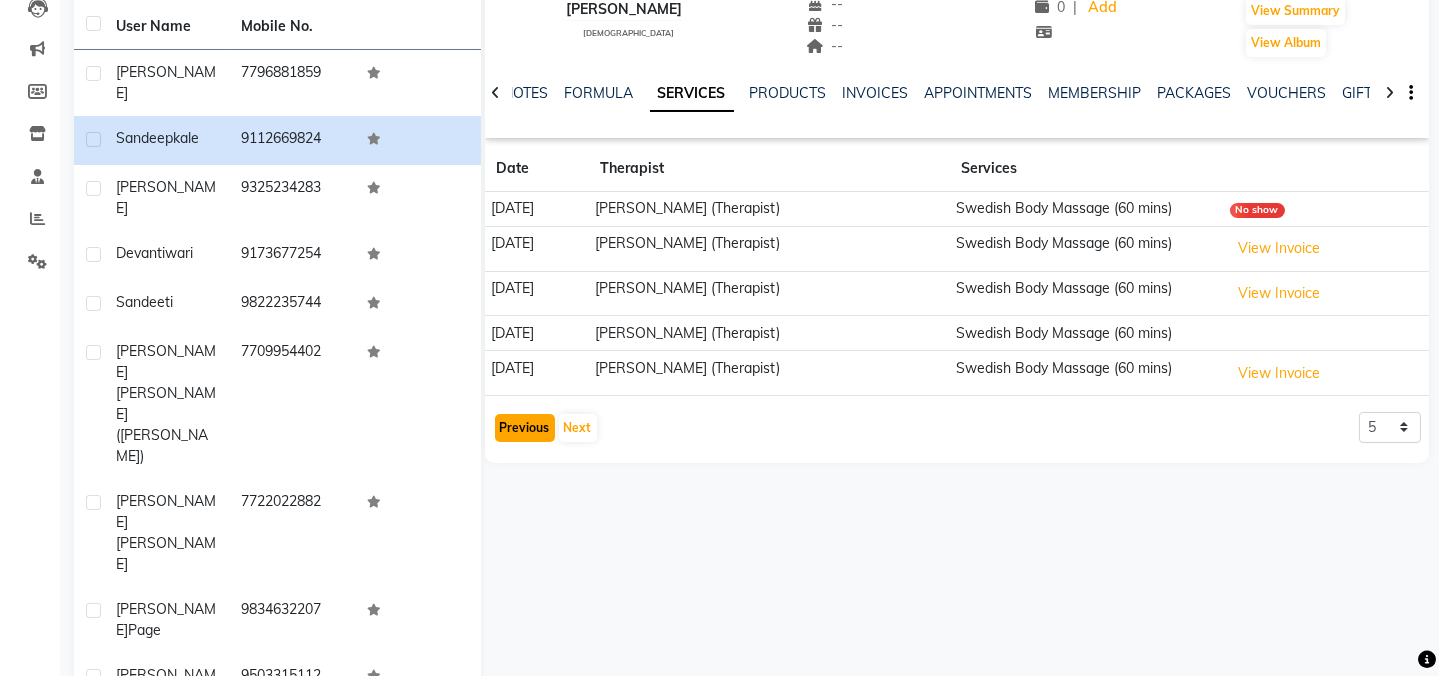 click on "Previous" 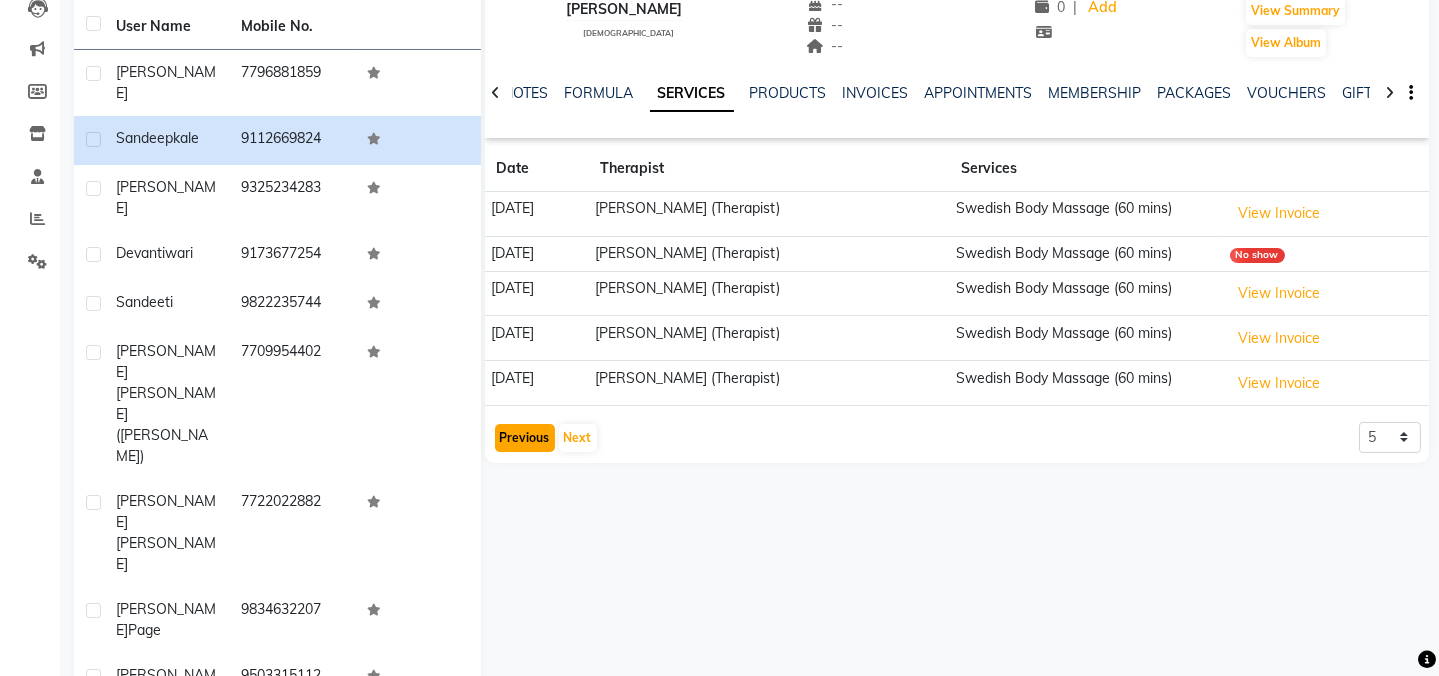 click on "Previous" 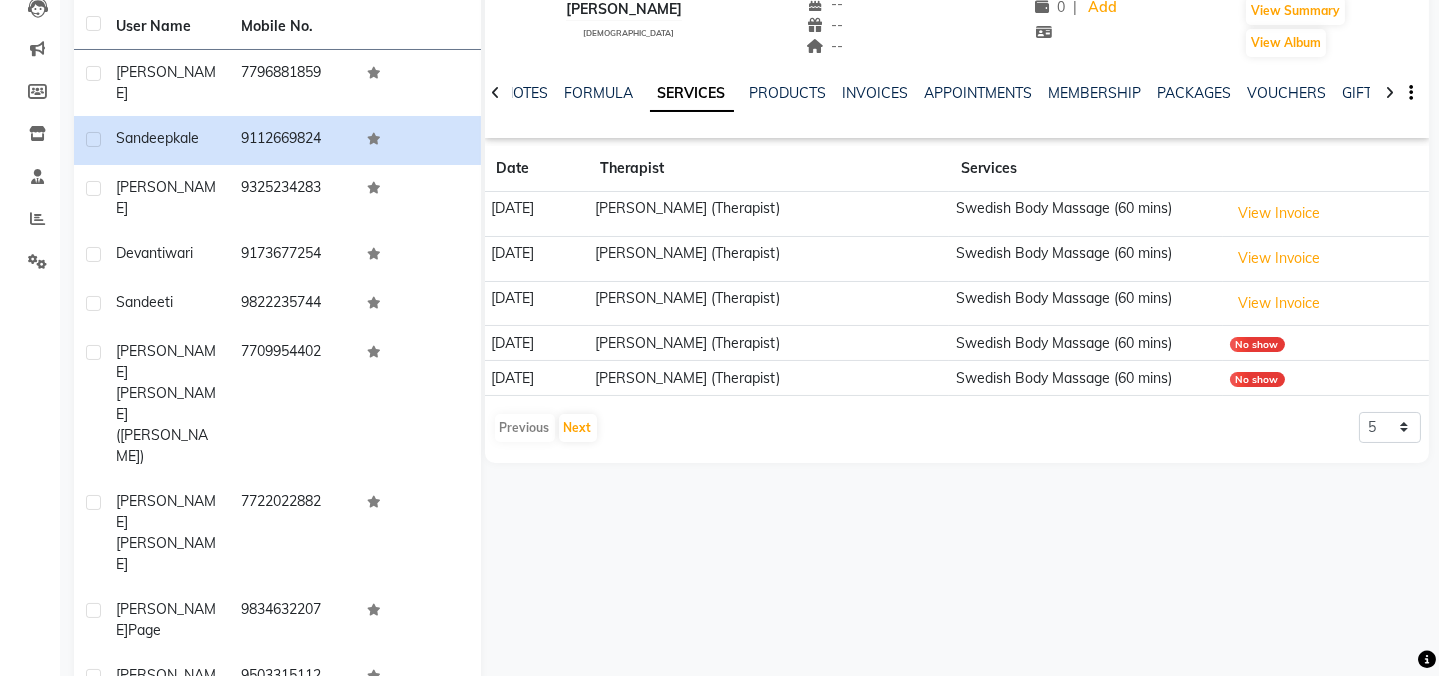 click on "Previous   Next" 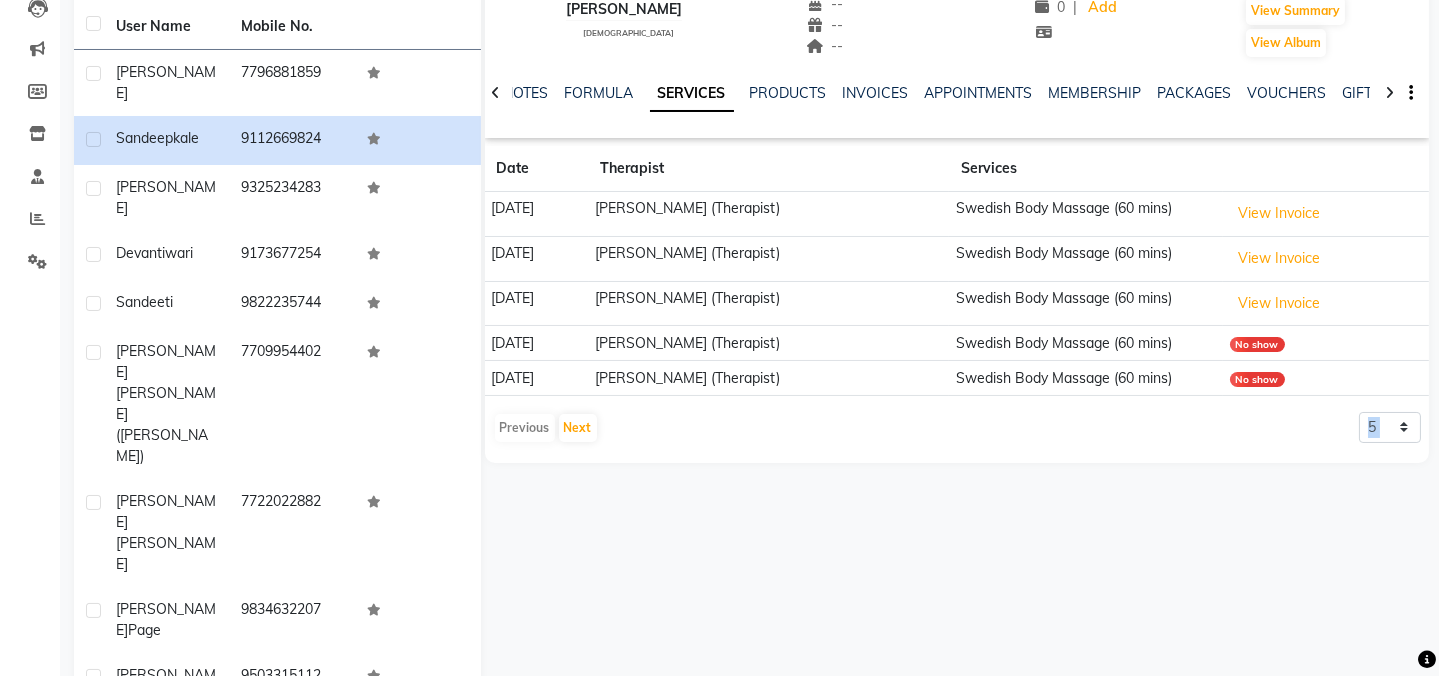 click on "Previous   Next" 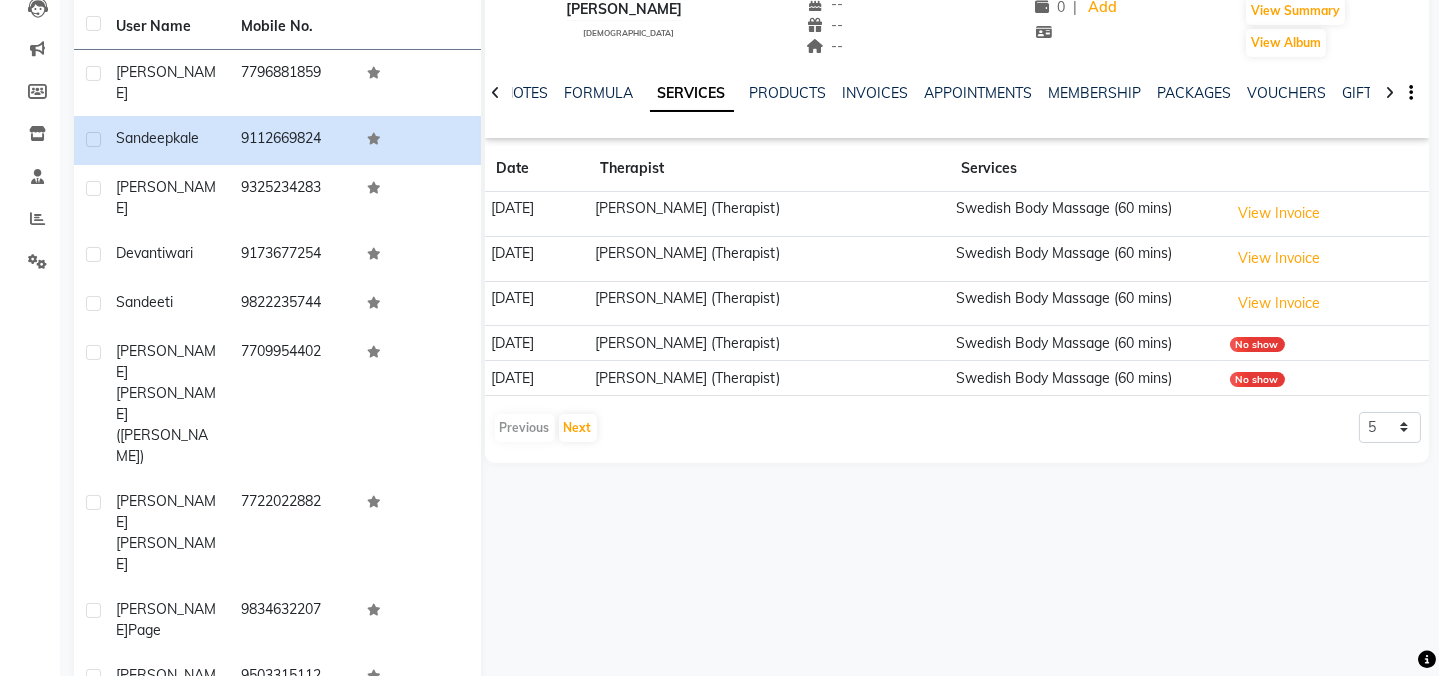 click on "sandeep kale   male  --   --   9112669824  --  --  --  -- 05-07-2025 ₹    29300 0 |  Add   Appointment   Invoice  View Summary  View Album  NOTES FORMULA SERVICES PRODUCTS INVOICES APPOINTMENTS MEMBERSHIP PACKAGES VOUCHERS GIFTCARDS POINTS FORMS FAMILY CARDS WALLET Date Therapist Services 05-07-2025 Pooja (Therapist) Swedish Body Massage (60 mins)  View Invoice  05-07-2025 Pooja (Therapist) Swedish Body Massage (60 mins)  View Invoice  22-06-2025 Pooja (Therapist) Swedish Body Massage (60 mins)  View Invoice  16-06-2025 Pooja (Therapist) Swedish Body Massage (60 mins) No show 08-06-2025 Pooja (Therapist) Swedish Body Massage (60 mins) No show  Previous   Next  5 10 50 100 500" 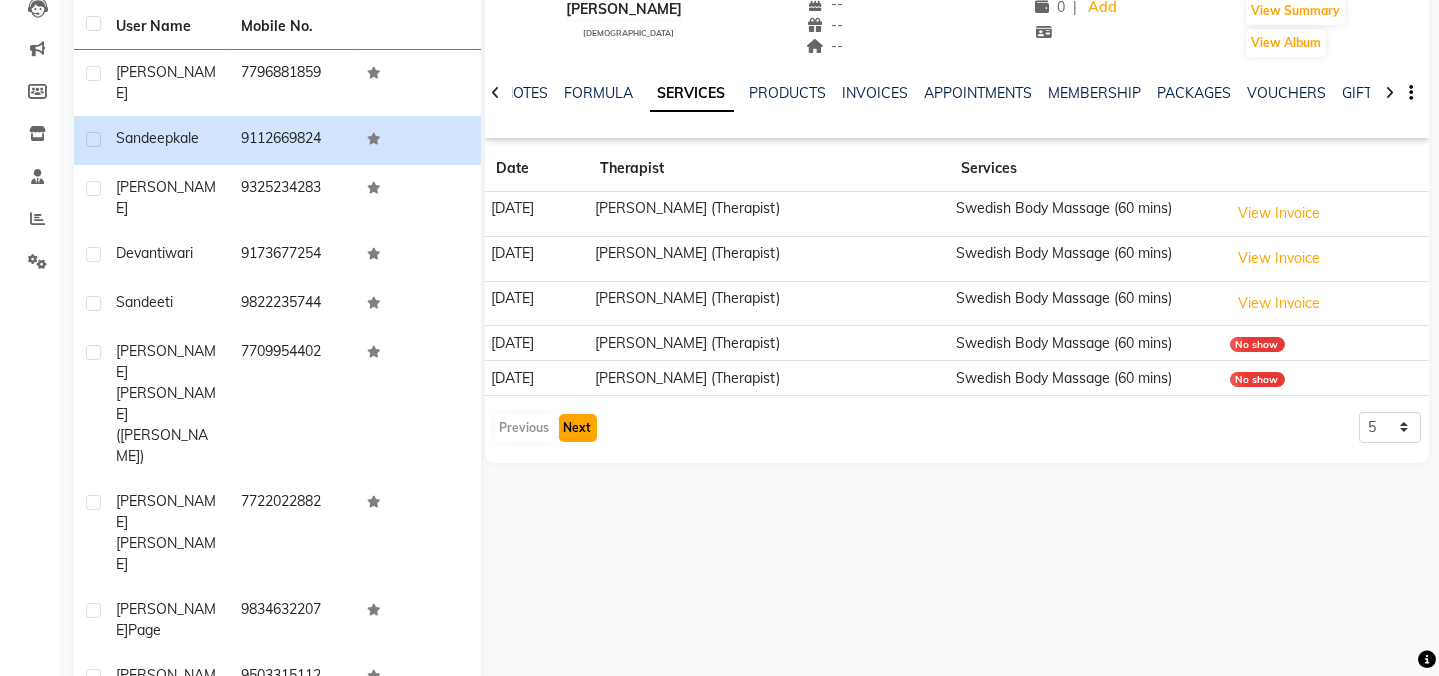click on "Next" 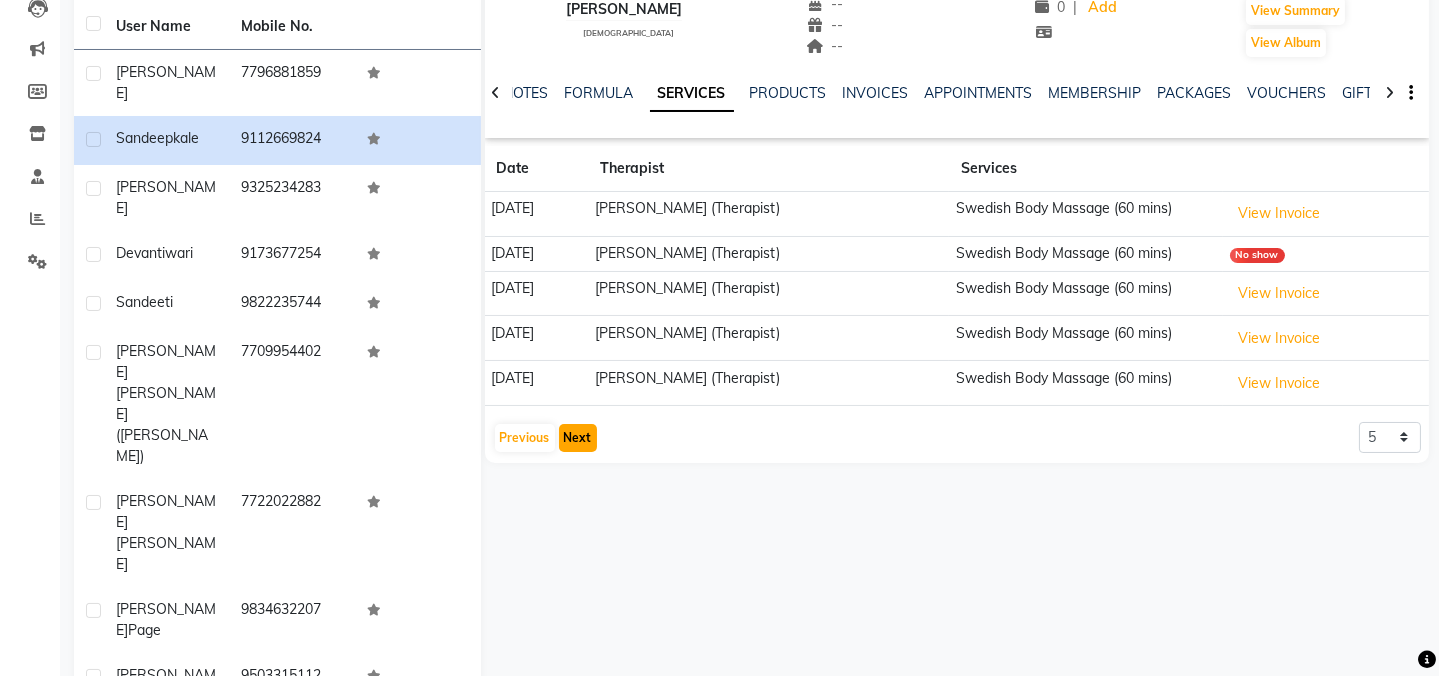 click on "Next" 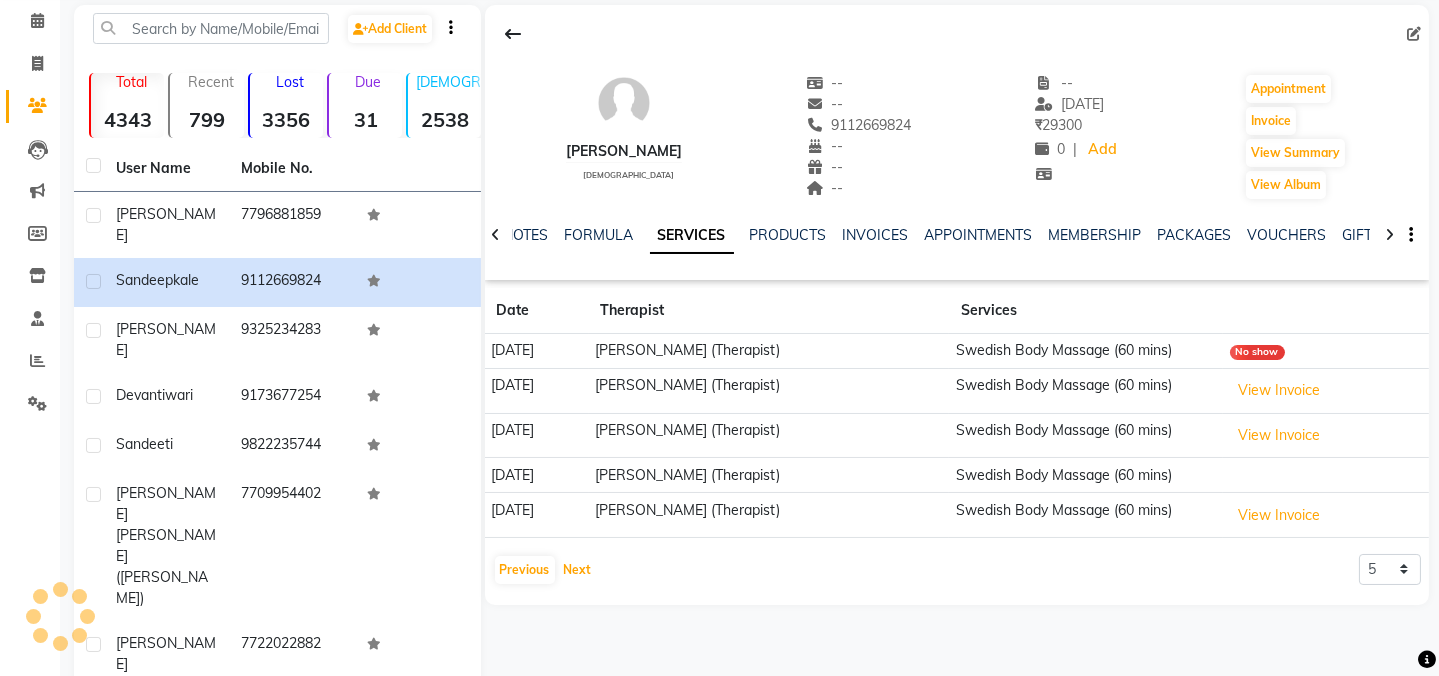 scroll, scrollTop: 0, scrollLeft: 0, axis: both 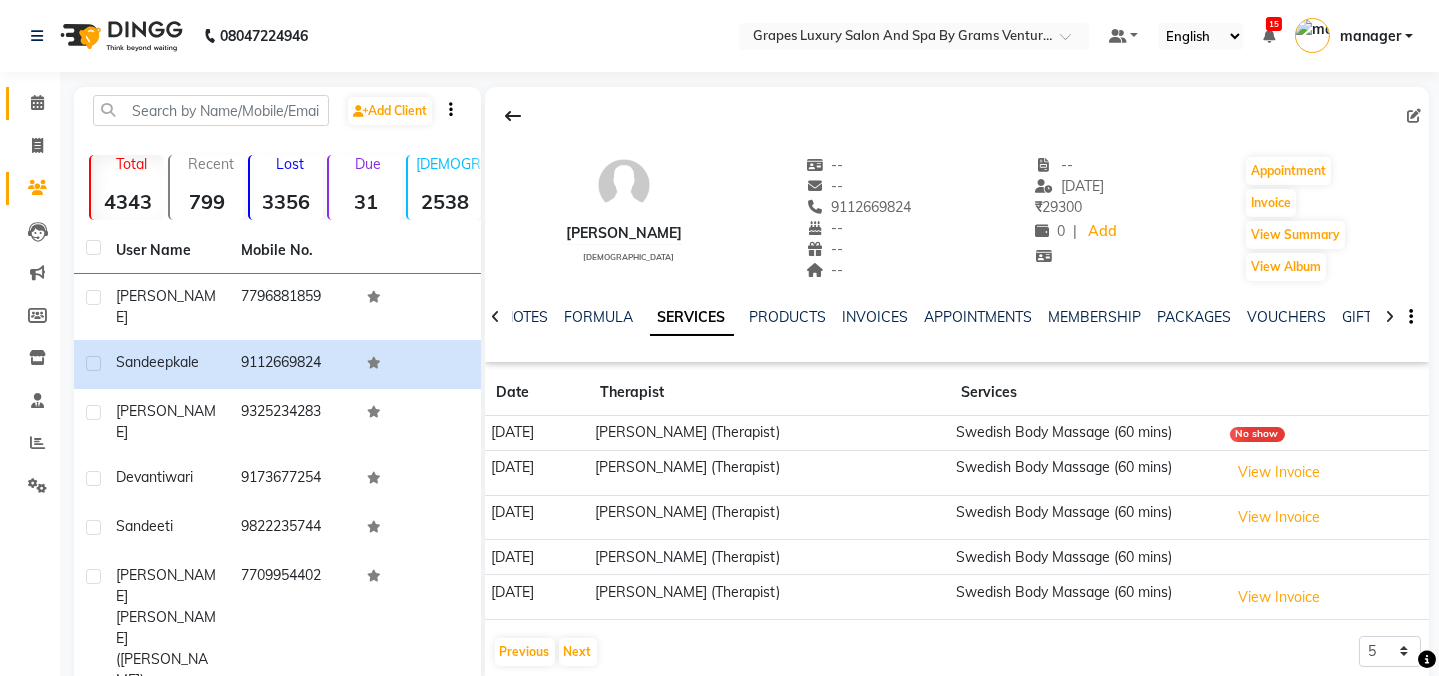 click on "Calendar" 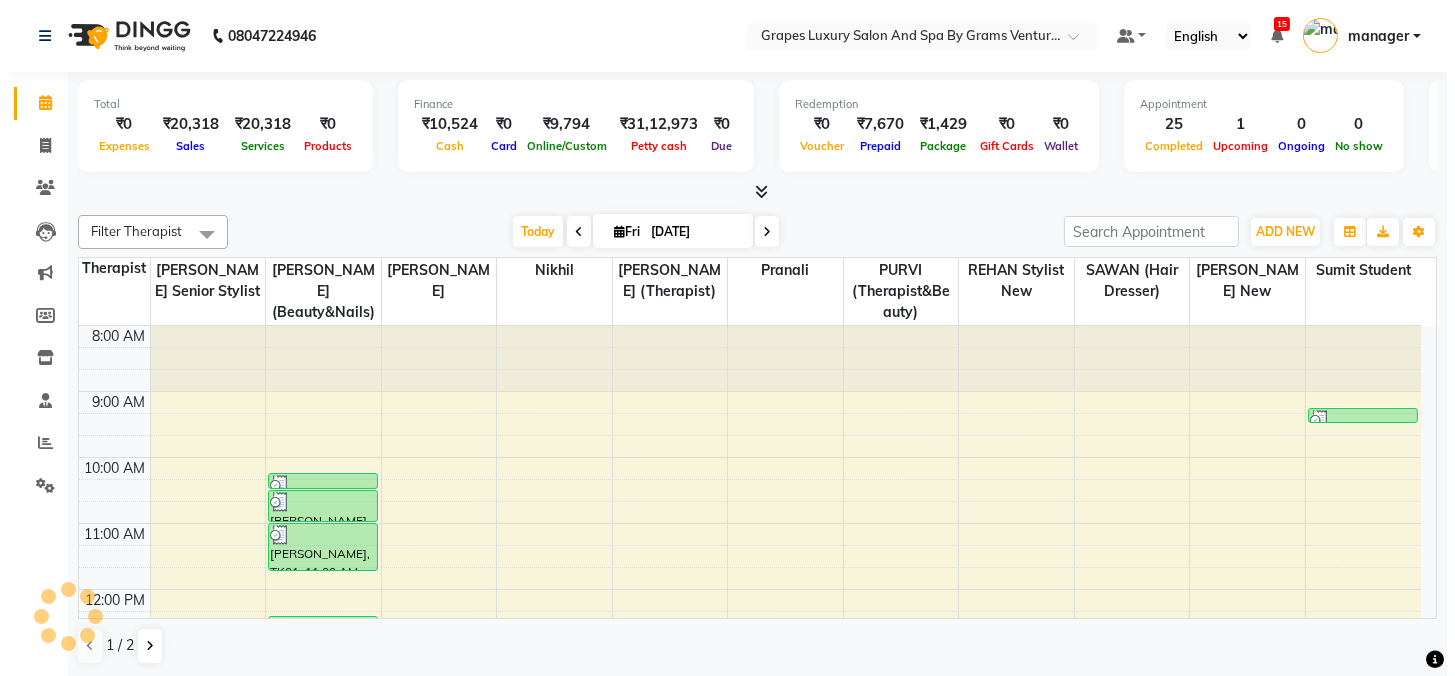 scroll, scrollTop: 561, scrollLeft: 0, axis: vertical 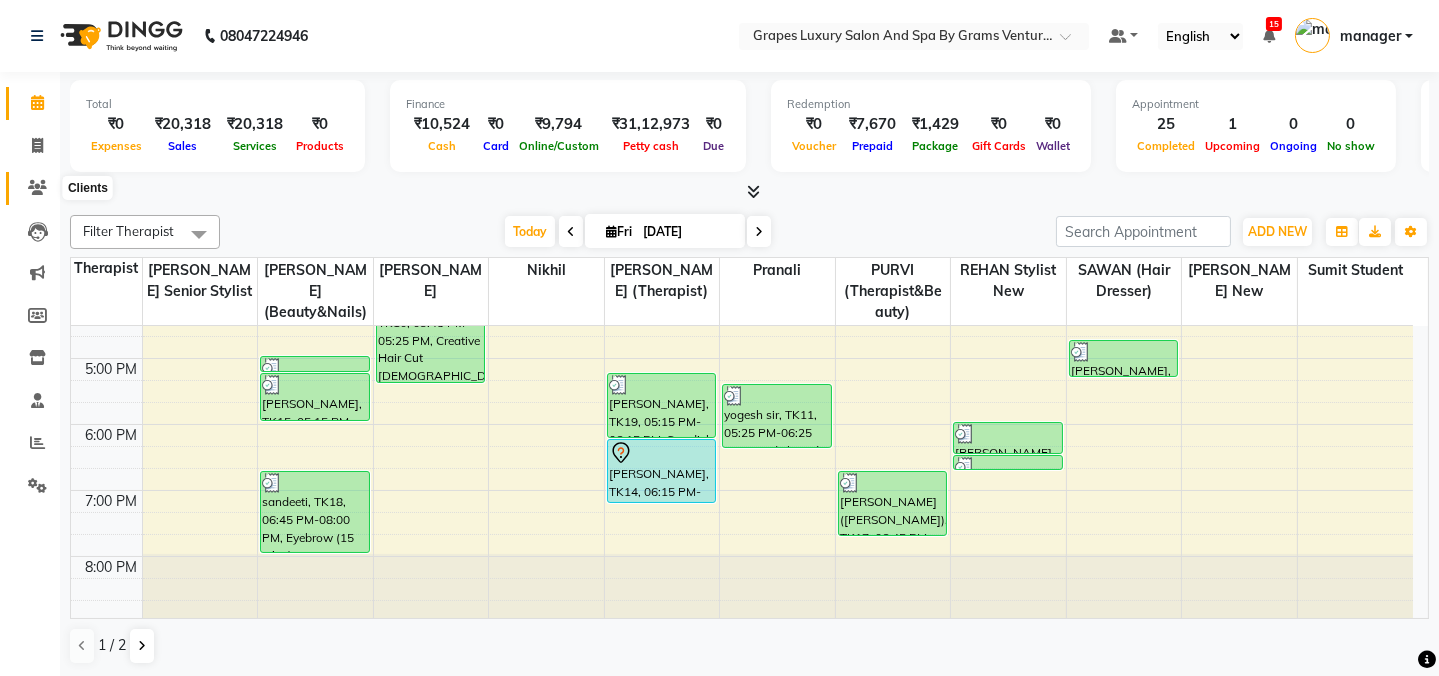 click 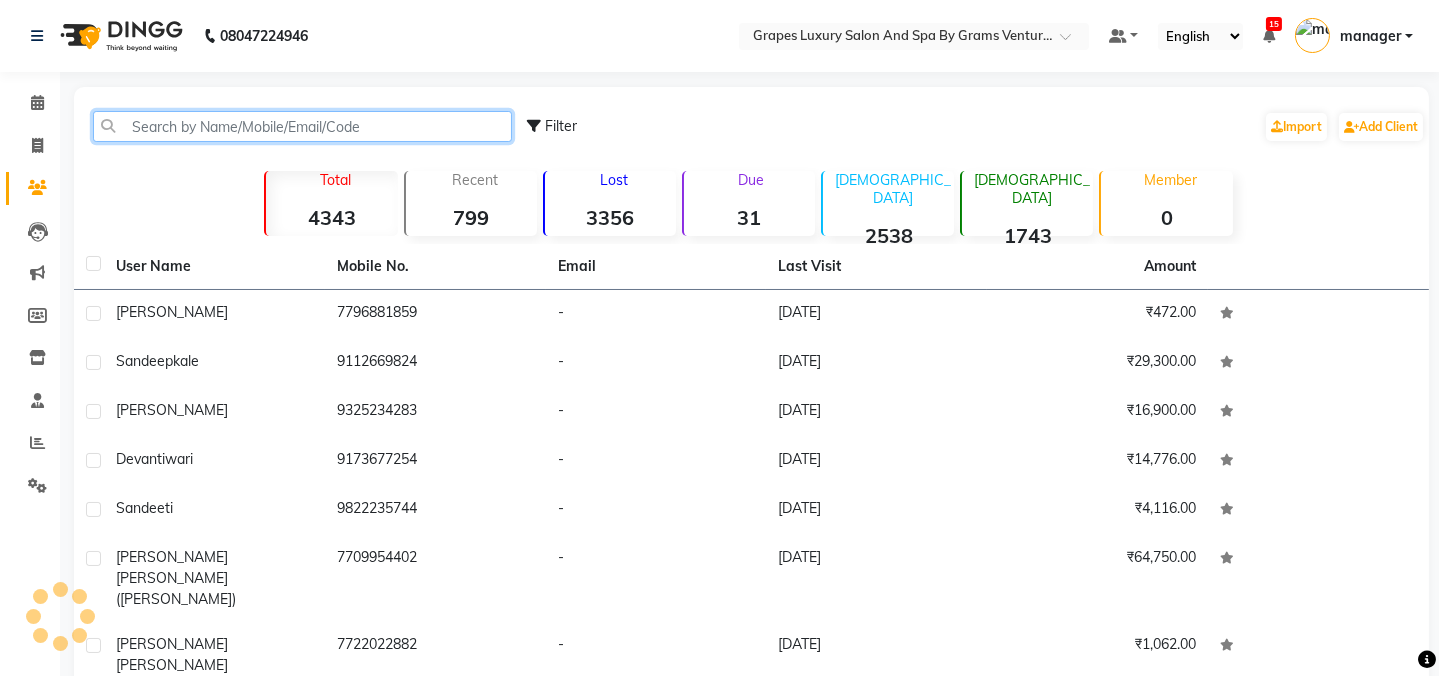 click 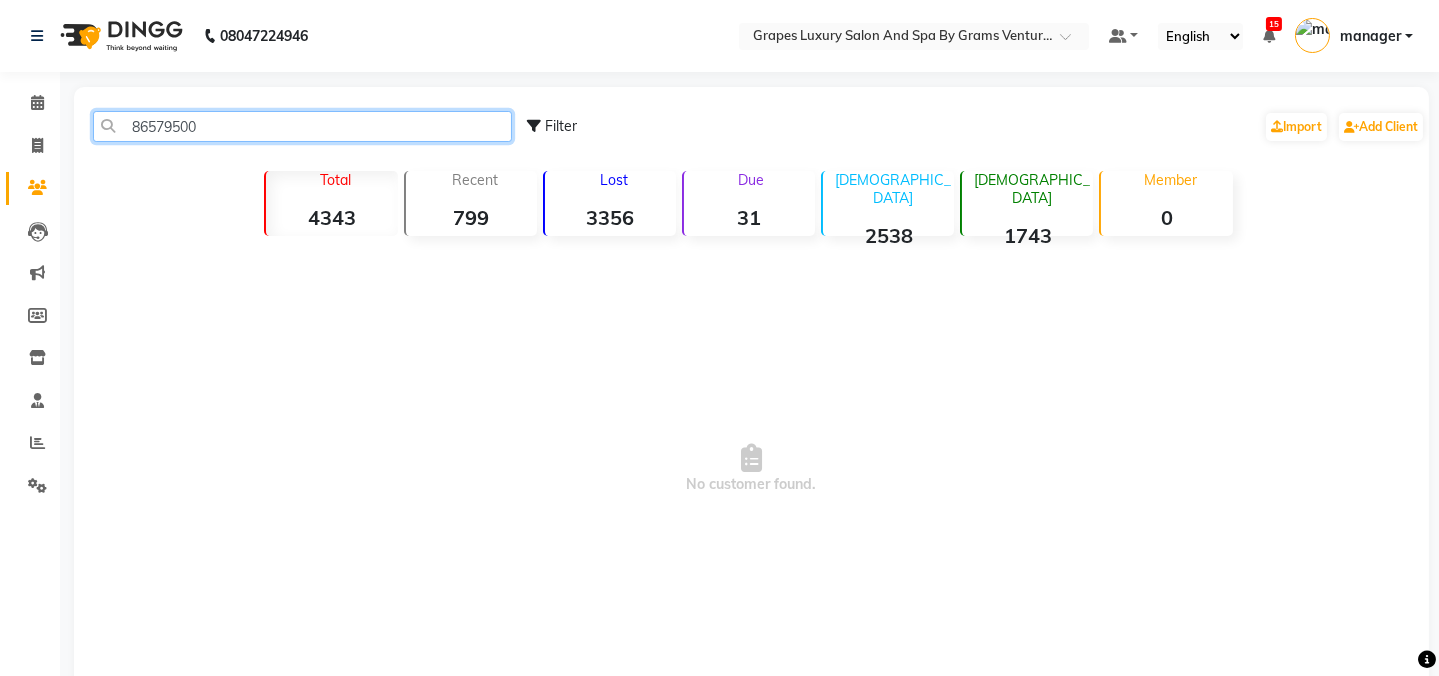 click on "86579500" 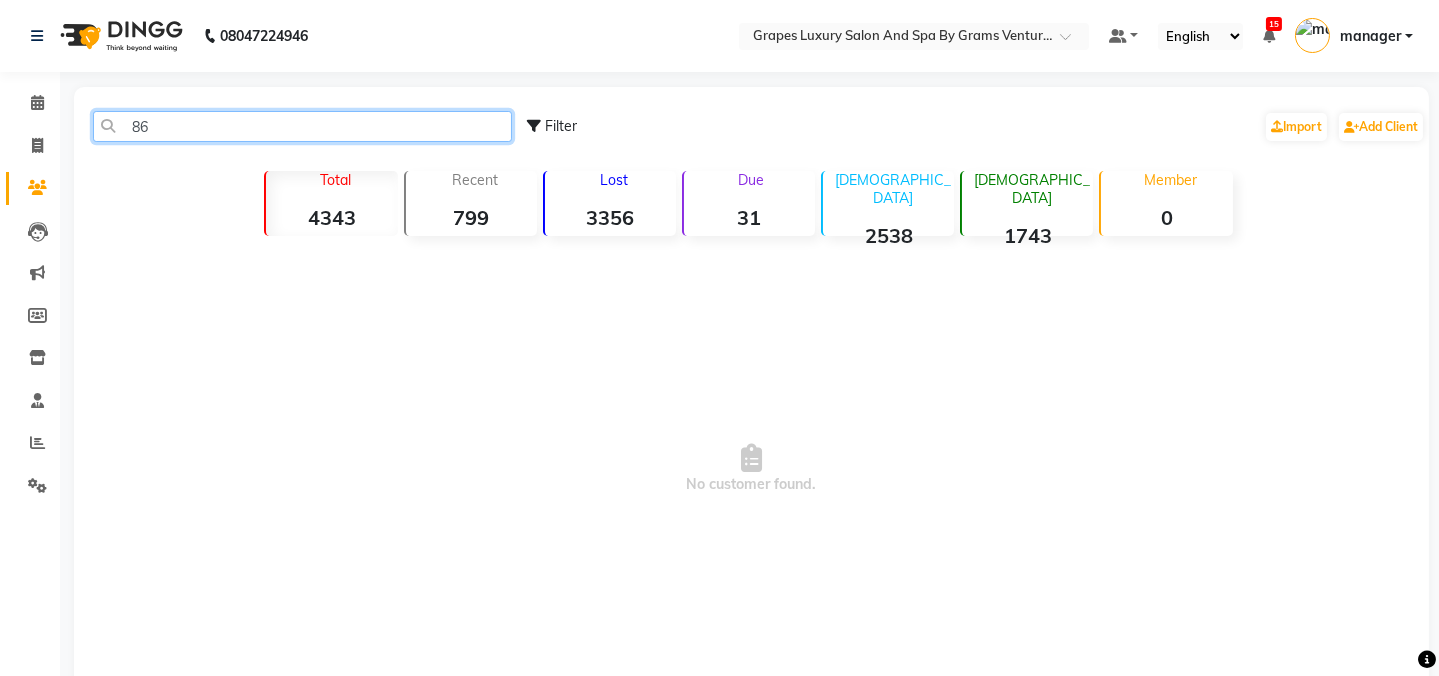 type on "8" 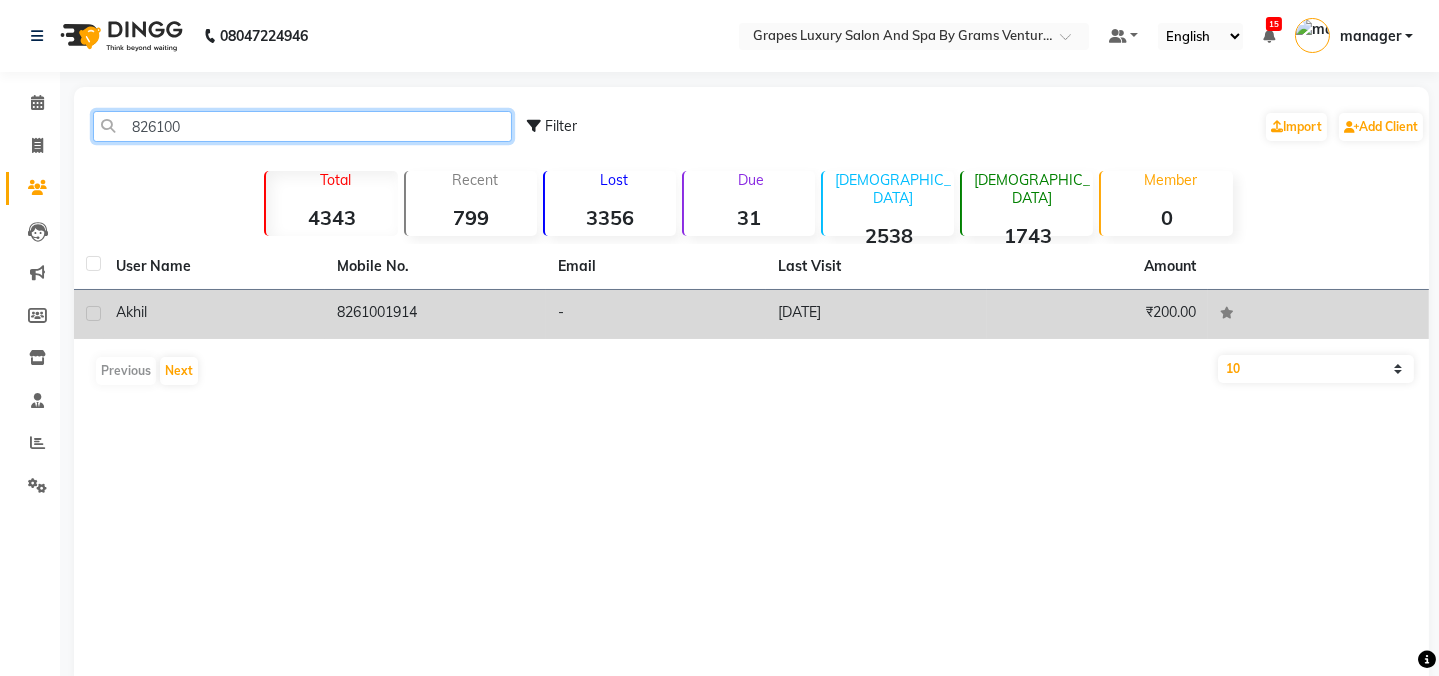 type on "826100" 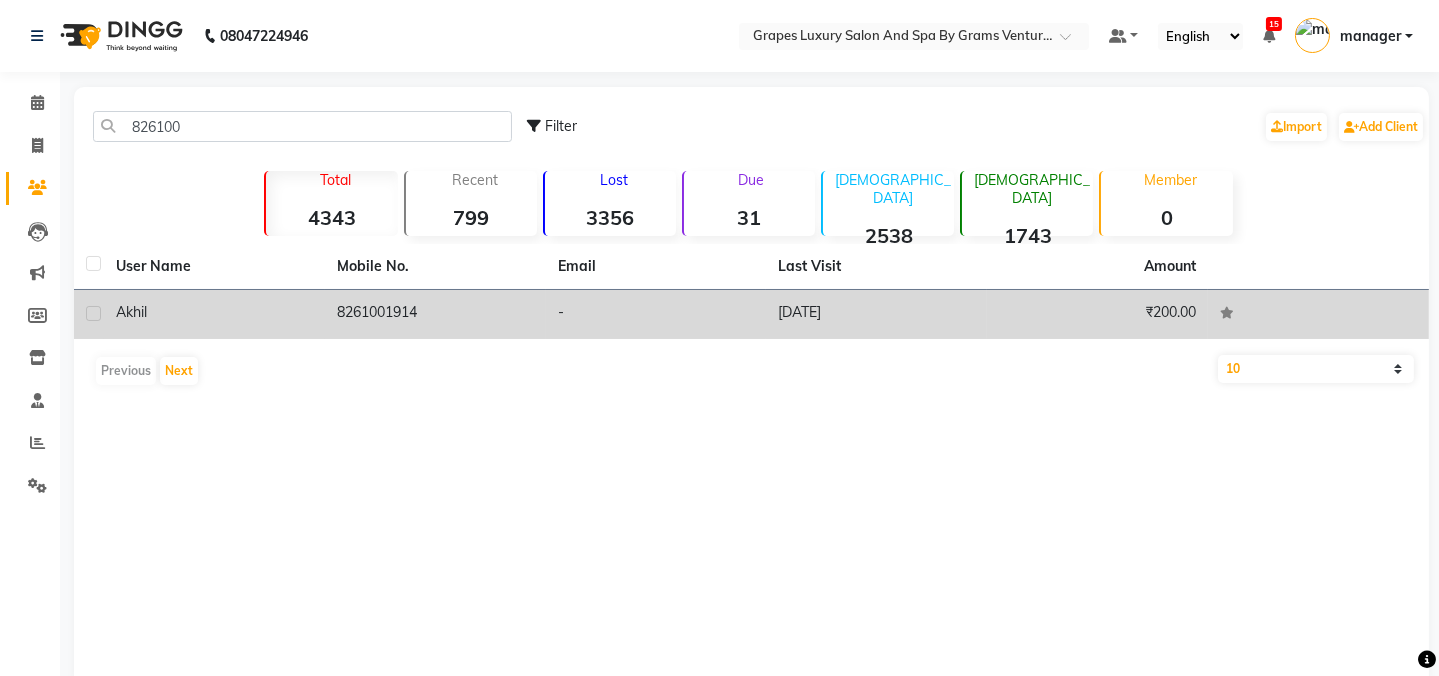 click on "akhil" 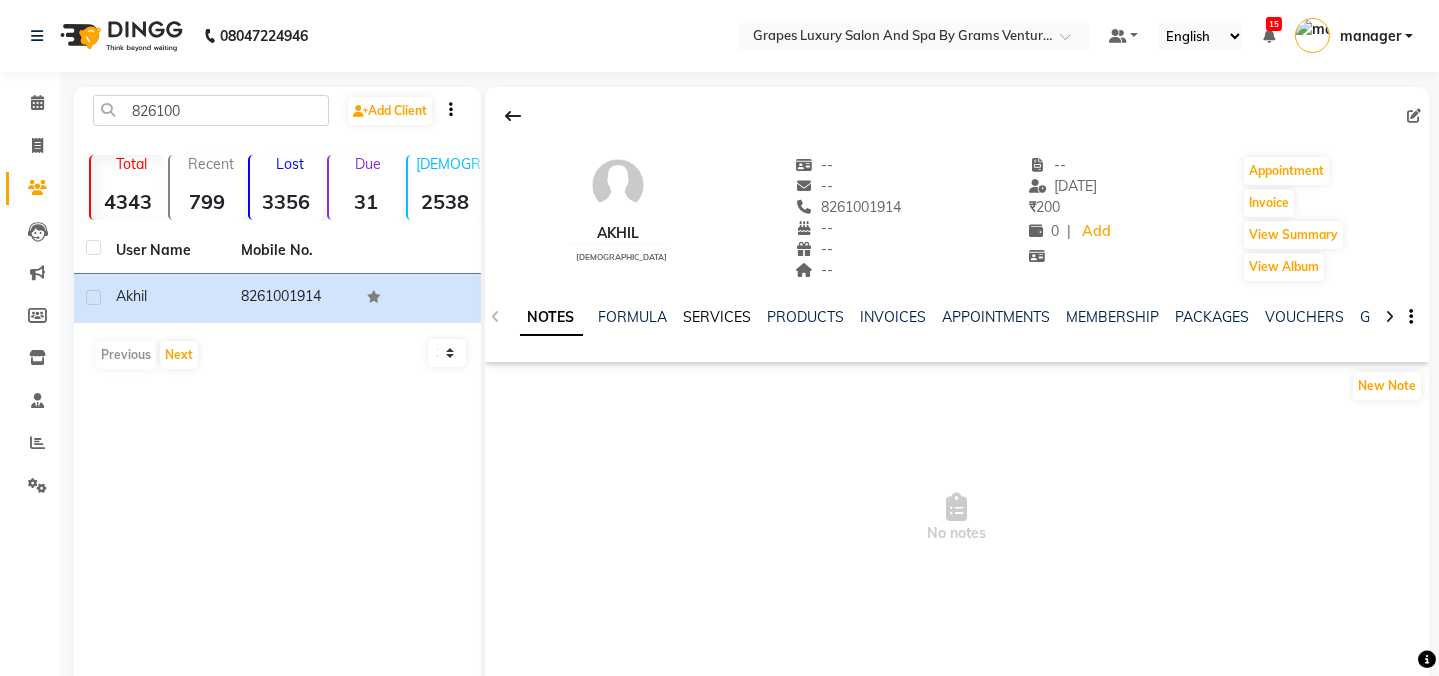 click on "SERVICES" 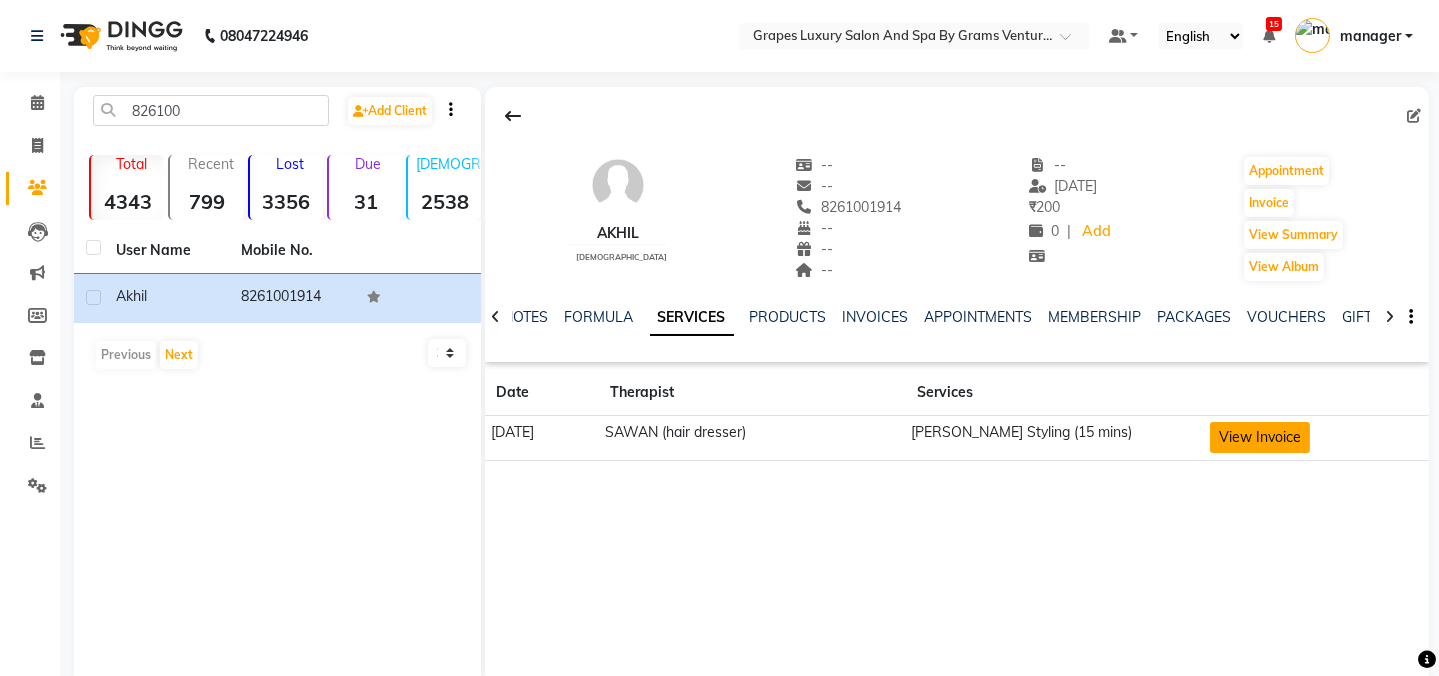 click on "View Invoice" 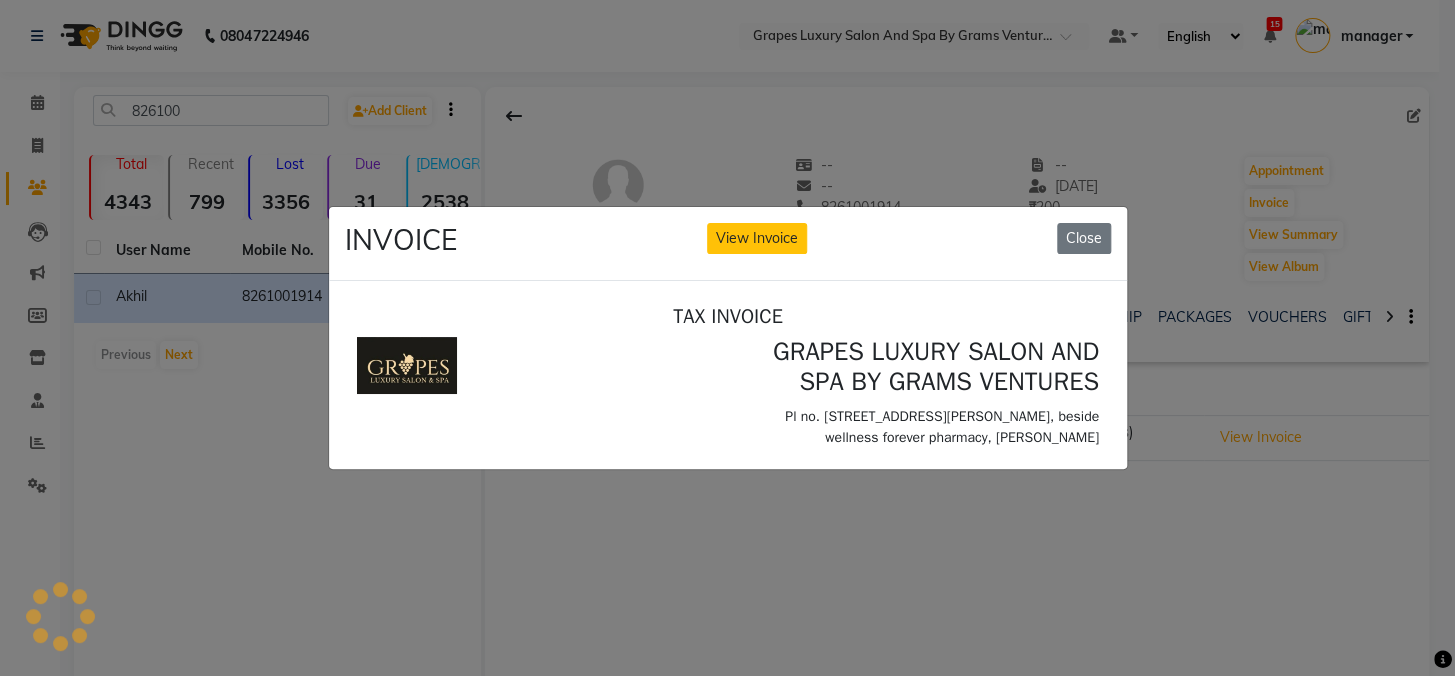 scroll, scrollTop: 0, scrollLeft: 0, axis: both 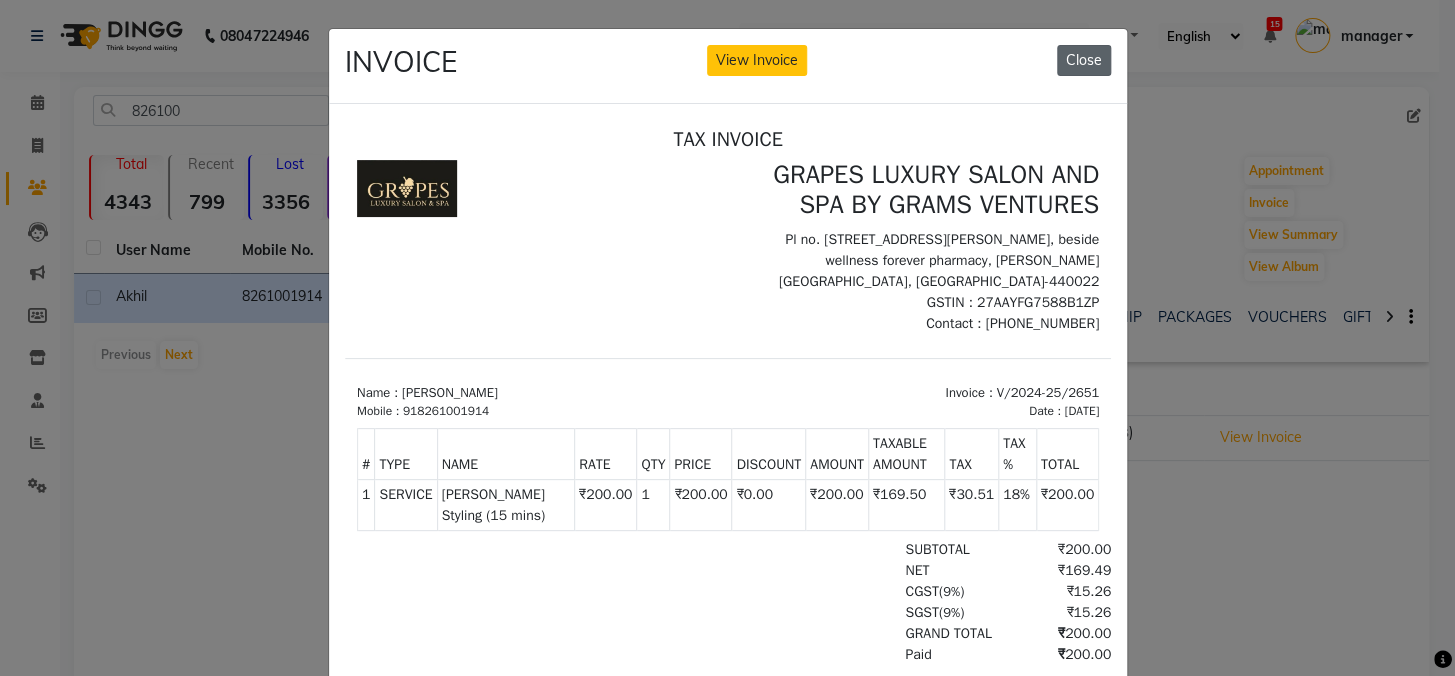 click on "Close" 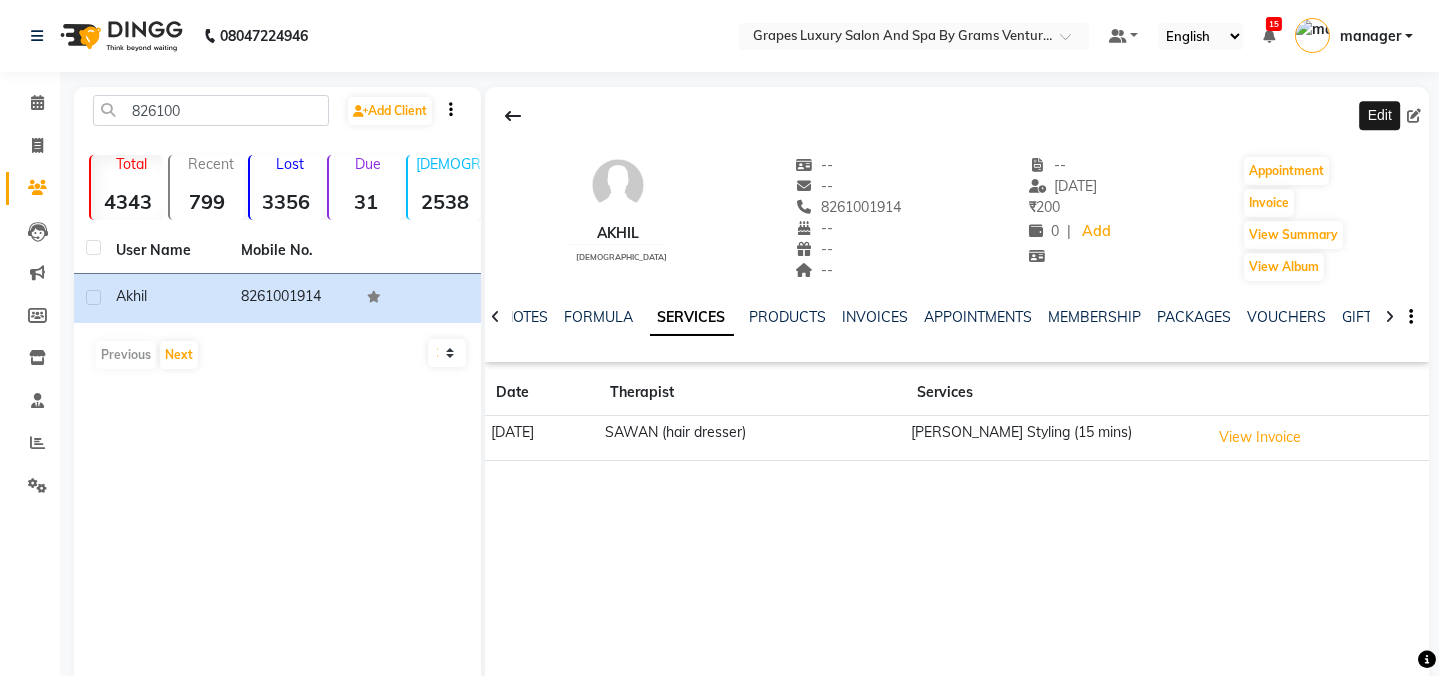 click 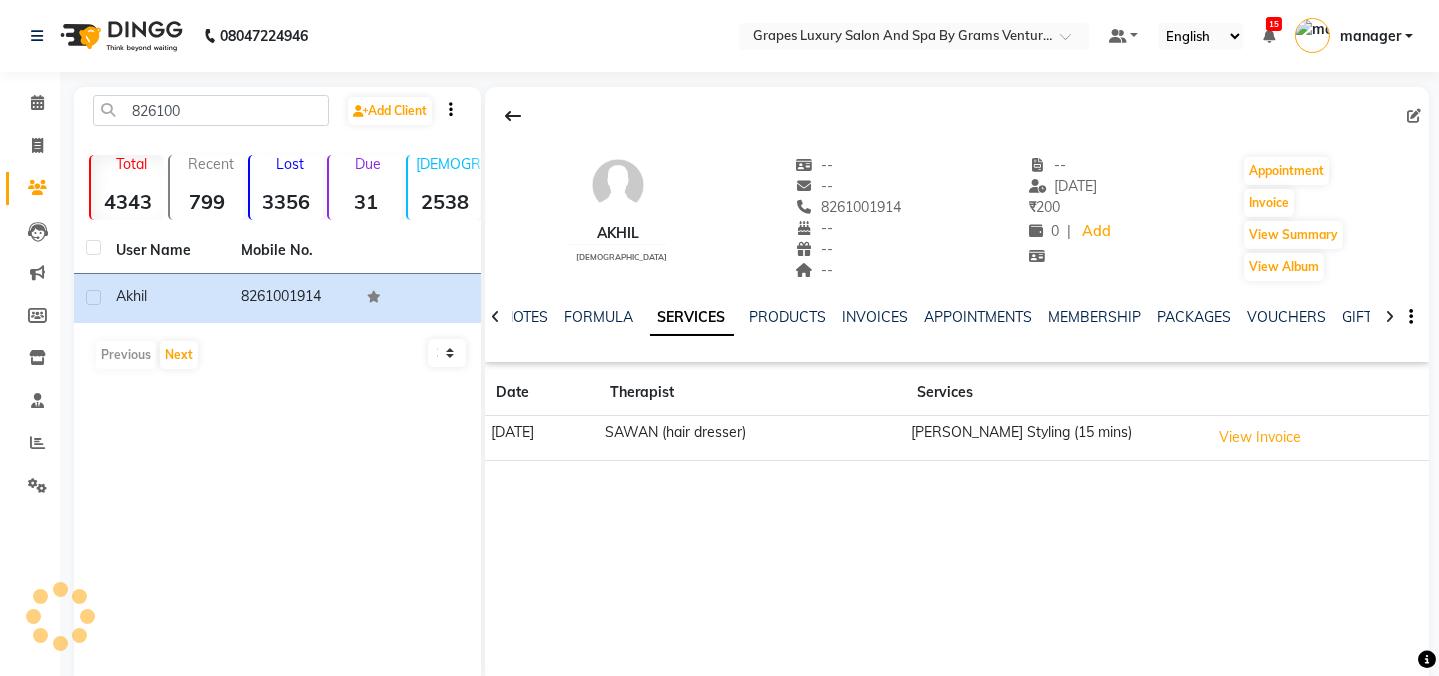select on "22" 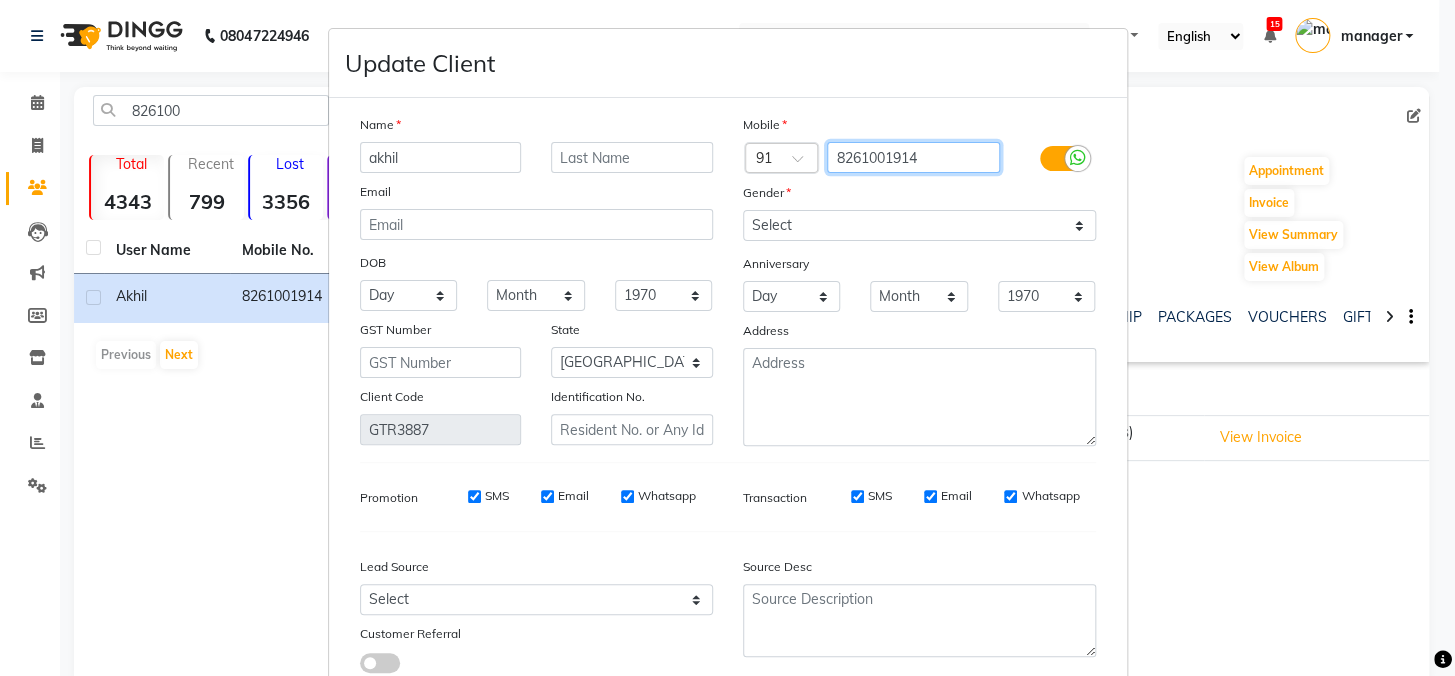 click on "8261001914" at bounding box center [913, 157] 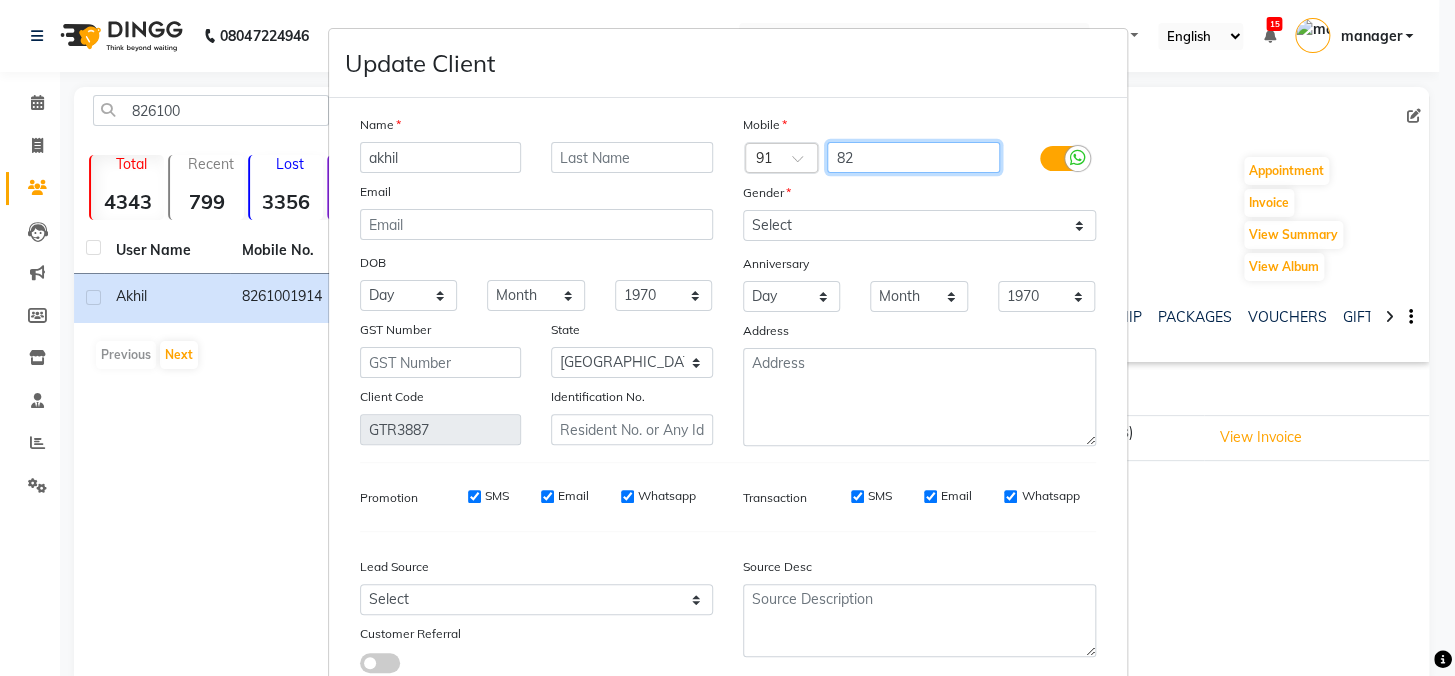 type on "8" 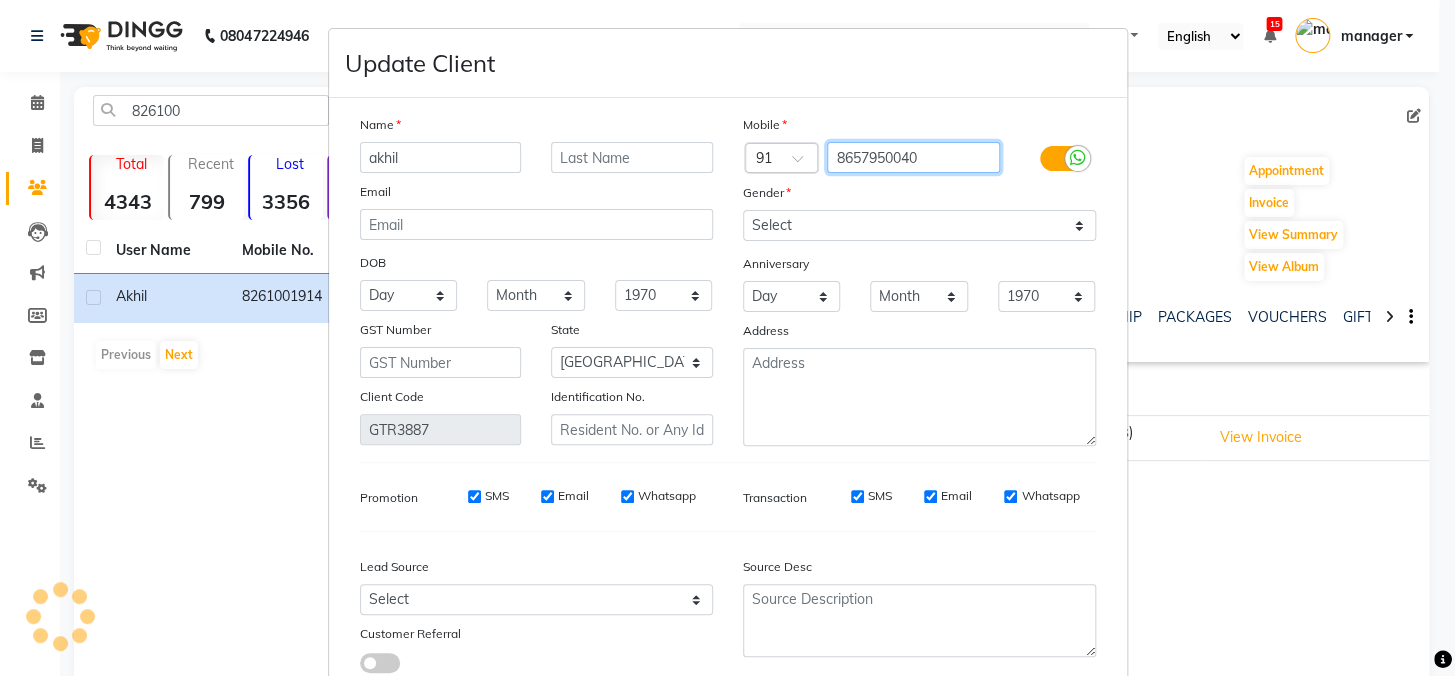 type on "8657950040" 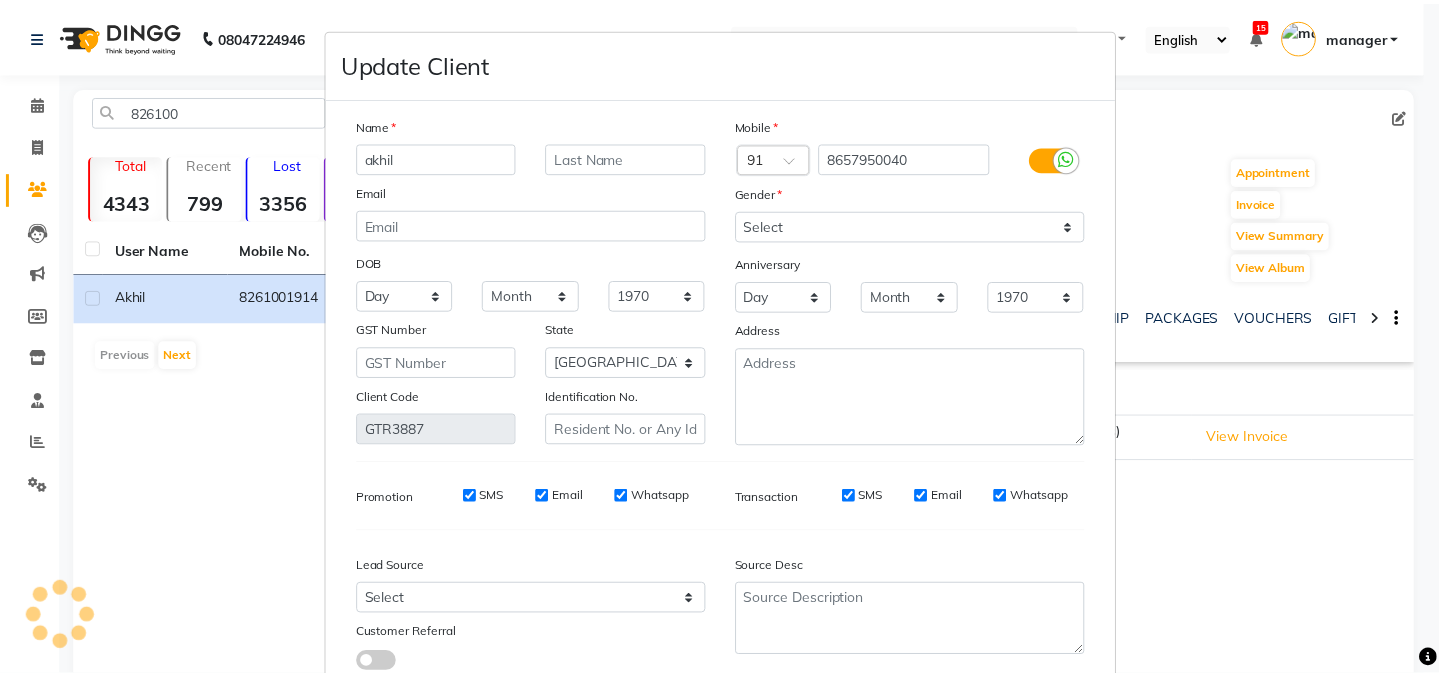 scroll, scrollTop: 141, scrollLeft: 0, axis: vertical 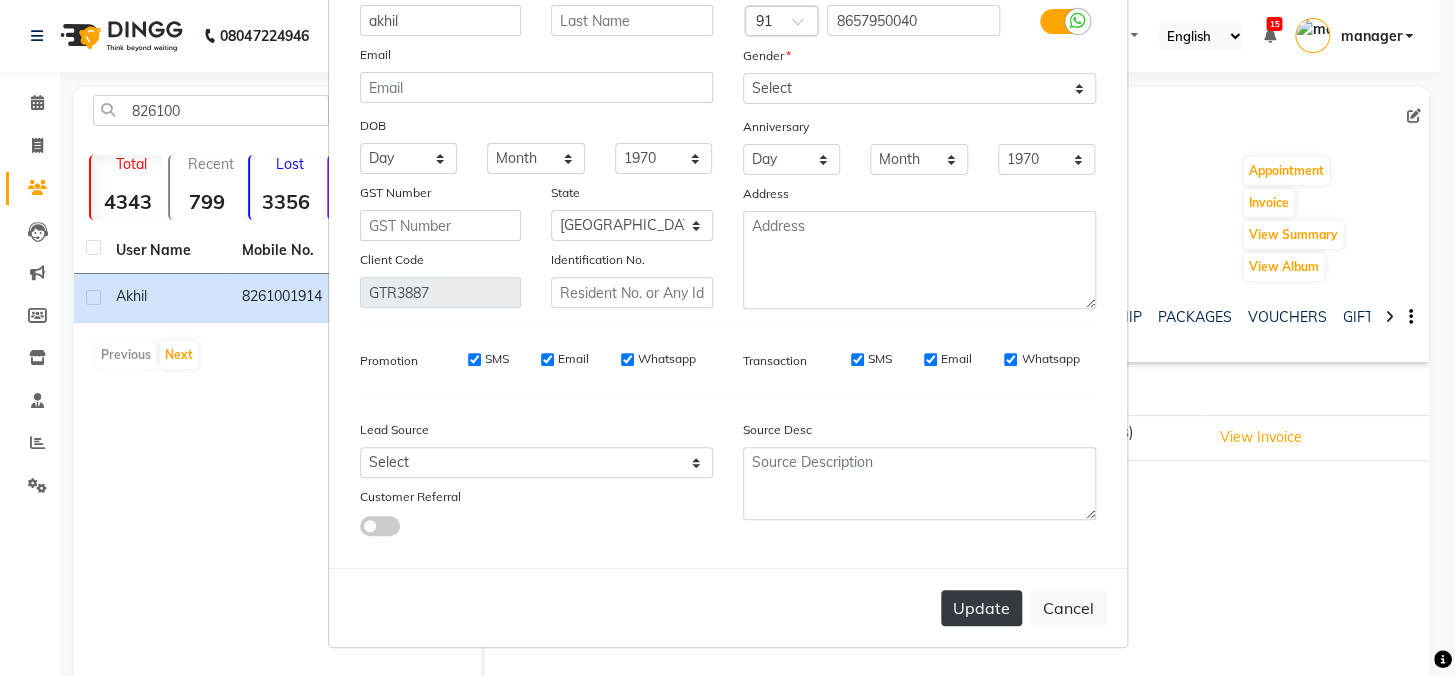 click on "Update" at bounding box center [981, 608] 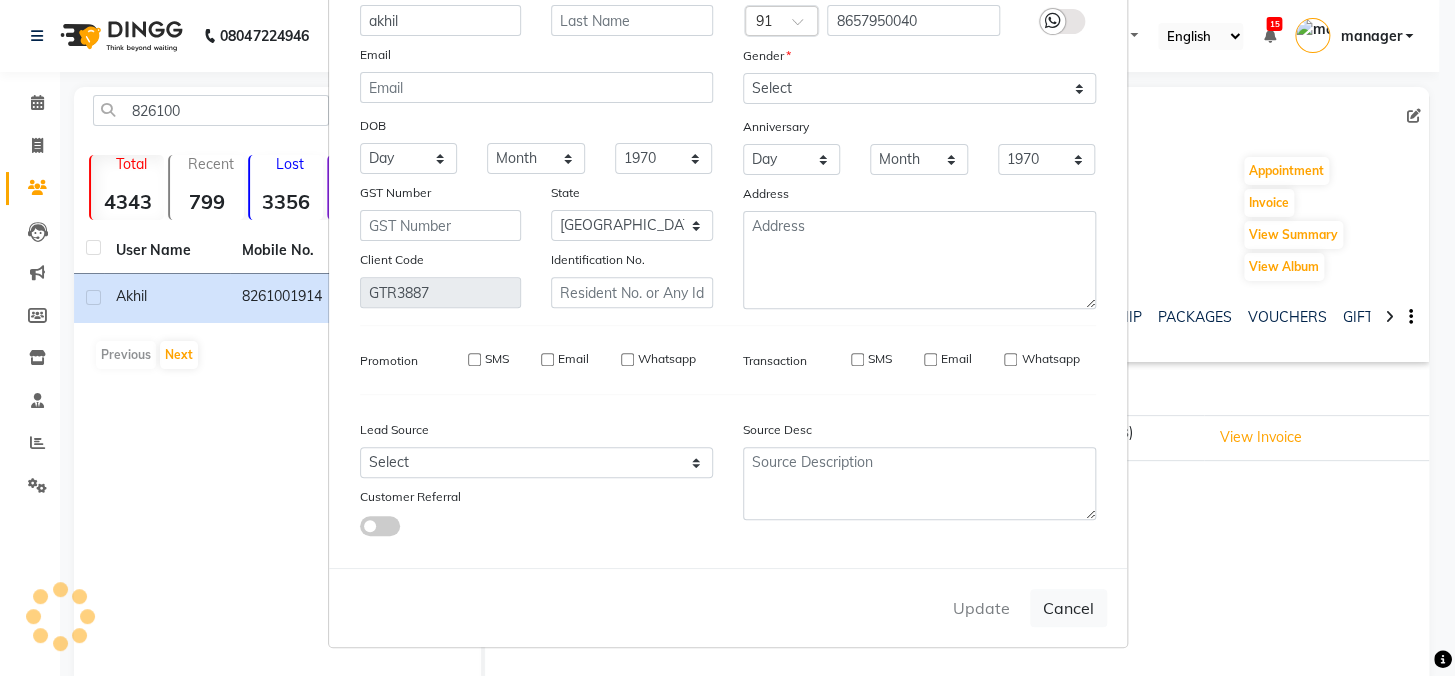 type 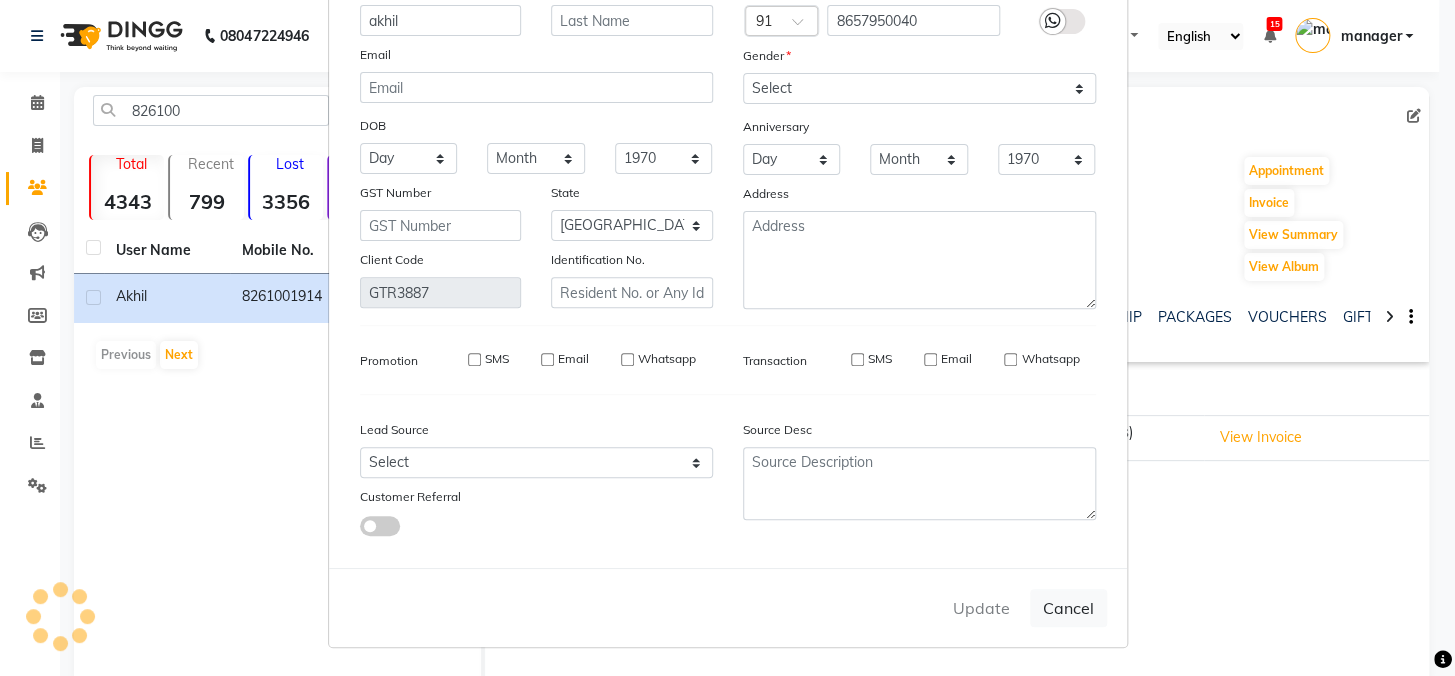 select 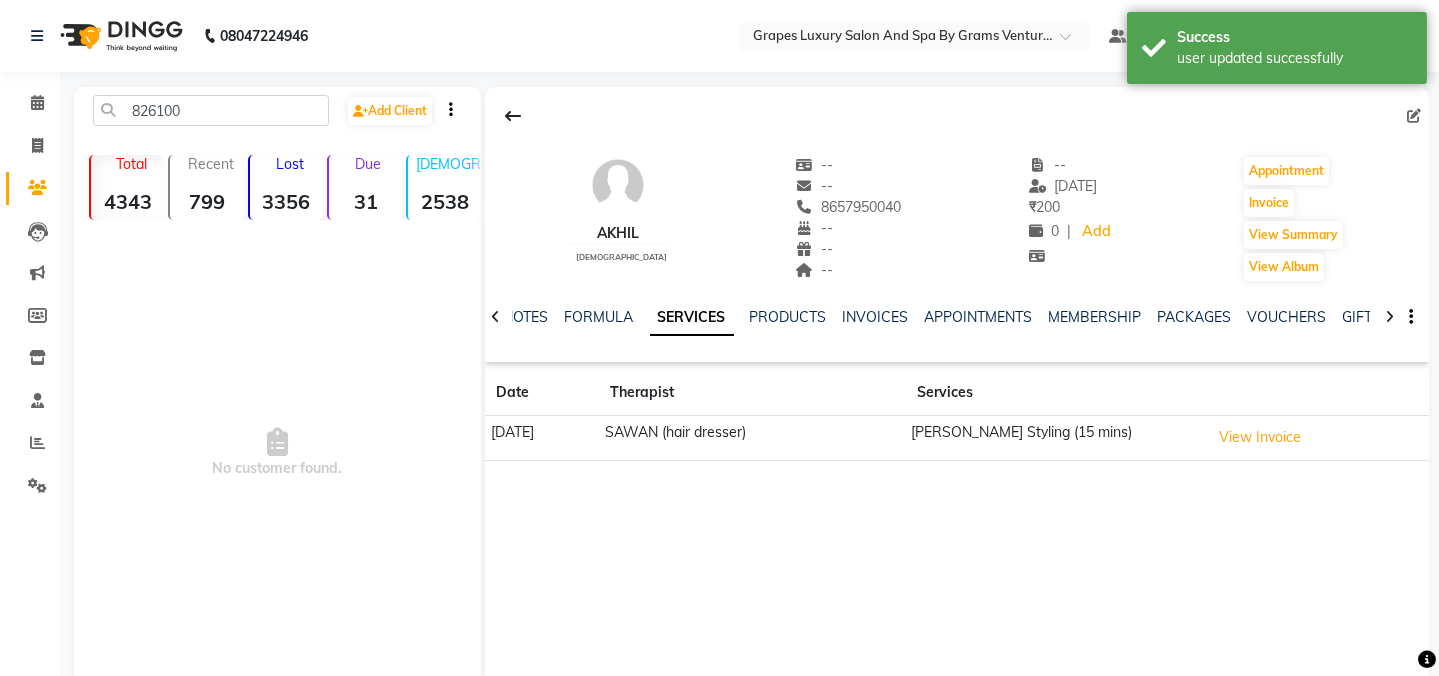 drag, startPoint x: 788, startPoint y: 206, endPoint x: 911, endPoint y: 209, distance: 123.03658 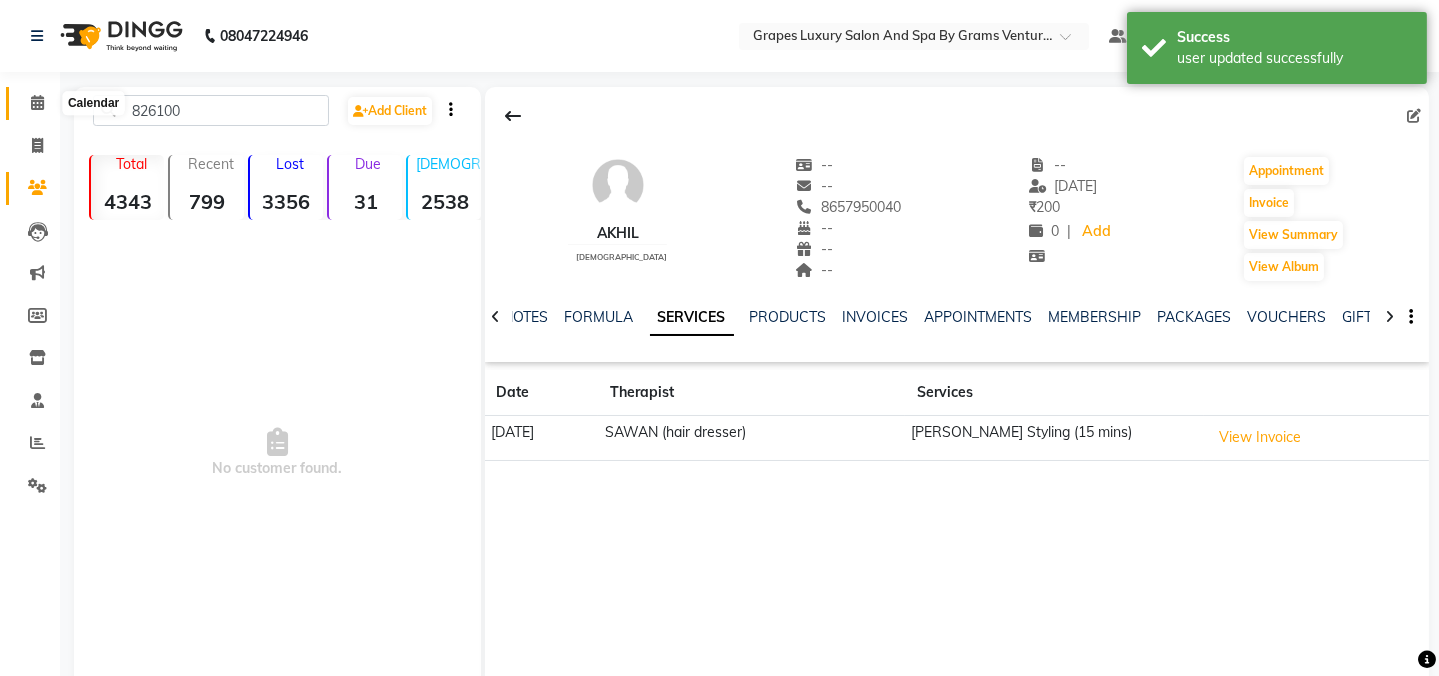 click 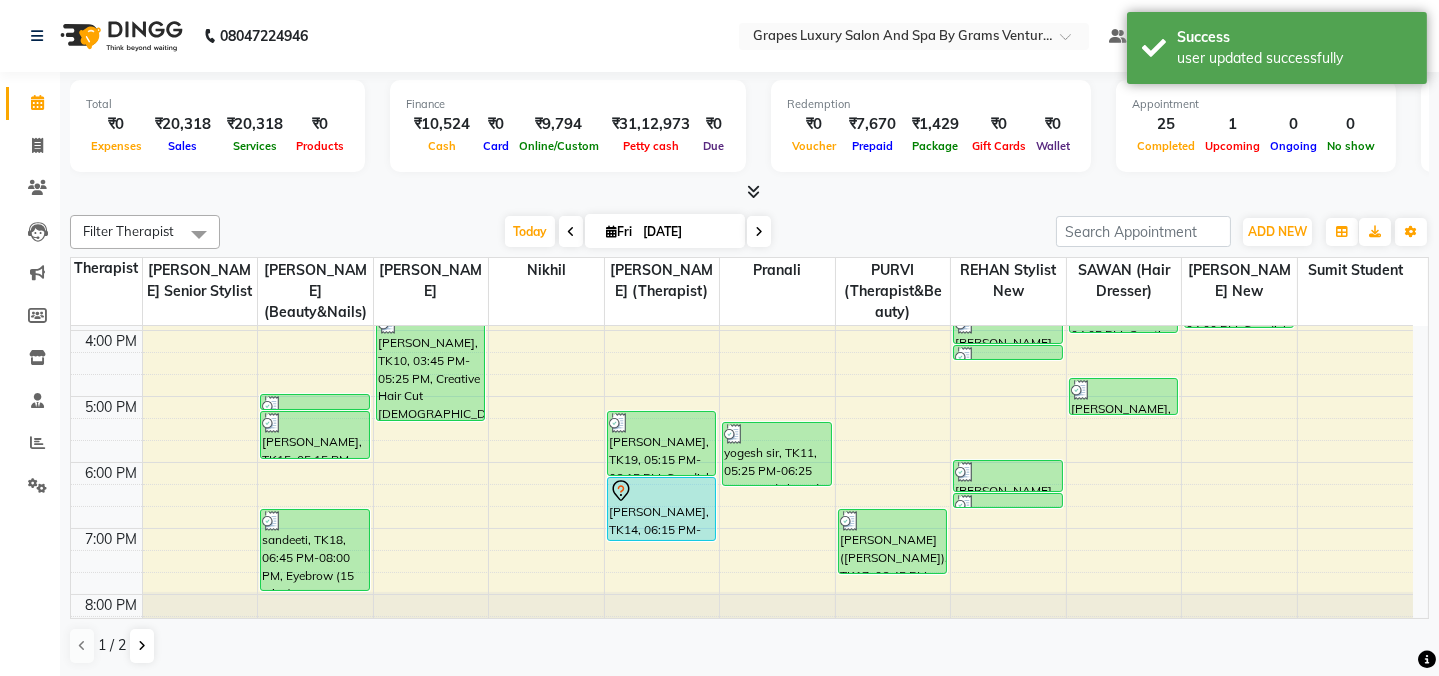 scroll, scrollTop: 561, scrollLeft: 0, axis: vertical 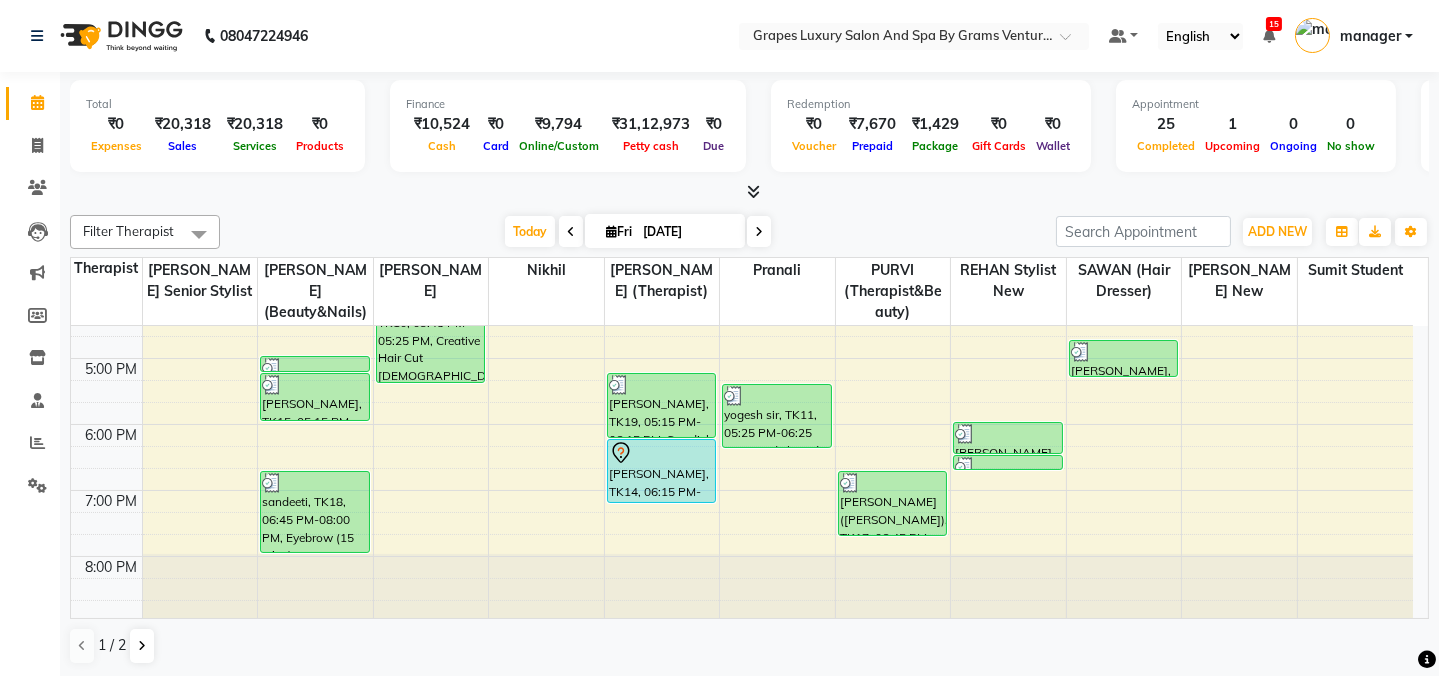 click on "8:00 AM 9:00 AM 10:00 AM 11:00 AM 12:00 PM 1:00 PM 2:00 PM 3:00 PM 4:00 PM 5:00 PM 6:00 PM 7:00 PM 8:00 PM     [PERSON_NAME], TK05, 12:55 PM-01:25 PM, Hair Cut [DEMOGRAPHIC_DATA] (30 mins) (₹300)     arya sir, TK06, 02:00 PM-03:10 PM, Hair Cut [DEMOGRAPHIC_DATA] (30 mins)     [GEOGRAPHIC_DATA], TK01, 10:15 AM-10:30 AM, Waxing Italian Under Arms (15 mins)     [PERSON_NAME], TK01, 10:30 AM-11:00 AM, Italian Waxing Full Legs (30 mins)     [PERSON_NAME], TK01, 11:00 AM-11:45 AM, Italian Waxing Full Arms (45 mins)     Aditi Ananta, TK03, 12:25 PM-12:50 PM, Skin Brightening Facial (30 mins),Detan Full Arms (20 mins),De Tan Face & Neck (15 mins)     [PERSON_NAME], TK15, 05:00 PM-05:15 PM, Waxing Italian Under Arms (15 mins)     [PERSON_NAME], TK15, 05:15 PM-06:00 PM, Italian Waxing Full Arms (45 mins)     sandeeti, TK18, 06:45 PM-08:00 PM, Eyebrow (15 mins)     Aditi Ananta, TK03, 12:50 PM-01:20 PM, Hair Spa [DEMOGRAPHIC_DATA] (30 mins)     [PERSON_NAME], TK10, 03:45 PM-05:25 PM, Creative Hair Cut [DEMOGRAPHIC_DATA] (60 mins)" at bounding box center [742, 193] 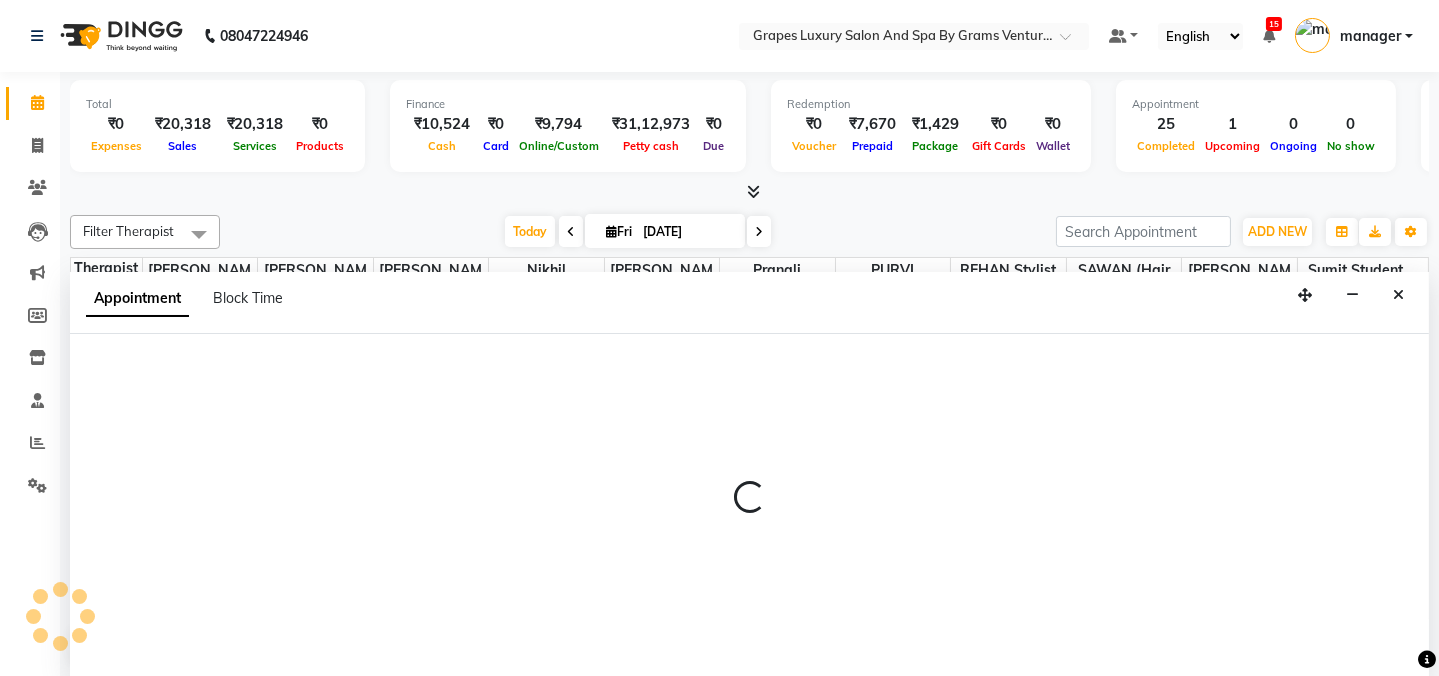 scroll, scrollTop: 0, scrollLeft: 0, axis: both 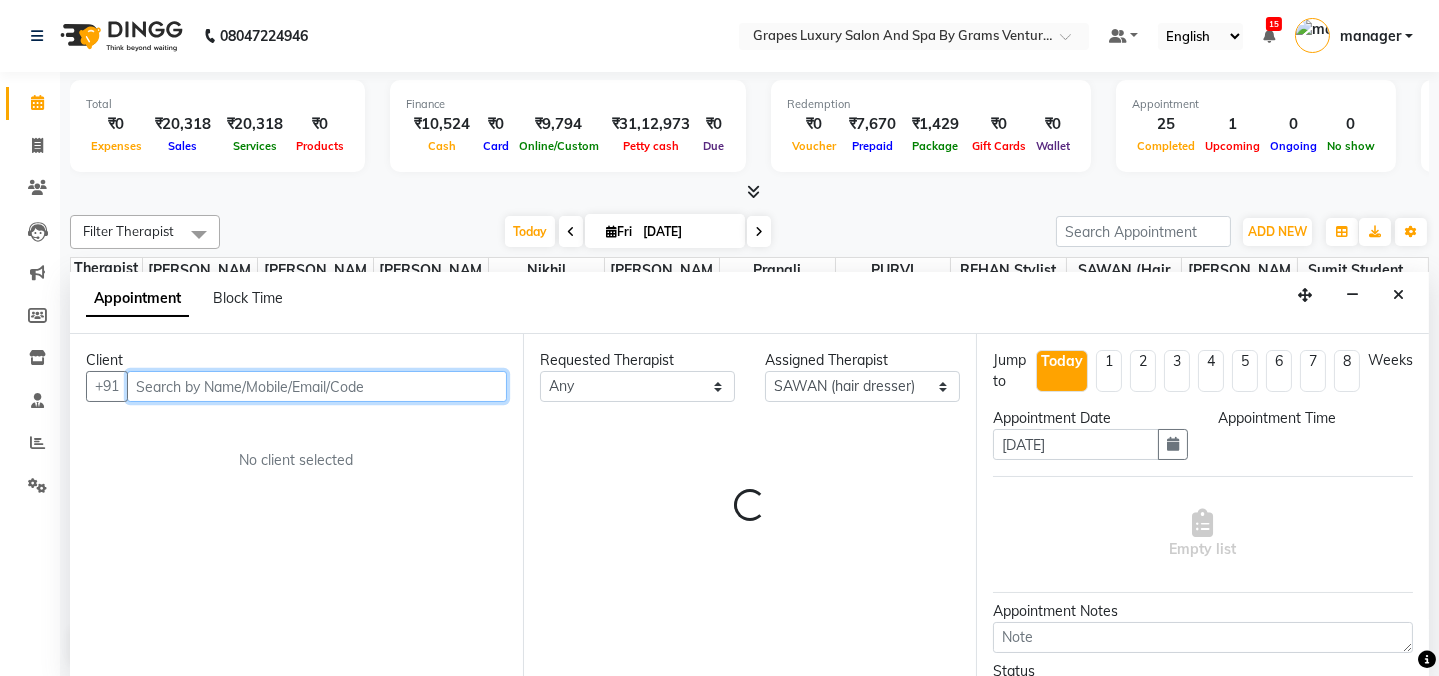 select on "1065" 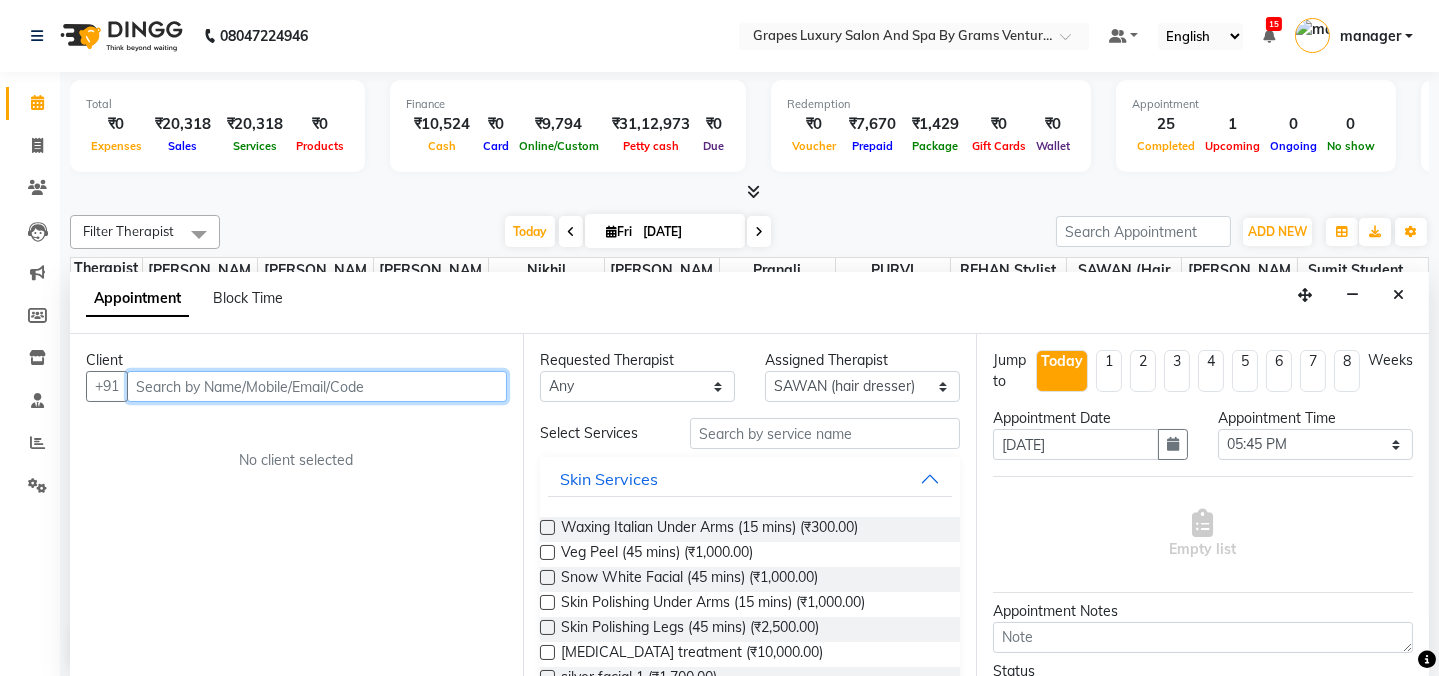 paste on "8657950040" 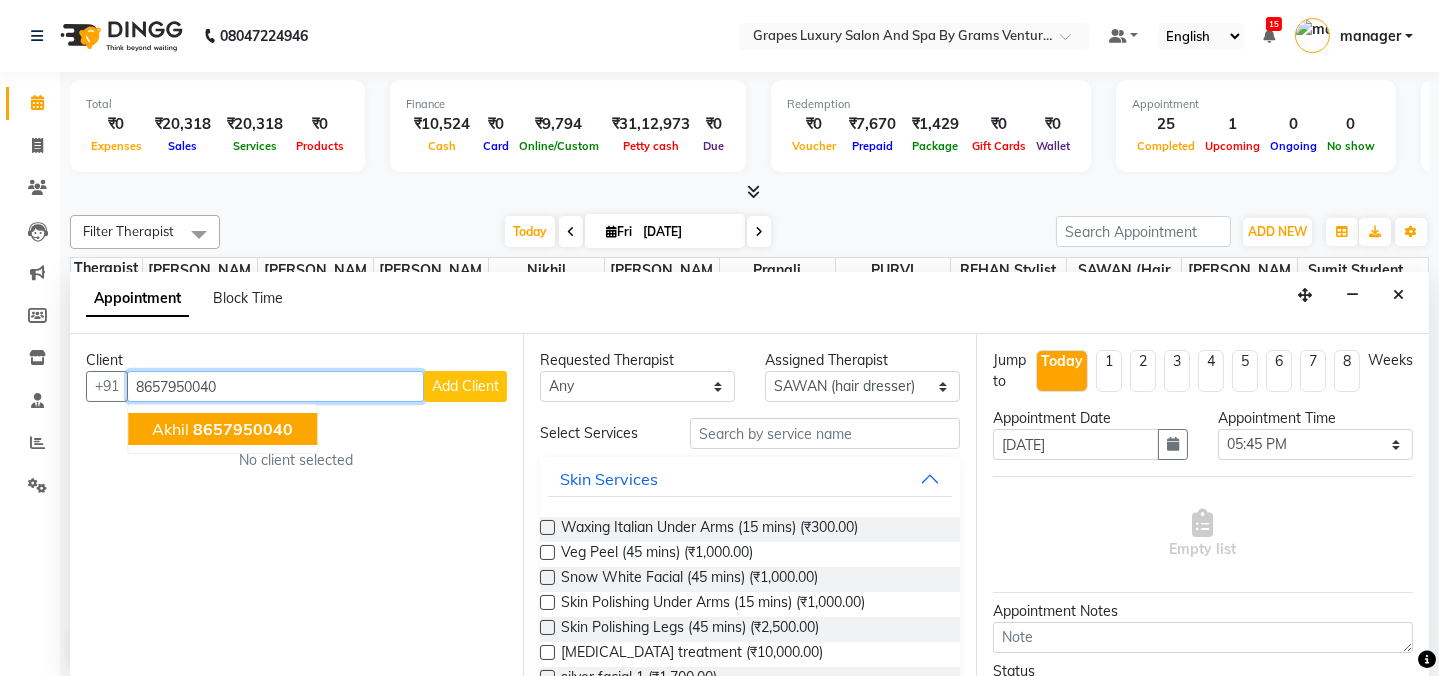 click on "8657950040" 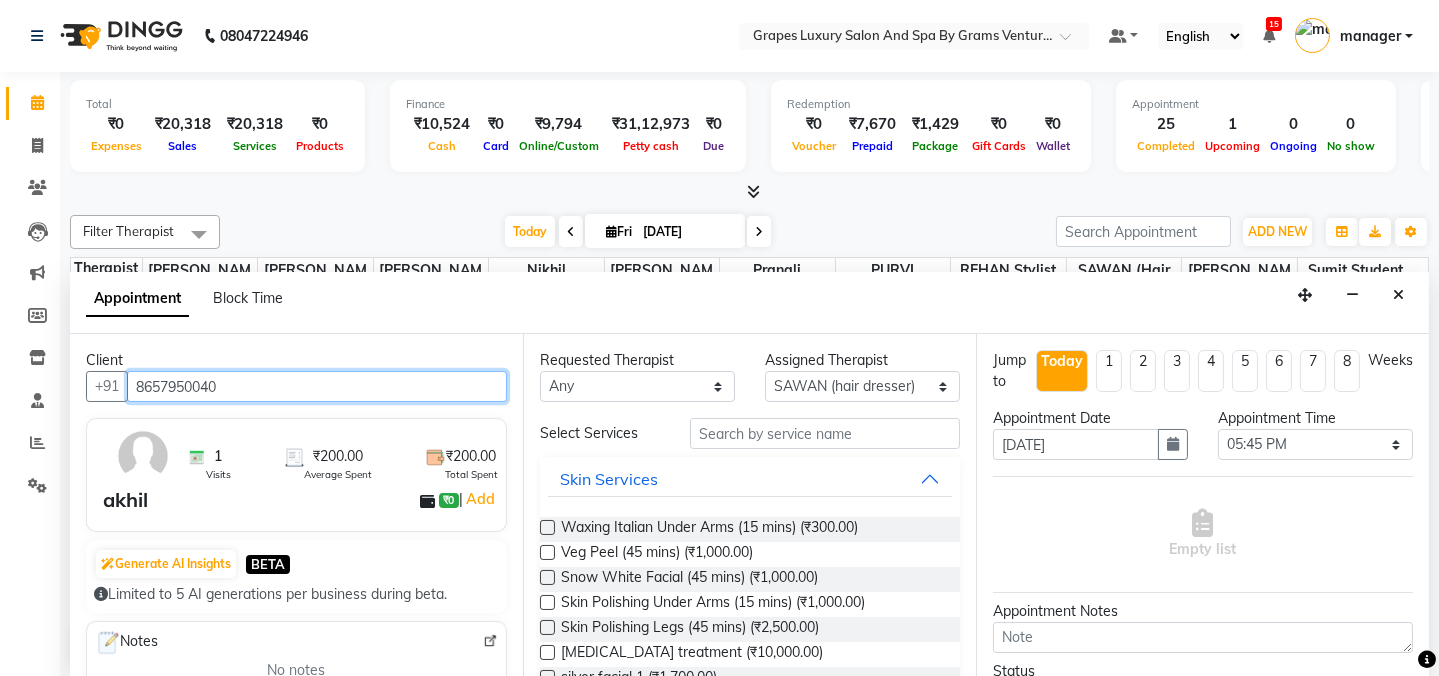 type on "8657950040" 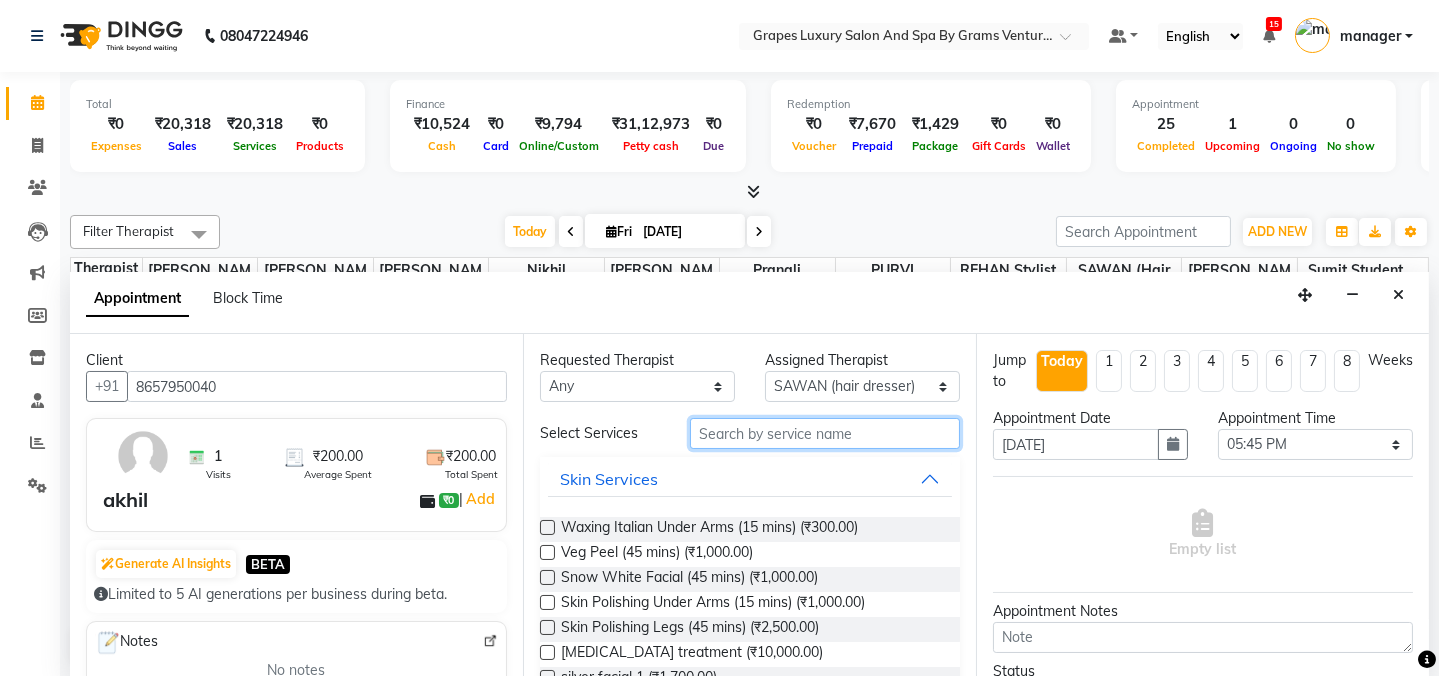 click at bounding box center [825, 433] 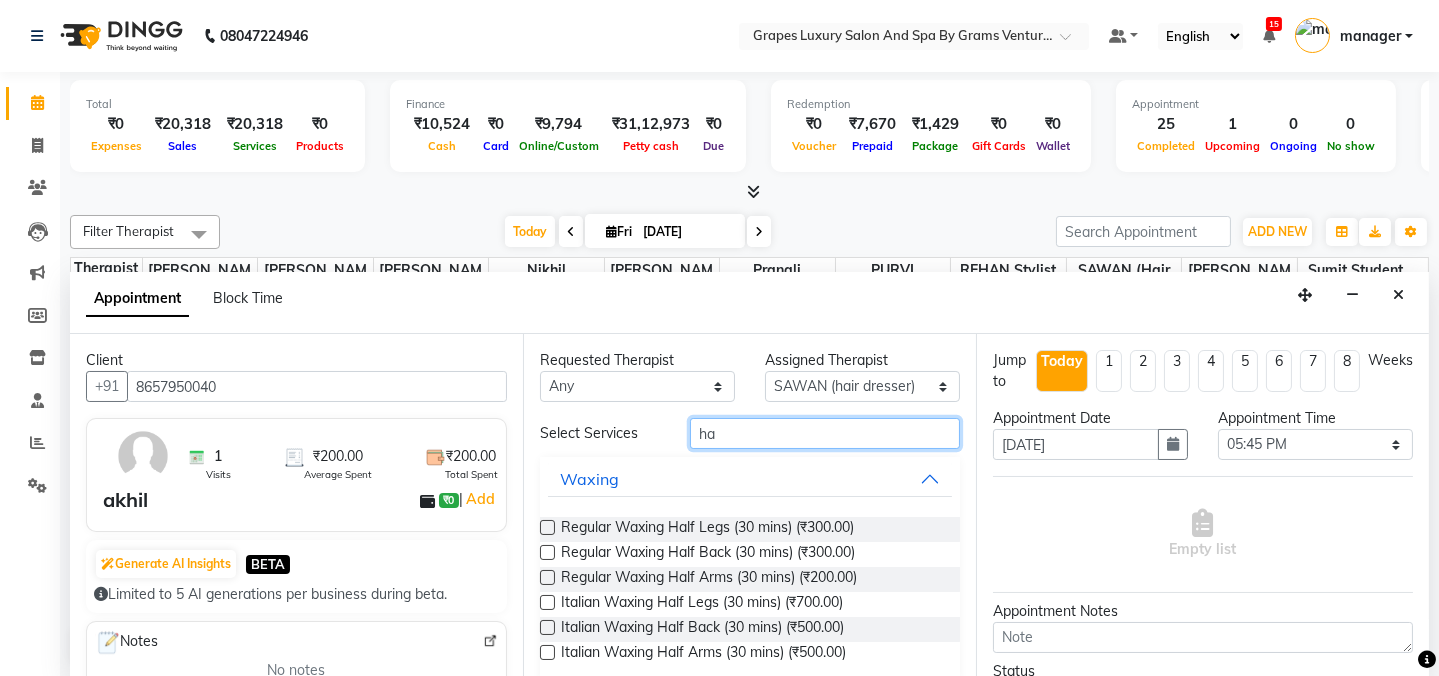 type on "h" 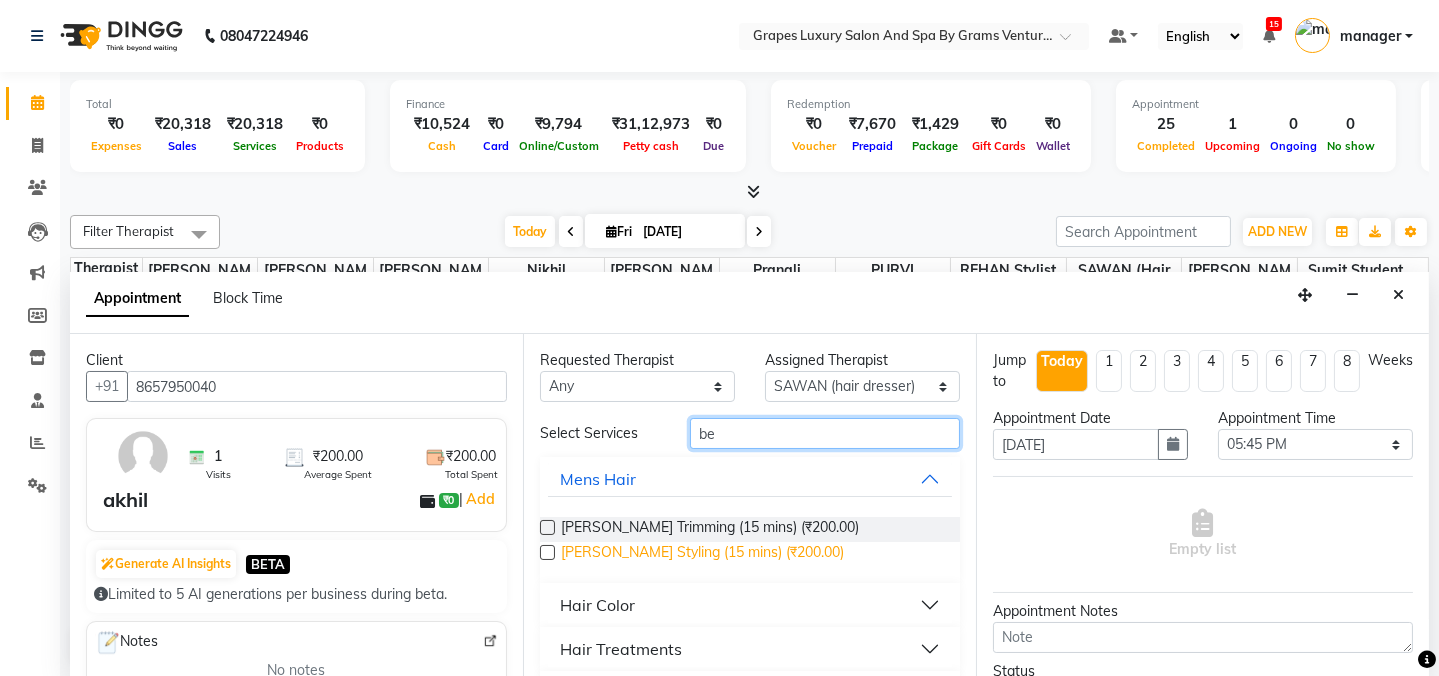 type on "be" 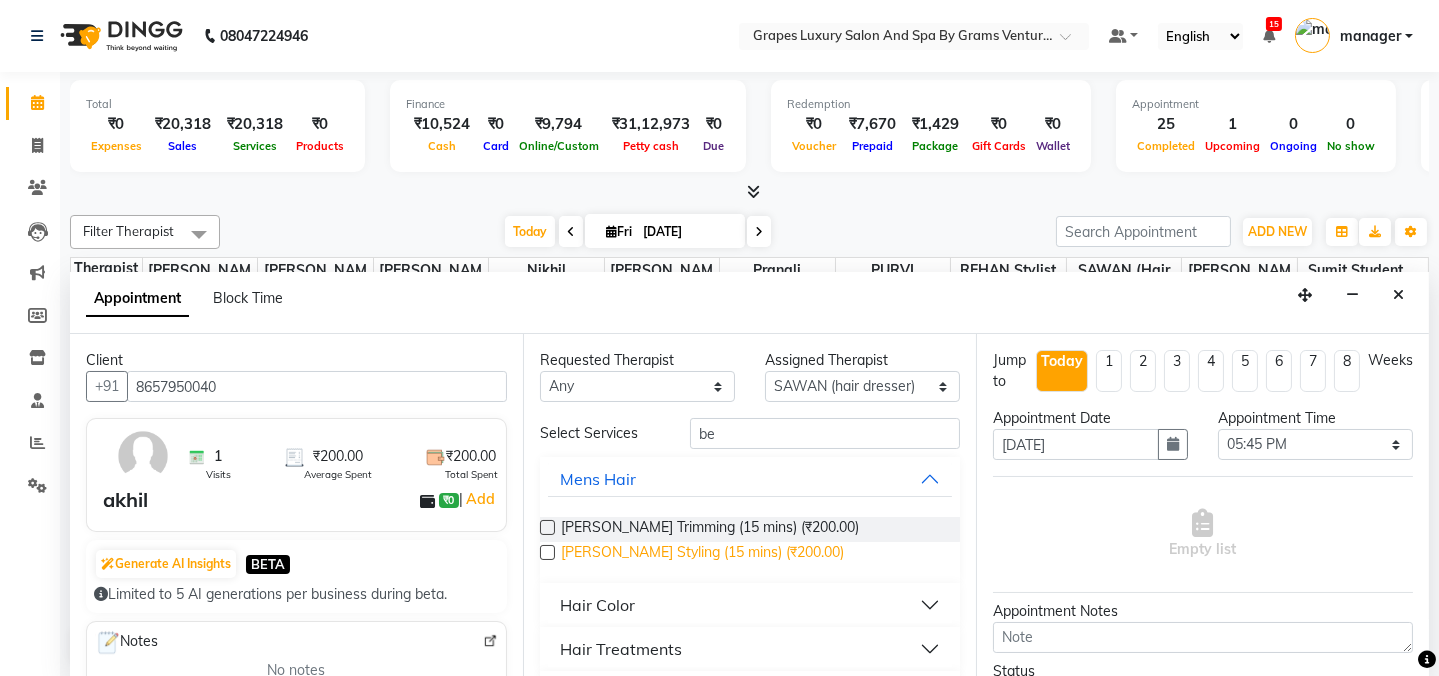 click on "[PERSON_NAME] Styling (15 mins) (₹200.00)" at bounding box center [702, 554] 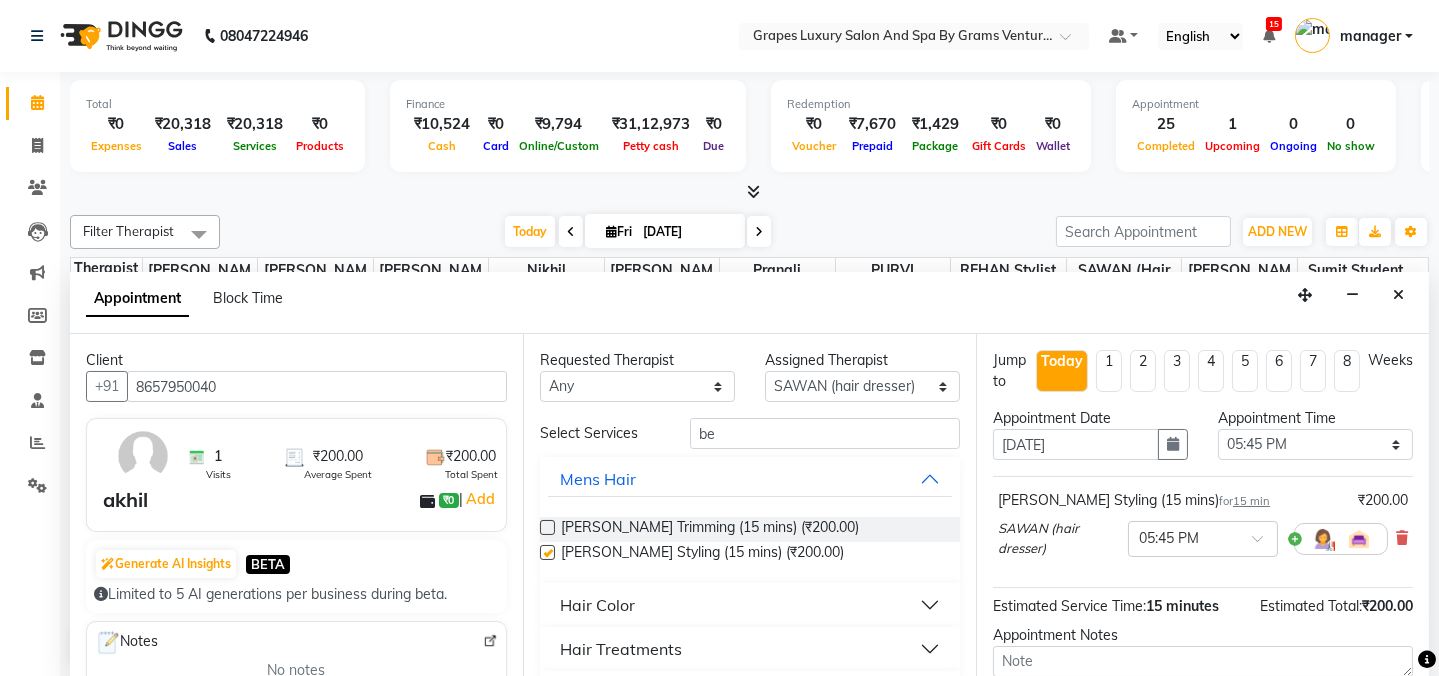checkbox on "false" 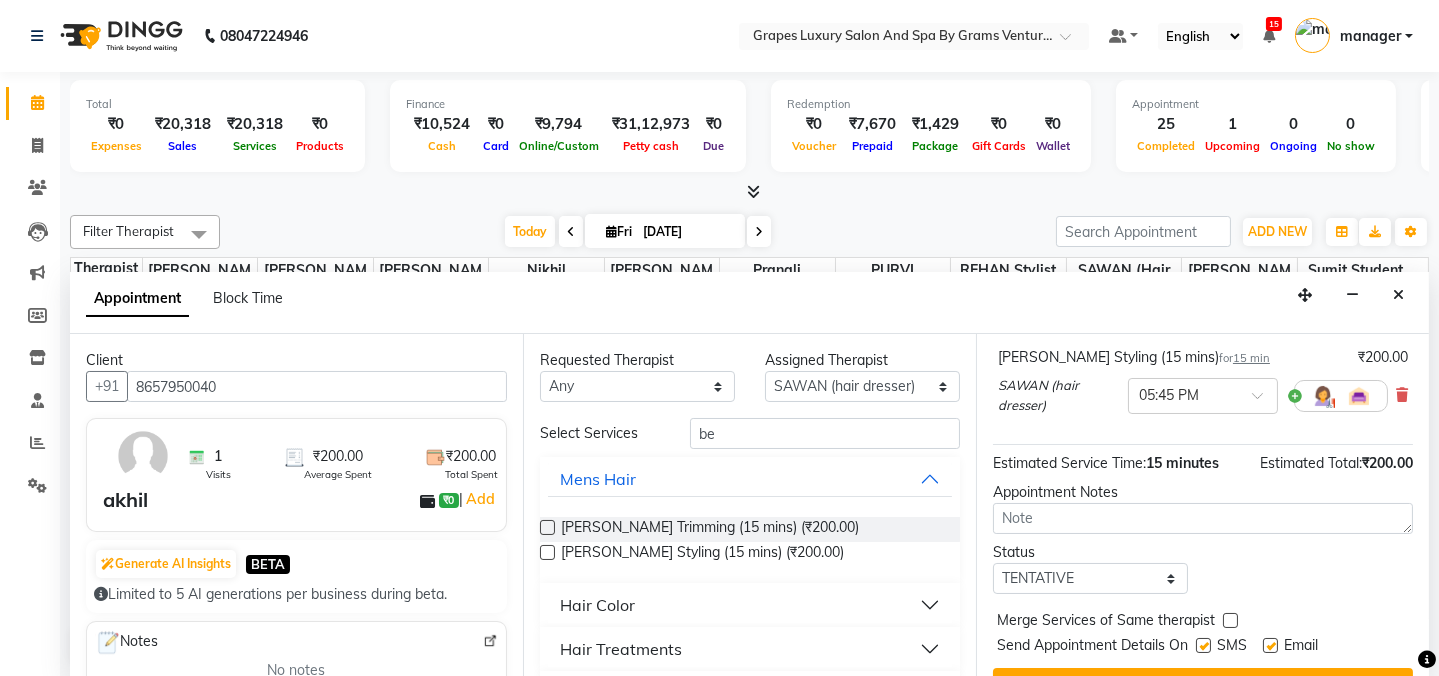 scroll, scrollTop: 184, scrollLeft: 0, axis: vertical 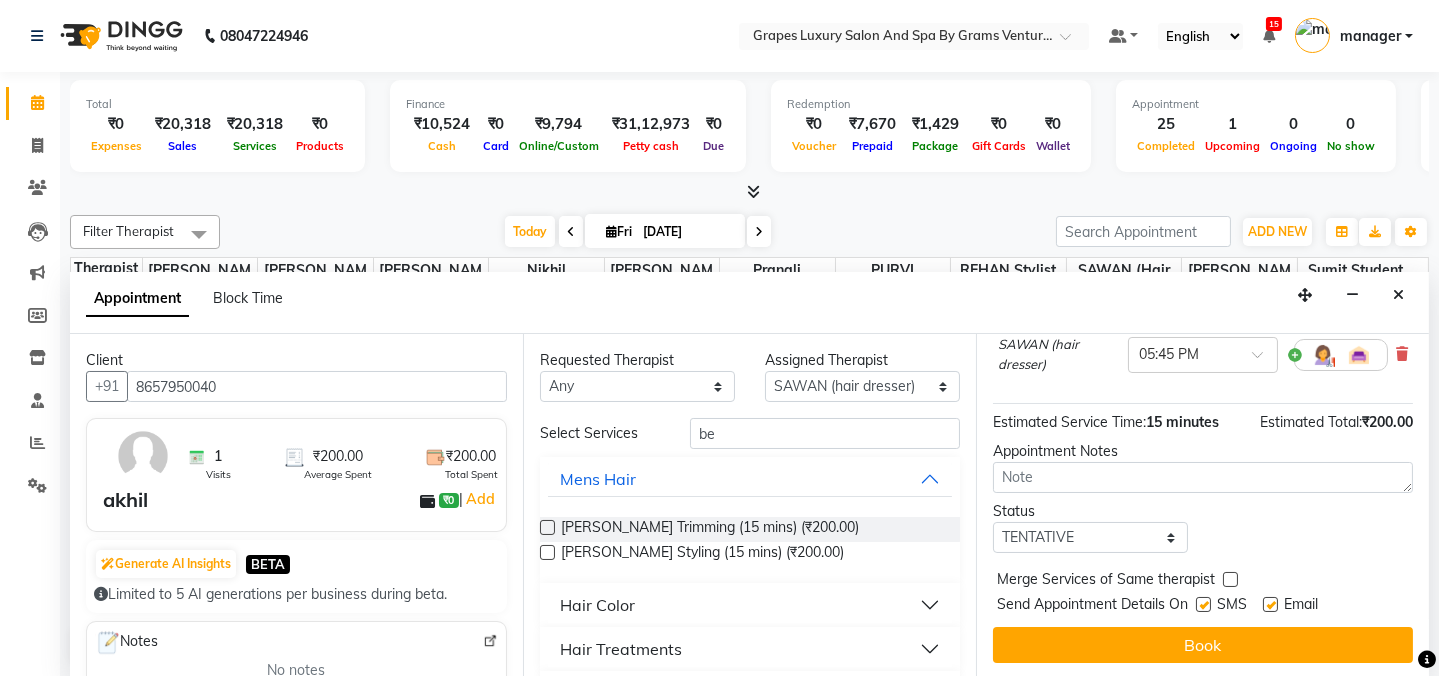 click at bounding box center (1203, 604) 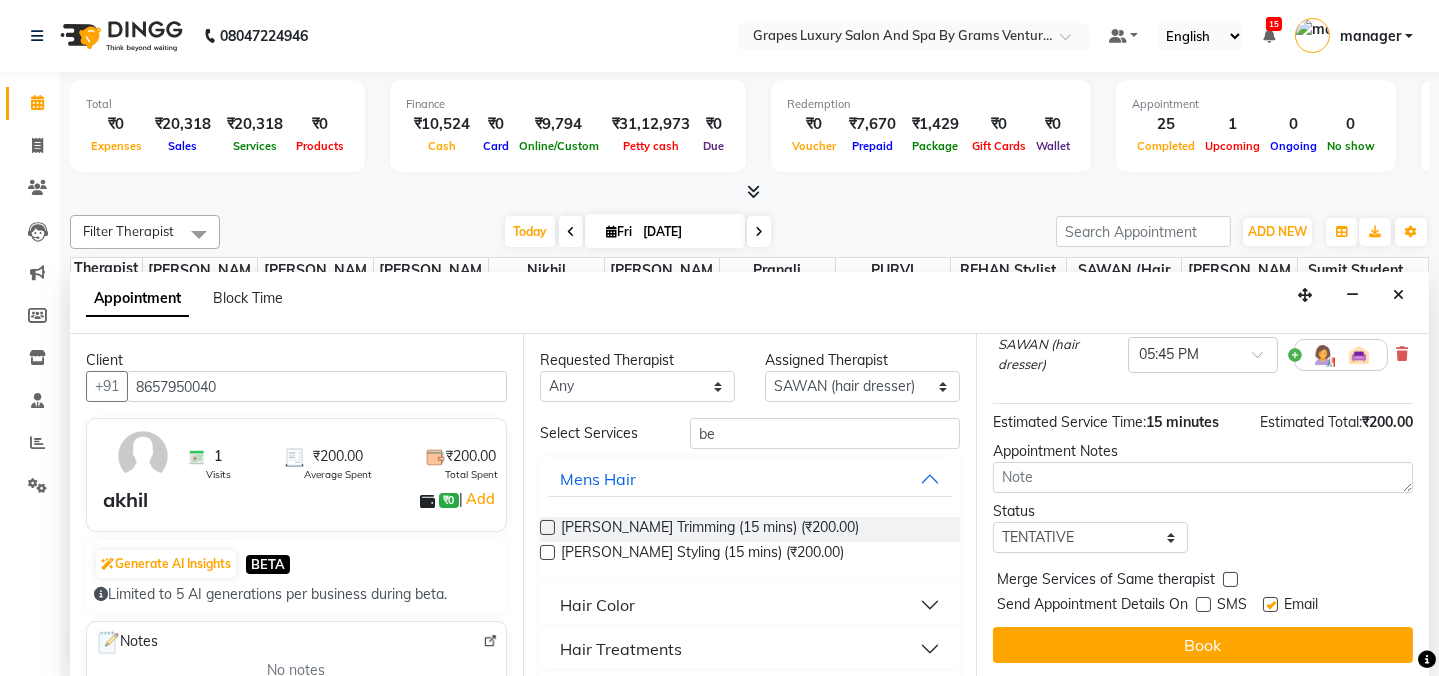 click at bounding box center (1270, 604) 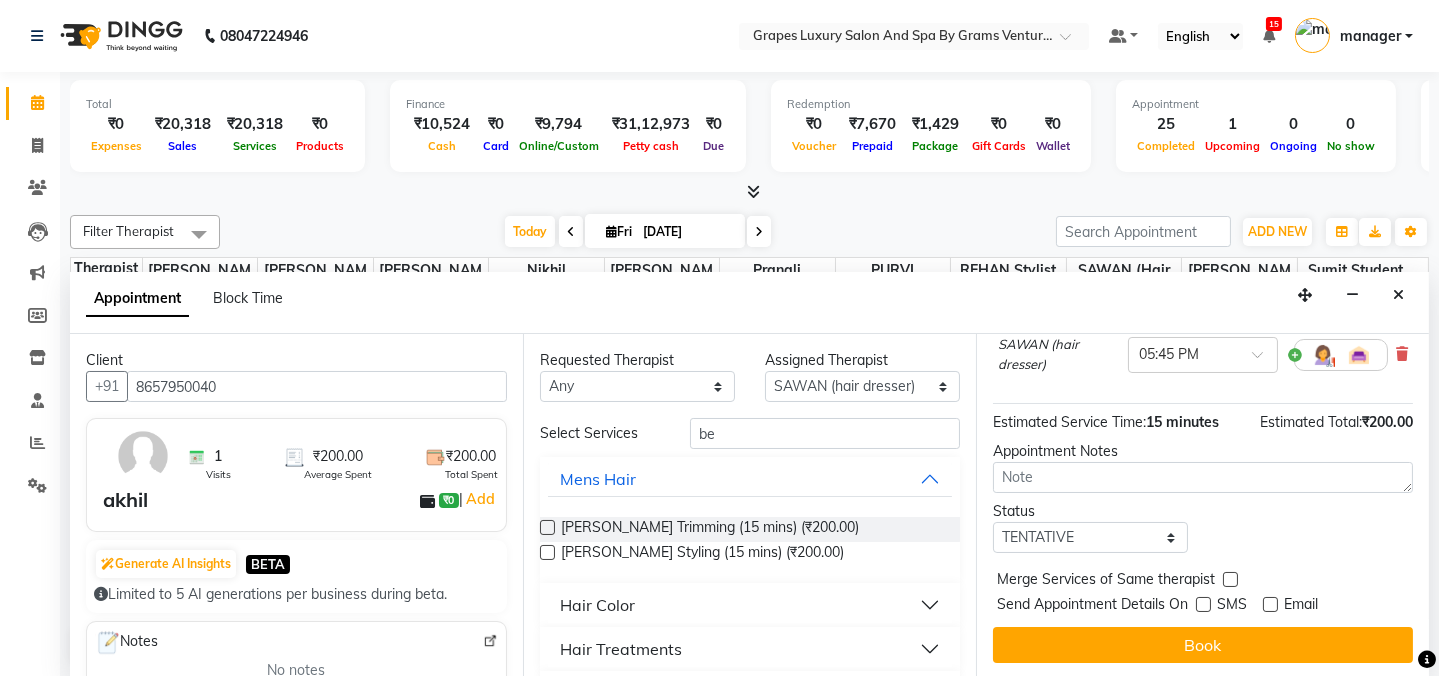 drag, startPoint x: 1275, startPoint y: 642, endPoint x: 1291, endPoint y: 576, distance: 67.911705 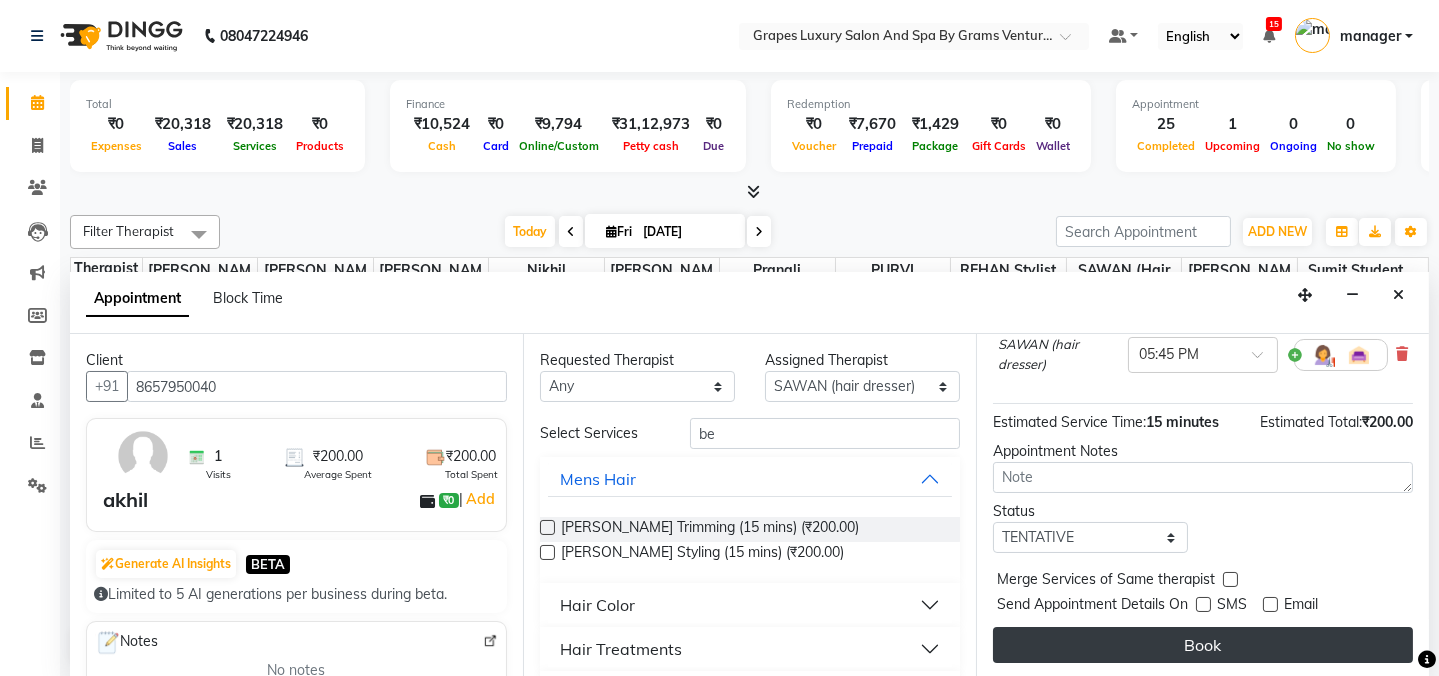 click on "Book" at bounding box center (1203, 645) 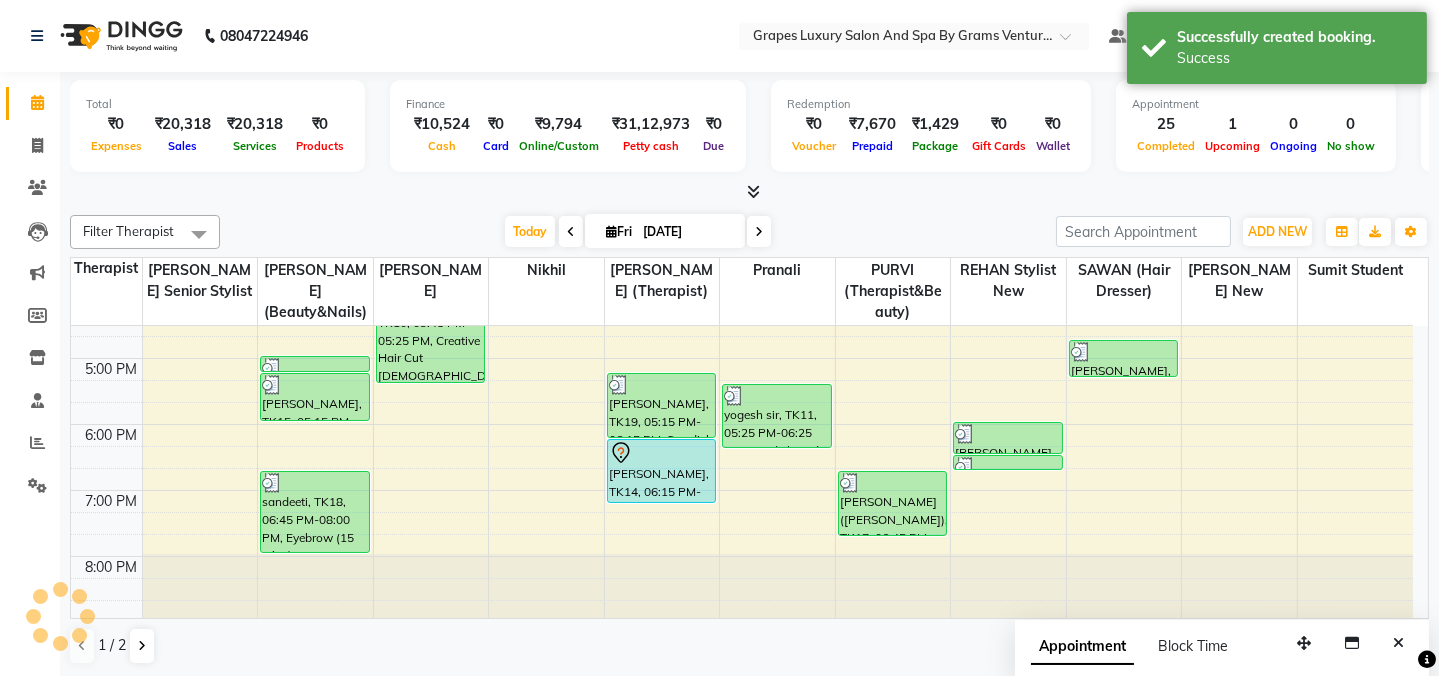 scroll, scrollTop: 0, scrollLeft: 0, axis: both 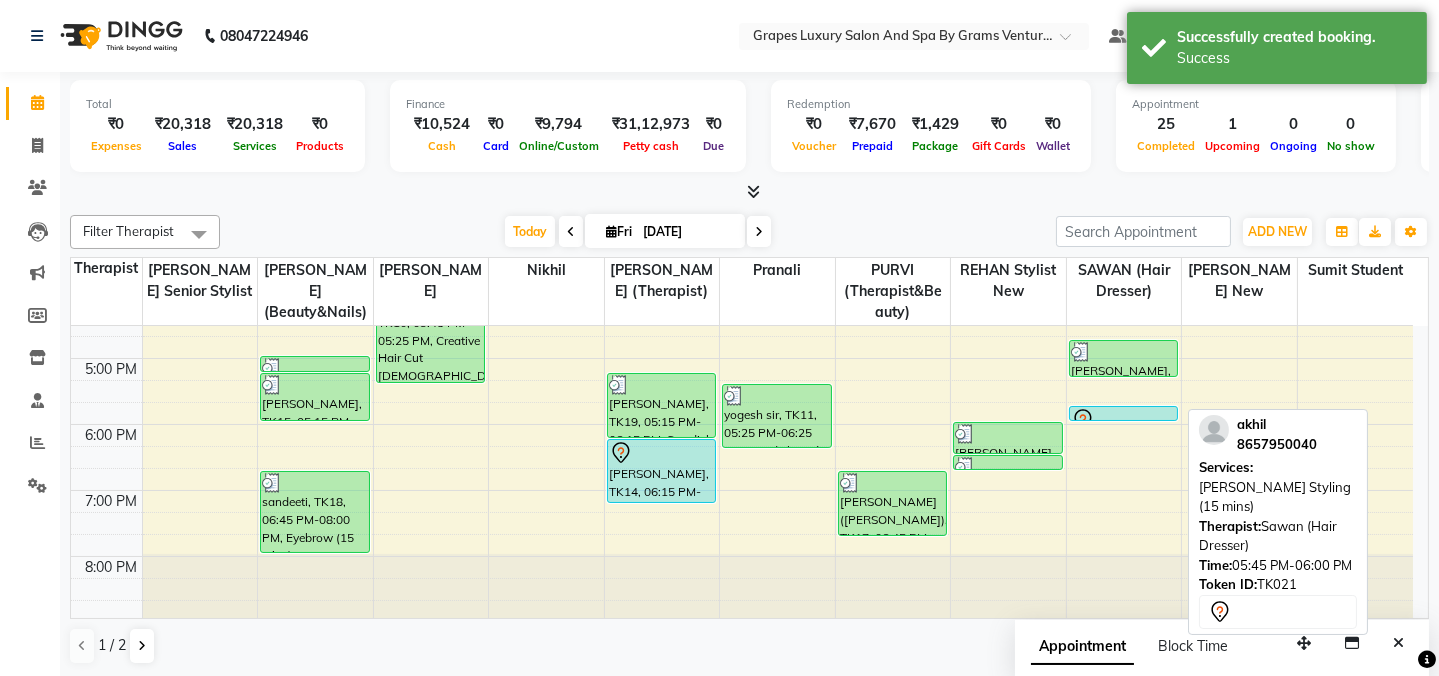 click at bounding box center [1124, 420] 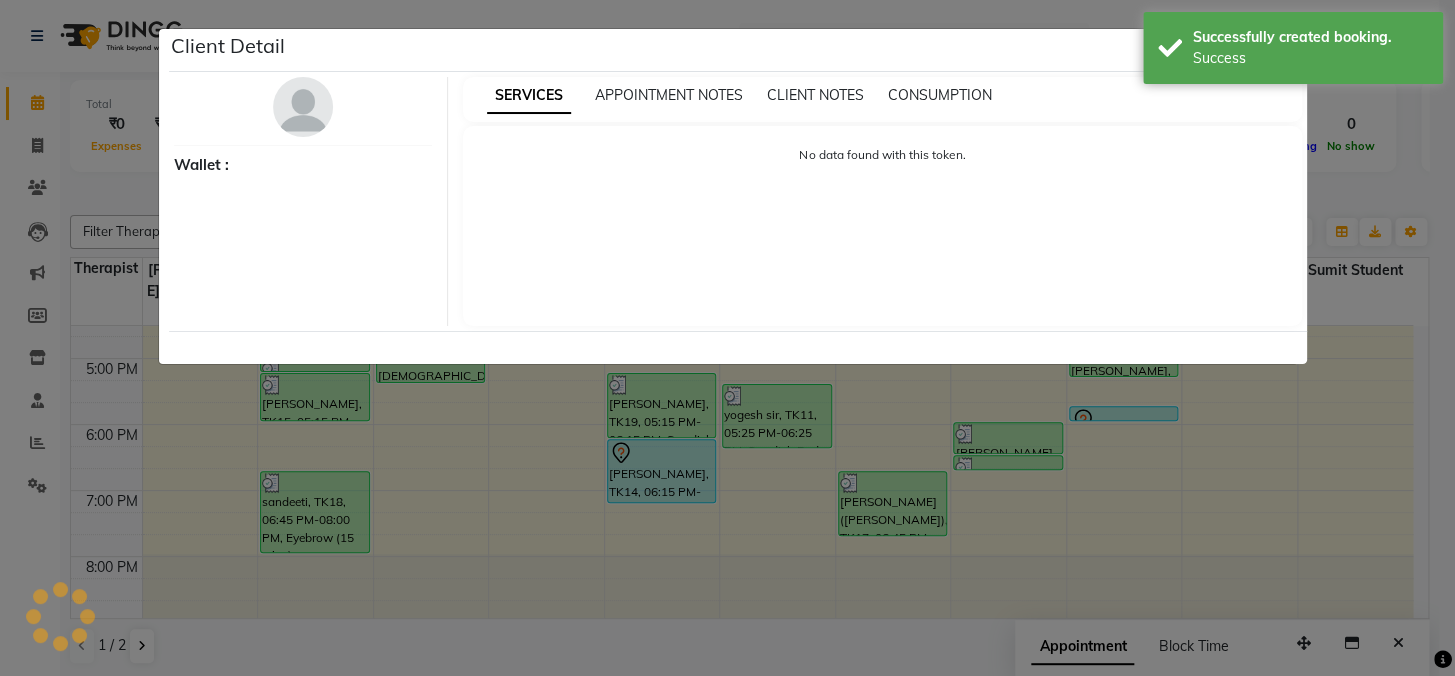 select on "7" 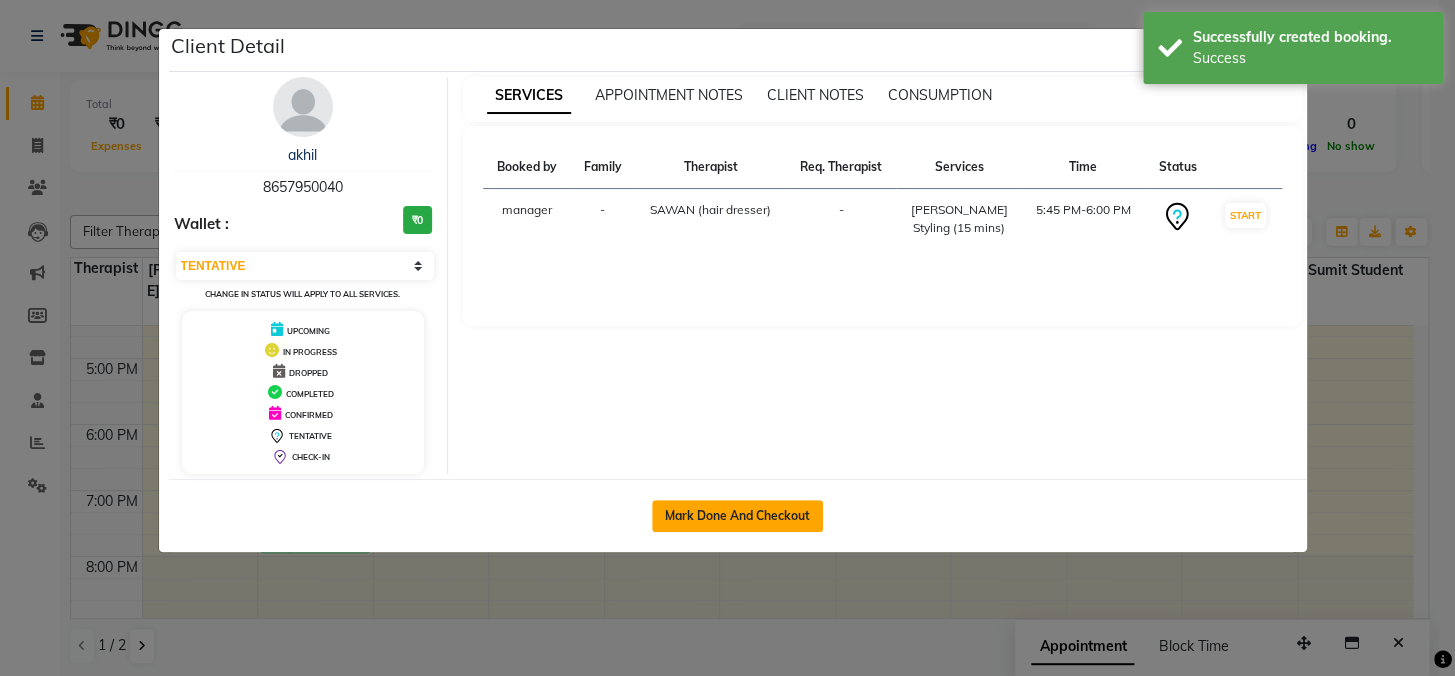 click on "Mark Done And Checkout" 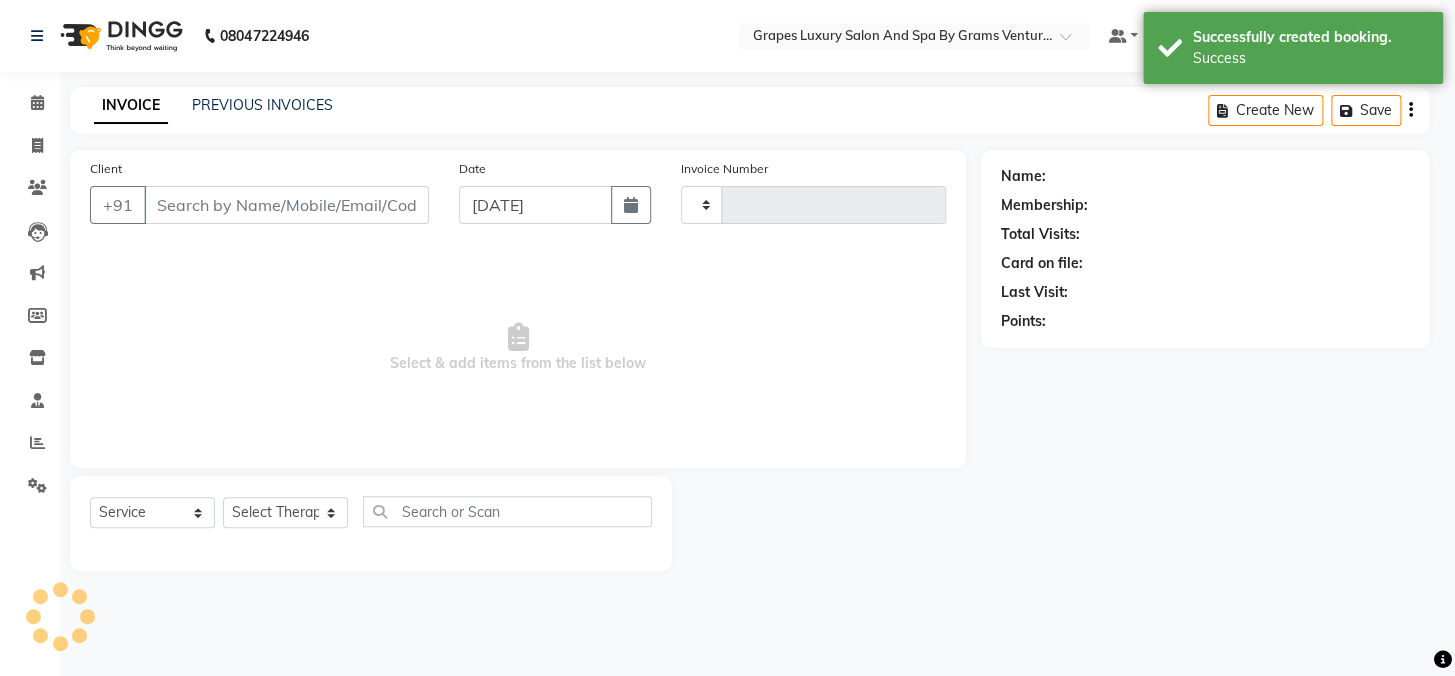 type on "1641" 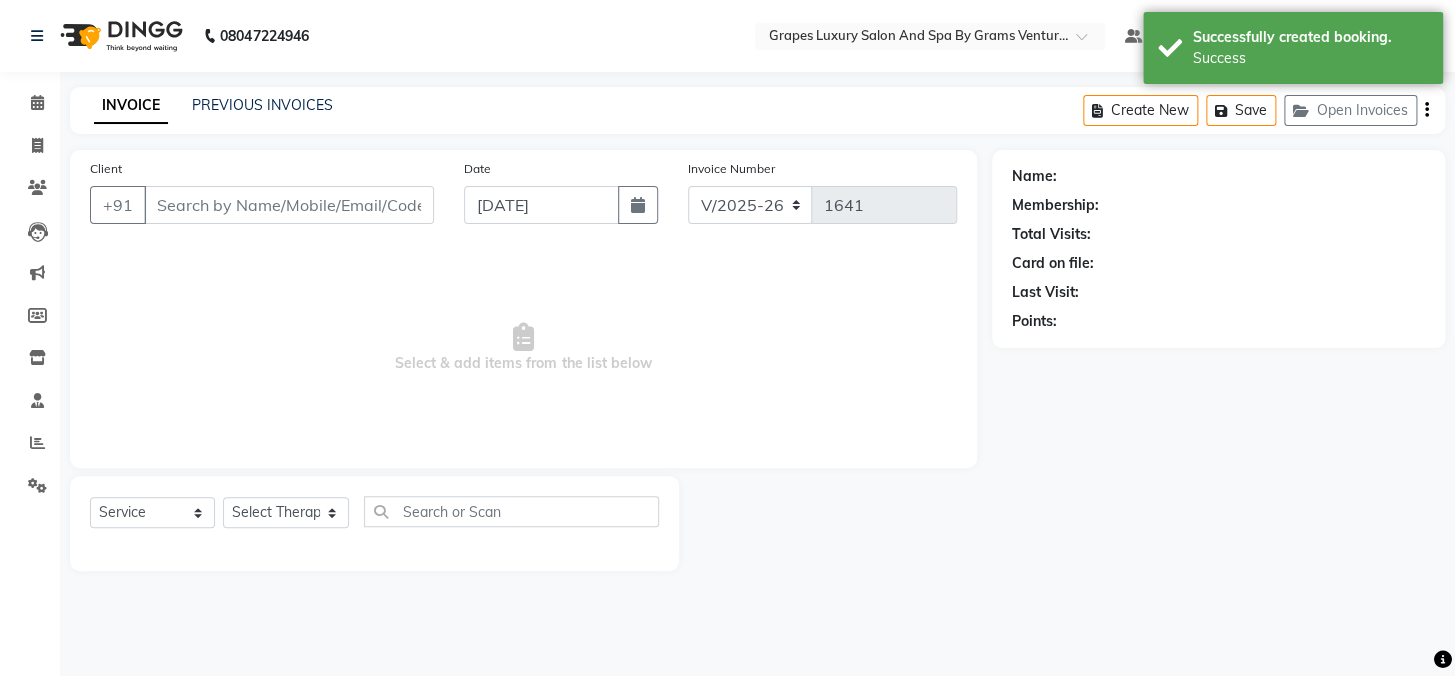 type on "8657950040" 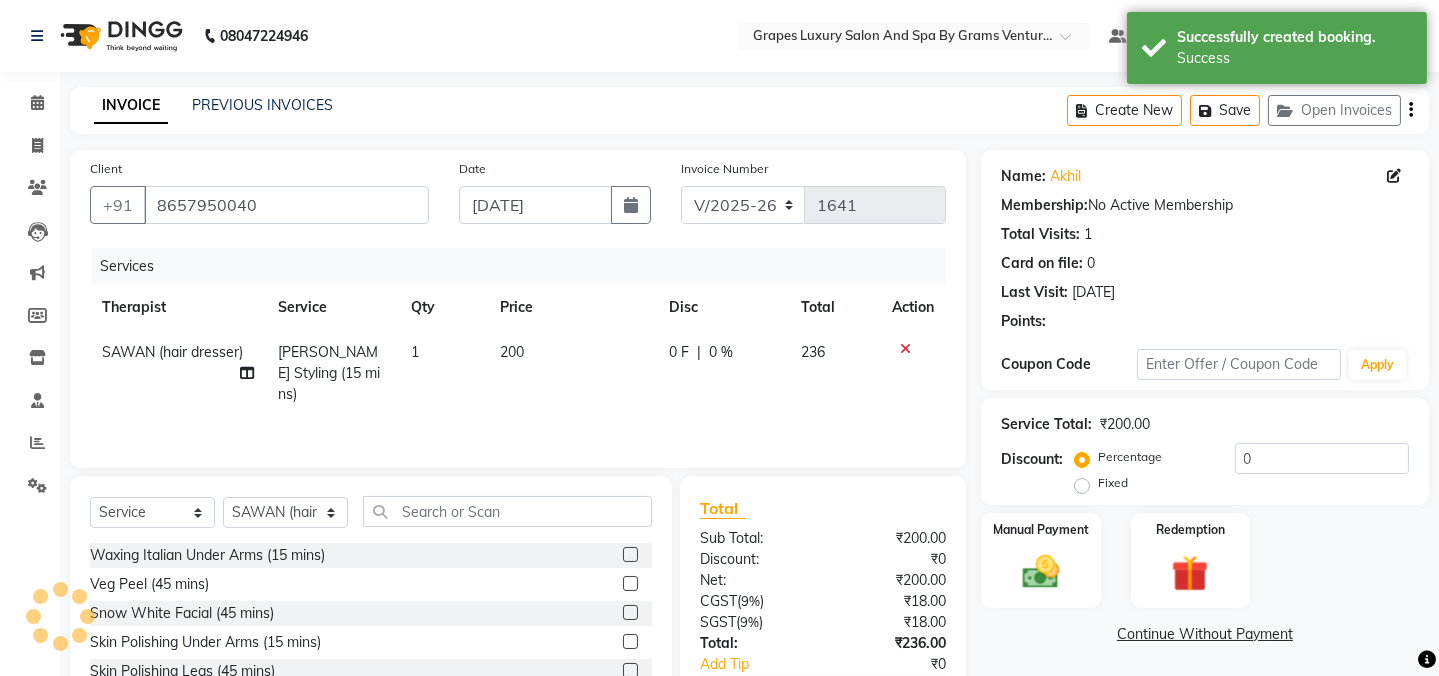 scroll, scrollTop: 125, scrollLeft: 0, axis: vertical 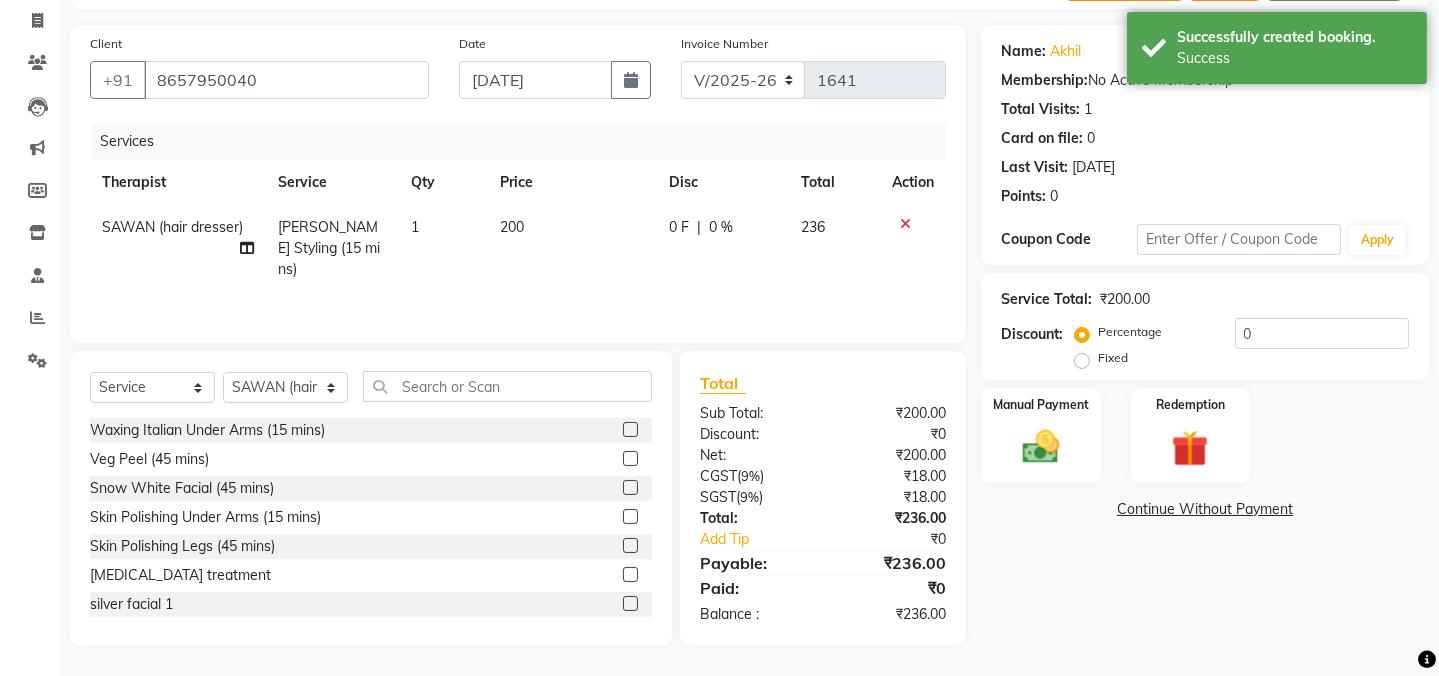 click on "200" 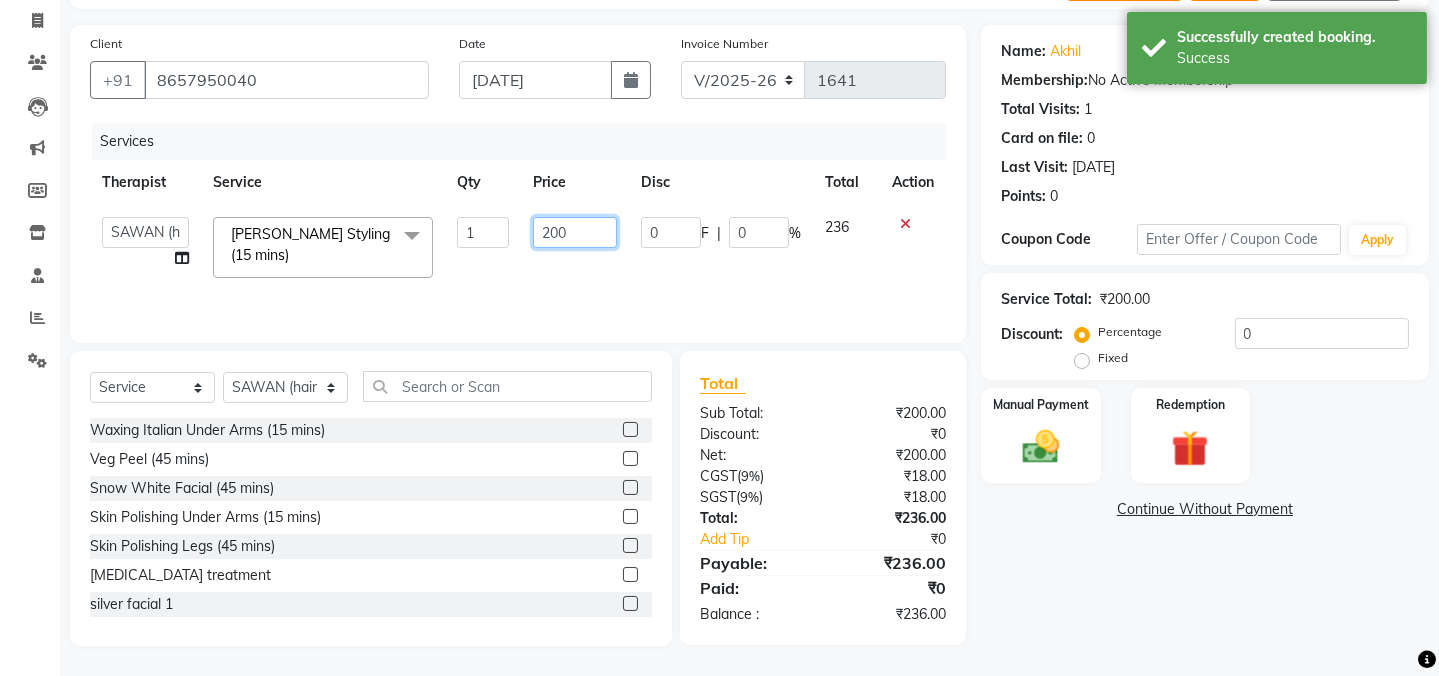 click on "200" 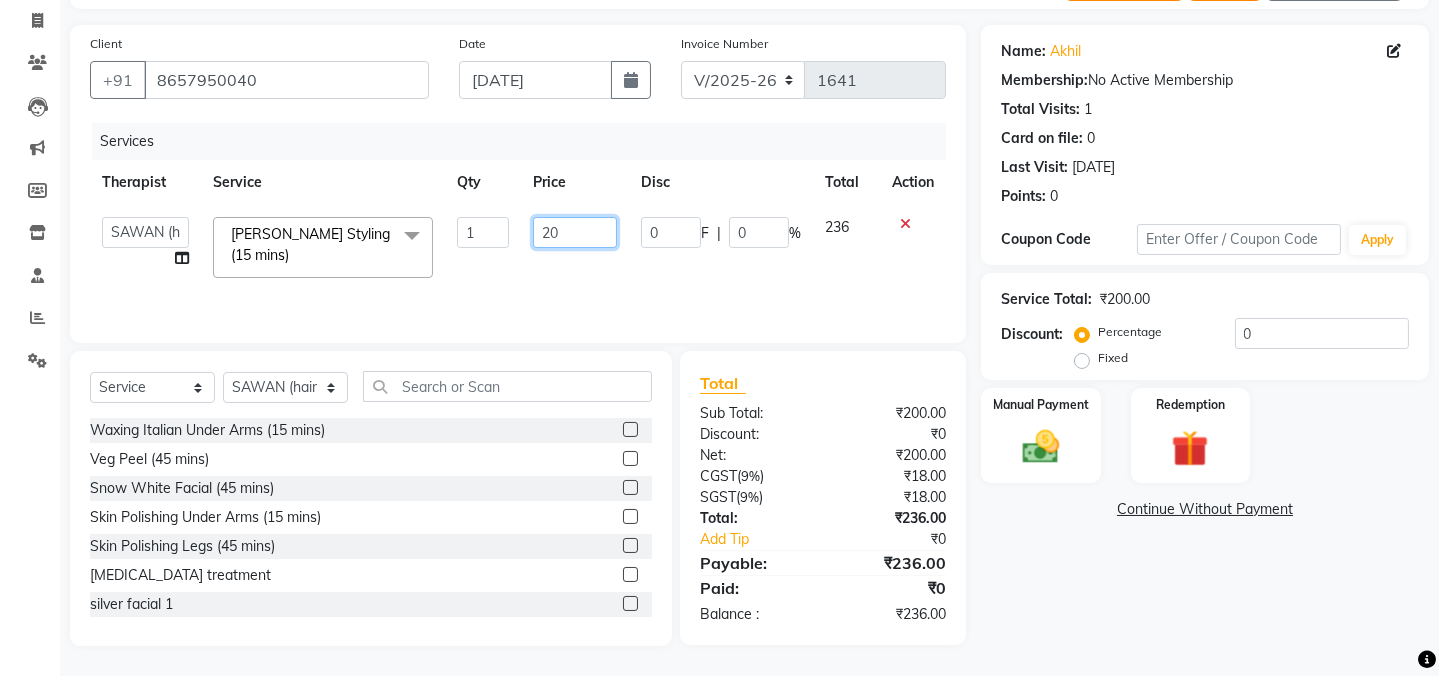 type on "2" 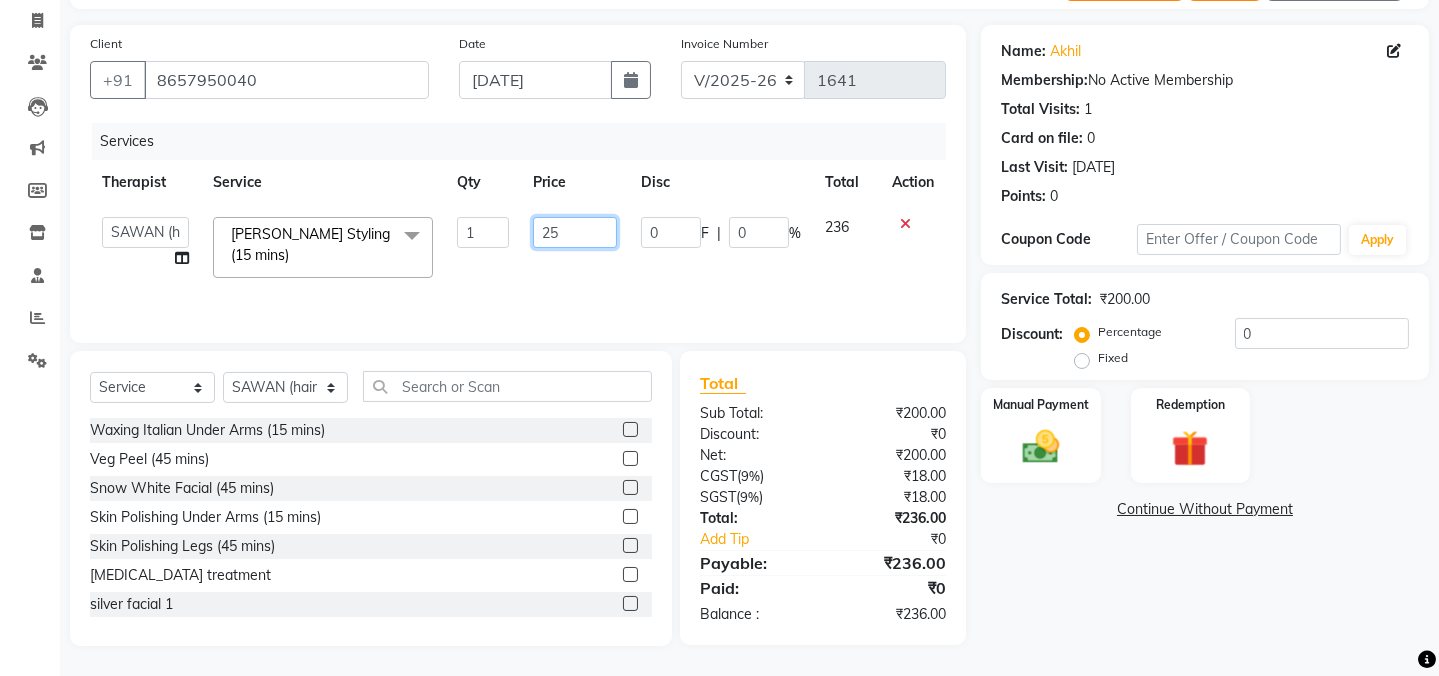type on "250" 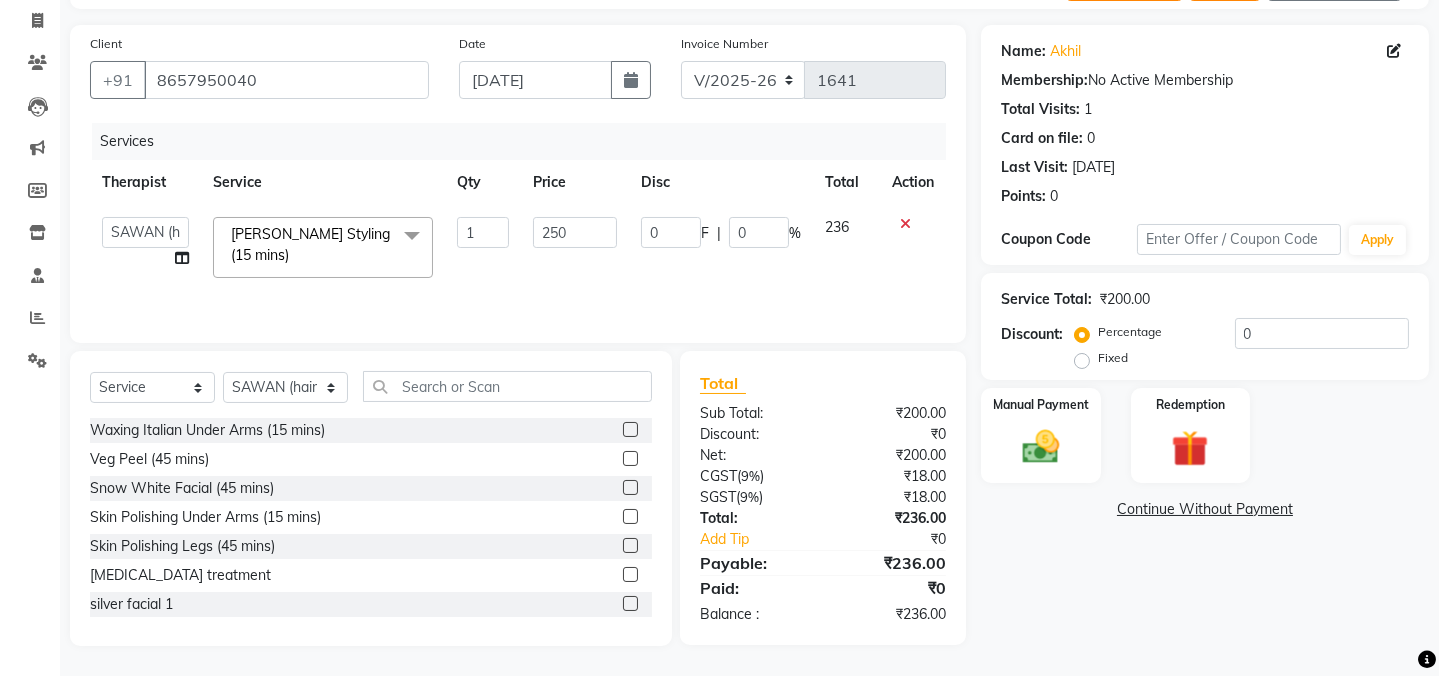 click on "Continue Without Payment" 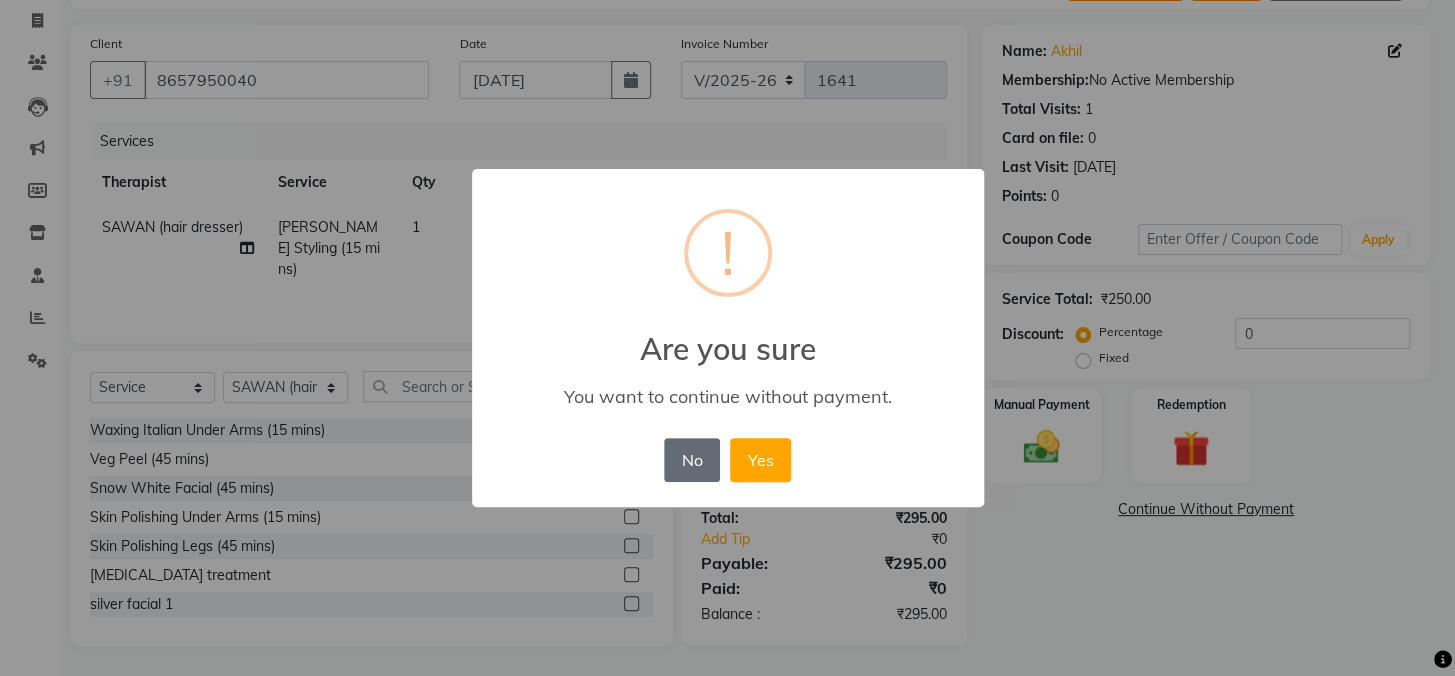 click on "No" at bounding box center [692, 460] 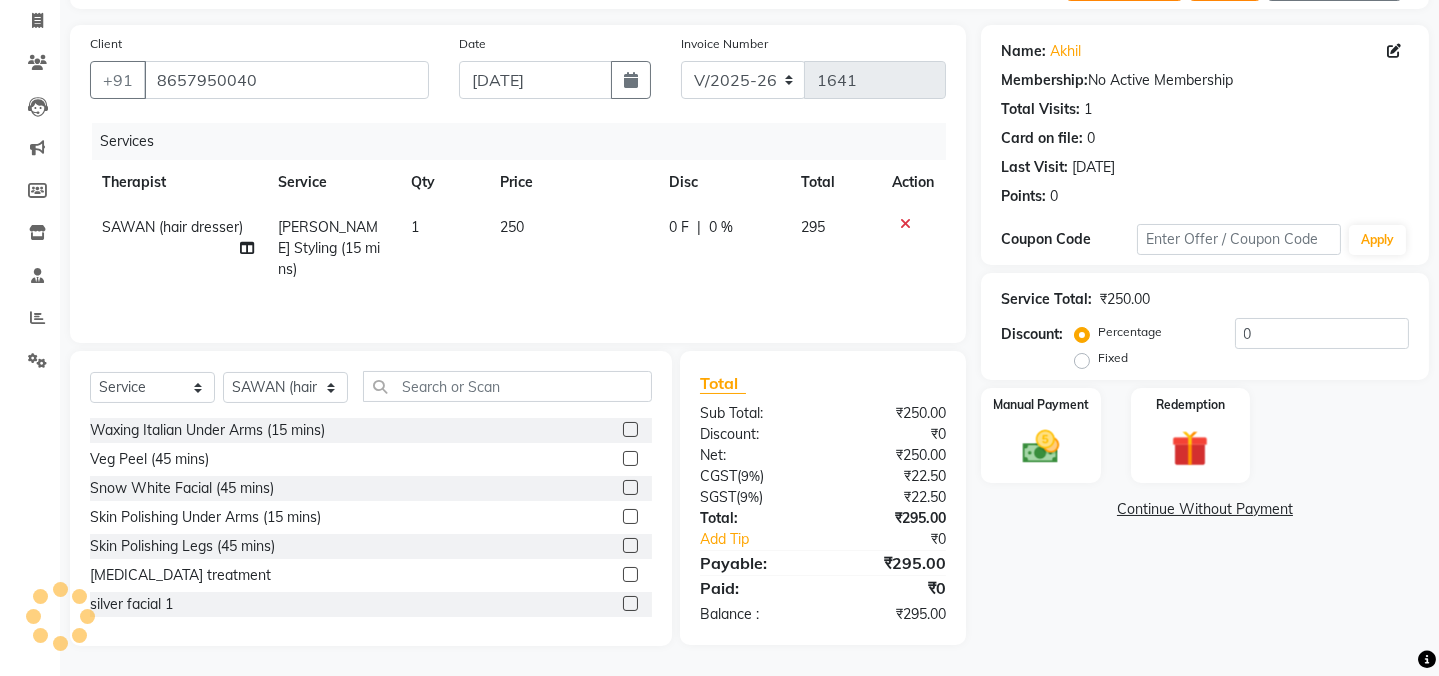click on "Fixed" 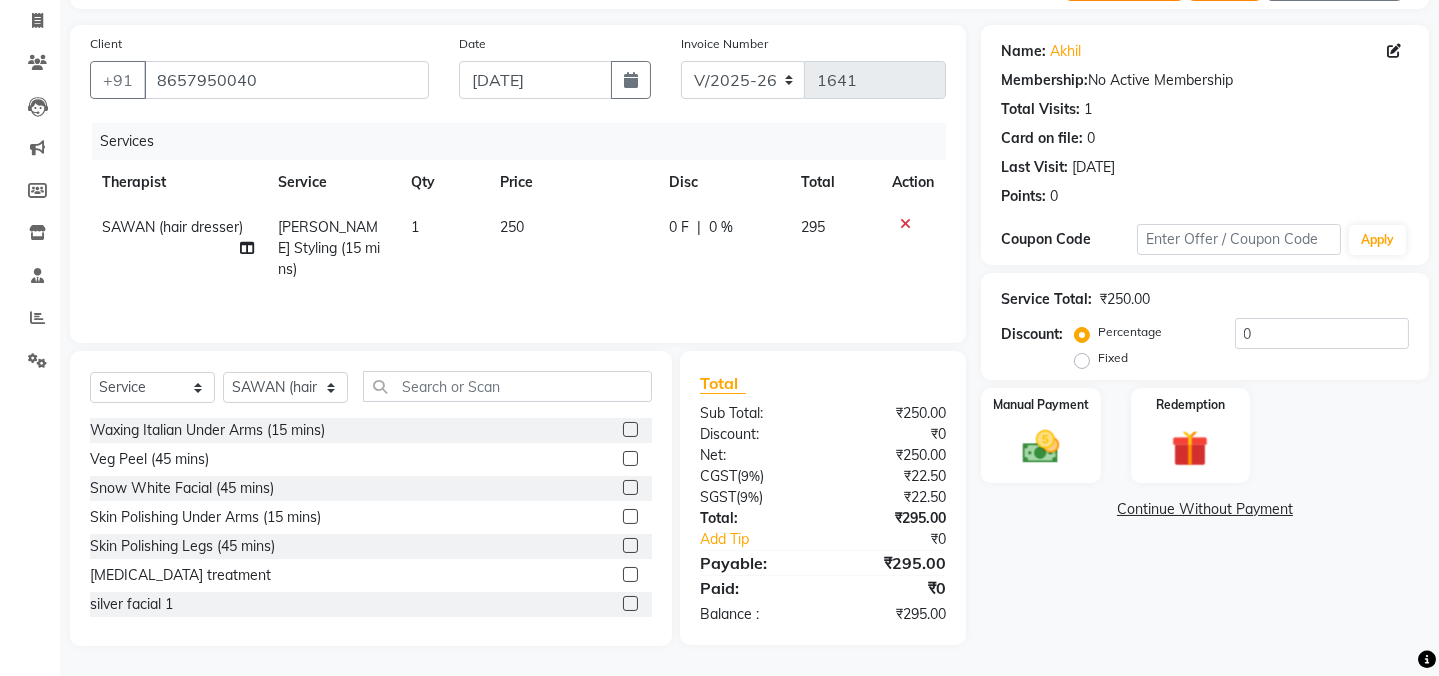 click on "Fixed" 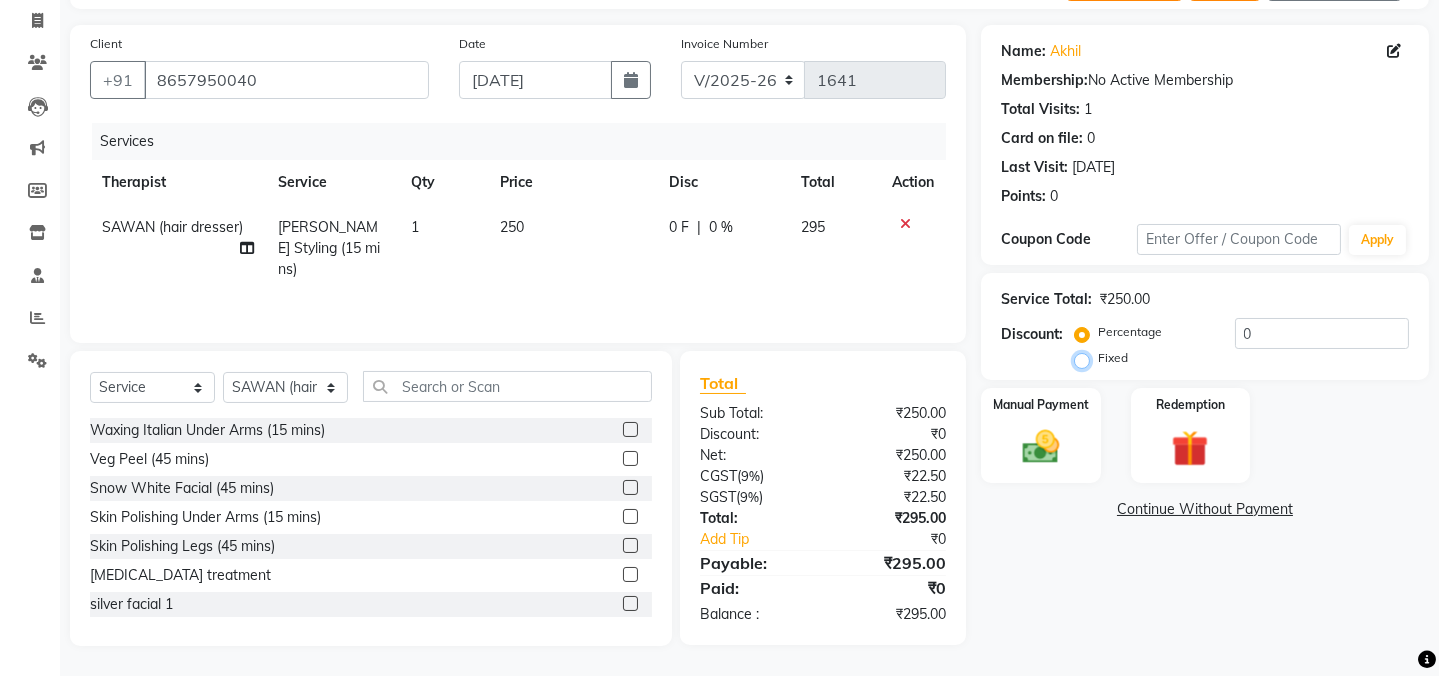 click on "Fixed" at bounding box center [1086, 358] 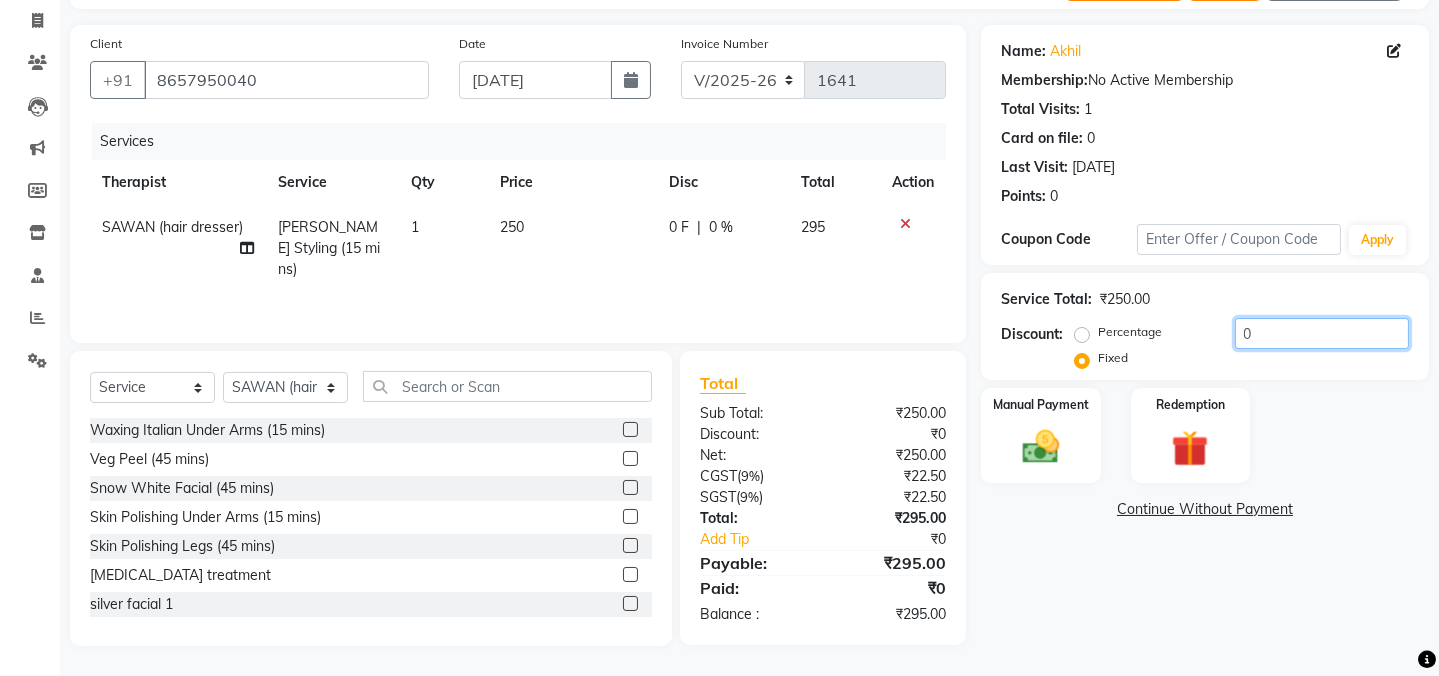 click on "0" 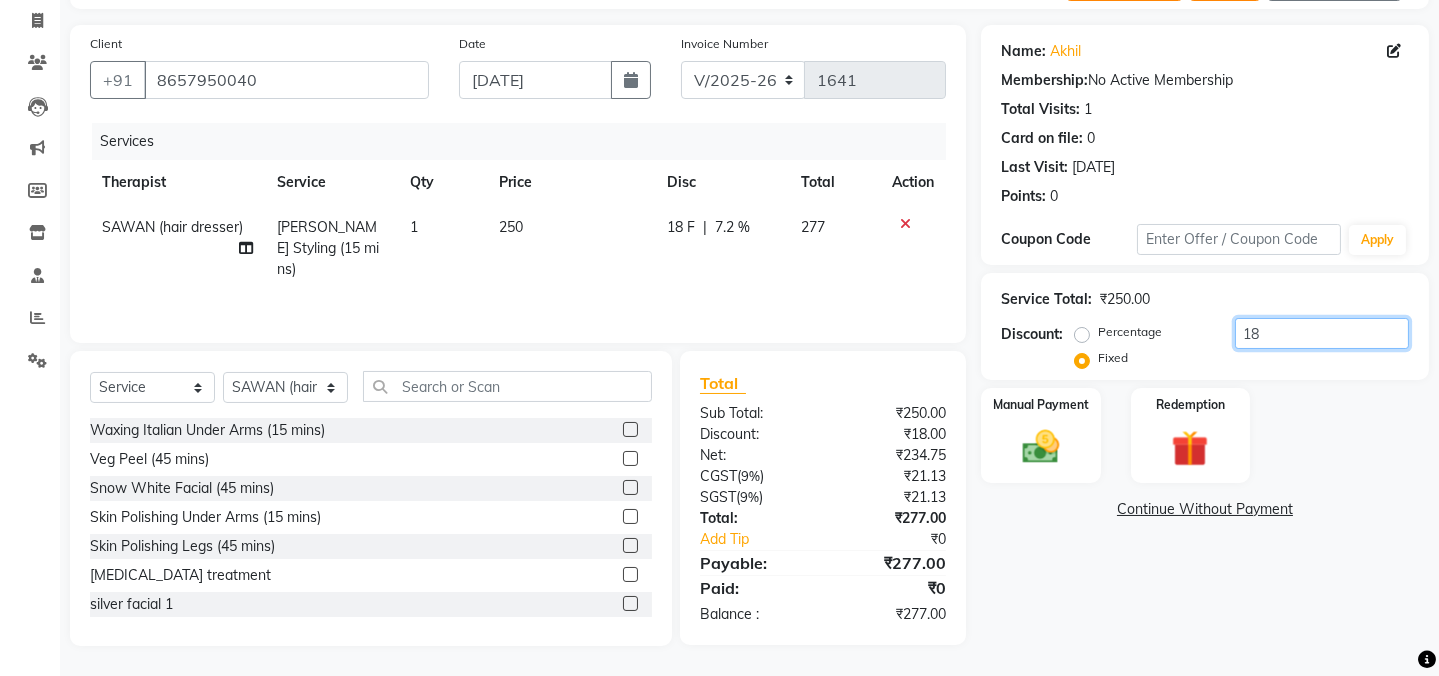 type on "18" 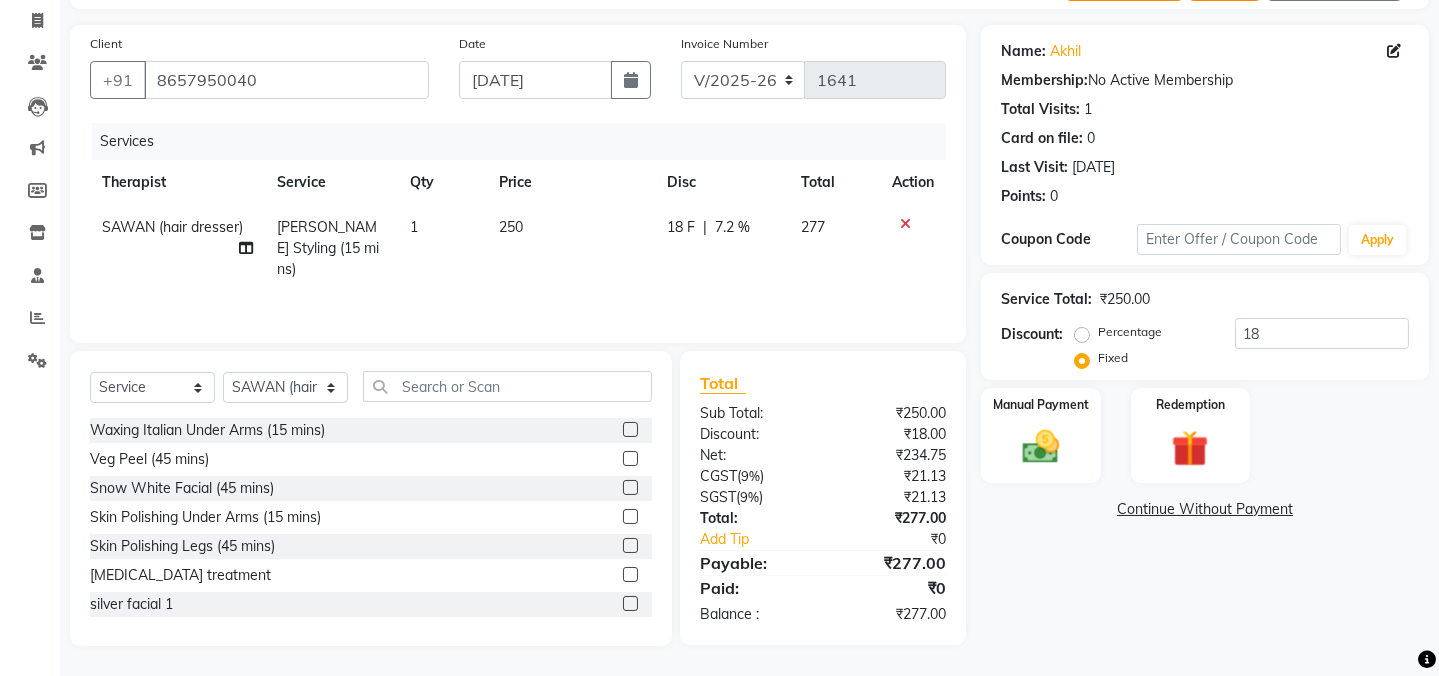 click on "Name: Akhil  Membership:  No Active Membership  Total Visits:  1 Card on file:  0 Last Visit:   19-10-2024 Points:   0  Coupon Code Apply Service Total:  ₹250.00  Discount:  Percentage   Fixed  18 Manual Payment Redemption  Continue Without Payment" 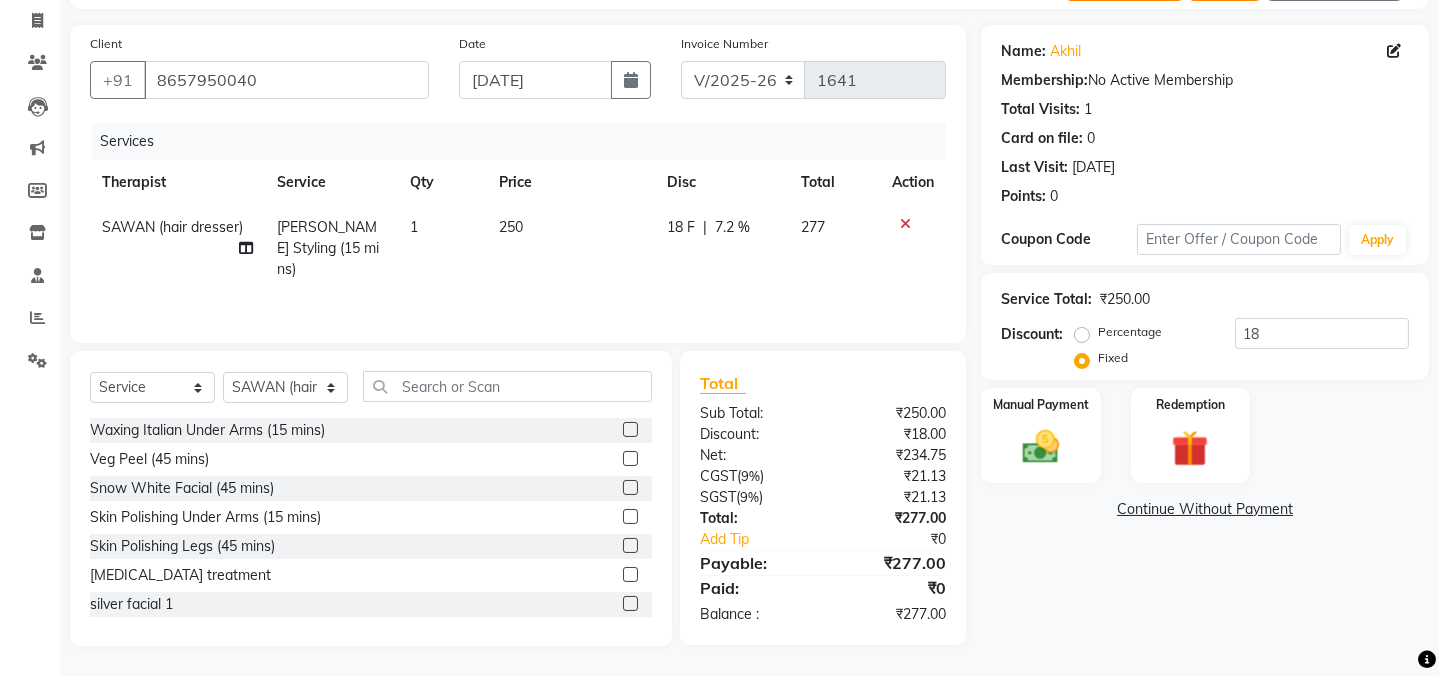 click on "18 F | 7.2 %" 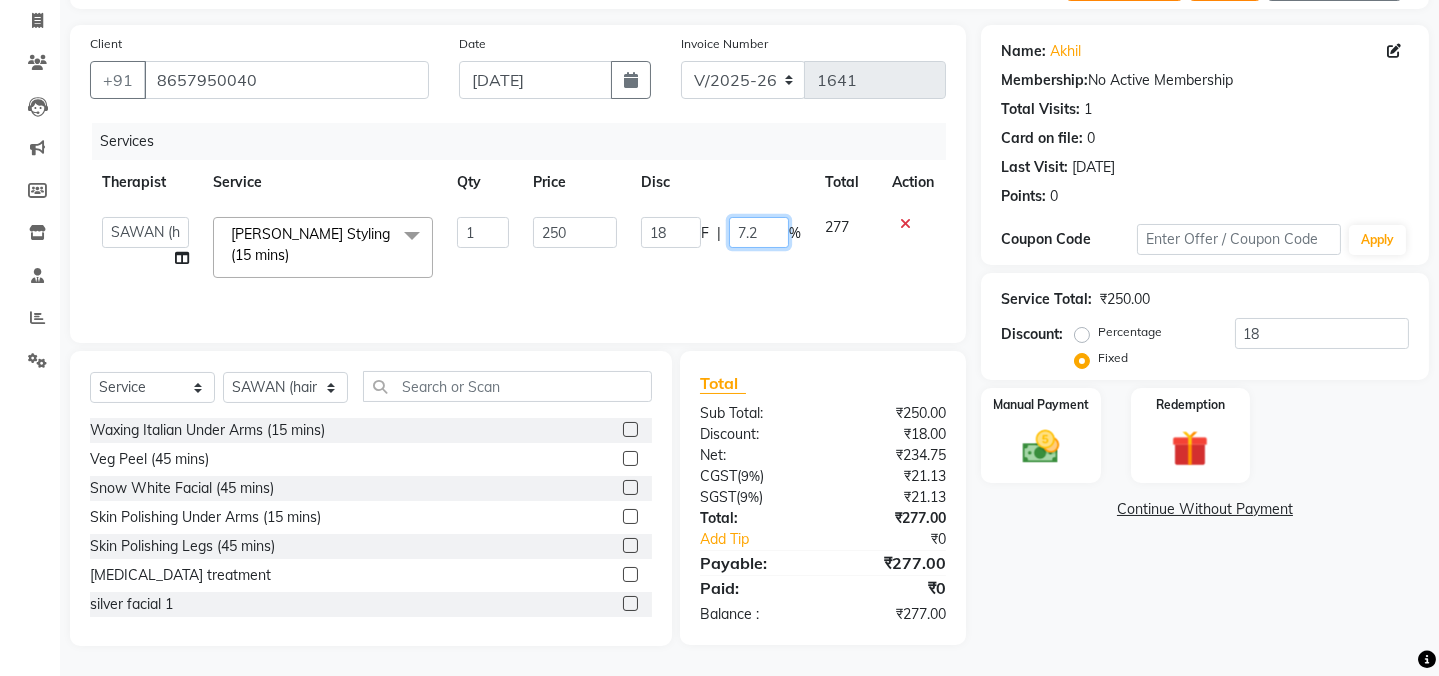 click on "7.2" 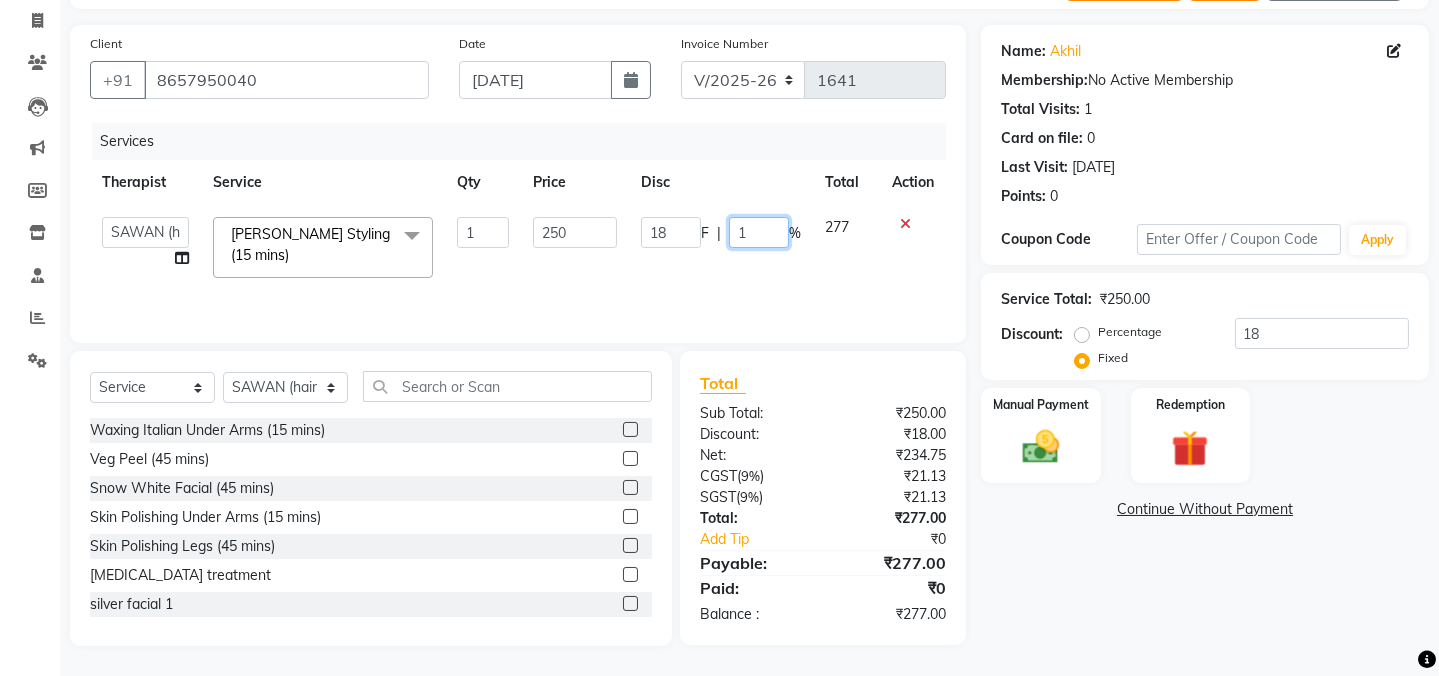 type on "18" 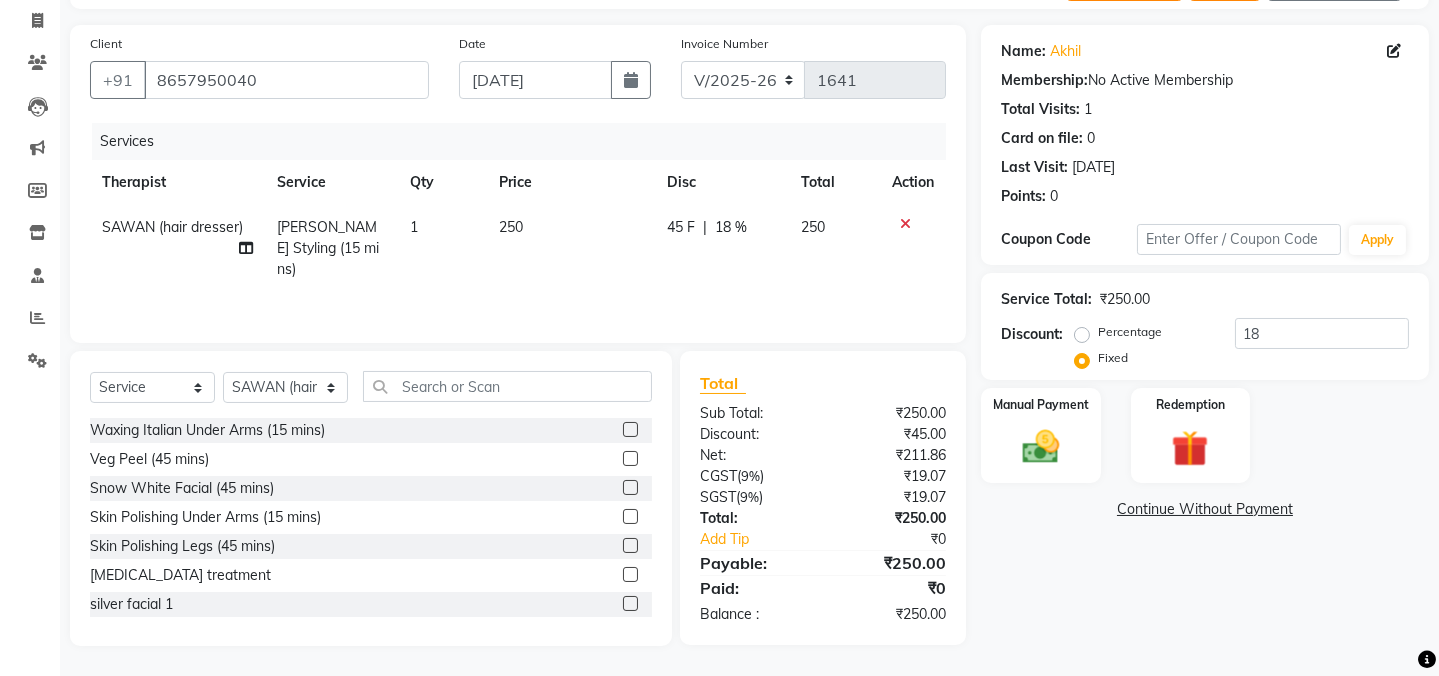 click on "Name: Akhil  Membership:  No Active Membership  Total Visits:  1 Card on file:  0 Last Visit:   19-10-2024 Points:   0  Coupon Code Apply Service Total:  ₹250.00  Discount:  Percentage   Fixed  18 Manual Payment Redemption  Continue Without Payment" 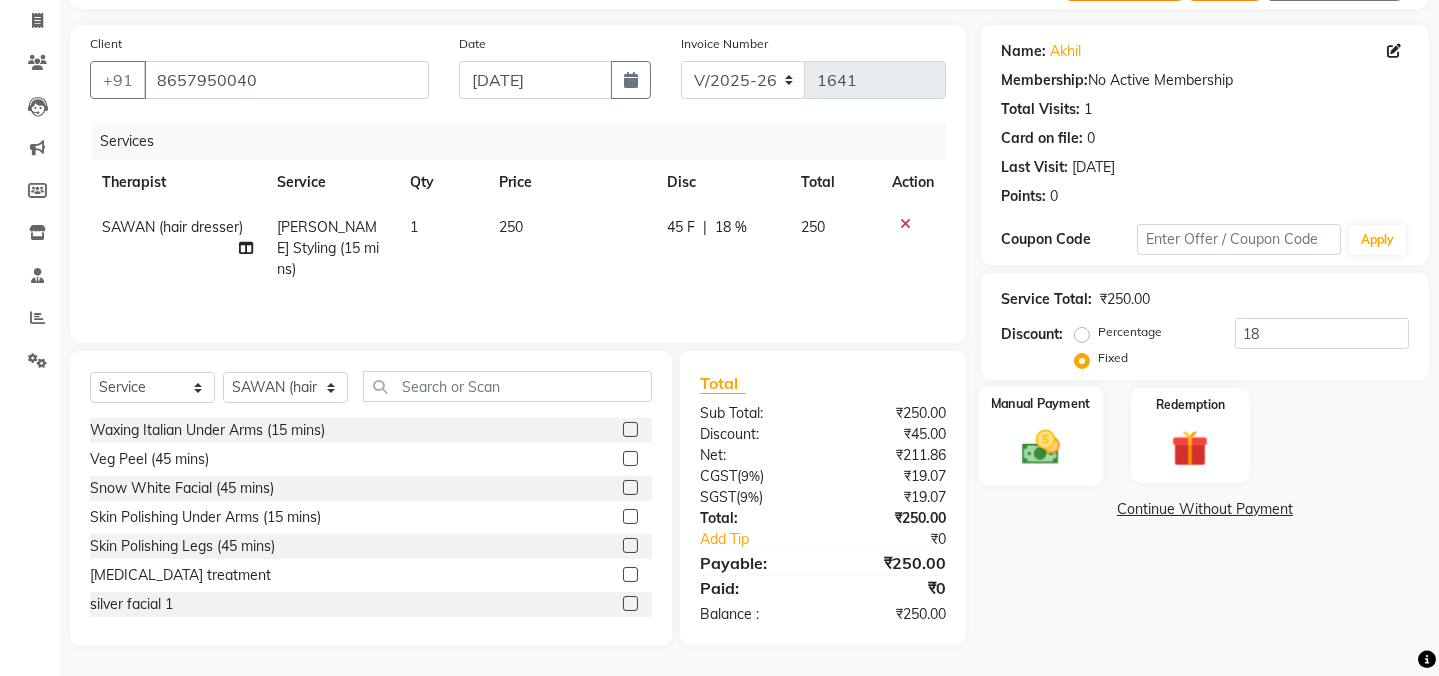 click 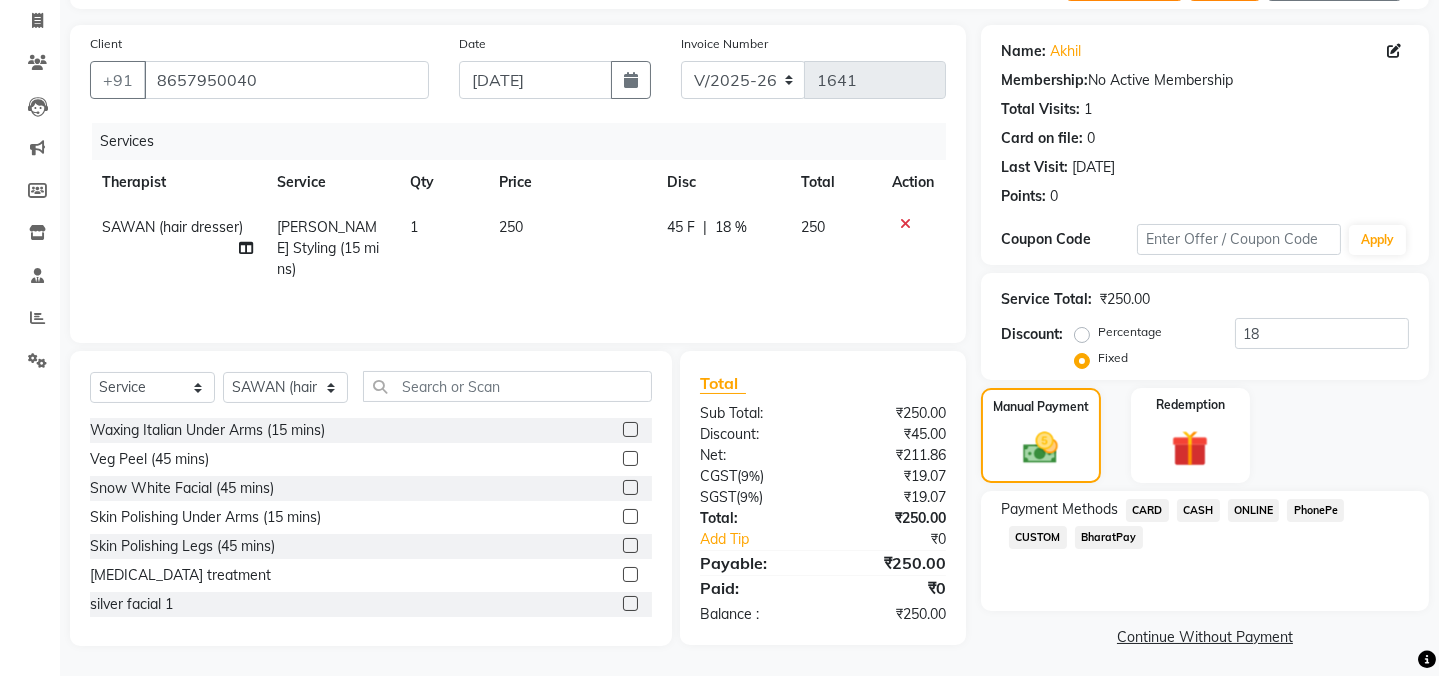 click on "ONLINE" 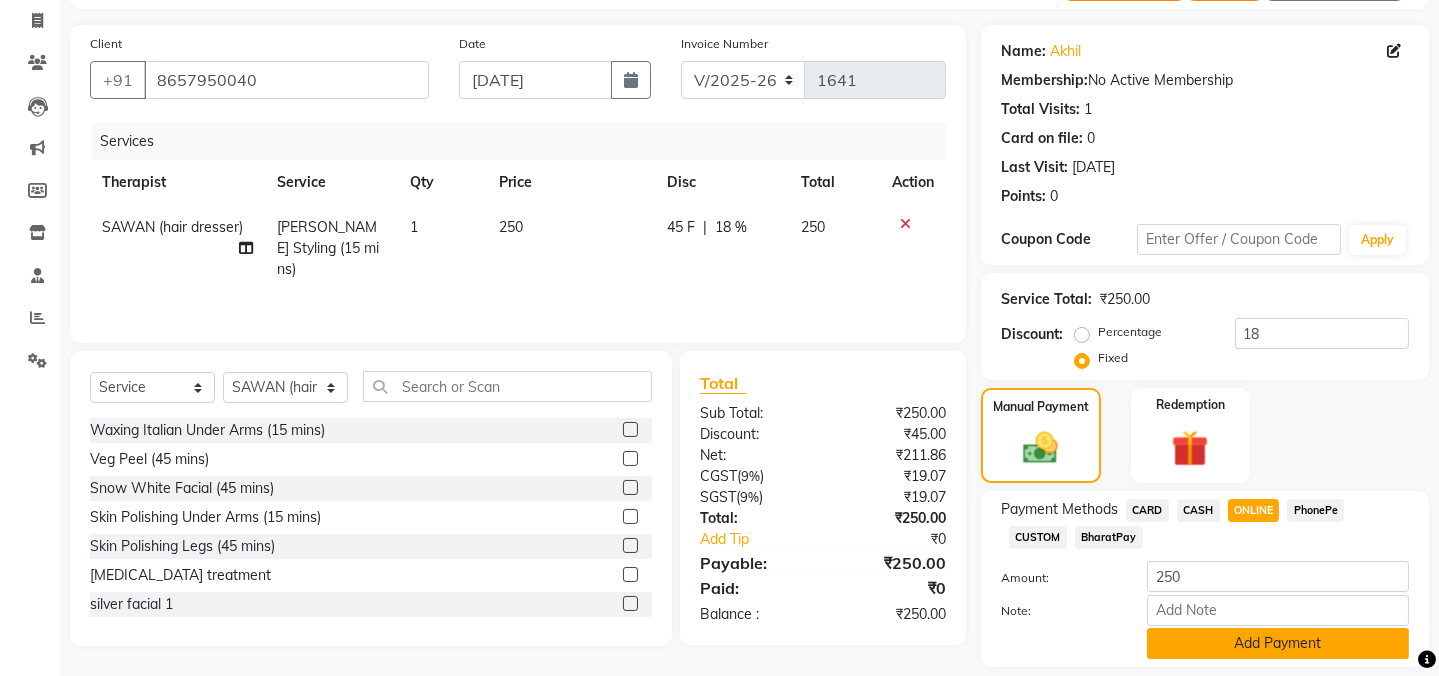 click on "Add Payment" 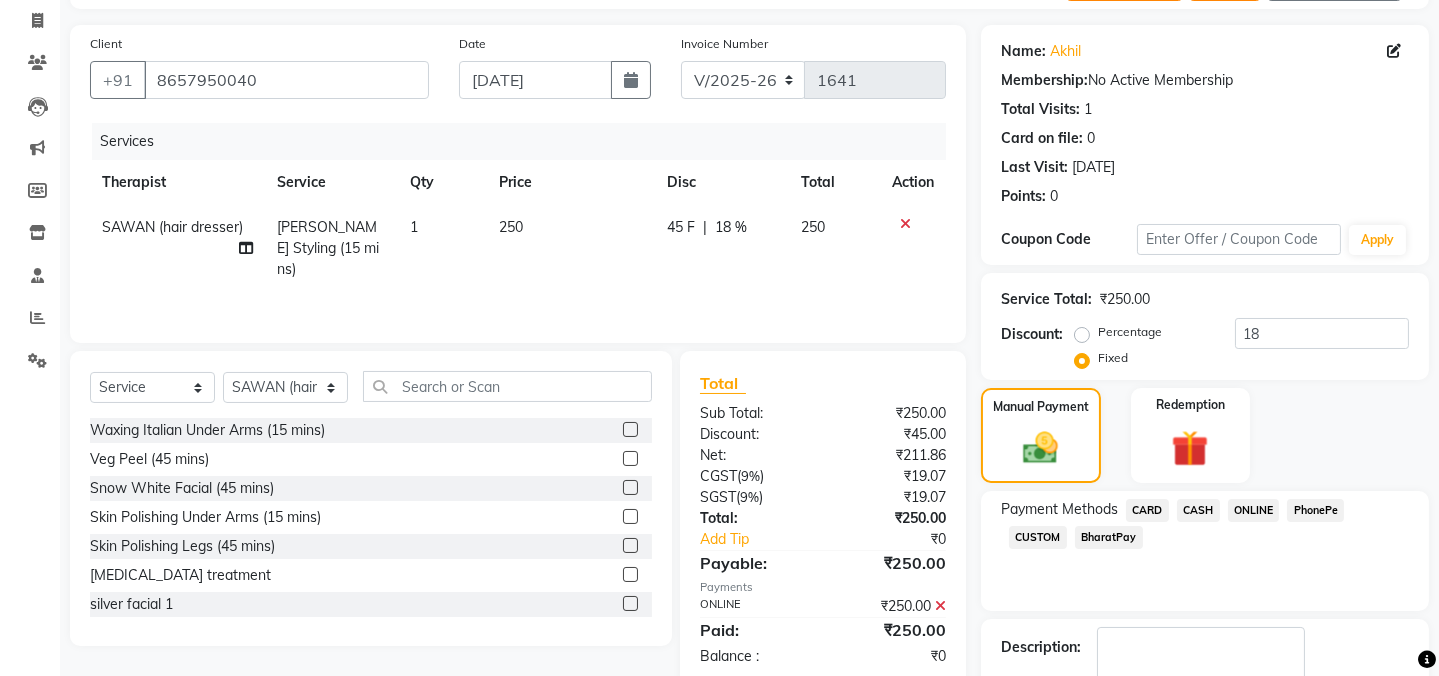 scroll, scrollTop: 242, scrollLeft: 0, axis: vertical 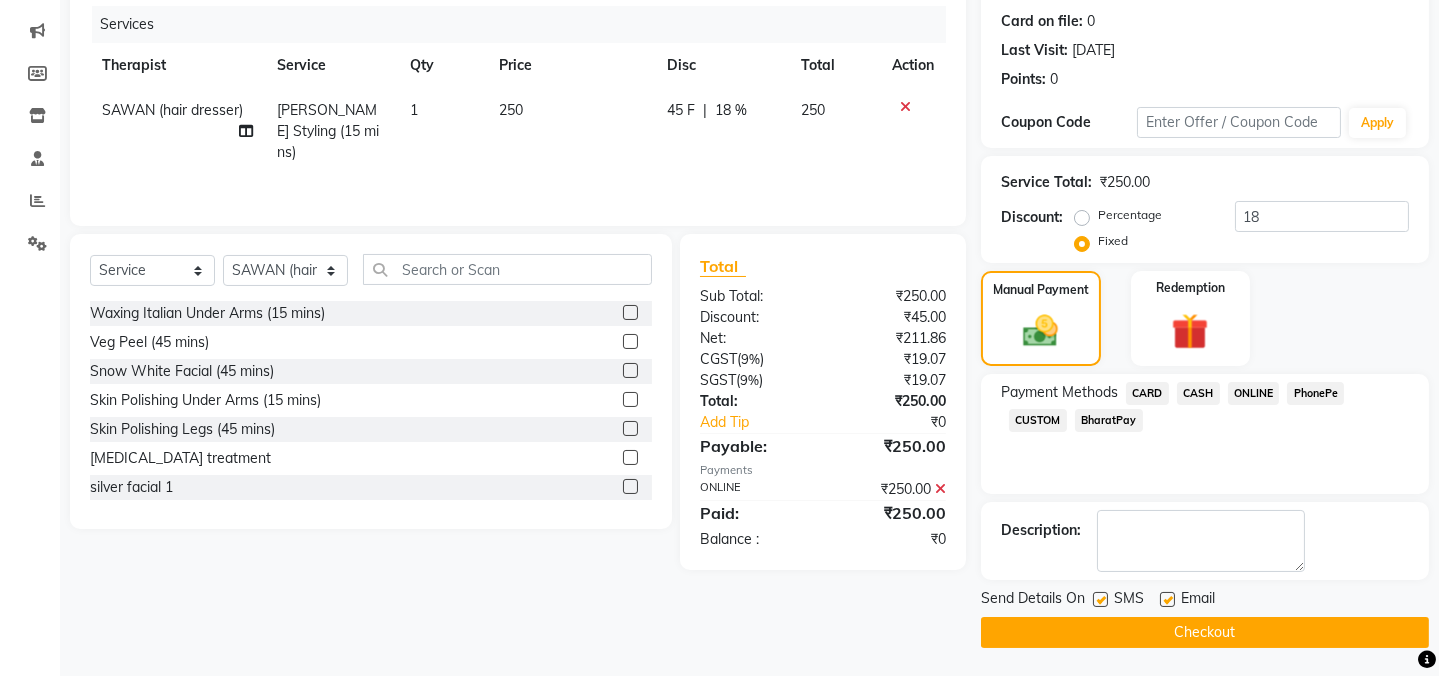 drag, startPoint x: 1099, startPoint y: 593, endPoint x: 1158, endPoint y: 599, distance: 59.3043 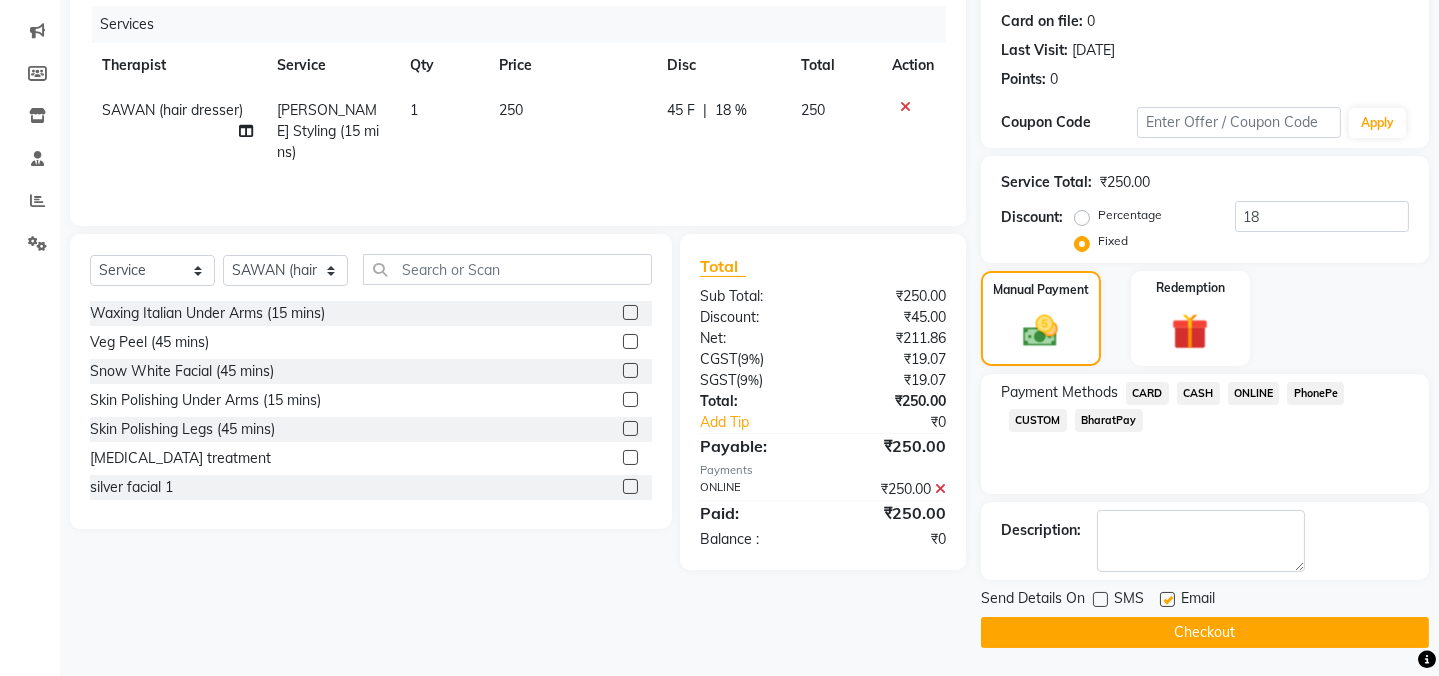 click 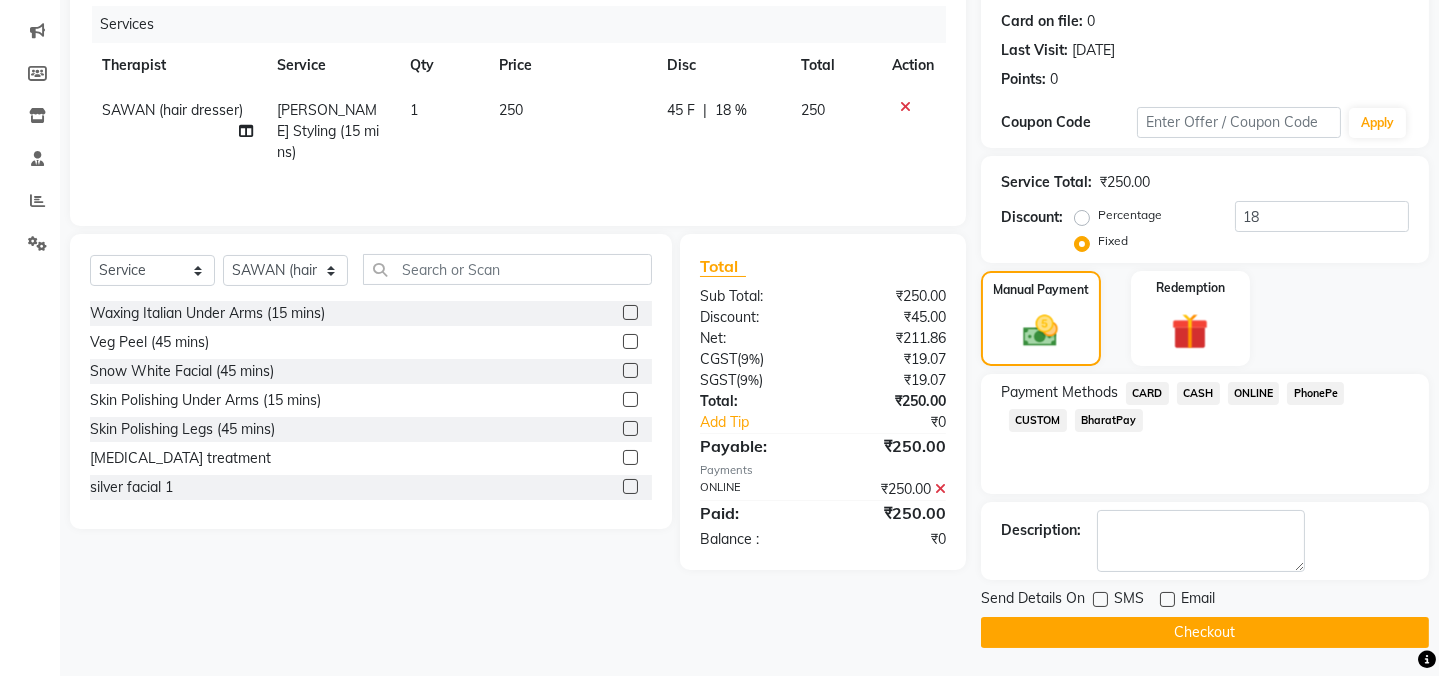 click on "Checkout" 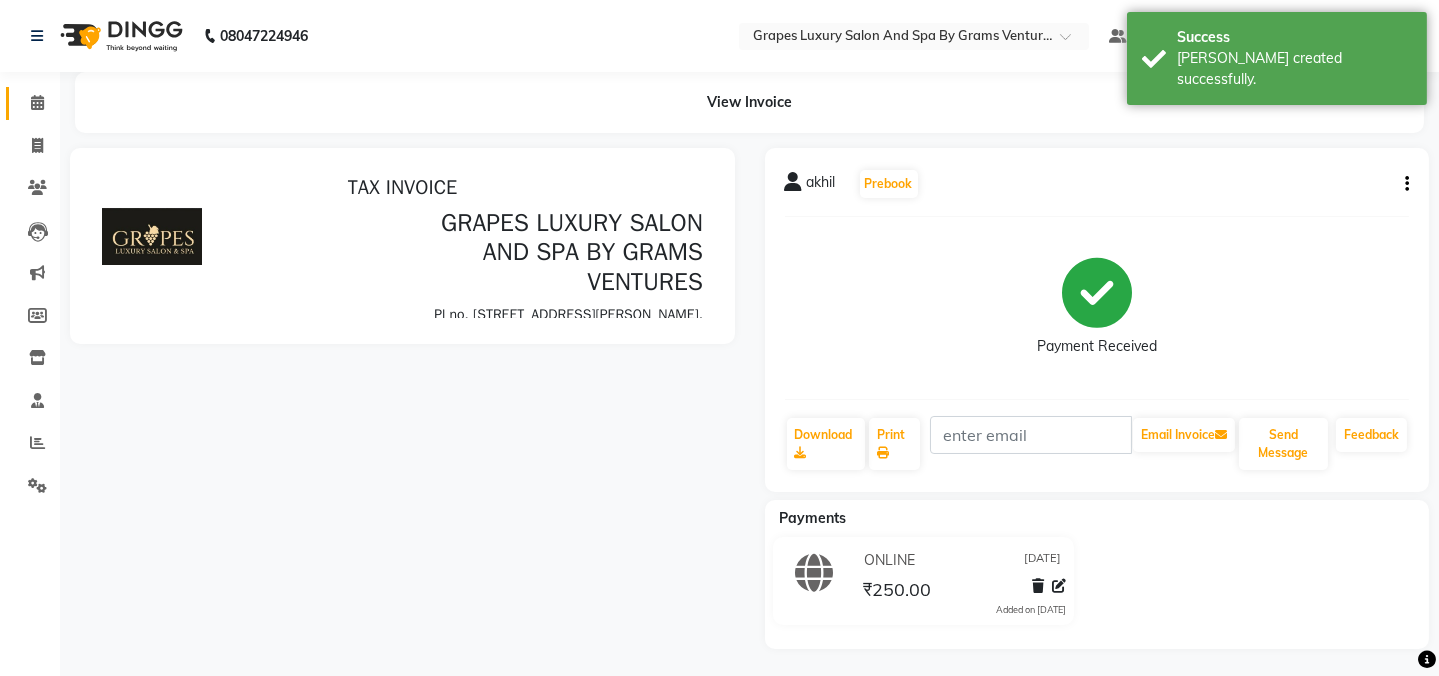 scroll, scrollTop: 0, scrollLeft: 0, axis: both 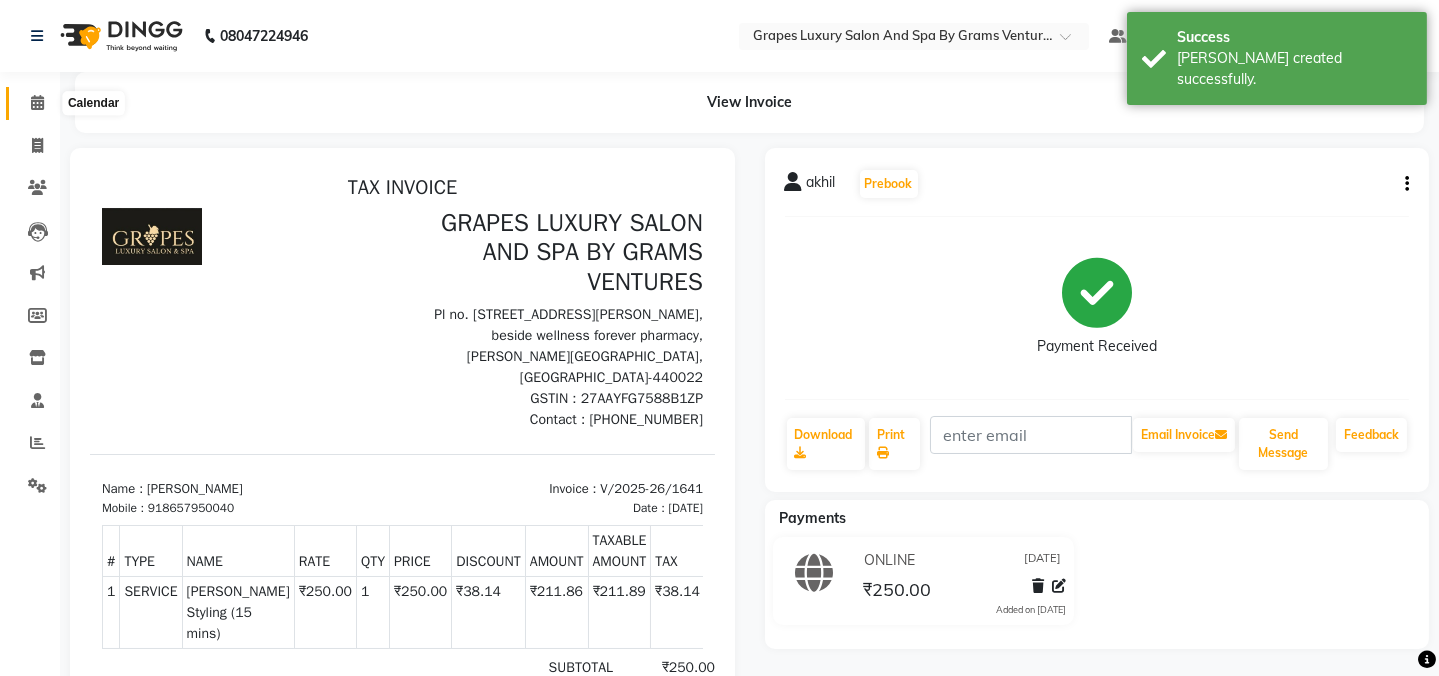 click 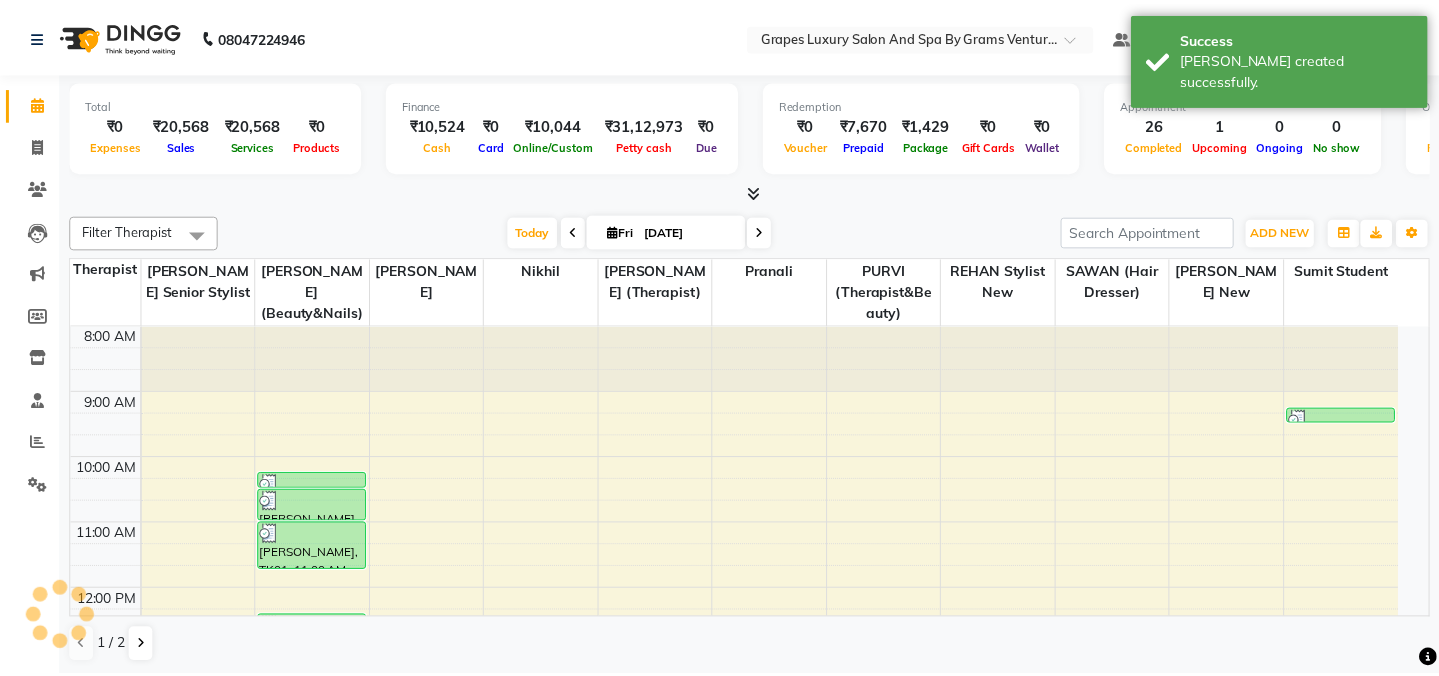 scroll, scrollTop: 0, scrollLeft: 0, axis: both 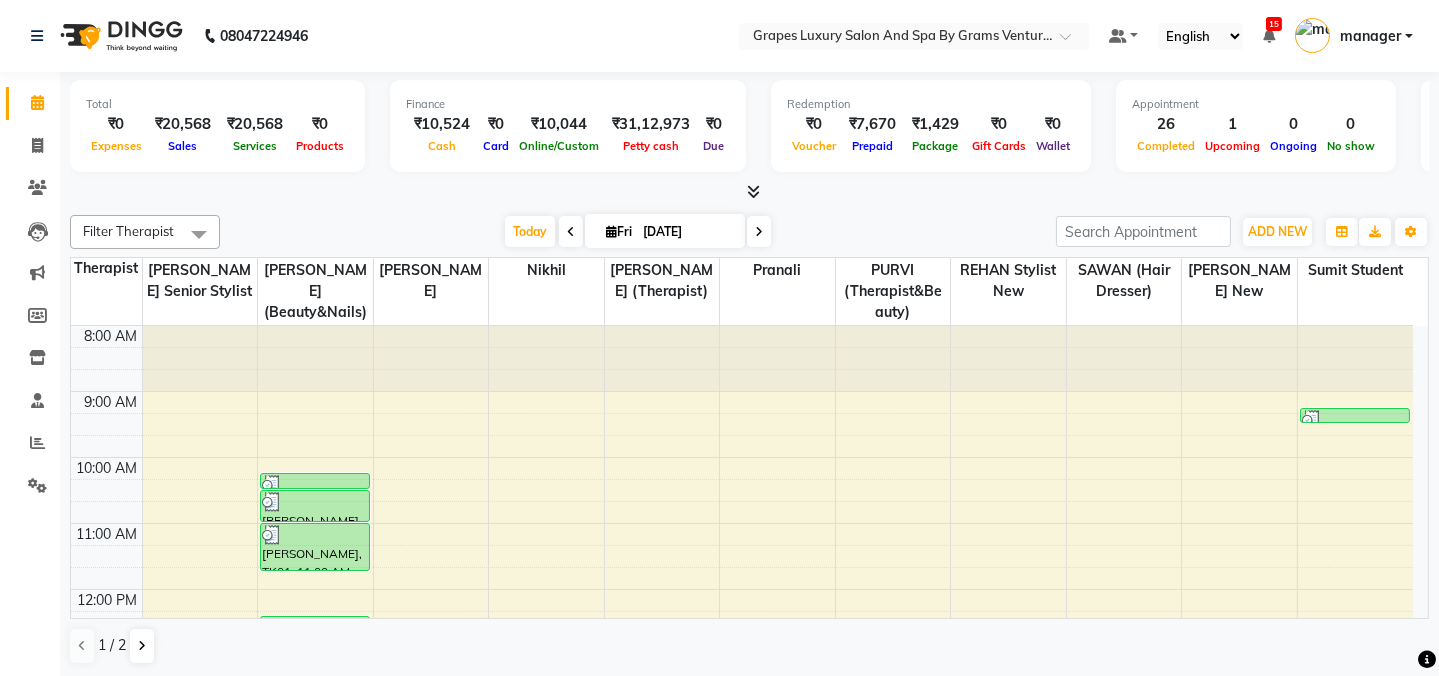 click on "8:00 AM 9:00 AM 10:00 AM 11:00 AM 12:00 PM 1:00 PM 2:00 PM 3:00 PM 4:00 PM 5:00 PM 6:00 PM 7:00 PM 8:00 PM     [PERSON_NAME], TK05, 12:55 PM-01:25 PM, Hair Cut [DEMOGRAPHIC_DATA] (30 mins) (₹300)     arya sir, TK06, 02:00 PM-03:10 PM, Hair Cut [DEMOGRAPHIC_DATA] (30 mins)     [GEOGRAPHIC_DATA], TK01, 10:15 AM-10:30 AM, Waxing Italian Under Arms (15 mins)     [PERSON_NAME], TK01, 10:30 AM-11:00 AM, Italian Waxing Full Legs (30 mins)     [PERSON_NAME], TK01, 11:00 AM-11:45 AM, Italian Waxing Full Arms (45 mins)     Aditi Ananta, TK03, 12:25 PM-12:50 PM, Skin Brightening Facial (30 mins),Detan Full Arms (20 mins),De Tan Face & Neck (15 mins)     [PERSON_NAME], TK15, 05:00 PM-05:15 PM, Waxing Italian Under Arms (15 mins)     [PERSON_NAME], TK15, 05:15 PM-06:00 PM, Italian Waxing Full Arms (45 mins)     sandeeti, TK18, 06:45 PM-08:00 PM, Eyebrow (15 mins)     Aditi Ananta, TK03, 12:50 PM-01:20 PM, Hair Spa [DEMOGRAPHIC_DATA] (30 mins)     [PERSON_NAME], TK10, 03:45 PM-05:25 PM, Creative Hair Cut [DEMOGRAPHIC_DATA] (60 mins)" at bounding box center [742, 754] 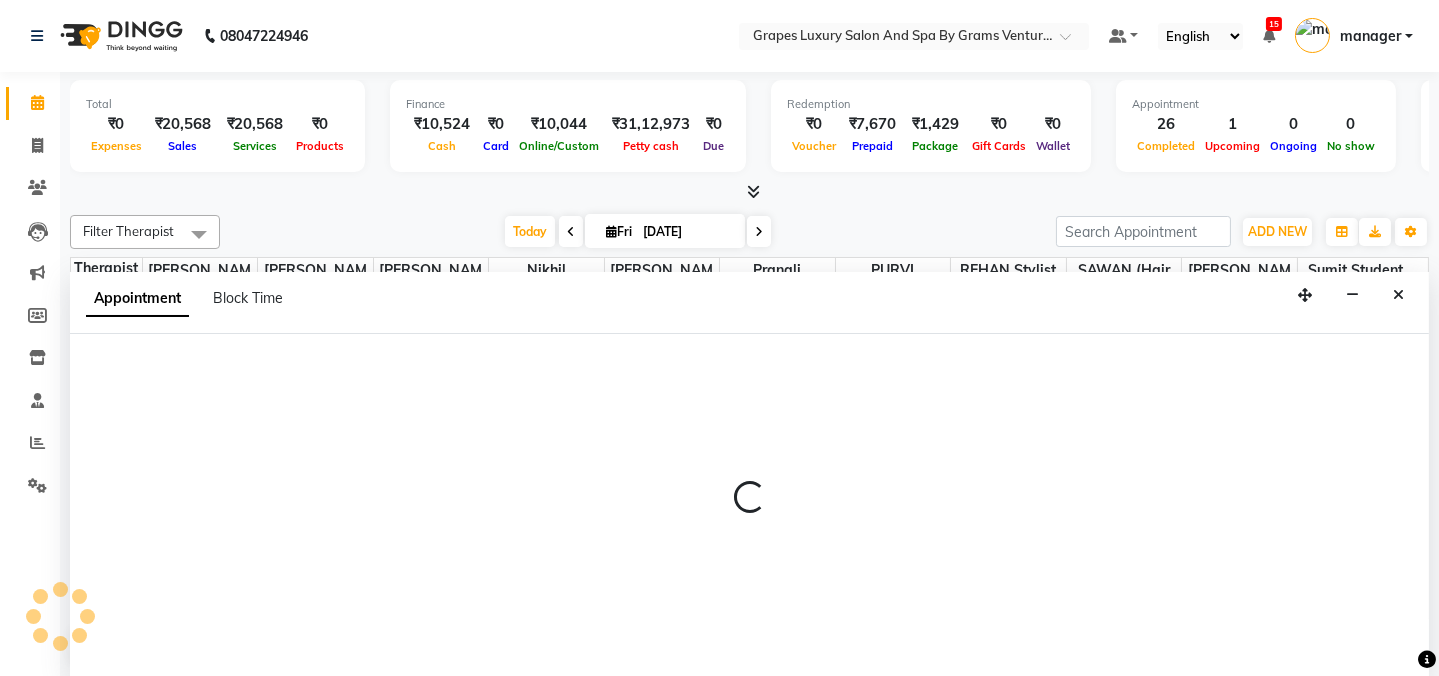 scroll, scrollTop: 0, scrollLeft: 0, axis: both 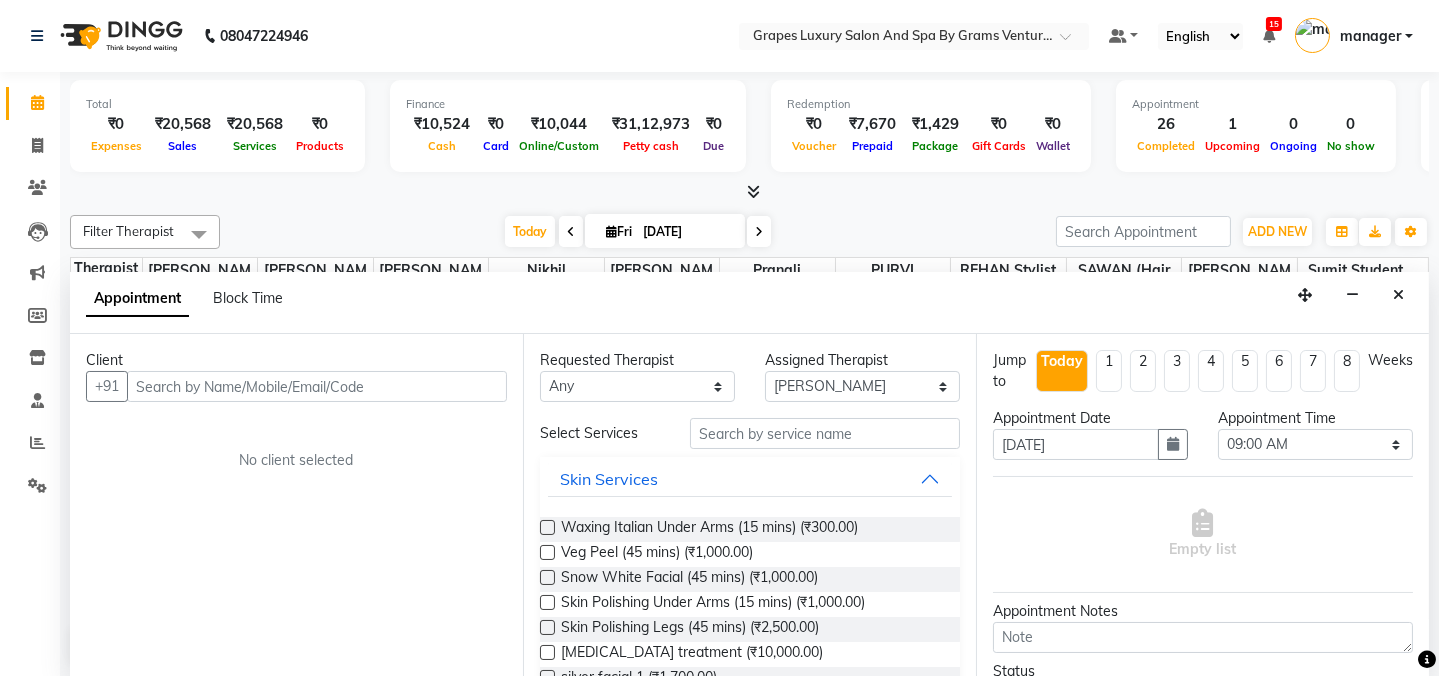 click at bounding box center (317, 386) 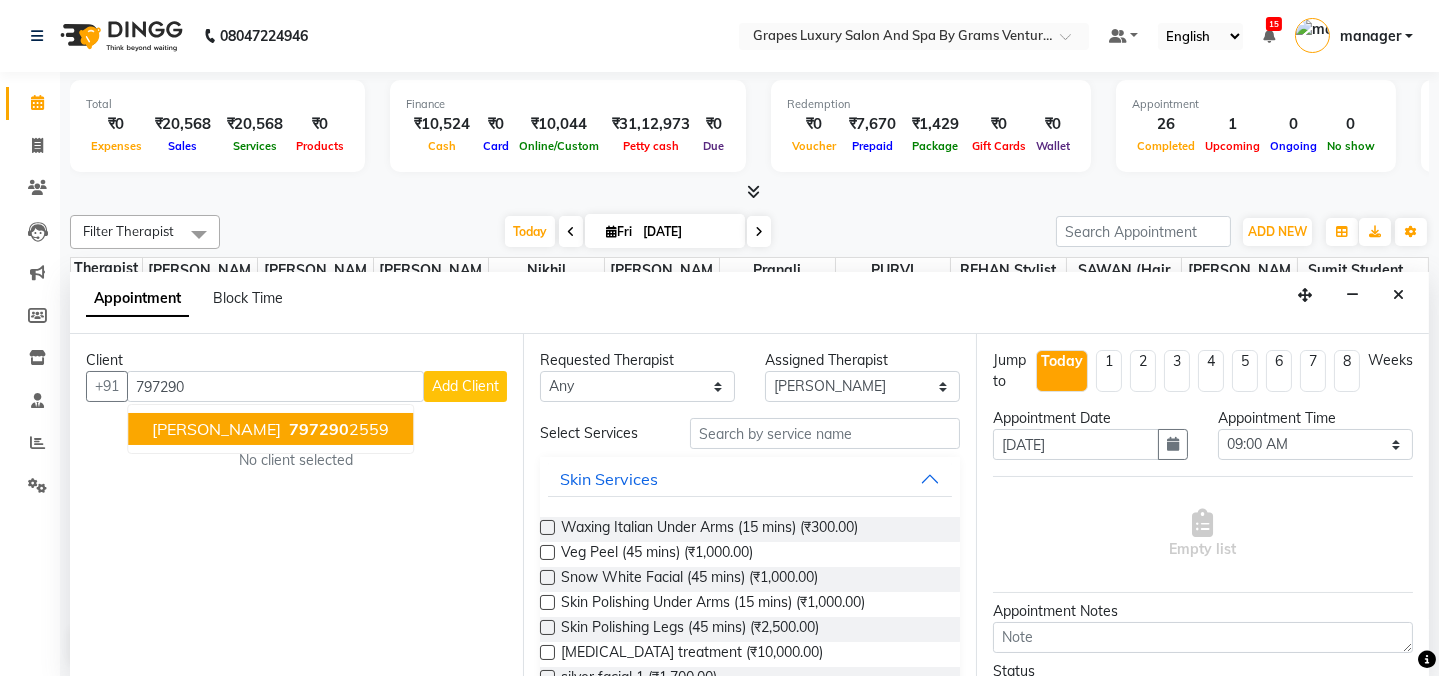 click on "797290" at bounding box center [319, 429] 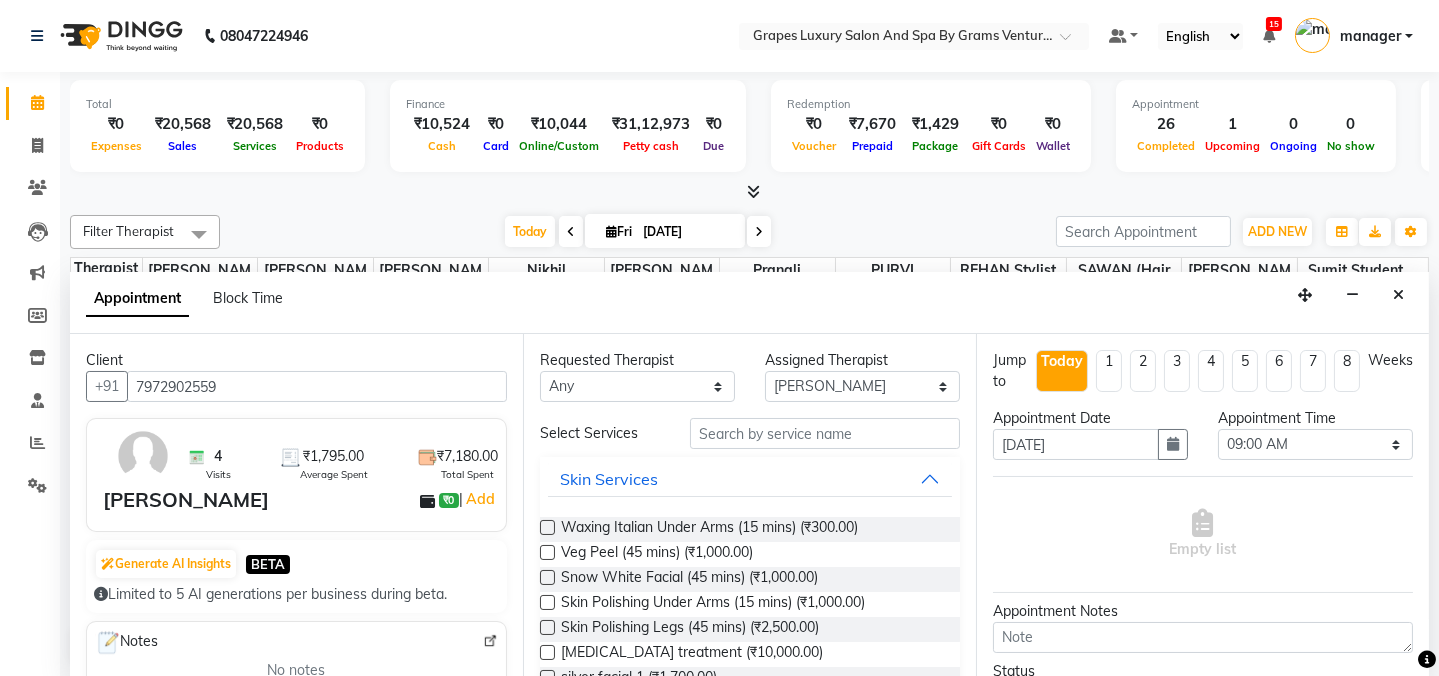 type on "7972902559" 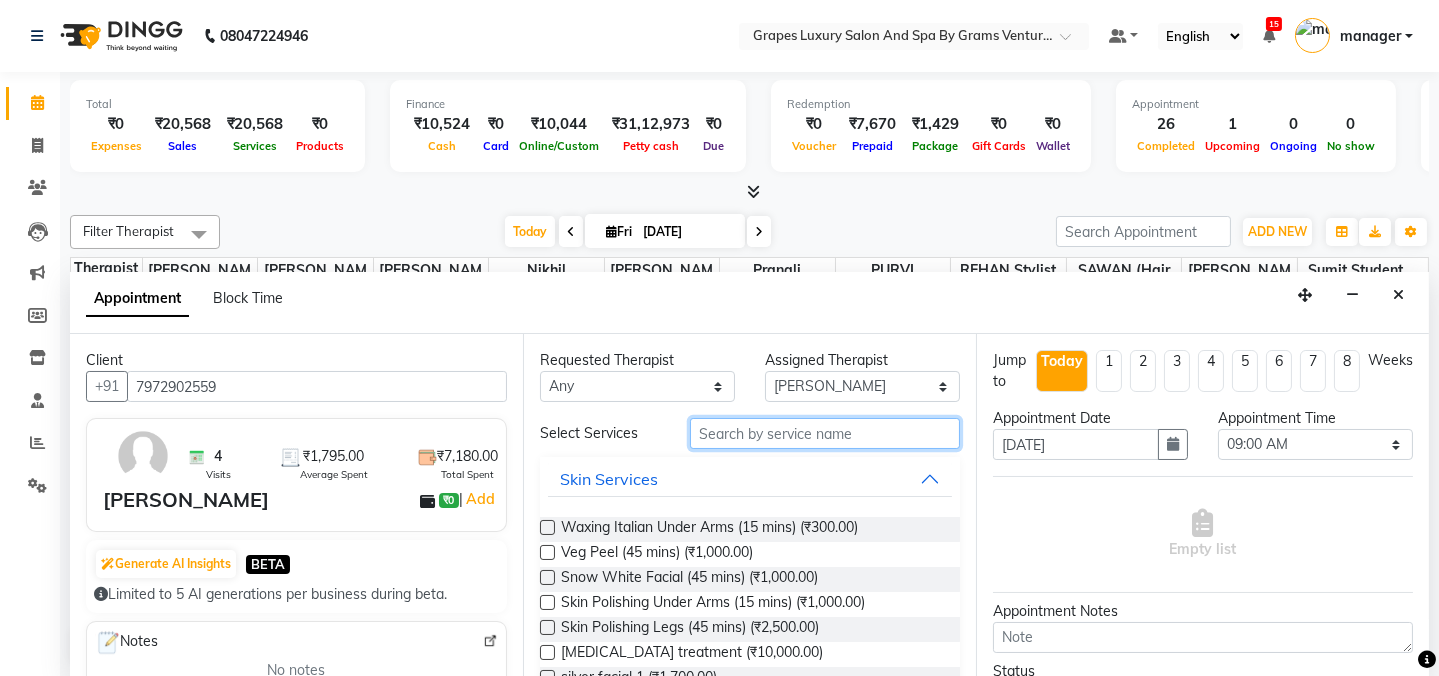 click at bounding box center [825, 433] 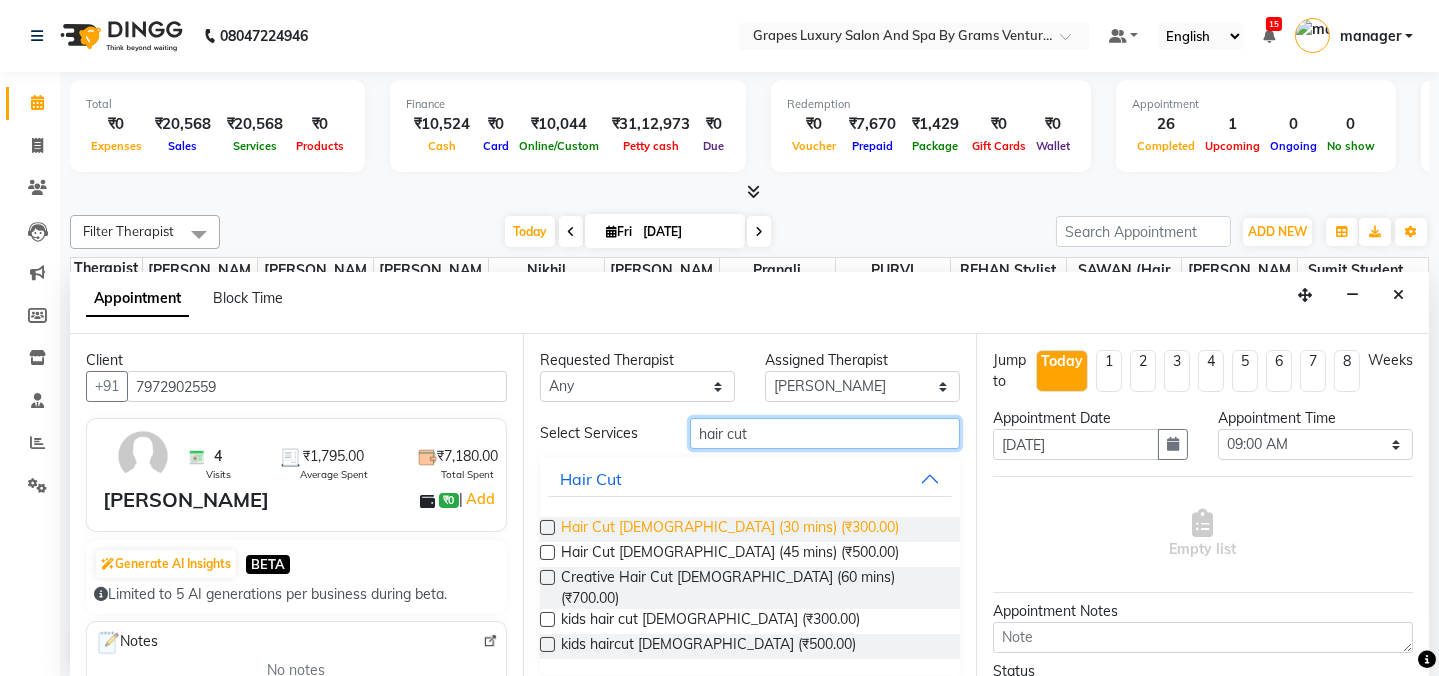 type on "hair cut" 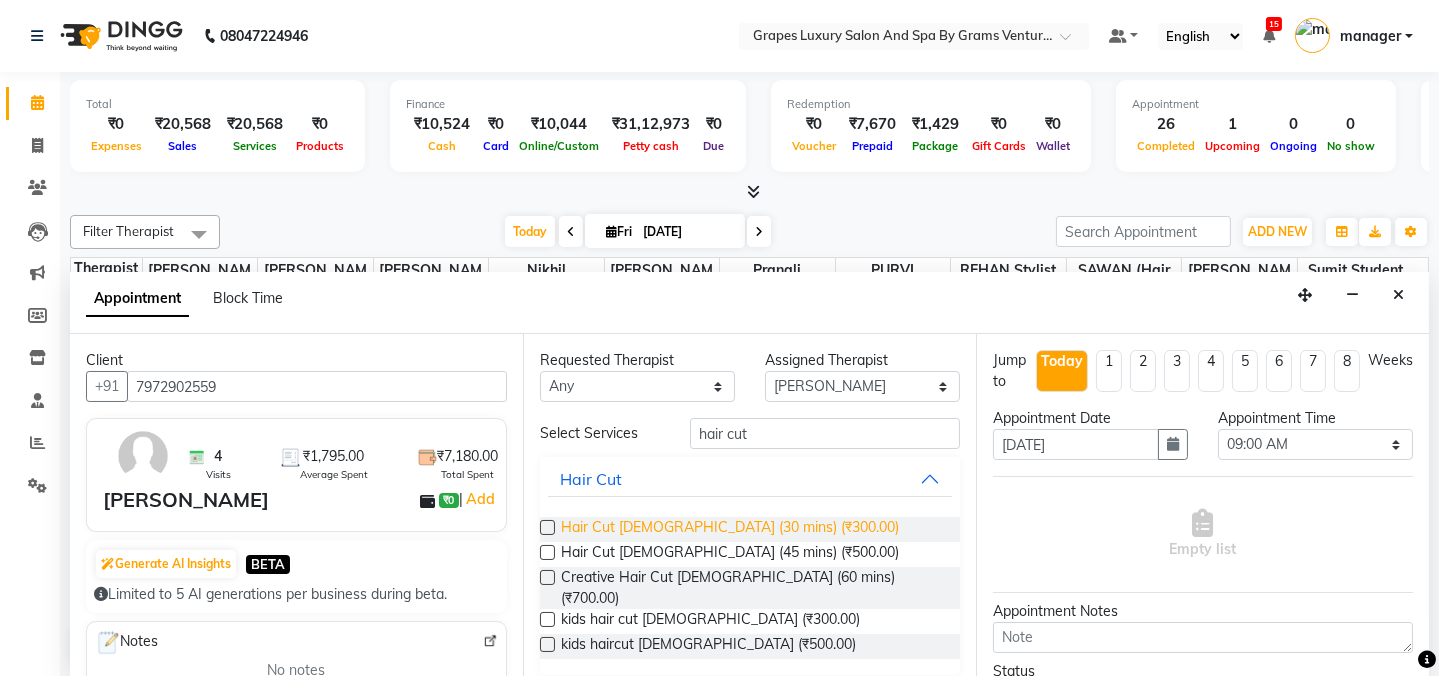 click on "Hair Cut [DEMOGRAPHIC_DATA] (30 mins) (₹300.00)" at bounding box center [730, 529] 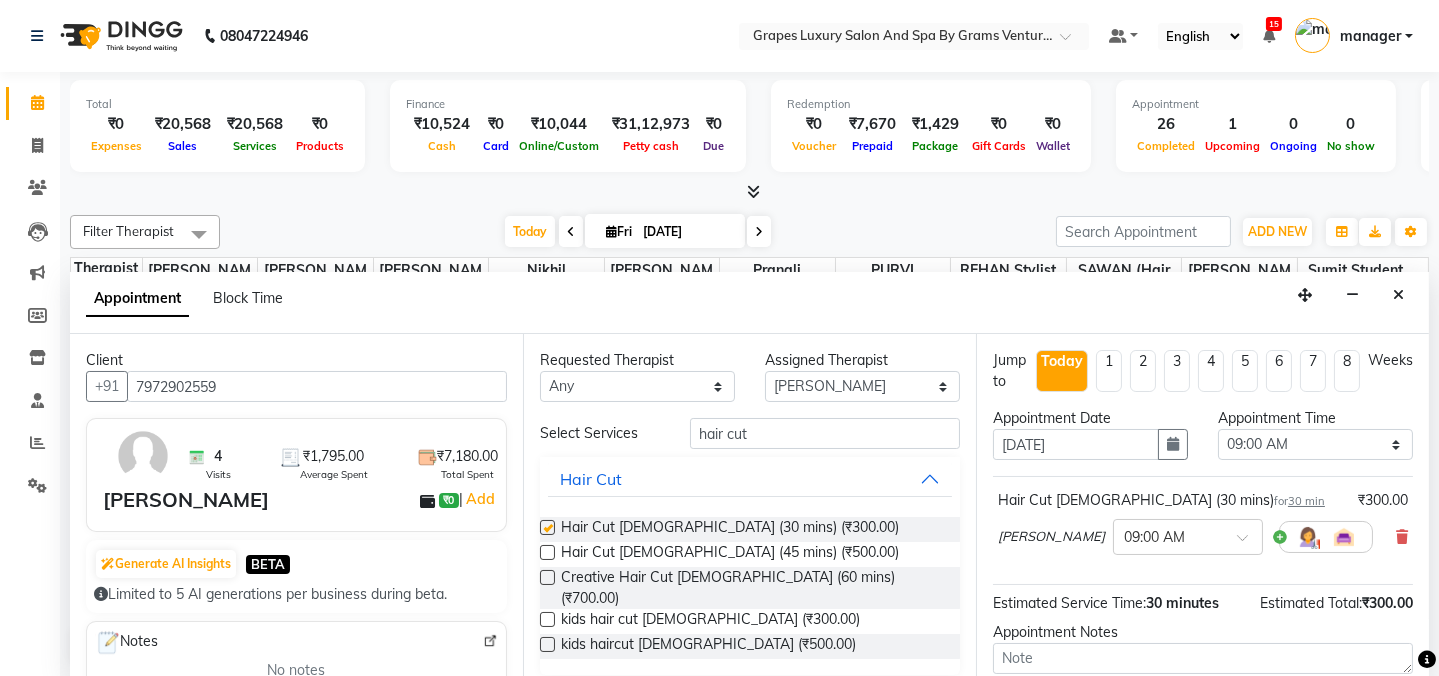 checkbox on "false" 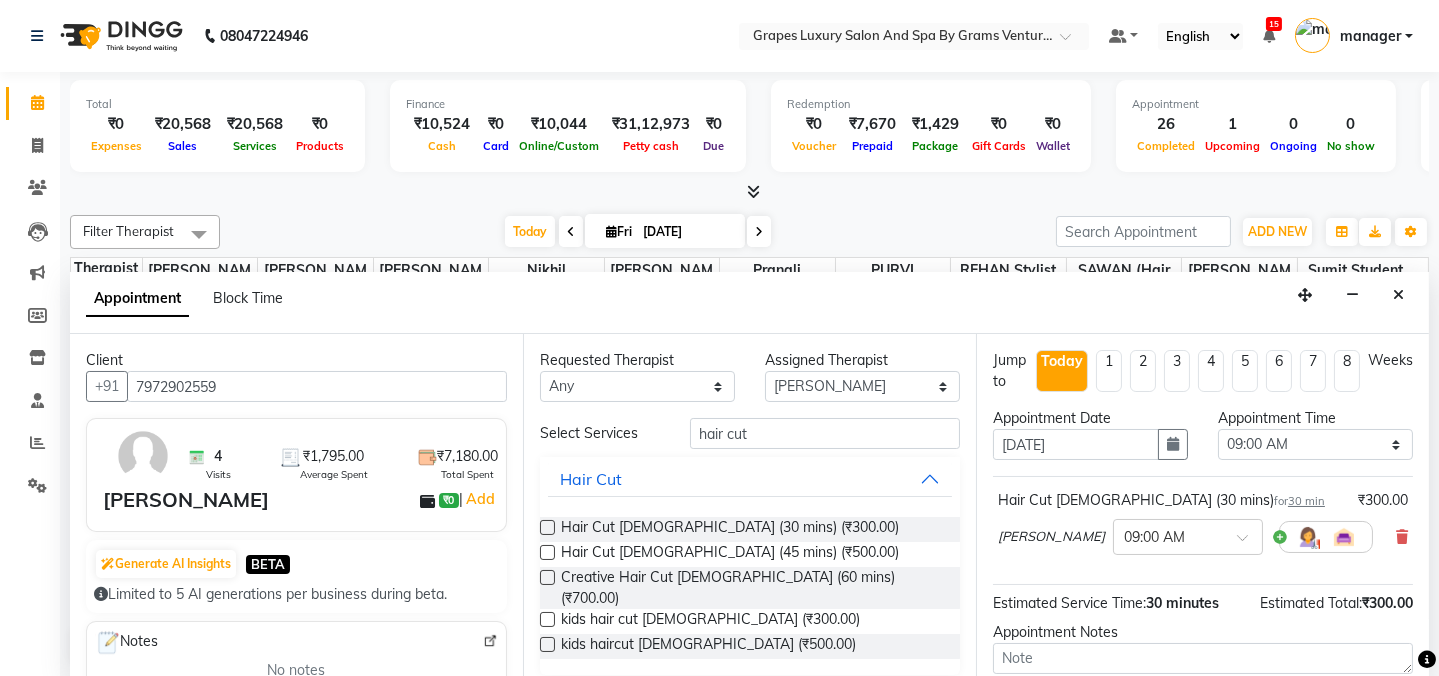 click on "Requested Therapist Any ASMITA (beauty&nails) faizaan "GUNJAN''   <BO$$> MAHI (pedicureist) nikhil  Pooja (Therapist) pranali PURVI (therapist&Beauty) ravi REHAN  stylist new SAWAN (hair dresser) sejal new sumit student  viswas senior stylist Assigned Therapist Select ASMITA (beauty&nails) faizaan "GUNJAN''   <BO$$> MAHI (pedicureist) nikhil  Pooja (Therapist) pranali PURVI (therapist&Beauty) ravi REHAN  stylist new SAWAN (hair dresser) sejal new sumit student  viswas senior stylist Select Services hair cut    Hair Cut Hair Cut Male (30 mins) (₹300.00) Hair Cut Female (45 mins) (₹500.00) Creative Hair Cut Female (60 mins) (₹700.00) kids hair cut male (₹300.00) kids haircut female (₹500.00)" at bounding box center (749, 506) 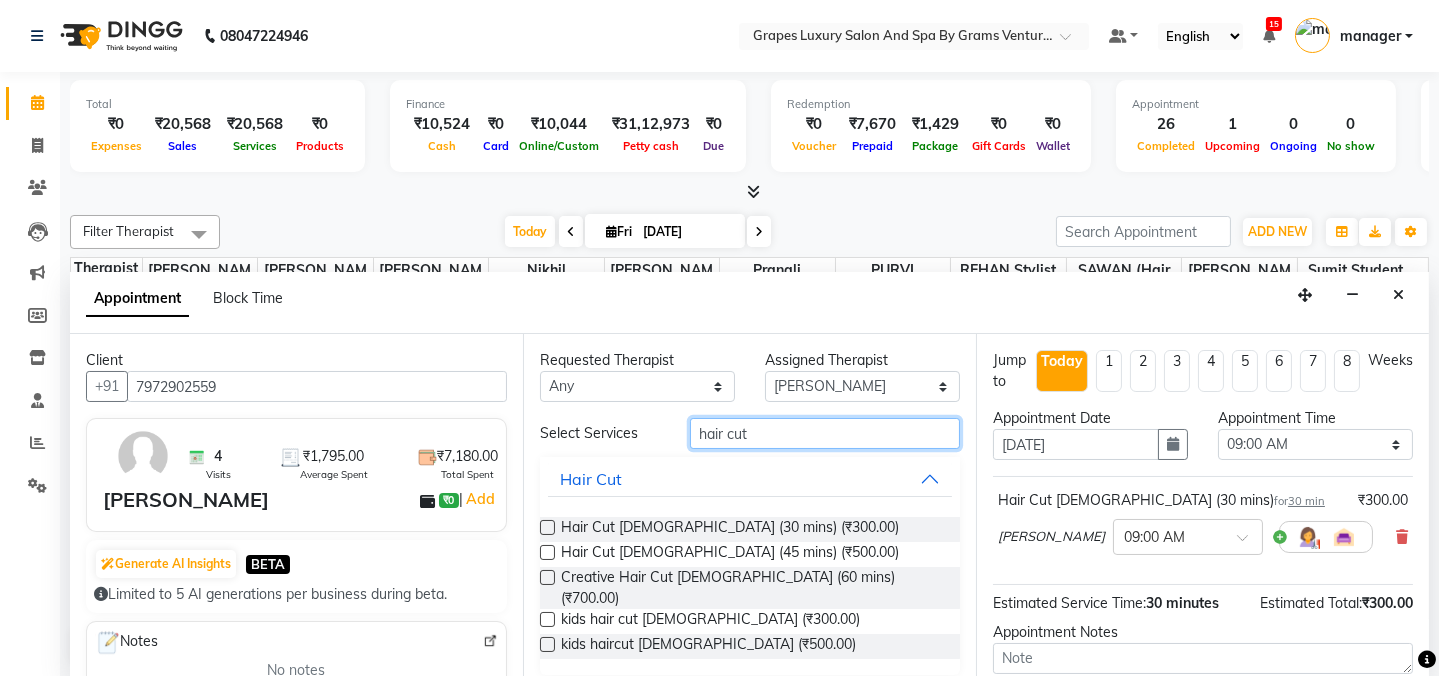 click on "hair cut" at bounding box center (825, 433) 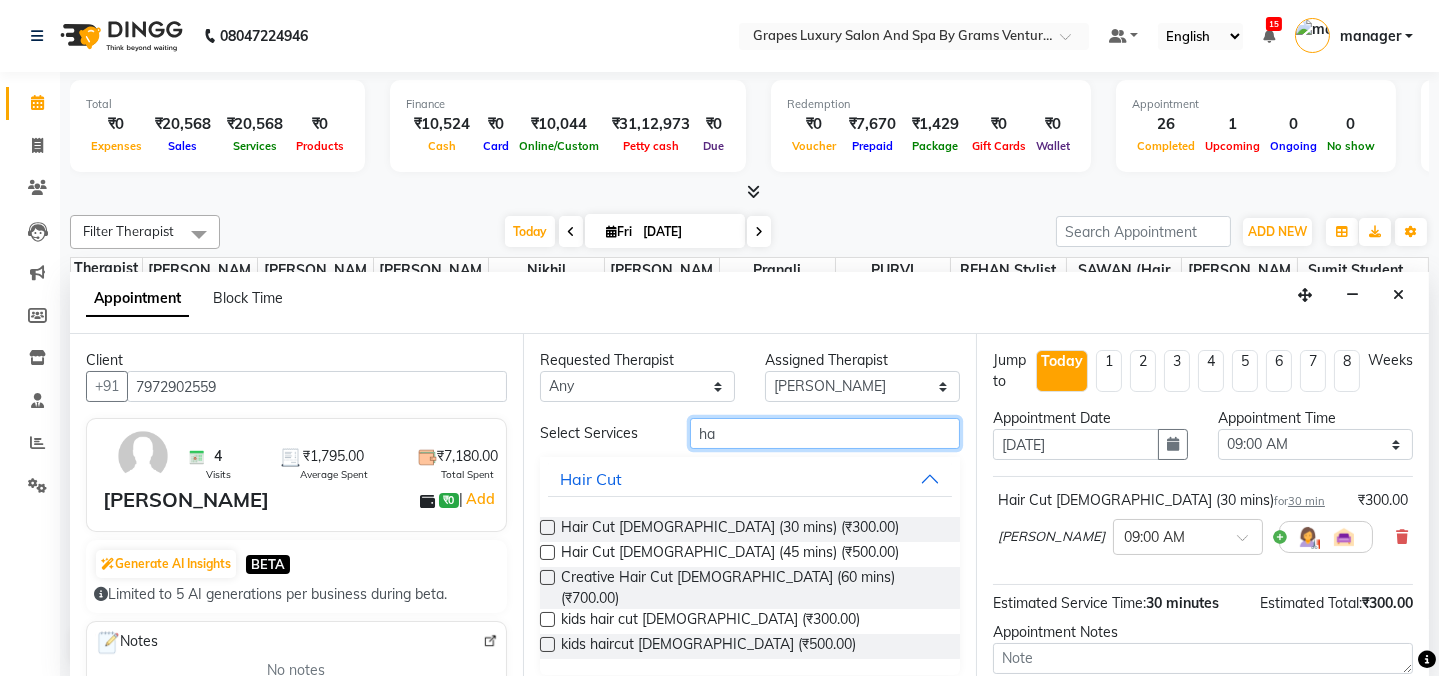 type on "h" 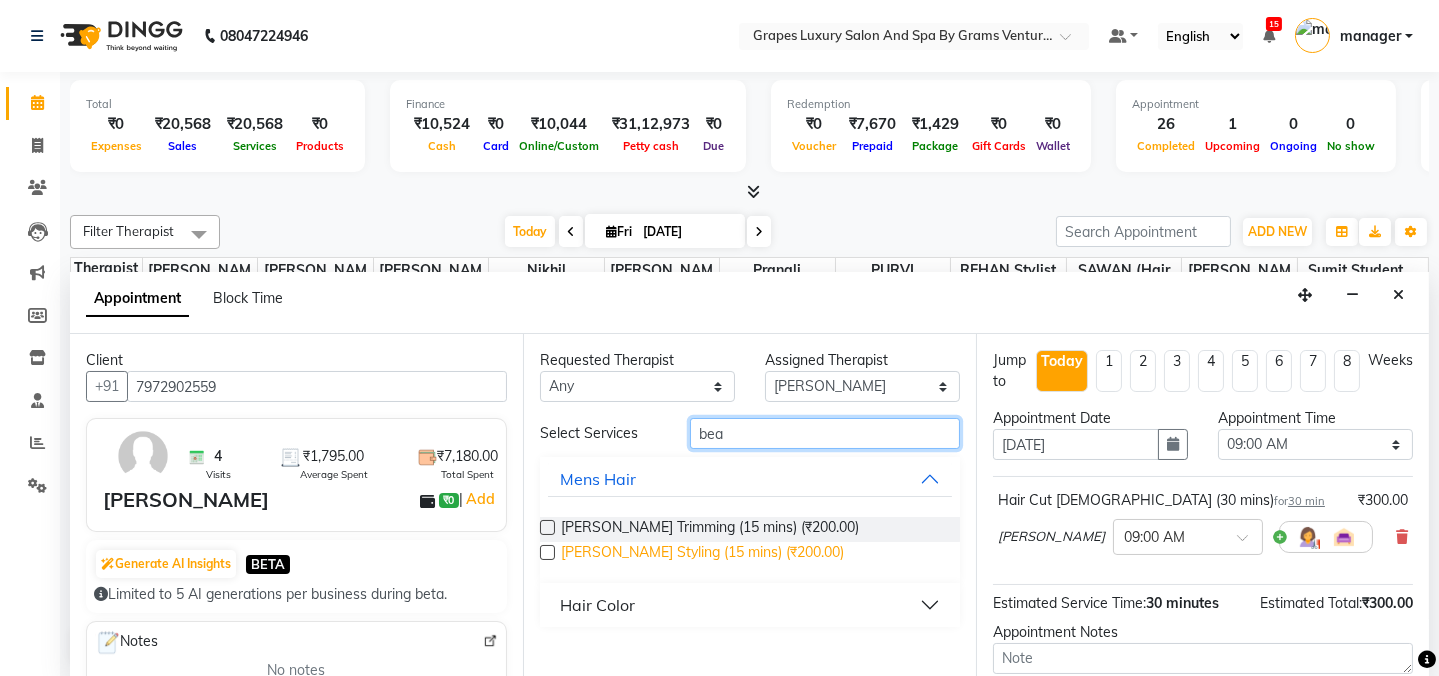 type on "bea" 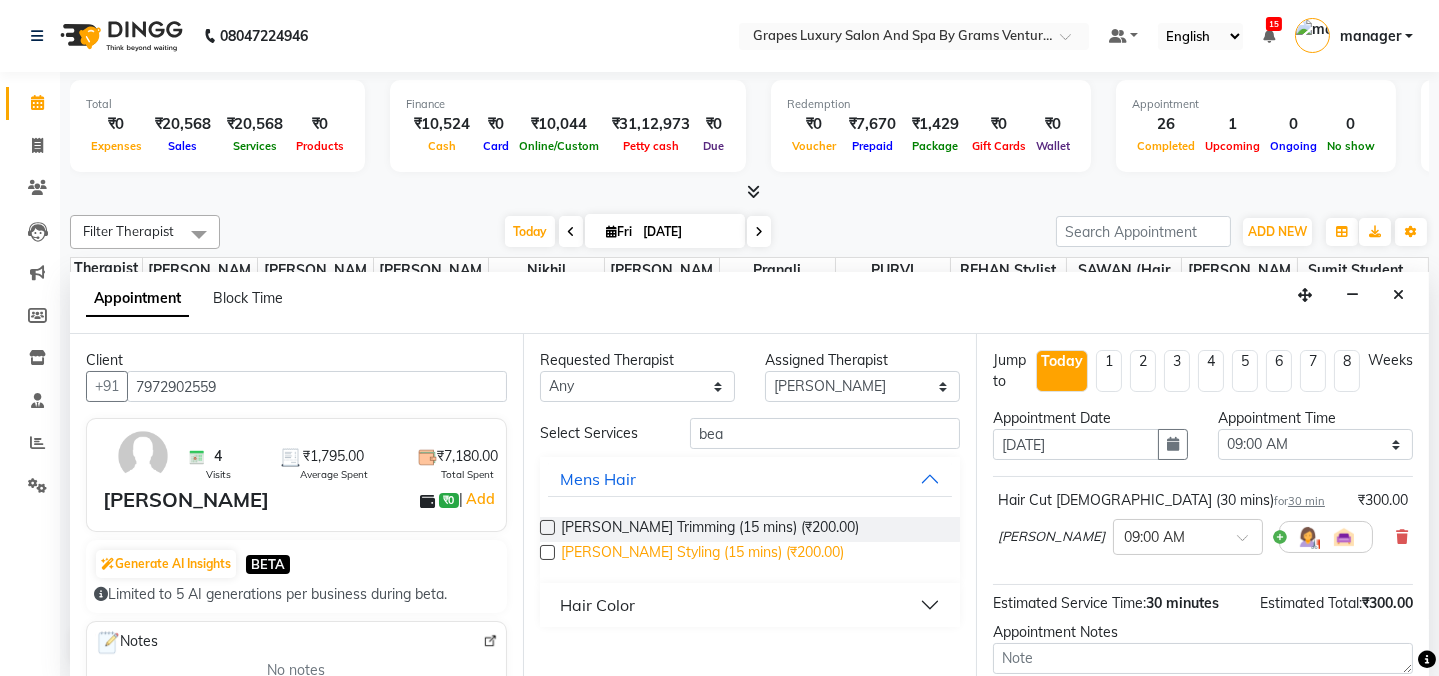 click on "[PERSON_NAME] Styling (15 mins) (₹200.00)" at bounding box center (702, 554) 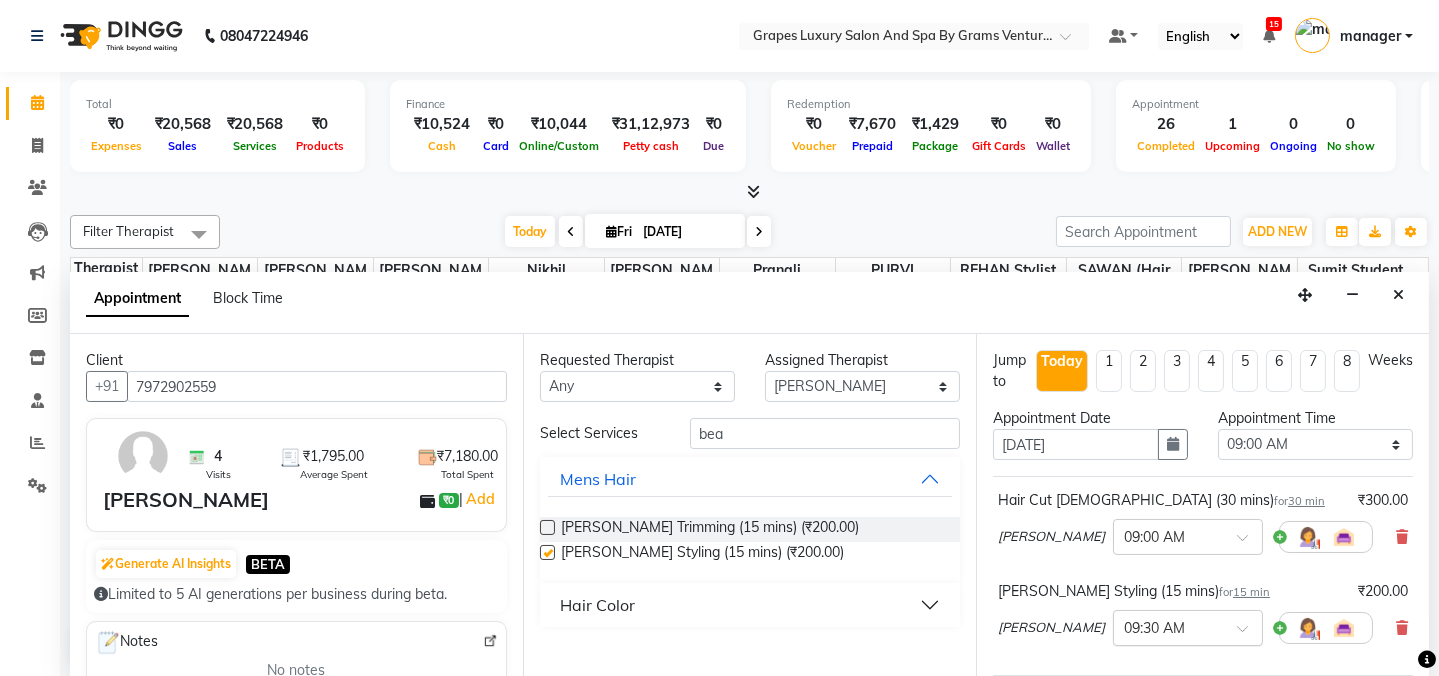 checkbox on "false" 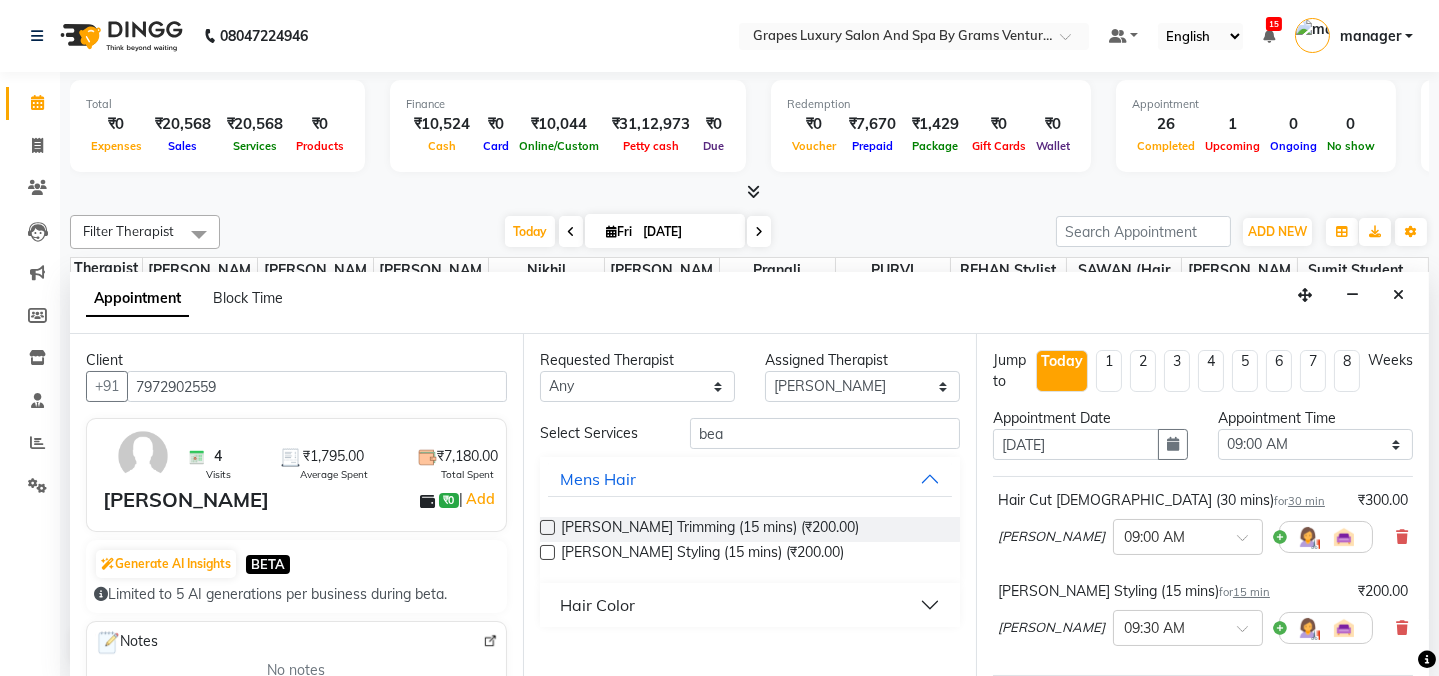 scroll, scrollTop: 272, scrollLeft: 0, axis: vertical 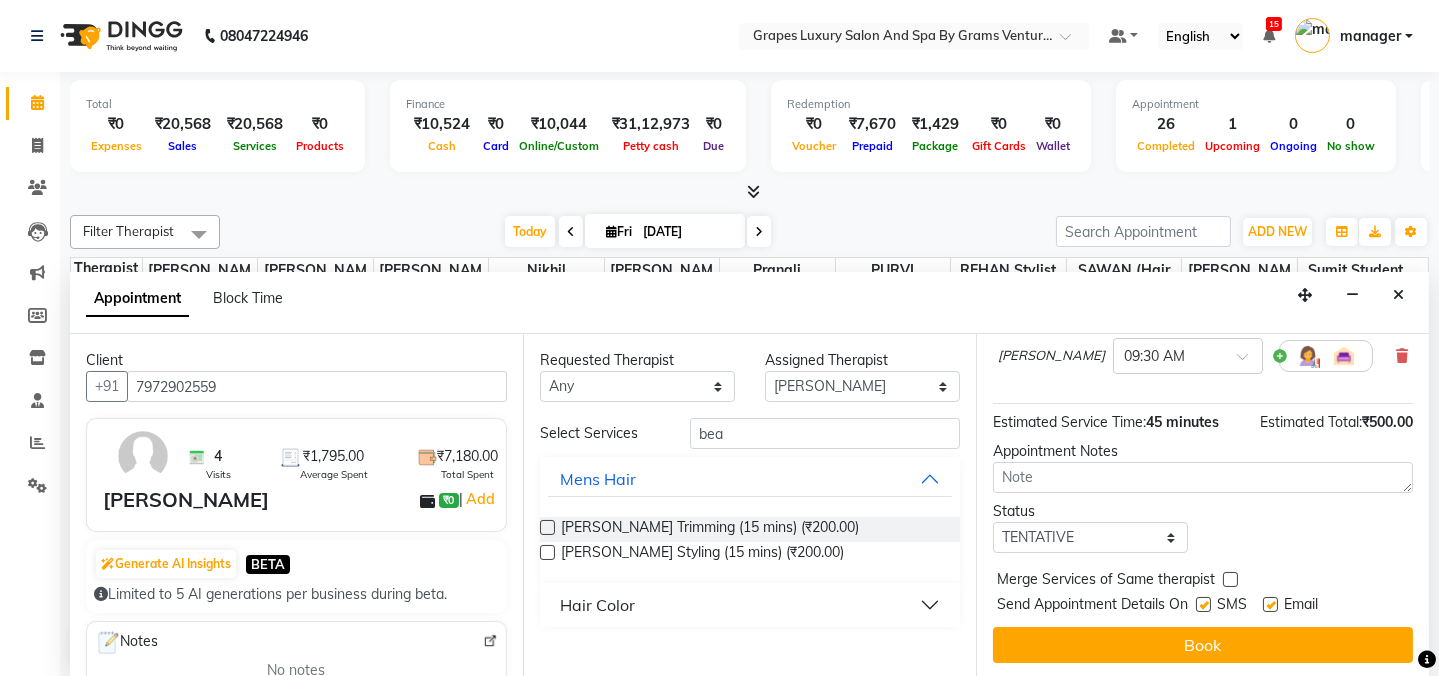click at bounding box center [1203, 604] 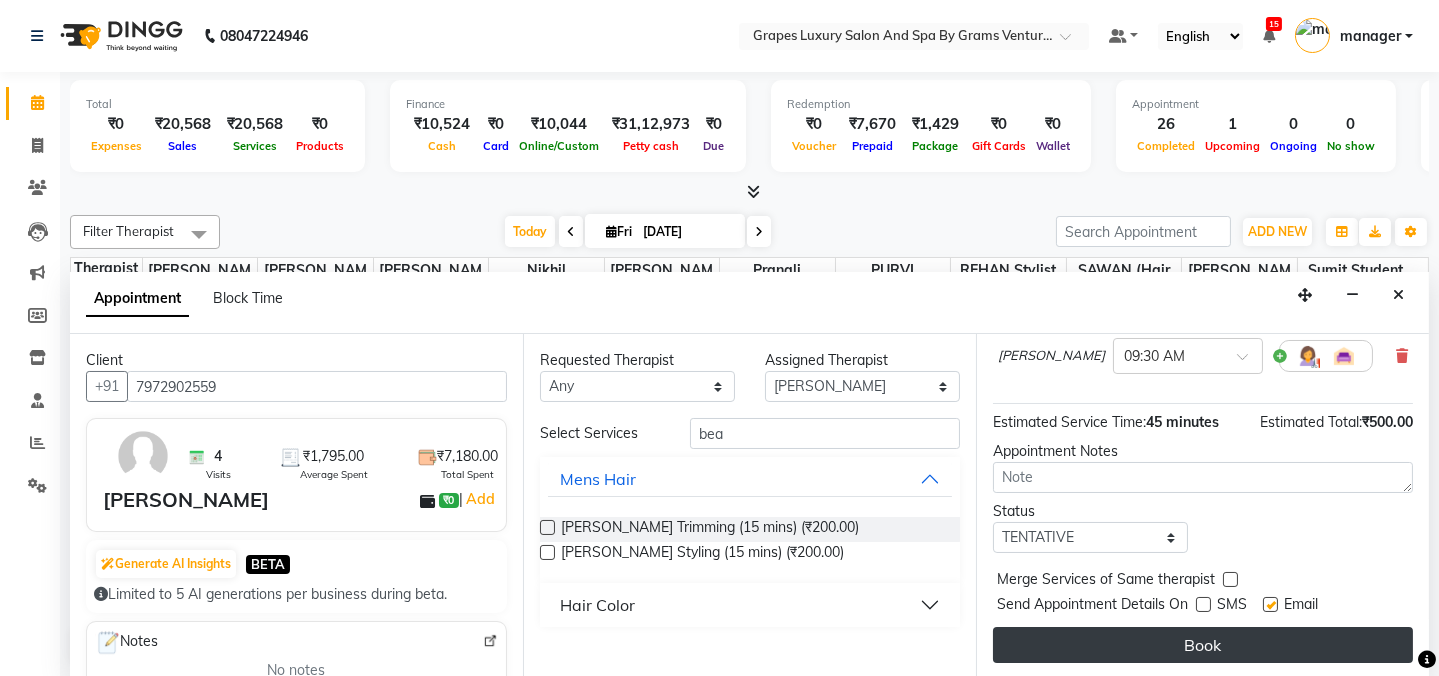 click on "Book" at bounding box center (1203, 645) 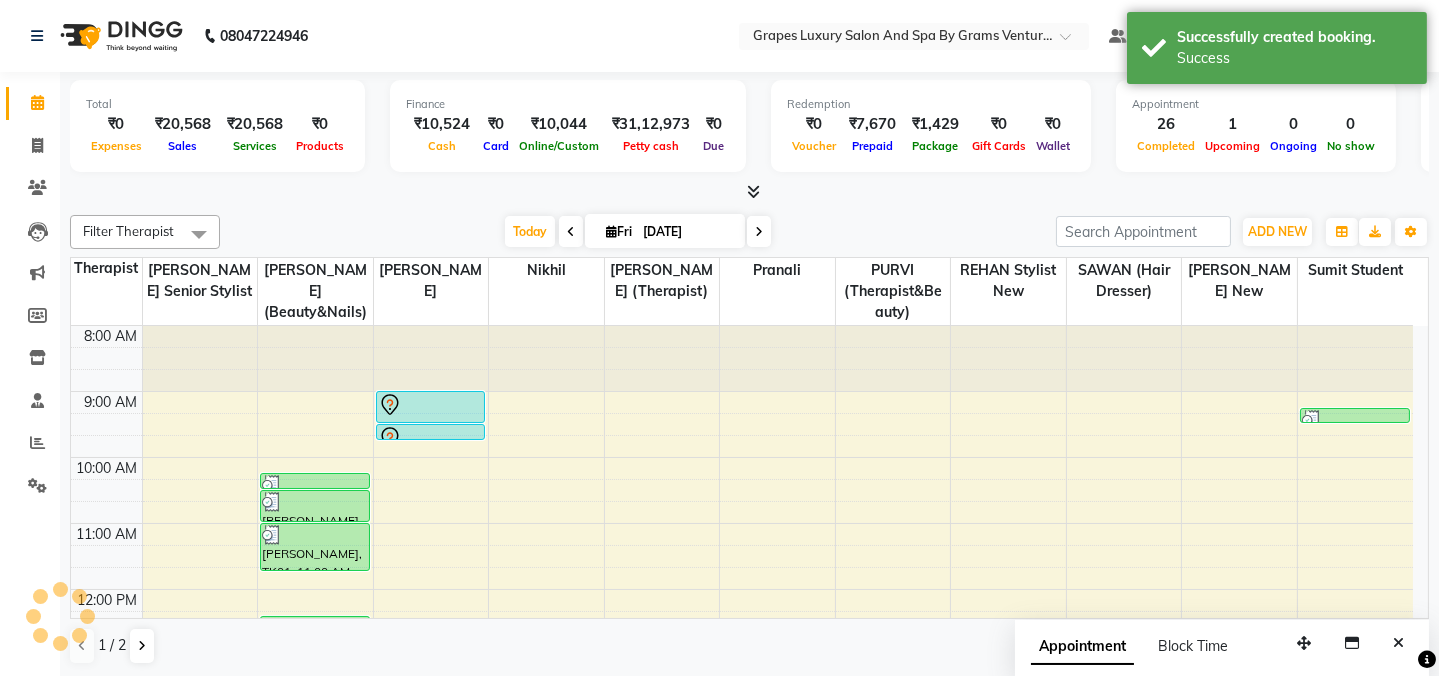scroll, scrollTop: 0, scrollLeft: 0, axis: both 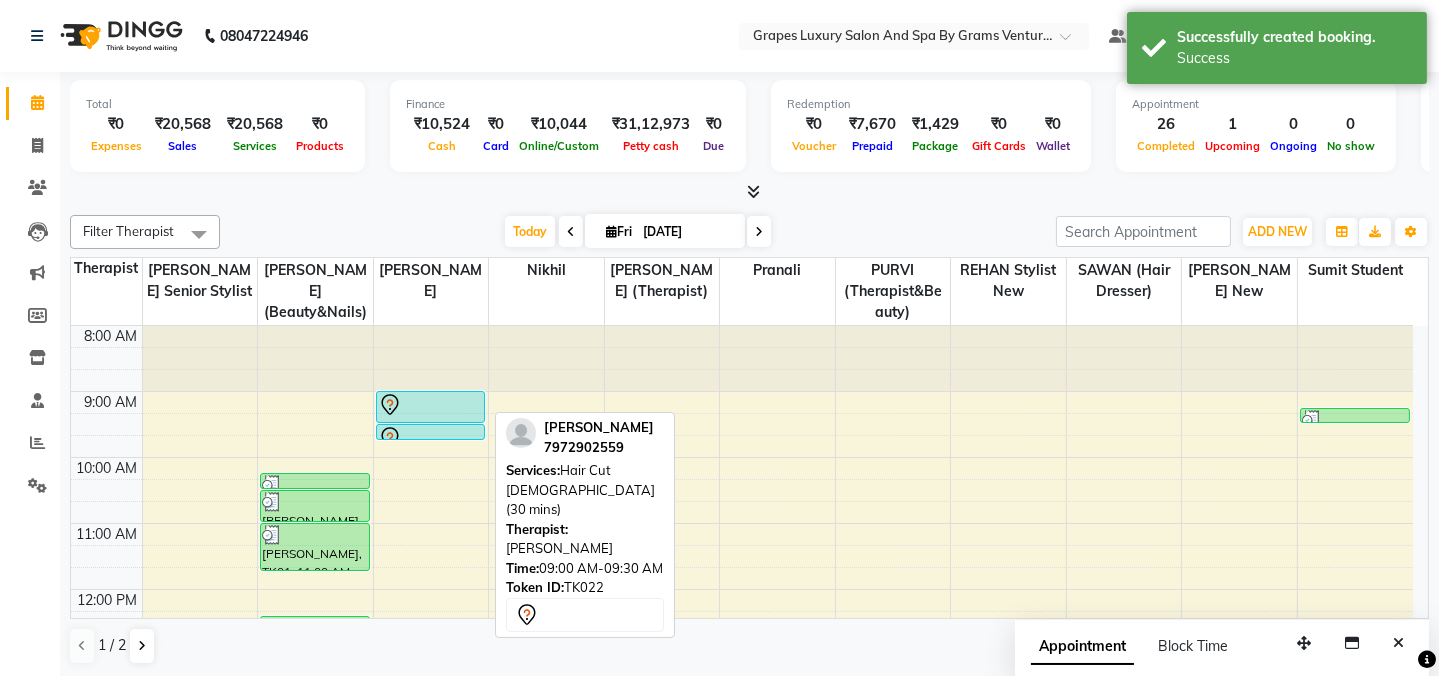 click at bounding box center [431, 405] 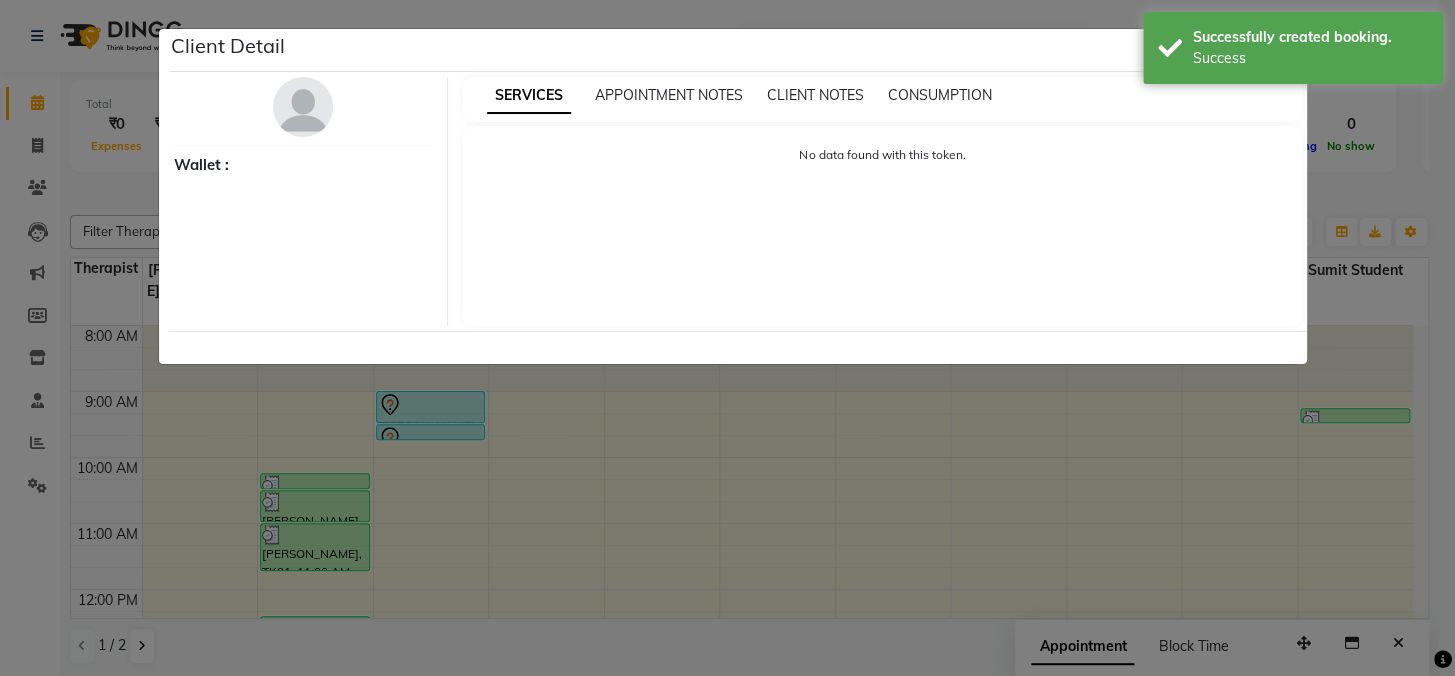 select on "7" 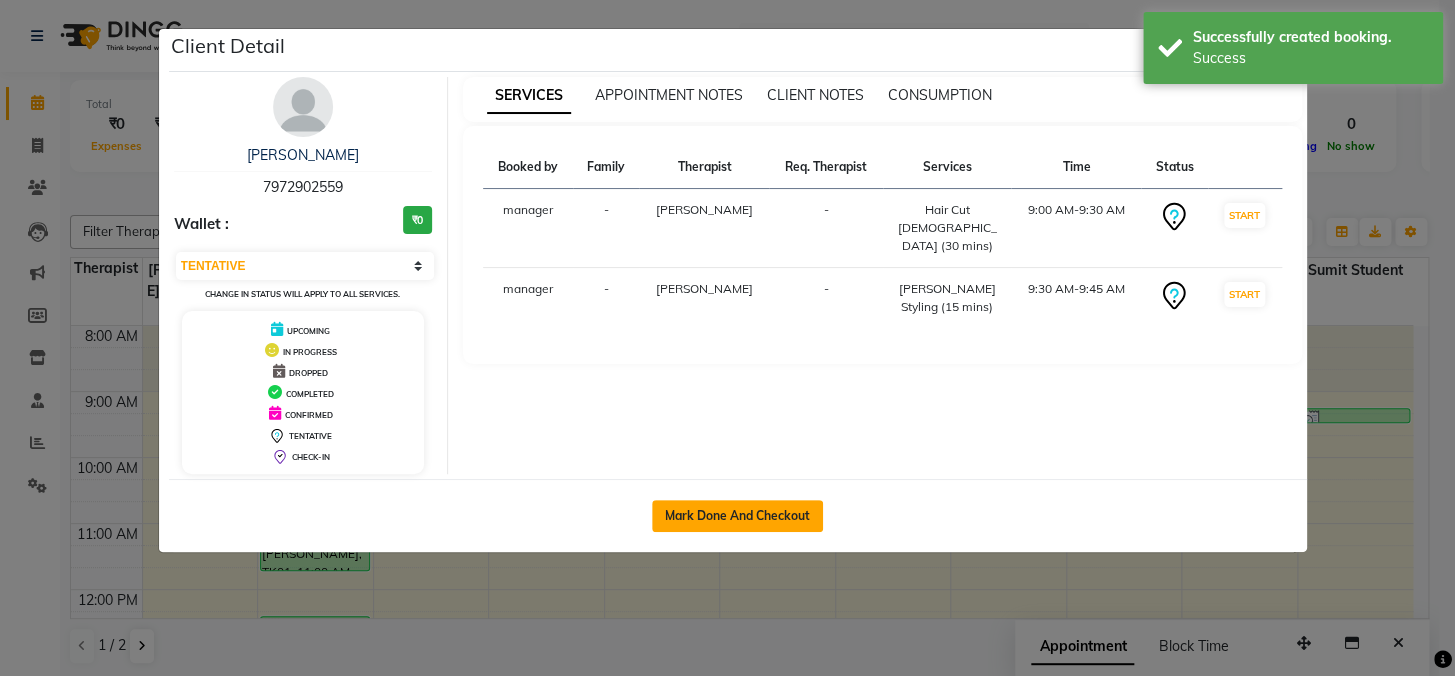 click on "Mark Done And Checkout" 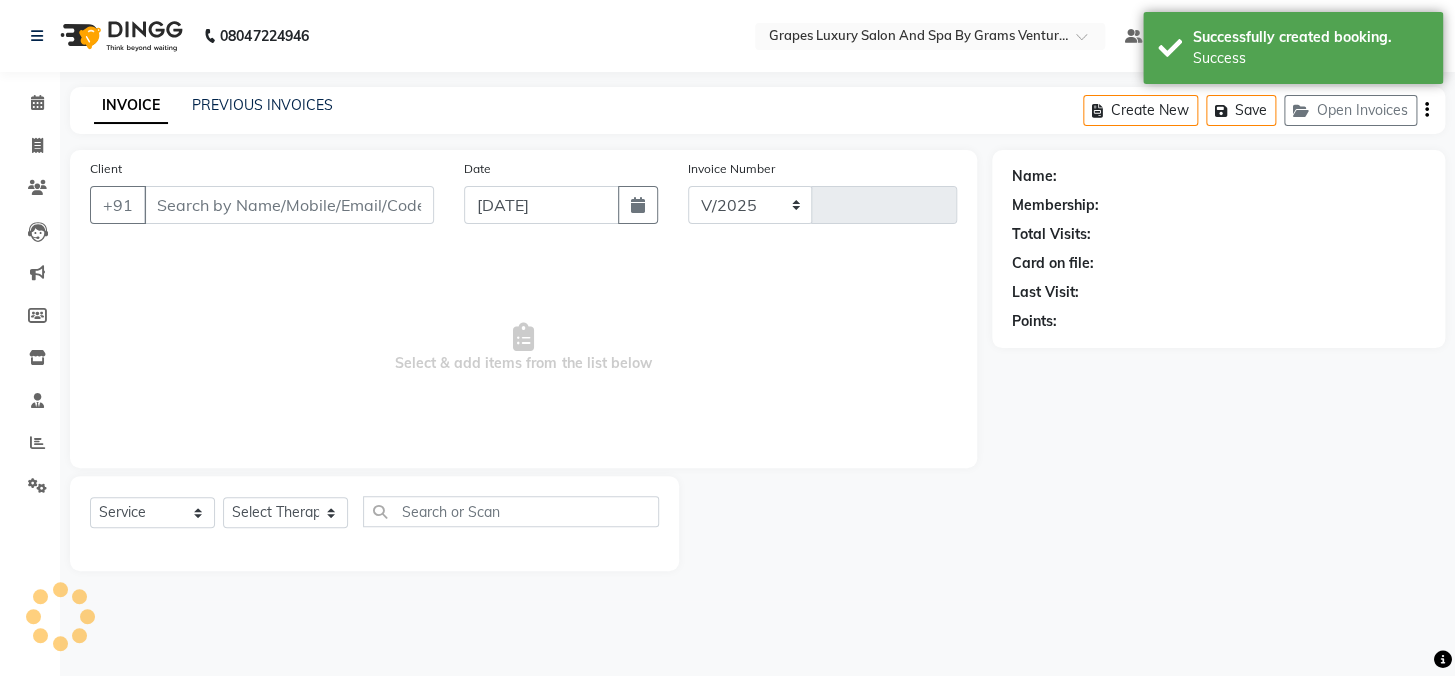 select on "3585" 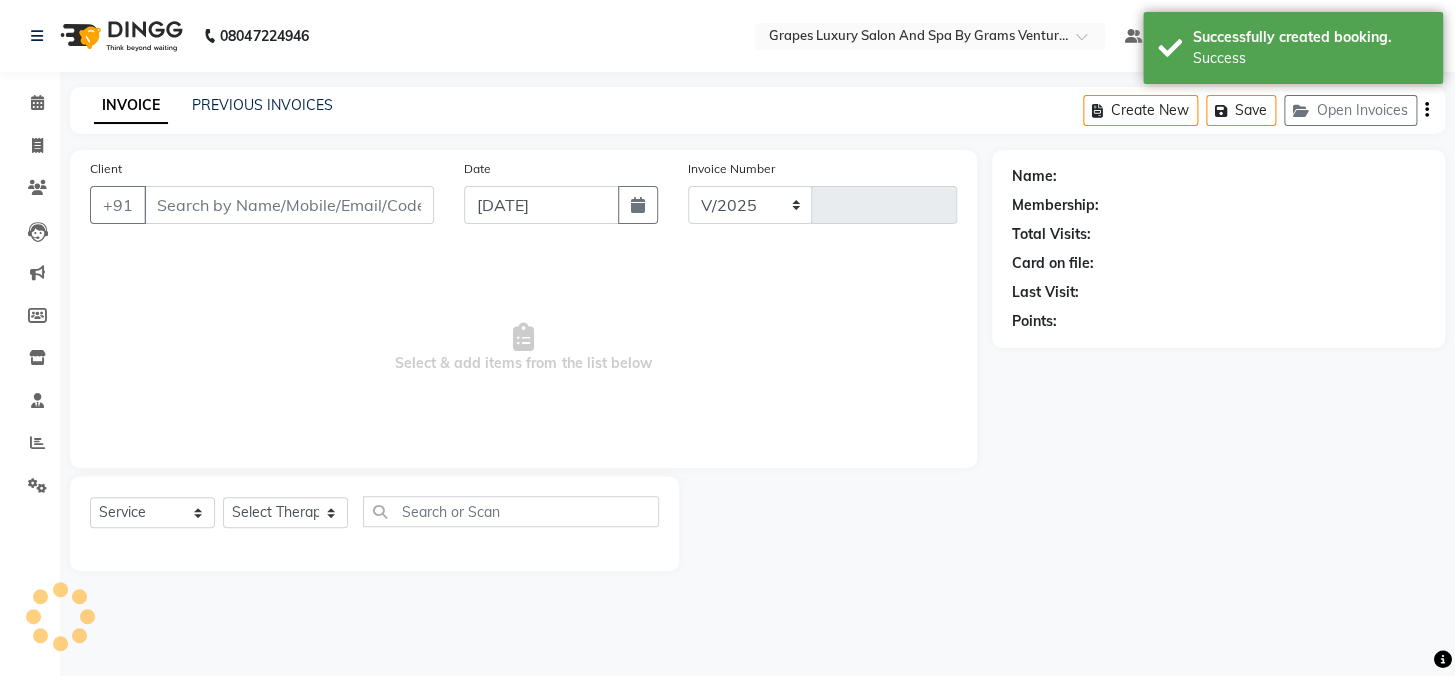 type on "1642" 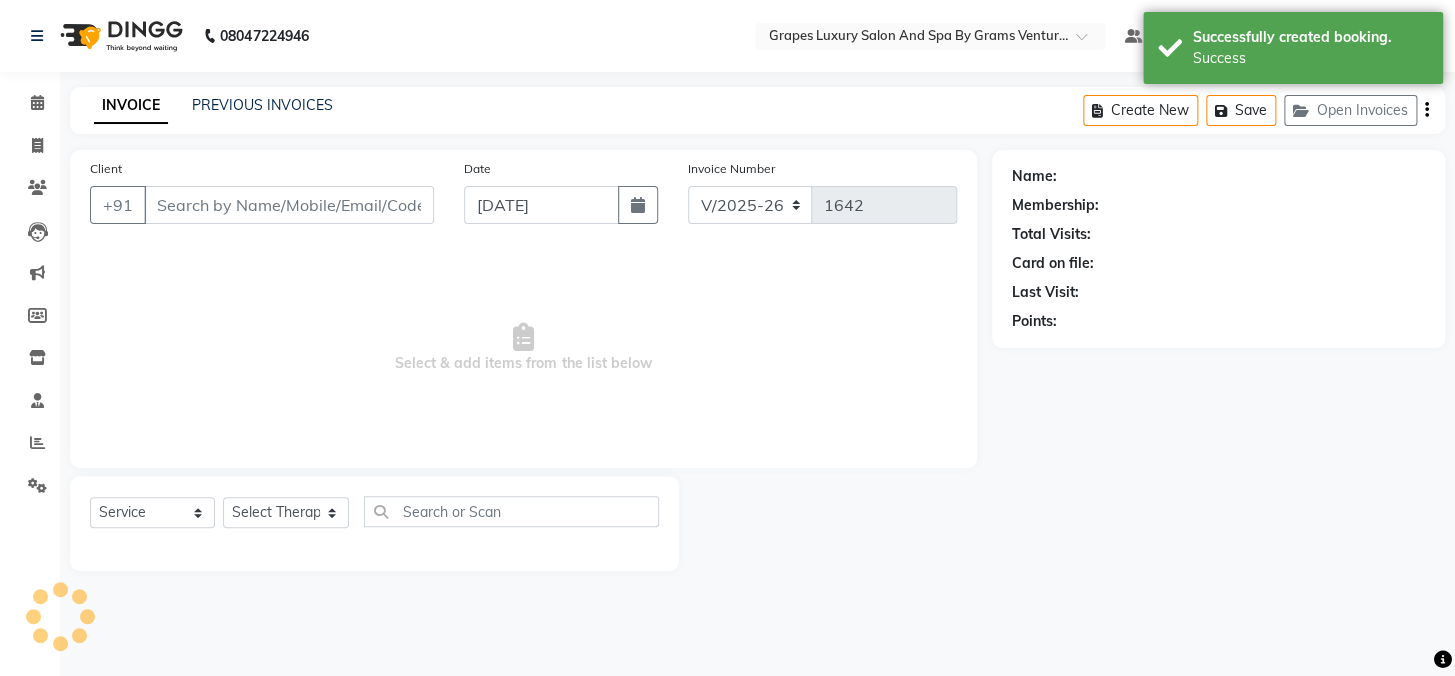 type on "7972902559" 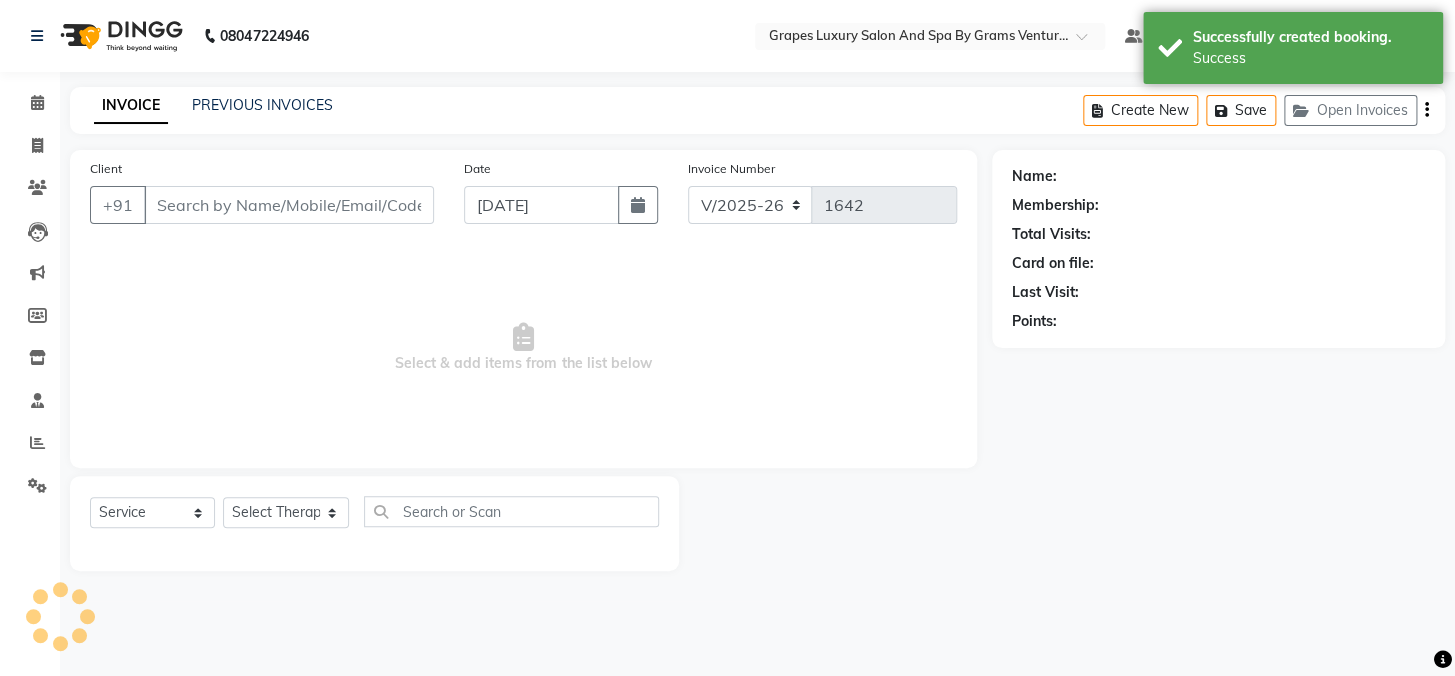 select on "78335" 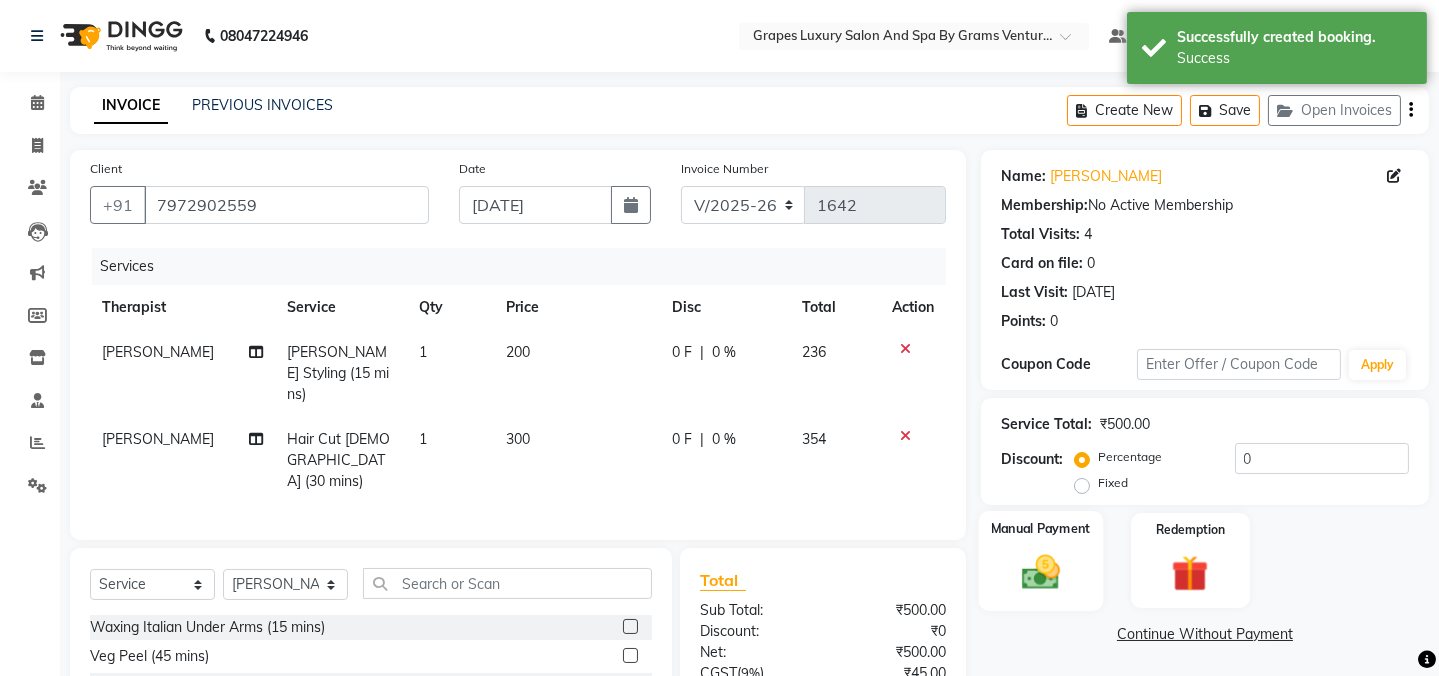 click 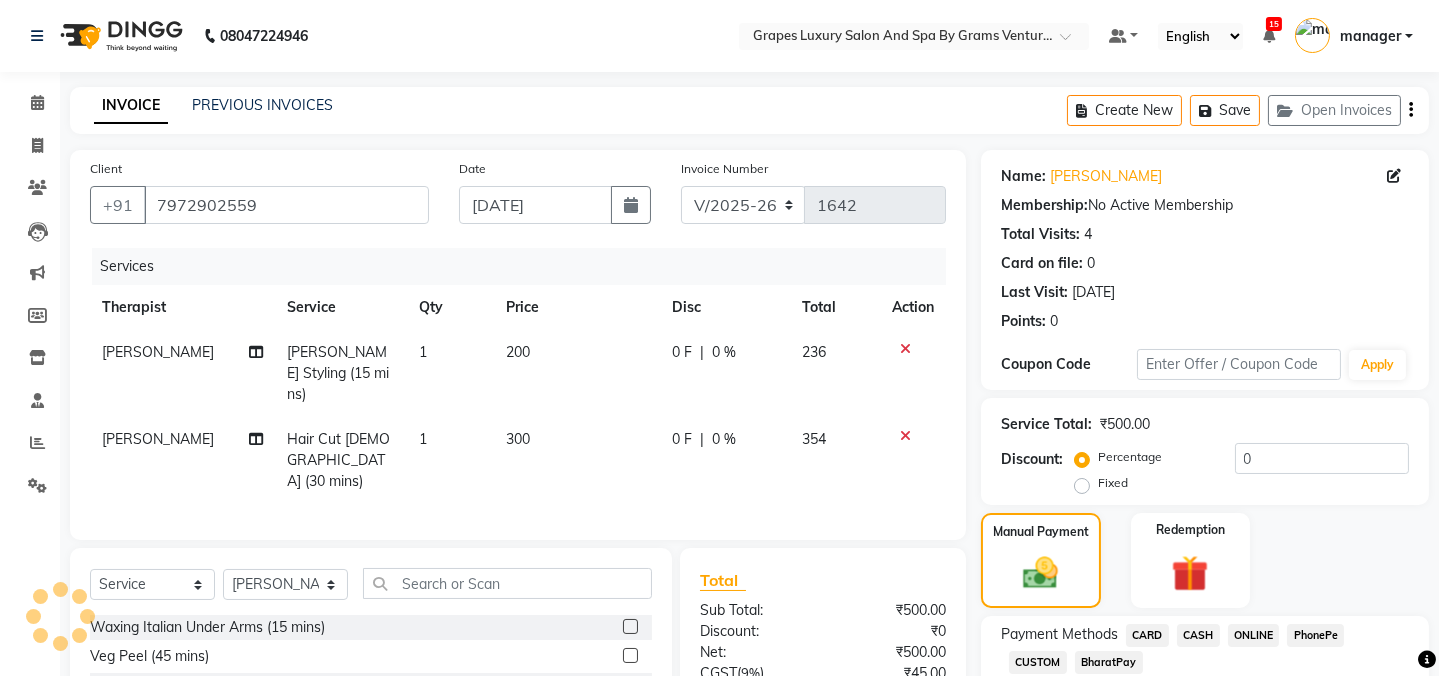 click on "ONLINE" 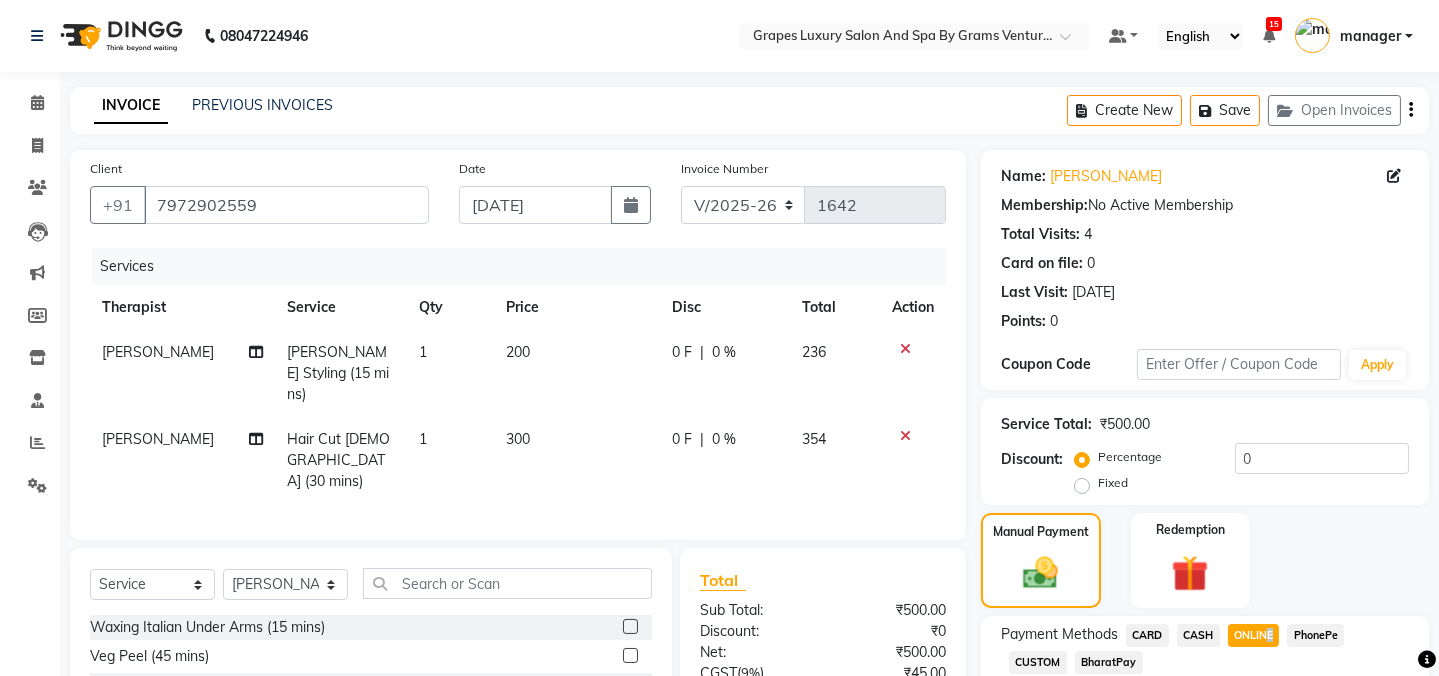scroll, scrollTop: 186, scrollLeft: 0, axis: vertical 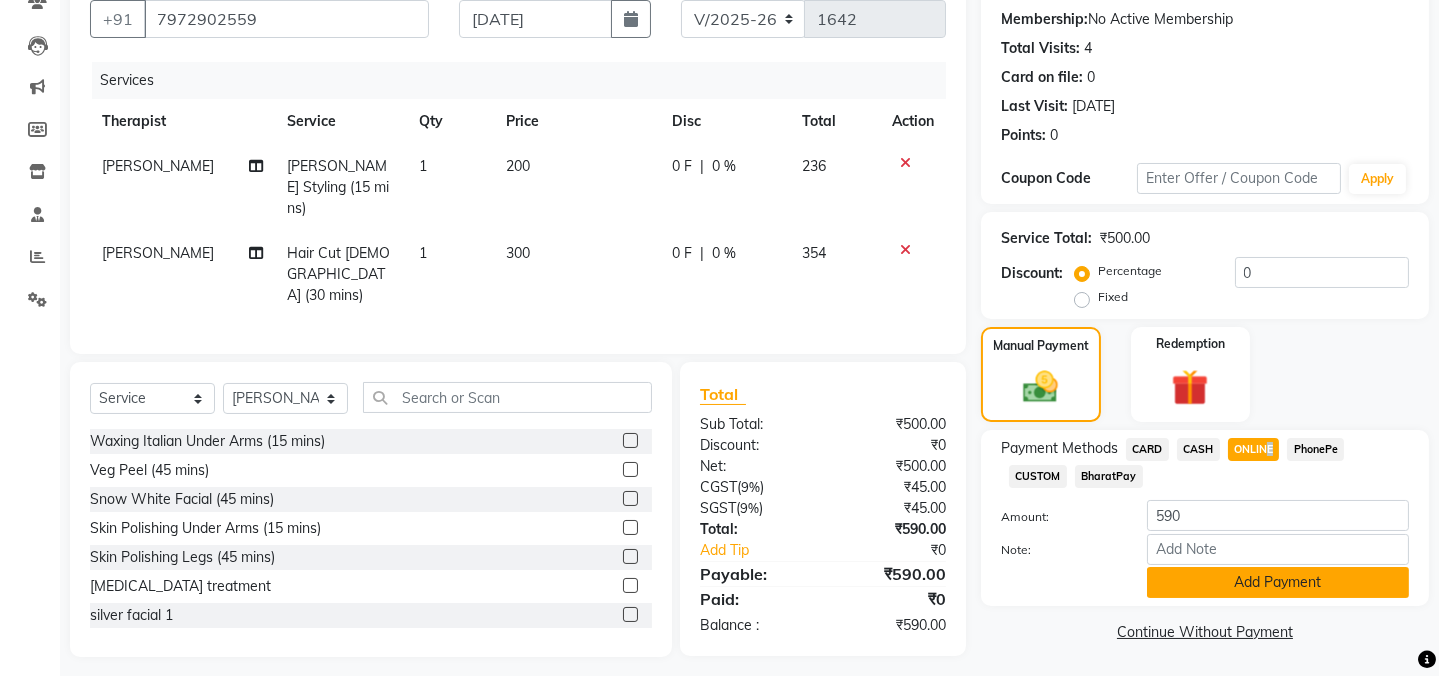 click on "Add Payment" 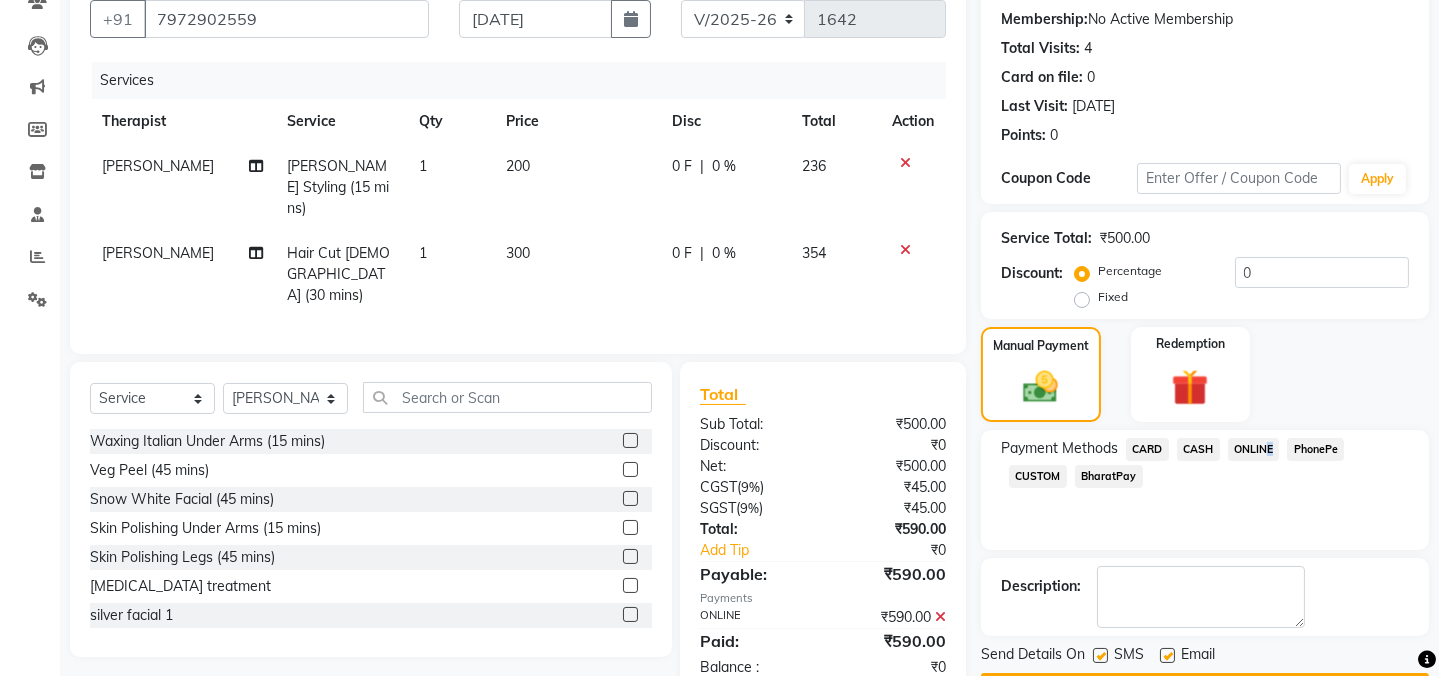 scroll, scrollTop: 242, scrollLeft: 0, axis: vertical 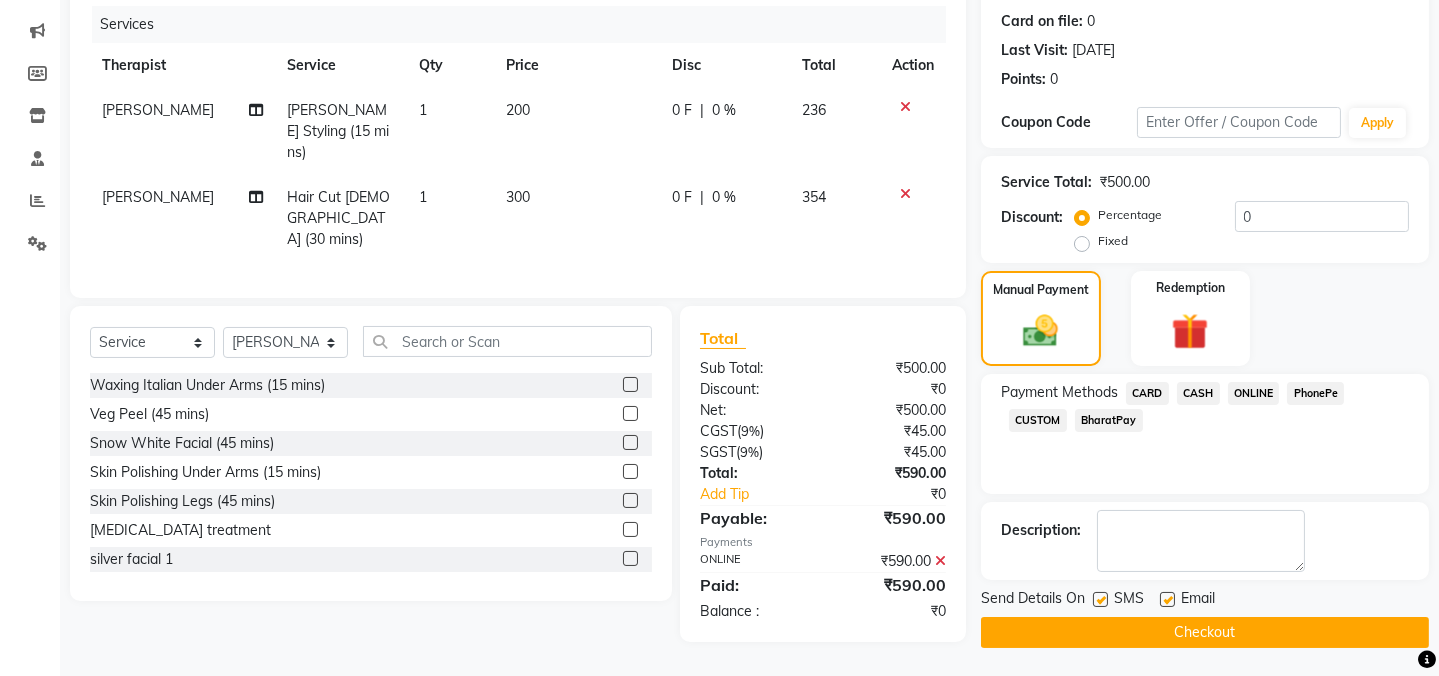 drag, startPoint x: 1099, startPoint y: 595, endPoint x: 1131, endPoint y: 598, distance: 32.140316 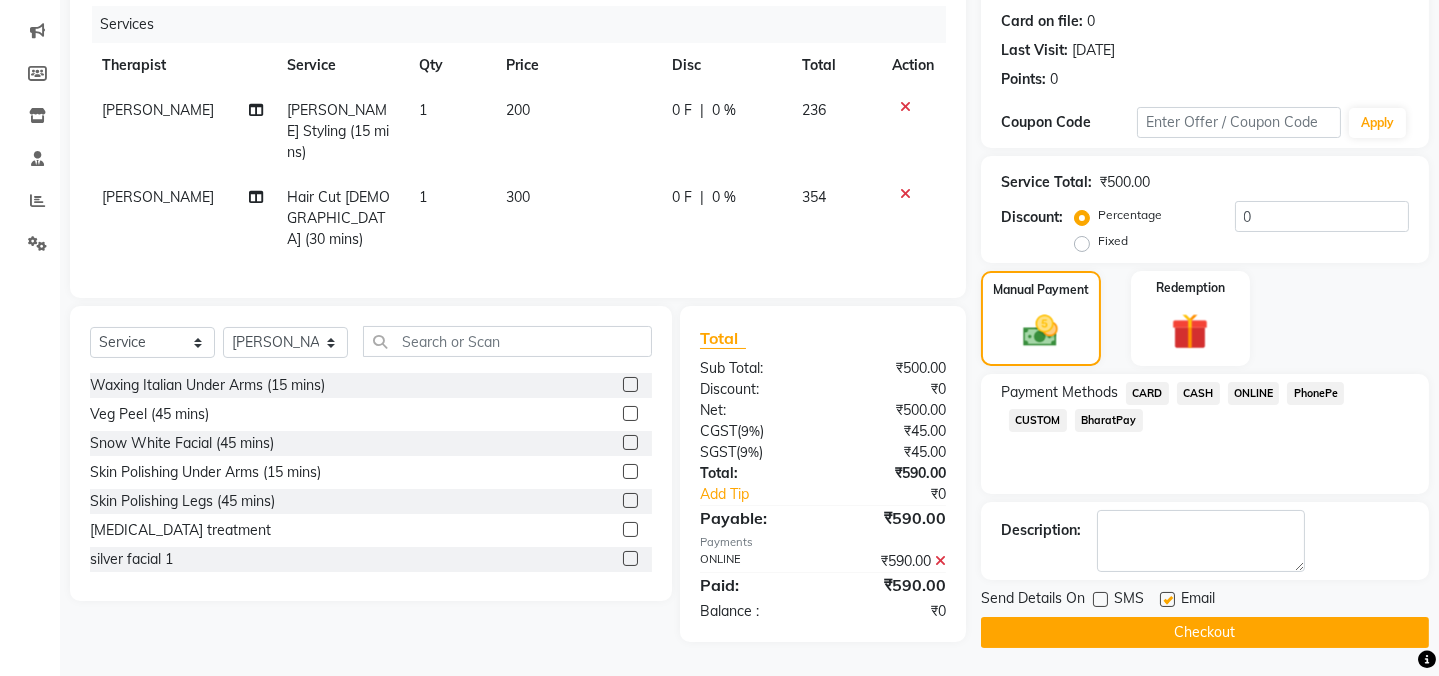 drag, startPoint x: 1163, startPoint y: 591, endPoint x: 1163, endPoint y: 627, distance: 36 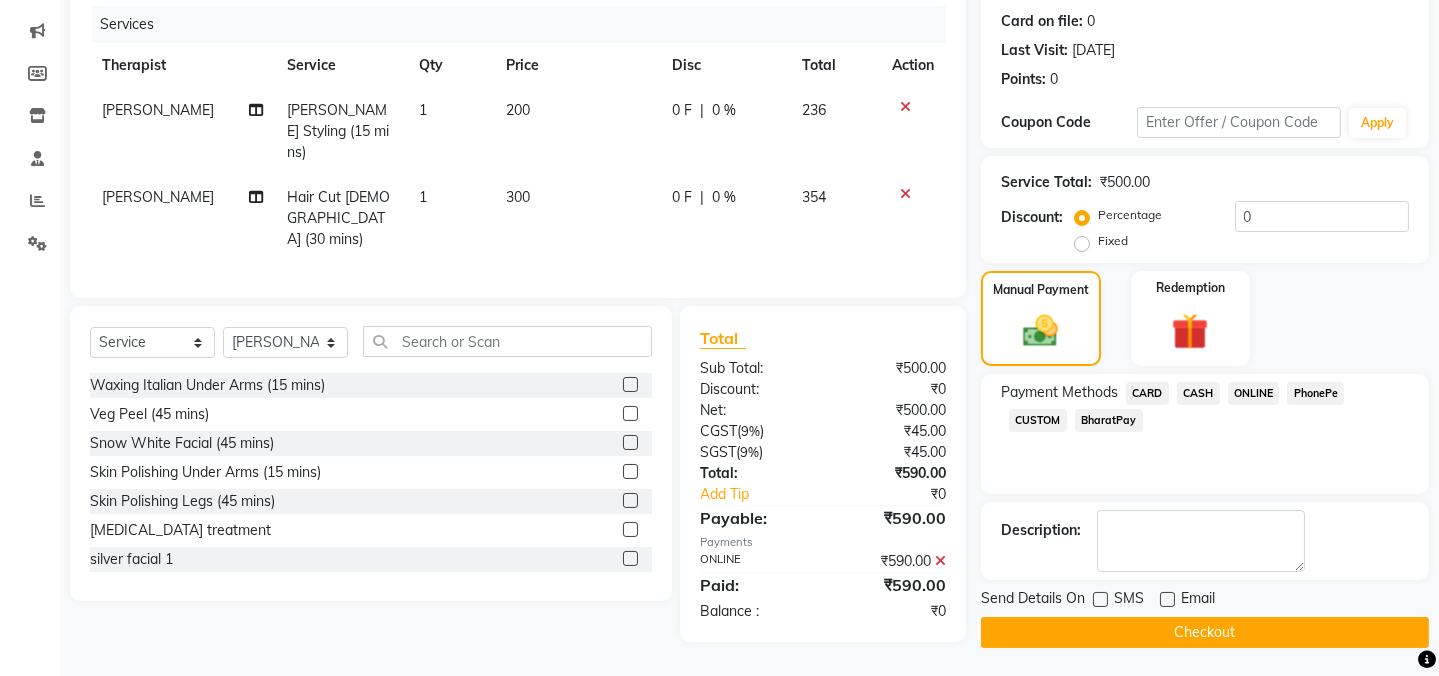 drag, startPoint x: 1169, startPoint y: 640, endPoint x: 1182, endPoint y: 635, distance: 13.928389 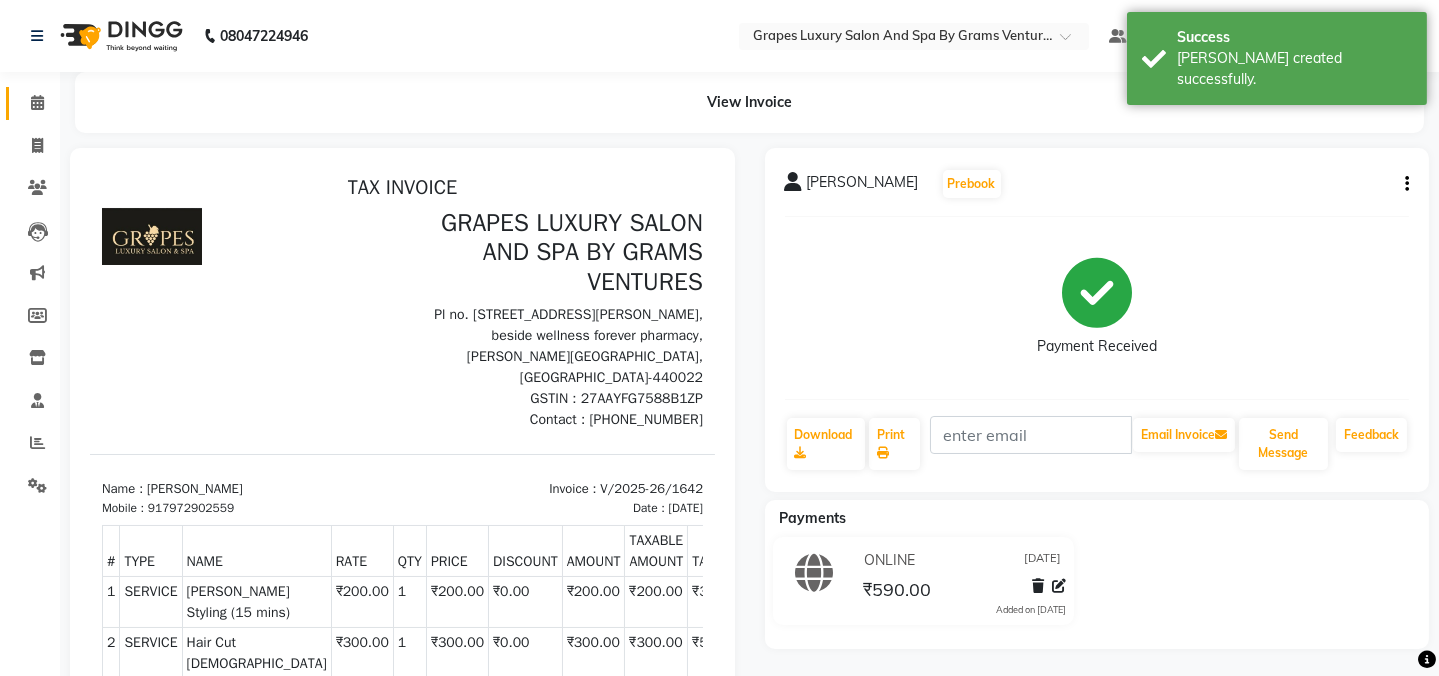 scroll, scrollTop: 0, scrollLeft: 0, axis: both 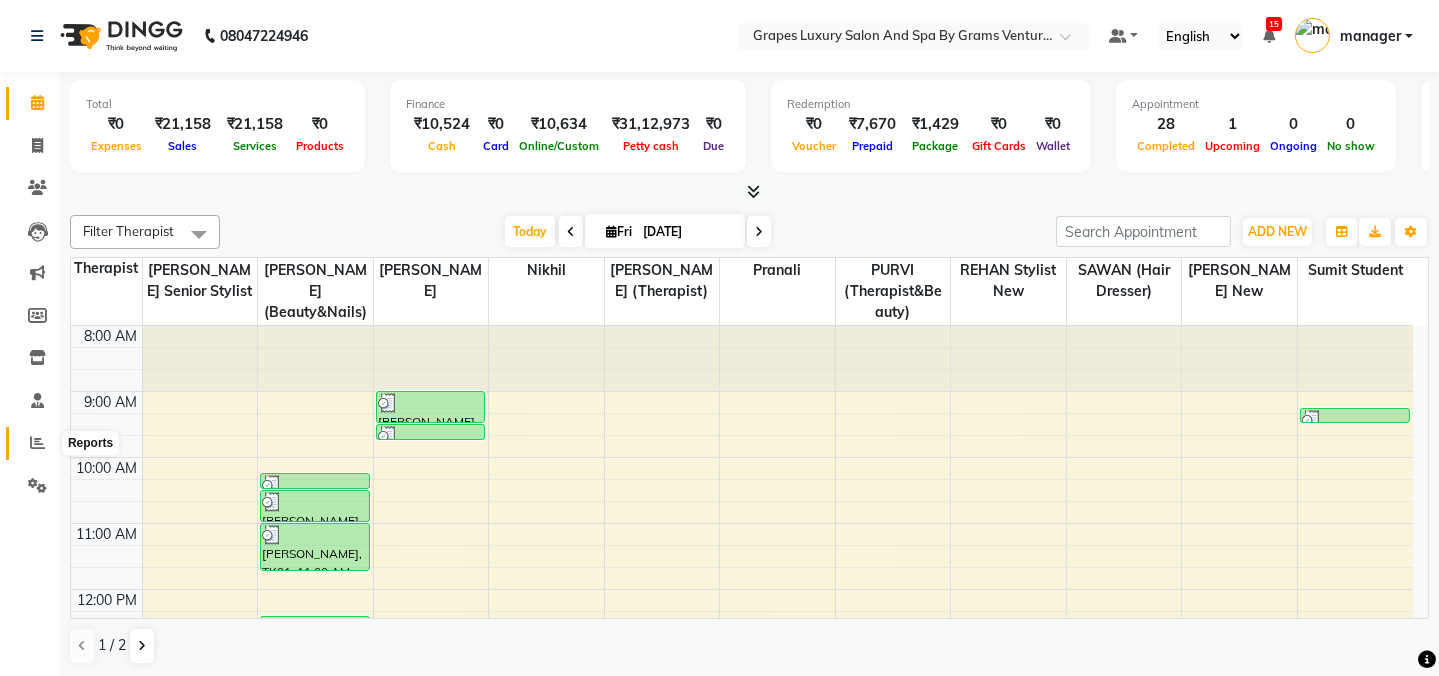 click 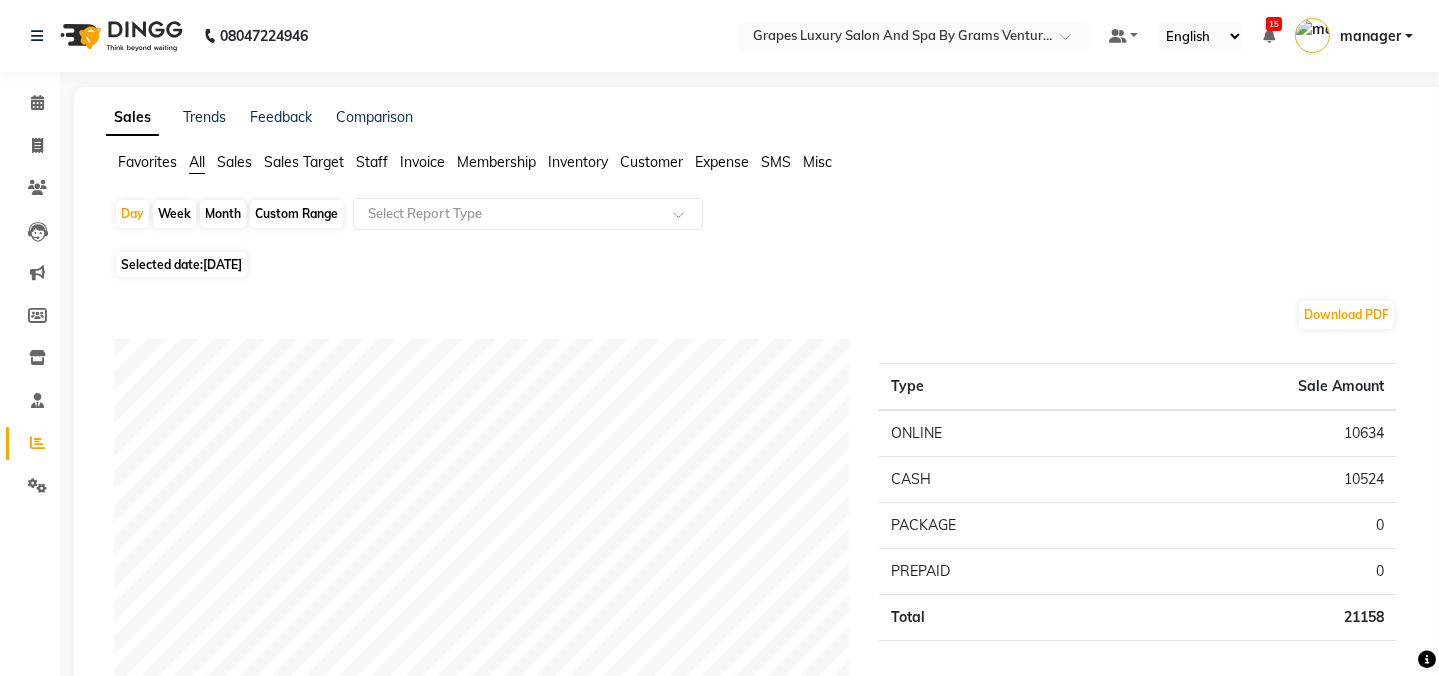 click on "Month" 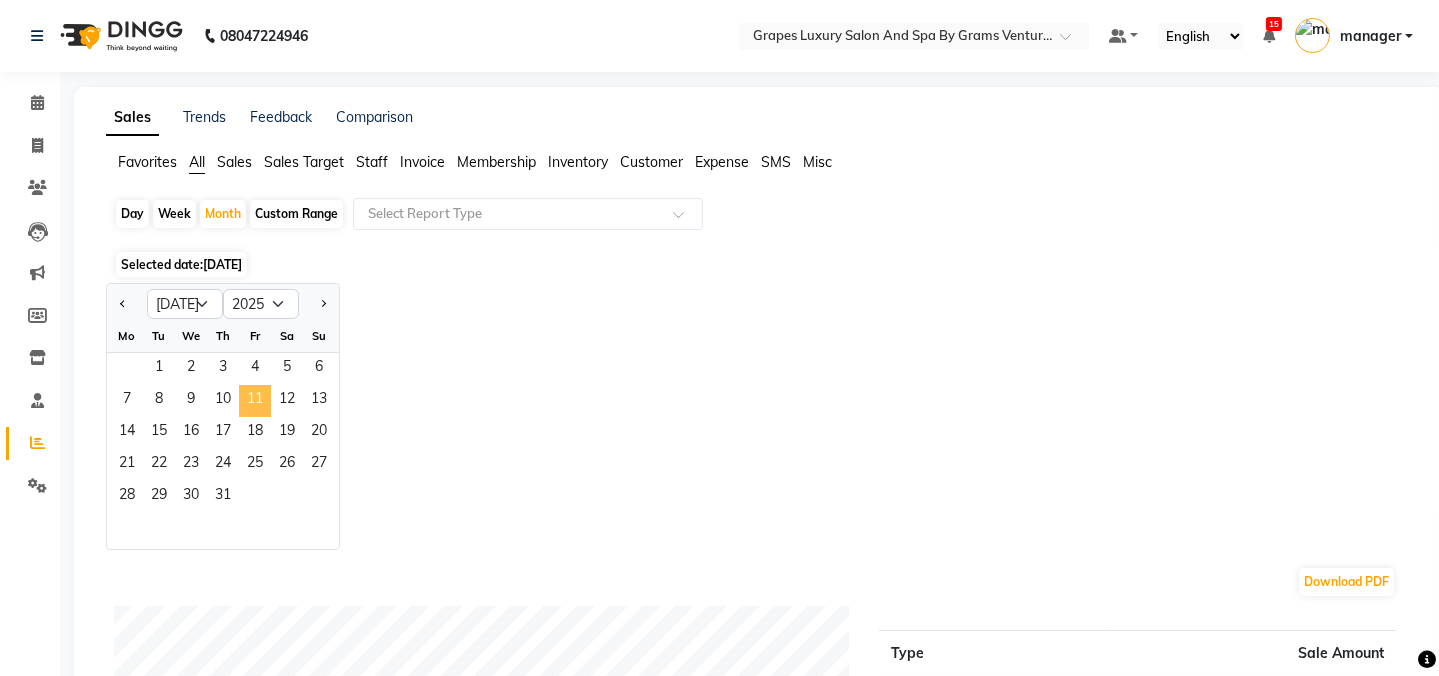 click on "11" 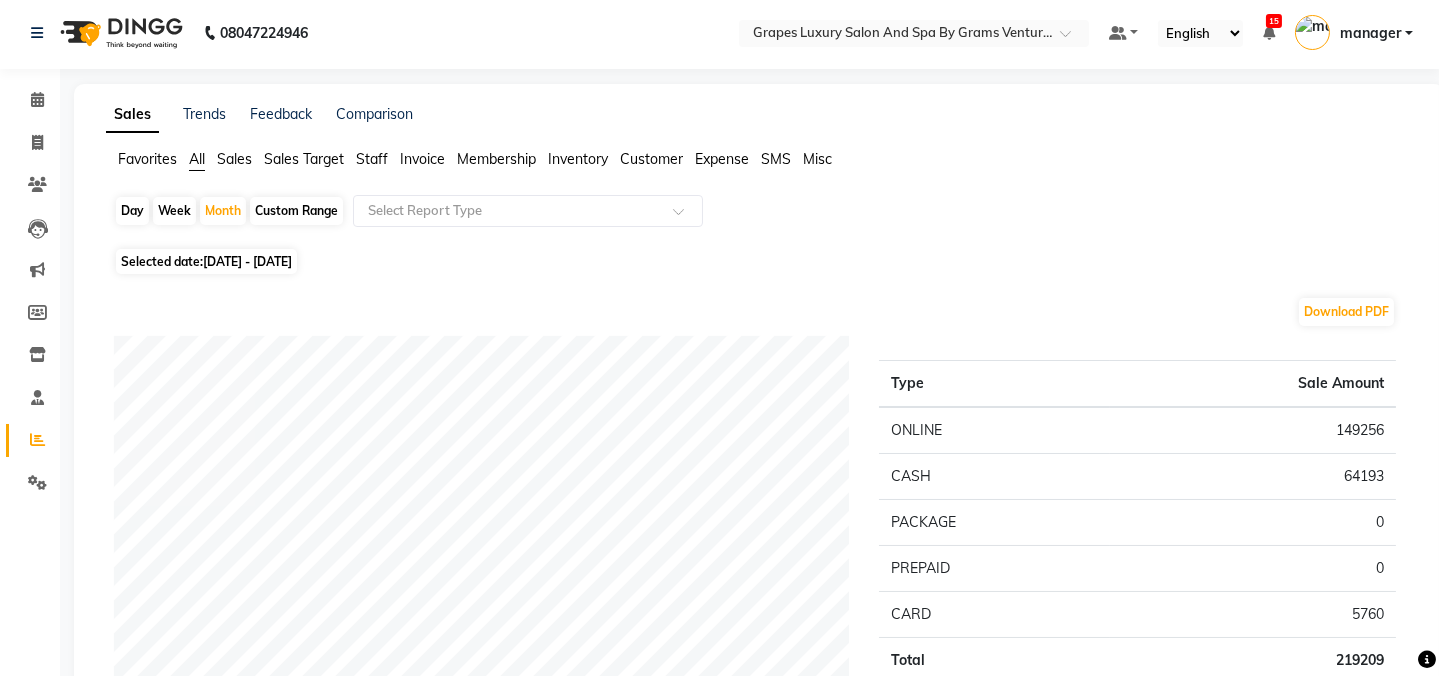 scroll, scrollTop: 0, scrollLeft: 0, axis: both 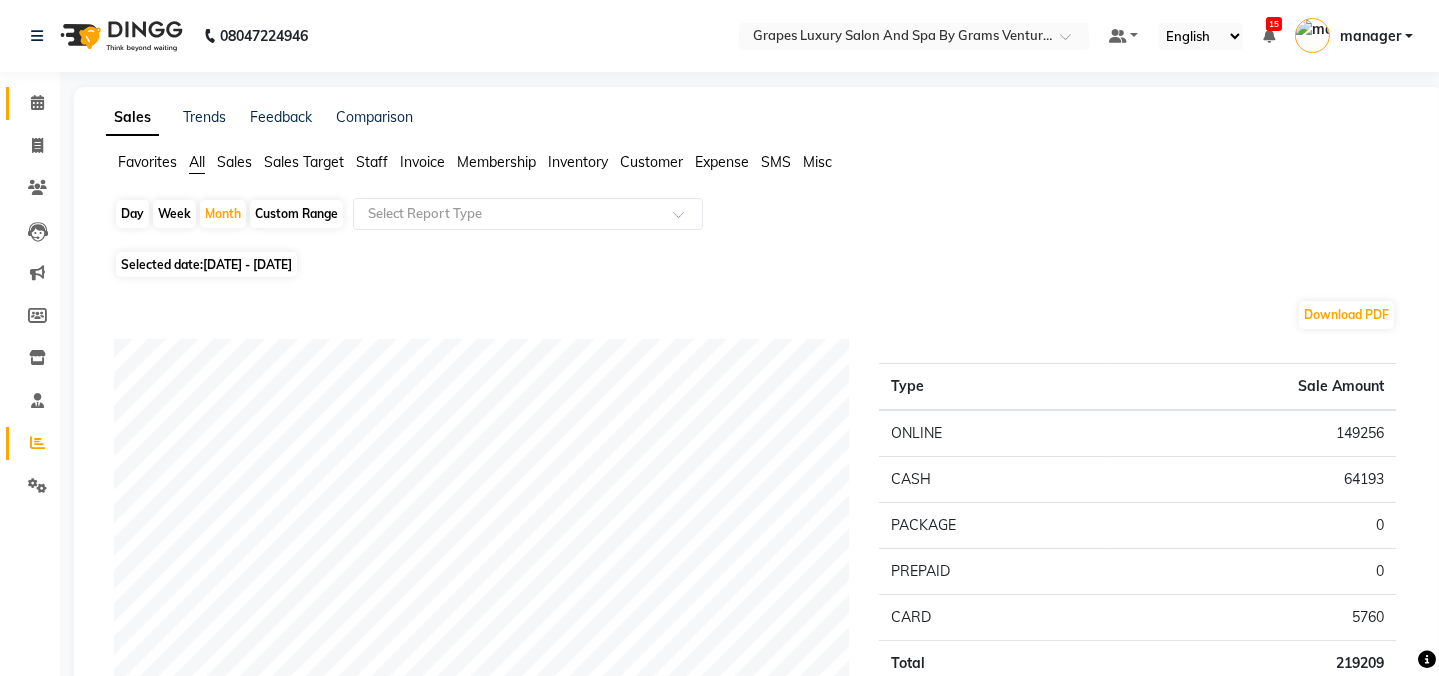 click 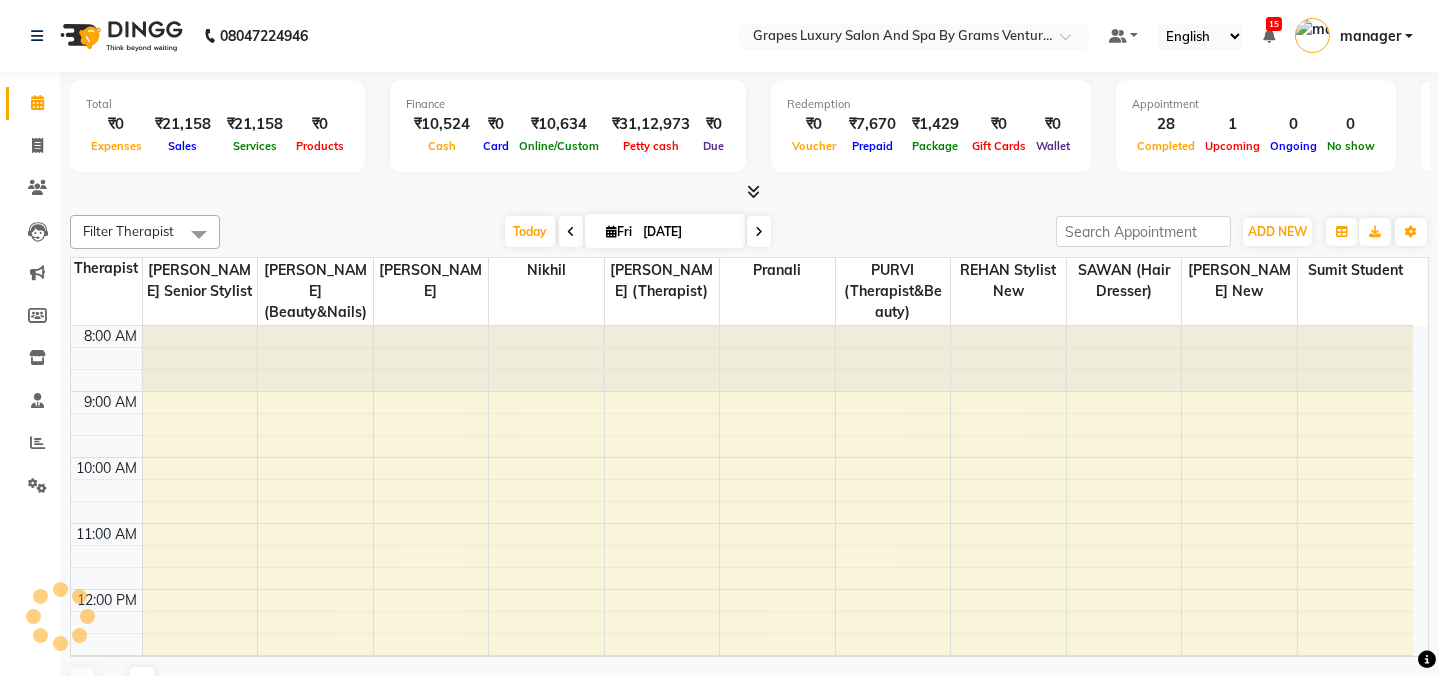 scroll, scrollTop: 523, scrollLeft: 0, axis: vertical 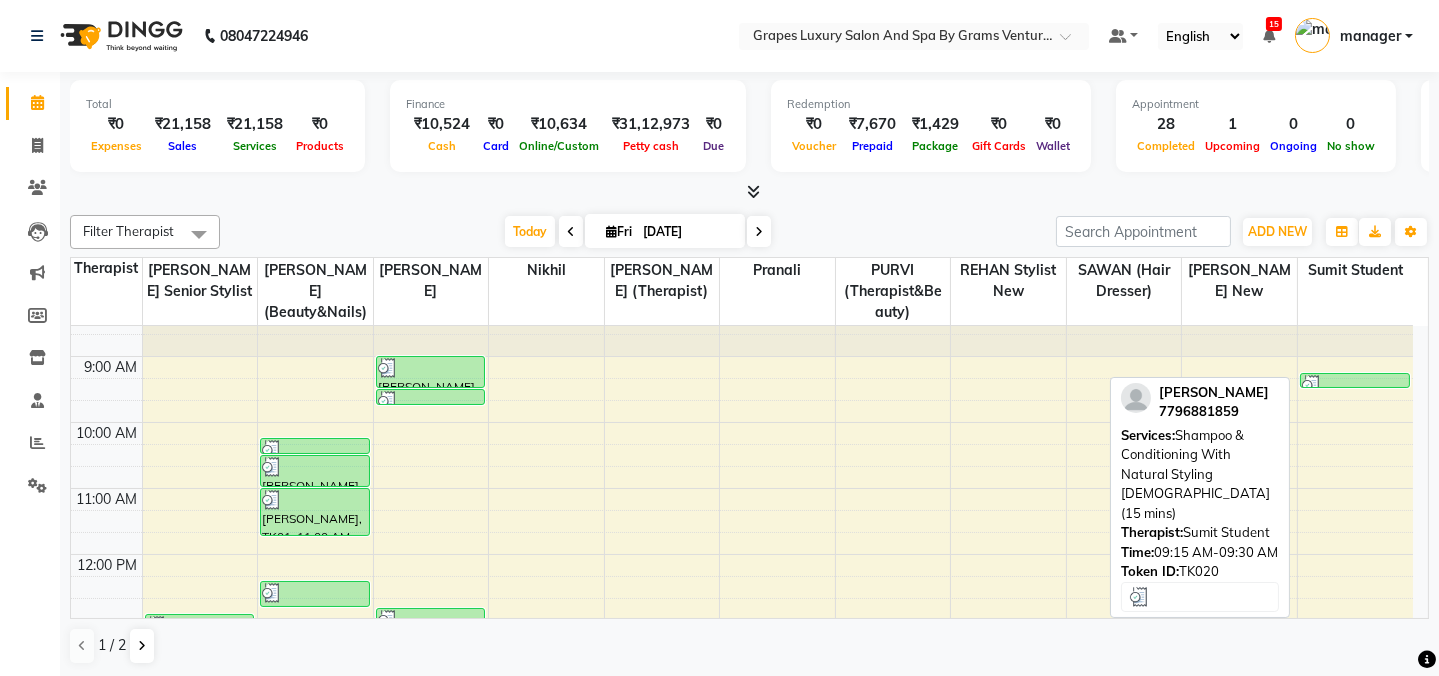 click at bounding box center (1355, 385) 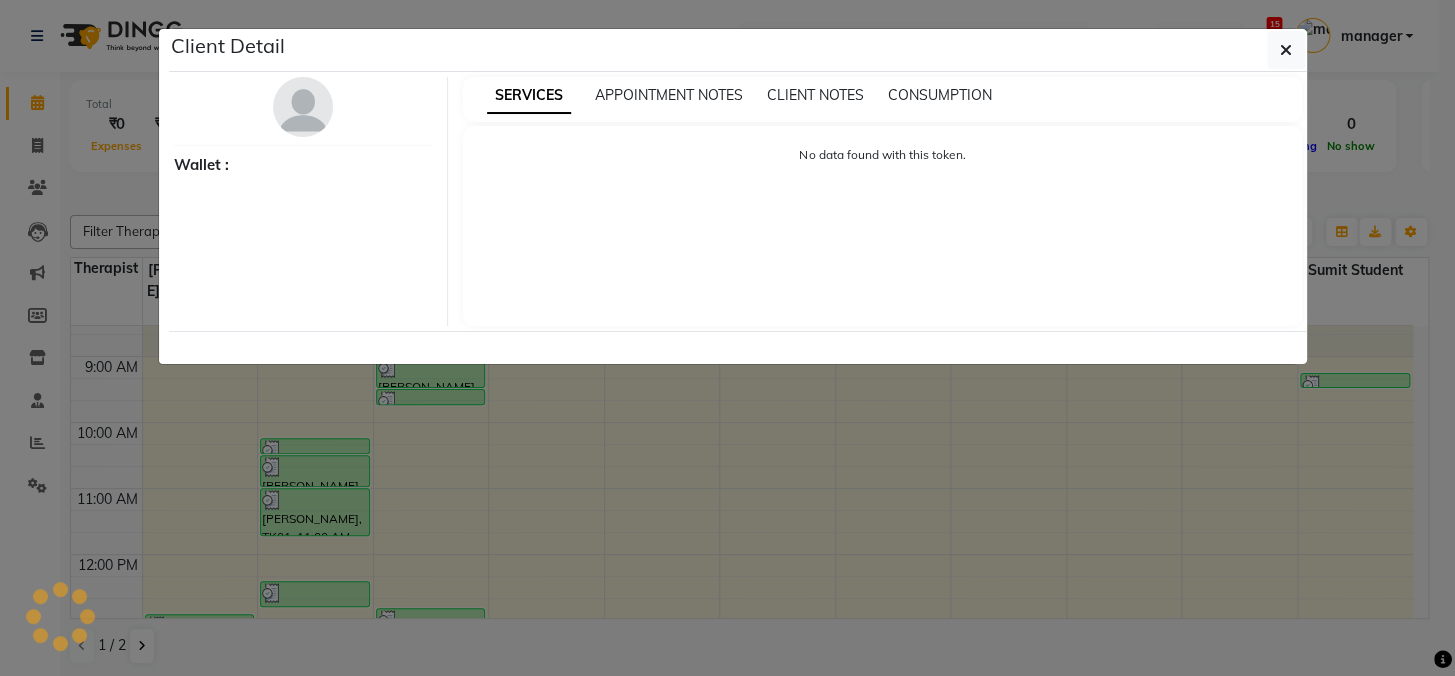 select on "3" 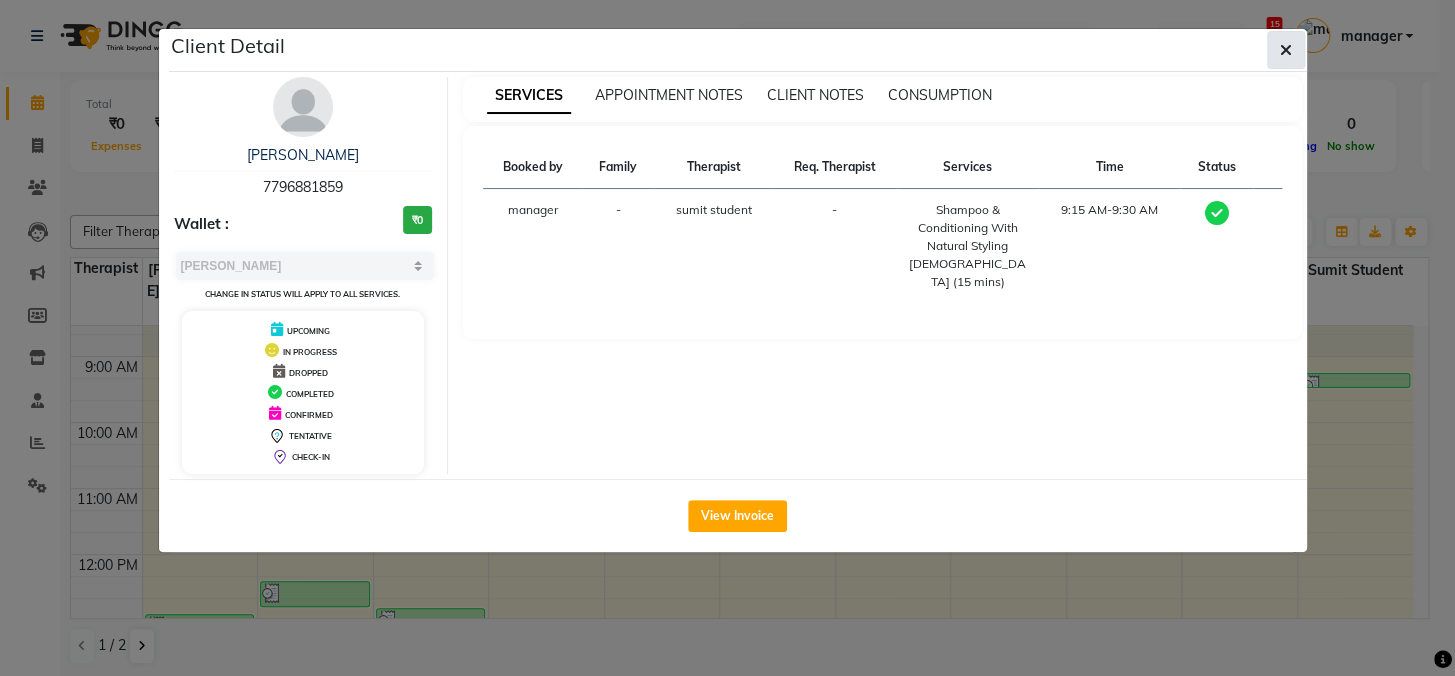click 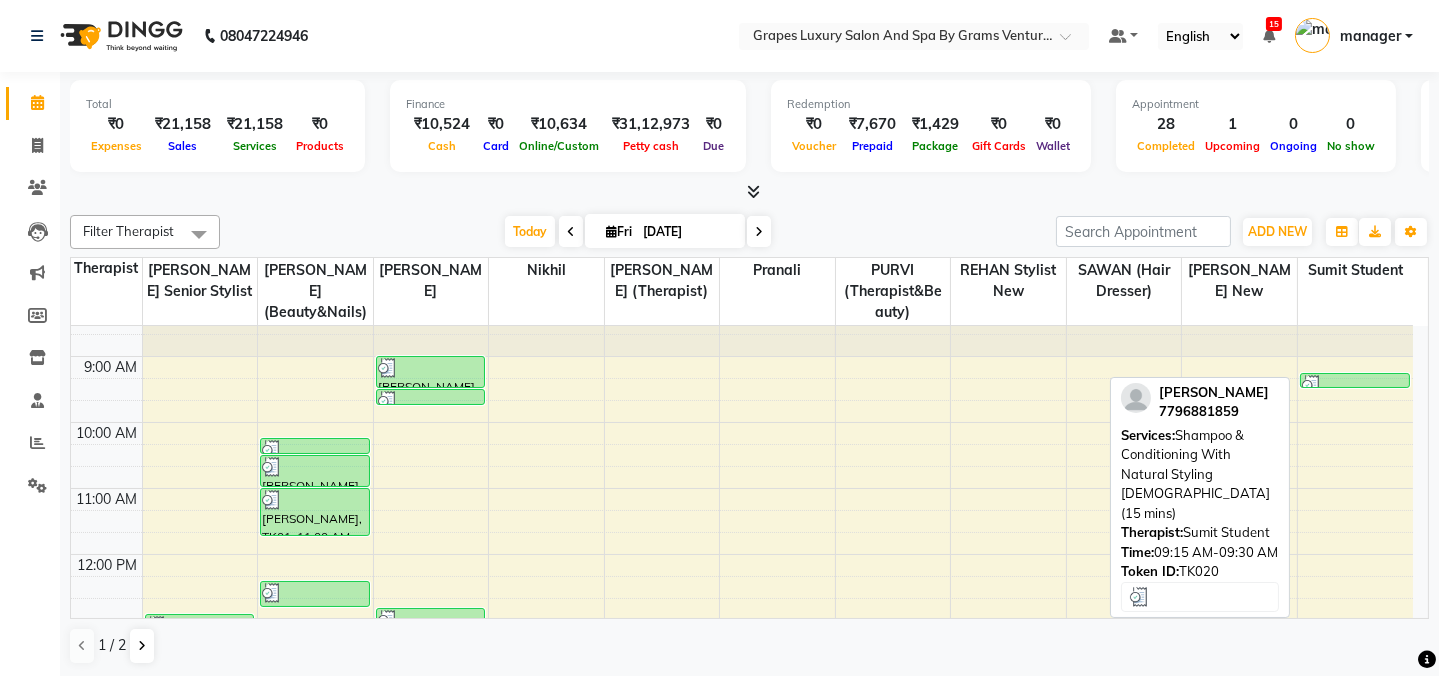 click at bounding box center (1355, 385) 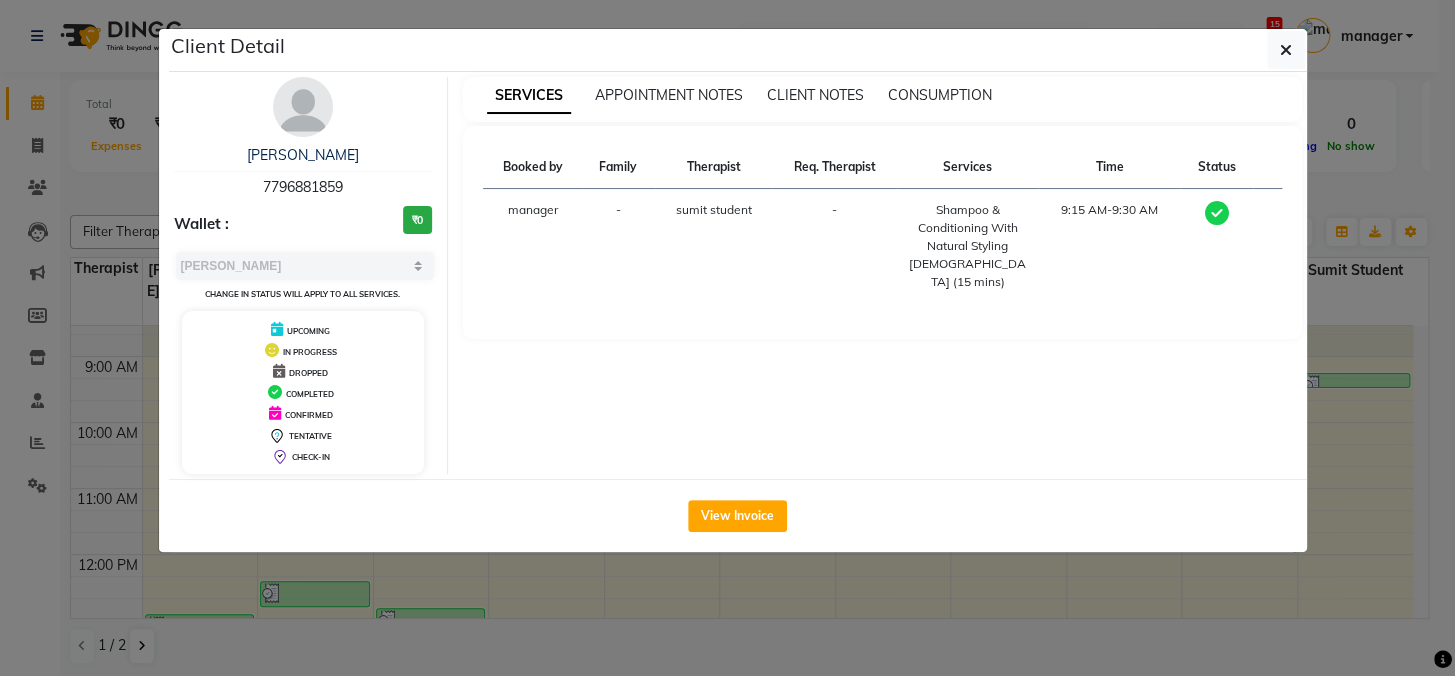 click on "View Invoice" 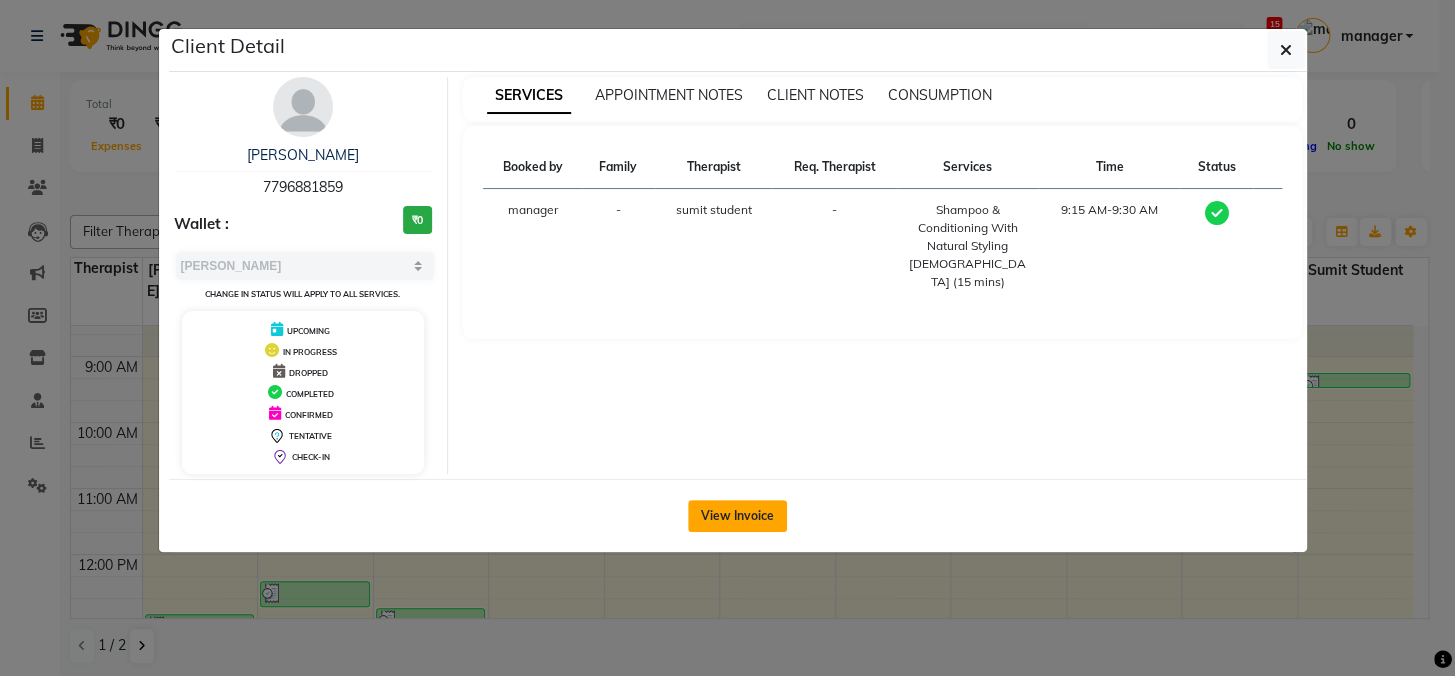 click on "View Invoice" 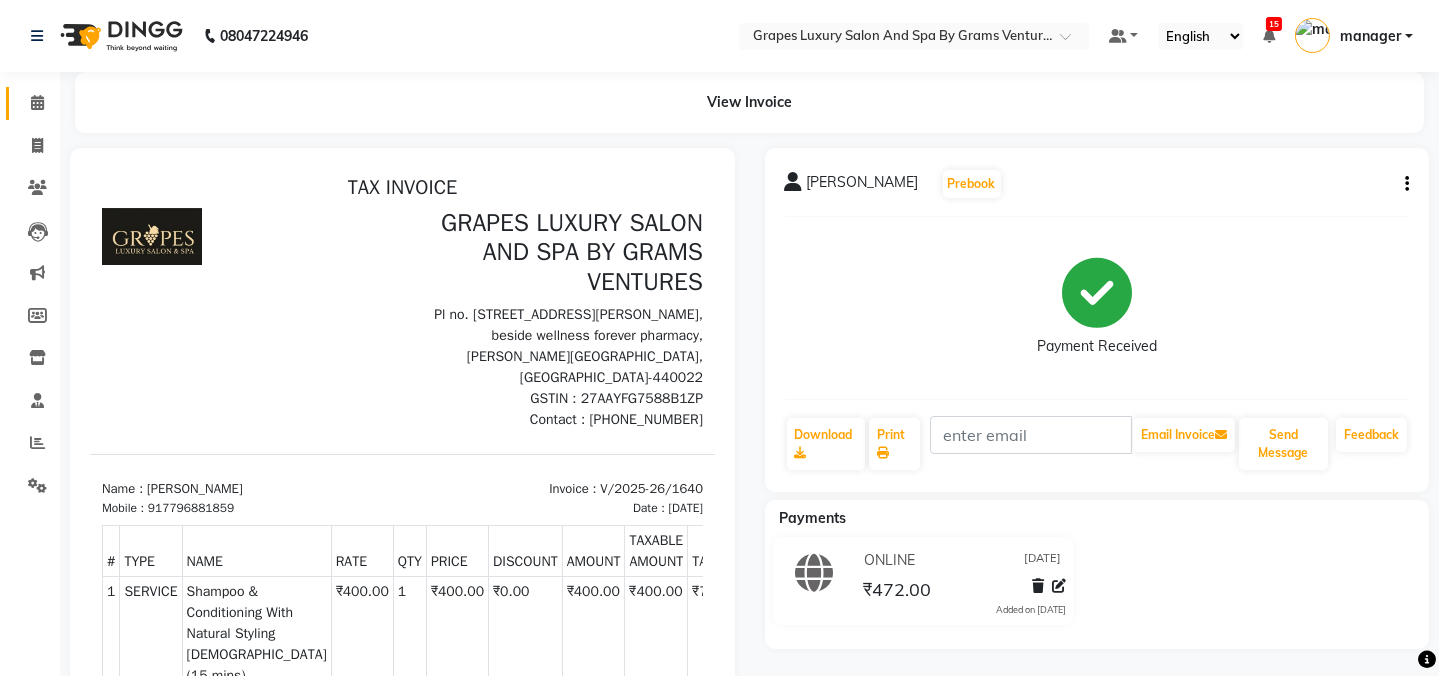 scroll, scrollTop: 0, scrollLeft: 0, axis: both 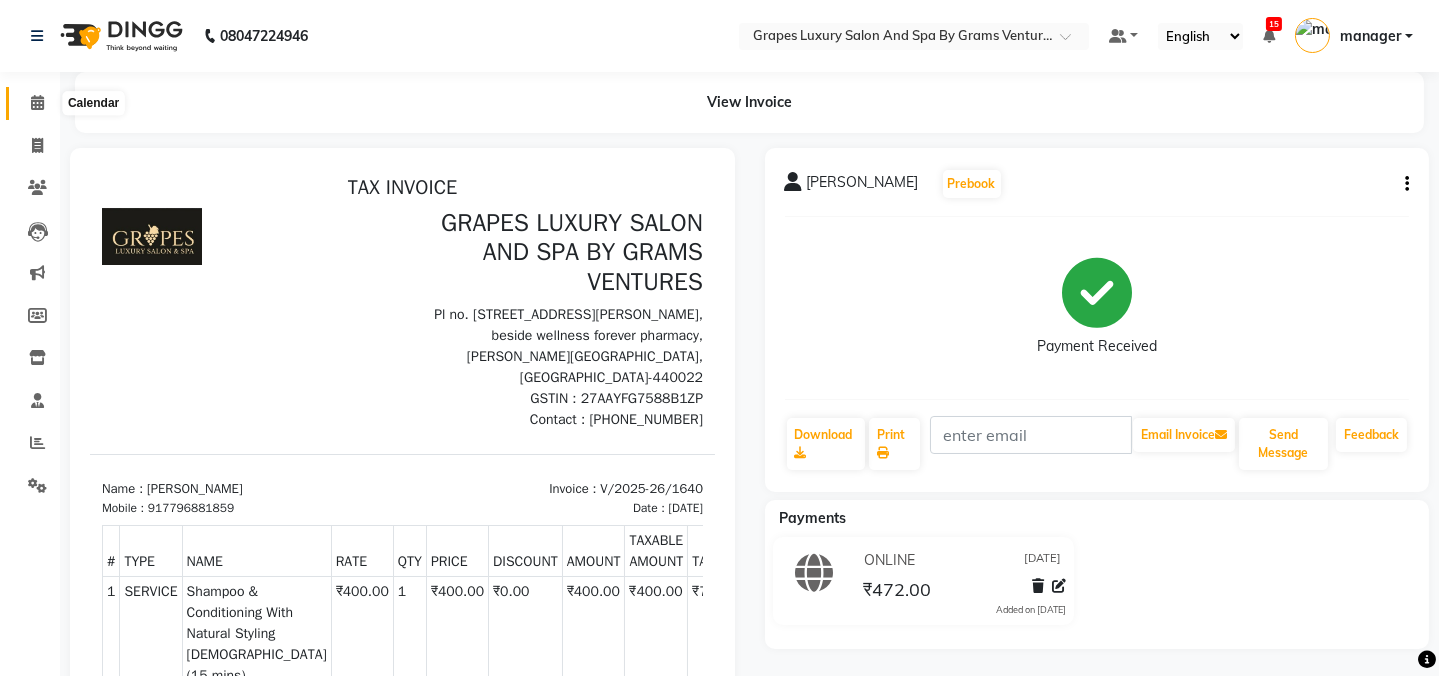click on "Calendar" 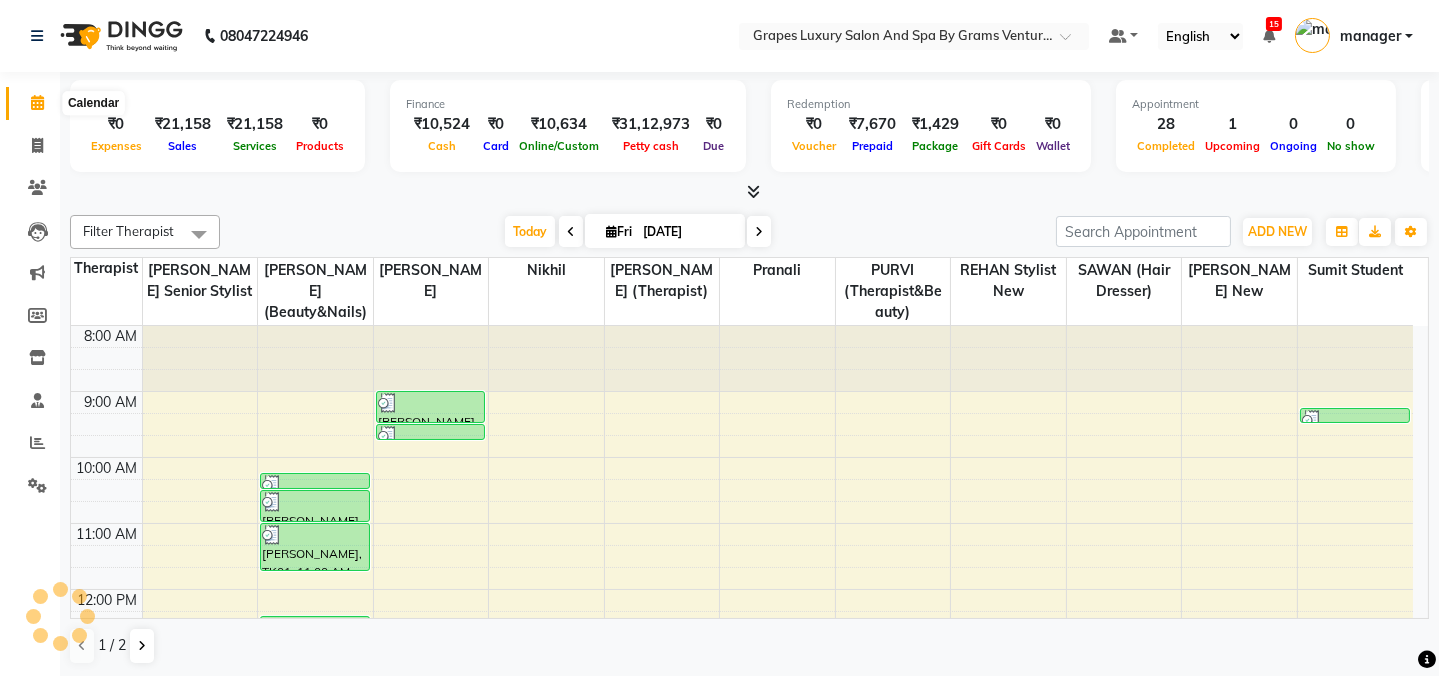 scroll, scrollTop: 523, scrollLeft: 0, axis: vertical 